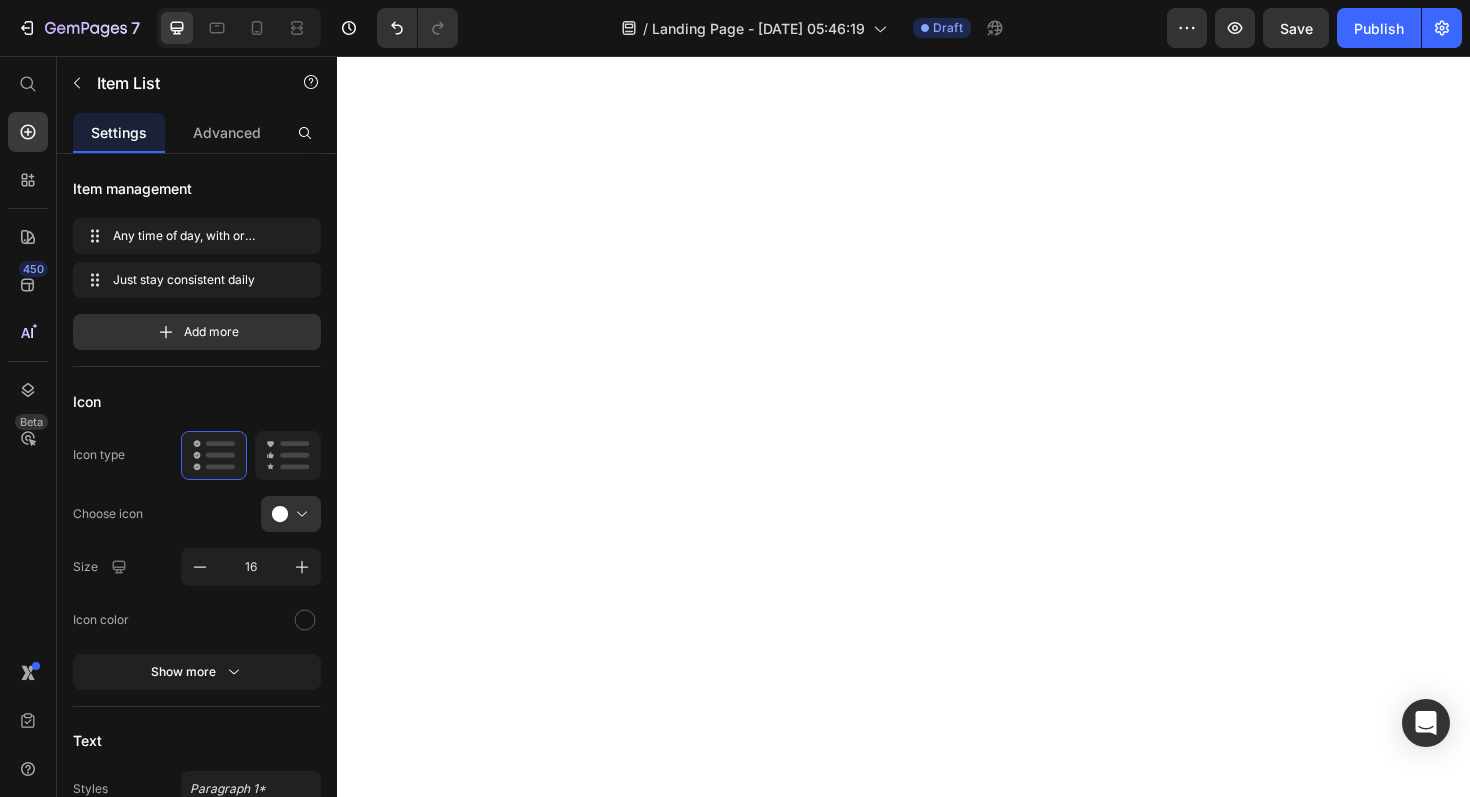 scroll, scrollTop: 0, scrollLeft: 0, axis: both 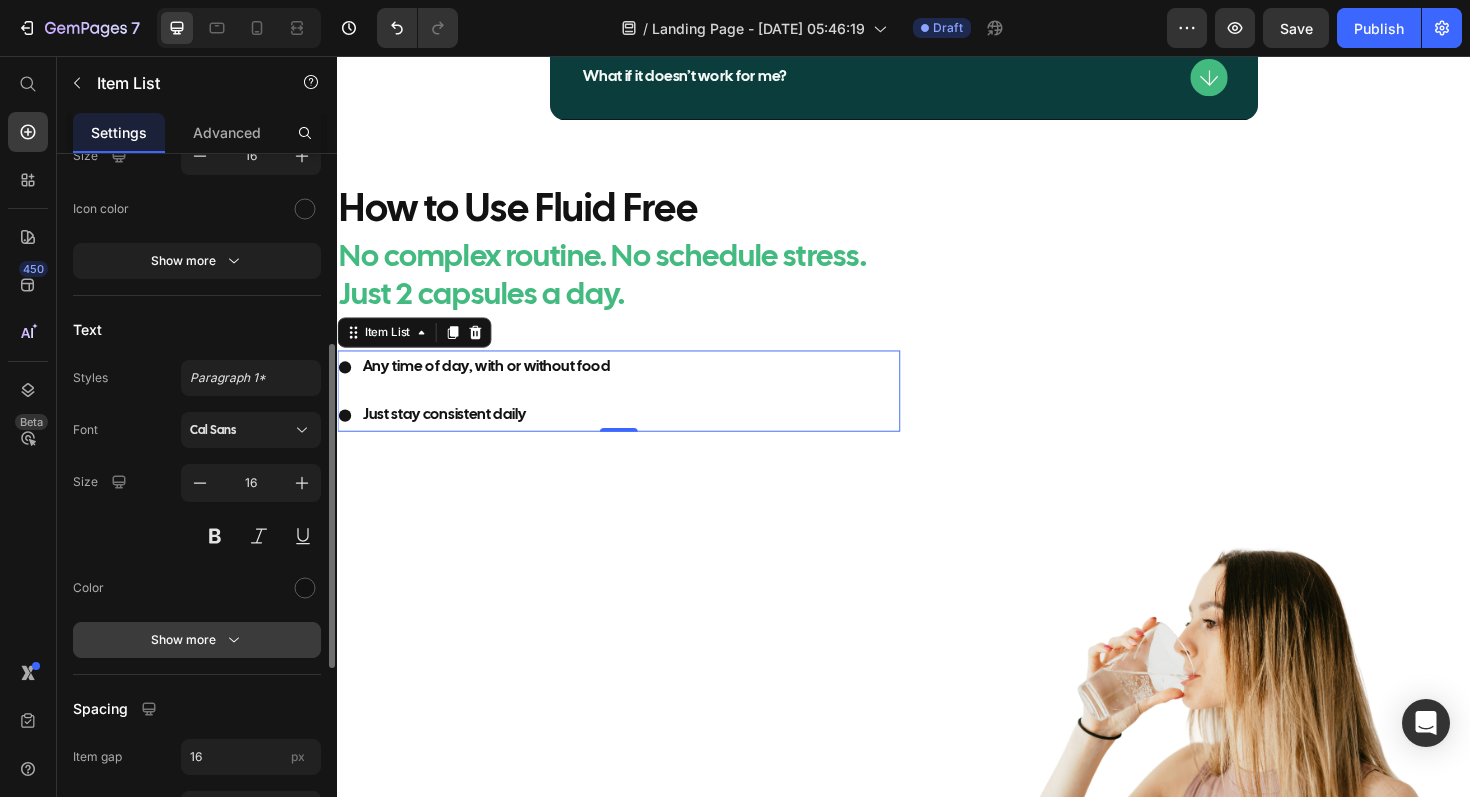 click on "Show more" at bounding box center (197, 640) 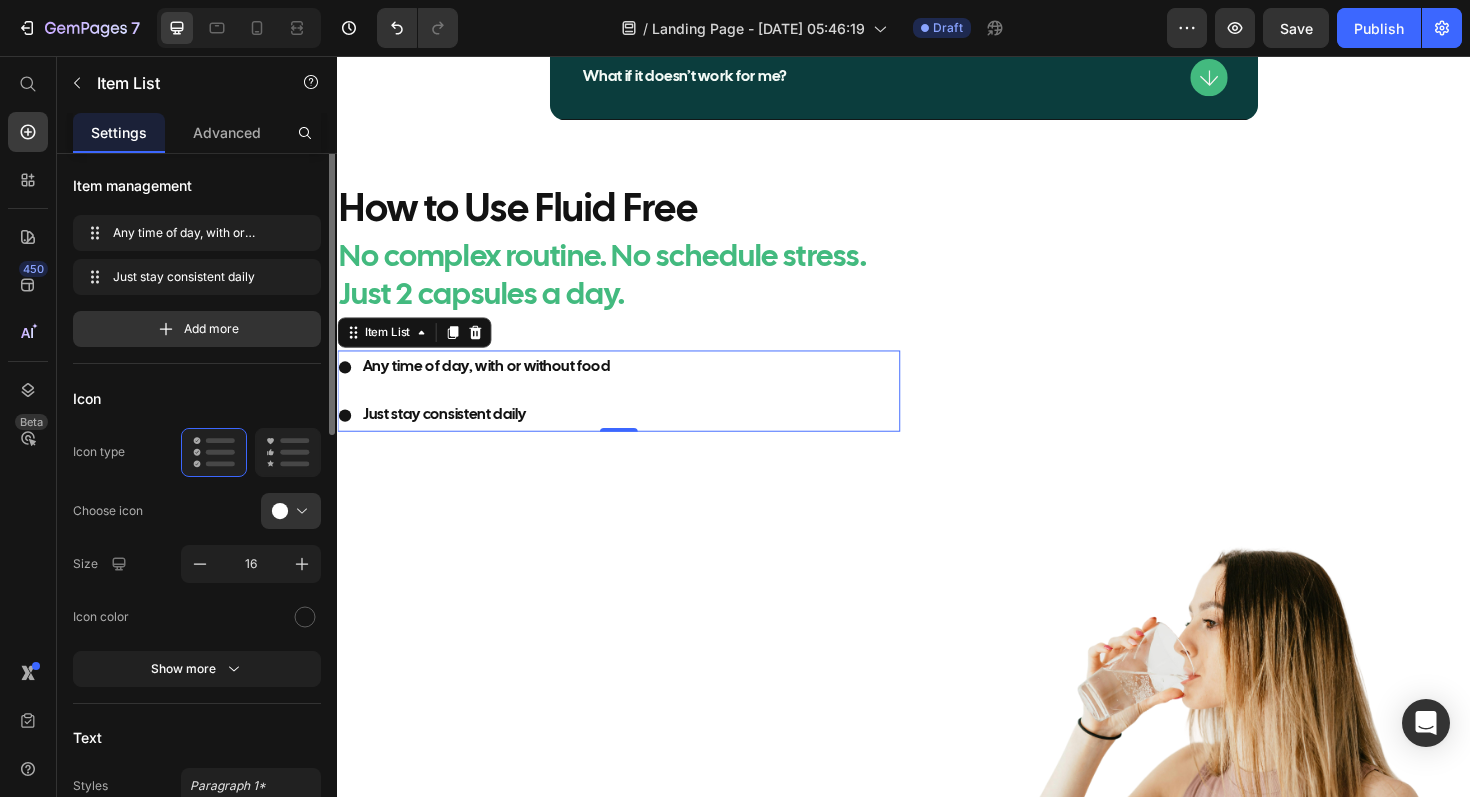 scroll, scrollTop: 0, scrollLeft: 0, axis: both 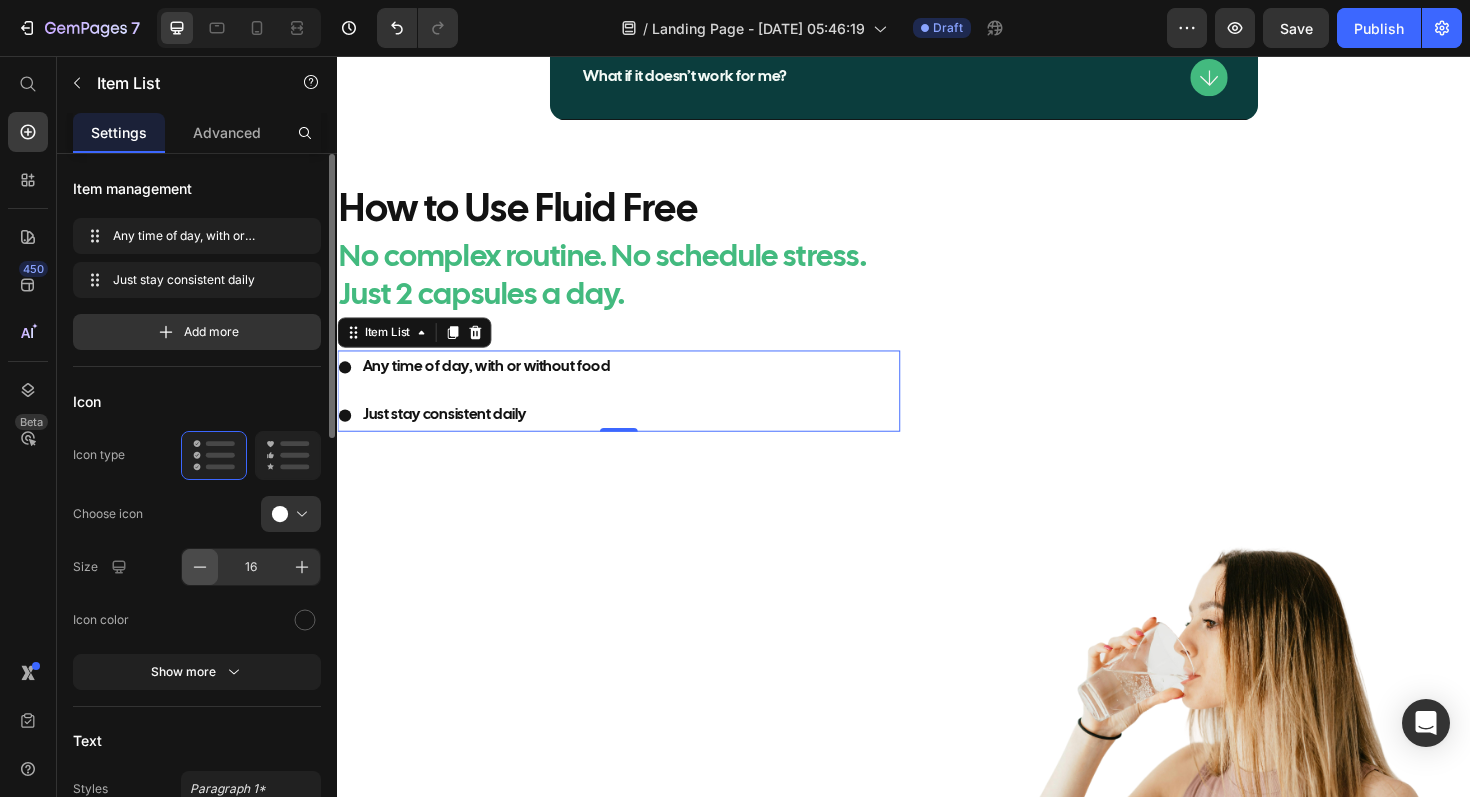 click 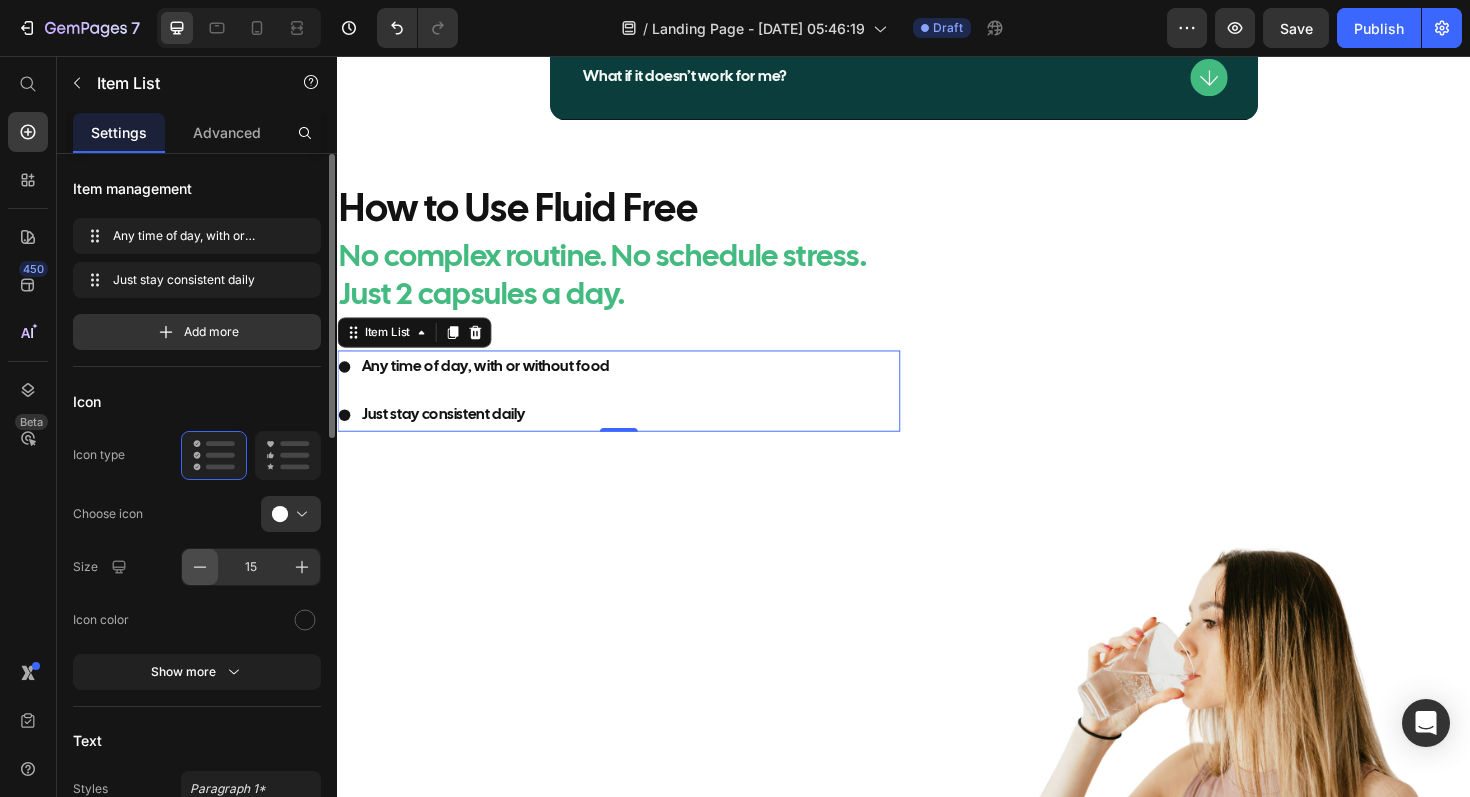click 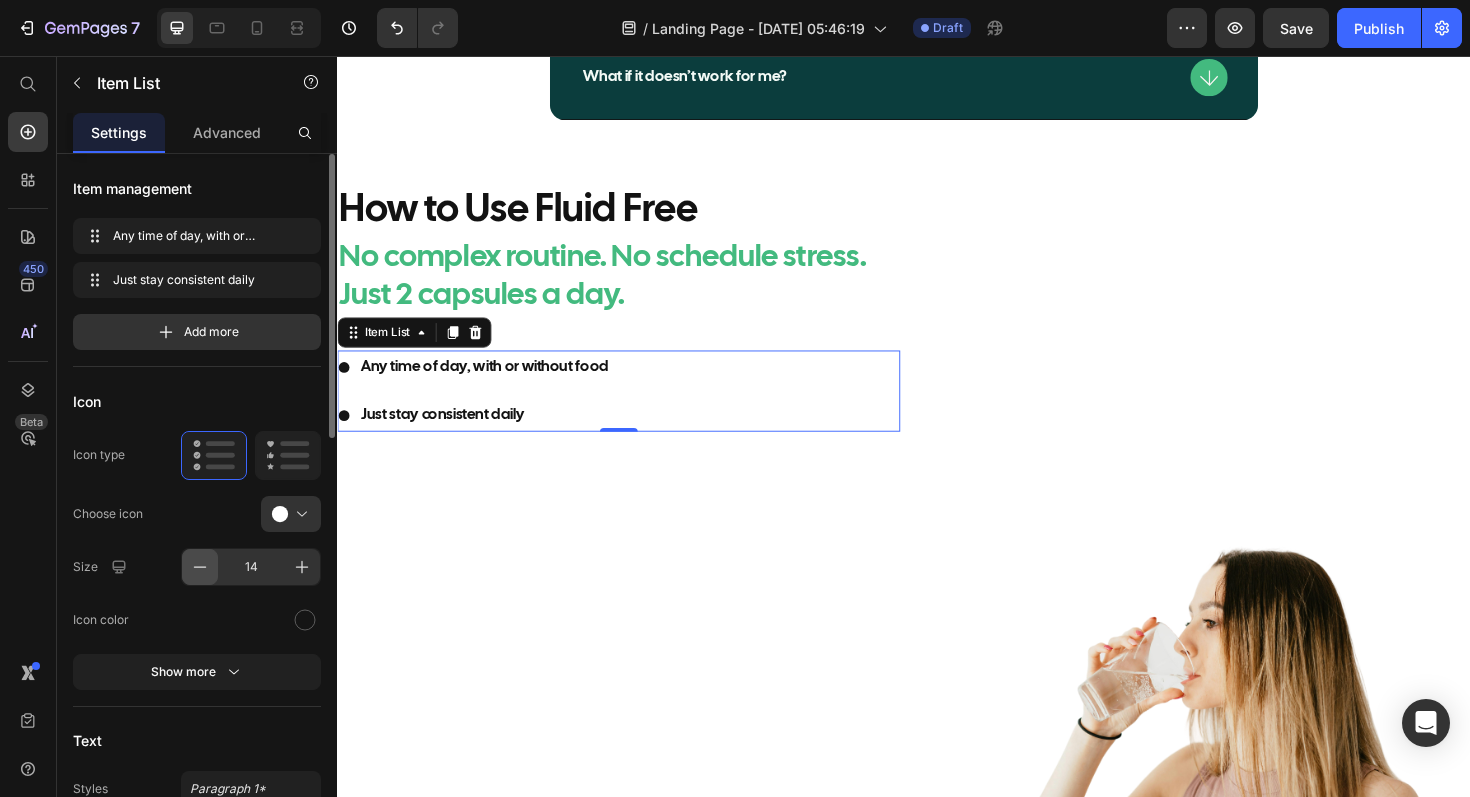 click 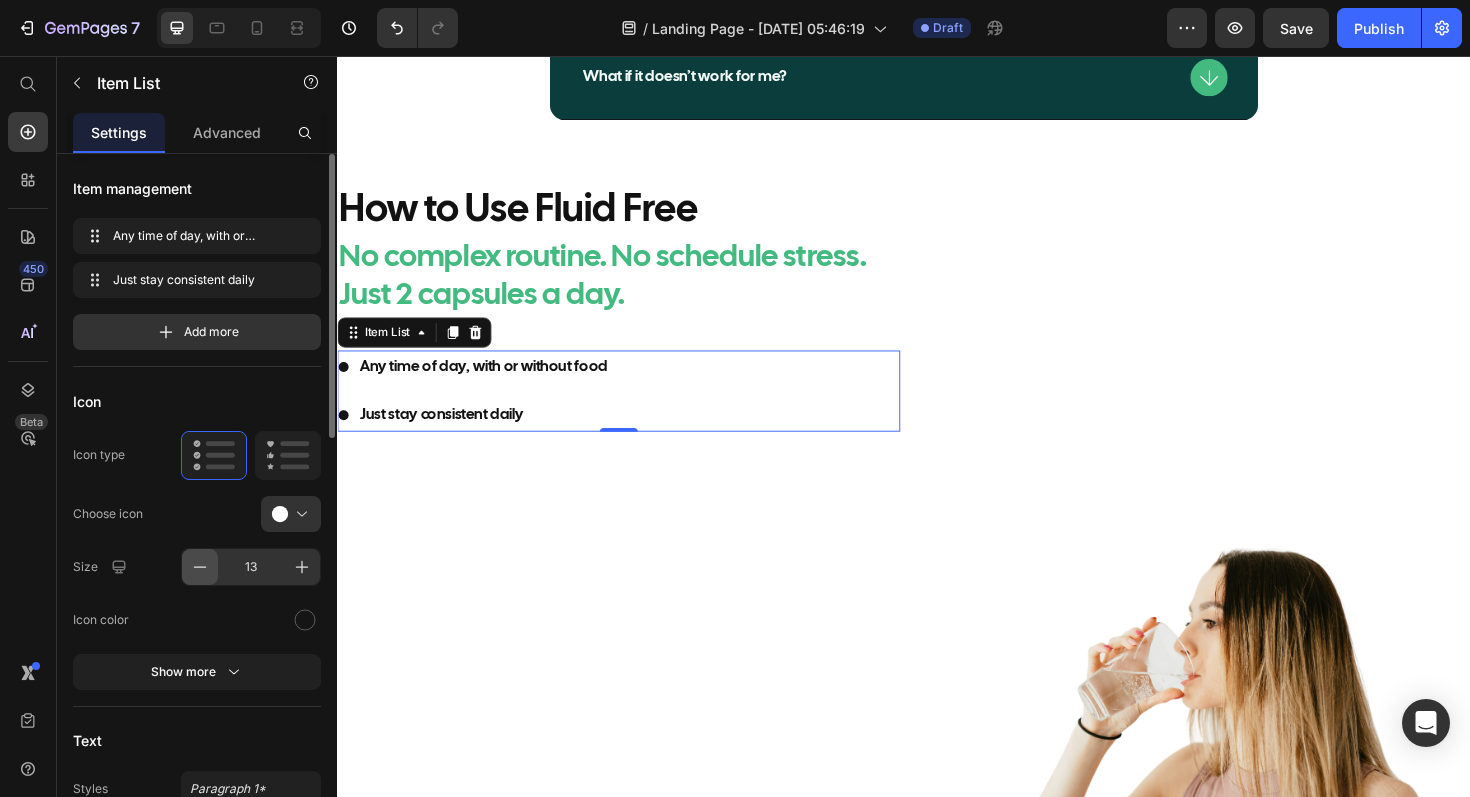 click 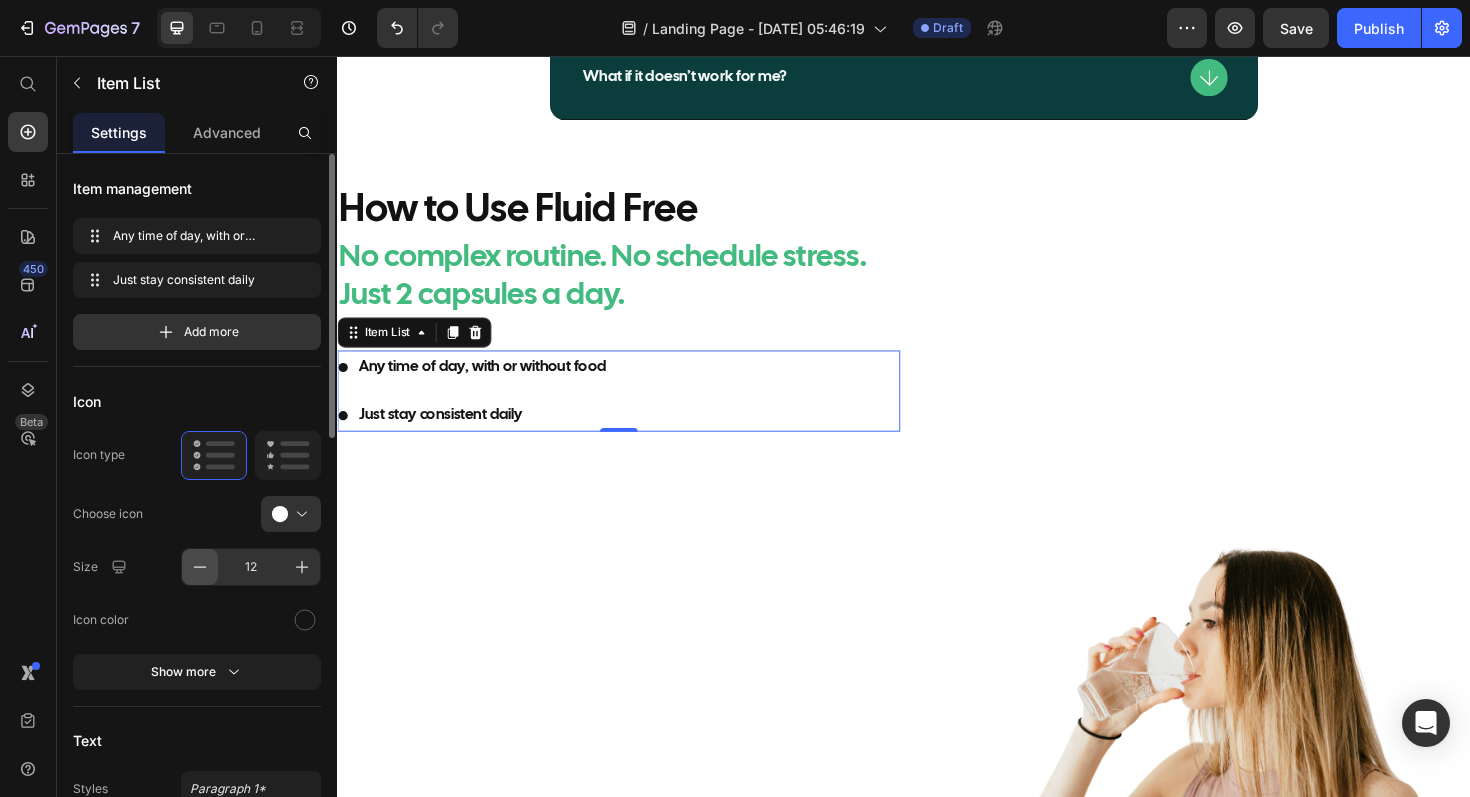 click 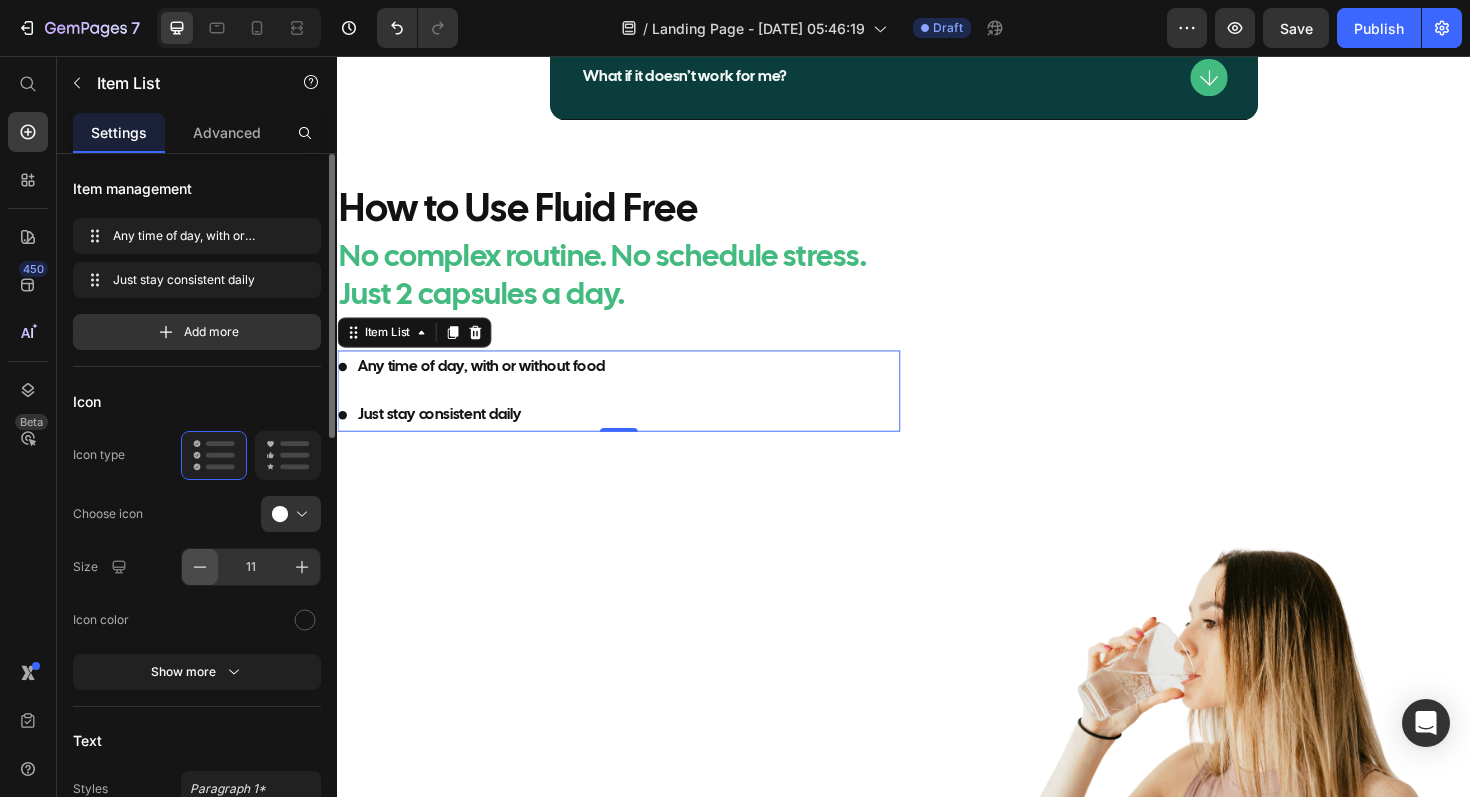 click 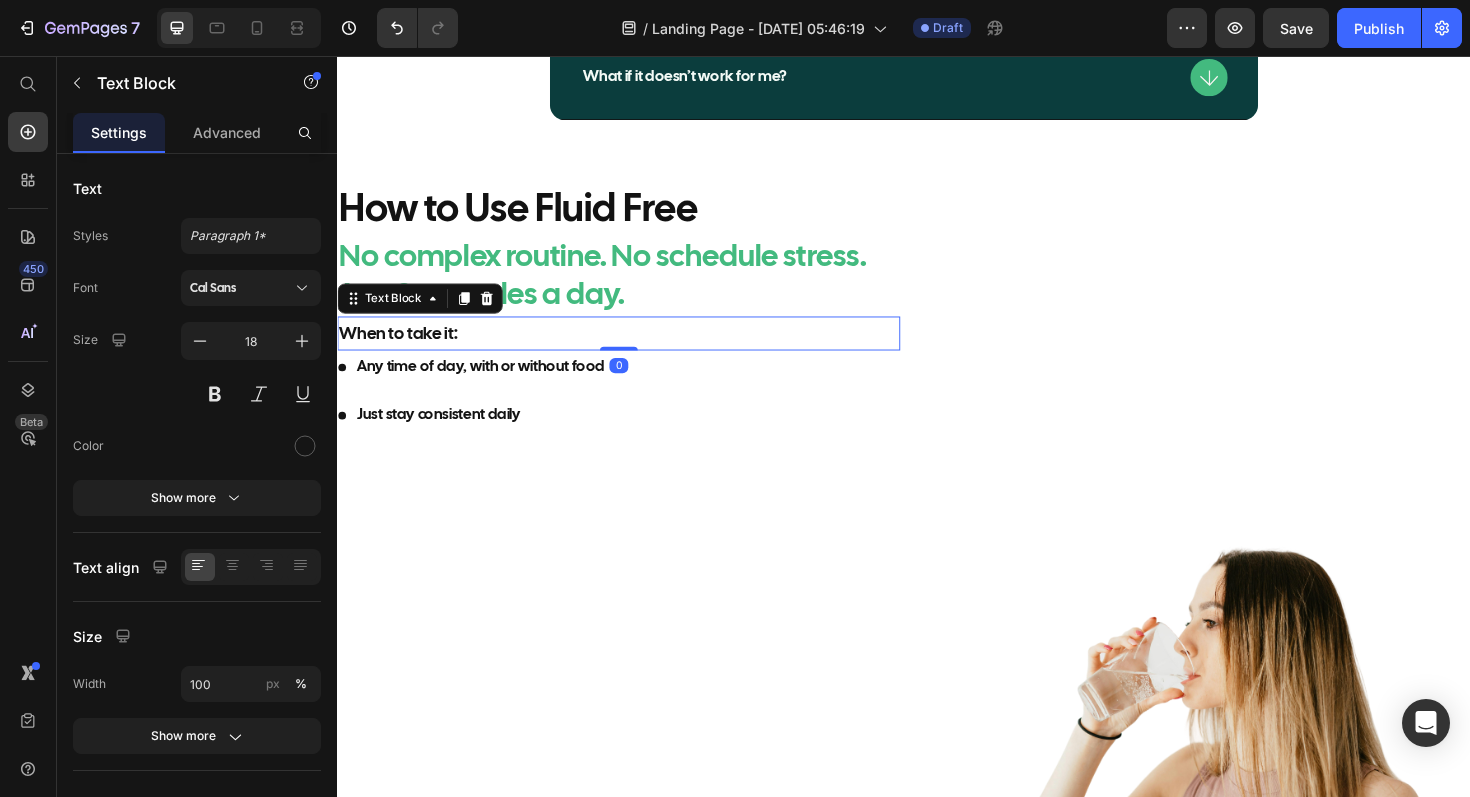click on "When to take it:" at bounding box center [635, 350] 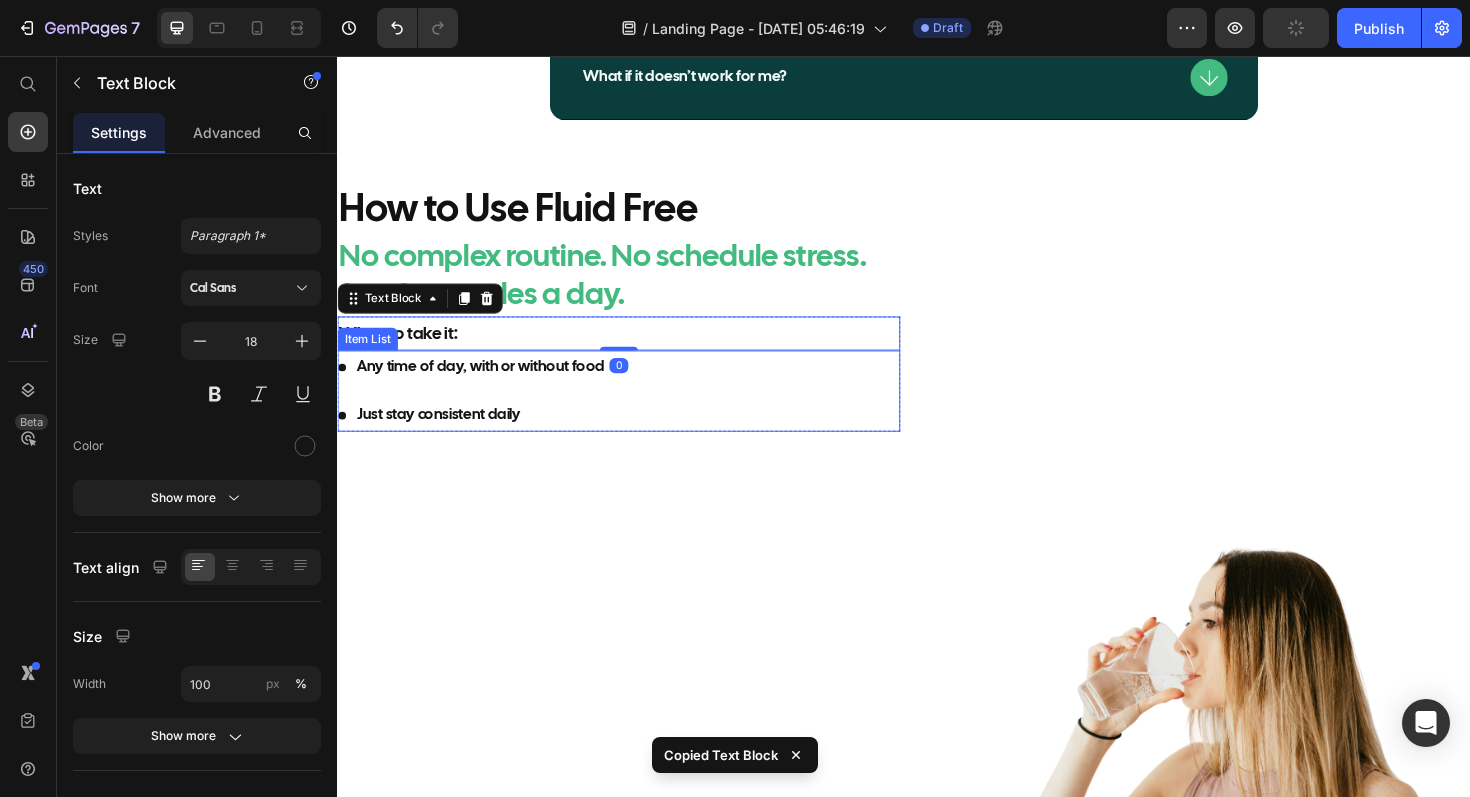 click on "Any time of day, with or without food
Just stay consistent daily Item List" at bounding box center [635, 411] 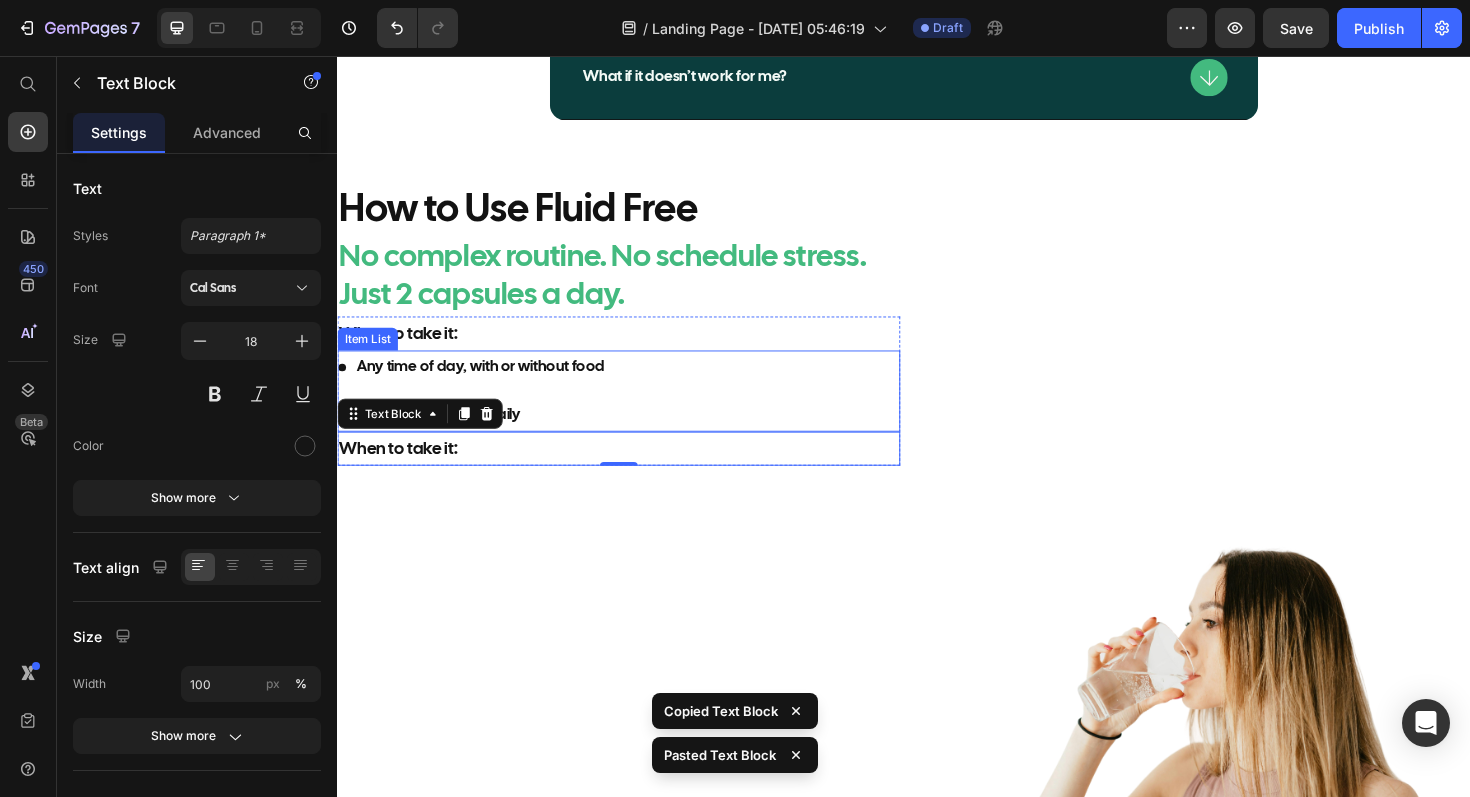 click on "Any time of day, with or without food
Just stay consistent daily" at bounding box center (635, 411) 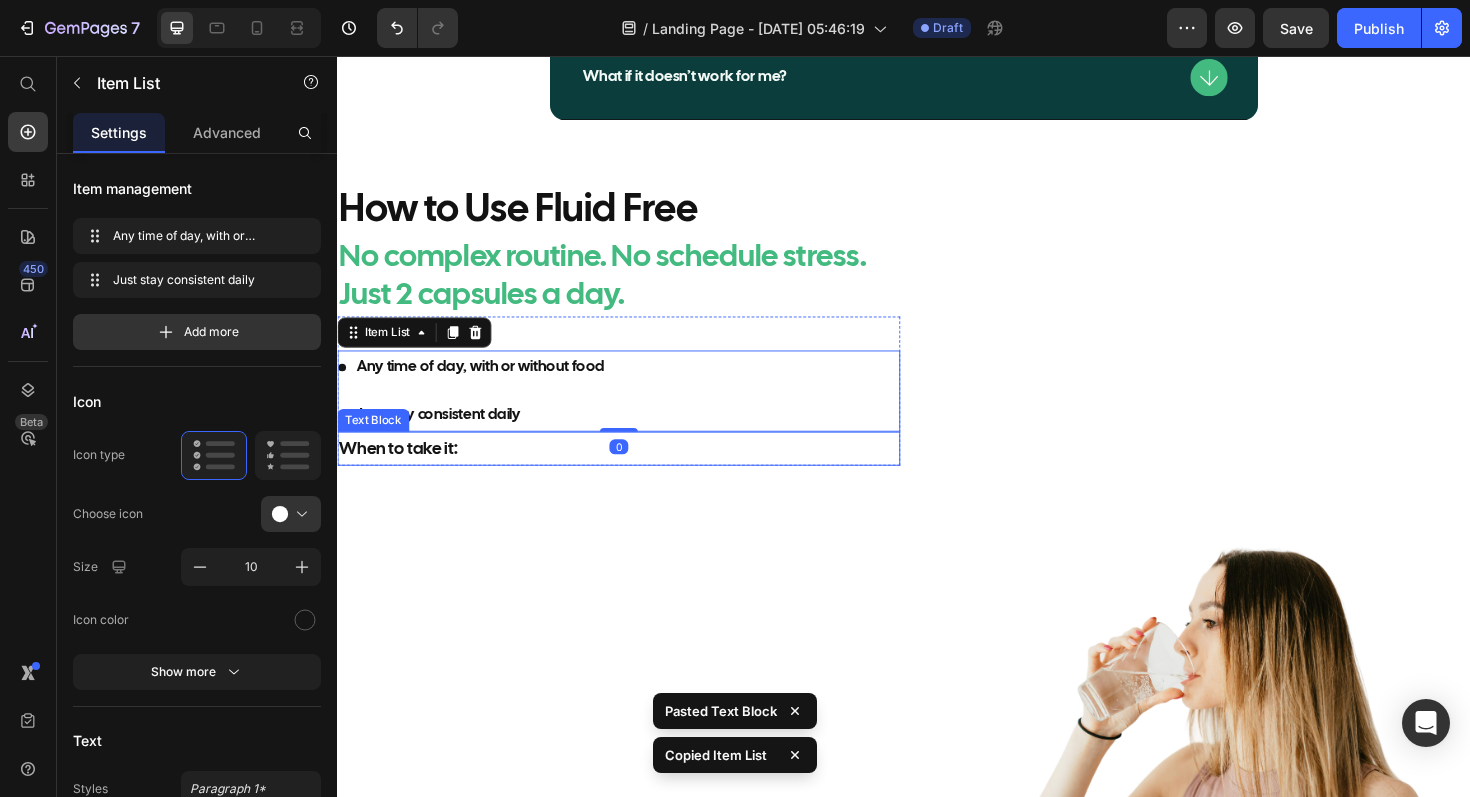 click on "When to take it:" at bounding box center (635, 472) 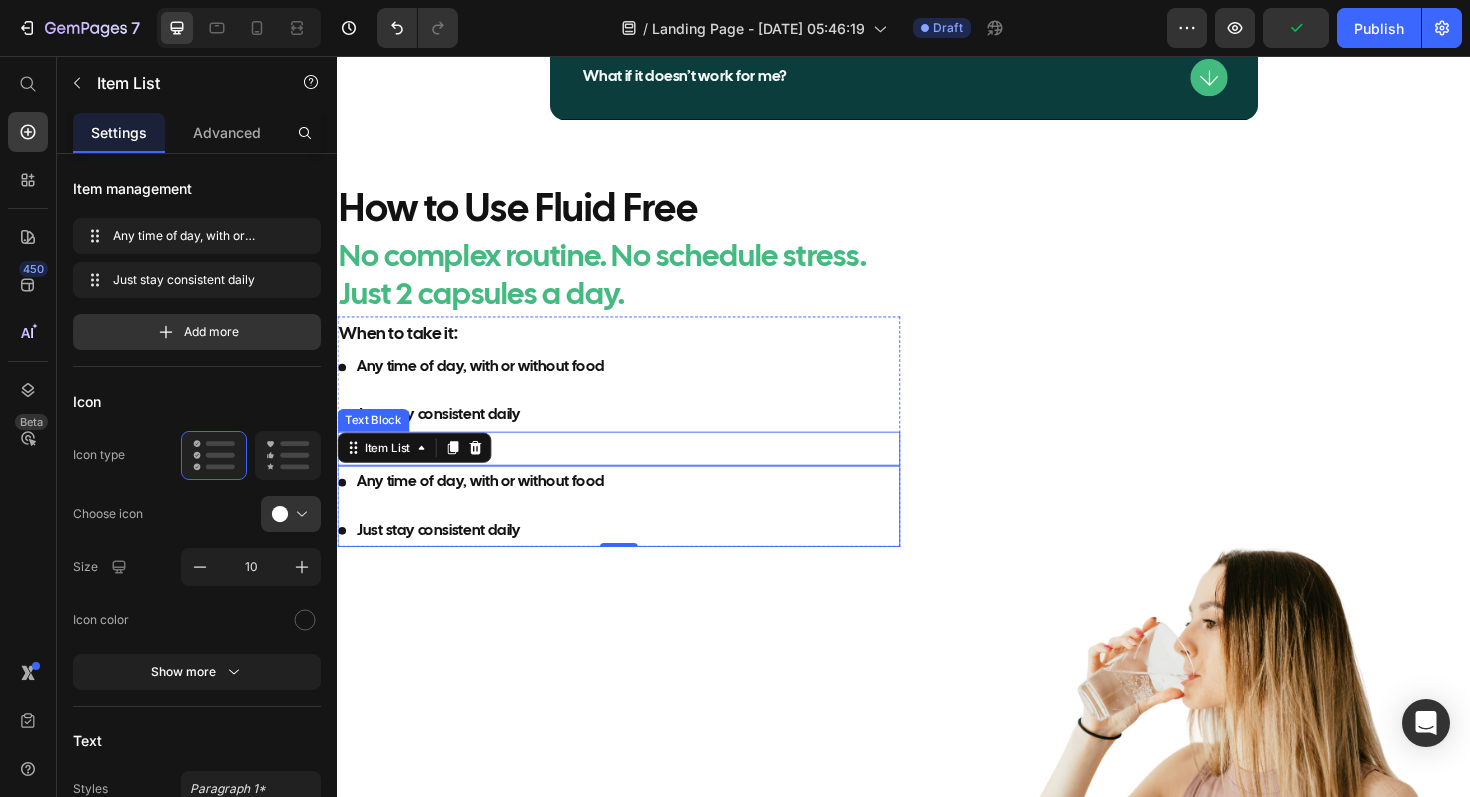 click on "When to take it:" at bounding box center (635, 472) 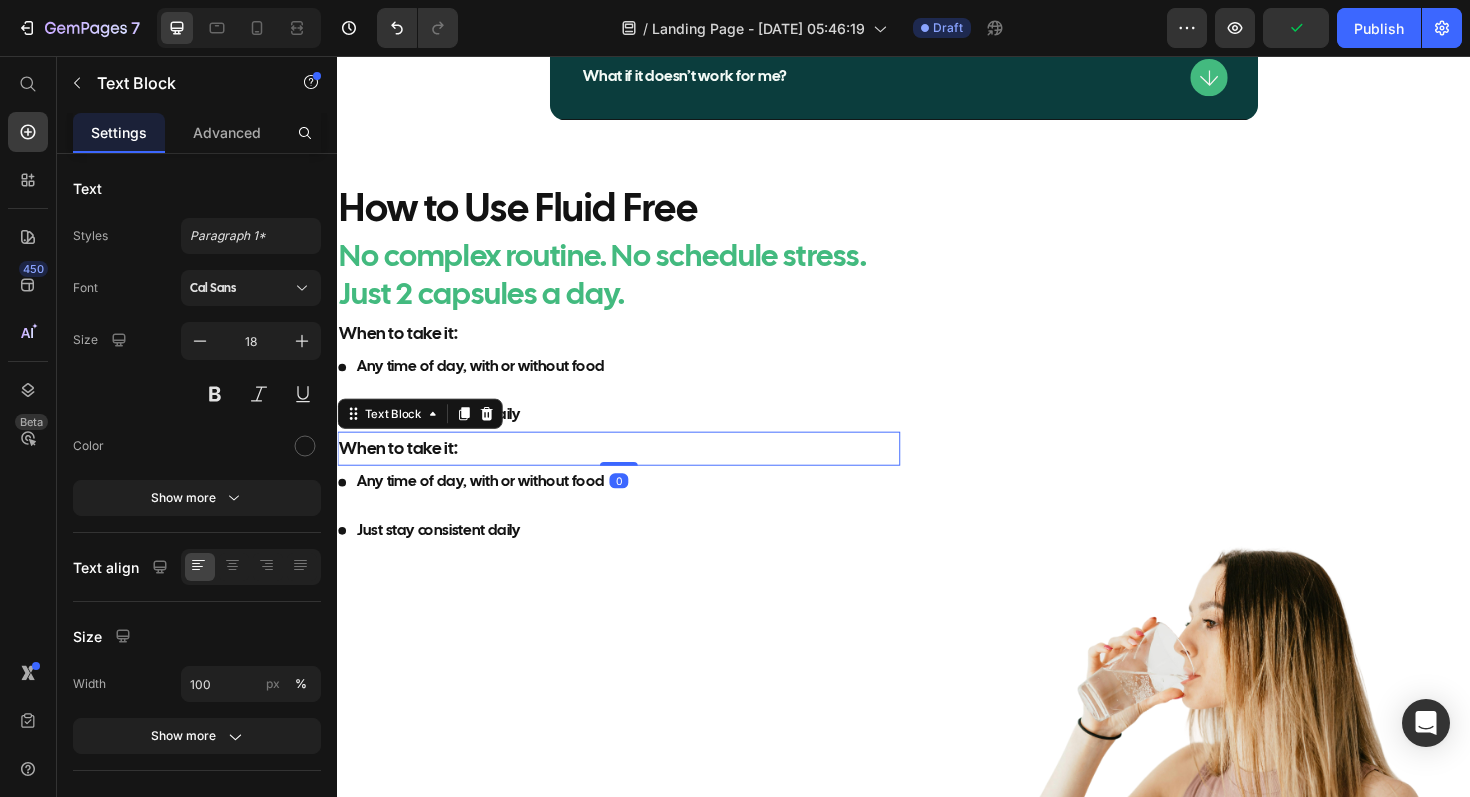 click on "When to take it:" at bounding box center (635, 472) 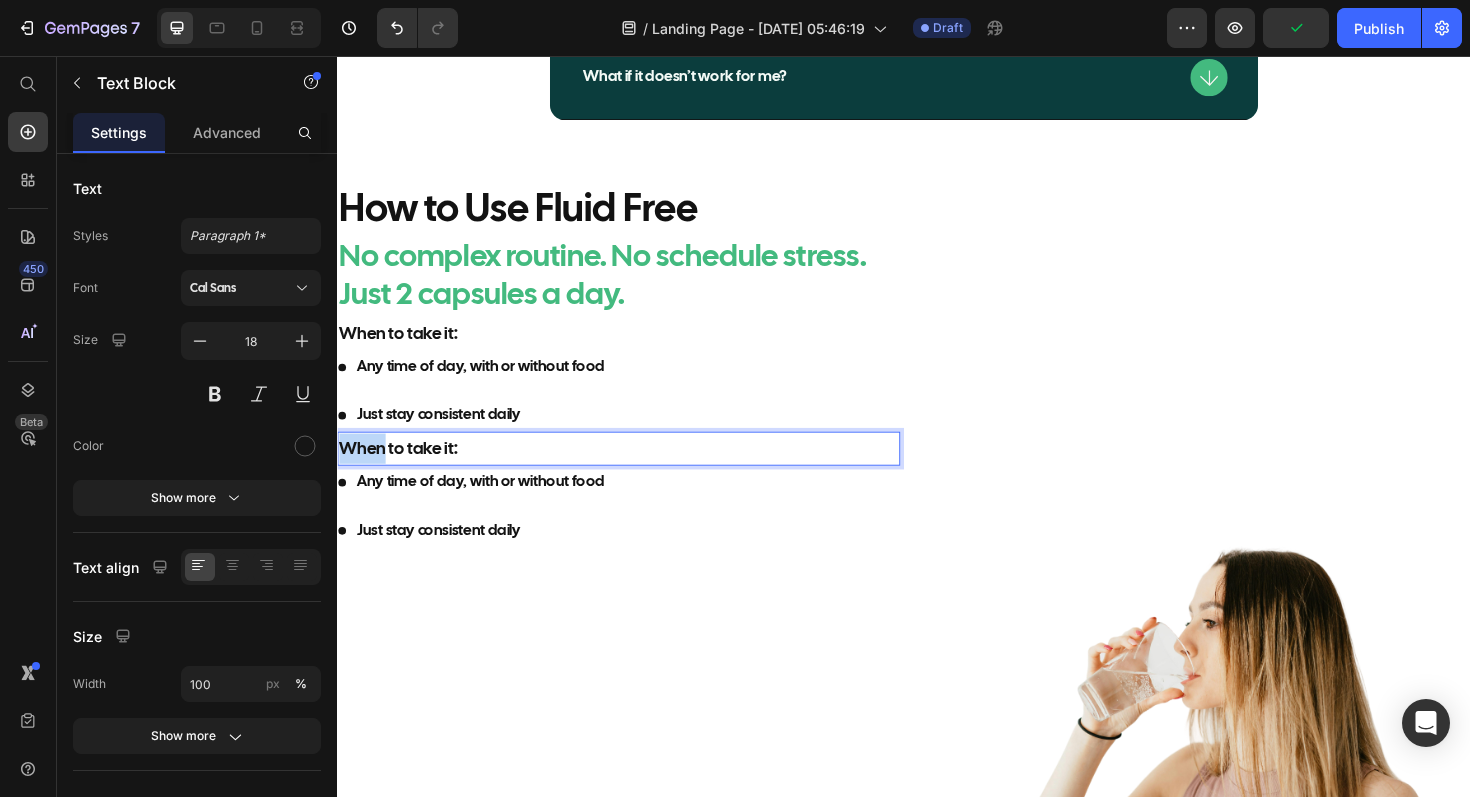 click on "When to take it:" at bounding box center [635, 472] 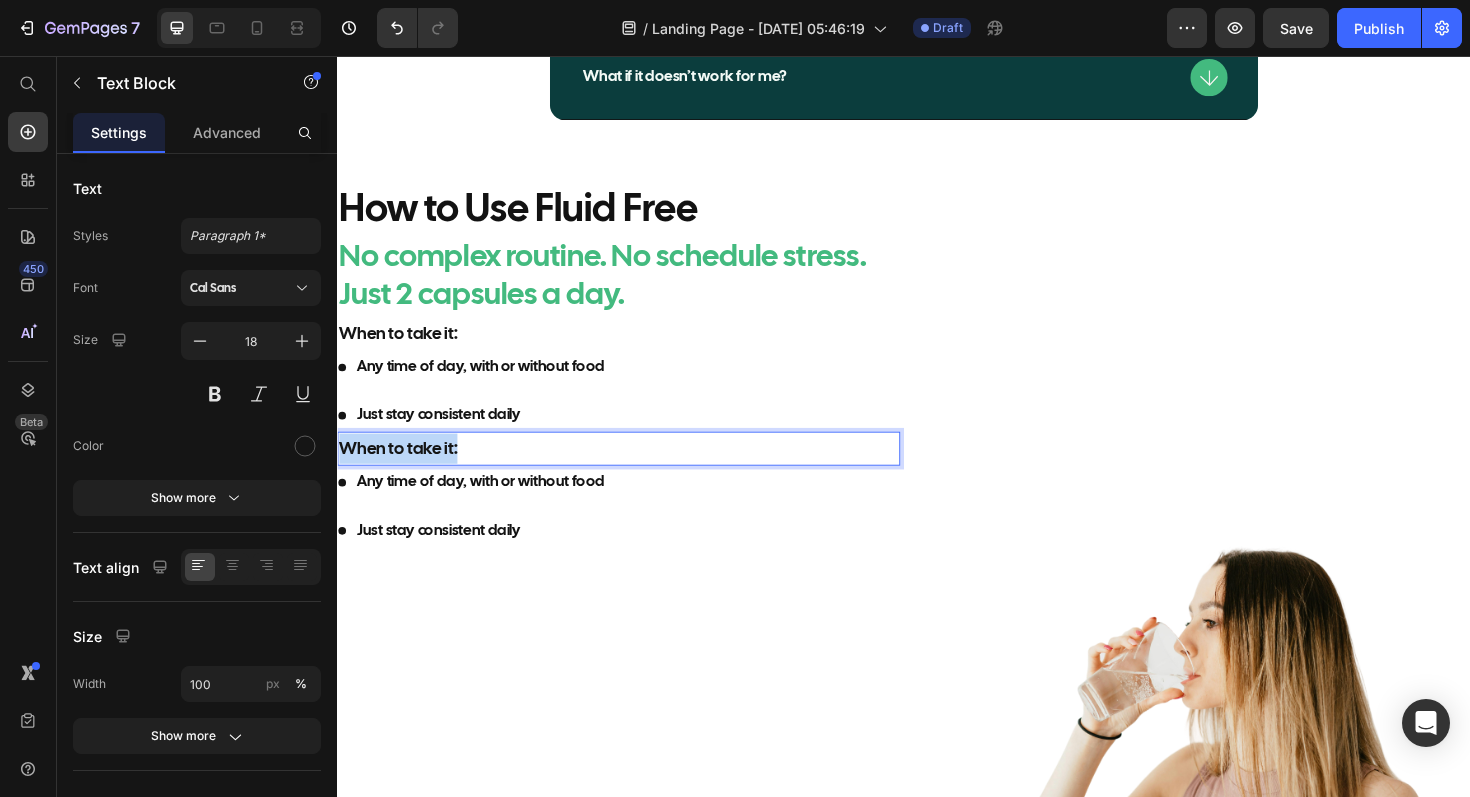 click on "When to take it:" at bounding box center [635, 472] 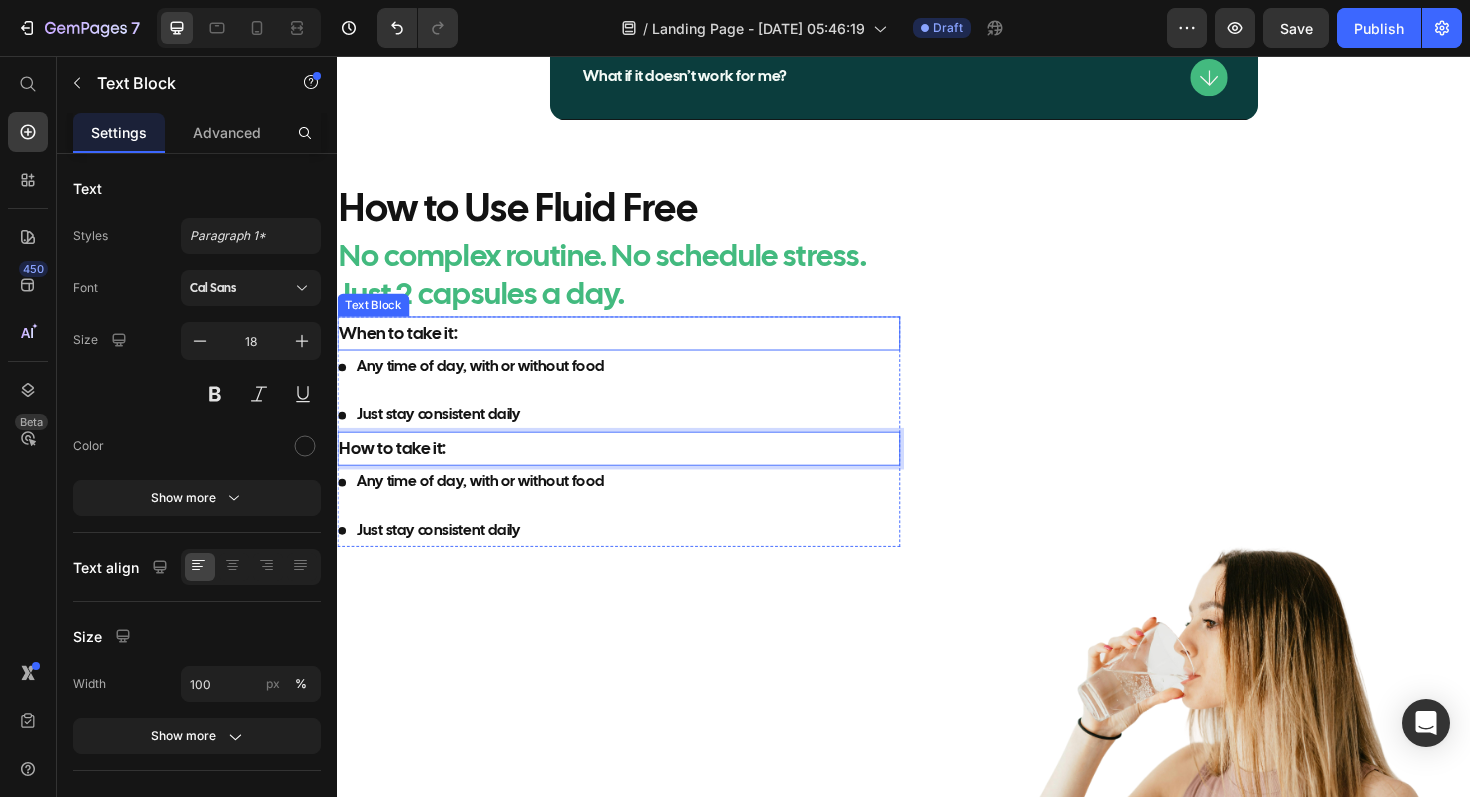 click on "When to take it:" at bounding box center (635, 350) 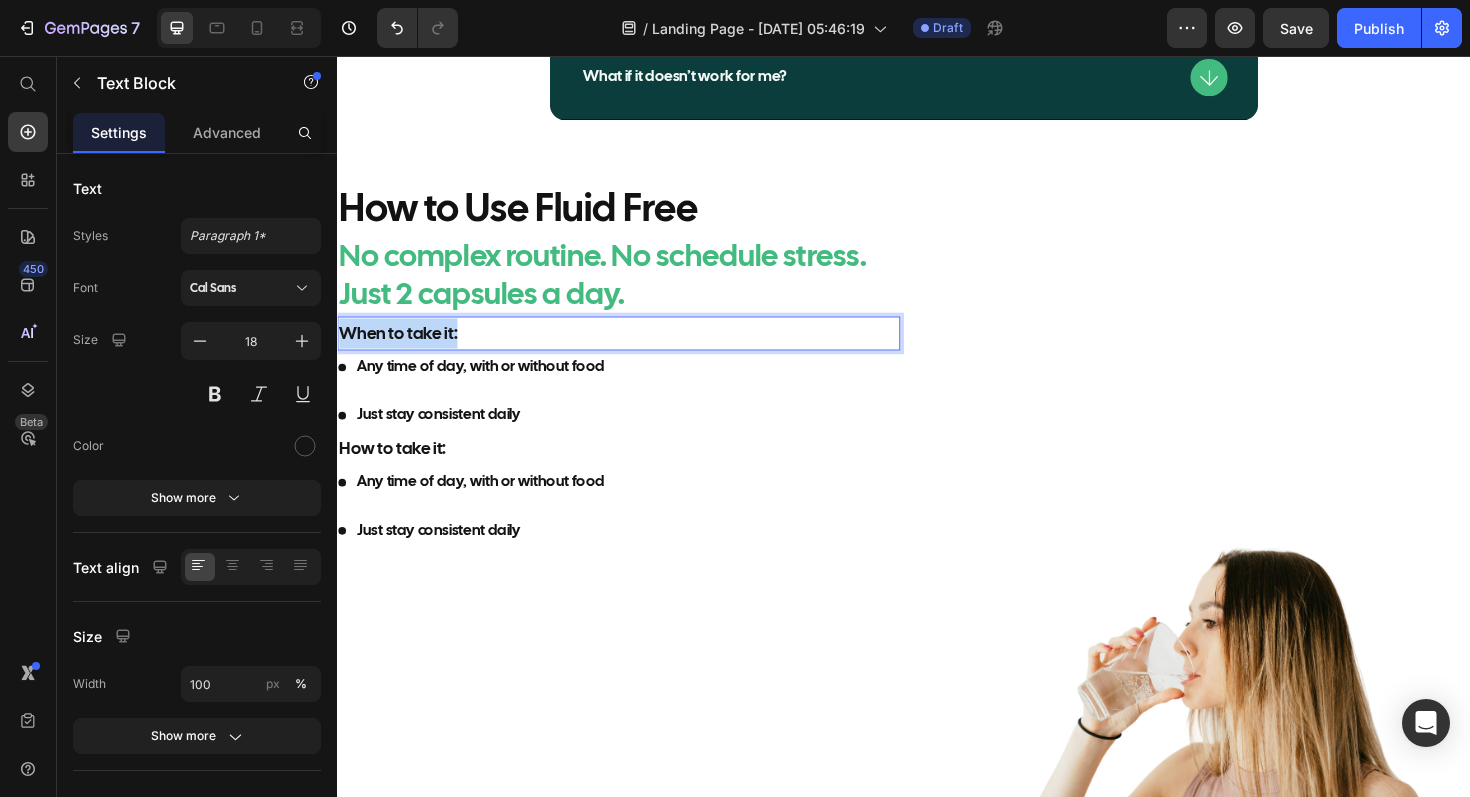 click on "When to take it:" at bounding box center (635, 350) 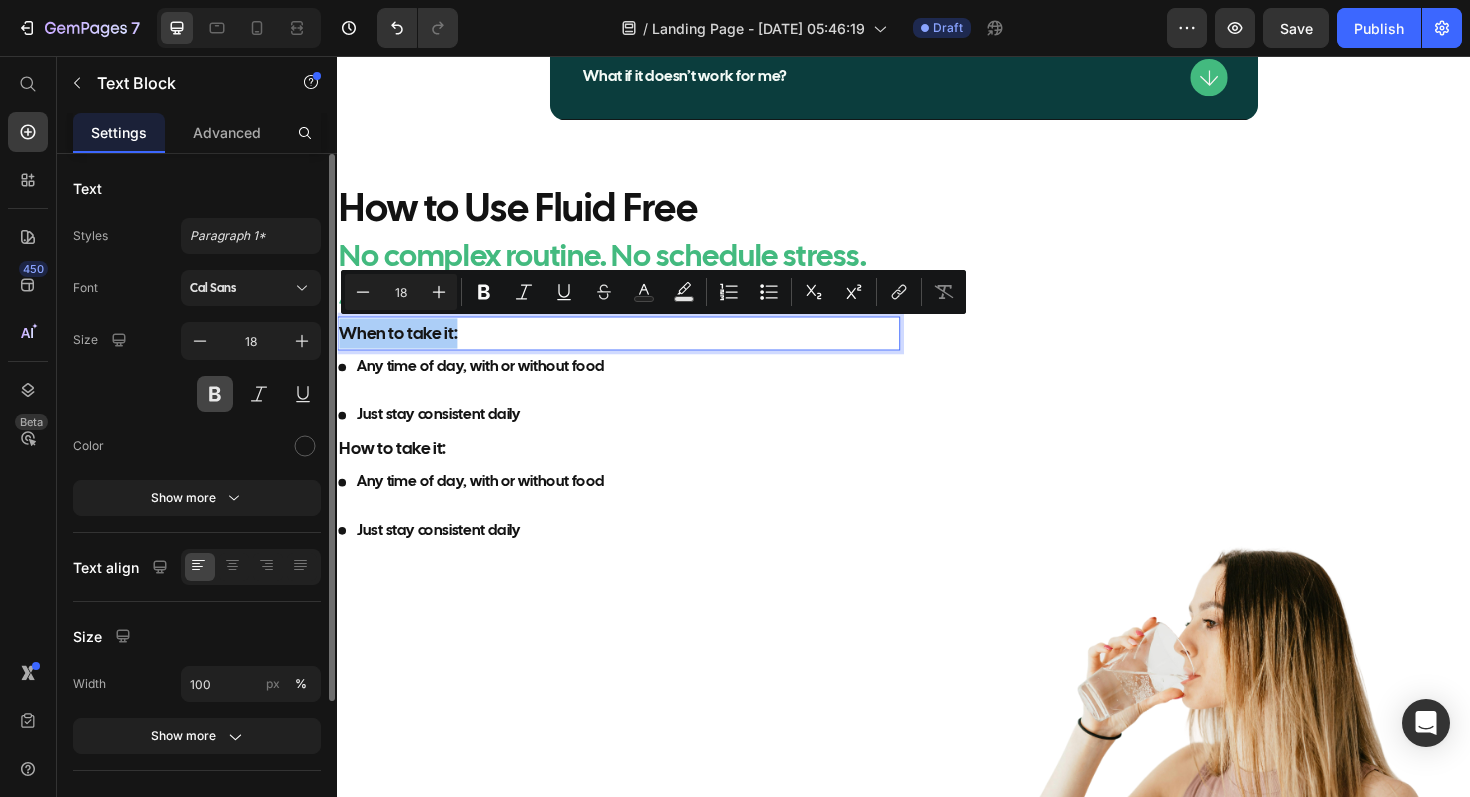 click at bounding box center (215, 394) 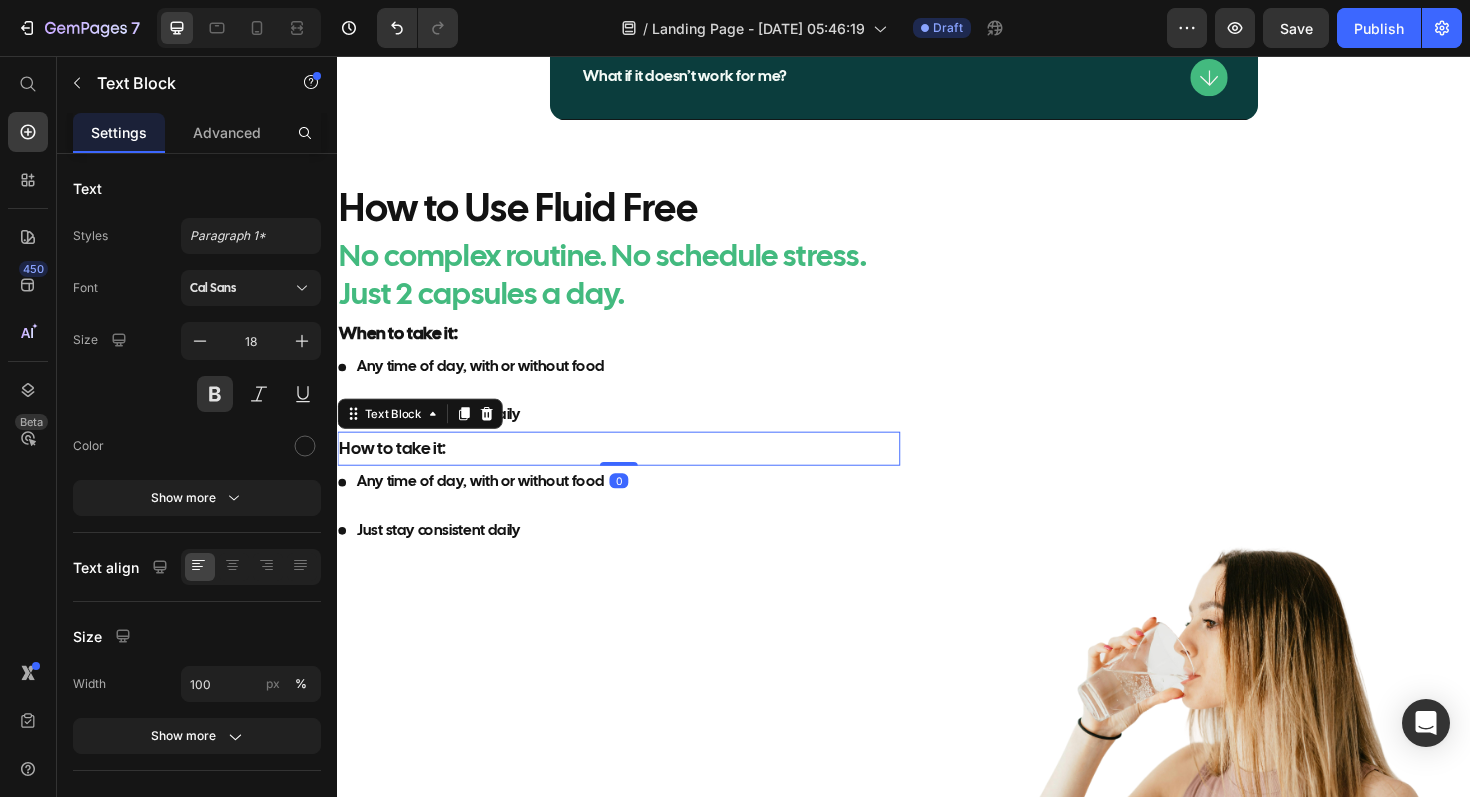 click on "How to take it:" at bounding box center (635, 472) 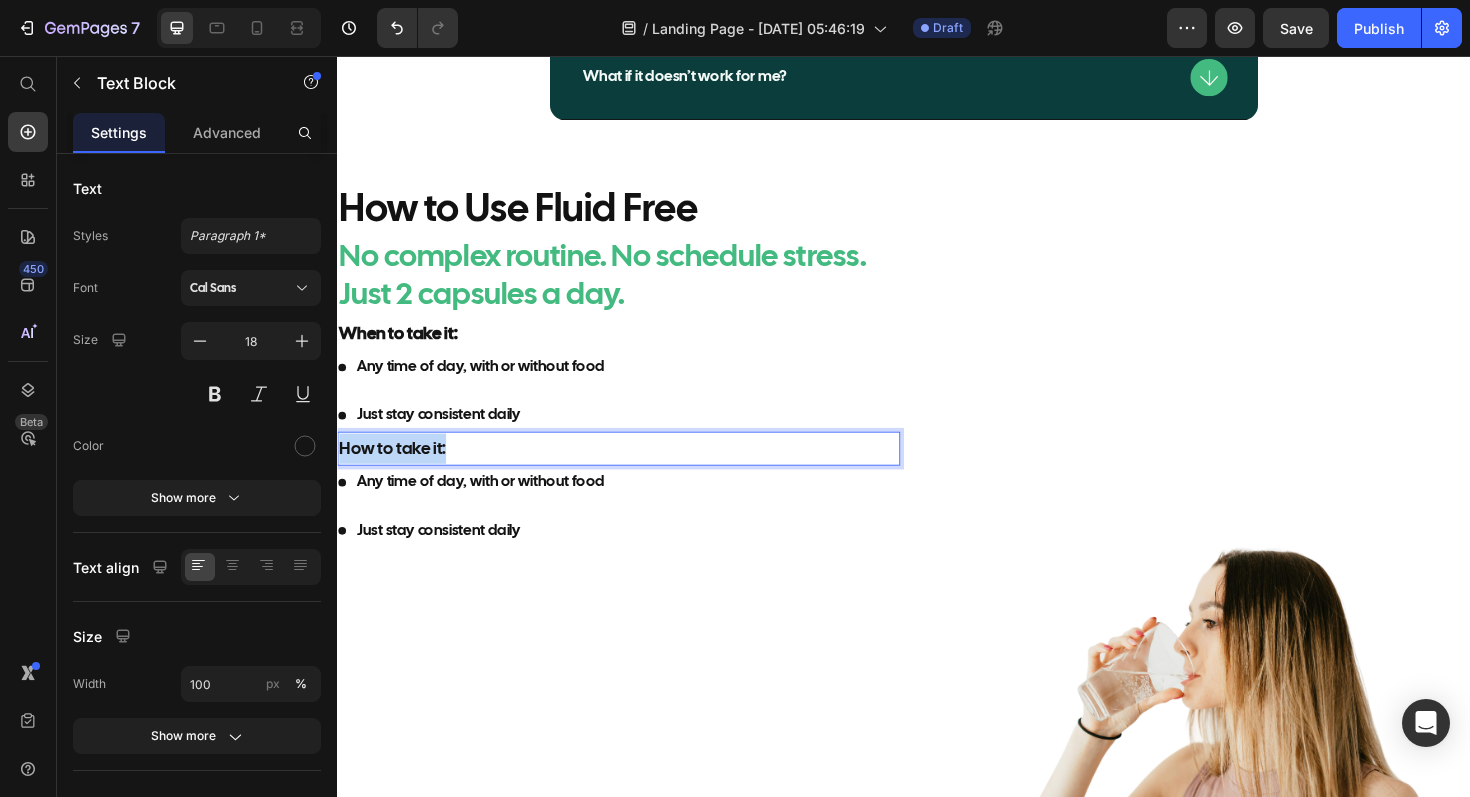 click on "How to take it:" at bounding box center [635, 472] 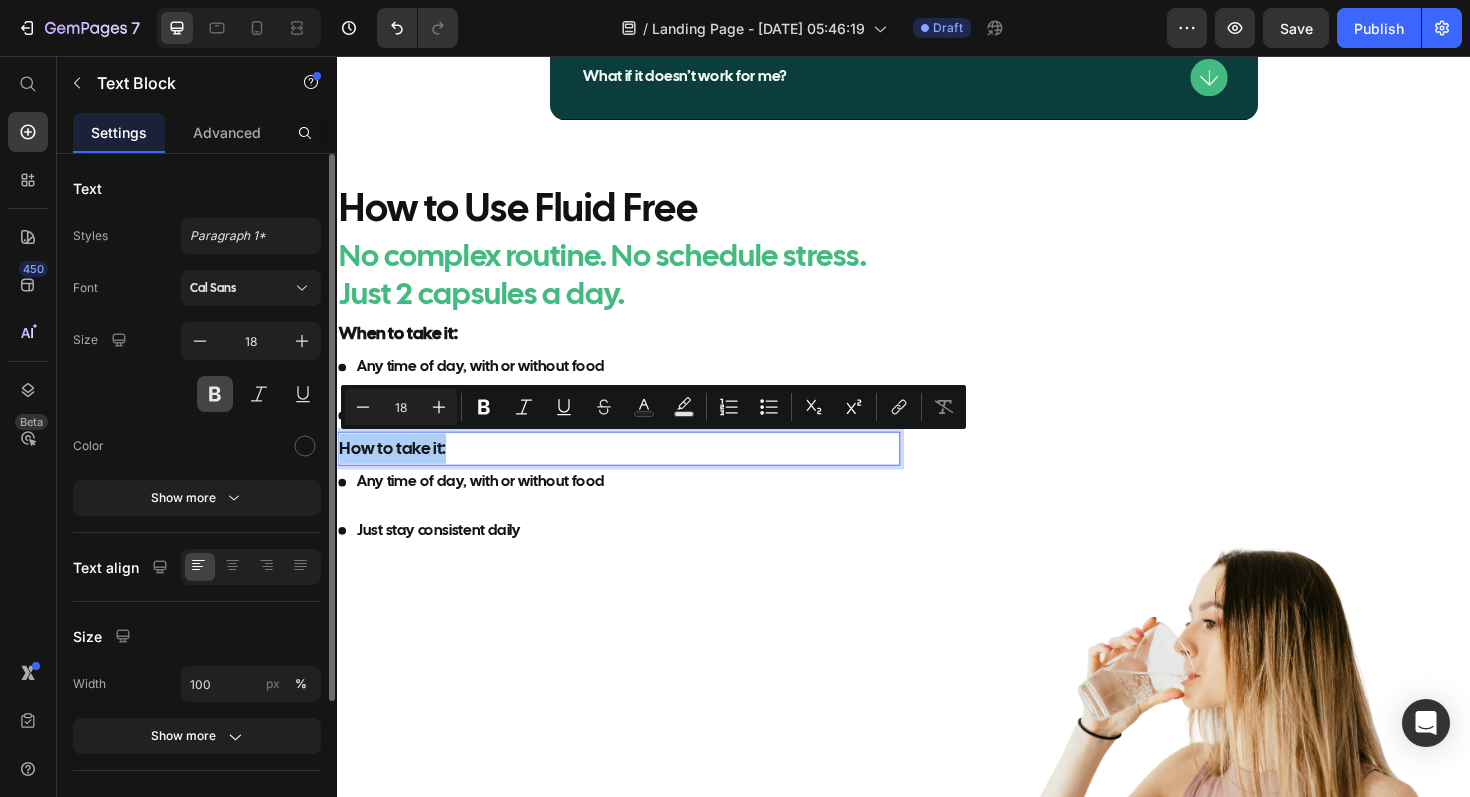 click at bounding box center (215, 394) 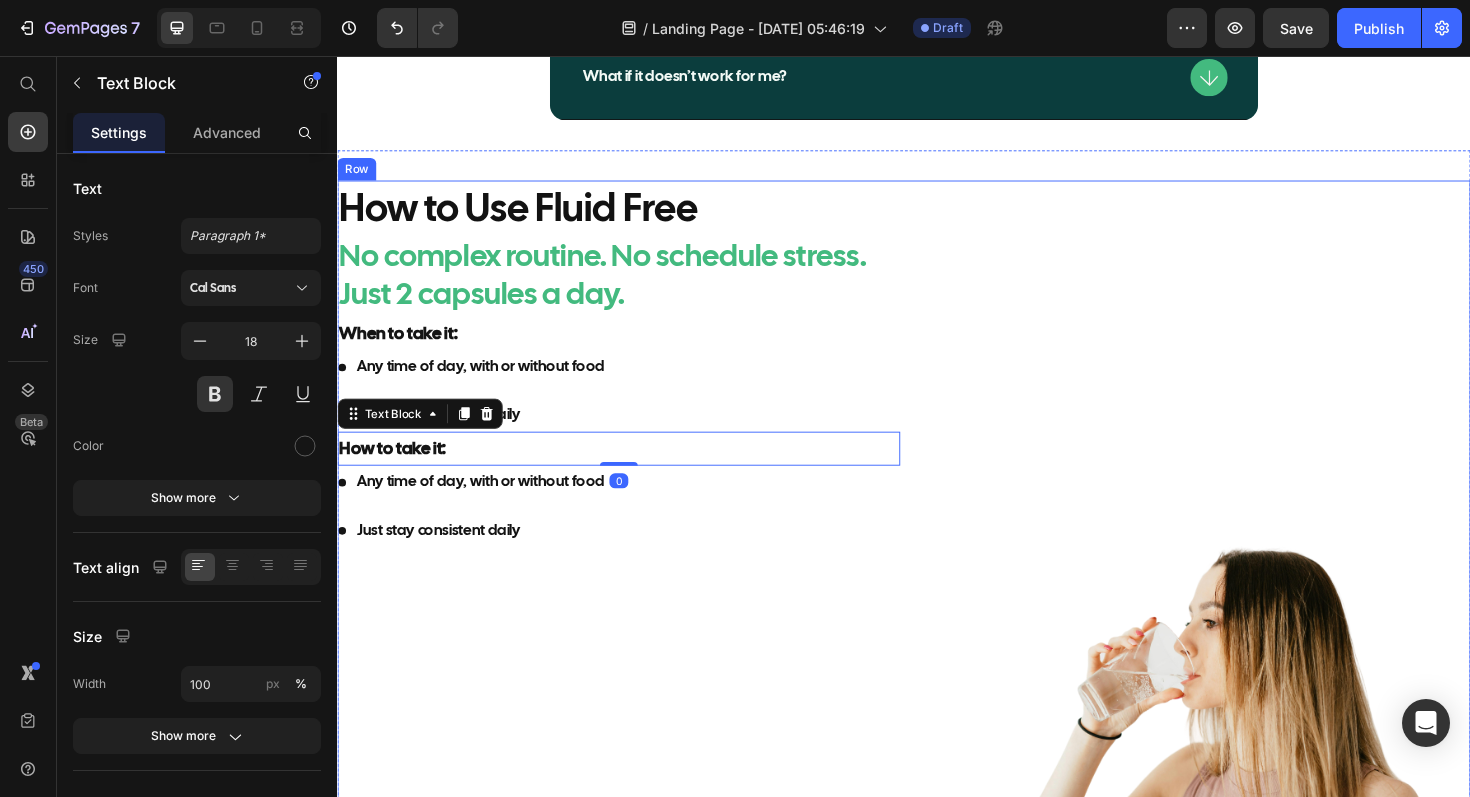 click on "How to Use Fluid Free Heading No complex routine. No schedule stress. Just 2 capsules a day. Heading When to take it: Text Block
Any time of day, with or without food
Just stay consistent daily Item List How to take it: Text Block   0
Any time of day, with or without food
Just stay consistent daily Item List Row" at bounding box center [635, 635] 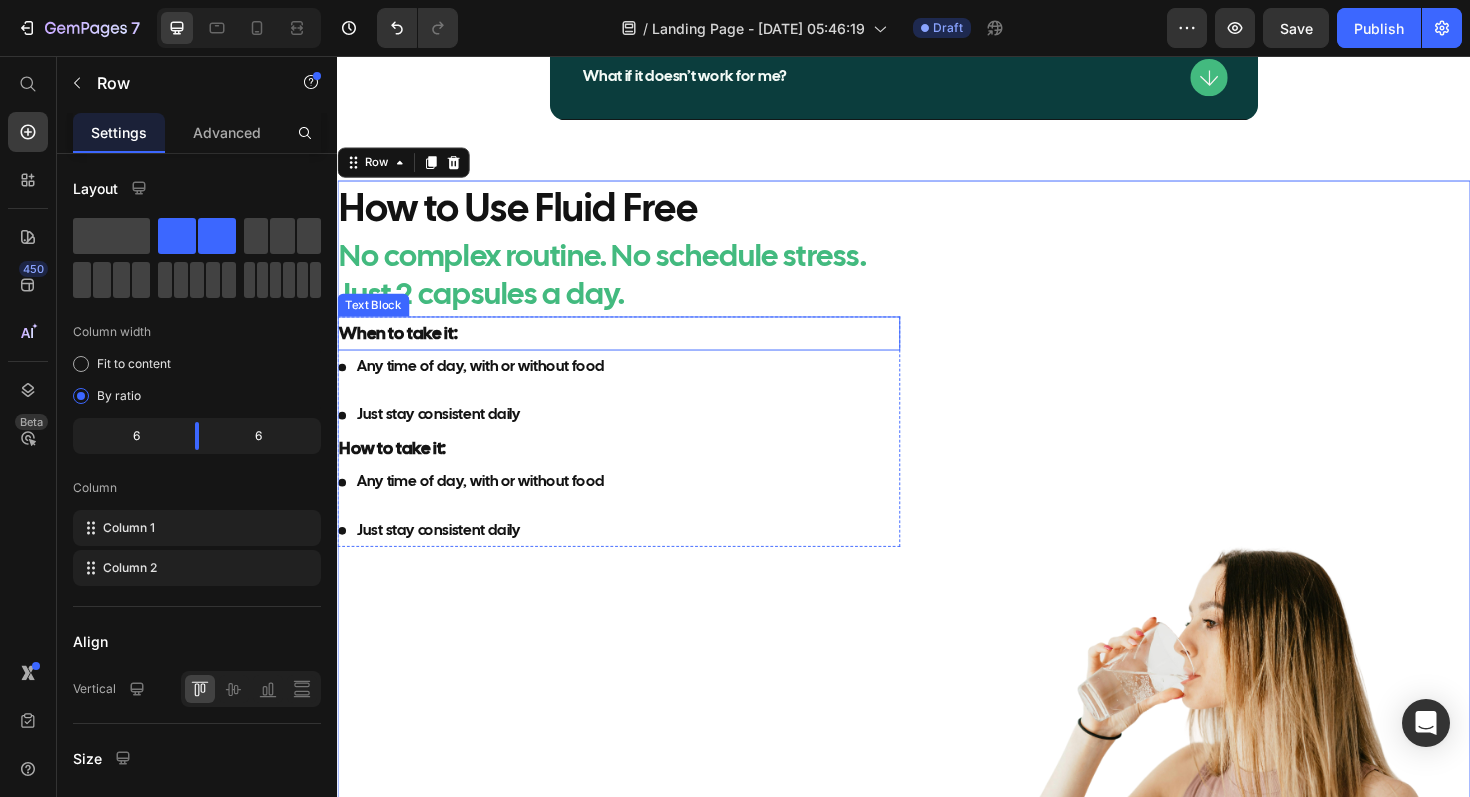 click on "When to take it:" at bounding box center [635, 350] 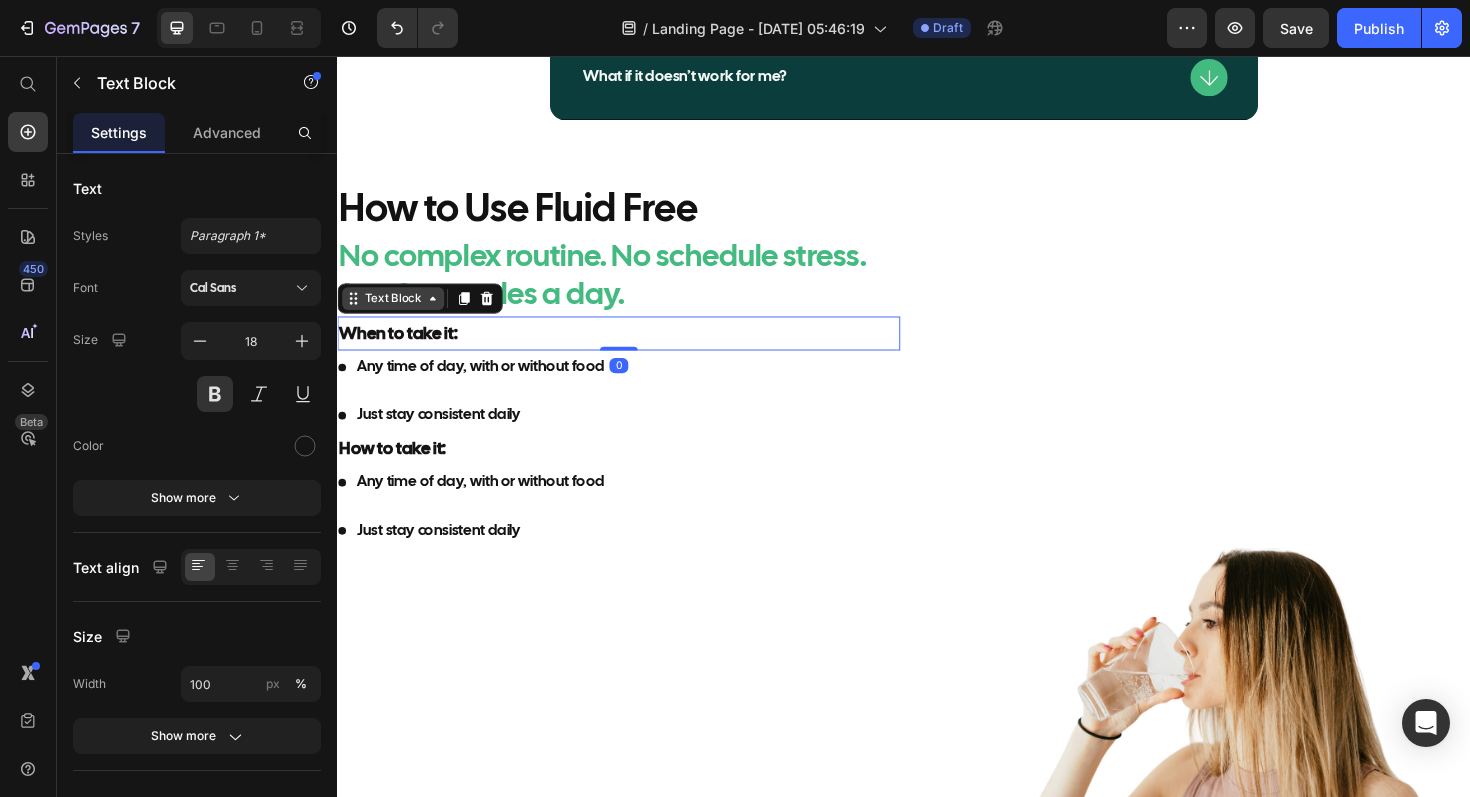 click on "Text Block" at bounding box center (396, 313) 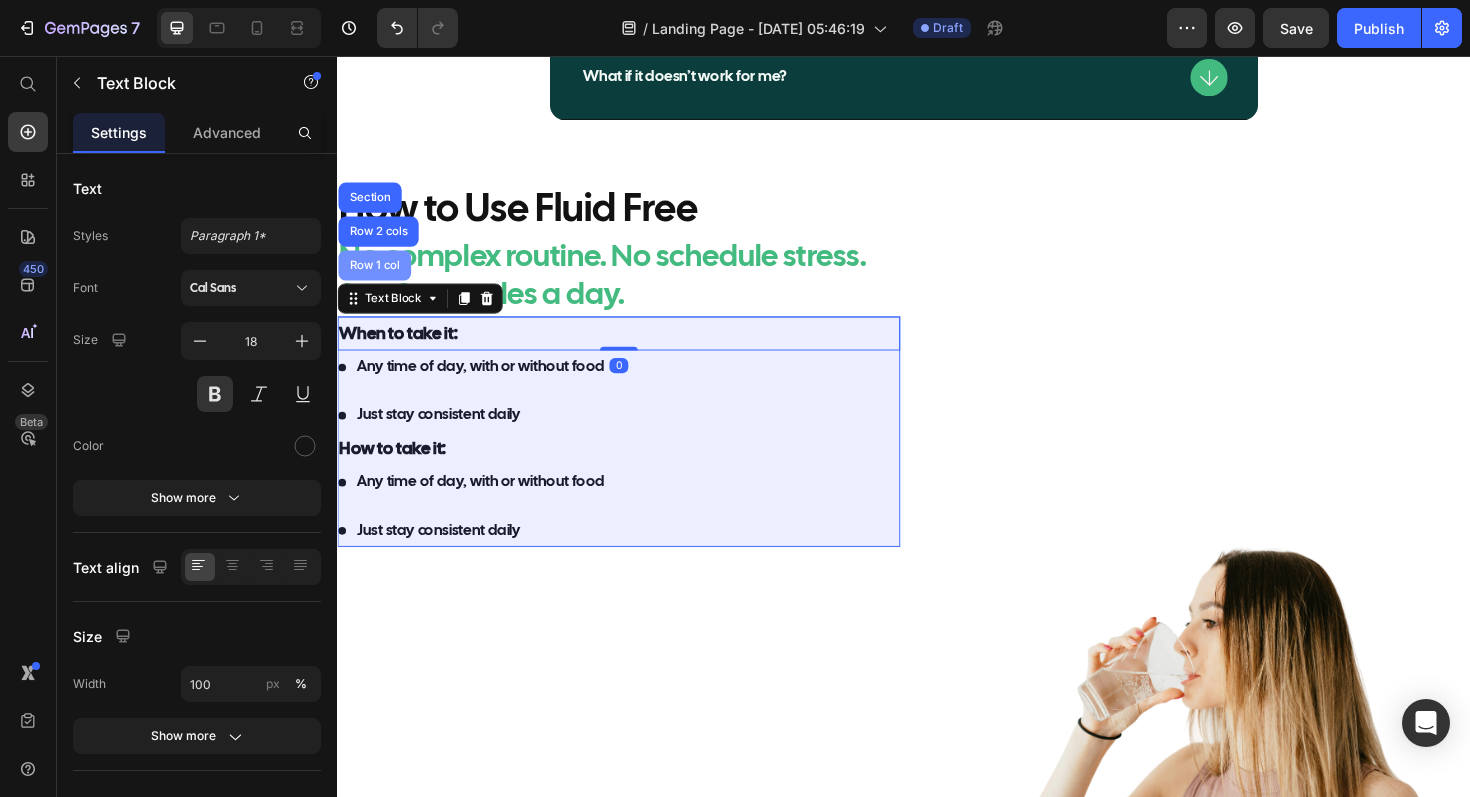 click on "Row 1 col" at bounding box center (376, 278) 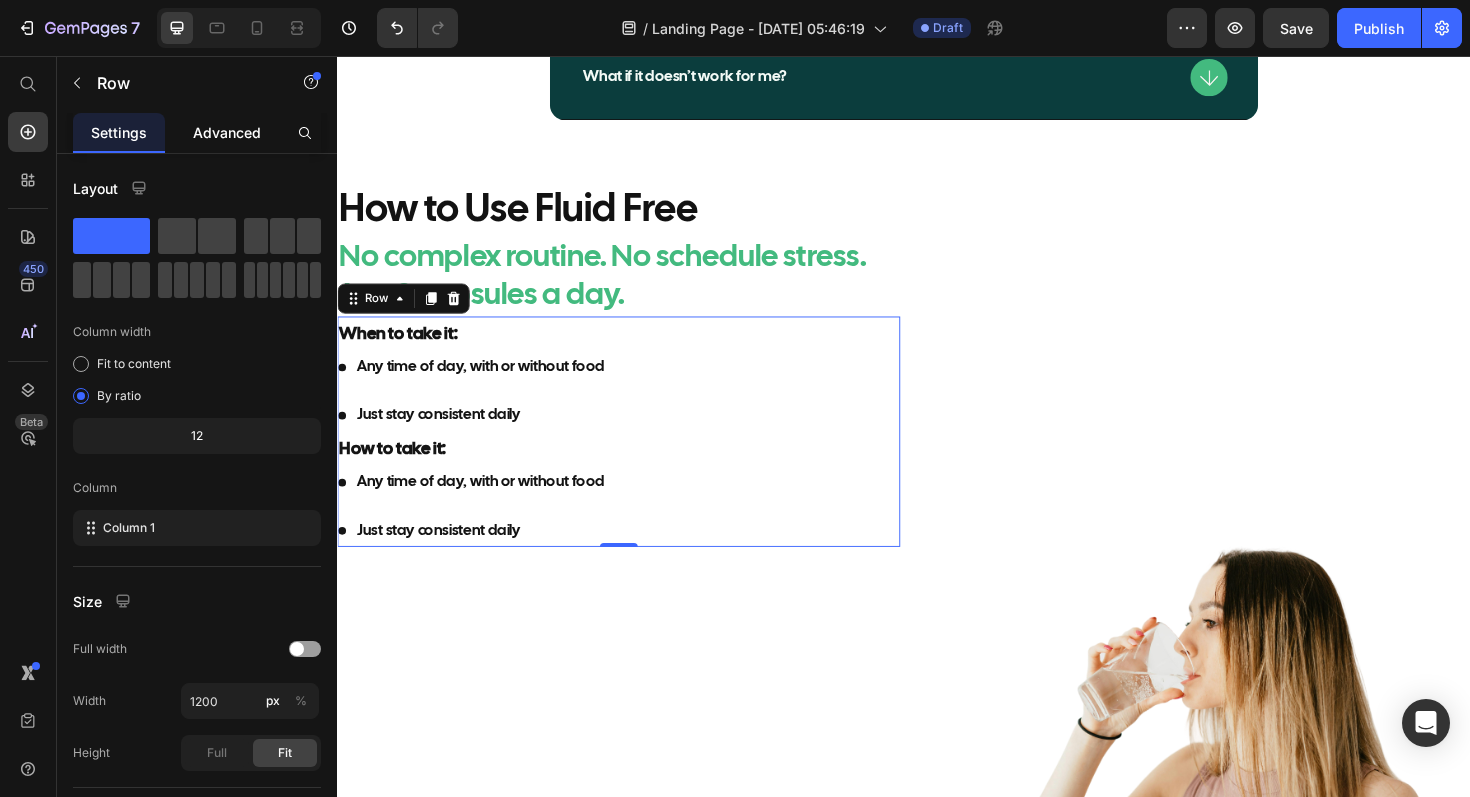 click on "Advanced" at bounding box center (227, 132) 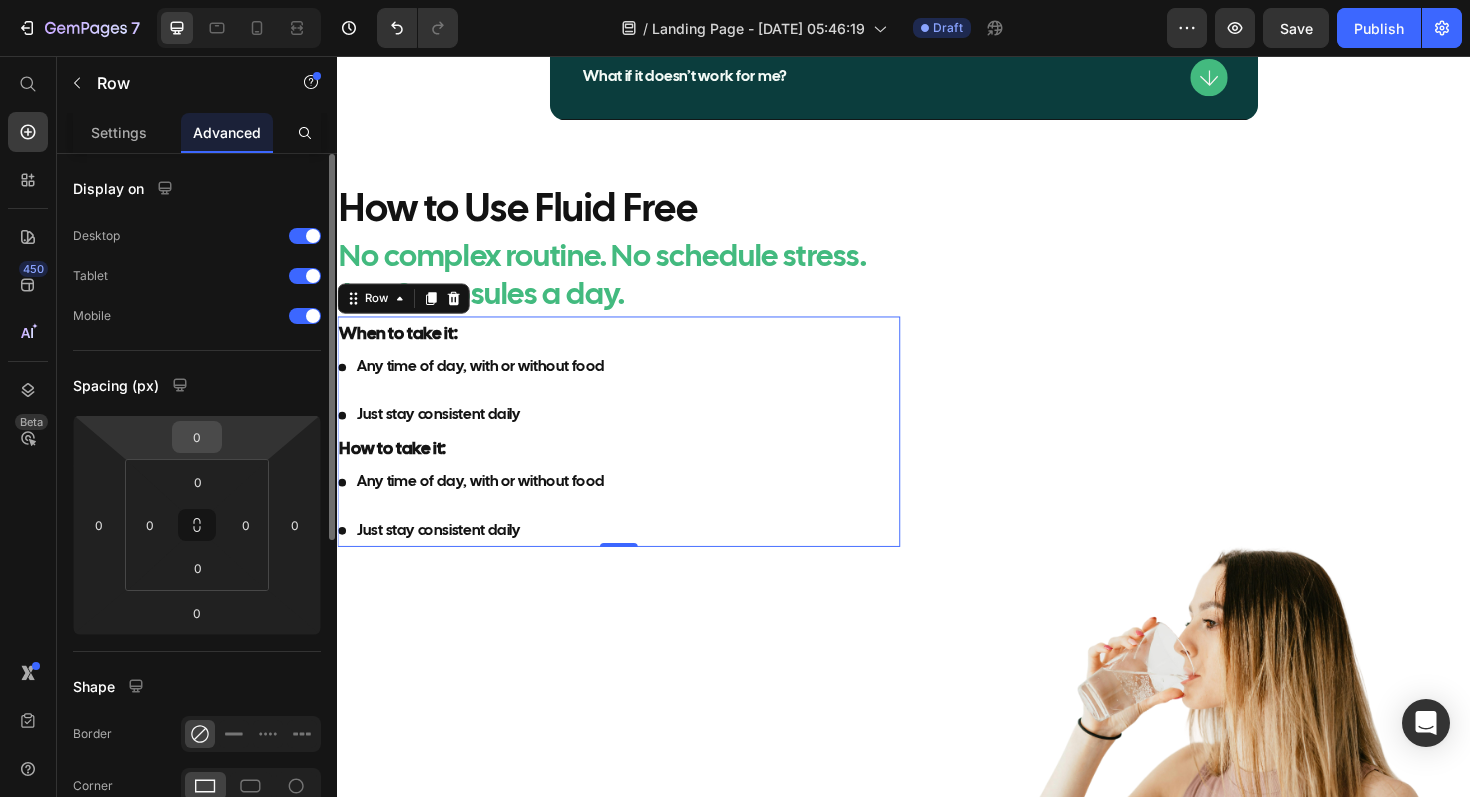 click on "0" at bounding box center [197, 437] 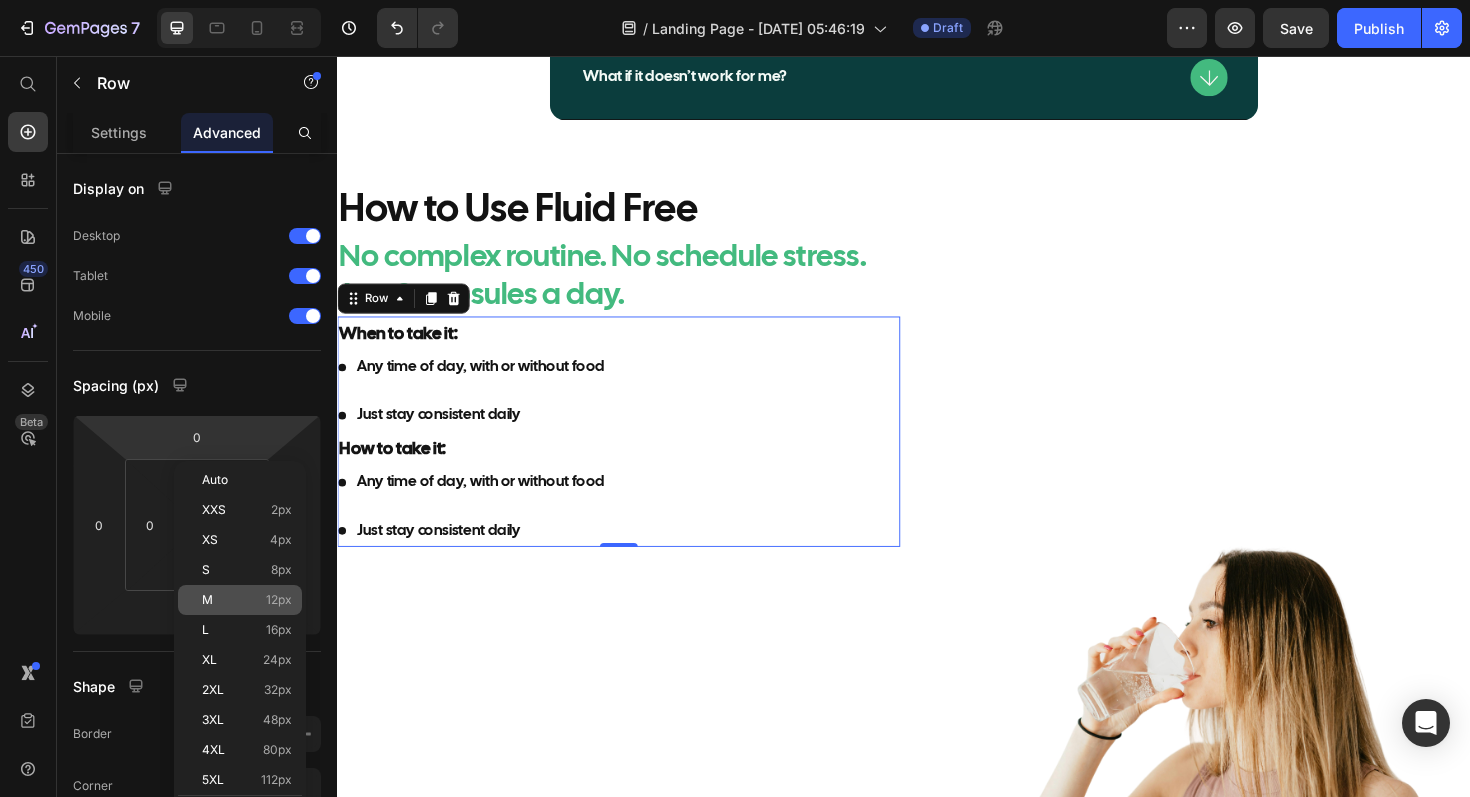 click on "M" at bounding box center [207, 600] 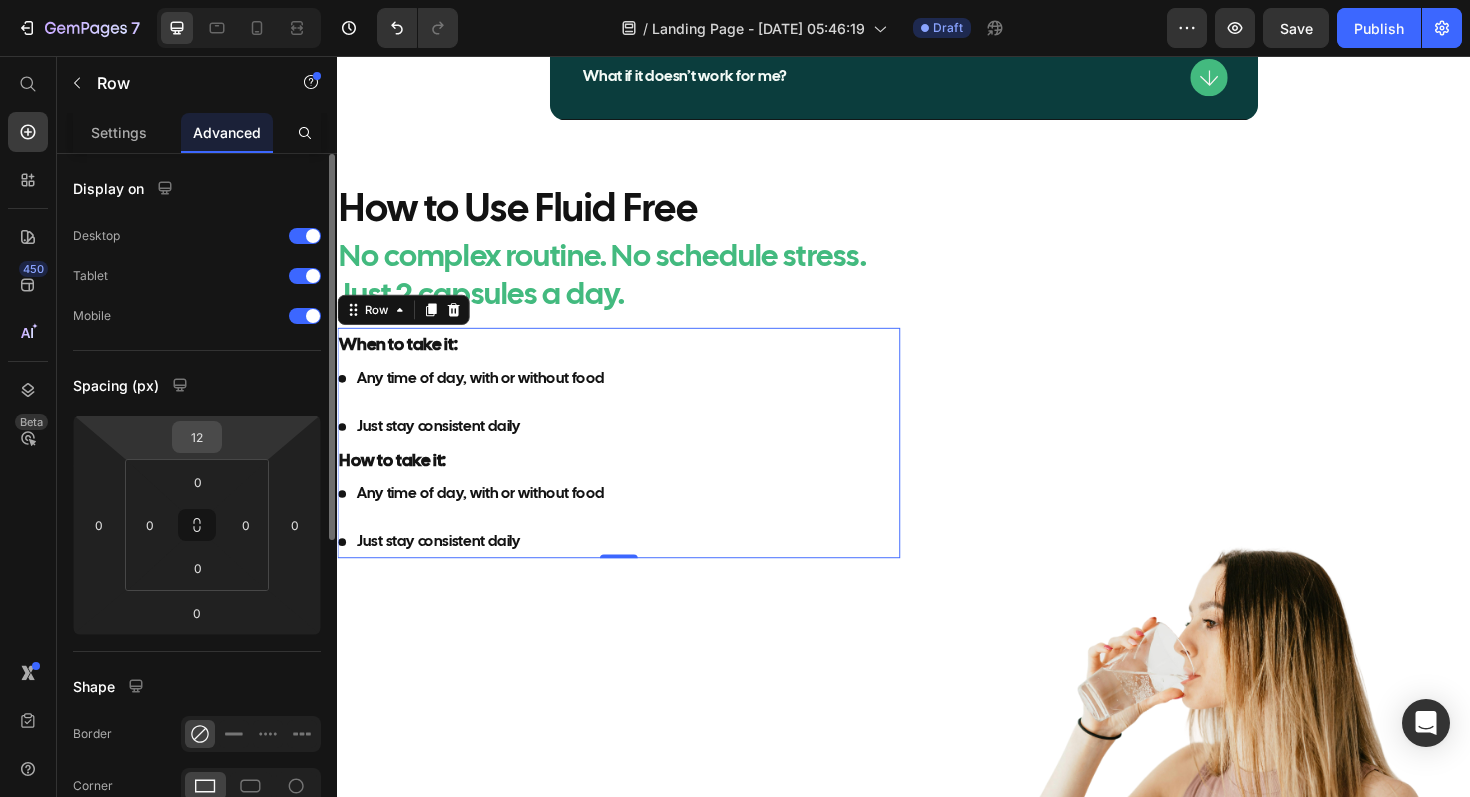 click on "12" at bounding box center (197, 437) 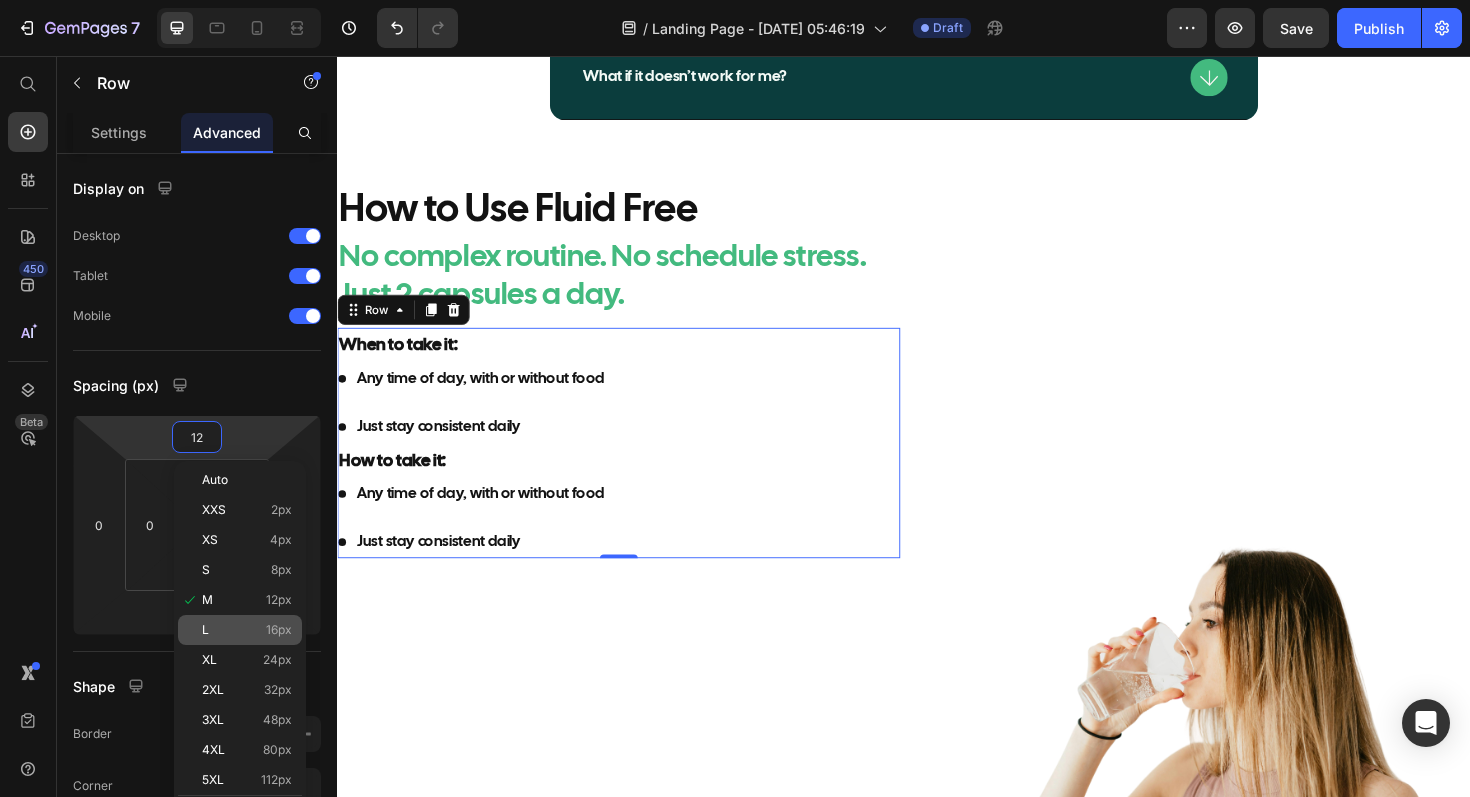 click on "L 16px" at bounding box center [247, 630] 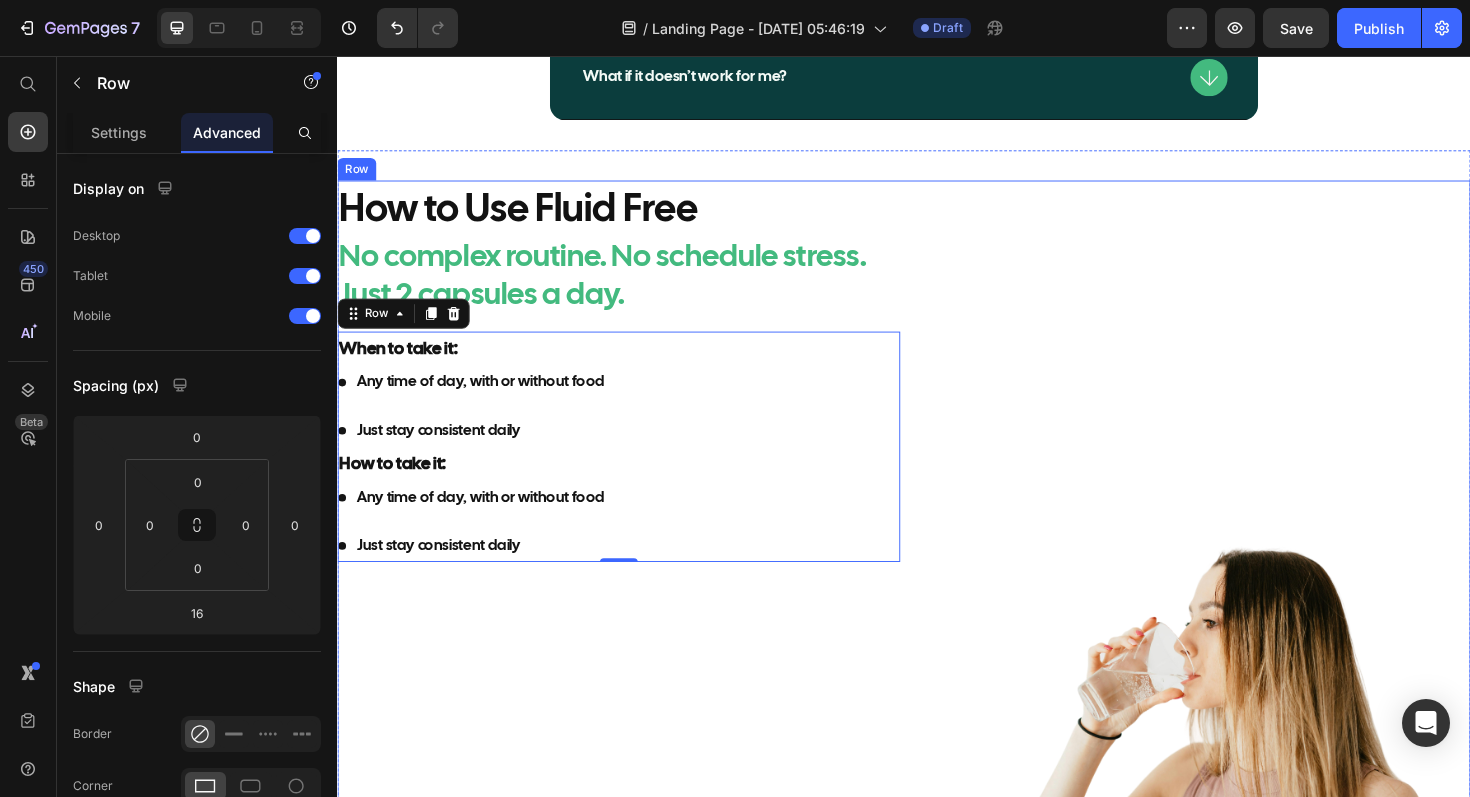 click on "How to Use Fluid Free Heading No complex routine. No schedule stress. Just 2 capsules a day. Heading When to take it: Text Block
Any time of day, with or without food
Just stay consistent daily Item List How to take it: Text Block
Any time of day, with or without food
Just stay consistent daily Item List Row   0" at bounding box center [635, 635] 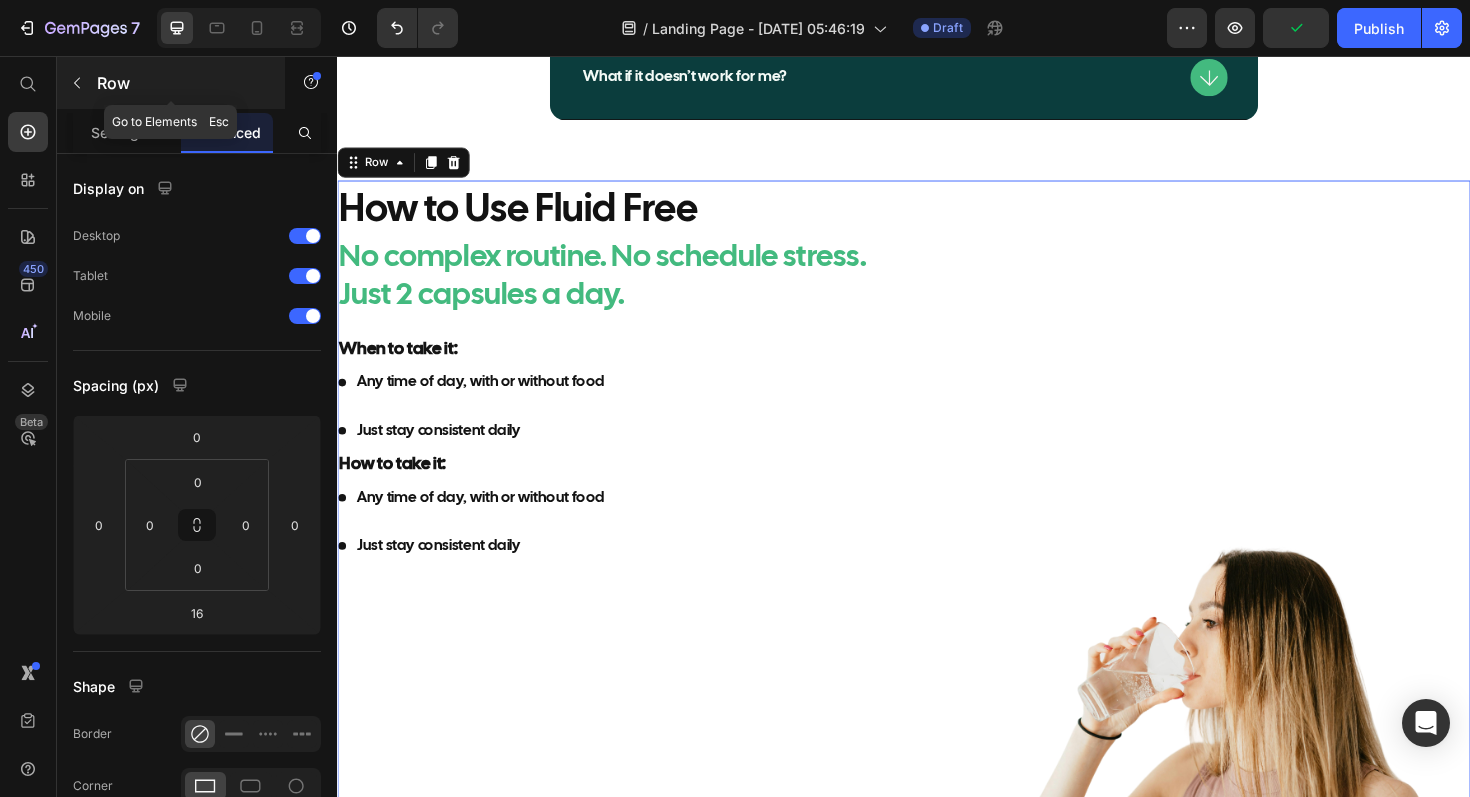 click at bounding box center (77, 83) 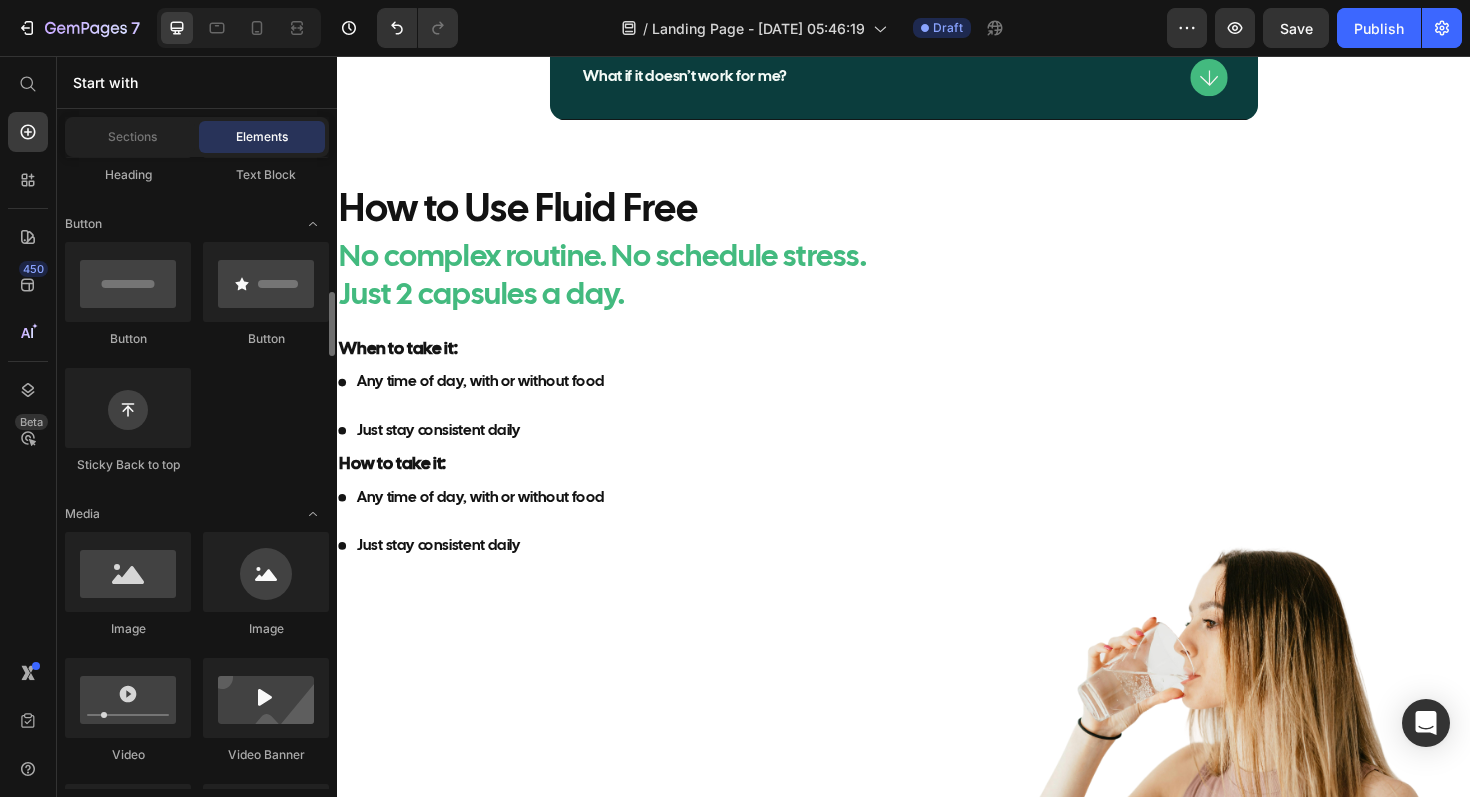 scroll, scrollTop: 0, scrollLeft: 0, axis: both 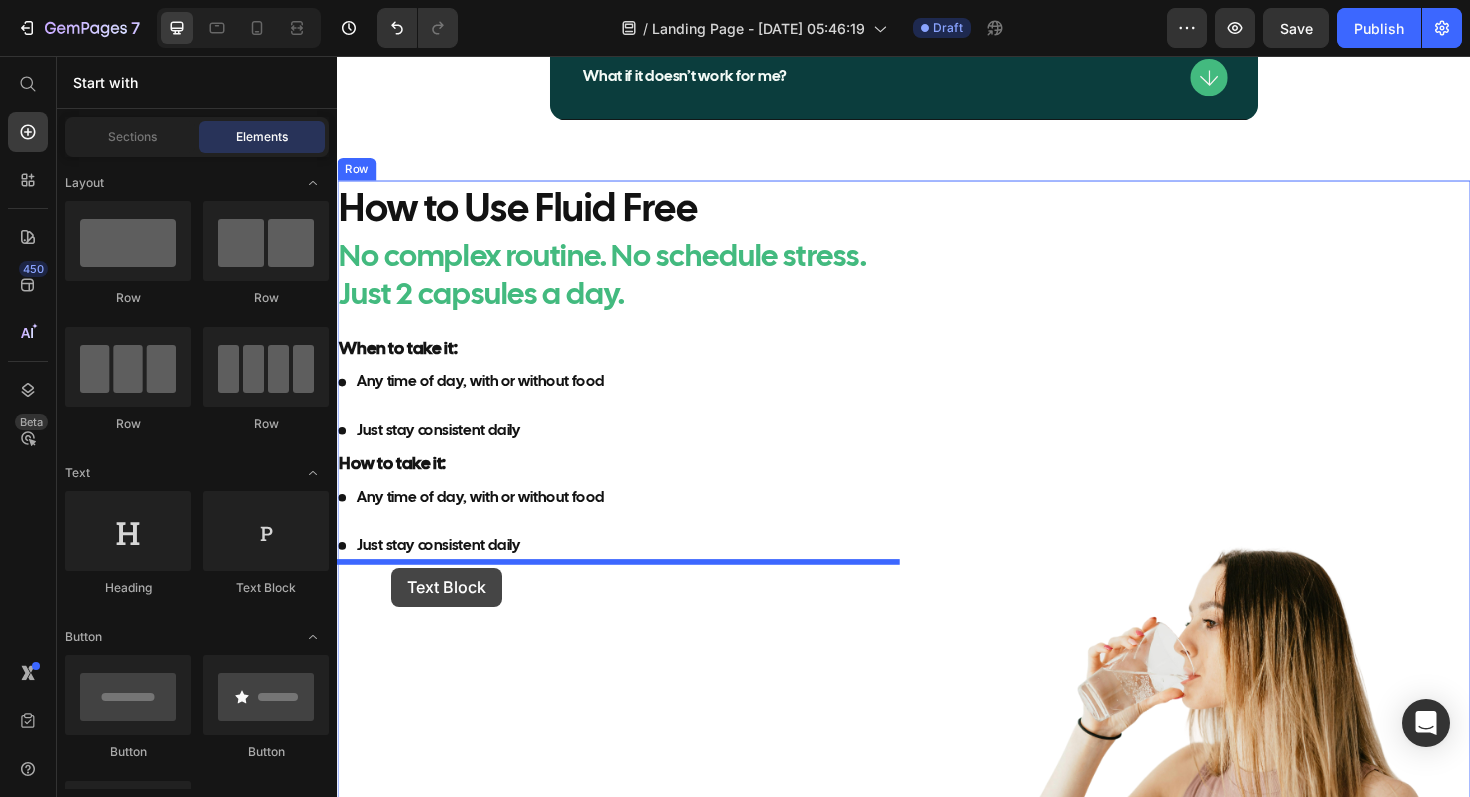drag, startPoint x: 579, startPoint y: 610, endPoint x: 394, endPoint y: 598, distance: 185.38878 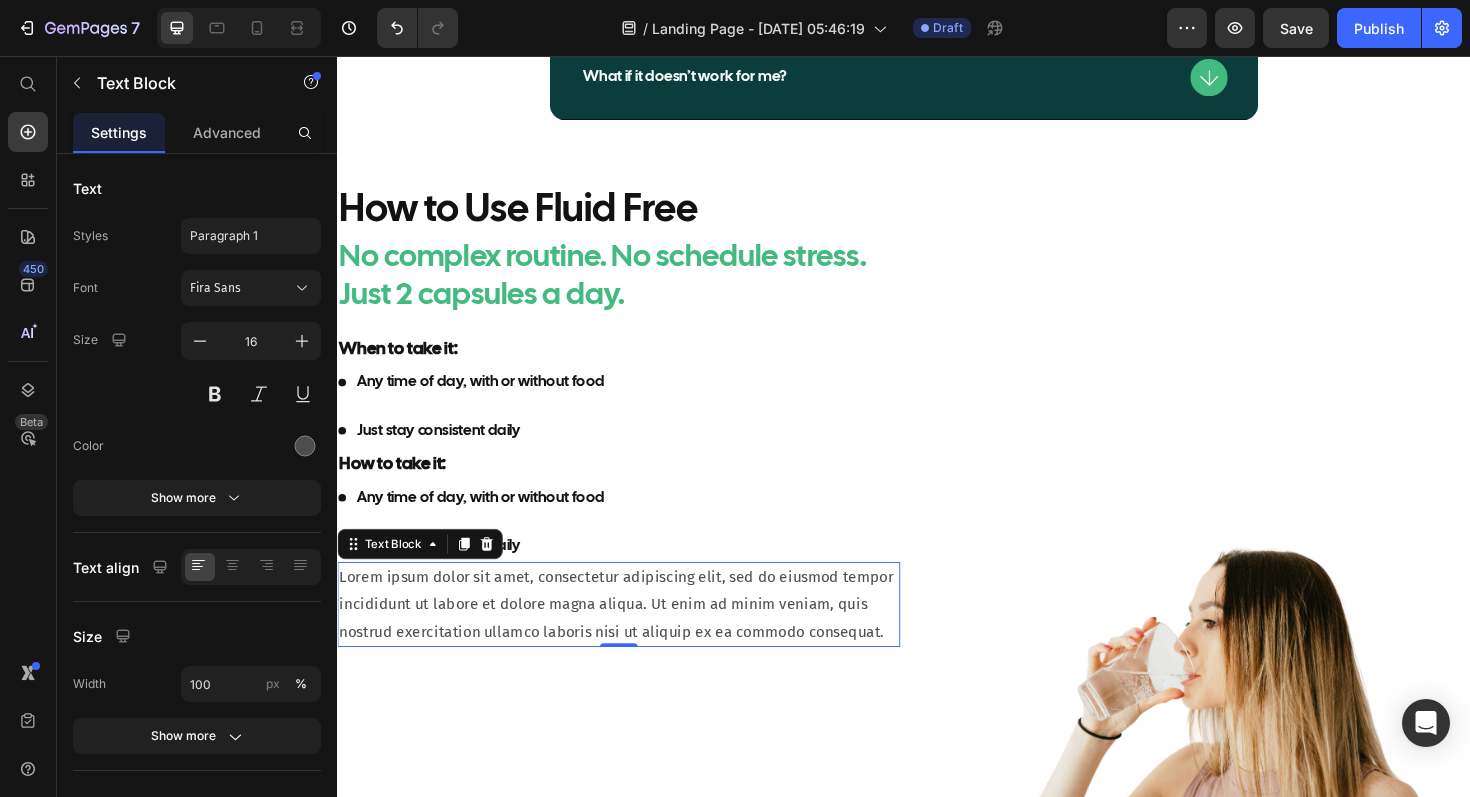 click on "Lorem ipsum dolor sit amet, consectetur adipiscing elit, sed do eiusmod tempor incididunt ut labore et dolore magna aliqua. Ut enim ad minim veniam, quis nostrud exercitation ullamco laboris nisi ut aliquip ex ea commodo consequat." at bounding box center [635, 637] 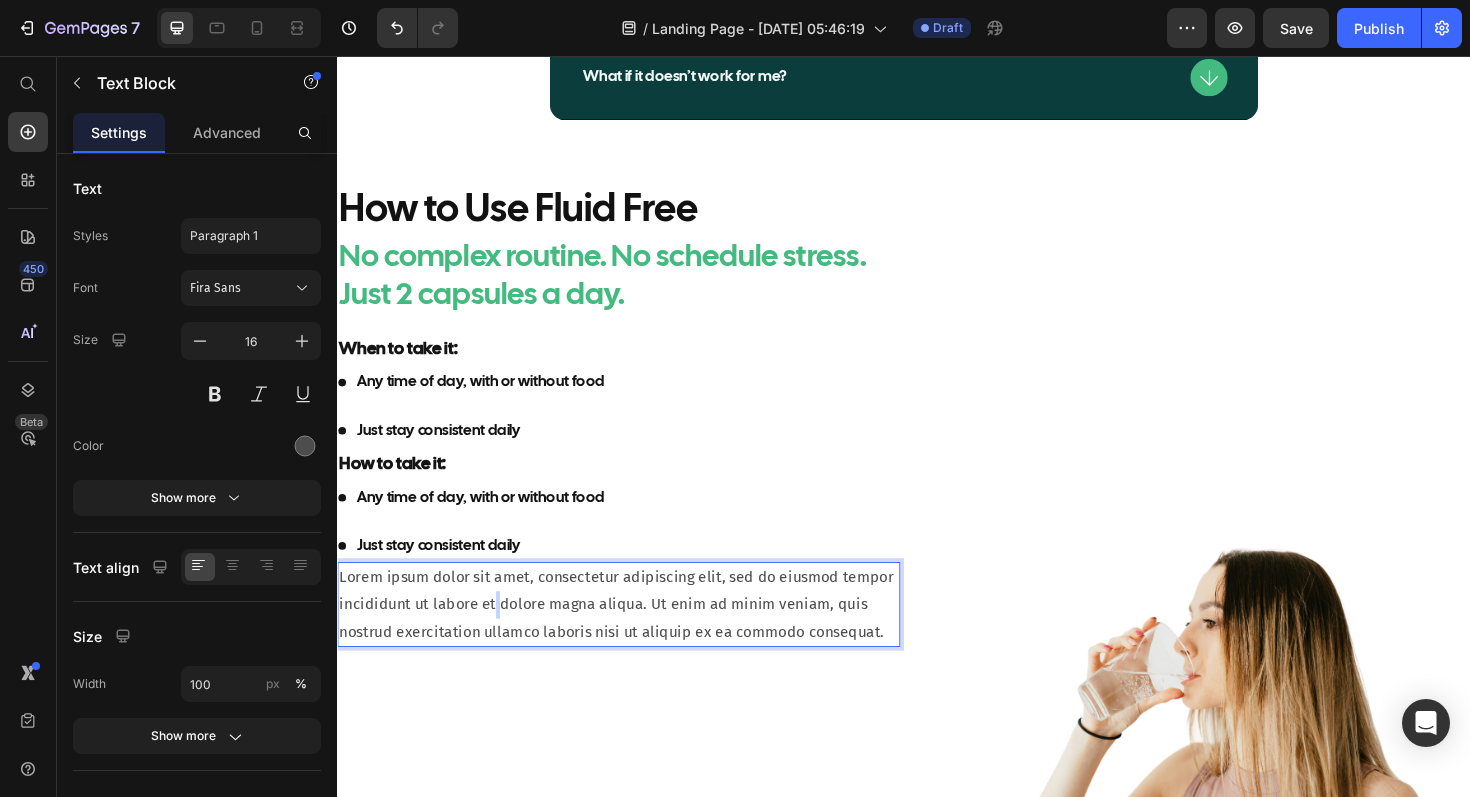 click on "Lorem ipsum dolor sit amet, consectetur adipiscing elit, sed do eiusmod tempor incididunt ut labore et dolore magna aliqua. Ut enim ad minim veniam, quis nostrud exercitation ullamco laboris nisi ut aliquip ex ea commodo consequat." at bounding box center (635, 637) 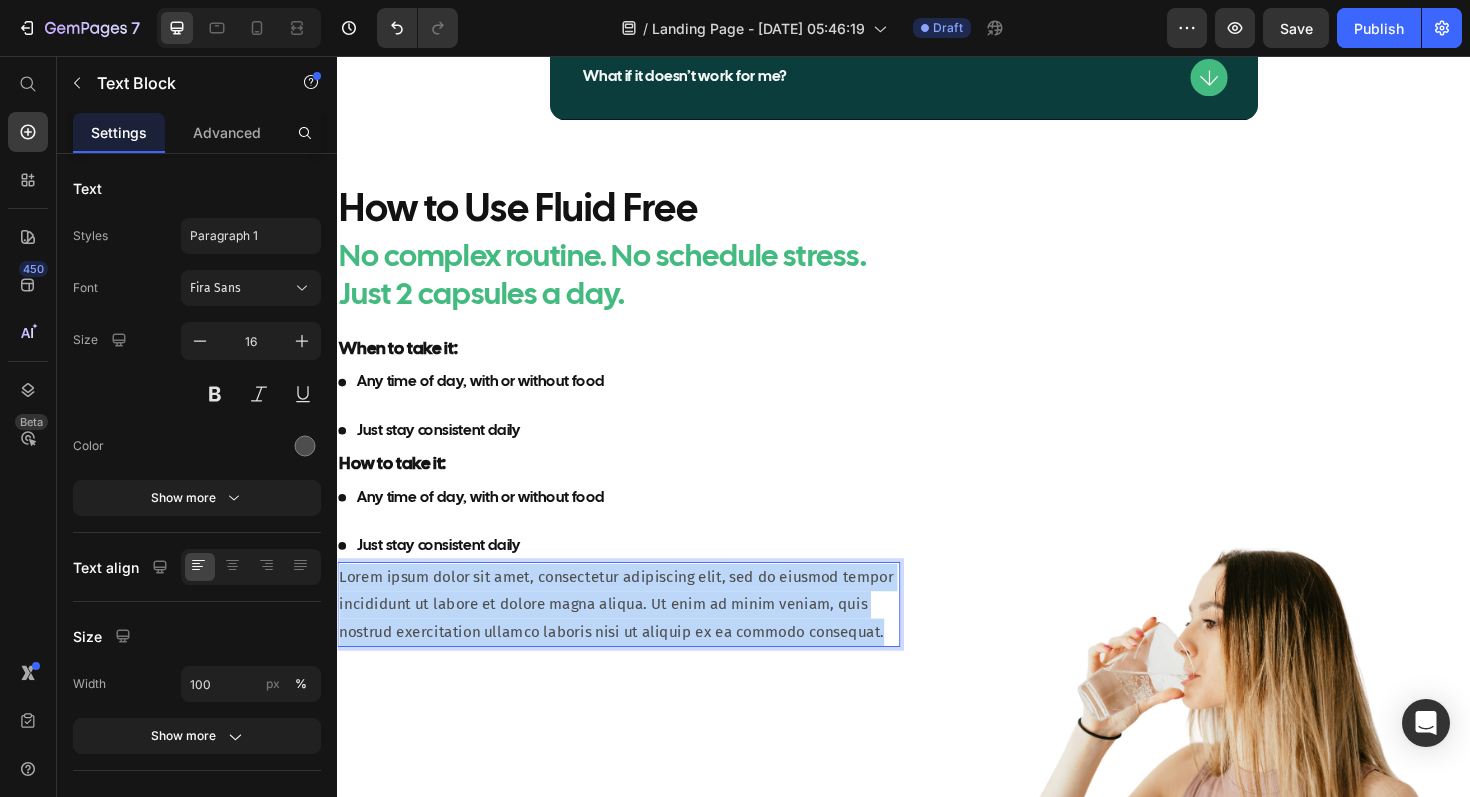 click on "Lorem ipsum dolor sit amet, consectetur adipiscing elit, sed do eiusmod tempor incididunt ut labore et dolore magna aliqua. Ut enim ad minim veniam, quis nostrud exercitation ullamco laboris nisi ut aliquip ex ea commodo consequat." at bounding box center [635, 637] 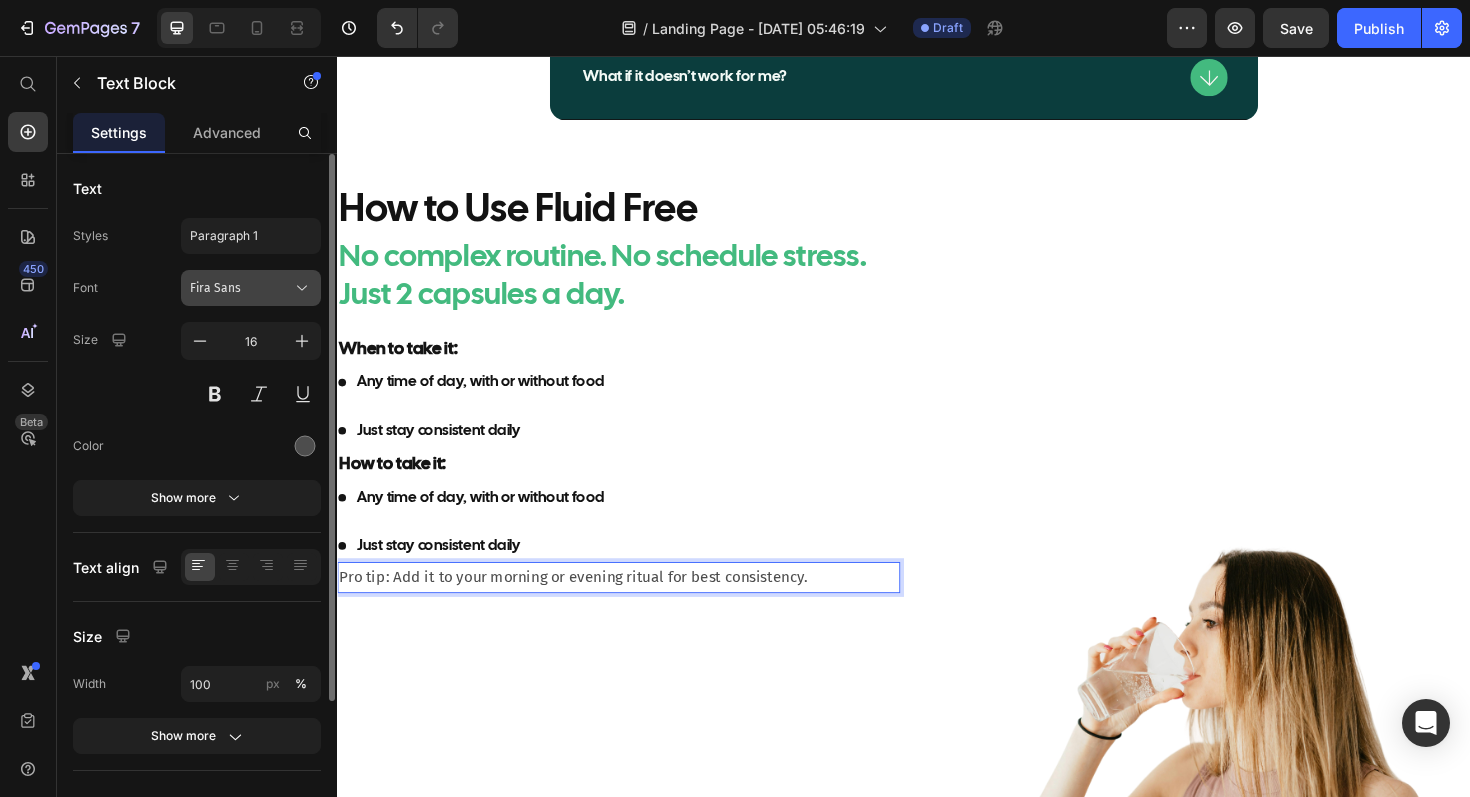 click on "Fira Sans" at bounding box center [241, 288] 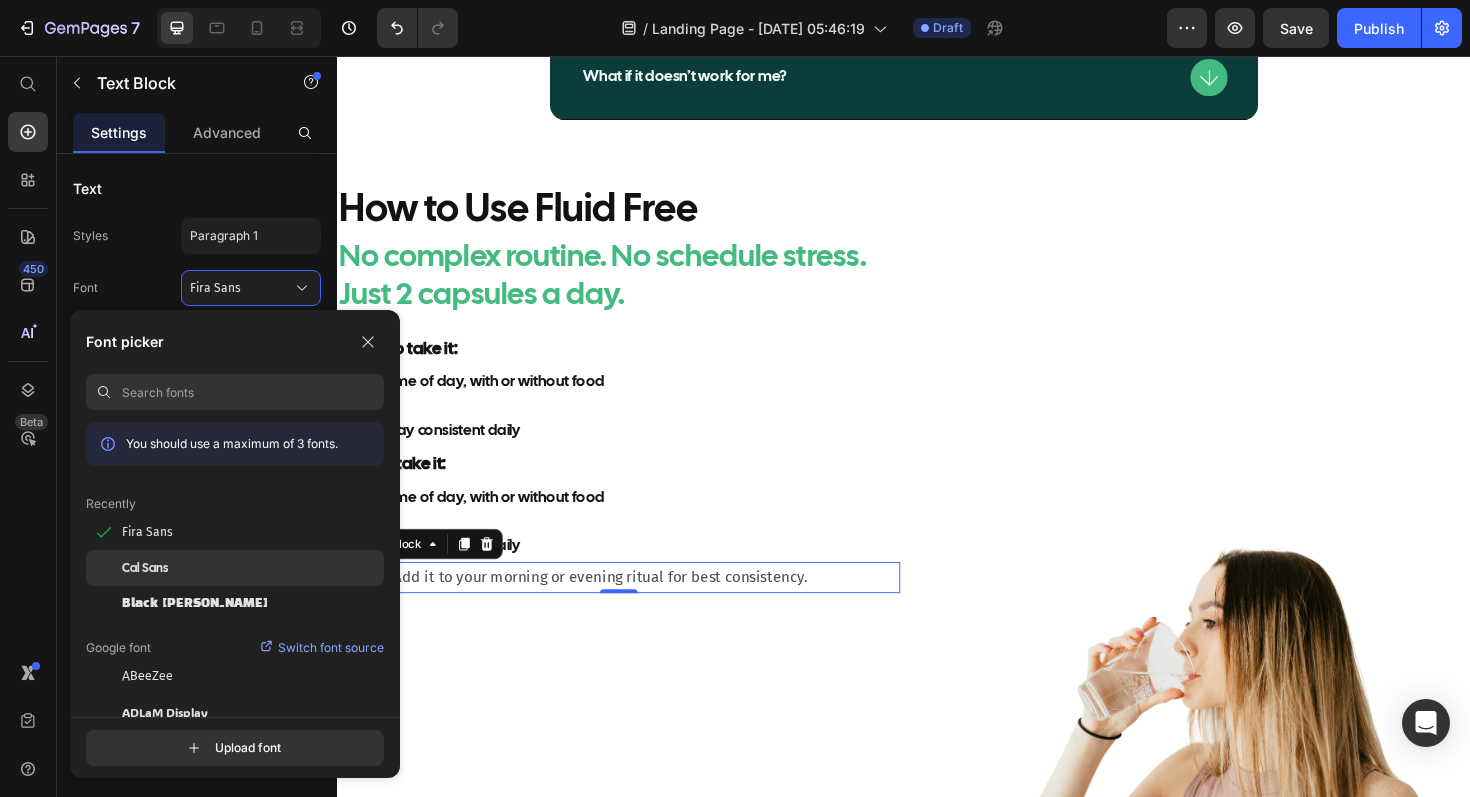 click on "Cal Sans" 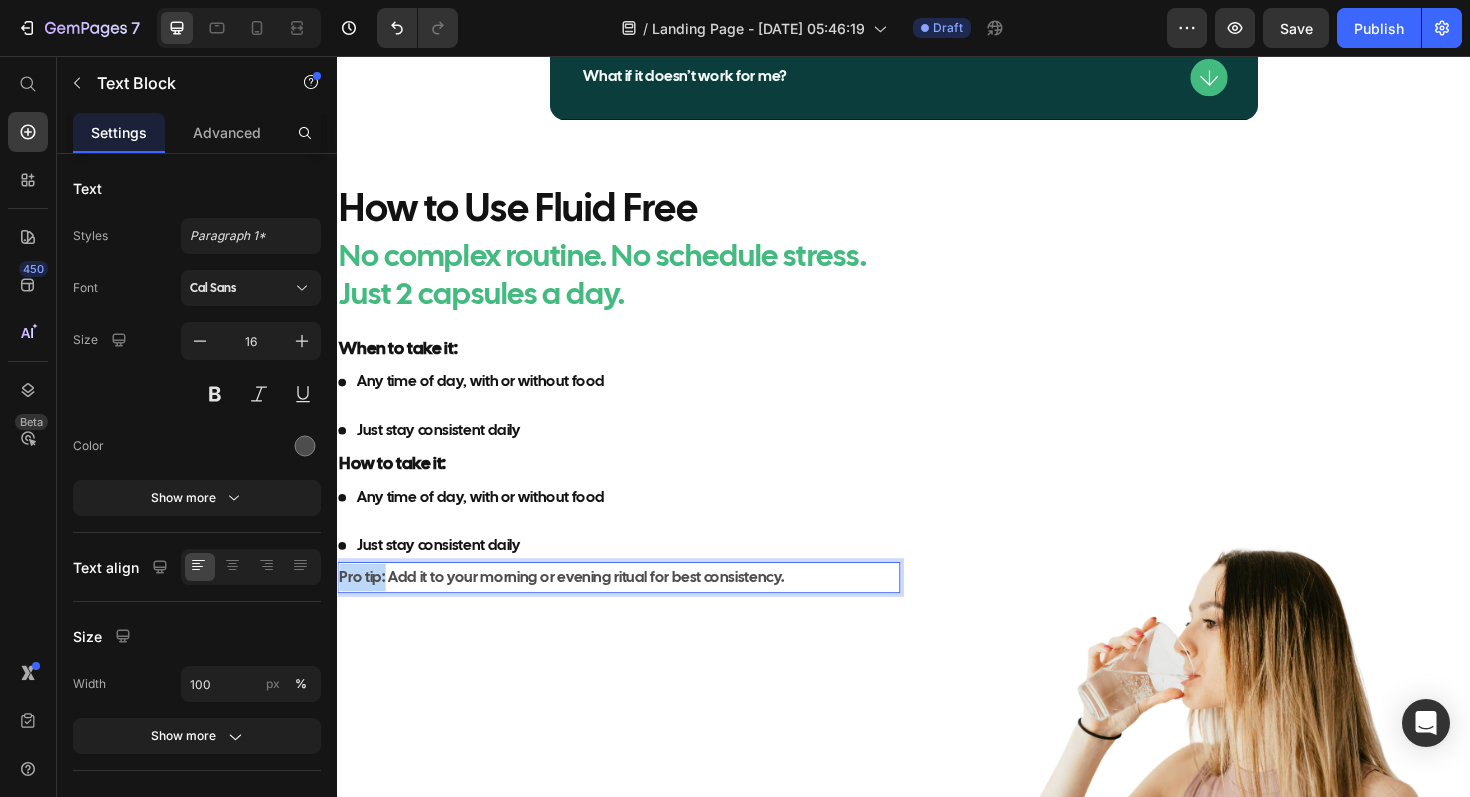 drag, startPoint x: 387, startPoint y: 610, endPoint x: 340, endPoint y: 608, distance: 47.042534 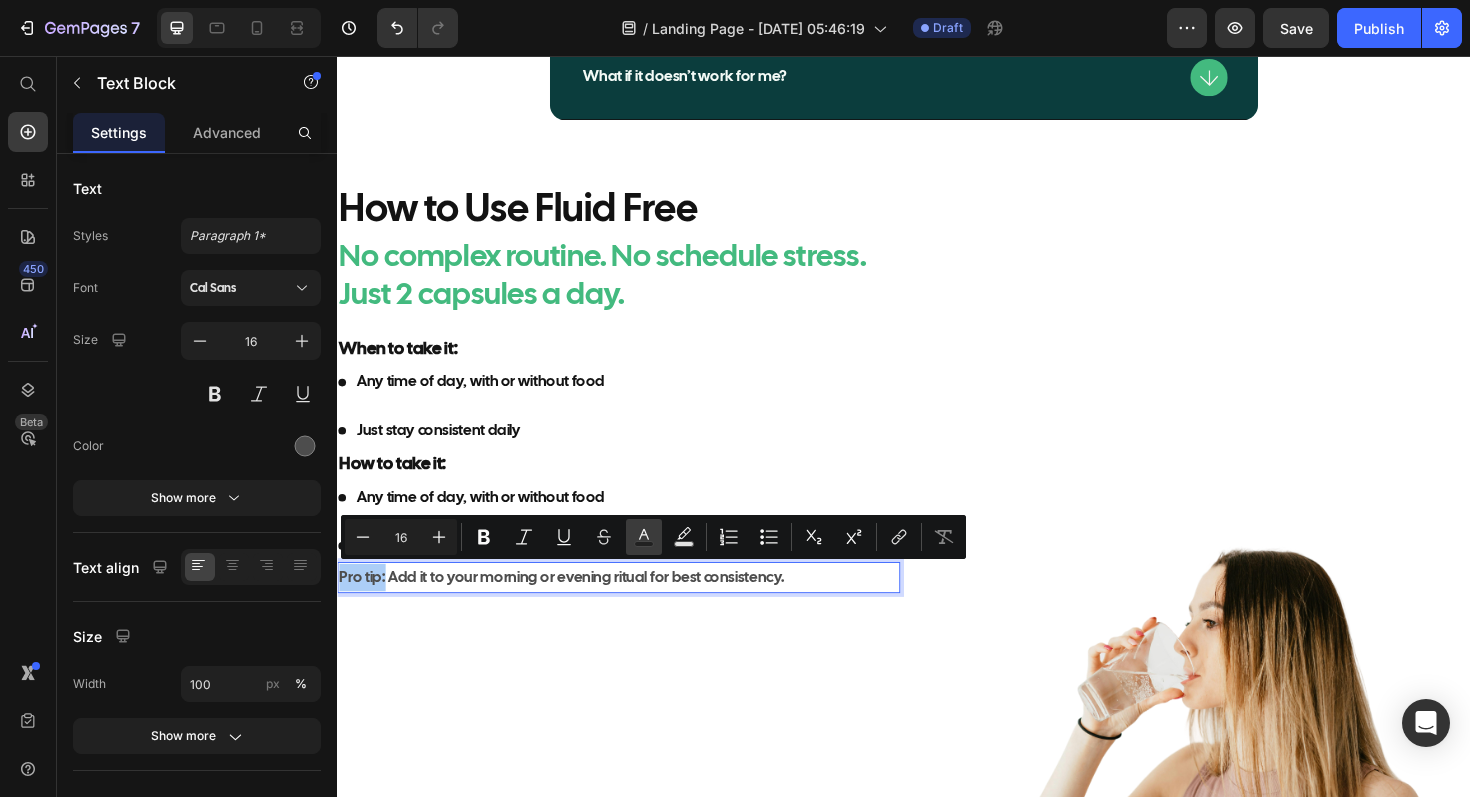 click 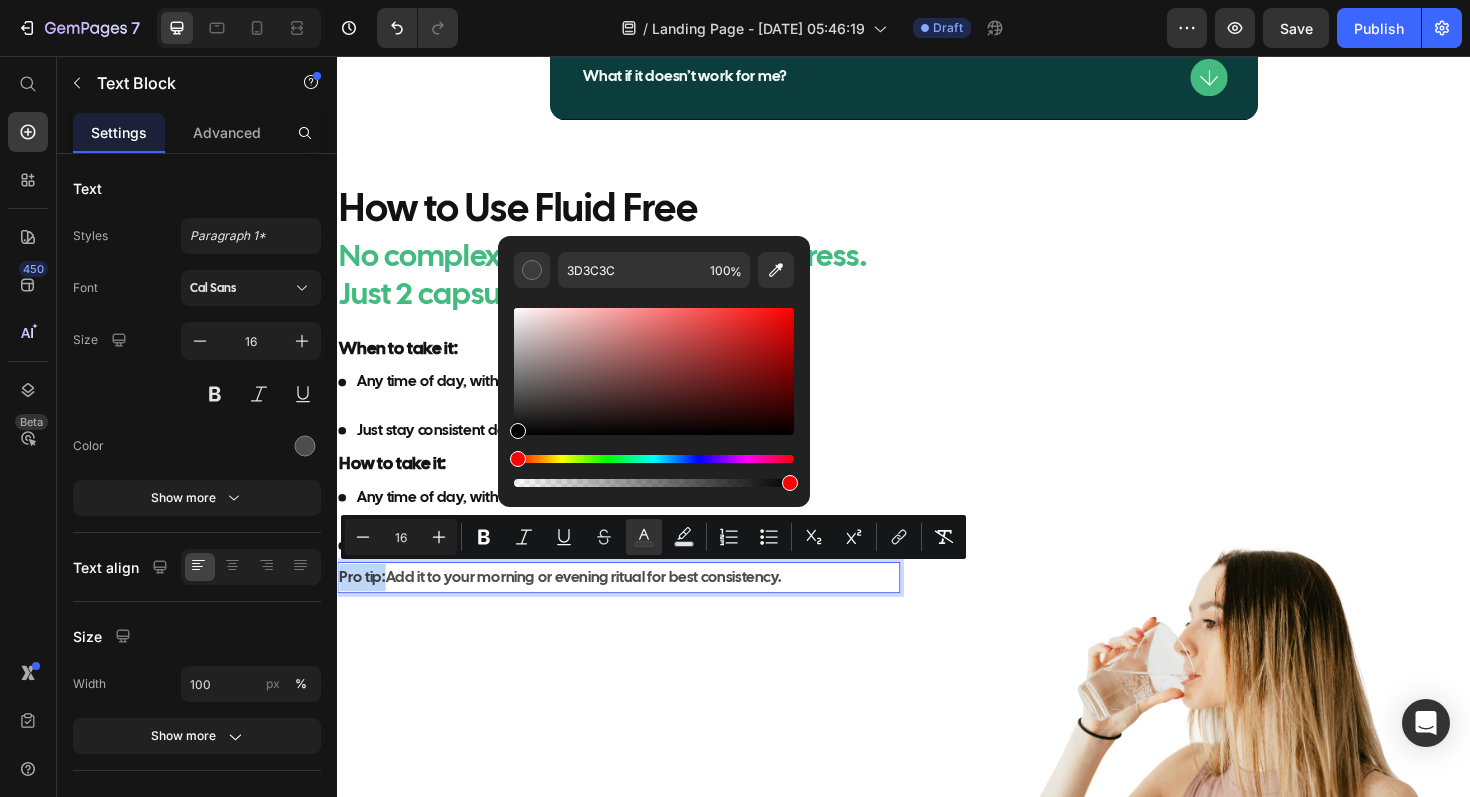 drag, startPoint x: 517, startPoint y: 404, endPoint x: 502, endPoint y: 443, distance: 41.785164 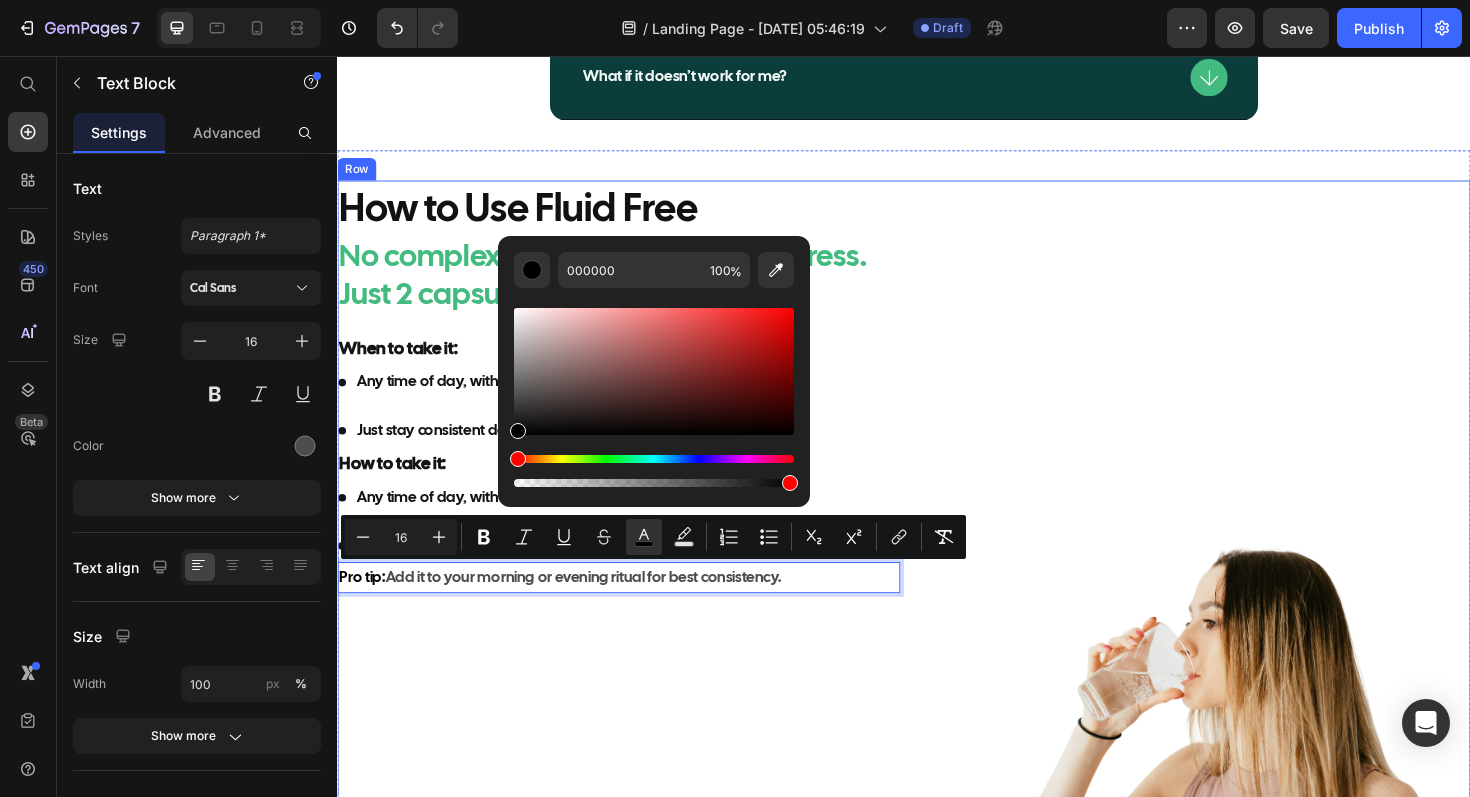 click on "How to Use Fluid Free Heading No complex routine. No schedule stress. Just 2 capsules a day. Heading When to take it: Text Block
Any time of day, with or without food
Just stay consistent daily Item List How to take it: Text Block
Any time of day, with or without food
Just stay consistent daily Item List Row Pro tip:  Add it to your morning or evening ritual for best consistency. Text Block   0" at bounding box center [635, 635] 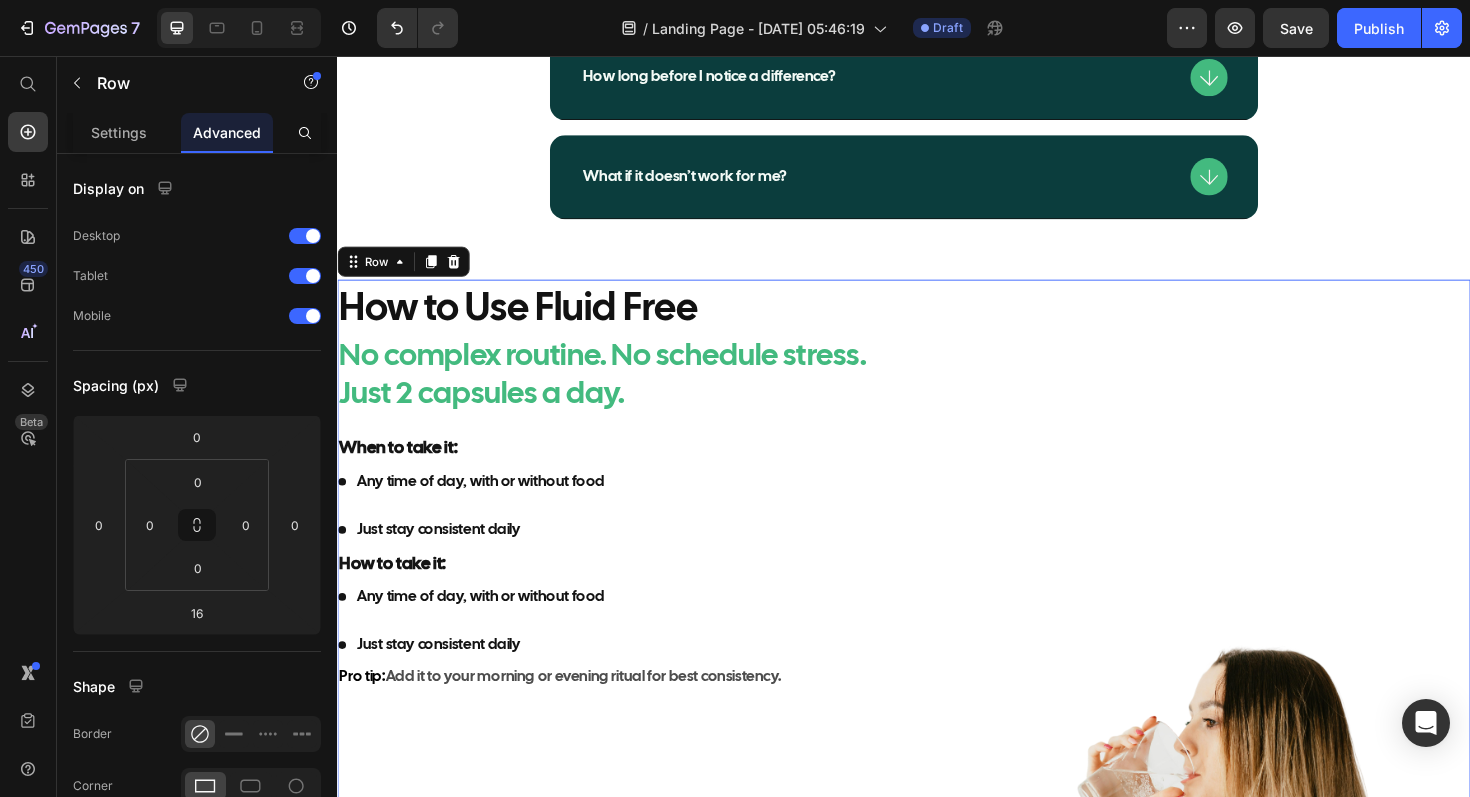 scroll, scrollTop: 12765, scrollLeft: 0, axis: vertical 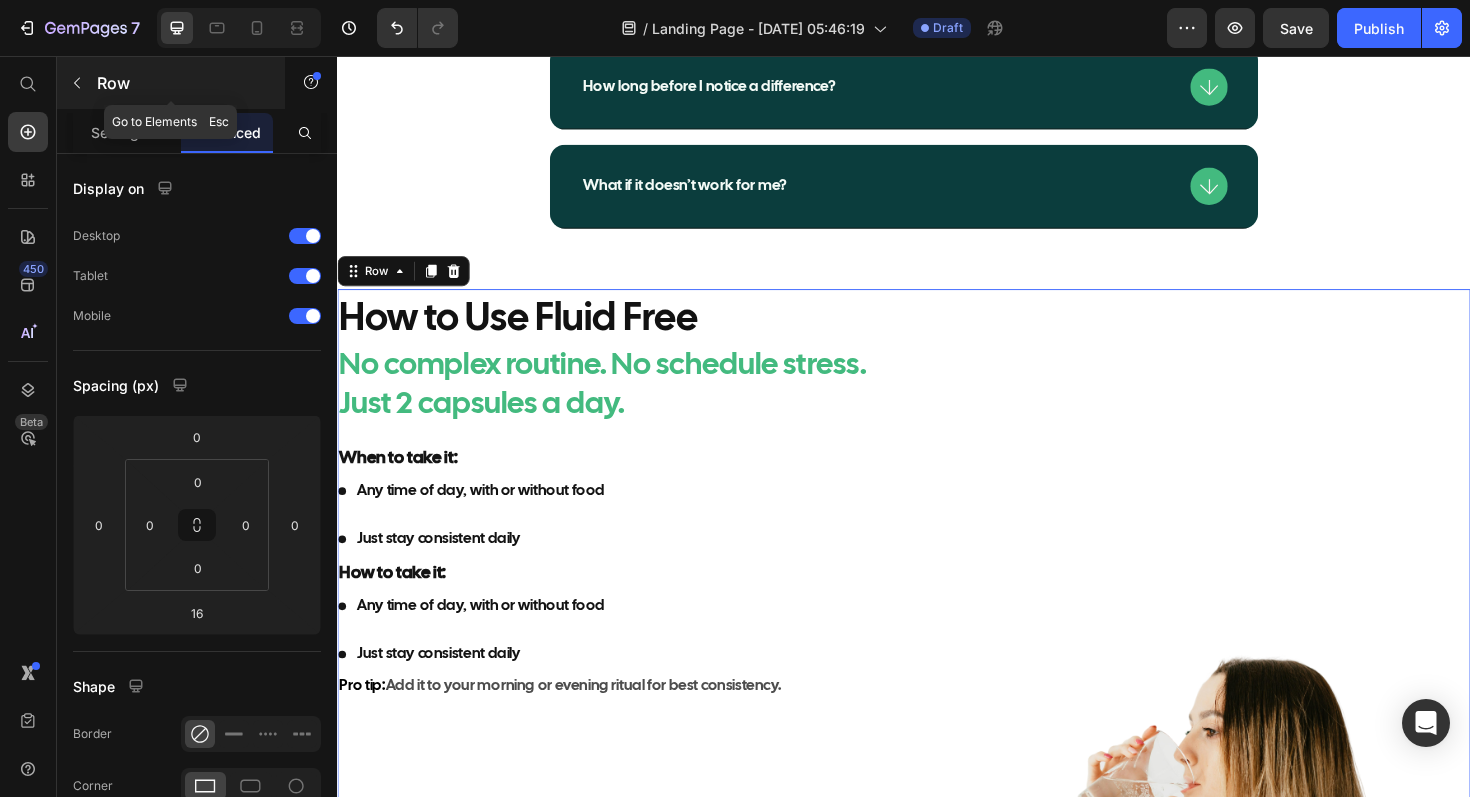 click on "Row" at bounding box center (171, 83) 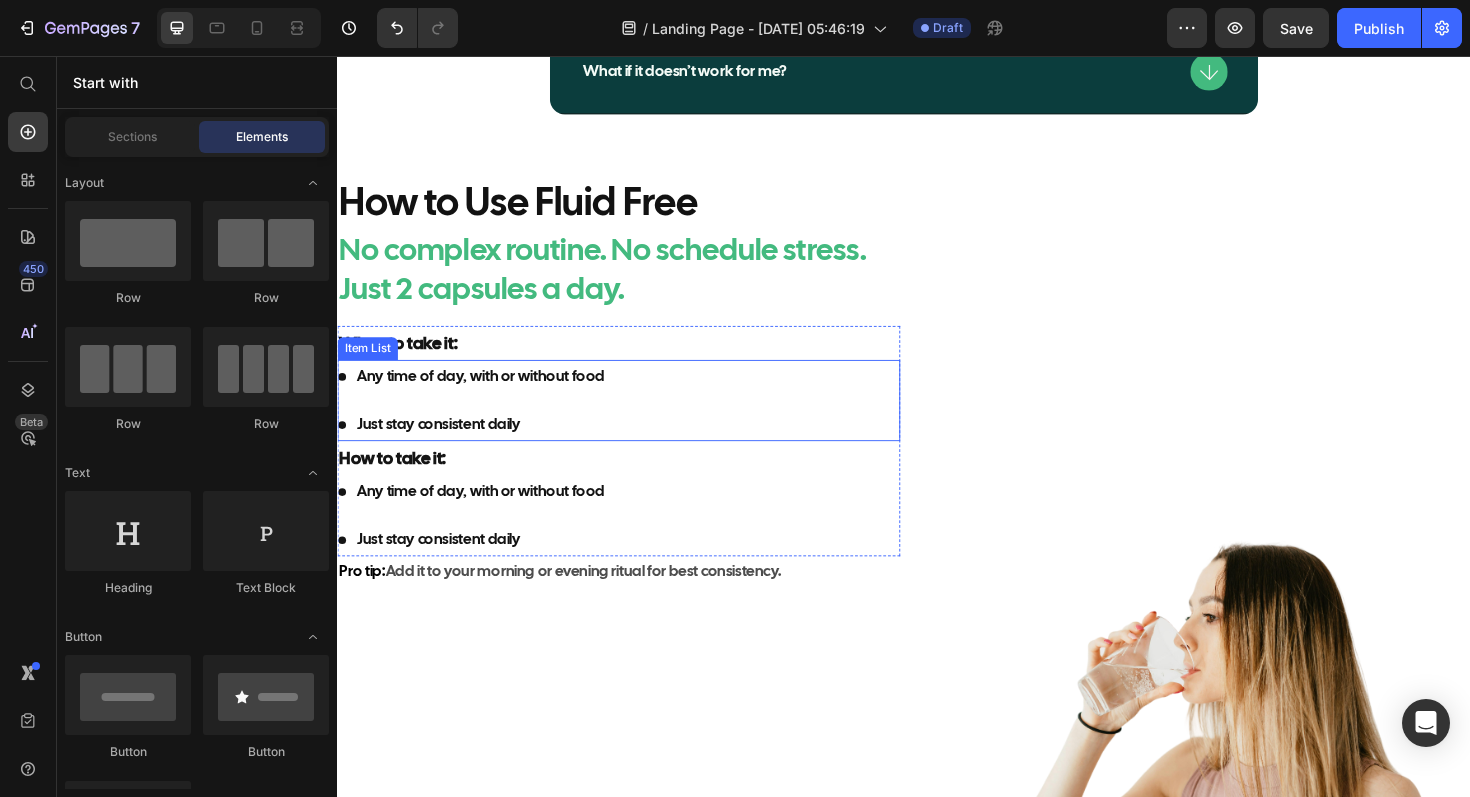 scroll, scrollTop: 12911, scrollLeft: 0, axis: vertical 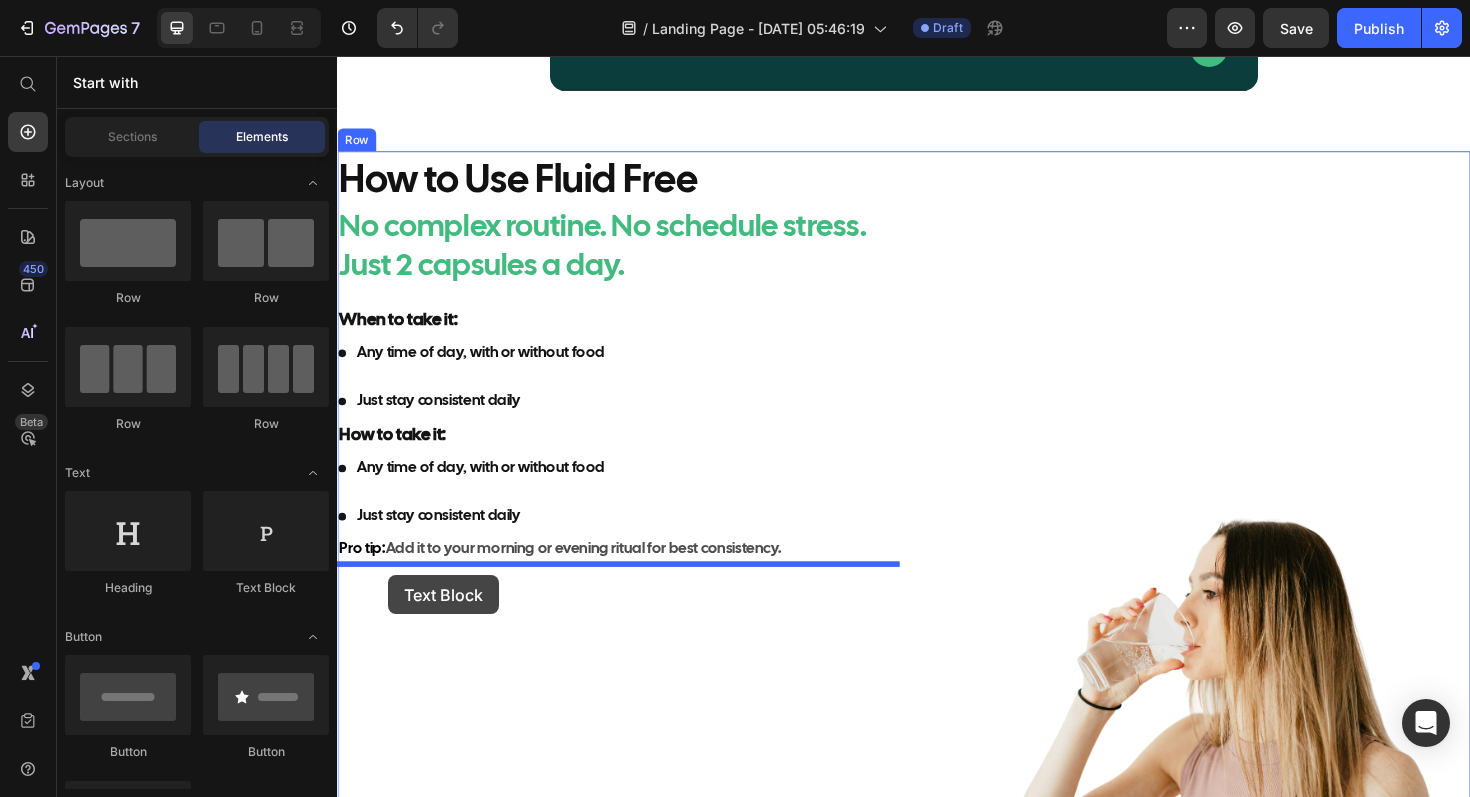 drag, startPoint x: 597, startPoint y: 580, endPoint x: 386, endPoint y: 603, distance: 212.24985 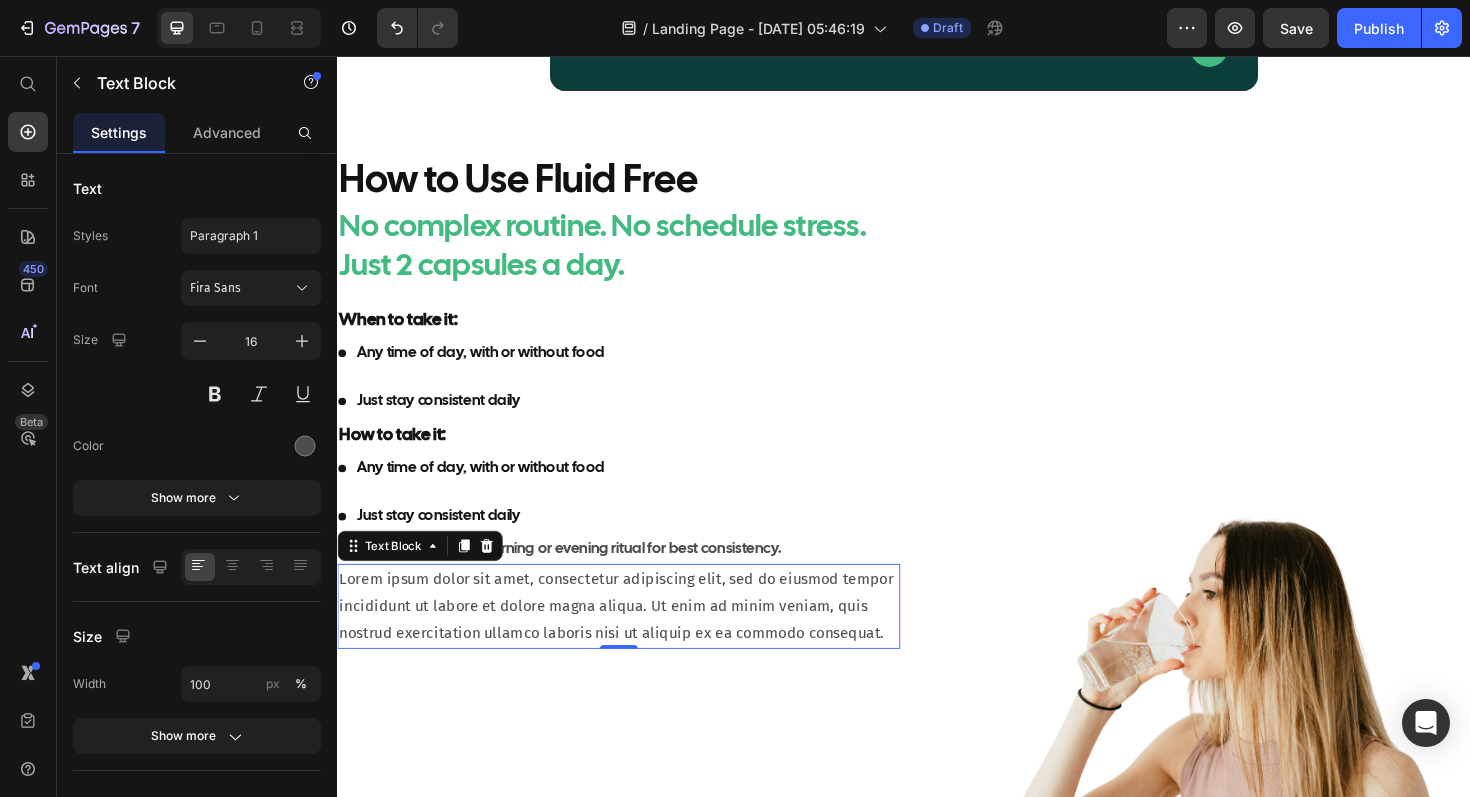 click on "Lorem ipsum dolor sit amet, consectetur adipiscing elit, sed do eiusmod tempor incididunt ut labore et dolore magna aliqua. Ut enim ad minim veniam, quis nostrud exercitation ullamco laboris nisi ut aliquip ex ea commodo consequat." at bounding box center [635, 639] 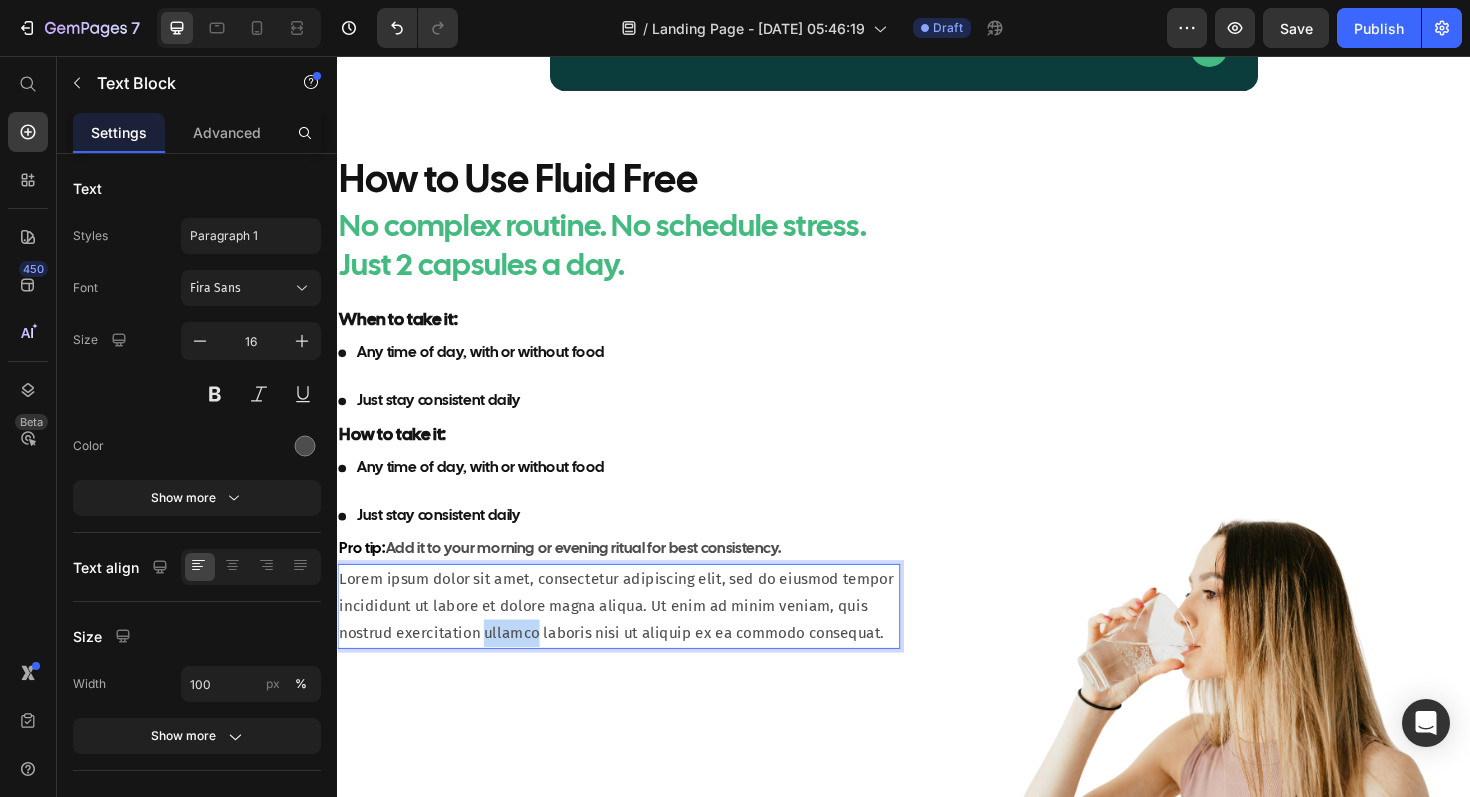 click on "Lorem ipsum dolor sit amet, consectetur adipiscing elit, sed do eiusmod tempor incididunt ut labore et dolore magna aliqua. Ut enim ad minim veniam, quis nostrud exercitation ullamco laboris nisi ut aliquip ex ea commodo consequat." at bounding box center [635, 639] 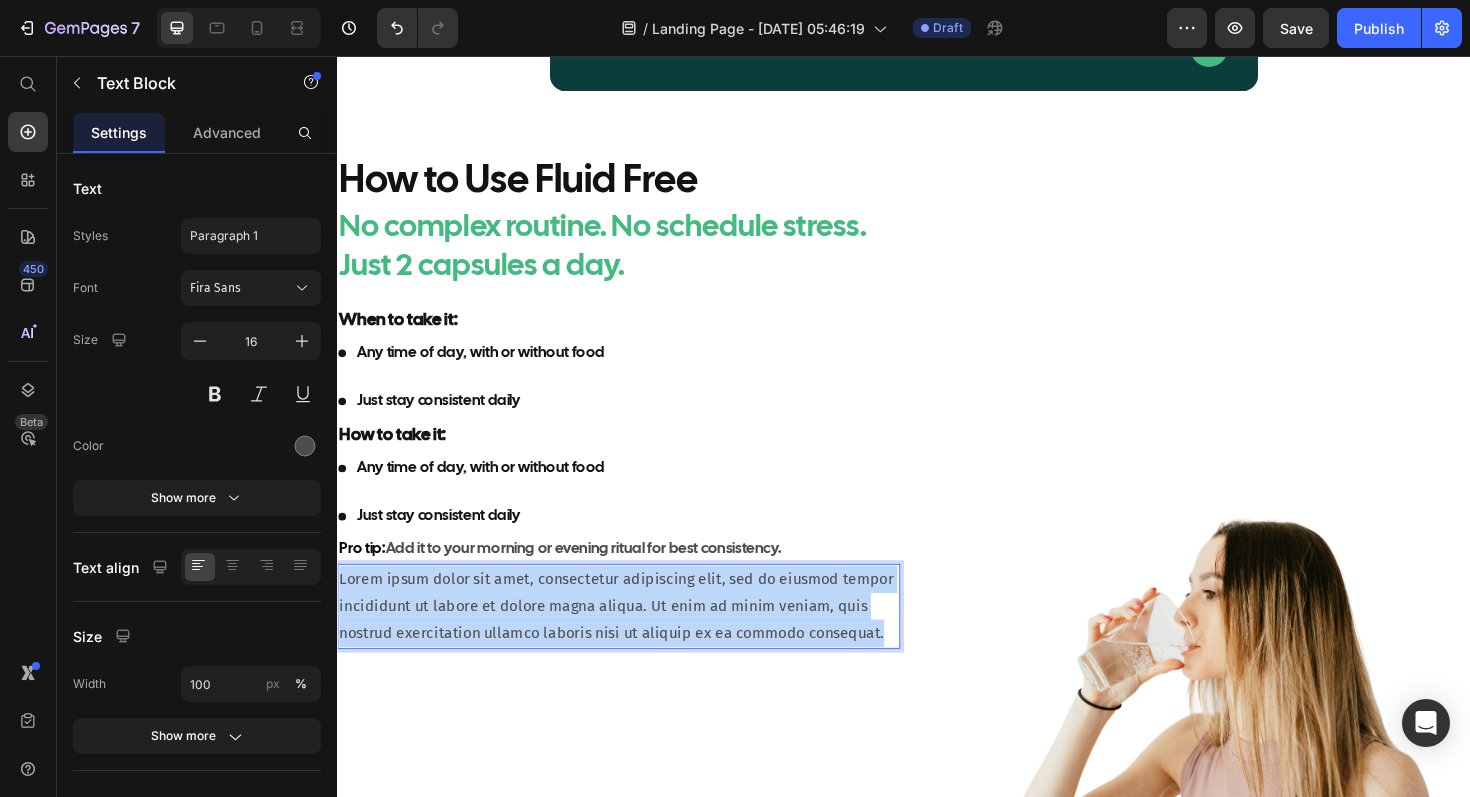 click on "Lorem ipsum dolor sit amet, consectetur adipiscing elit, sed do eiusmod tempor incididunt ut labore et dolore magna aliqua. Ut enim ad minim veniam, quis nostrud exercitation ullamco laboris nisi ut aliquip ex ea commodo consequat." at bounding box center [635, 639] 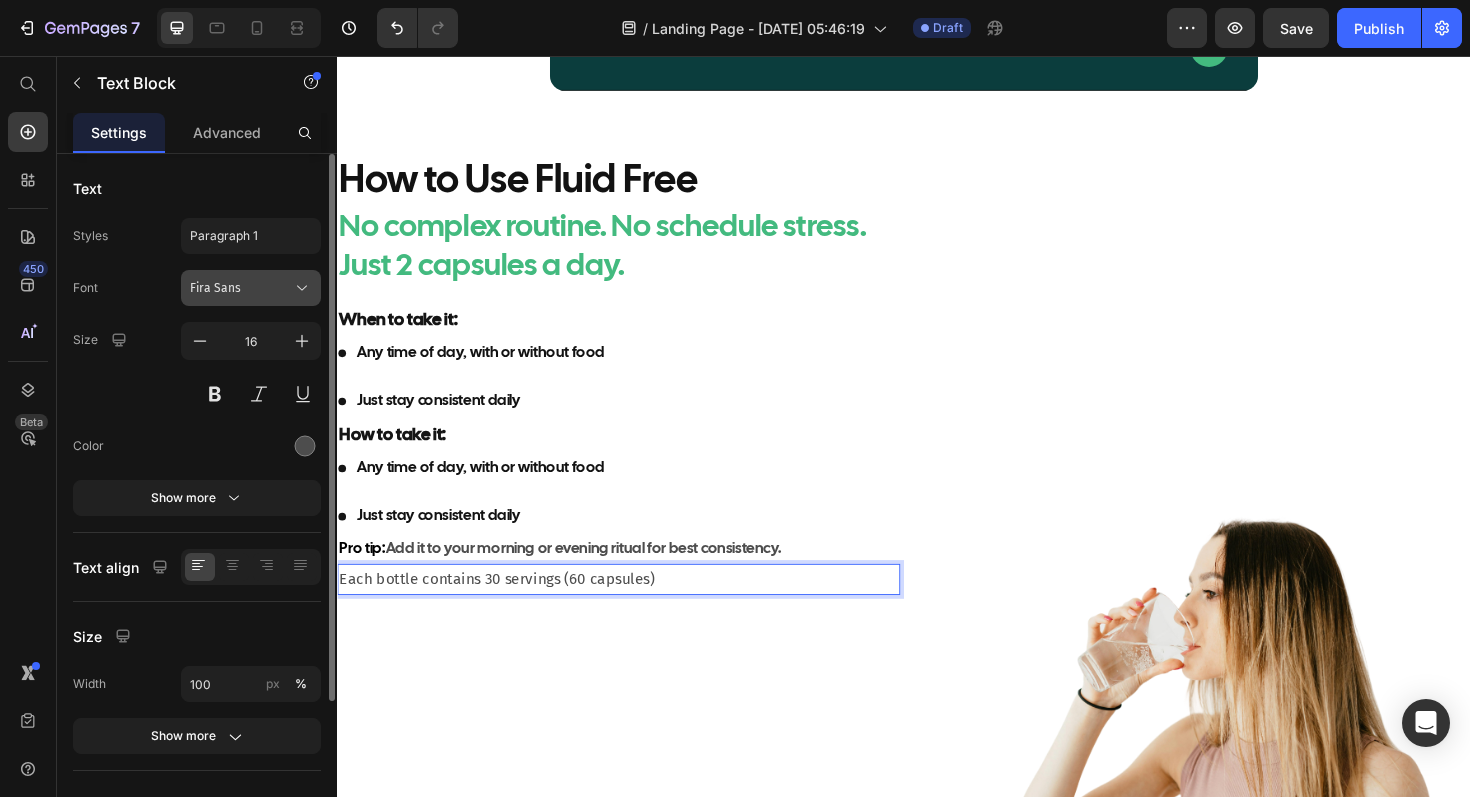 click on "Fira Sans" at bounding box center (241, 288) 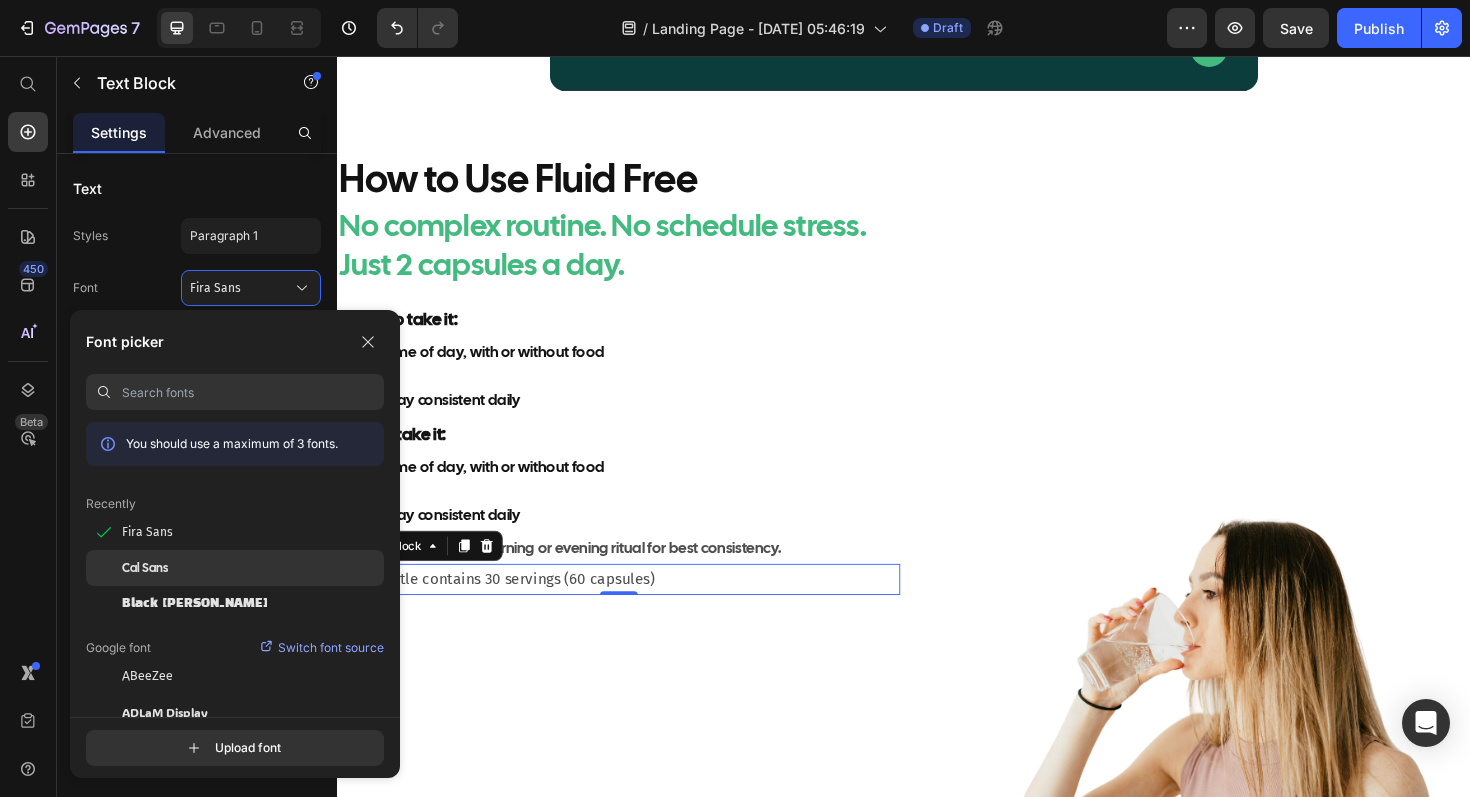 click on "Cal Sans" 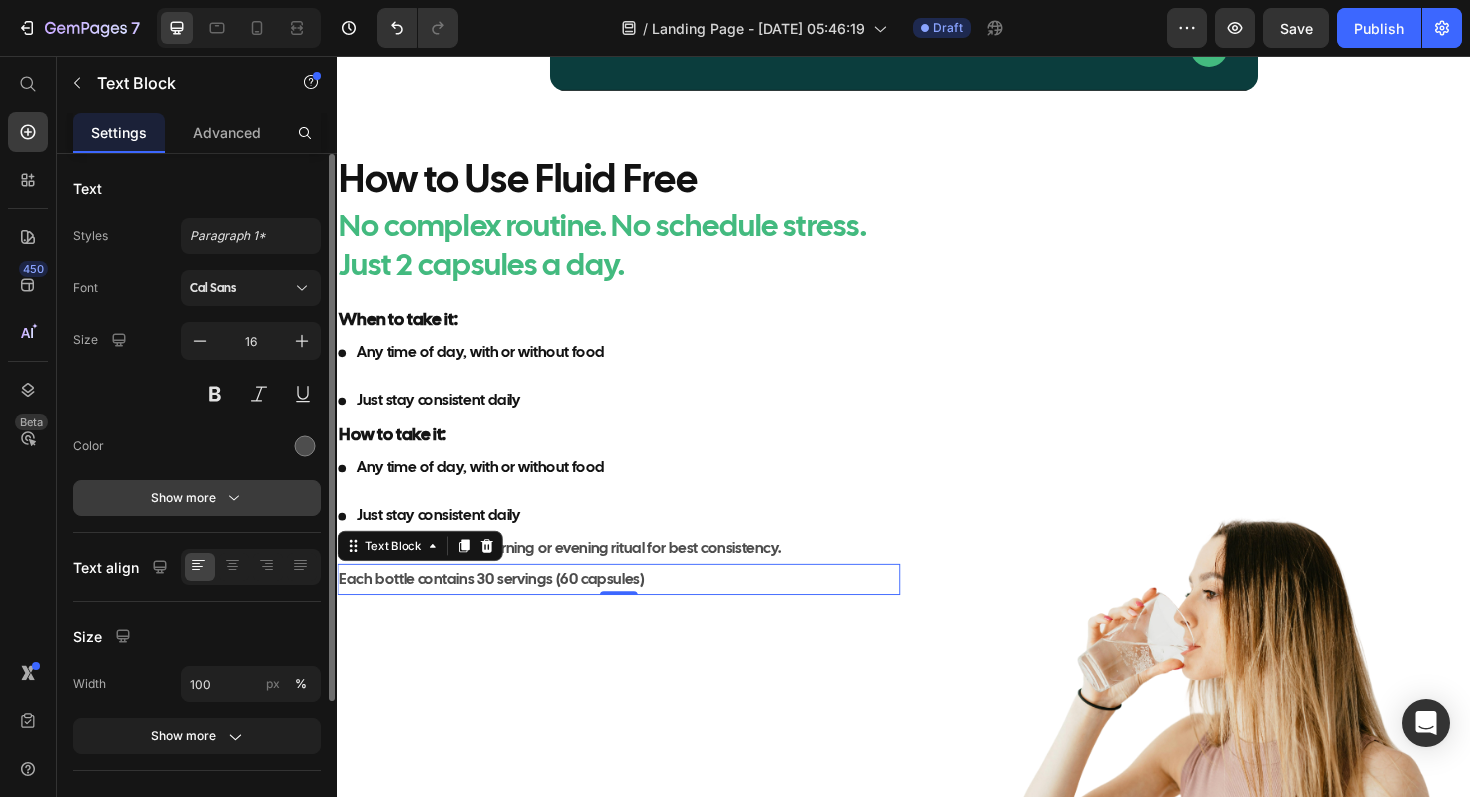 click 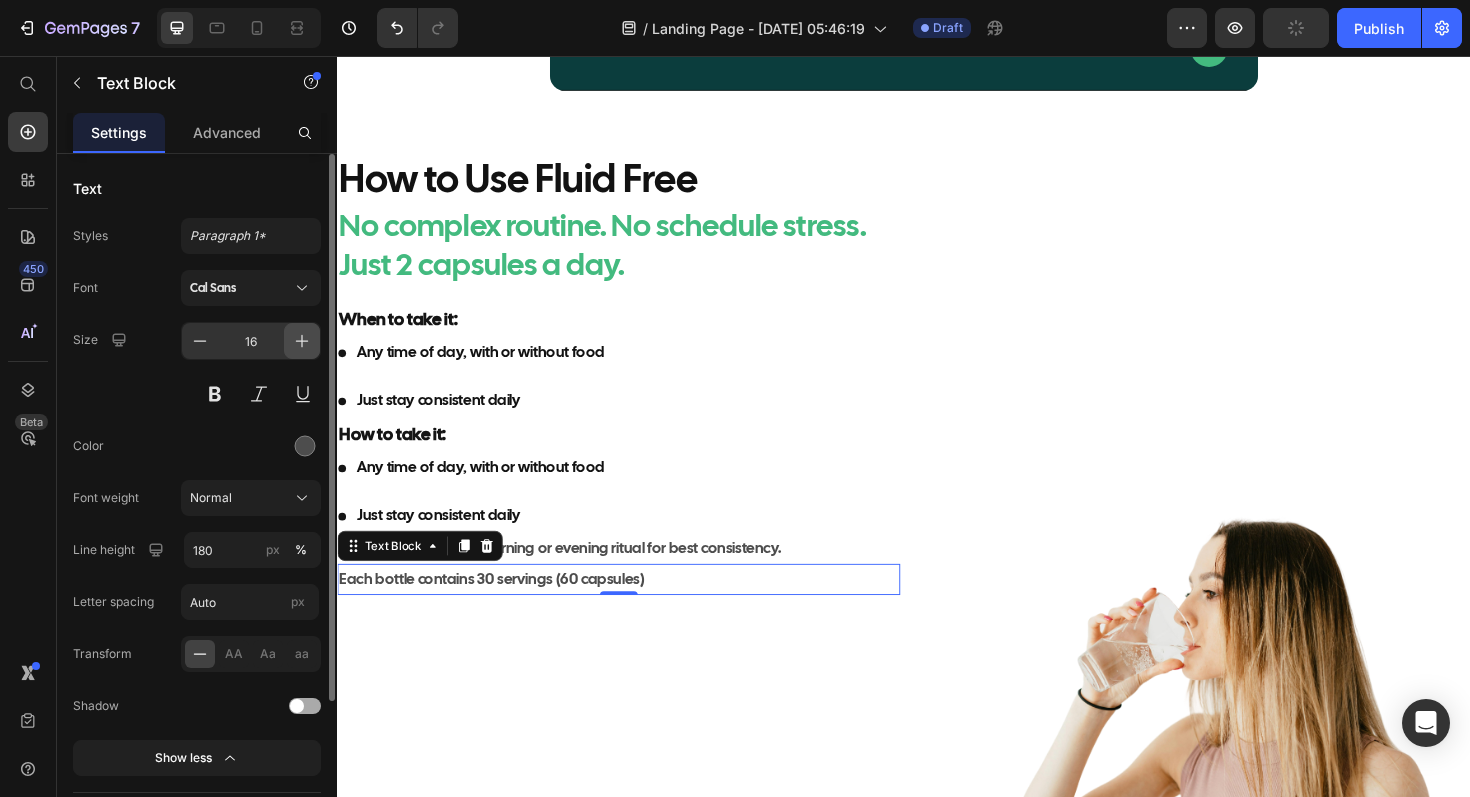 click 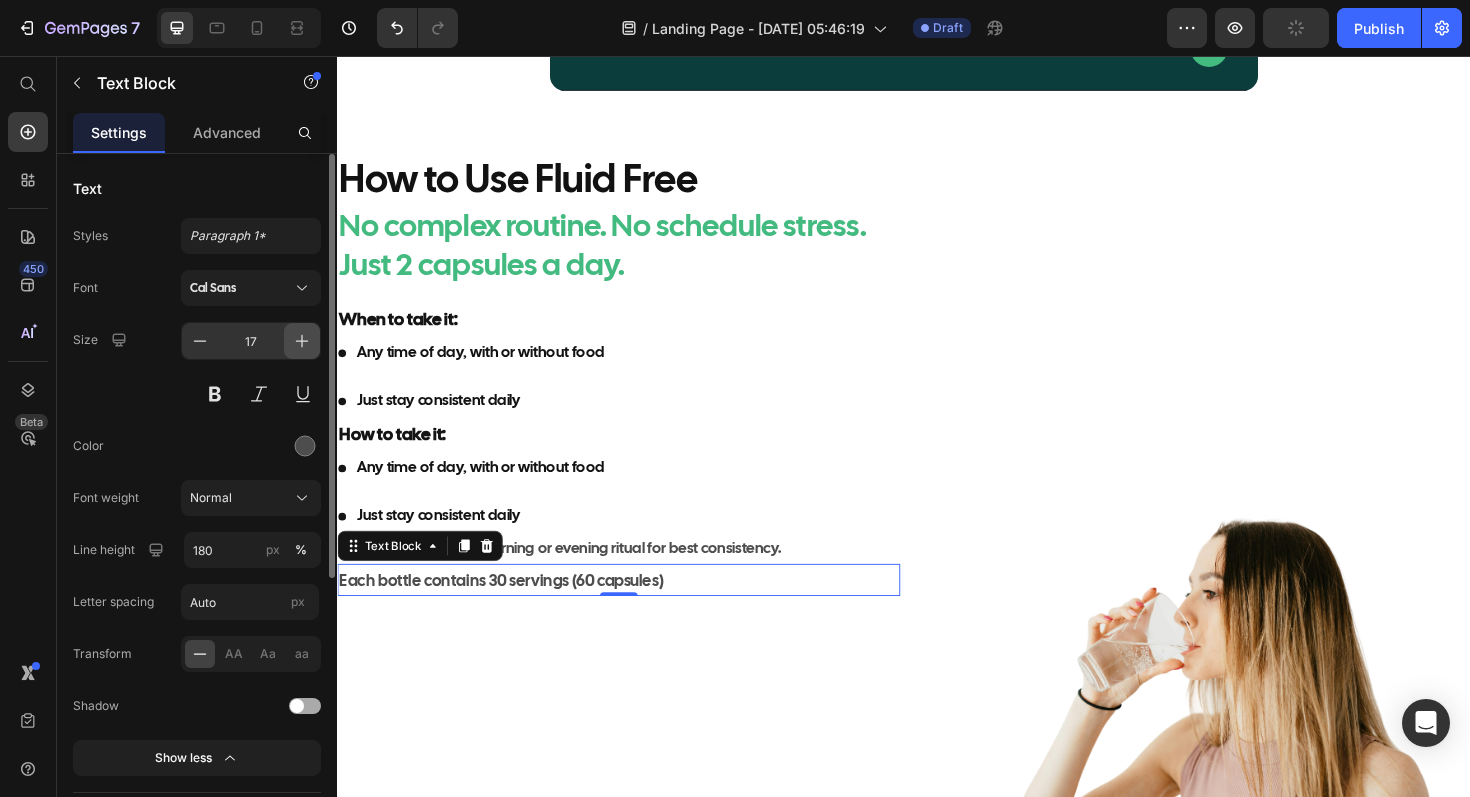 click 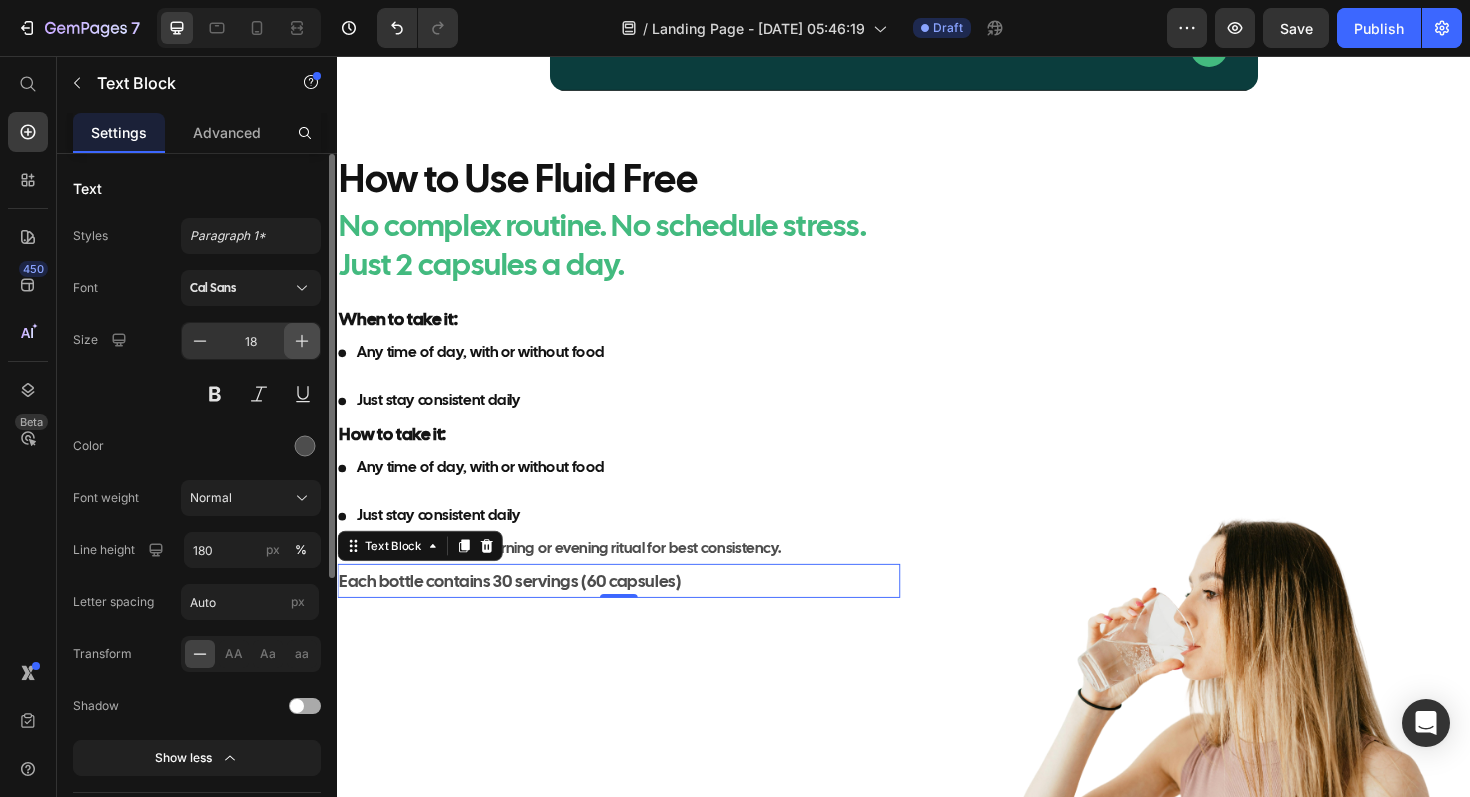 click 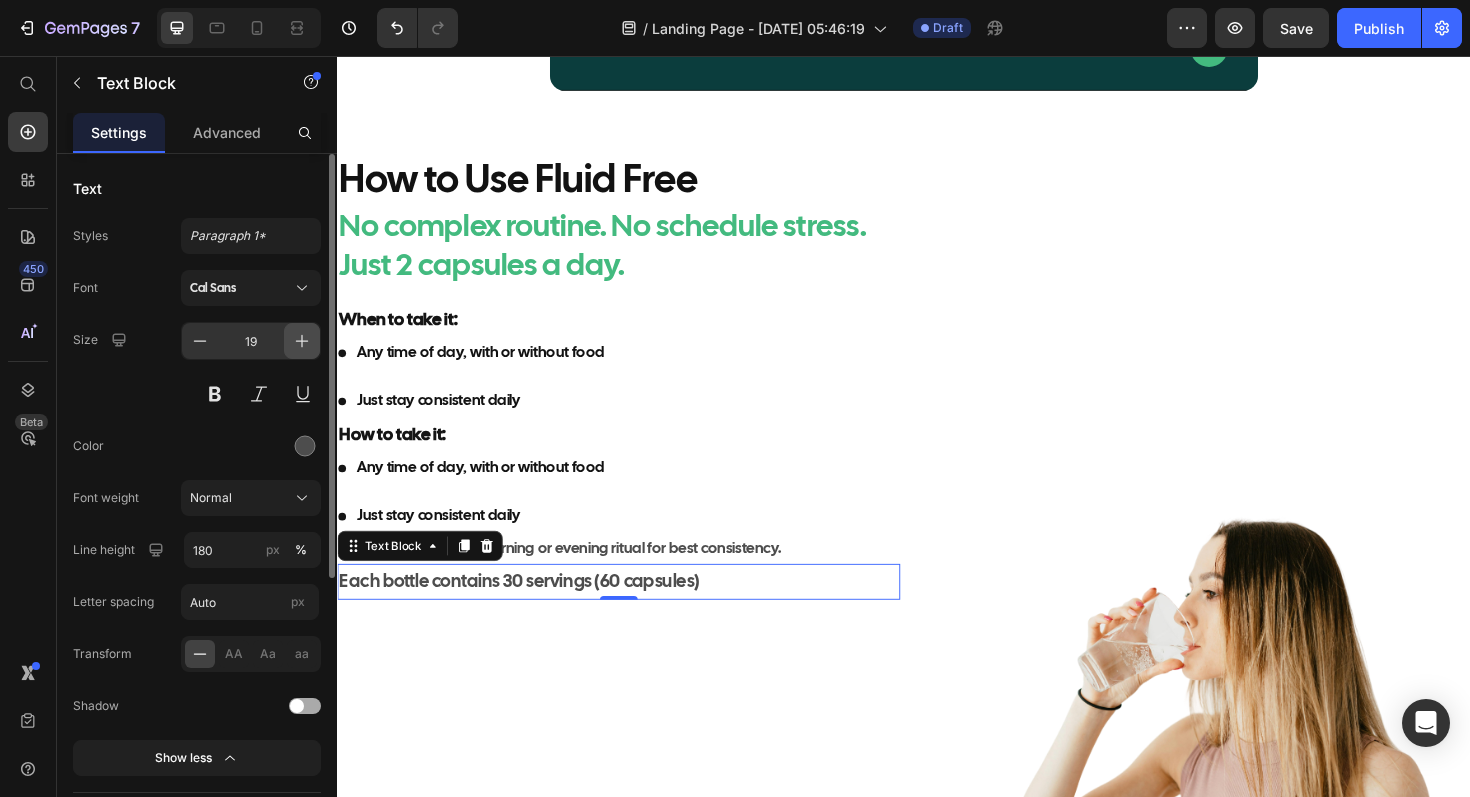 click 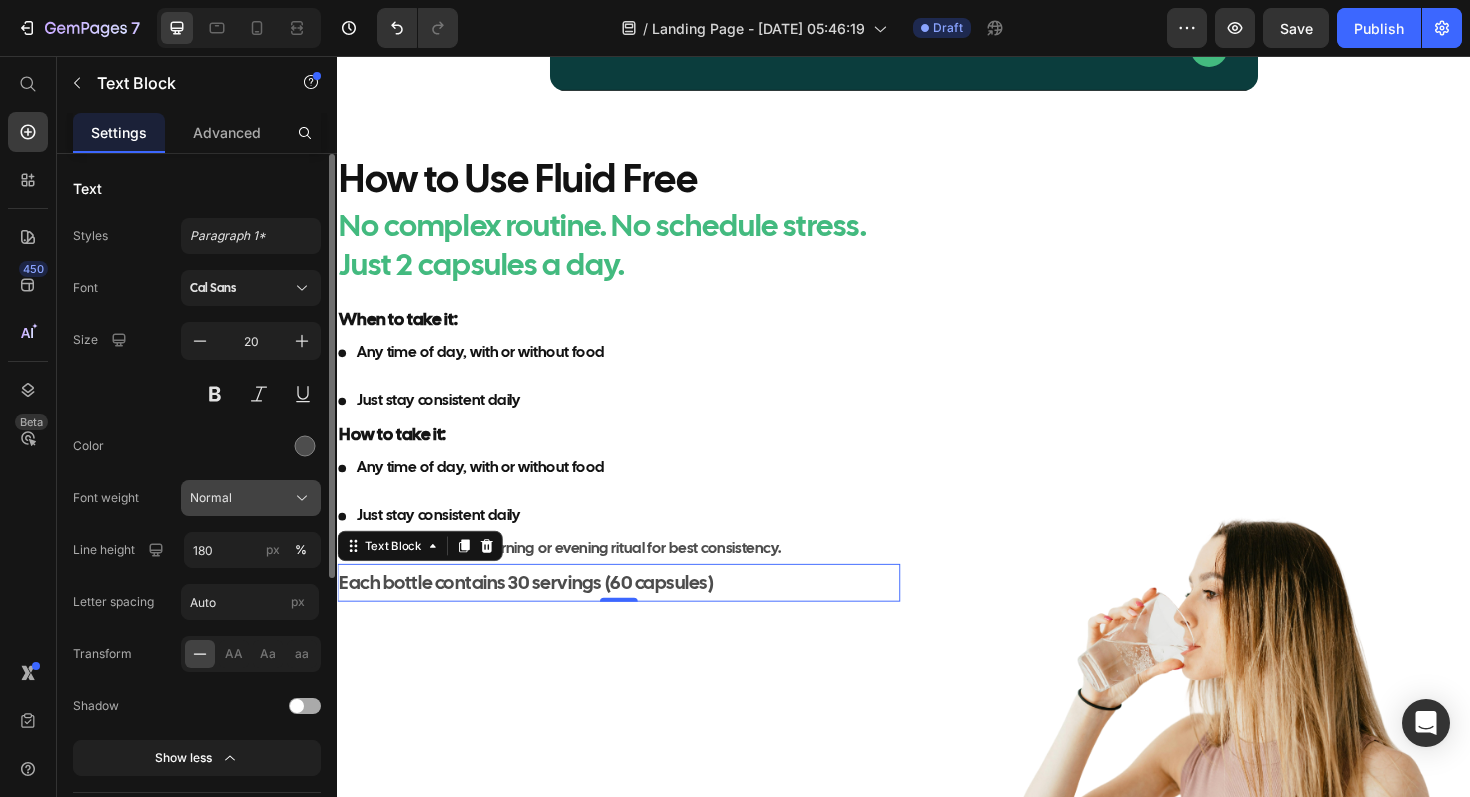click on "Normal" at bounding box center [251, 498] 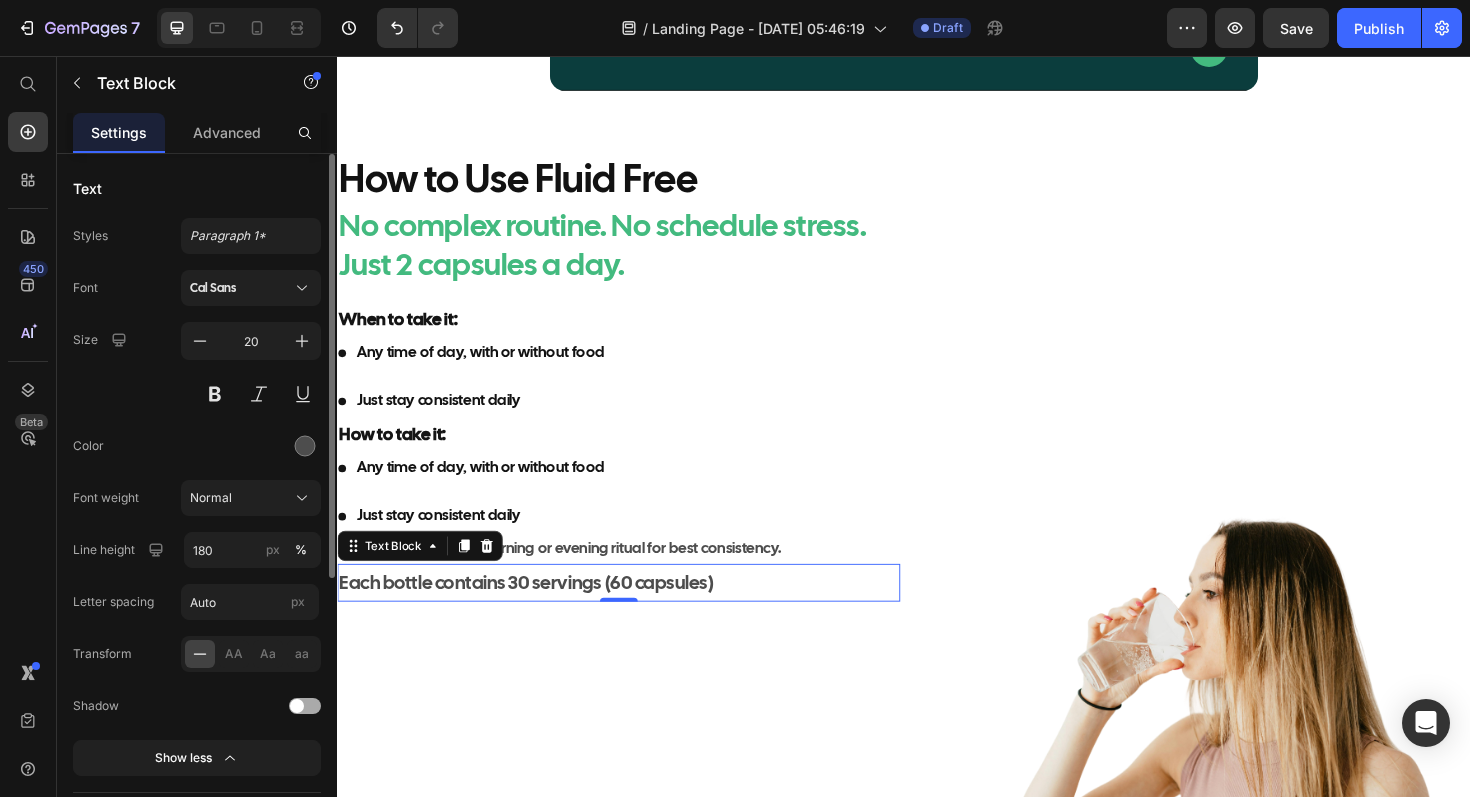 click at bounding box center (251, 446) 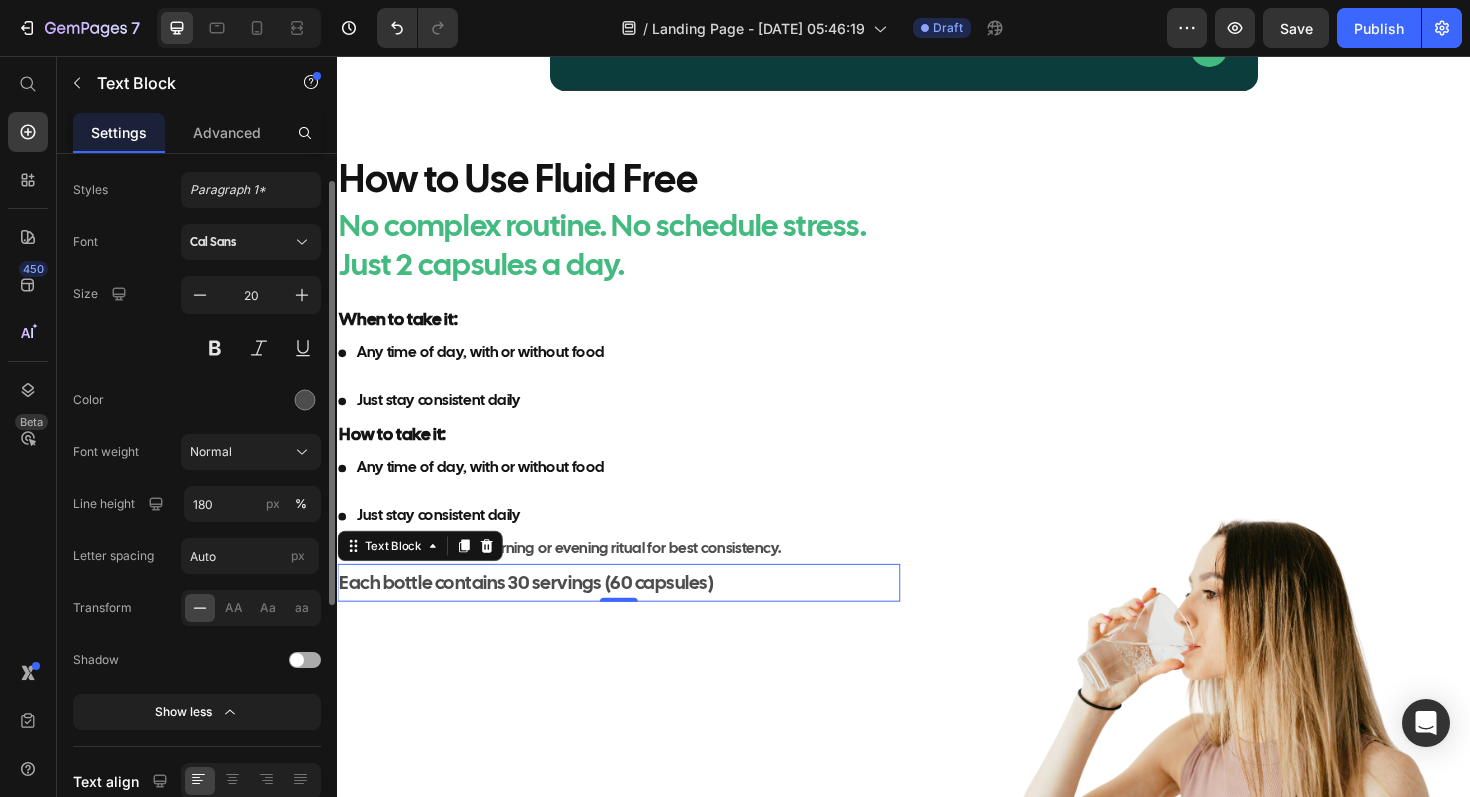 scroll, scrollTop: 53, scrollLeft: 0, axis: vertical 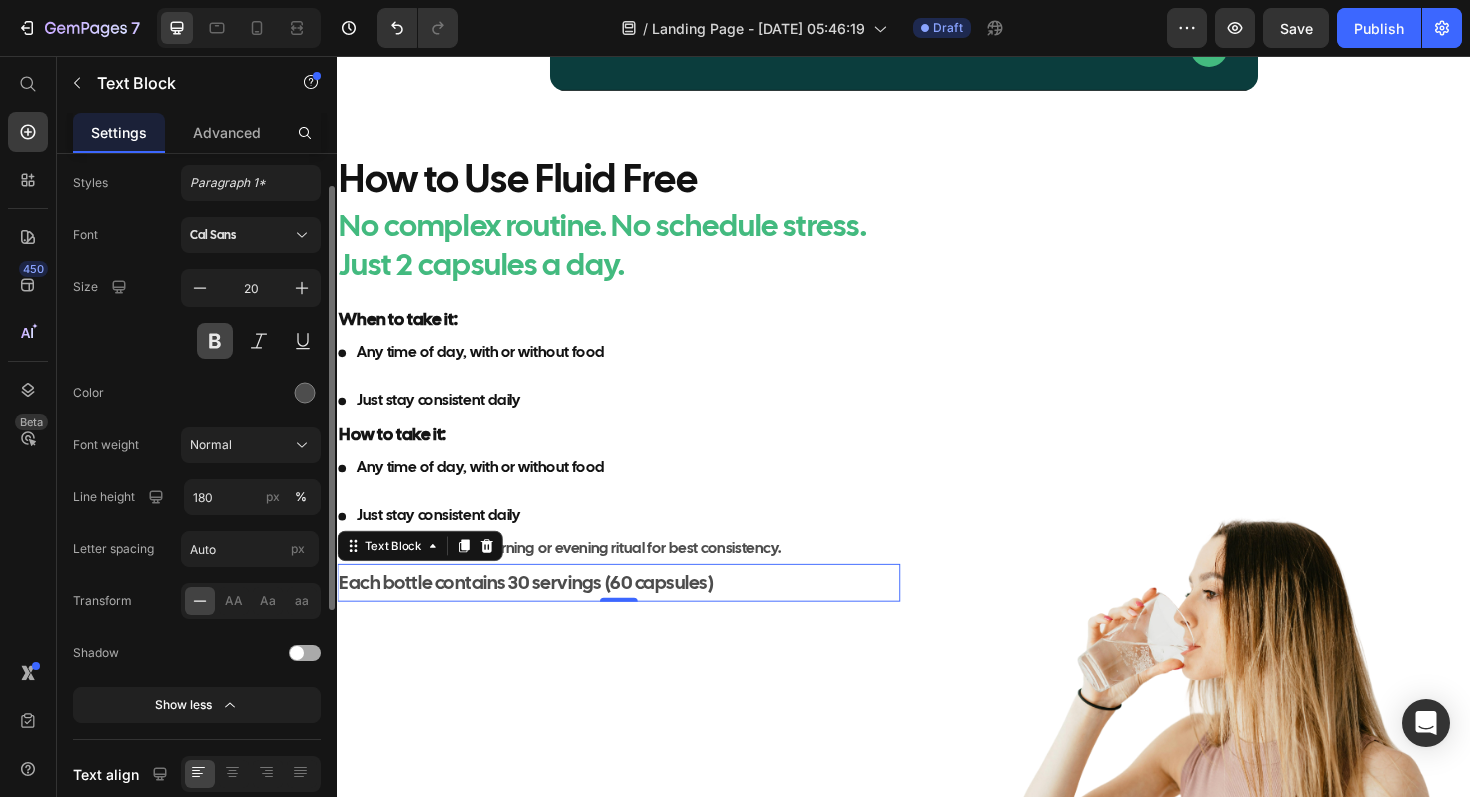click at bounding box center [215, 341] 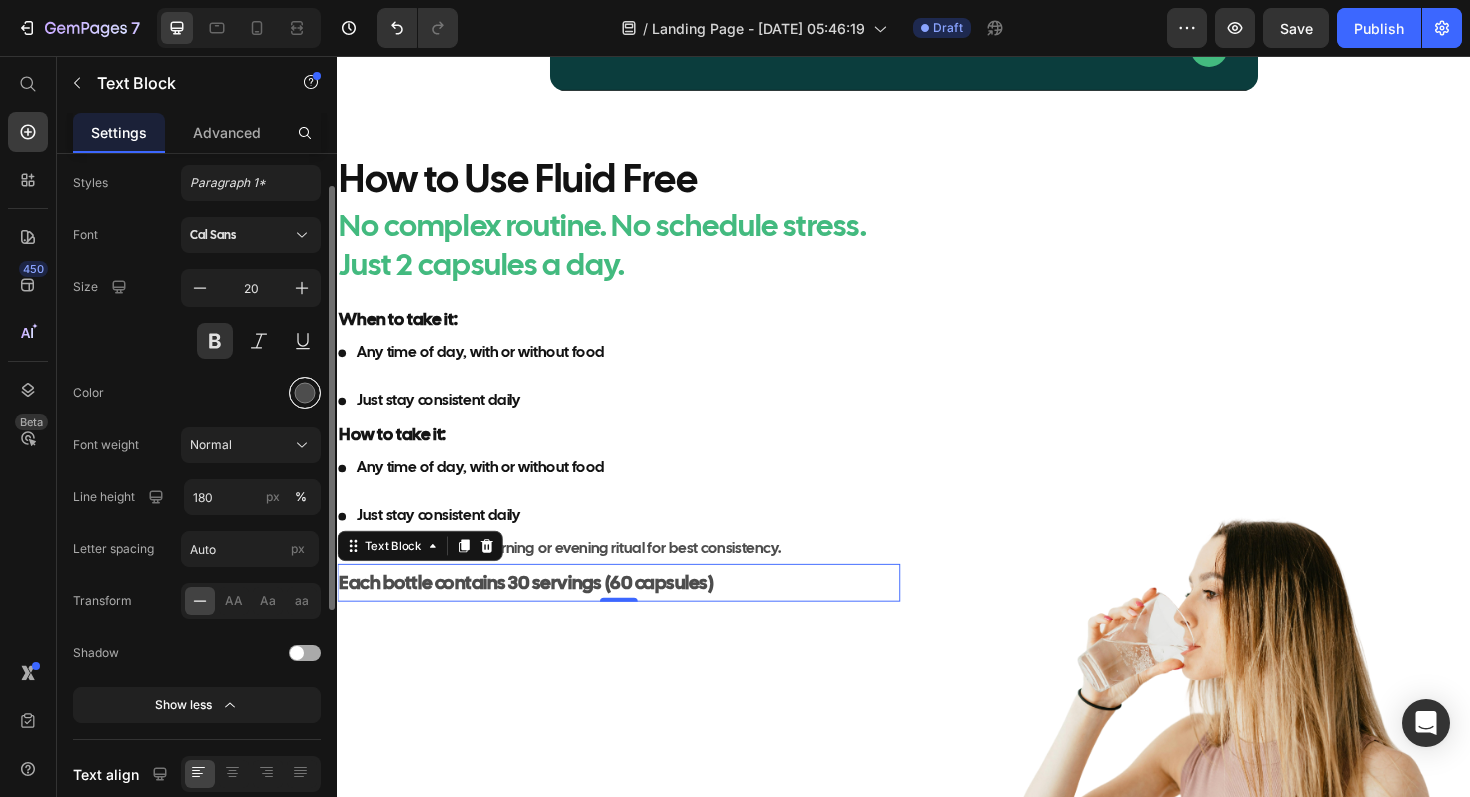 click at bounding box center [305, 393] 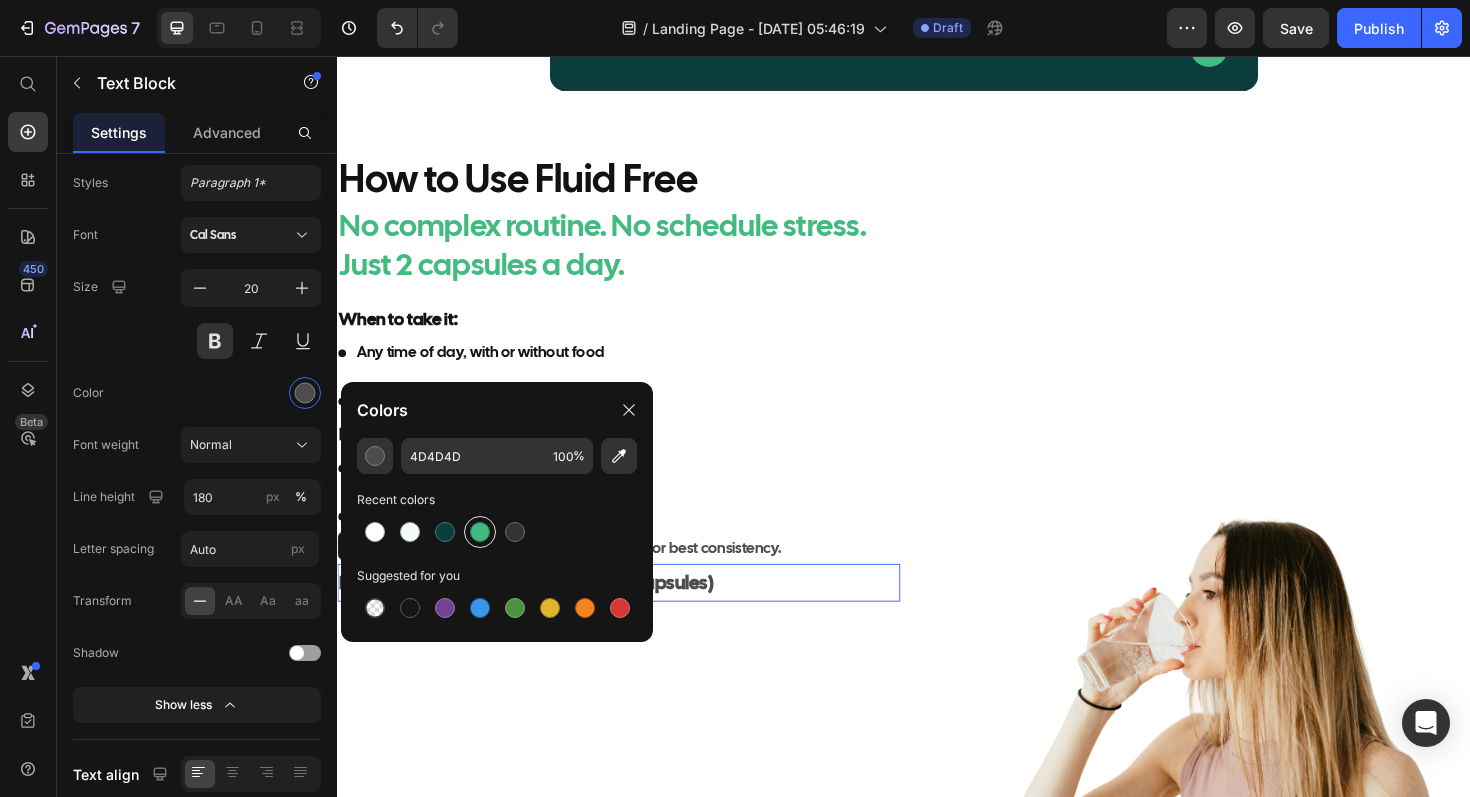 click at bounding box center [480, 532] 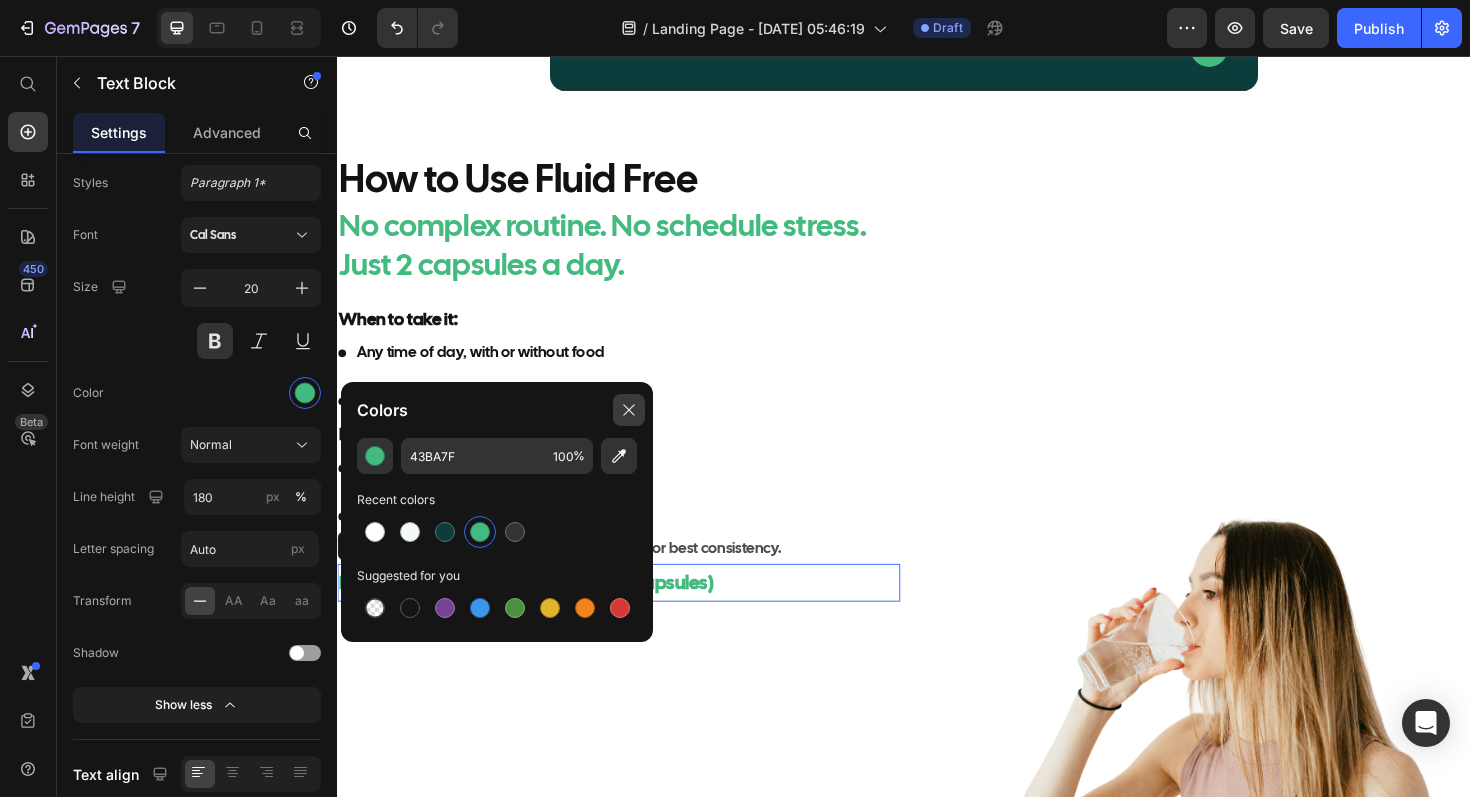 click at bounding box center (629, 410) 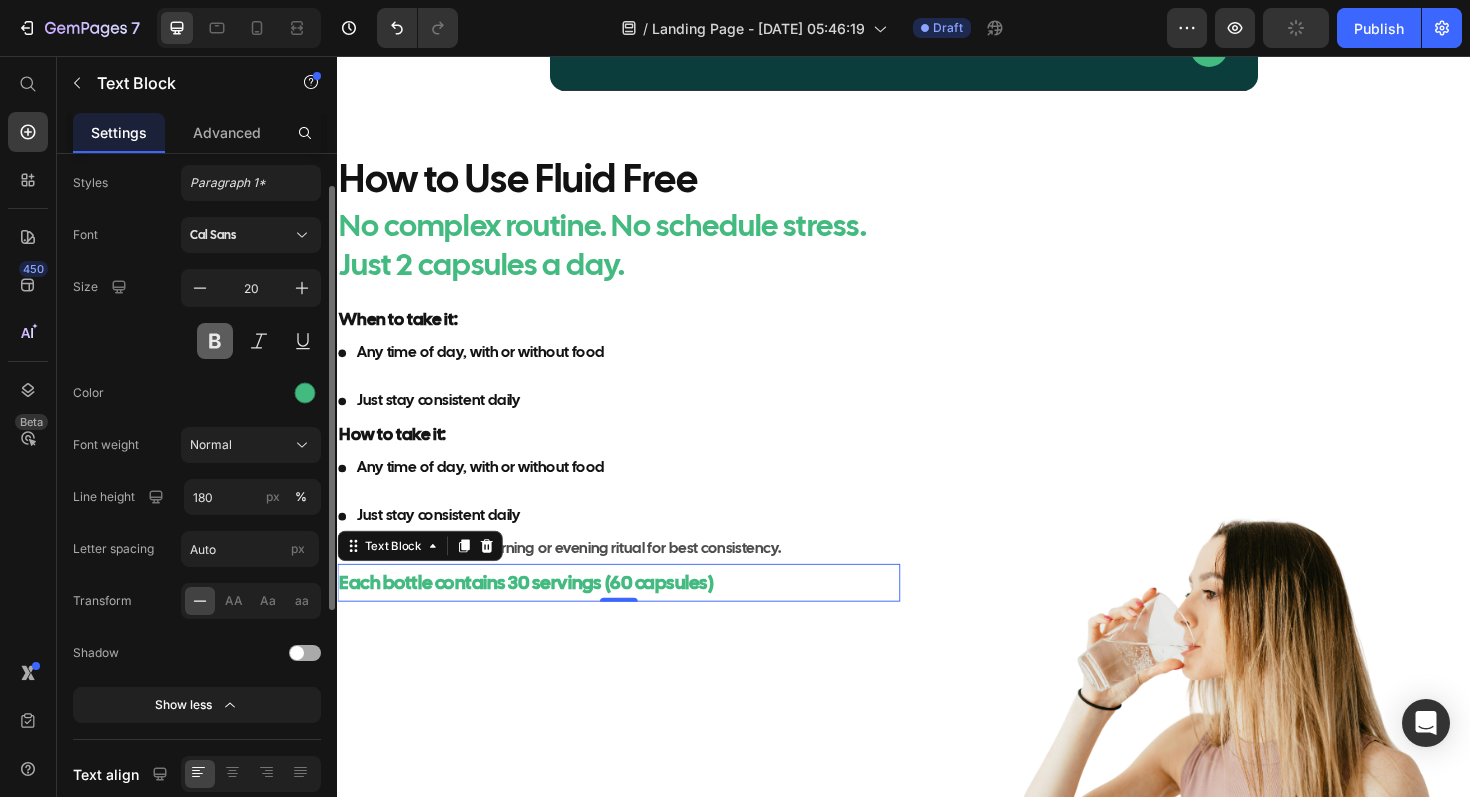 click at bounding box center (215, 341) 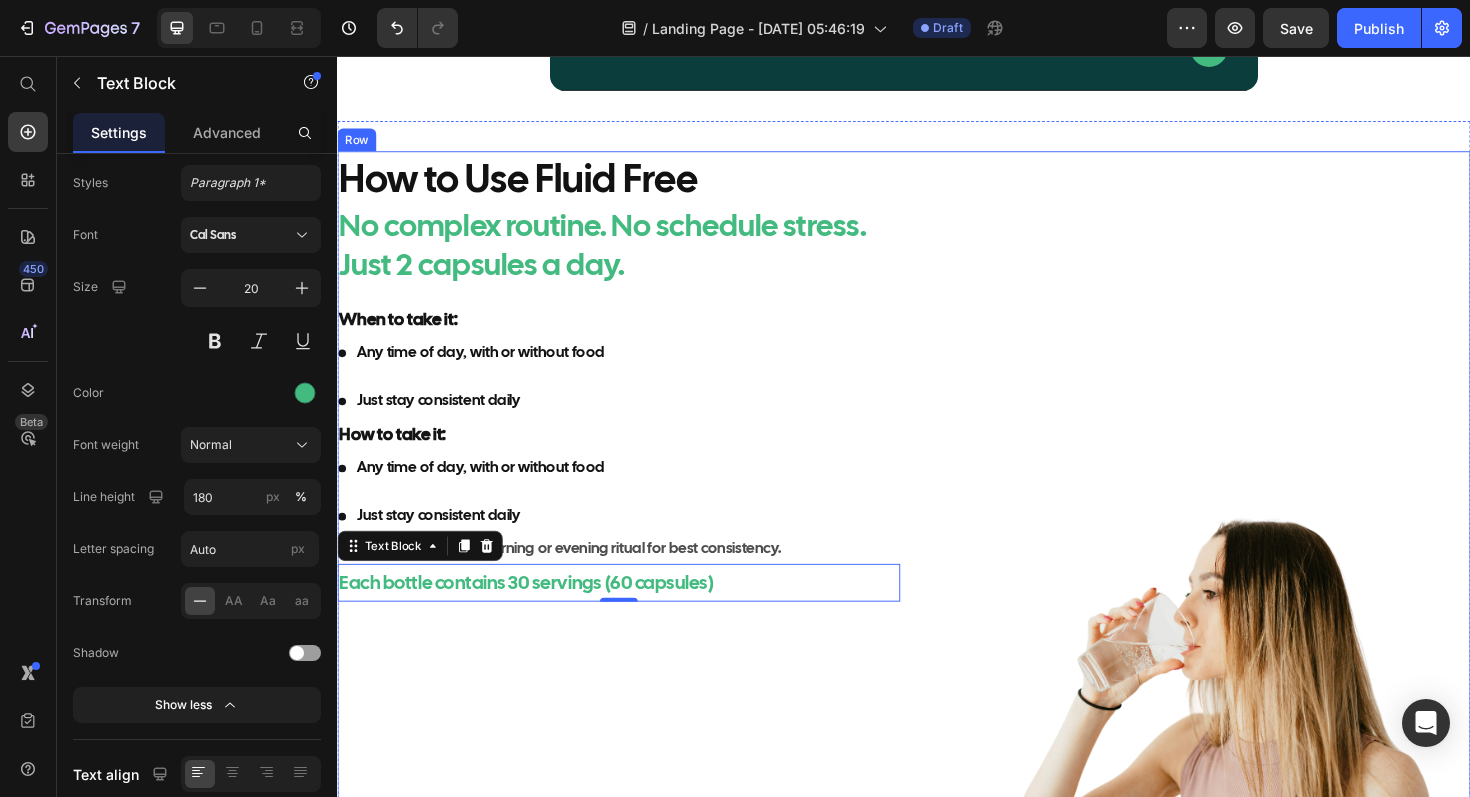 click on "How to Use Fluid Free Heading No complex routine. No schedule stress. Just 2 capsules a day. Heading When to take it: Text Block
Any time of day, with or without food
Just stay consistent daily Item List How to take it: Text Block
Any time of day, with or without food
Just stay consistent daily Item List Row Pro tip:  Add it to your morning or evening ritual for best consistency. Text Block Each bottle contains 30 servings (60 capsules) Text Block   0" at bounding box center [635, 604] 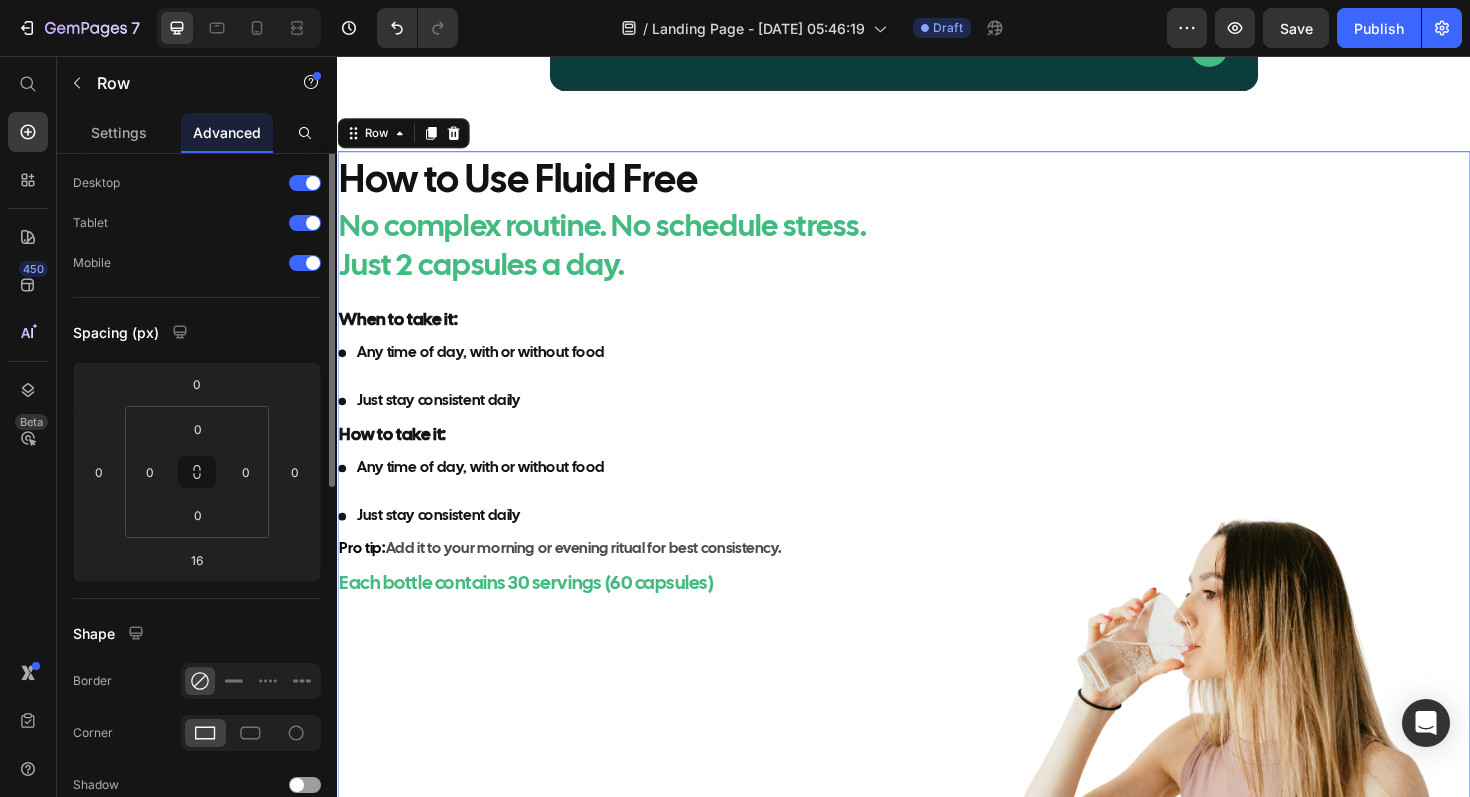 scroll, scrollTop: 0, scrollLeft: 0, axis: both 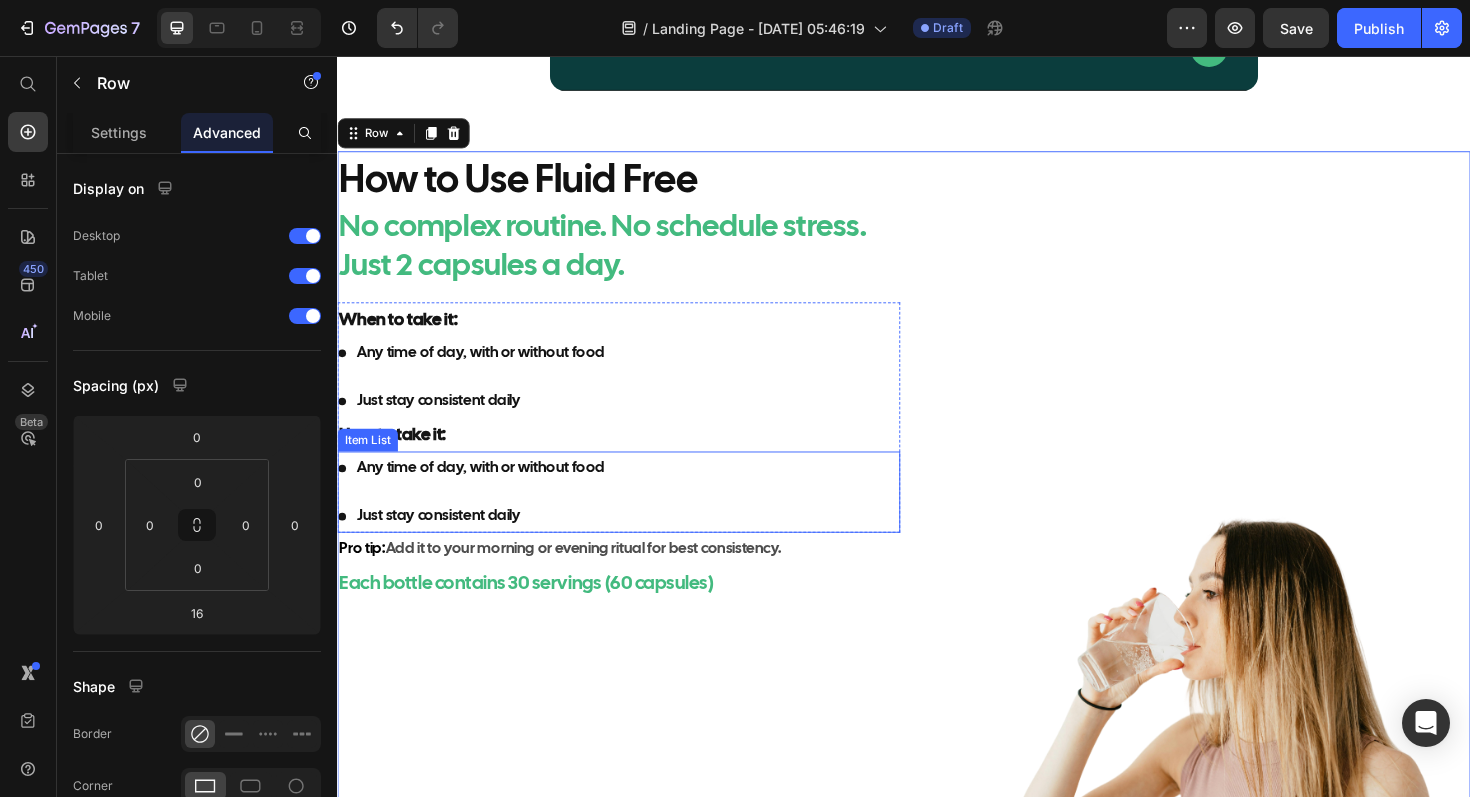 click on "Any time of day, with or without food
Just stay consistent daily" at bounding box center (480, 518) 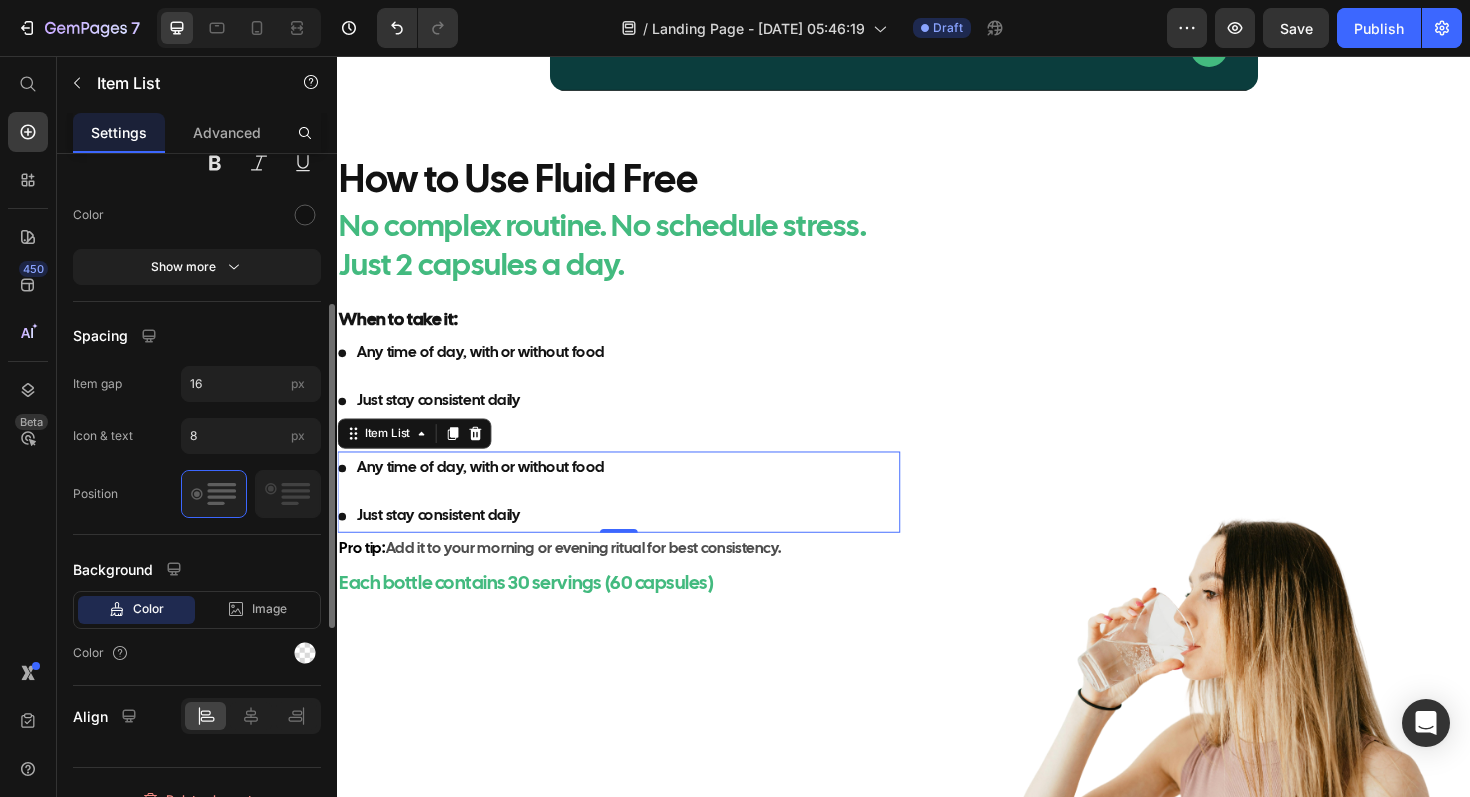 scroll, scrollTop: 812, scrollLeft: 0, axis: vertical 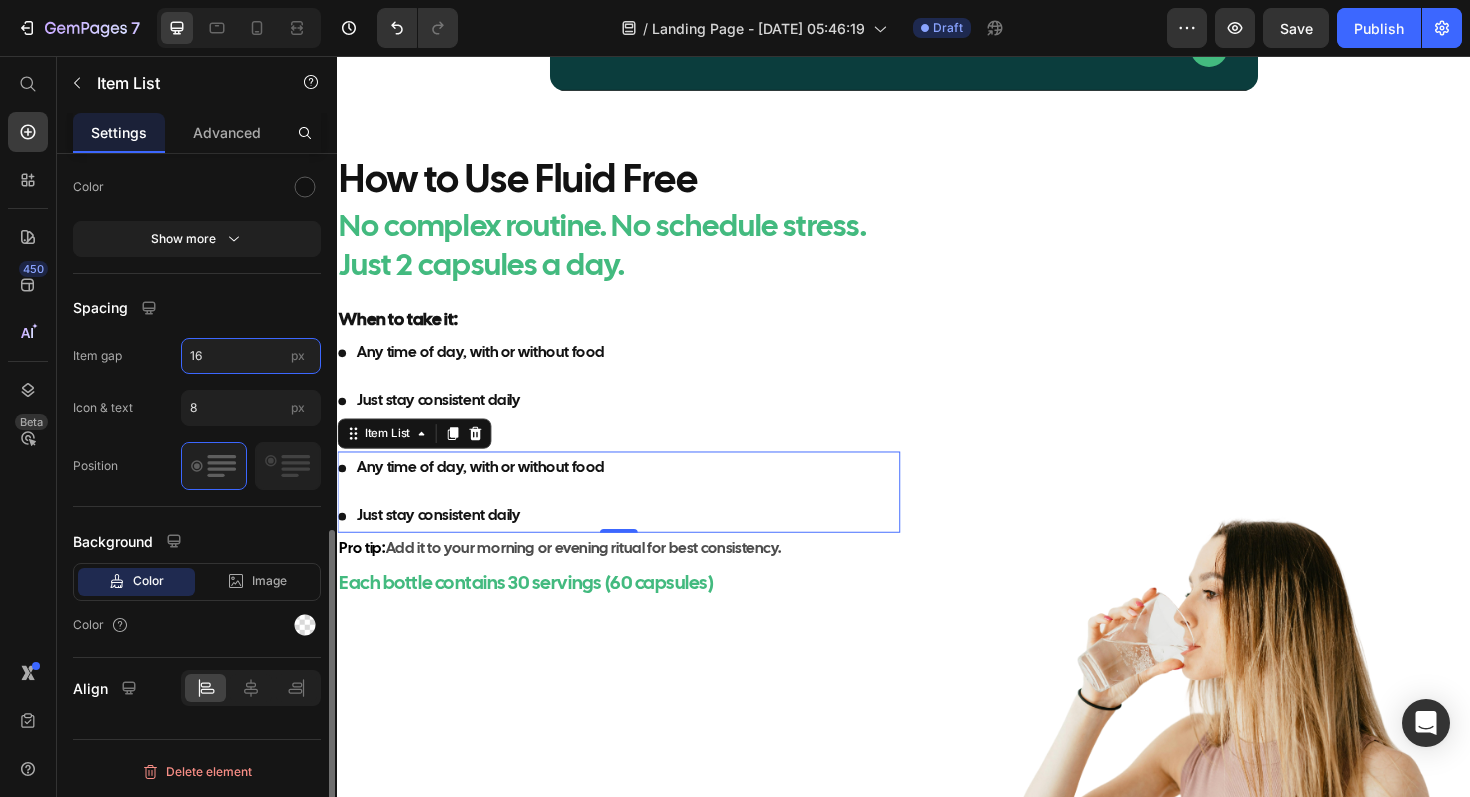 click on "16" at bounding box center (251, 356) 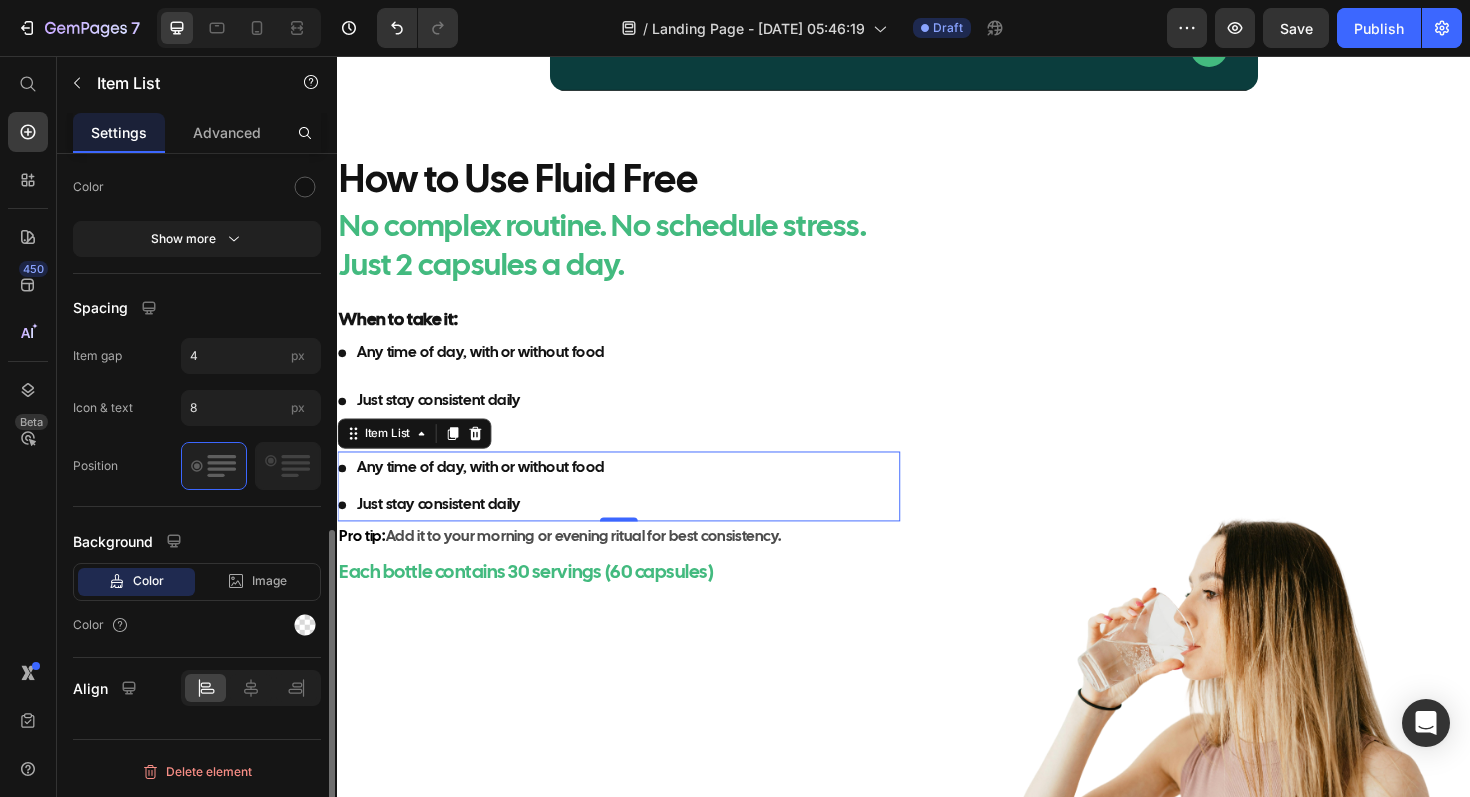 click on "Spacing Item gap 4 px Icon & text 8 px Position" 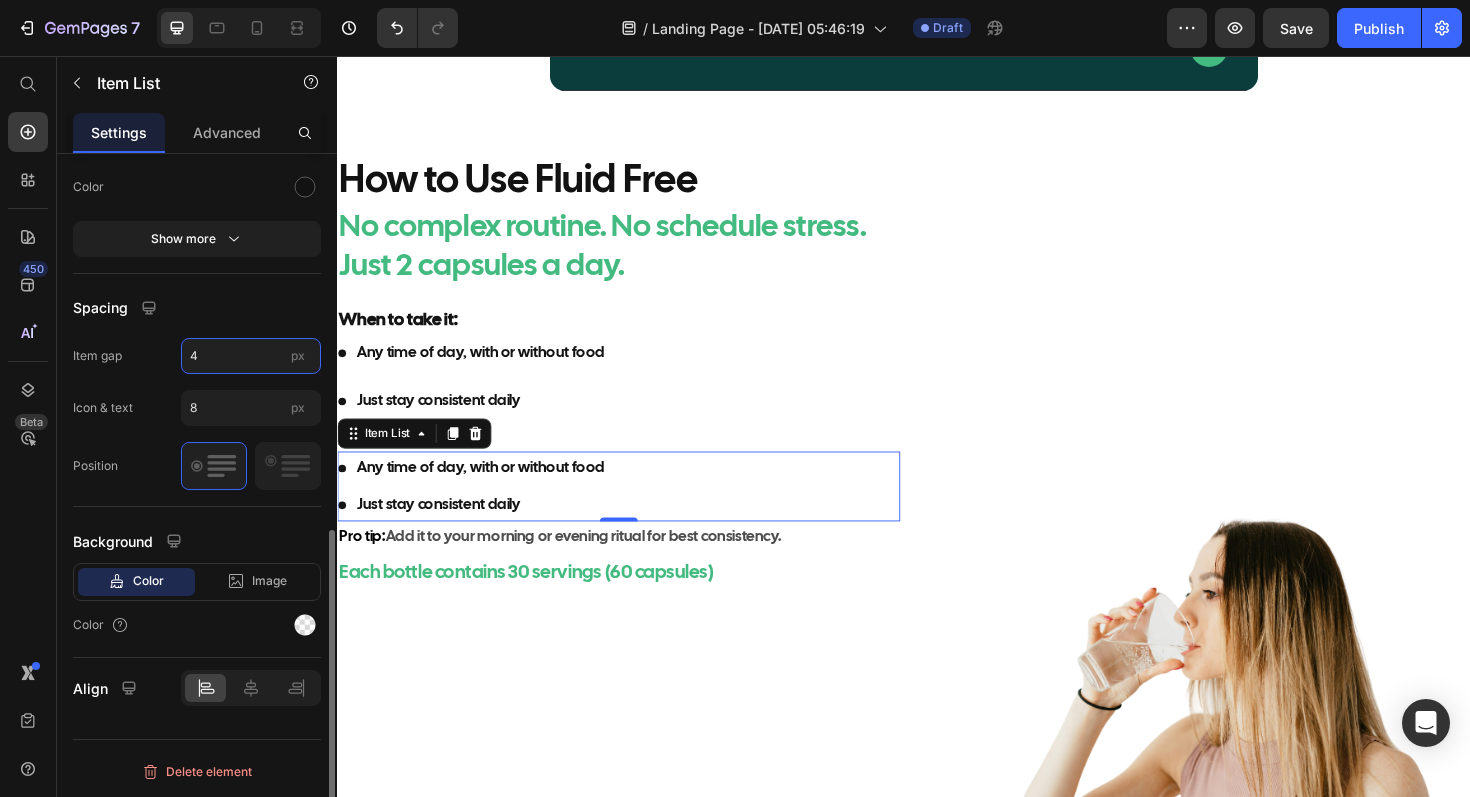 click on "4" at bounding box center (251, 356) 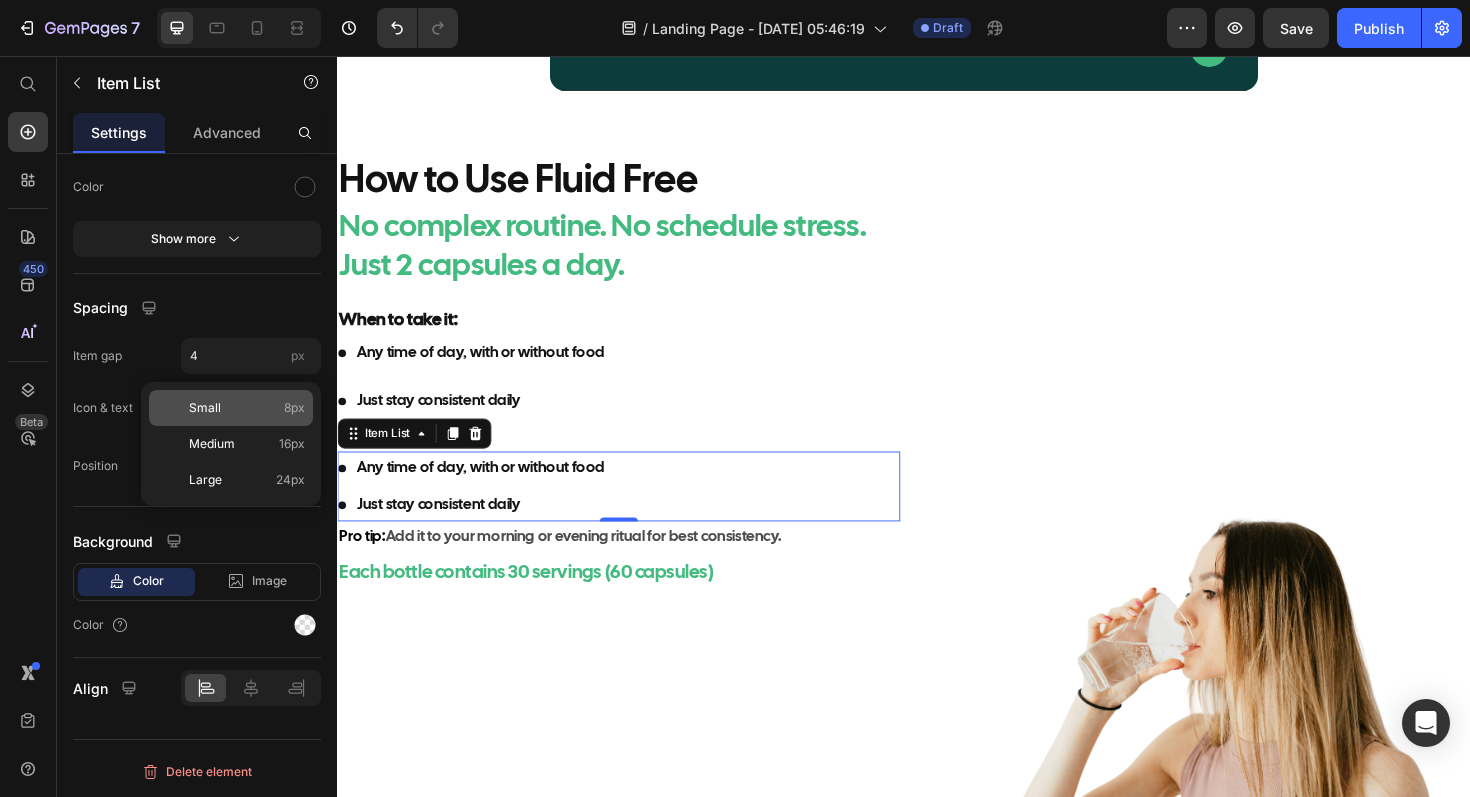 click on "Small" at bounding box center [205, 408] 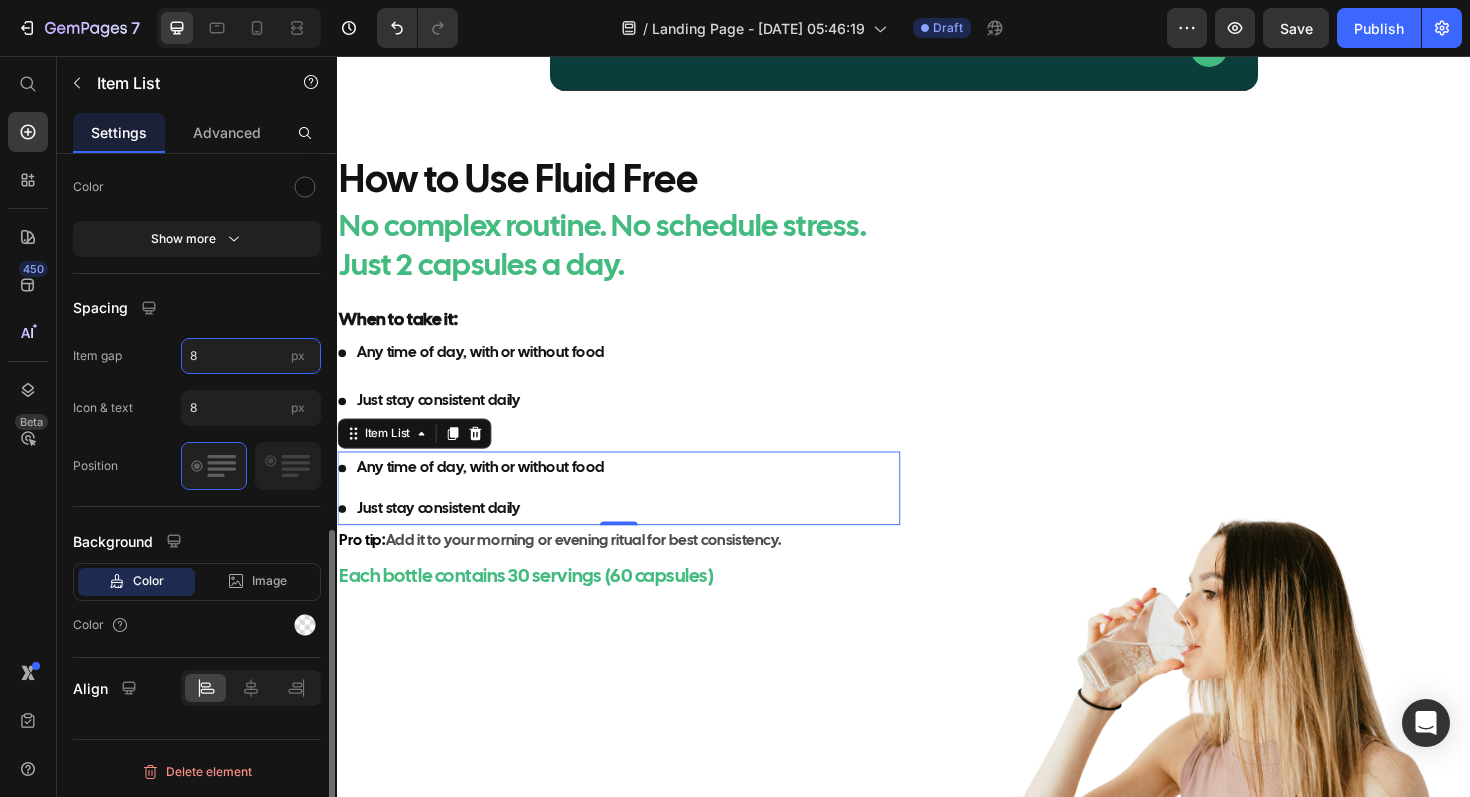 click on "8" at bounding box center (251, 356) 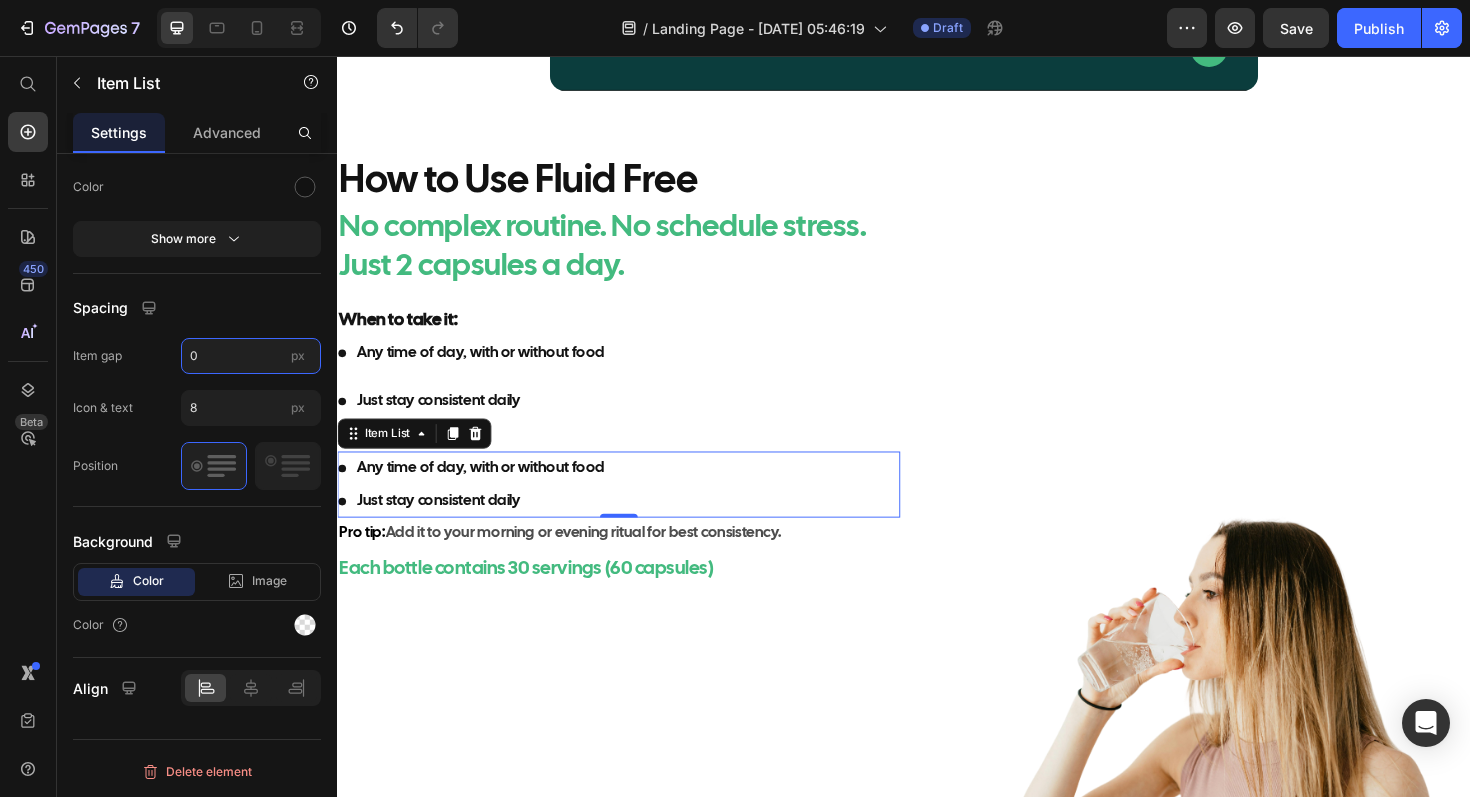 type on "0" 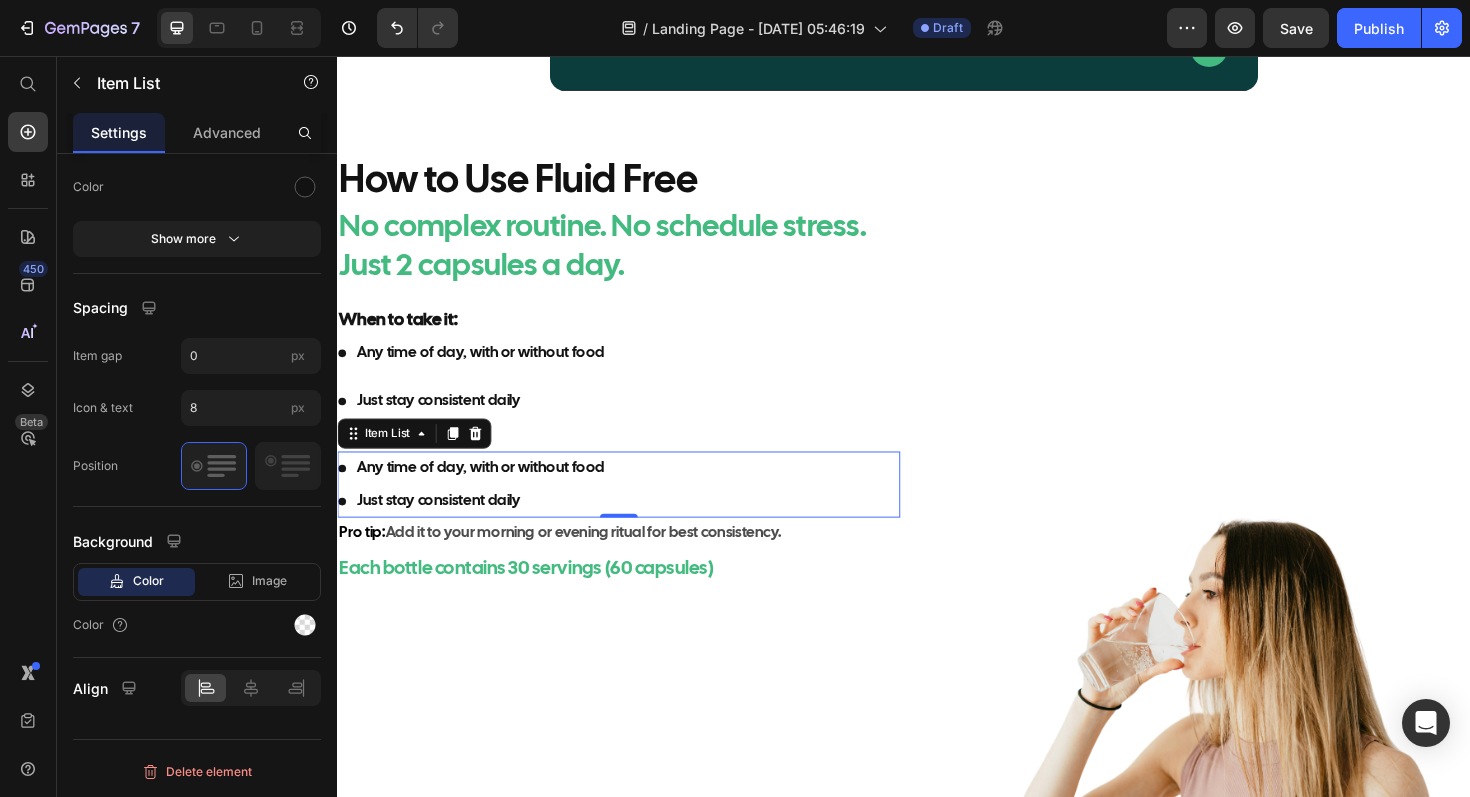 click on "Any time of day, with or without food" at bounding box center [489, 492] 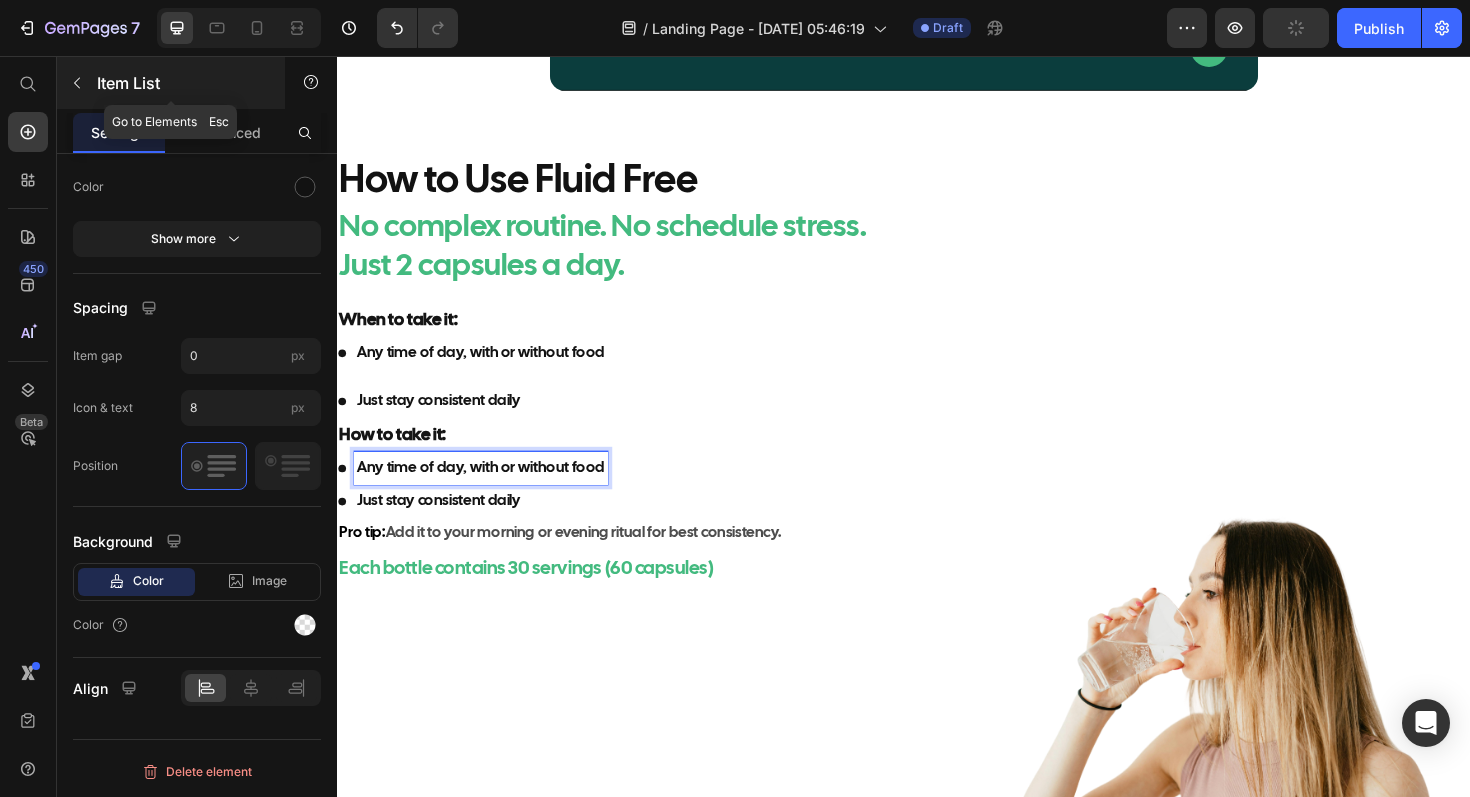 click on "Item List" at bounding box center (171, 83) 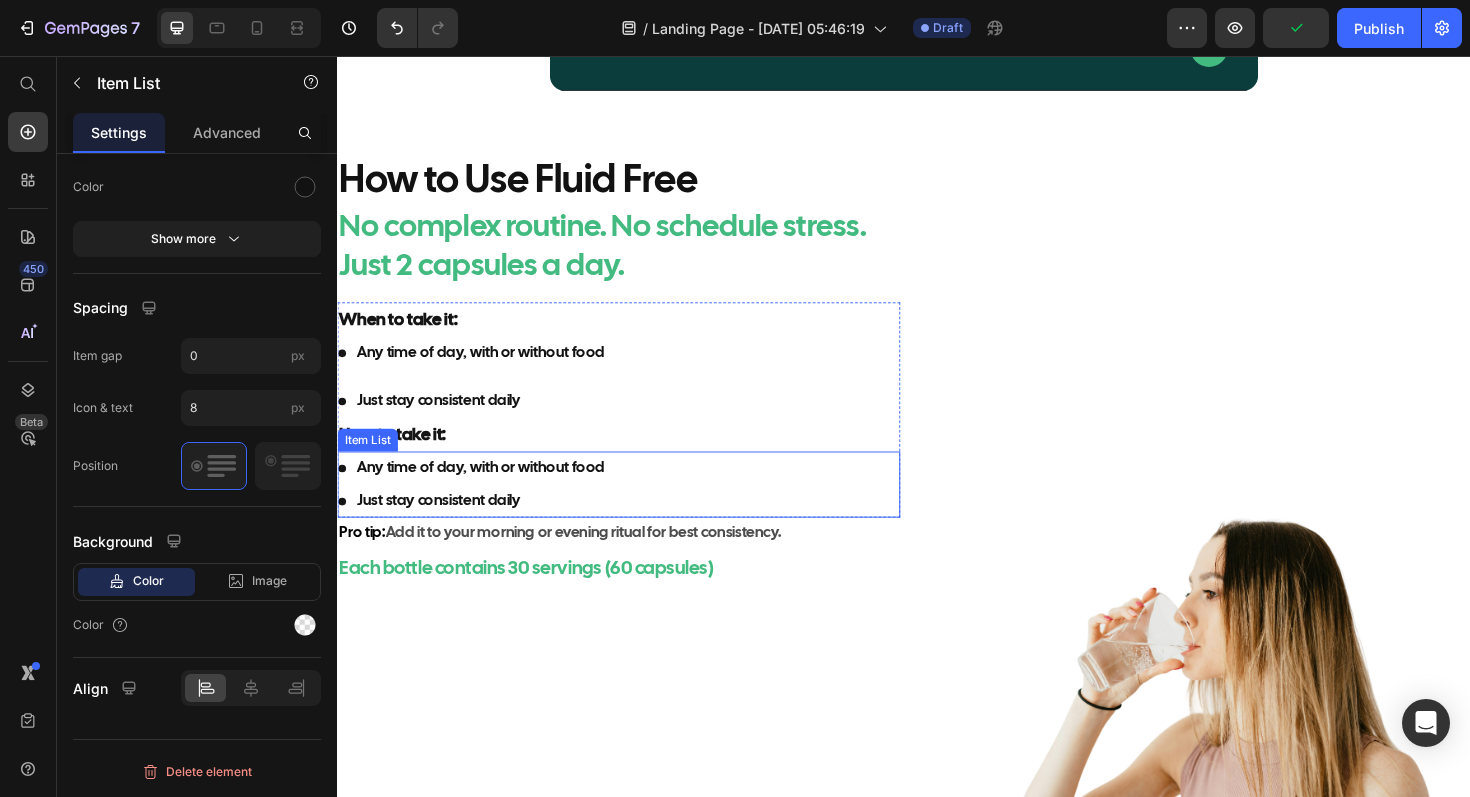 click on "Any time of day, with or without food" at bounding box center (489, 492) 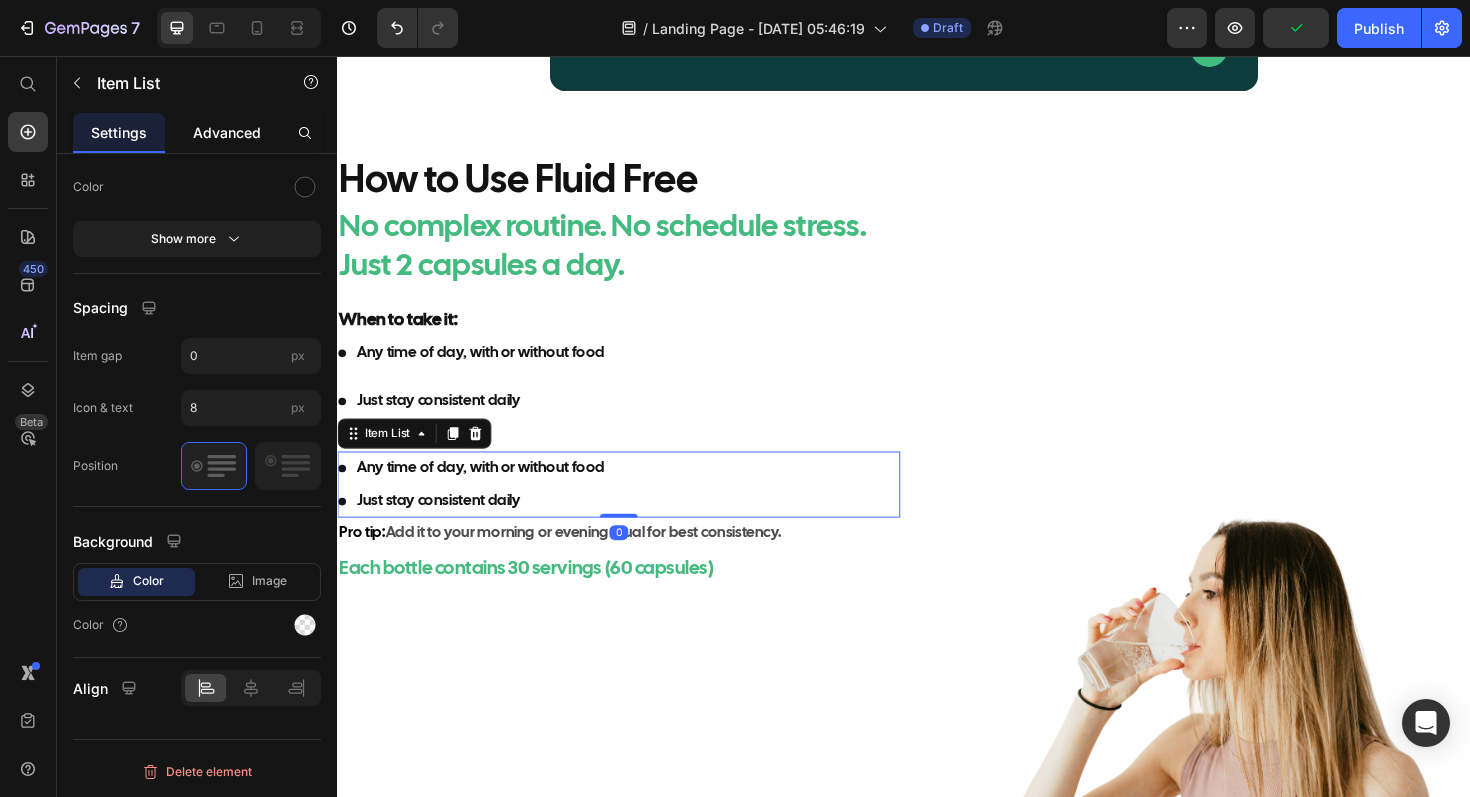 click on "Advanced" at bounding box center [227, 132] 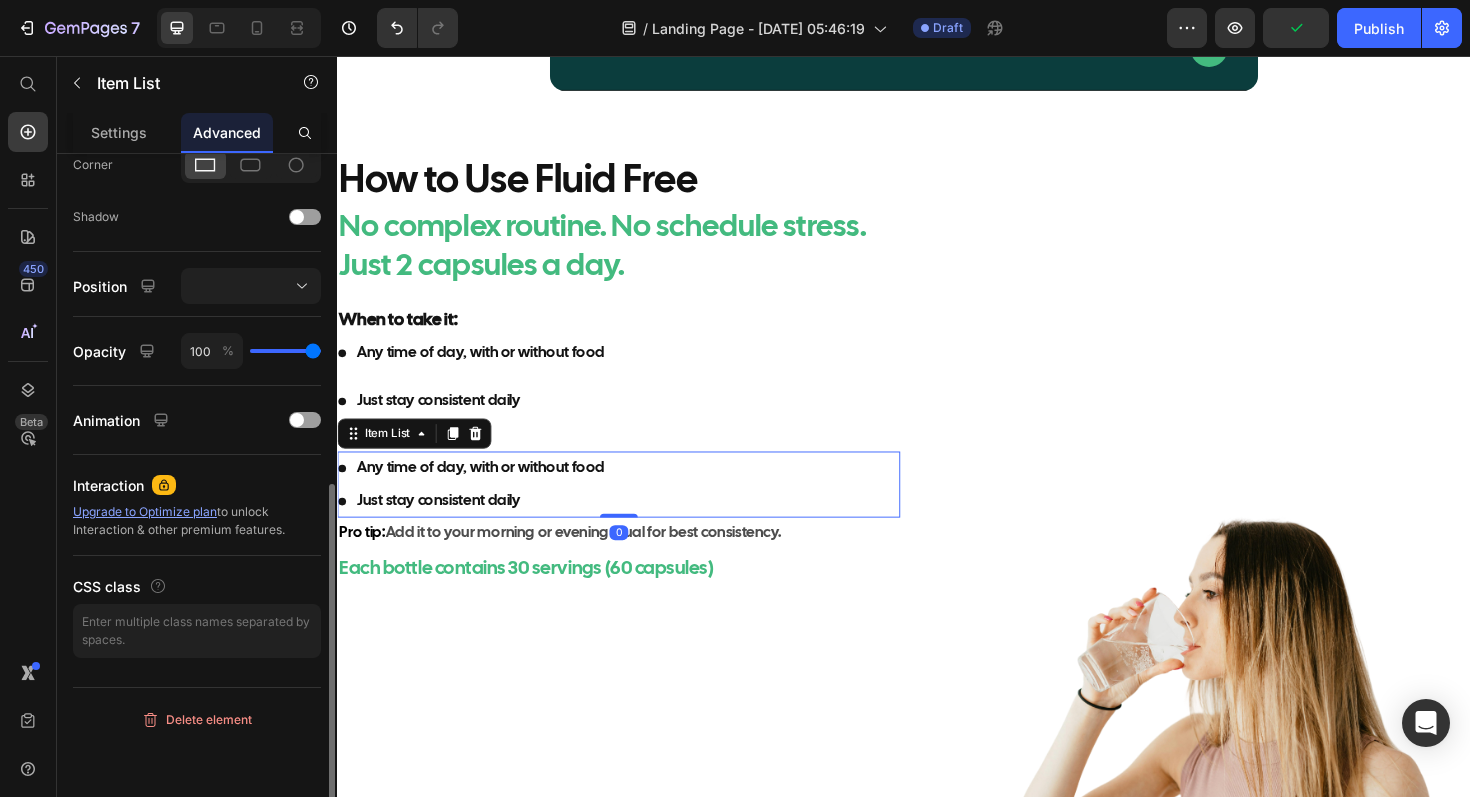 scroll, scrollTop: 0, scrollLeft: 0, axis: both 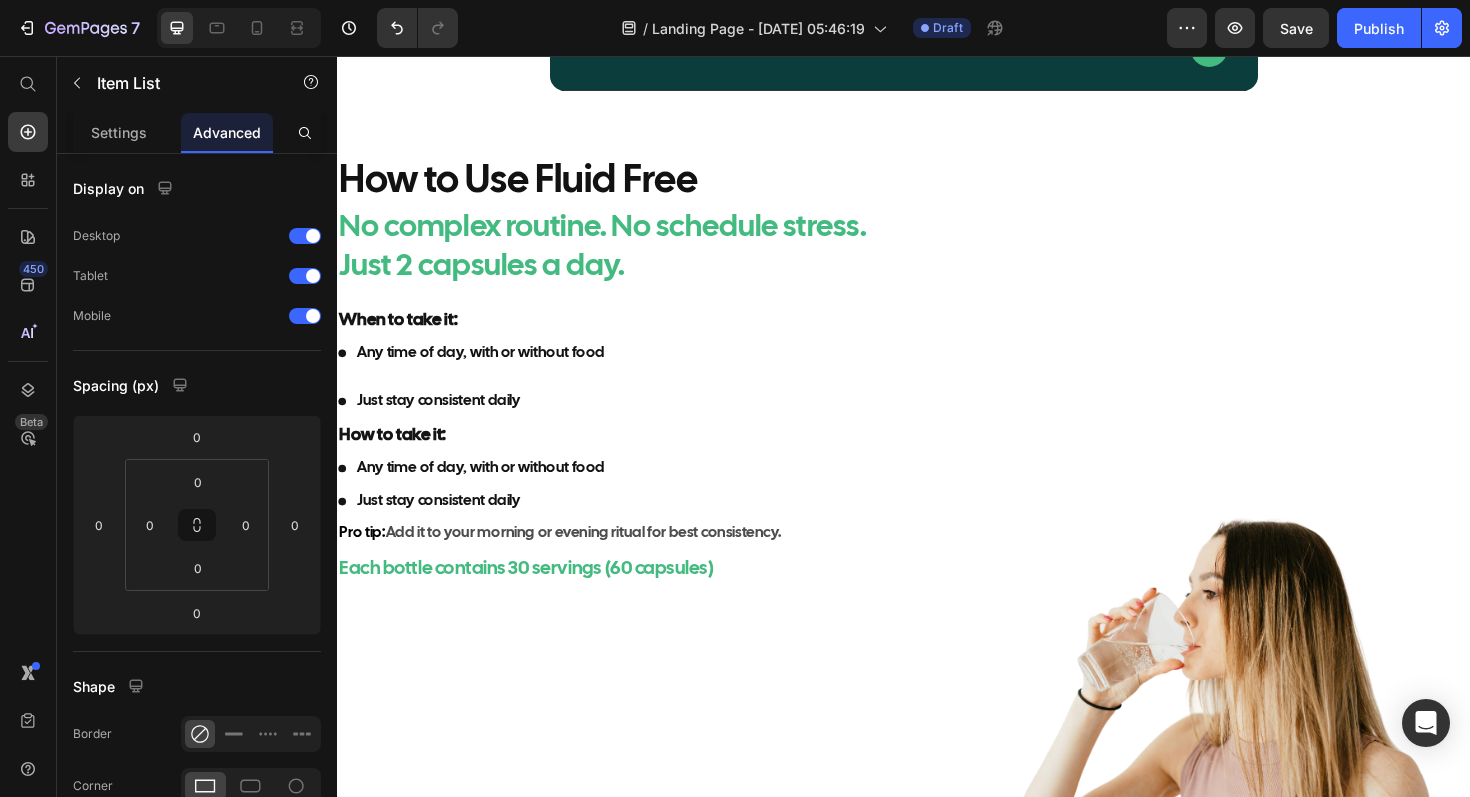 click on "Any time of day, with or without food
Just stay consistent daily" at bounding box center (635, 510) 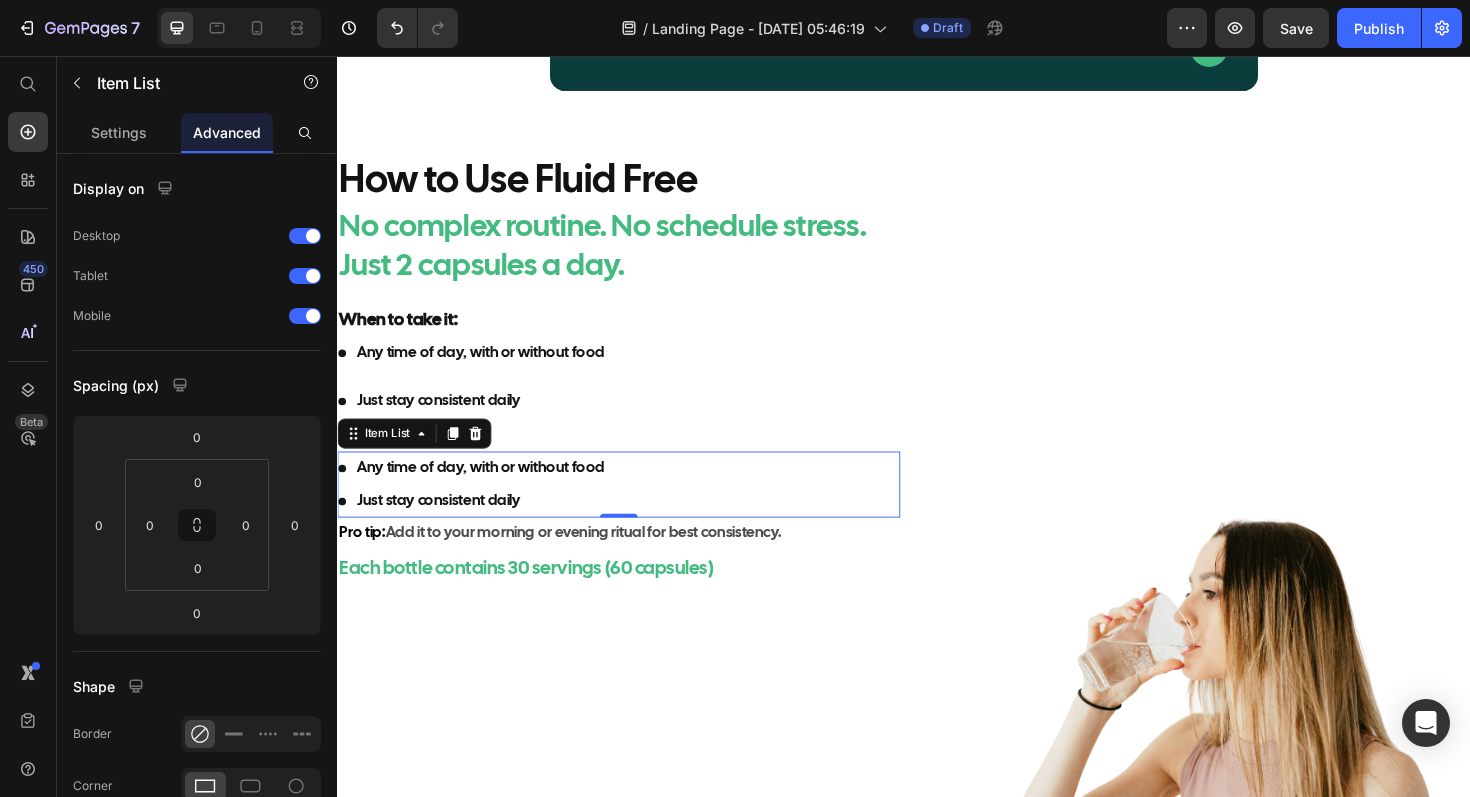 click on "Any time of day, with or without food
Just stay consistent daily" at bounding box center (635, 510) 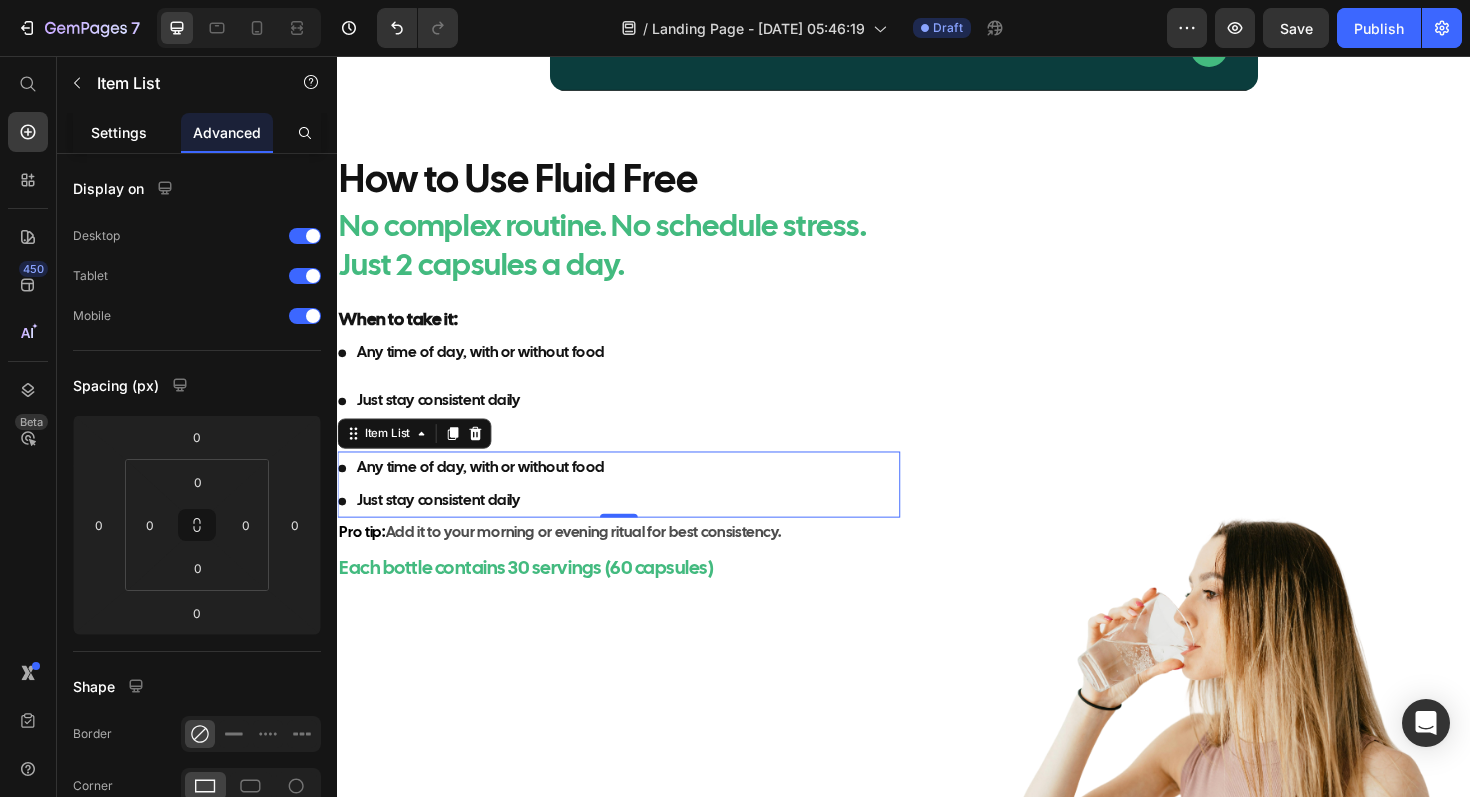 click on "Settings" at bounding box center (119, 132) 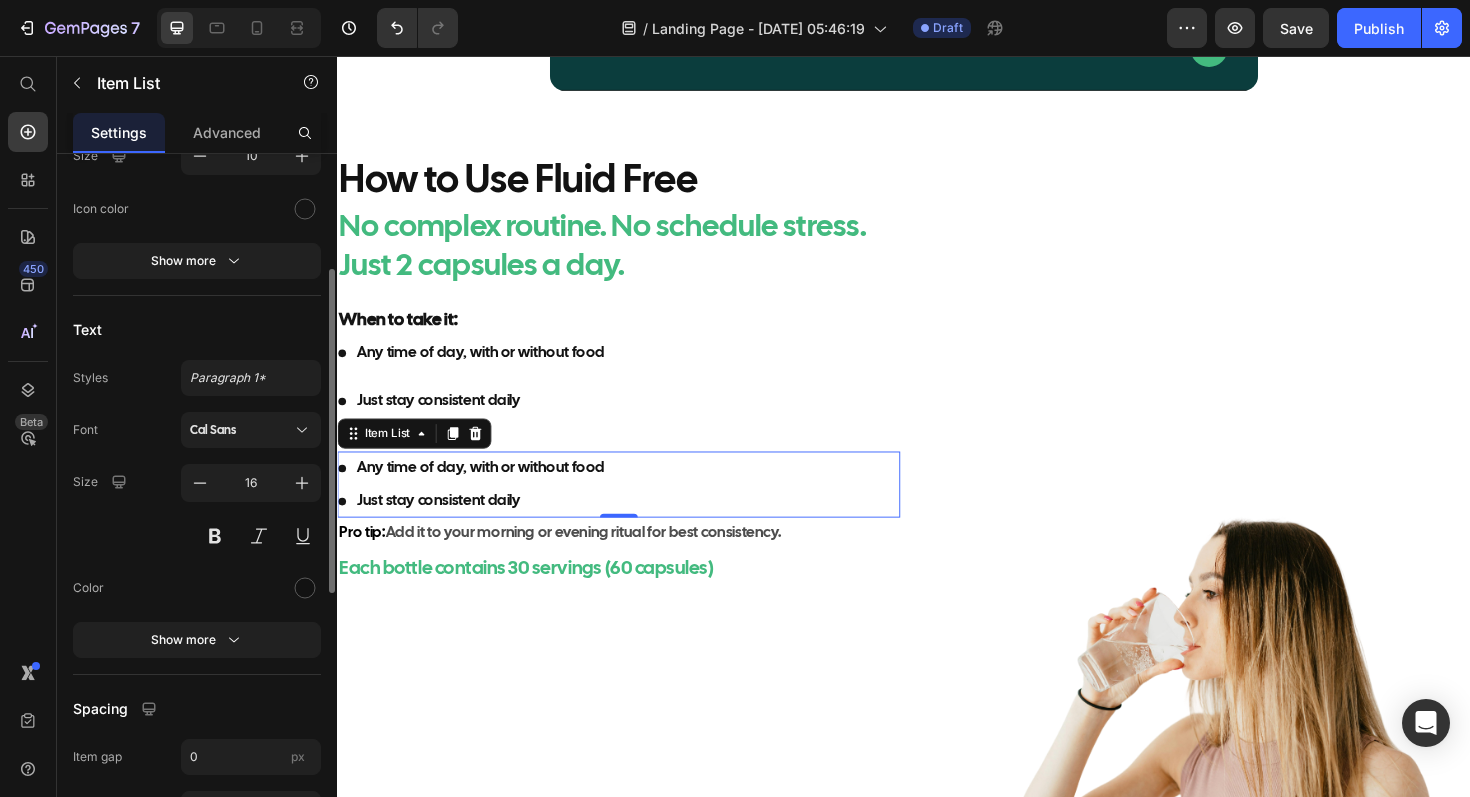 scroll, scrollTop: 360, scrollLeft: 0, axis: vertical 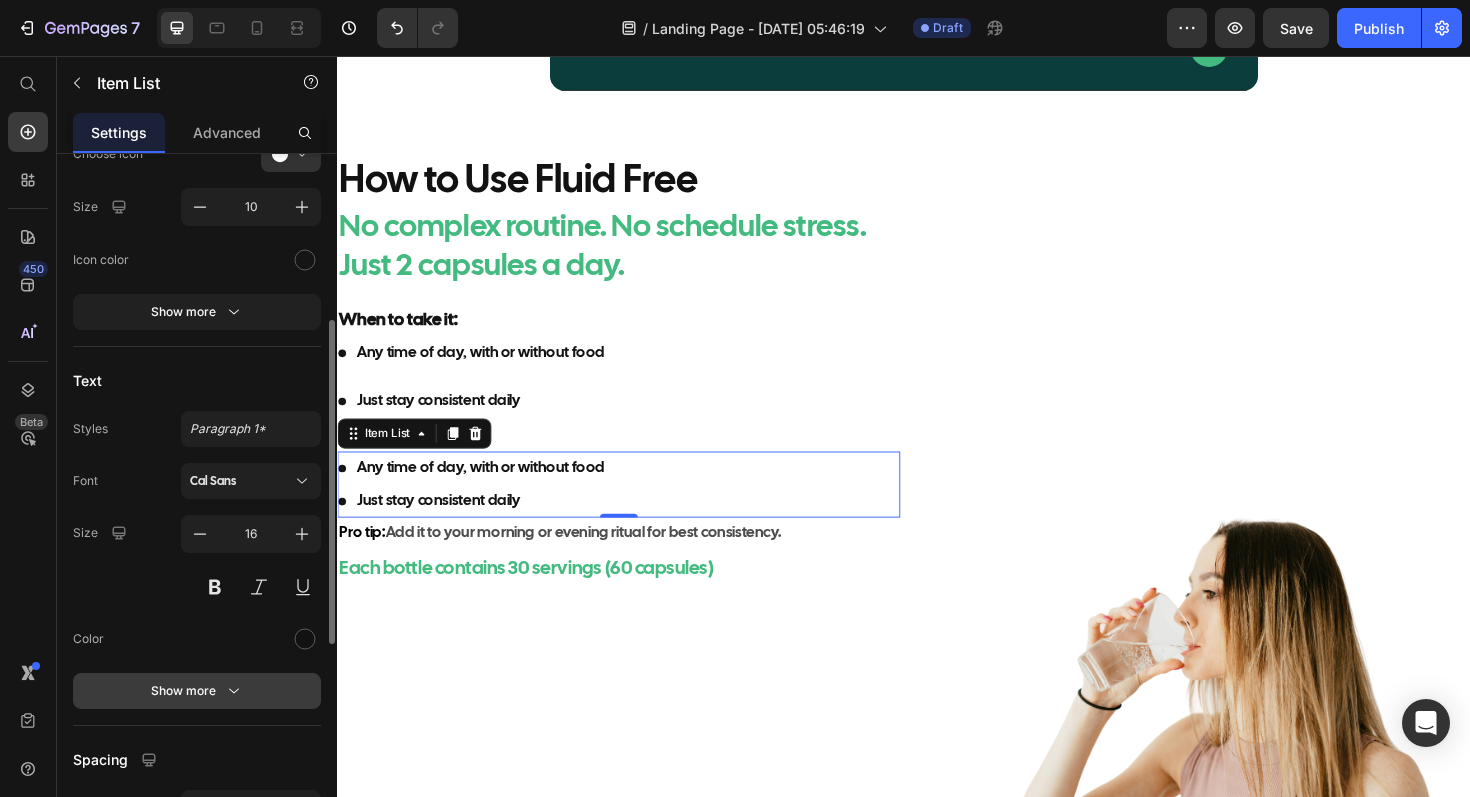 click on "Show more" at bounding box center [197, 691] 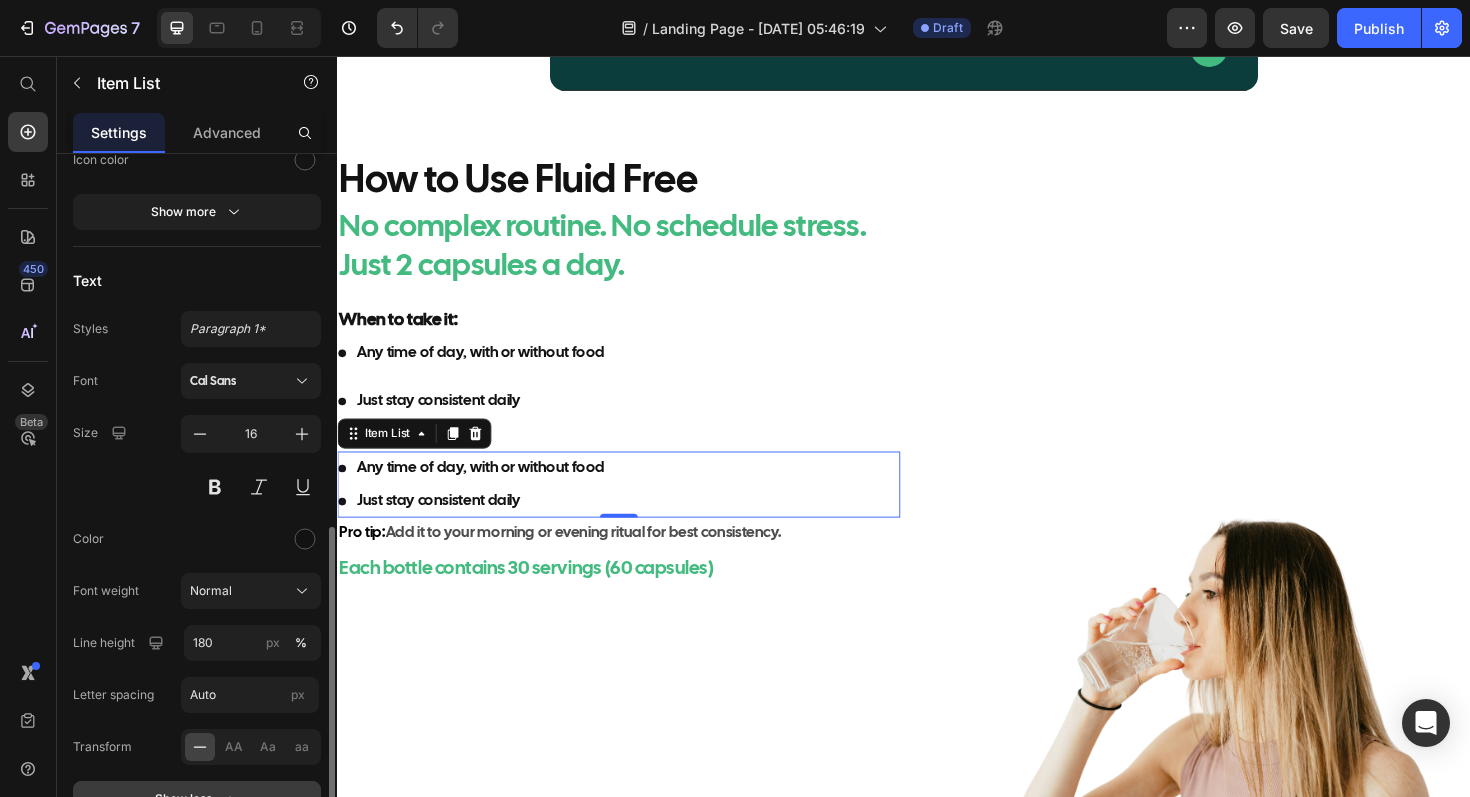 scroll, scrollTop: 592, scrollLeft: 0, axis: vertical 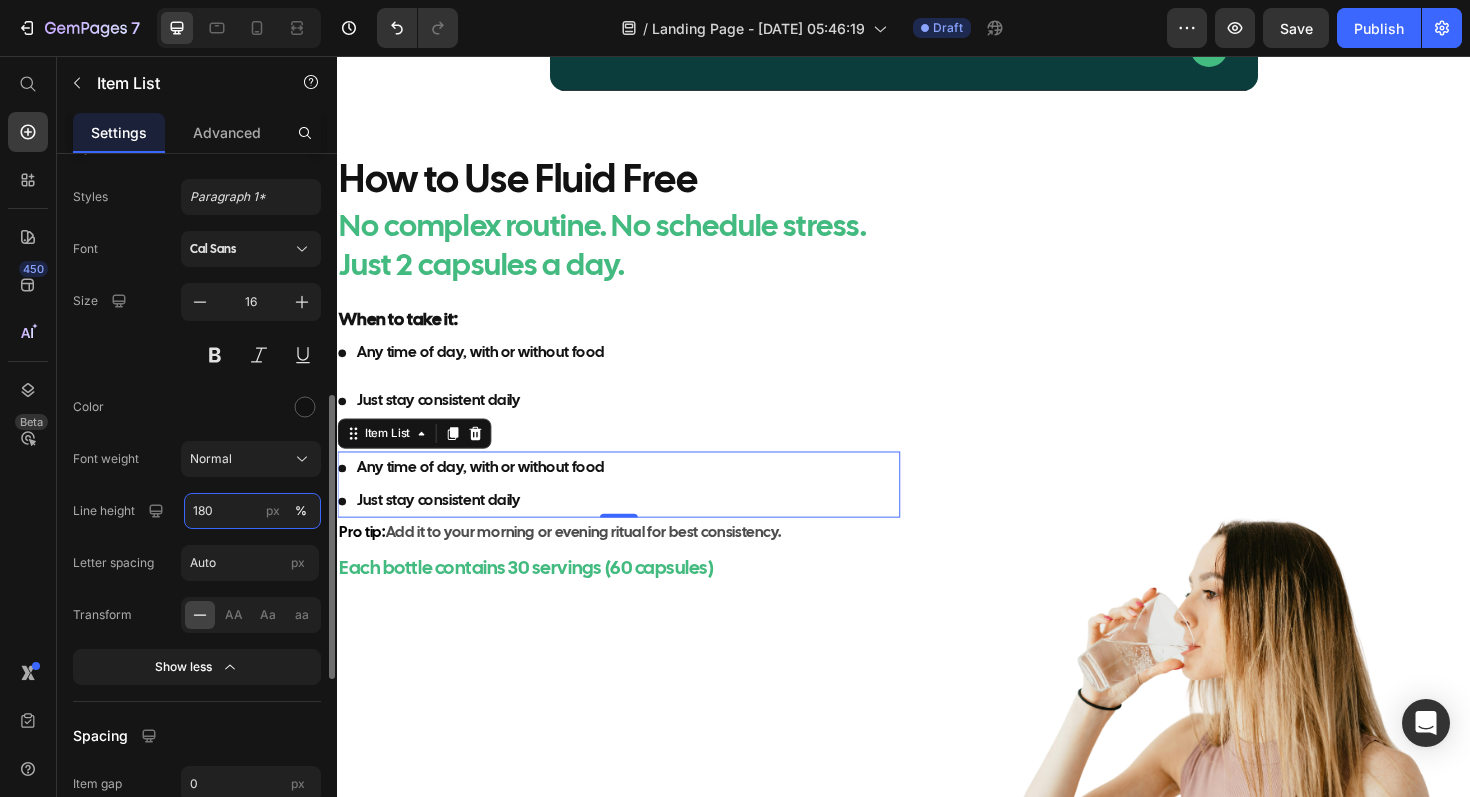click on "180" at bounding box center (252, 511) 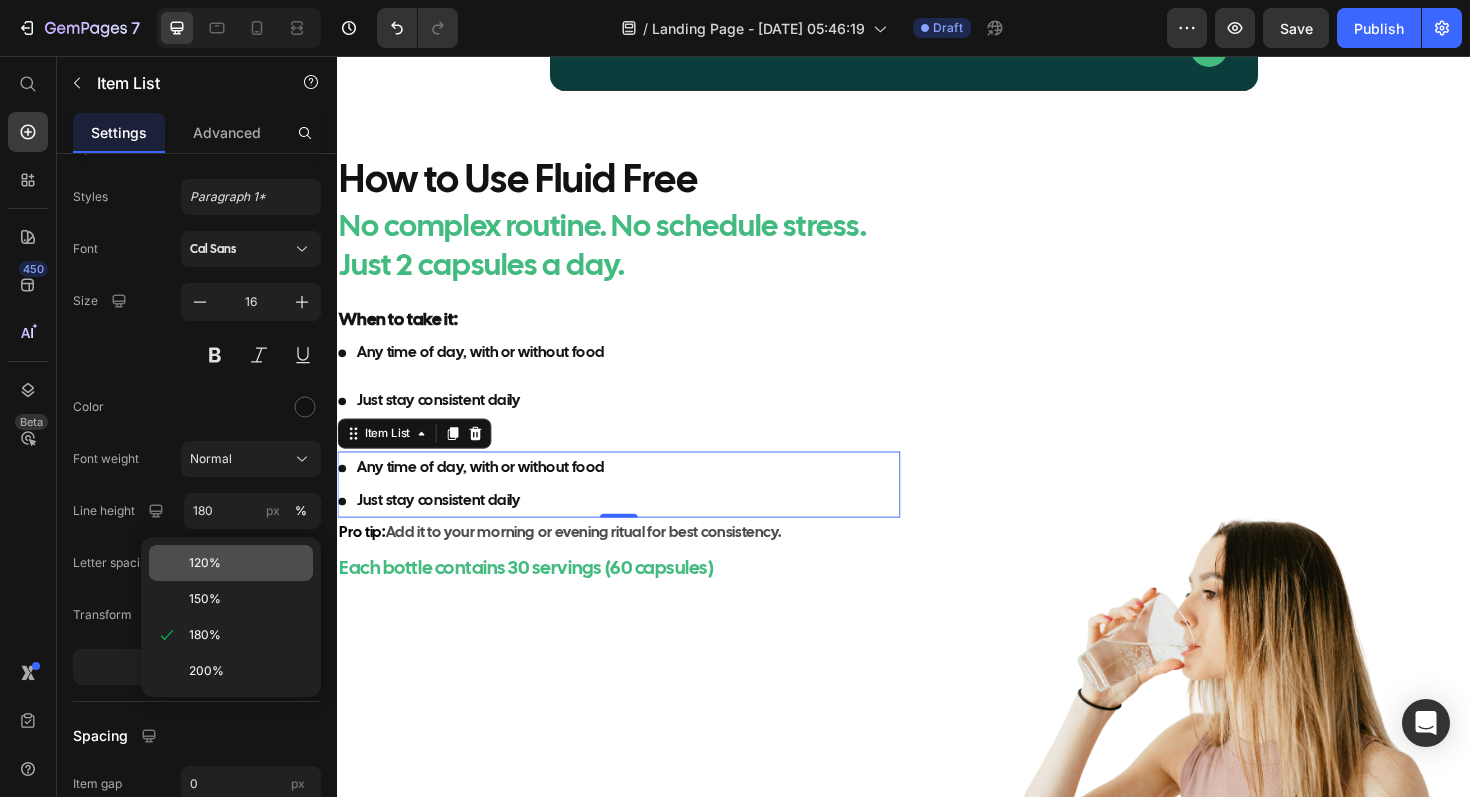 click on "120%" at bounding box center [205, 563] 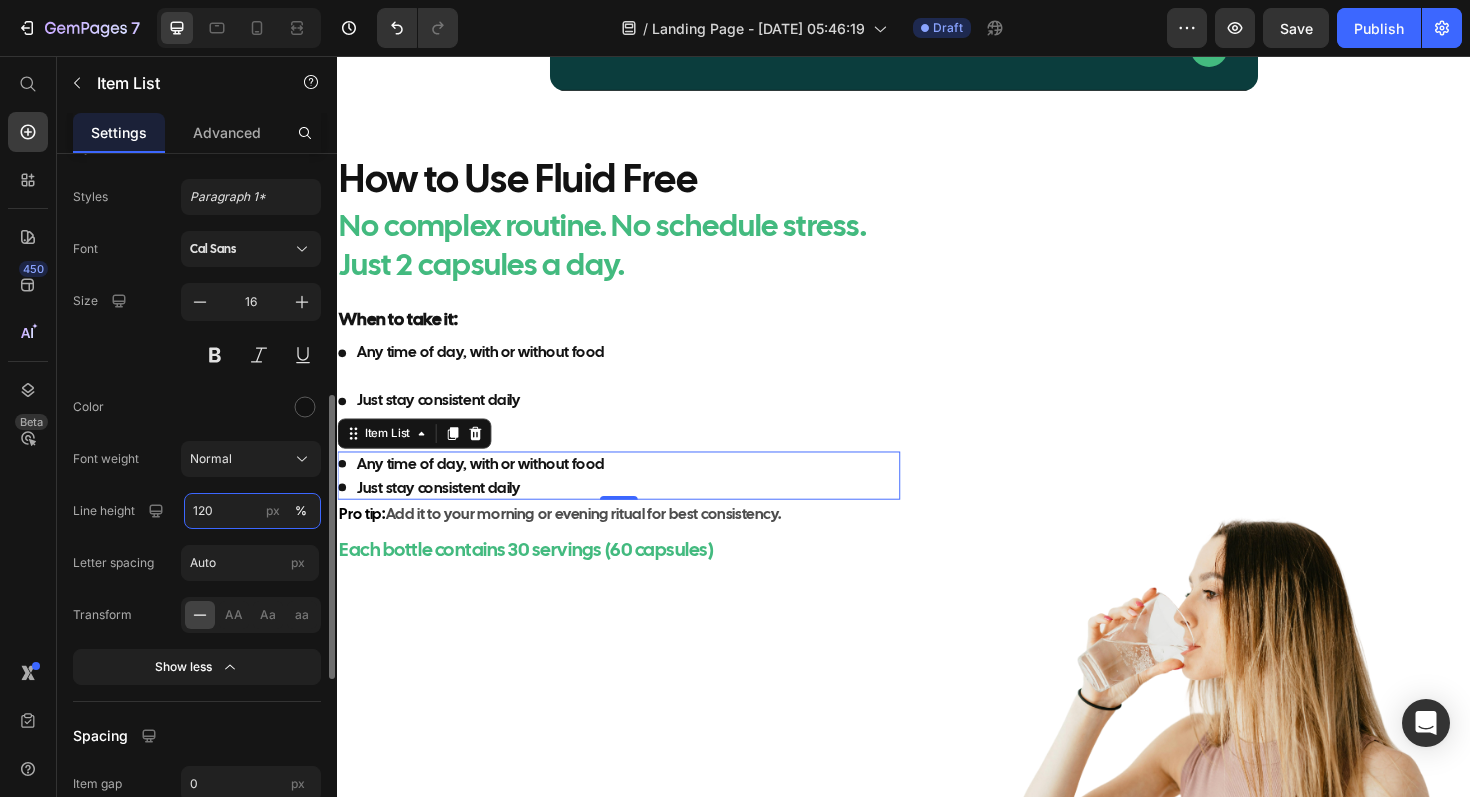 click on "120" at bounding box center [252, 511] 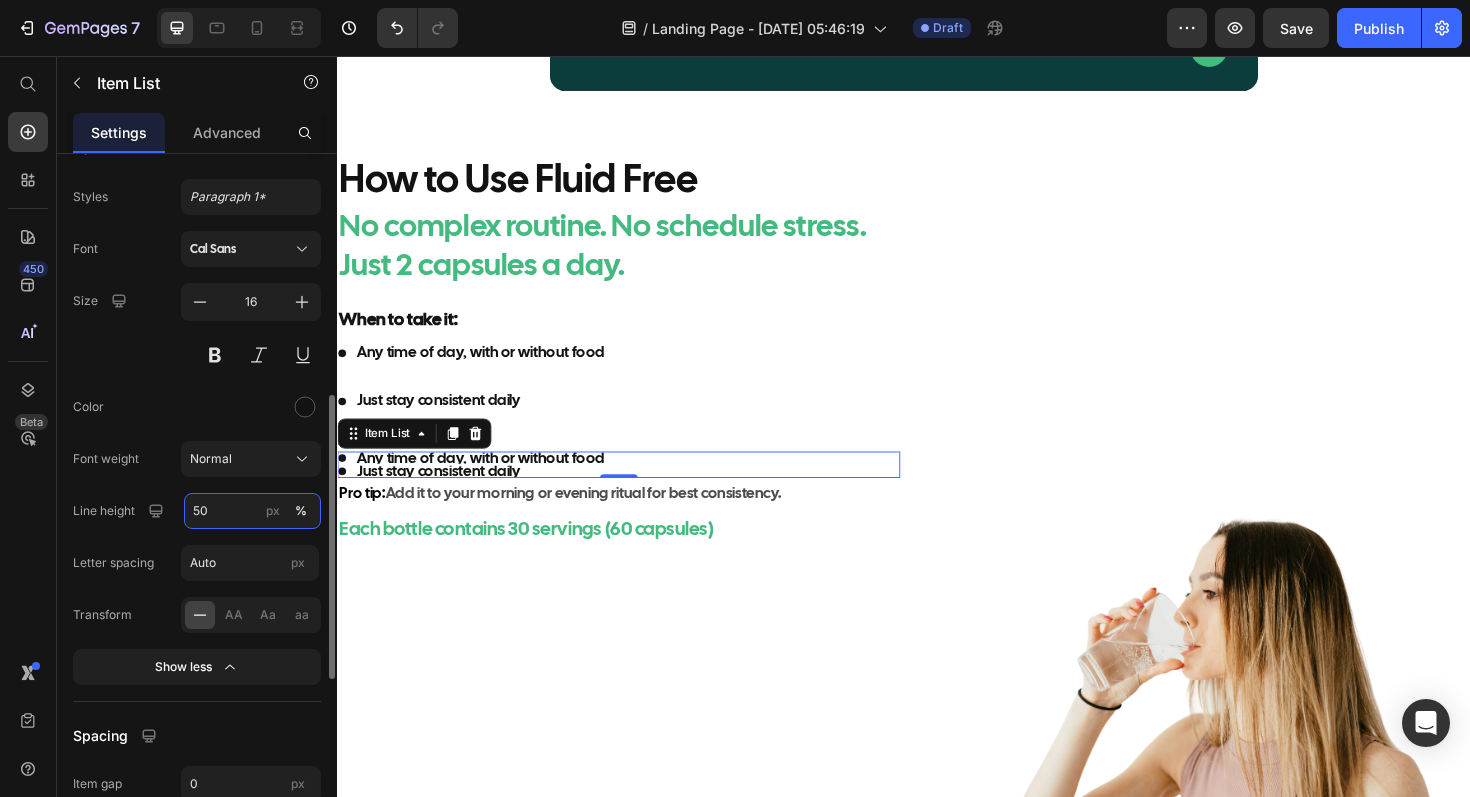 click on "50" at bounding box center [252, 511] 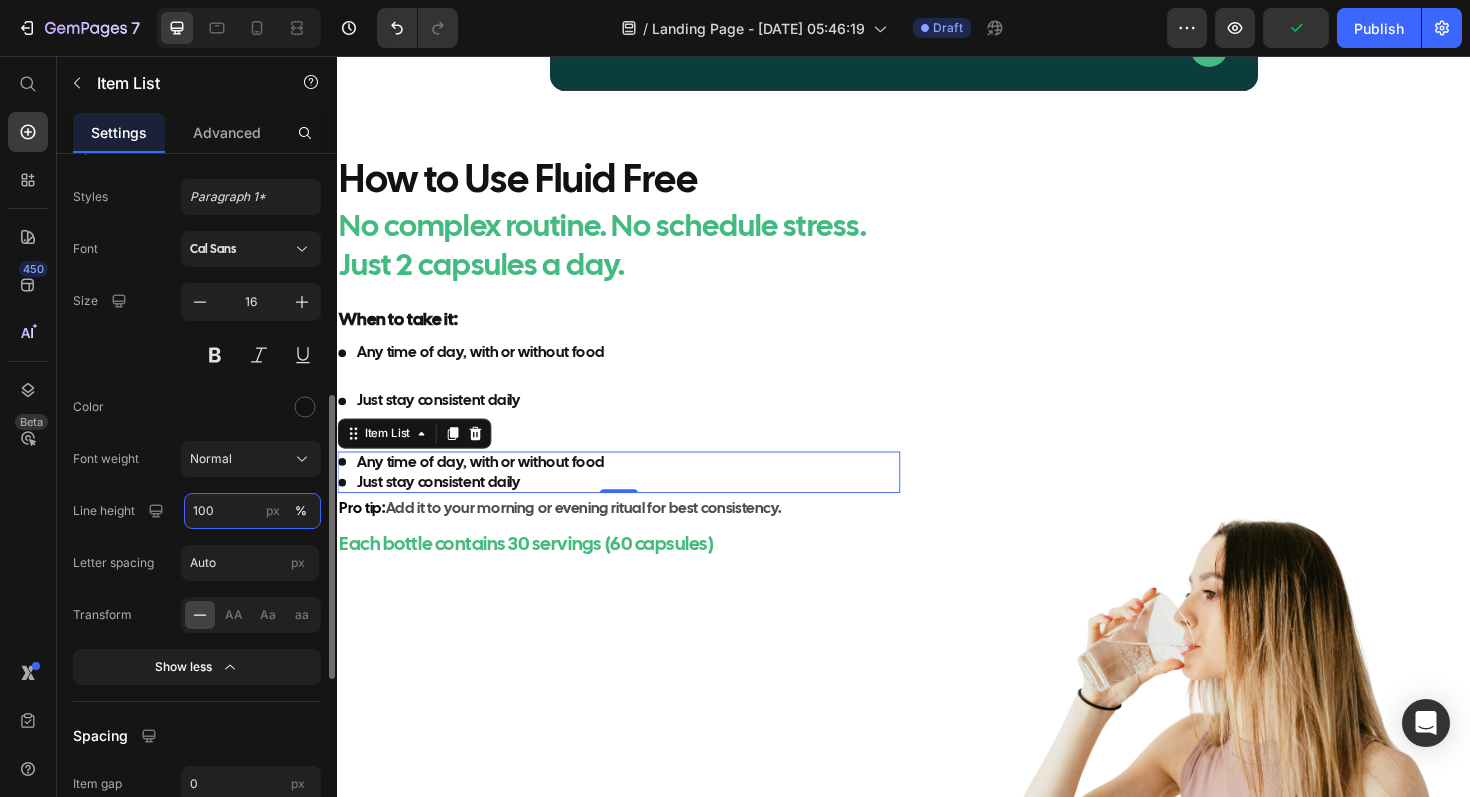 type on "100" 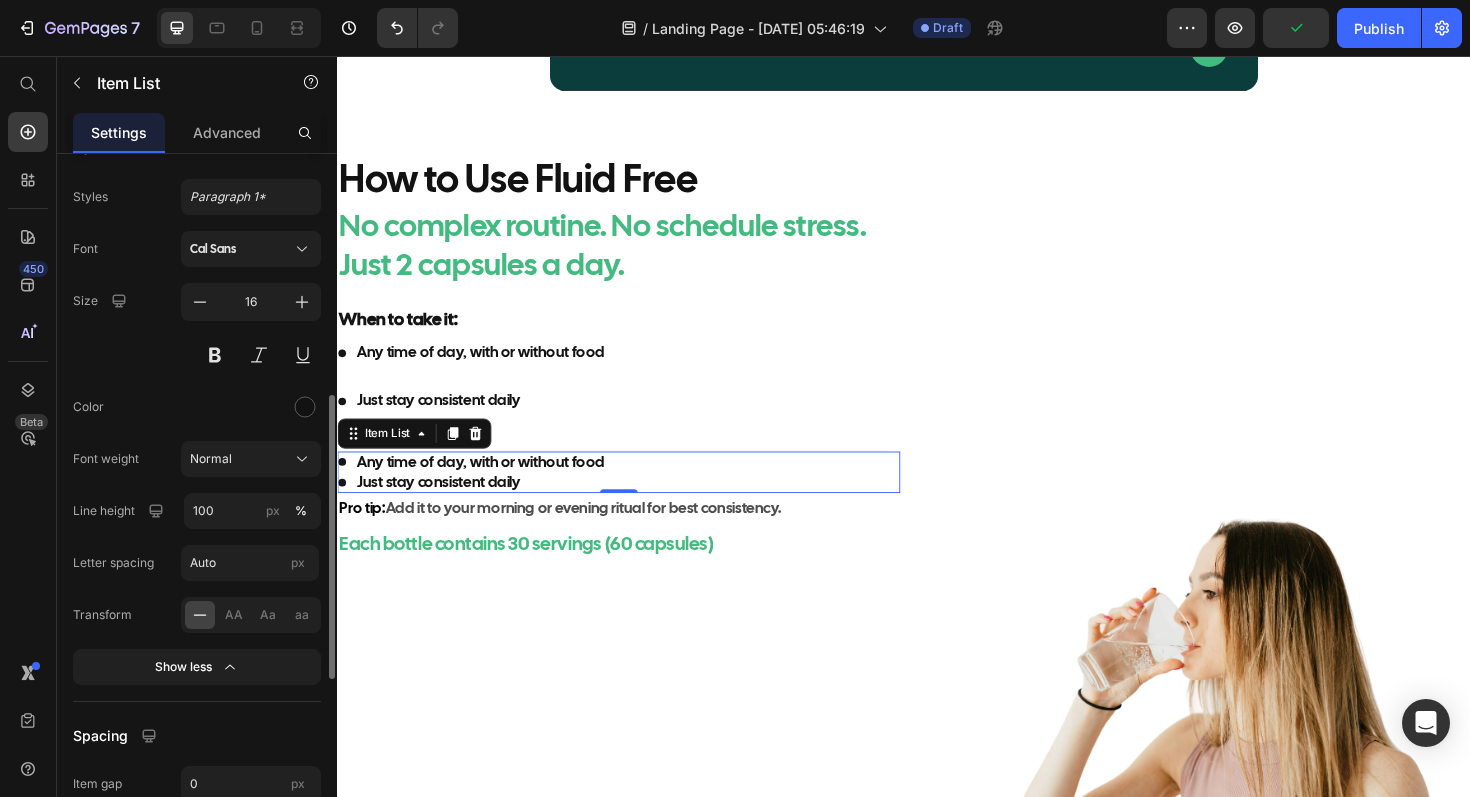 click on "Font Cal Sans Size 16 Color Font weight Normal Line height 100 px % Letter spacing Auto px Transform
AA Aa aa Show less" at bounding box center (197, 458) 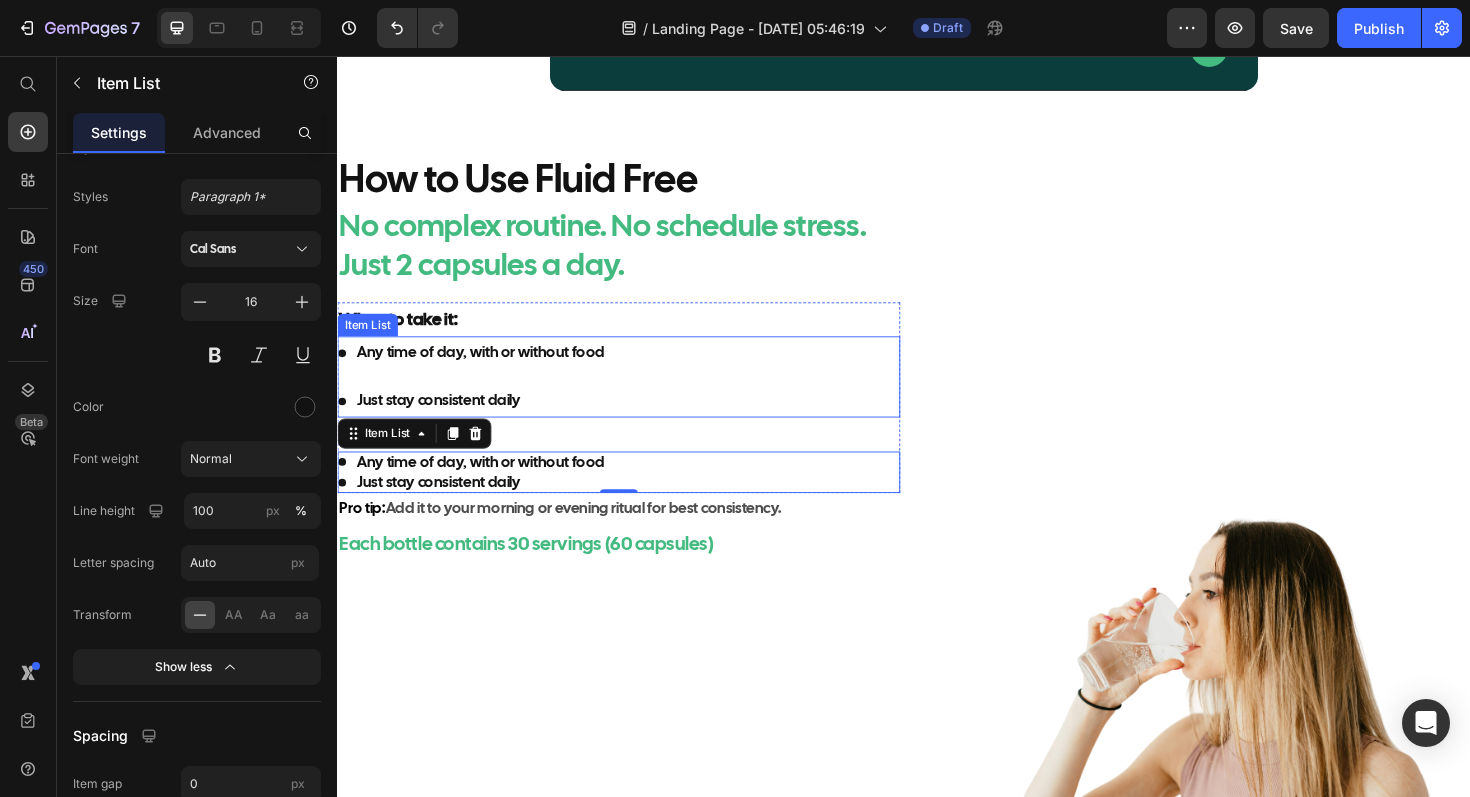 click on "Any time of day, with or without food
Just stay consistent daily" at bounding box center (635, 396) 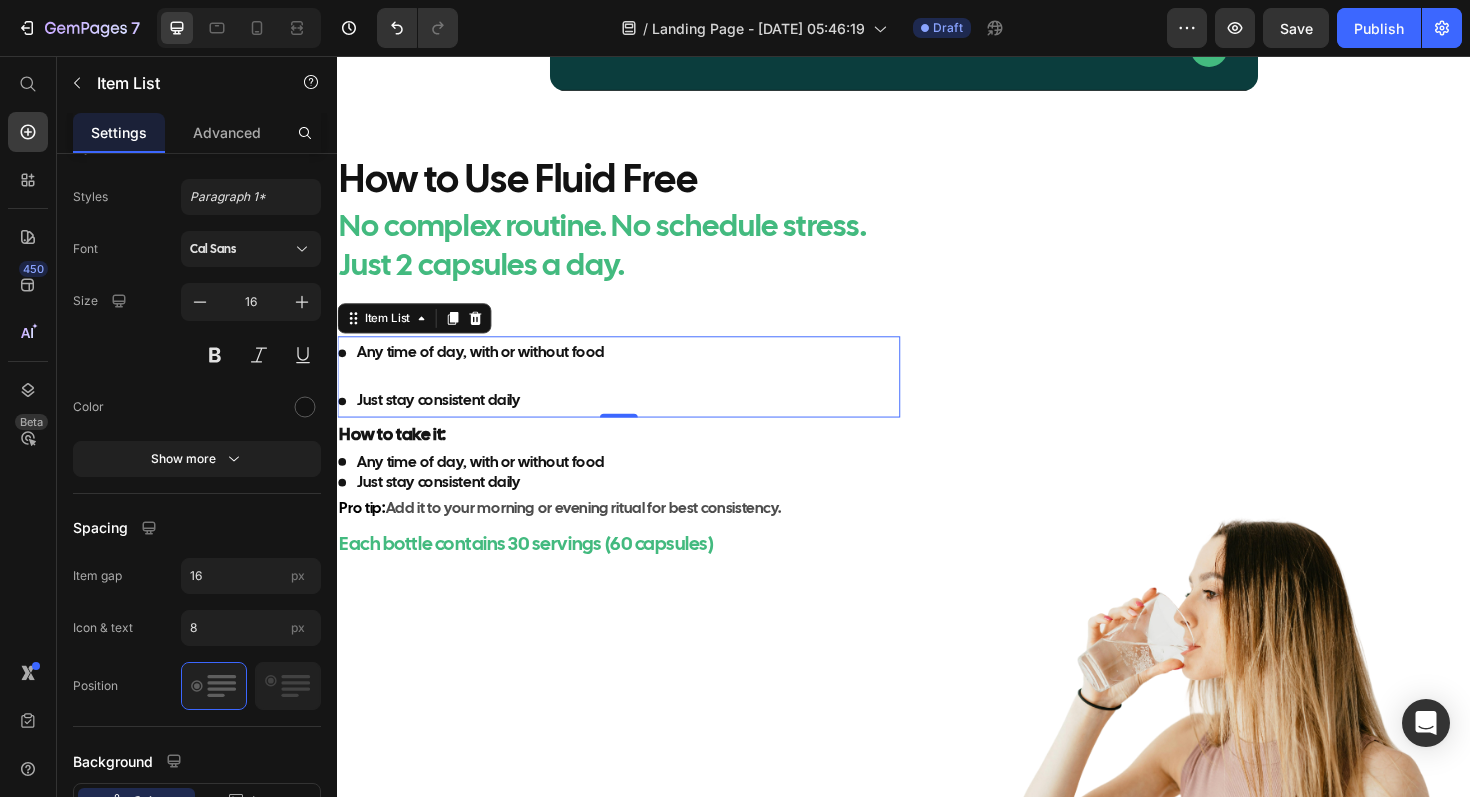 click on "Any time of day, with or without food
Just stay consistent daily" at bounding box center (480, 396) 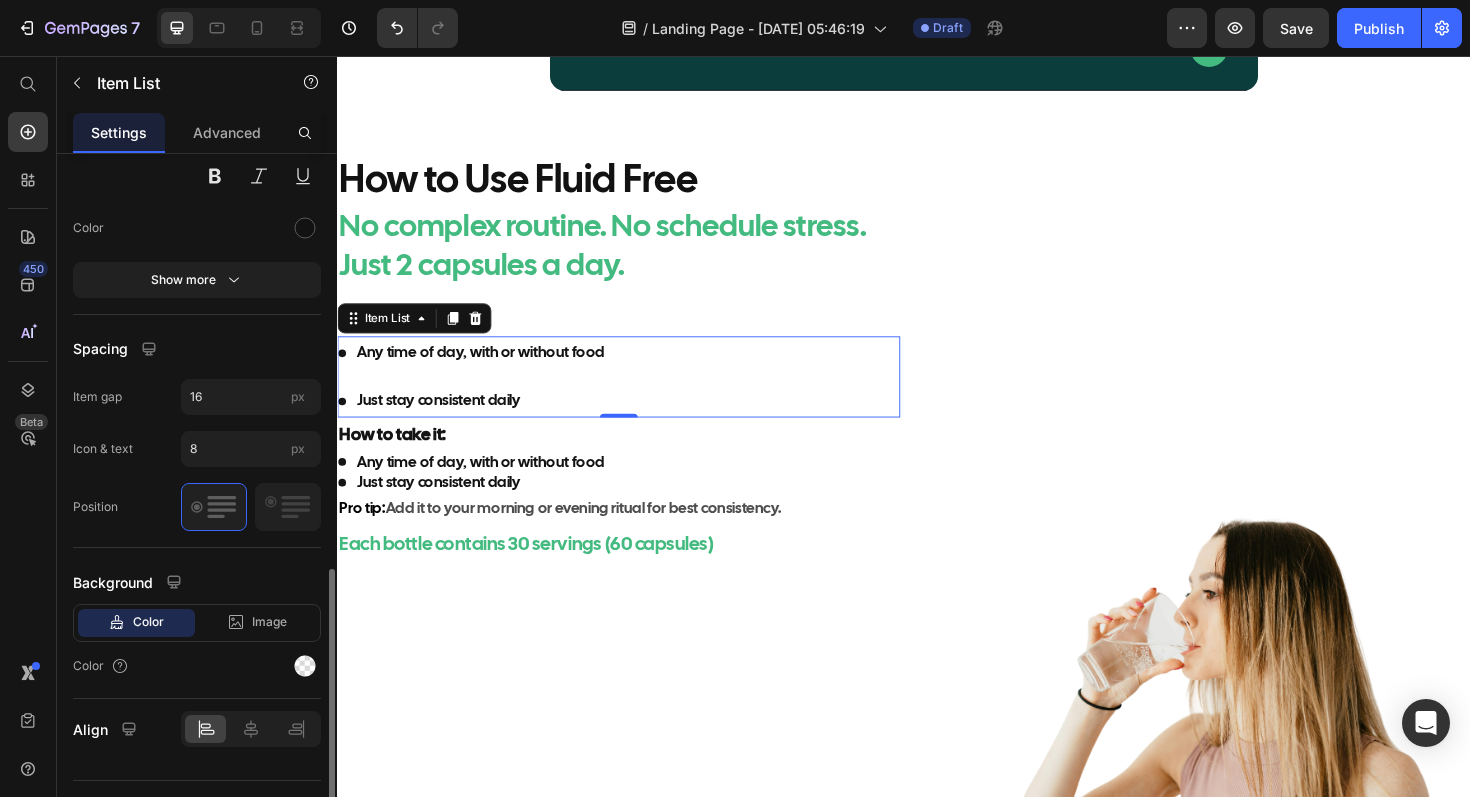 scroll, scrollTop: 812, scrollLeft: 0, axis: vertical 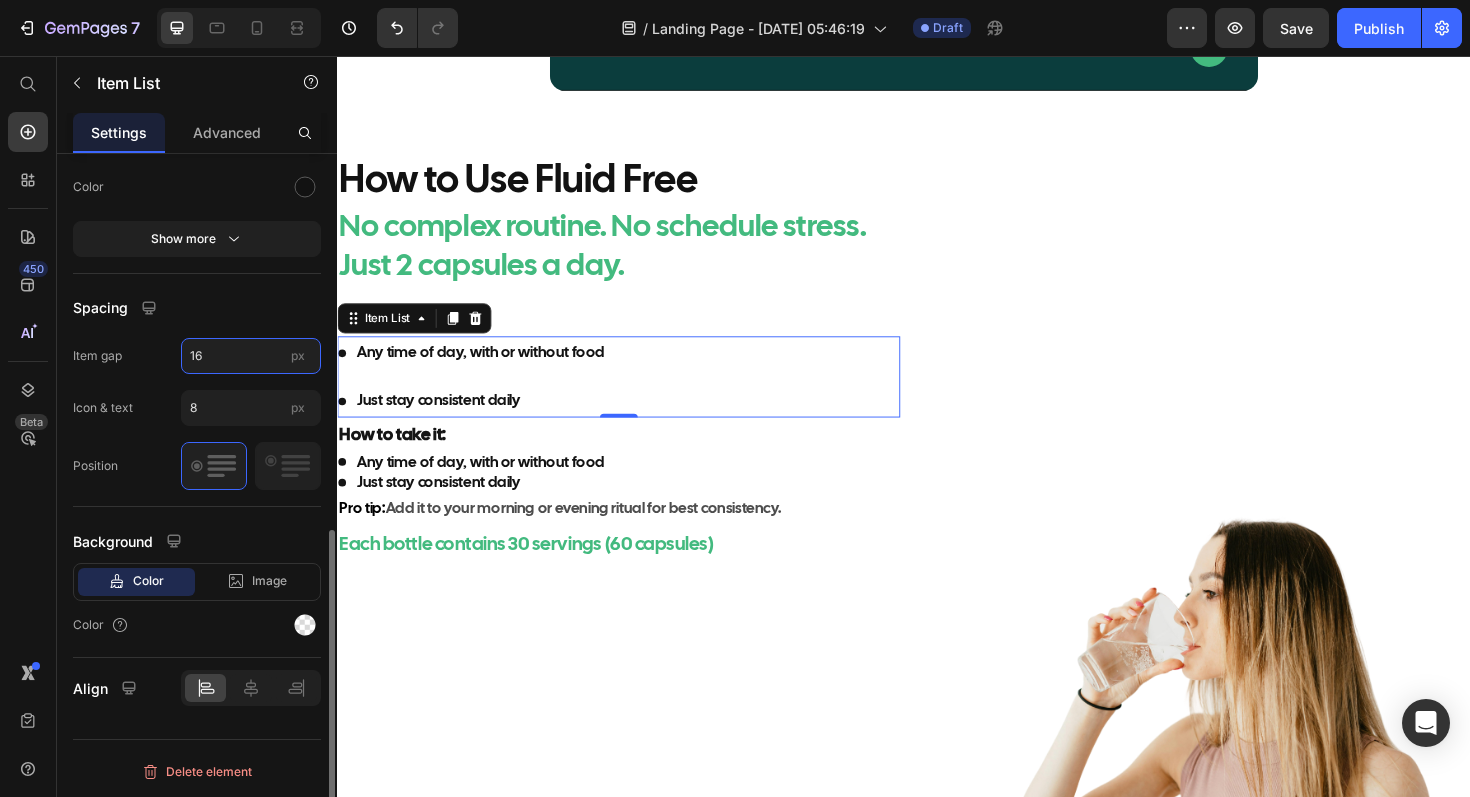 click on "16" at bounding box center (251, 356) 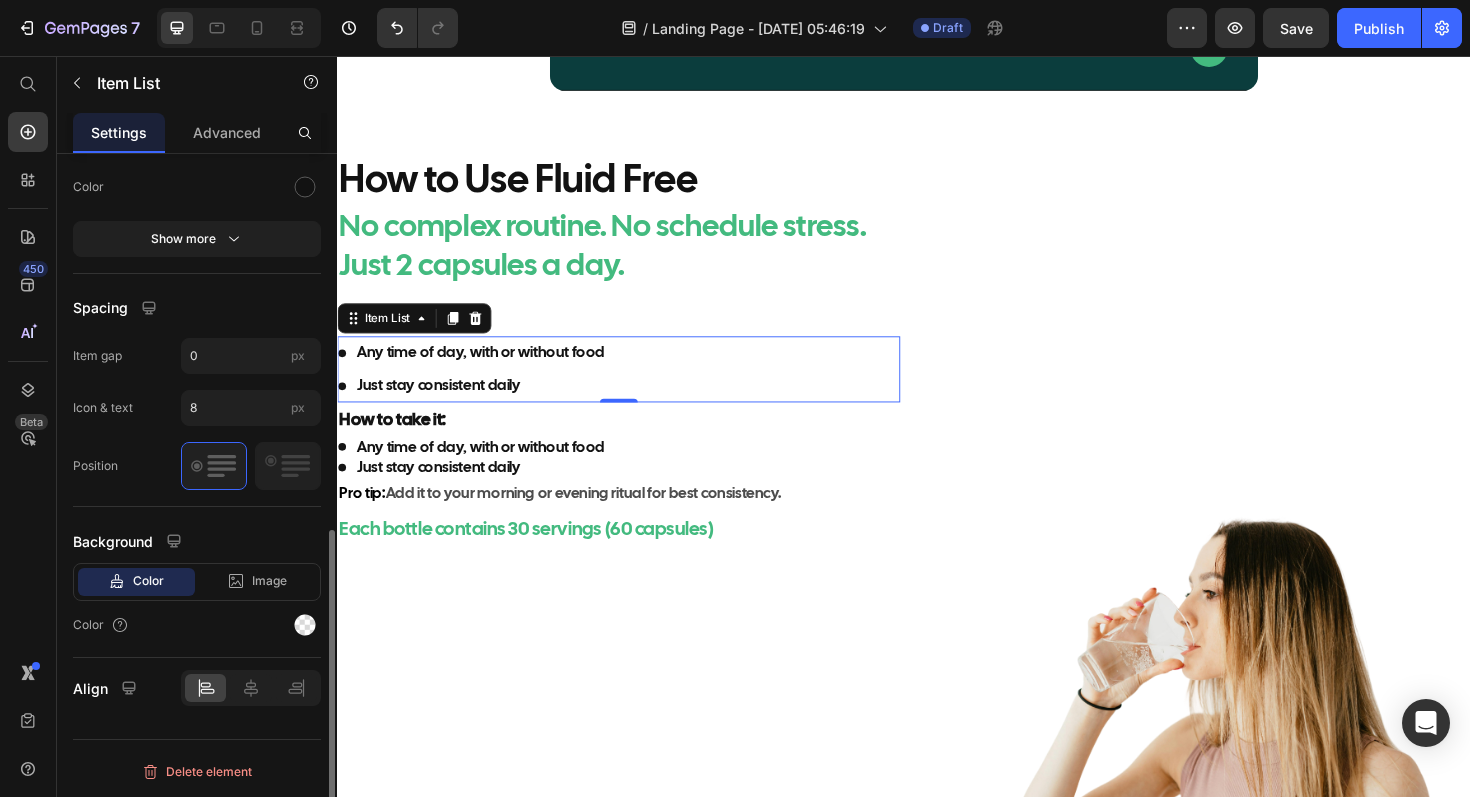 type on "0" 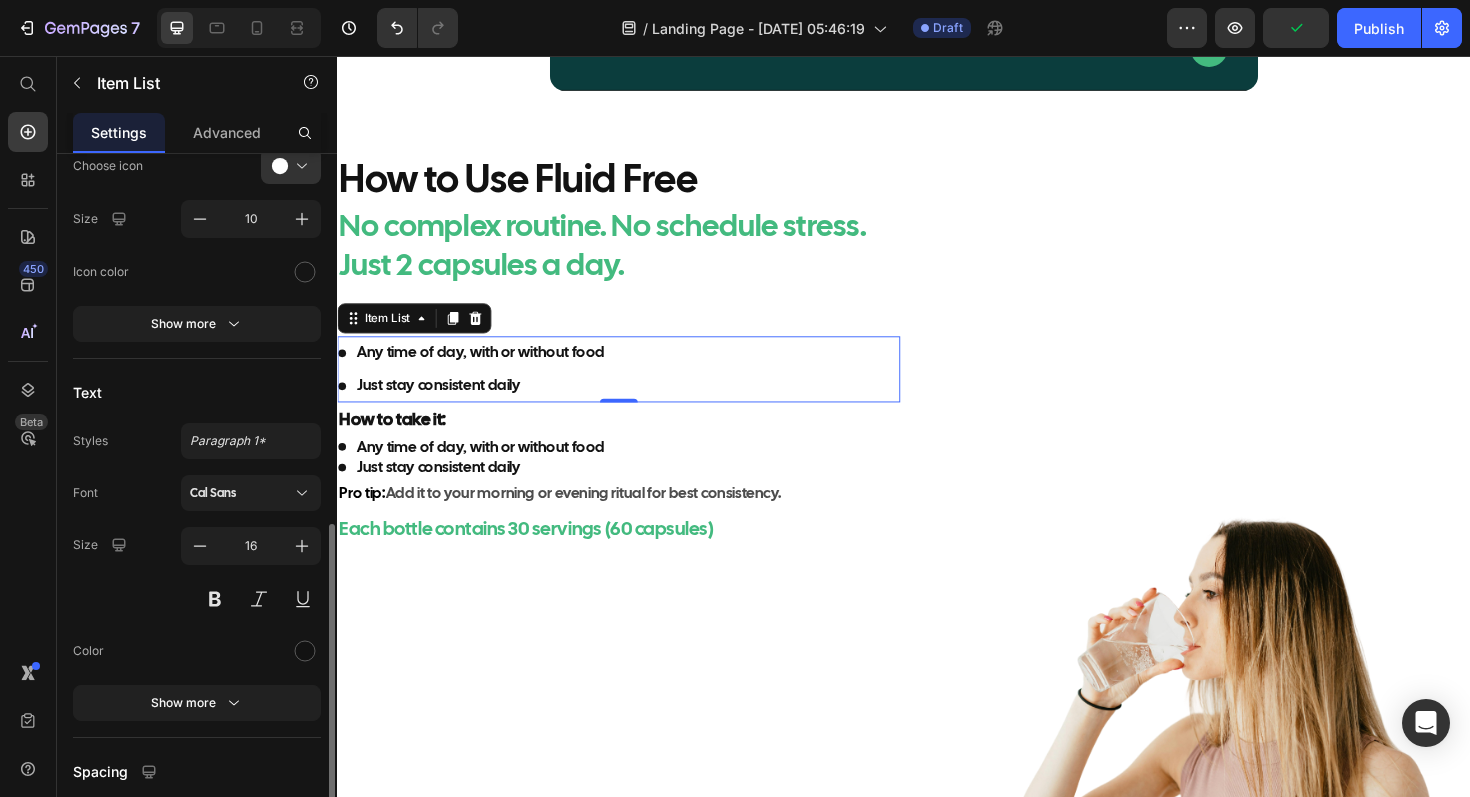 scroll, scrollTop: 513, scrollLeft: 0, axis: vertical 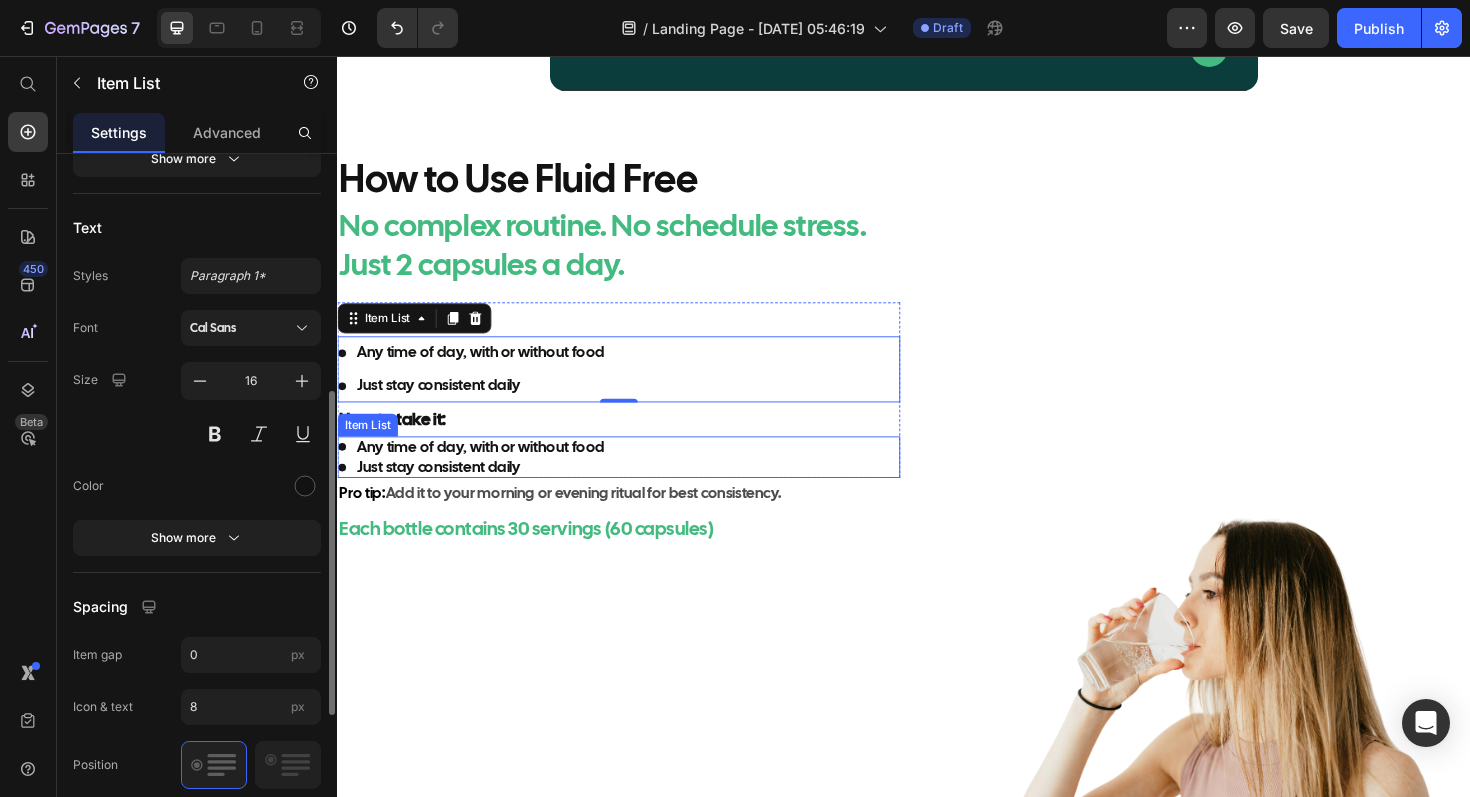 click on "Any time of day, with or without food
Just stay consistent daily" at bounding box center [635, 481] 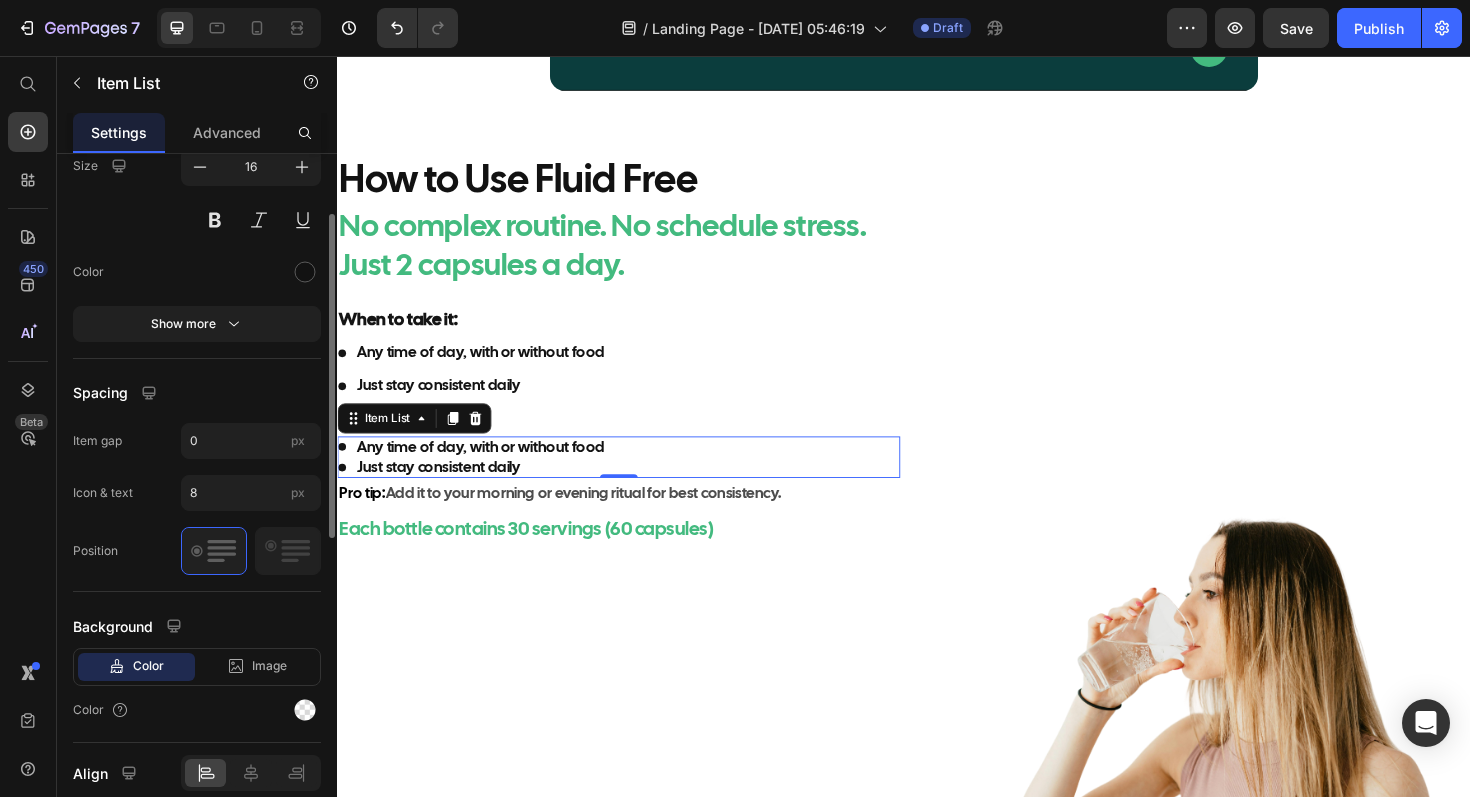 scroll, scrollTop: 506, scrollLeft: 0, axis: vertical 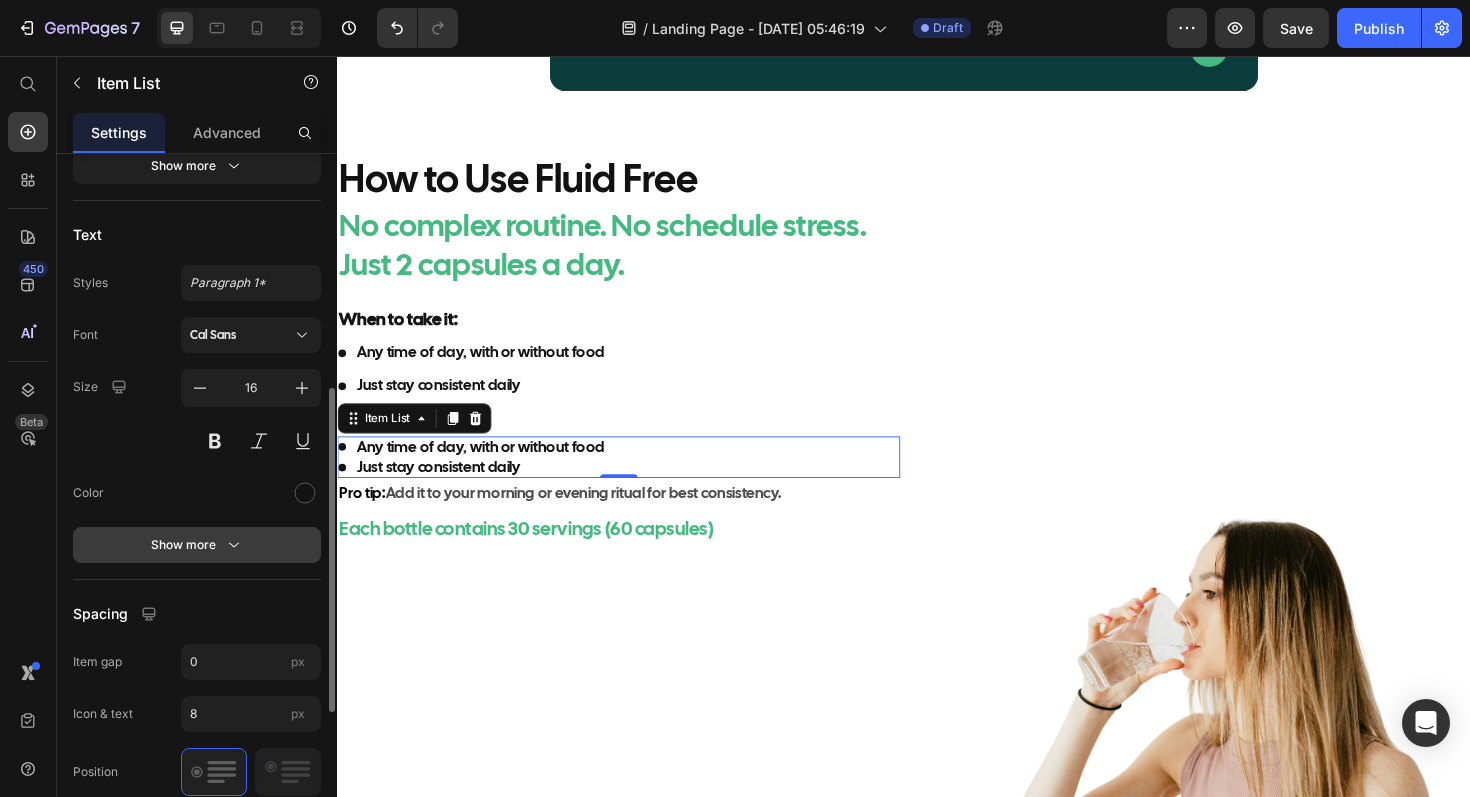 click on "Show more" at bounding box center [197, 545] 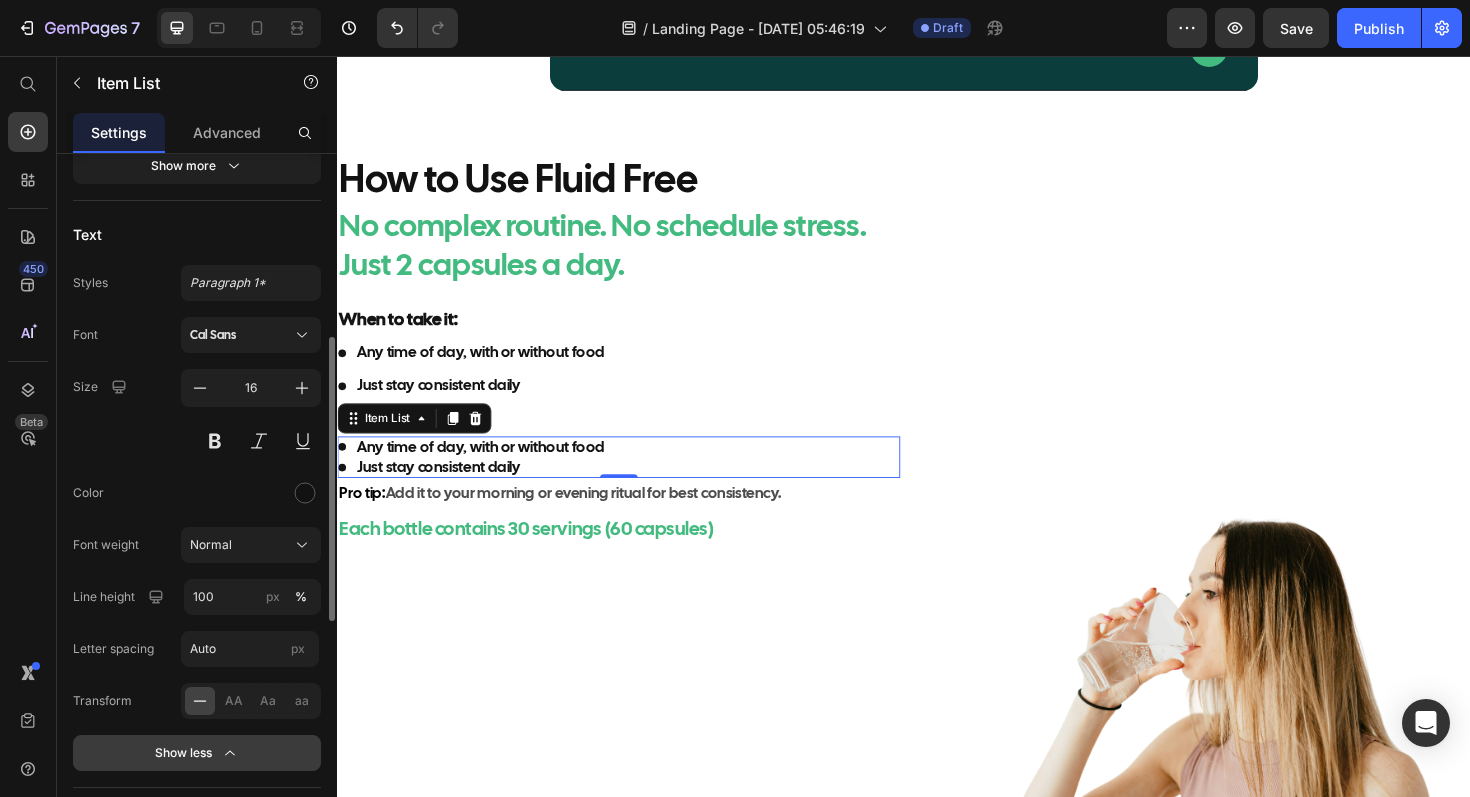 scroll, scrollTop: 423, scrollLeft: 0, axis: vertical 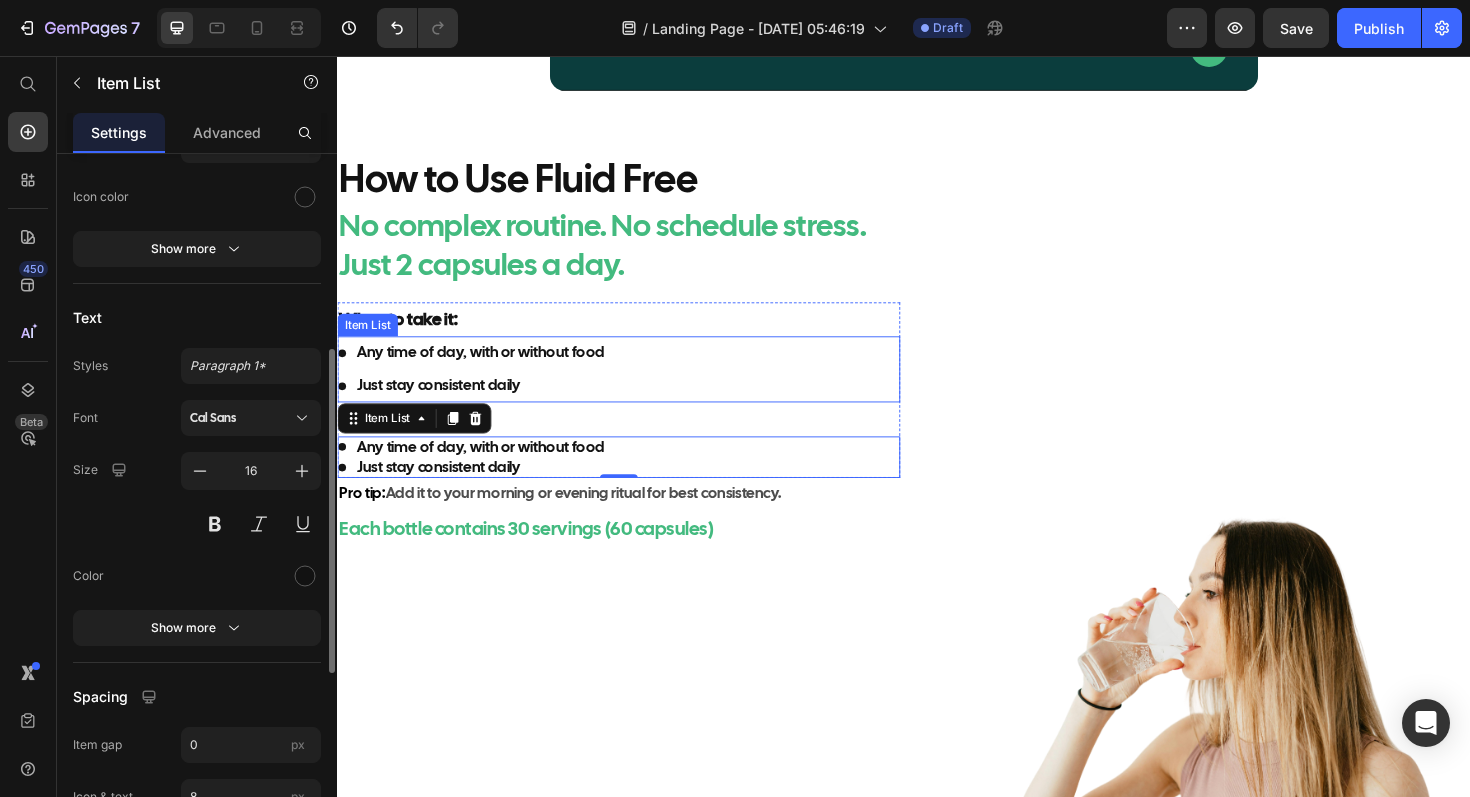 click on "Any time of day, with or without food
Just stay consistent daily" at bounding box center [635, 388] 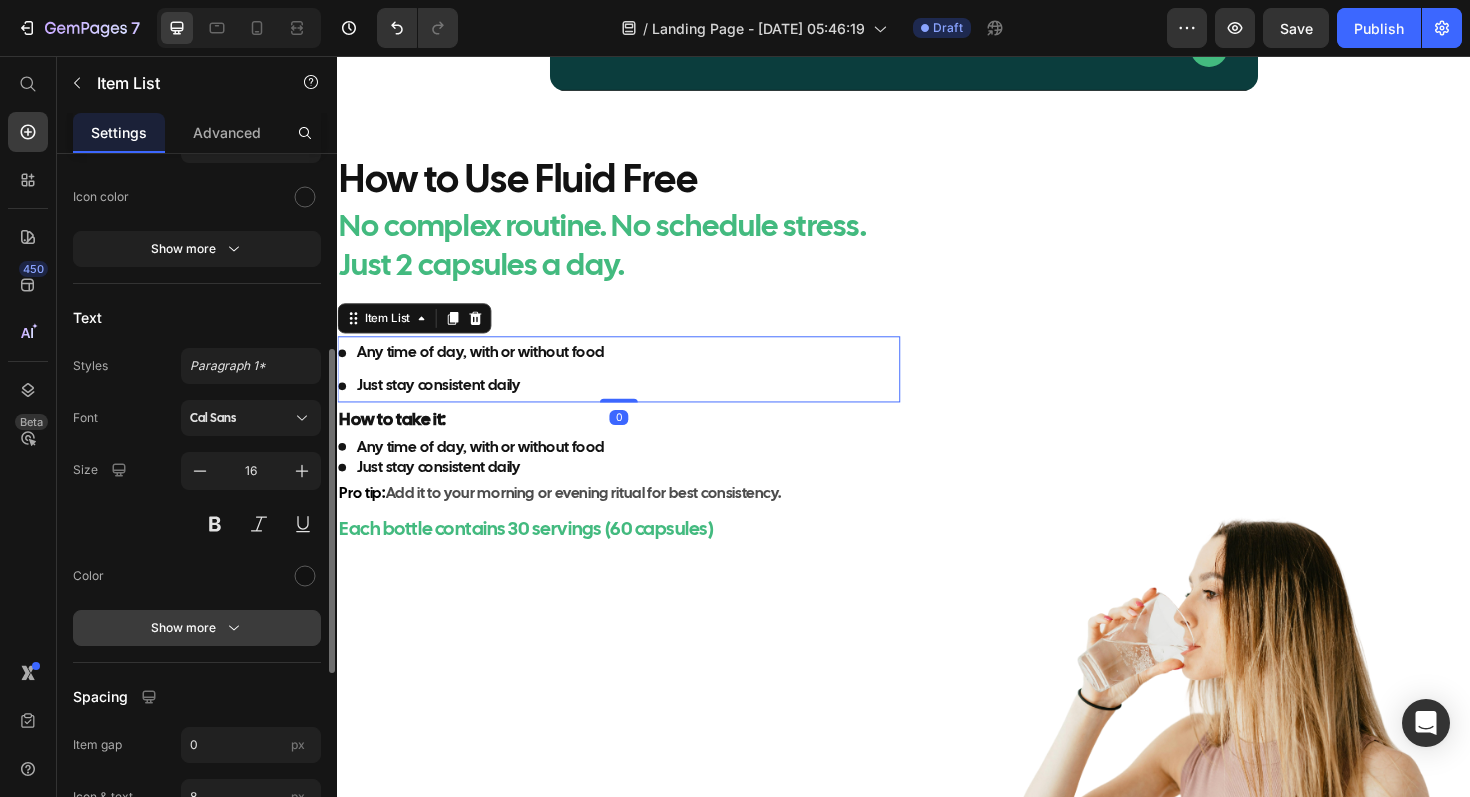 click on "Show more" at bounding box center [197, 628] 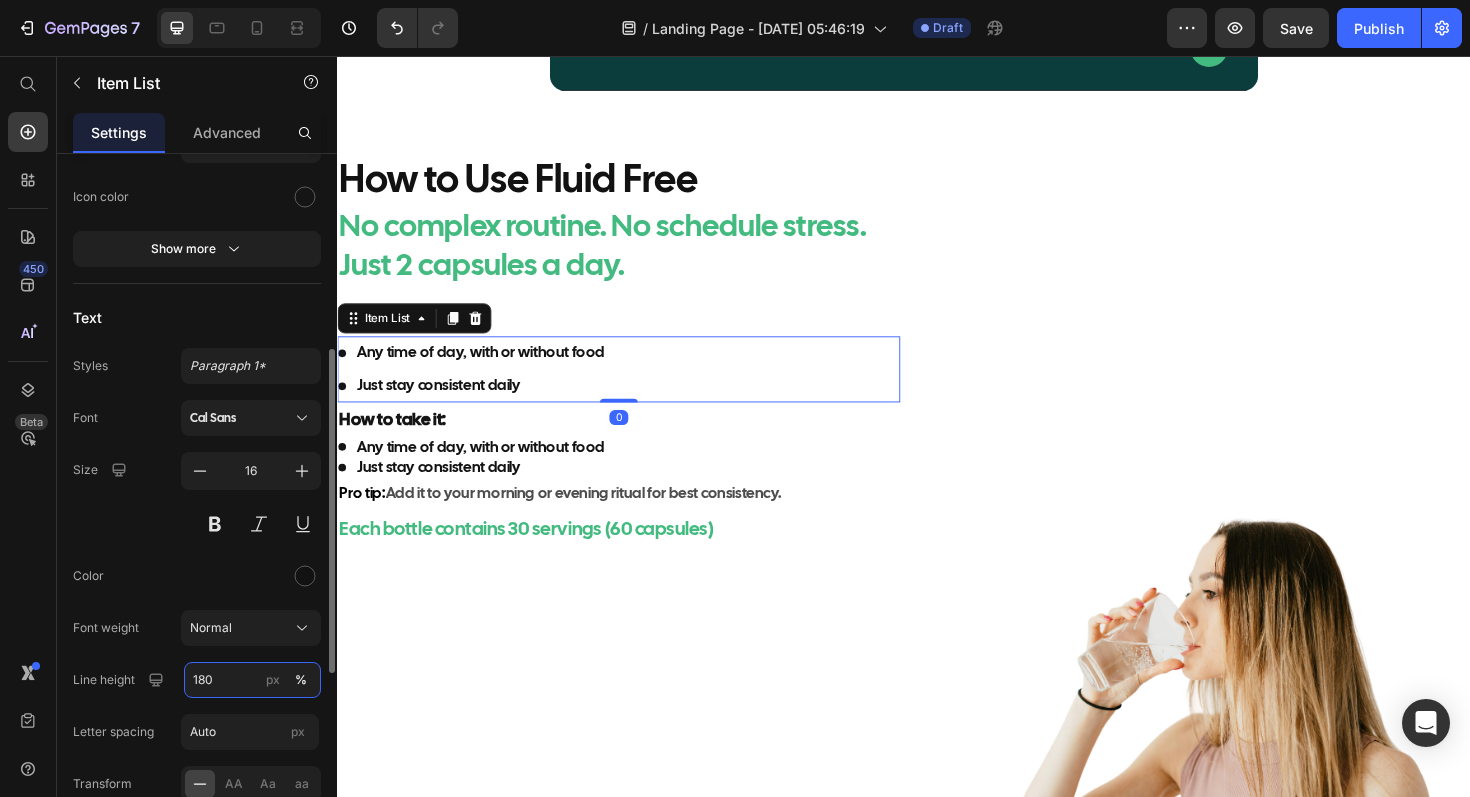 click on "180" at bounding box center (252, 680) 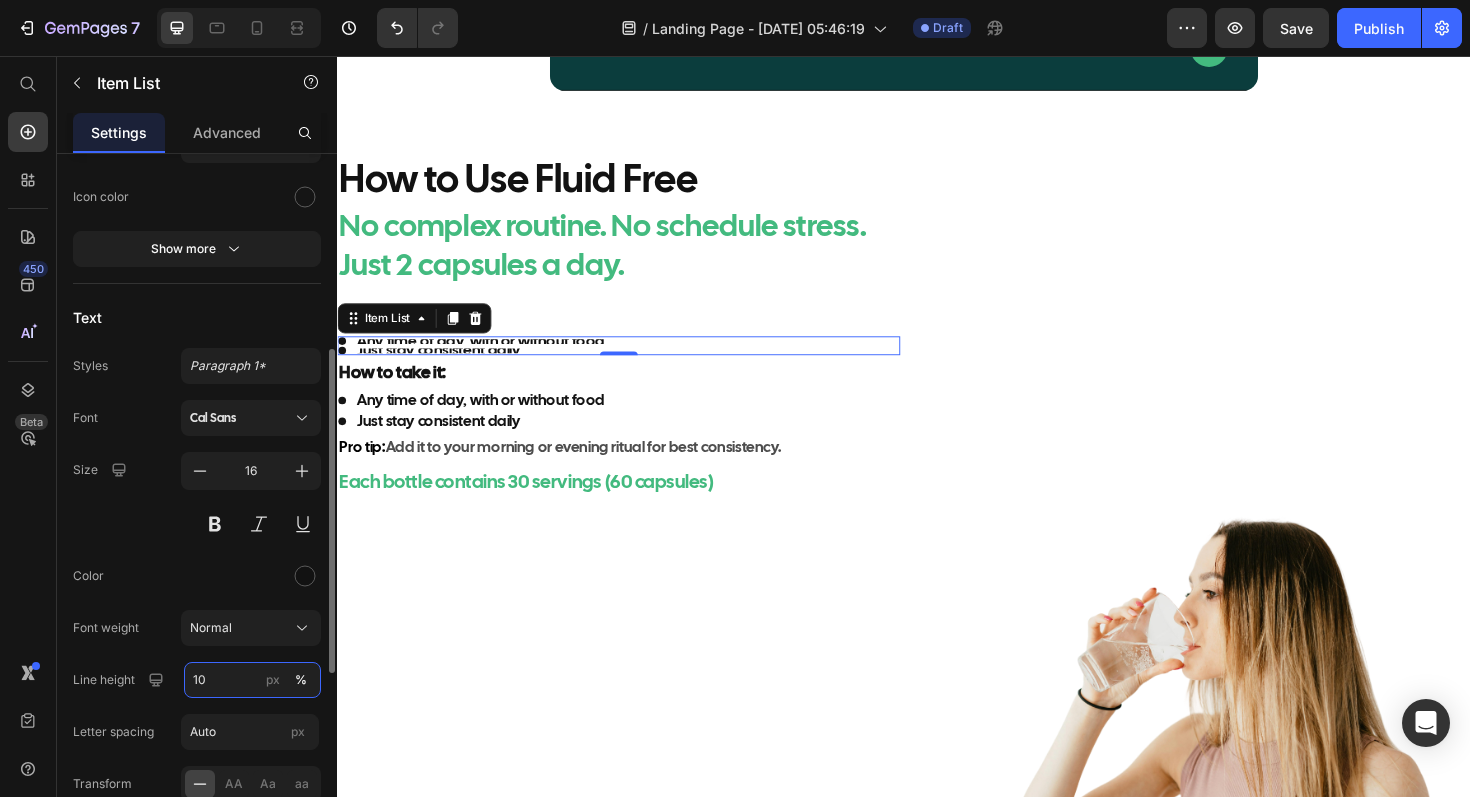 type on "100" 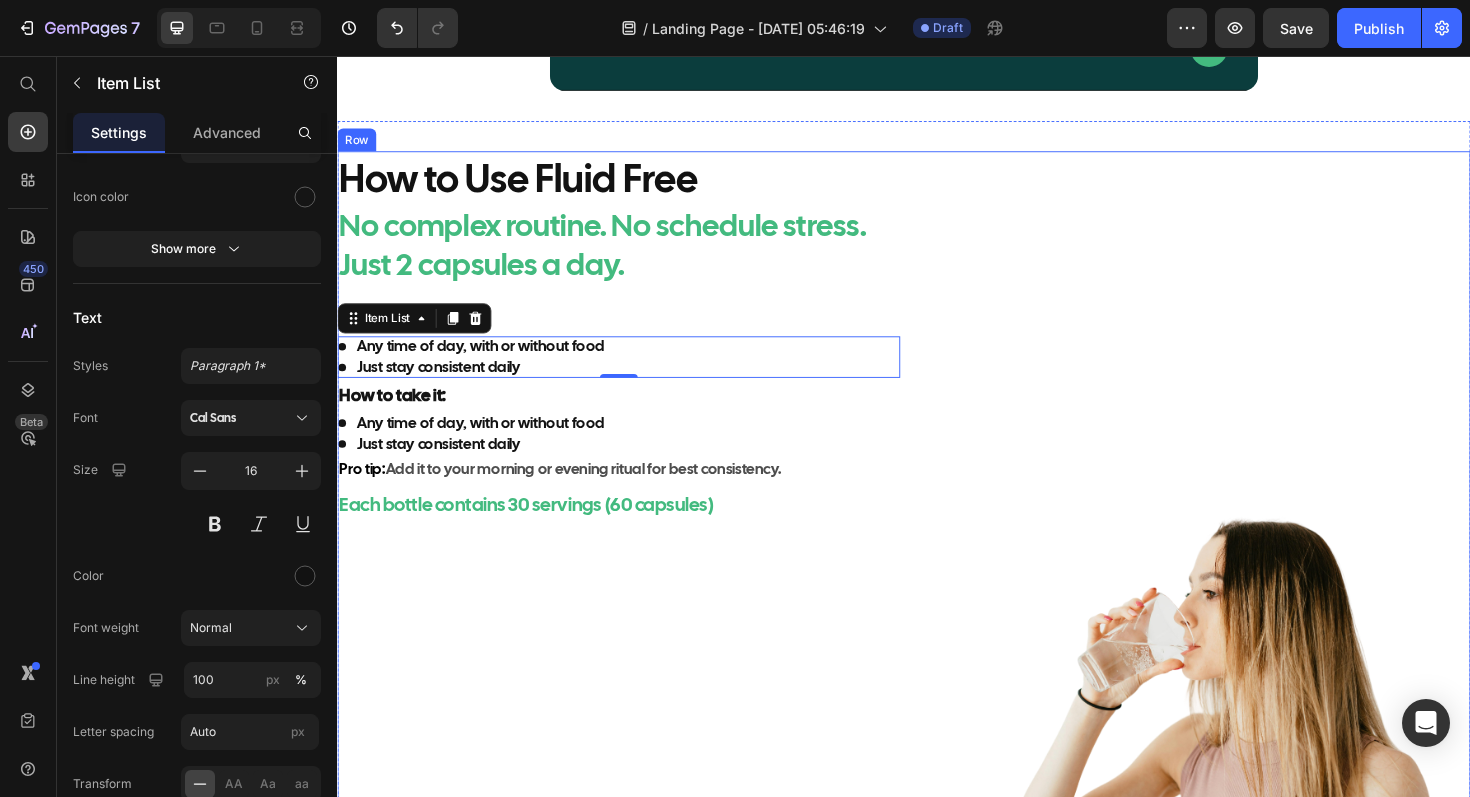 click on "How to Use Fluid Free Heading No complex routine. No schedule stress. Just 2 capsules a day. Heading When to take it: Text Block
Any time of day, with or without food
Just stay consistent daily Item List   0 How to take it: Text Block
Any time of day, with or without food
Just stay consistent daily Item List Row Pro tip:  Add it to your morning or evening ritual for best consistency. Text Block Each bottle contains 30 servings (60 capsules) Text Block" at bounding box center (635, 604) 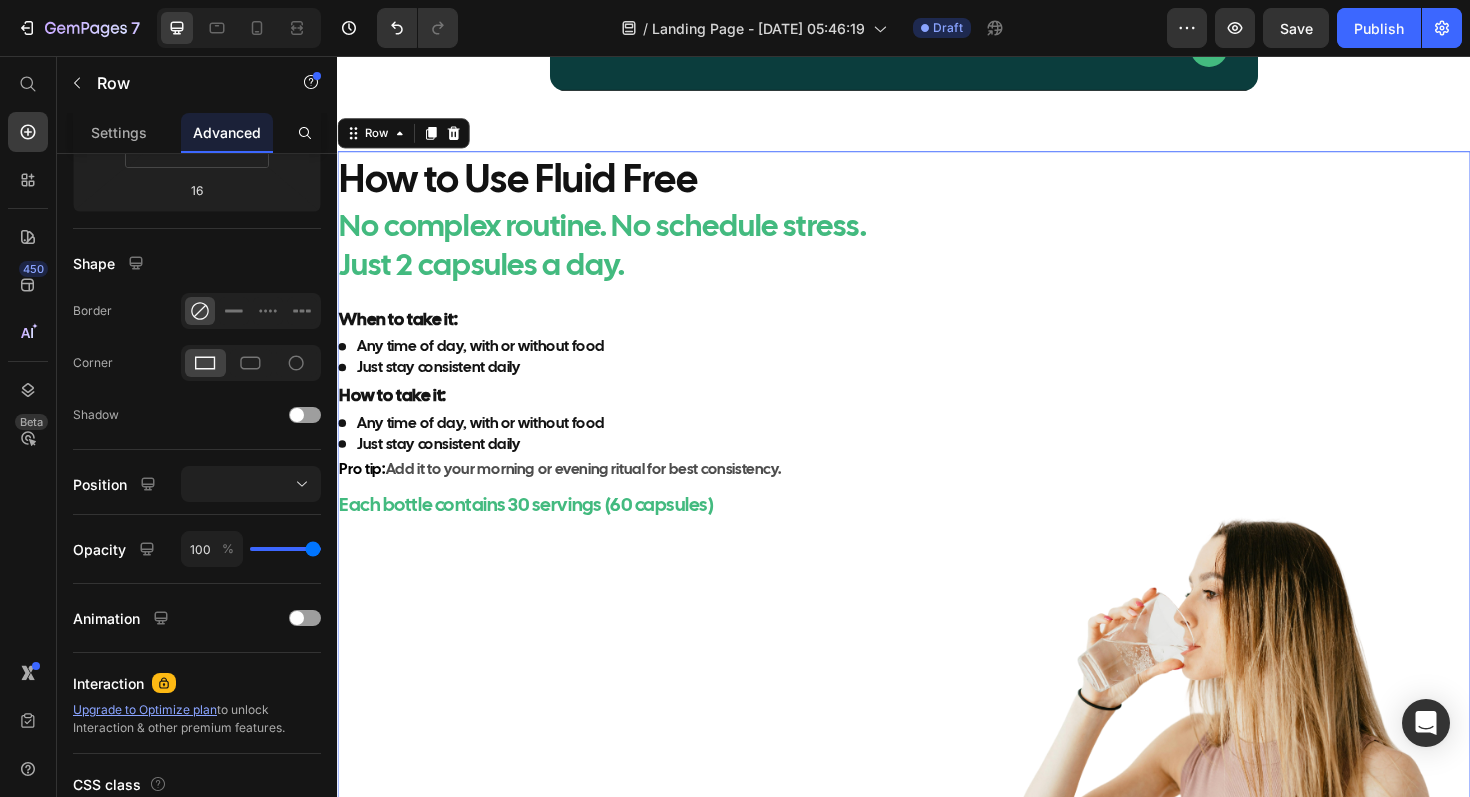 scroll, scrollTop: 0, scrollLeft: 0, axis: both 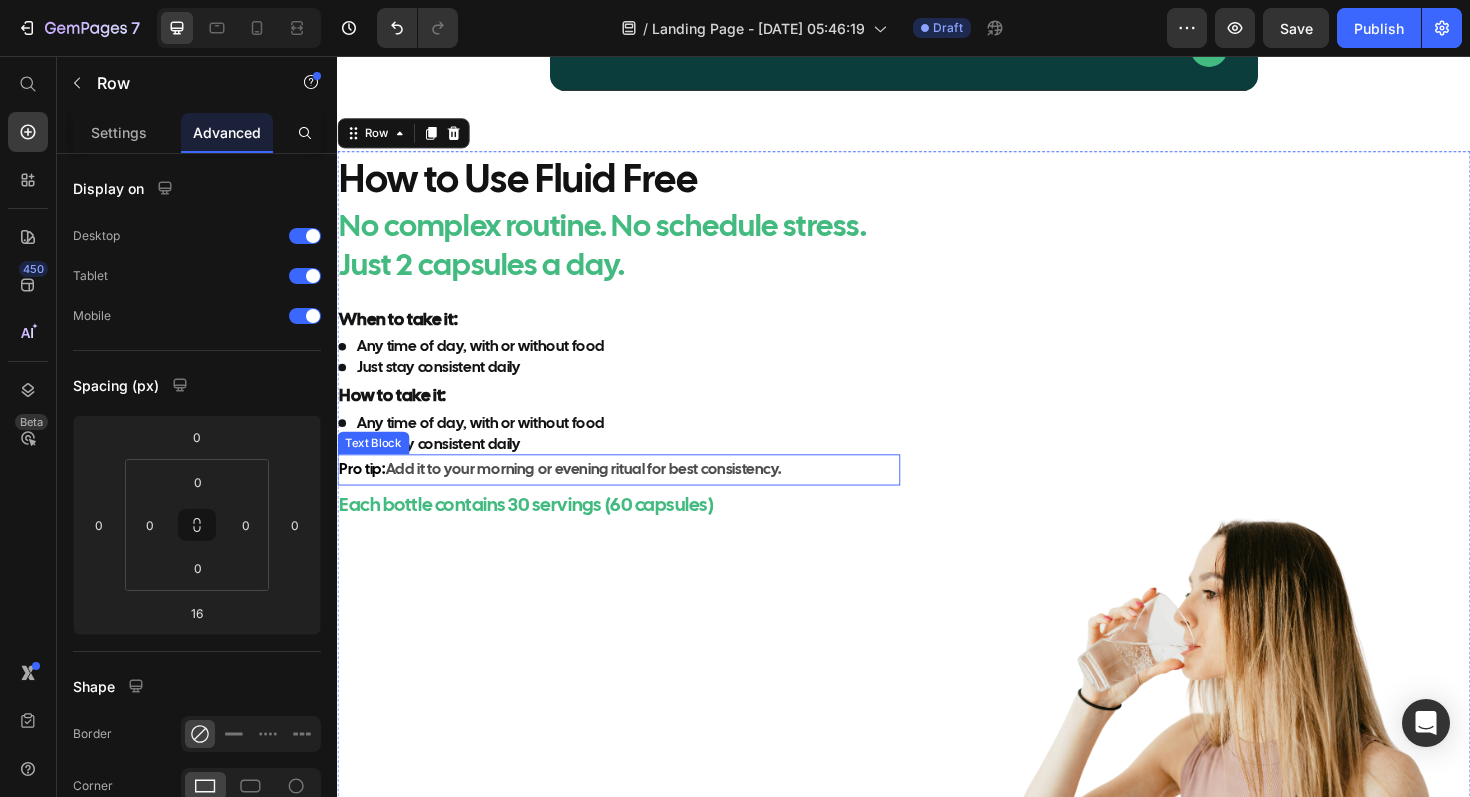 click on "Pro tip:  Add it to your morning or evening ritual for best consistency." at bounding box center [635, 494] 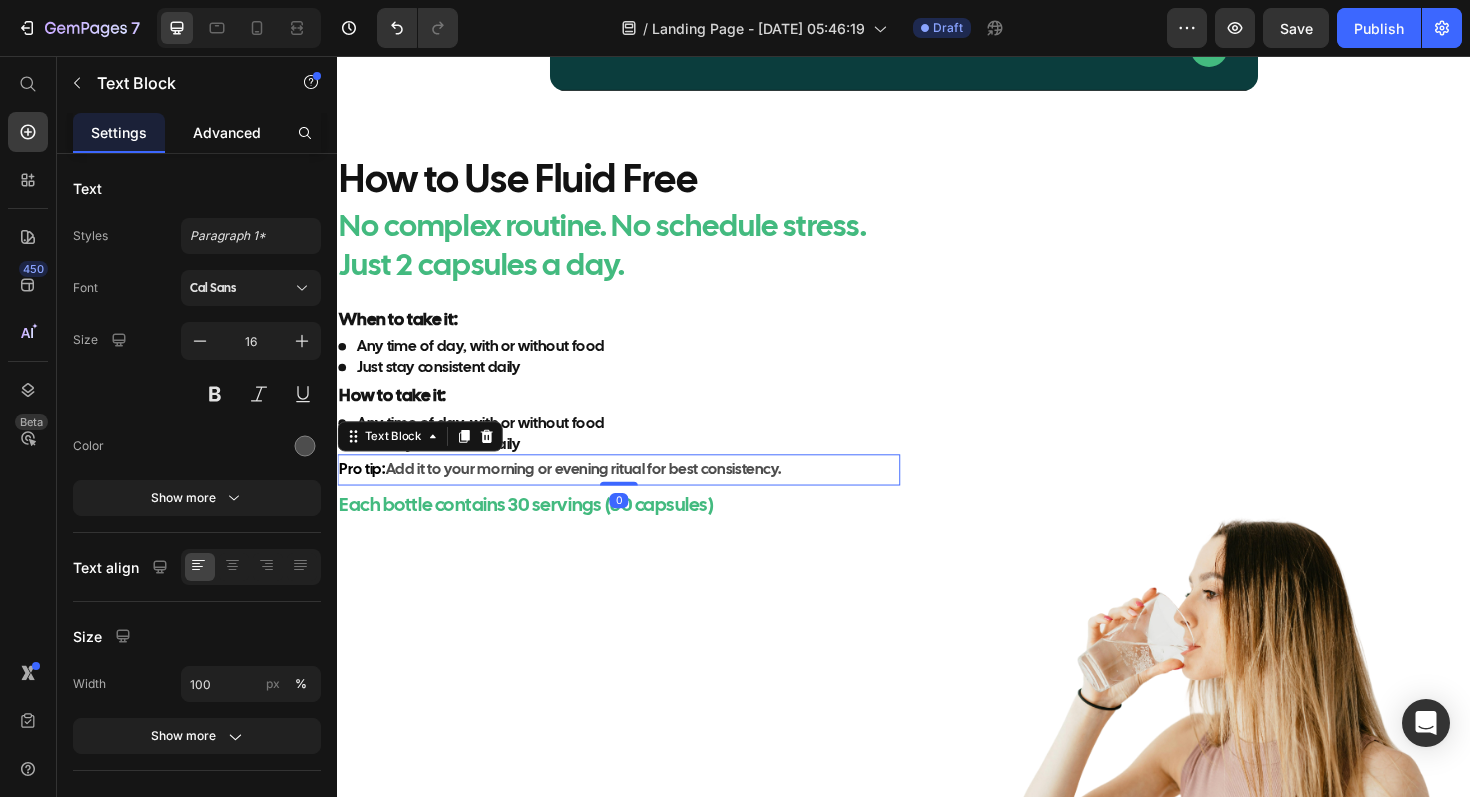 click on "Advanced" at bounding box center (227, 132) 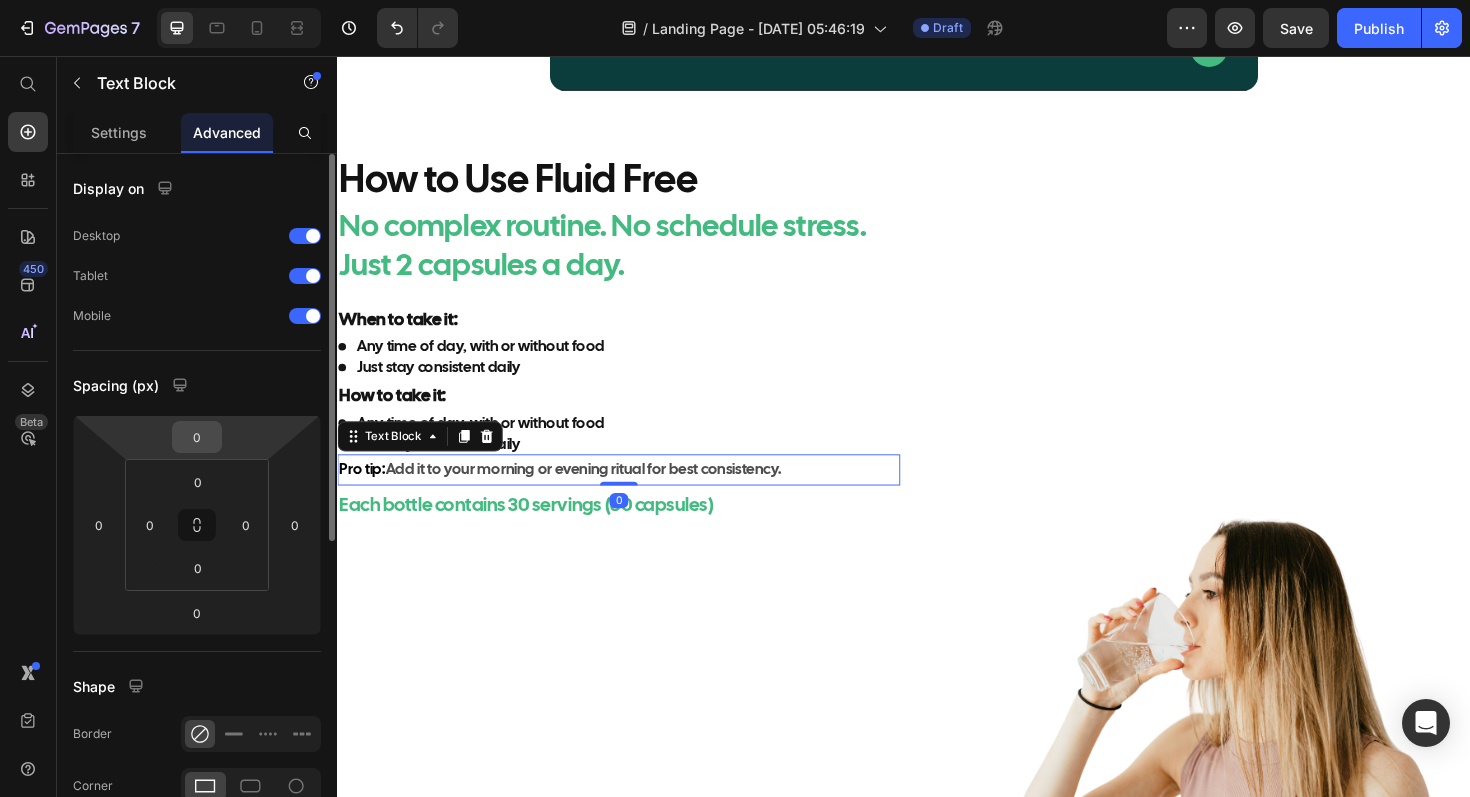 click on "0" at bounding box center (197, 437) 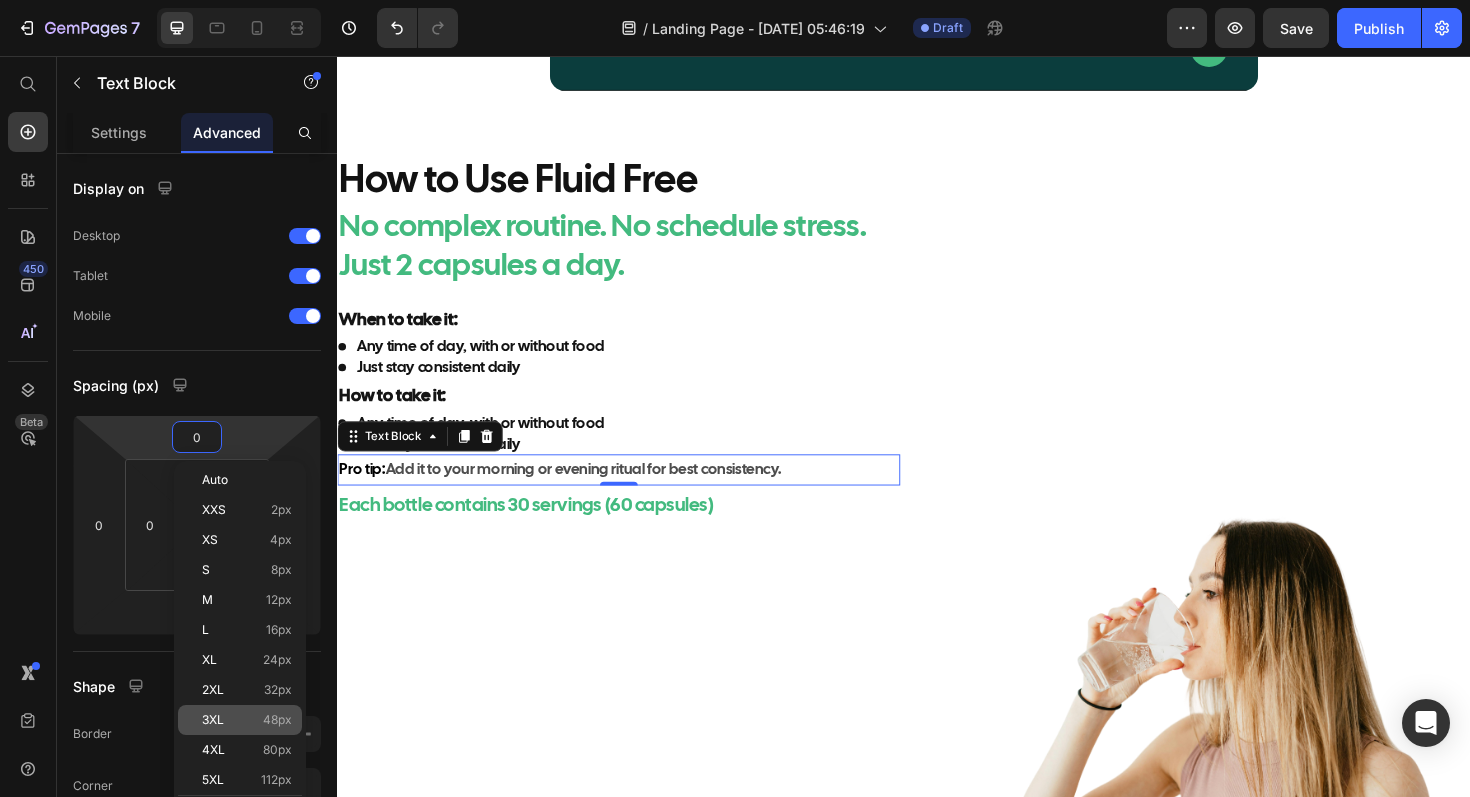 click on "3XL 48px" at bounding box center (247, 720) 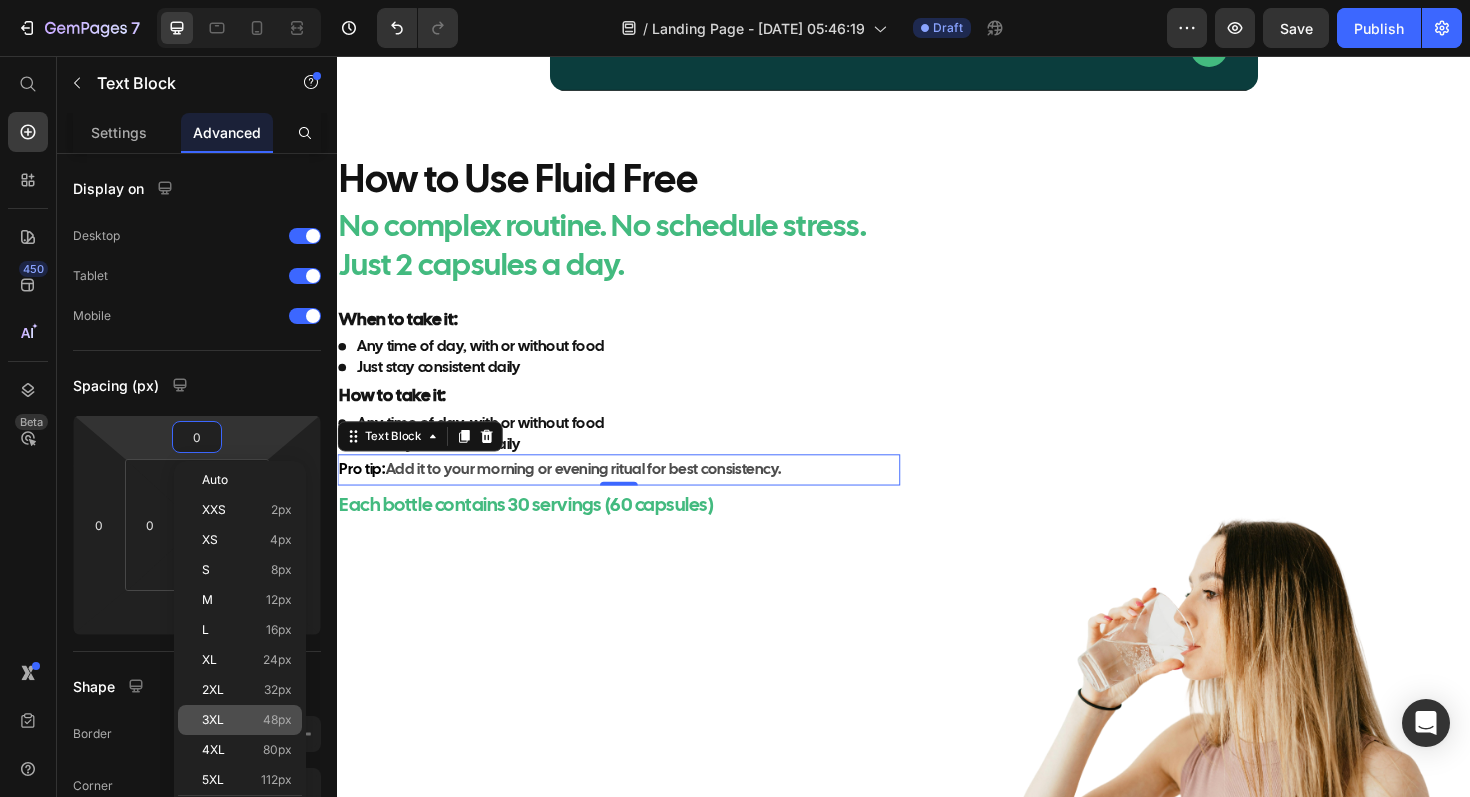 type on "48" 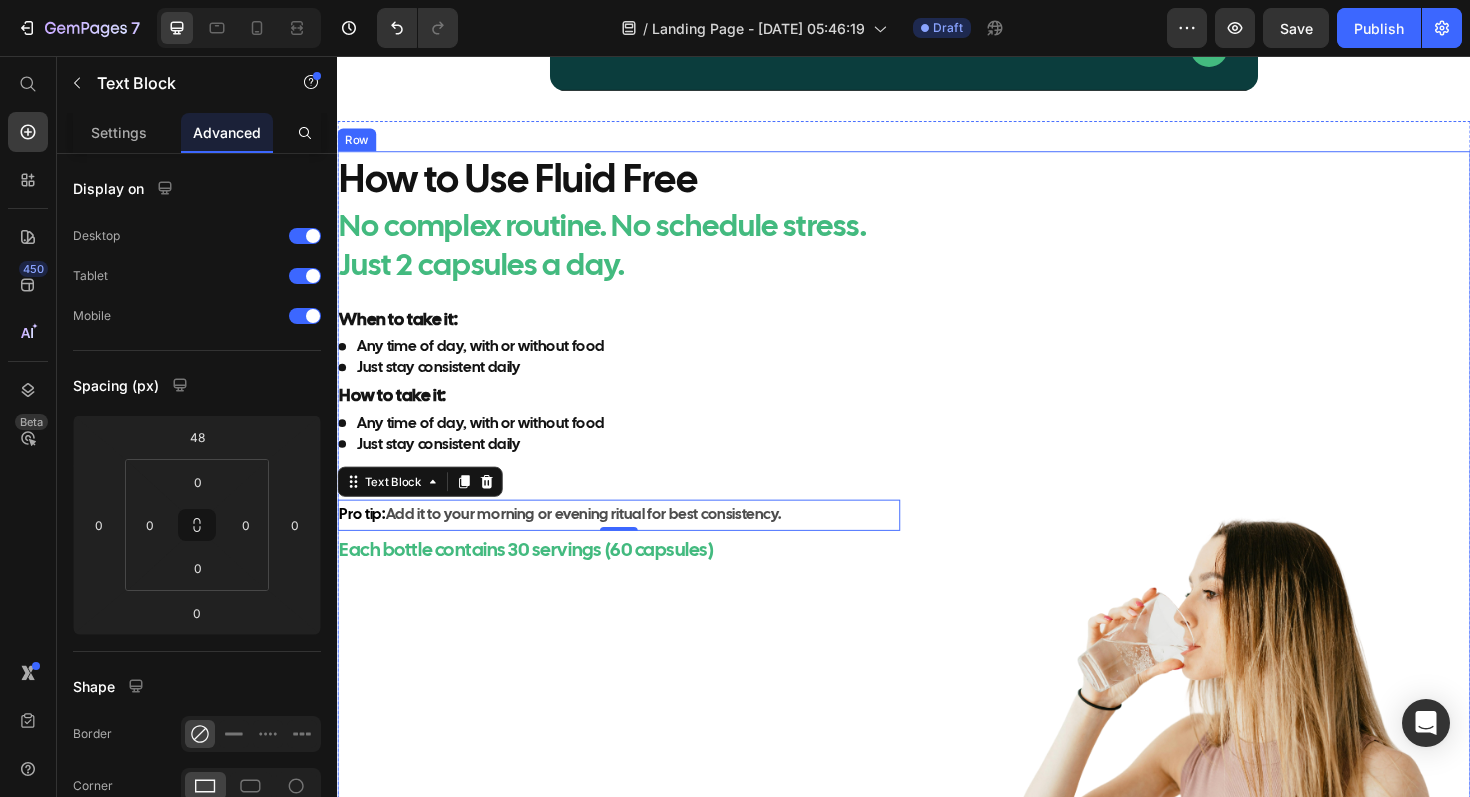 click on "How to Use Fluid Free Heading No complex routine. No schedule stress. Just 2 capsules a day. Heading When to take it: Text Block
Any time of day, with or without food
Just stay consistent daily Item List How to take it: Text Block
Any time of day, with or without food
Just stay consistent daily Item List Row Pro tip:  Add it to your morning or evening ritual for best consistency. Text Block   0 Each bottle contains 30 servings (60 capsules) Text Block" at bounding box center [635, 604] 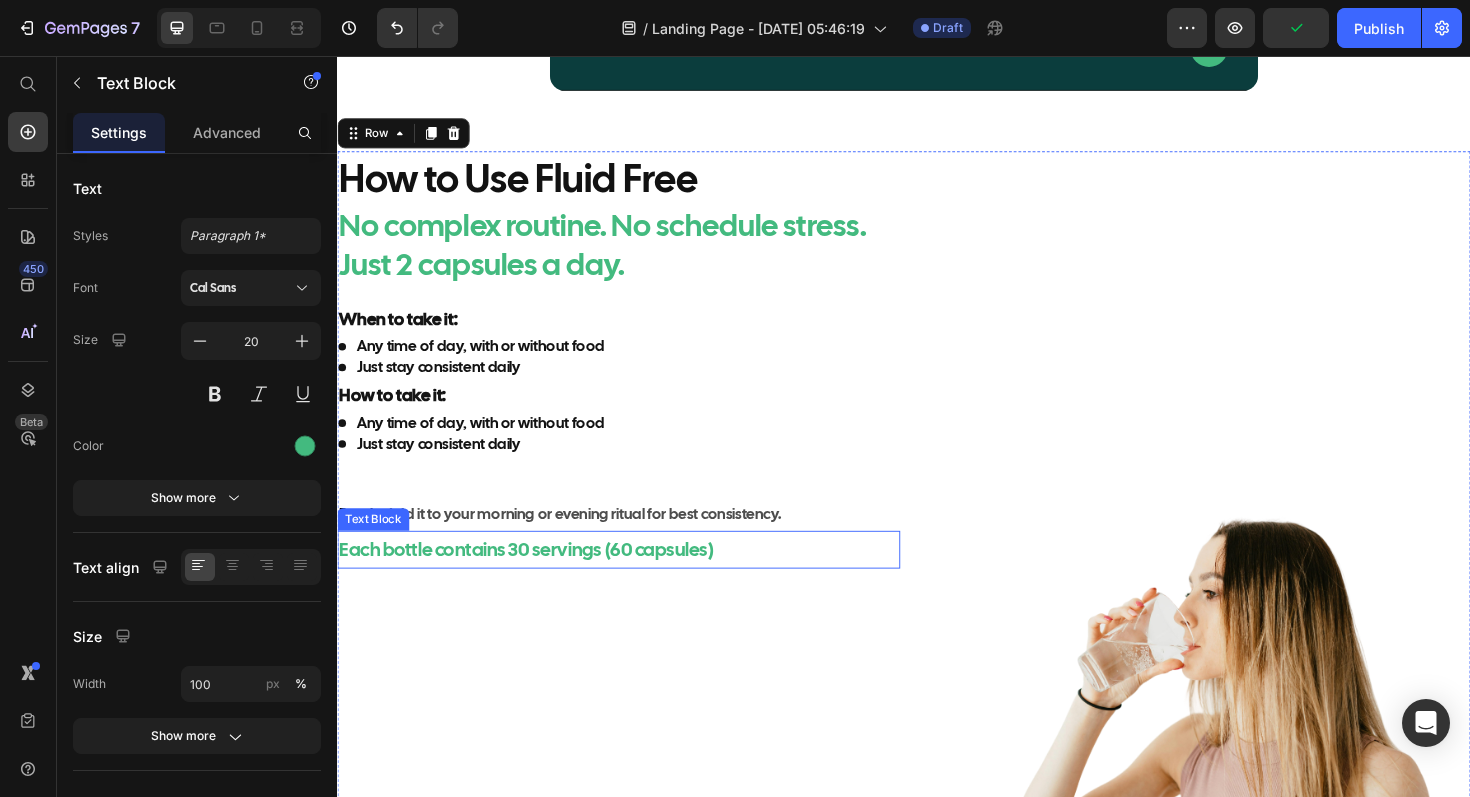 click on "Each bottle contains 30 servings (60 capsules)" at bounding box center [635, 579] 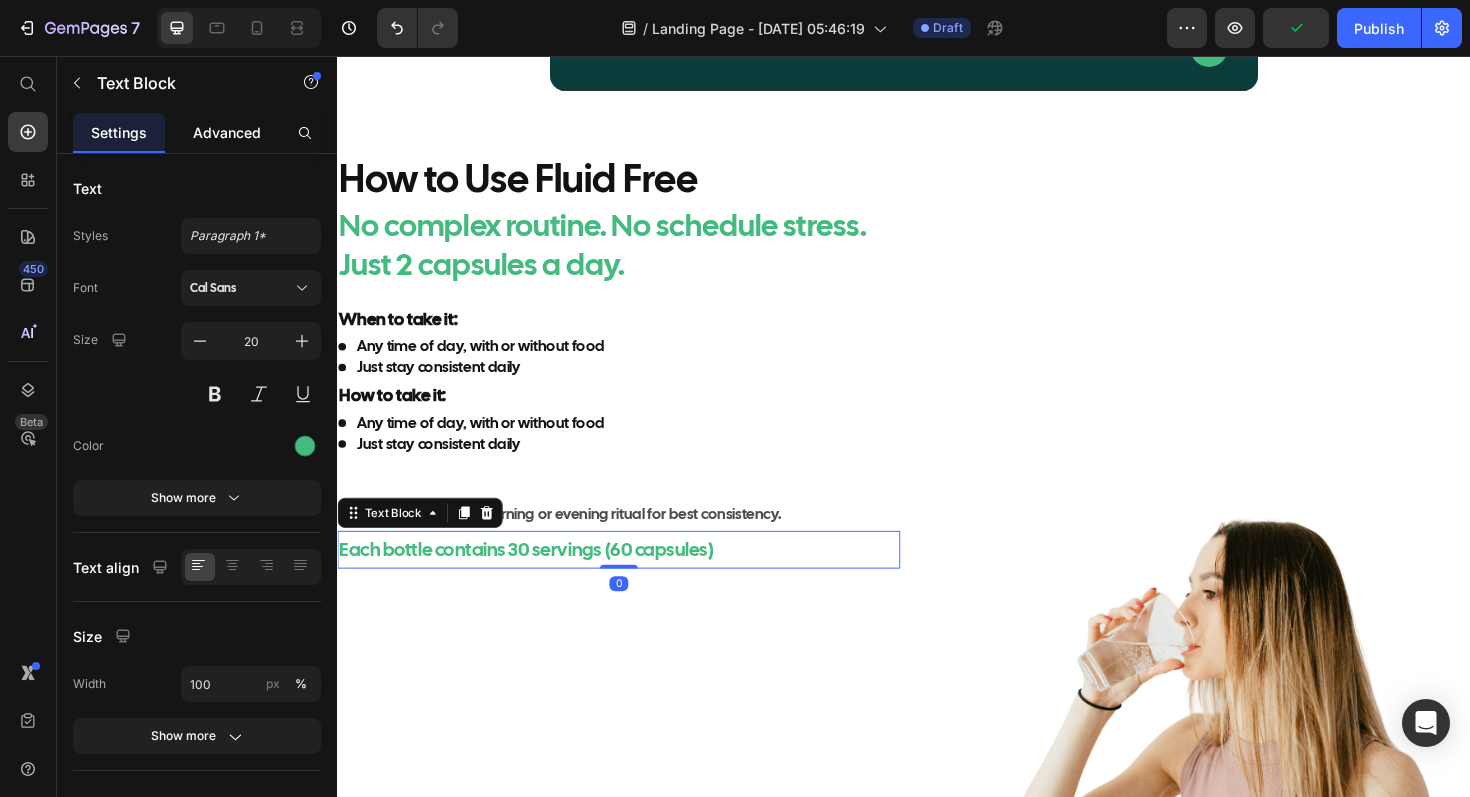 click on "Advanced" at bounding box center [227, 132] 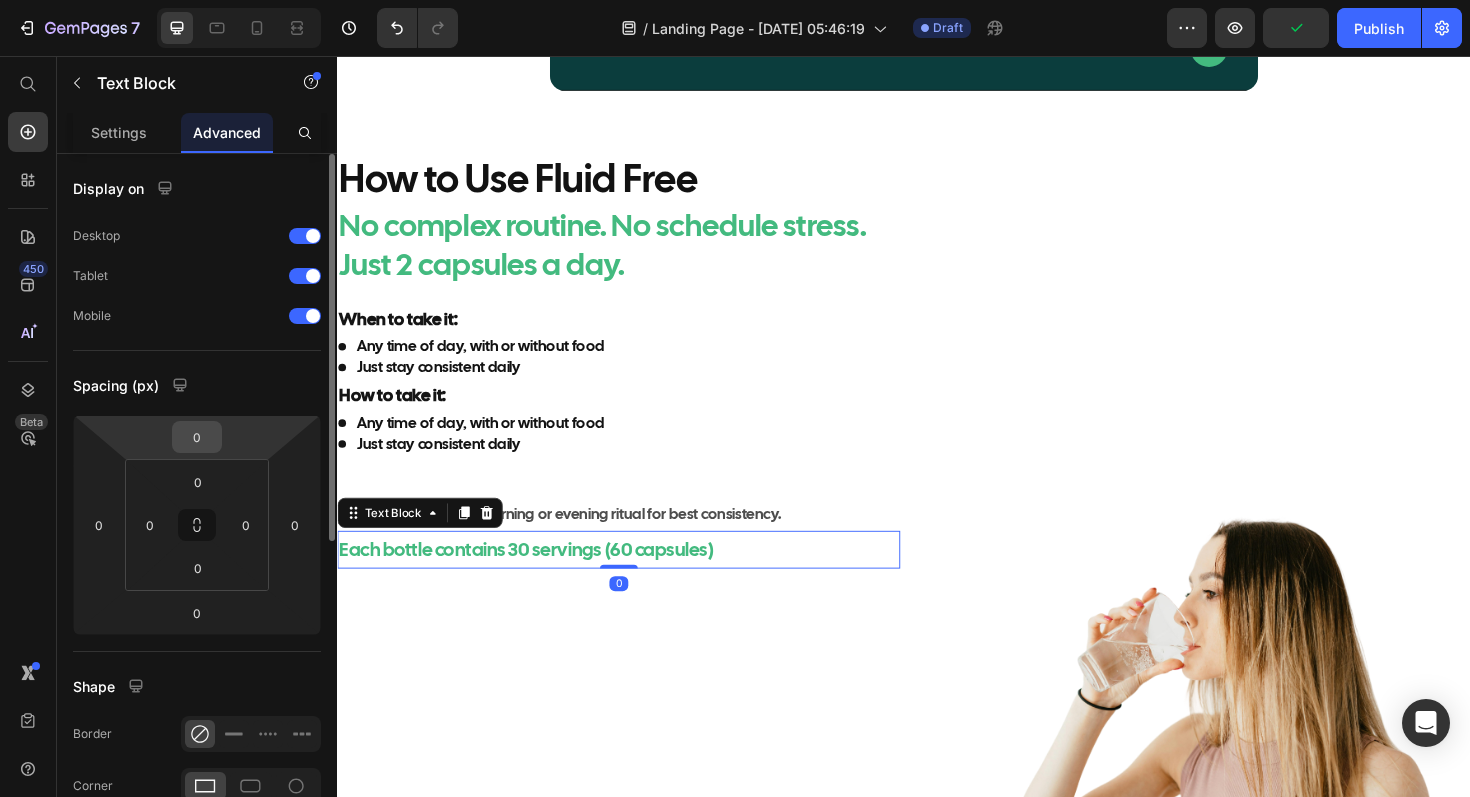 click on "0" at bounding box center [197, 437] 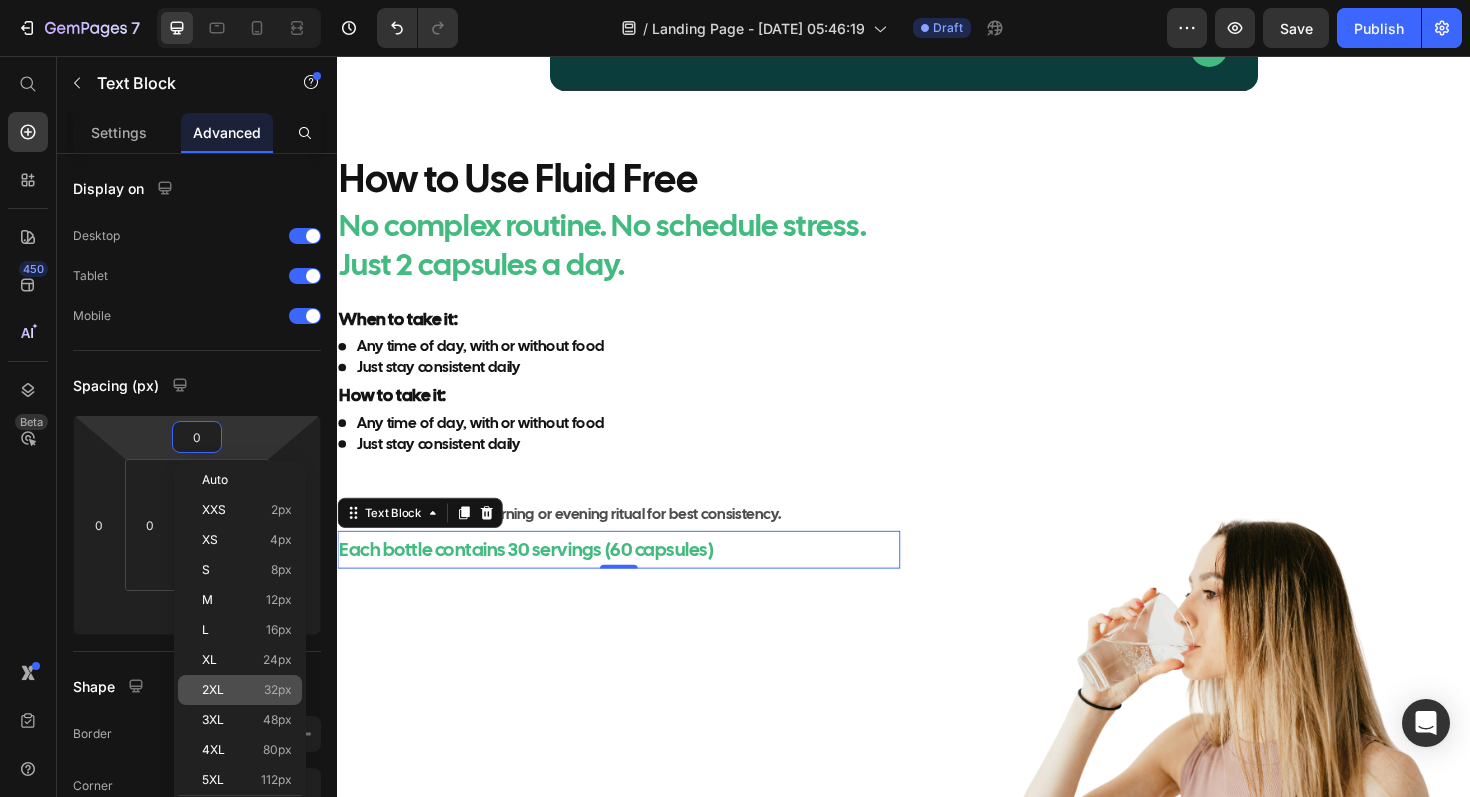click on "2XL 32px" at bounding box center [247, 690] 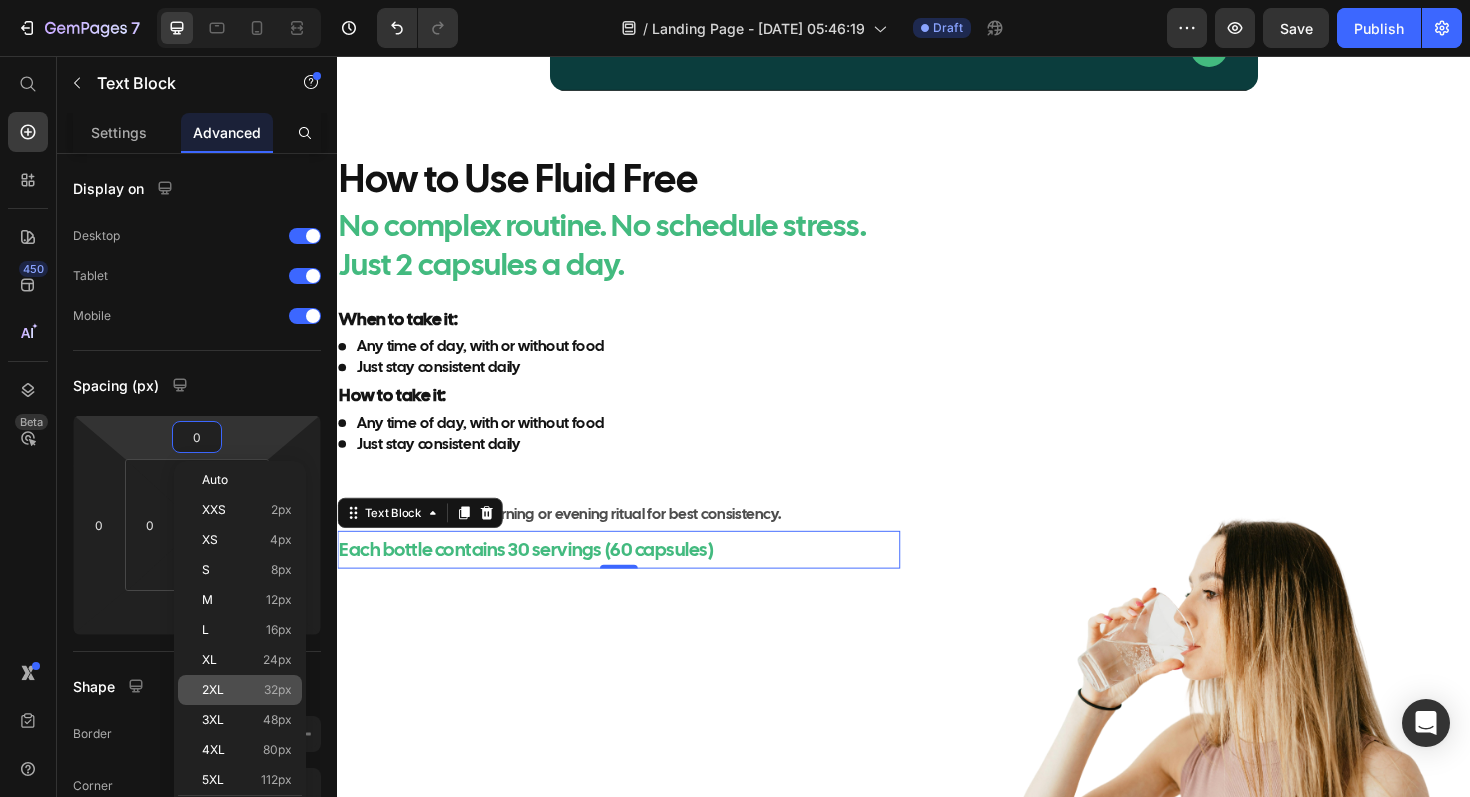 type on "32" 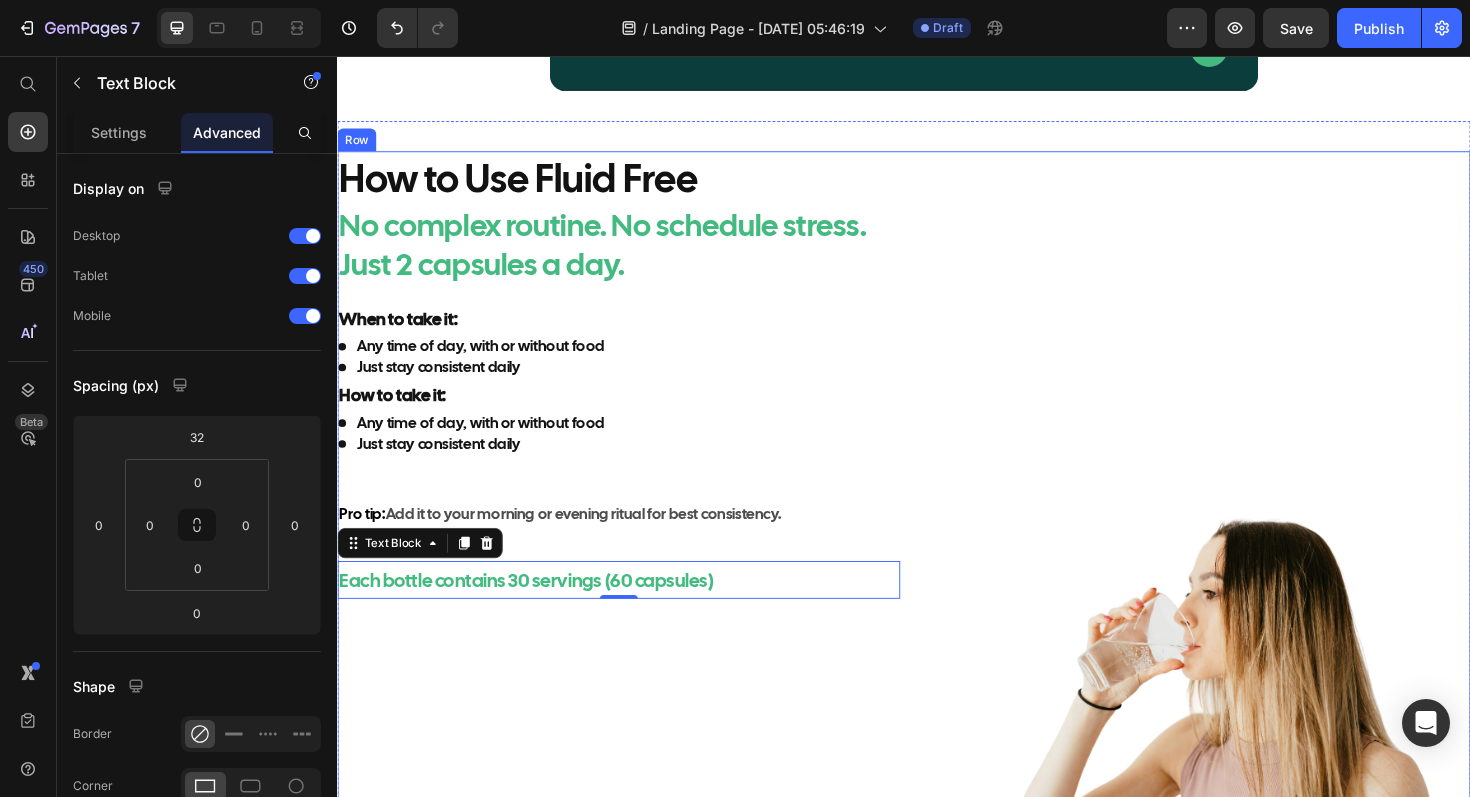 click on "How to Use Fluid Free Heading No complex routine. No schedule stress. Just 2 capsules a day. Heading When to take it: Text Block
Any time of day, with or without food
Just stay consistent daily Item List How to take it: Text Block
Any time of day, with or without food
Just stay consistent daily Item List Row Pro tip:  Add it to your morning or evening ritual for best consistency. Text Block Each bottle contains 30 servings (60 capsules) Text Block   0" at bounding box center (635, 604) 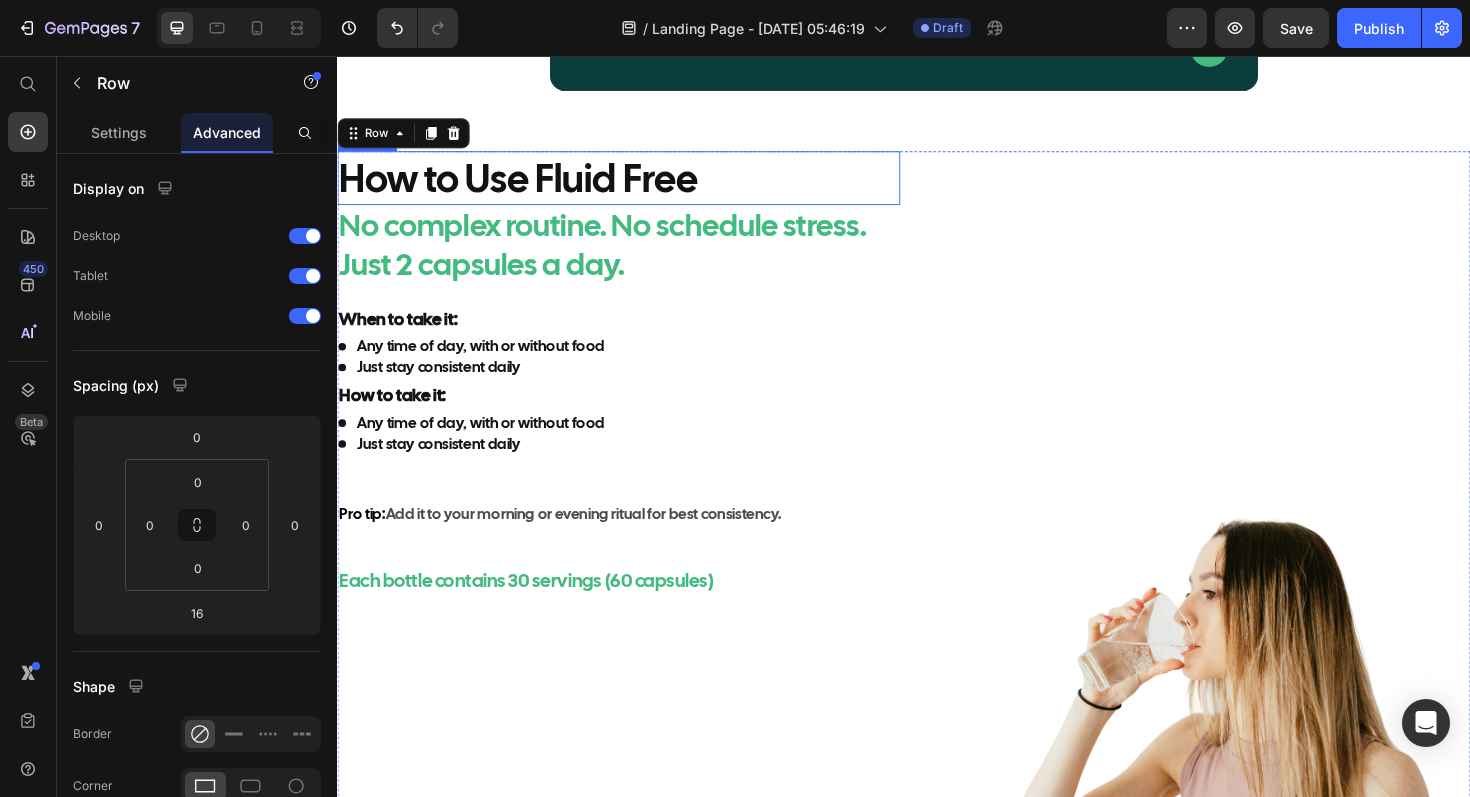 click on "How to Use Fluid Free" at bounding box center (635, 185) 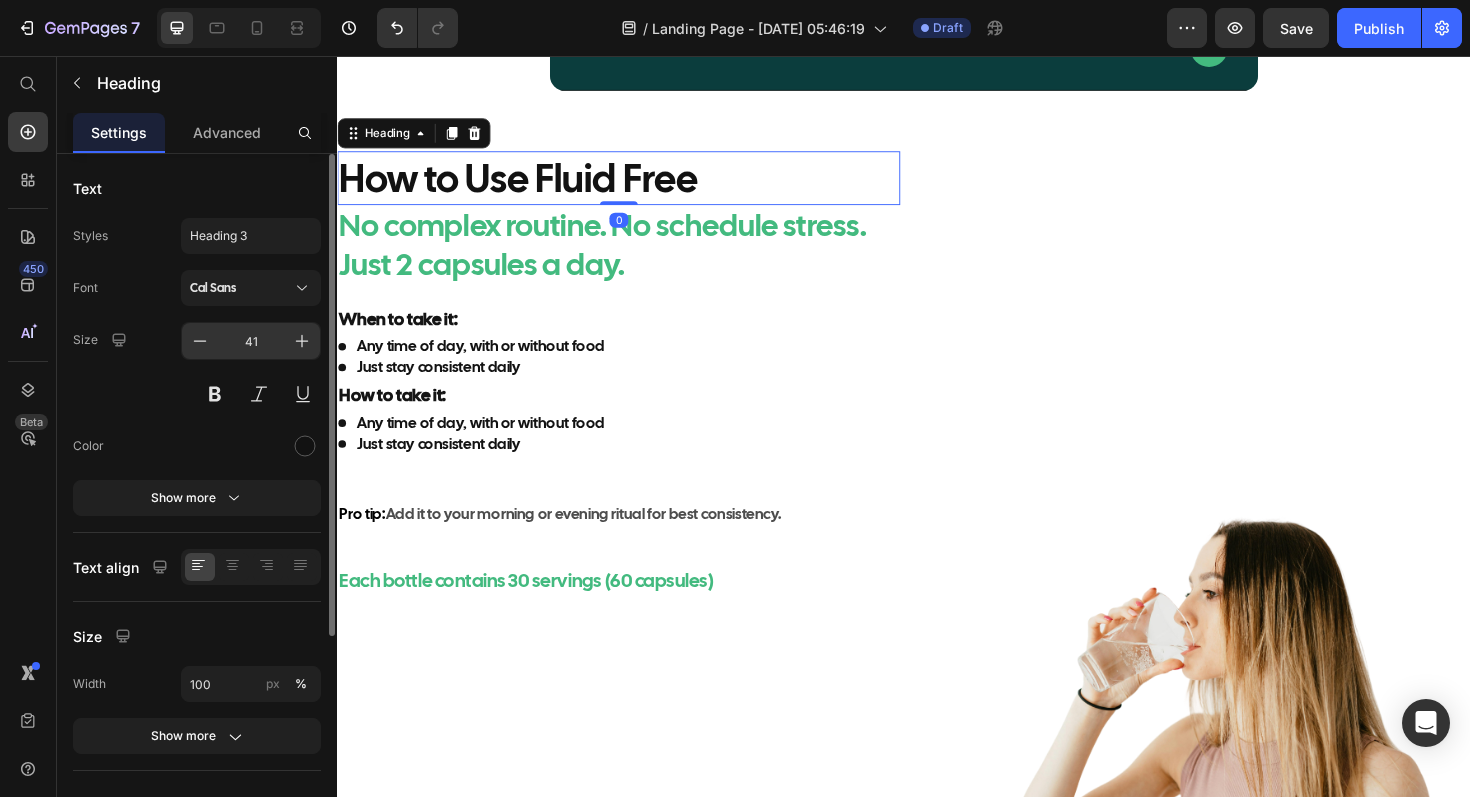 click on "41" at bounding box center [251, 341] 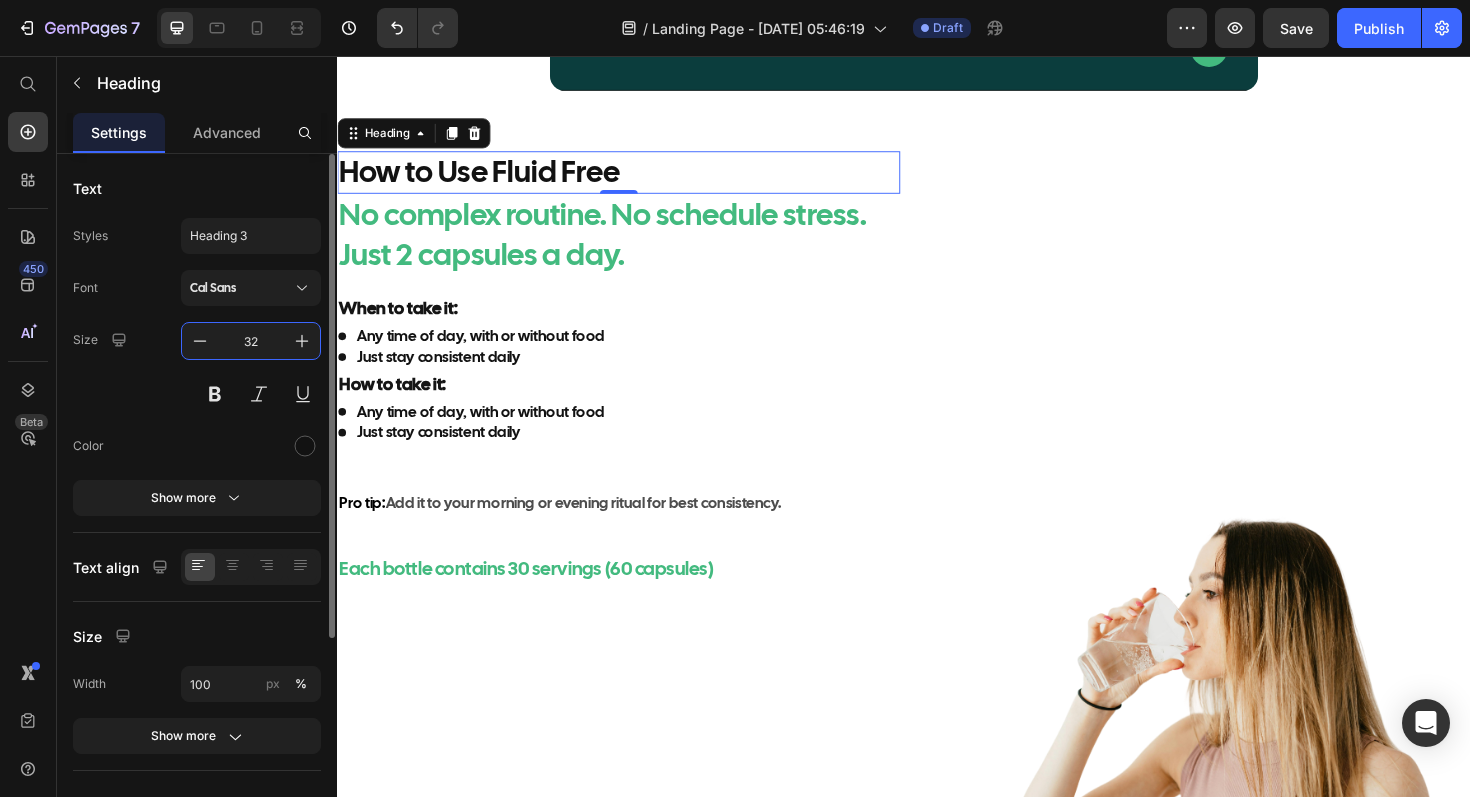 click on "32" at bounding box center (251, 341) 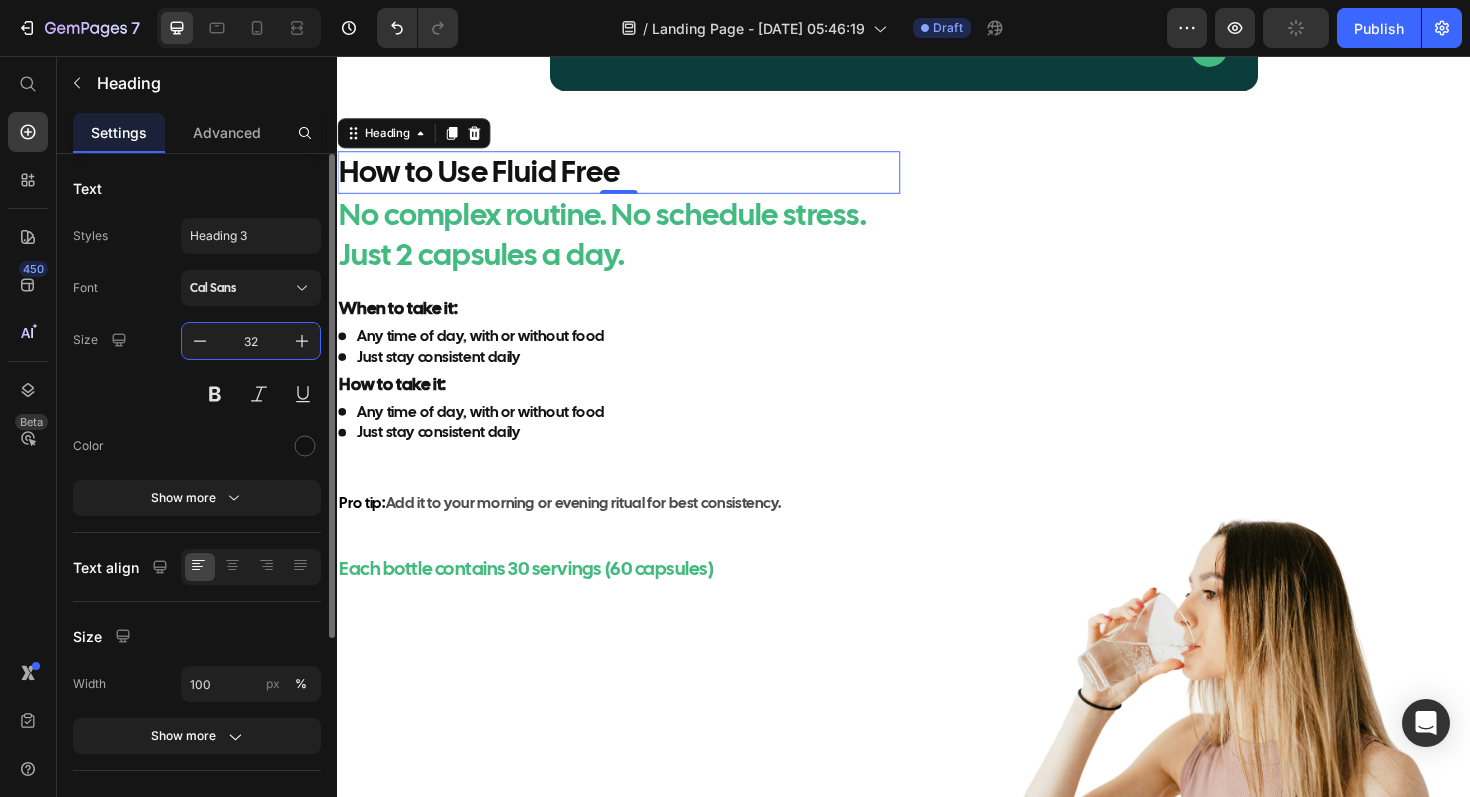 click on "32" at bounding box center [251, 341] 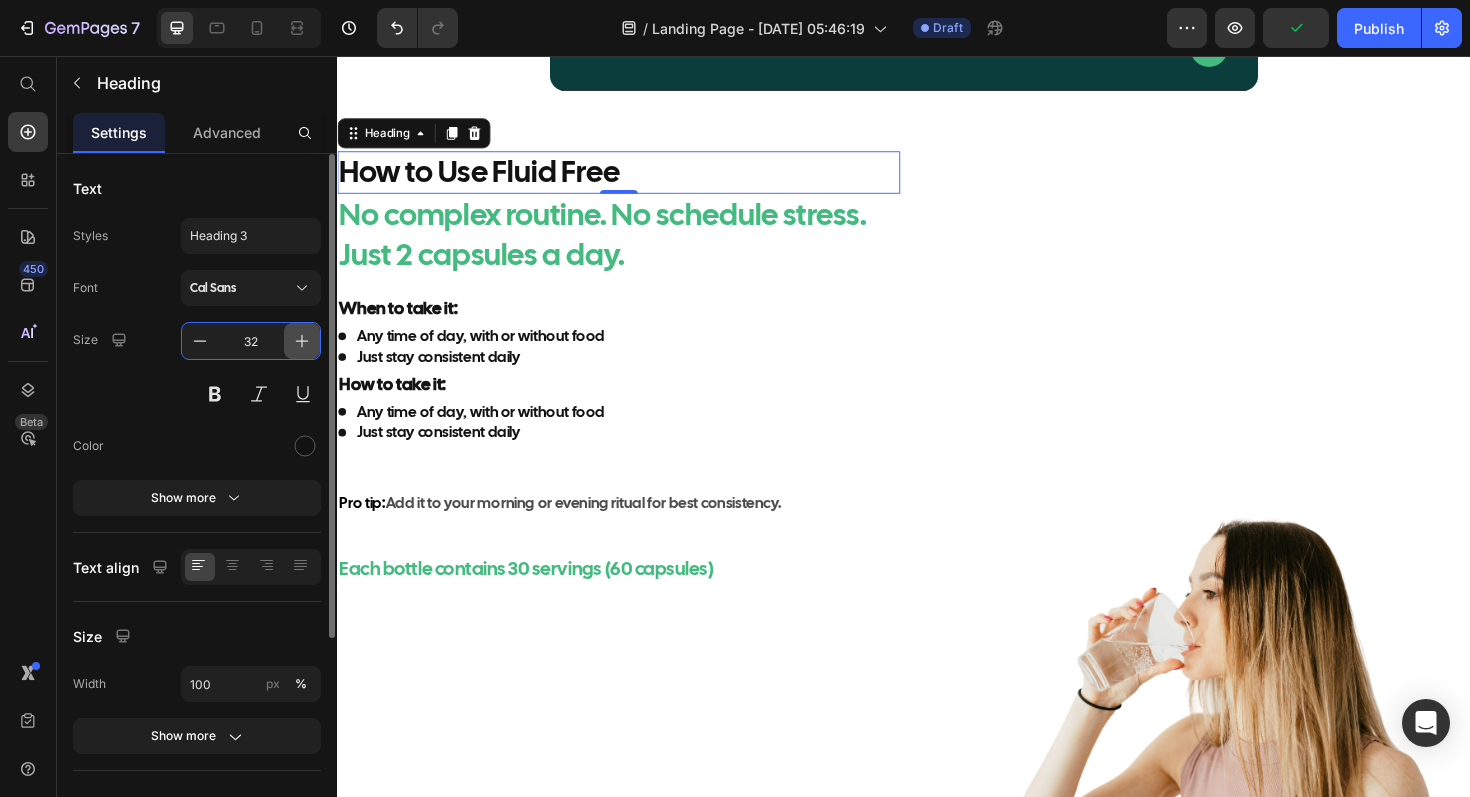 click 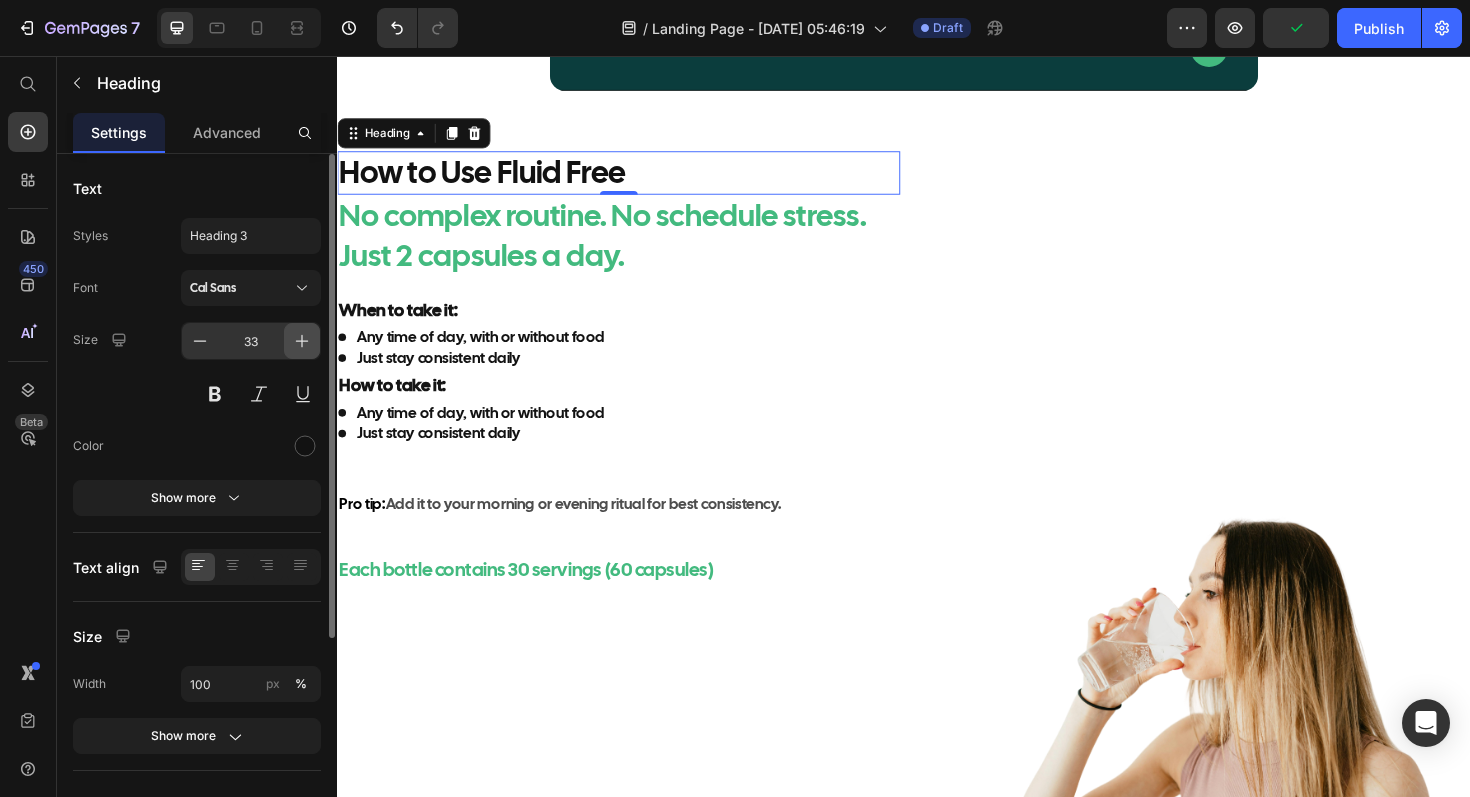 click 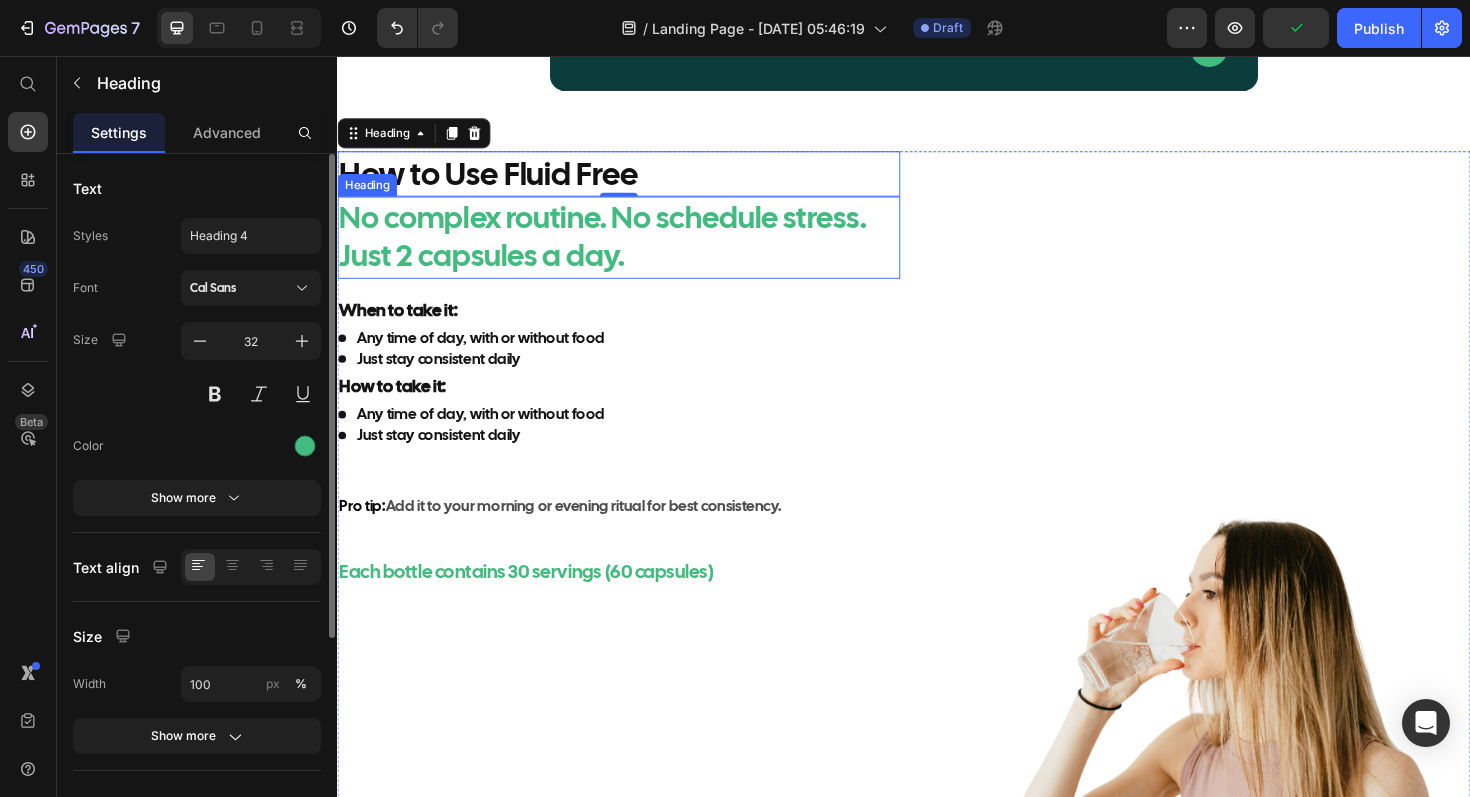 click on "No complex routine. No schedule stress. Just 2 capsules a day." at bounding box center [635, 248] 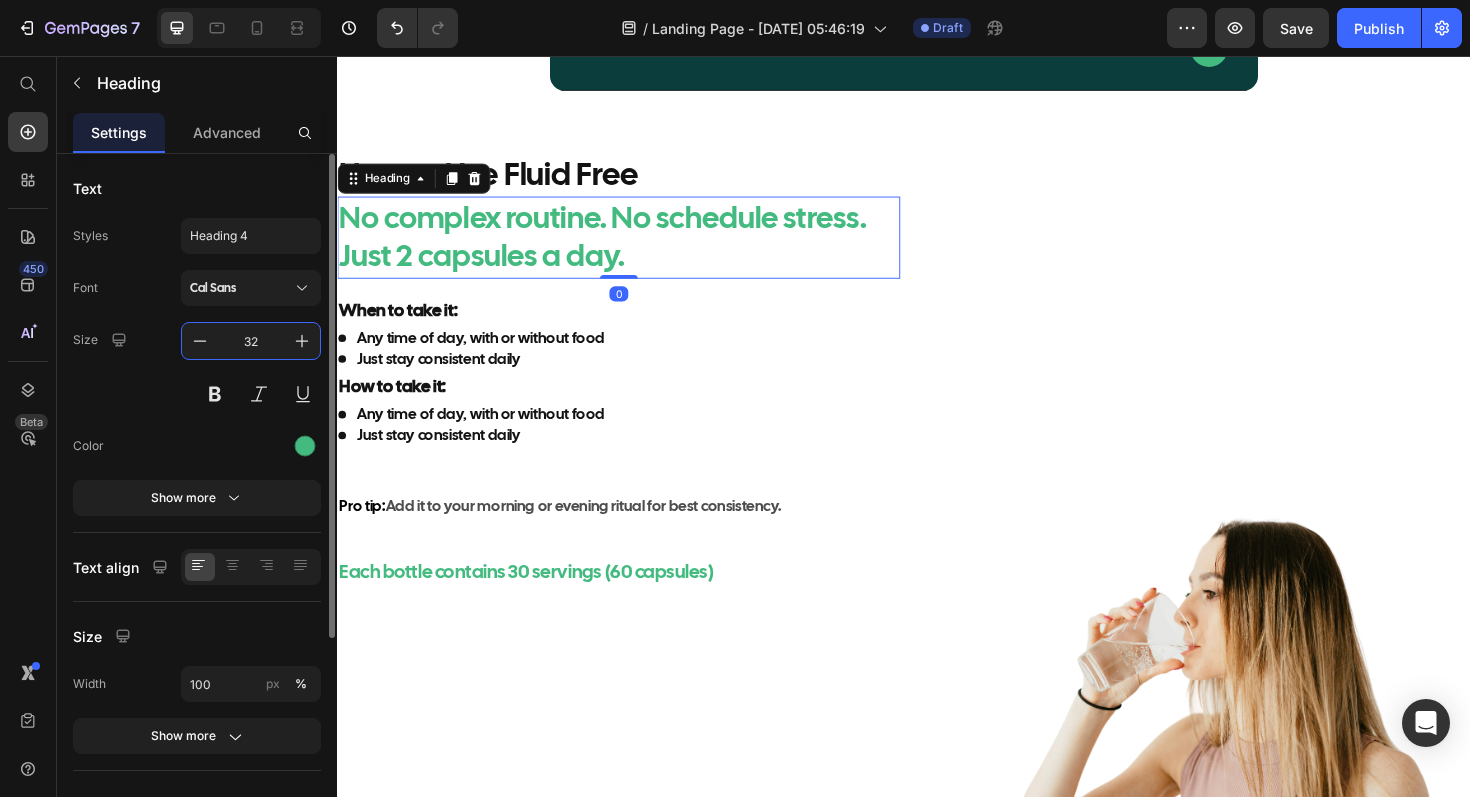 click on "32" at bounding box center (251, 341) 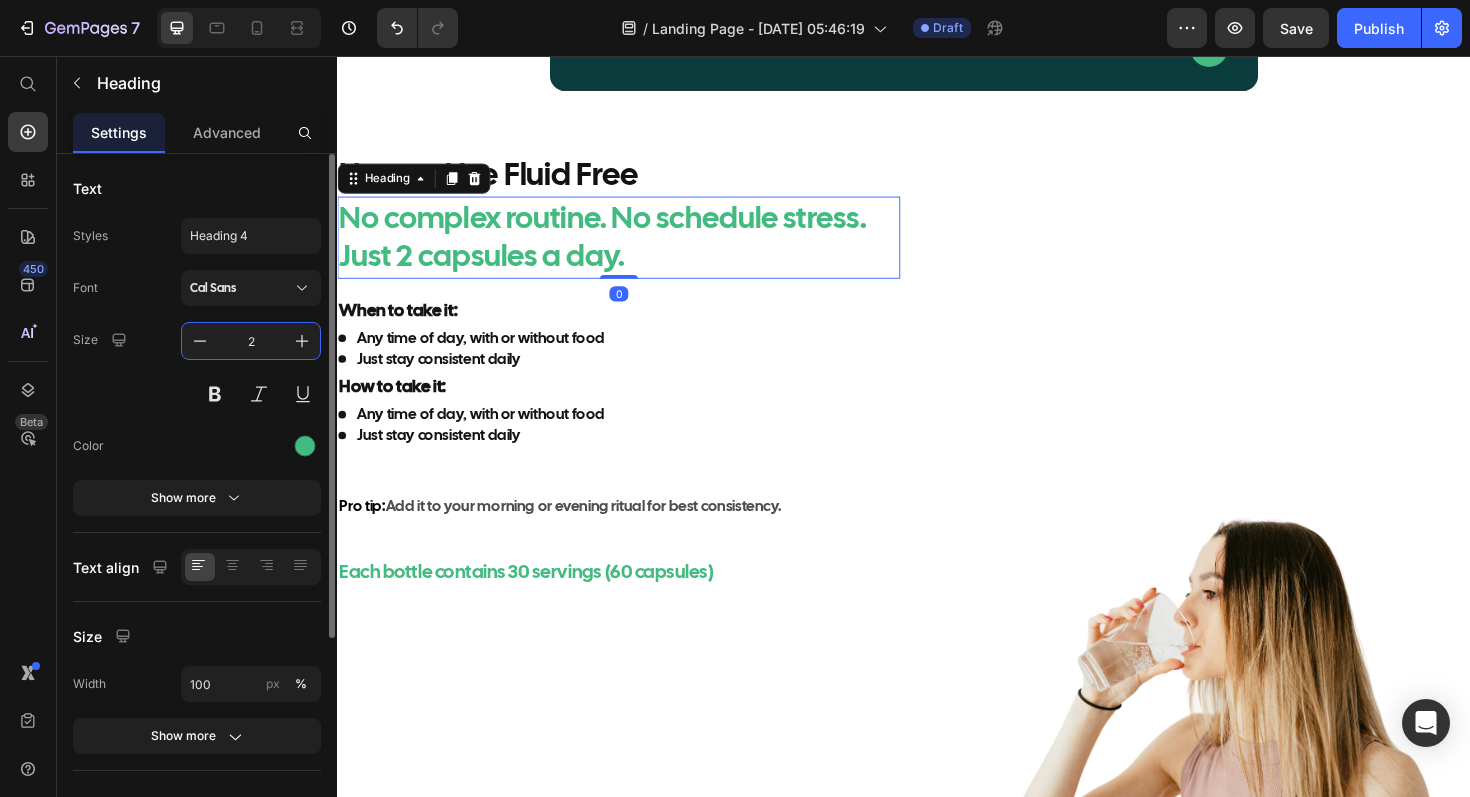 type on "28" 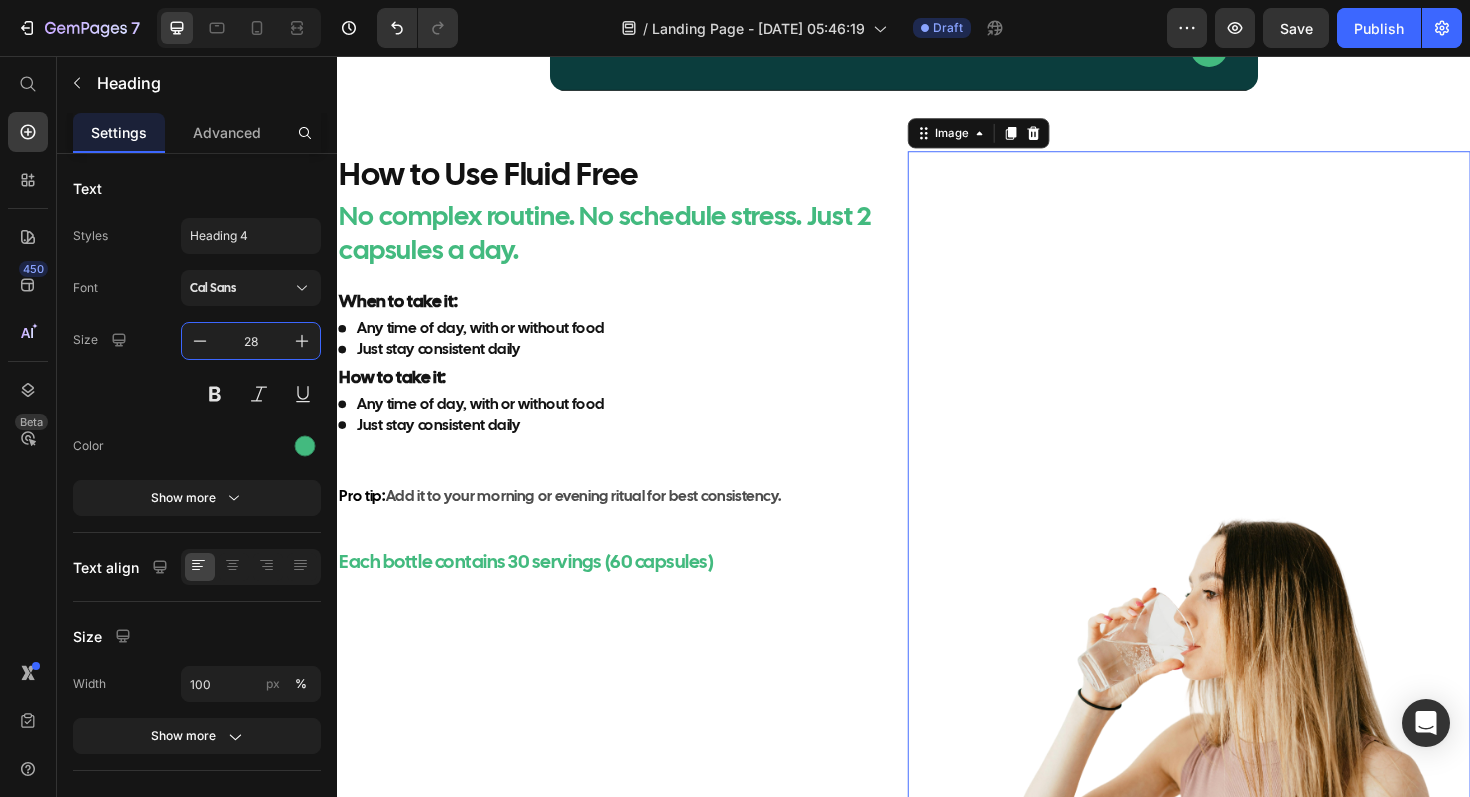 click at bounding box center (1239, 604) 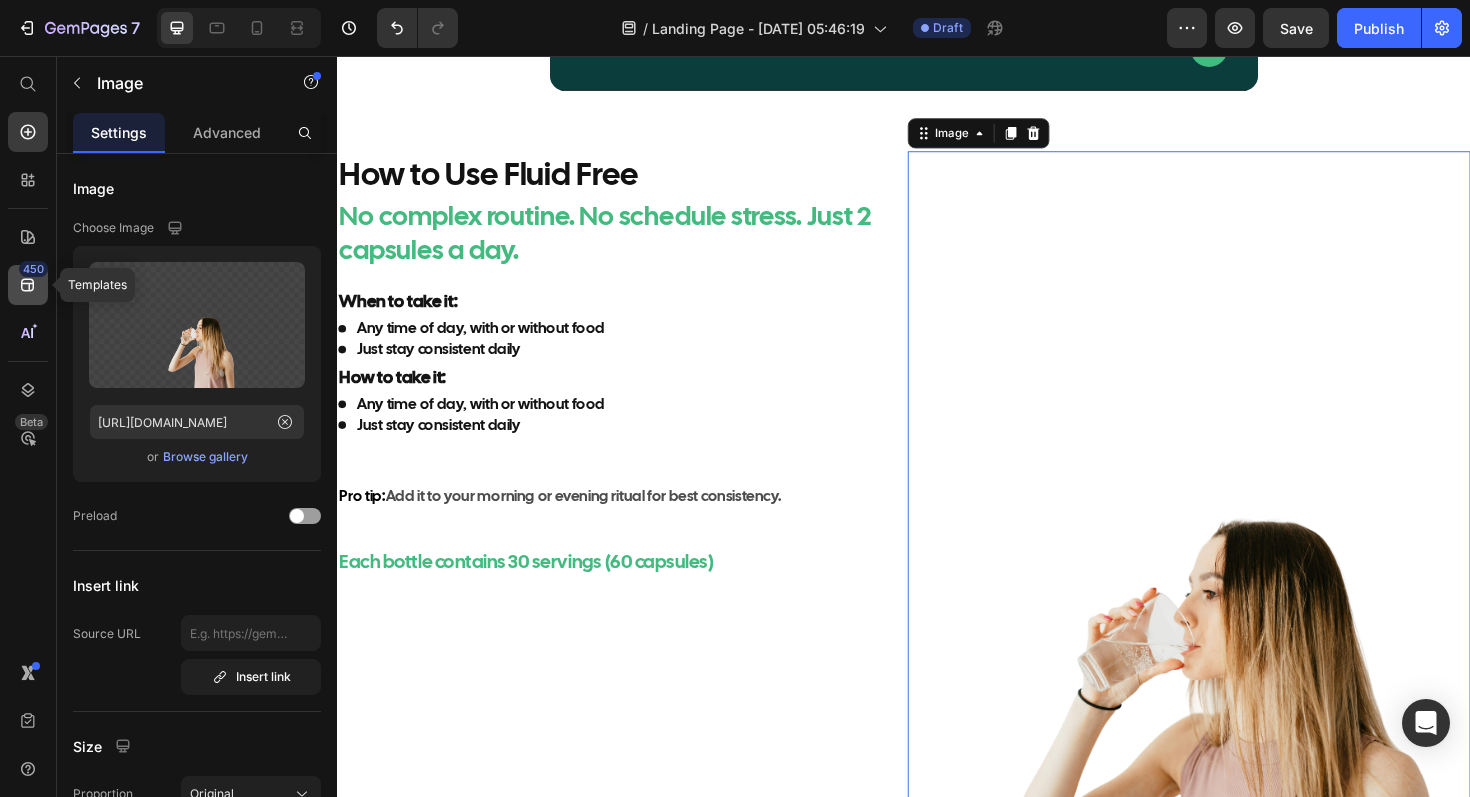 click 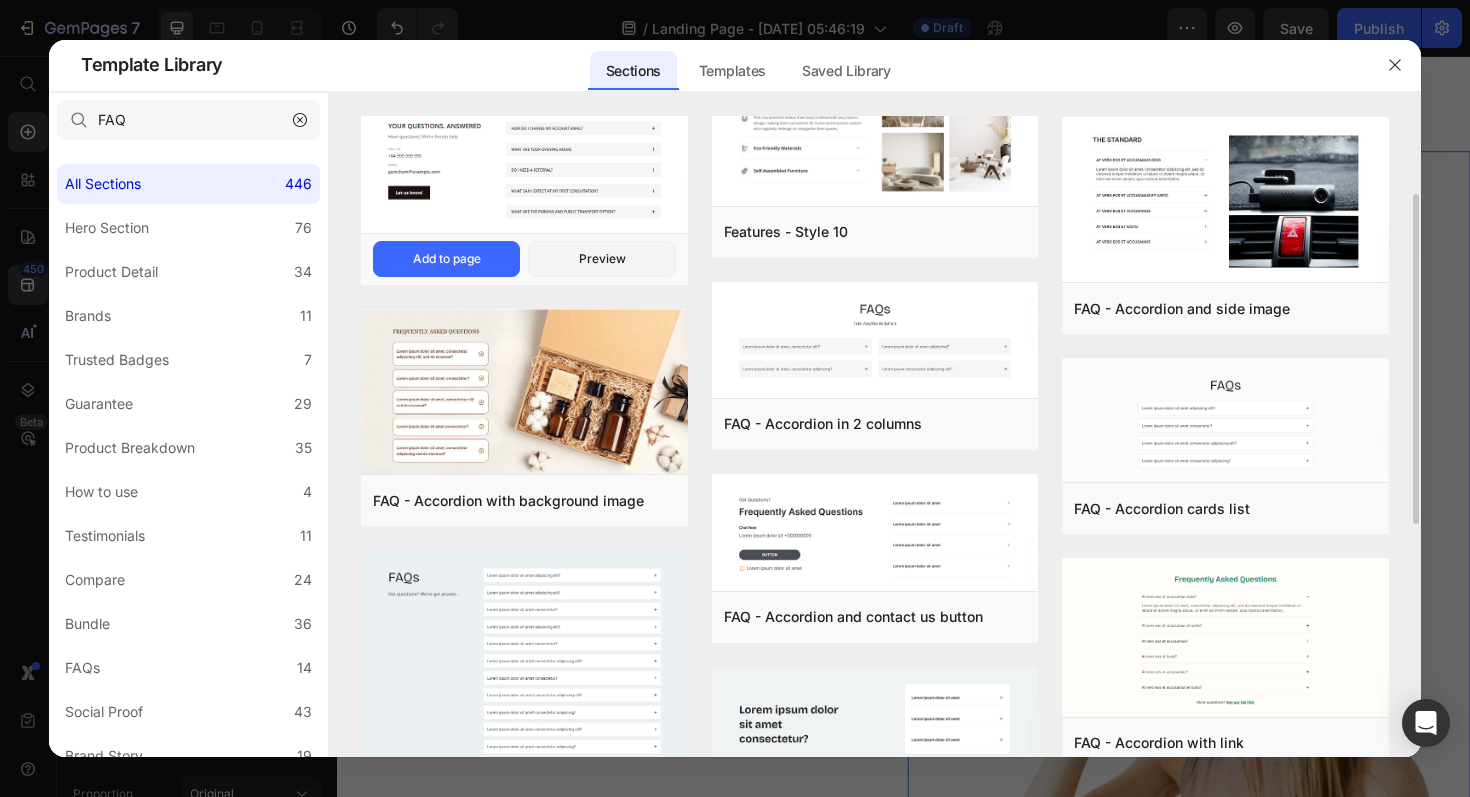 scroll, scrollTop: 384, scrollLeft: 0, axis: vertical 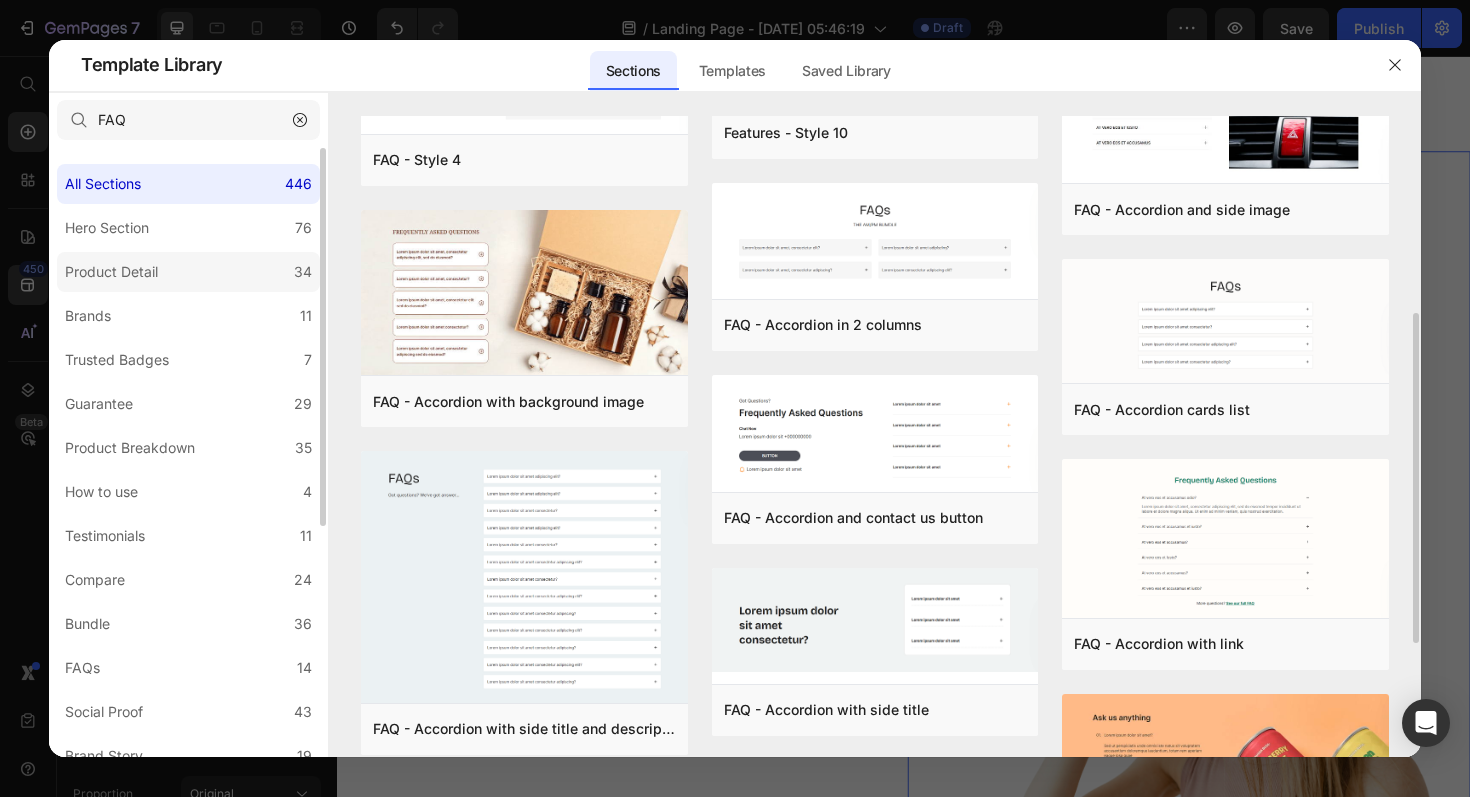 click on "Product Detail 34" 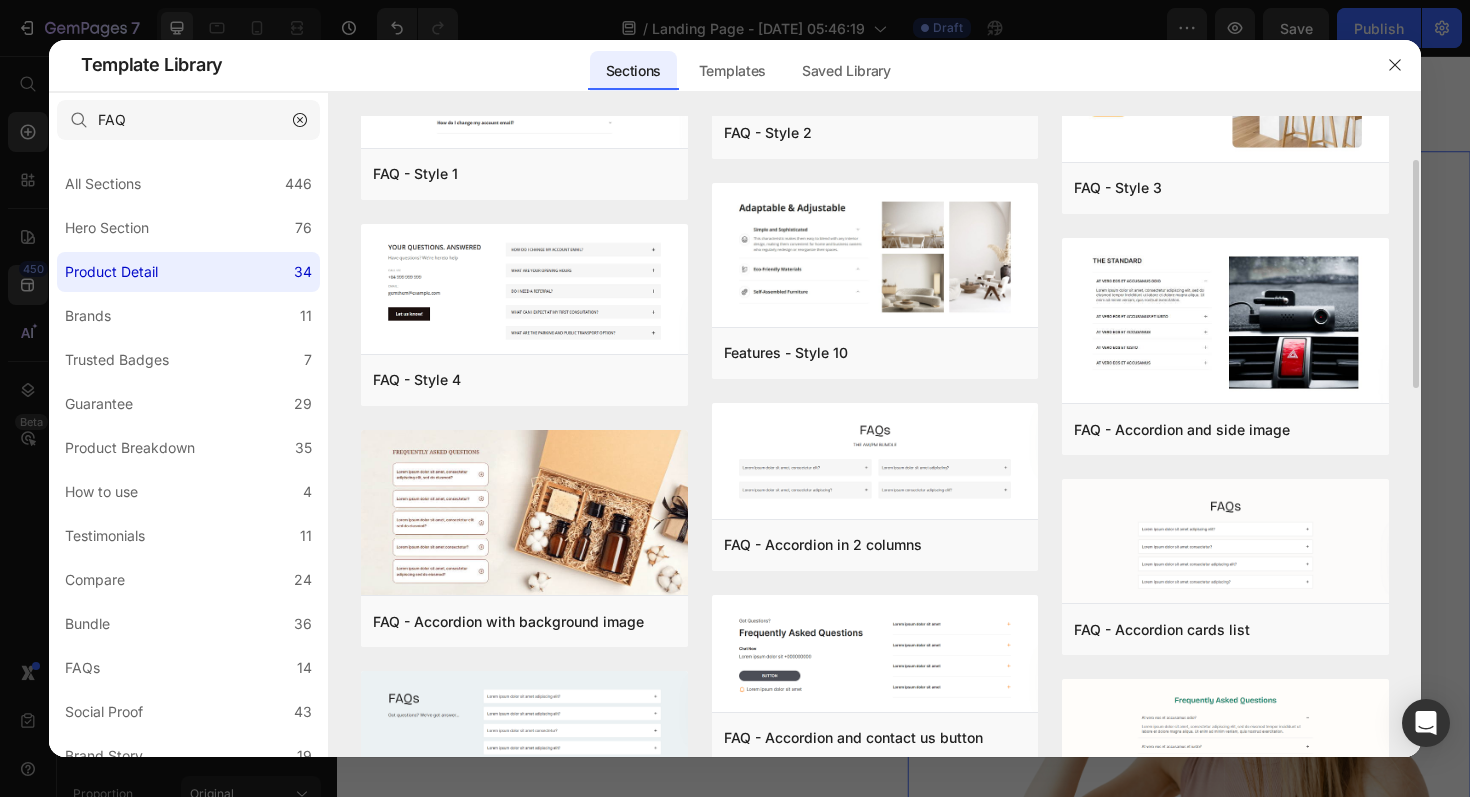 scroll, scrollTop: 0, scrollLeft: 0, axis: both 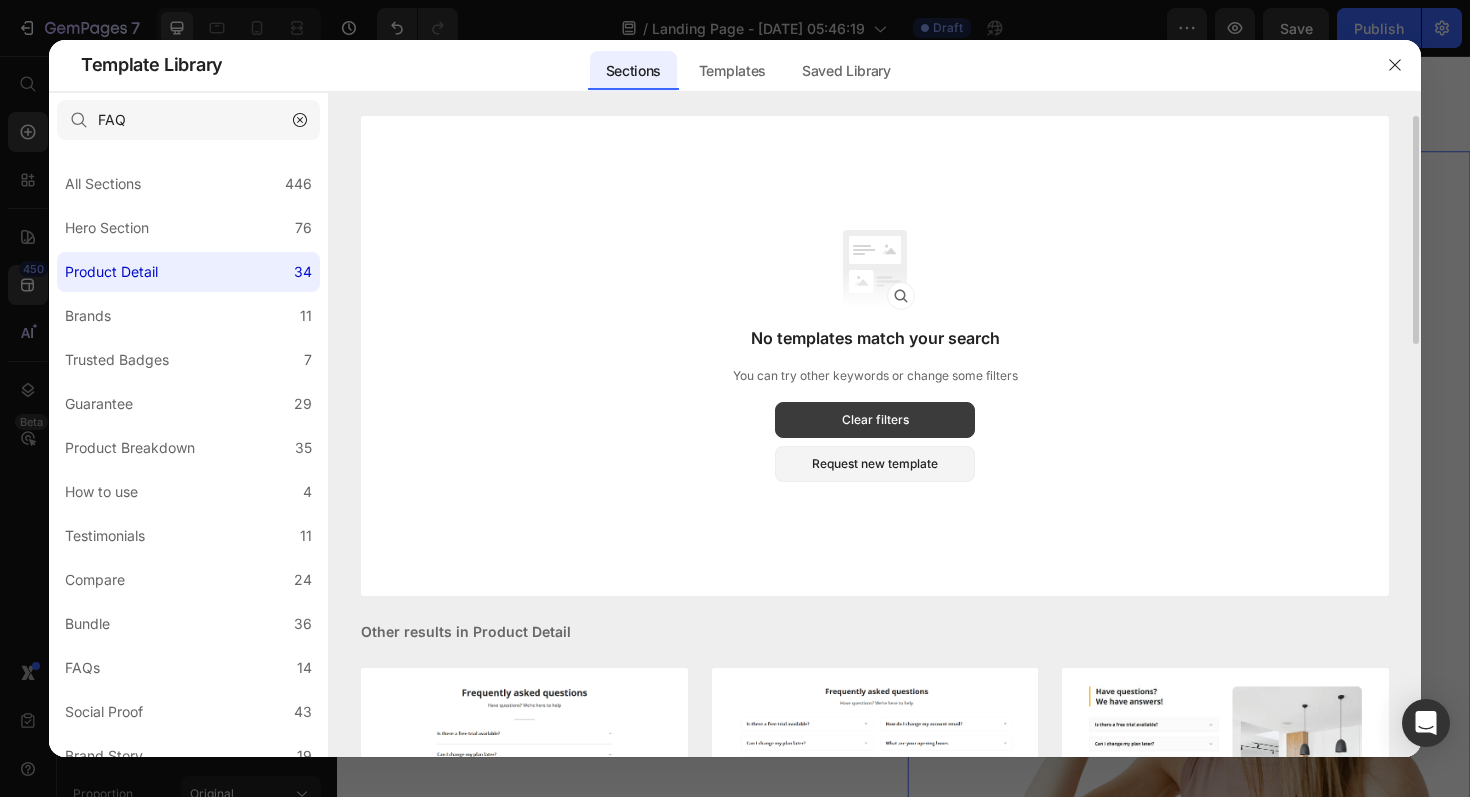 click on "Clear filters" at bounding box center (875, 420) 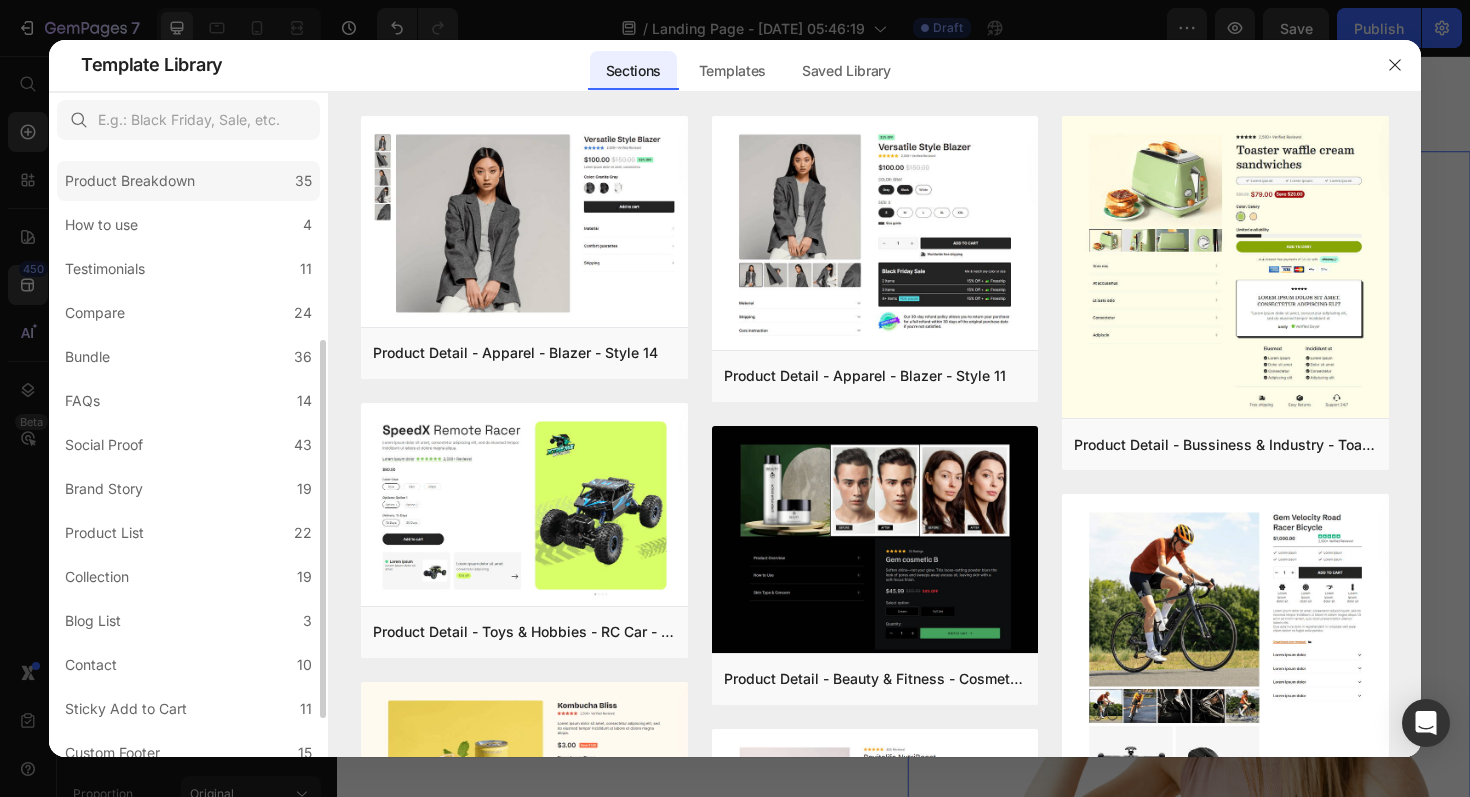 scroll, scrollTop: 312, scrollLeft: 0, axis: vertical 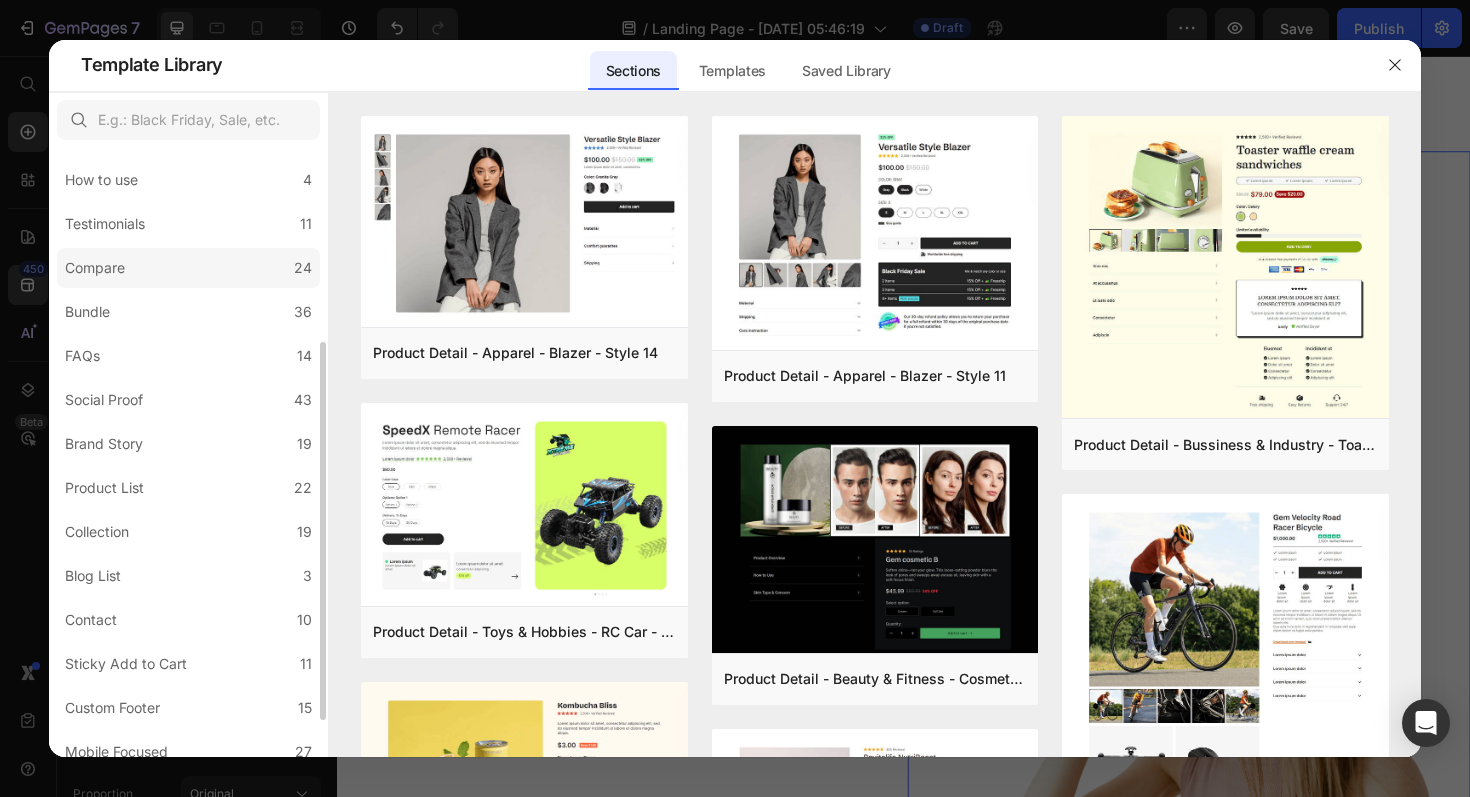click on "Compare 24" 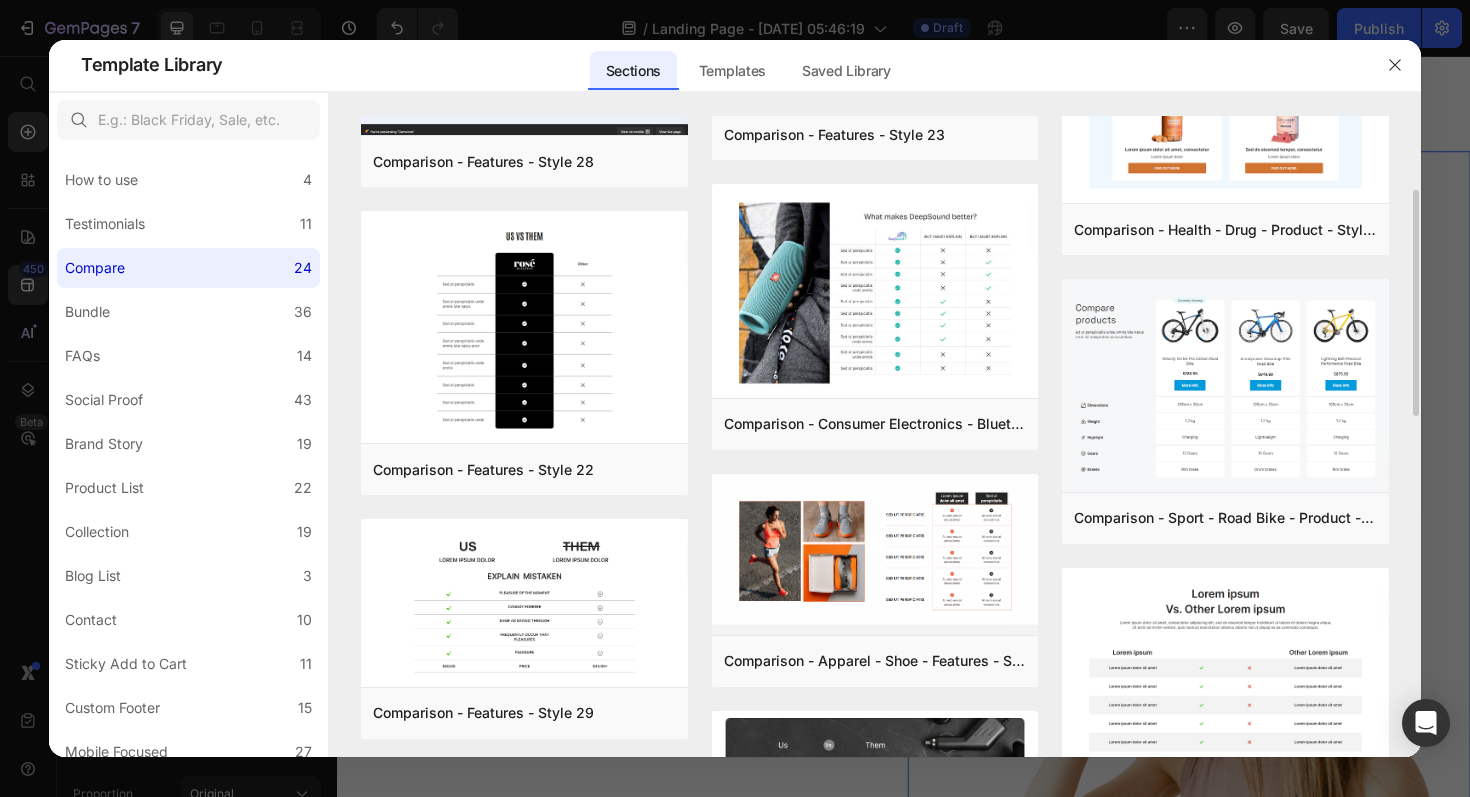 scroll, scrollTop: 220, scrollLeft: 0, axis: vertical 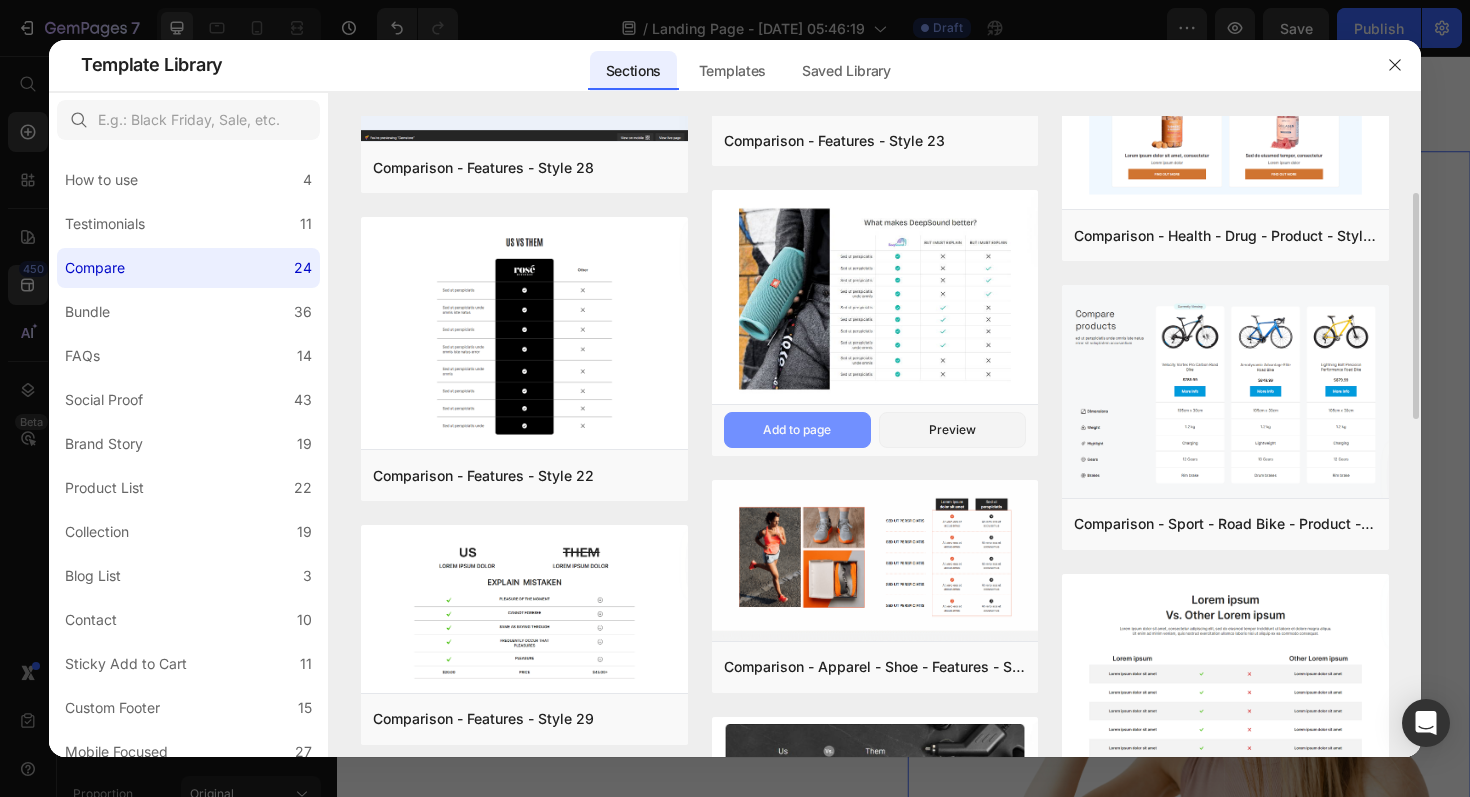 click on "Add to page" at bounding box center [797, 430] 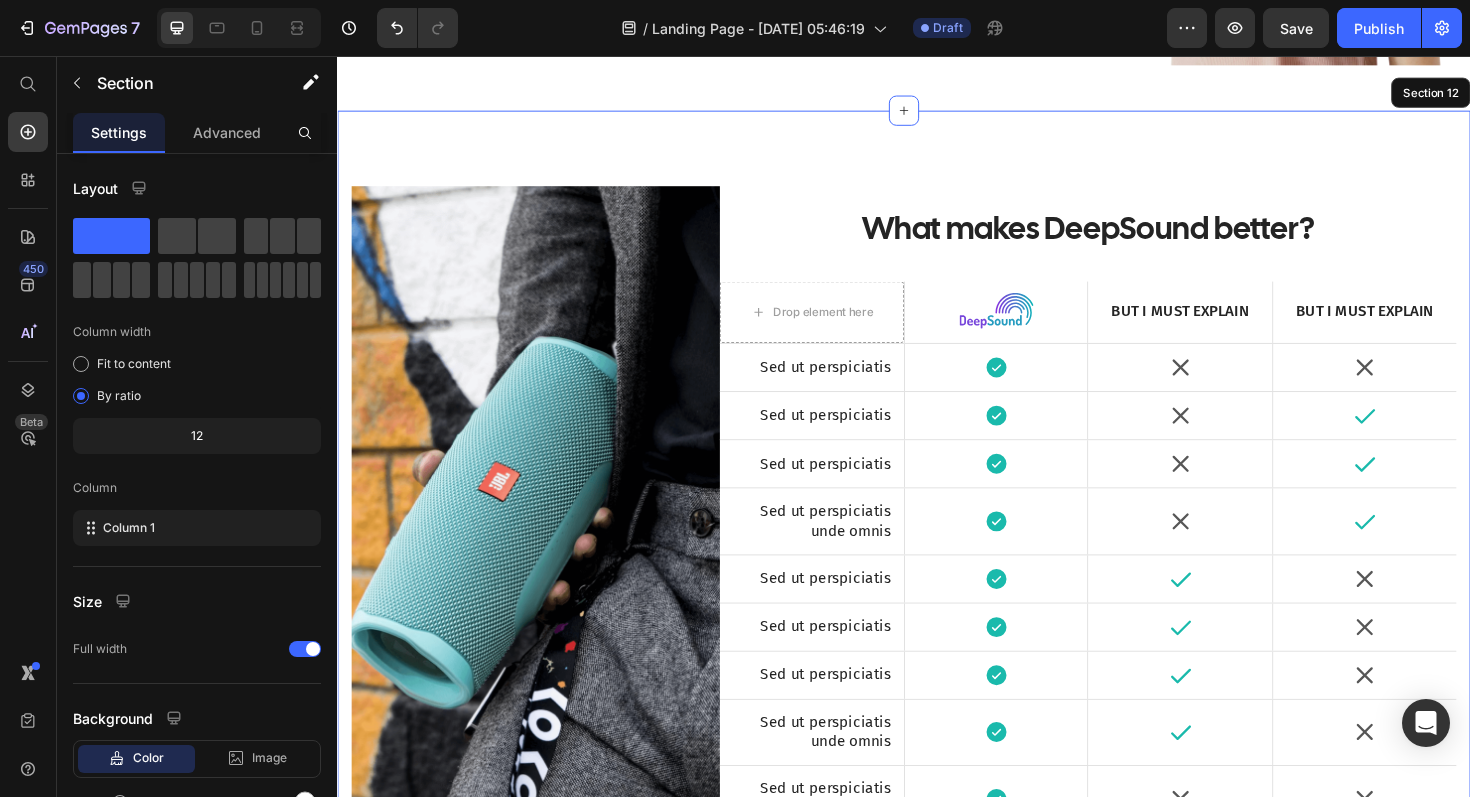 scroll, scrollTop: 13953, scrollLeft: 0, axis: vertical 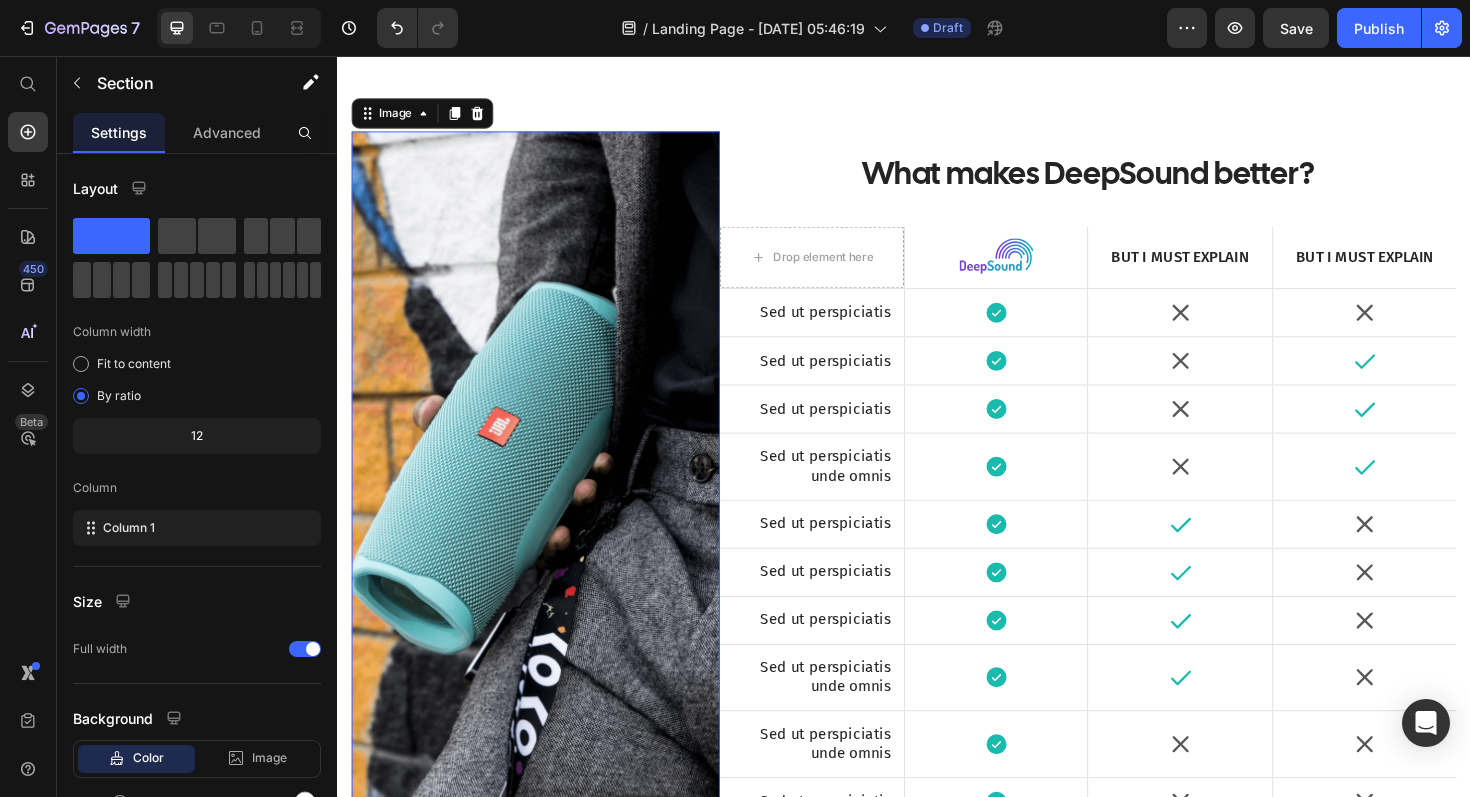 click at bounding box center [547, 514] 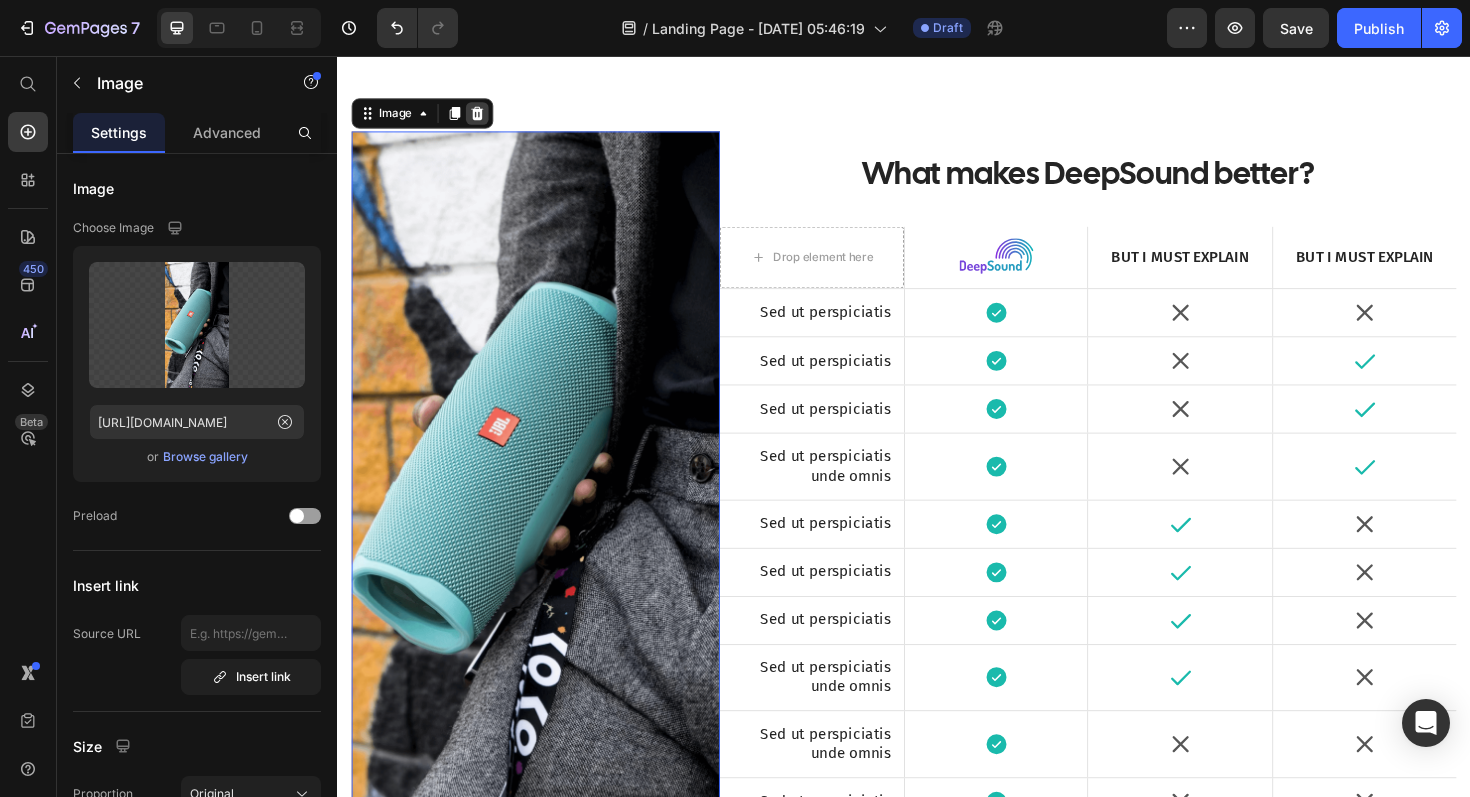 click 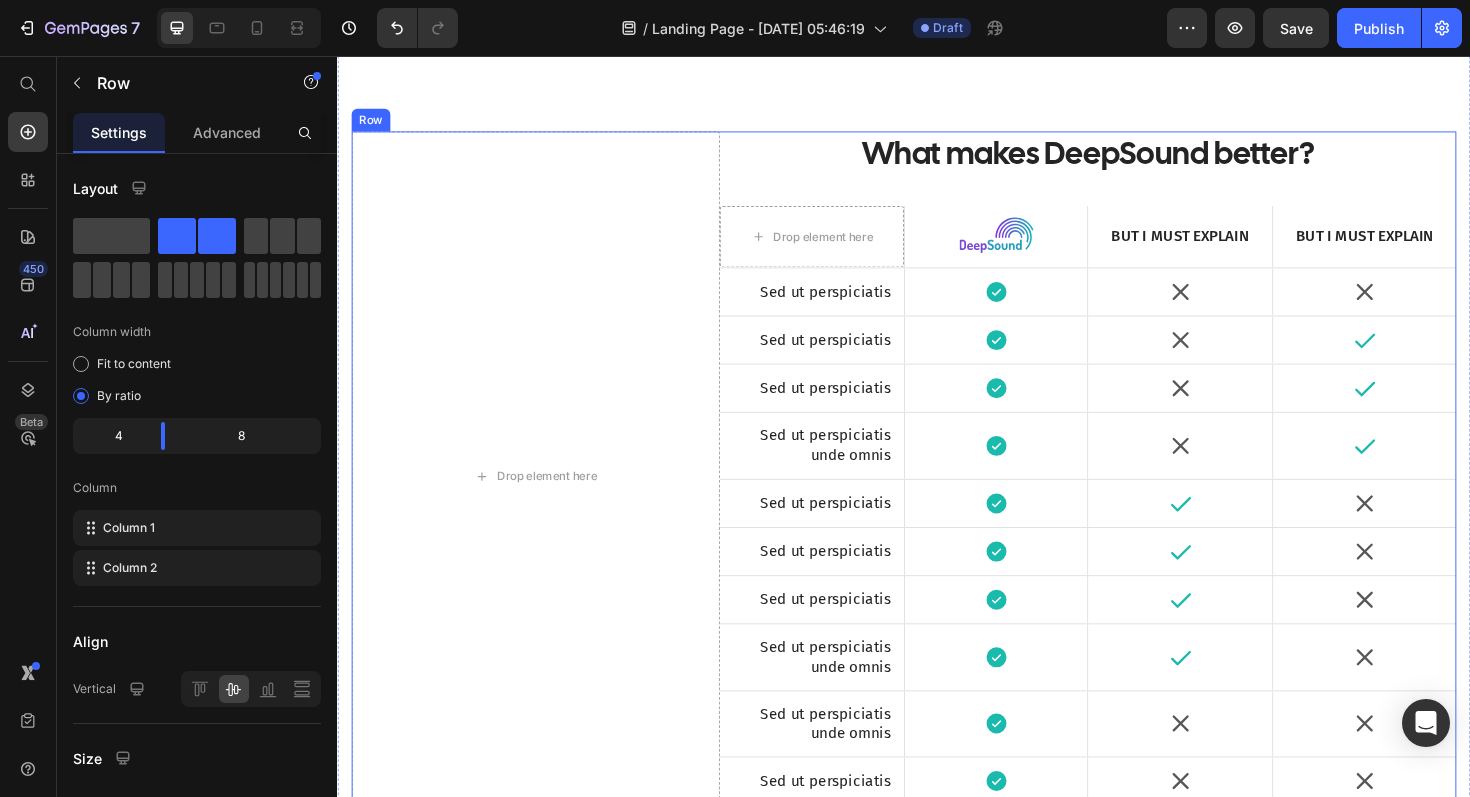 click on "What makes DeepSound better? Heading
Drop element here Image Hero Banner But I must explain Text Block But I must explain Text Block Hero Banner Row Sed ut perspiciatis Text Block
Icon Hero Banner
Icon
Icon Hero Banner Row Sed ut perspiciatis Text Block
Icon Hero Banner
Icon
Icon Hero Banner Row Sed ut perspiciatis Text Block
Icon Hero Banner
Icon
Icon Hero Banner Row Sed ut perspiciatis unde omnis Text Block
Icon Hero Banner
Icon
Icon Hero Banner Row Sed ut perspiciatis Text Block
Icon Hero Banner
Icon
Icon Hero Banner Row Sed ut perspiciatis Text Block
Icon Hero Banner
Icon
Icon Hero Banner Row Sed ut perspiciatis Text Block
Icon Hero Banner
Icon
Icon Row Icon" at bounding box center (1132, 501) 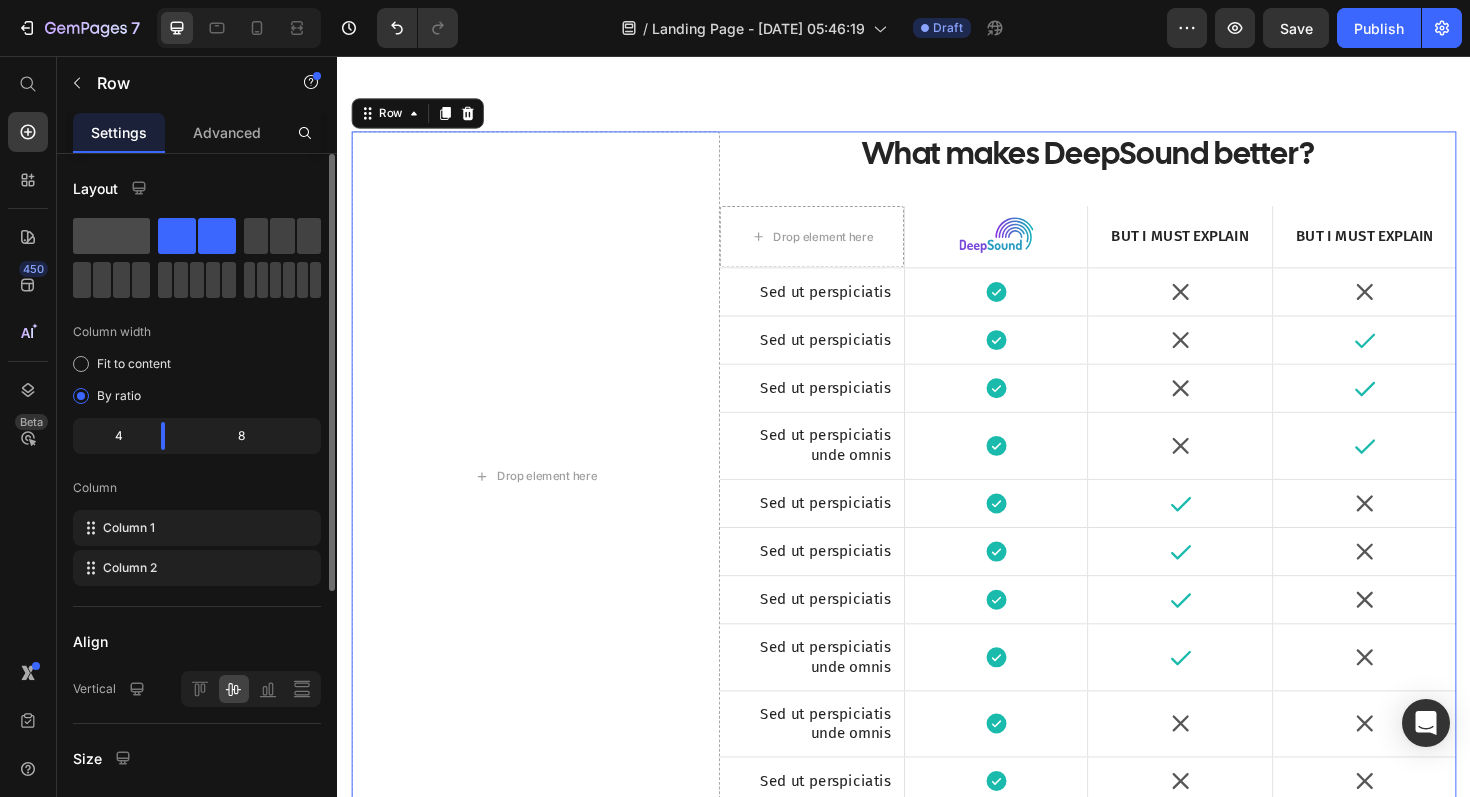 click 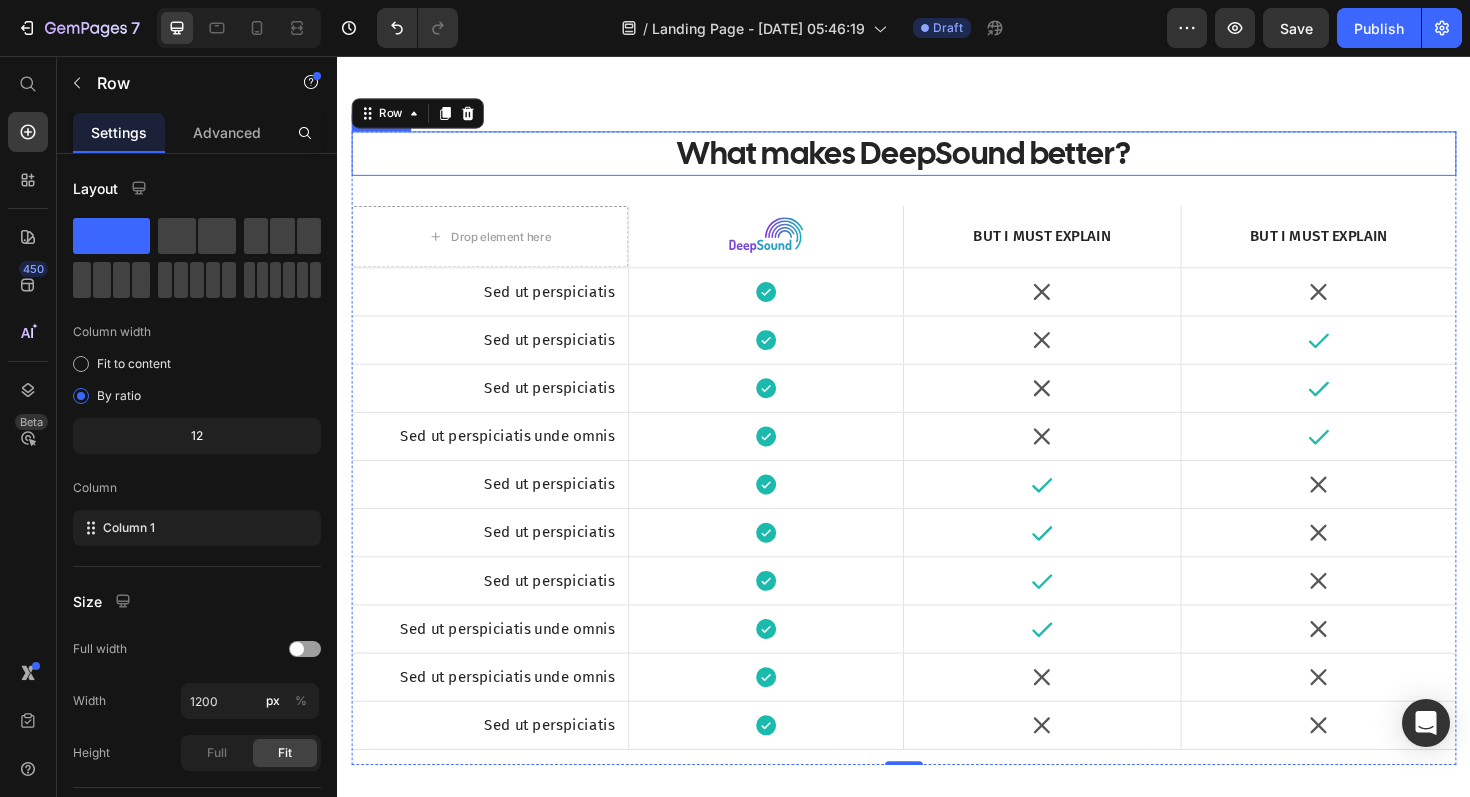 click on "What makes DeepSound better?" at bounding box center [937, 159] 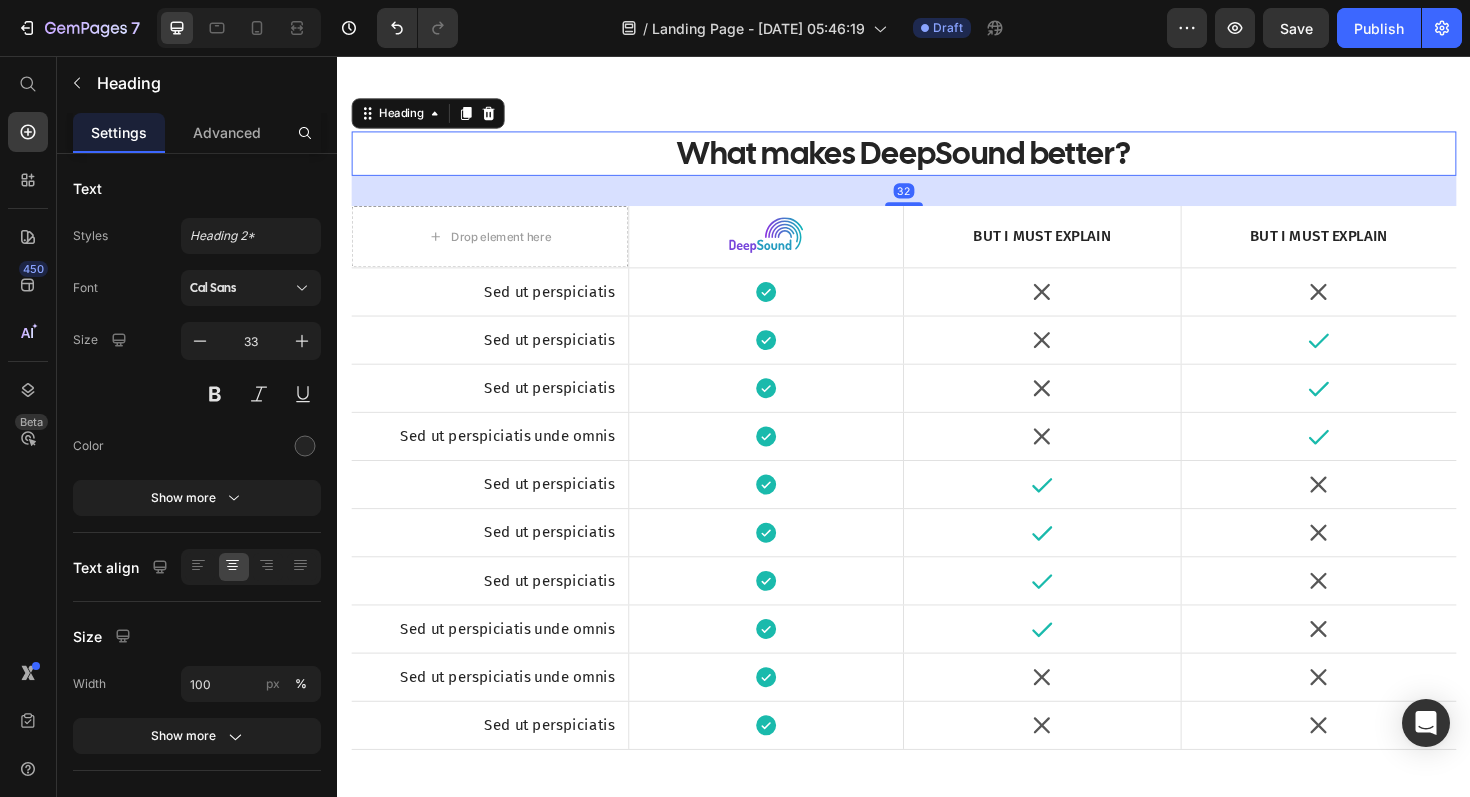 click on "What makes DeepSound better?" at bounding box center [937, 159] 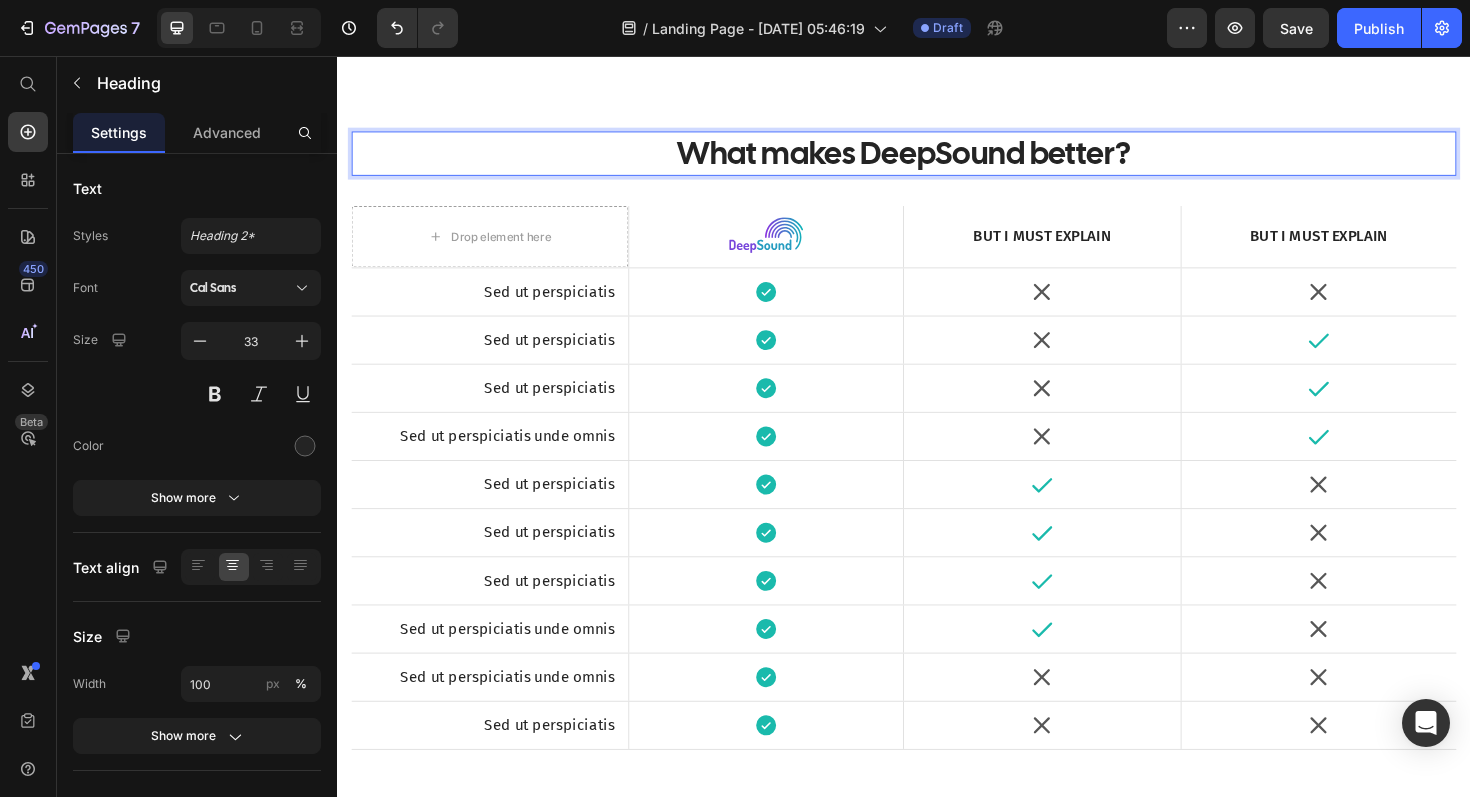 click on "What makes DeepSound better?" at bounding box center (937, 159) 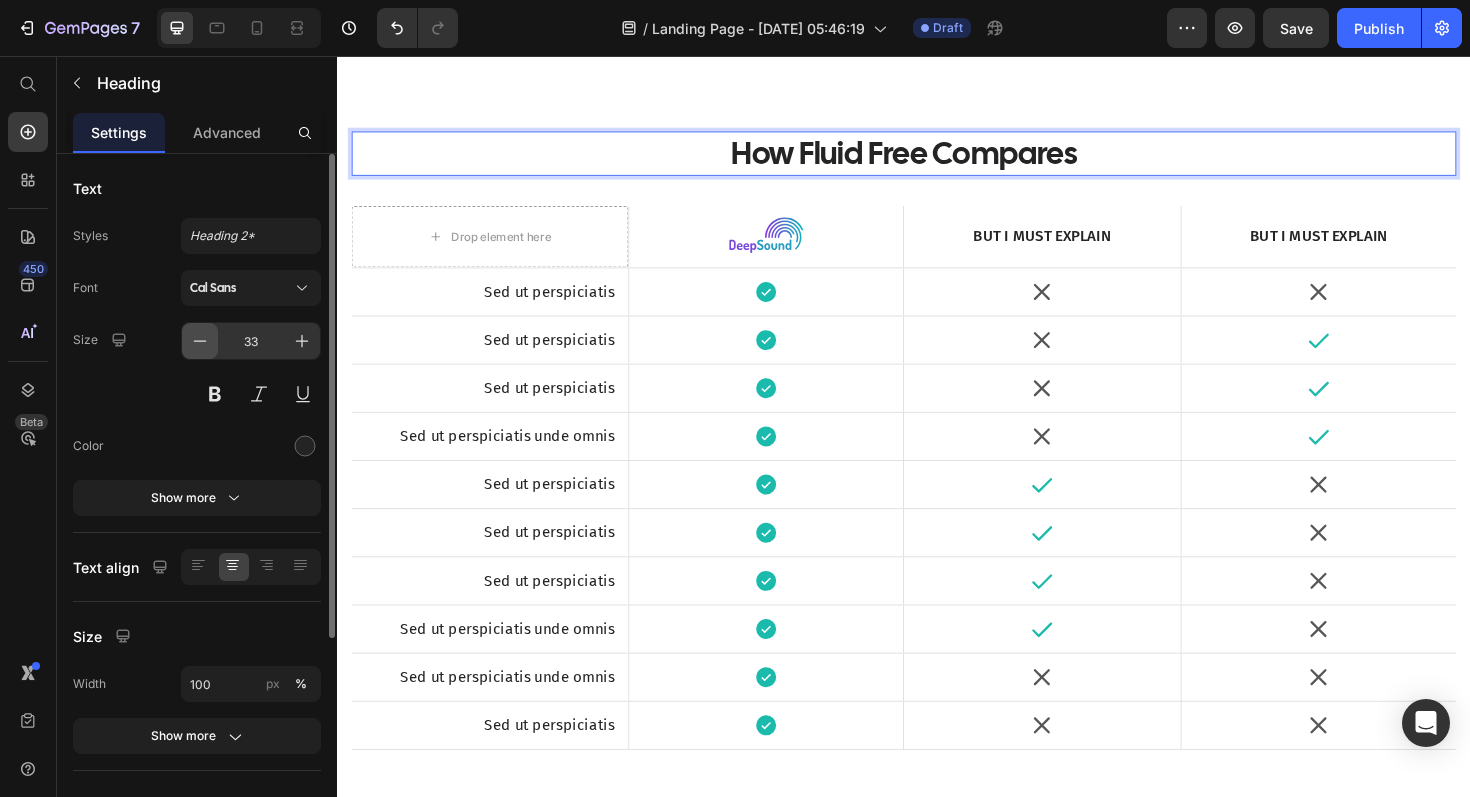 click 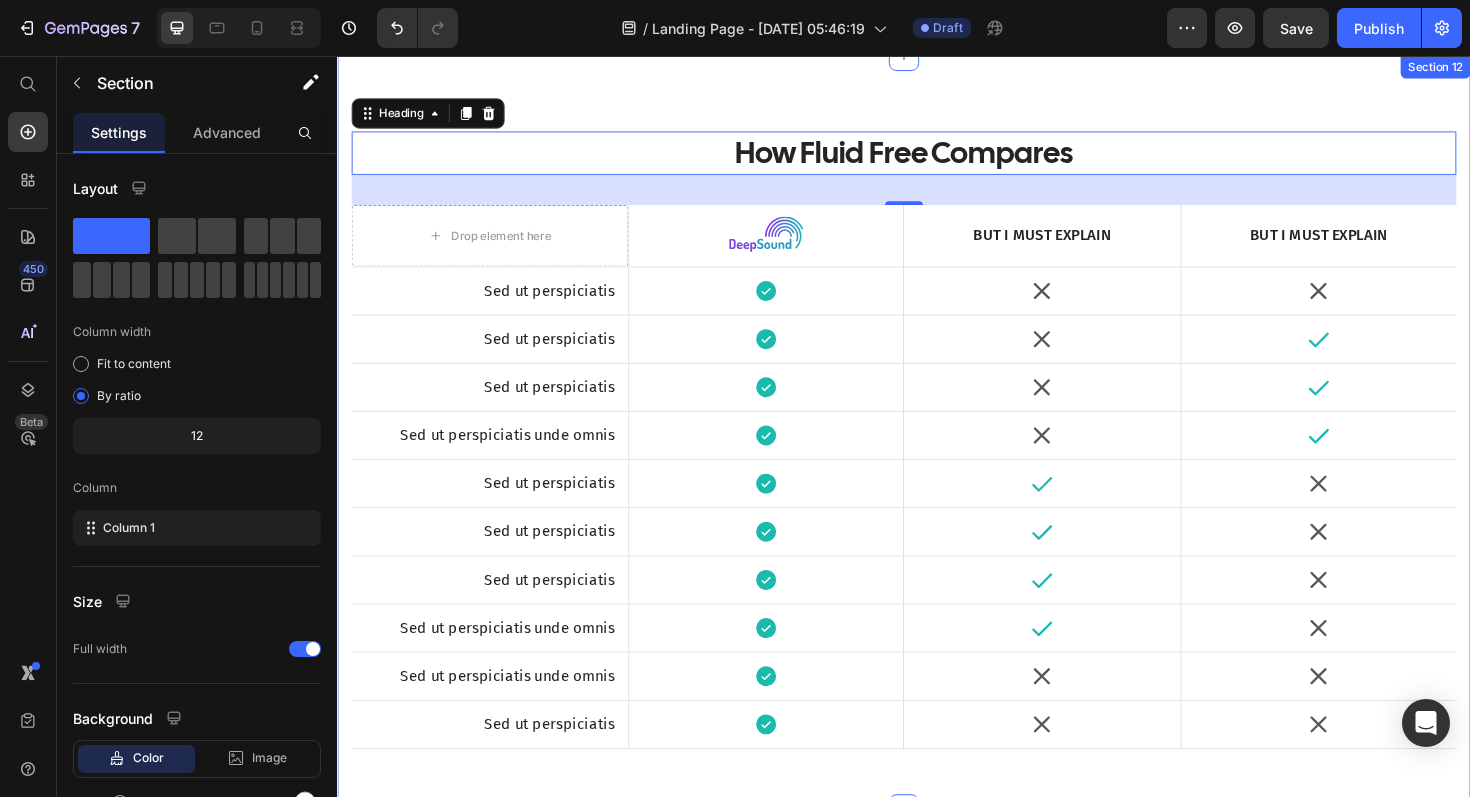 click on "How Fluid Free Compares Heading   32
Drop element here Image Hero Banner But I must explain Text Block But I must explain Text Block Hero Banner Row Sed ut perspiciatis Text Block
Icon Hero Banner
Icon
Icon Hero Banner Row Sed ut perspiciatis Text Block
Icon Hero Banner
Icon
Icon Hero Banner Row Sed ut perspiciatis Text Block
Icon Hero Banner
Icon
Icon Hero Banner Row Sed ut perspiciatis unde omnis Text Block
Icon Hero Banner
Icon
Icon Hero Banner Row Sed ut perspiciatis Text Block
Icon Hero Banner
Icon
Icon Hero Banner Row Sed ut perspiciatis Text Block
Icon Hero Banner
Icon
Icon Hero Banner Row Sed ut perspiciatis Text Block
Icon Hero Banner
Icon
Icon Row Icon" at bounding box center (937, 455) 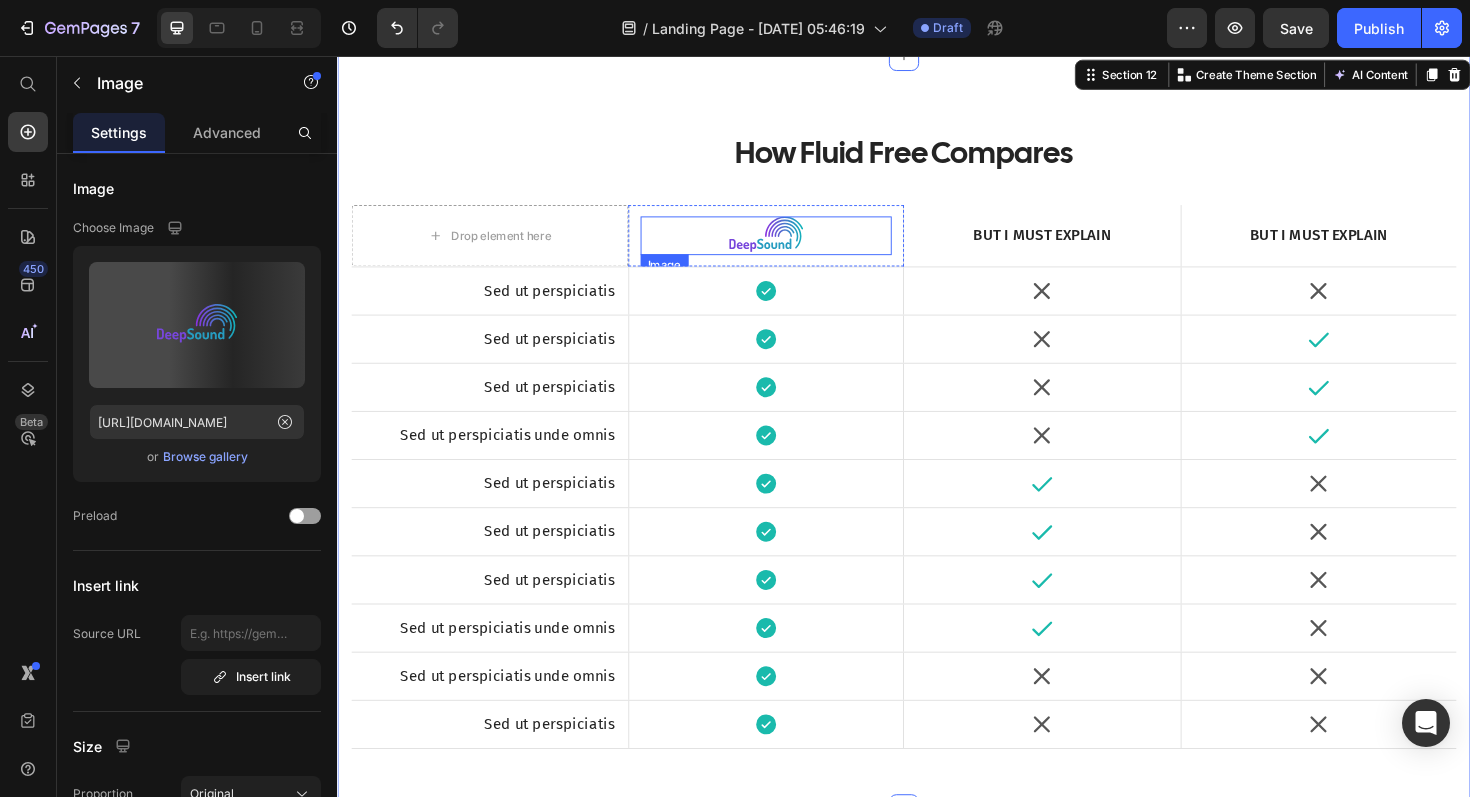 click at bounding box center [791, 246] 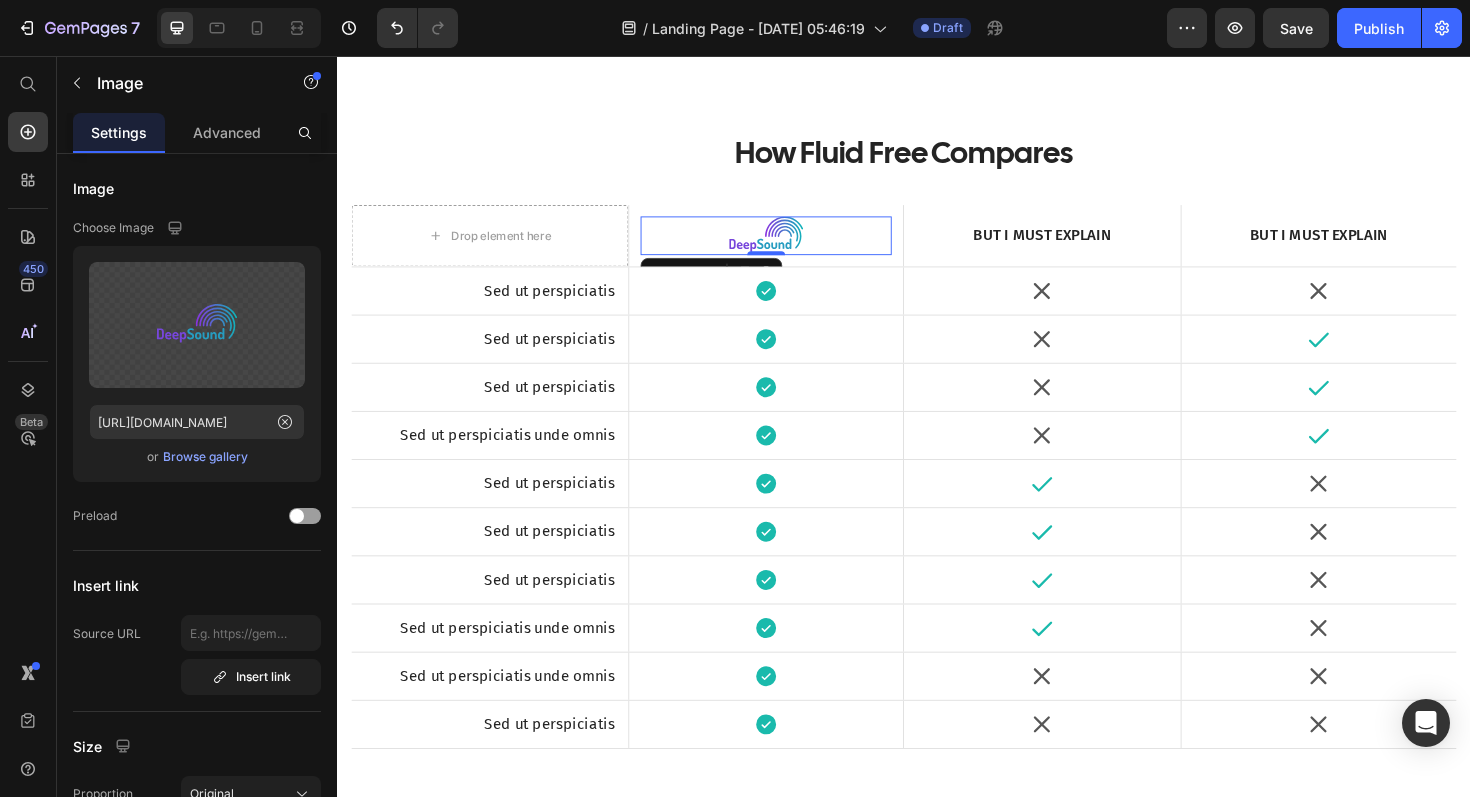 scroll, scrollTop: 13969, scrollLeft: 0, axis: vertical 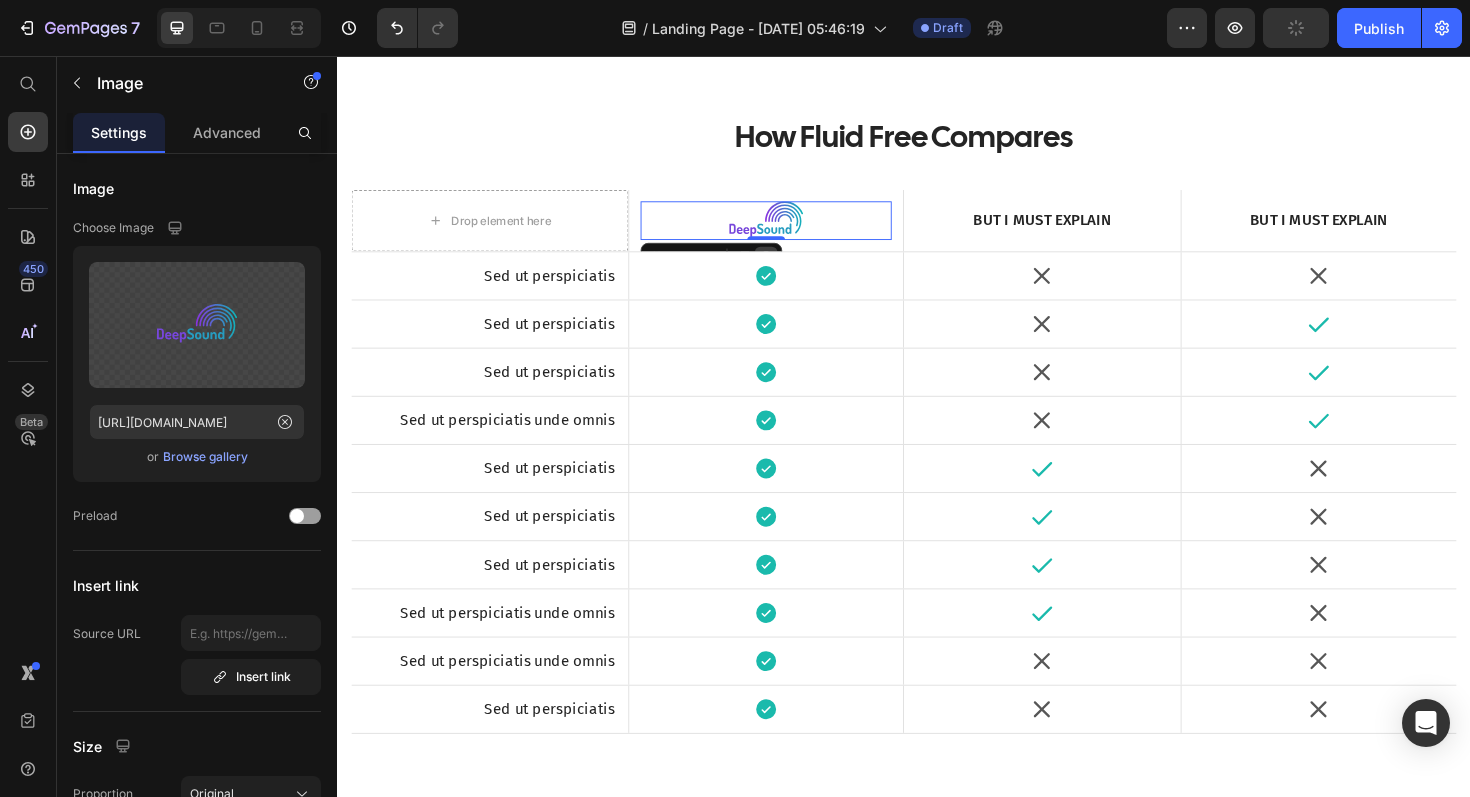 click at bounding box center (791, 270) 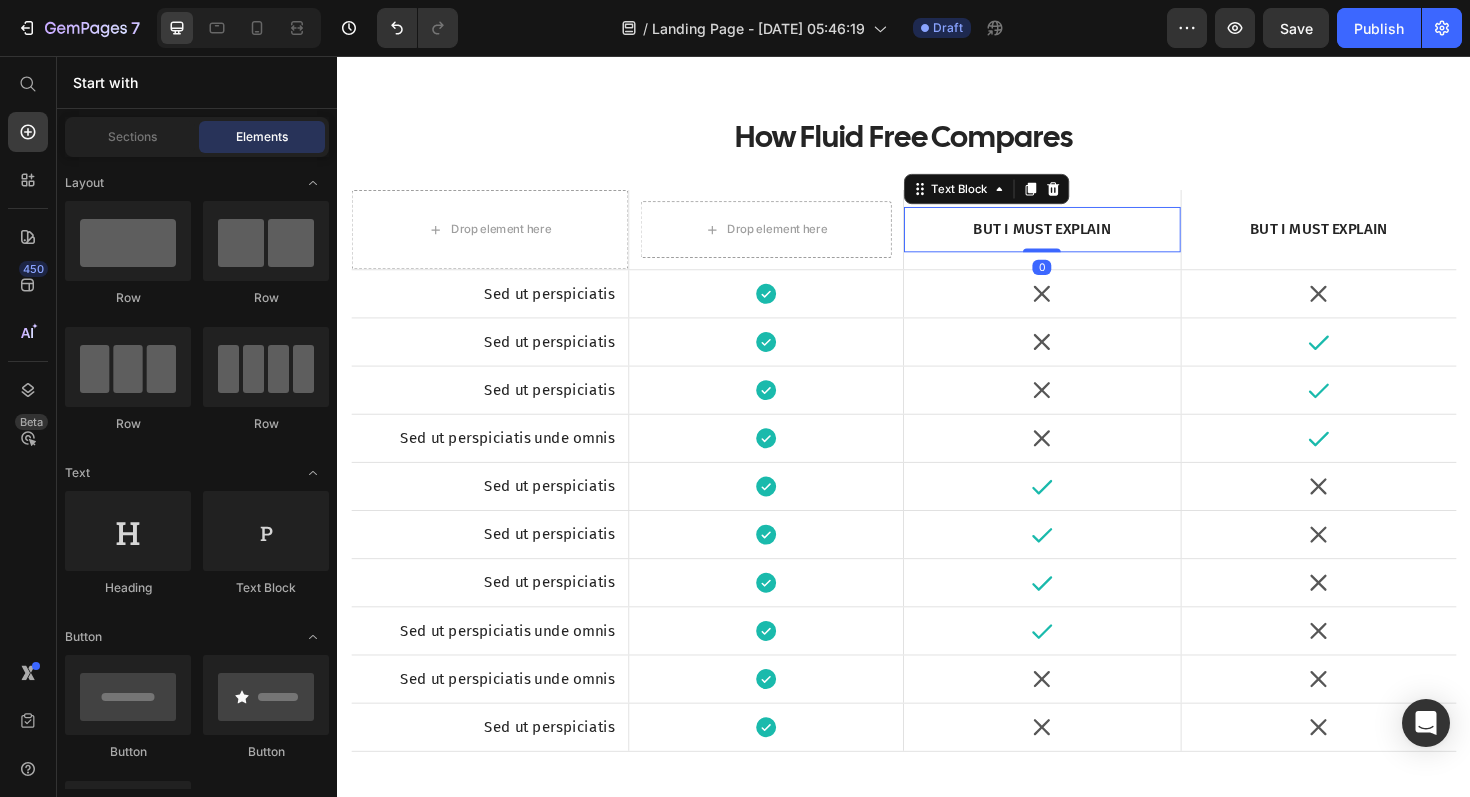 click on "But I must explain" at bounding box center (1083, 240) 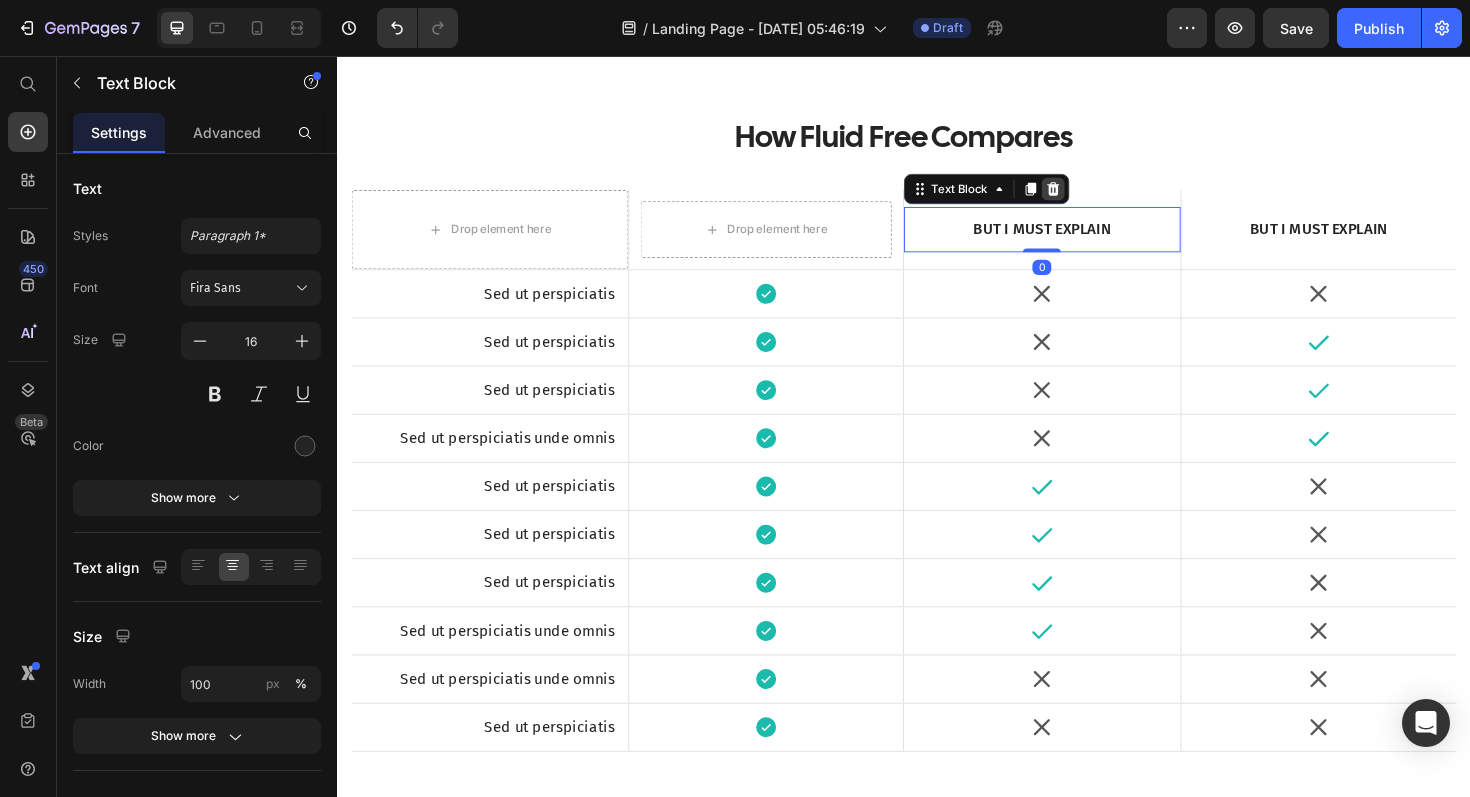 click 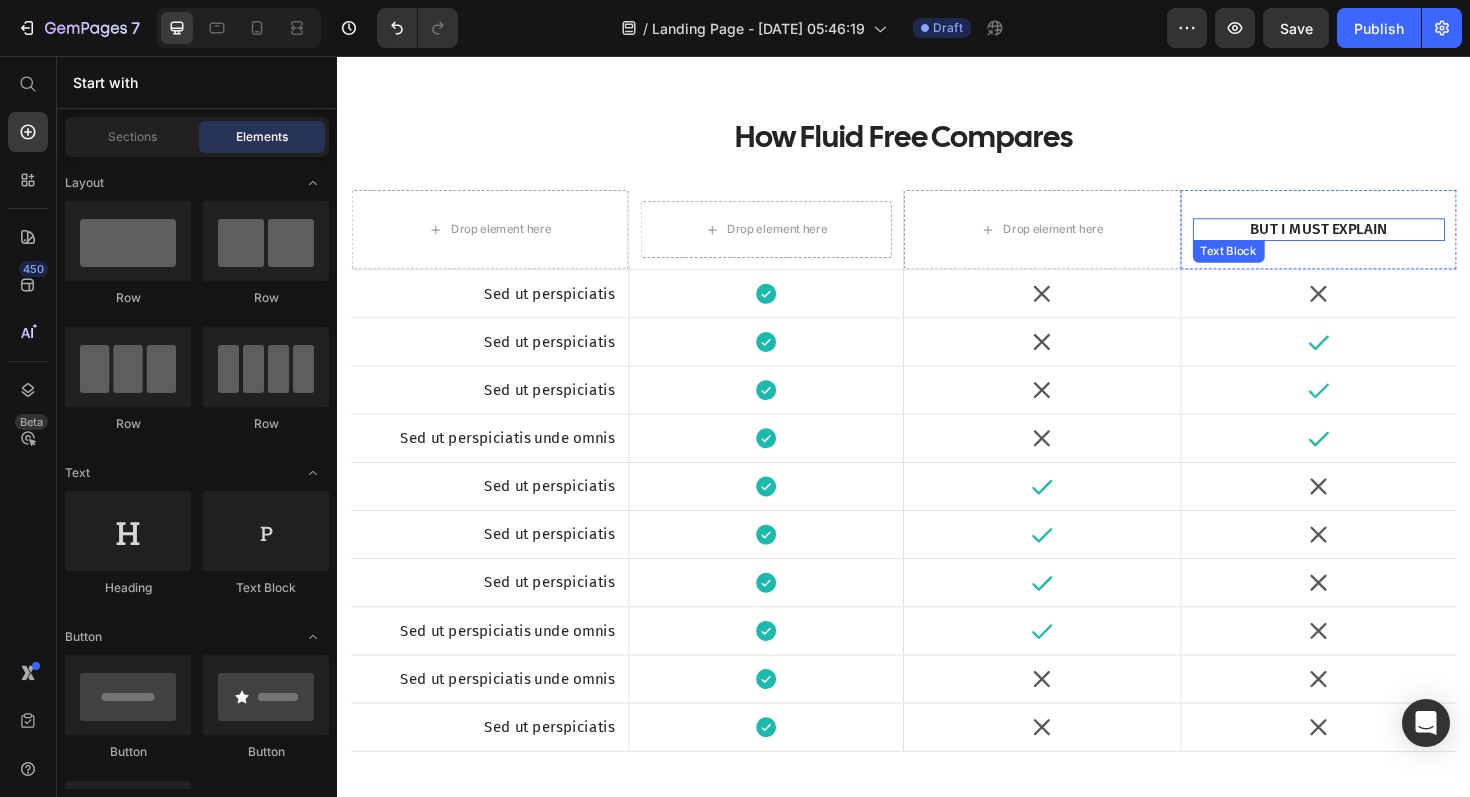 click on "But I must explain" at bounding box center [1377, 240] 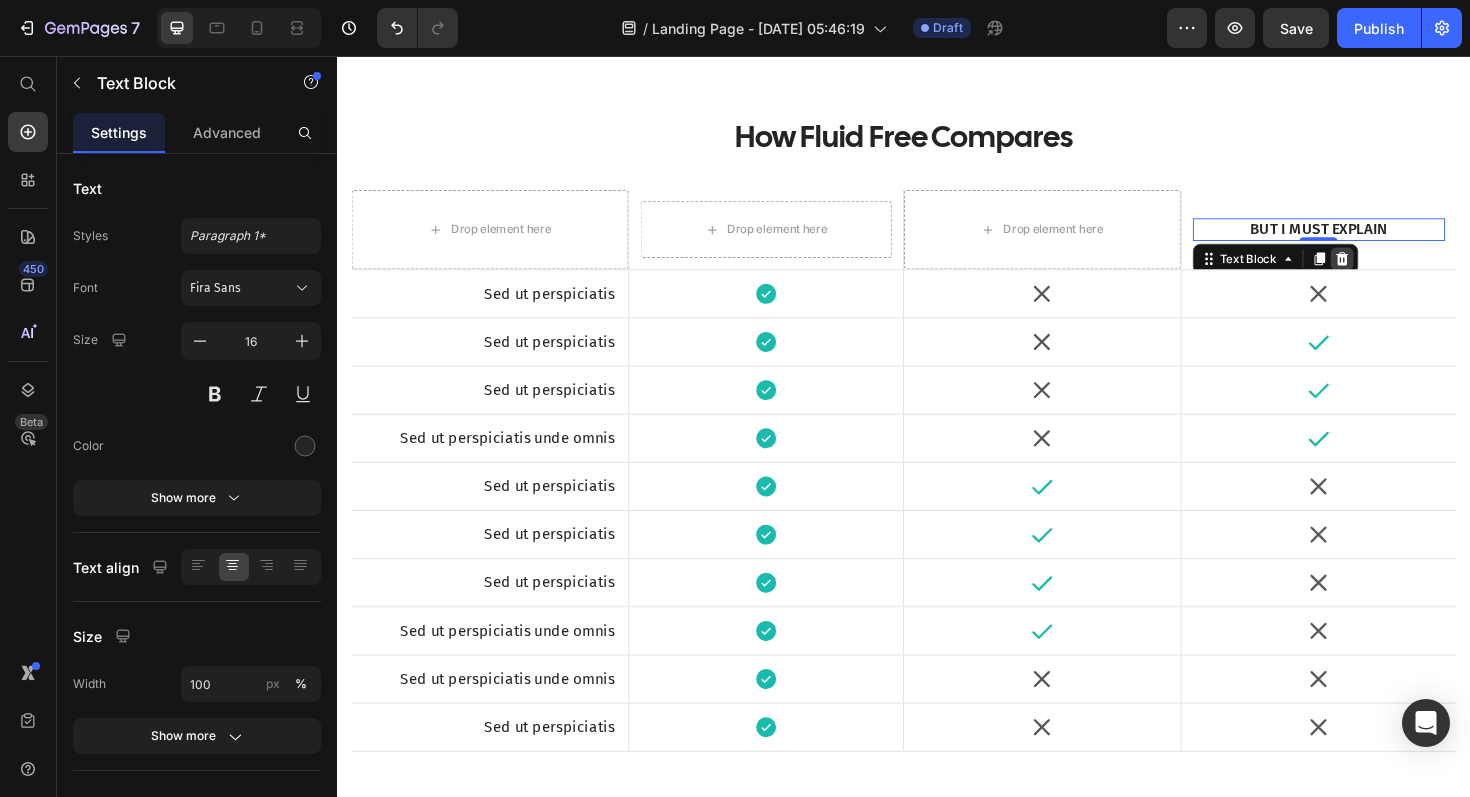 click at bounding box center [1401, 271] 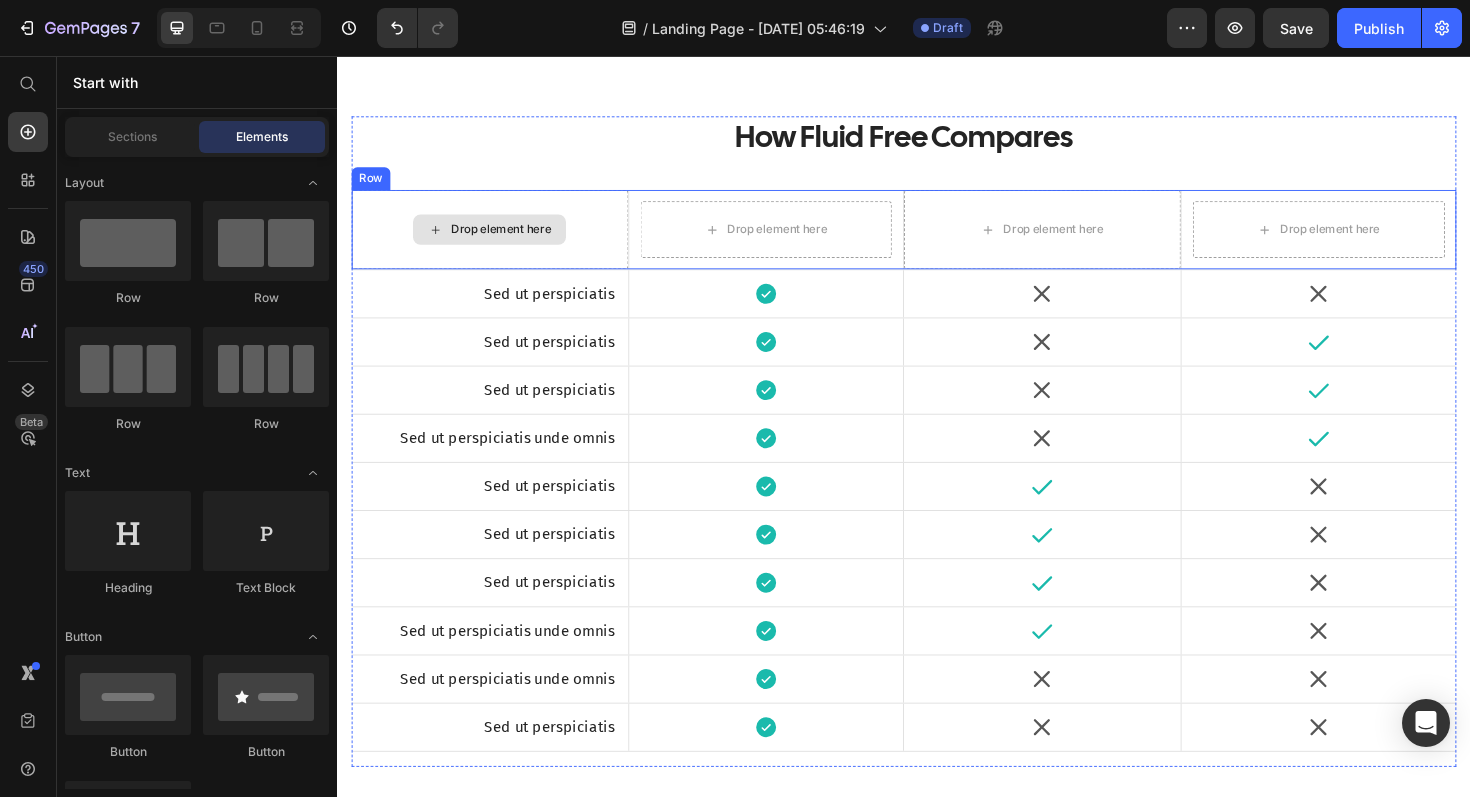 click on "Drop element here" at bounding box center [498, 240] 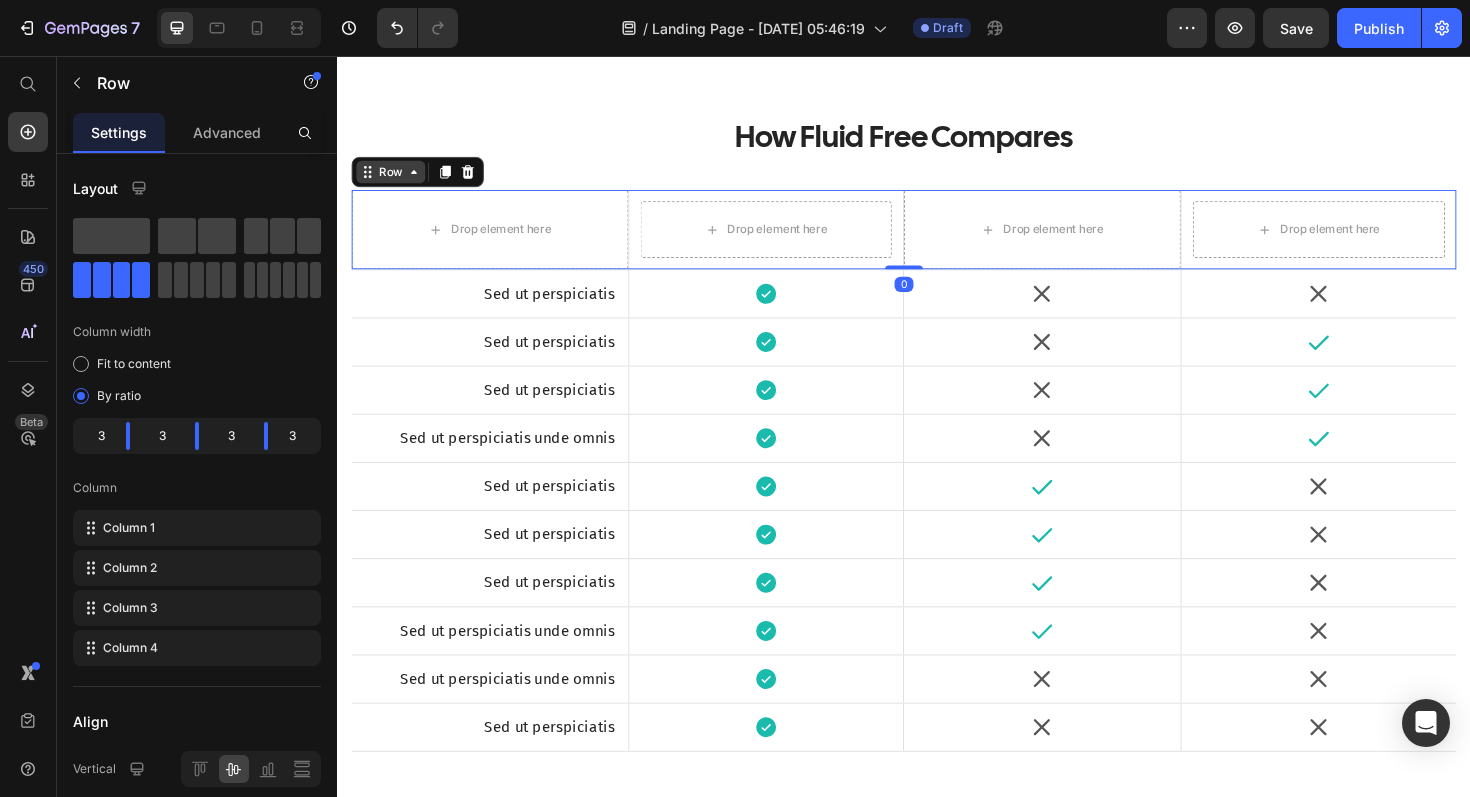 click on "Row" at bounding box center (393, 179) 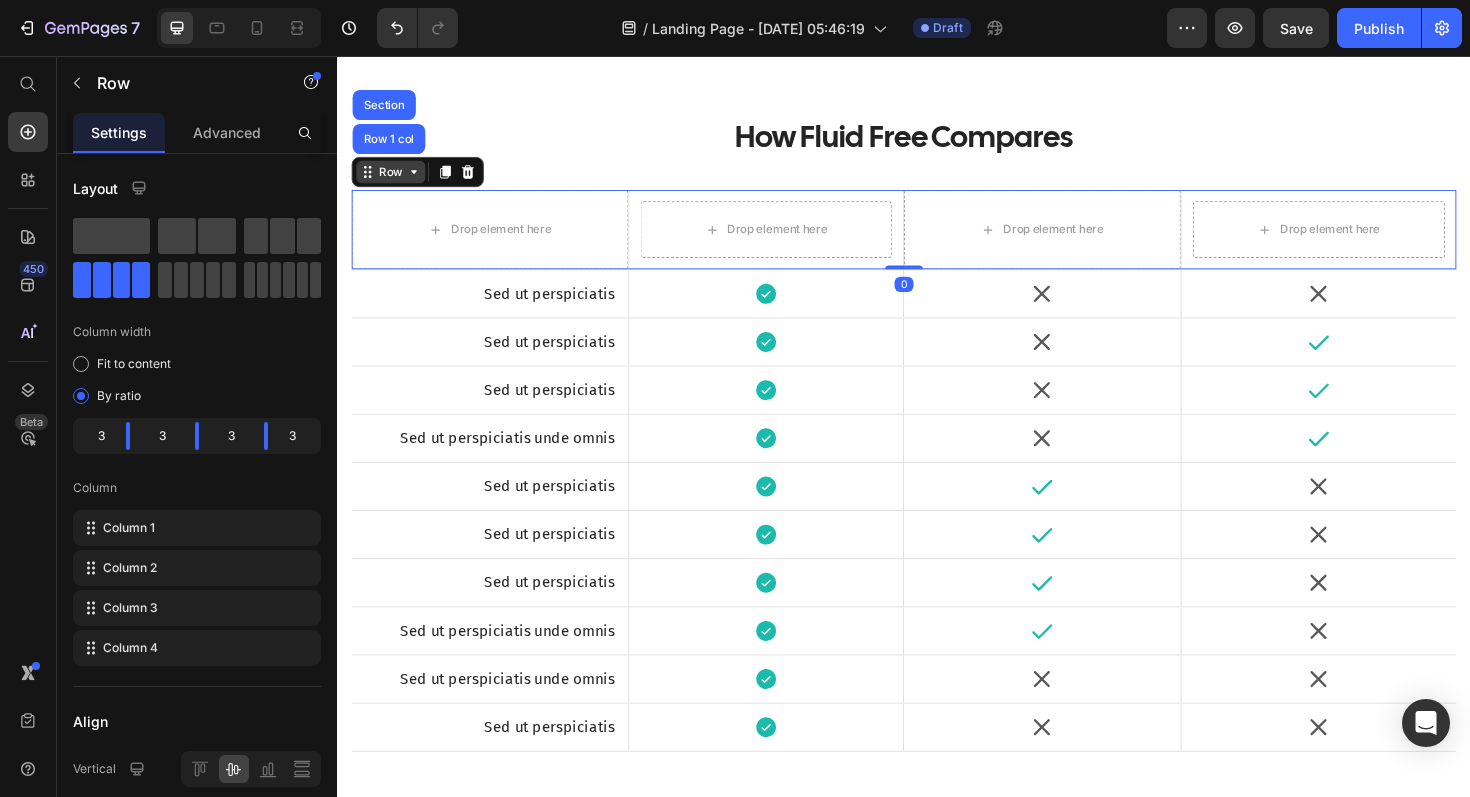 click on "Row" at bounding box center [393, 179] 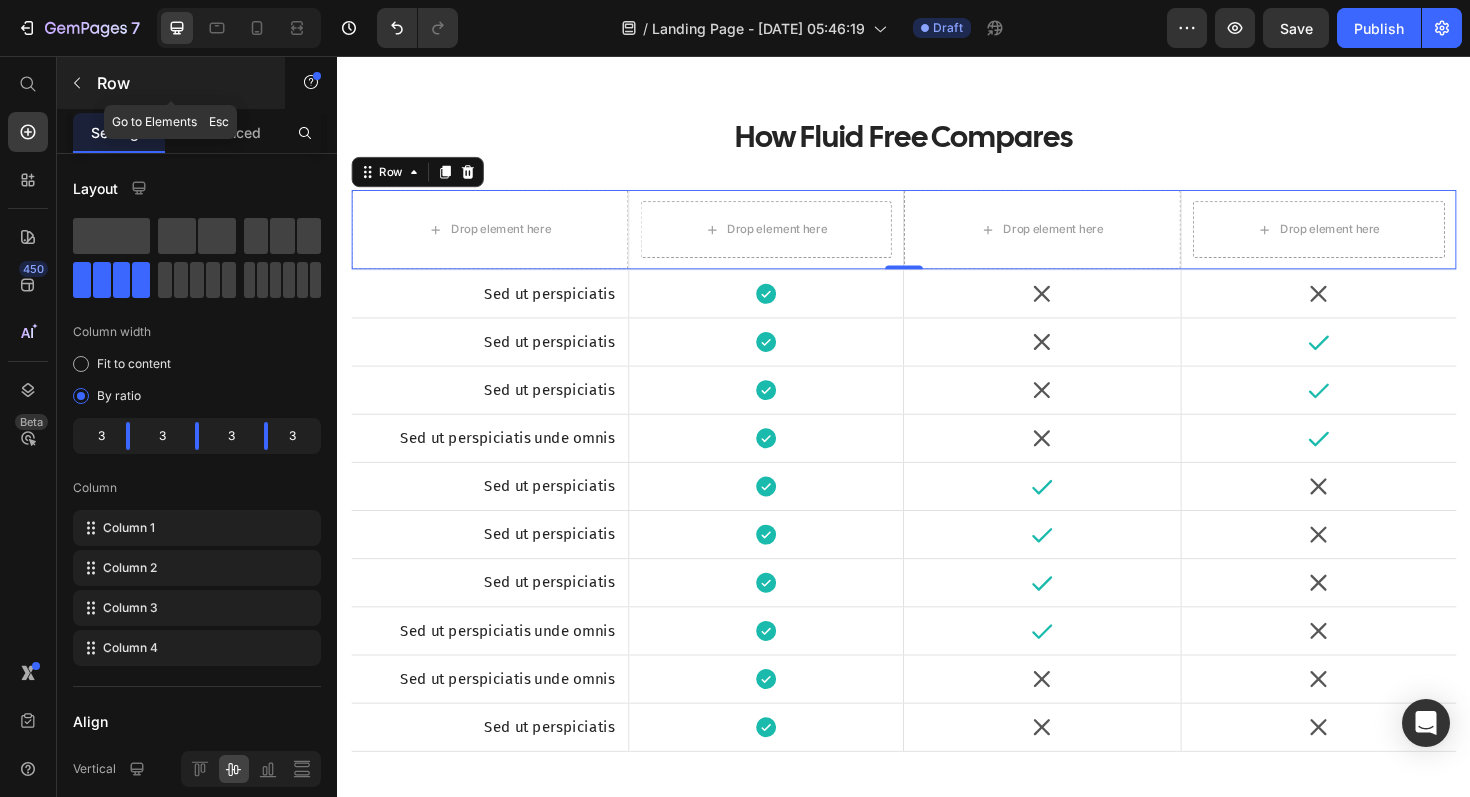 click 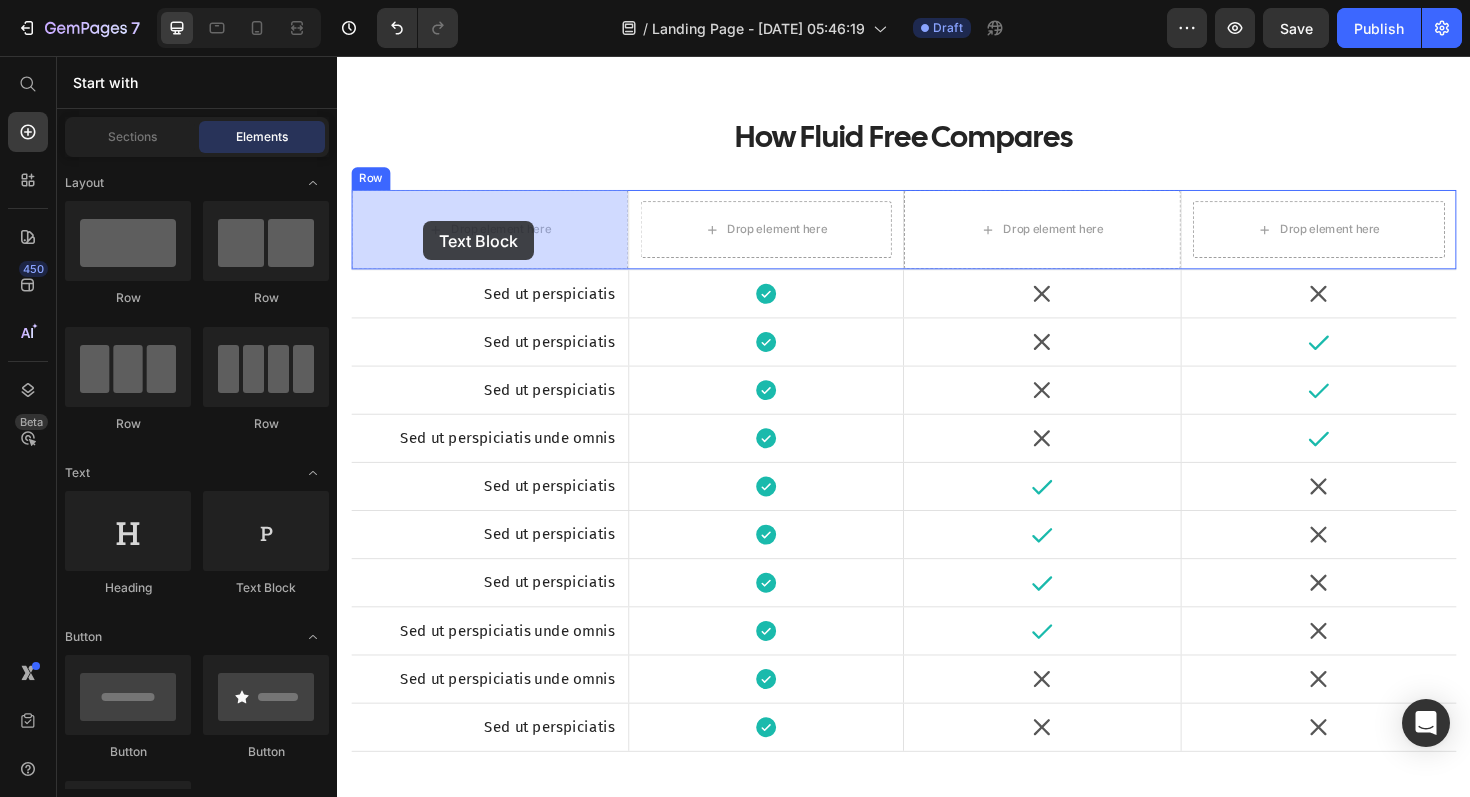 drag, startPoint x: 582, startPoint y: 598, endPoint x: 428, endPoint y: 231, distance: 398.00125 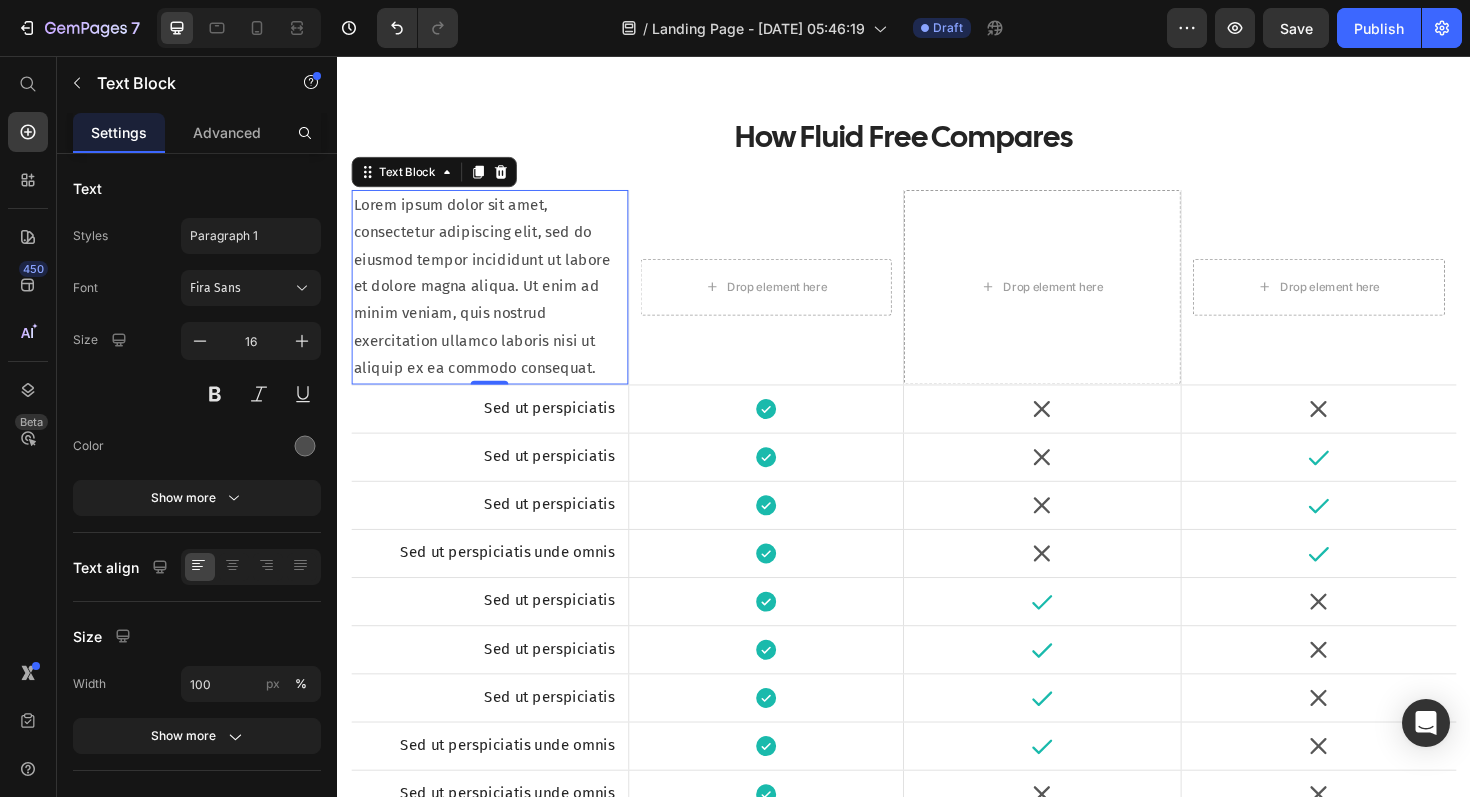 click on "Lorem ipsum dolor sit amet, consectetur adipiscing elit, sed do eiusmod tempor incididunt ut labore et dolore magna aliqua. Ut enim ad minim veniam, quis nostrud exercitation ullamco laboris nisi ut aliquip ex ea commodo consequat." at bounding box center [498, 301] 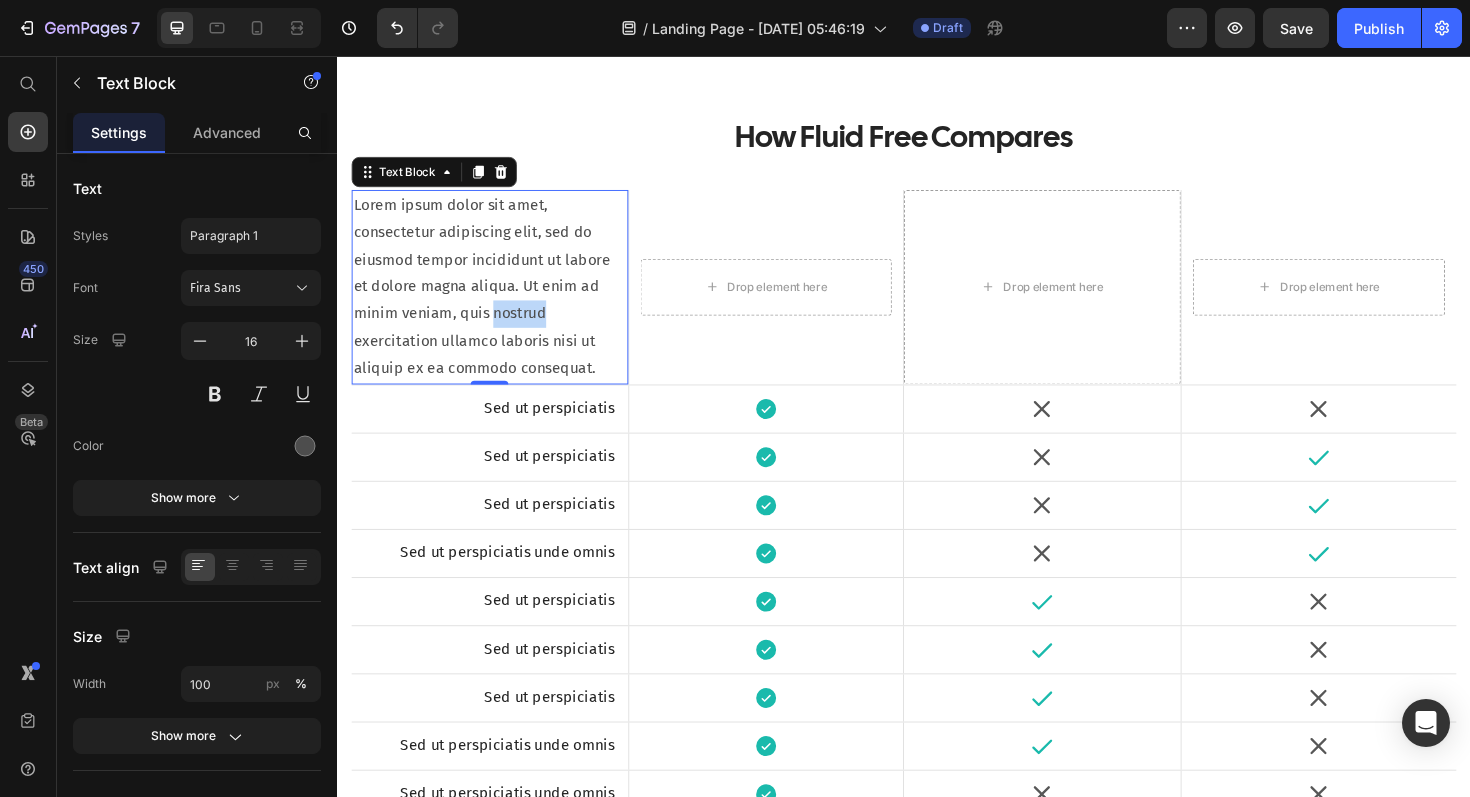 click on "Lorem ipsum dolor sit amet, consectetur adipiscing elit, sed do eiusmod tempor incididunt ut labore et dolore magna aliqua. Ut enim ad minim veniam, quis nostrud exercitation ullamco laboris nisi ut aliquip ex ea commodo consequat." at bounding box center (498, 301) 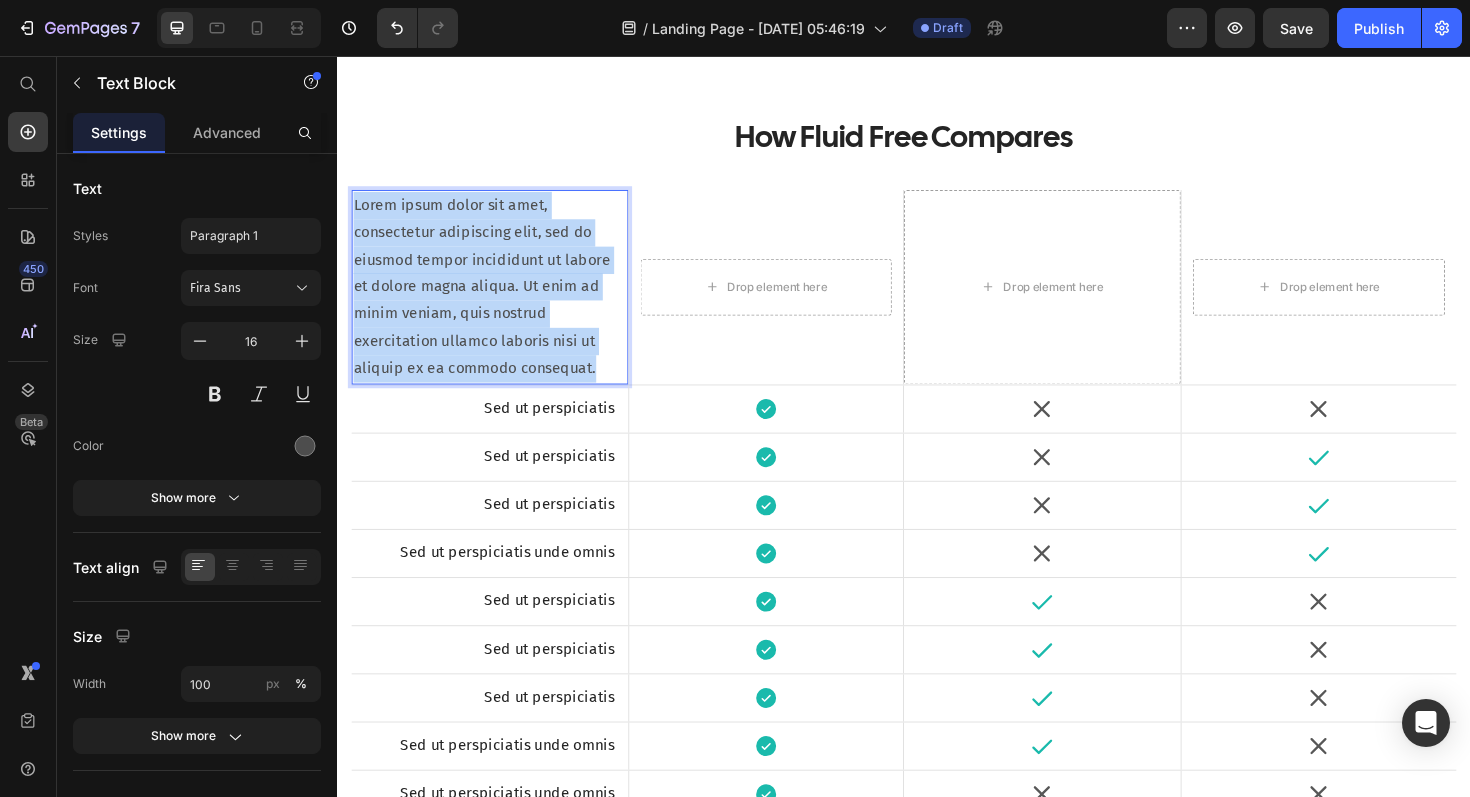 click on "Lorem ipsum dolor sit amet, consectetur adipiscing elit, sed do eiusmod tempor incididunt ut labore et dolore magna aliqua. Ut enim ad minim veniam, quis nostrud exercitation ullamco laboris nisi ut aliquip ex ea commodo consequat." at bounding box center [498, 301] 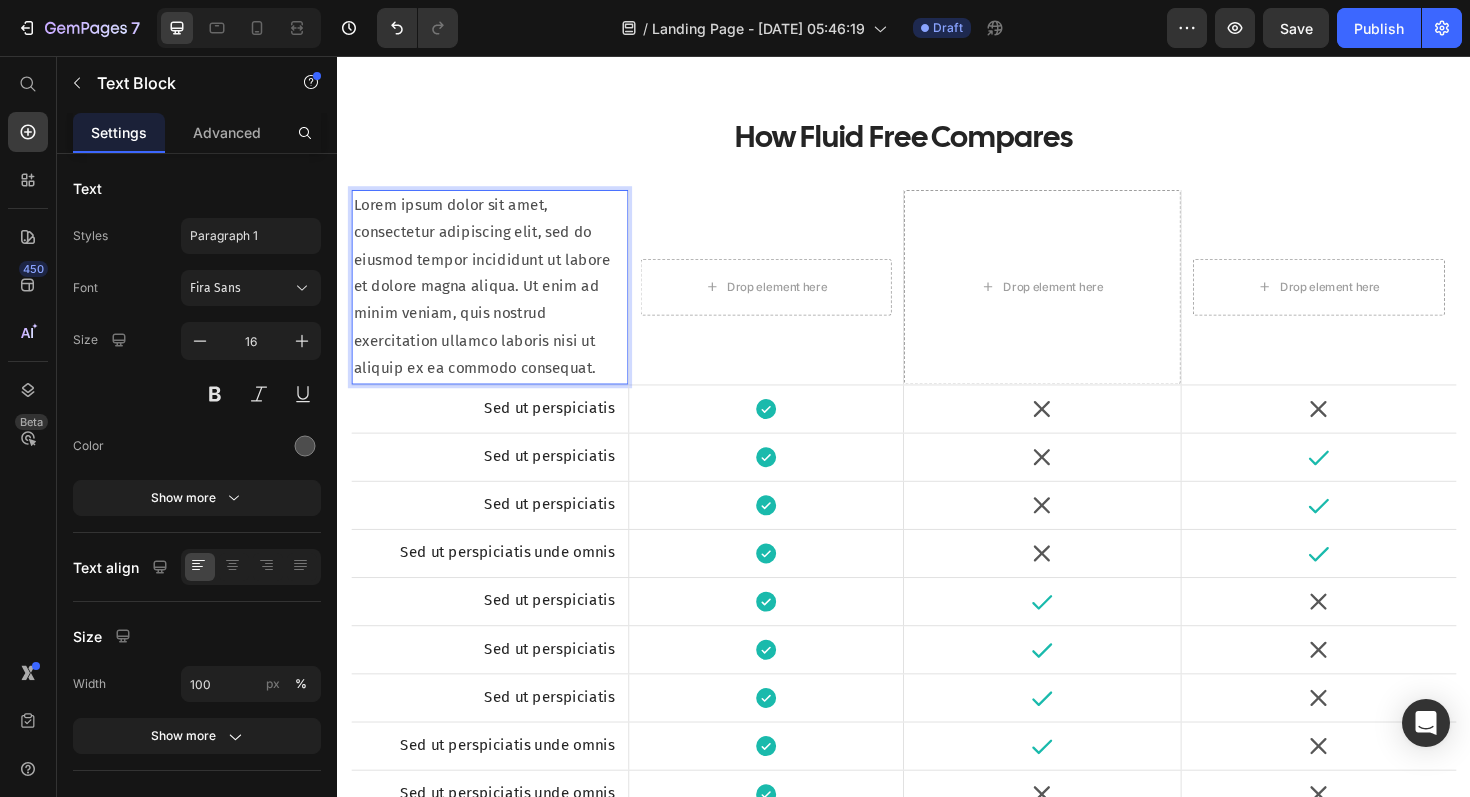 scroll, scrollTop: 13995, scrollLeft: 0, axis: vertical 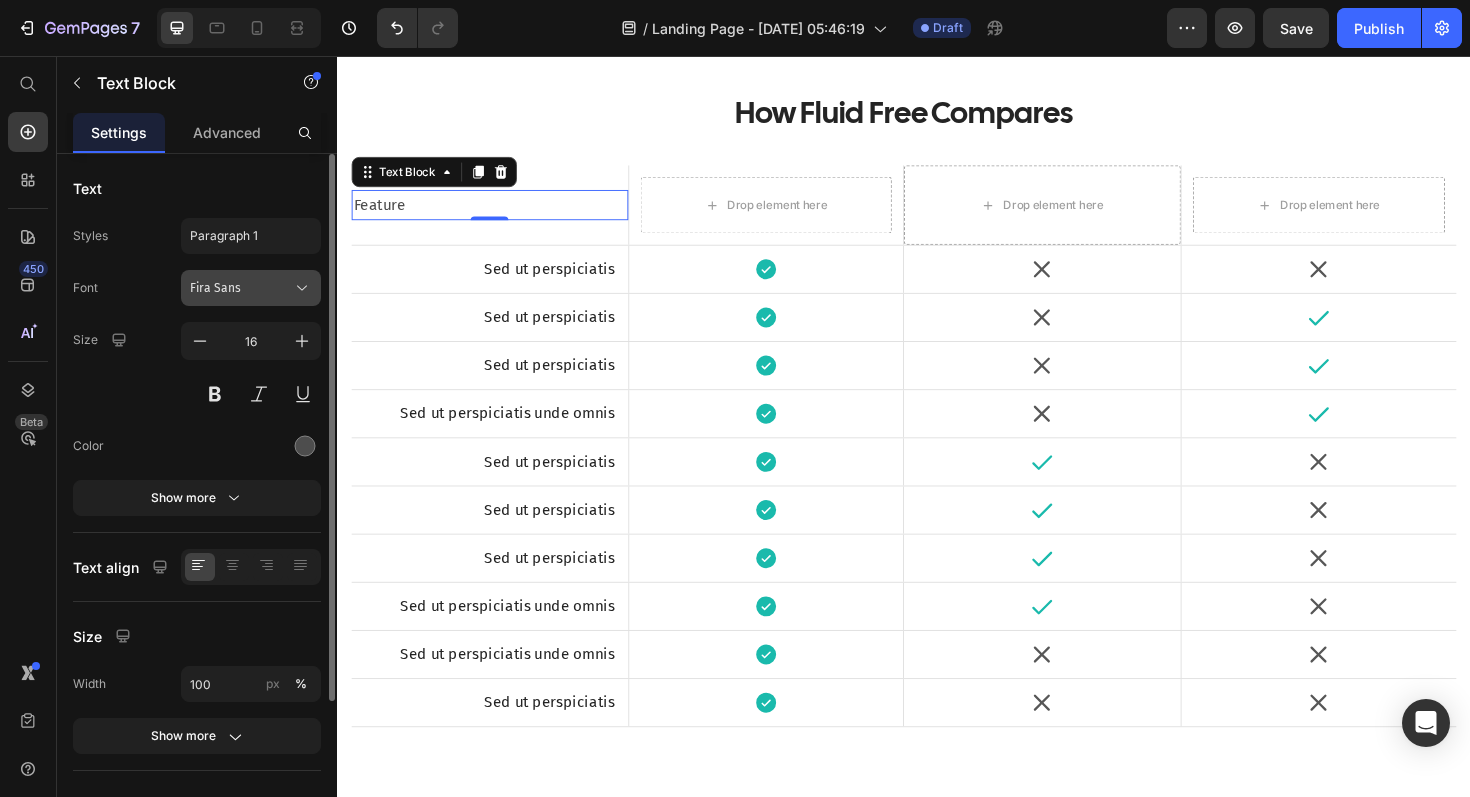 click on "Fira Sans" at bounding box center [251, 288] 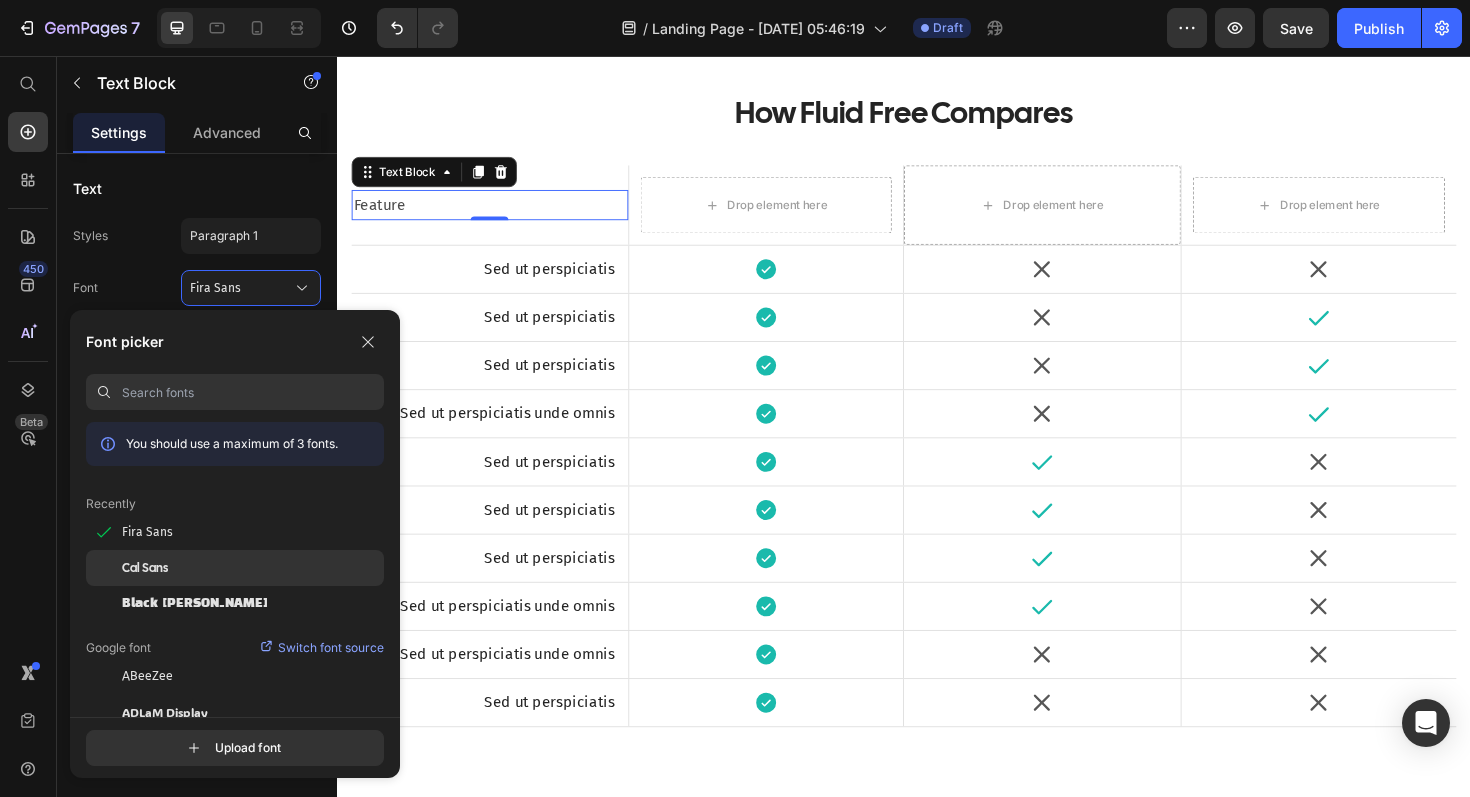 click on "Cal Sans" 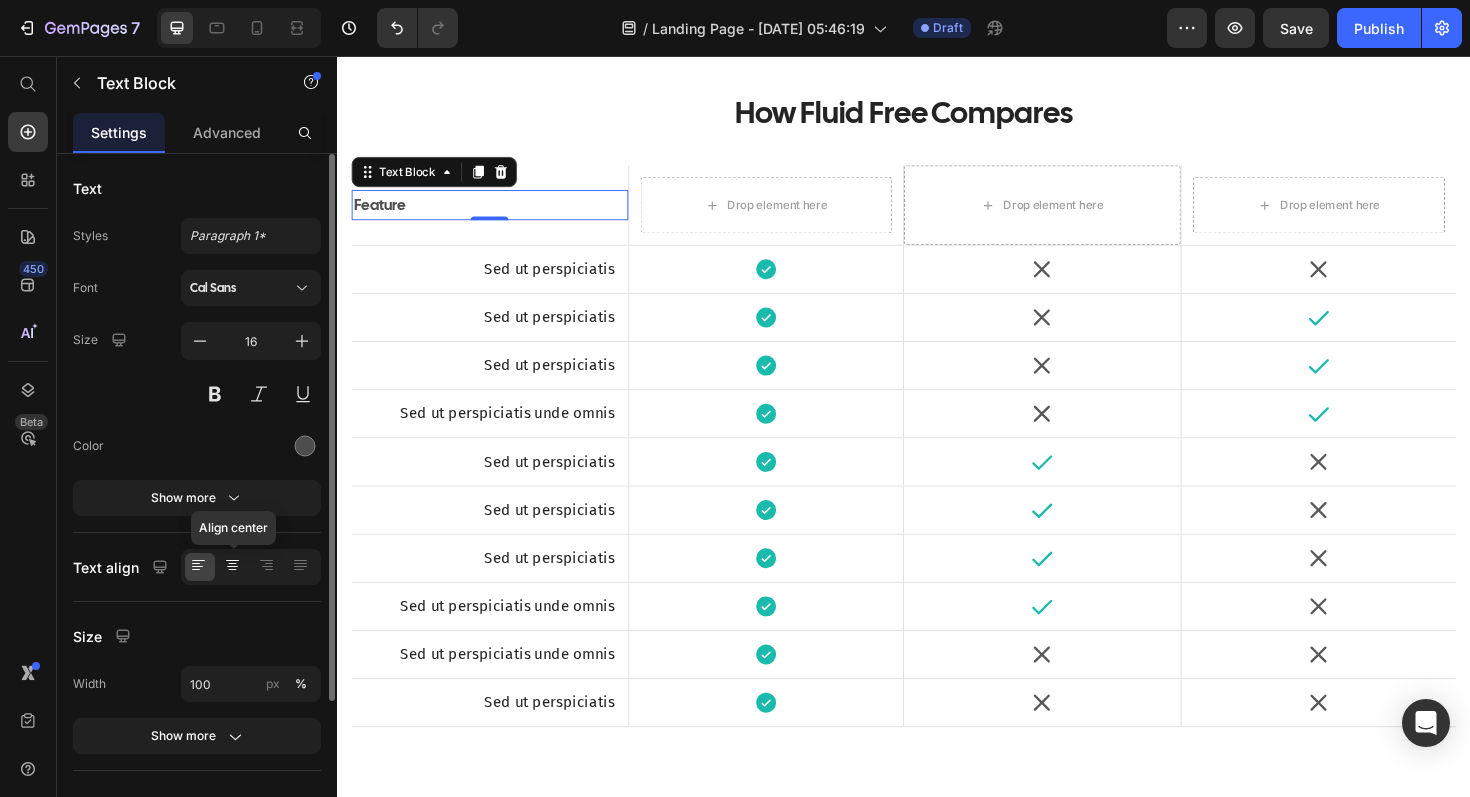 click 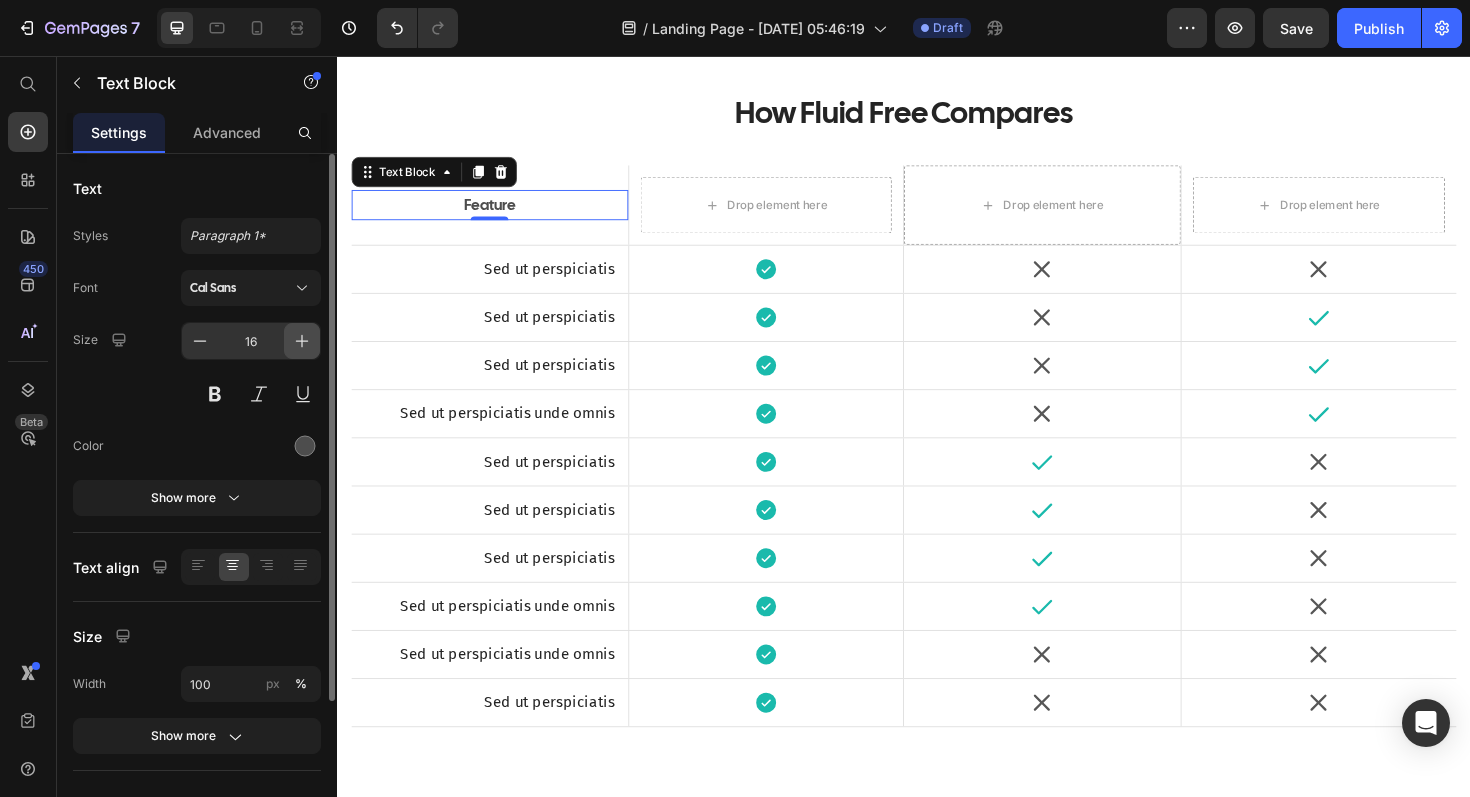 click at bounding box center (302, 341) 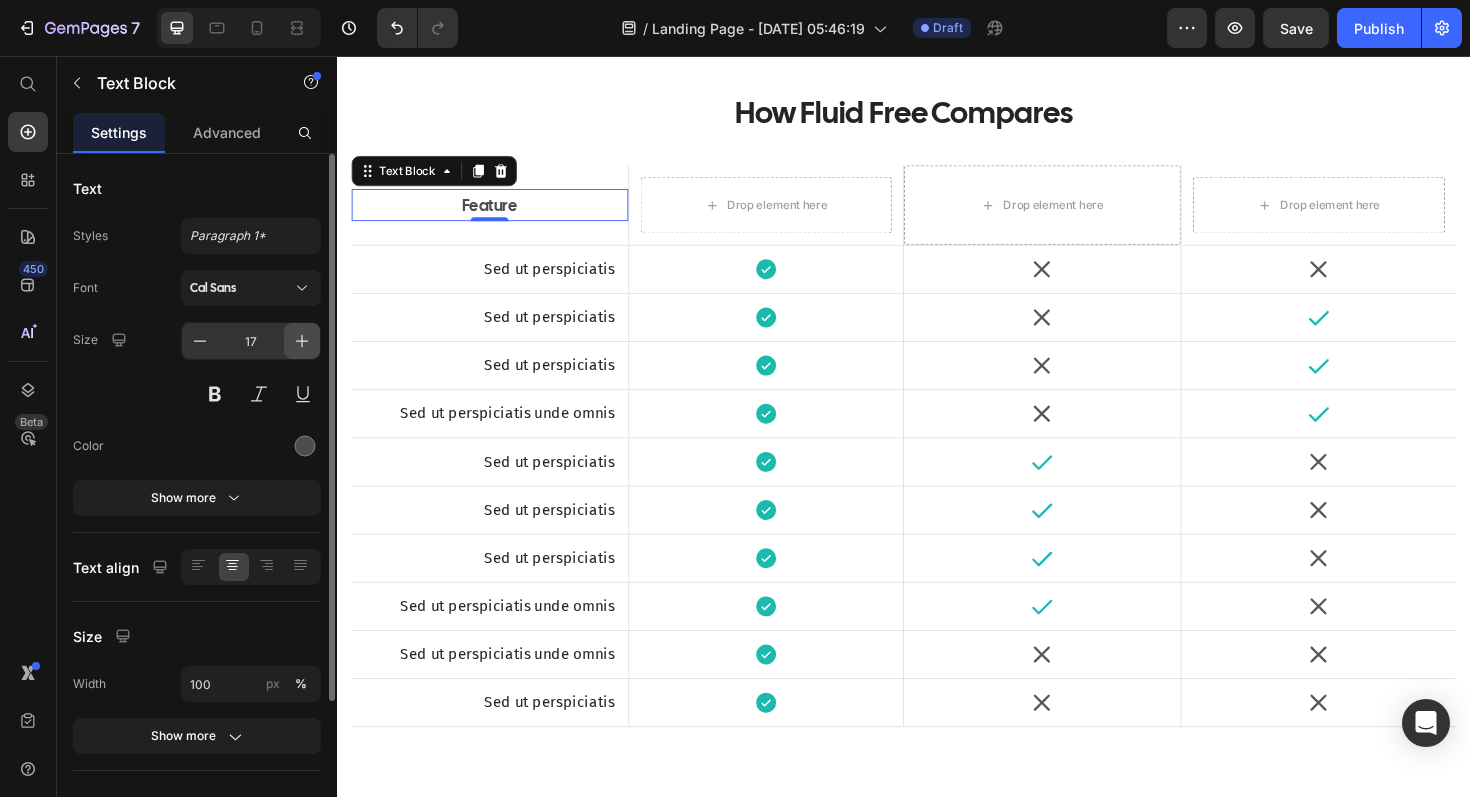 click at bounding box center (302, 341) 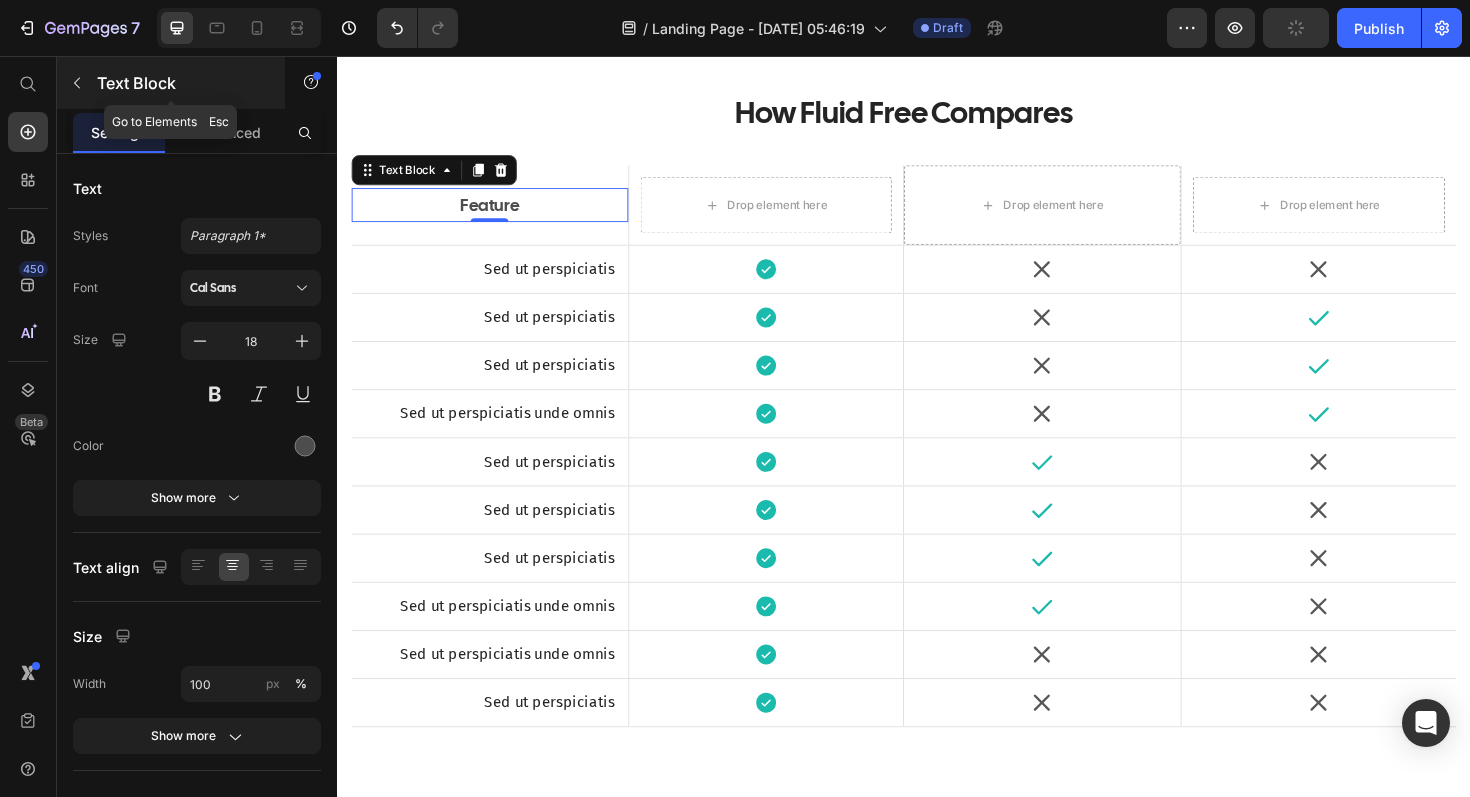 click 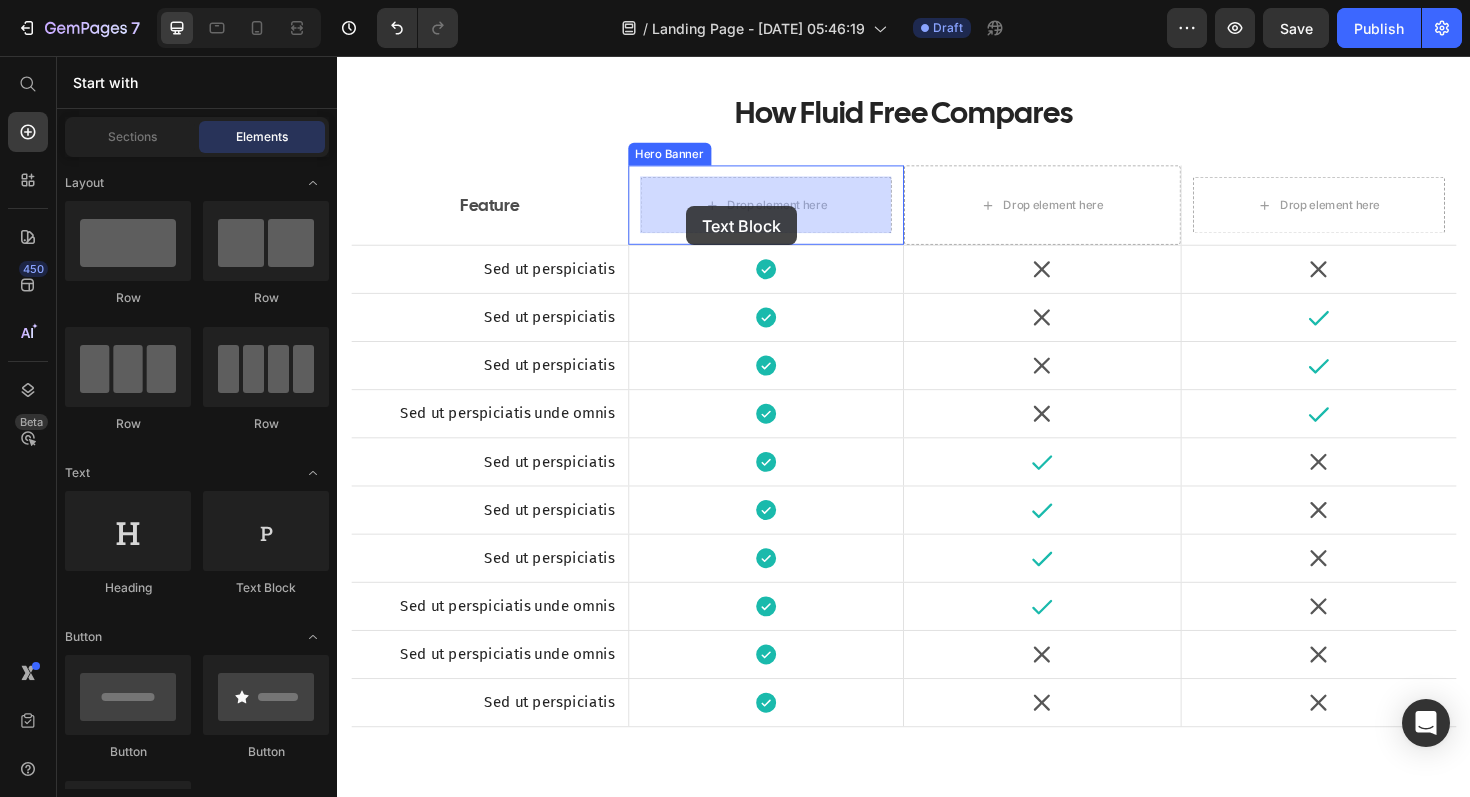 drag, startPoint x: 577, startPoint y: 585, endPoint x: 704, endPoint y: 215, distance: 391.1892 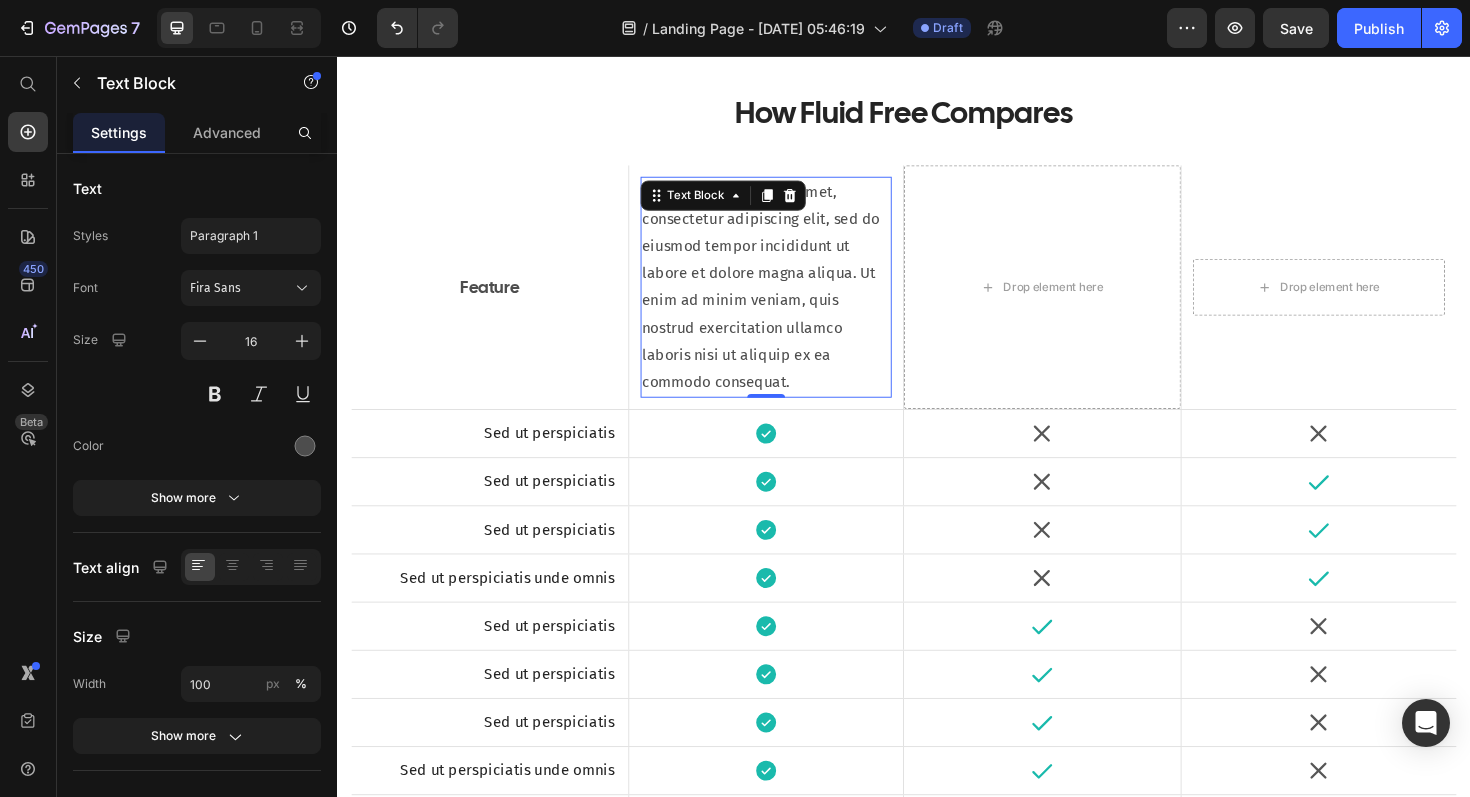 click on "Lorem ipsum dolor sit amet, consectetur adipiscing elit, sed do eiusmod tempor incididunt ut labore et dolore magna aliqua. Ut enim ad minim veniam, quis nostrud exercitation ullamco laboris nisi ut aliquip ex ea commodo consequat." at bounding box center (791, 301) 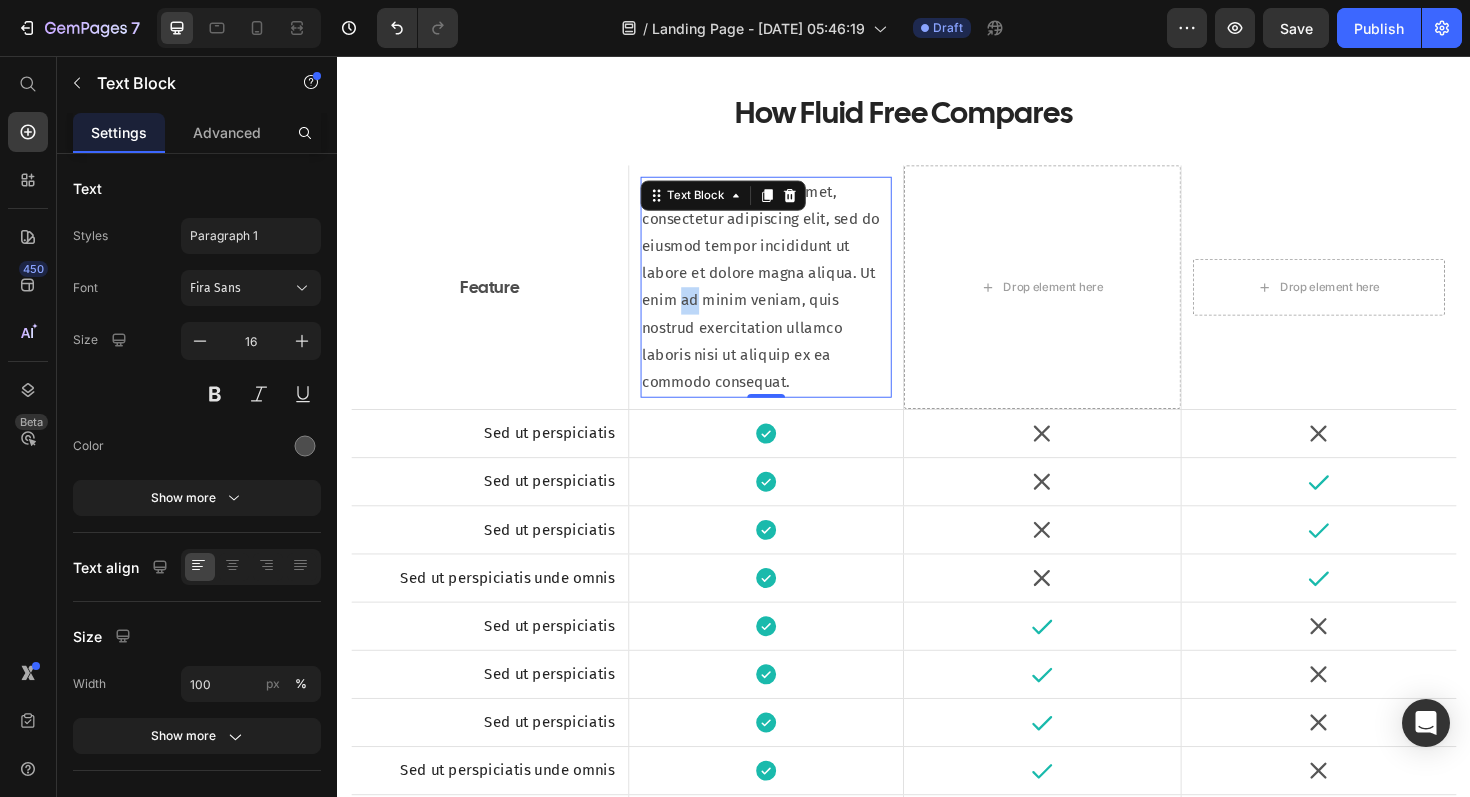 click on "Lorem ipsum dolor sit amet, consectetur adipiscing elit, sed do eiusmod tempor incididunt ut labore et dolore magna aliqua. Ut enim ad minim veniam, quis nostrud exercitation ullamco laboris nisi ut aliquip ex ea commodo consequat." at bounding box center [791, 301] 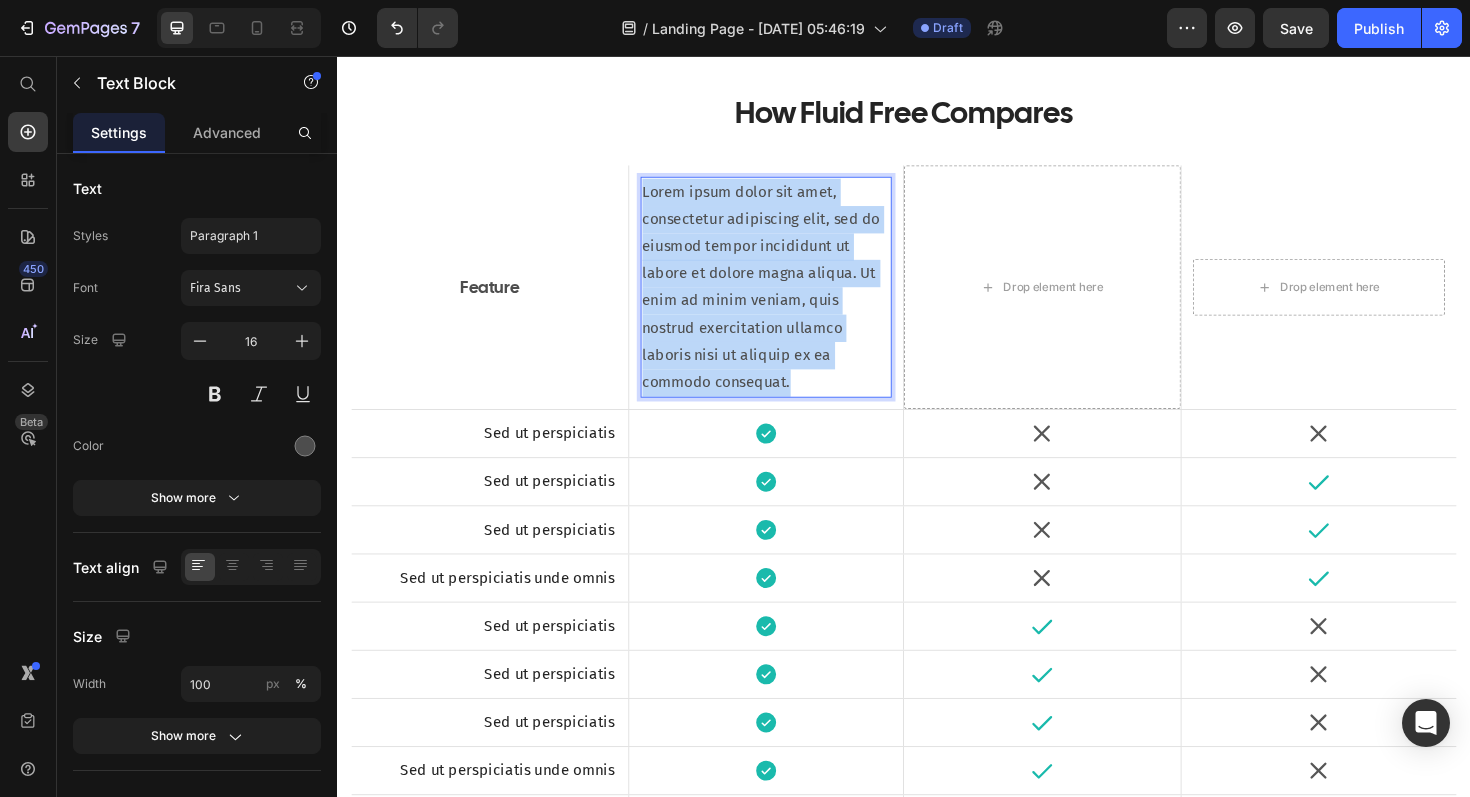 click on "Lorem ipsum dolor sit amet, consectetur adipiscing elit, sed do eiusmod tempor incididunt ut labore et dolore magna aliqua. Ut enim ad minim veniam, quis nostrud exercitation ullamco laboris nisi ut aliquip ex ea commodo consequat." at bounding box center [791, 301] 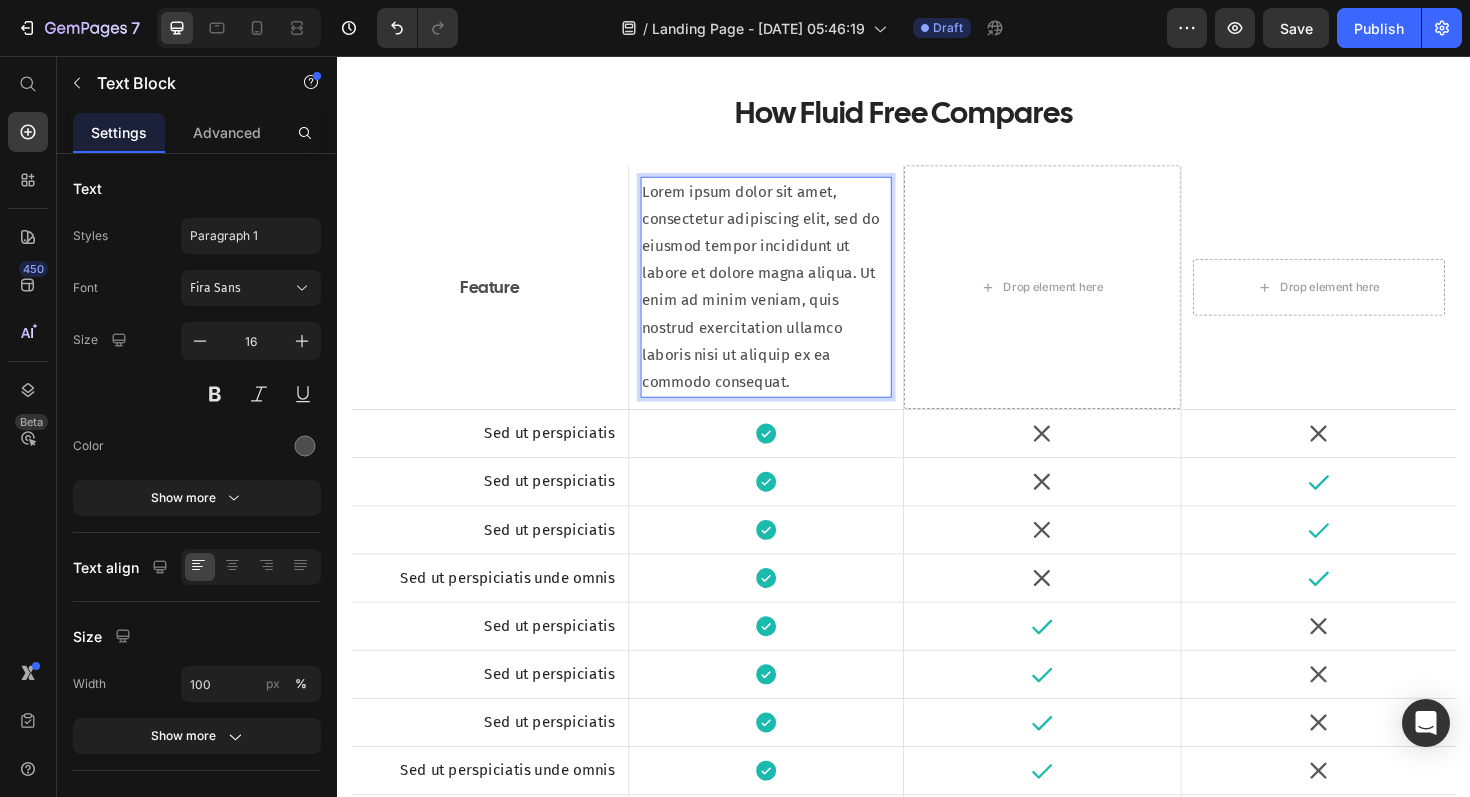 scroll, scrollTop: 14008, scrollLeft: 0, axis: vertical 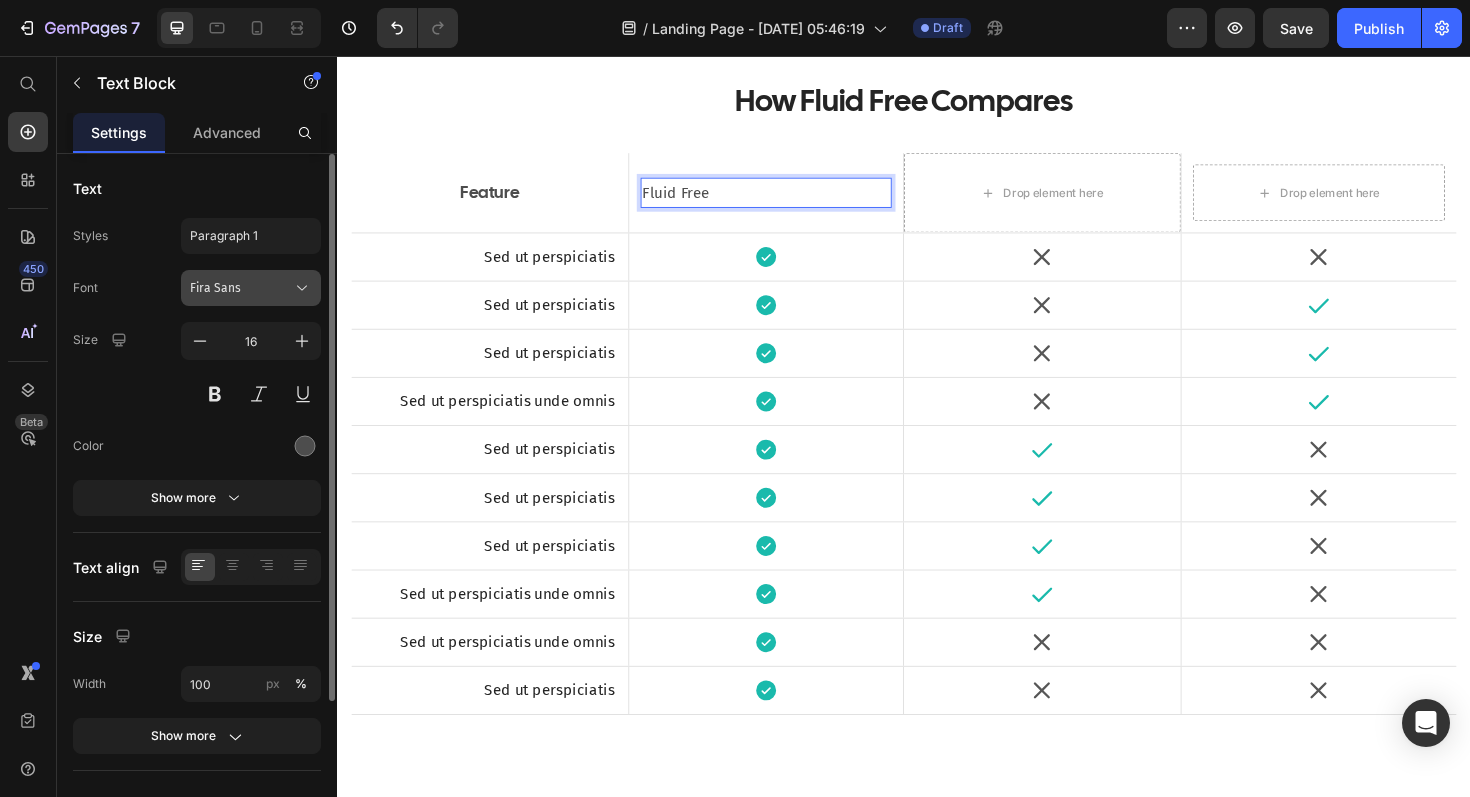 click on "Fira Sans" at bounding box center [241, 288] 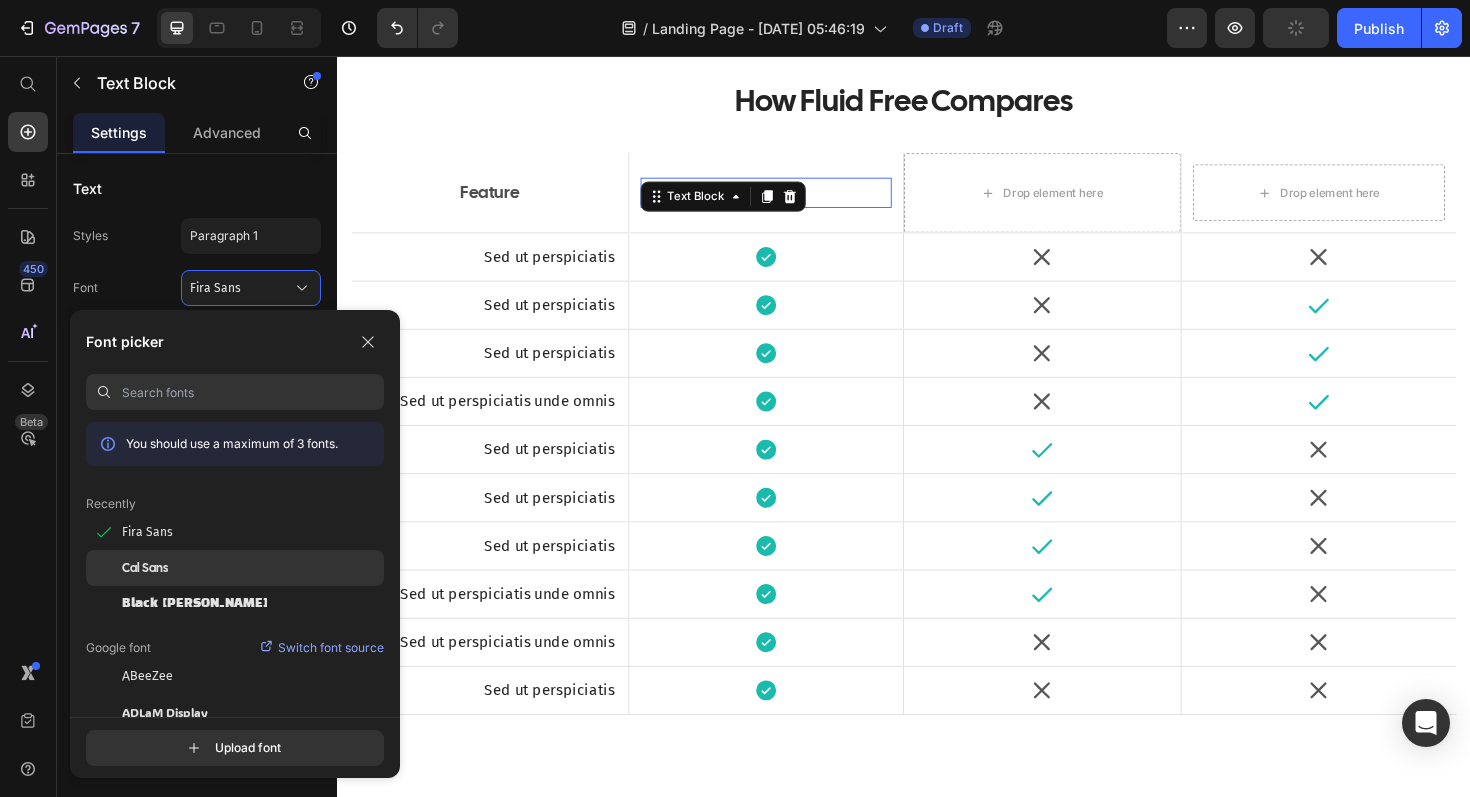 click on "Cal Sans" 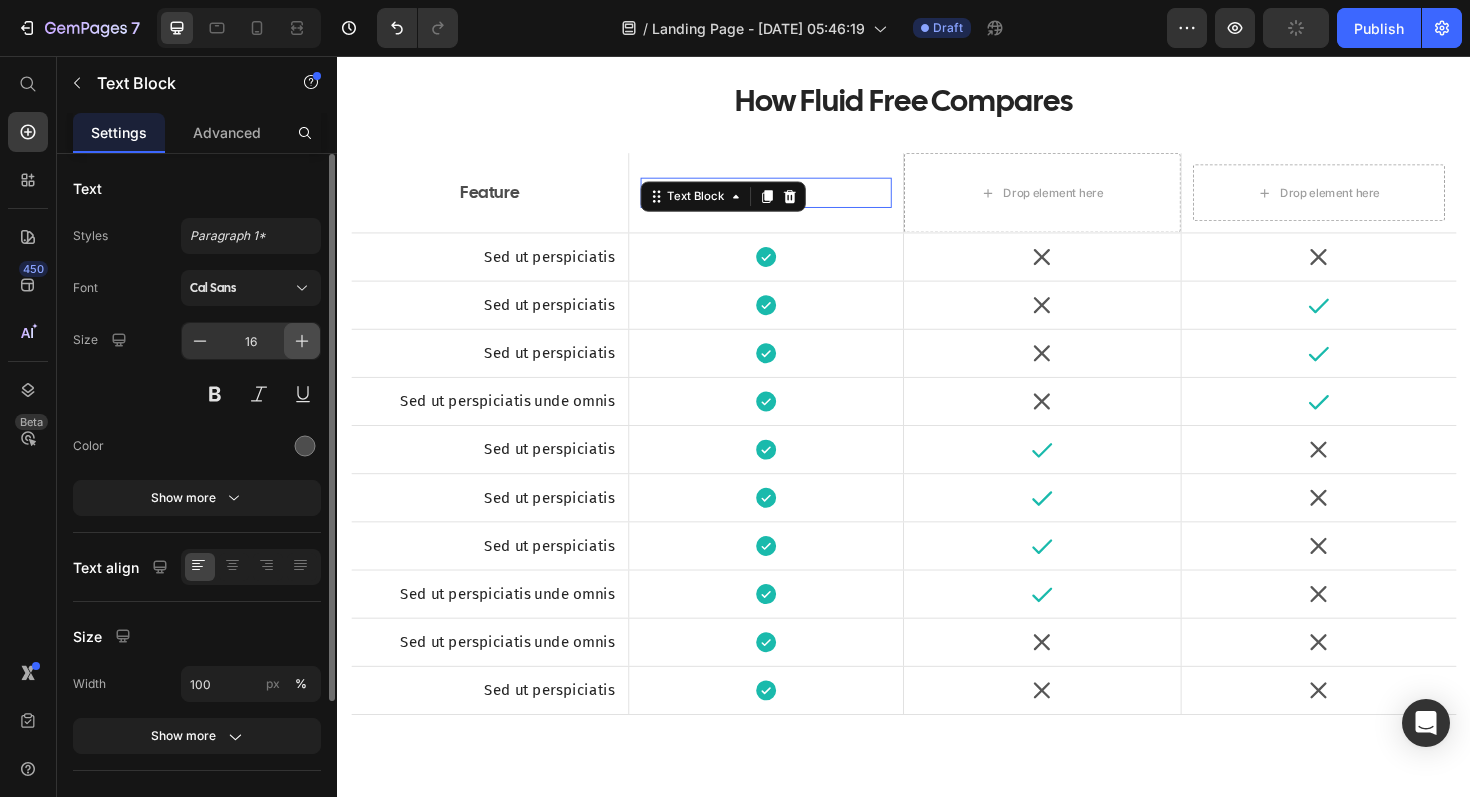 click 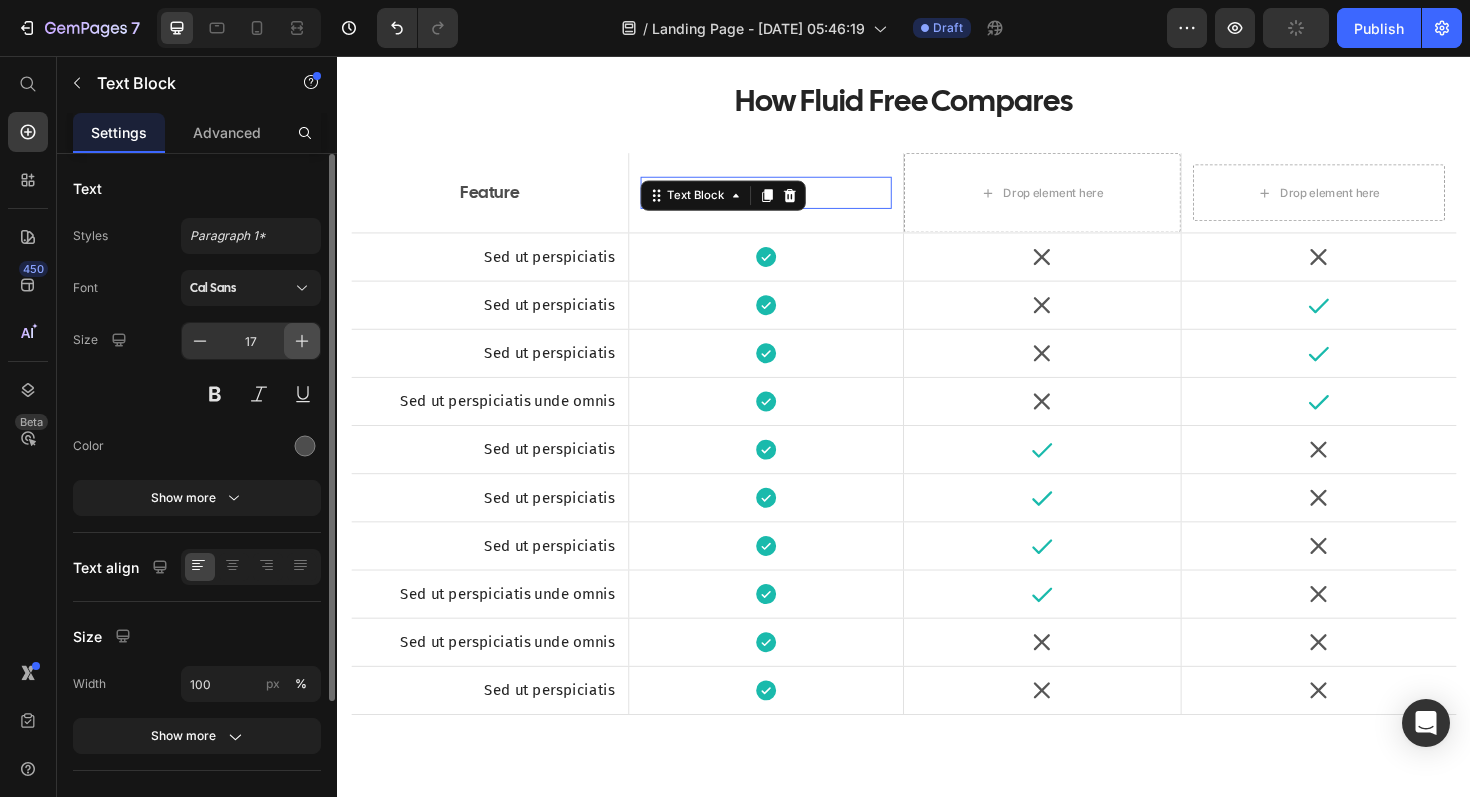 click 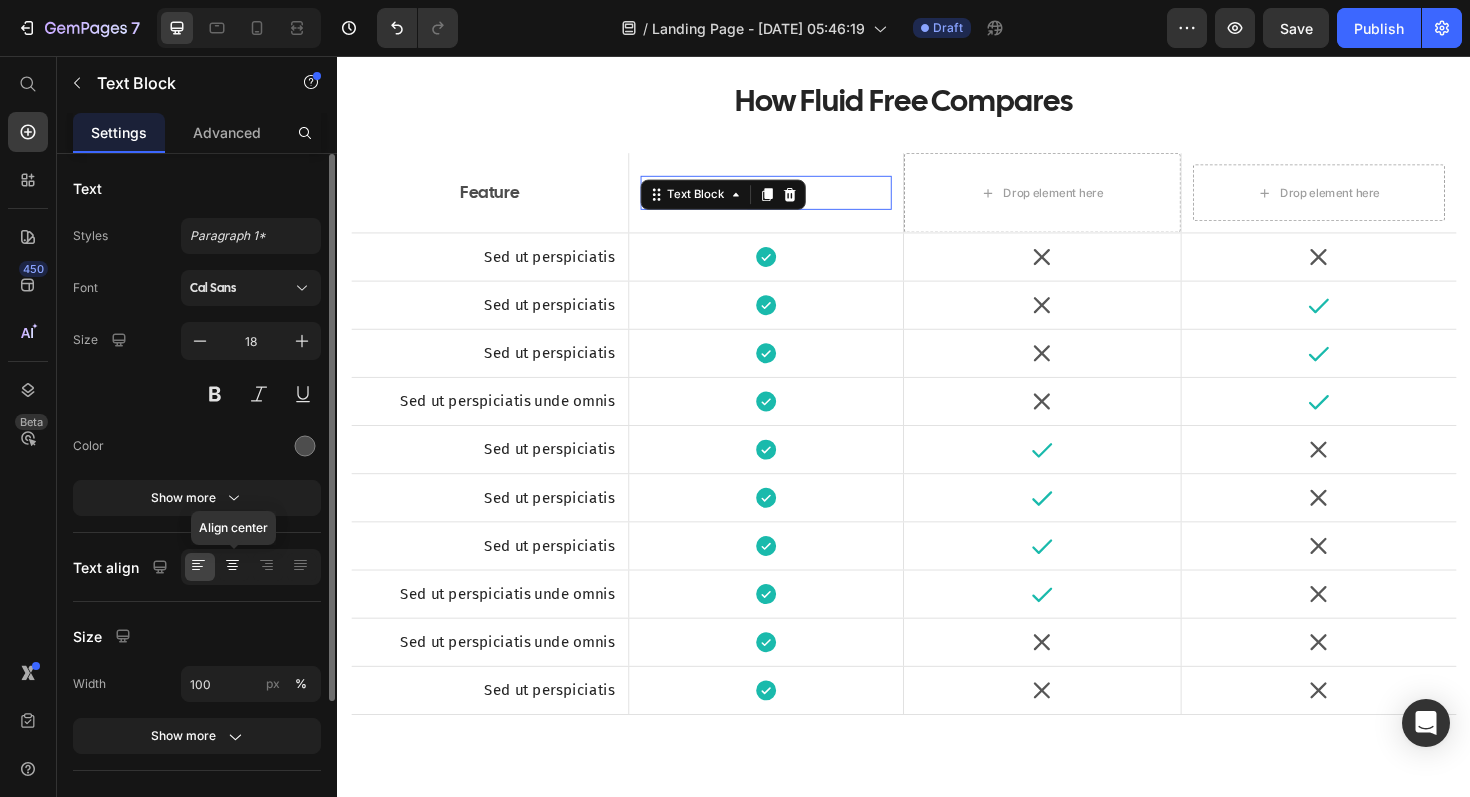 click 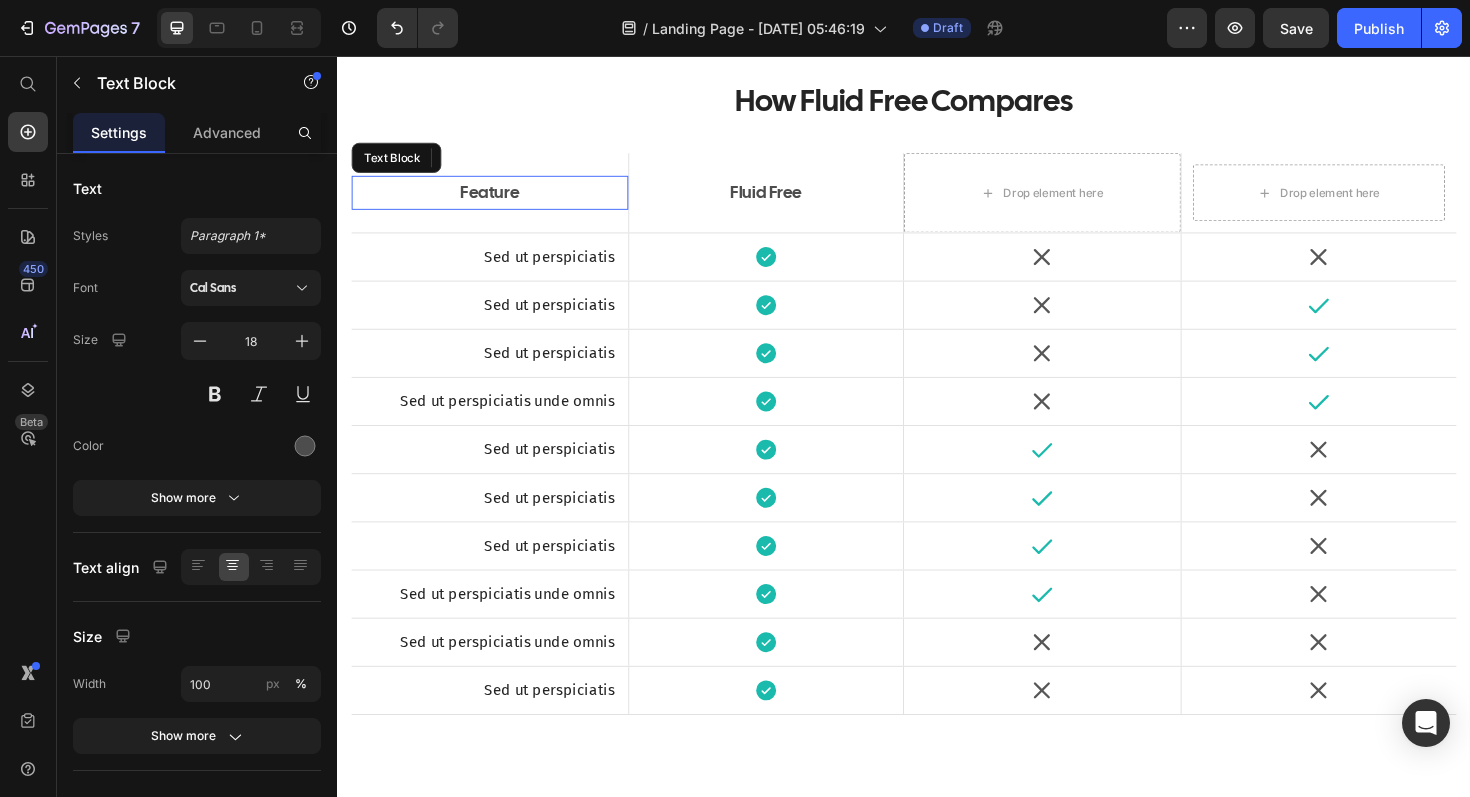 click on "Feature" at bounding box center [498, 201] 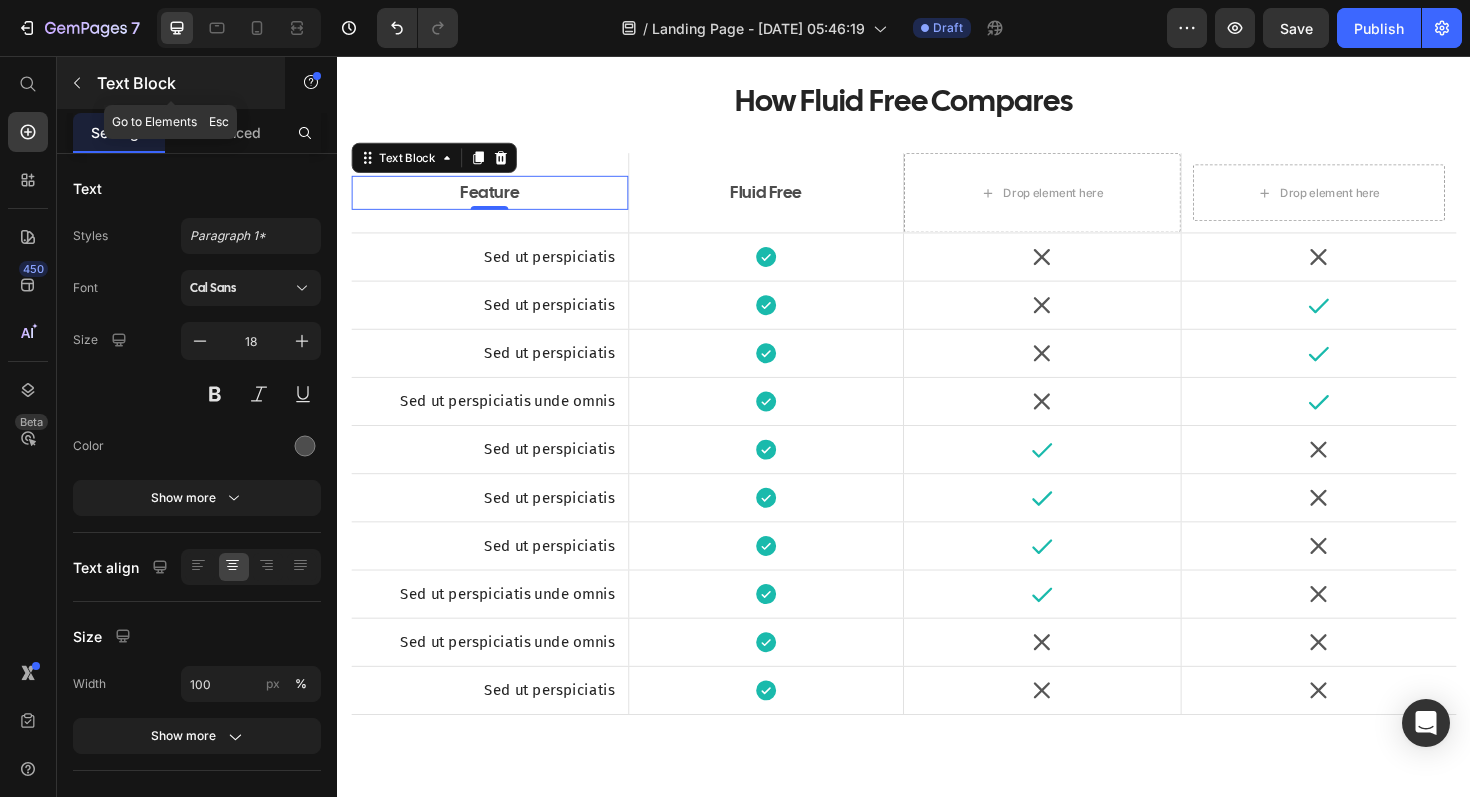 click 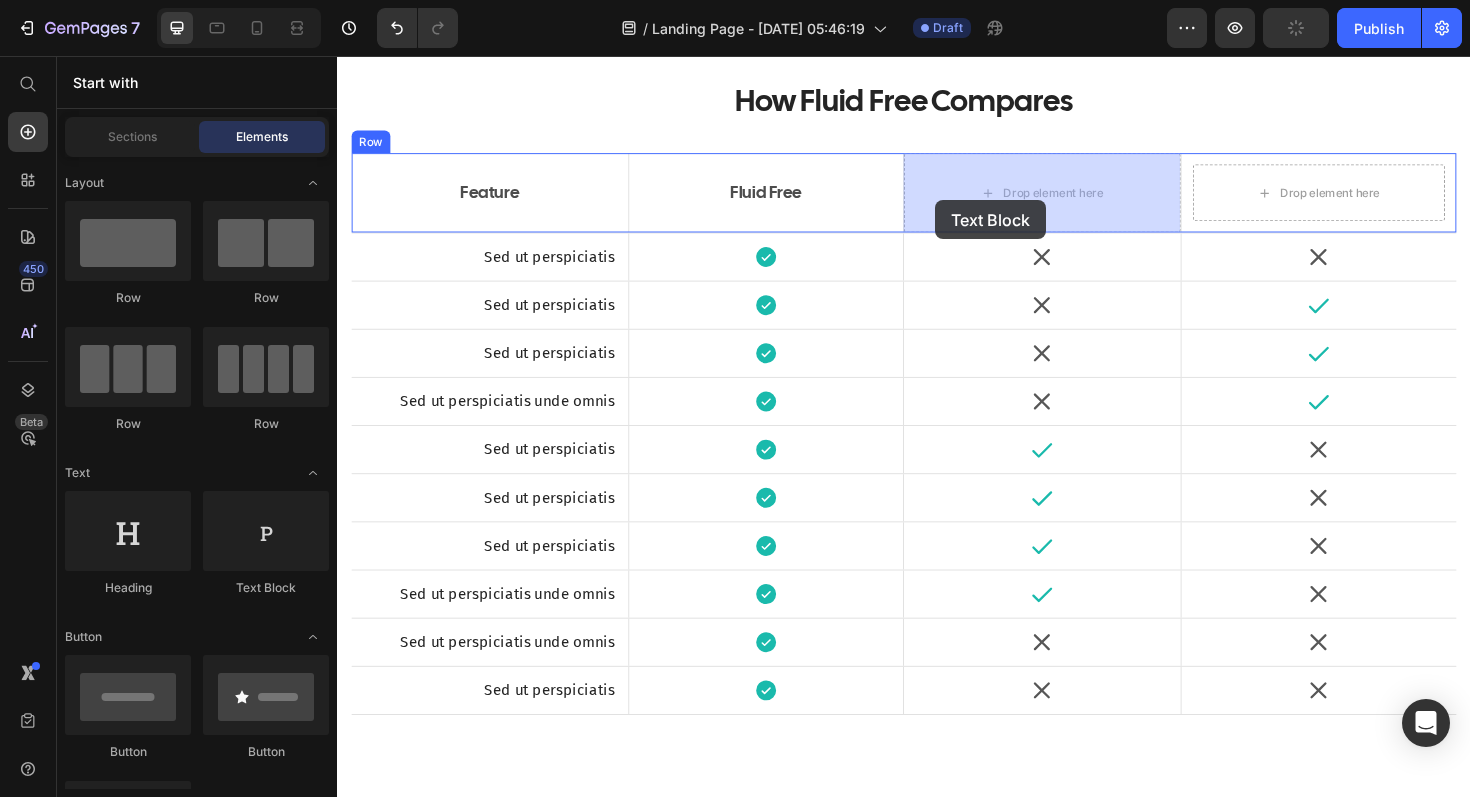 drag, startPoint x: 572, startPoint y: 589, endPoint x: 976, endPoint y: 209, distance: 554.6314 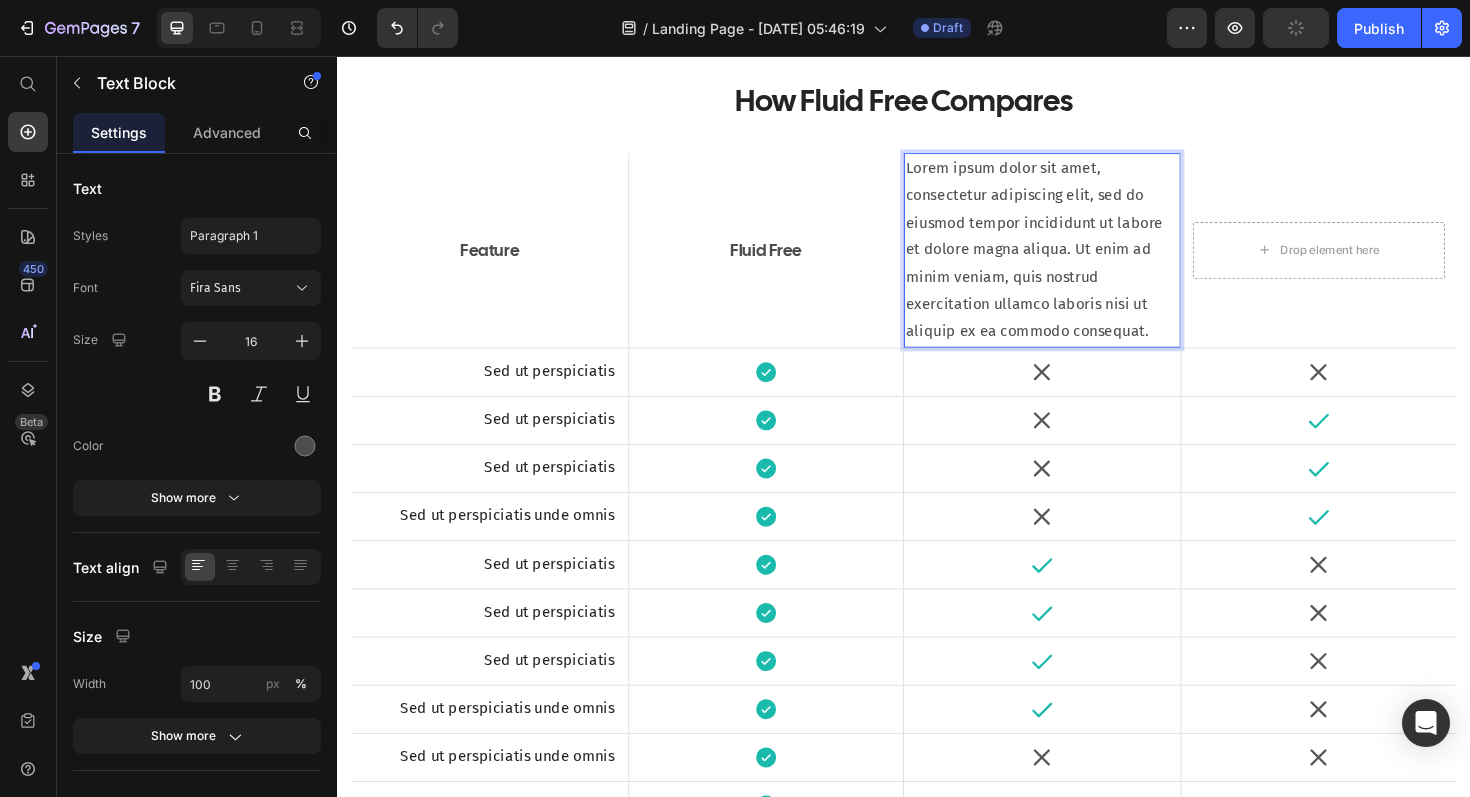 click on "Lorem ipsum dolor sit amet, consectetur adipiscing elit, sed do eiusmod tempor incididunt ut labore et dolore magna aliqua. Ut enim ad minim veniam, quis nostrud exercitation ullamco laboris nisi ut aliquip ex ea commodo consequat." at bounding box center (1083, 262) 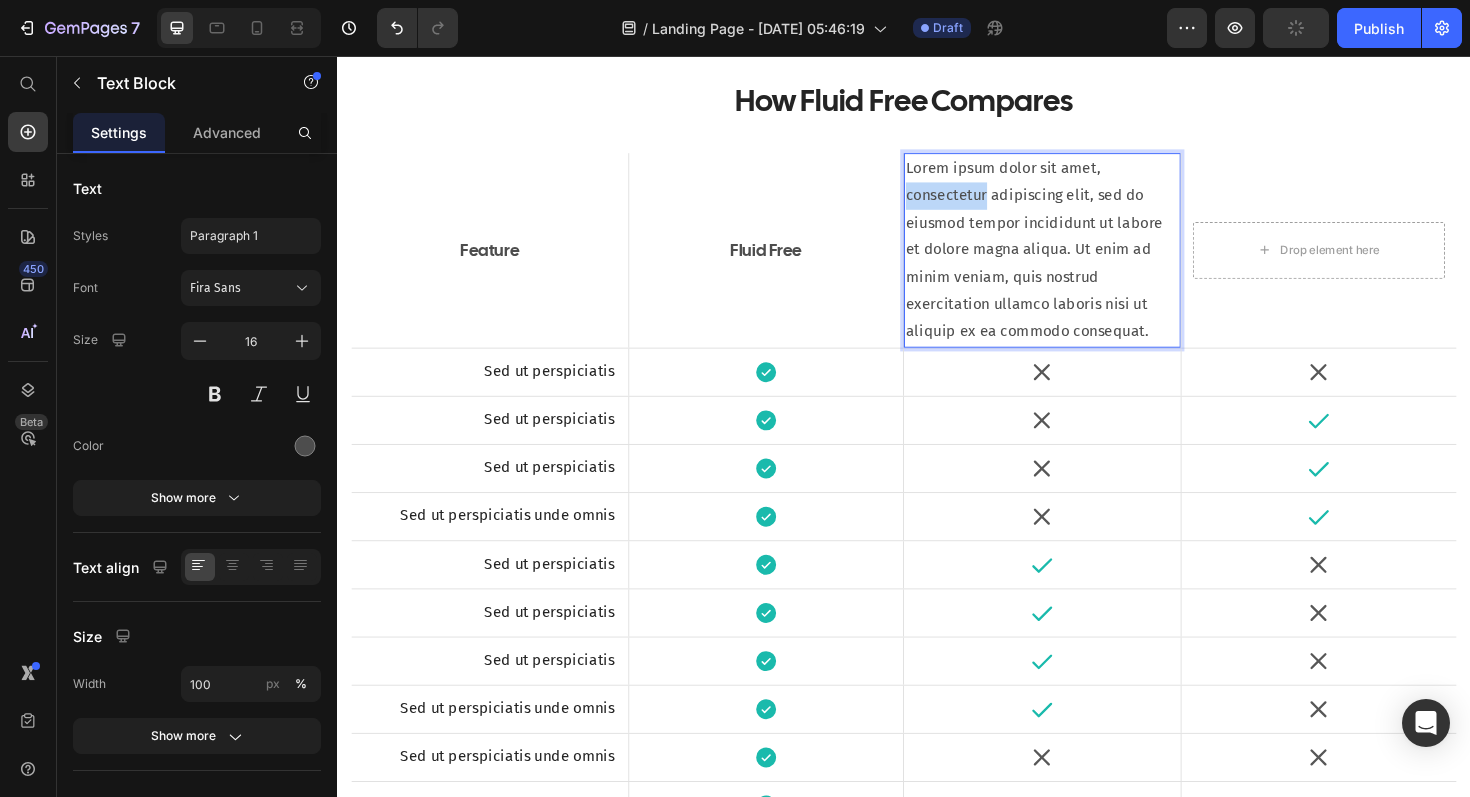 click on "Lorem ipsum dolor sit amet, consectetur adipiscing elit, sed do eiusmod tempor incididunt ut labore et dolore magna aliqua. Ut enim ad minim veniam, quis nostrud exercitation ullamco laboris nisi ut aliquip ex ea commodo consequat." at bounding box center [1083, 262] 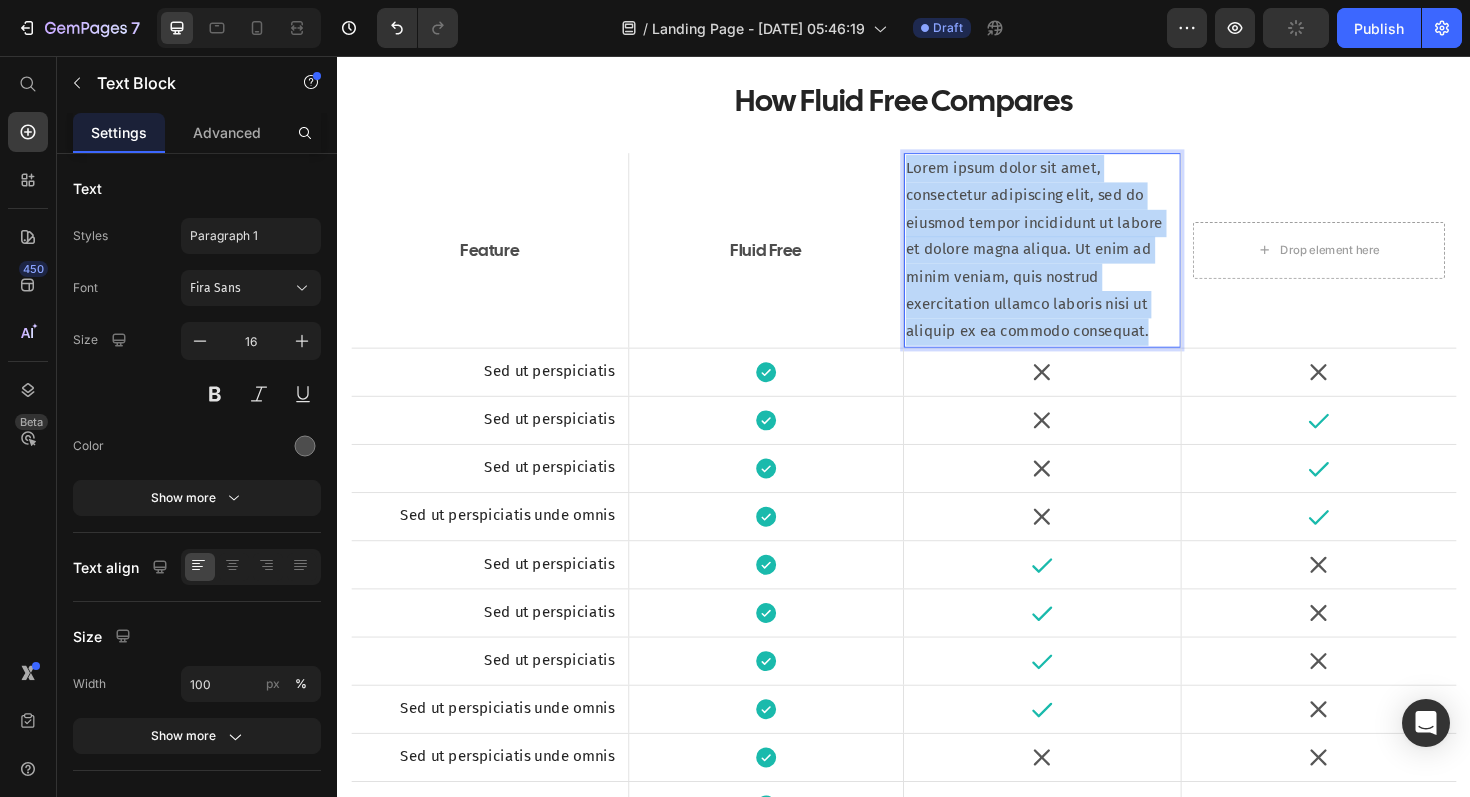 click on "Lorem ipsum dolor sit amet, consectetur adipiscing elit, sed do eiusmod tempor incididunt ut labore et dolore magna aliqua. Ut enim ad minim veniam, quis nostrud exercitation ullamco laboris nisi ut aliquip ex ea commodo consequat." at bounding box center (1083, 262) 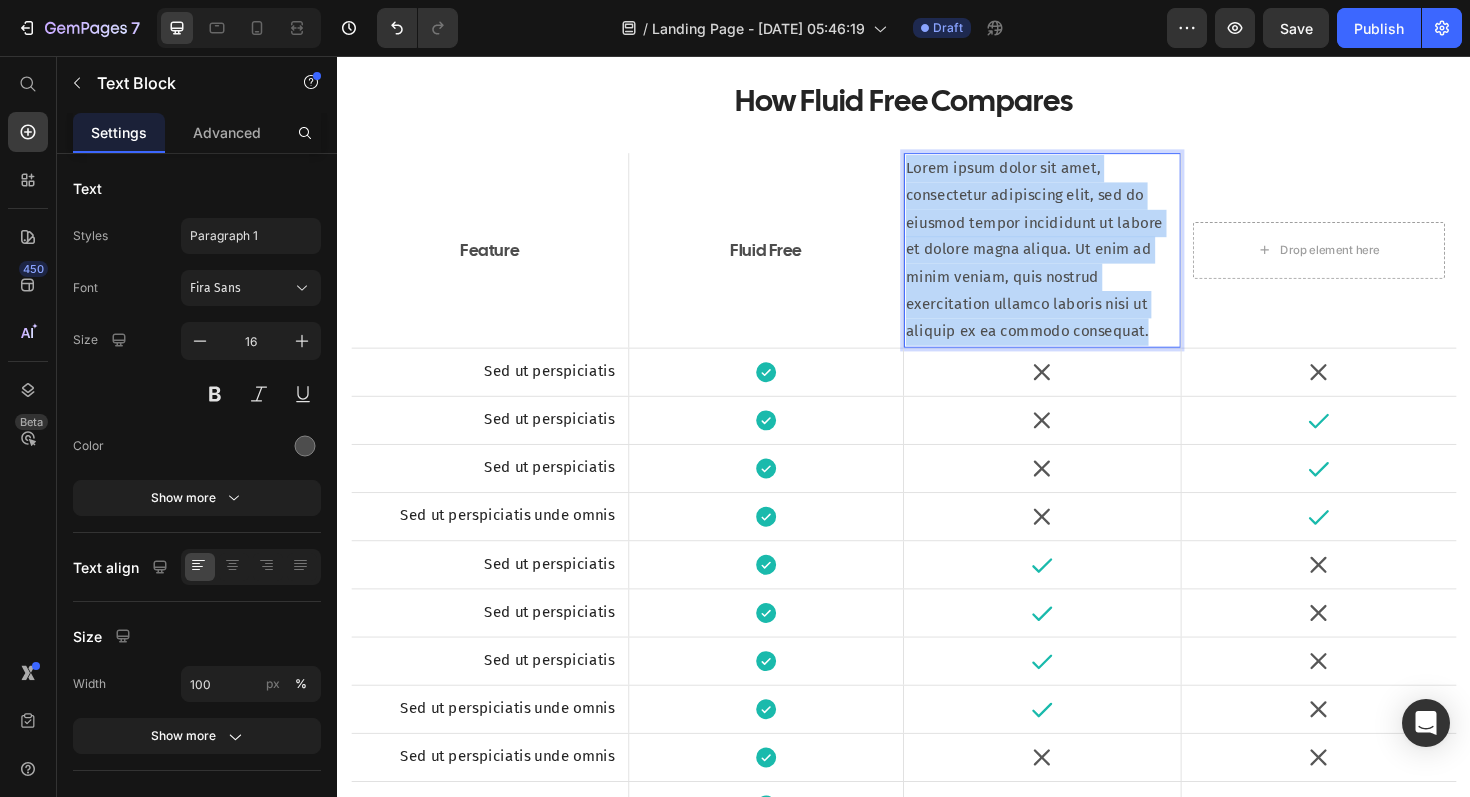 scroll, scrollTop: 14034, scrollLeft: 0, axis: vertical 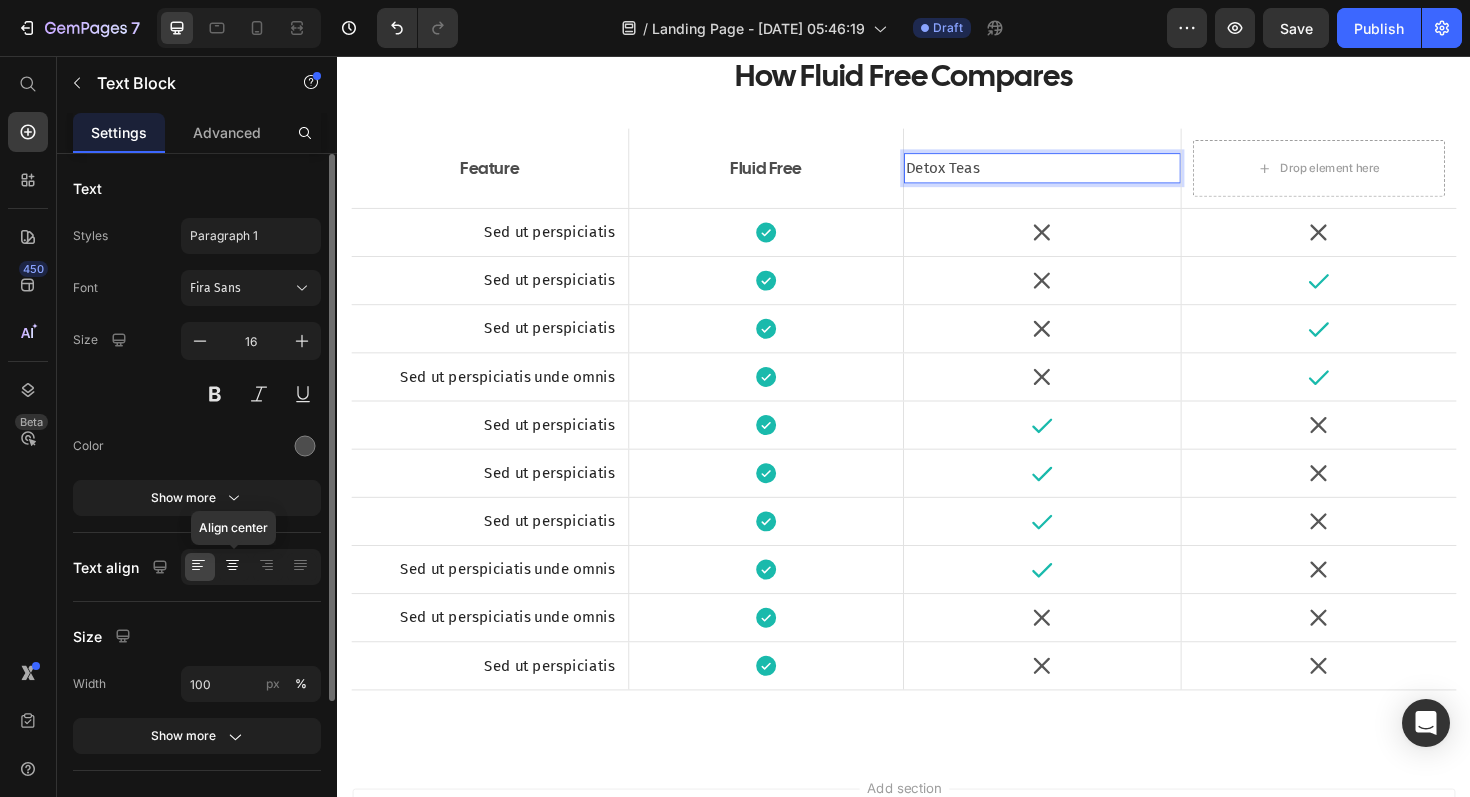 click 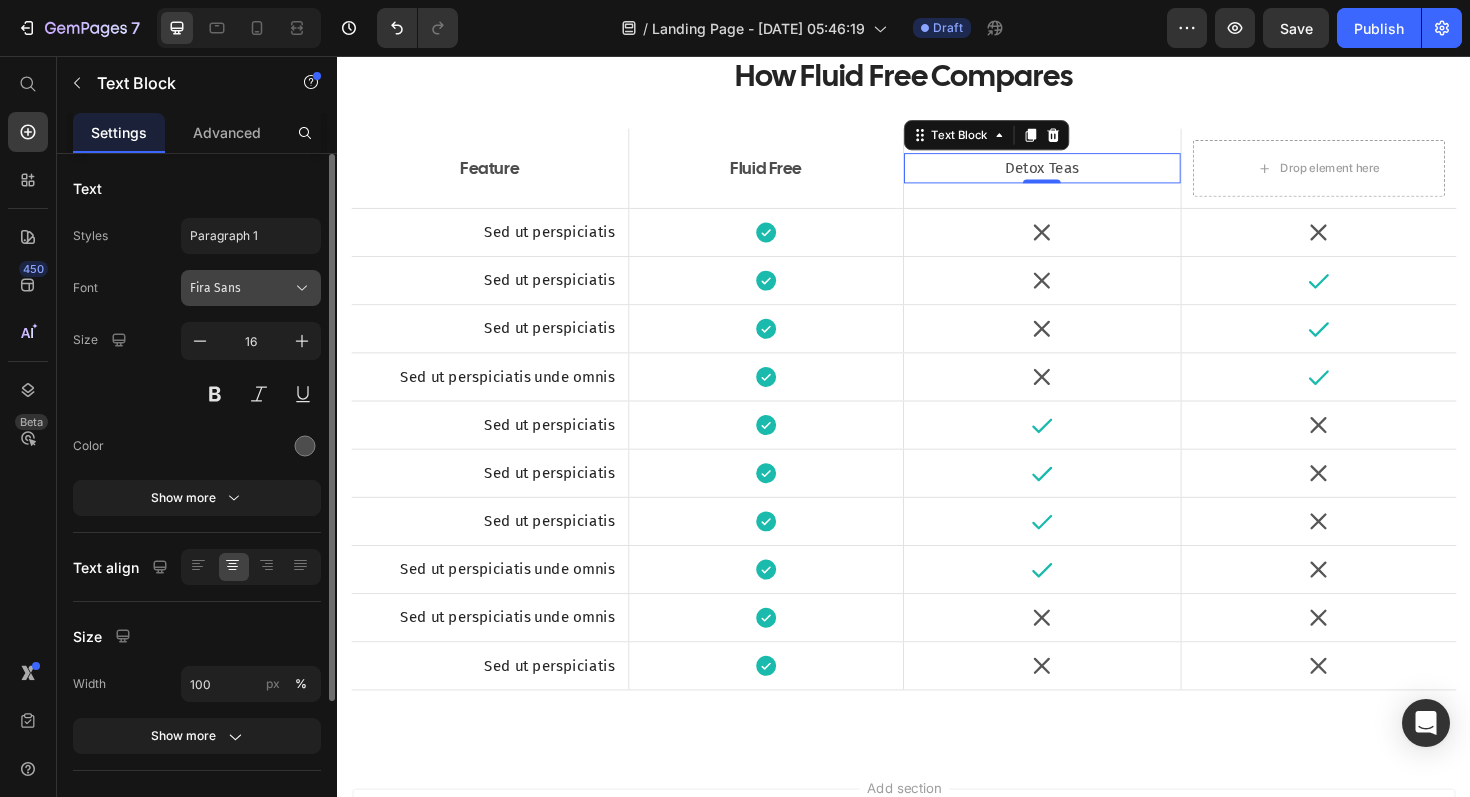 click on "Fira Sans" at bounding box center (241, 288) 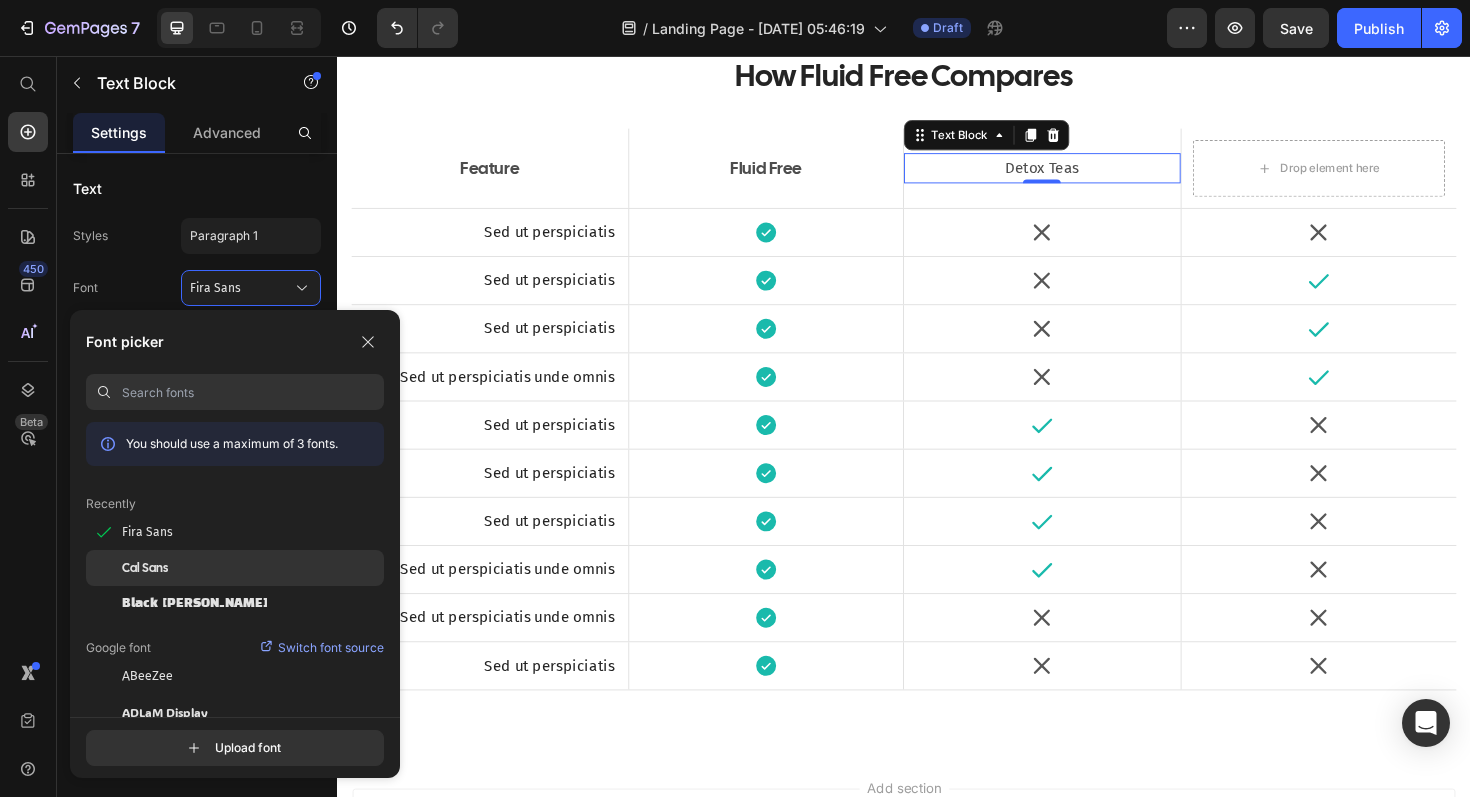 click on "Cal Sans" 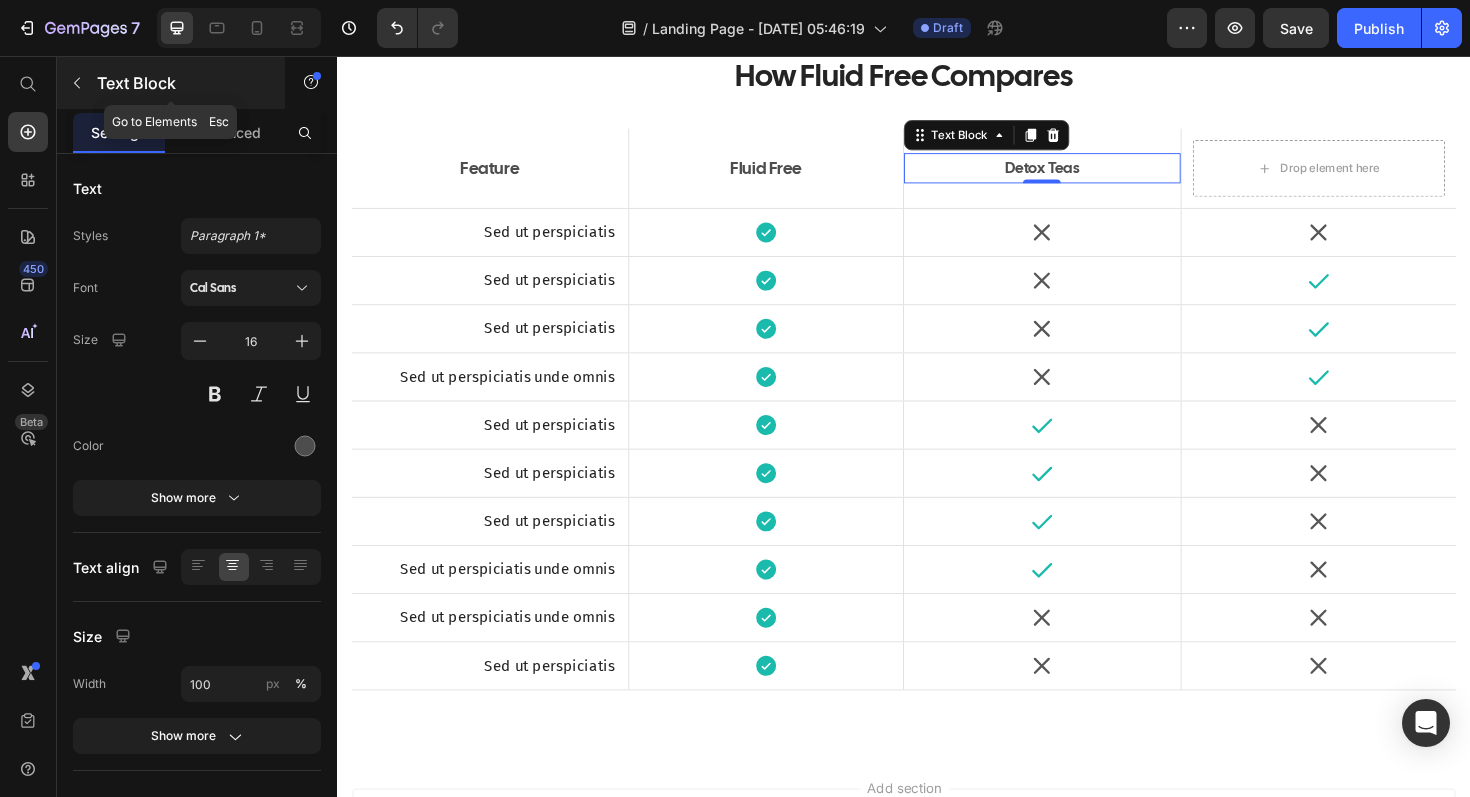 click 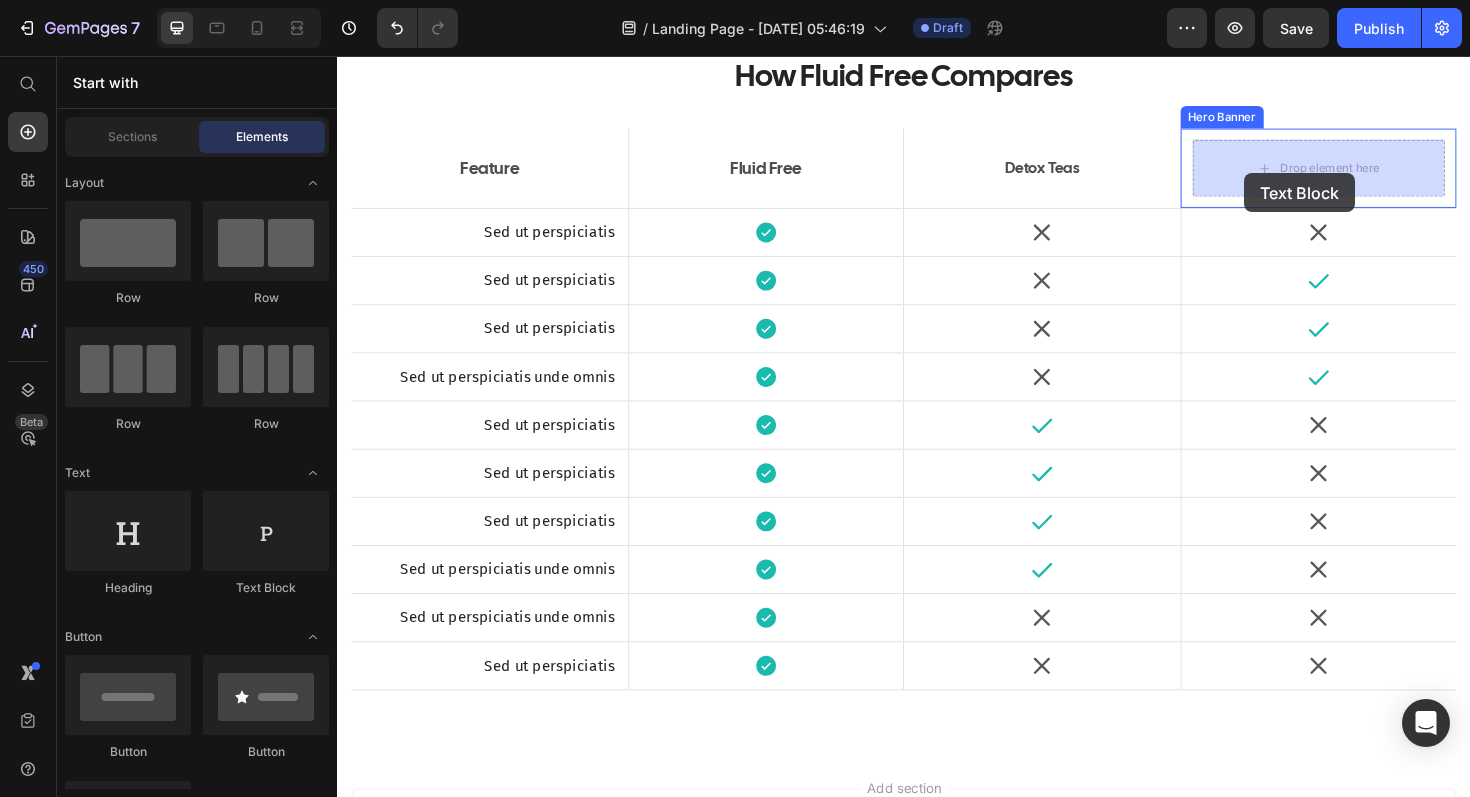 drag, startPoint x: 597, startPoint y: 593, endPoint x: 1298, endPoint y: 180, distance: 813.6154 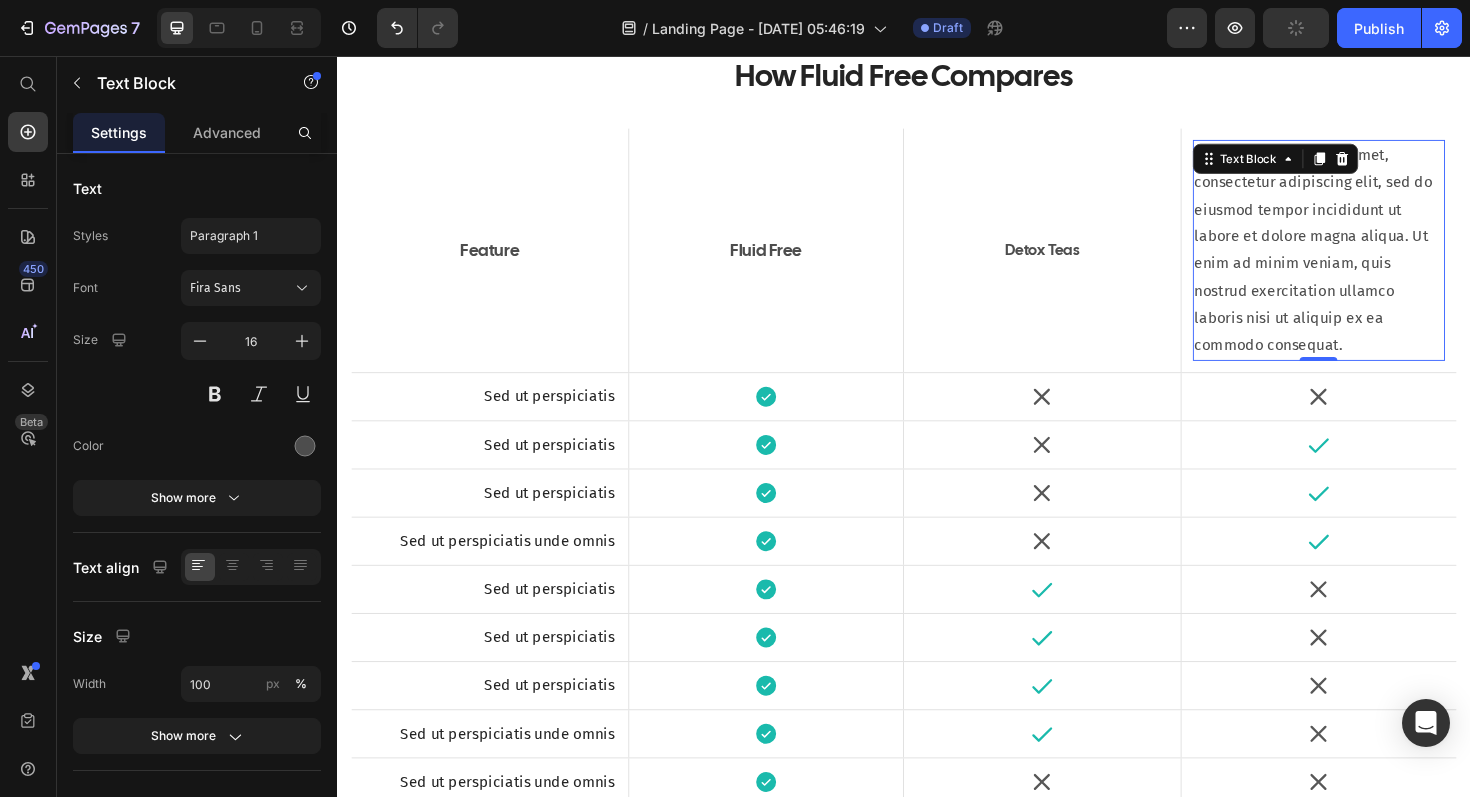 click on "Lorem ipsum dolor sit amet, consectetur adipiscing elit, sed do eiusmod tempor incididunt ut labore et dolore magna aliqua. Ut enim ad minim veniam, quis nostrud exercitation ullamco laboris nisi ut aliquip ex ea commodo consequat." at bounding box center (1377, 262) 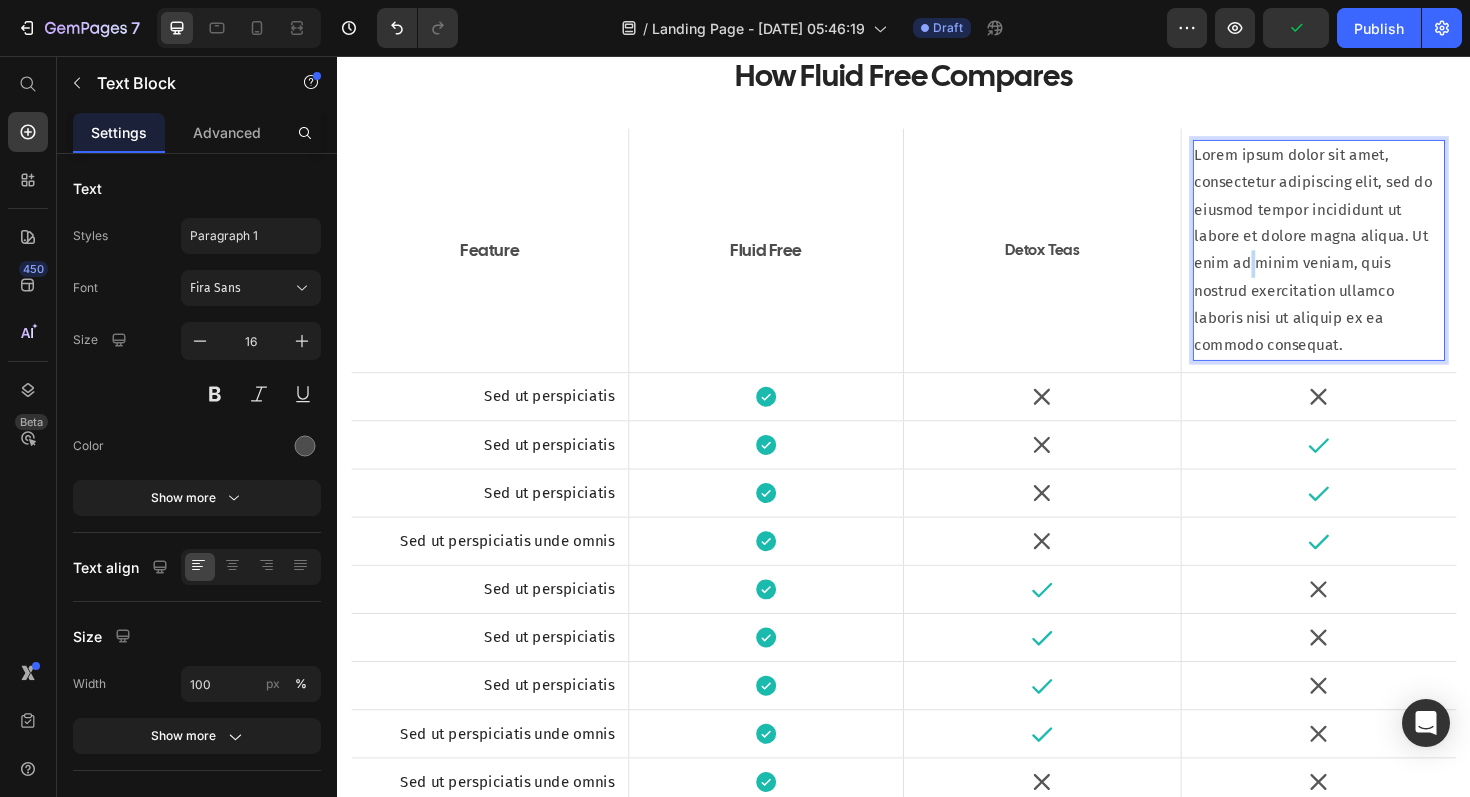 click on "Lorem ipsum dolor sit amet, consectetur adipiscing elit, sed do eiusmod tempor incididunt ut labore et dolore magna aliqua. Ut enim ad minim veniam, quis nostrud exercitation ullamco laboris nisi ut aliquip ex ea commodo consequat." at bounding box center (1377, 262) 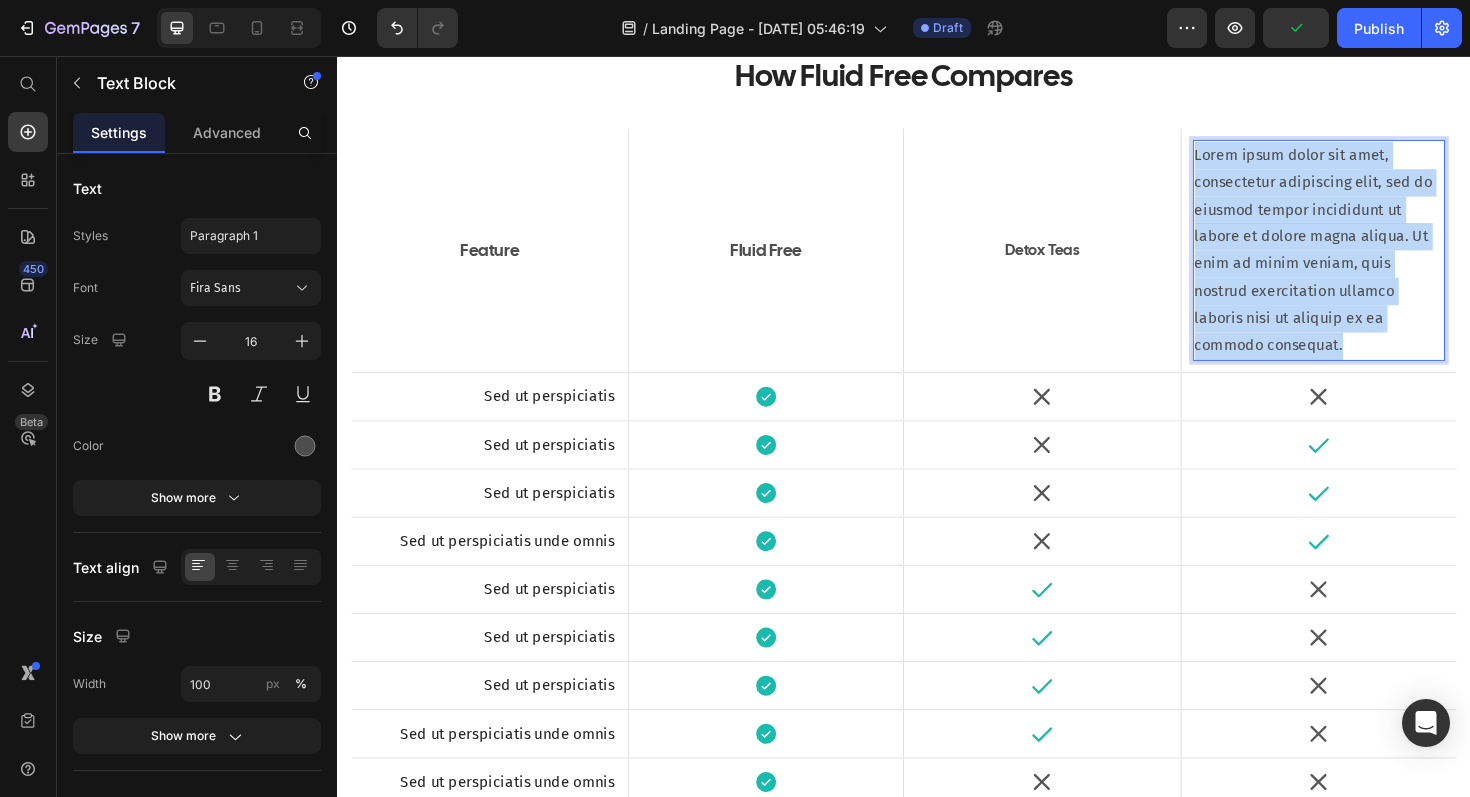click on "Lorem ipsum dolor sit amet, consectetur adipiscing elit, sed do eiusmod tempor incididunt ut labore et dolore magna aliqua. Ut enim ad minim veniam, quis nostrud exercitation ullamco laboris nisi ut aliquip ex ea commodo consequat." at bounding box center (1377, 262) 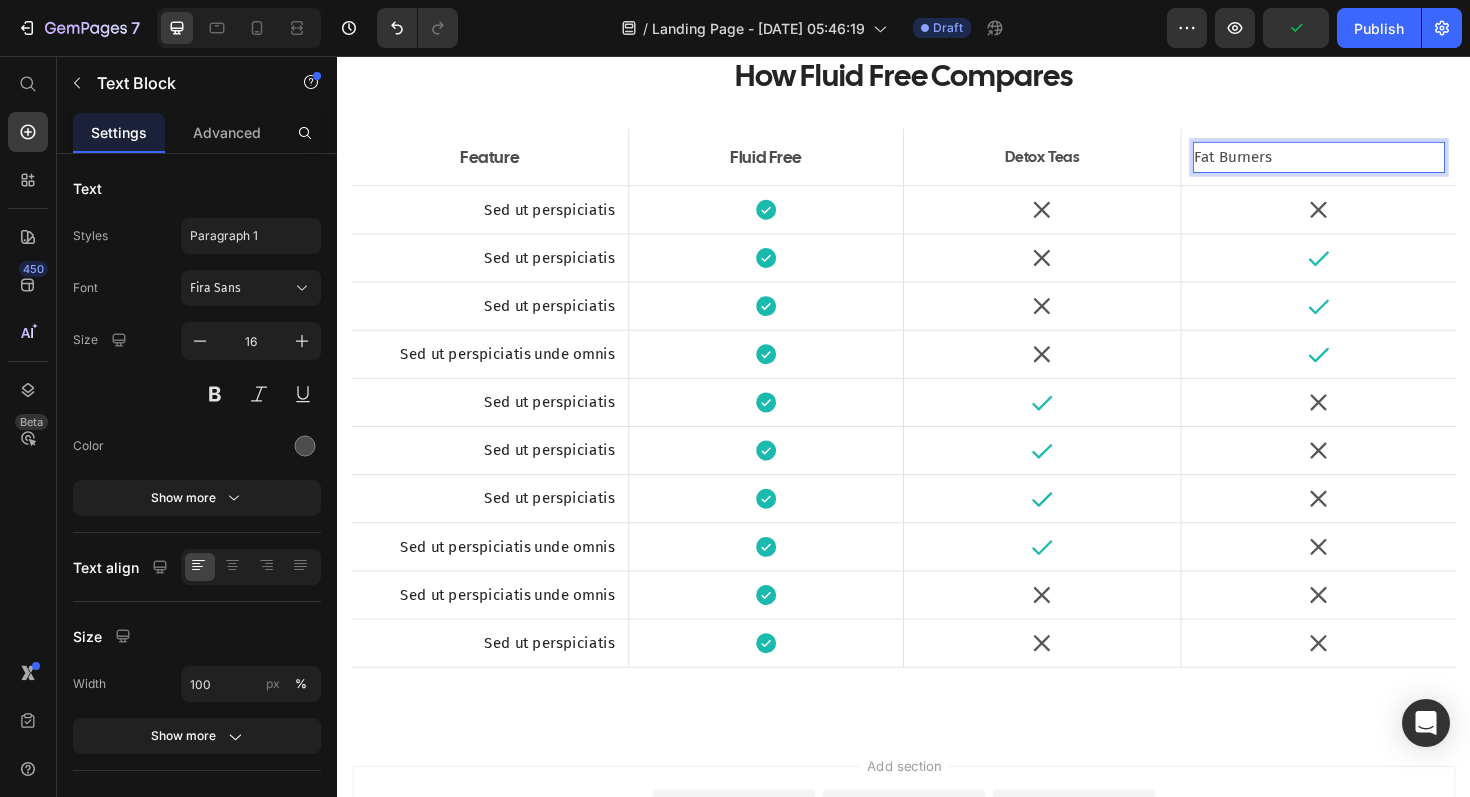 scroll, scrollTop: 14036, scrollLeft: 0, axis: vertical 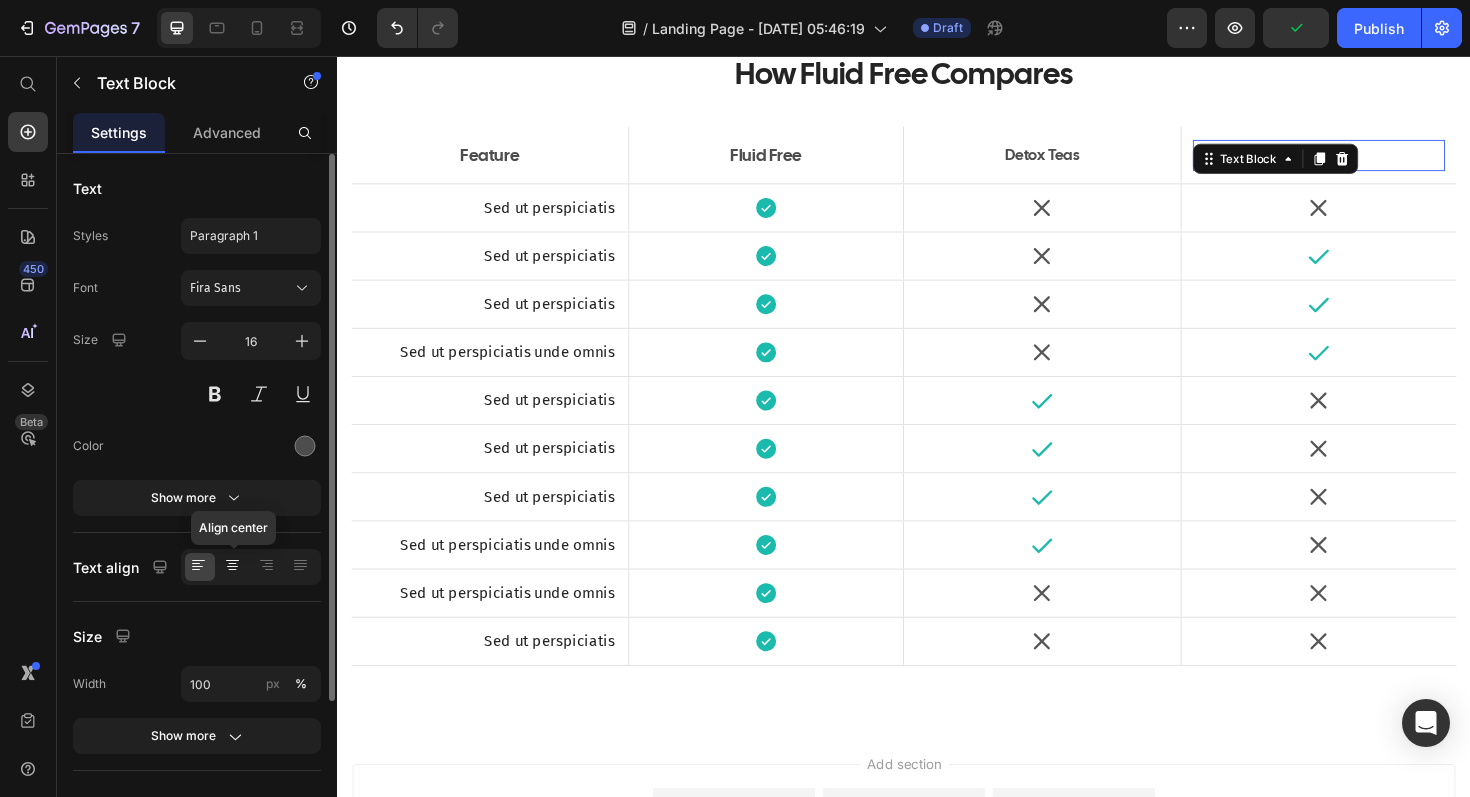 click 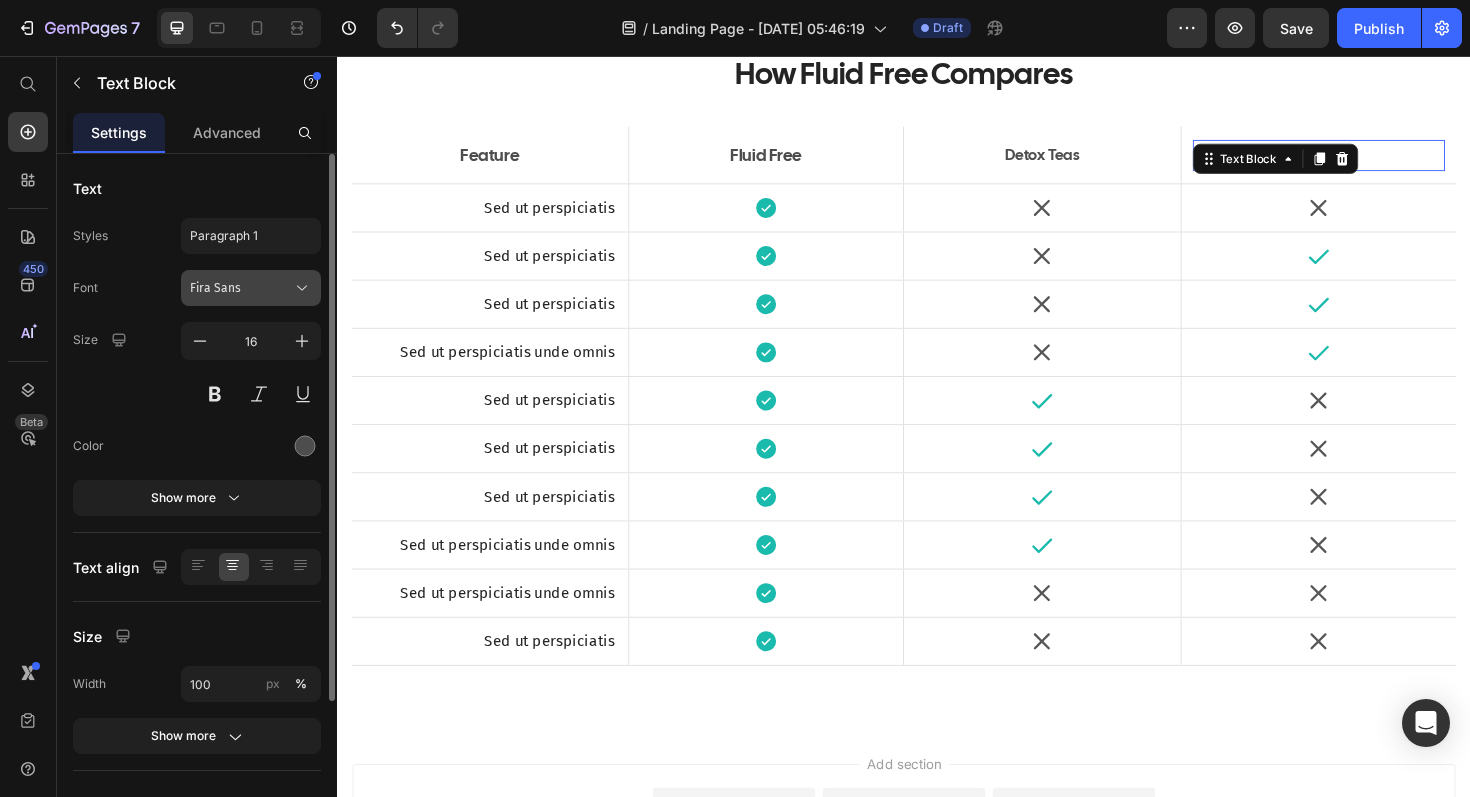 click on "Fira Sans" at bounding box center [241, 288] 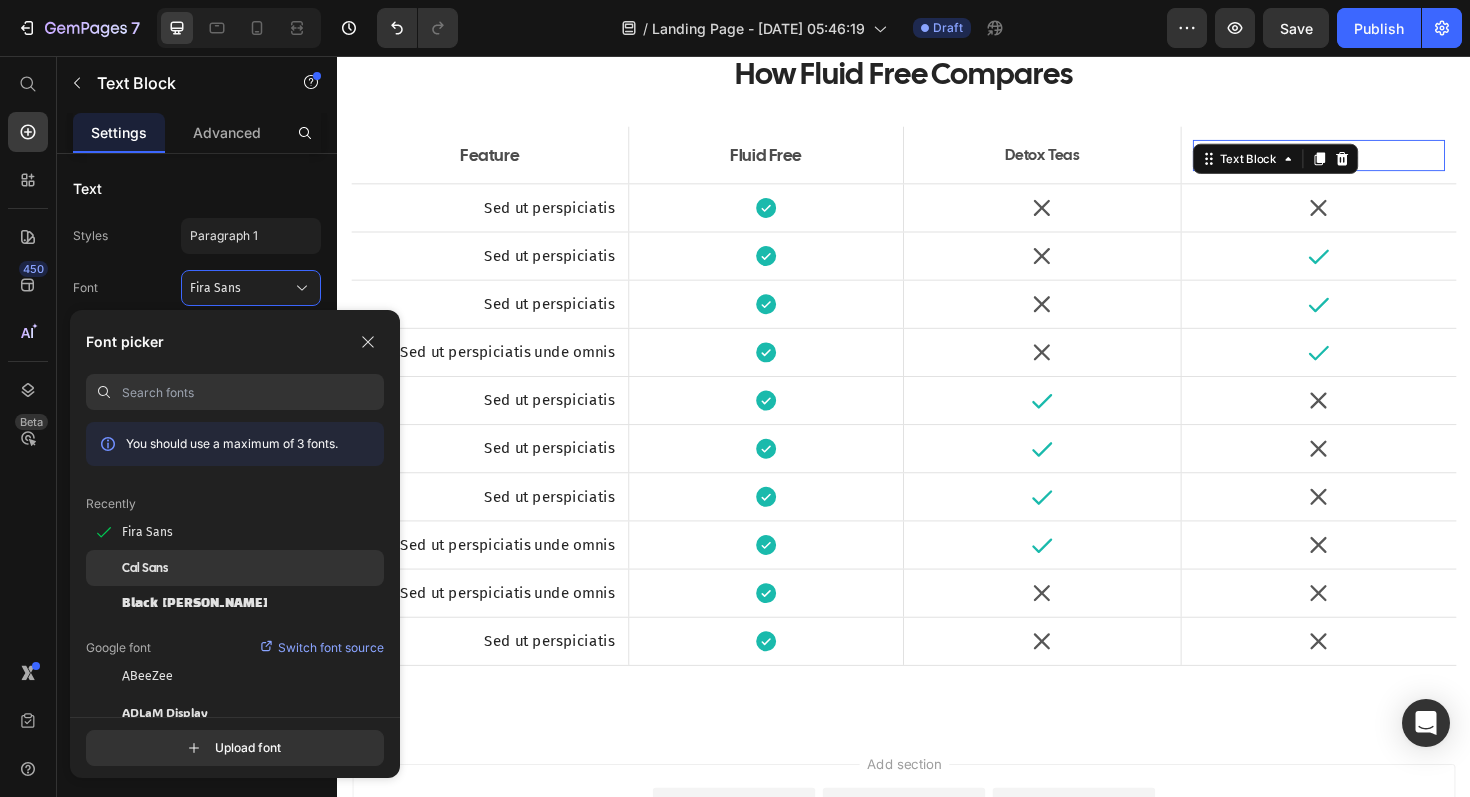 click on "Cal Sans" 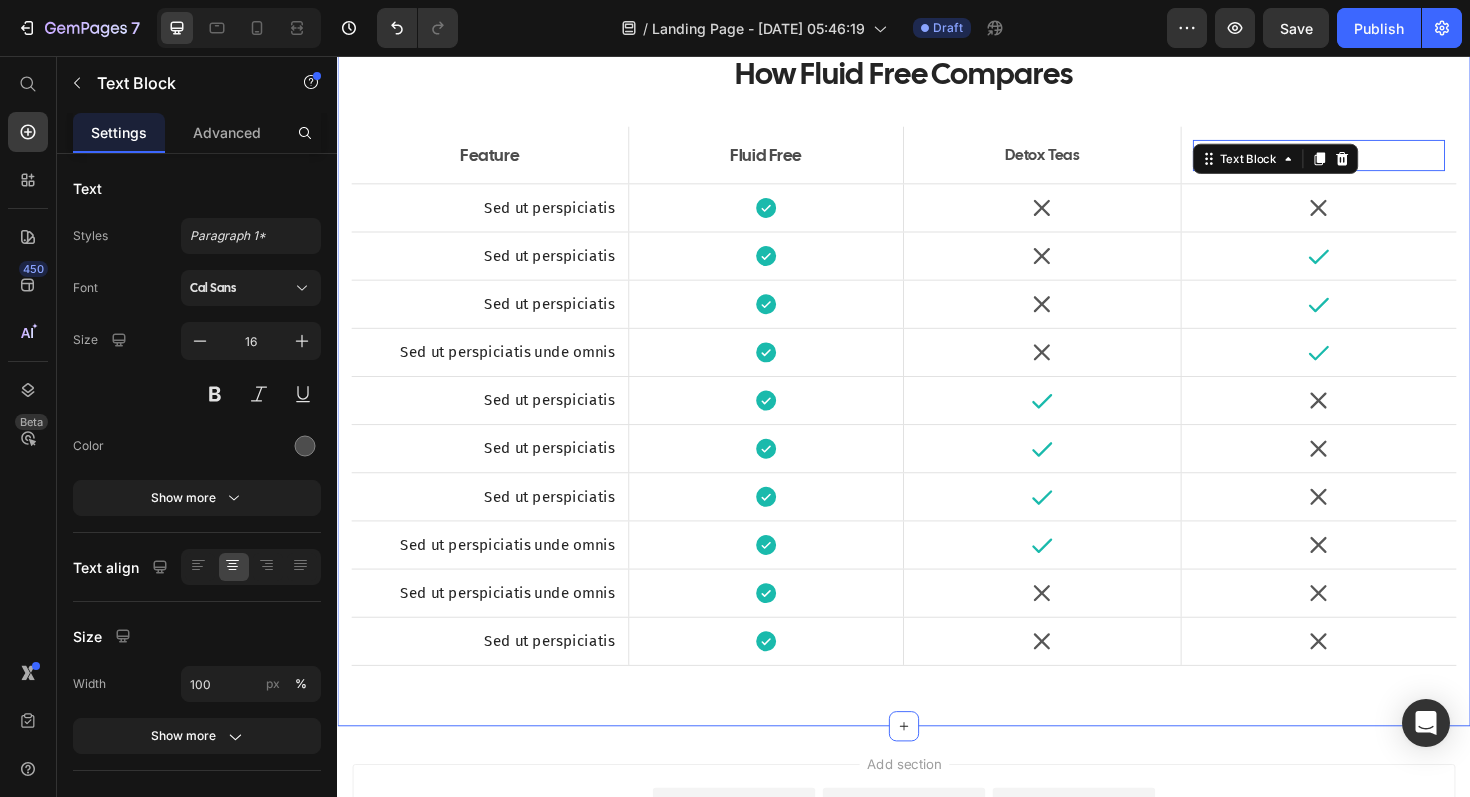 click on "How Fluid Free Compares Heading Feature Text Block Fluid Free Text Block Hero Banner Detox Teas Text Block Fat Burners Text Block   0 Hero Banner Row Sed ut perspiciatis Text Block
Icon Hero Banner
Icon
Icon Hero Banner Row Sed ut perspiciatis Text Block
Icon Hero Banner
Icon
Icon Hero Banner Row Sed ut perspiciatis Text Block
Icon Hero Banner
Icon
Icon Hero Banner Row Sed ut perspiciatis unde omnis Text Block
Icon Hero Banner
Icon
Icon Hero Banner Row Sed ut perspiciatis Text Block
Icon Hero Banner
Icon
Icon Hero Banner Row Sed ut perspiciatis Text Block
Icon Hero Banner
Icon
Icon Hero Banner Row Sed ut perspiciatis Text Block
Icon Hero Banner
Icon
Icon Hero Banner Row Icon Icon" at bounding box center (937, 369) 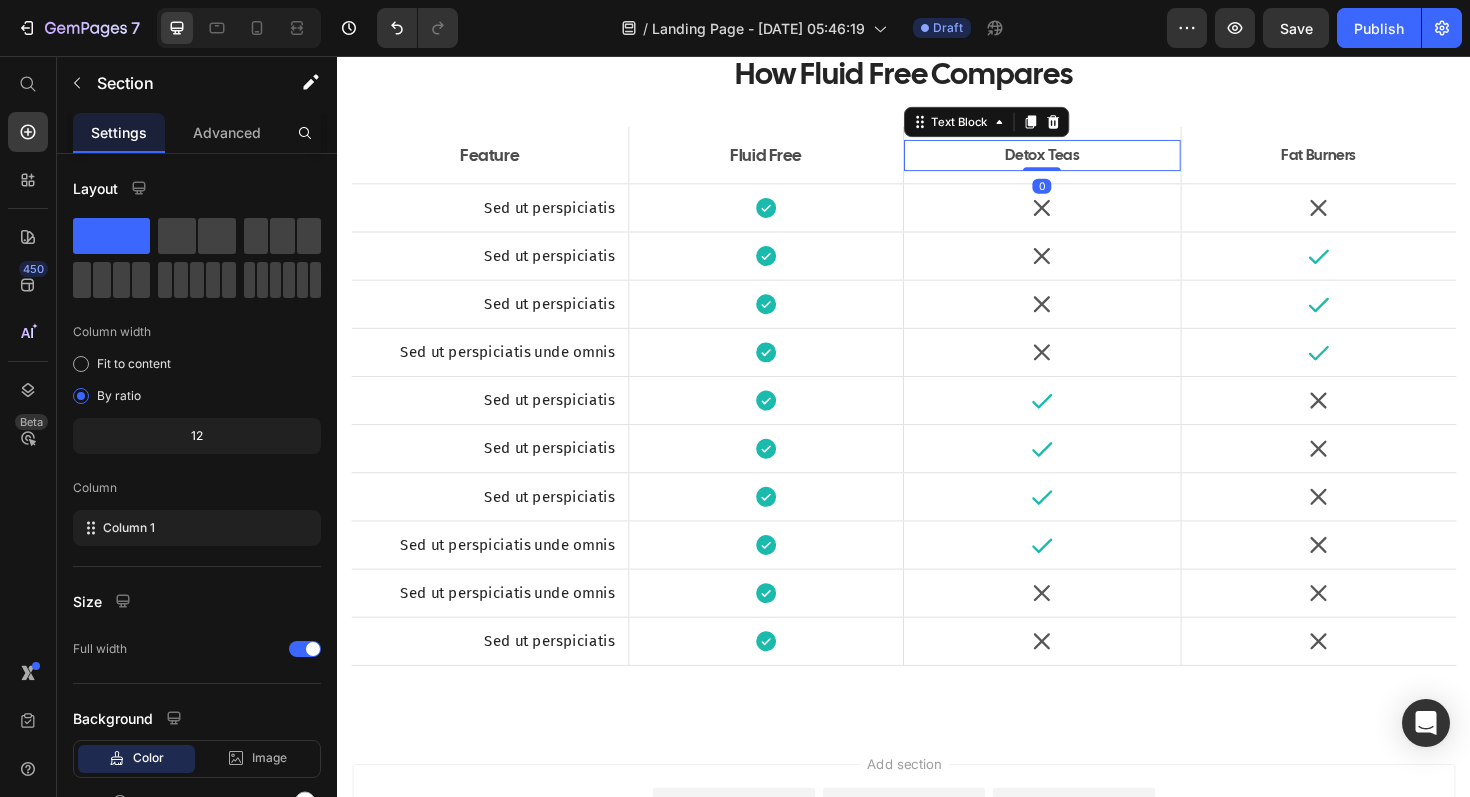 click on "Detox Teas" at bounding box center (1083, 161) 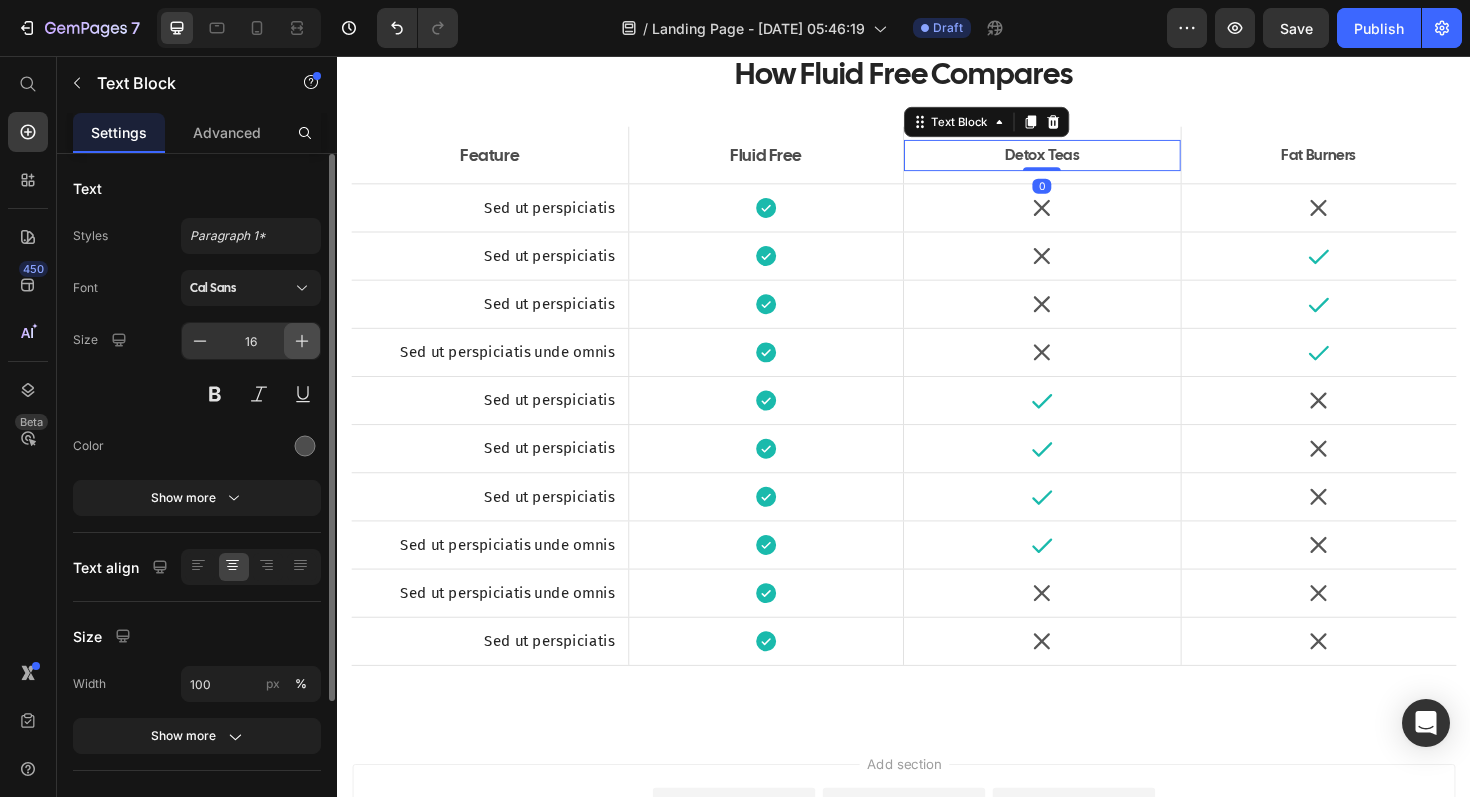 click 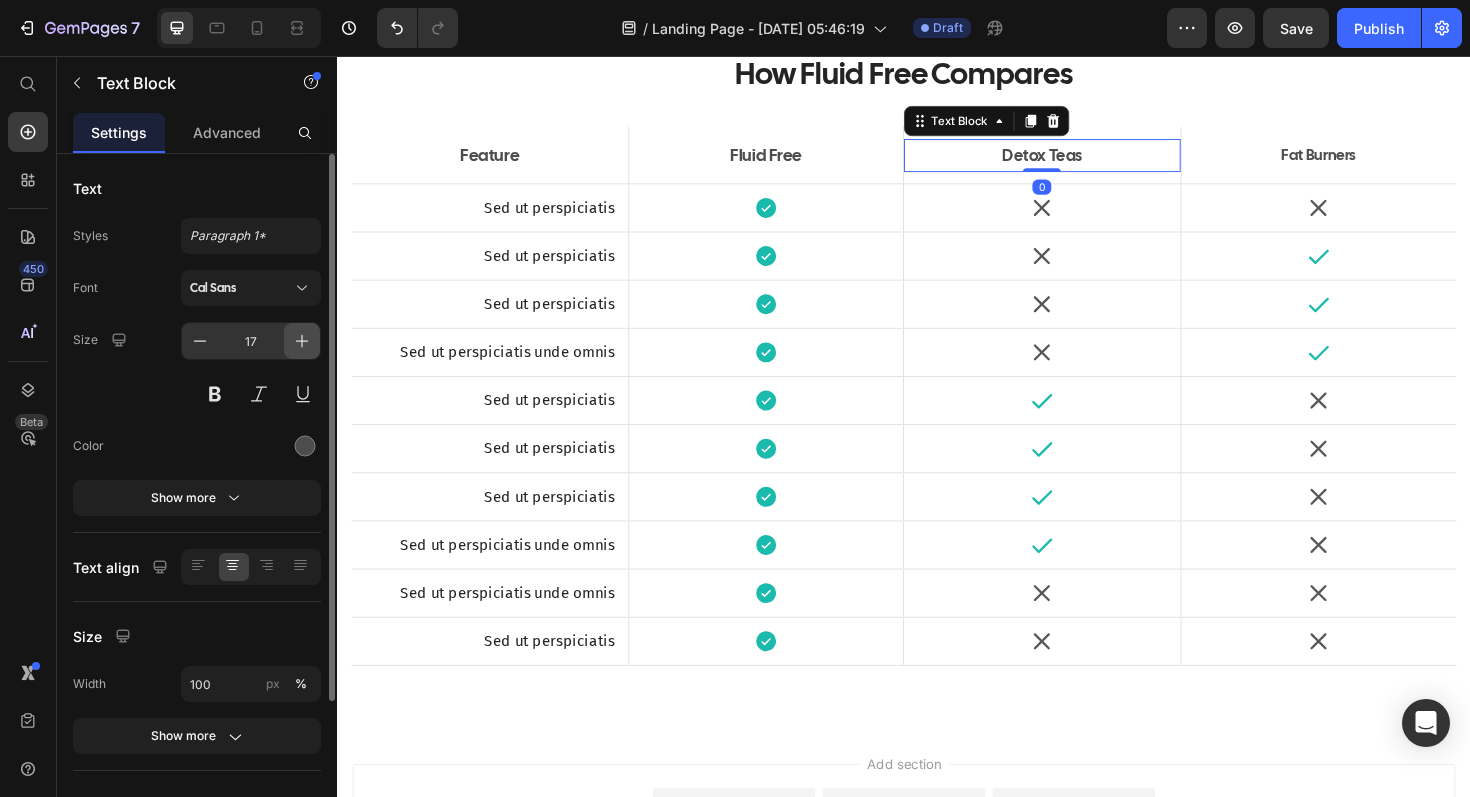 click 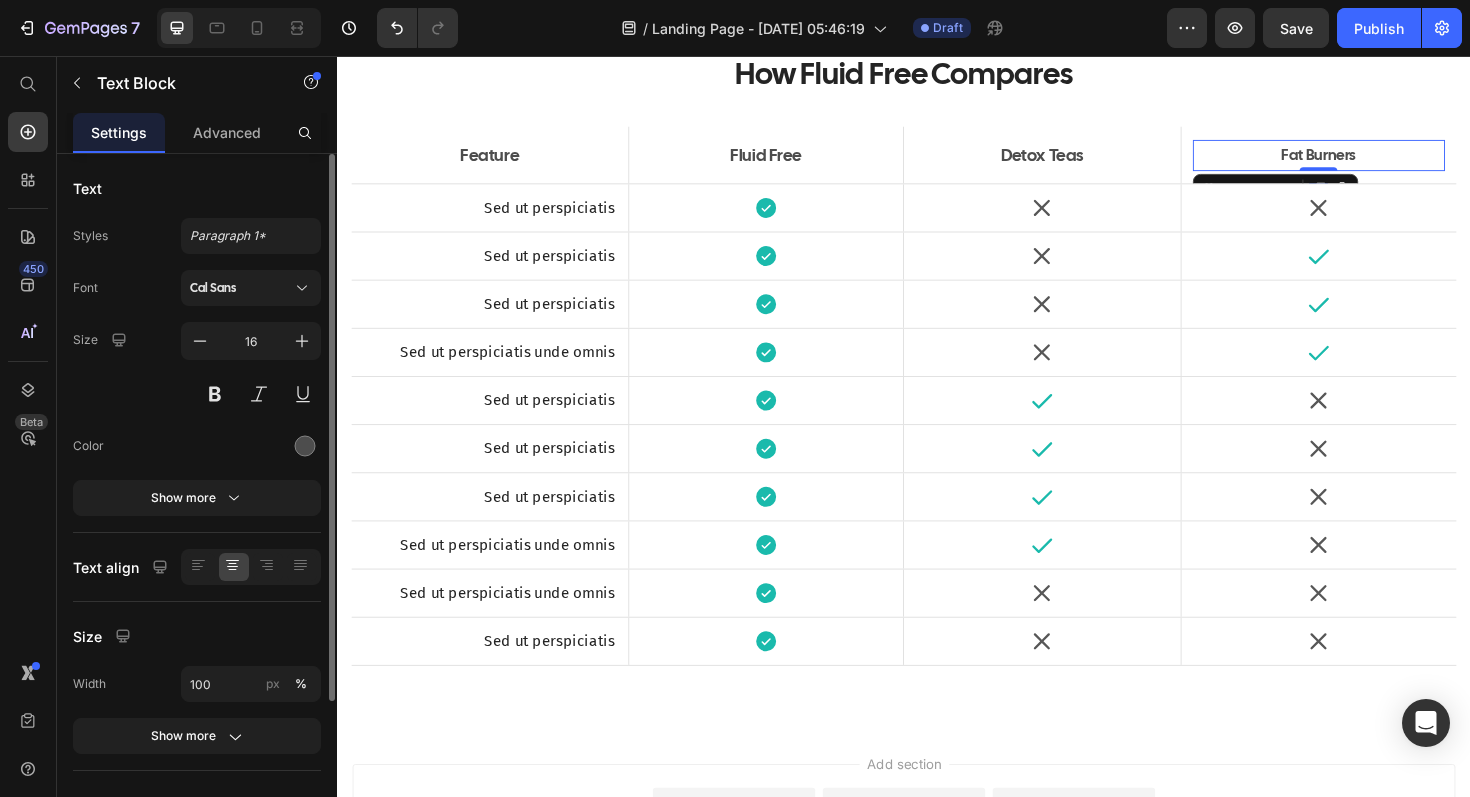 click on "Fat Burners" at bounding box center [1377, 161] 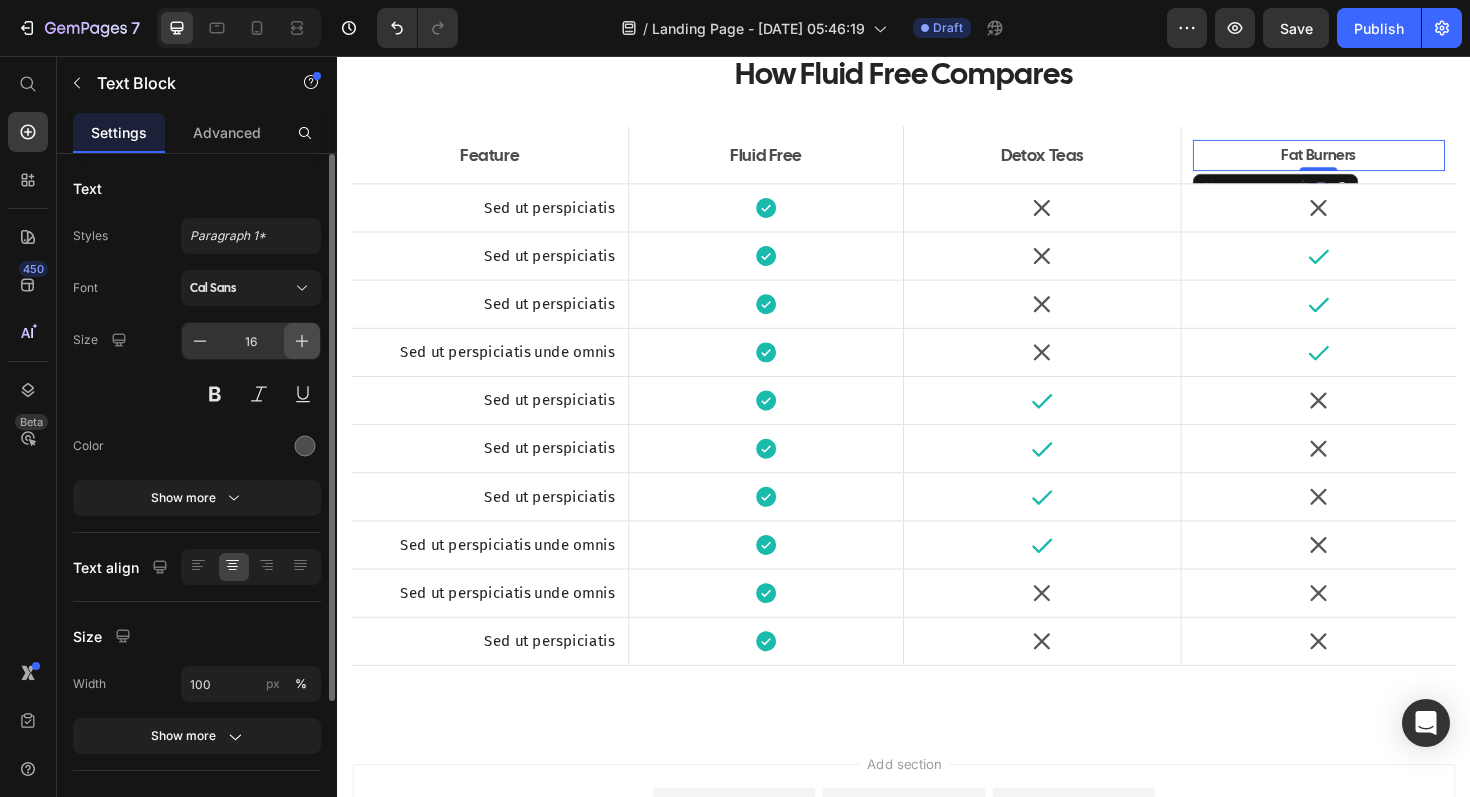 click at bounding box center (302, 341) 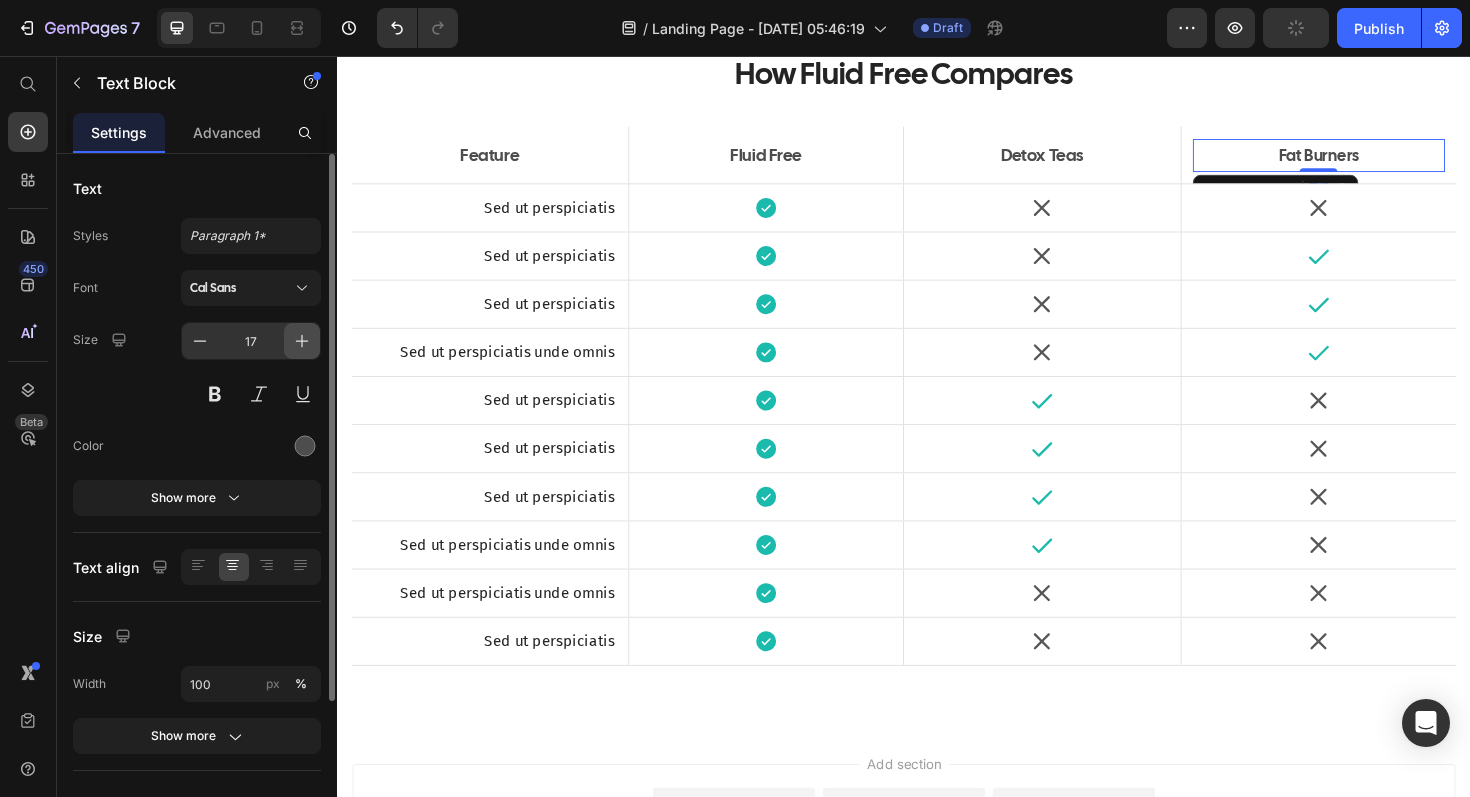 click at bounding box center [302, 341] 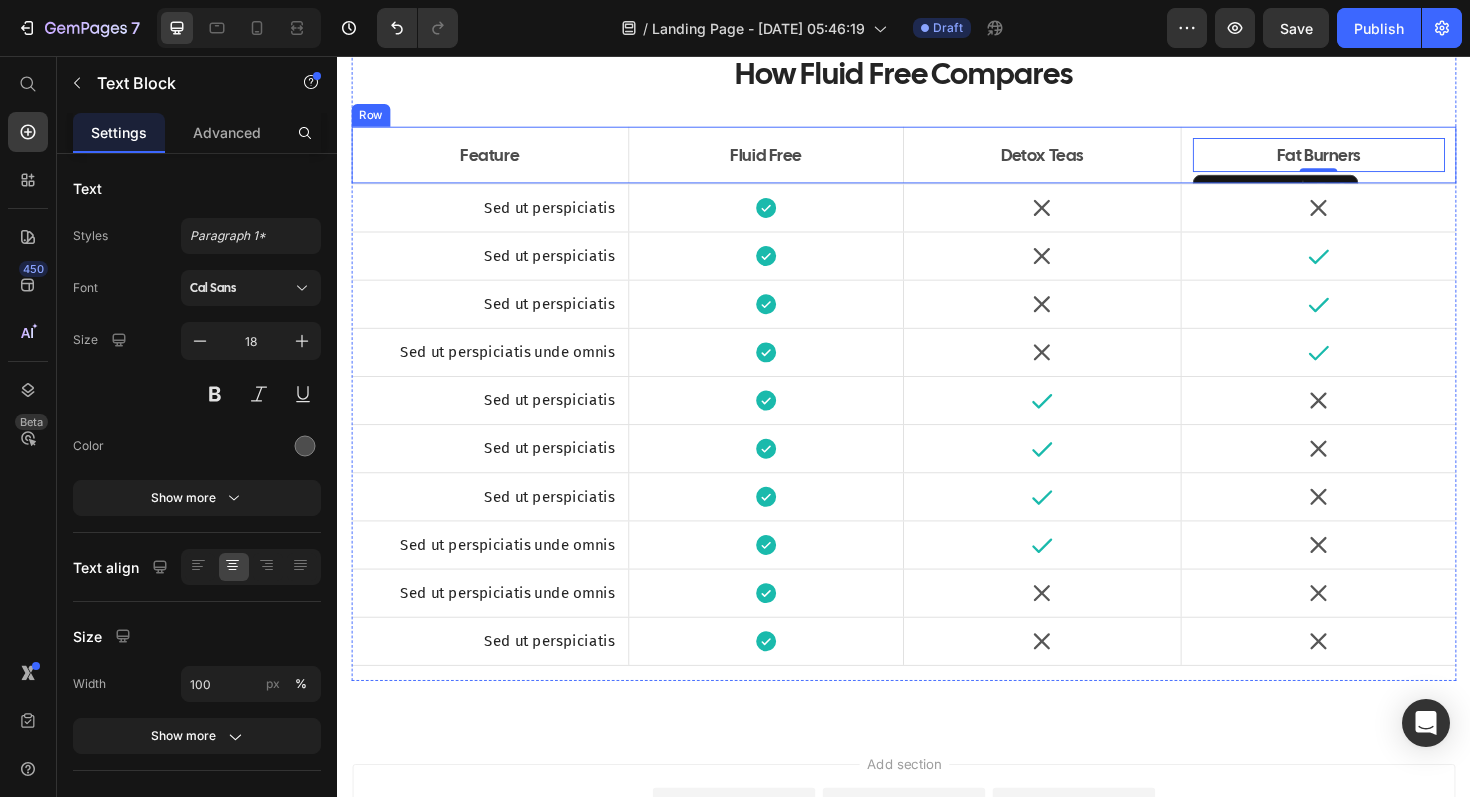 click on "Feature Text Block" at bounding box center (498, 161) 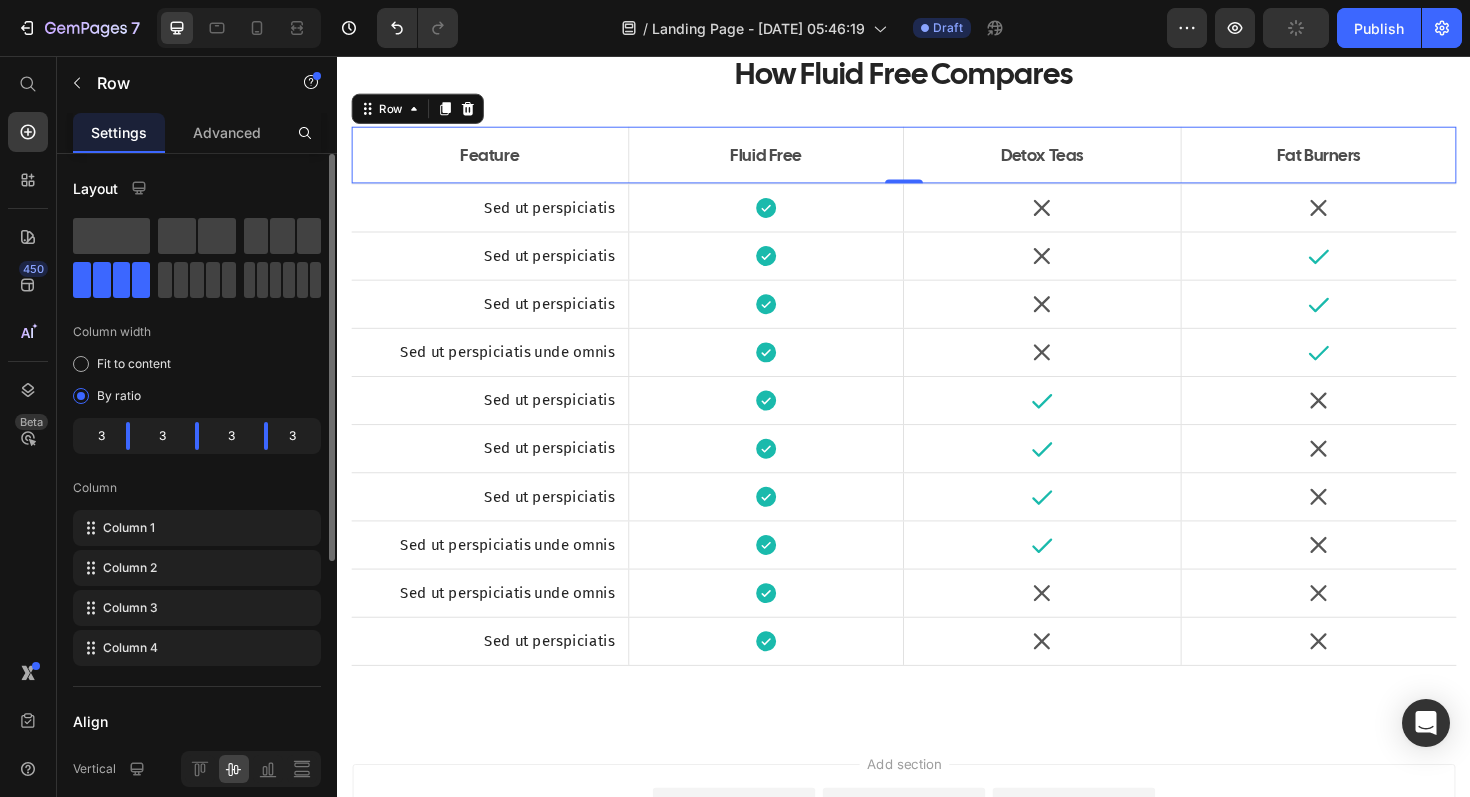 scroll, scrollTop: 501, scrollLeft: 0, axis: vertical 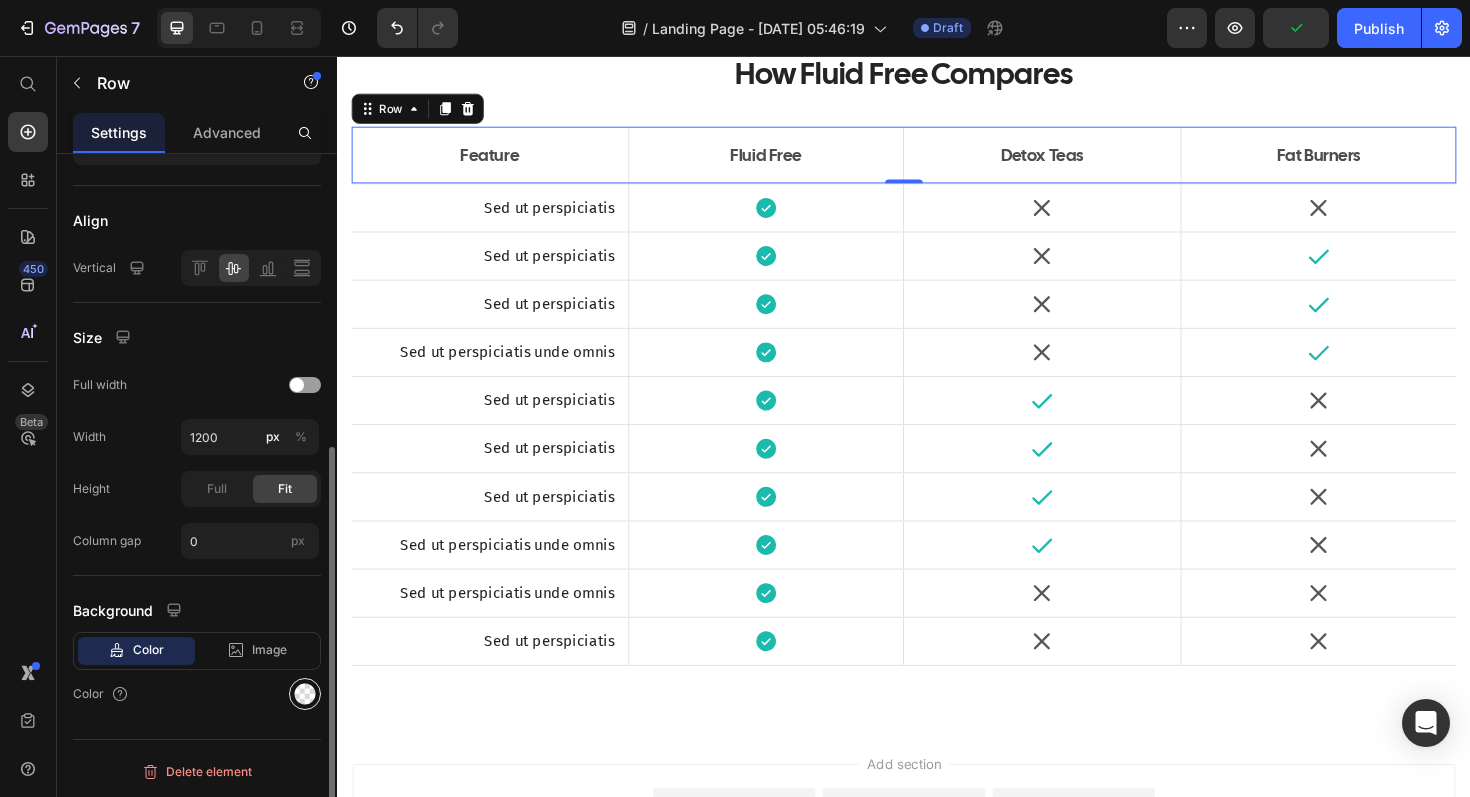click at bounding box center (305, 694) 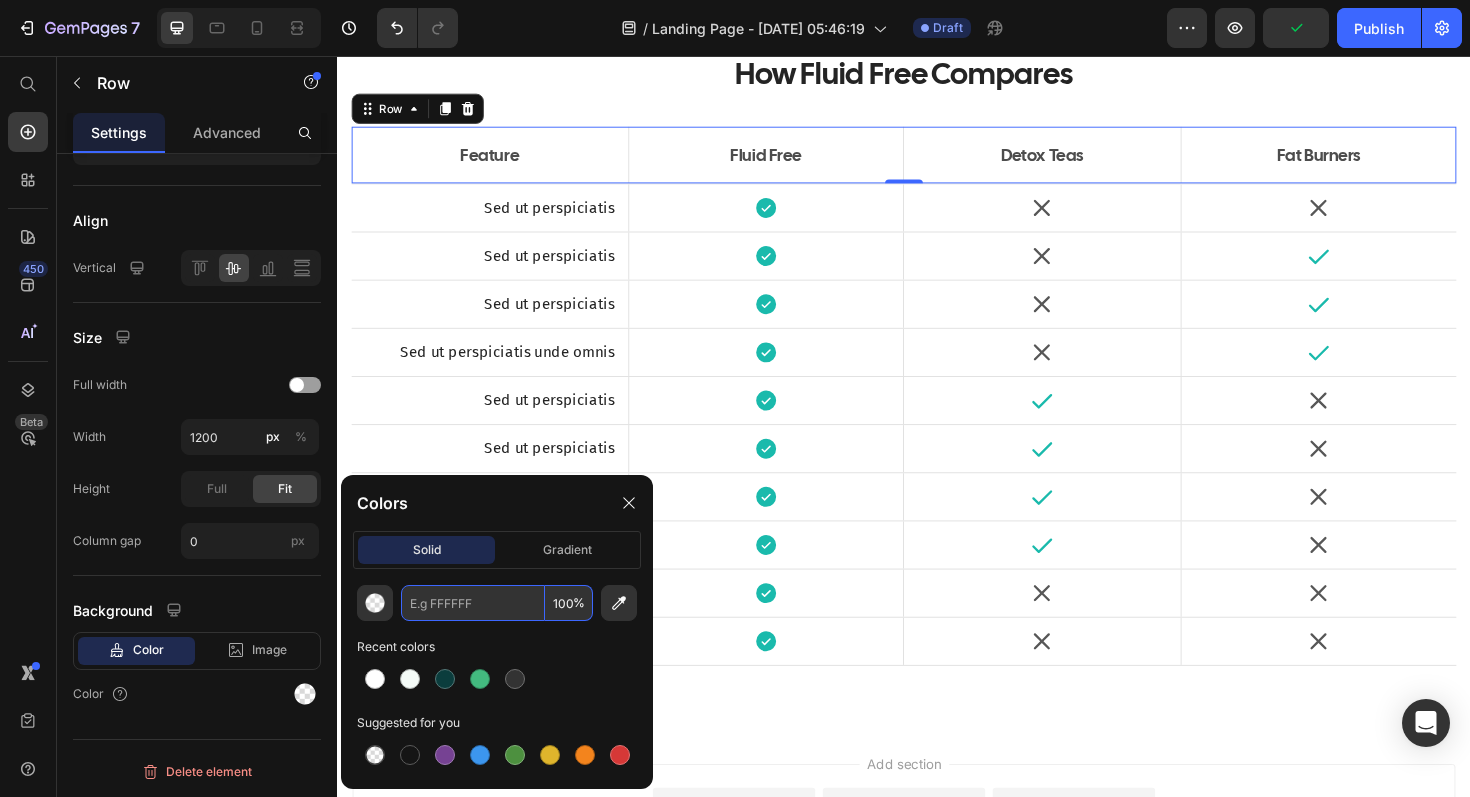 click at bounding box center (473, 603) 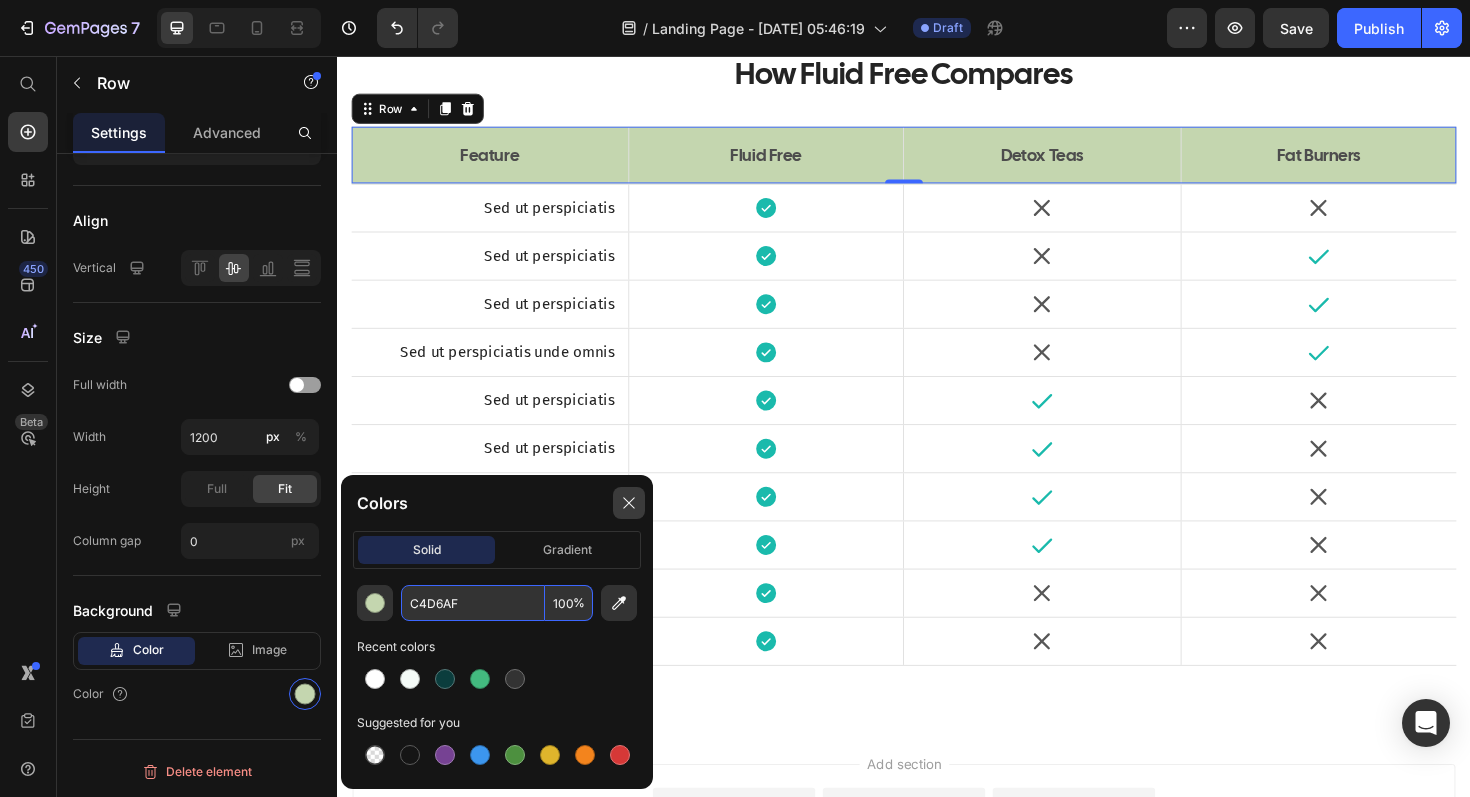 type on "C4D6AF" 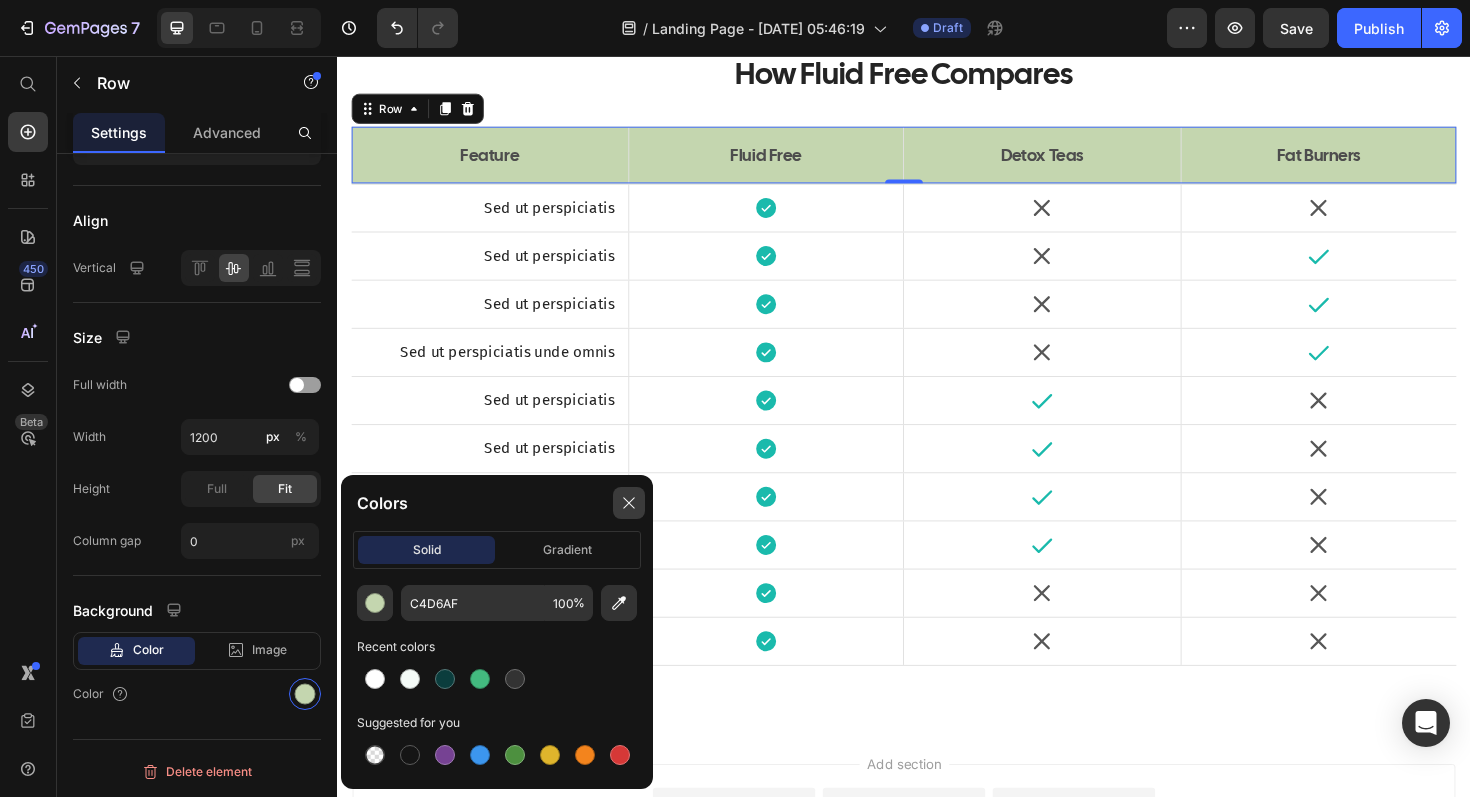 click 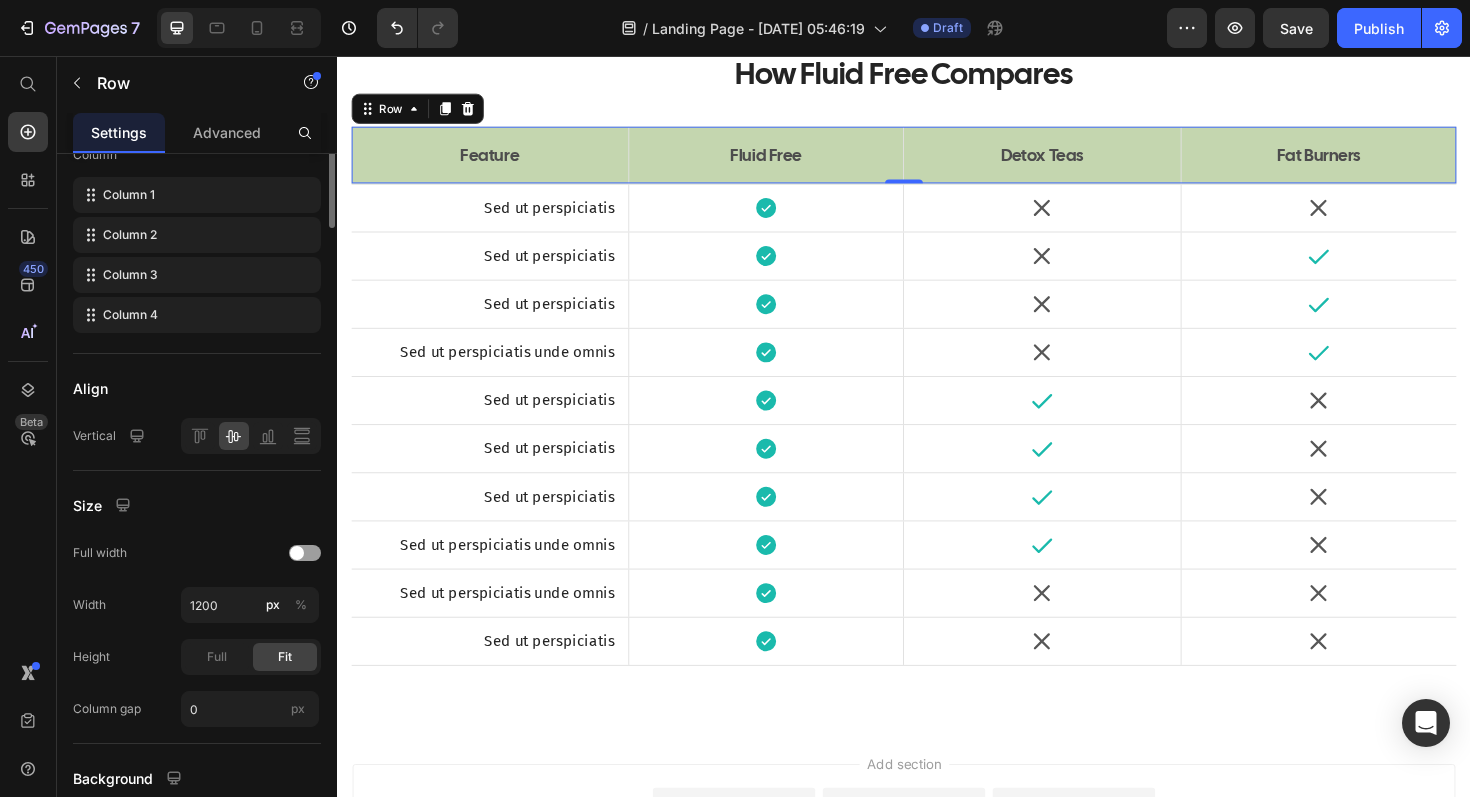 scroll, scrollTop: 0, scrollLeft: 0, axis: both 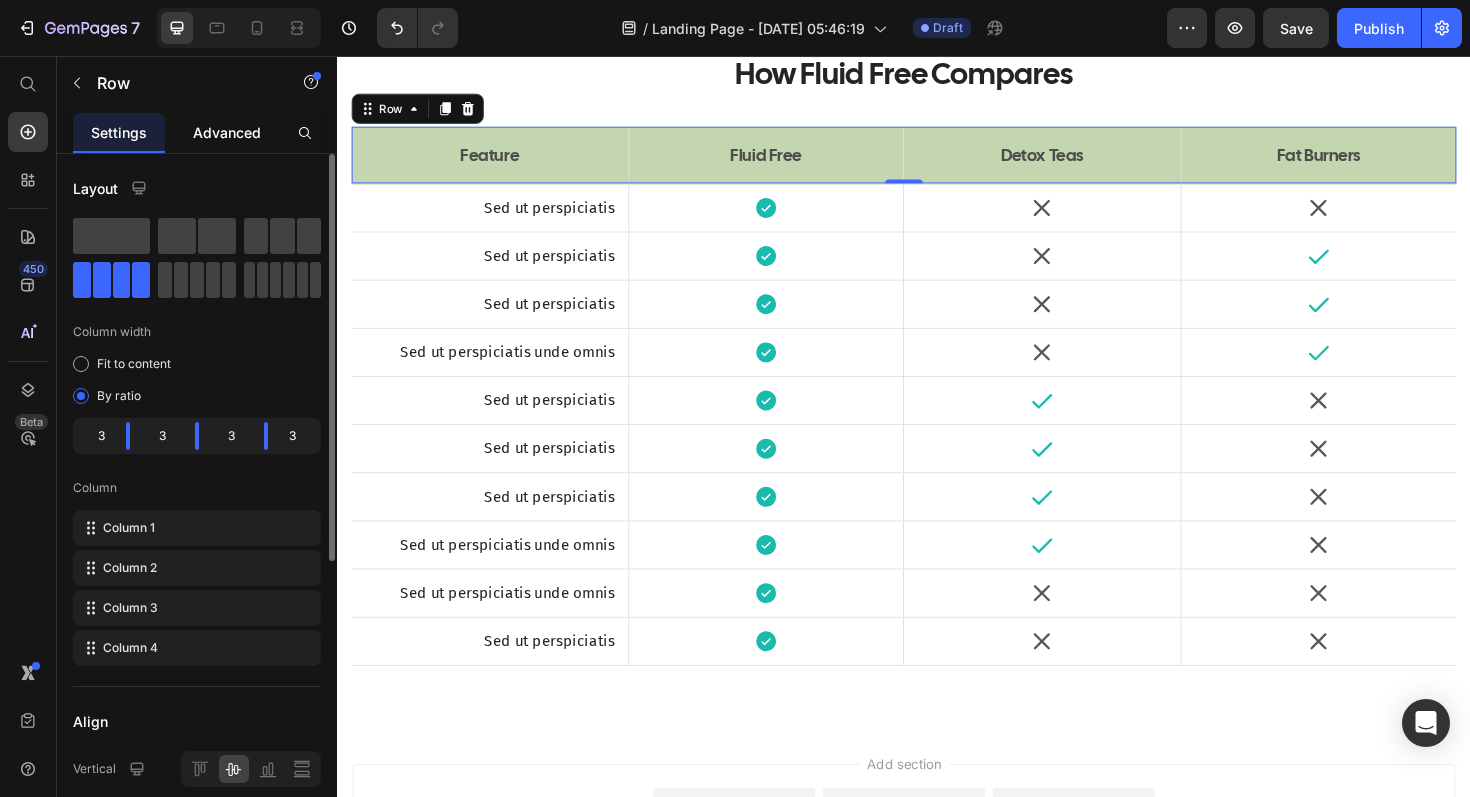 click on "Advanced" at bounding box center [227, 132] 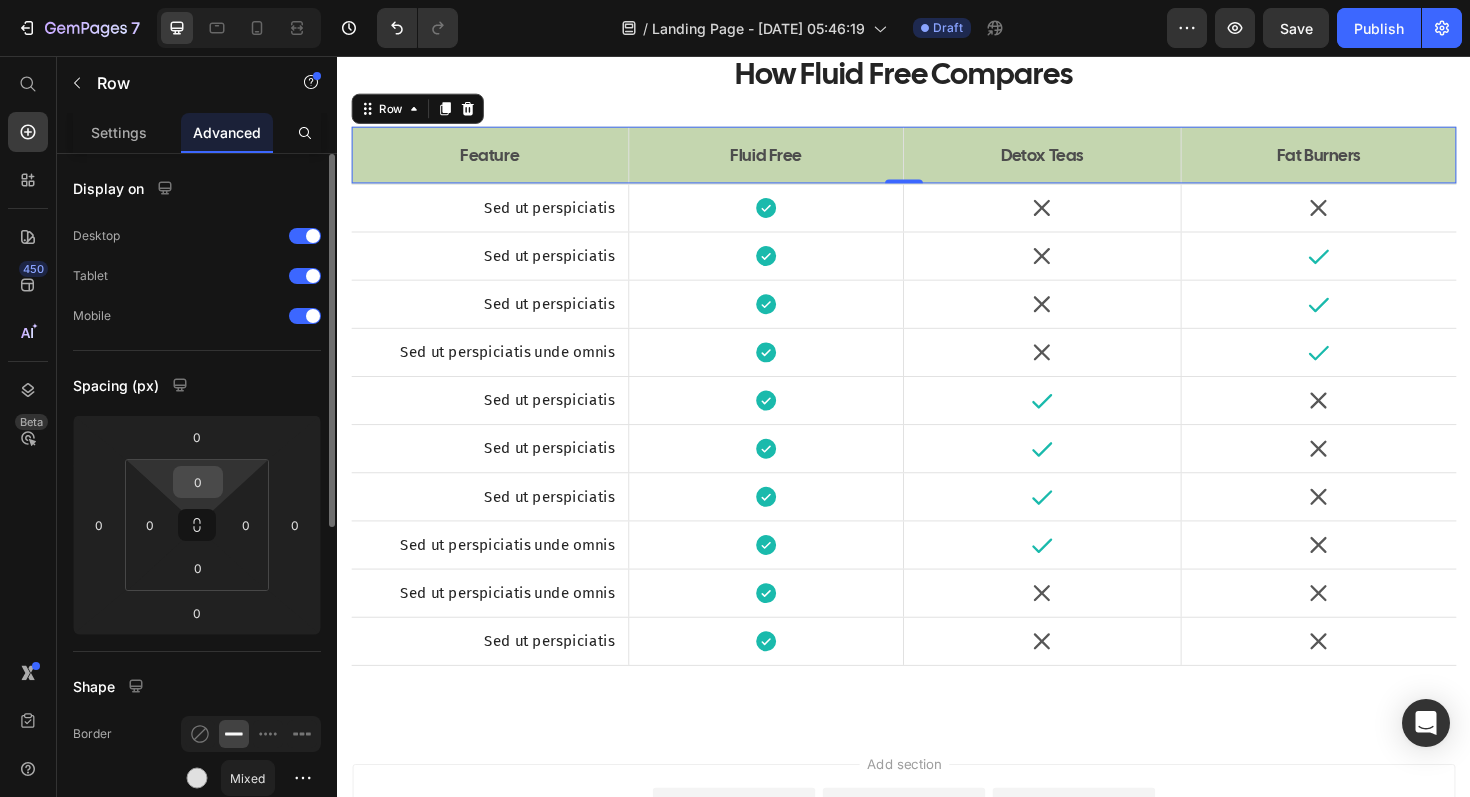 click on "0" at bounding box center [198, 482] 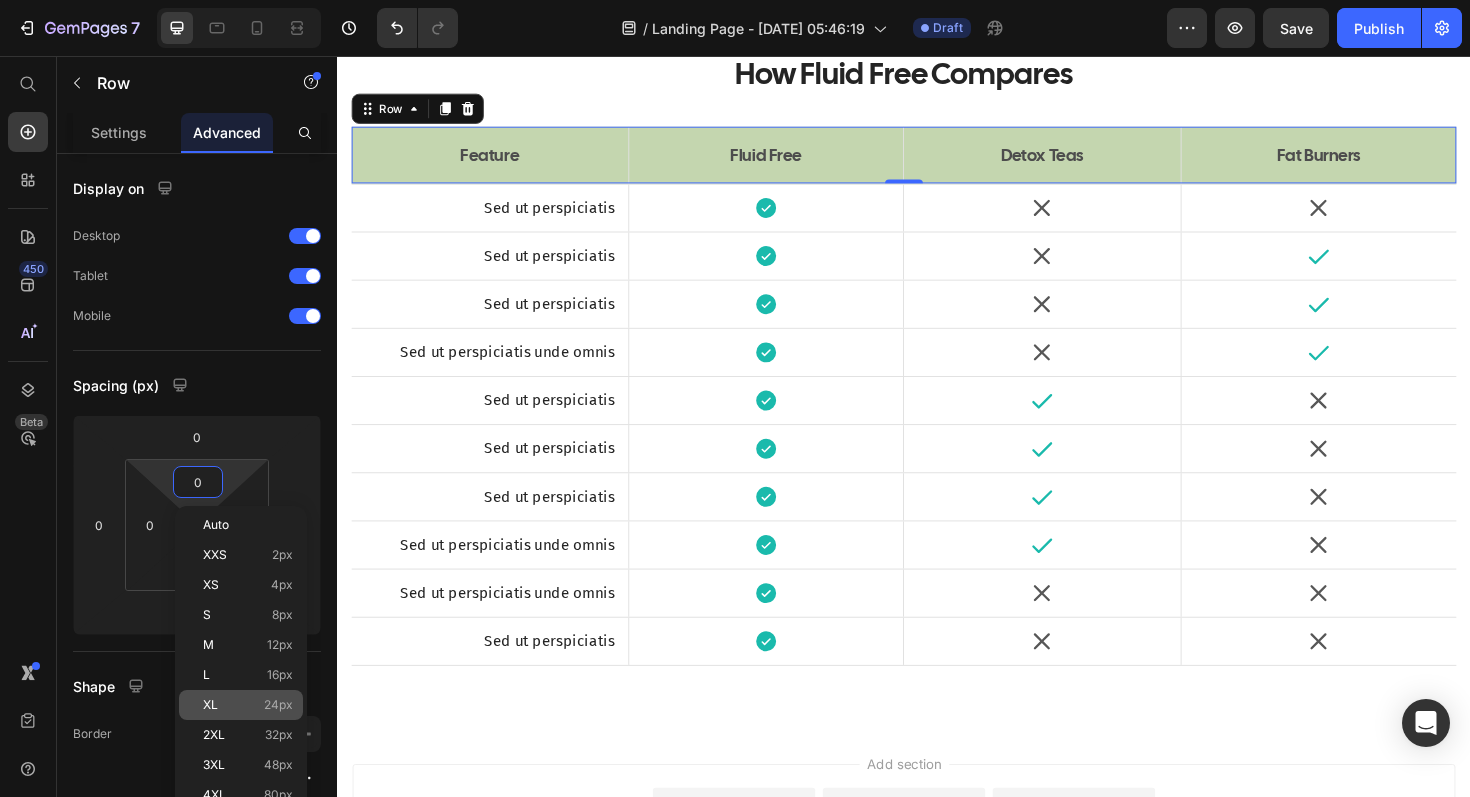 click on "XL 24px" 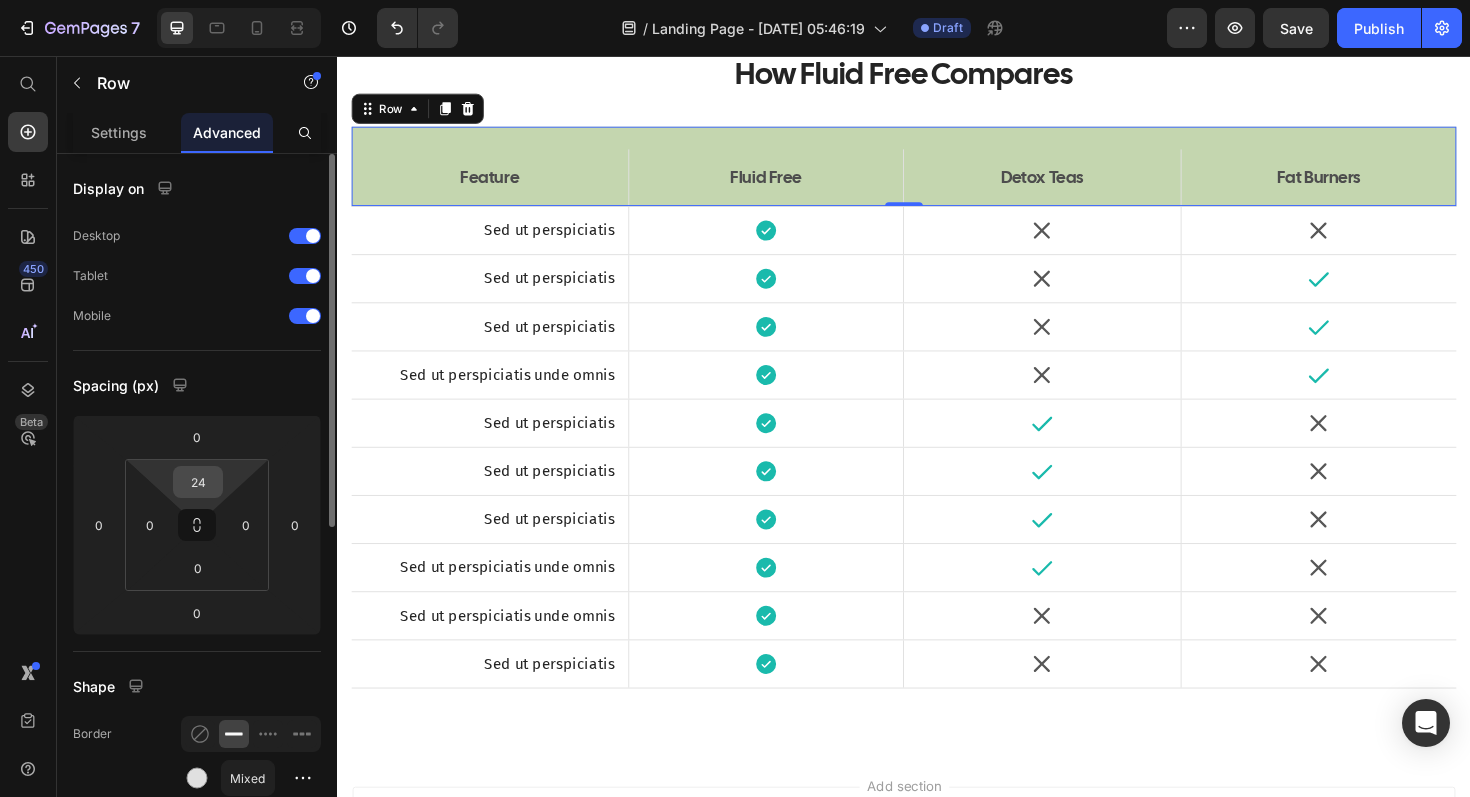 click on "24" at bounding box center [198, 482] 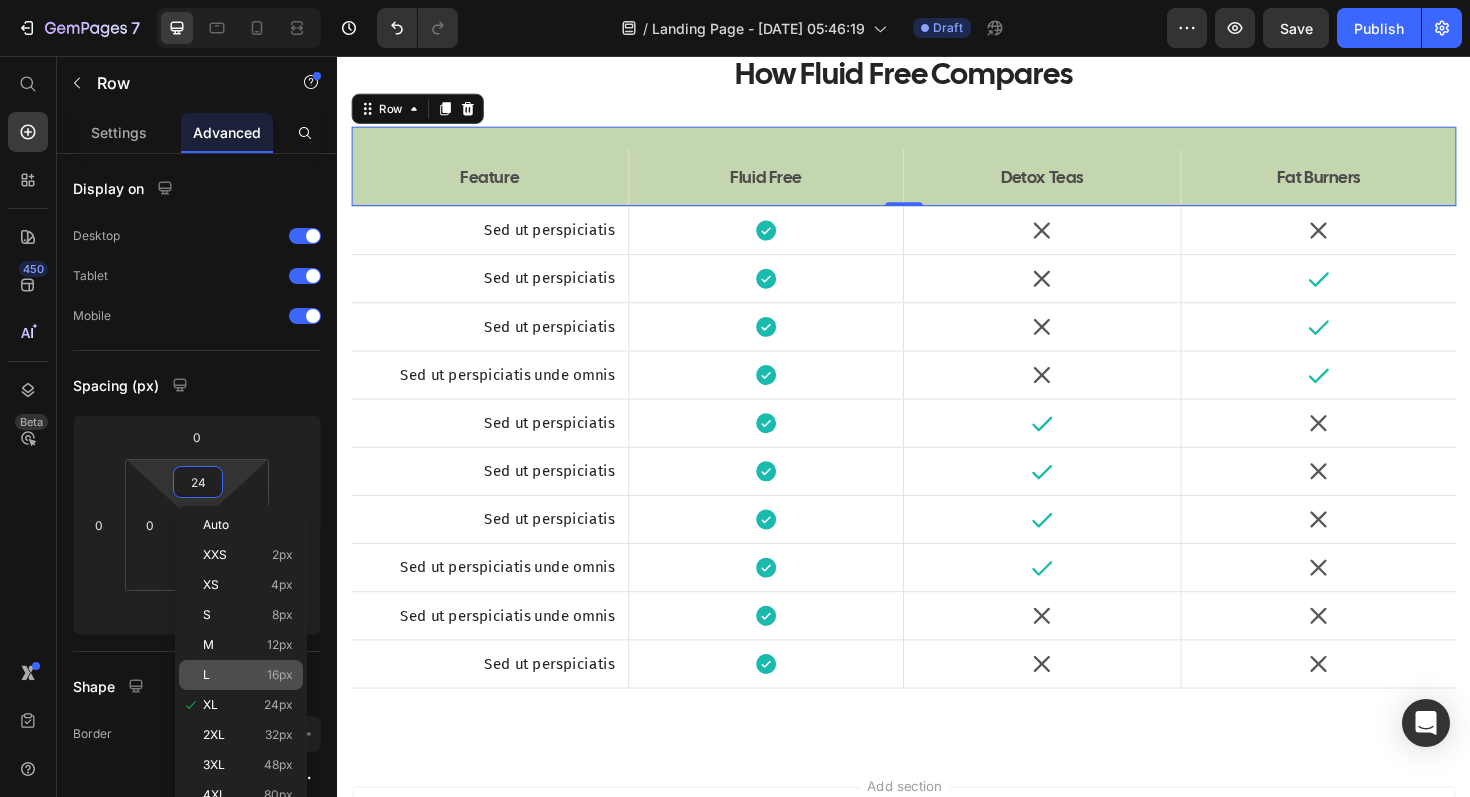 click on "L 16px" 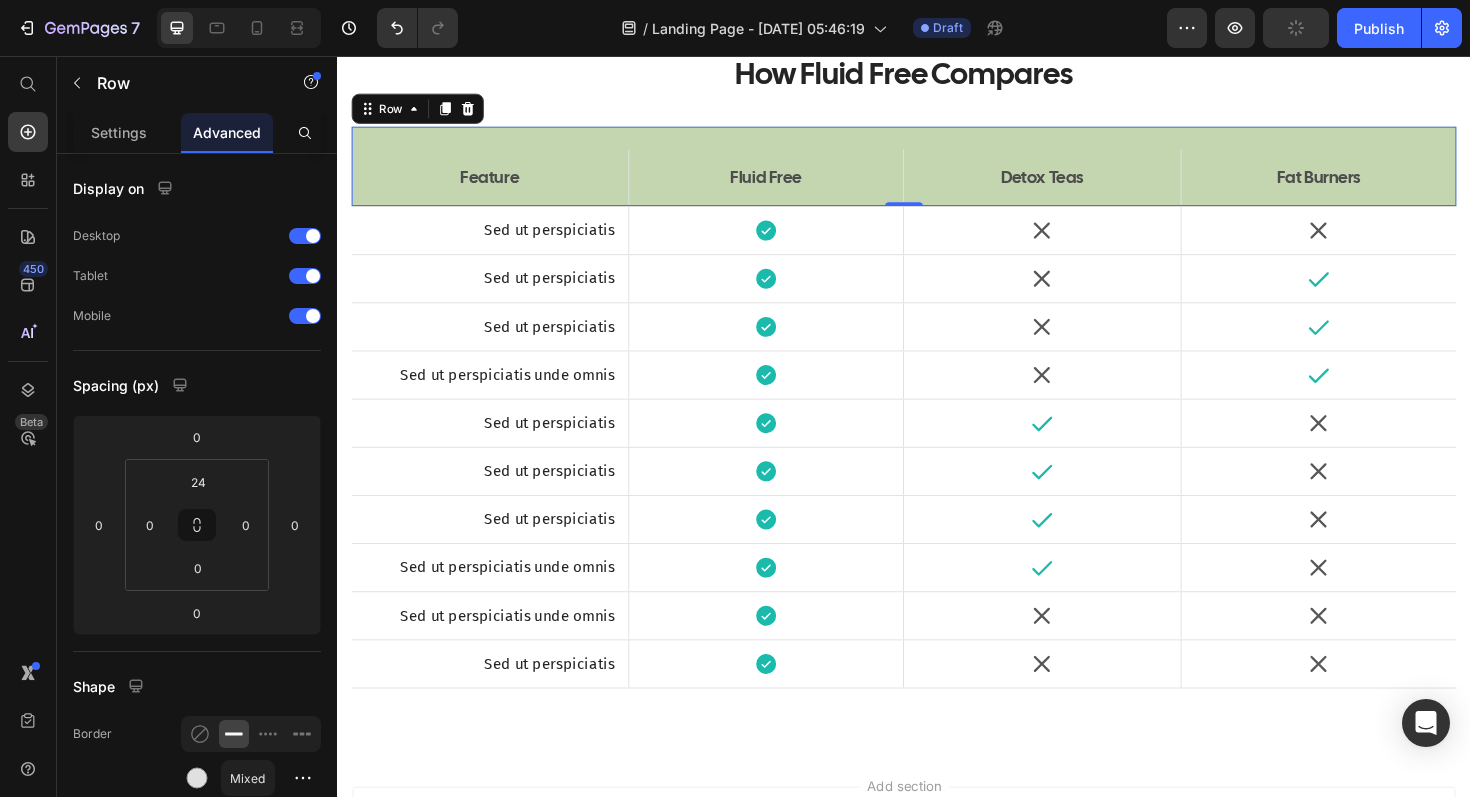 type on "16" 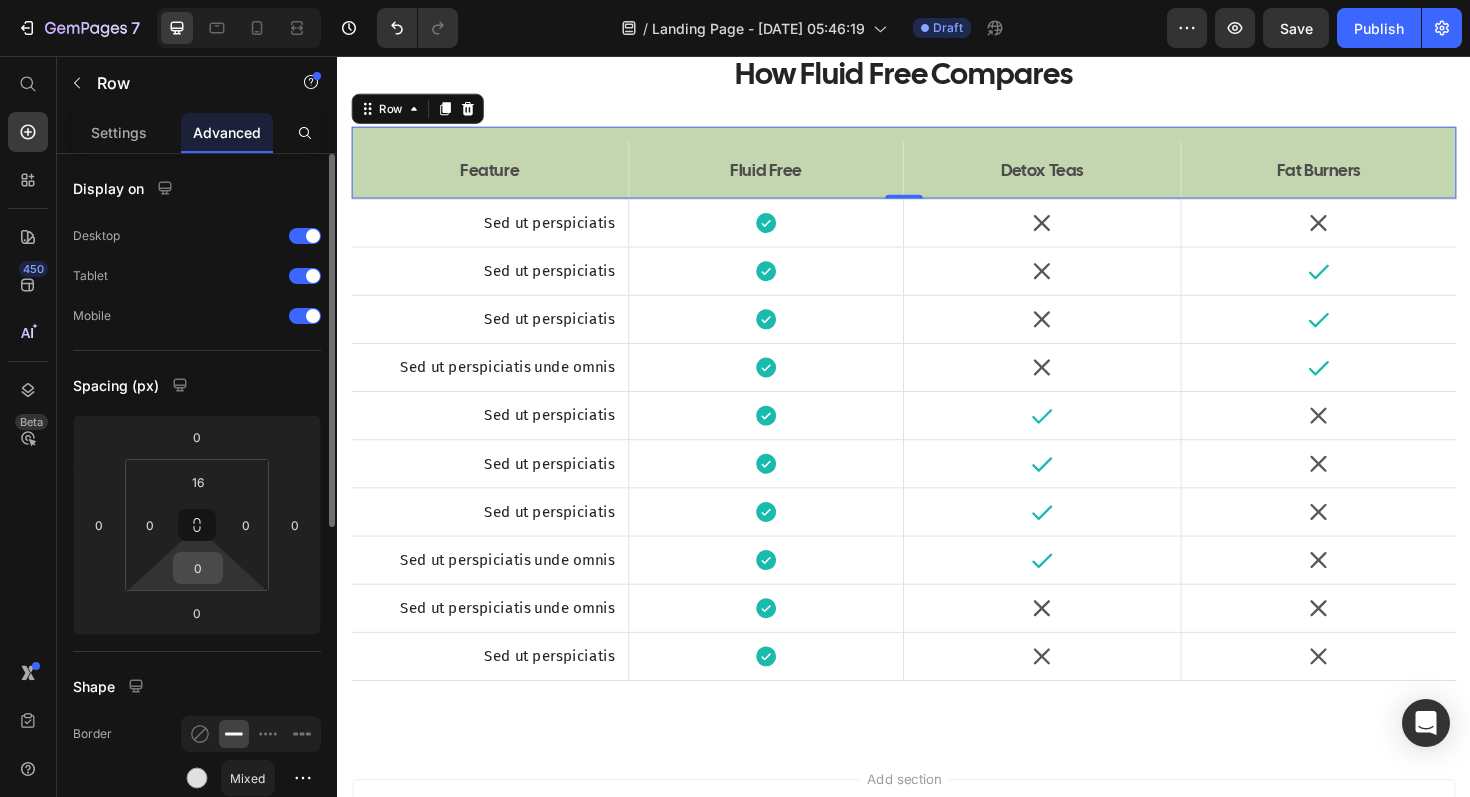 click on "0" at bounding box center (198, 568) 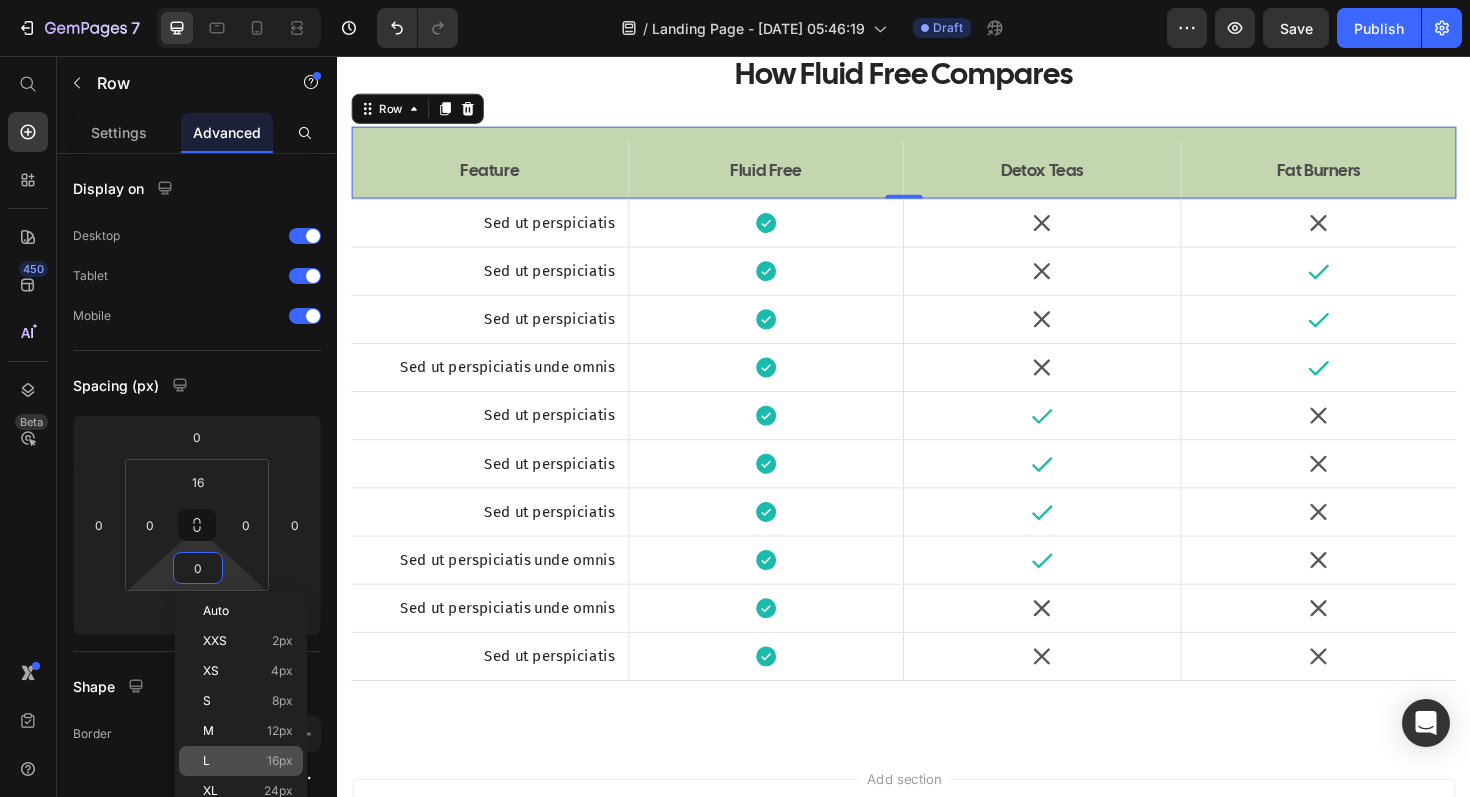 click on "L 16px" 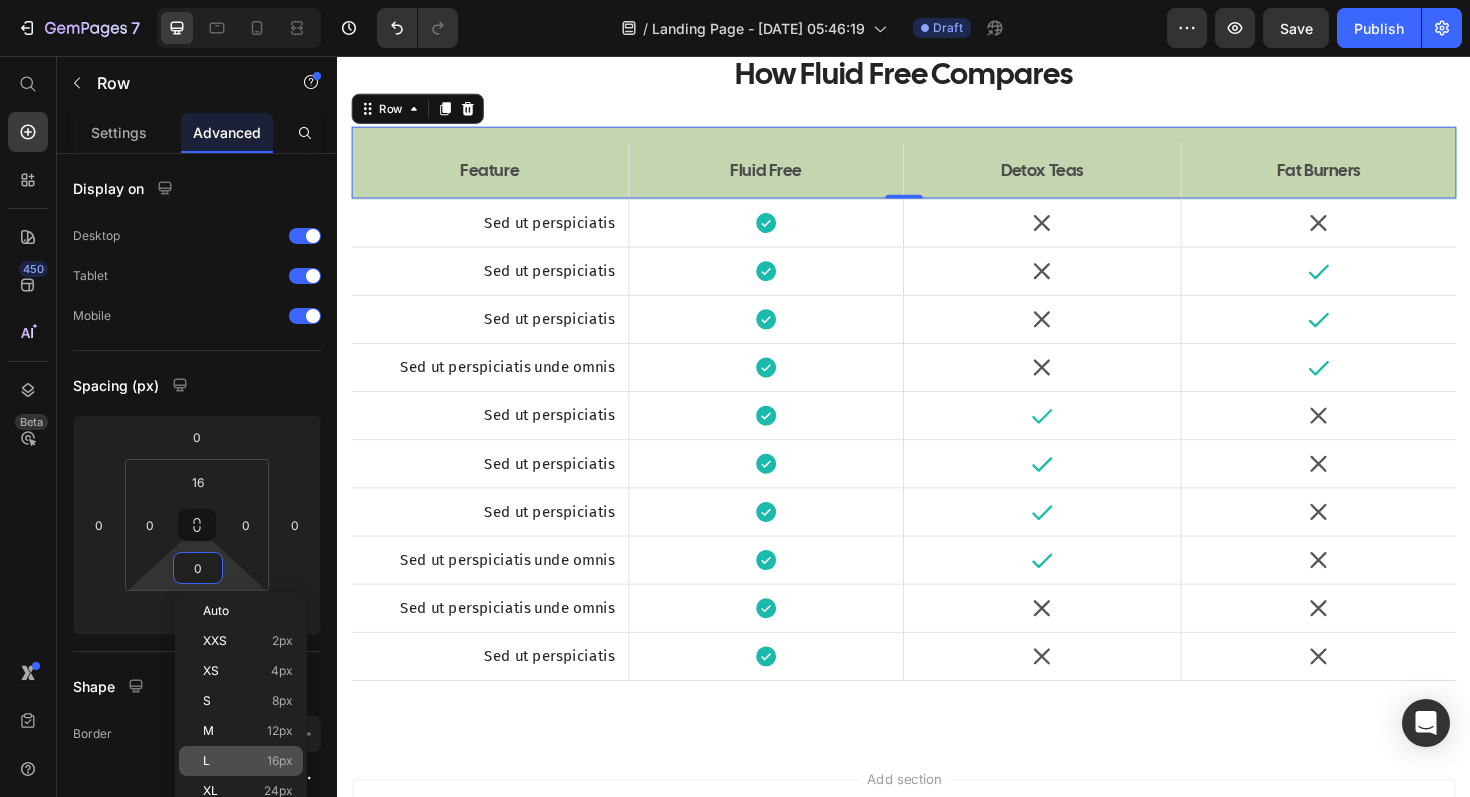 type on "16" 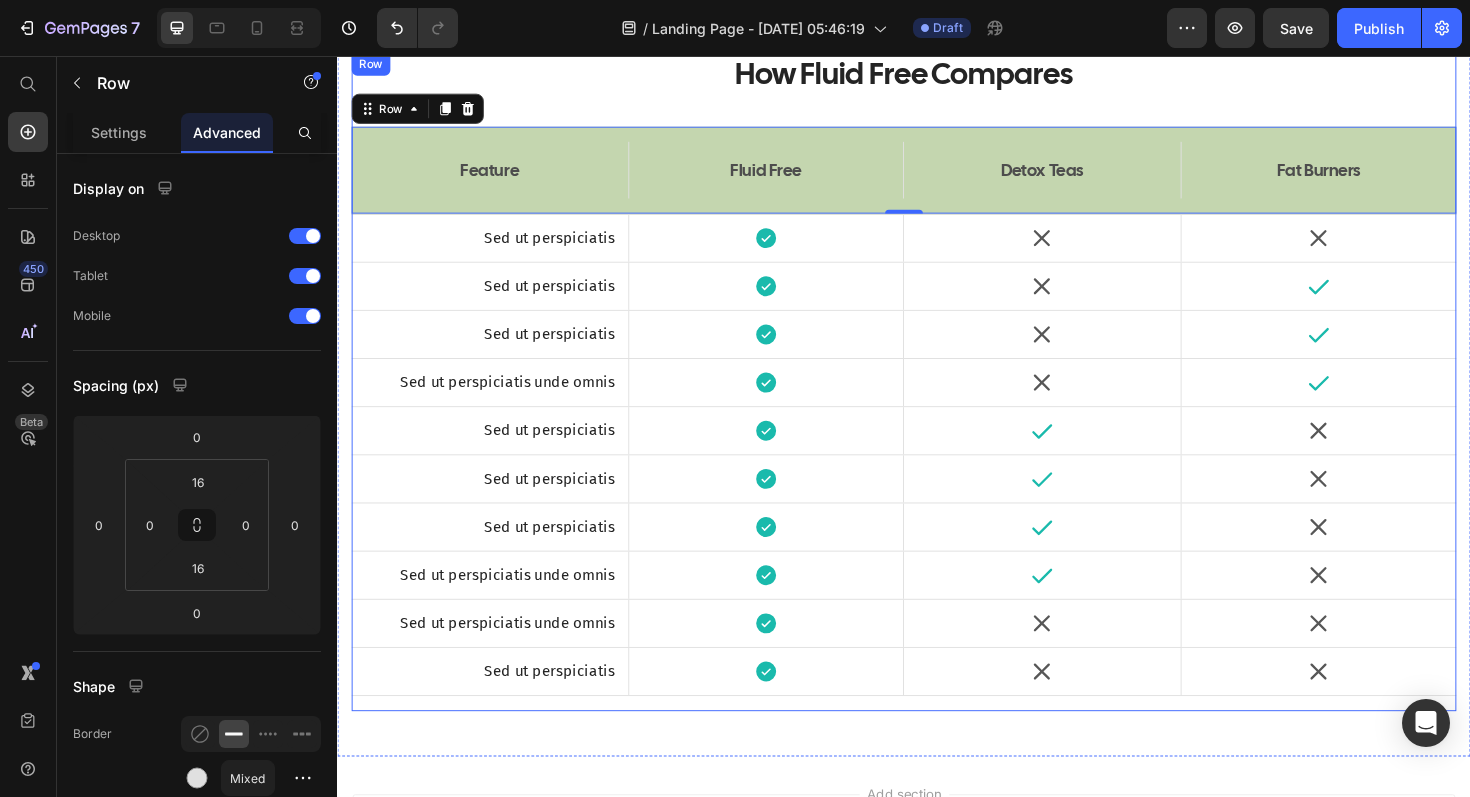 click on "How Fluid Free Compares Heading Feature Text Block Fluid Free Text Block Hero Banner Detox Teas Text Block Fat Burners Text Block Hero Banner Row   0 Sed ut perspiciatis Text Block
Icon Hero Banner
Icon
Icon Hero Banner Row Sed ut perspiciatis Text Block
Icon Hero Banner
Icon
Icon Hero Banner Row Sed ut perspiciatis Text Block
Icon Hero Banner
Icon
Icon Hero Banner Row Sed ut perspiciatis unde omnis Text Block
Icon Hero Banner
Icon
Icon Hero Banner Row Sed ut perspiciatis Text Block
Icon Hero Banner
Icon
Icon Hero Banner Row Sed ut perspiciatis Text Block
Icon Hero Banner
Icon
Icon Hero Banner Row Sed ut perspiciatis Text Block
Icon Hero Banner
Icon
Icon Hero Banner Row Icon Icon" at bounding box center (937, 401) 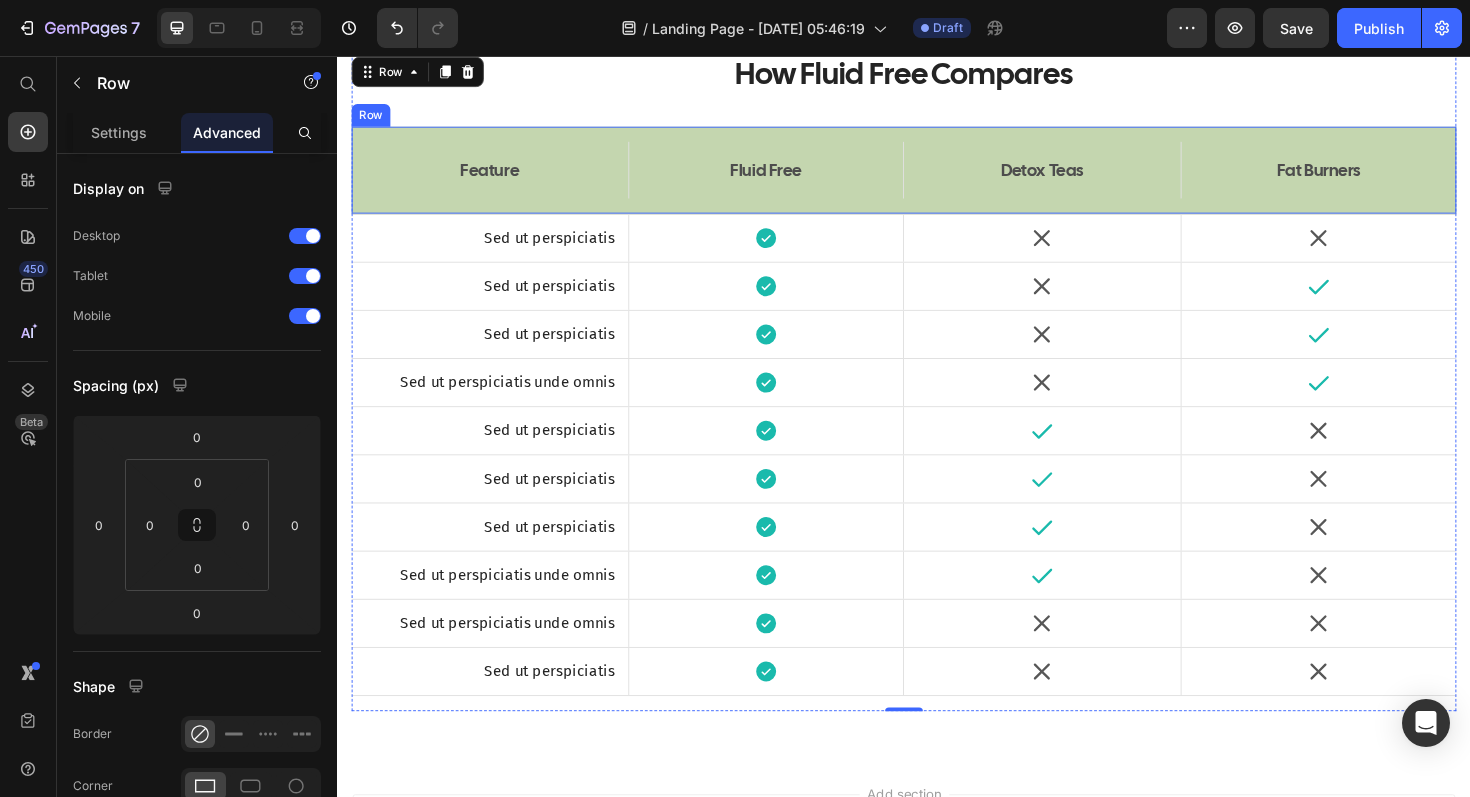 click on "Feature Text Block Fluid Free Text Block Hero Banner Detox Teas Text Block Fat Burners Text Block Hero Banner Row" at bounding box center [937, 177] 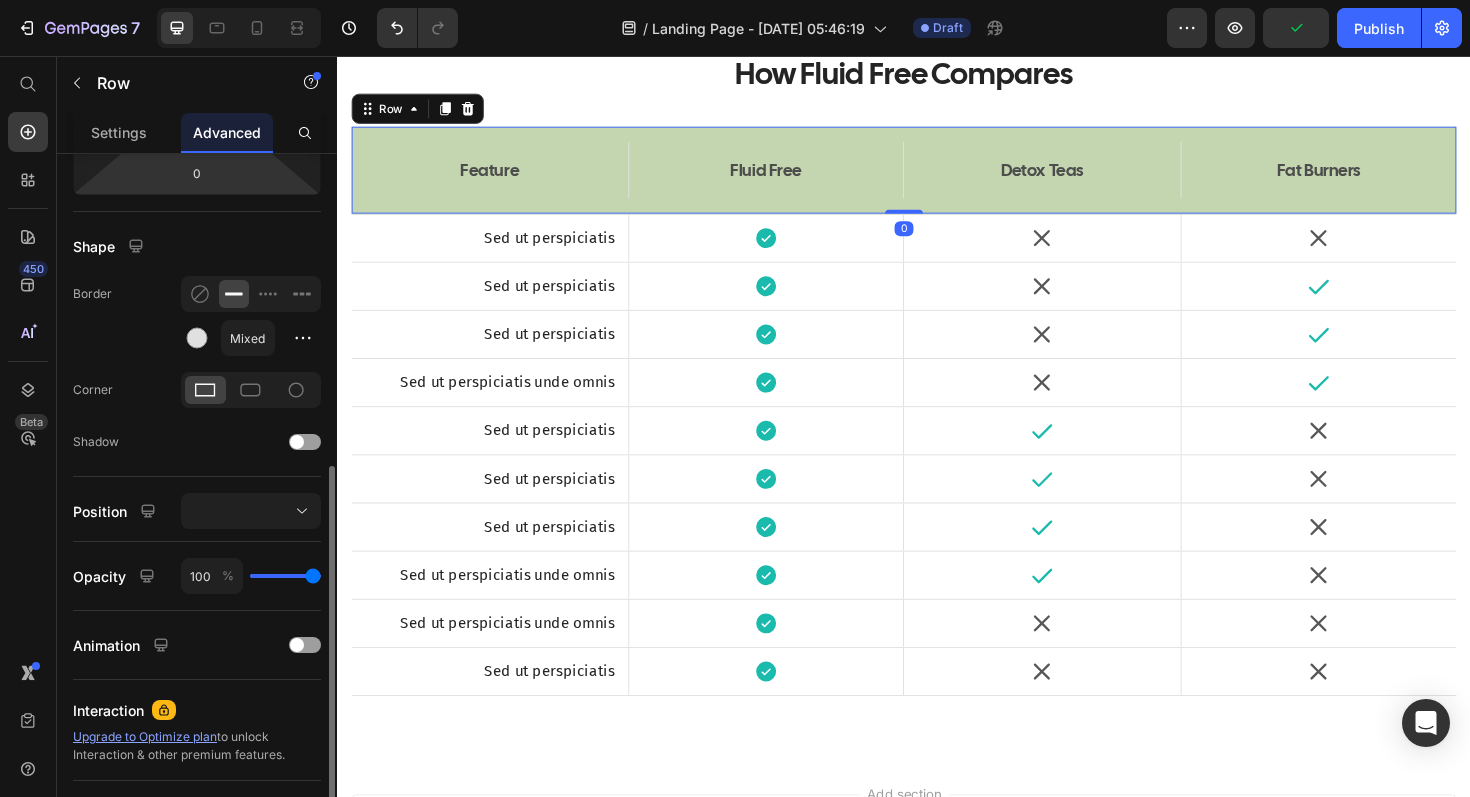 scroll, scrollTop: 401, scrollLeft: 0, axis: vertical 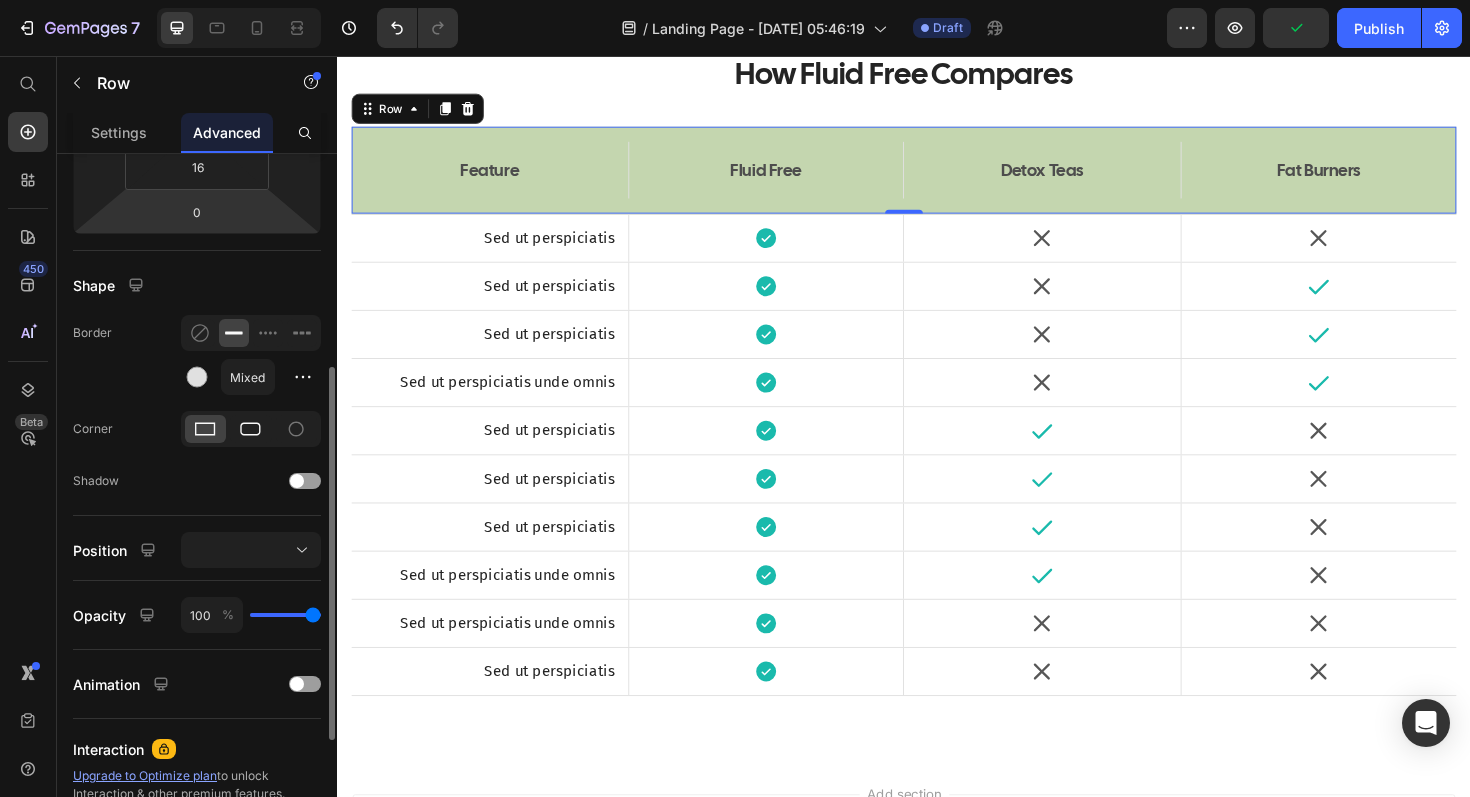 click 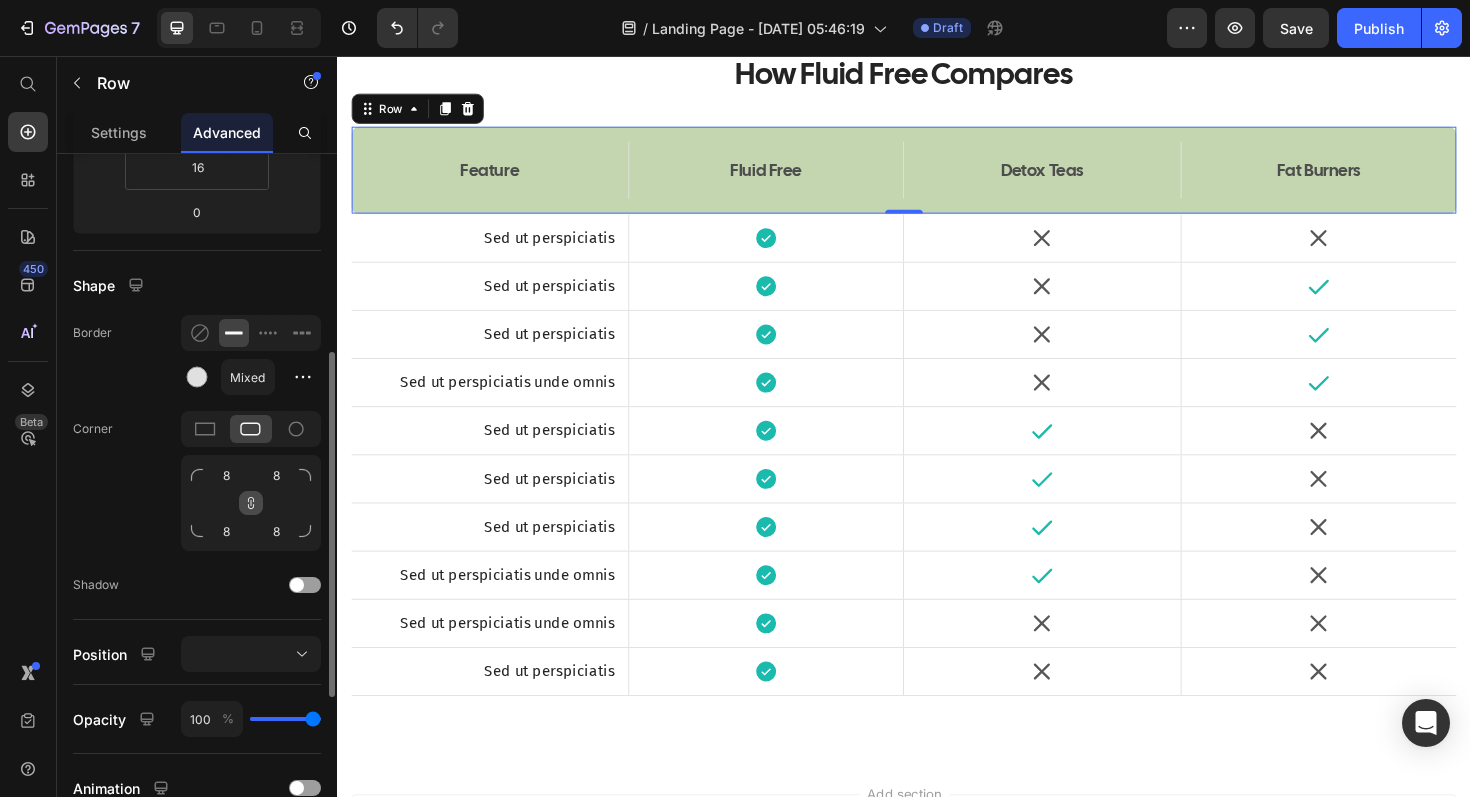 click 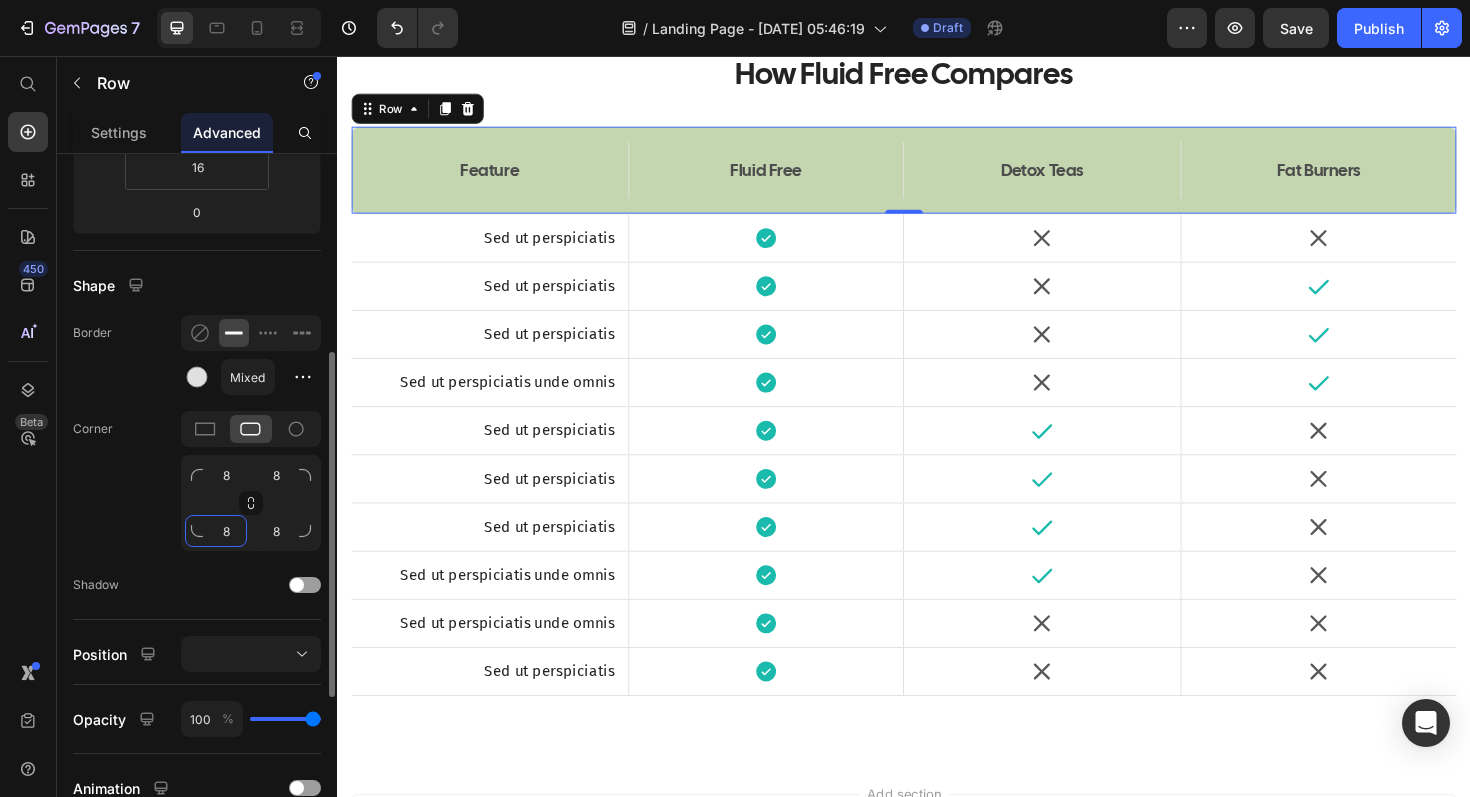 click on "8" 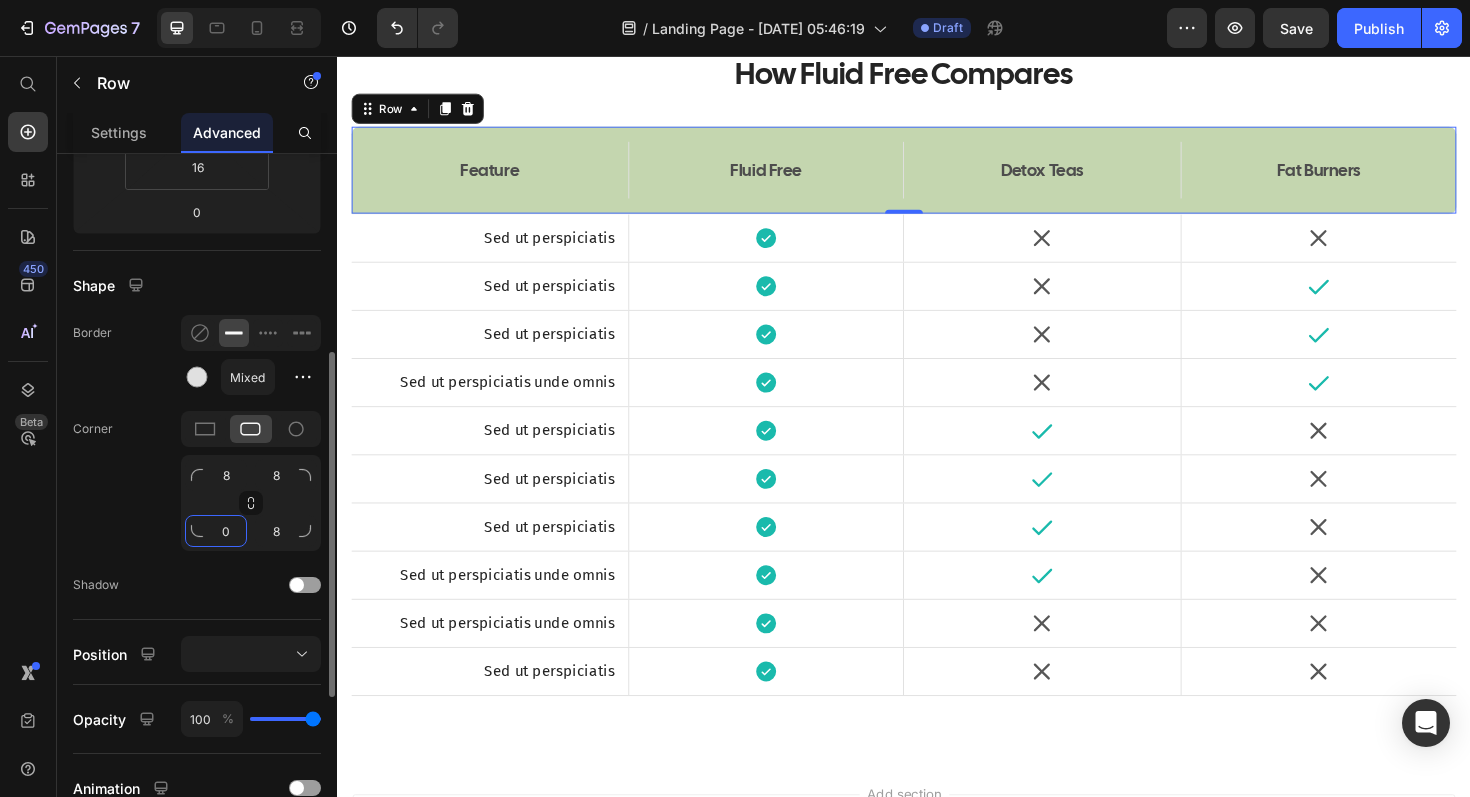type on "0" 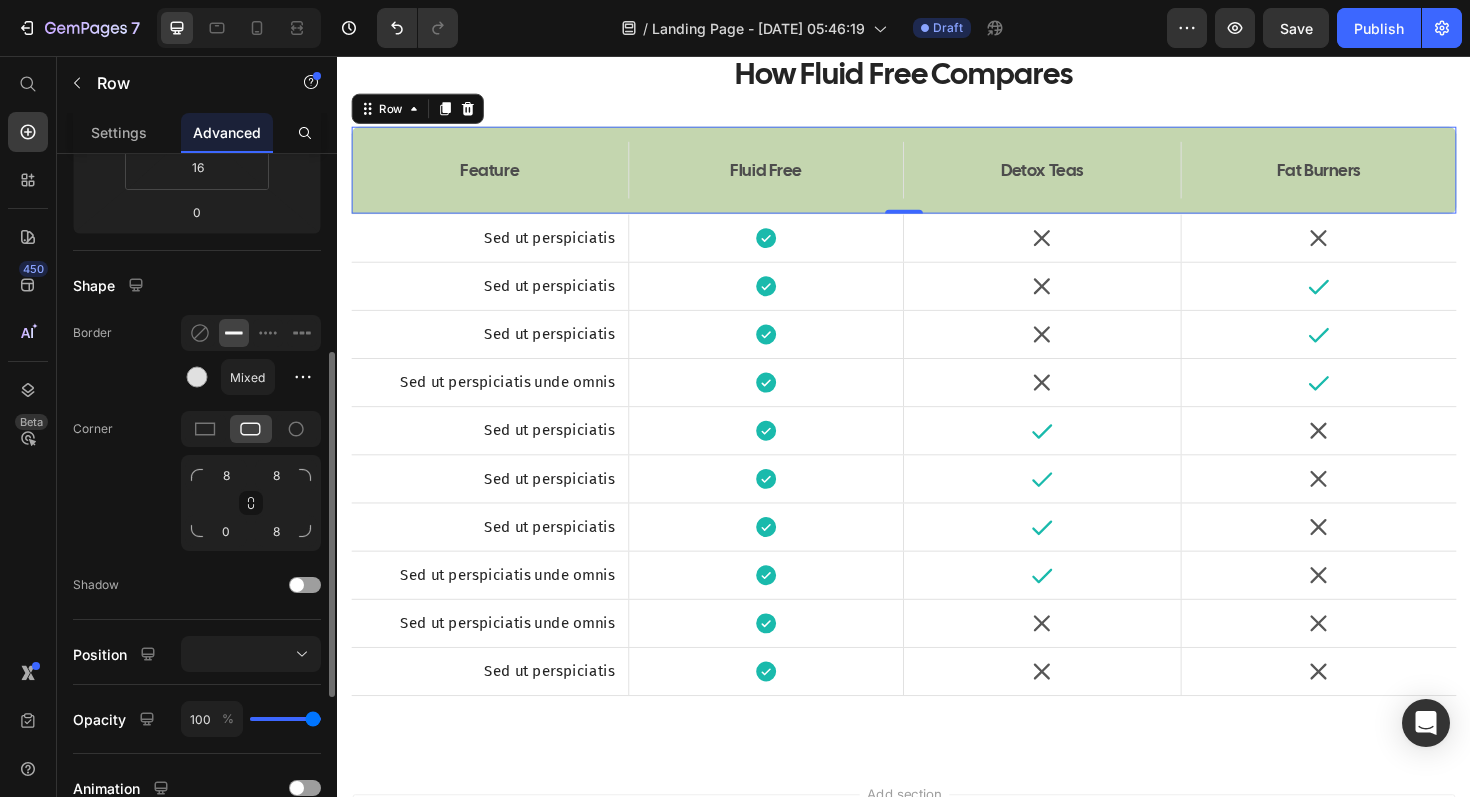 click on "Corner 8 8 0 8" 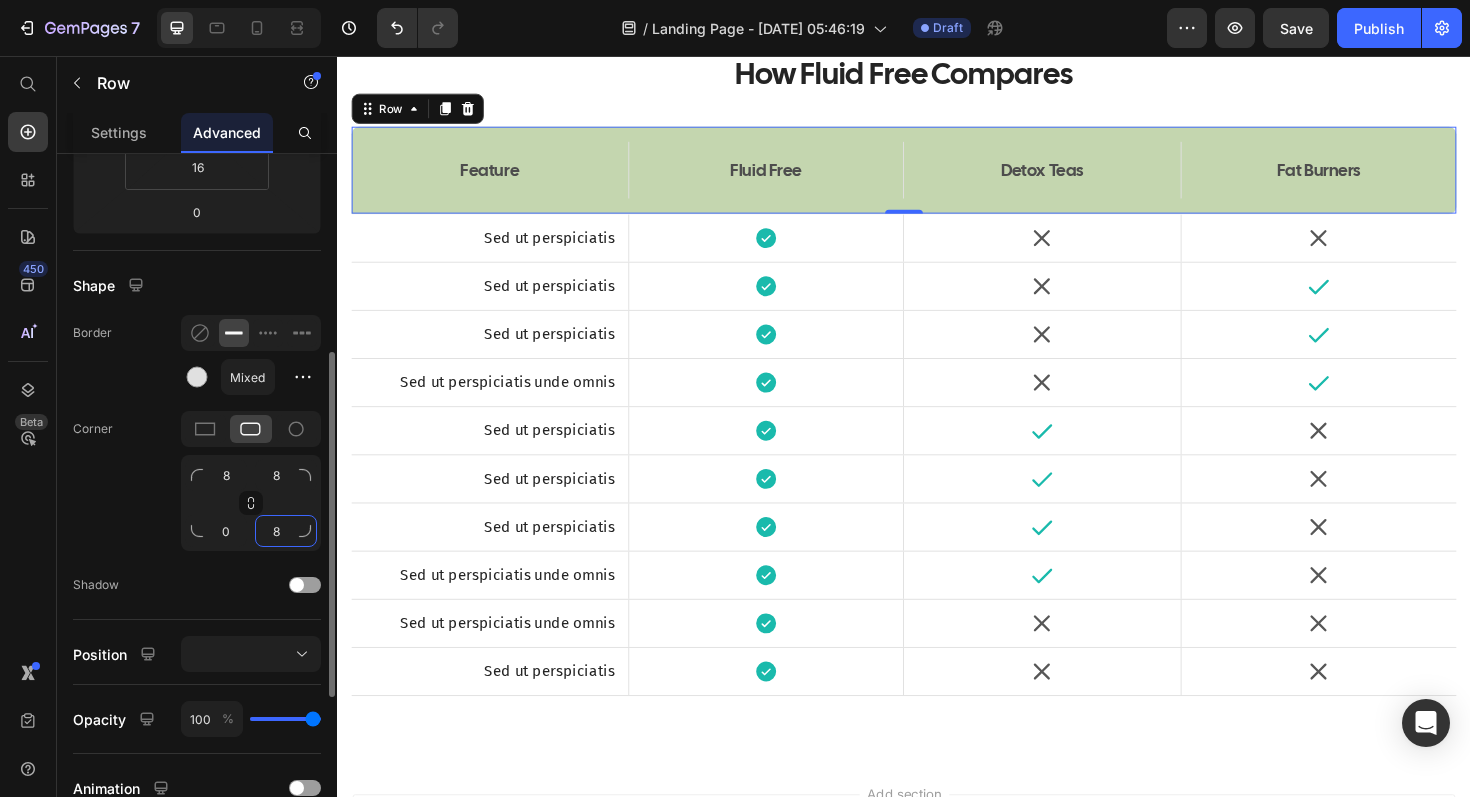 click on "8" 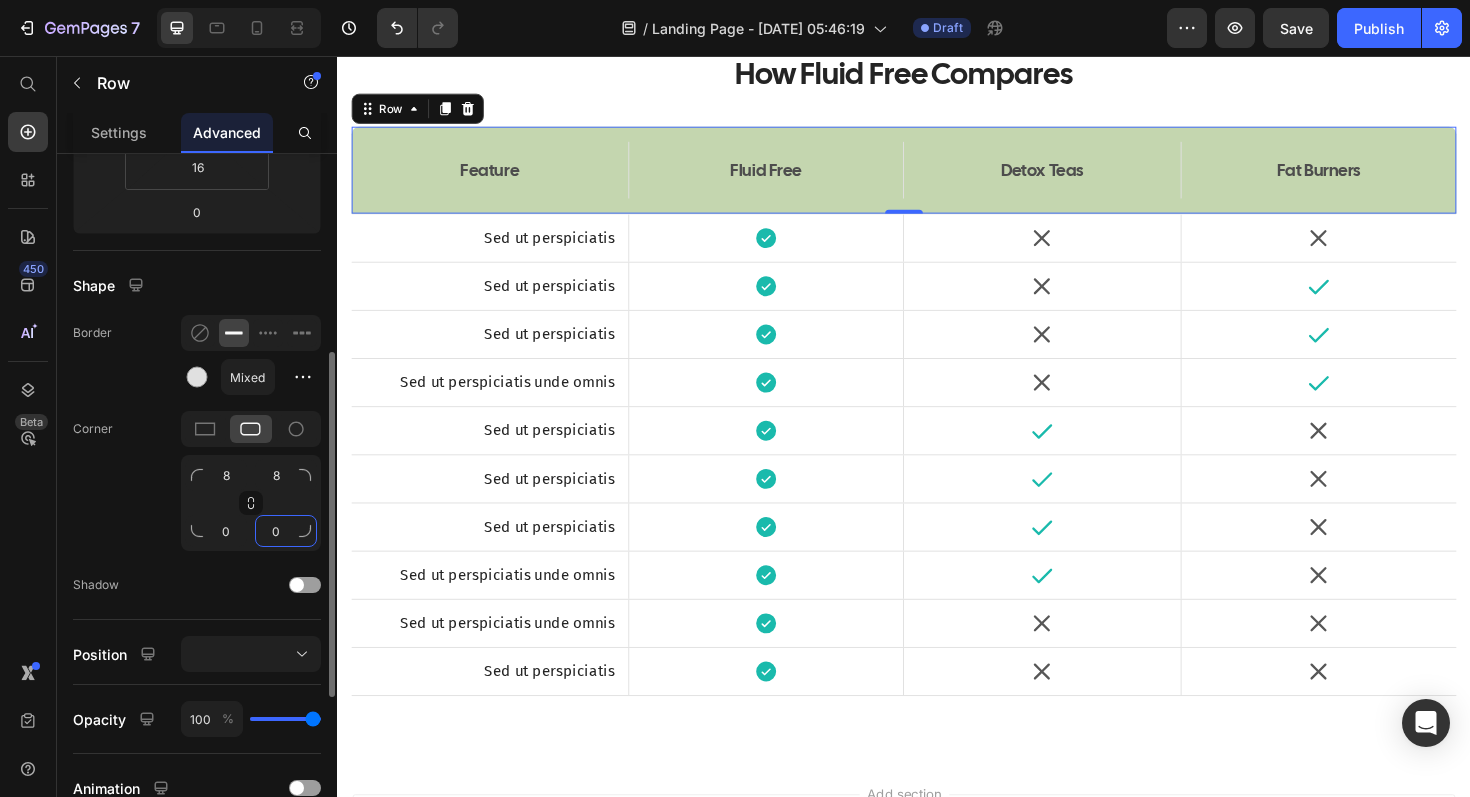 type on "0" 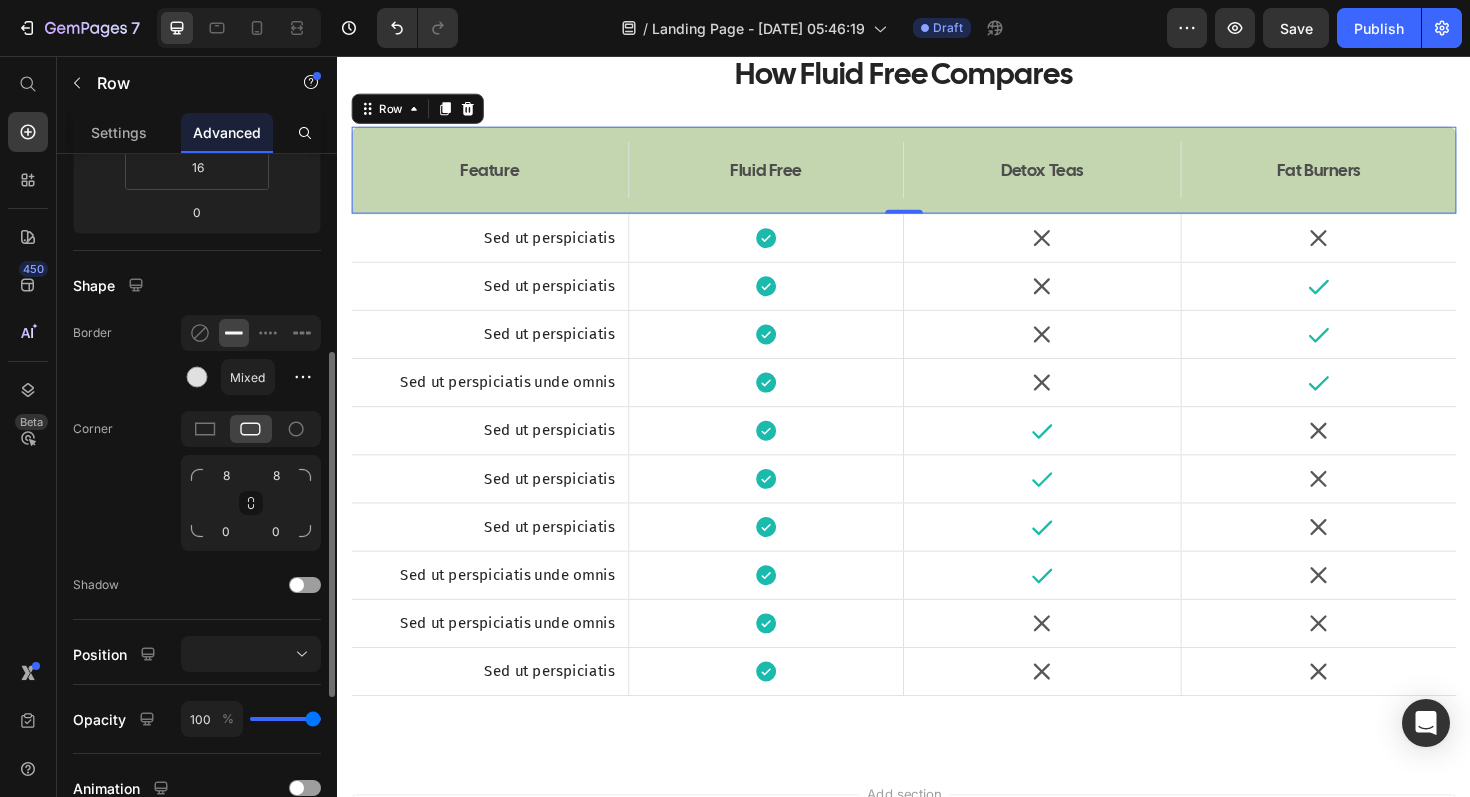 click on "Corner 8 8 0 0" 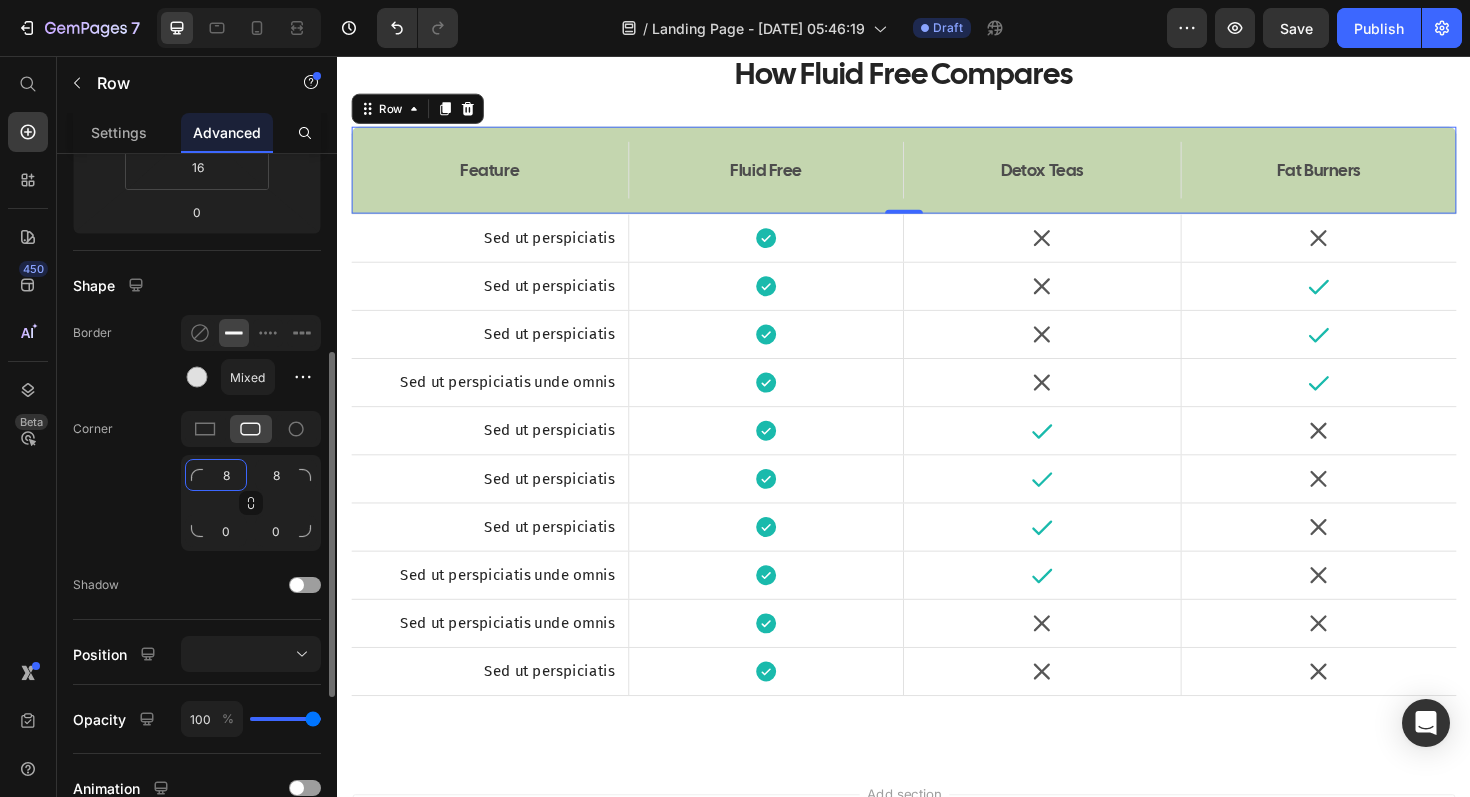 click on "8" 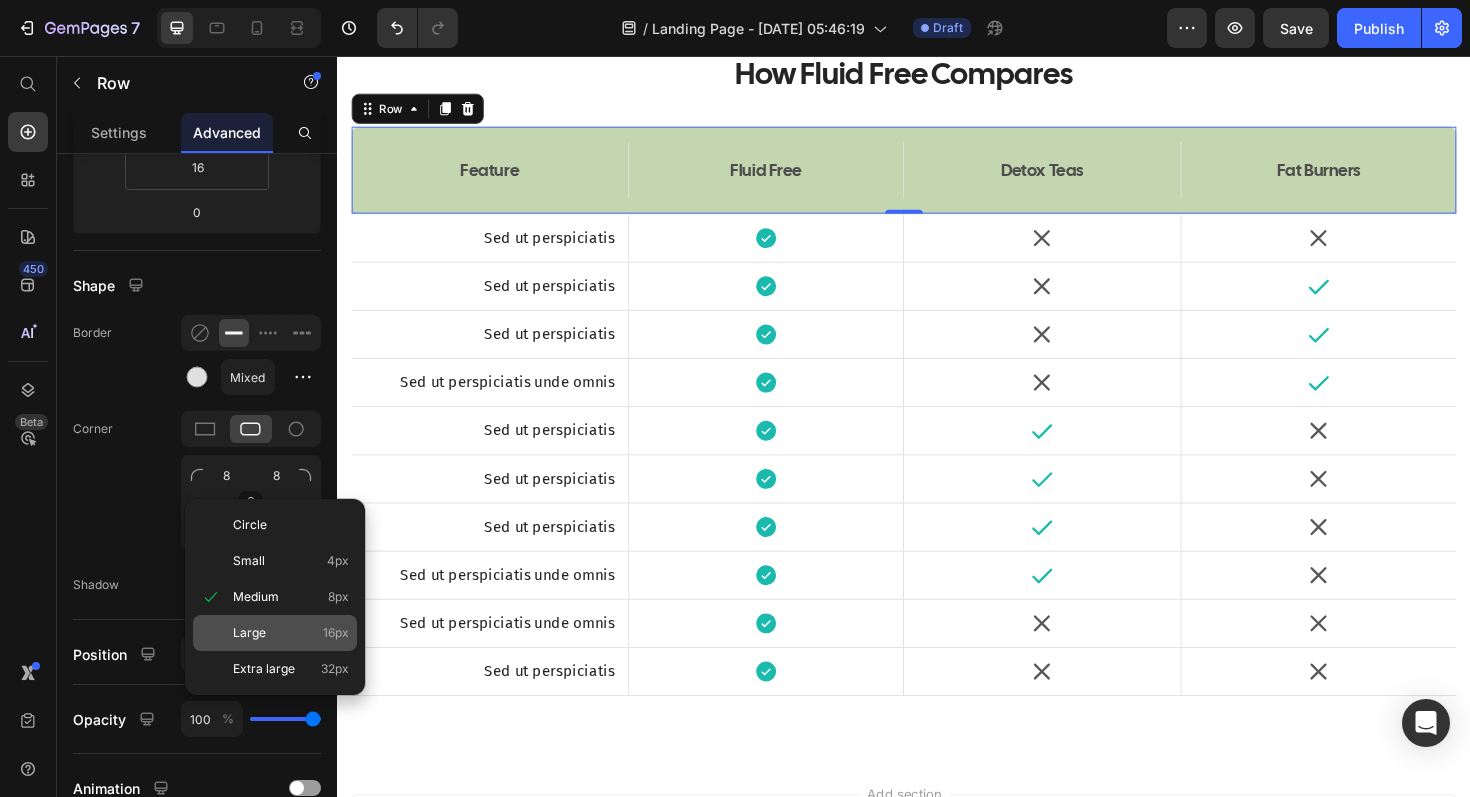 click on "Large" at bounding box center [249, 633] 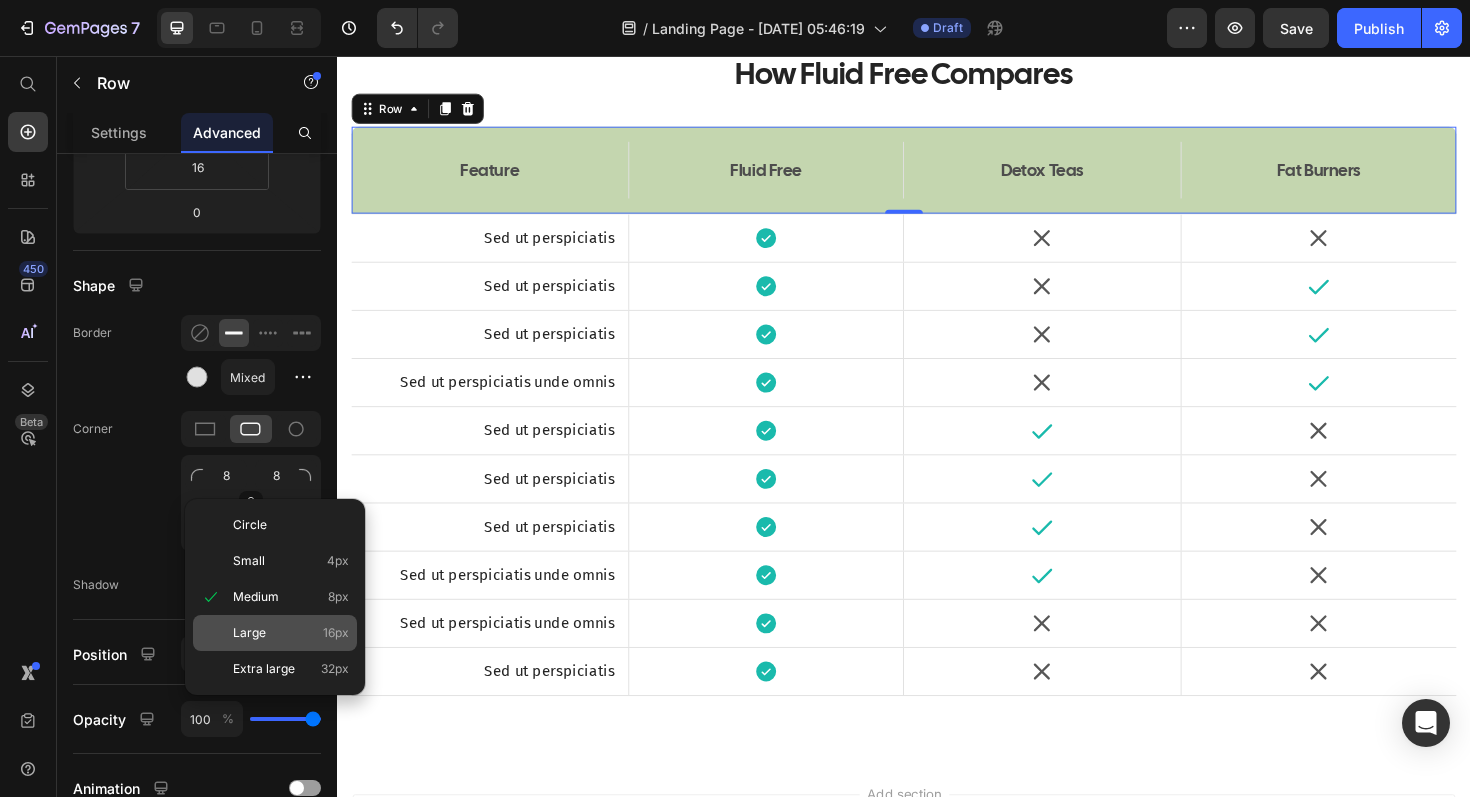 type on "16" 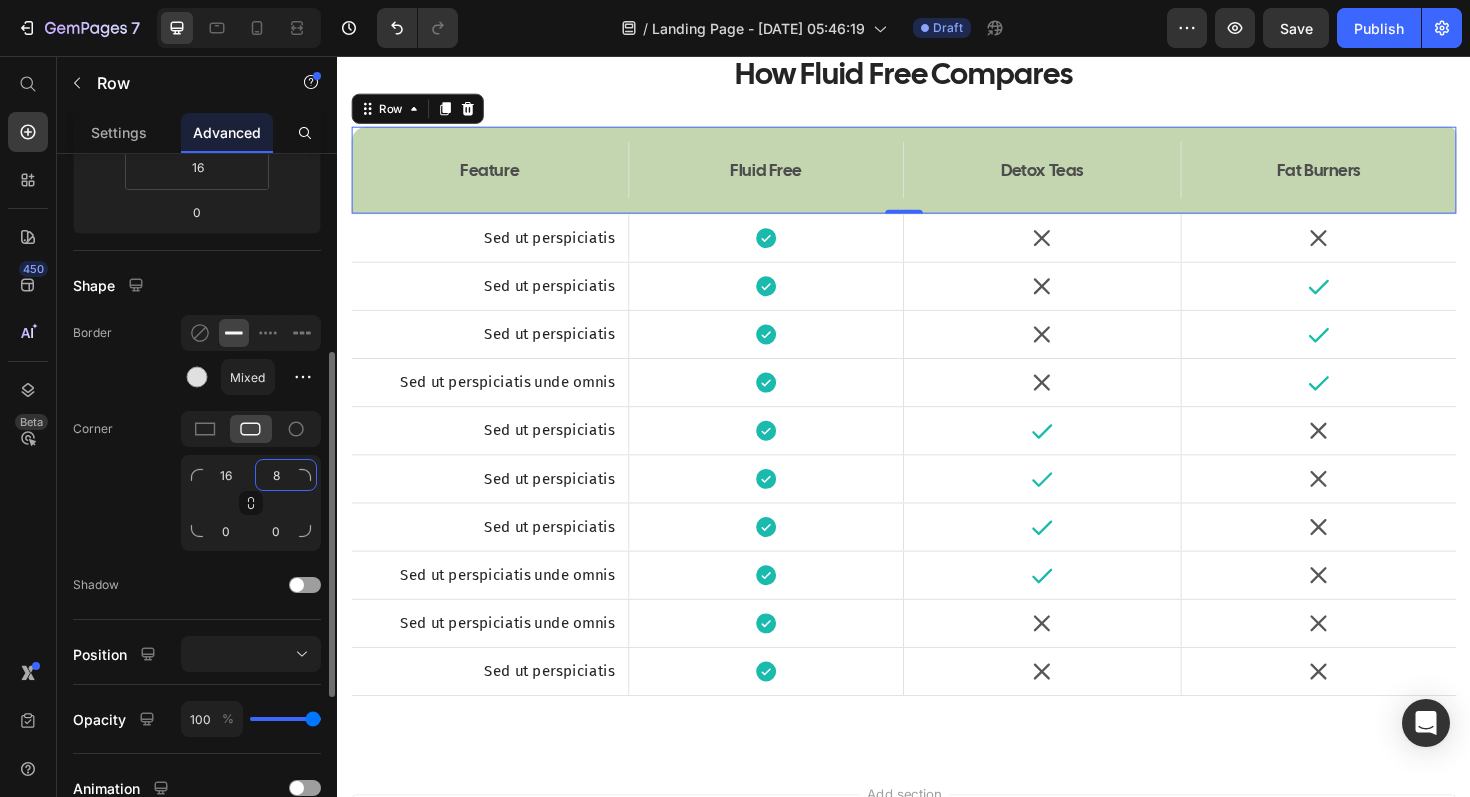 click on "8" 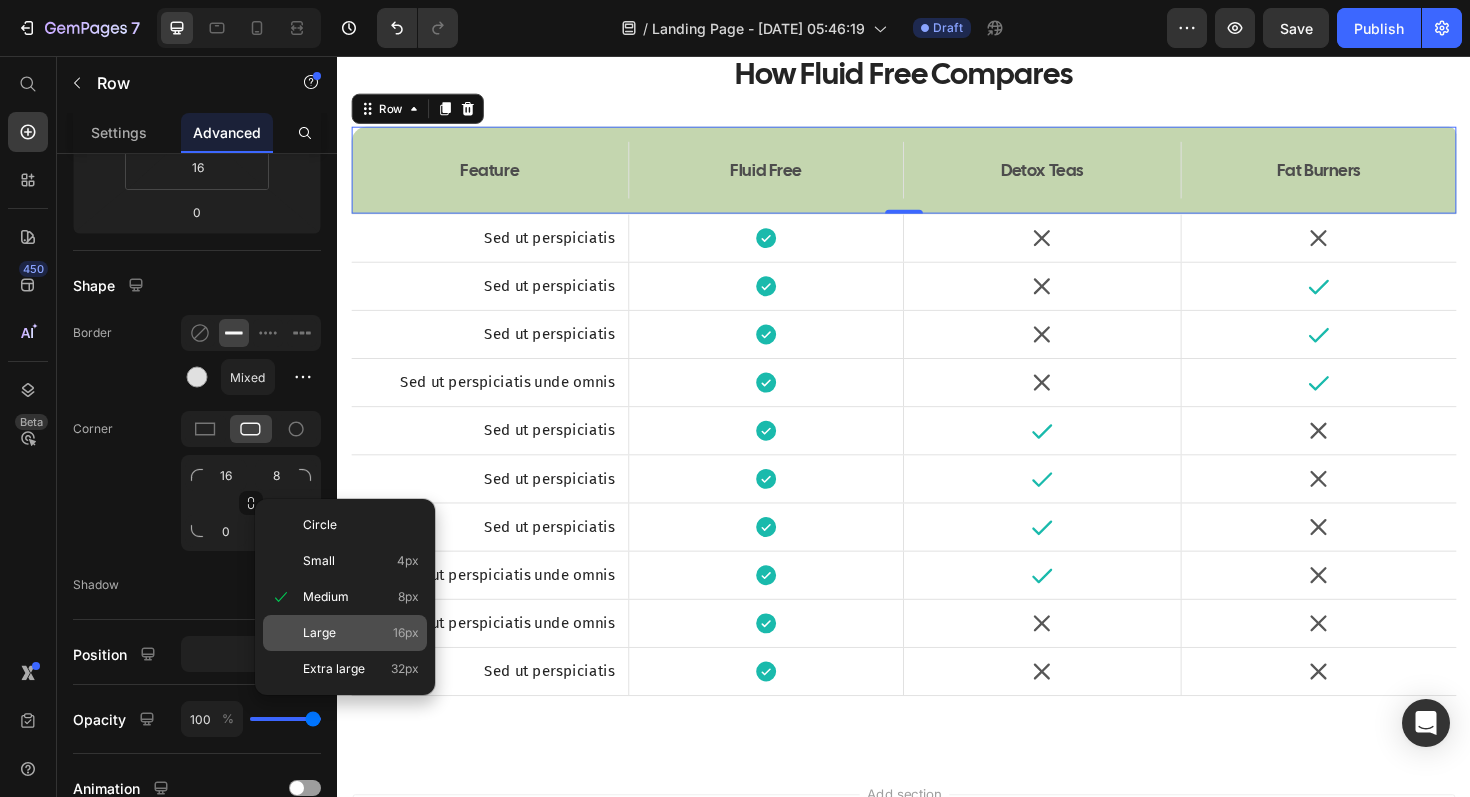 click on "Large" at bounding box center (319, 633) 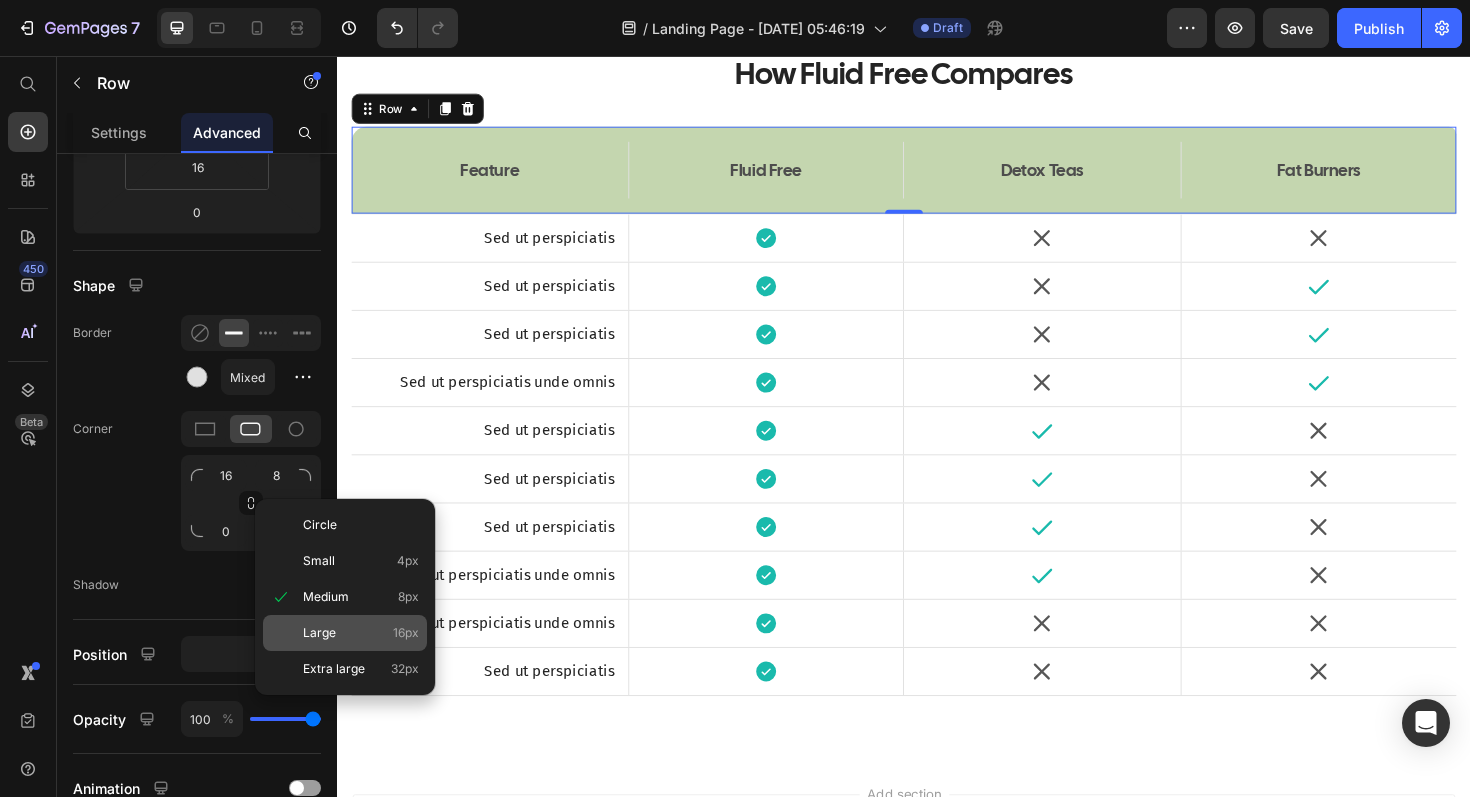type on "16" 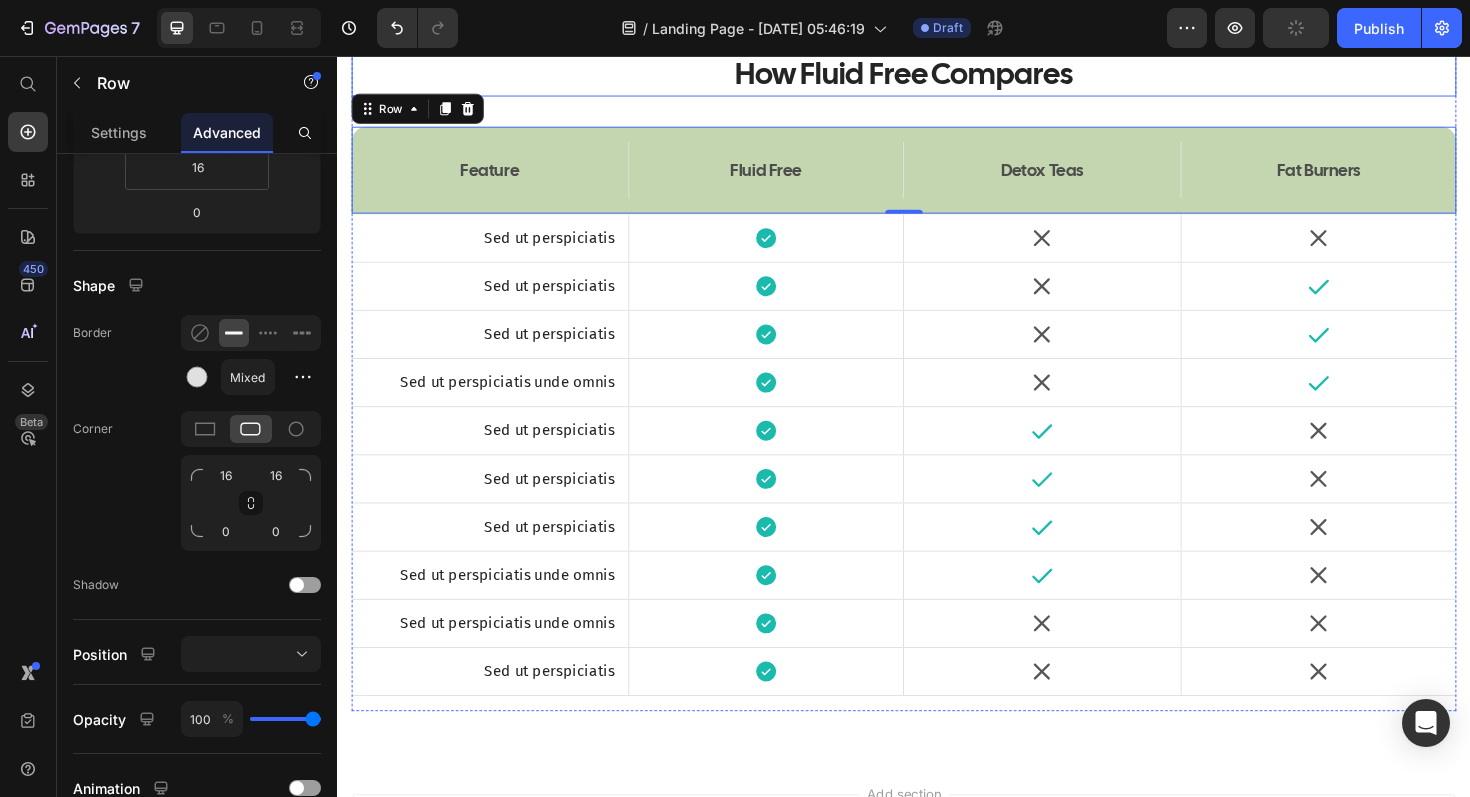 click on "How Fluid Free Compares" at bounding box center [937, 76] 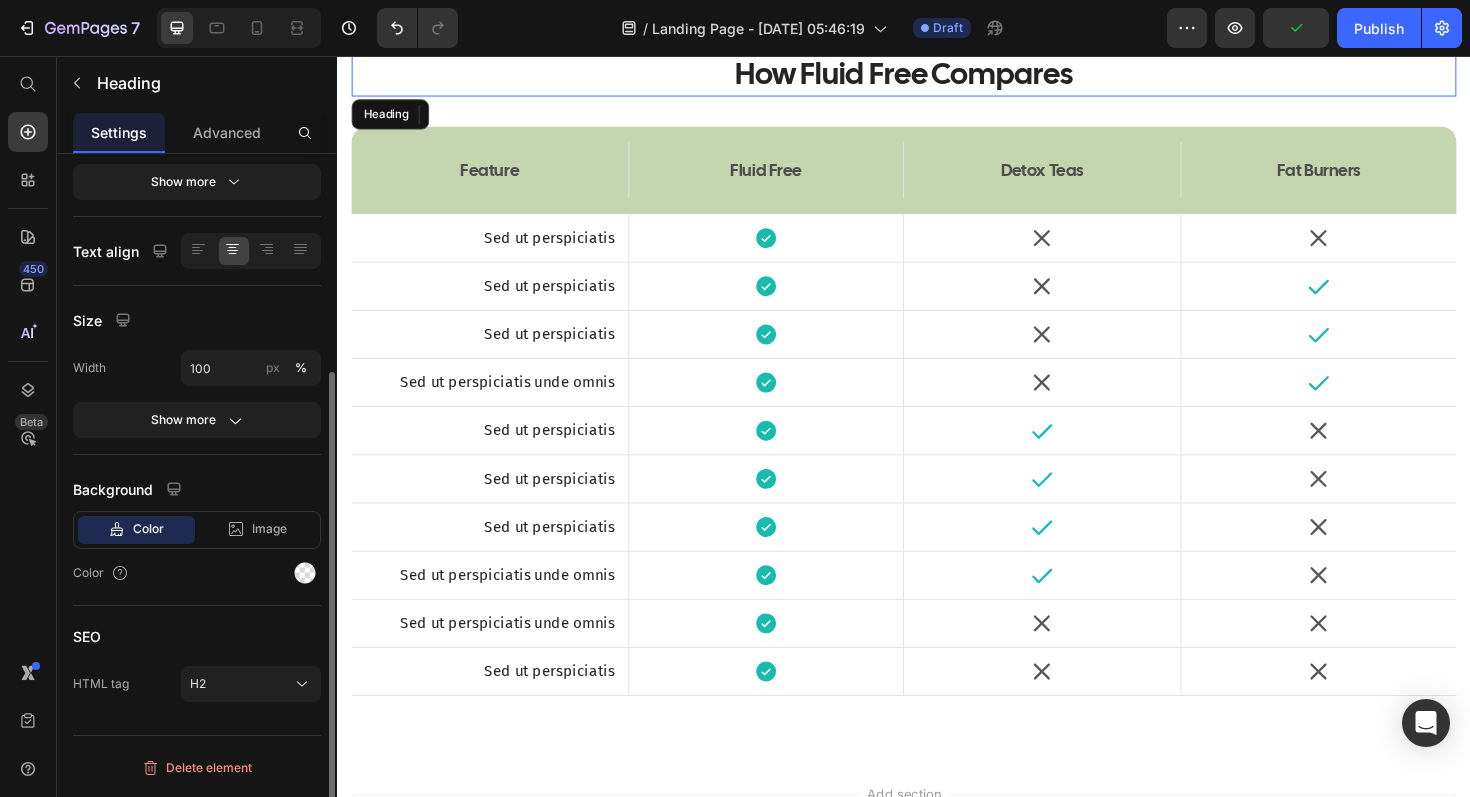 scroll, scrollTop: 0, scrollLeft: 0, axis: both 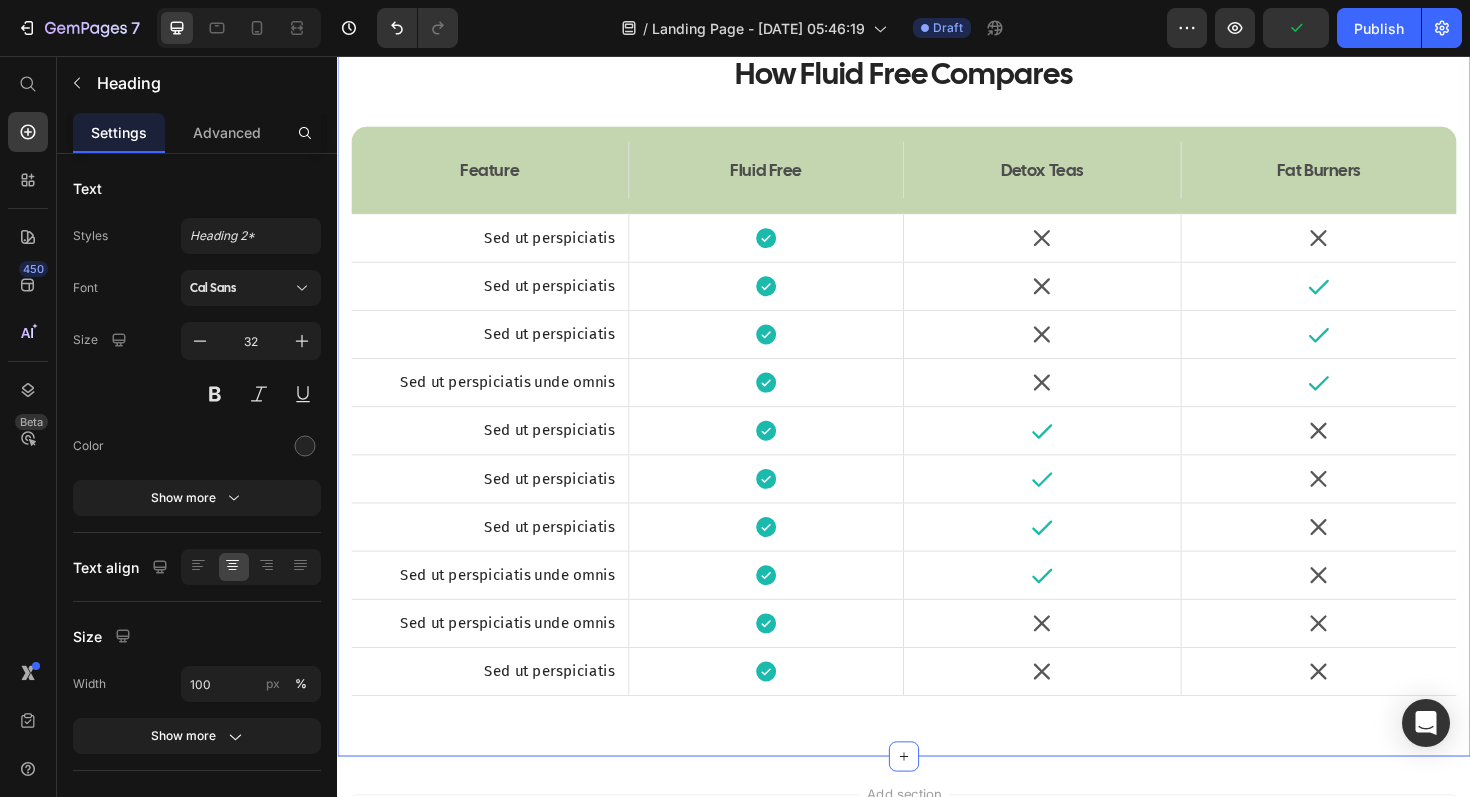 click on "How Fluid Free Compares Heading Feature Text Block Fluid Free Text Block Hero Banner Detox Teas Text Block Fat Burners Text Block Hero Banner Row Sed ut perspiciatis Text Block
Icon Hero Banner
Icon
Icon Hero Banner Row Sed ut perspiciatis Text Block
Icon Hero Banner
Icon
Icon Hero Banner Row Sed ut perspiciatis Text Block
Icon Hero Banner
Icon
Icon Hero Banner Row Sed ut perspiciatis unde omnis Text Block
Icon Hero Banner
Icon
Icon Hero Banner Row Sed ut perspiciatis Text Block
Icon Hero Banner
Icon
Icon Hero Banner Row Sed ut perspiciatis Text Block
Icon Hero Banner
Icon
Icon Hero Banner Row Sed ut perspiciatis Text Block
Icon Hero Banner
Icon
Icon Hero Banner Row Text Block" at bounding box center [937, 385] 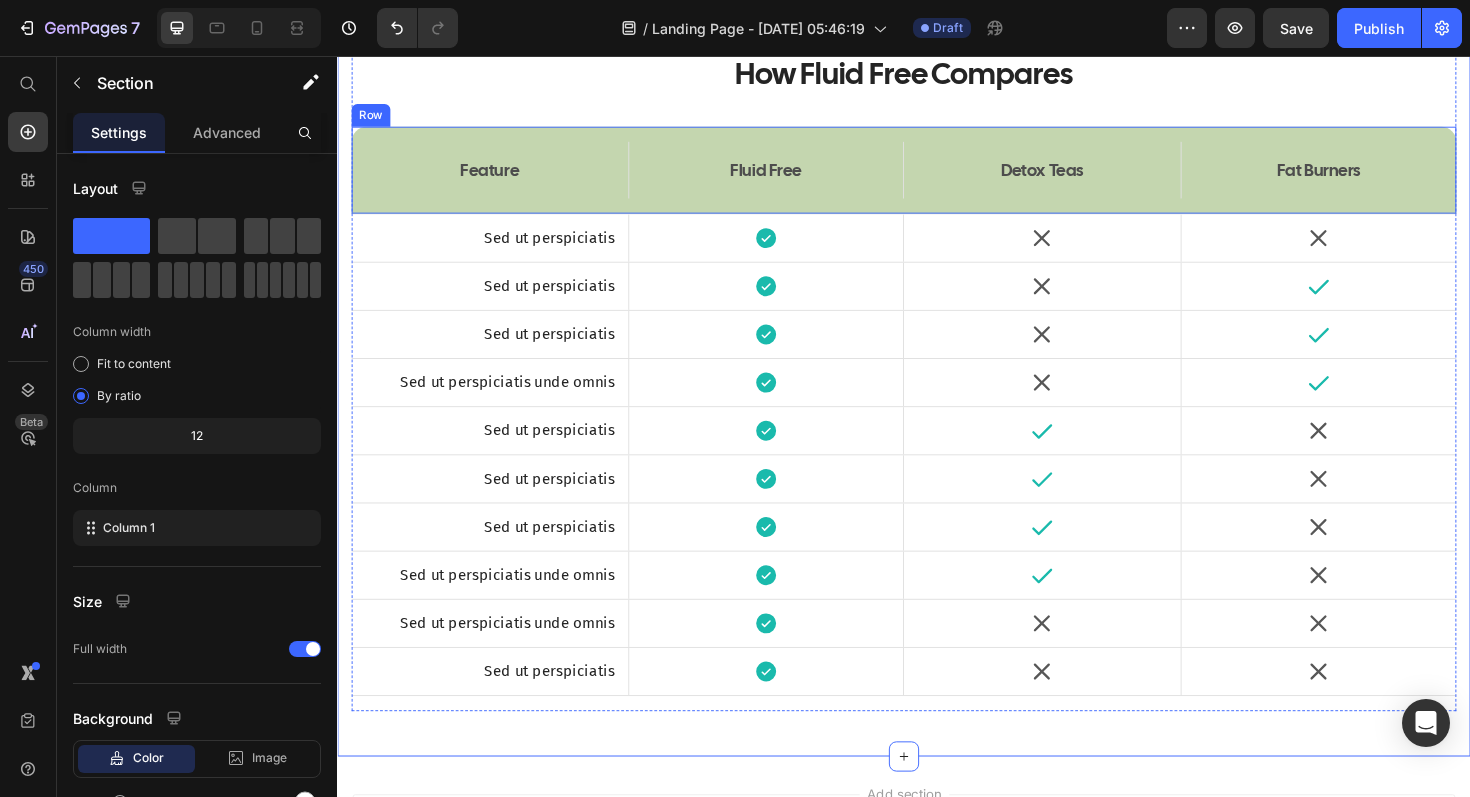 click on "Feature Text Block Fluid Free Text Block Hero Banner Detox Teas Text Block Fat Burners Text Block Hero Banner Row" at bounding box center [937, 177] 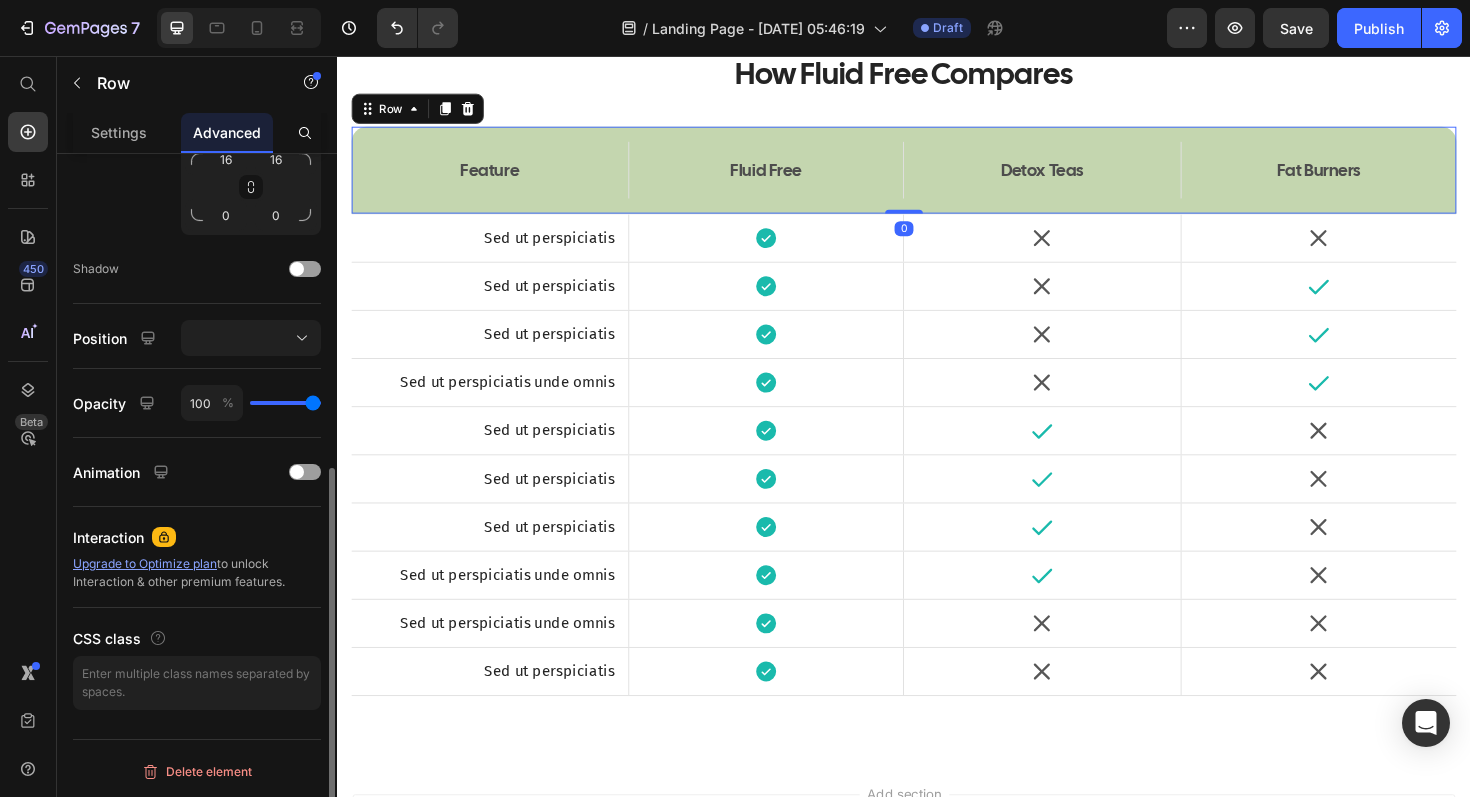 scroll, scrollTop: 569, scrollLeft: 0, axis: vertical 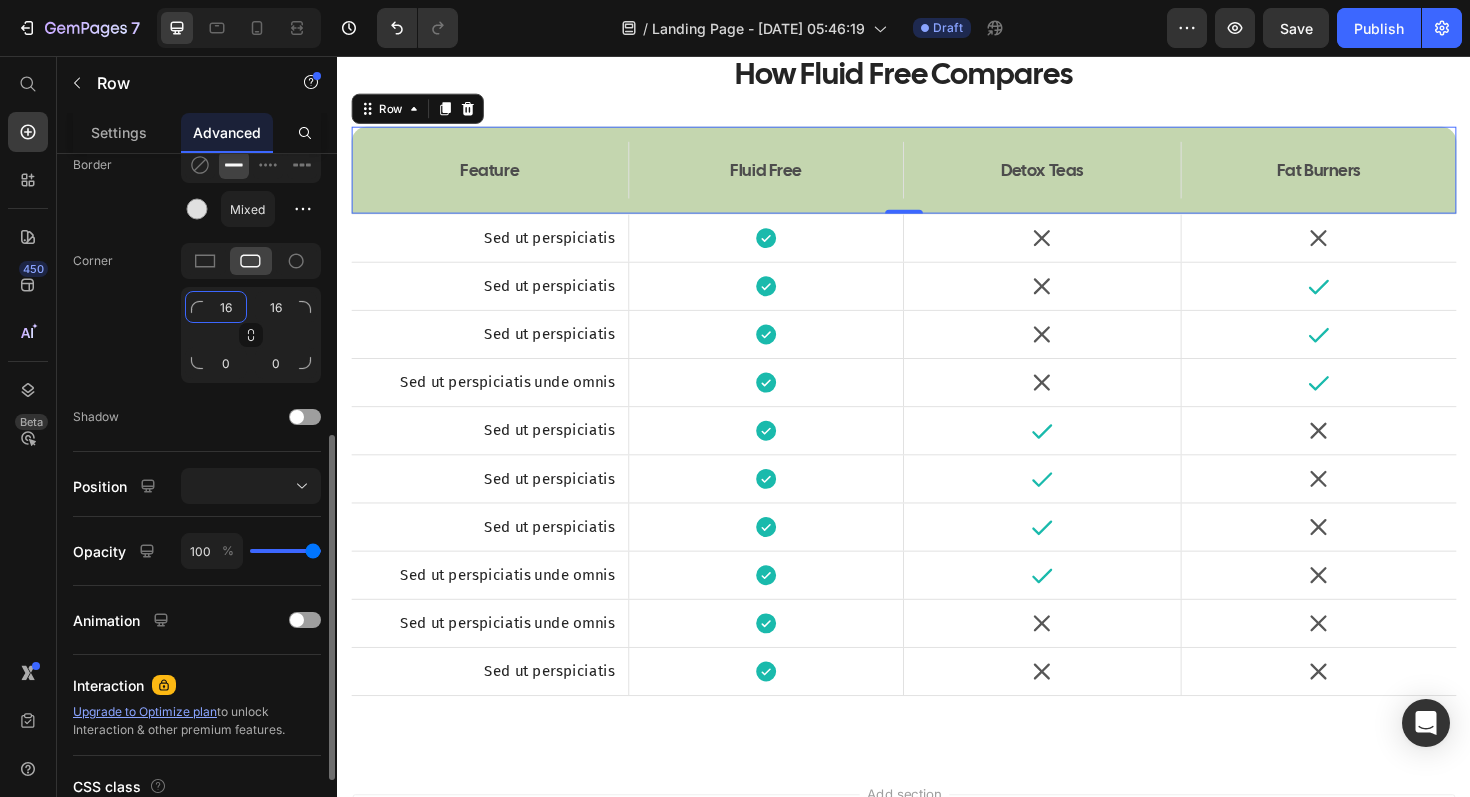 click on "16" 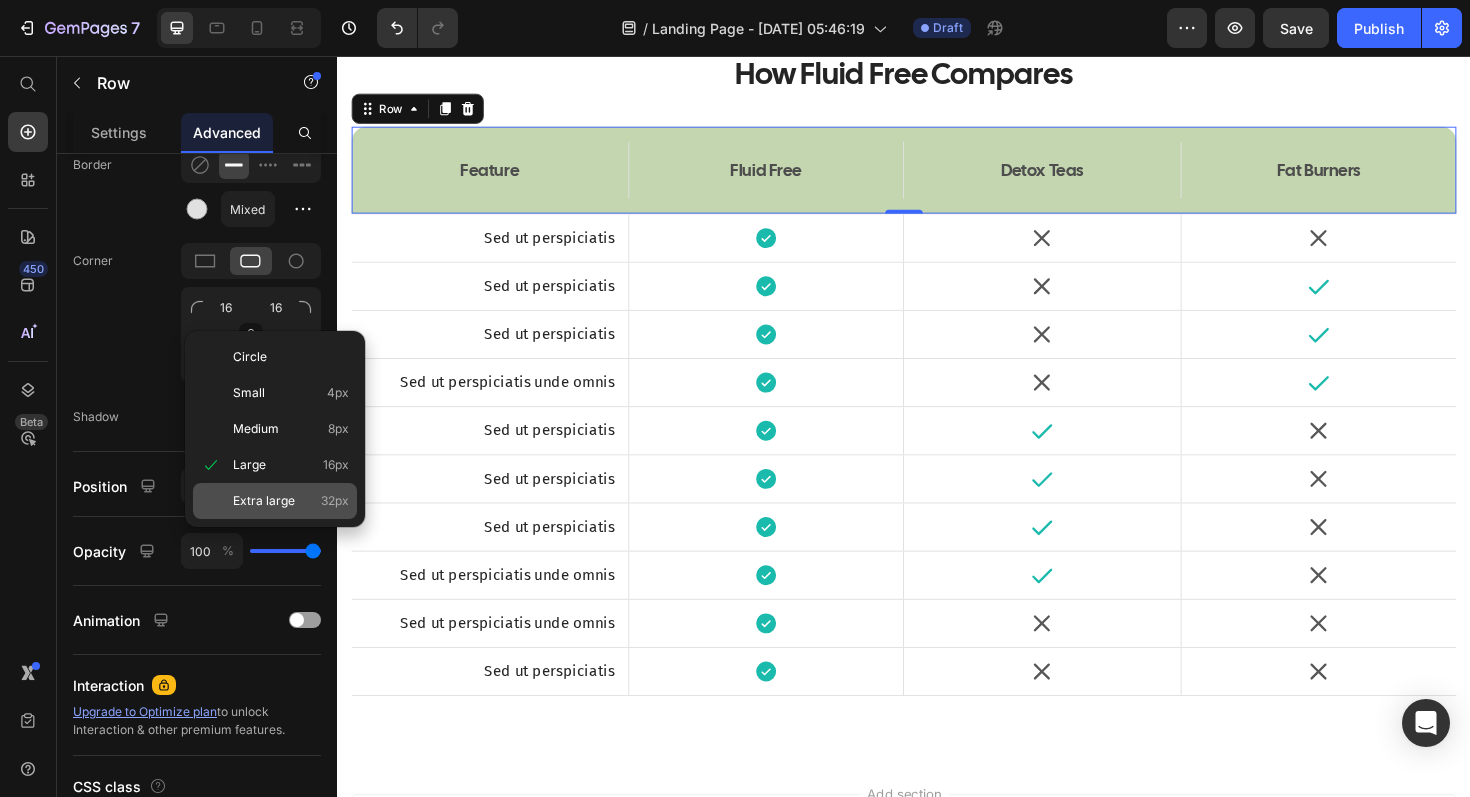 click on "Extra large" at bounding box center (264, 501) 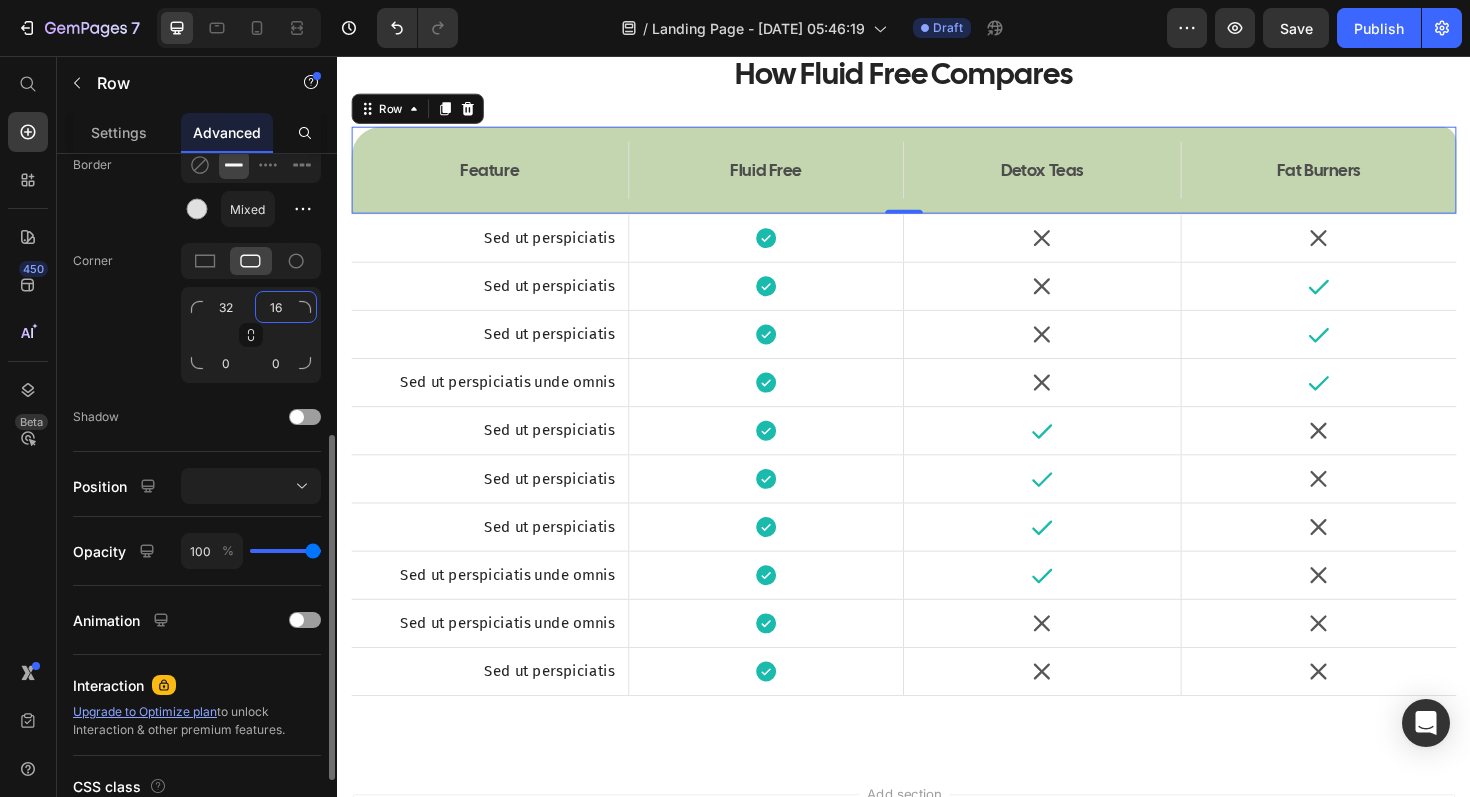 click on "16" 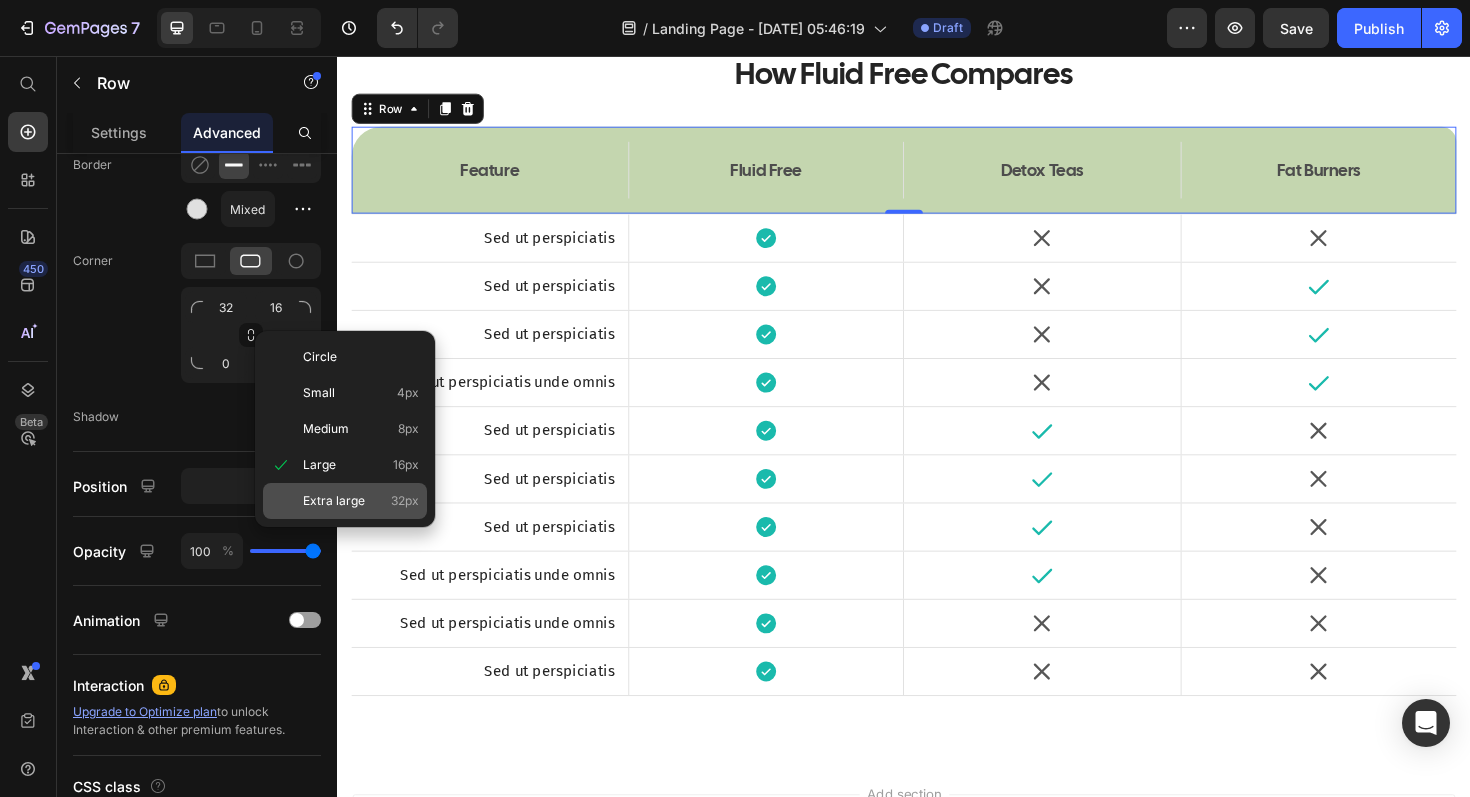 click on "Extra large" at bounding box center (334, 501) 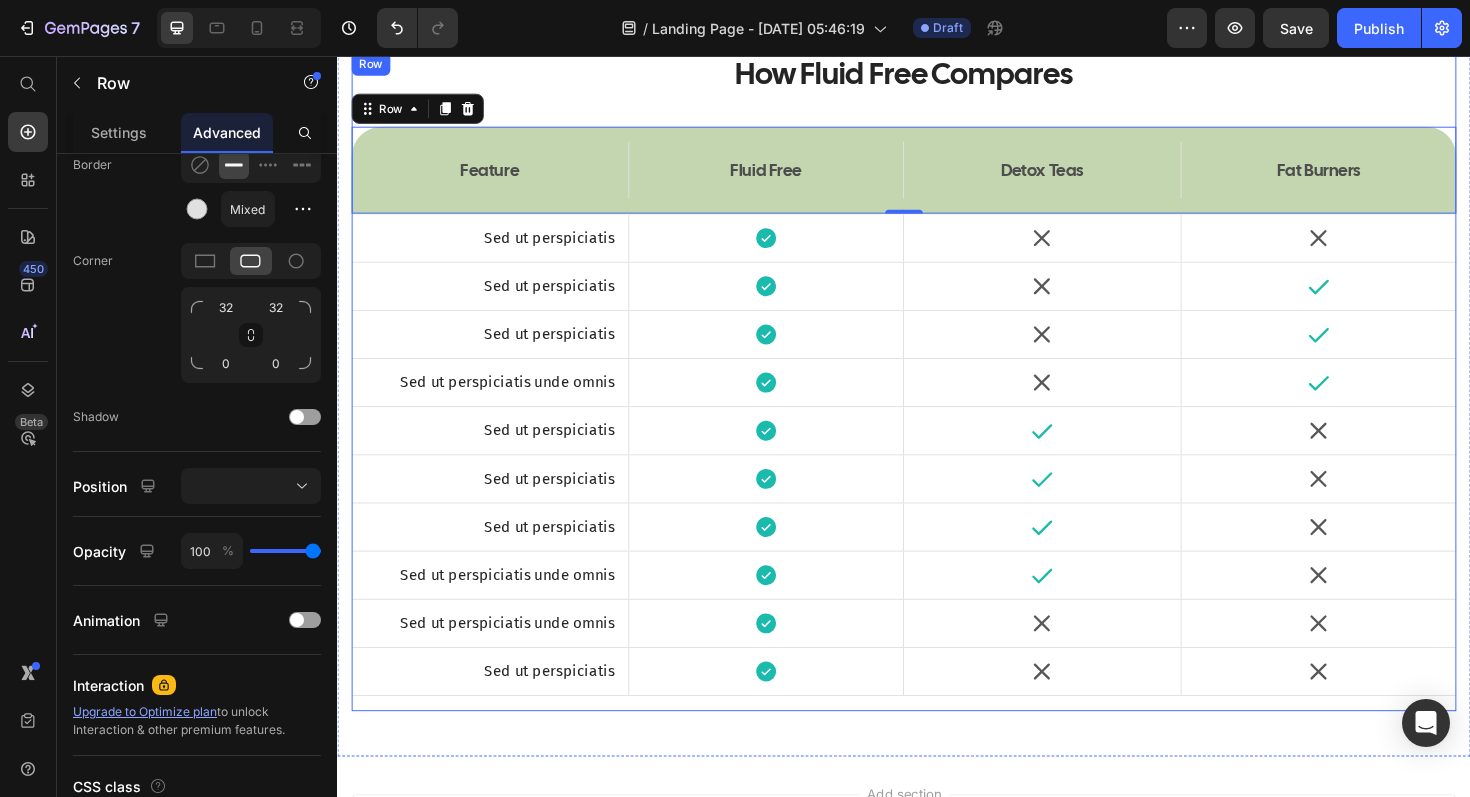 click on "How Fluid Free Compares Heading Feature Text Block Fluid Free Text Block Hero Banner Detox Teas Text Block Fat Burners Text Block Hero Banner Row   0 Sed ut perspiciatis Text Block
Icon Hero Banner
Icon
Icon Hero Banner Row Sed ut perspiciatis Text Block
Icon Hero Banner
Icon
Icon Hero Banner Row Sed ut perspiciatis Text Block
Icon Hero Banner
Icon
Icon Hero Banner Row Sed ut perspiciatis unde omnis Text Block
Icon Hero Banner
Icon
Icon Hero Banner Row Sed ut perspiciatis Text Block
Icon Hero Banner
Icon
Icon Hero Banner Row Sed ut perspiciatis Text Block
Icon Hero Banner
Icon
Icon Hero Banner Row Sed ut perspiciatis Text Block
Icon Hero Banner
Icon
Icon Hero Banner Row Icon Icon" at bounding box center (937, 401) 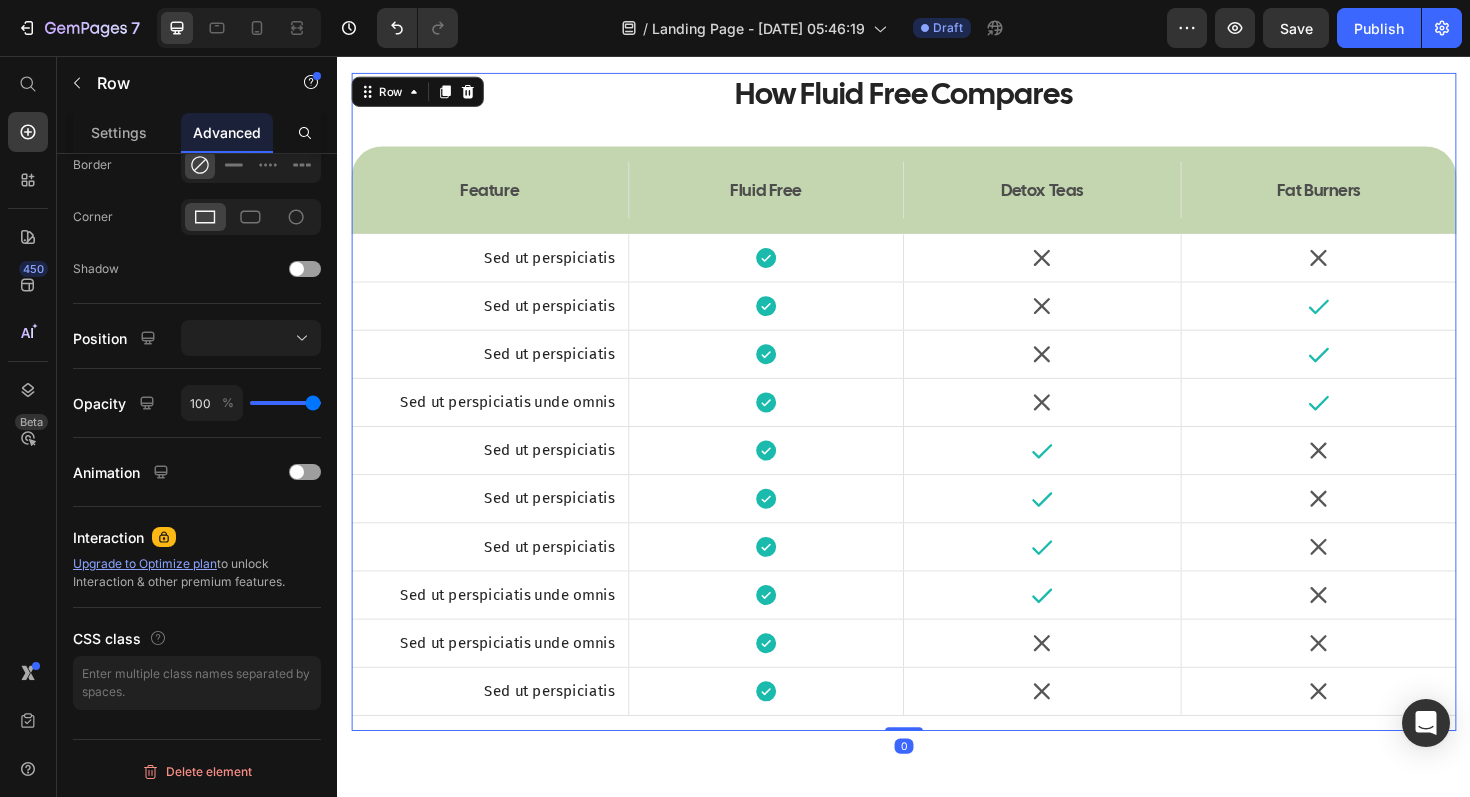 scroll, scrollTop: 14013, scrollLeft: 0, axis: vertical 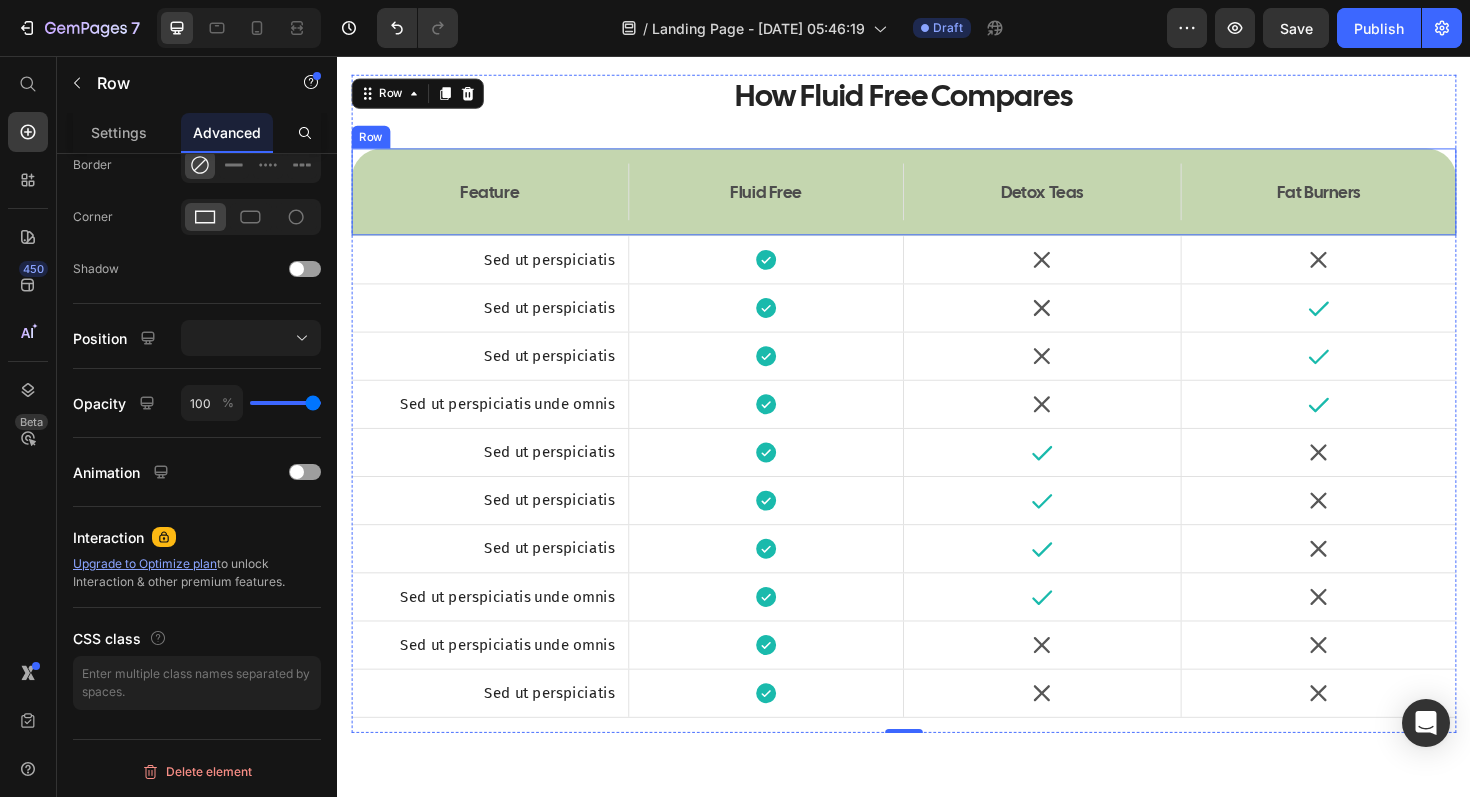 click on "Feature Text Block Fluid Free Text Block Hero Banner Detox Teas Text Block Fat Burners Text Block Hero Banner Row" at bounding box center (937, 200) 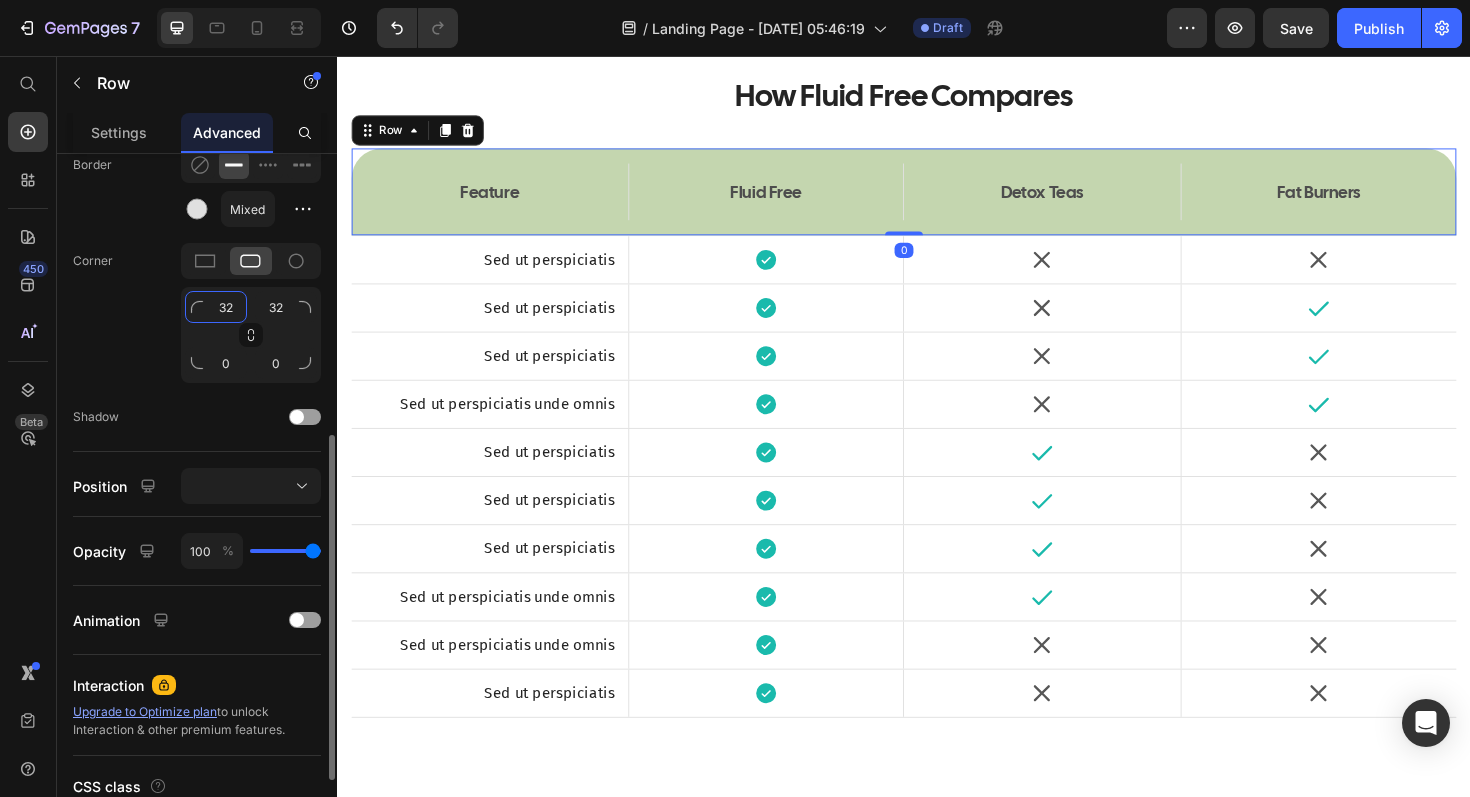 click on "32" 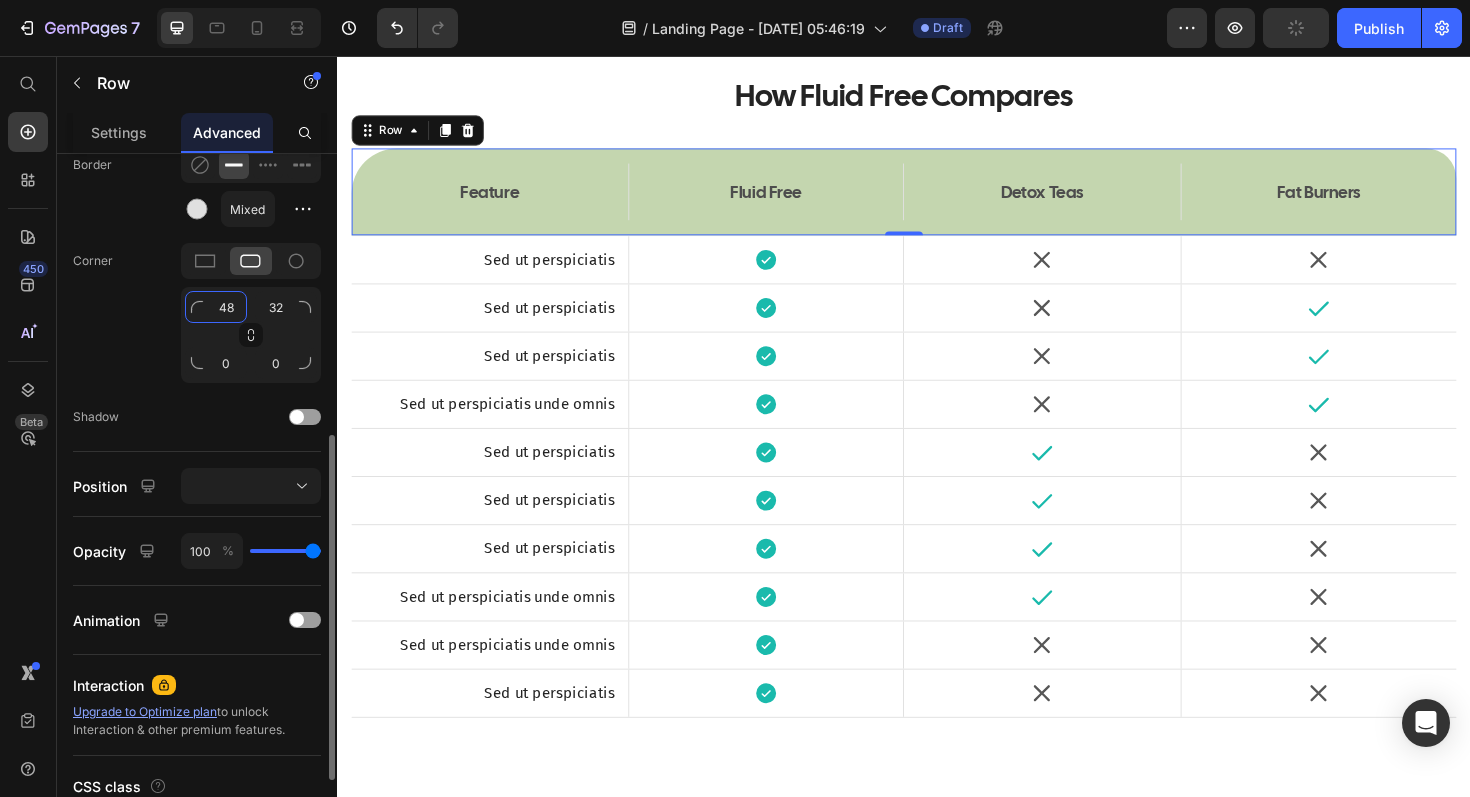 type on "48" 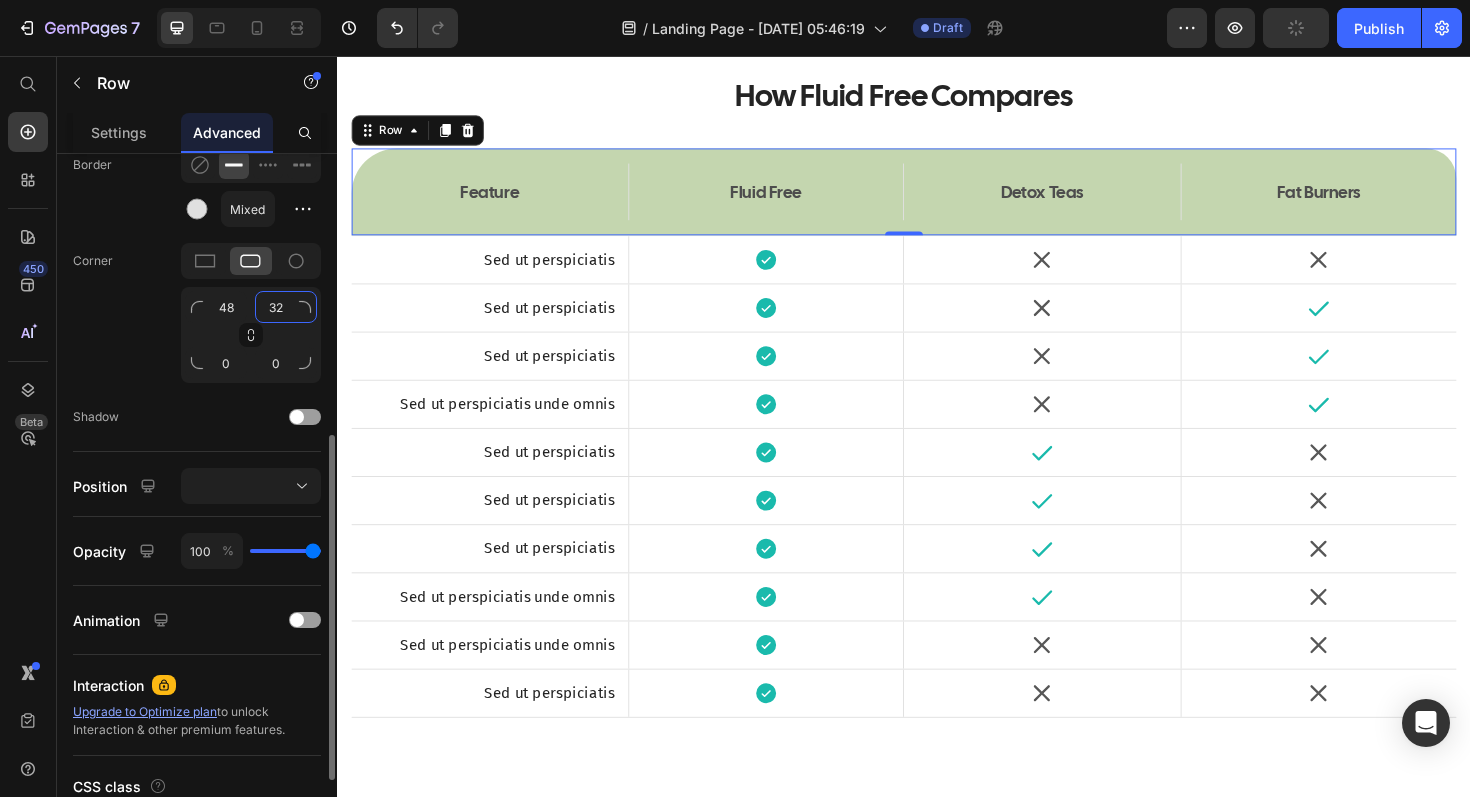 click on "32" 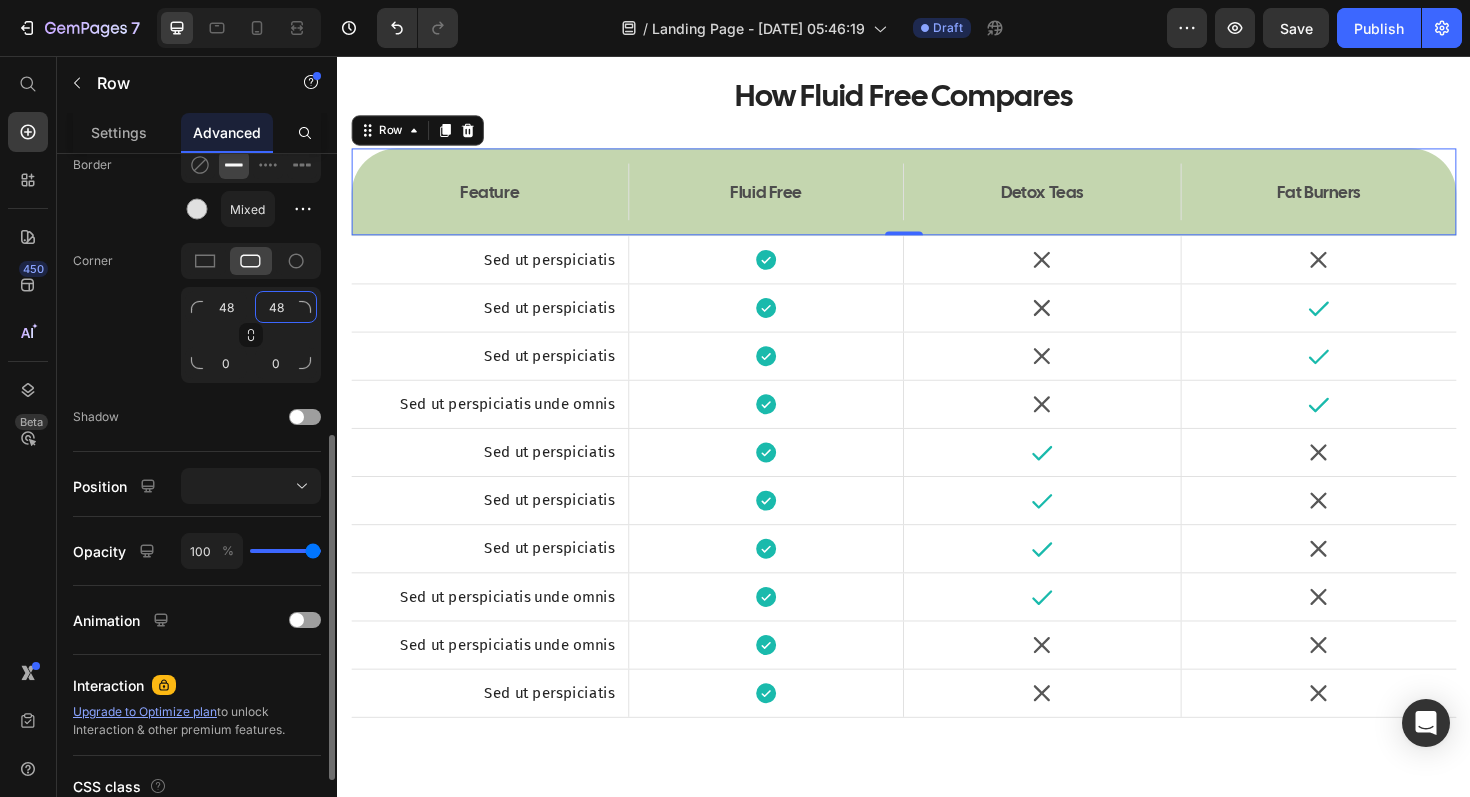 type on "48" 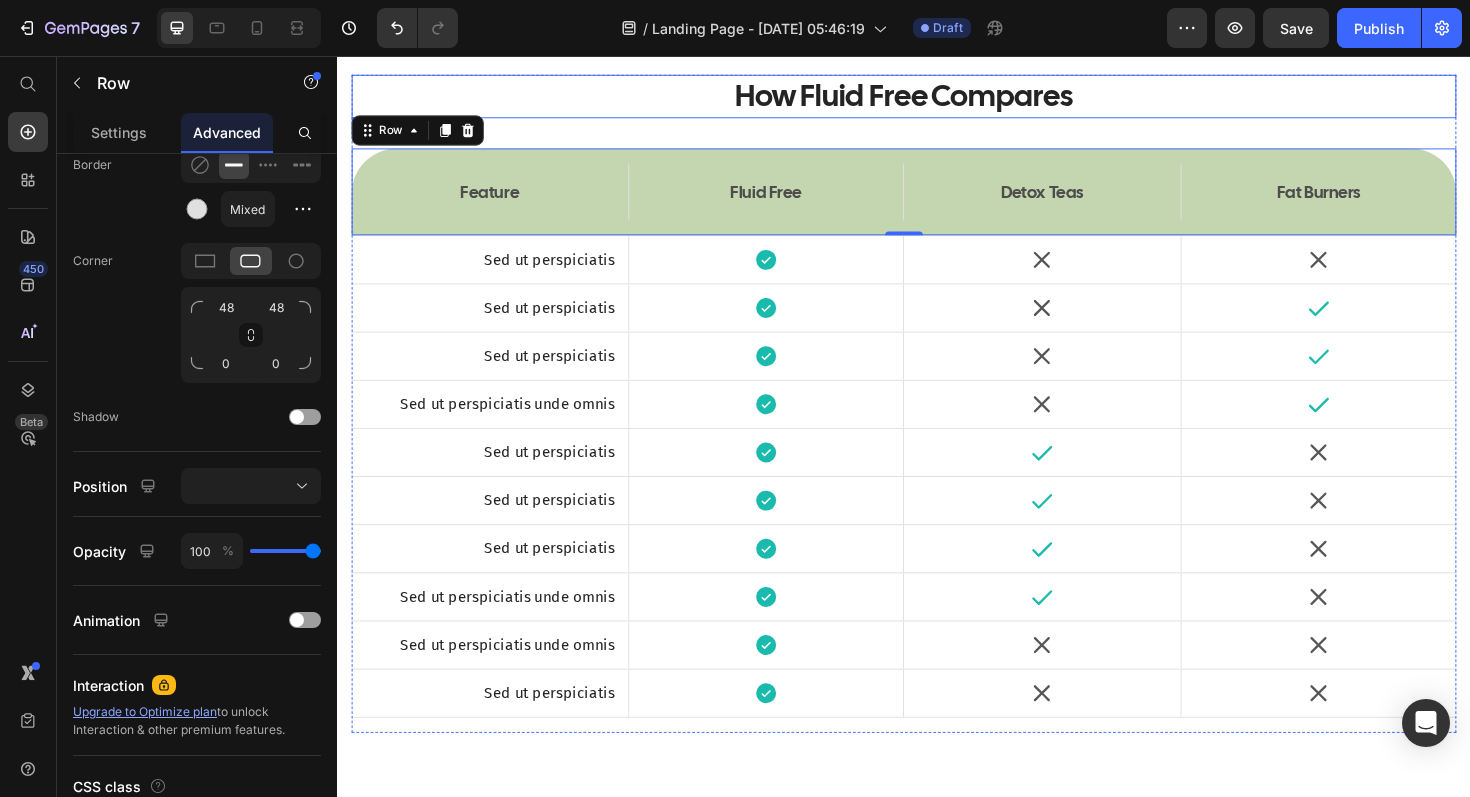 click on "How Fluid Free Compares" at bounding box center [937, 99] 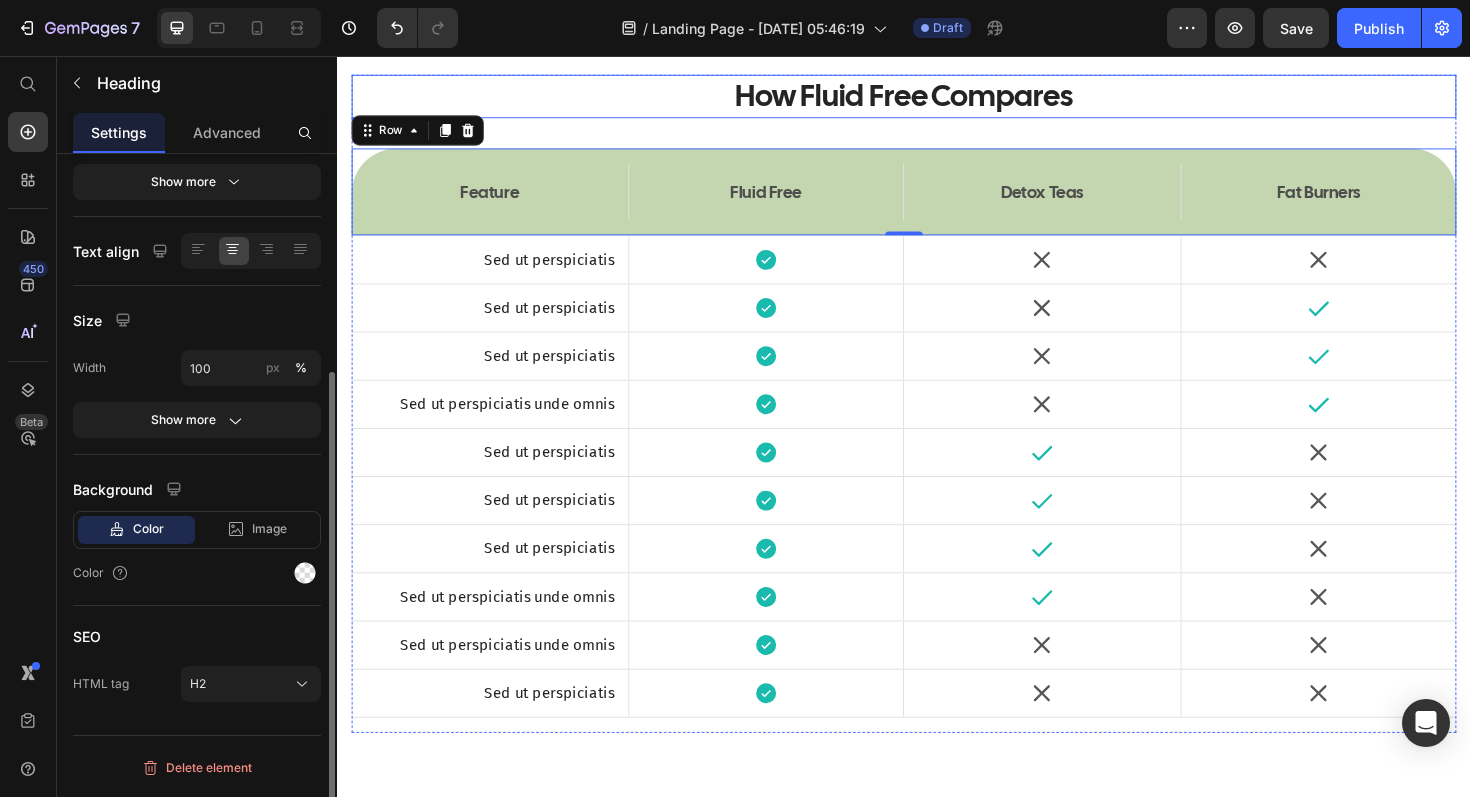 scroll, scrollTop: 0, scrollLeft: 0, axis: both 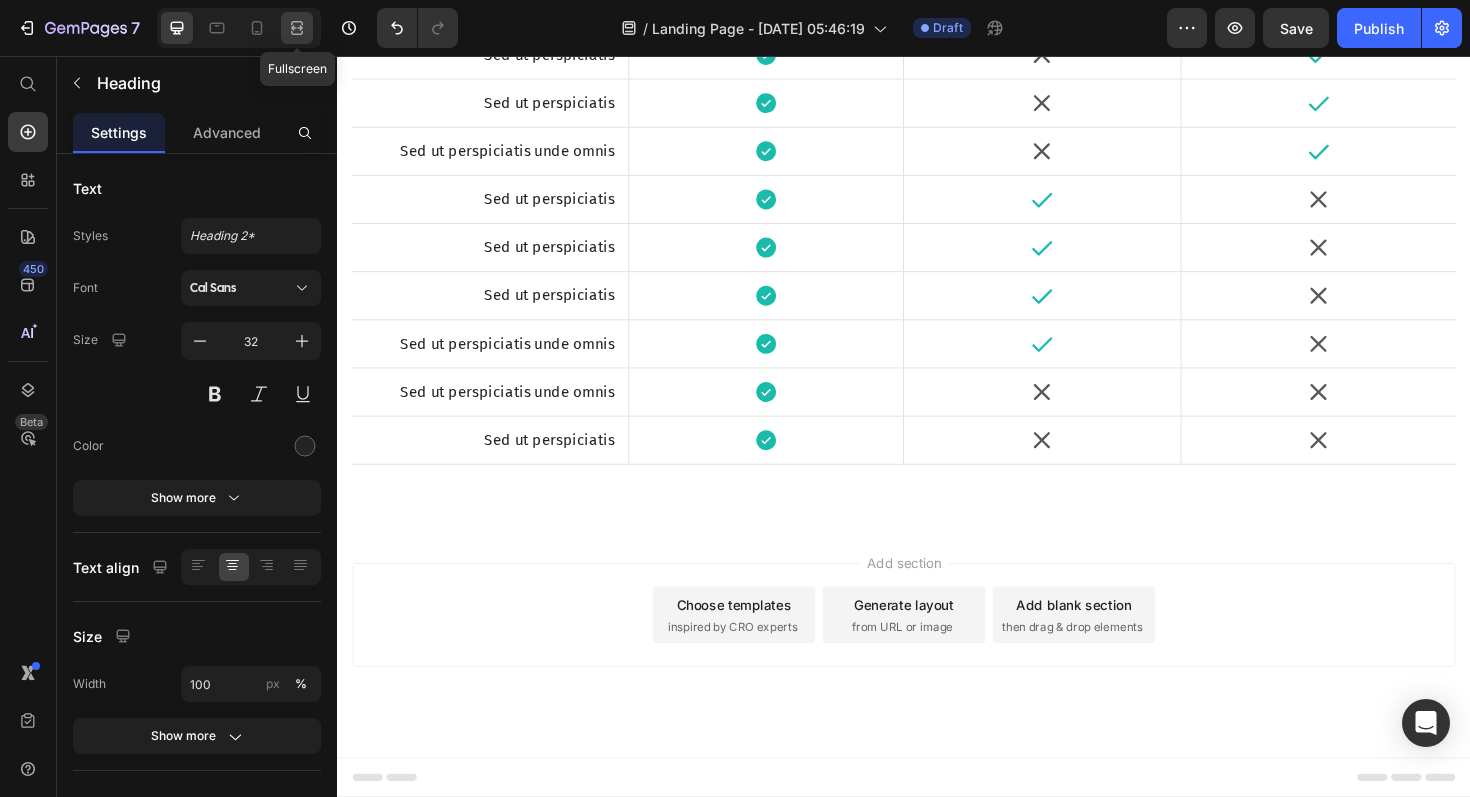 click 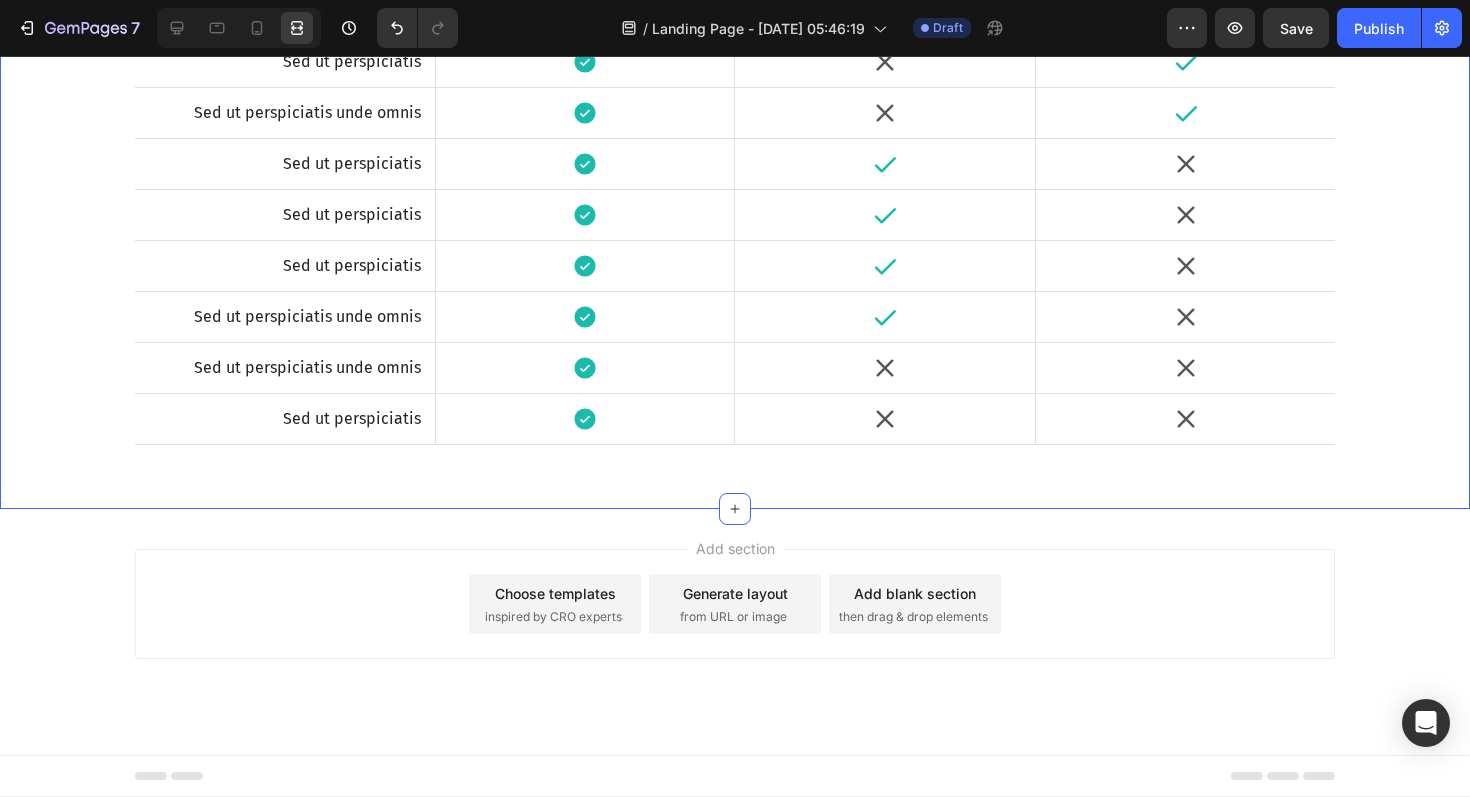 click on "How Fluid Free Compares Heading   32 Feature Text Block Fluid Free Text Block Hero Banner Detox Teas Text Block Fat Burners Text Block Hero Banner Row Sed ut perspiciatis Text Block
Icon Hero Banner
Icon
Icon Hero Banner Row Sed ut perspiciatis Text Block
Icon Hero Banner
Icon
Icon Hero Banner Row Sed ut perspiciatis Text Block
Icon Hero Banner
Icon
Icon Hero Banner Row Sed ut perspiciatis unde omnis Text Block
Icon Hero Banner
Icon
Icon Hero Banner Row Sed ut perspiciatis Text Block
Icon Hero Banner
Icon
Icon Hero Banner Row Sed ut perspiciatis Text Block
Icon Hero Banner
Icon
Icon Hero Banner Row Sed ut perspiciatis Text Block
Icon Hero Banner
Icon
Icon Hero Banner Row Icon Row" at bounding box center (735, 112) 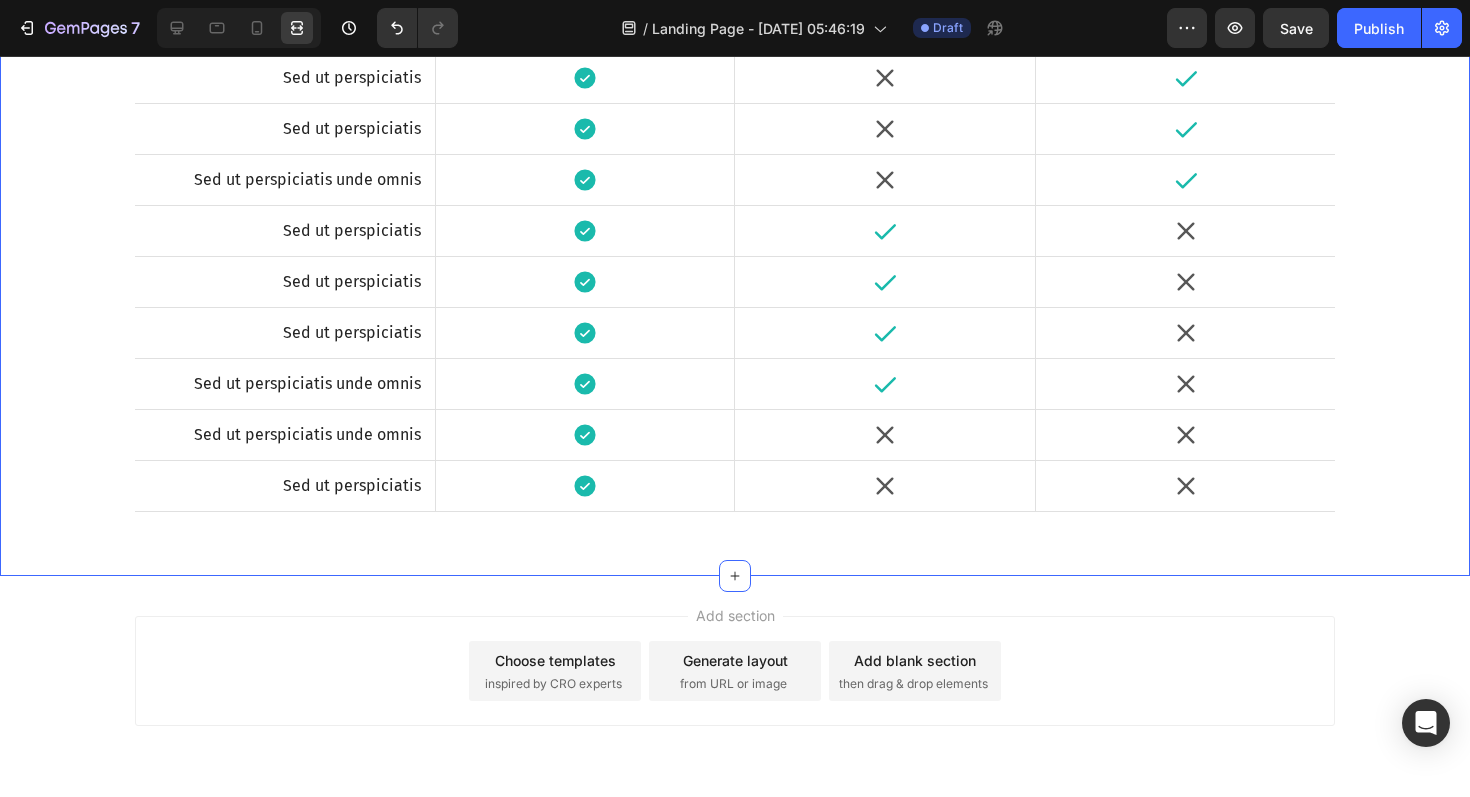 scroll, scrollTop: 13827, scrollLeft: 0, axis: vertical 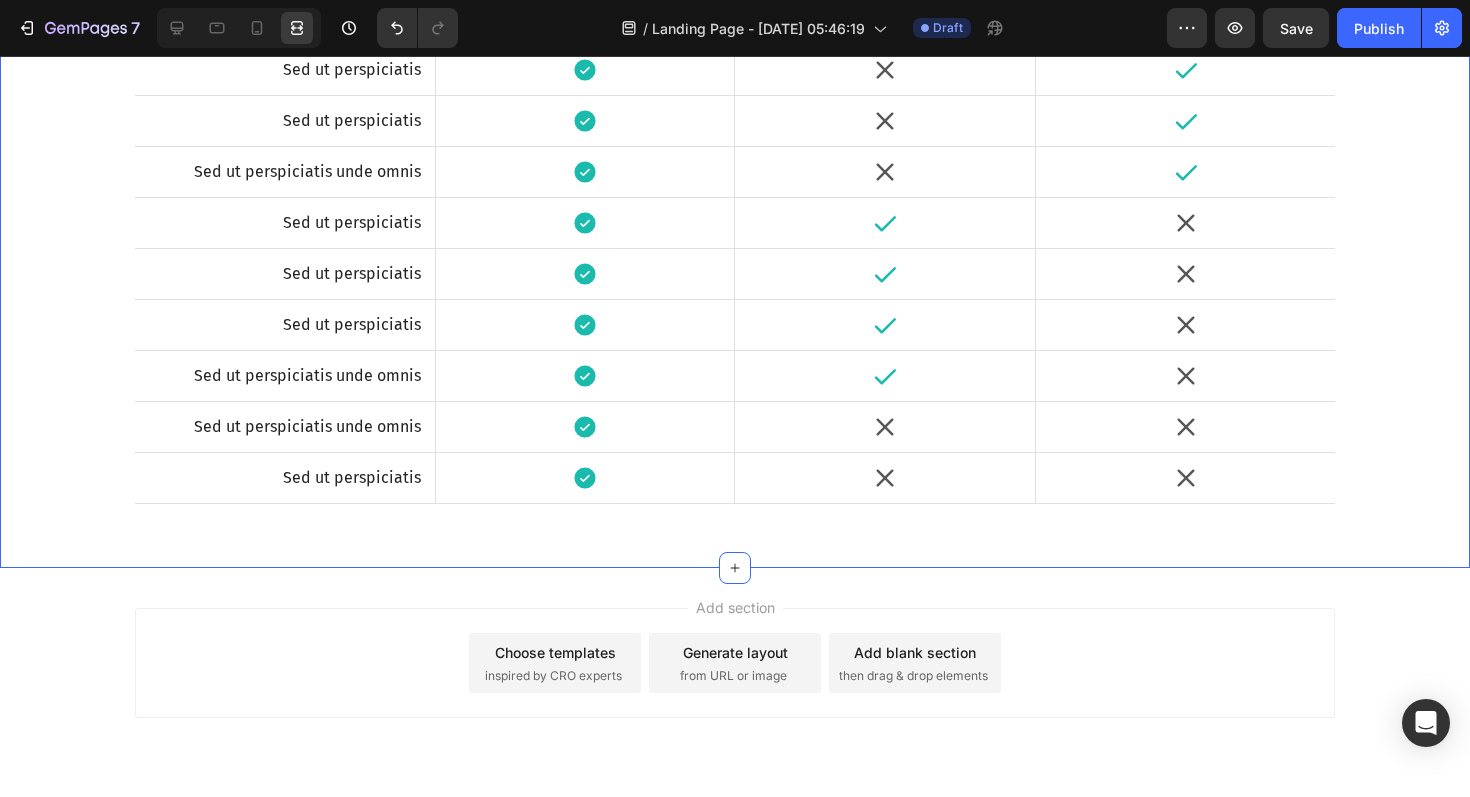 click on "How Fluid Free Compares Heading Feature Text Block Fluid Free Text Block Hero Banner Detox Teas Text Block Fat Burners Text Block Hero Banner Row Sed ut perspiciatis Text Block
Icon Hero Banner
Icon
Icon Hero Banner Row Sed ut perspiciatis Text Block
Icon Hero Banner
Icon
Icon Hero Banner Row Sed ut perspiciatis Text Block
Icon Hero Banner
Icon
Icon Hero Banner Row Sed ut perspiciatis unde omnis Text Block
Icon Hero Banner
Icon
Icon Hero Banner Row Sed ut perspiciatis Text Block
Icon Hero Banner
Icon
Icon Hero Banner Row Sed ut perspiciatis Text Block
Icon Hero Banner
Icon
Icon Hero Banner Row Sed ut perspiciatis Text Block
Icon Hero Banner
Icon
Icon Hero Banner Row Text Block" at bounding box center [735, 155] 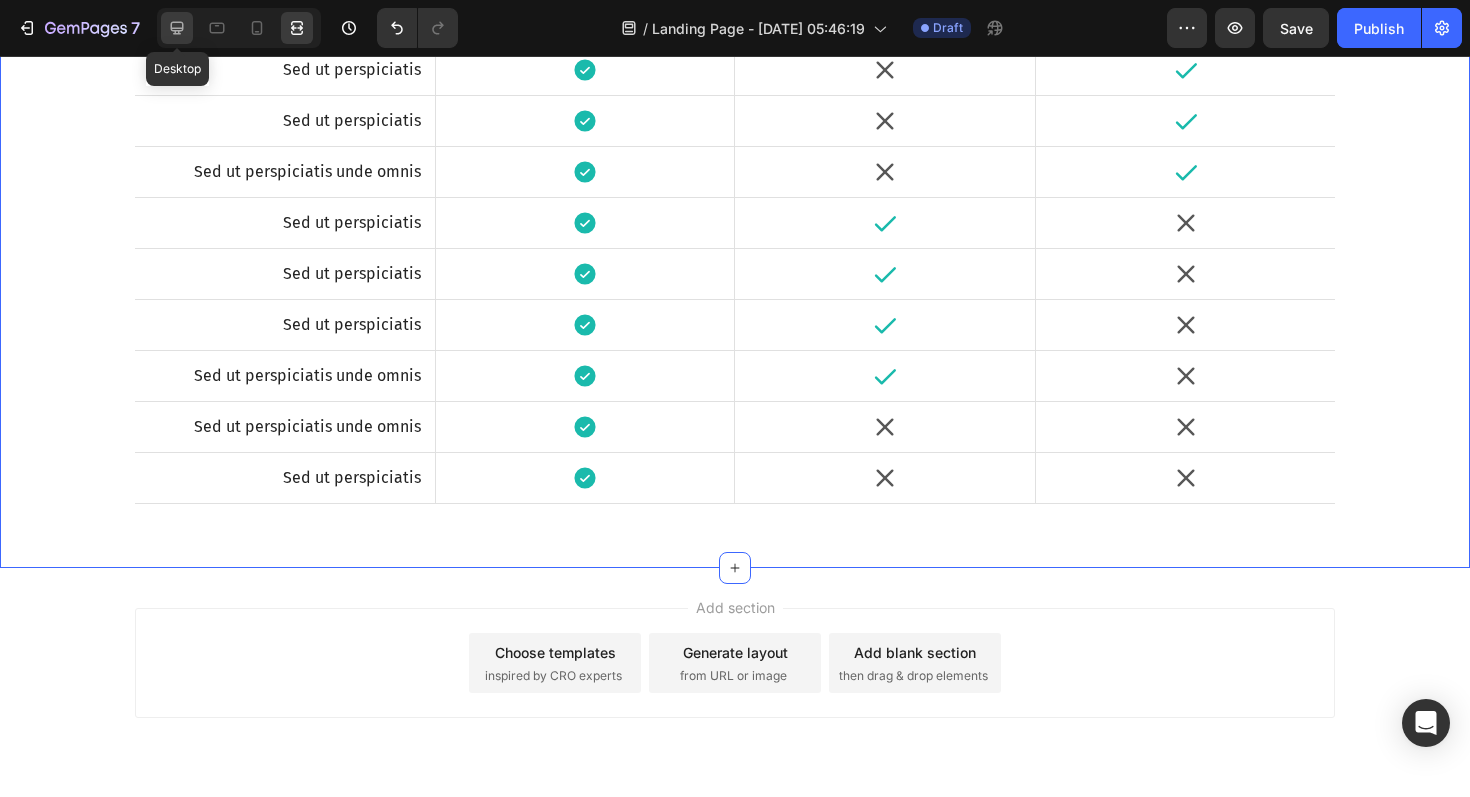 click 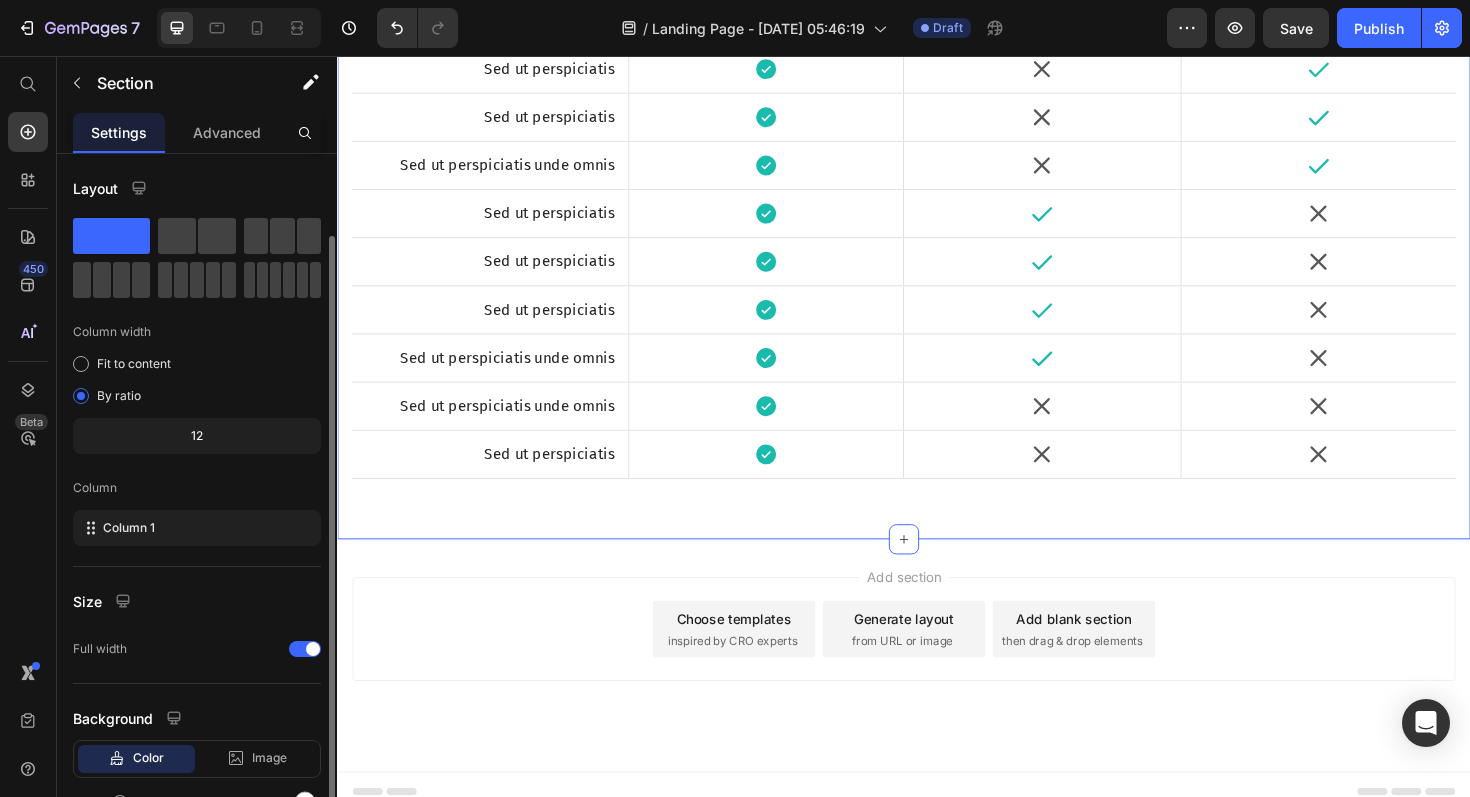 scroll, scrollTop: 108, scrollLeft: 0, axis: vertical 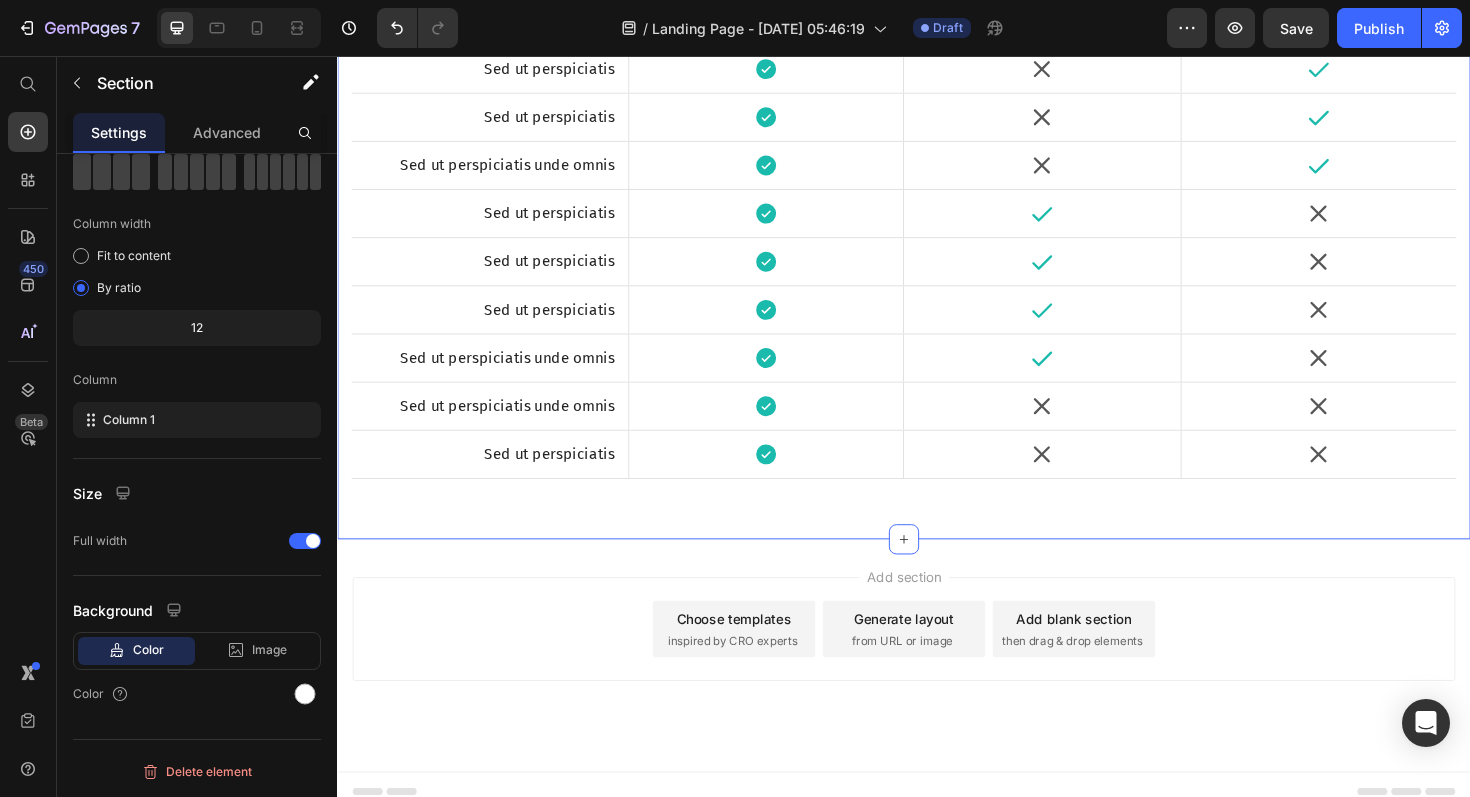 click on "Sed ut perspiciatis" at bounding box center [498, 19] 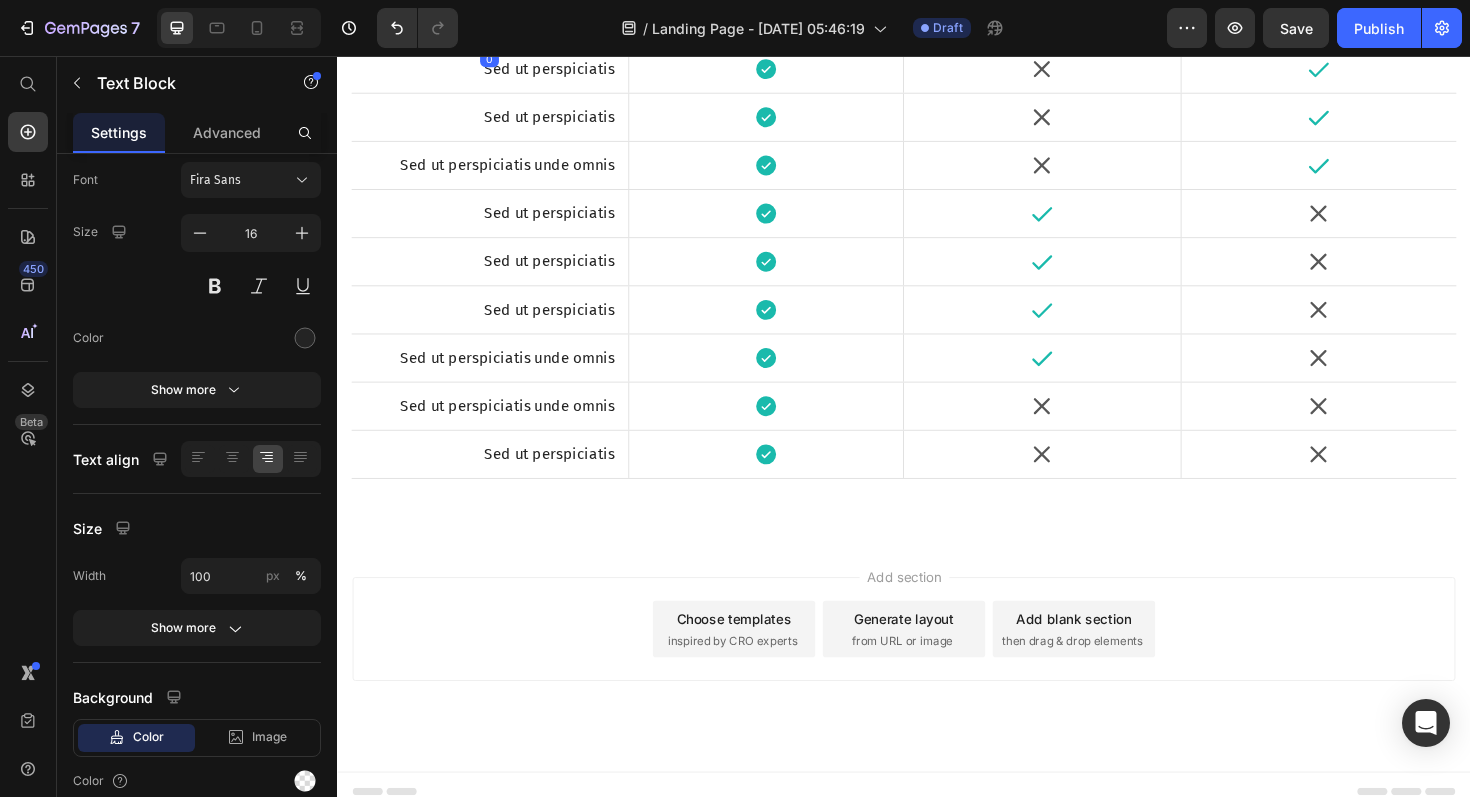 scroll, scrollTop: 0, scrollLeft: 0, axis: both 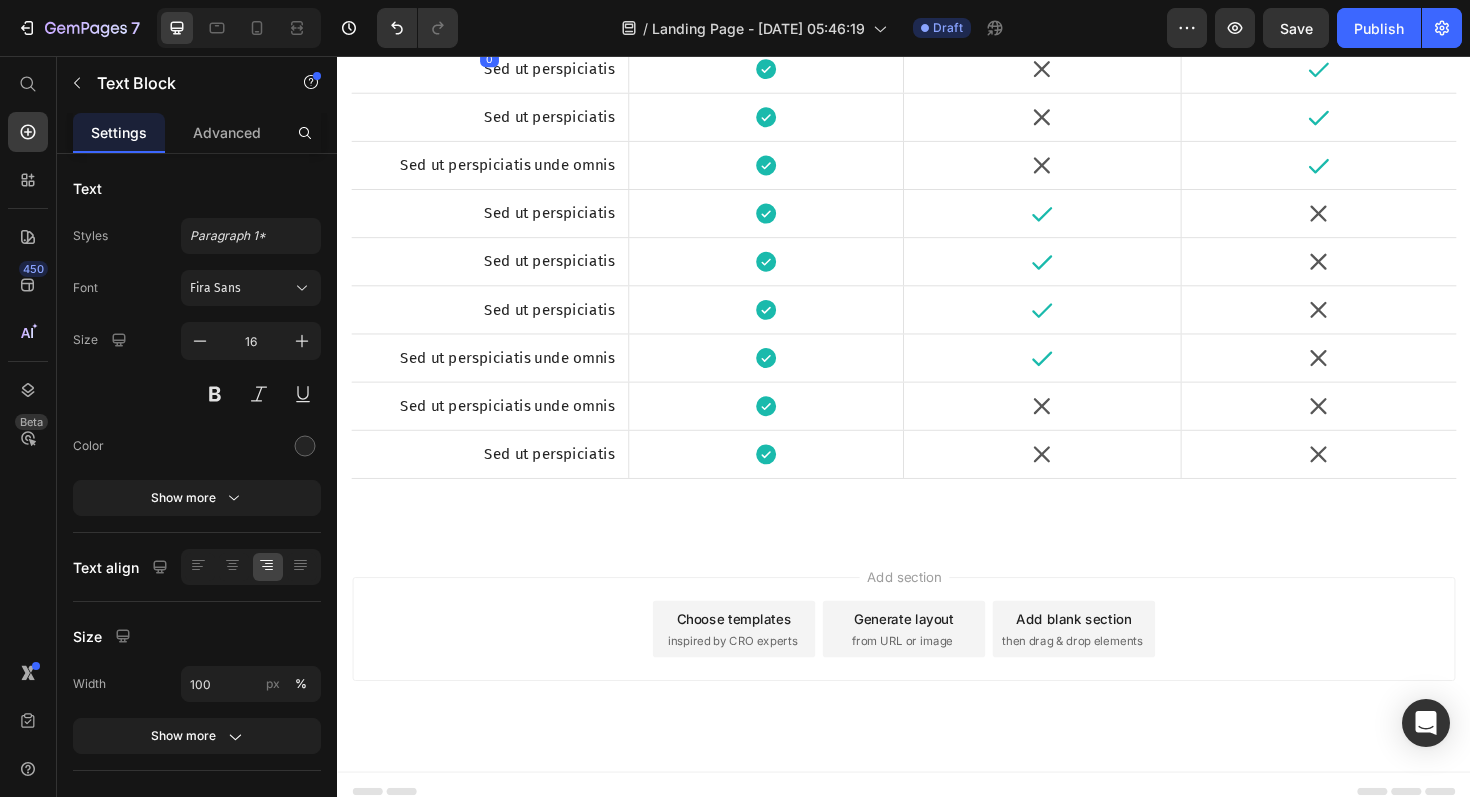 click on "Sed ut perspiciatis" at bounding box center (498, 19) 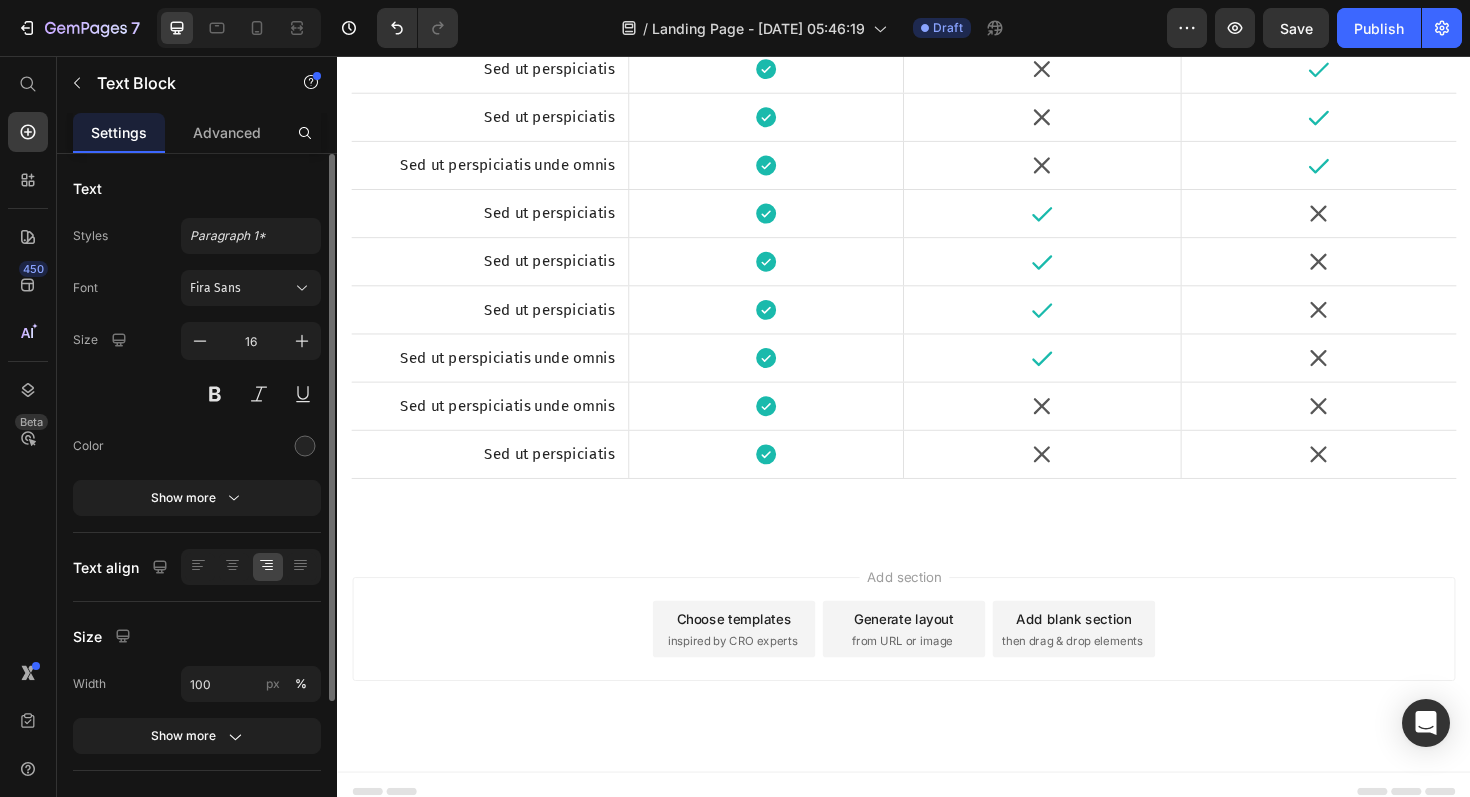 click on "Sed ut perspiciatis" at bounding box center (498, 19) 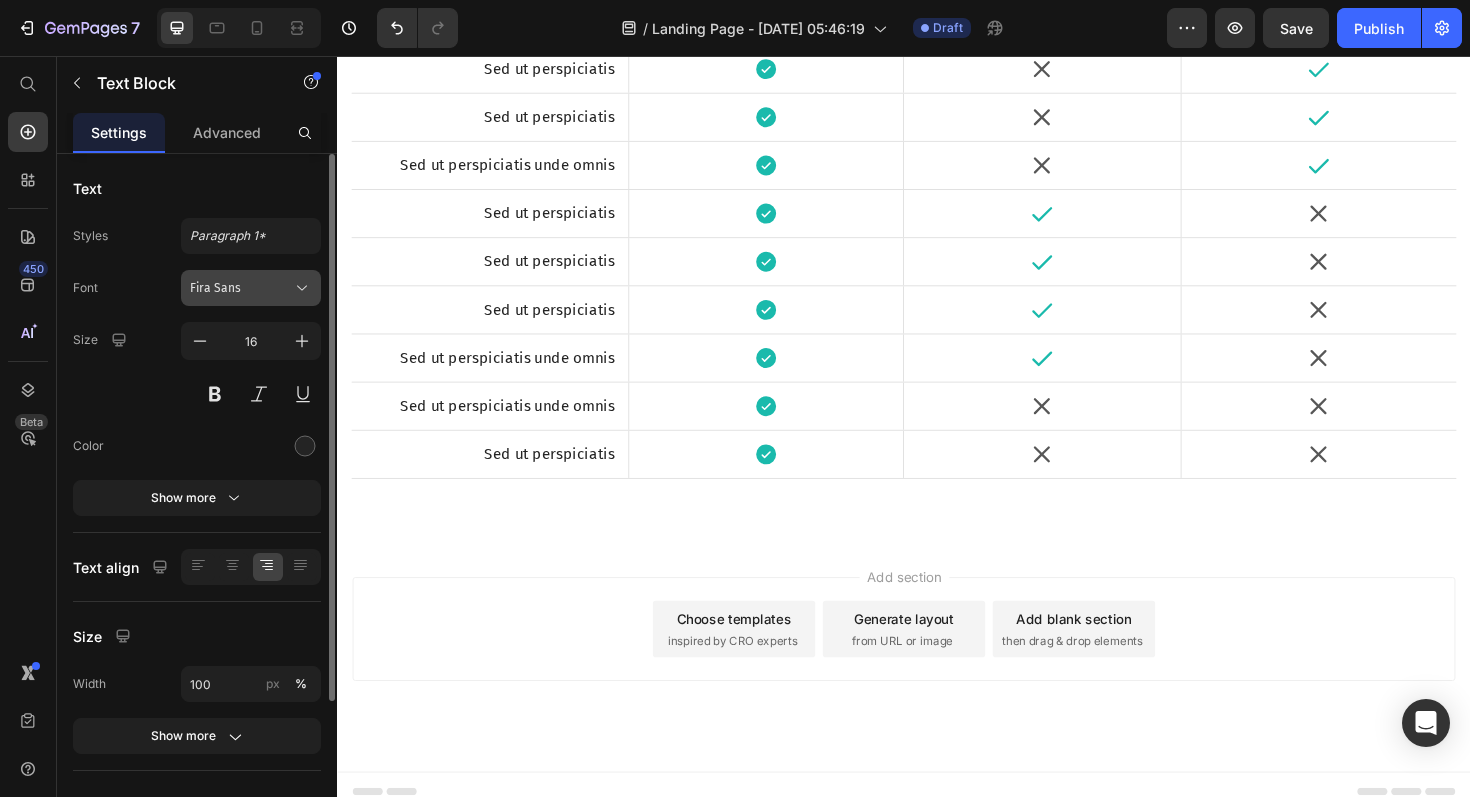 click on "Fira Sans" at bounding box center (241, 288) 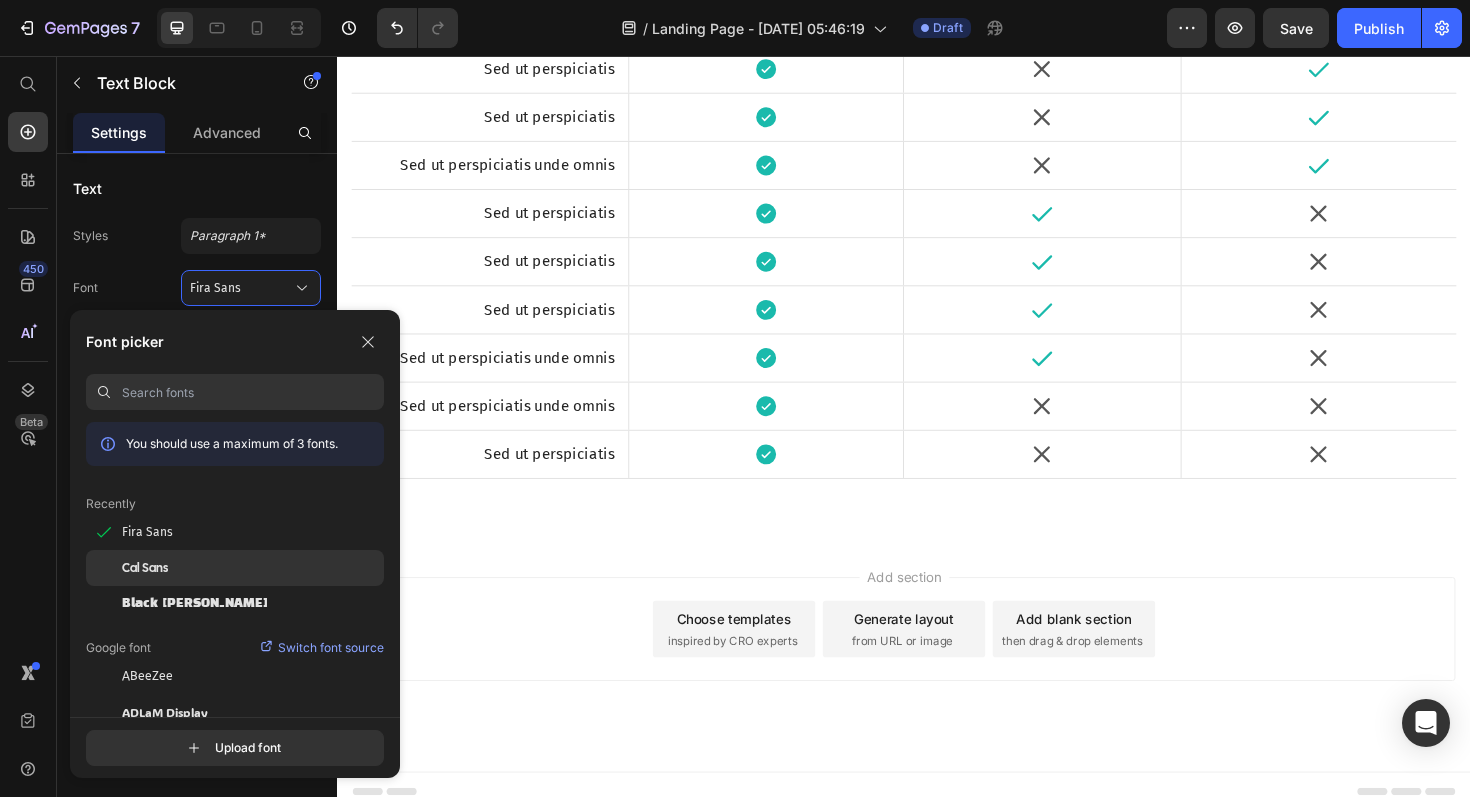 click on "Cal Sans" 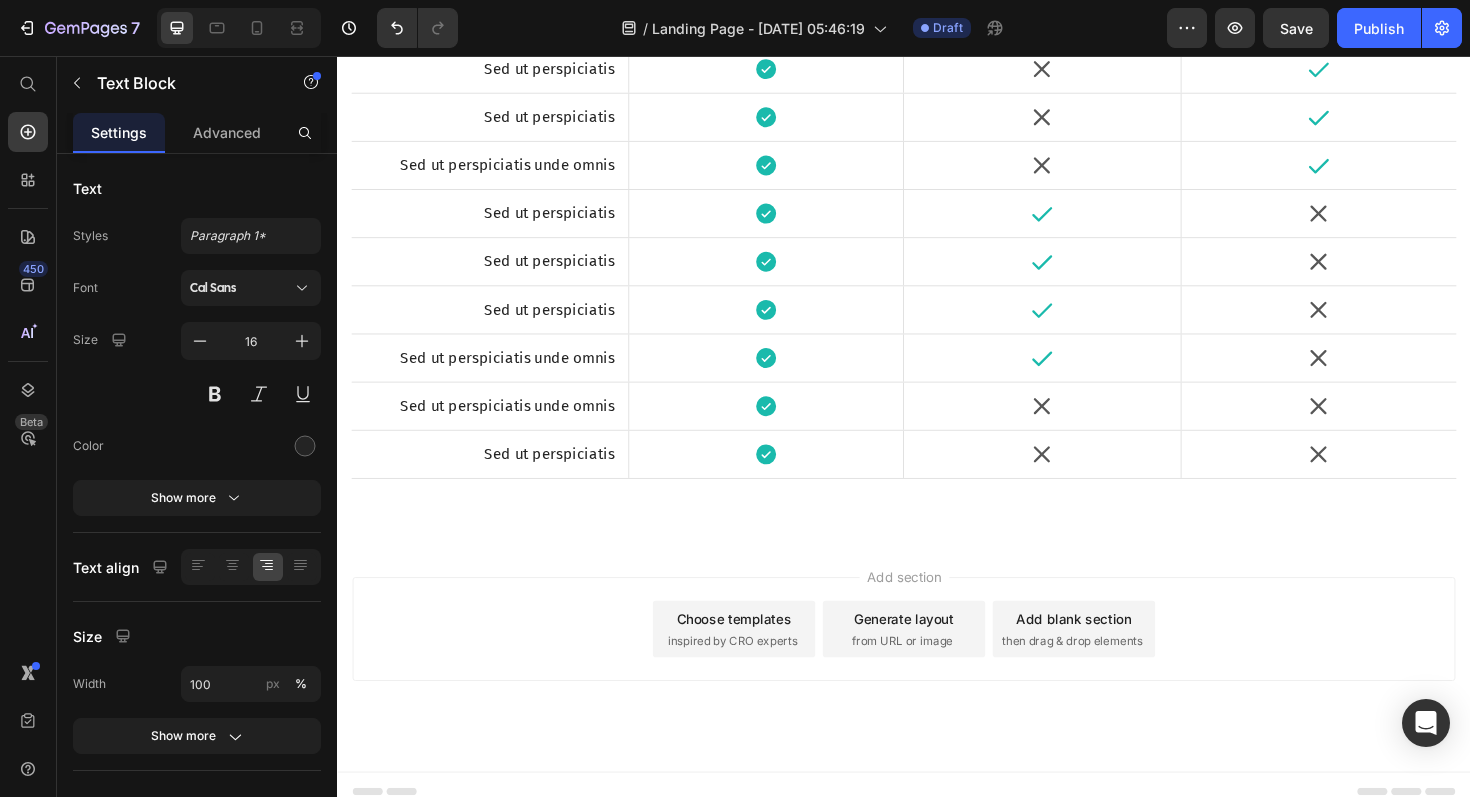 scroll, scrollTop: 29, scrollLeft: 0, axis: vertical 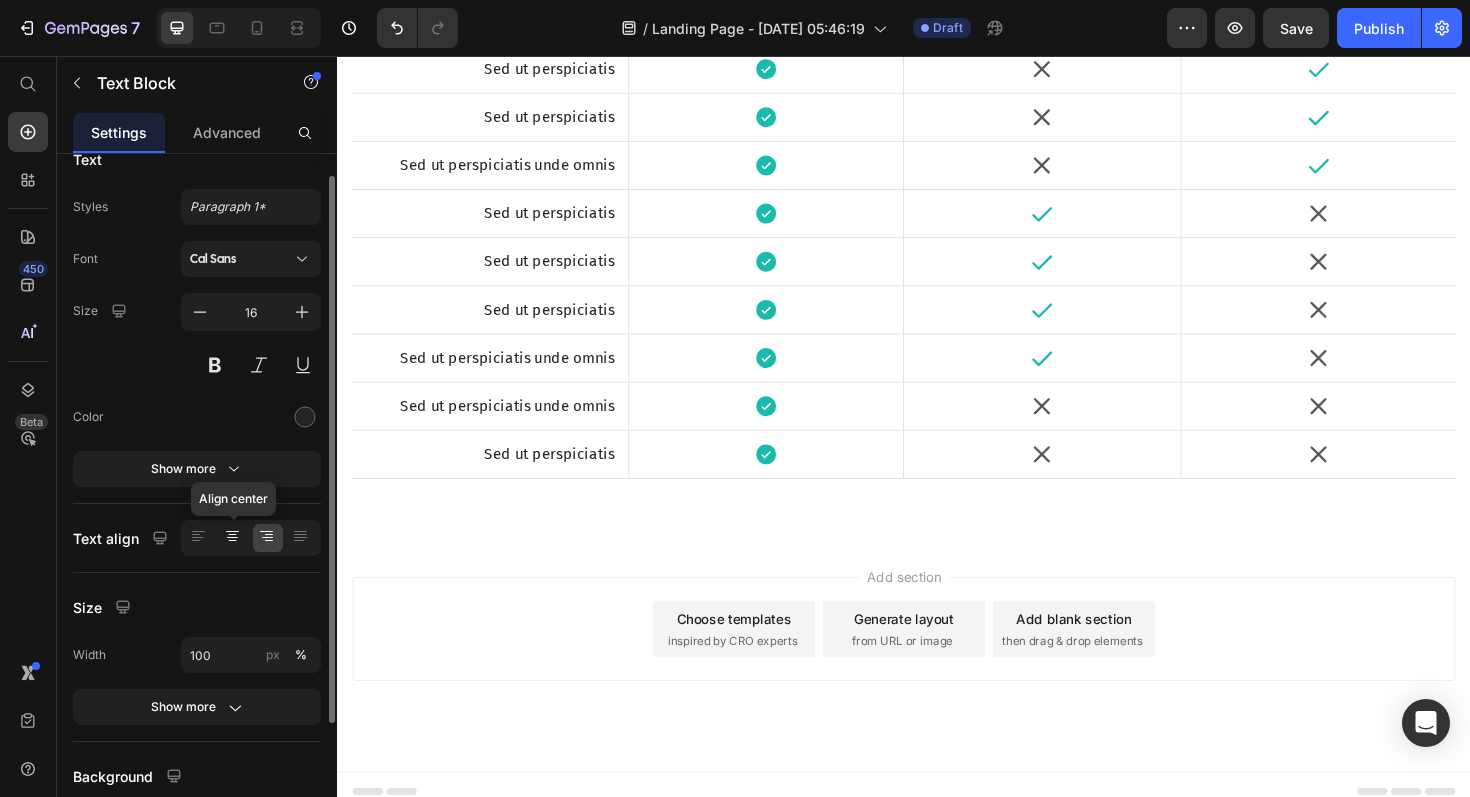 click 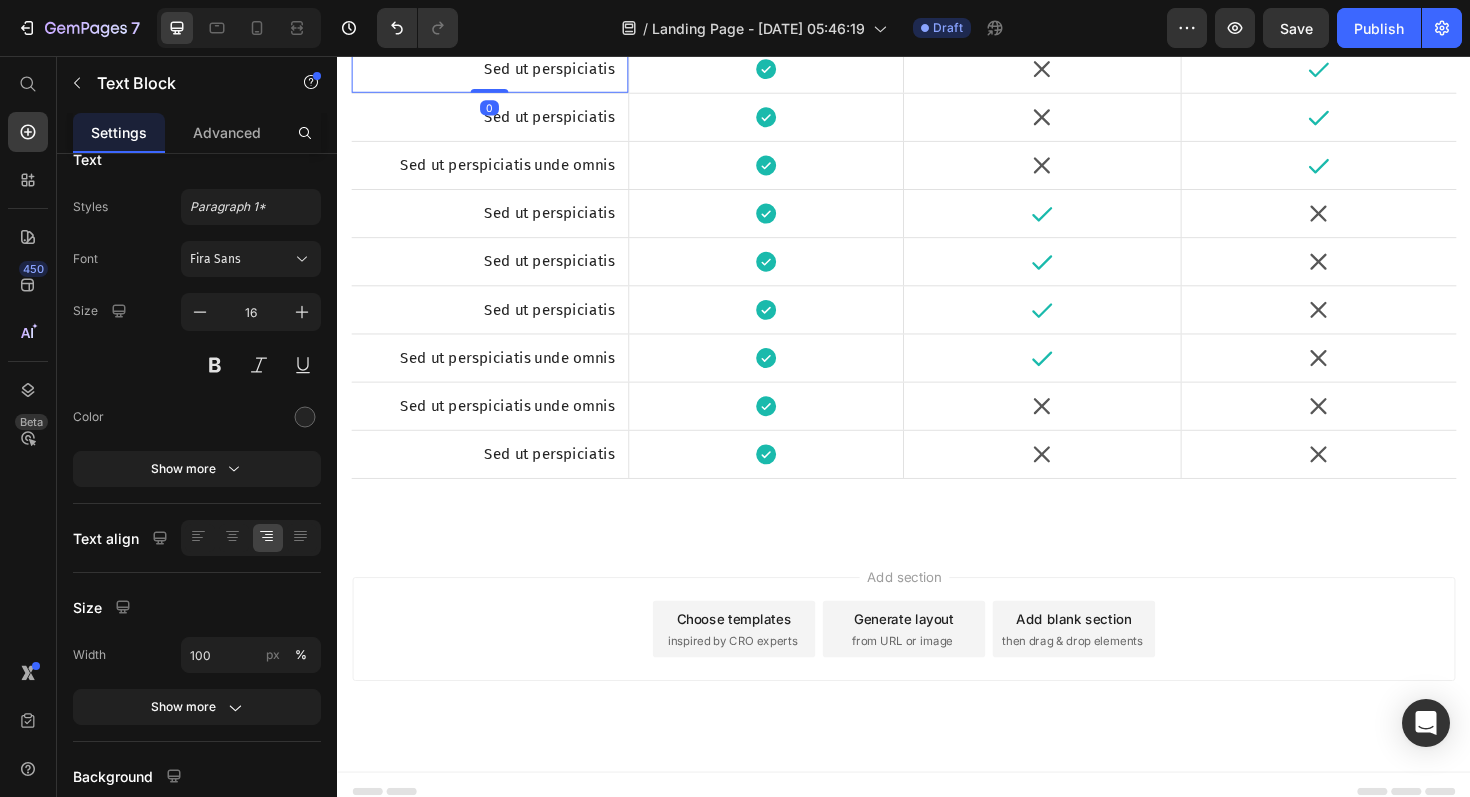 click on "Sed ut perspiciatis" at bounding box center (498, 70) 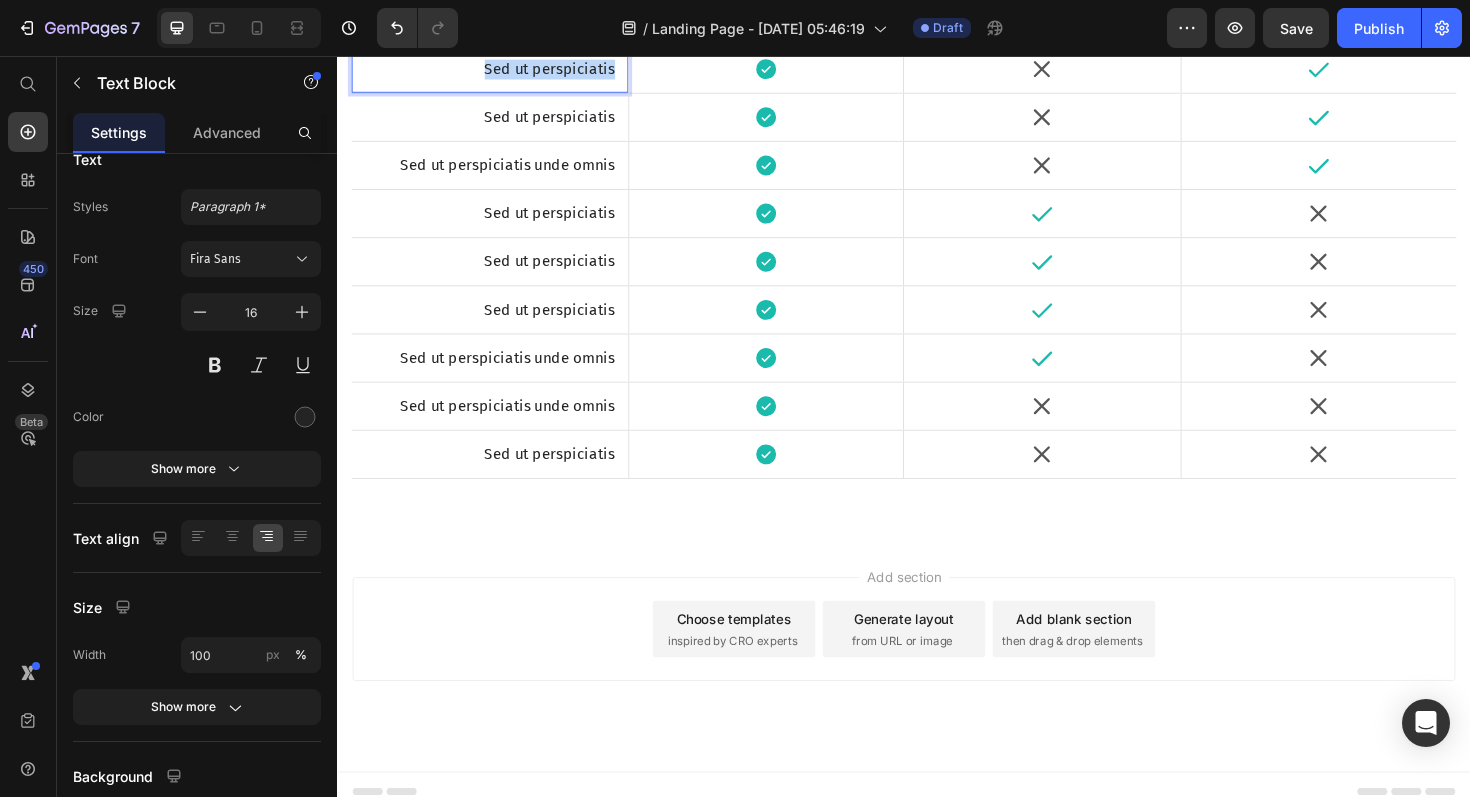 click on "Sed ut perspiciatis" at bounding box center [498, 70] 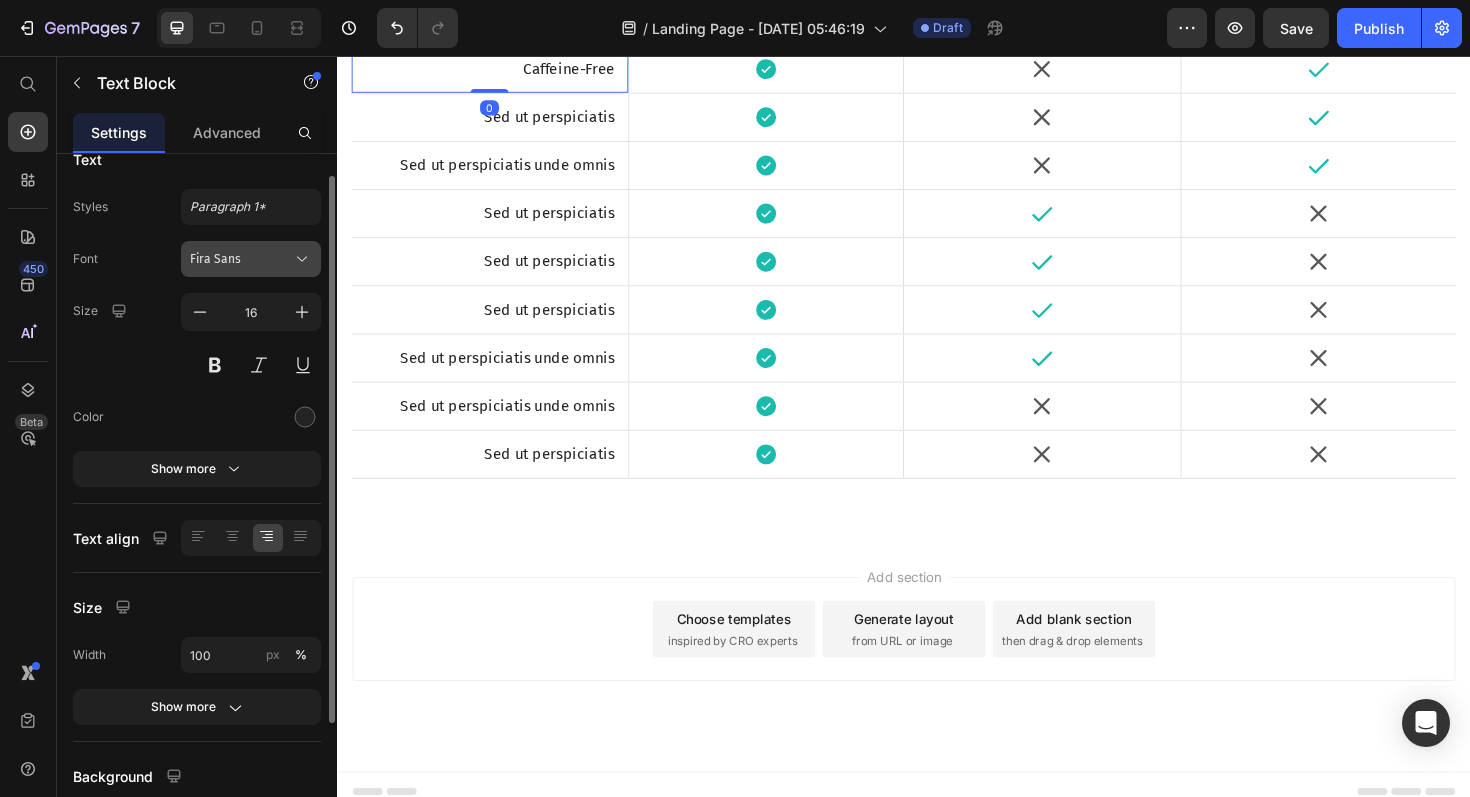 click on "Fira Sans" at bounding box center [241, 259] 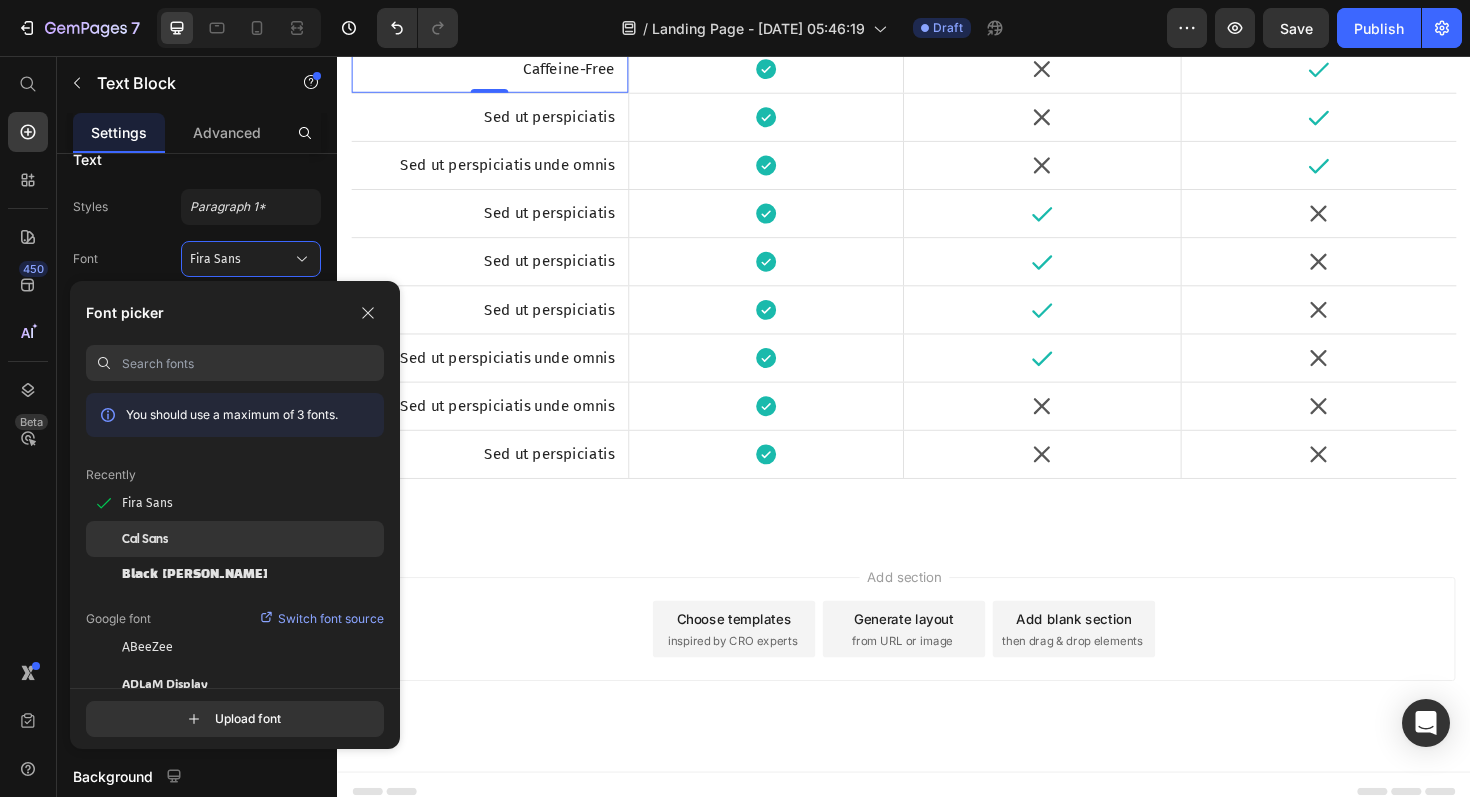 click on "Cal Sans" 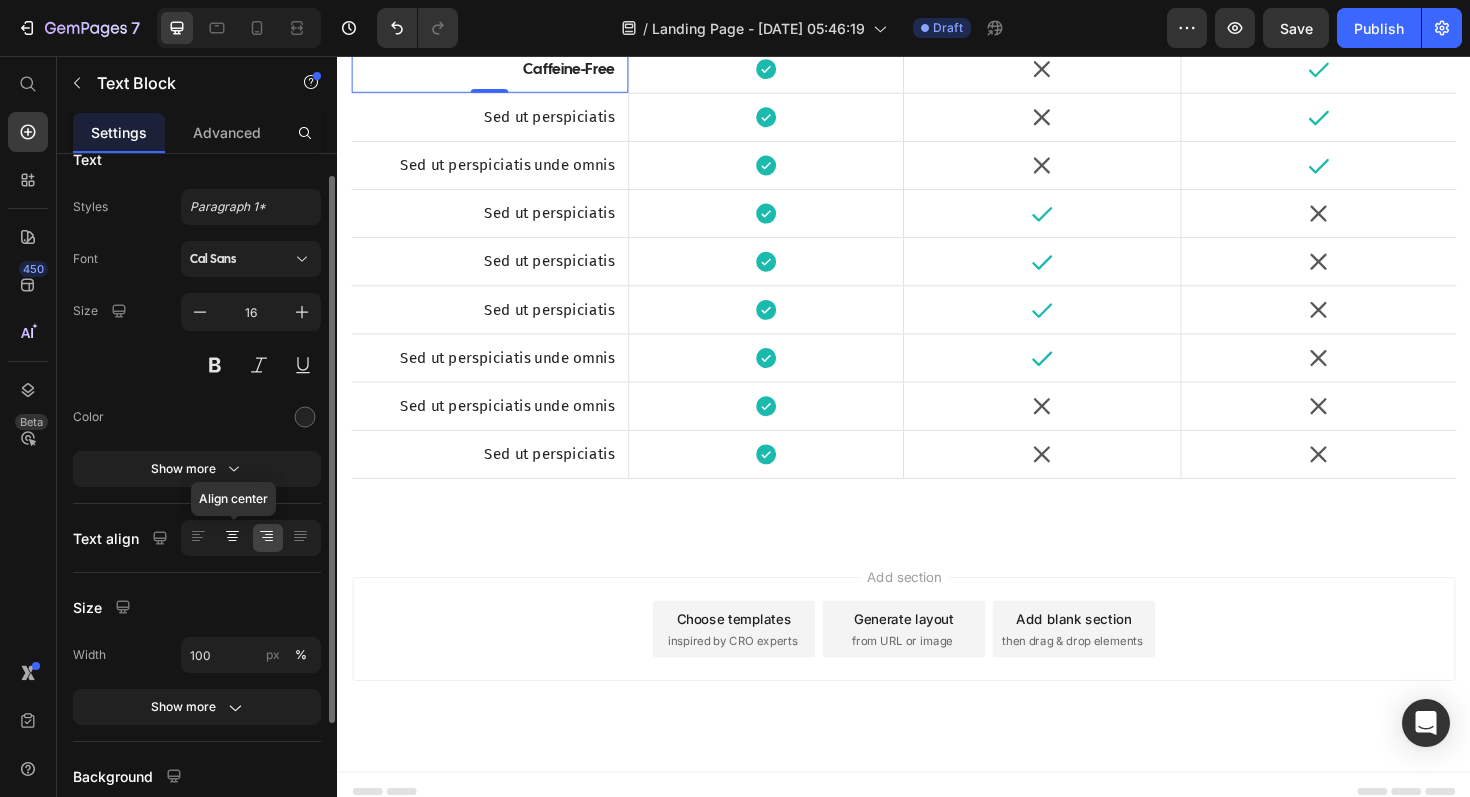 click 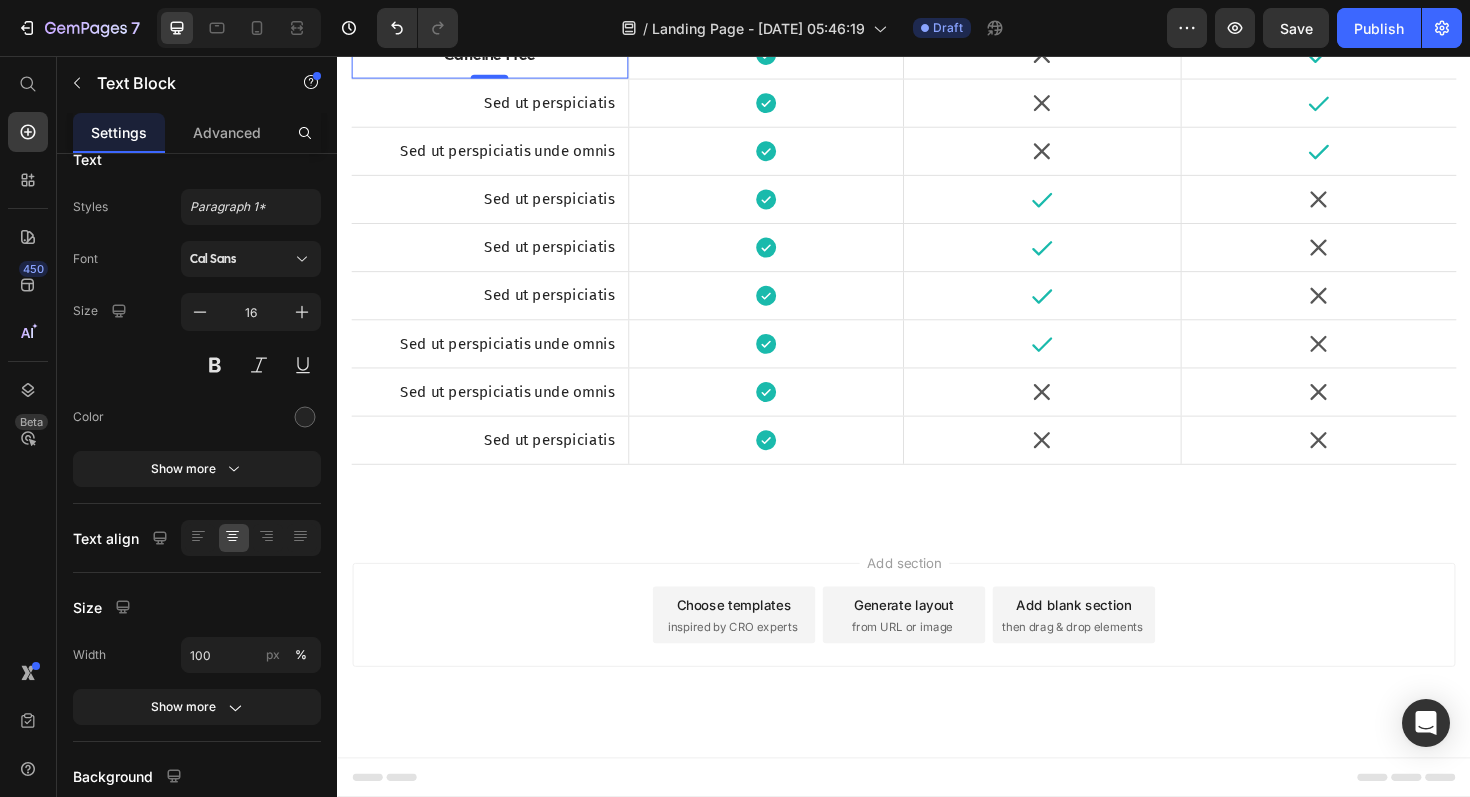 scroll, scrollTop: 13912, scrollLeft: 0, axis: vertical 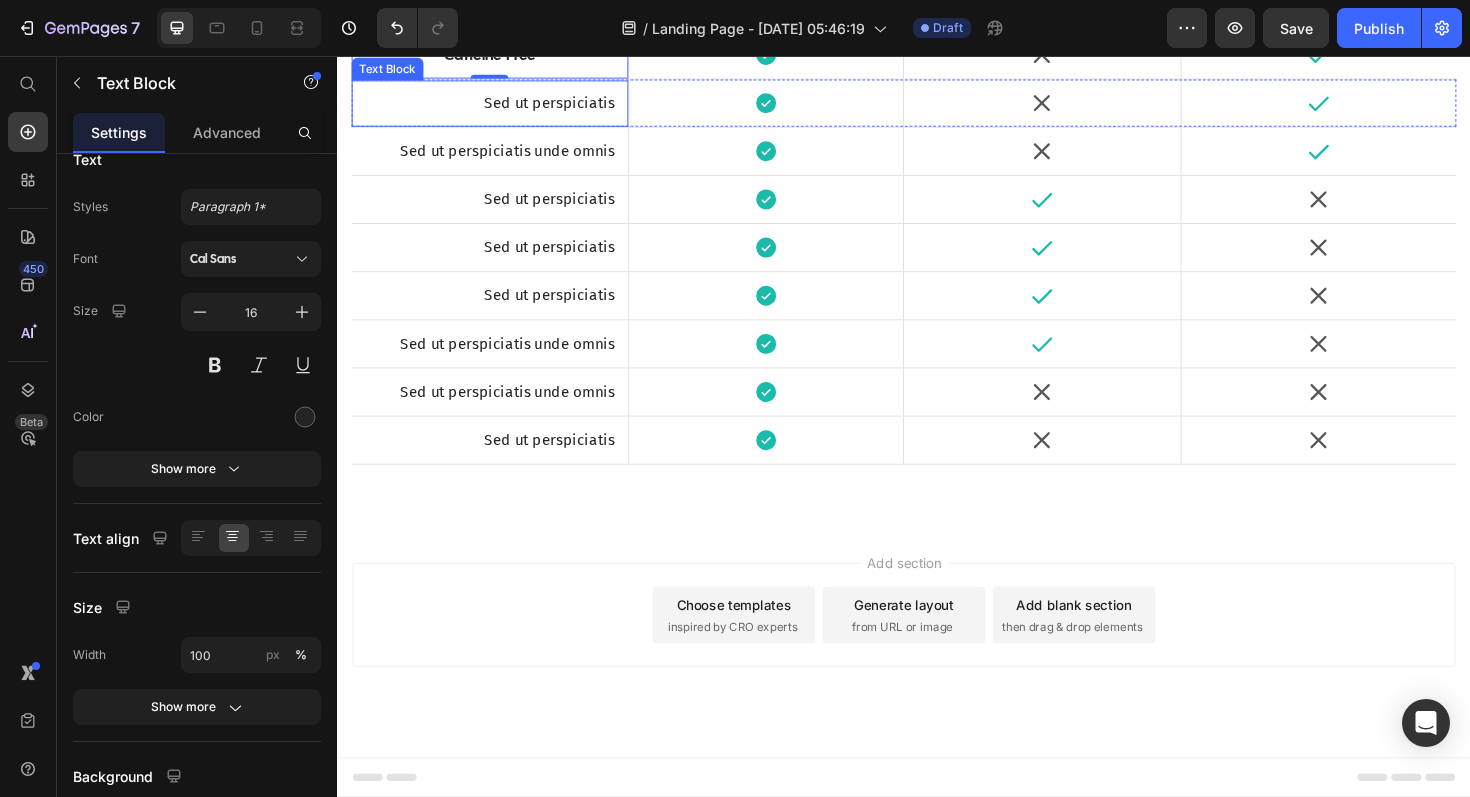 click on "Sed ut perspiciatis" at bounding box center [498, 106] 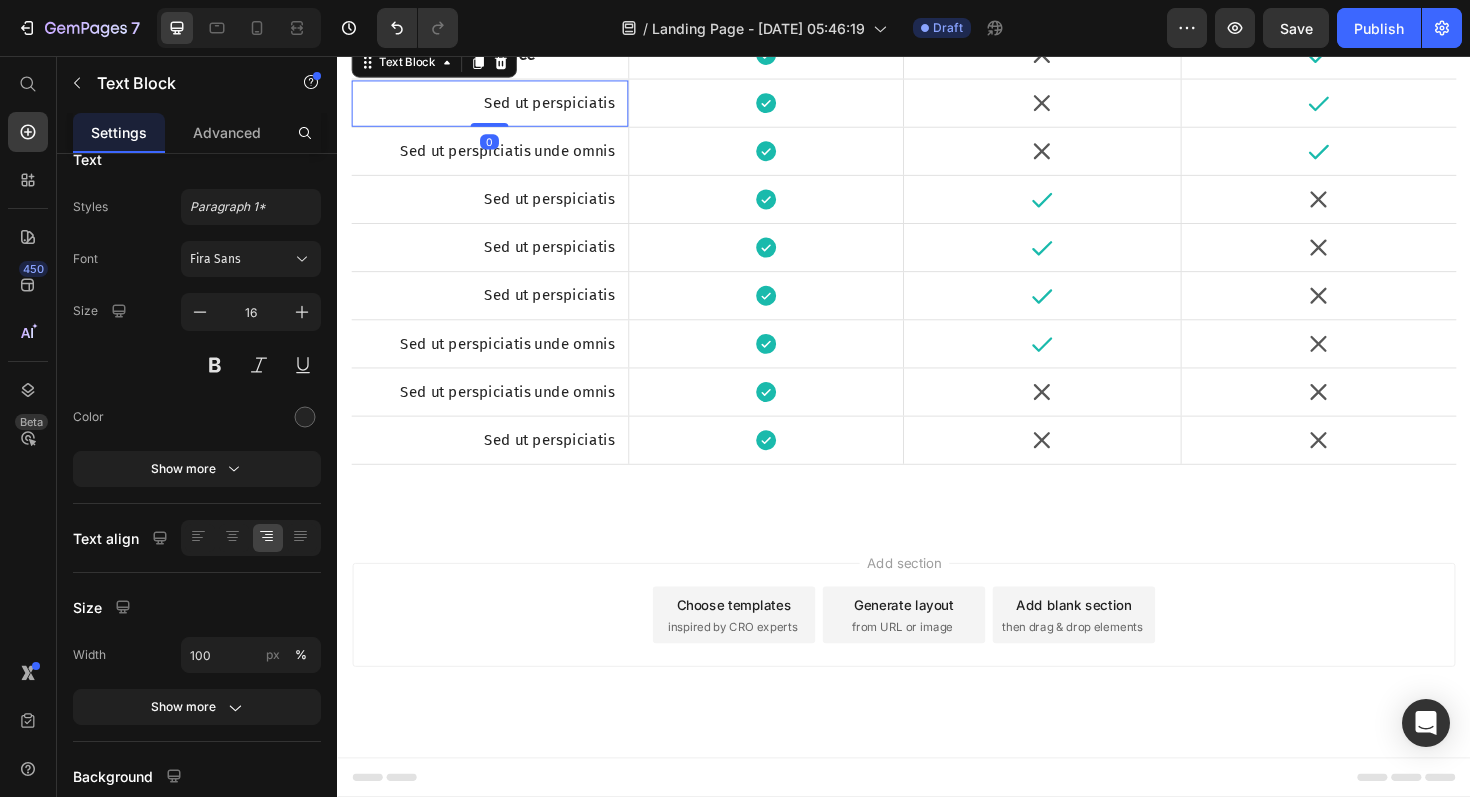 click on "Sed ut perspiciatis" at bounding box center (498, 106) 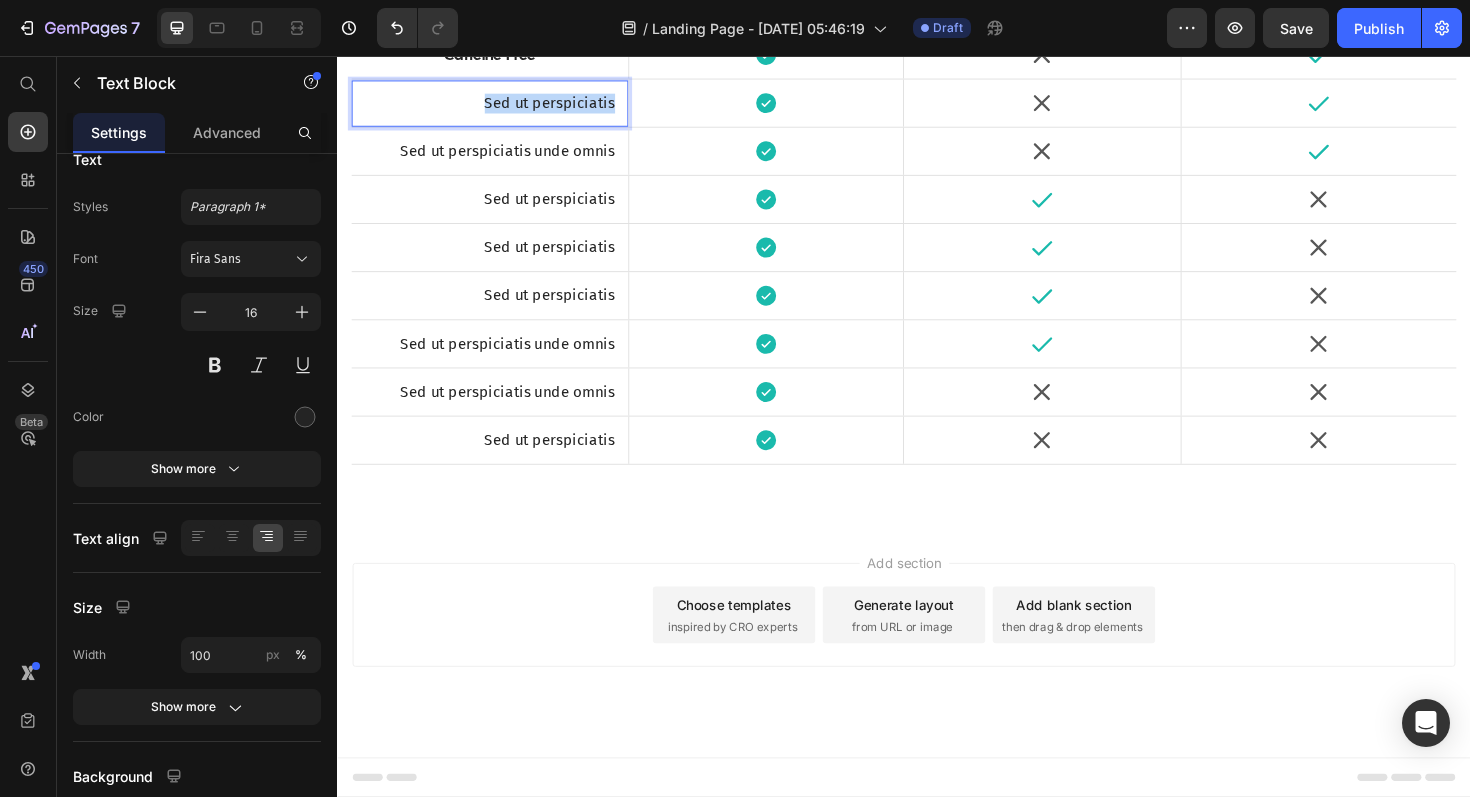click on "Sed ut perspiciatis" at bounding box center [498, 106] 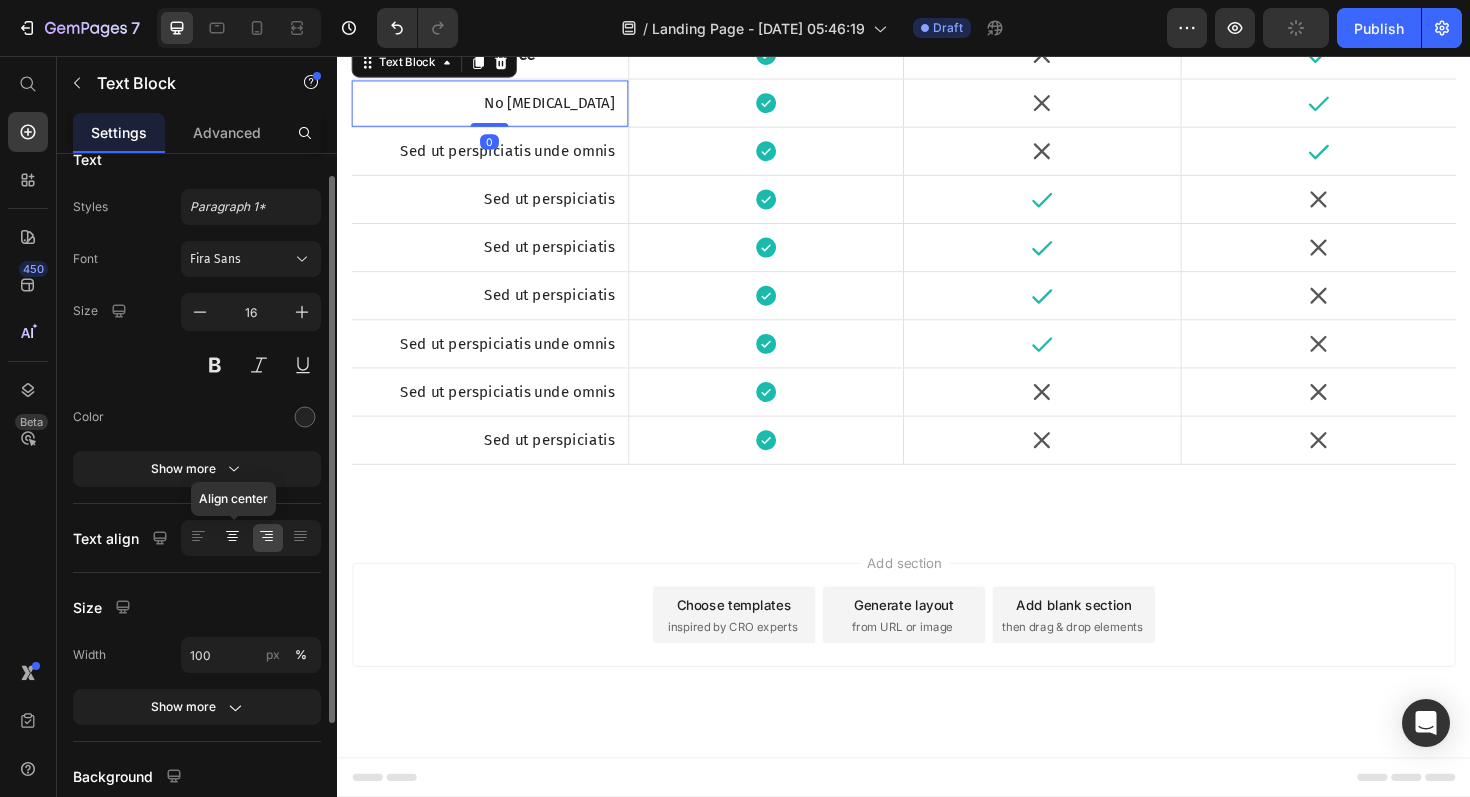 click 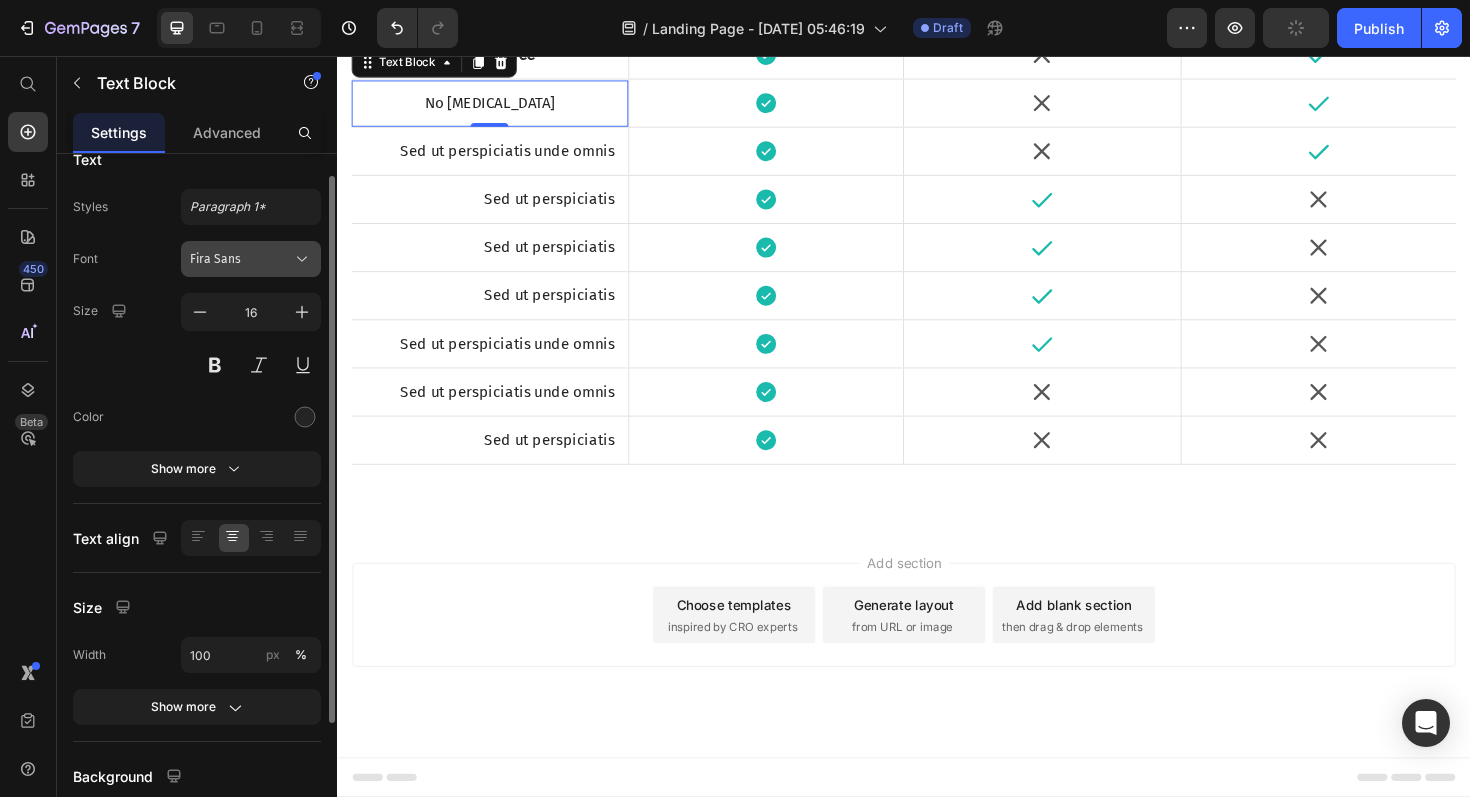 click on "Fira Sans" at bounding box center (241, 259) 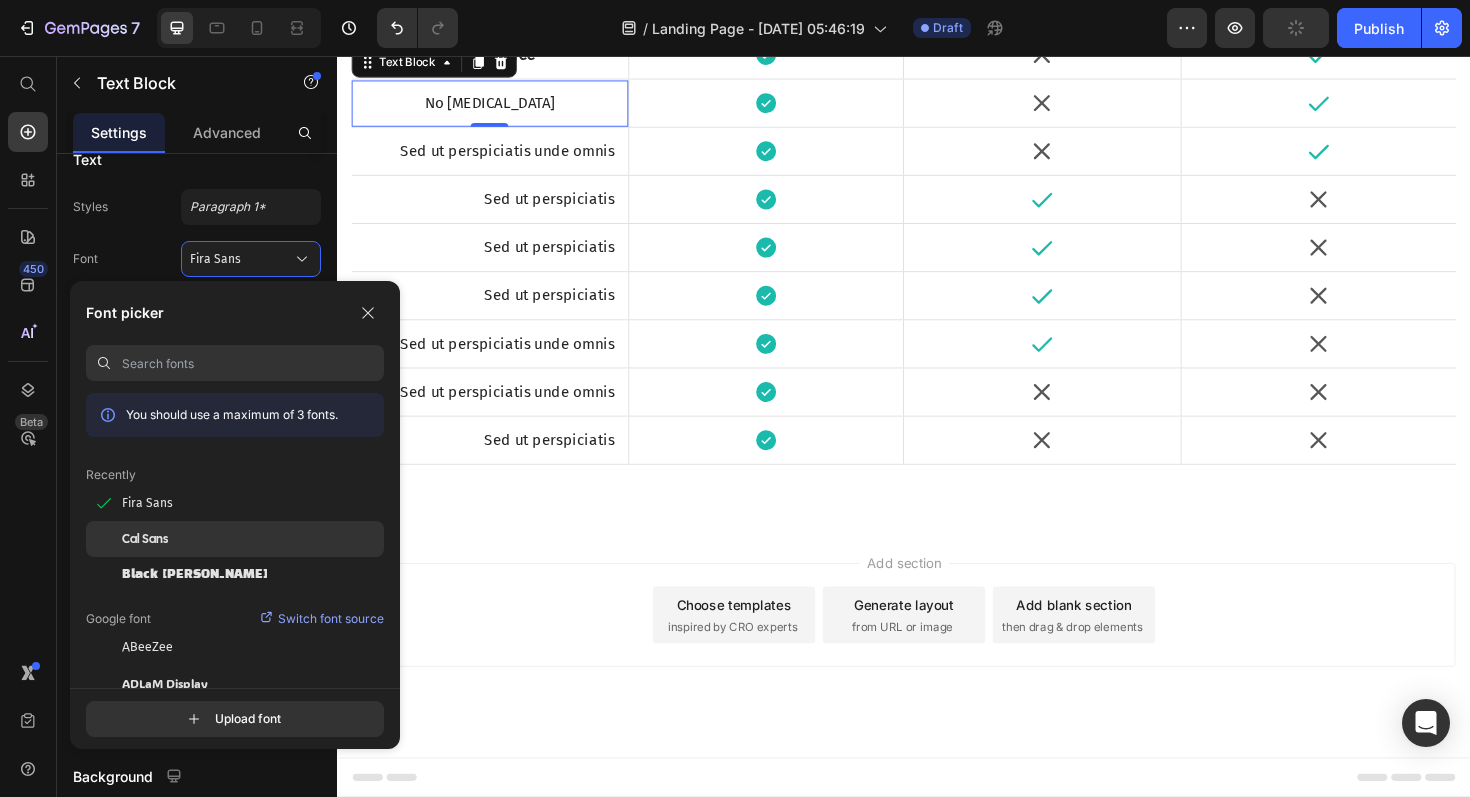 click on "Cal Sans" 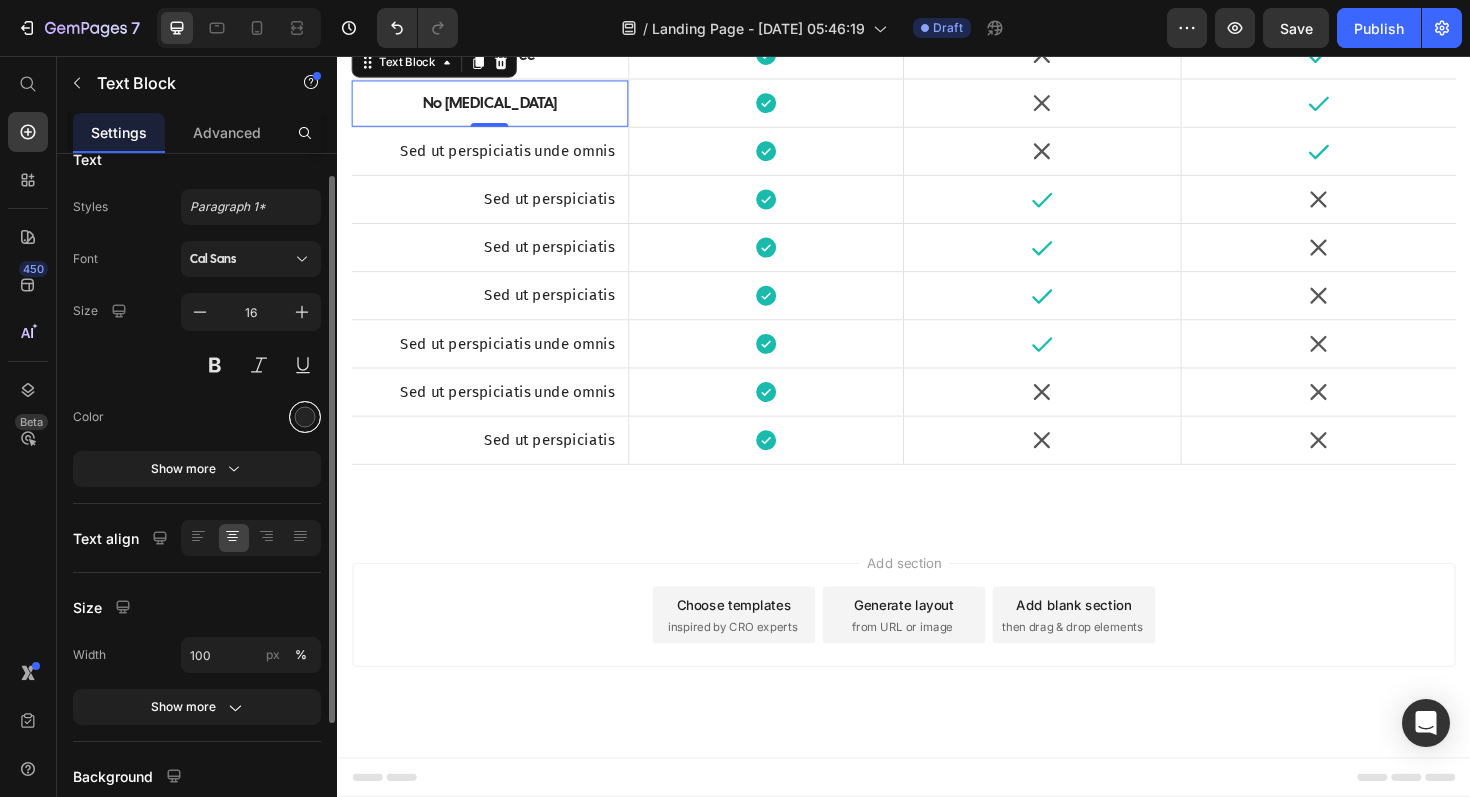 click at bounding box center (305, 417) 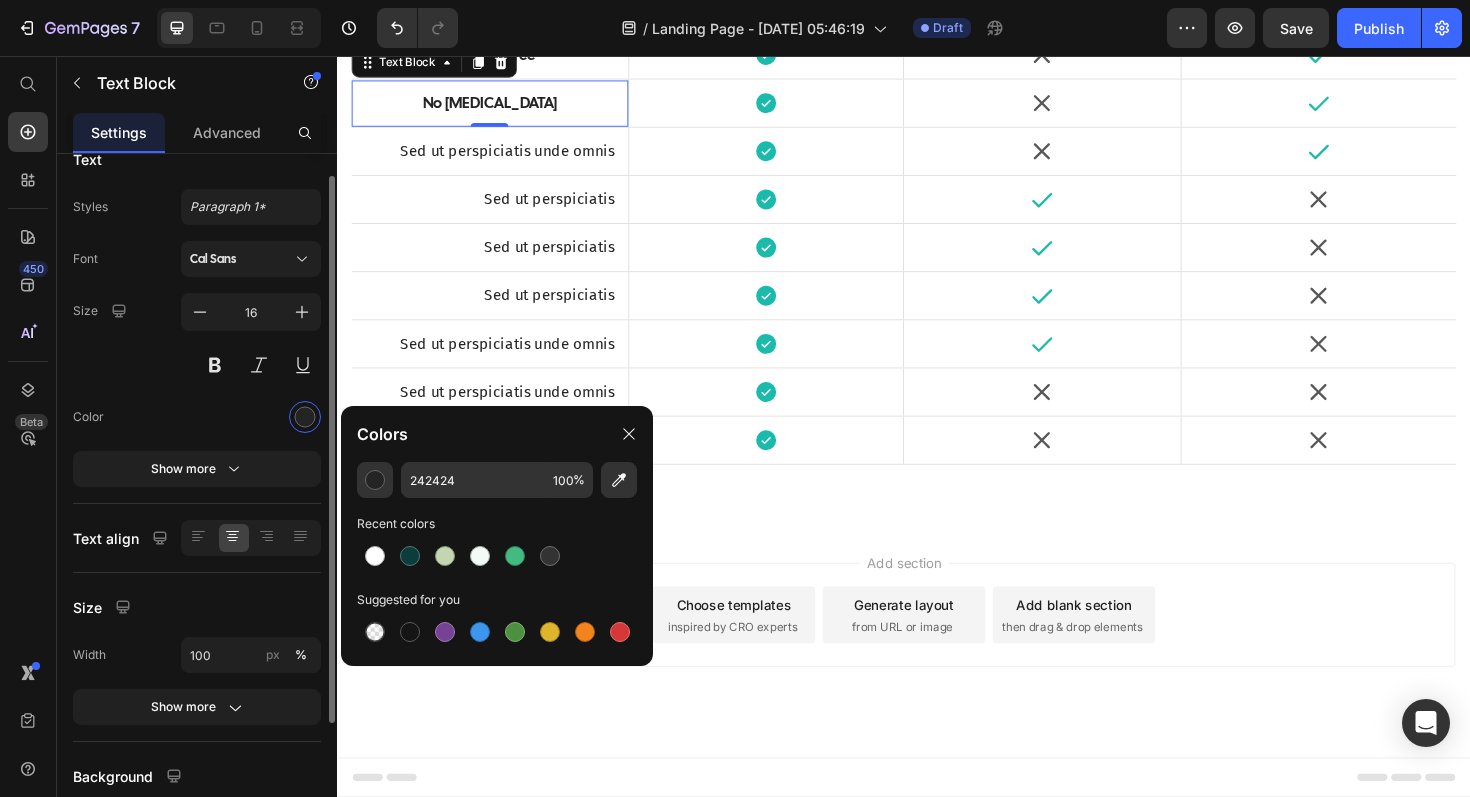 click at bounding box center (251, 417) 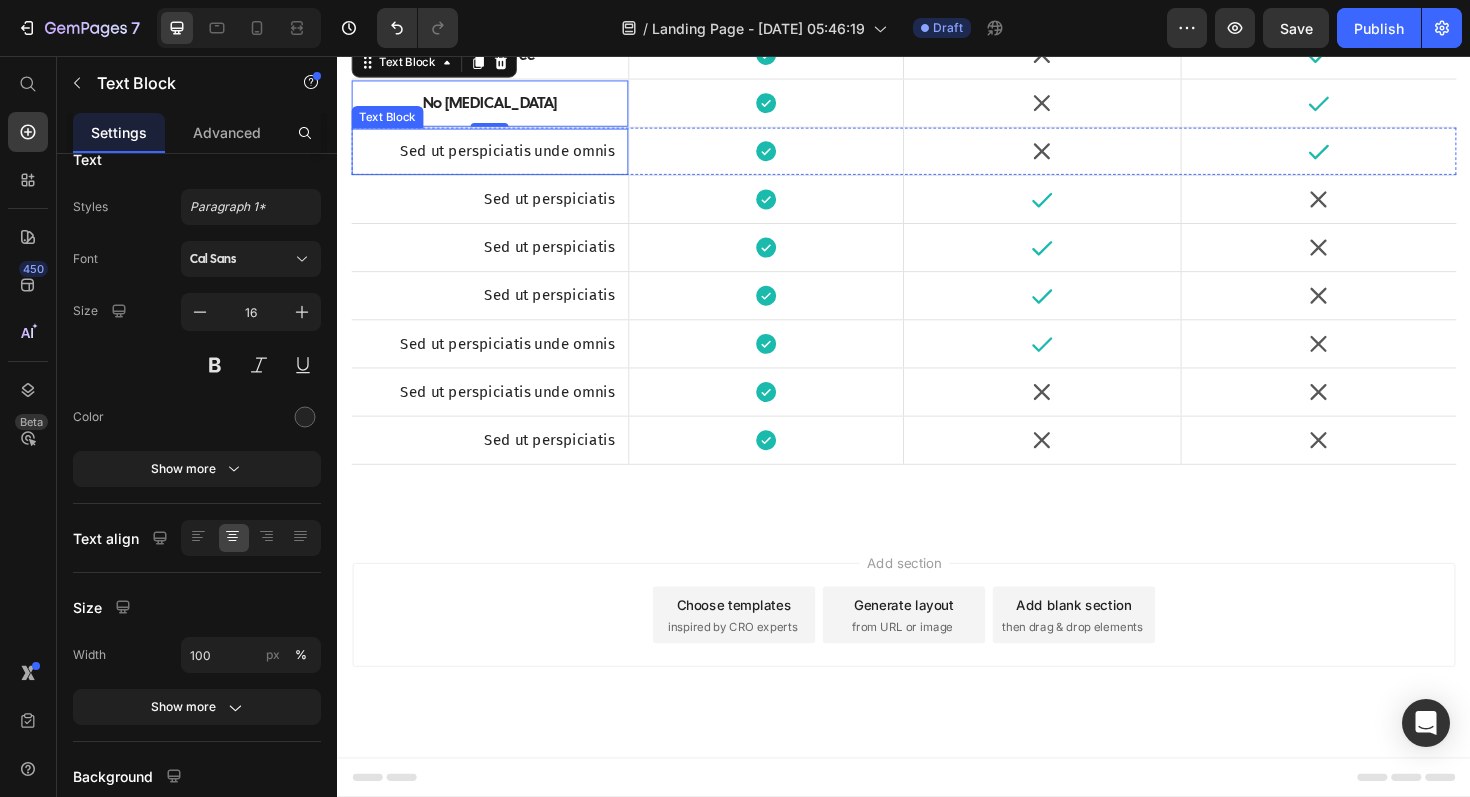 scroll, scrollTop: 14032, scrollLeft: 0, axis: vertical 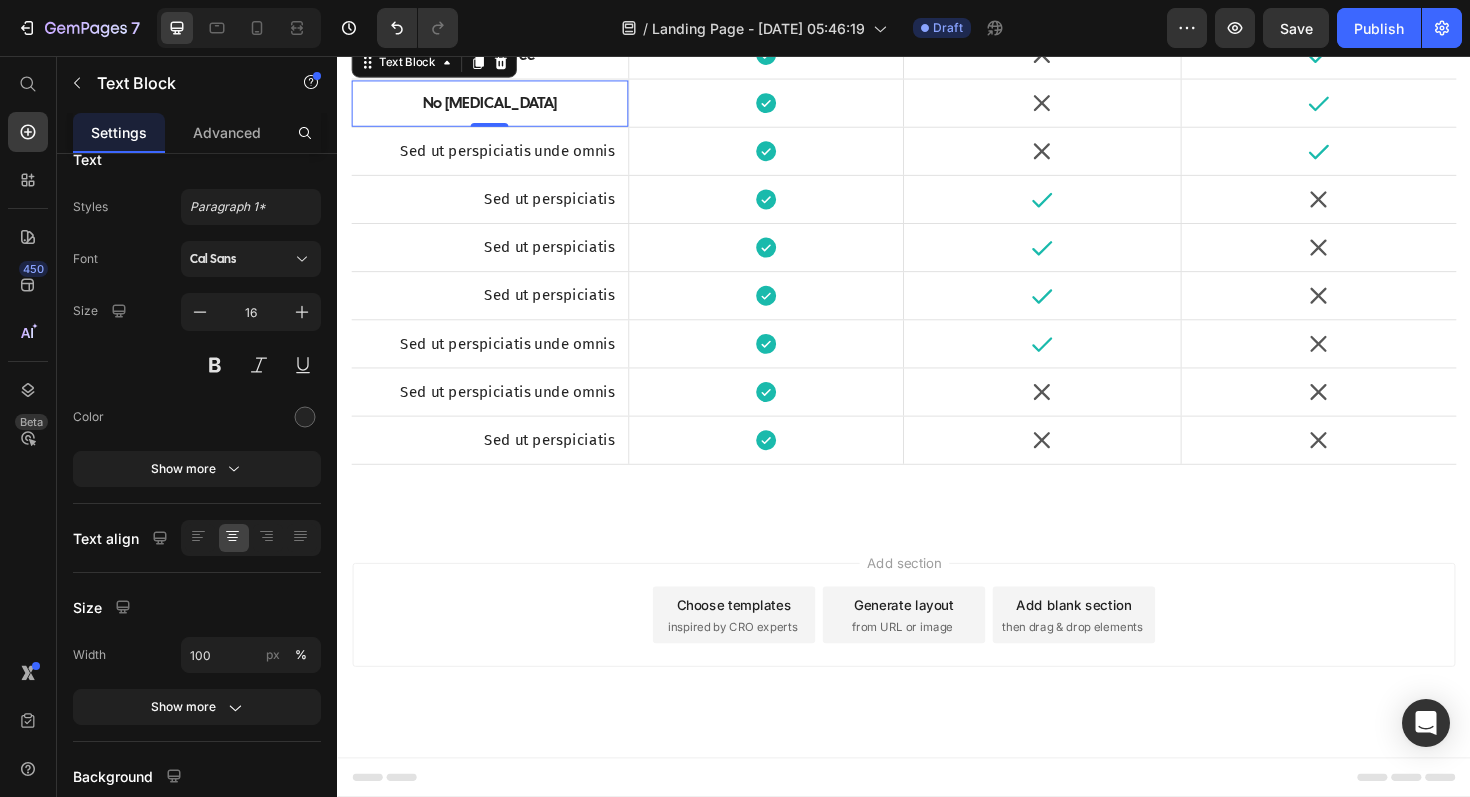 click on "0" at bounding box center (498, 147) 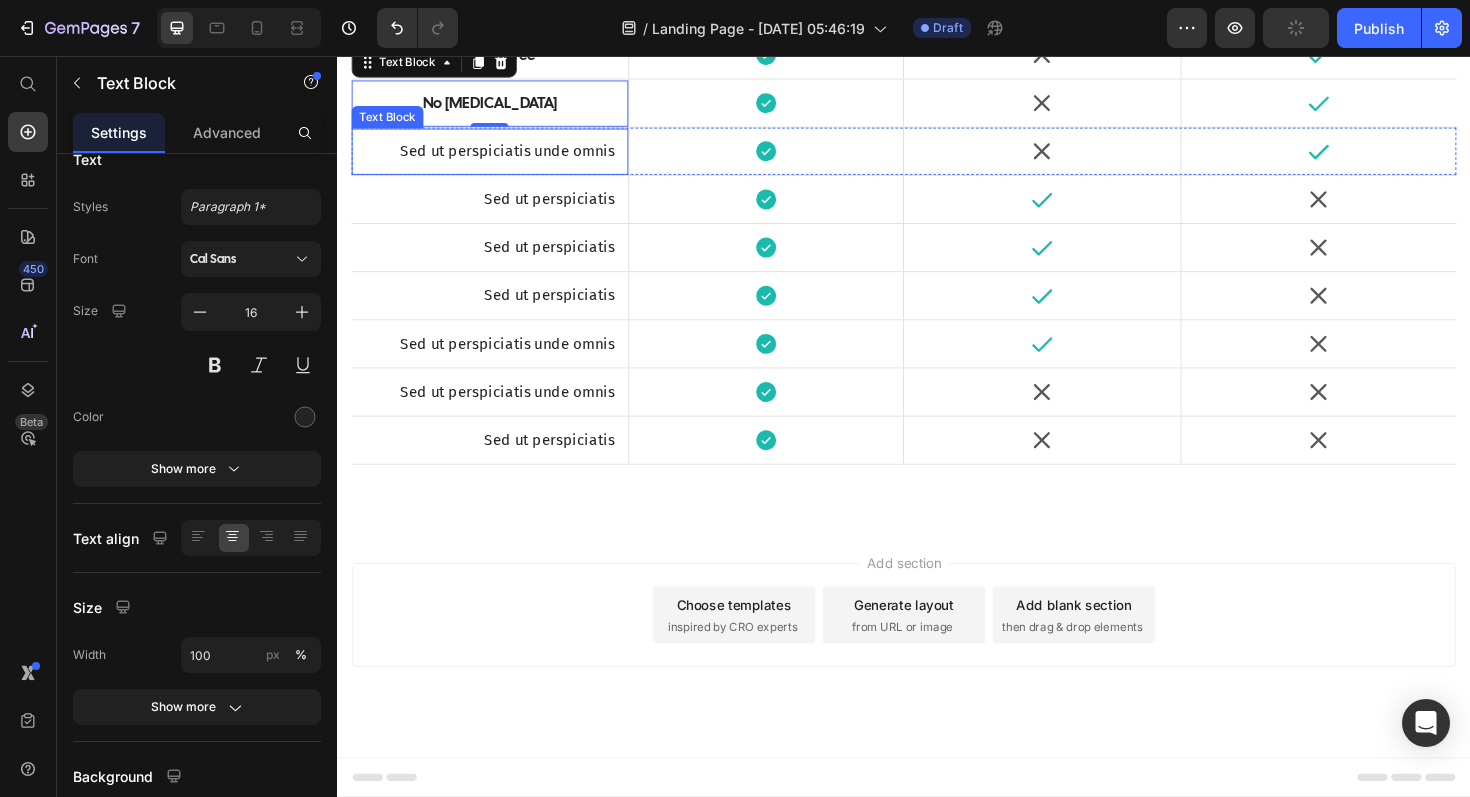 click on "Sed ut perspiciatis unde omnis" at bounding box center [498, 157] 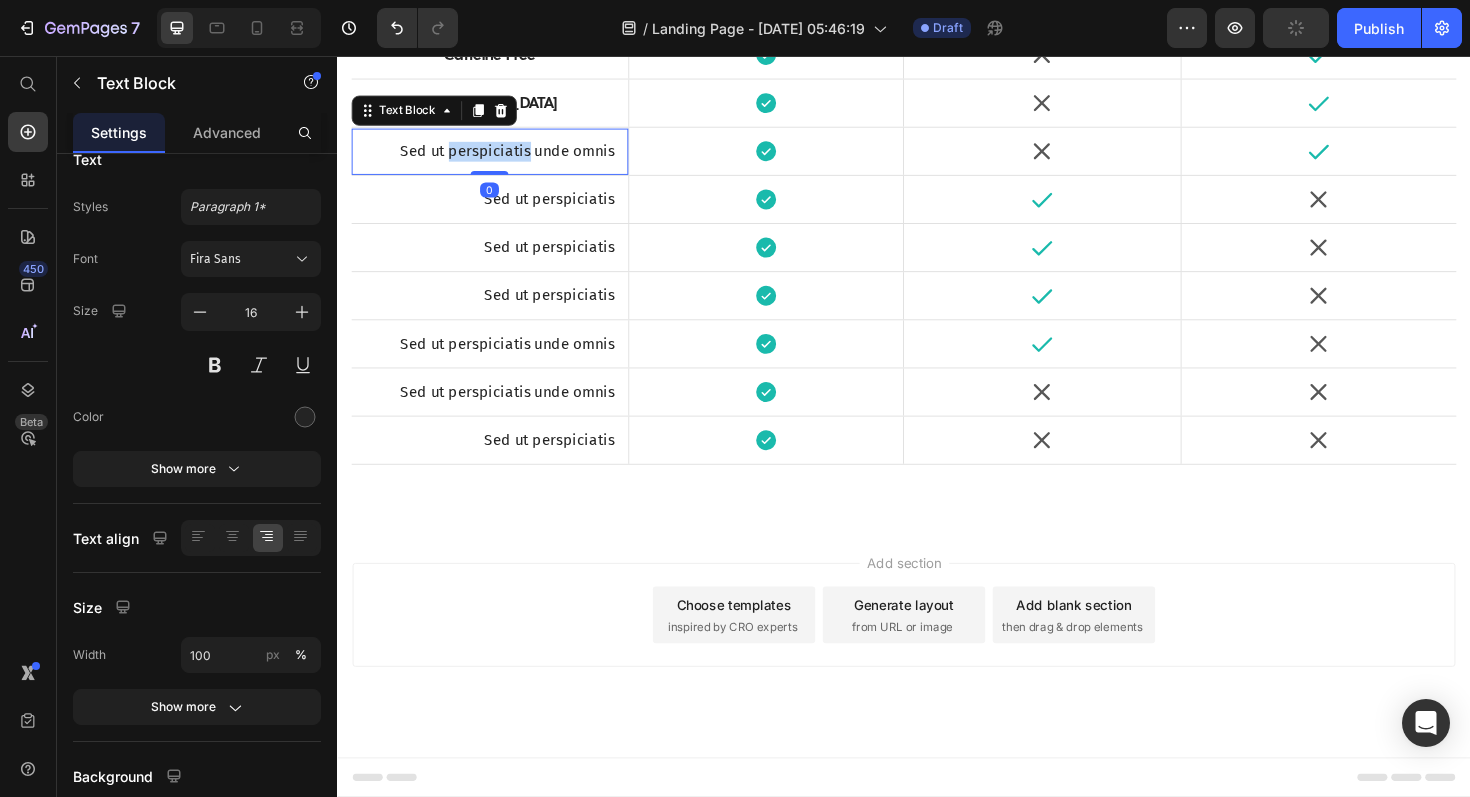 click on "Sed ut perspiciatis unde omnis" at bounding box center [498, 157] 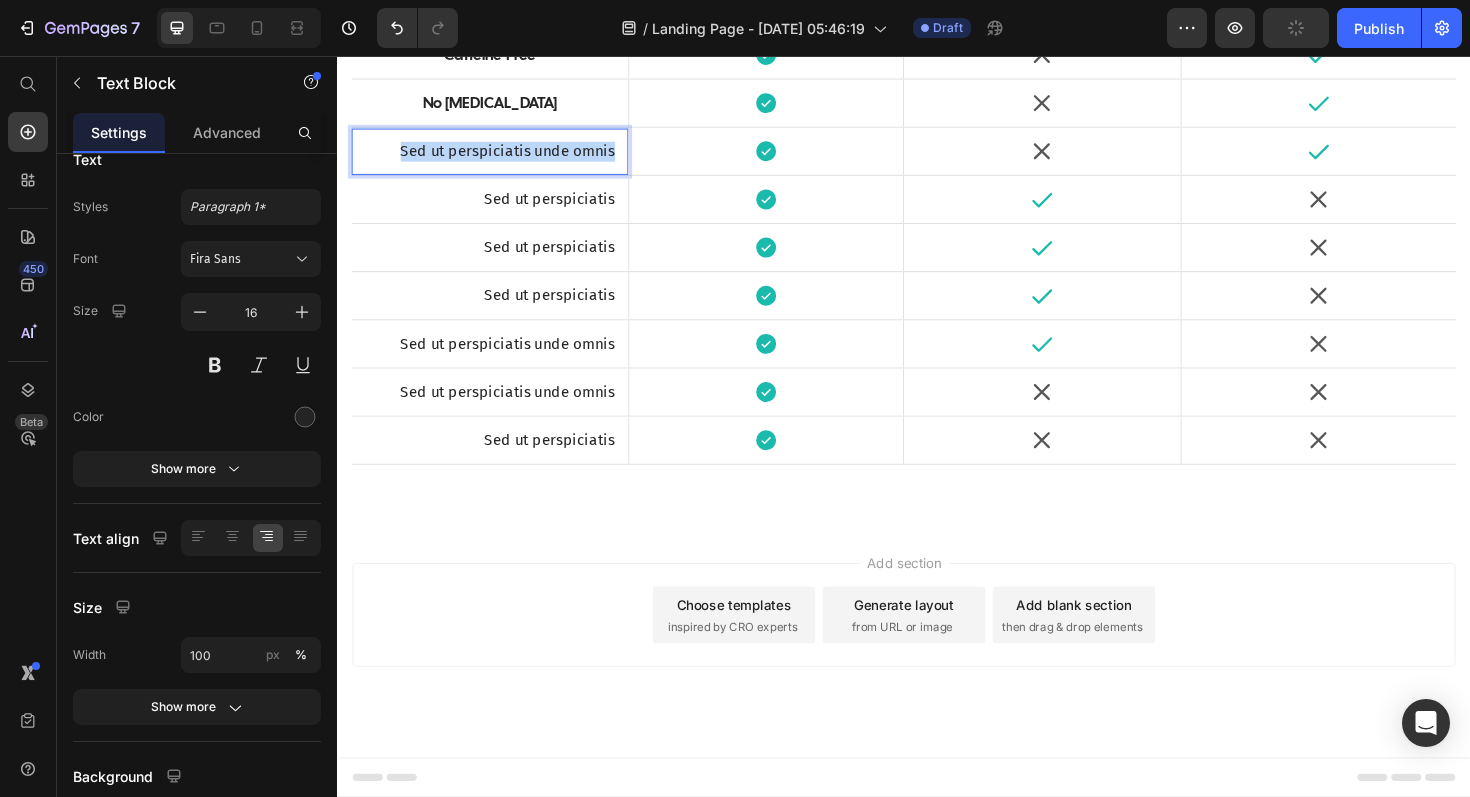 click on "Sed ut perspiciatis unde omnis" at bounding box center (498, 157) 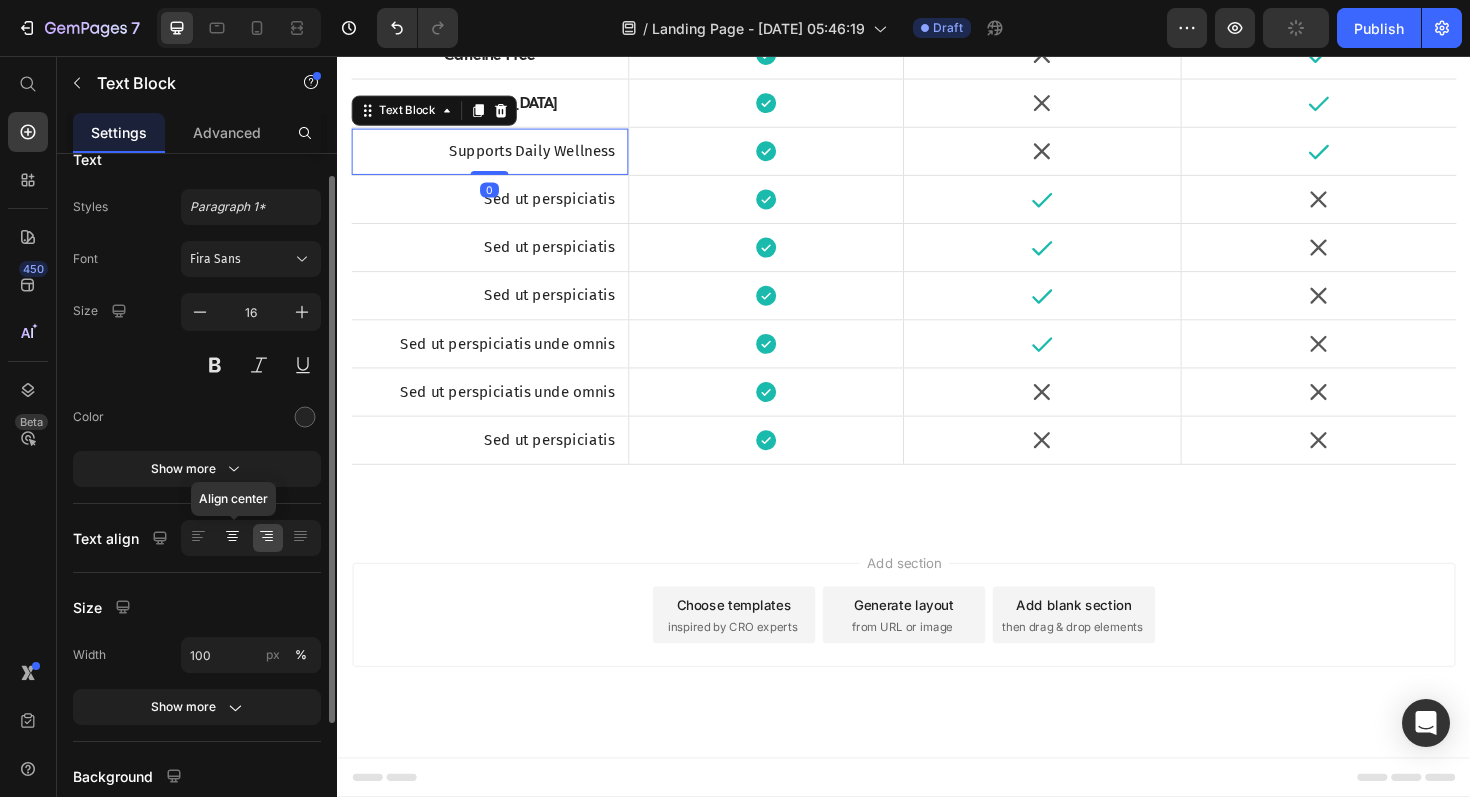 click 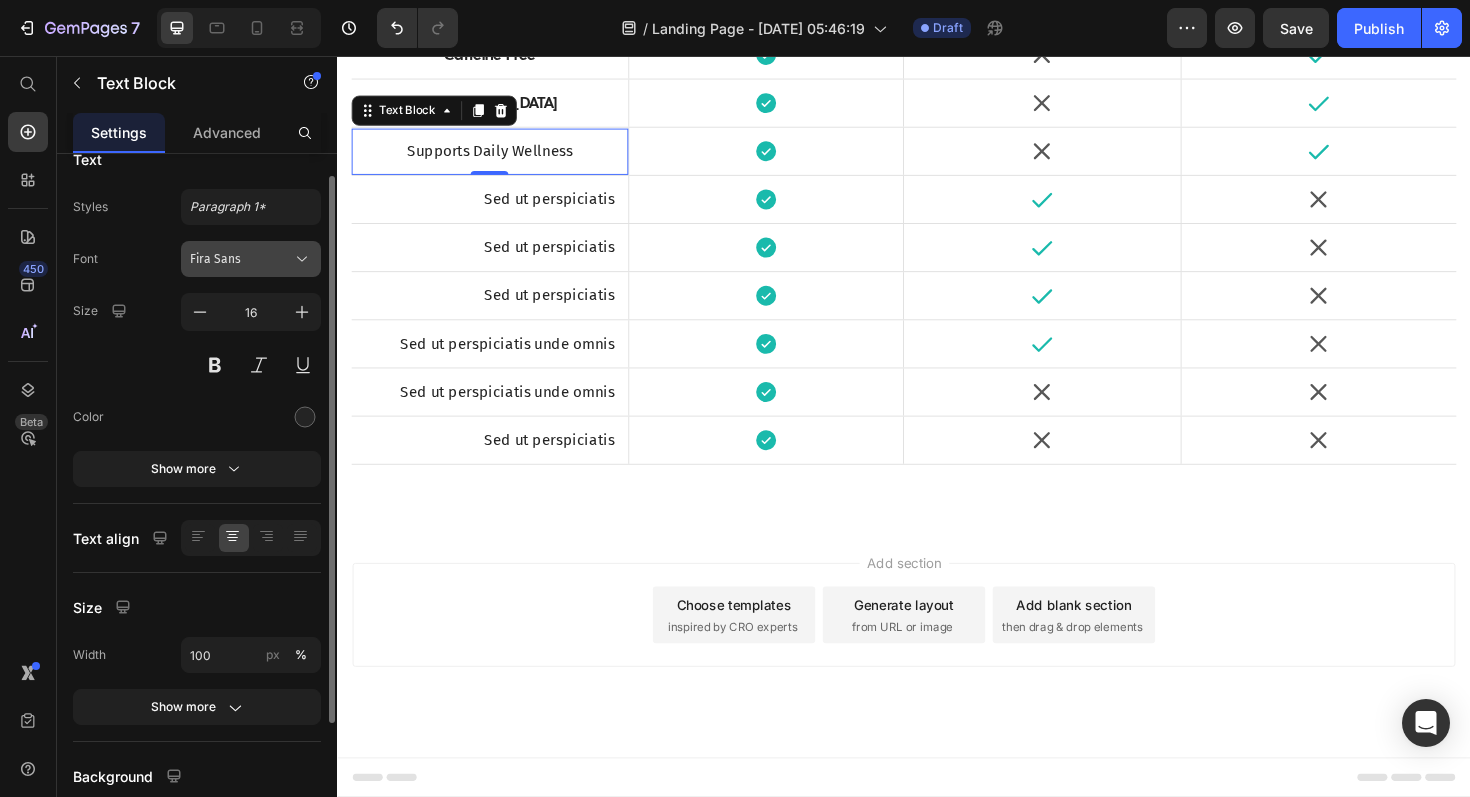 click on "Fira Sans" at bounding box center (251, 259) 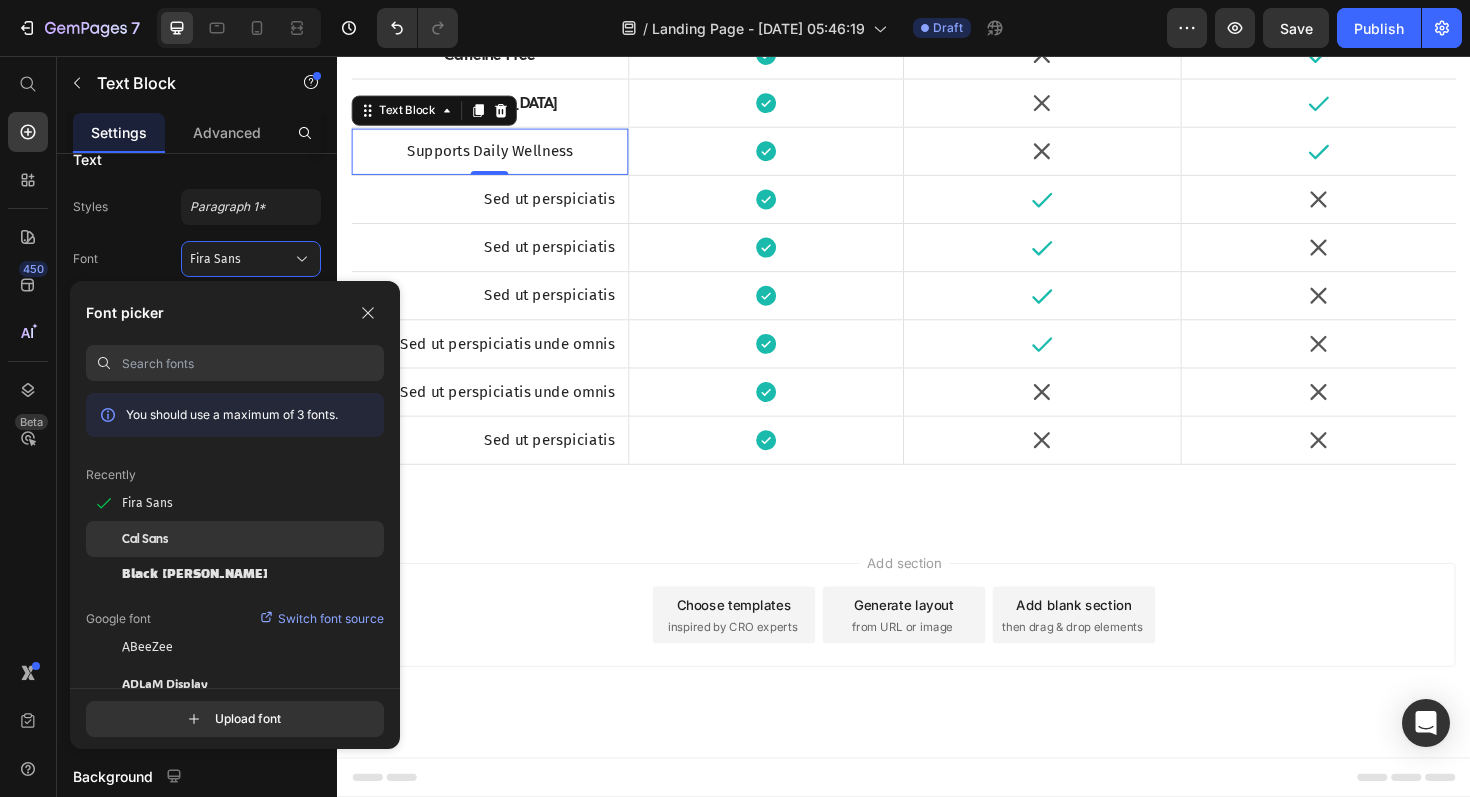 click on "Cal Sans" 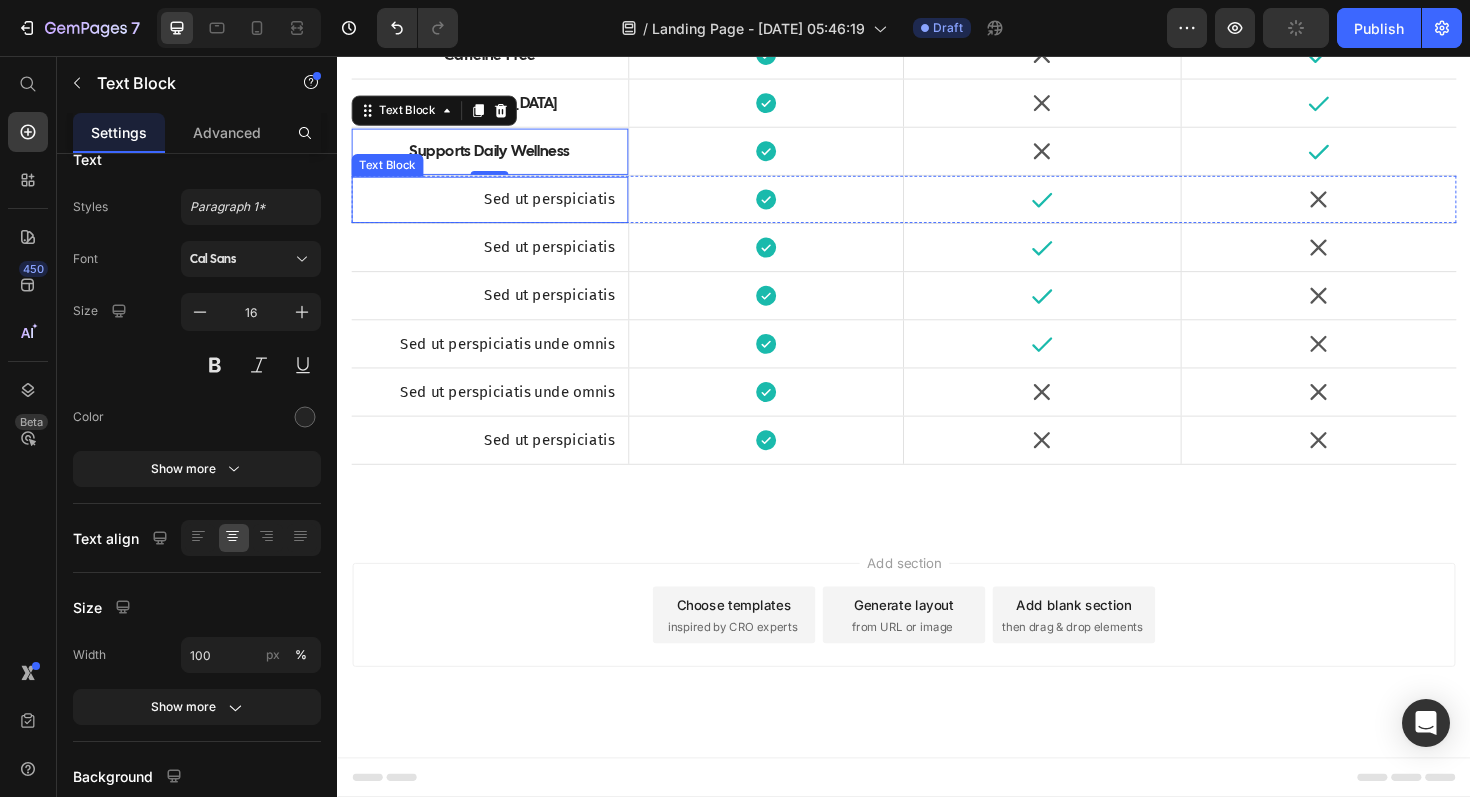 click on "Sed ut perspiciatis" at bounding box center [498, 208] 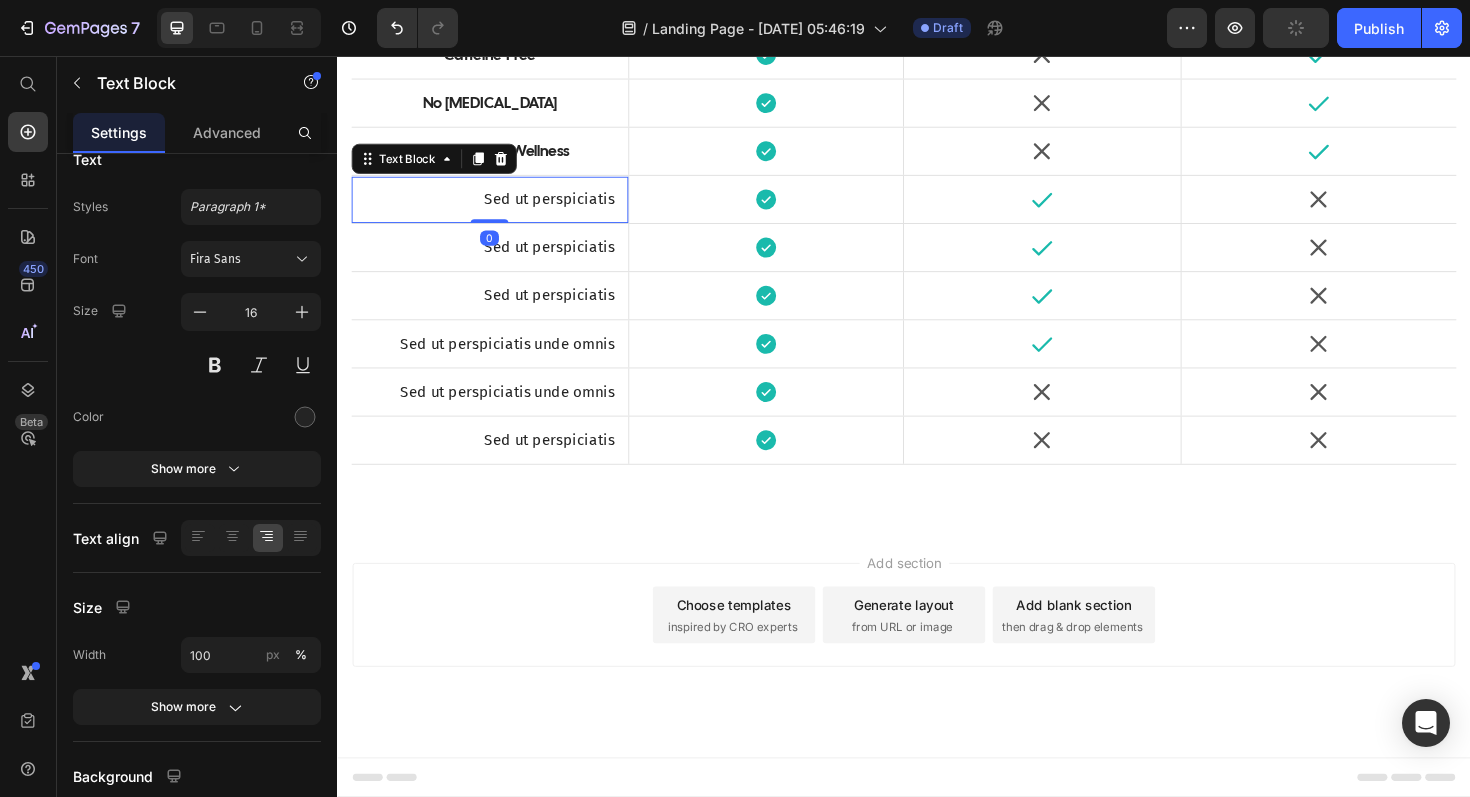 click on "Sed ut perspiciatis" at bounding box center (498, 208) 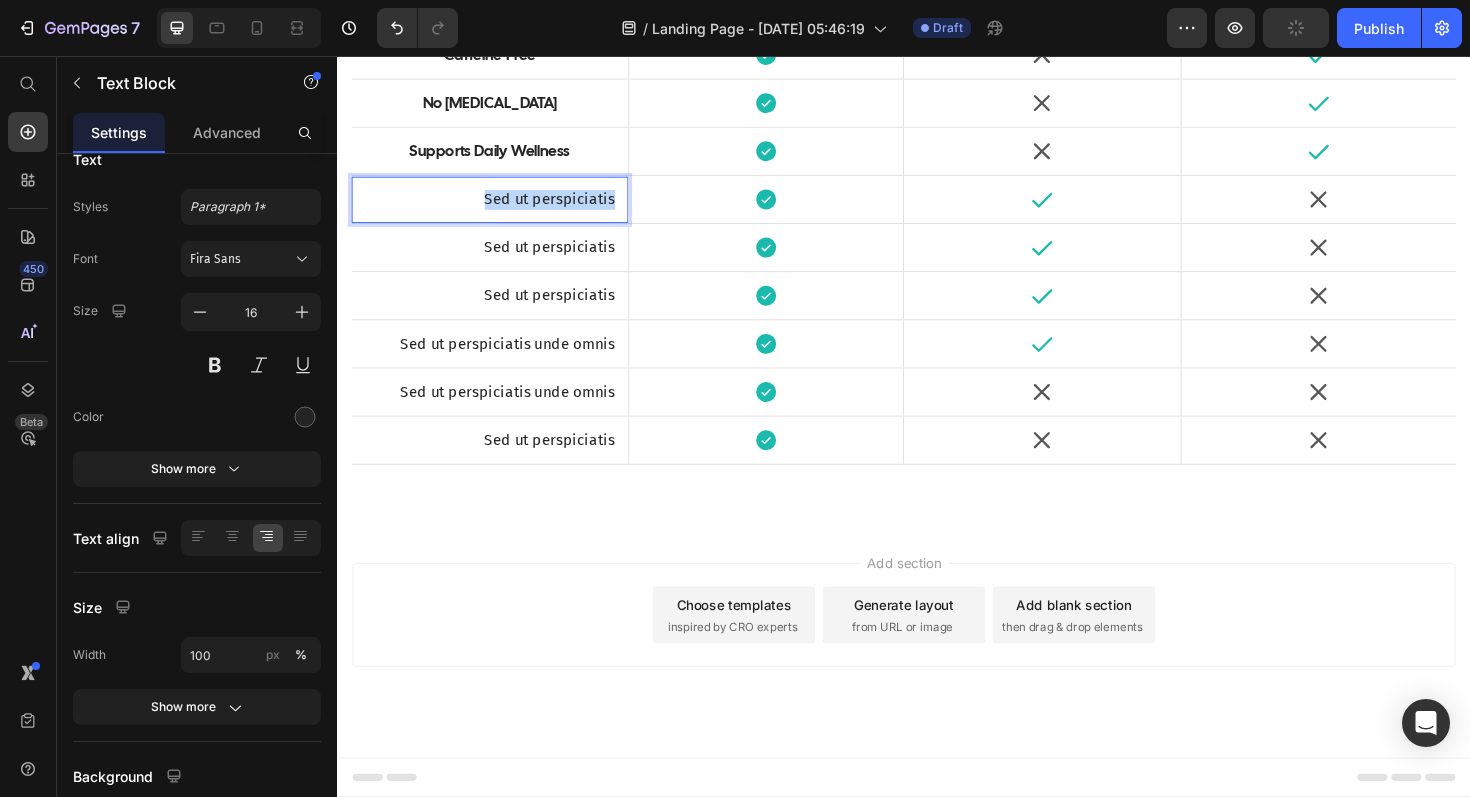 click on "Sed ut perspiciatis" at bounding box center (498, 208) 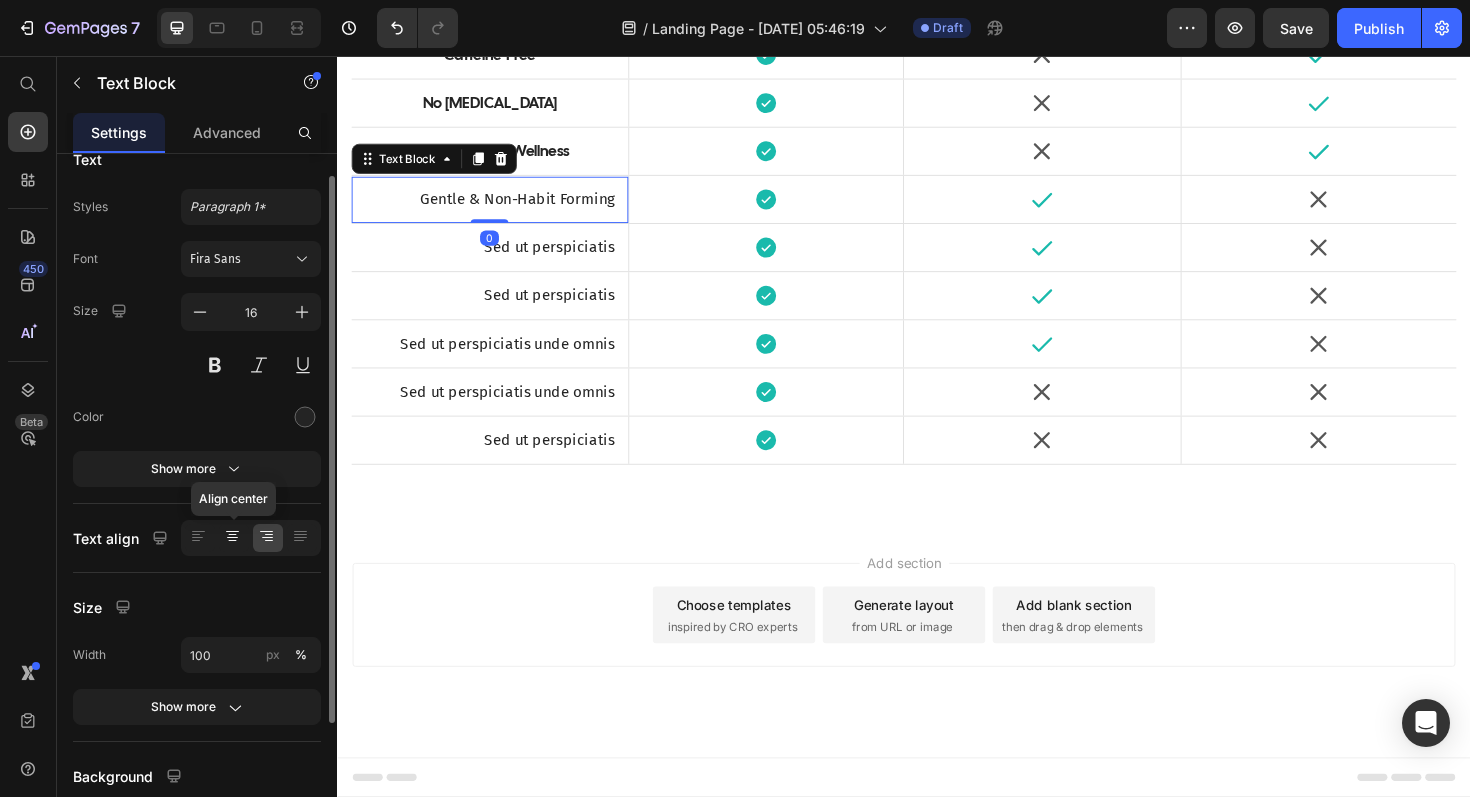 click 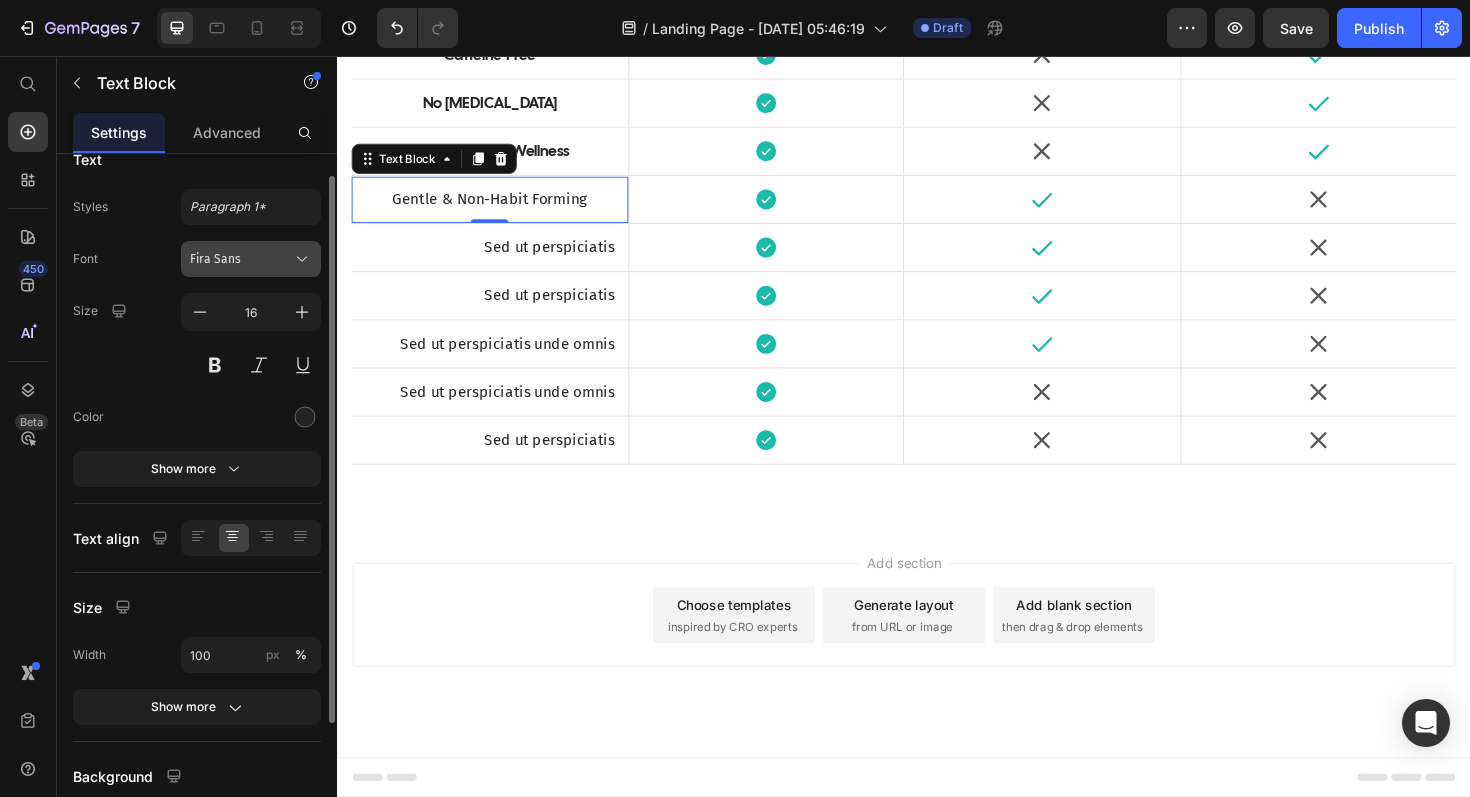 click on "Fira Sans" at bounding box center [241, 259] 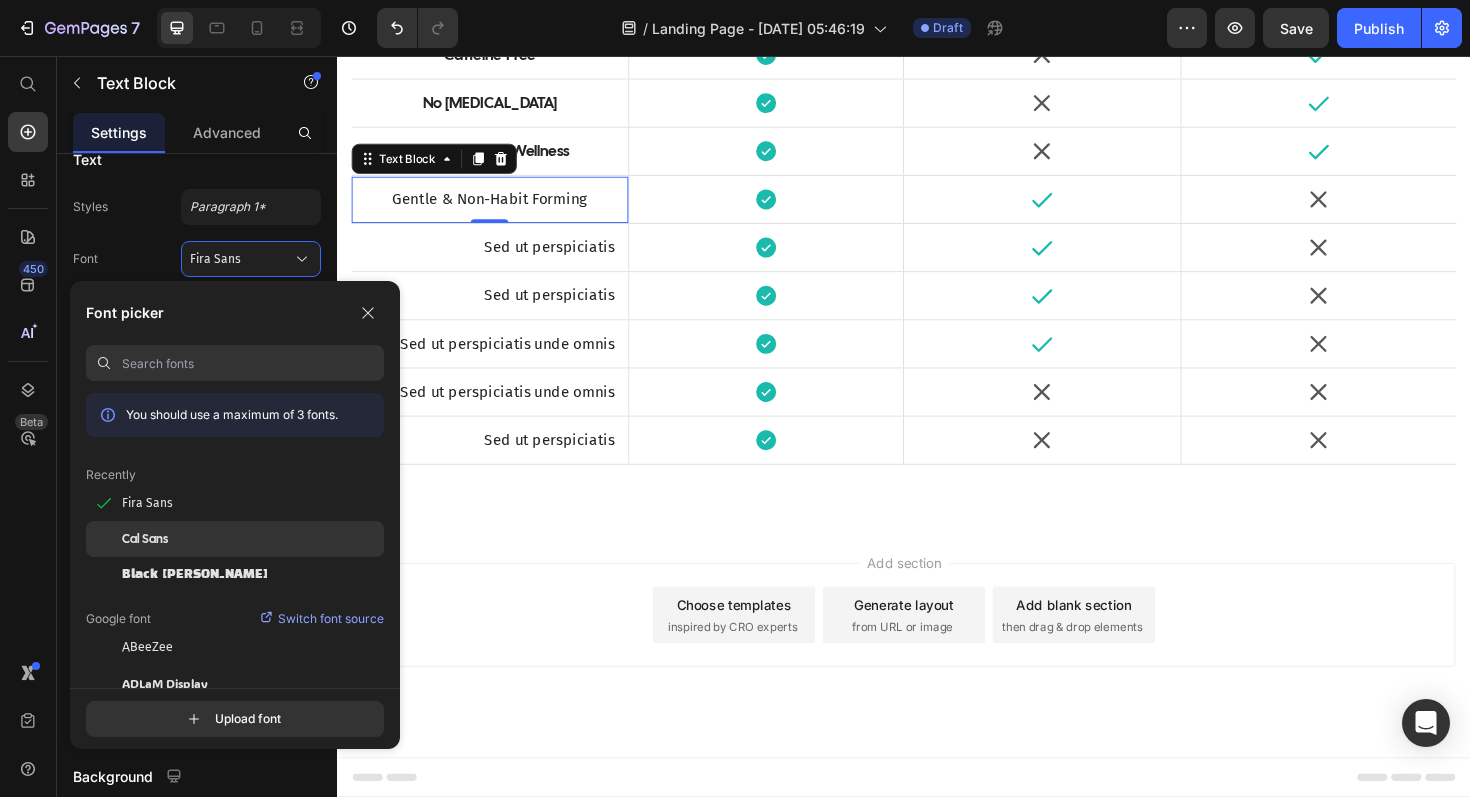 click on "Cal Sans" 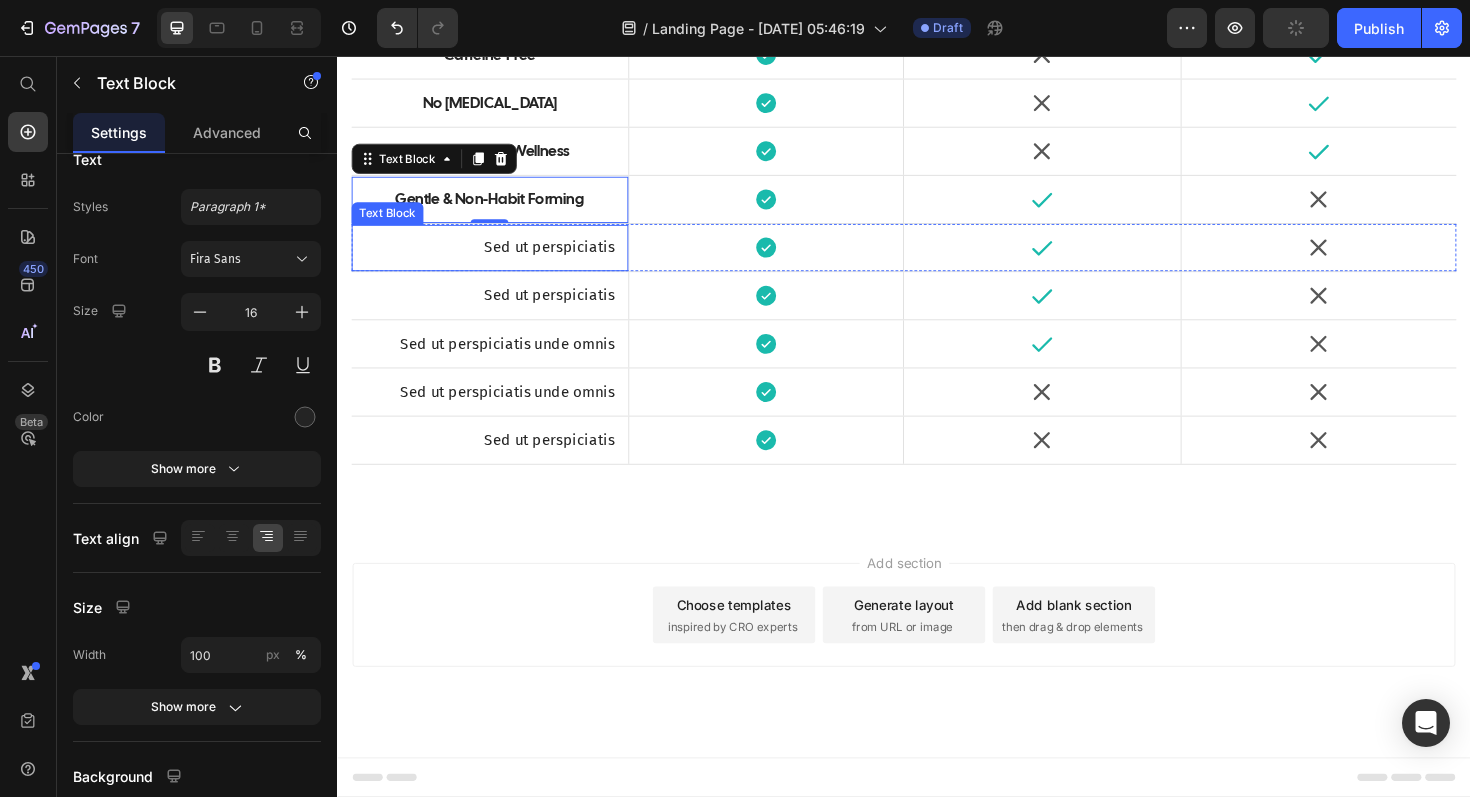 click on "Sed ut perspiciatis" at bounding box center [498, 259] 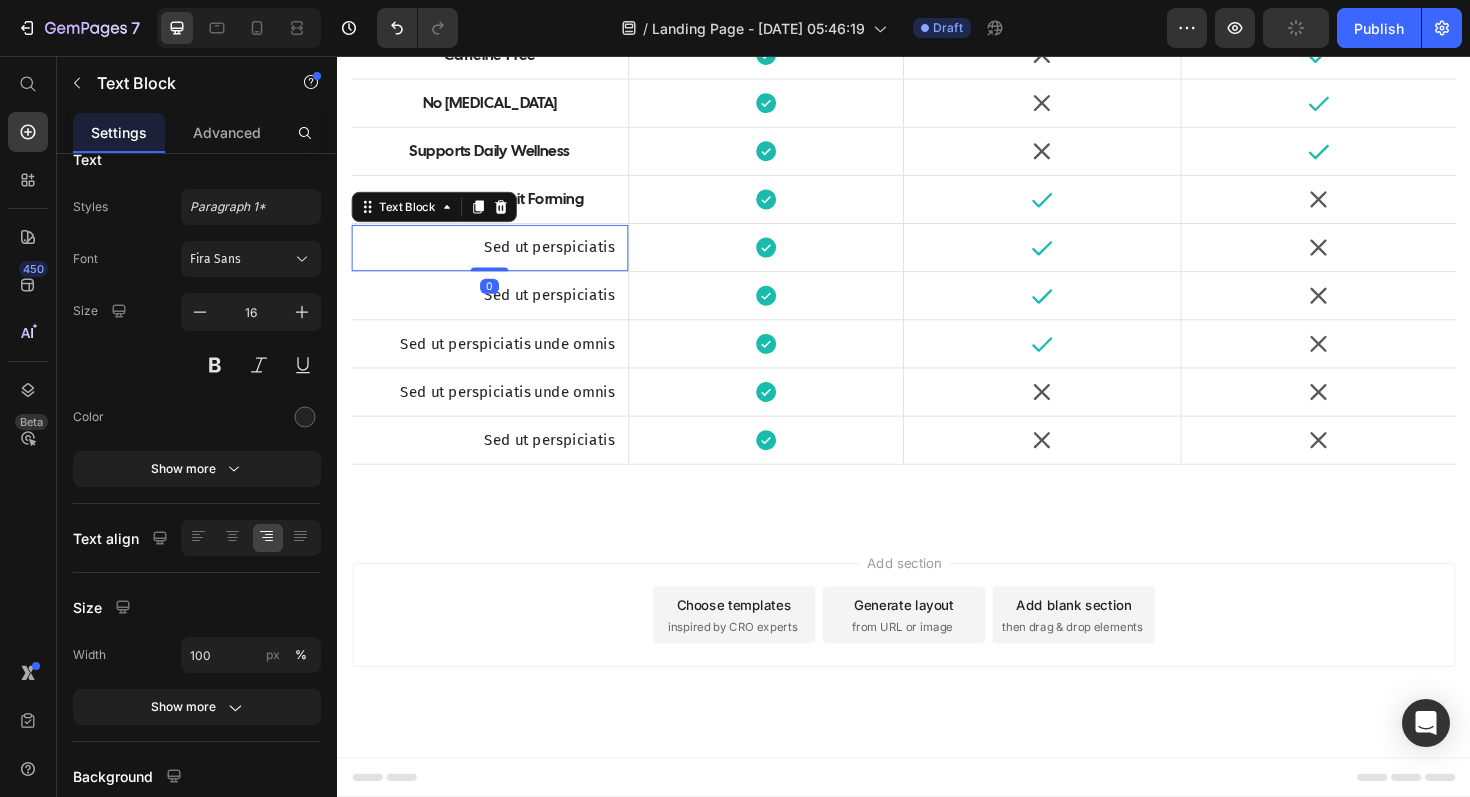 click on "Sed ut perspiciatis" at bounding box center [498, 259] 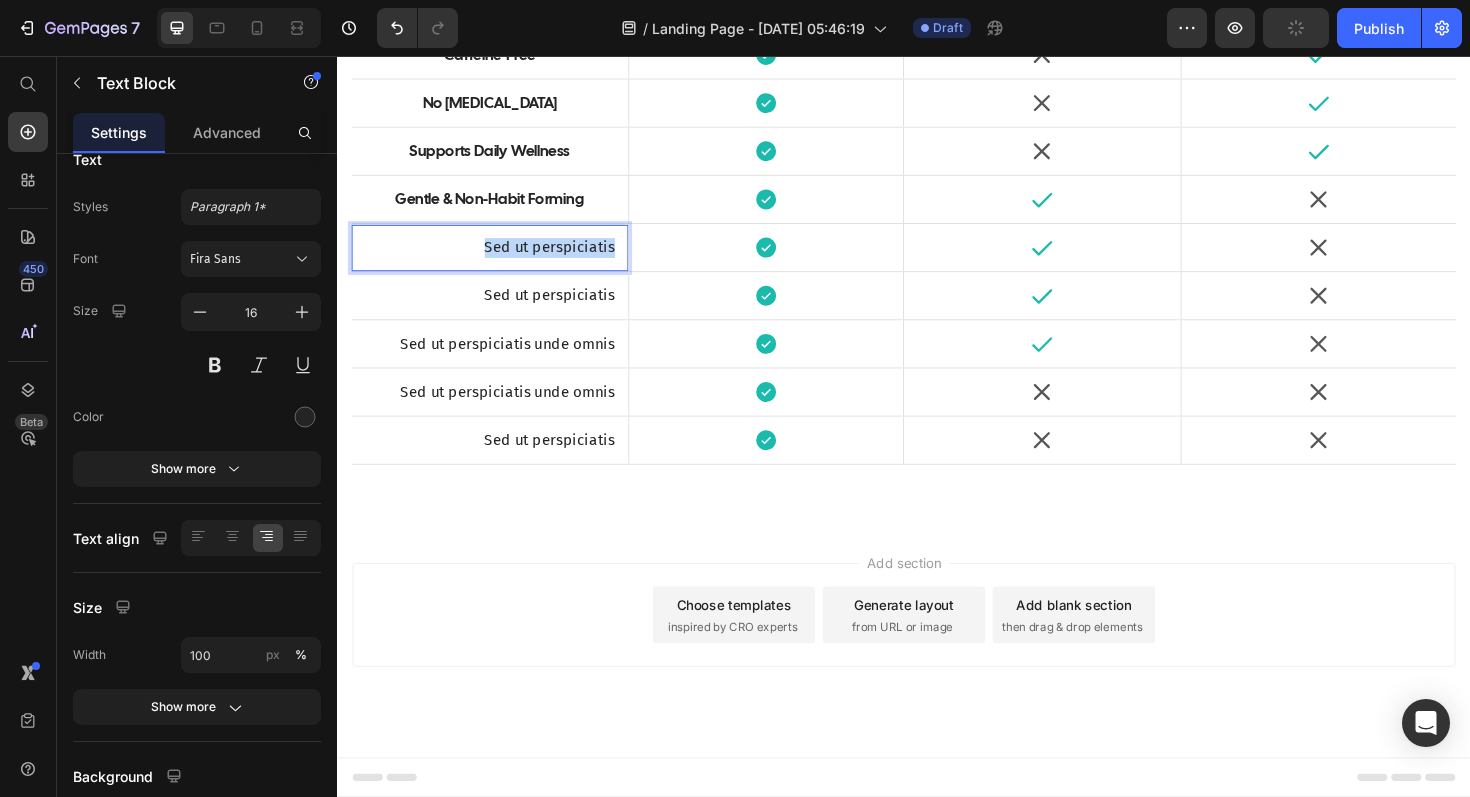 click on "Sed ut perspiciatis" at bounding box center [498, 259] 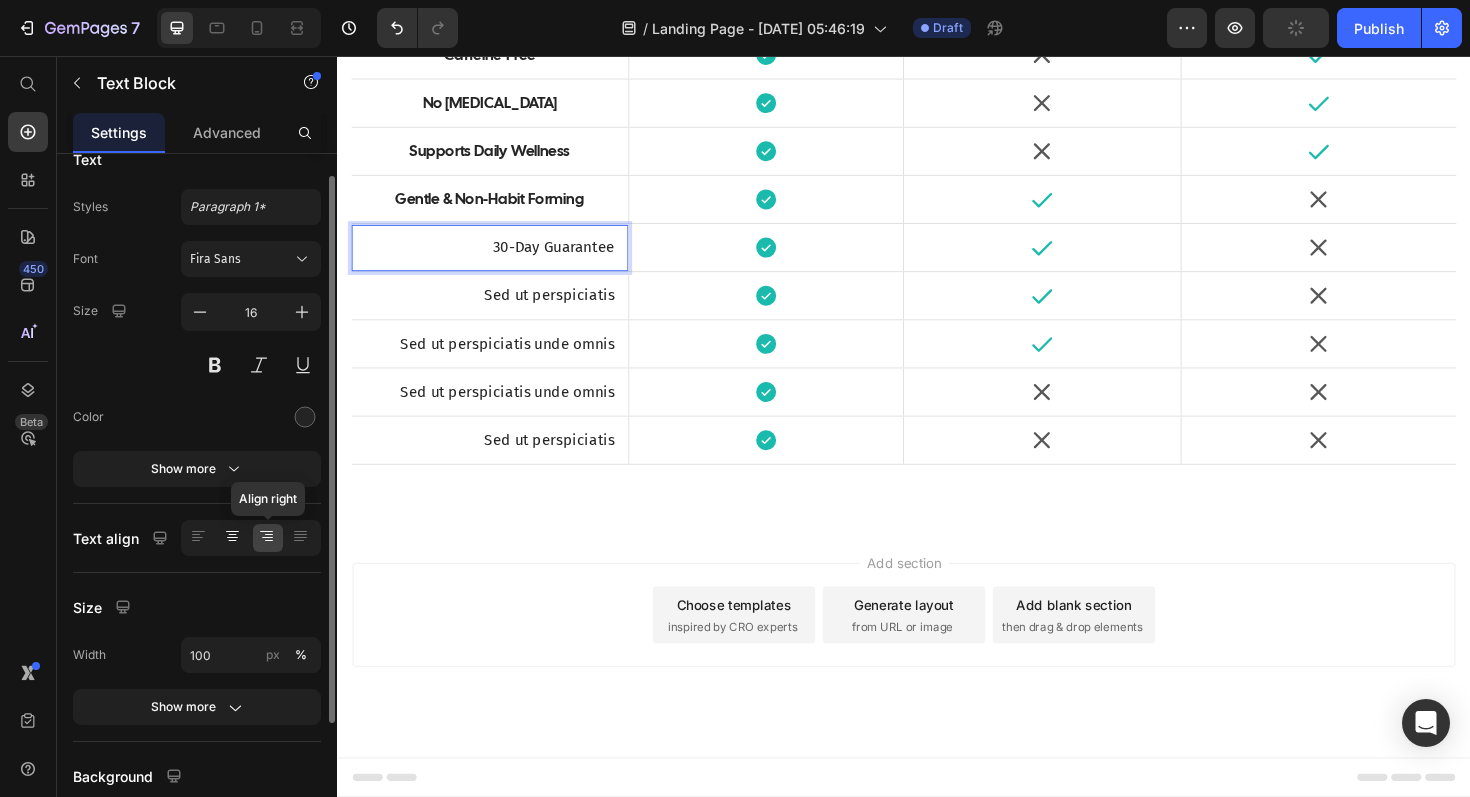 click 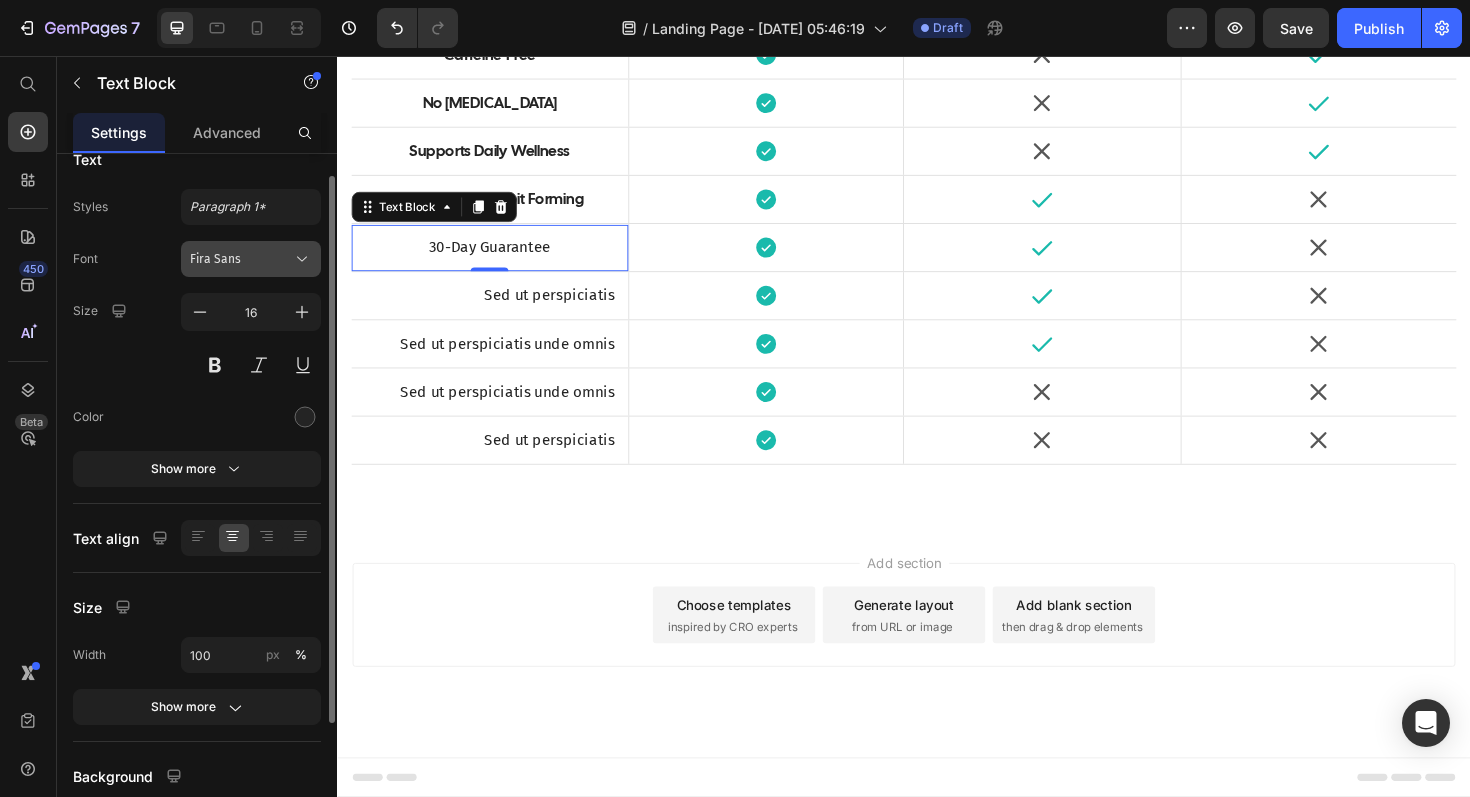 click on "Fira Sans" at bounding box center (251, 259) 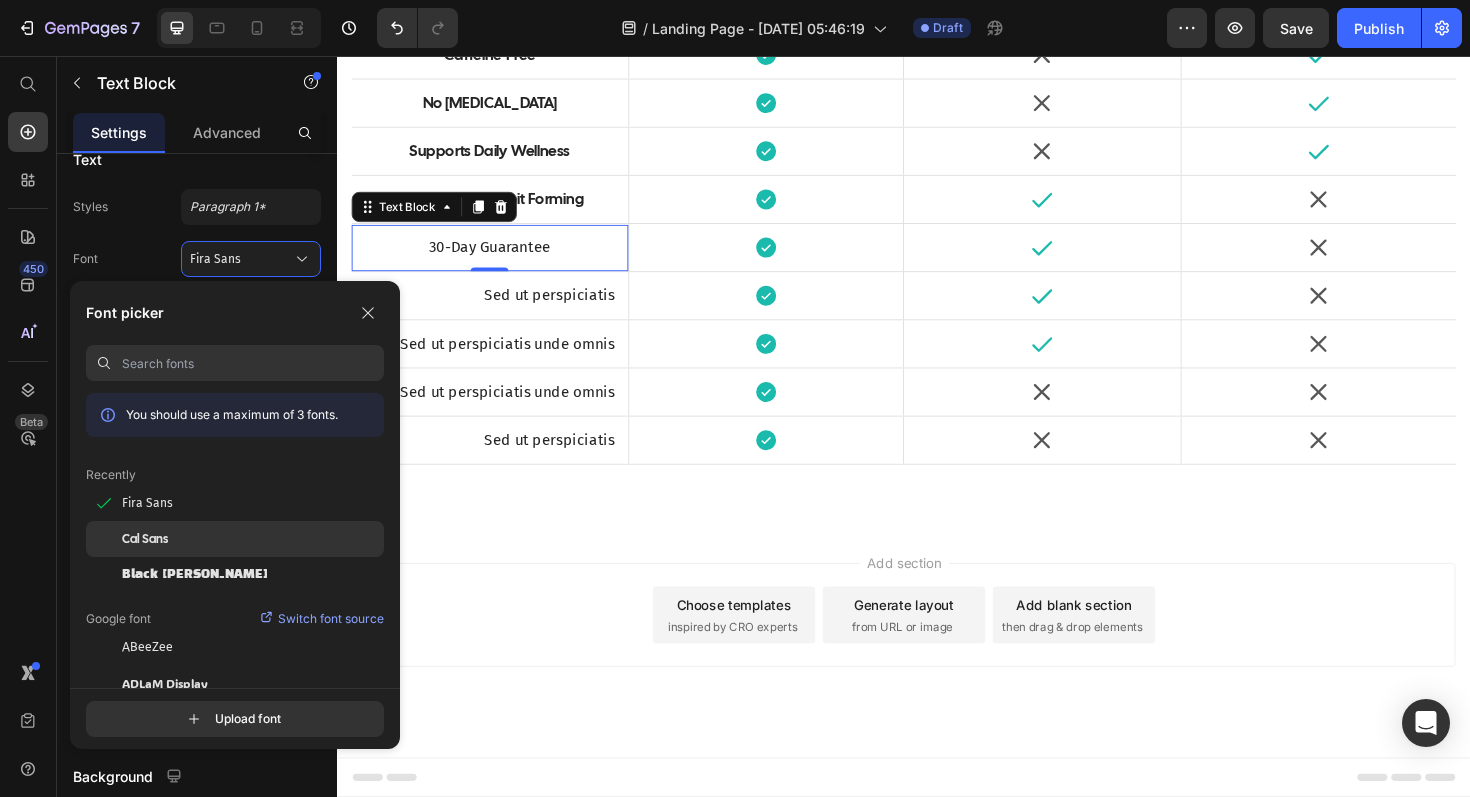 click on "Cal Sans" 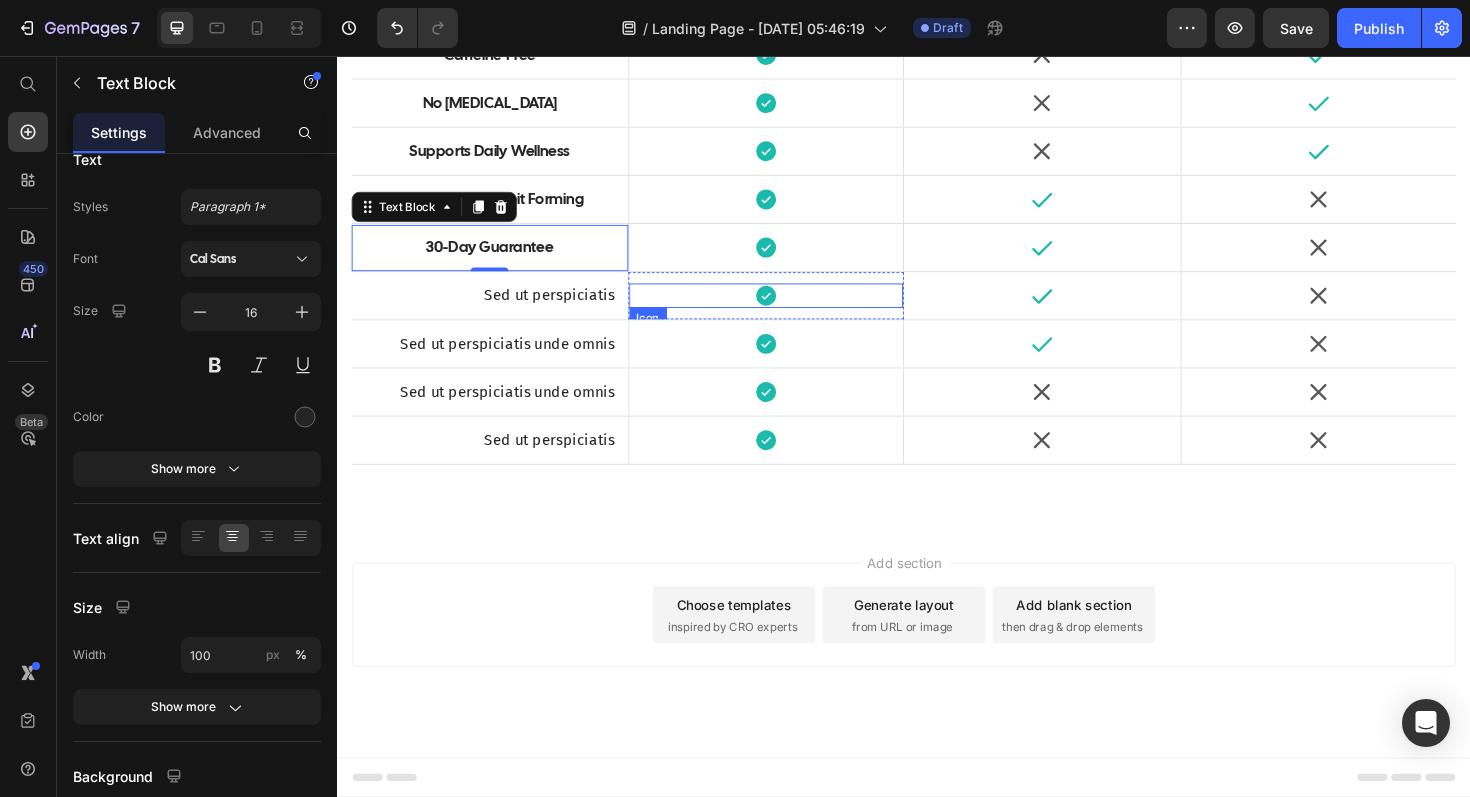 click on "Icon" at bounding box center (791, 310) 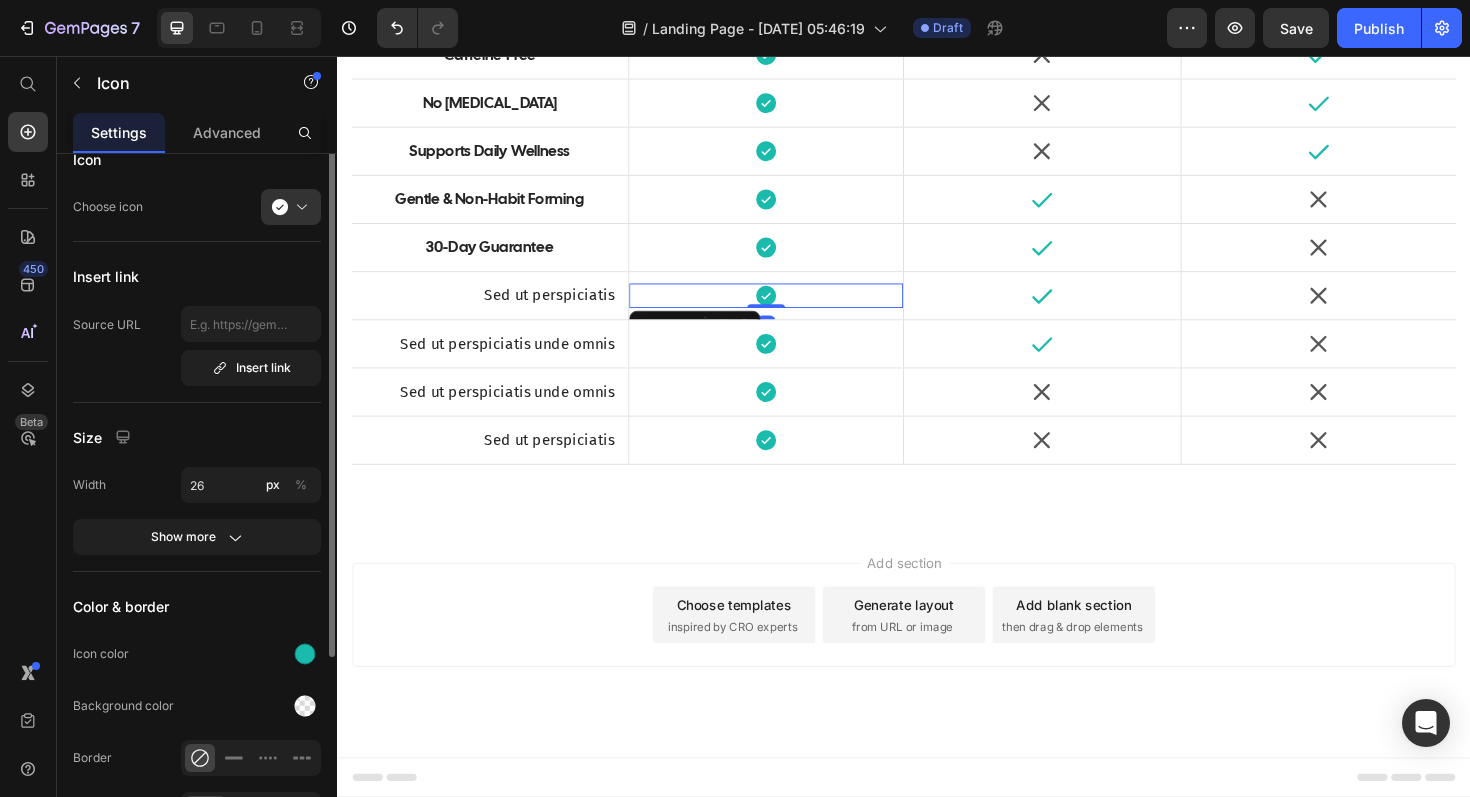 scroll, scrollTop: 0, scrollLeft: 0, axis: both 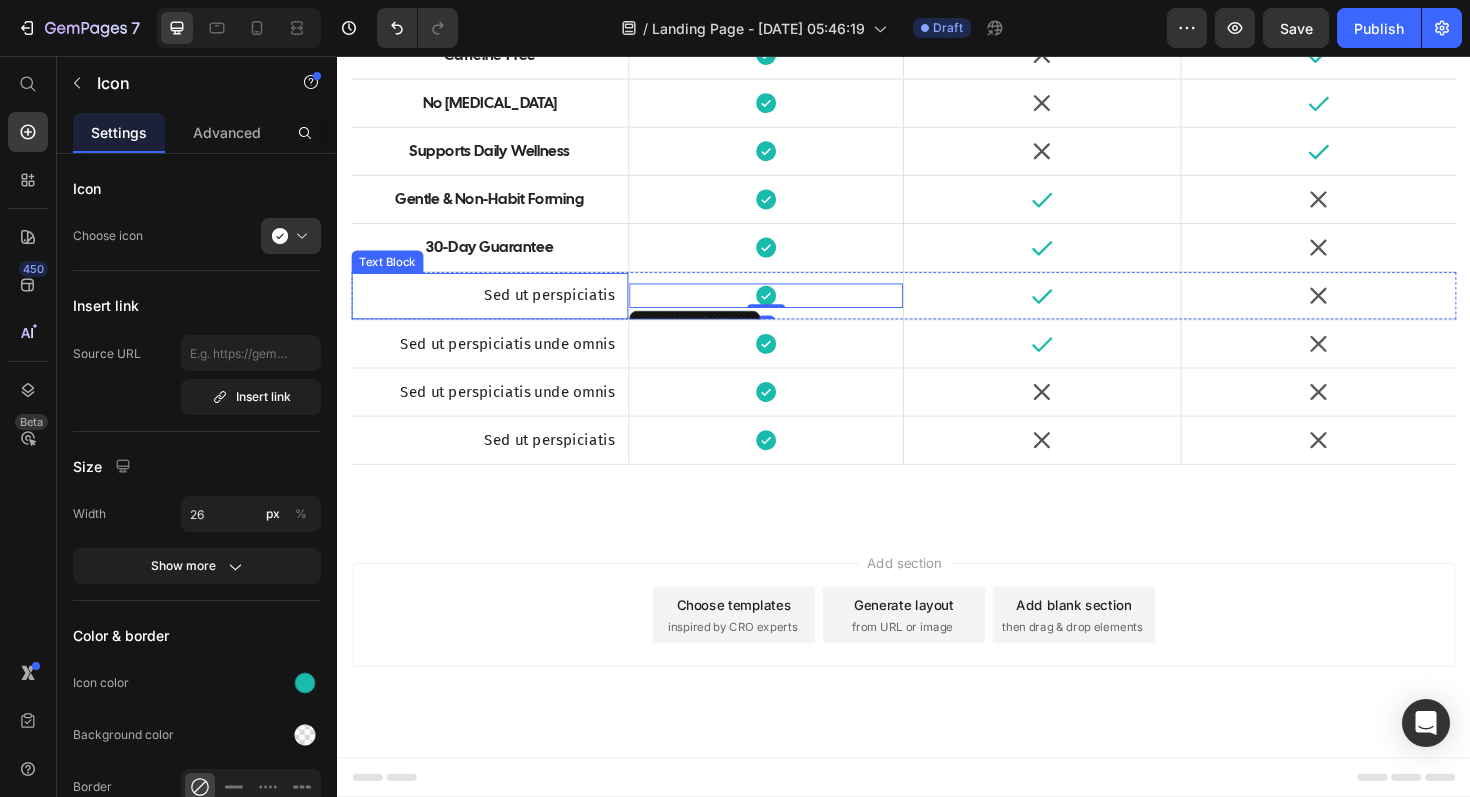click on "Sed ut perspiciatis" at bounding box center (498, 310) 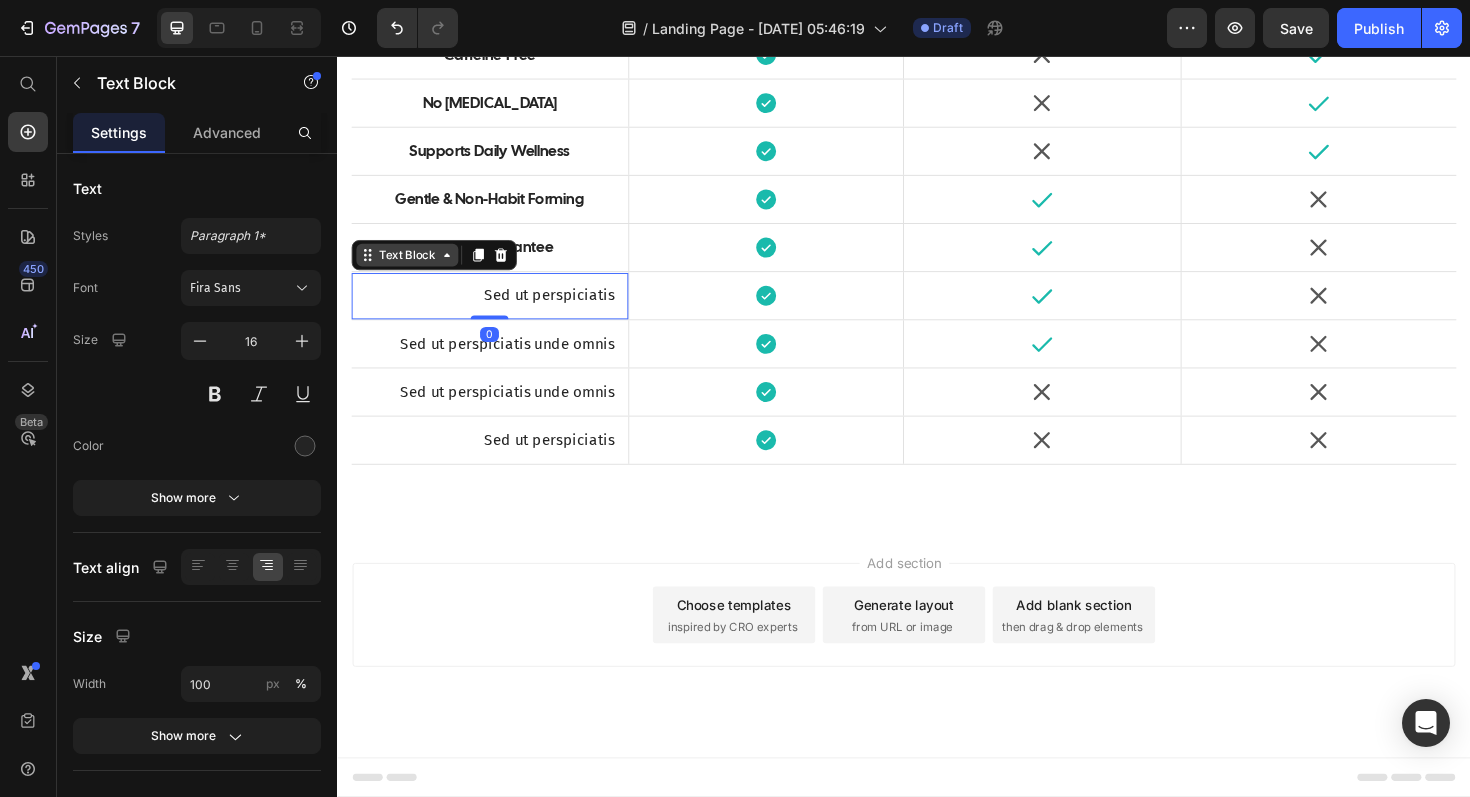 click on "Text Block" at bounding box center [411, 267] 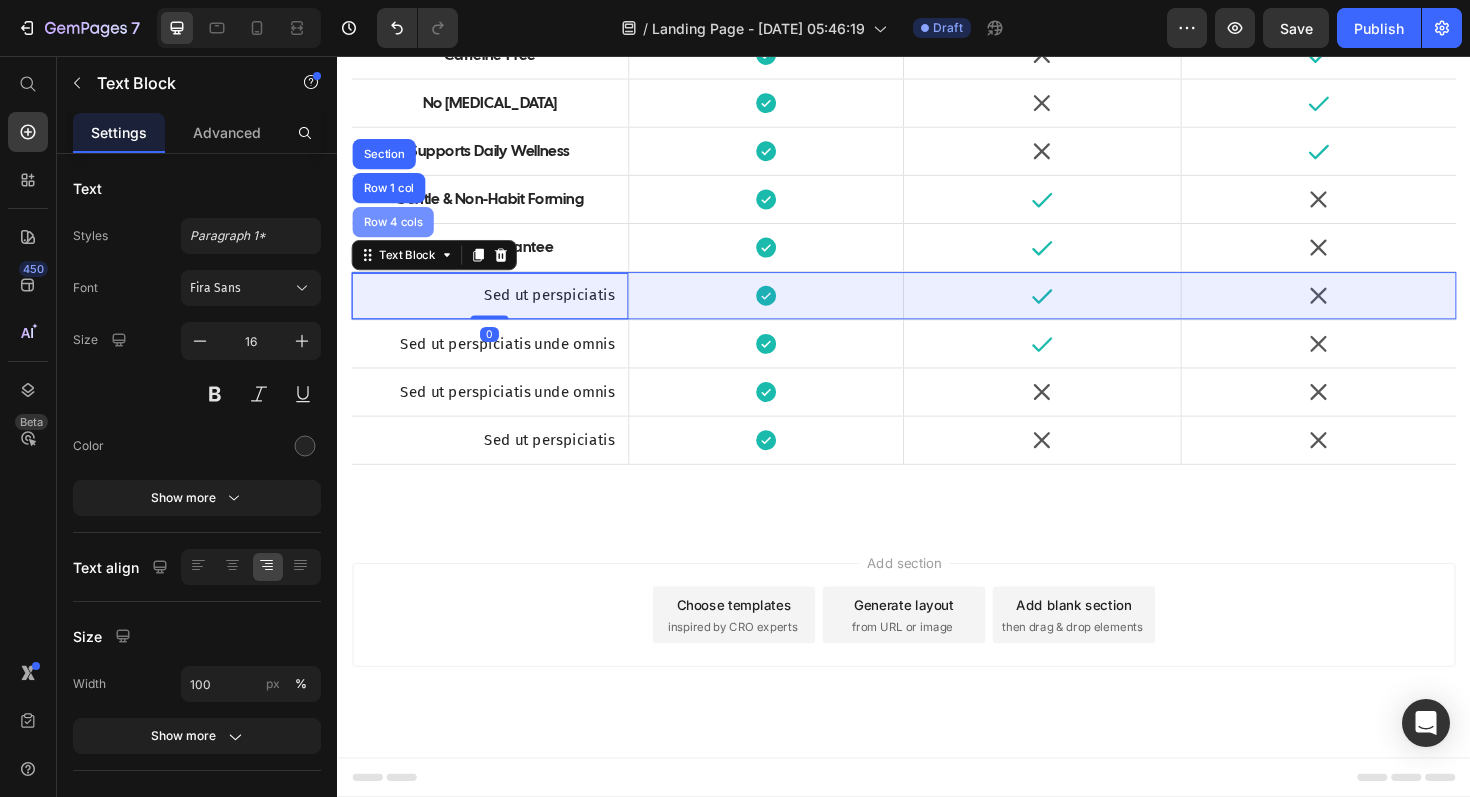 click on "Row 4 cols" at bounding box center (396, 232) 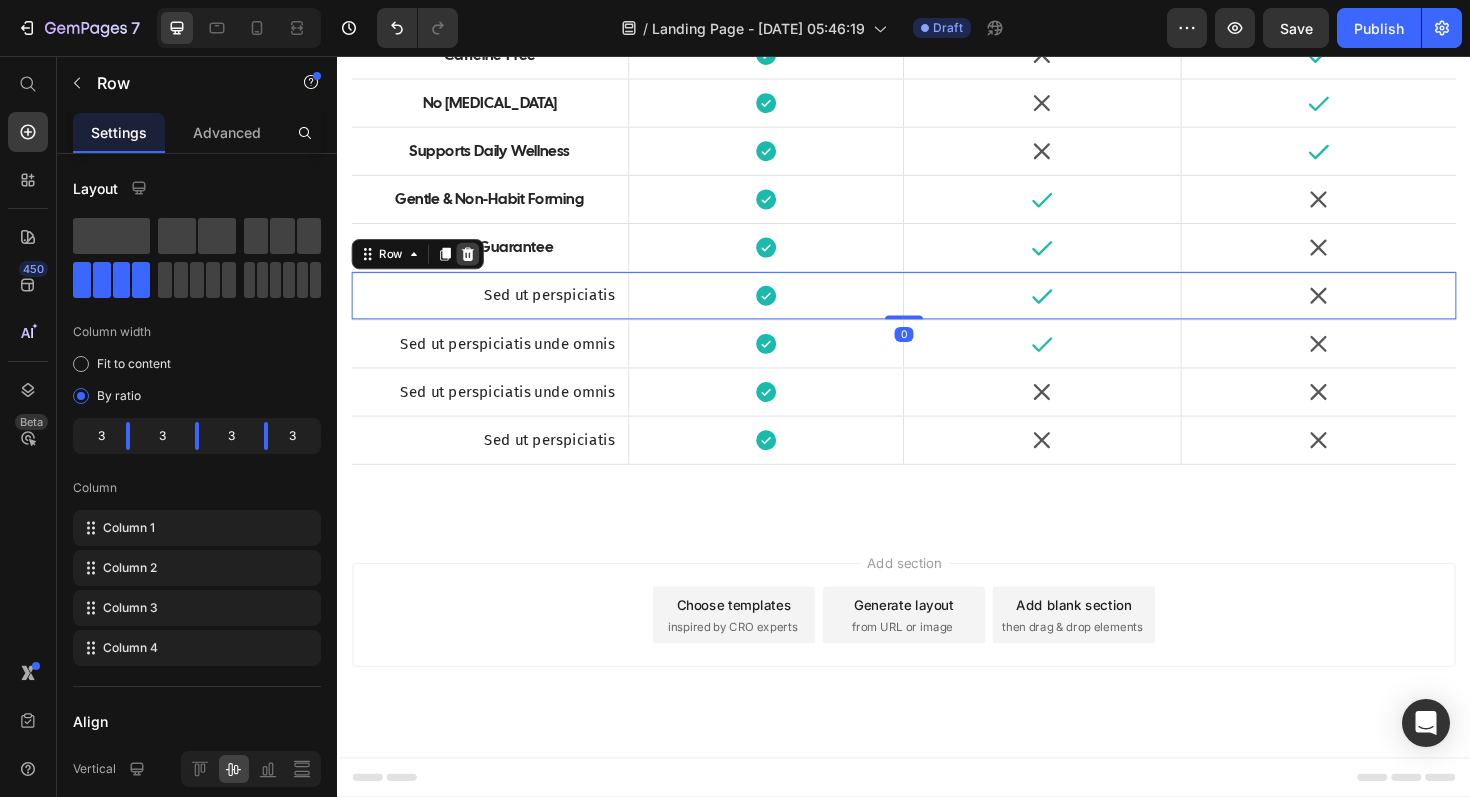 click 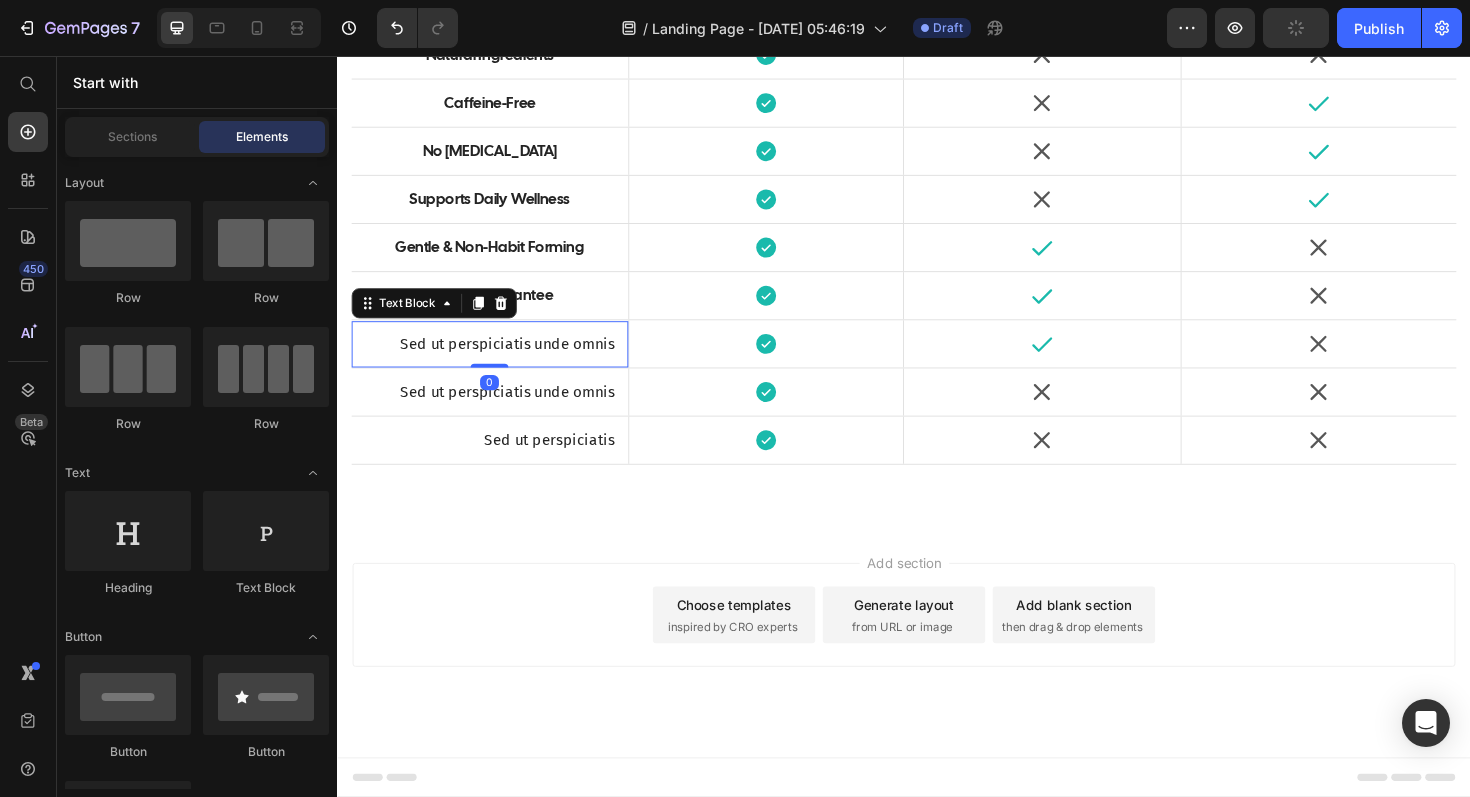 click on "Sed ut perspiciatis unde omnis" at bounding box center [498, 361] 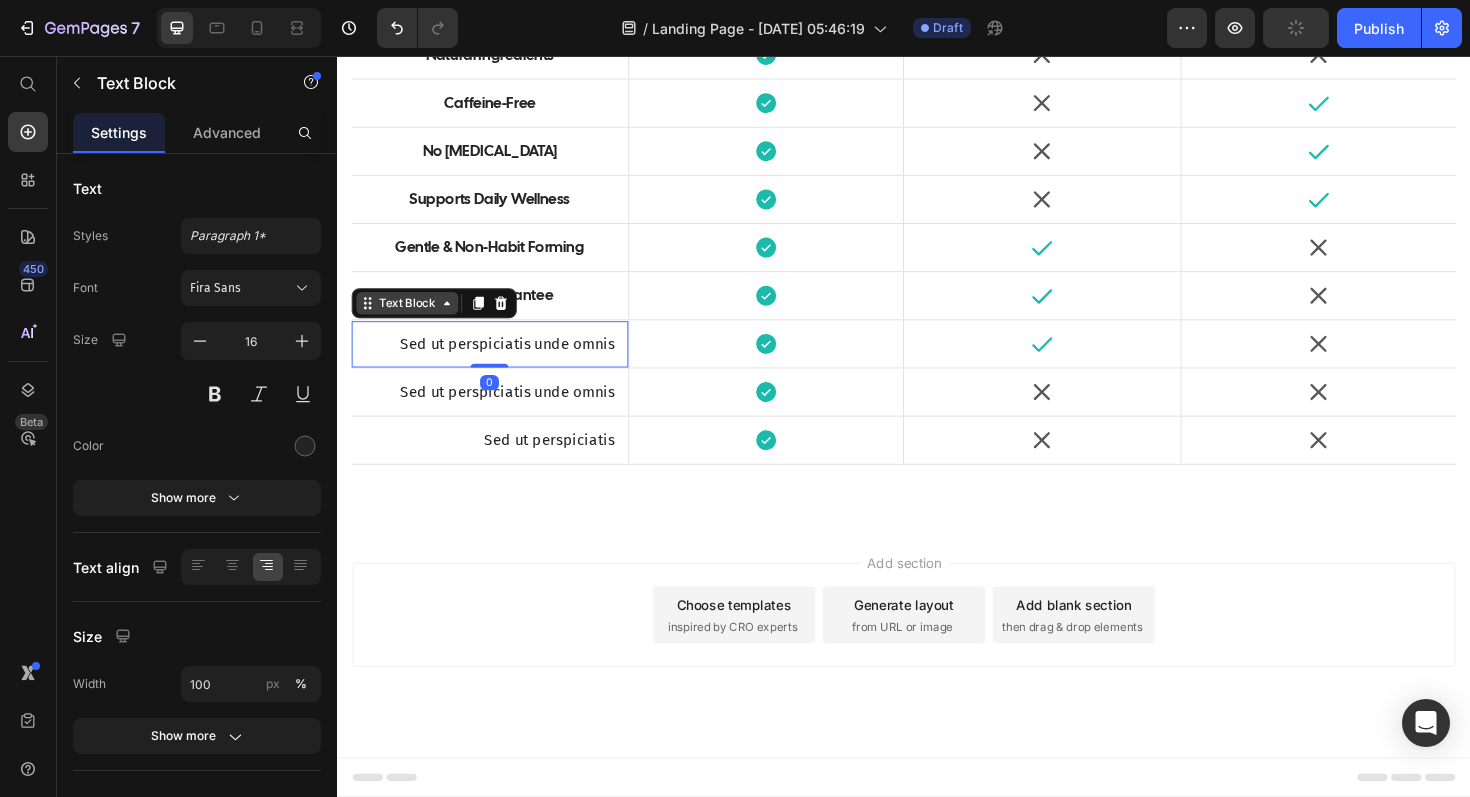 click on "Text Block" at bounding box center [411, 318] 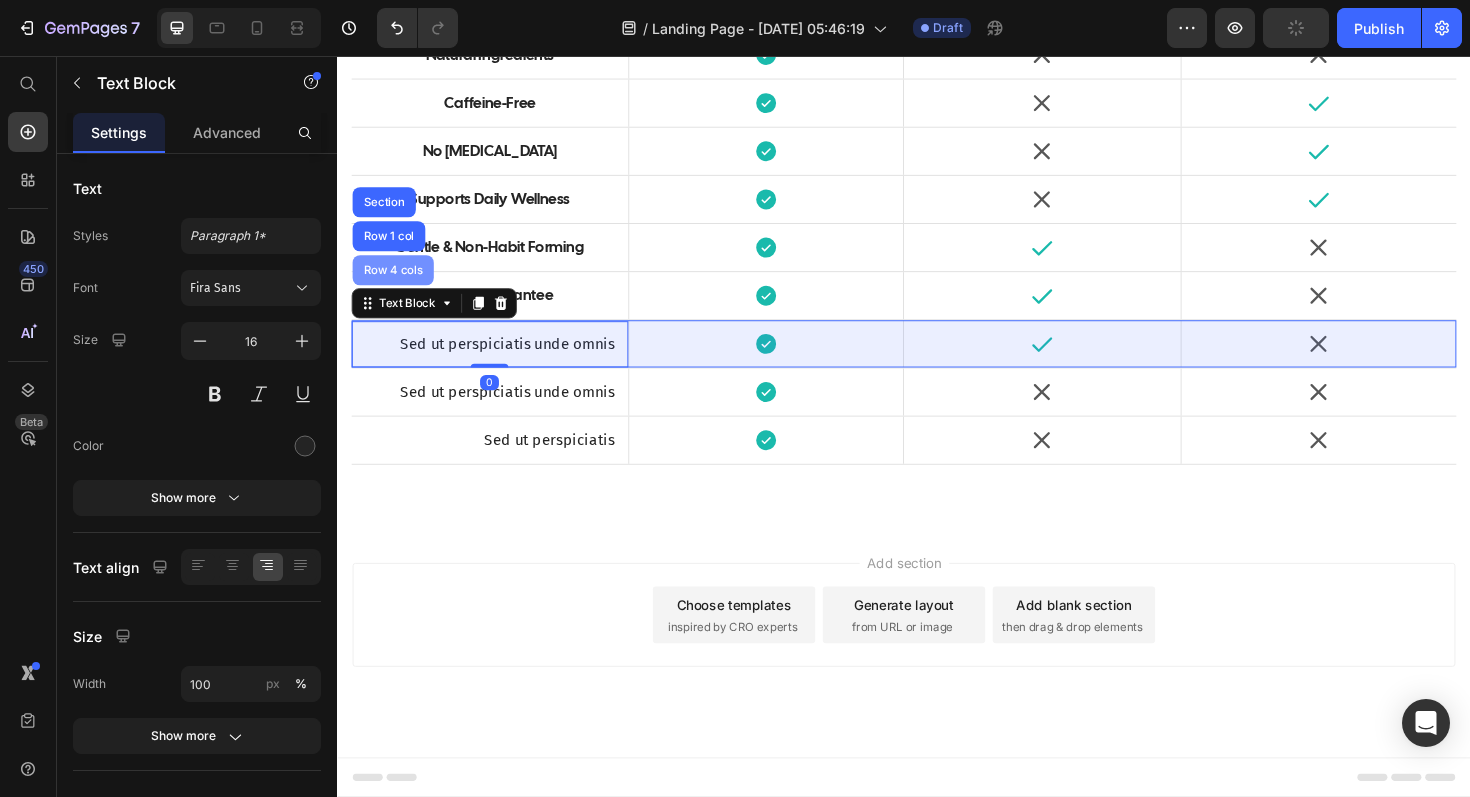 click on "Row 4 cols" at bounding box center [396, 283] 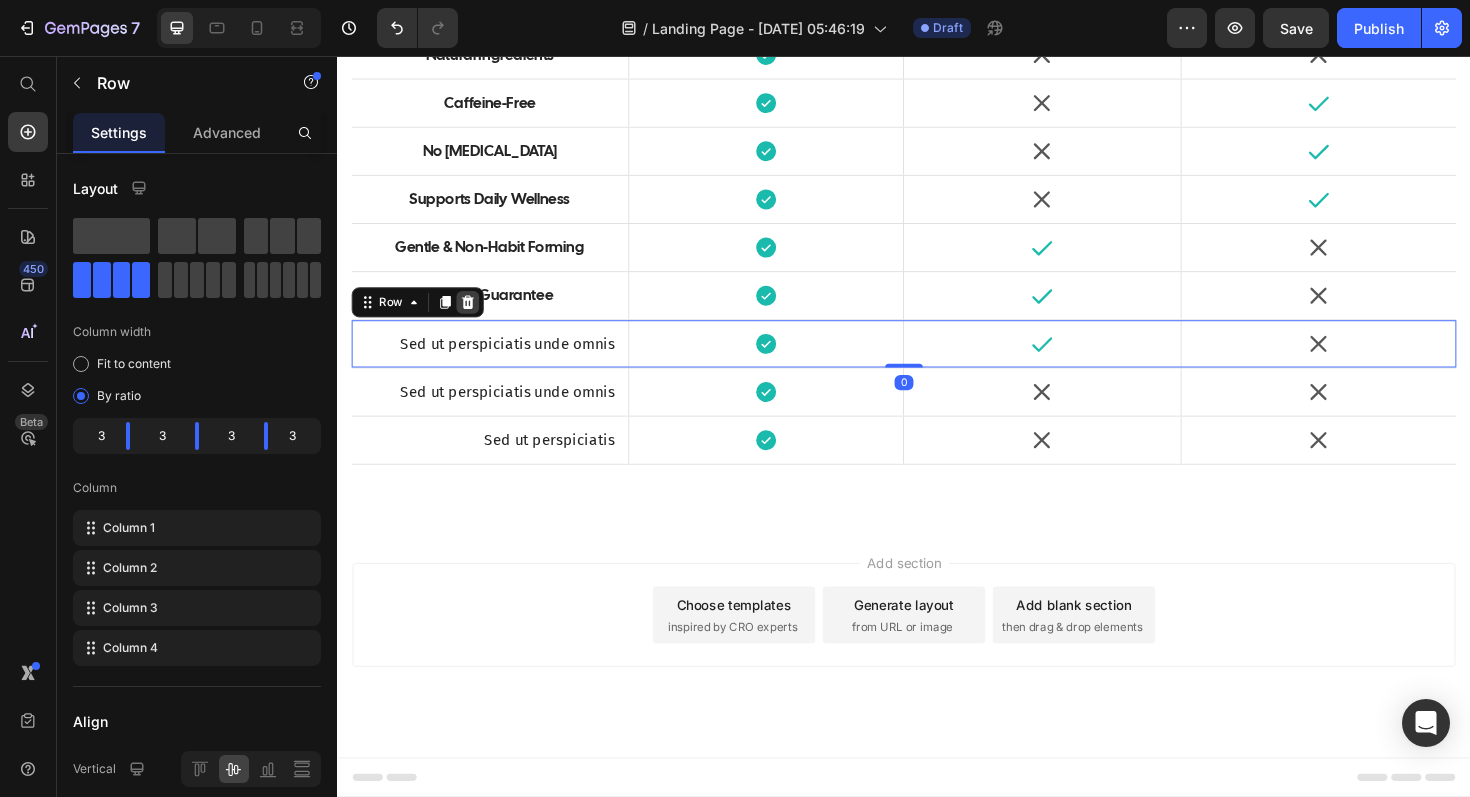 click 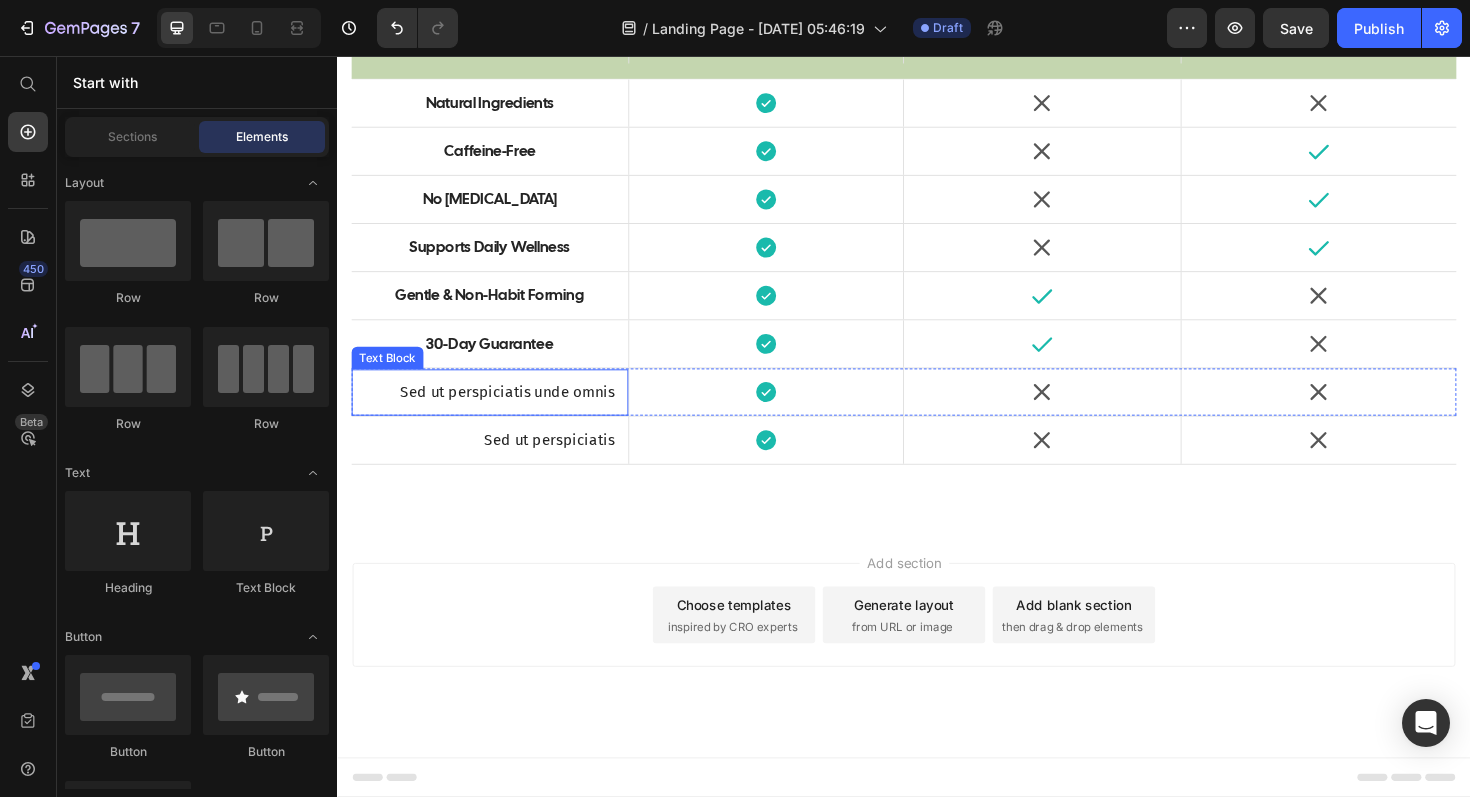 click on "Sed ut perspiciatis unde omnis Text Block" at bounding box center [498, 412] 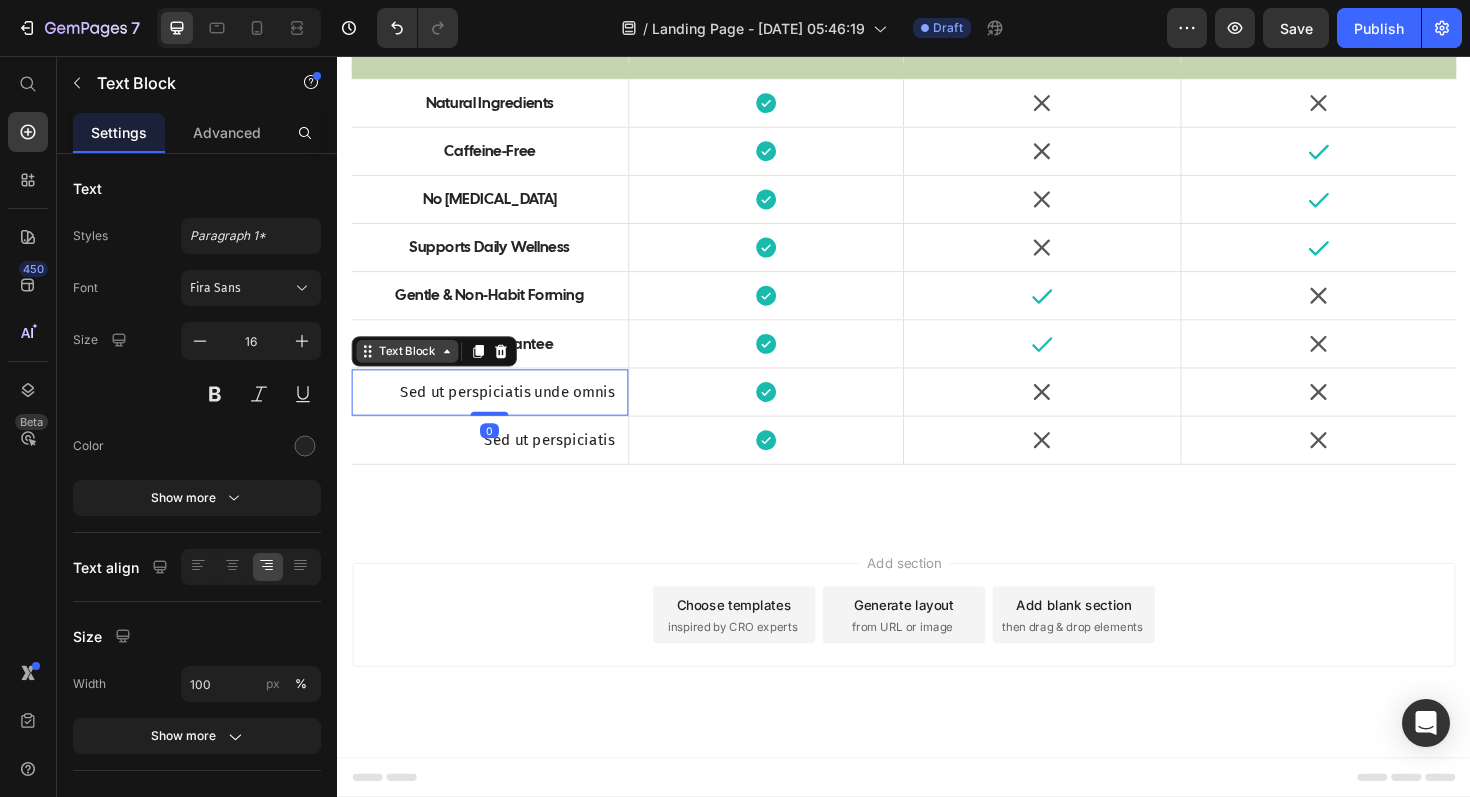 click on "Text Block" at bounding box center (411, 369) 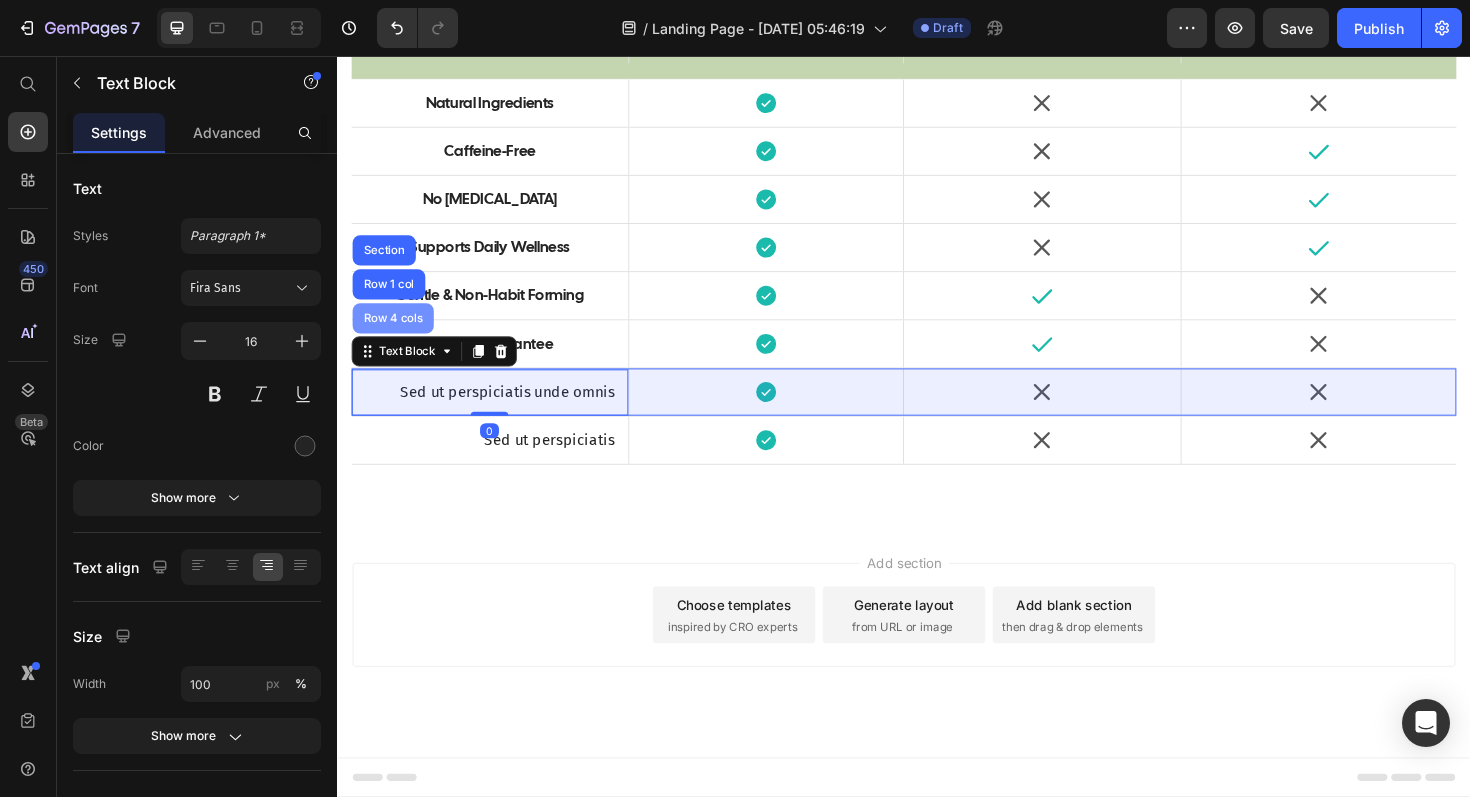 click on "Row 4 cols" at bounding box center [396, 334] 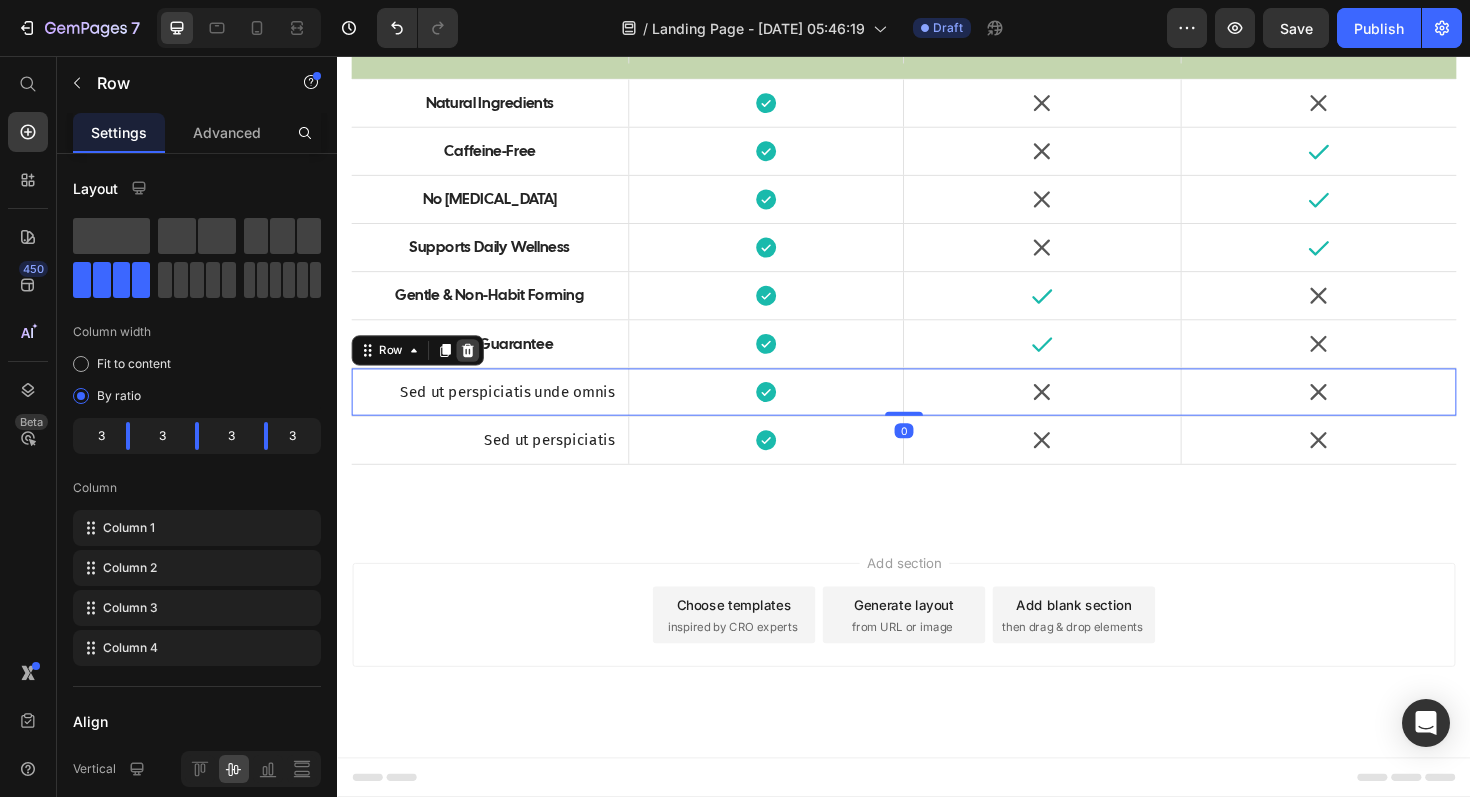 click 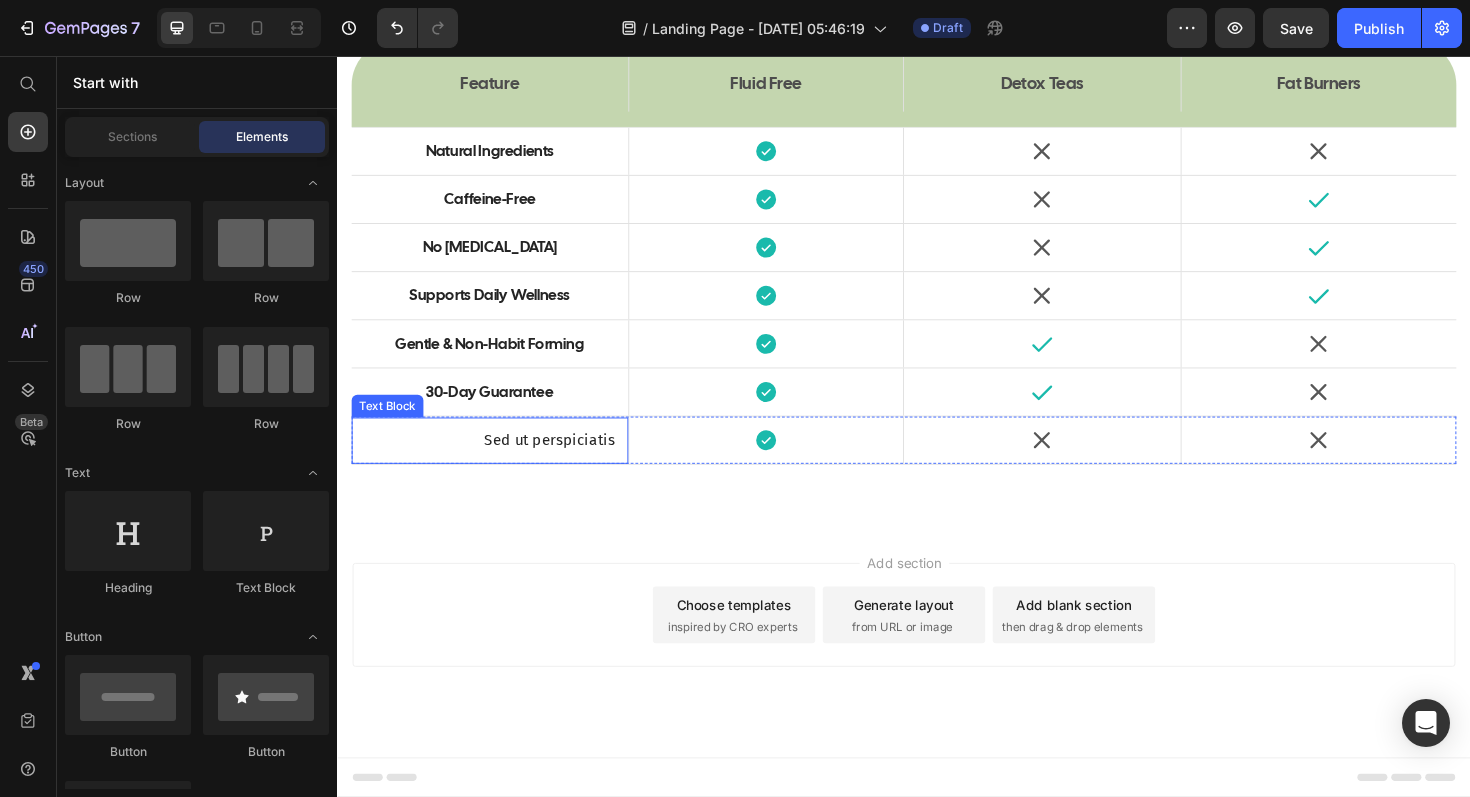 click on "Sed ut perspiciatis" at bounding box center [498, 463] 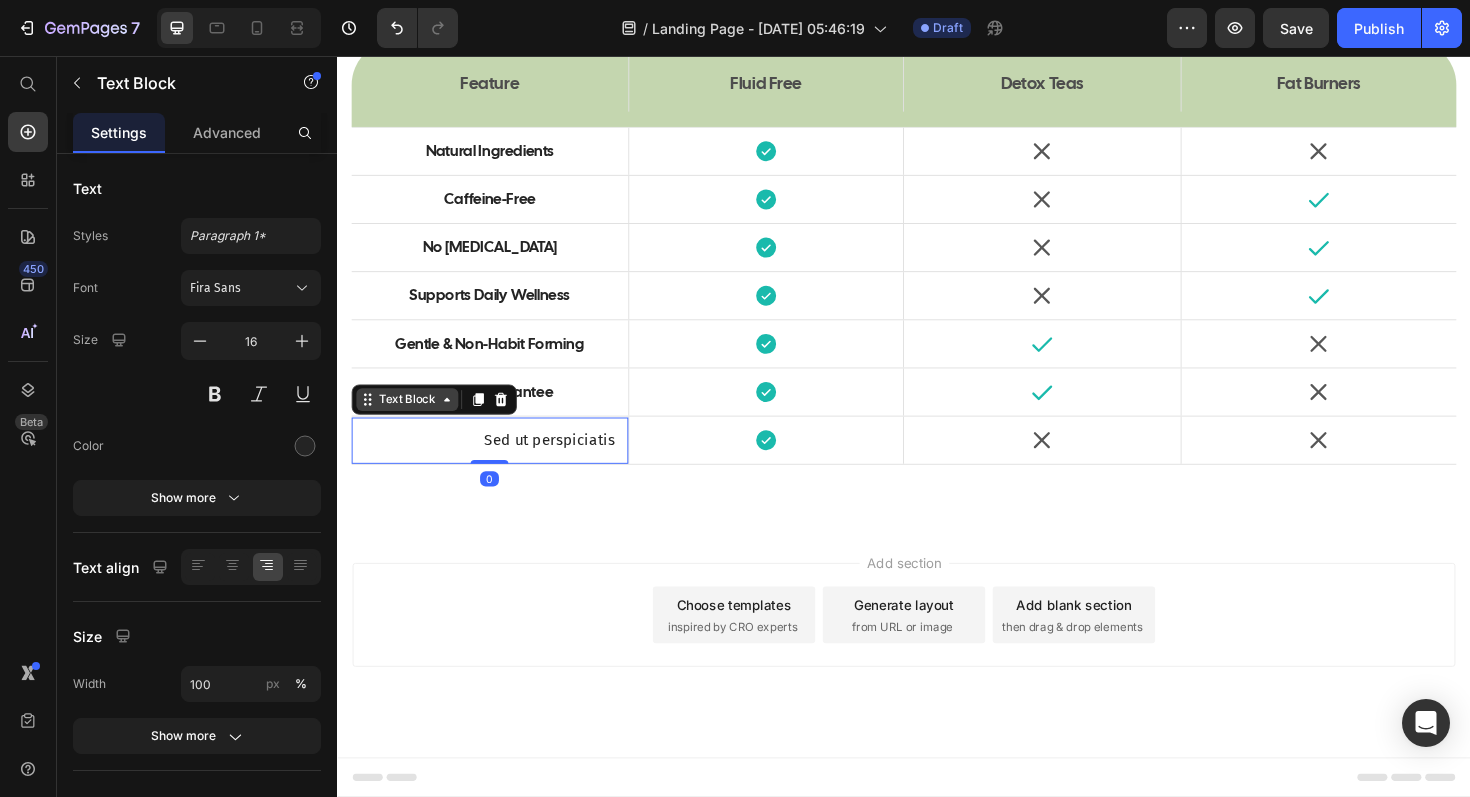 click on "Text Block" at bounding box center (411, 420) 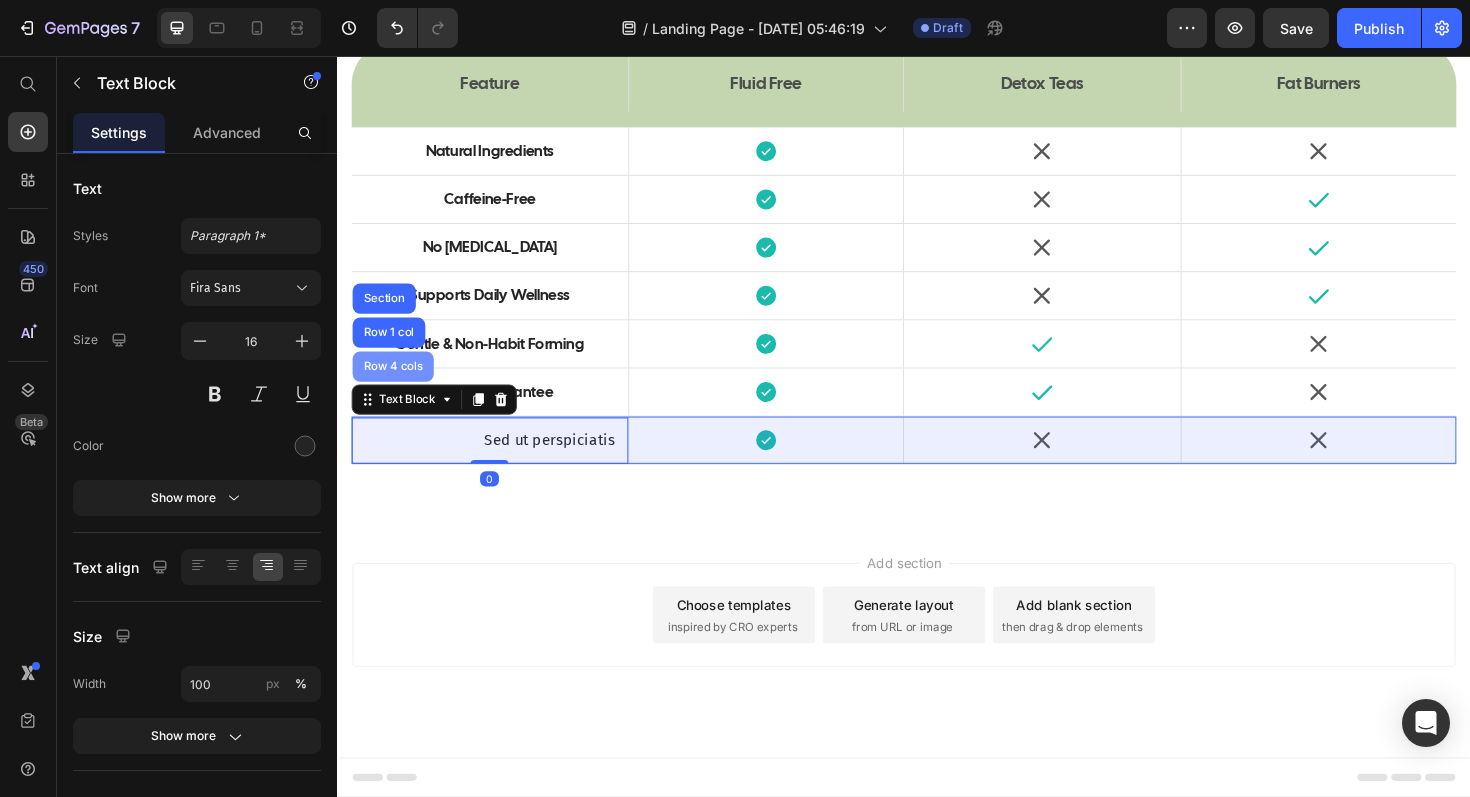 click on "Row 4 cols" at bounding box center (396, 385) 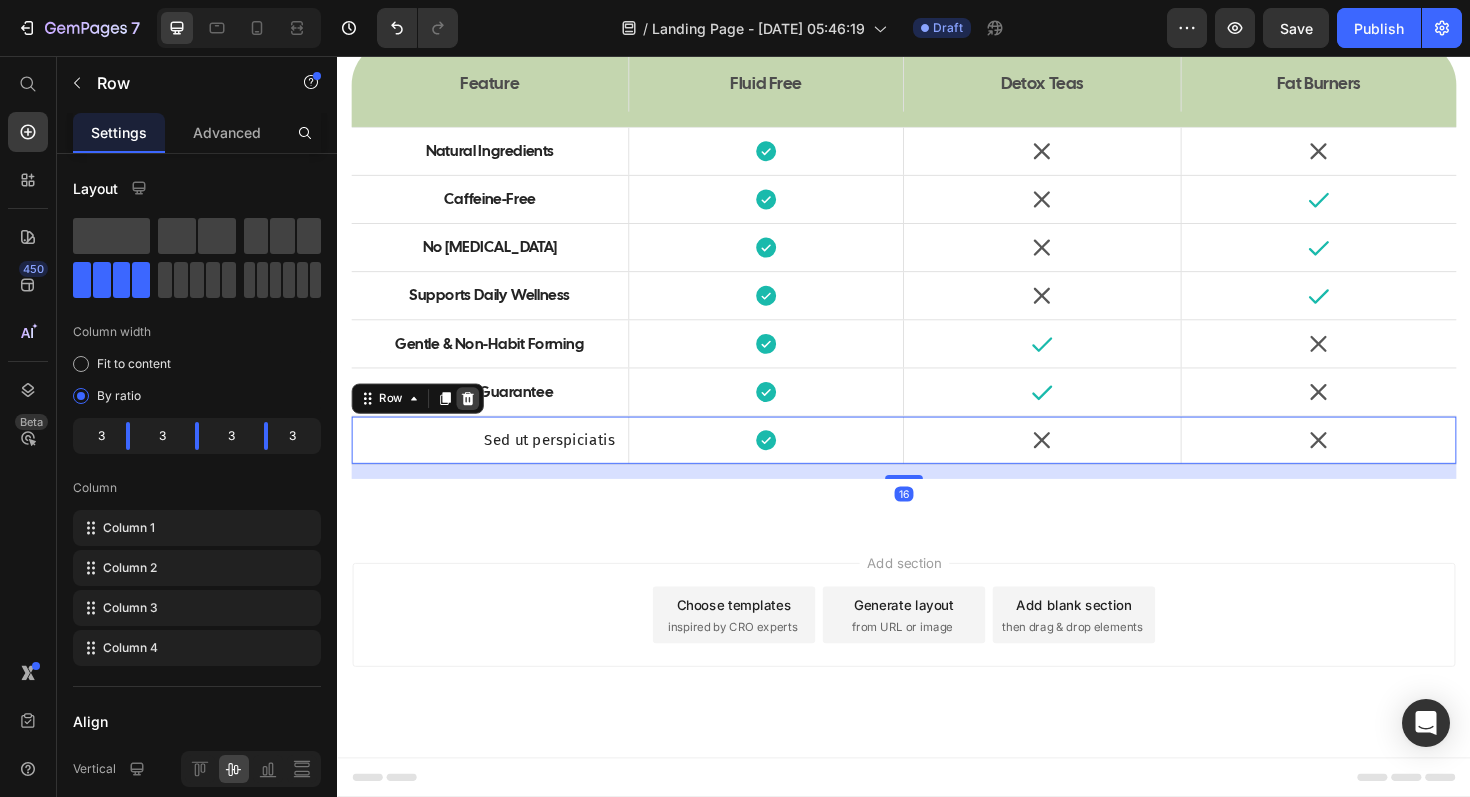 click 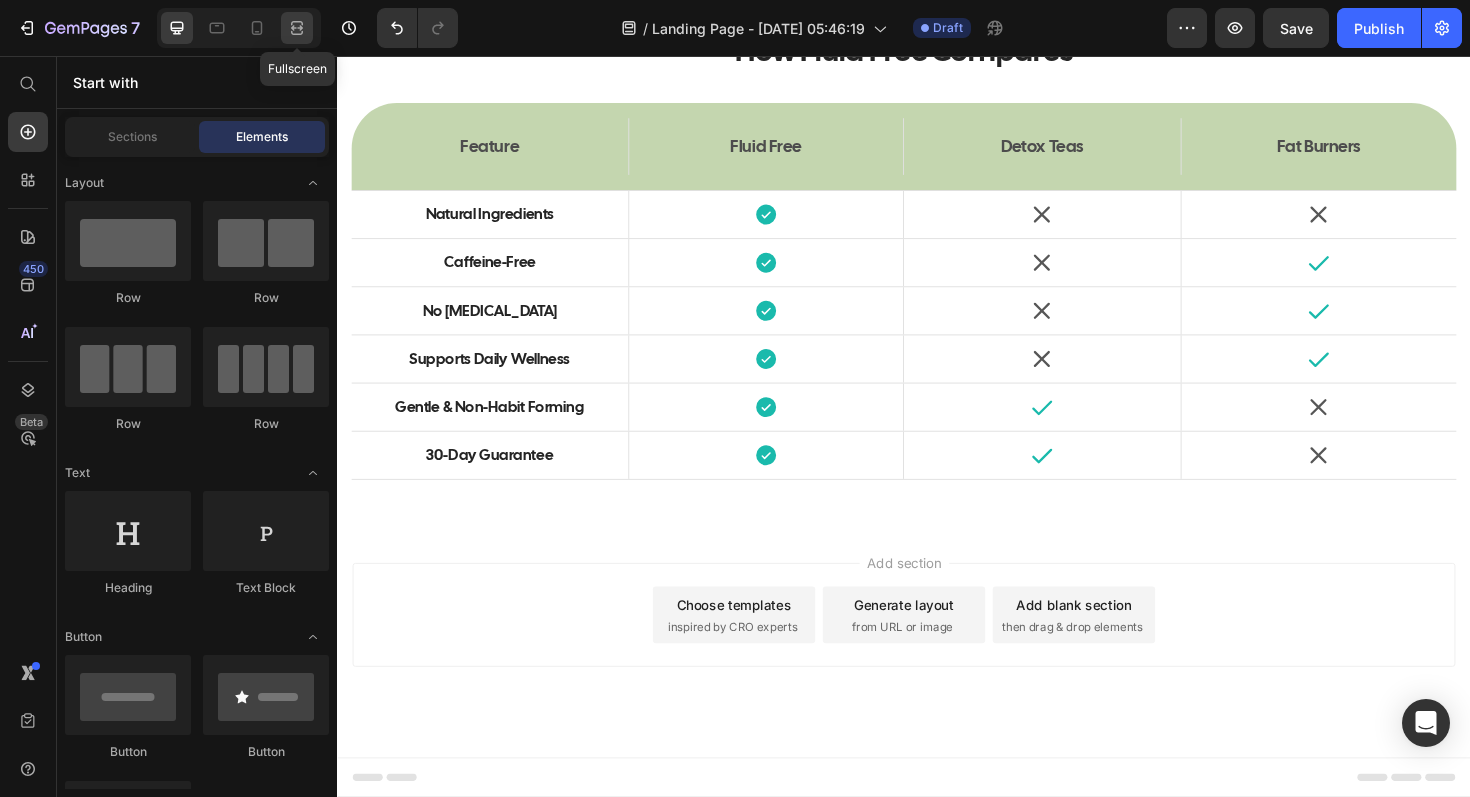 click 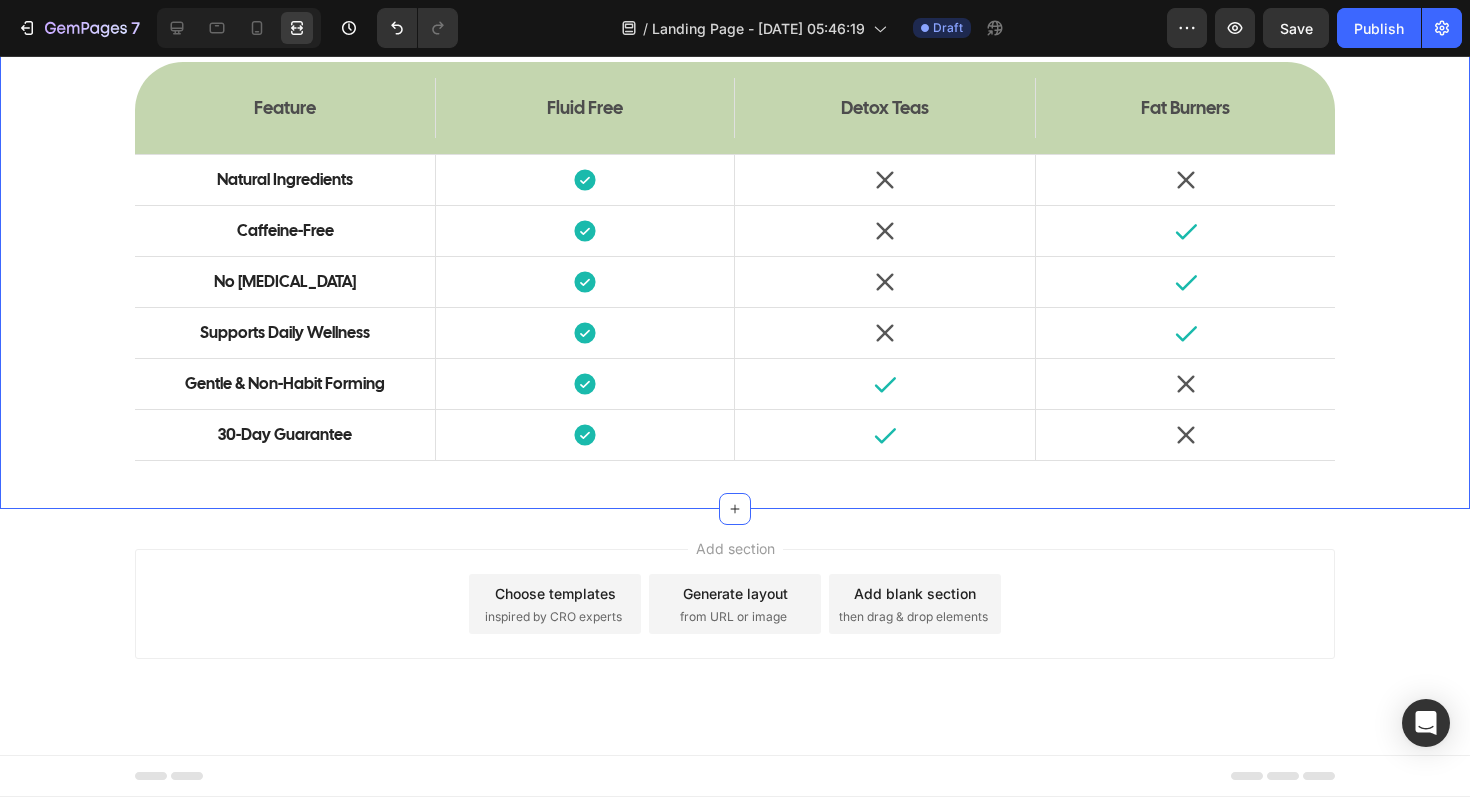 click on "How Fluid Free Compares Heading Feature Text Block Fluid Free Text Block Hero Banner Detox Teas Text Block Fat Burners Text Block Hero Banner Row Natural Ingredients Text Block
Icon Hero Banner
Icon
Icon Hero Banner Row Caffeine-Free Text Block
Icon Hero Banner
Icon
Icon Hero Banner Row No Laxatives Text Block
Icon Hero Banner
Icon
Icon Hero Banner Row Supports Daily Wellness Text Block
Icon Hero Banner
Icon
Icon Hero Banner Row Gentle & Non-Habit Forming Text Block
Icon Hero Banner
Icon
Icon Hero Banner Row 30-Day Guarantee Text Block
Icon Hero Banner
Icon
Icon Hero Banner Row Row Section 12" at bounding box center [735, 206] 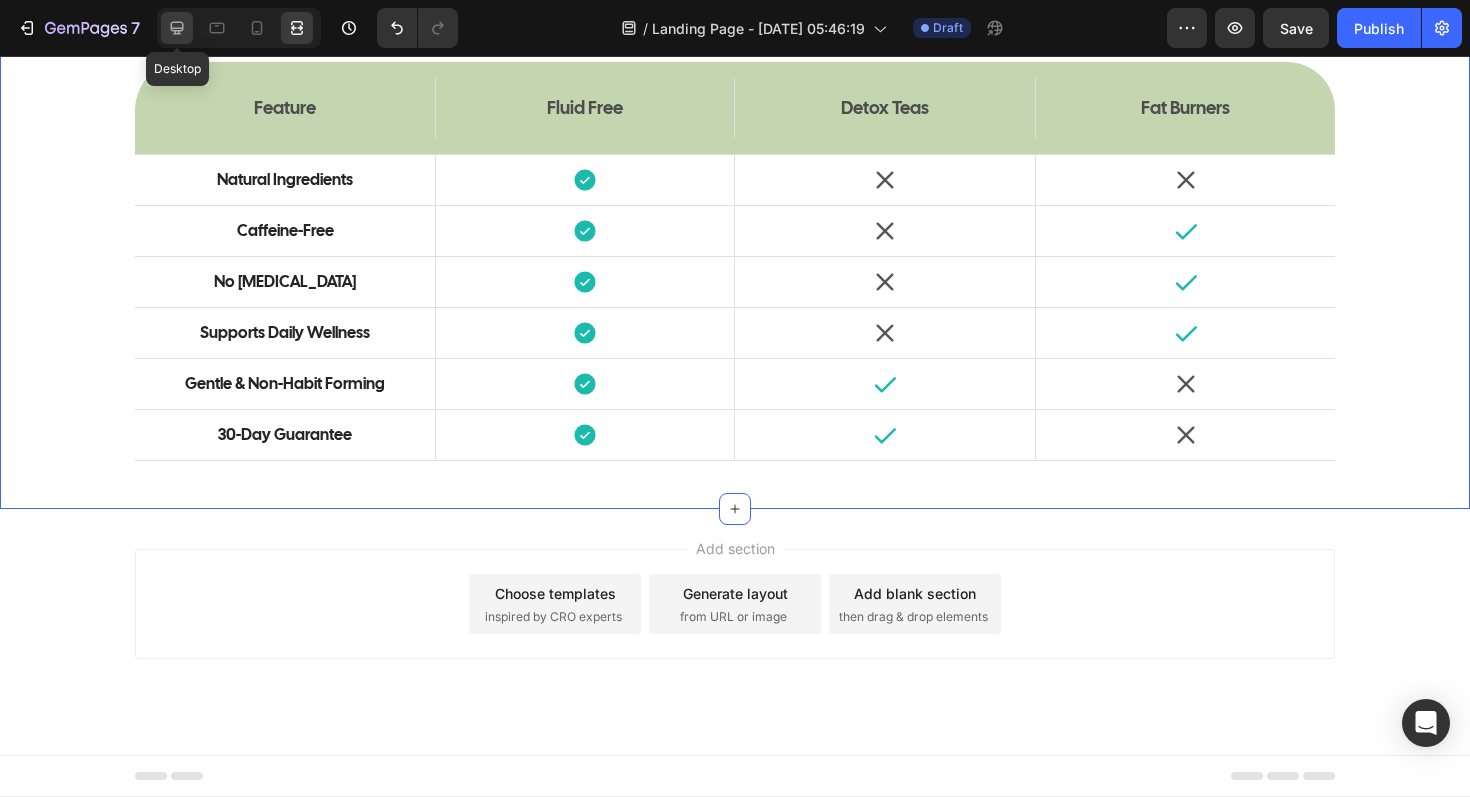 click 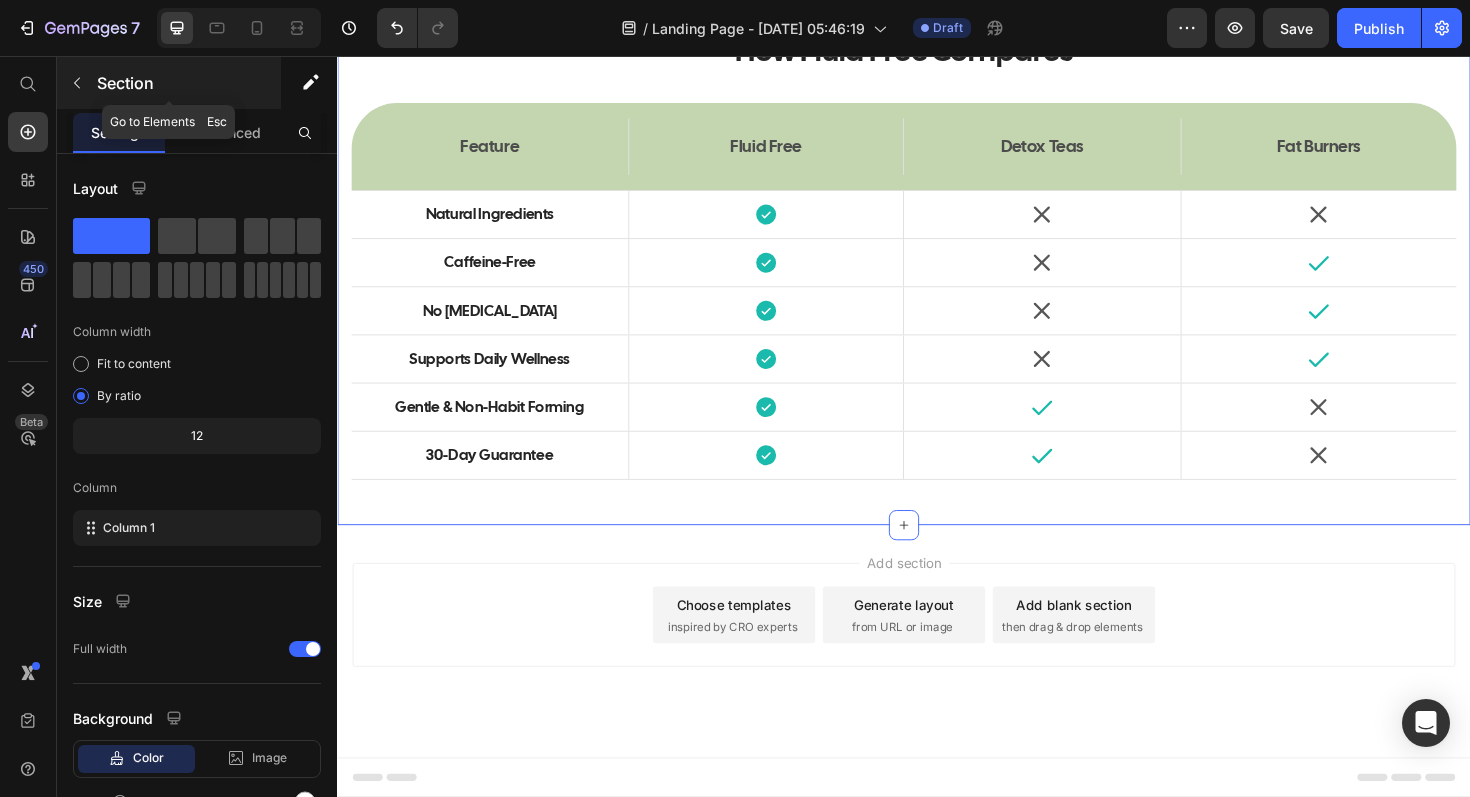 click at bounding box center [77, 83] 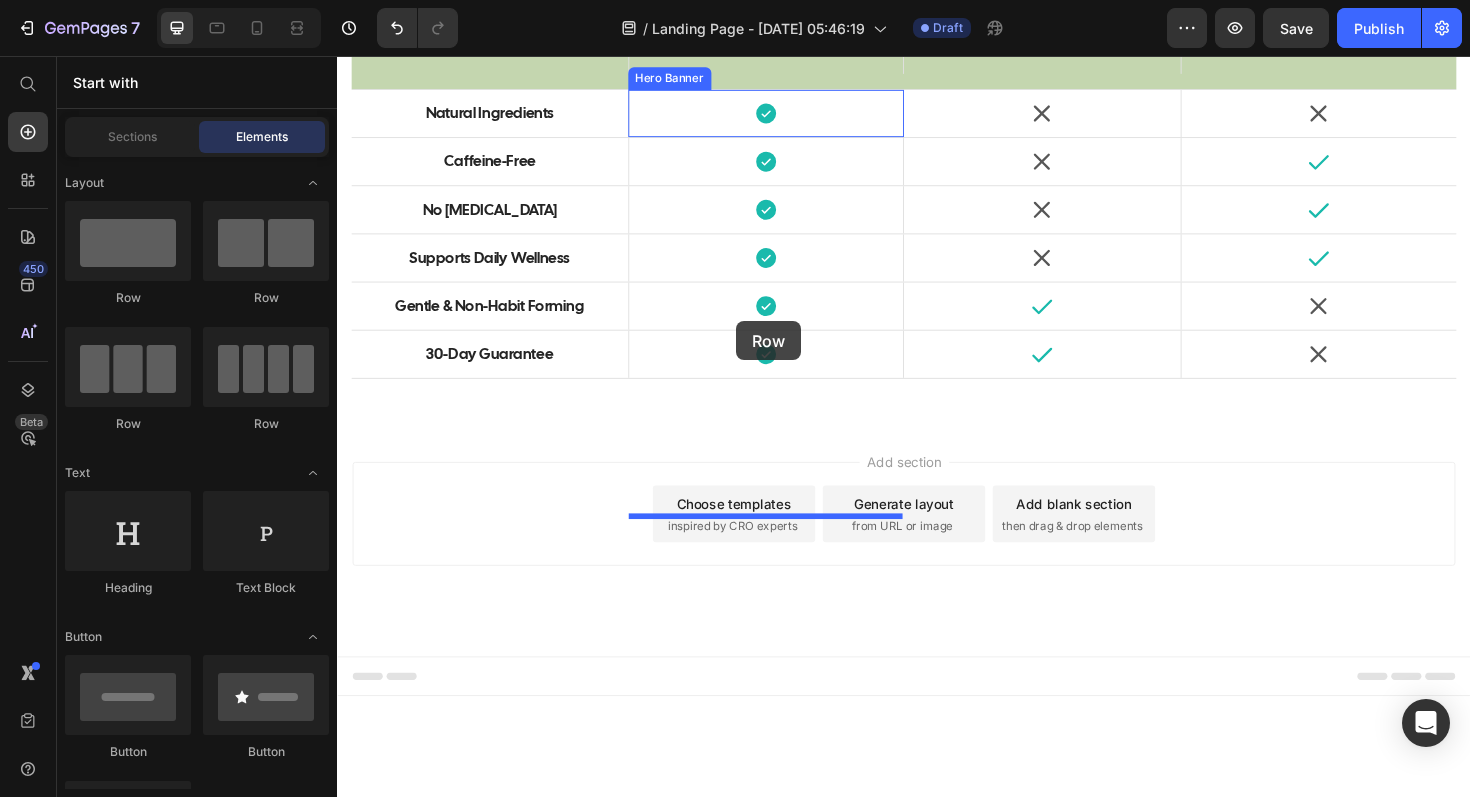 drag, startPoint x: 559, startPoint y: 321, endPoint x: 760, endPoint y: 337, distance: 201.6358 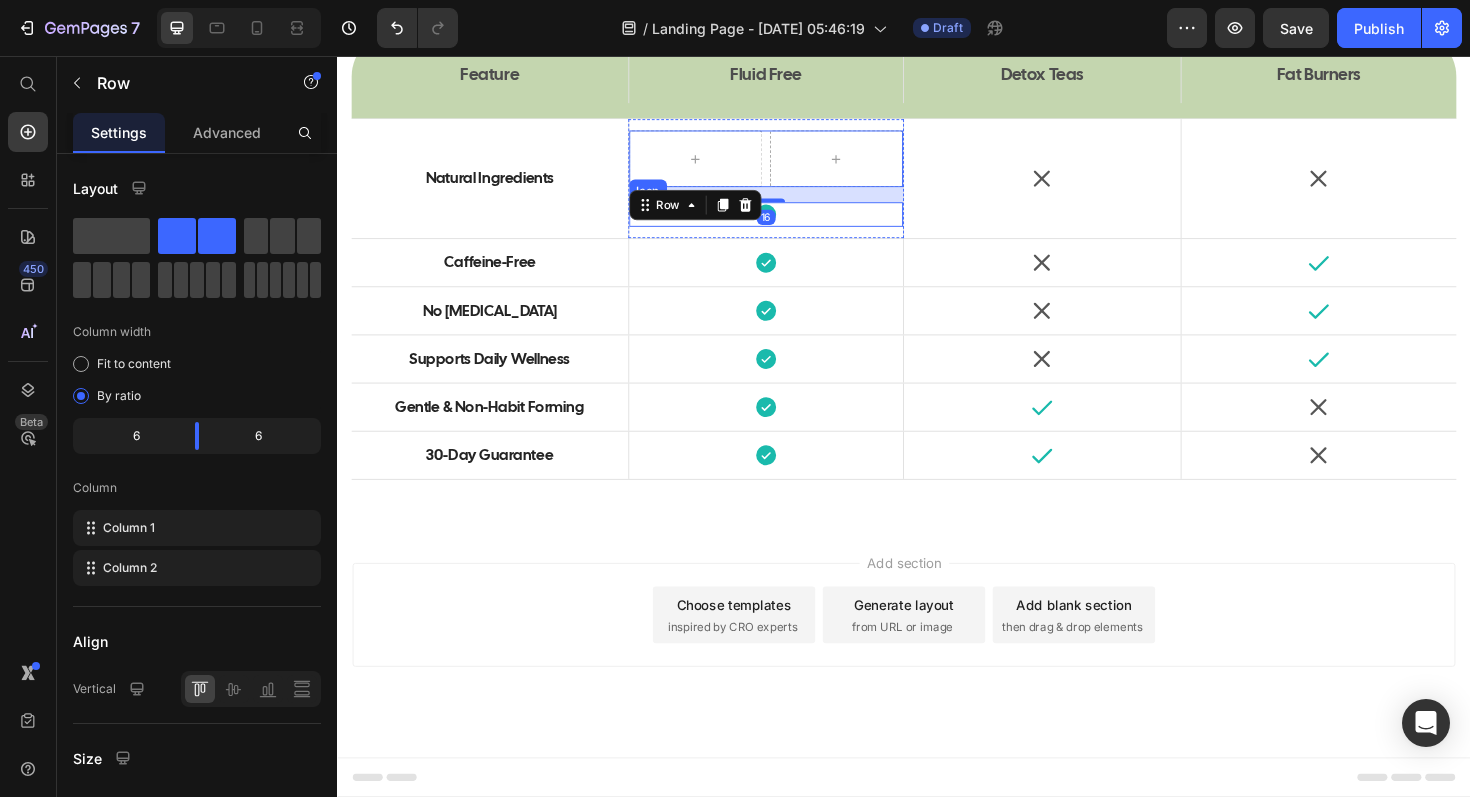 click on "Icon" at bounding box center [791, 224] 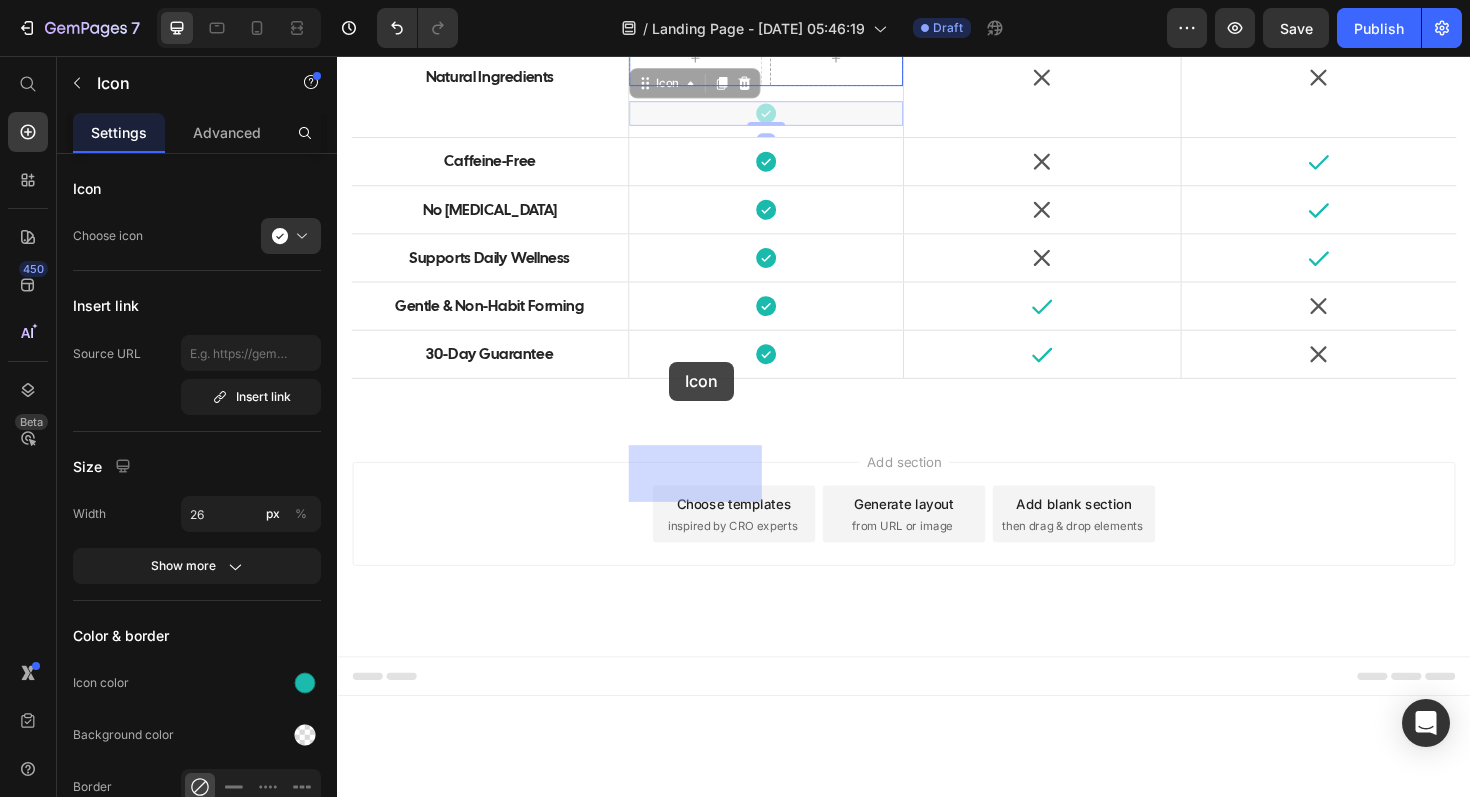 drag, startPoint x: 689, startPoint y: 402, endPoint x: 689, endPoint y: 380, distance: 22 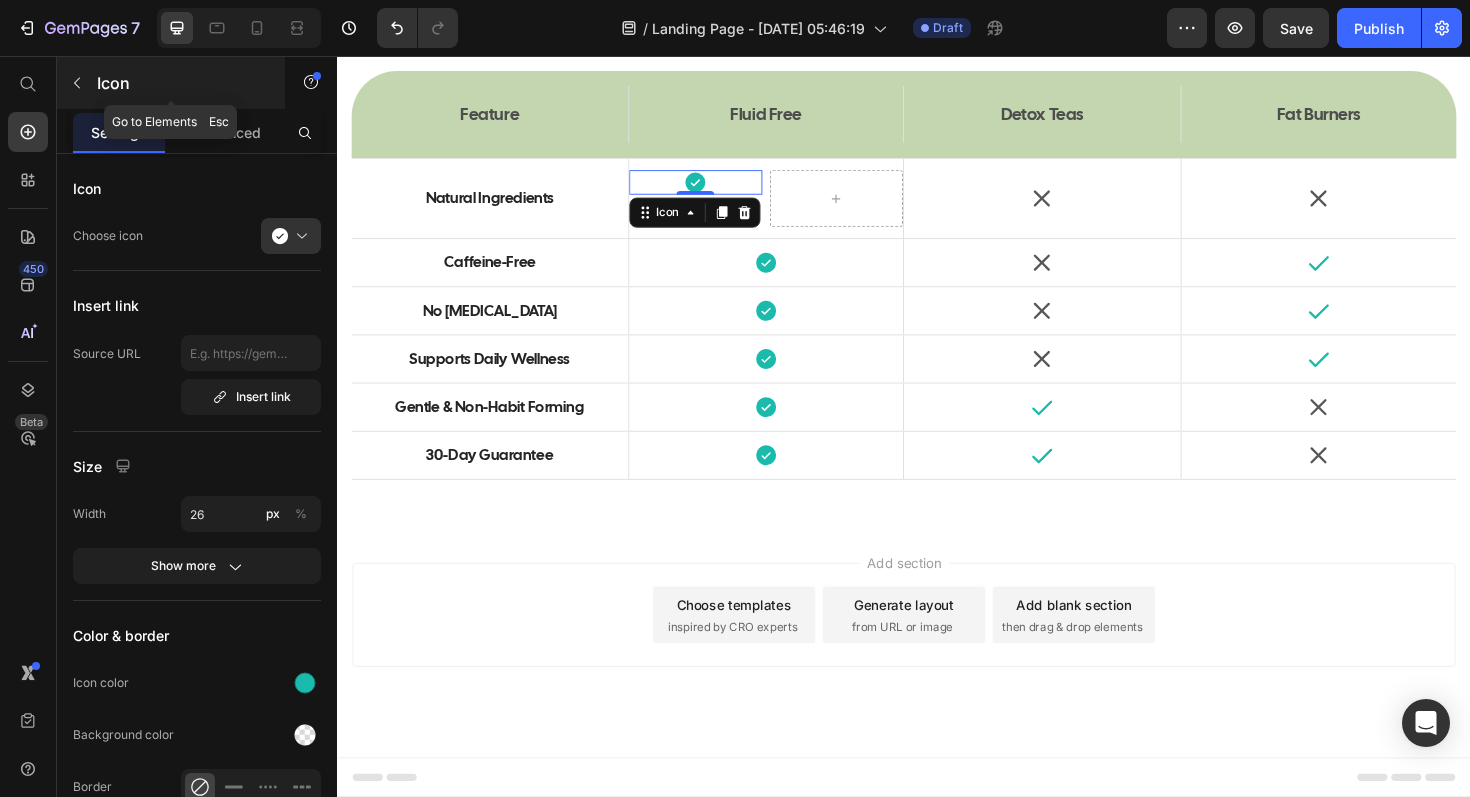 click at bounding box center (77, 83) 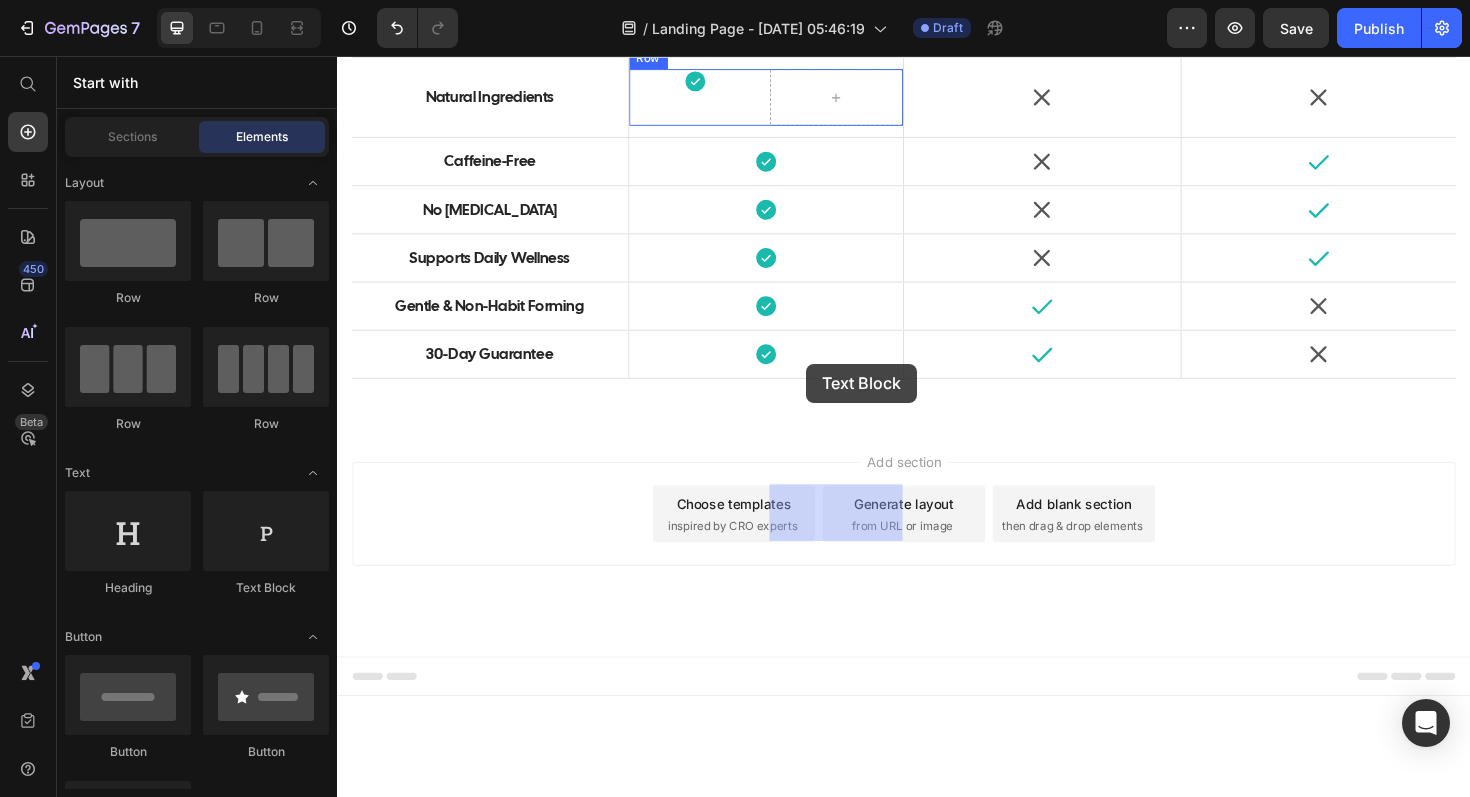 drag, startPoint x: 582, startPoint y: 613, endPoint x: 834, endPoint y: 381, distance: 342.53174 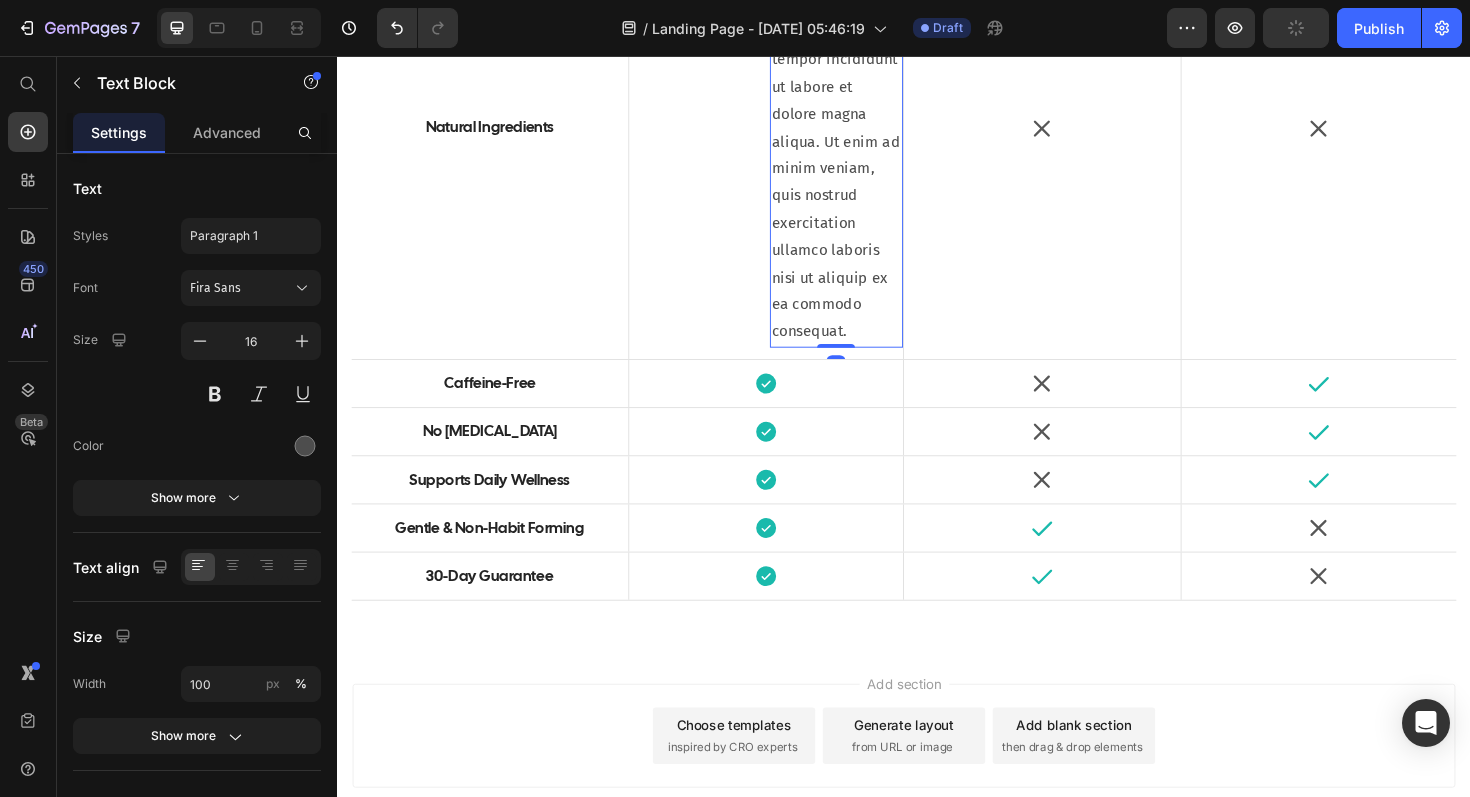 click on "Lorem ipsum dolor sit amet, consectetur adipiscing elit, sed do eiusmod tempor incididunt ut labore et dolore magna aliqua. Ut enim ad minim veniam, quis nostrud exercitation ullamco laboris nisi ut aliquip ex ea commodo consequat." at bounding box center (865, 132) 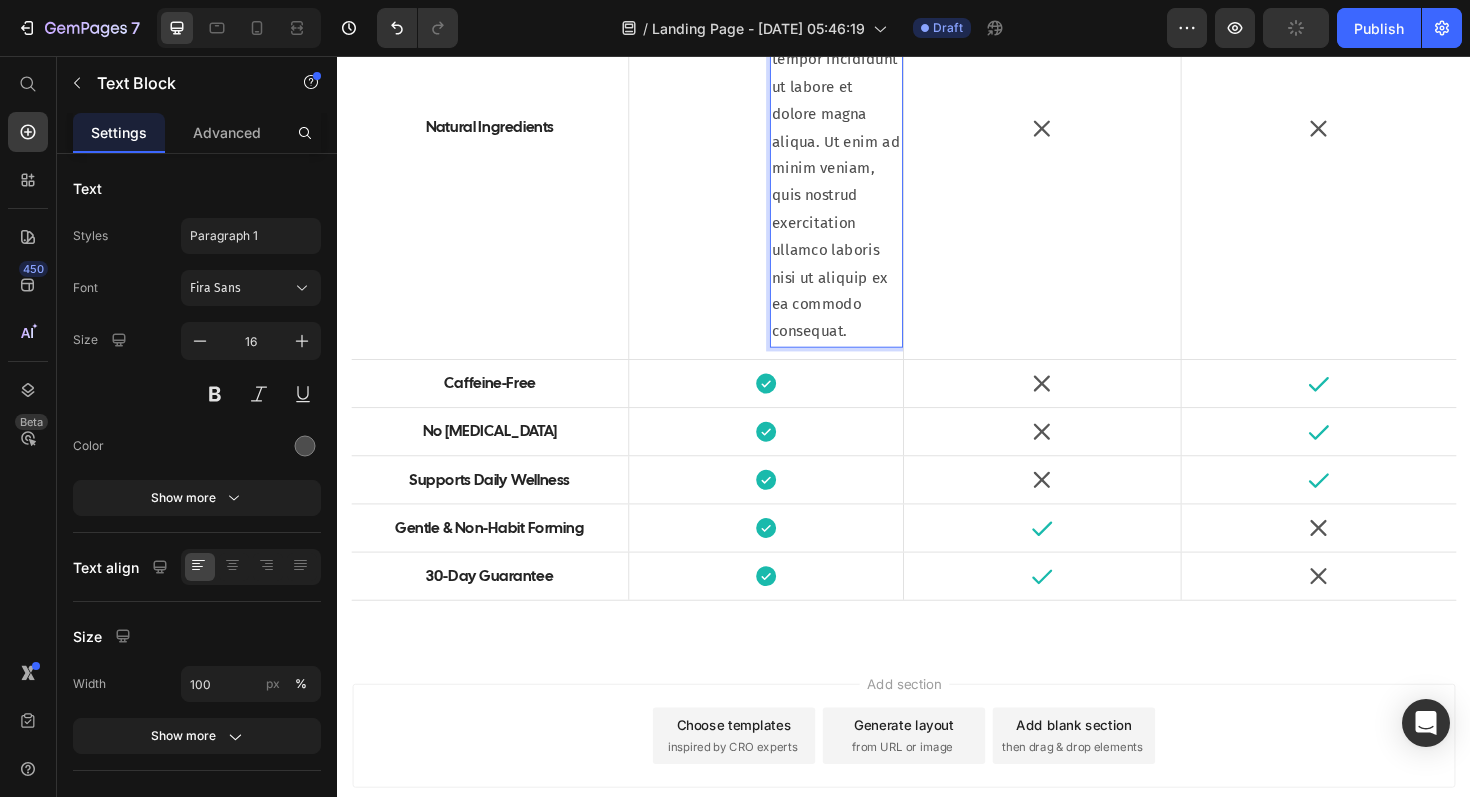 click on "Lorem ipsum dolor sit amet, consectetur adipiscing elit, sed do eiusmod tempor incididunt ut labore et dolore magna aliqua. Ut enim ad minim veniam, quis nostrud exercitation ullamco laboris nisi ut aliquip ex ea commodo consequat." at bounding box center (865, 132) 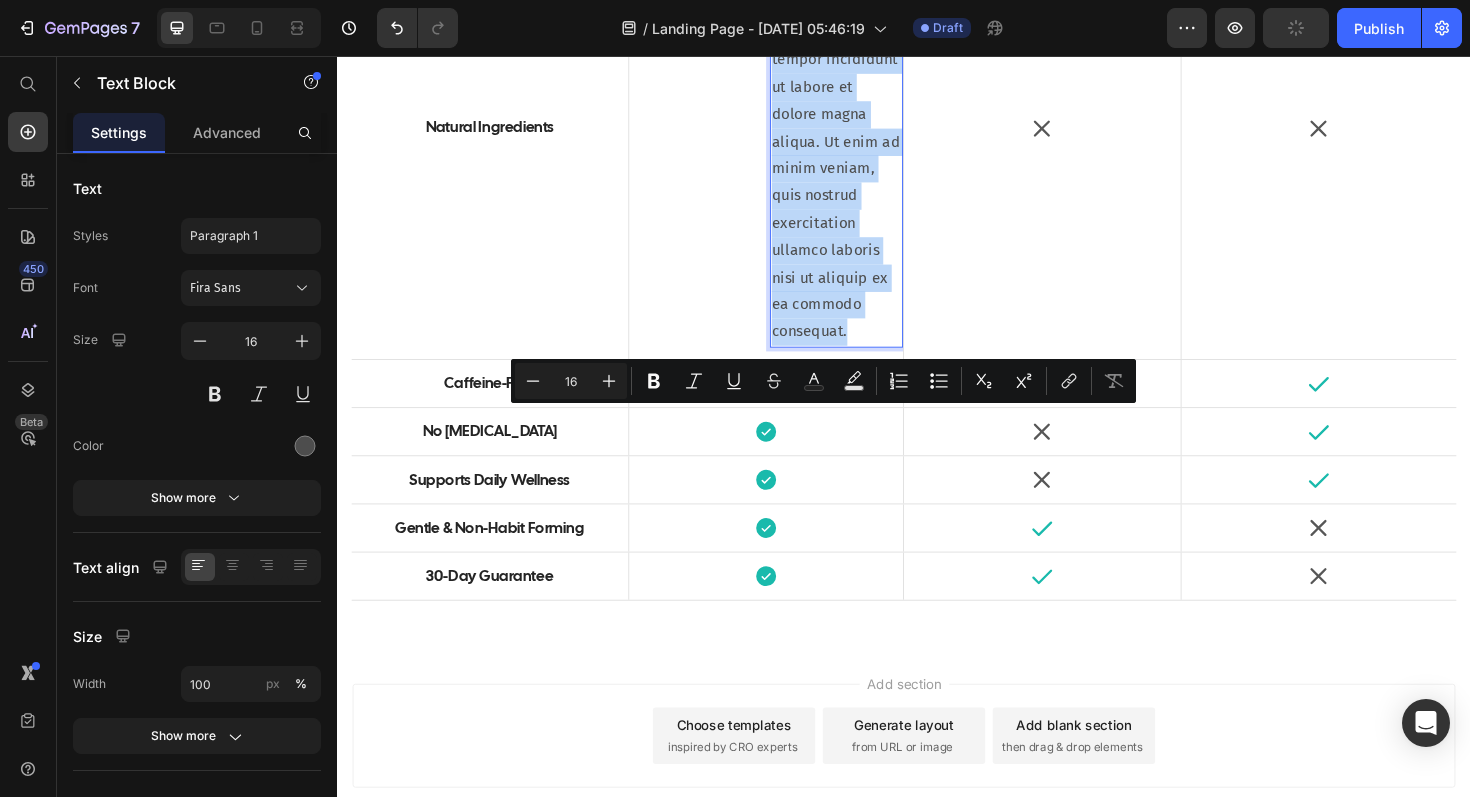 click on "Lorem ipsum dolor sit amet, consectetur adipiscing elit, sed do eiusmod tempor incididunt ut labore et dolore magna aliqua. Ut enim ad minim veniam, quis nostrud exercitation ullamco laboris nisi ut aliquip ex ea commodo consequat." at bounding box center (865, 132) 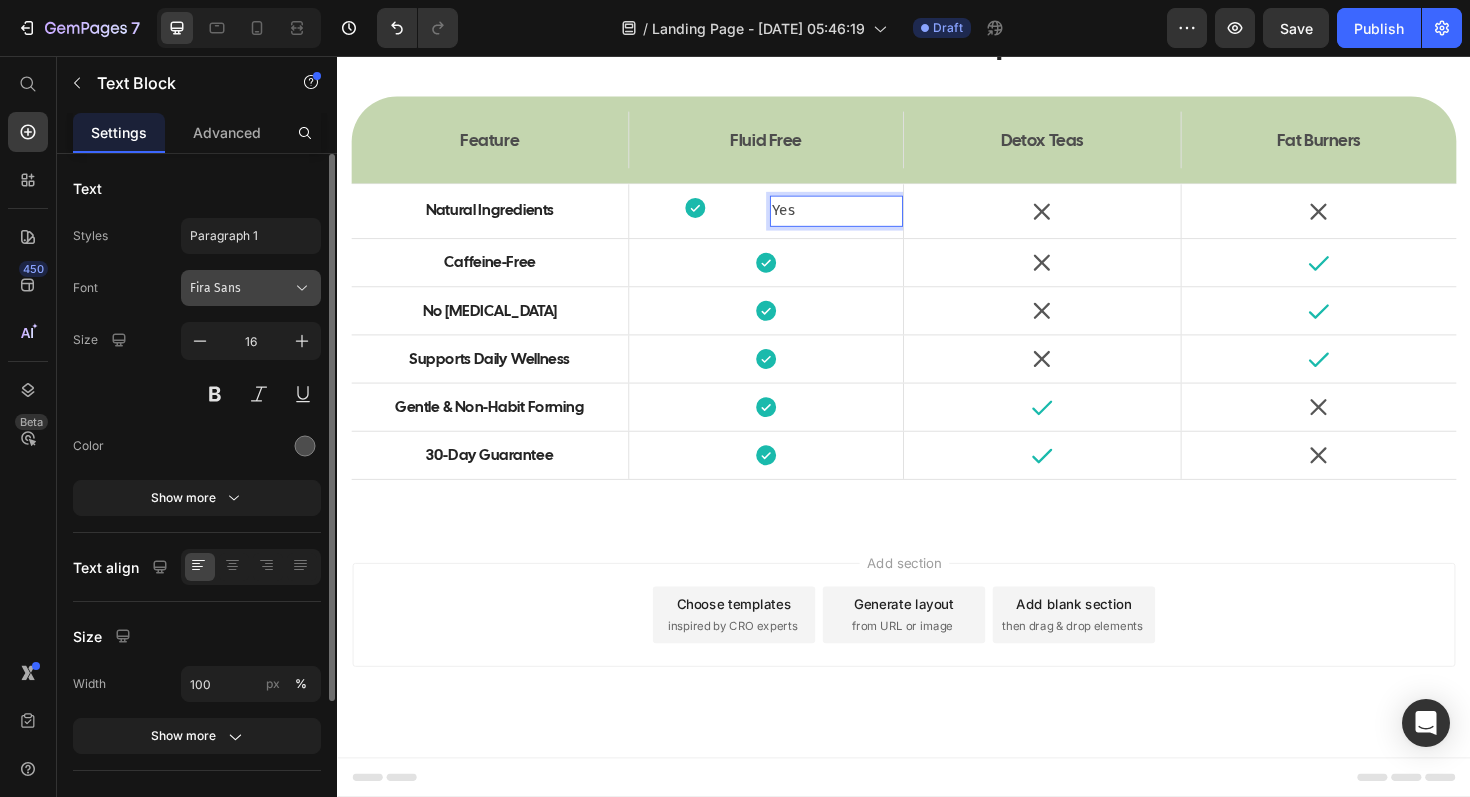click on "Fira Sans" at bounding box center [241, 288] 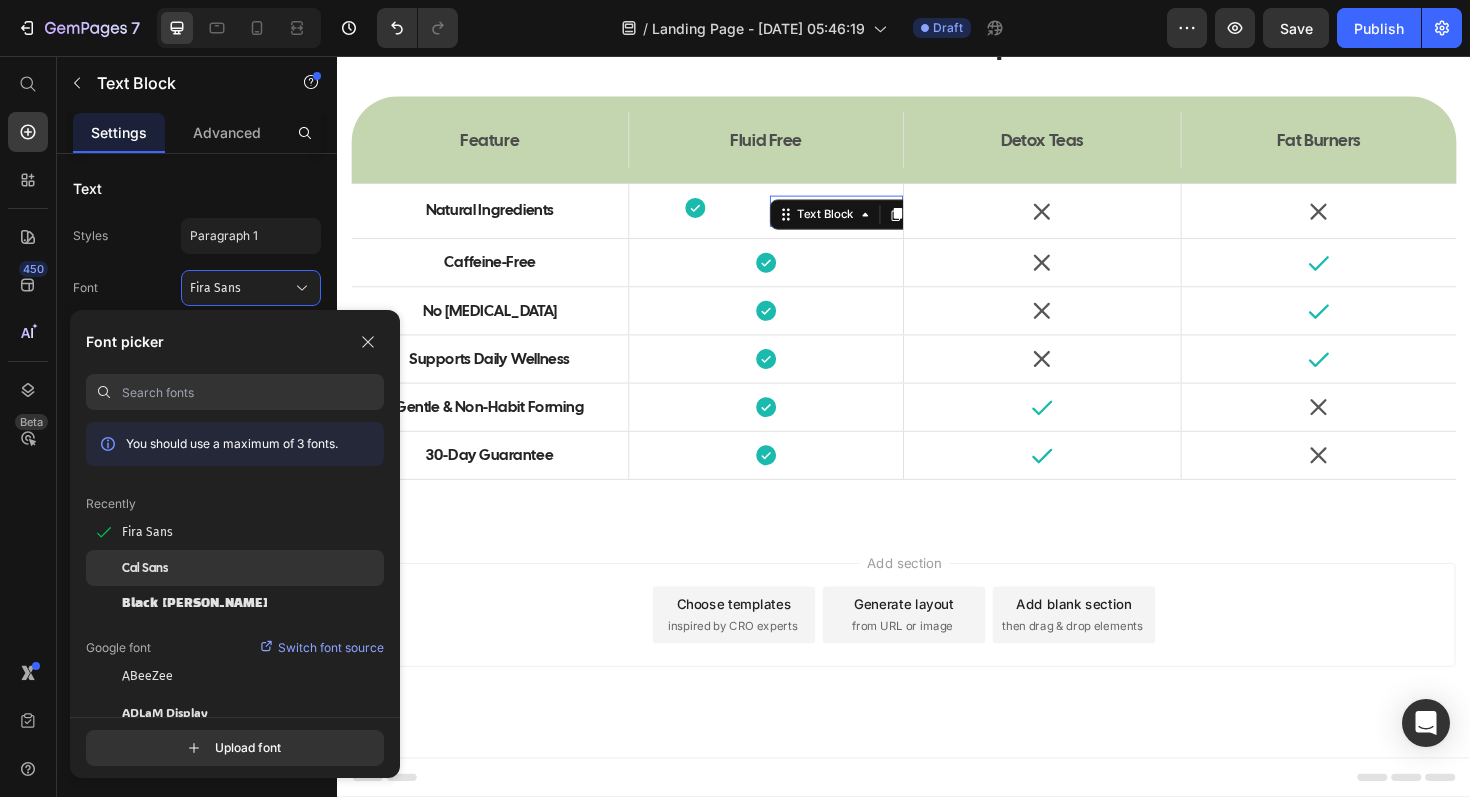 click on "Cal Sans" 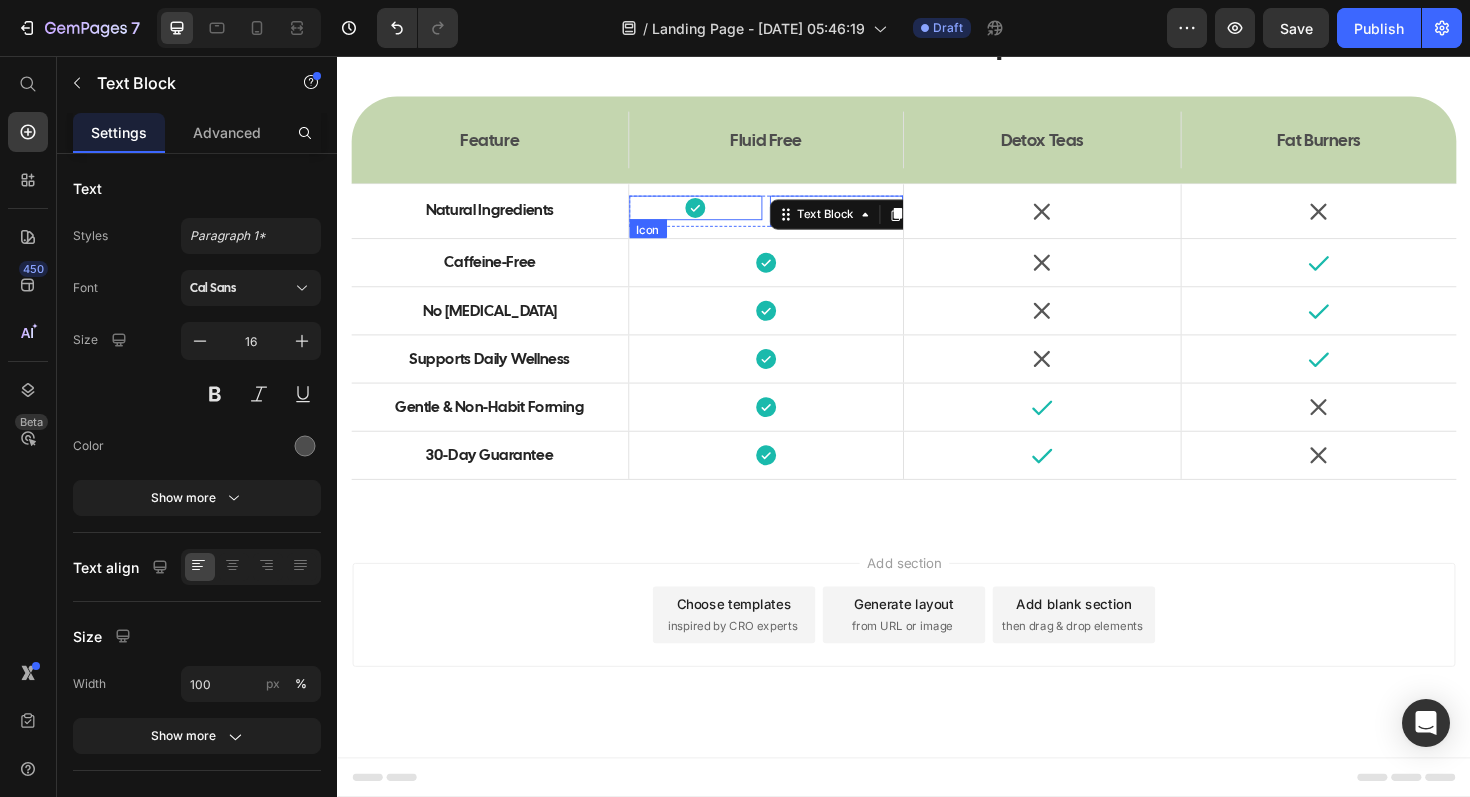 click on "Icon" at bounding box center (716, 217) 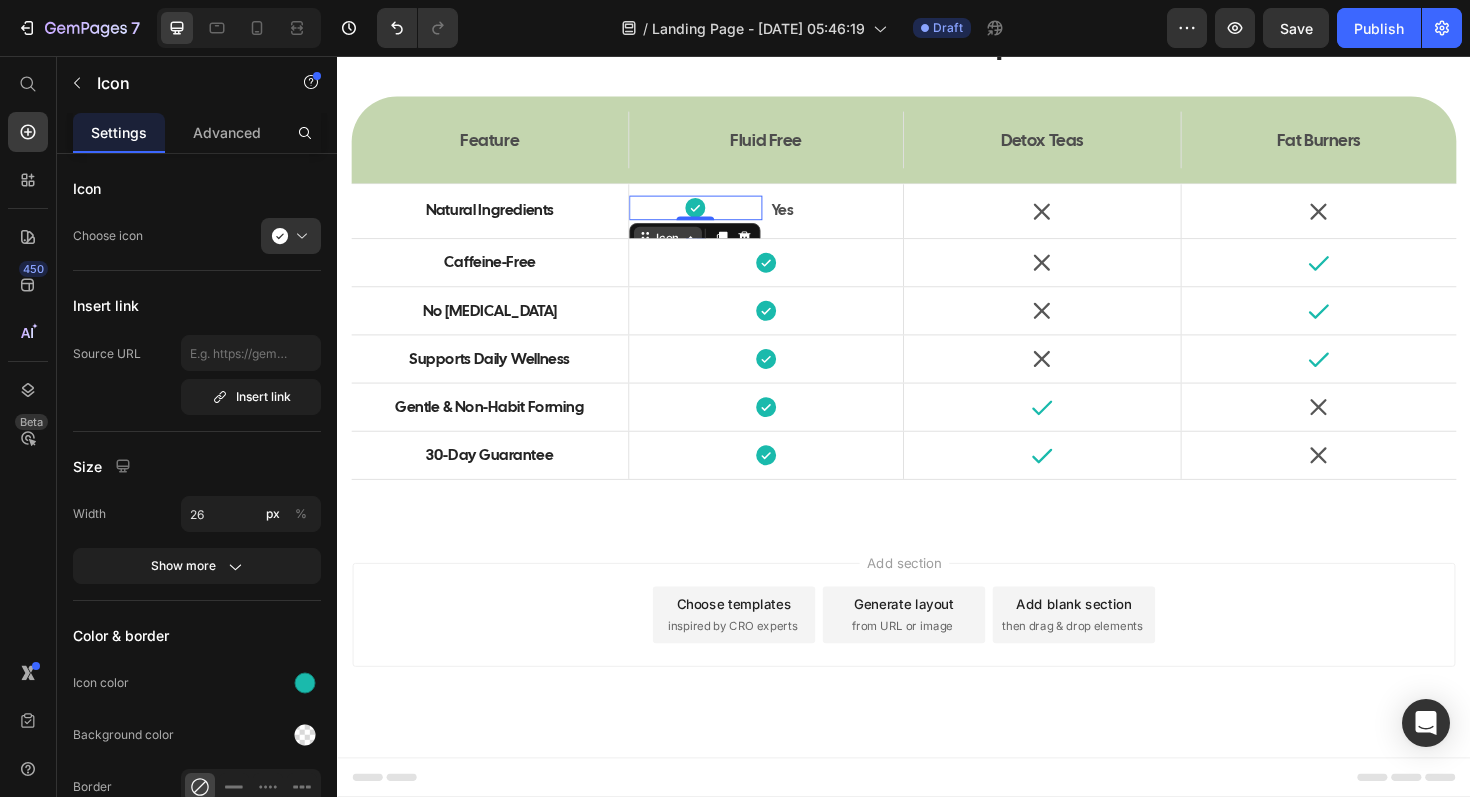 click on "Icon" at bounding box center [687, 249] 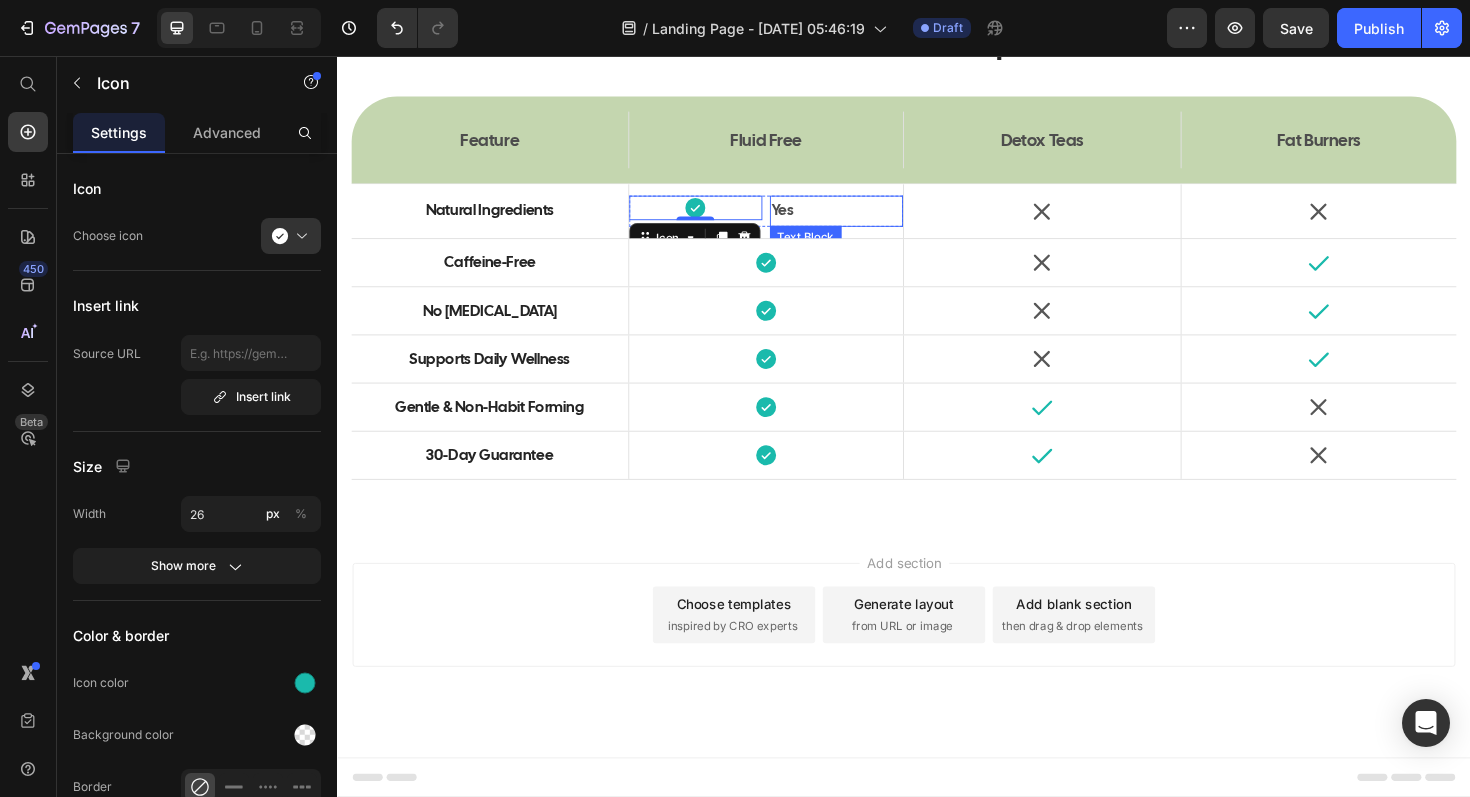 click on "Yes" at bounding box center [865, 220] 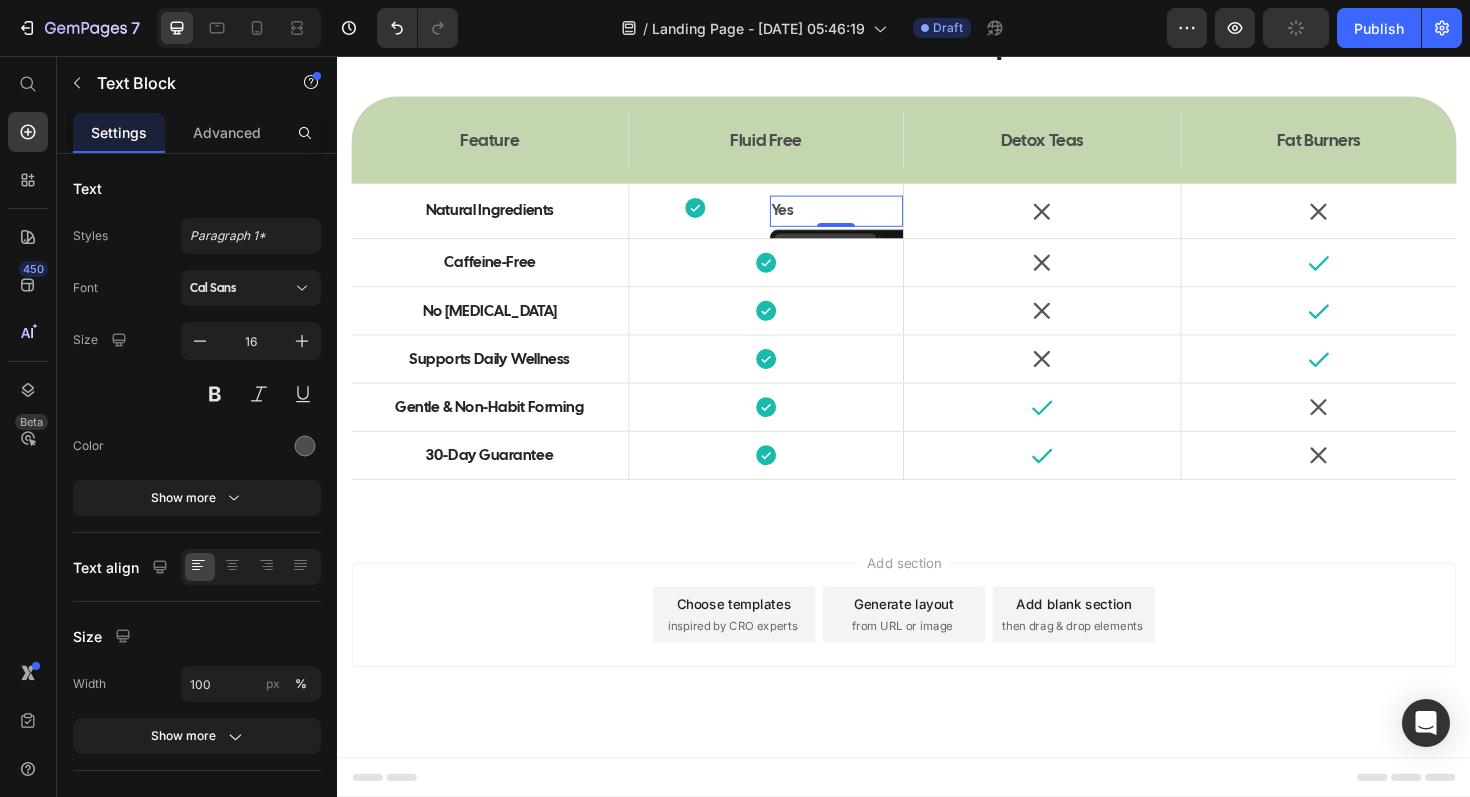 click on "Text Block" at bounding box center [854, 256] 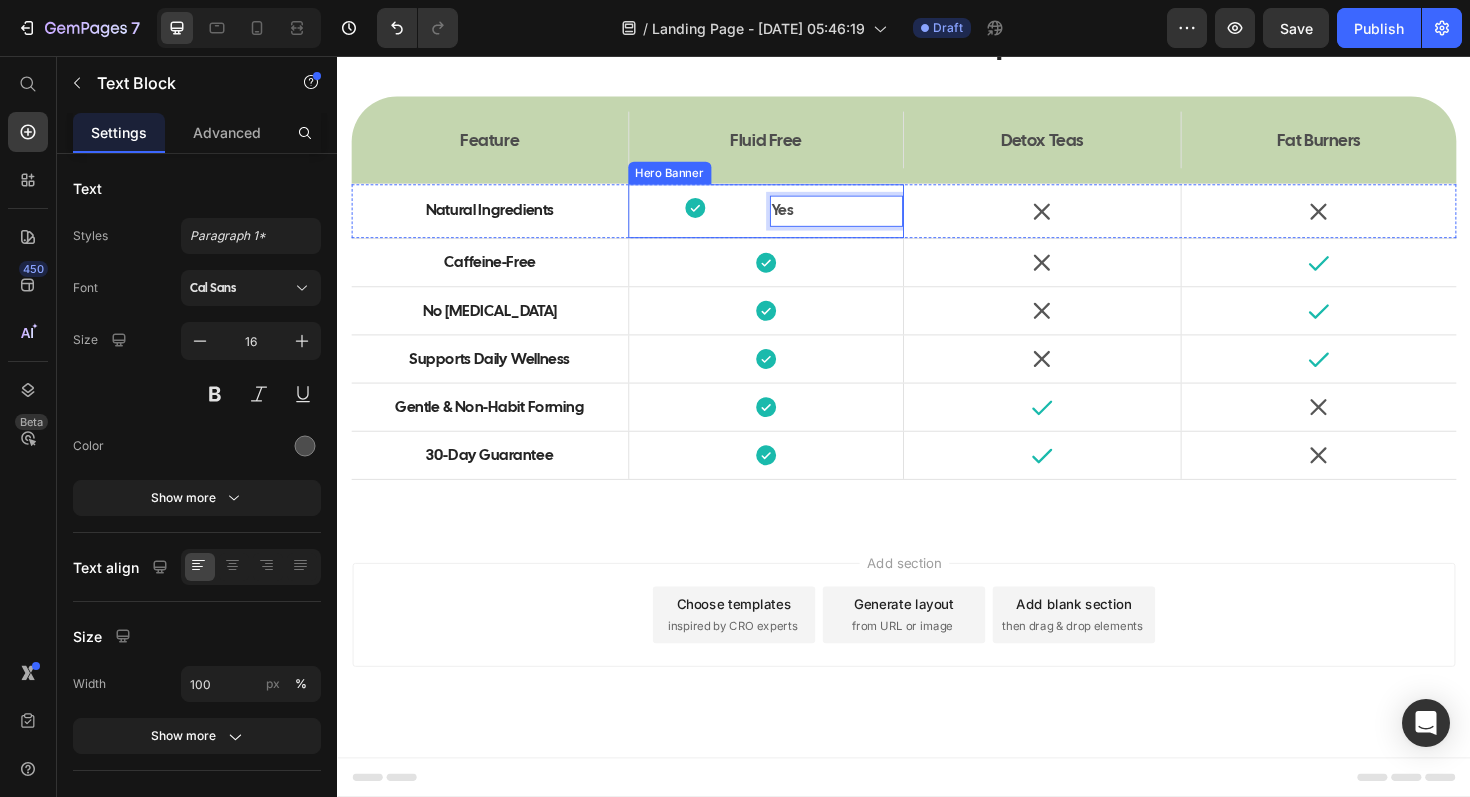 click on "Icon Yes Text Block Row 2 cols Hero Banner Row 4 cols   0 Row" at bounding box center (791, 220) 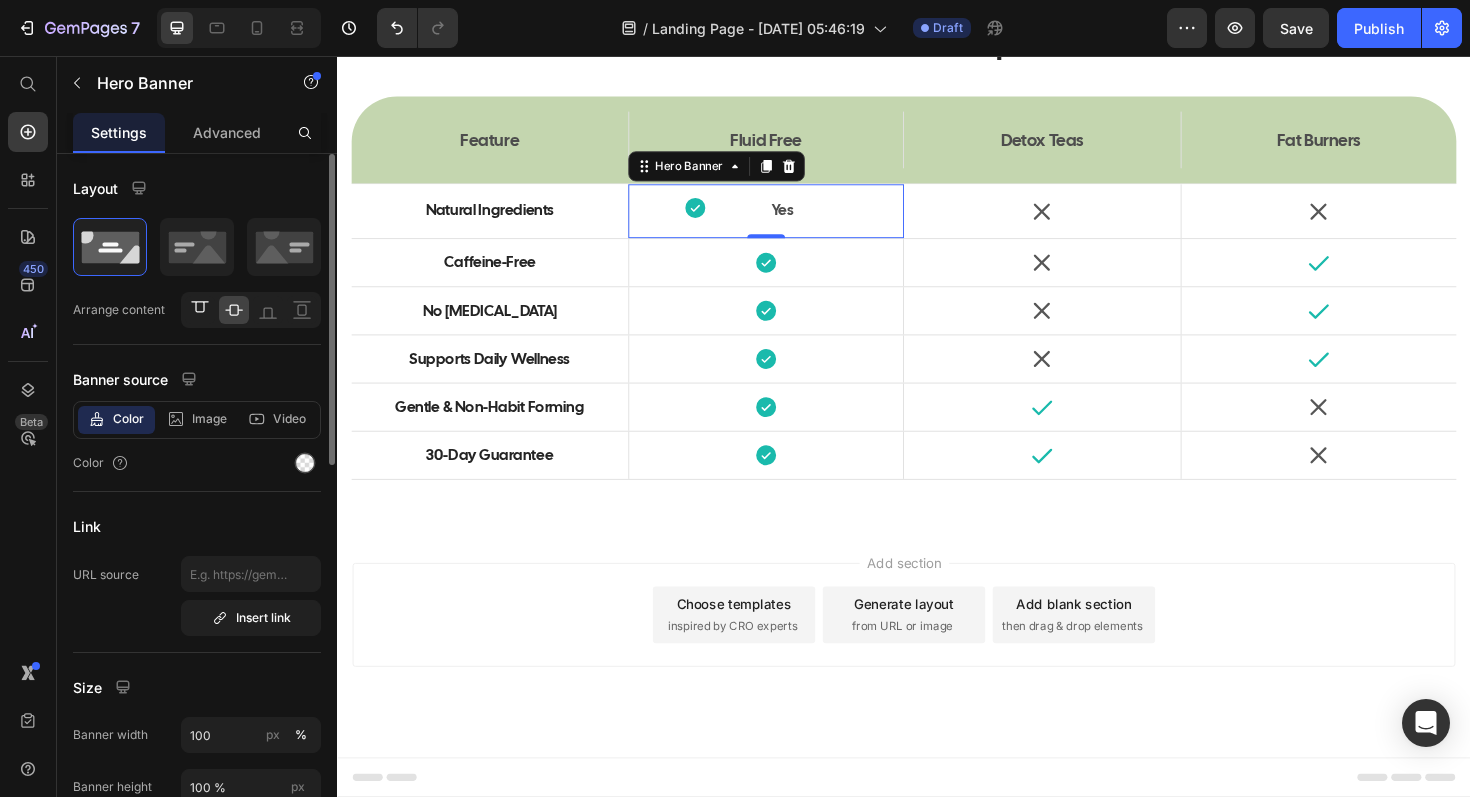 click 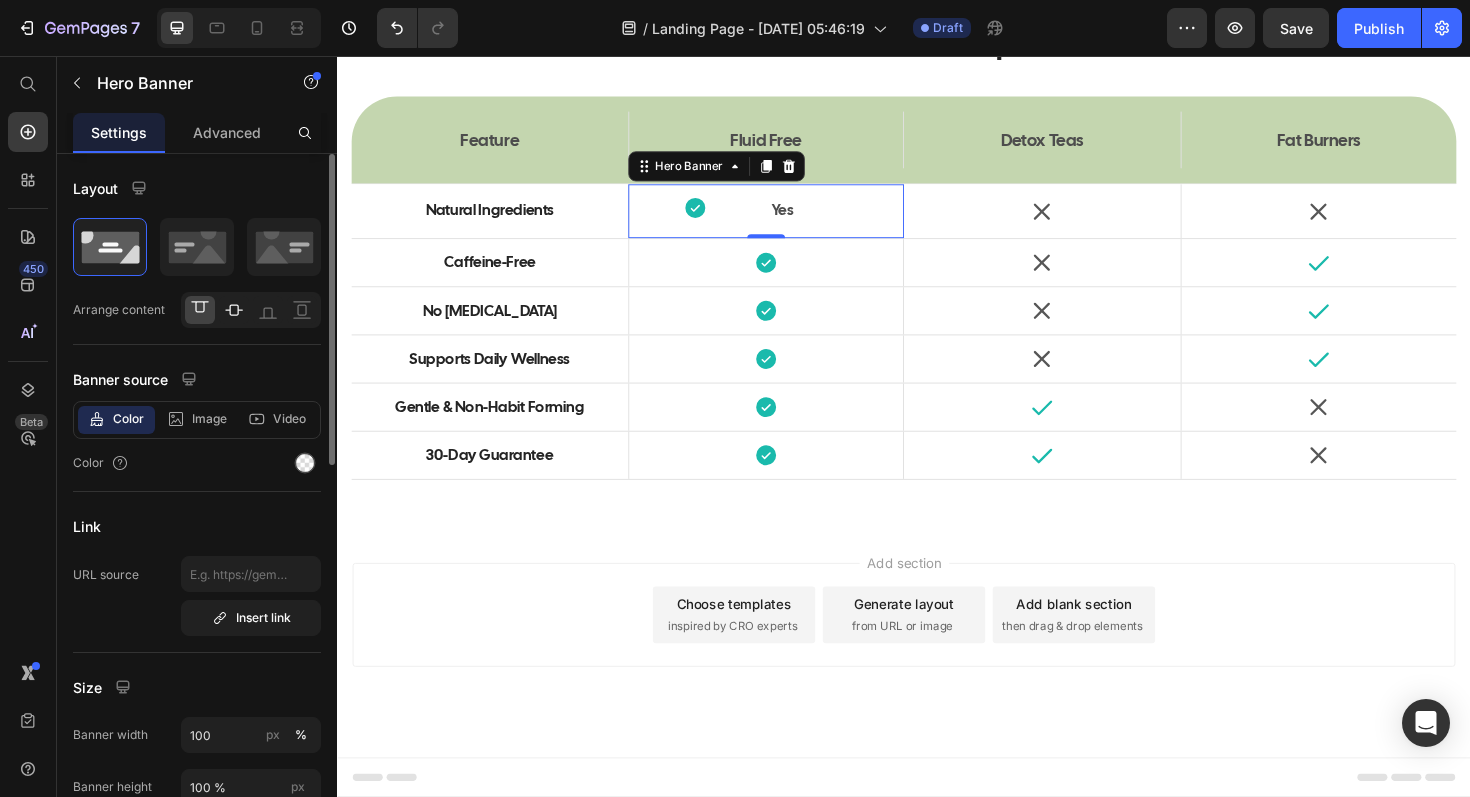 click 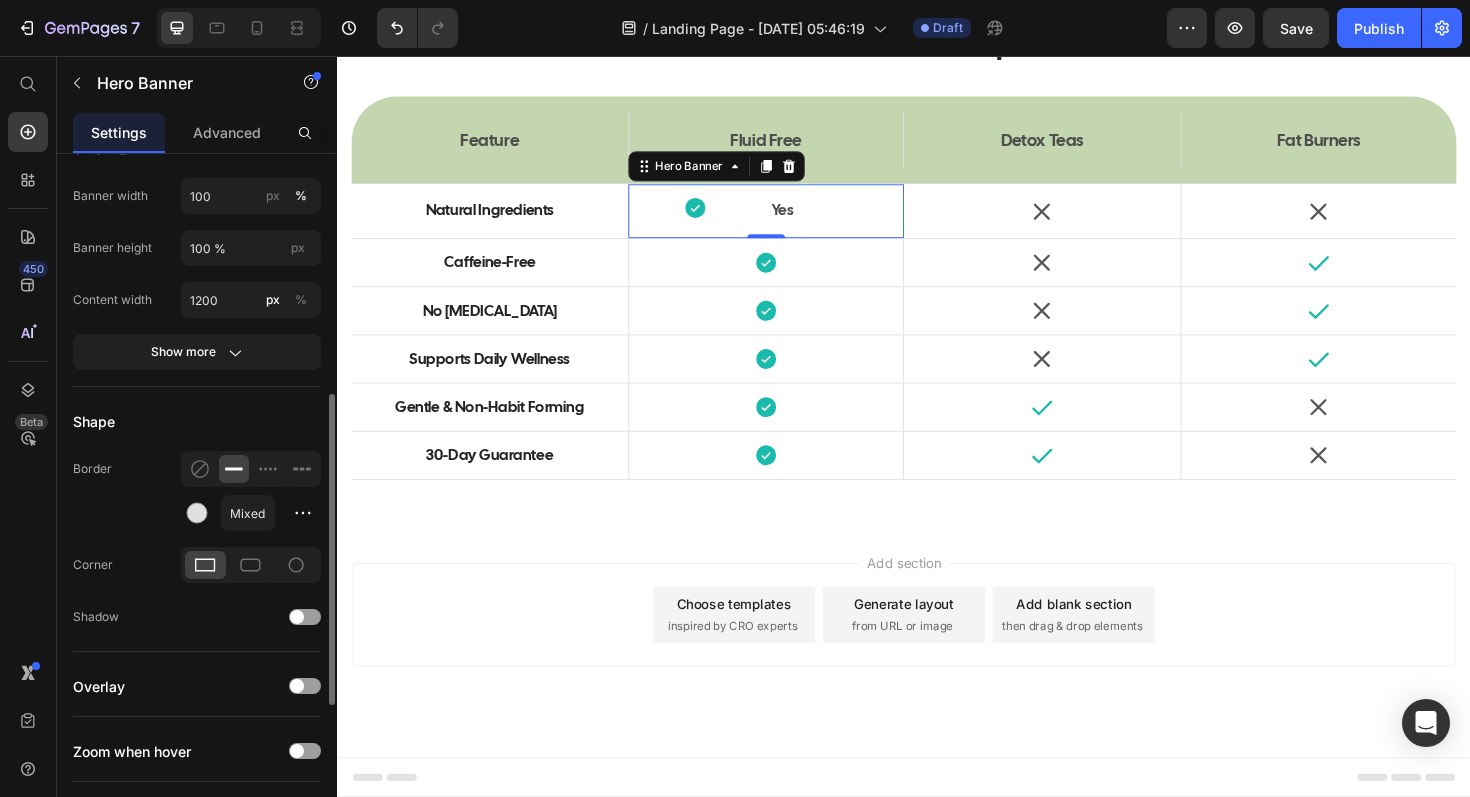 scroll, scrollTop: 534, scrollLeft: 0, axis: vertical 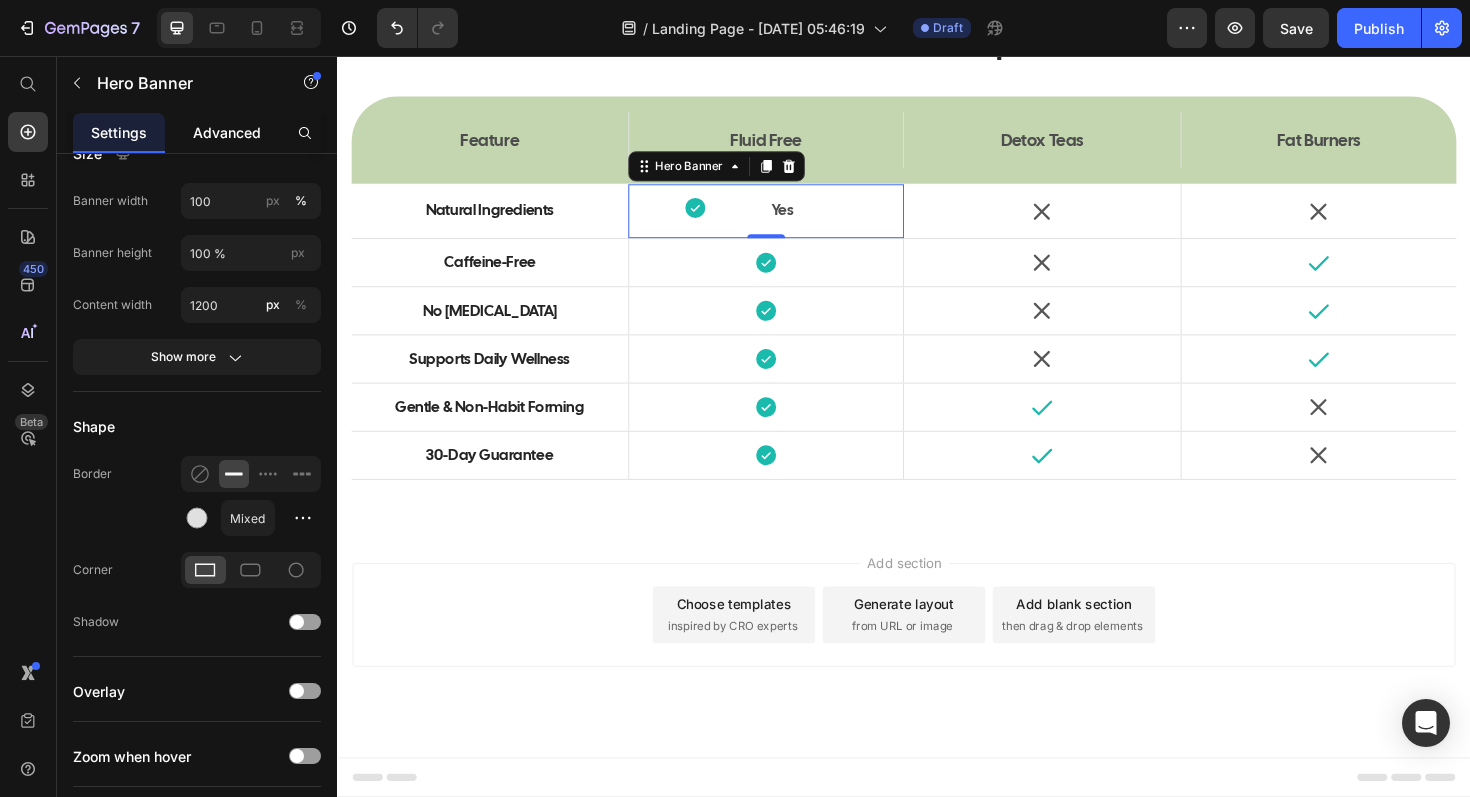 click on "Advanced" 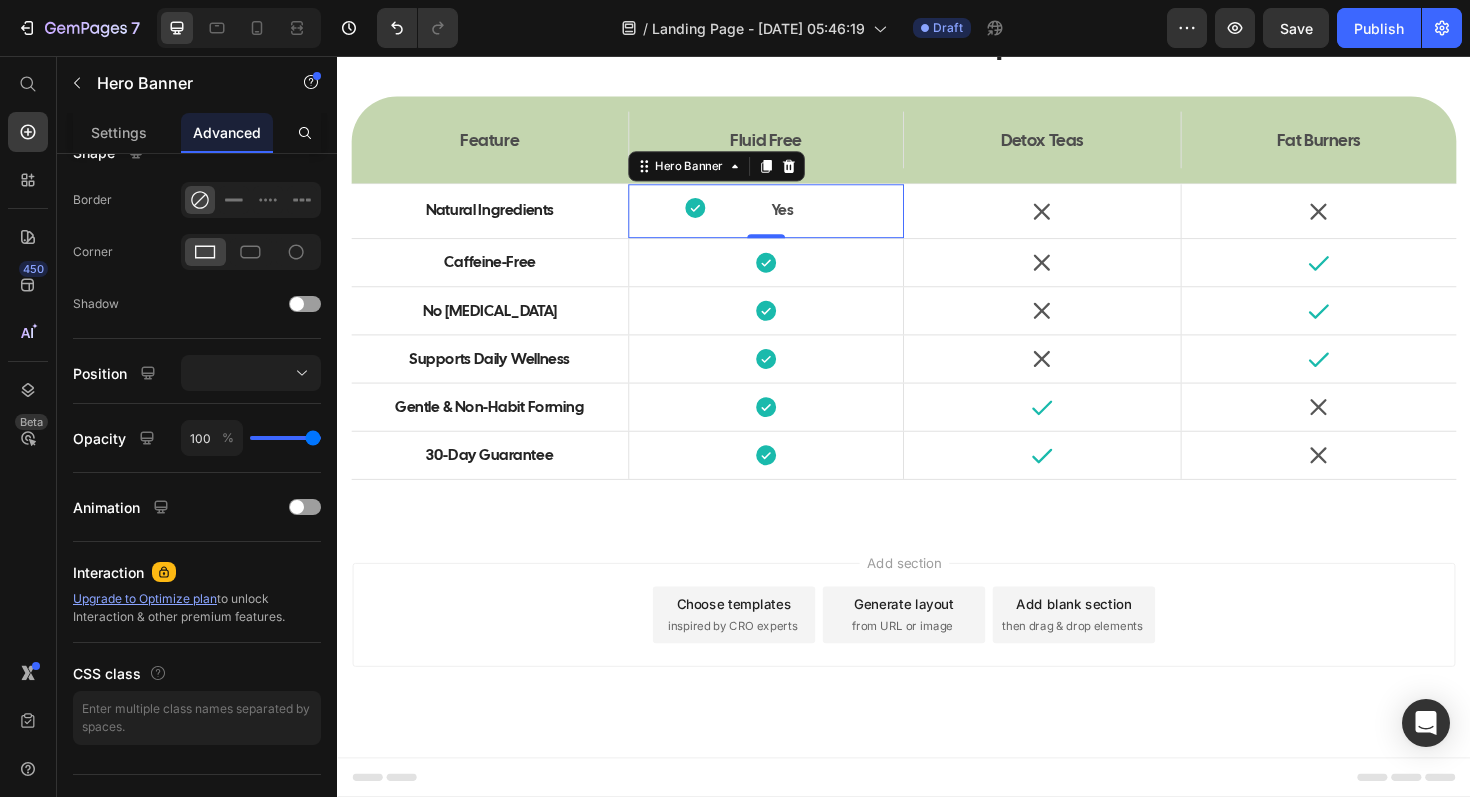 scroll, scrollTop: 0, scrollLeft: 0, axis: both 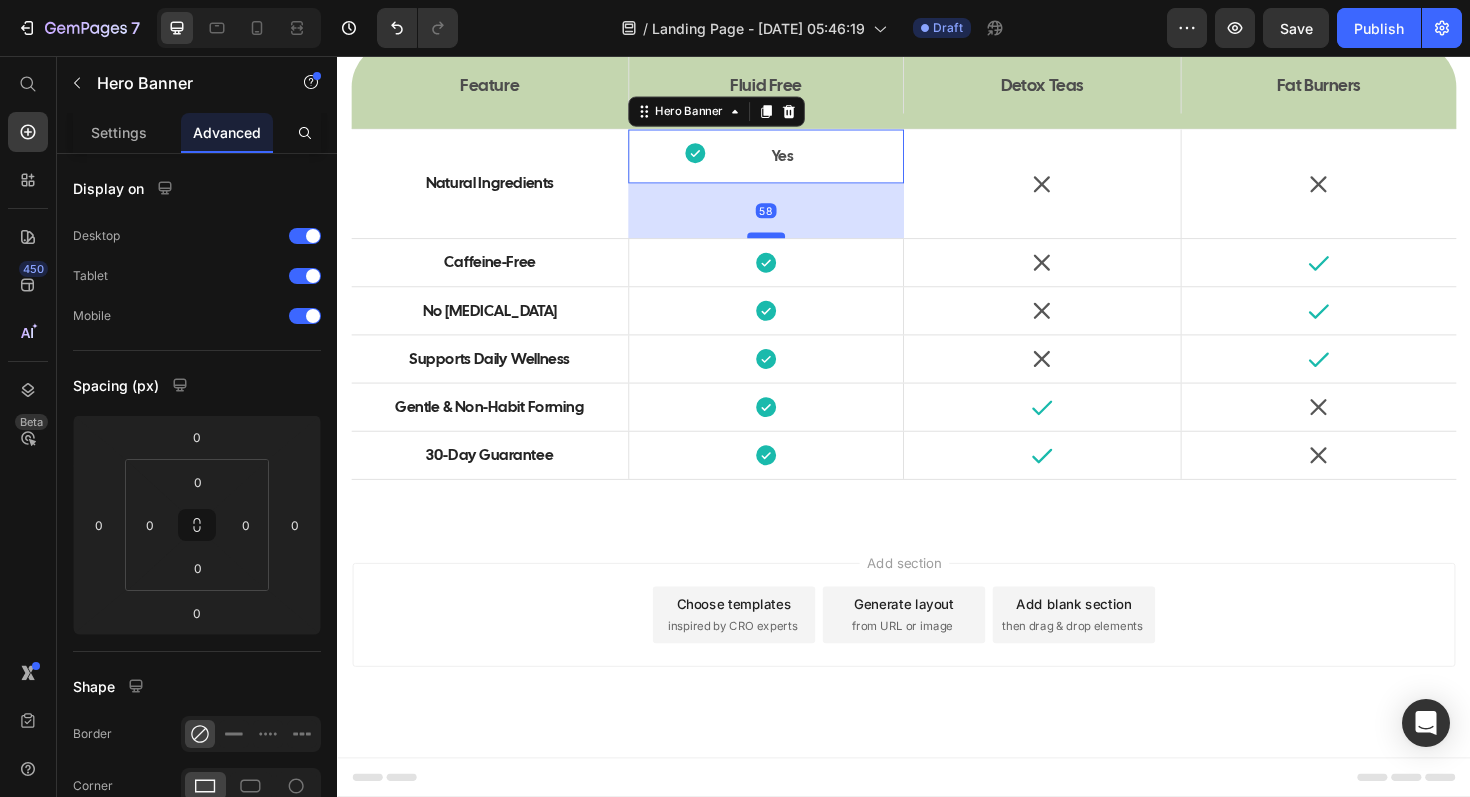 drag, startPoint x: 793, startPoint y: 380, endPoint x: 793, endPoint y: 443, distance: 63 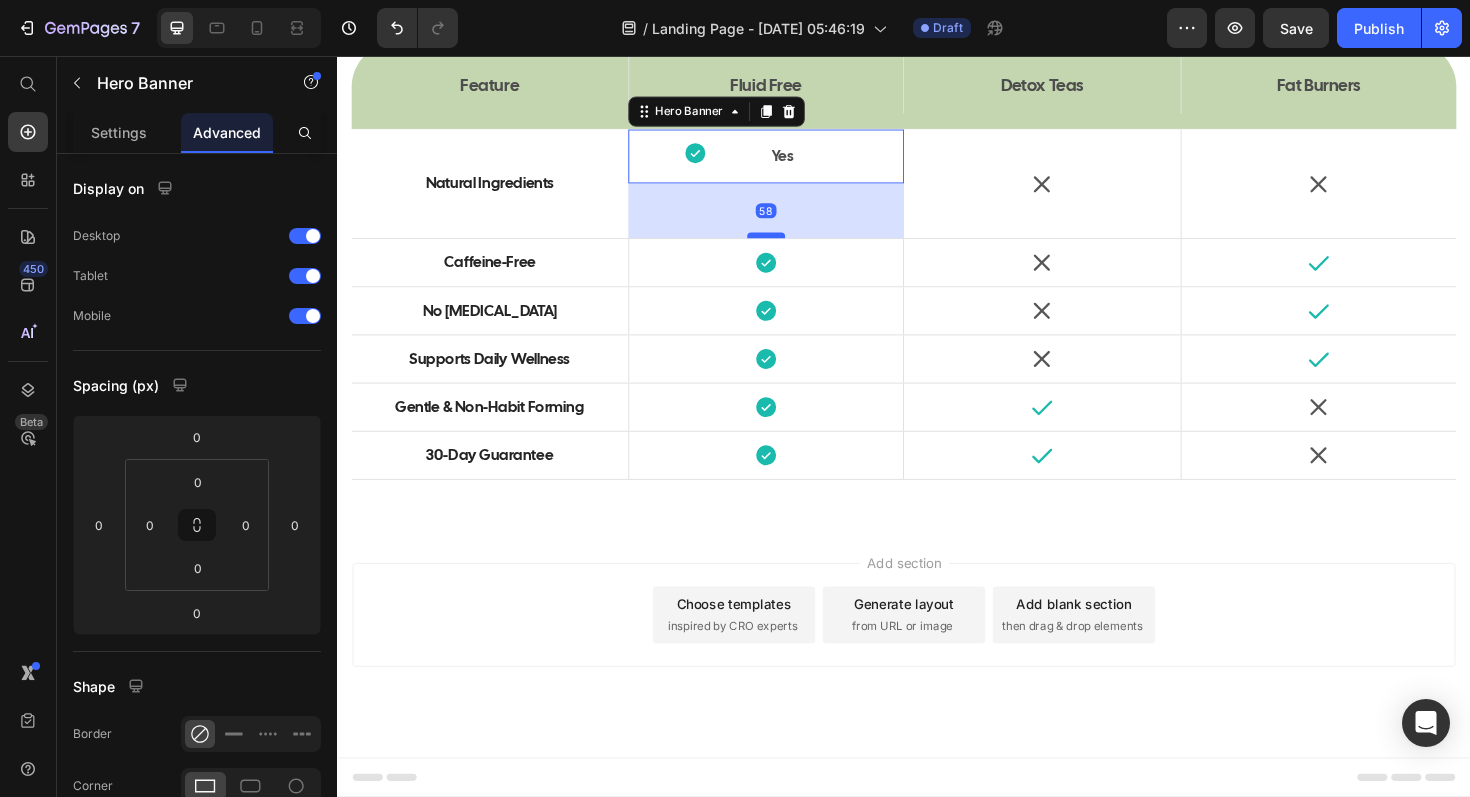 click at bounding box center (791, 246) 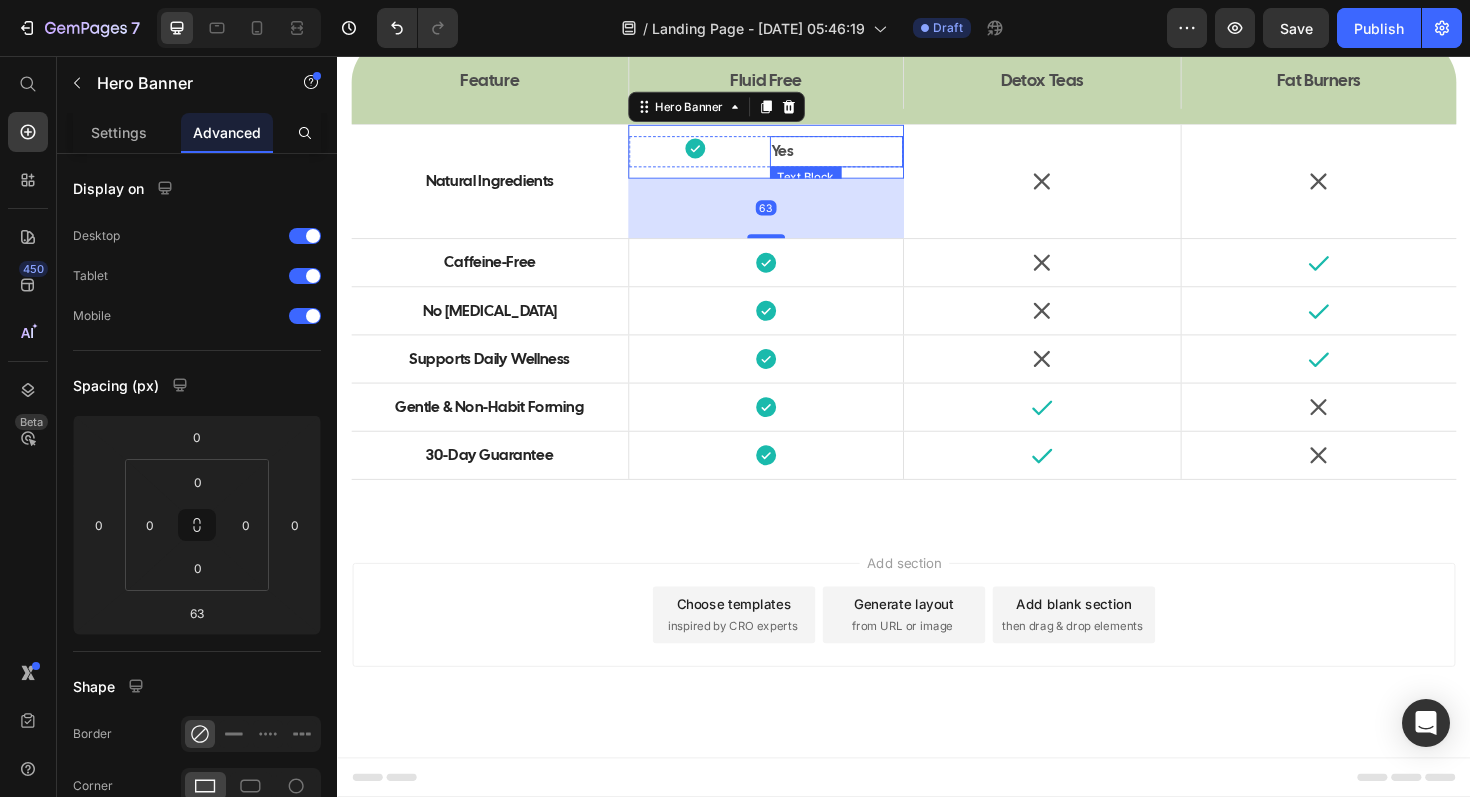 click on "Yes" at bounding box center (865, 157) 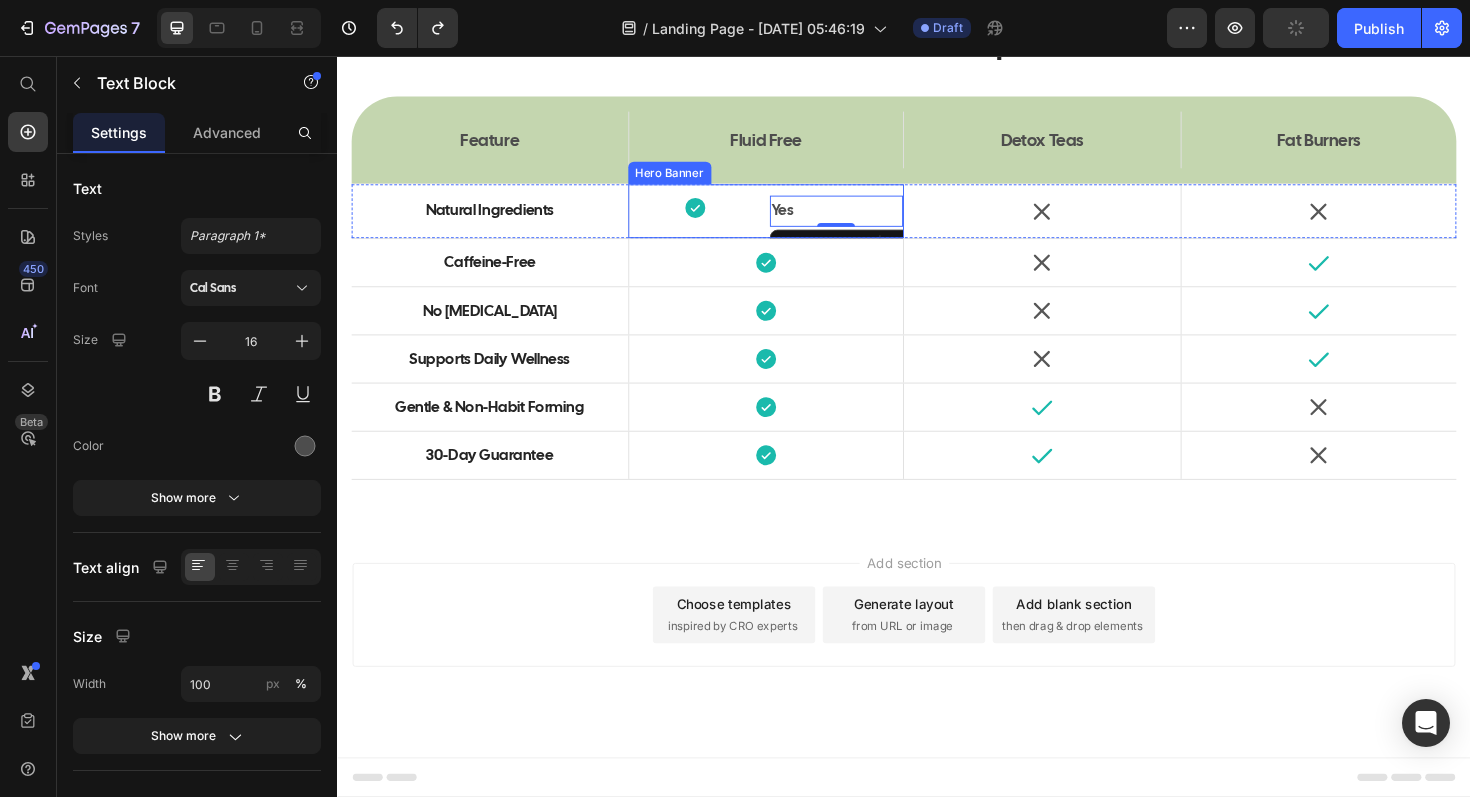 click on "Icon Yes Text Block   0 Row" at bounding box center (791, 220) 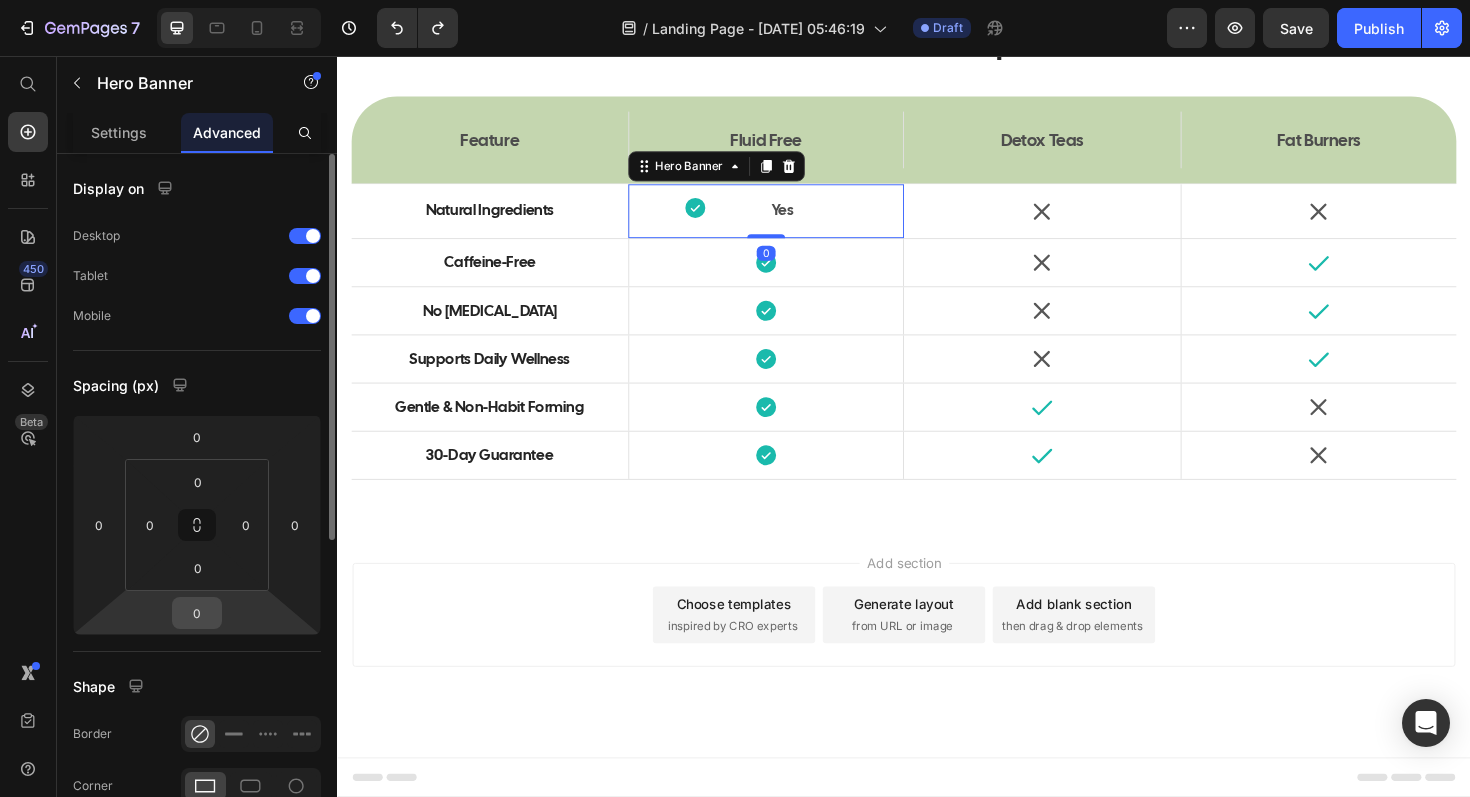 click on "0" at bounding box center (197, 613) 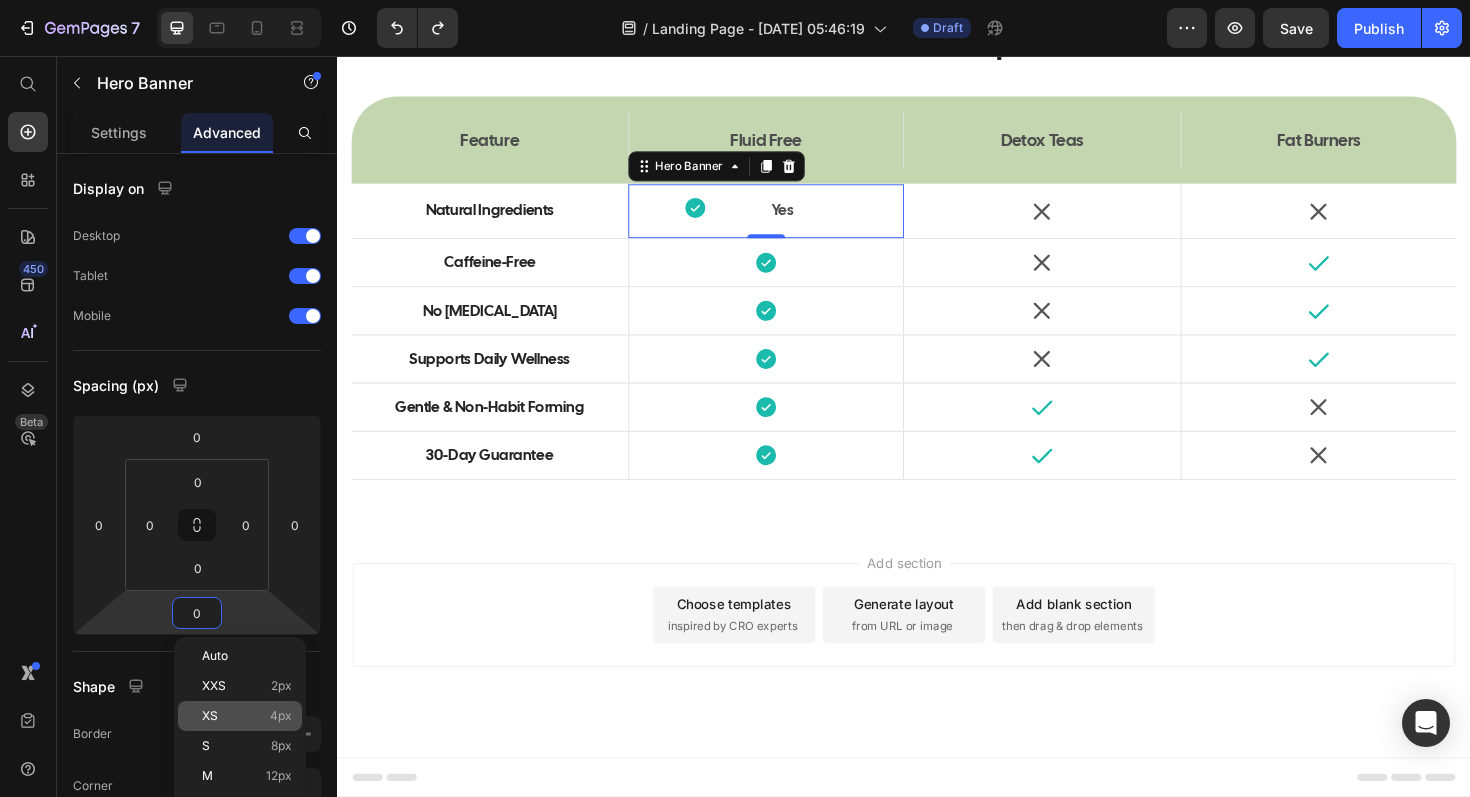 click on "XS" at bounding box center [210, 716] 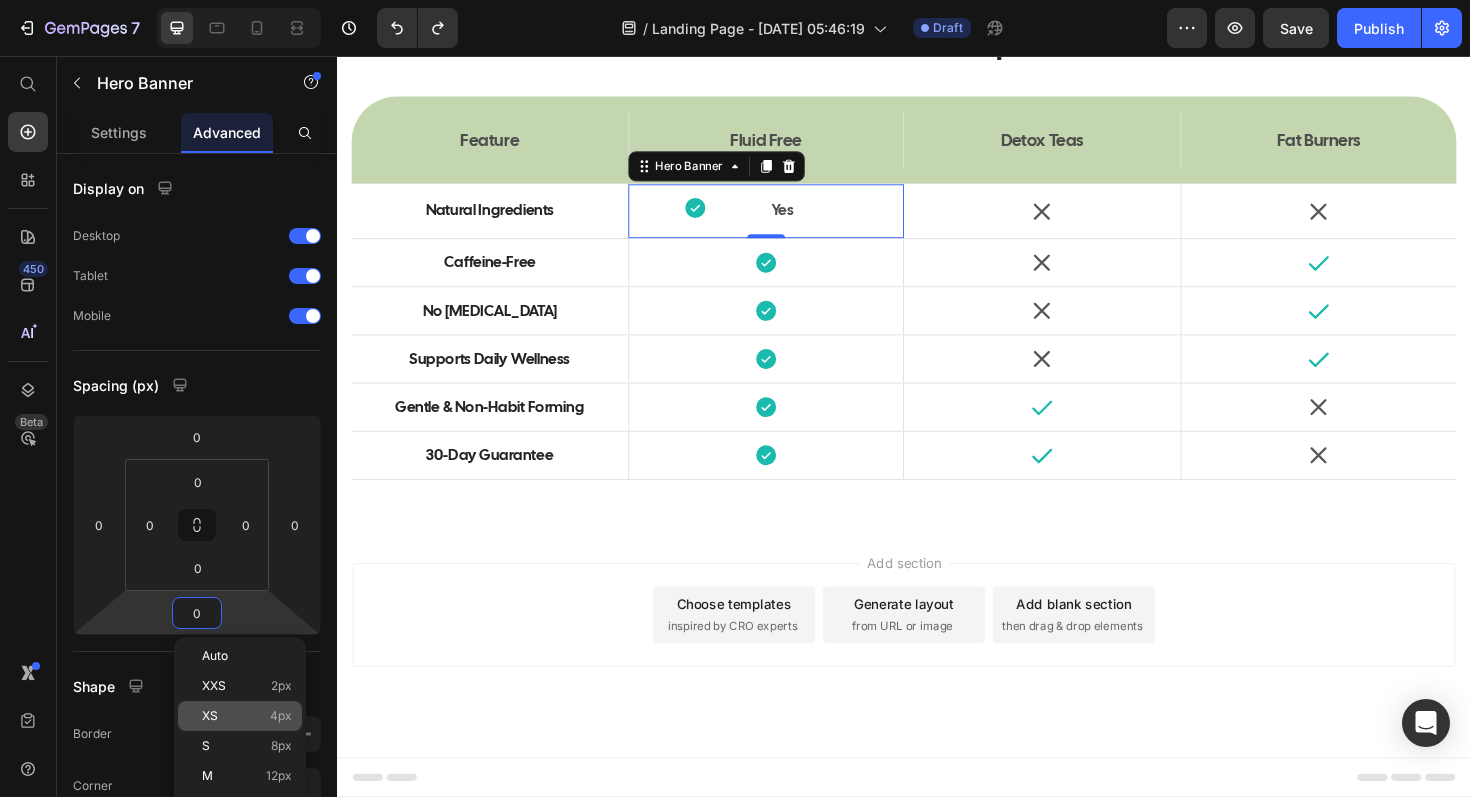 type on "4" 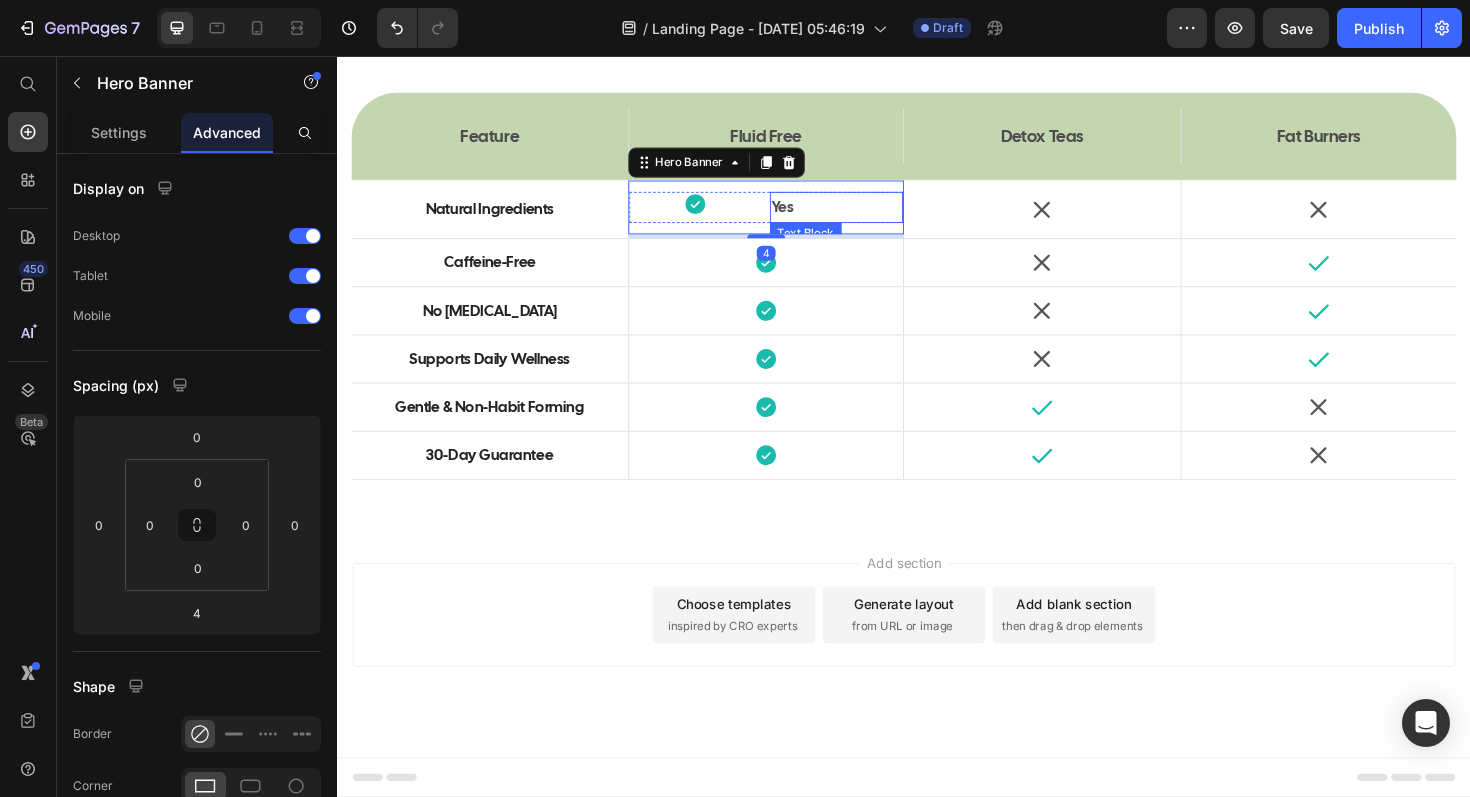 click on "Yes" at bounding box center [865, 216] 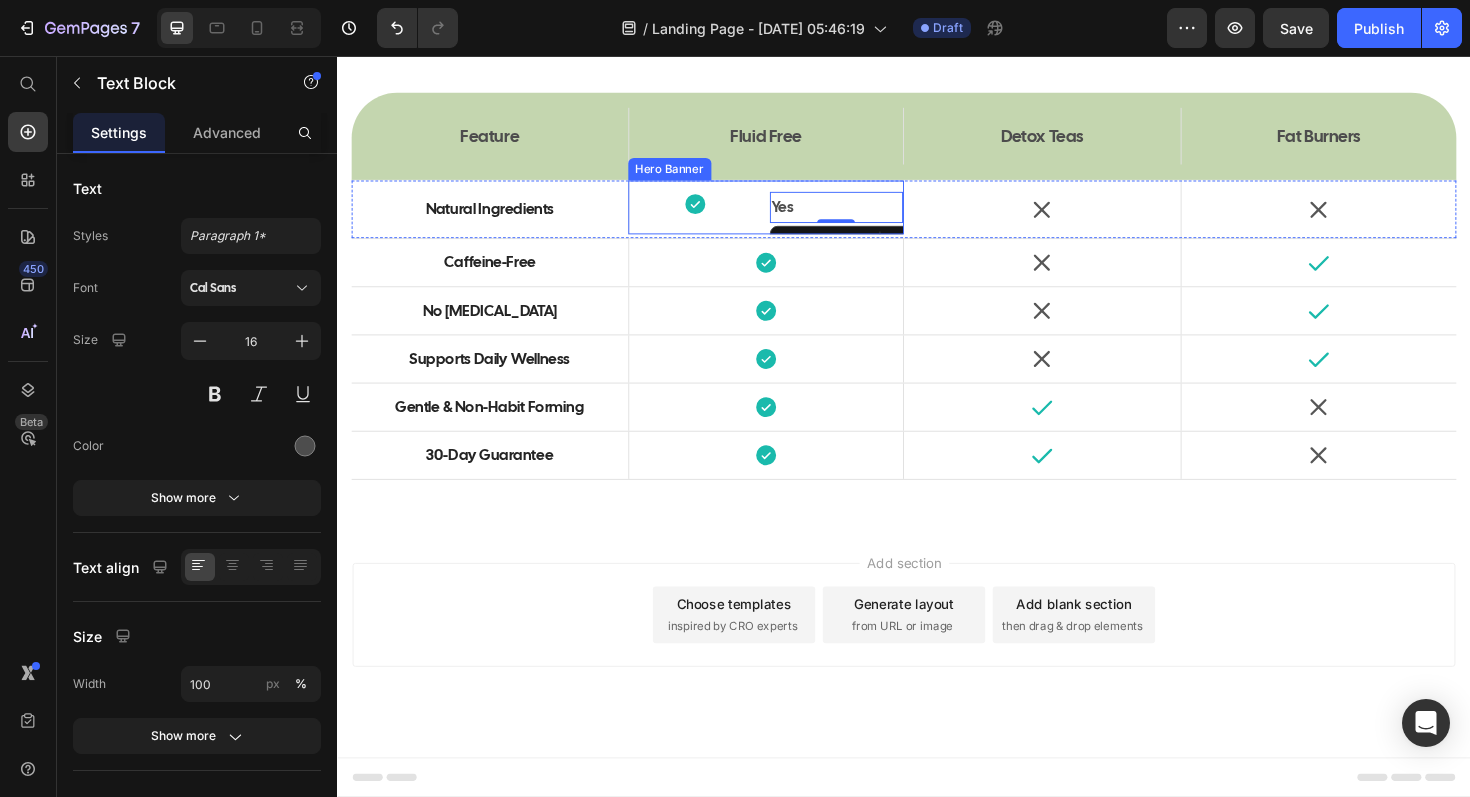 click on "Icon Yes Text Block   0 Row" at bounding box center [791, 216] 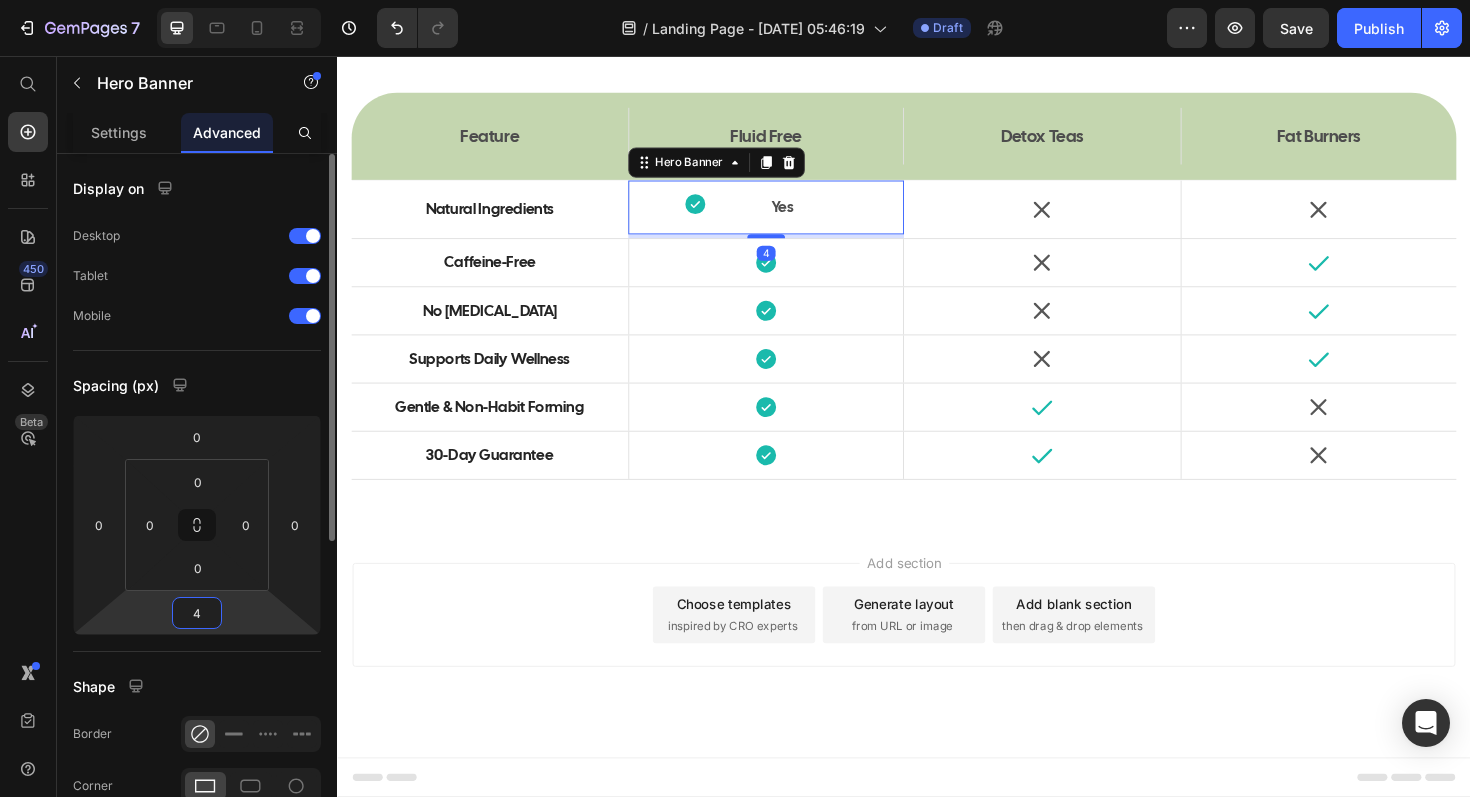 click on "4" at bounding box center [197, 613] 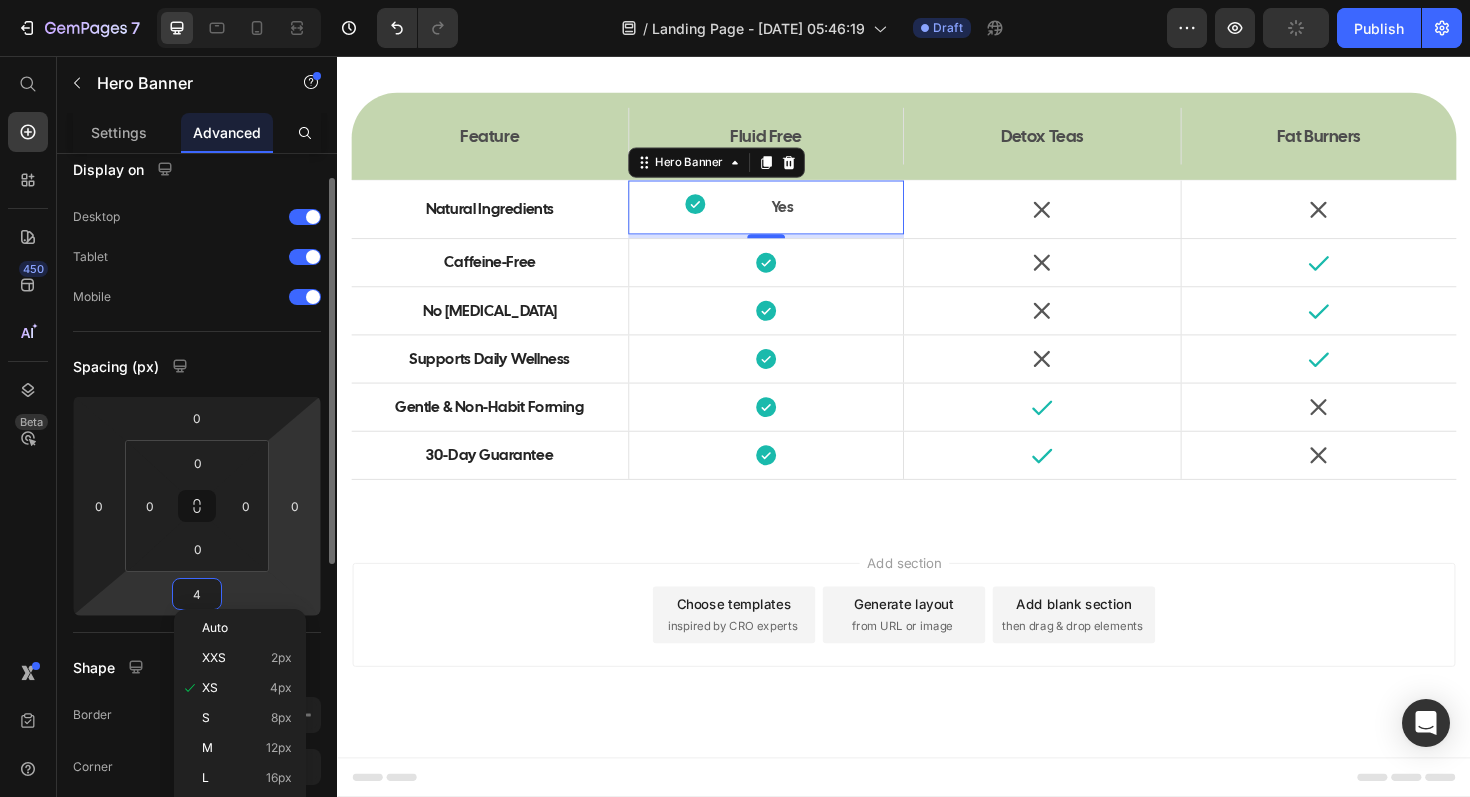 scroll, scrollTop: 157, scrollLeft: 0, axis: vertical 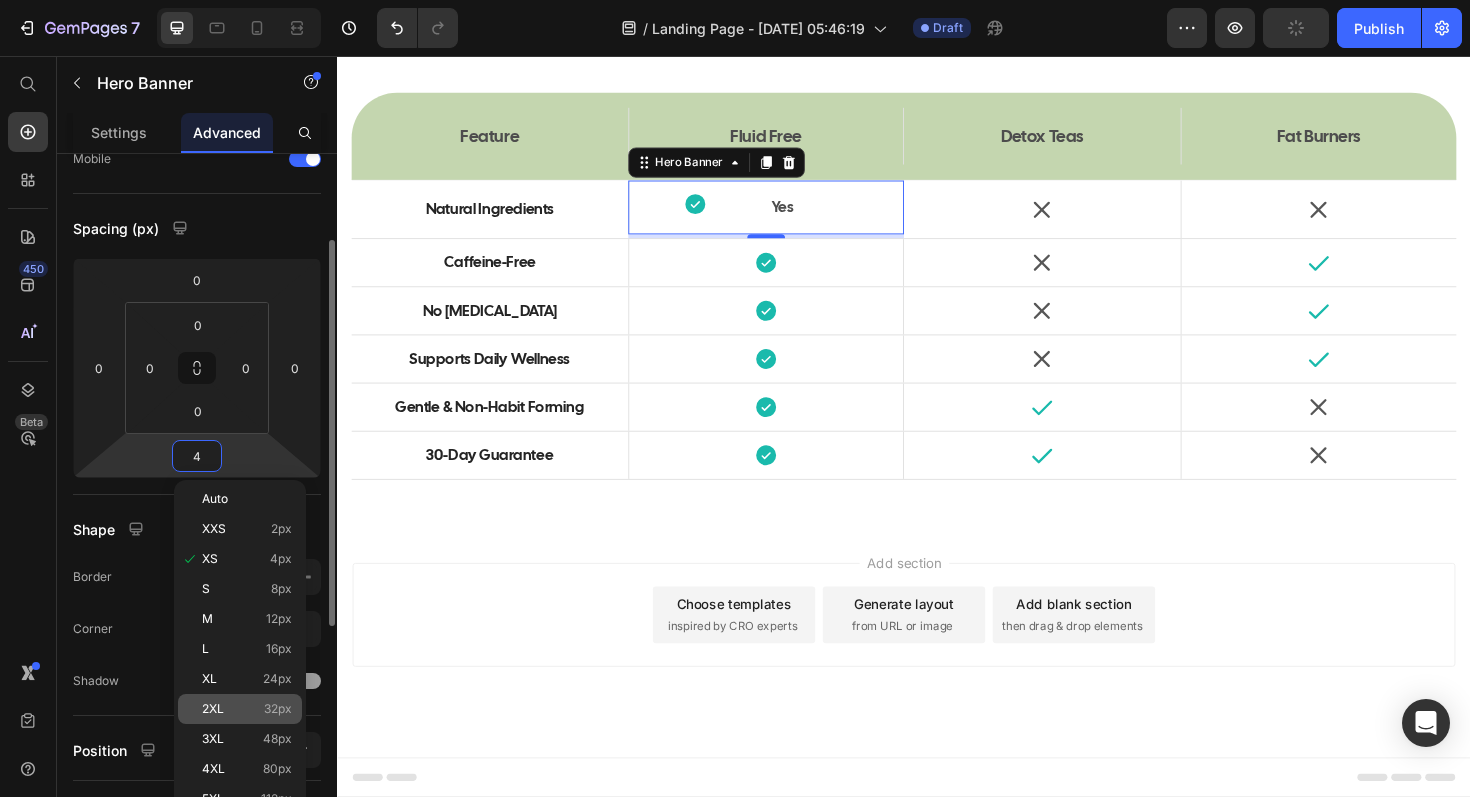 click on "2XL 32px" 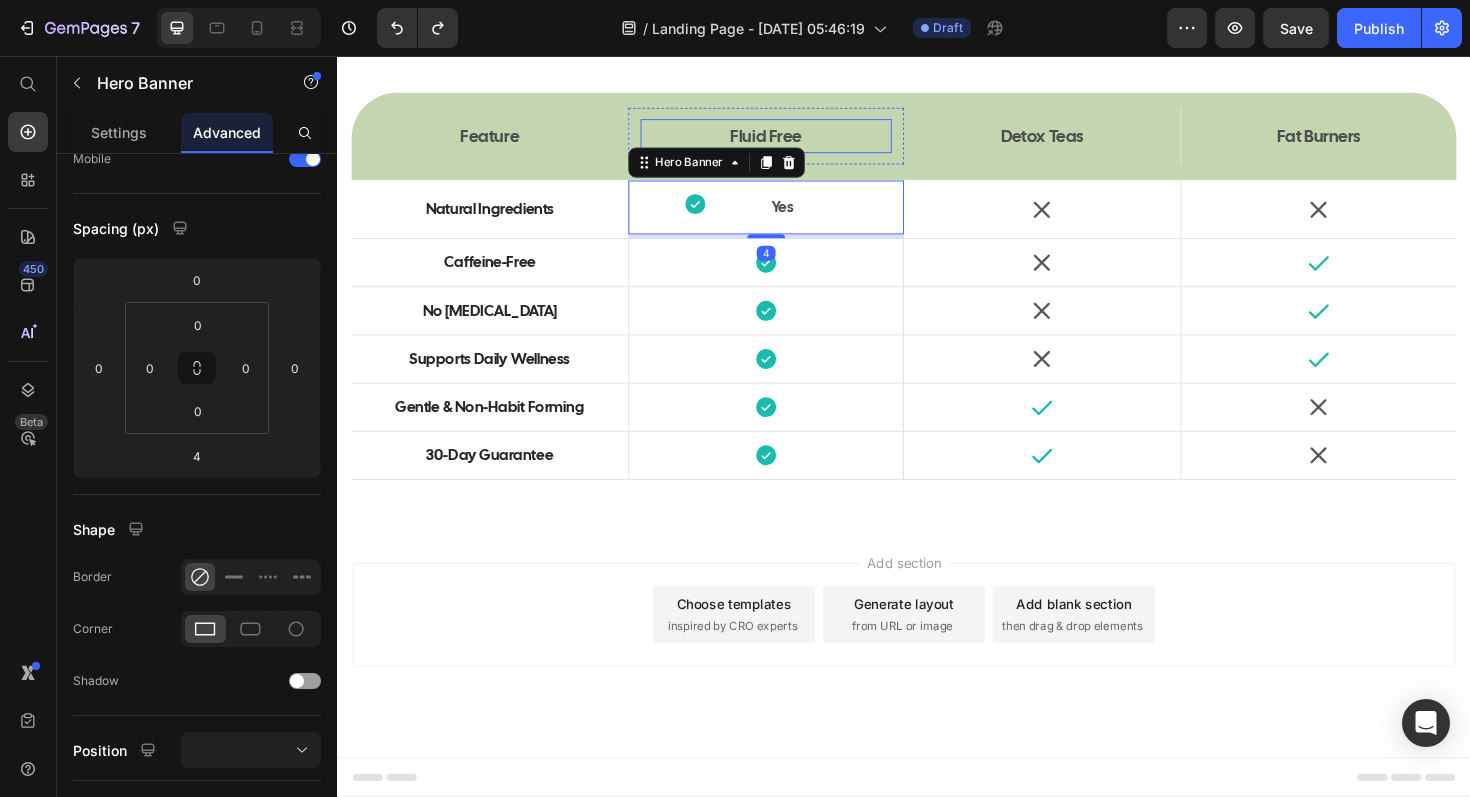 type on "0" 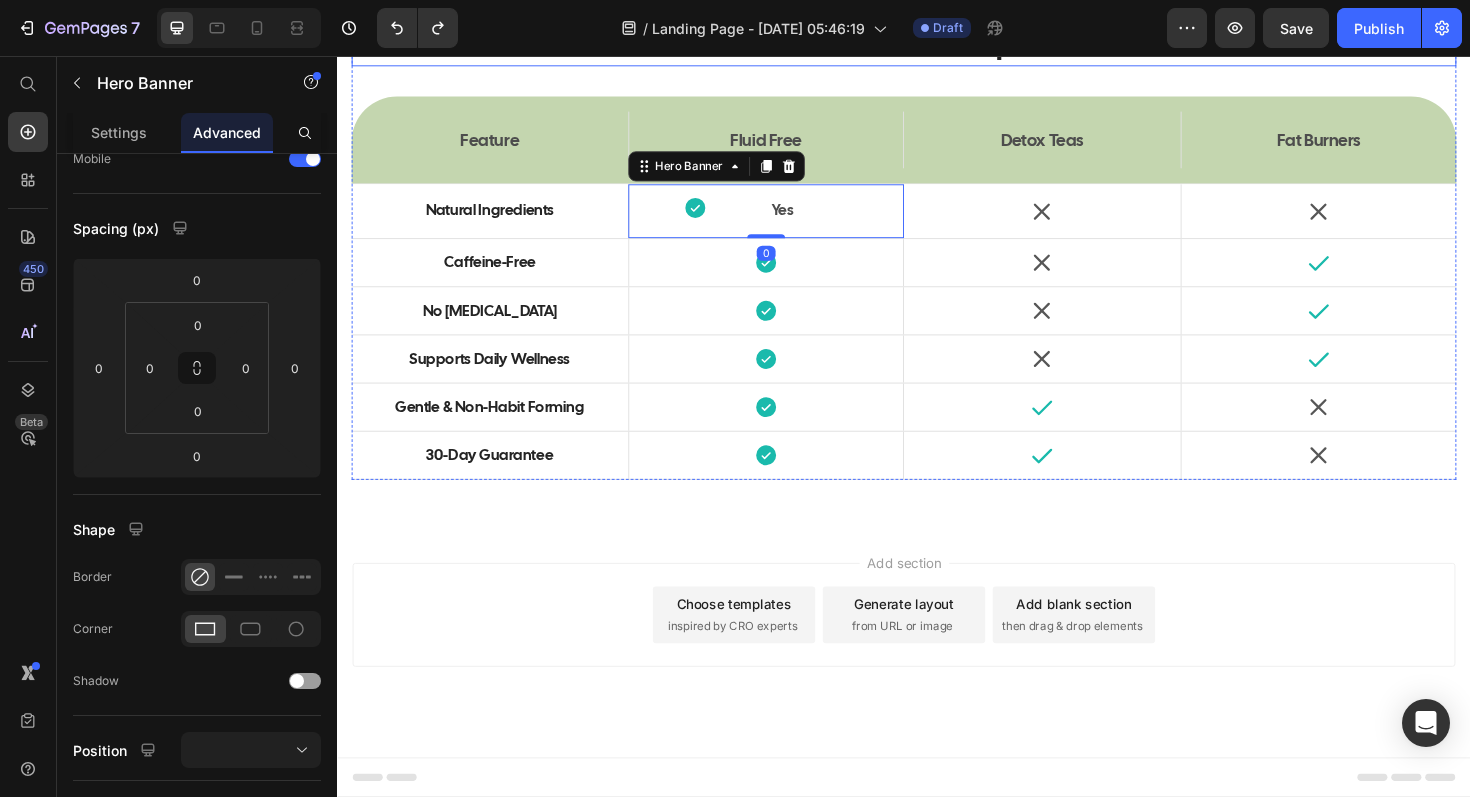click on "How Fluid Free Compares" at bounding box center [937, 44] 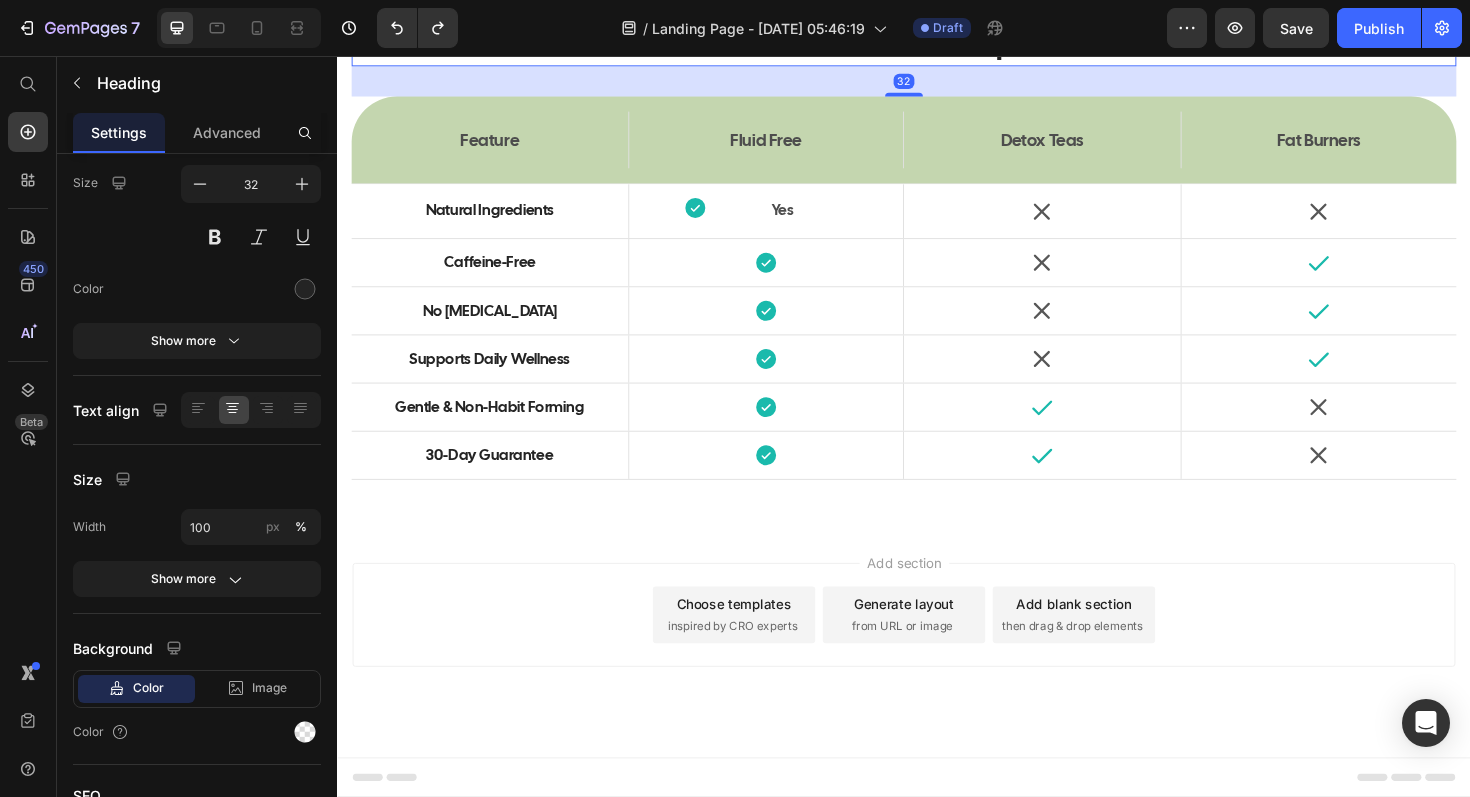 scroll, scrollTop: 0, scrollLeft: 0, axis: both 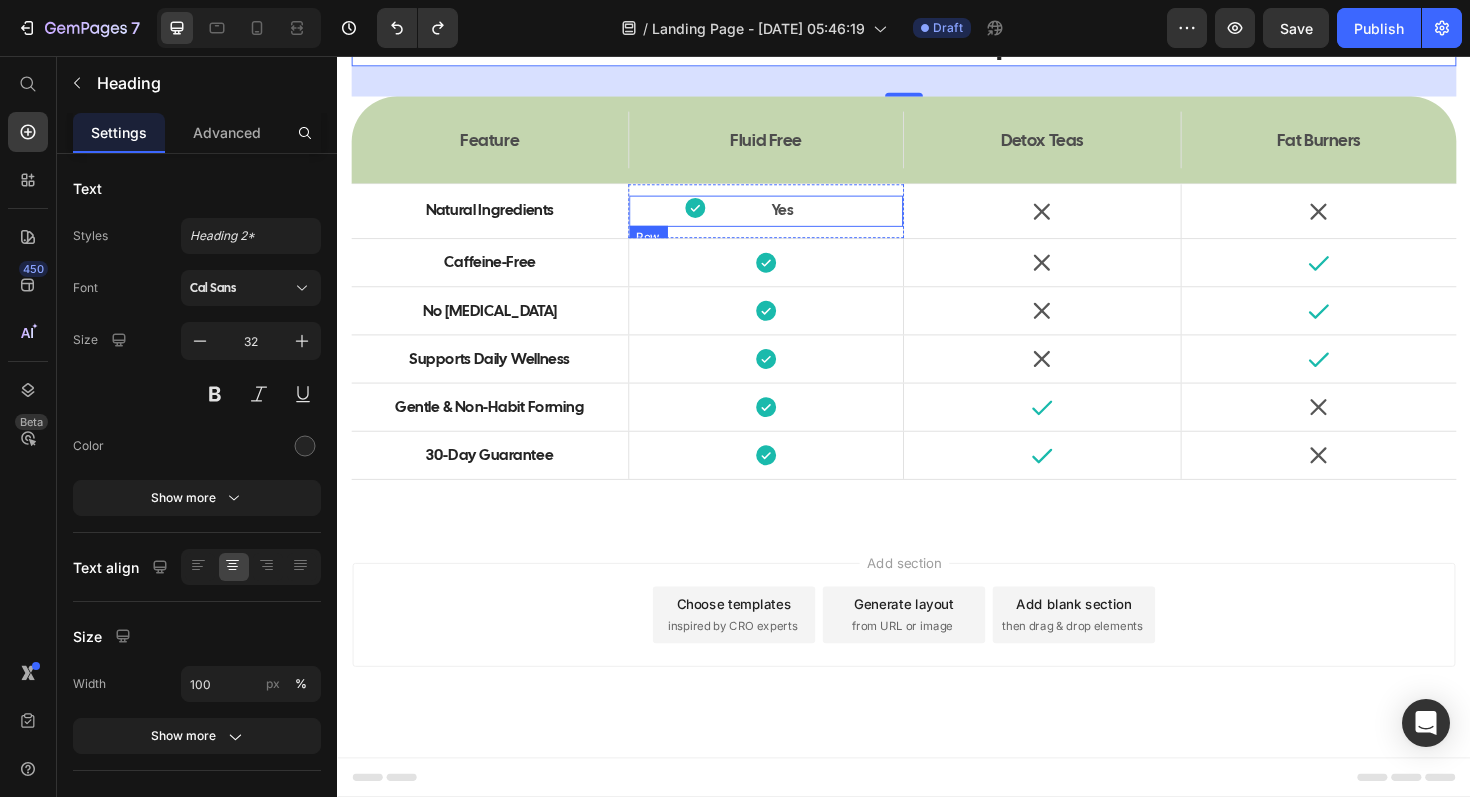 click on "Icon" at bounding box center [716, 220] 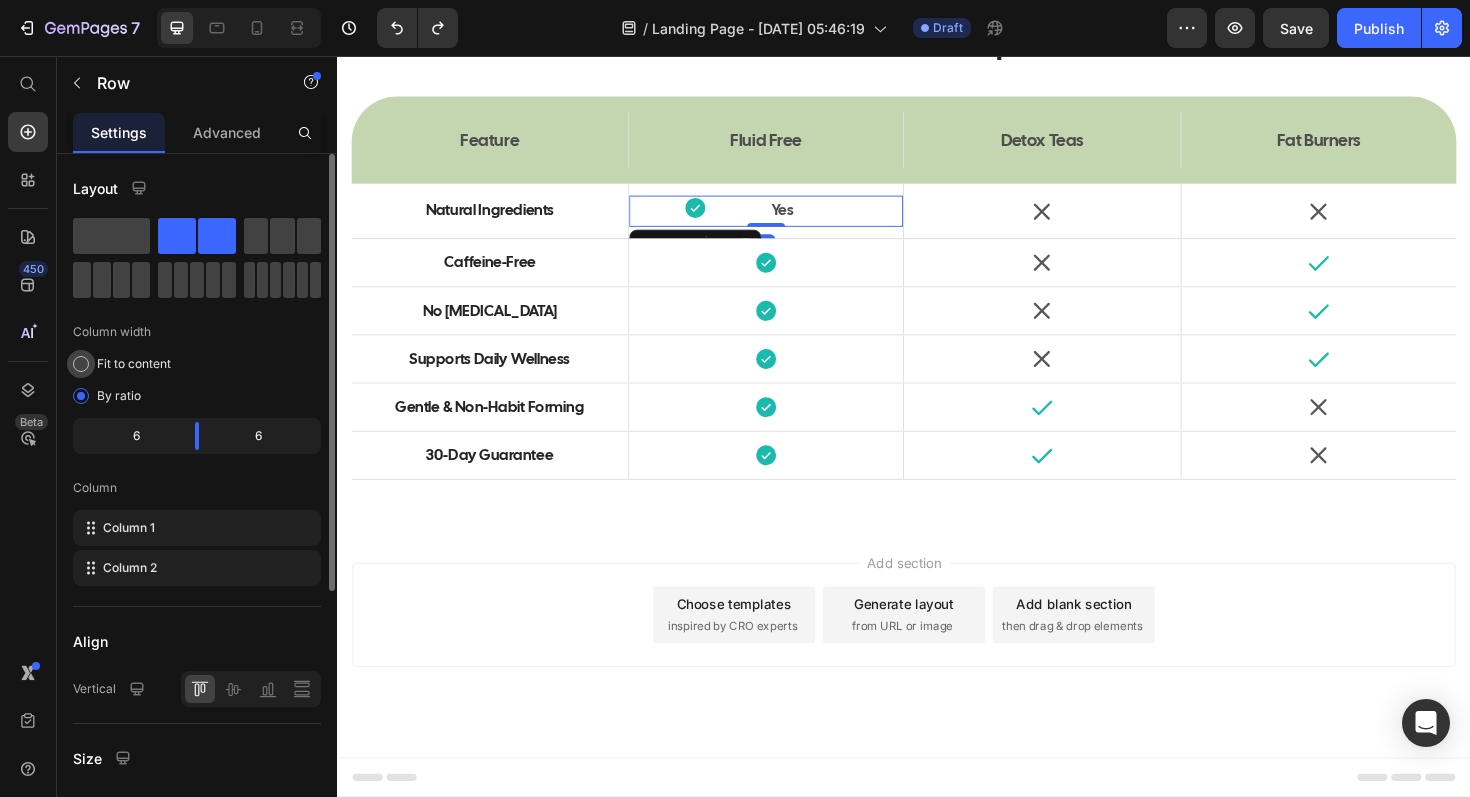 click at bounding box center (81, 364) 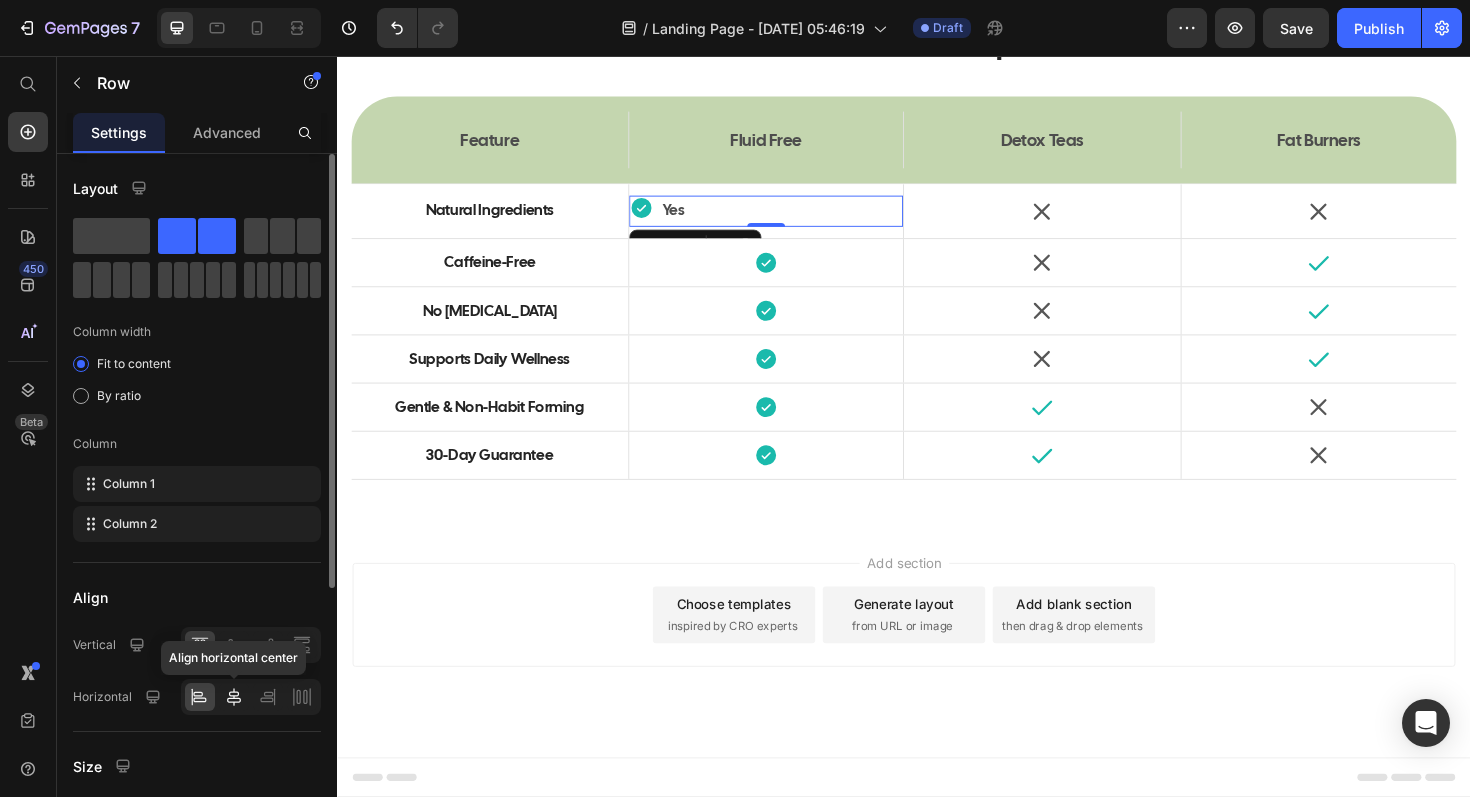 click 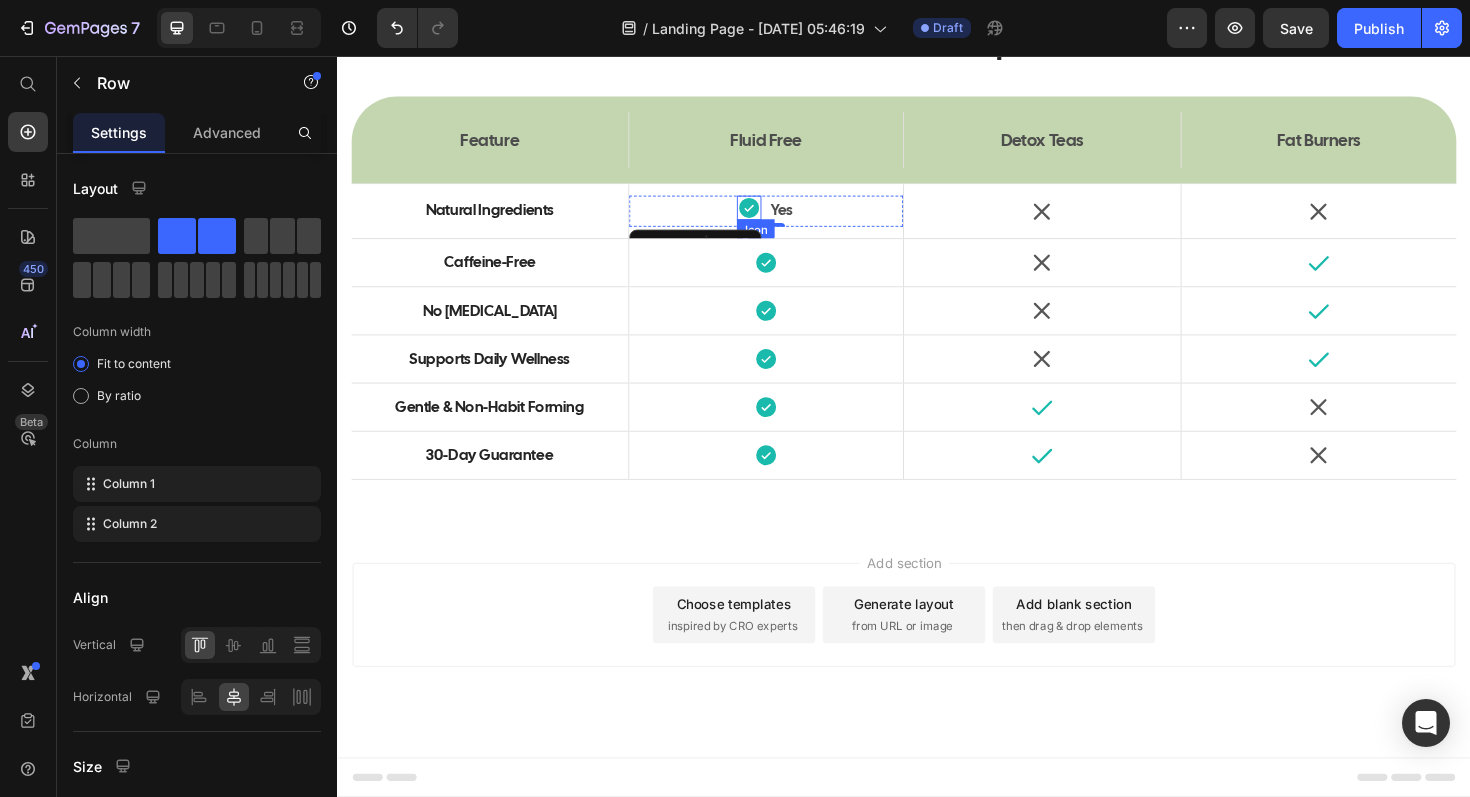 click on "Yes" at bounding box center [807, 220] 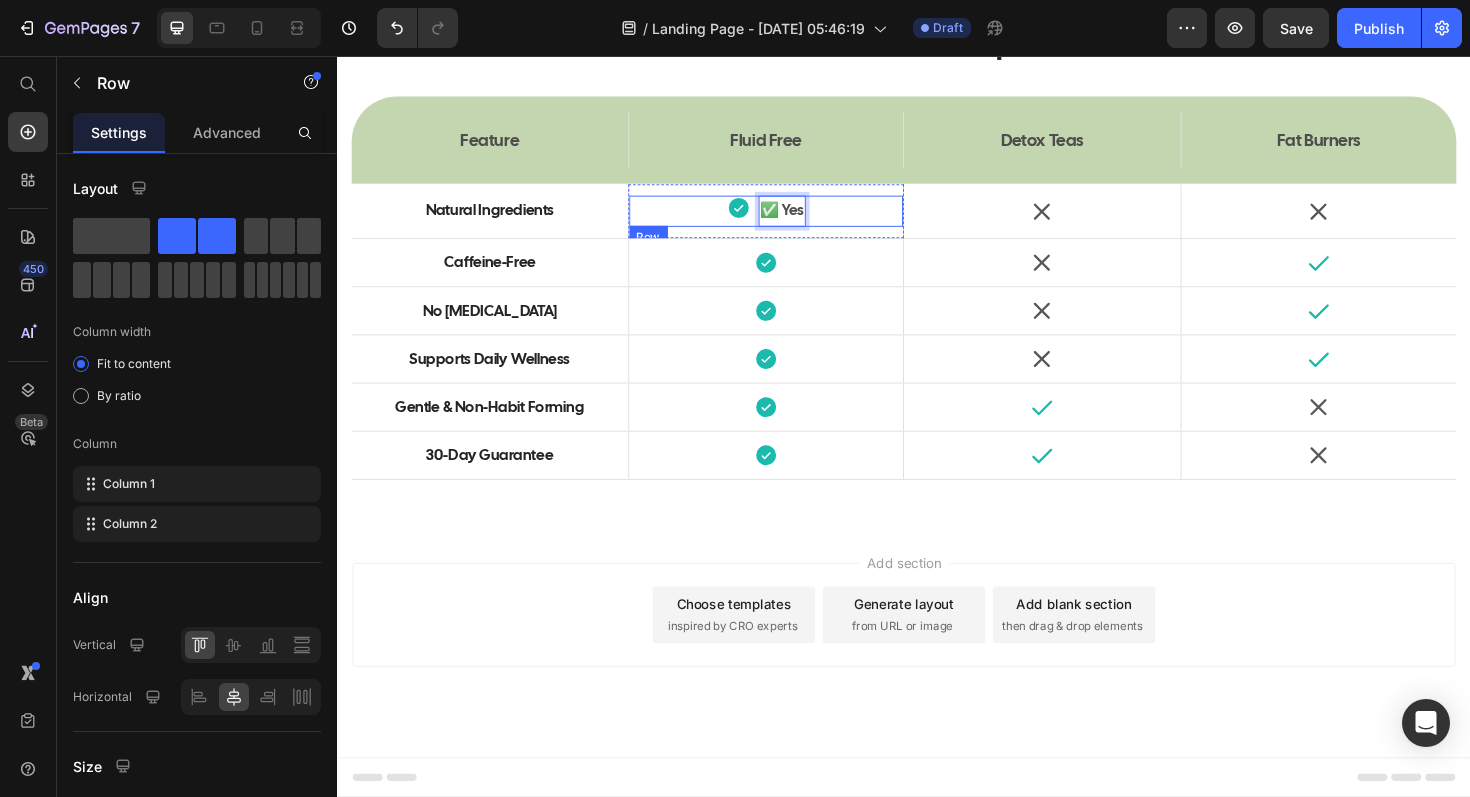 click on "Icon ✅ Yes Text Block   0 Row" at bounding box center [791, 220] 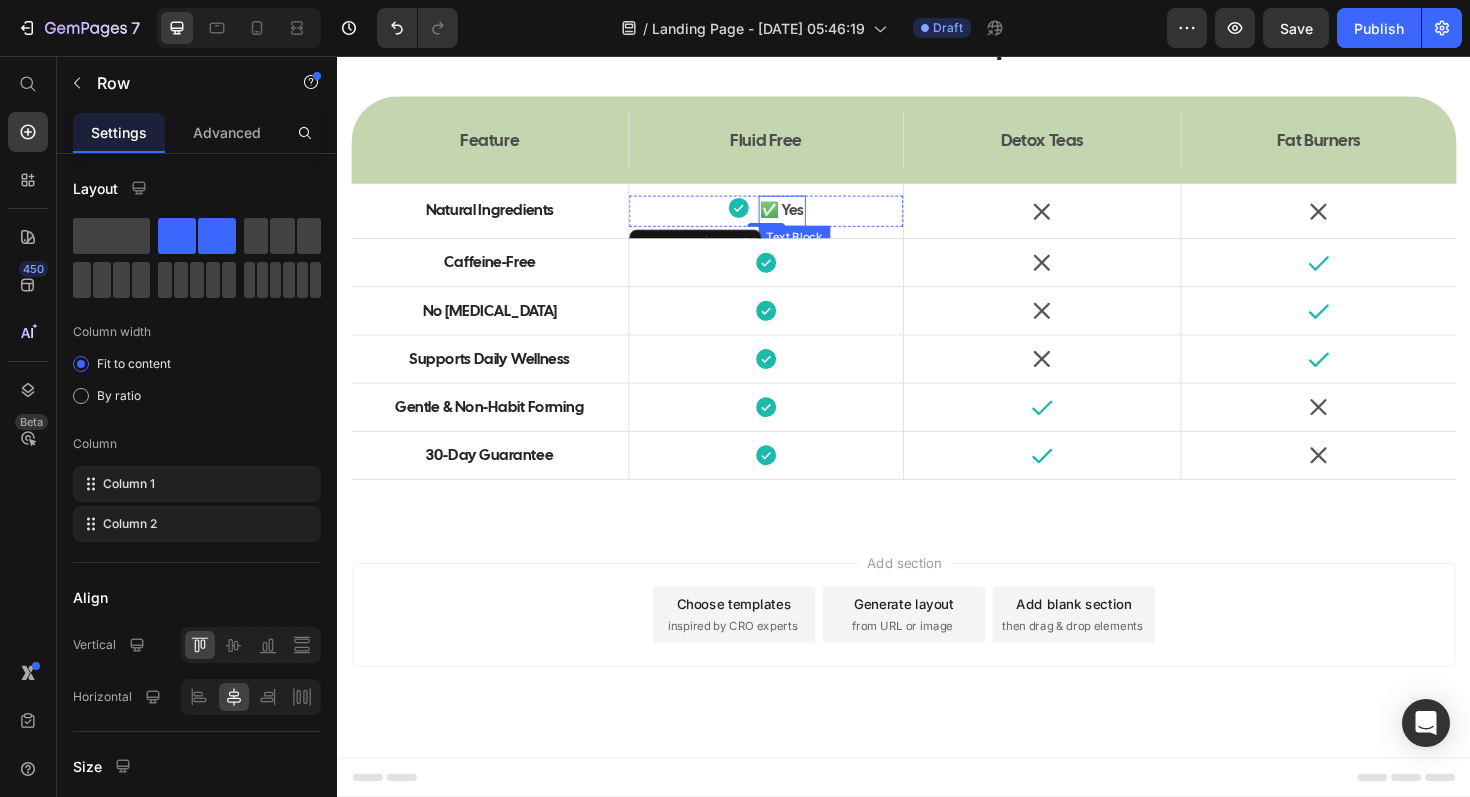 click on "✅ Yes" at bounding box center [808, 220] 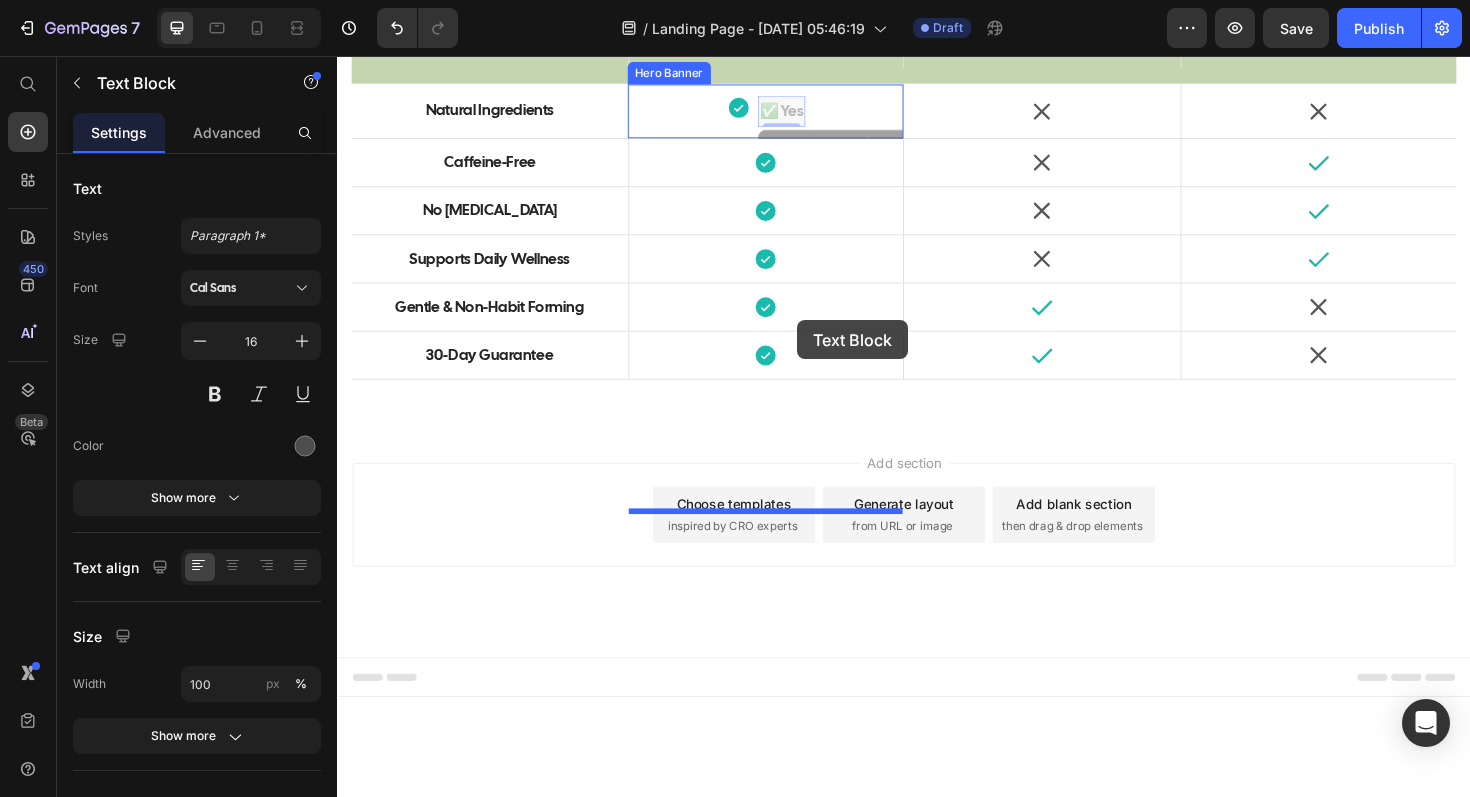 drag, startPoint x: 821, startPoint y: 379, endPoint x: 824, endPoint y: 336, distance: 43.104523 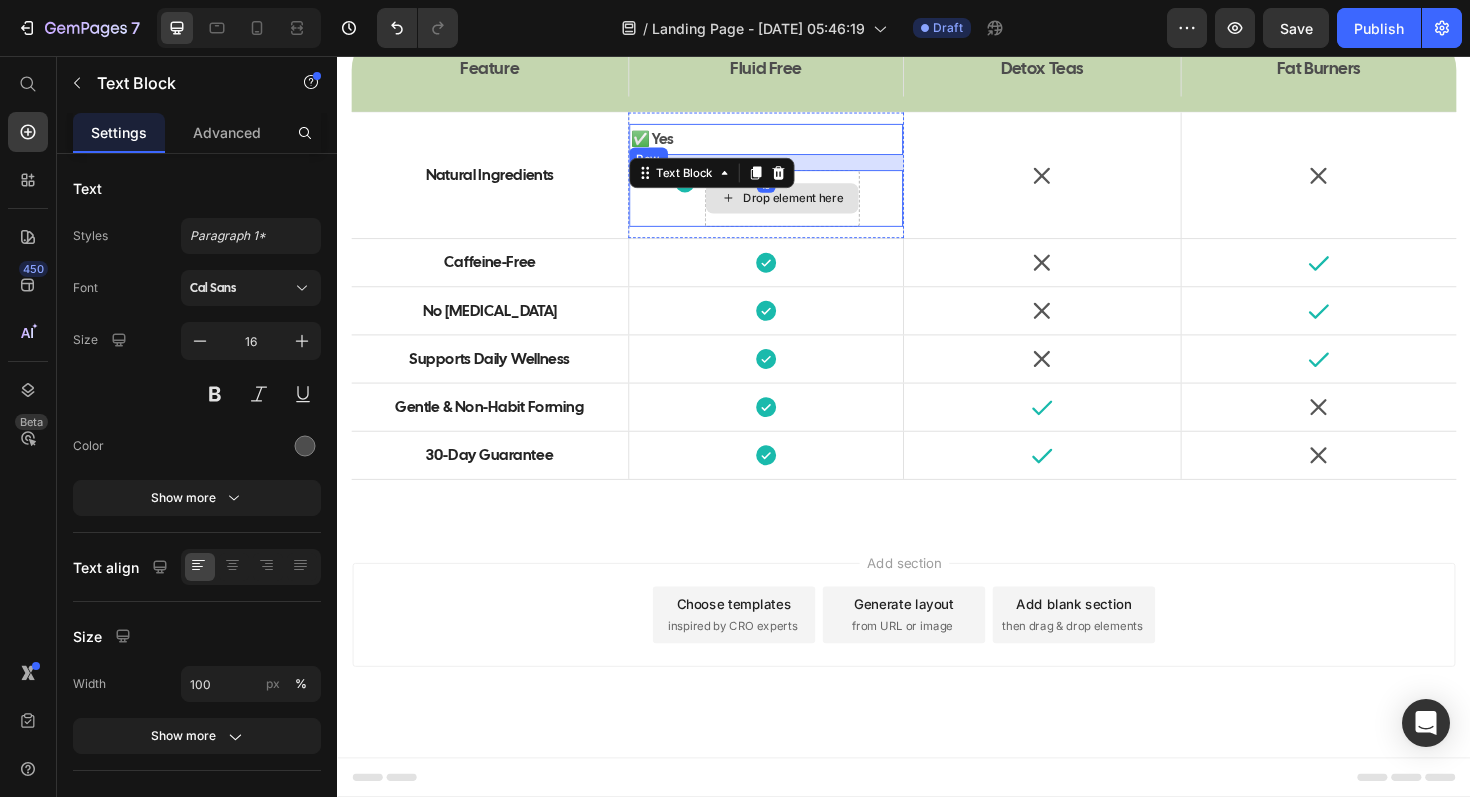 click on "Drop element here" at bounding box center (808, 207) 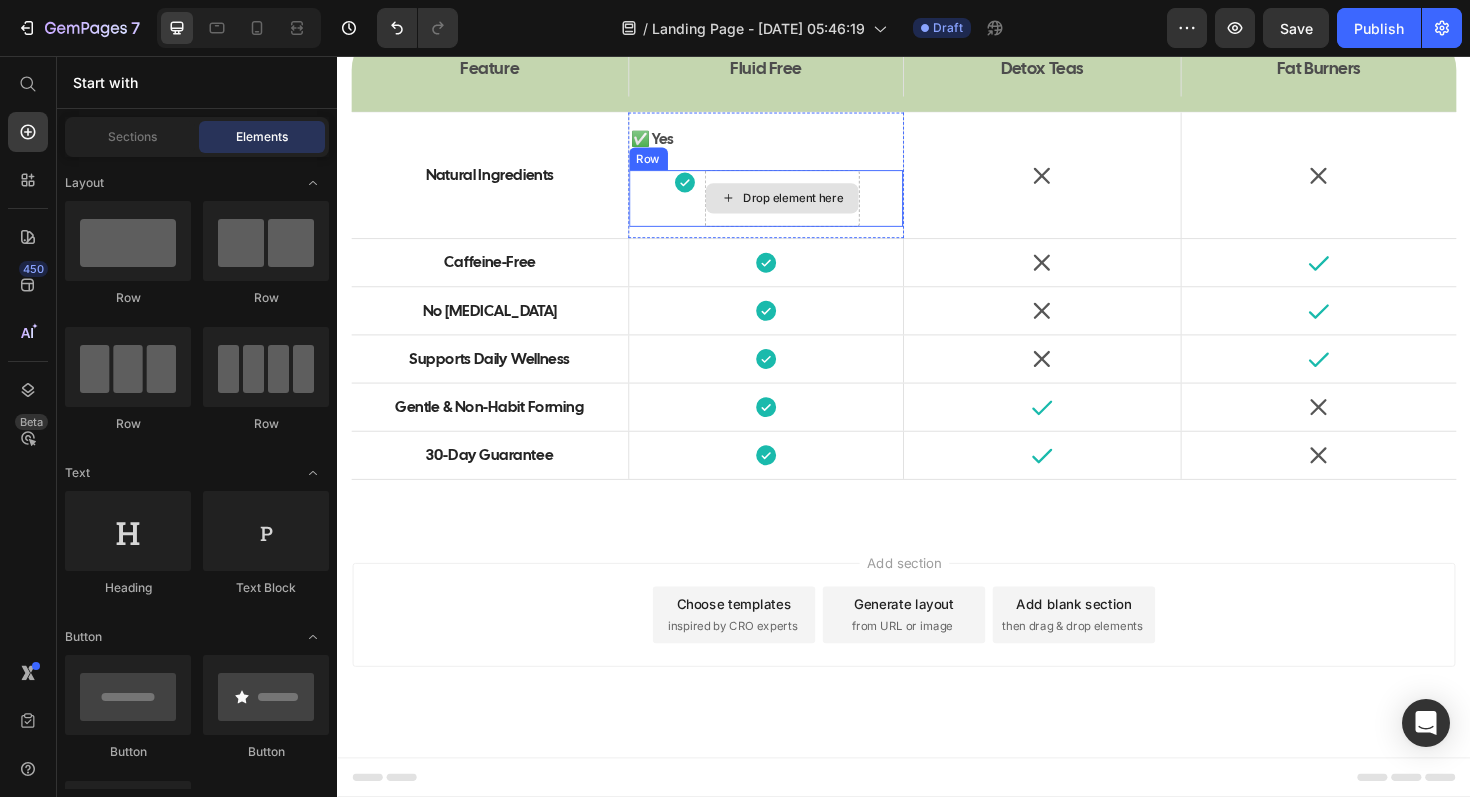click on "Drop element here" at bounding box center (808, 207) 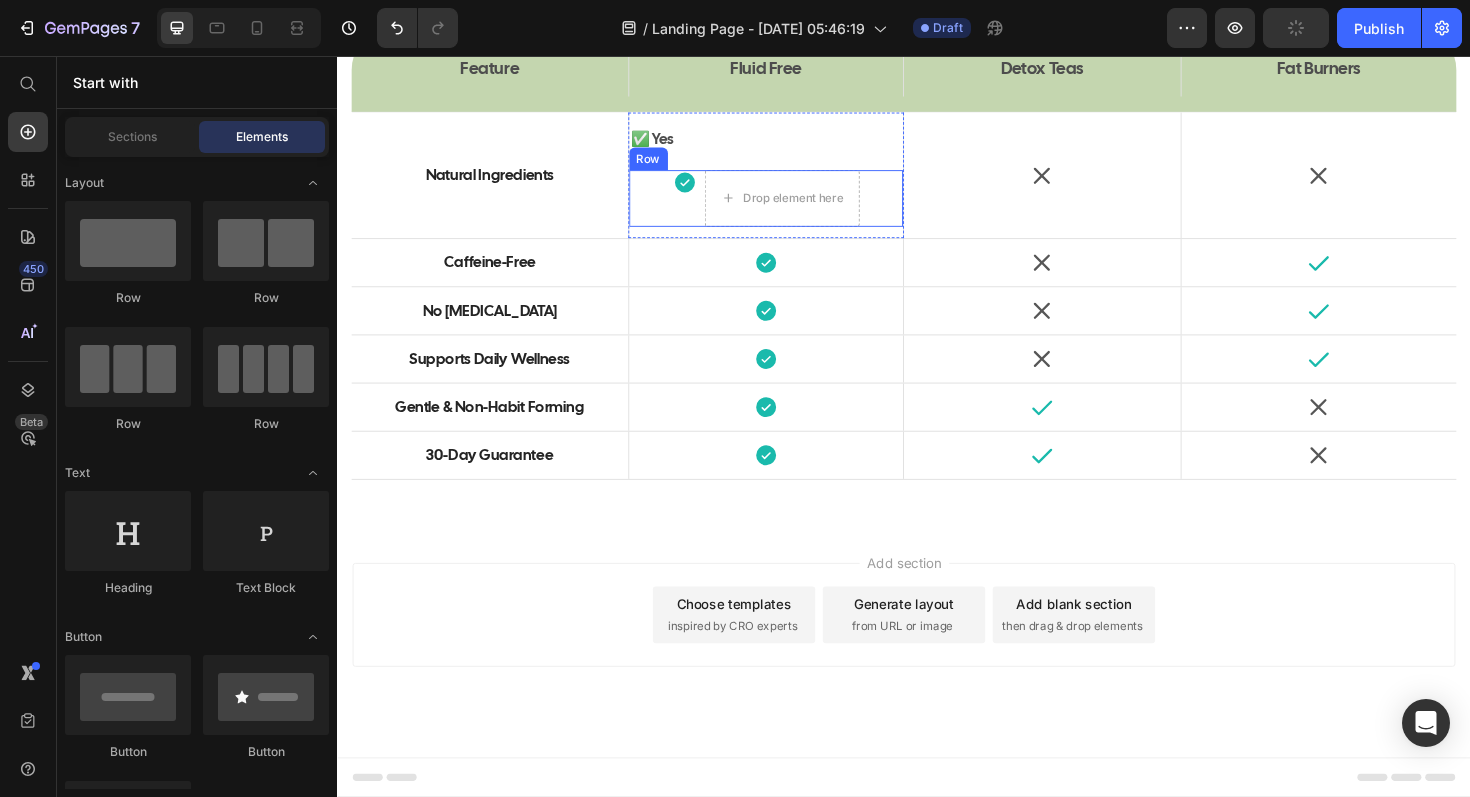 click on "Icon
Drop element here Row" at bounding box center [791, 207] 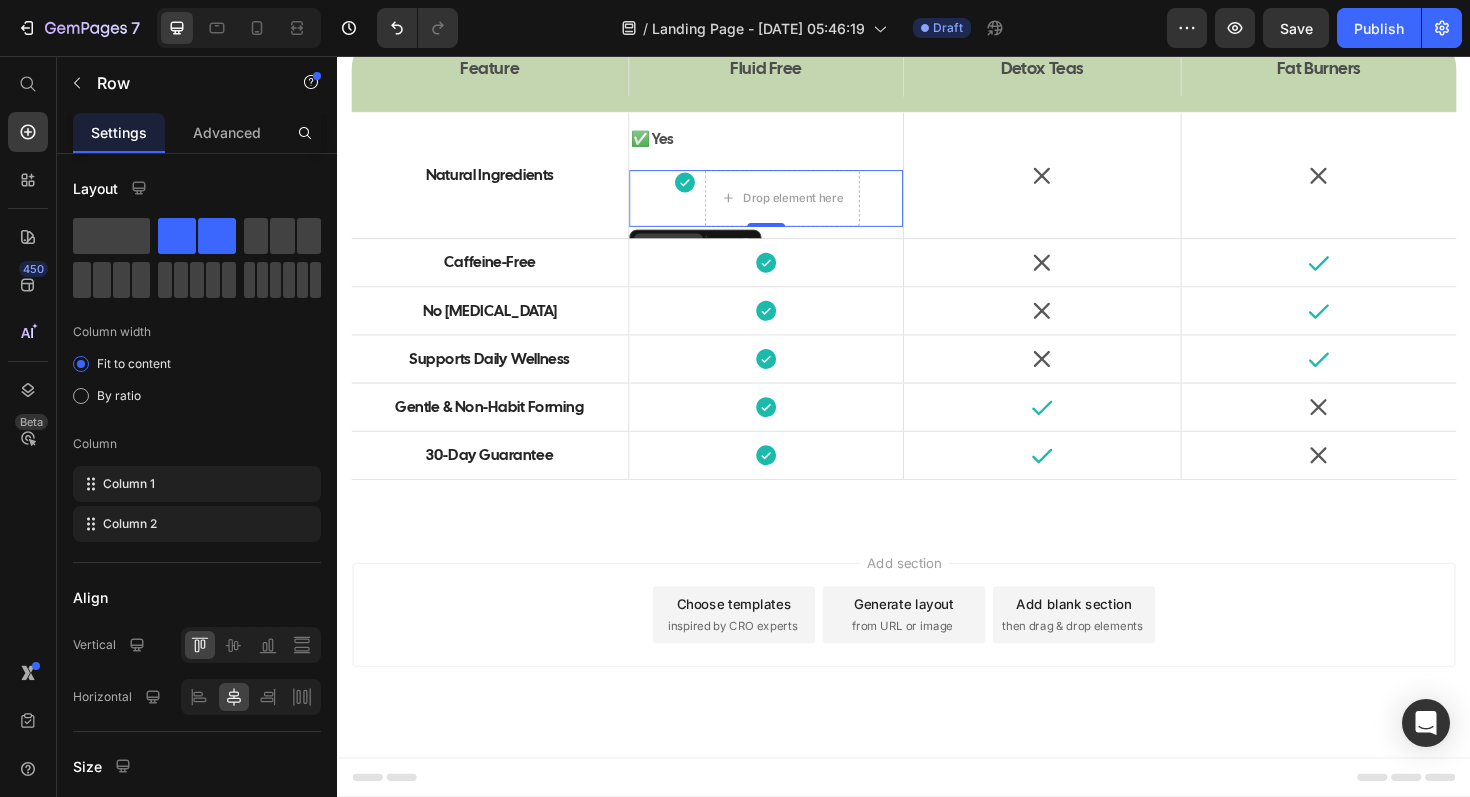 click on "Row" at bounding box center [687, 256] 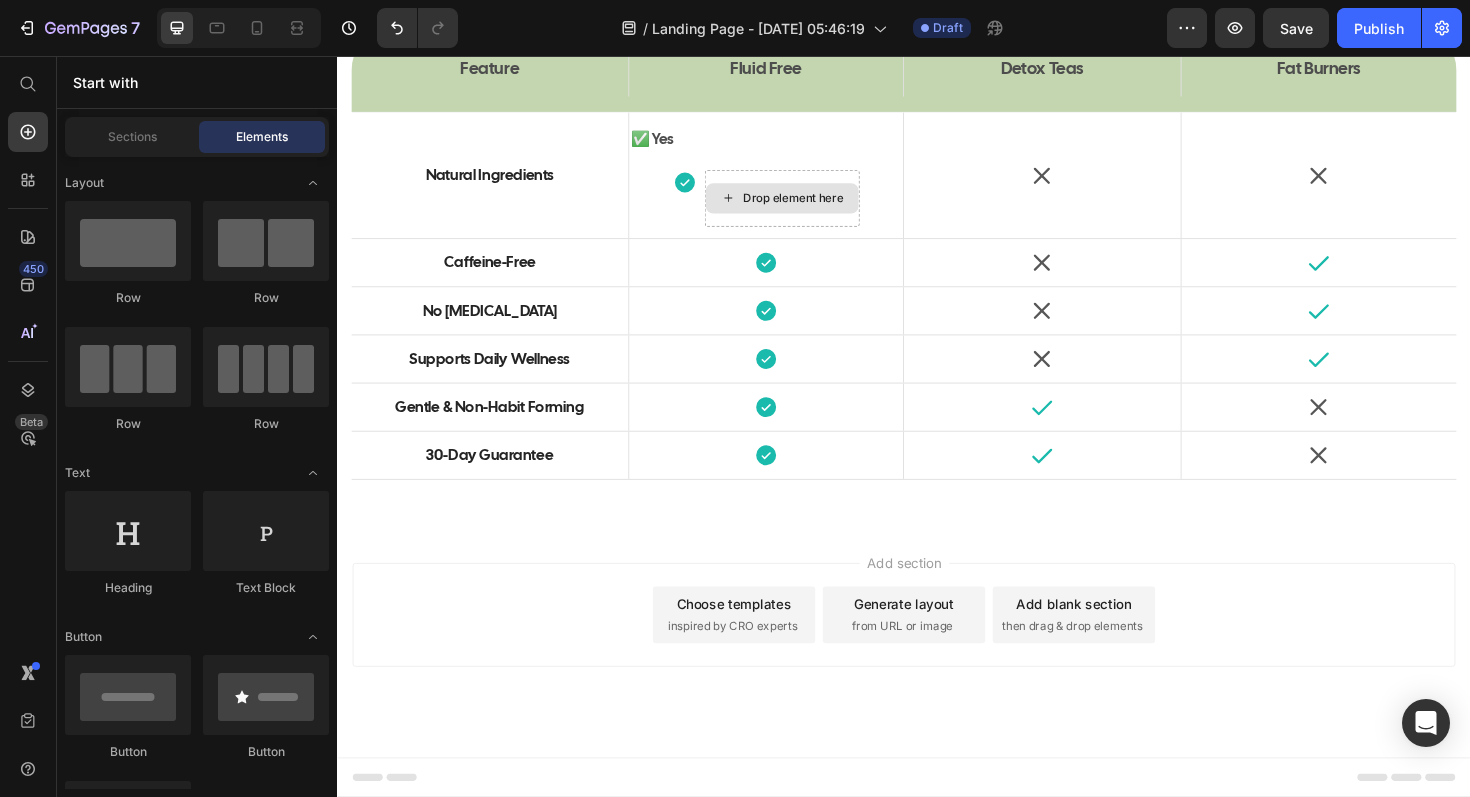 click on "Drop element here" at bounding box center (820, 207) 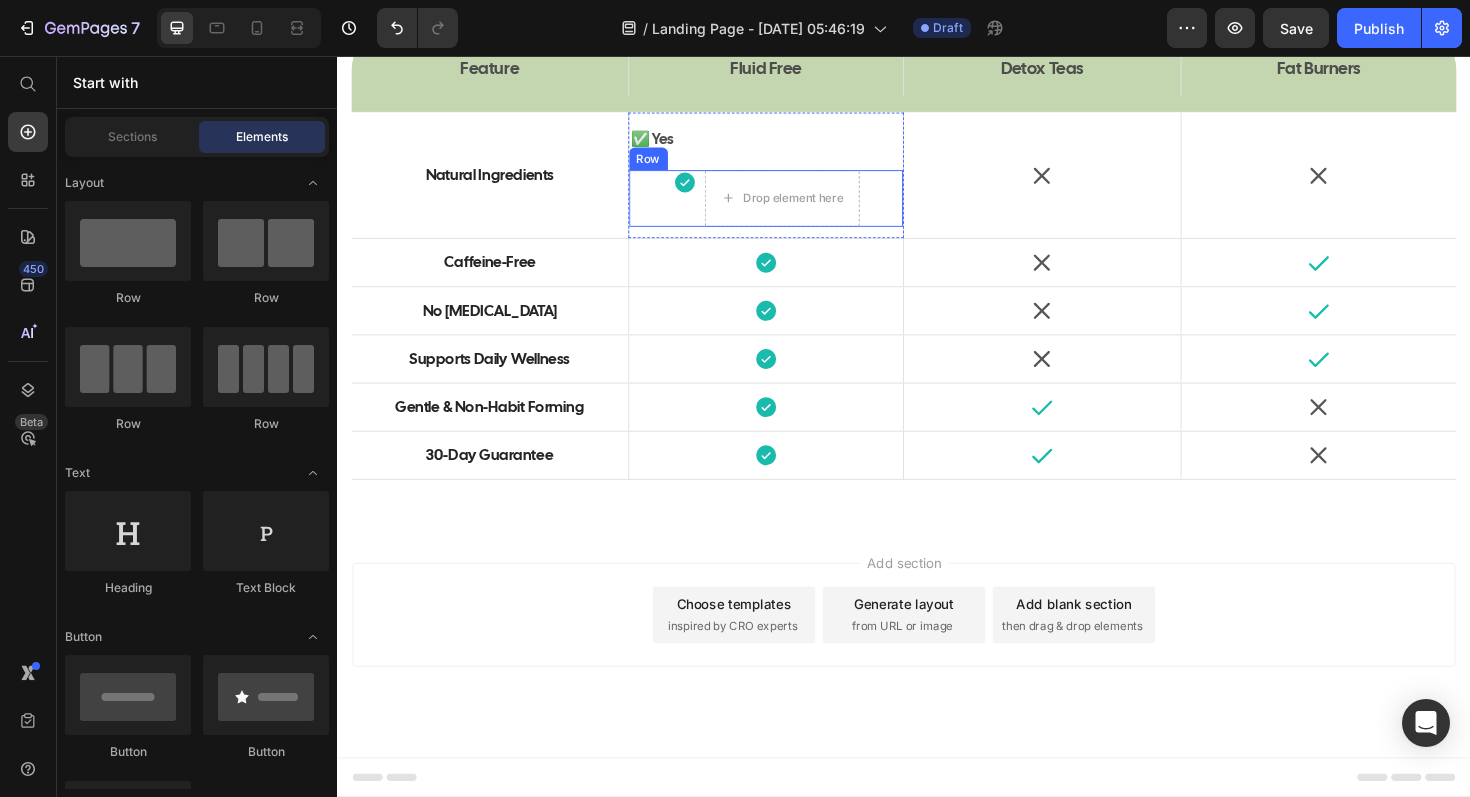 click on "Icon
Drop element here Row" at bounding box center (791, 207) 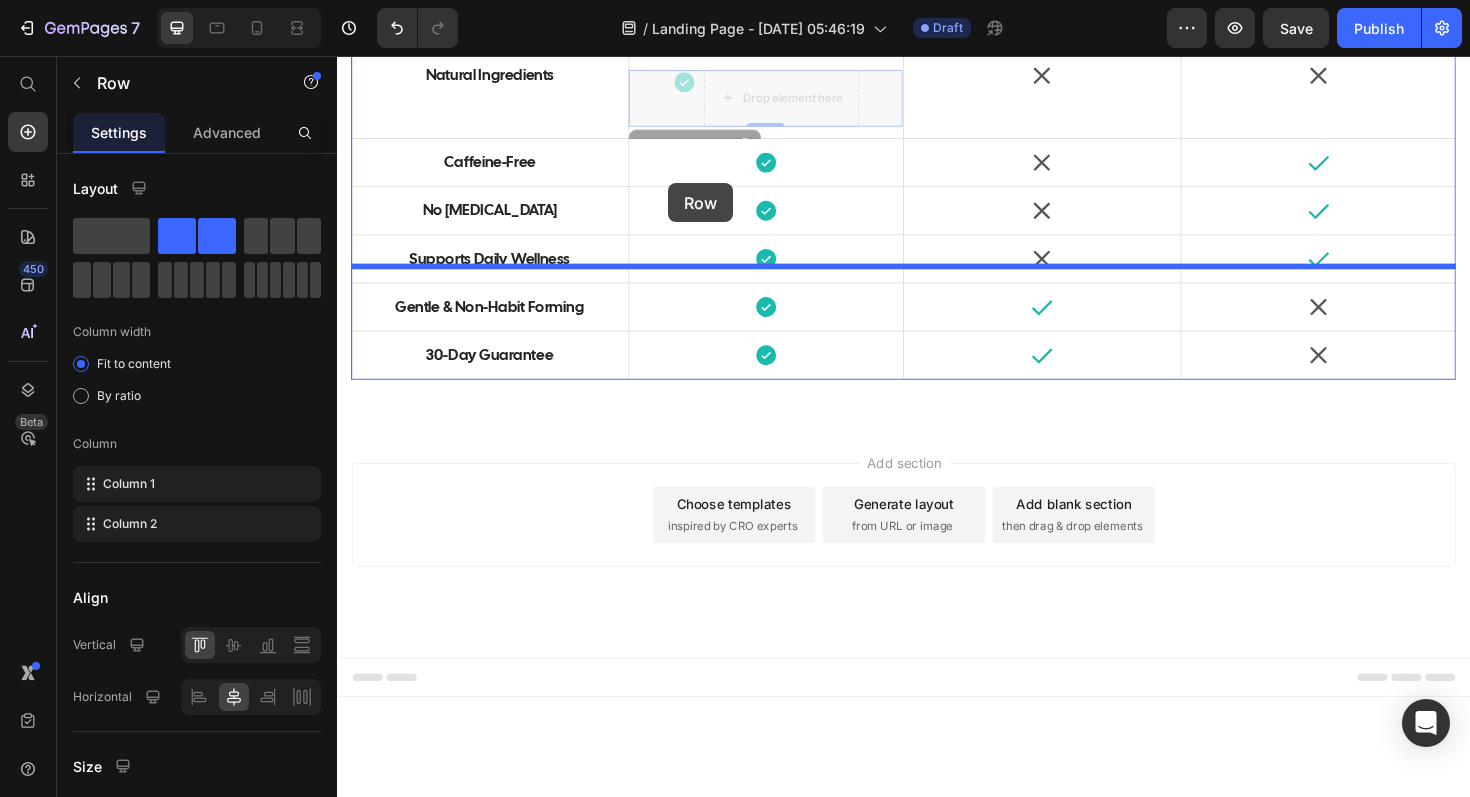 drag, startPoint x: 676, startPoint y: 404, endPoint x: 688, endPoint y: 190, distance: 214.33618 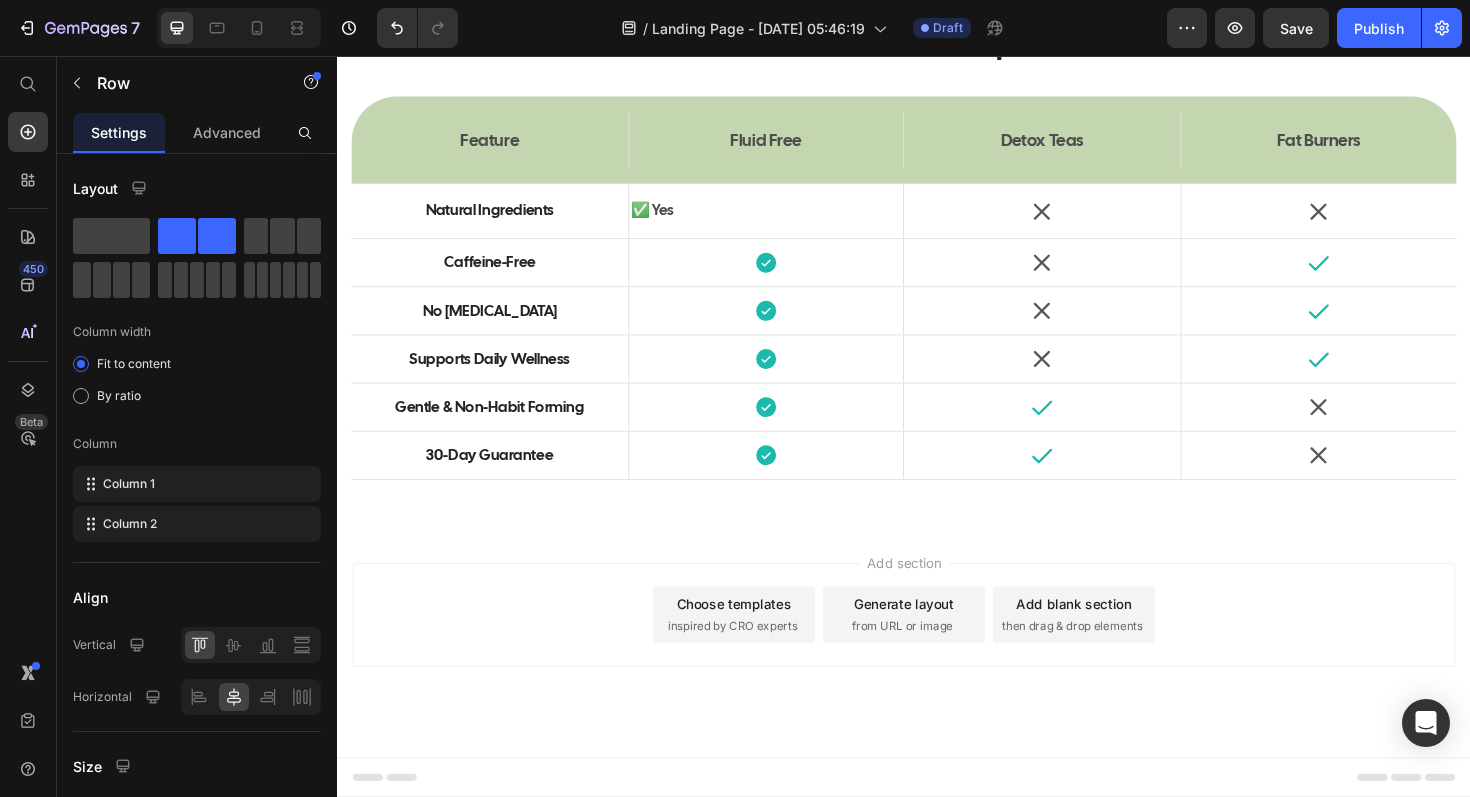 click 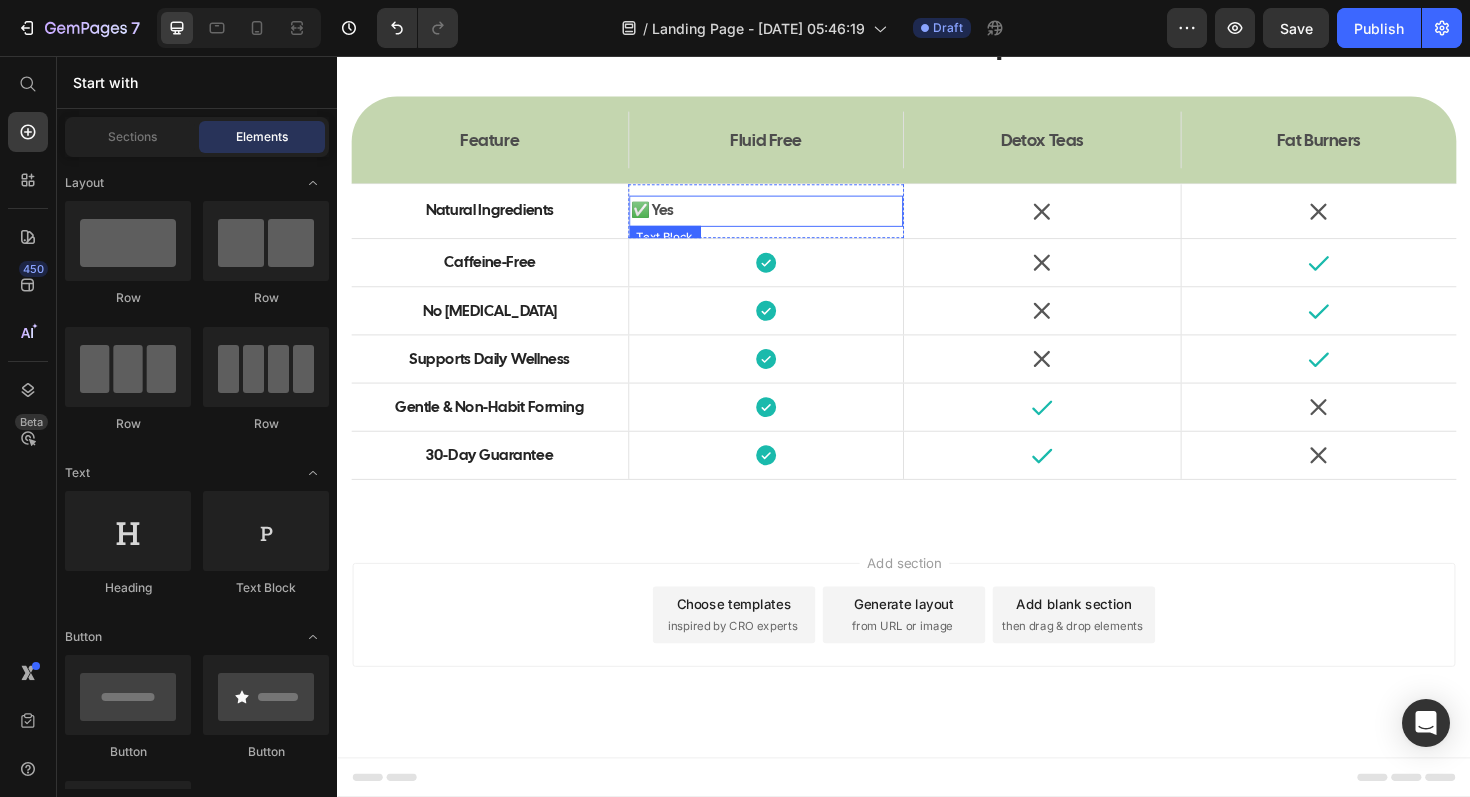 click on "✅ Yes" at bounding box center [791, 220] 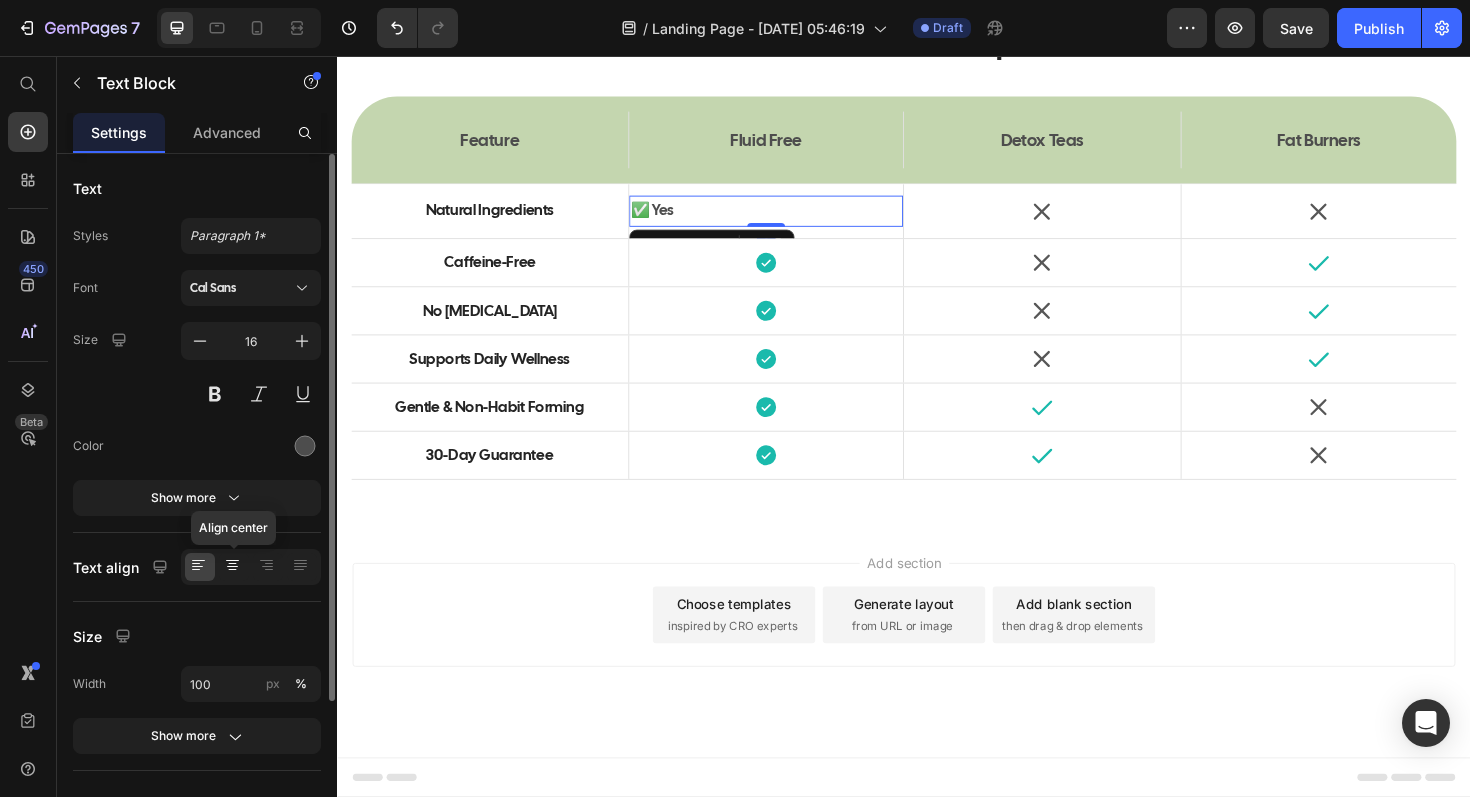click 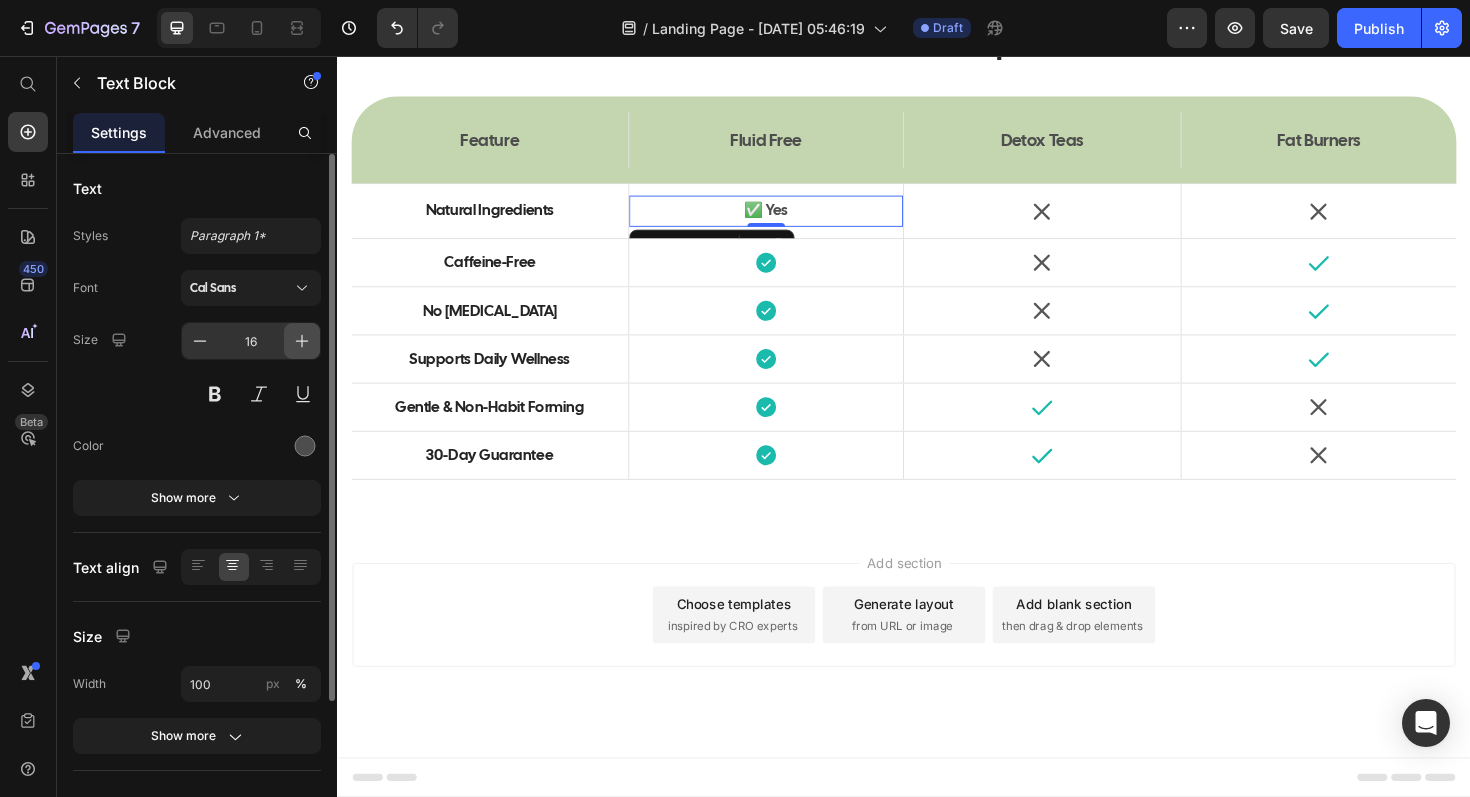 click 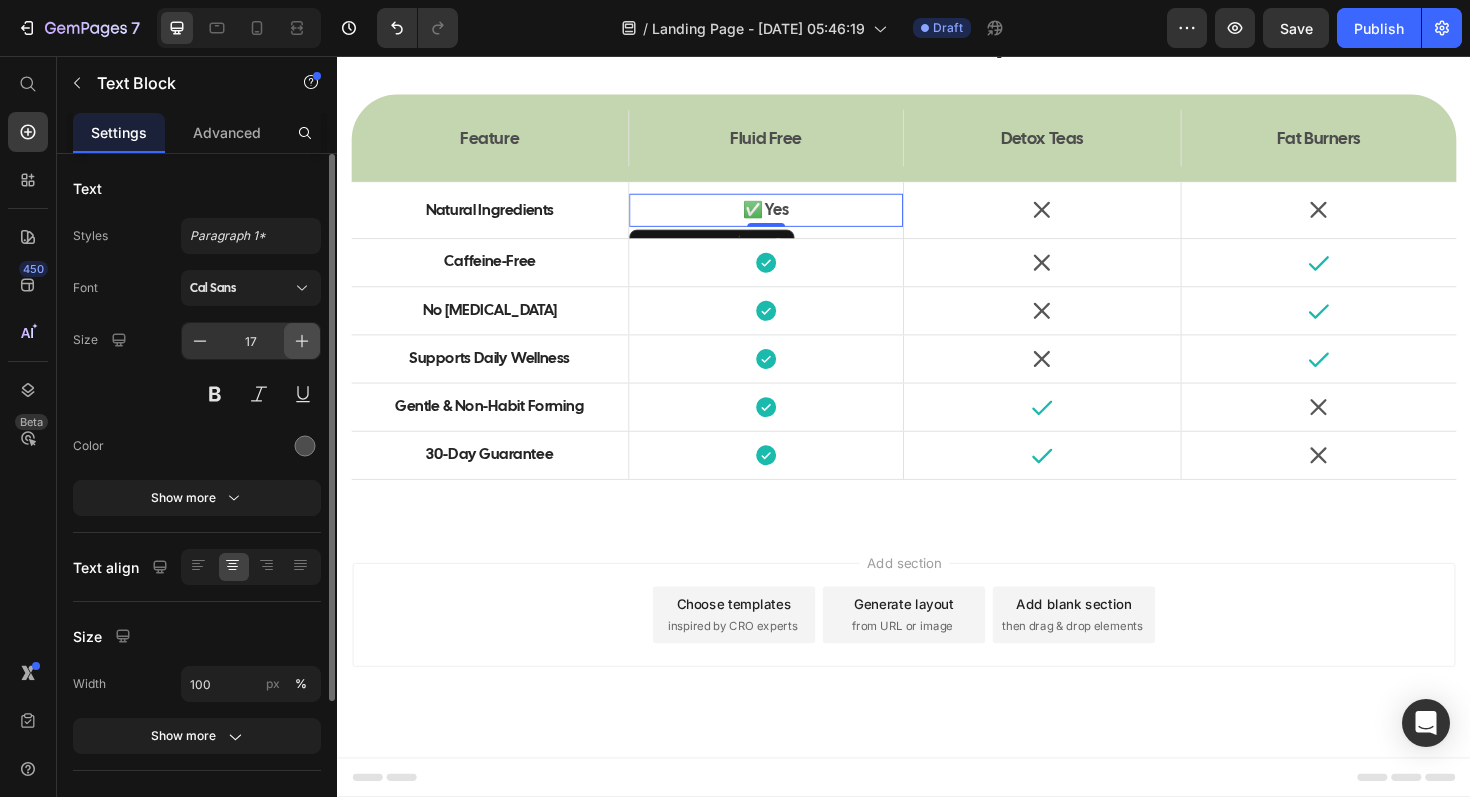 click 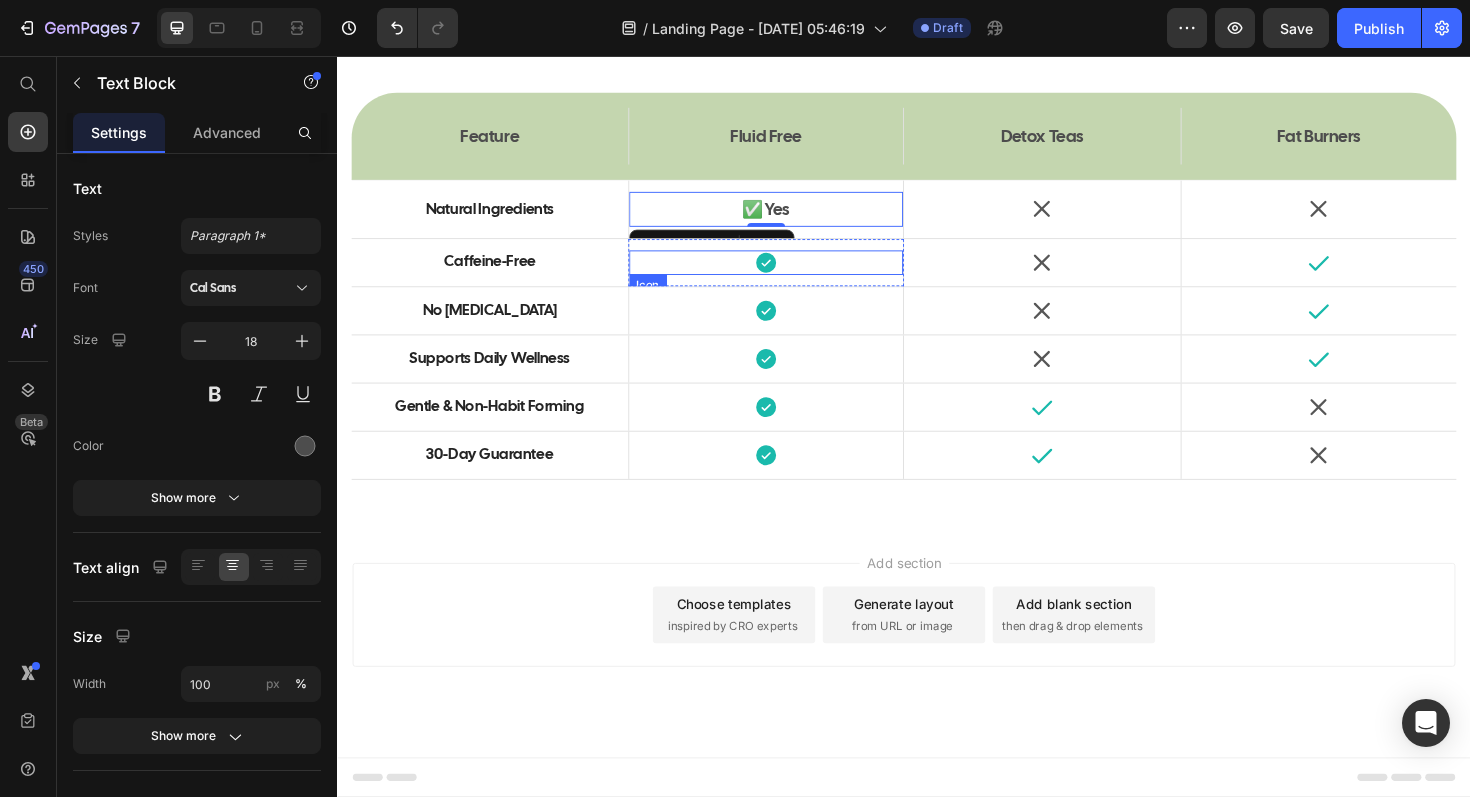 click 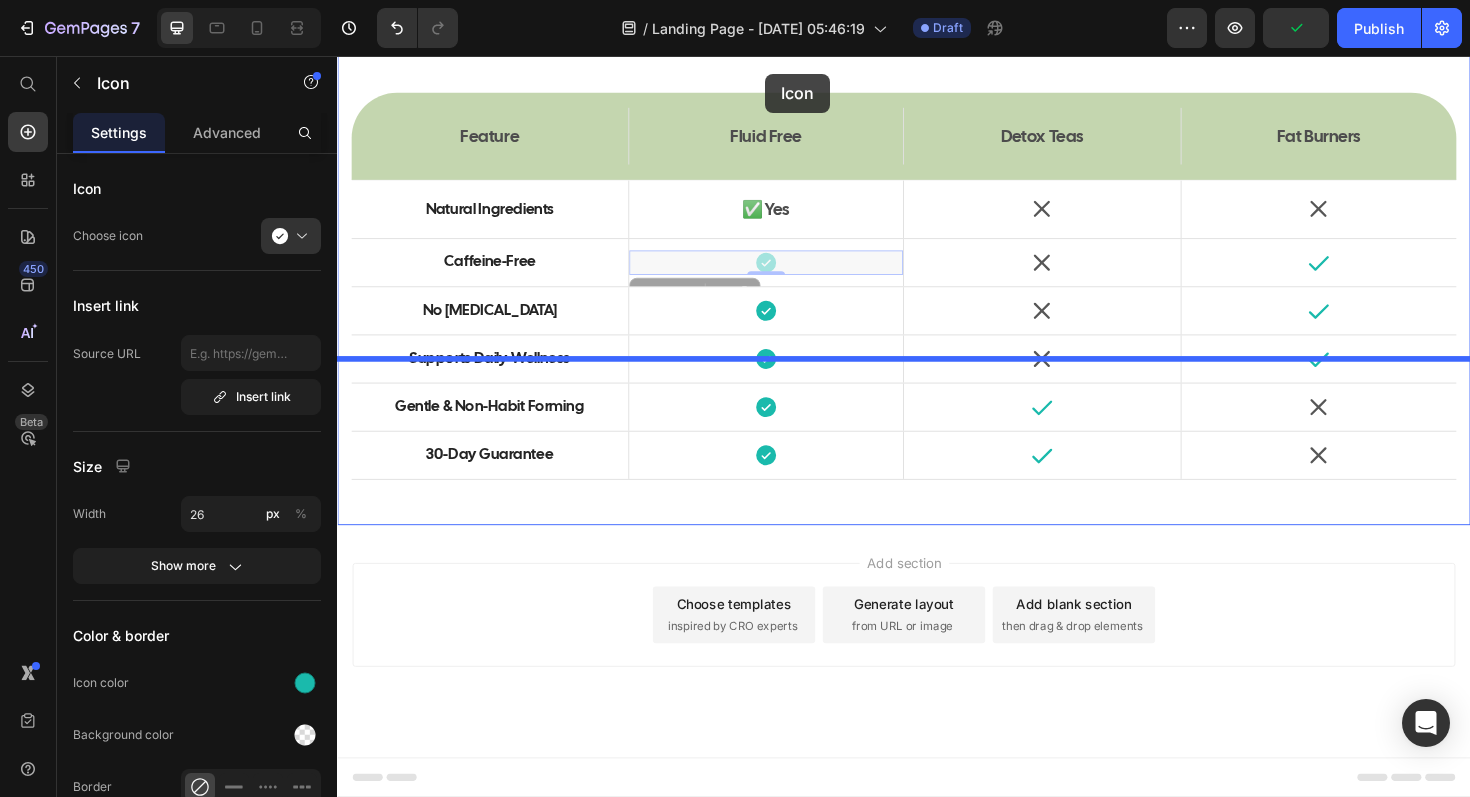 drag, startPoint x: 777, startPoint y: 410, endPoint x: 789, endPoint y: 76, distance: 334.21548 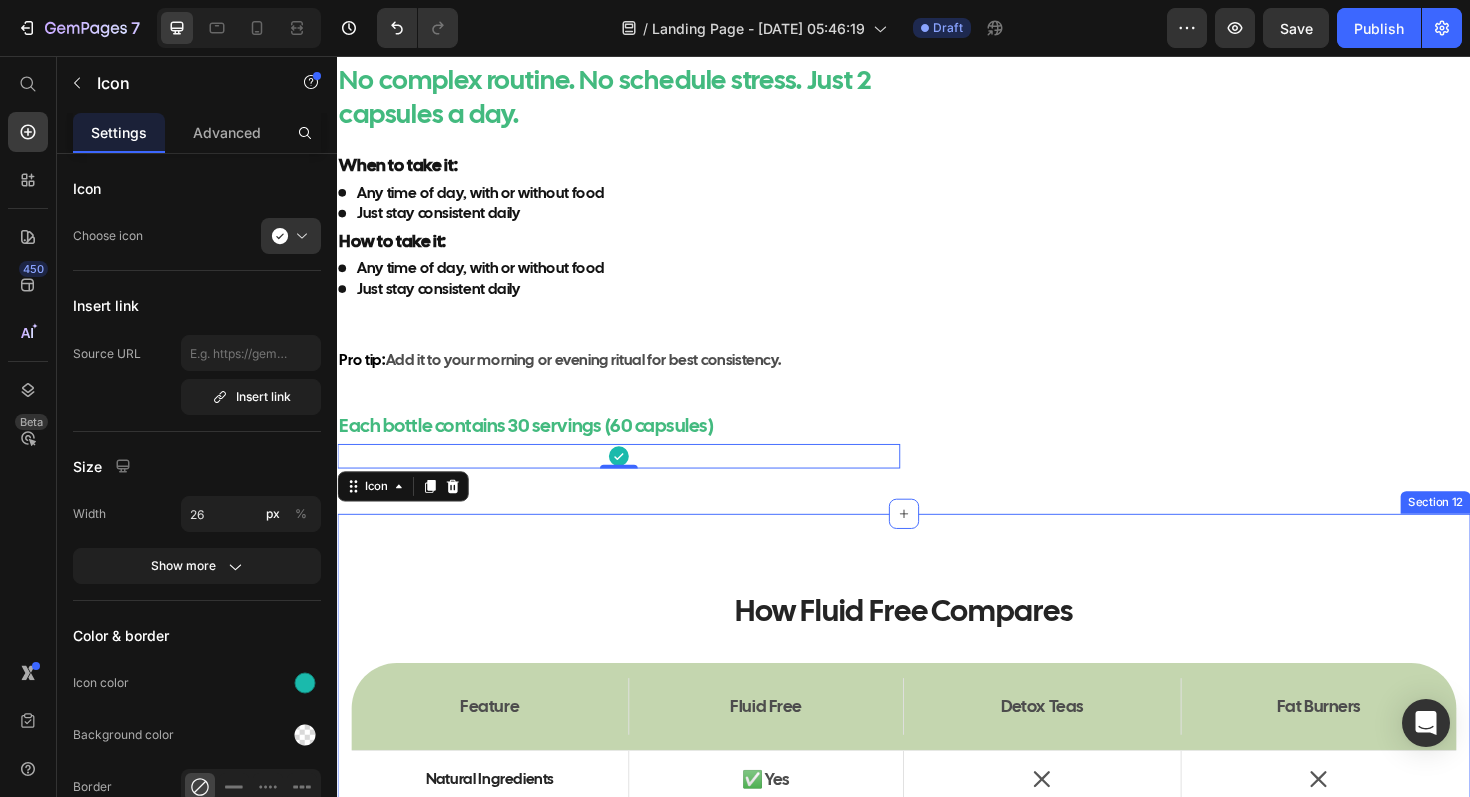 scroll, scrollTop: 13074, scrollLeft: 0, axis: vertical 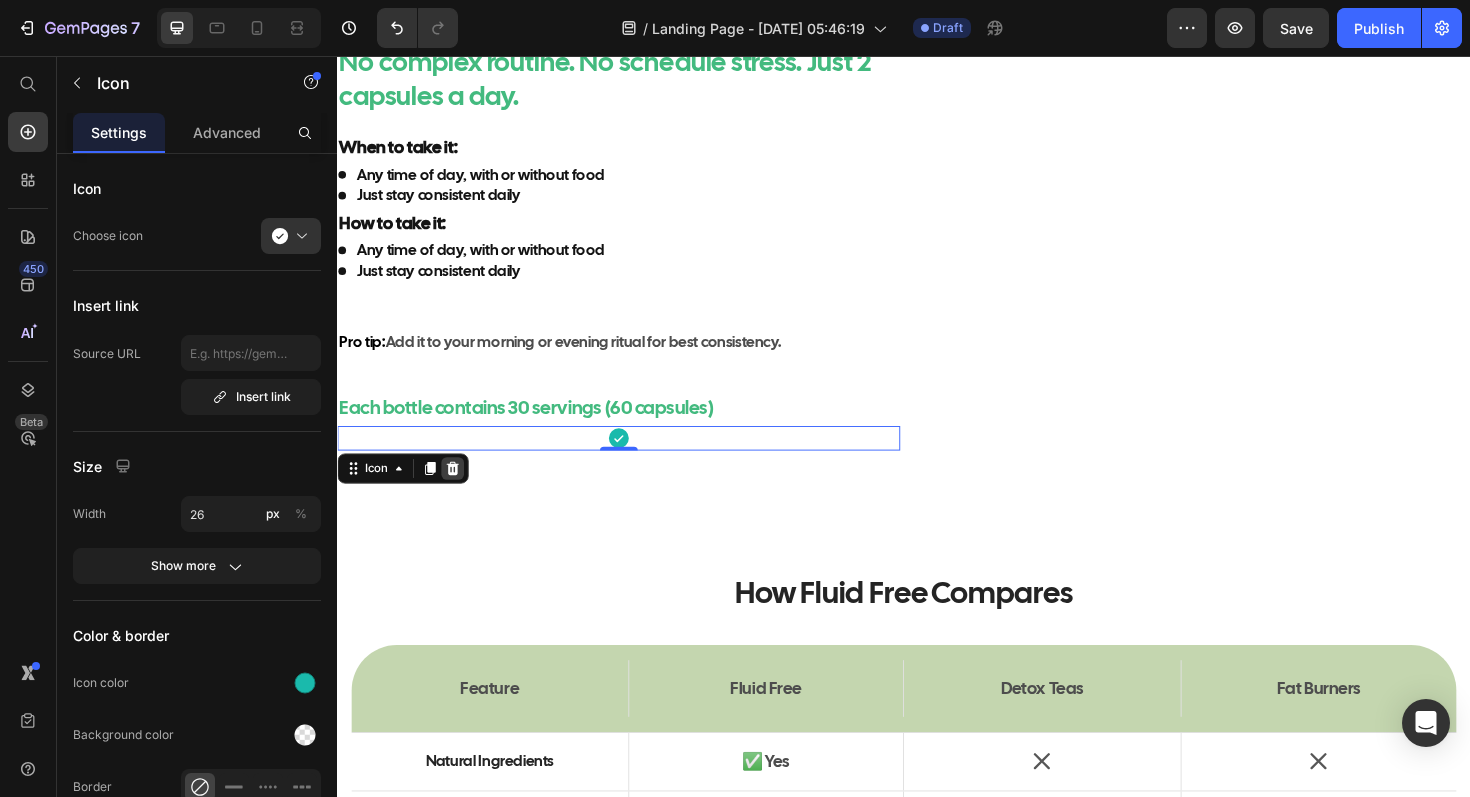 click 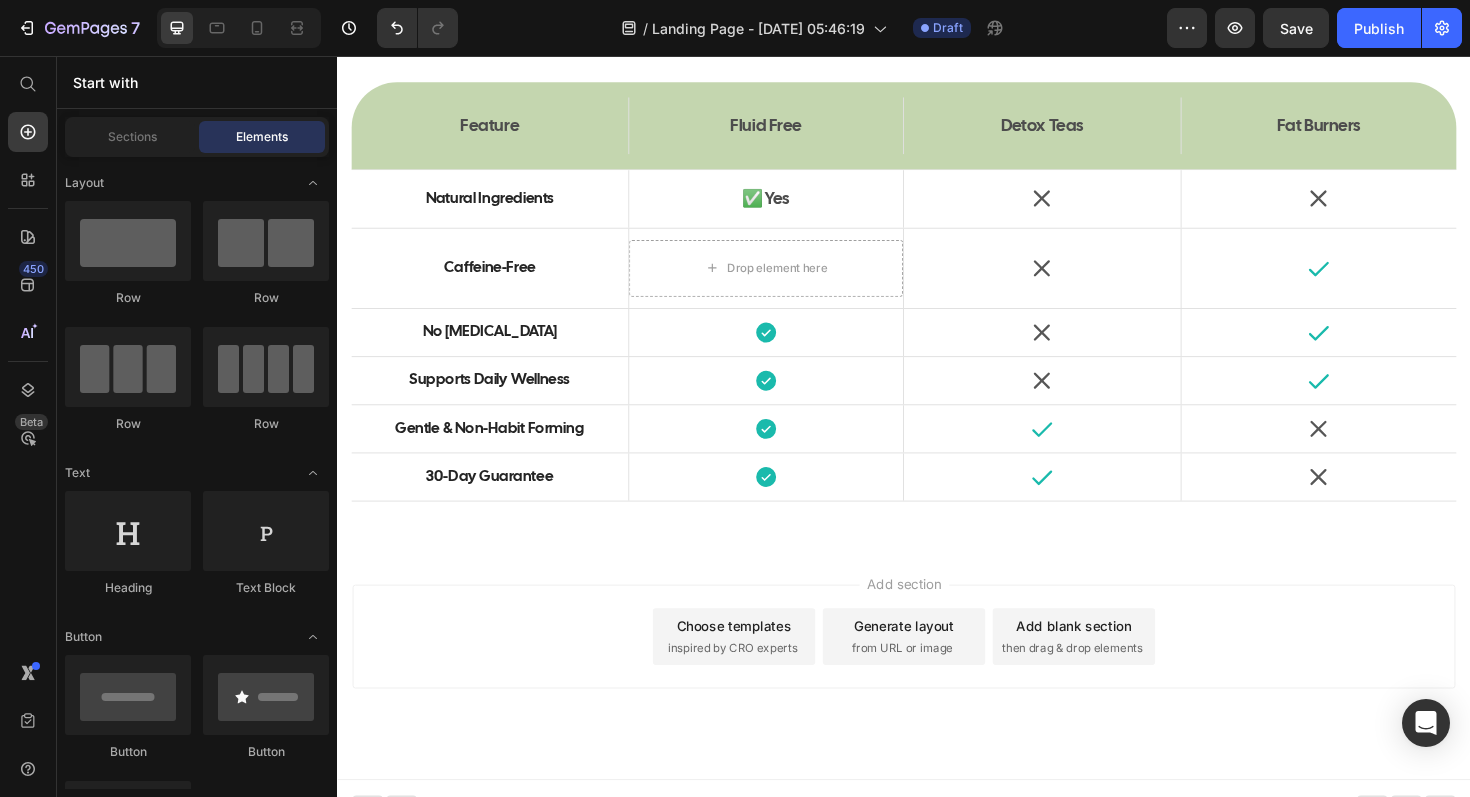 scroll, scrollTop: 14106, scrollLeft: 0, axis: vertical 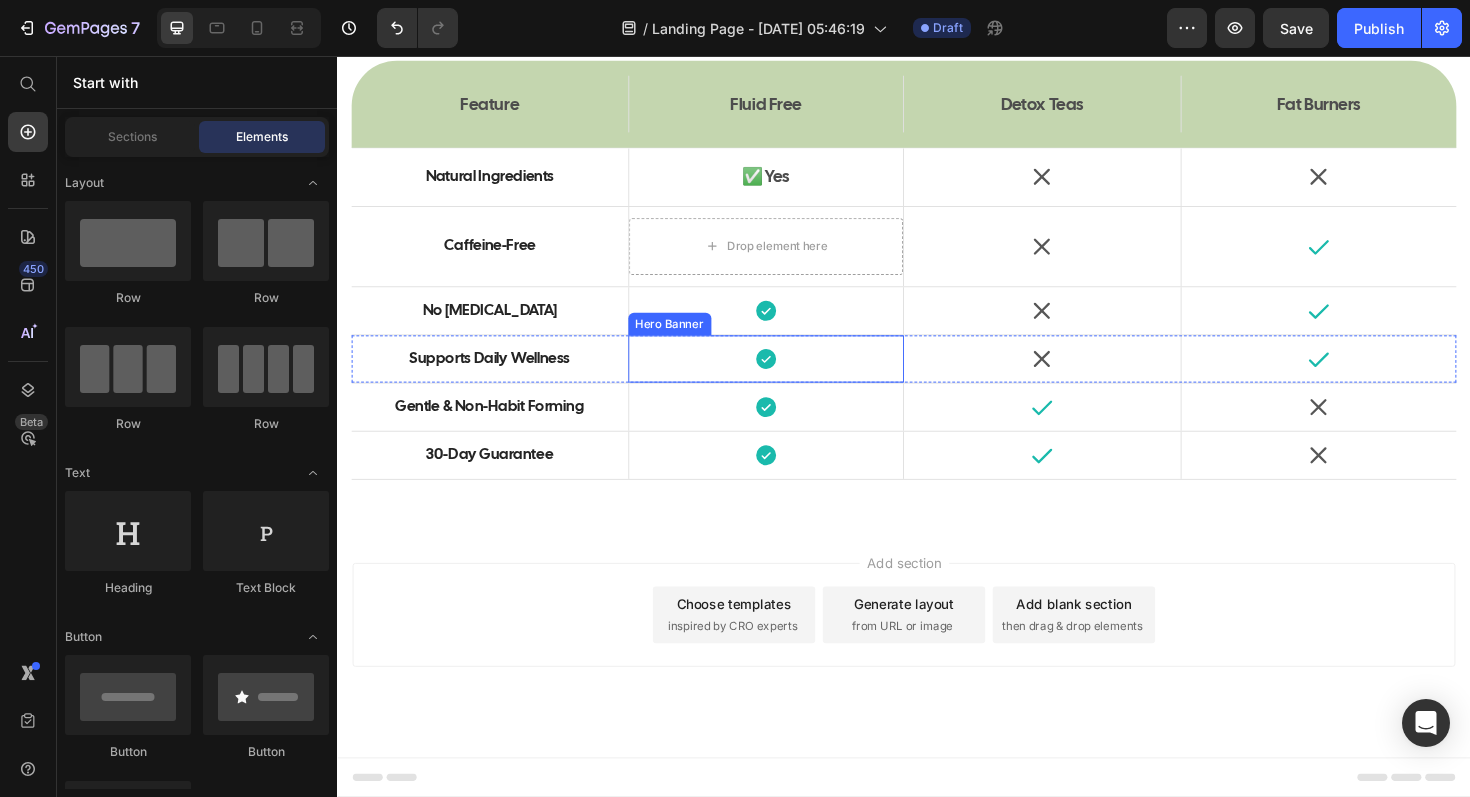 click on "Hero Banner" at bounding box center (689, 340) 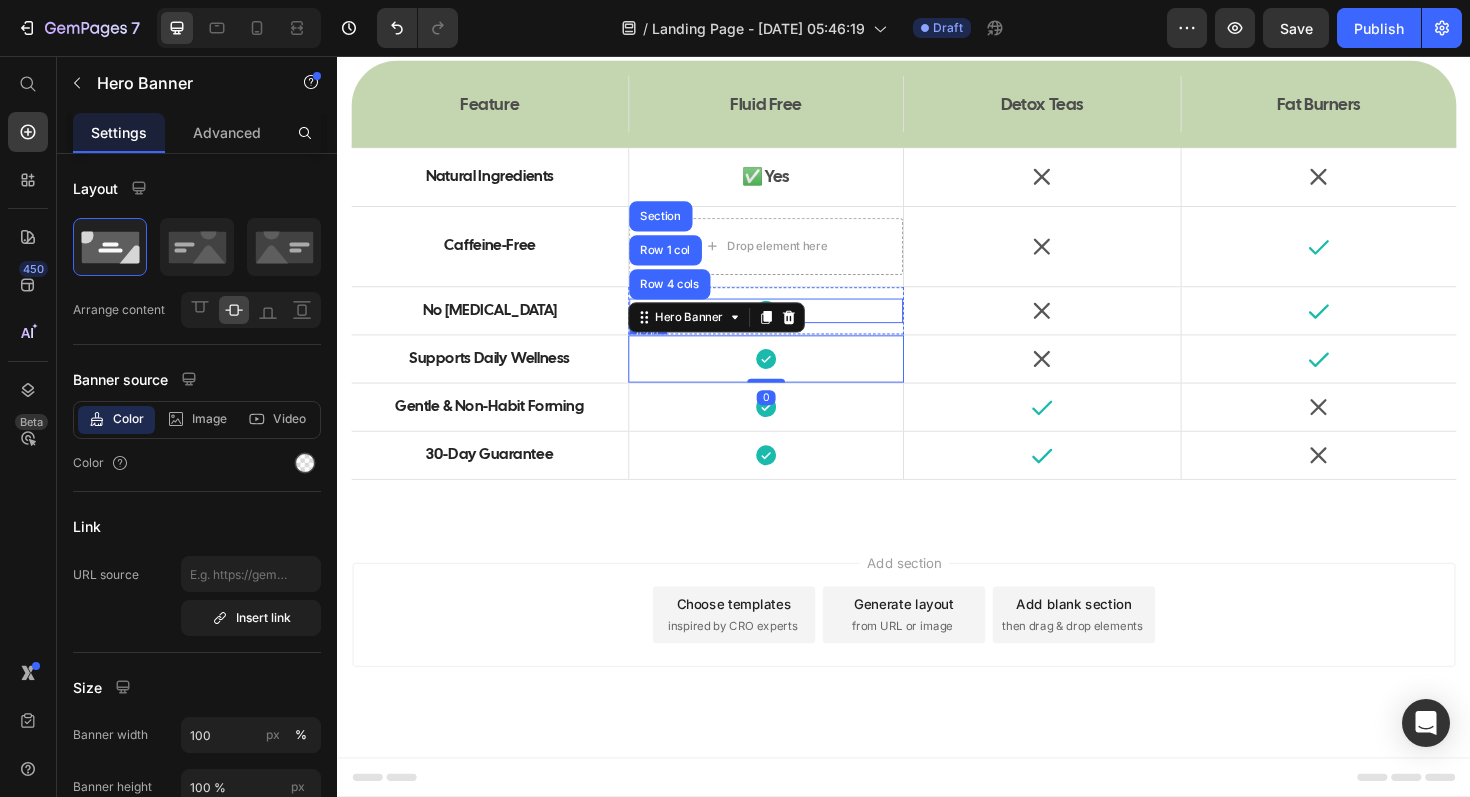 click on "Icon" at bounding box center [791, 326] 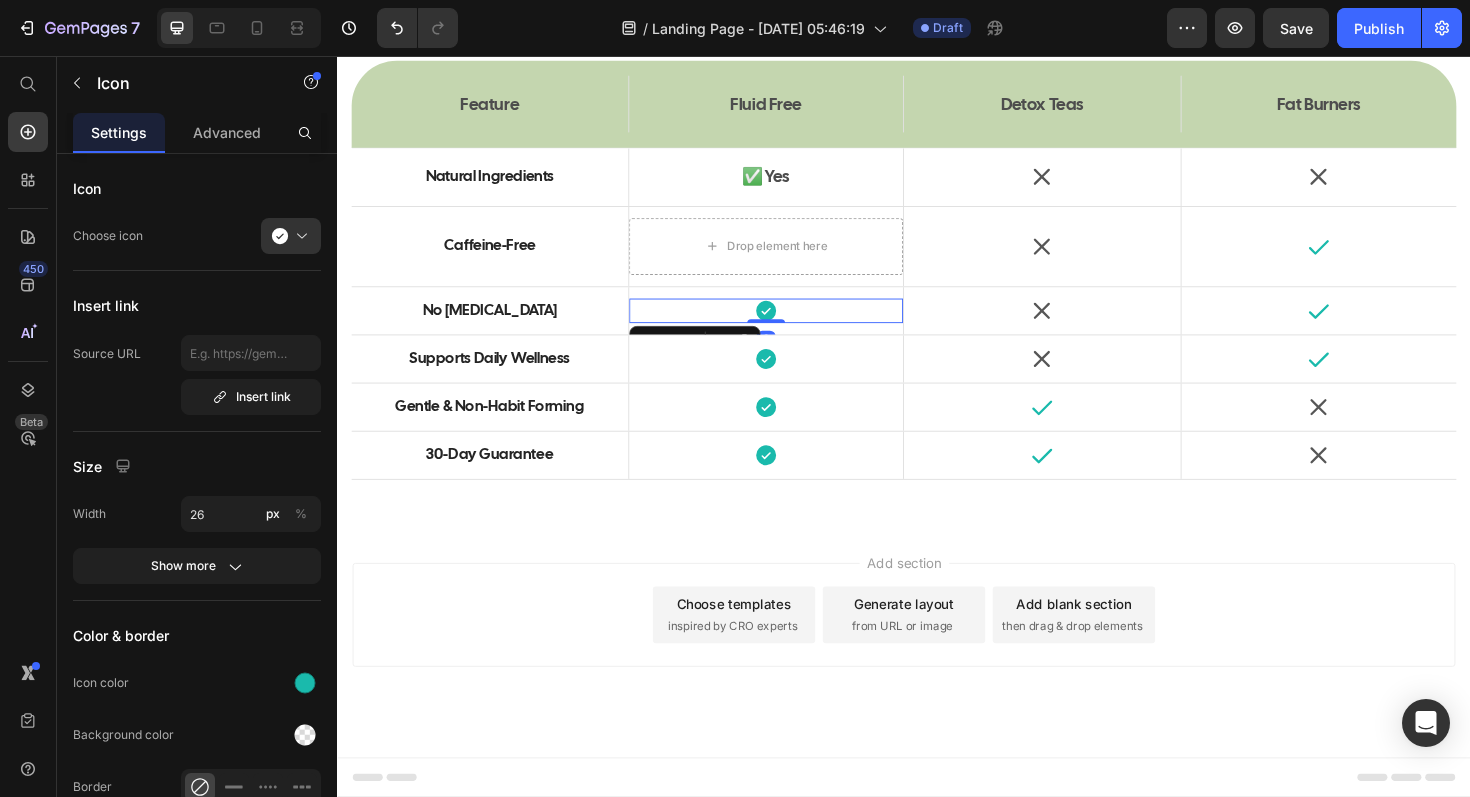 scroll, scrollTop: 13851, scrollLeft: 0, axis: vertical 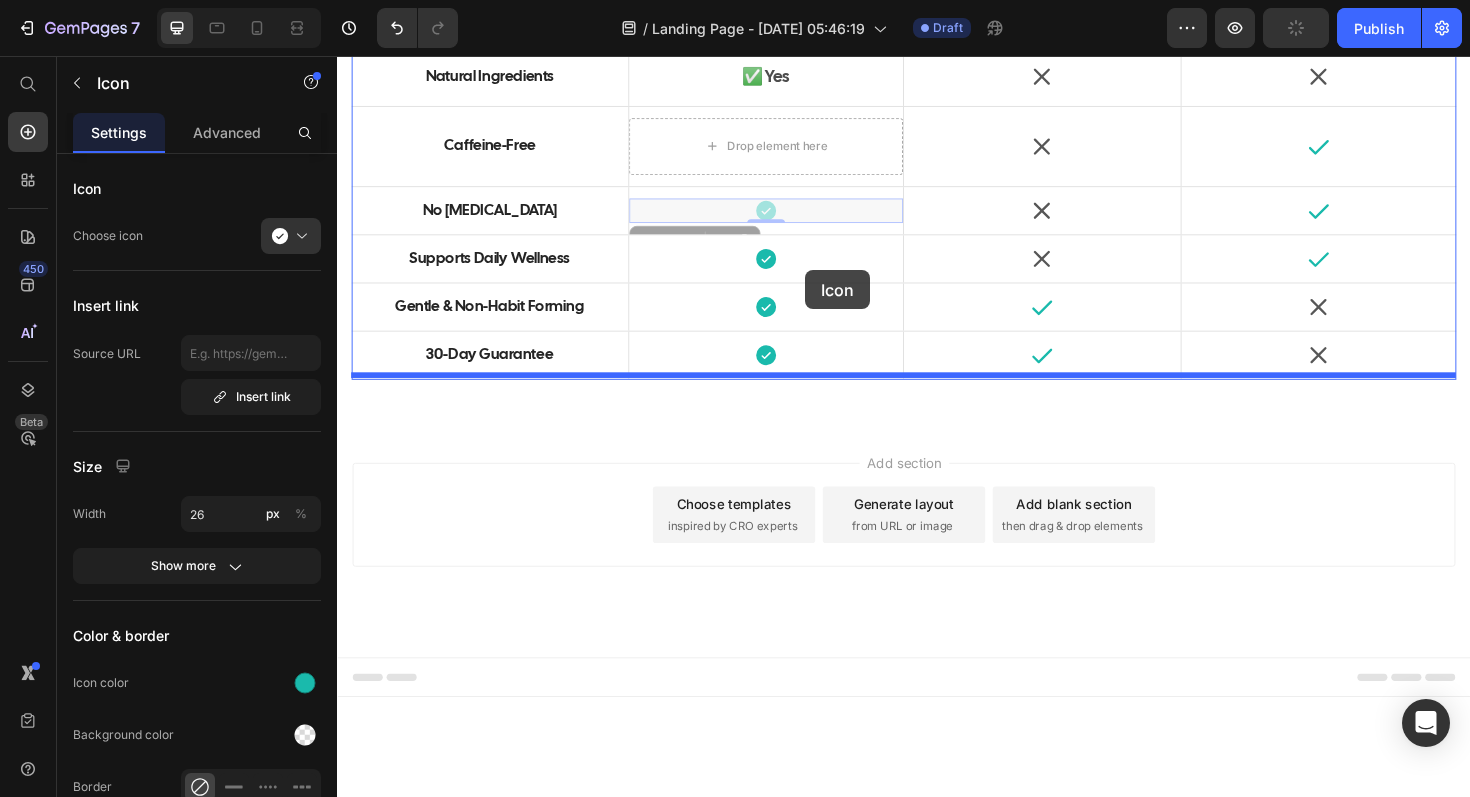 drag, startPoint x: 788, startPoint y: 586, endPoint x: 832, endPoint y: 281, distance: 308.15744 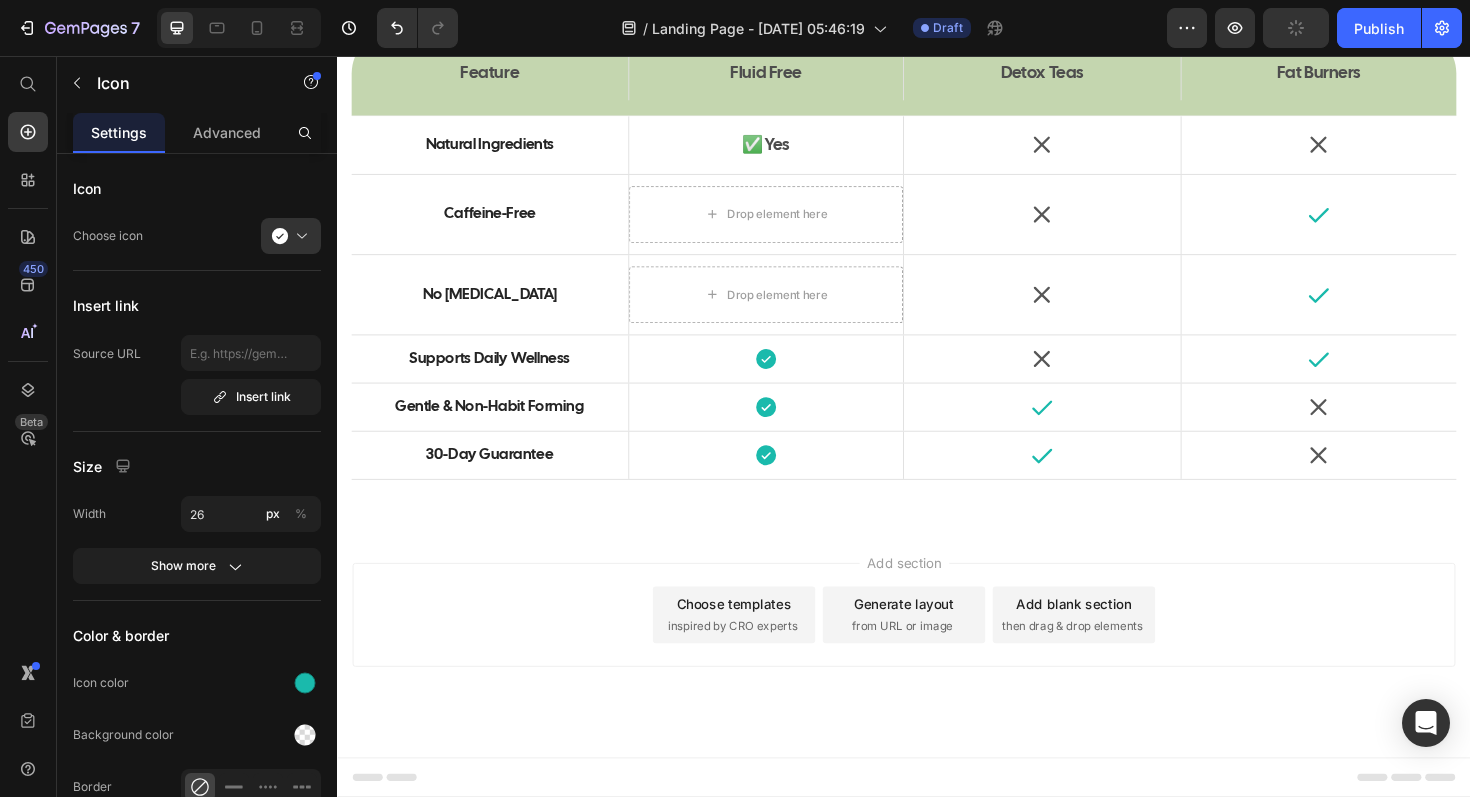 click 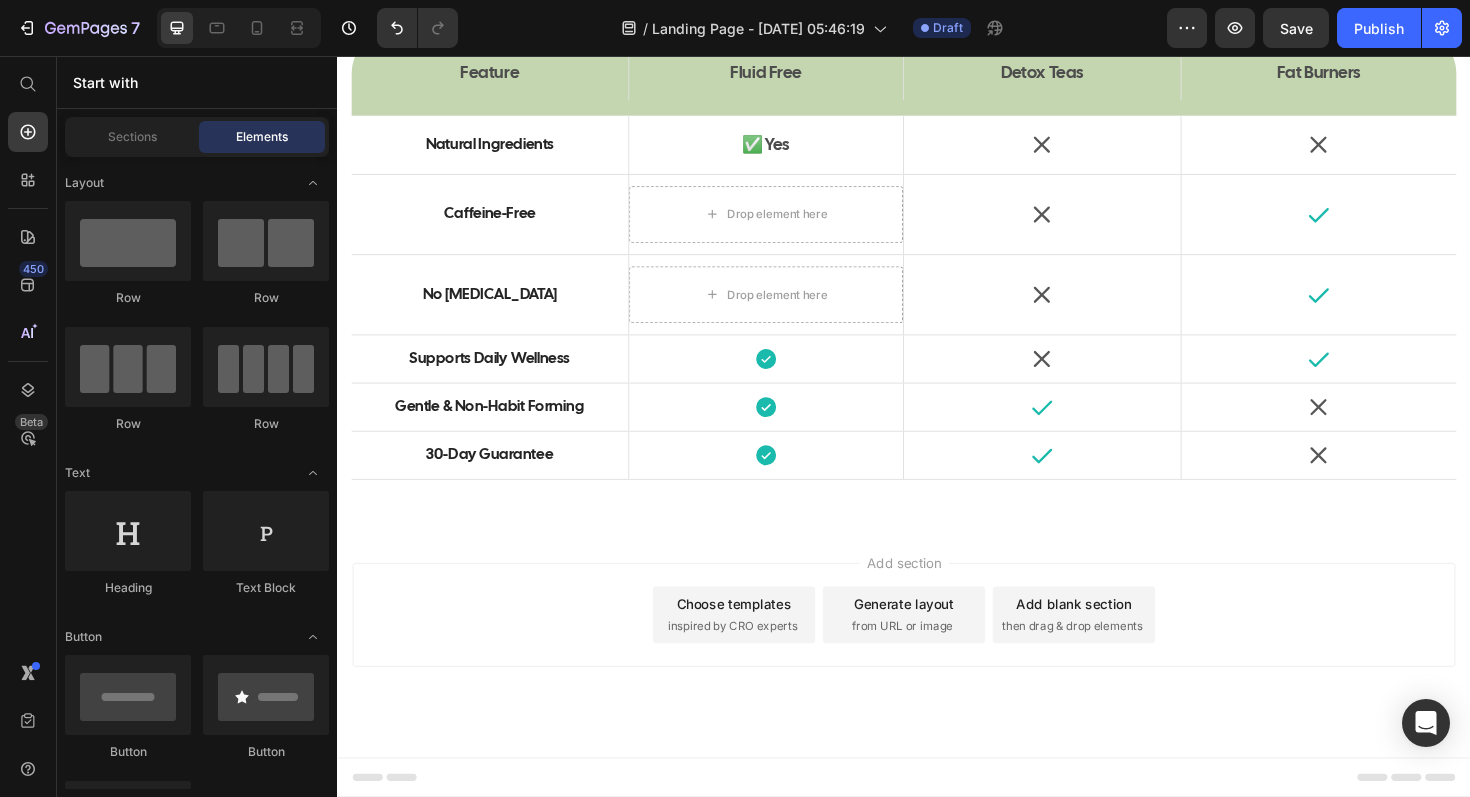 scroll, scrollTop: 13859, scrollLeft: 0, axis: vertical 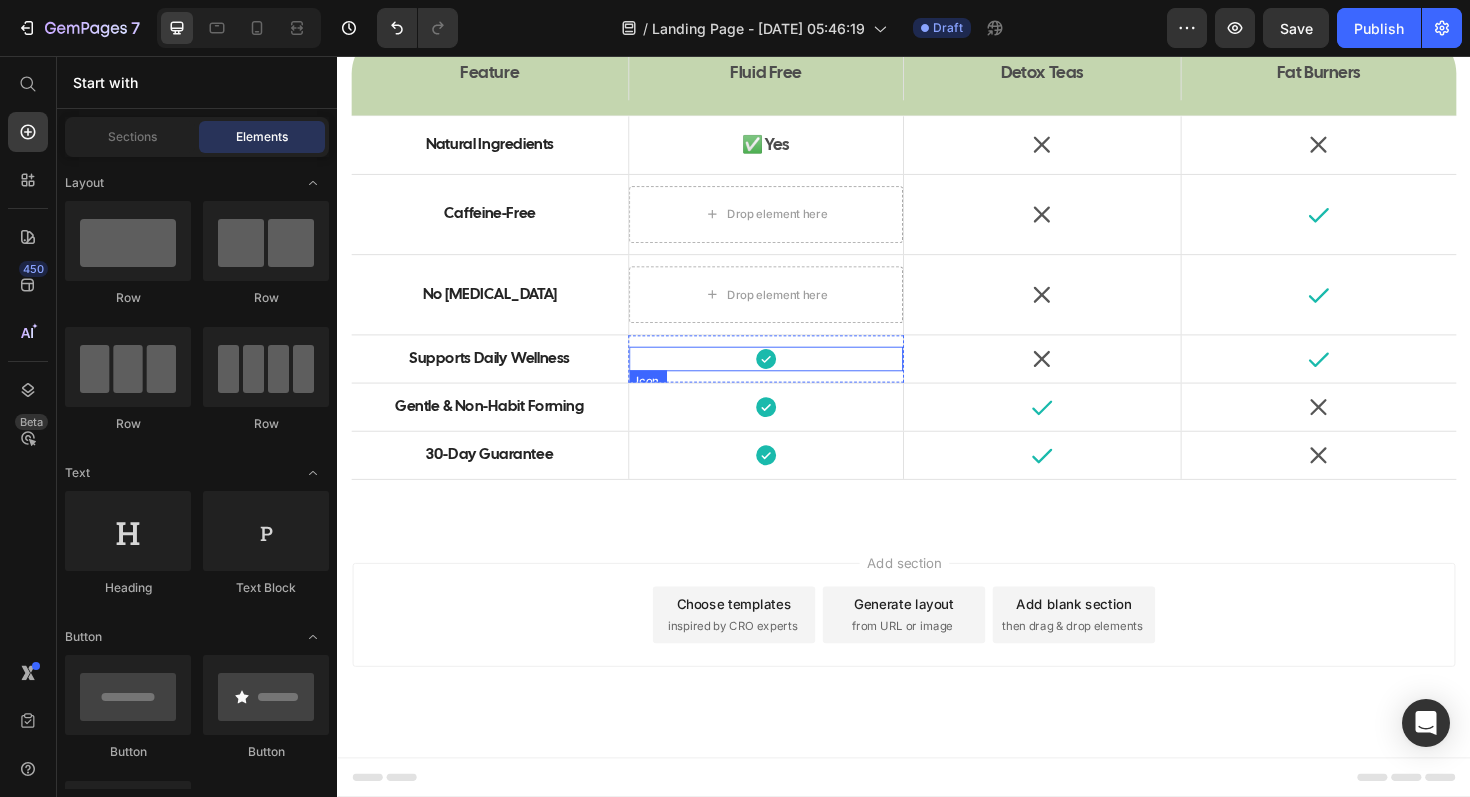 click on "Icon" at bounding box center [791, 377] 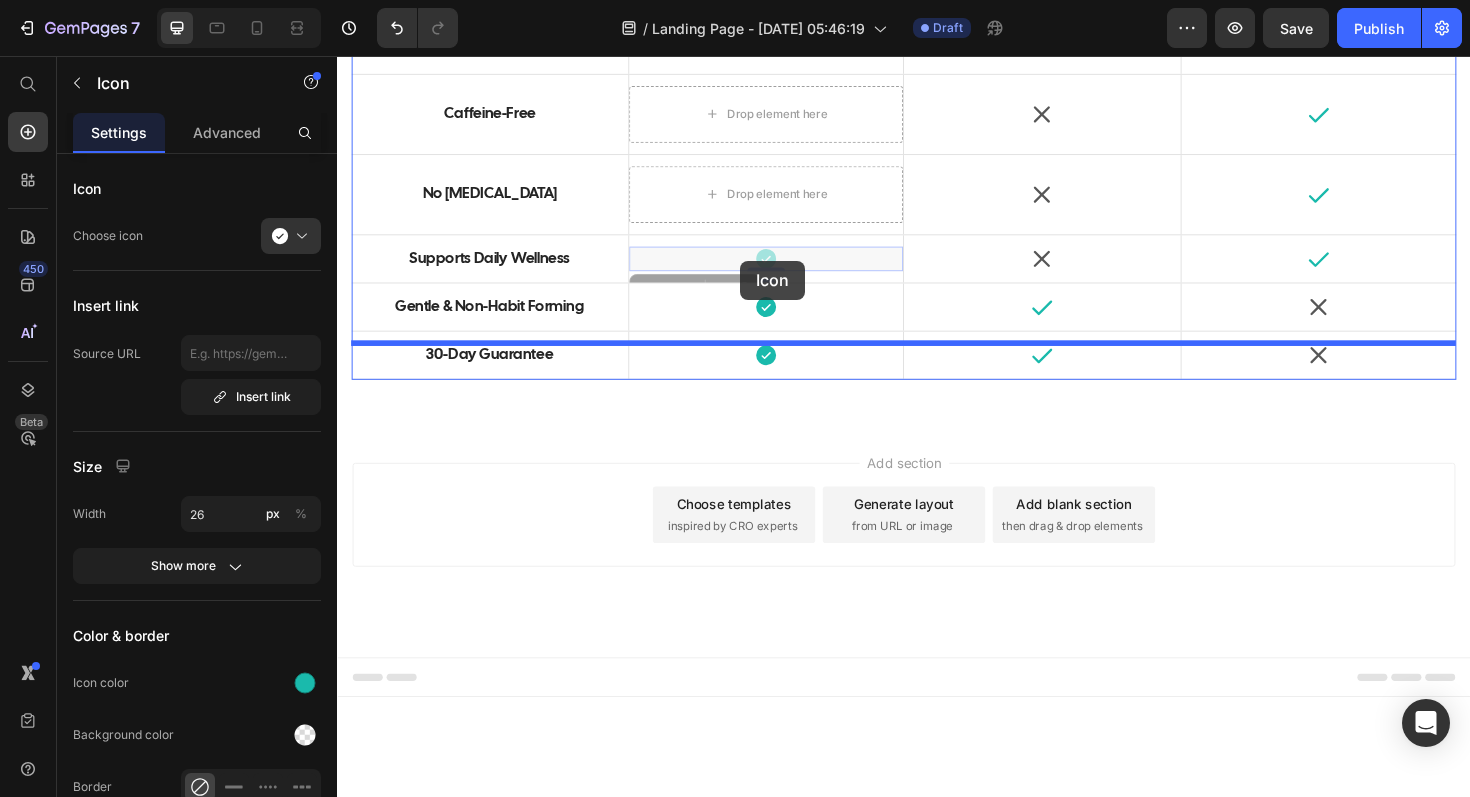 drag, startPoint x: 731, startPoint y: 653, endPoint x: 763, endPoint y: 273, distance: 381.345 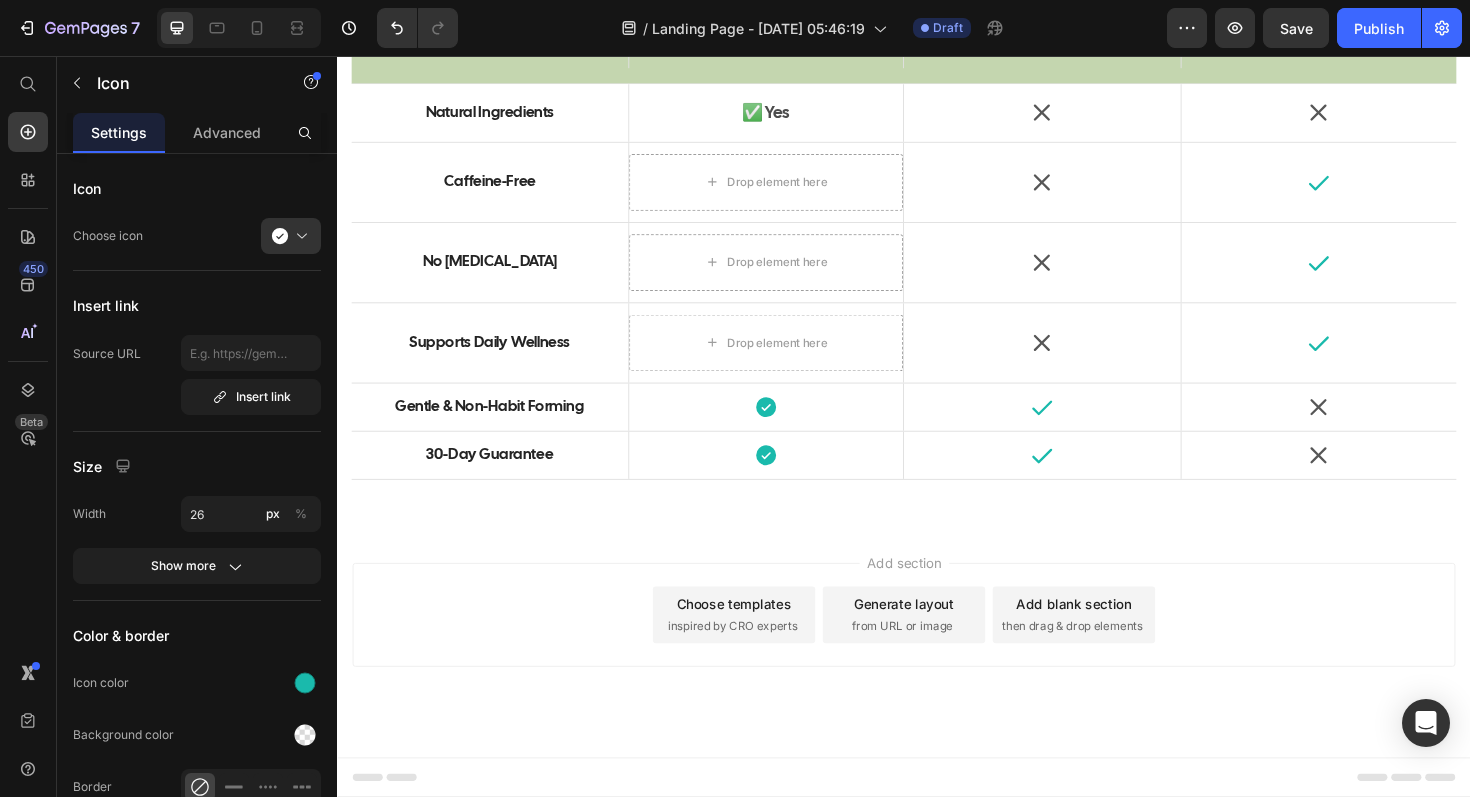 click 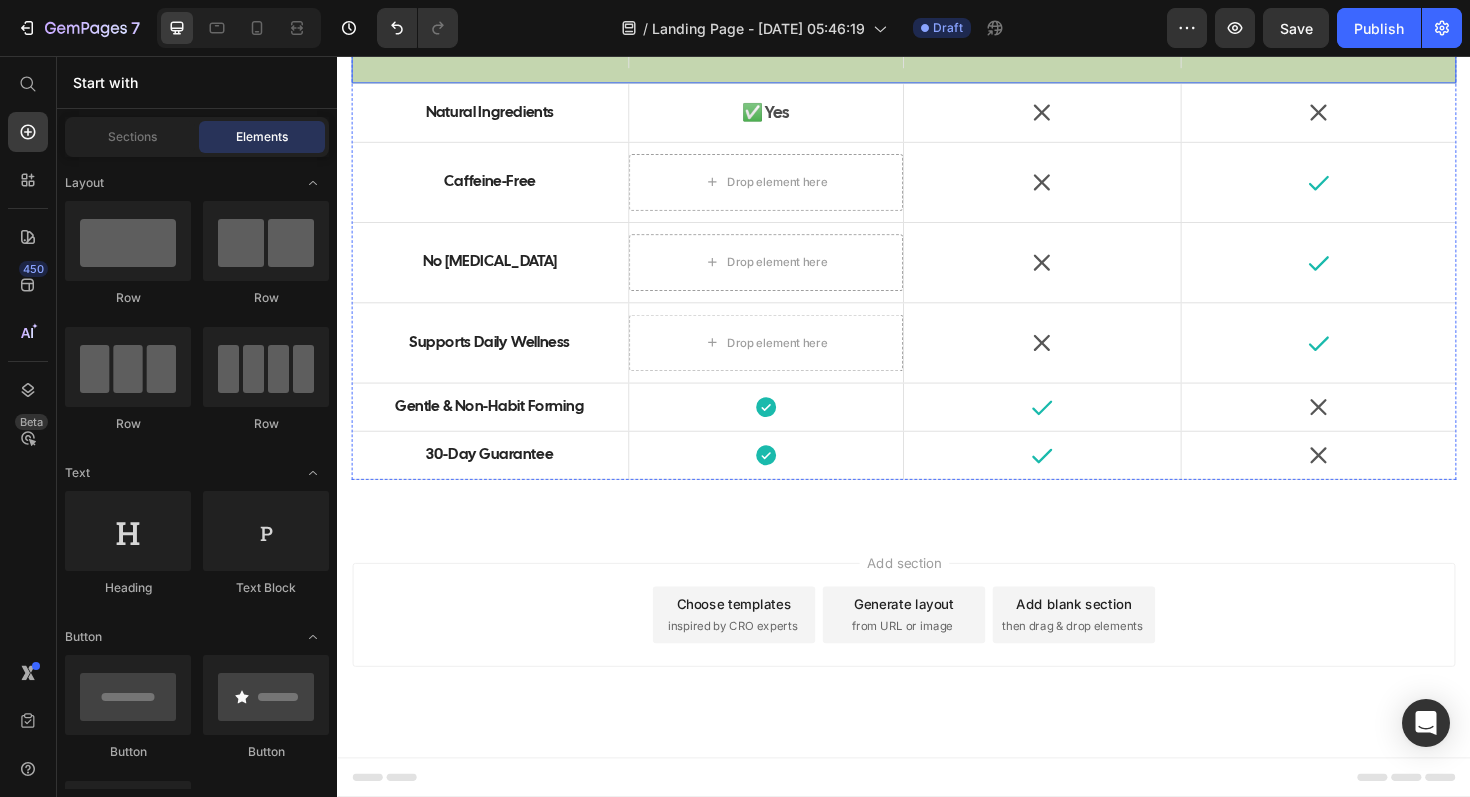 scroll, scrollTop: 13915, scrollLeft: 0, axis: vertical 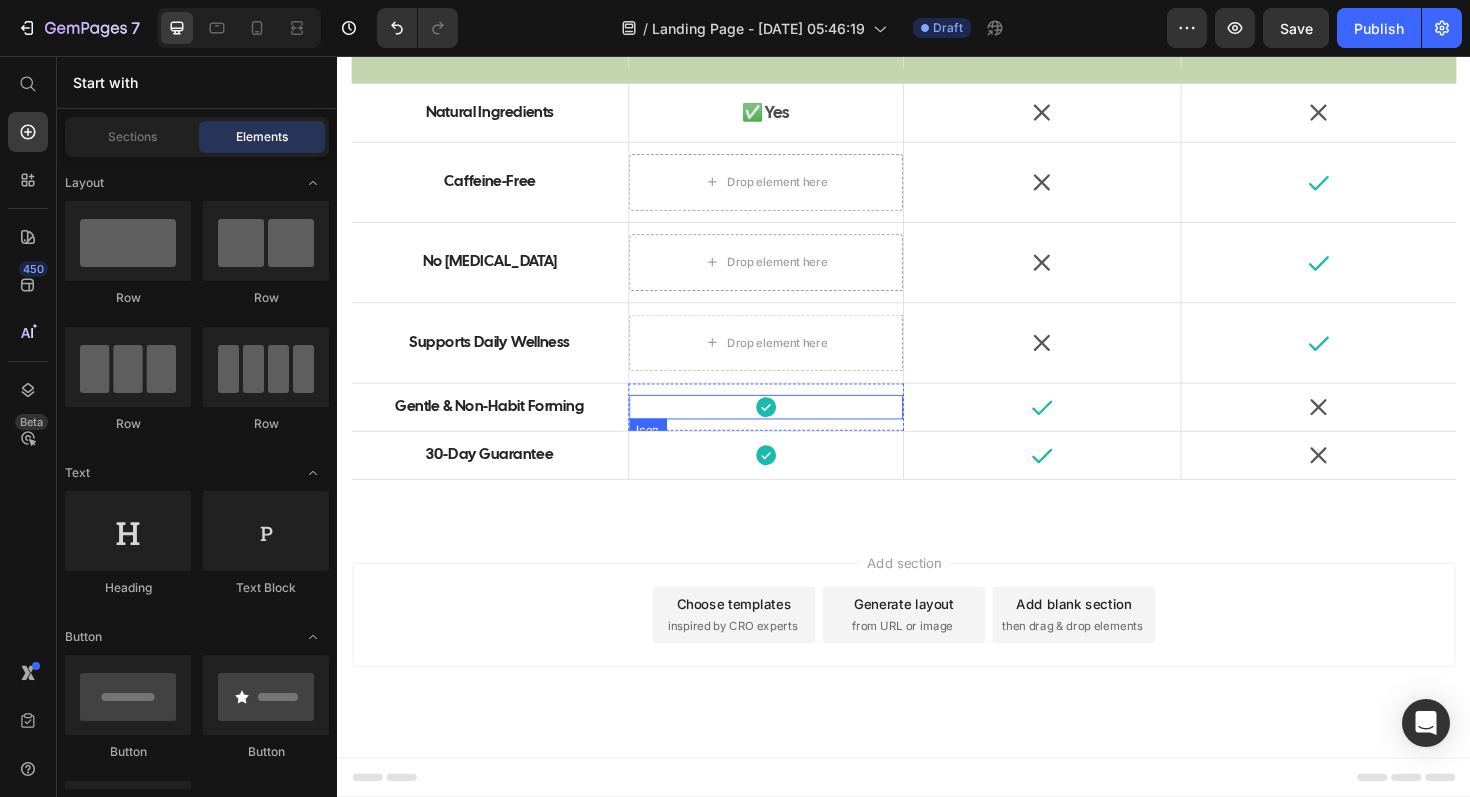 click on "Icon" at bounding box center (791, 428) 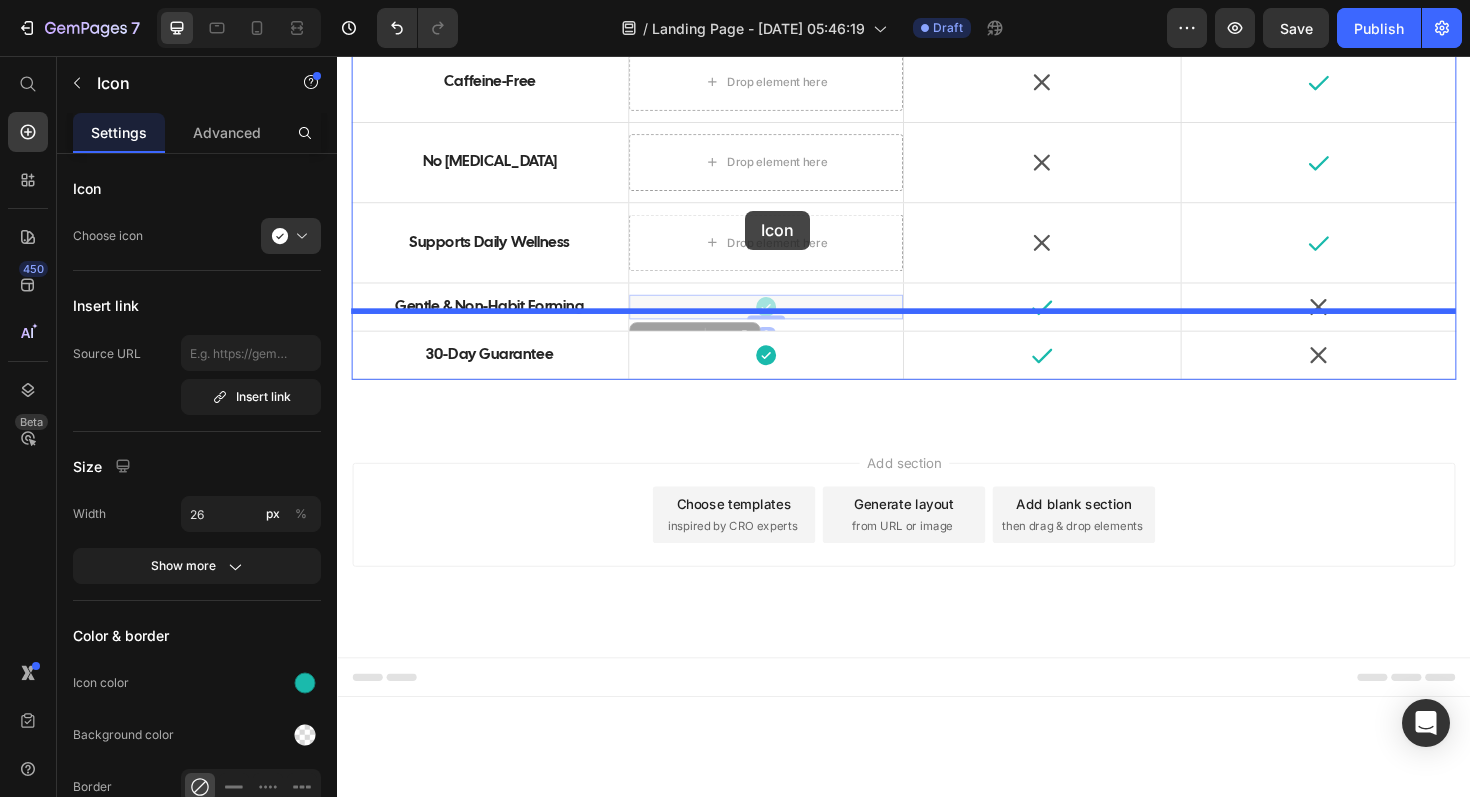 drag, startPoint x: 727, startPoint y: 686, endPoint x: 768, endPoint y: 219, distance: 468.79633 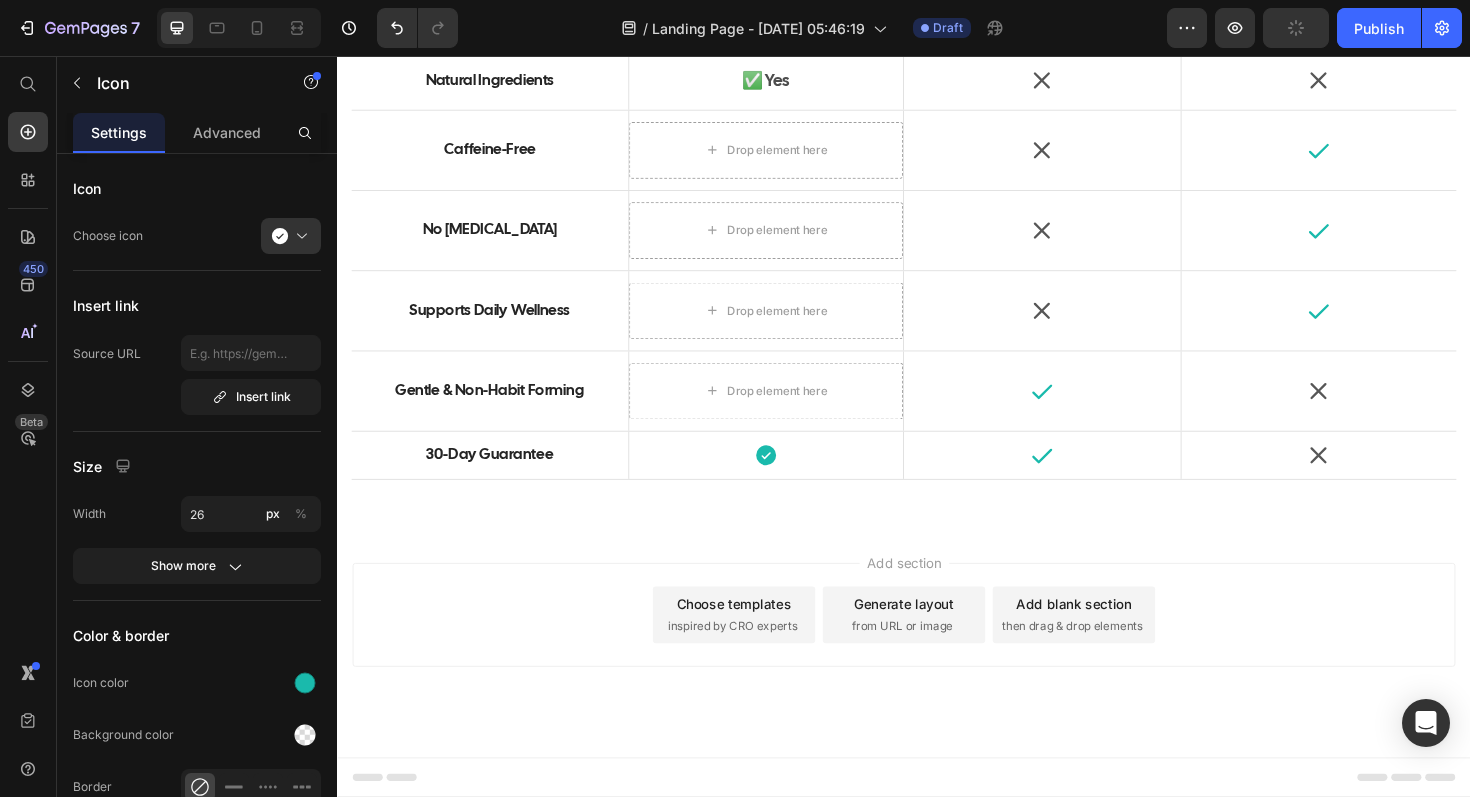 click 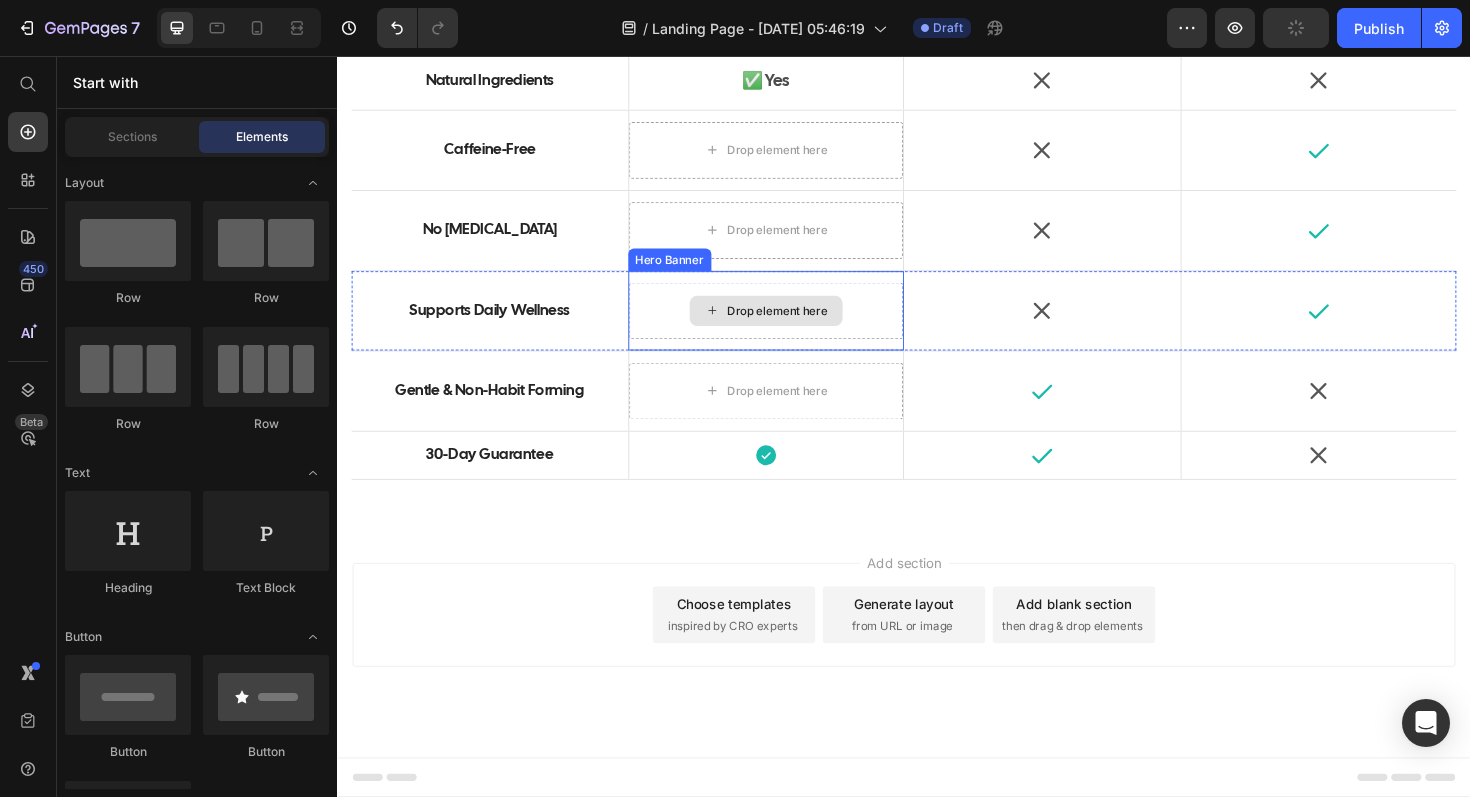 scroll, scrollTop: 13958, scrollLeft: 0, axis: vertical 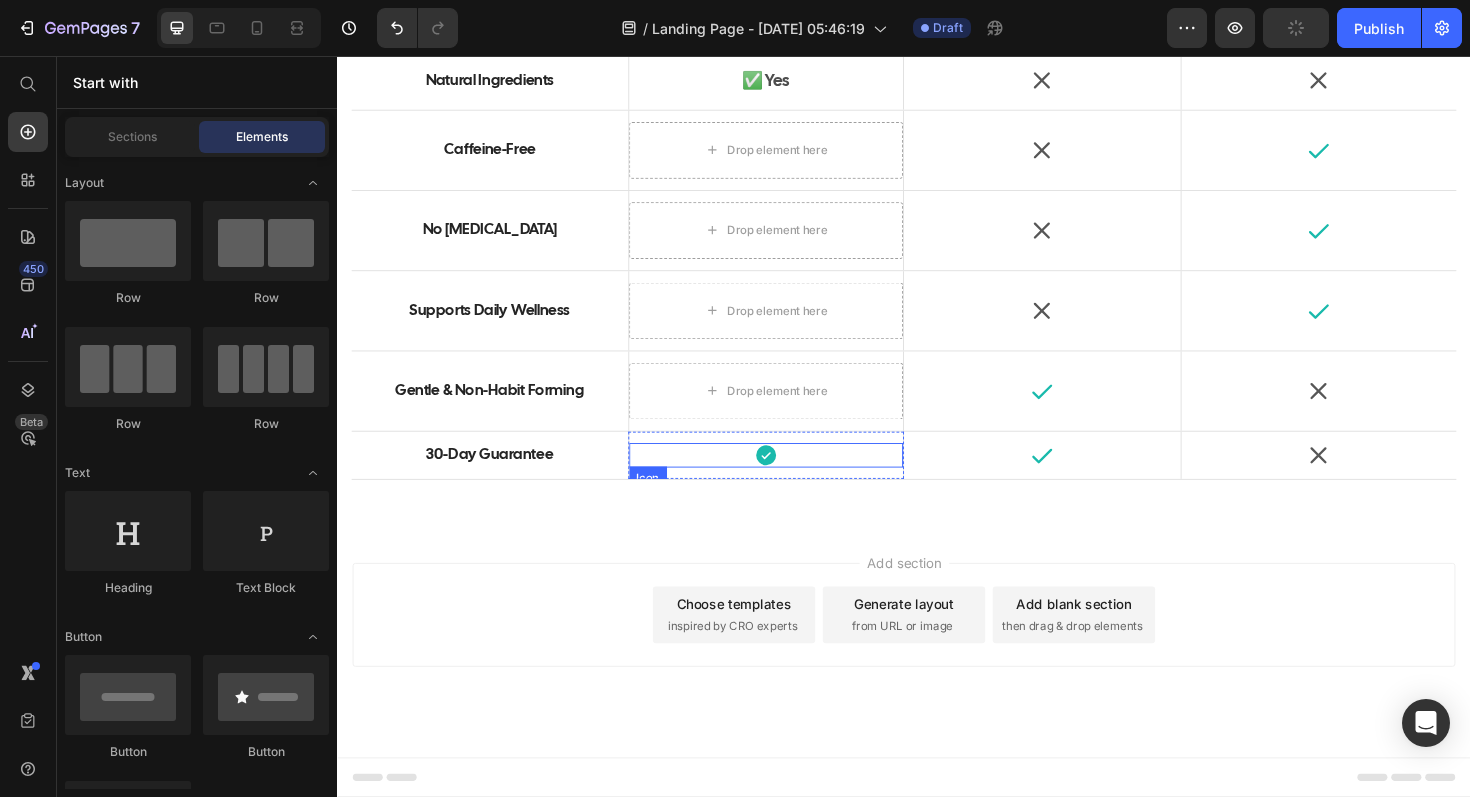 click on "Icon" at bounding box center (791, 479) 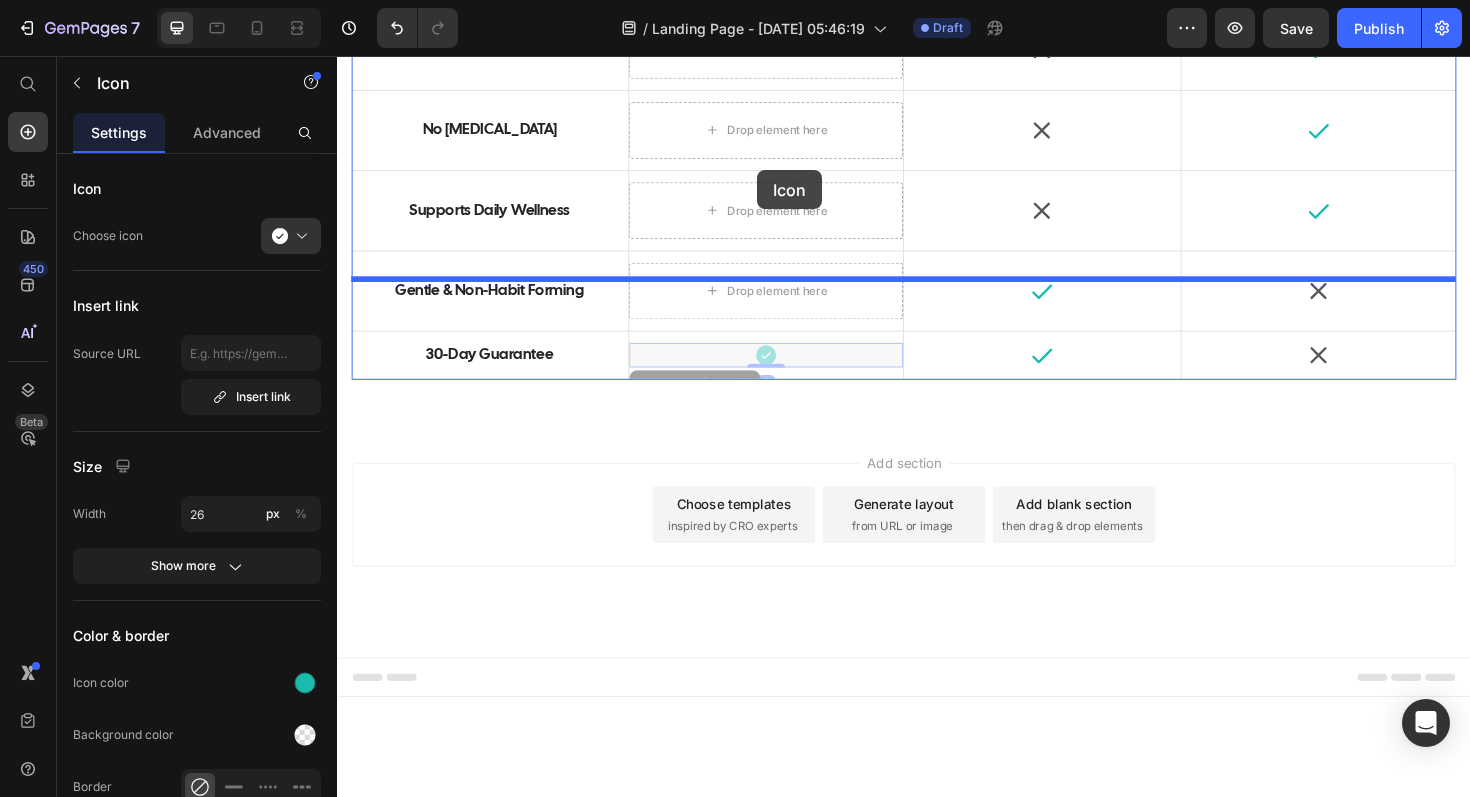 drag, startPoint x: 750, startPoint y: 728, endPoint x: 782, endPoint y: 178, distance: 550.9301 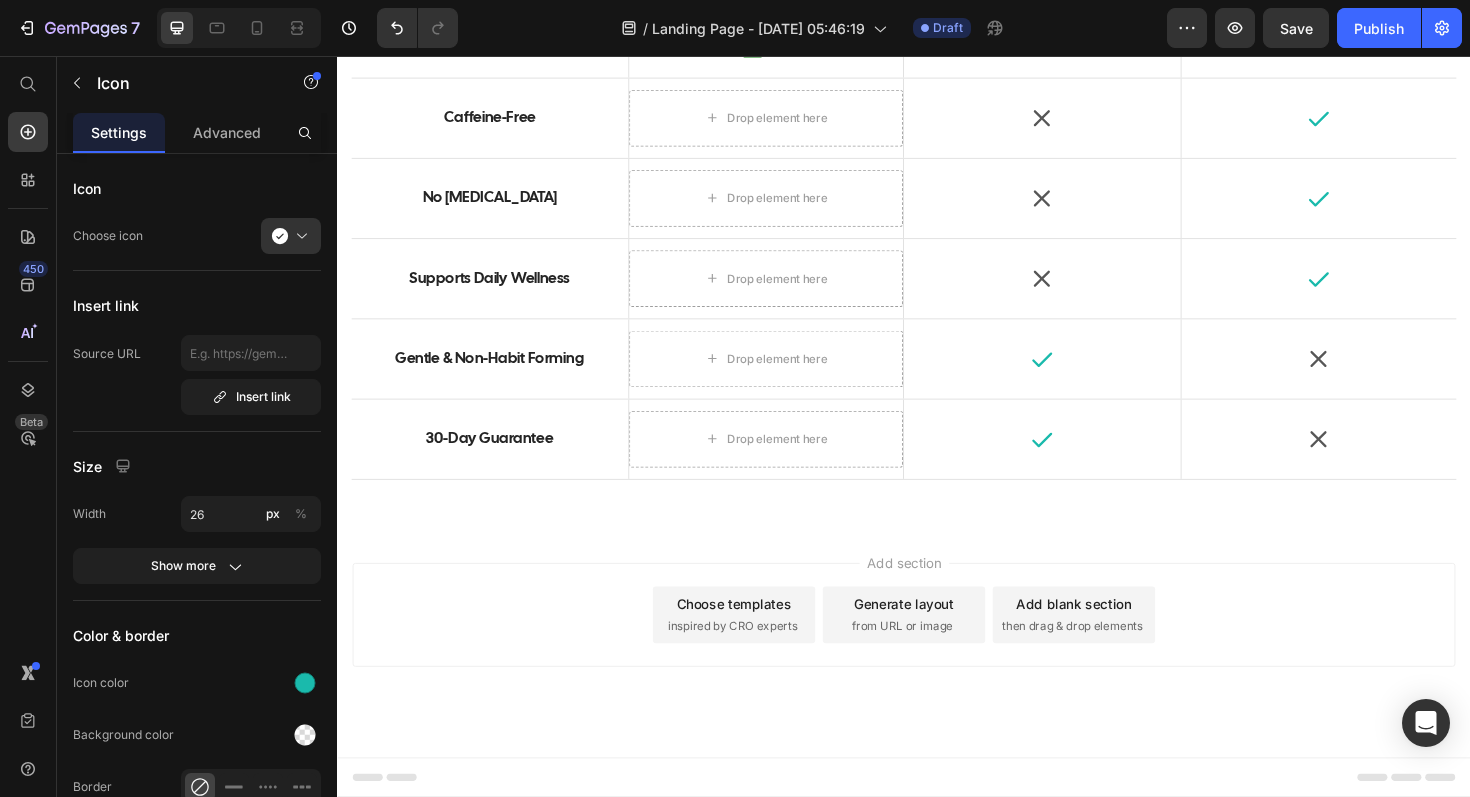 click 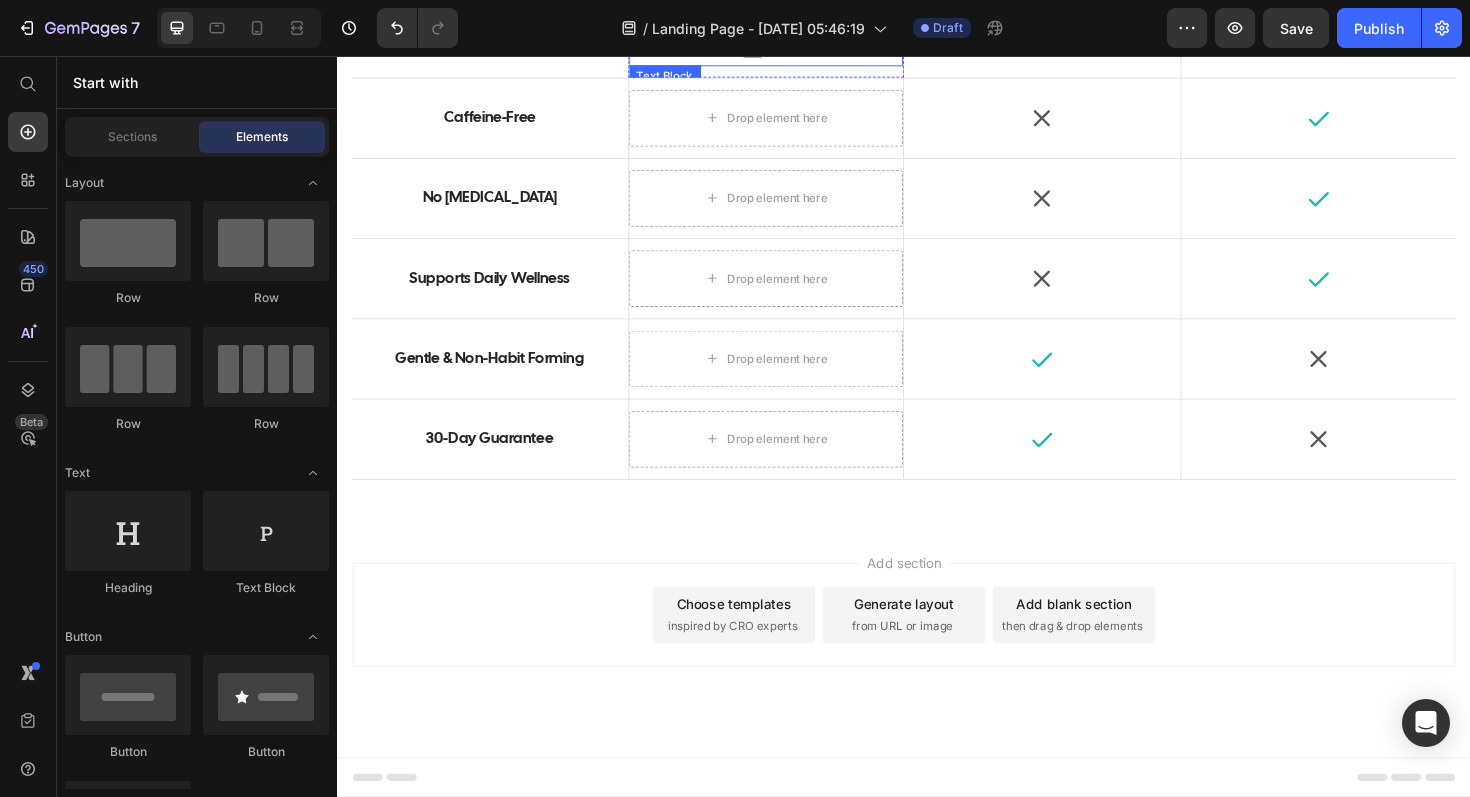 click on "✅ Yes" at bounding box center (791, 48) 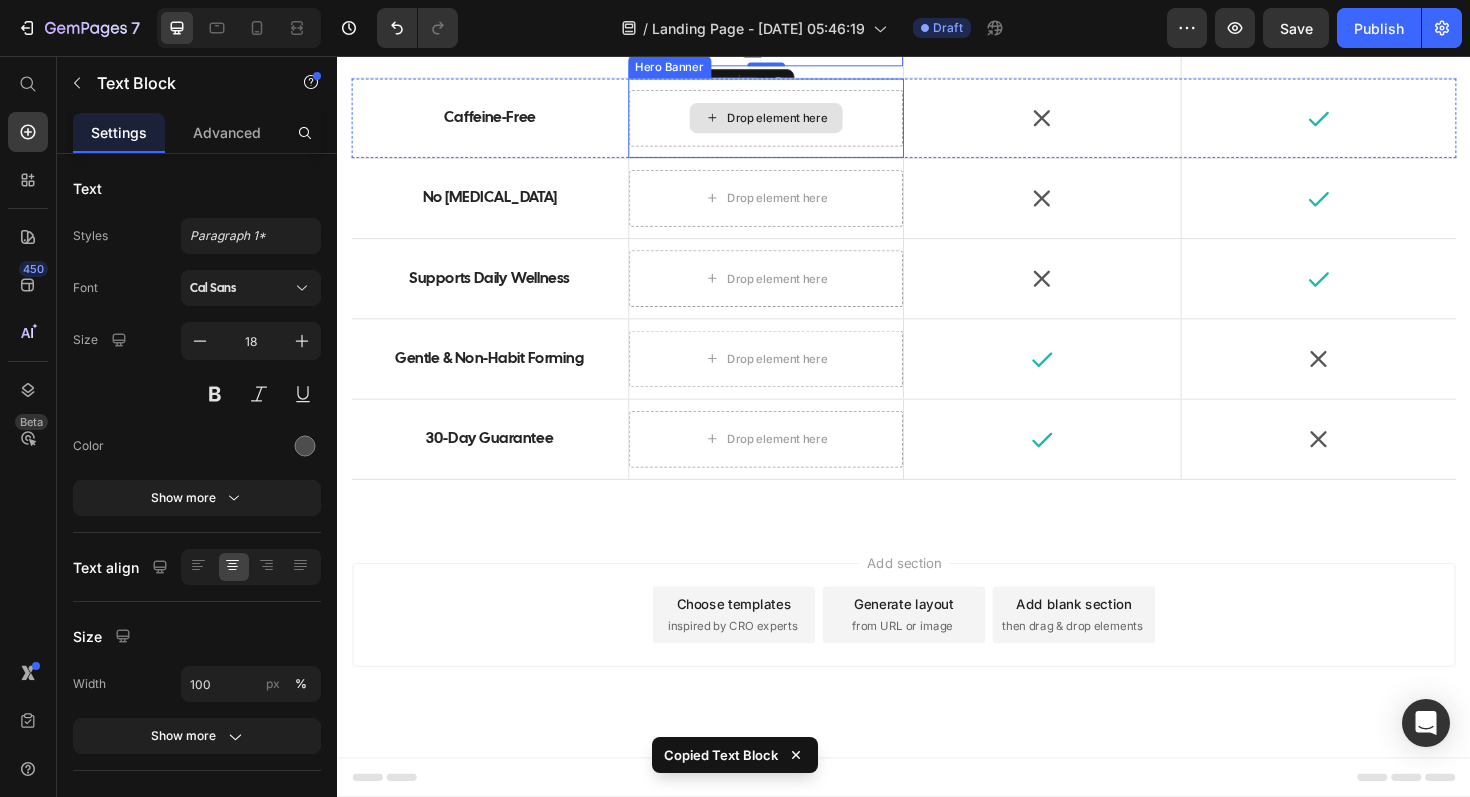 click on "Drop element here" at bounding box center [791, 122] 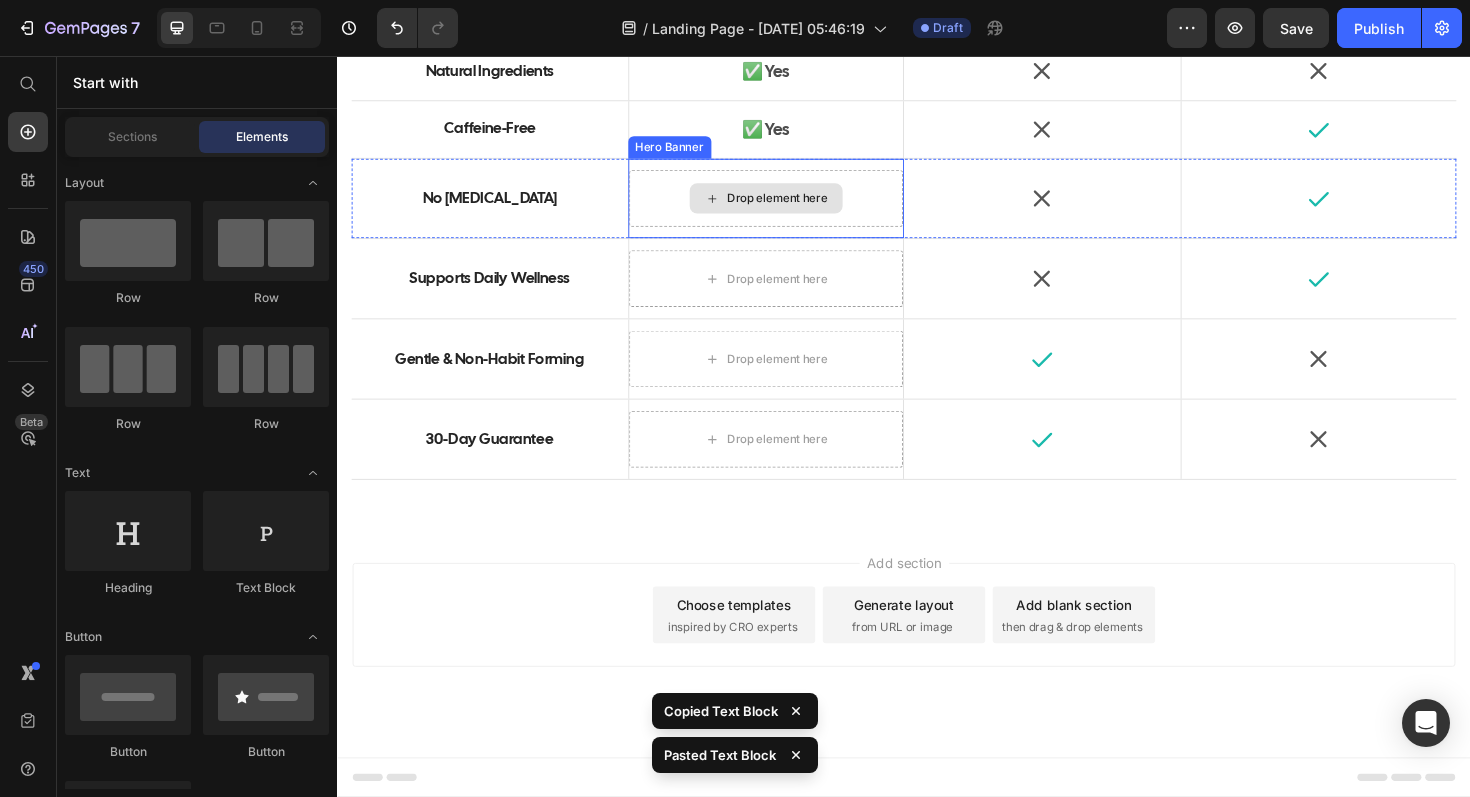 click on "Drop element here" at bounding box center [791, 207] 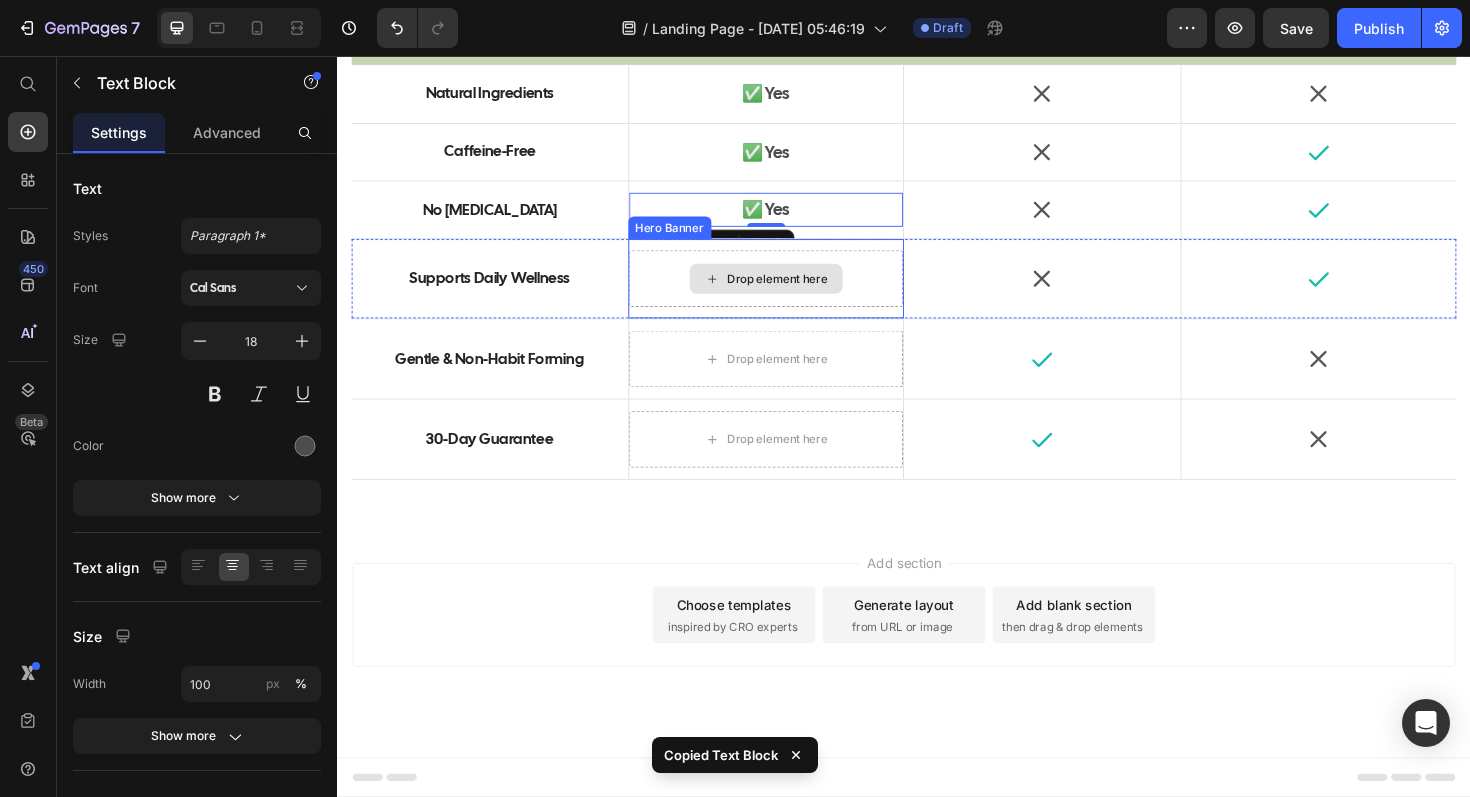 click on "Drop element here" at bounding box center [791, 292] 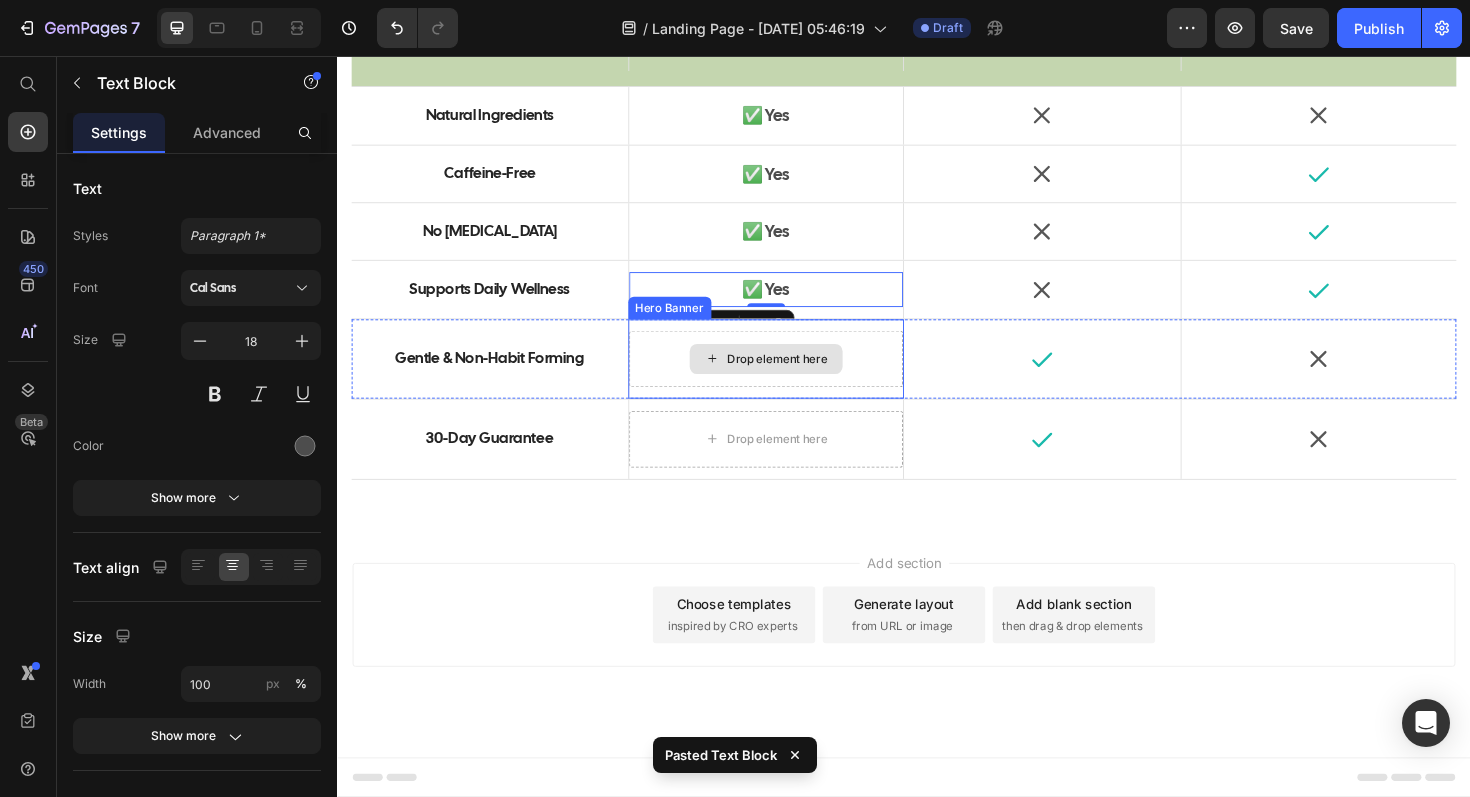 click on "Drop element here" at bounding box center [791, 377] 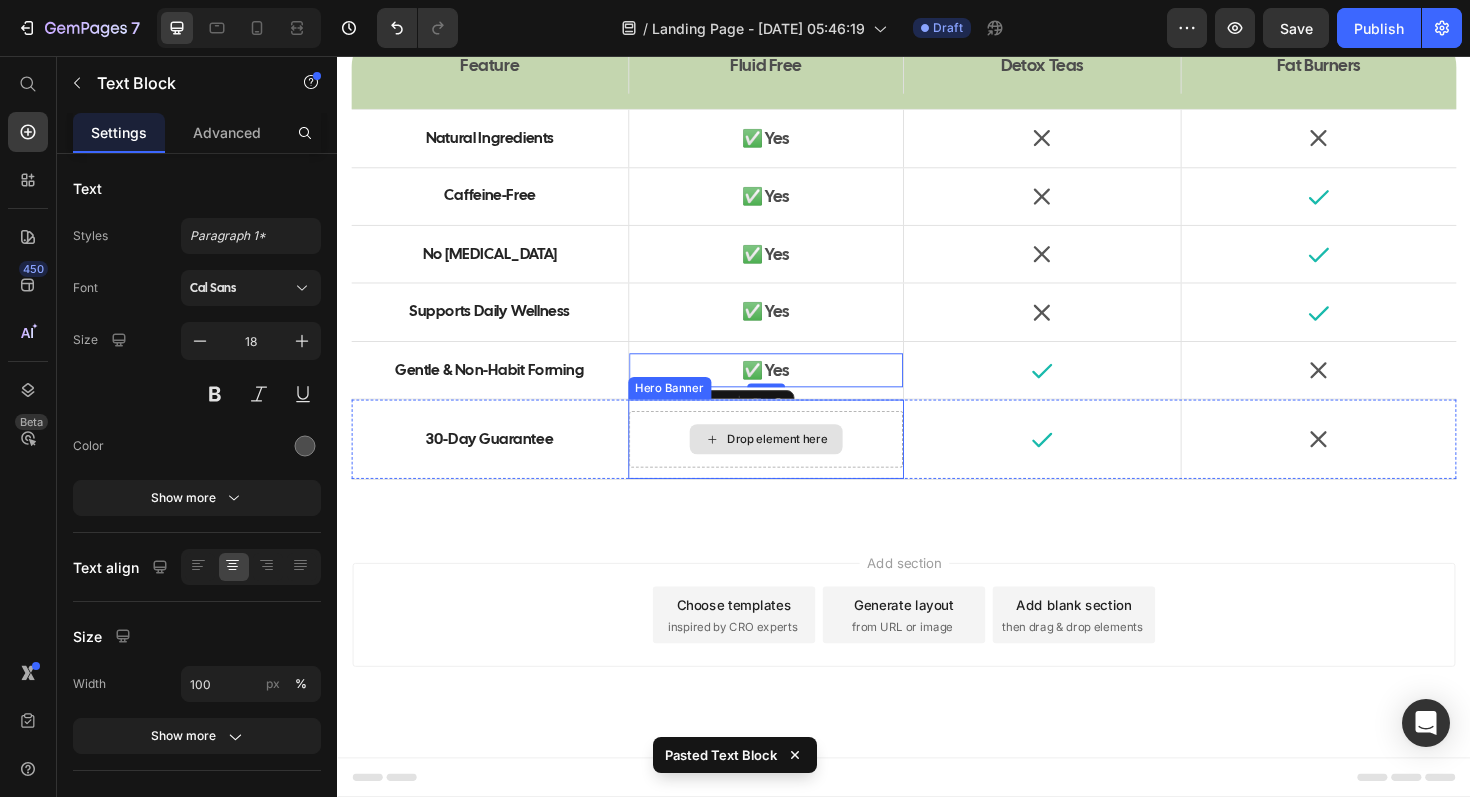 click on "Drop element here" at bounding box center (791, 462) 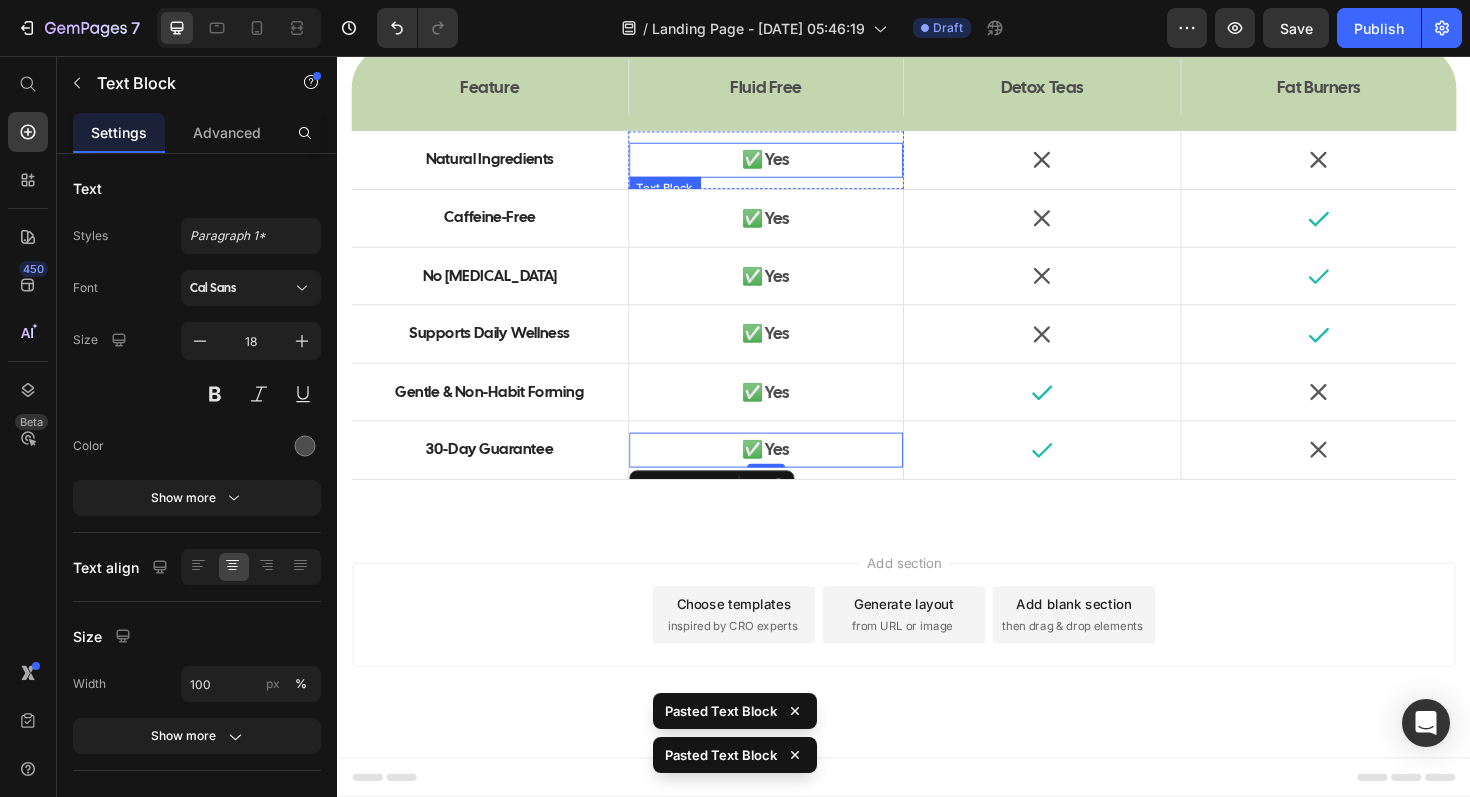 click on "✅ Yes" at bounding box center (791, 166) 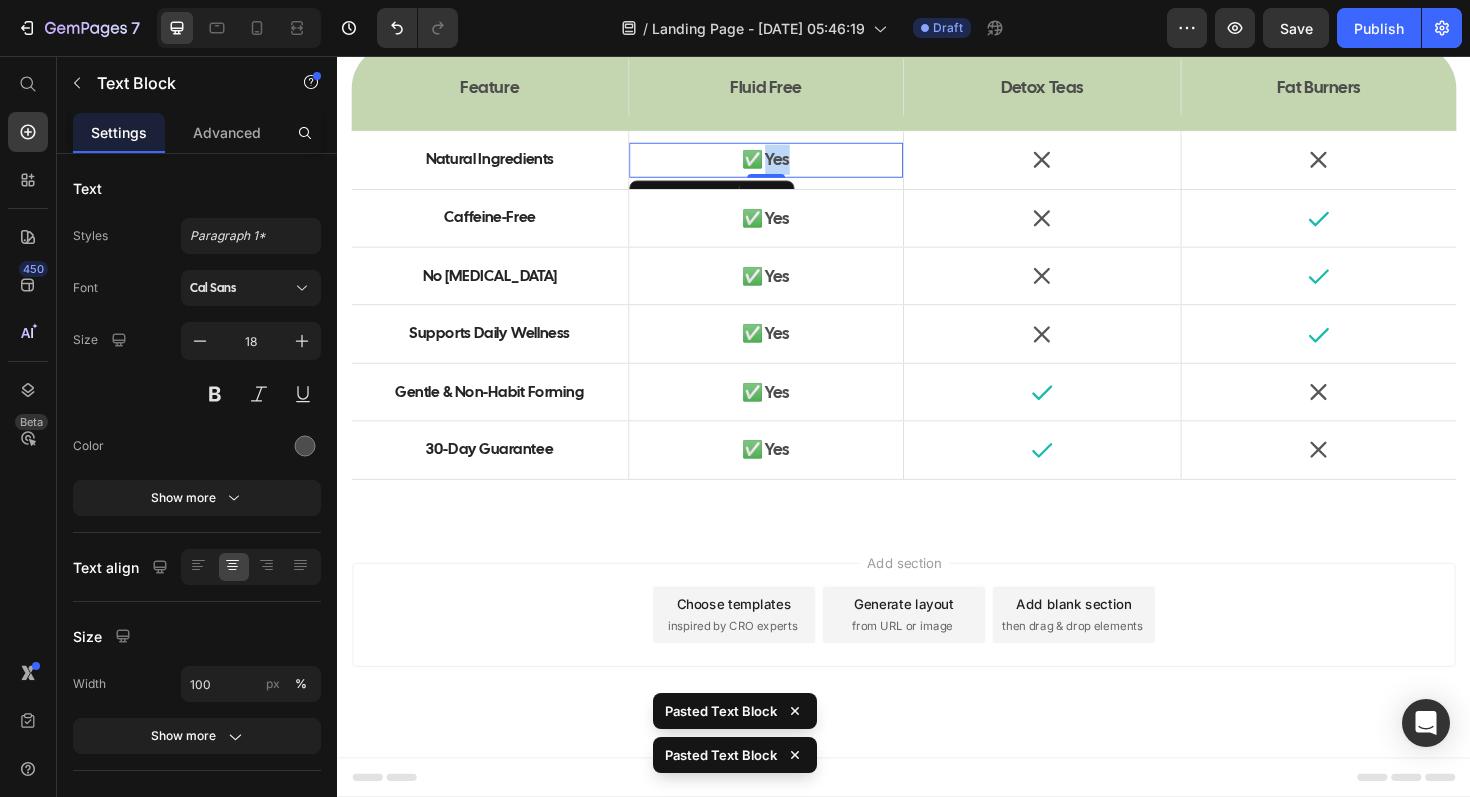 click on "✅ Yes" at bounding box center (791, 166) 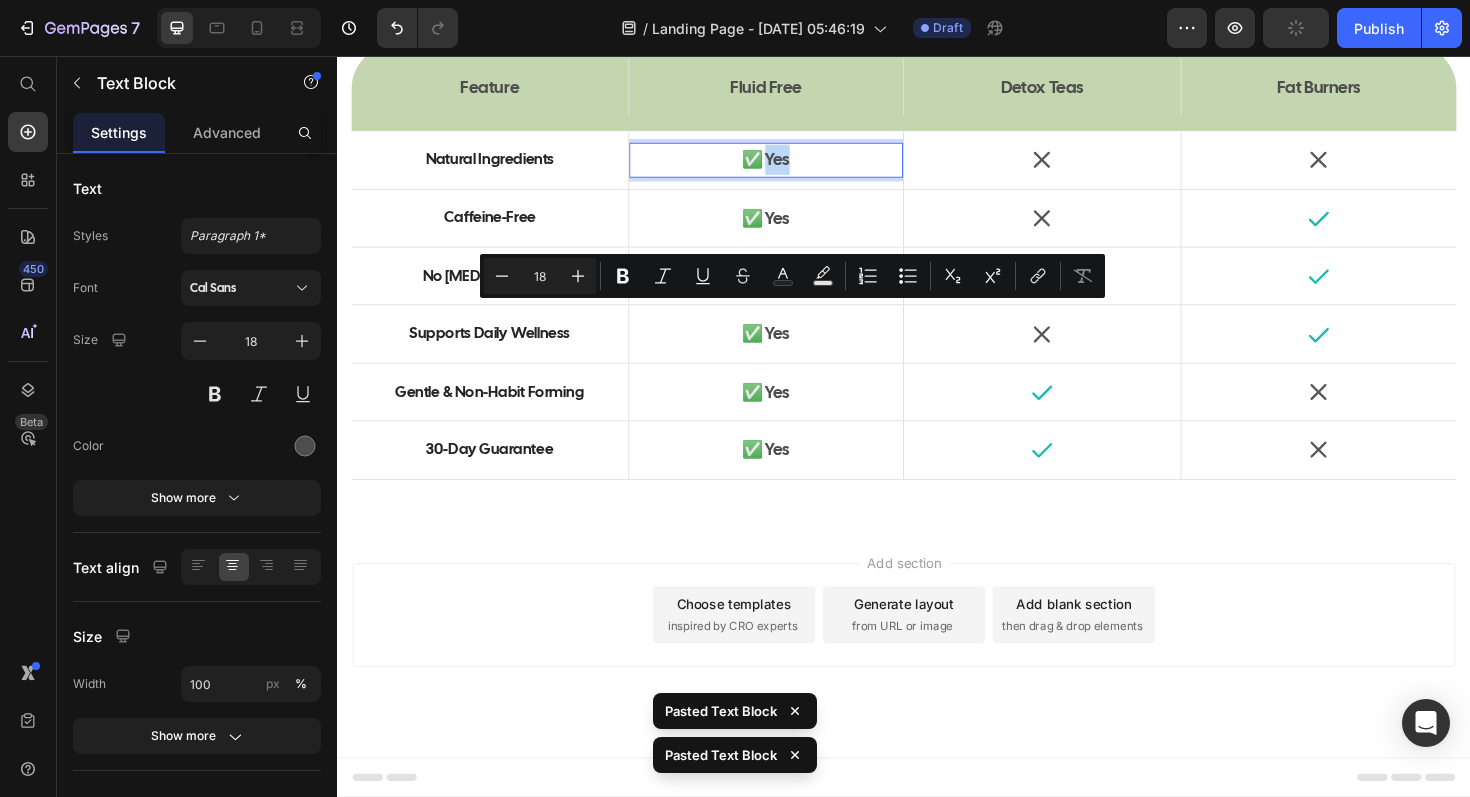 click on "✅ Yes" at bounding box center (791, 166) 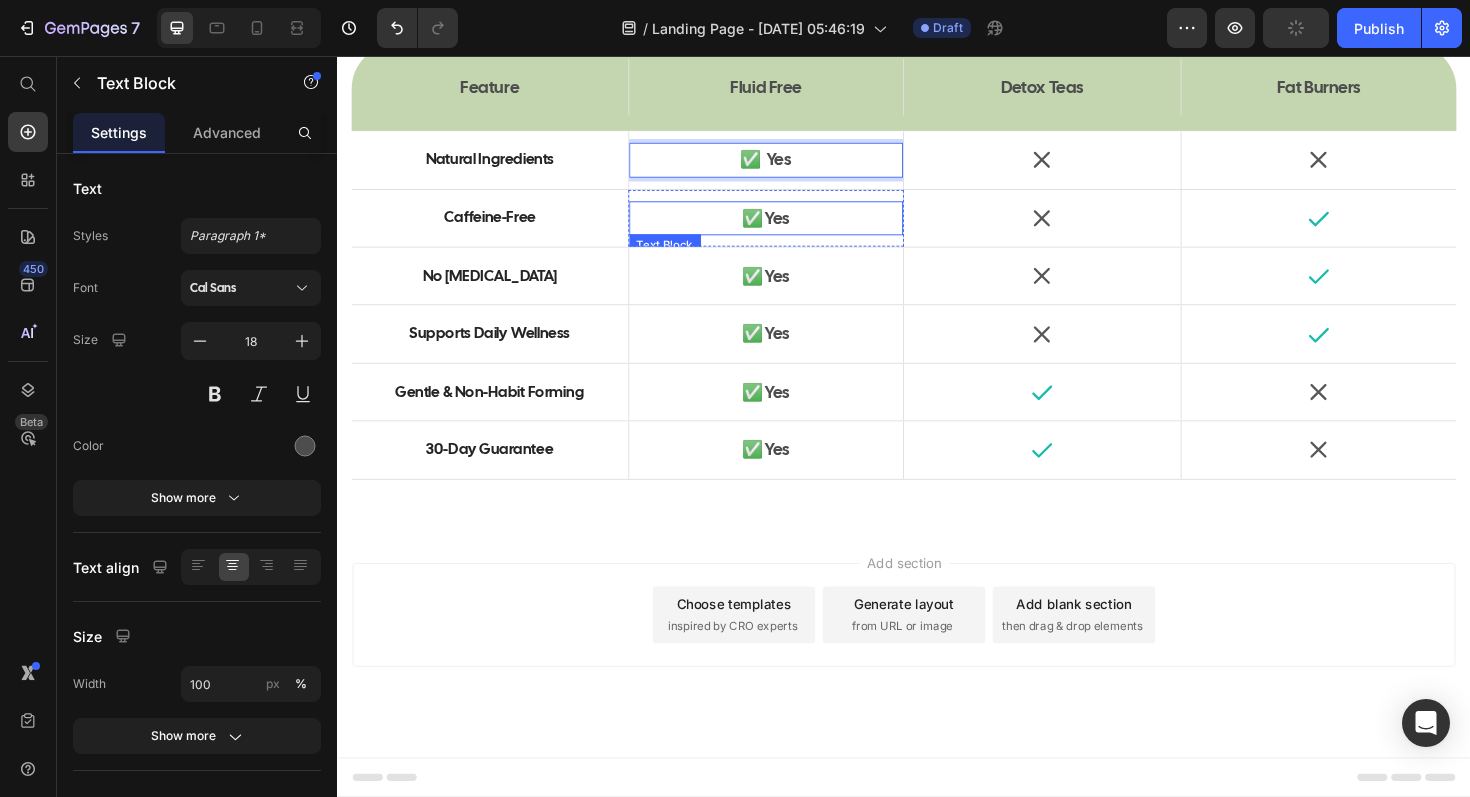 click on "✅ Yes" at bounding box center [791, 228] 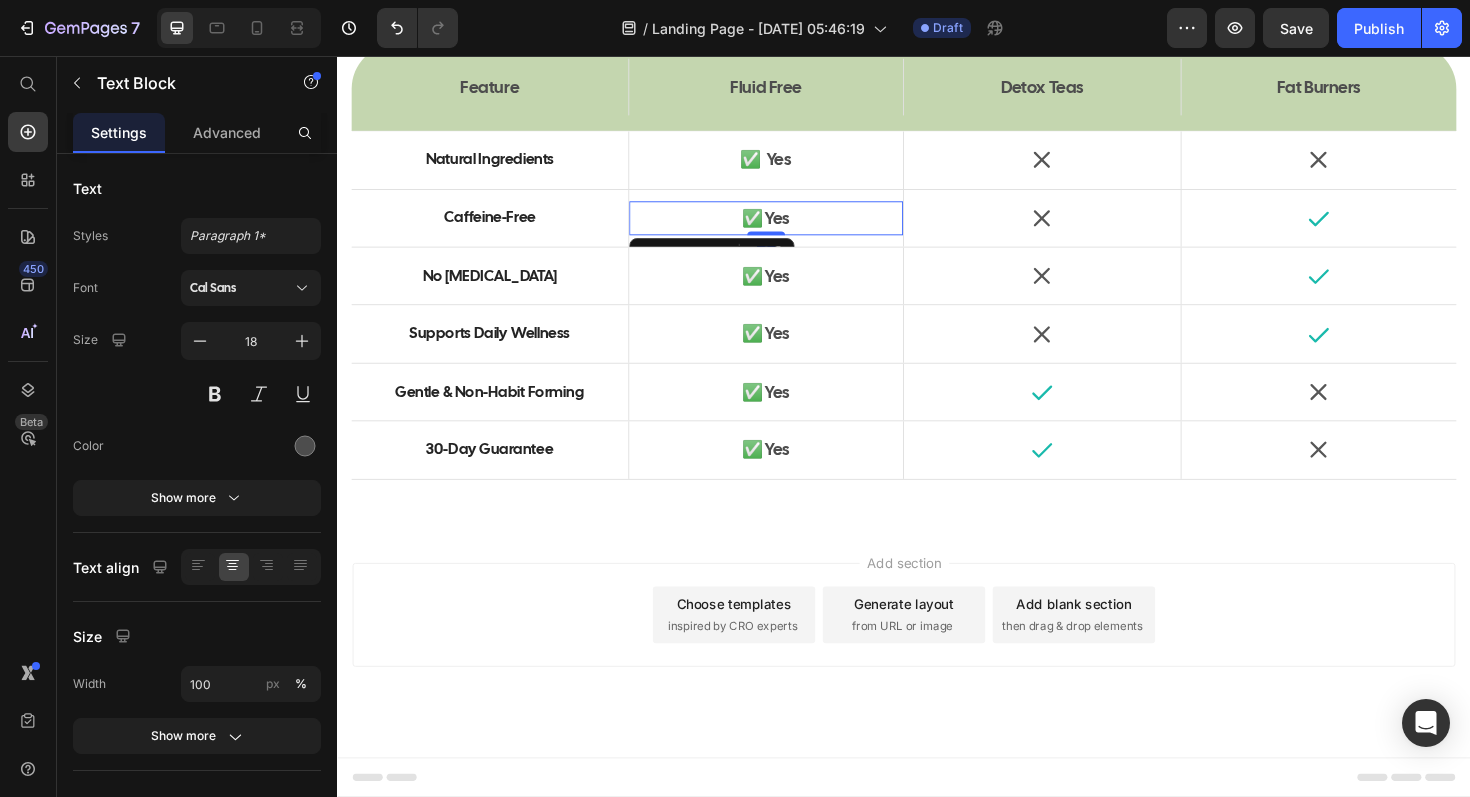 click on "✅ Yes" at bounding box center [791, 228] 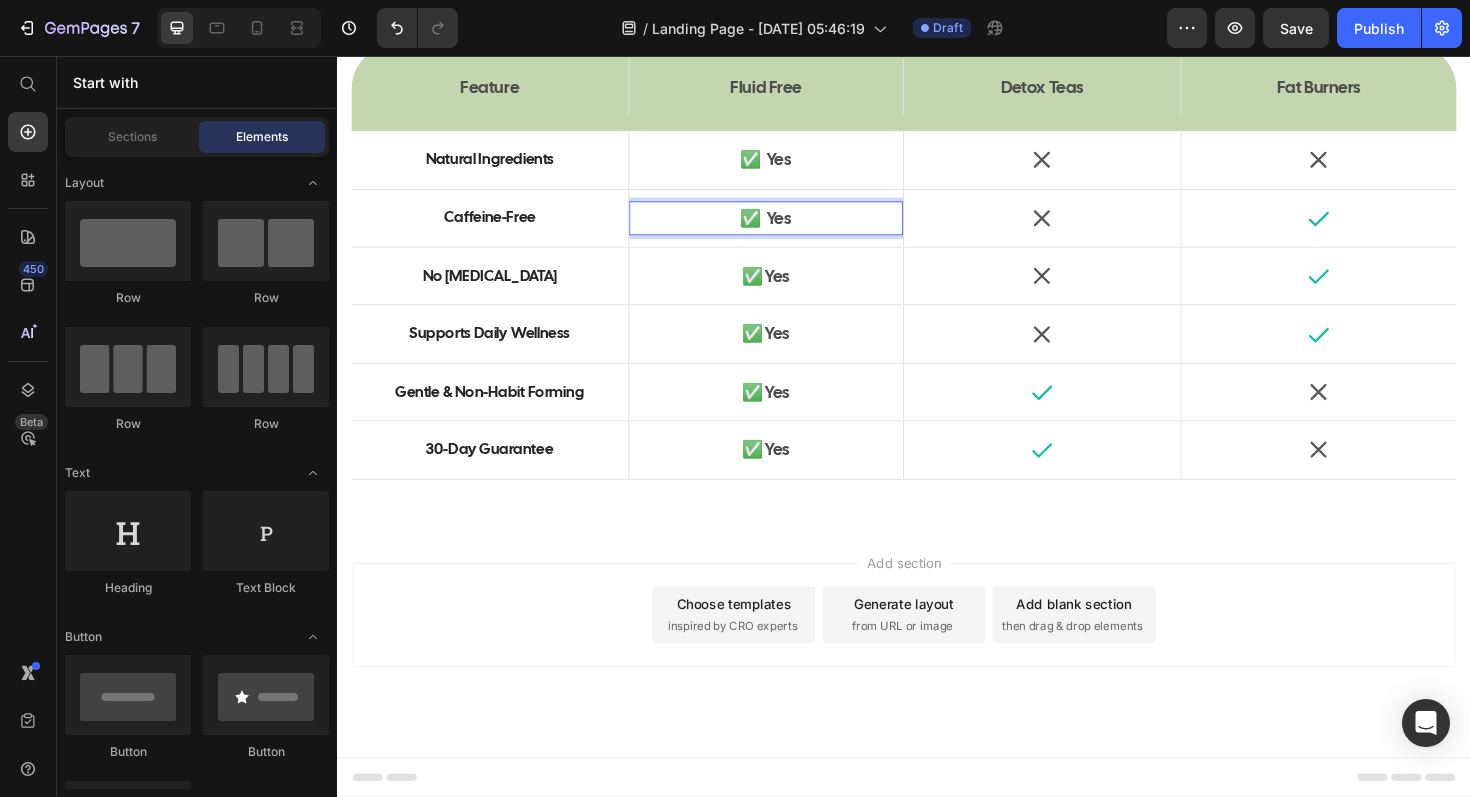 click on "Add section Choose templates inspired by CRO experts Generate layout from URL or image Add blank section then drag & drop elements" at bounding box center (937, 648) 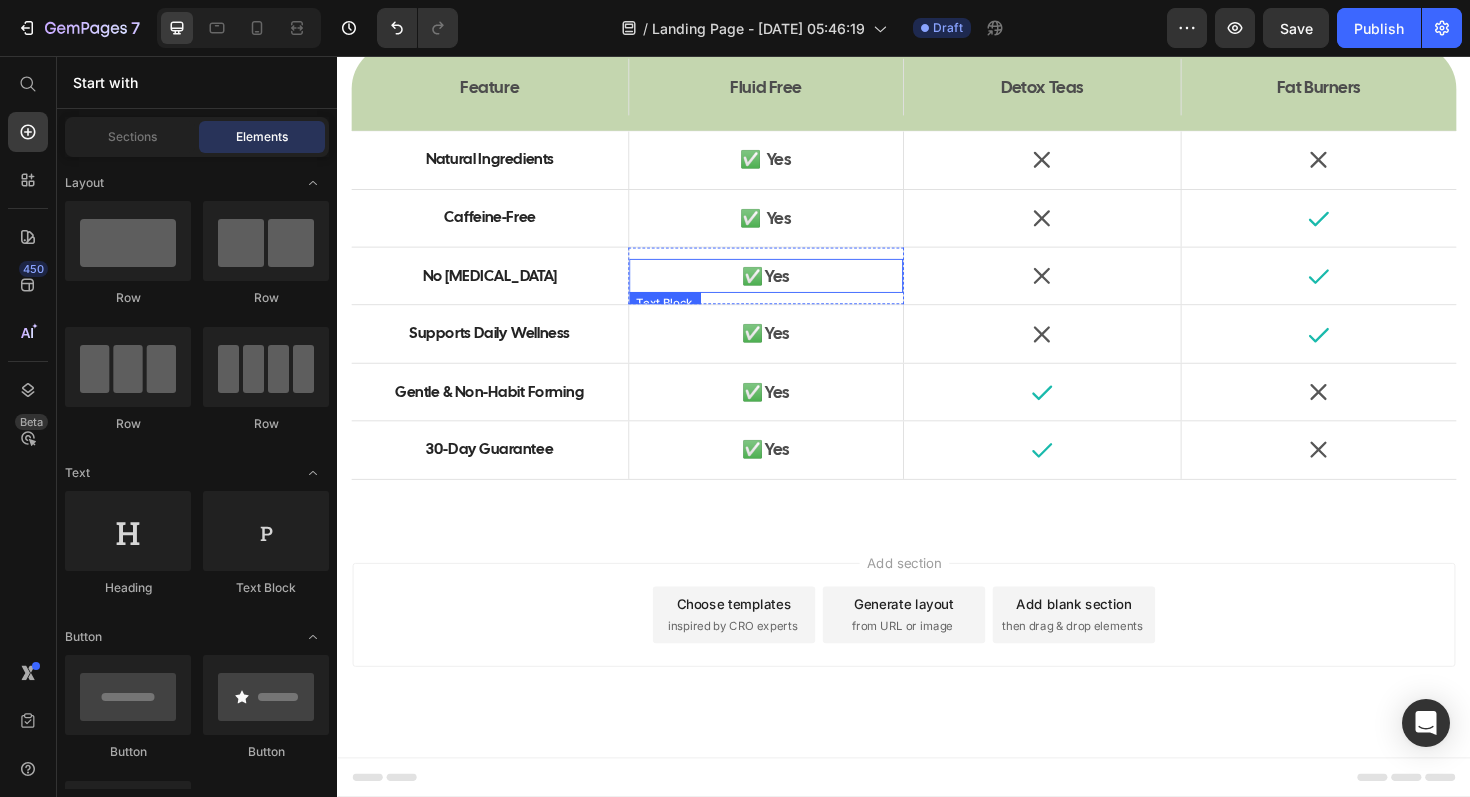 click on "✅ Yes" at bounding box center [791, 289] 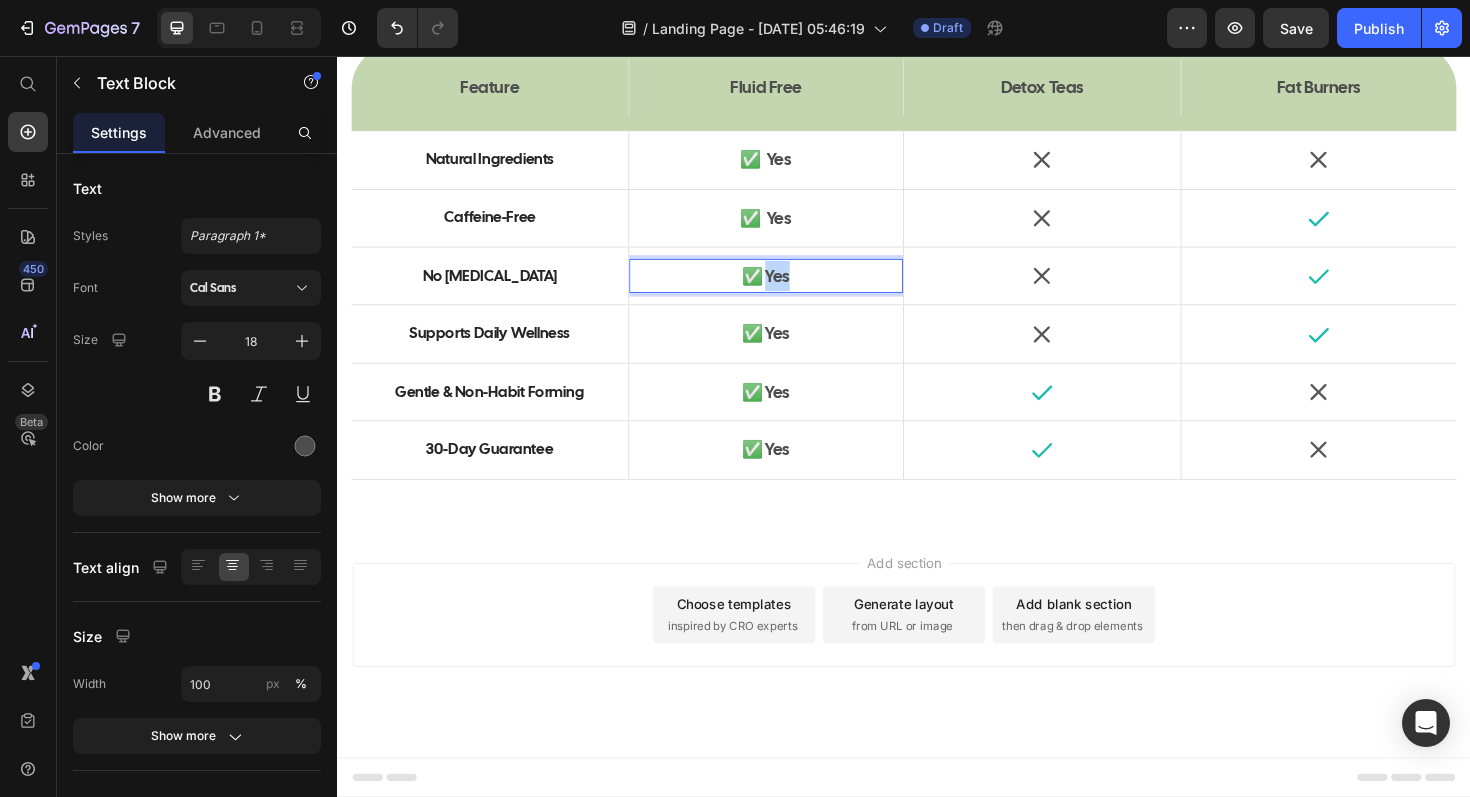 click on "✅ Yes" at bounding box center (791, 289) 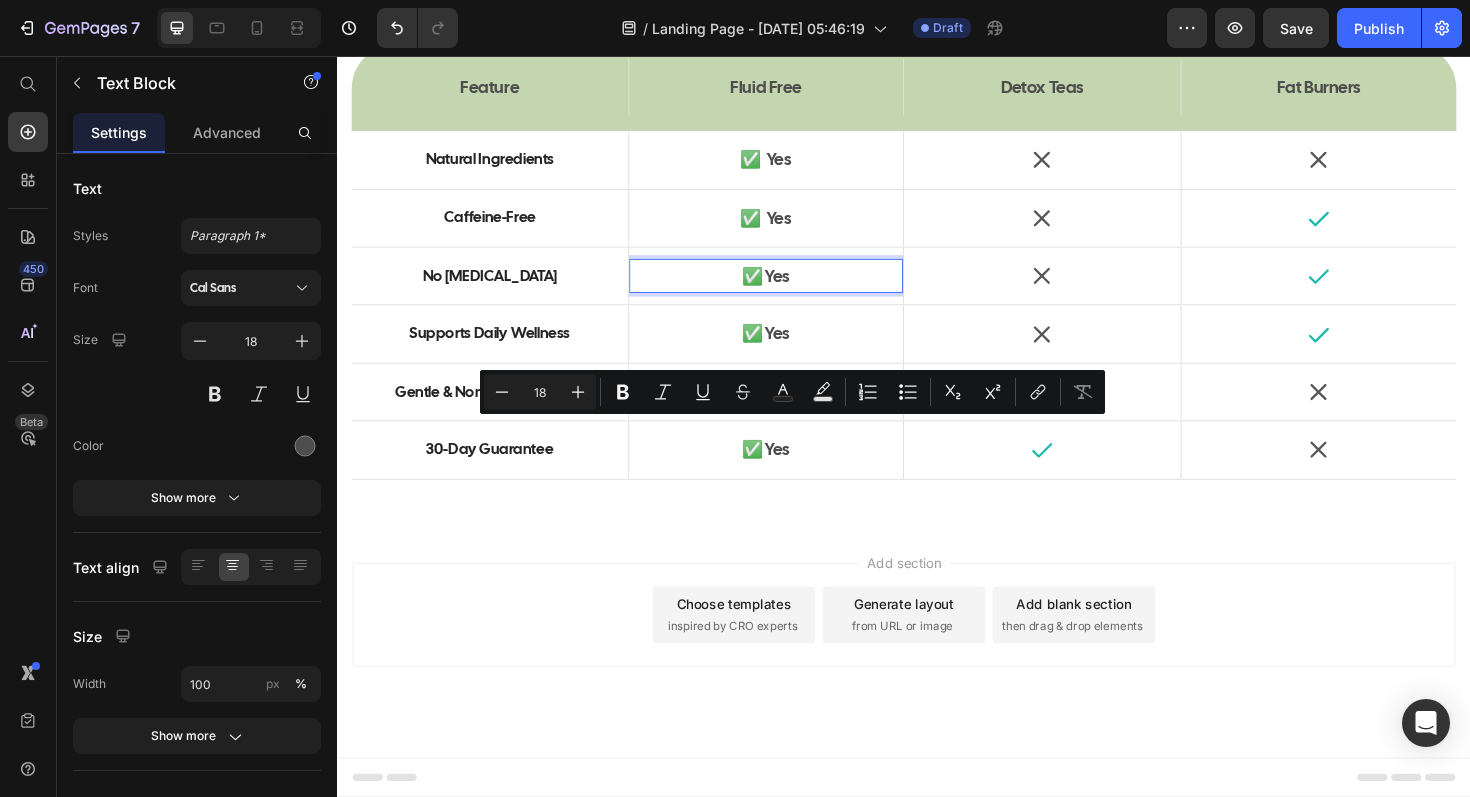 click on "✅ Yes" at bounding box center (791, 289) 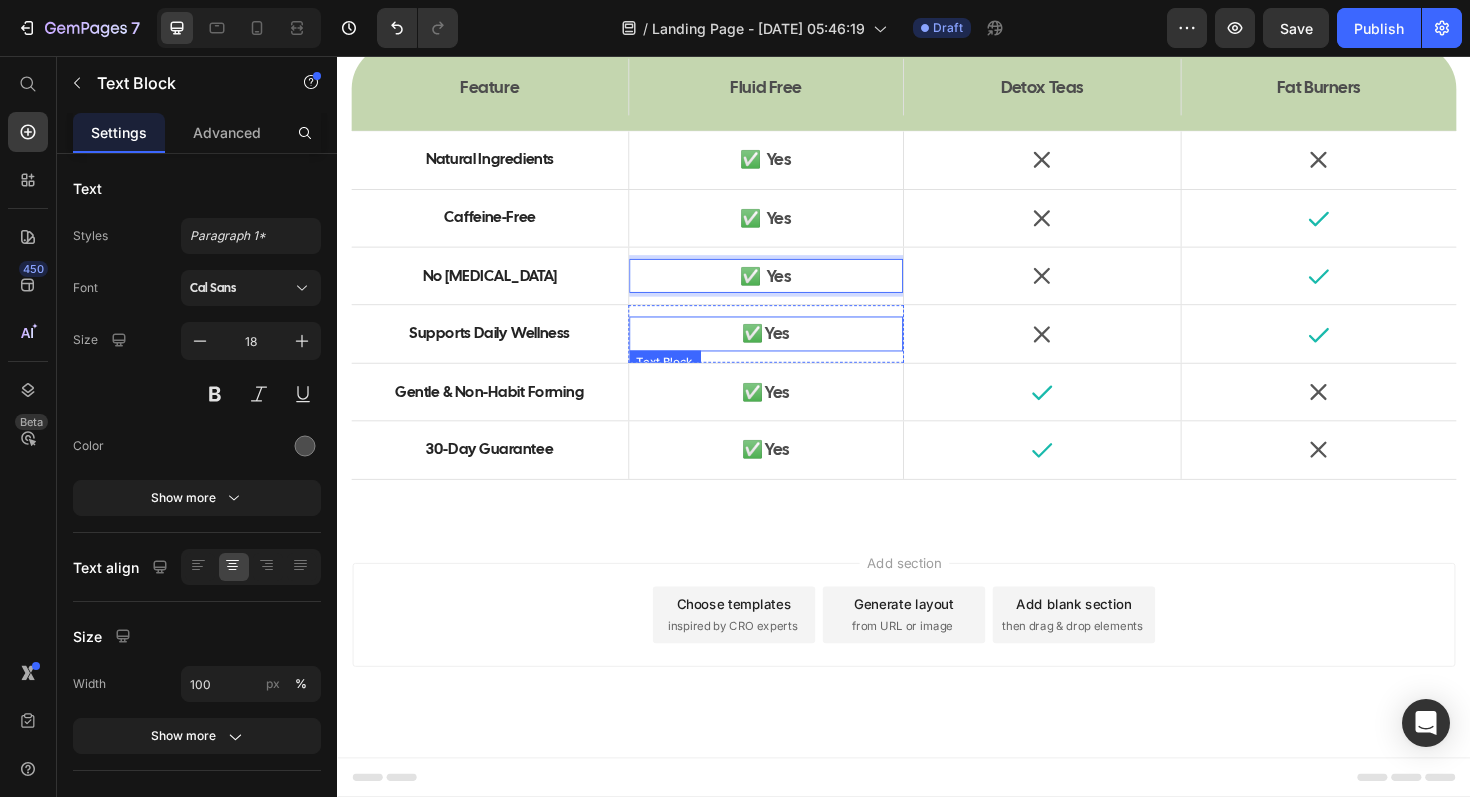 click on "✅ Yes" at bounding box center (791, 350) 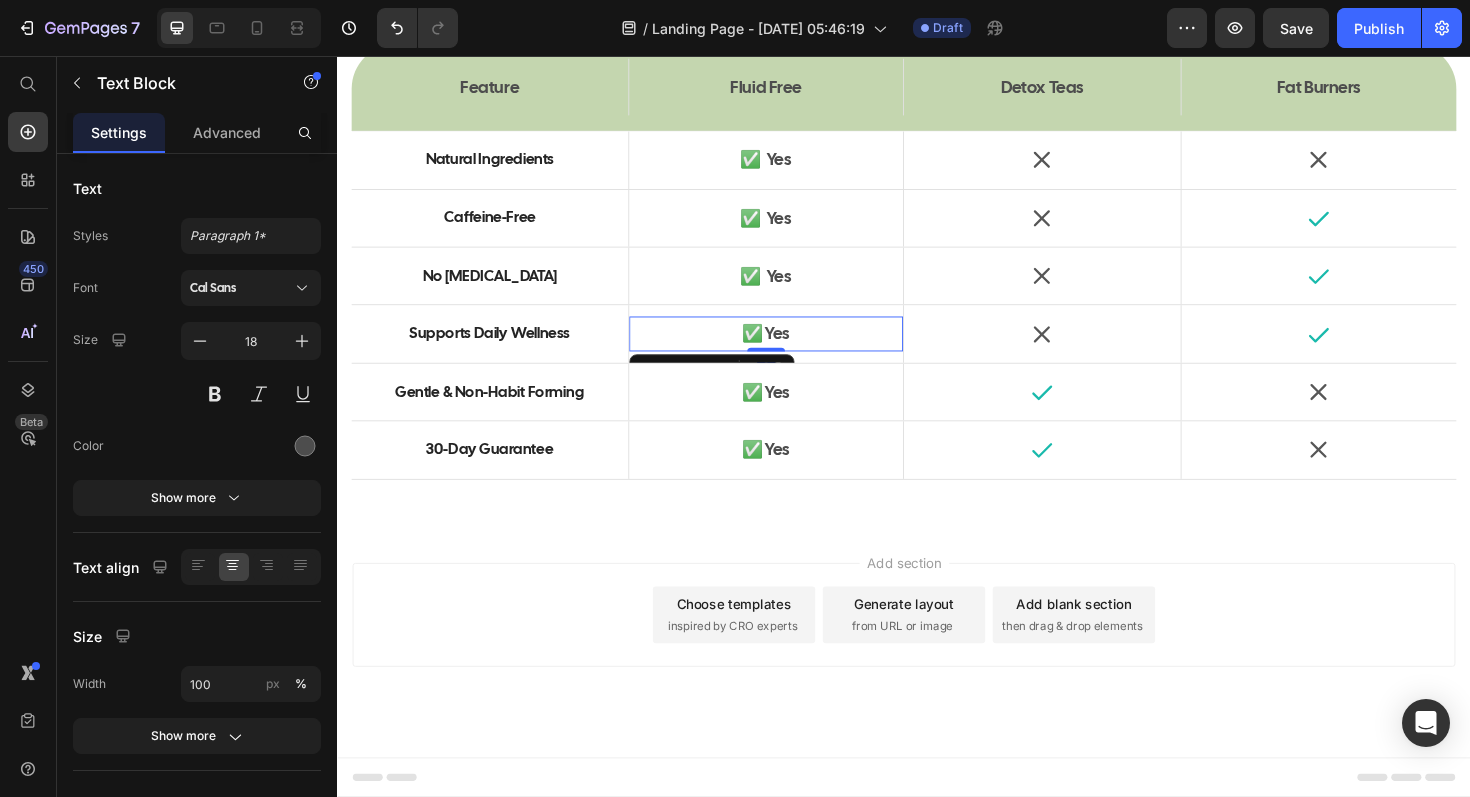 click on "✅ Yes" at bounding box center (791, 350) 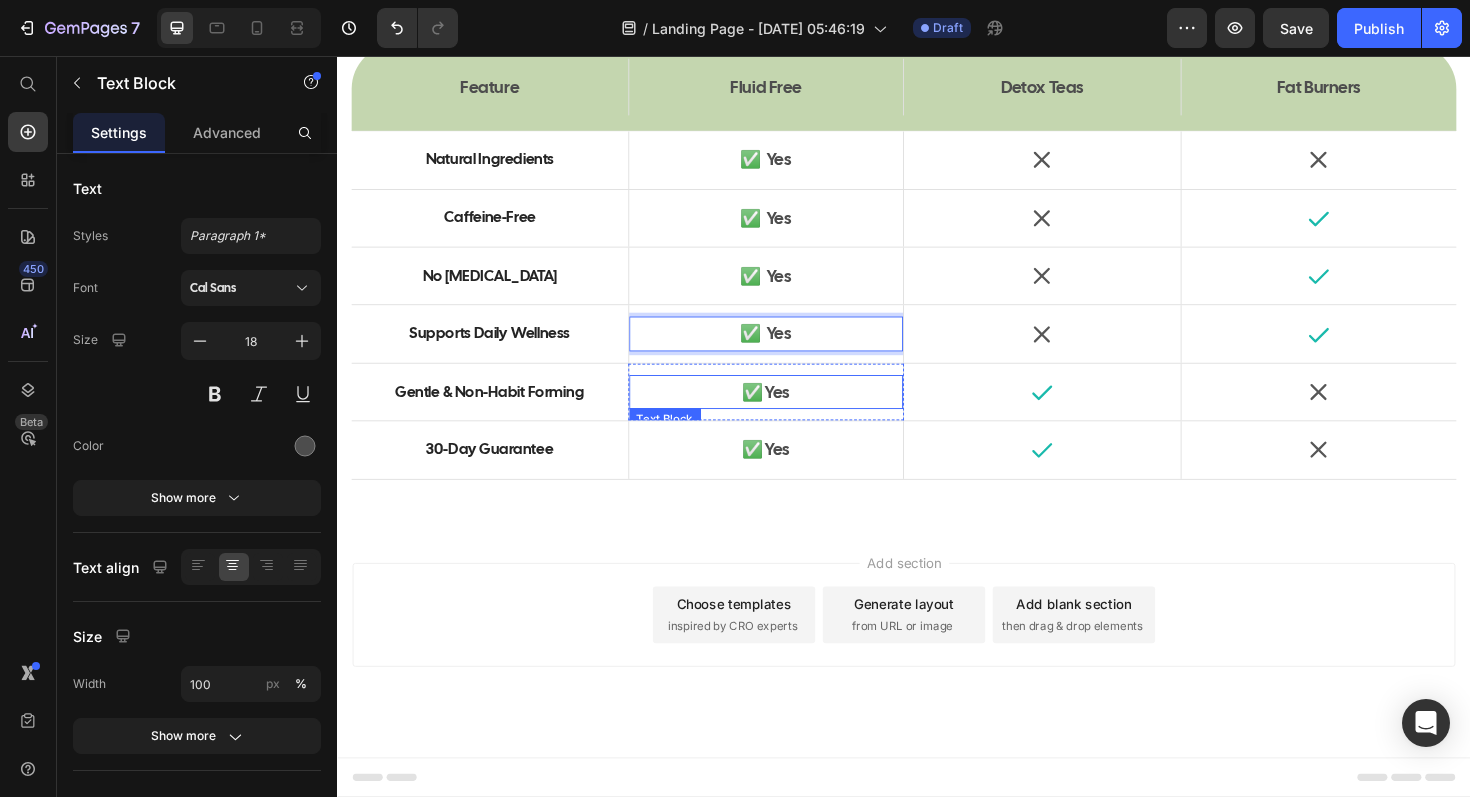 click on "✅ Yes" at bounding box center [791, 412] 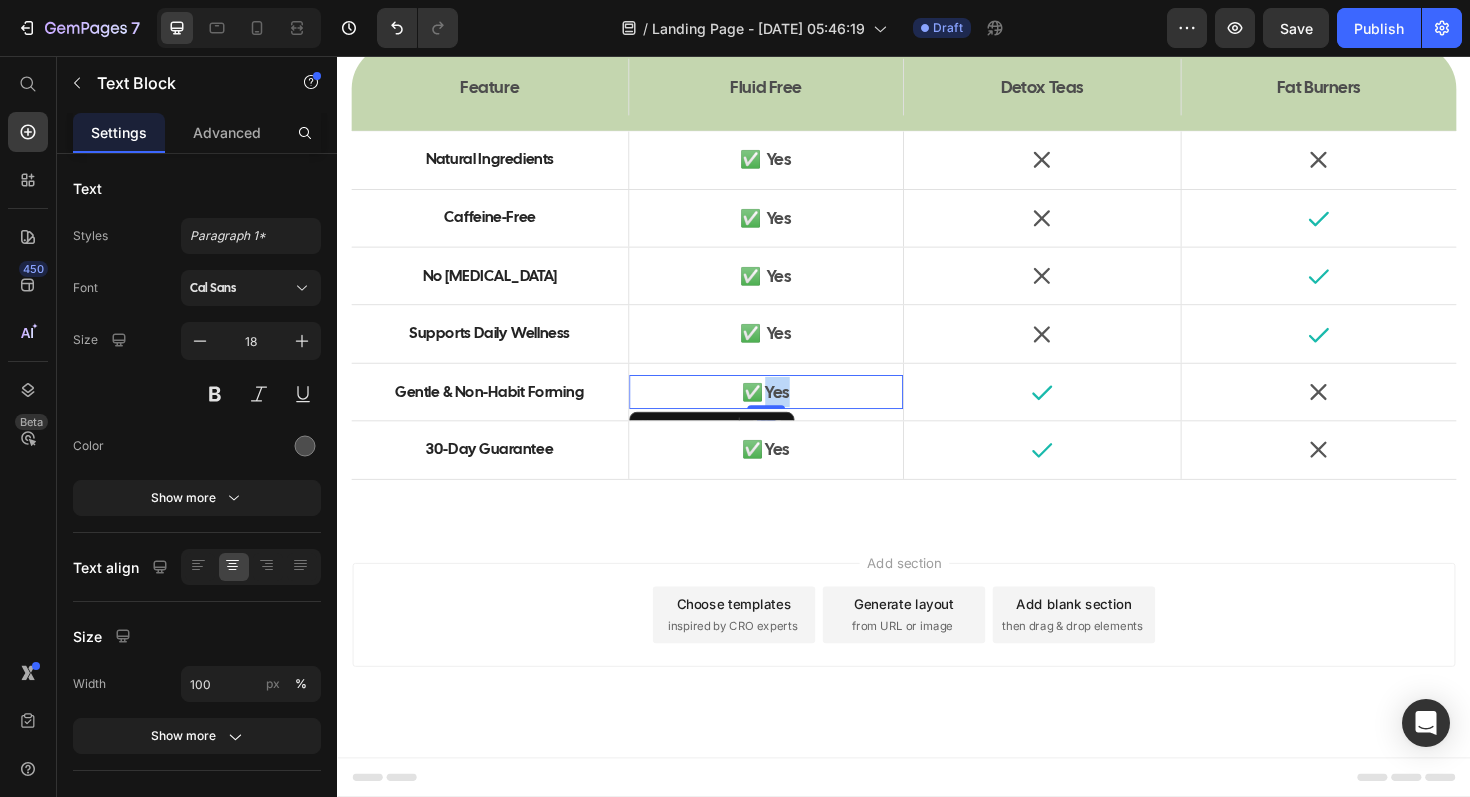 click on "✅ Yes" at bounding box center (791, 412) 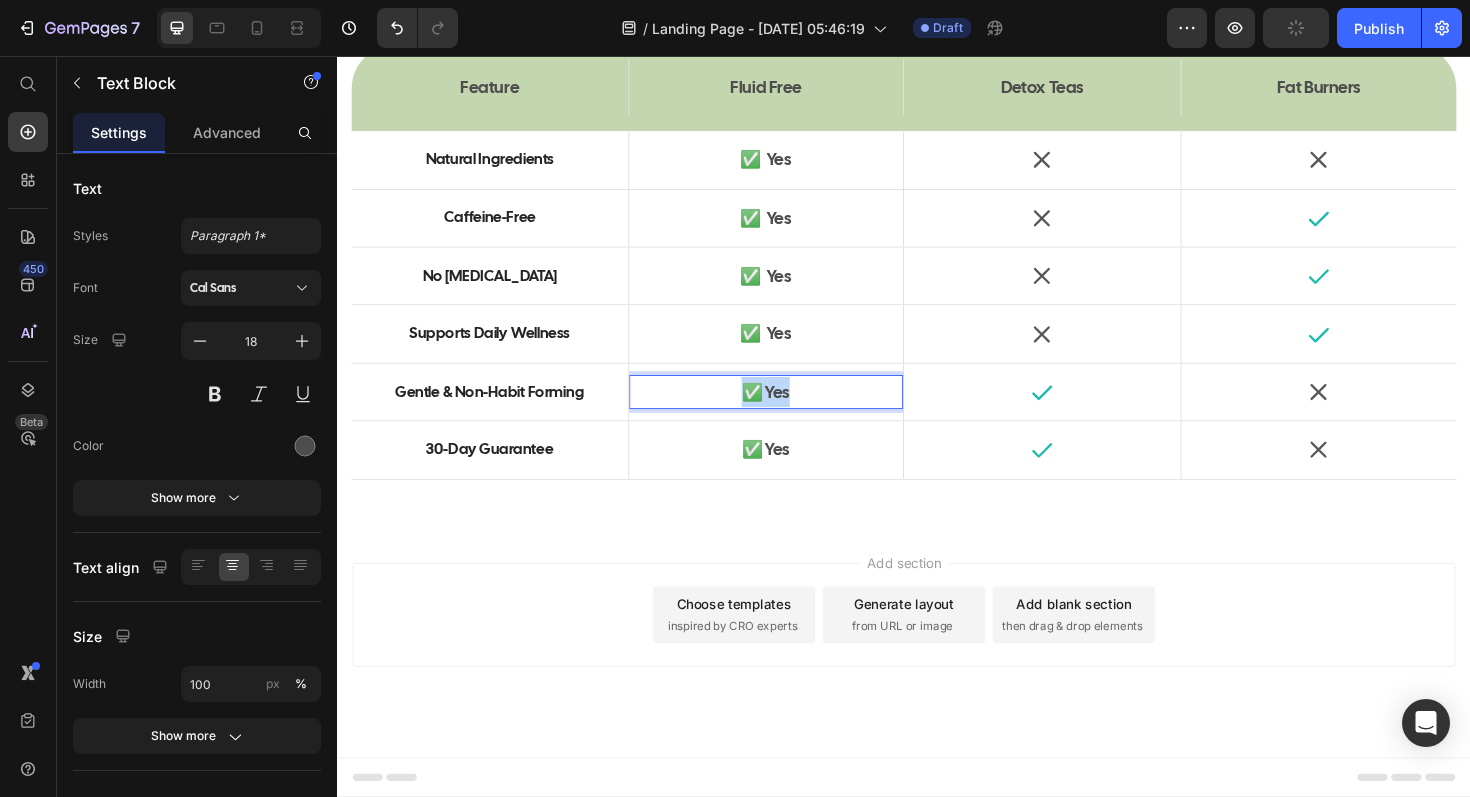 click on "✅ Yes" at bounding box center (791, 412) 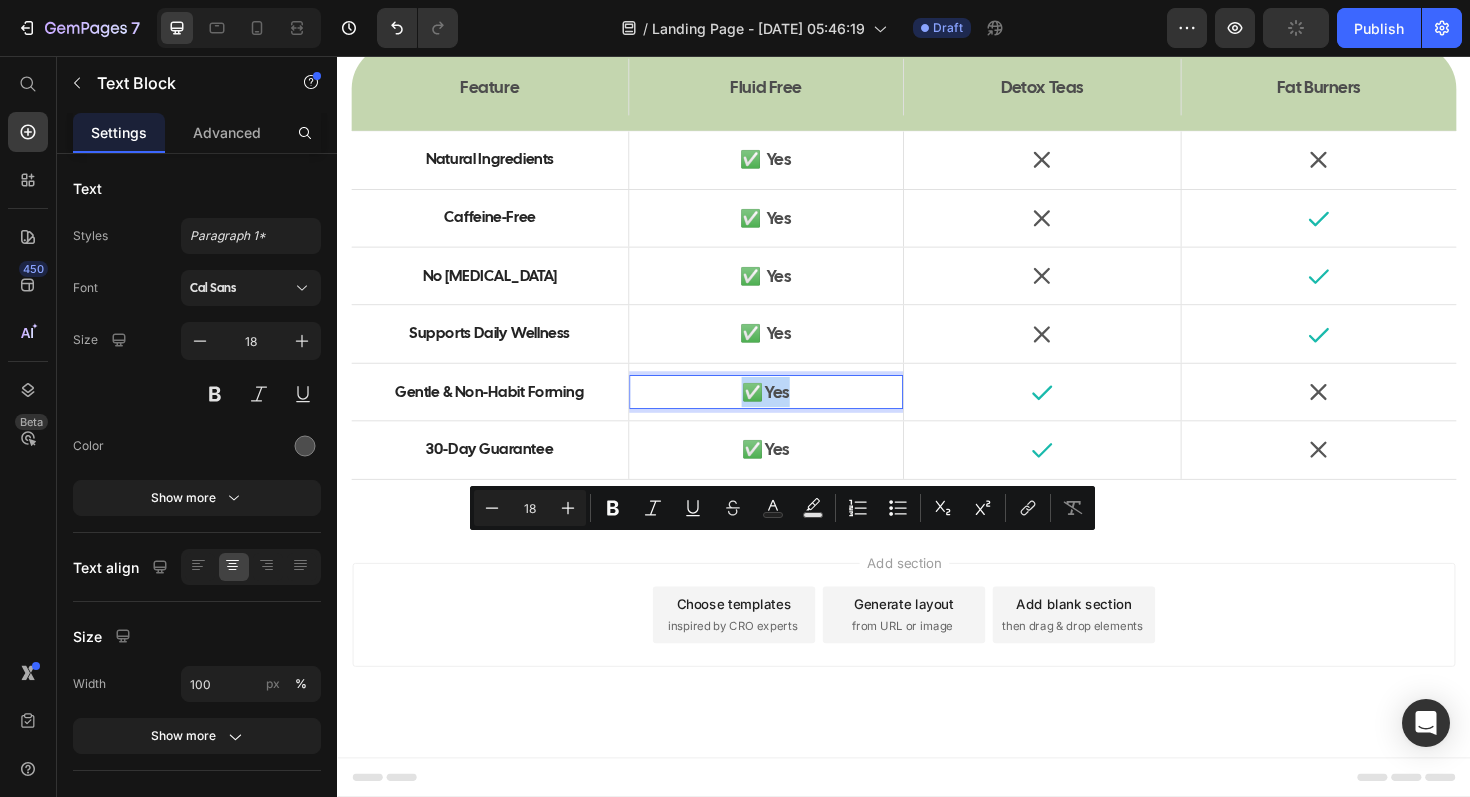 click on "✅ Yes" at bounding box center [791, 412] 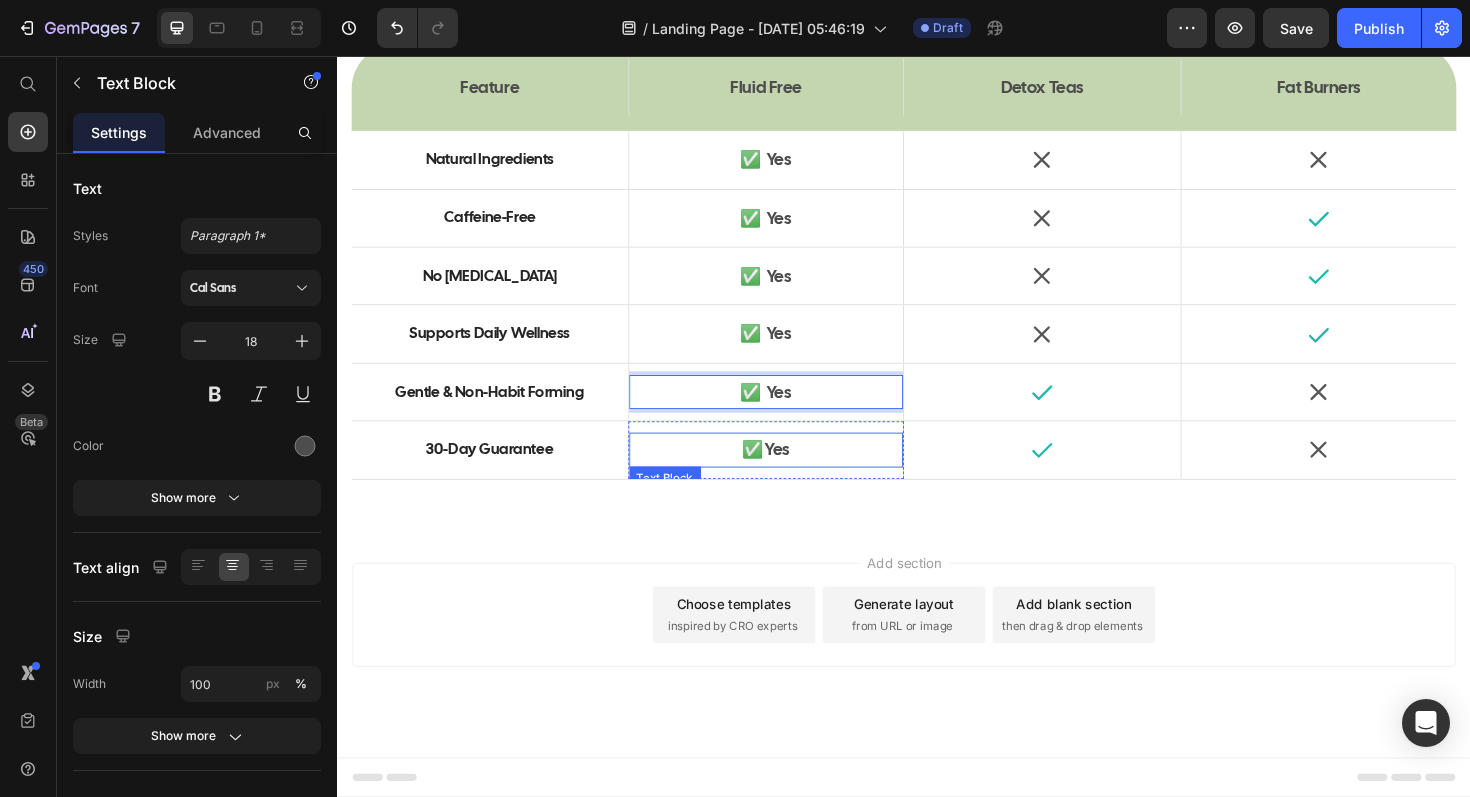 click on "✅ Yes" at bounding box center [791, 473] 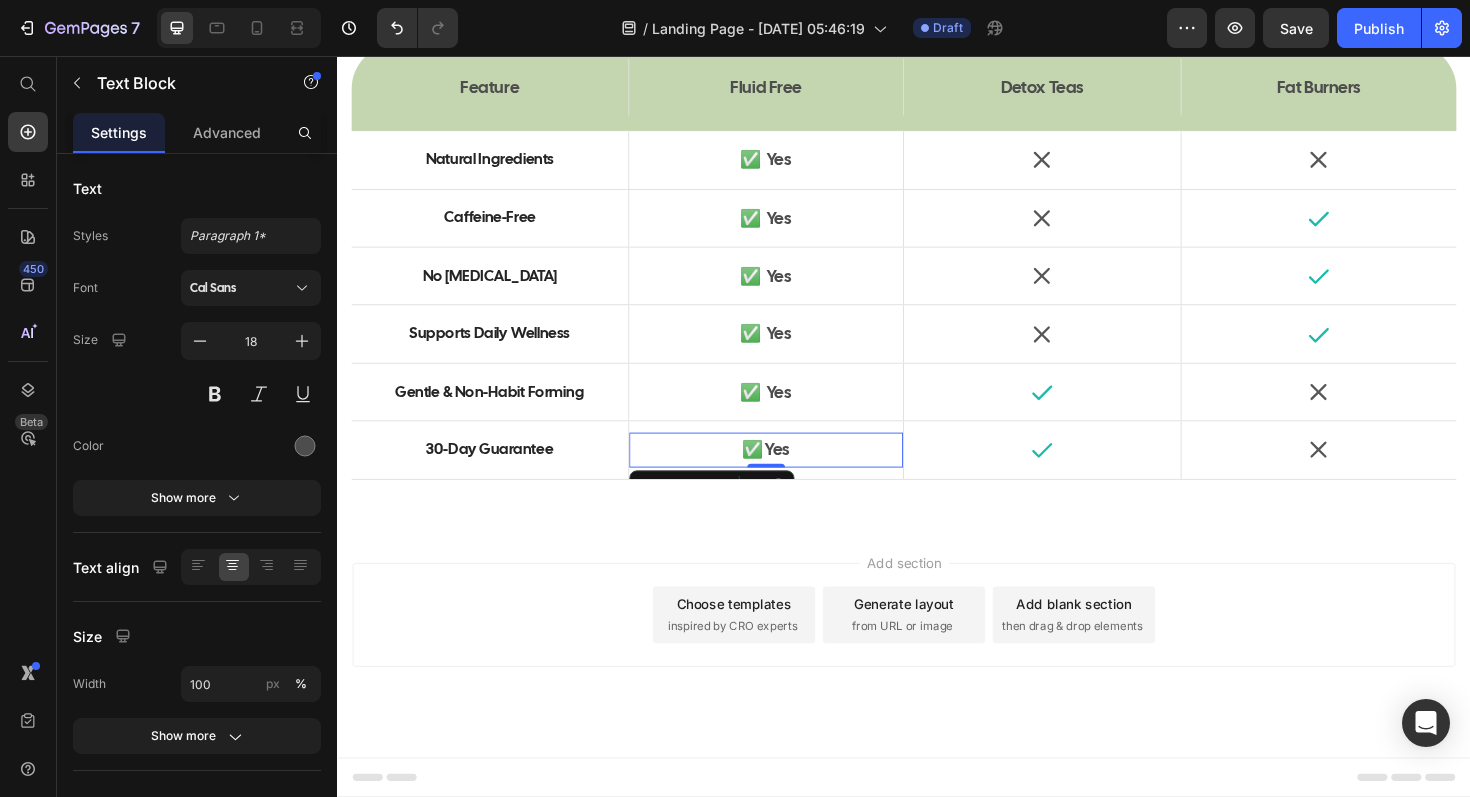 click on "✅ Yes" at bounding box center [791, 473] 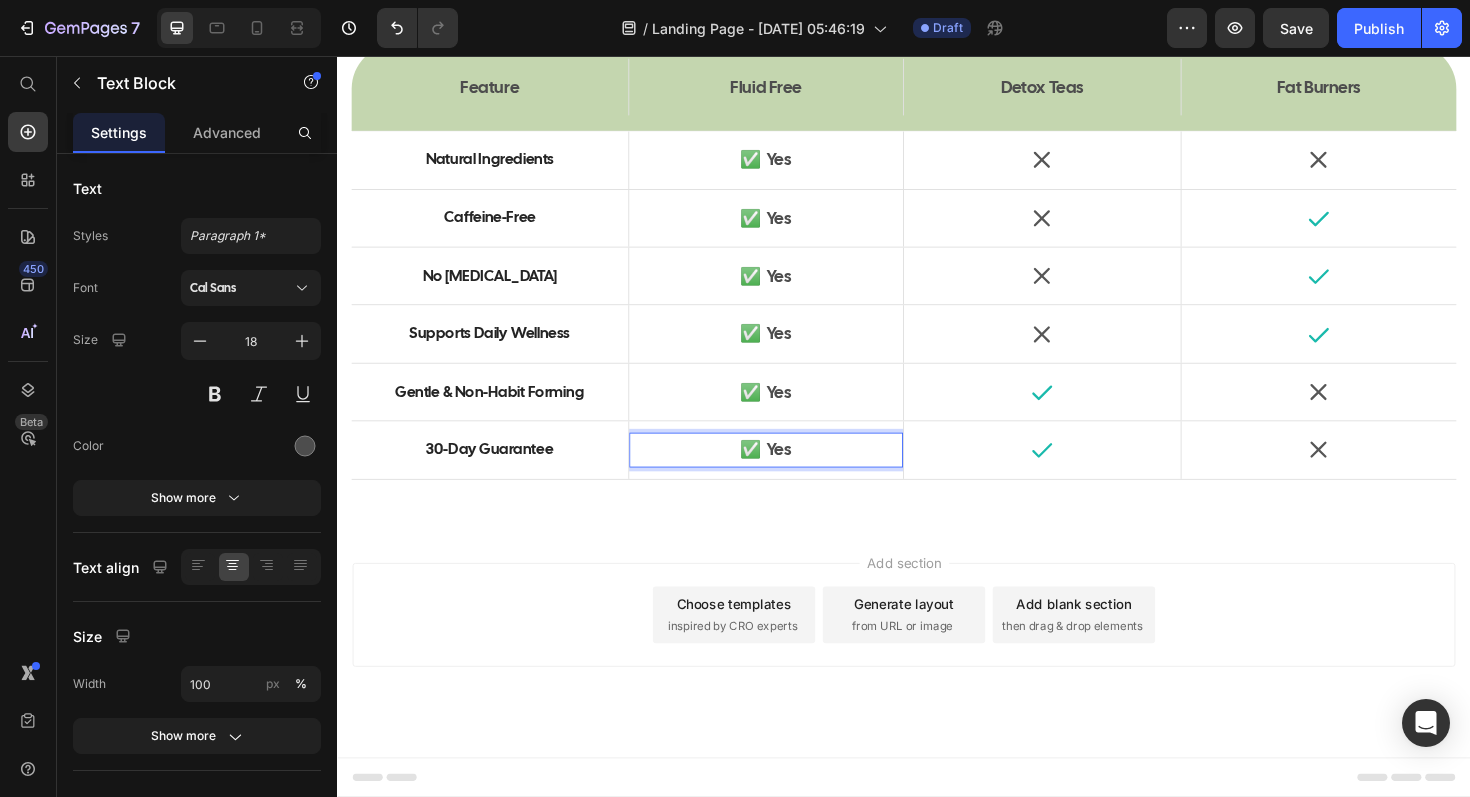 click on "How Fluid Free Compares Heading Feature Text Block Fluid Free Text Block Hero Banner Detox Teas Text Block Fat Burners Text Block Hero Banner Row Natural Ingredients Text Block ✅  Yes Text Block Hero Banner
Icon
Icon Hero Banner Row Caffeine-Free Text Block ✅  Yes Text Block Hero Banner
Icon
Icon Hero Banner Row No Laxatives Text Block ✅  Yes Text Block Hero Banner
Icon
Icon Hero Banner Row Supports Daily Wellness Text Block ✅  Yes Text Block Hero Banner
Icon
Icon Hero Banner Row Gentle & Non-Habit Forming Text Block ✅  Yes Text Block Hero Banner
Icon
Icon Hero Banner Row 30-Day Guarantee Text Block ✅  Yes Text Block   0 Hero Banner
Icon
Icon Hero Banner Row Row Section 12" at bounding box center (937, 218) 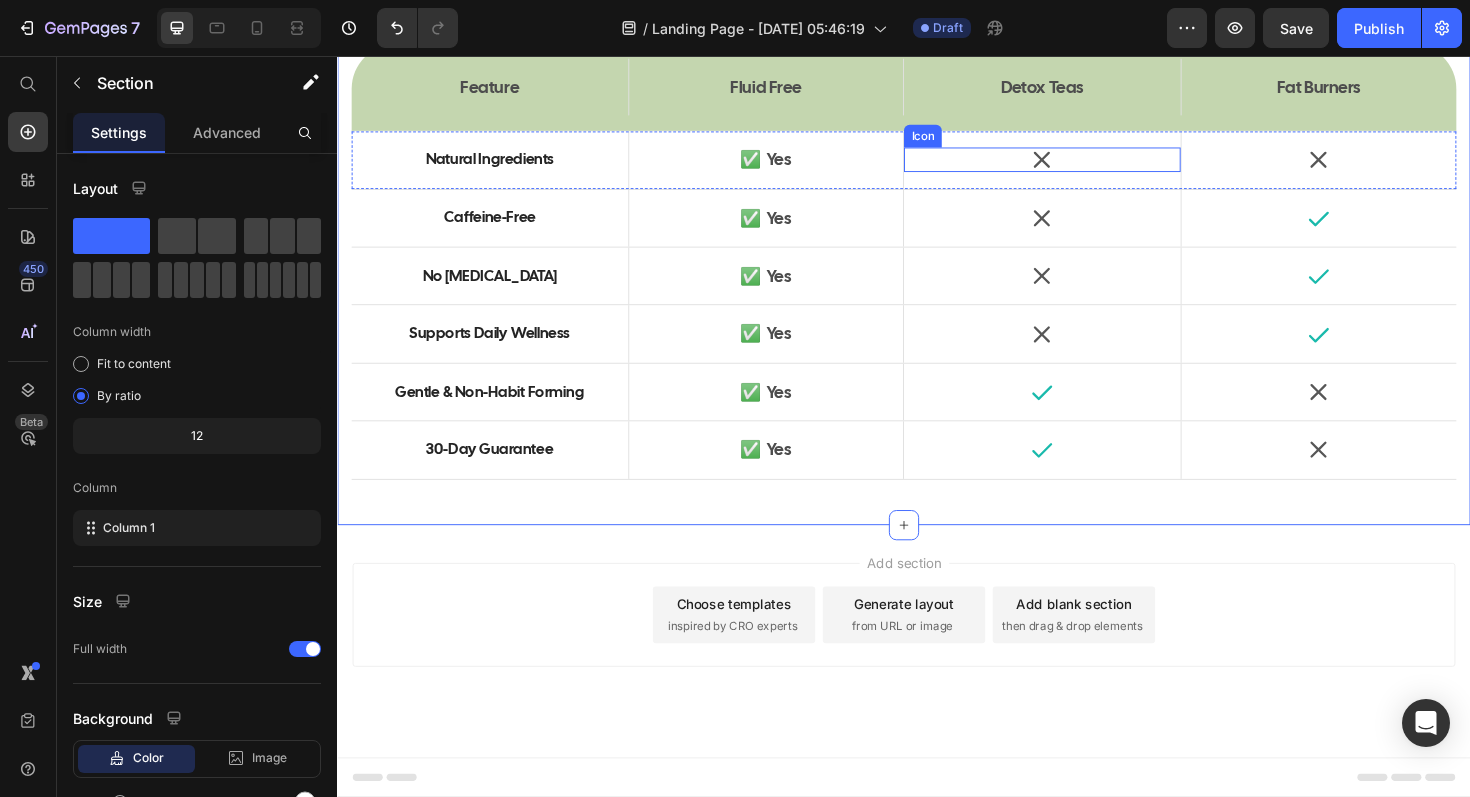 click on "Icon" at bounding box center [1083, 166] 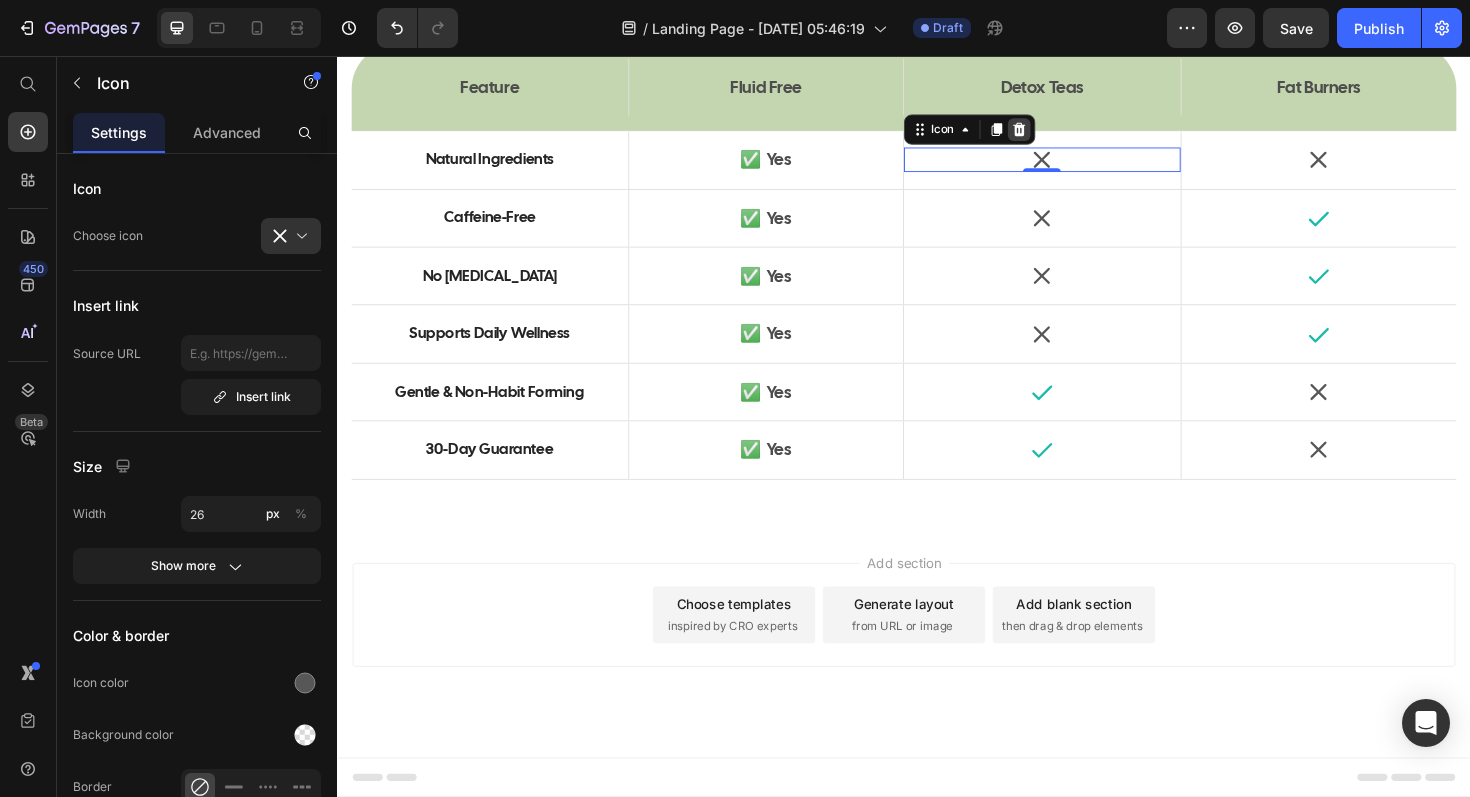 click 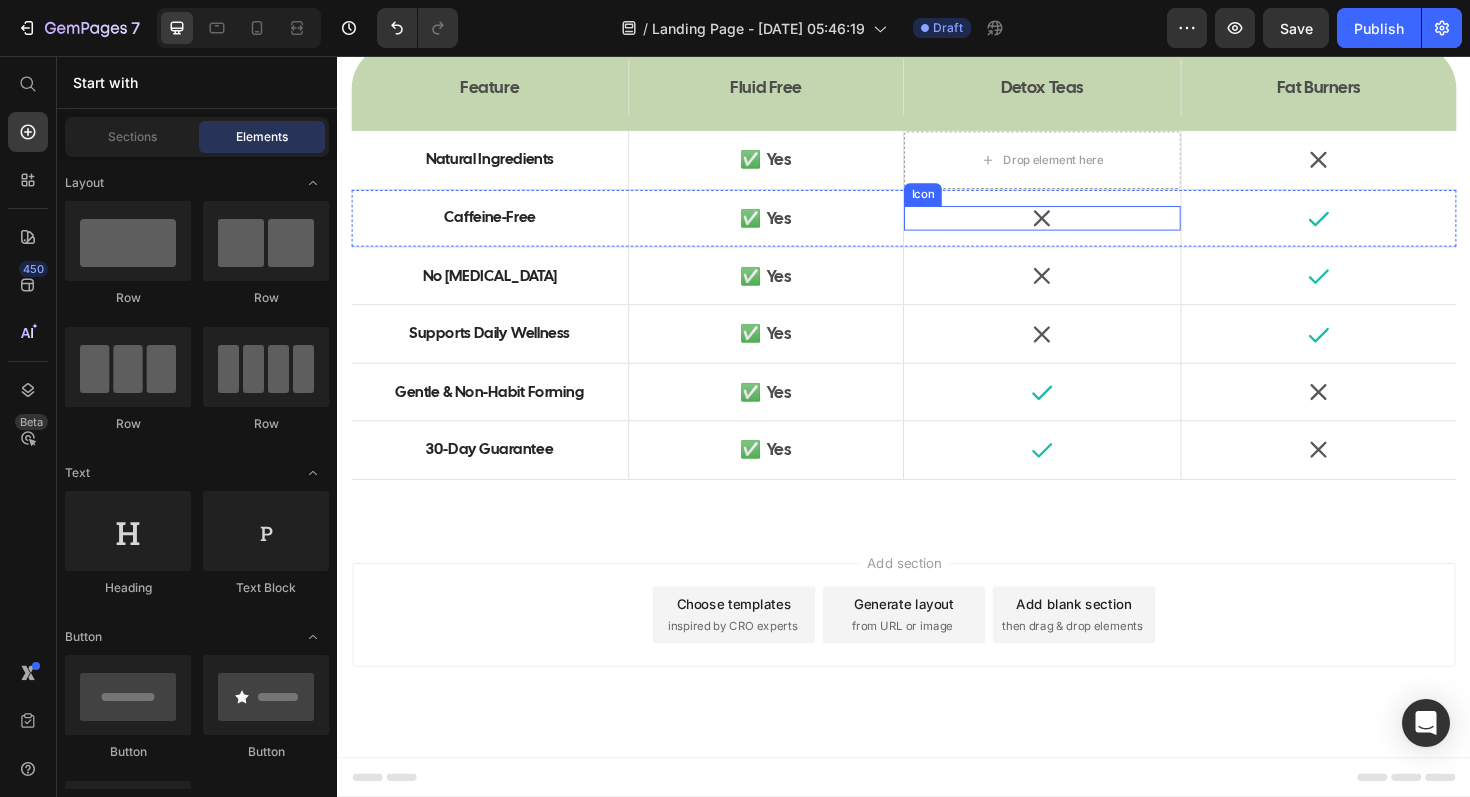 click 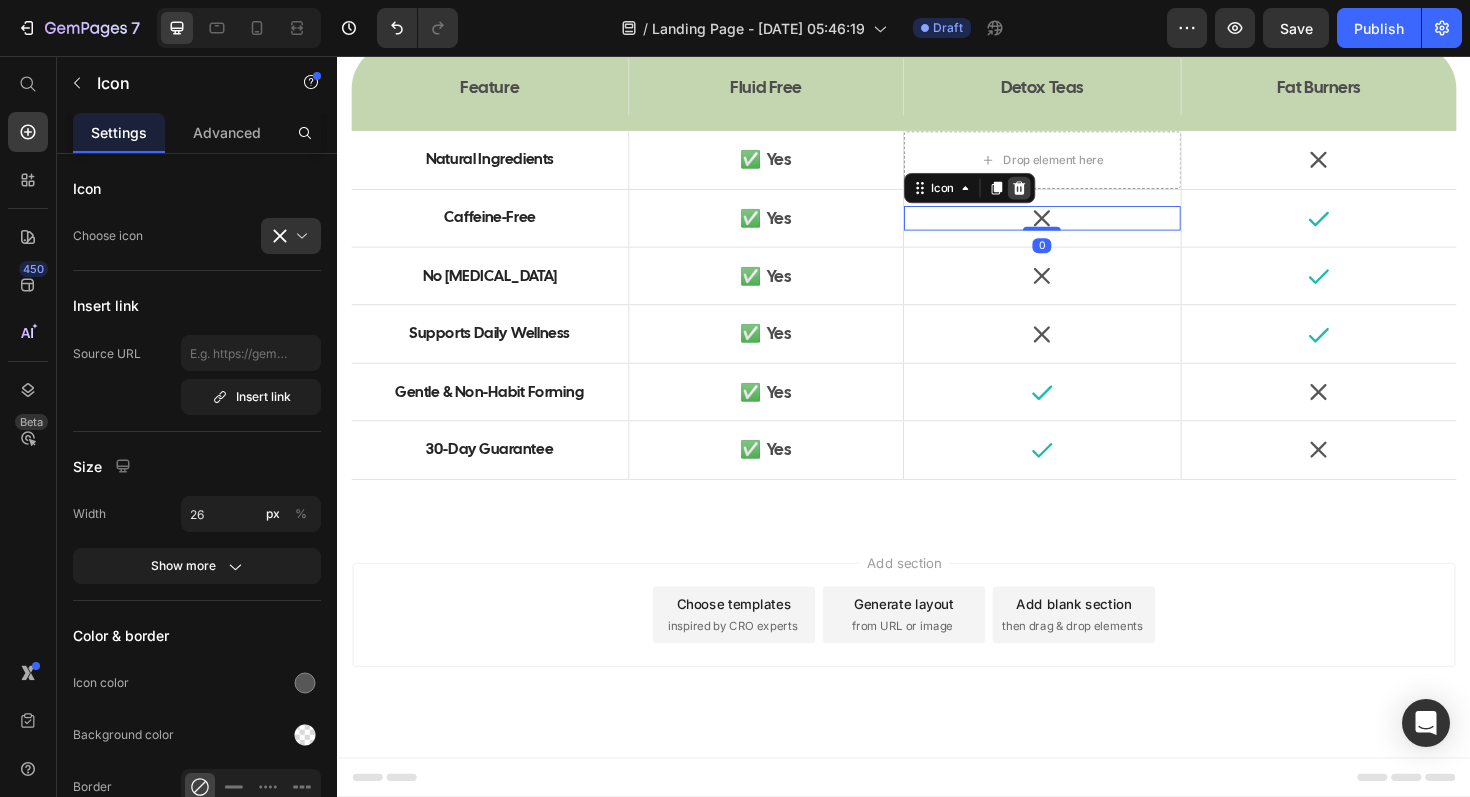 click 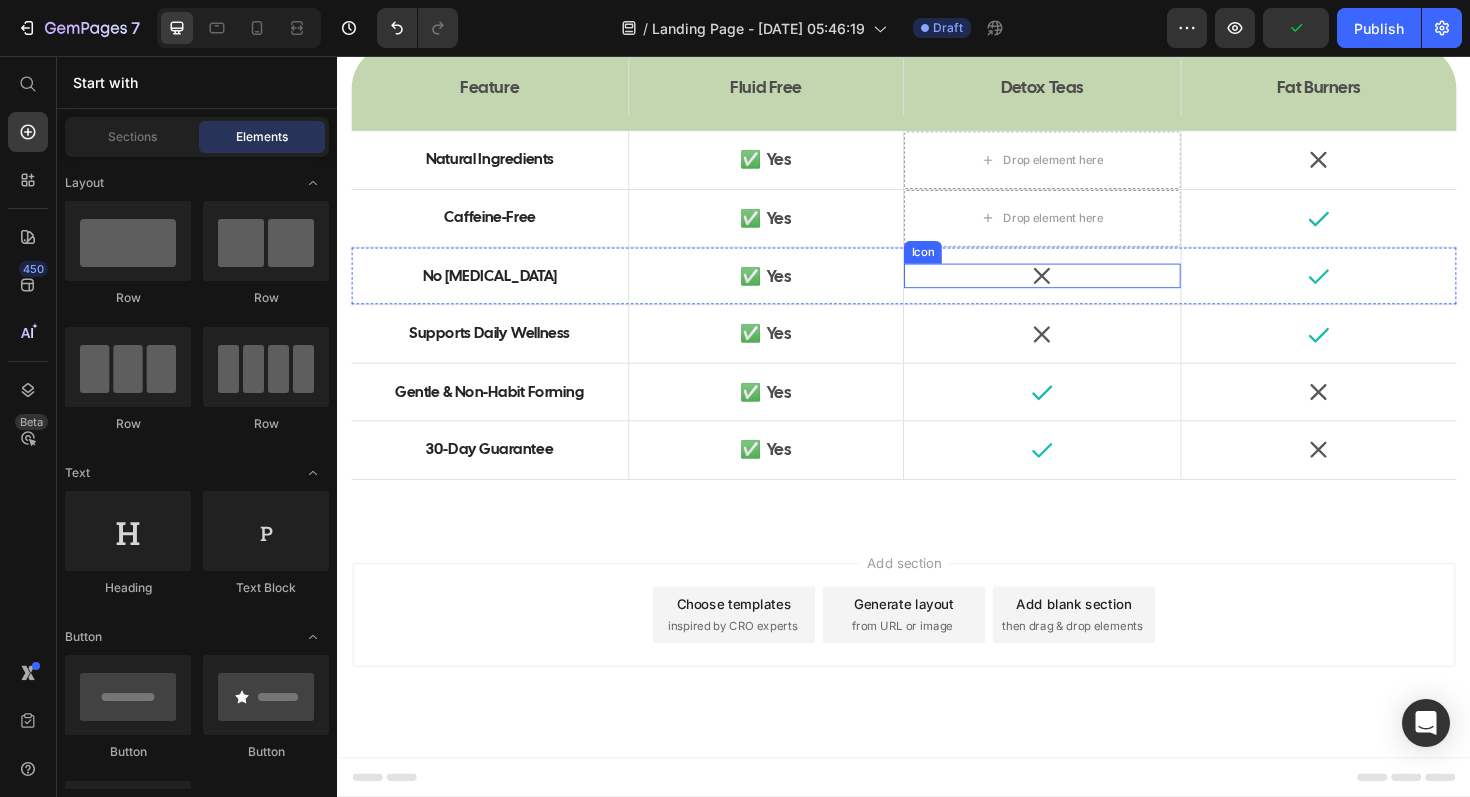 click on "Icon" at bounding box center [1083, 289] 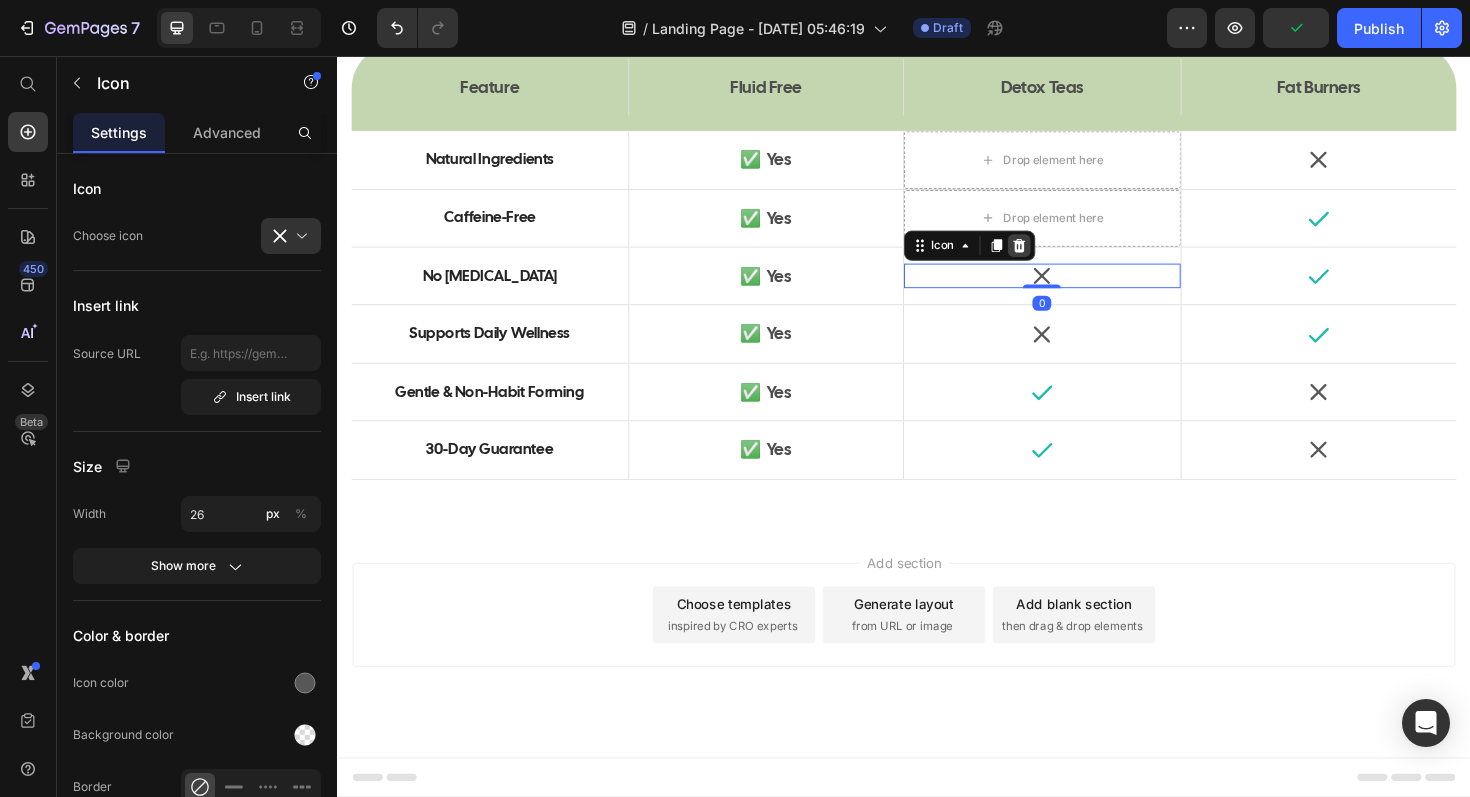 click 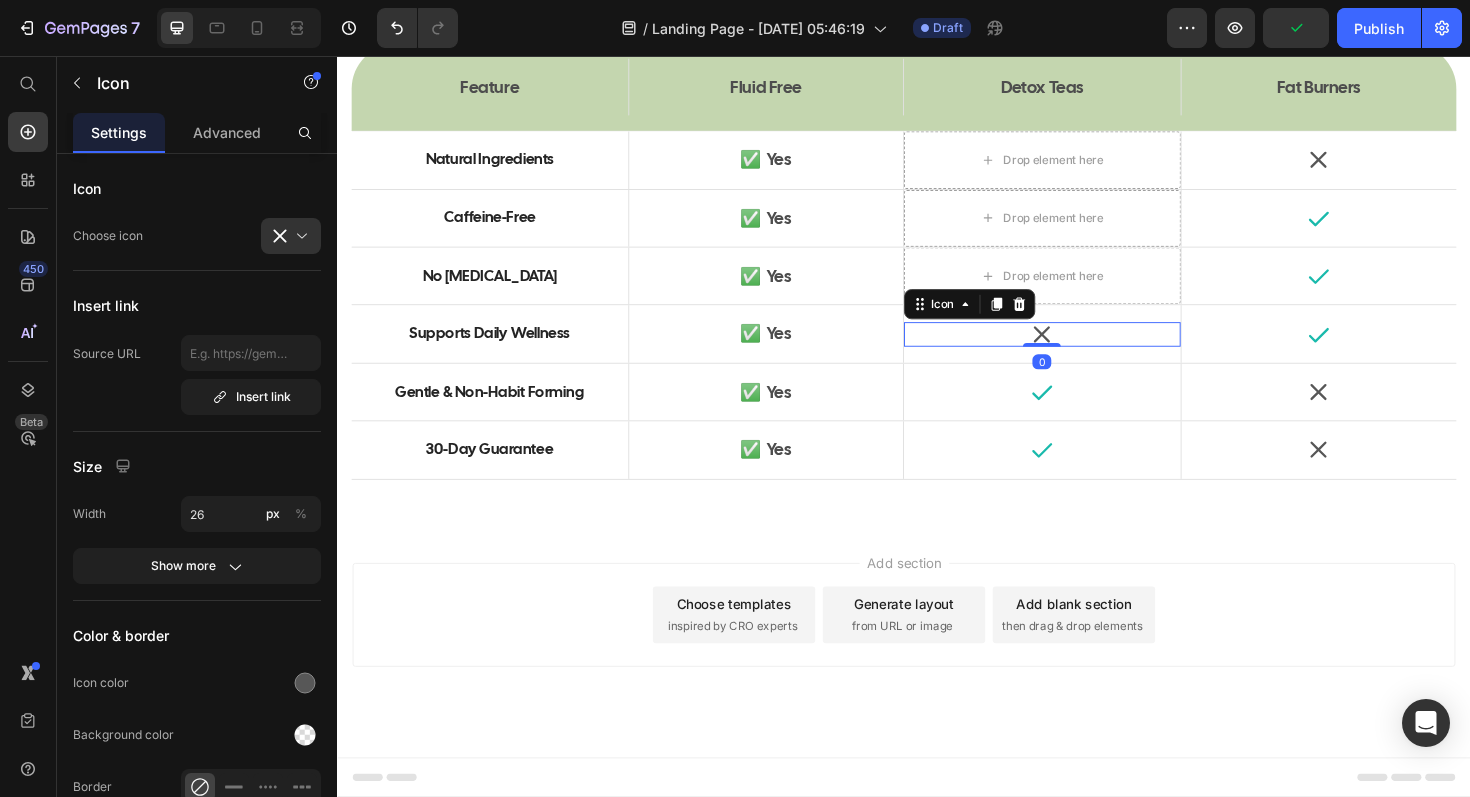 click on "Icon   0" at bounding box center [1083, 351] 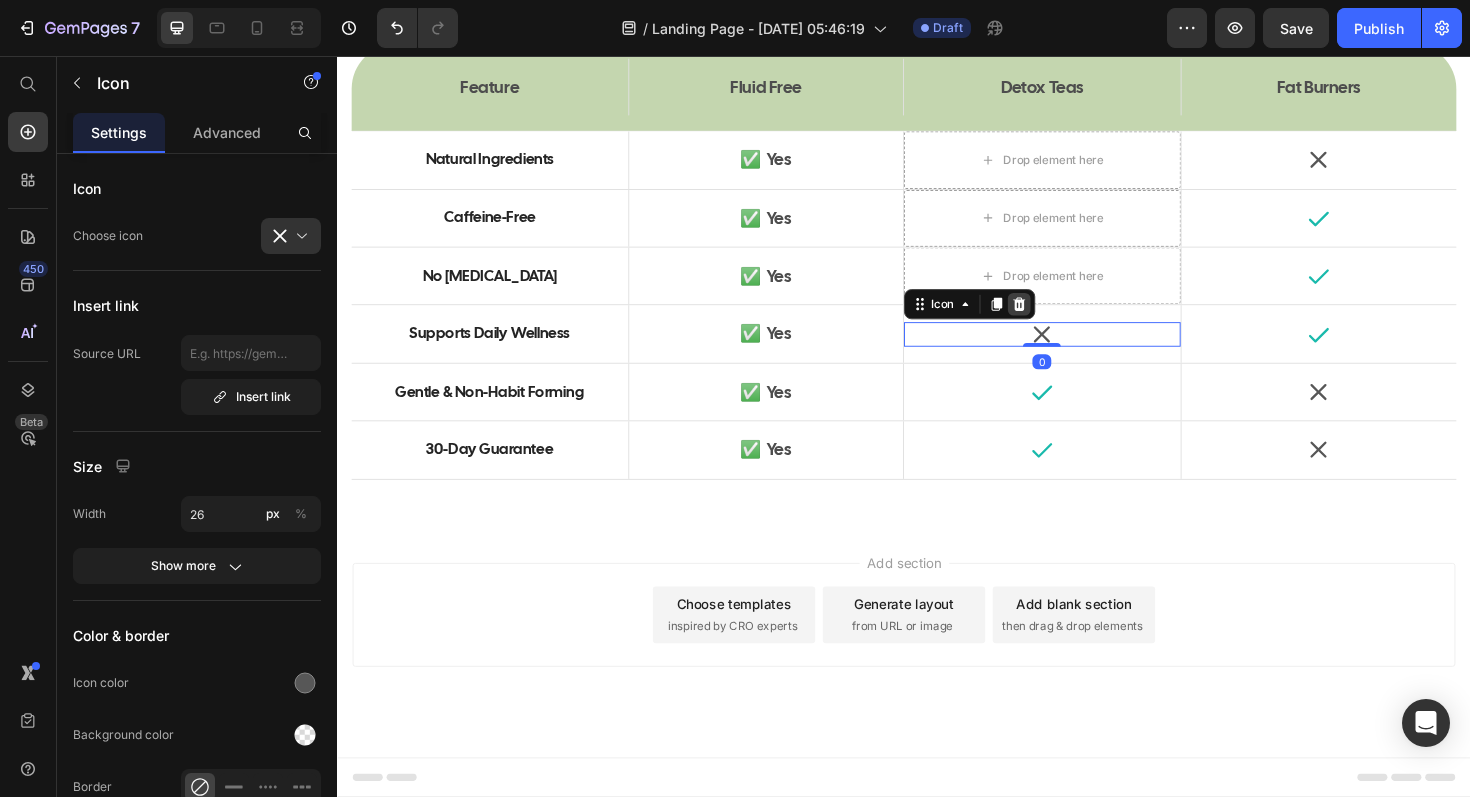 click 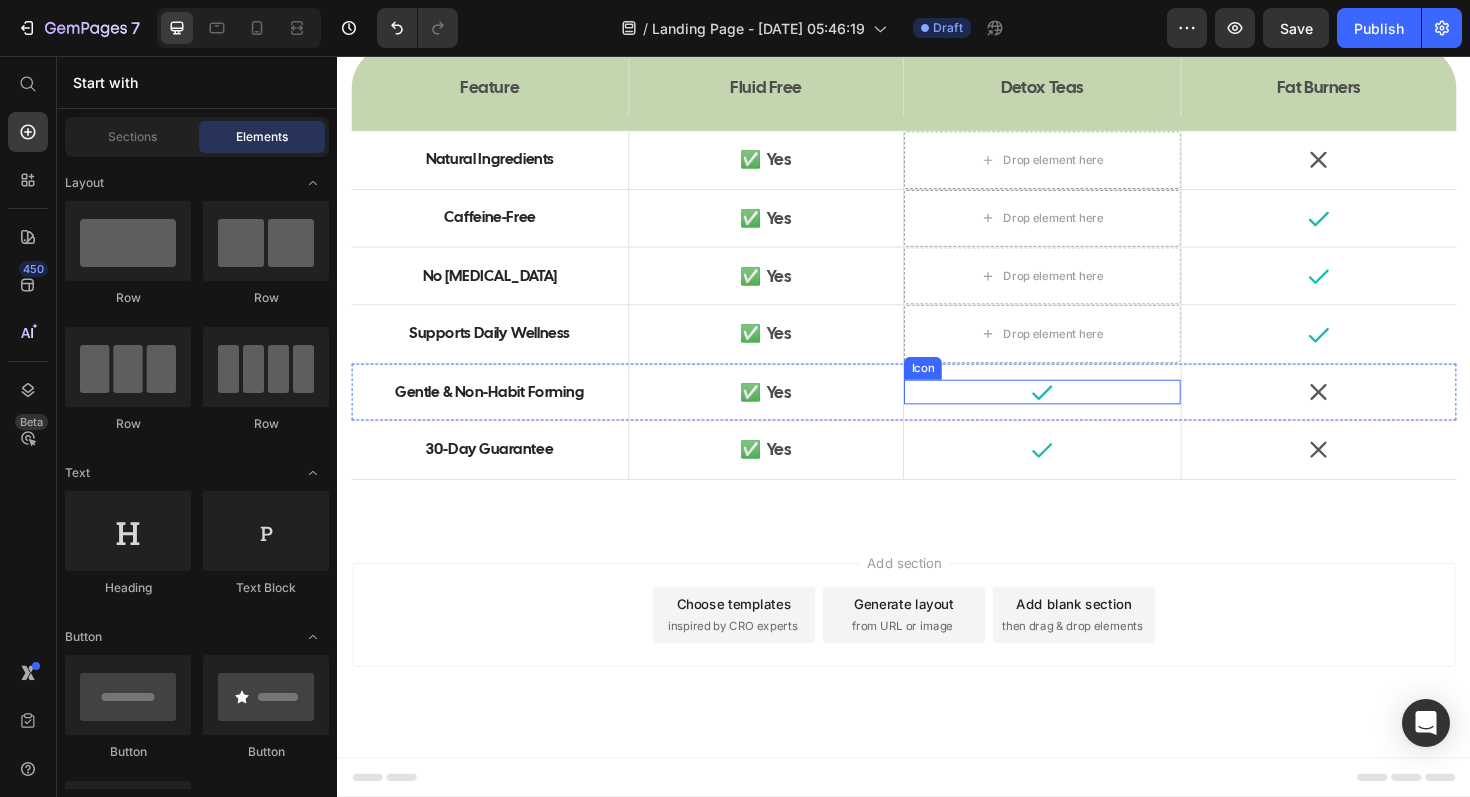 click on "Icon" at bounding box center (1083, 412) 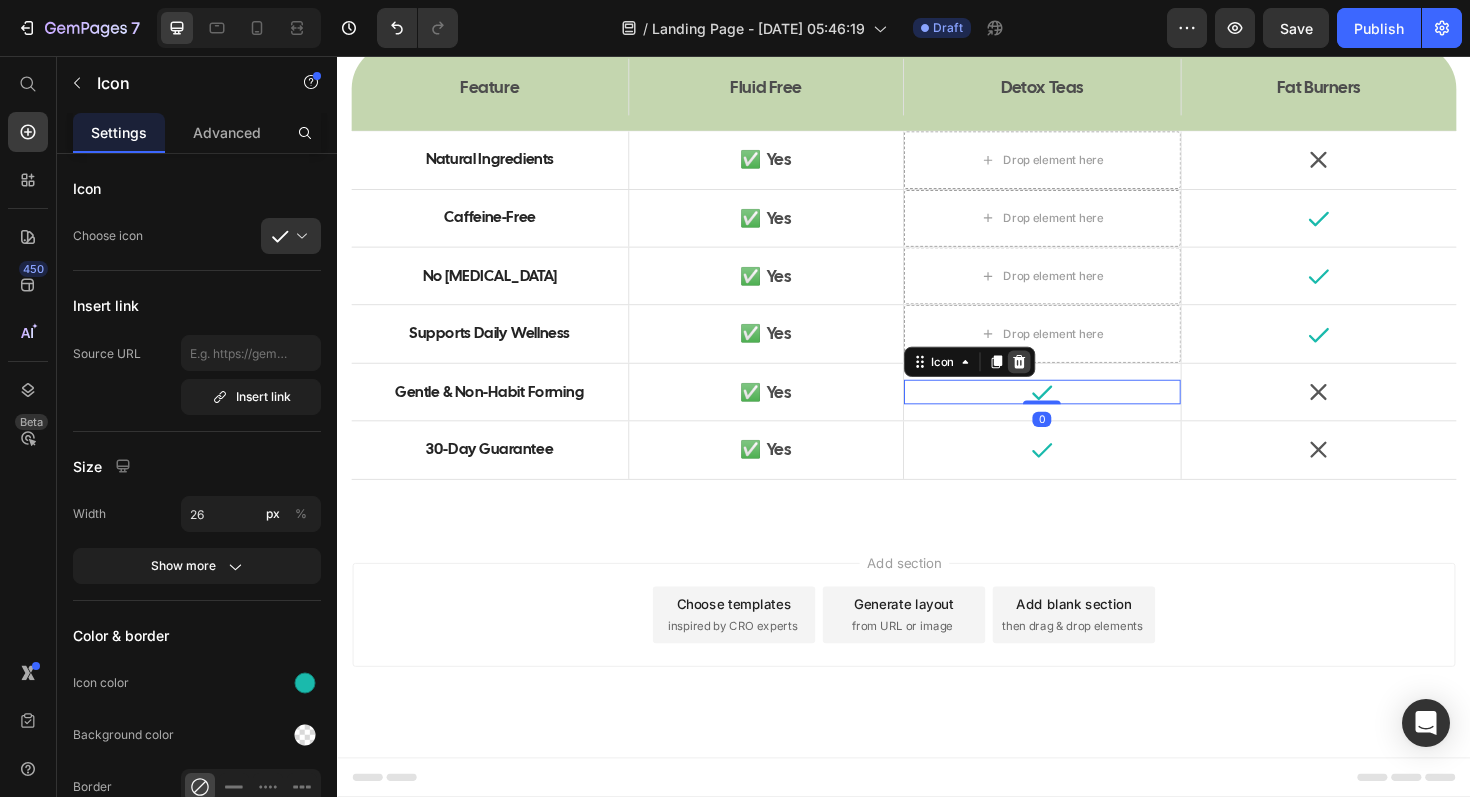 click 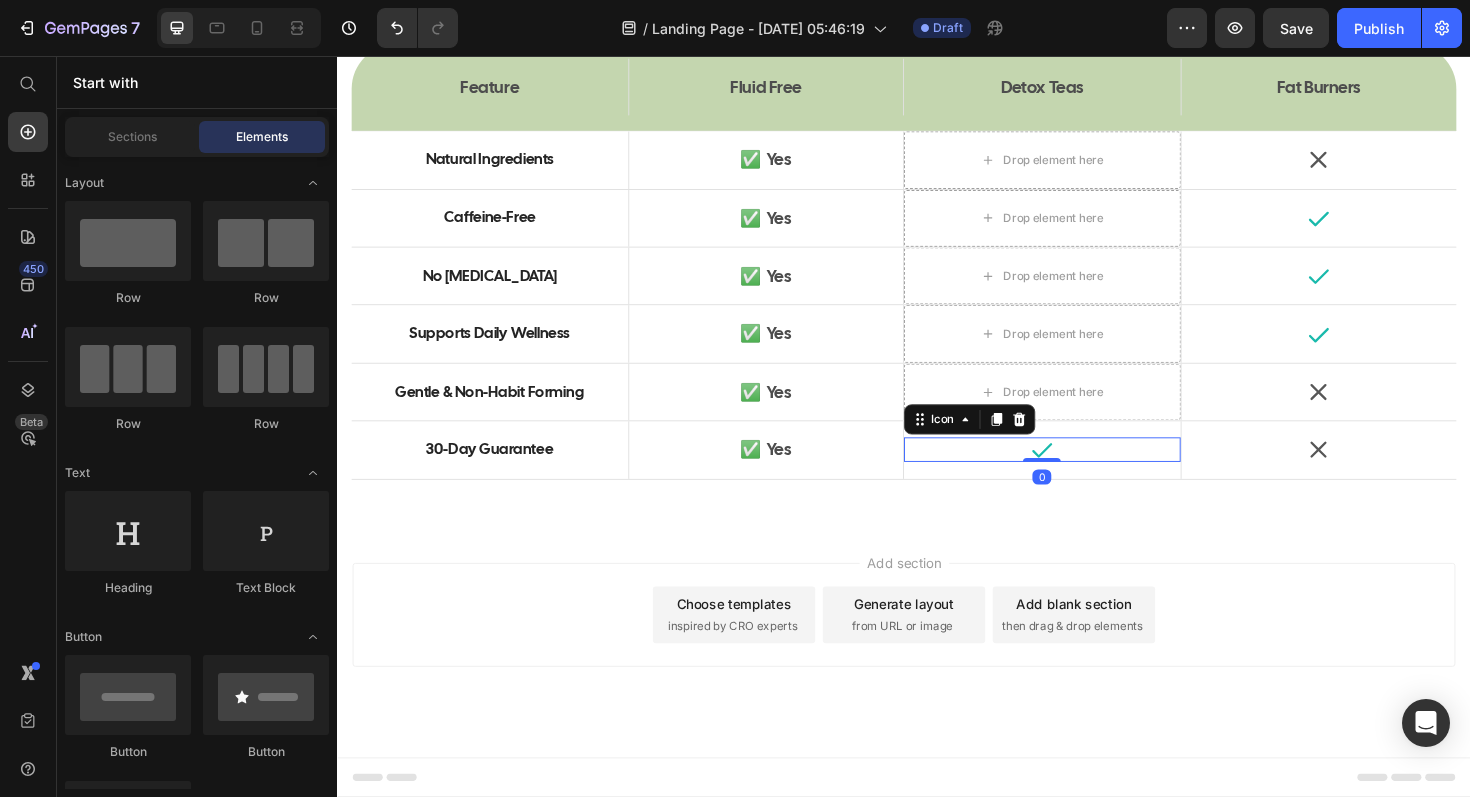 click on "Icon   0" at bounding box center [1083, 473] 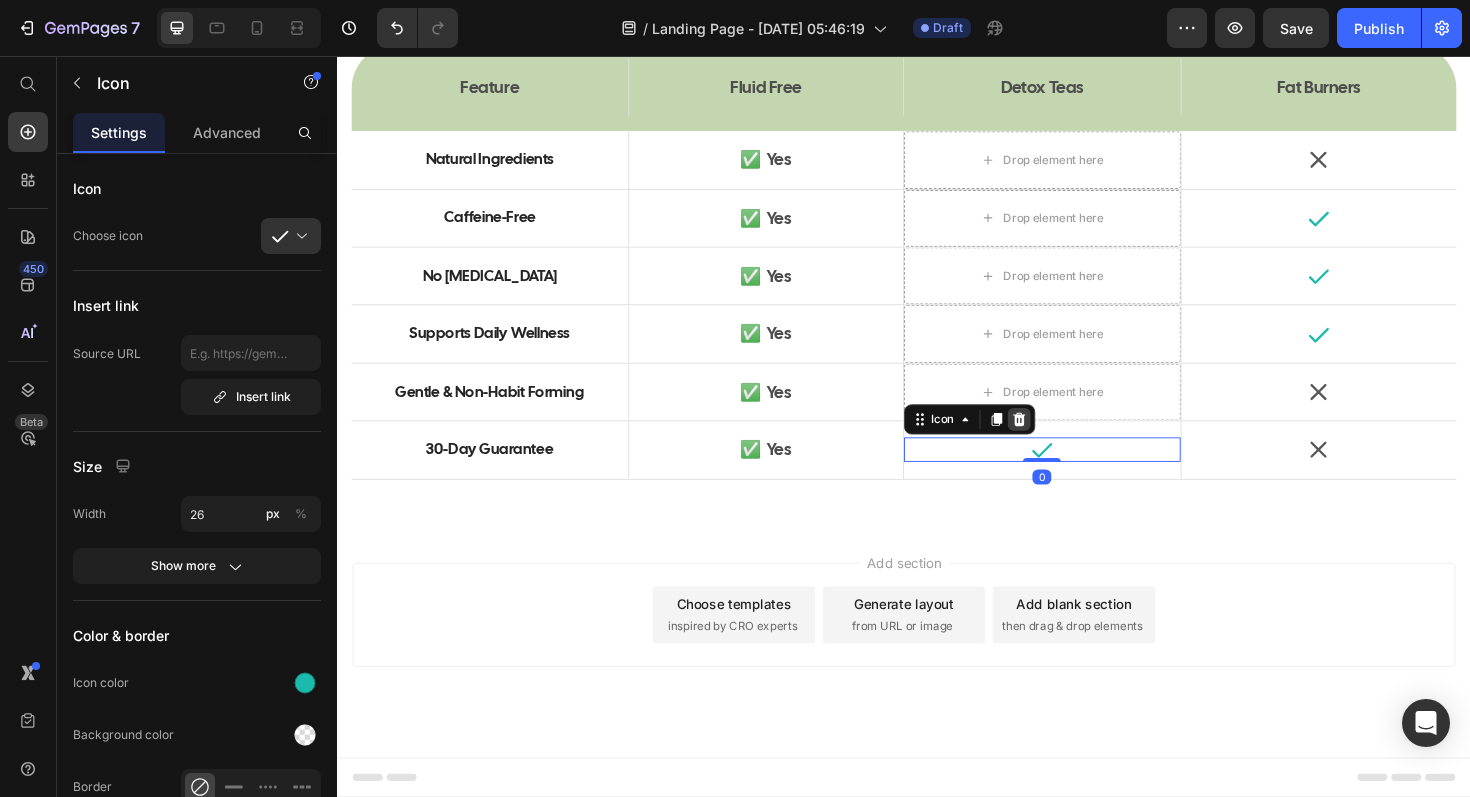 click 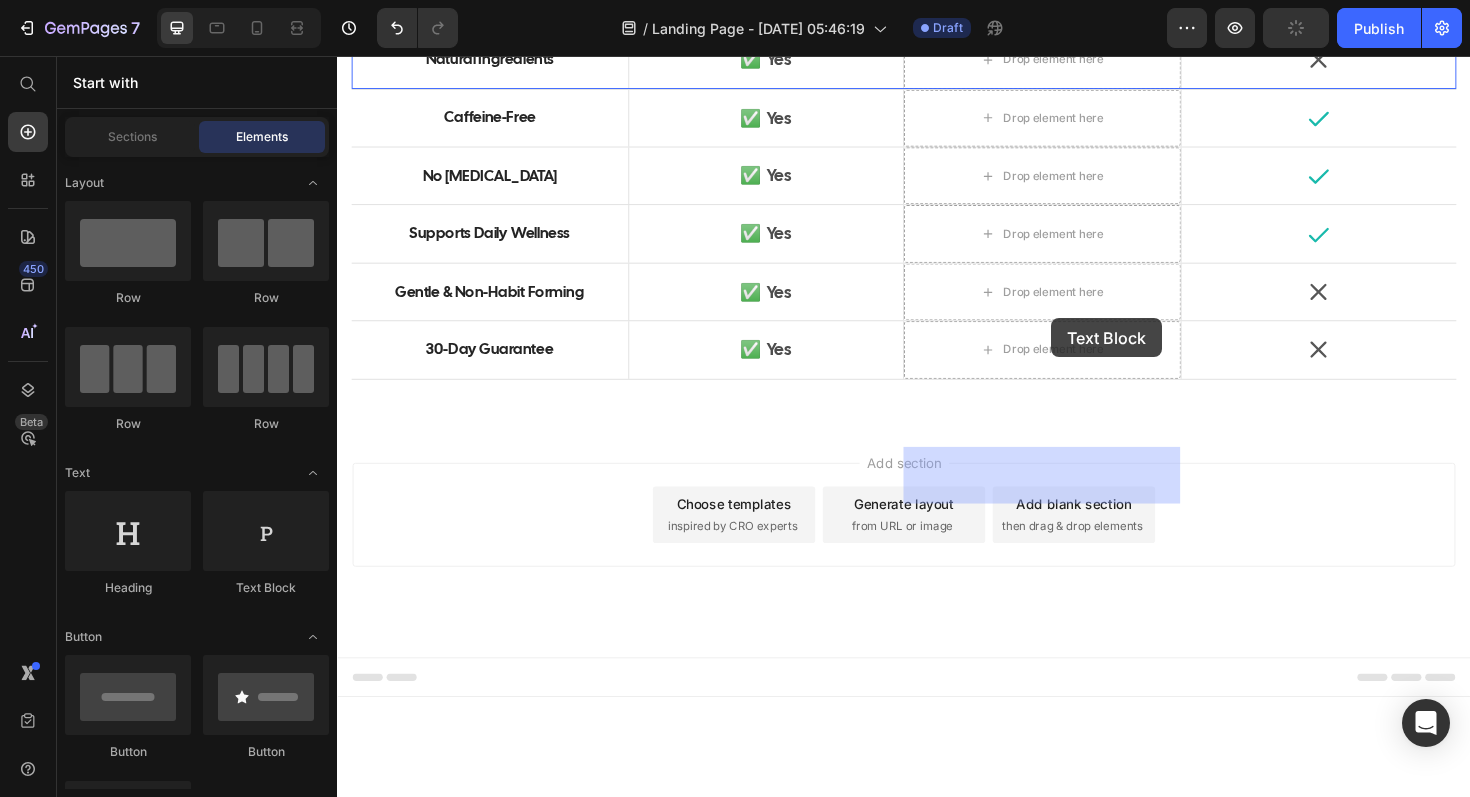 drag, startPoint x: 588, startPoint y: 595, endPoint x: 1091, endPoint y: 334, distance: 566.68335 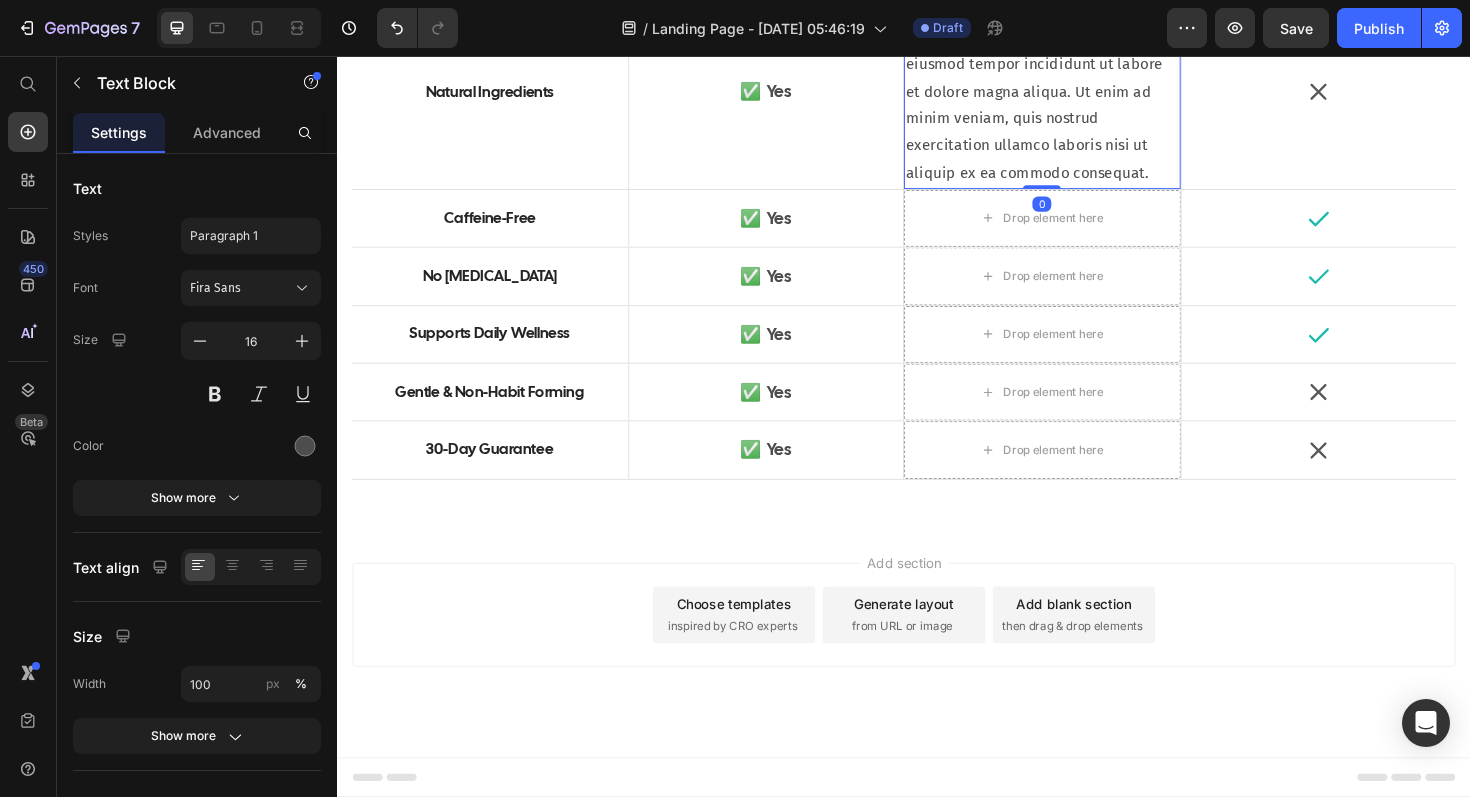 click on "Lorem ipsum dolor sit amet, consectetur adipiscing elit, sed do eiusmod tempor incididunt ut labore et dolore magna aliqua. Ut enim ad minim veniam, quis nostrud exercitation ullamco laboris nisi ut aliquip ex ea commodo consequat." at bounding box center (1083, 94) 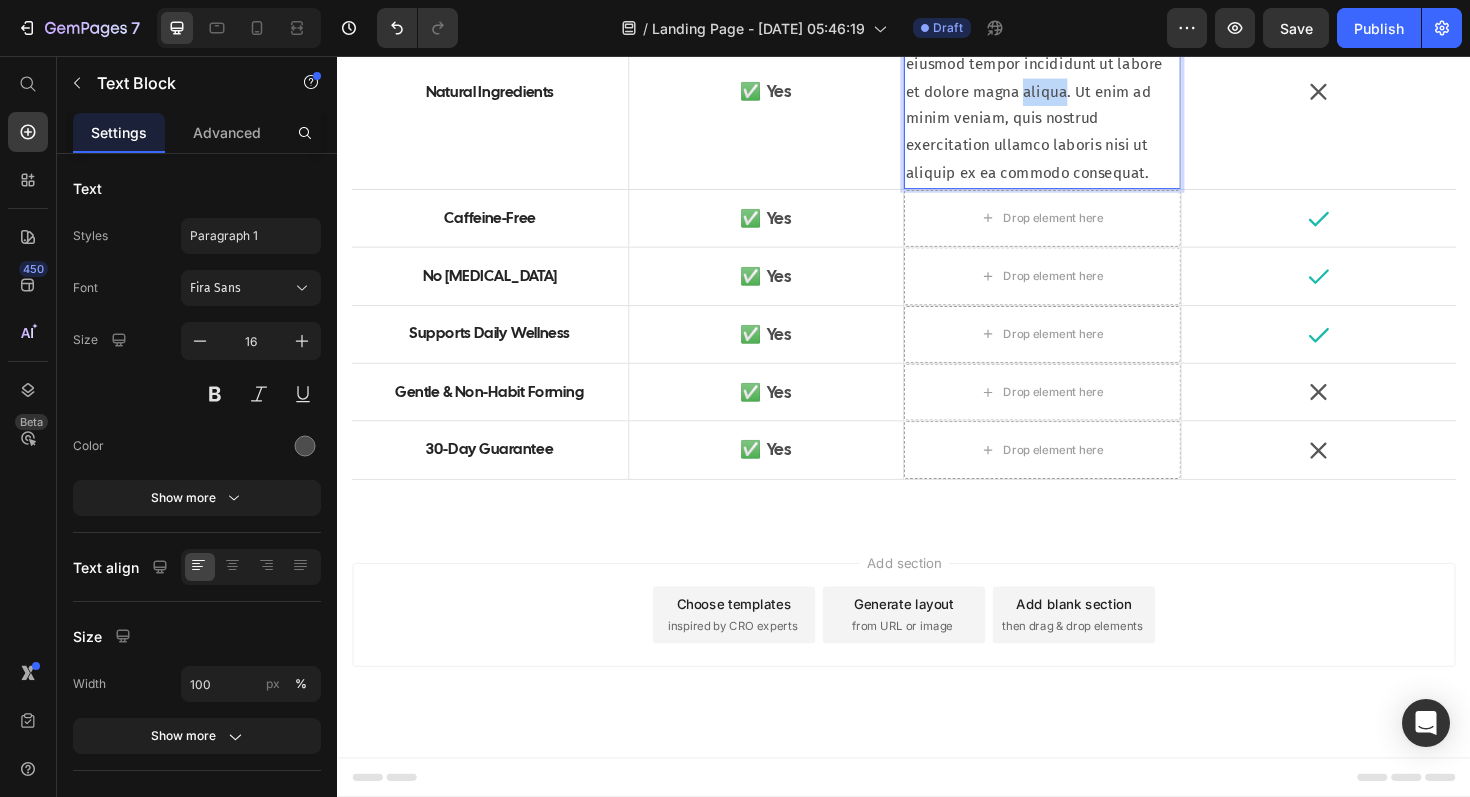 click on "Lorem ipsum dolor sit amet, consectetur adipiscing elit, sed do eiusmod tempor incididunt ut labore et dolore magna aliqua. Ut enim ad minim veniam, quis nostrud exercitation ullamco laboris nisi ut aliquip ex ea commodo consequat." at bounding box center [1083, 94] 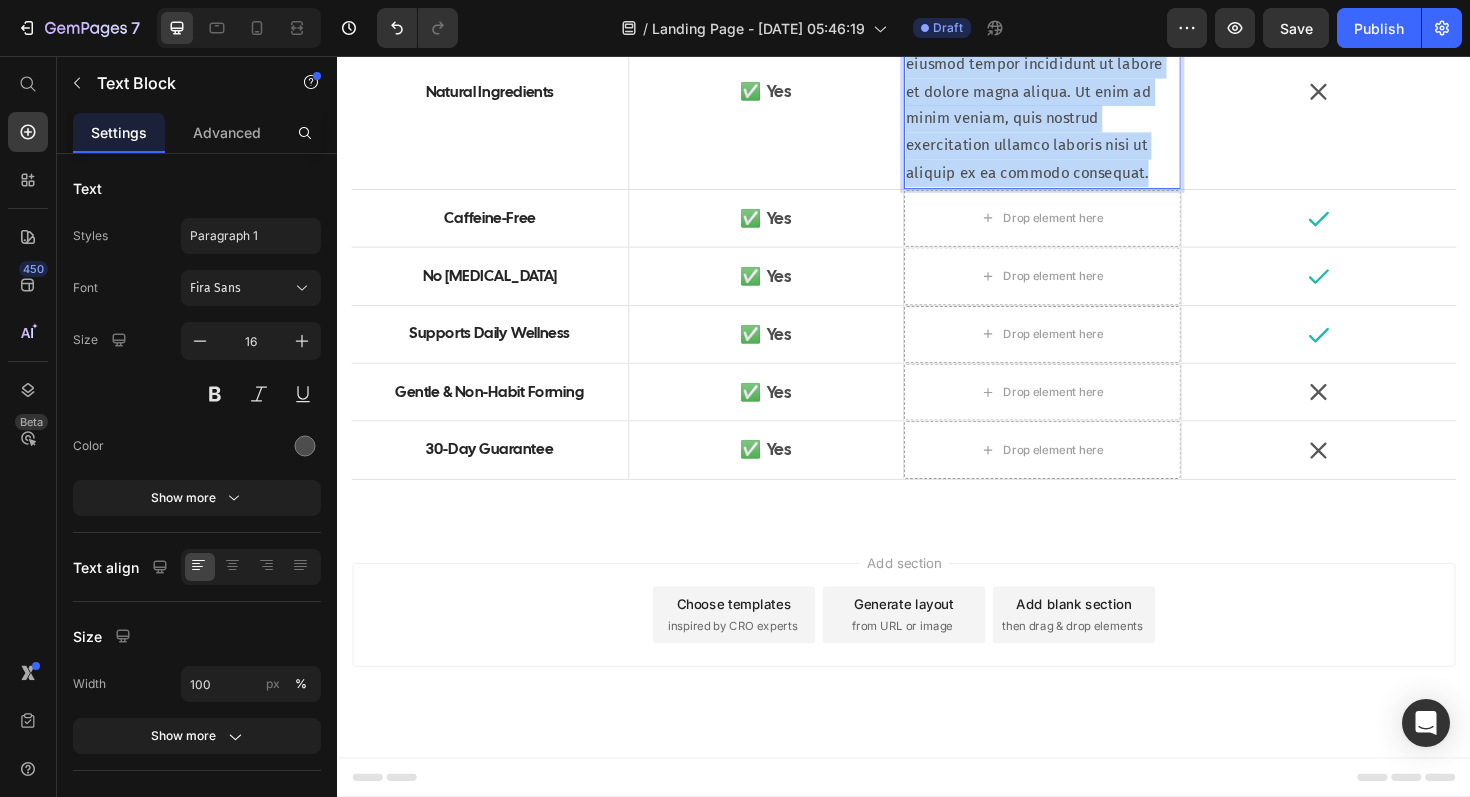 click on "Lorem ipsum dolor sit amet, consectetur adipiscing elit, sed do eiusmod tempor incididunt ut labore et dolore magna aliqua. Ut enim ad minim veniam, quis nostrud exercitation ullamco laboris nisi ut aliquip ex ea commodo consequat." at bounding box center (1083, 94) 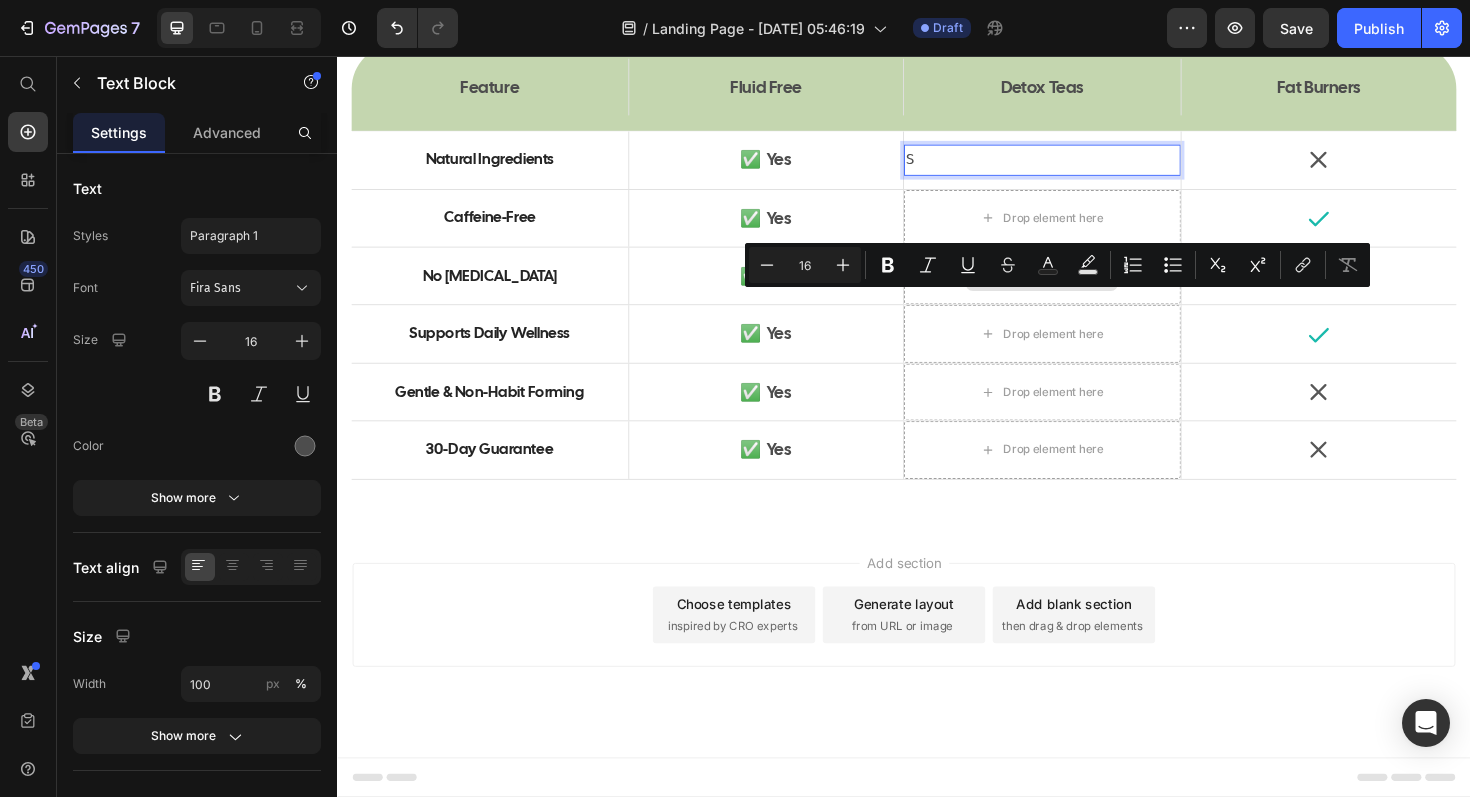 scroll, scrollTop: 13972, scrollLeft: 0, axis: vertical 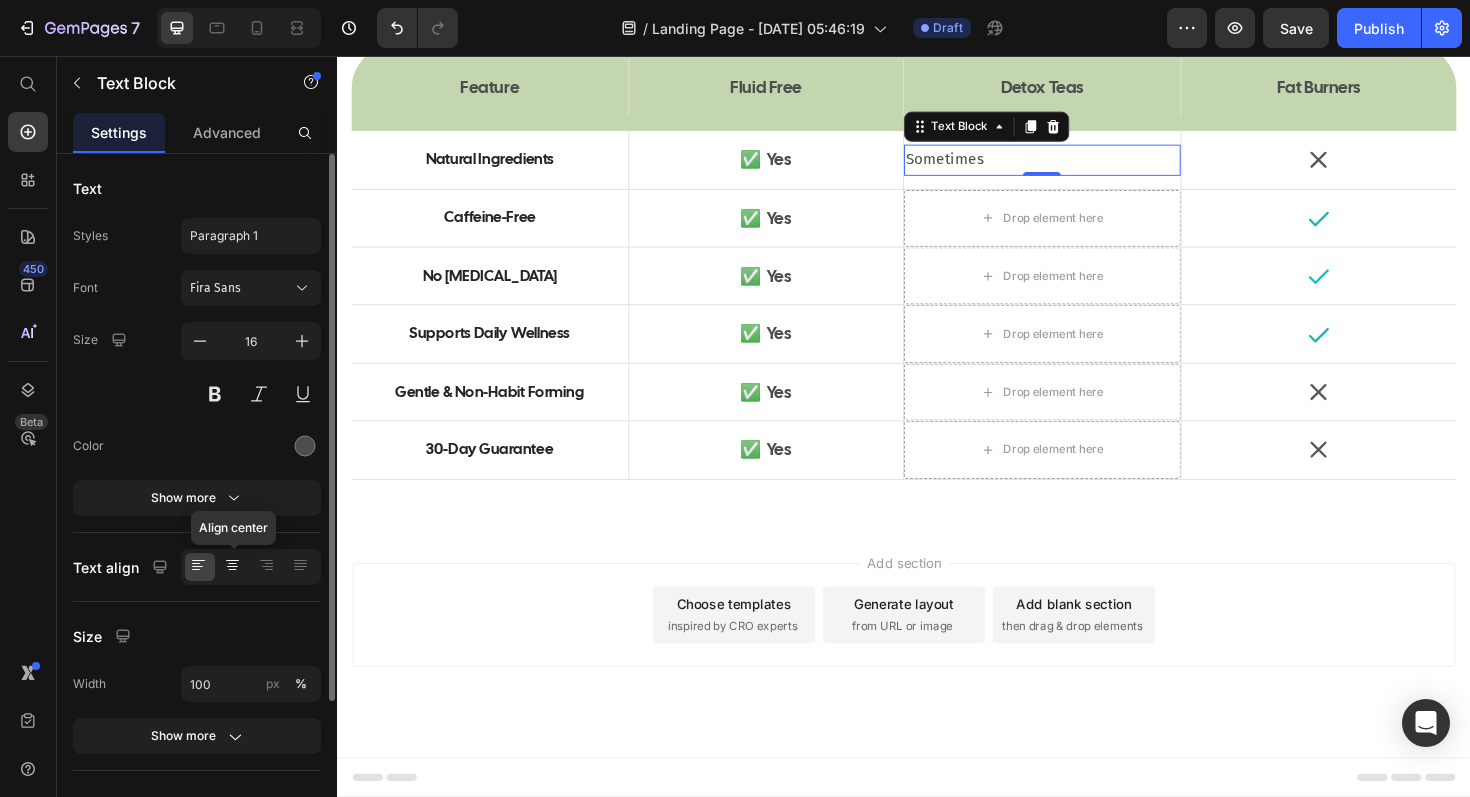 click 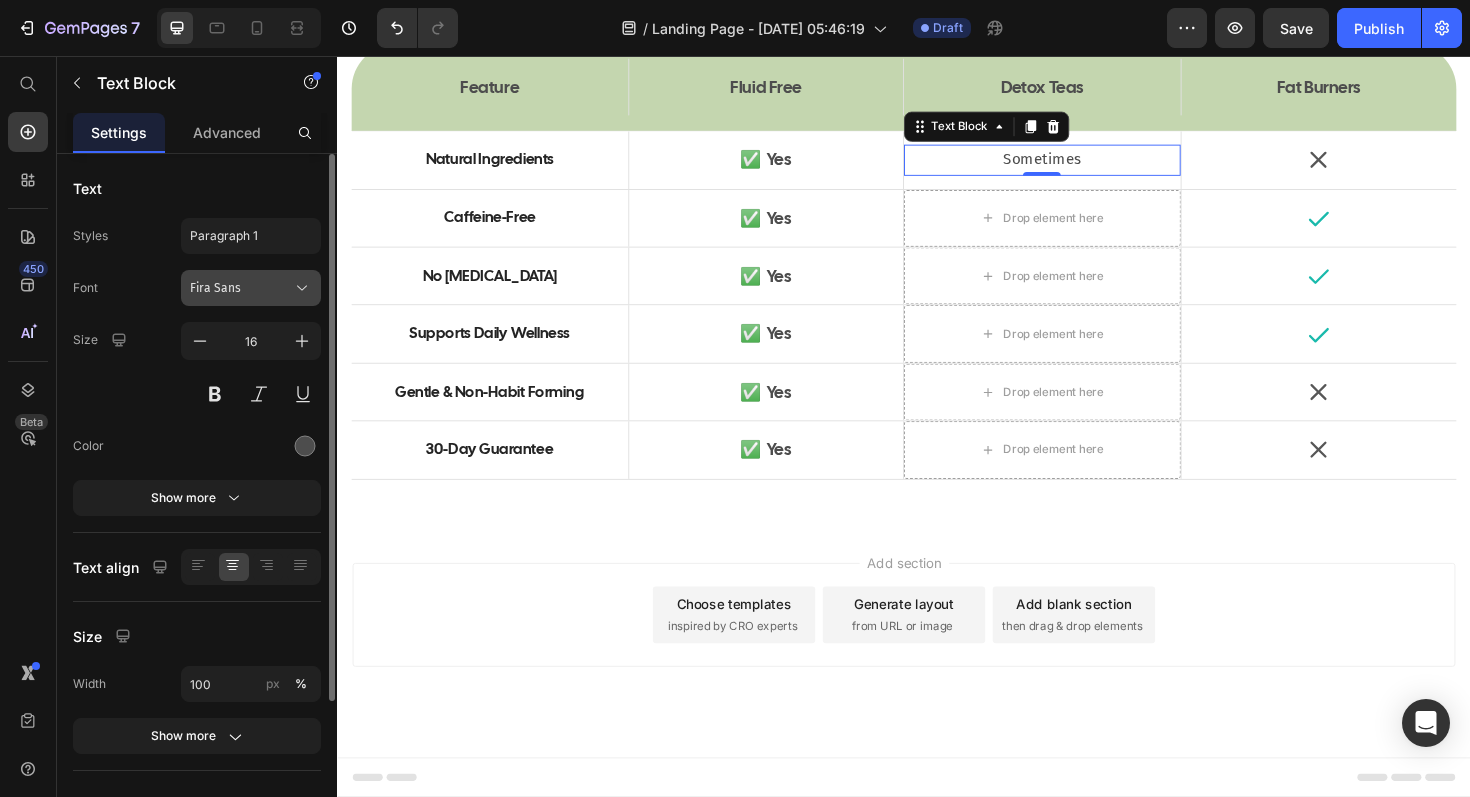 click on "Fira Sans" at bounding box center [241, 288] 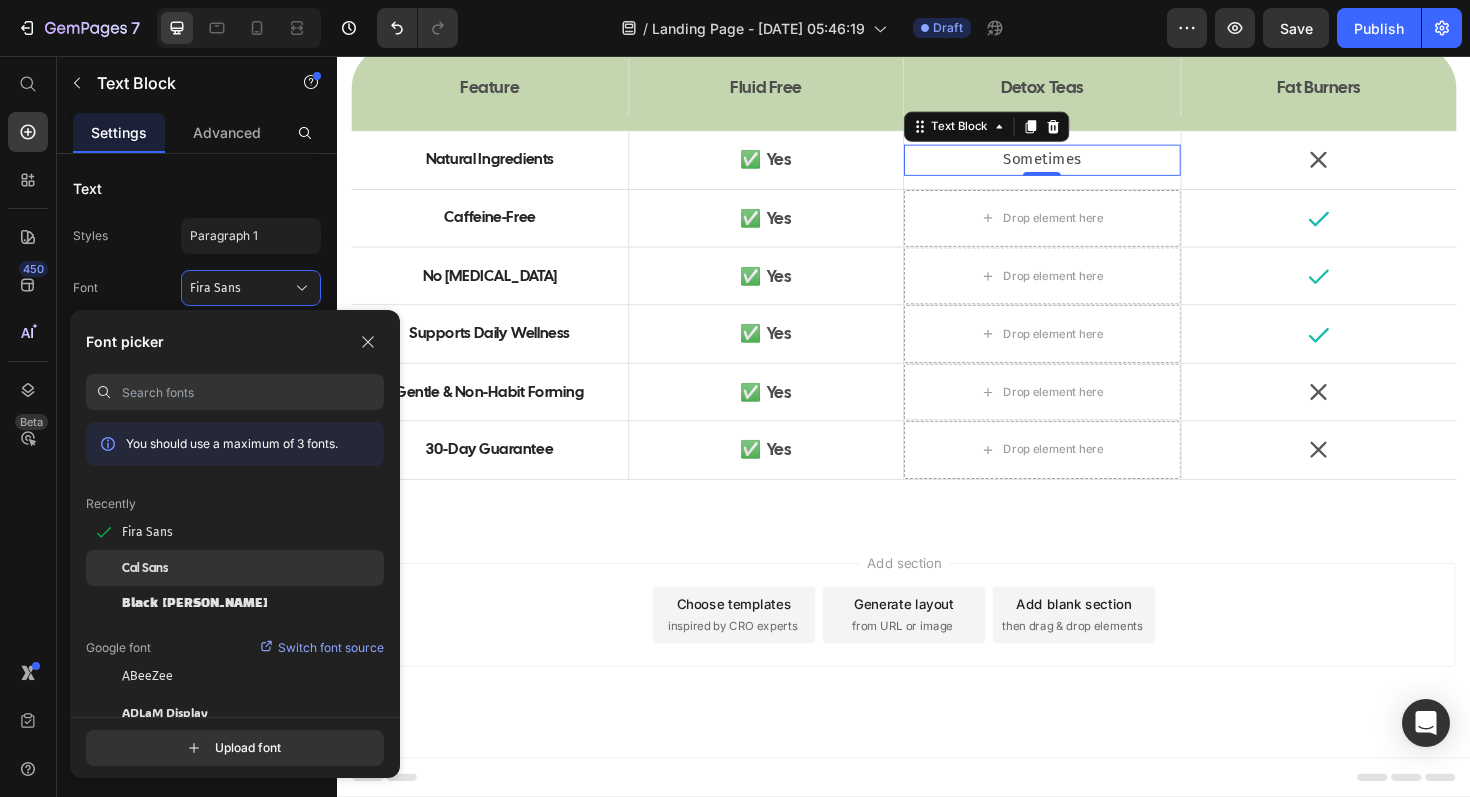 click on "Cal Sans" 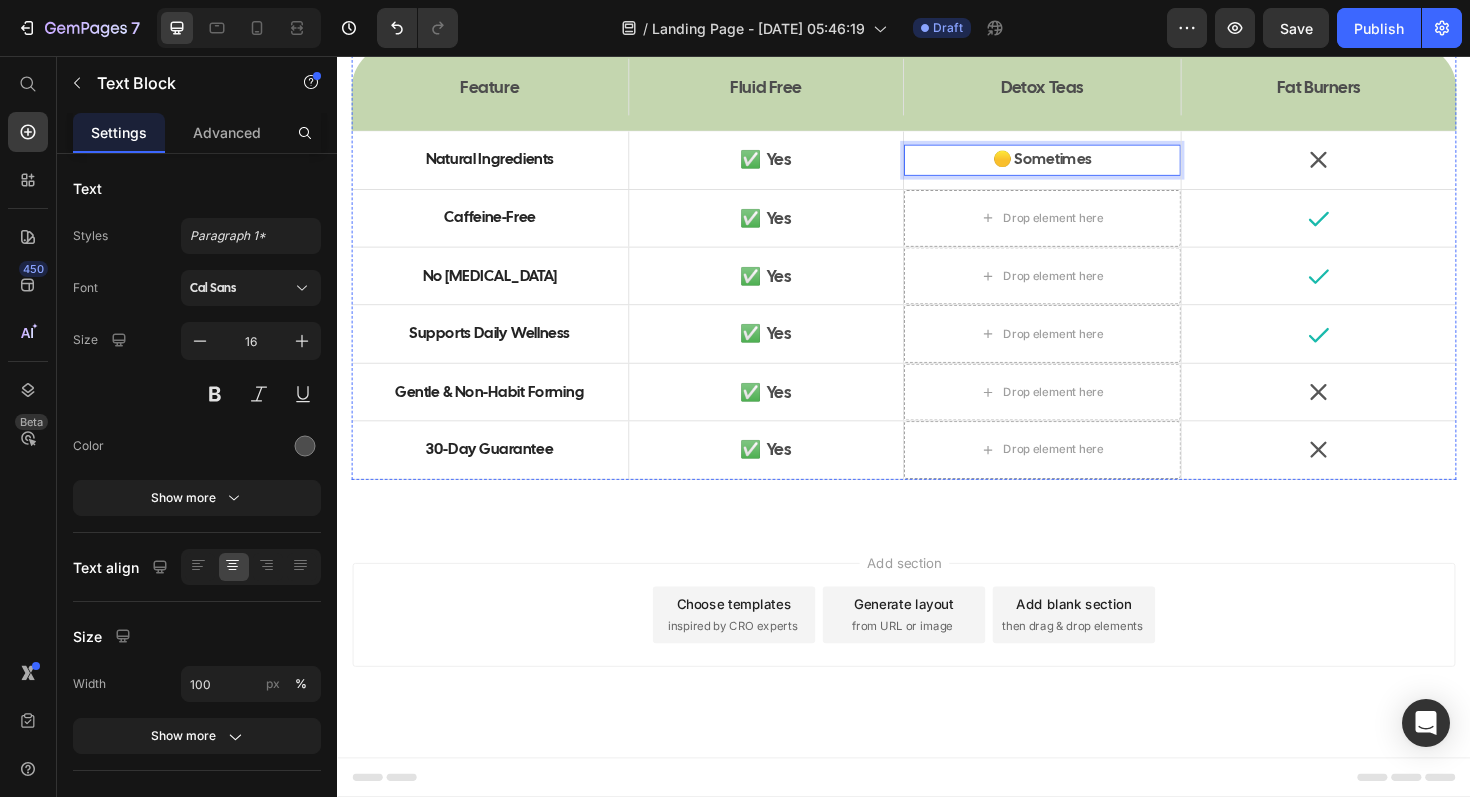 click on "How Fluid Free Compares" at bounding box center [937, -12] 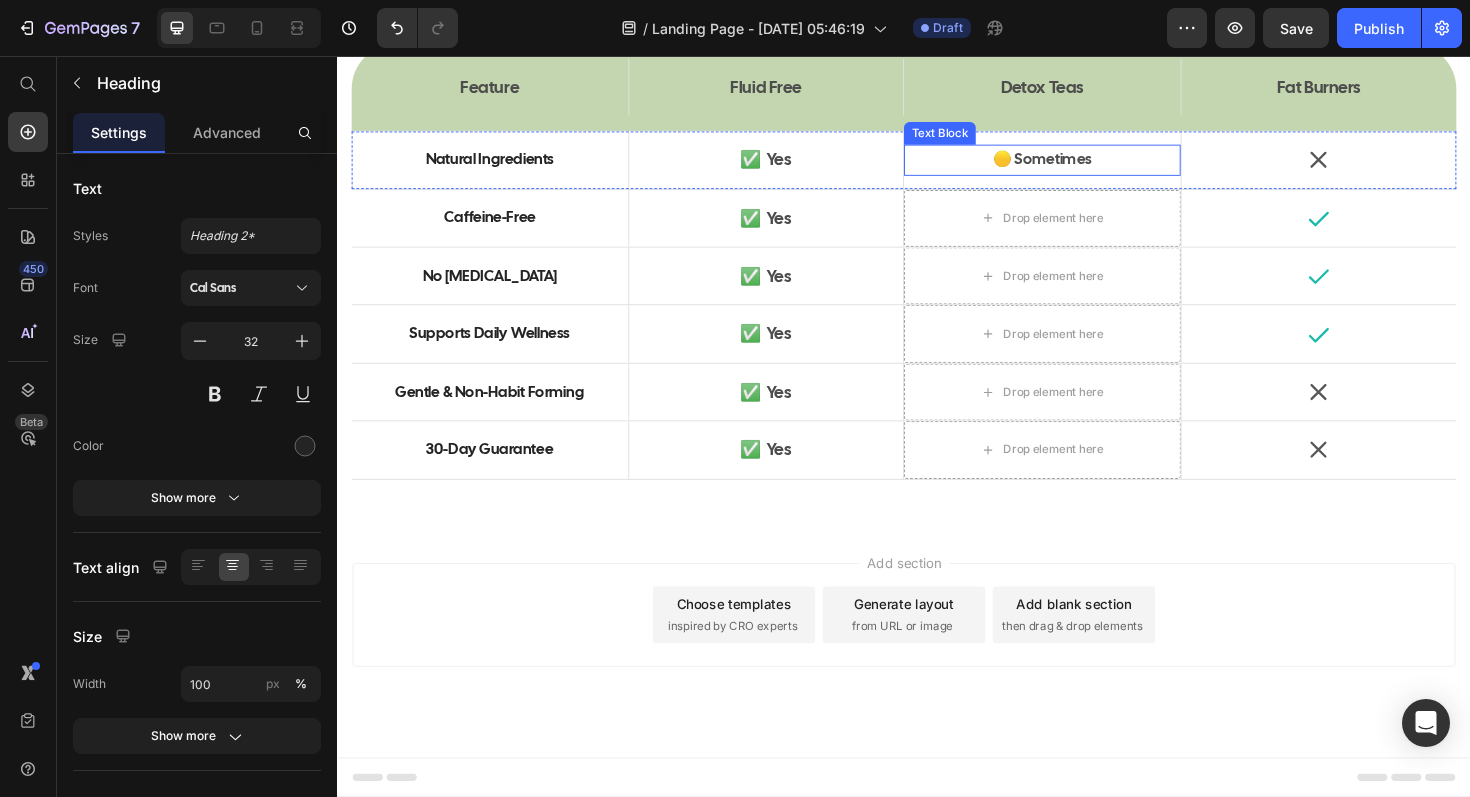 click on "🟡 Sometimes" at bounding box center [1083, 166] 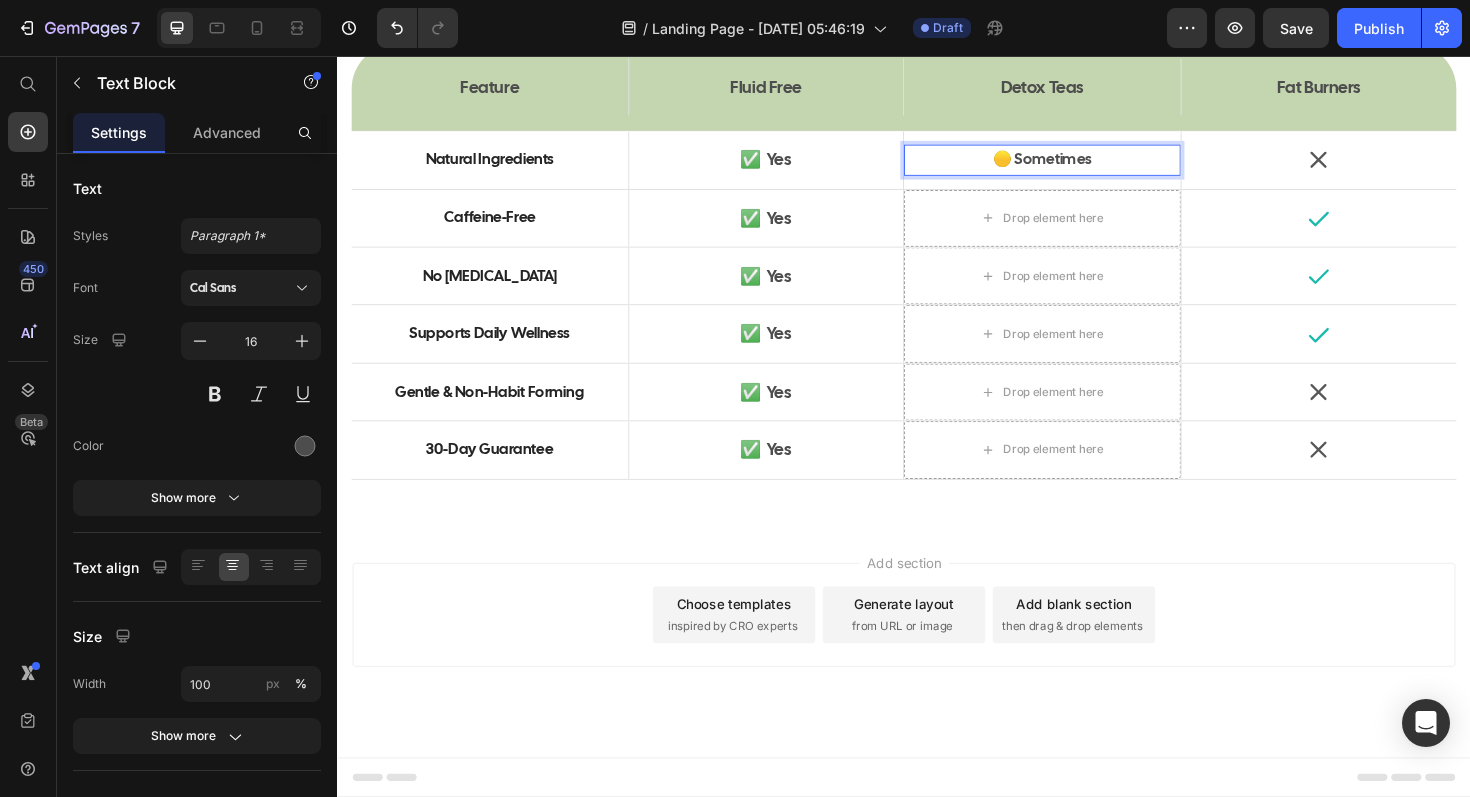 click on "🟡 Sometimes" at bounding box center (1083, 166) 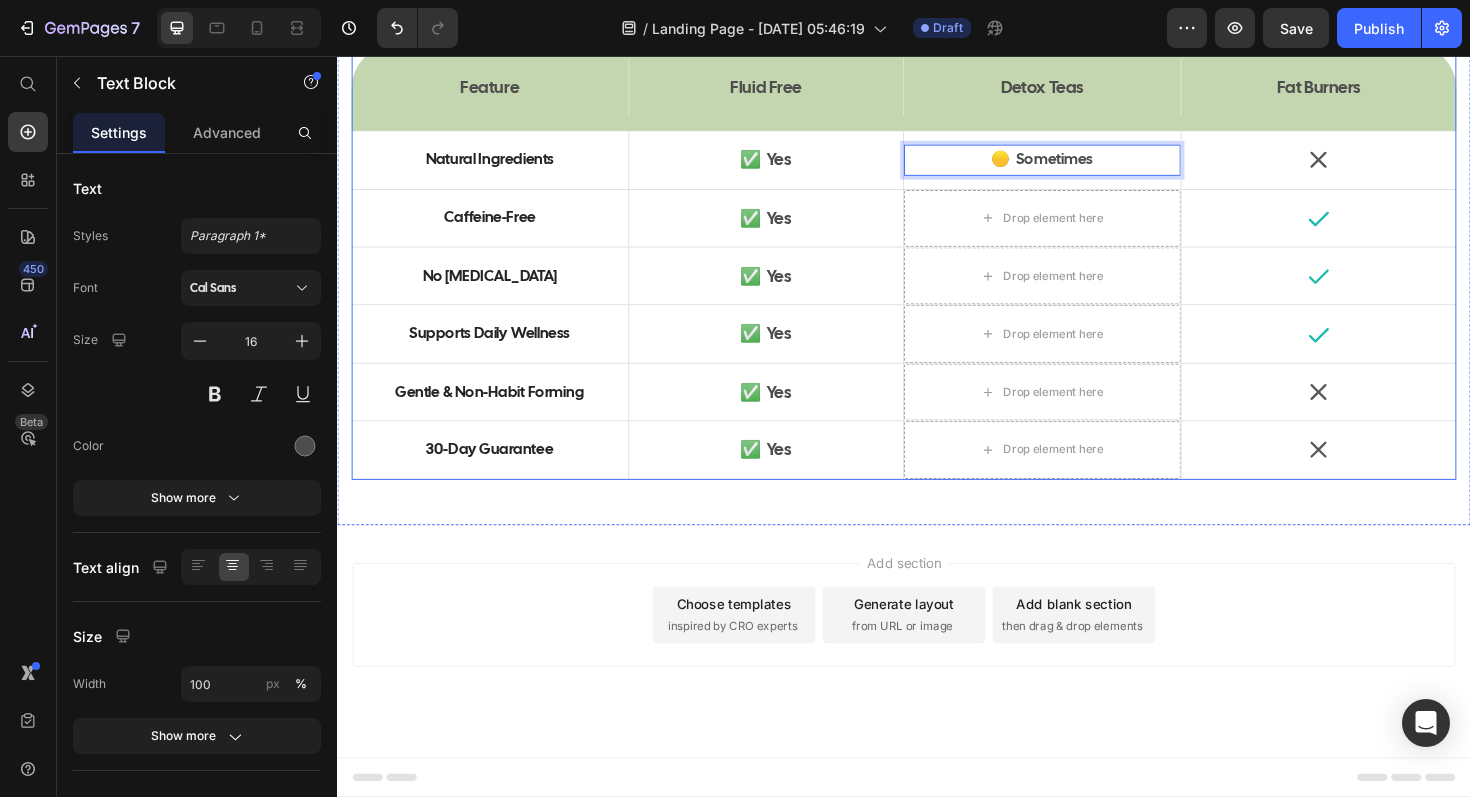 click on "How Fluid Free Compares Heading Feature Text Block Fluid Free Text Block Hero Banner Detox Teas Text Block Fat Burners Text Block Hero Banner Row Natural Ingredients Text Block ✅  Yes Text Block Hero Banner 🟡  Sometimes Text Block   0
Icon Hero Banner Row Caffeine-Free Text Block ✅  Yes Text Block Hero Banner
Drop element here
Icon Hero Banner Row No Laxatives Text Block ✅  Yes Text Block Hero Banner
Drop element here
Icon Hero Banner Row Supports Daily Wellness Text Block ✅  Yes Text Block Hero Banner
Drop element here
Icon Hero Banner Row Gentle & Non-Habit Forming Text Block ✅  Yes Text Block Hero Banner
Drop element here
Icon Hero Banner Row 30-Day Guarantee Text Block ✅  Yes Text Block Hero Banner
Drop element here
Icon Hero Banner Row" at bounding box center (937, 234) 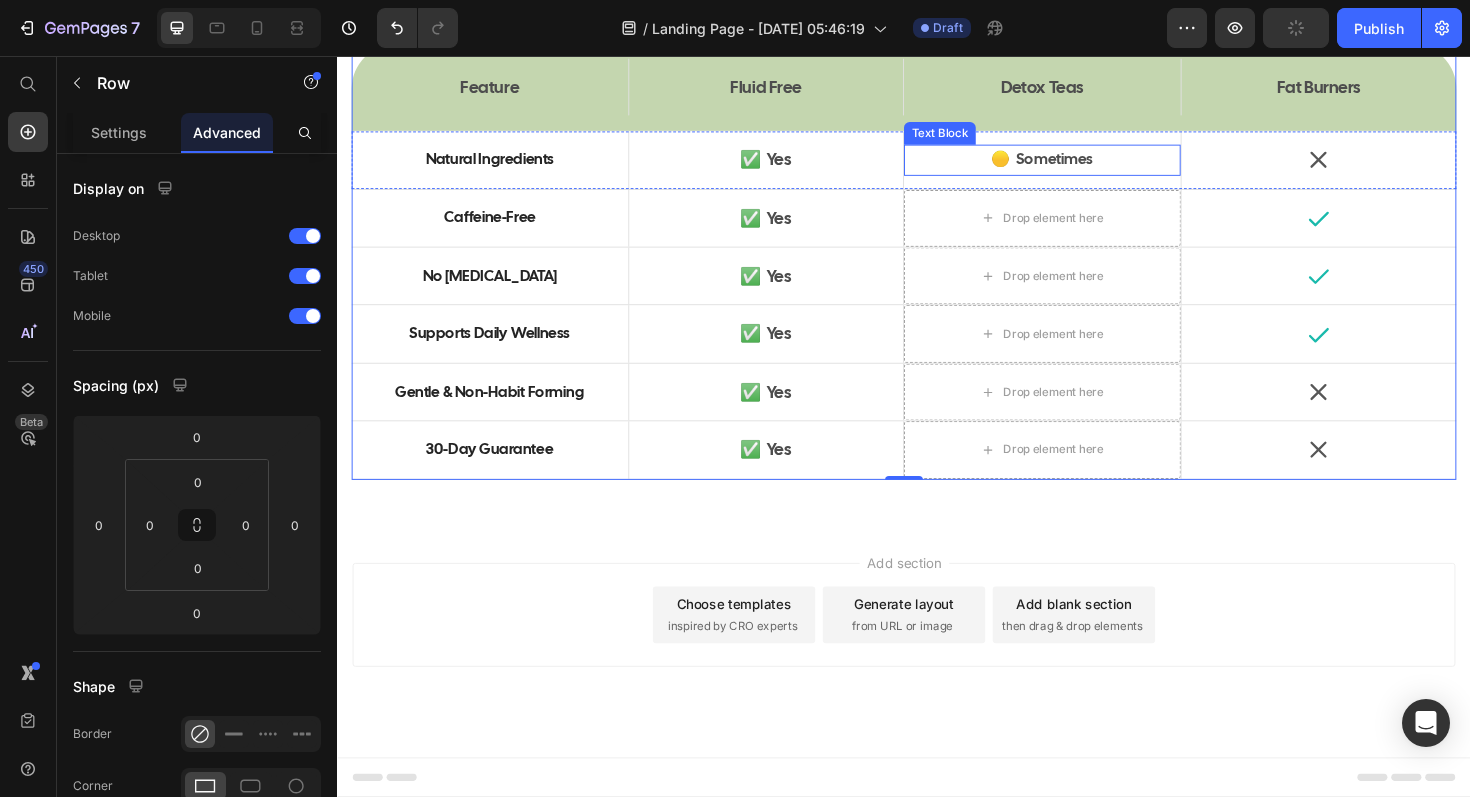click on "🟡  Sometimes" at bounding box center (1083, 166) 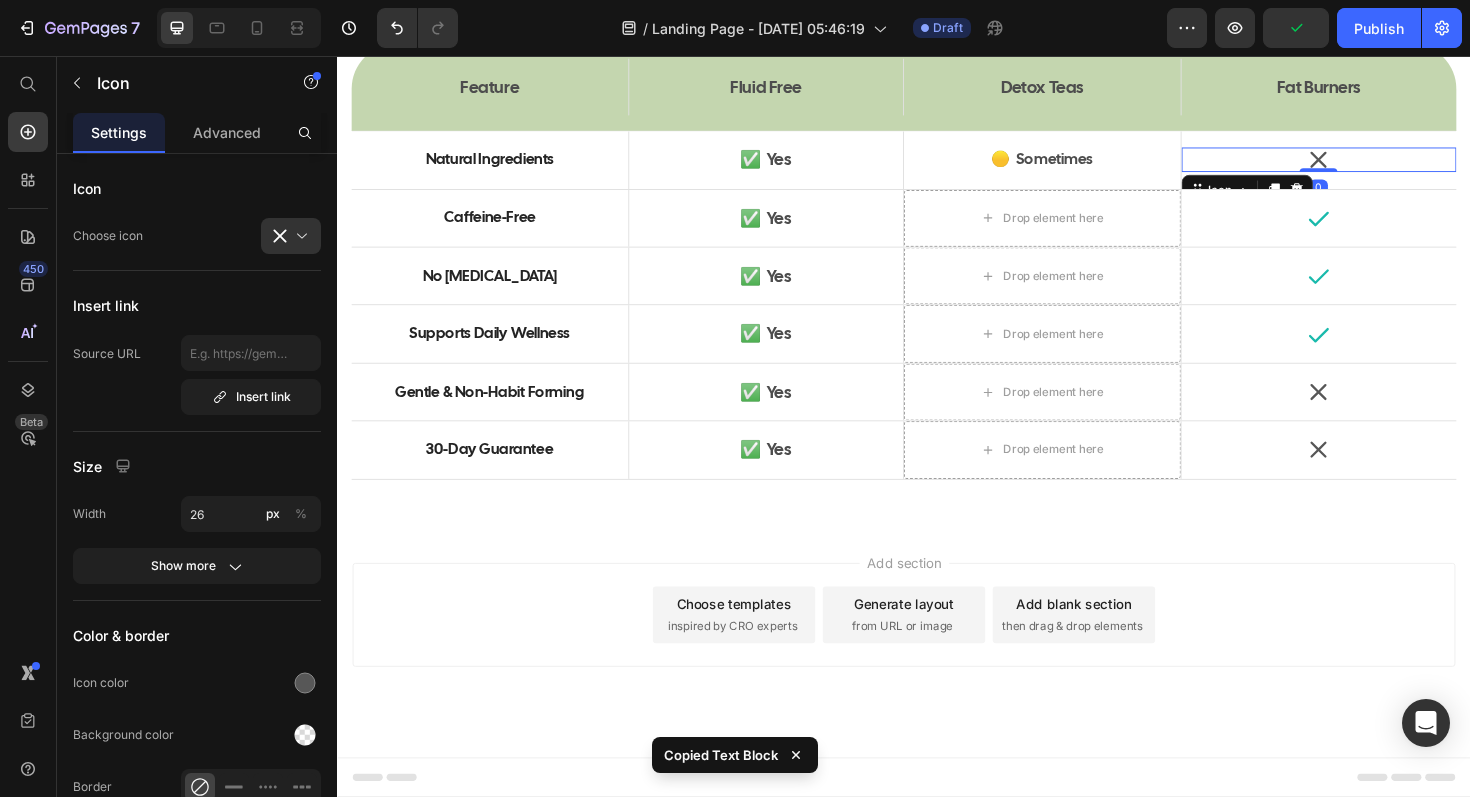 click on "Icon   0" at bounding box center (1377, 166) 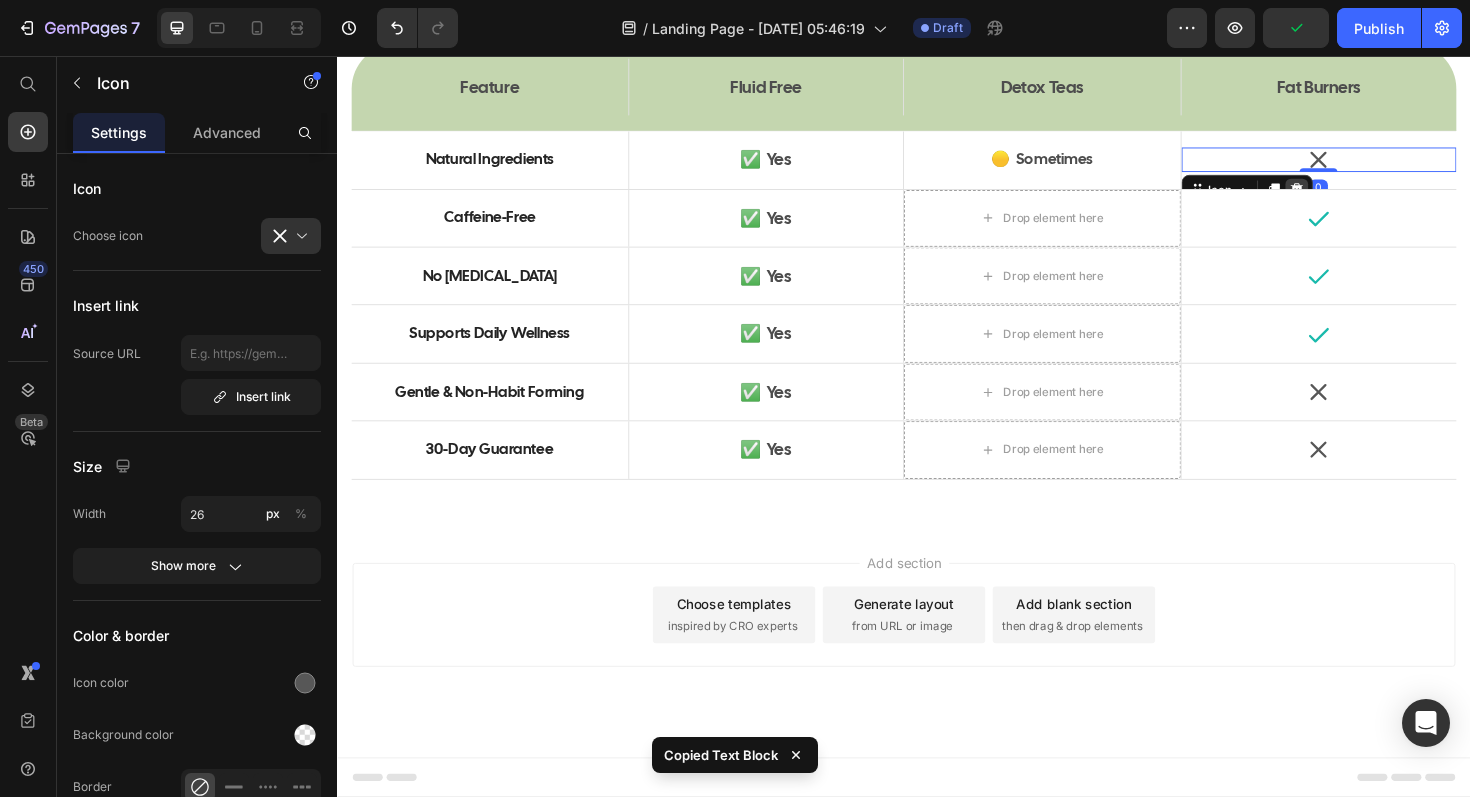 click 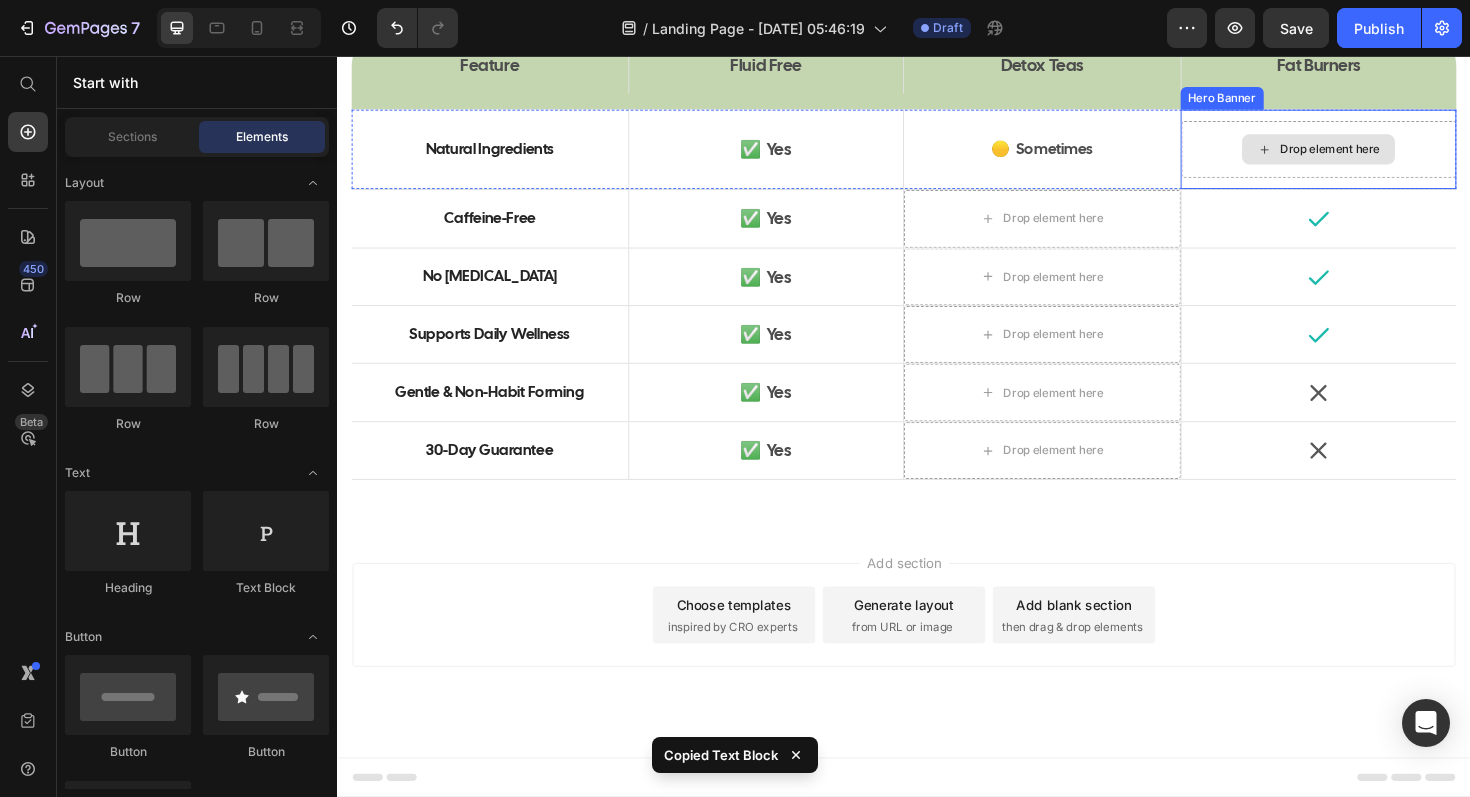 click on "Drop element here" at bounding box center (1376, 155) 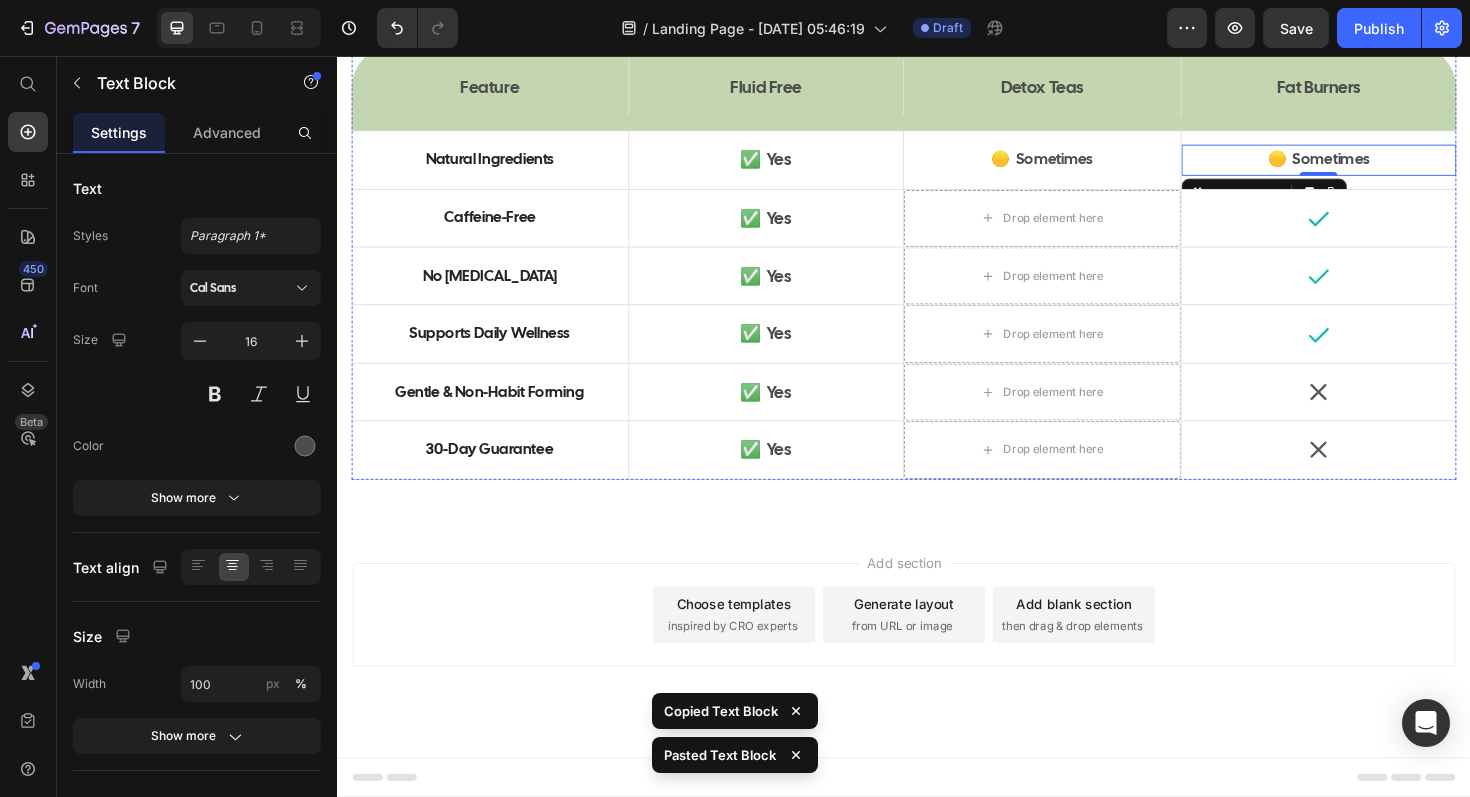 click on "How Fluid Free Compares" at bounding box center [937, -12] 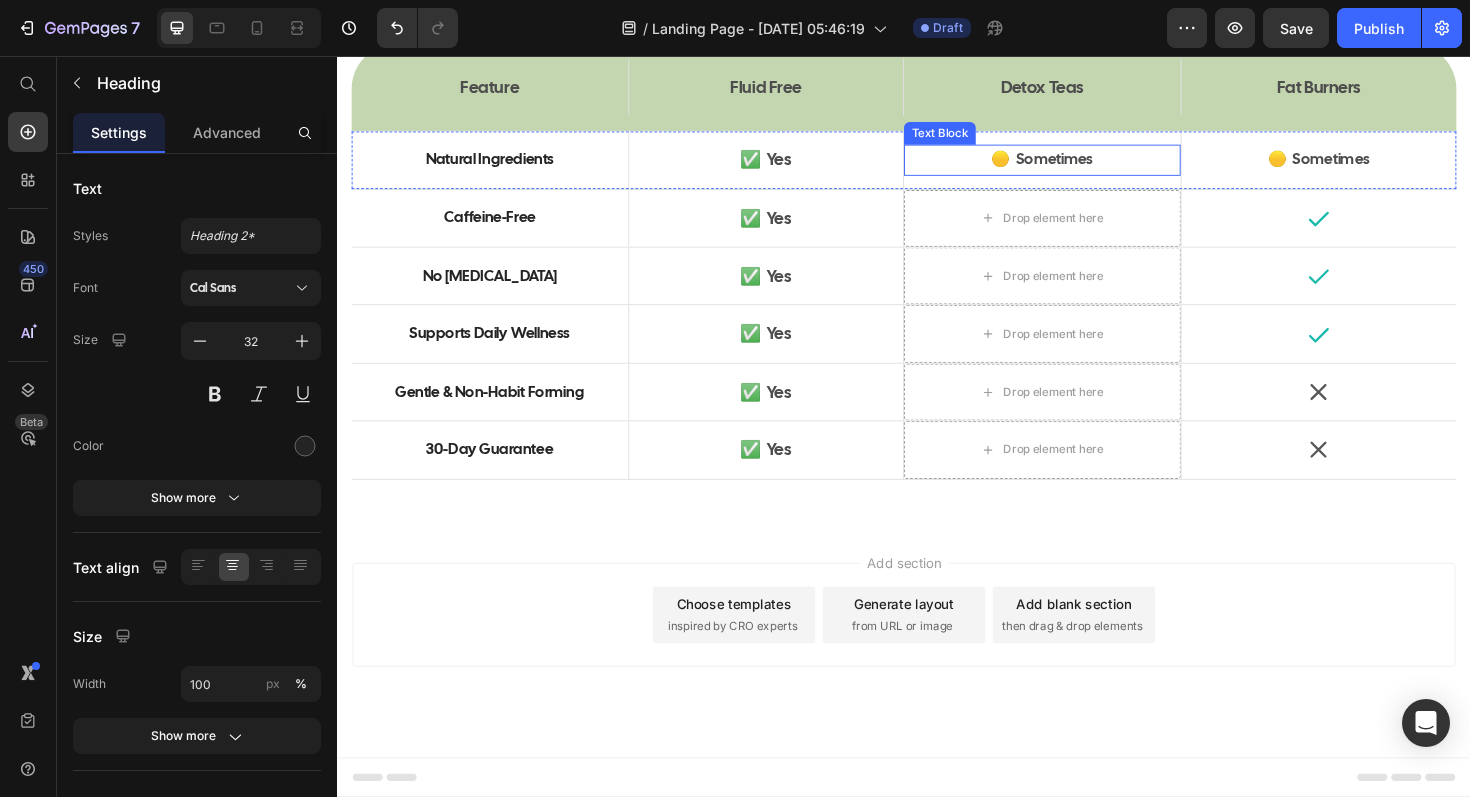 click on "🟡  Sometimes" at bounding box center (1083, 166) 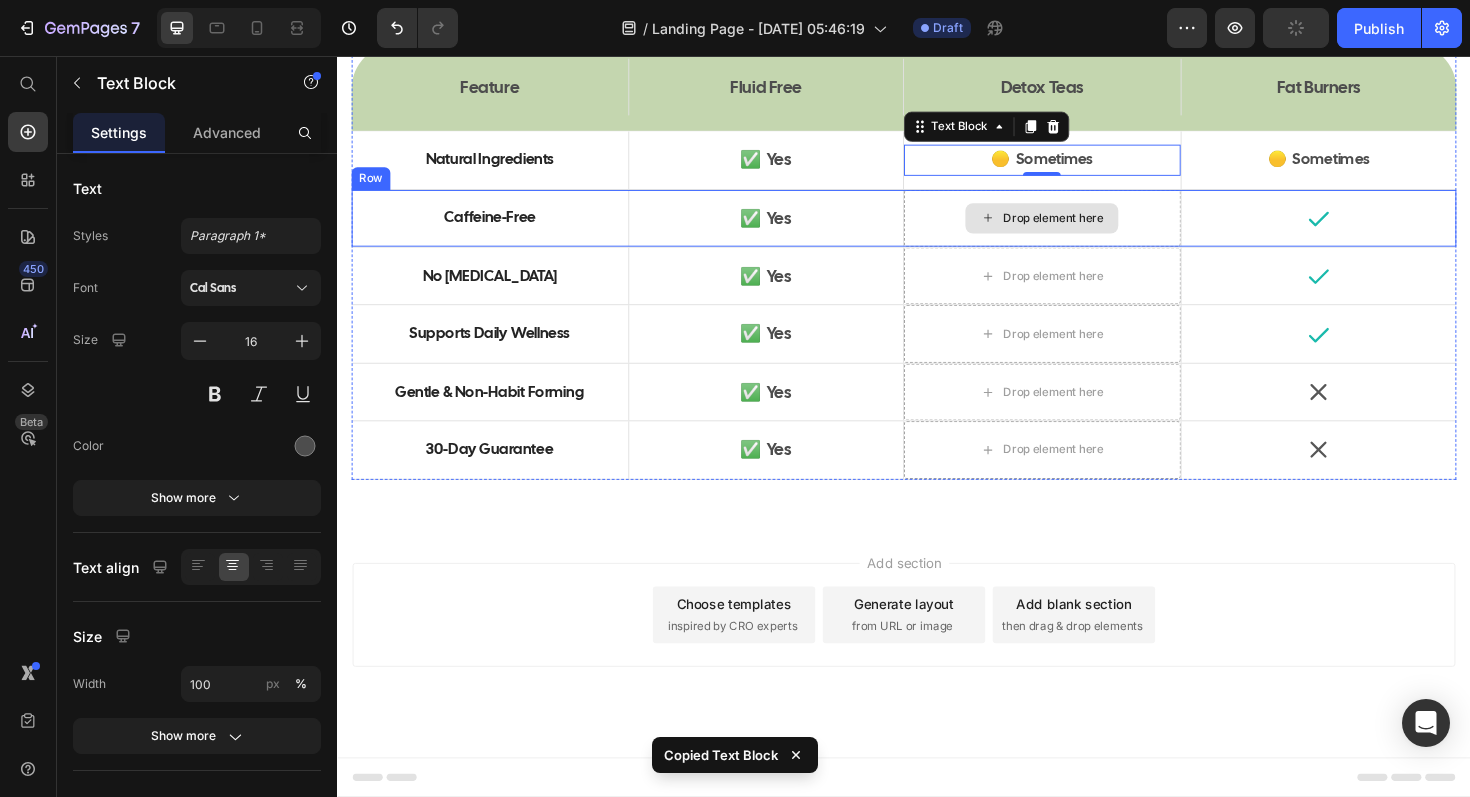 click on "Drop element here" at bounding box center [1083, 228] 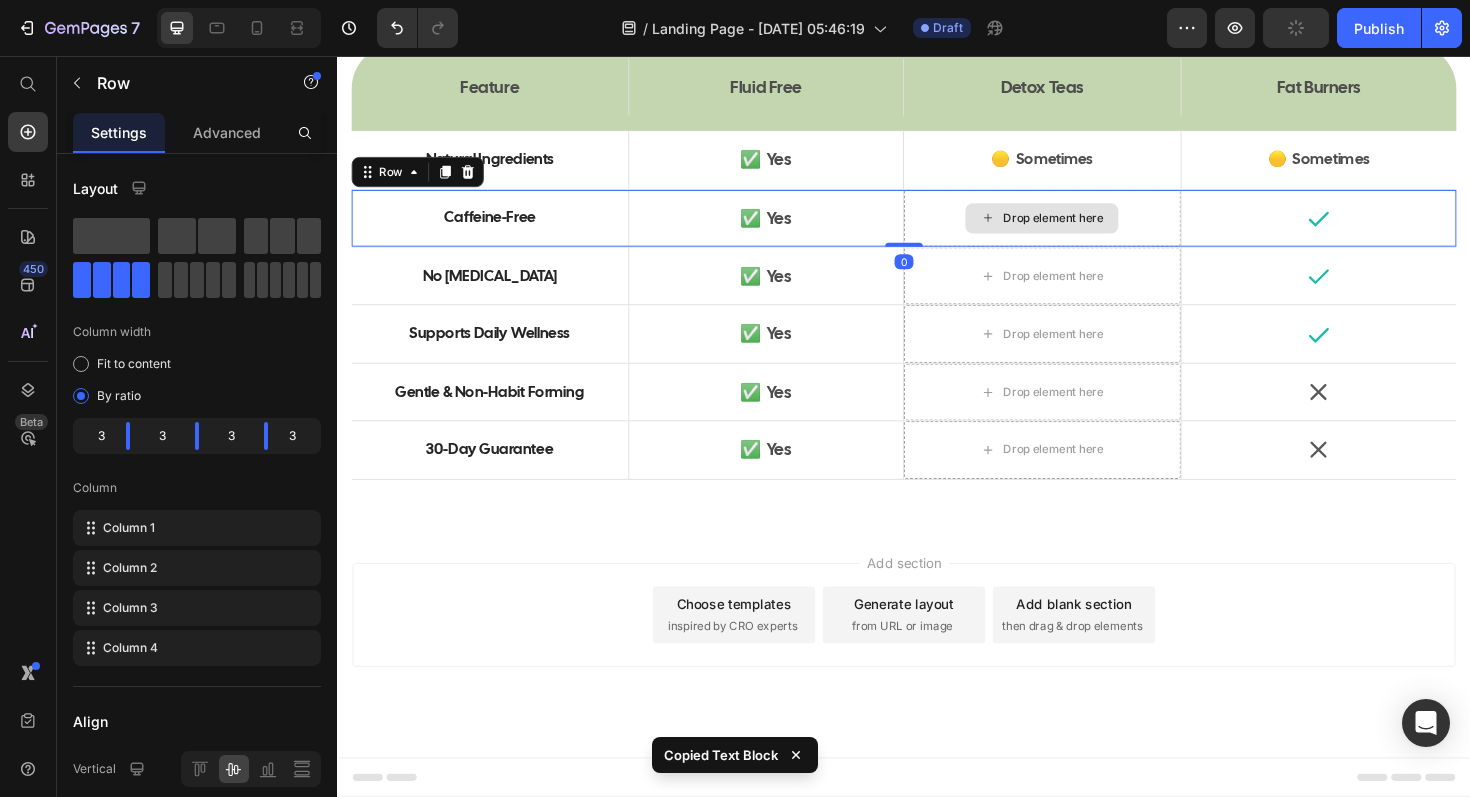 click on "Drop element here" at bounding box center [1083, 228] 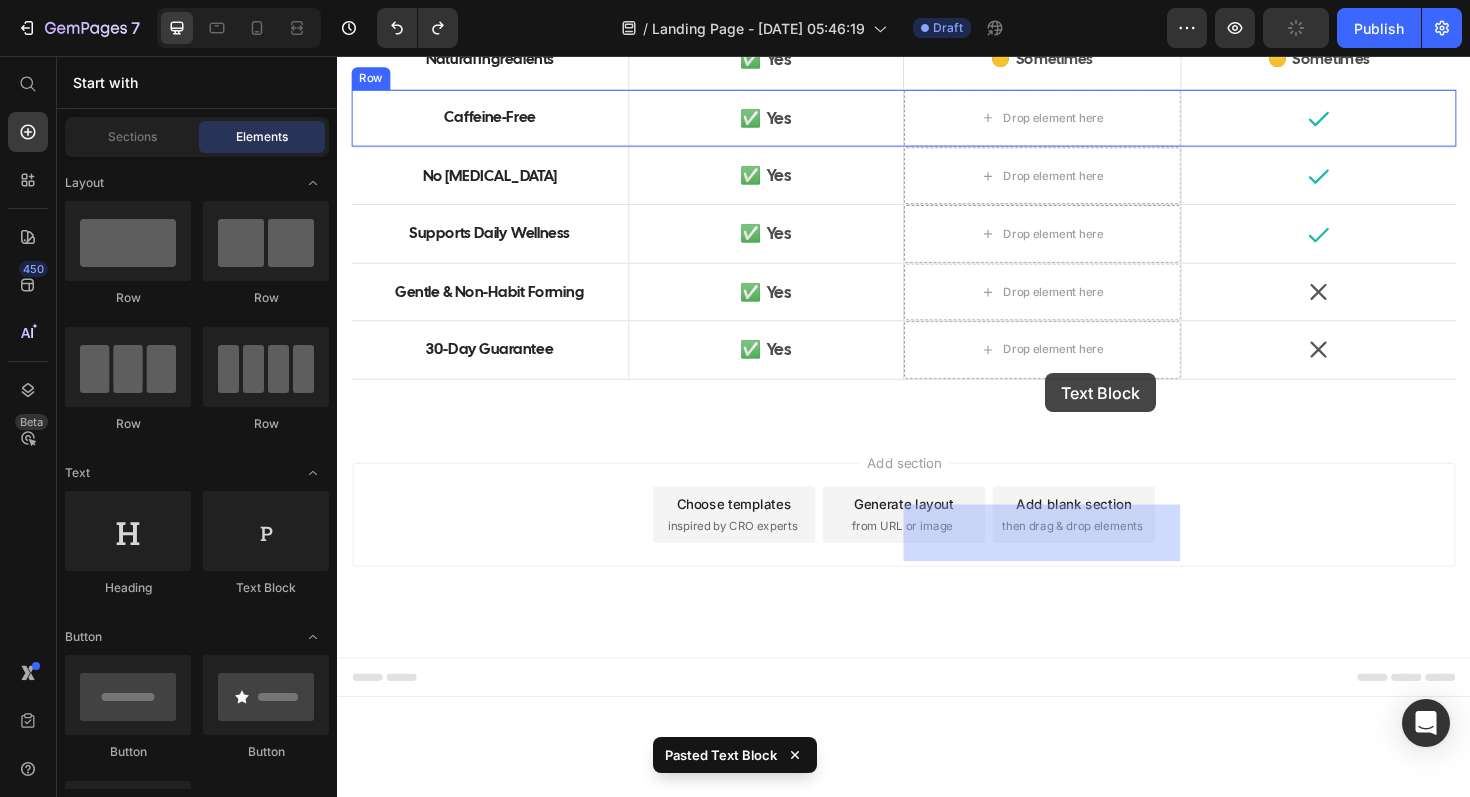 drag, startPoint x: 592, startPoint y: 581, endPoint x: 1084, endPoint y: 392, distance: 527.0531 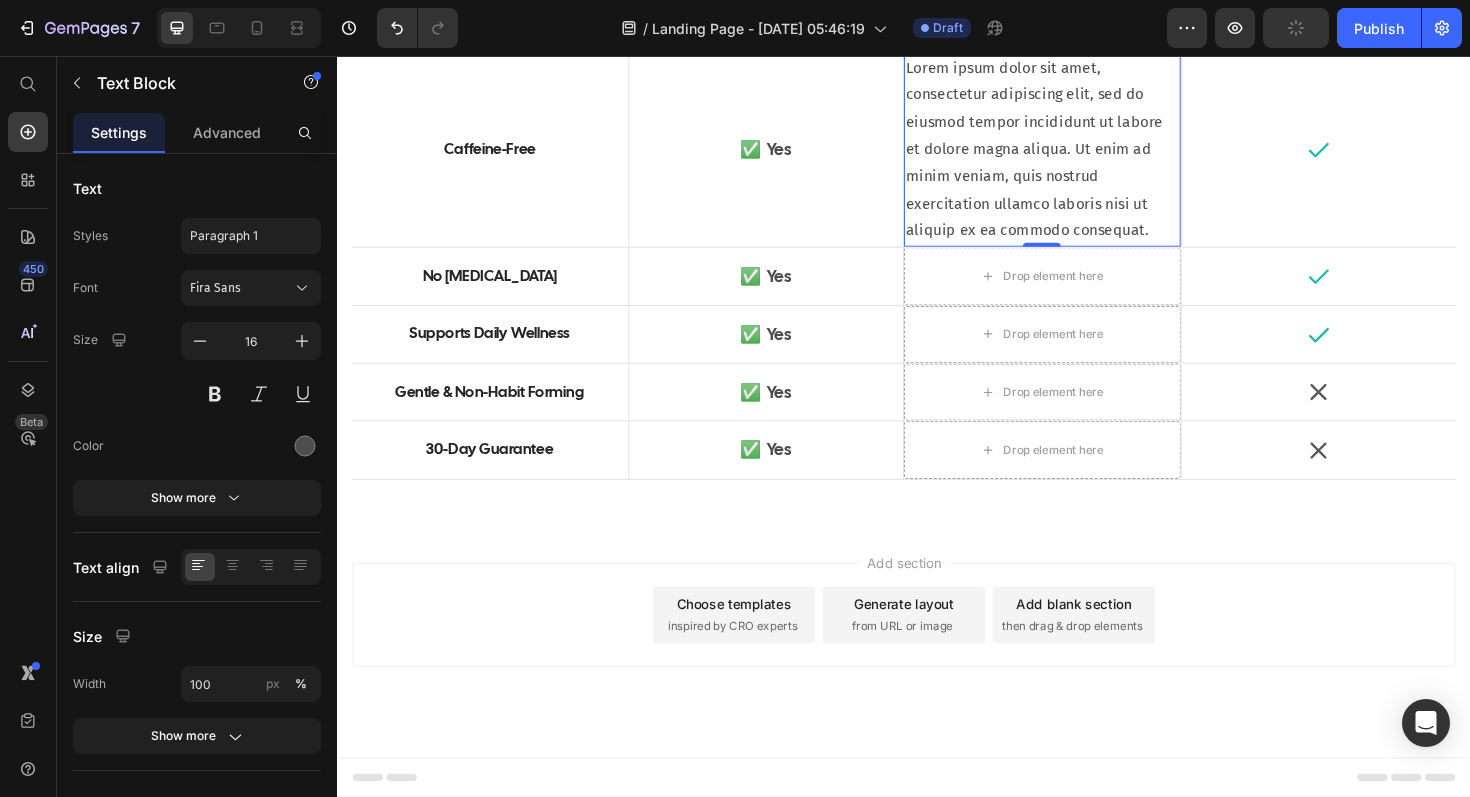 click on "Lorem ipsum dolor sit amet, consectetur adipiscing elit, sed do eiusmod tempor incididunt ut labore et dolore magna aliqua. Ut enim ad minim veniam, quis nostrud exercitation ullamco laboris nisi ut aliquip ex ea commodo consequat." at bounding box center (1083, 156) 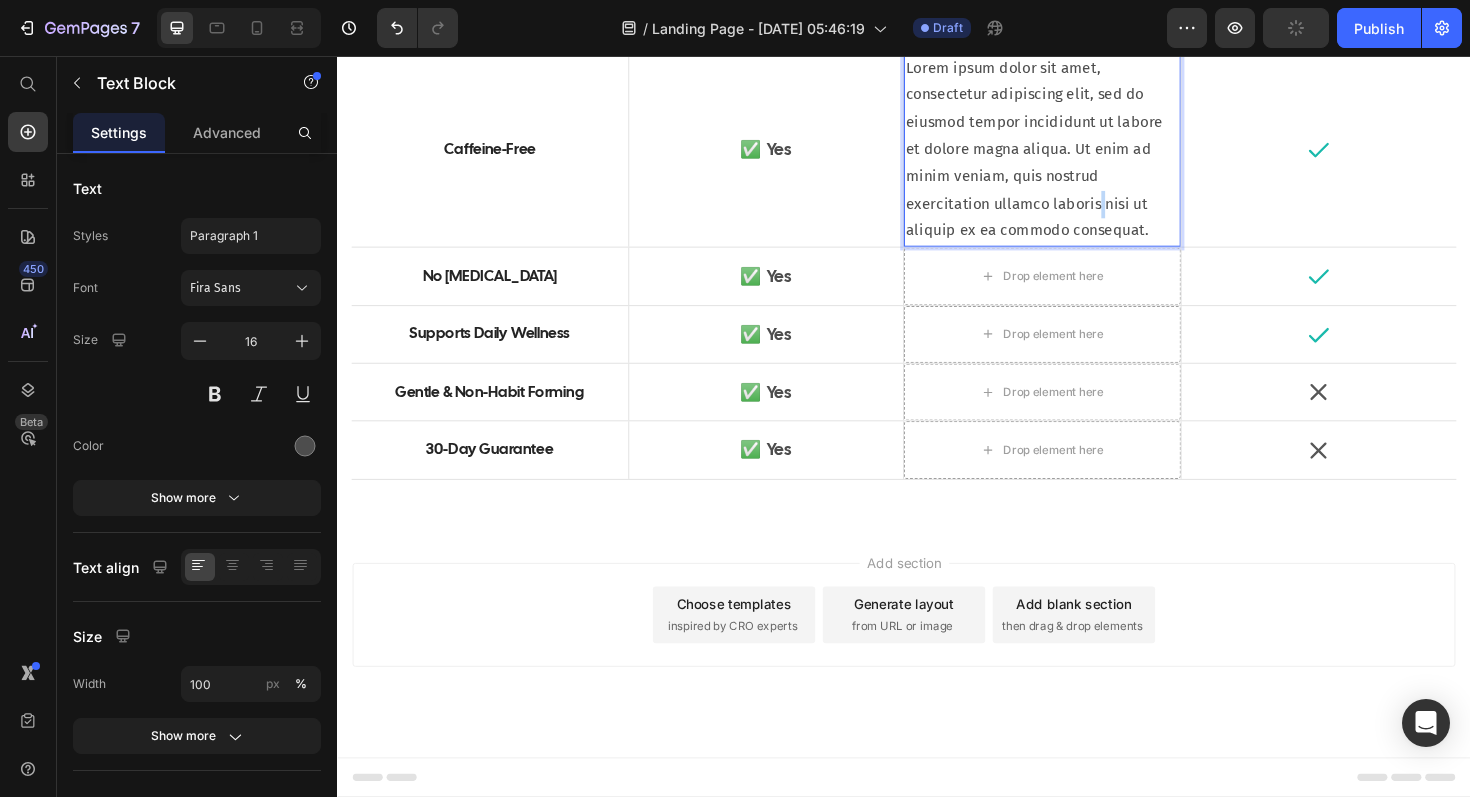 click on "Lorem ipsum dolor sit amet, consectetur adipiscing elit, sed do eiusmod tempor incididunt ut labore et dolore magna aliqua. Ut enim ad minim veniam, quis nostrud exercitation ullamco laboris nisi ut aliquip ex ea commodo consequat." at bounding box center (1083, 156) 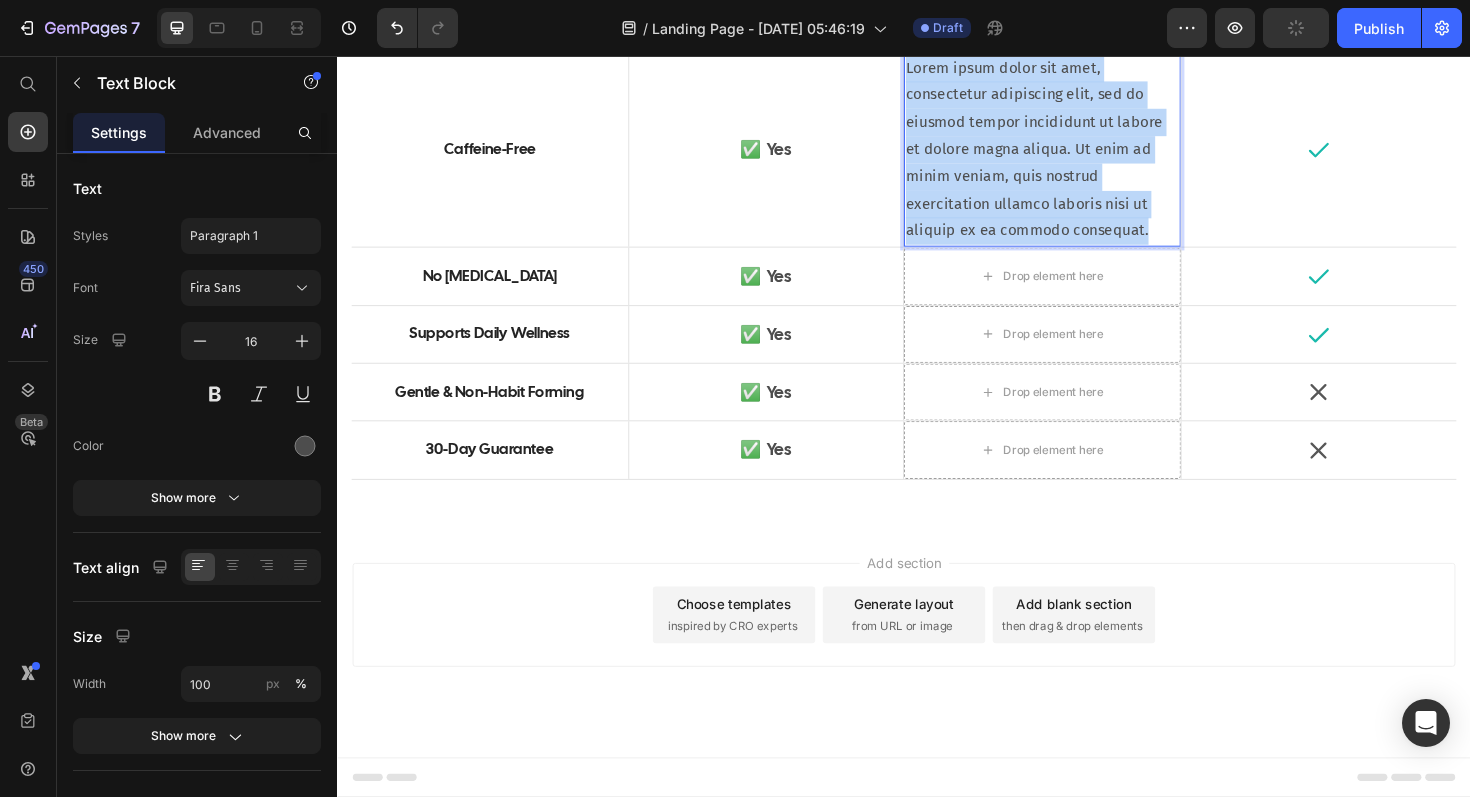 click on "Lorem ipsum dolor sit amet, consectetur adipiscing elit, sed do eiusmod tempor incididunt ut labore et dolore magna aliqua. Ut enim ad minim veniam, quis nostrud exercitation ullamco laboris nisi ut aliquip ex ea commodo consequat." at bounding box center [1083, 156] 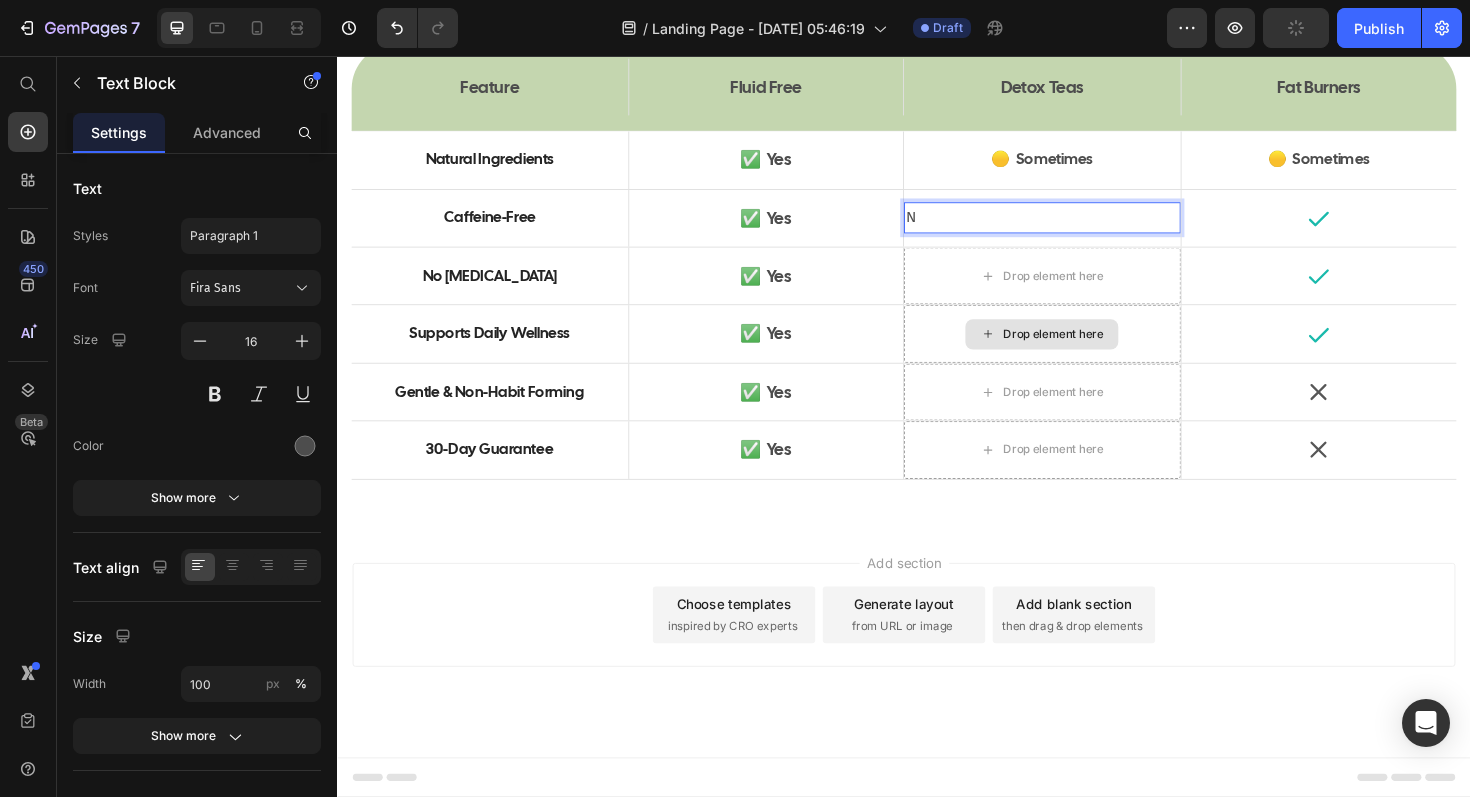 scroll, scrollTop: 13985, scrollLeft: 0, axis: vertical 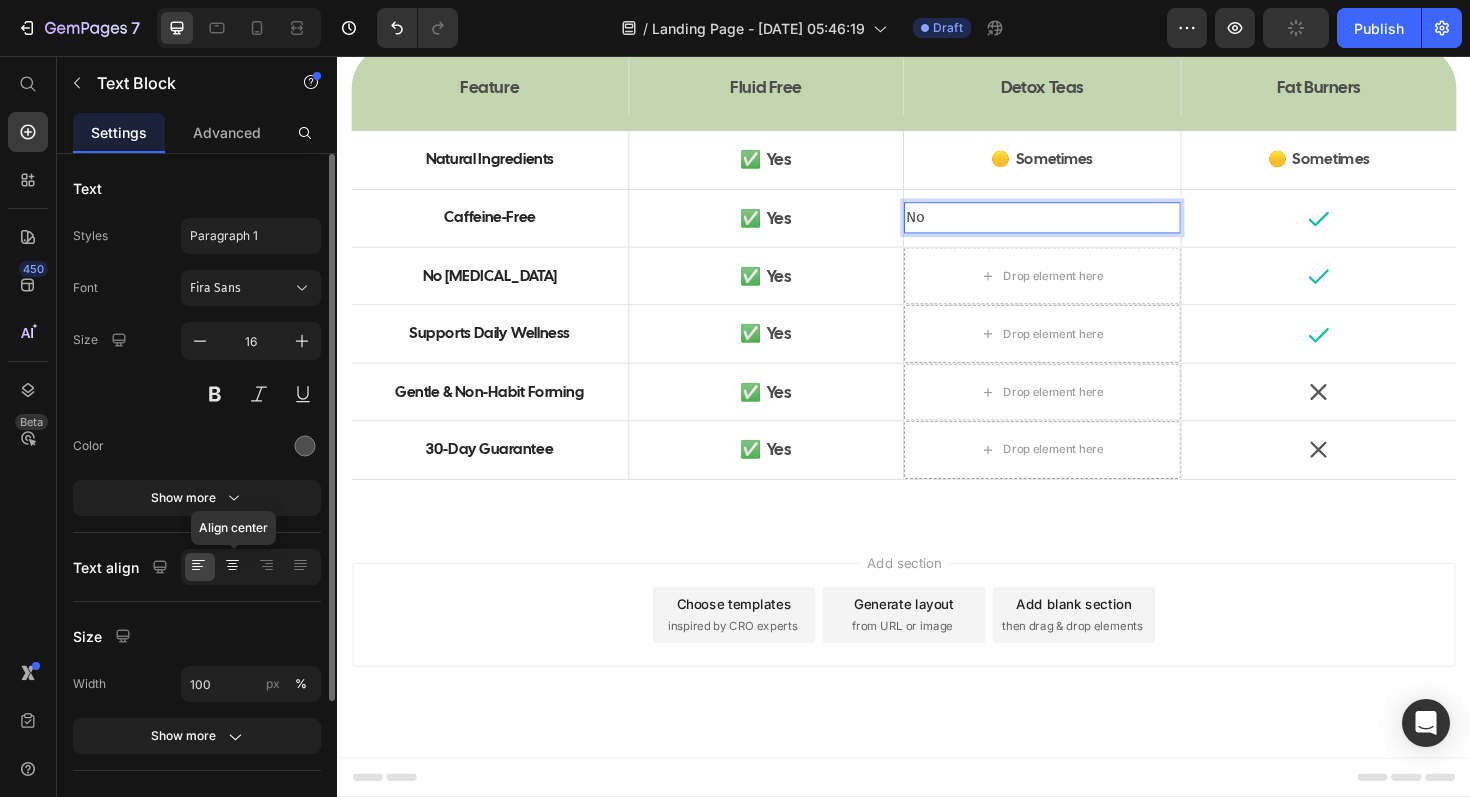 click 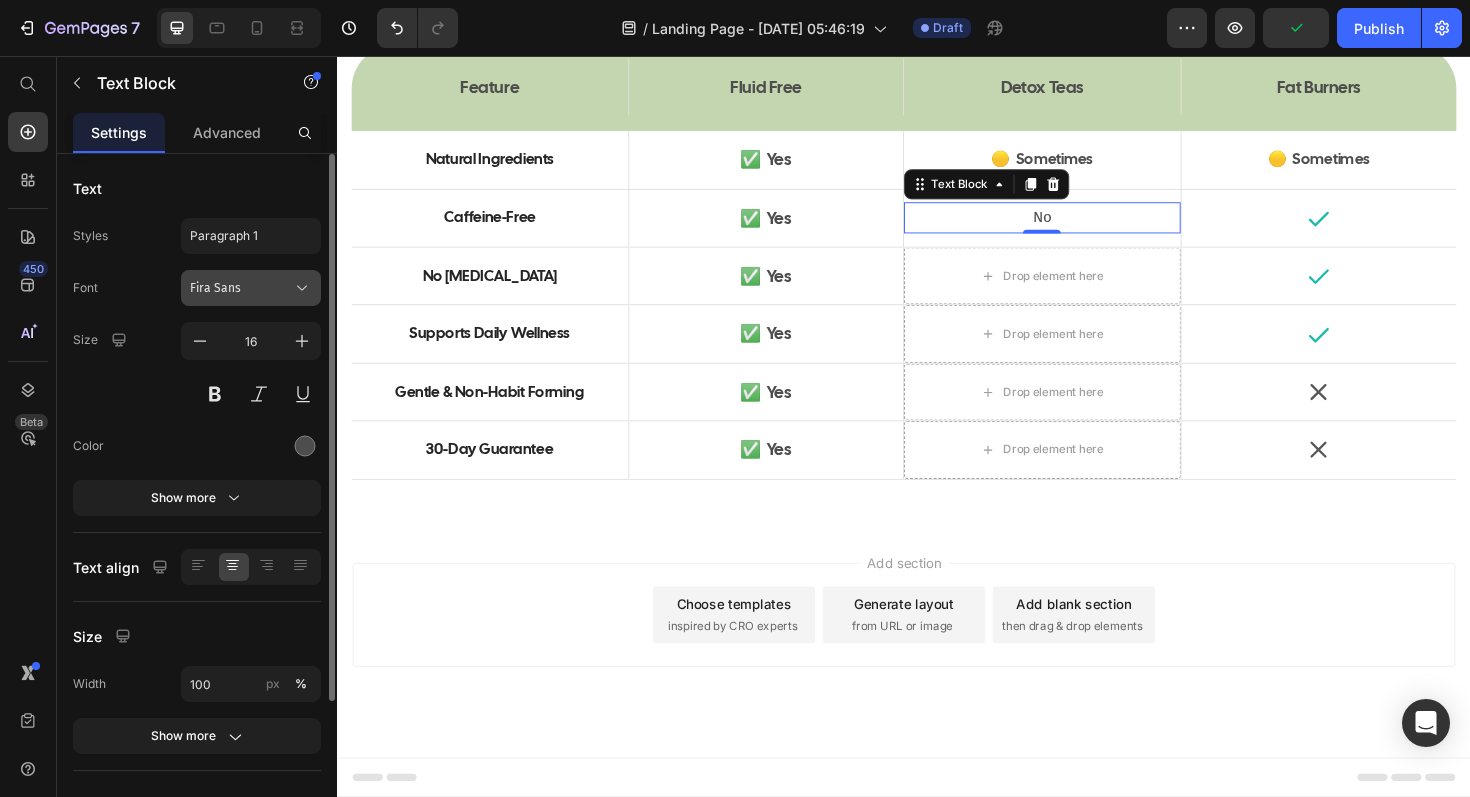 click on "Fira Sans" at bounding box center (241, 288) 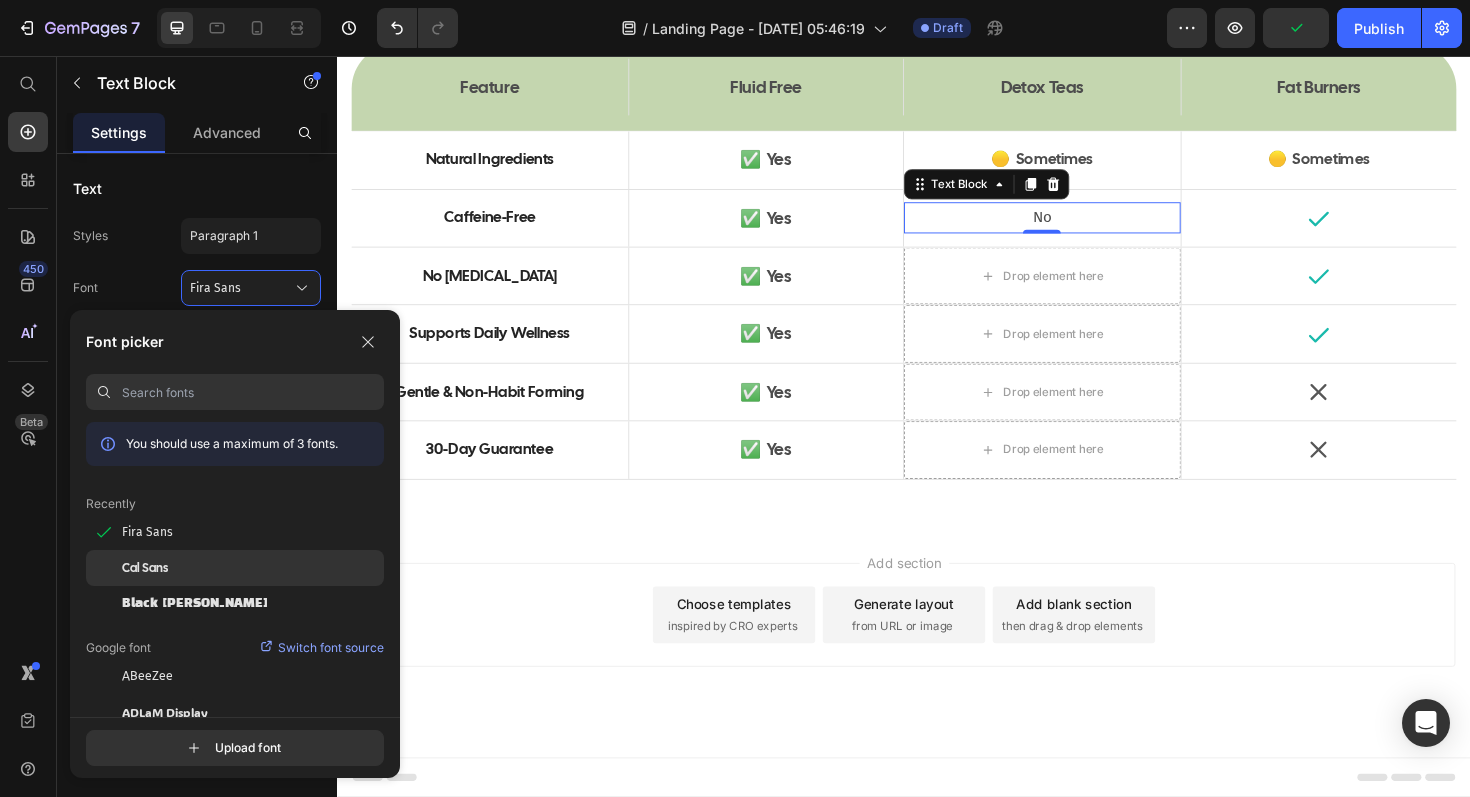 click on "Cal Sans" 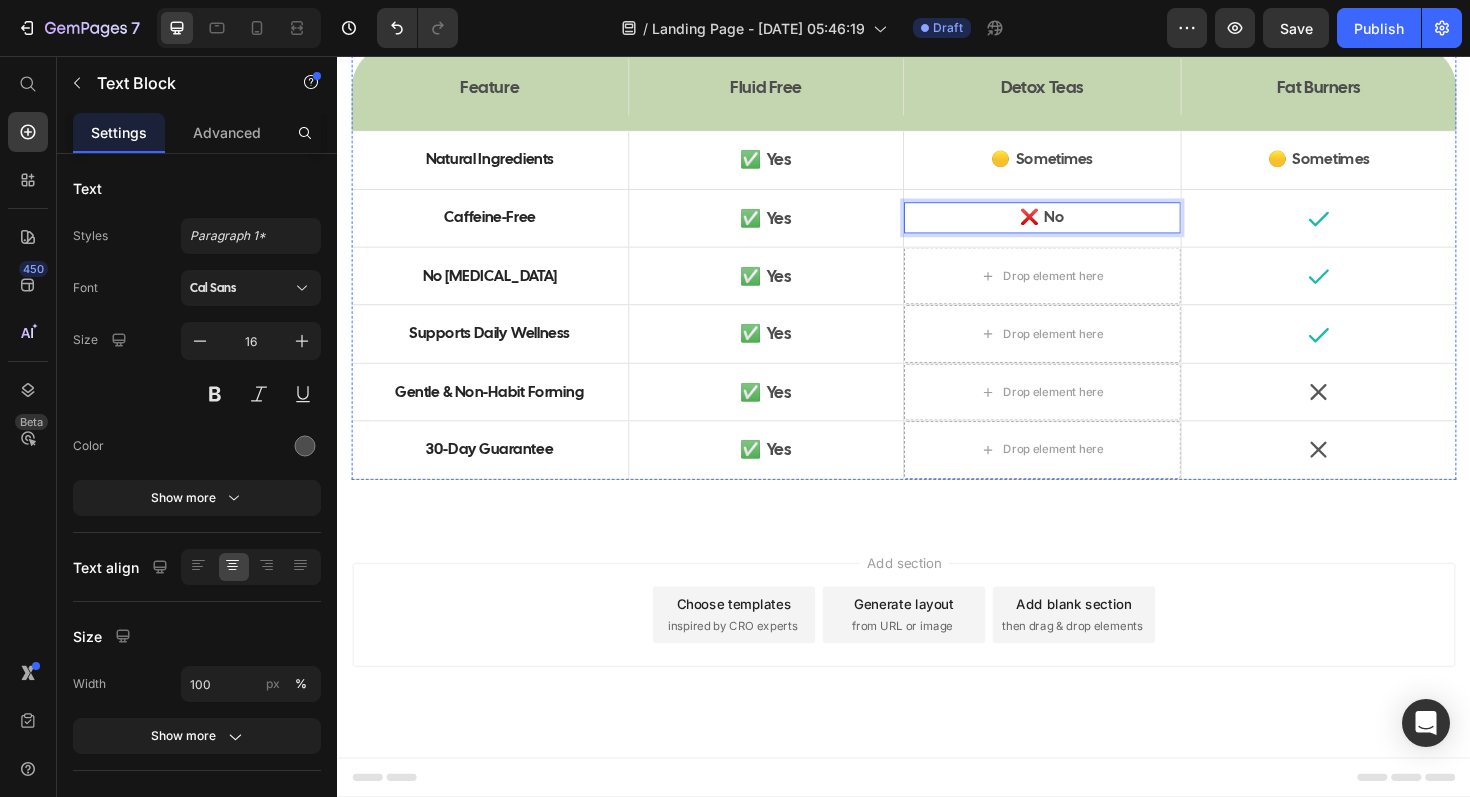 click on "How Fluid Free Compares" at bounding box center [937, -12] 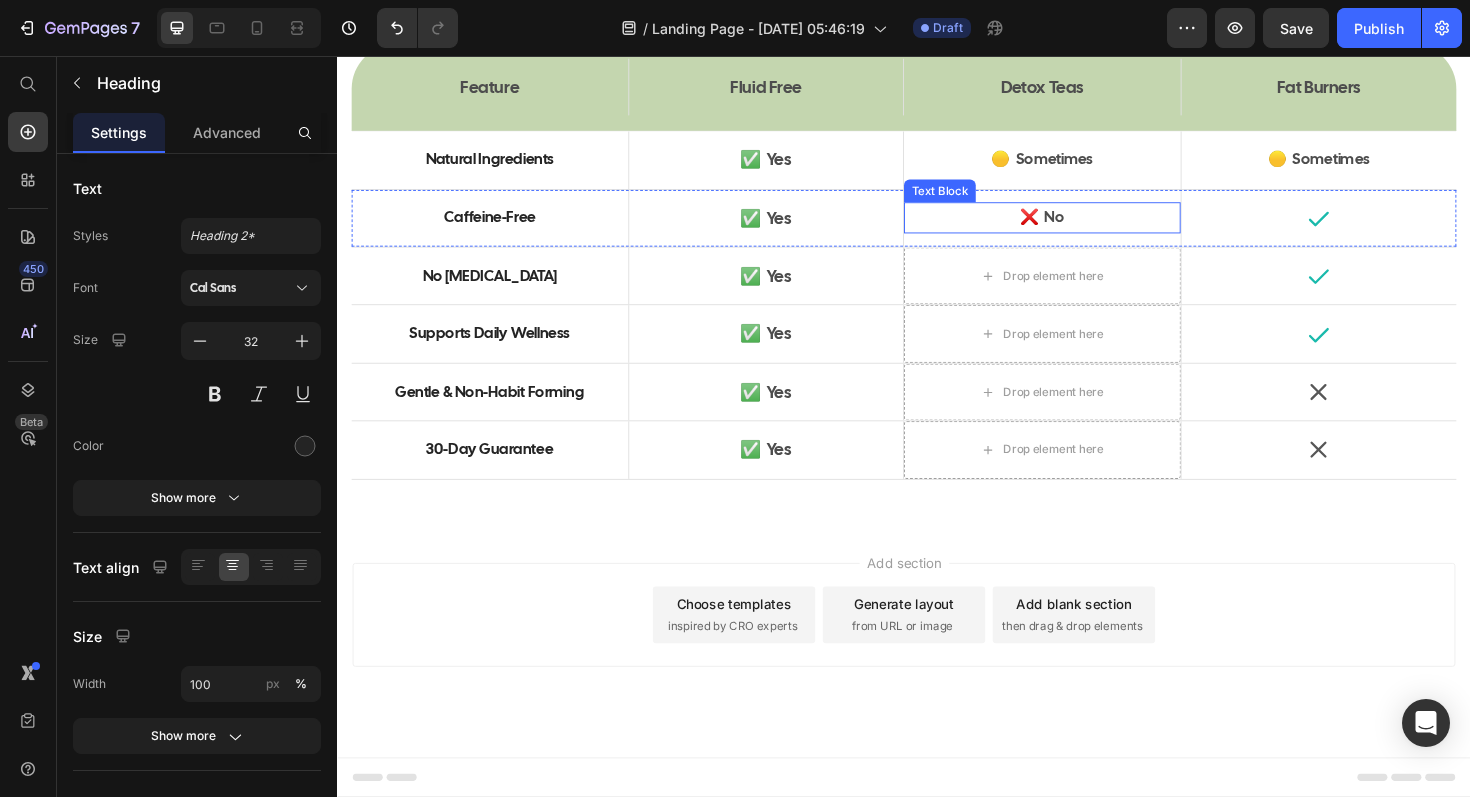 click on "❌  No" at bounding box center (1083, 227) 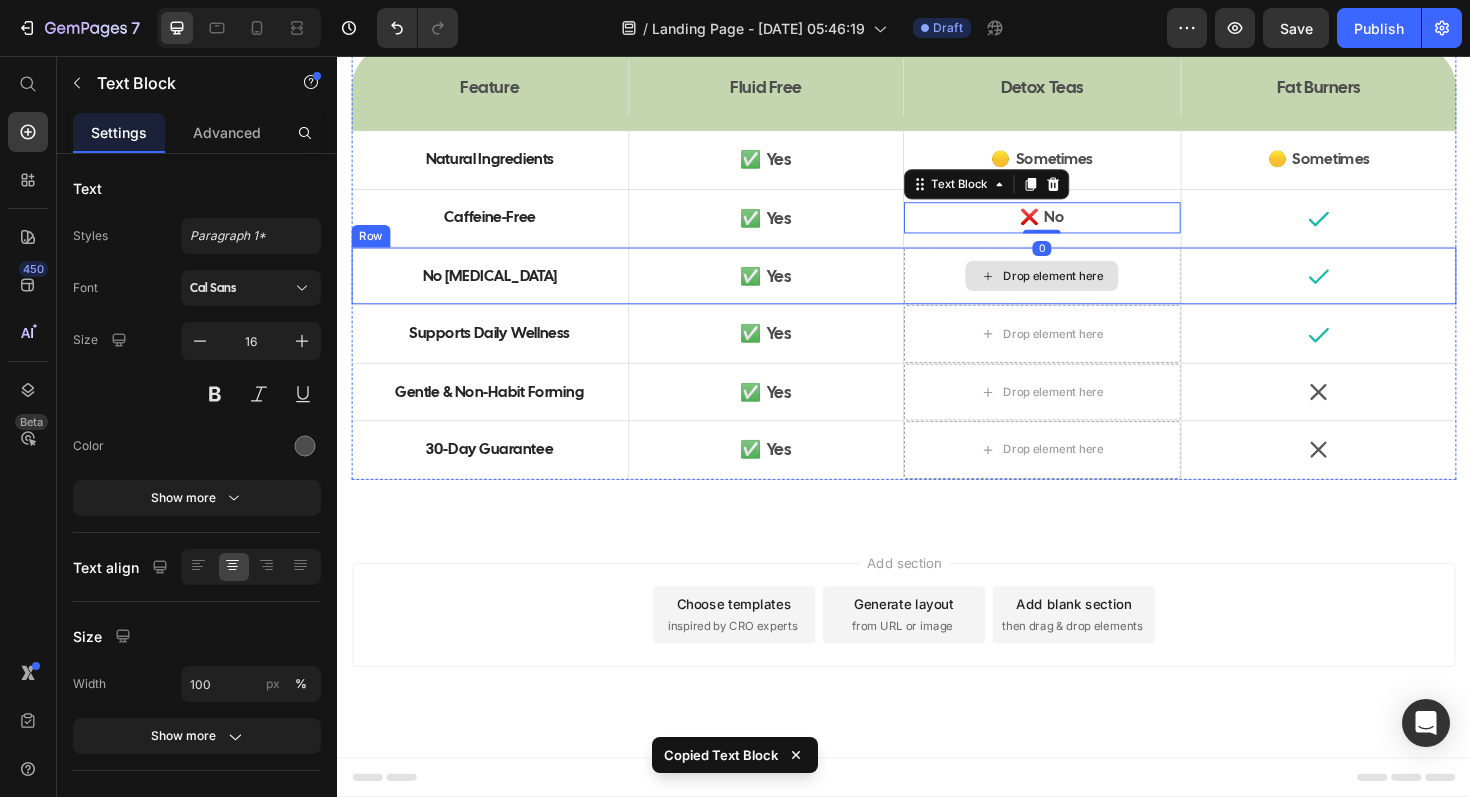 click on "Drop element here" at bounding box center (1083, 289) 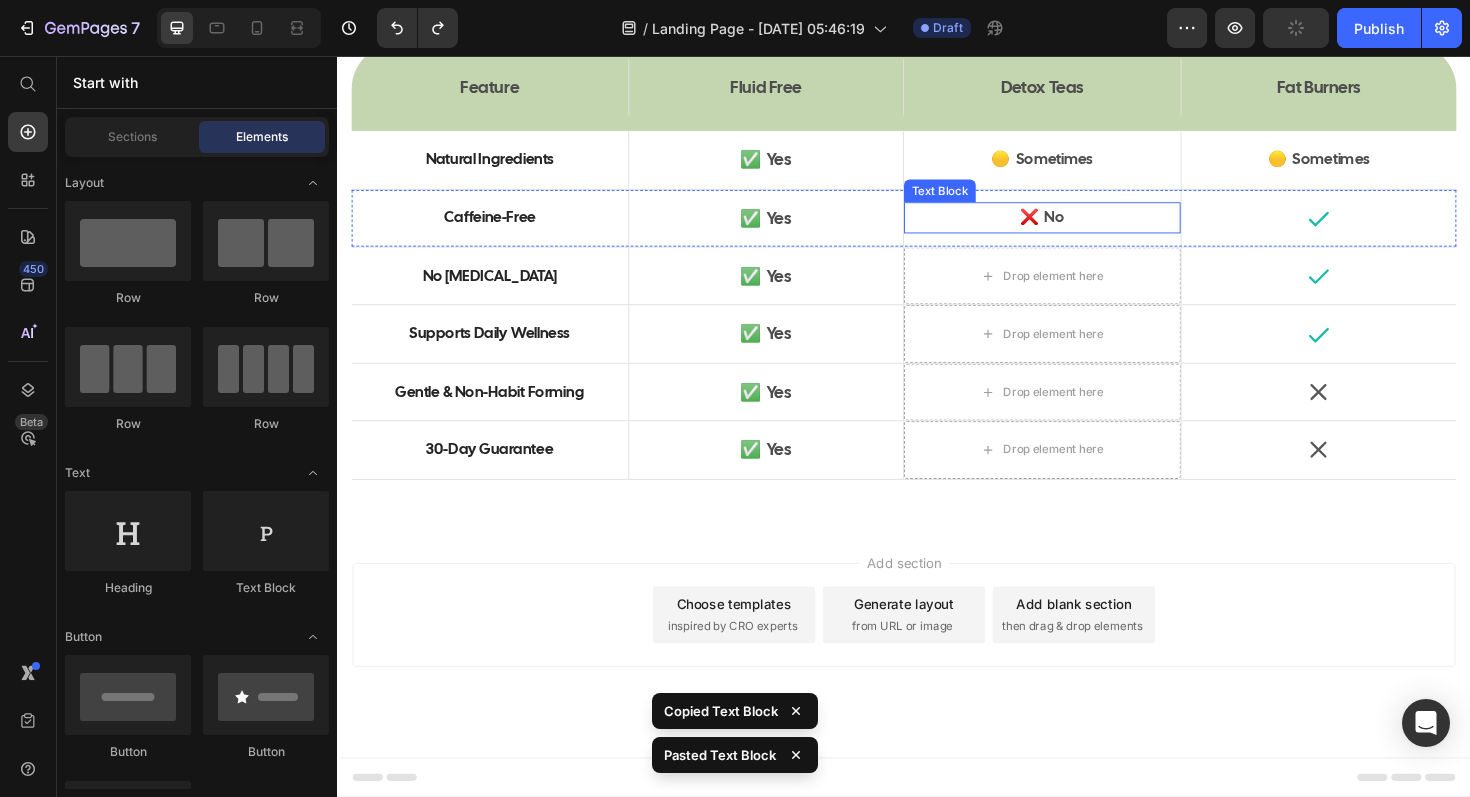 click on "❌  No" at bounding box center (1083, 227) 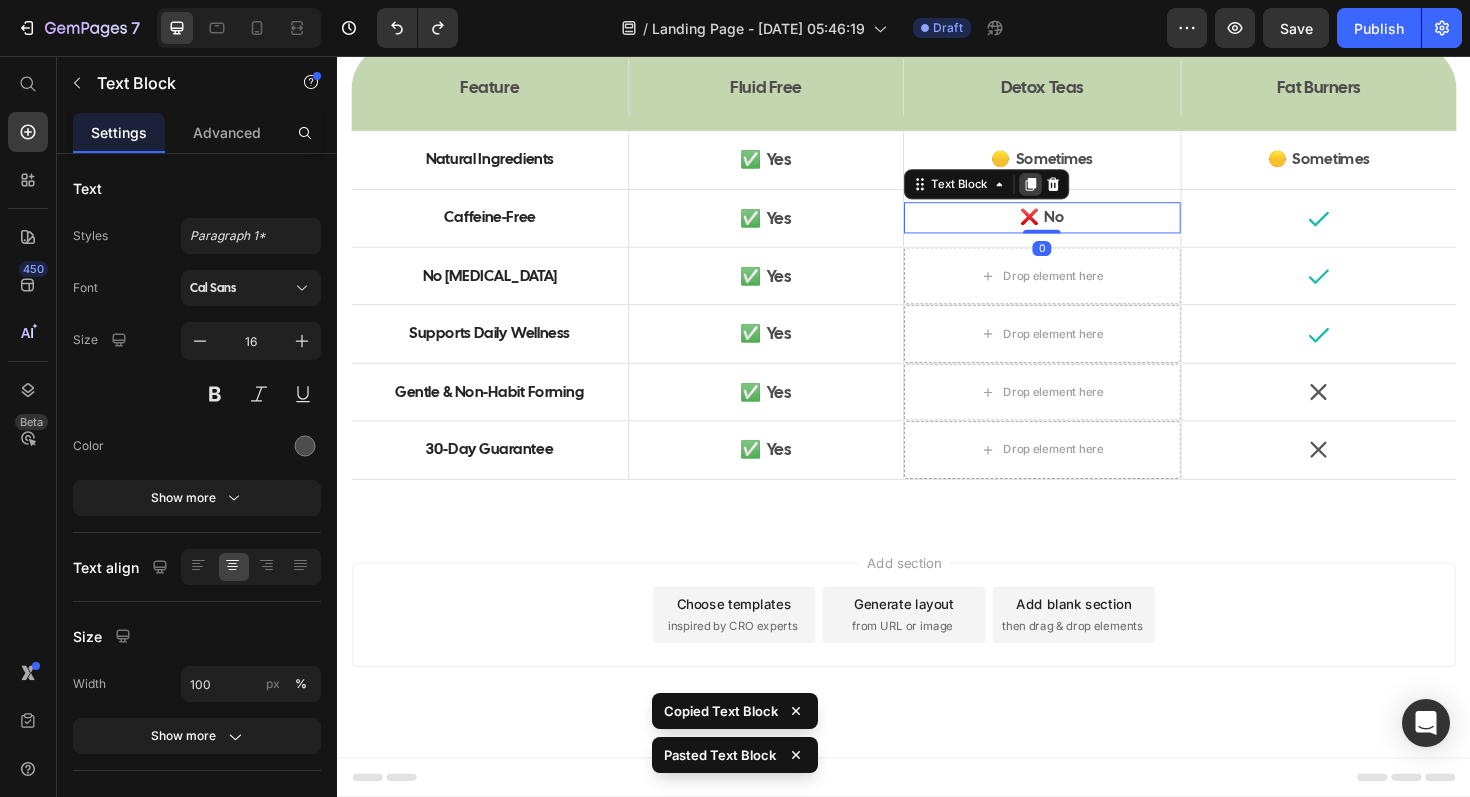 click 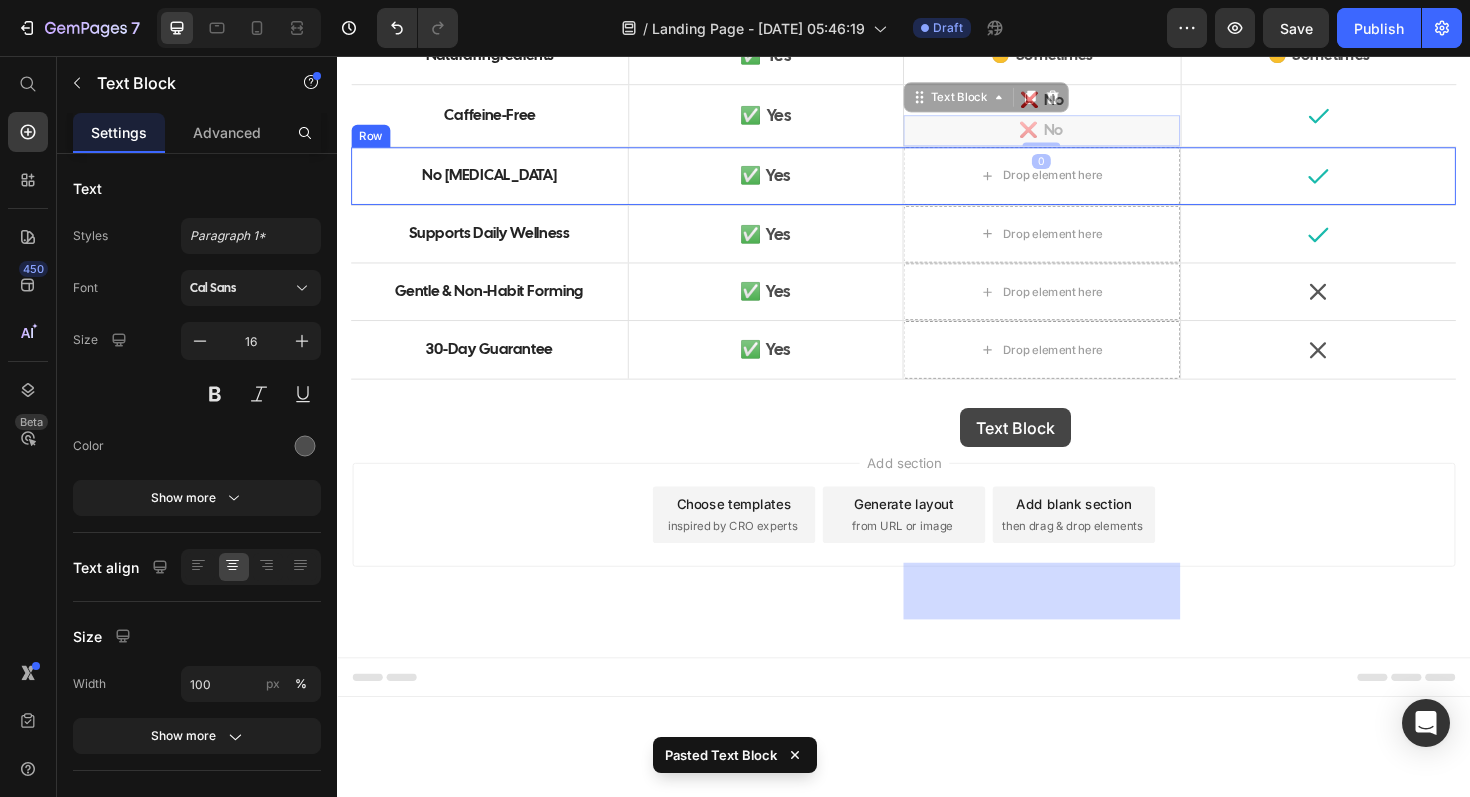 drag, startPoint x: 989, startPoint y: 348, endPoint x: 997, endPoint y: 429, distance: 81.394104 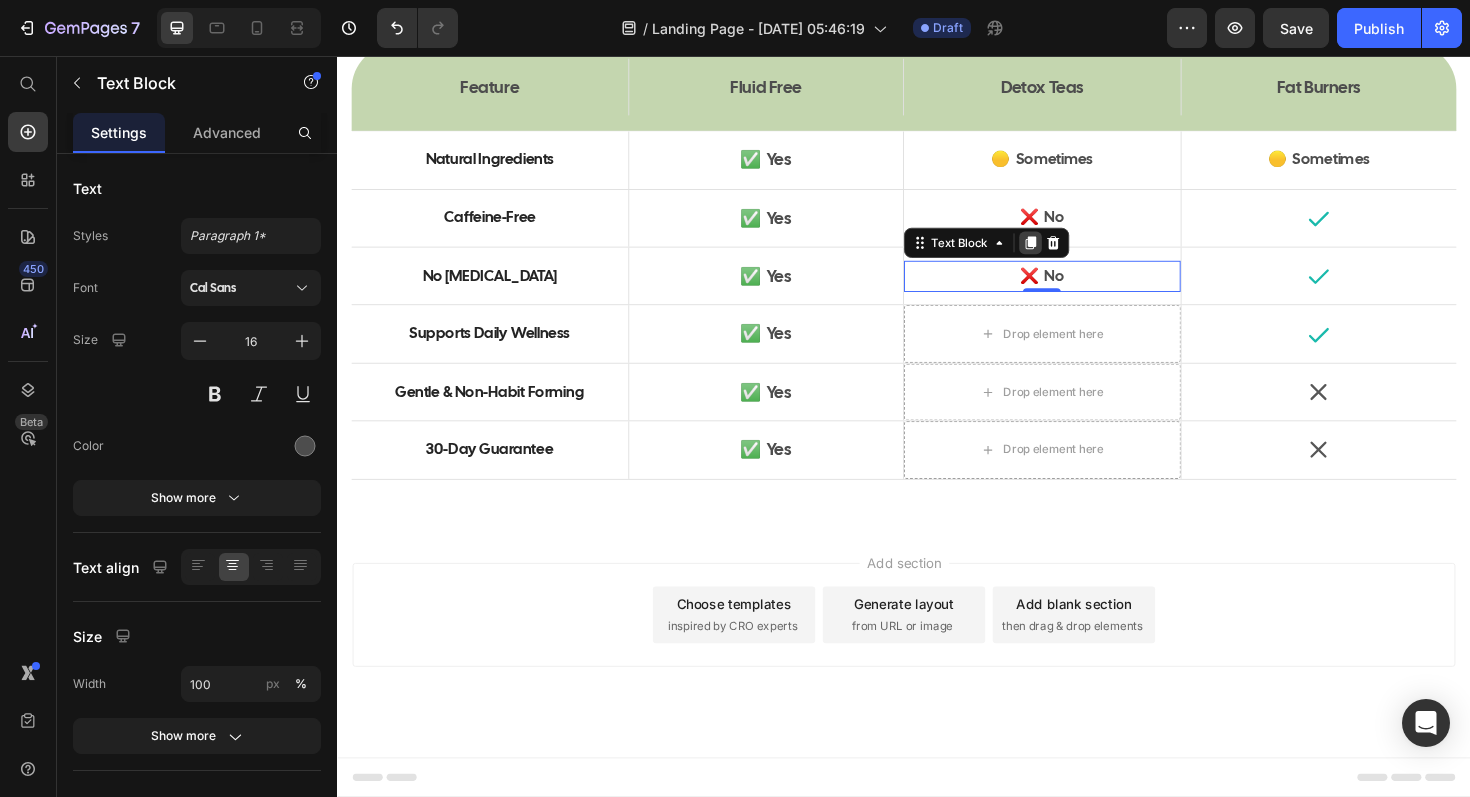 click 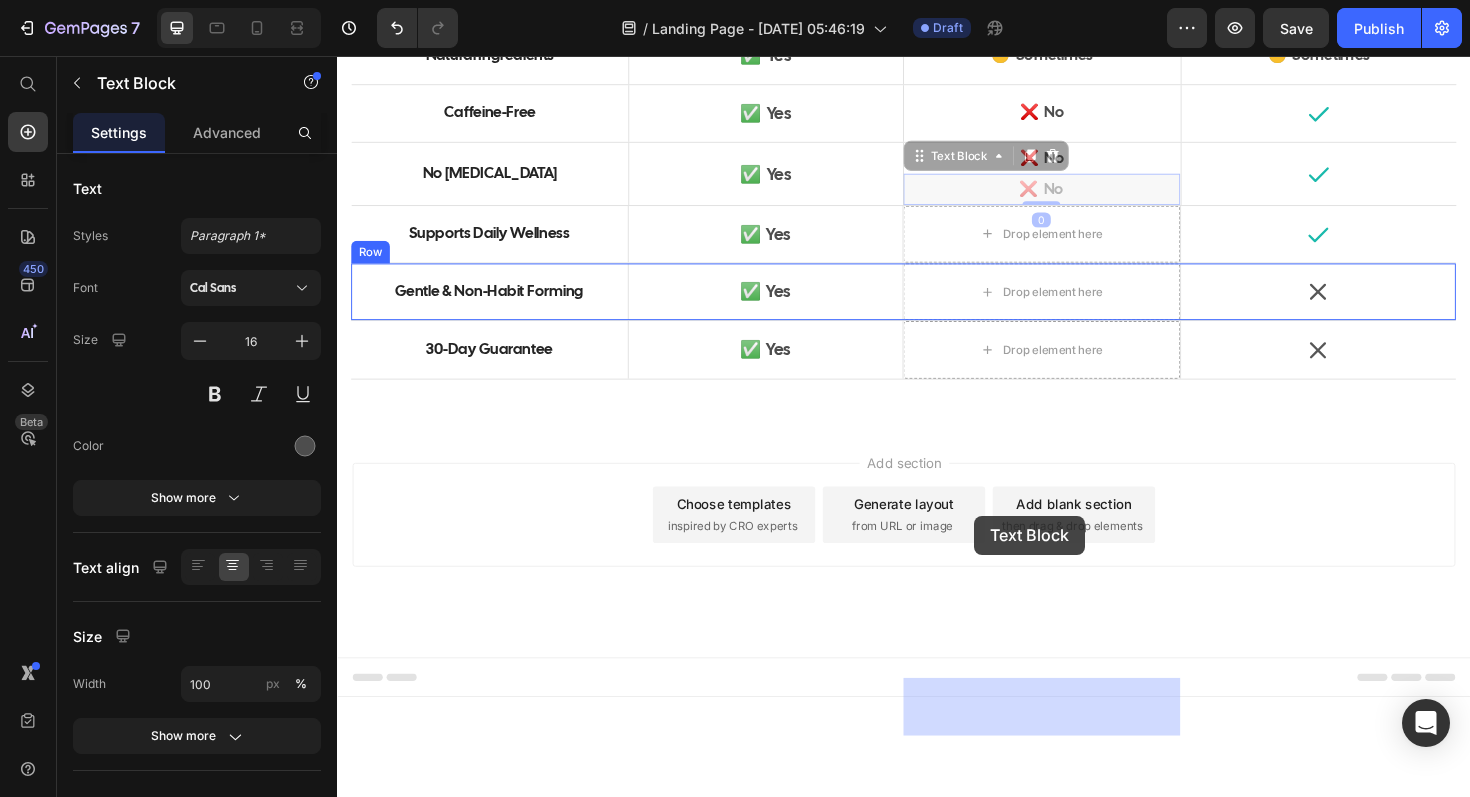 drag, startPoint x: 1001, startPoint y: 404, endPoint x: 1011, endPoint y: 543, distance: 139.35925 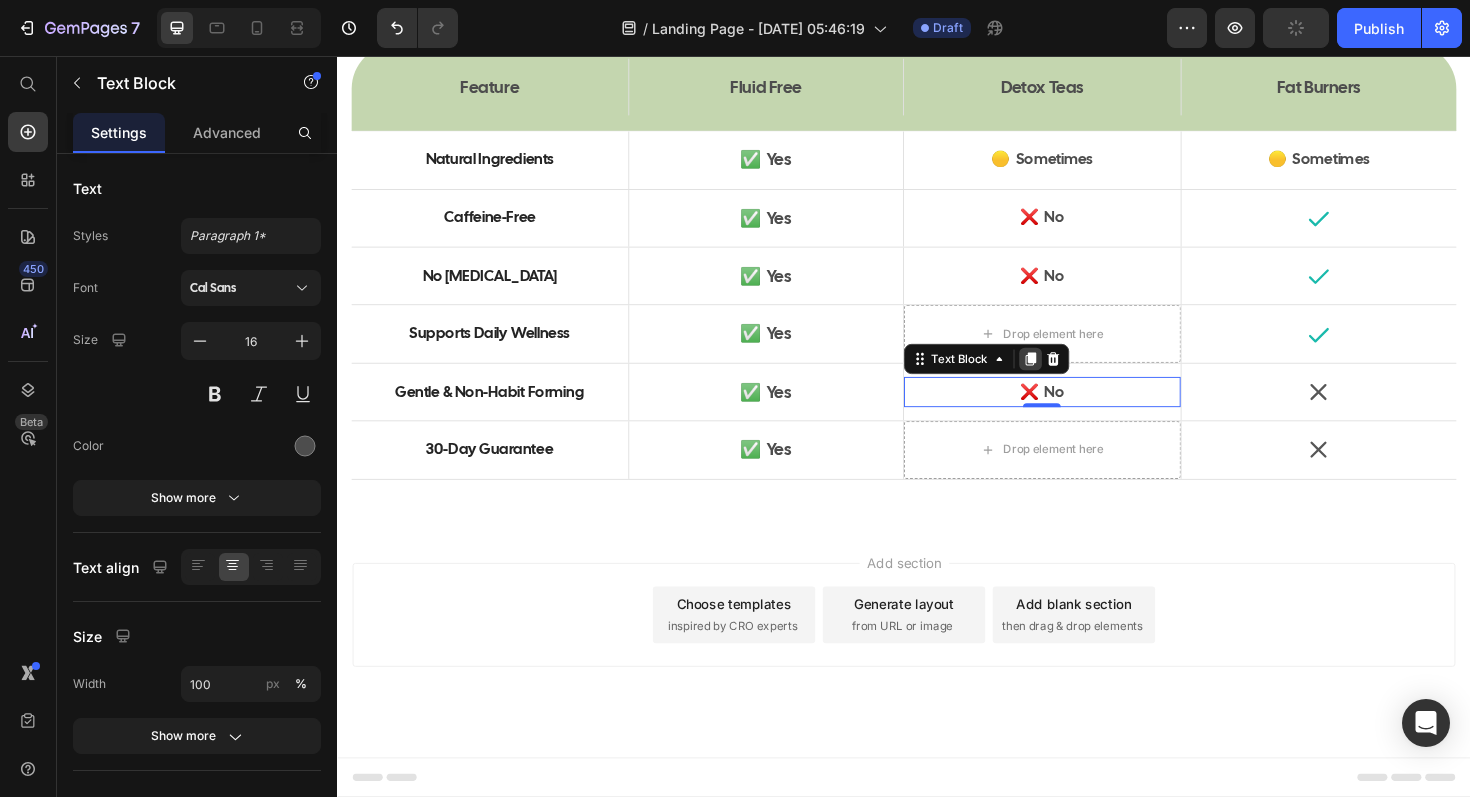 click at bounding box center [1071, 377] 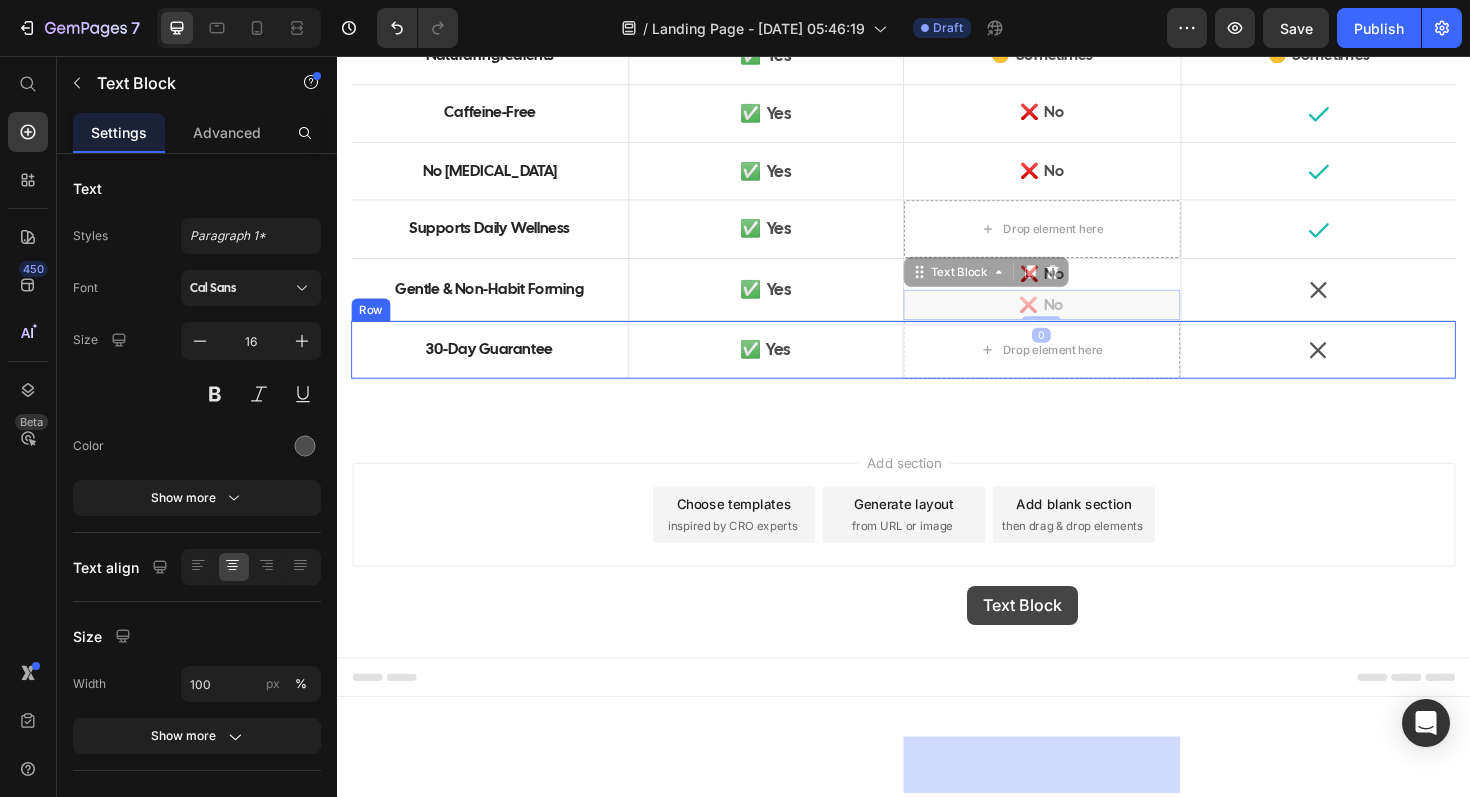 drag, startPoint x: 994, startPoint y: 536, endPoint x: 1004, endPoint y: 617, distance: 81.61495 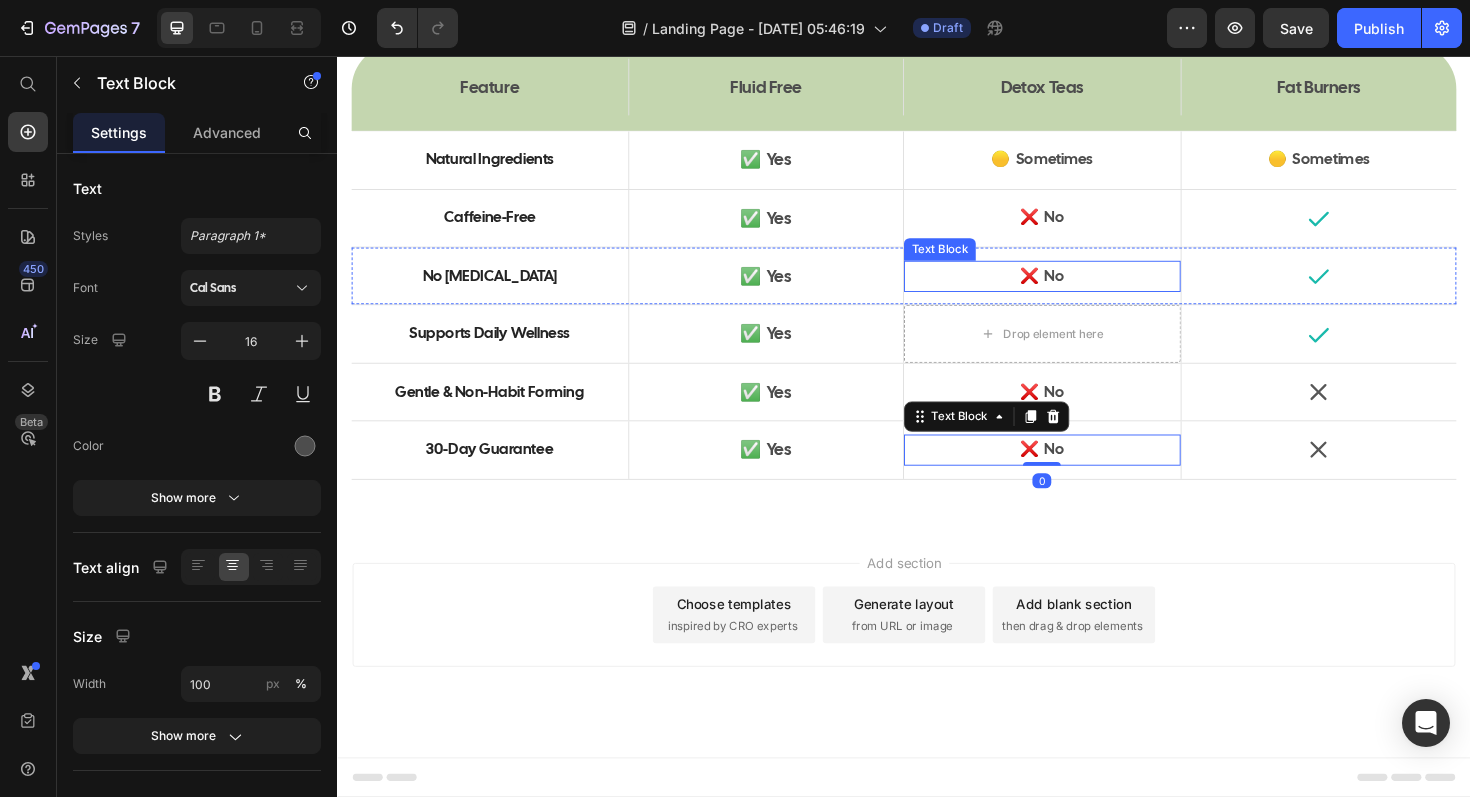 click on "❌  No" at bounding box center (1083, 289) 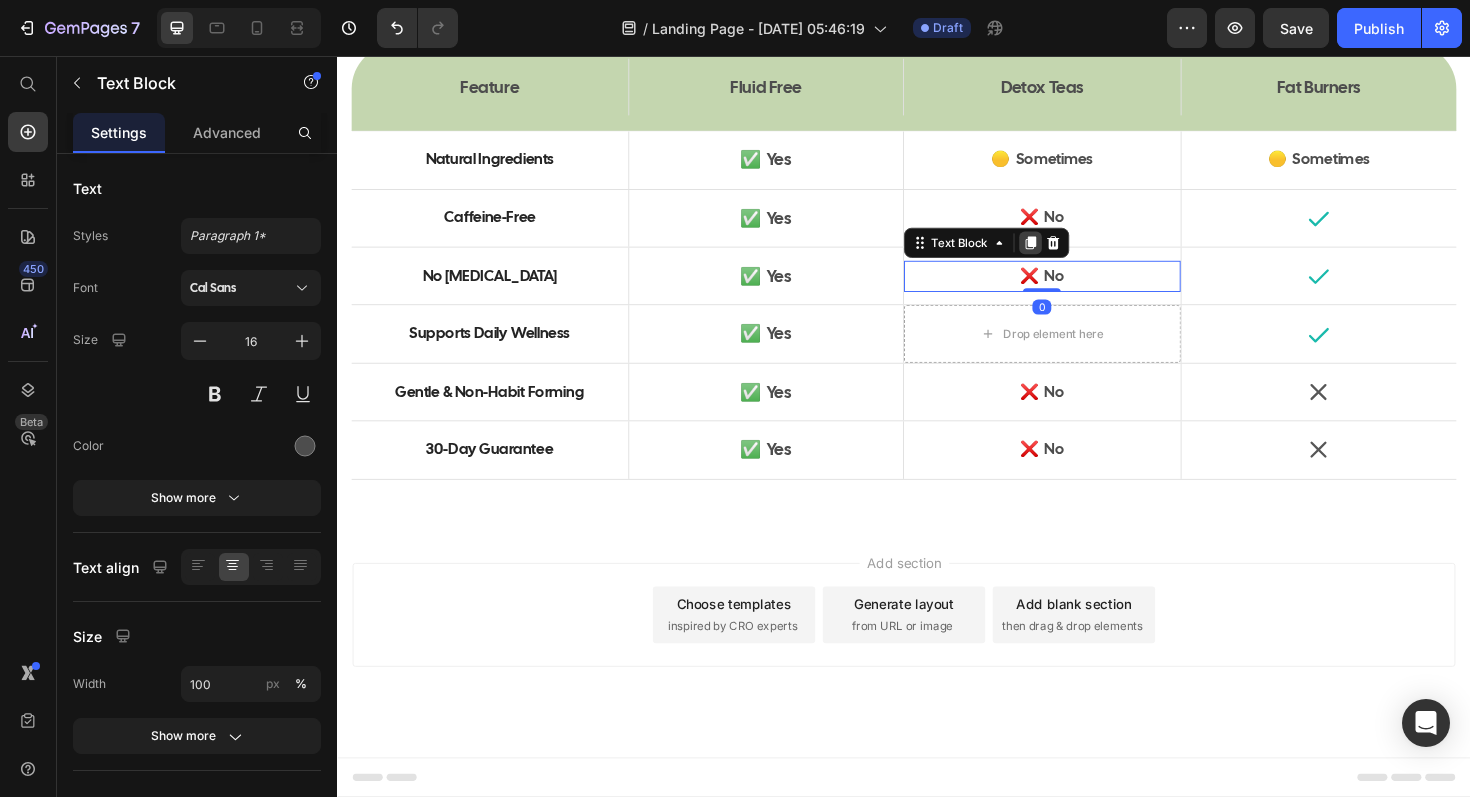click 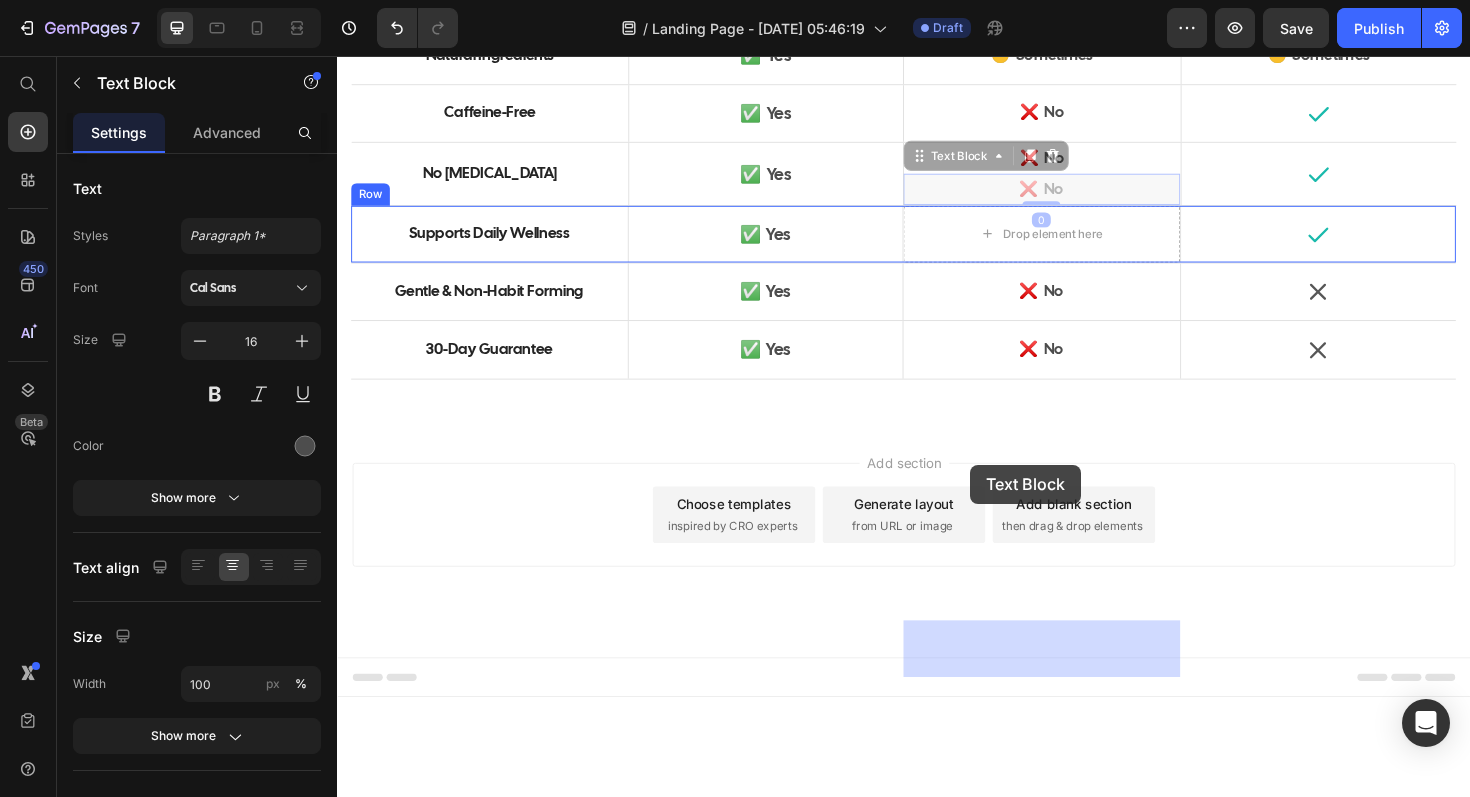 drag, startPoint x: 1007, startPoint y: 419, endPoint x: 1006, endPoint y: 487, distance: 68.007355 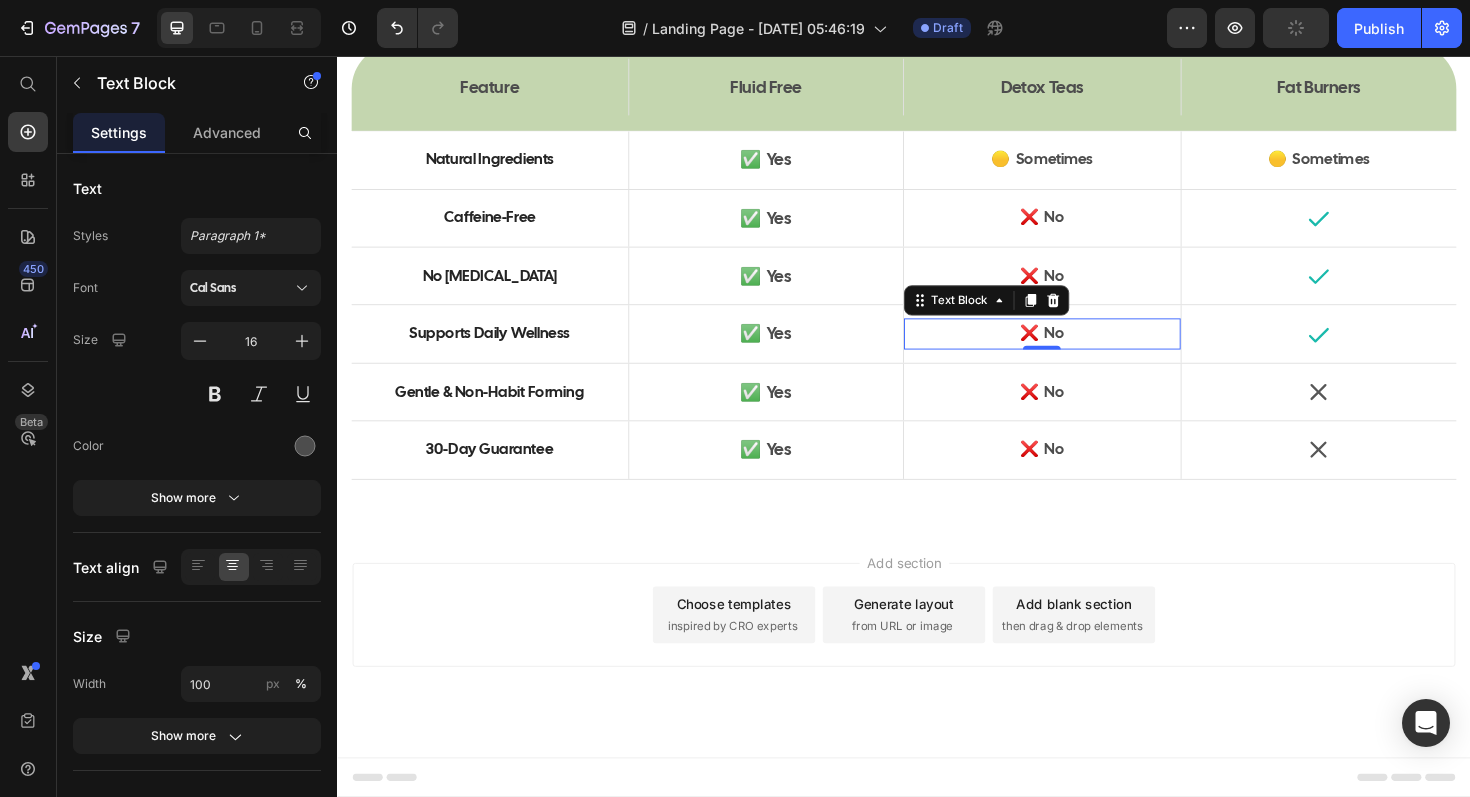 click on "❌  No" at bounding box center (1083, 350) 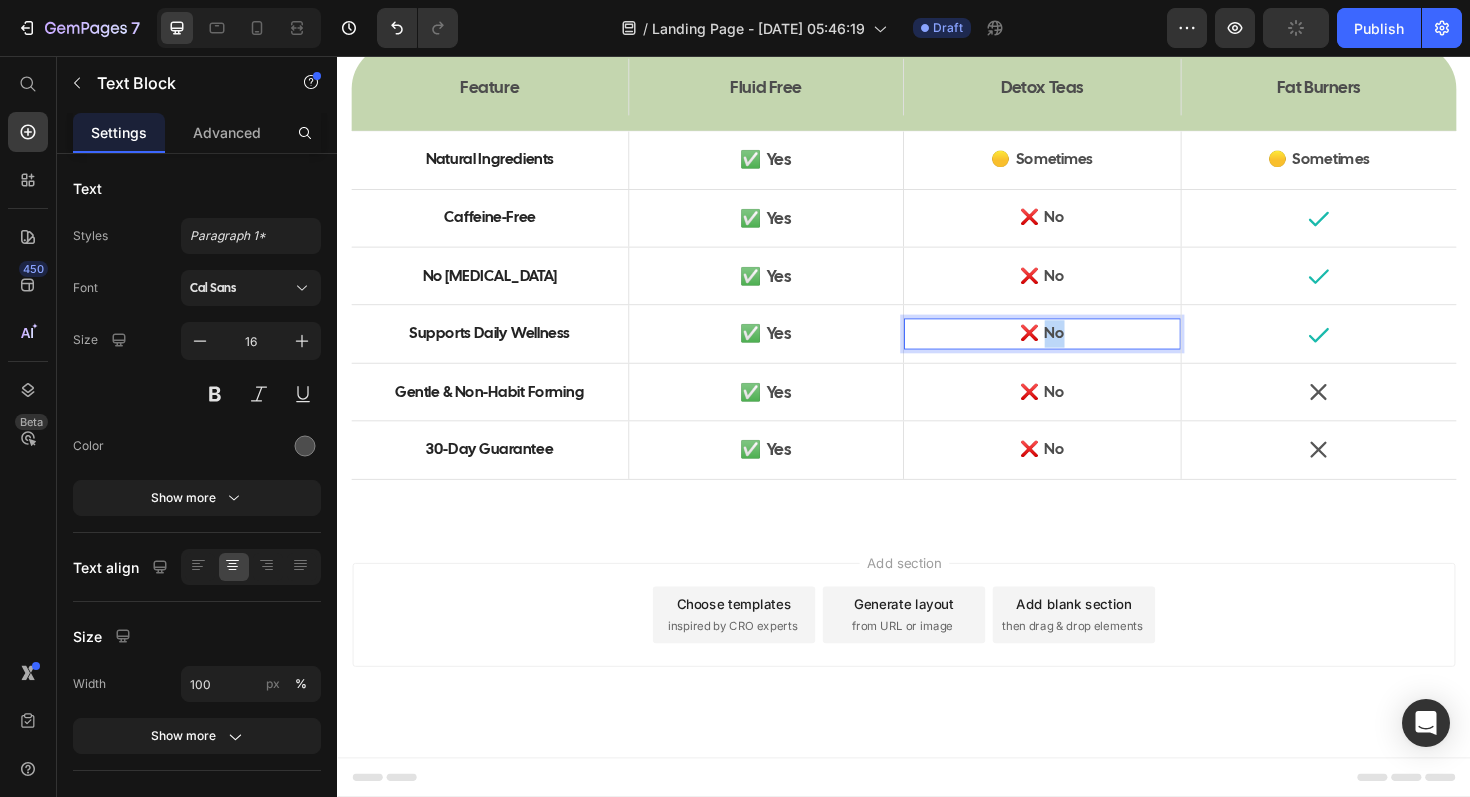 click on "❌  No" at bounding box center (1083, 350) 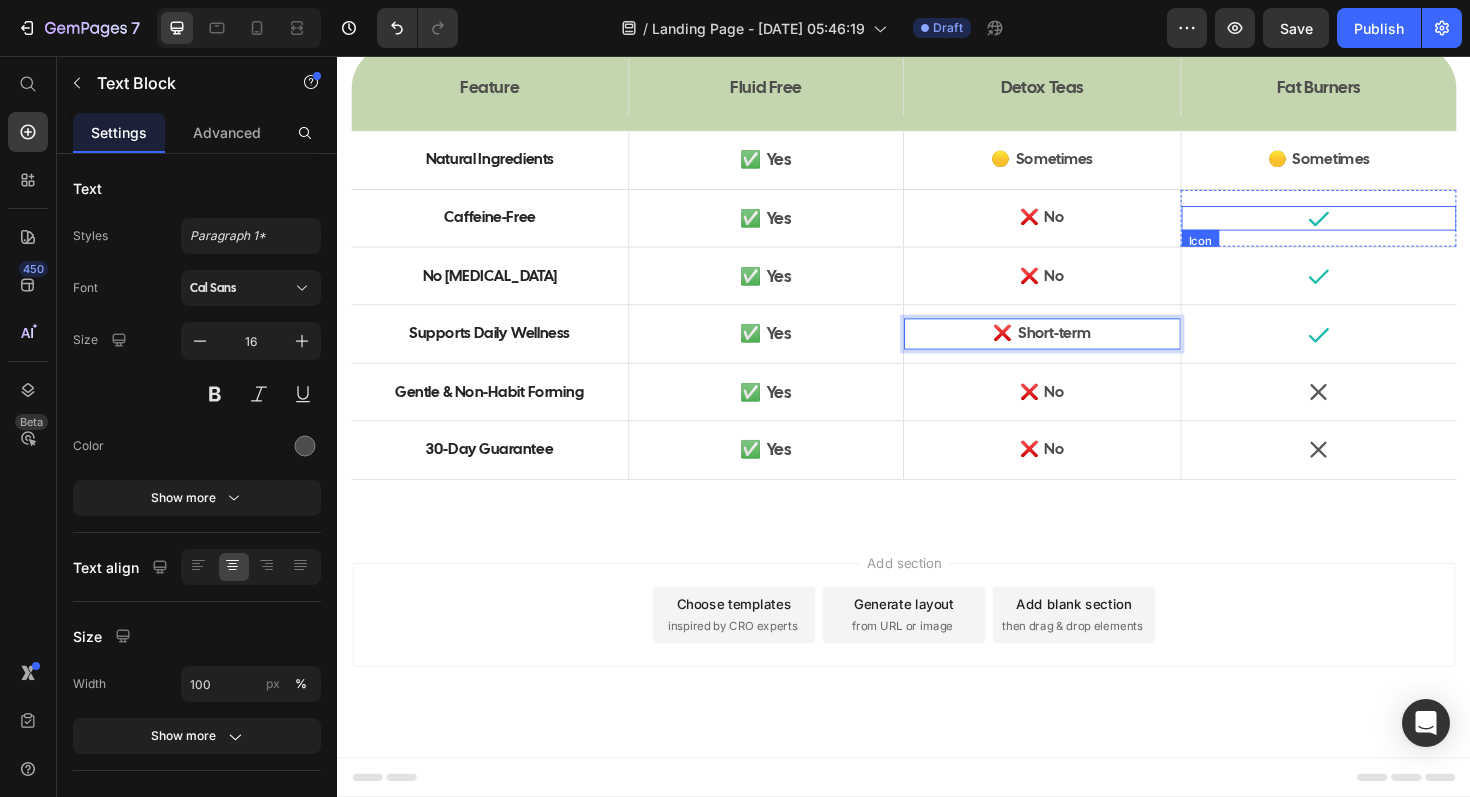click on "Icon" at bounding box center [1377, 228] 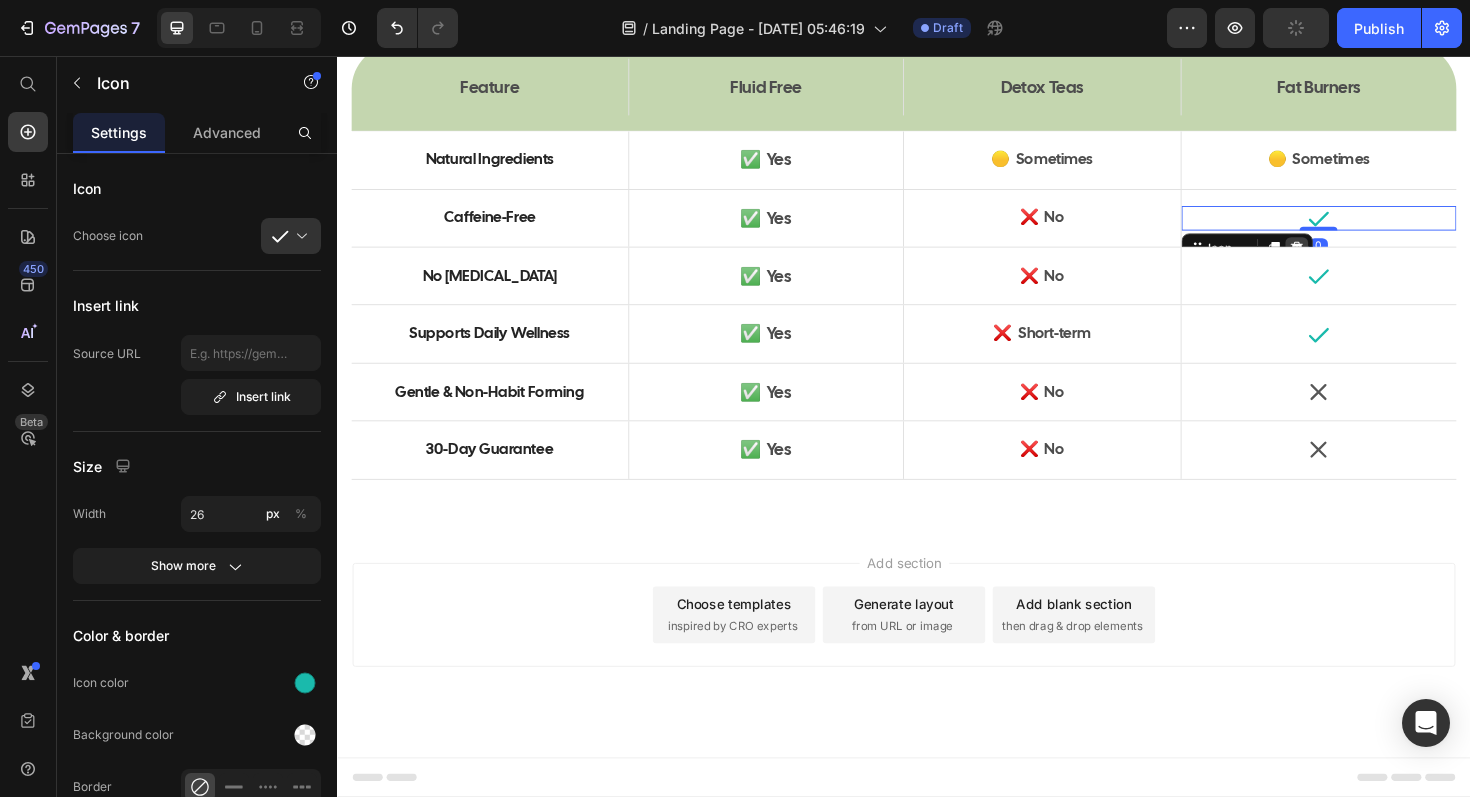click 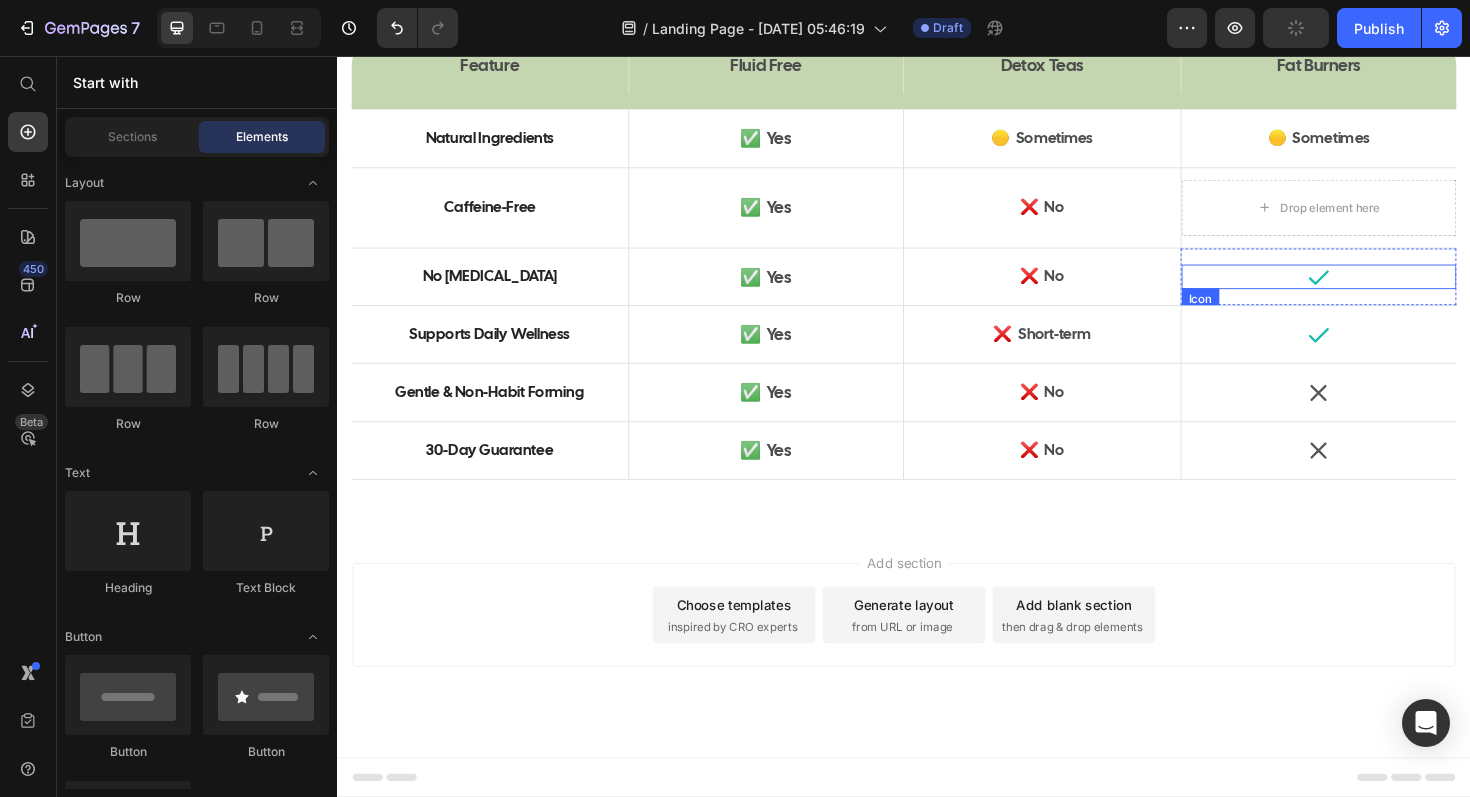 click on "Icon" at bounding box center [1377, 290] 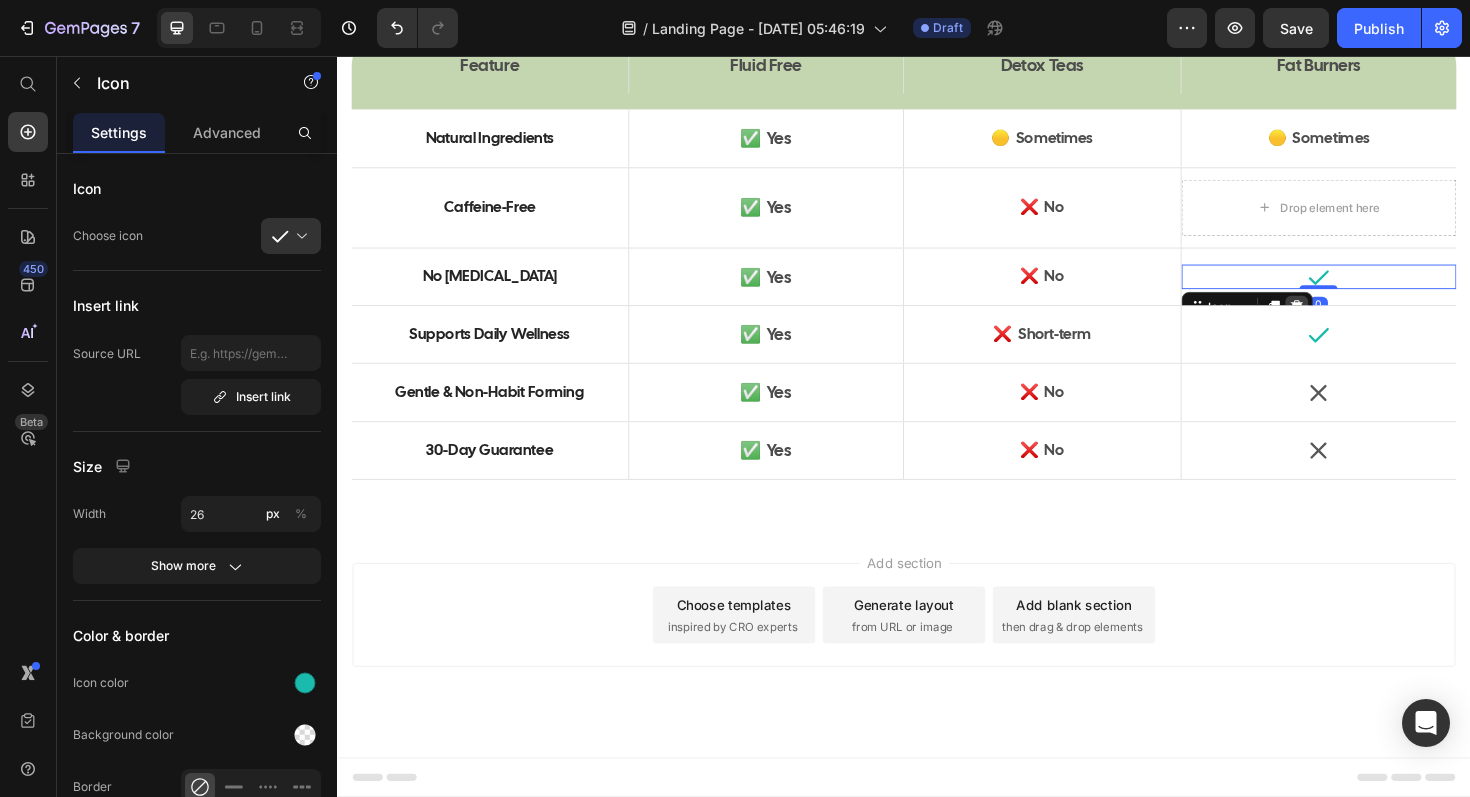 click 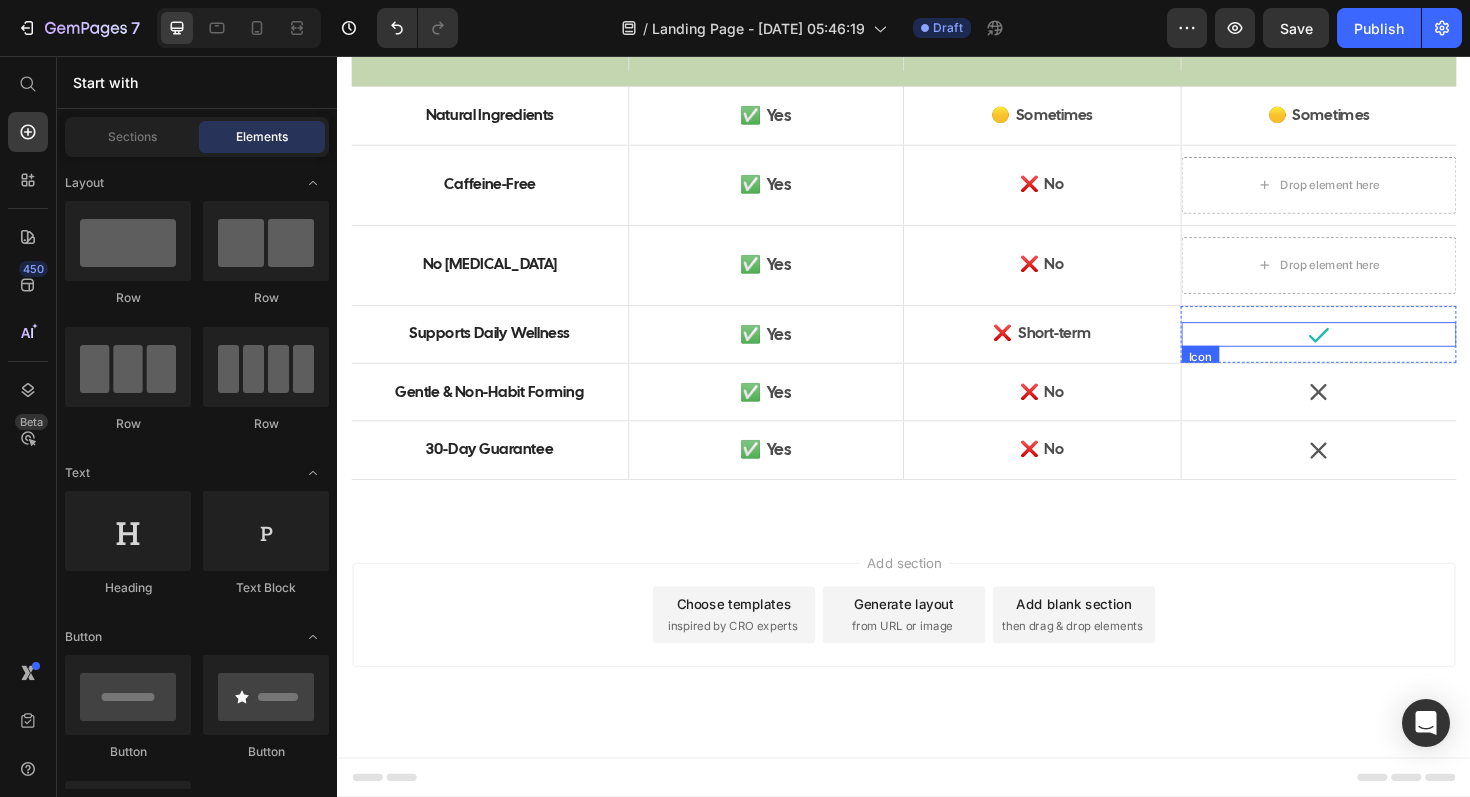 click 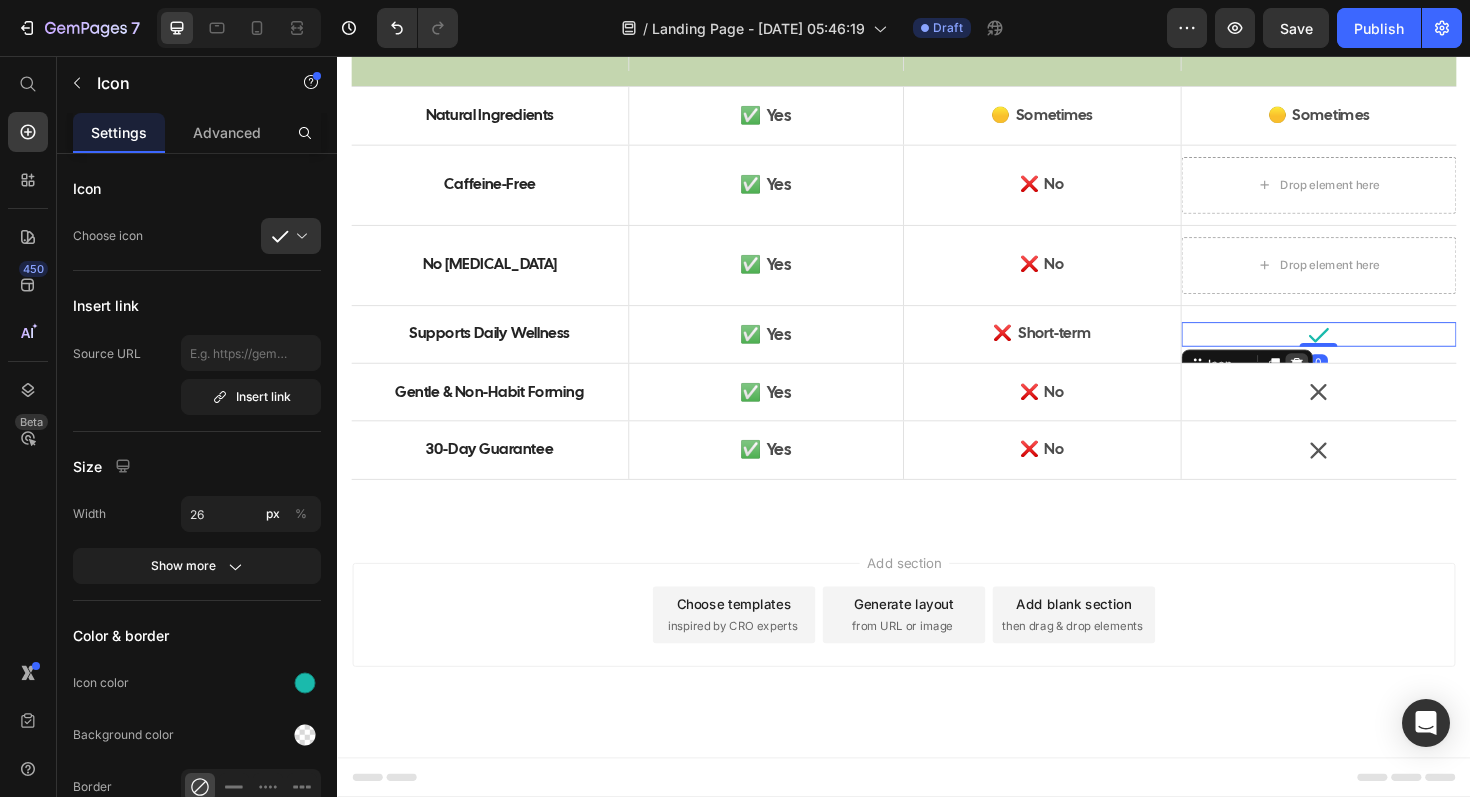 click 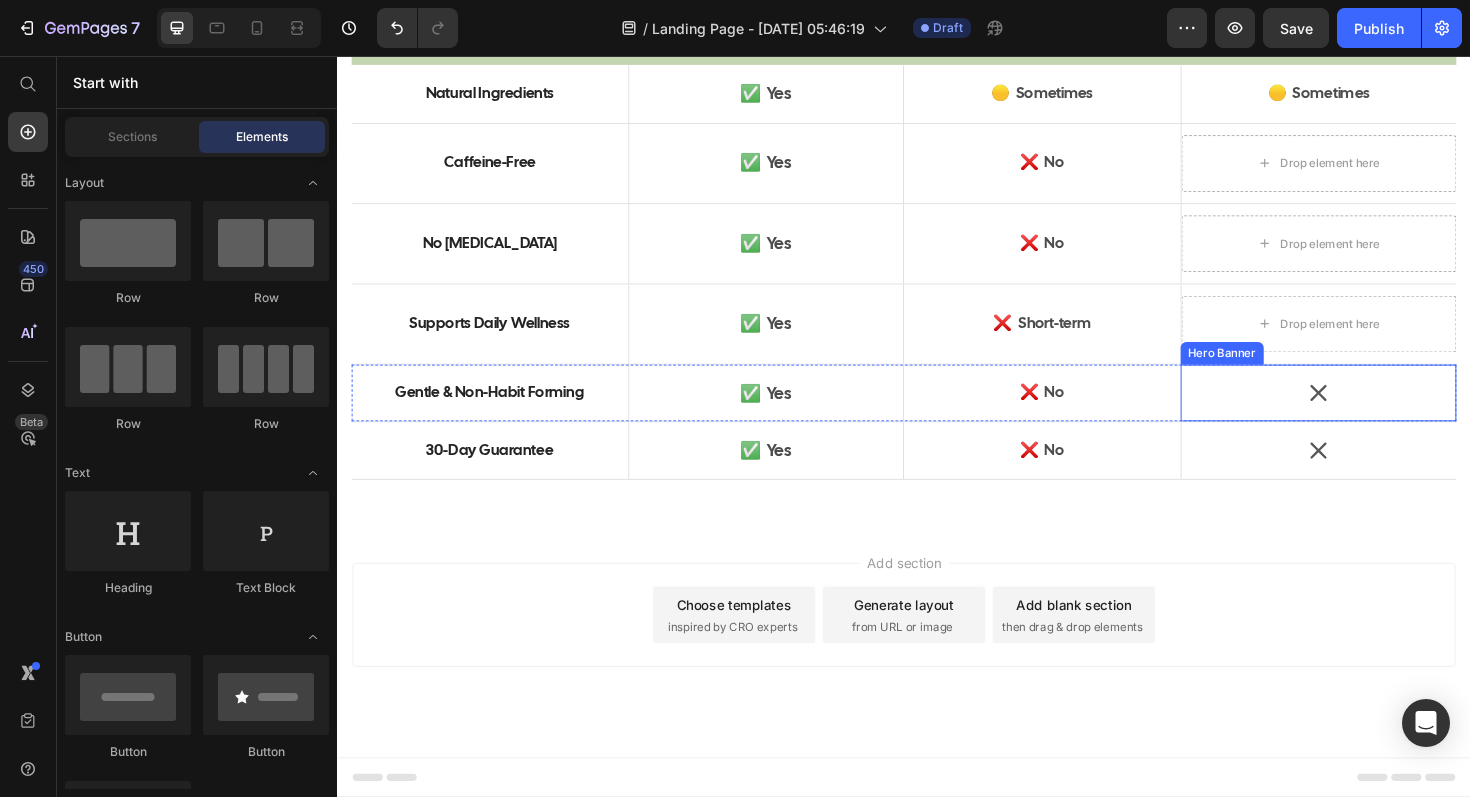 click on "Icon" at bounding box center (1377, 413) 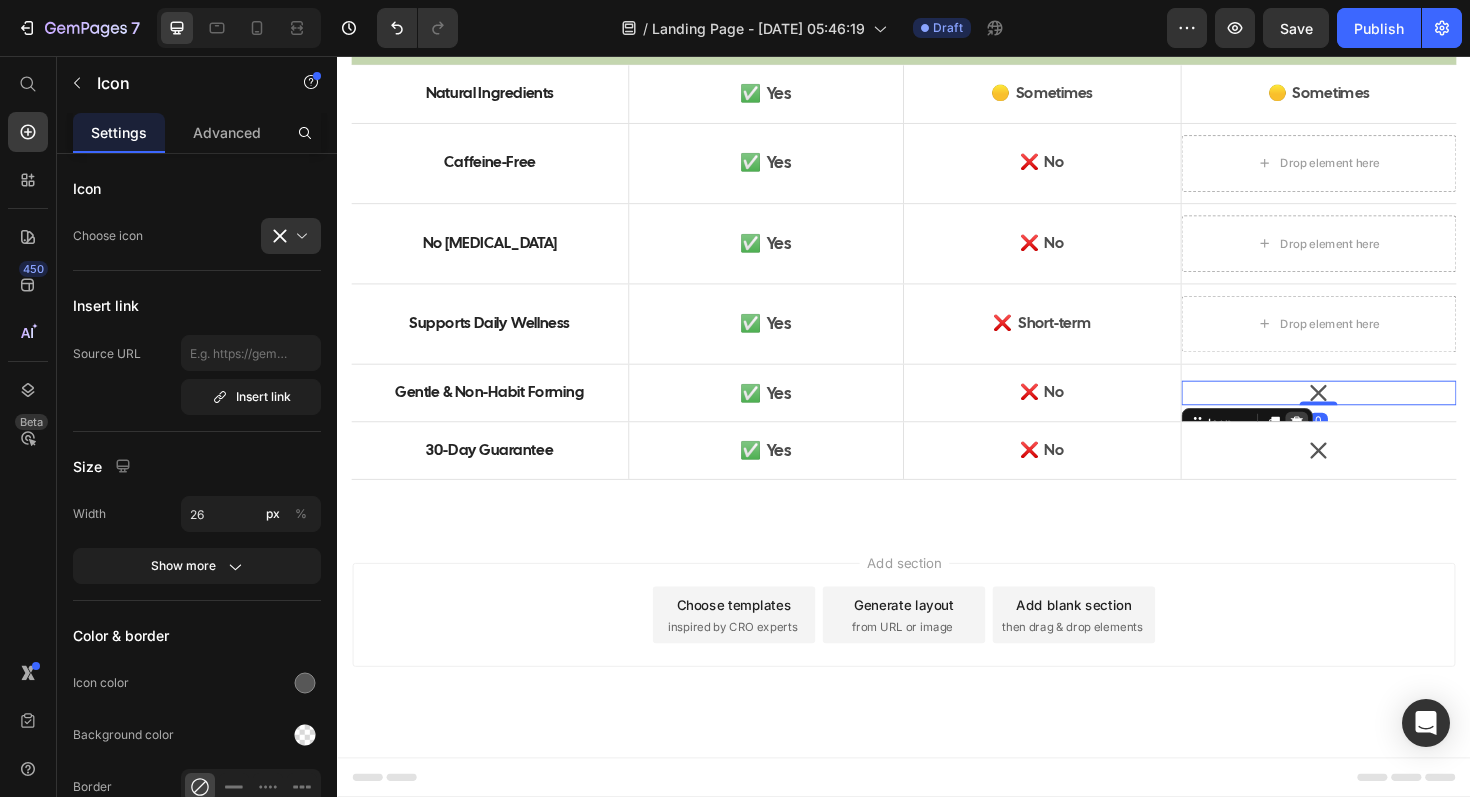 click 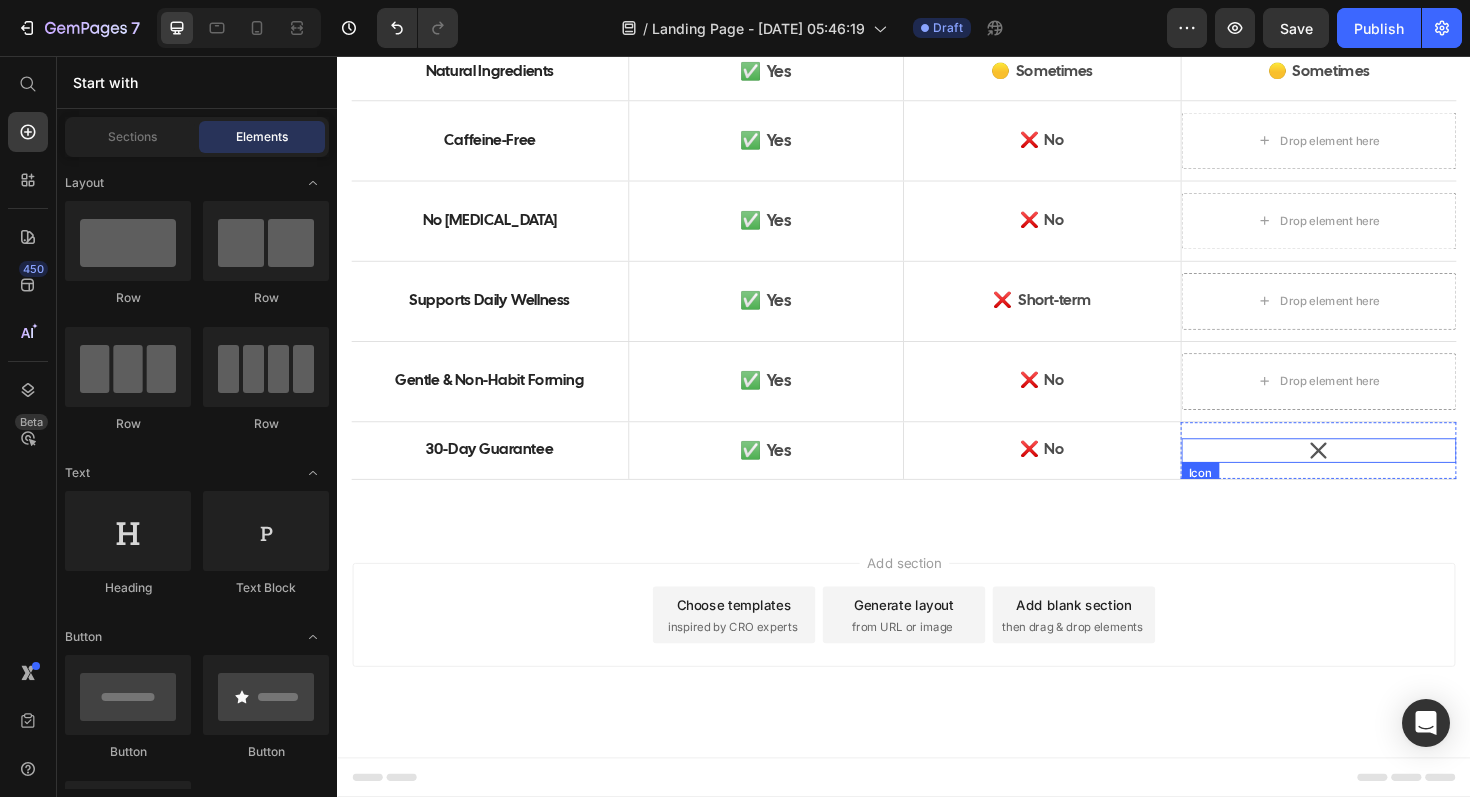click 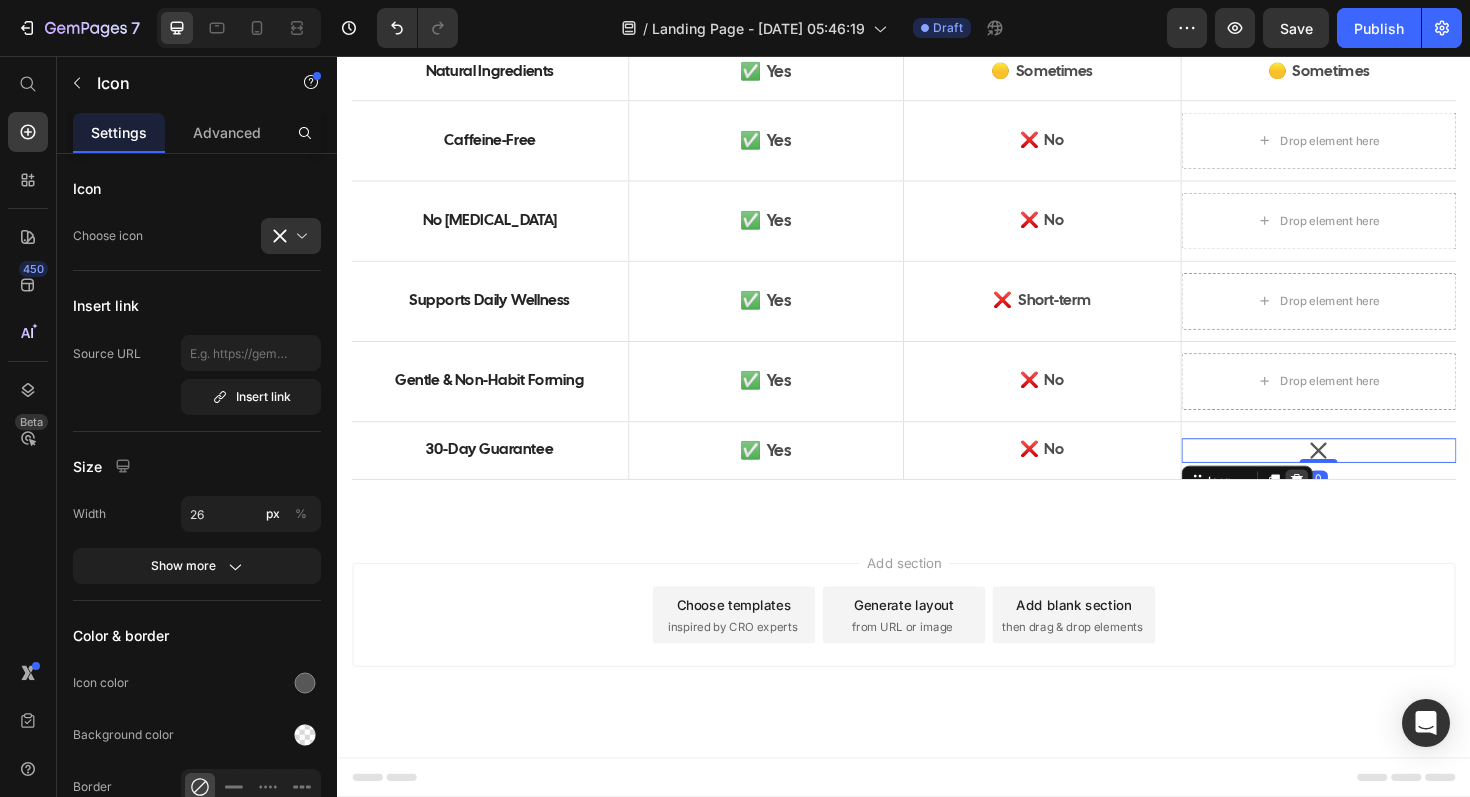click 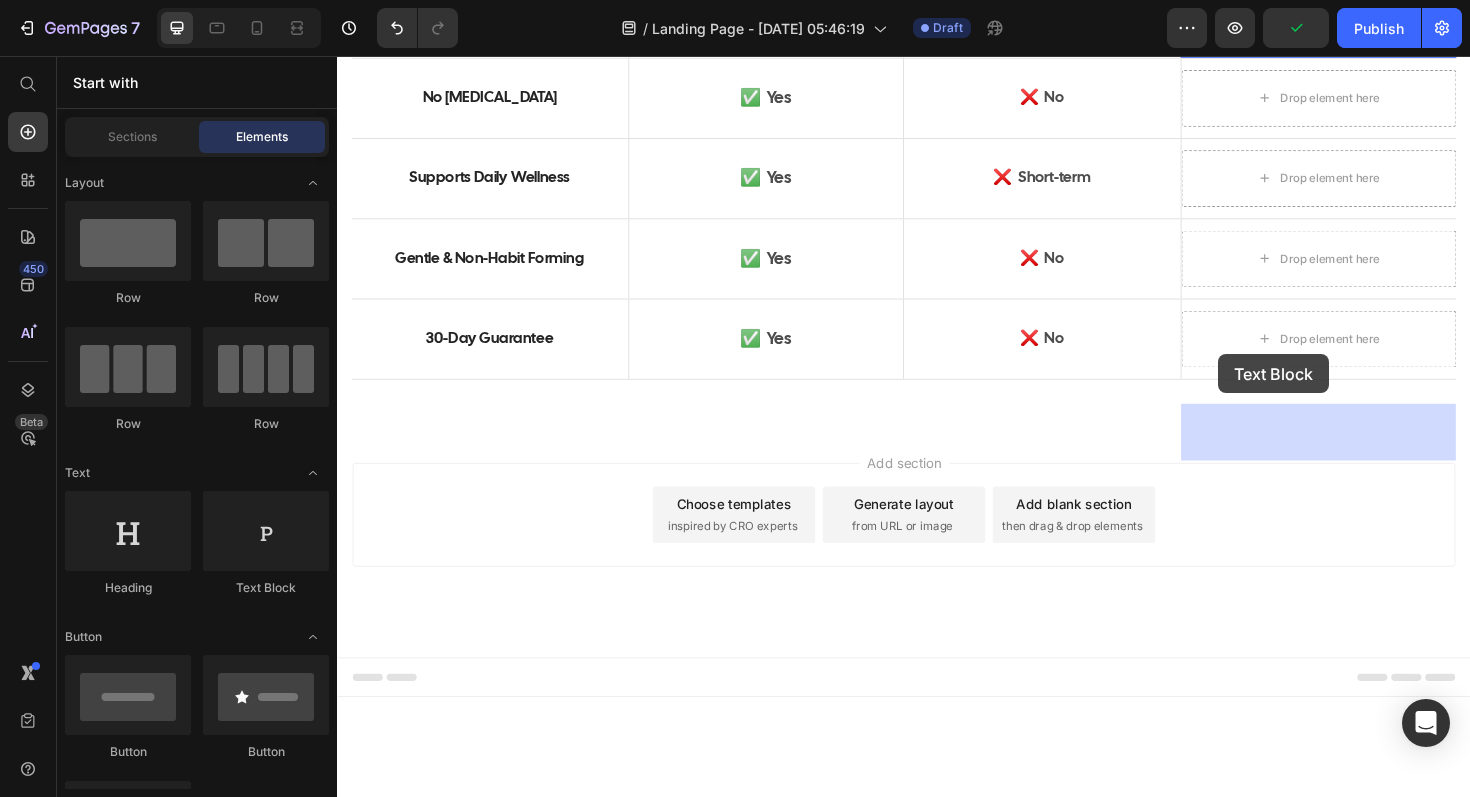 drag, startPoint x: 587, startPoint y: 580, endPoint x: 1270, endPoint y: 372, distance: 713.9699 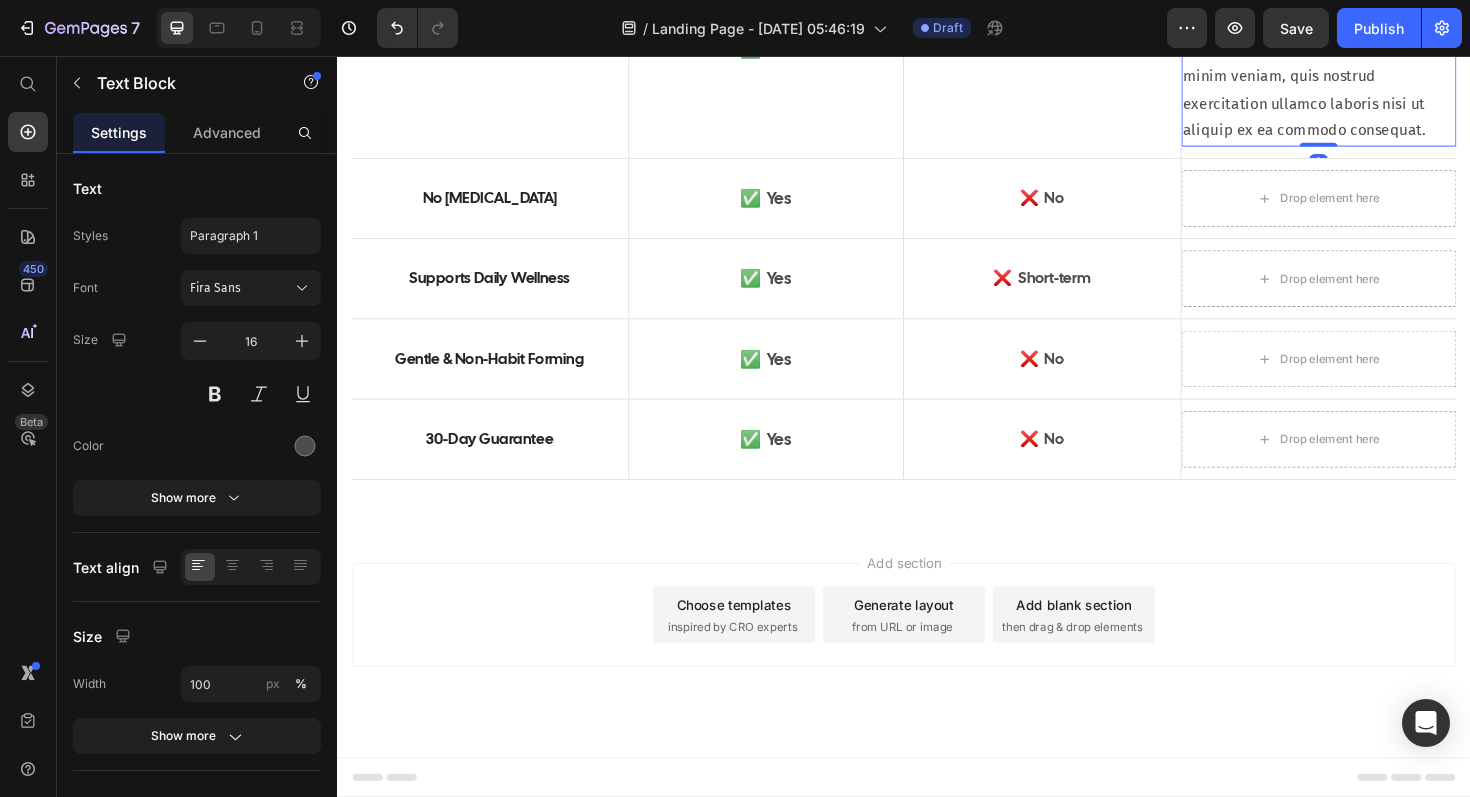 click on "Lorem ipsum dolor sit amet, consectetur adipiscing elit, sed do eiusmod tempor incididunt ut labore et dolore magna aliqua. Ut enim ad minim veniam, quis nostrud exercitation ullamco laboris nisi ut aliquip ex ea commodo consequat." at bounding box center [1377, 50] 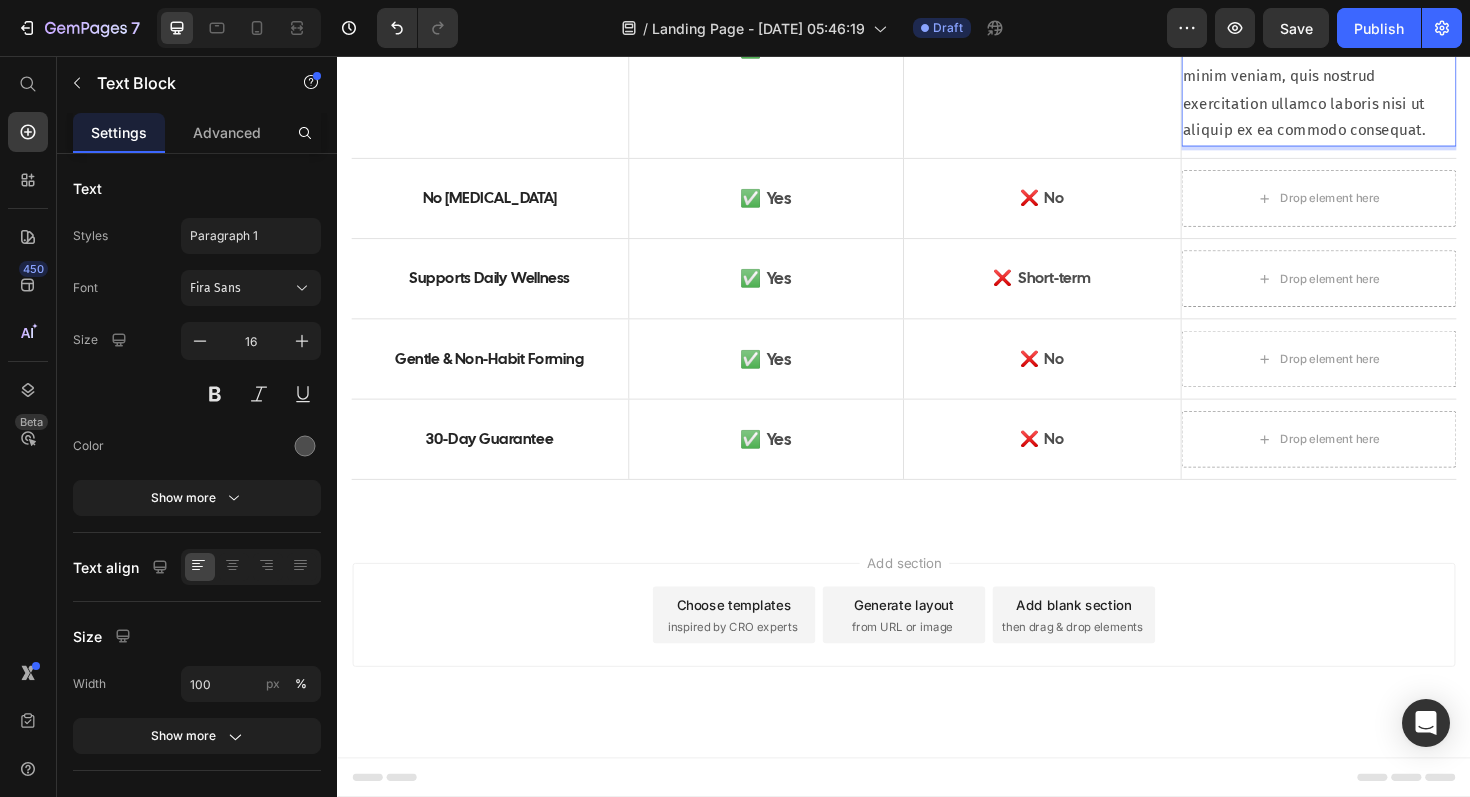 click on "Lorem ipsum dolor sit amet, consectetur adipiscing elit, sed do eiusmod tempor incididunt ut labore et dolore magna aliqua. Ut enim ad minim veniam, quis nostrud exercitation ullamco laboris nisi ut aliquip ex ea commodo consequat." at bounding box center (1377, 50) 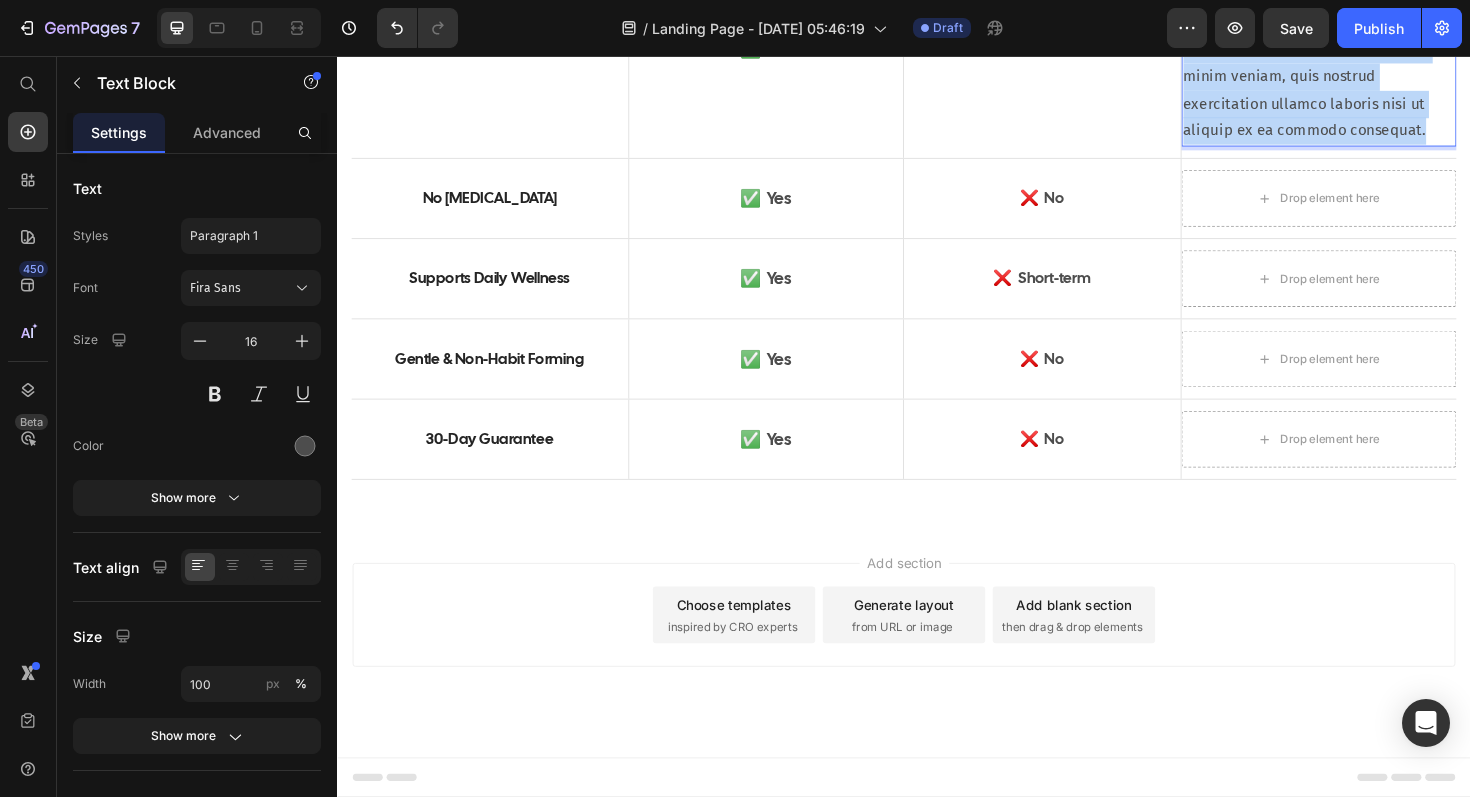 click on "Lorem ipsum dolor sit amet, consectetur adipiscing elit, sed do eiusmod tempor incididunt ut labore et dolore magna aliqua. Ut enim ad minim veniam, quis nostrud exercitation ullamco laboris nisi ut aliquip ex ea commodo consequat." at bounding box center (1377, 50) 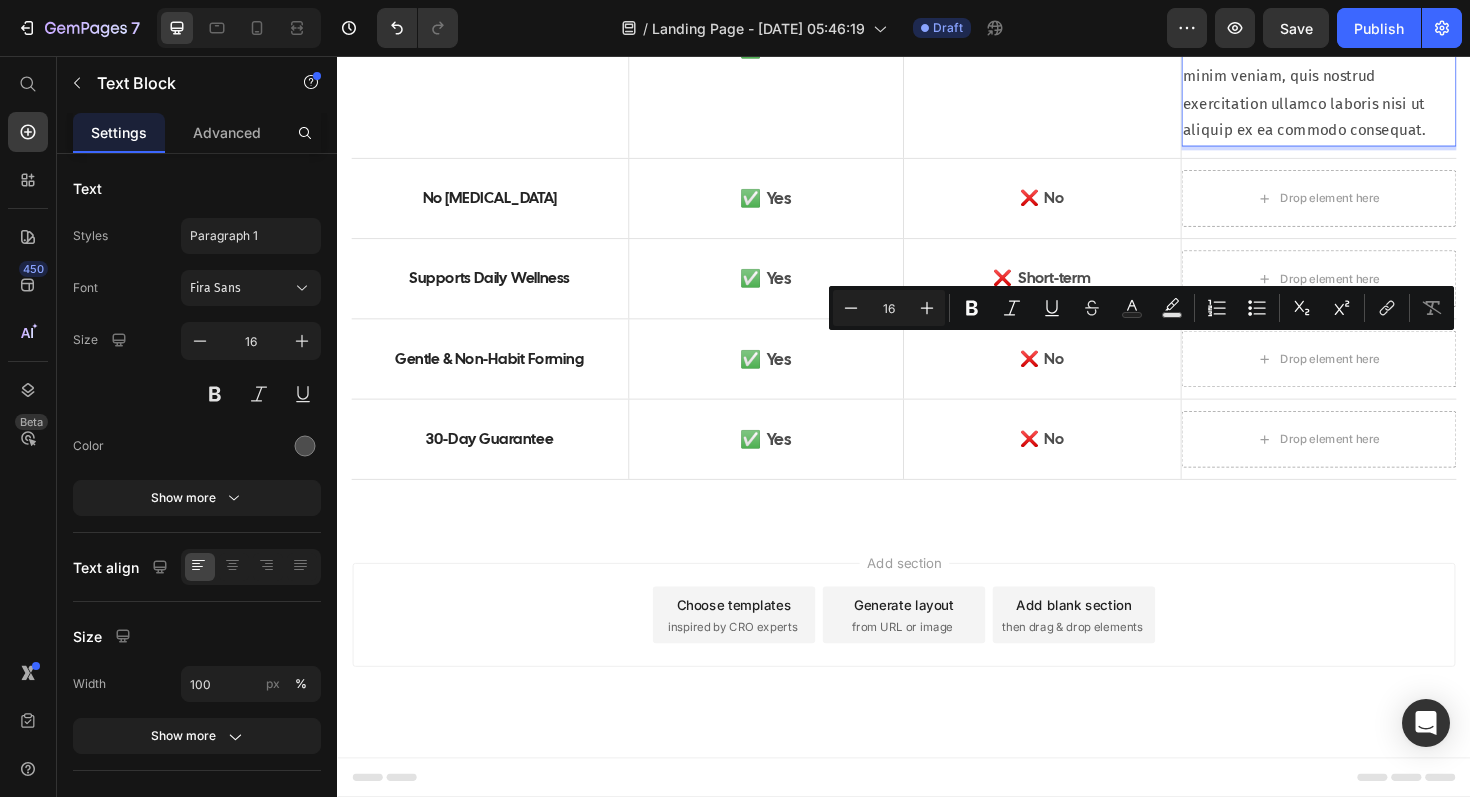 scroll, scrollTop: 13987, scrollLeft: 0, axis: vertical 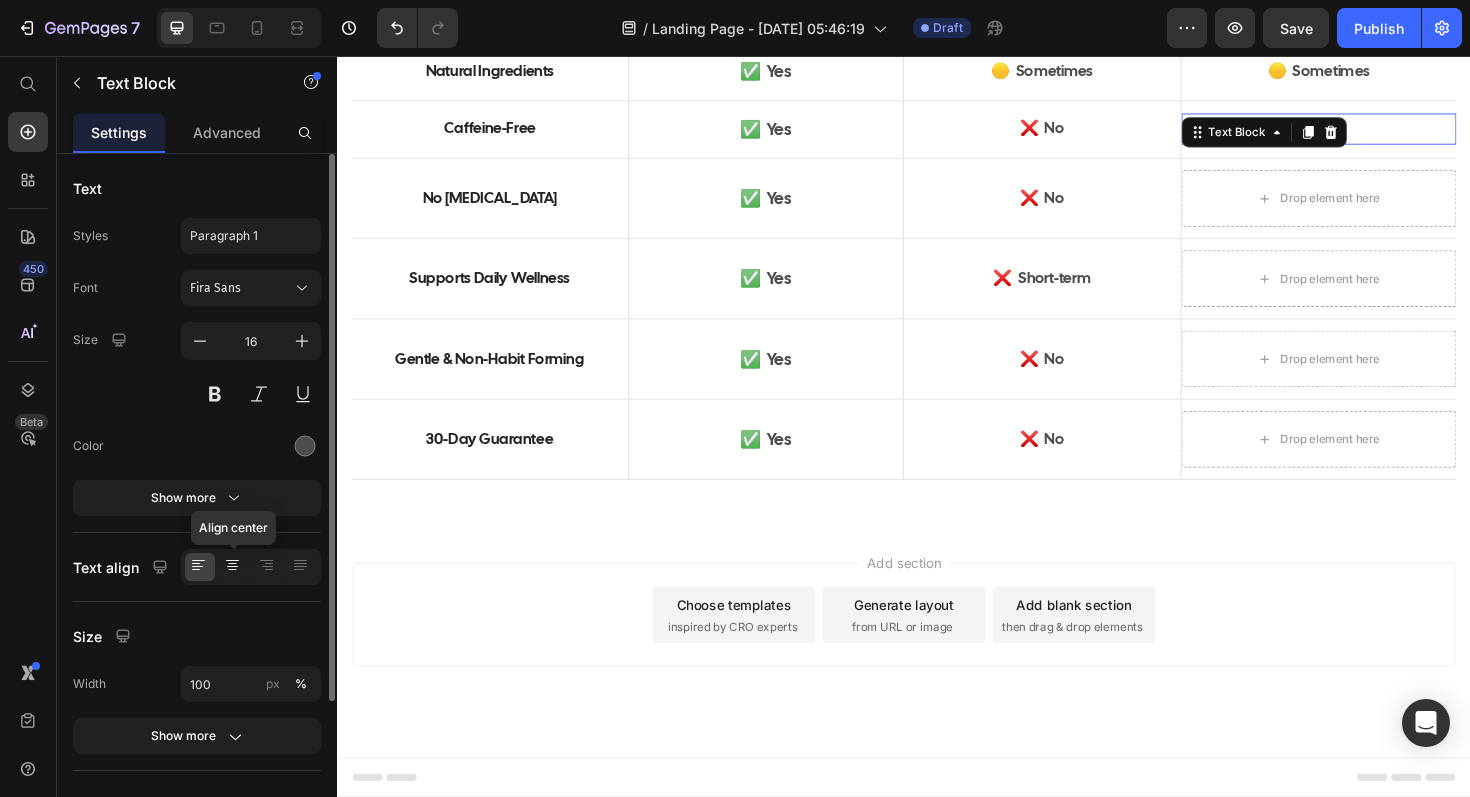 click 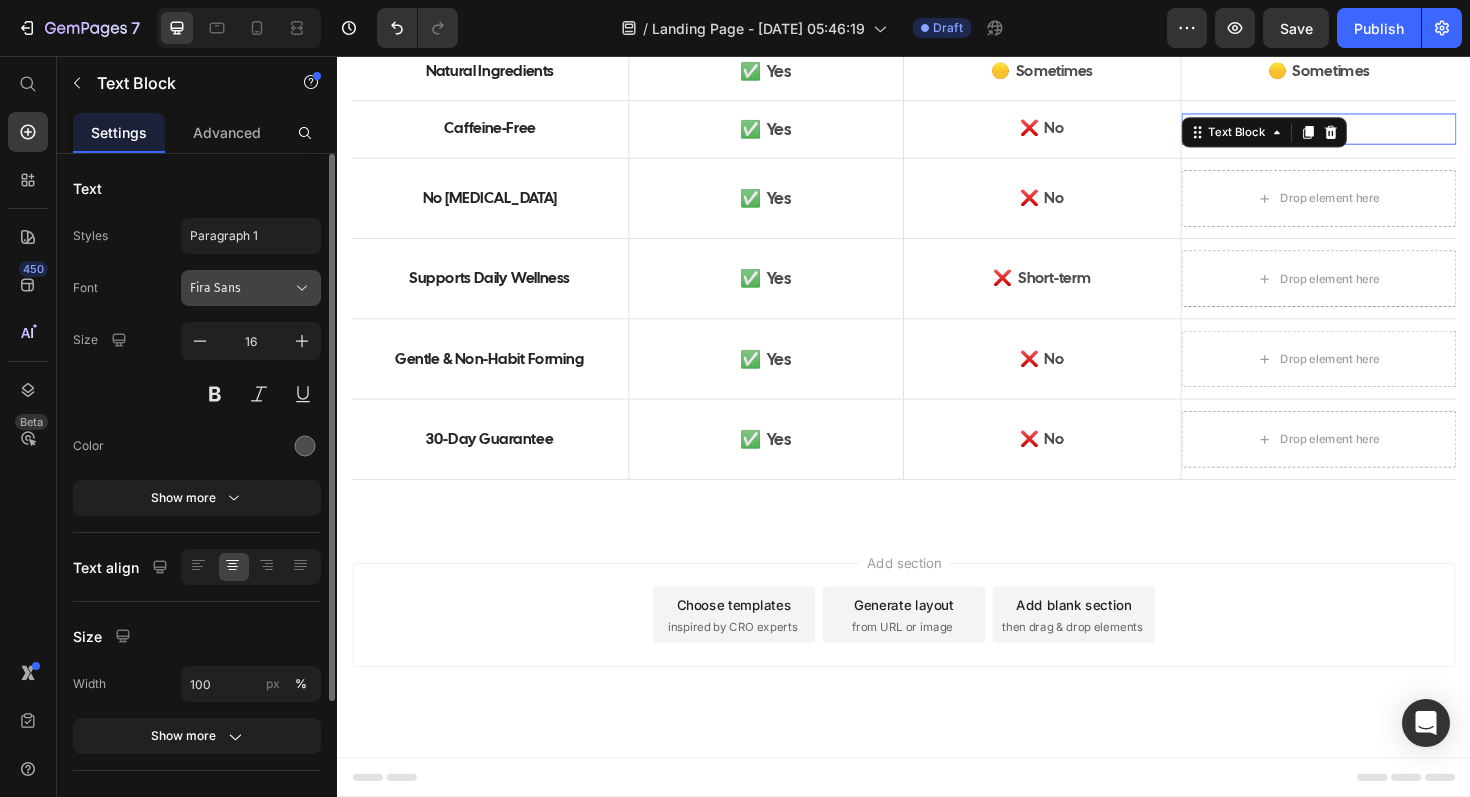 click on "Fira Sans" at bounding box center [241, 288] 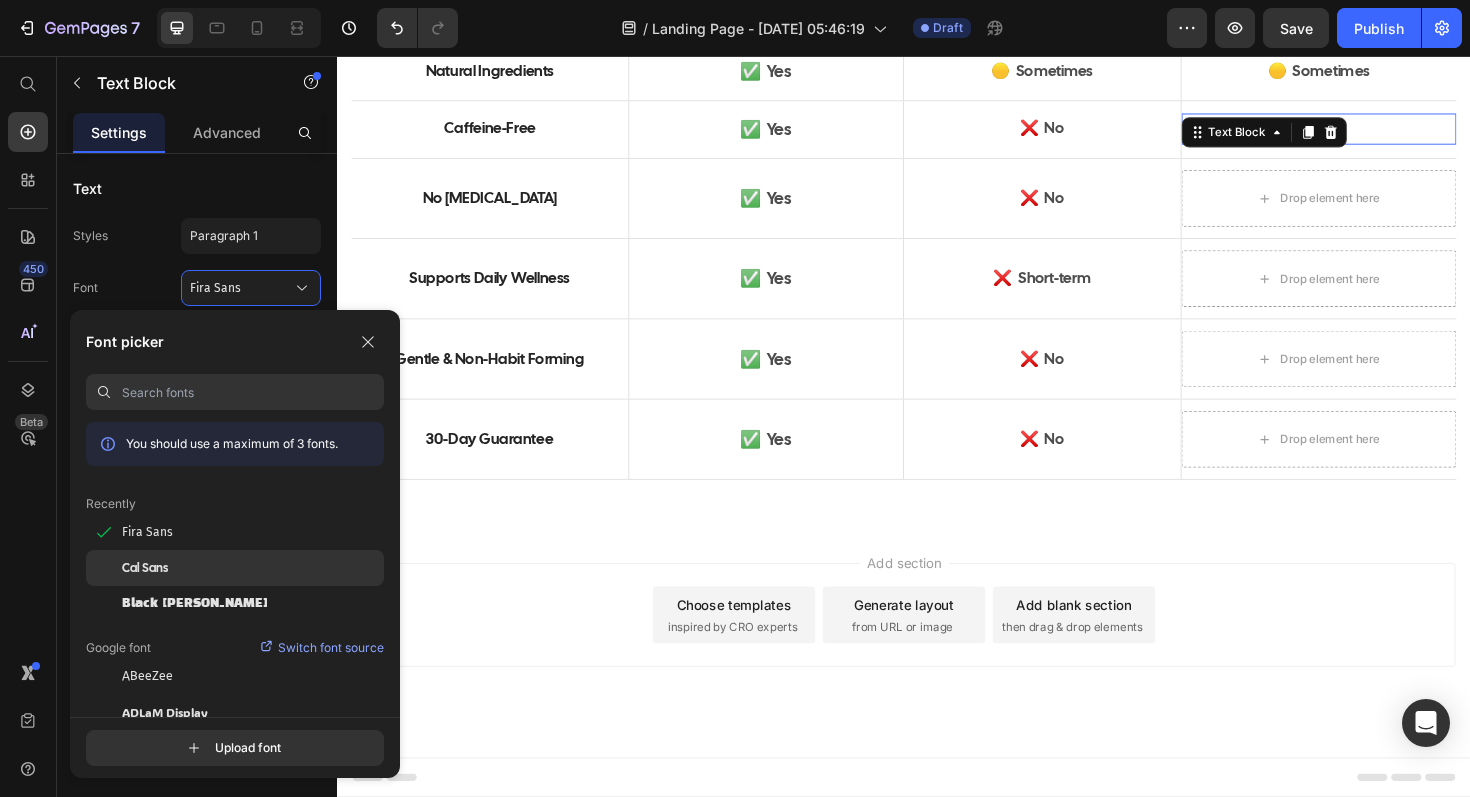 click on "Cal Sans" 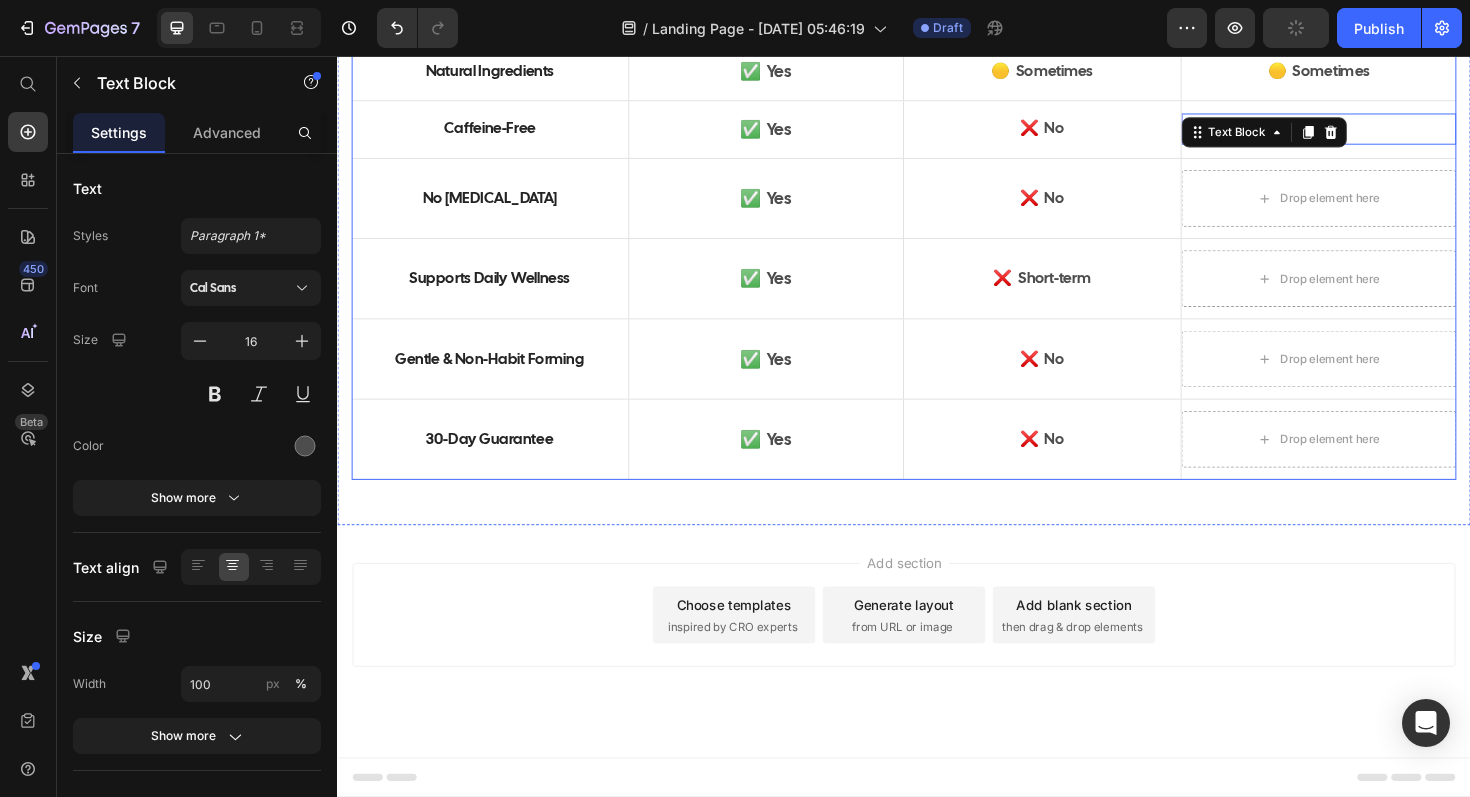 click on "How Fluid Free Compares Heading Feature Text Block Fluid Free Text Block Hero Banner Detox Teas Text Block Fat Burners Text Block Hero Banner Row Natural Ingredients Text Block ✅  Yes Text Block Hero Banner 🟡  Sometimes Text Block 🟡  Sometimes Text Block Hero Banner Row Caffeine-Free Text Block ✅  Yes Text Block Hero Banner ❌  No Text Block Usually Text Block   0 Hero Banner Row No Laxatives Text Block ✅  Yes Text Block Hero Banner ❌  No Text Block
Drop element here Hero Banner Row Supports Daily Wellness Text Block ✅  Yes Text Block Hero Banner ❌  Short-term Text Block
Drop element here Hero Banner Row Gentle & Non-Habit Forming Text Block ✅  Yes Text Block Hero Banner ❌  No Text Block
Drop element here Hero Banner Row 30-Day Guarantee Text Block ✅  Yes Text Block Hero Banner ❌  No Text Block
Drop element here Hero Banner Row" at bounding box center (937, 188) 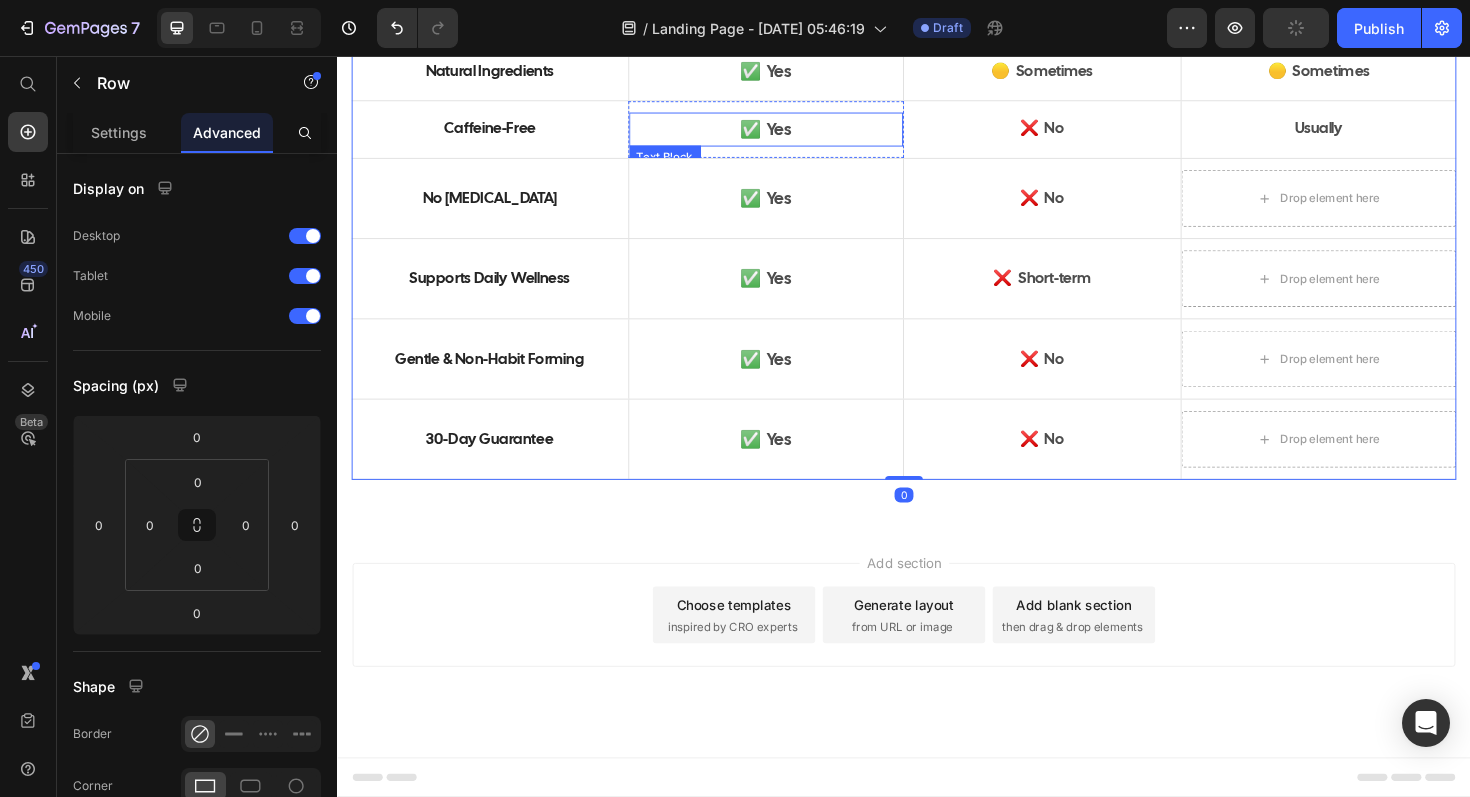 click on "✅  Yes" at bounding box center [791, 134] 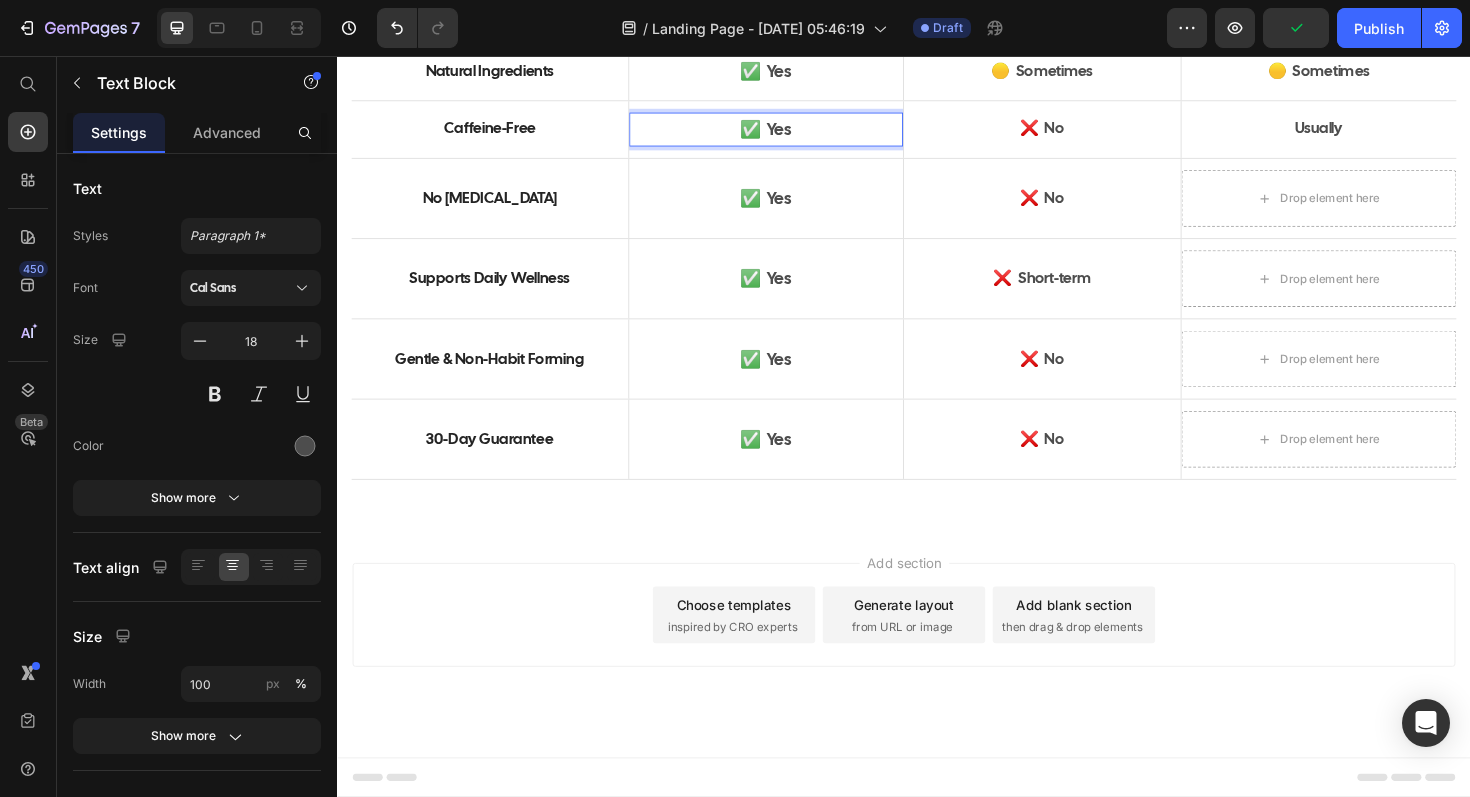 click on "✅  Yes" at bounding box center (791, 134) 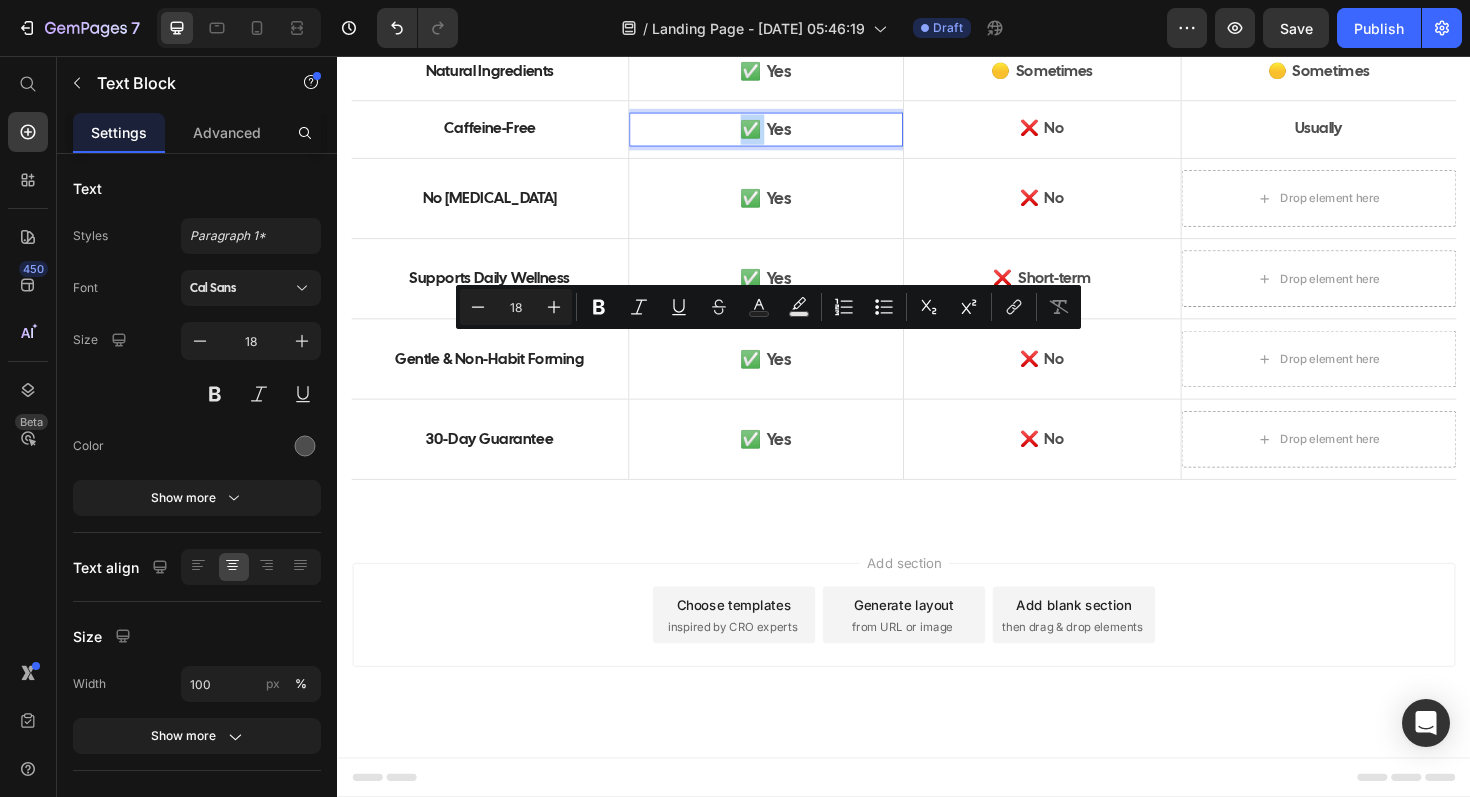 drag, startPoint x: 781, startPoint y: 369, endPoint x: 769, endPoint y: 367, distance: 12.165525 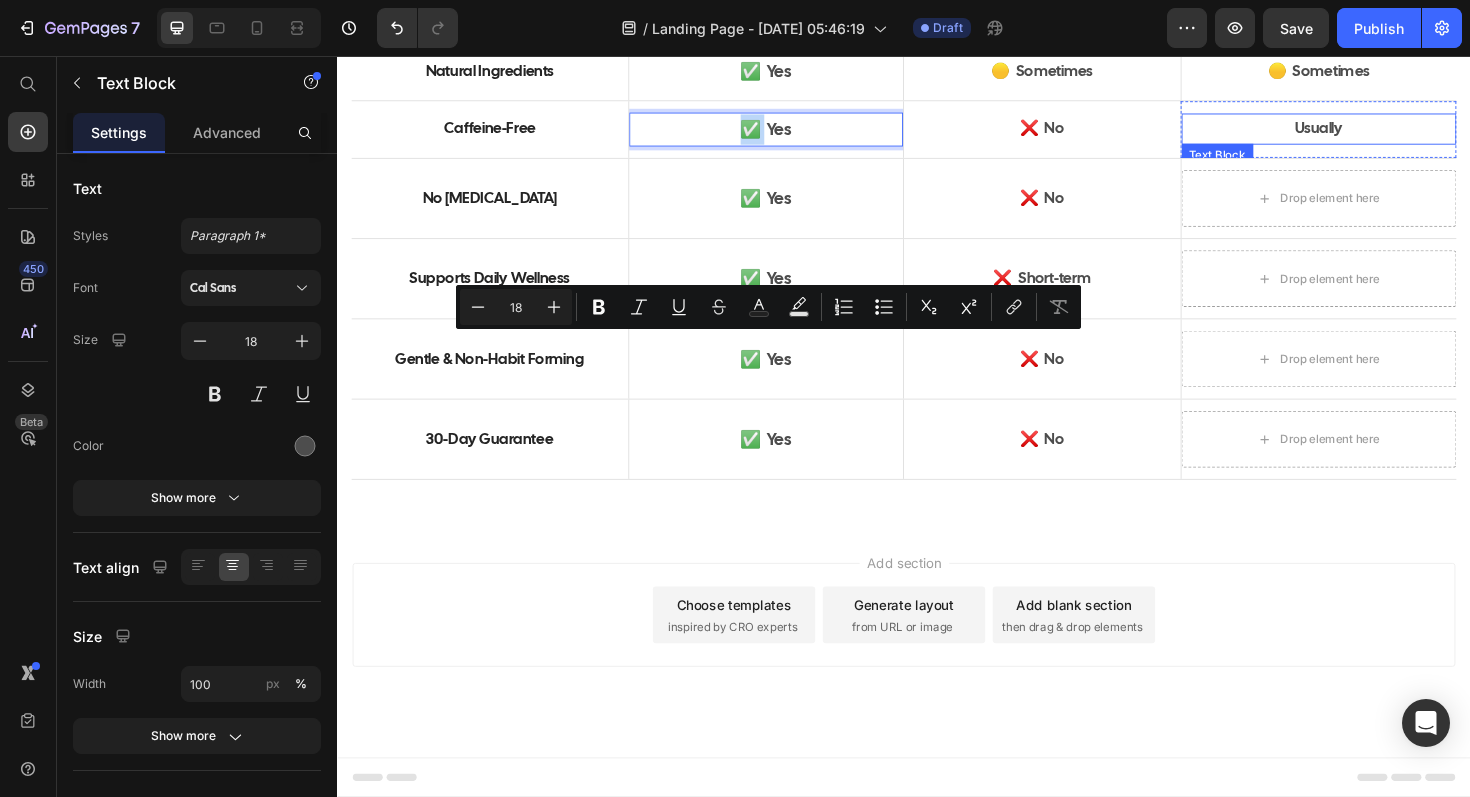 click on "Usually" at bounding box center [1377, 133] 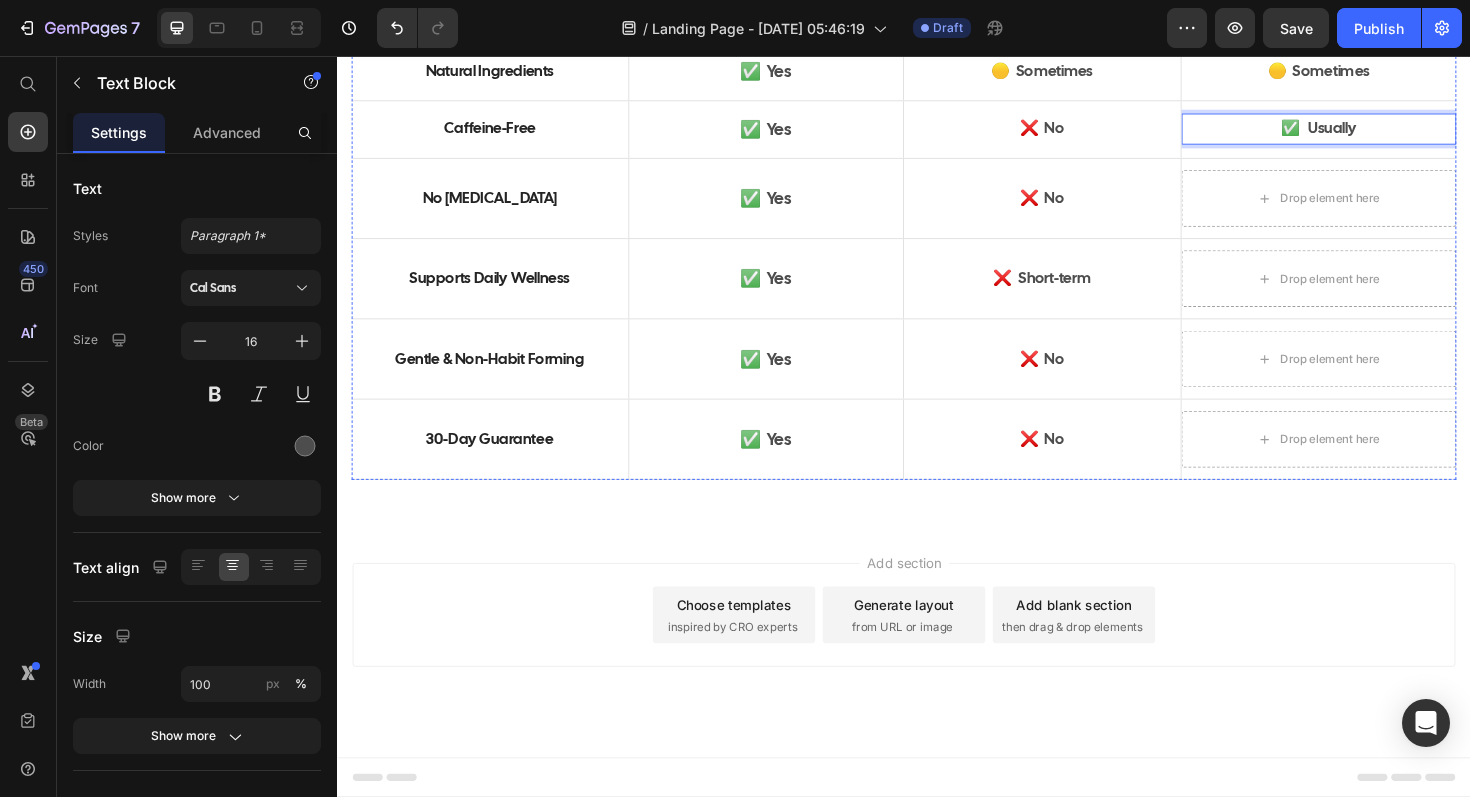 click on "How Fluid Free Compares" at bounding box center [937, -106] 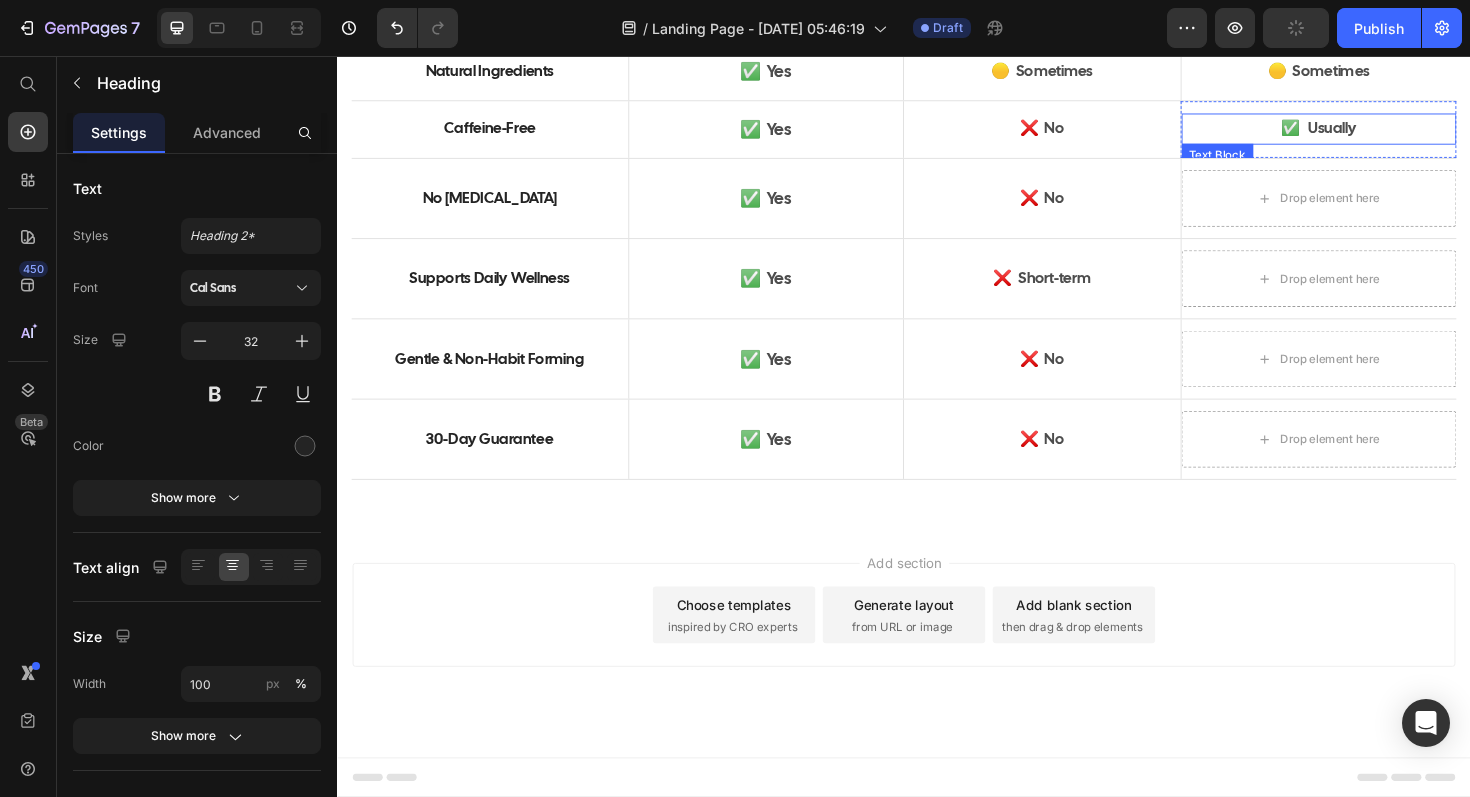 click on "✅   Usually" at bounding box center (1377, 133) 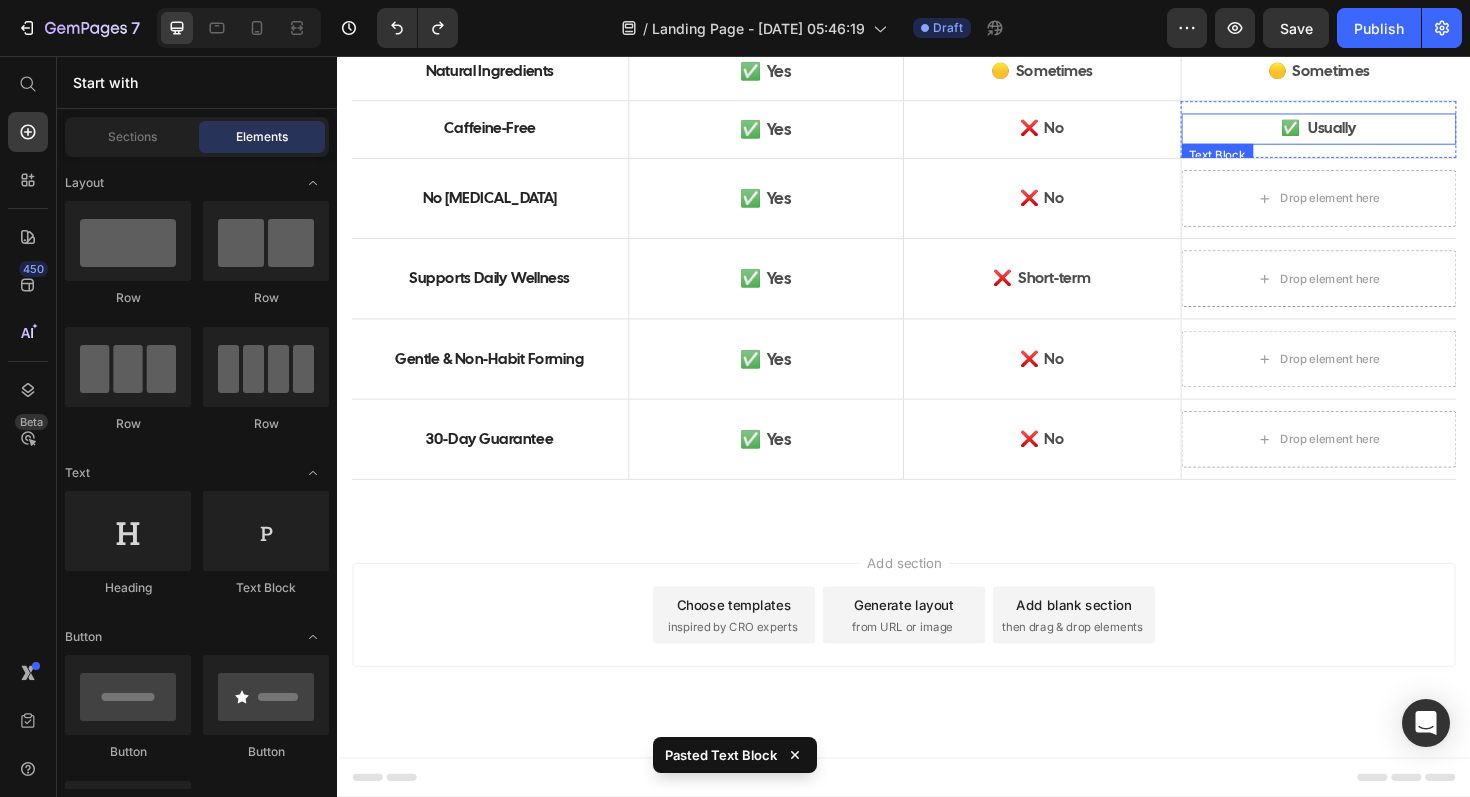 click on "✅   Usually" at bounding box center (1377, 133) 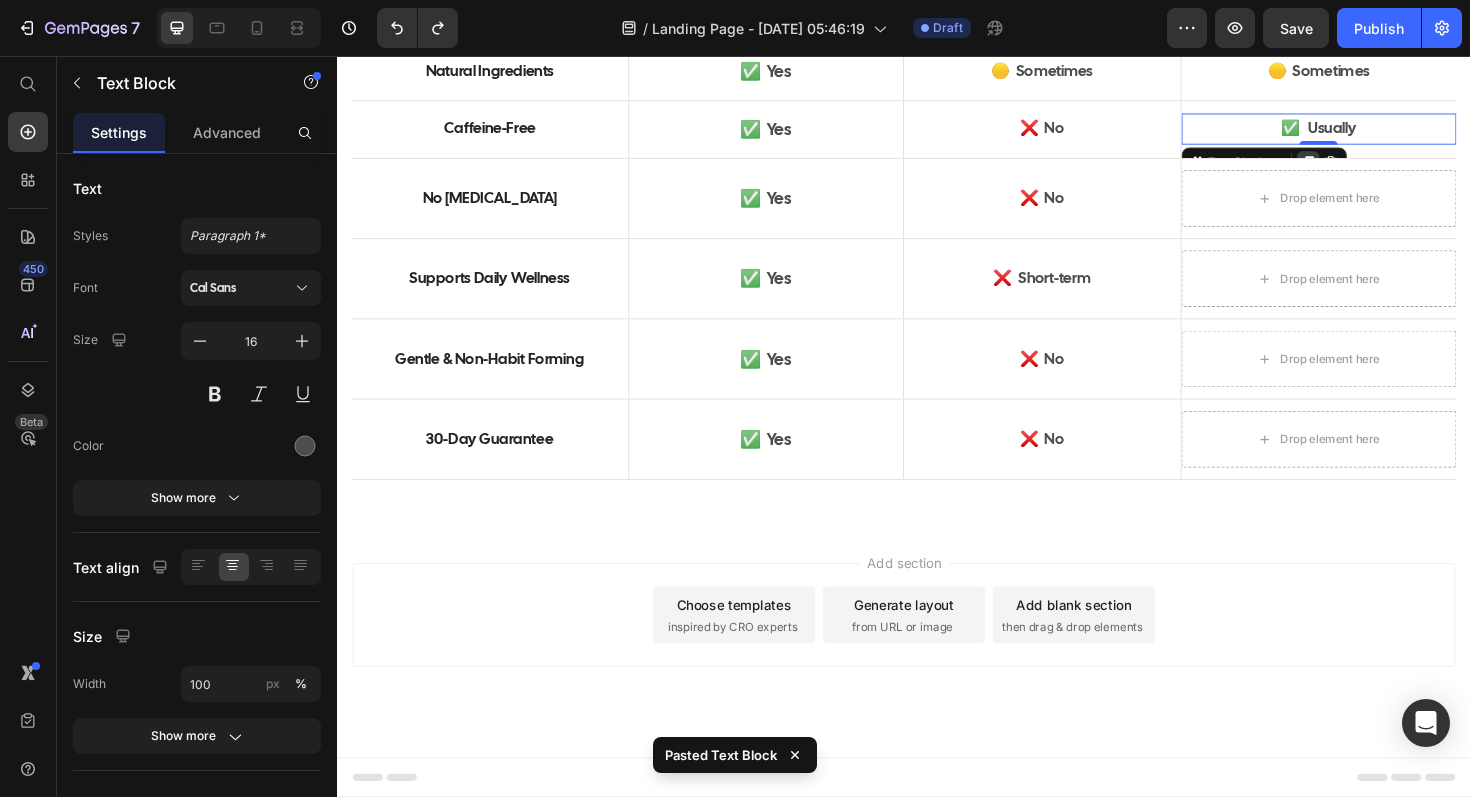 click 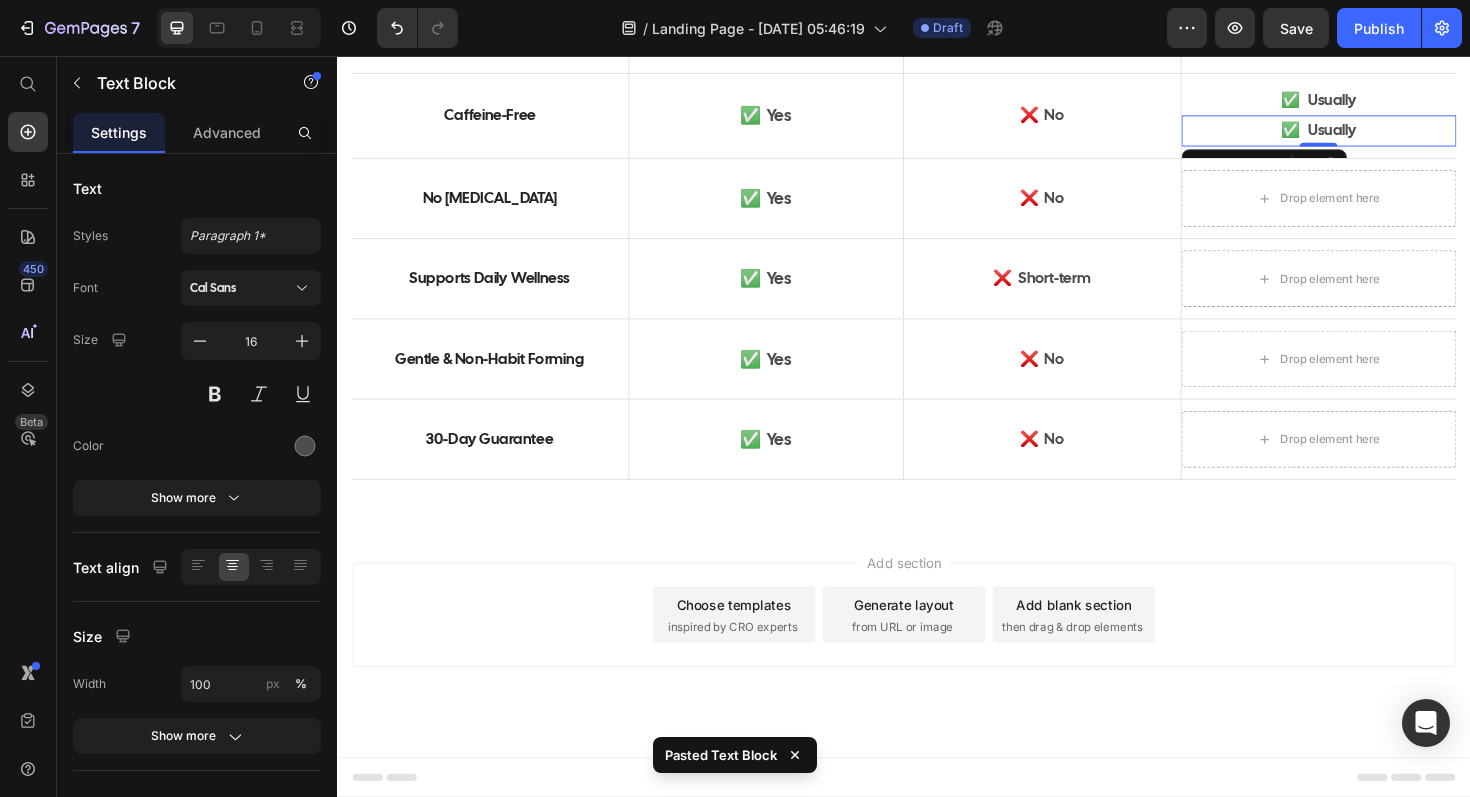 click on "✅   Usually" at bounding box center [1377, 135] 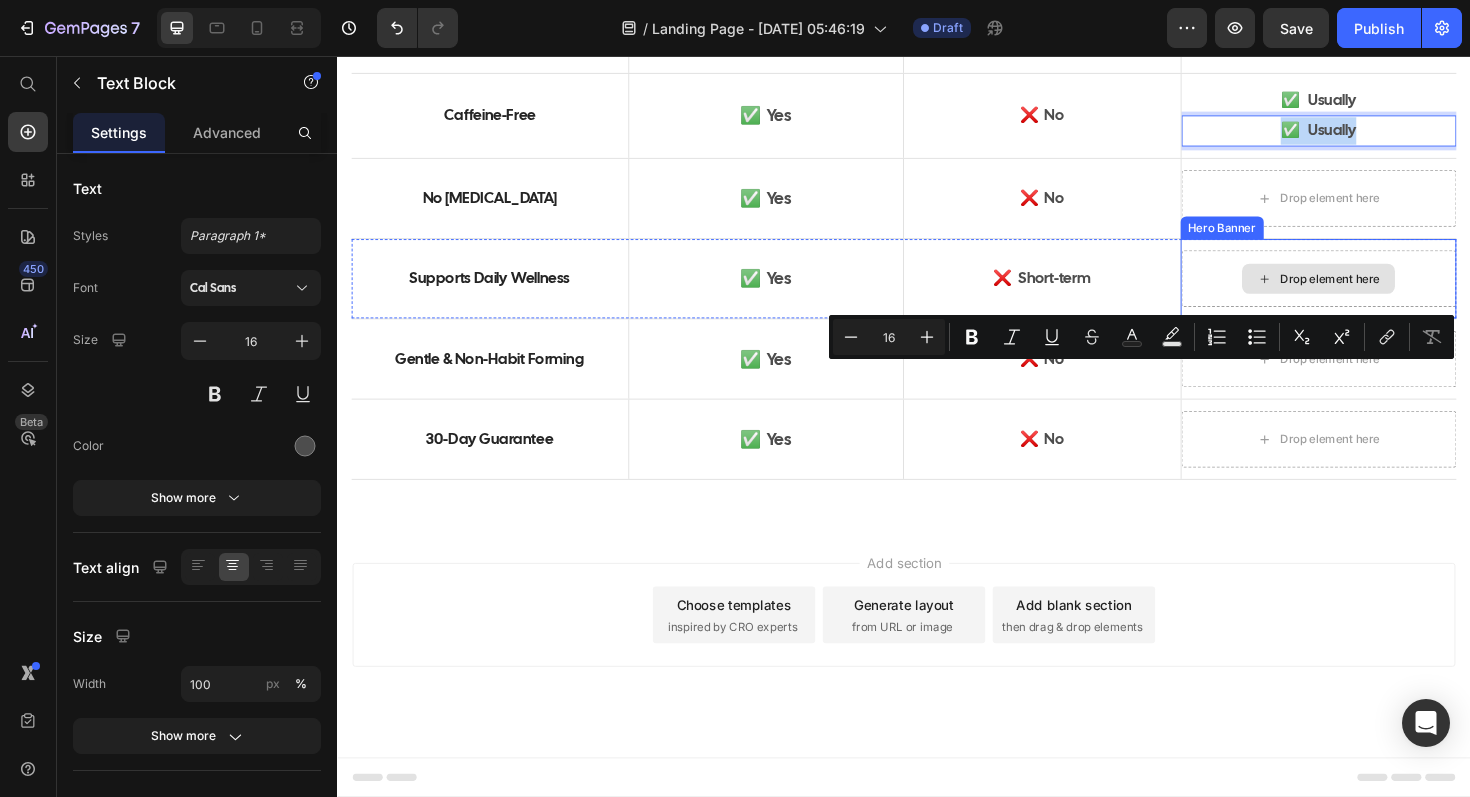 drag, startPoint x: 1320, startPoint y: 385, endPoint x: 1343, endPoint y: 574, distance: 190.39433 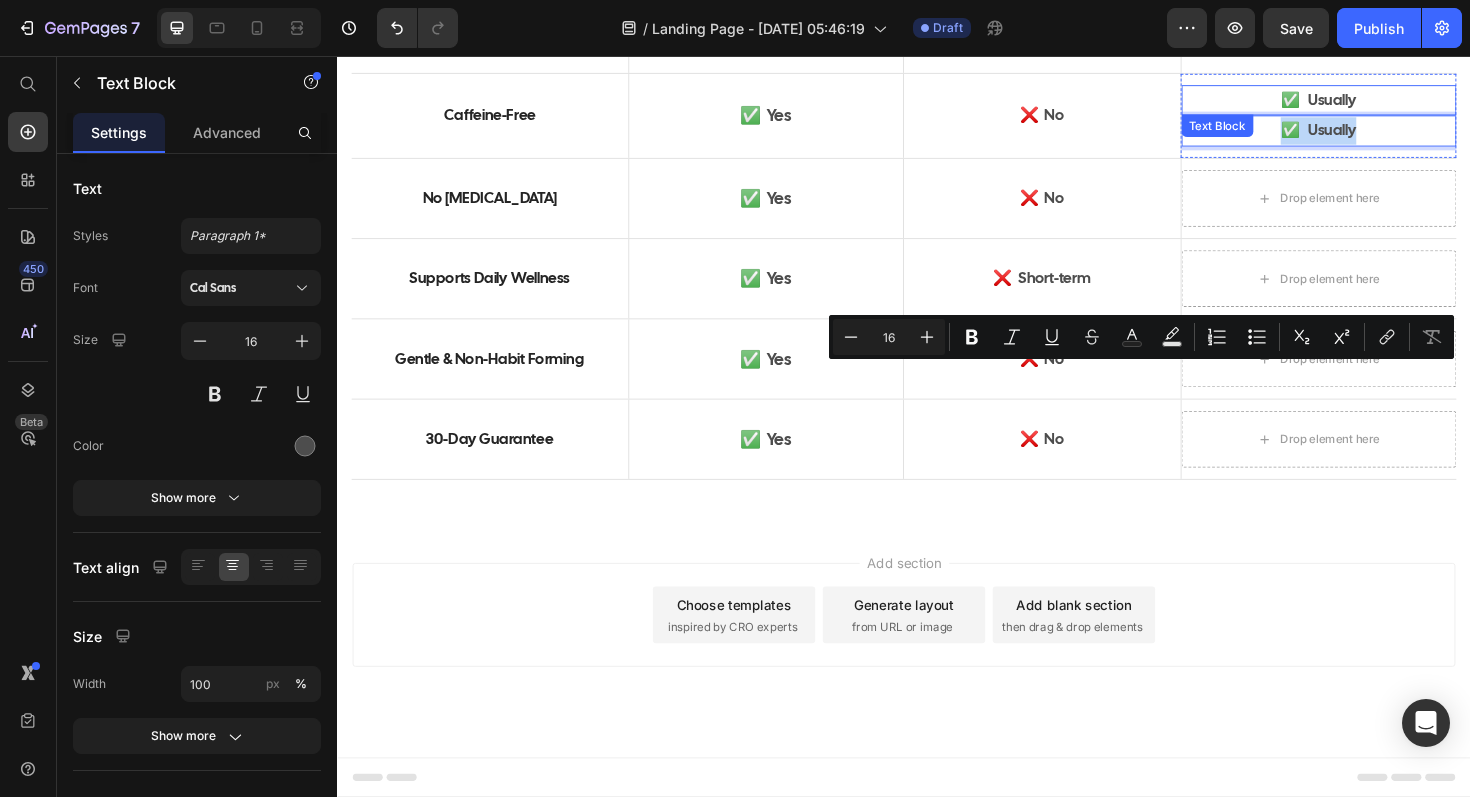 click on "✅   Usually Text Block ✅   Usually Text Block   0" at bounding box center (1377, 120) 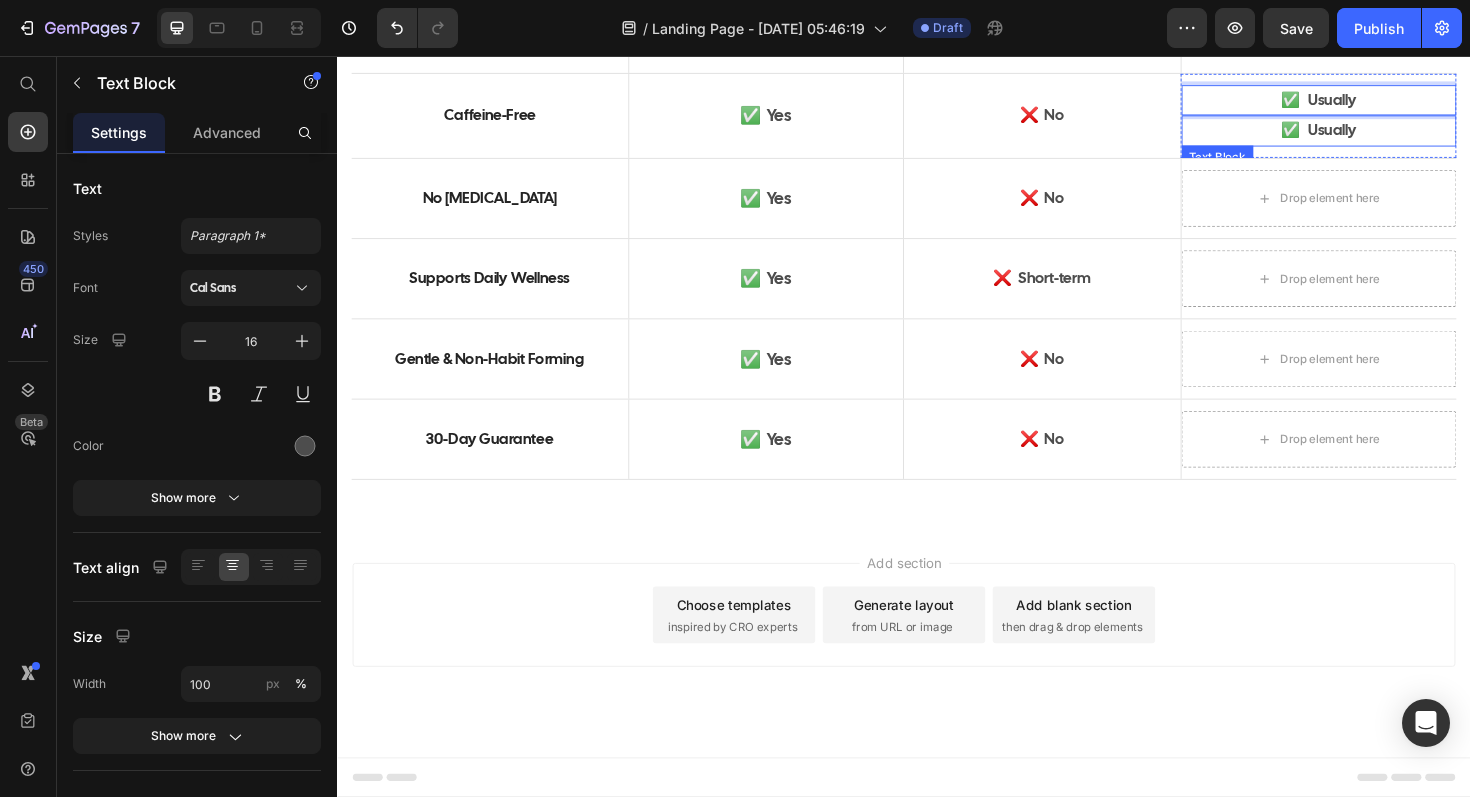 click on "✅   Usually" at bounding box center (1377, 135) 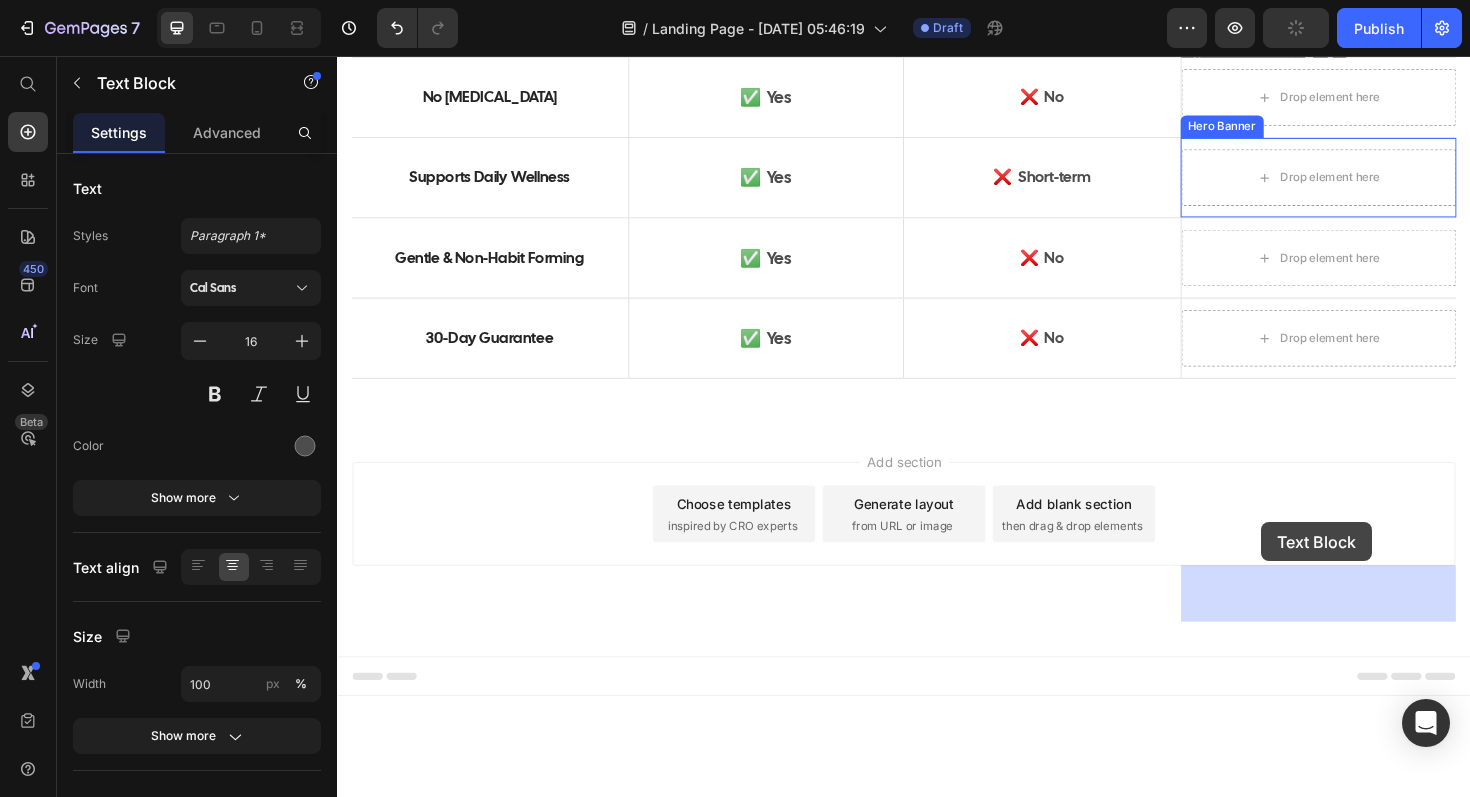 drag, startPoint x: 1303, startPoint y: 417, endPoint x: 1316, endPoint y: 550, distance: 133.63383 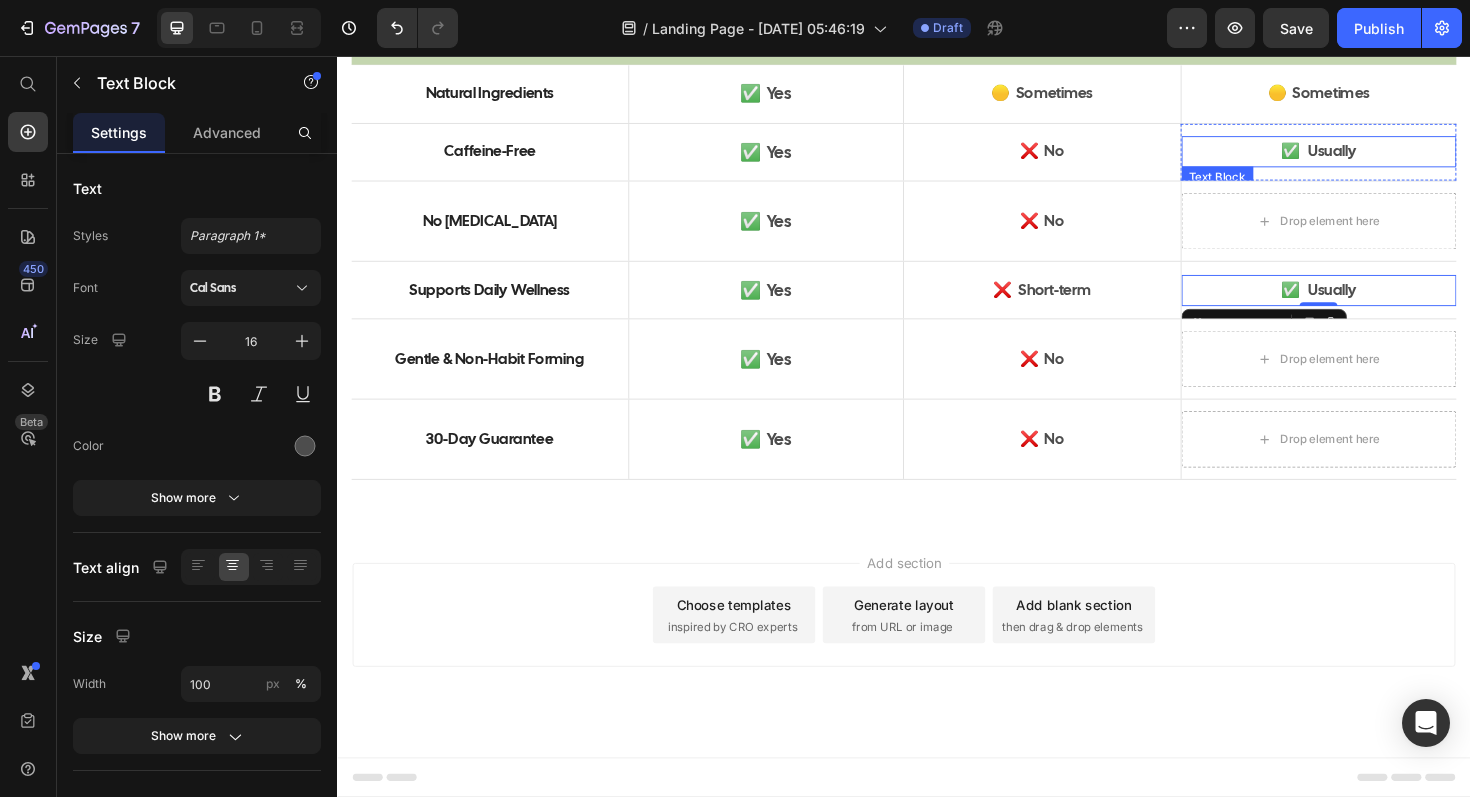 click on "✅   Usually" at bounding box center (1377, 157) 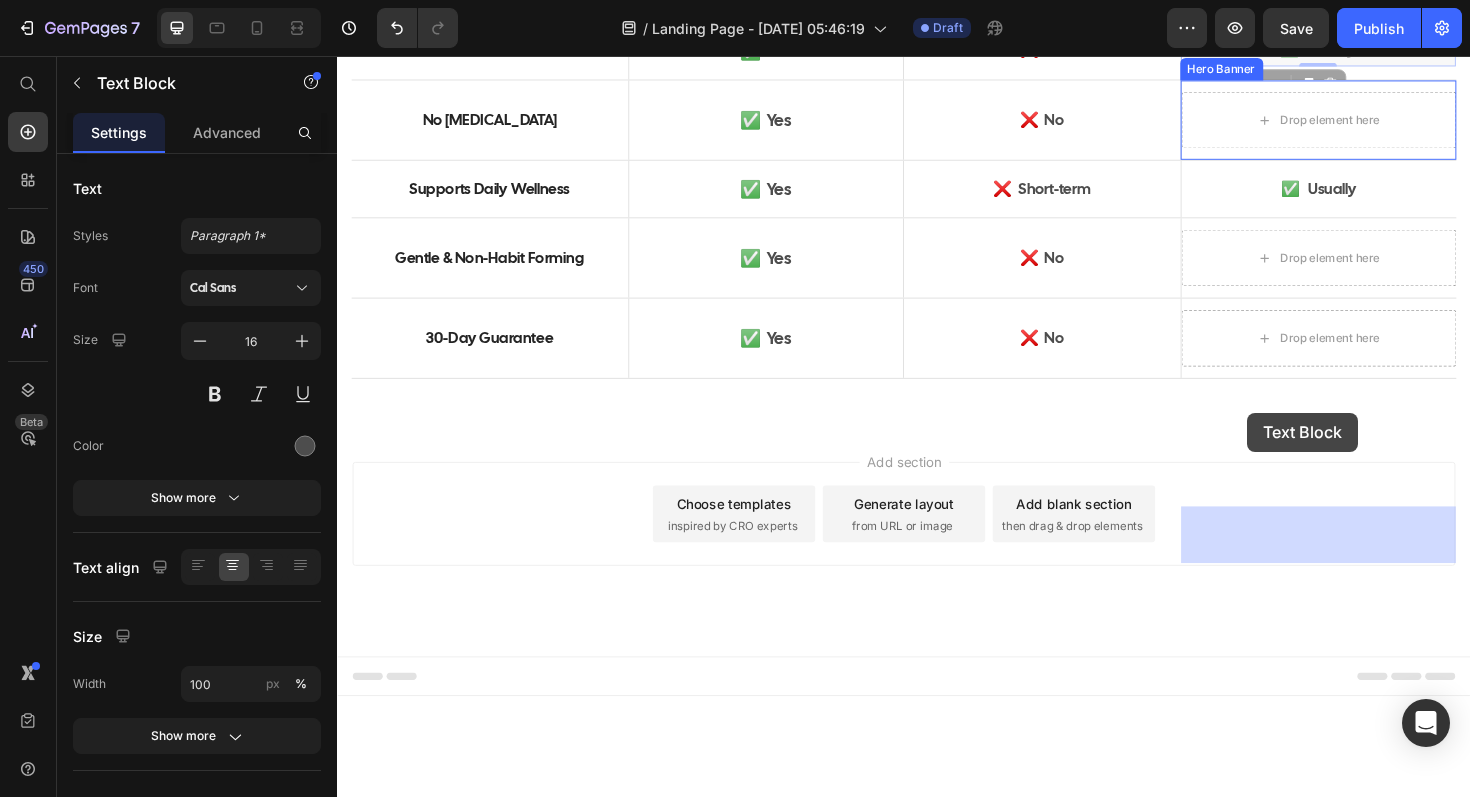 drag, startPoint x: 1278, startPoint y: 394, endPoint x: 1301, endPoint y: 434, distance: 46.141087 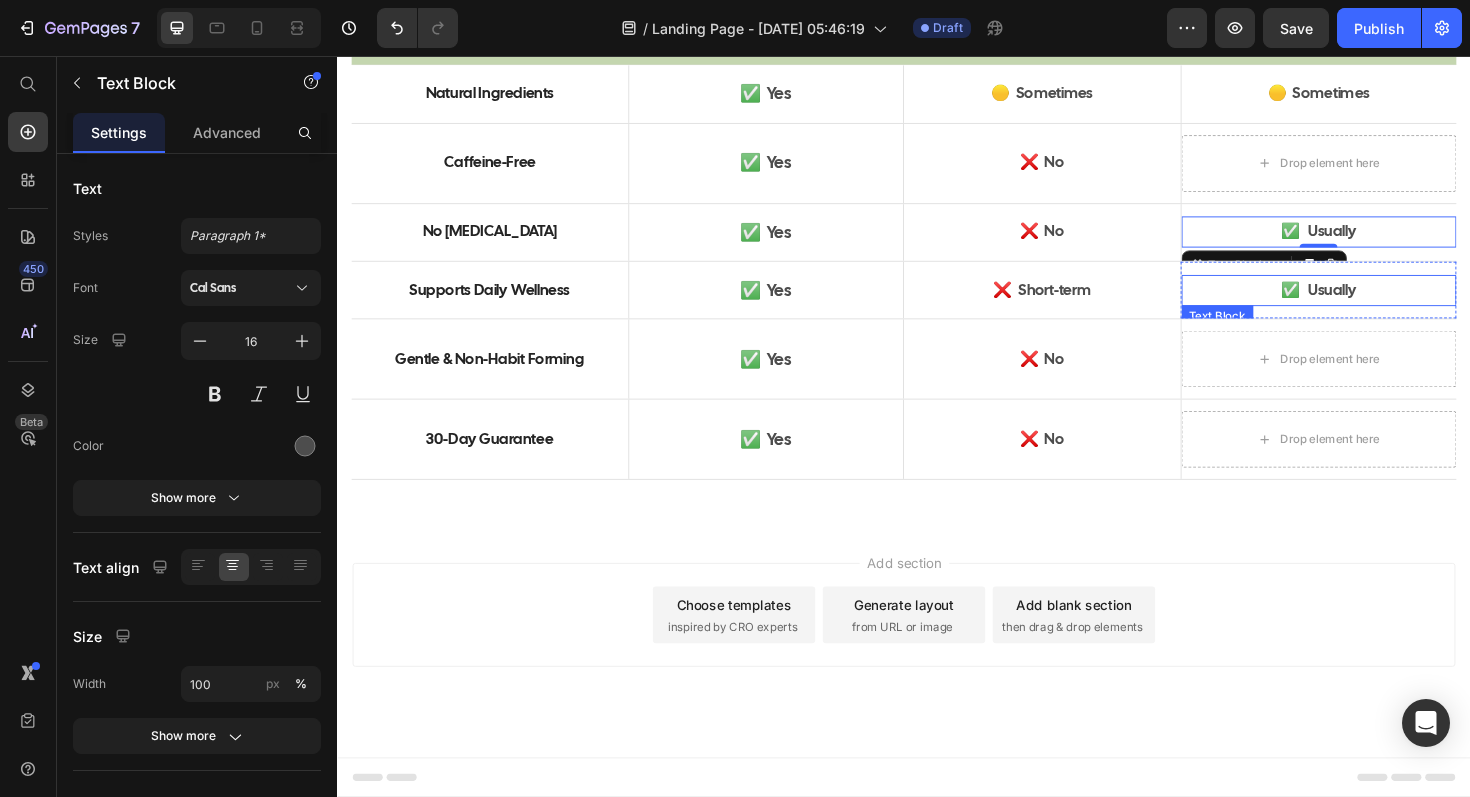 click on "✅   Usually" at bounding box center [1377, 304] 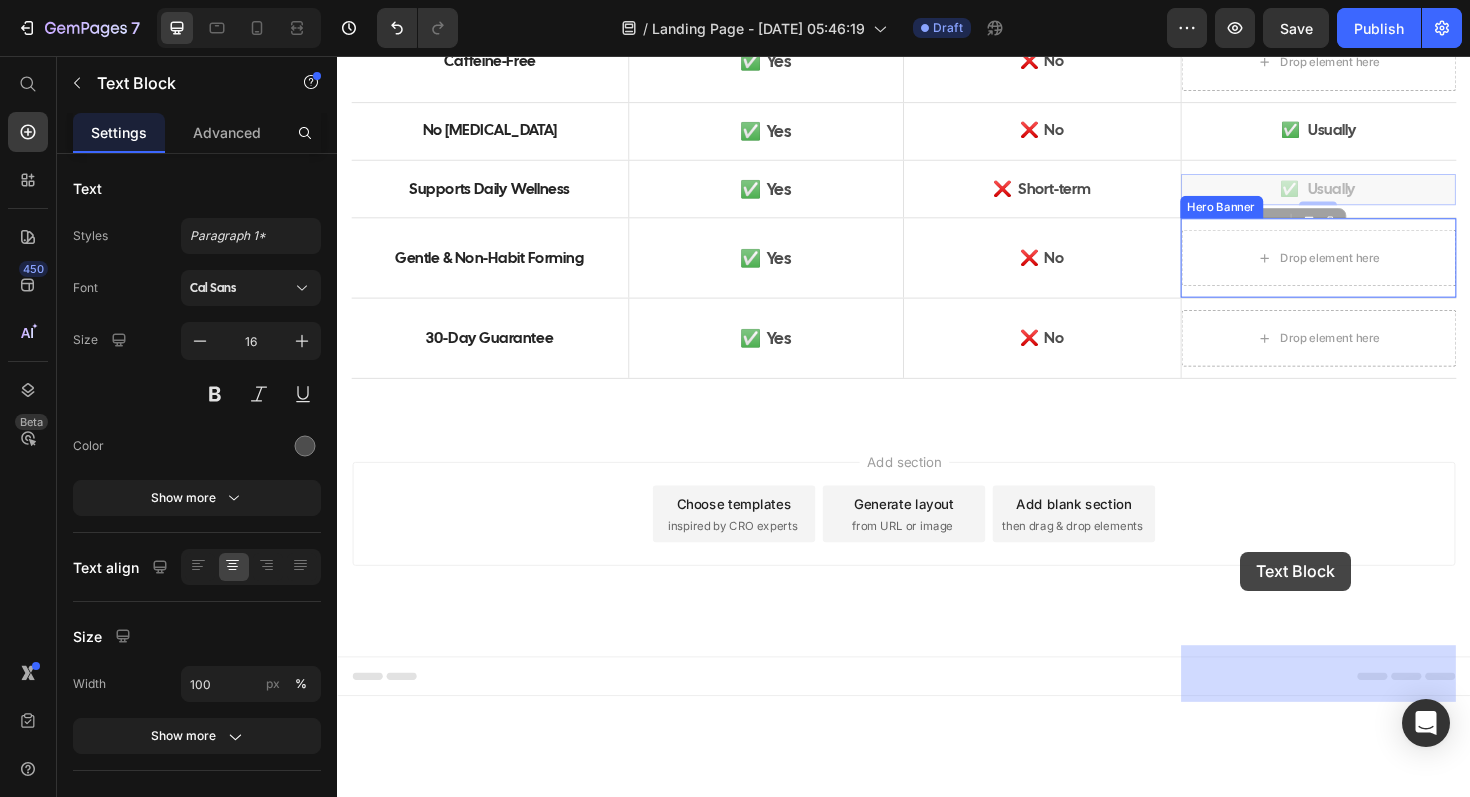 drag, startPoint x: 1277, startPoint y: 539, endPoint x: 1293, endPoint y: 581, distance: 44.94441 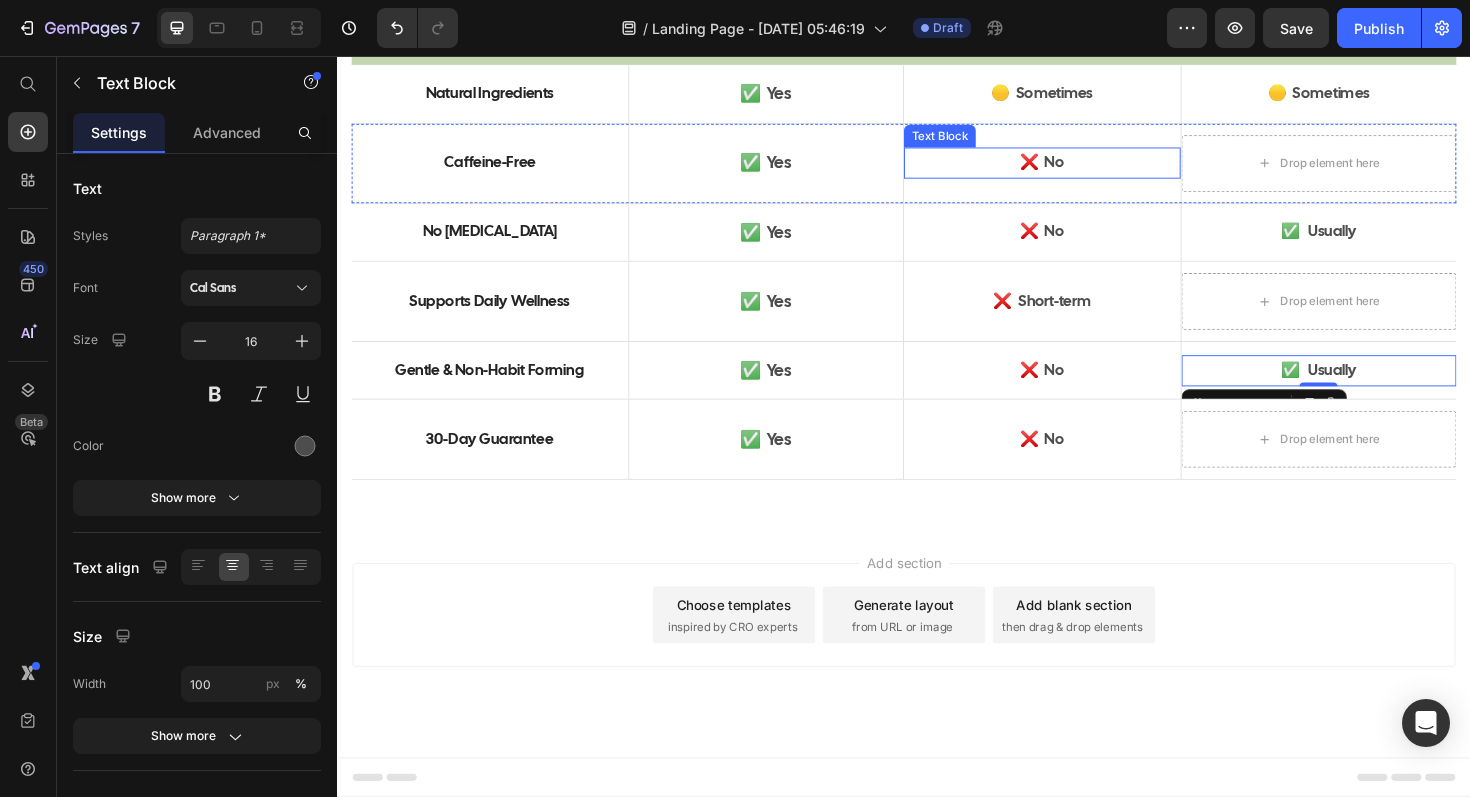 click on "❌  No" at bounding box center [1083, 169] 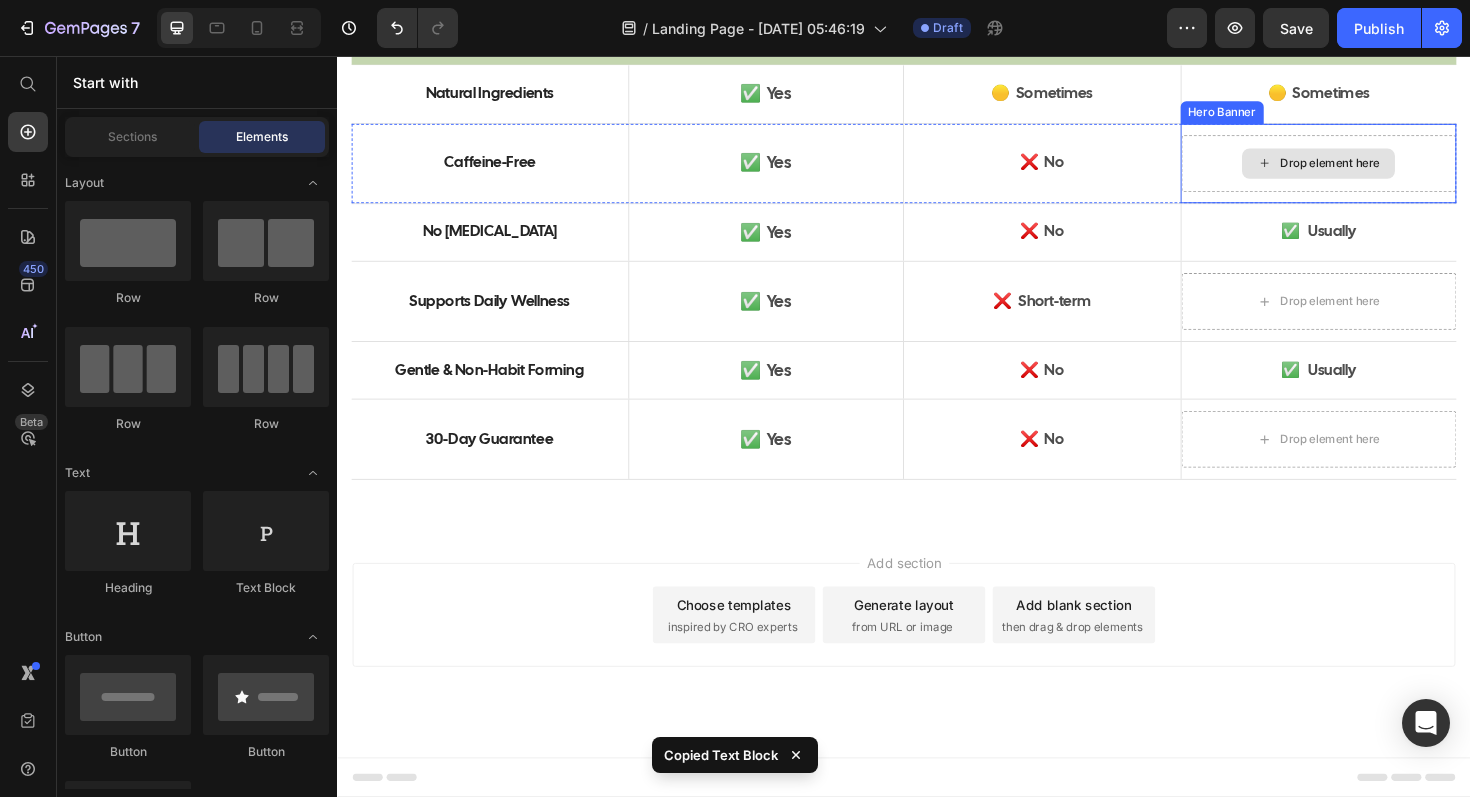 click 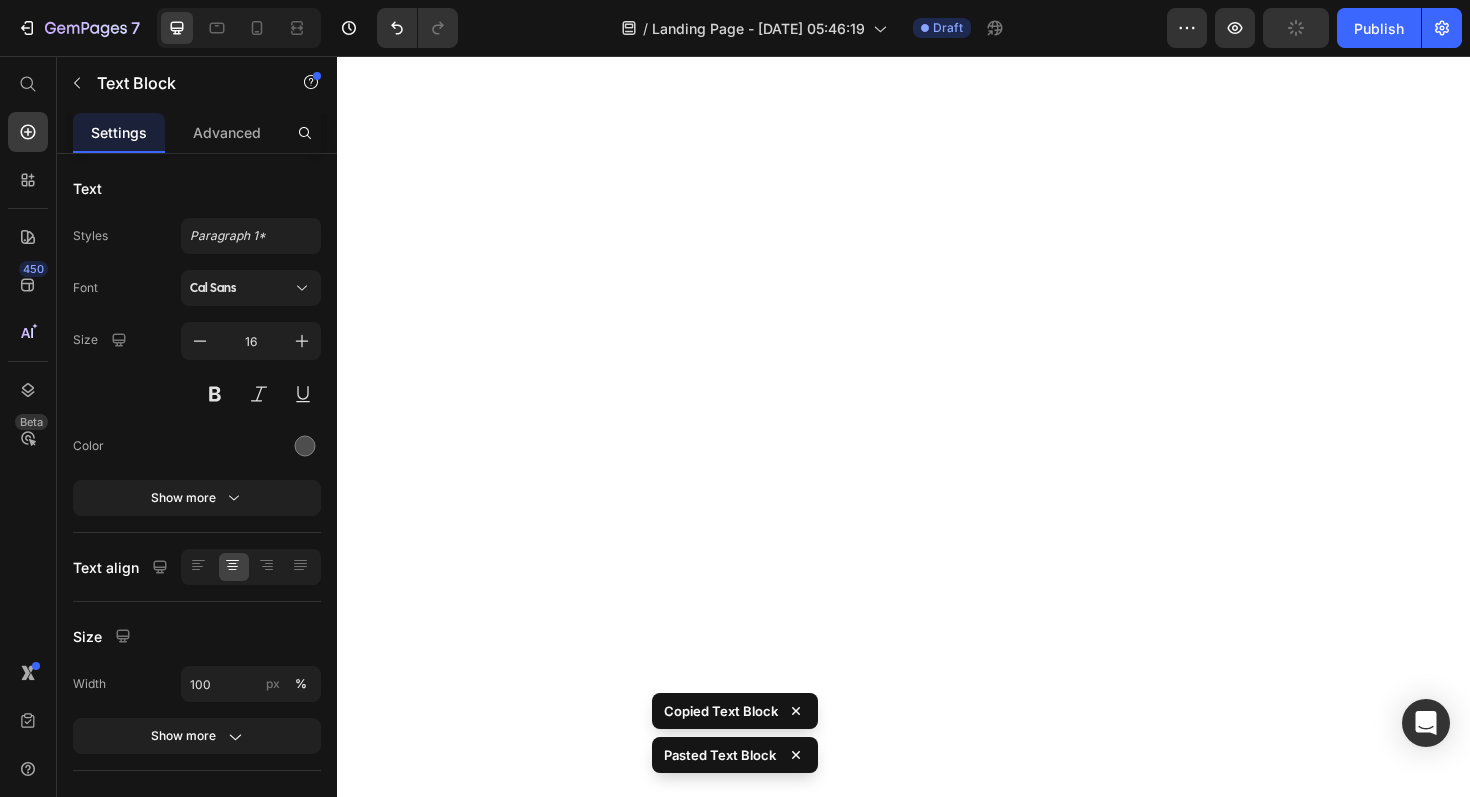 scroll, scrollTop: 0, scrollLeft: 0, axis: both 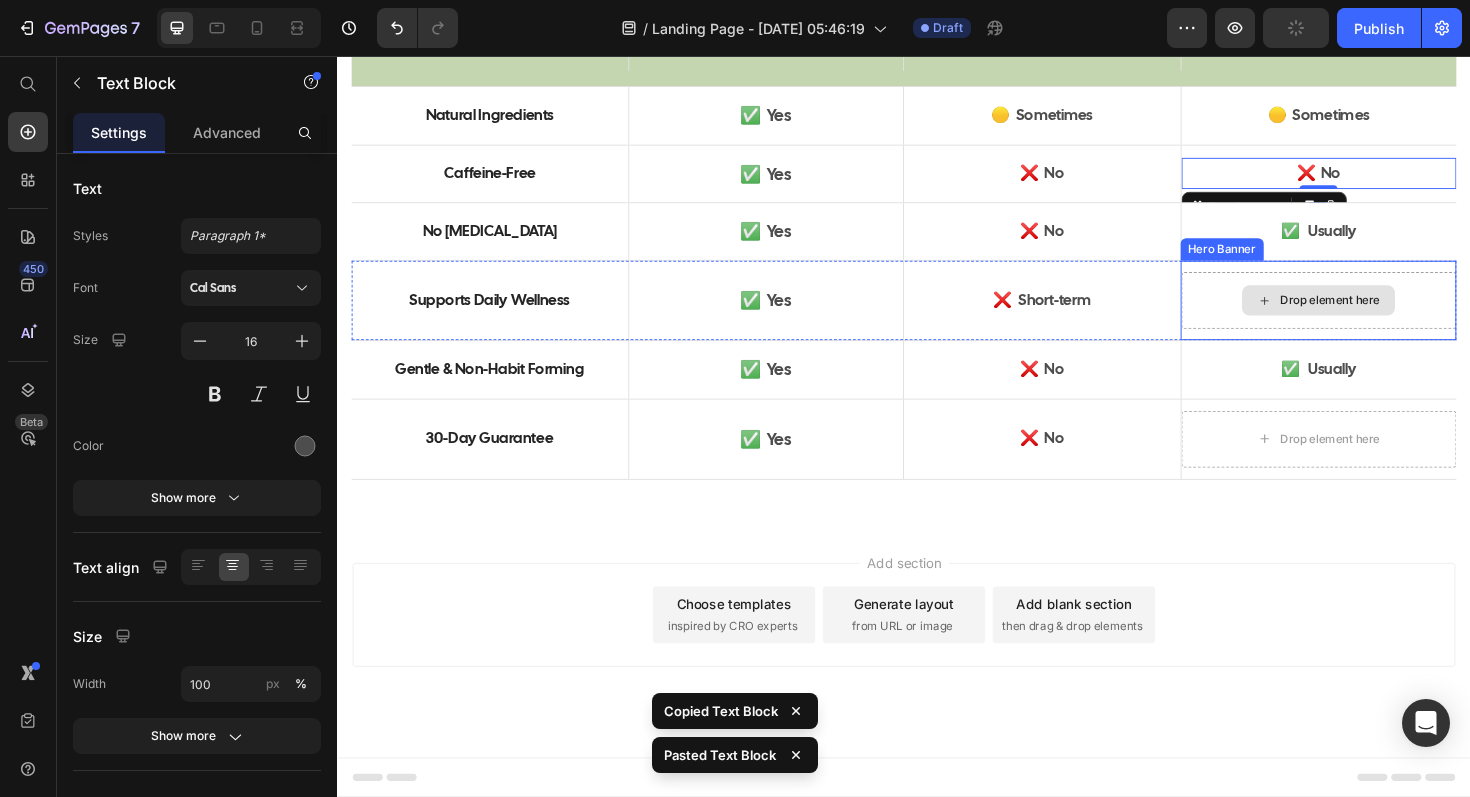click on "Drop element here" at bounding box center (1376, 315) 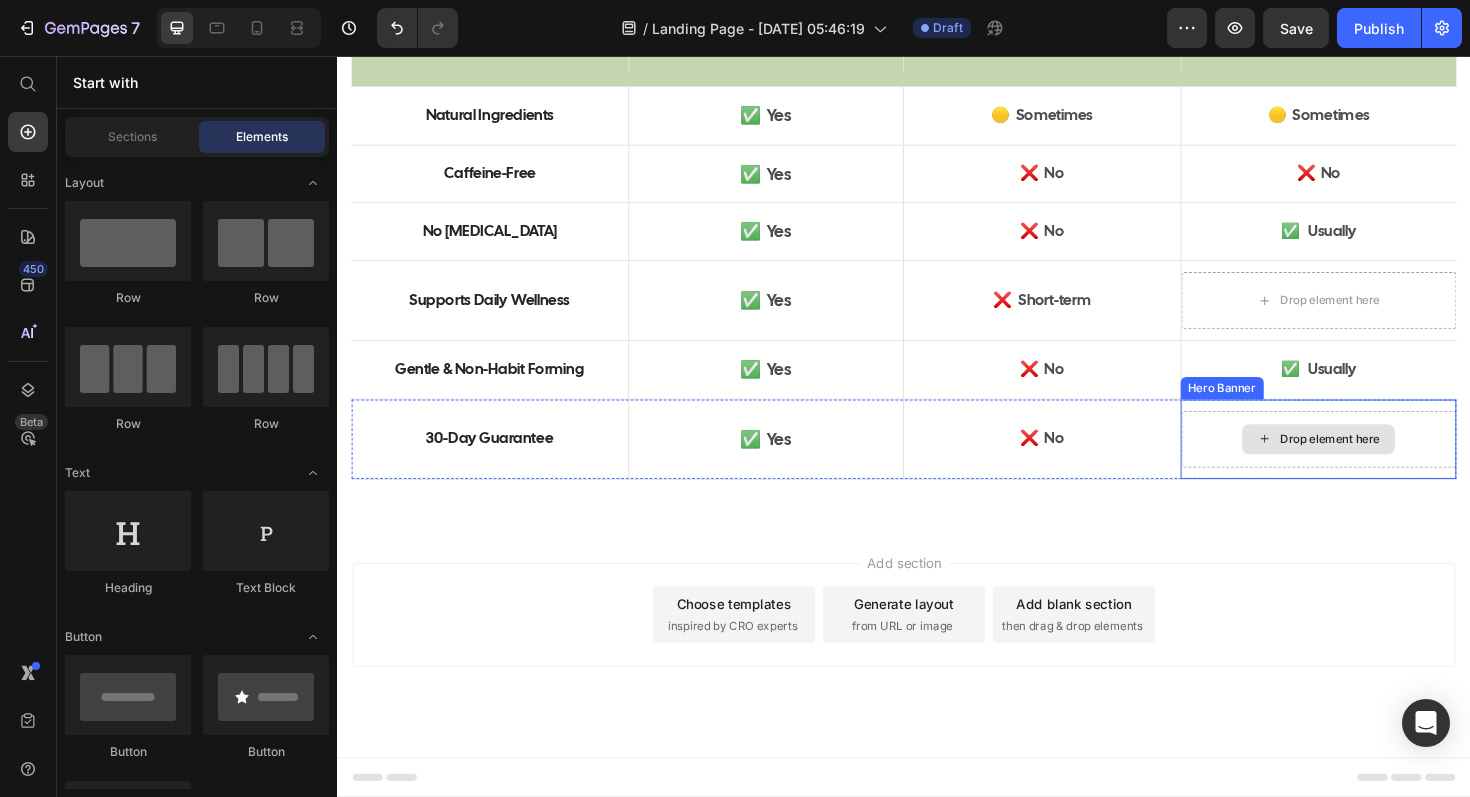 click on "Drop element here" at bounding box center (1376, 462) 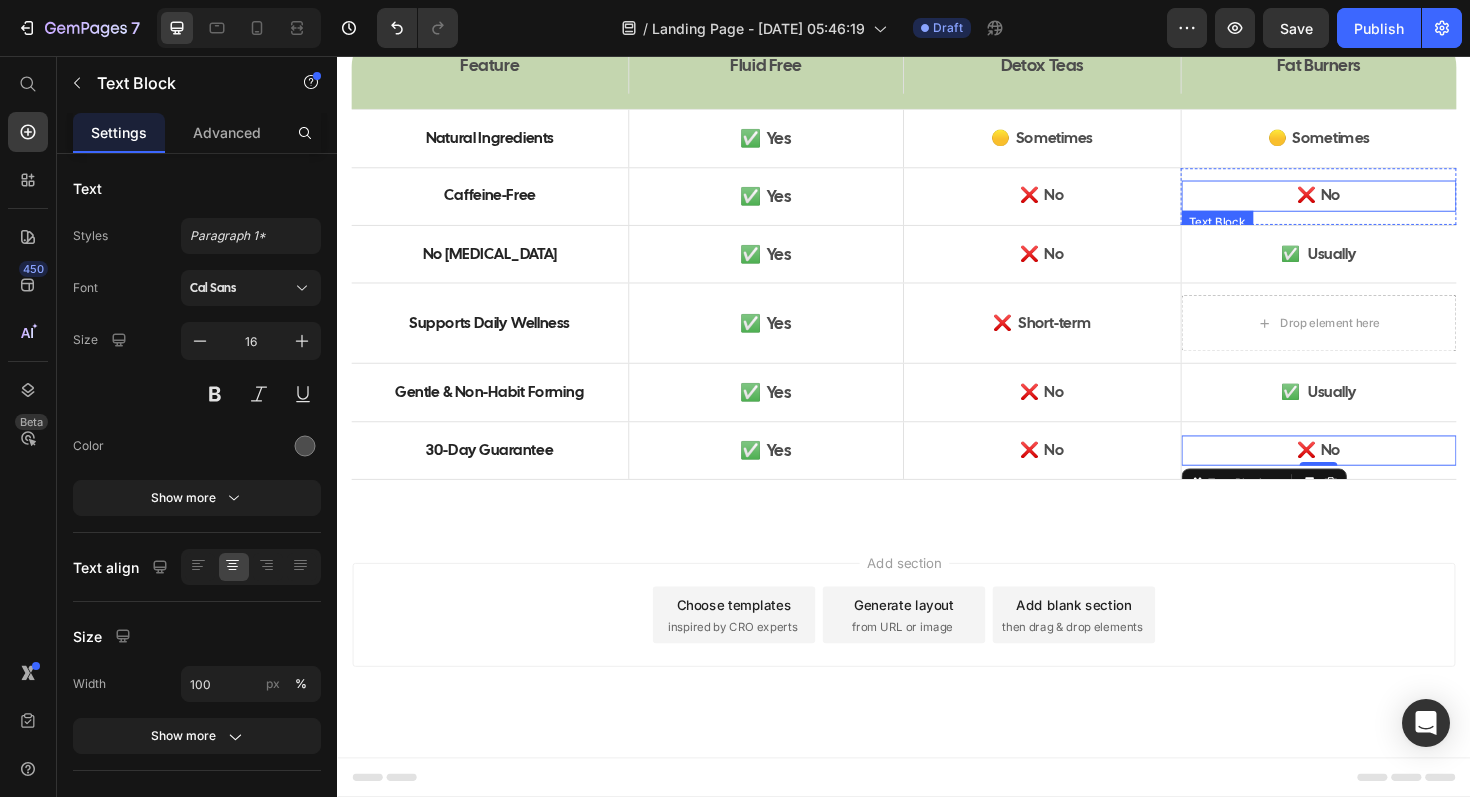 click on "❌  No" at bounding box center (1377, 204) 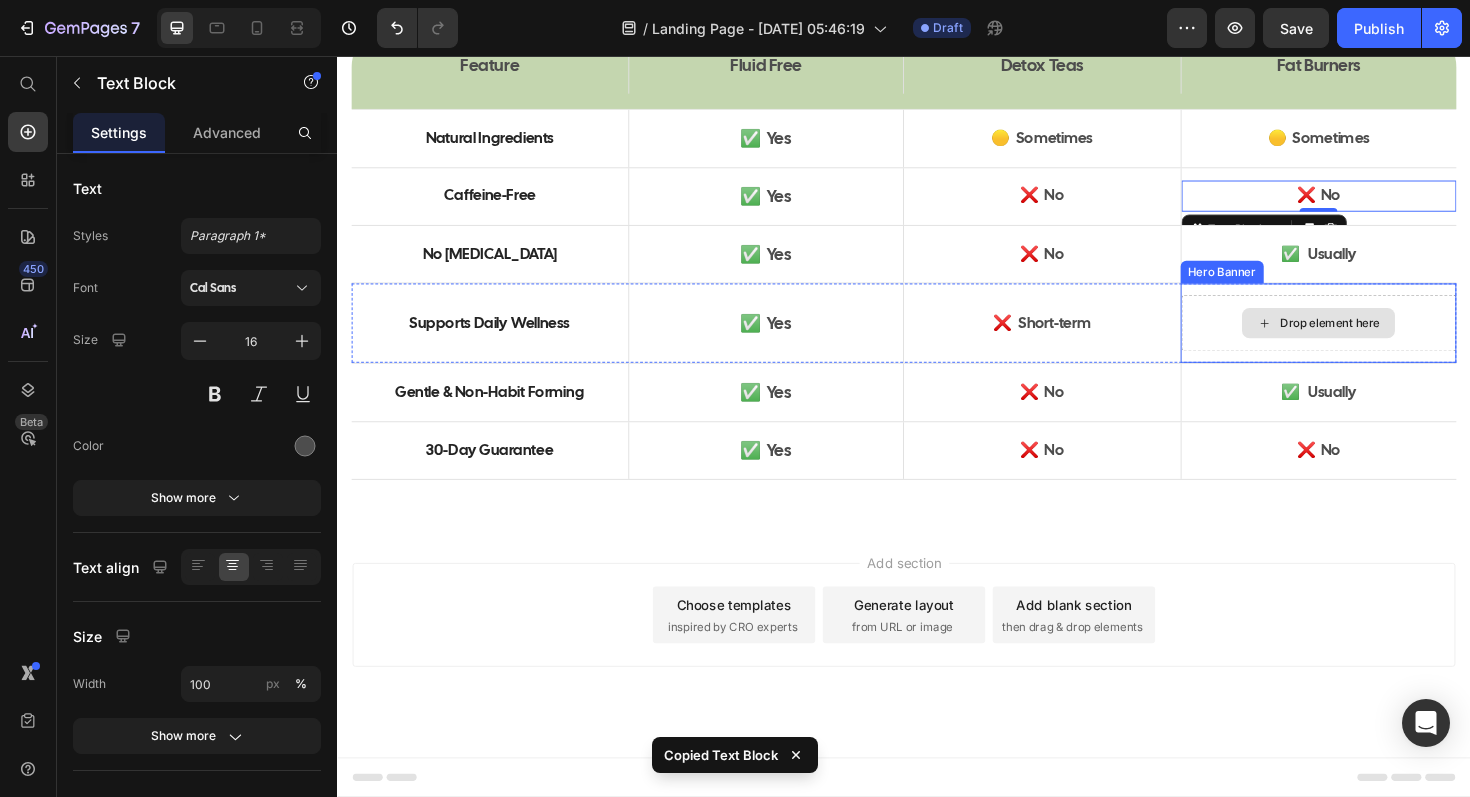 click 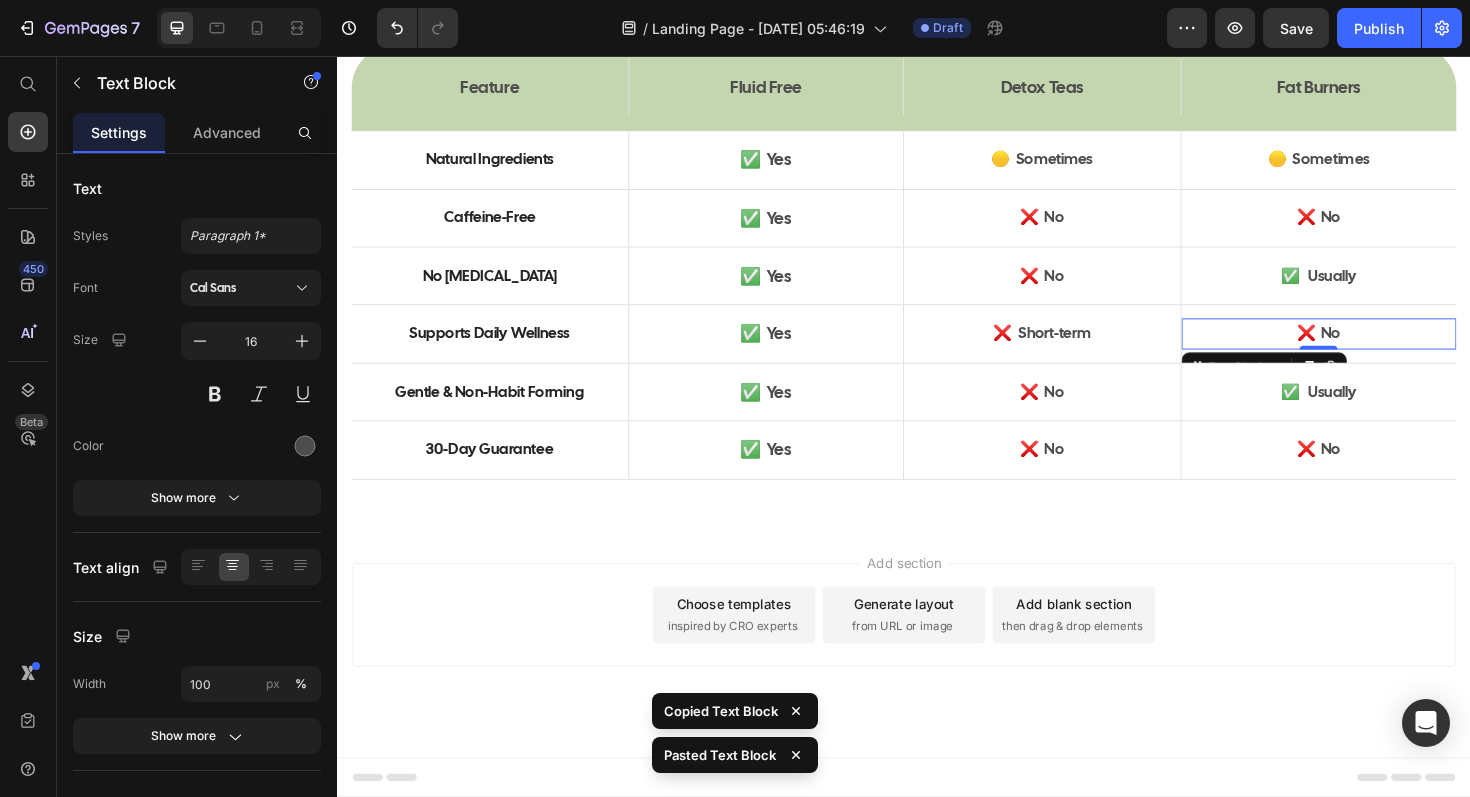 click on "❌  No" at bounding box center [1377, 350] 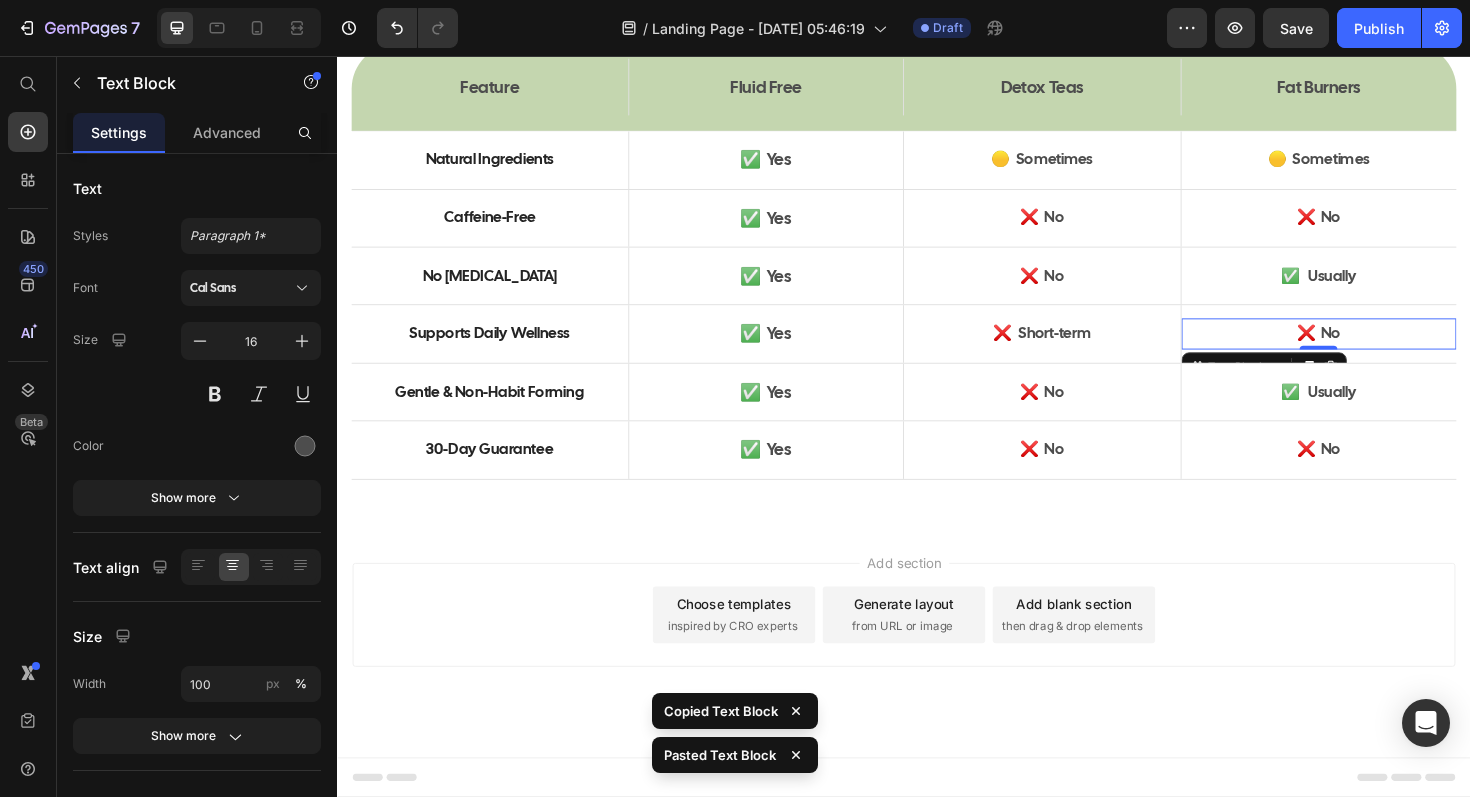 click on "❌  No" at bounding box center (1377, 350) 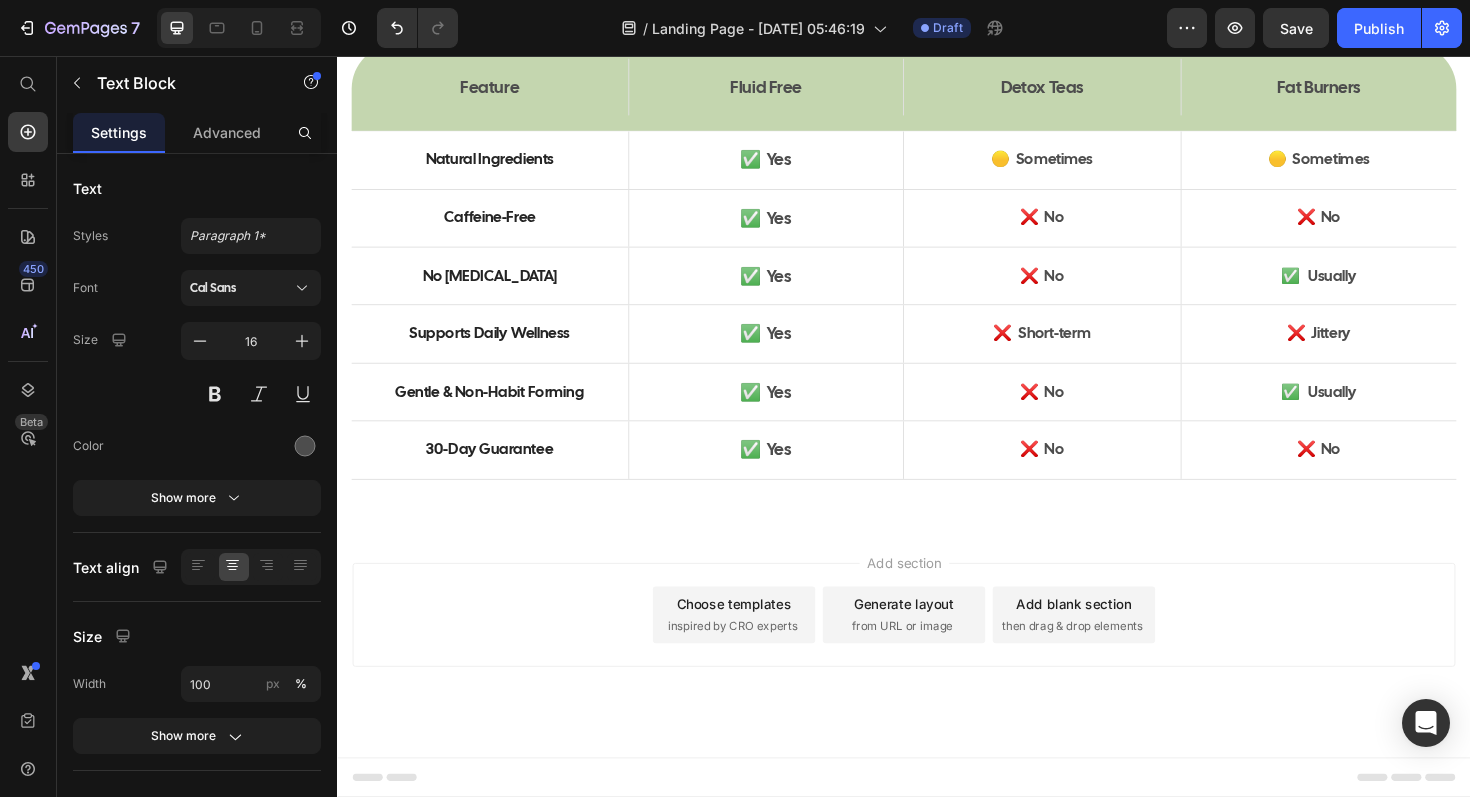 click on "Add section Choose templates inspired by CRO experts Generate layout from URL or image Add blank section then drag & drop elements" at bounding box center (937, 676) 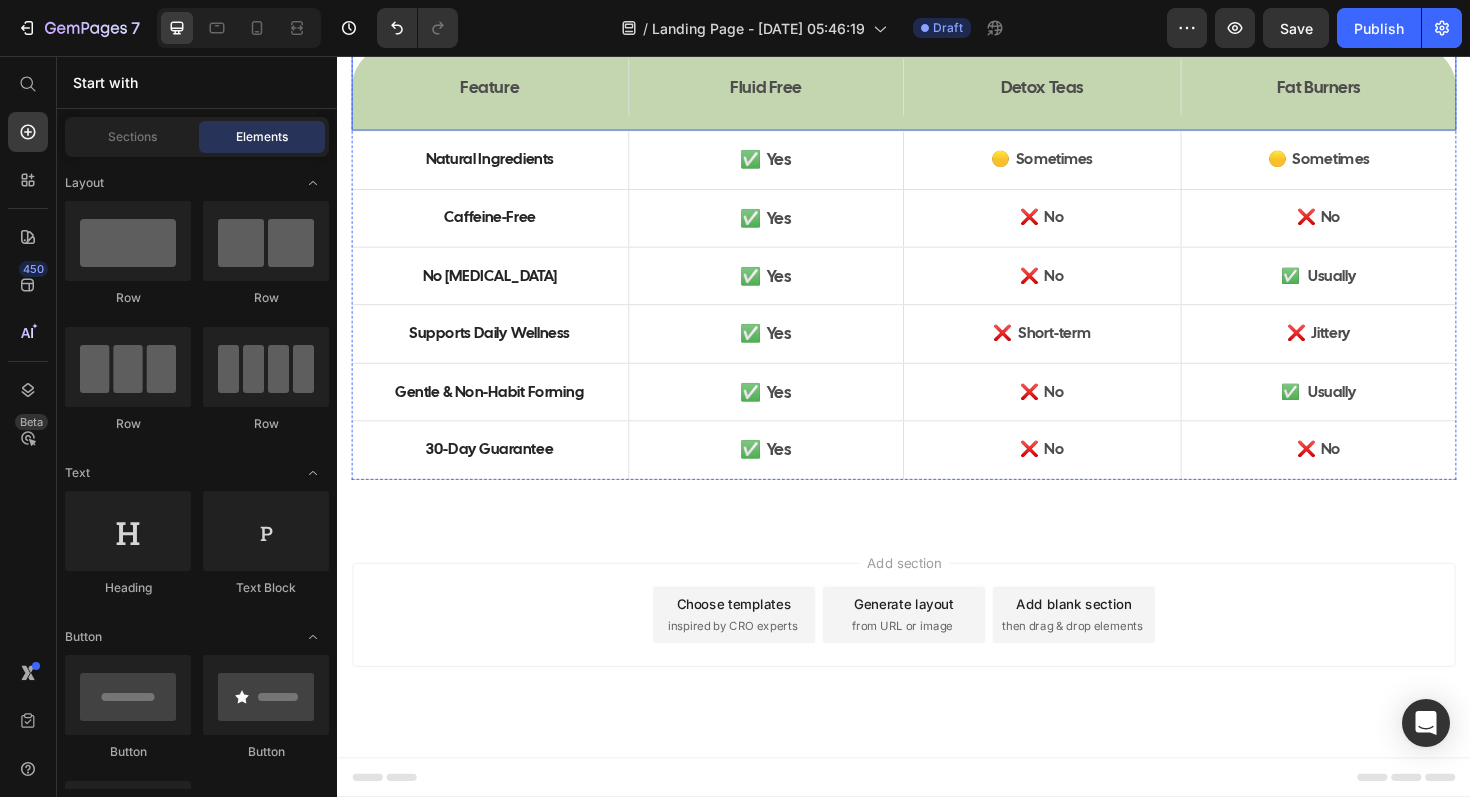 click on "Feature Text Block Fluid Free Text Block Hero Banner Detox Teas Text Block Fat Burners Text Block Hero Banner Row" at bounding box center (937, 89) 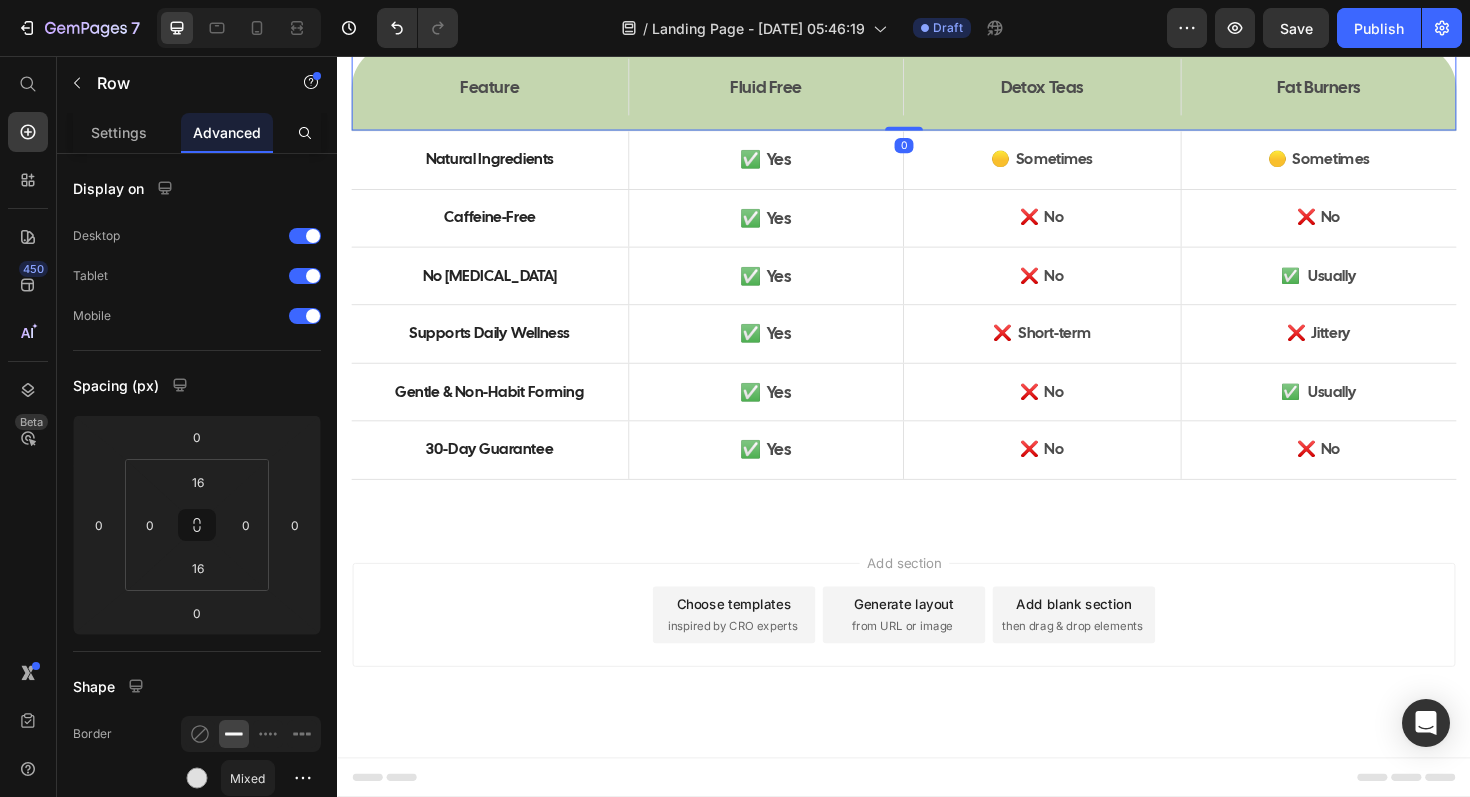 click on "Row" at bounding box center (393, 24) 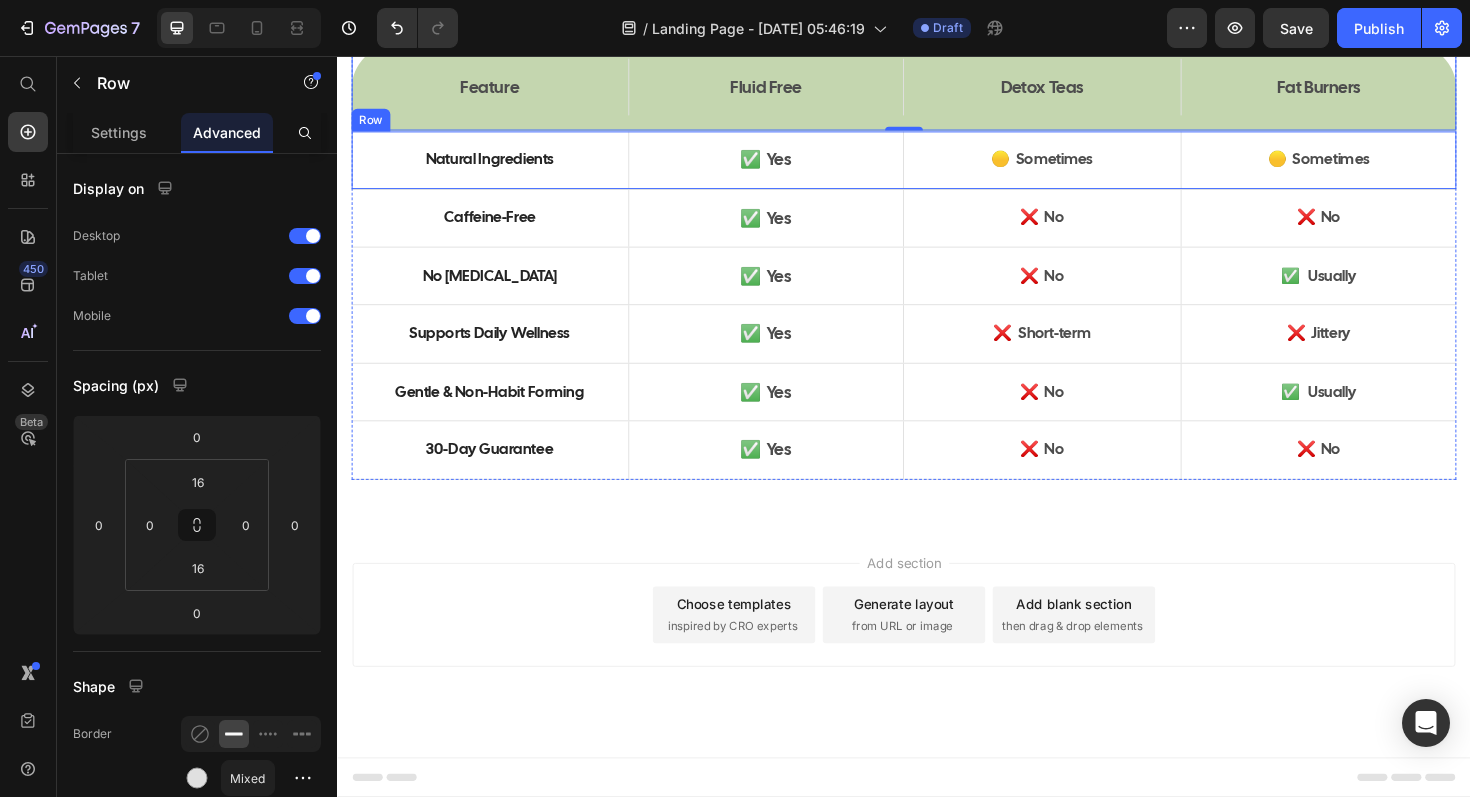click on "Natural Ingredients Text Block" at bounding box center [498, 166] 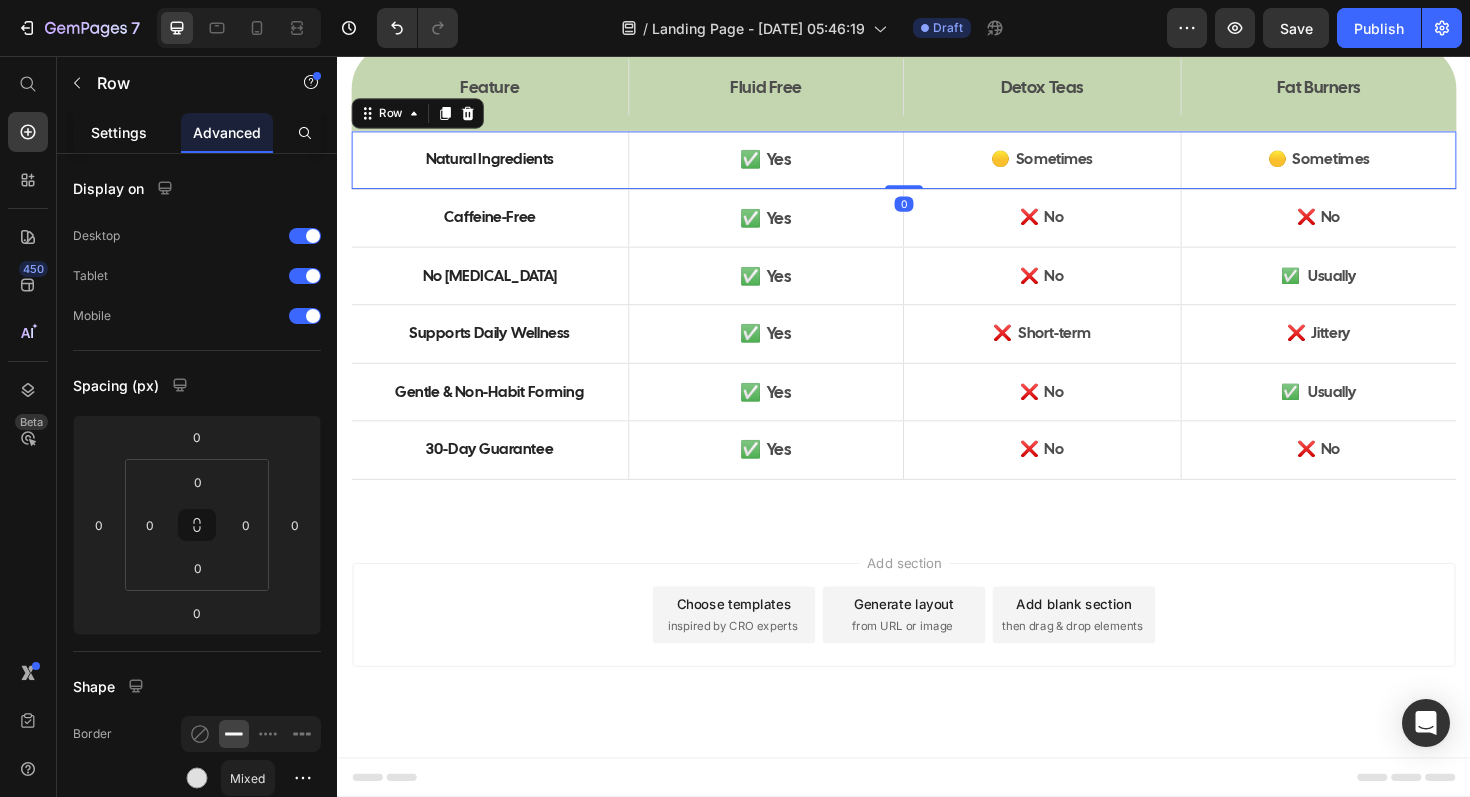 click on "Settings" at bounding box center (119, 132) 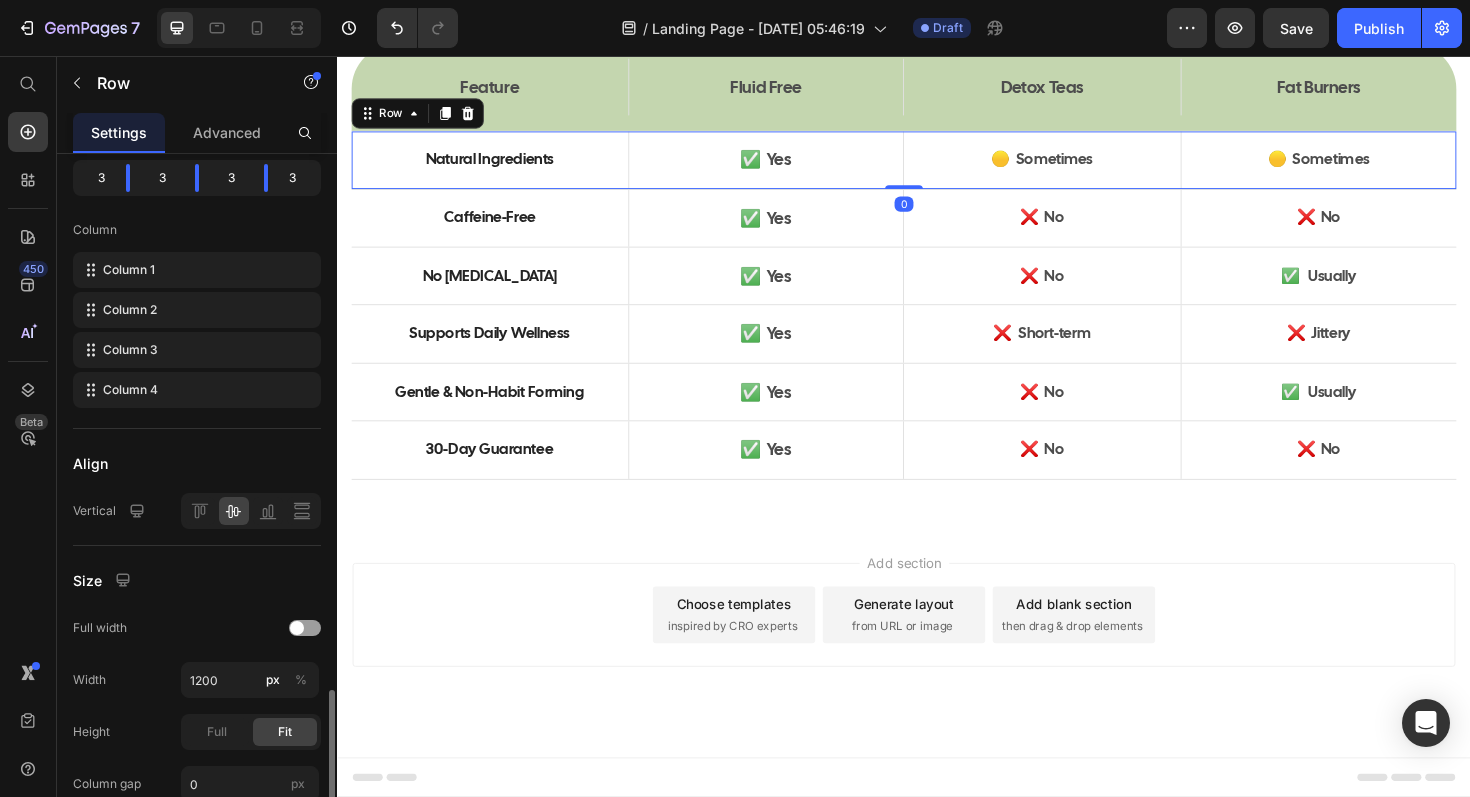 scroll, scrollTop: 501, scrollLeft: 0, axis: vertical 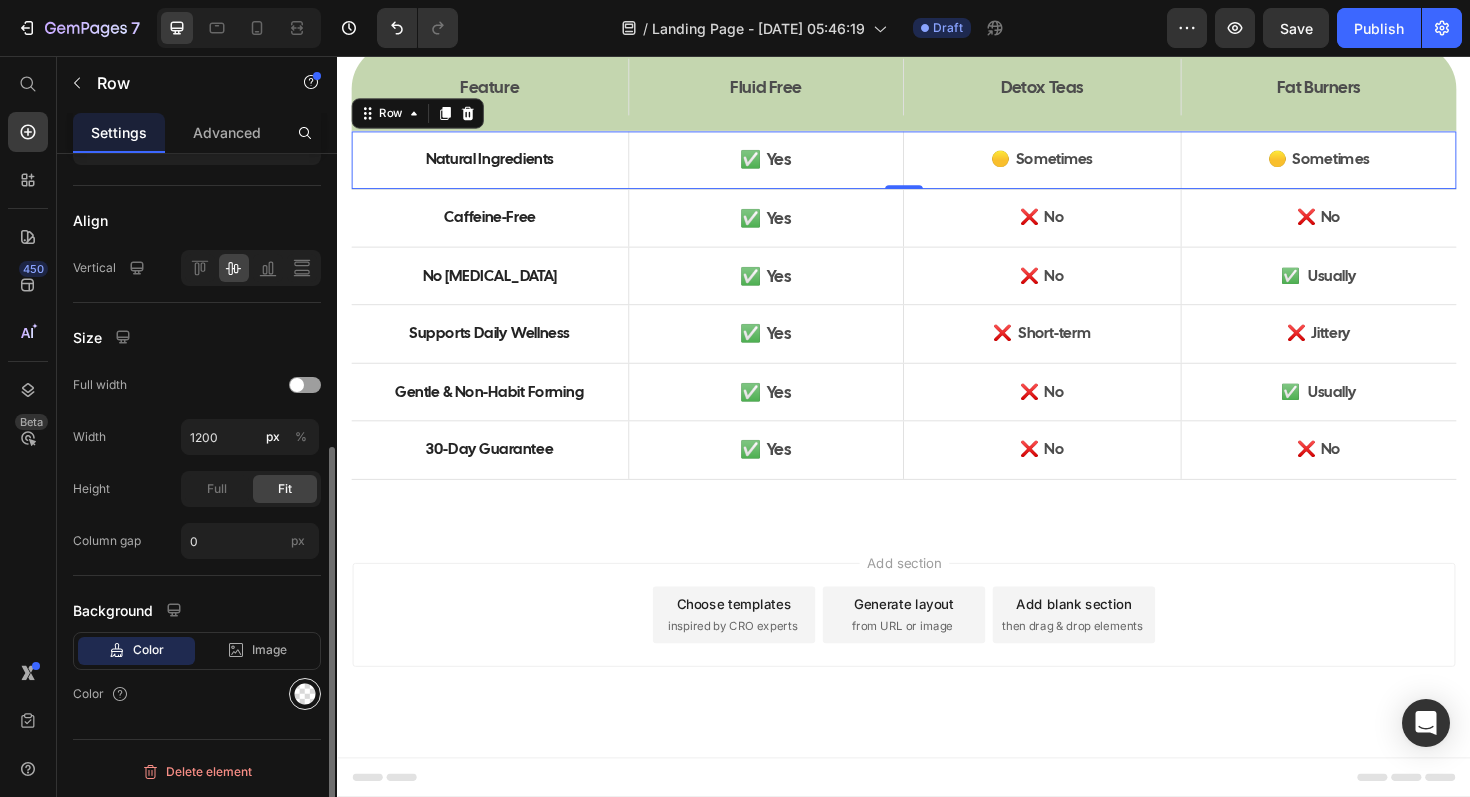 click at bounding box center [305, 694] 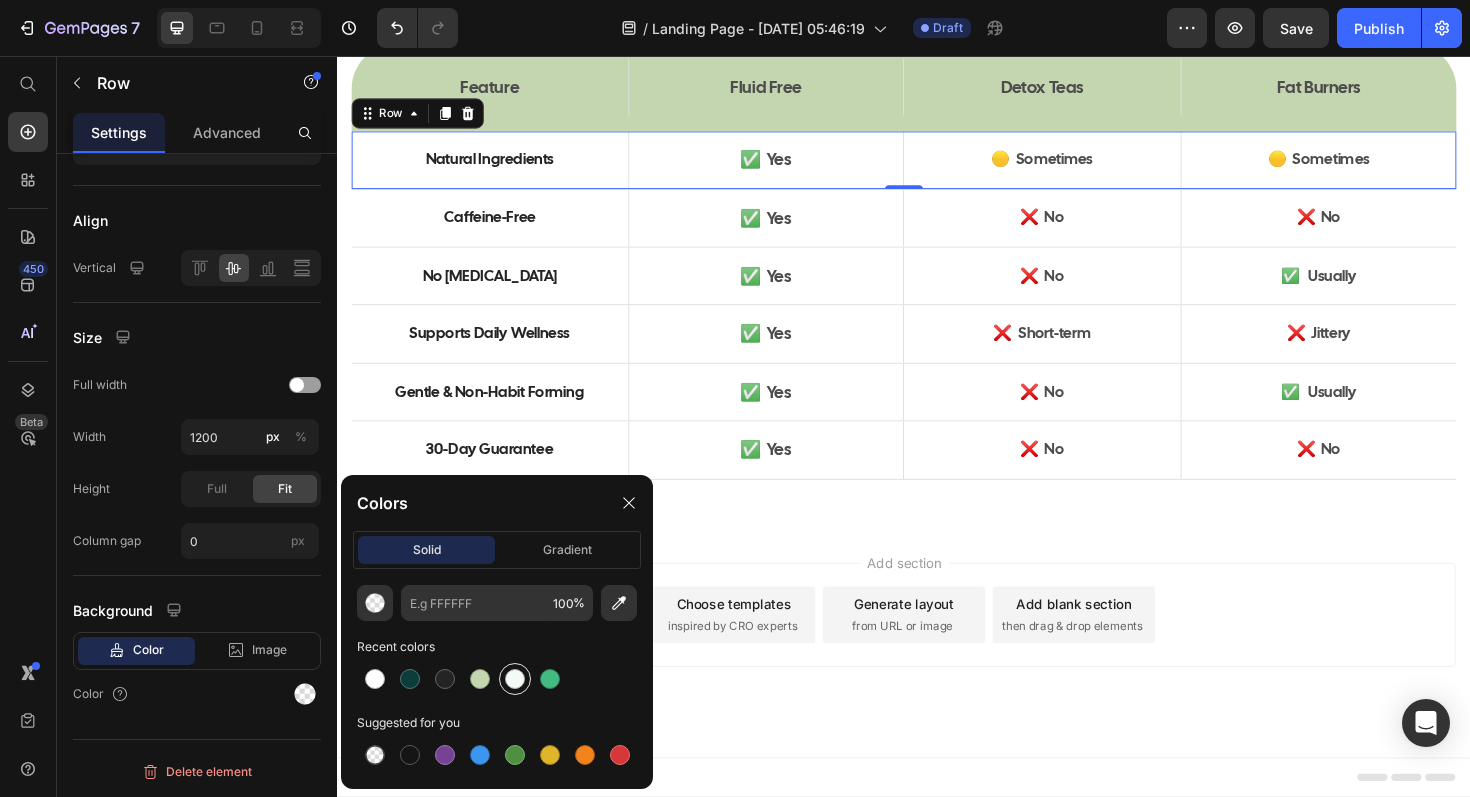 click at bounding box center [515, 679] 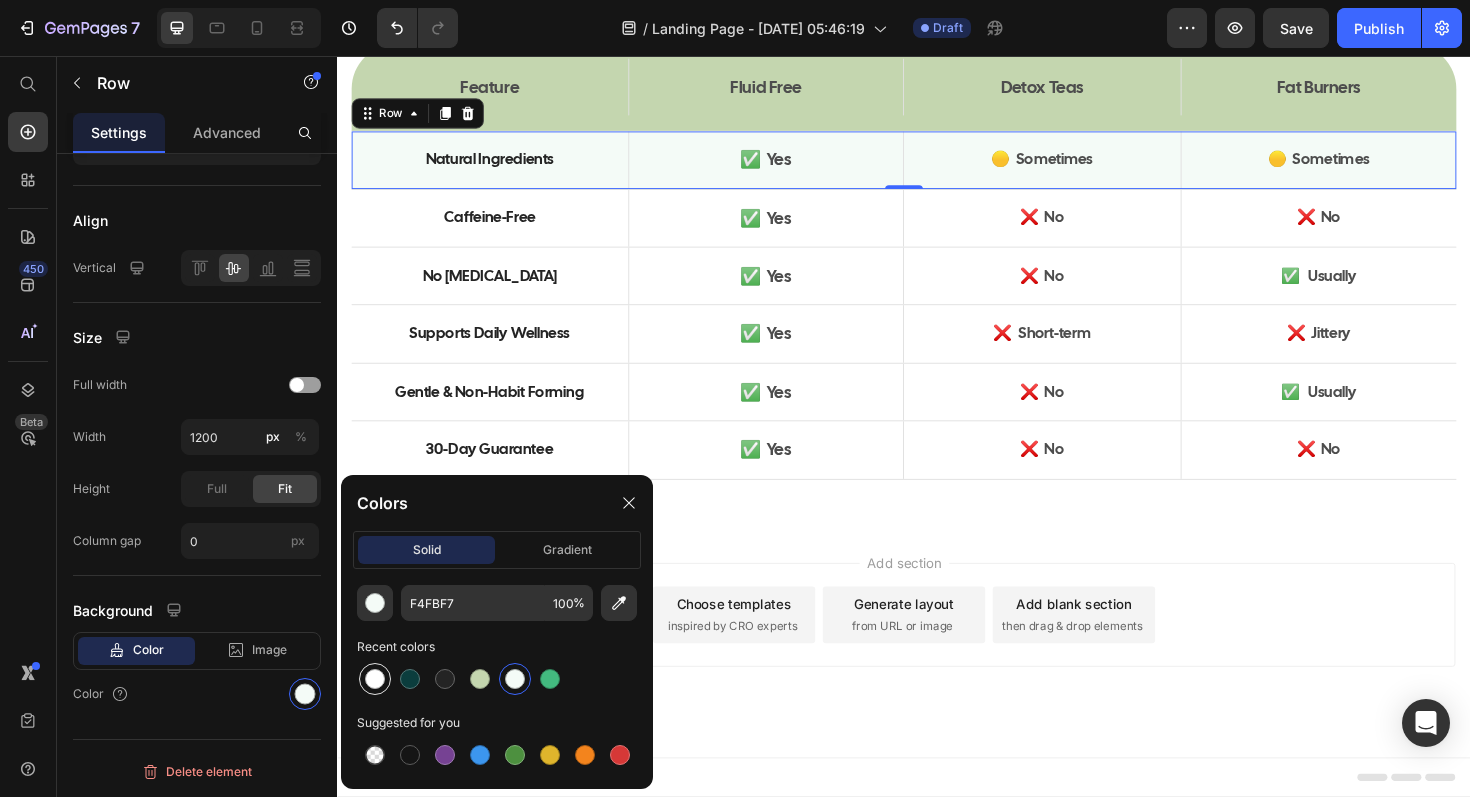 click at bounding box center [375, 679] 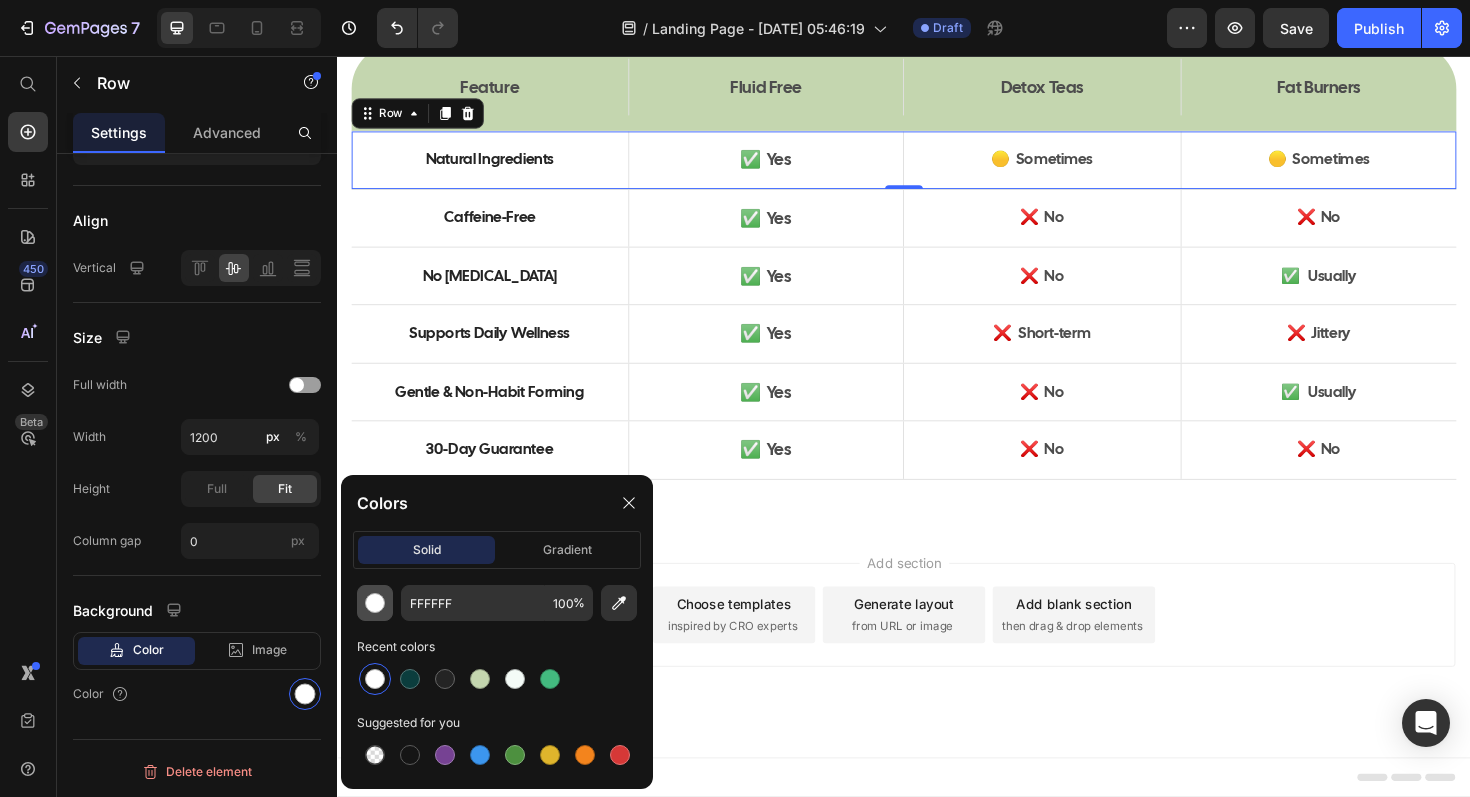 click at bounding box center [375, 603] 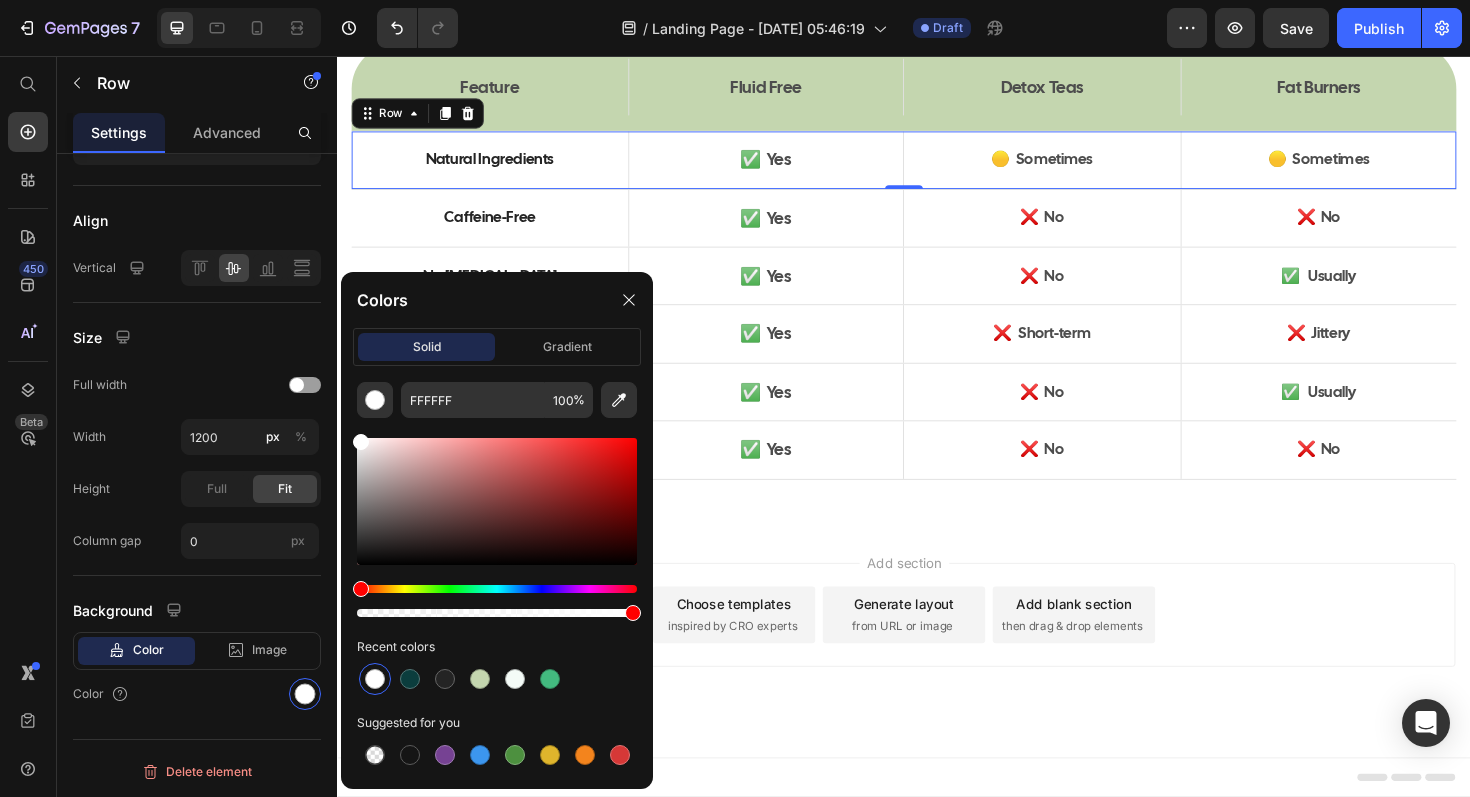 click at bounding box center (497, 679) 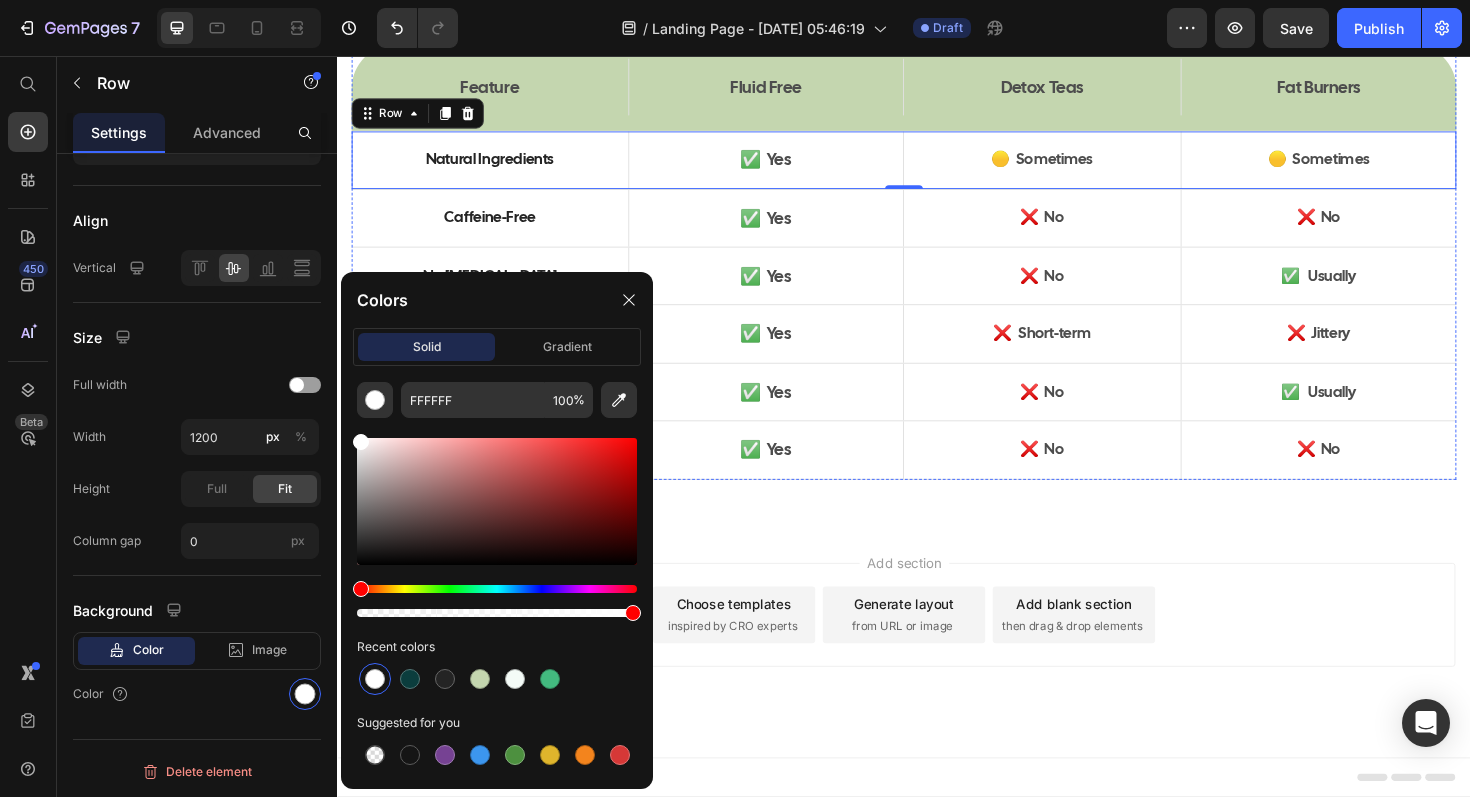 click on "How Fluid Free Compares" at bounding box center (937, -12) 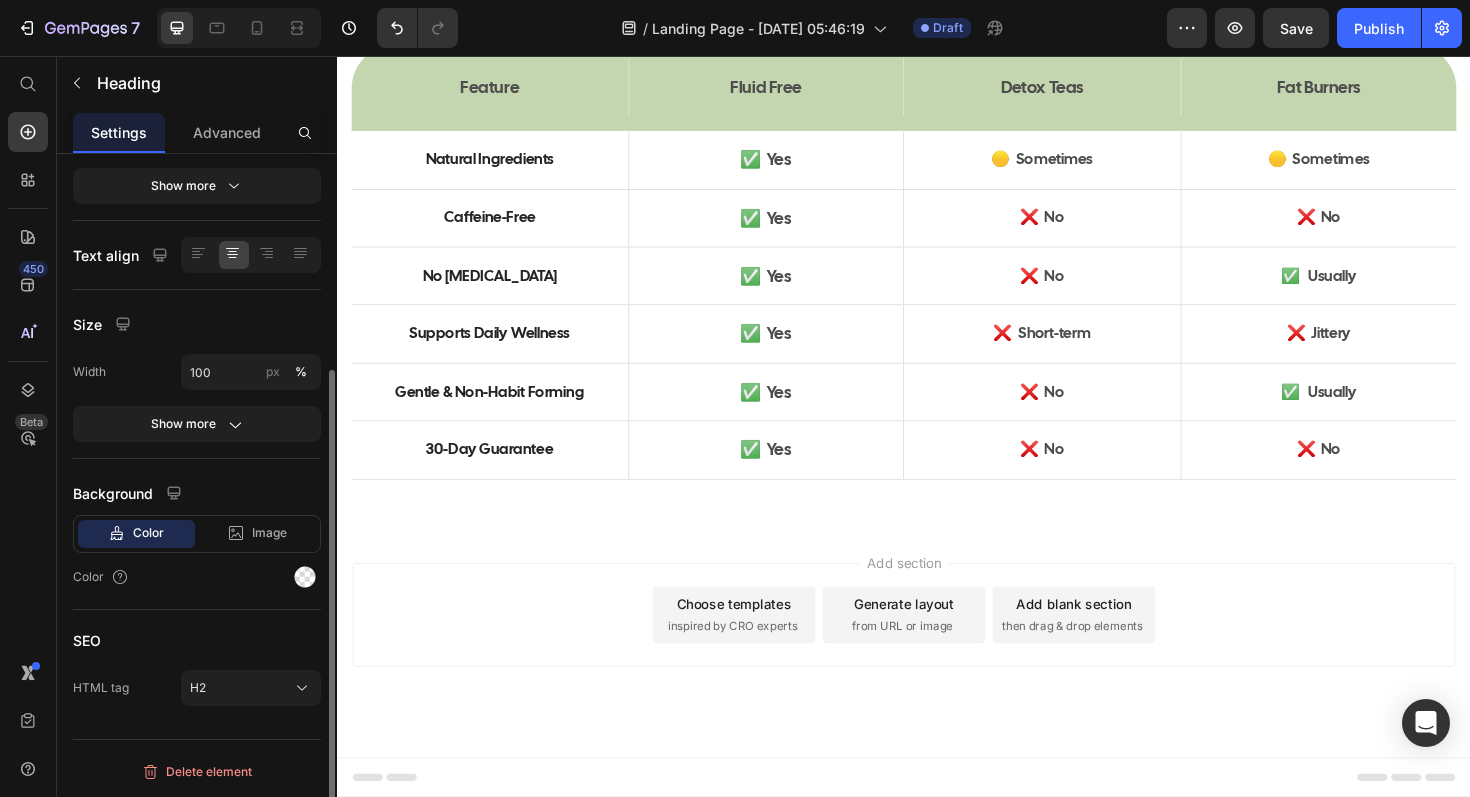 scroll, scrollTop: 0, scrollLeft: 0, axis: both 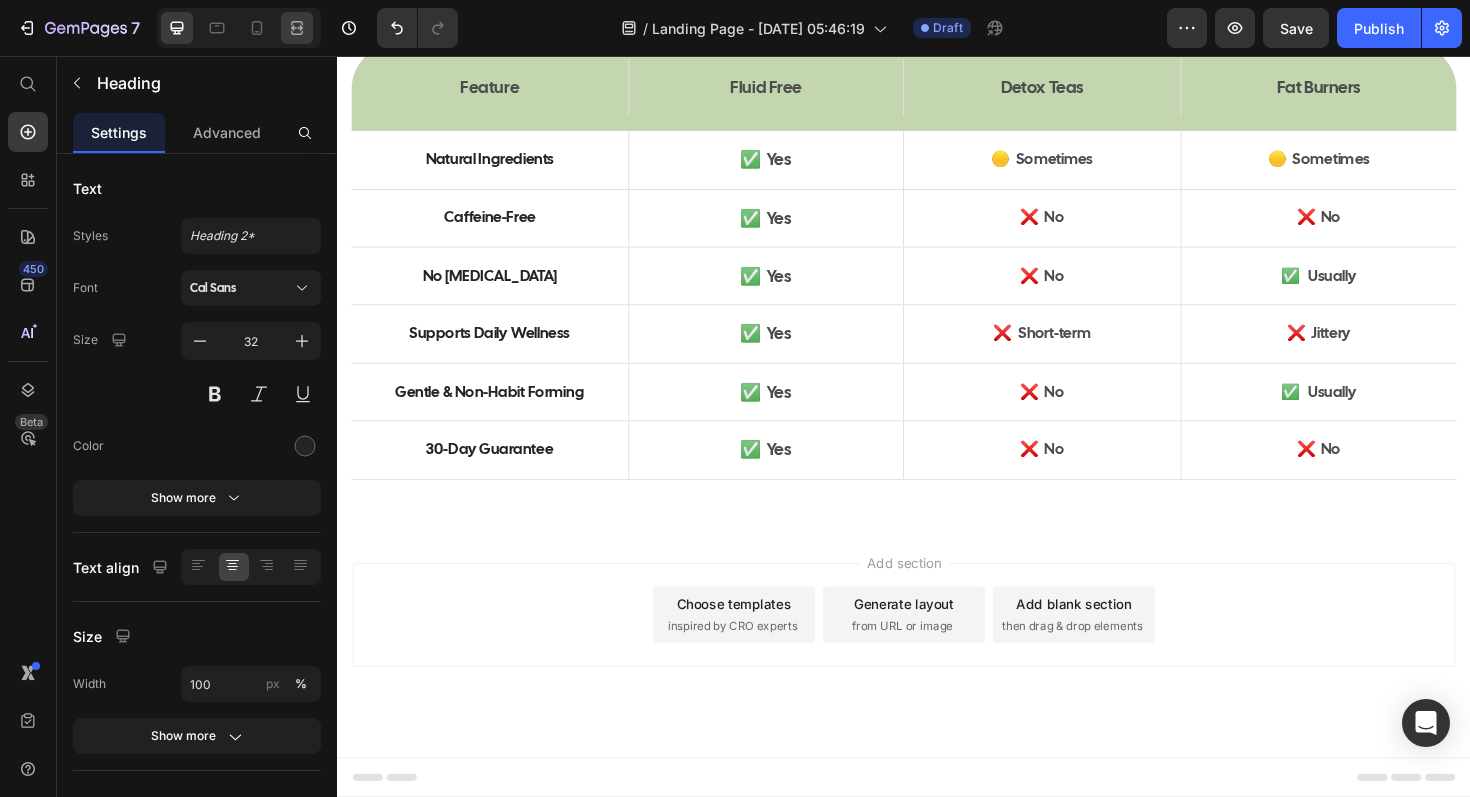 click 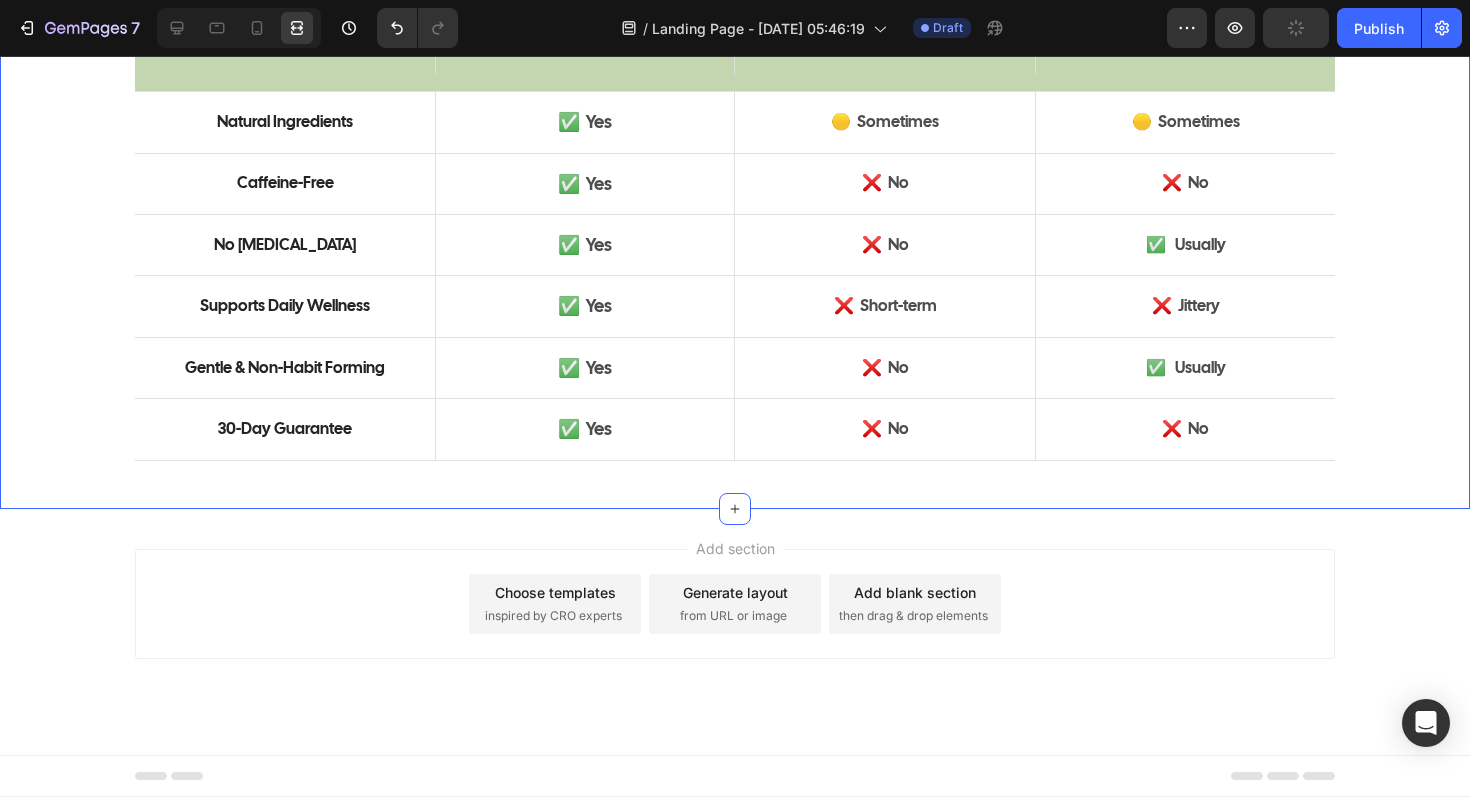 click on "How Fluid Free Compares Heading   32 Feature Text Block Fluid Free Text Block Hero Banner Detox Teas Text Block Fat Burners Text Block Hero Banner Row Natural Ingredients Text Block ✅  Yes Text Block Hero Banner 🟡  Sometimes Text Block 🟡  Sometimes Text Block Hero Banner Row Caffeine-Free Text Block ✅  Yes Text Block Hero Banner ❌  No Text Block ❌  No Text Block Hero Banner Row No [MEDICAL_DATA] Text Block ✅  Yes Text Block Hero Banner ❌  No Text Block ✅   Usually Text Block Hero Banner Row Supports Daily Wellness Text Block ✅  Yes Text Block Hero Banner ❌  Short-term Text Block ❌  Jittery Text Block Hero Banner Row Gentle & Non-Habit Forming Text Block ✅  Yes Text Block Hero Banner ❌  No Text Block ✅   Usually Text Block Hero Banner Row 30-Day Guarantee Text Block ✅  Yes Text Block Hero Banner ❌  No Text Block ❌  No Text Block Hero Banner Row Row Section 12" at bounding box center [735, 174] 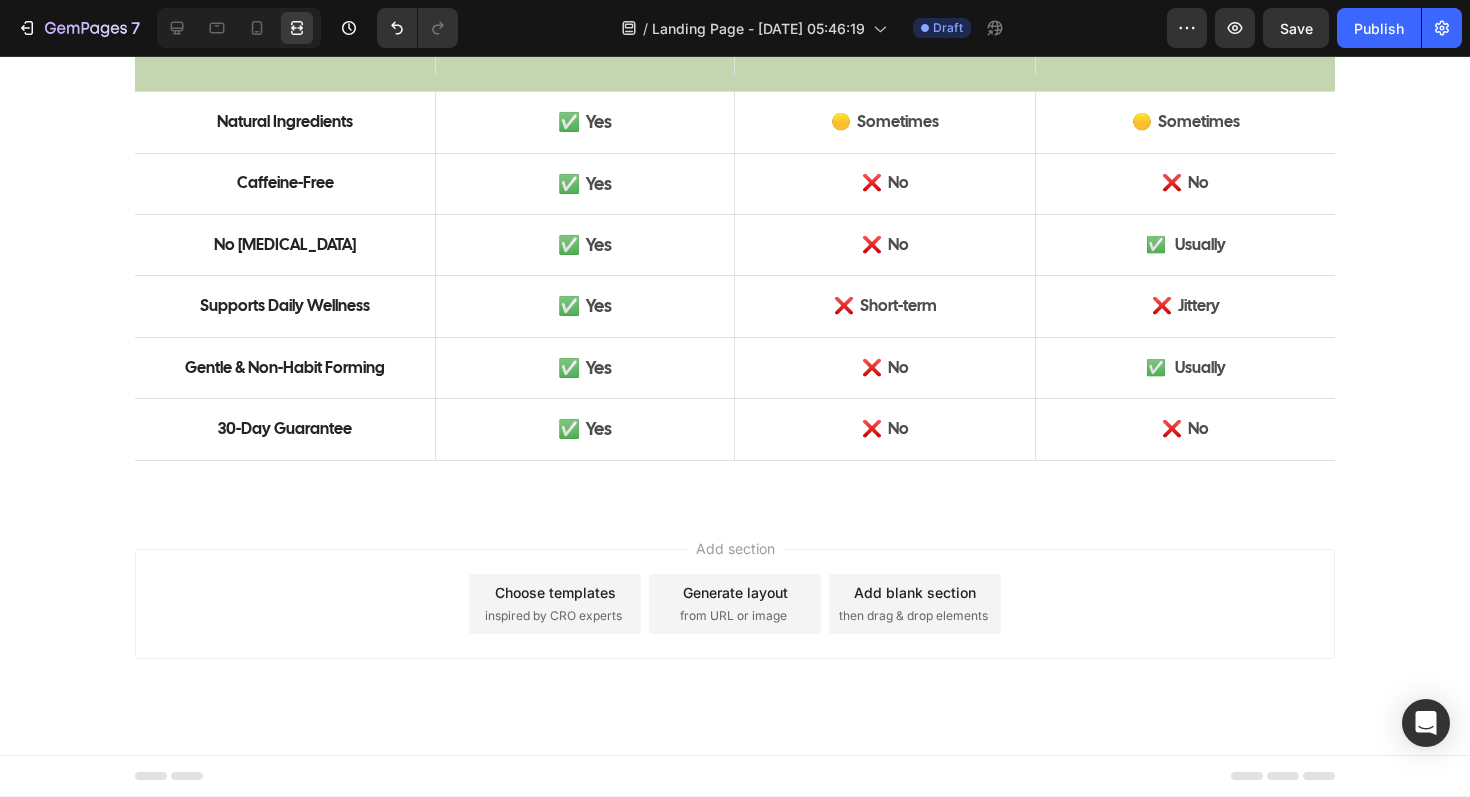 scroll, scrollTop: 14031, scrollLeft: 0, axis: vertical 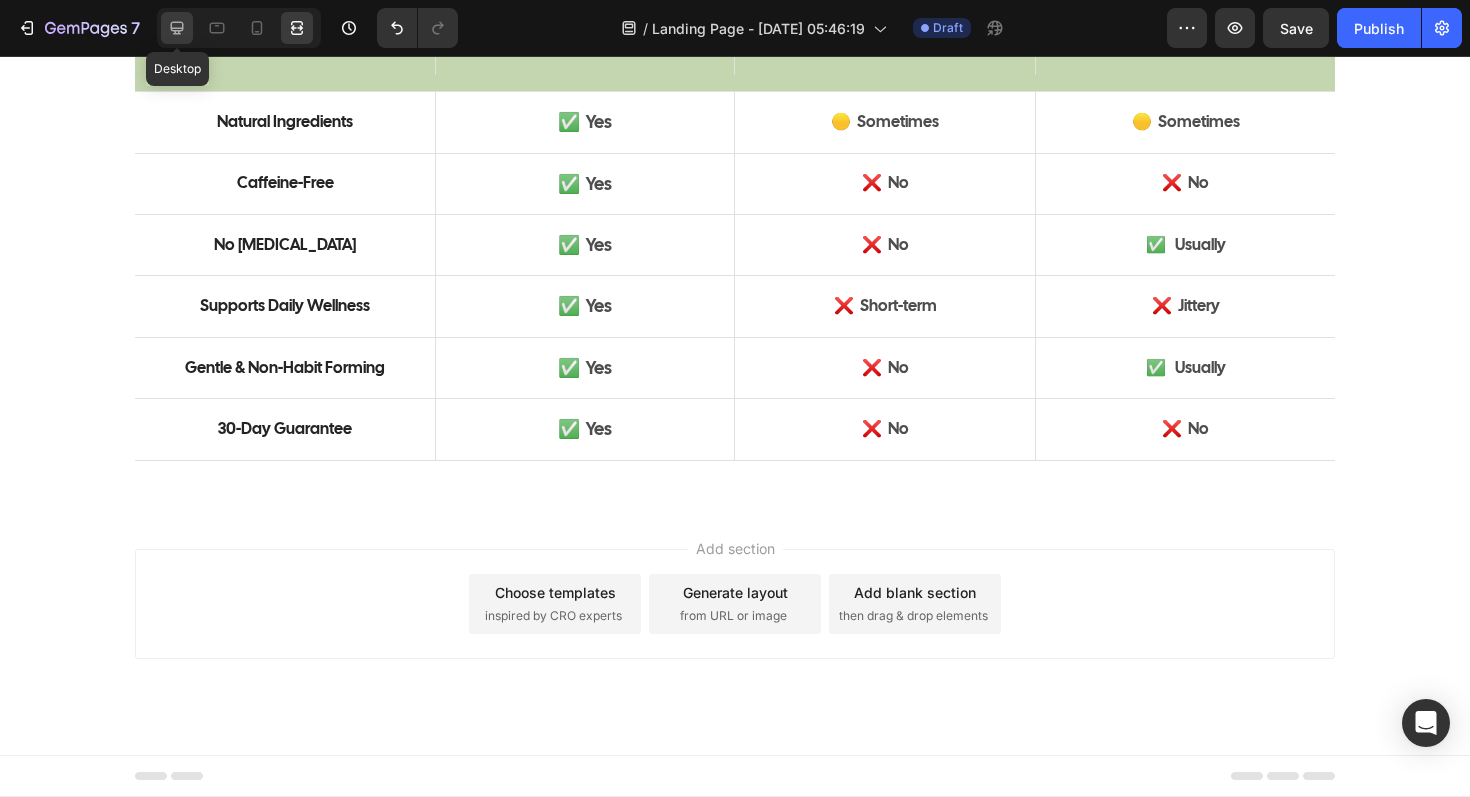 click 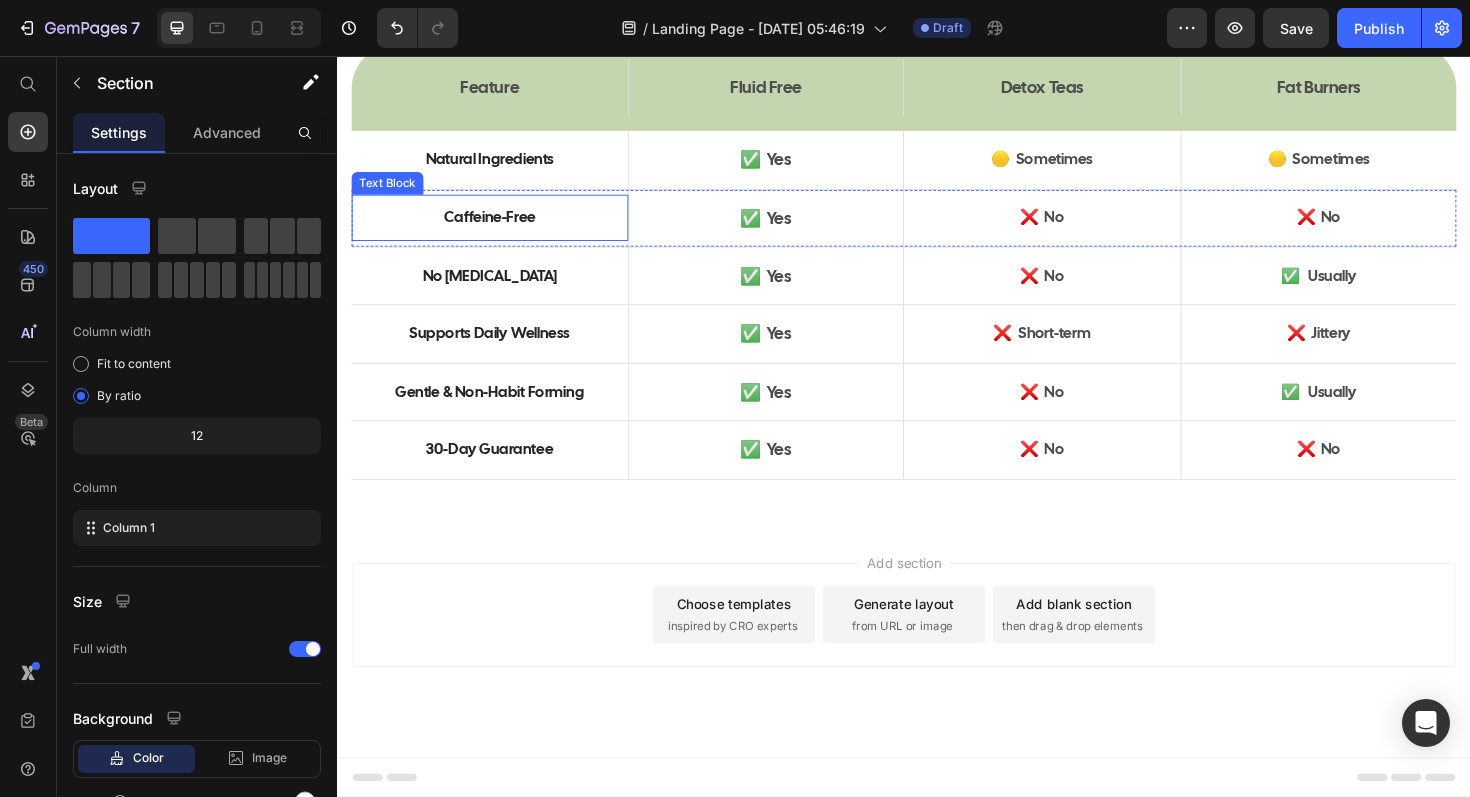 scroll, scrollTop: 13825, scrollLeft: 0, axis: vertical 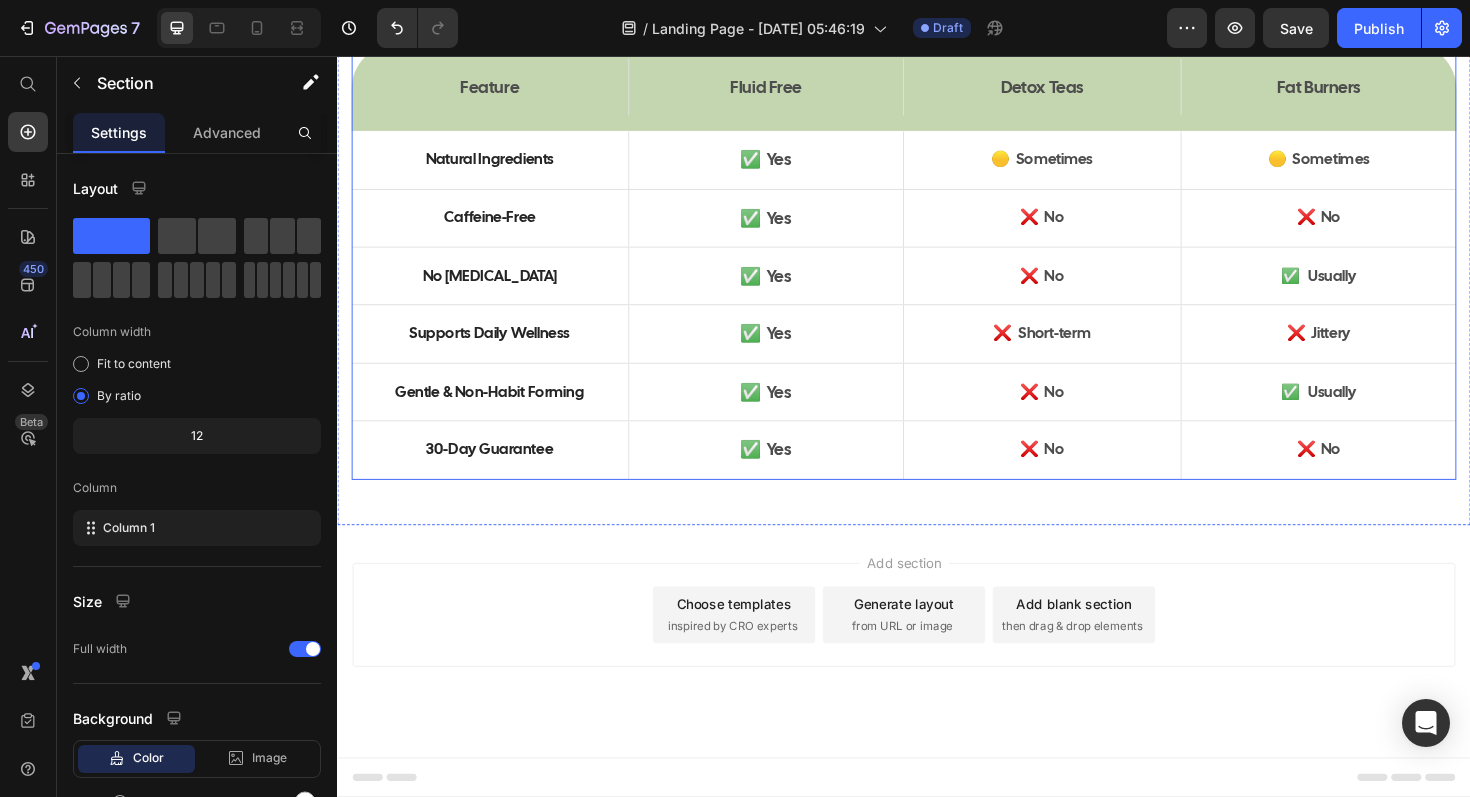 click on "How Fluid Free Compares Heading Feature Text Block Fluid Free Text Block Hero Banner Detox Teas Text Block Fat Burners Text Block Hero Banner Row Natural Ingredients Text Block ✅  Yes Text Block Hero Banner 🟡  Sometimes Text Block 🟡  Sometimes Text Block Hero Banner Row Caffeine-Free Text Block ✅  Yes Text Block Hero Banner ❌  No Text Block ❌  No Text Block Hero Banner Row No [MEDICAL_DATA] Text Block ✅  Yes Text Block Hero Banner ❌  No Text Block ✅   Usually Text Block Hero Banner Row Supports Daily Wellness Text Block ✅  Yes Text Block Hero Banner ❌  Short-term Text Block ❌  Jittery Text Block Hero Banner Row Gentle & Non-Habit Forming Text Block ✅  Yes Text Block Hero Banner ❌  No Text Block ✅   Usually Text Block Hero Banner Row 30-Day Guarantee Text Block ✅  Yes Text Block Hero Banner ❌  No Text Block ❌  No Text Block Hero Banner Row" at bounding box center (937, 234) 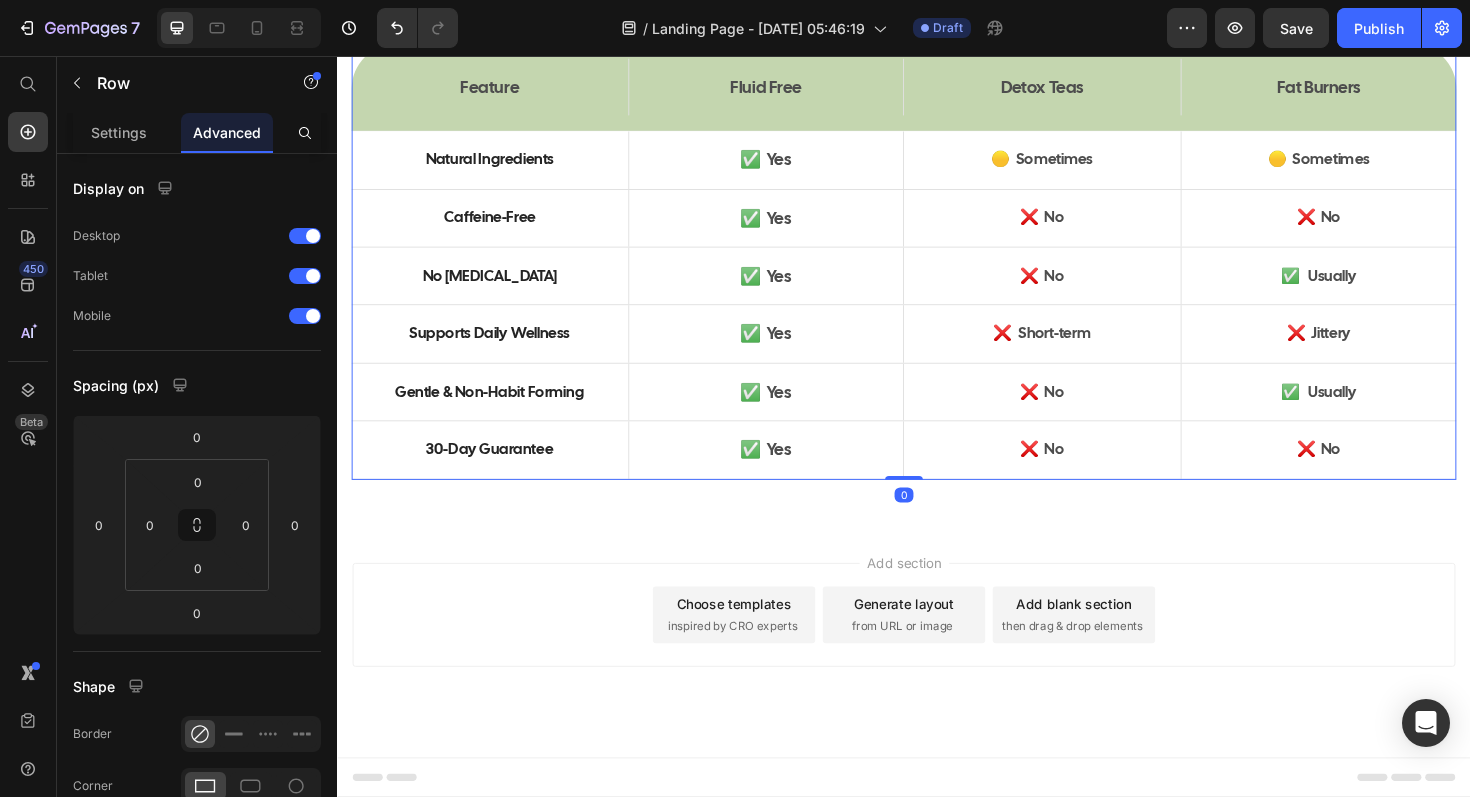 click on "Row" at bounding box center [422, -54] 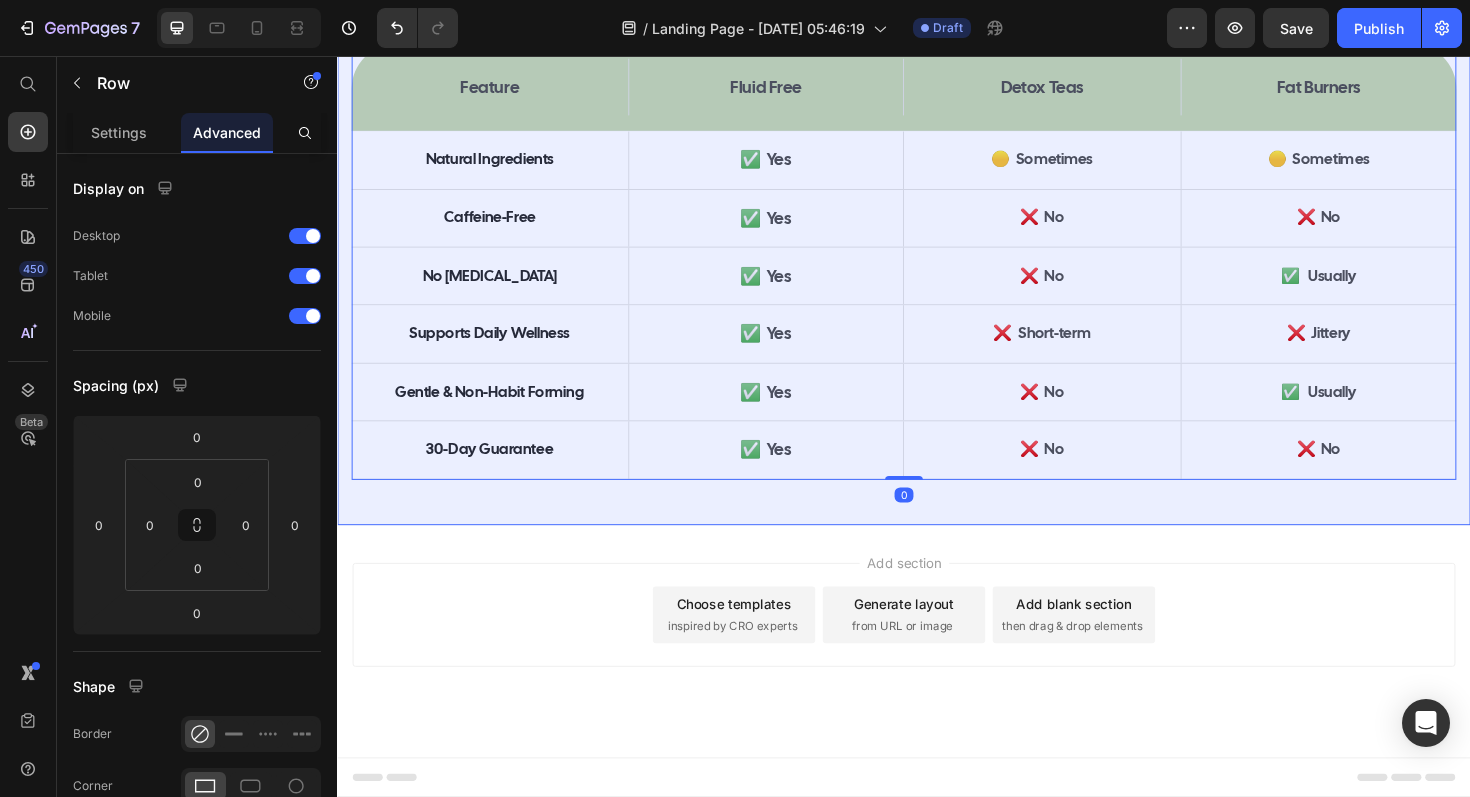 click on "Section" at bounding box center [386, -89] 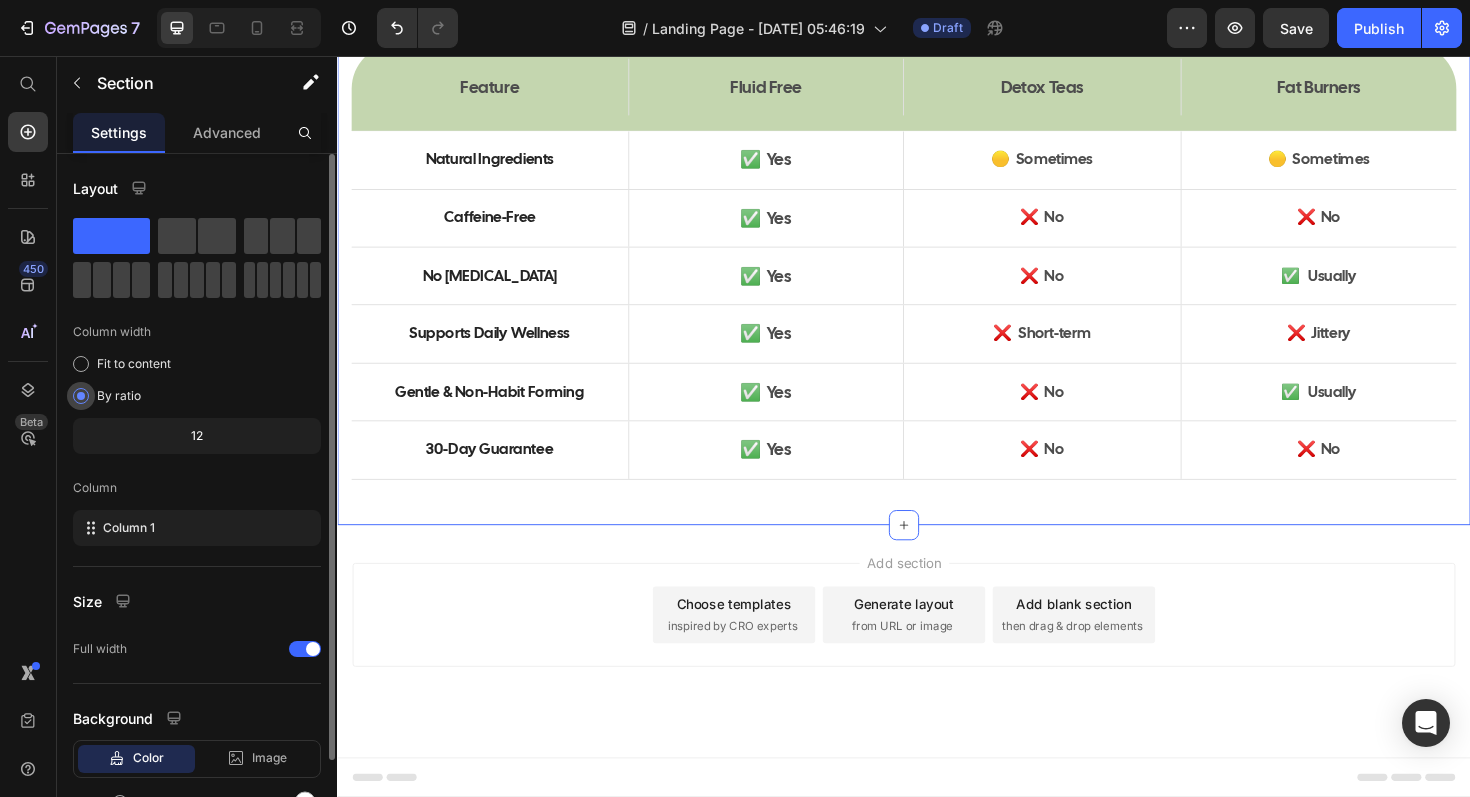 scroll, scrollTop: 108, scrollLeft: 0, axis: vertical 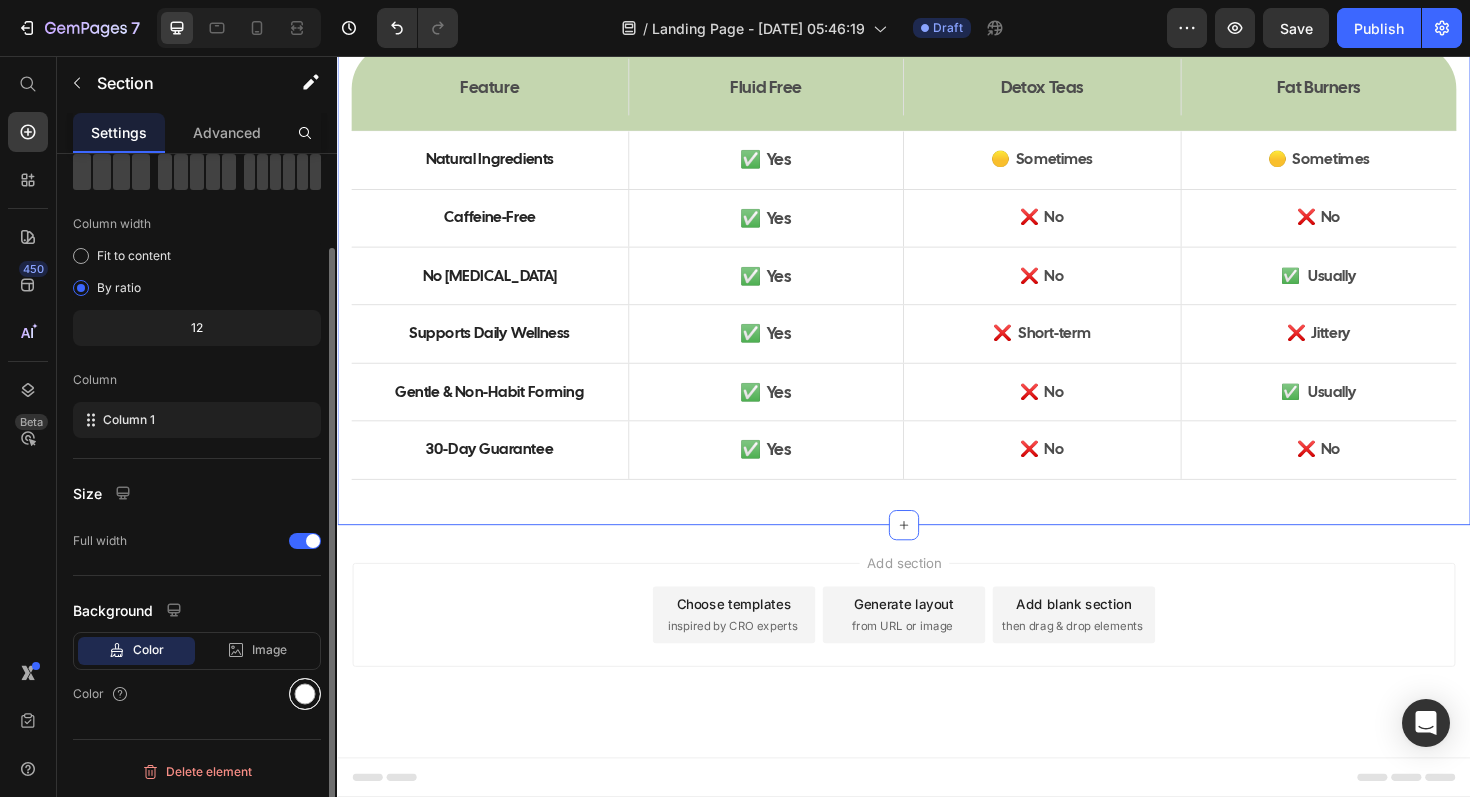 click at bounding box center (305, 694) 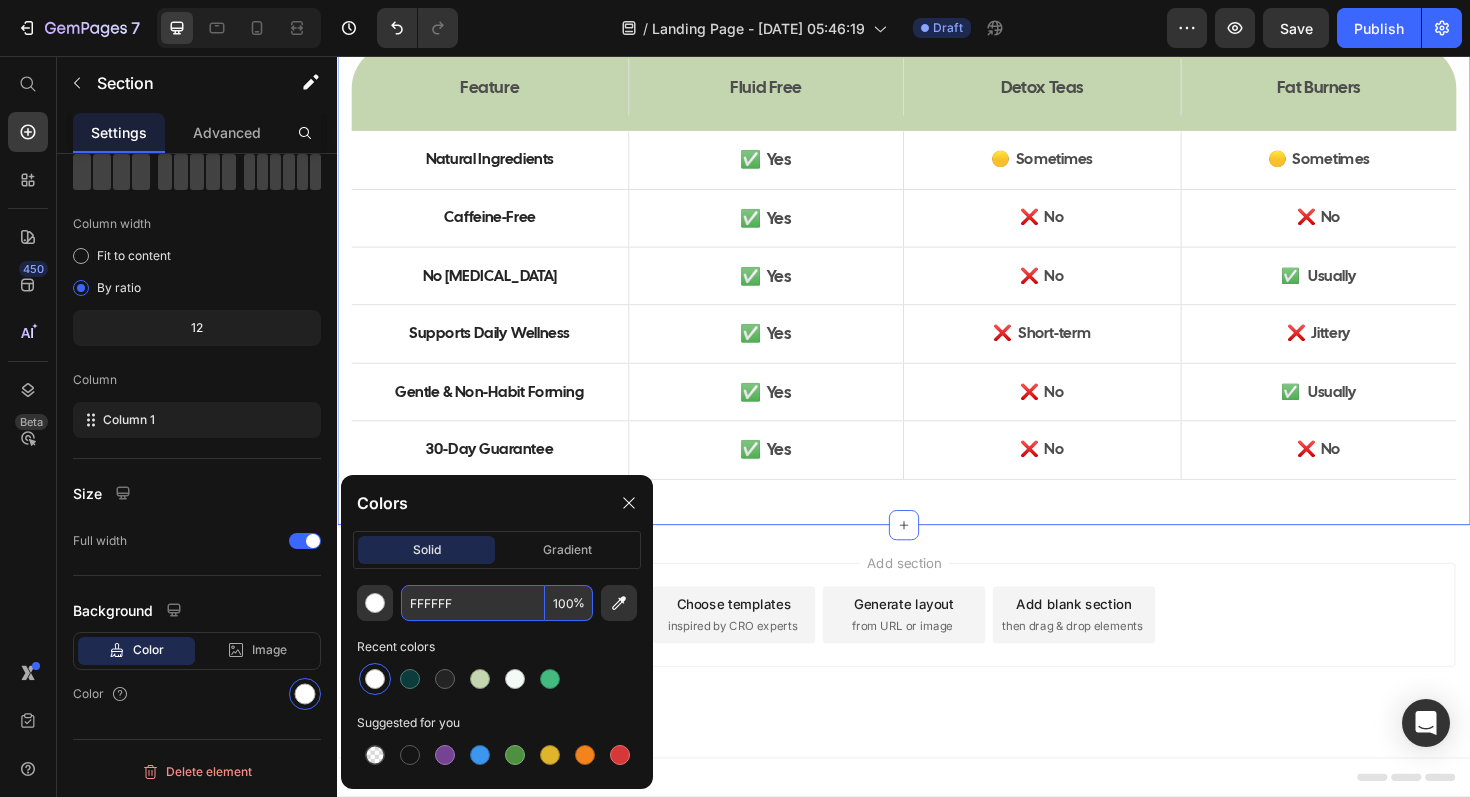 click on "FFFFFF" at bounding box center [473, 603] 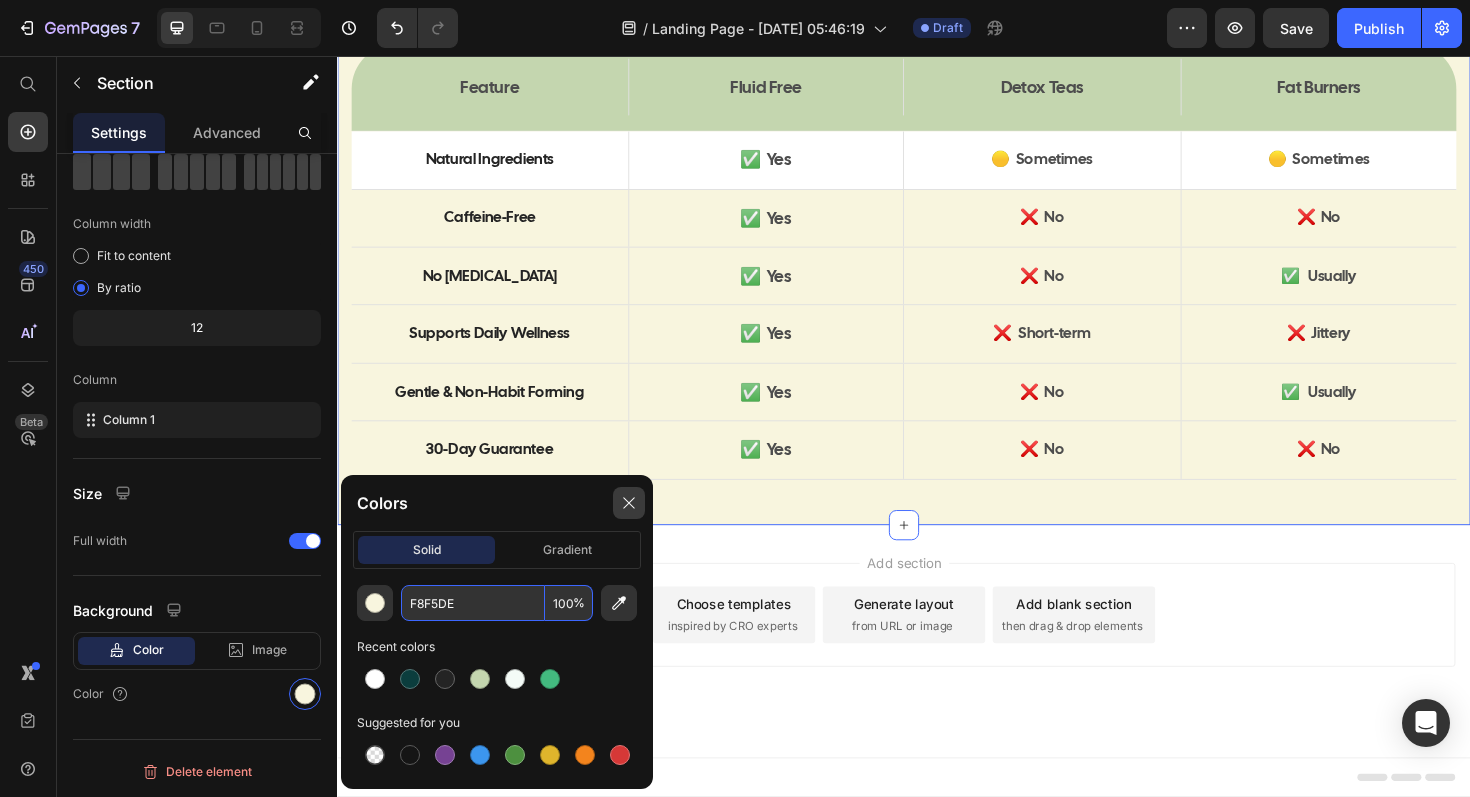 type on "F8F5DE" 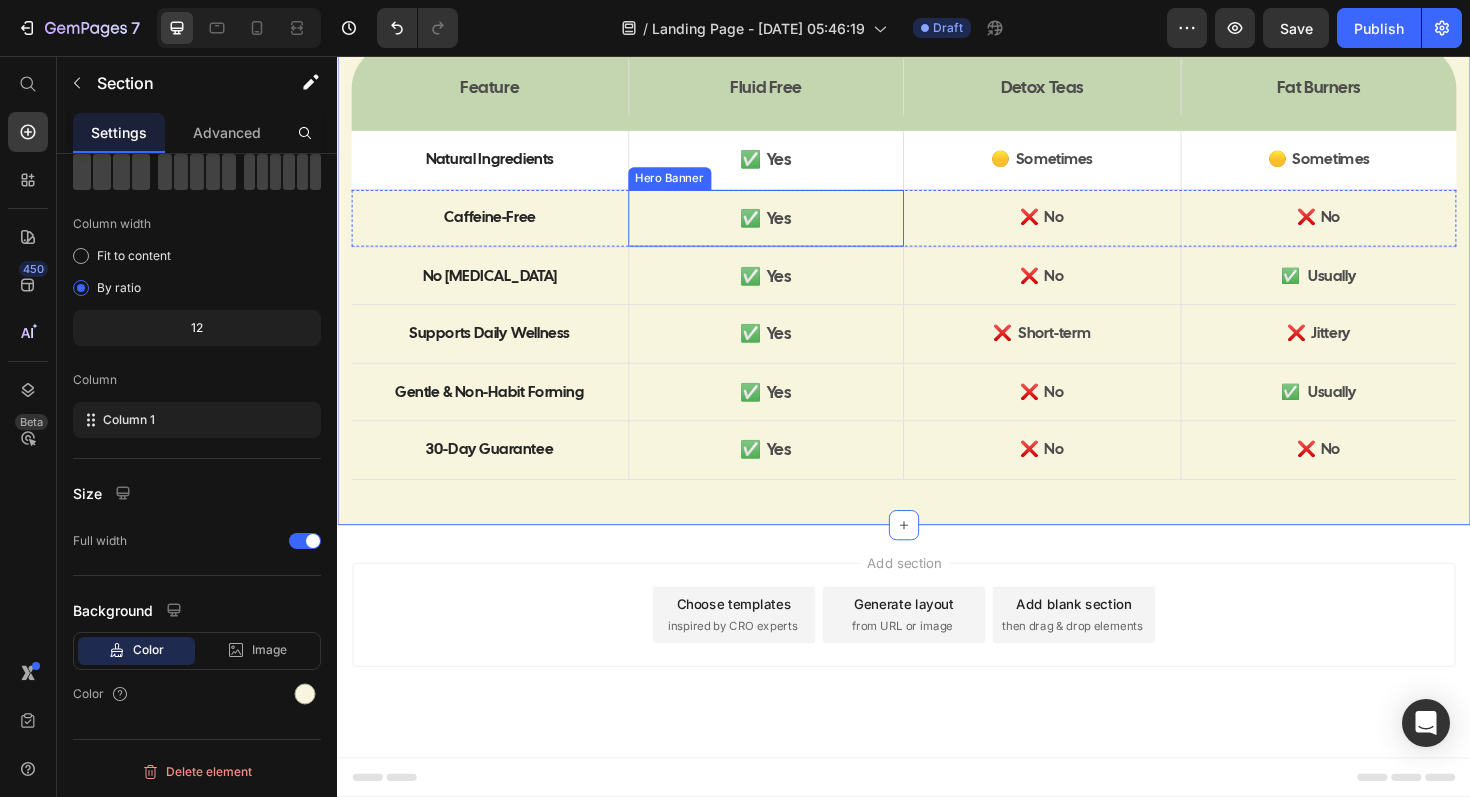 click on "✅  Yes Text Block" at bounding box center (791, 228) 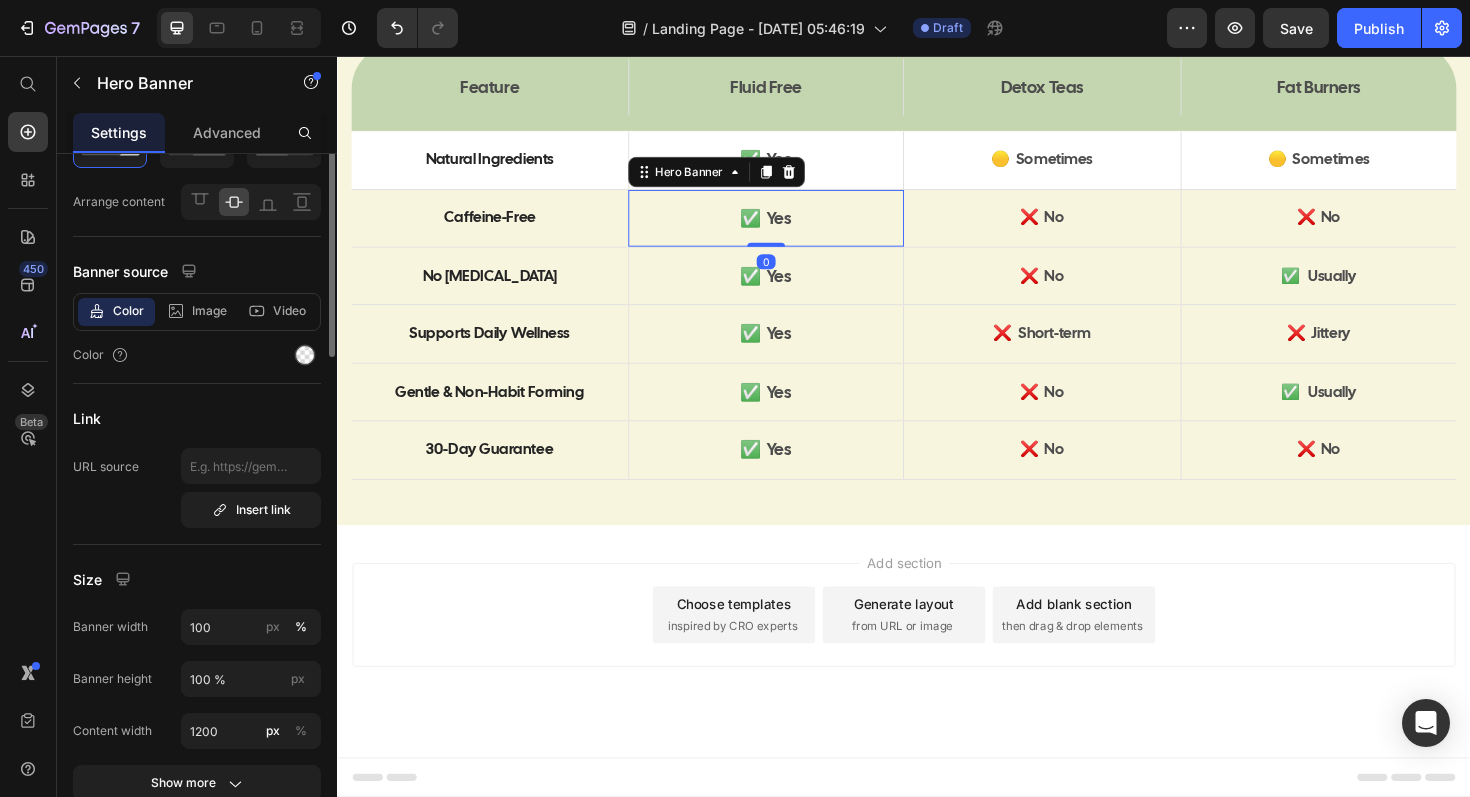 scroll, scrollTop: 0, scrollLeft: 0, axis: both 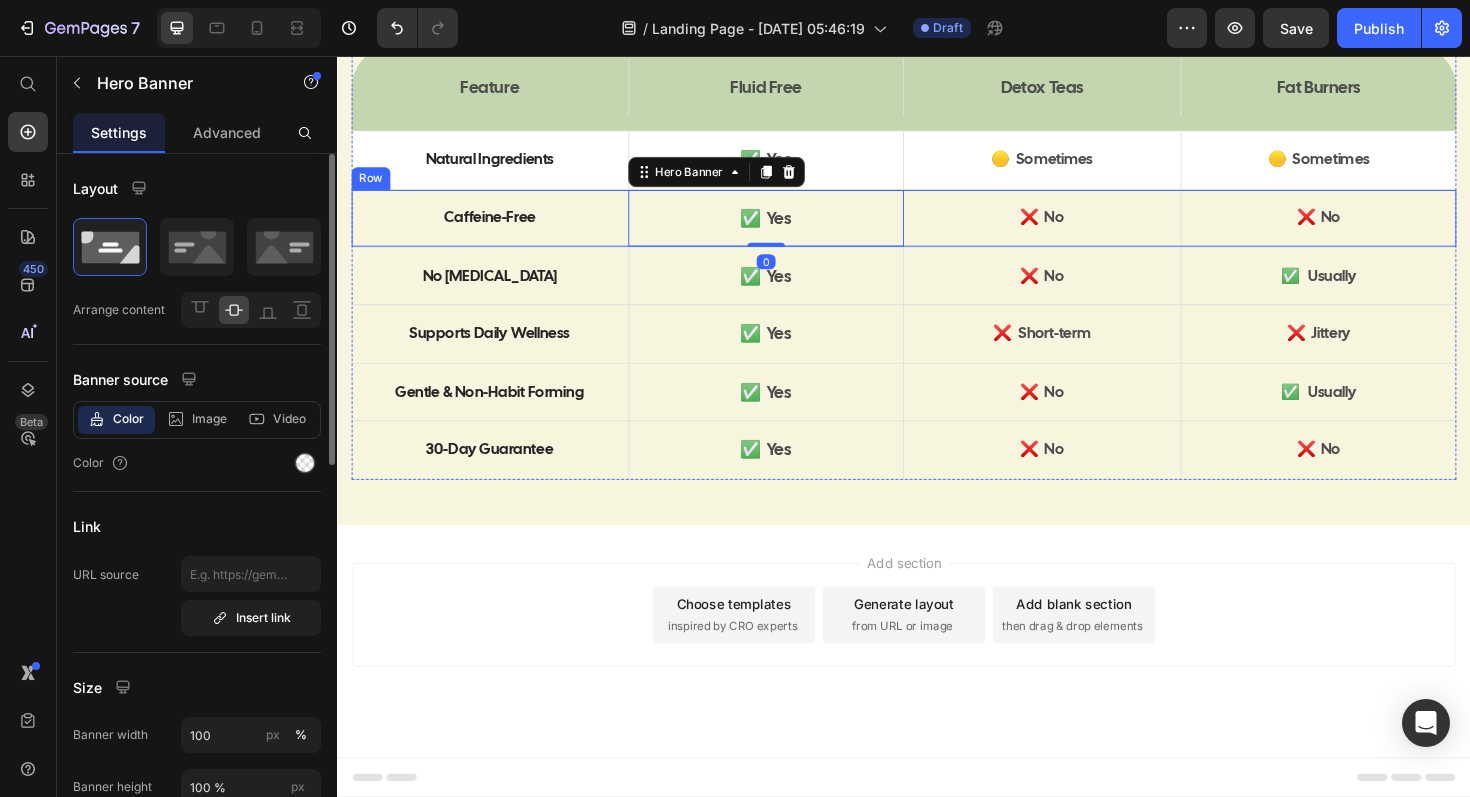 click on "Caffeine-Free Text Block" at bounding box center (498, 228) 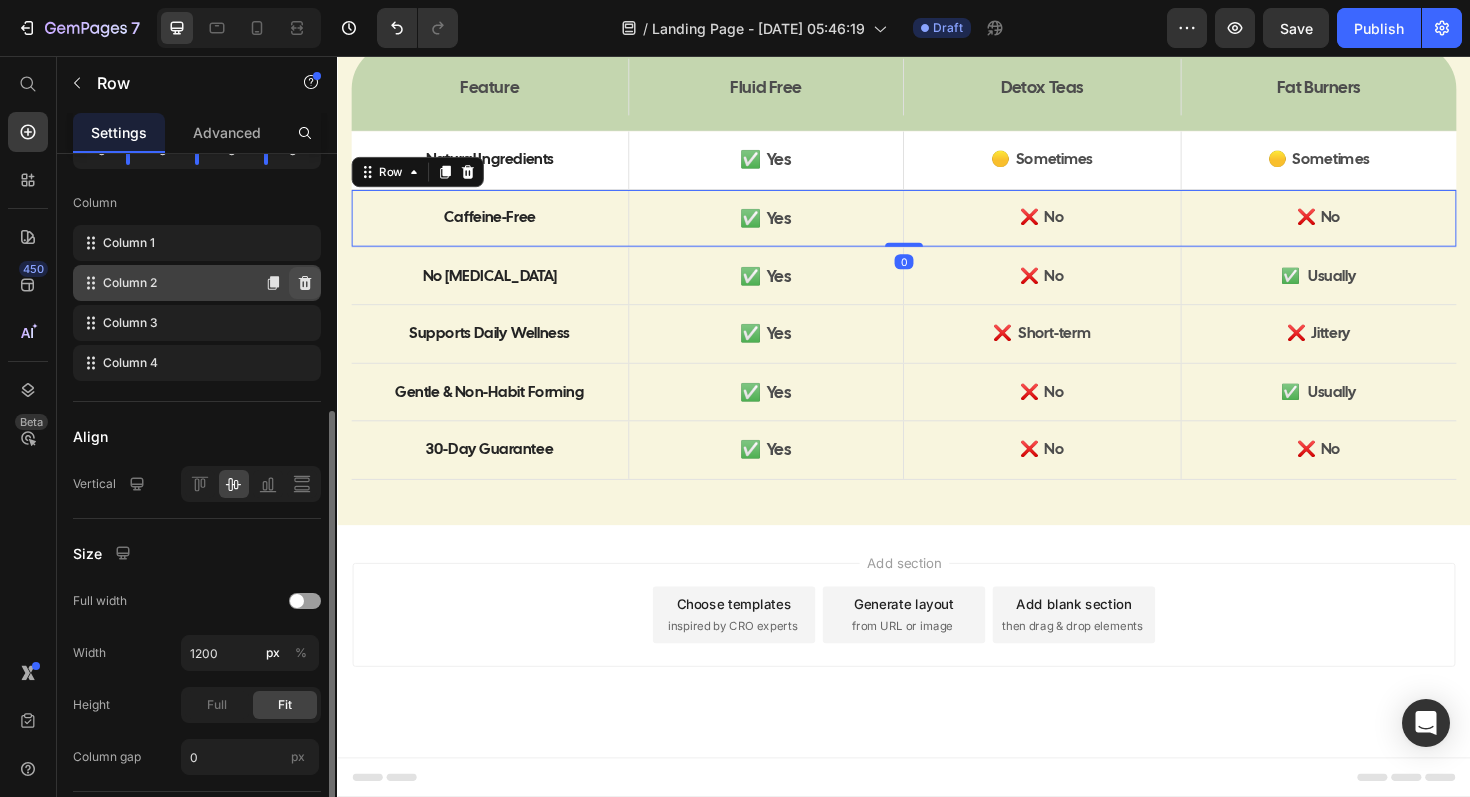 scroll, scrollTop: 501, scrollLeft: 0, axis: vertical 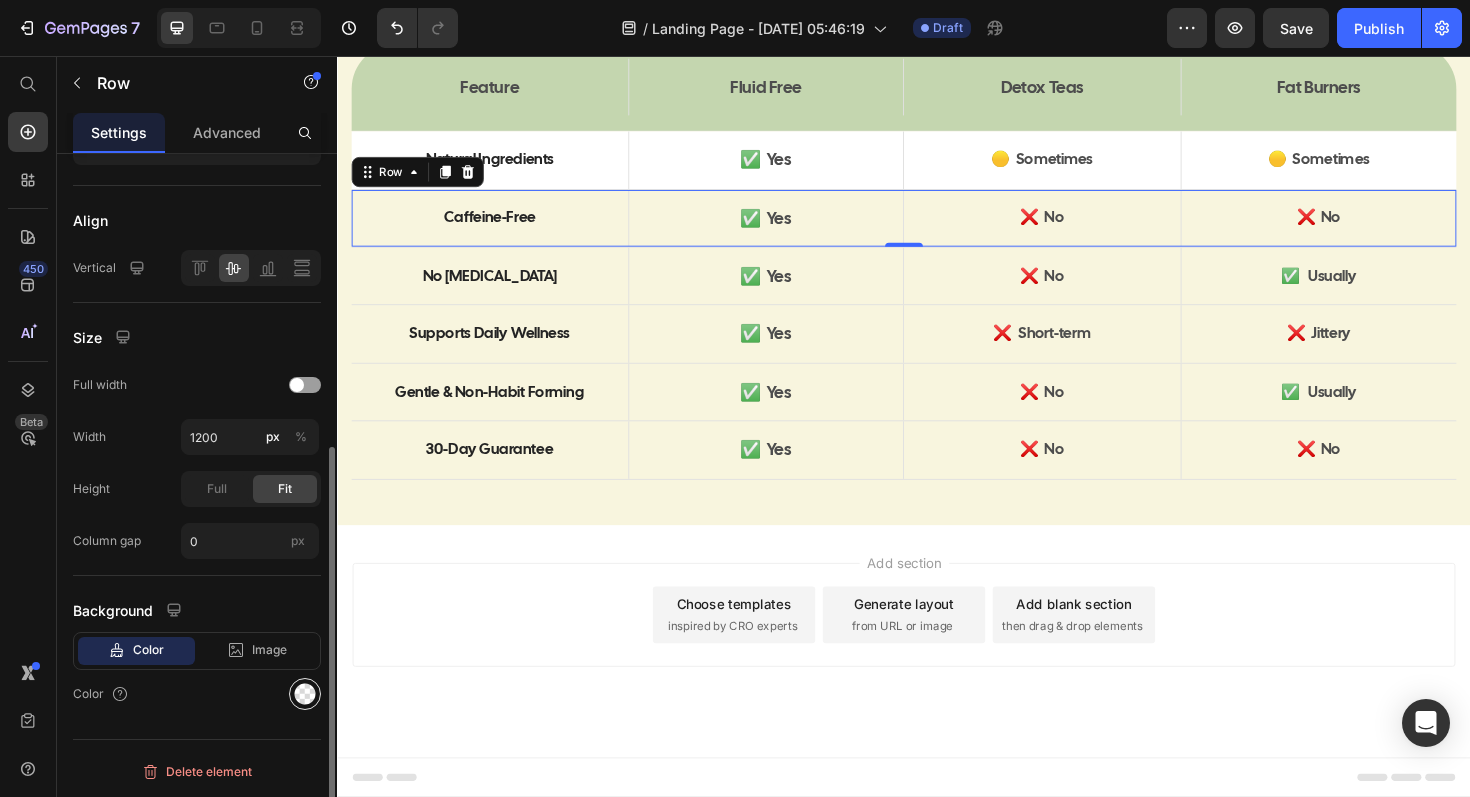 click at bounding box center [305, 694] 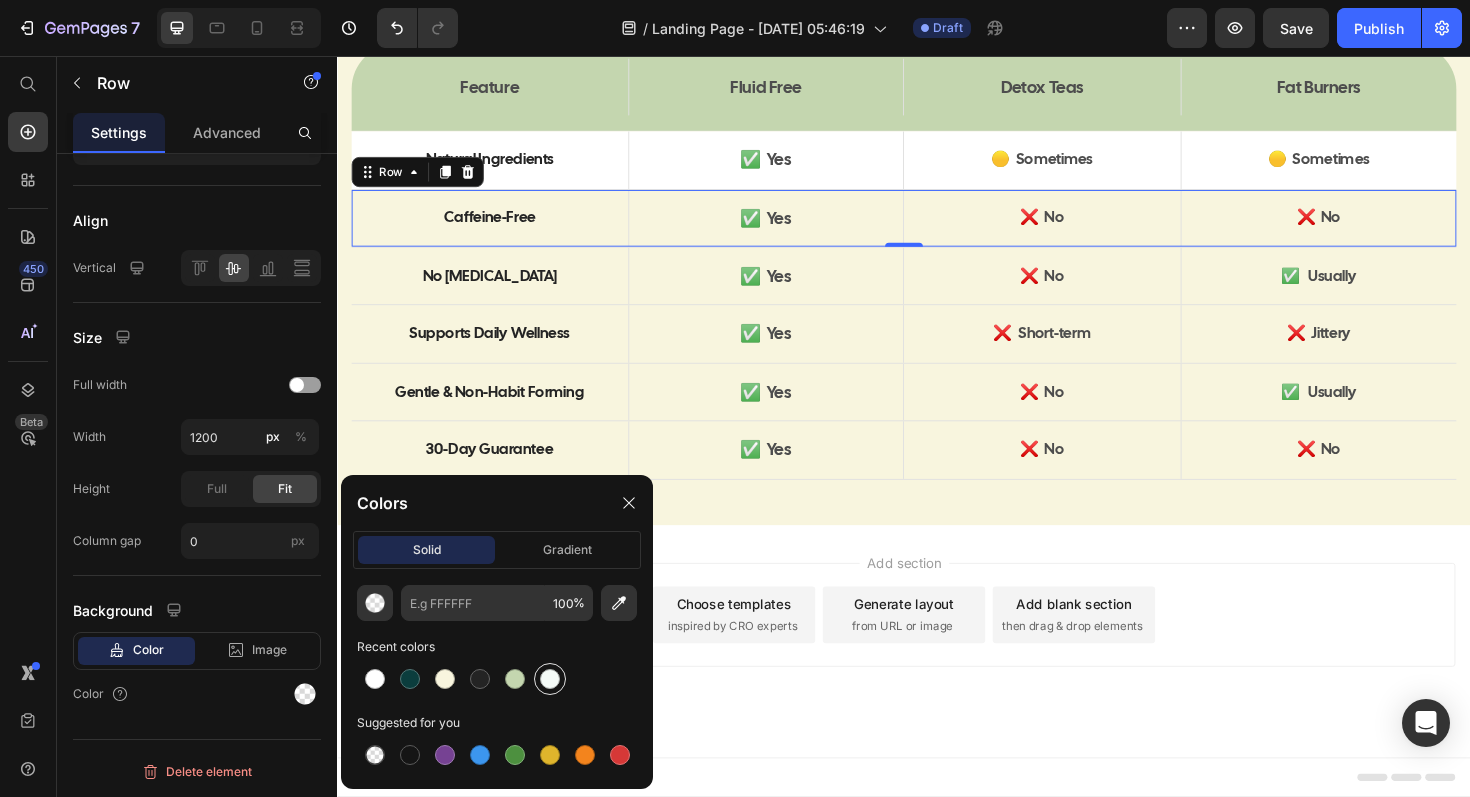 click at bounding box center (550, 679) 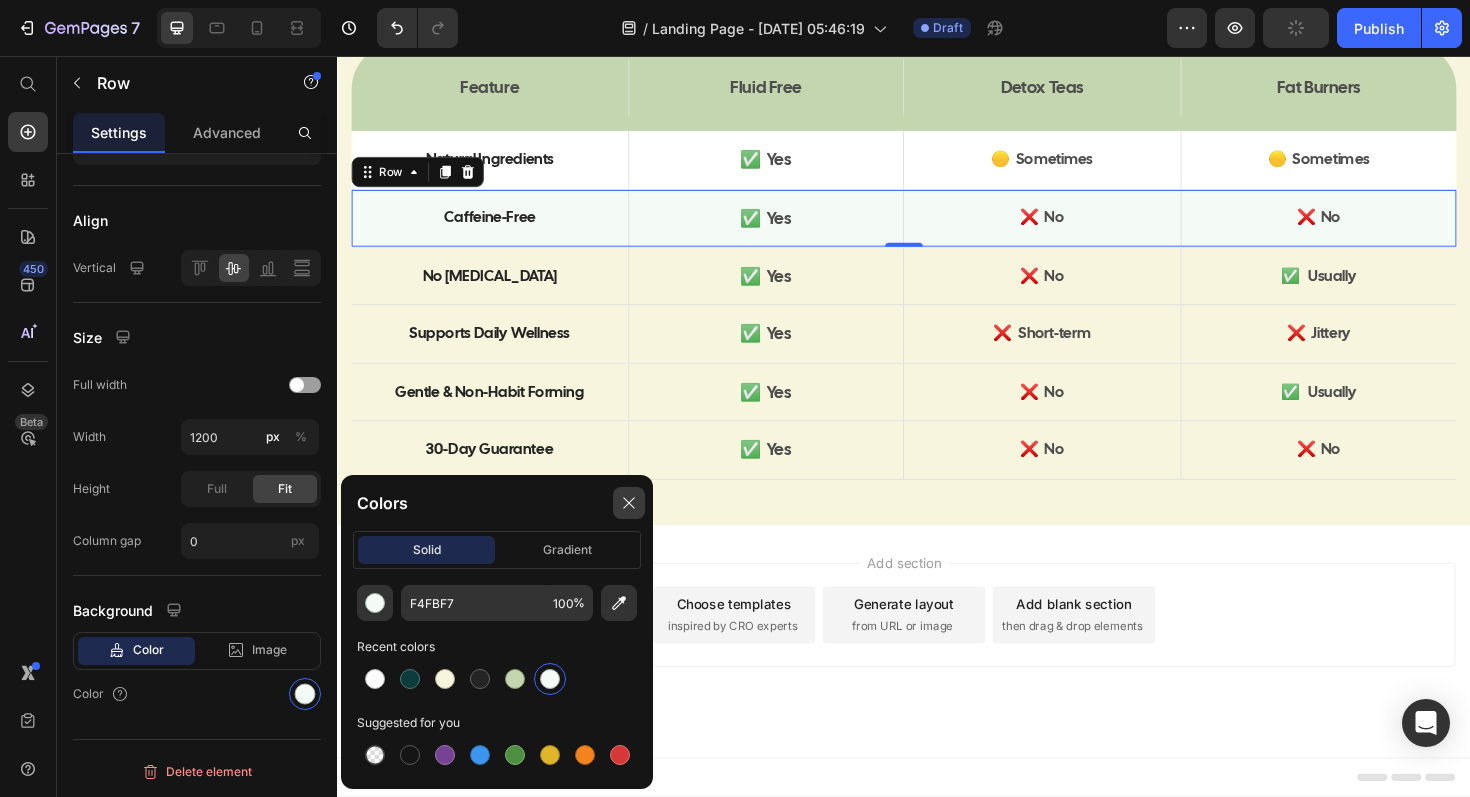 click 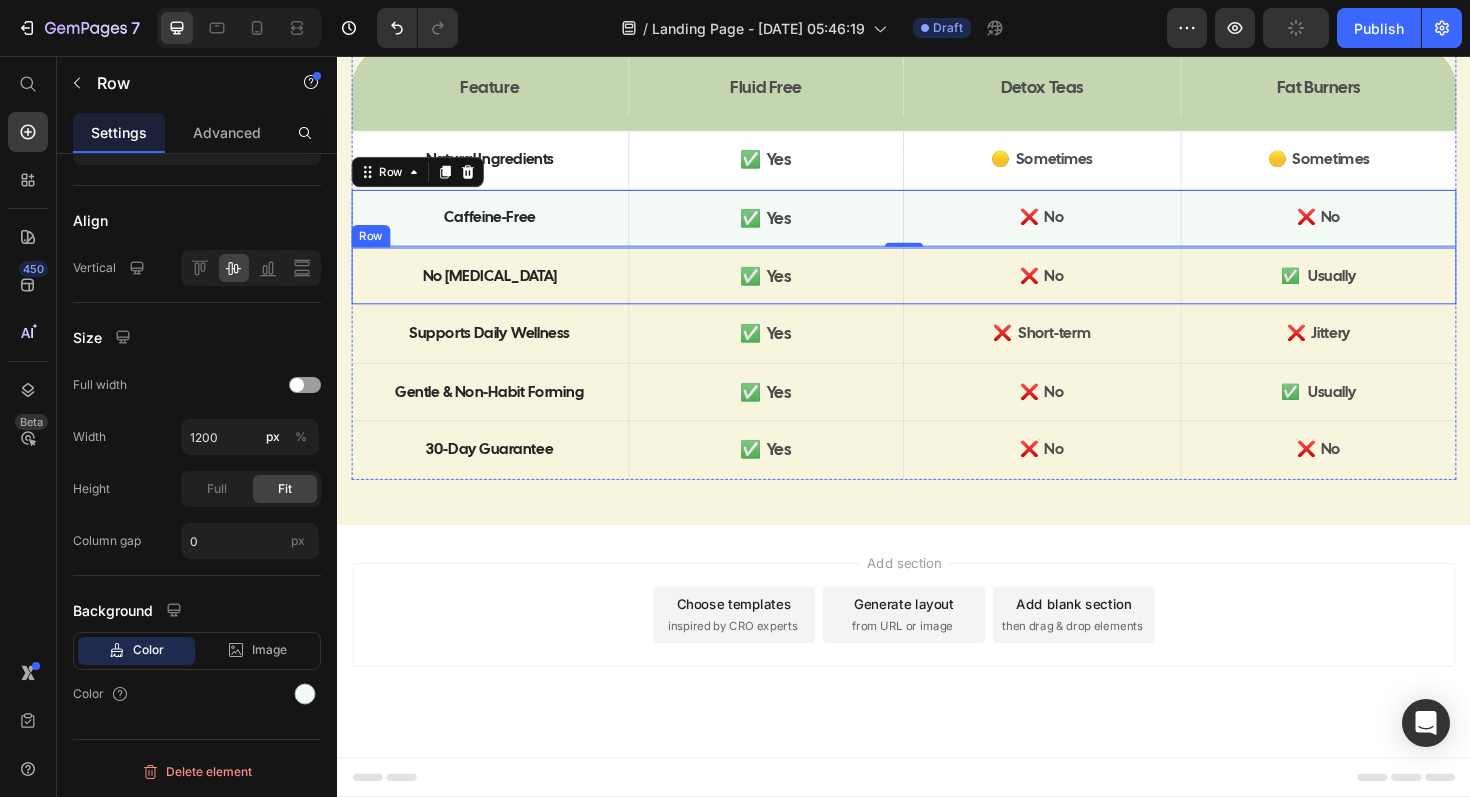 click on "No [MEDICAL_DATA] Text Block" at bounding box center (498, 289) 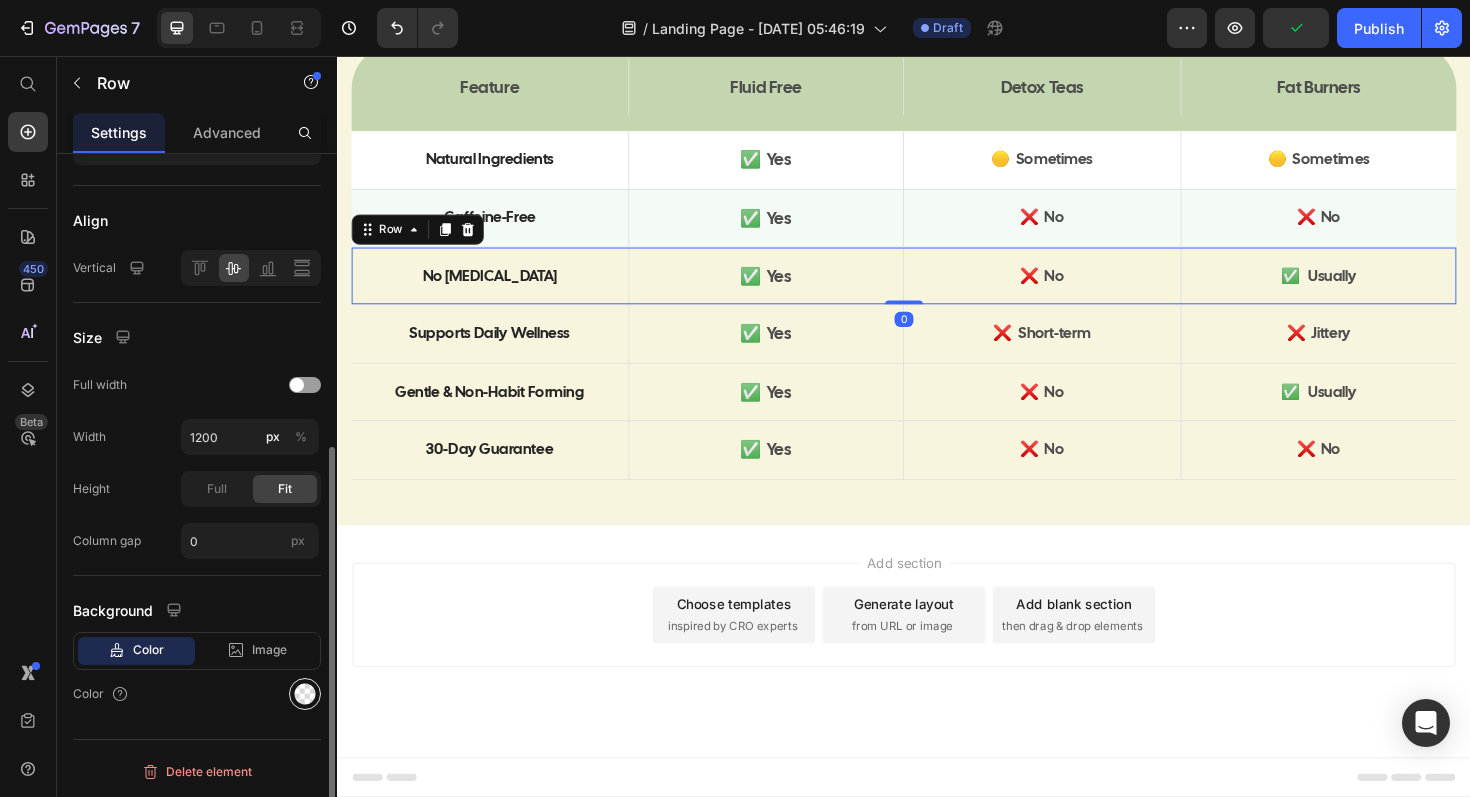 click at bounding box center (305, 694) 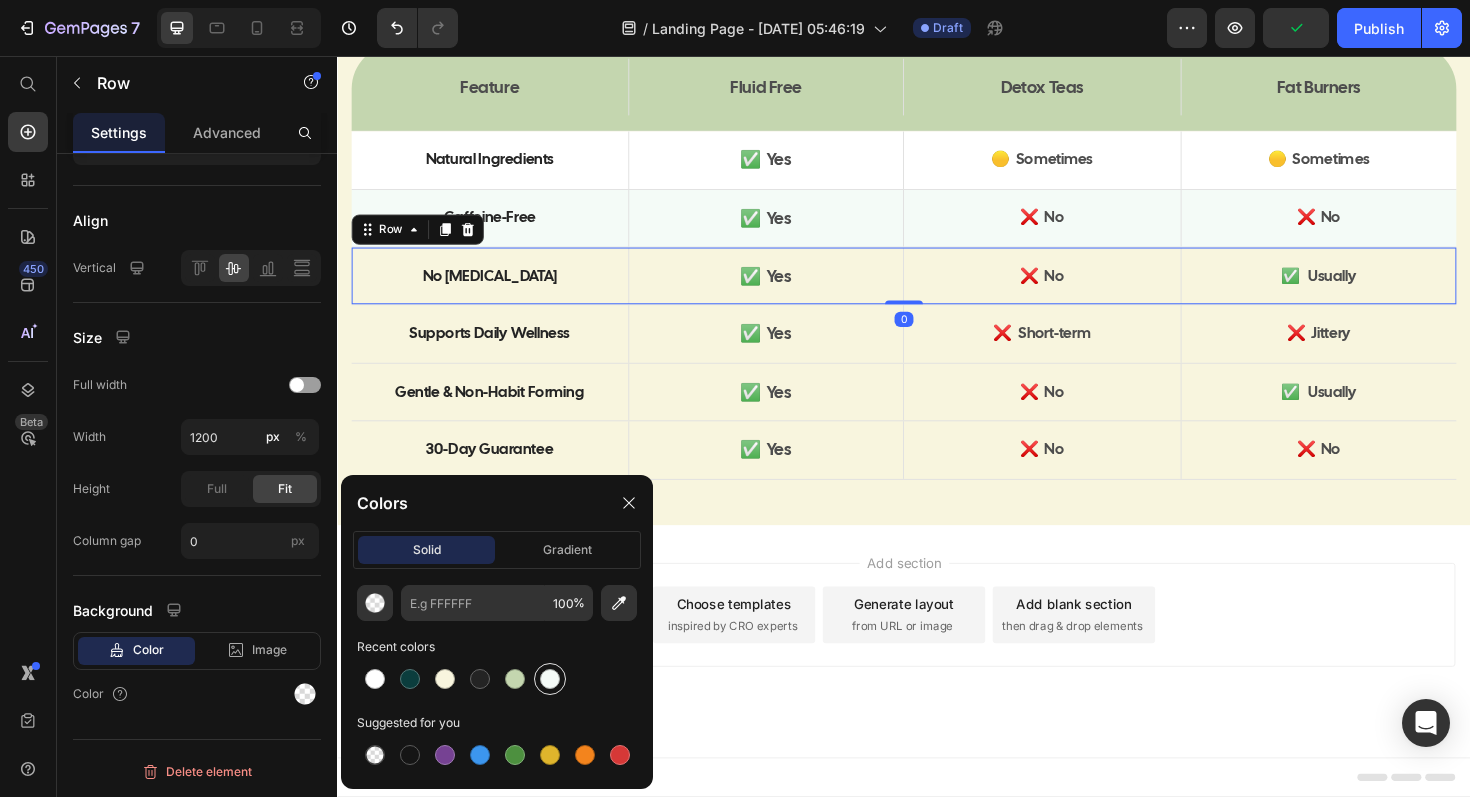 click at bounding box center [550, 679] 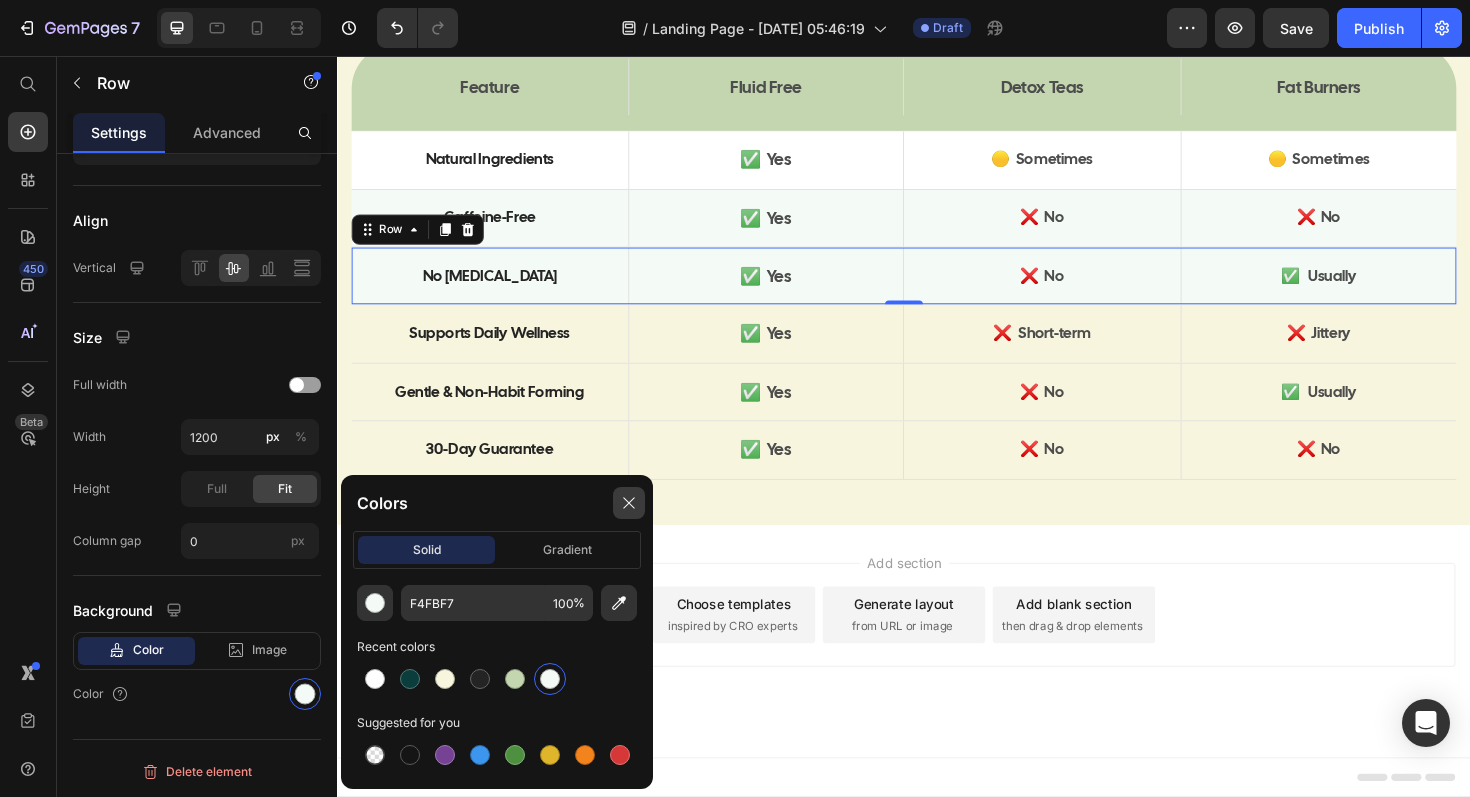 click 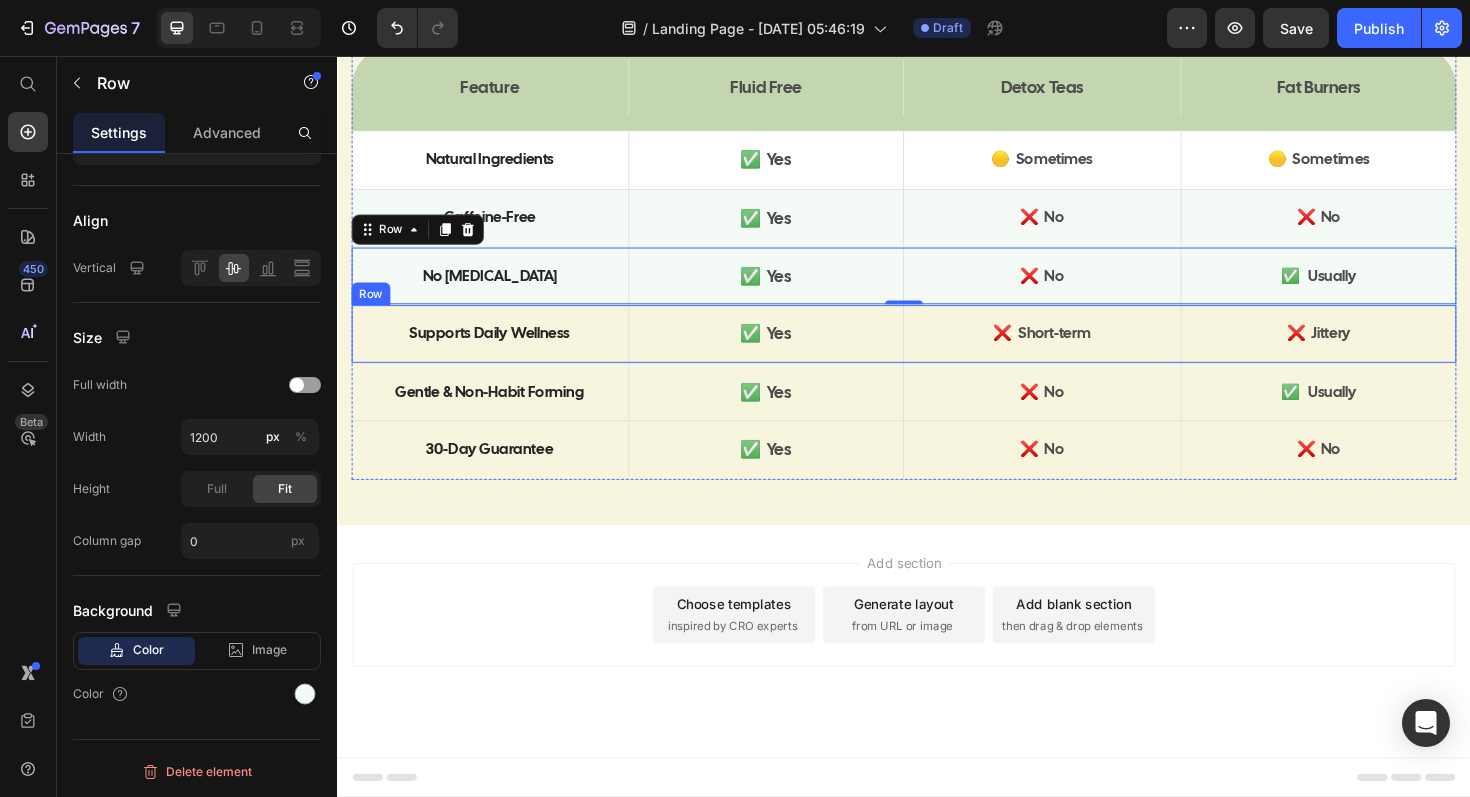 click on "Supports Daily Wellness Text Block ✅  Yes Text Block Hero Banner ❌  Short-term Text Block ❌  Jittery Text Block Hero Banner Row" at bounding box center (937, 350) 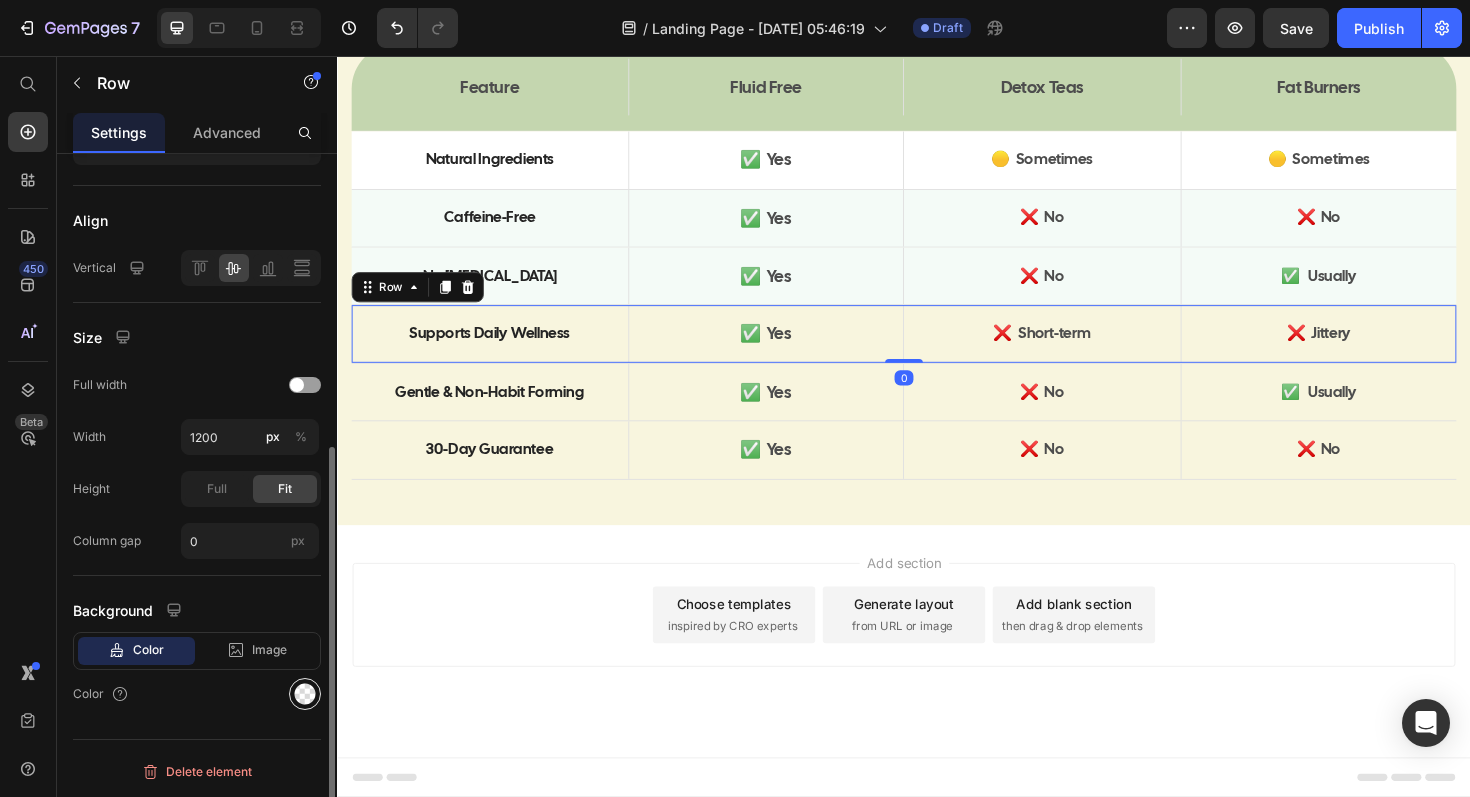 click 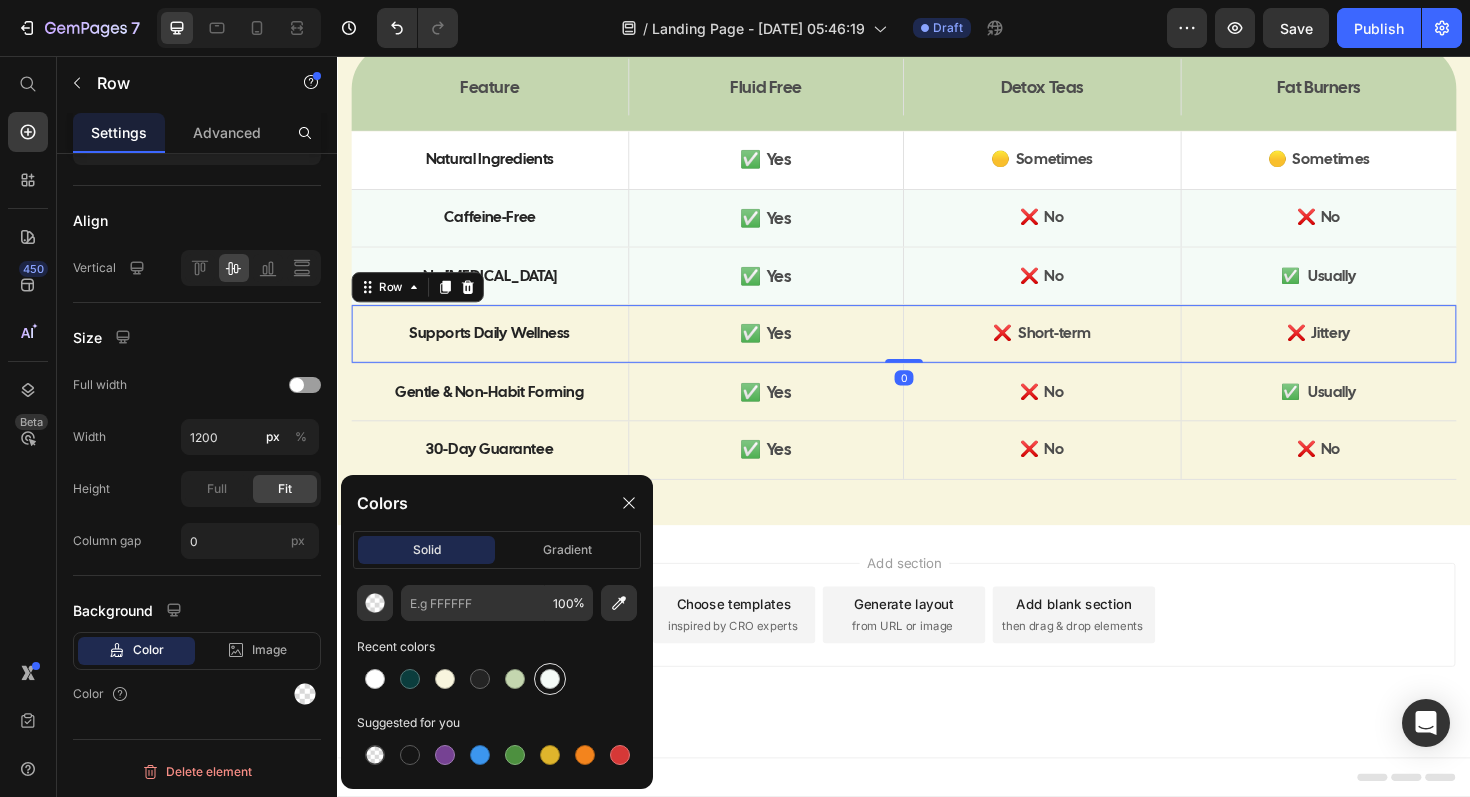 click at bounding box center [550, 679] 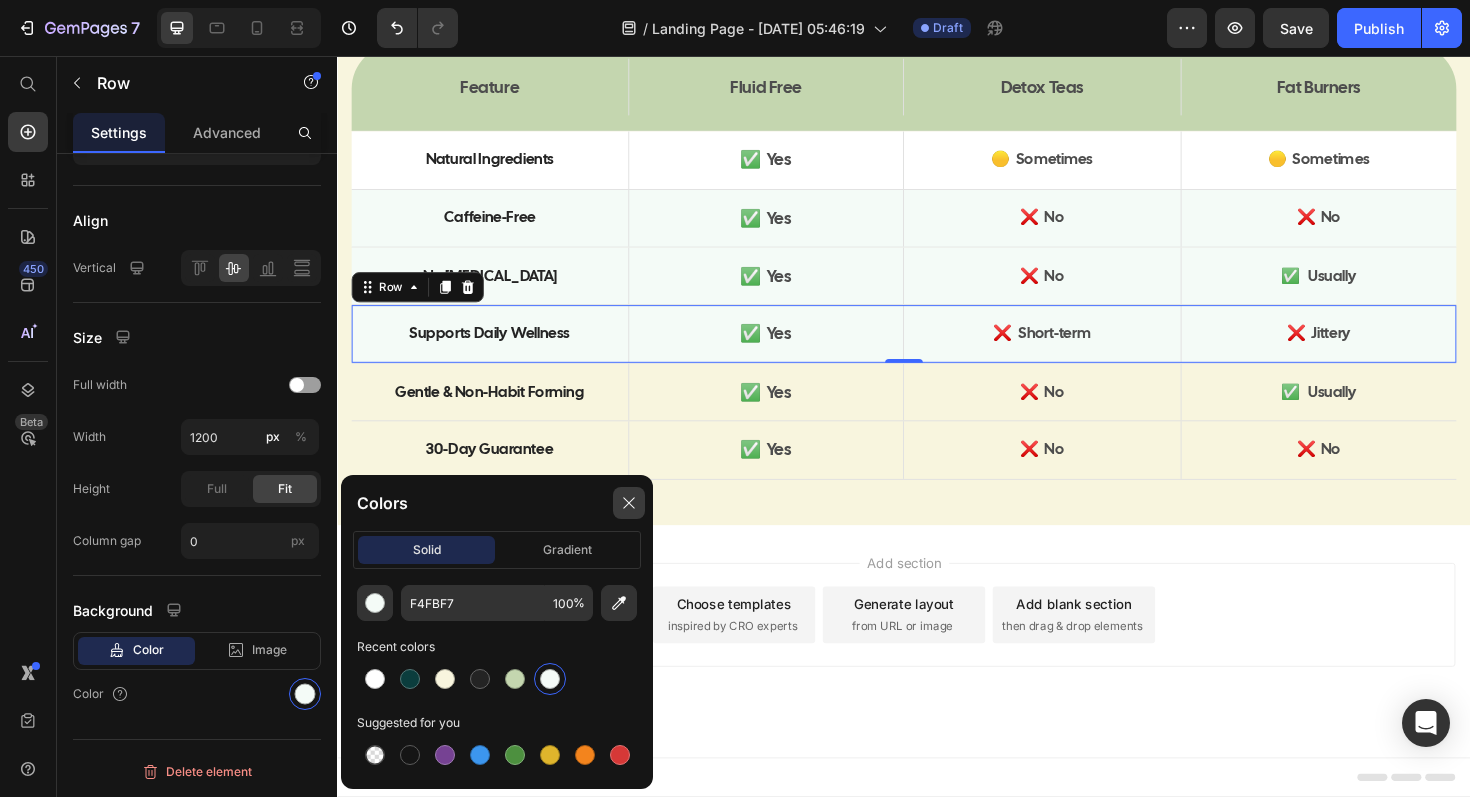 click 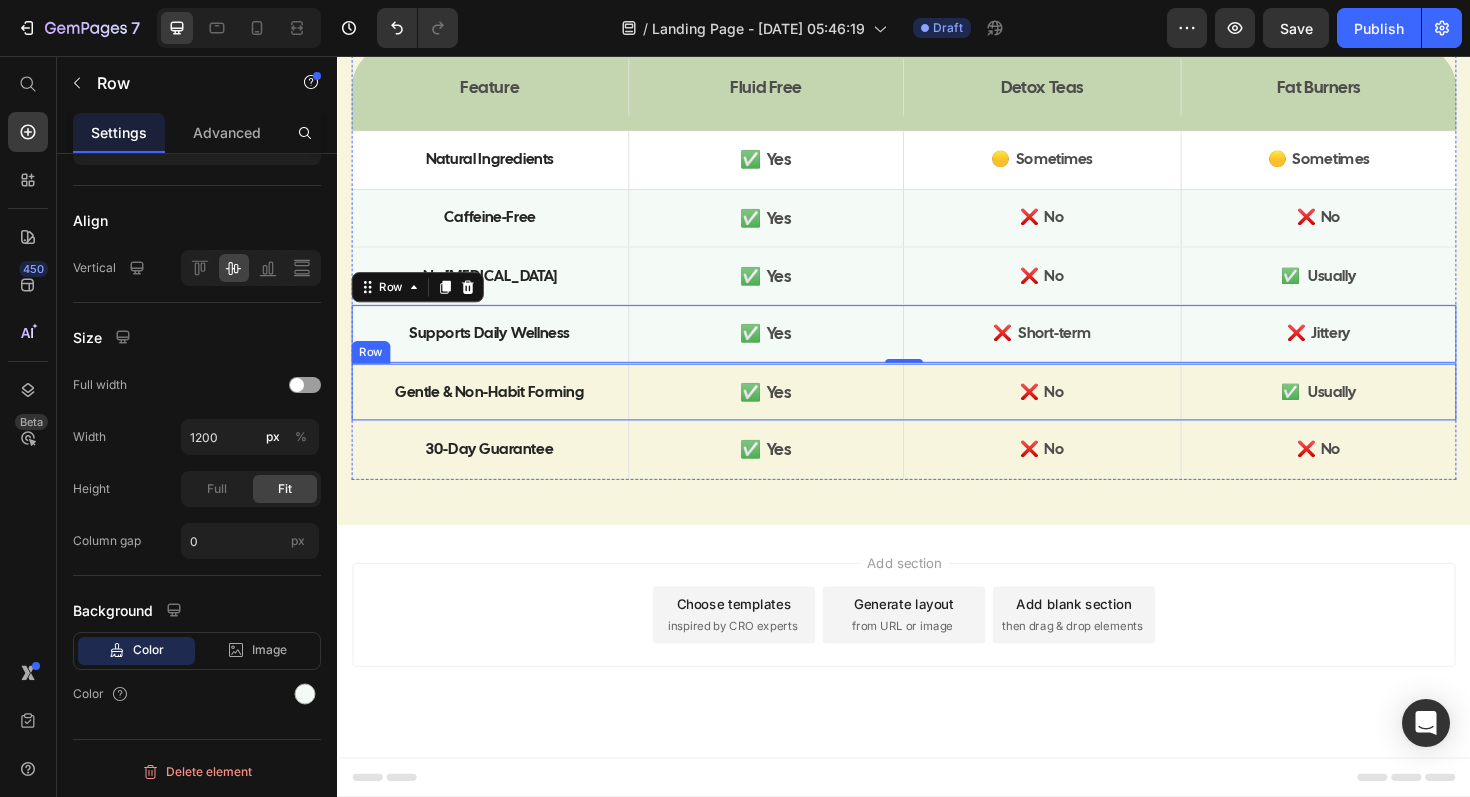 click on "Gentle & Non-Habit Forming Text Block" at bounding box center [498, 412] 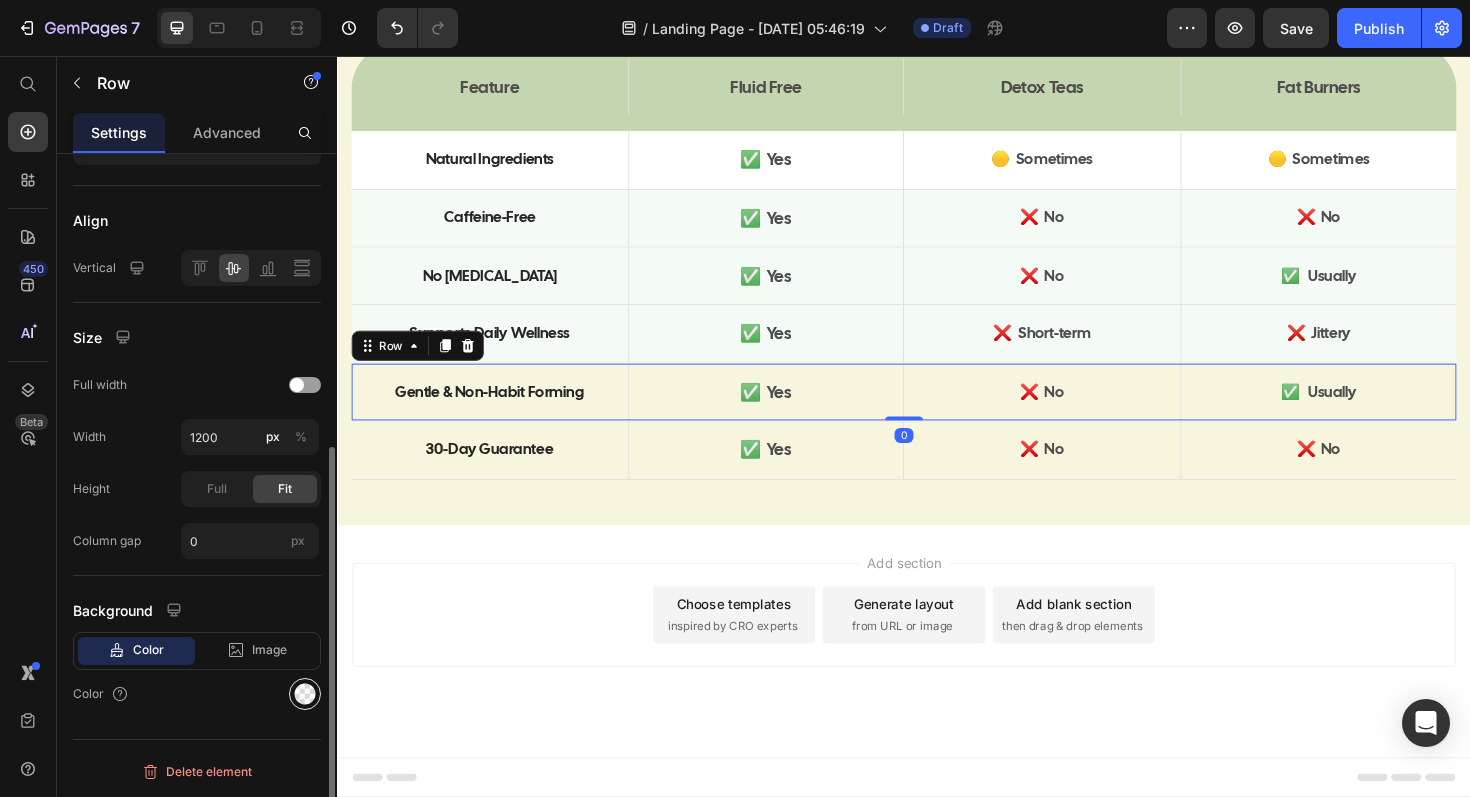 click 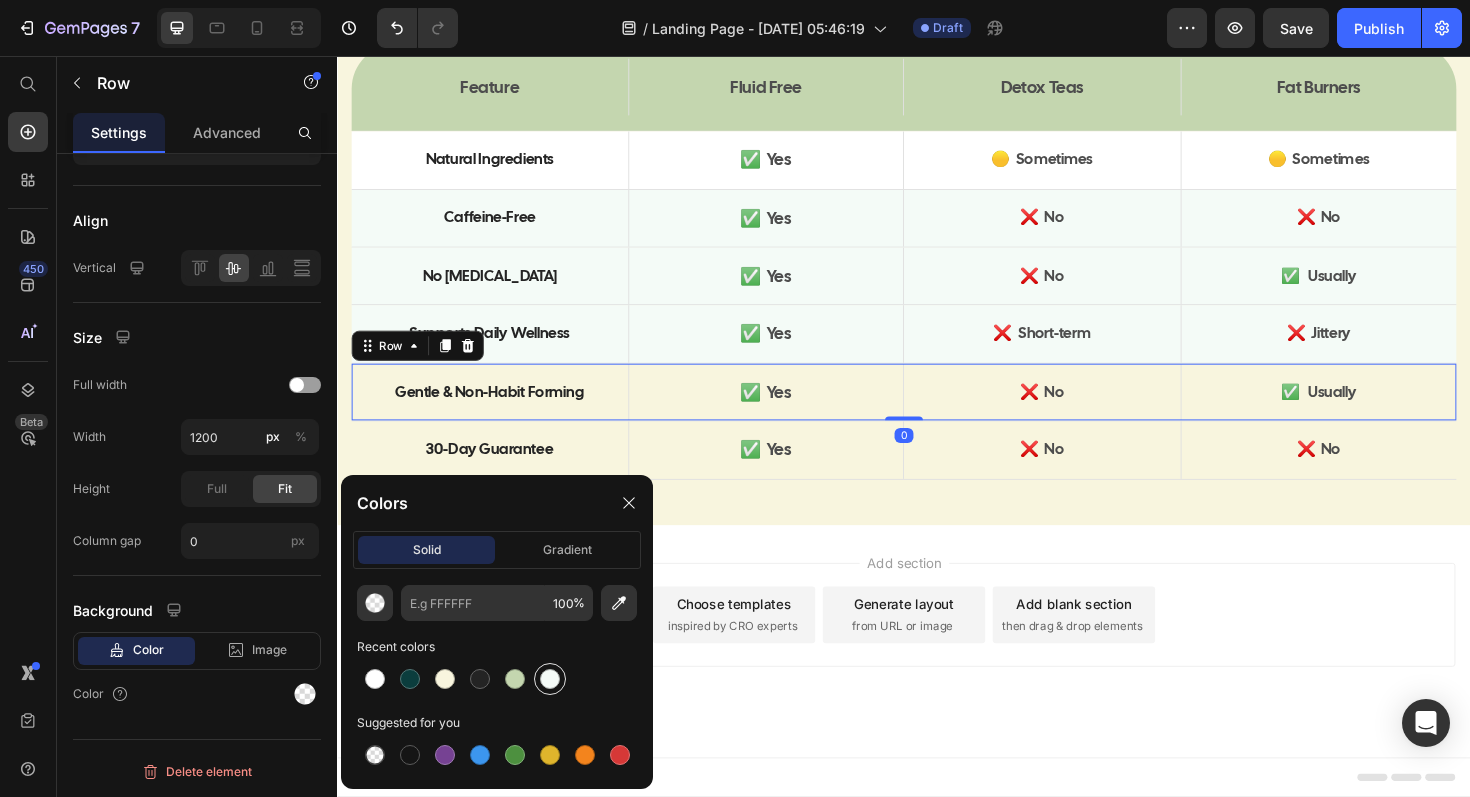 click at bounding box center (550, 679) 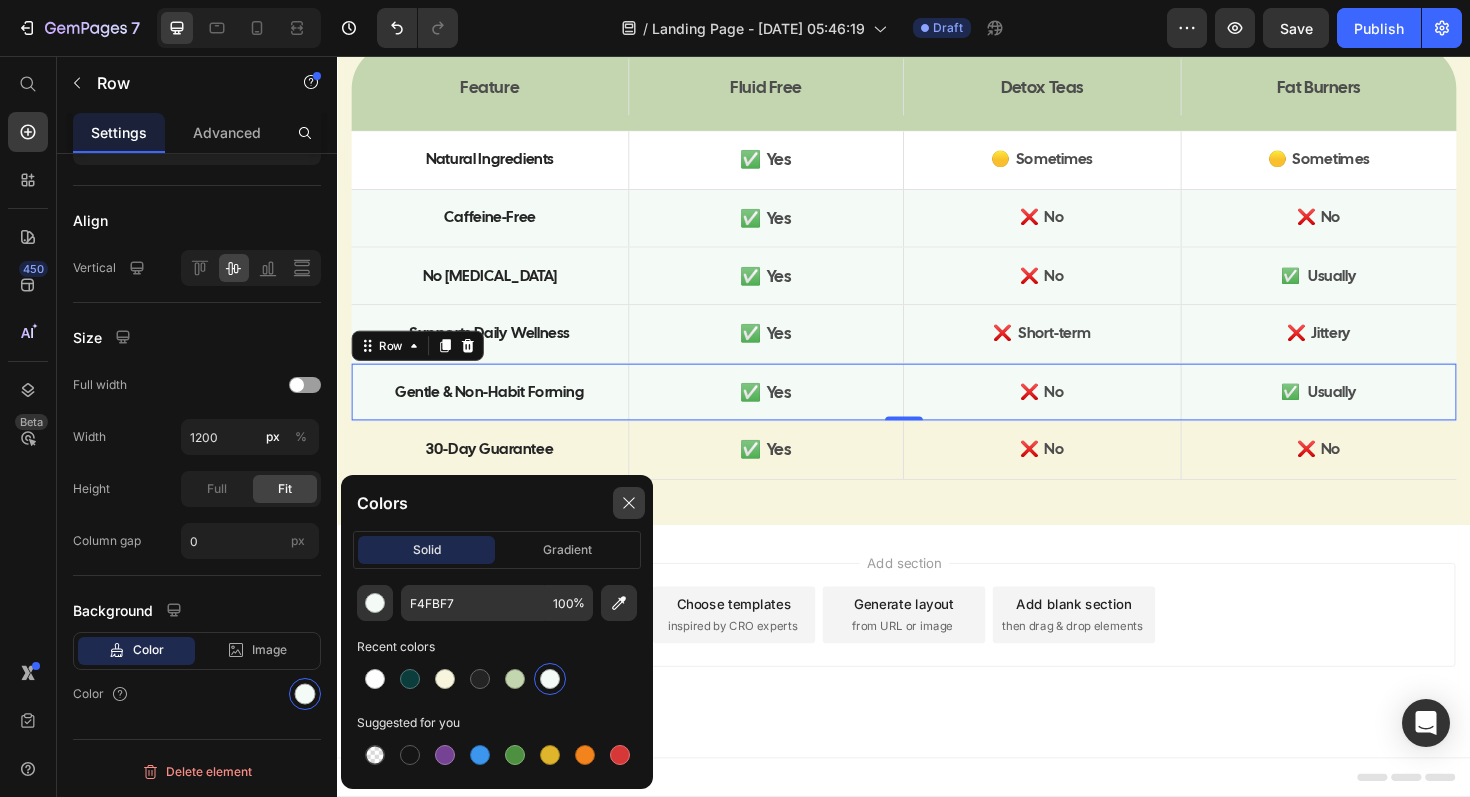 click 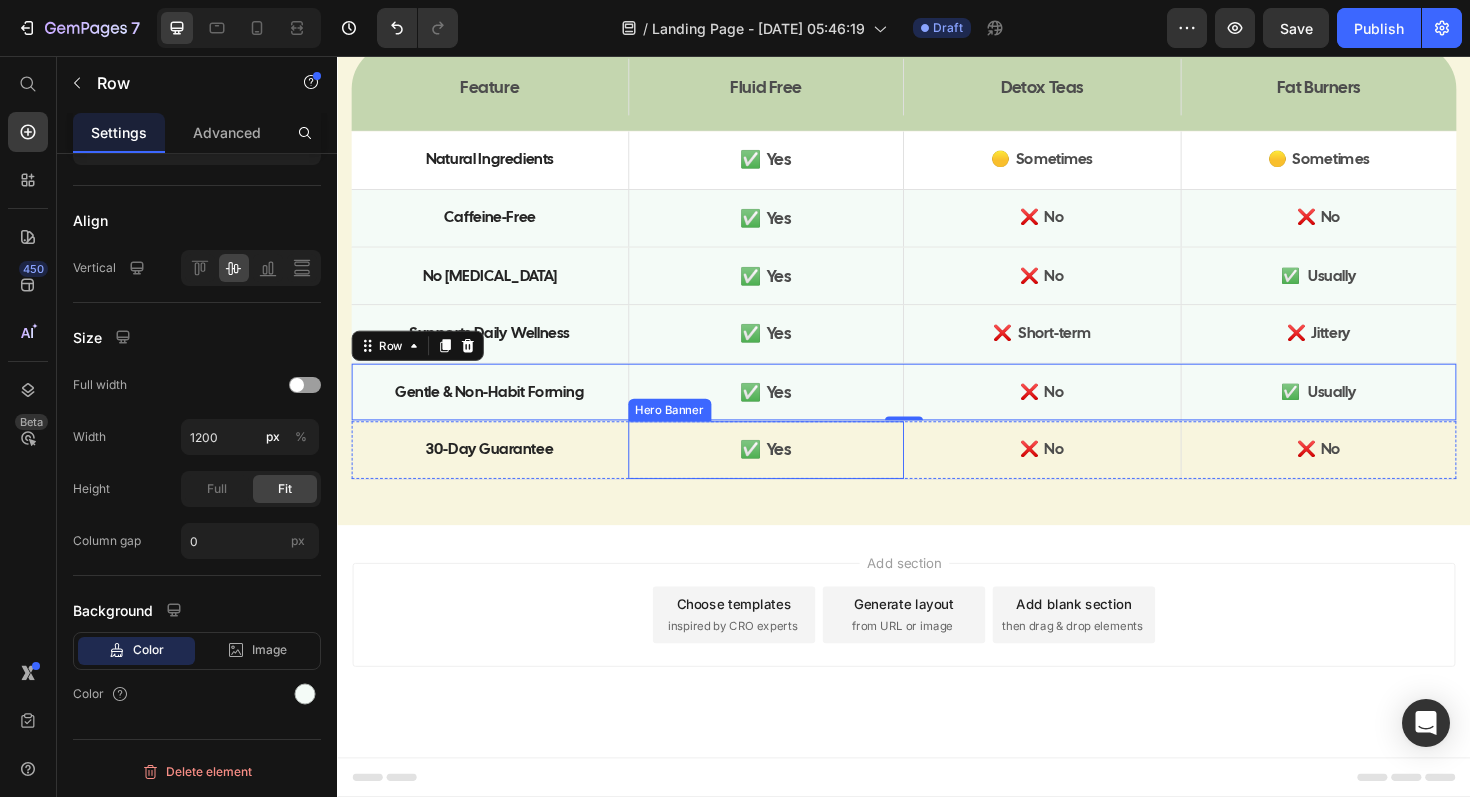 click on "✅  Yes Text Block" at bounding box center (791, 473) 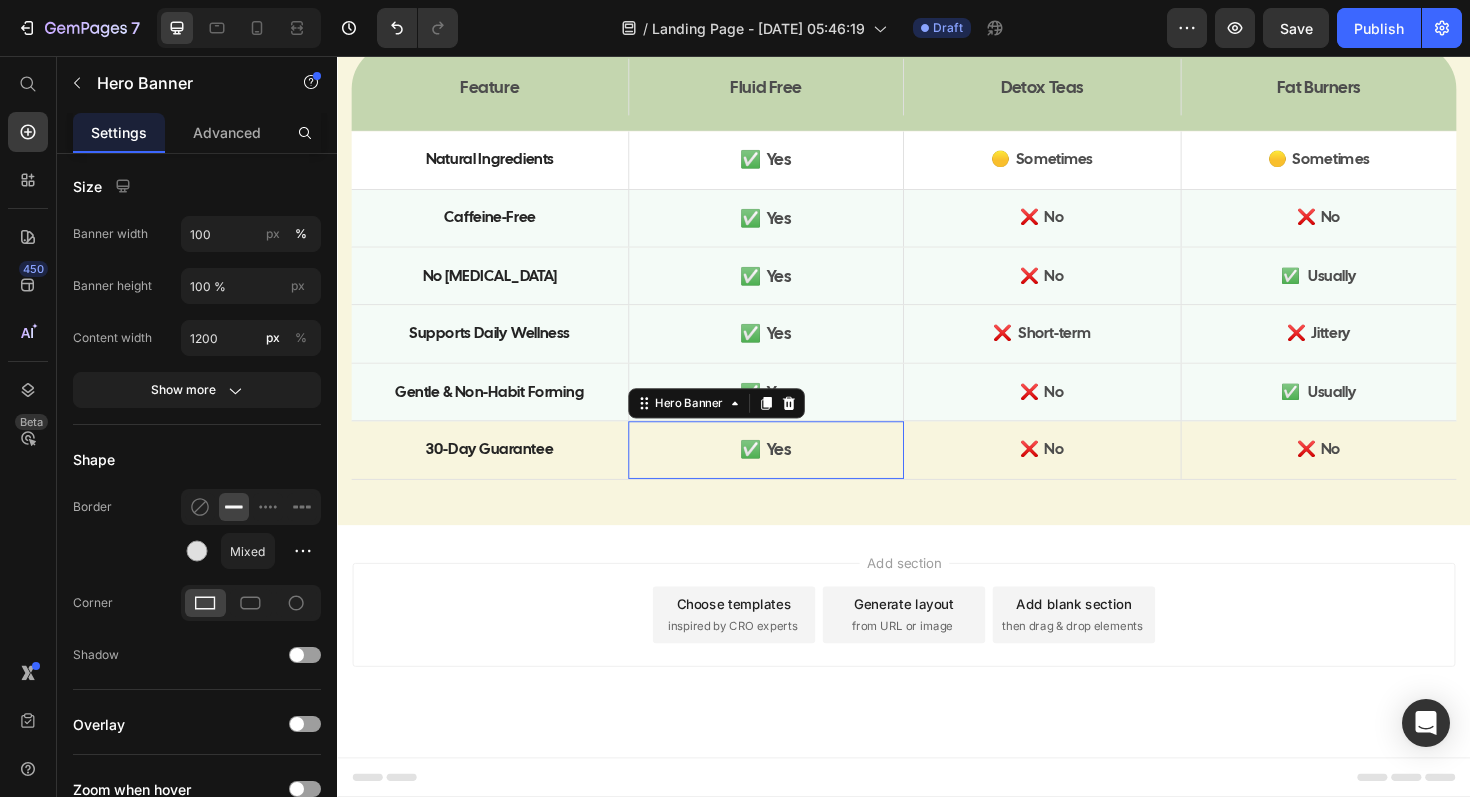 scroll, scrollTop: 0, scrollLeft: 0, axis: both 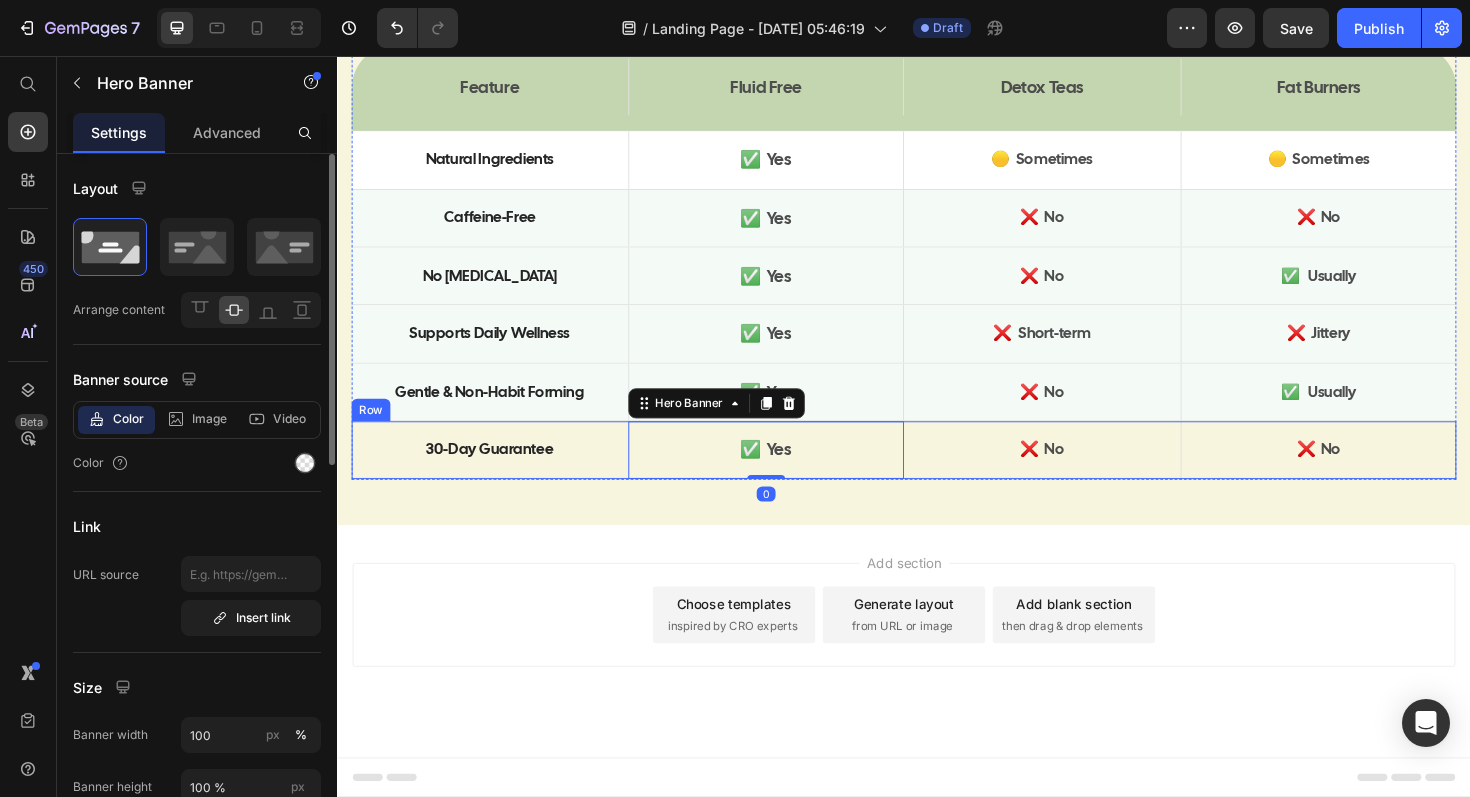click on "30-Day Guarantee Text Block" at bounding box center [498, 473] 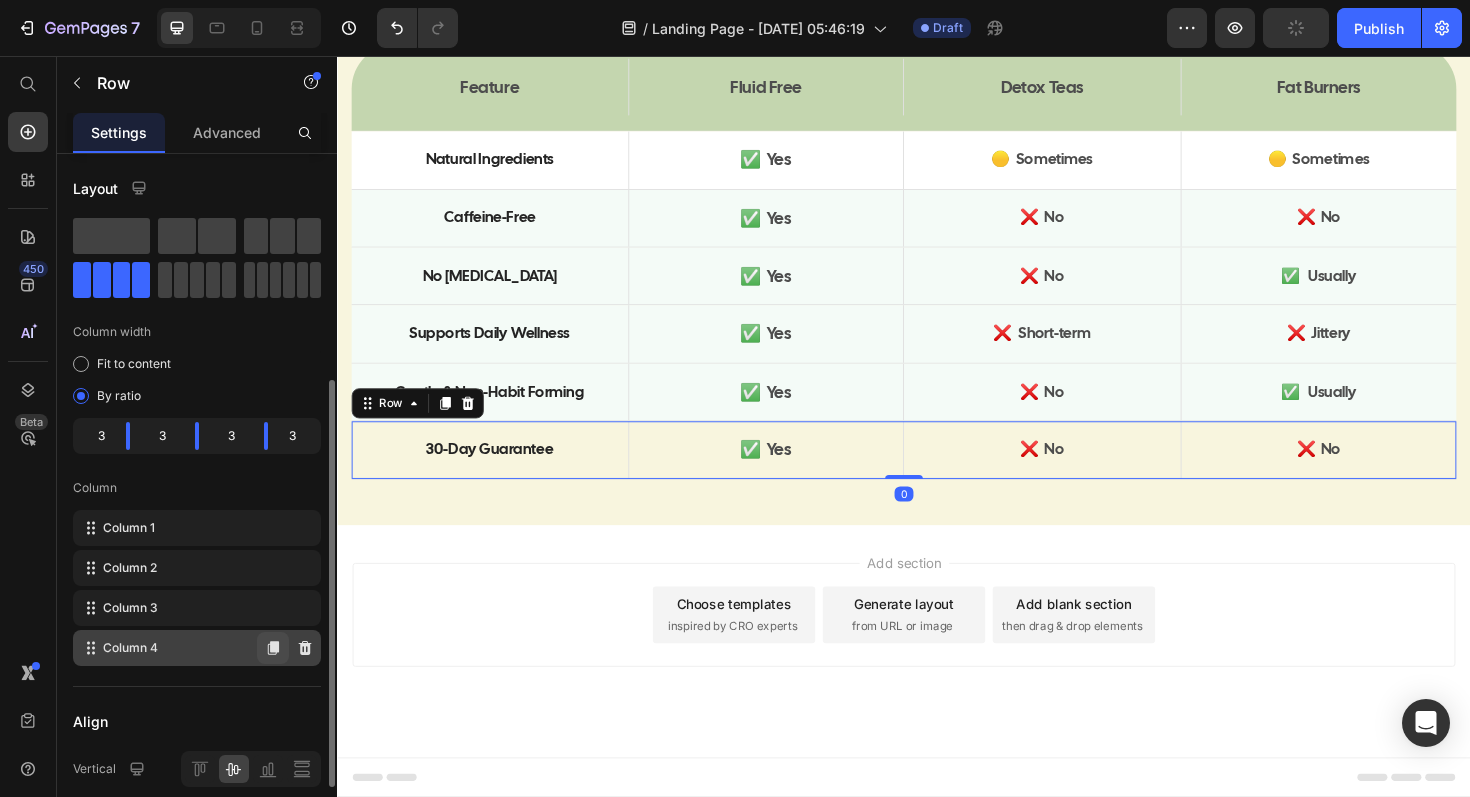 scroll, scrollTop: 501, scrollLeft: 0, axis: vertical 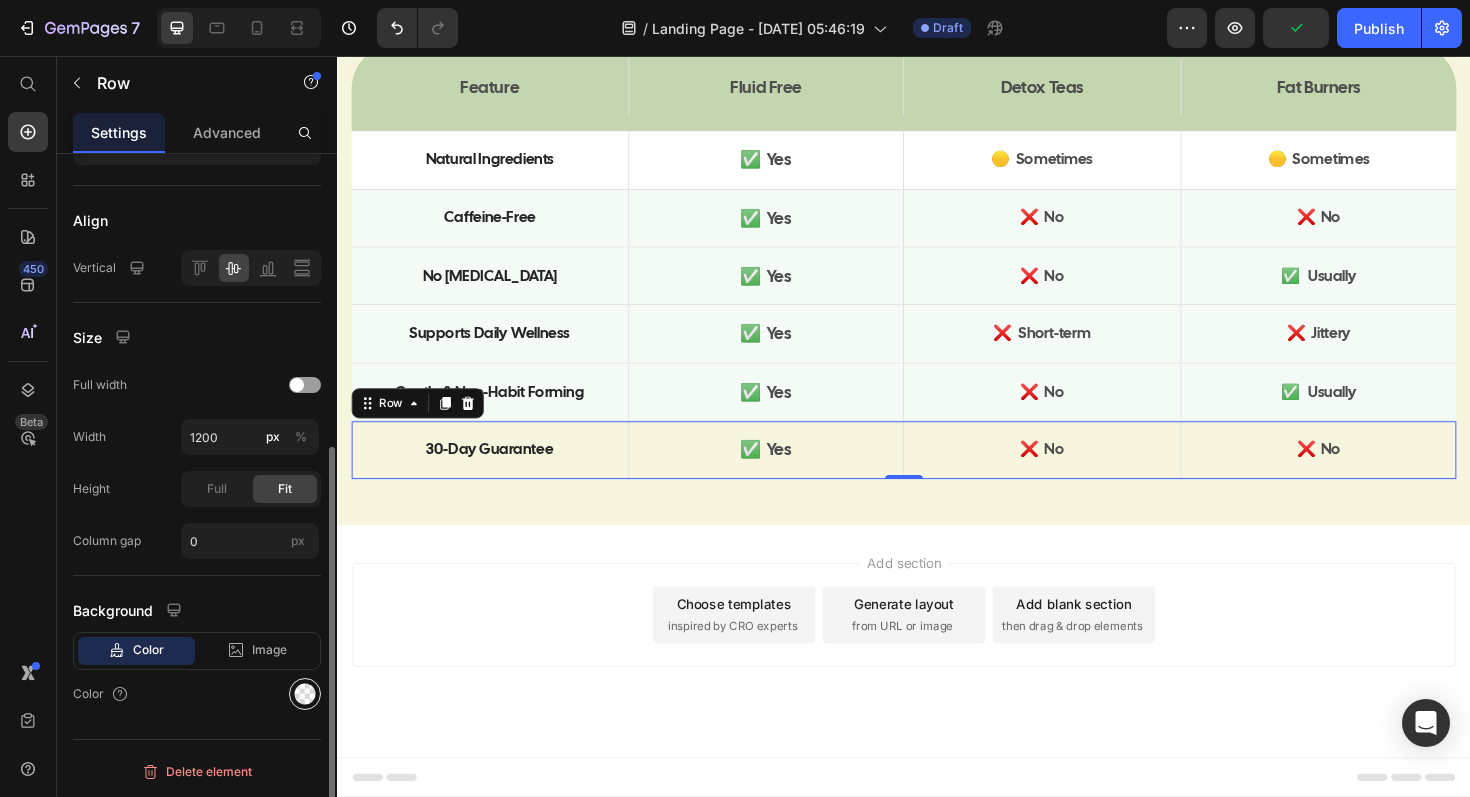 click at bounding box center [305, 694] 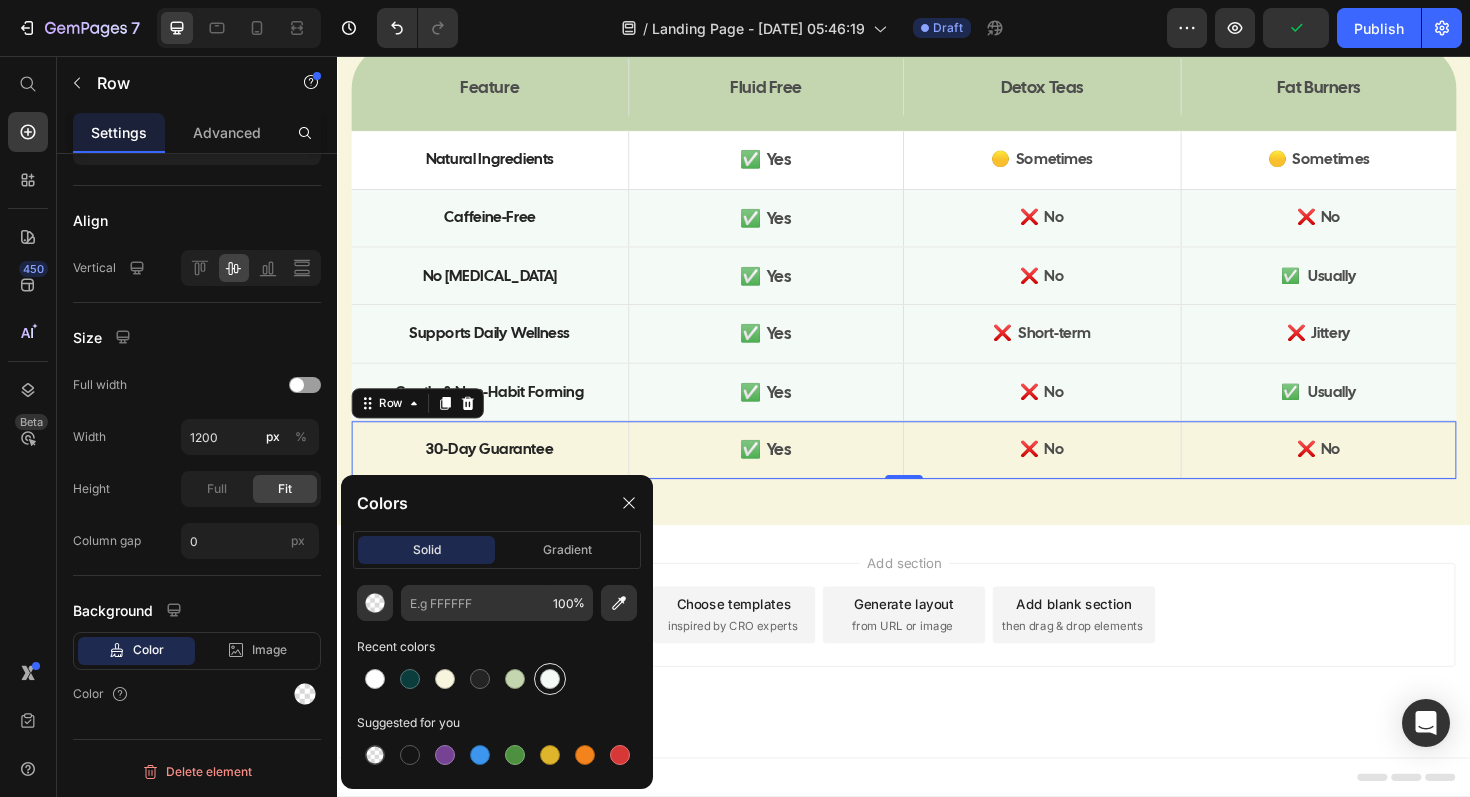 click at bounding box center [550, 679] 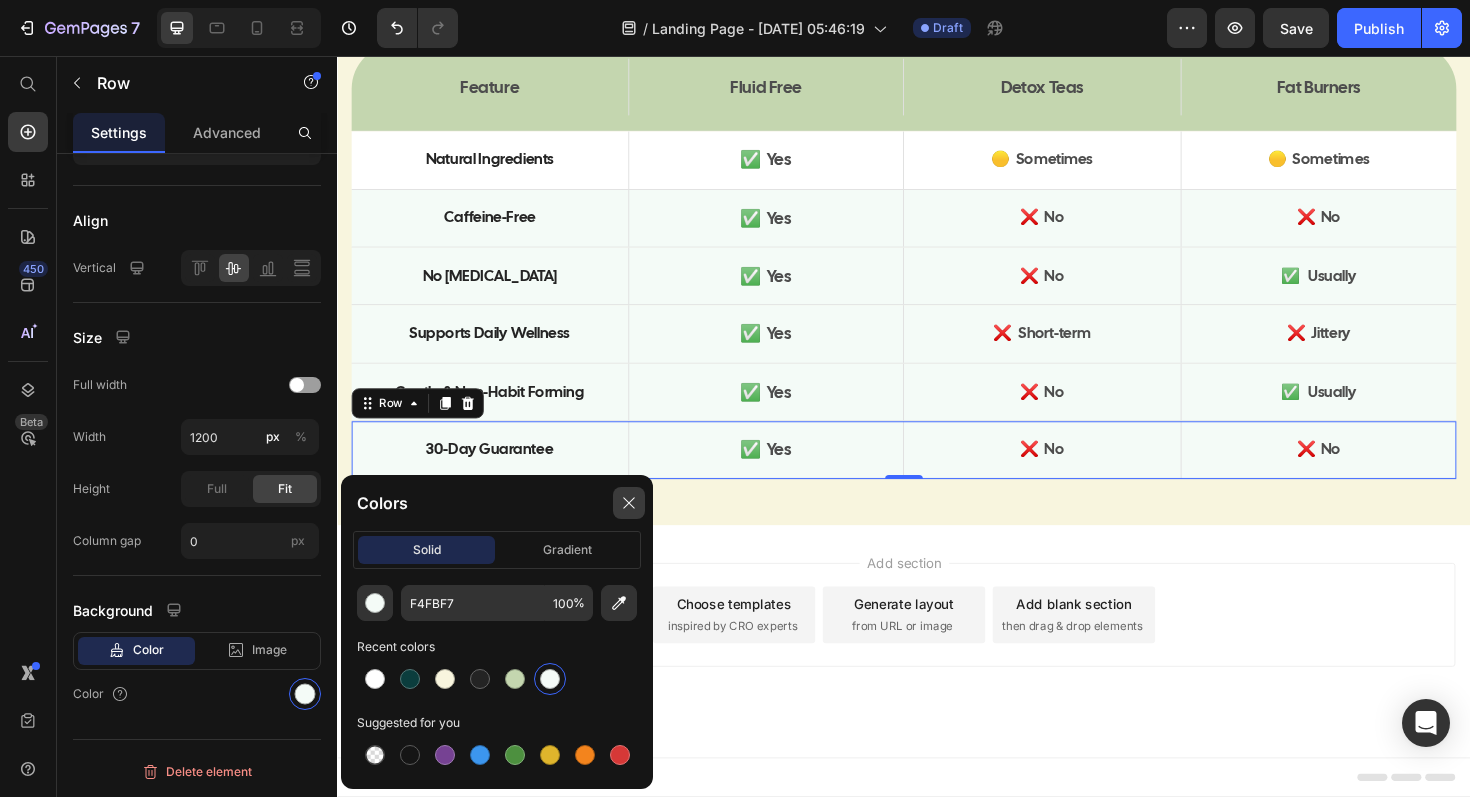 click at bounding box center [629, 503] 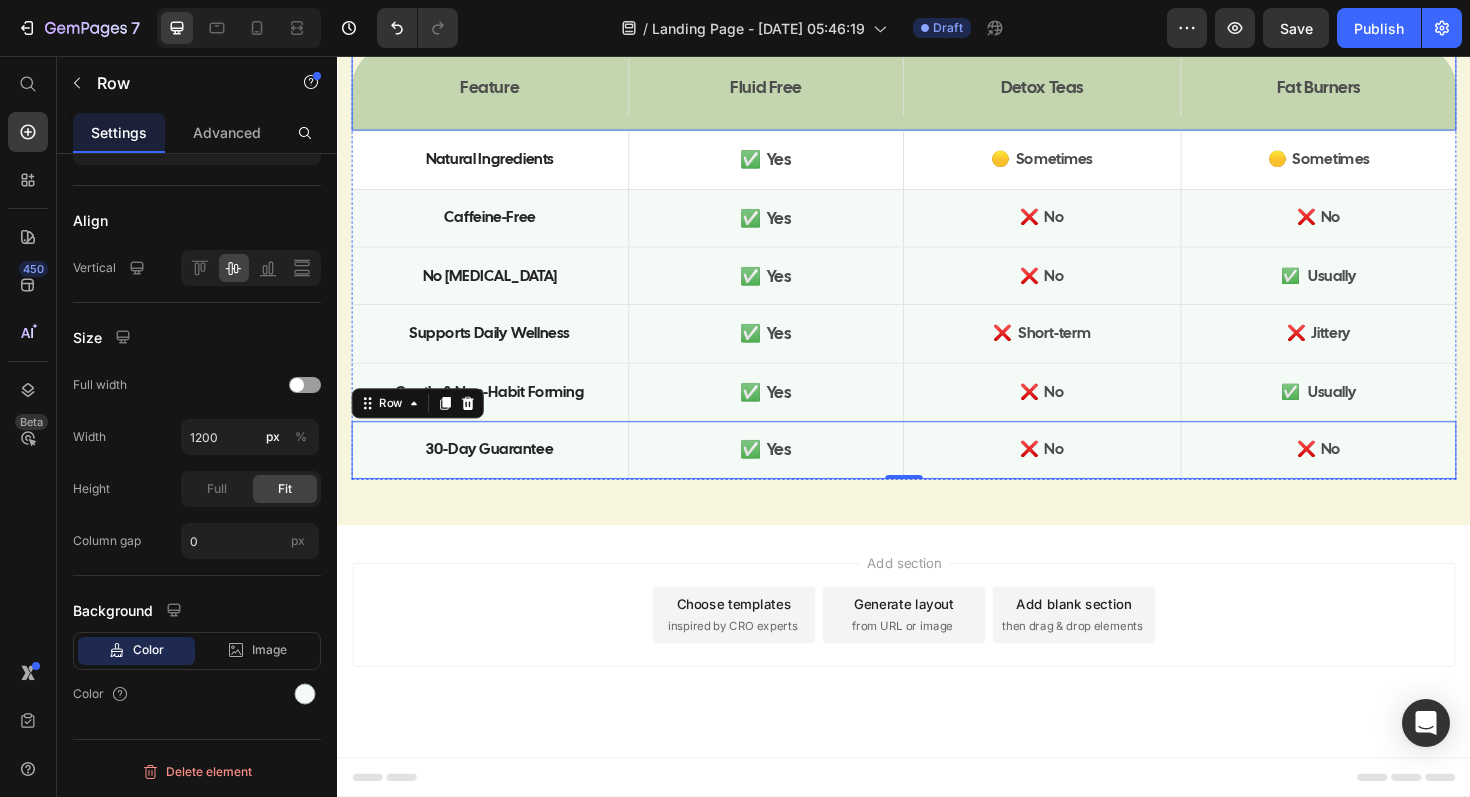 click on "Feature Text Block Fluid Free Text Block Hero Banner Detox Teas Text Block Fat Burners Text Block Hero Banner Row" at bounding box center [937, 89] 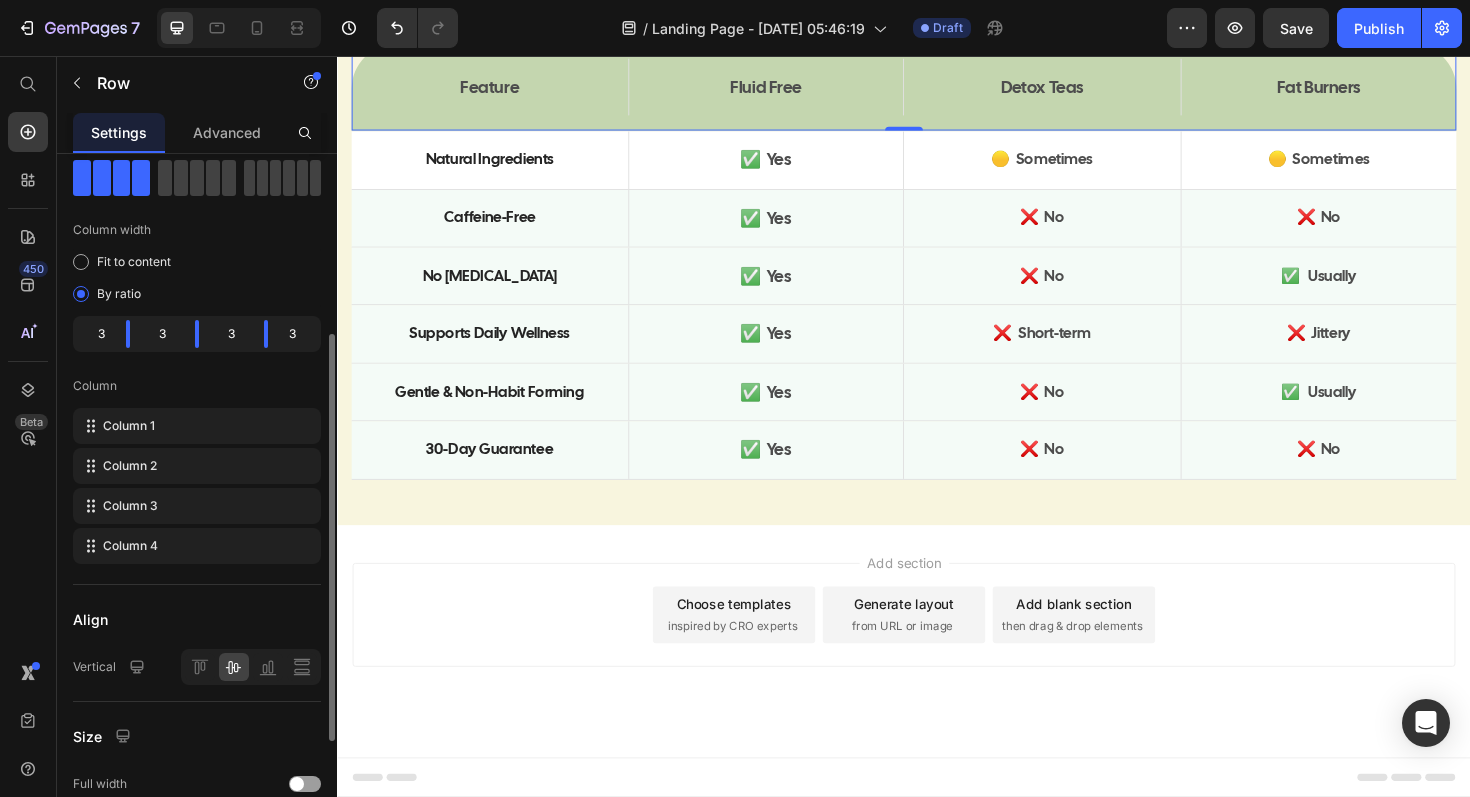 scroll, scrollTop: 0, scrollLeft: 0, axis: both 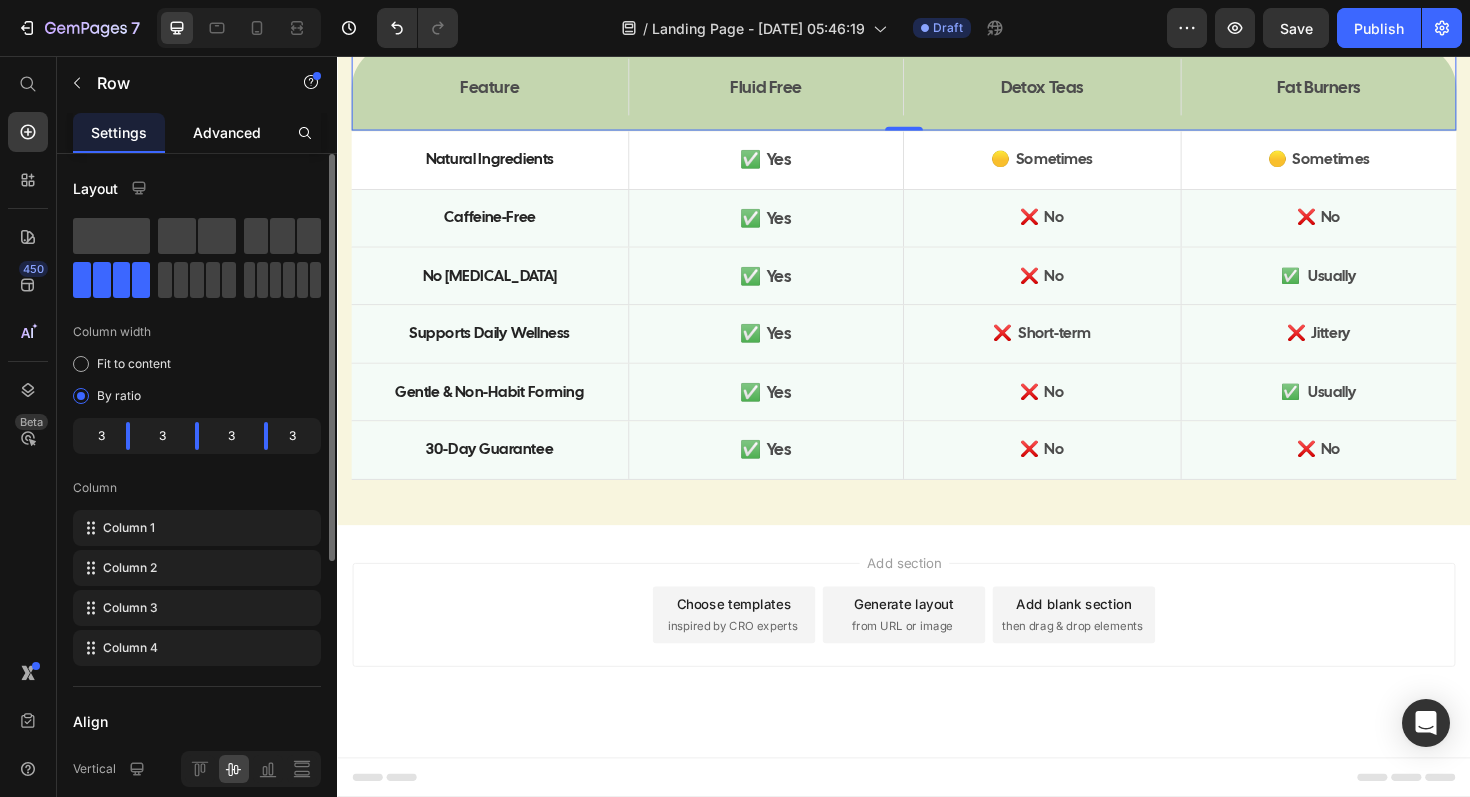 click on "Advanced" at bounding box center [227, 132] 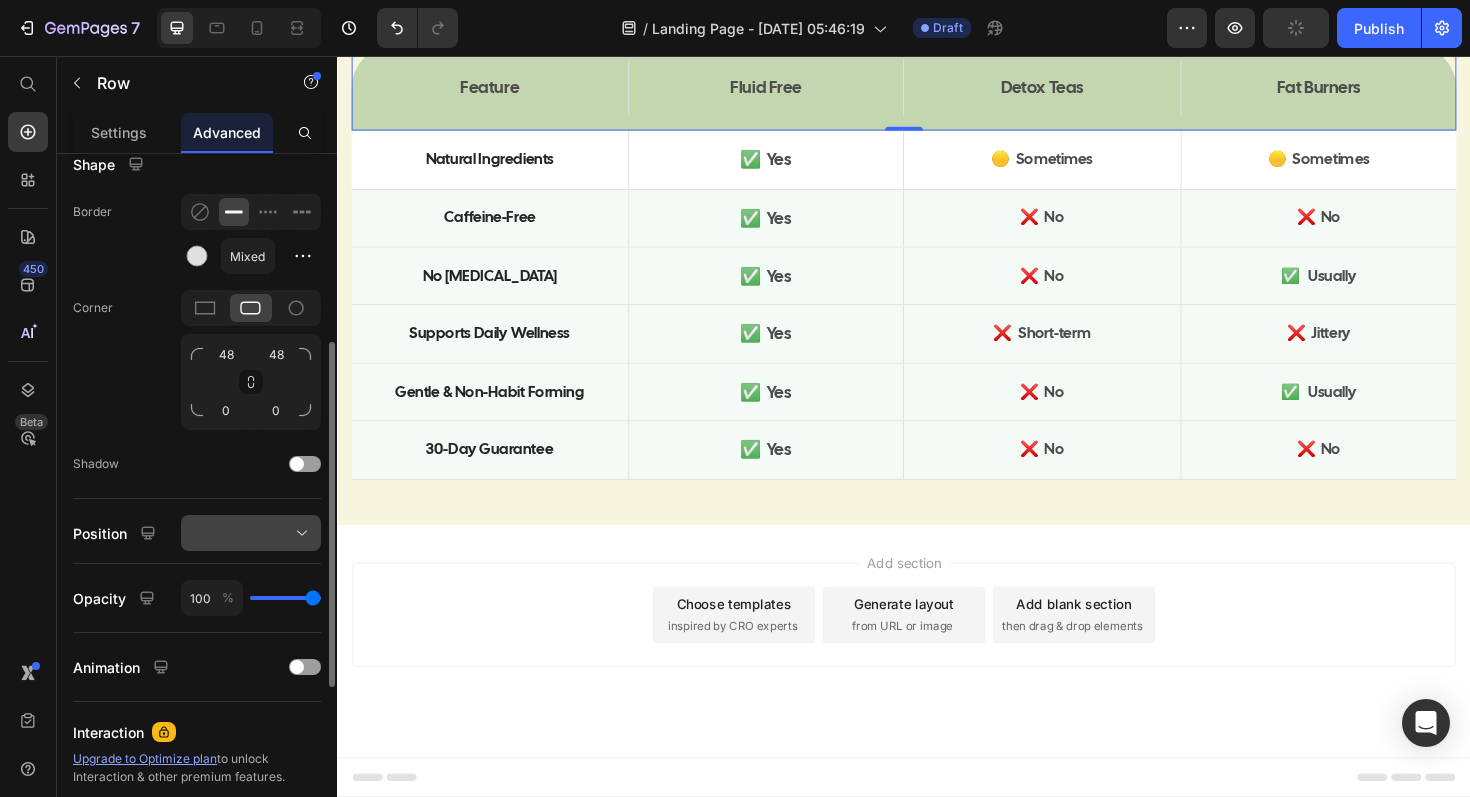 scroll, scrollTop: 572, scrollLeft: 0, axis: vertical 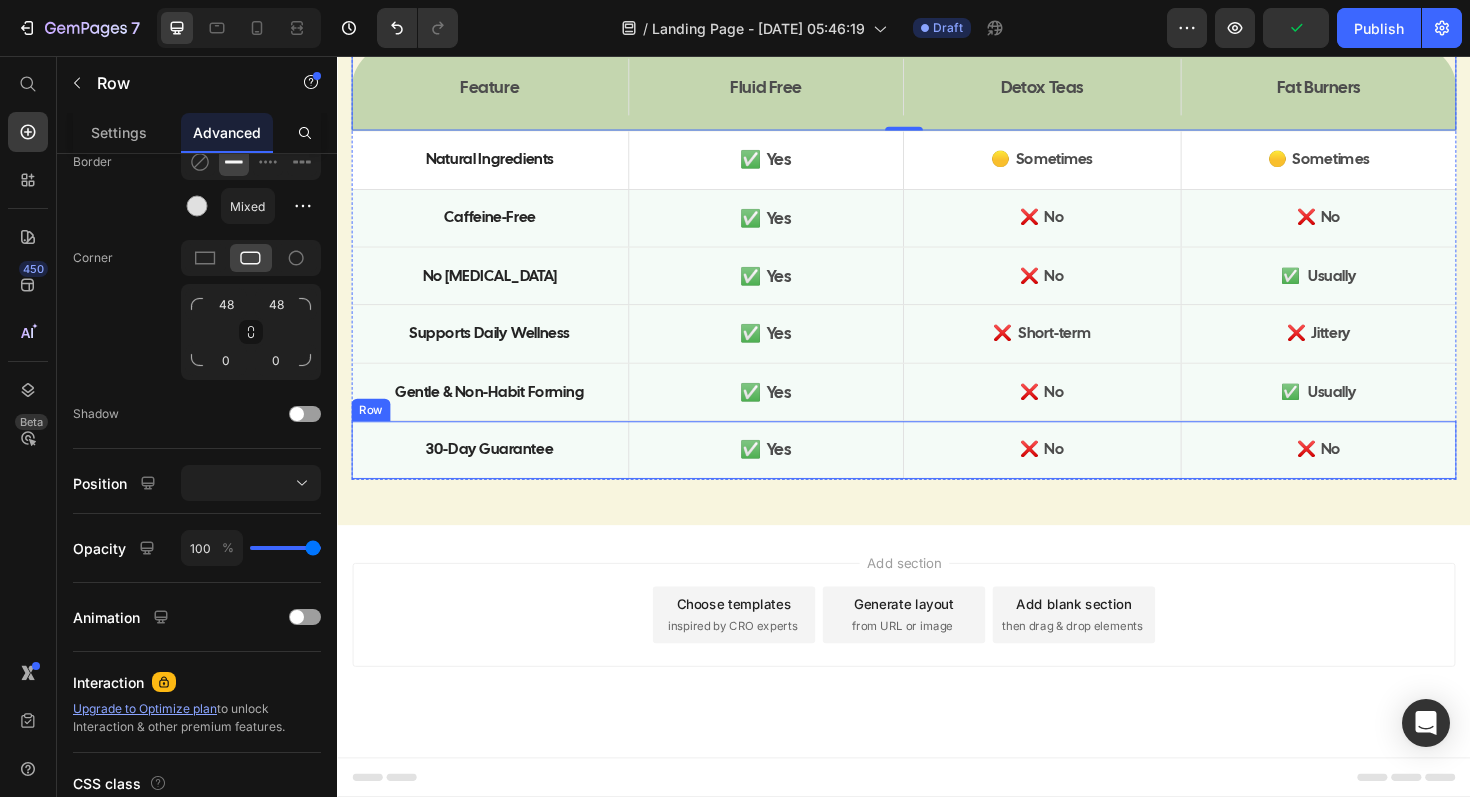 click on "30-Day Guarantee Text Block" at bounding box center (498, 473) 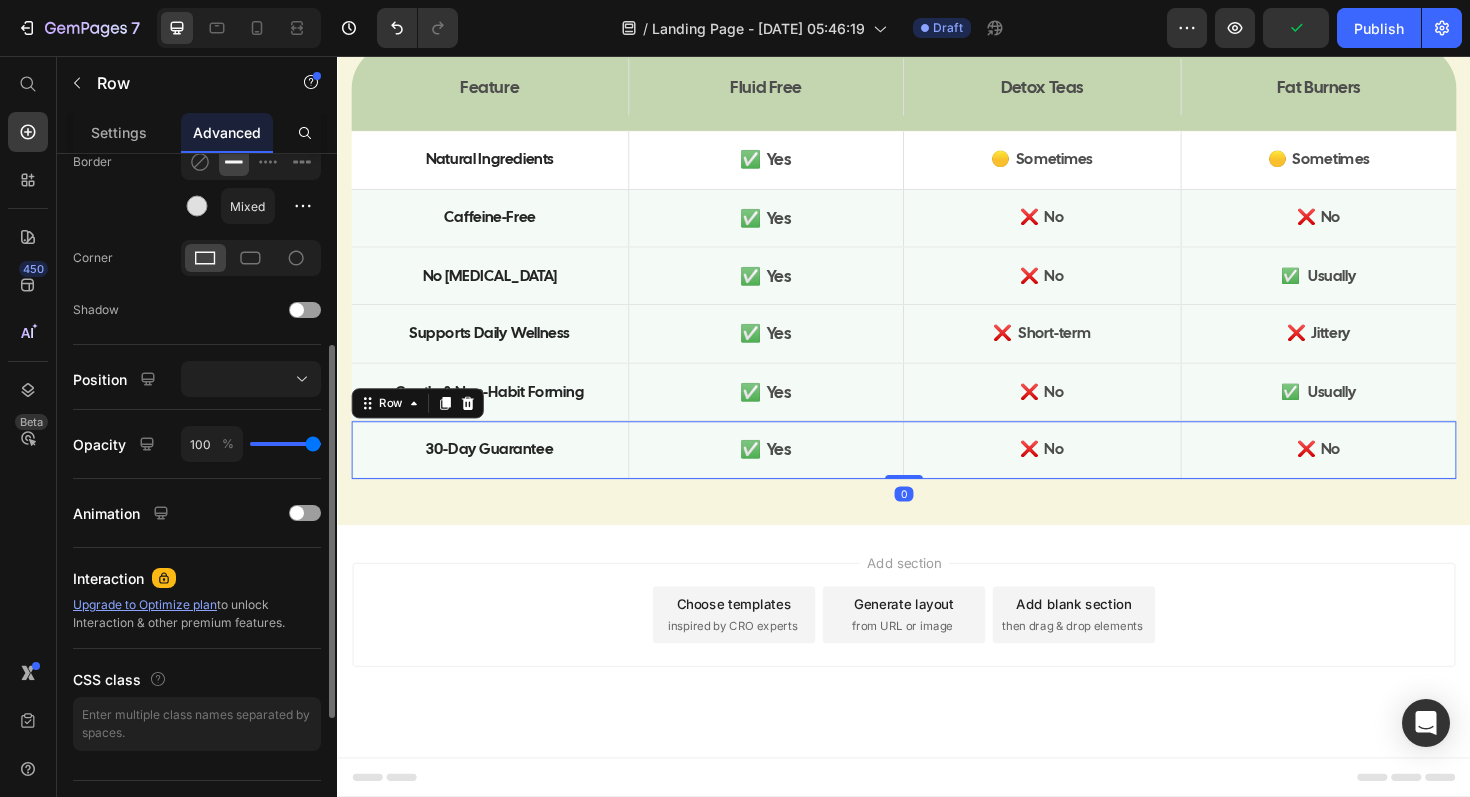 scroll, scrollTop: 175, scrollLeft: 0, axis: vertical 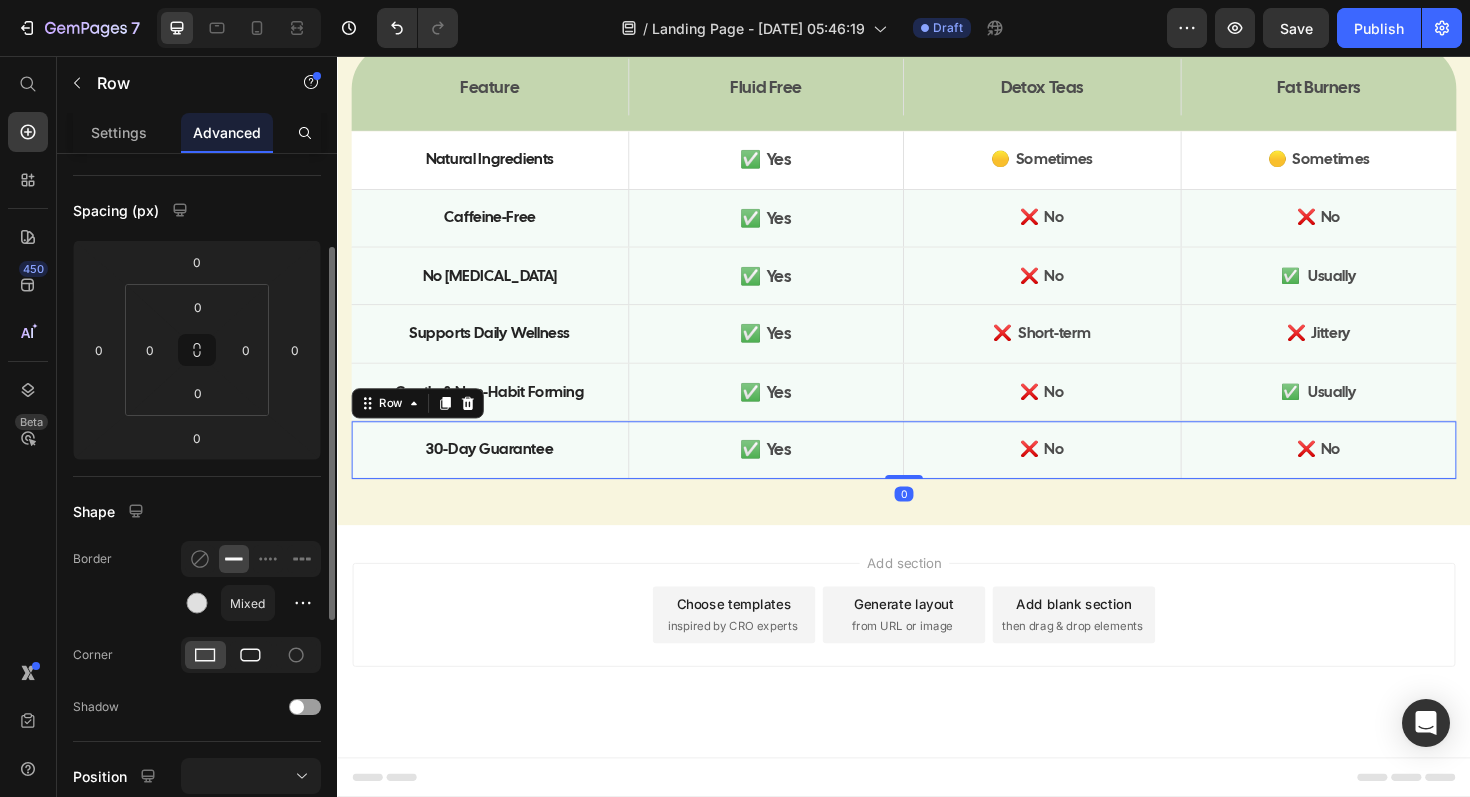 click 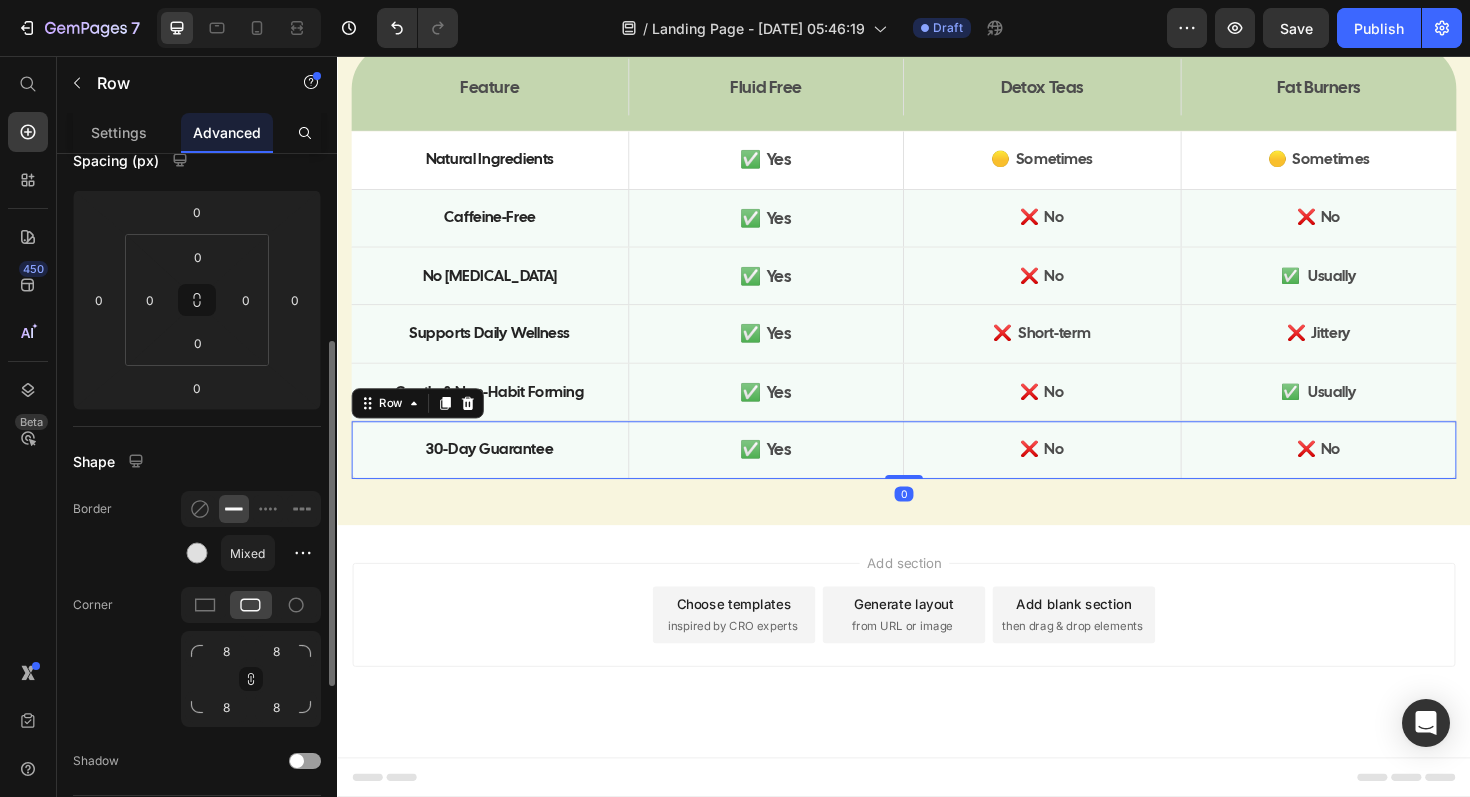 scroll, scrollTop: 342, scrollLeft: 0, axis: vertical 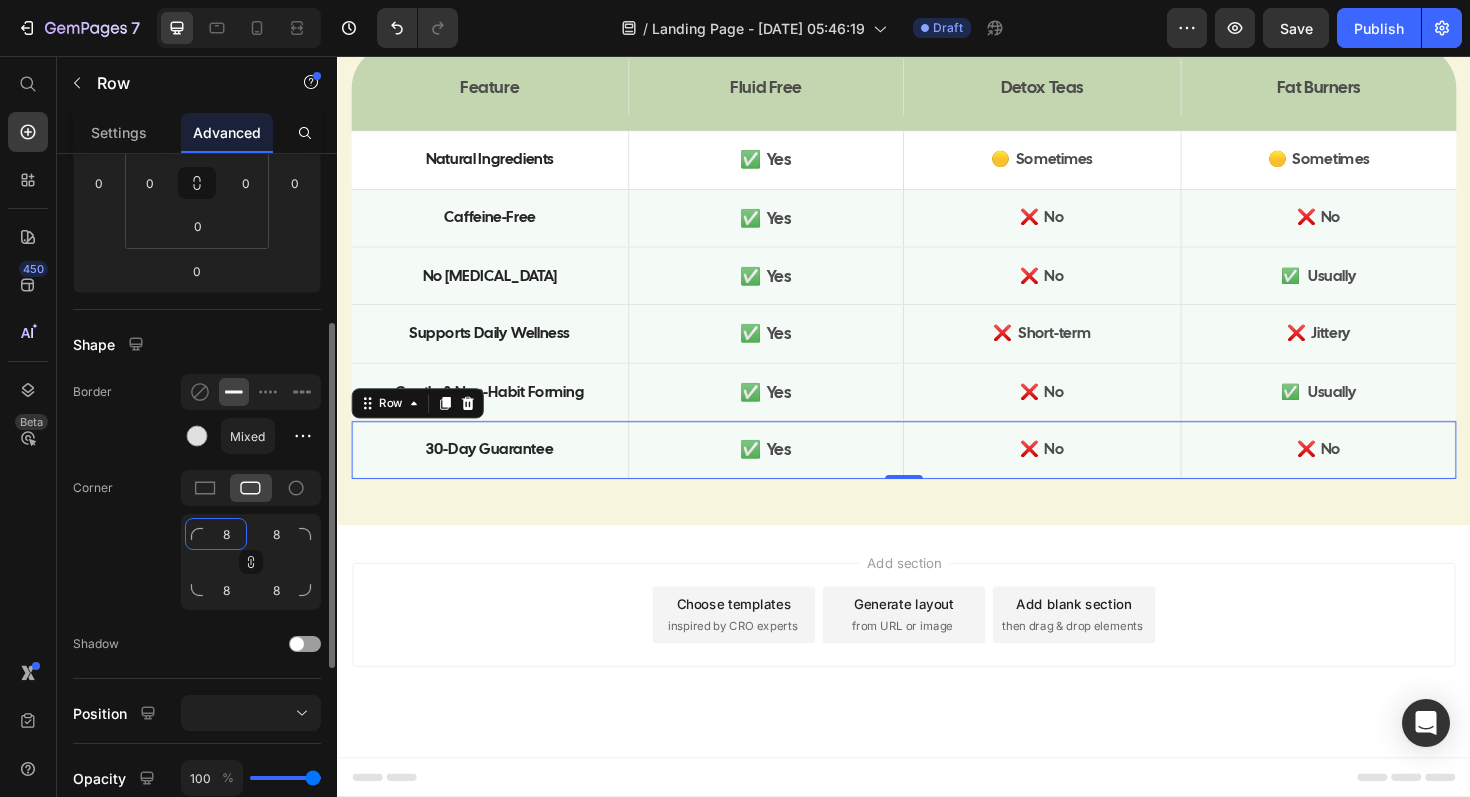 click on "8" 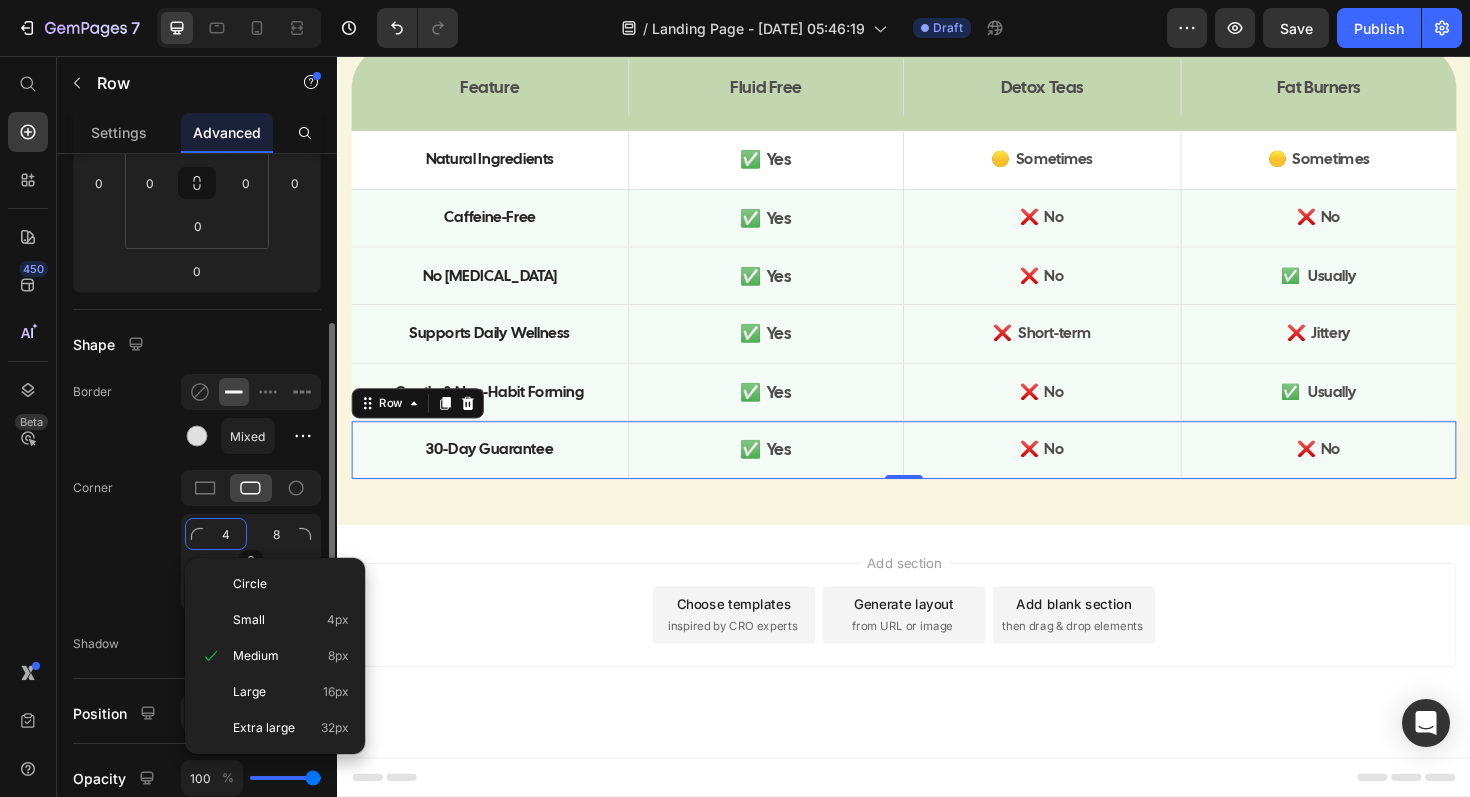 type on "48" 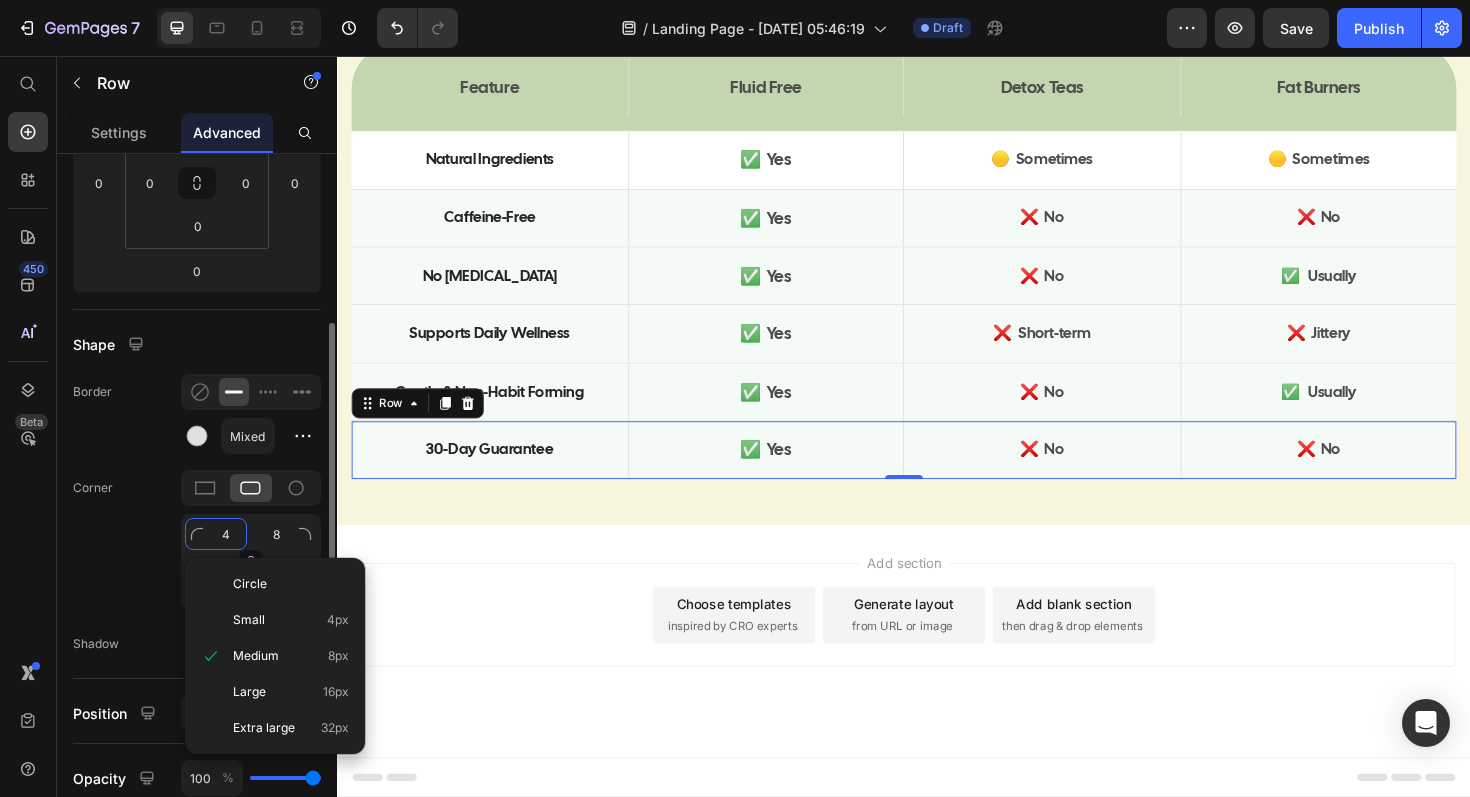type on "48" 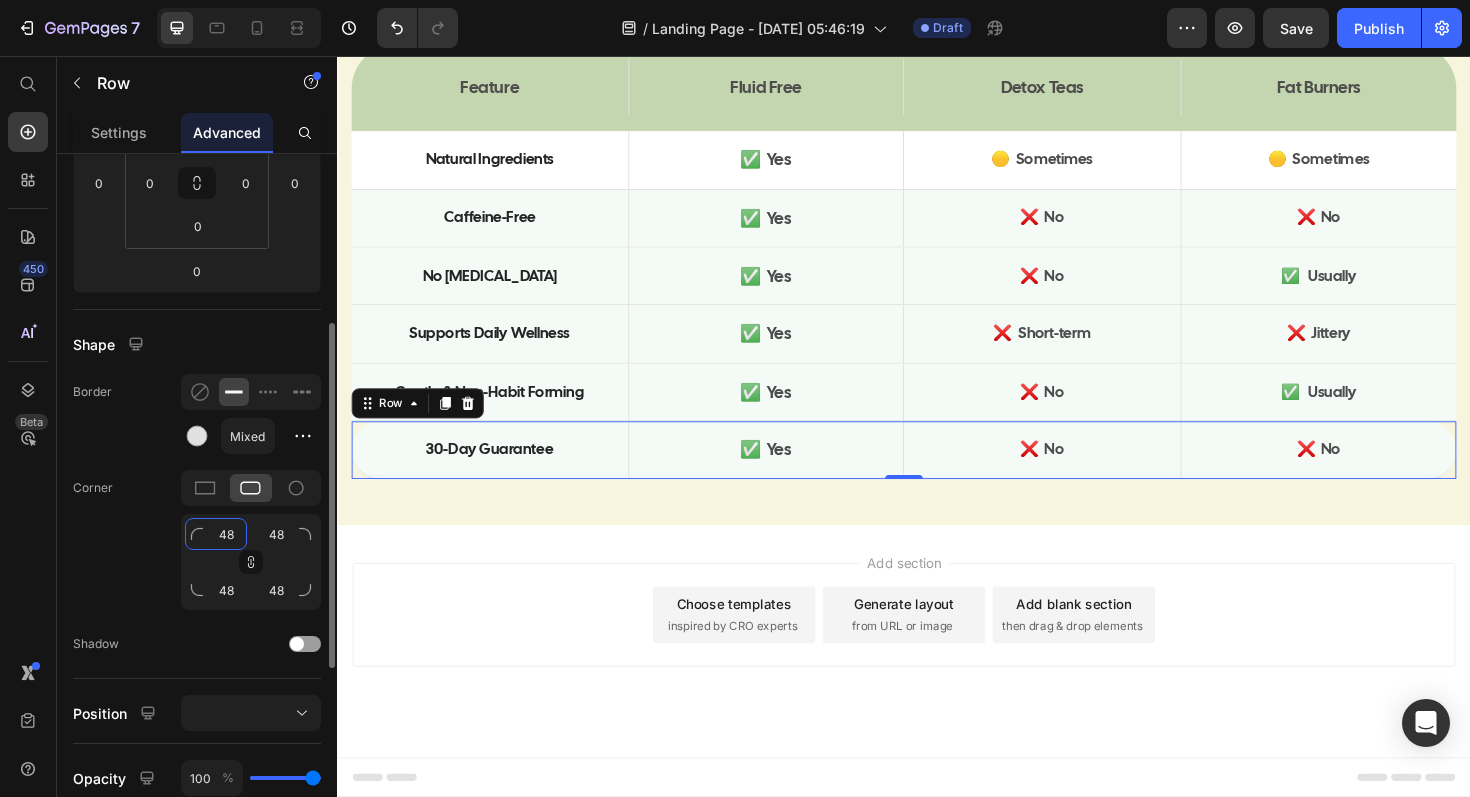 type on "48" 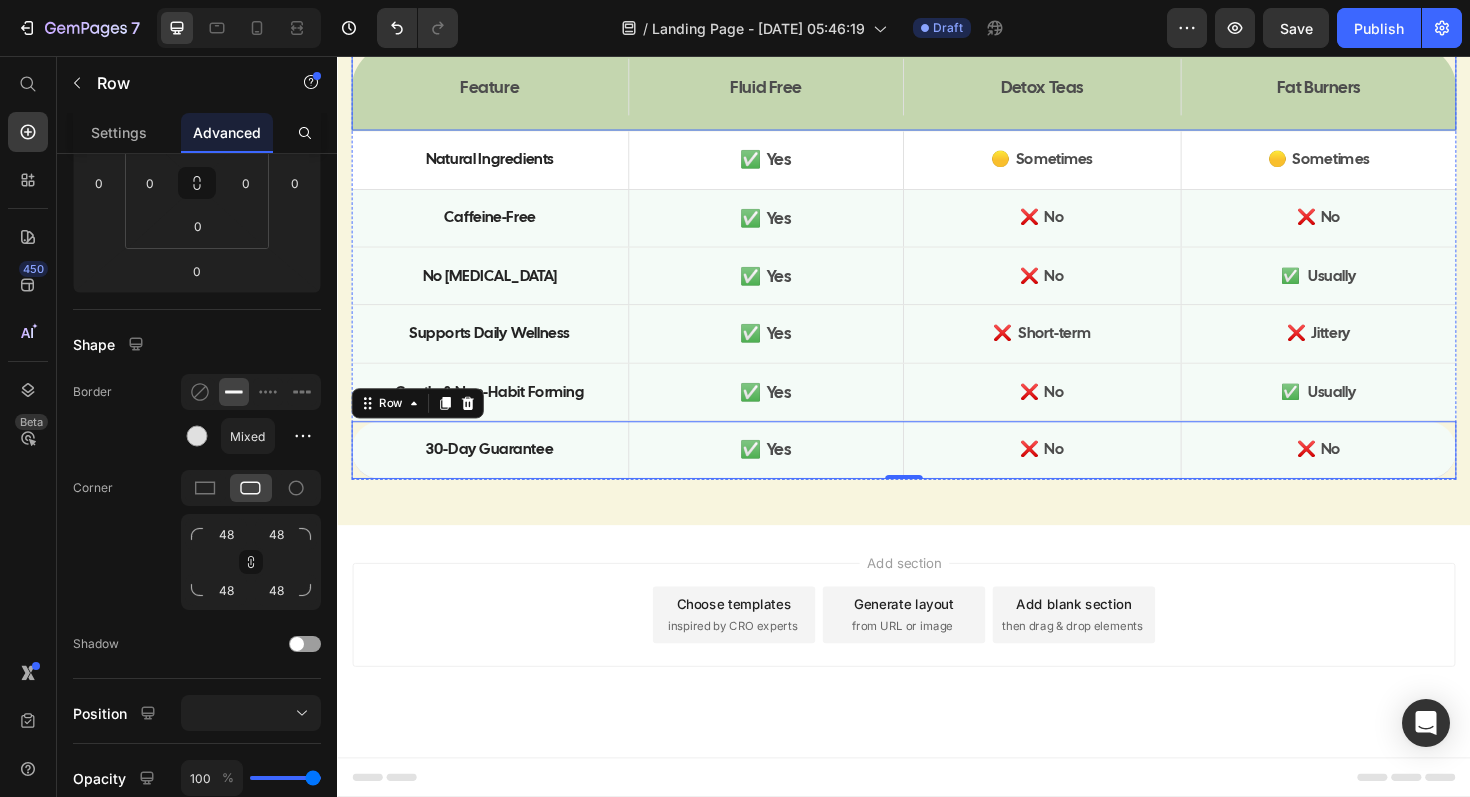 click on "Feature Text Block Fluid Free Text Block Hero Banner Detox Teas Text Block Fat Burners Text Block Hero Banner Row" at bounding box center [937, 89] 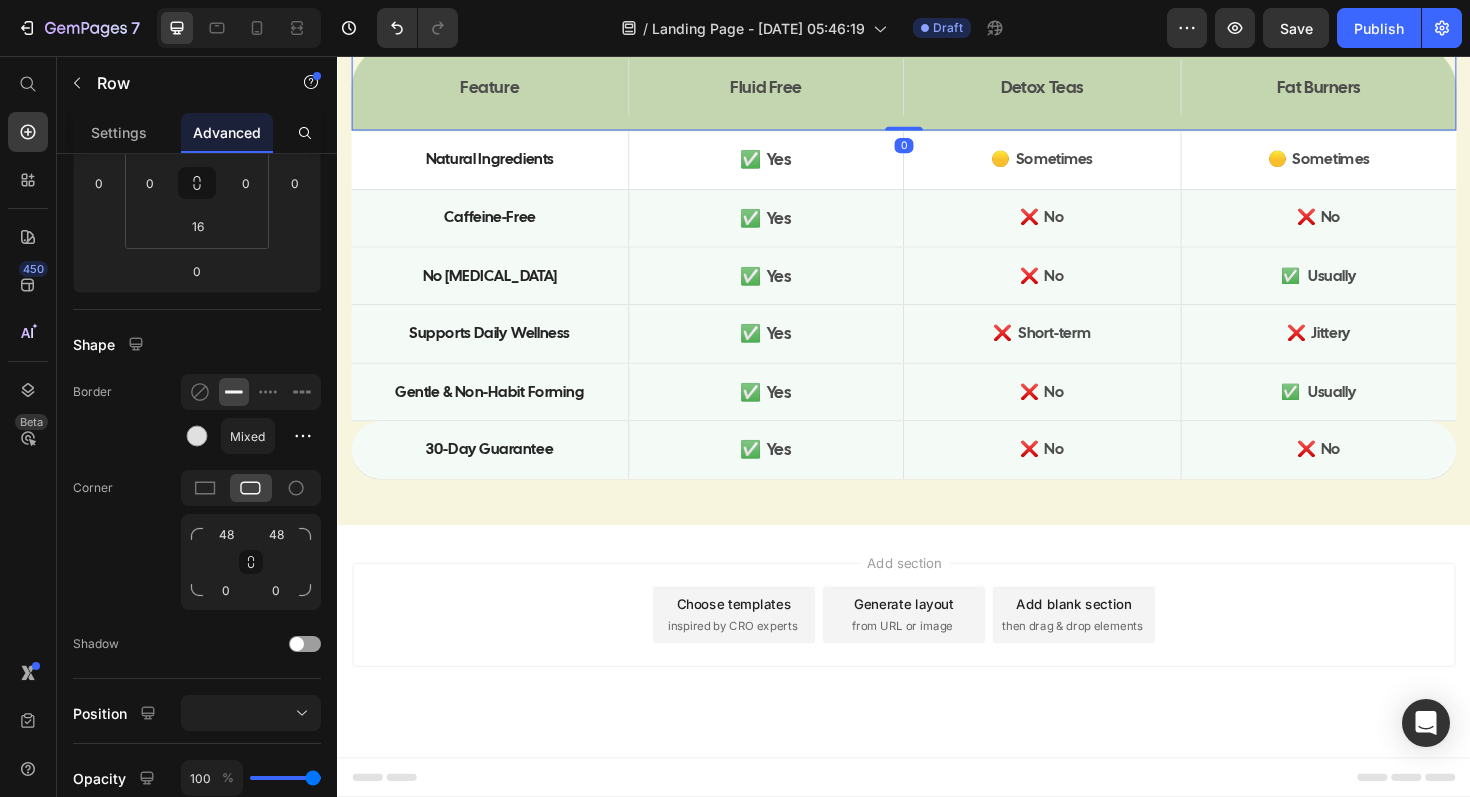 click on "Feature Text Block Fluid Free Text Block Hero Banner Detox Teas Text Block Fat Burners Text Block Hero Banner Row   0" at bounding box center [937, 89] 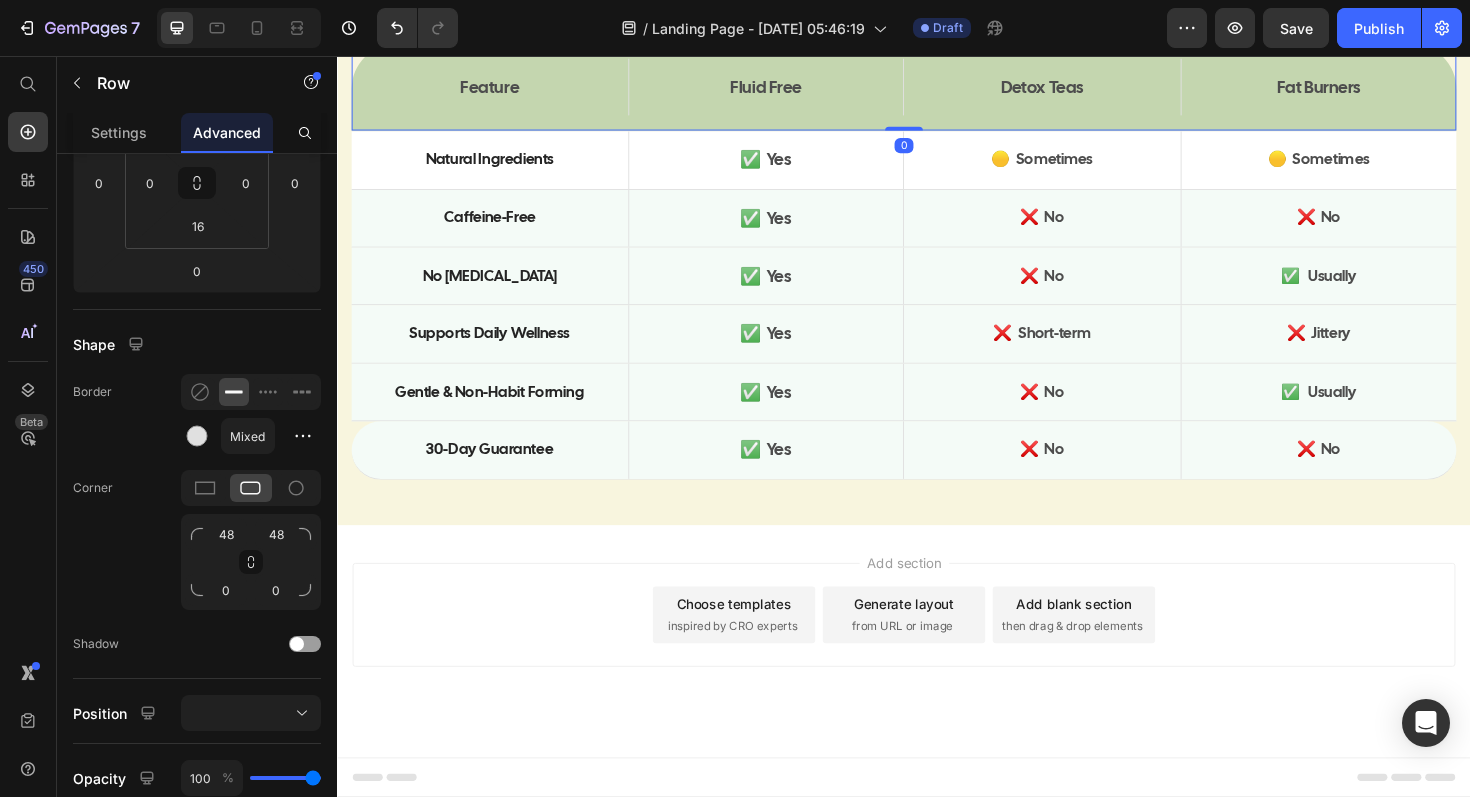 click on "Feature Text Block Fluid Free Text Block Hero Banner Detox Teas Text Block Fat Burners Text Block Hero Banner Row   0" at bounding box center [937, 89] 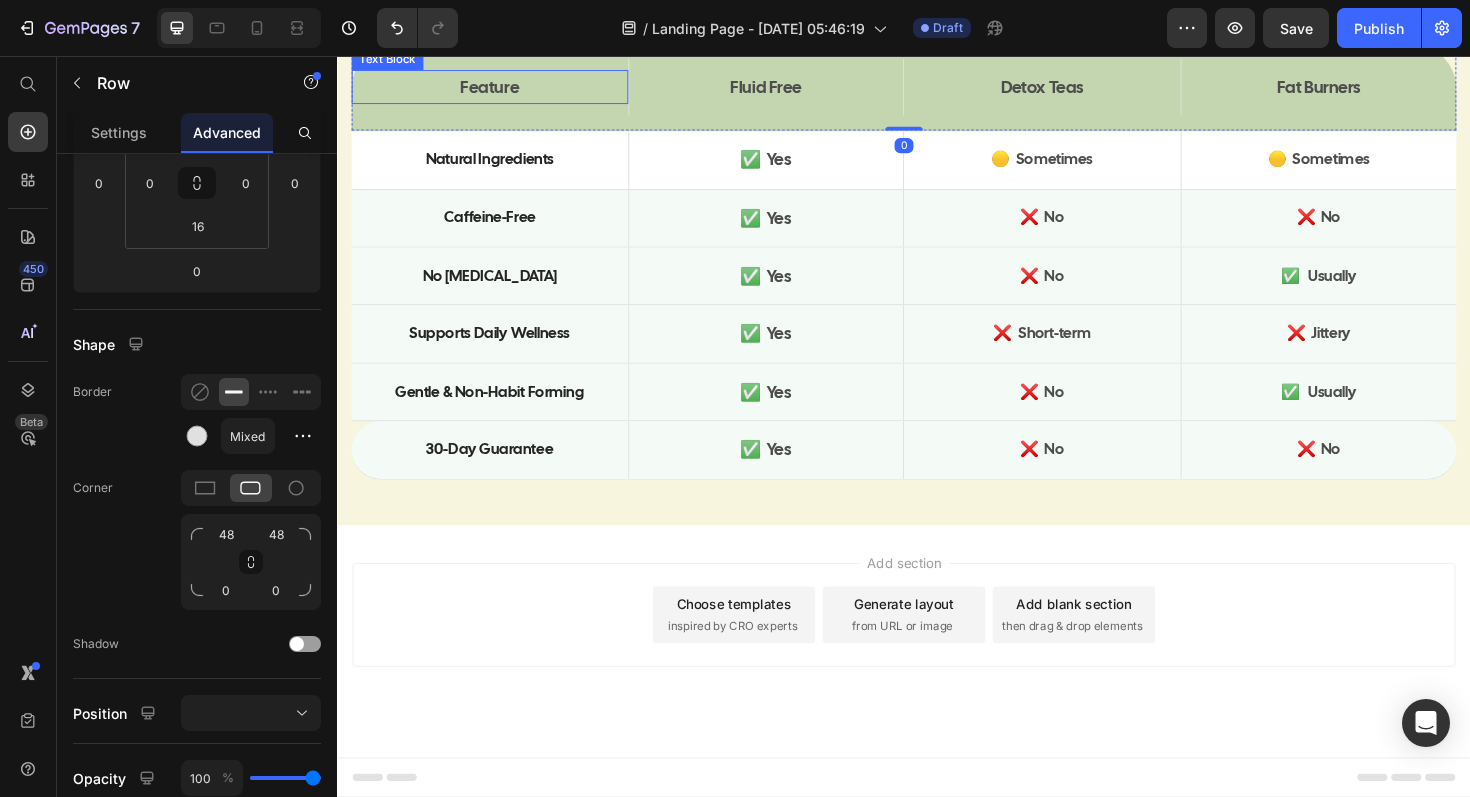 click on "Feature" at bounding box center (498, 89) 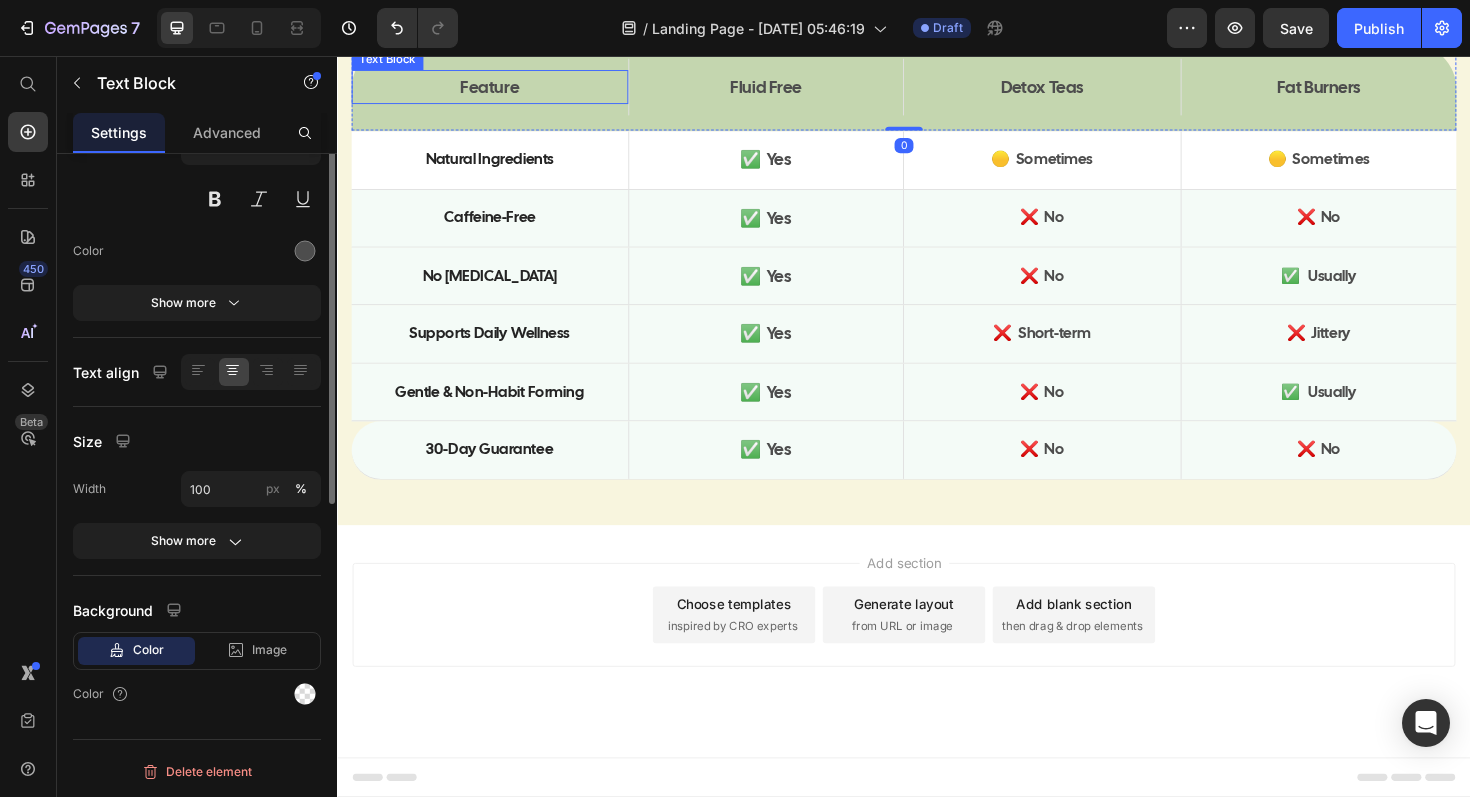 scroll, scrollTop: 0, scrollLeft: 0, axis: both 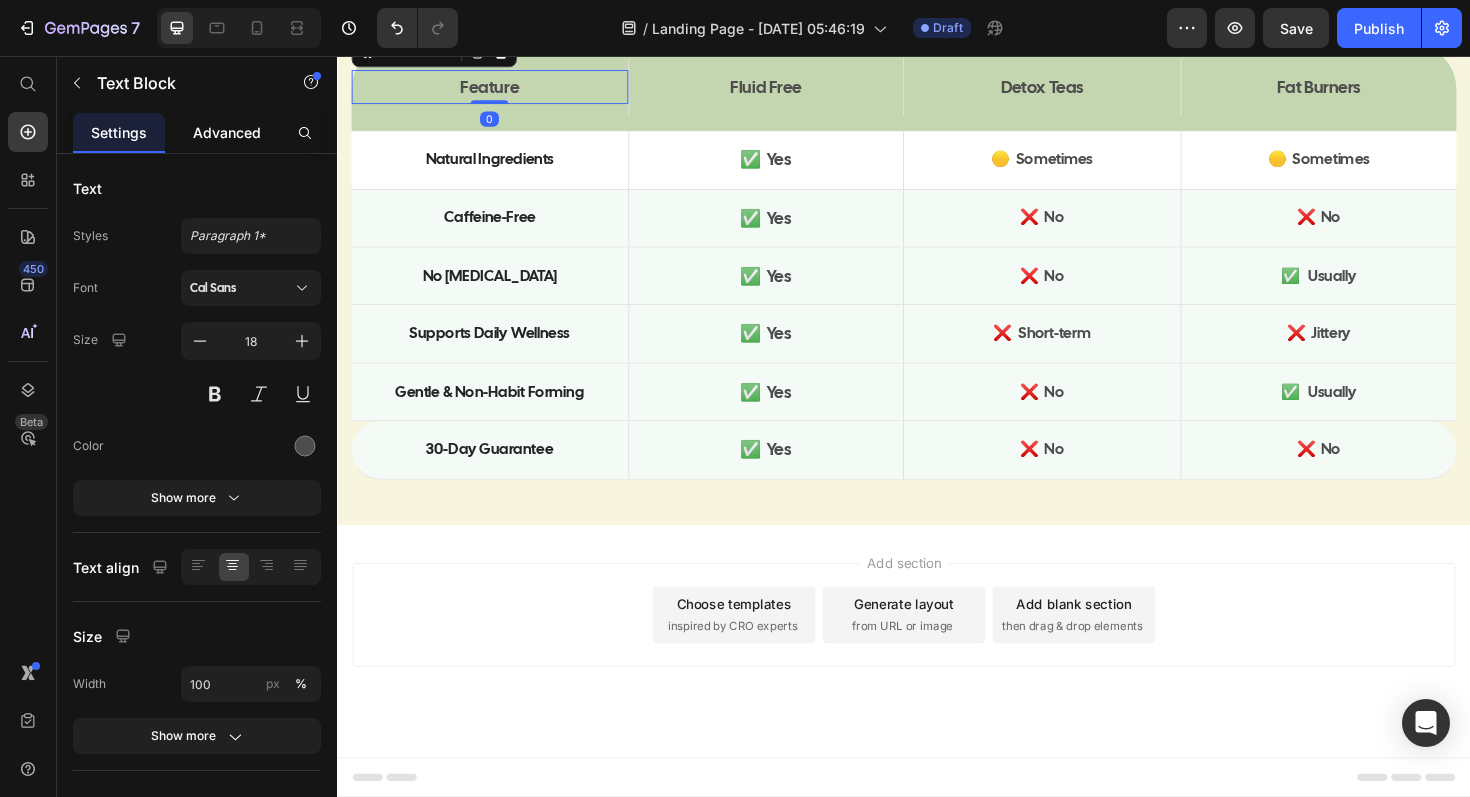 click on "Advanced" at bounding box center (227, 132) 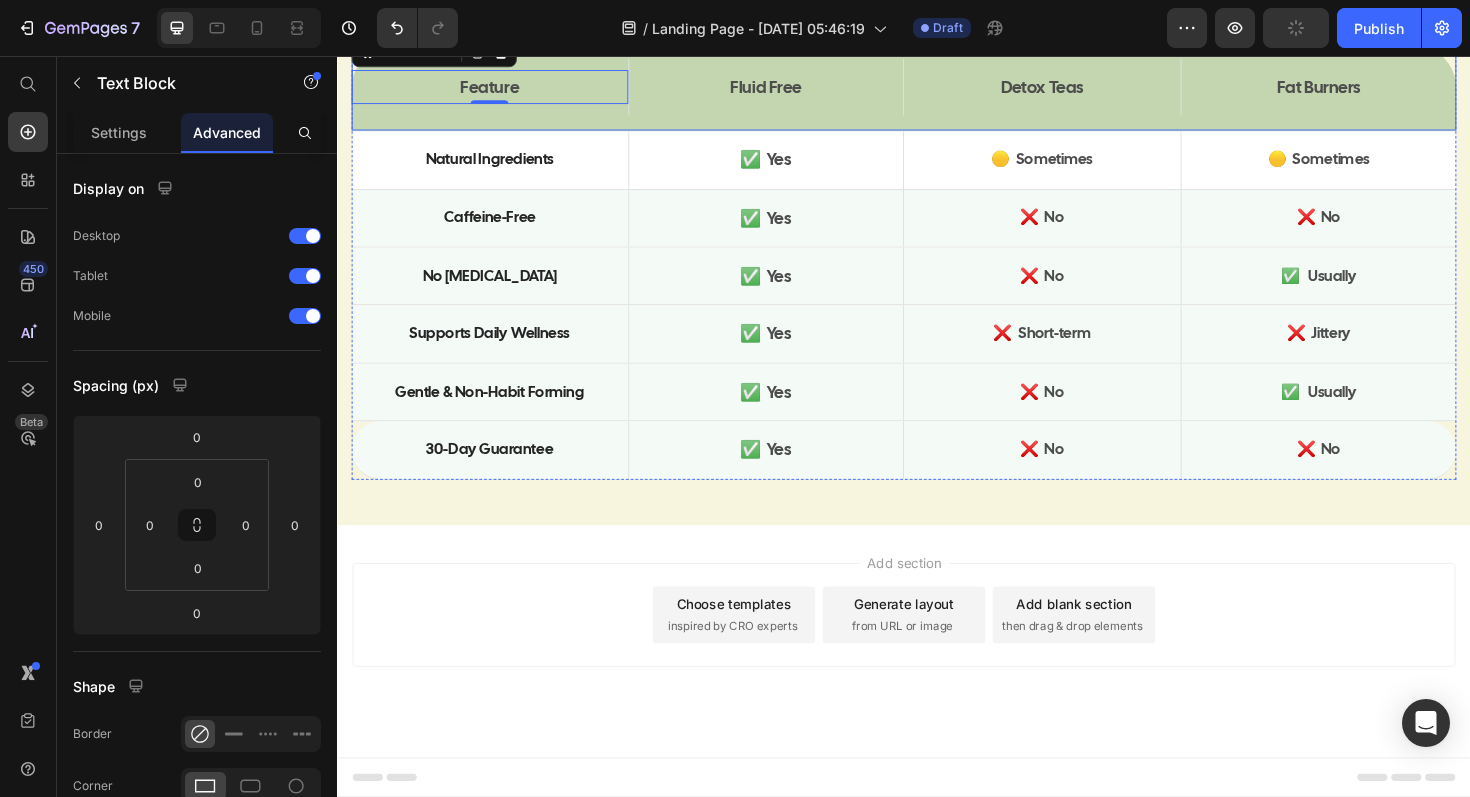click on "Feature Text Block   0 Fluid Free Text Block Hero Banner Detox Teas Text Block Fat Burners Text Block Hero Banner Row" at bounding box center (937, 89) 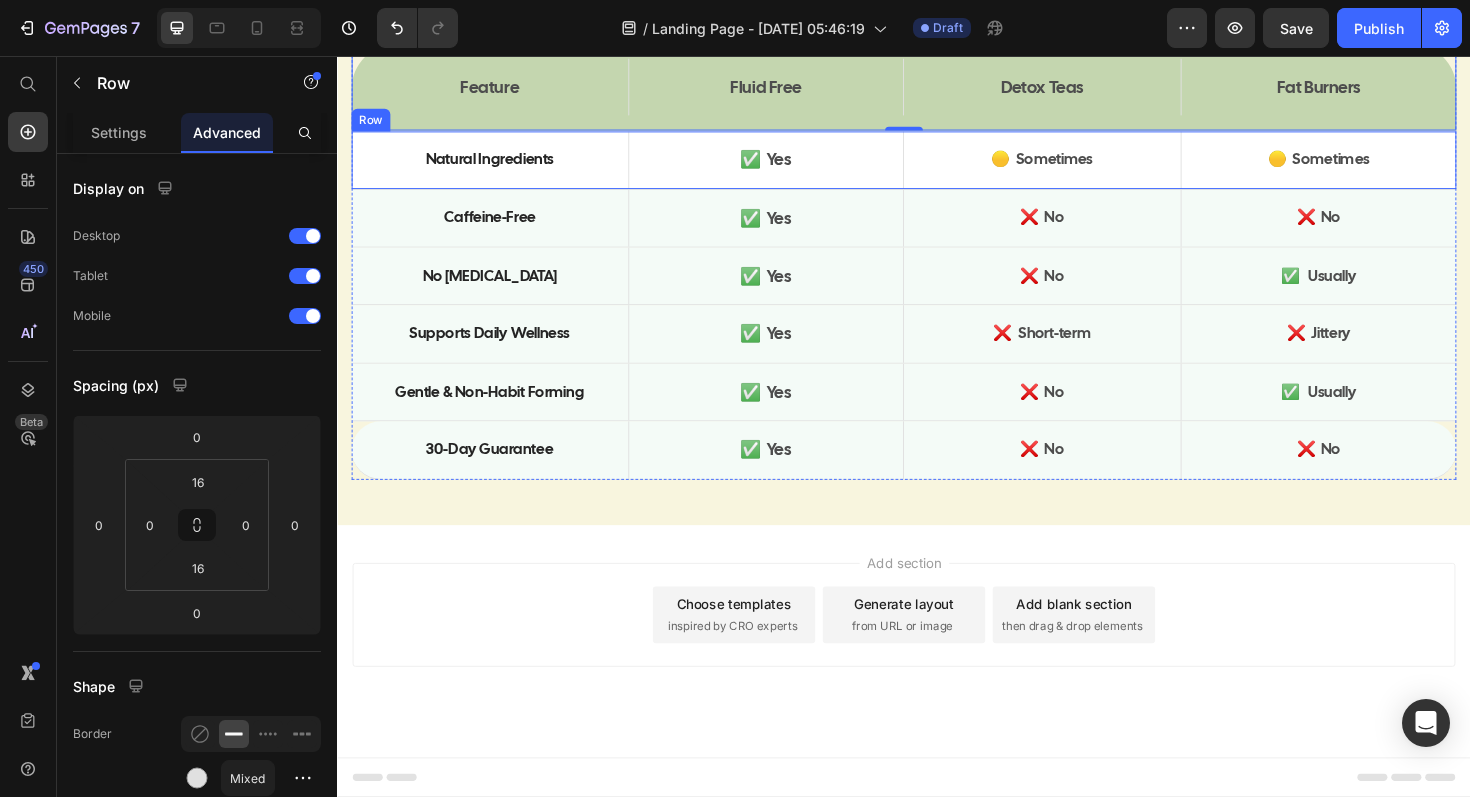 click on "Natural Ingredients Text Block" at bounding box center (498, 166) 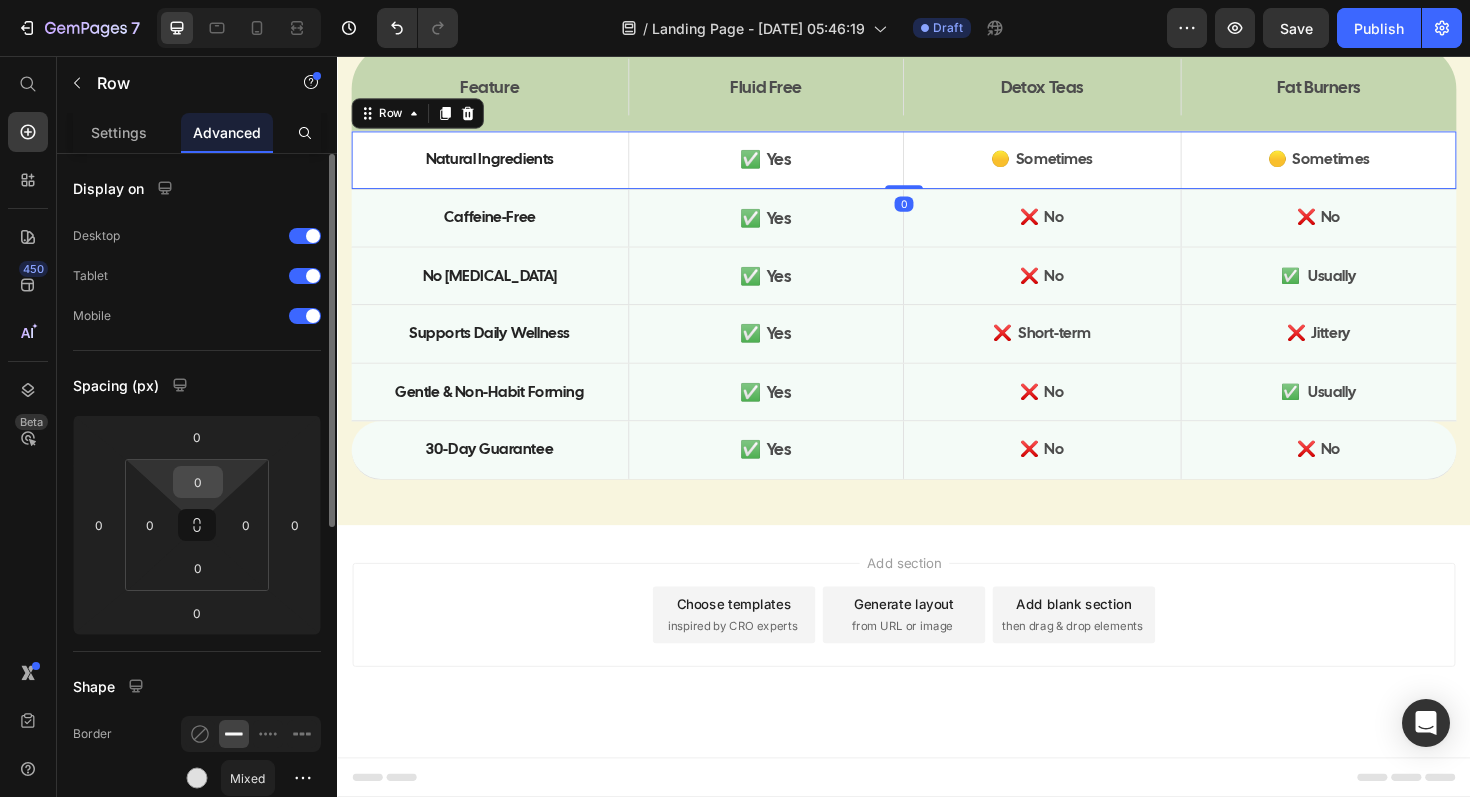 click on "0" at bounding box center (198, 482) 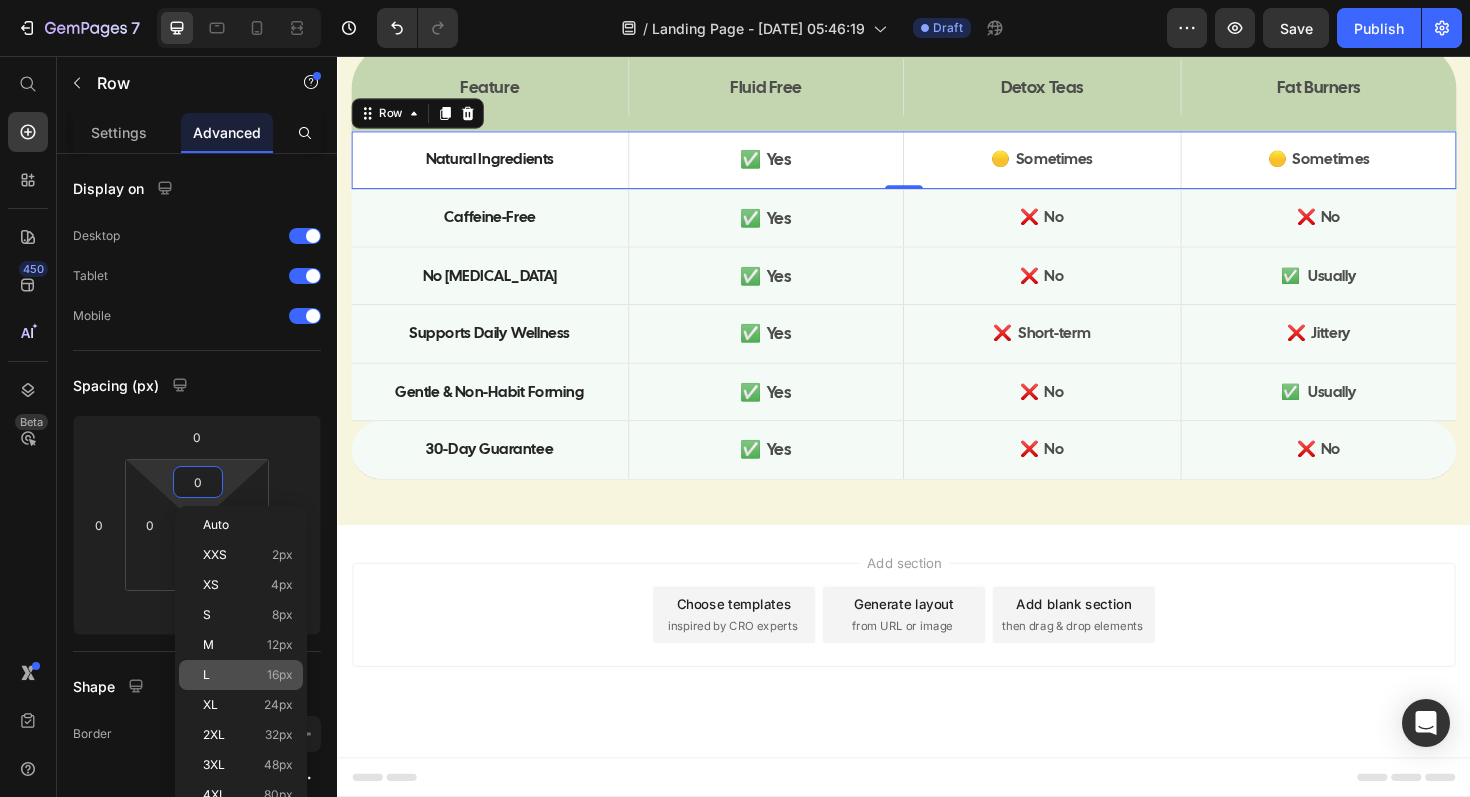 click on "L 16px" at bounding box center (248, 675) 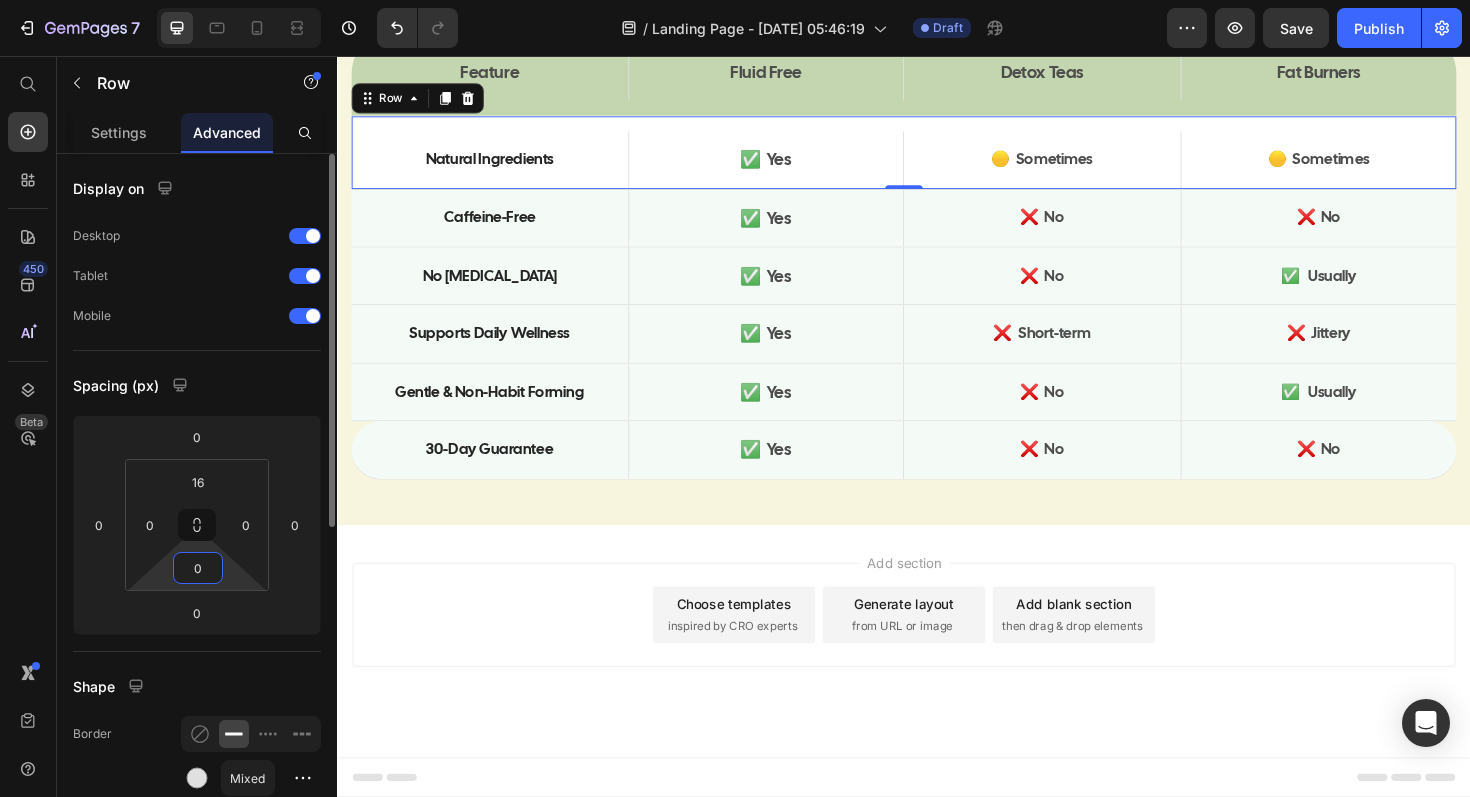 click on "0" at bounding box center (198, 568) 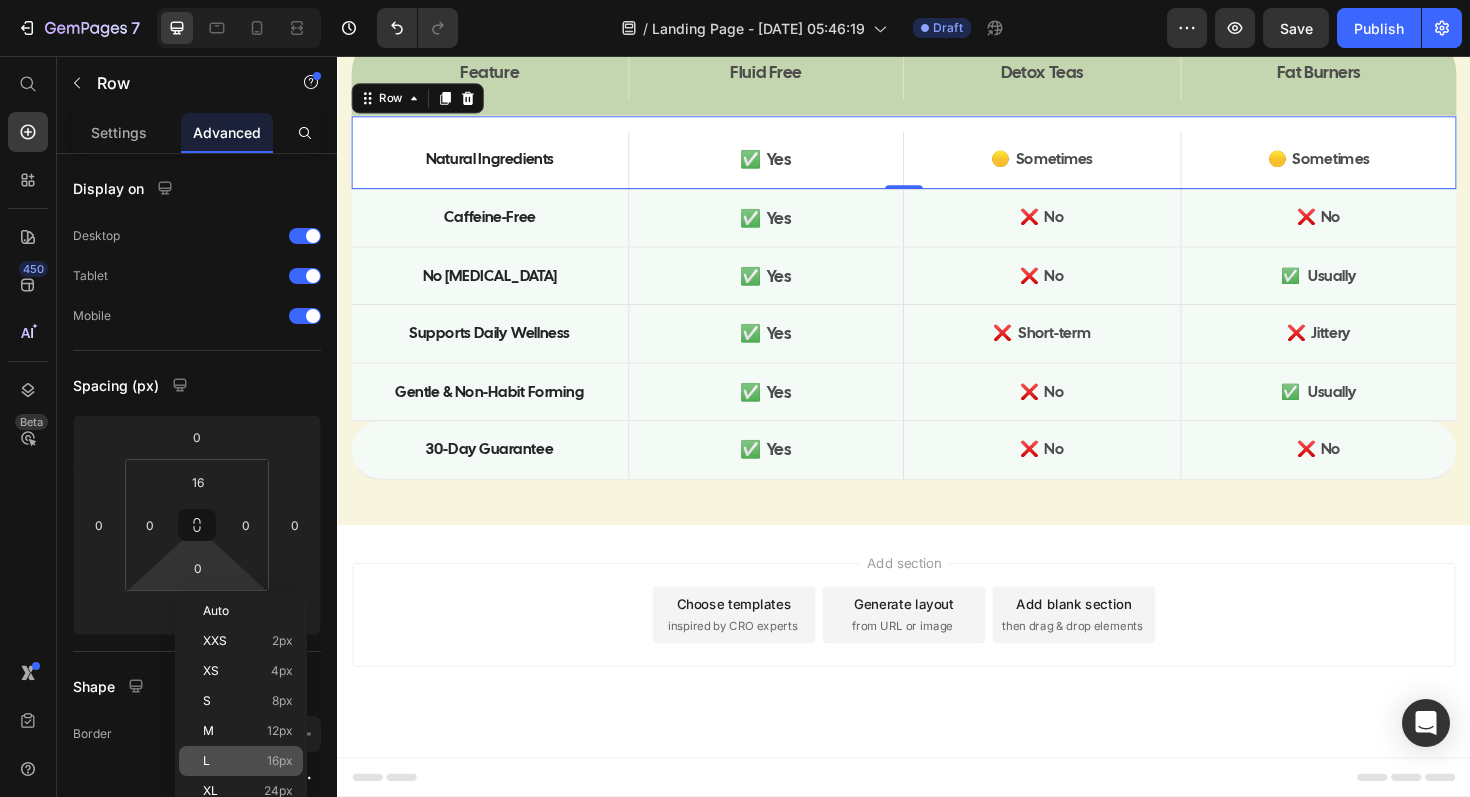 click on "L 16px" at bounding box center [248, 761] 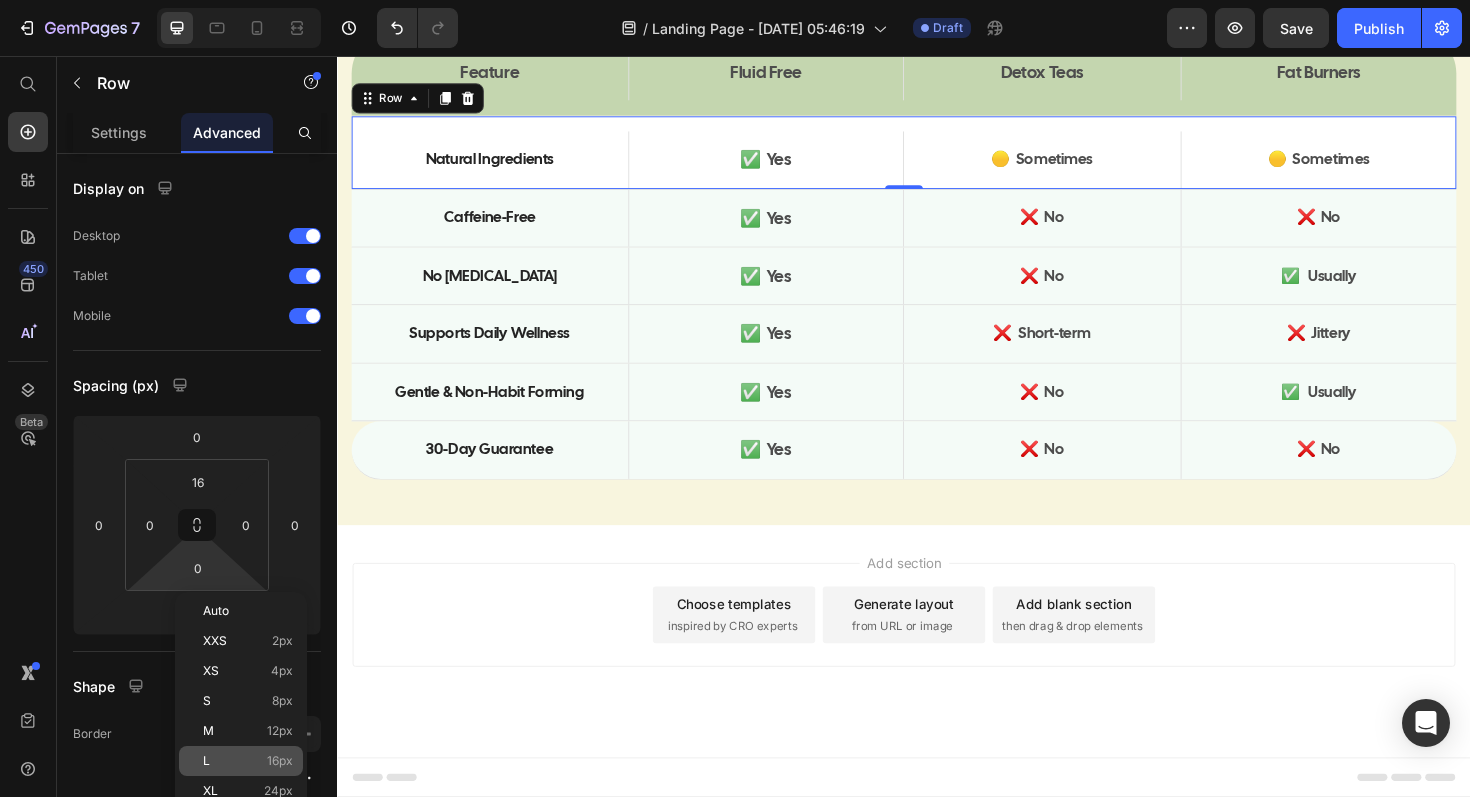 type on "16" 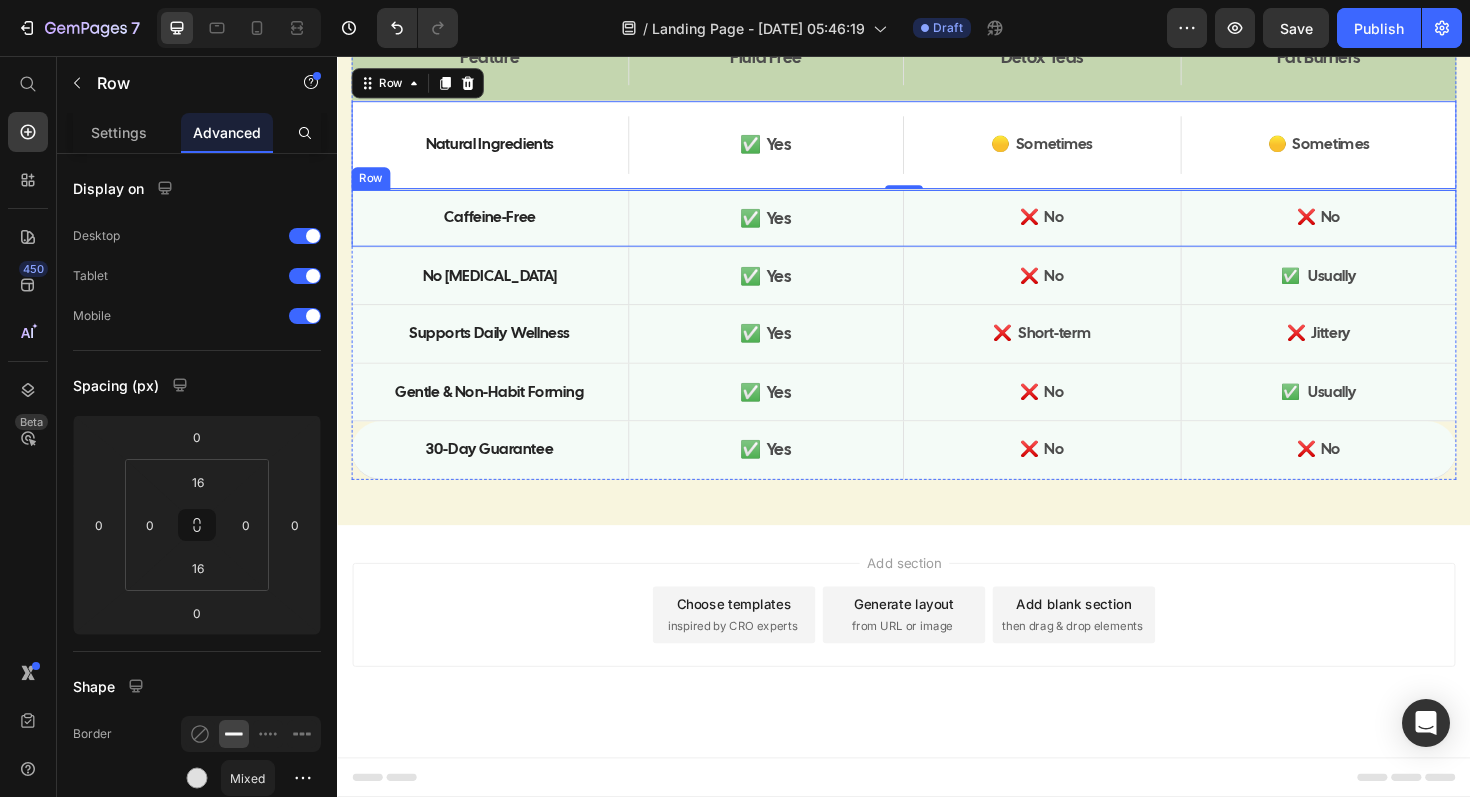 click on "Caffeine-Free Text Block" at bounding box center (498, 228) 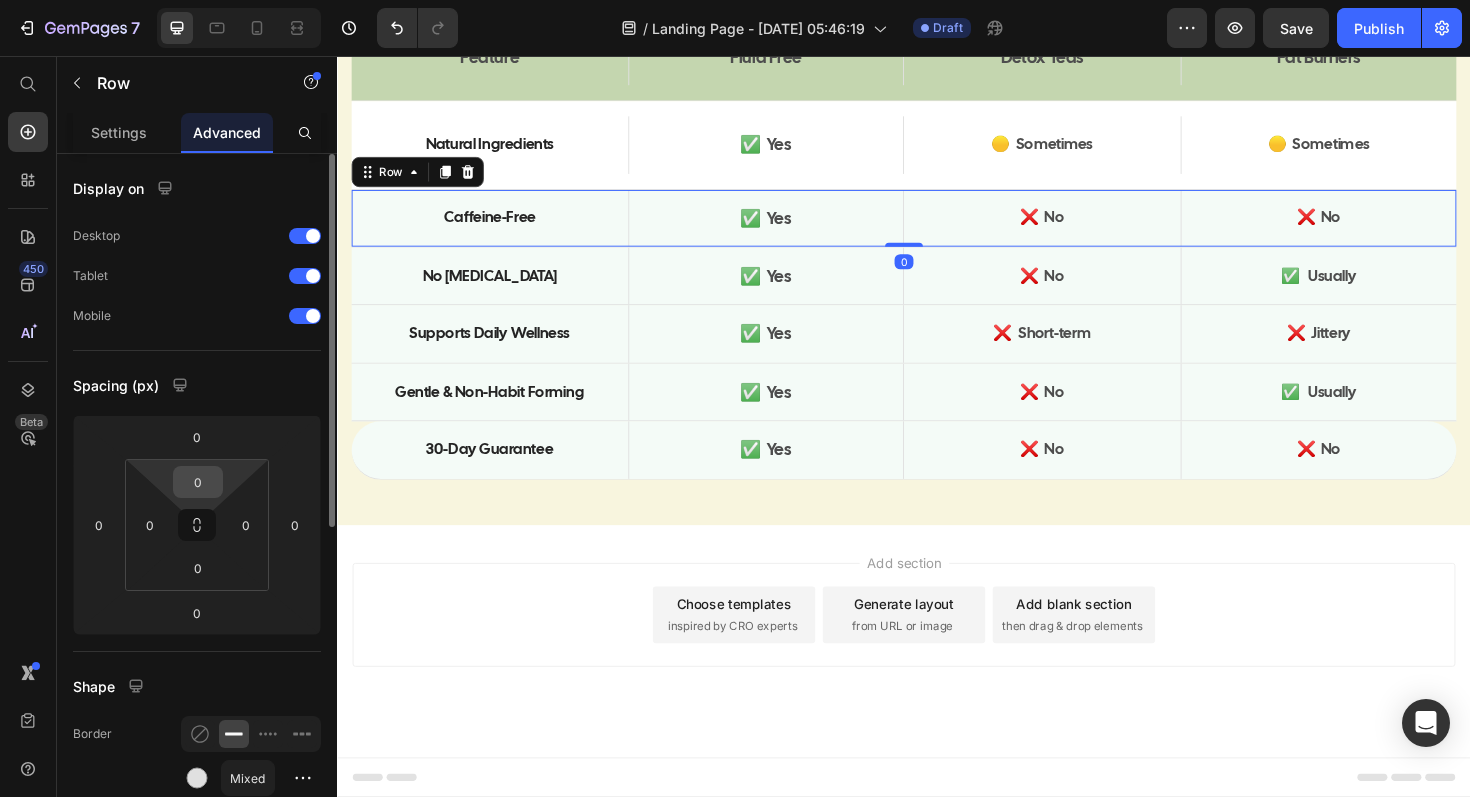 click on "0" at bounding box center (198, 482) 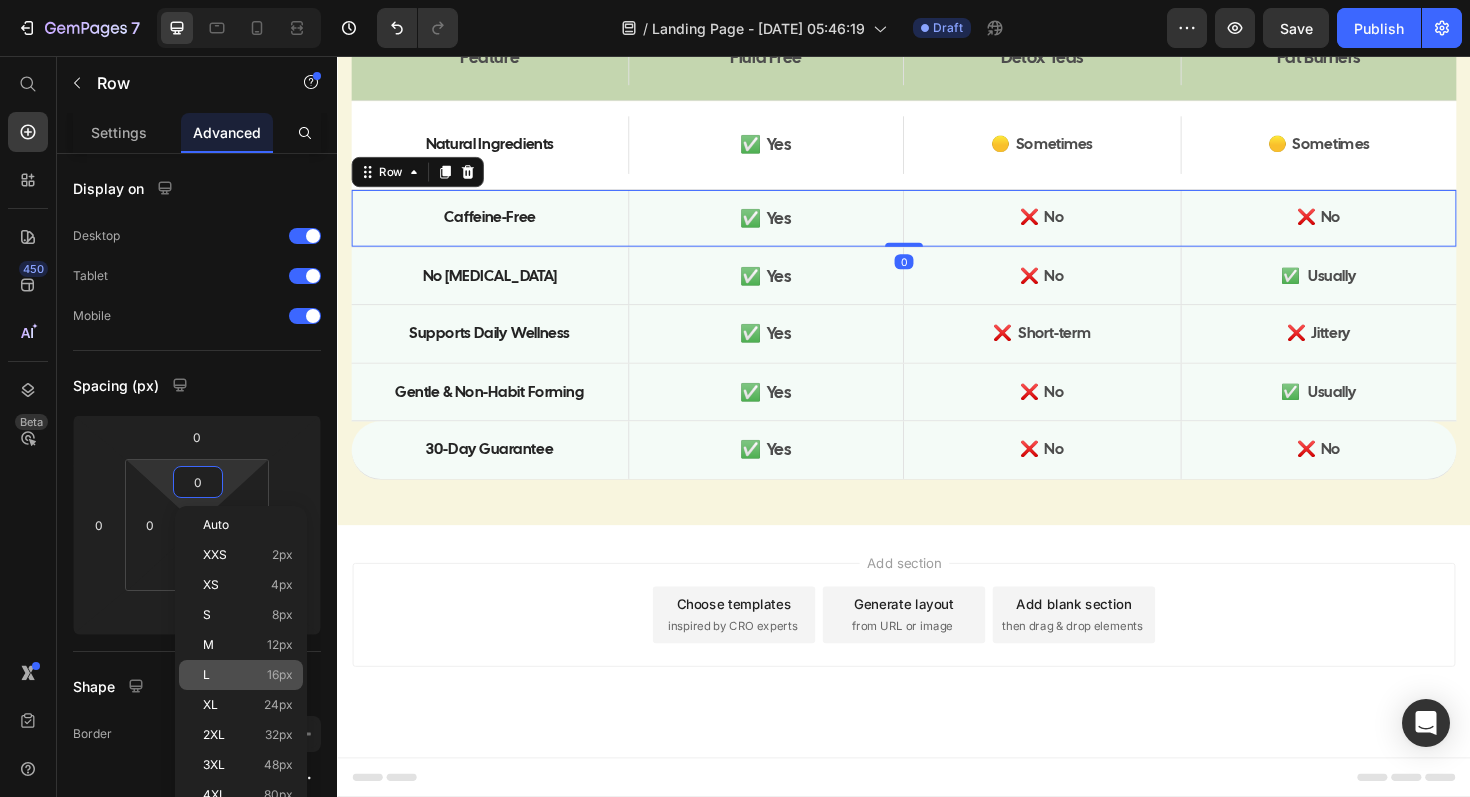 click on "L 16px" at bounding box center [248, 675] 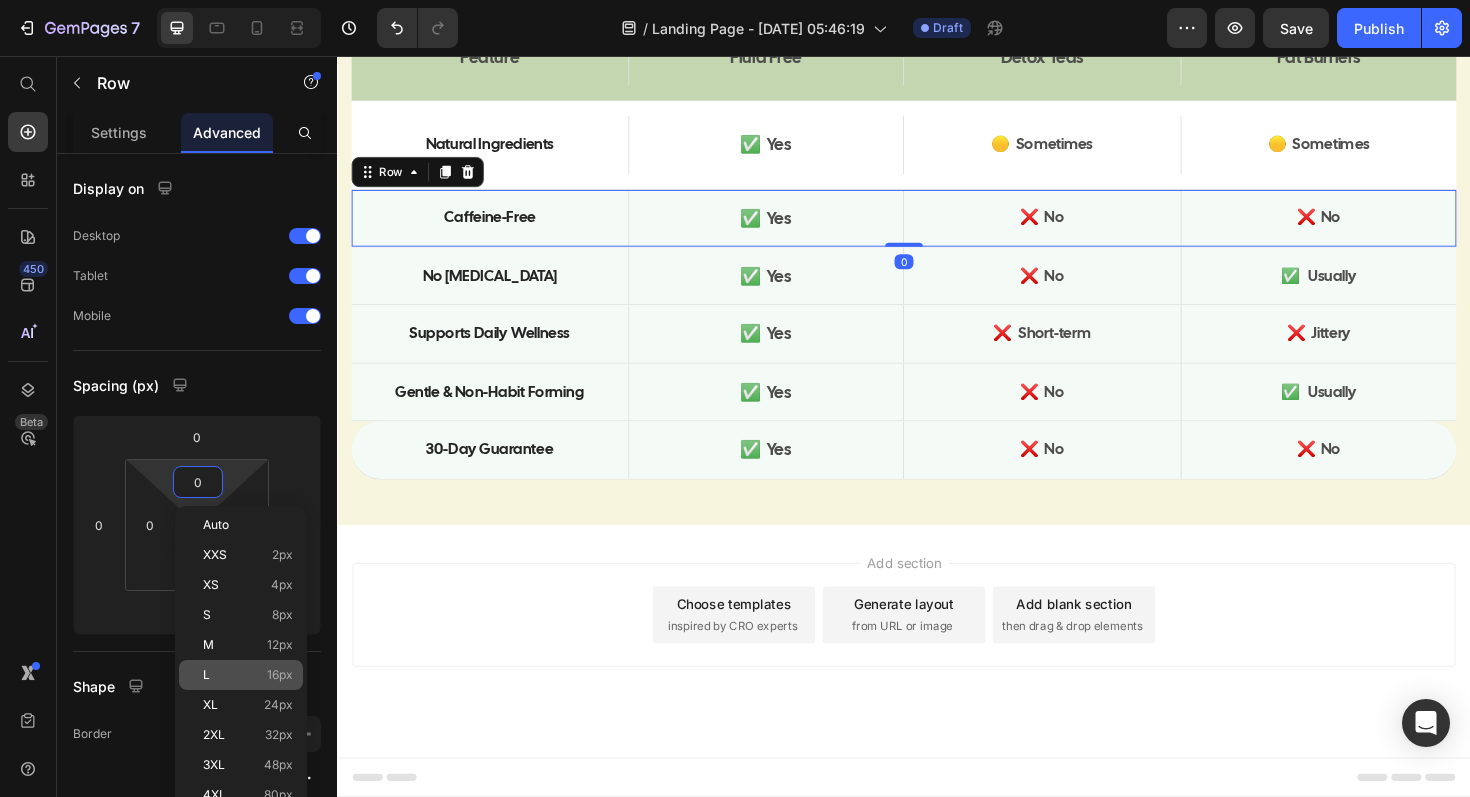 type on "16" 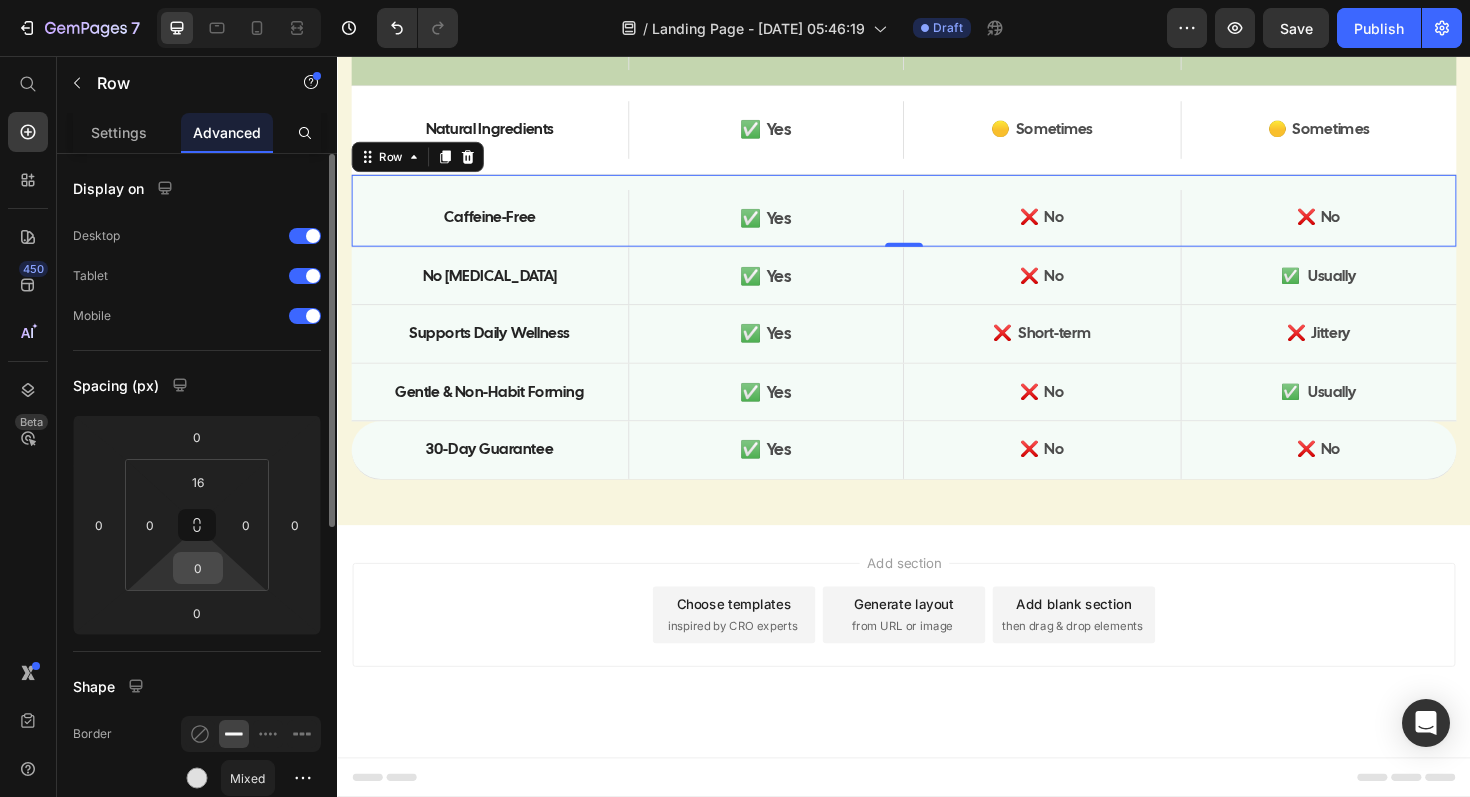 click on "0" at bounding box center [198, 568] 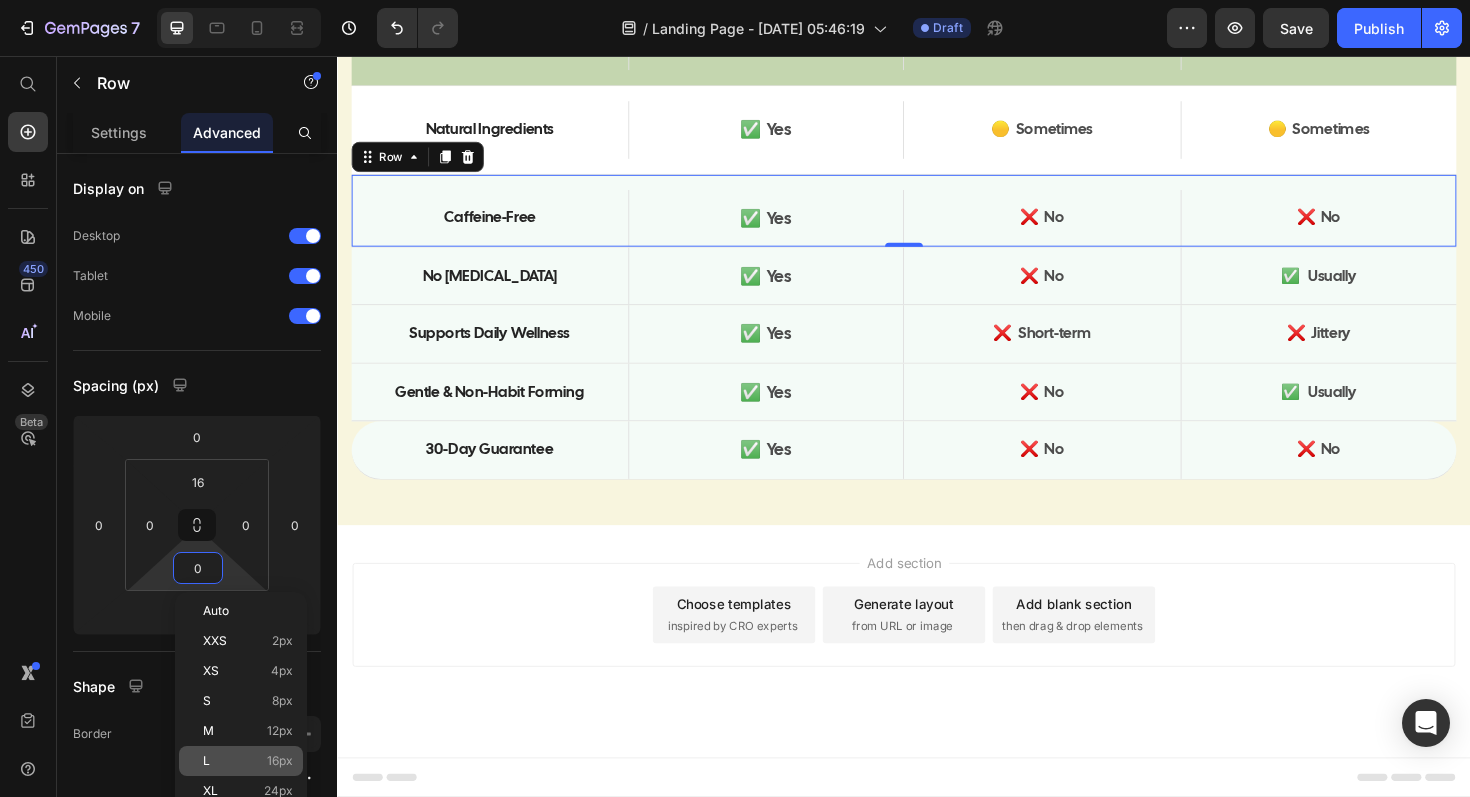 click on "L 16px" at bounding box center (248, 761) 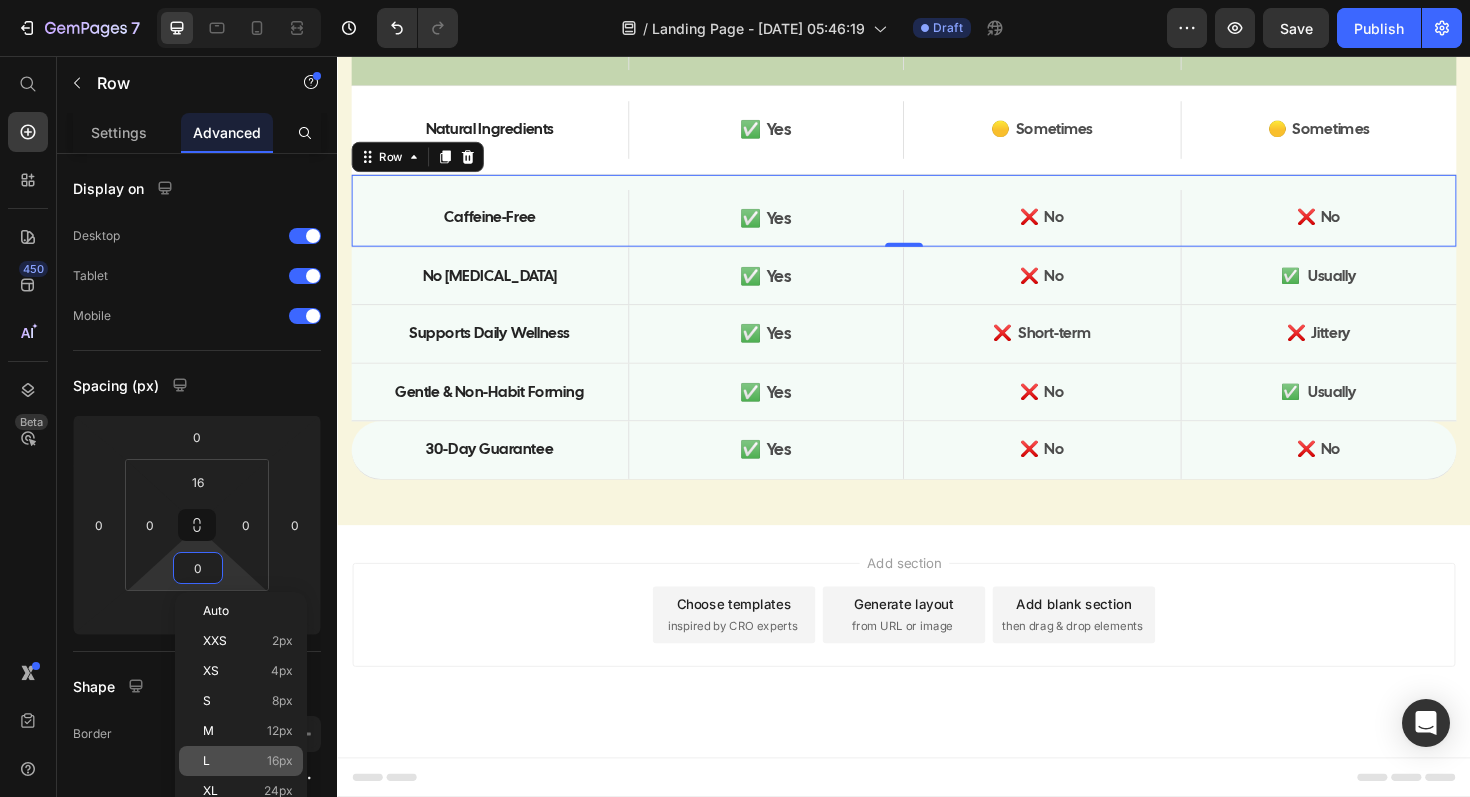 type on "16" 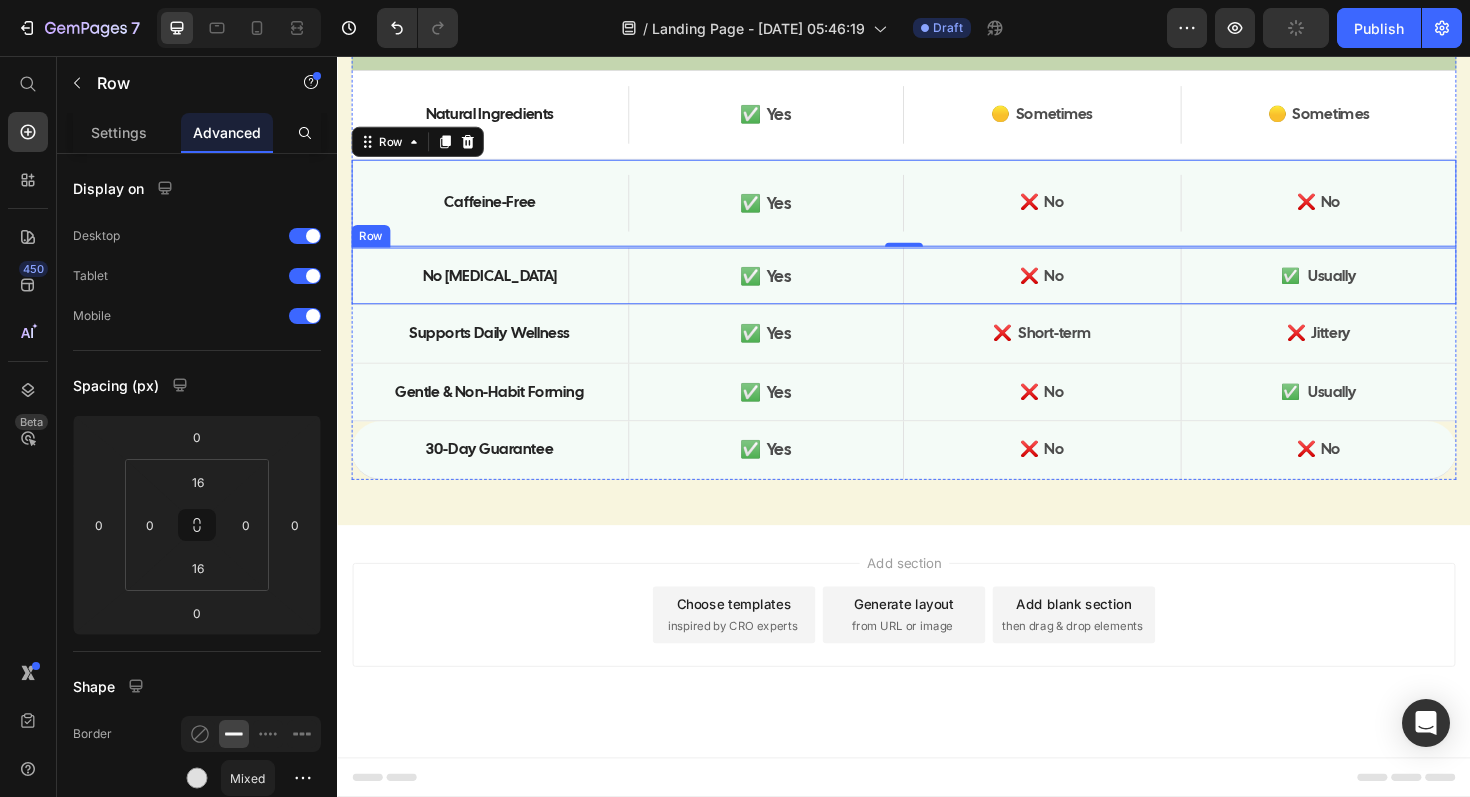 click on "No [MEDICAL_DATA] Text Block" at bounding box center [498, 289] 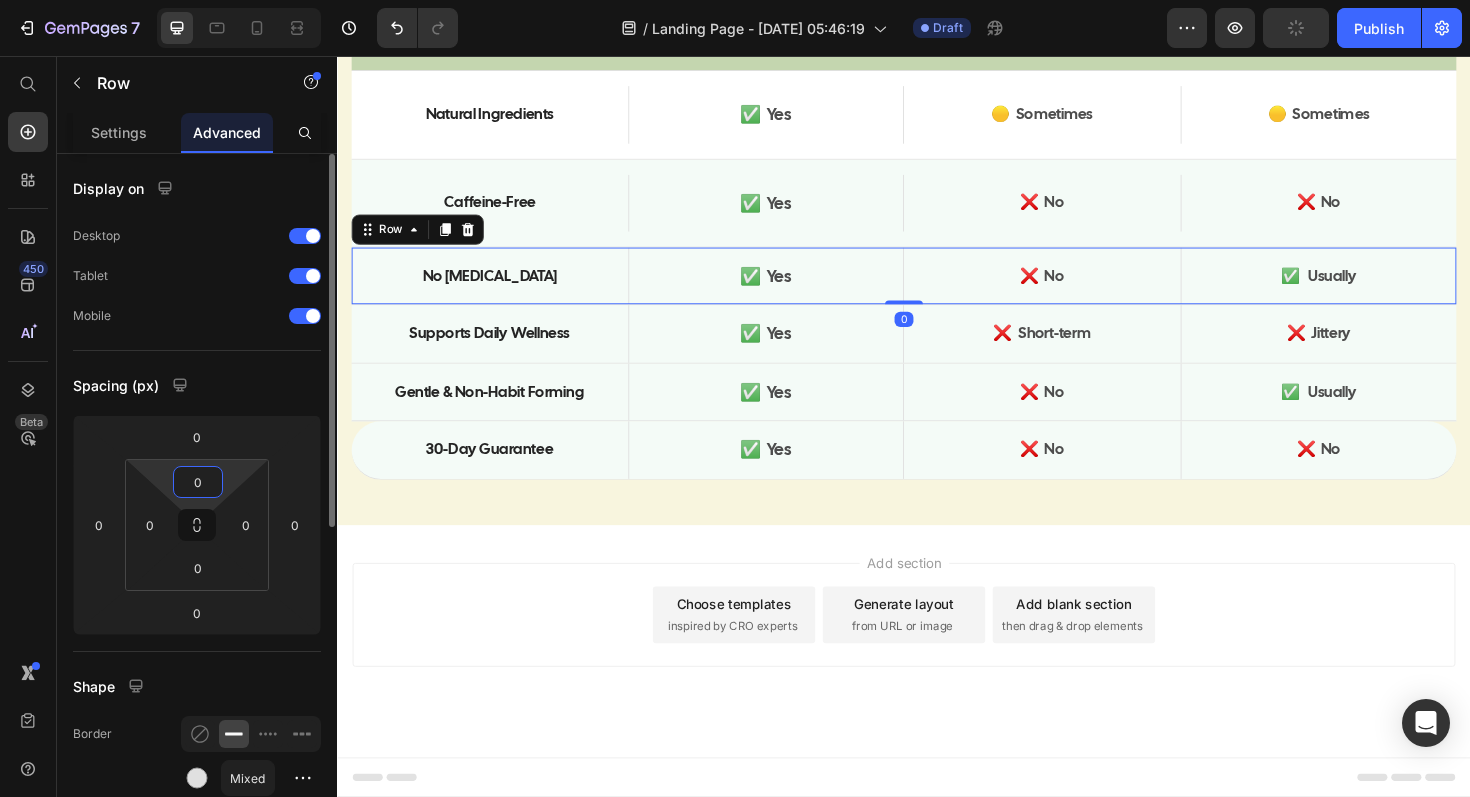 click on "0" at bounding box center (198, 482) 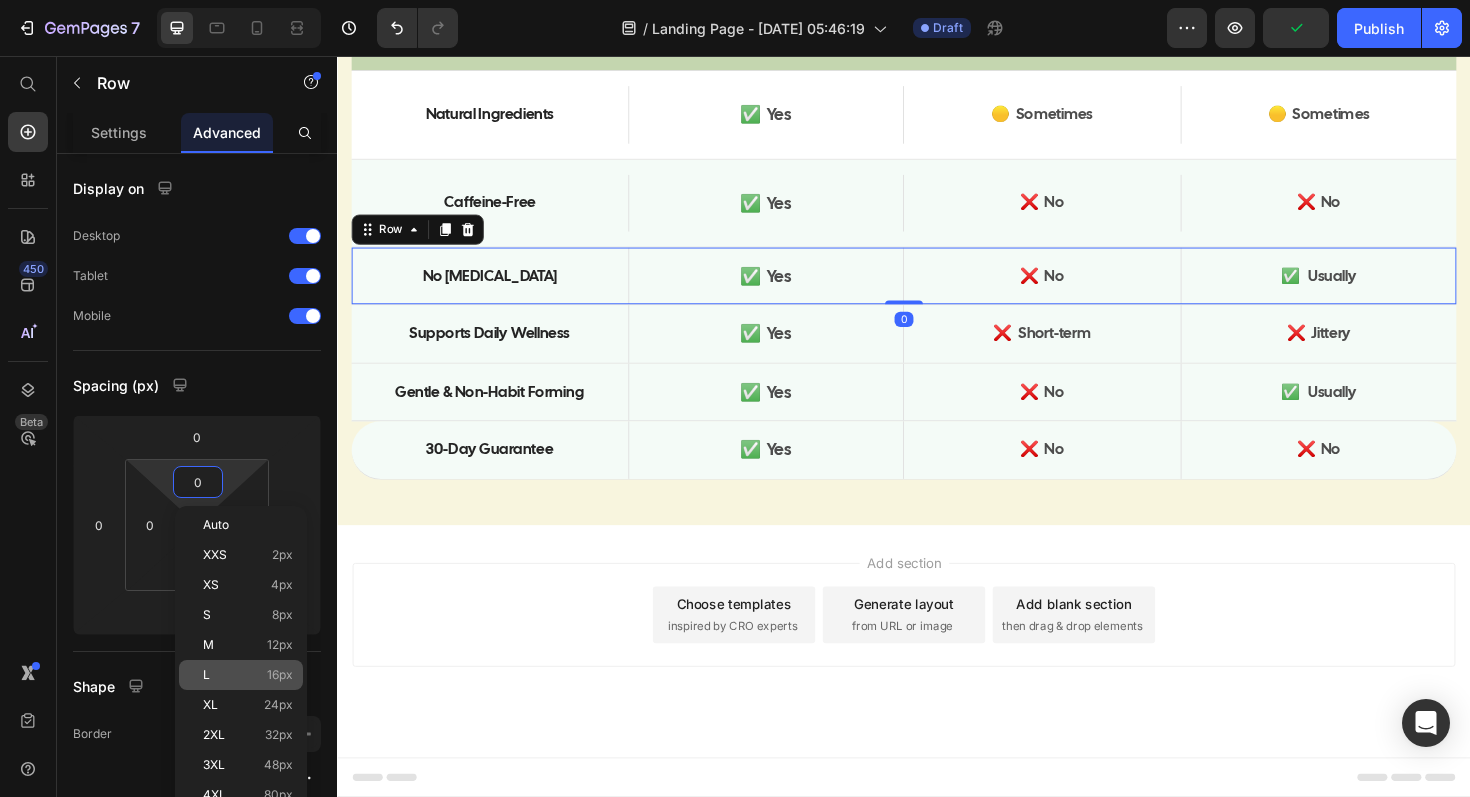 click on "L 16px" at bounding box center [248, 675] 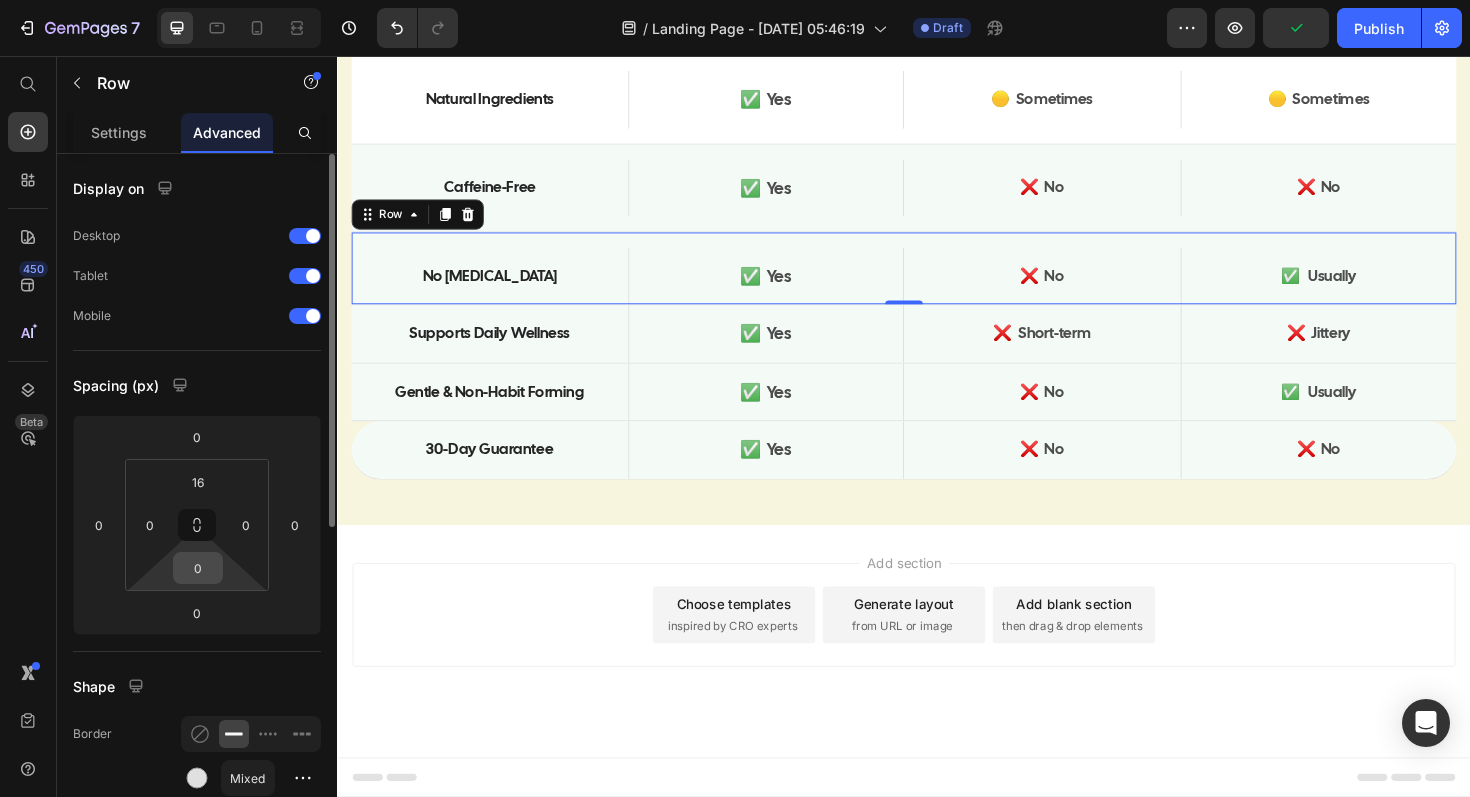 click on "0" at bounding box center (198, 568) 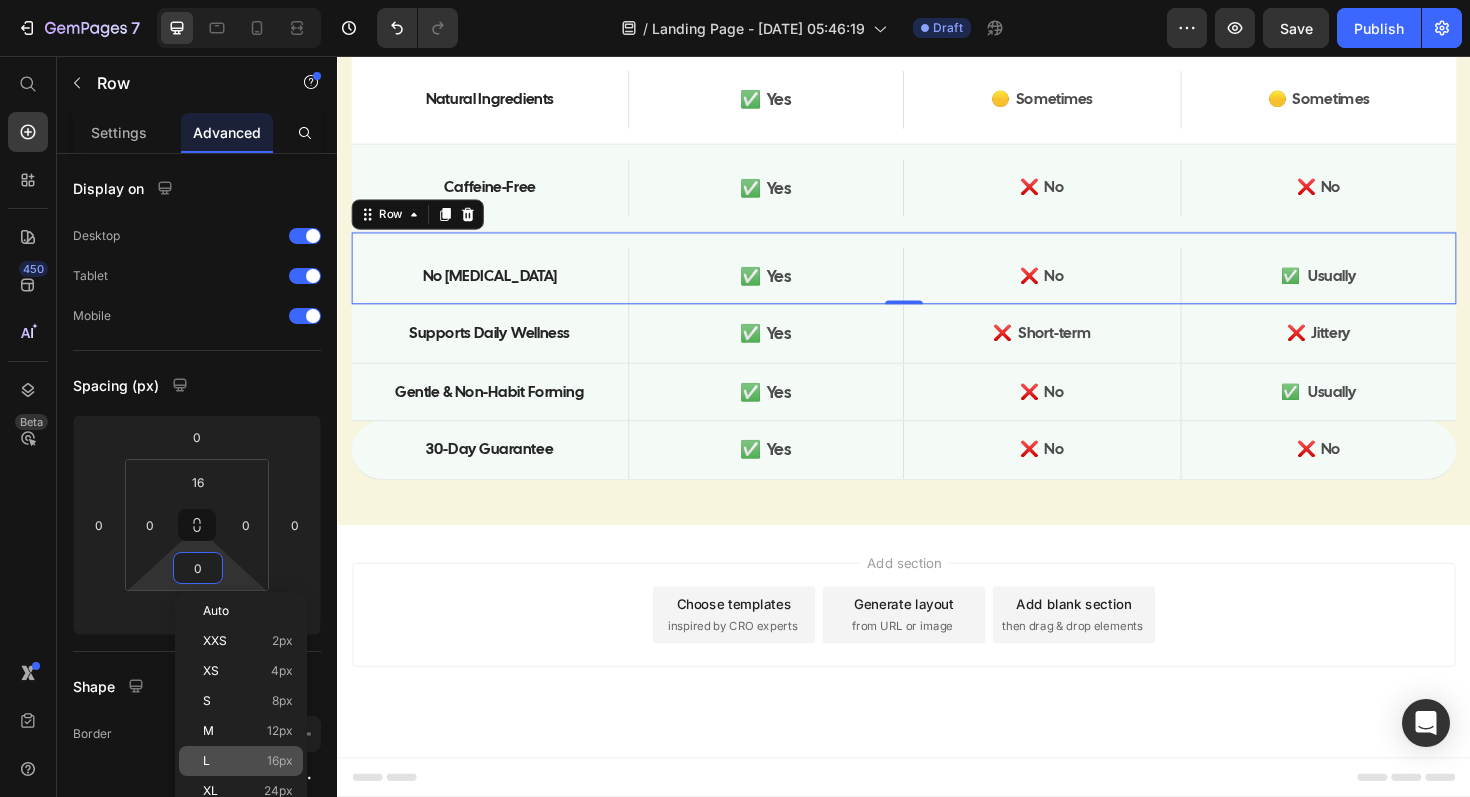 click on "L 16px" 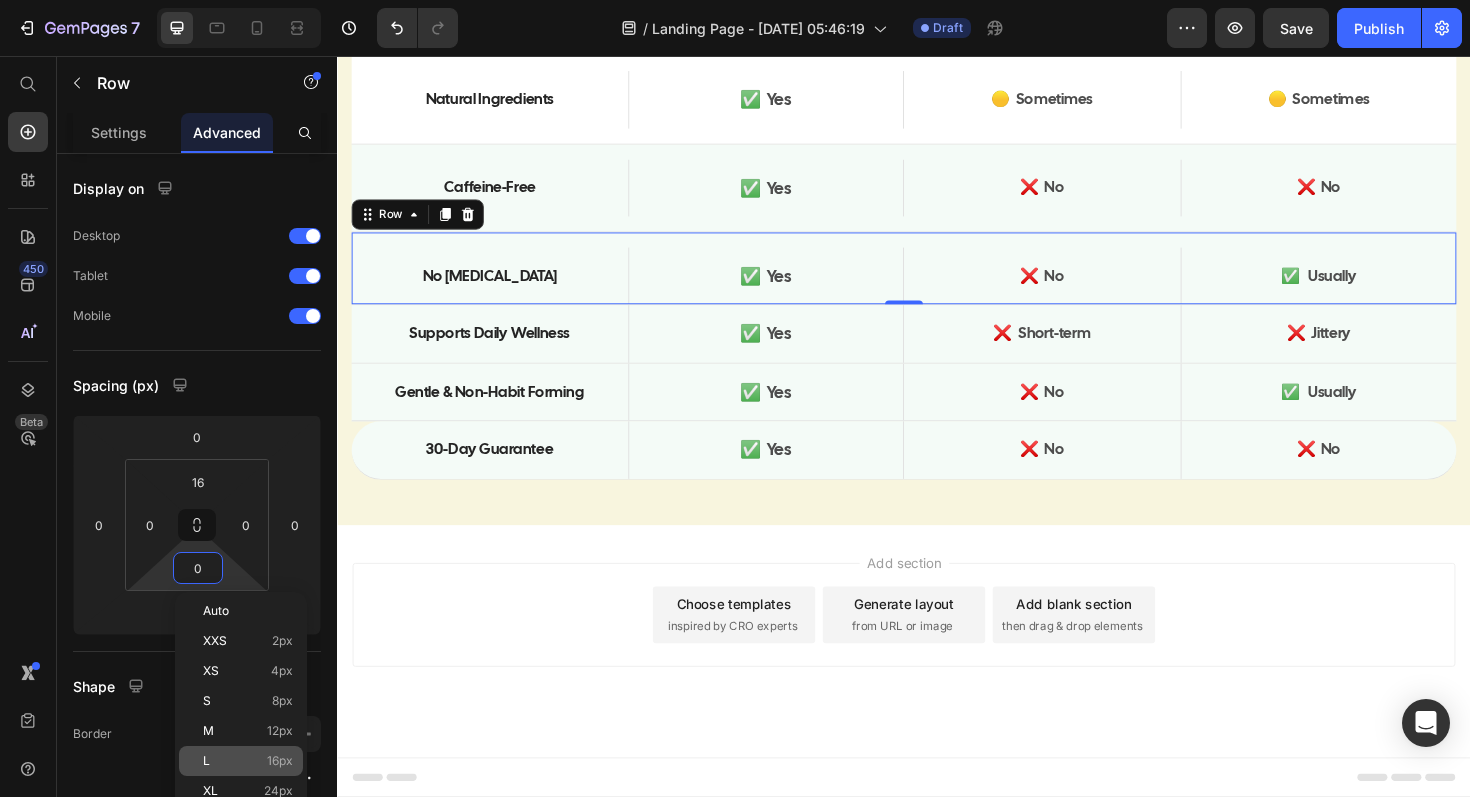 type on "16" 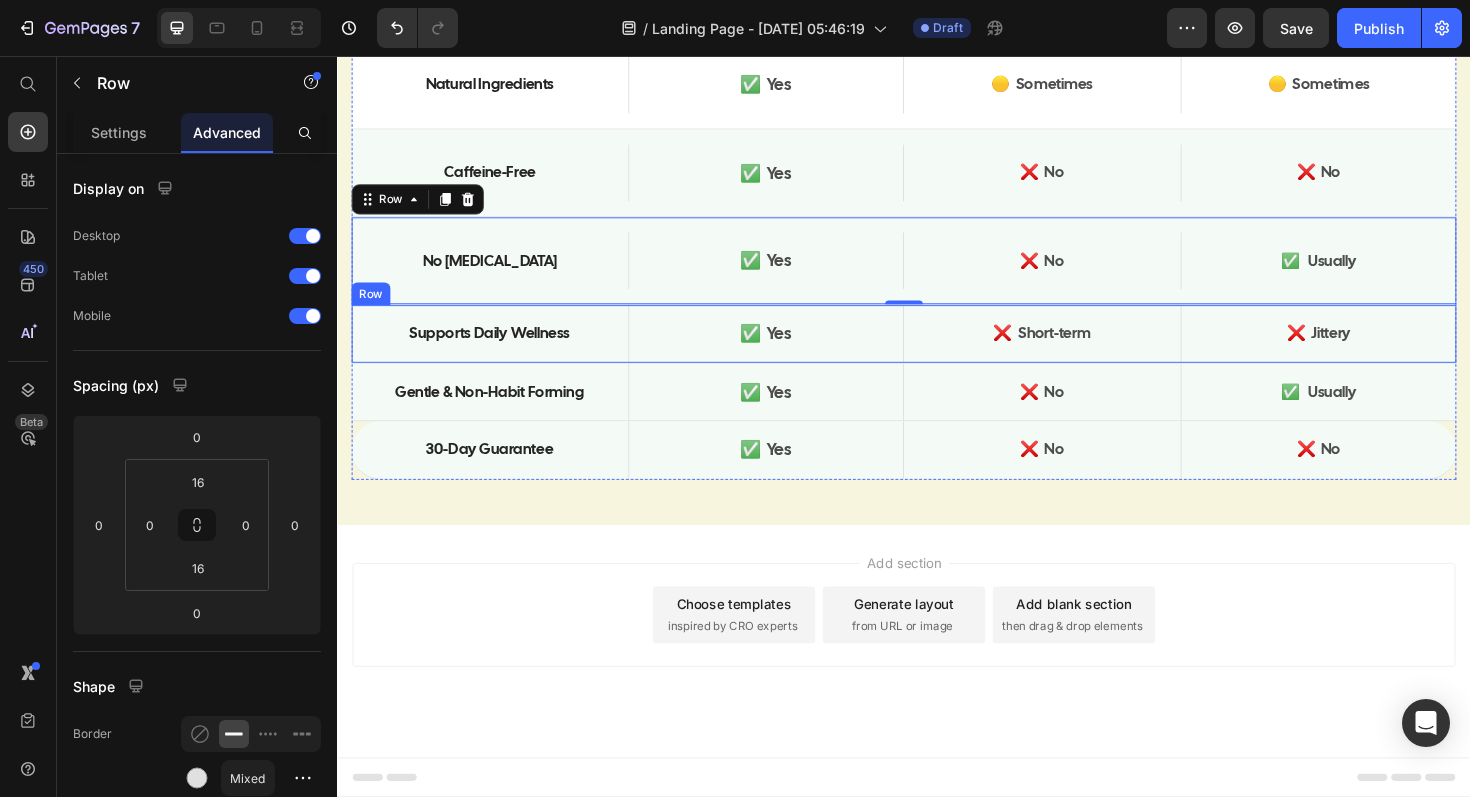 click on "Supports Daily Wellness Text Block" at bounding box center (498, 350) 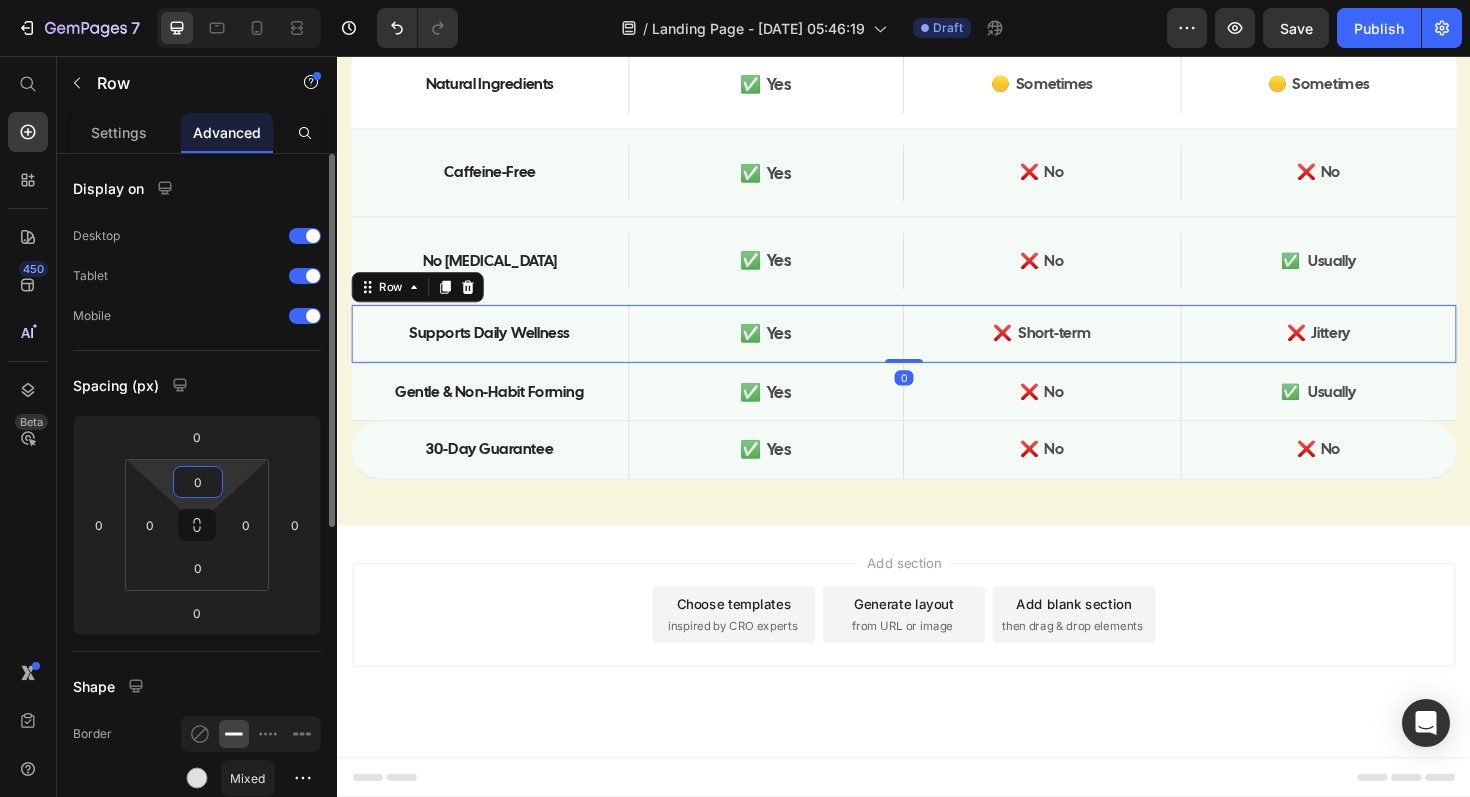 click on "0" at bounding box center (198, 482) 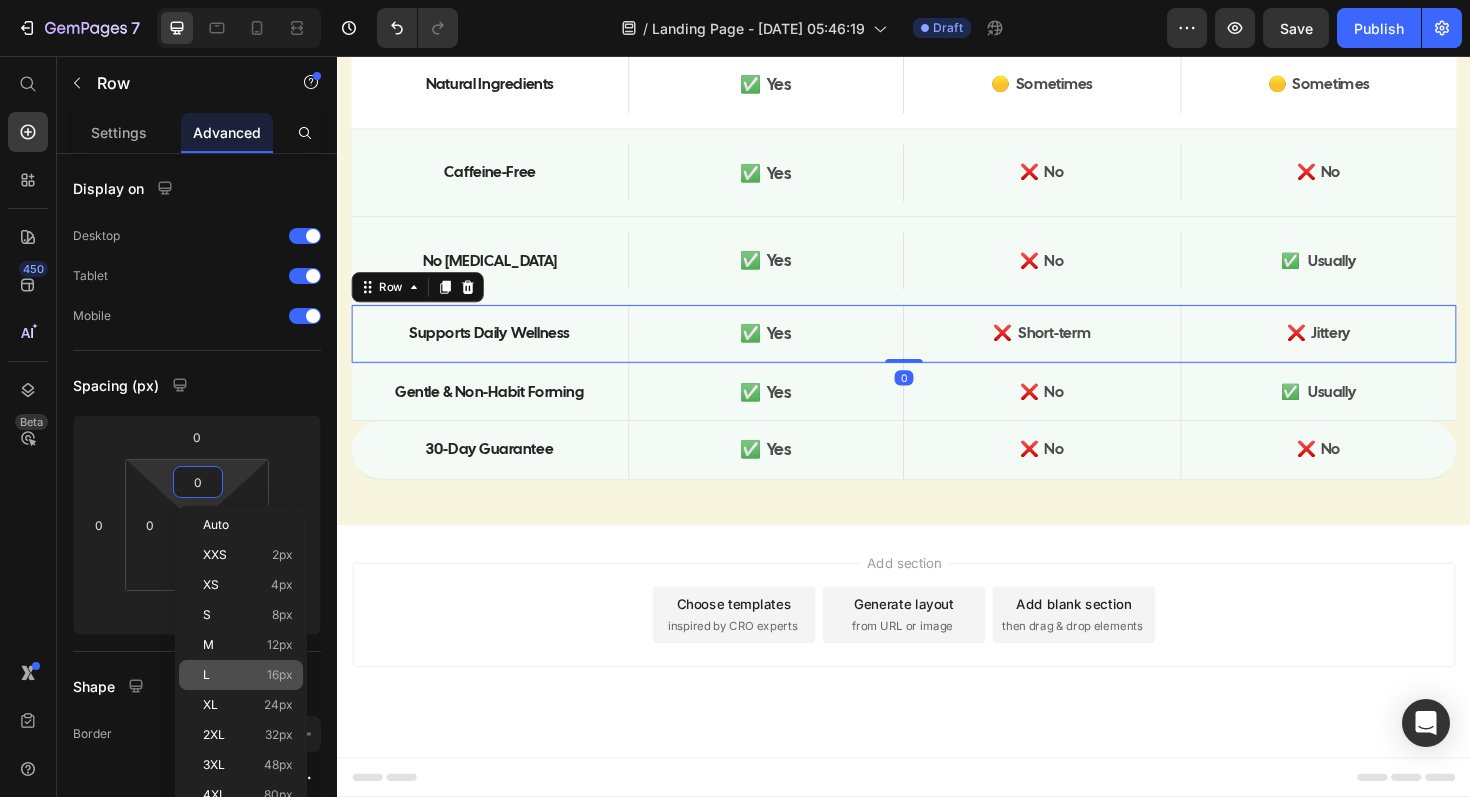 click on "L 16px" at bounding box center [248, 675] 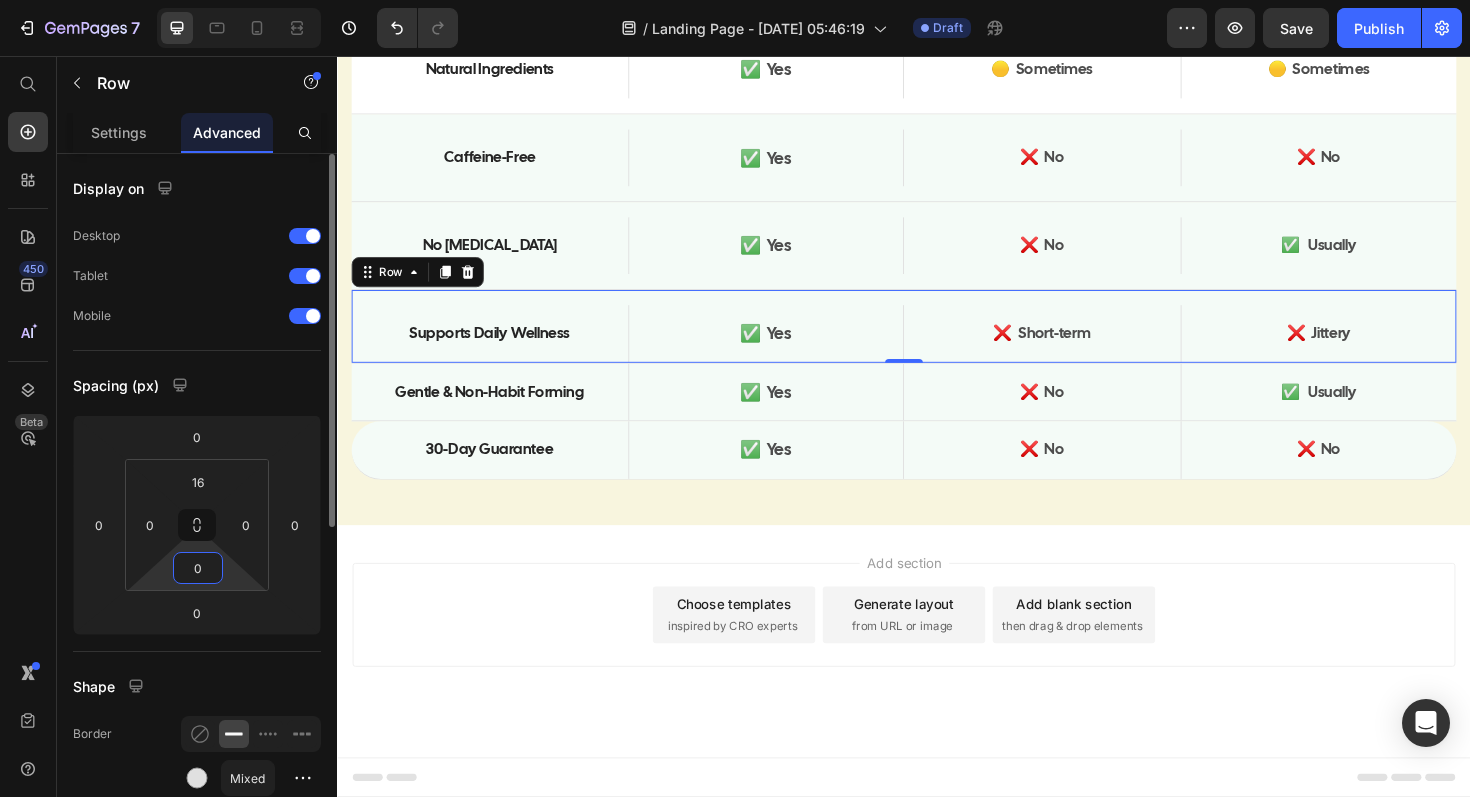 click on "0" at bounding box center (198, 568) 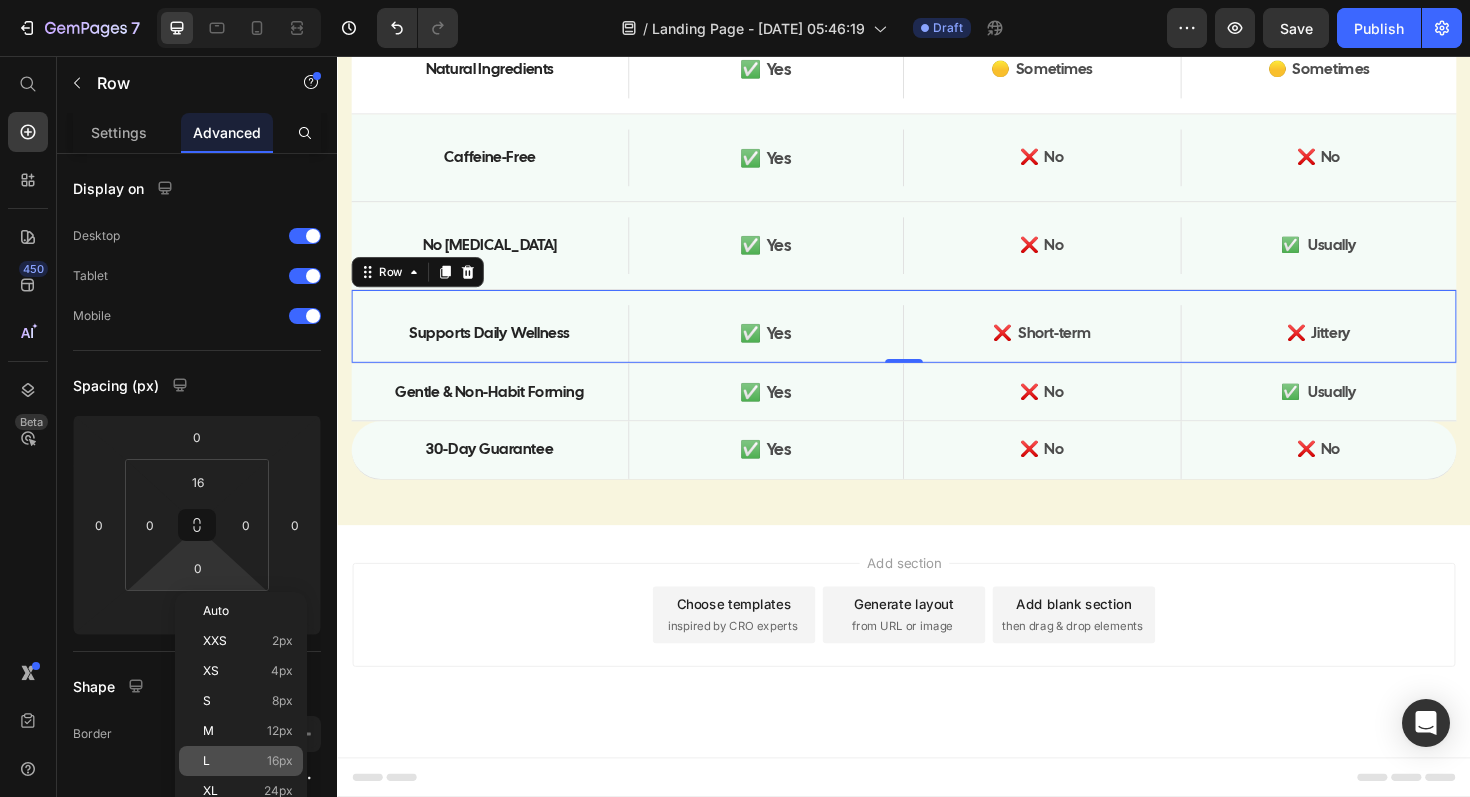 click on "L 16px" 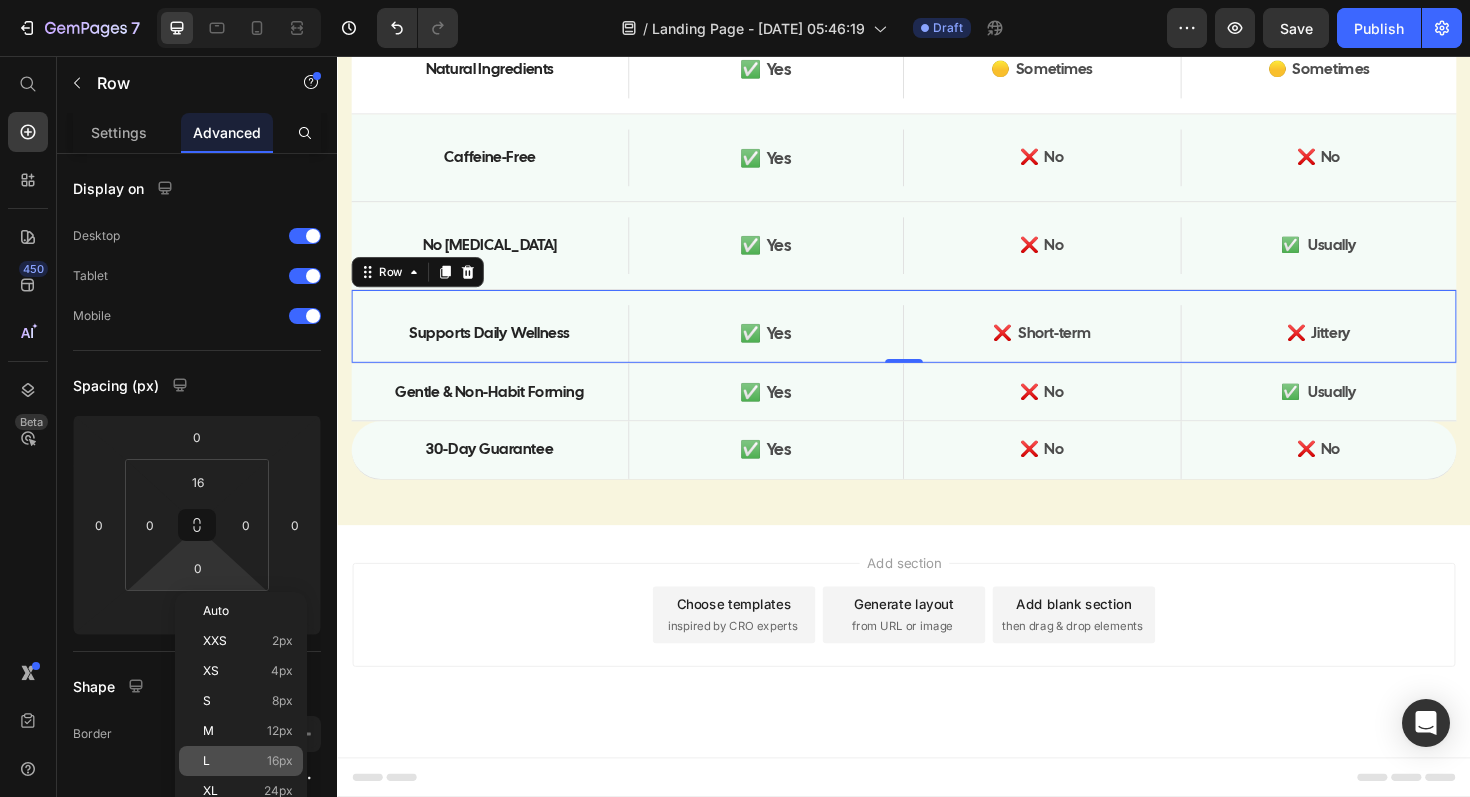 type on "16" 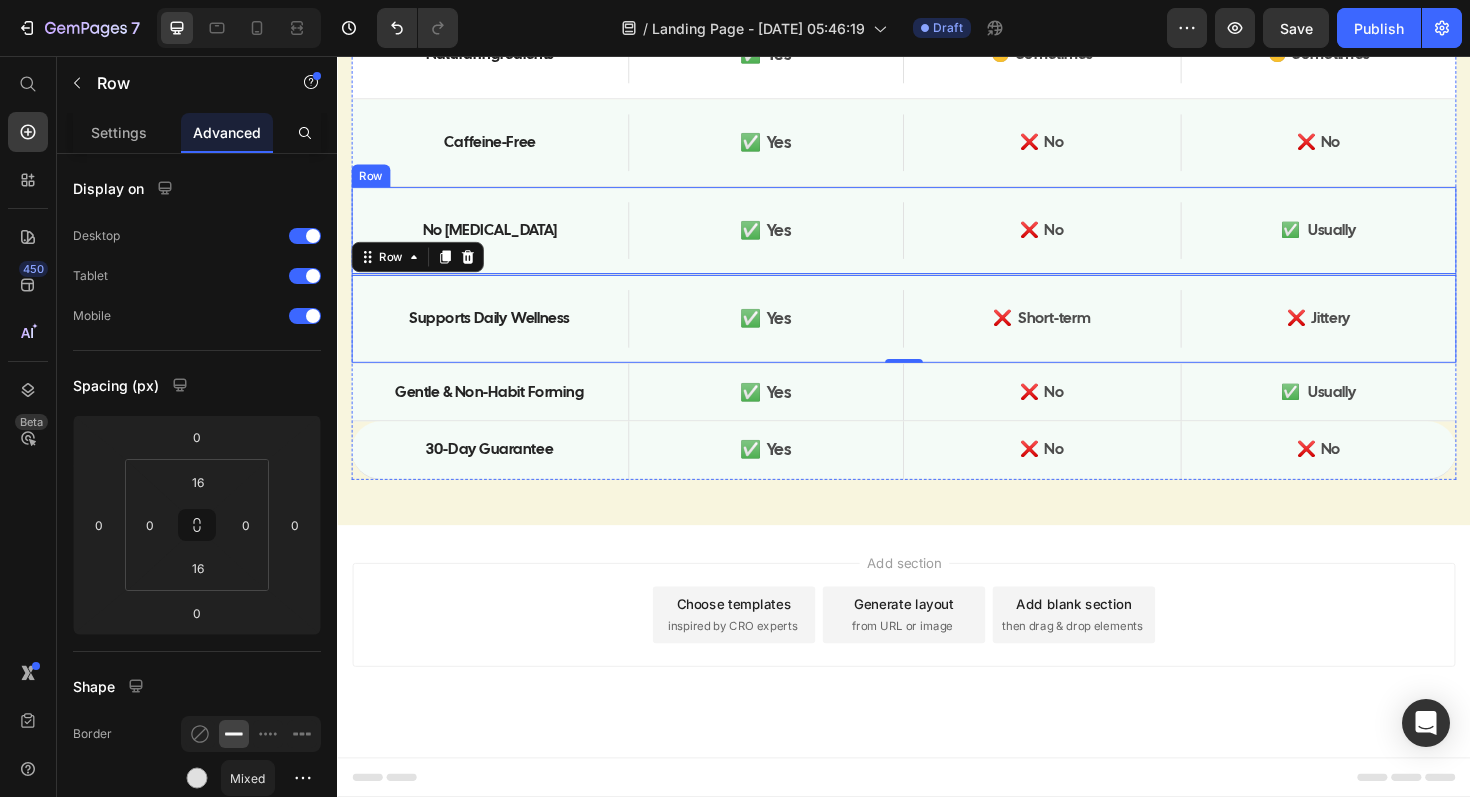 scroll, scrollTop: 14048, scrollLeft: 0, axis: vertical 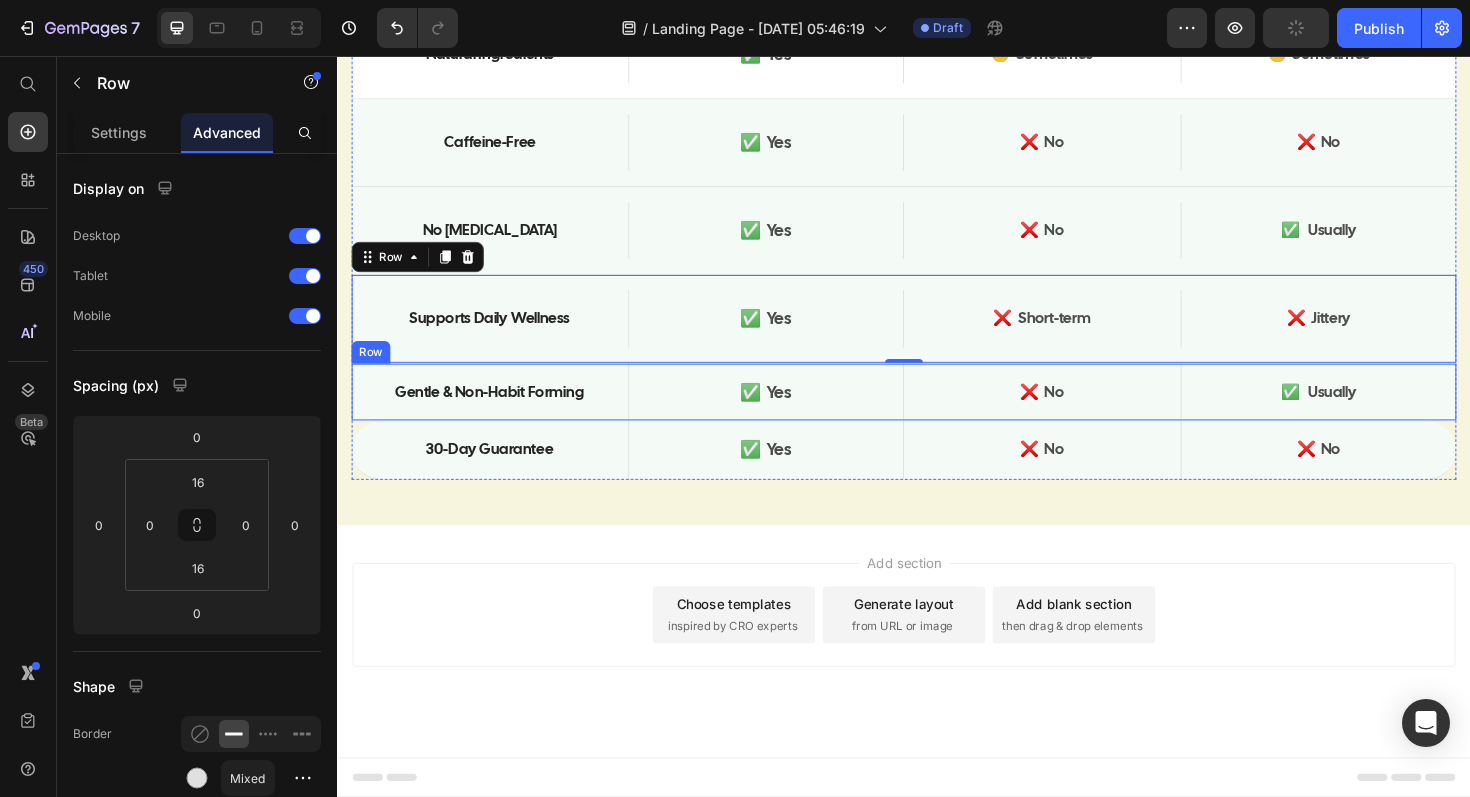 click on "Gentle & Non-Habit Forming Text Block" at bounding box center (498, 412) 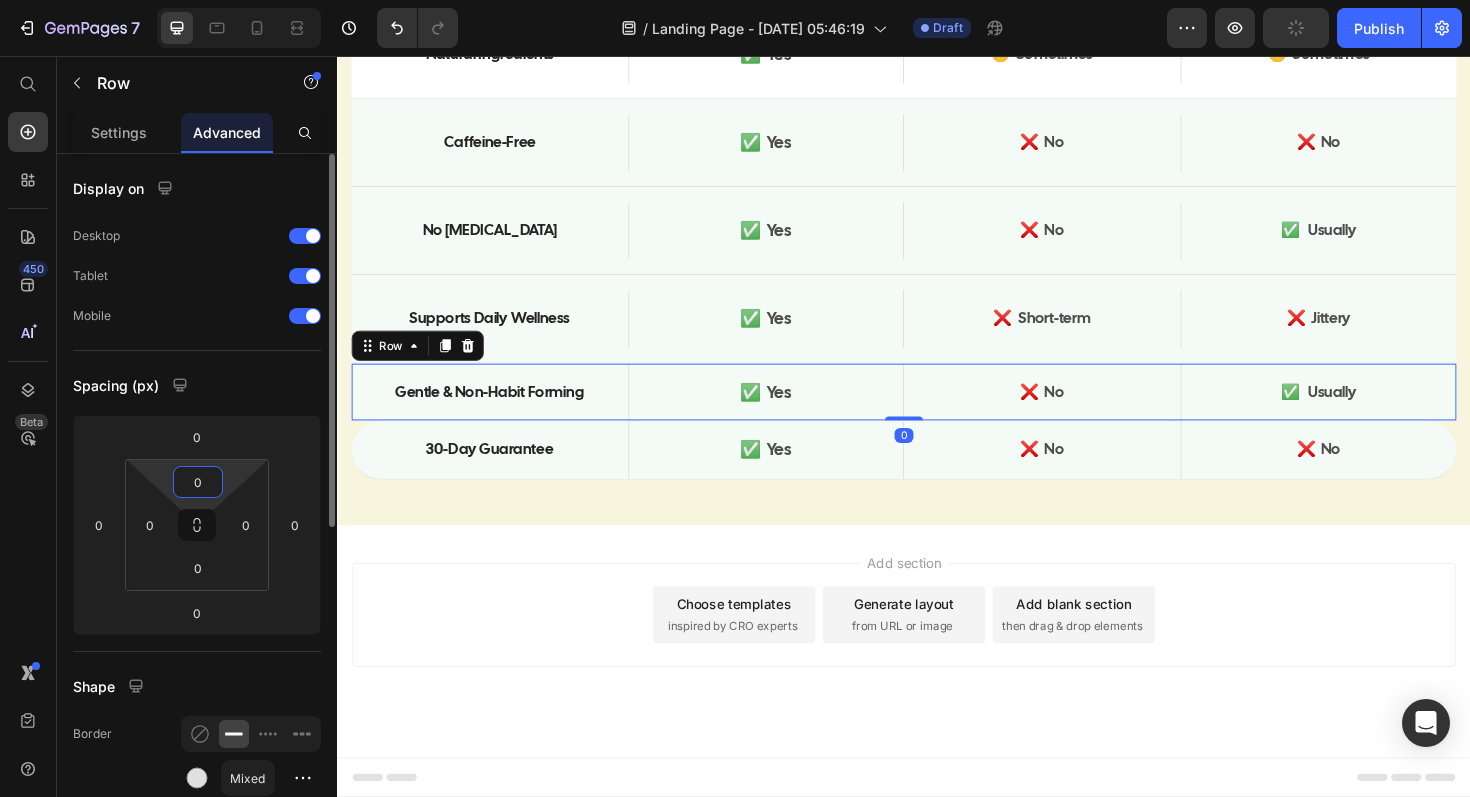 click on "0" at bounding box center [198, 482] 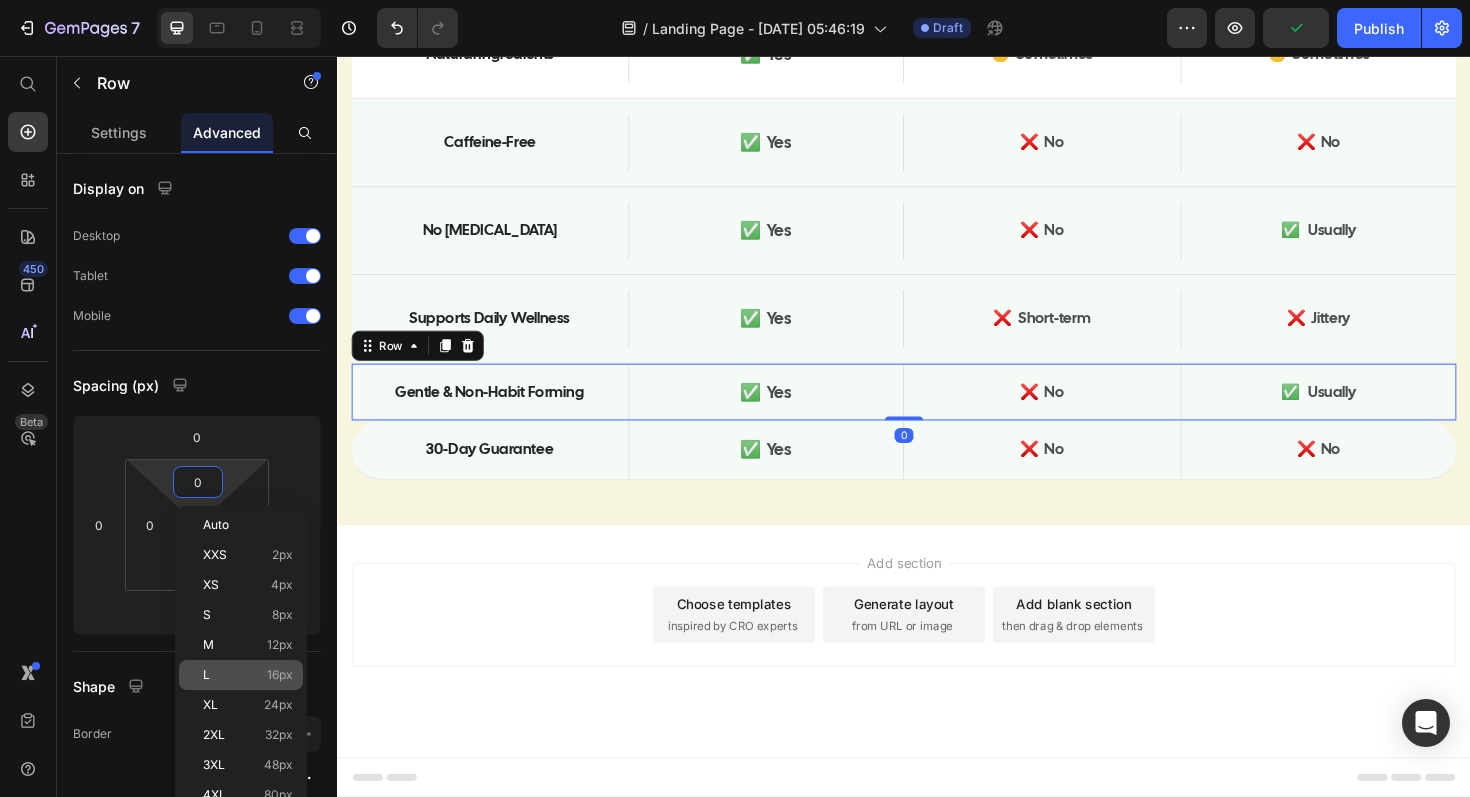 click on "L 16px" at bounding box center [248, 675] 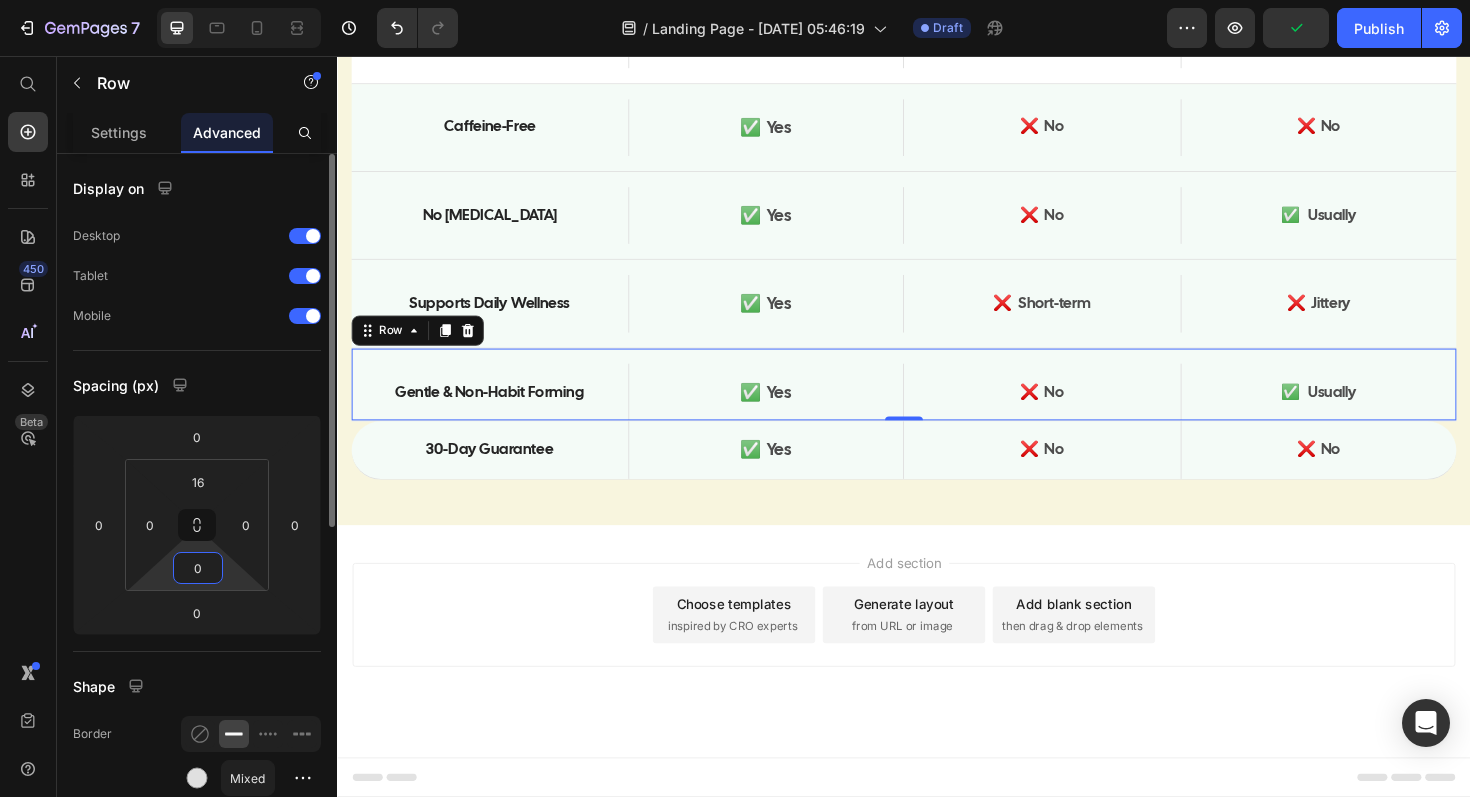 click on "0" at bounding box center [198, 568] 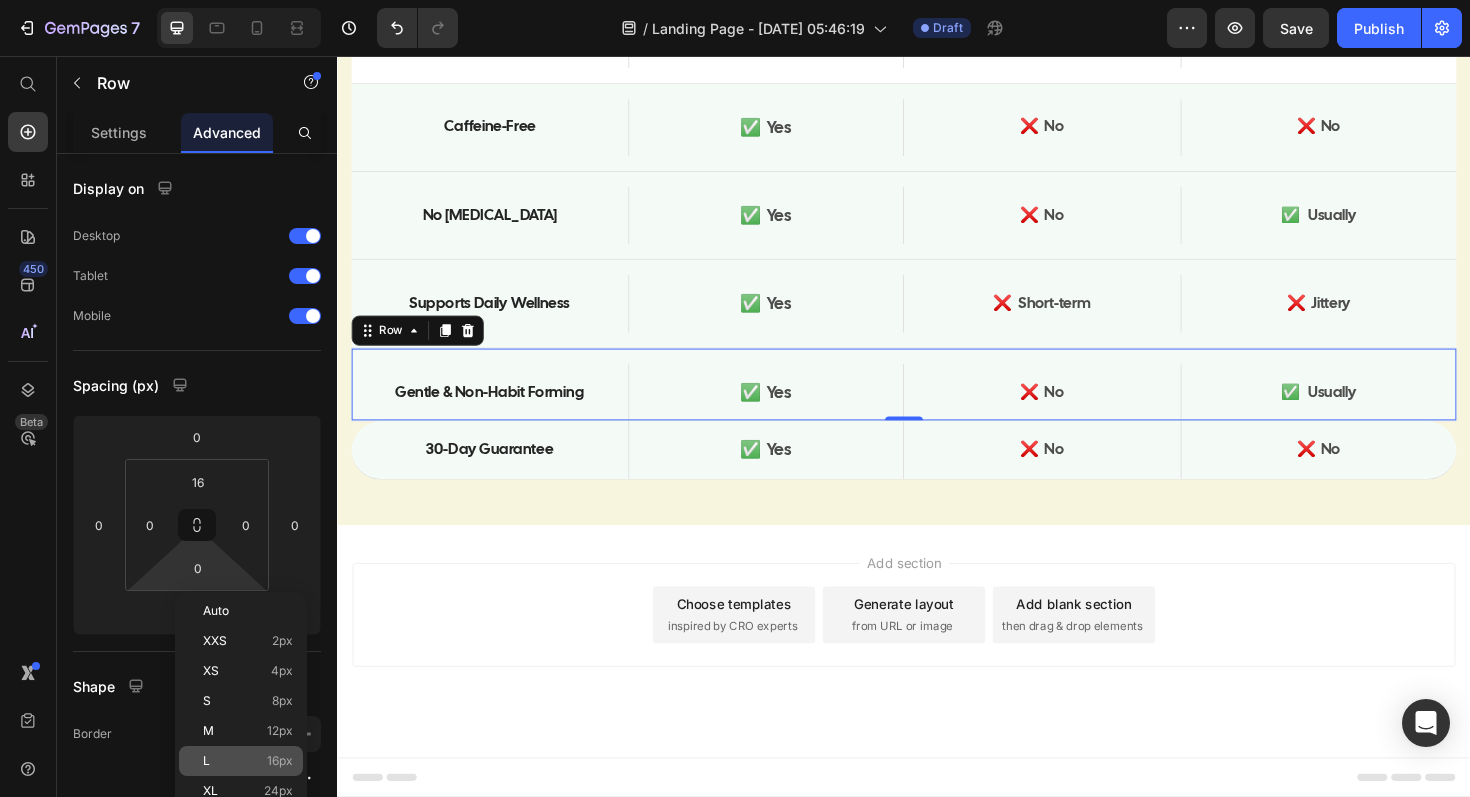 click on "L 16px" at bounding box center (248, 761) 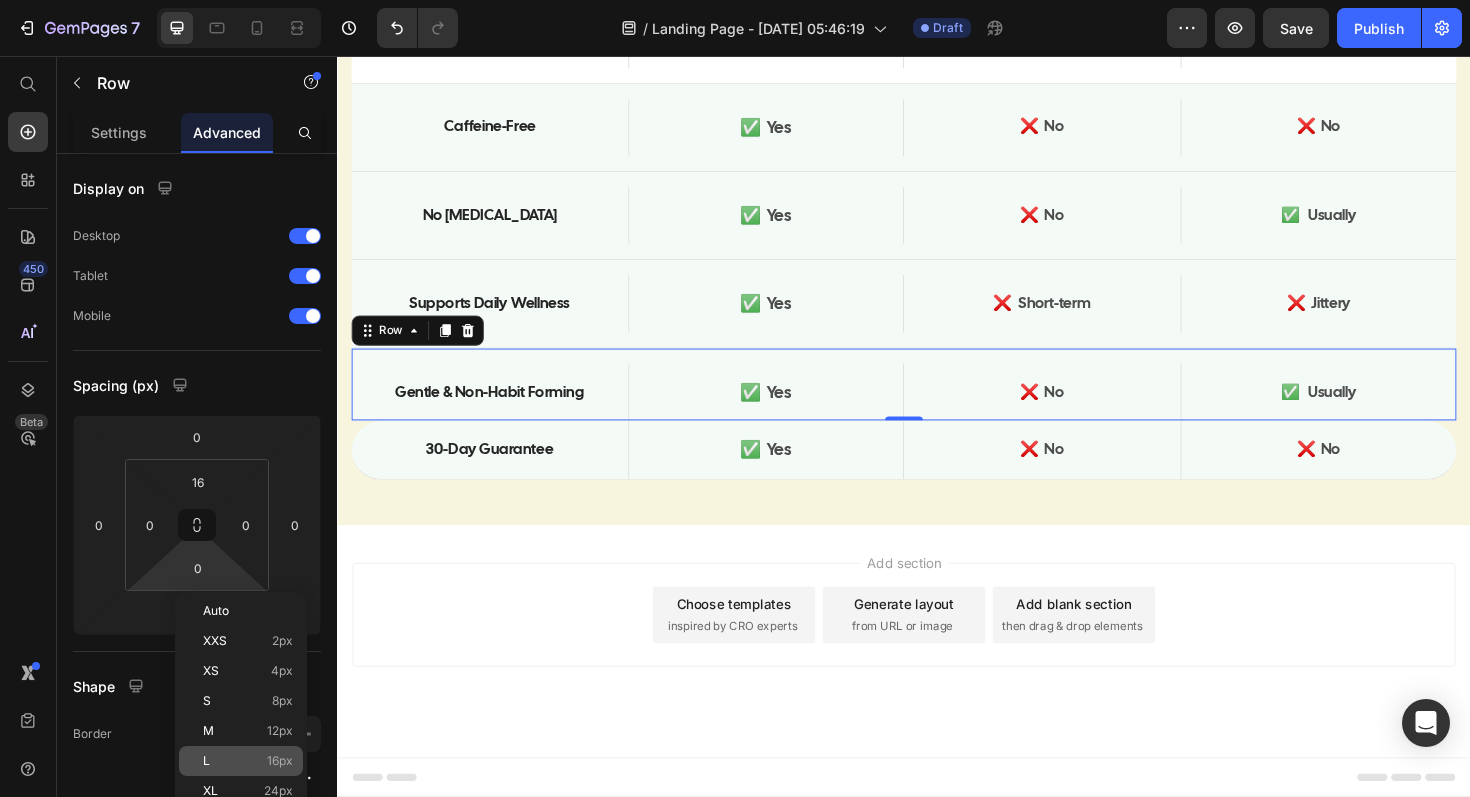 type on "16" 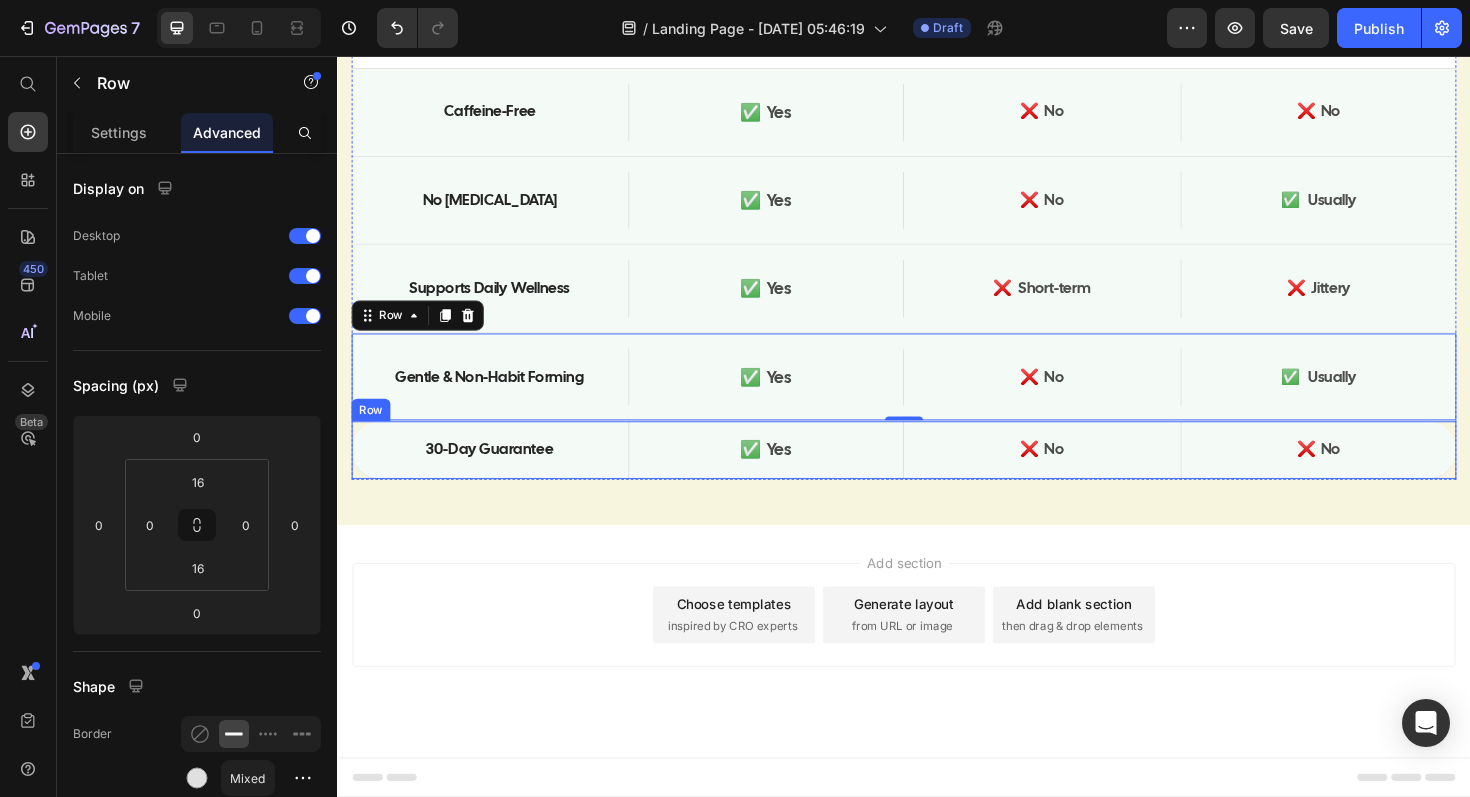 click on "30-Day Guarantee Text Block" at bounding box center (498, 473) 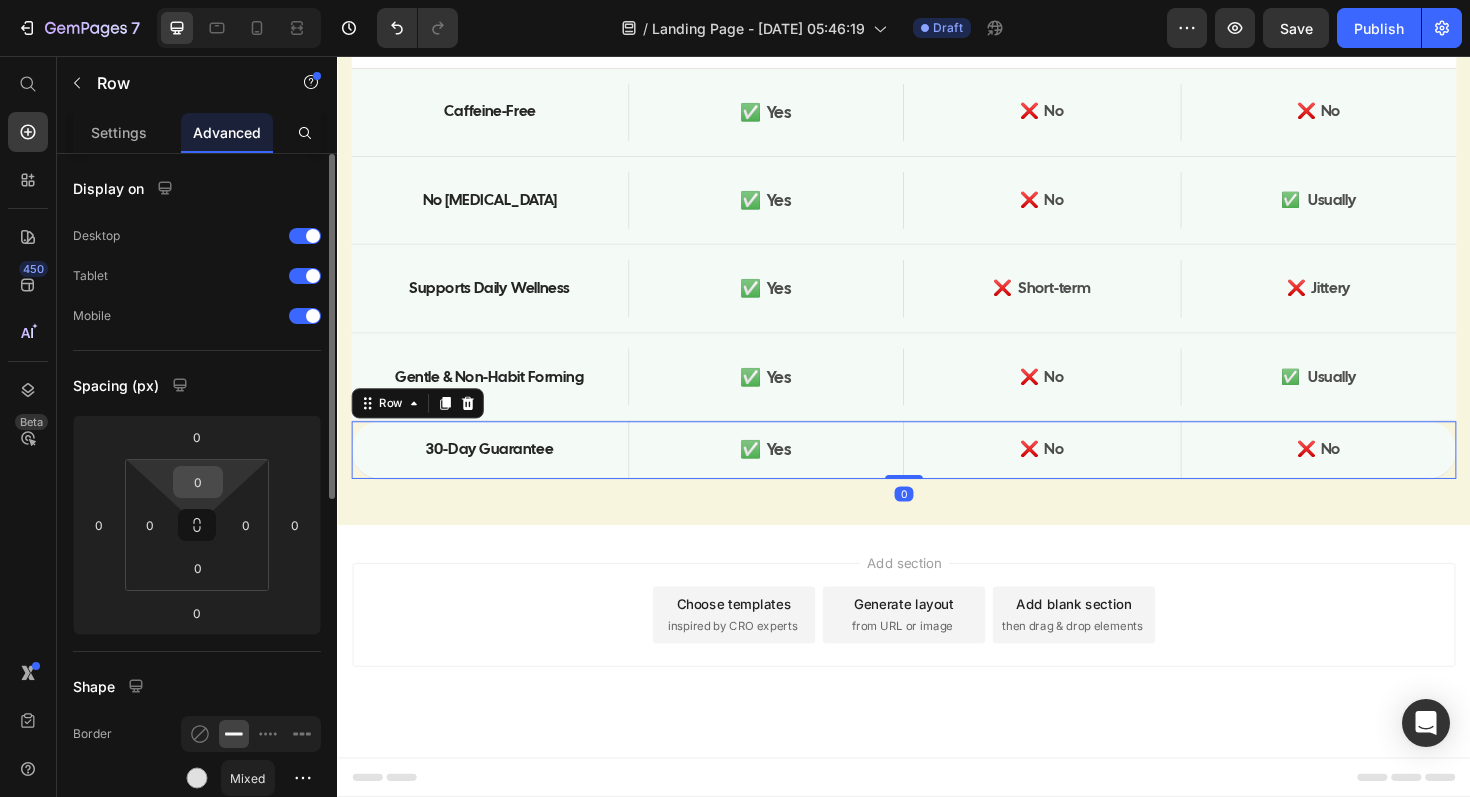 click on "0" at bounding box center [198, 482] 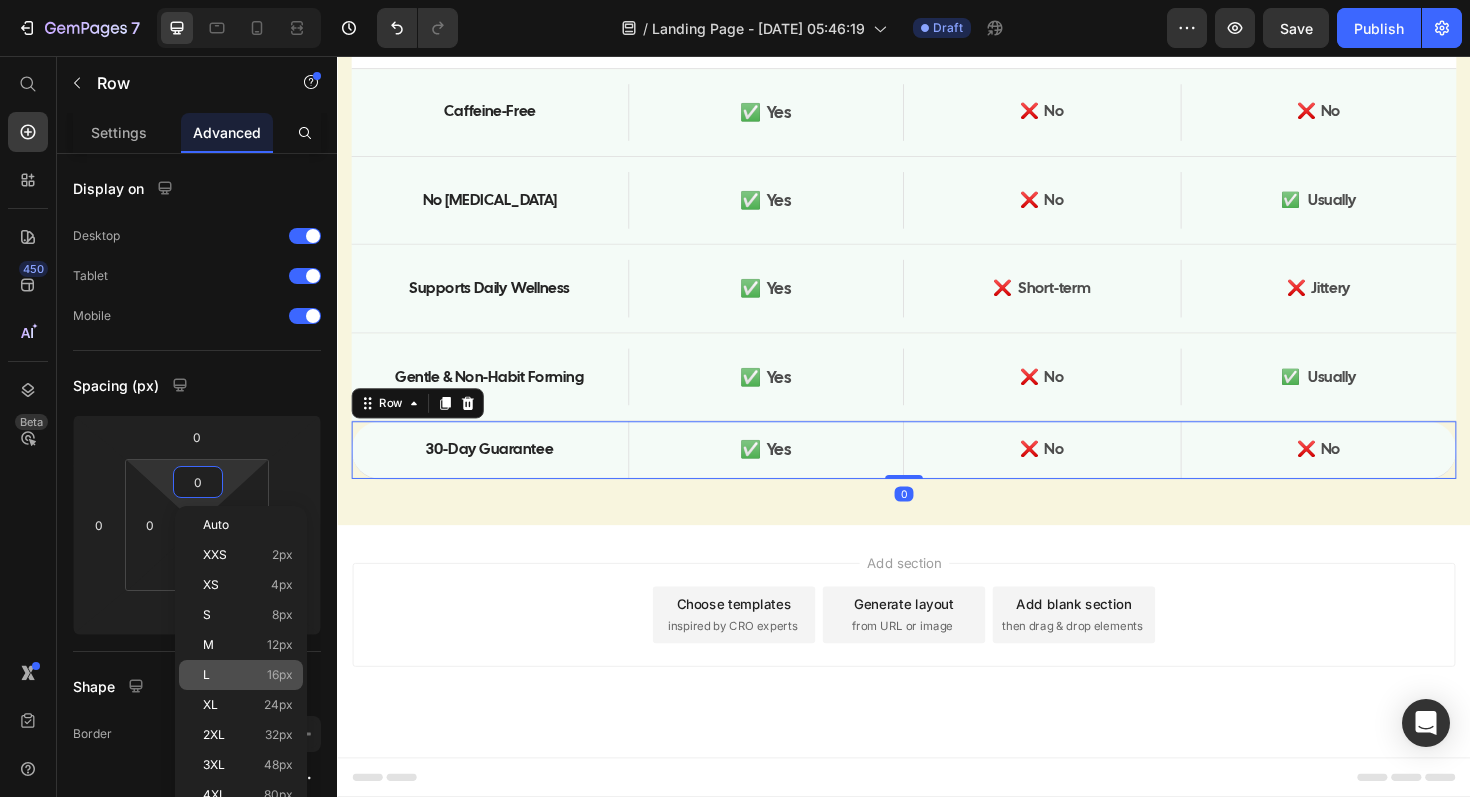 click on "L 16px" at bounding box center (248, 675) 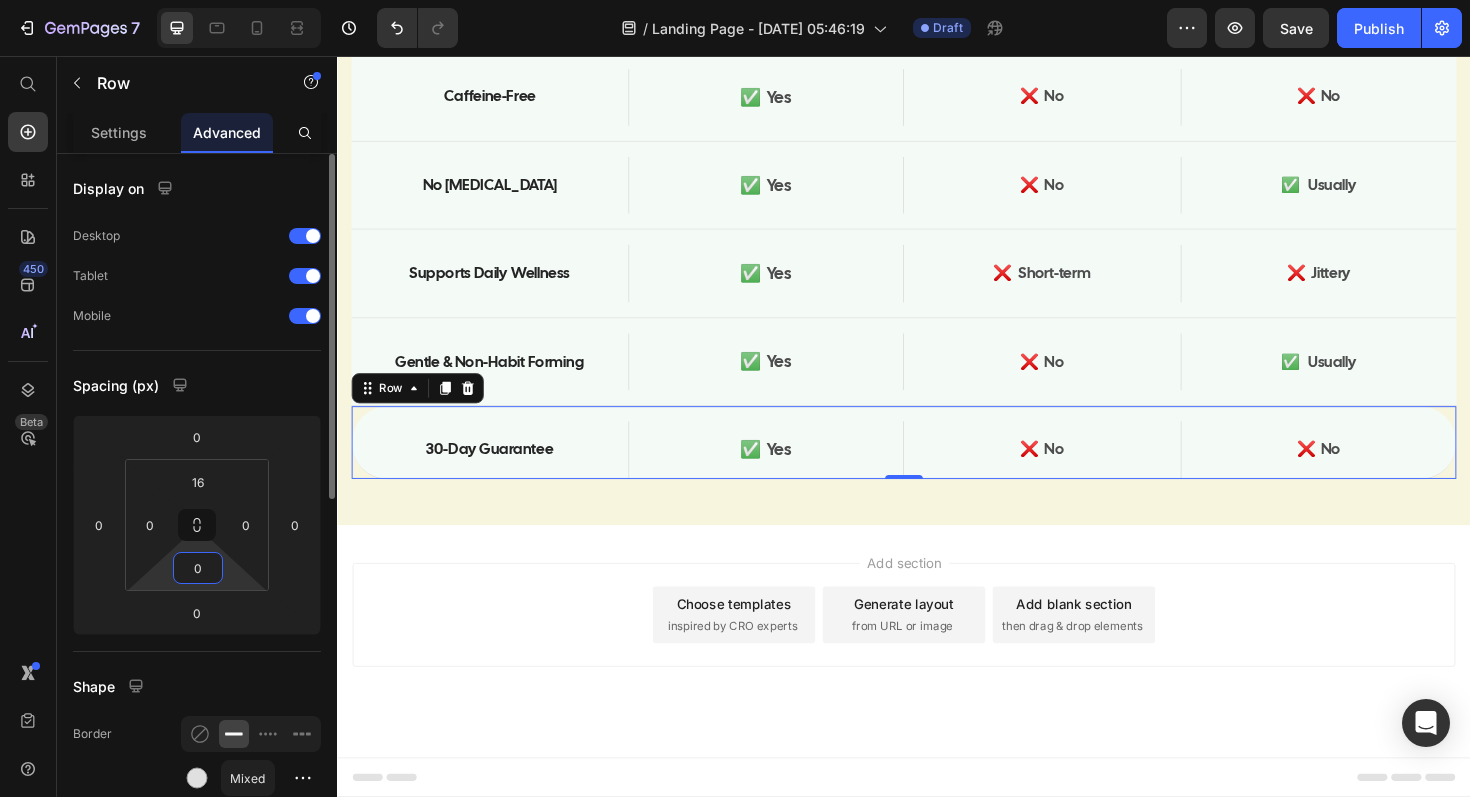 click on "0" at bounding box center (198, 568) 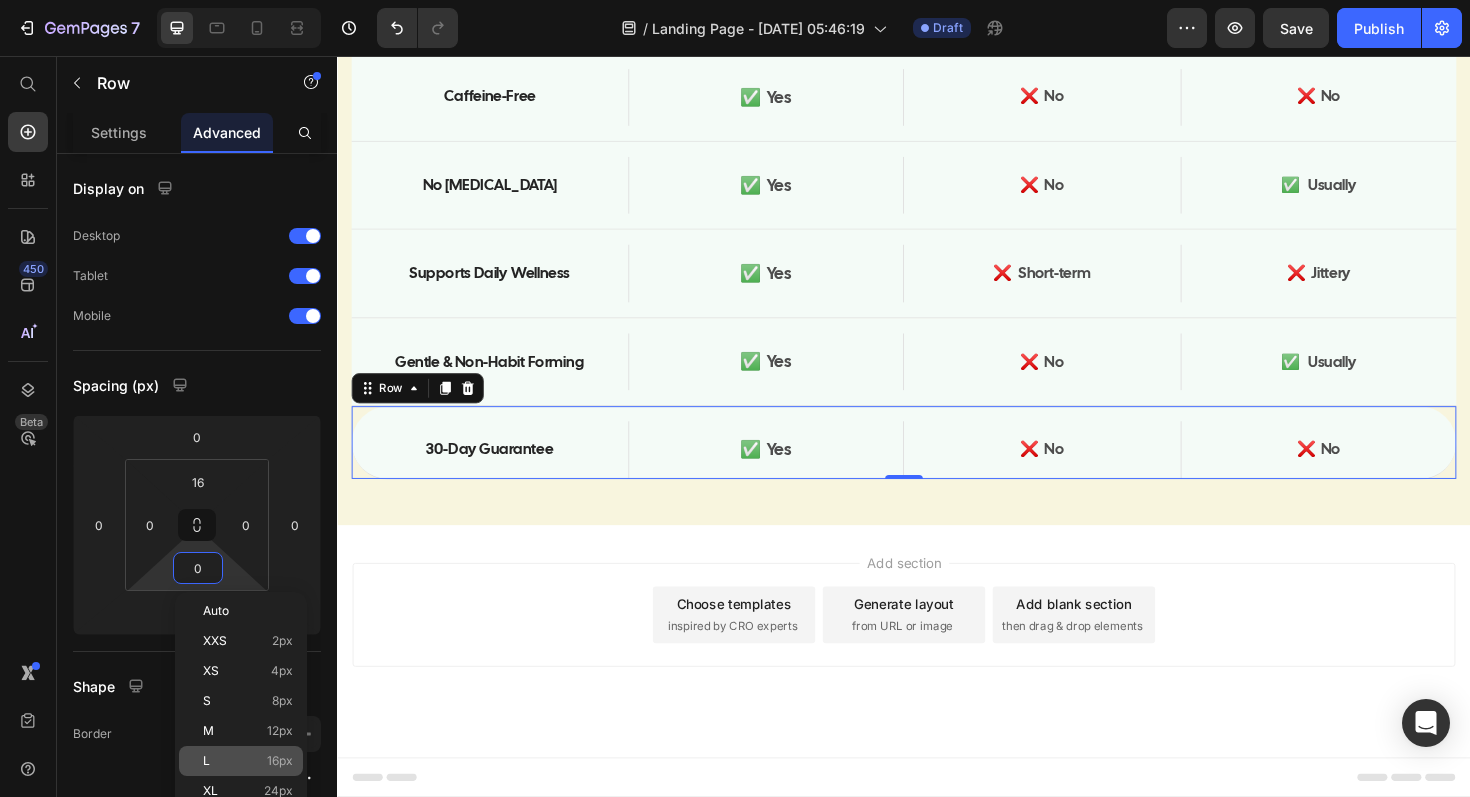 click on "L 16px" 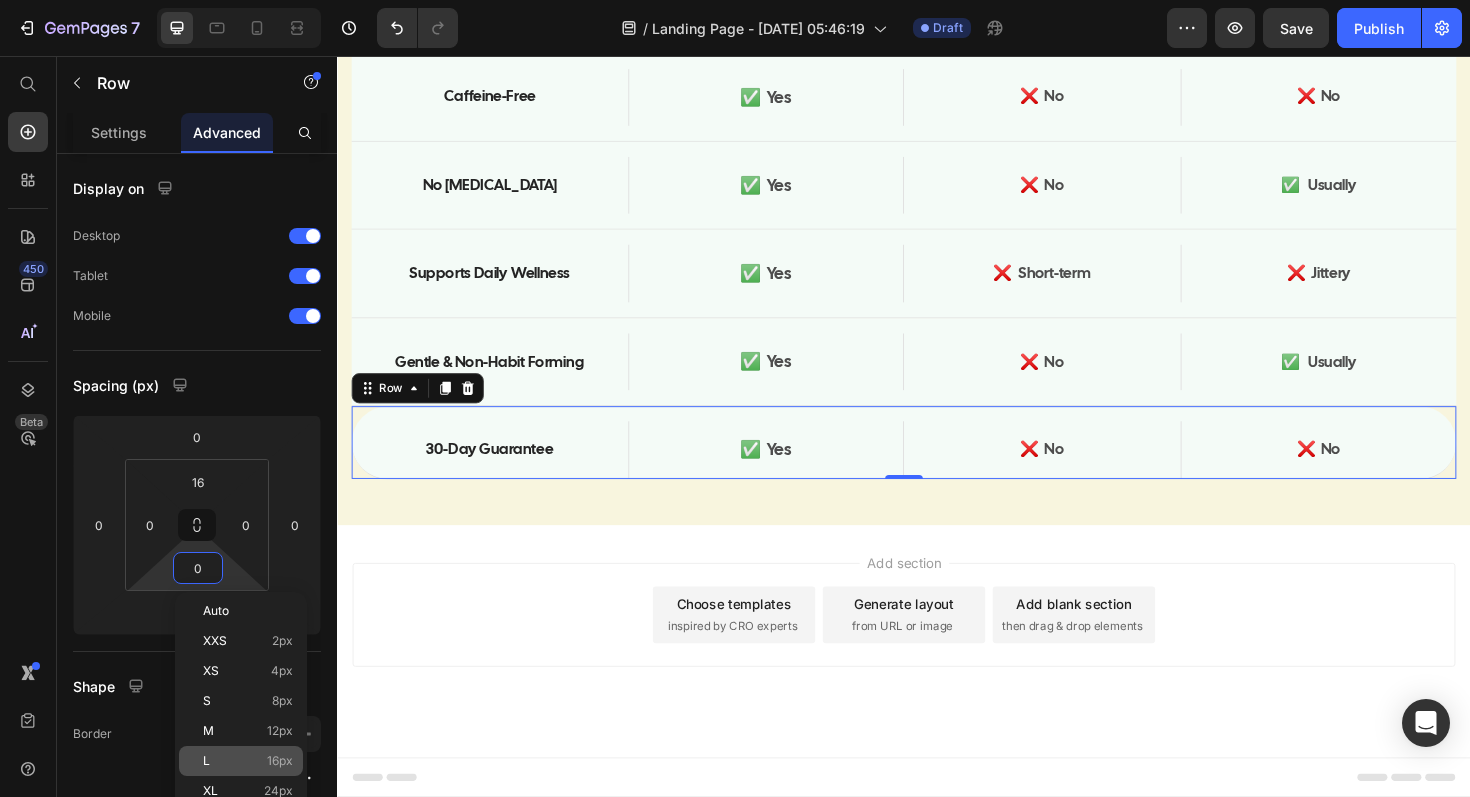 type on "16" 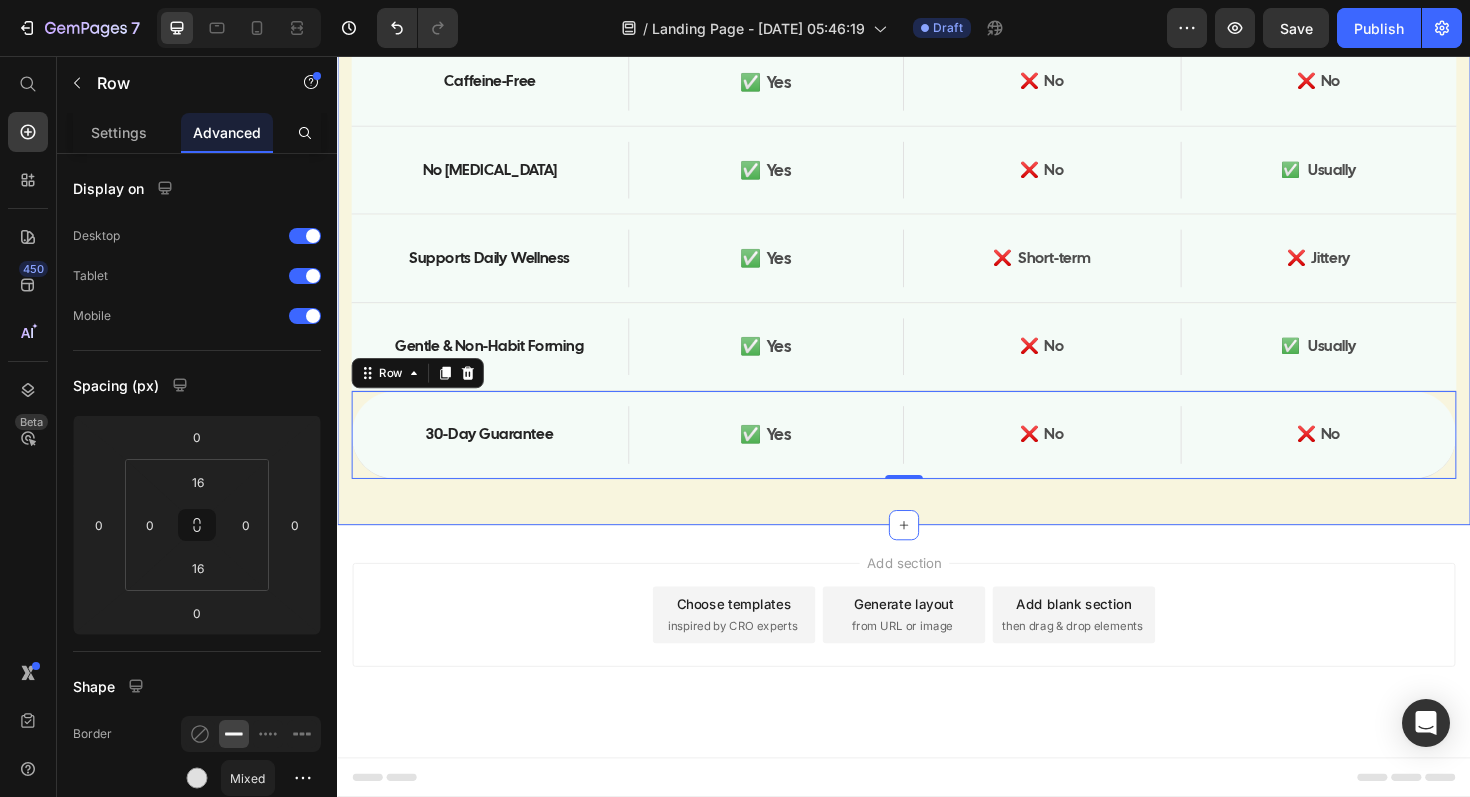click on "How Fluid Free Compares Heading Feature Text Block Fluid Free Text Block Hero Banner Detox Teas Text Block Fat Burners Text Block Hero Banner Row Natural Ingredients Text Block ✅  Yes Text Block Hero Banner 🟡  Sometimes Text Block 🟡  Sometimes Text Block Hero Banner Row Caffeine-Free Text Block ✅  Yes Text Block Hero Banner ❌  No Text Block ❌  No Text Block Hero Banner Row No [MEDICAL_DATA] Text Block ✅  Yes Text Block Hero Banner ❌  No Text Block ✅   Usually Text Block Hero Banner Row Supports Daily Wellness Text Block ✅  Yes Text Block Hero Banner ❌  Short-term Text Block ❌  Jittery Text Block Hero Banner Row Gentle & Non-Habit Forming Text Block ✅  Yes Text Block Hero Banner ❌  No Text Block ✅   Usually Text Block Hero Banner Row 30-Day Guarantee Text Block ✅  Yes Text Block Hero Banner ❌  No Text Block ❌  No Text Block Hero Banner Row   0 Row Section 12" at bounding box center [937, 122] 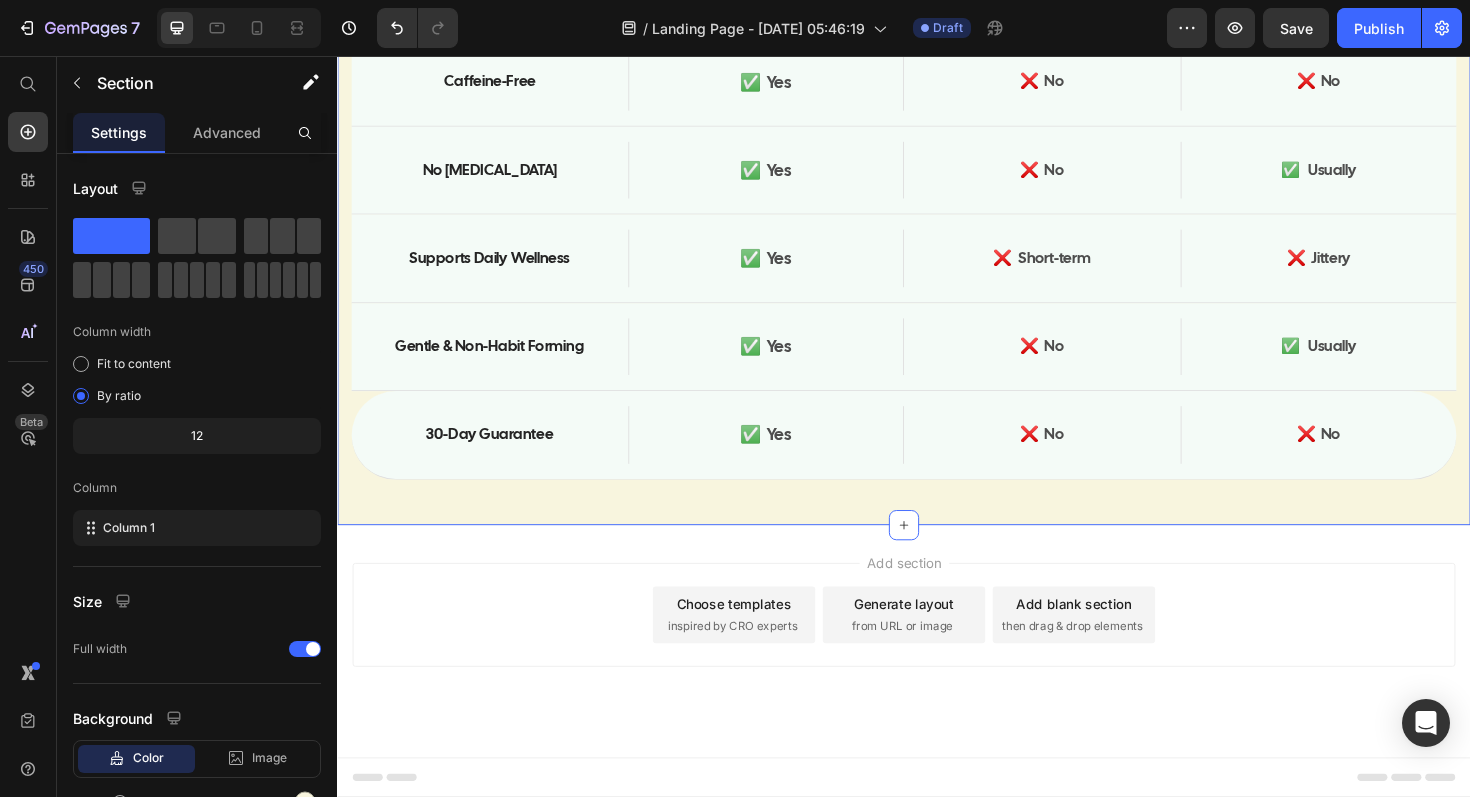 scroll, scrollTop: 14033, scrollLeft: 0, axis: vertical 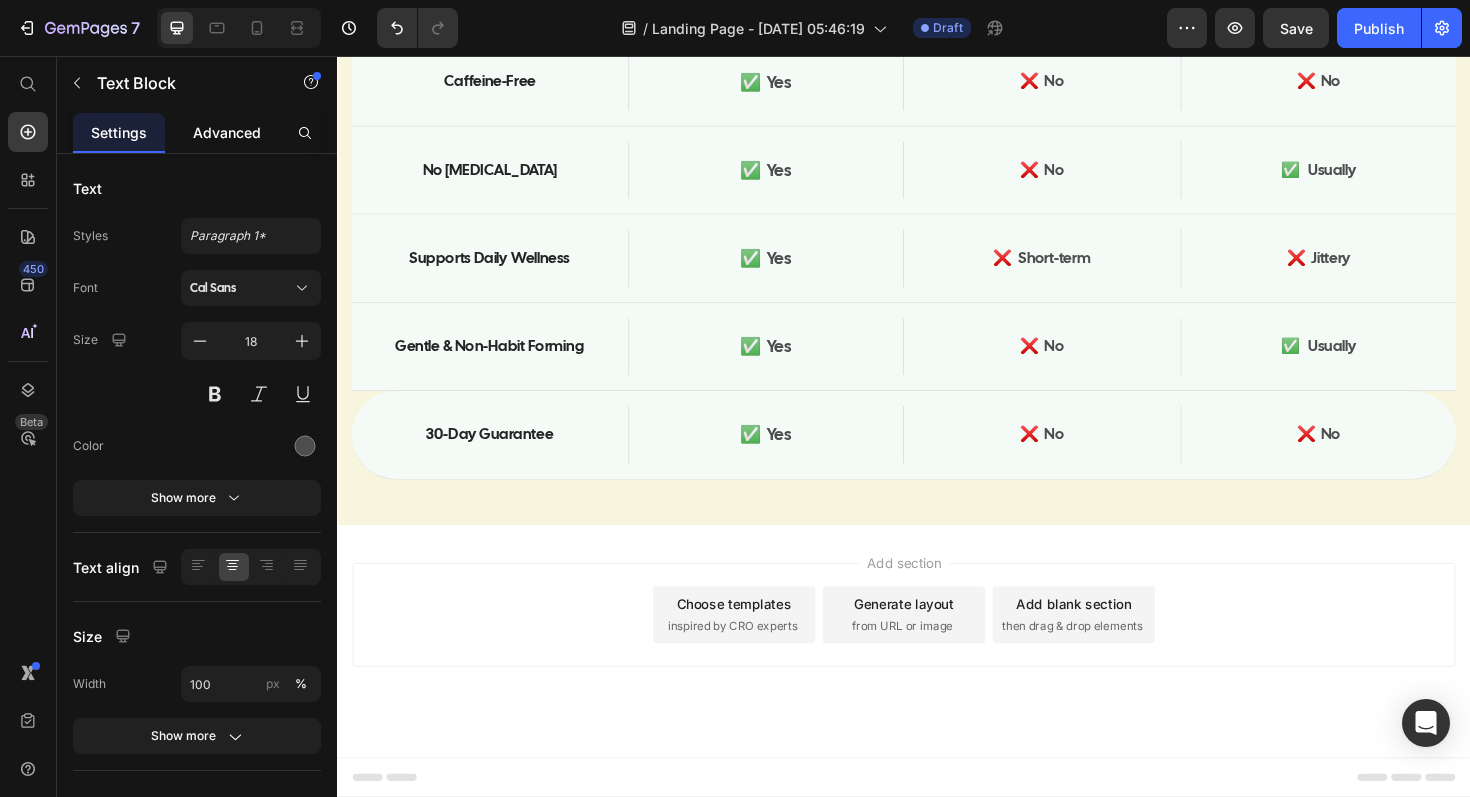 click on "Advanced" 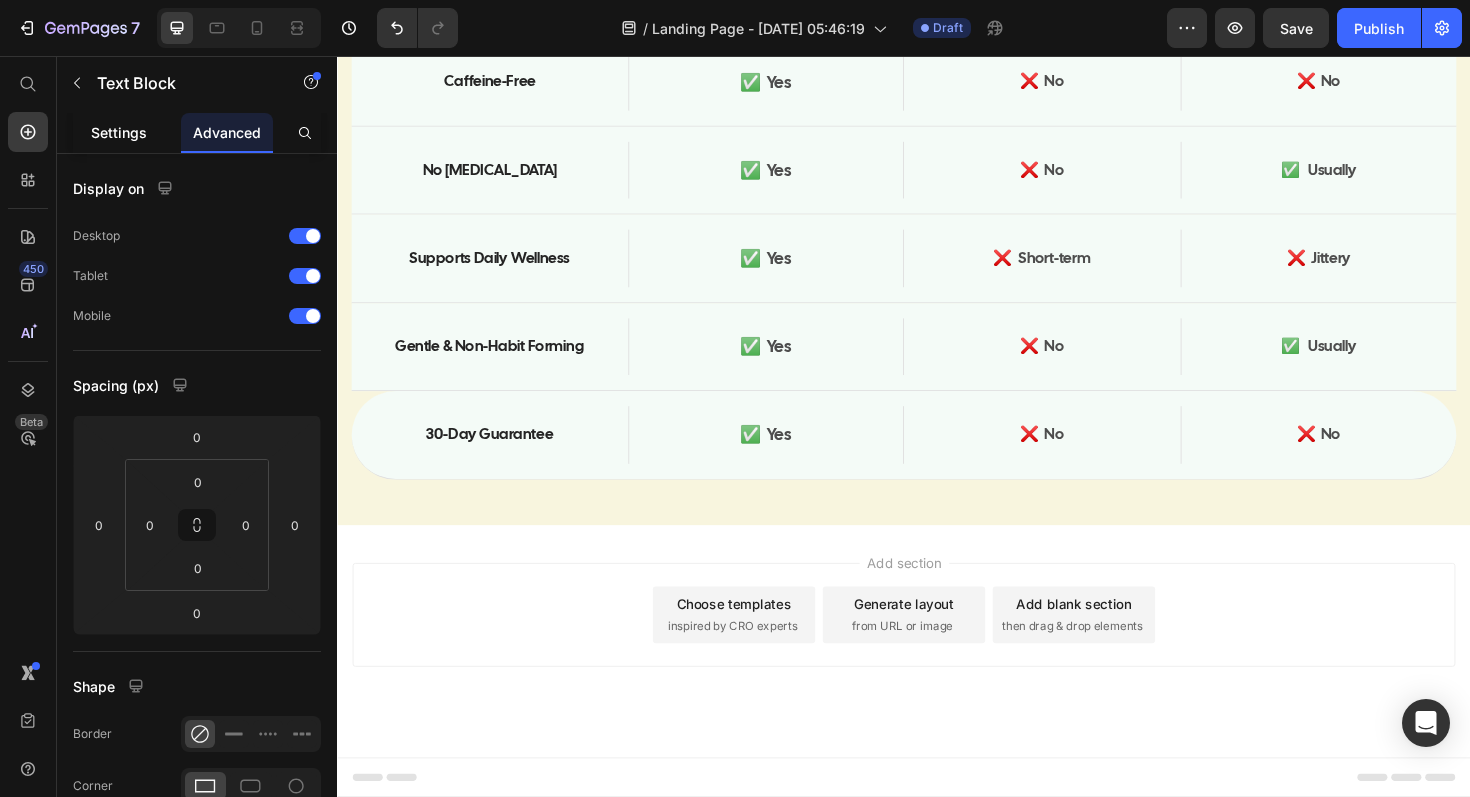 click on "Settings" at bounding box center [119, 132] 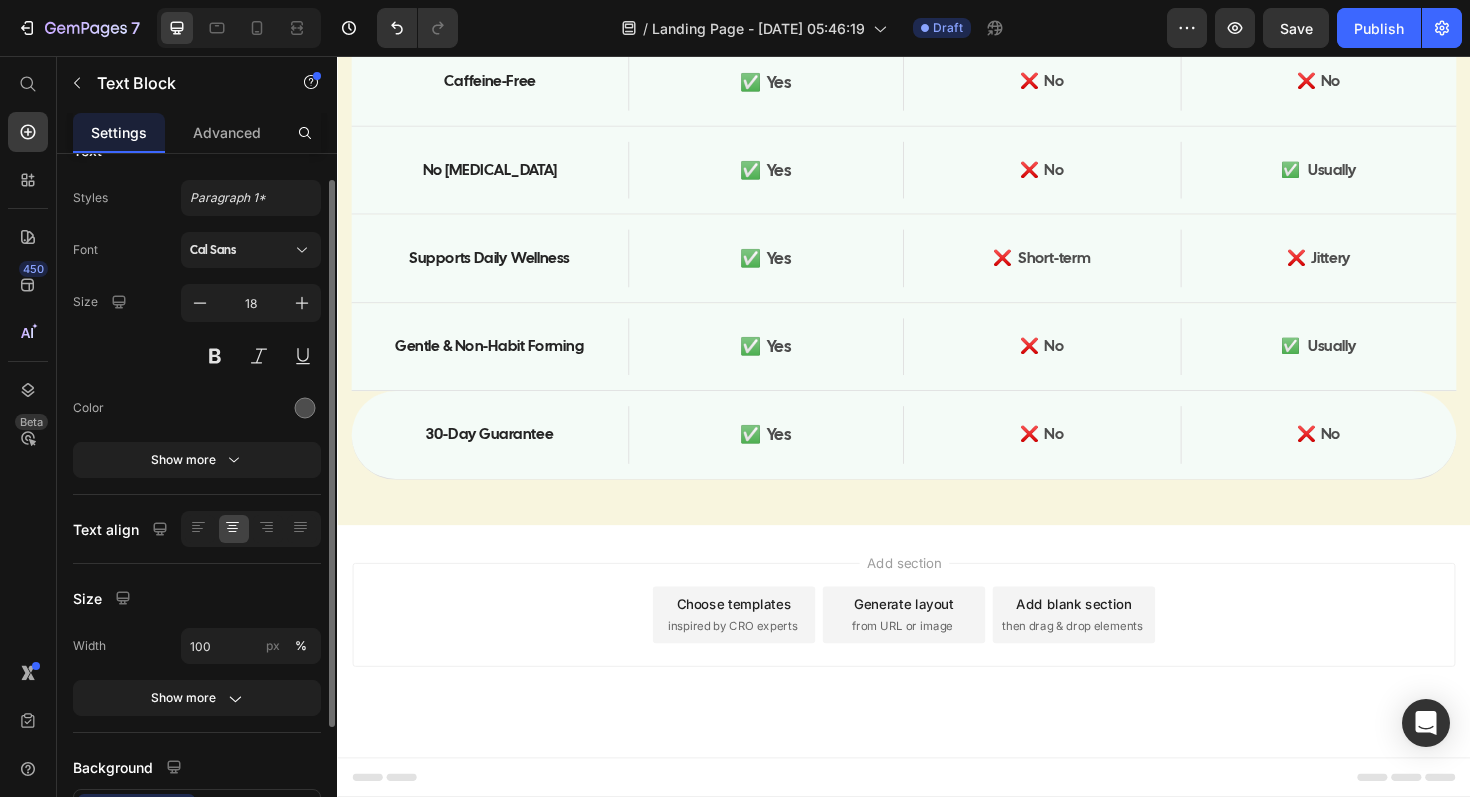 scroll, scrollTop: 0, scrollLeft: 0, axis: both 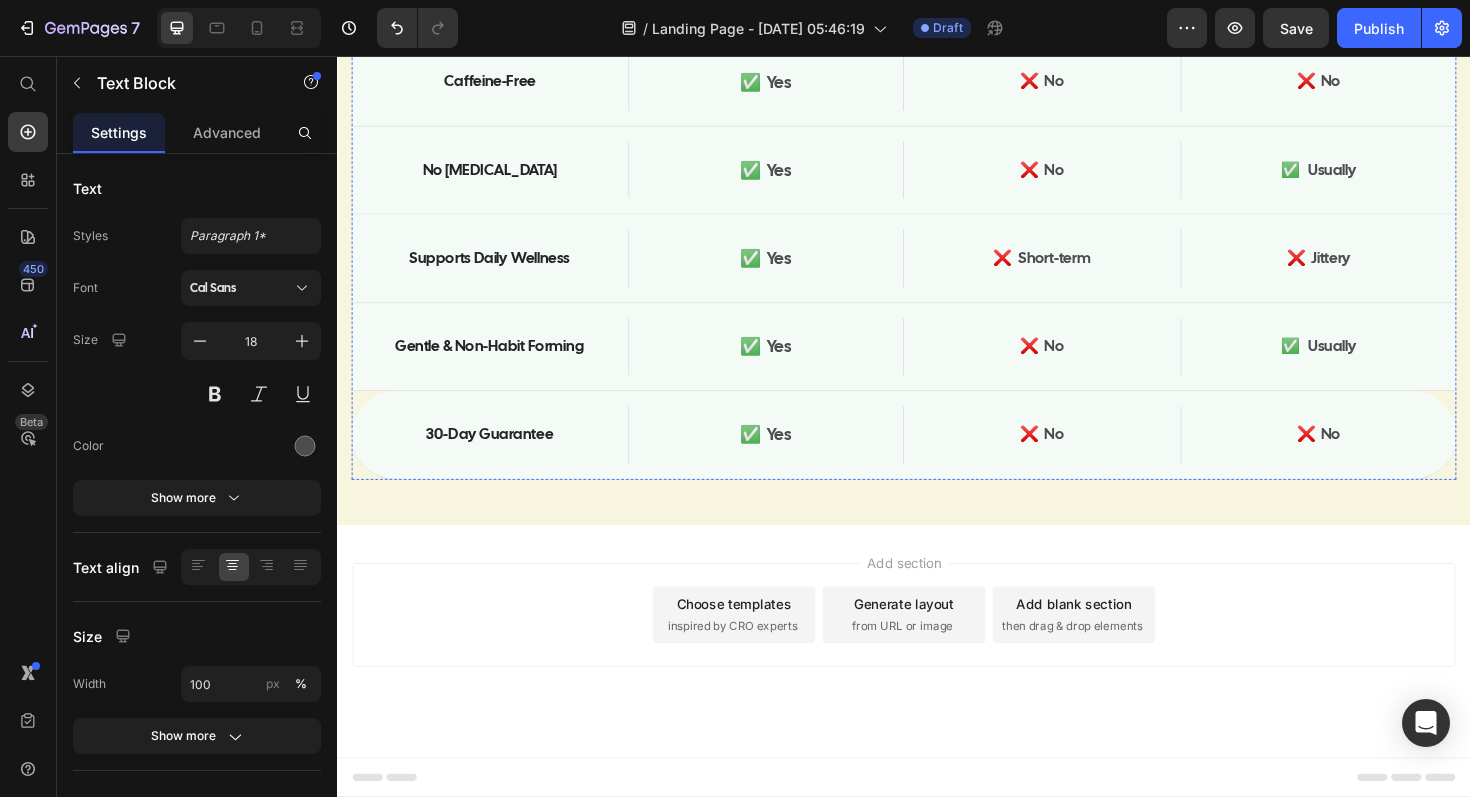 click on "Feature Text Block Fluid Free Text Block Hero Banner Detox Teas Text Block Fat Burners Text Block Hero Banner Row" at bounding box center [937, -103] 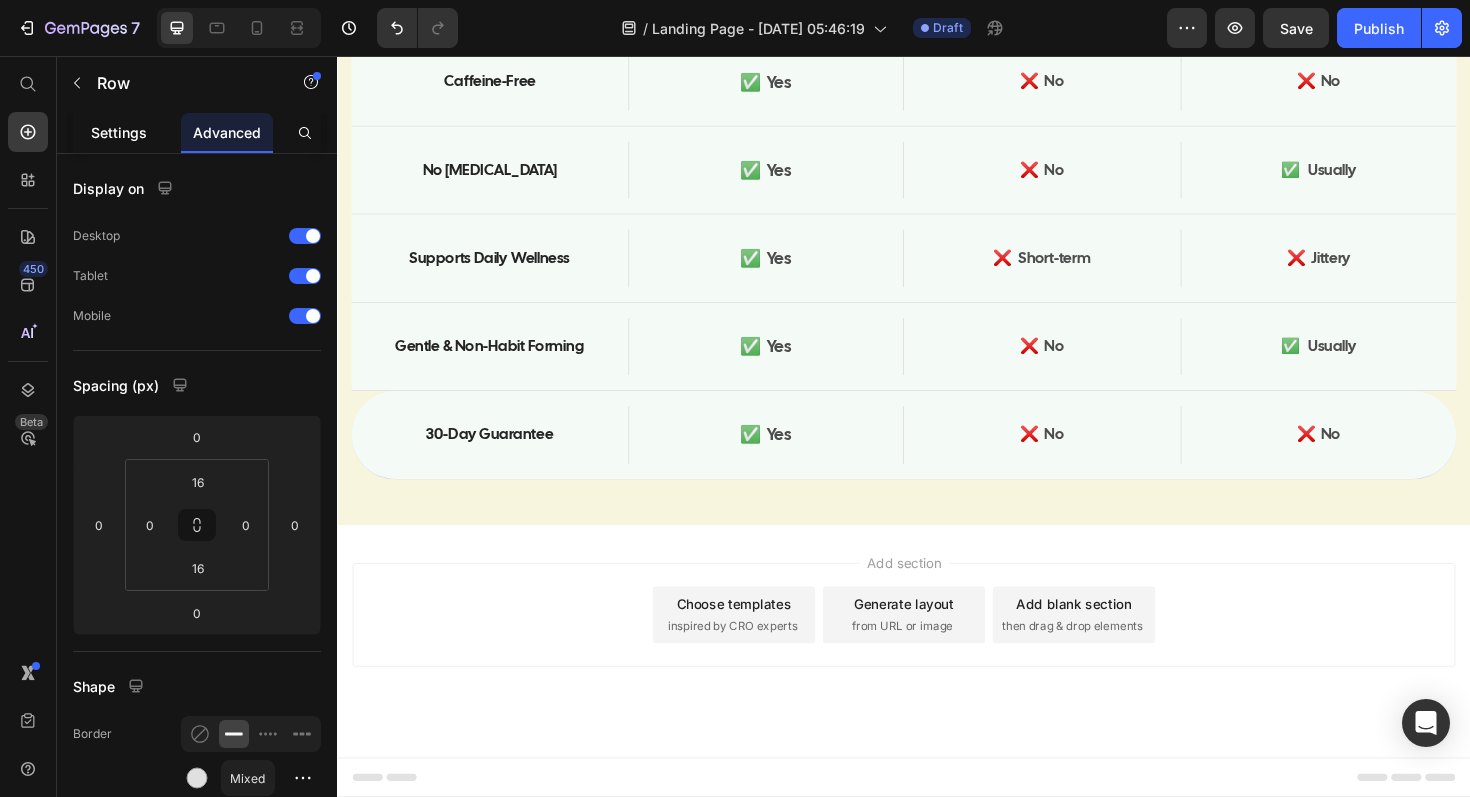 click on "Settings" at bounding box center (119, 132) 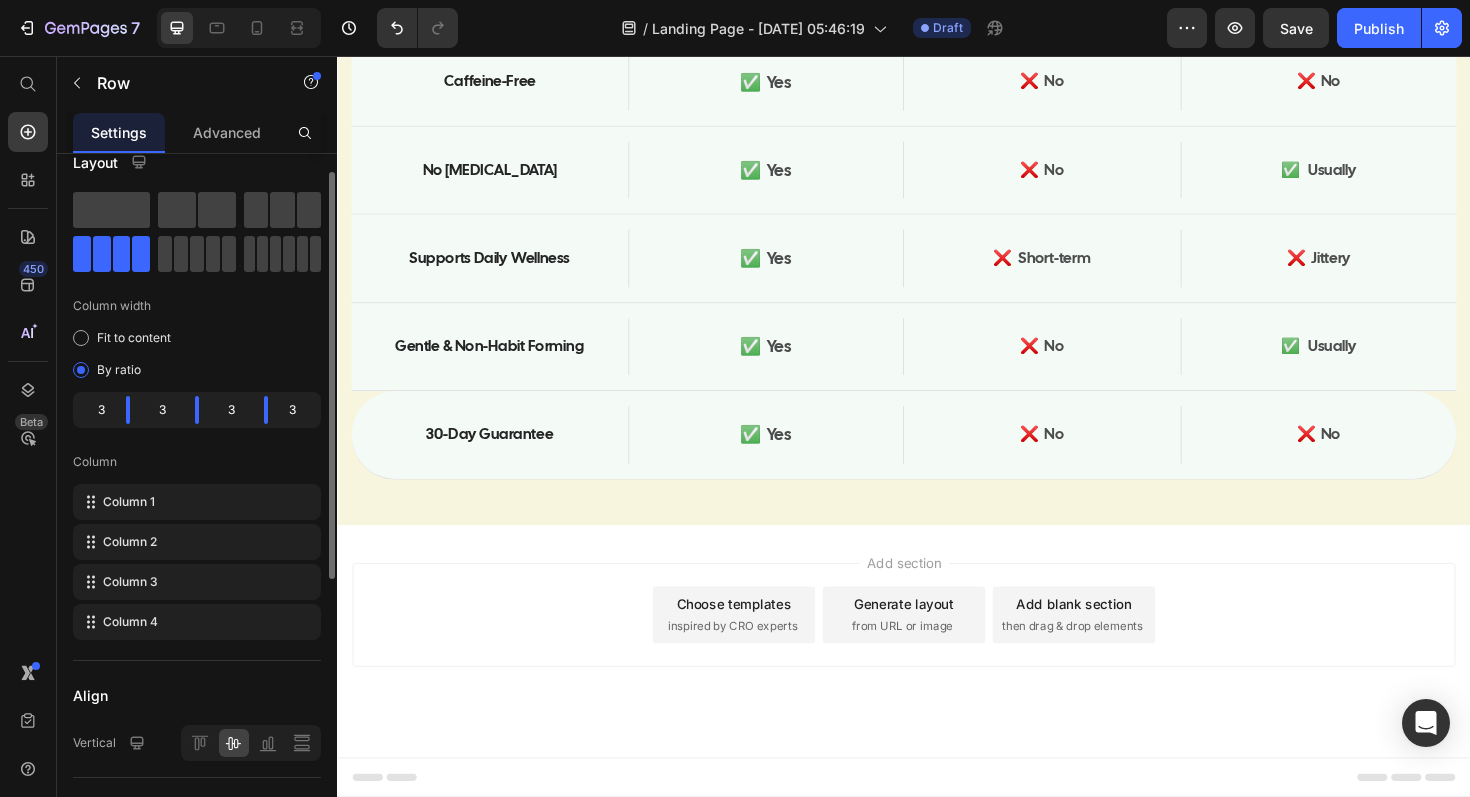 scroll, scrollTop: 29, scrollLeft: 0, axis: vertical 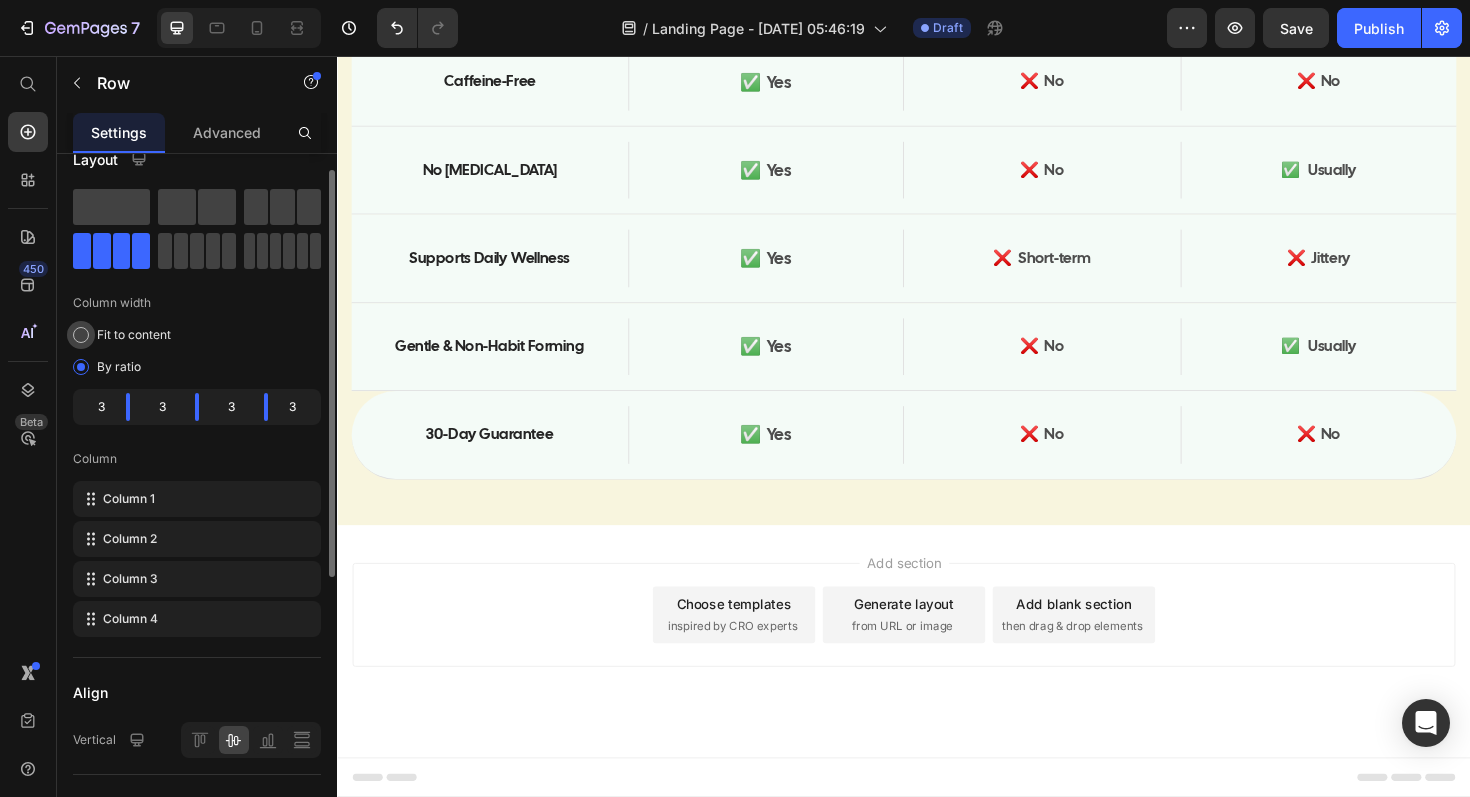 click at bounding box center [81, 335] 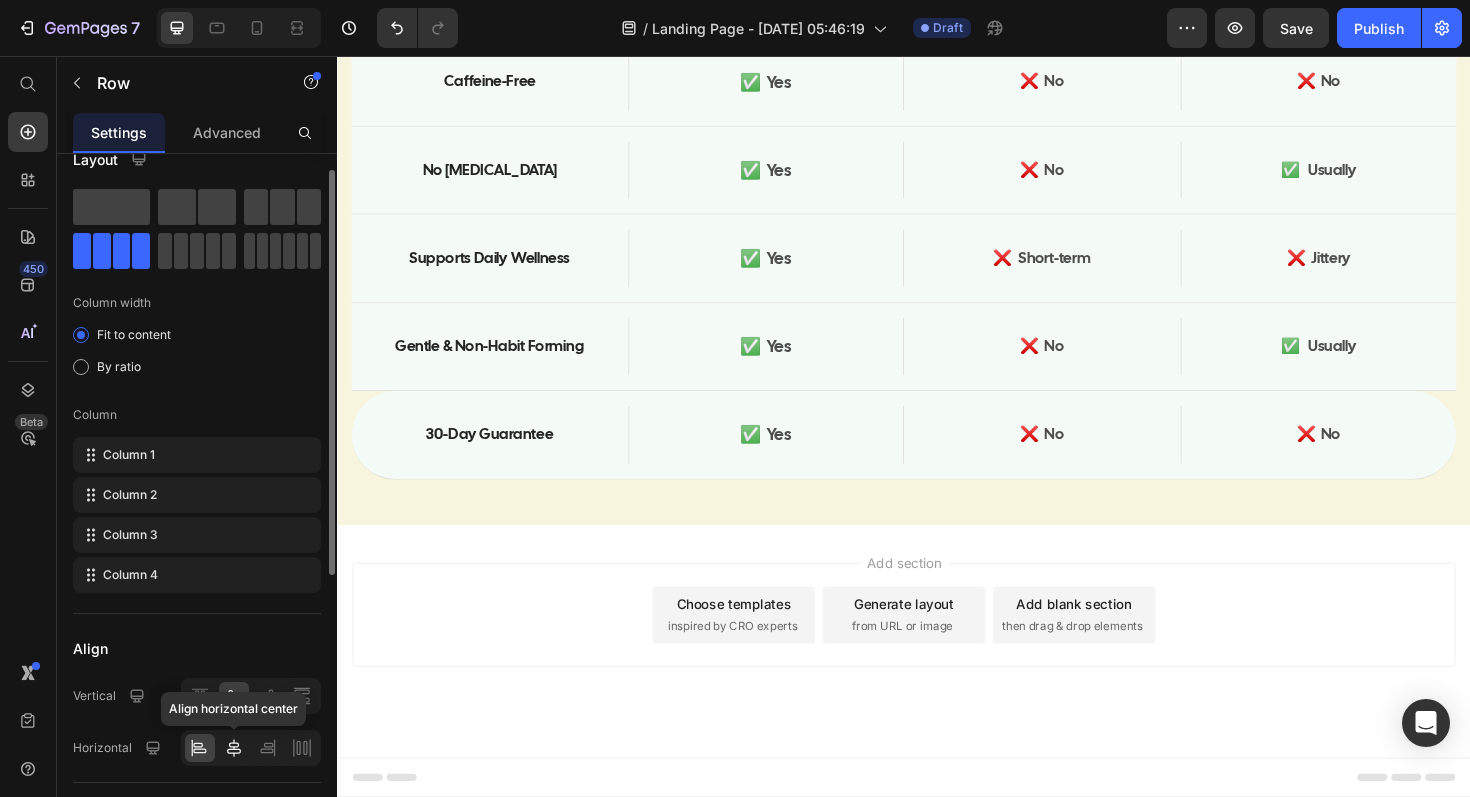 click 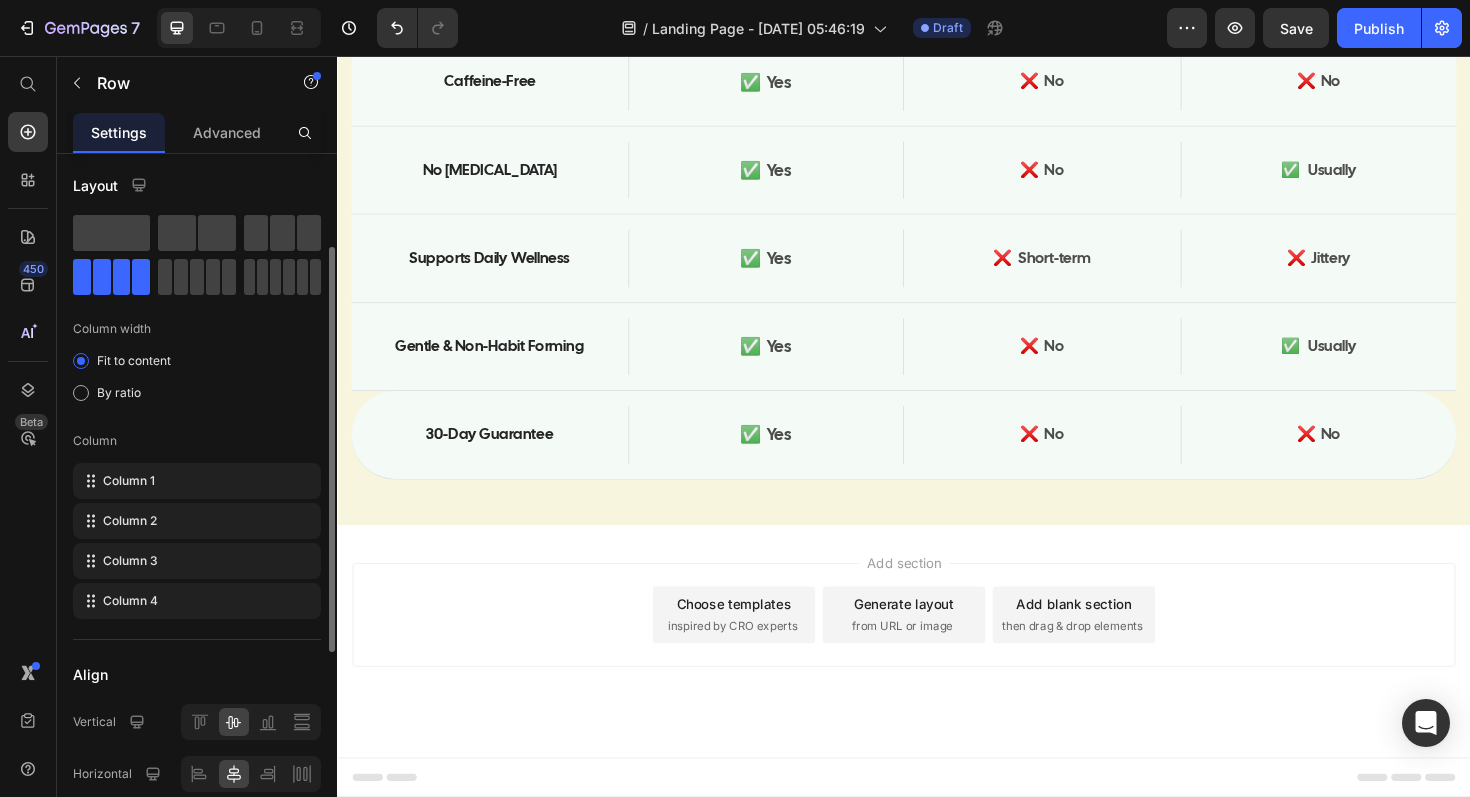 scroll, scrollTop: 0, scrollLeft: 0, axis: both 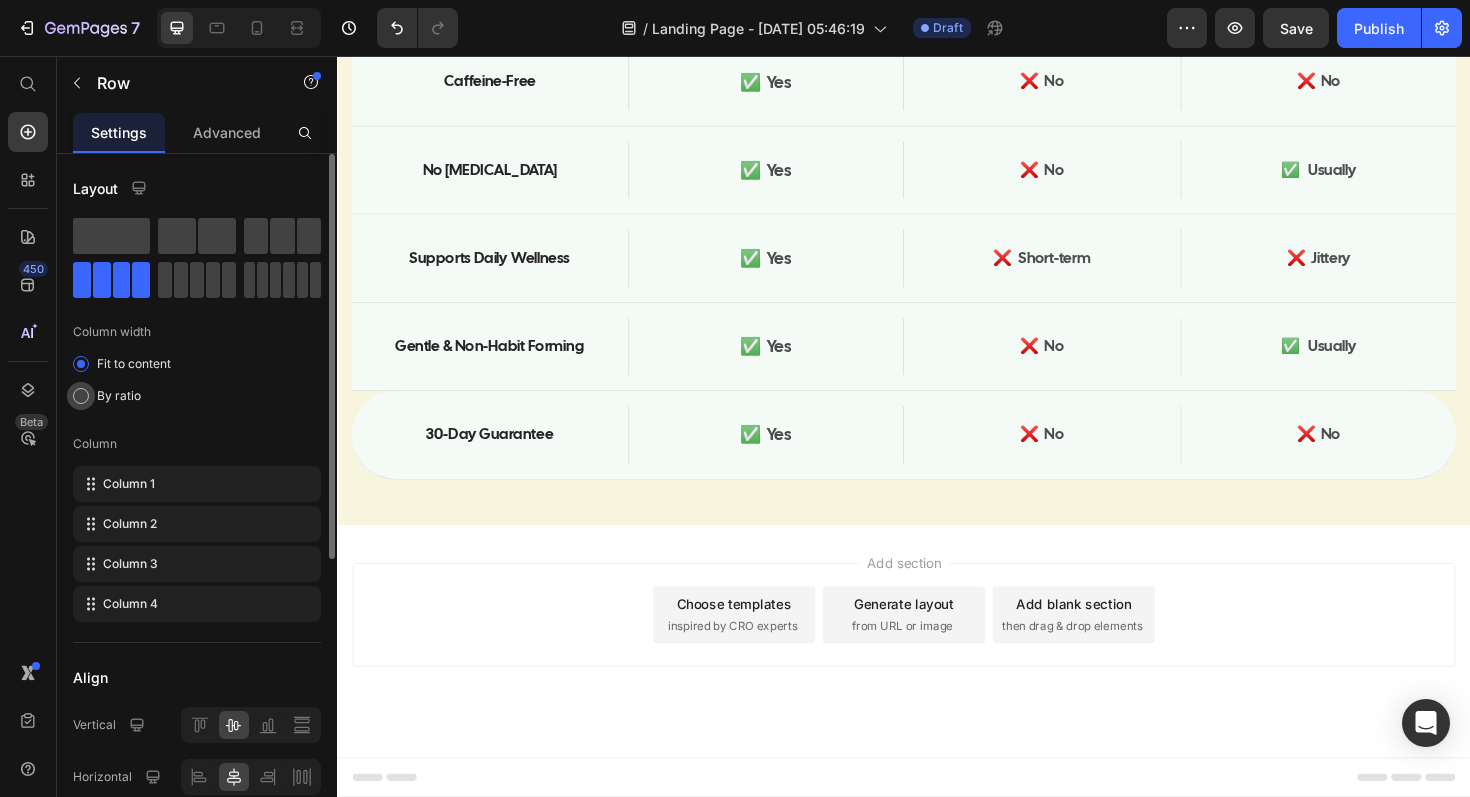click at bounding box center [81, 396] 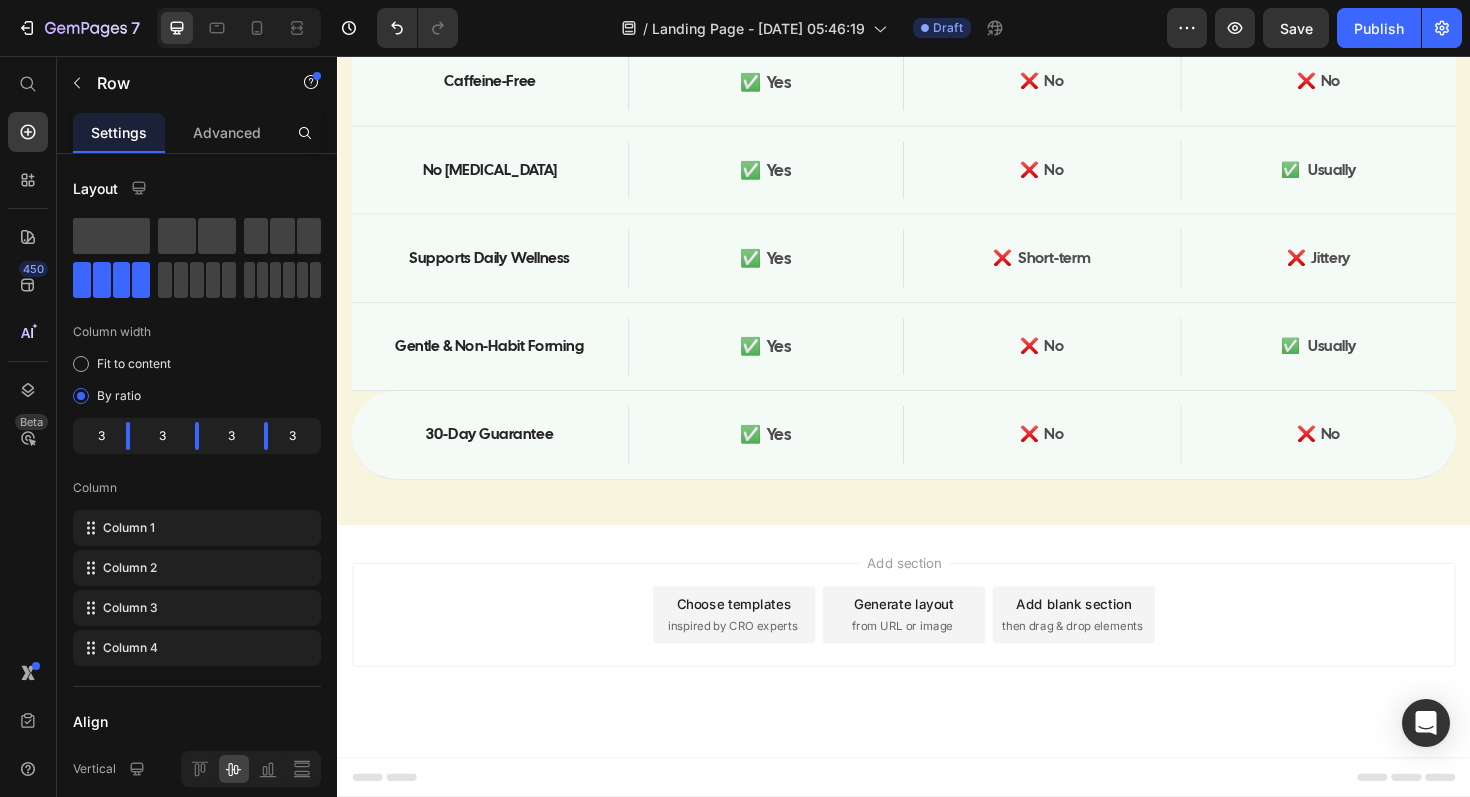 click on "Feature" at bounding box center (498, -103) 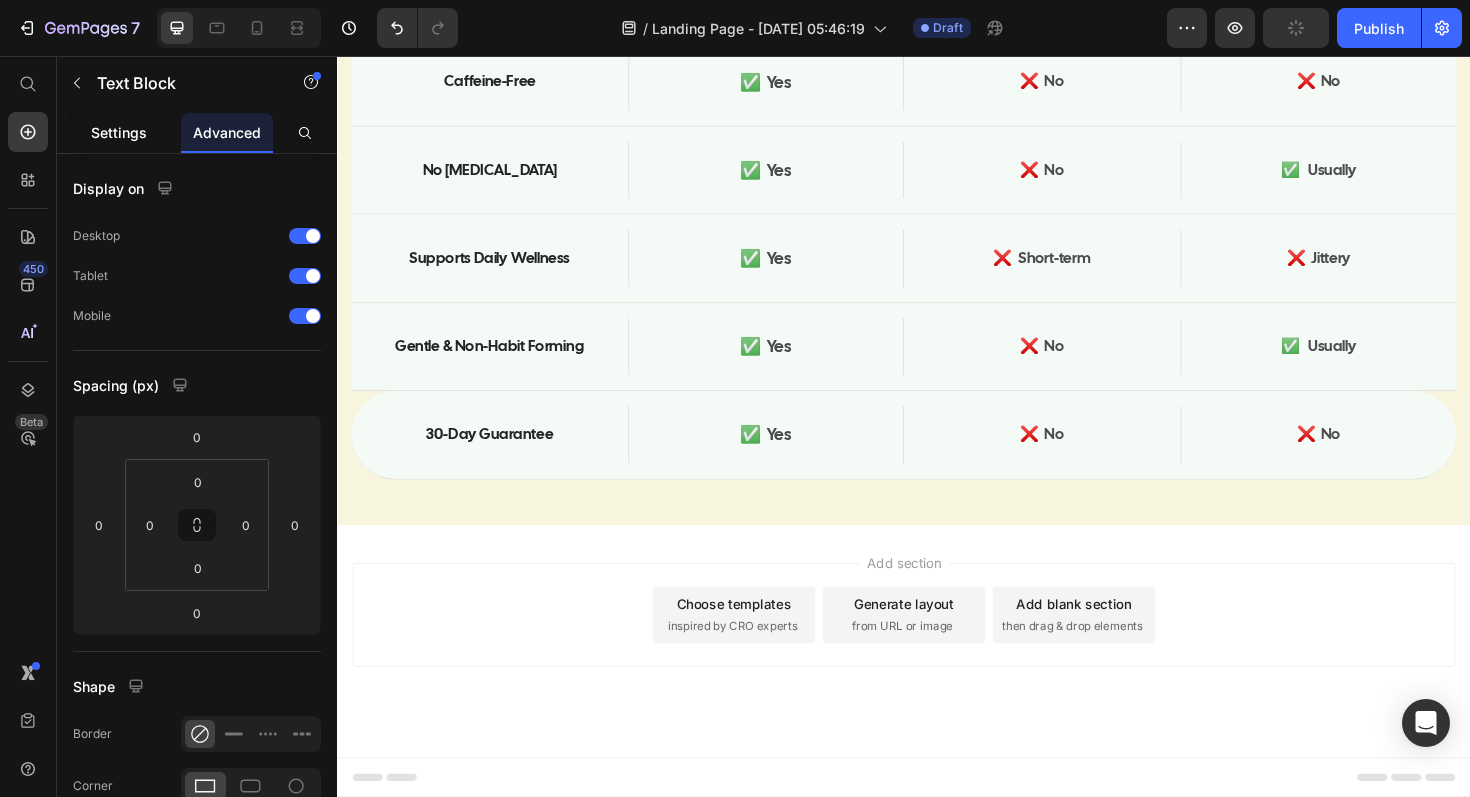 click on "Settings" at bounding box center [119, 132] 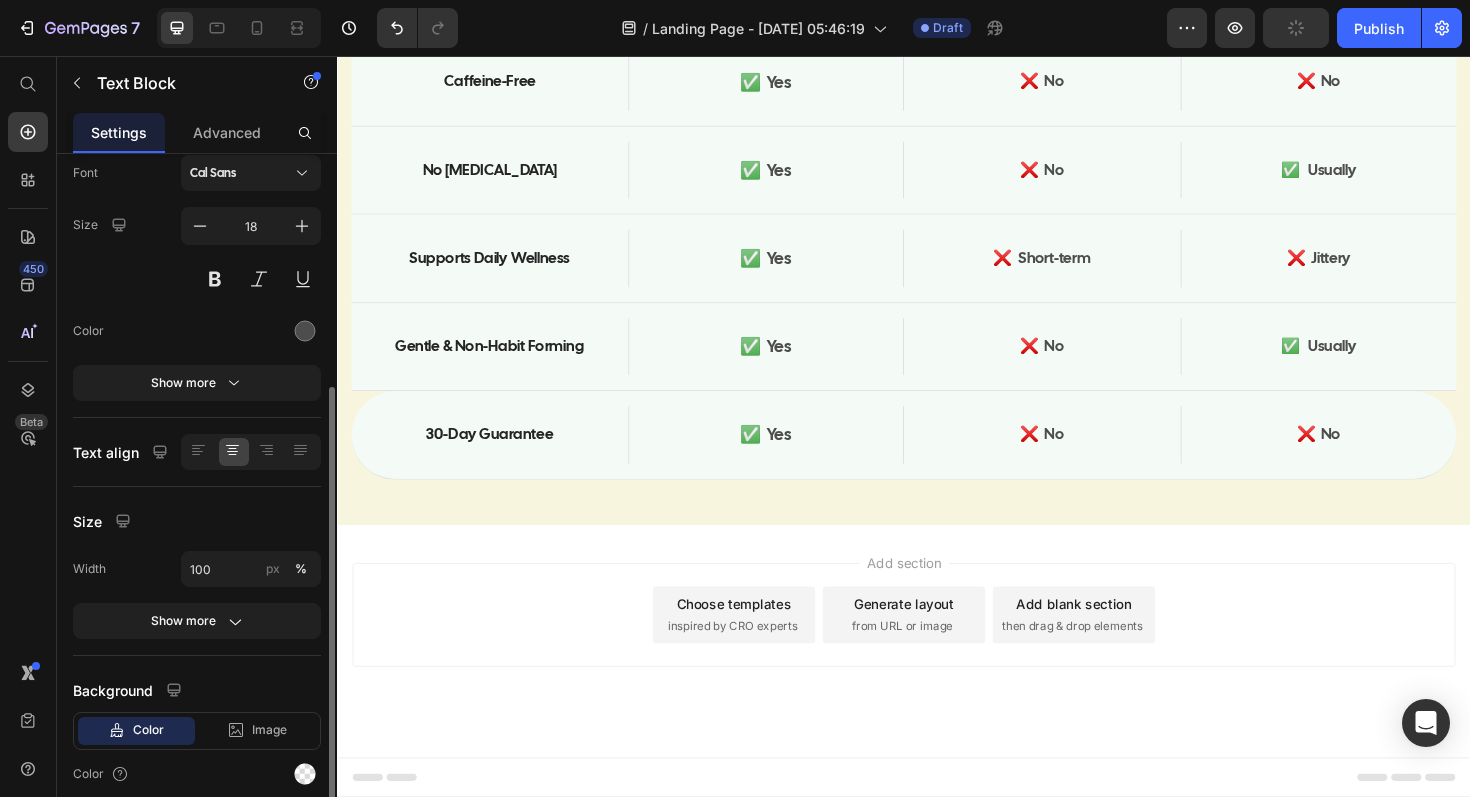 scroll, scrollTop: 195, scrollLeft: 0, axis: vertical 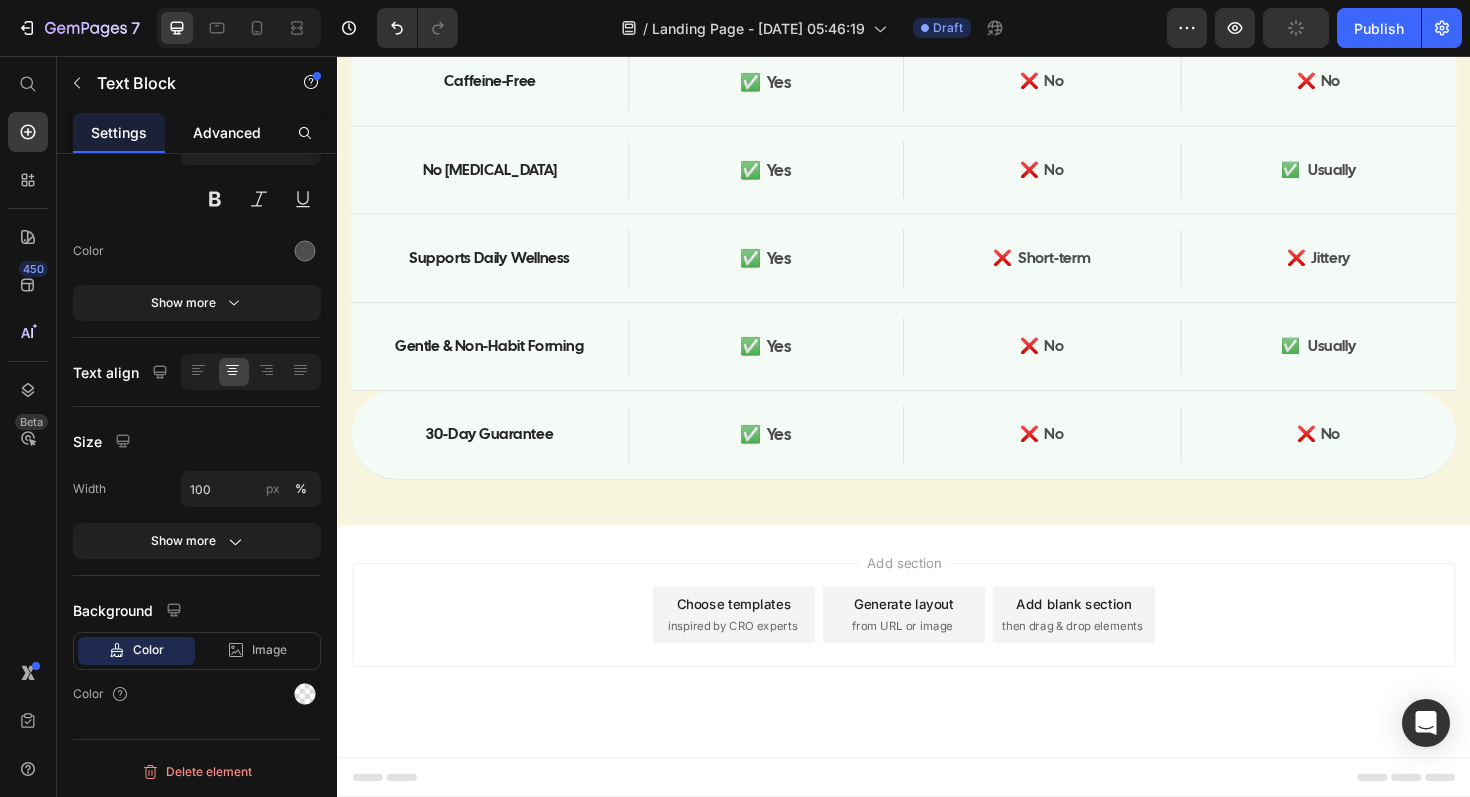 click on "Advanced" at bounding box center [227, 132] 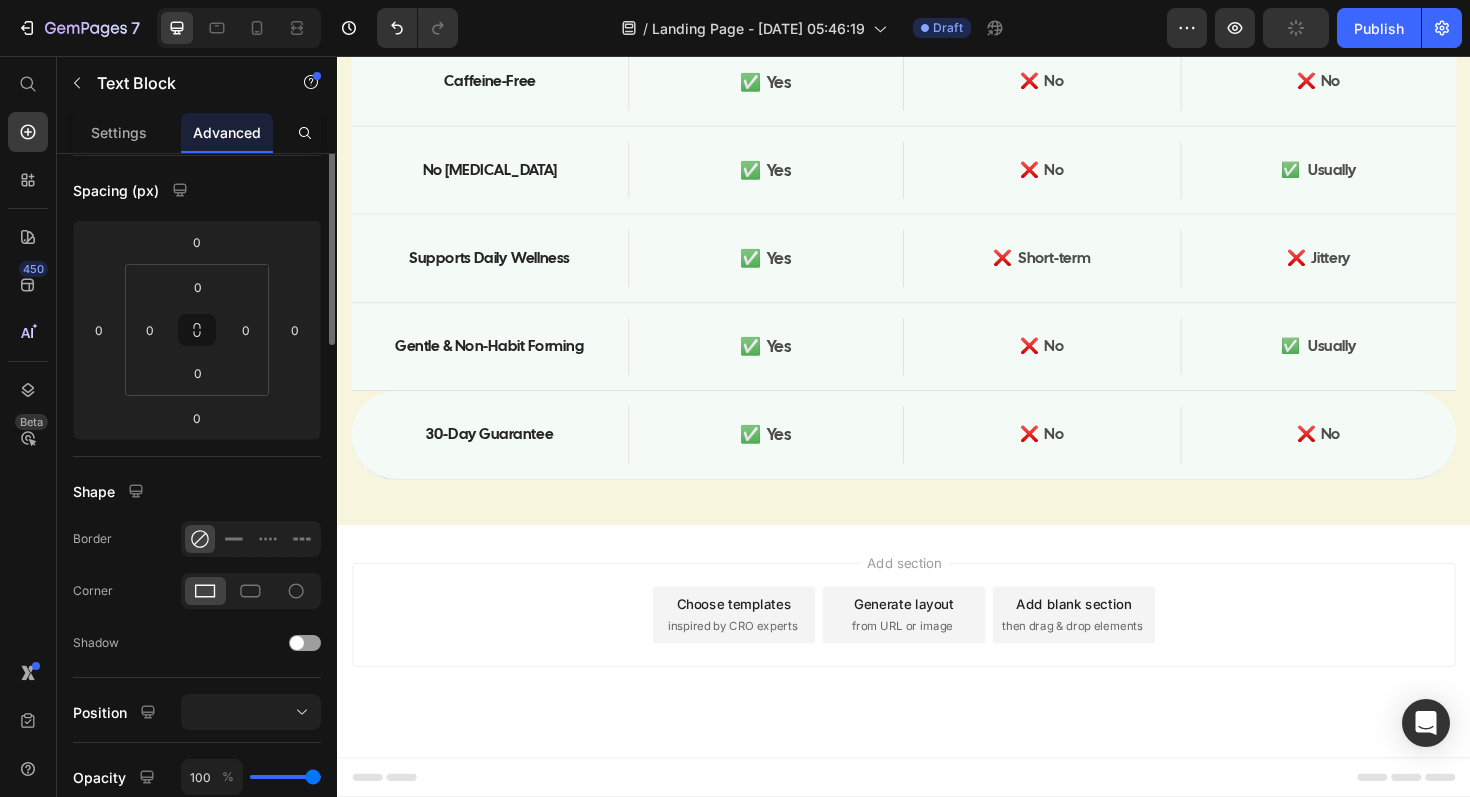 scroll, scrollTop: 0, scrollLeft: 0, axis: both 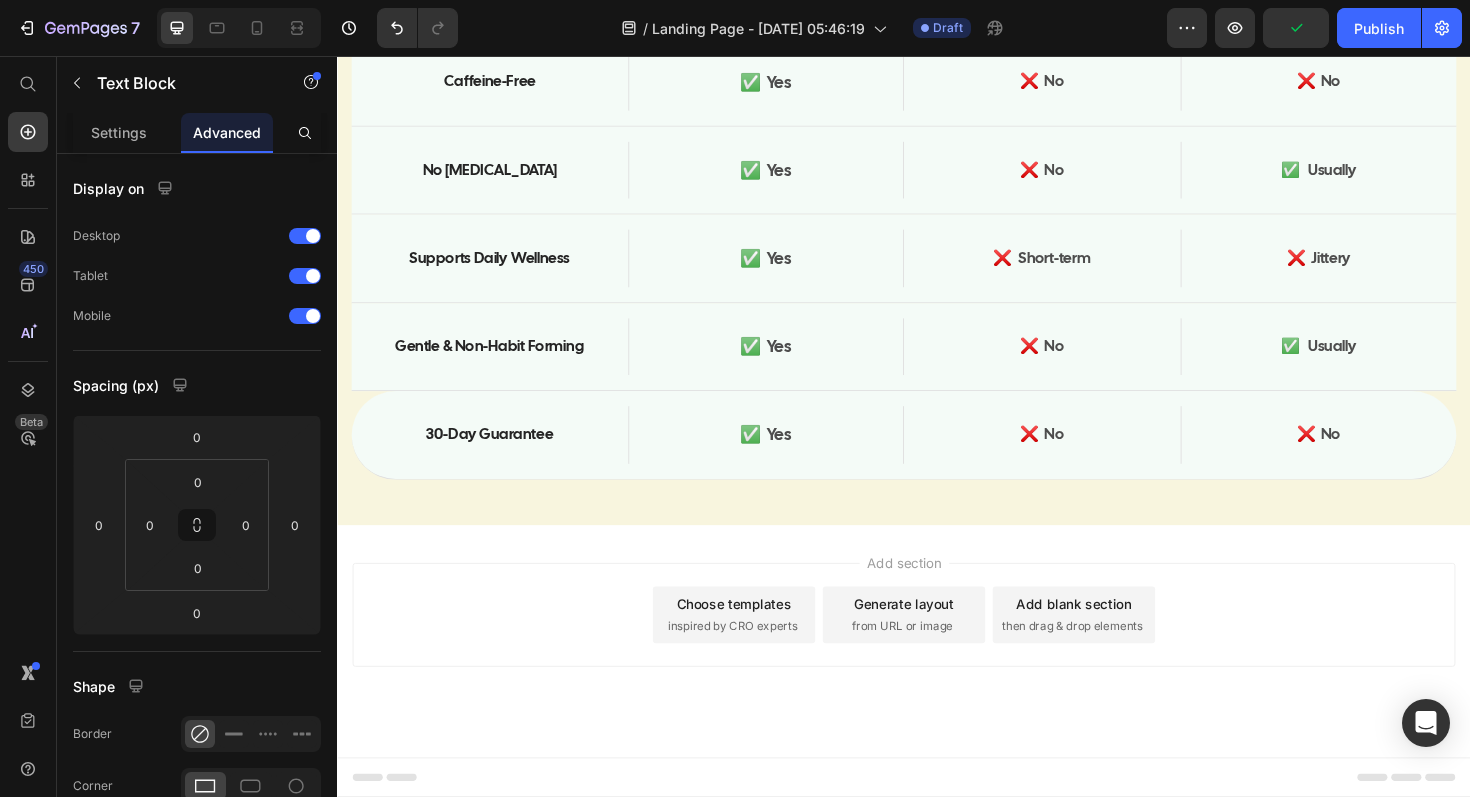 click on "Text Block" at bounding box center [411, -140] 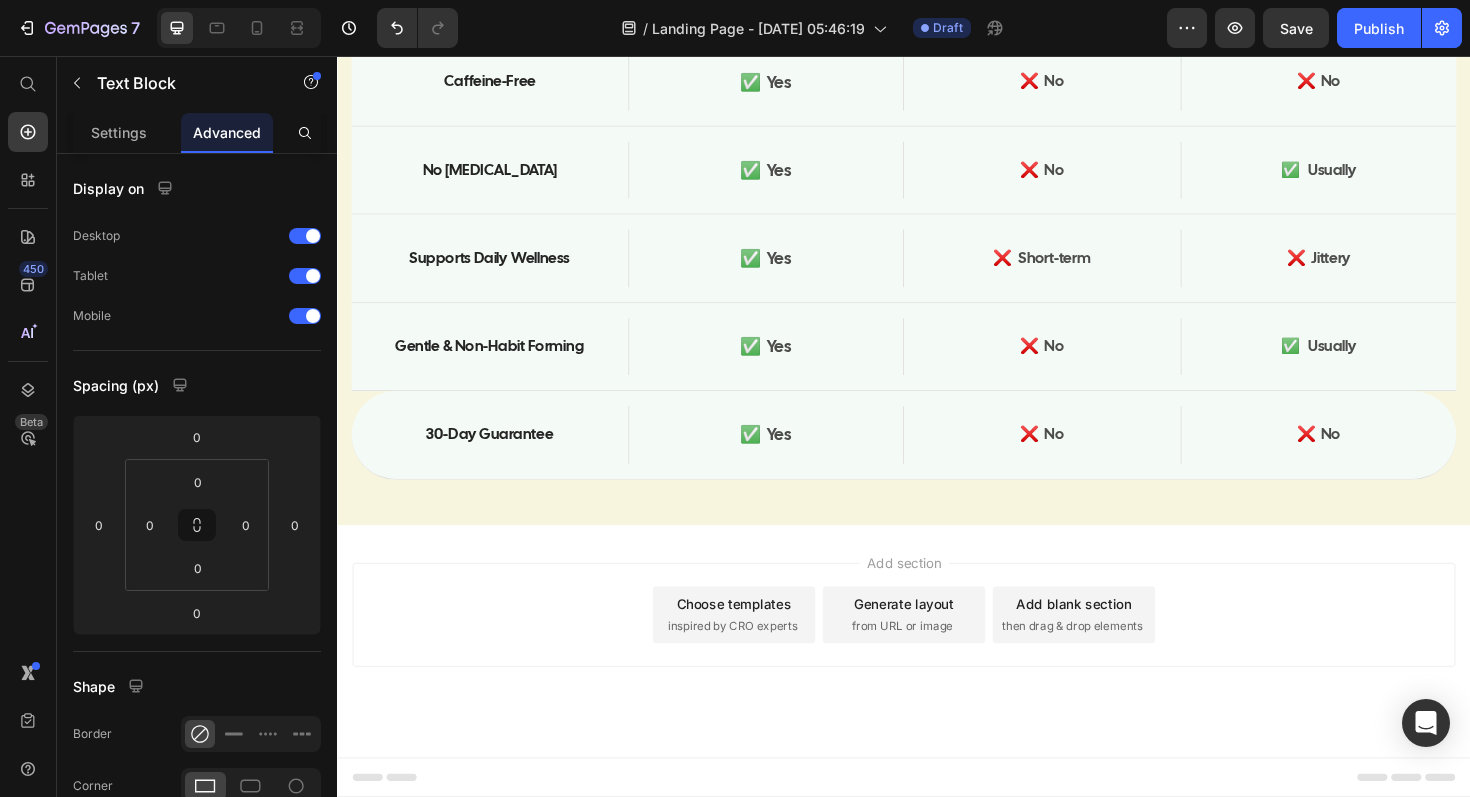 click on "Row 4 cols" at bounding box center [396, -103] 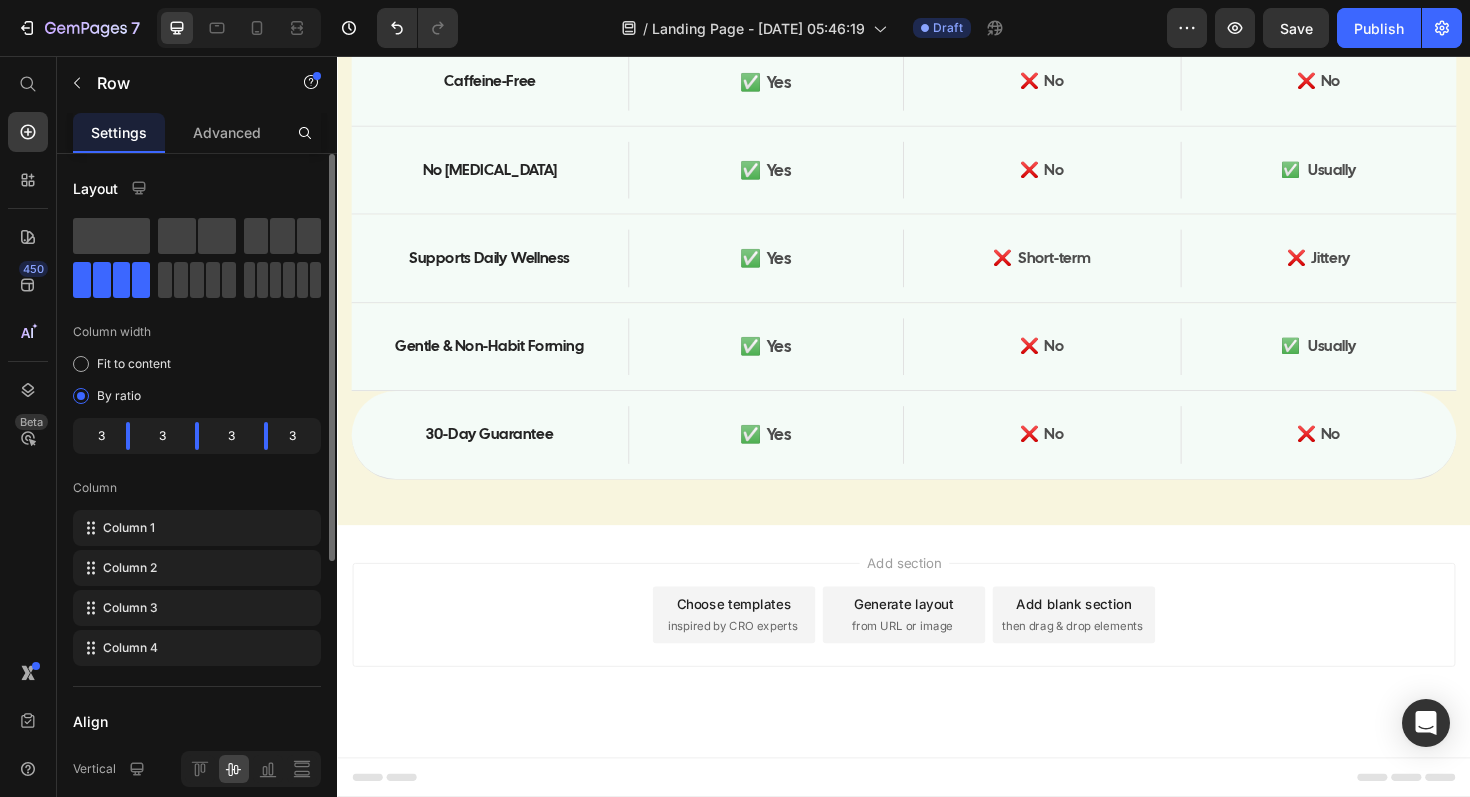 scroll, scrollTop: 50, scrollLeft: 0, axis: vertical 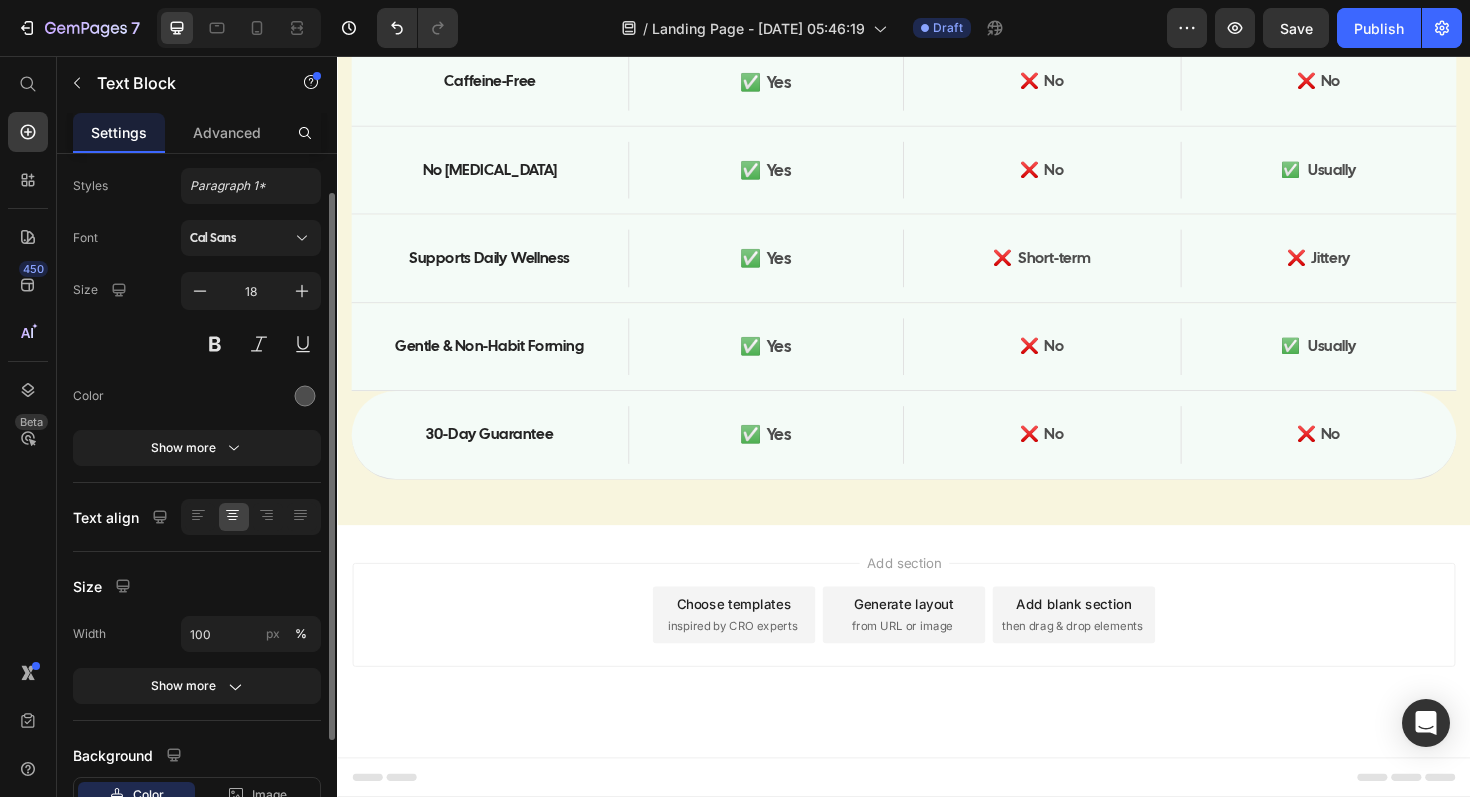click on "✅  Yes" at bounding box center [791, -10] 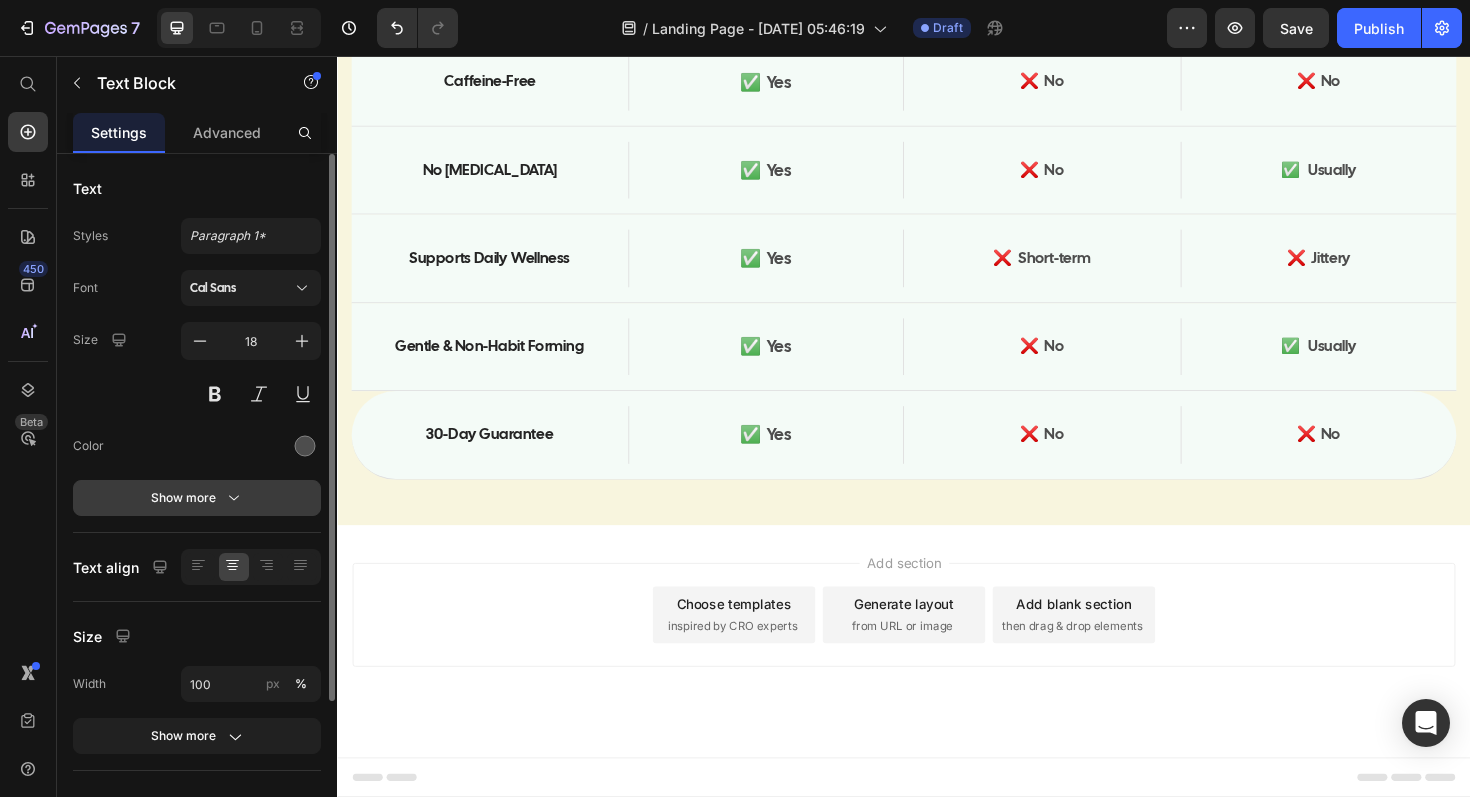 scroll, scrollTop: 195, scrollLeft: 0, axis: vertical 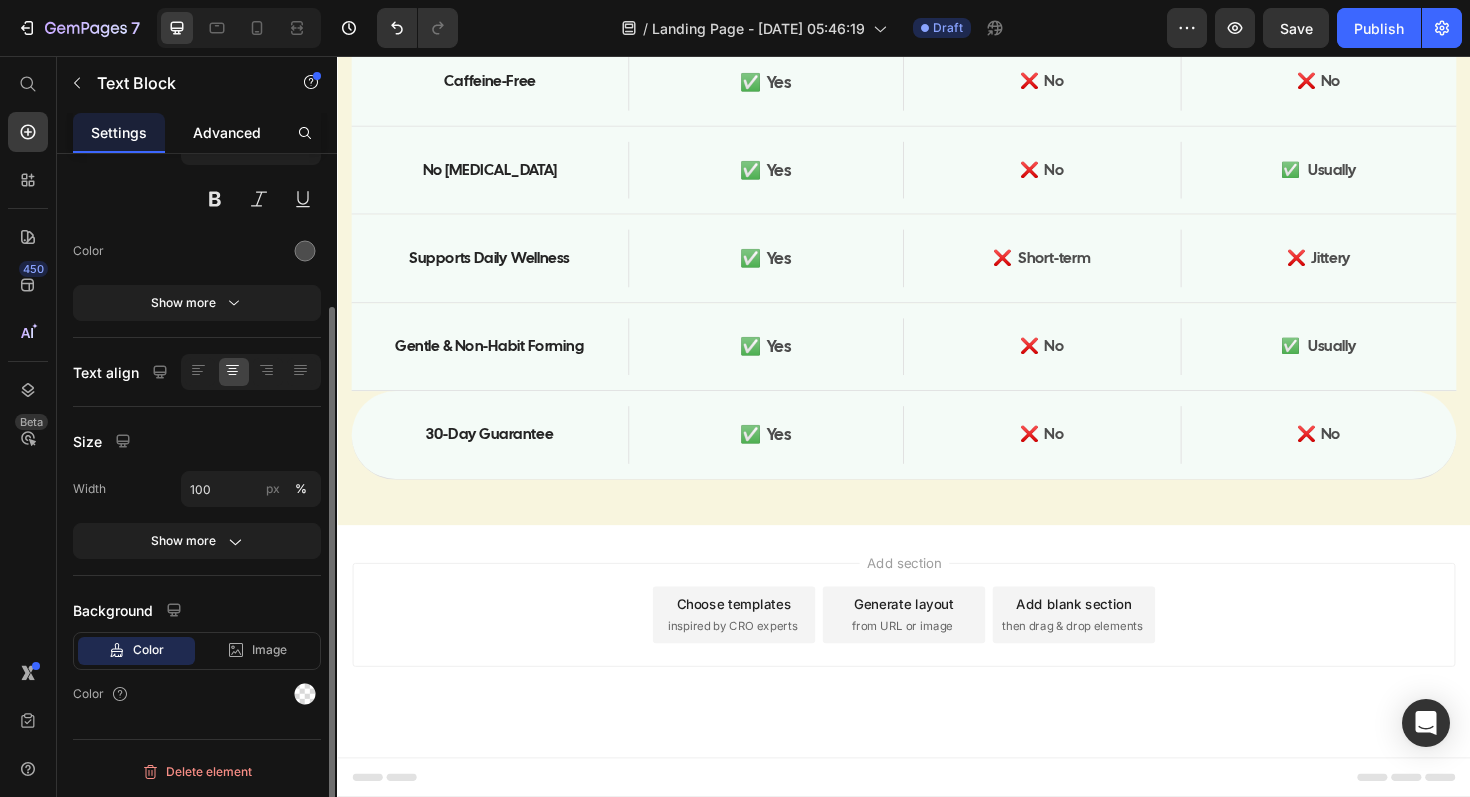 click on "Advanced" at bounding box center [227, 132] 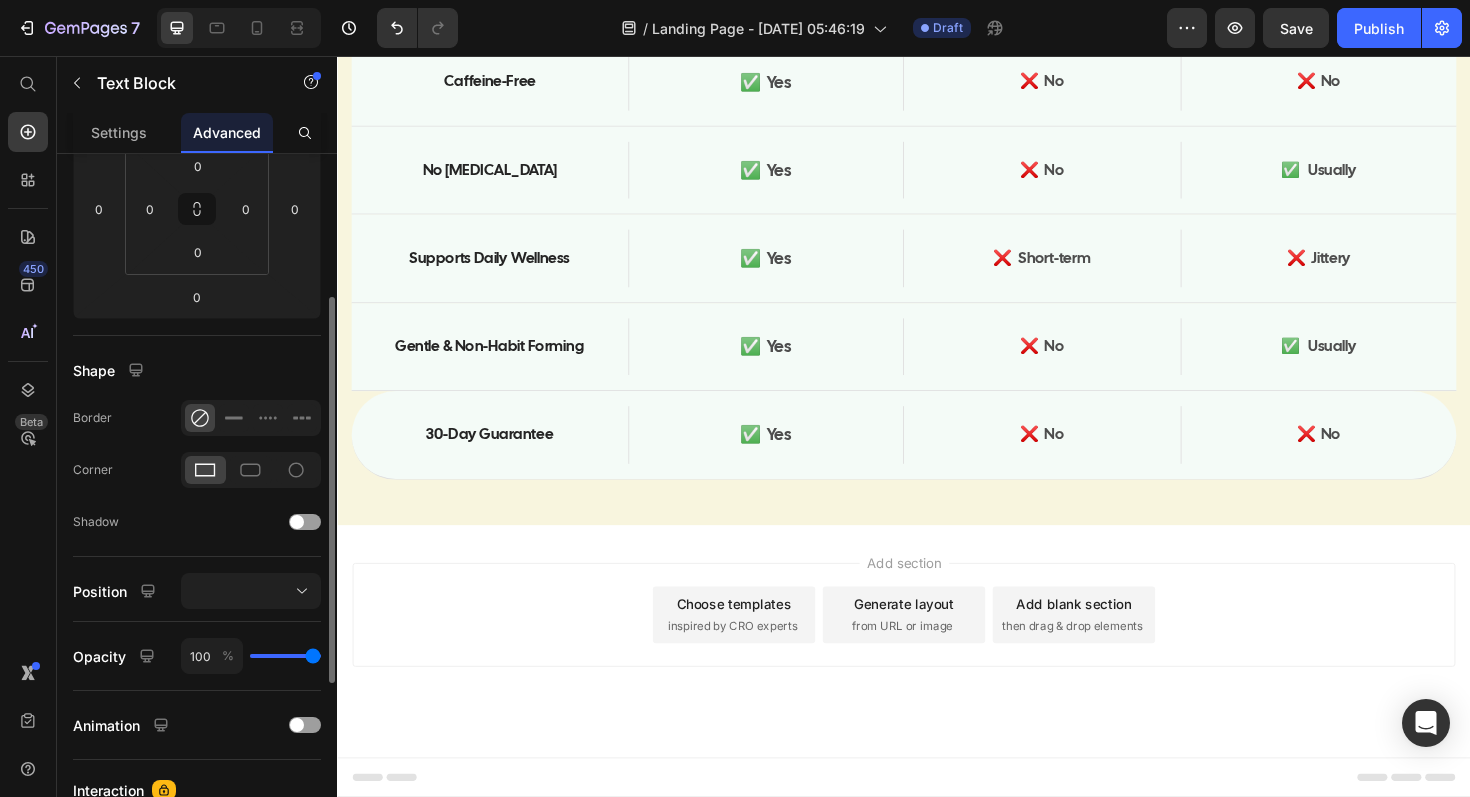 scroll, scrollTop: 282, scrollLeft: 0, axis: vertical 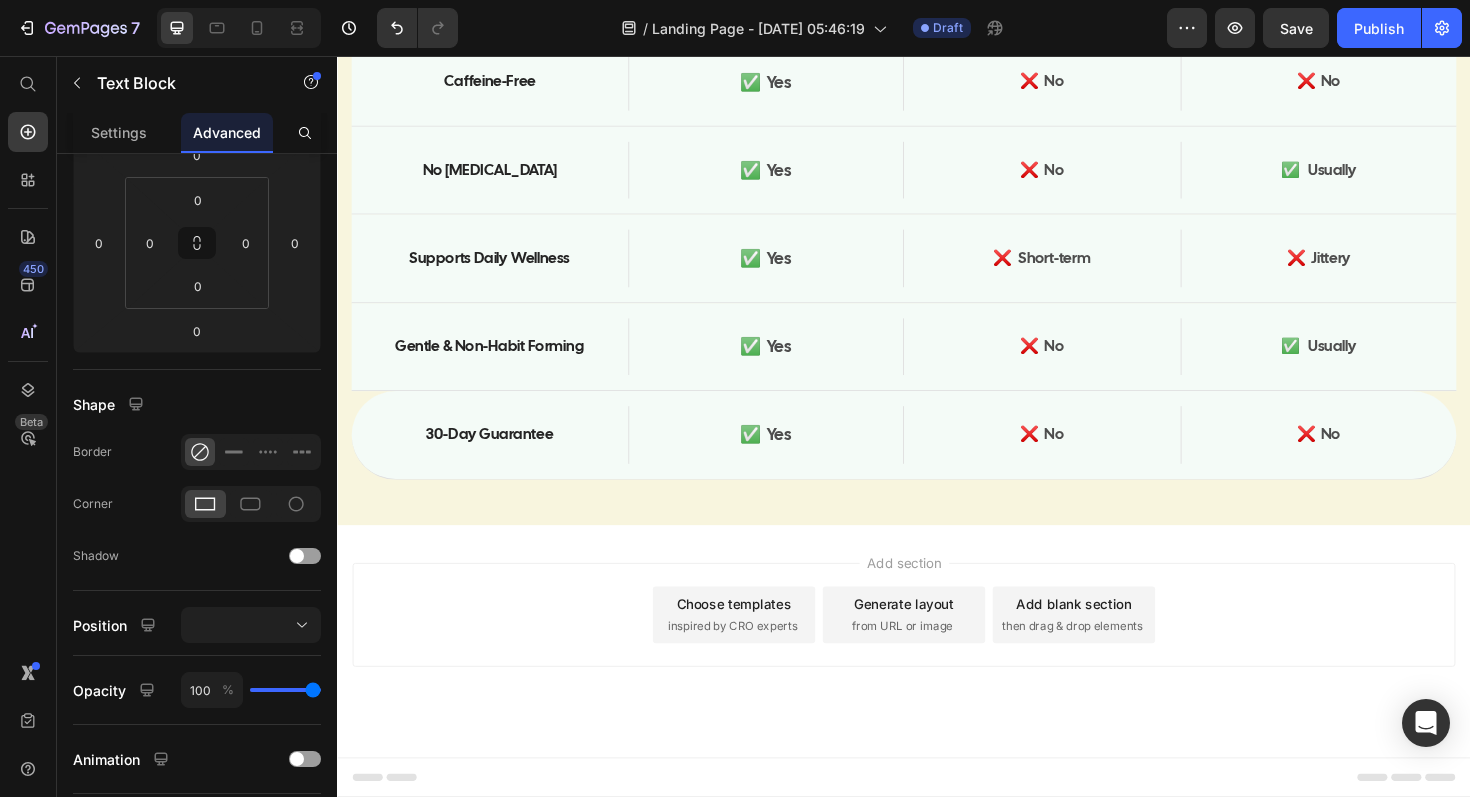click on "✅  Yes Text Block   0" at bounding box center [791, -10] 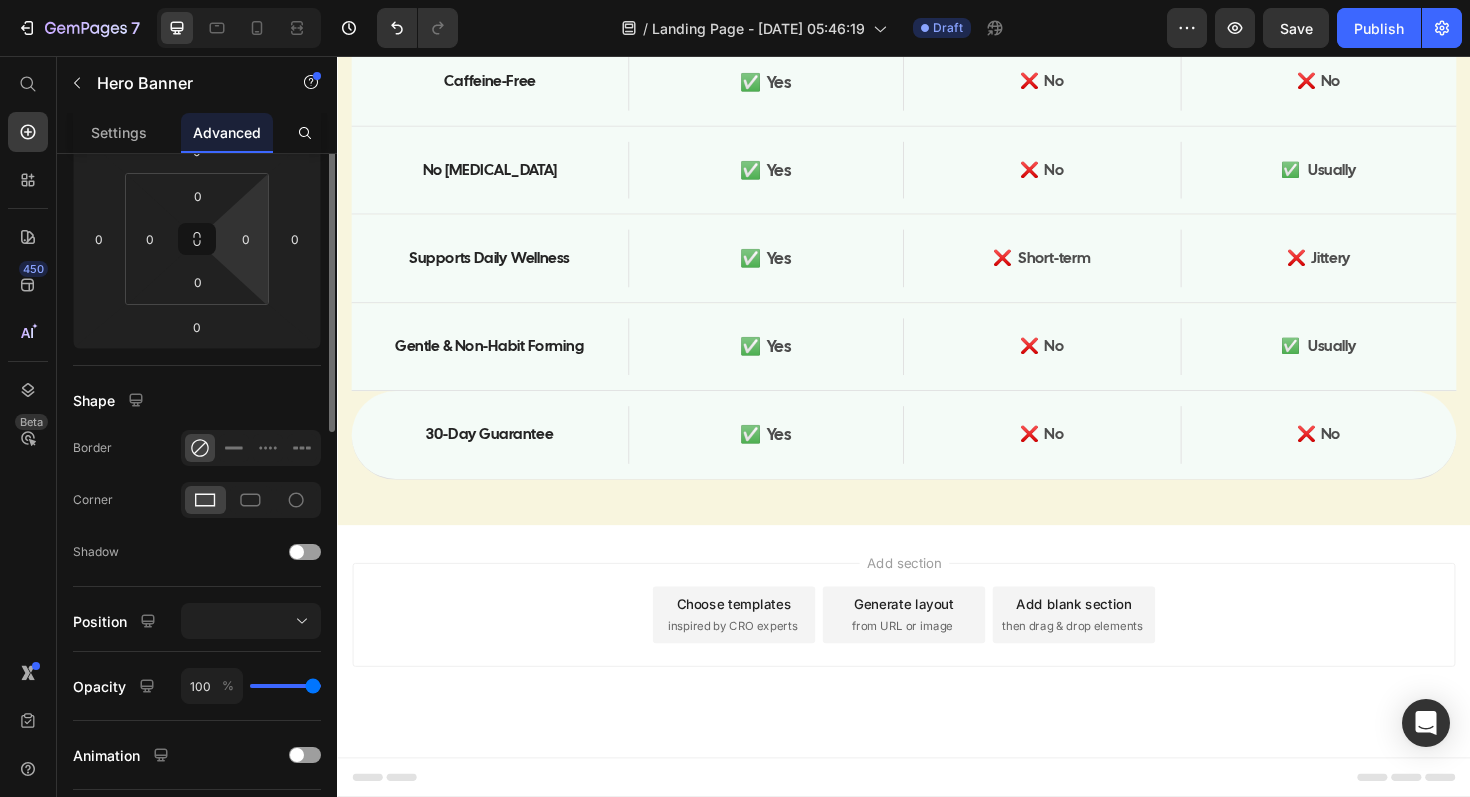 scroll, scrollTop: 409, scrollLeft: 0, axis: vertical 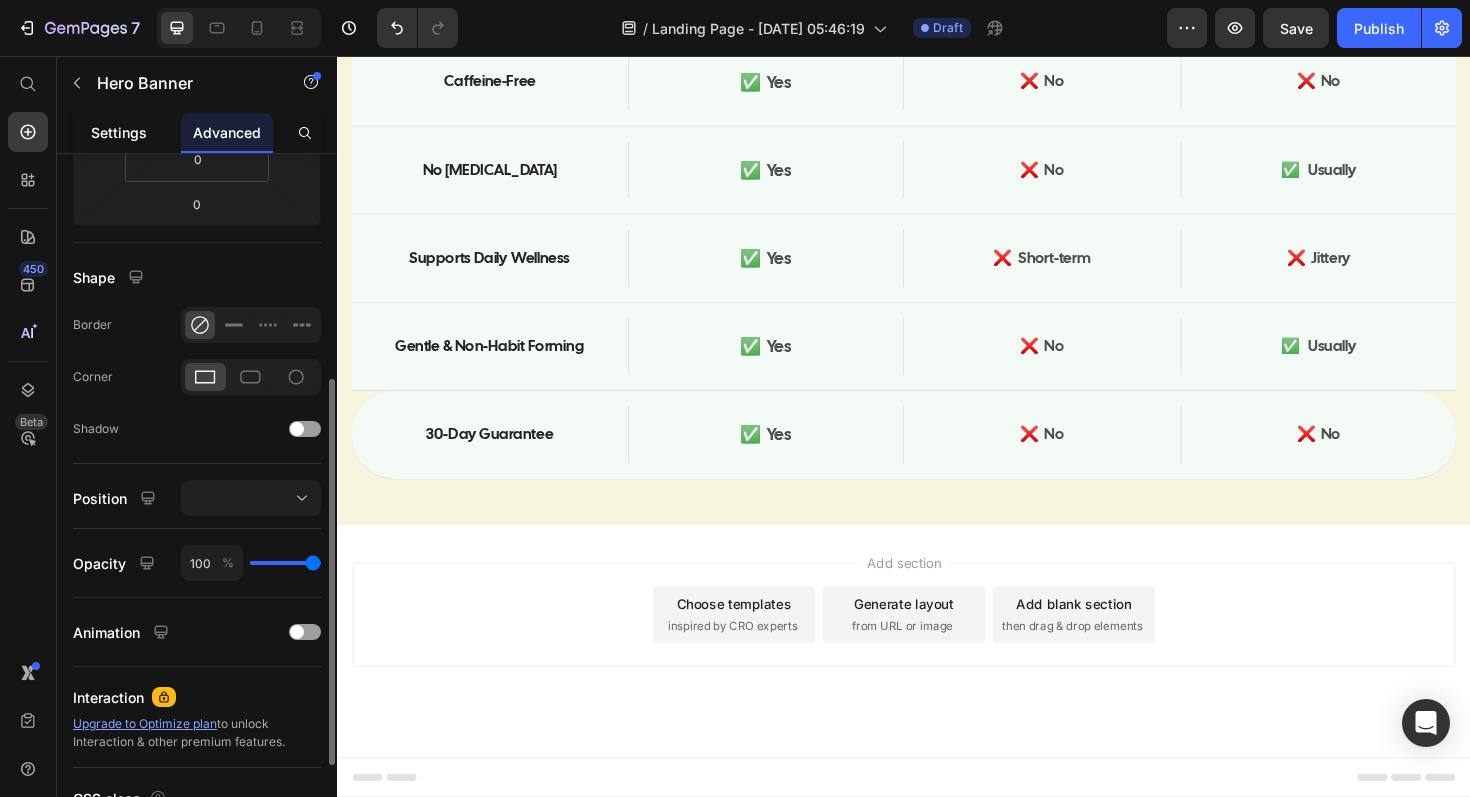 click on "Settings" at bounding box center (119, 132) 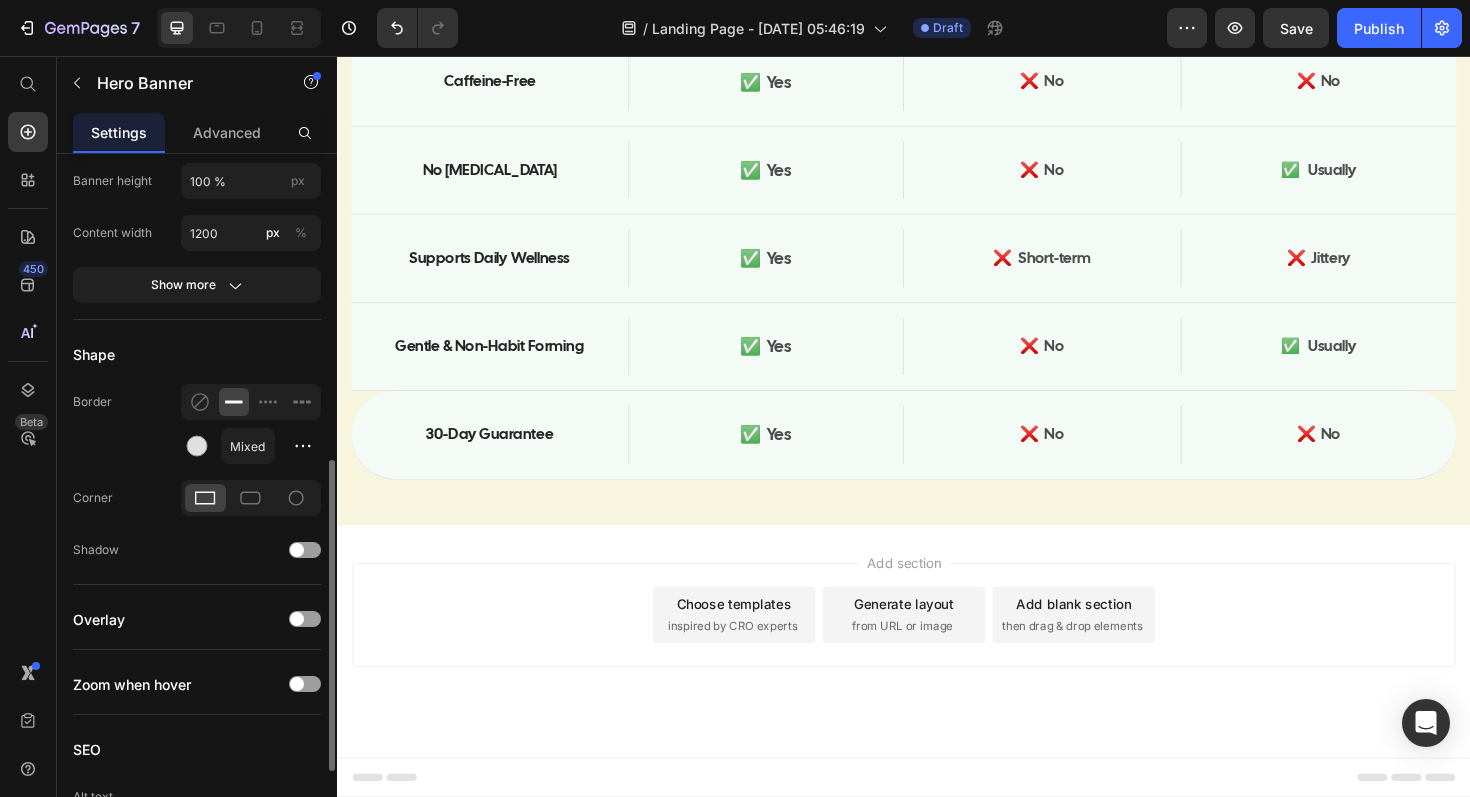 scroll, scrollTop: 650, scrollLeft: 0, axis: vertical 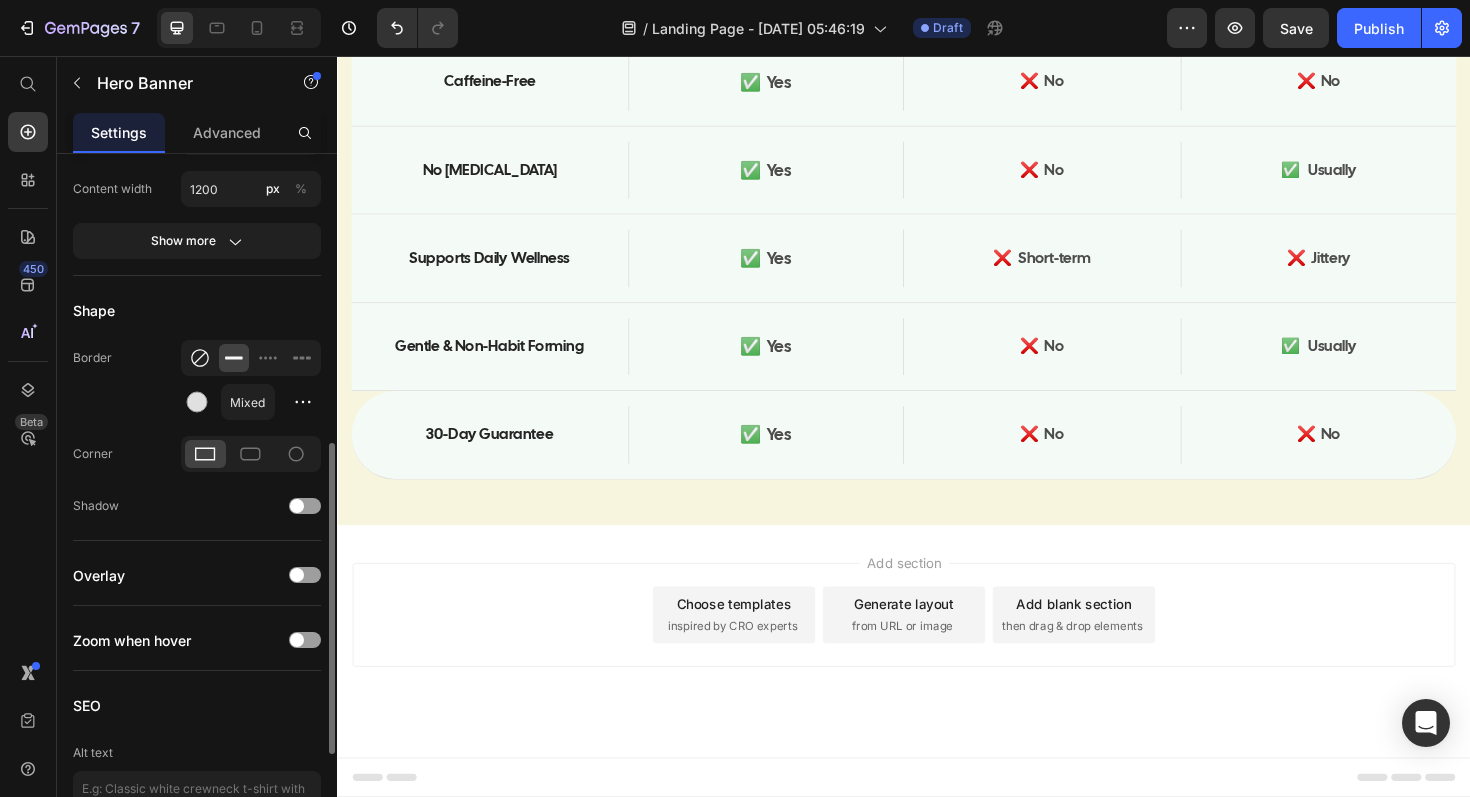 click 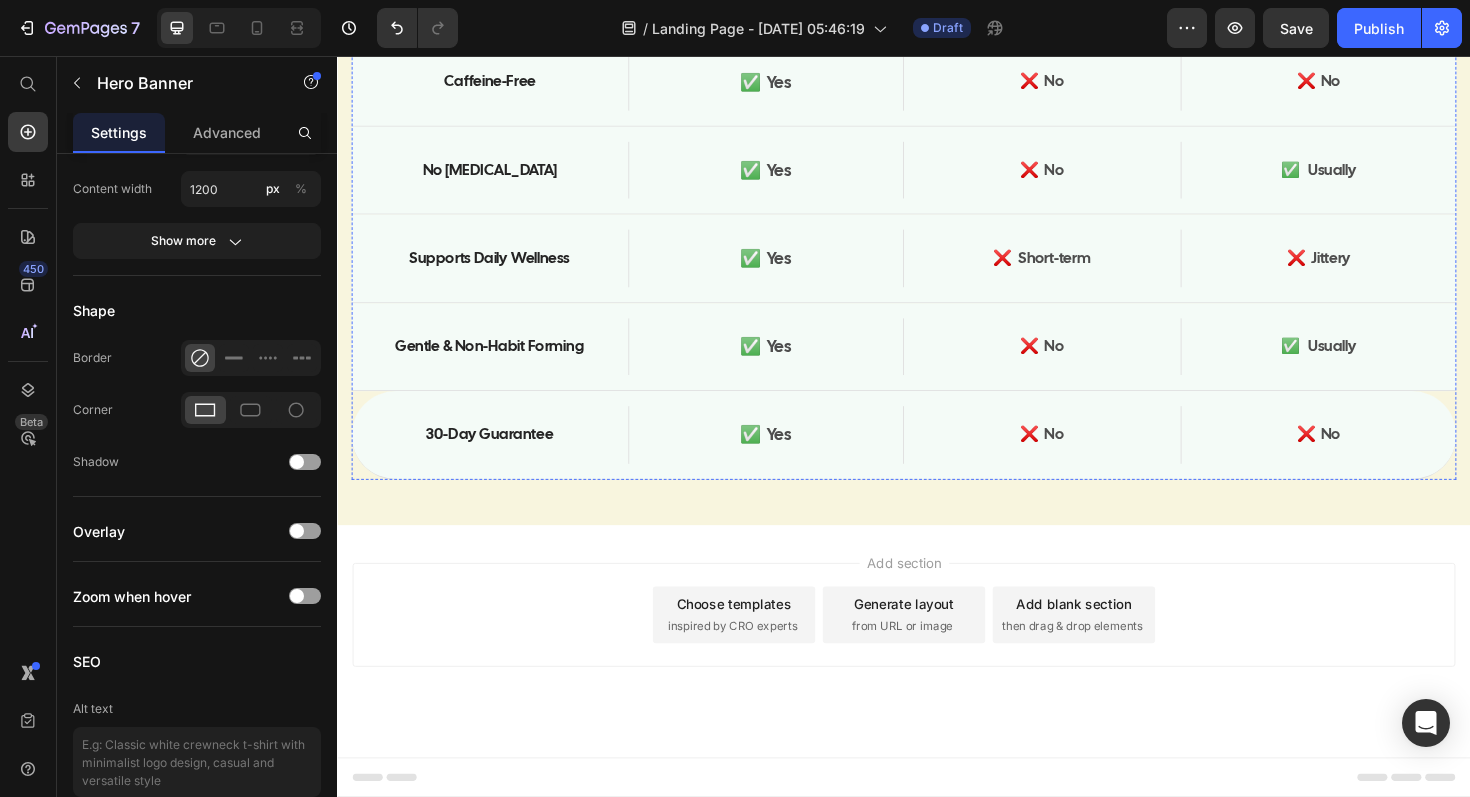 click on "How Fluid Free Compares Heading Feature Text Block Fluid Free Text Block Hero Banner Detox Teas Text Block Fat Burners Text Block Hero Banner Row Natural Ingredients Text Block ✅  Yes Text Block Hero Banner   0 🟡  Sometimes Text Block 🟡  Sometimes Text Block Hero Banner Row Caffeine-Free Text Block ✅  Yes Text Block Hero Banner ❌  No Text Block ❌  No Text Block Hero Banner Row No [MEDICAL_DATA] Text Block ✅  Yes Text Block Hero Banner ❌  No Text Block ✅   Usually Text Block Hero Banner Row Supports Daily Wellness Text Block ✅  Yes Text Block Hero Banner ❌  Short-term Text Block ❌  Jittery Text Block Hero Banner Row Gentle & Non-Habit Forming Text Block ✅  Yes Text Block Hero Banner ❌  No Text Block ✅   Usually Text Block Hero Banner Row 30-Day Guarantee Text Block ✅  Yes Text Block Hero Banner ❌  No Text Block ❌  No Text Block Hero Banner Row" at bounding box center [937, 138] 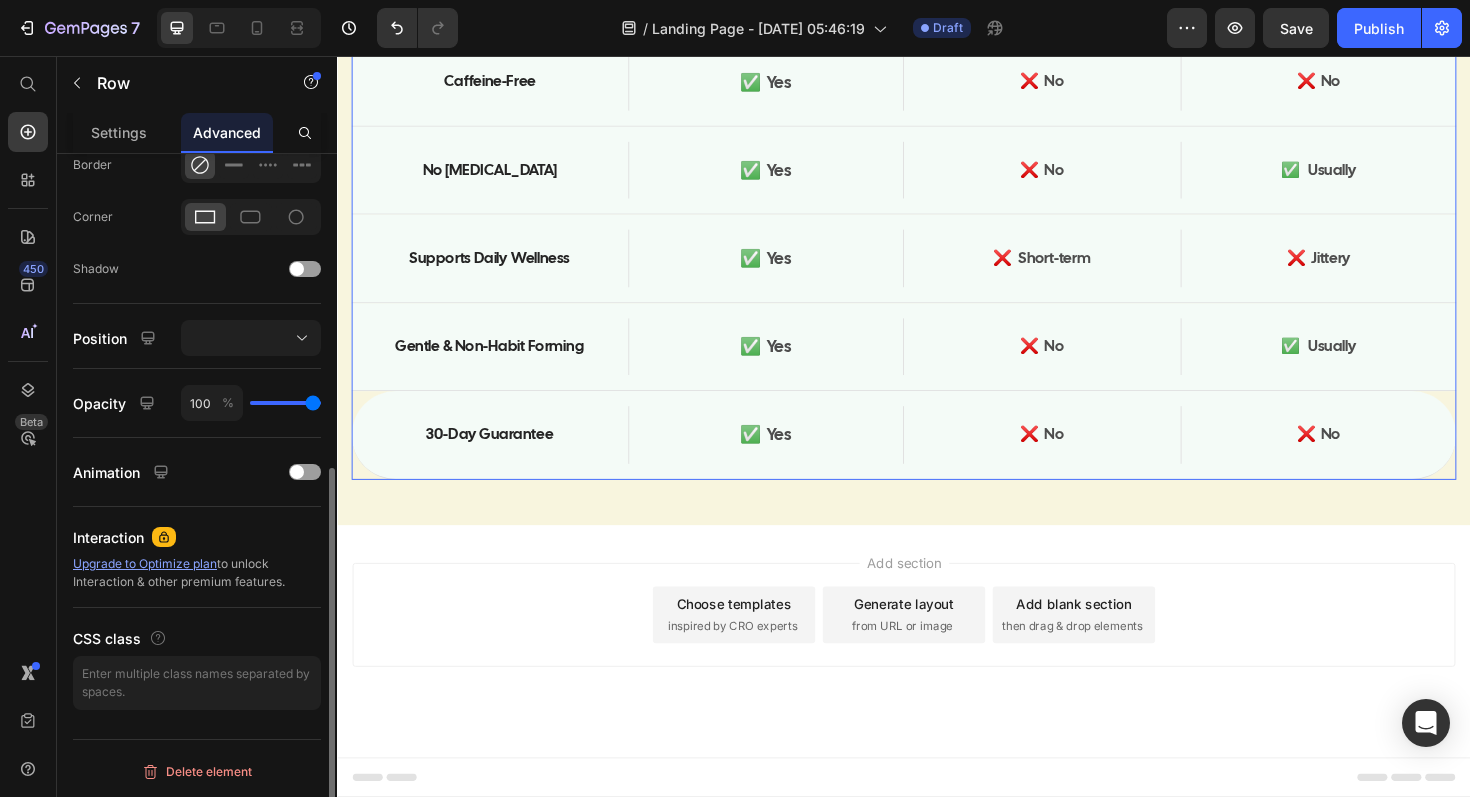 scroll, scrollTop: 0, scrollLeft: 0, axis: both 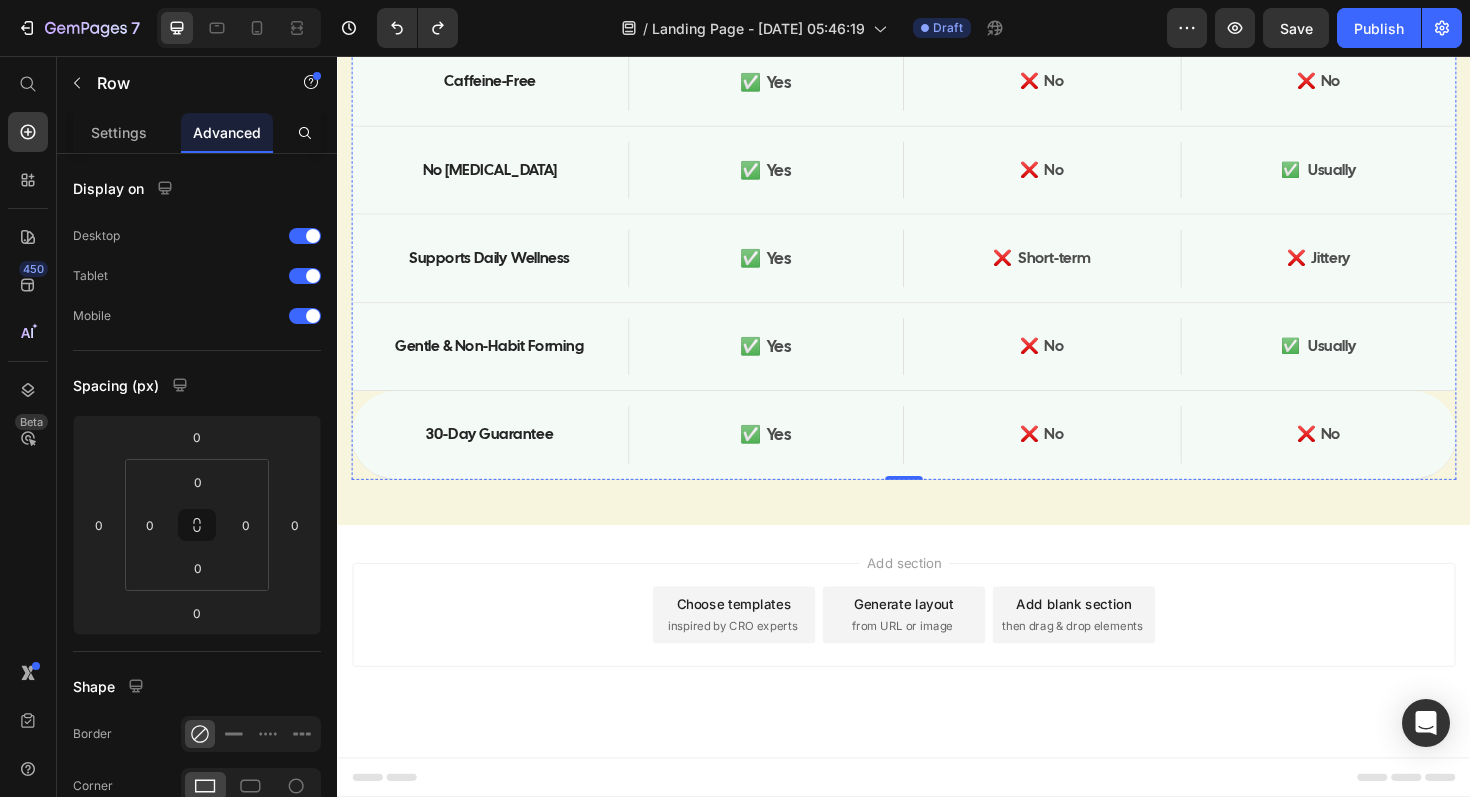 click on "How Fluid Free Compares" at bounding box center [937, -204] 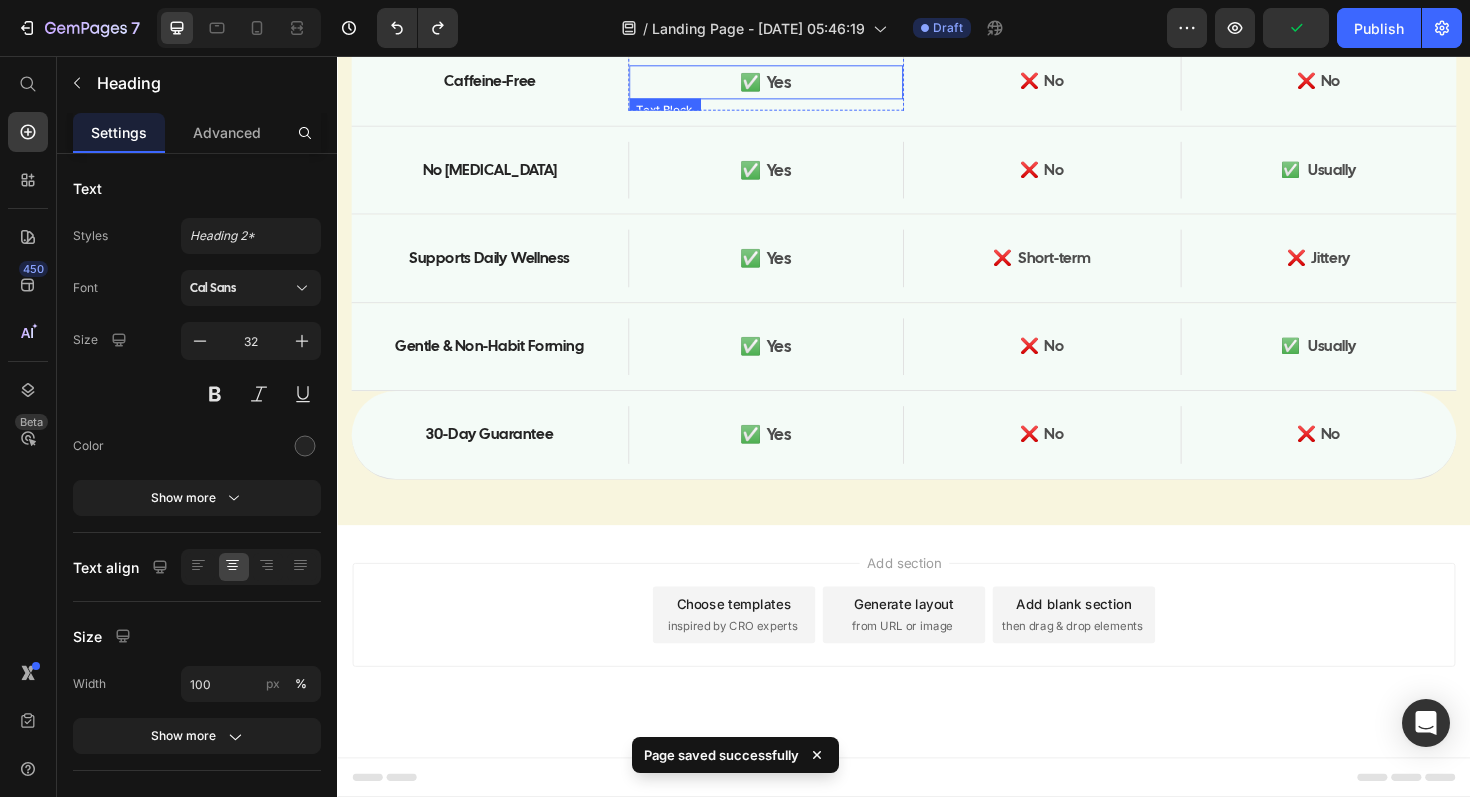 scroll, scrollTop: 14167, scrollLeft: 0, axis: vertical 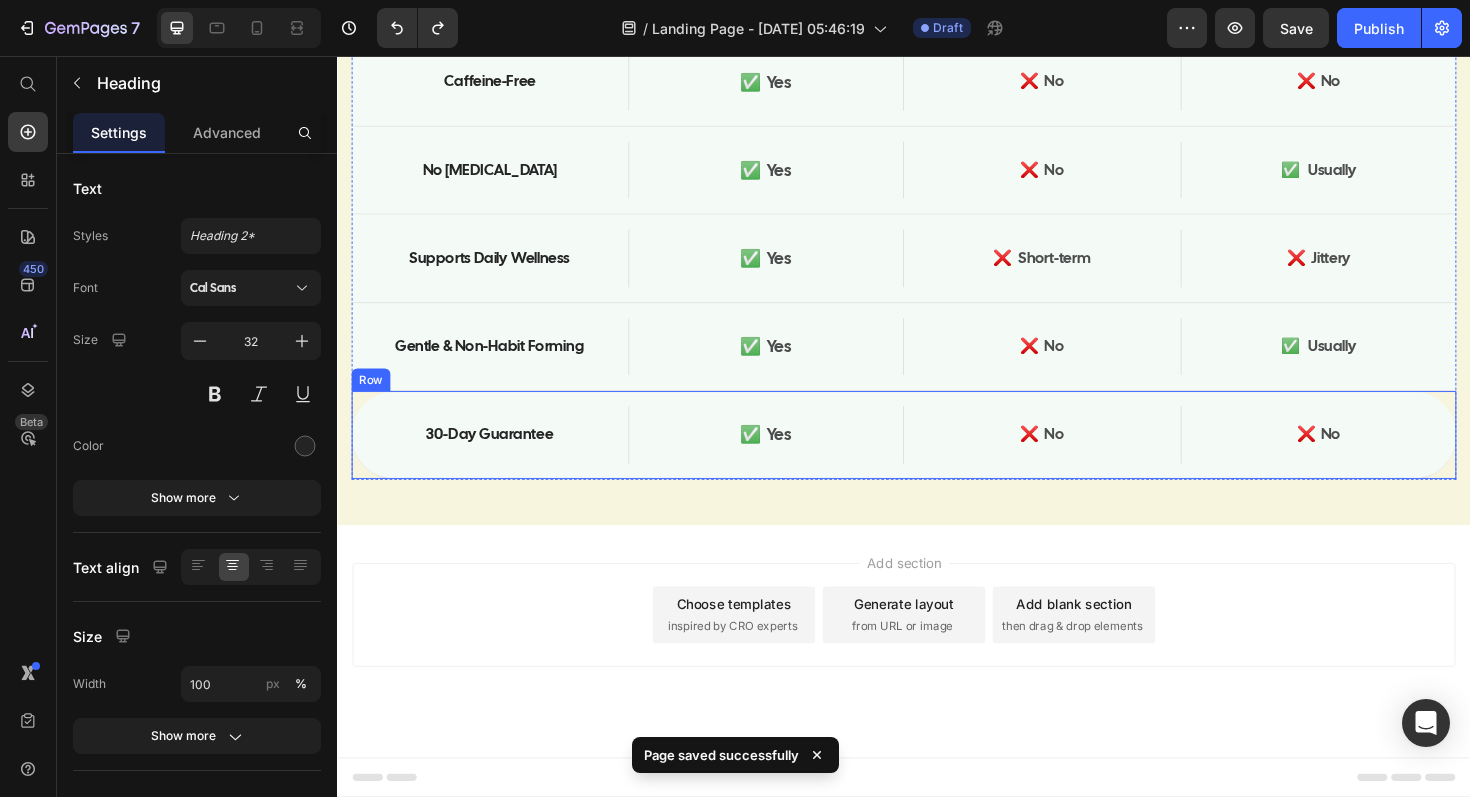 click on "30-Day Guarantee Text Block ✅  Yes Text Block Hero Banner ❌  No Text Block ❌  No Text Block Hero Banner Row" at bounding box center (937, 457) 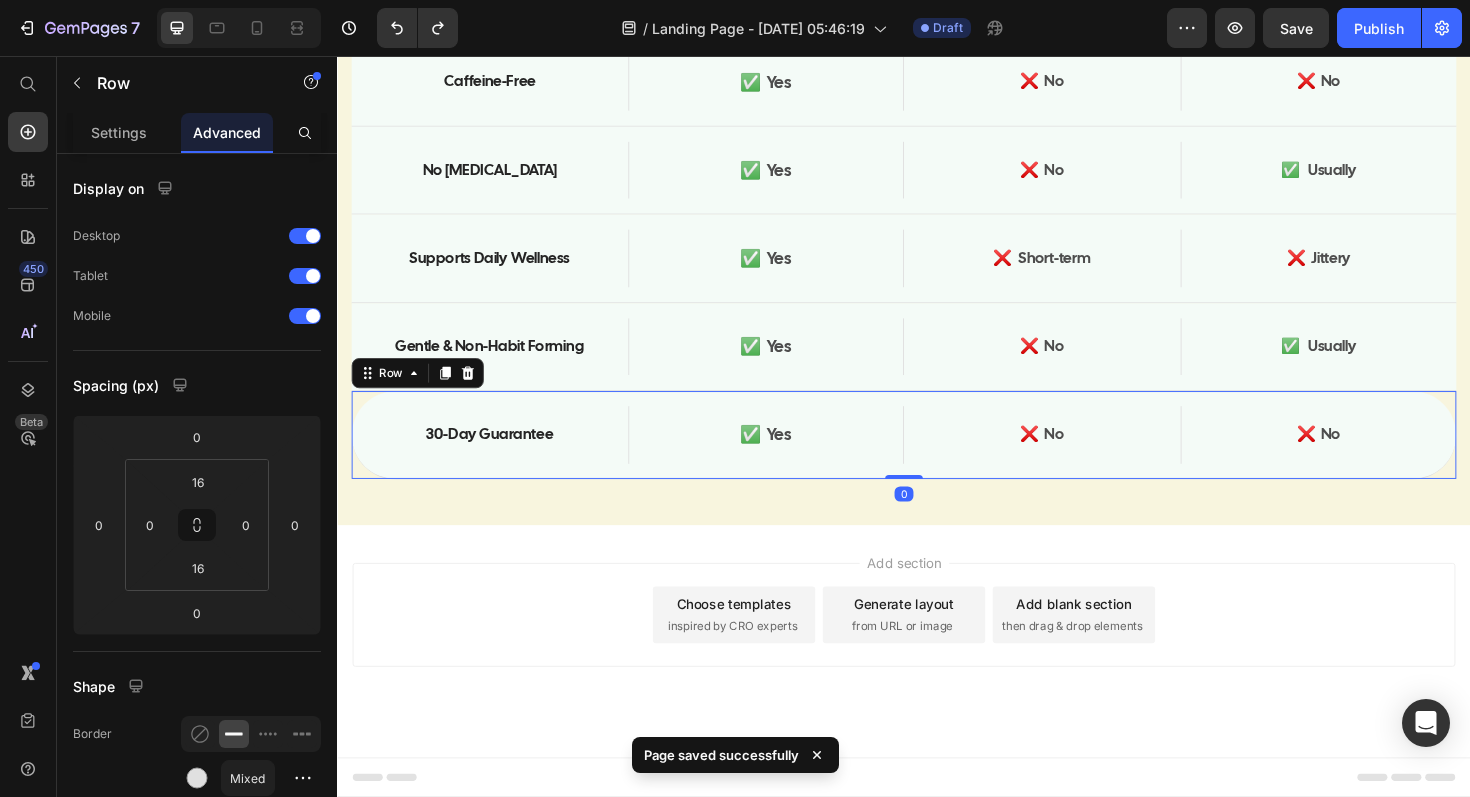scroll, scrollTop: 13929, scrollLeft: 0, axis: vertical 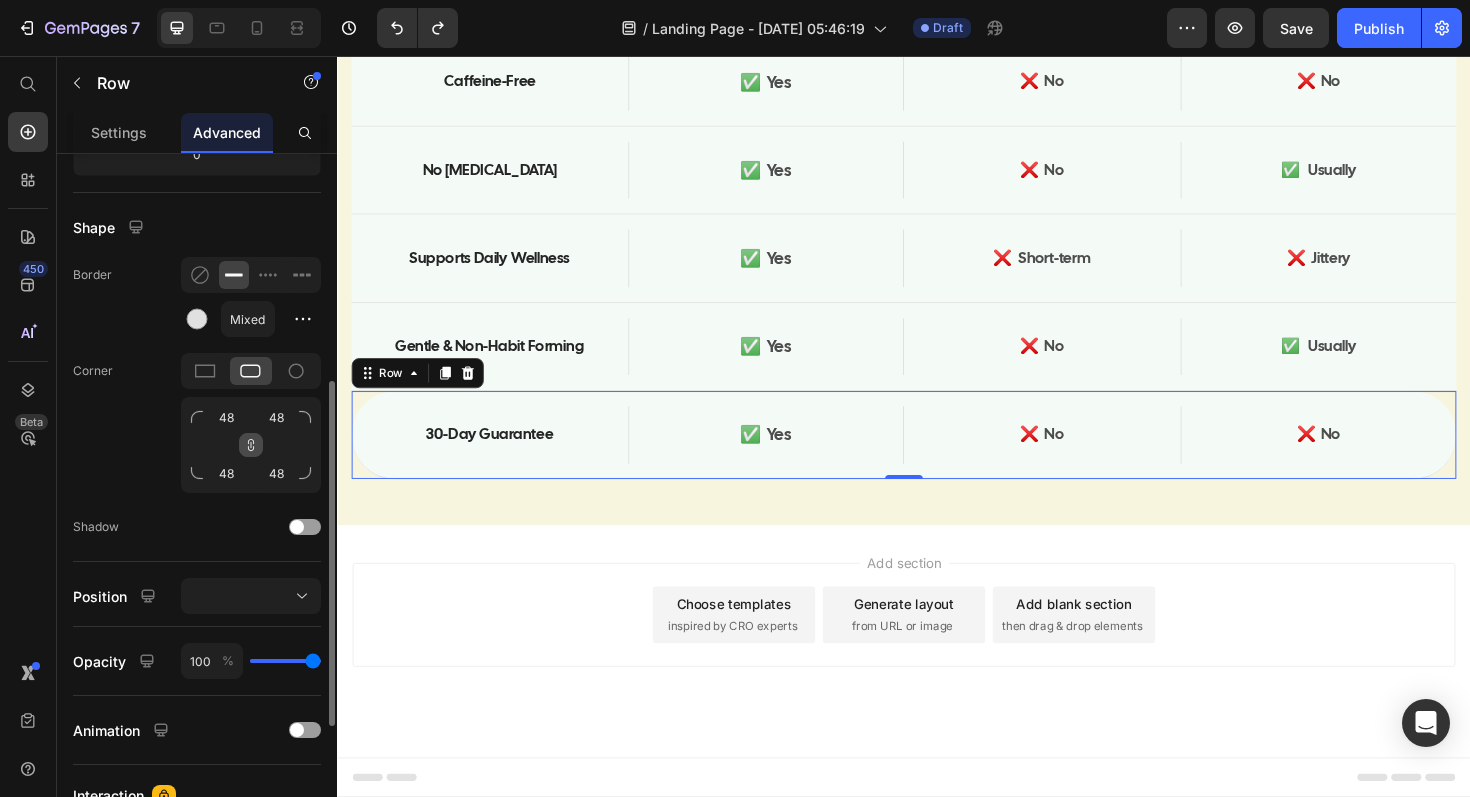 click 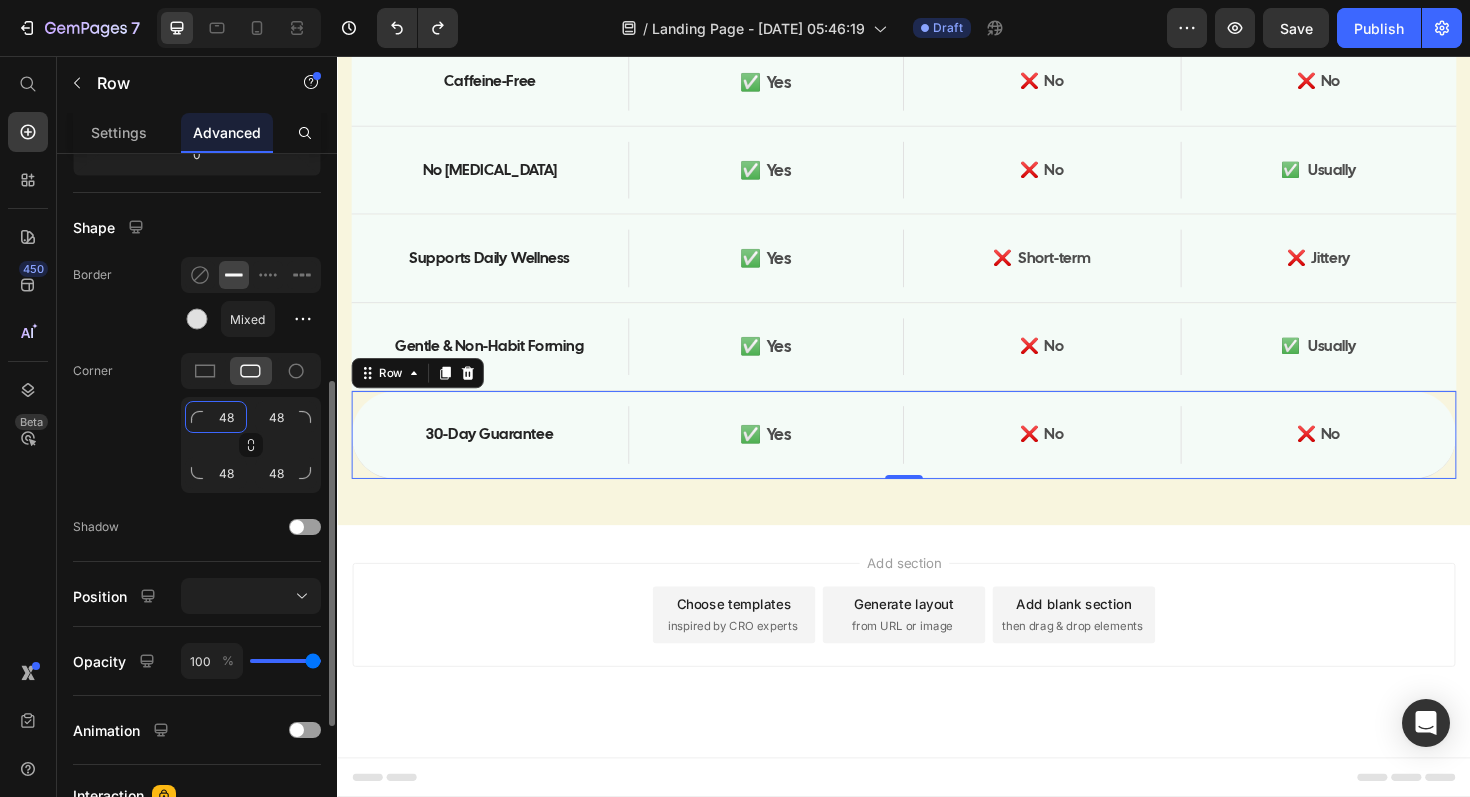 click on "48" 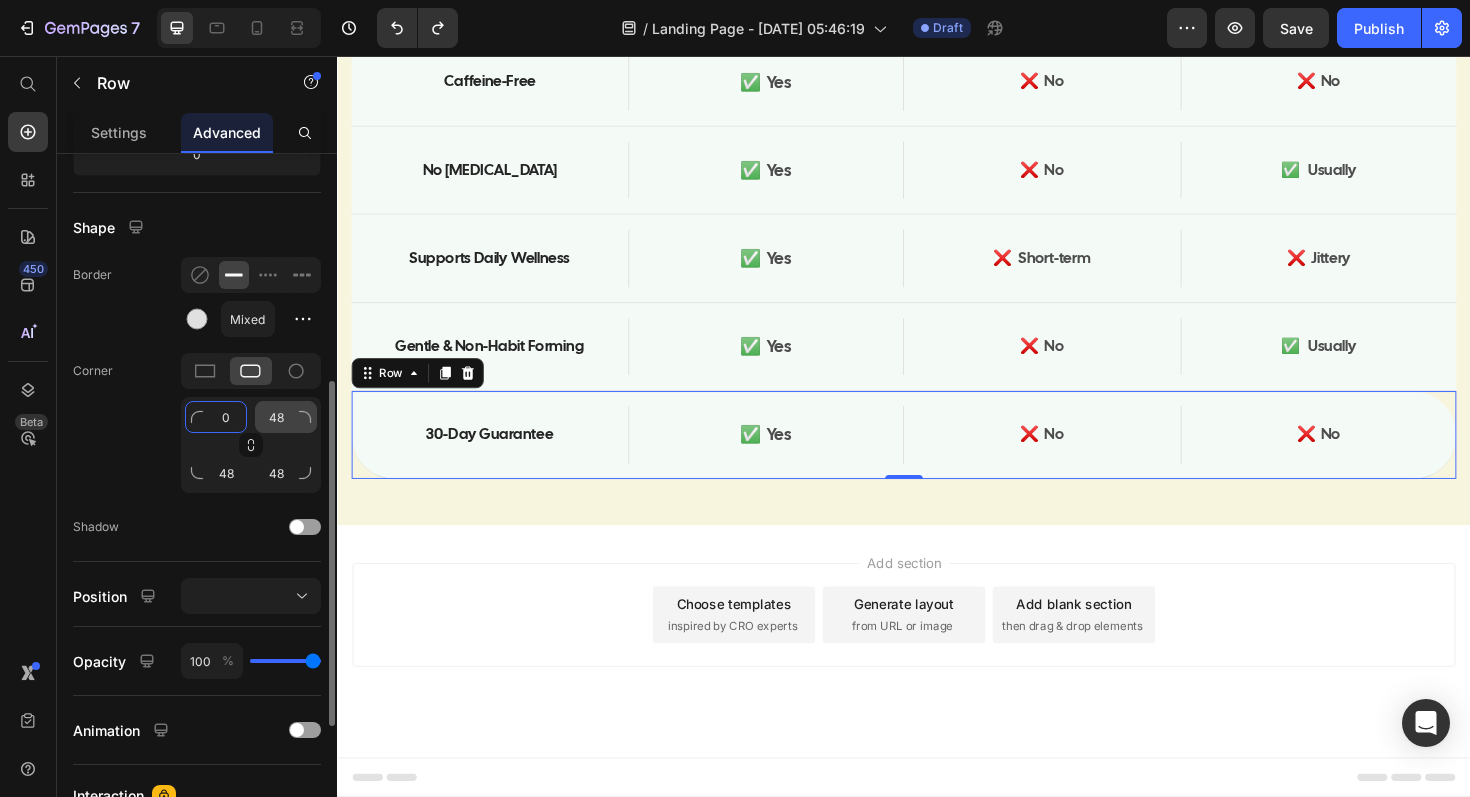 type on "0" 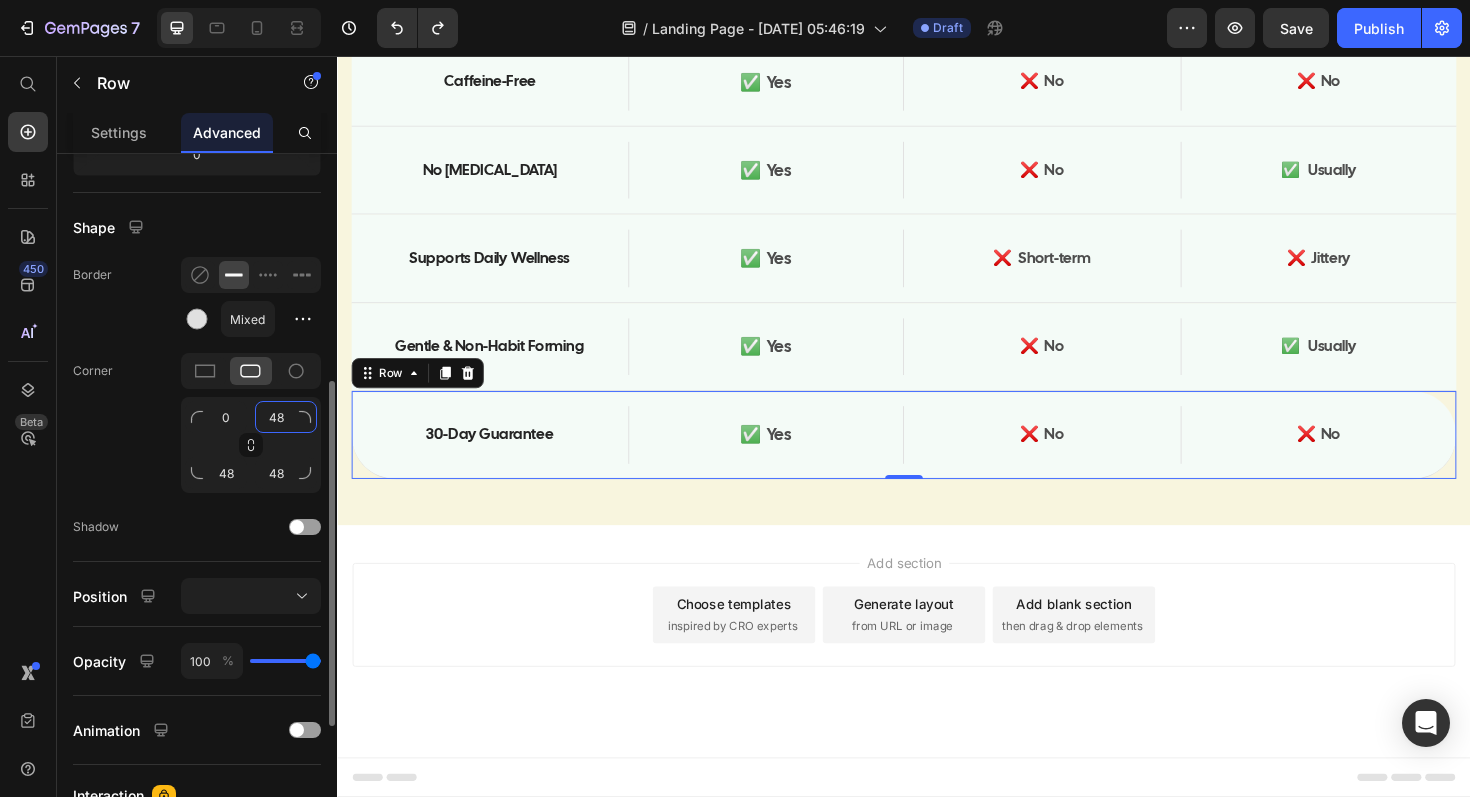 click on "48" 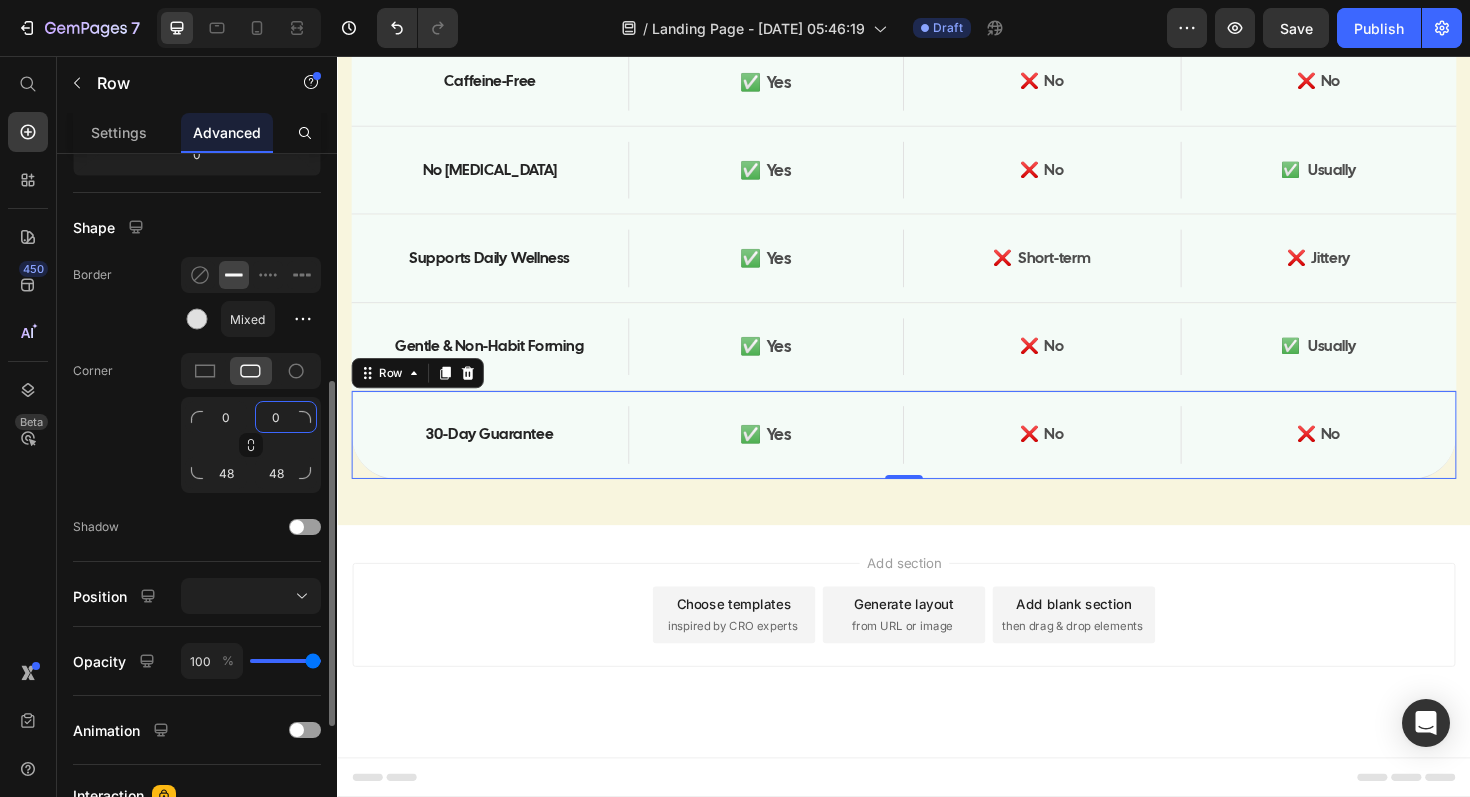 type on "0" 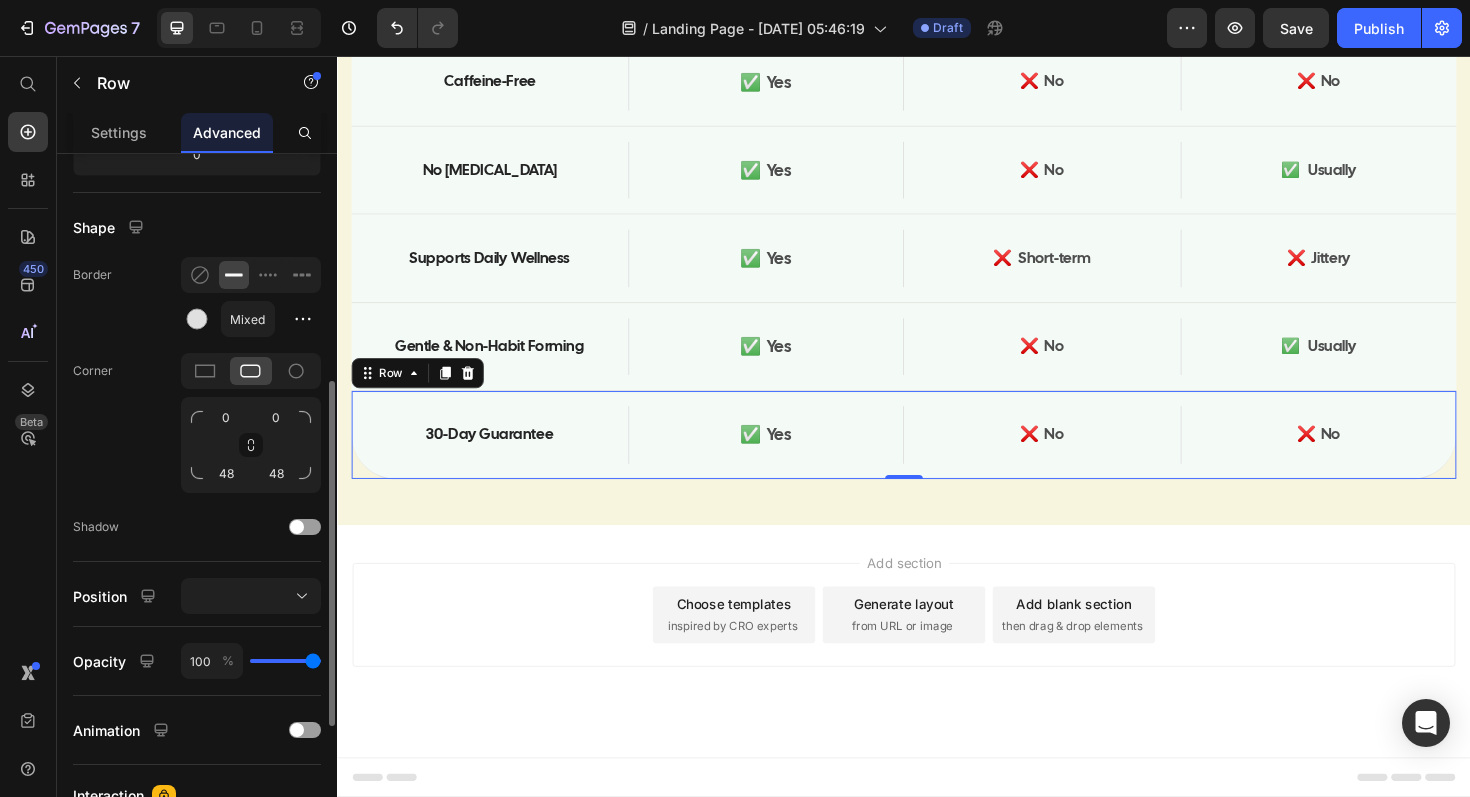 drag, startPoint x: 96, startPoint y: 438, endPoint x: 171, endPoint y: 407, distance: 81.154175 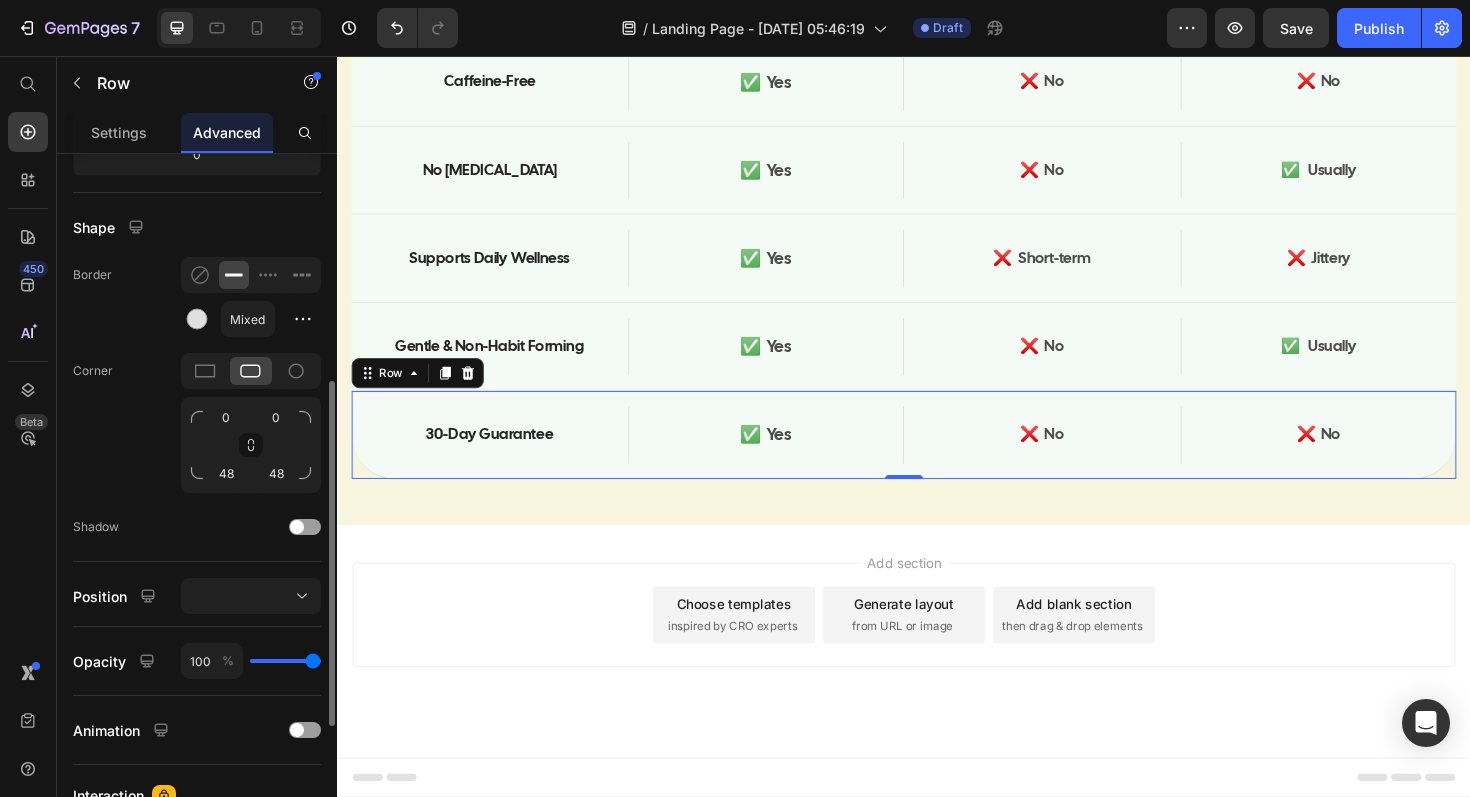 click on "Corner 0 0 48 48" 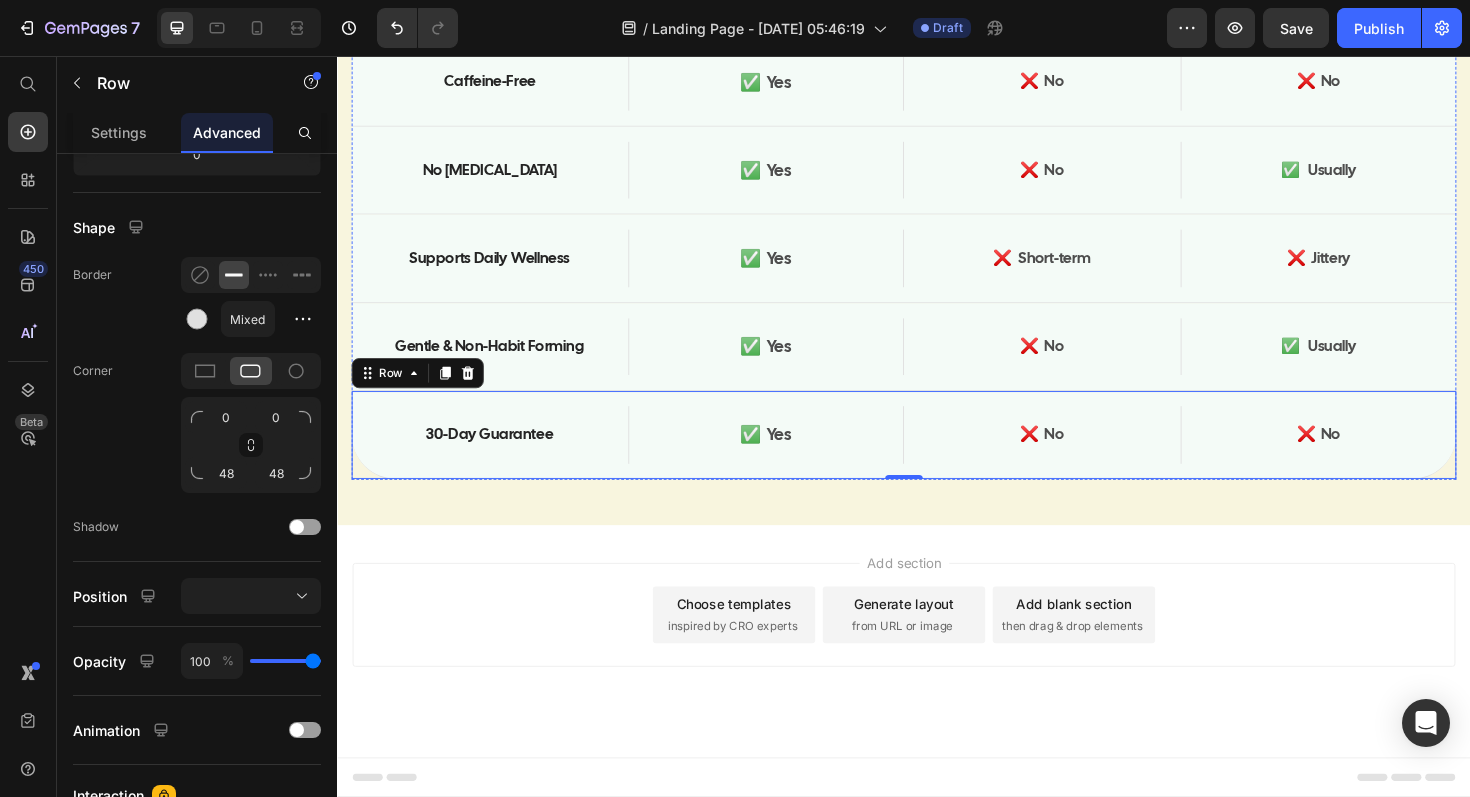 click on "How Fluid Free Compares" at bounding box center [937, -204] 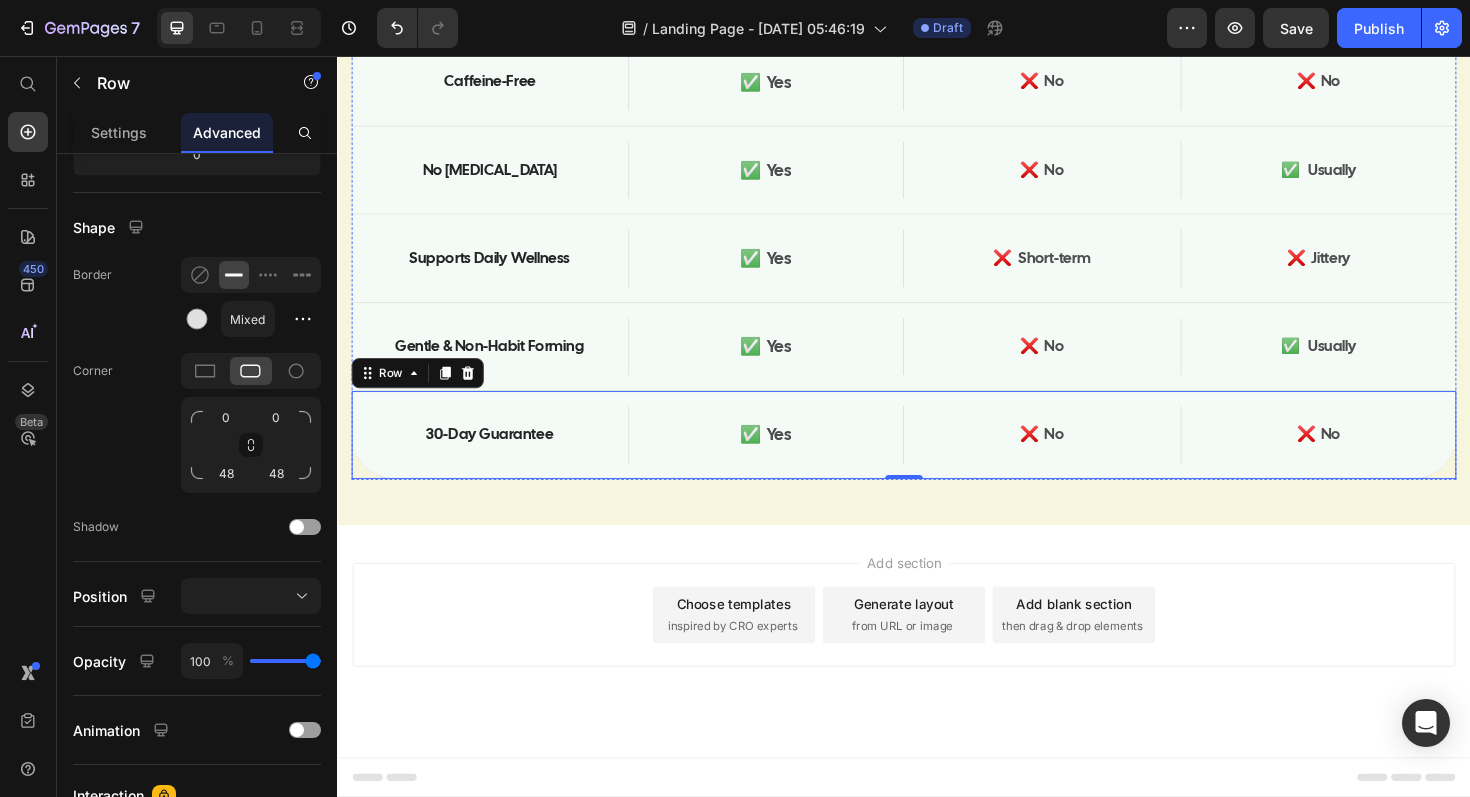 scroll, scrollTop: 0, scrollLeft: 0, axis: both 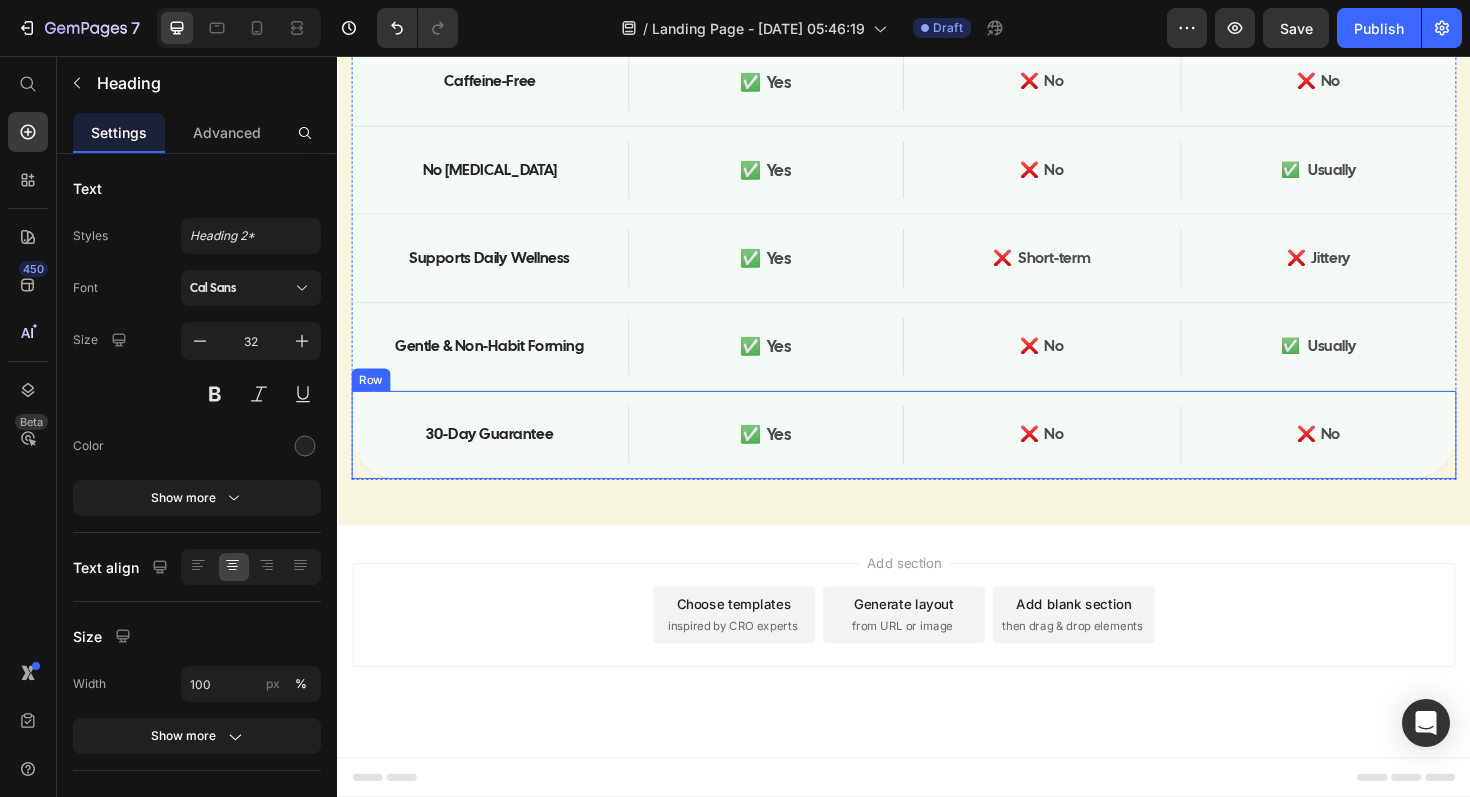 click on "30-Day Guarantee Text Block ✅  Yes Text Block Hero Banner ❌  No Text Block ❌  No Text Block Hero Banner Row" at bounding box center [937, 457] 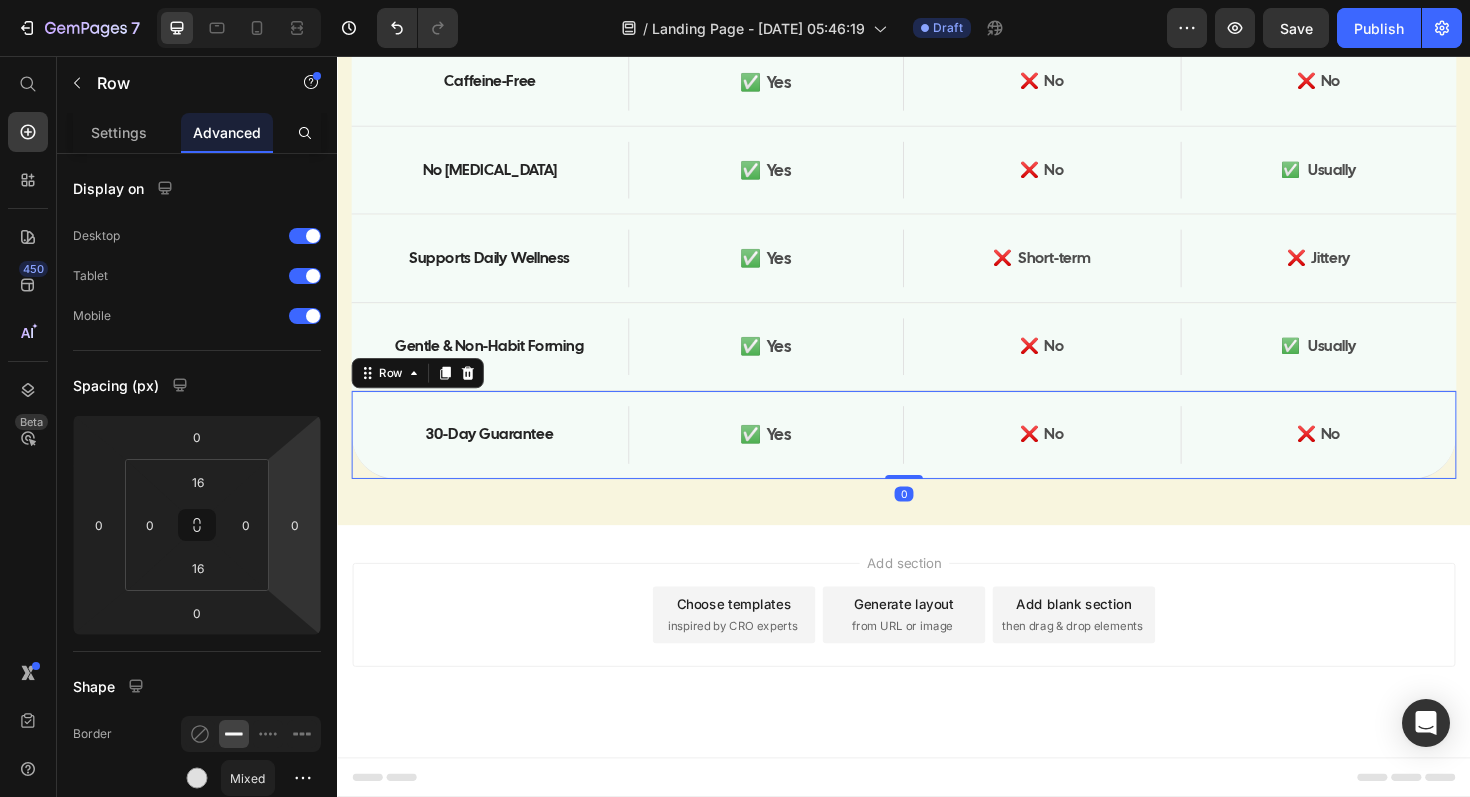 scroll, scrollTop: 14035, scrollLeft: 0, axis: vertical 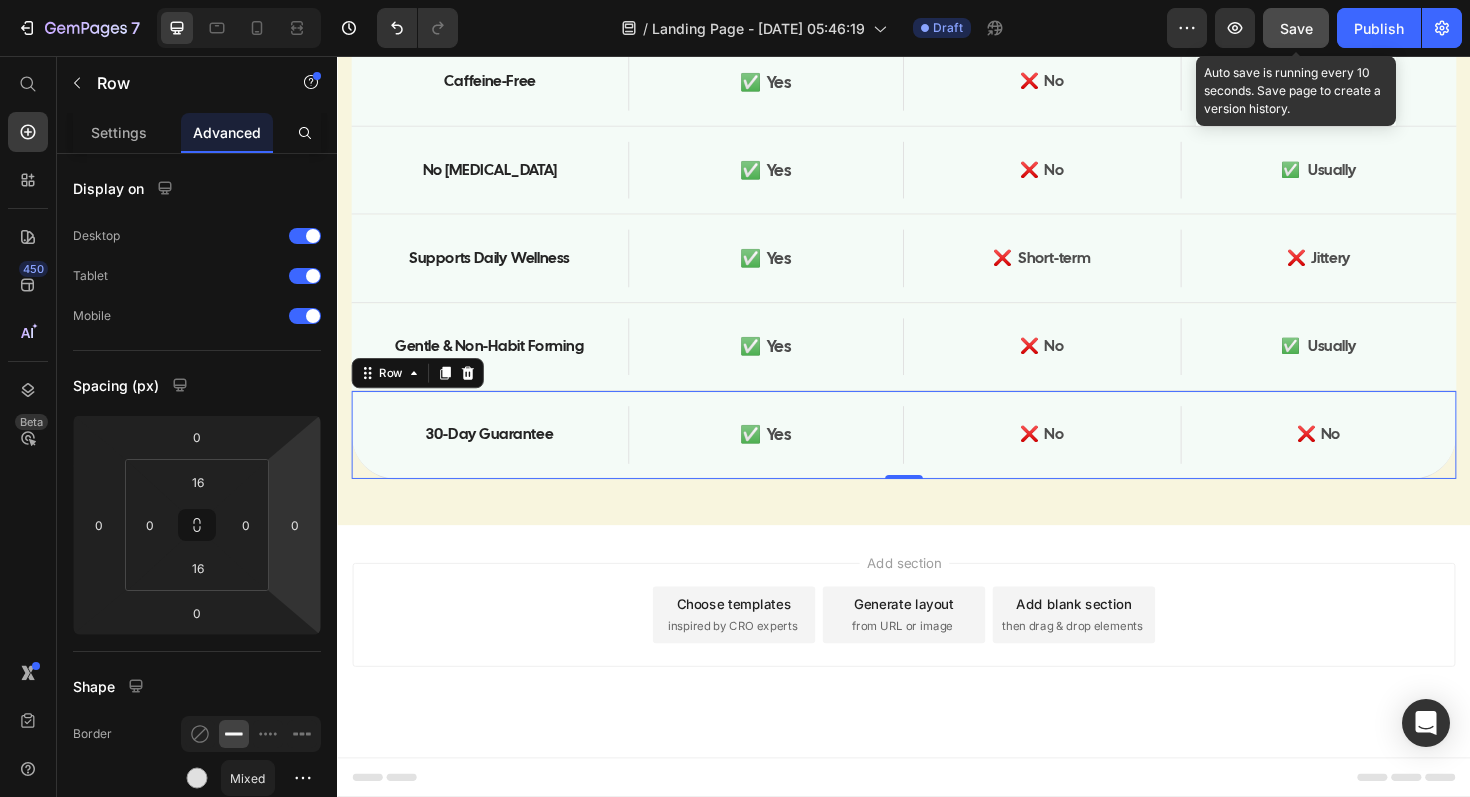 click on "Save" at bounding box center (1296, 28) 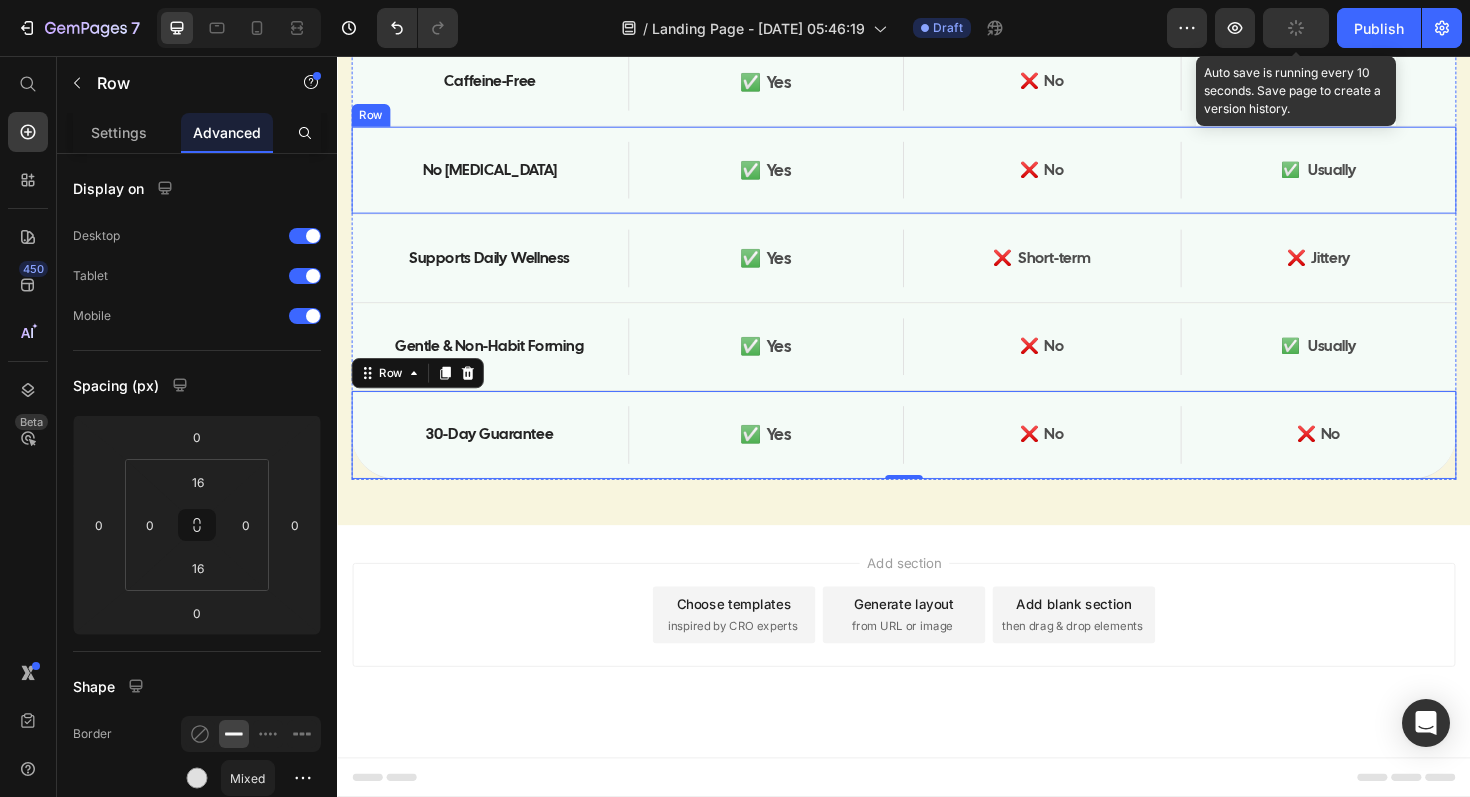 scroll, scrollTop: 13850, scrollLeft: 0, axis: vertical 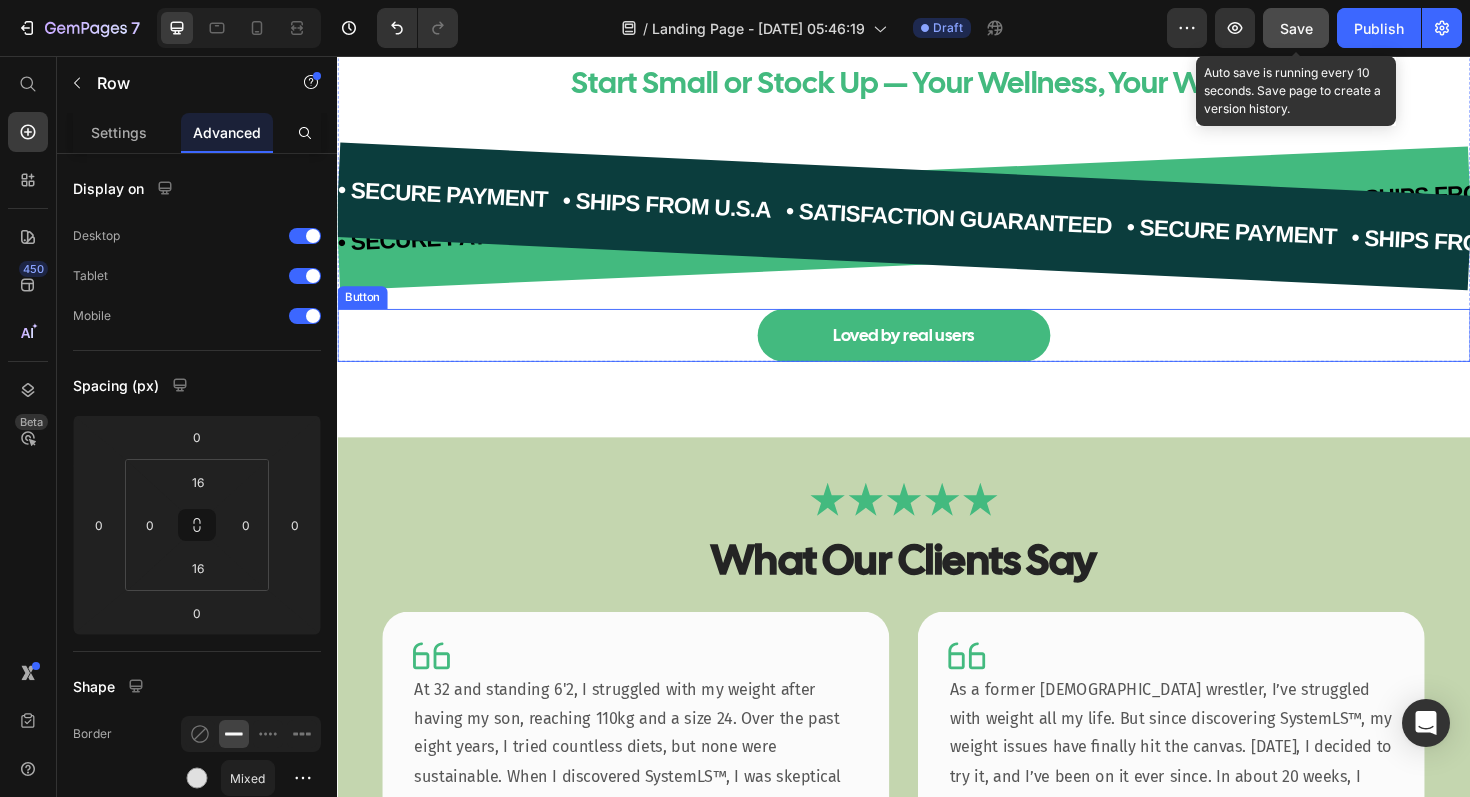 click on "Loved by real users Button" at bounding box center [937, 352] 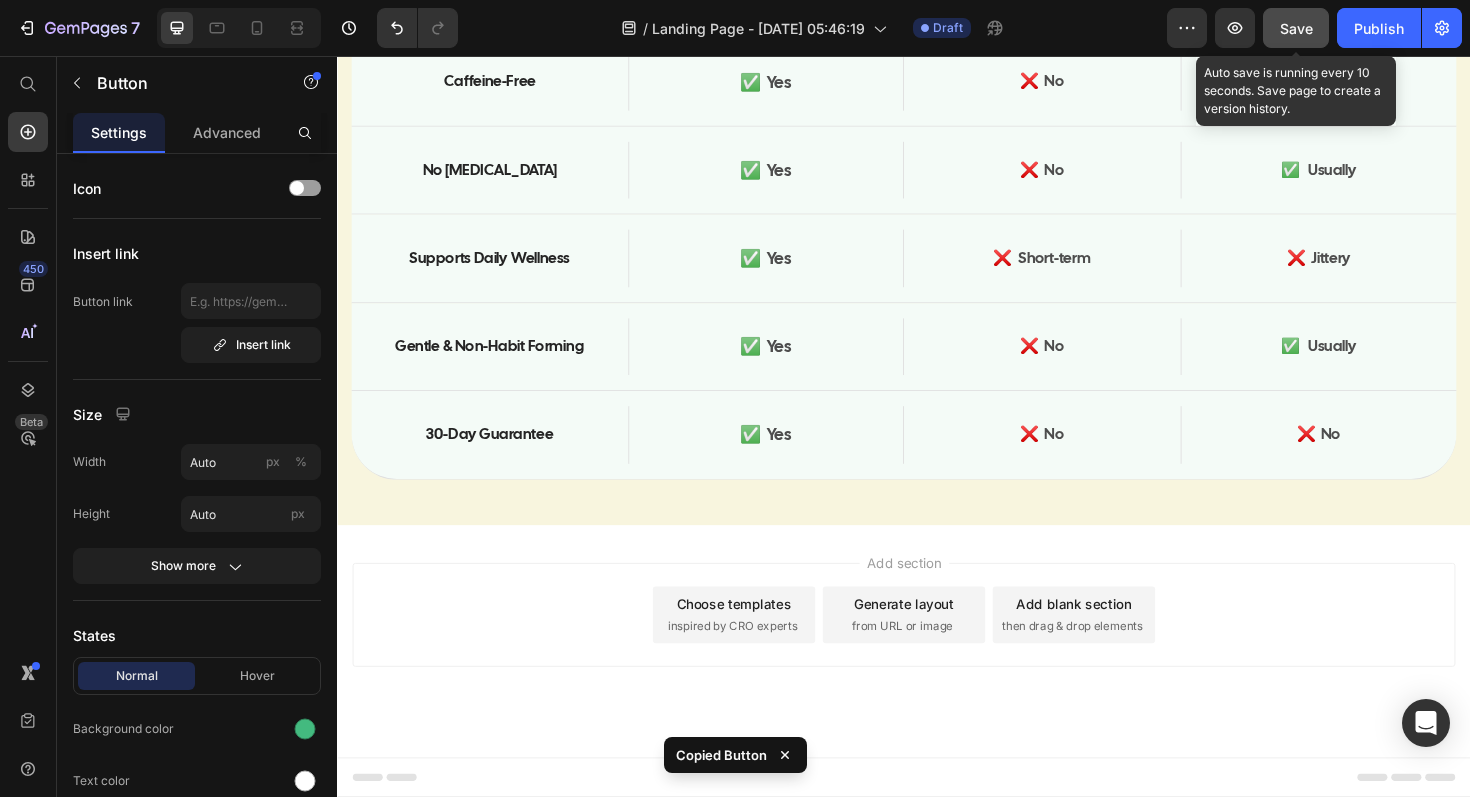 scroll, scrollTop: 14309, scrollLeft: 0, axis: vertical 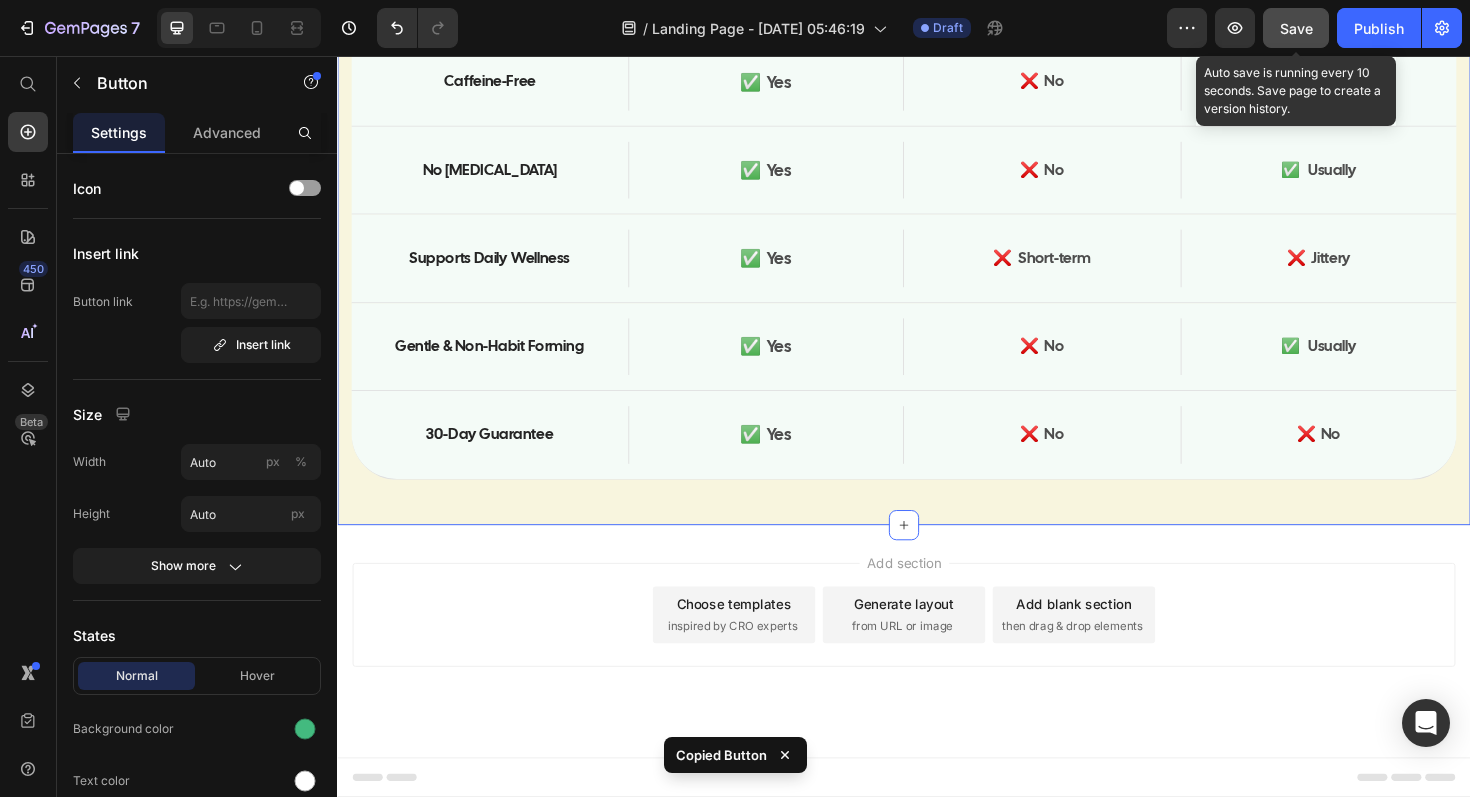 click on "How Fluid Free Compares Heading Feature Text Block Fluid Free Text Block Hero Banner Detox Teas Text Block Fat Burners Text Block Hero Banner Row Natural Ingredients Text Block ✅  Yes Text Block Hero Banner 🟡  Sometimes Text Block 🟡  Sometimes Text Block Hero Banner Row Caffeine-Free Text Block ✅  Yes Text Block Hero Banner ❌  No Text Block ❌  No Text Block Hero Banner Row No [MEDICAL_DATA] Text Block ✅  Yes Text Block Hero Banner ❌  No Text Block ✅   Usually Text Block Hero Banner Row Supports Daily Wellness Text Block ✅  Yes Text Block Hero Banner ❌  Short-term Text Block ❌  Jittery Text Block Hero Banner Row Gentle & Non-Habit Forming Text Block ✅  Yes Text Block Hero Banner ❌  No Text Block ✅   Usually Text Block Hero Banner Row 30-Day Guarantee Text Block ✅  Yes Text Block Hero Banner ❌  No Text Block ❌  No Text Block Hero Banner Row Row Section 12" at bounding box center (937, 122) 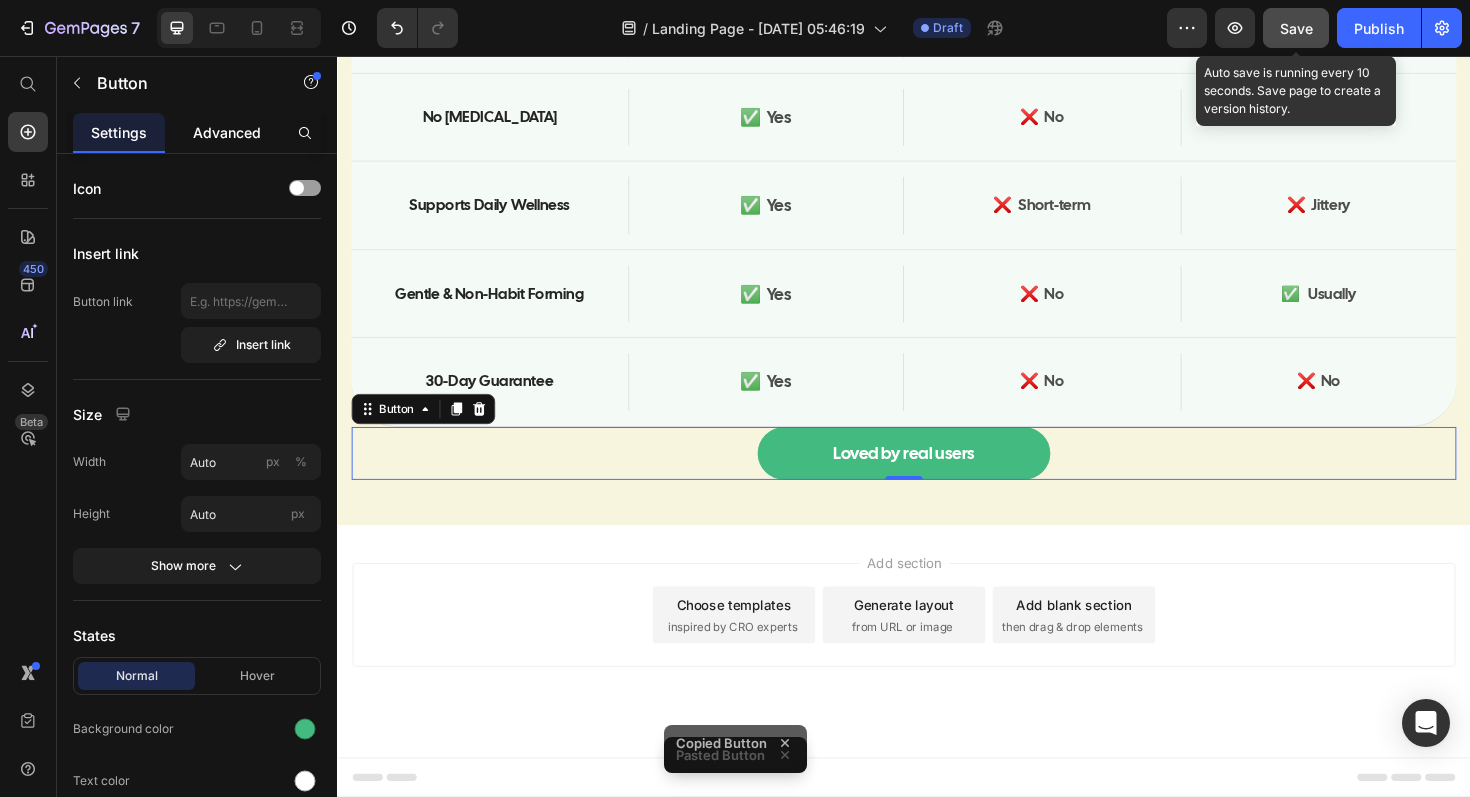 click on "Advanced" 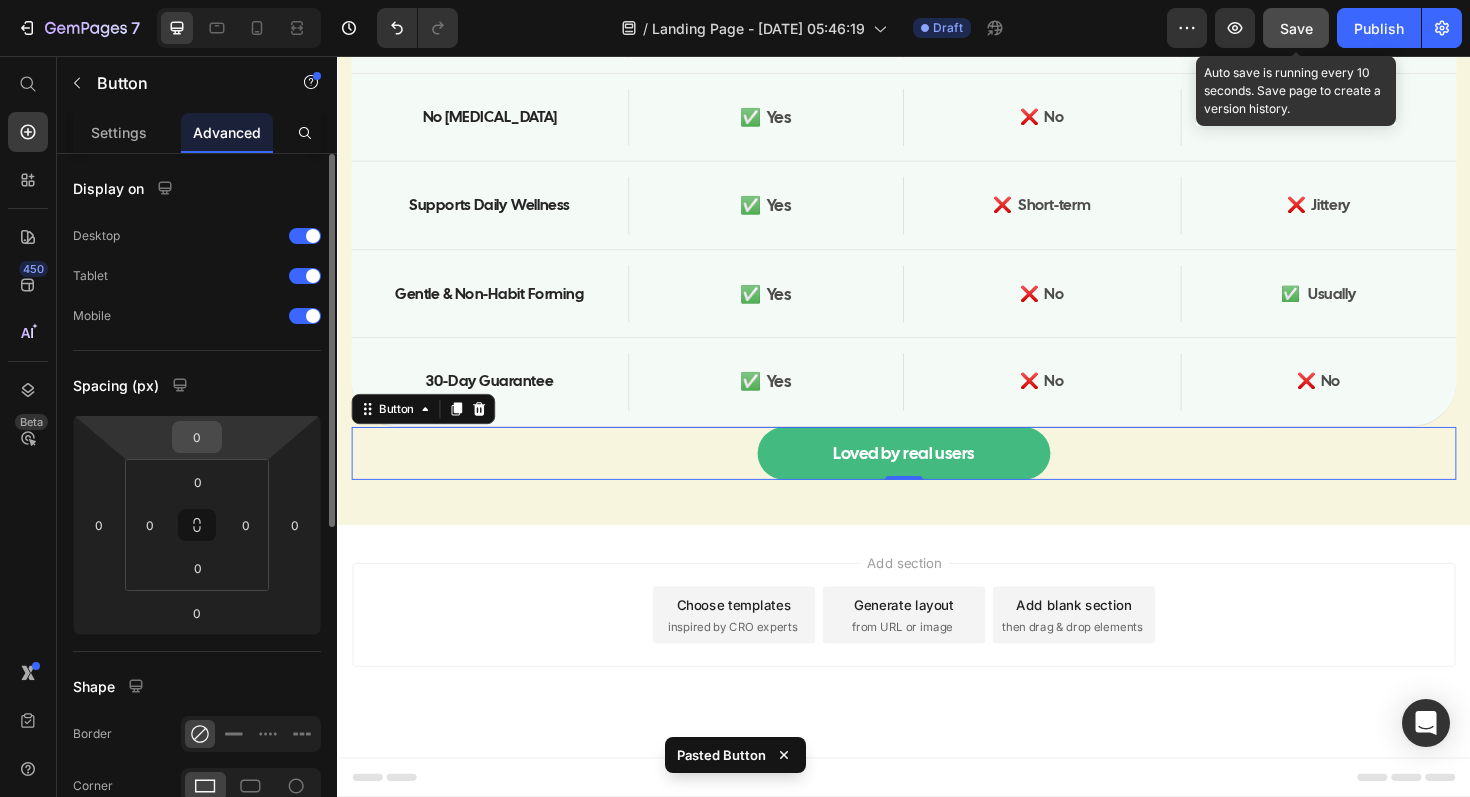 click on "0" at bounding box center (197, 437) 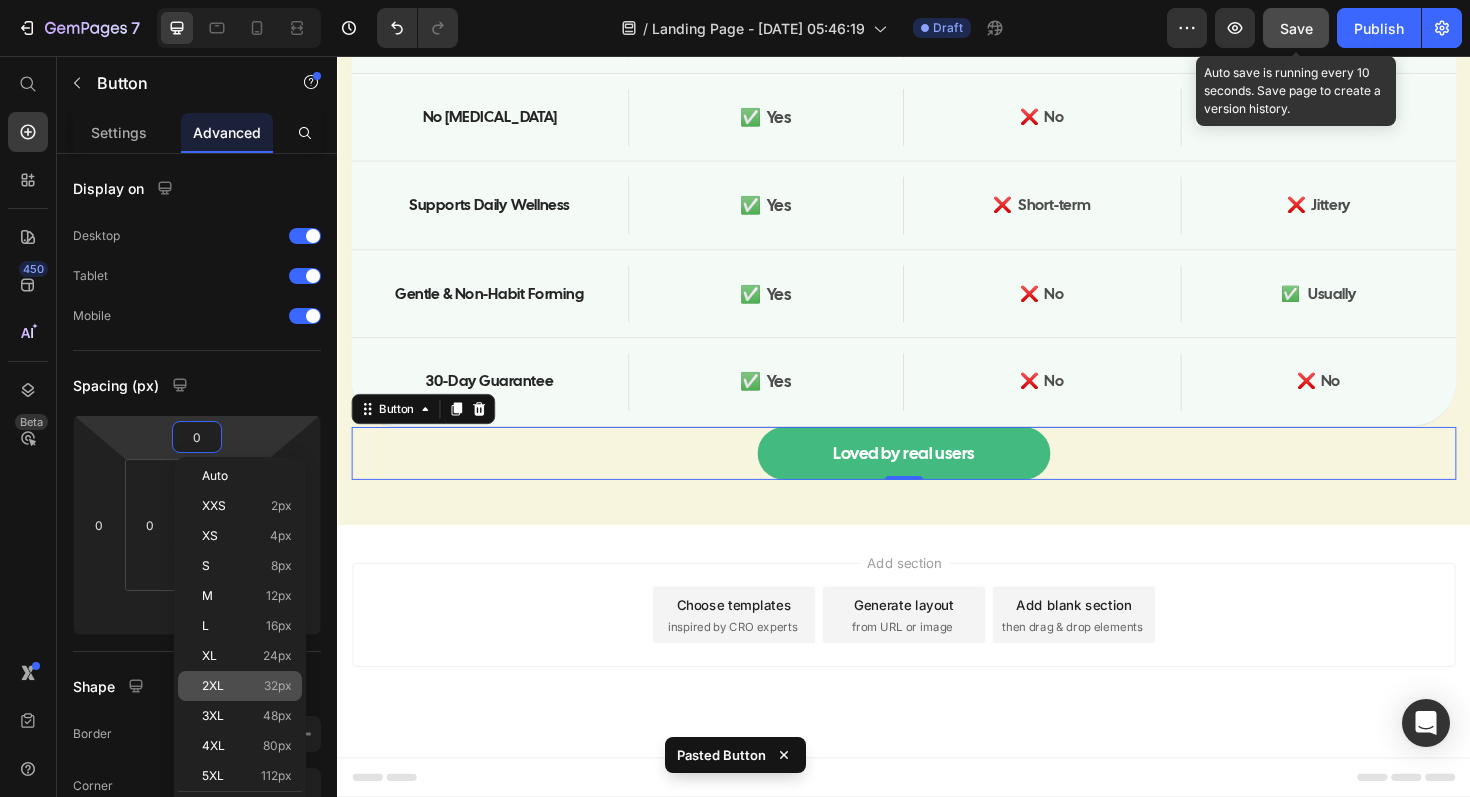 click on "2XL 32px" 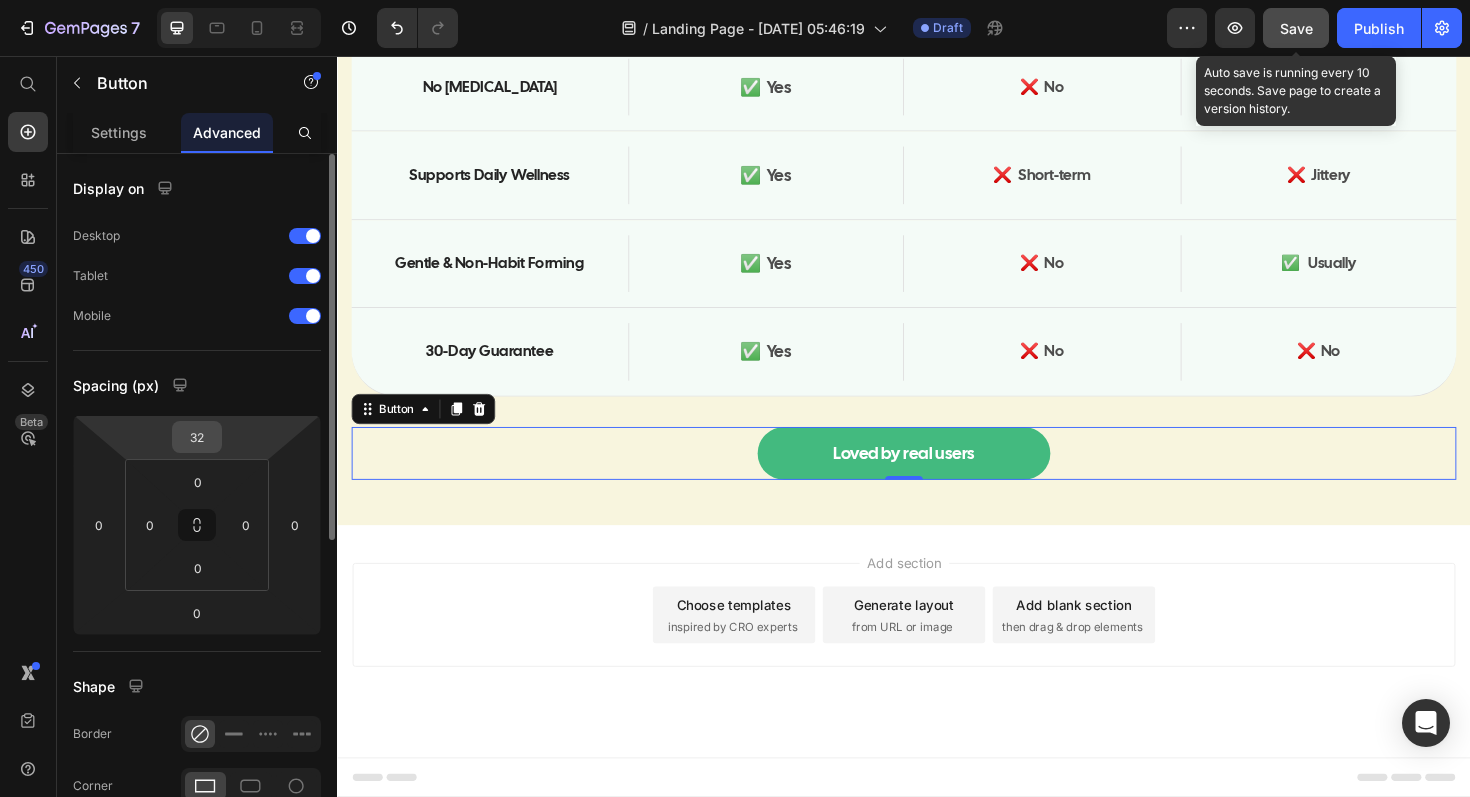 click on "32" at bounding box center [197, 437] 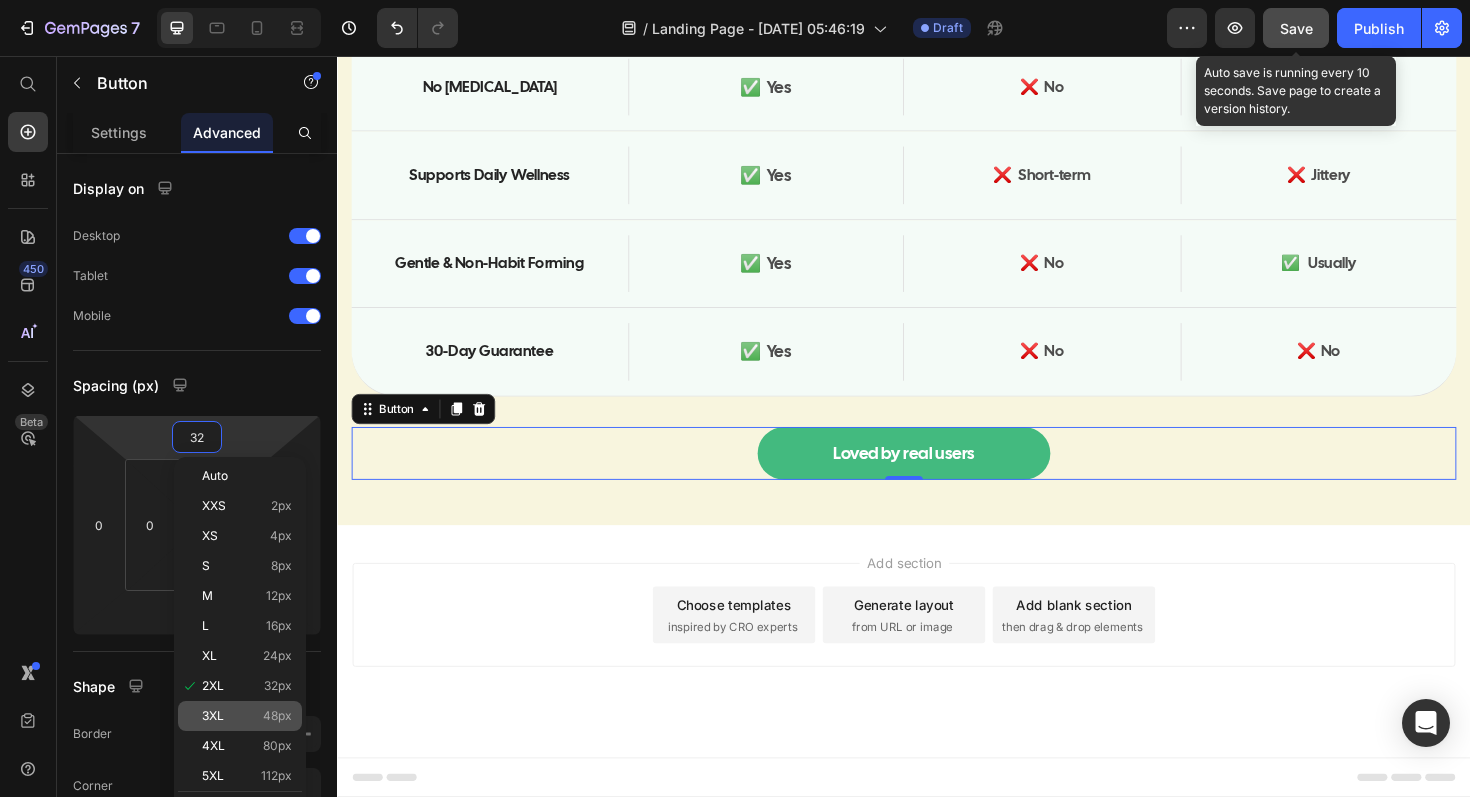 click on "3XL" at bounding box center (213, 716) 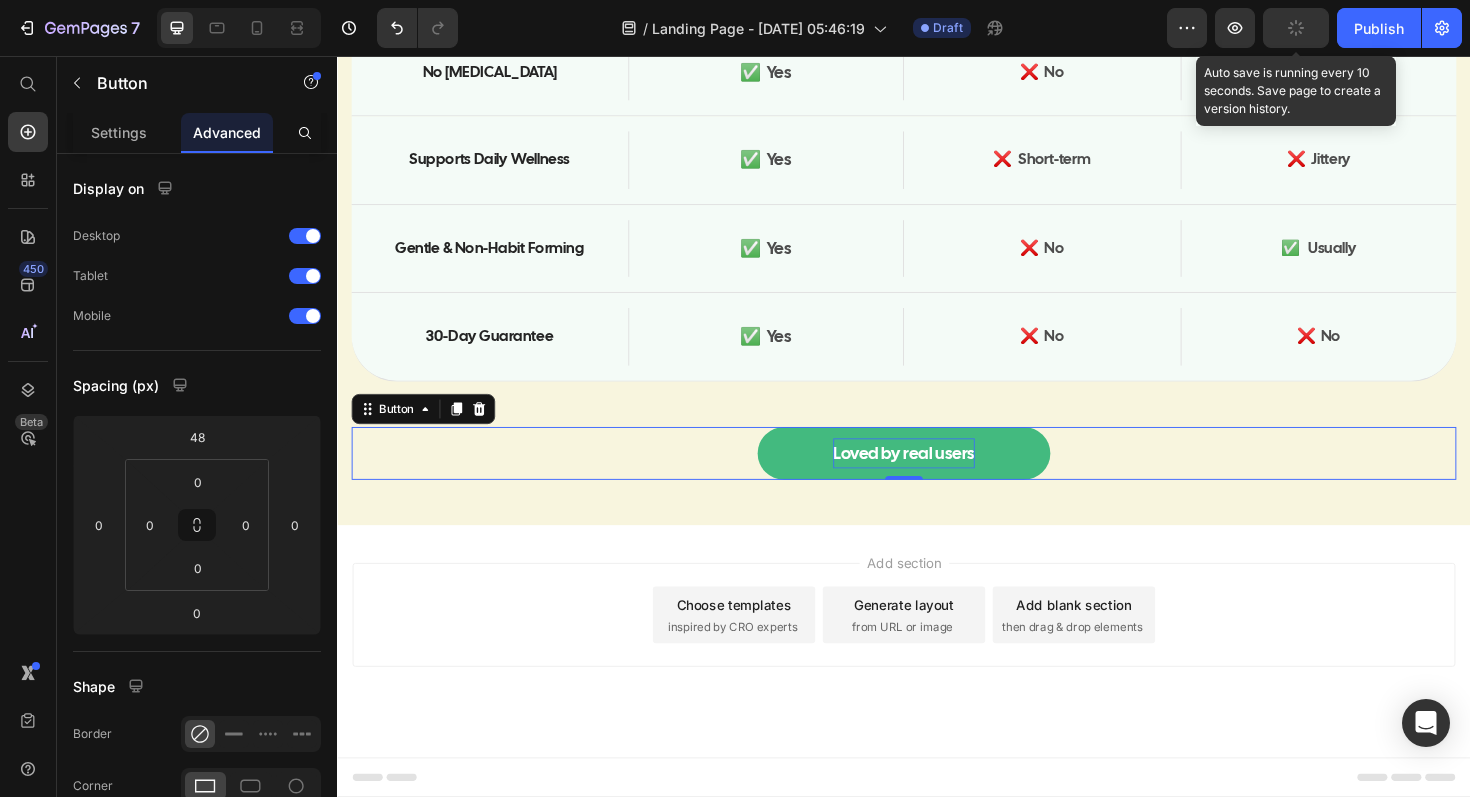 click on "Loved by real users" at bounding box center [937, 477] 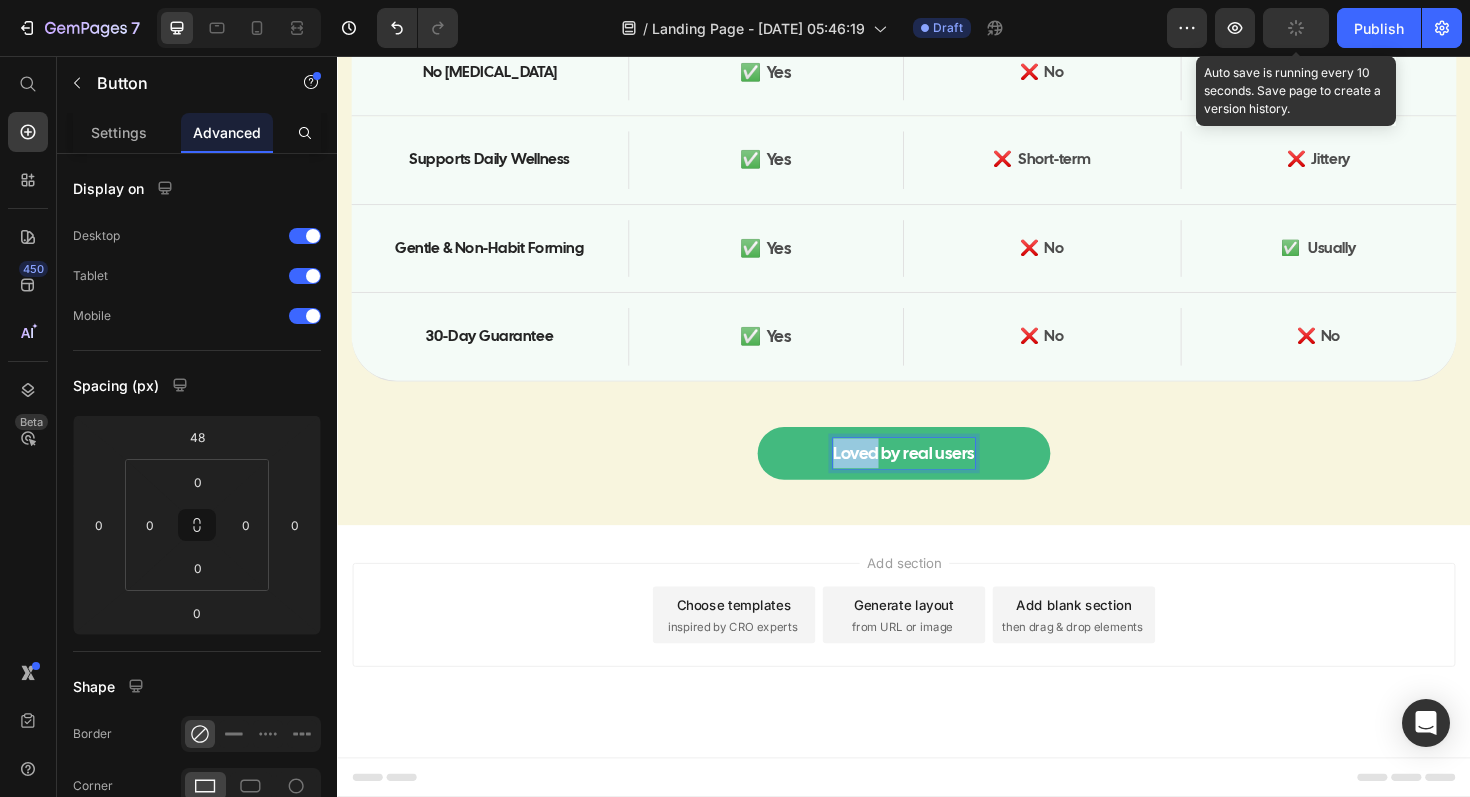 click on "Loved by real users" at bounding box center (937, 477) 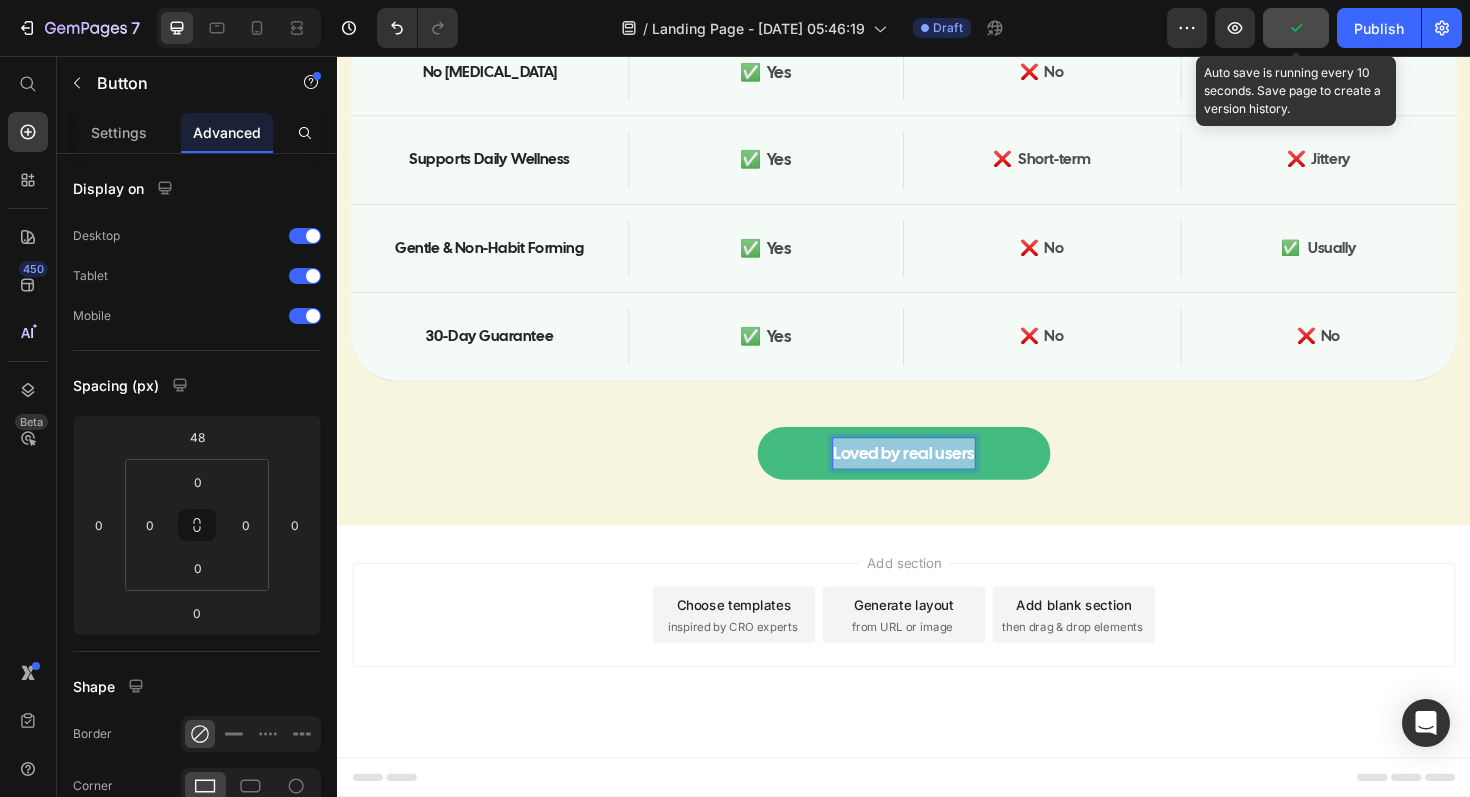 click on "Loved by real users" at bounding box center [937, 477] 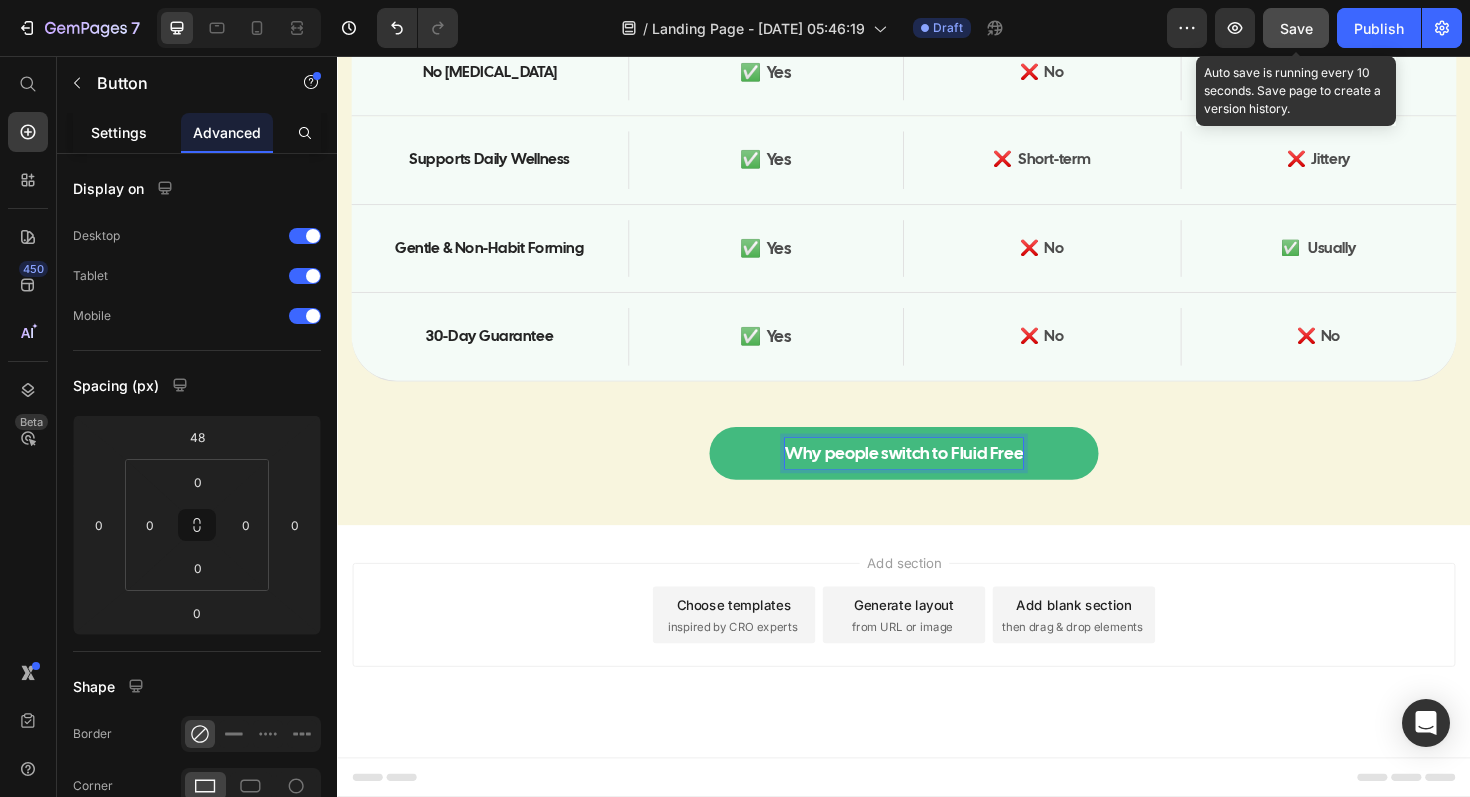 click on "Settings" at bounding box center (119, 132) 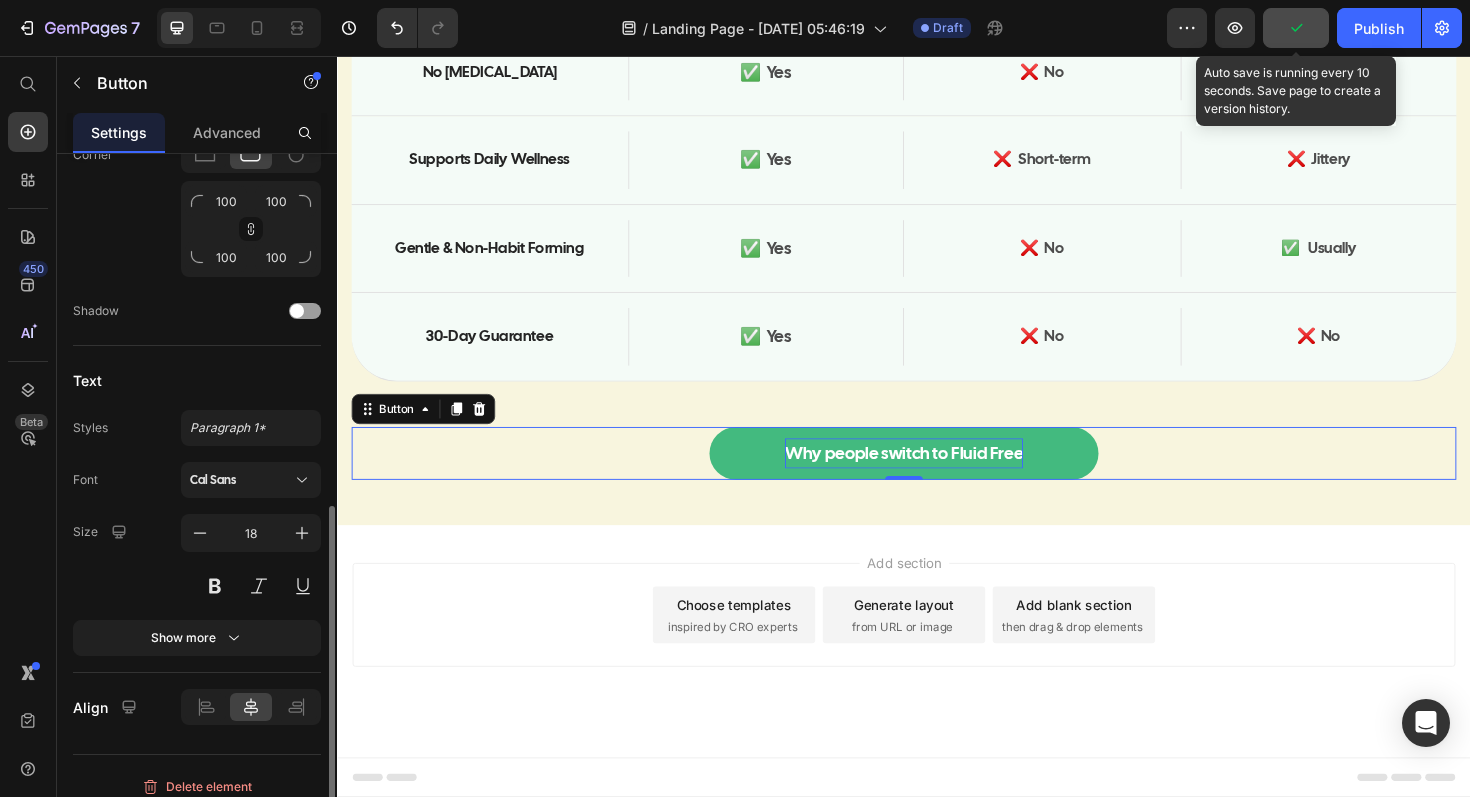 scroll, scrollTop: 729, scrollLeft: 0, axis: vertical 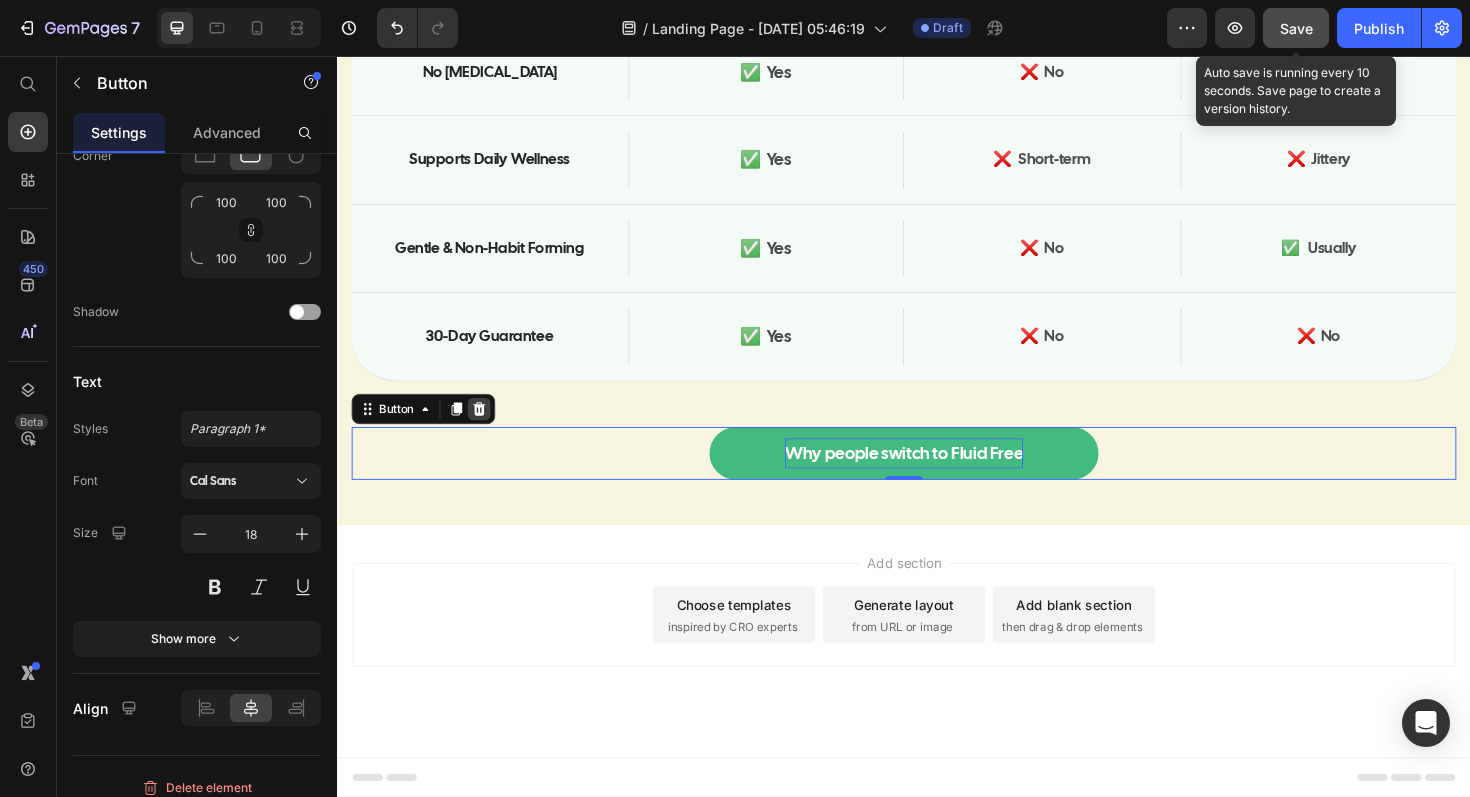 click 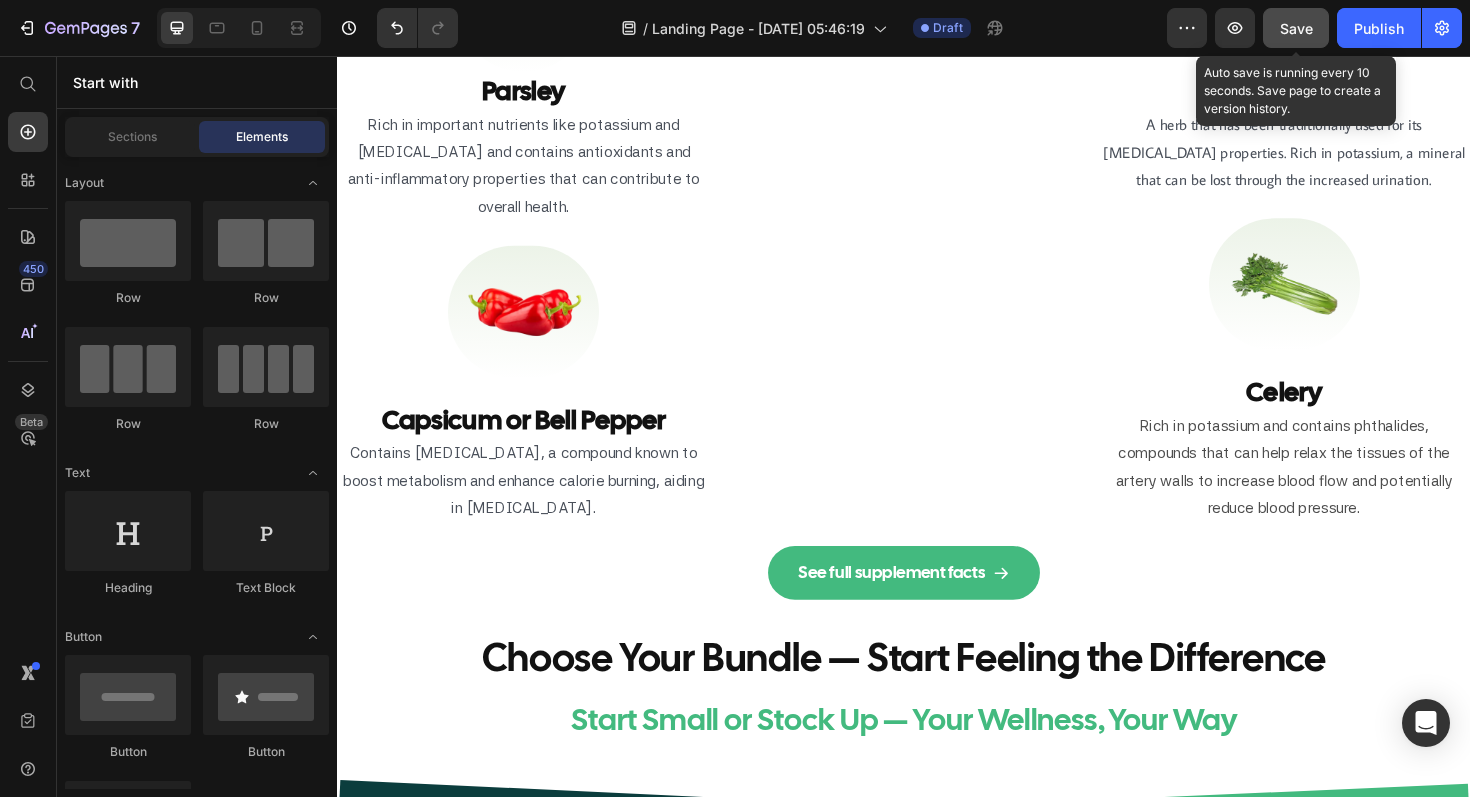scroll, scrollTop: 10100, scrollLeft: 0, axis: vertical 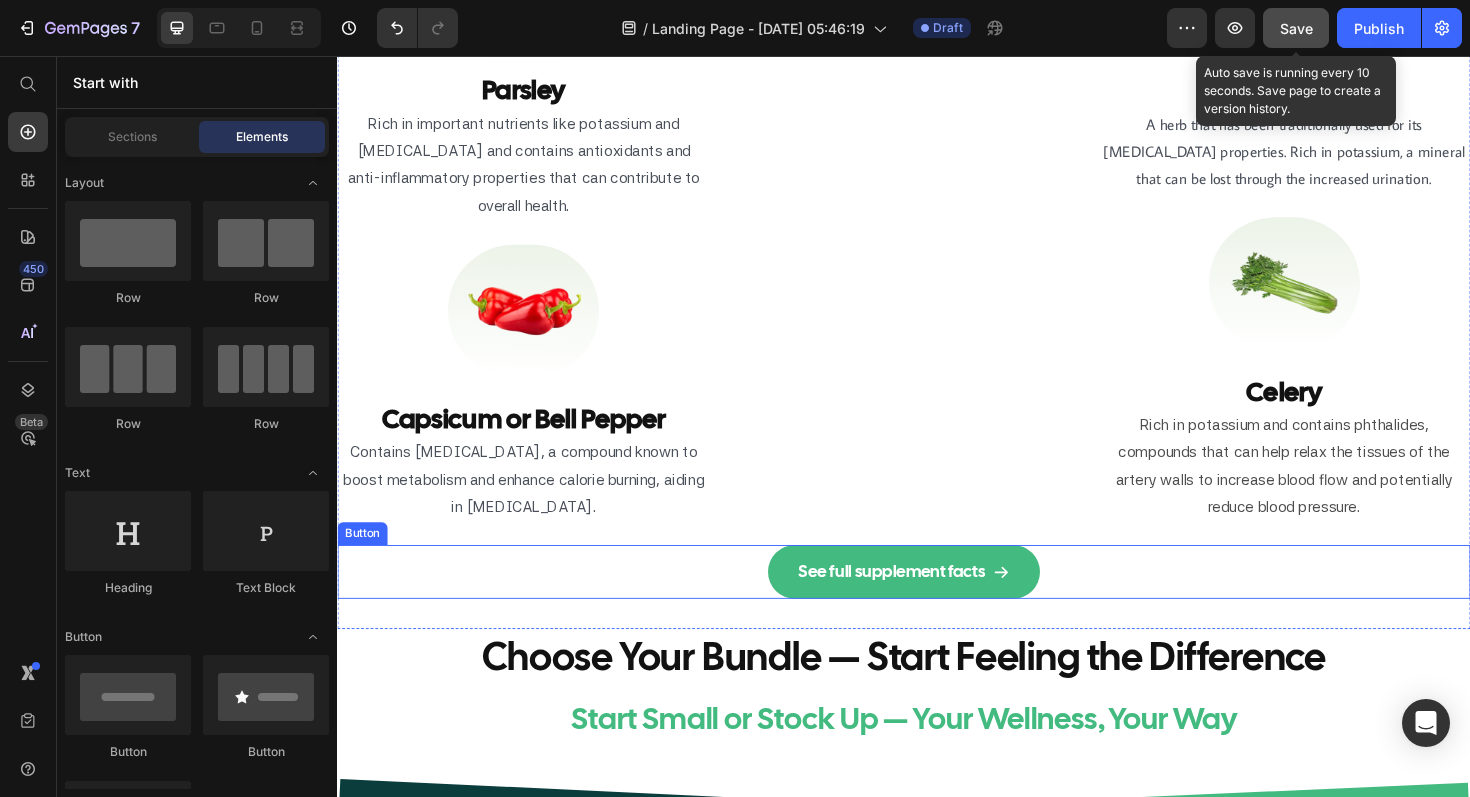 click on "See full supplement facts   Button" at bounding box center (937, 602) 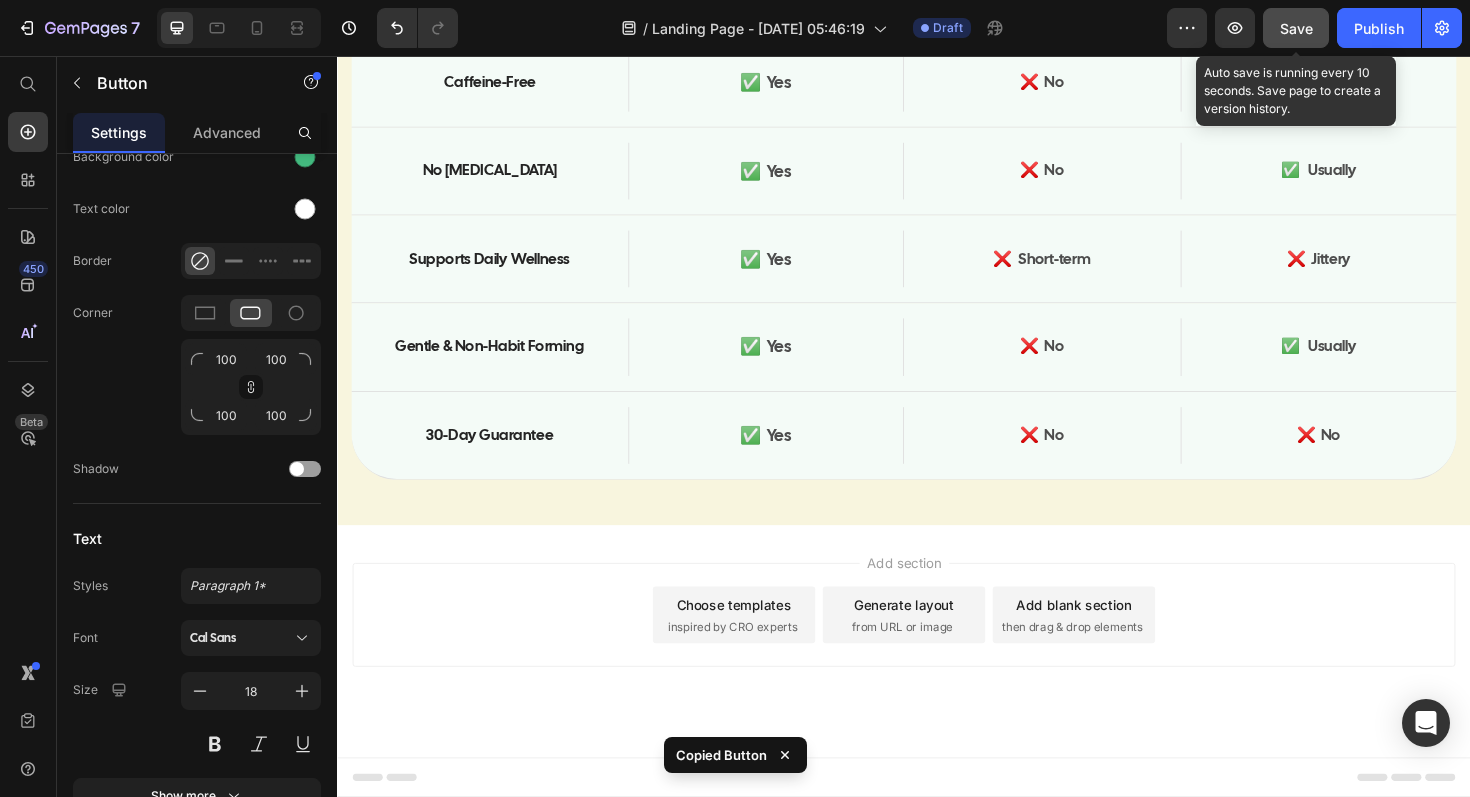 scroll, scrollTop: 14090, scrollLeft: 0, axis: vertical 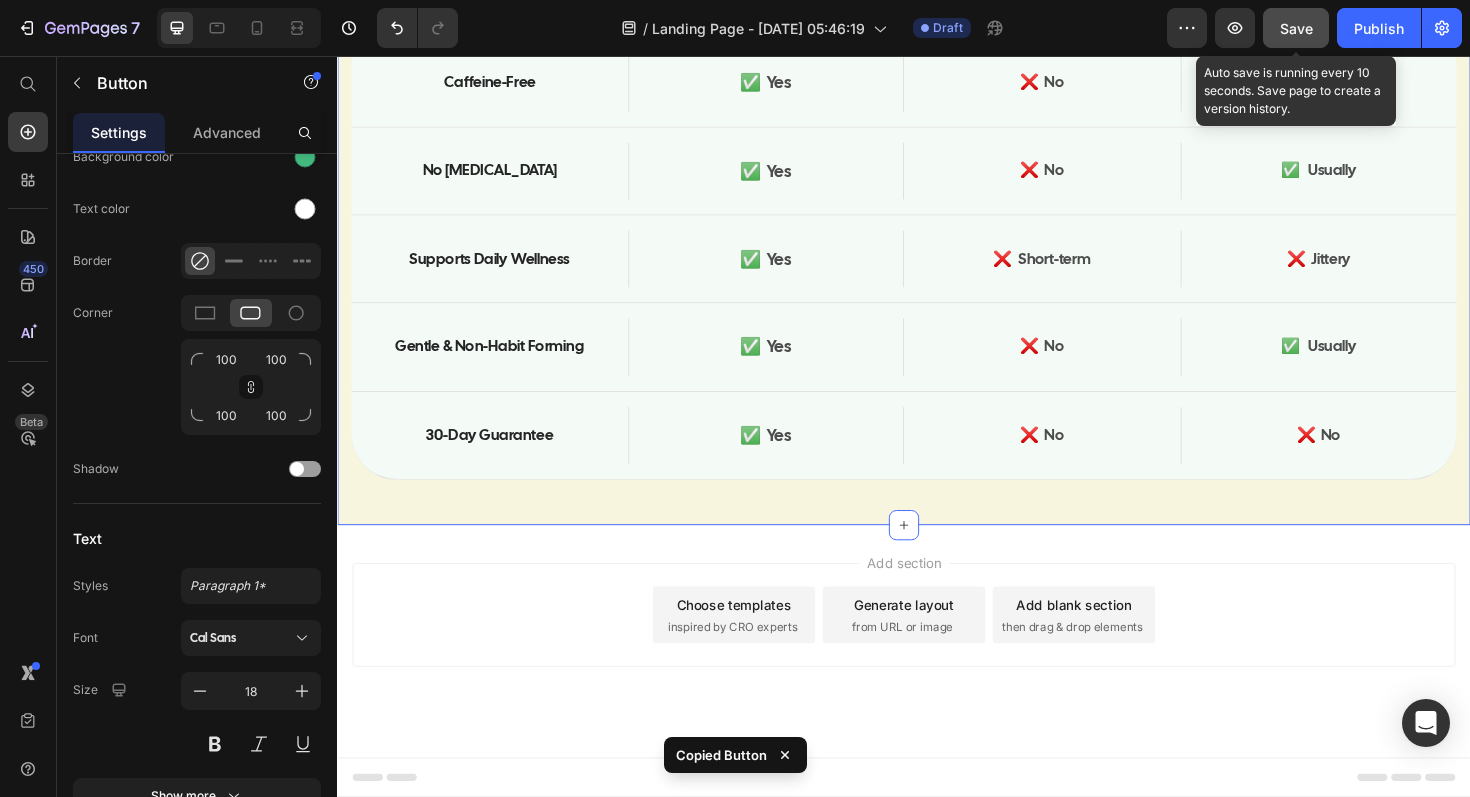 click on "How Fluid Free Compares Heading Feature Text Block Fluid Free Text Block Hero Banner Detox Teas Text Block Fat Burners Text Block Hero Banner Row Natural Ingredients Text Block ✅  Yes Text Block Hero Banner 🟡  Sometimes Text Block 🟡  Sometimes Text Block Hero Banner Row Caffeine-Free Text Block ✅  Yes Text Block Hero Banner ❌  No Text Block ❌  No Text Block Hero Banner Row No [MEDICAL_DATA] Text Block ✅  Yes Text Block Hero Banner ❌  No Text Block ✅   Usually Text Block Hero Banner Row Supports Daily Wellness Text Block ✅  Yes Text Block Hero Banner ❌  Short-term Text Block ❌  Jittery Text Block Hero Banner Row Gentle & Non-Habit Forming Text Block ✅  Yes Text Block Hero Banner ❌  No Text Block ✅   Usually Text Block Hero Banner Row 30-Day Guarantee Text Block ✅  Yes Text Block Hero Banner ❌  No Text Block ❌  No Text Block Hero Banner Row Row Section 12" at bounding box center [937, 123] 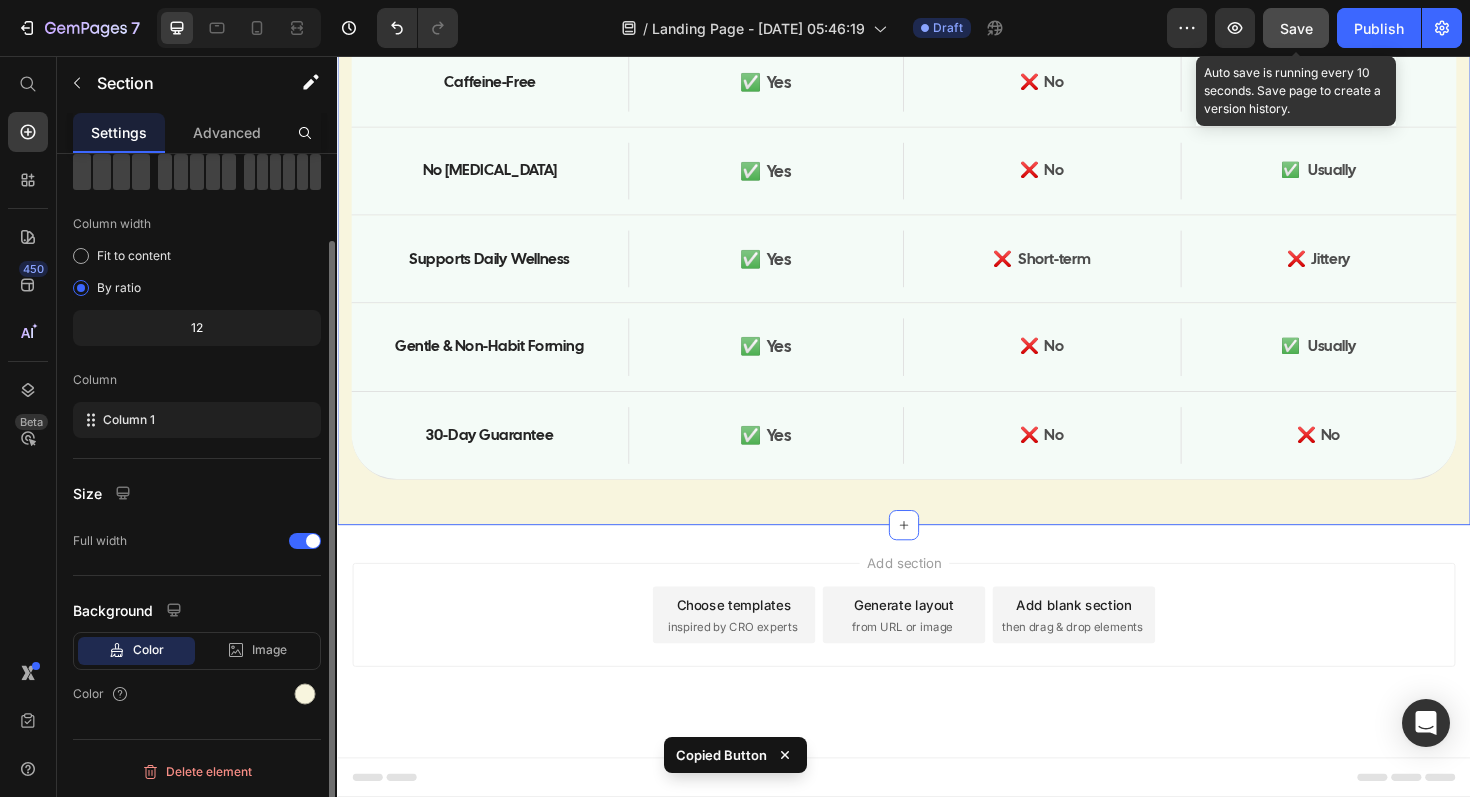 scroll, scrollTop: 0, scrollLeft: 0, axis: both 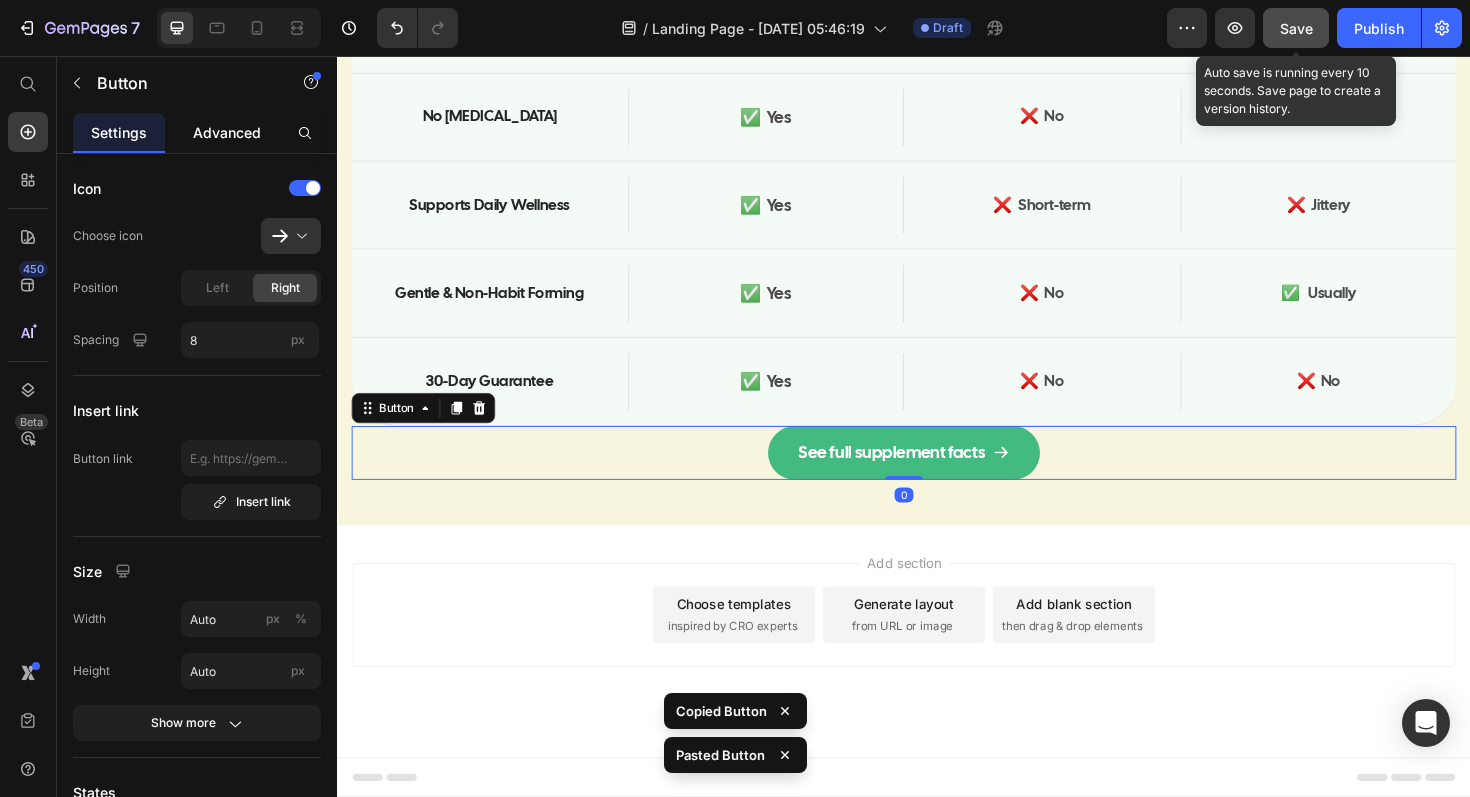 click on "Advanced" at bounding box center (227, 132) 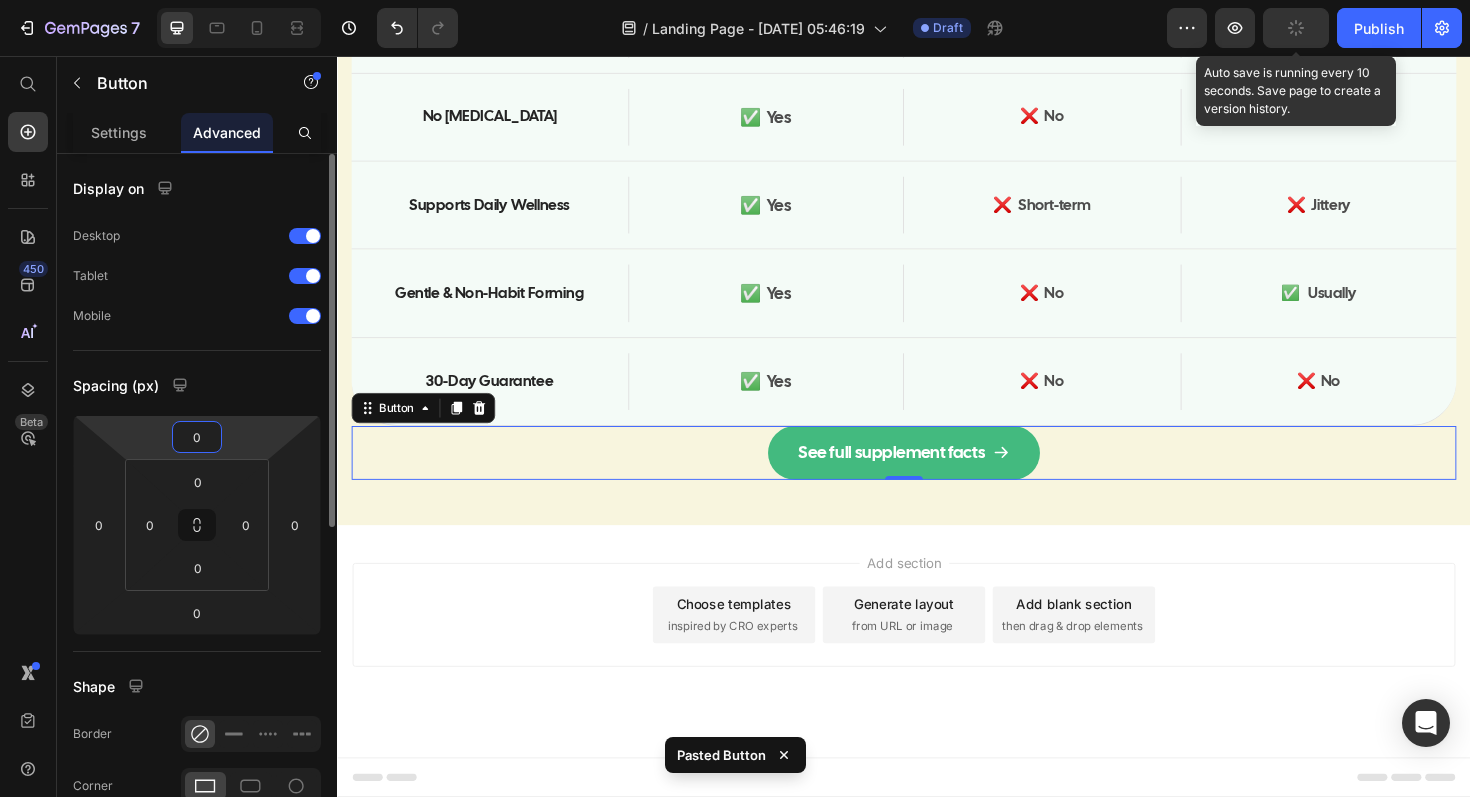 click on "0" at bounding box center (197, 437) 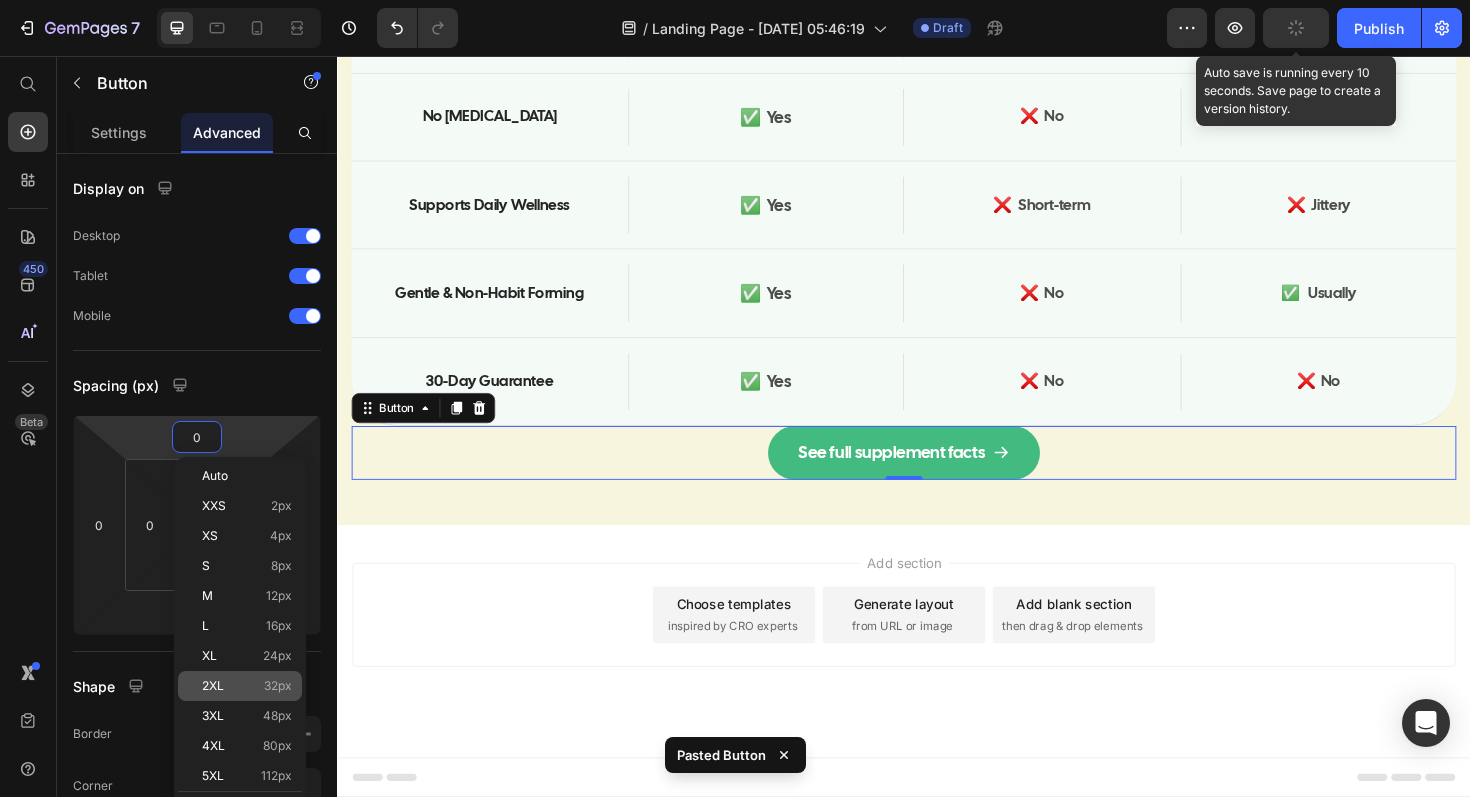 click on "2XL 32px" at bounding box center (247, 686) 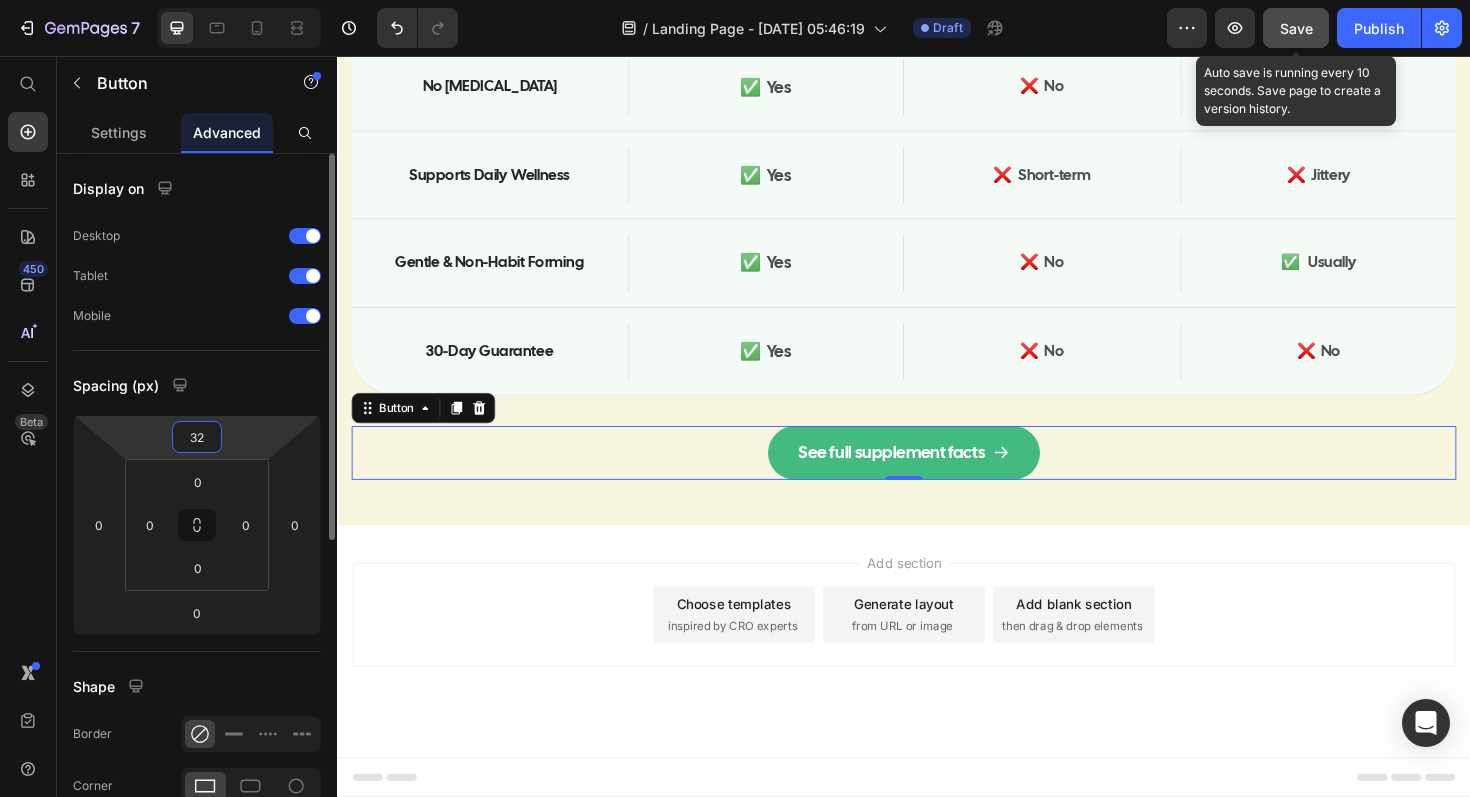 click on "32" at bounding box center [197, 437] 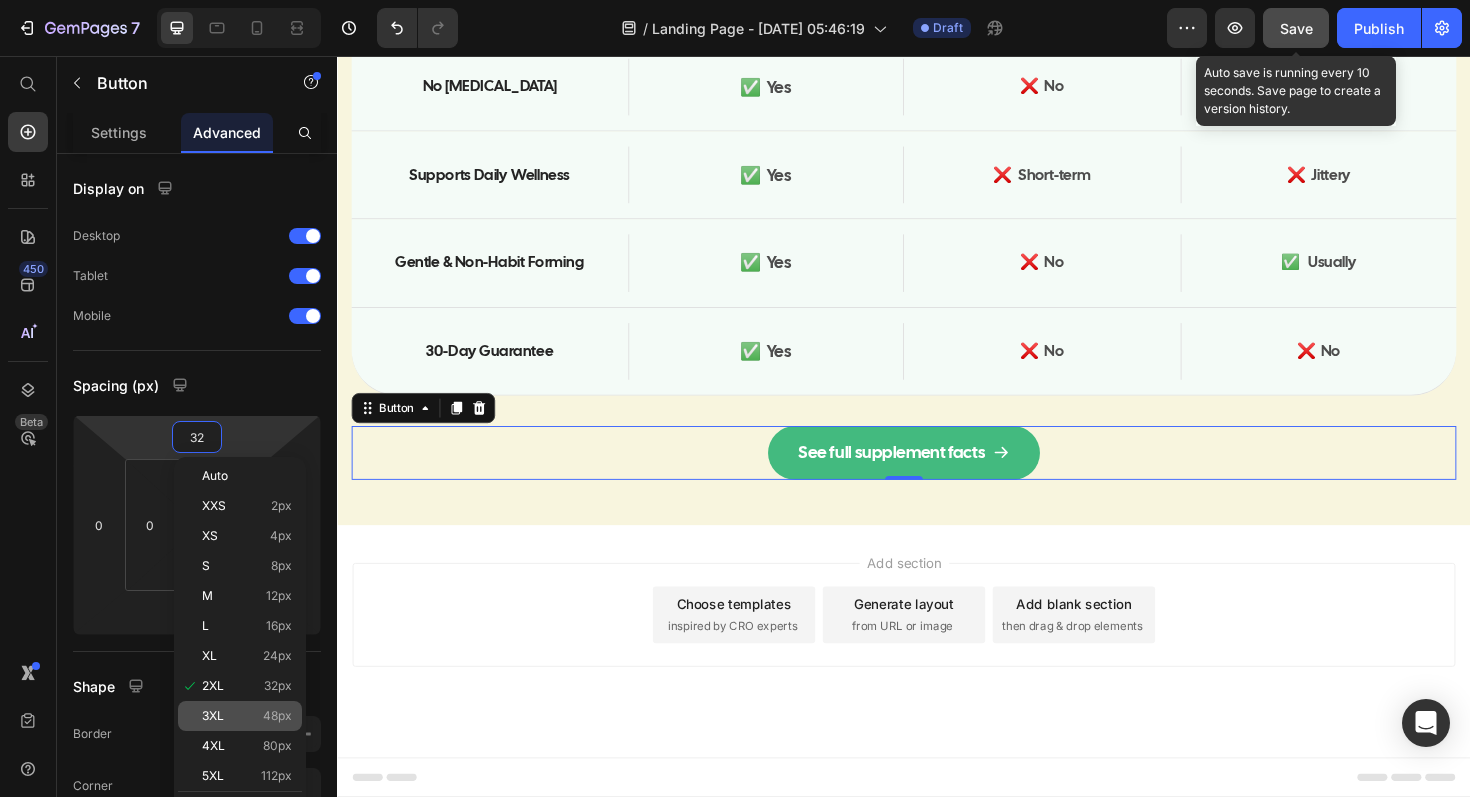 click on "3XL 48px" at bounding box center (247, 716) 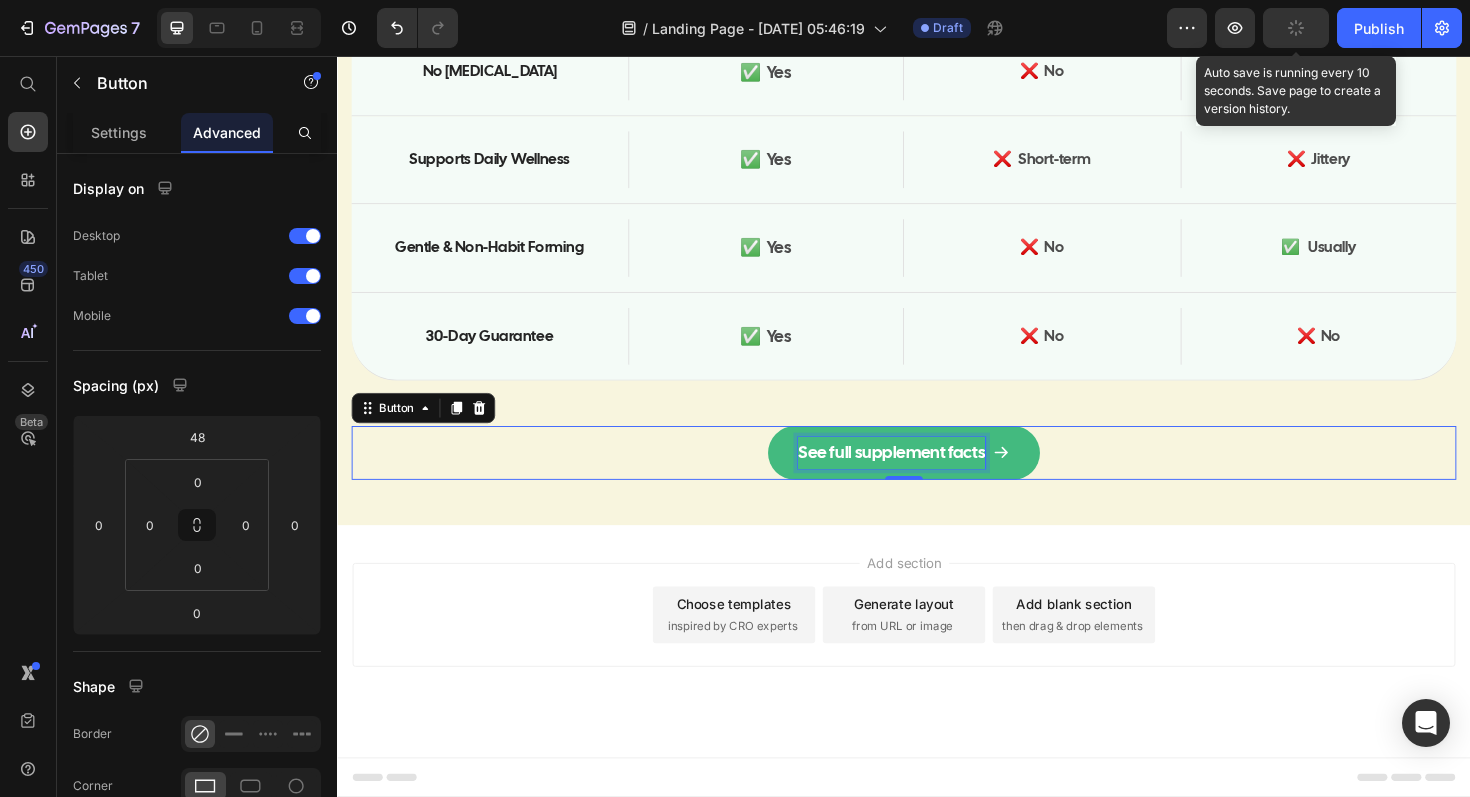 click on "See full supplement facts" at bounding box center [924, 476] 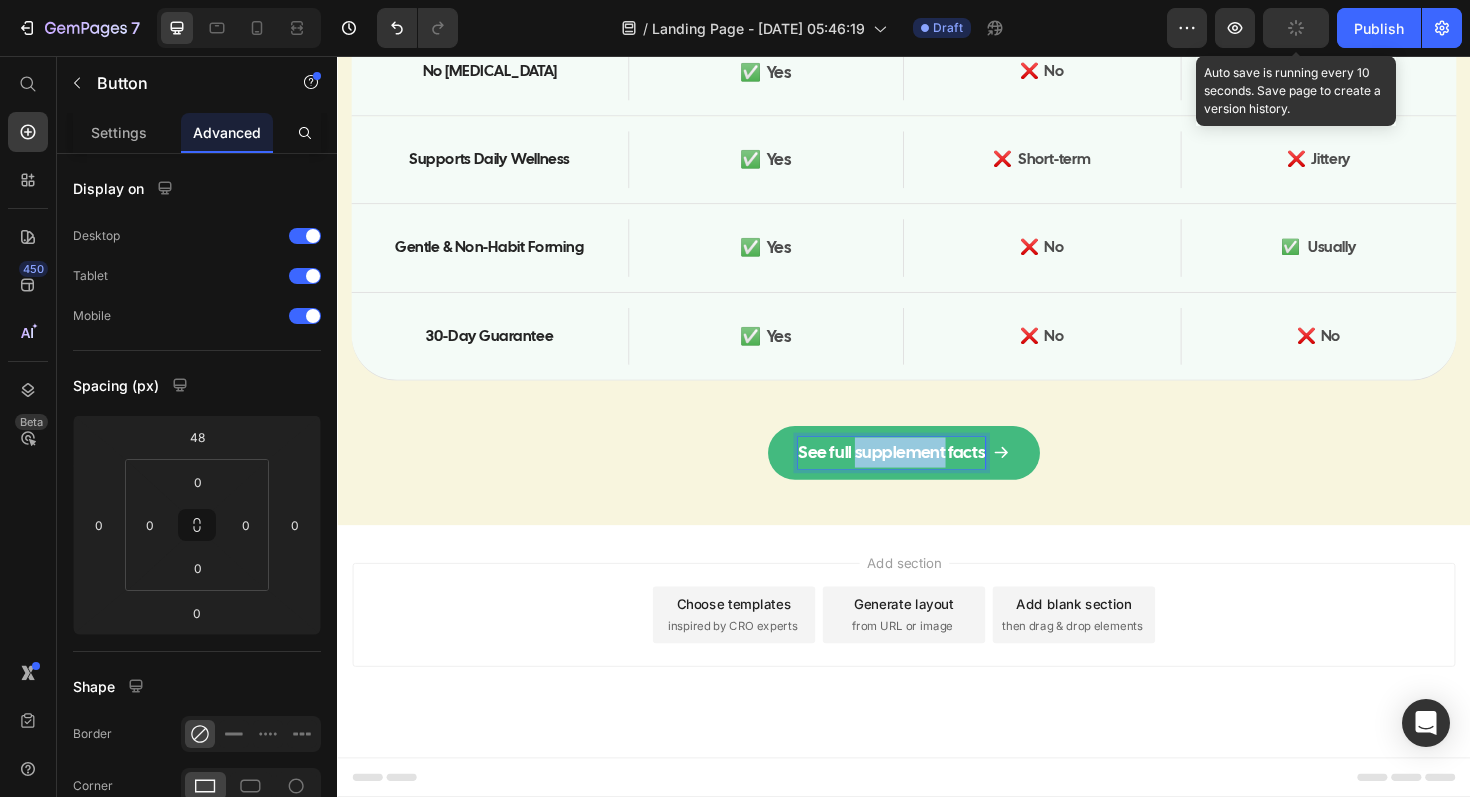 click on "See full supplement facts" at bounding box center (924, 476) 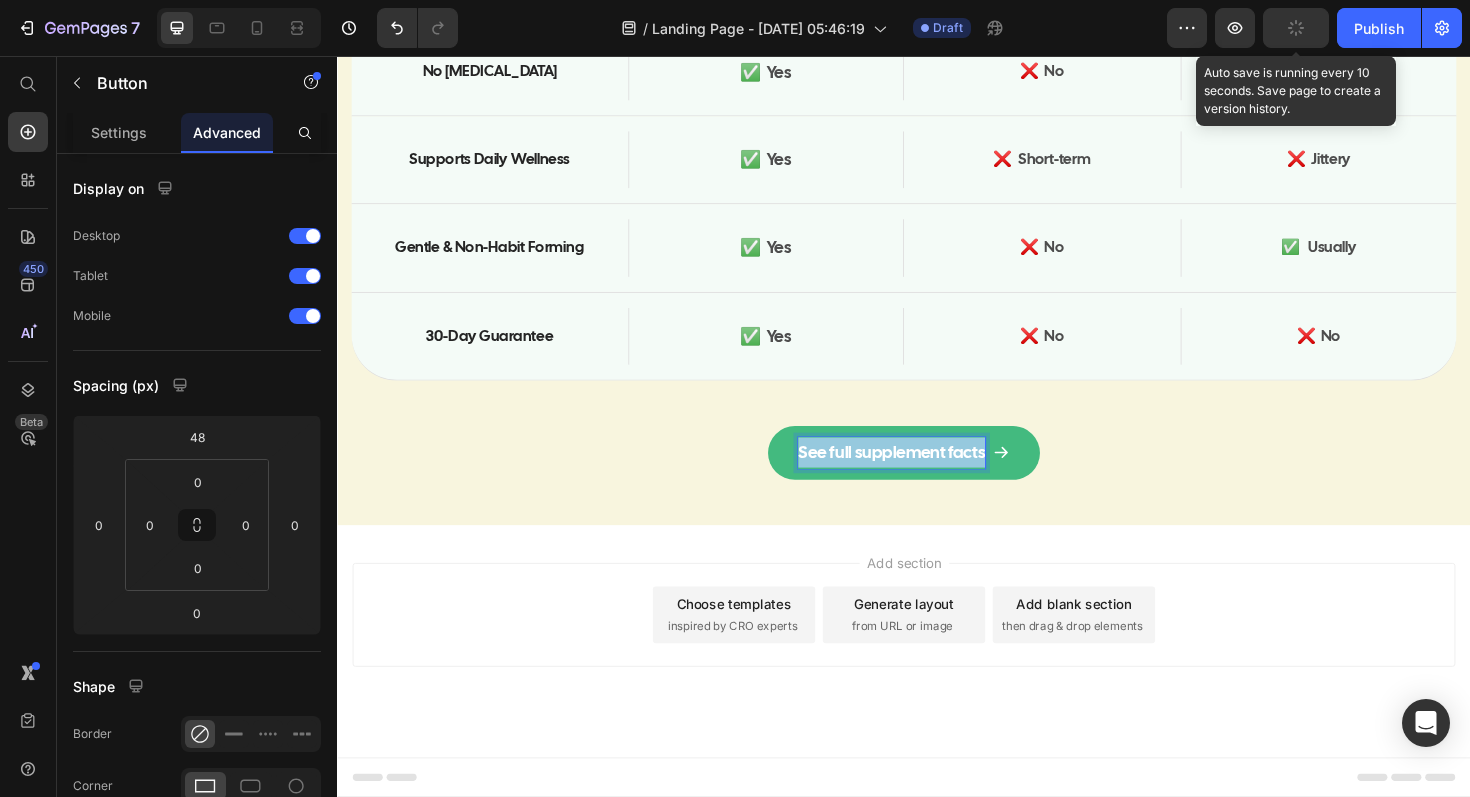click on "See full supplement facts" at bounding box center (924, 476) 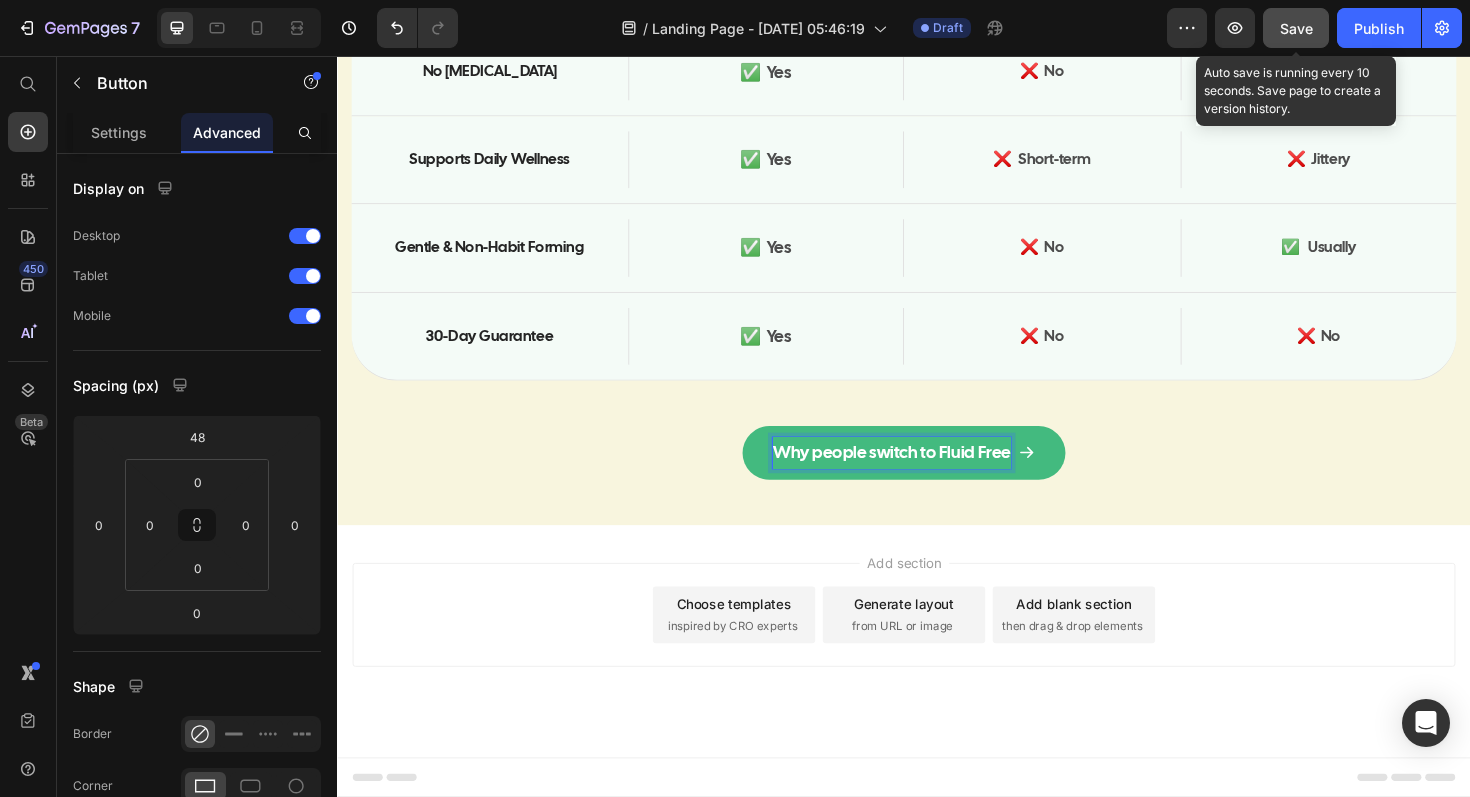 click on "Why people switch to Fluid Free  Button   0" at bounding box center [937, 476] 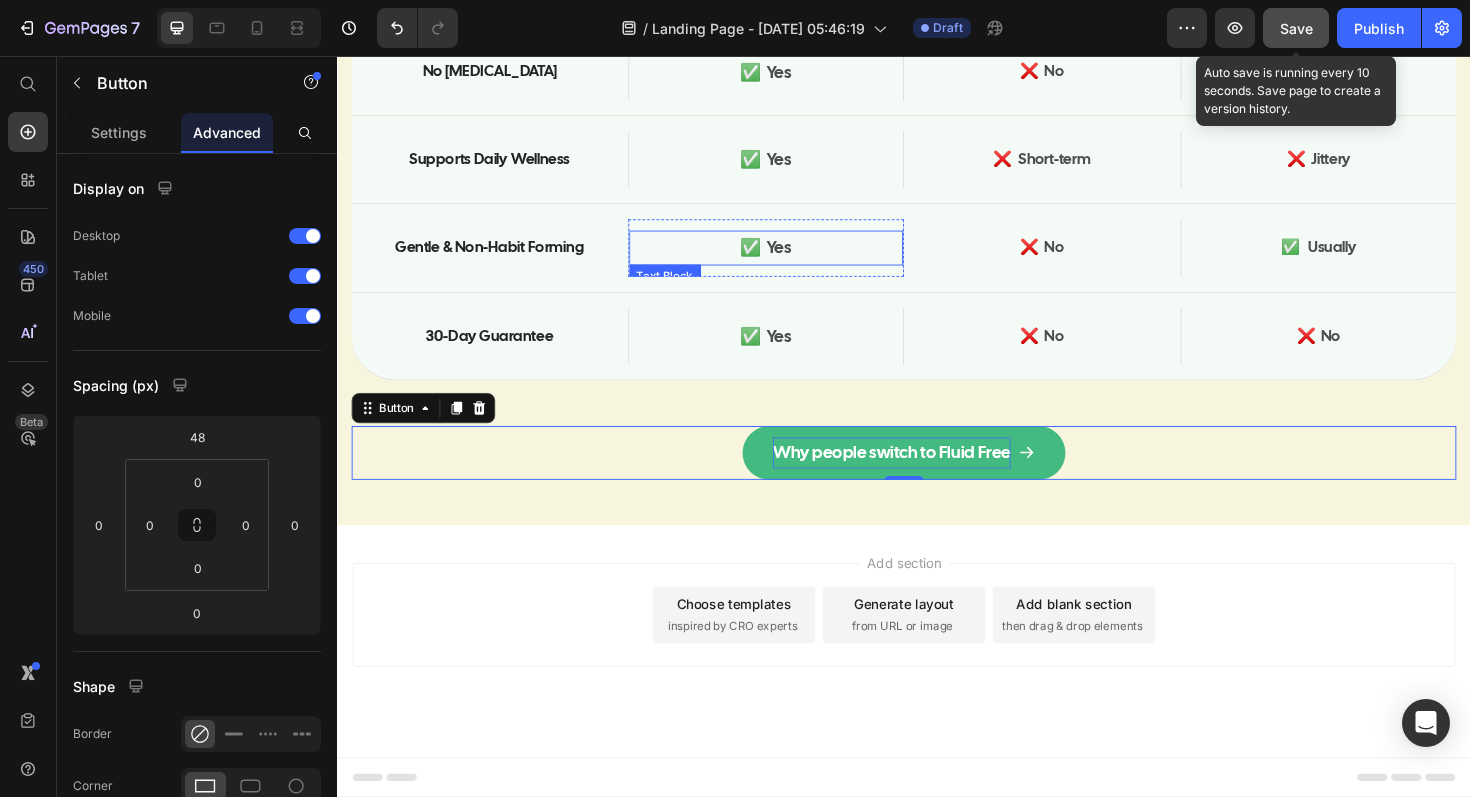 scroll, scrollTop: 13944, scrollLeft: 0, axis: vertical 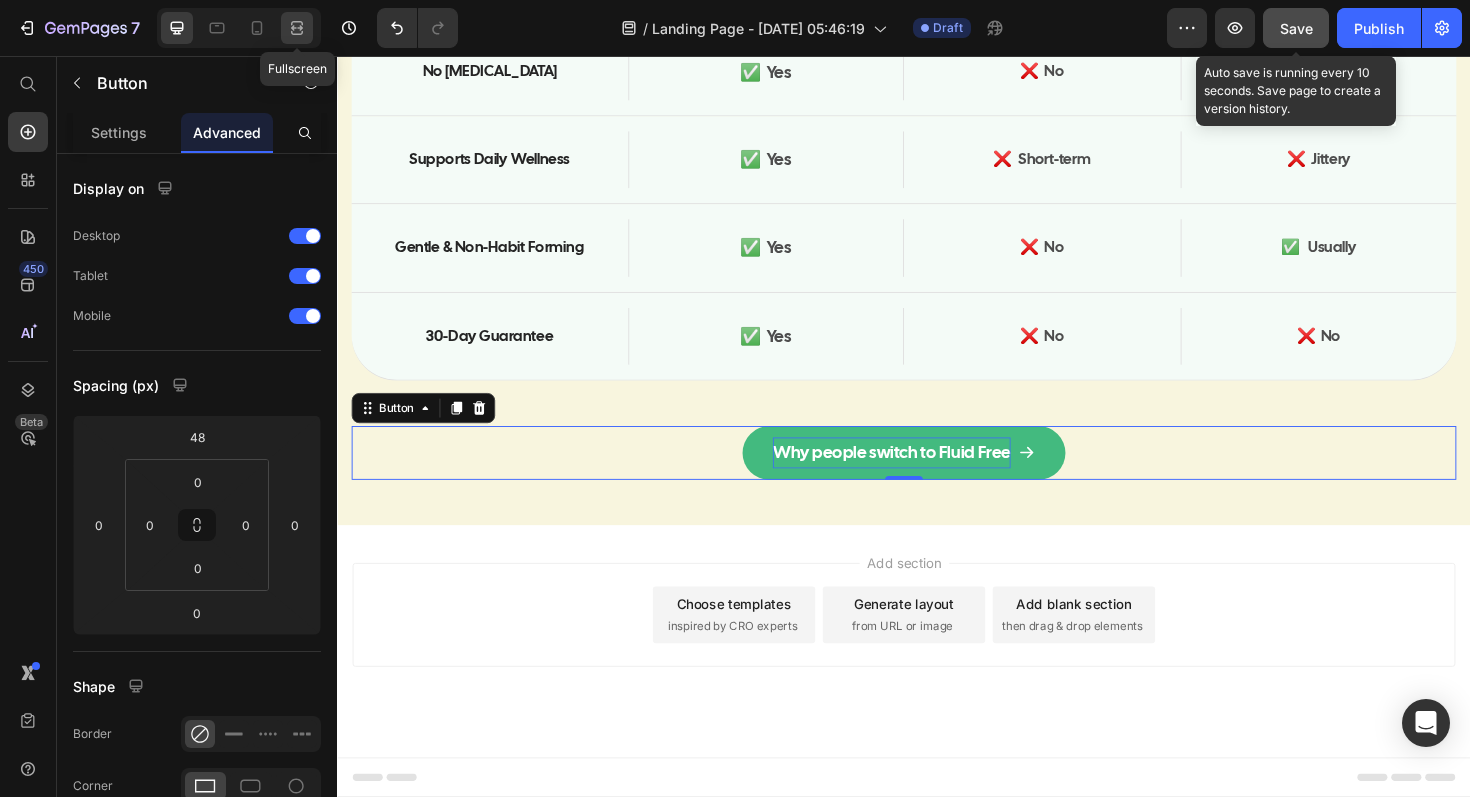 click 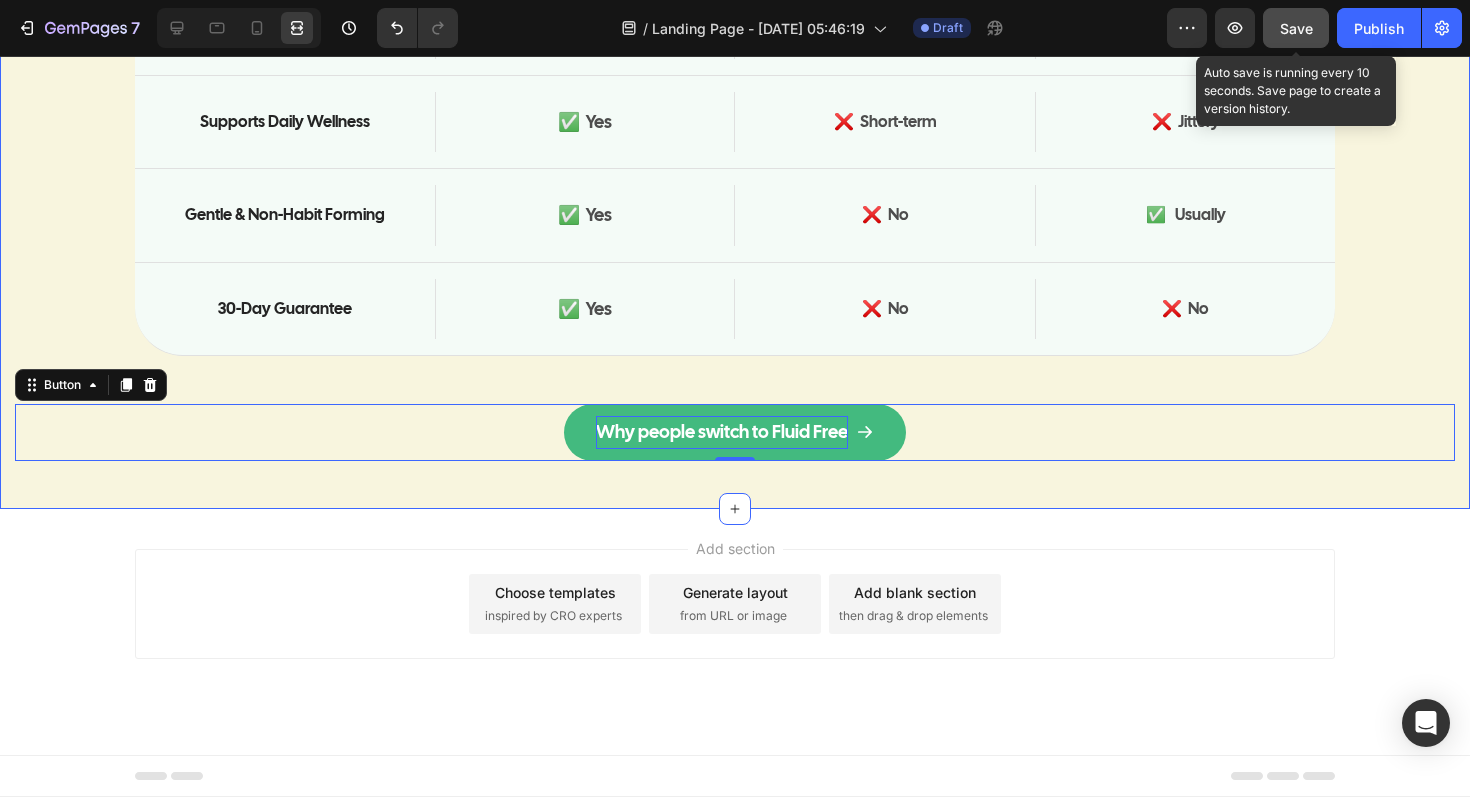 click on "How Fluid Free Compares Heading Feature Text Block Fluid Free Text Block Hero Banner Detox Teas Text Block Fat Burners Text Block Hero Banner Row Natural Ingredients Text Block ✅  Yes Text Block Hero Banner 🟡  Sometimes Text Block 🟡  Sometimes Text Block Hero Banner Row Caffeine-Free Text Block ✅  Yes Text Block Hero Banner ❌  No Text Block ❌  No Text Block Hero Banner Row No [MEDICAL_DATA] Text Block ✅  Yes Text Block Hero Banner ❌  No Text Block ✅   Usually Text Block Hero Banner Row Supports Daily Wellness Text Block ✅  Yes Text Block Hero Banner ❌  Short-term Text Block ❌  Jittery Text Block Hero Banner Row Gentle & Non-Habit Forming Text Block ✅  Yes Text Block Hero Banner ❌  No Text Block ✅   Usually Text Block Hero Banner Row 30-Day Guarantee Text Block ✅  Yes Text Block Hero Banner ❌  No Text Block ❌  No Text Block Hero Banner Row Row
Why people switch to Fluid Free  Button   0 Section 12" at bounding box center [735, 27] 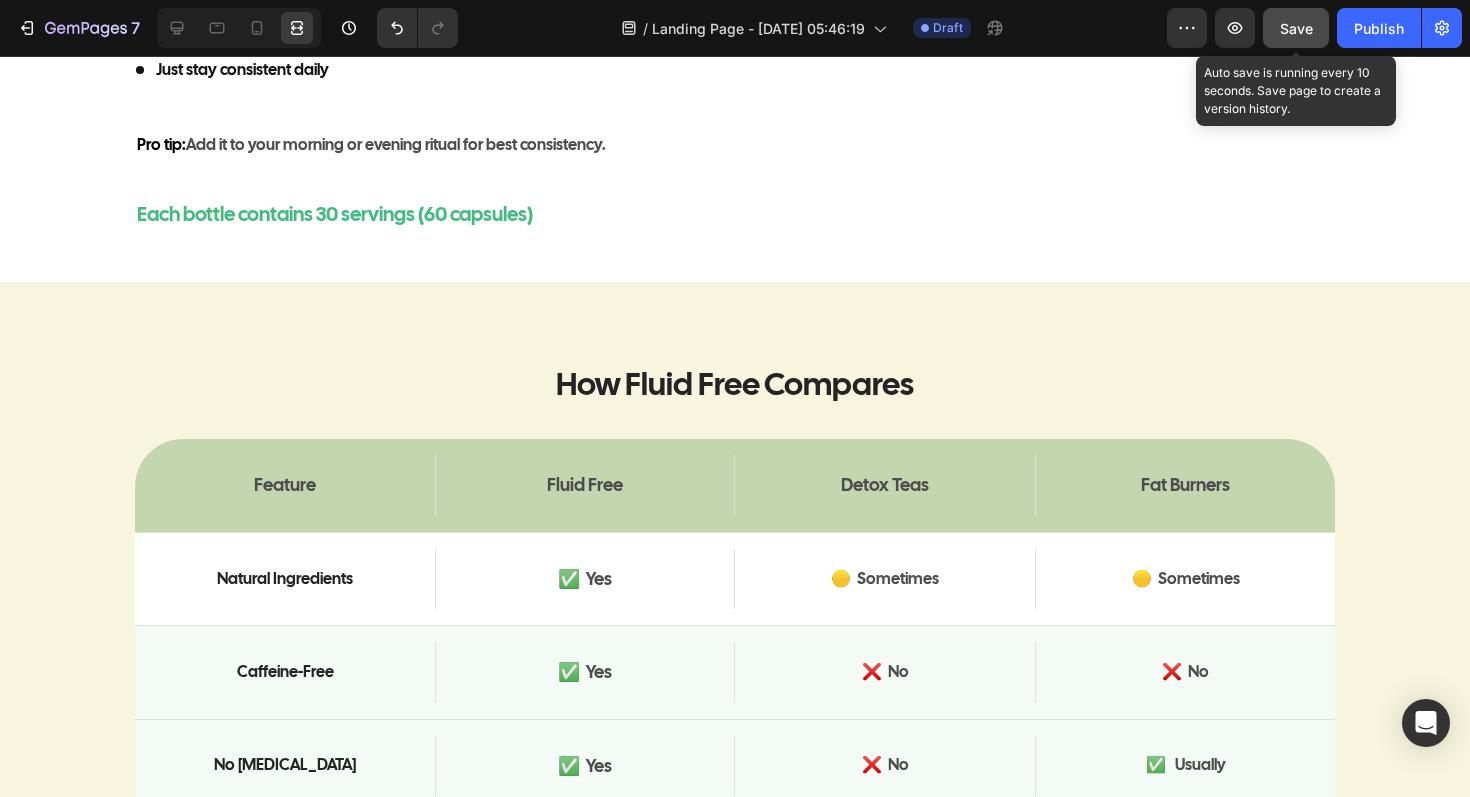 scroll, scrollTop: 14346, scrollLeft: 0, axis: vertical 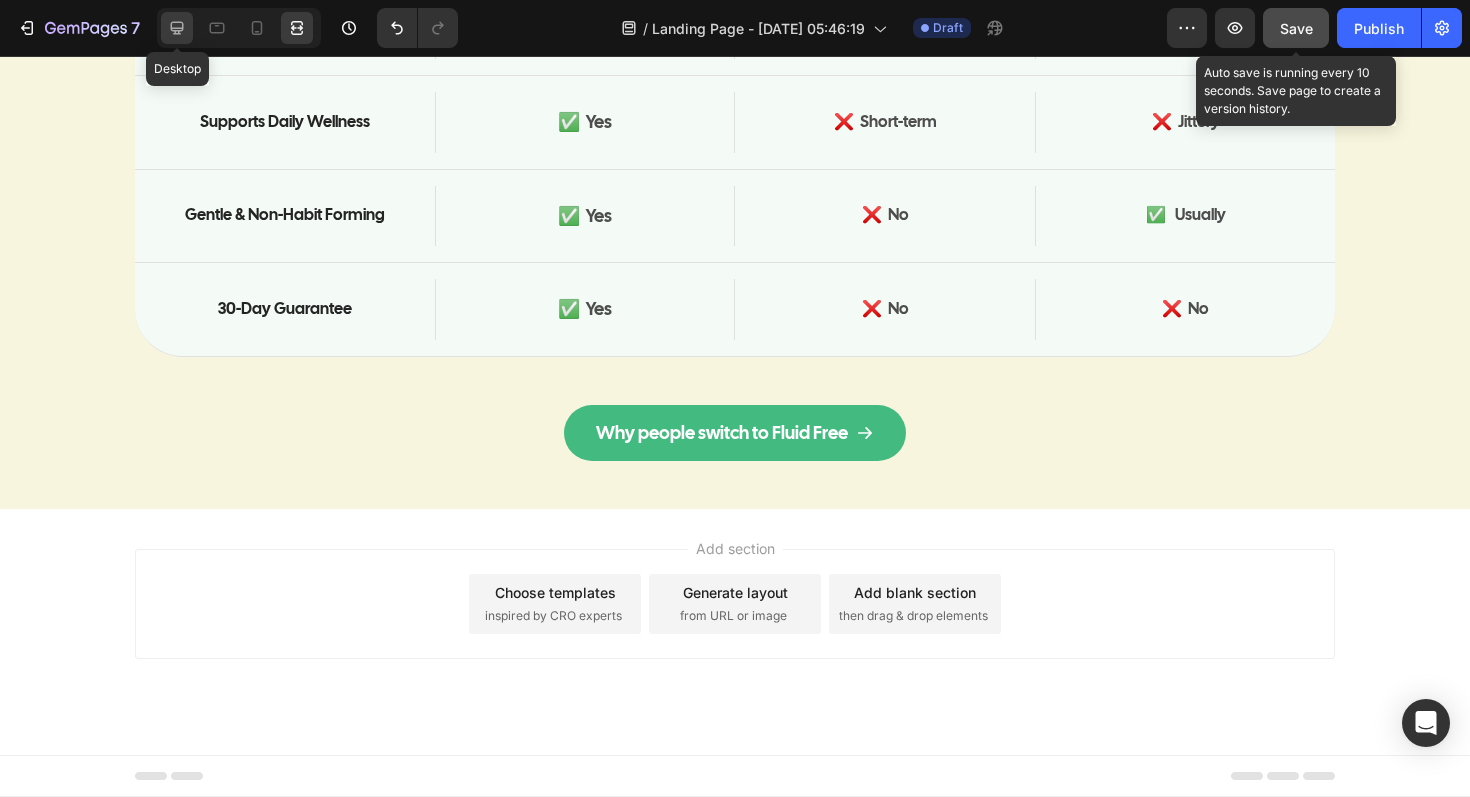 click 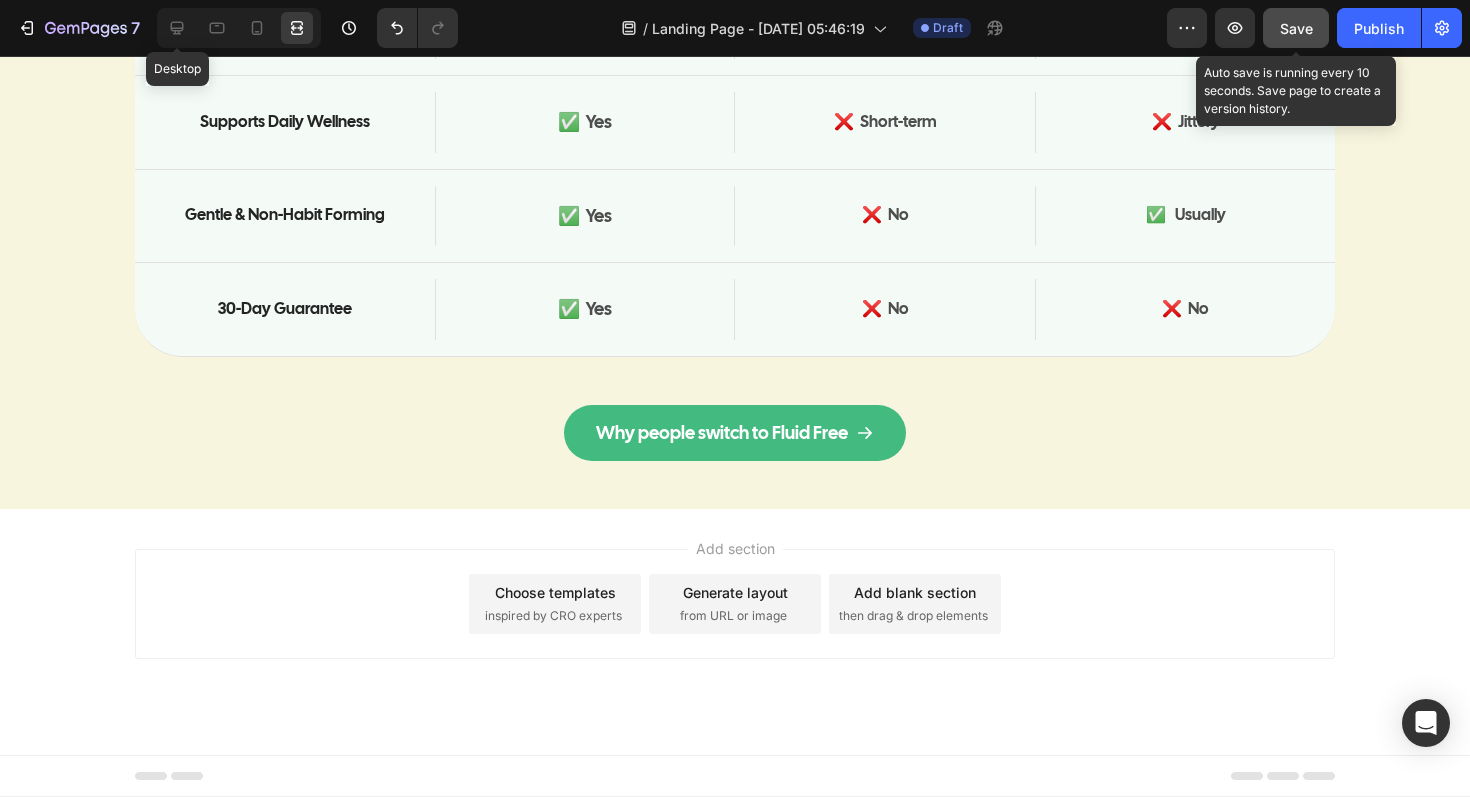 scroll, scrollTop: 14302, scrollLeft: 0, axis: vertical 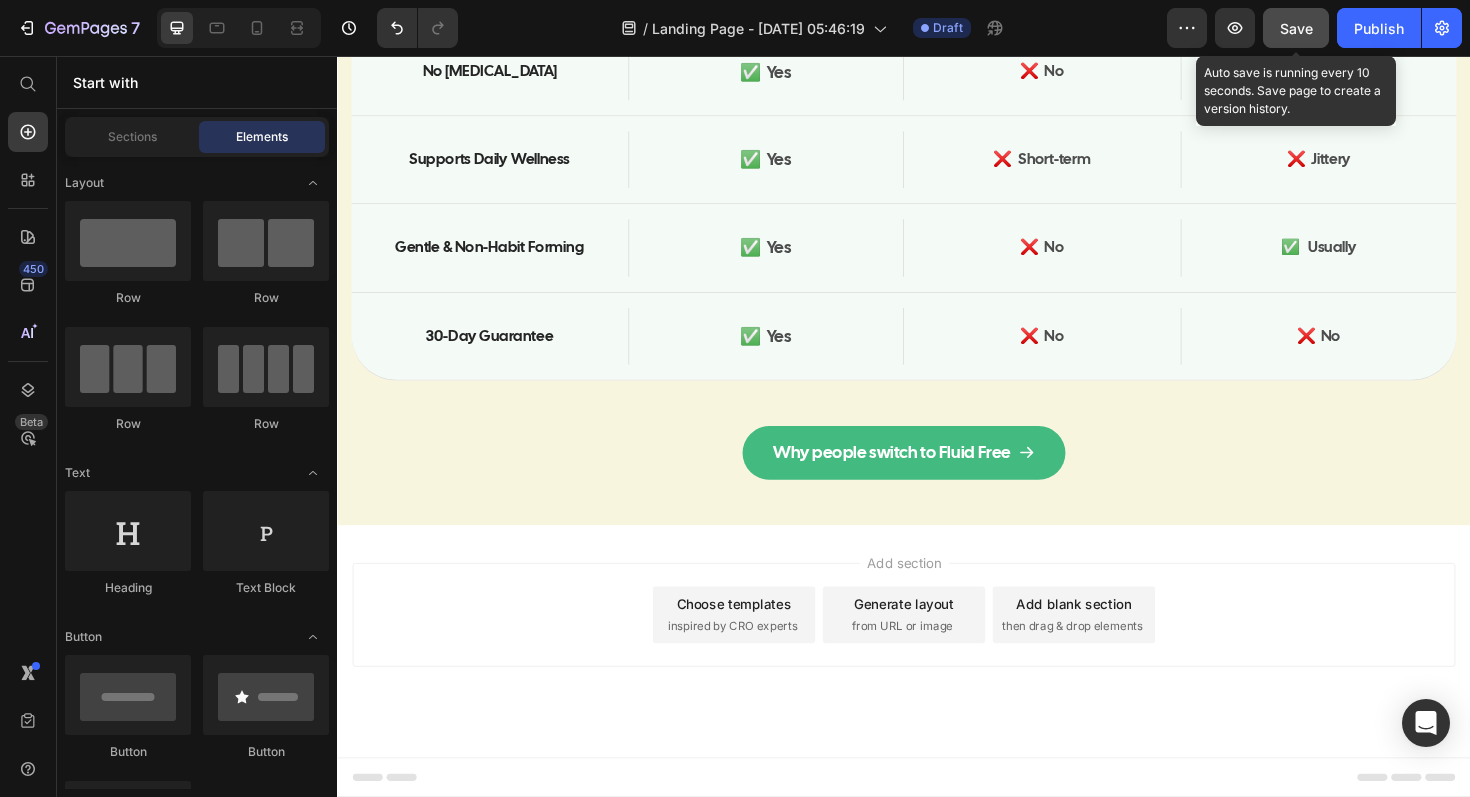 click on "then drag & drop elements" at bounding box center (1115, 660) 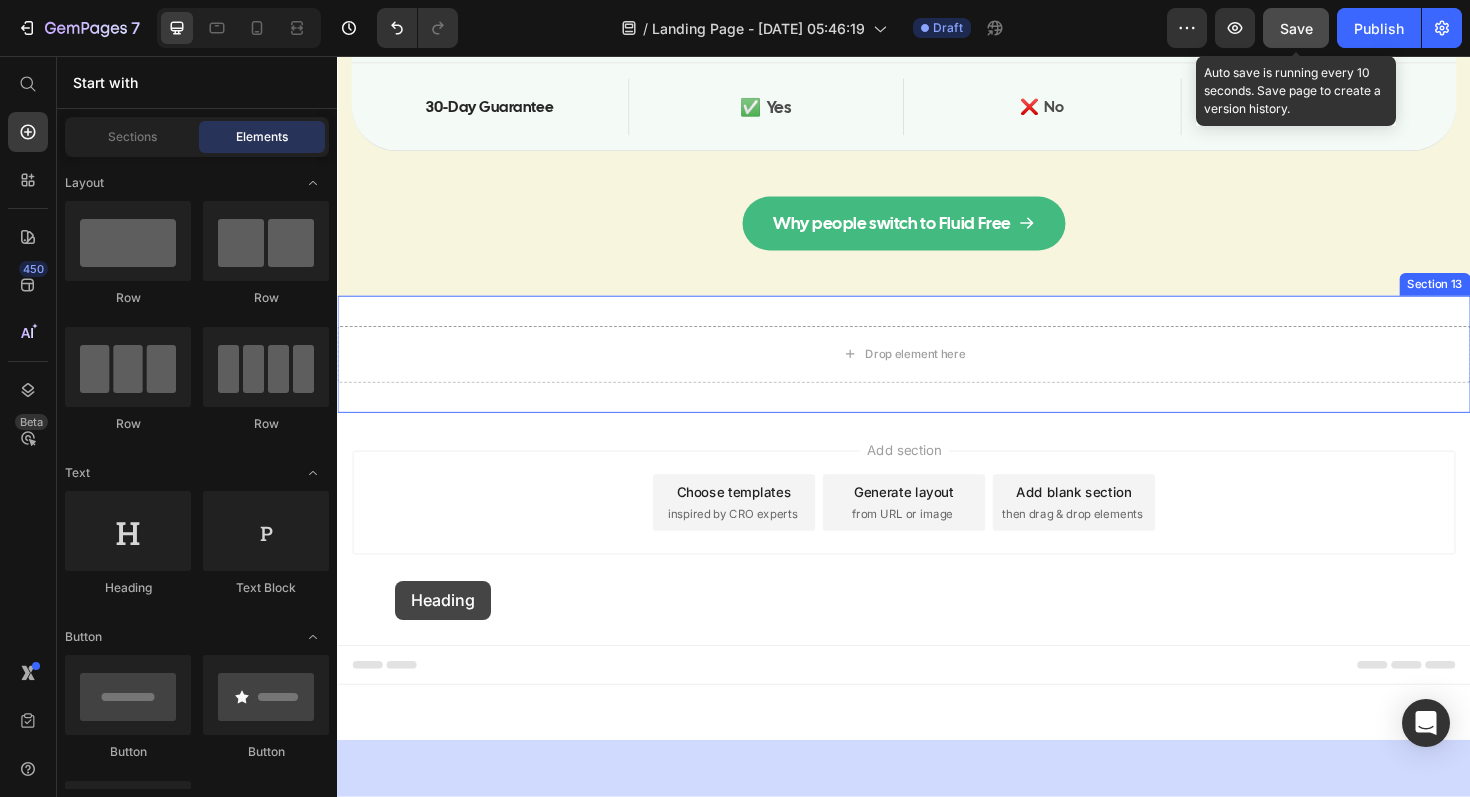 drag, startPoint x: 471, startPoint y: 603, endPoint x: 399, endPoint y: 610, distance: 72.33948 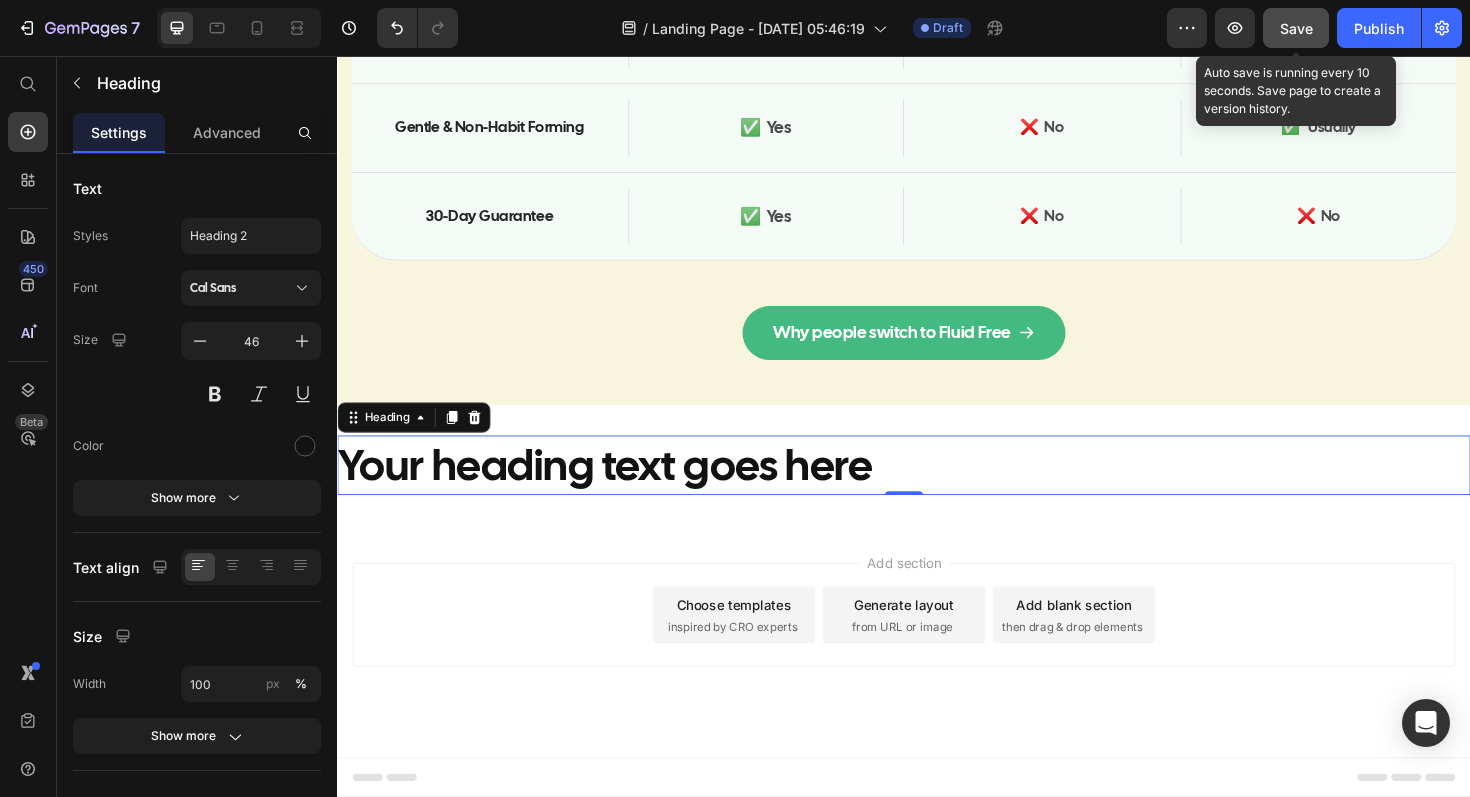 click on "Your heading text goes here" at bounding box center (937, 490) 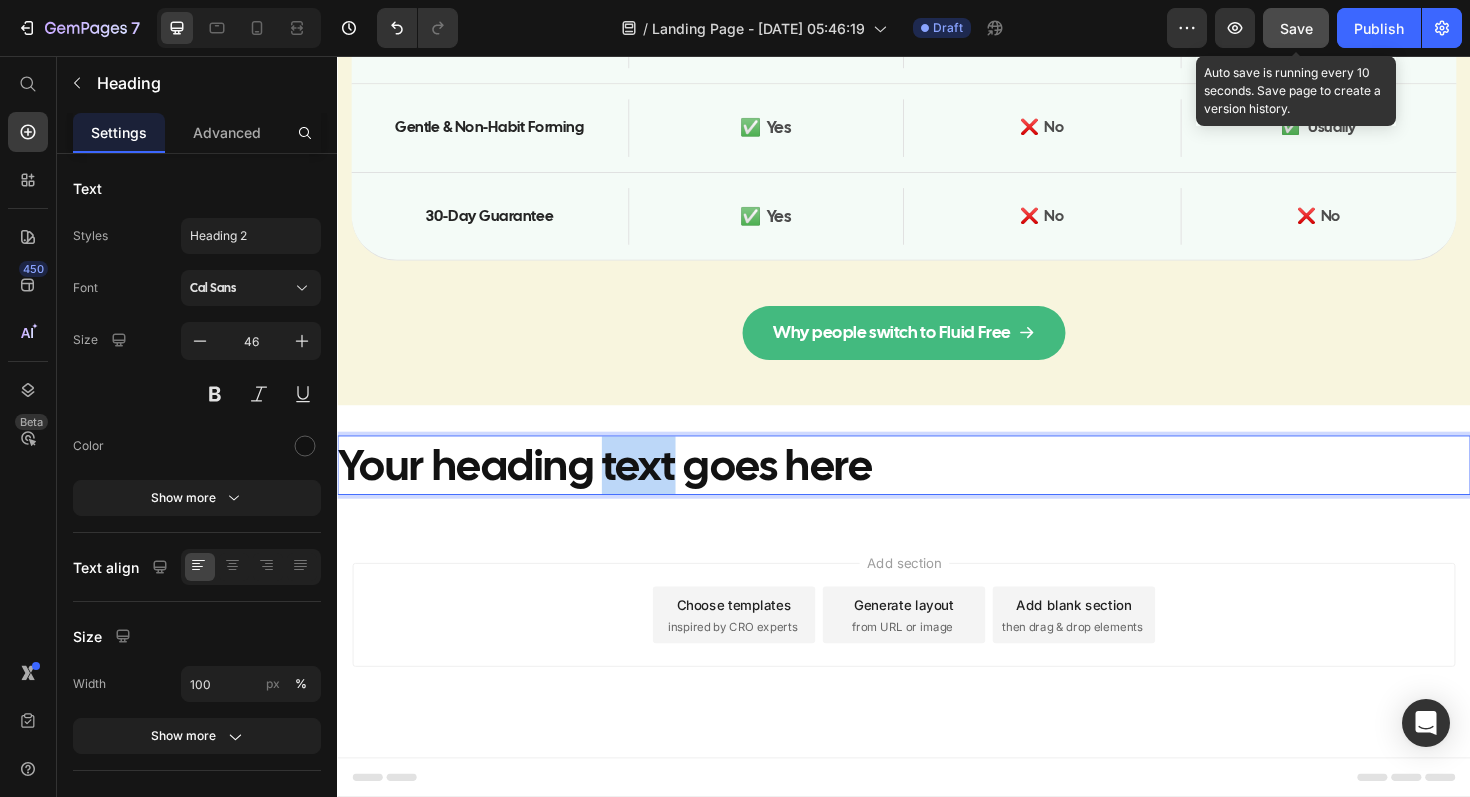 click on "Your heading text goes here" at bounding box center (937, 490) 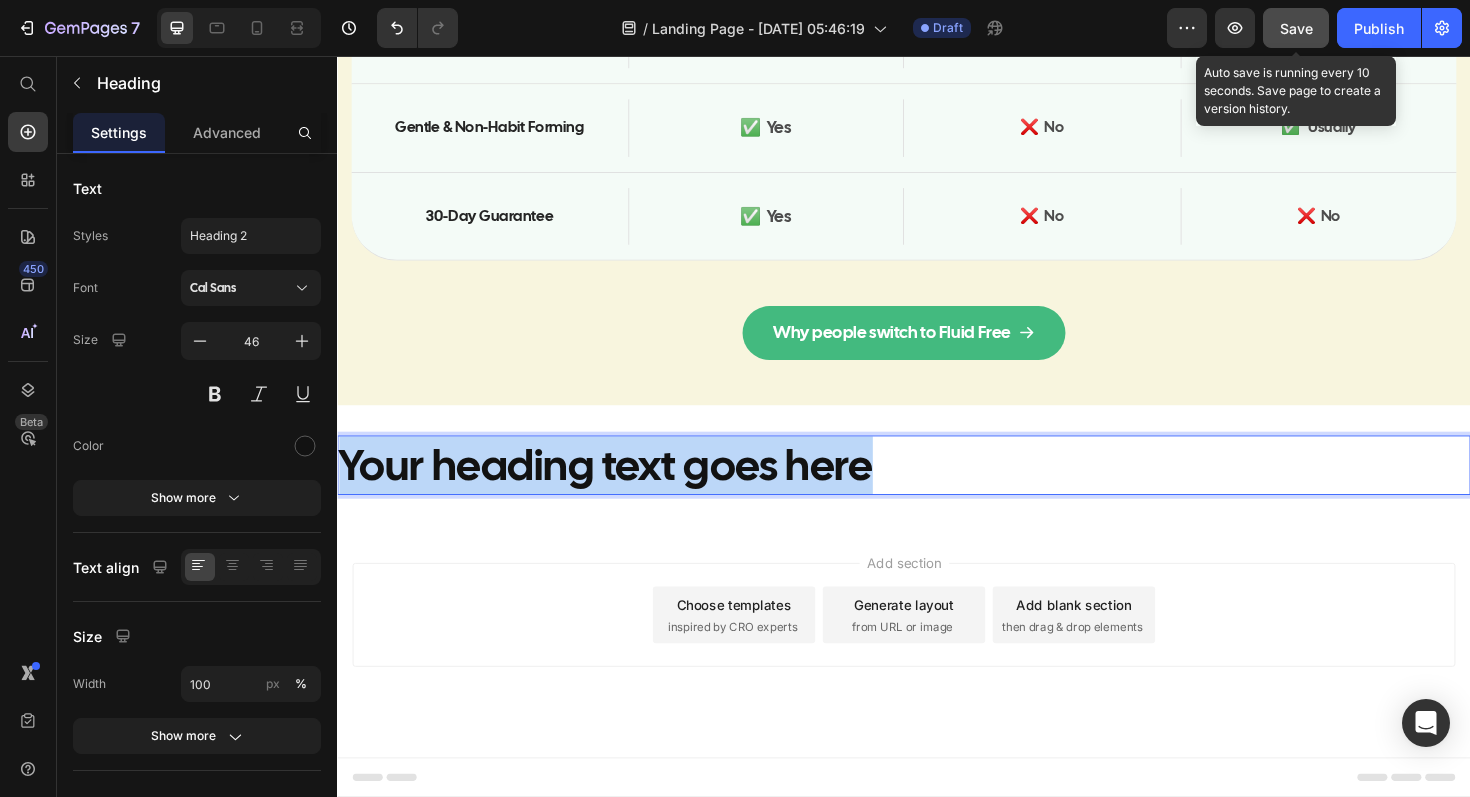 click on "Your heading text goes here" at bounding box center (937, 490) 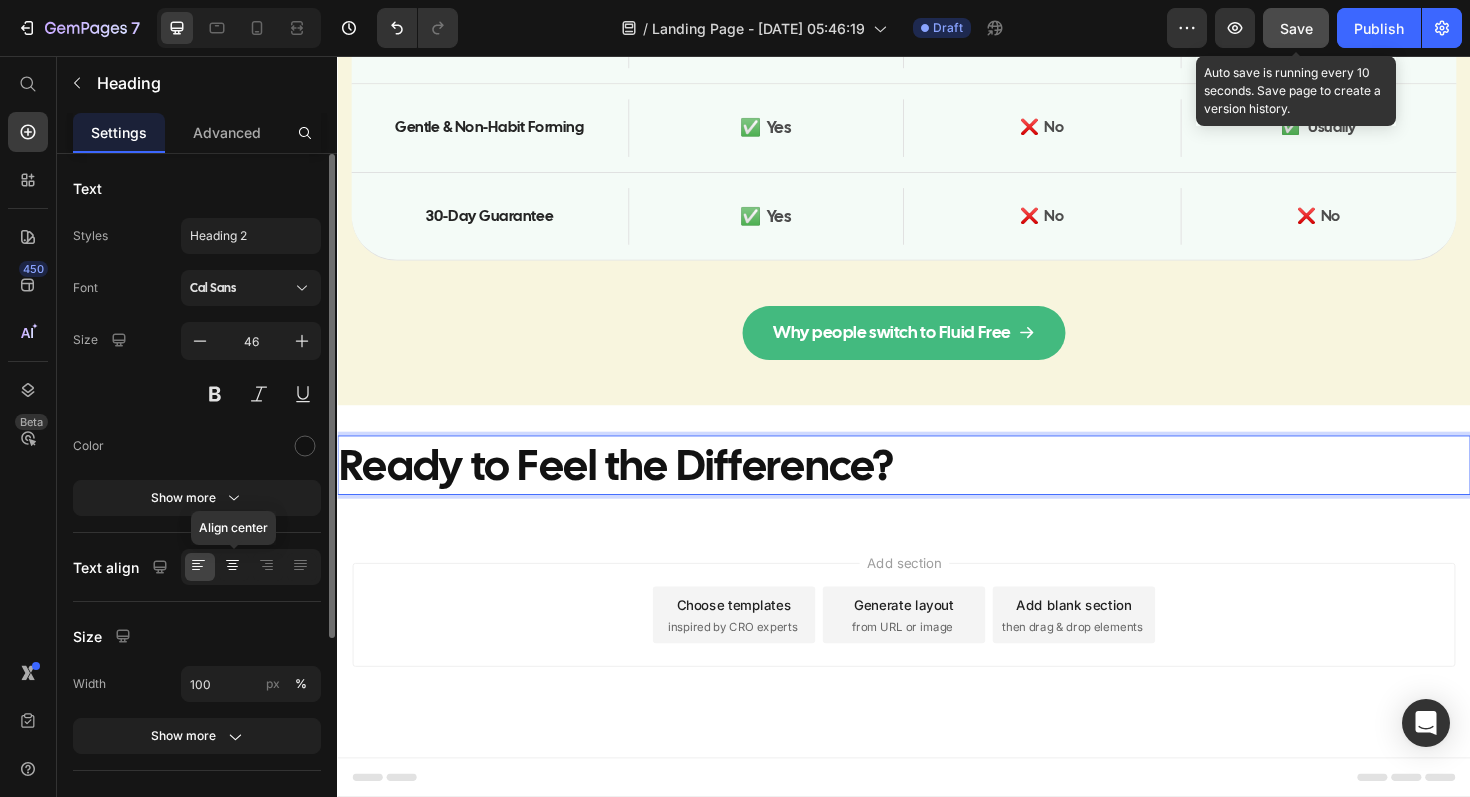 click 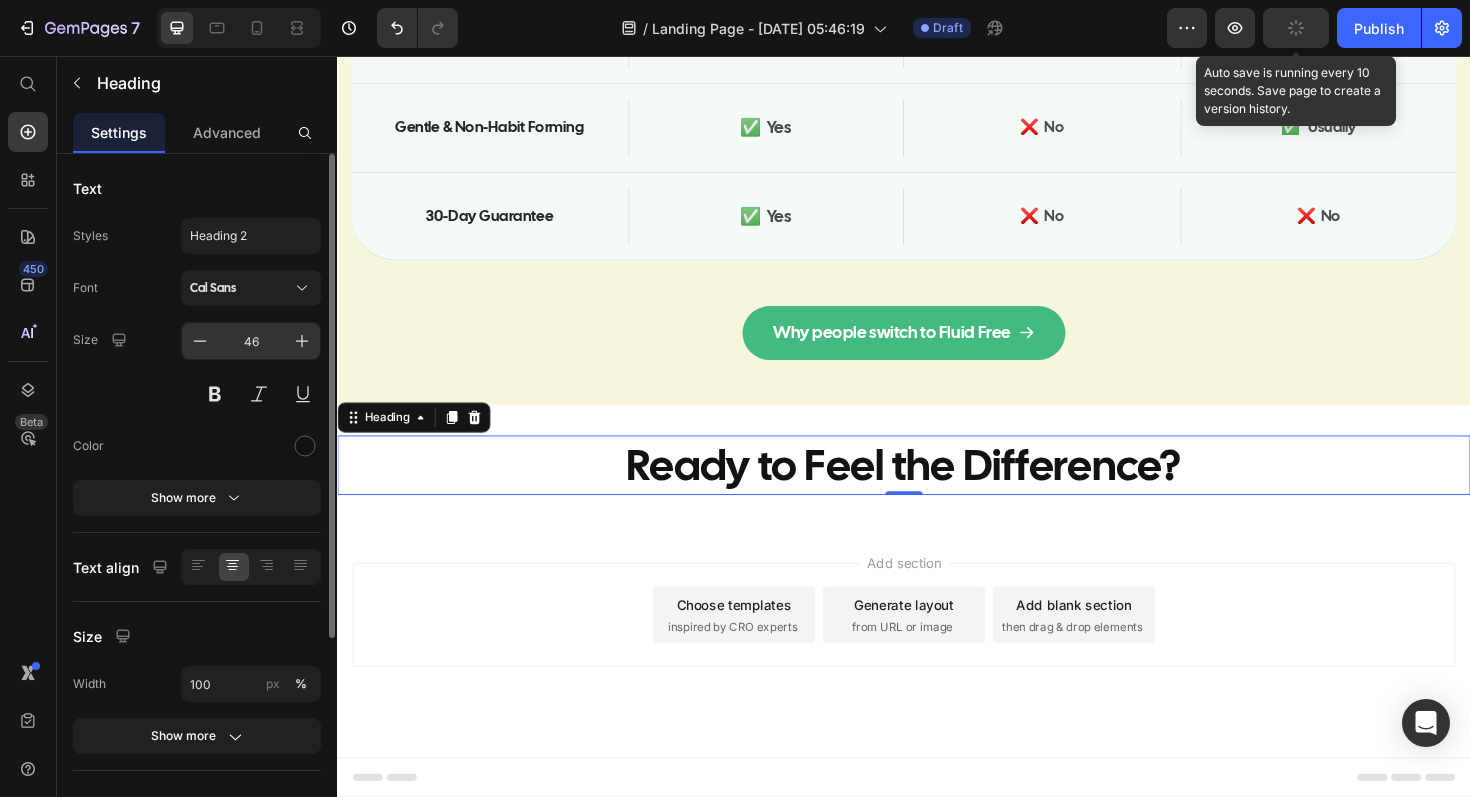 click on "46" at bounding box center [251, 341] 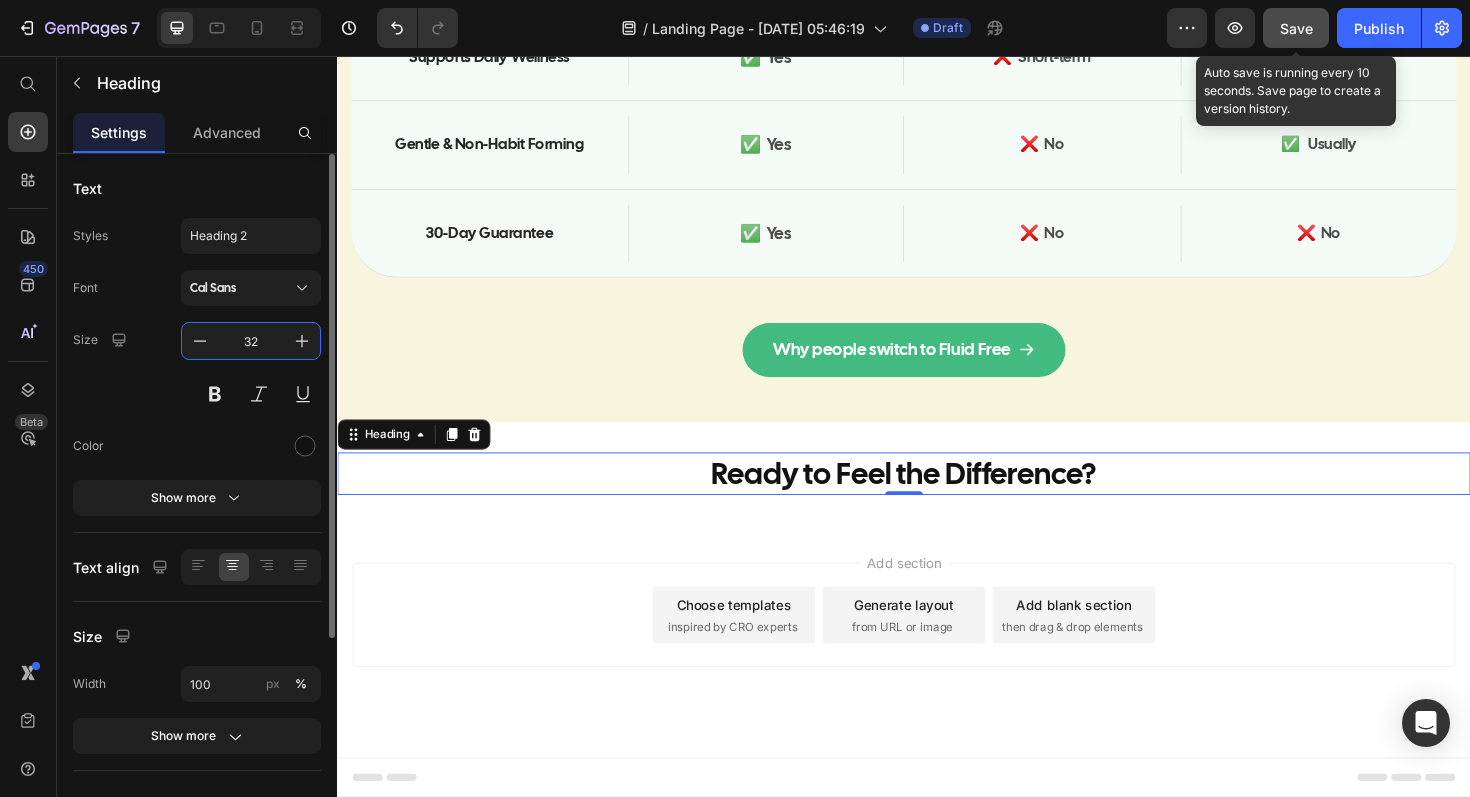 click on "32" at bounding box center (251, 341) 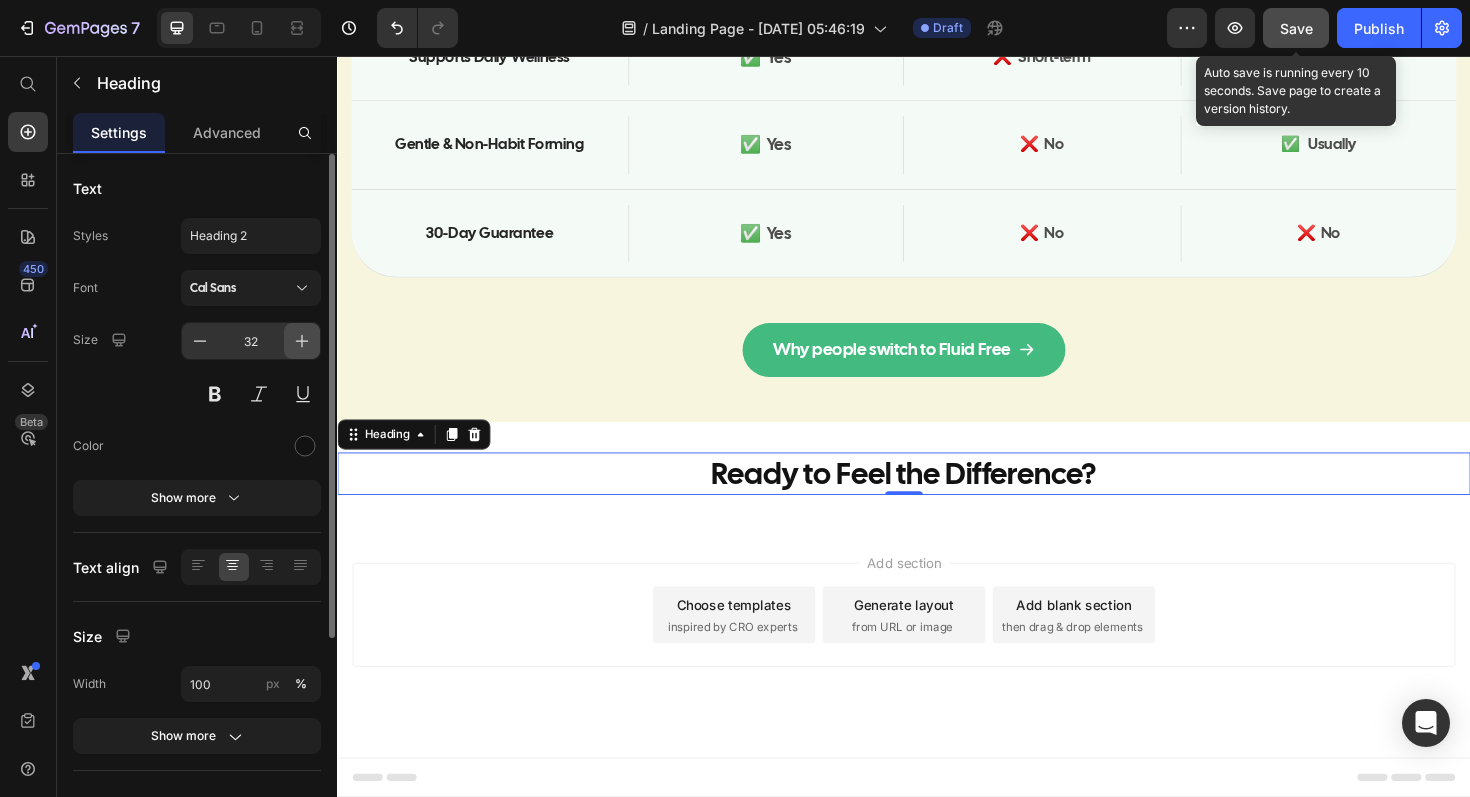 click 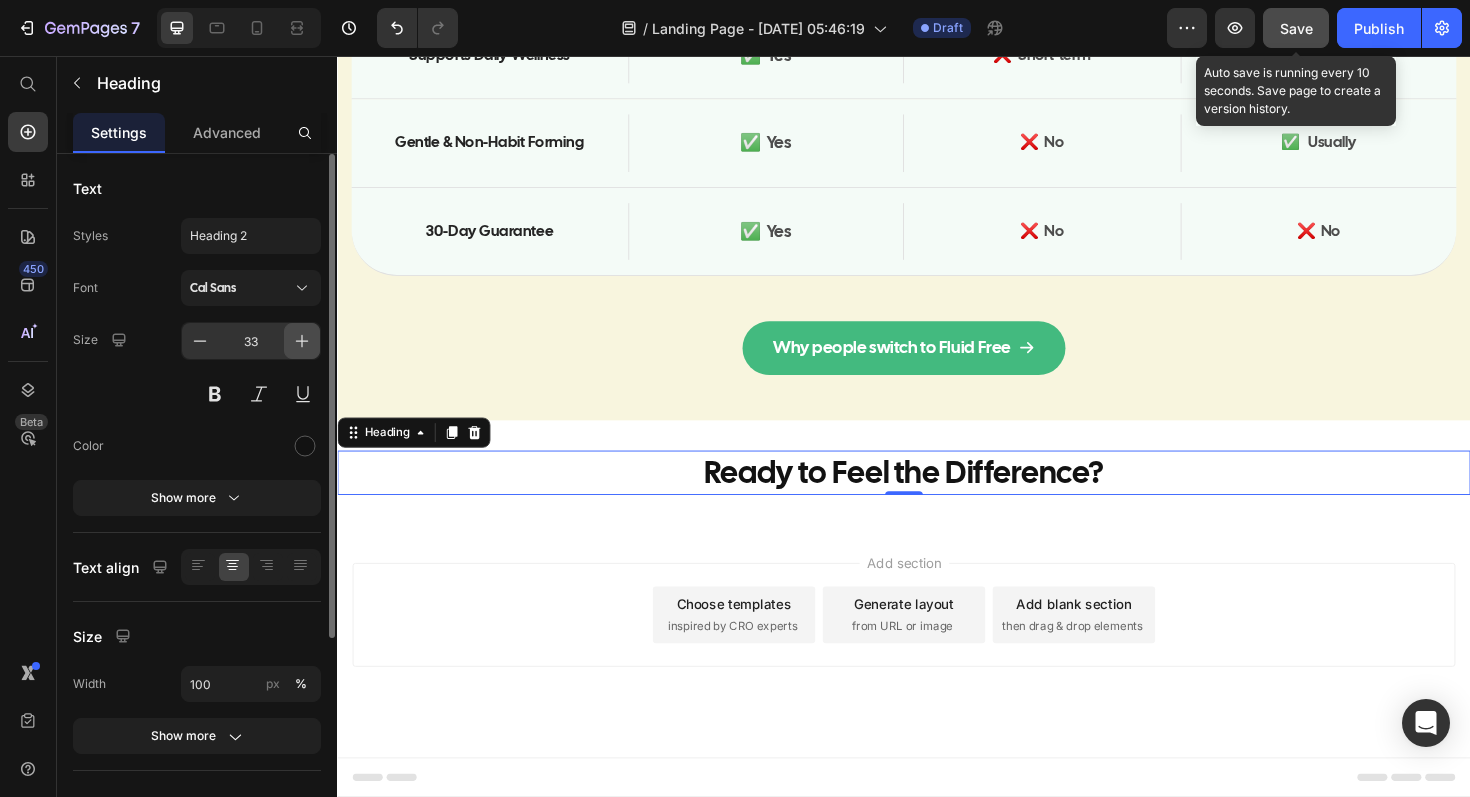 click 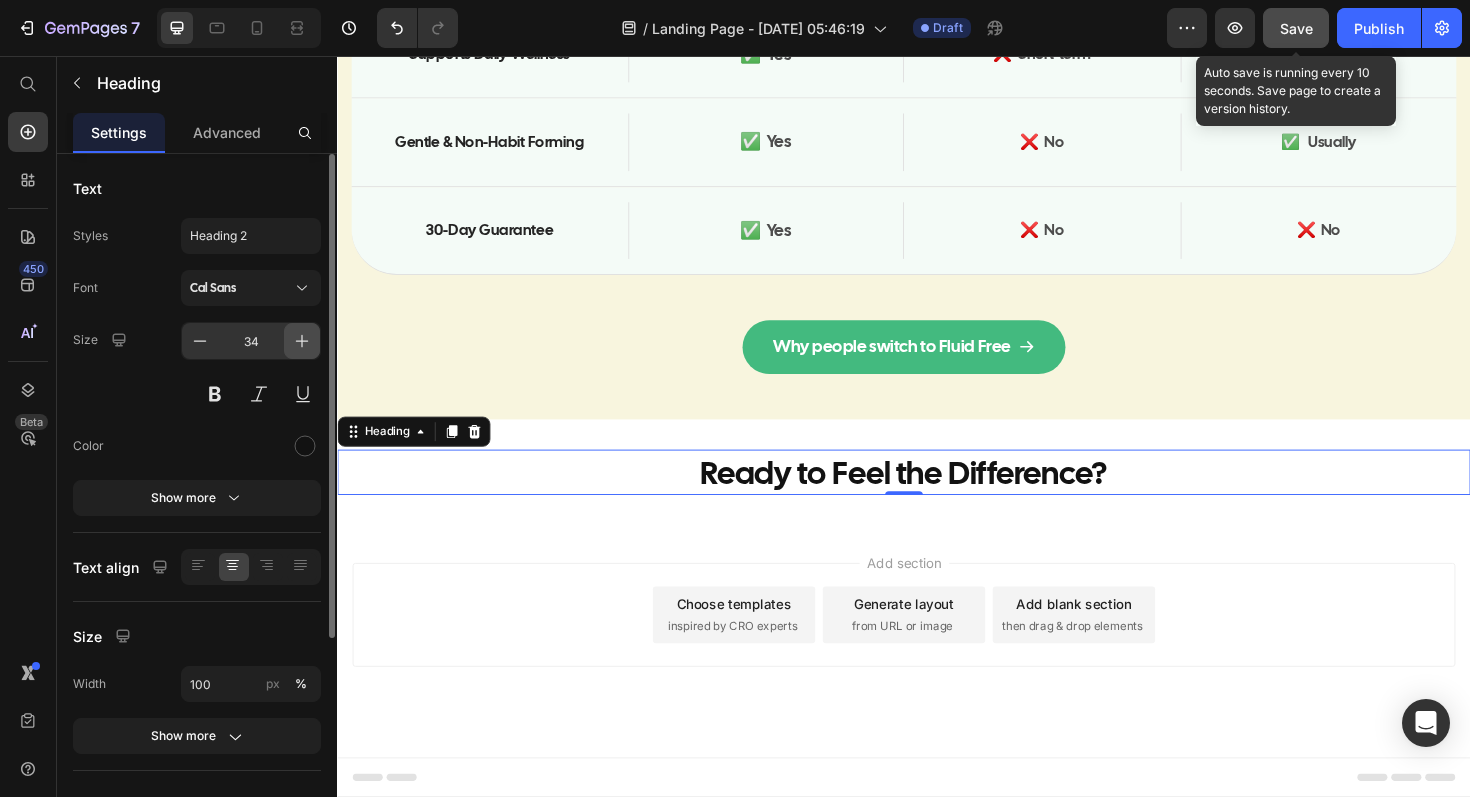 click 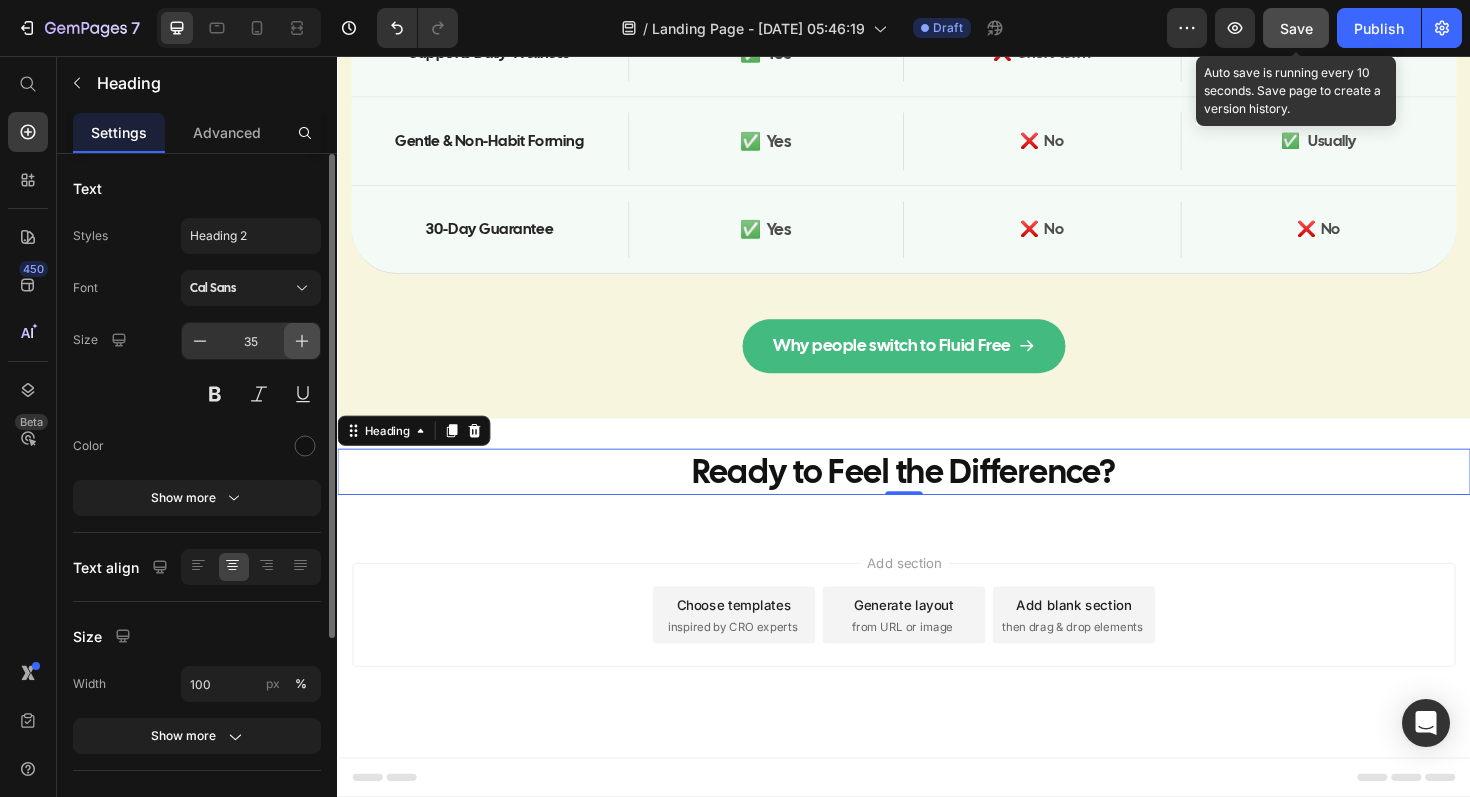 click 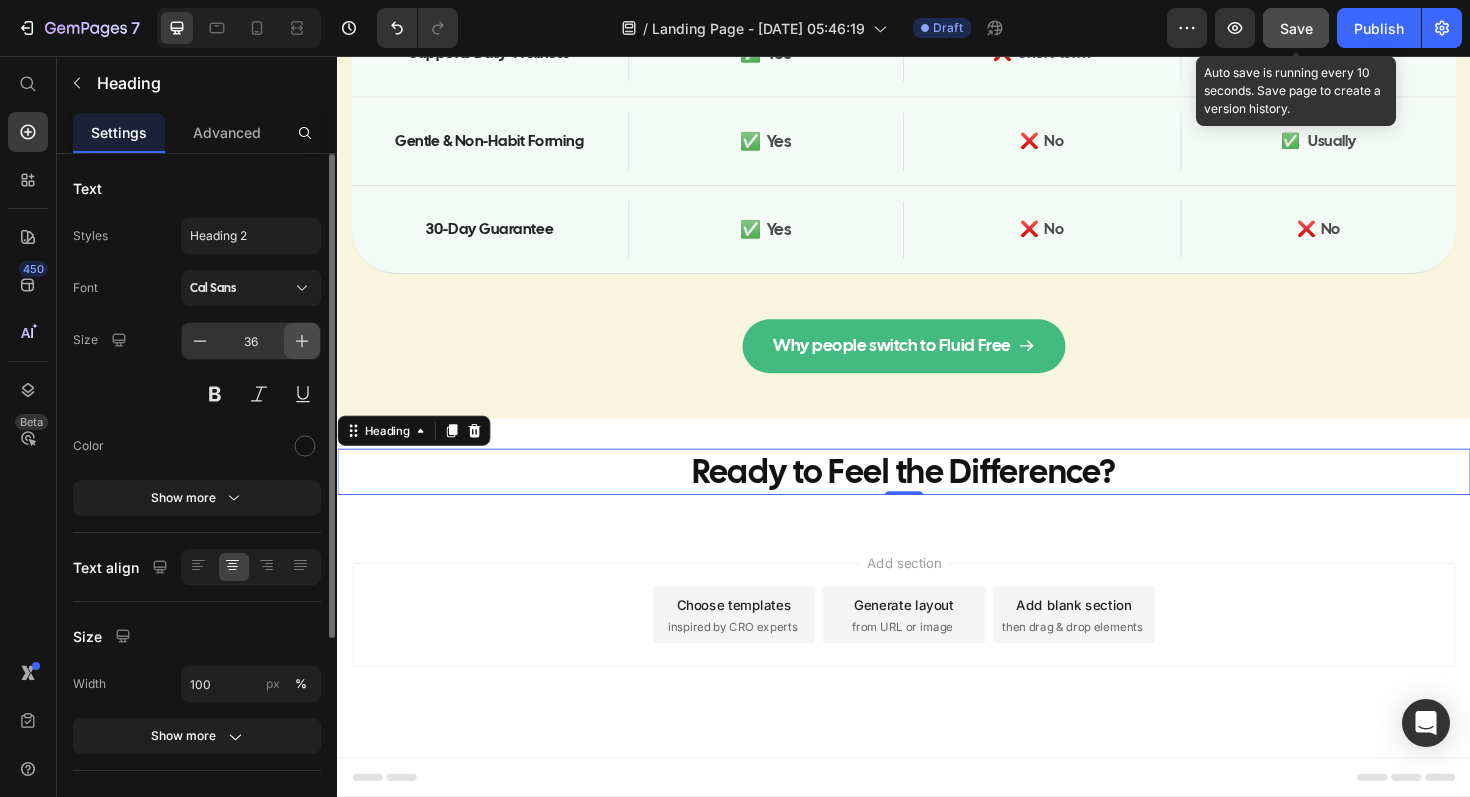 click 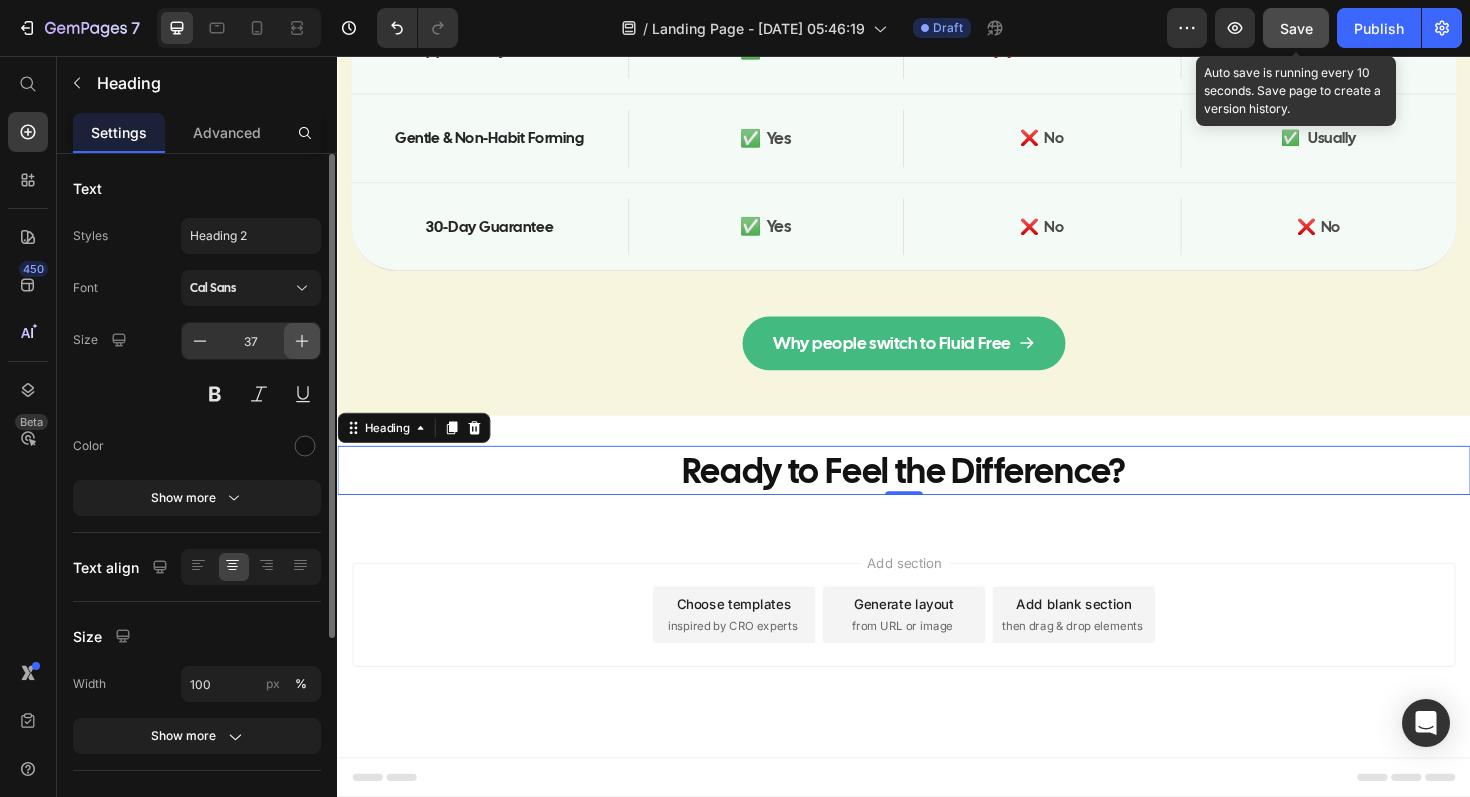 click 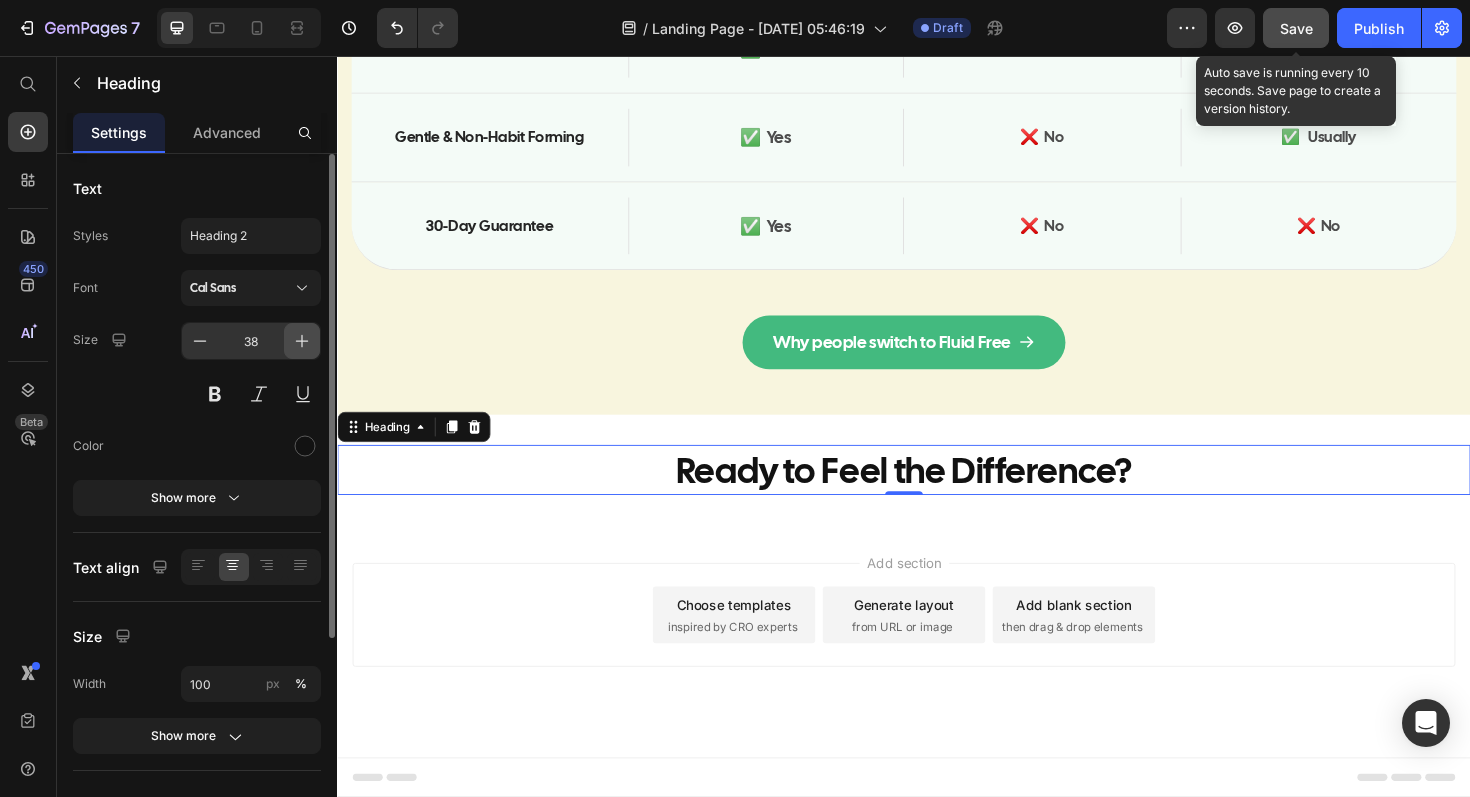 click 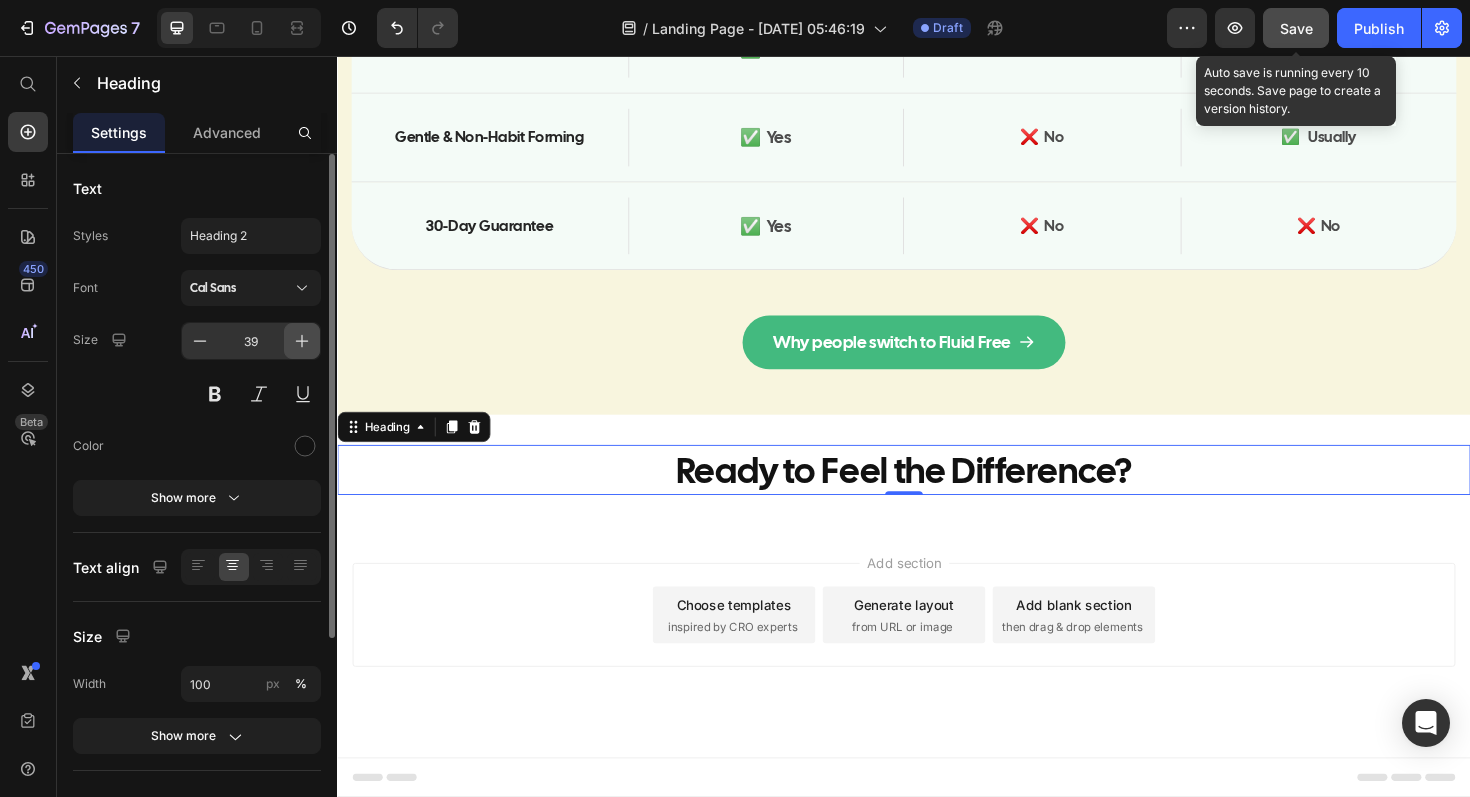 click 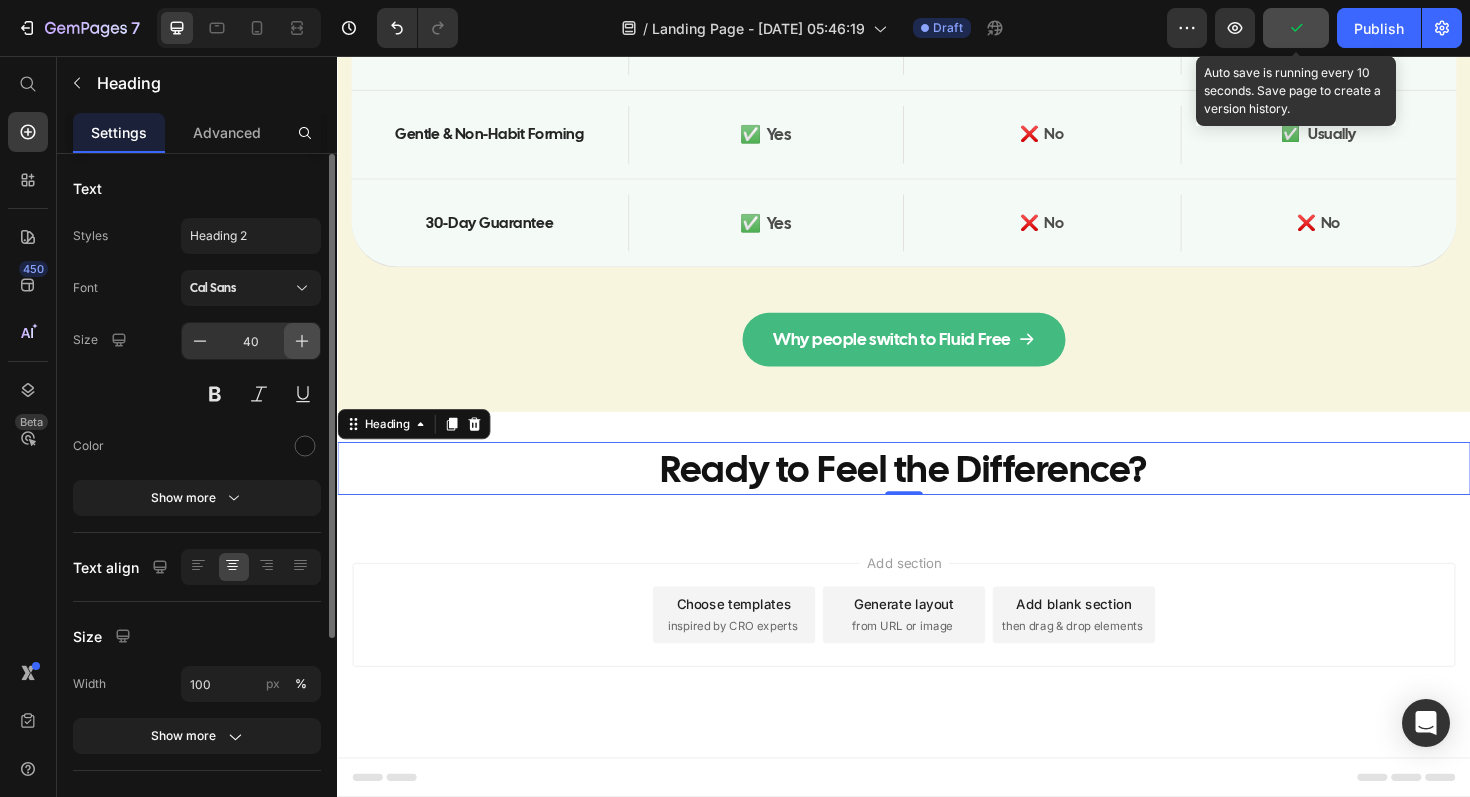 click 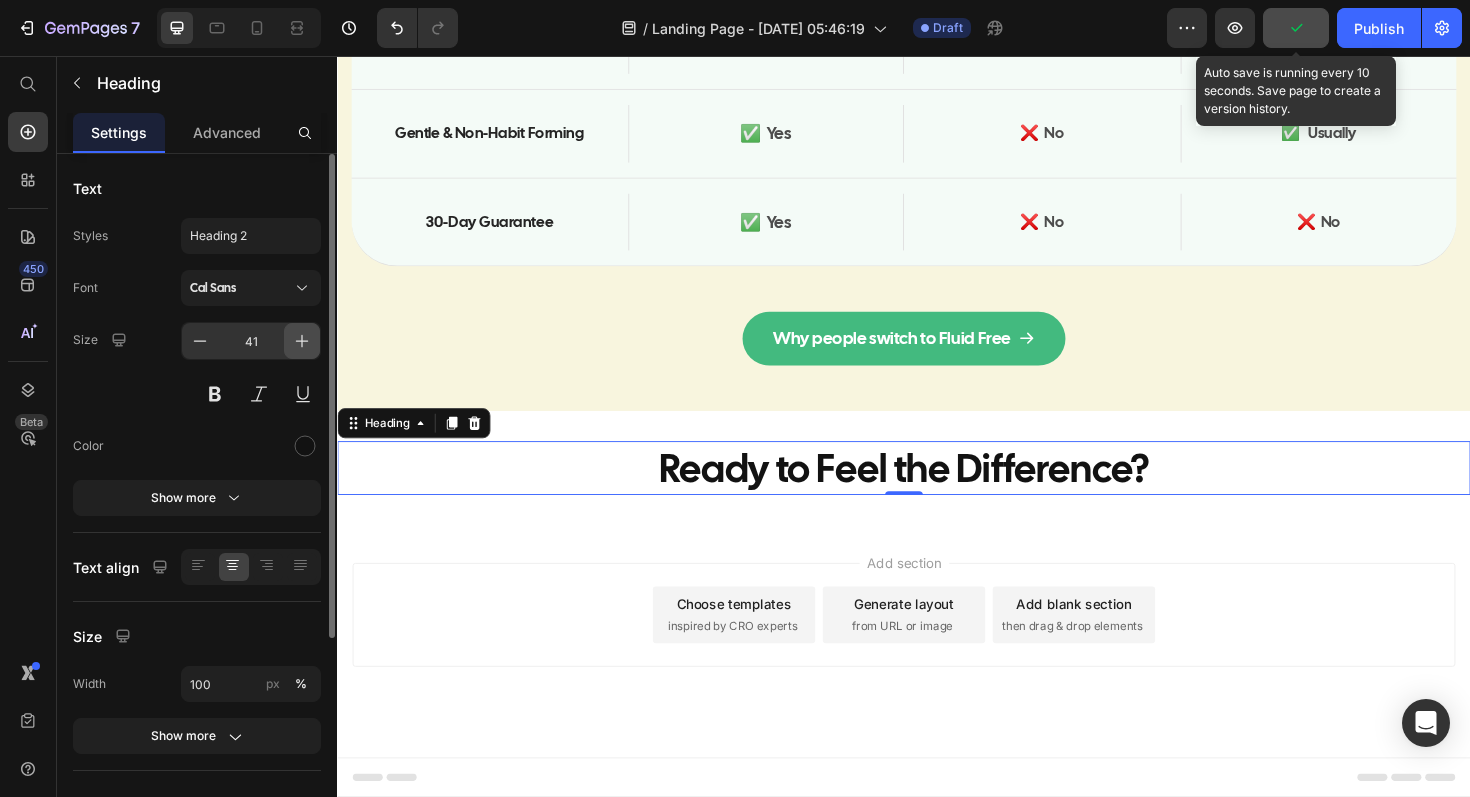 click 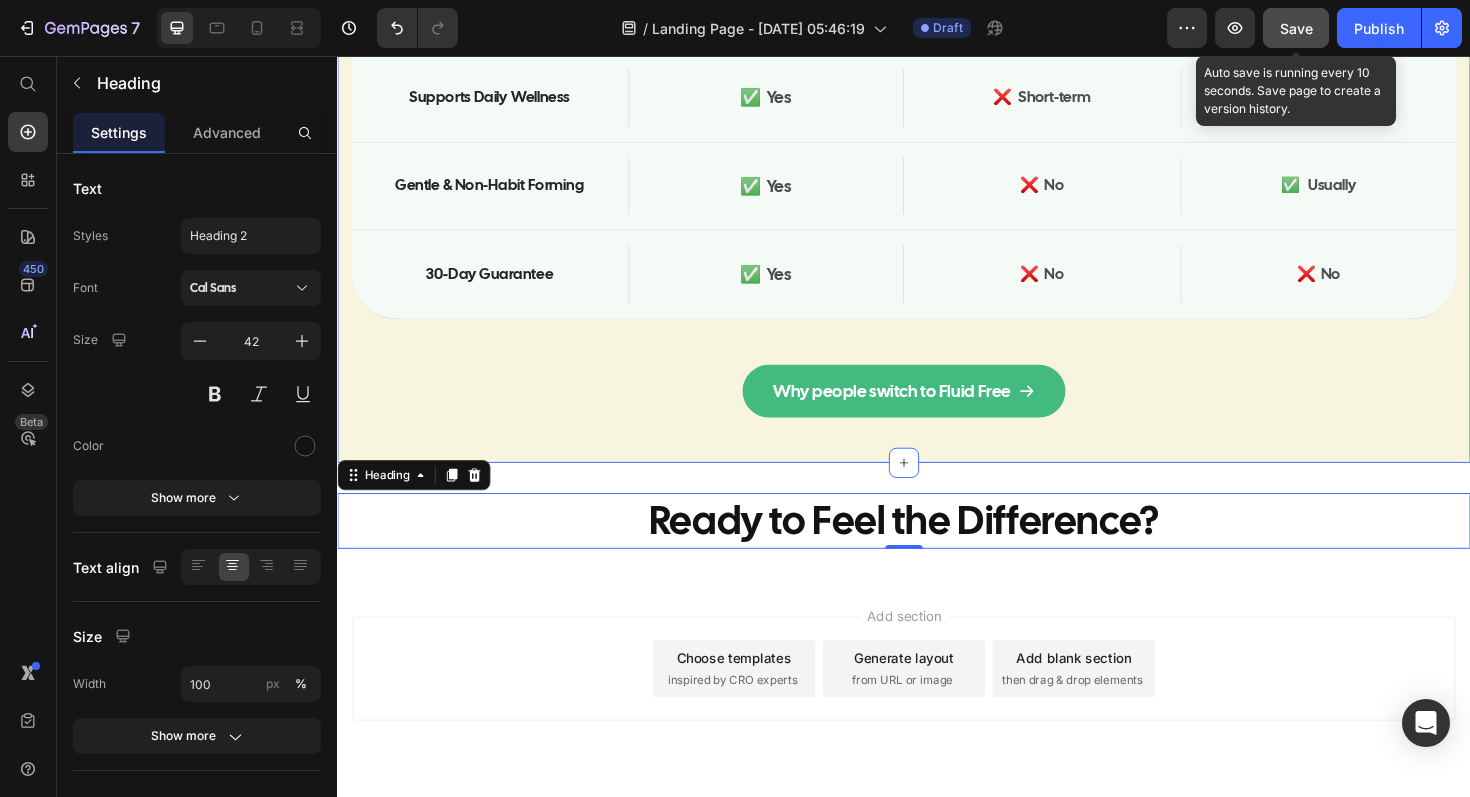 scroll, scrollTop: 14372, scrollLeft: 0, axis: vertical 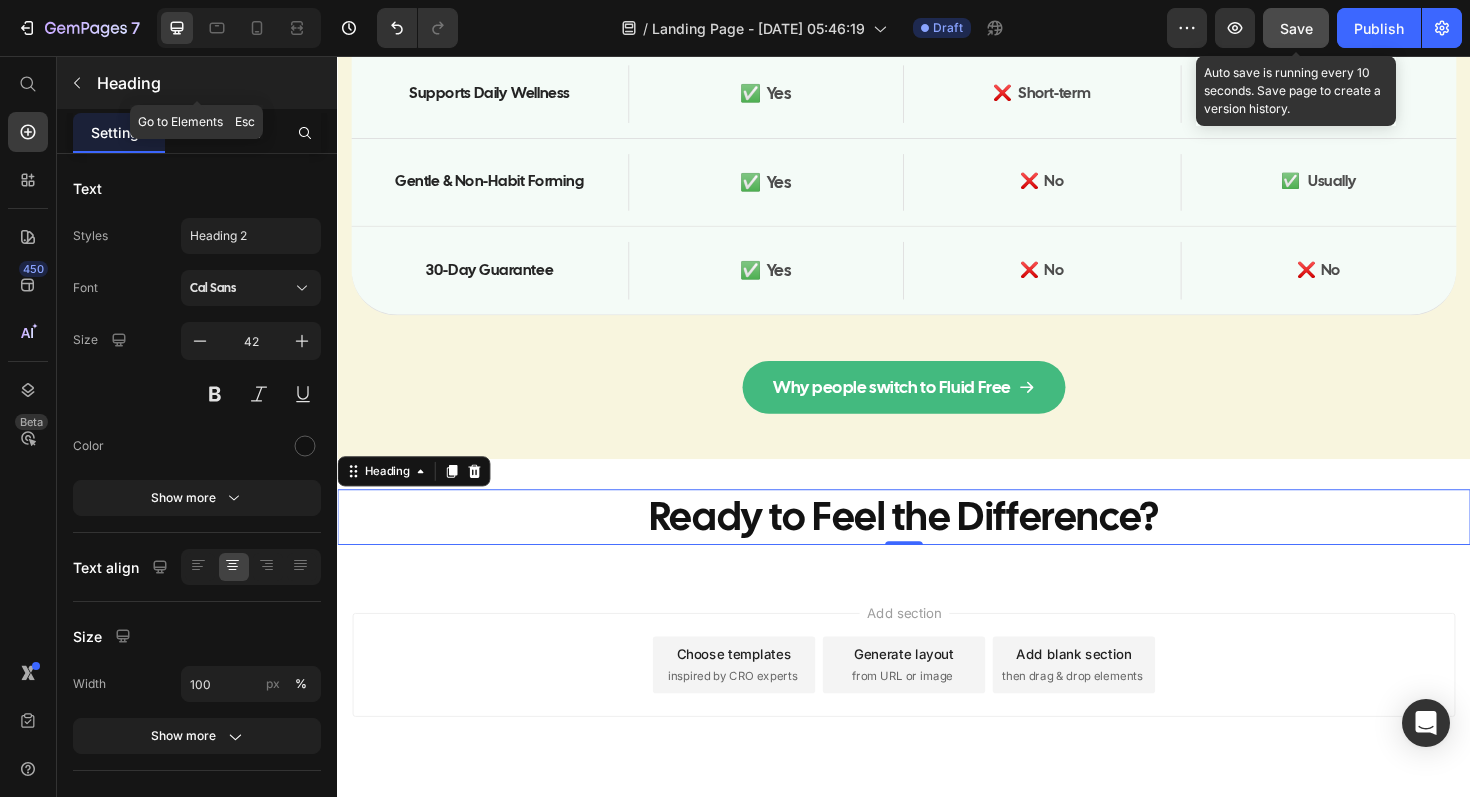 click 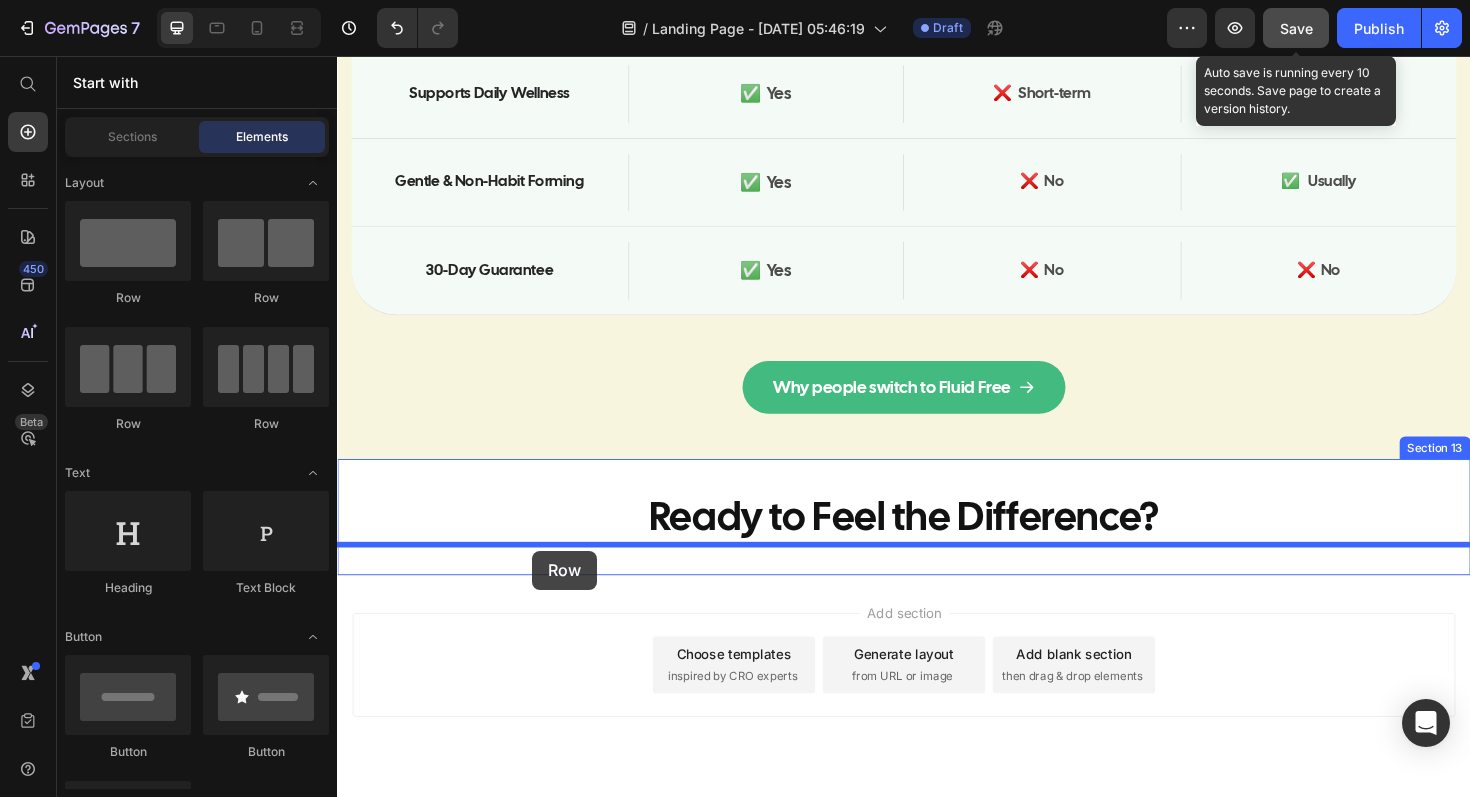 drag, startPoint x: 478, startPoint y: 322, endPoint x: 544, endPoint y: 580, distance: 266.3081 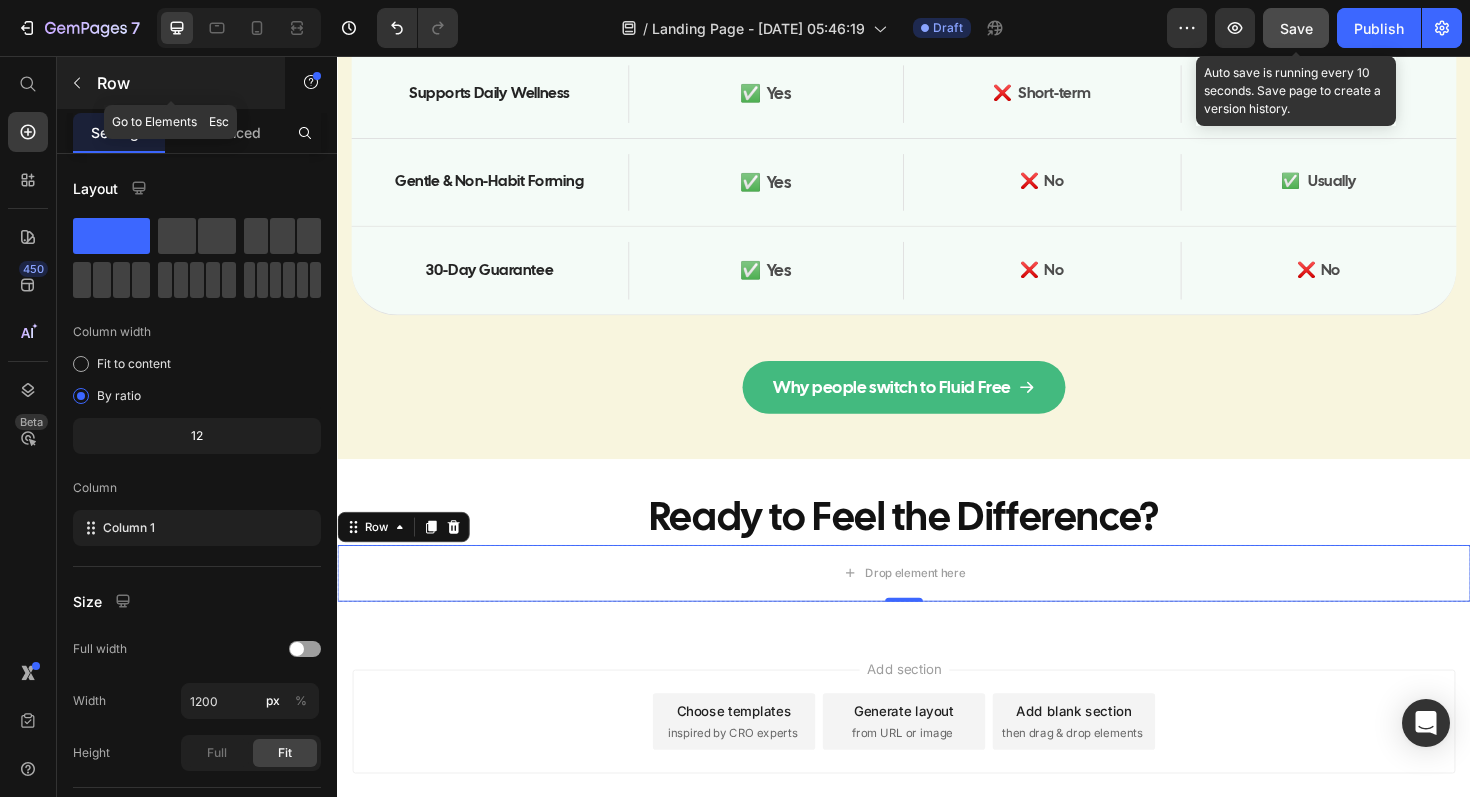 click 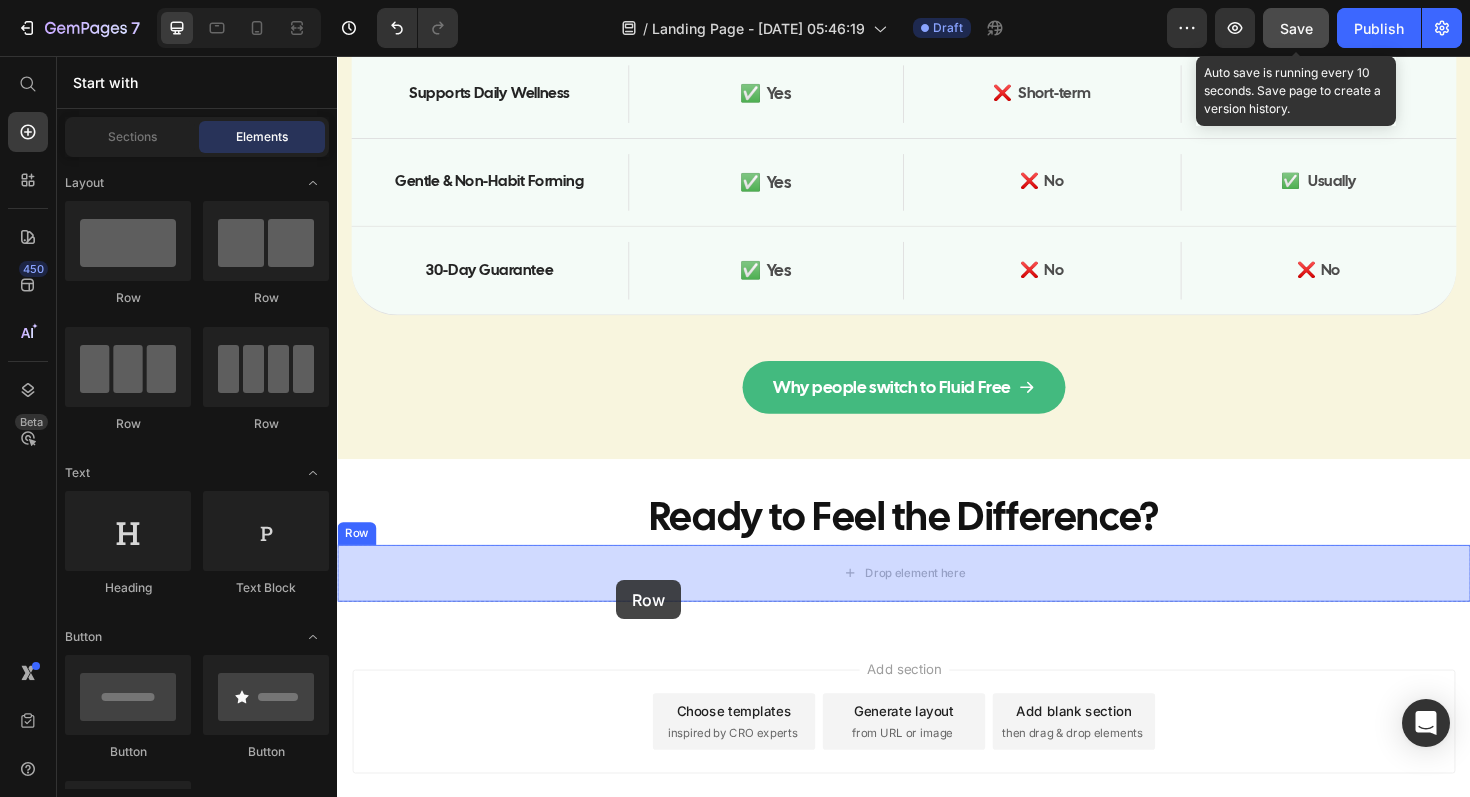 drag, startPoint x: 468, startPoint y: 312, endPoint x: 632, endPoint y: 611, distance: 341.02347 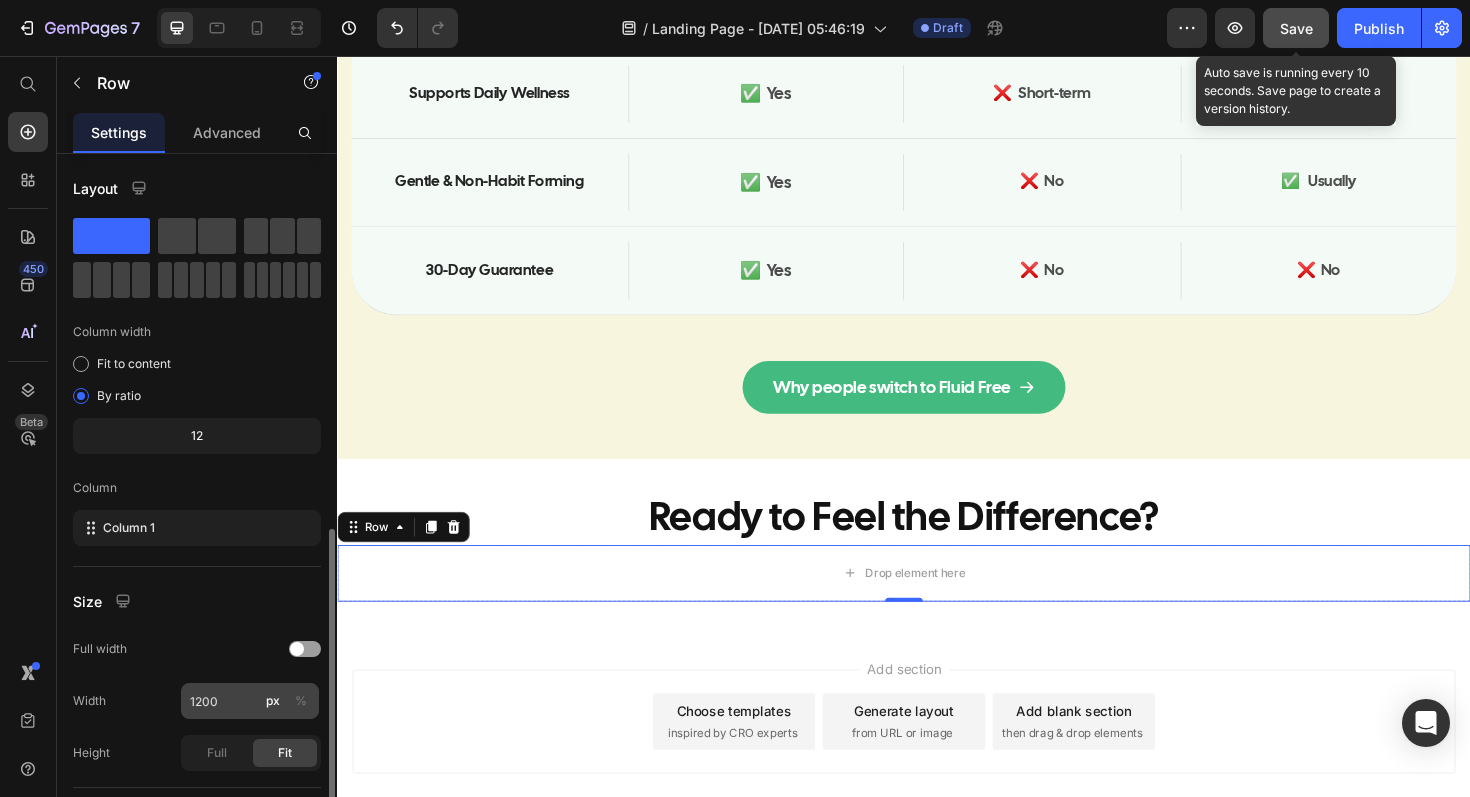 scroll, scrollTop: 212, scrollLeft: 0, axis: vertical 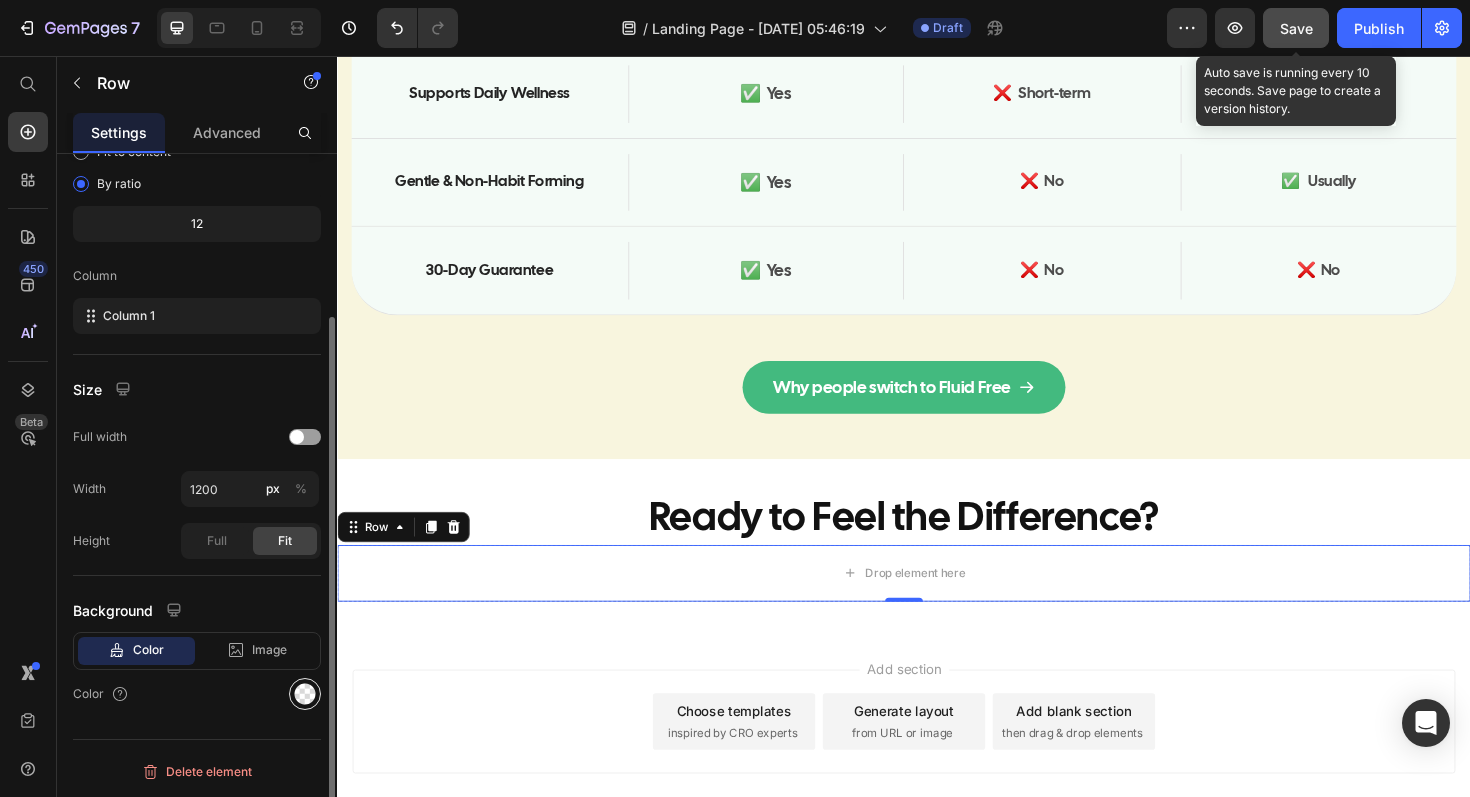 click 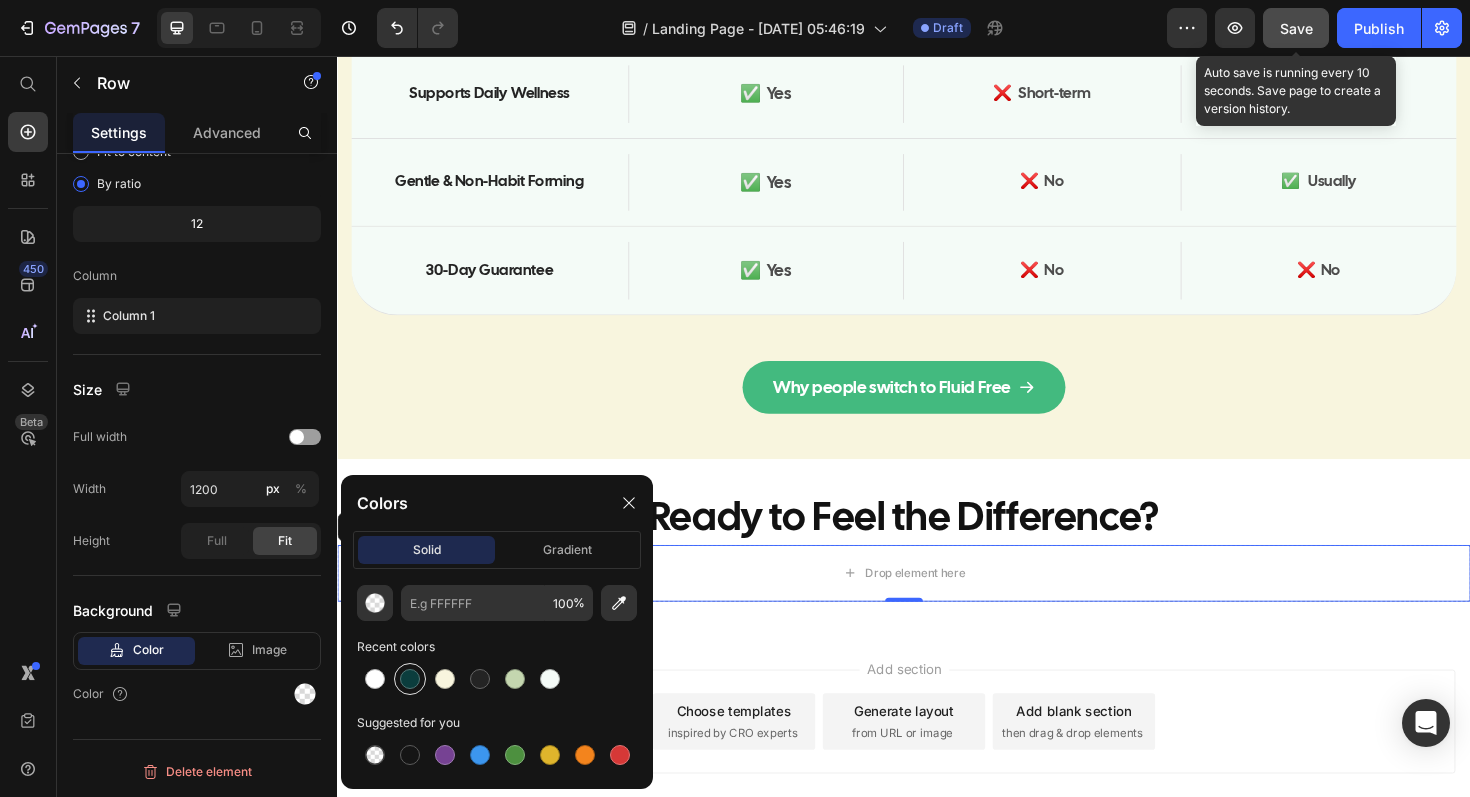 click at bounding box center (410, 679) 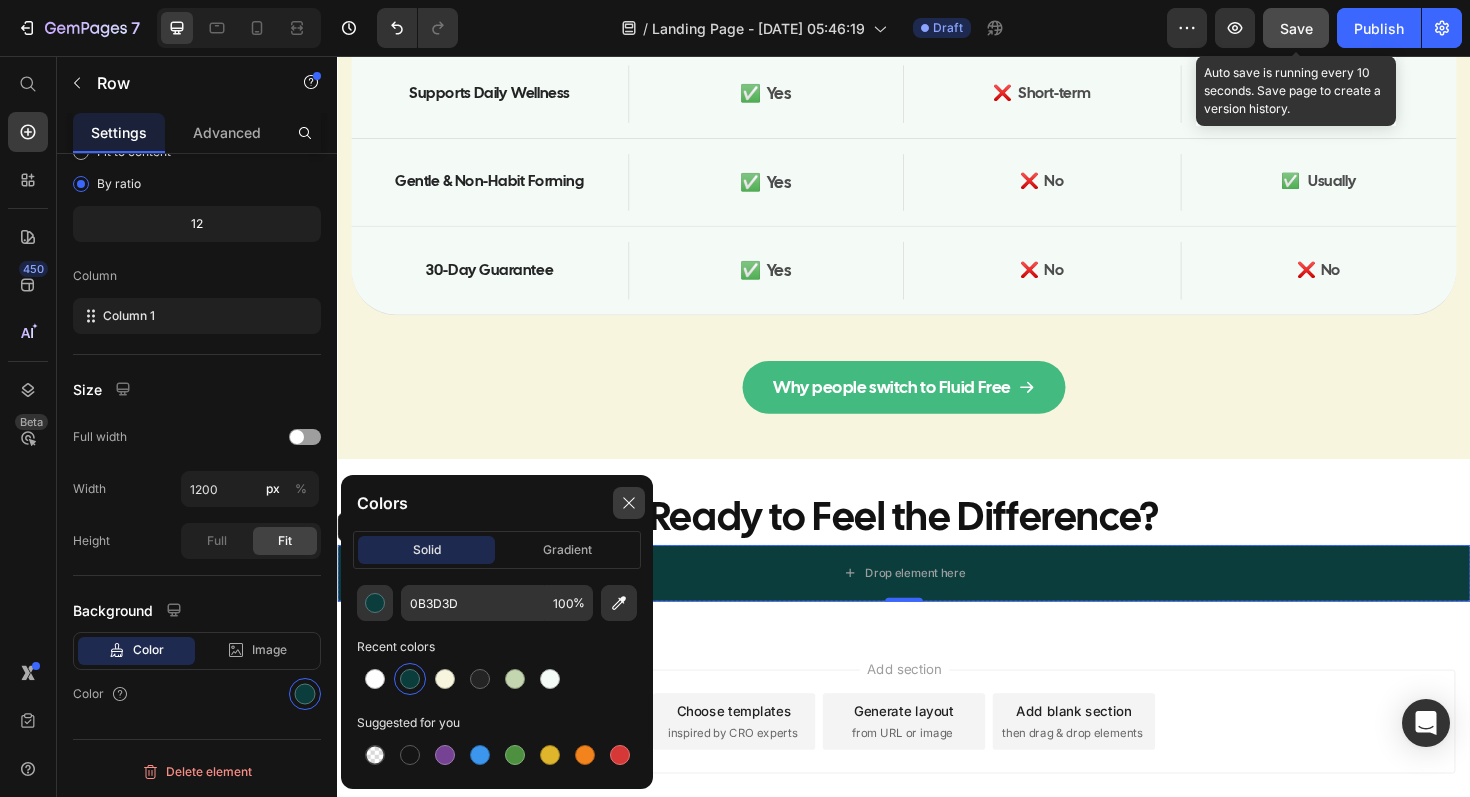 click 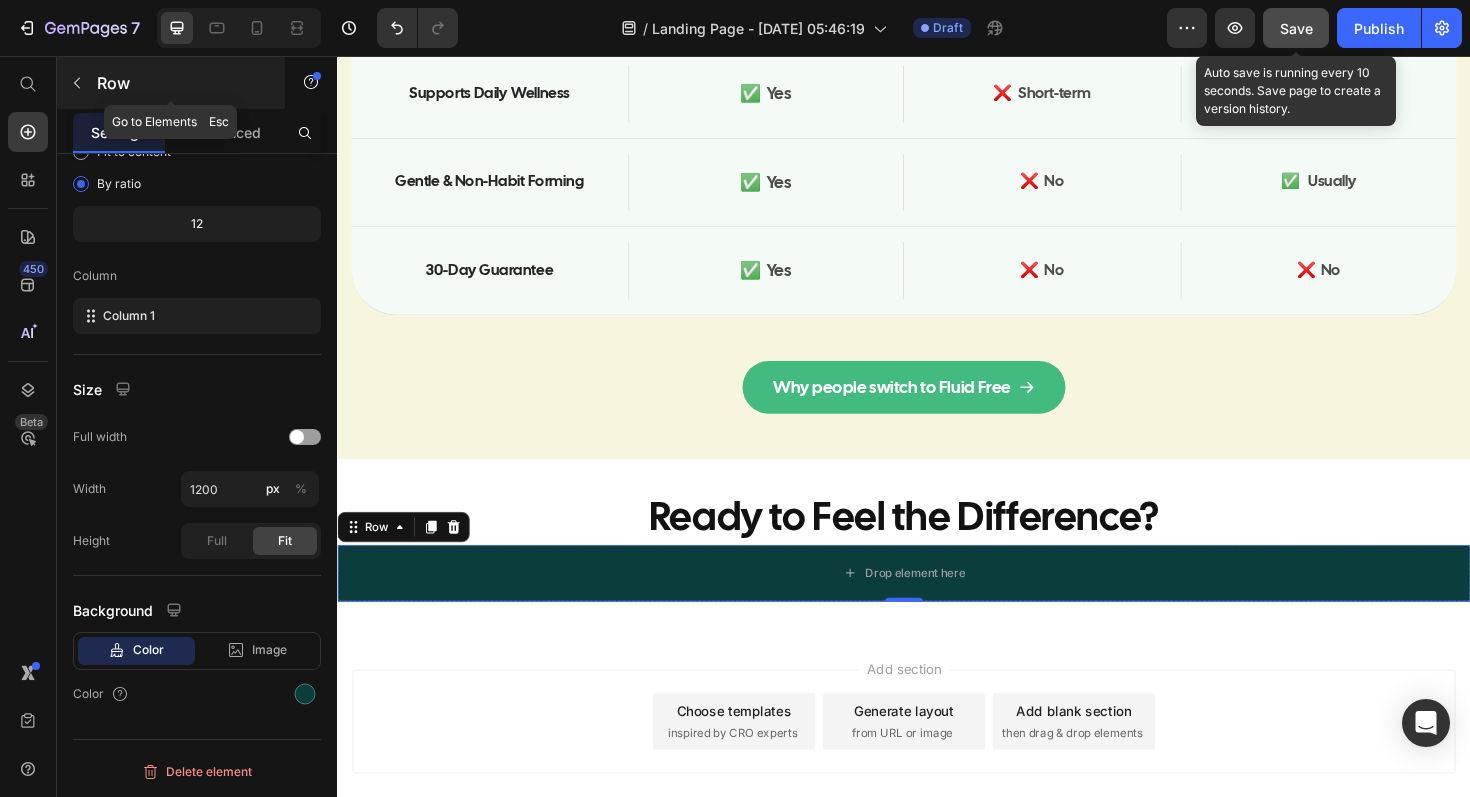 click on "Row" at bounding box center [171, 83] 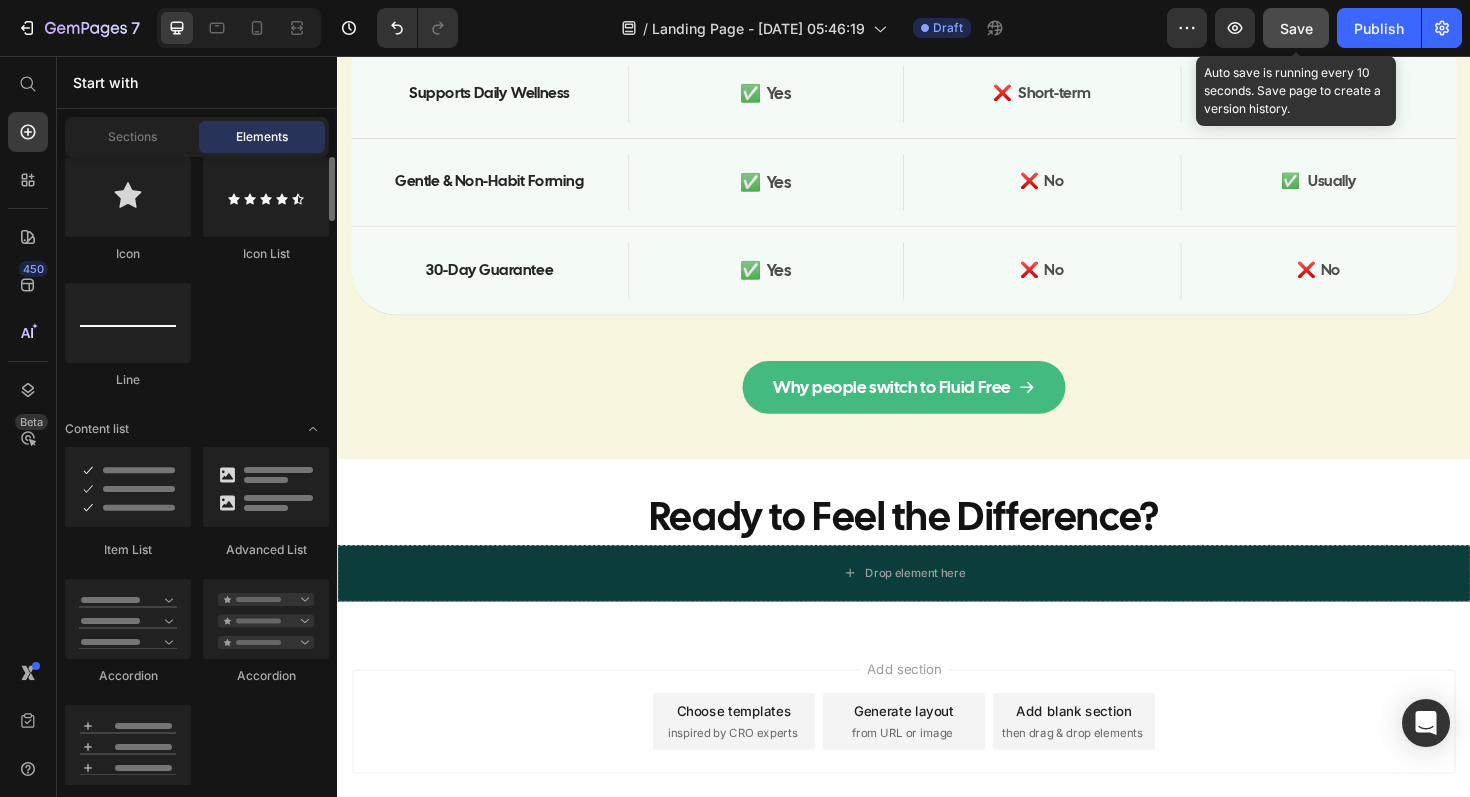scroll, scrollTop: 1529, scrollLeft: 0, axis: vertical 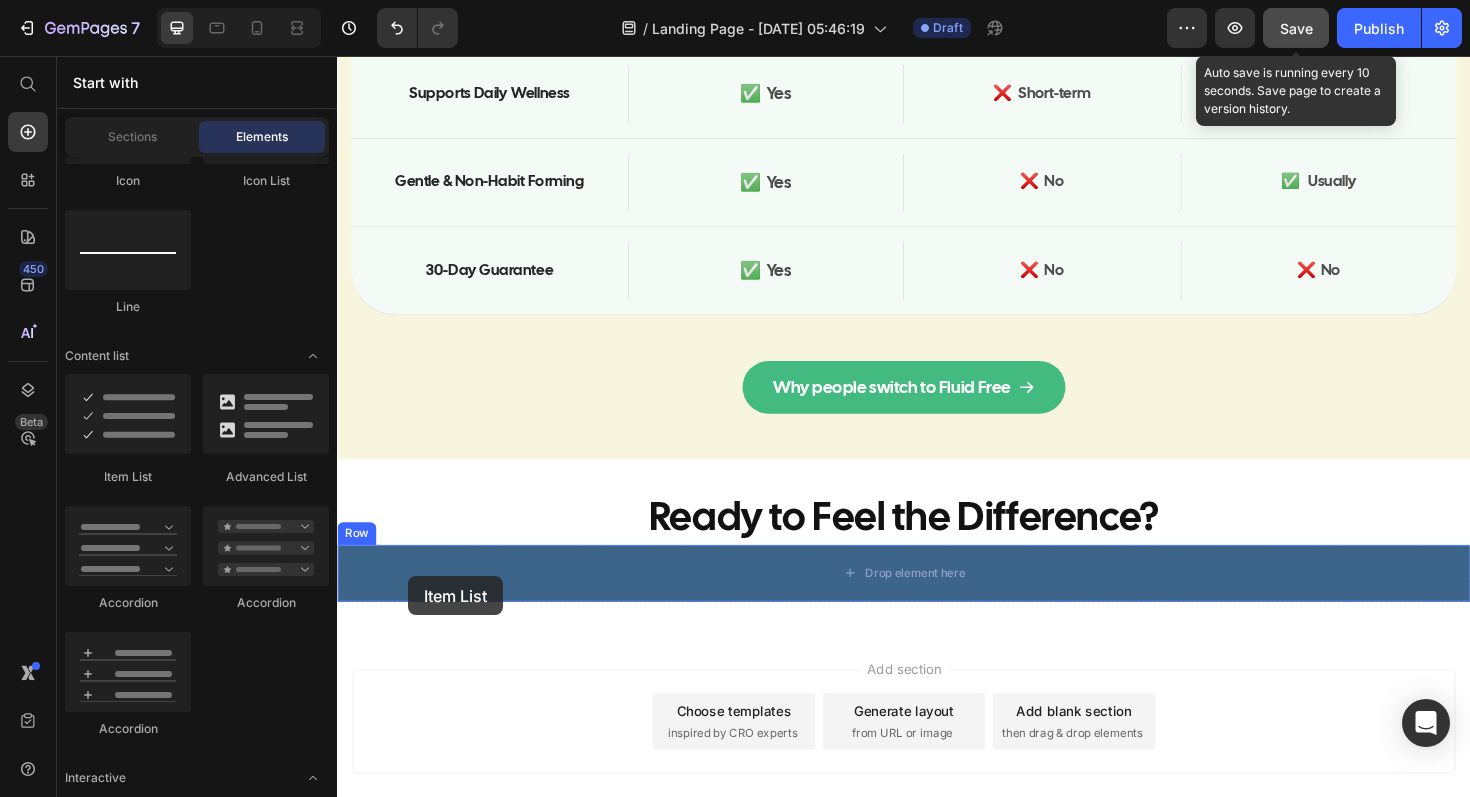drag, startPoint x: 458, startPoint y: 494, endPoint x: 406, endPoint y: 603, distance: 120.76837 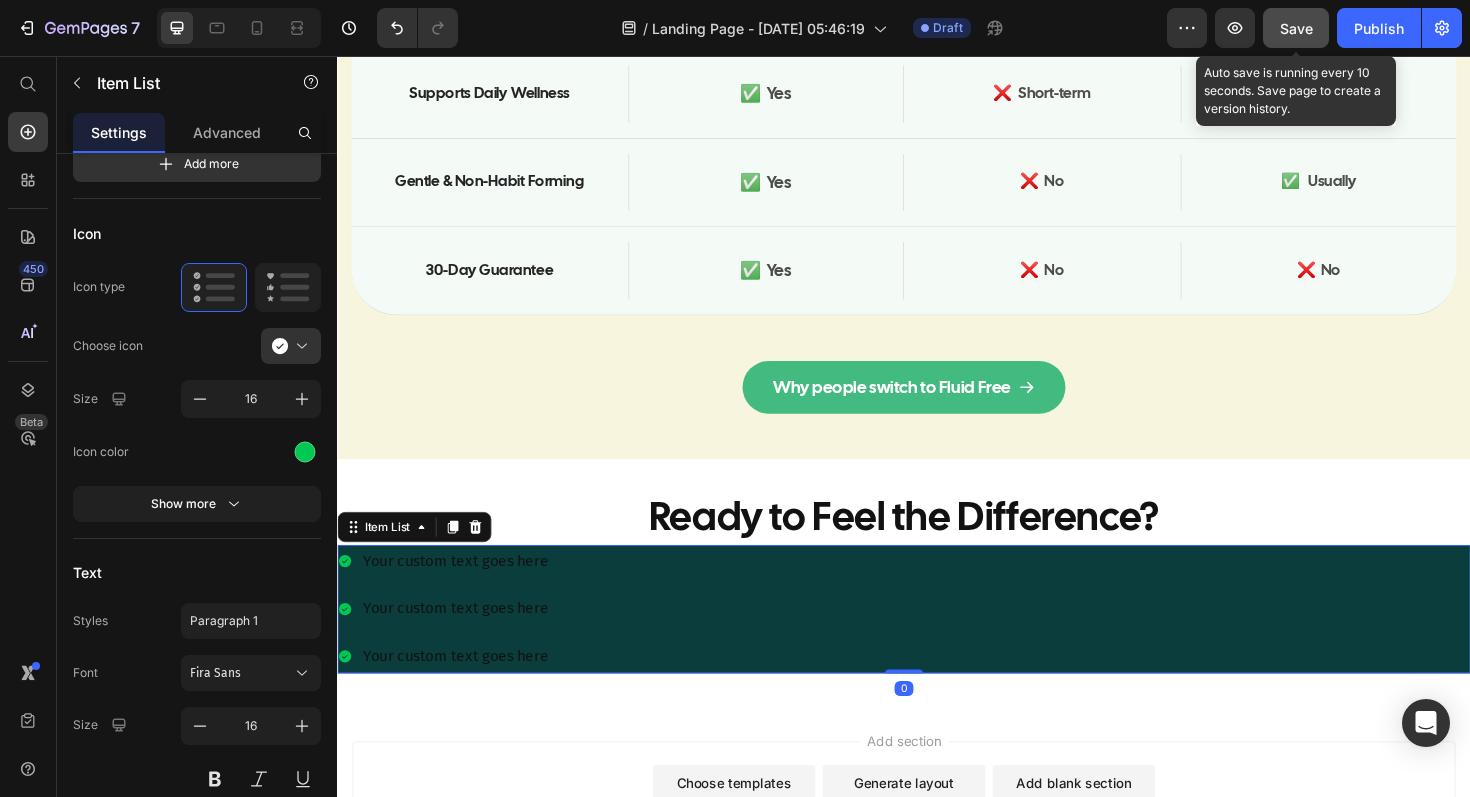 scroll, scrollTop: 0, scrollLeft: 0, axis: both 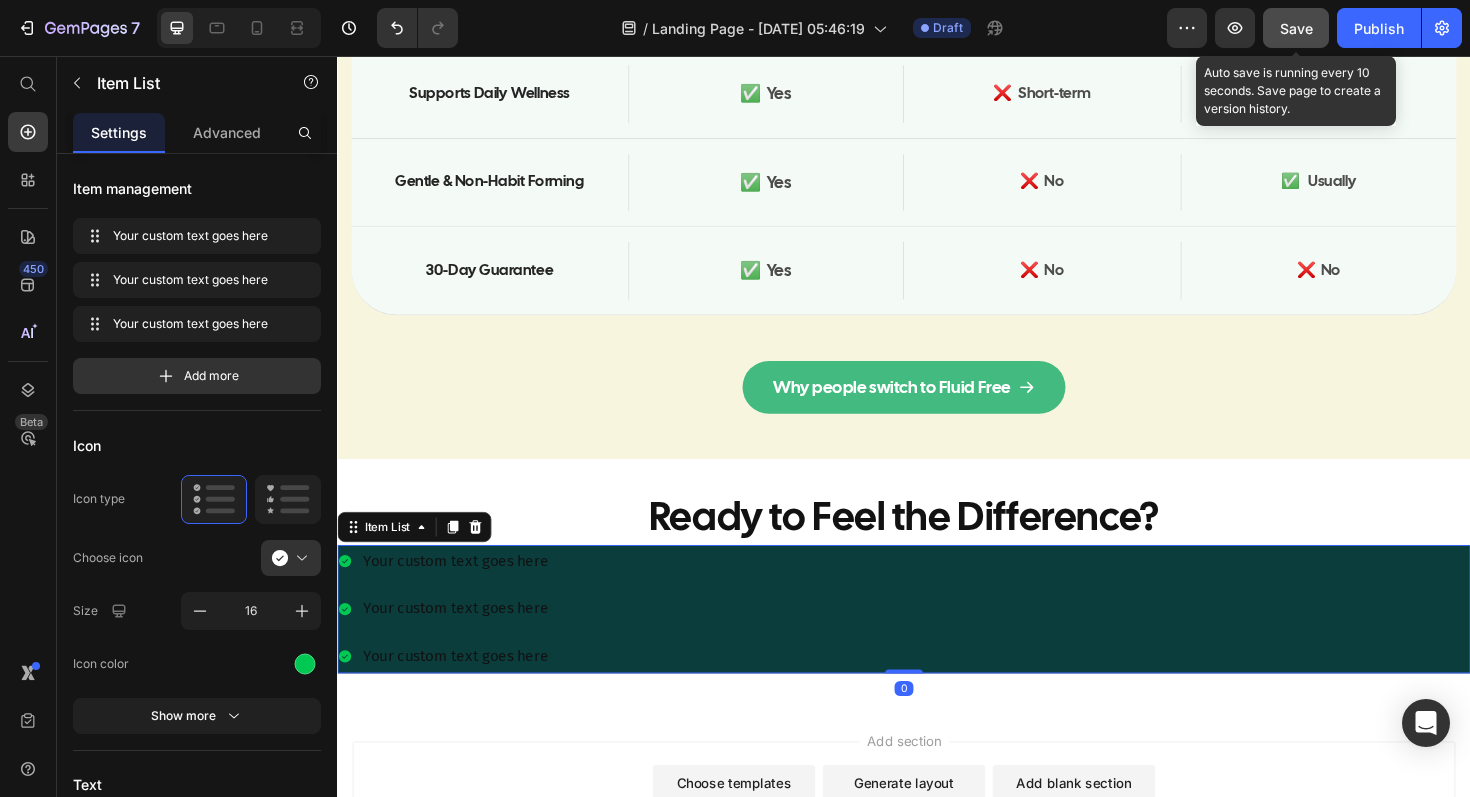 click on "Your custom text goes here" at bounding box center (462, 641) 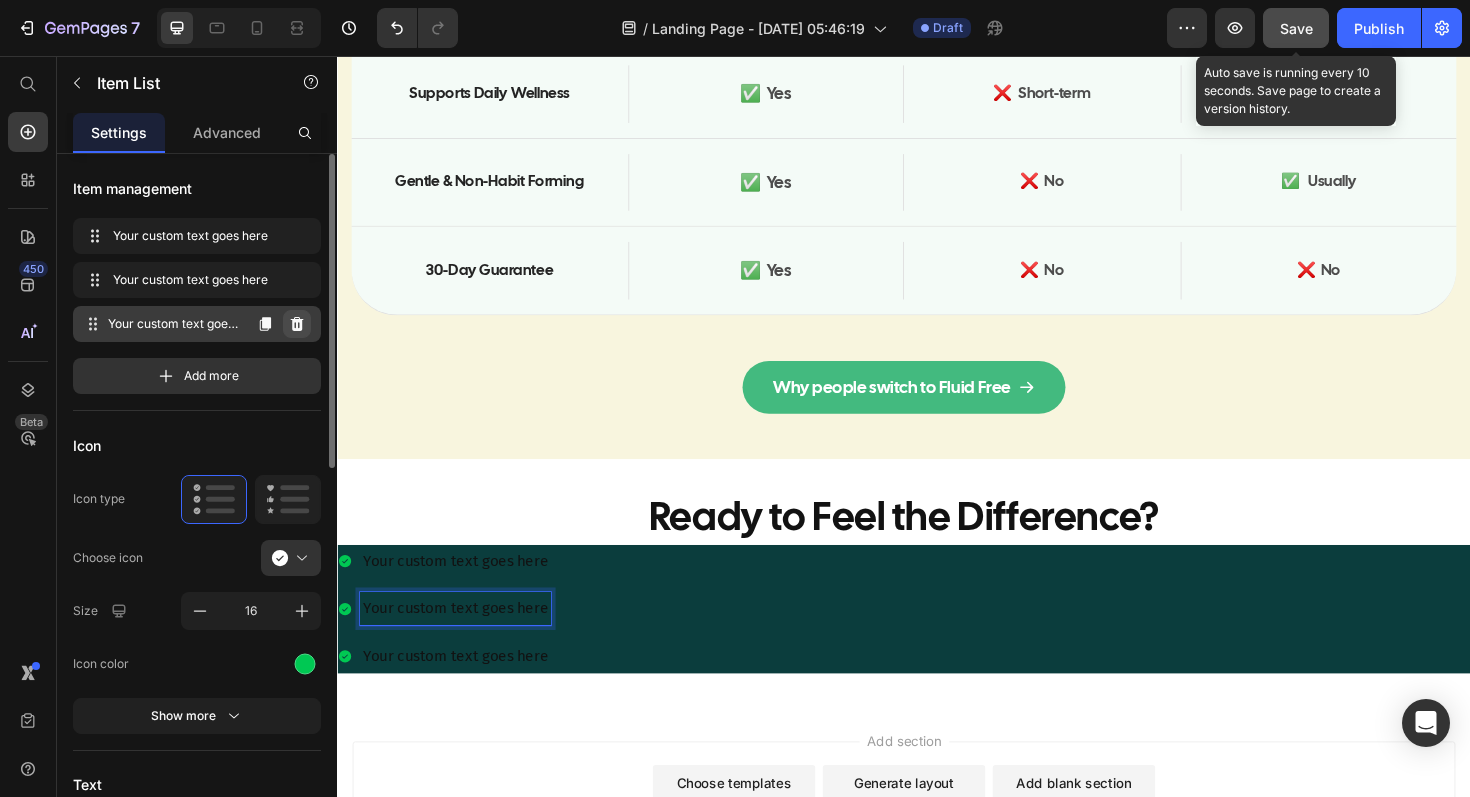click 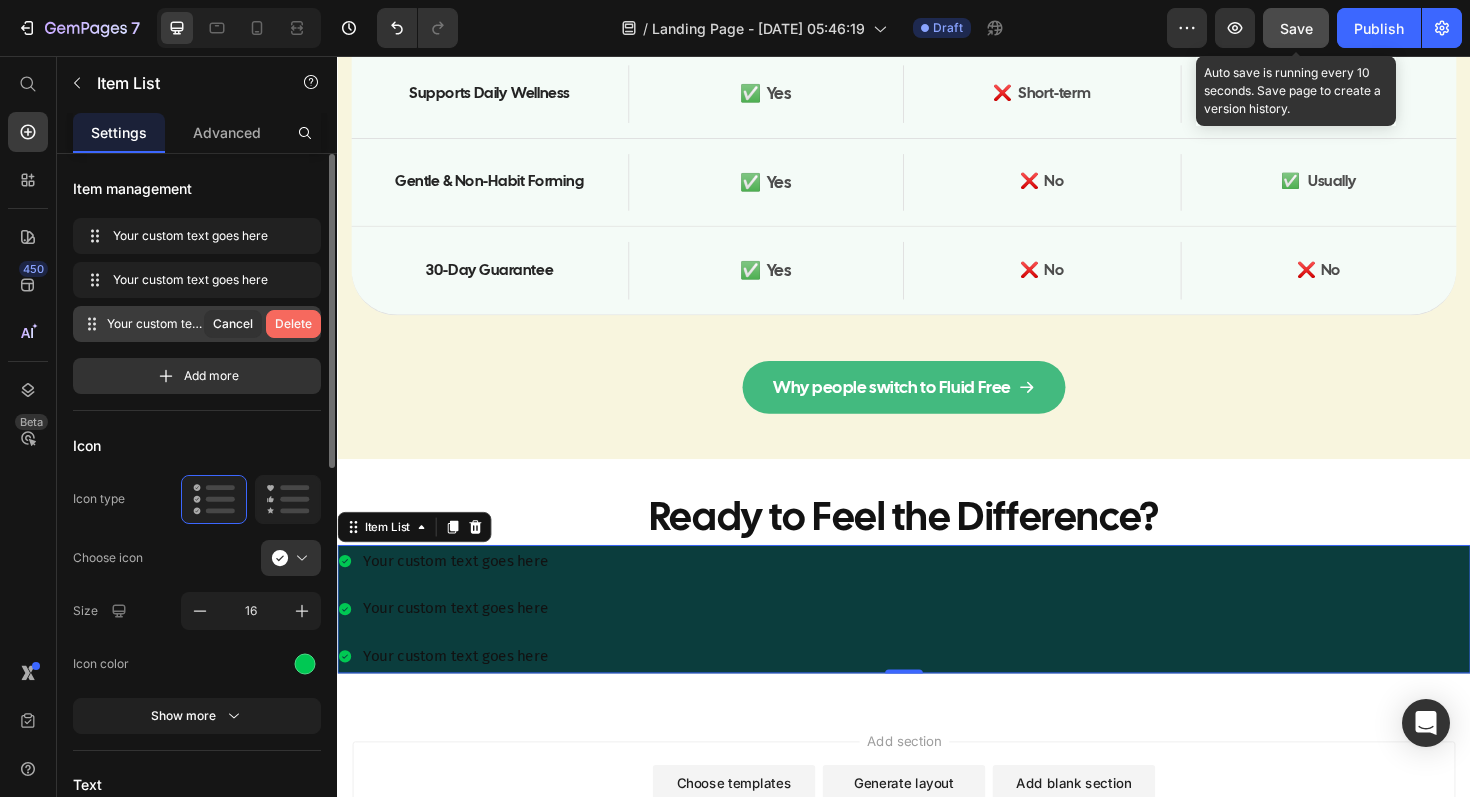 click on "Delete" at bounding box center [293, 324] 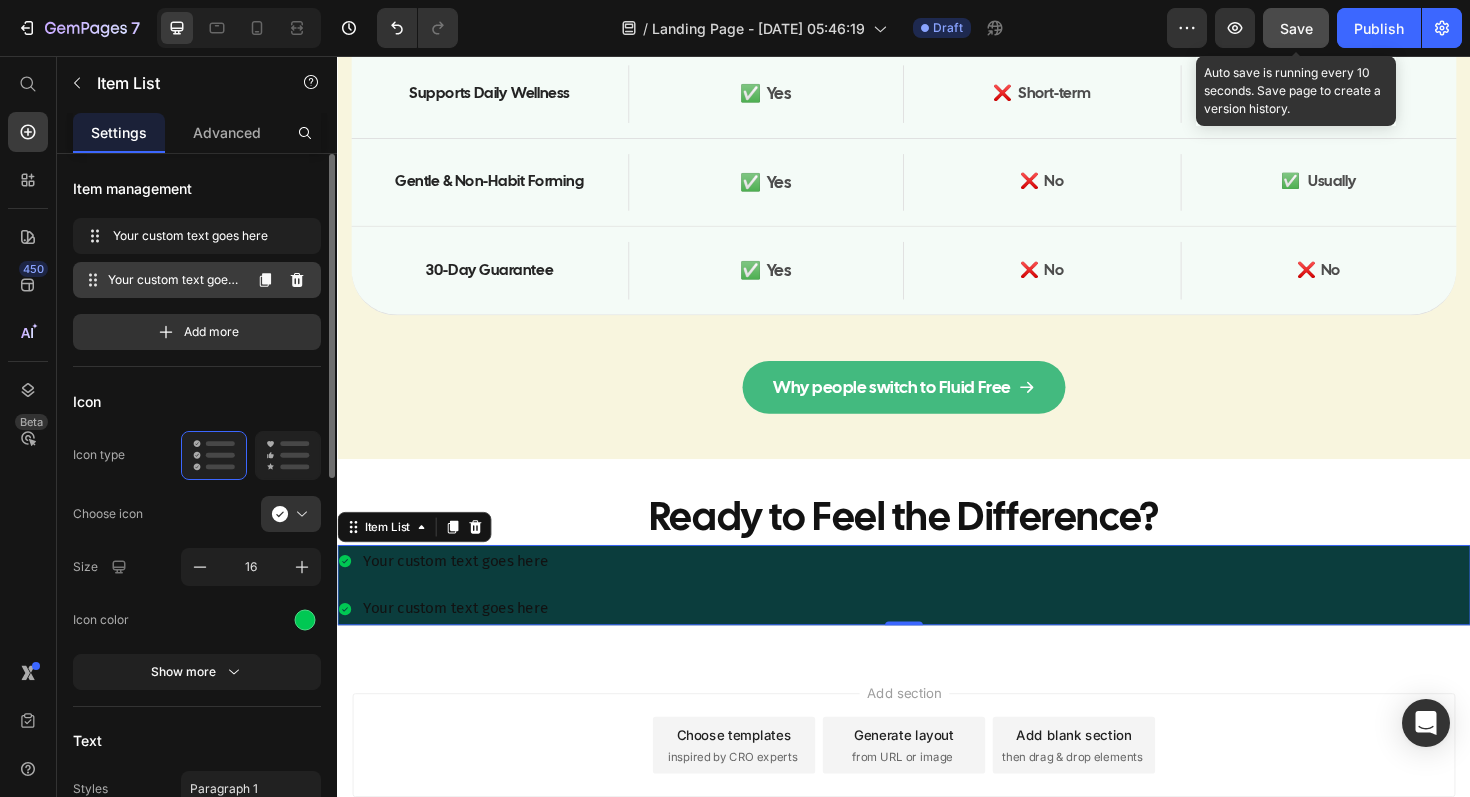 click 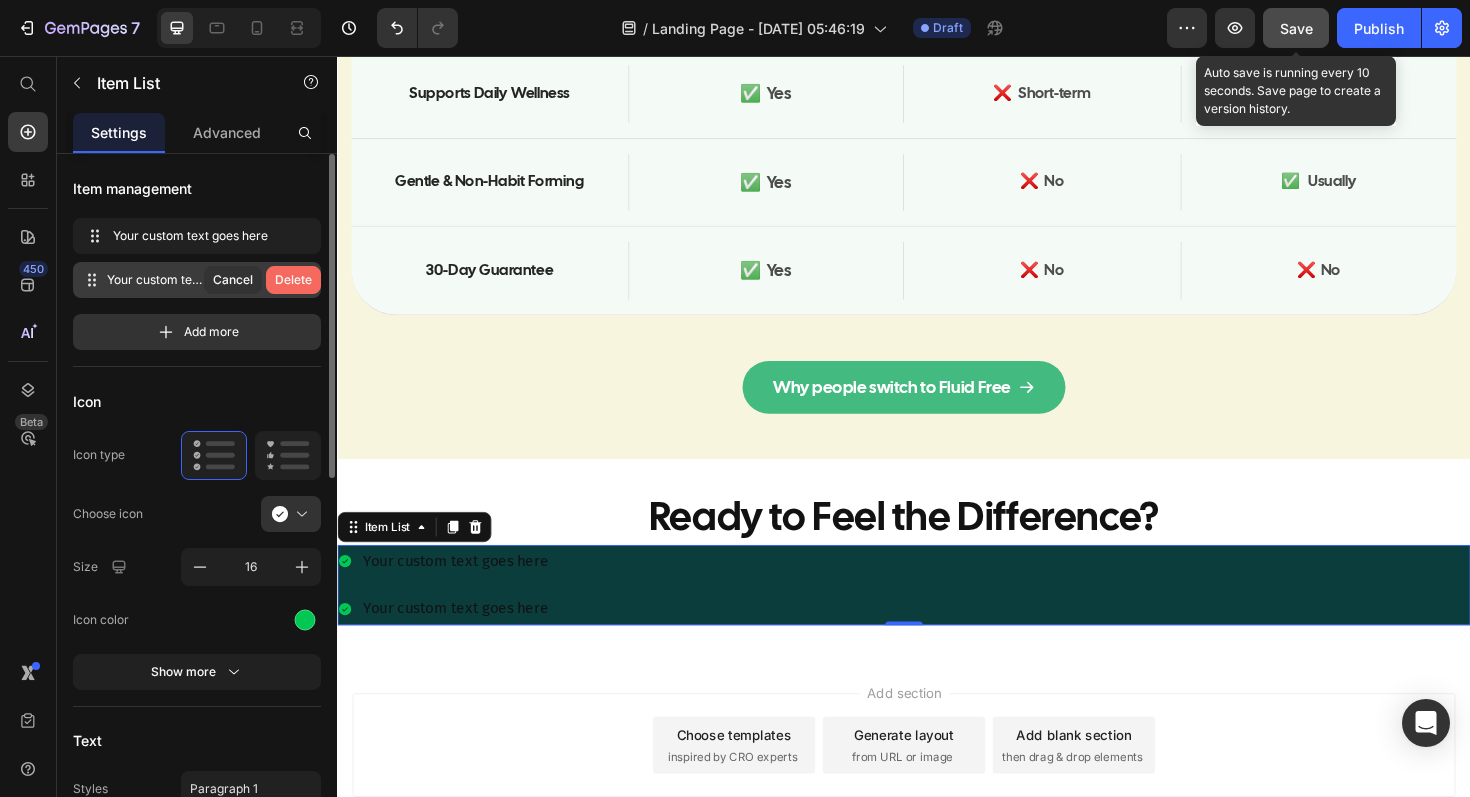 click on "Delete" at bounding box center [293, 280] 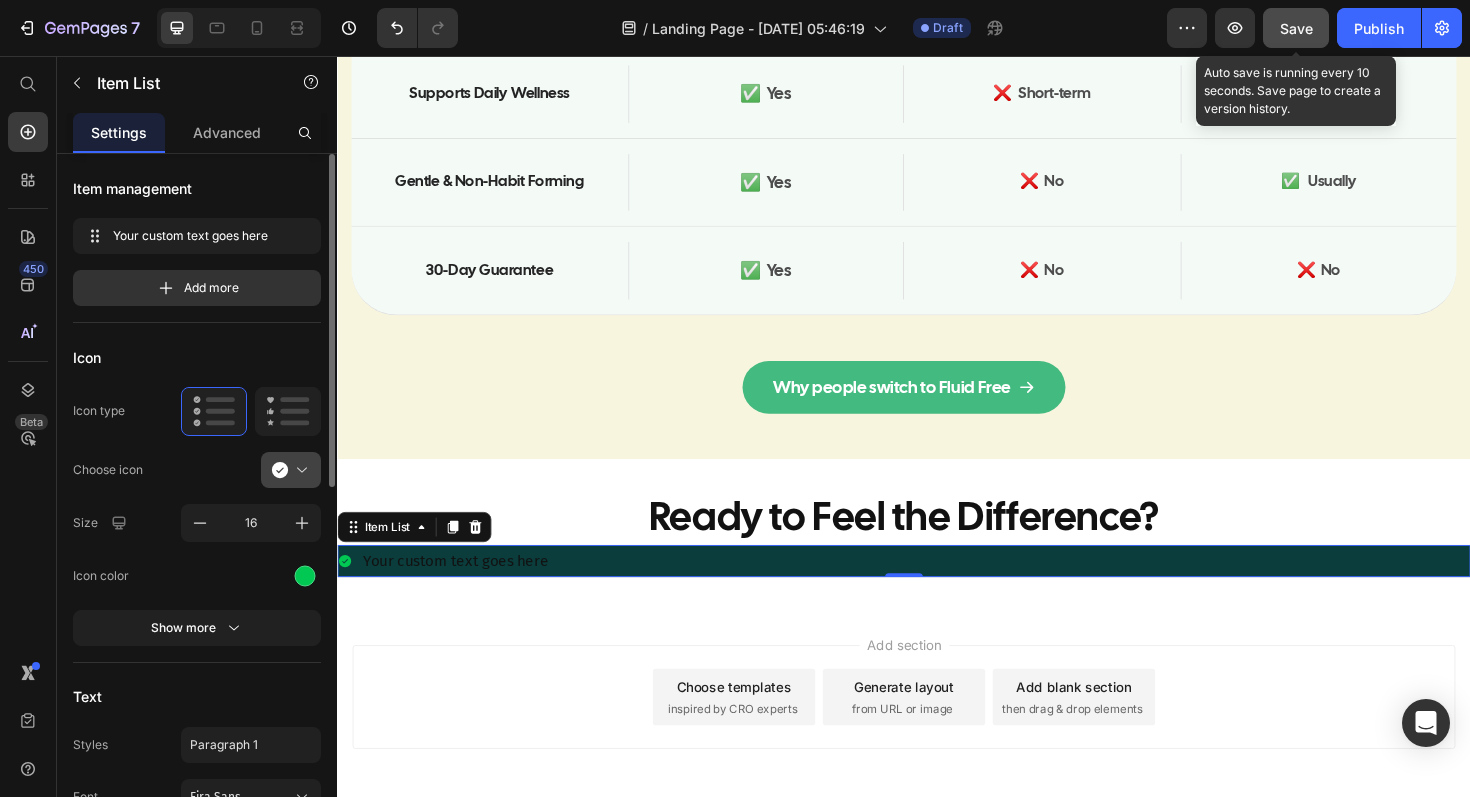 click at bounding box center (299, 470) 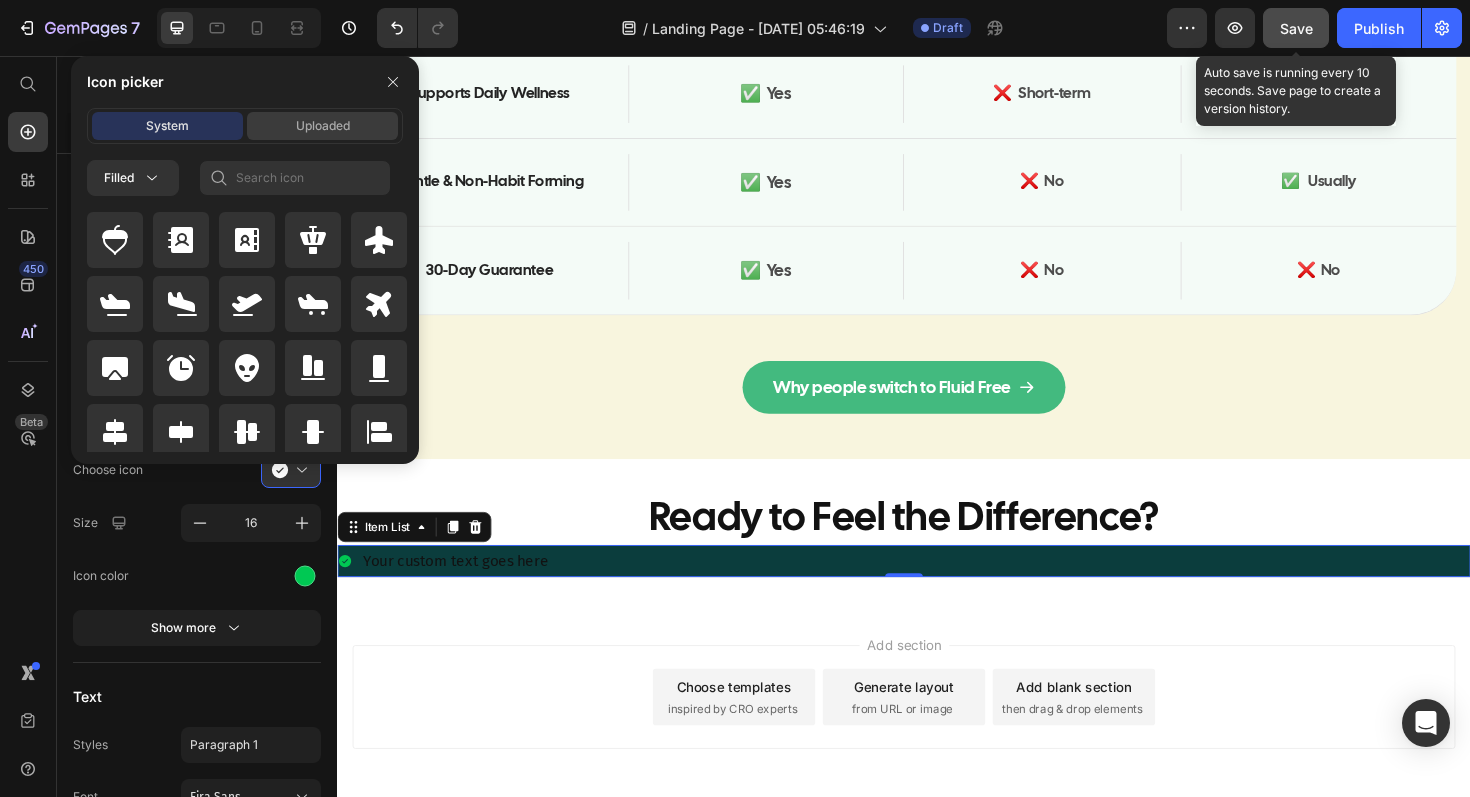 click on "Uploaded" at bounding box center (323, 126) 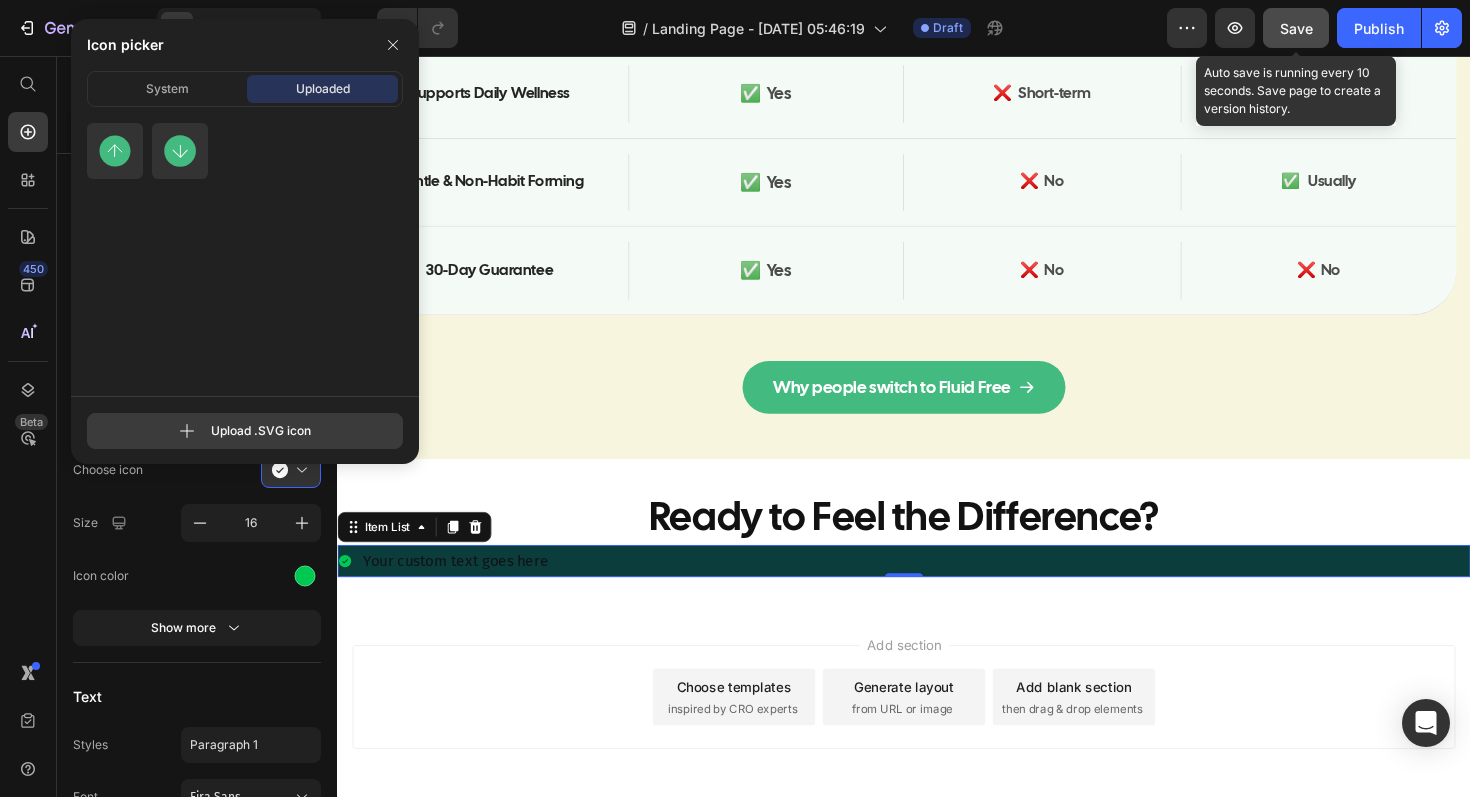 click 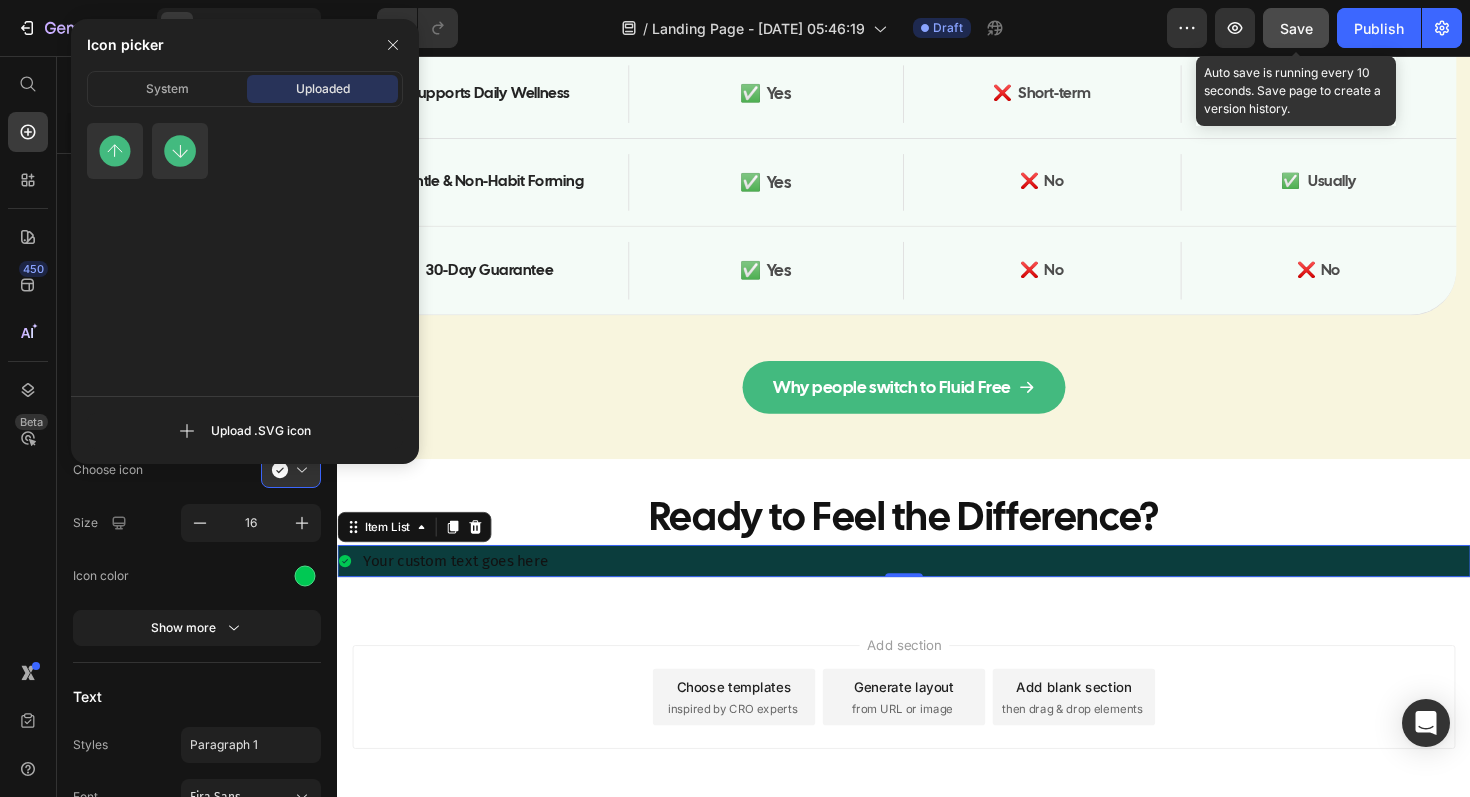 type on "C:\fakepath\Rectangle 730.svg" 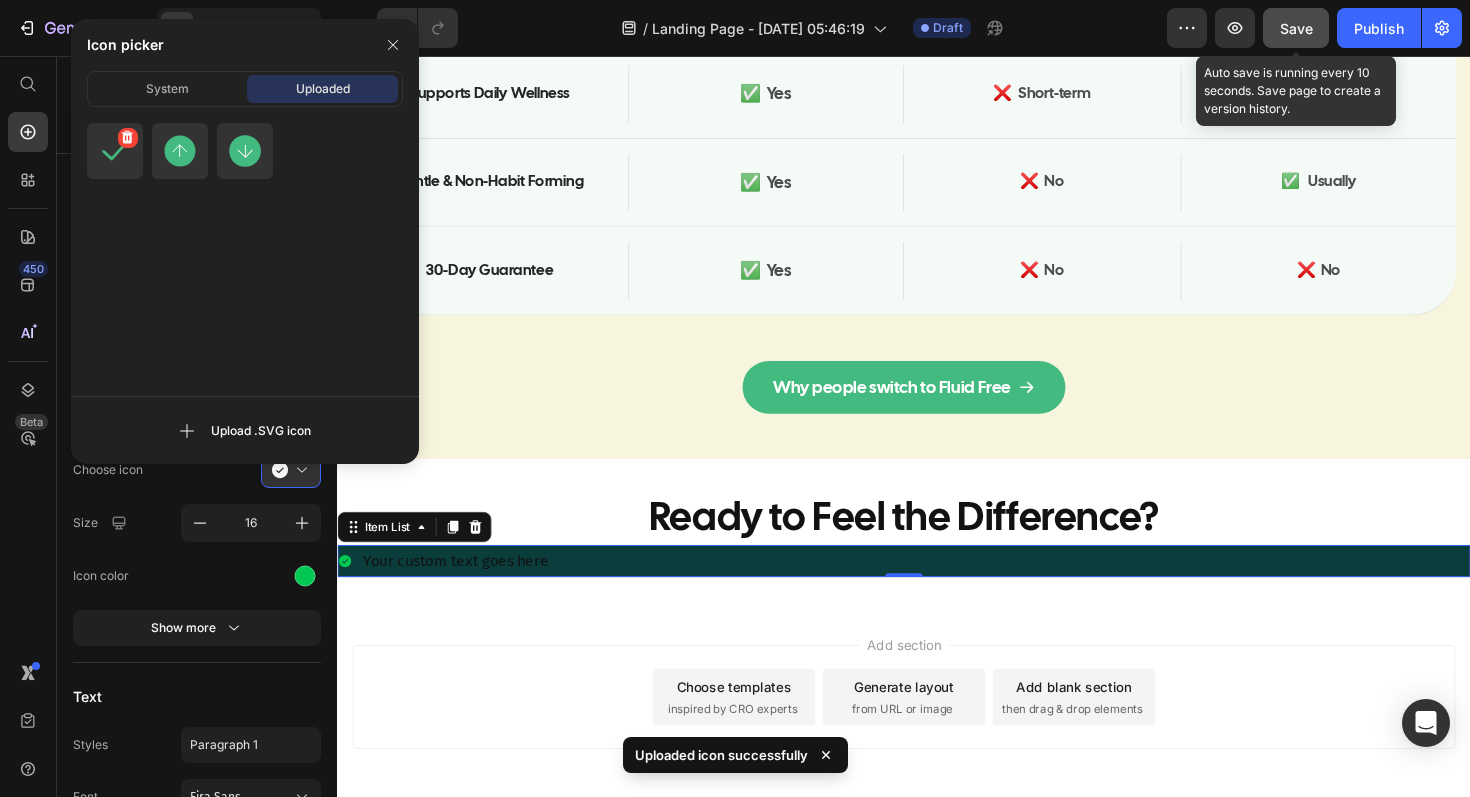 click at bounding box center [115, 151] 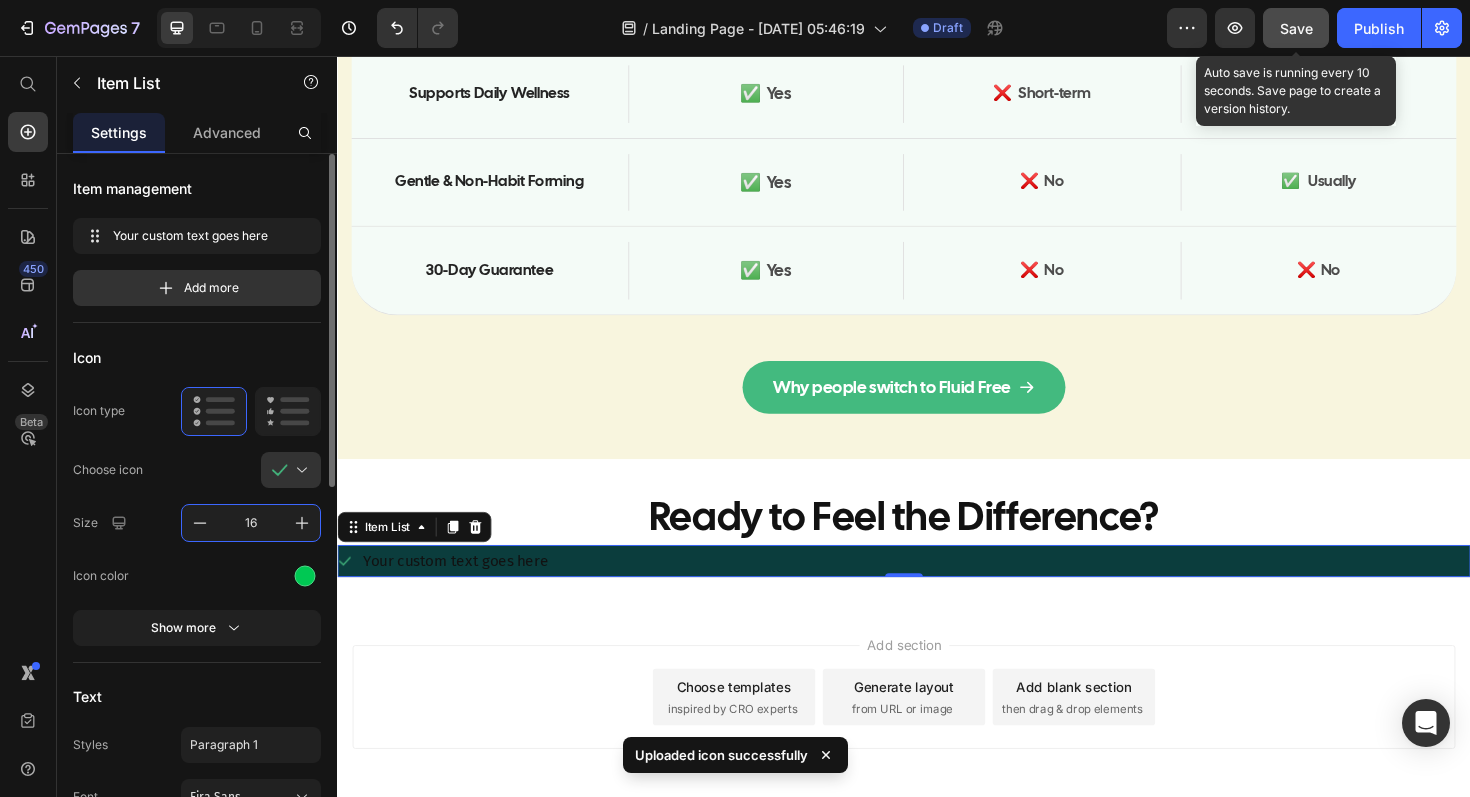 click on "16" at bounding box center [251, 523] 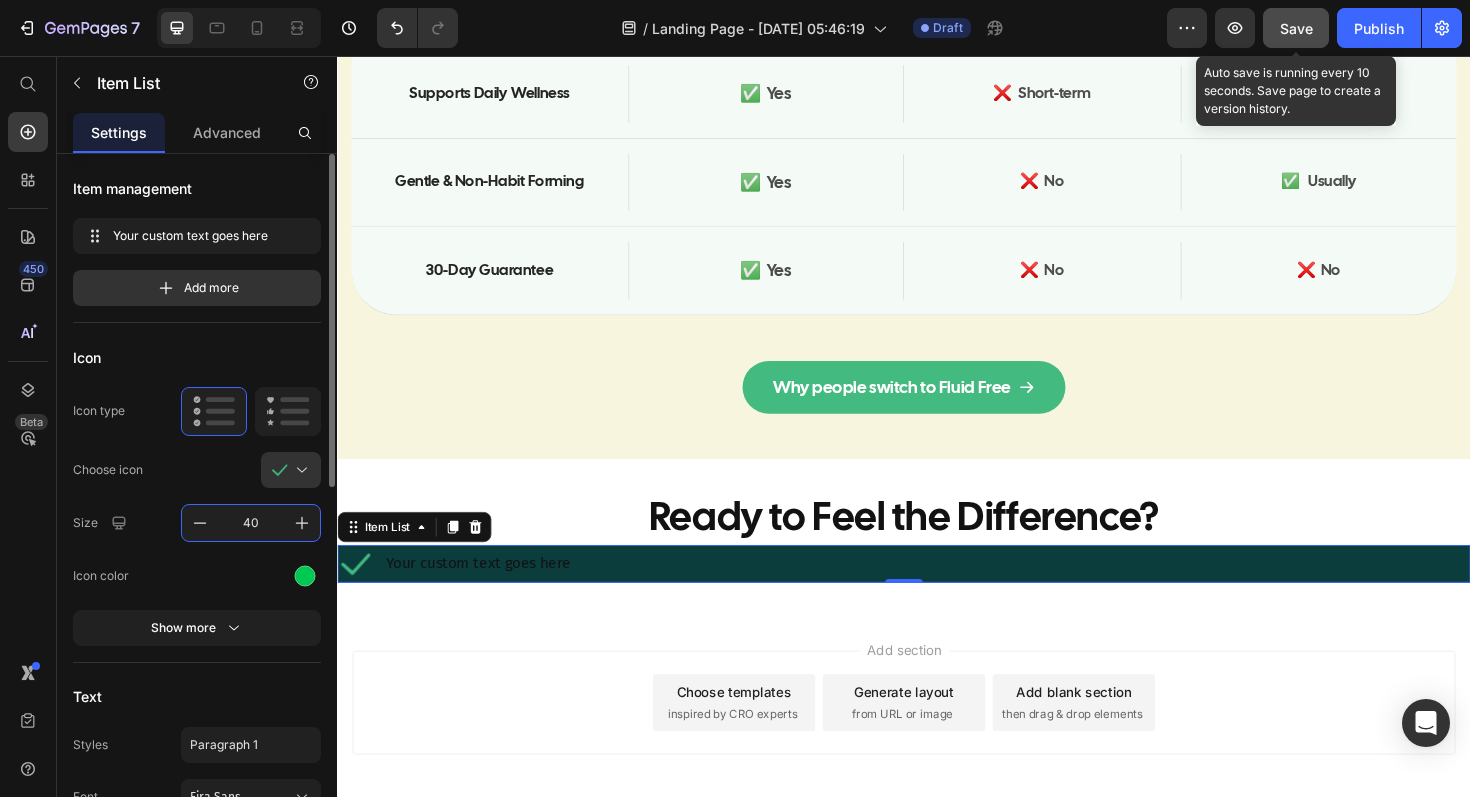 click on "40" at bounding box center [251, 523] 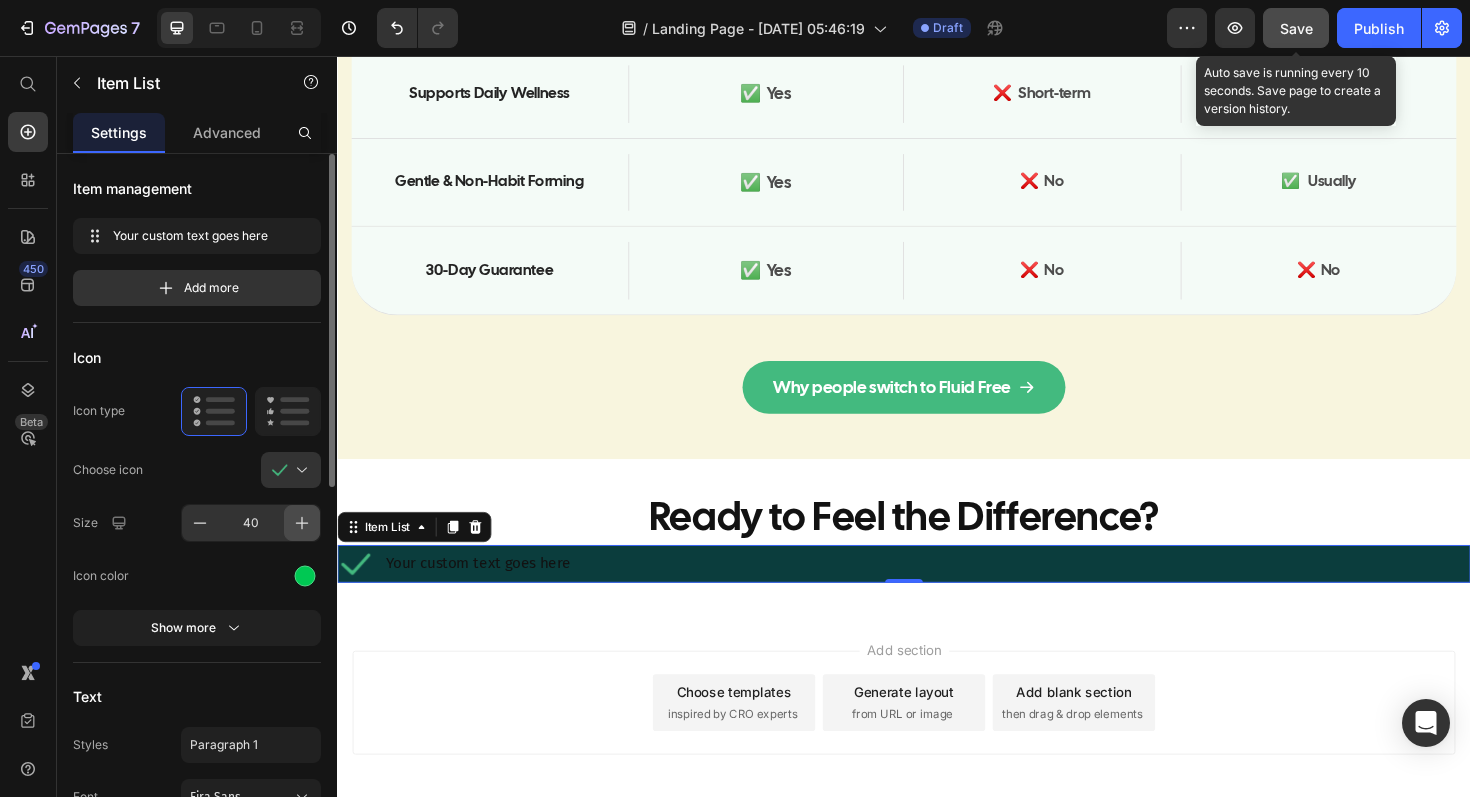 click 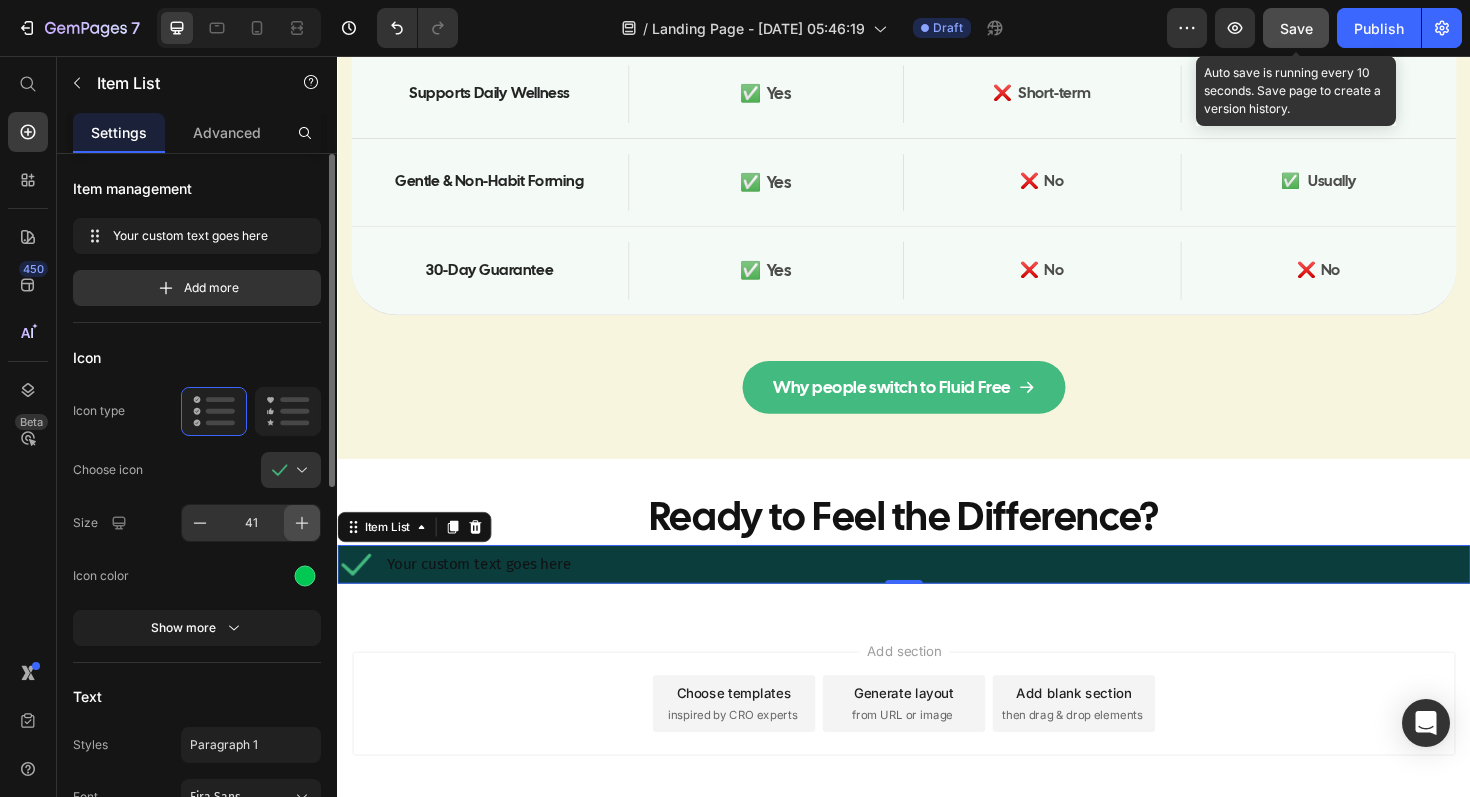 click 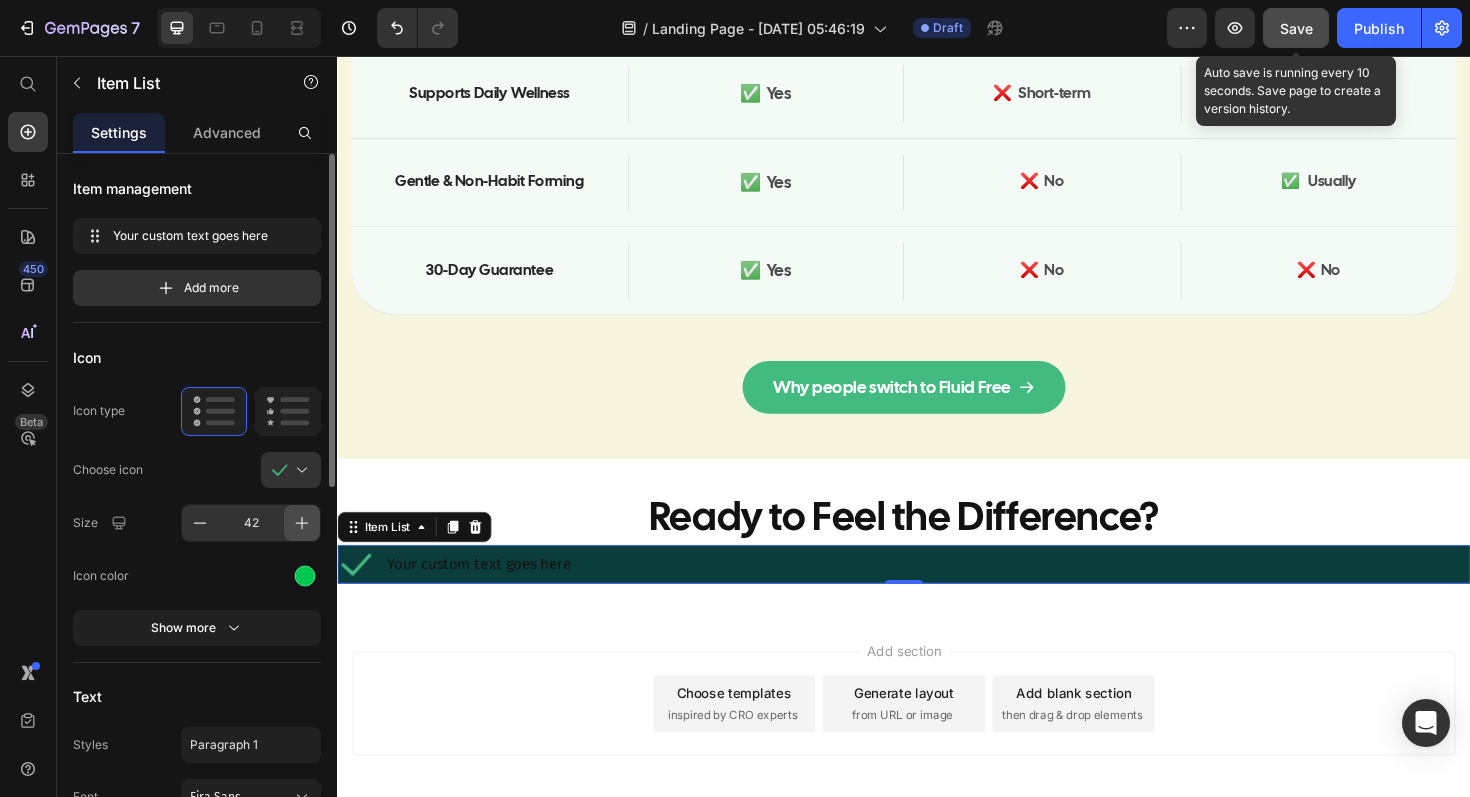 click 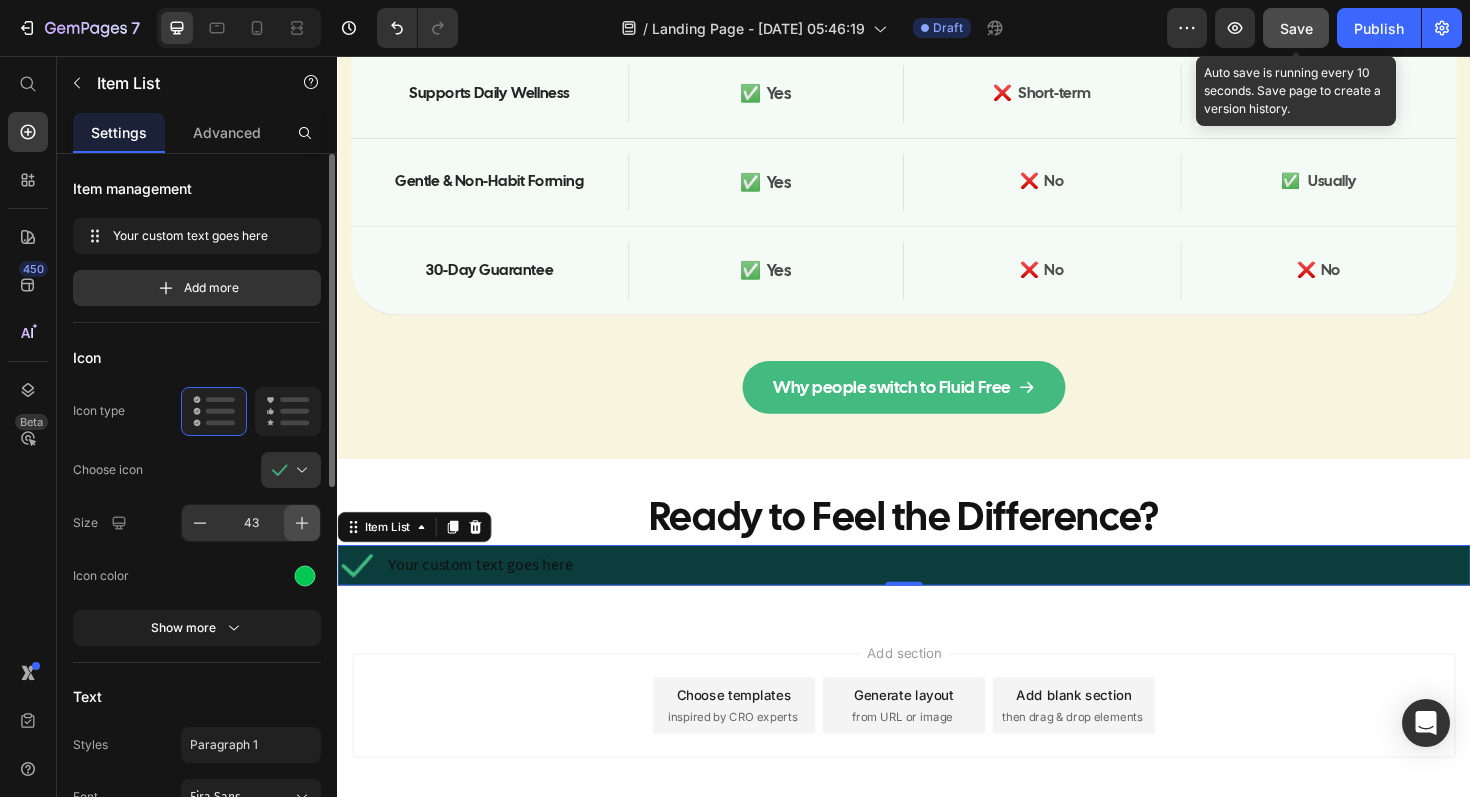 click 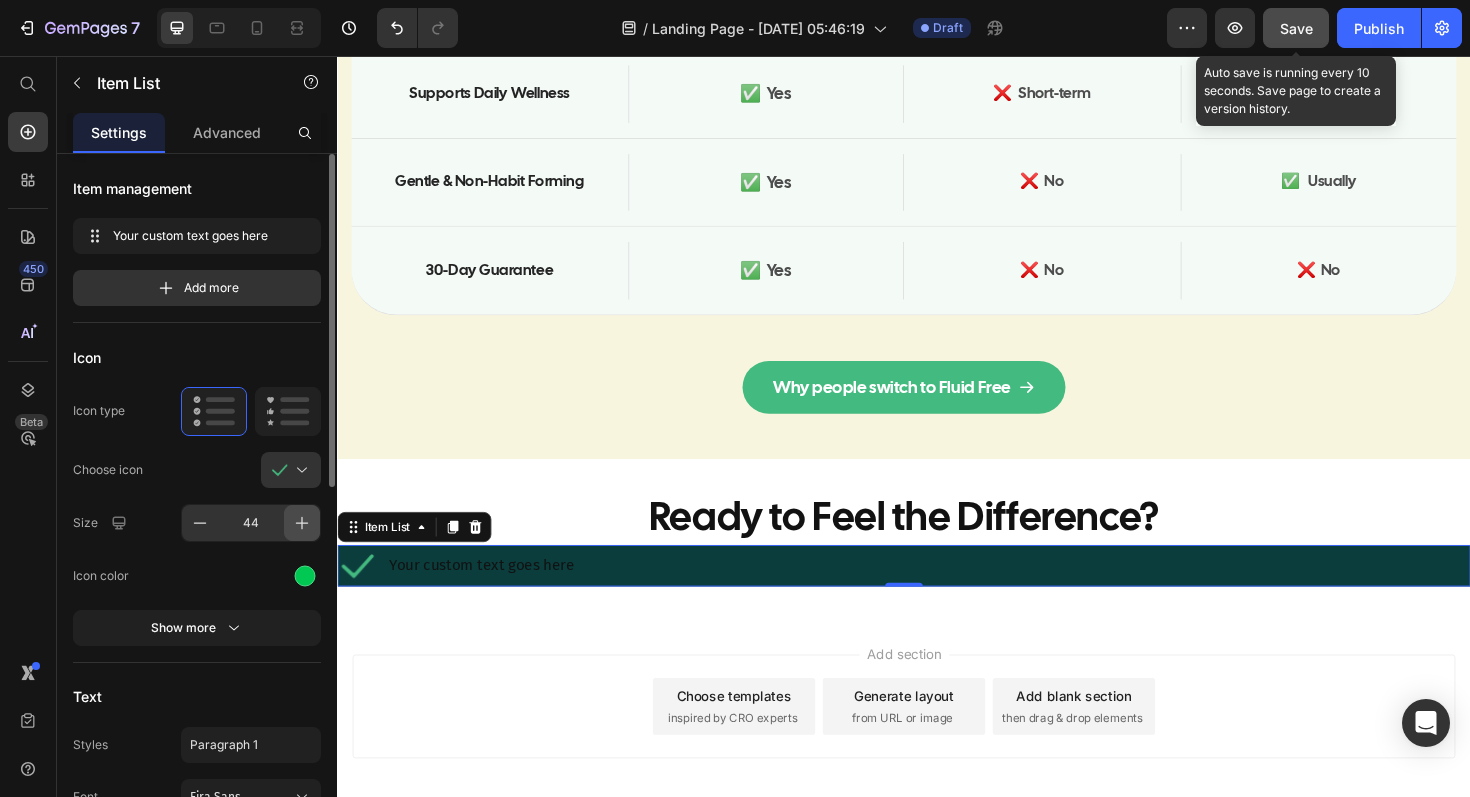 click 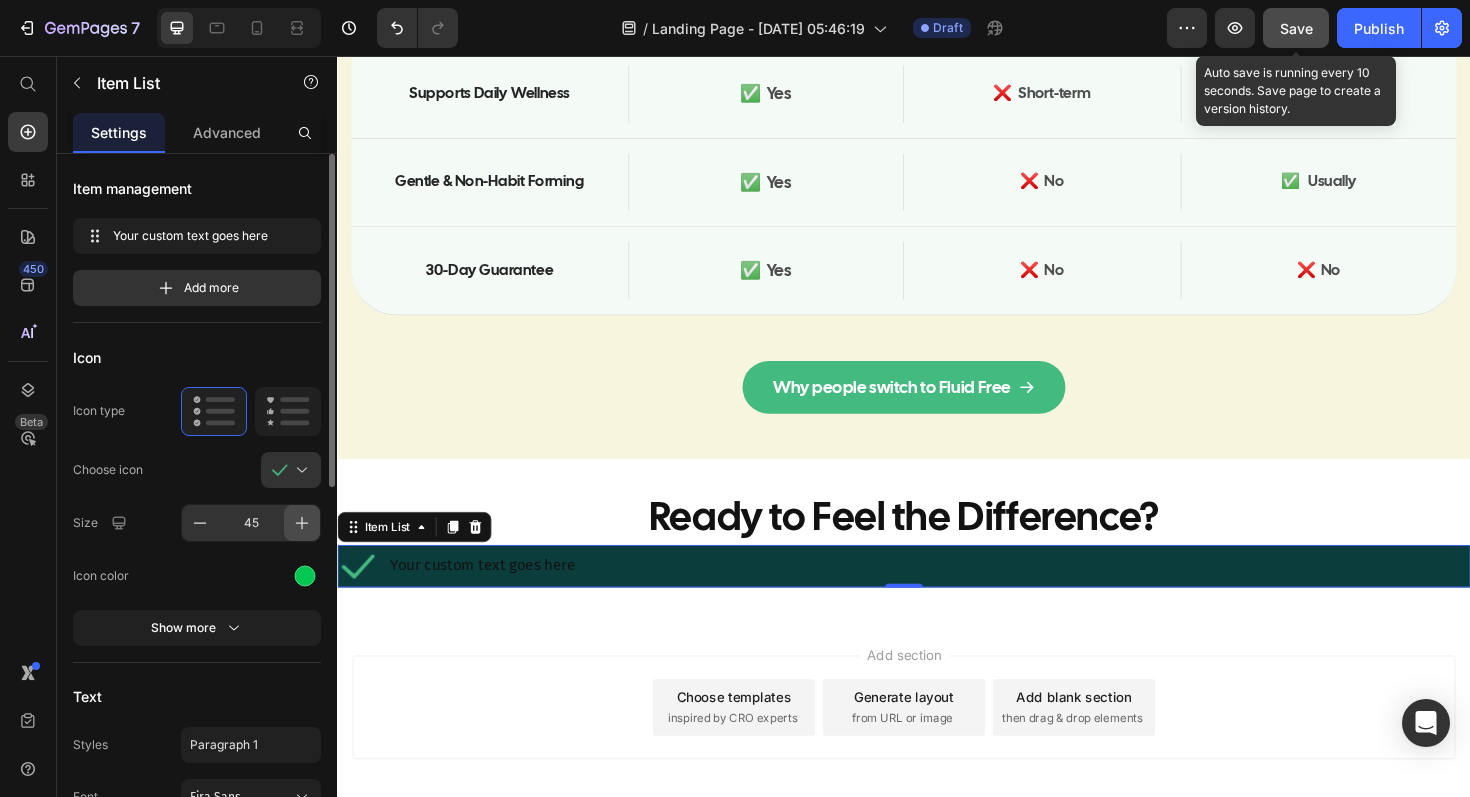 click 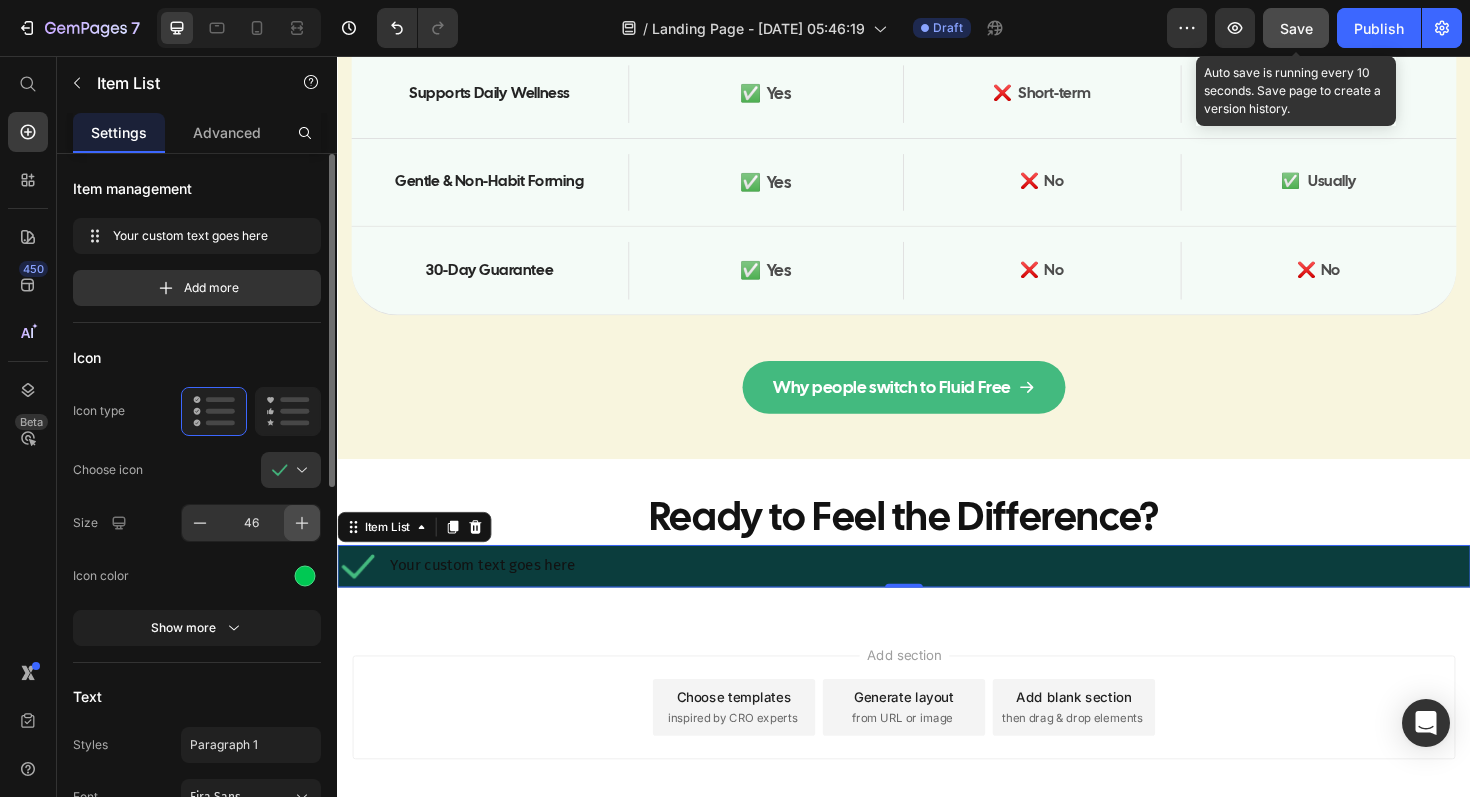 click 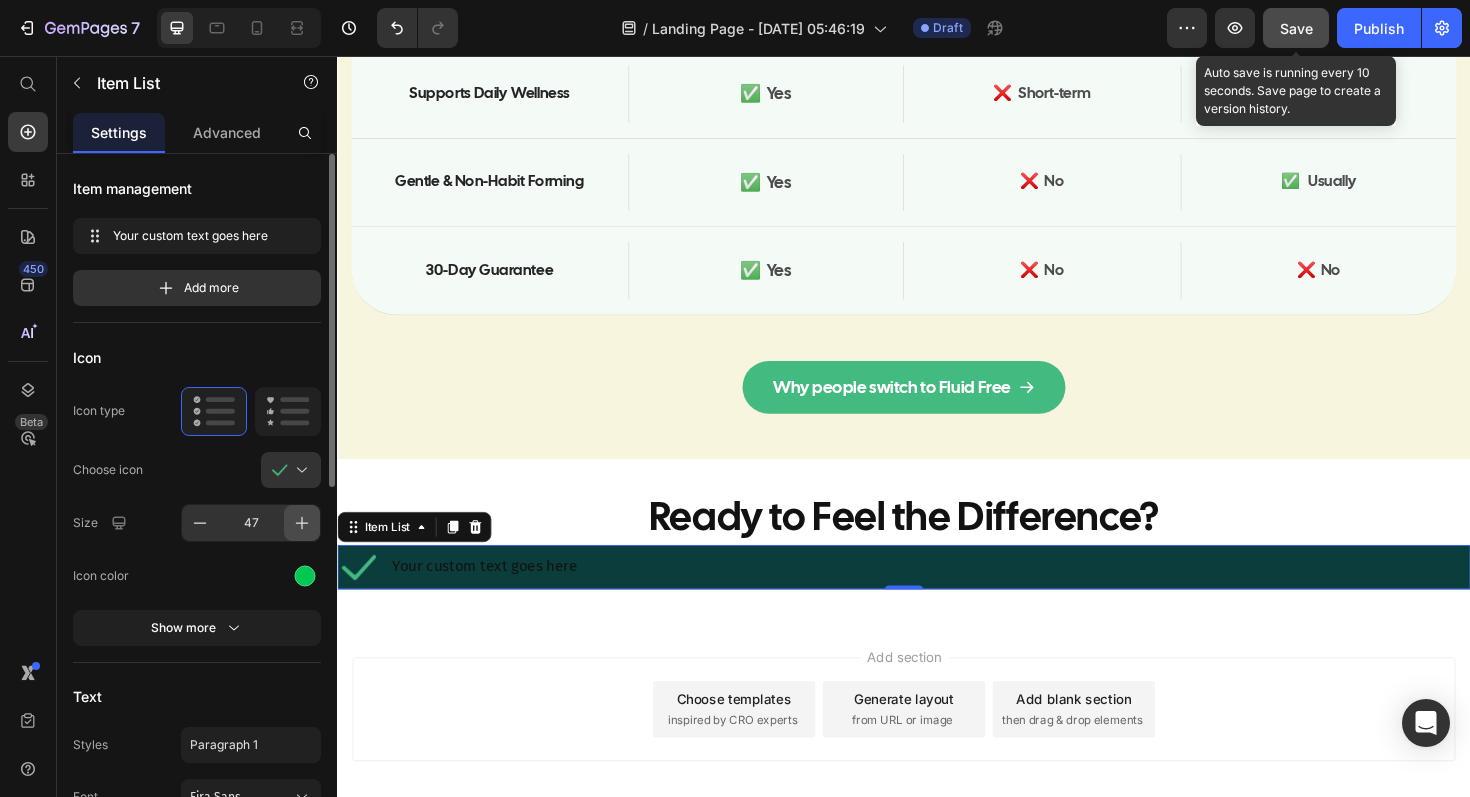 click 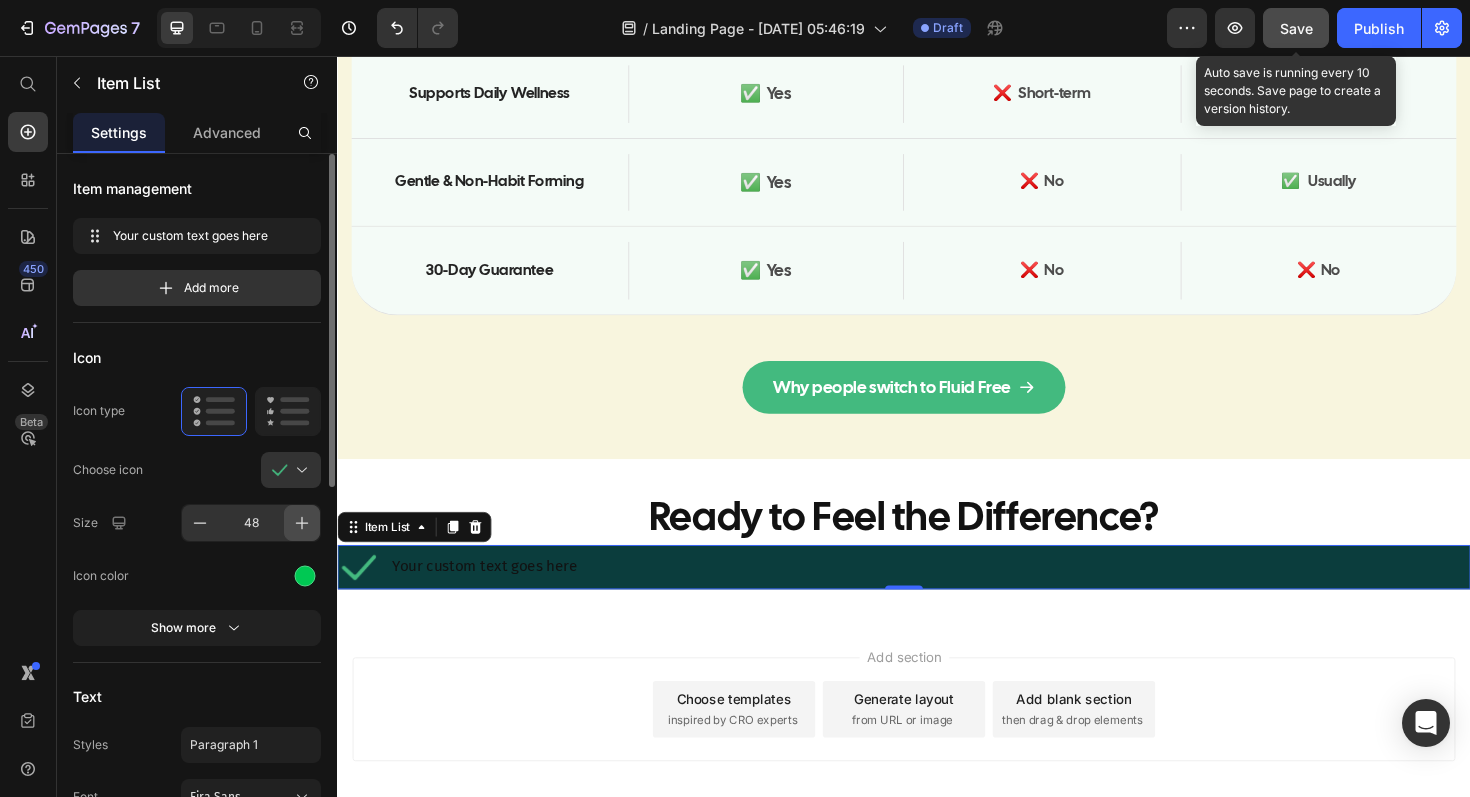 click 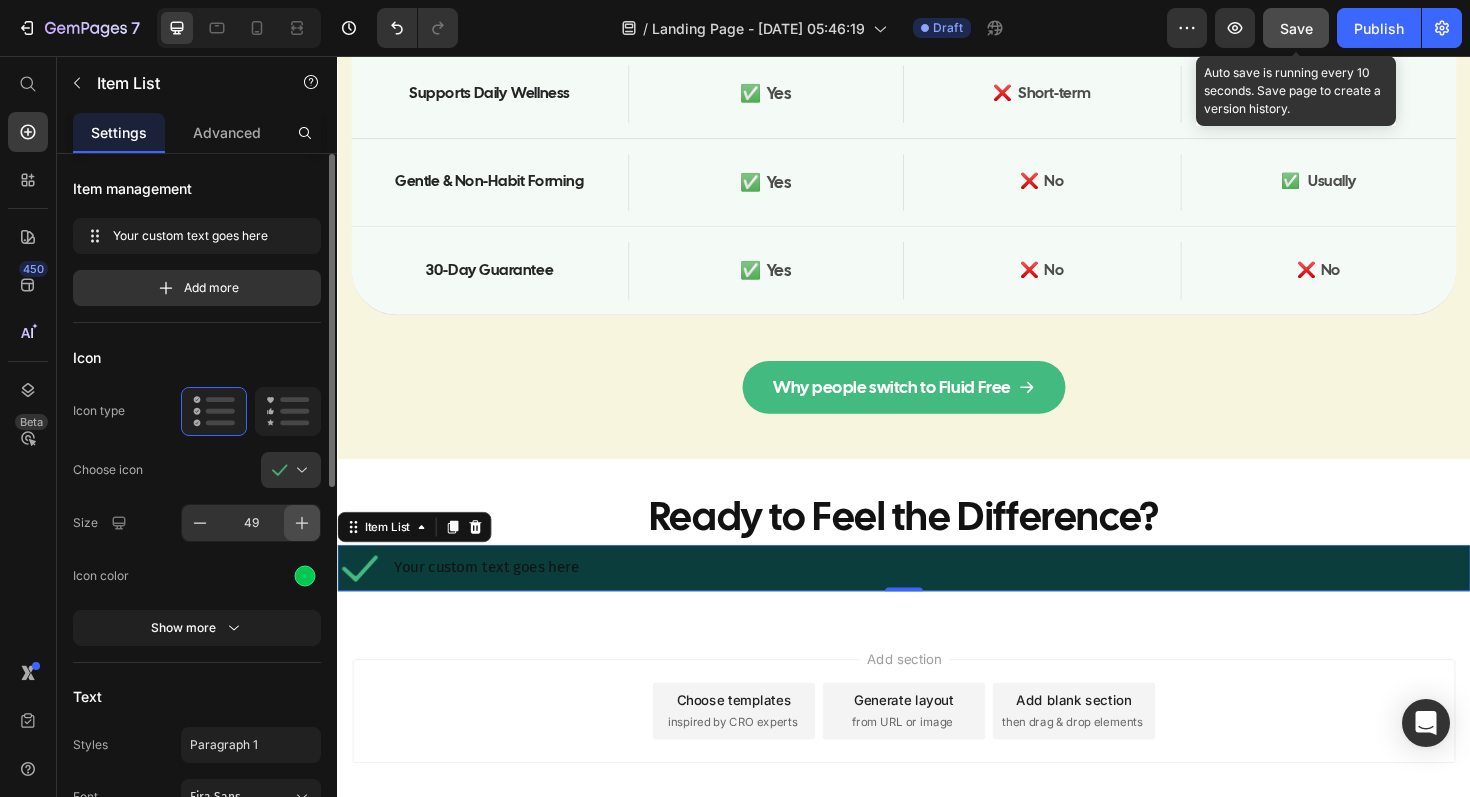 click 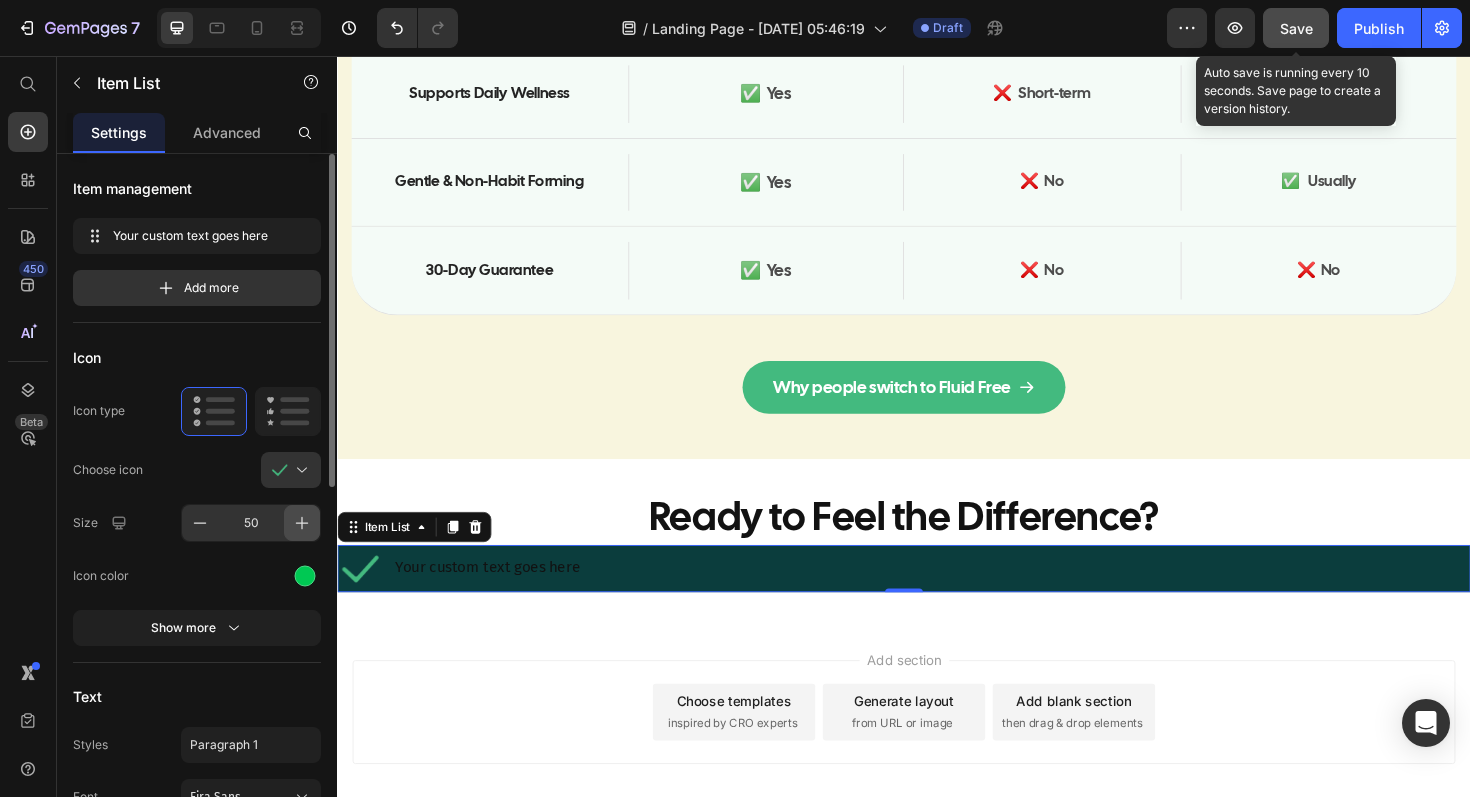 click 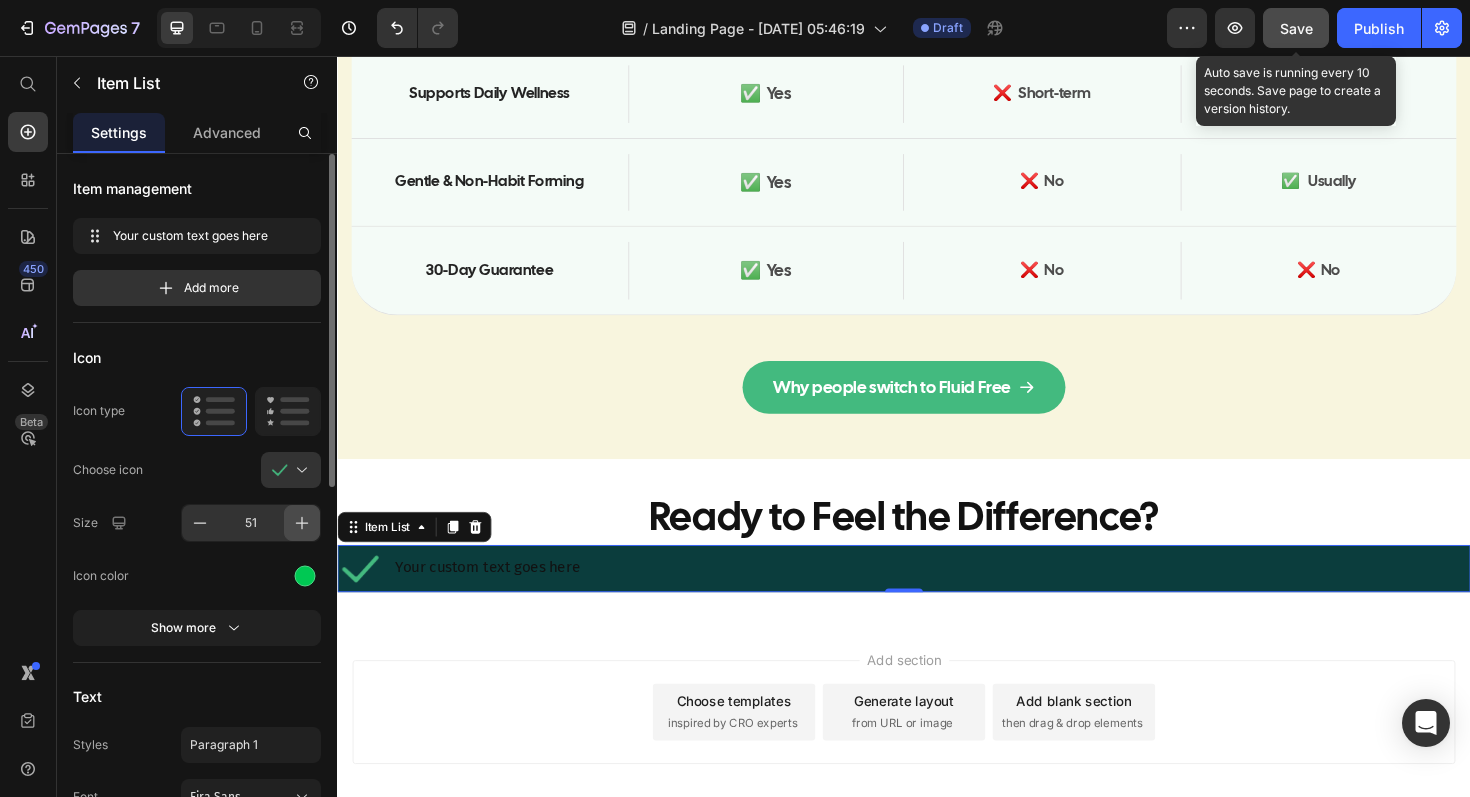 click 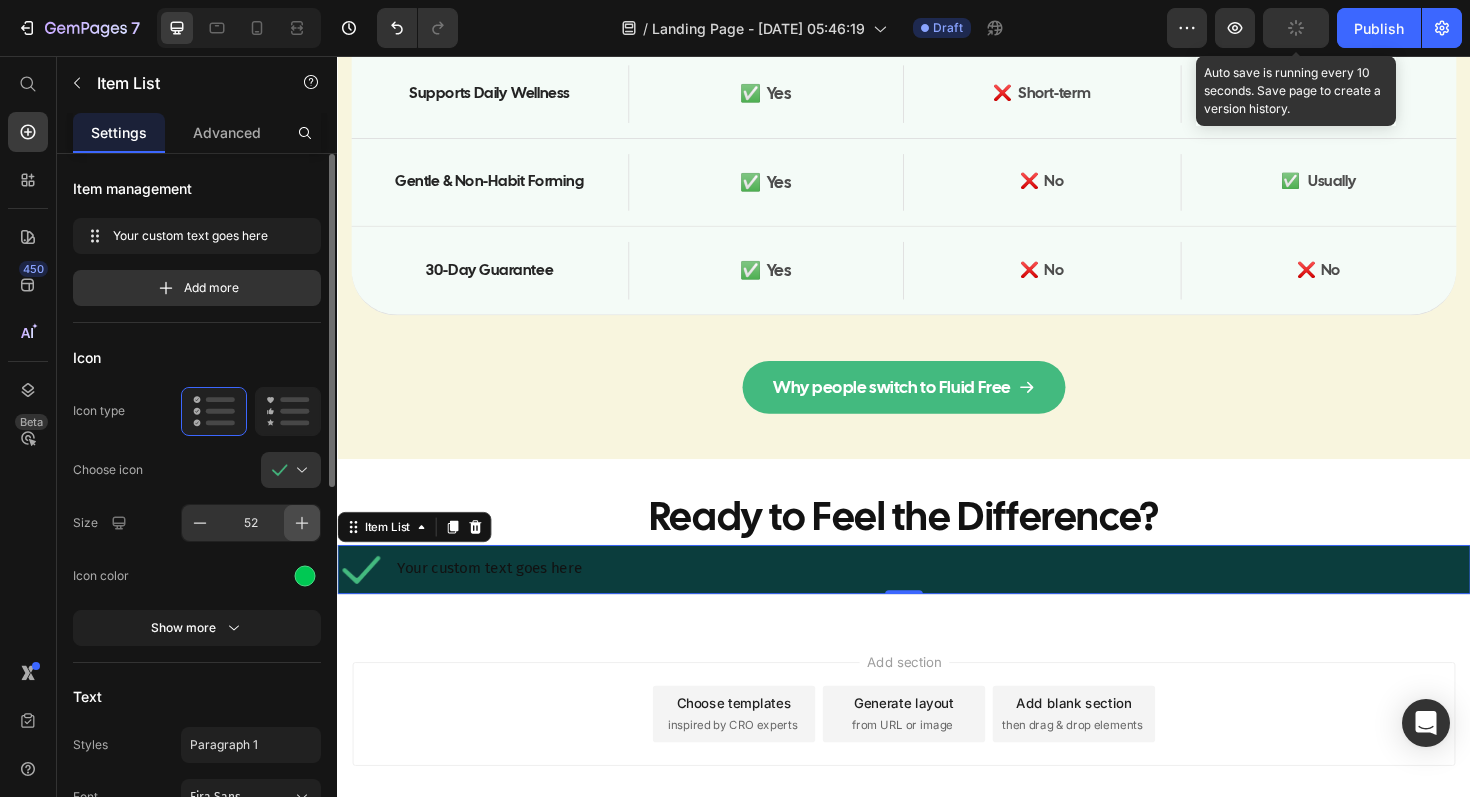 click 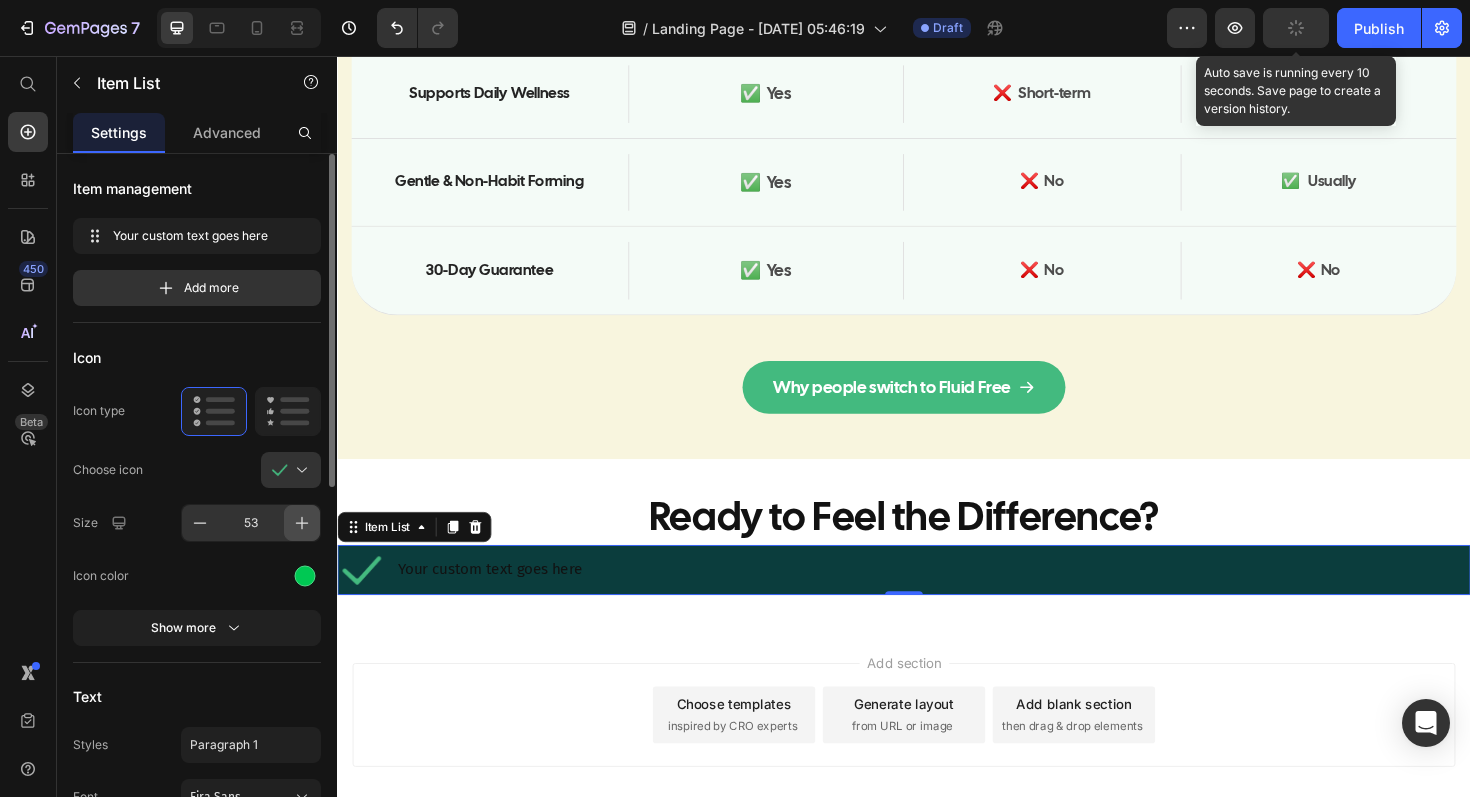 click 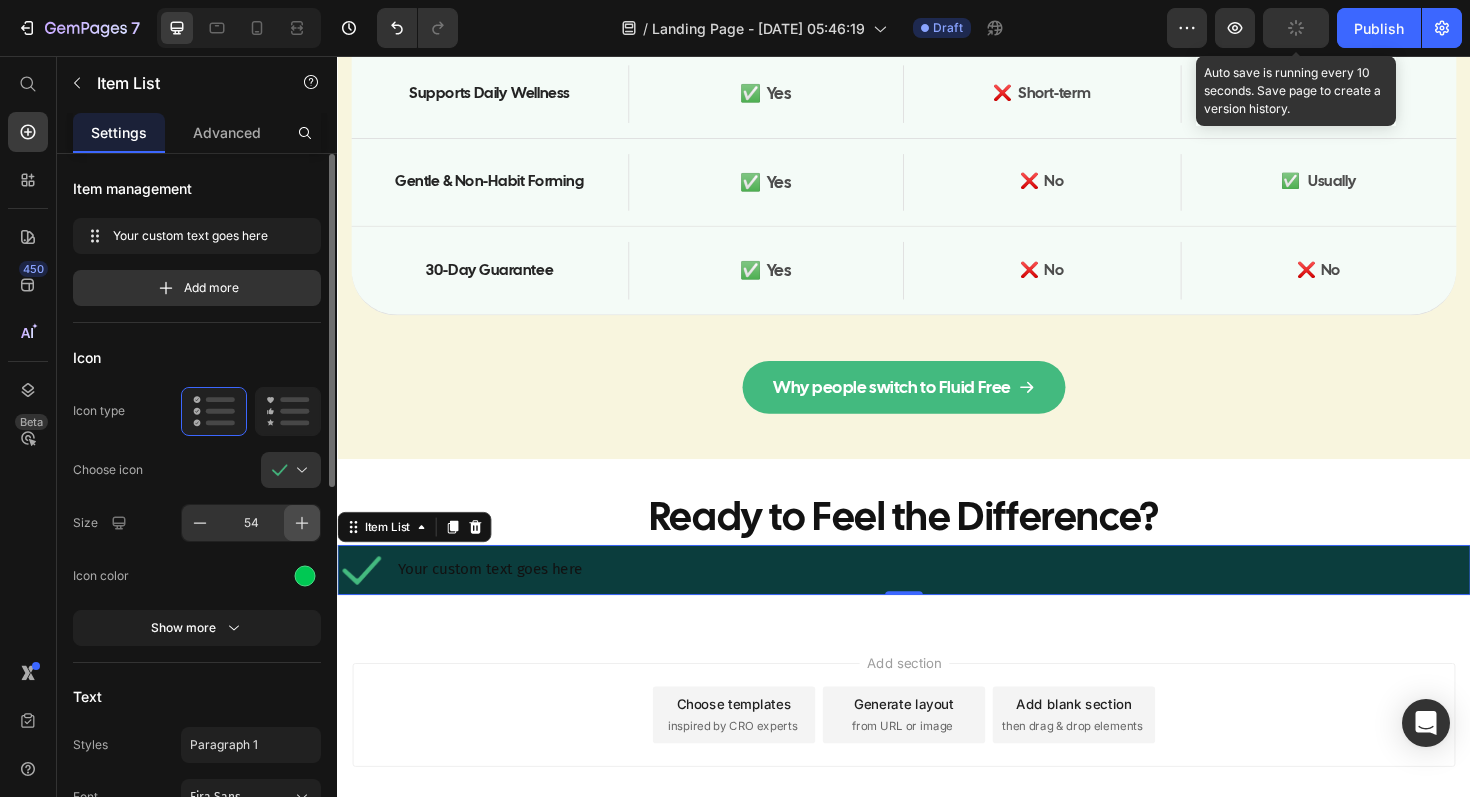 click 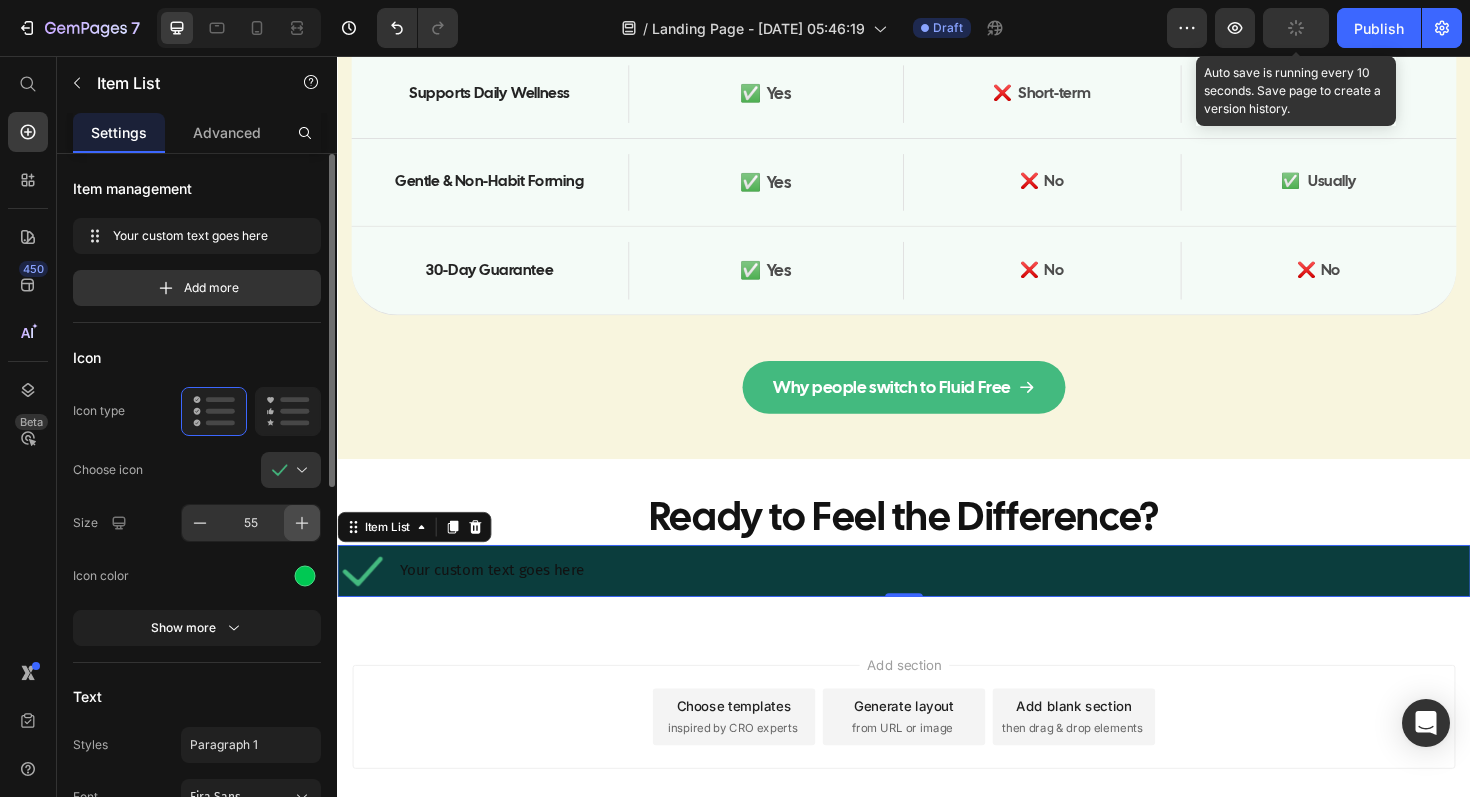 click 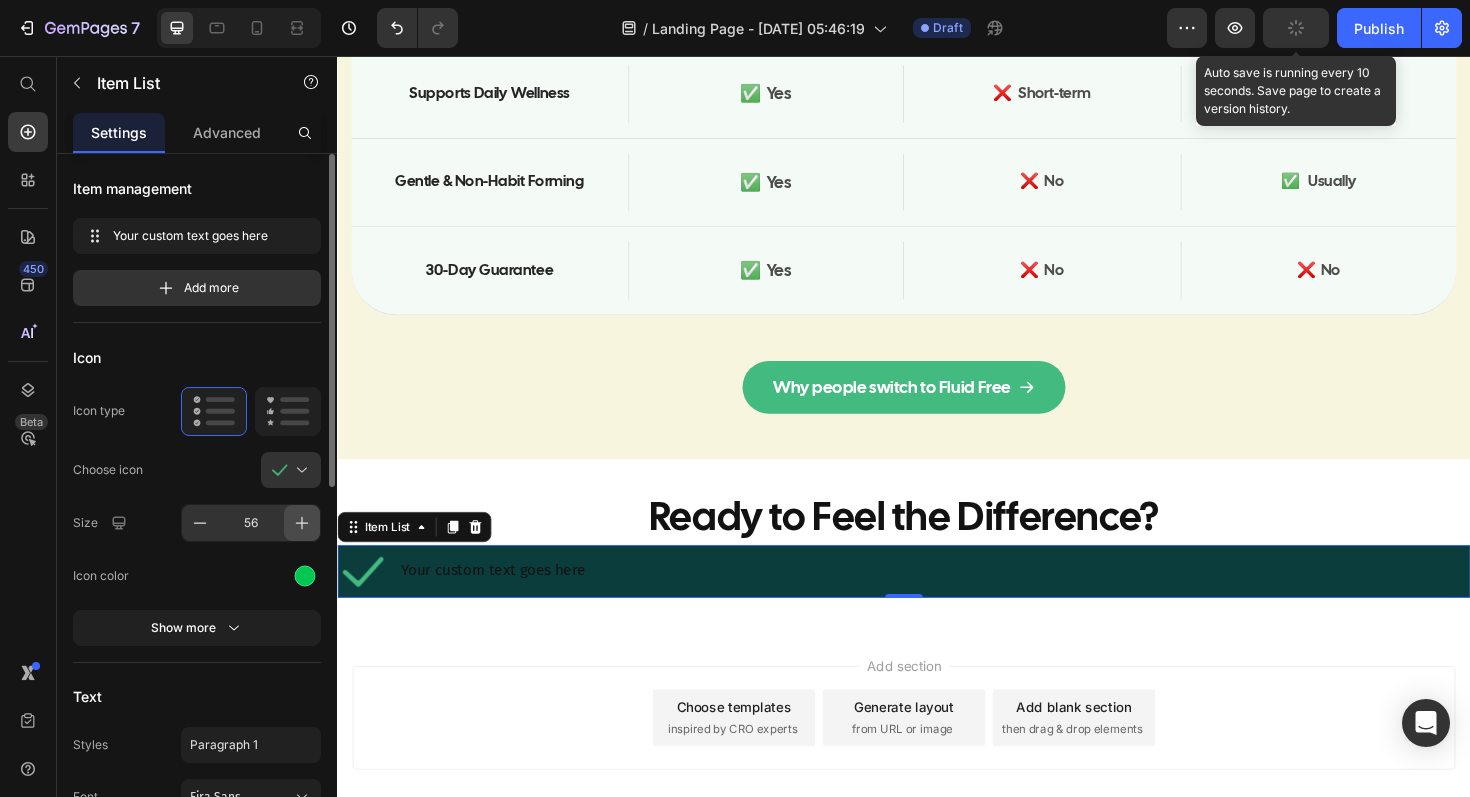 click 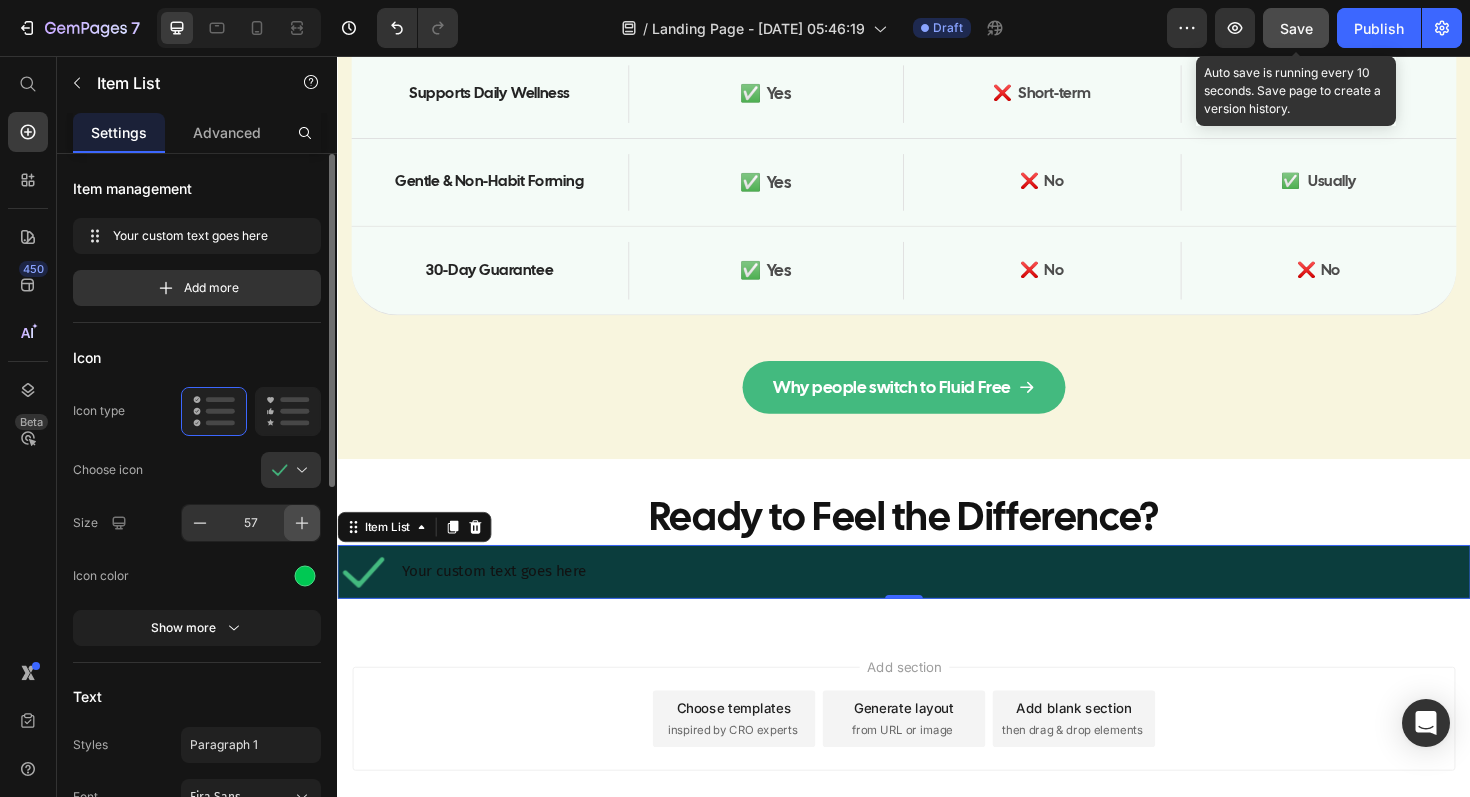 click 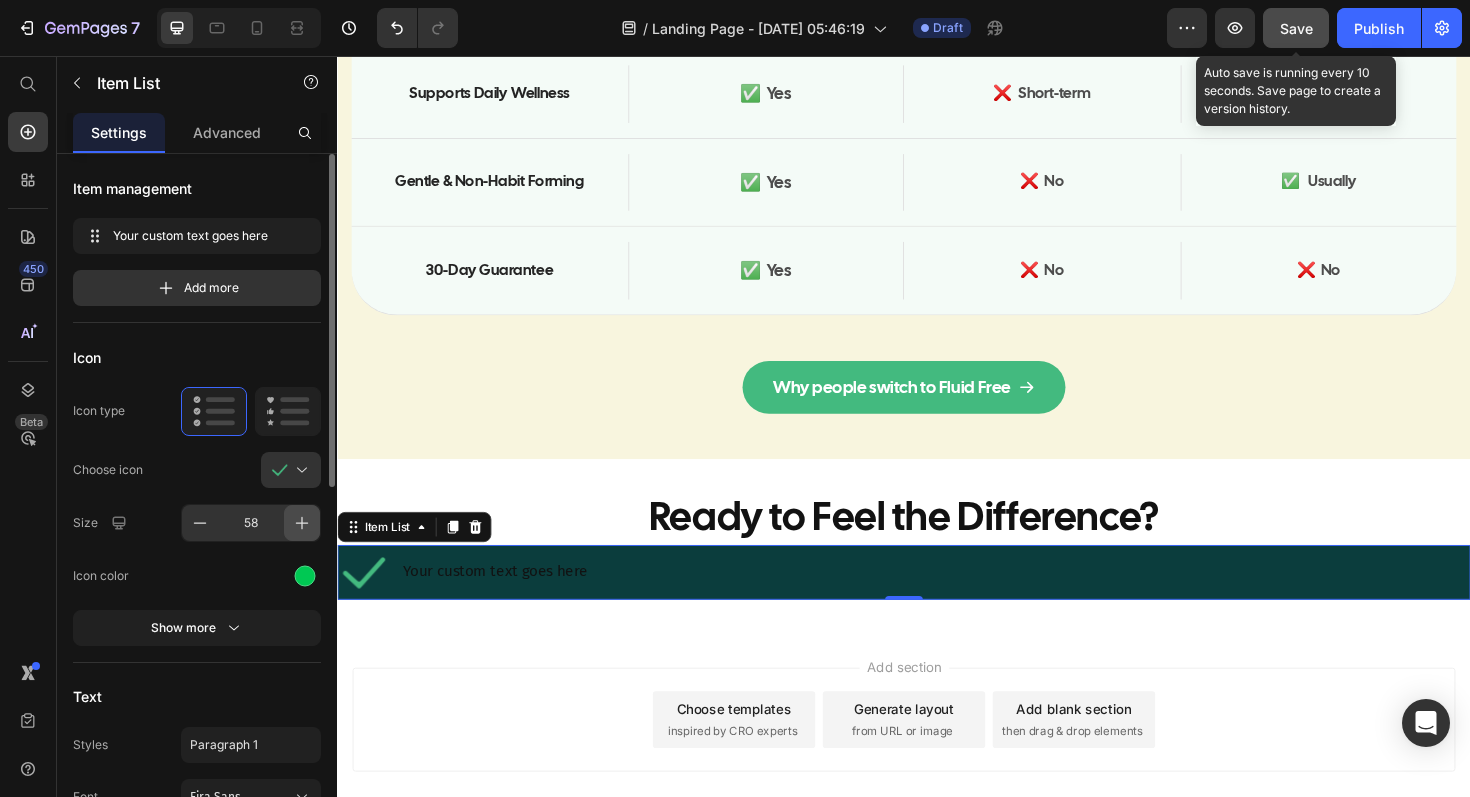 click 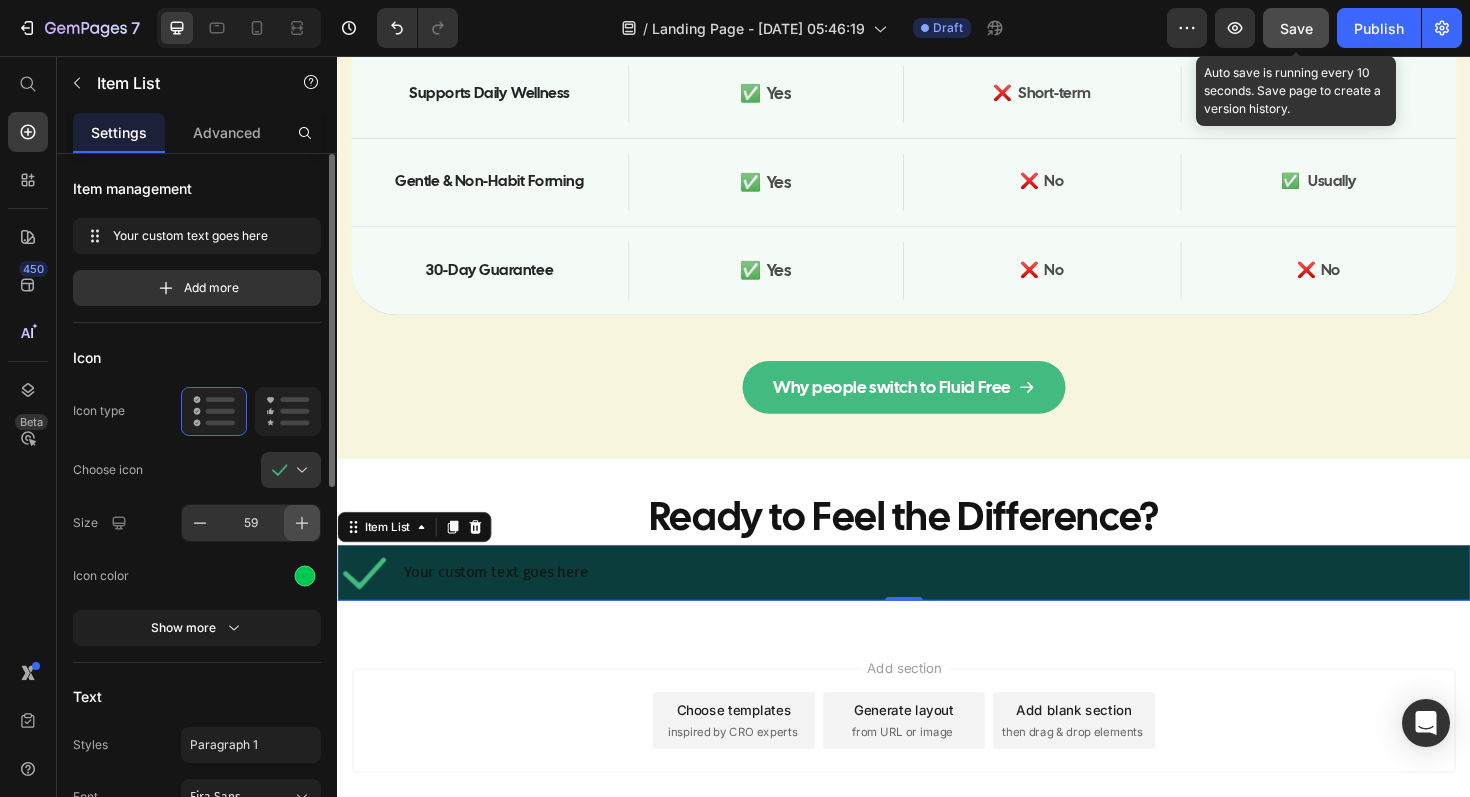 click 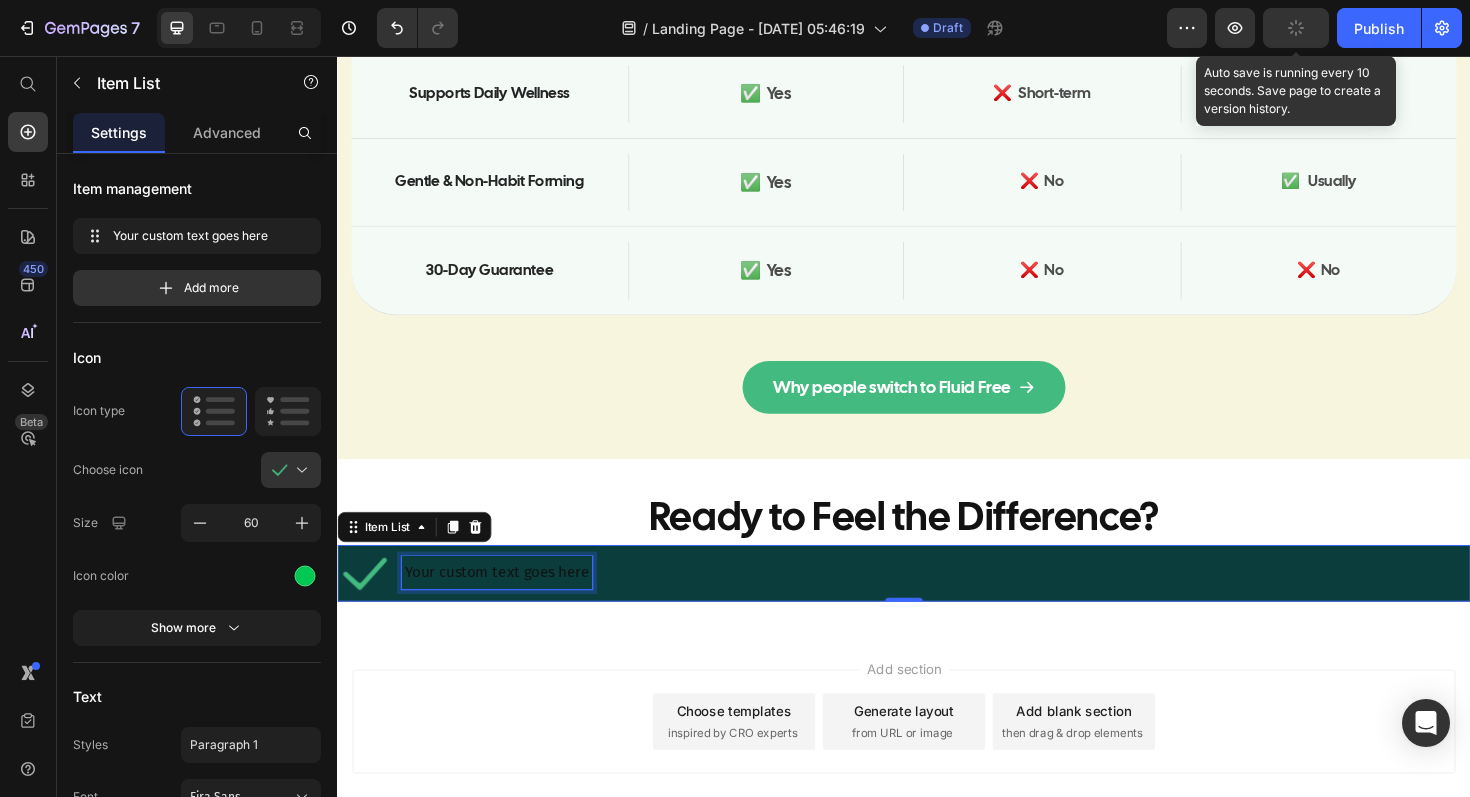 click on "Your custom text goes here" at bounding box center (506, 603) 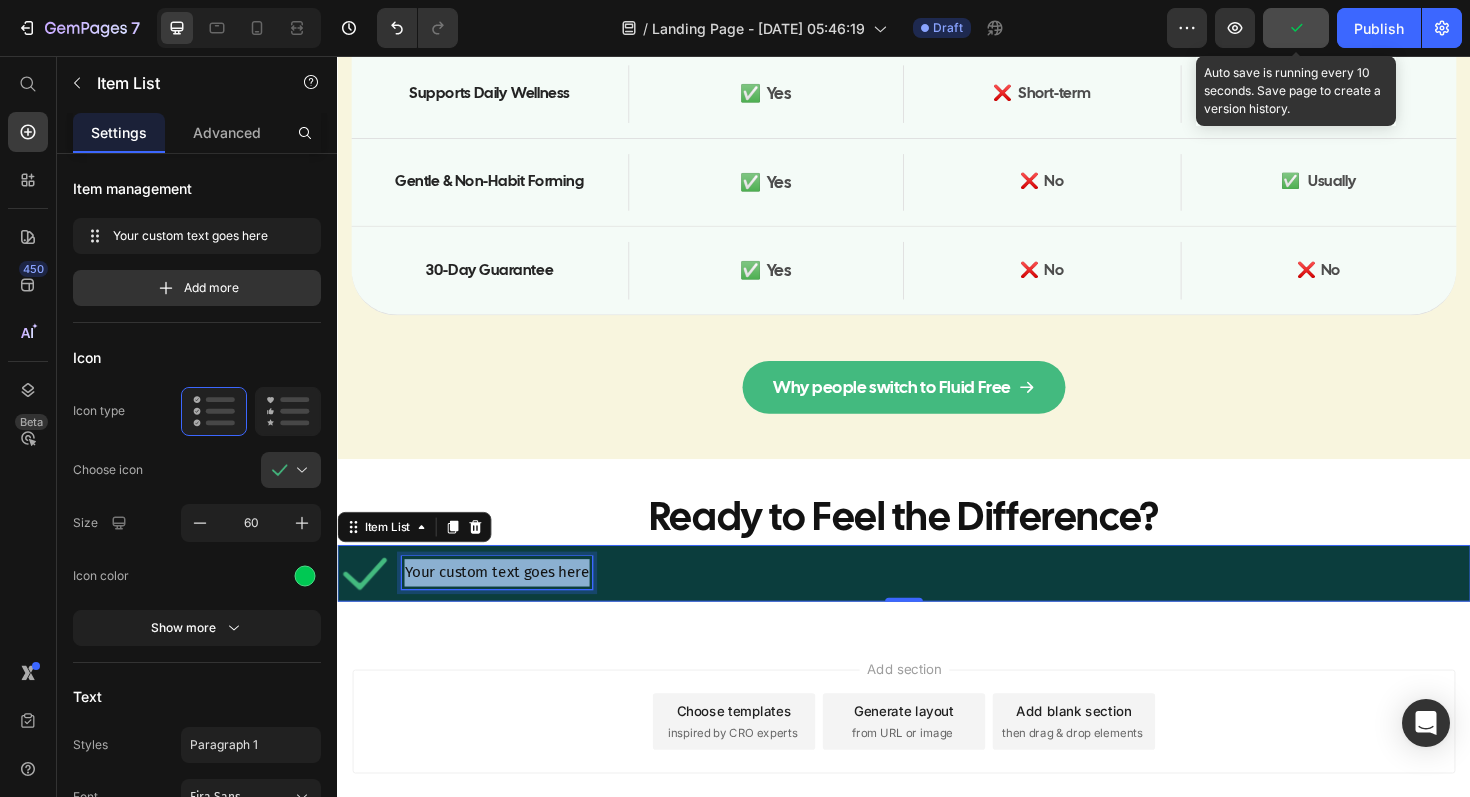 click on "Your custom text goes here" at bounding box center [506, 603] 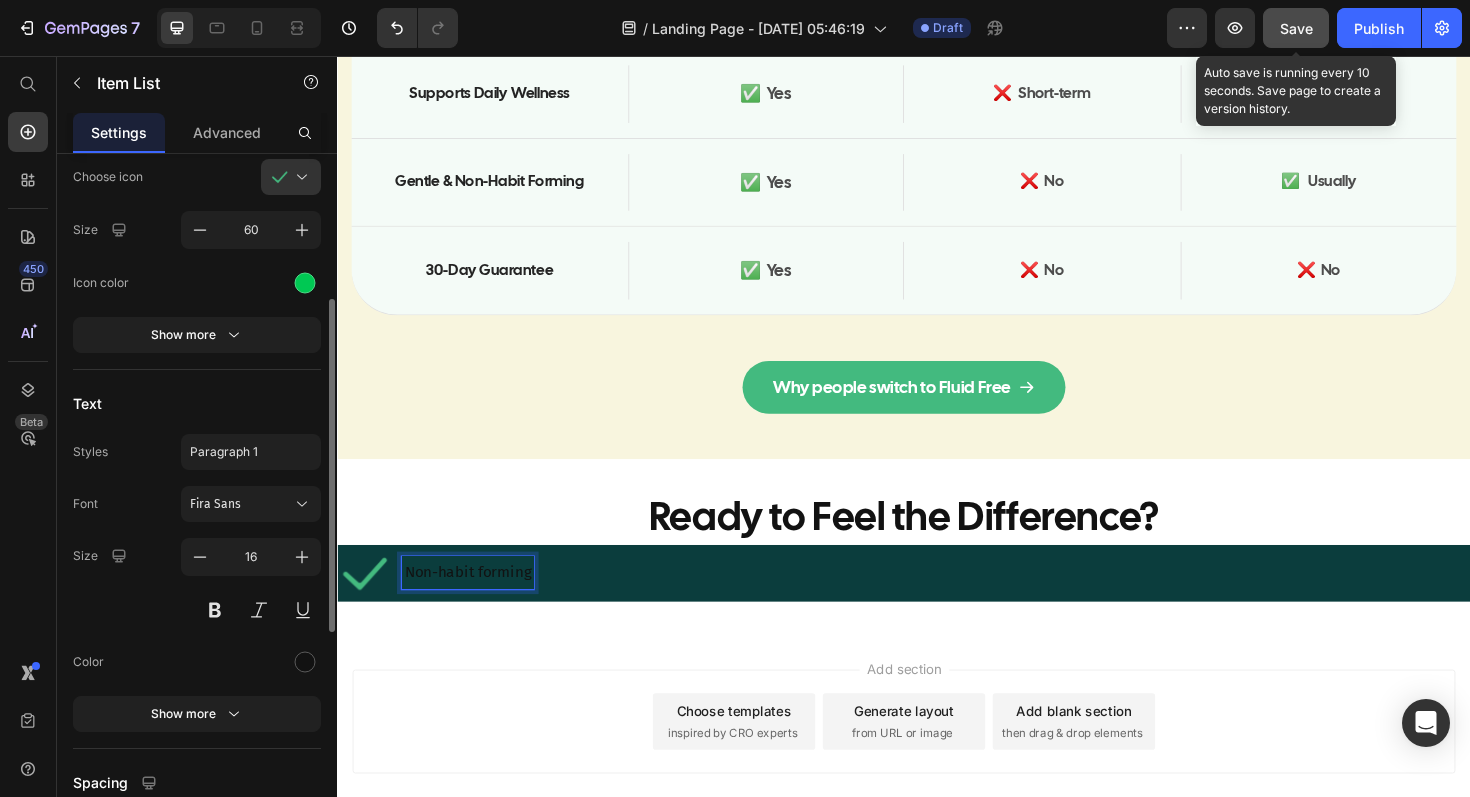 scroll, scrollTop: 300, scrollLeft: 0, axis: vertical 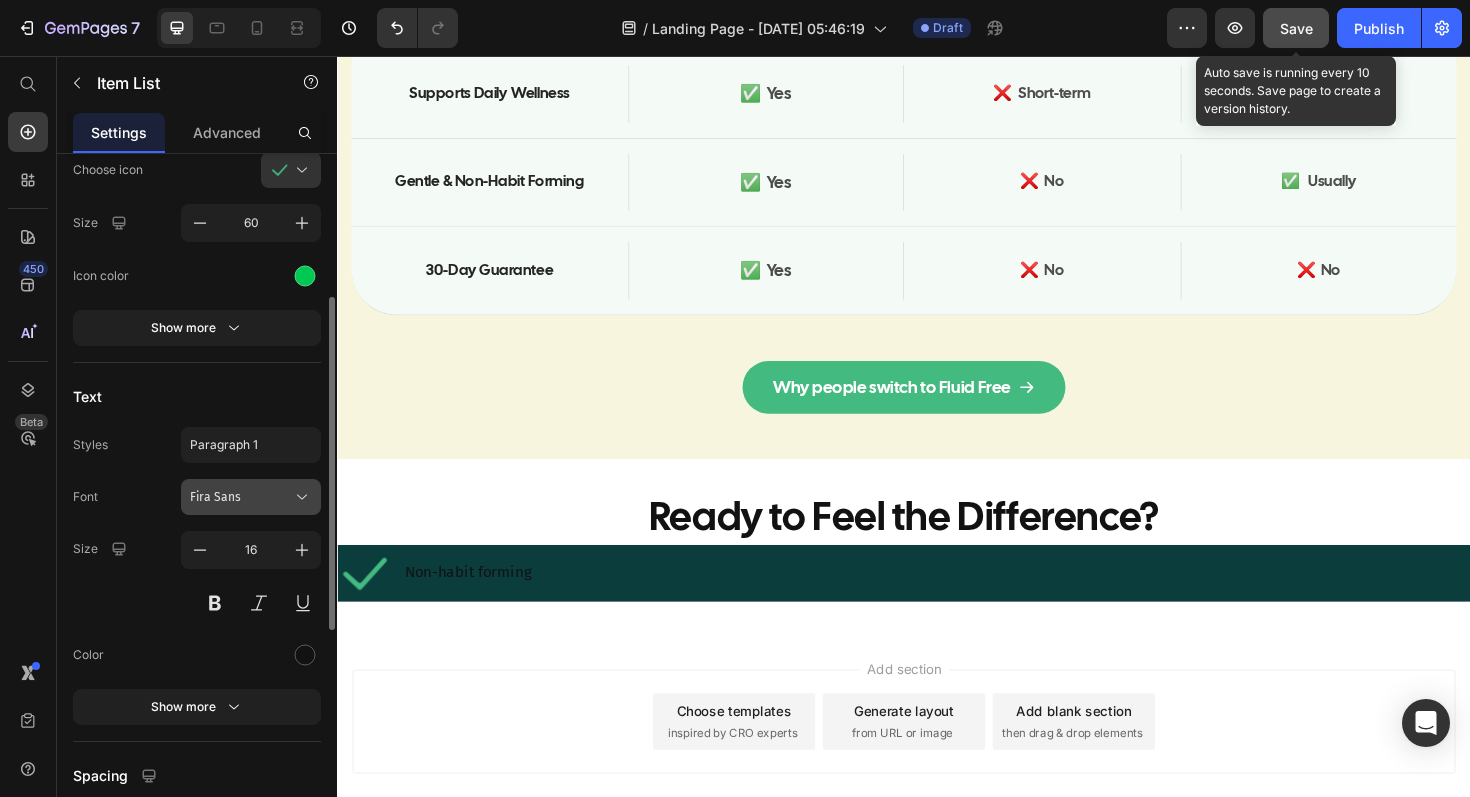 click on "Fira Sans" at bounding box center (241, 497) 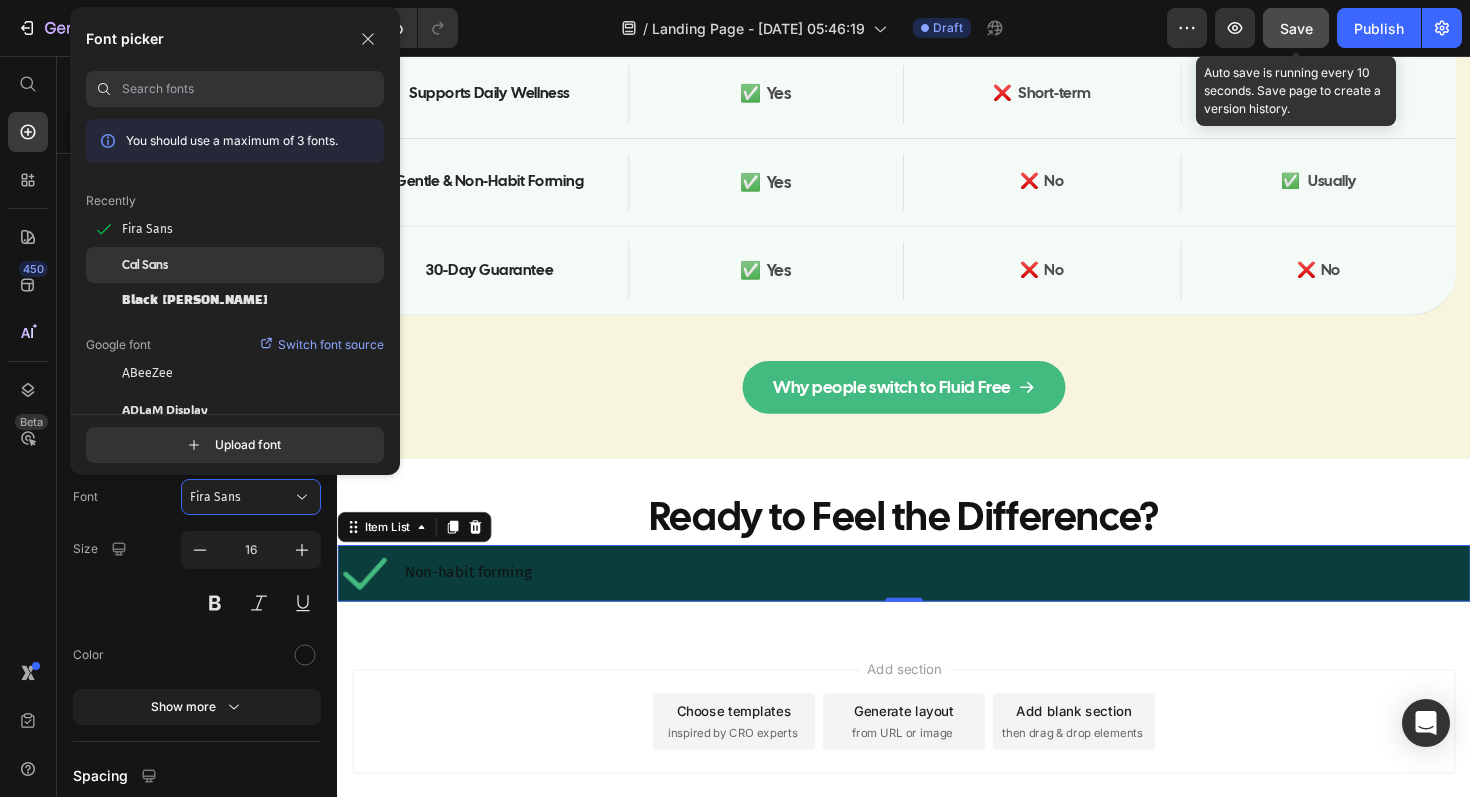 click on "Cal Sans" 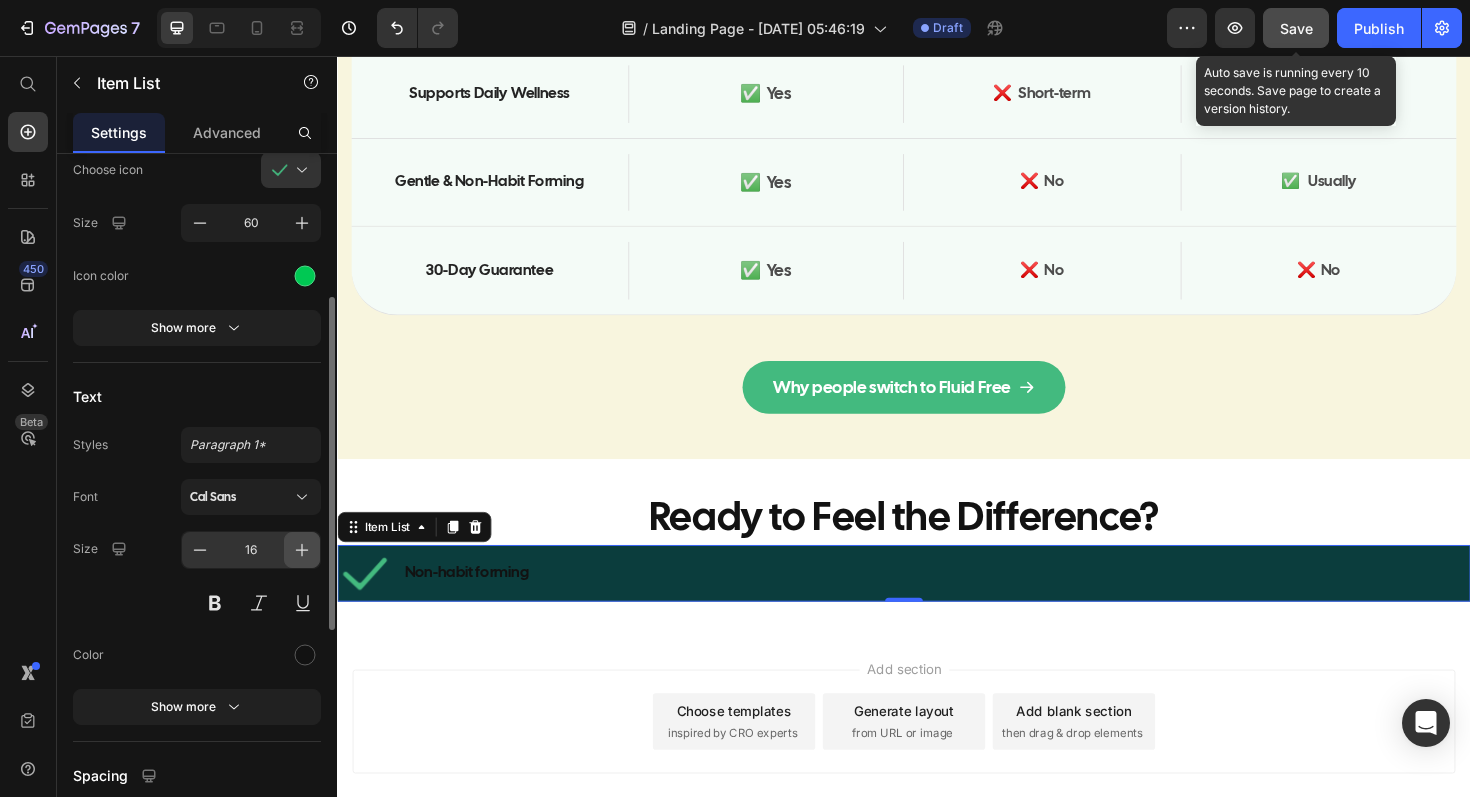 click 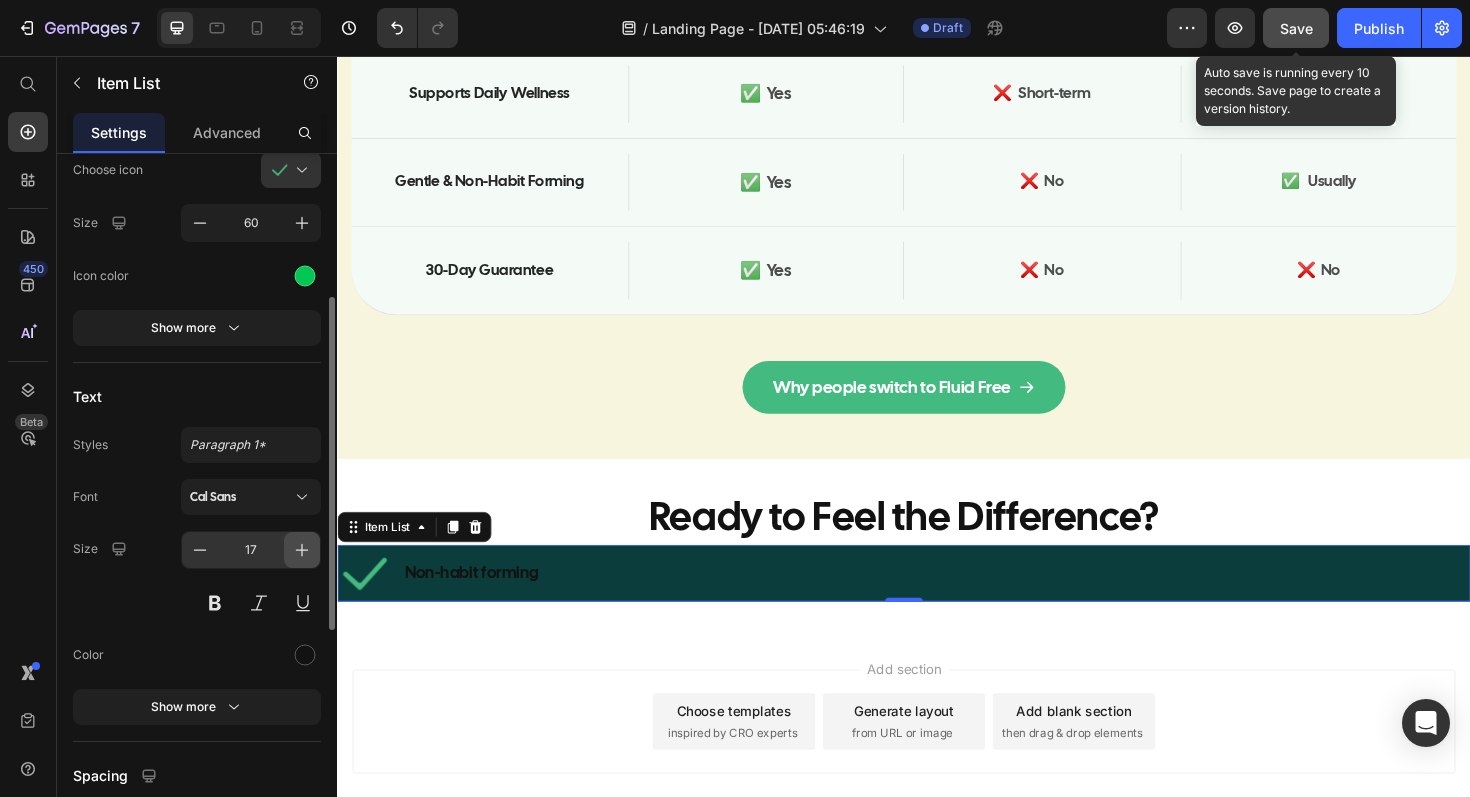 click 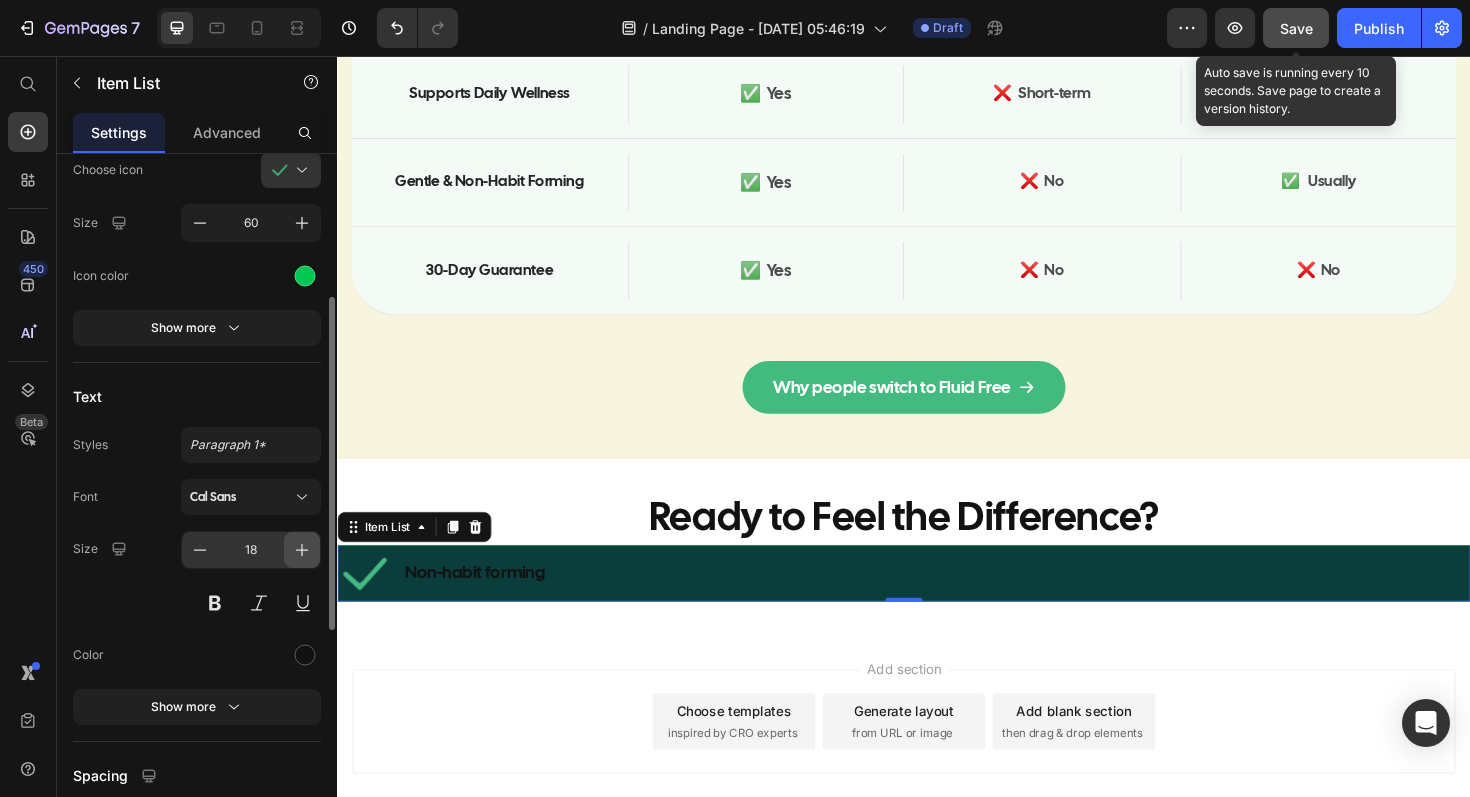 click 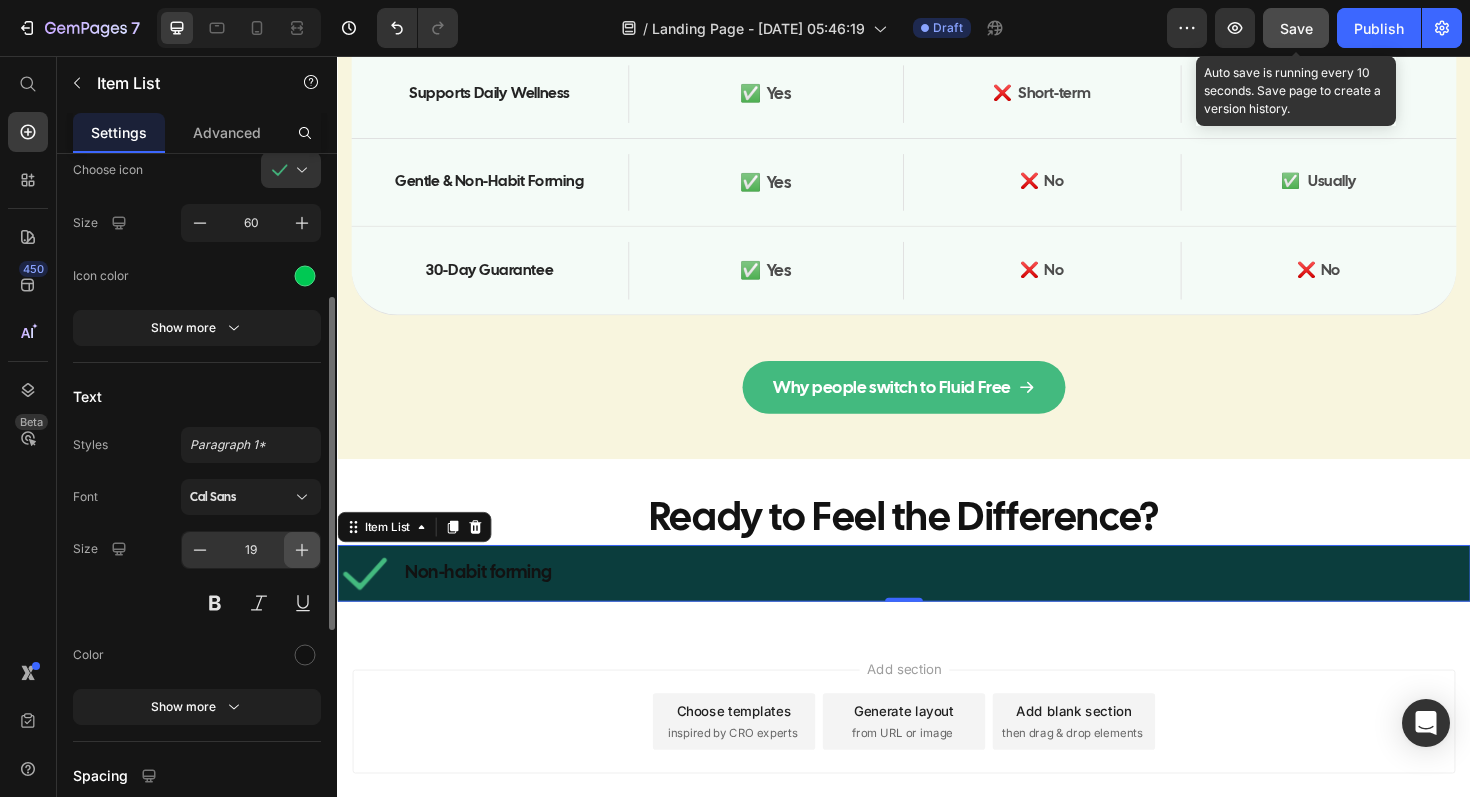 click 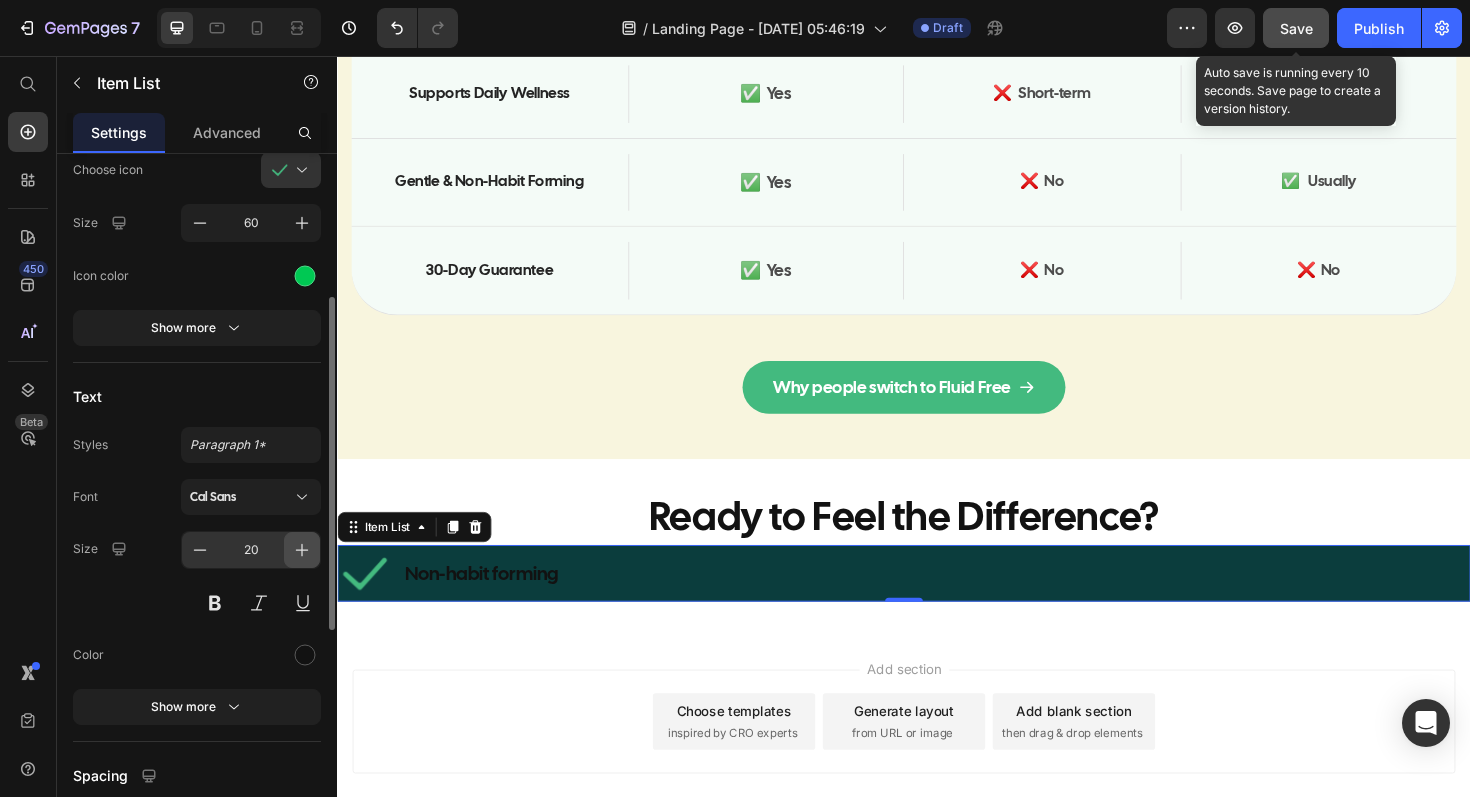 click 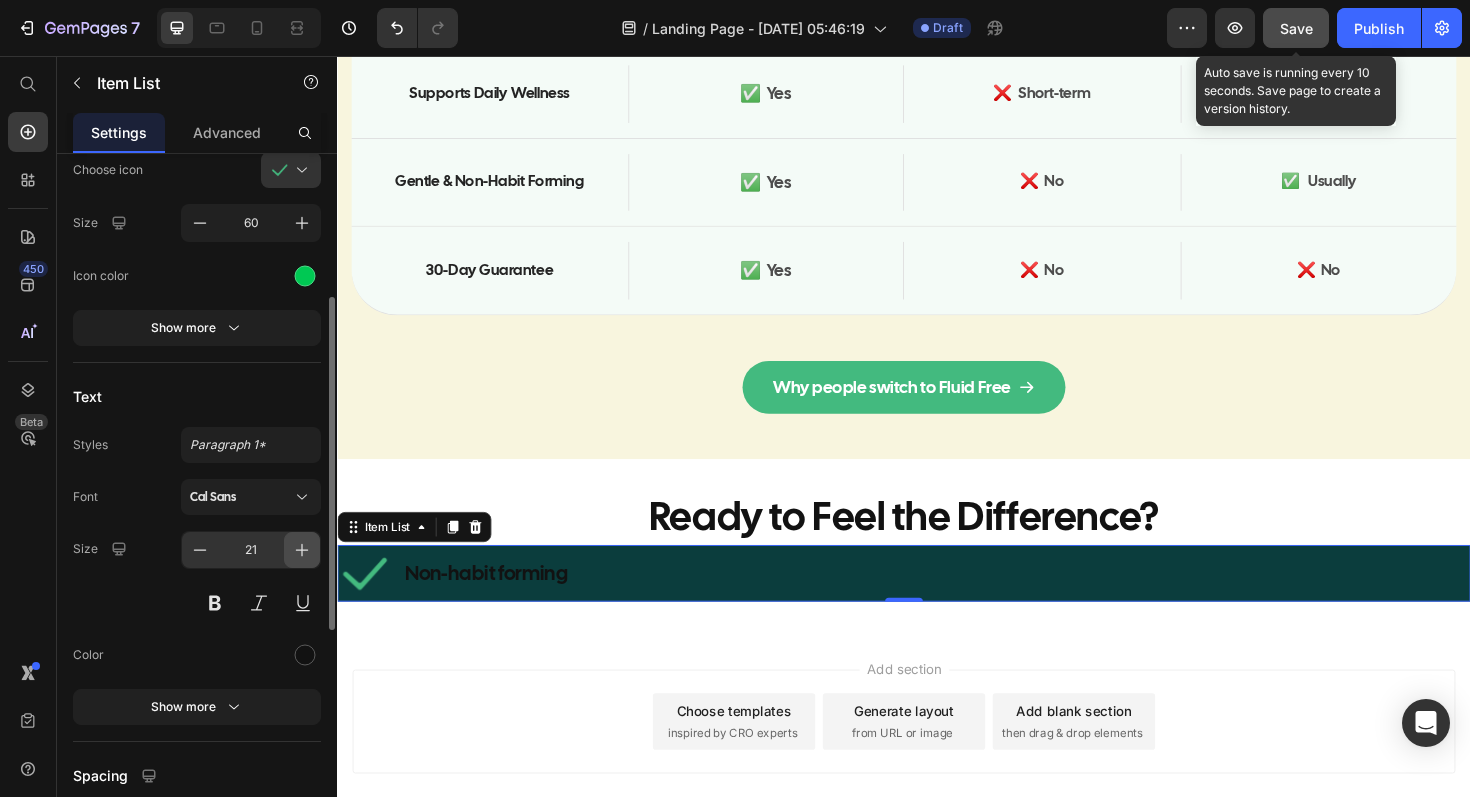 click 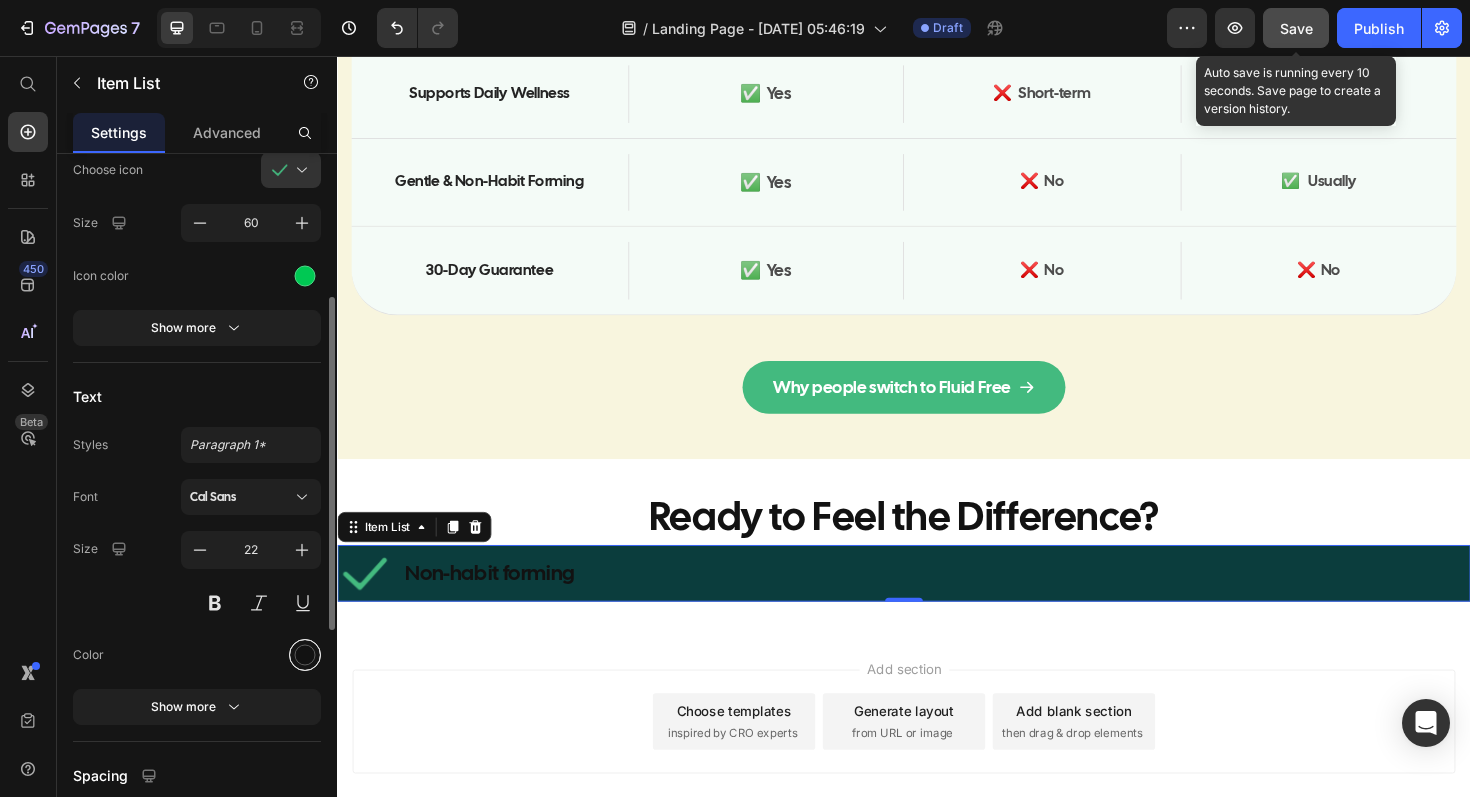 click at bounding box center [305, 654] 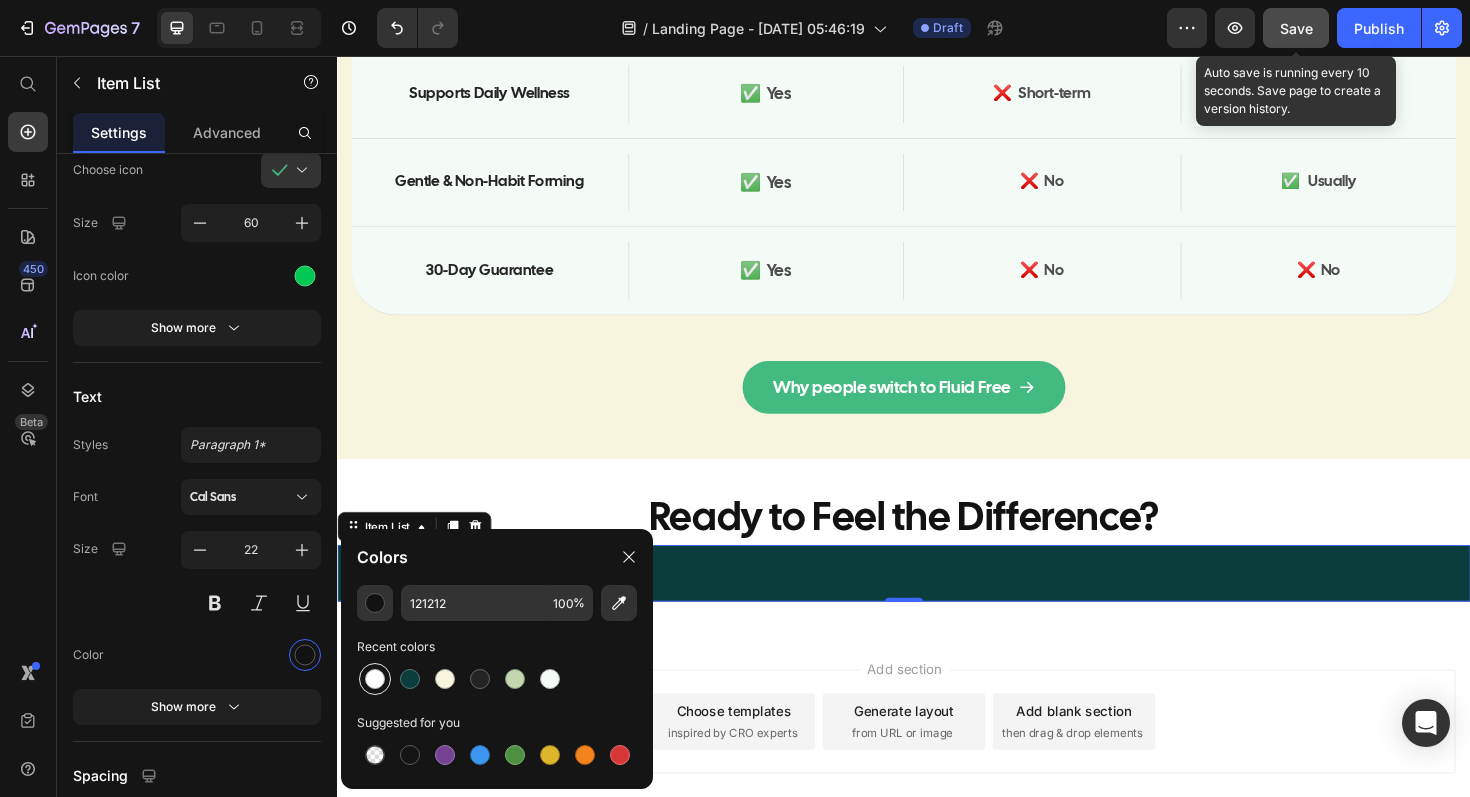 click at bounding box center (375, 679) 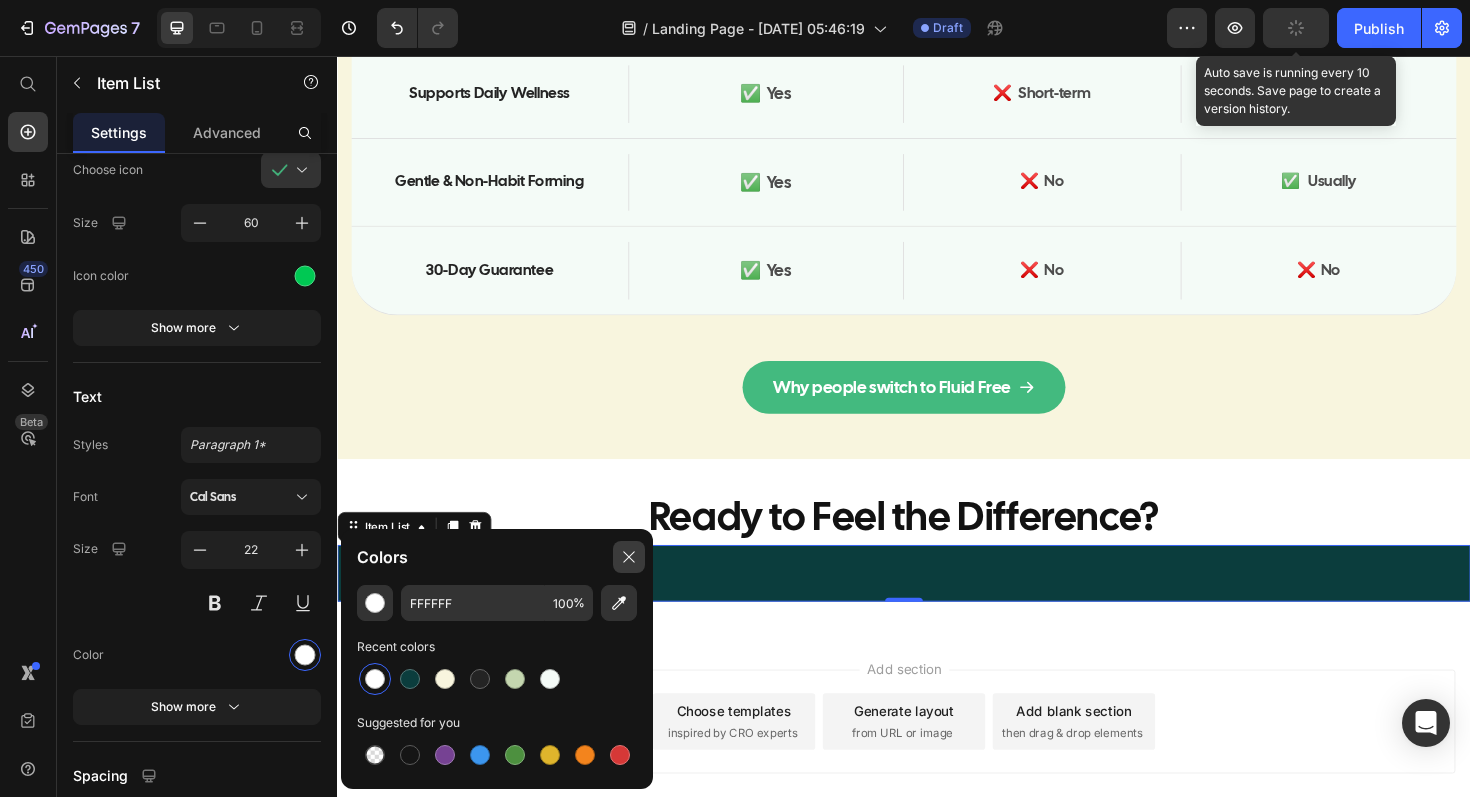 click 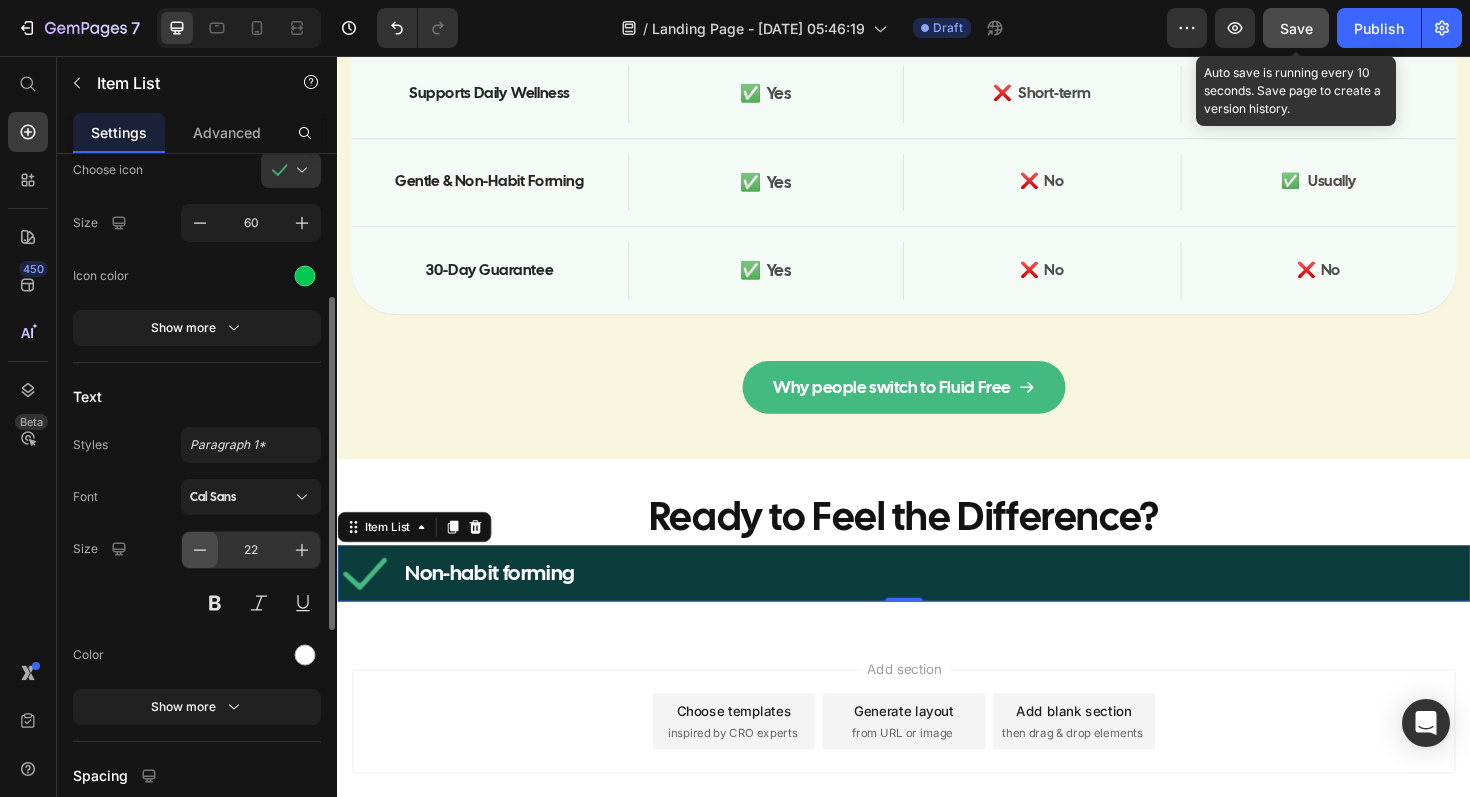 click 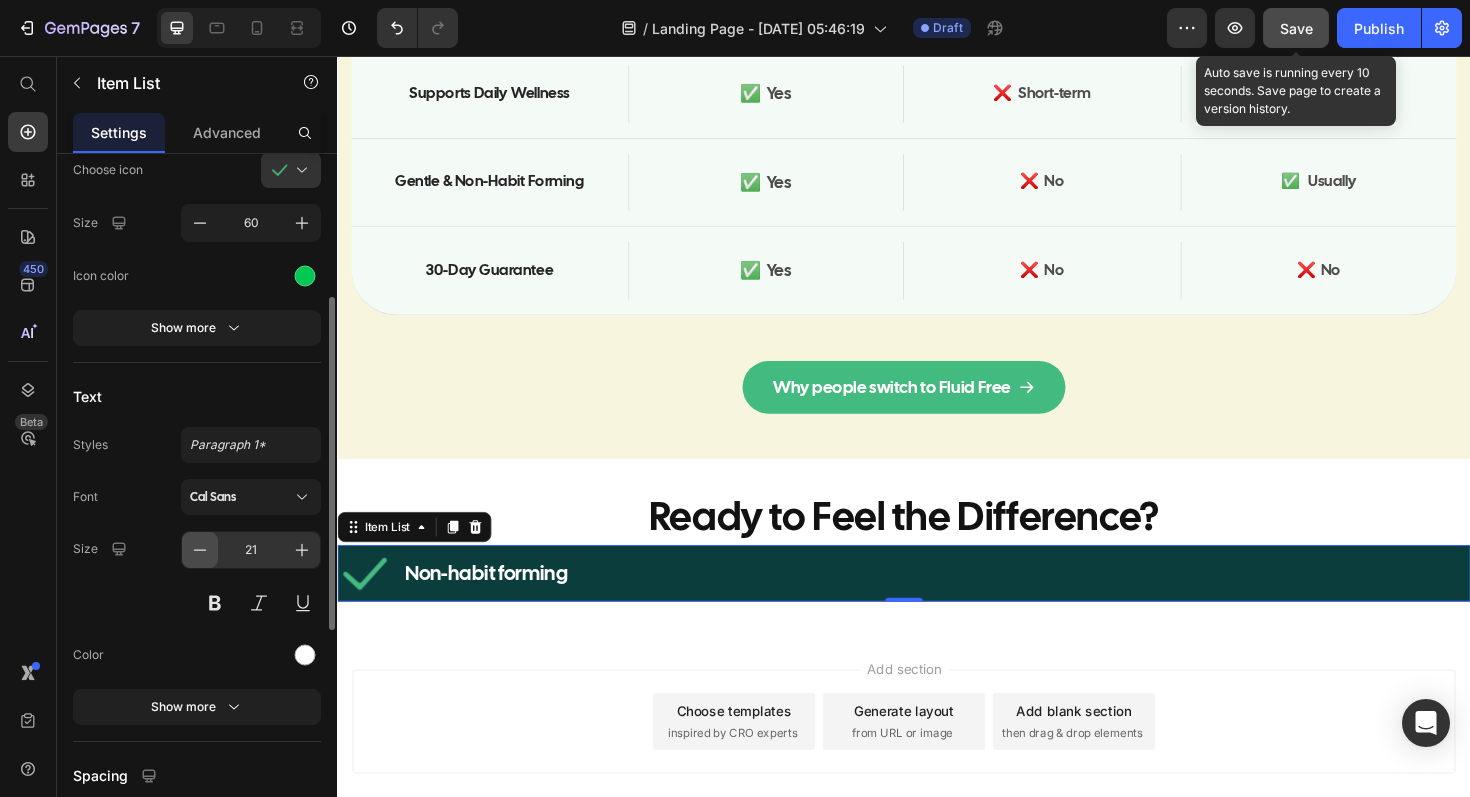 click 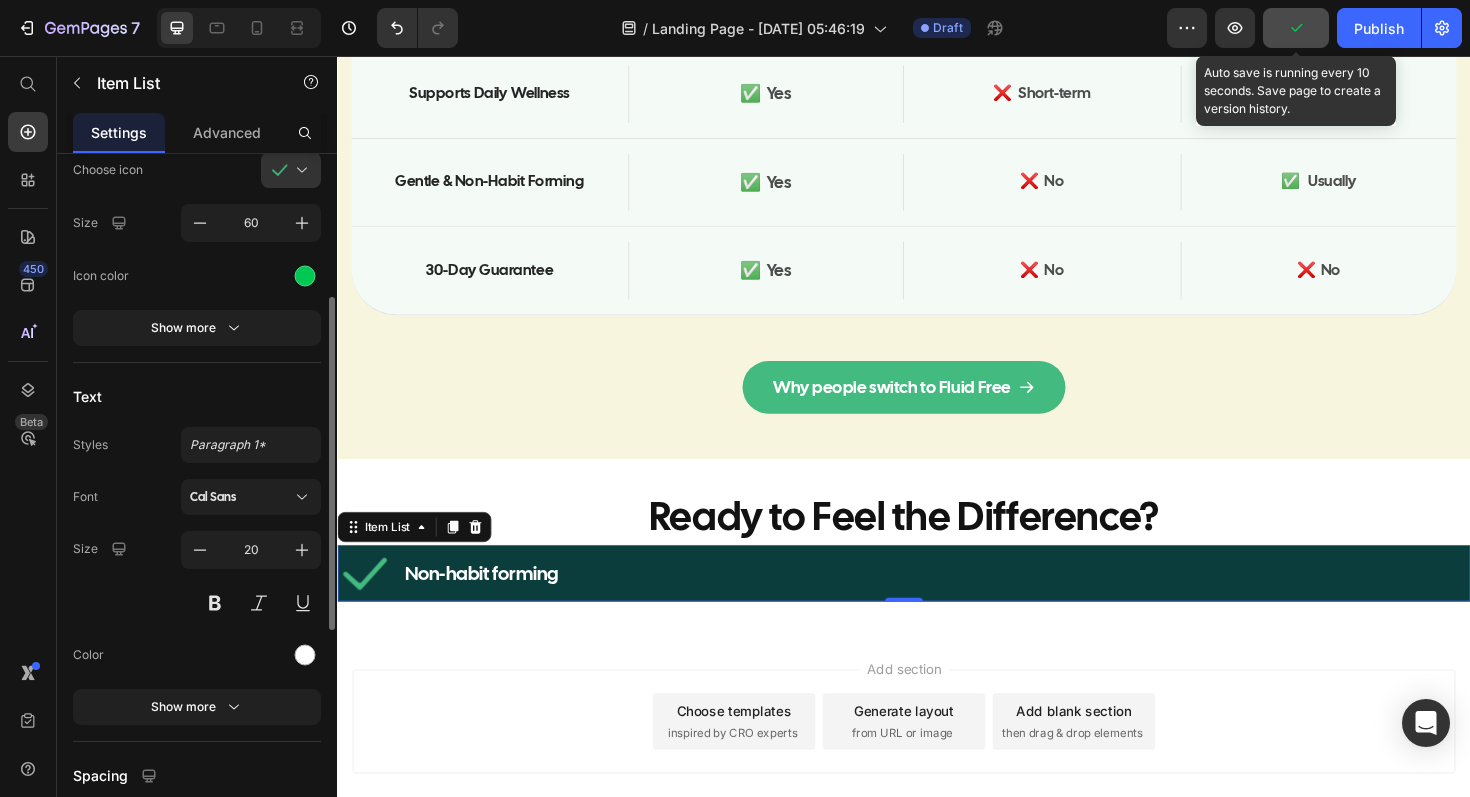 scroll, scrollTop: 0, scrollLeft: 0, axis: both 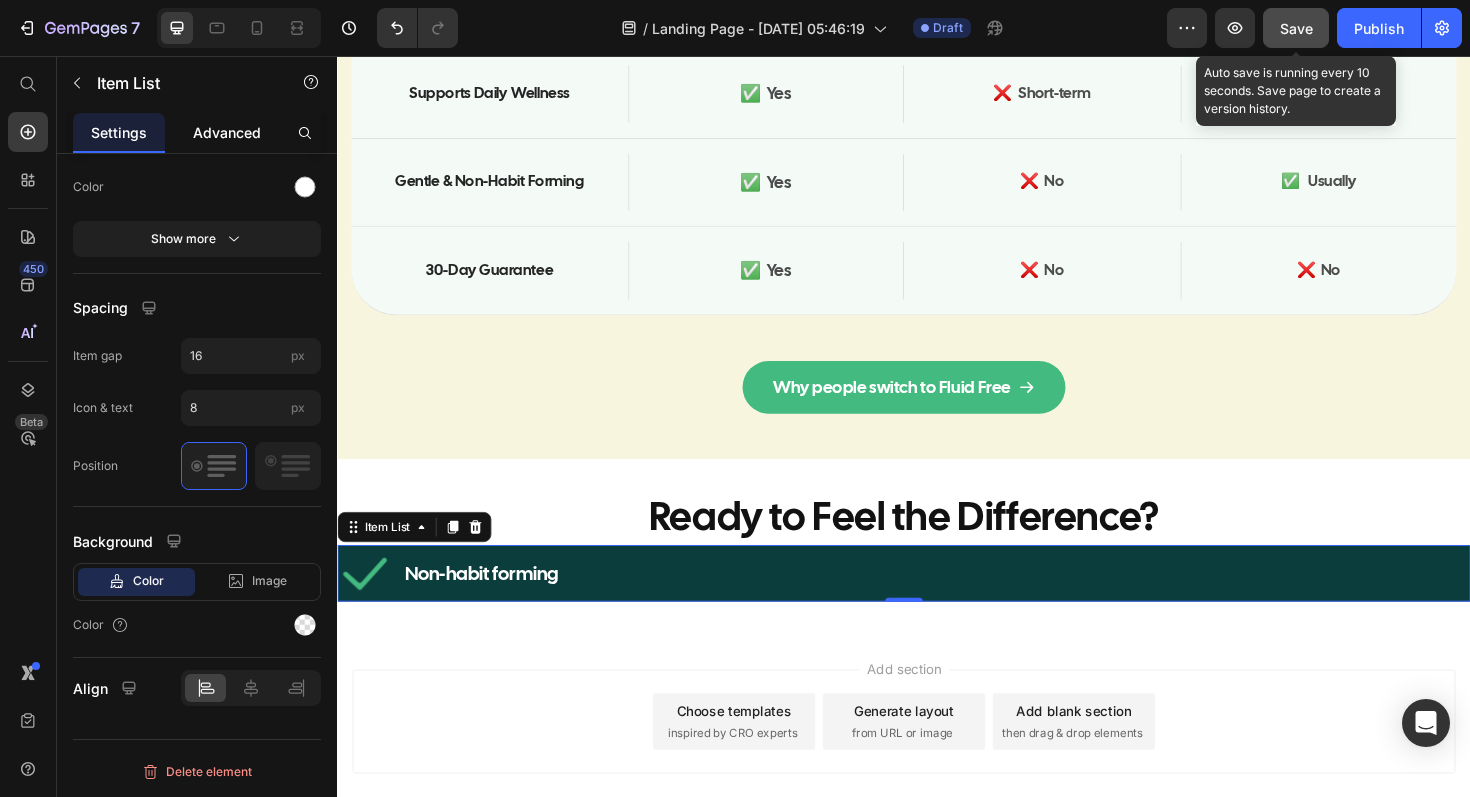 click on "Advanced" at bounding box center [227, 132] 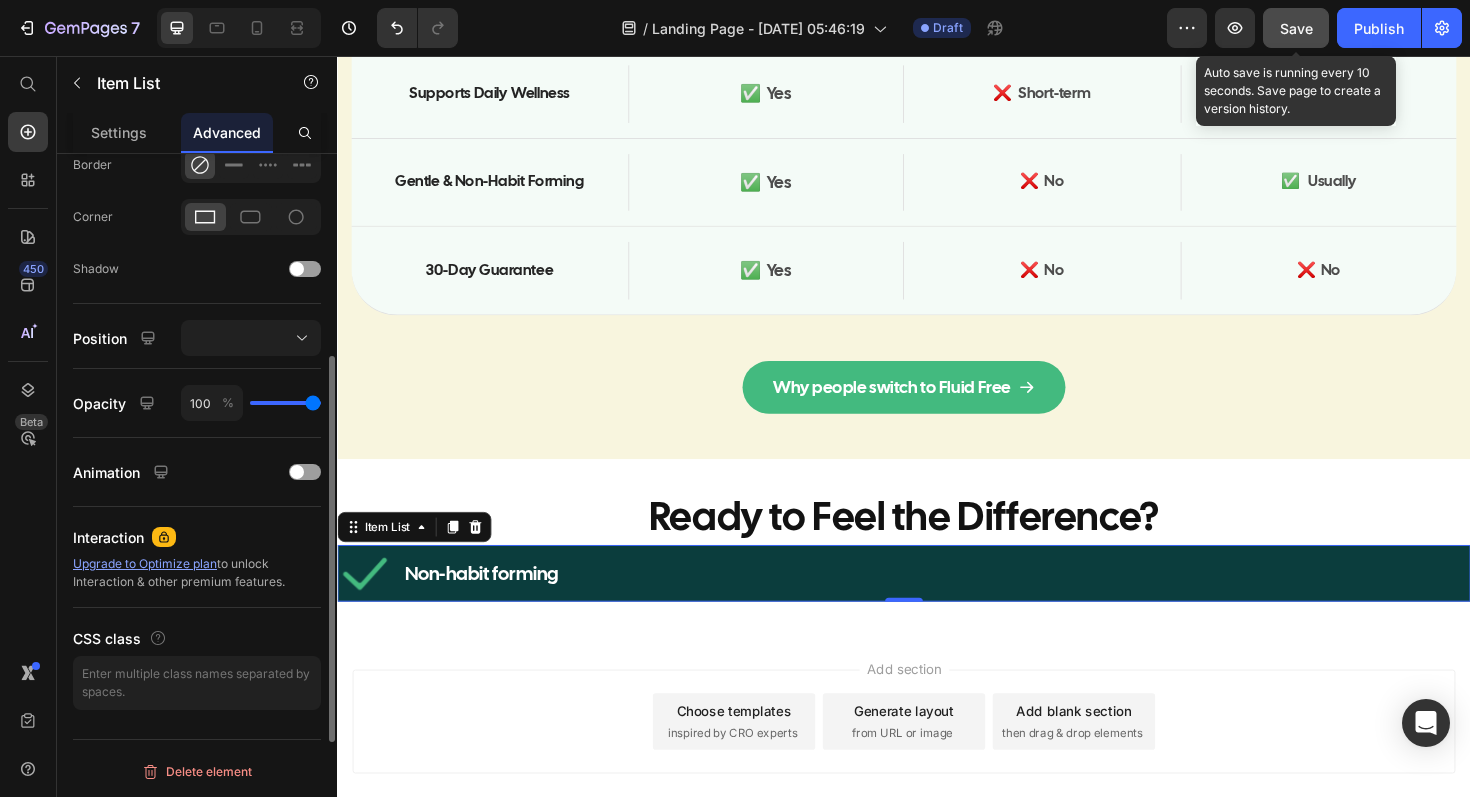 scroll, scrollTop: 354, scrollLeft: 0, axis: vertical 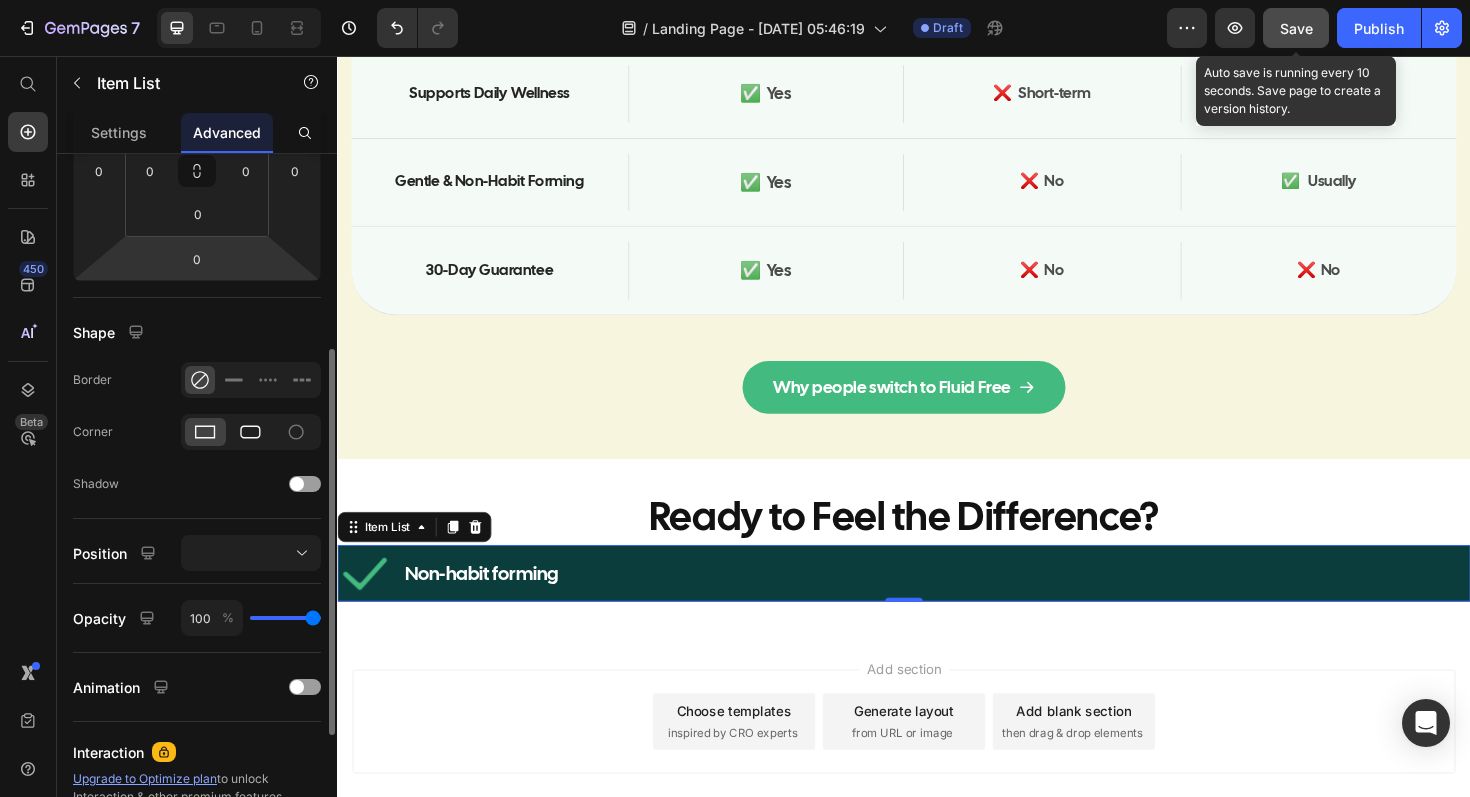 click 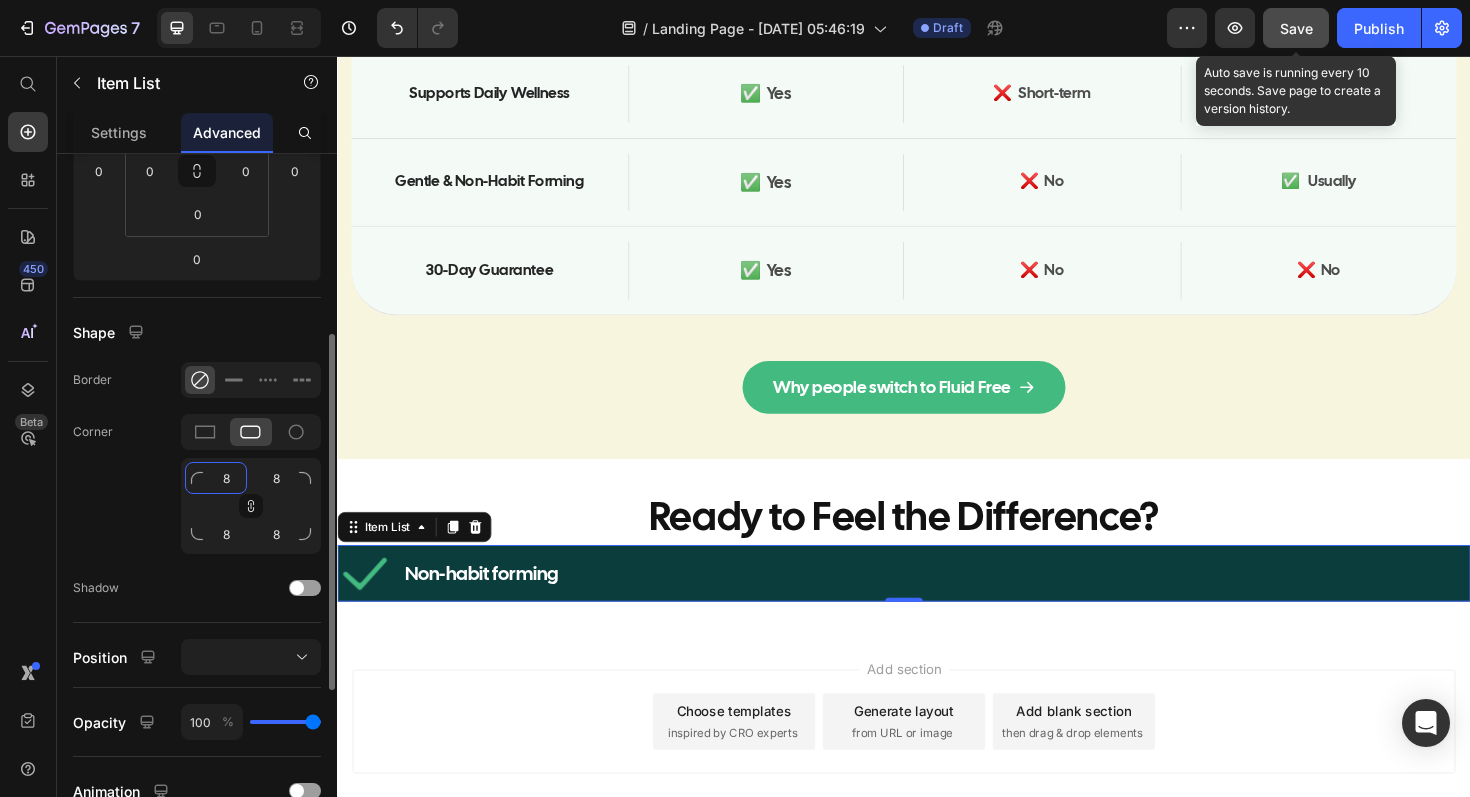 click on "8" 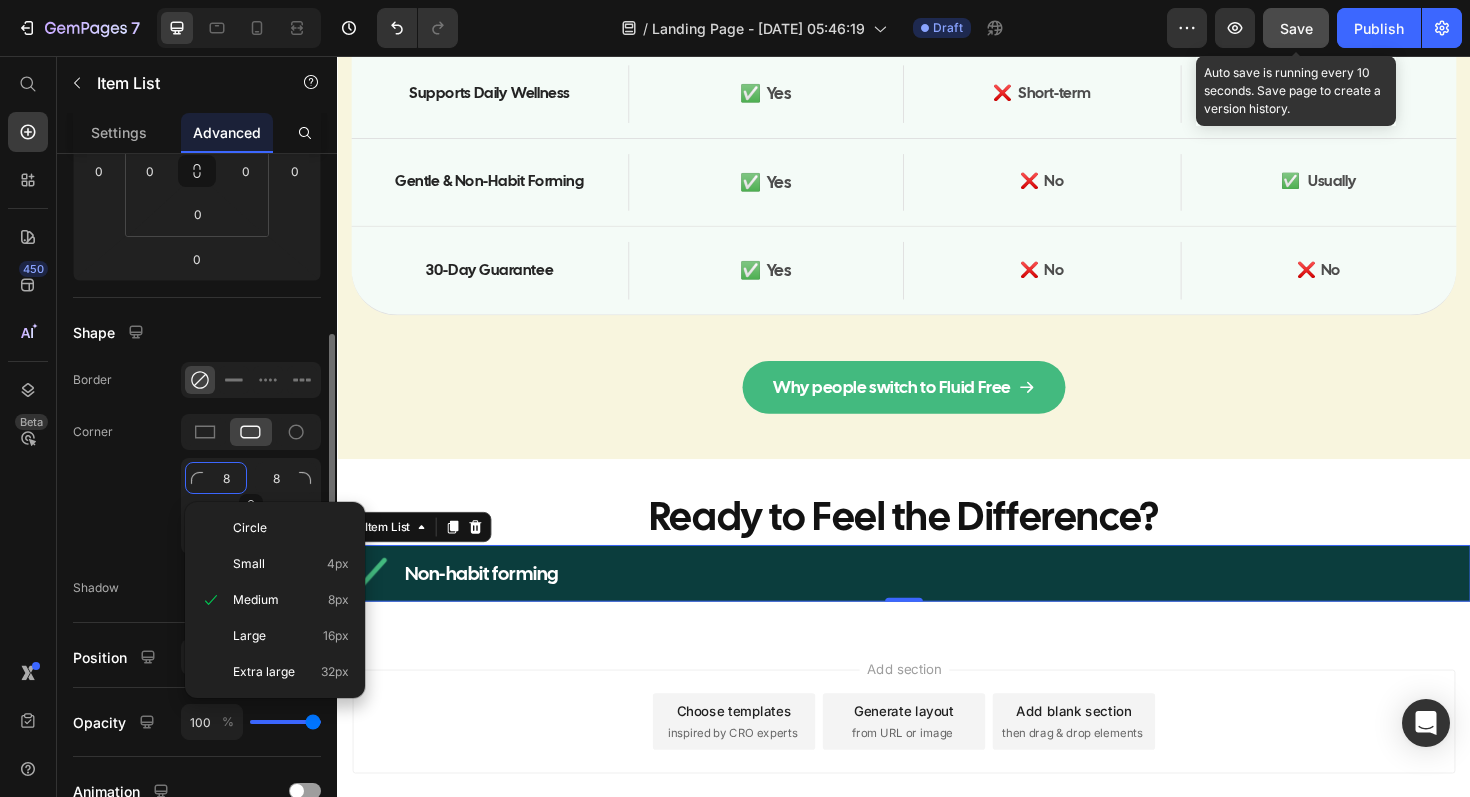 type on "4" 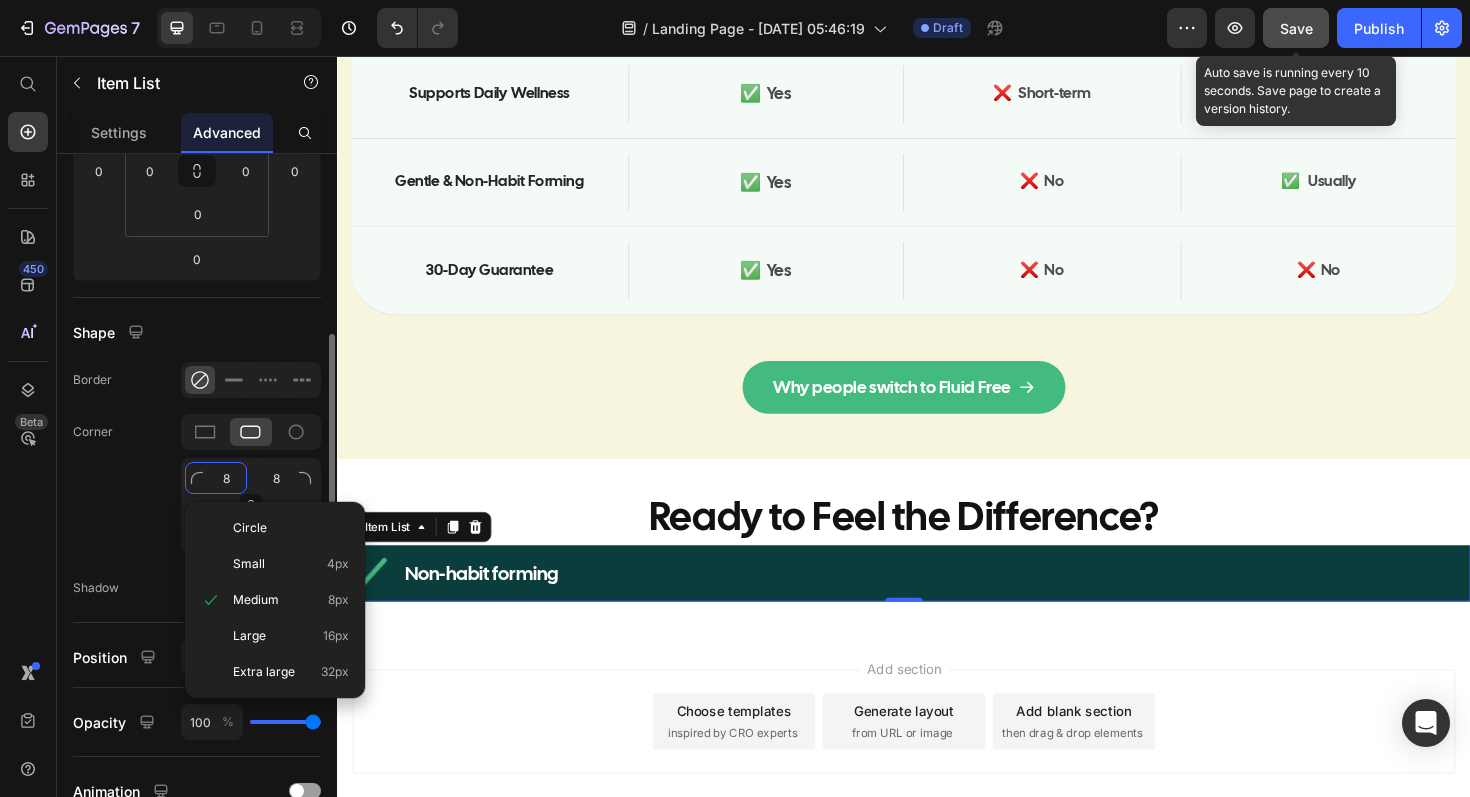 type on "4" 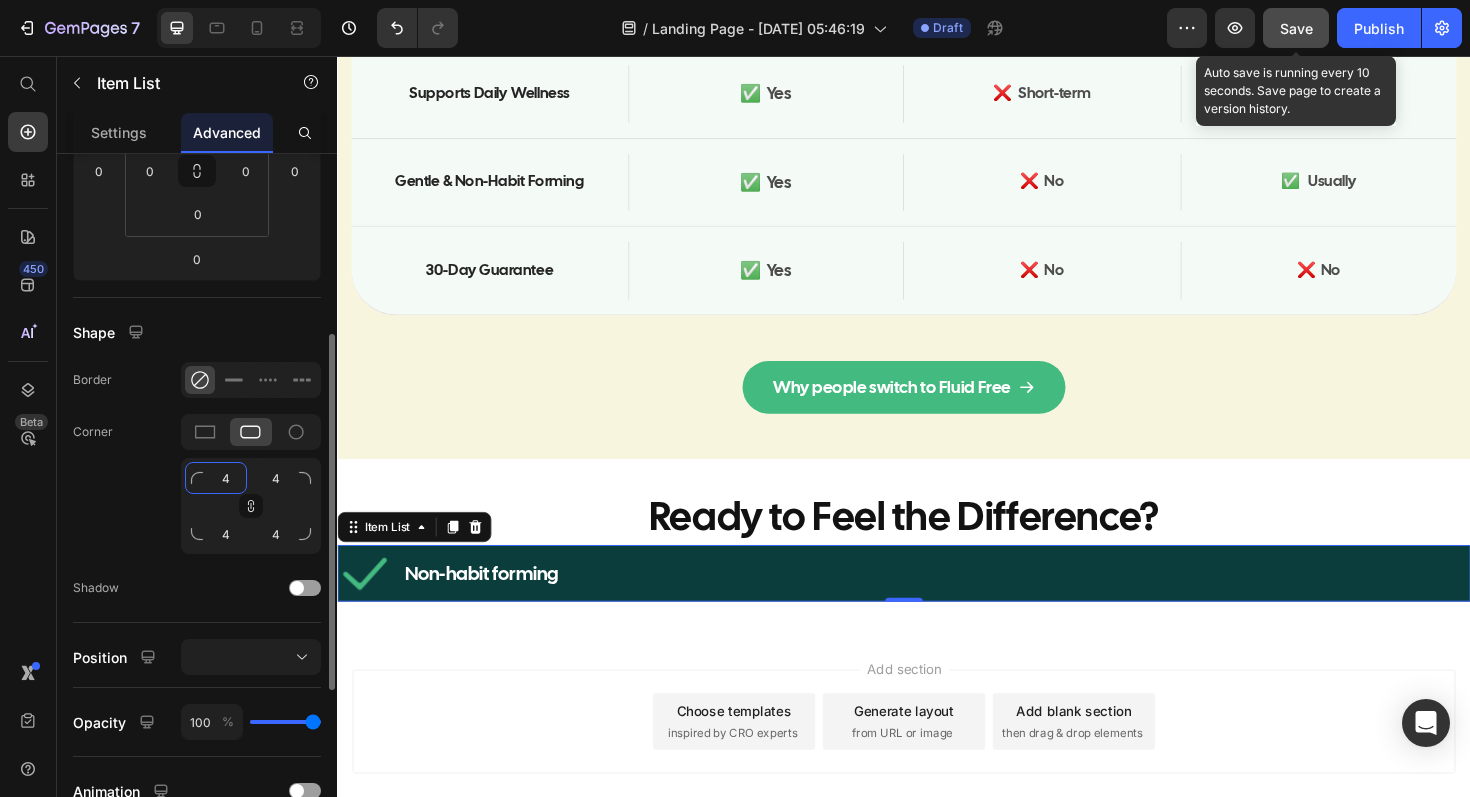 type on "40" 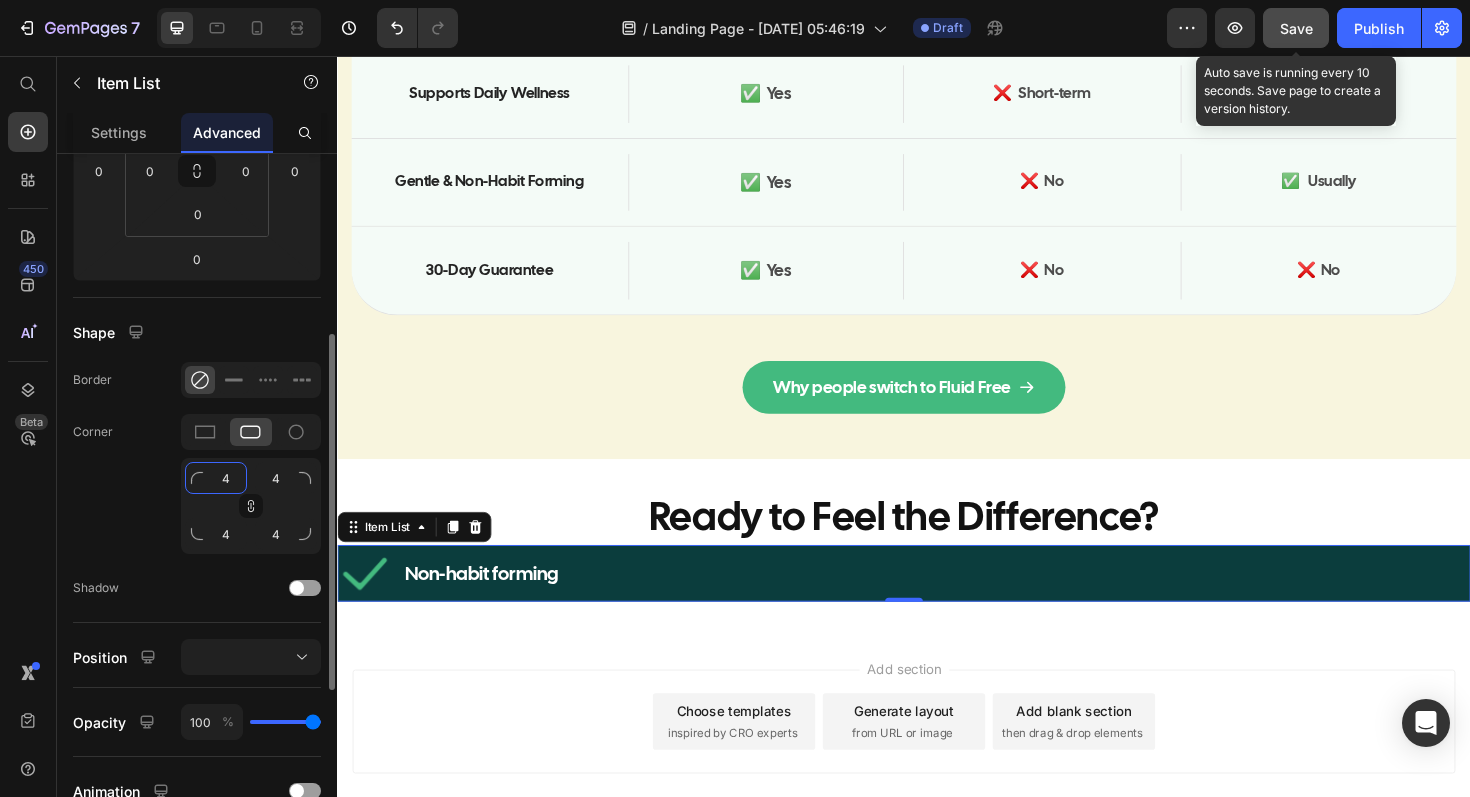 type on "40" 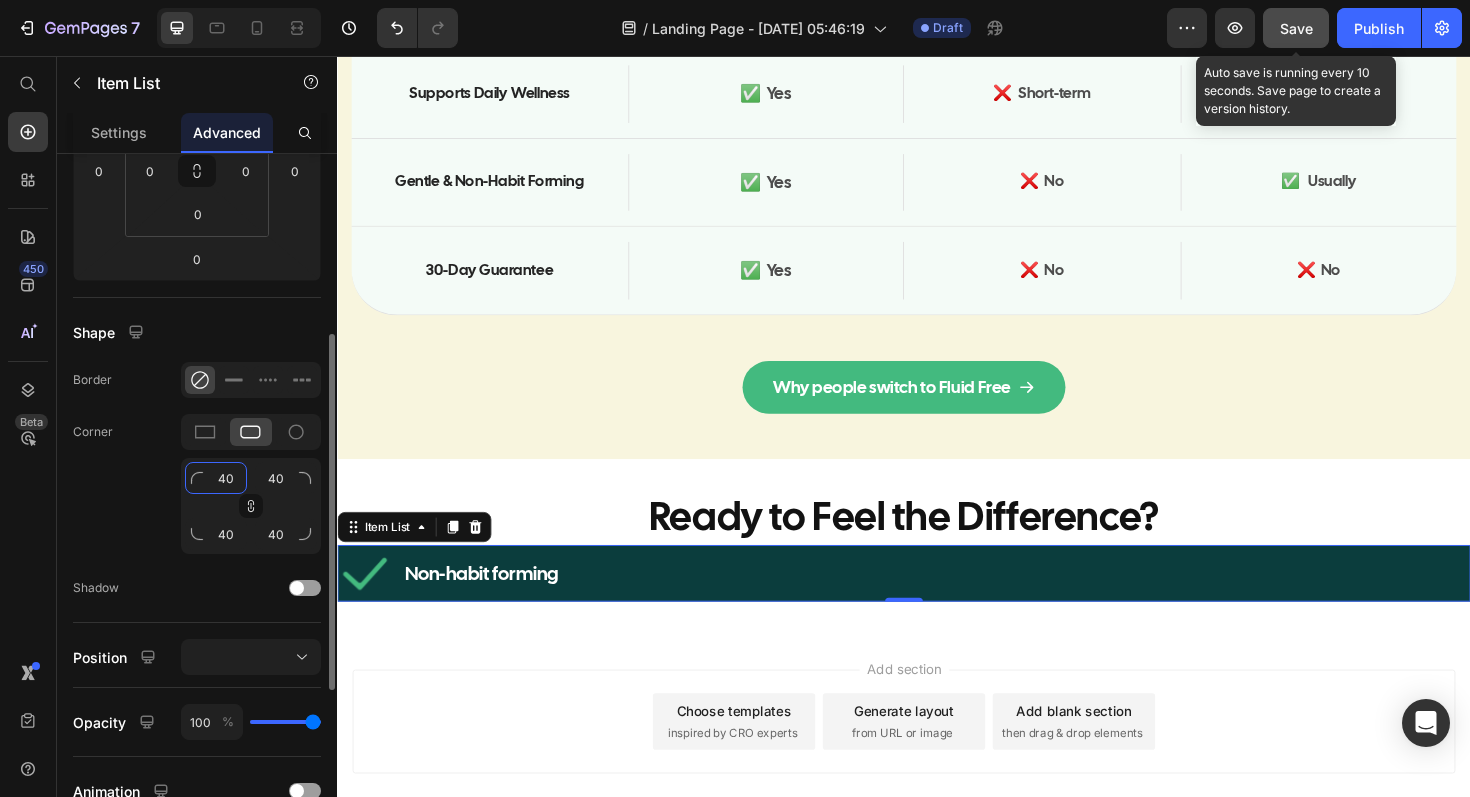 type on "40" 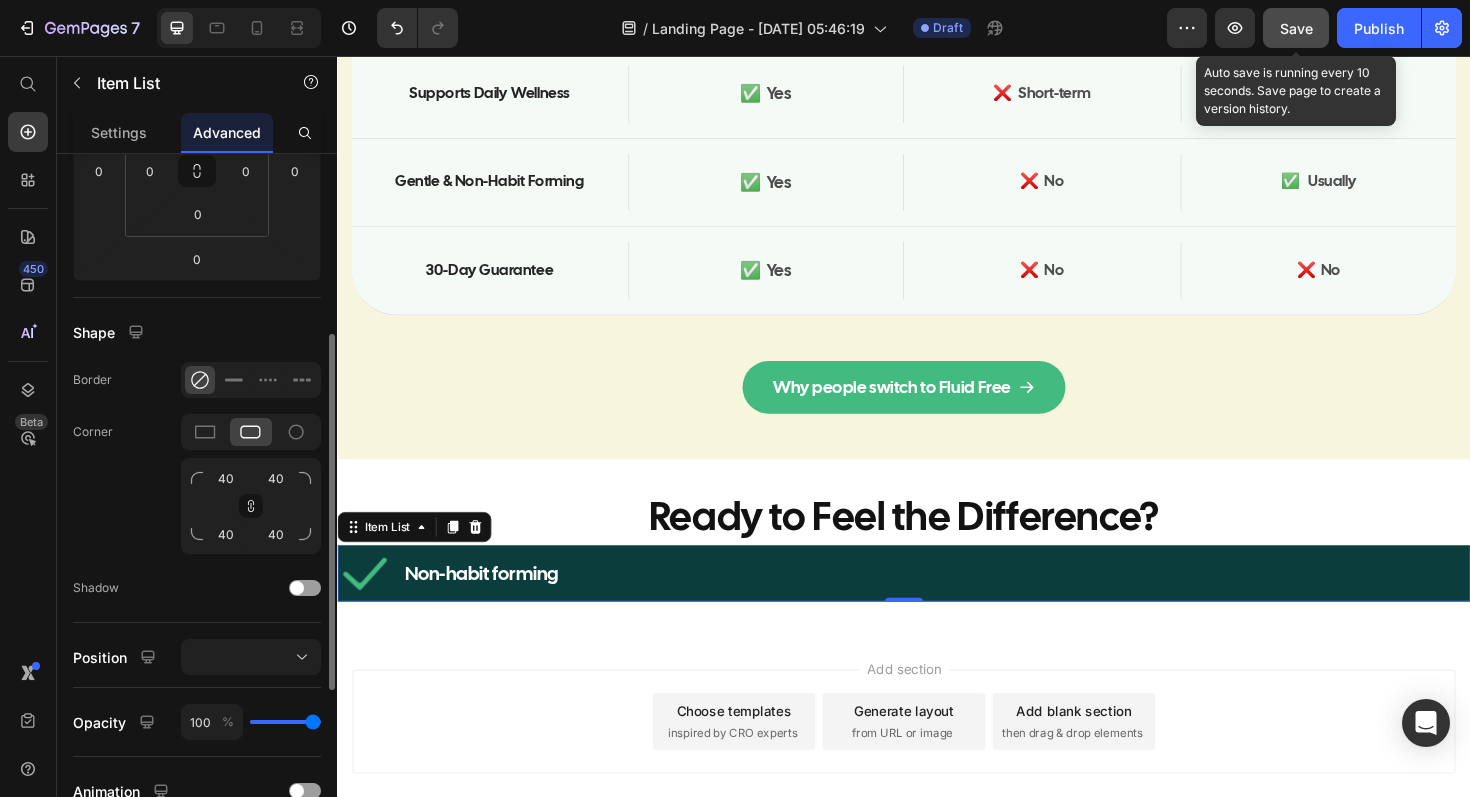 click on "Corner 40 40 40 40" 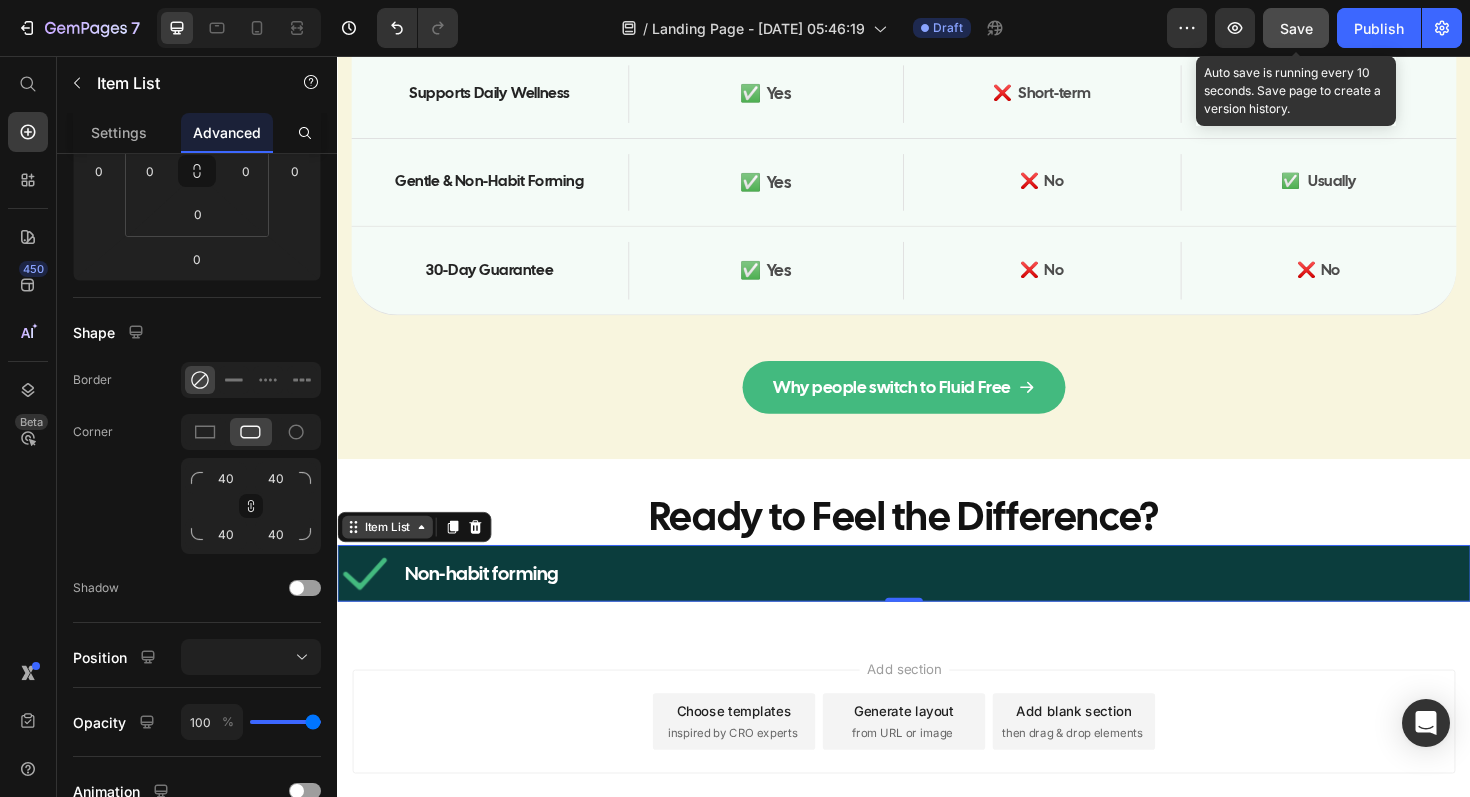 click on "Item List" at bounding box center [390, 555] 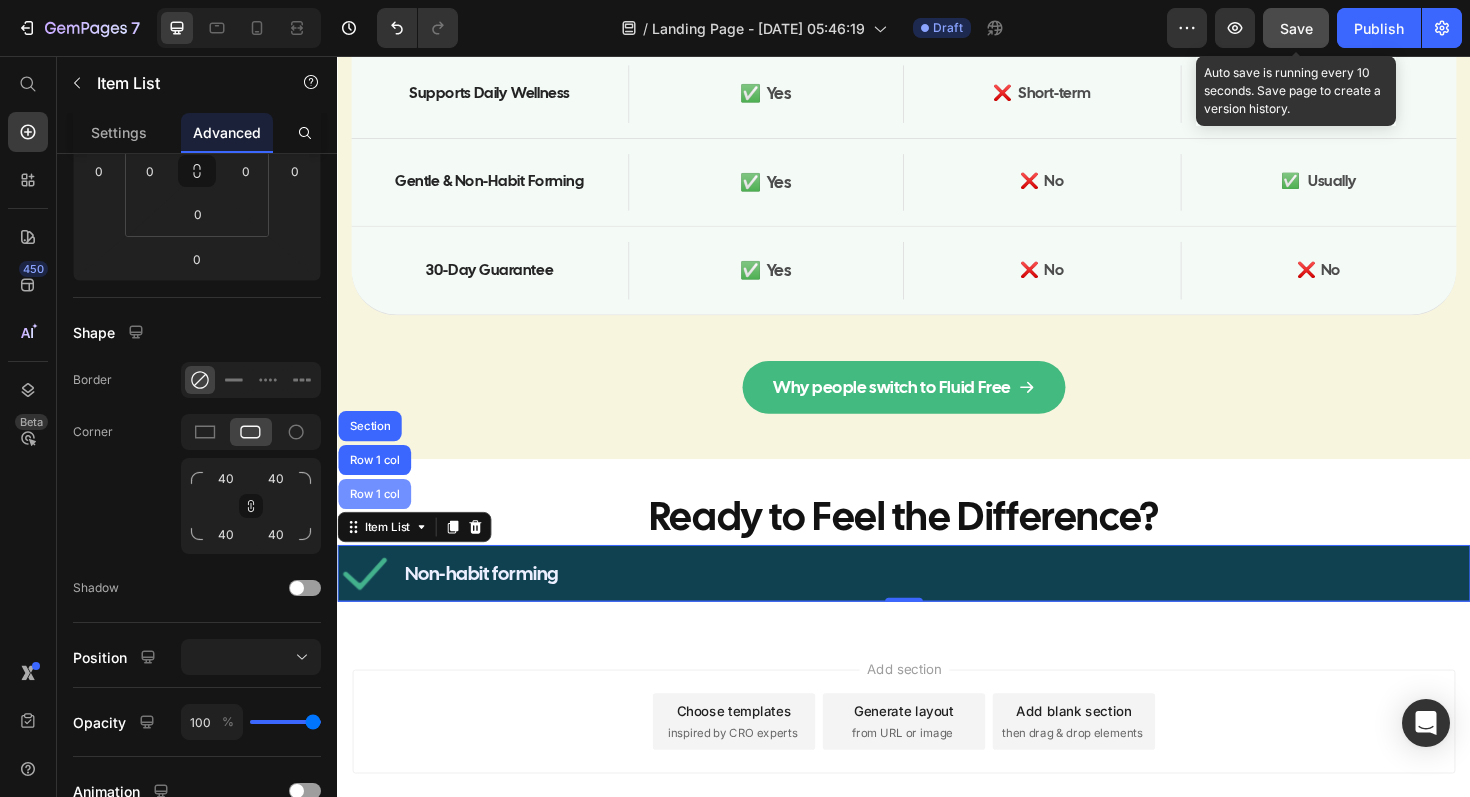click on "Row 1 col" at bounding box center [376, 520] 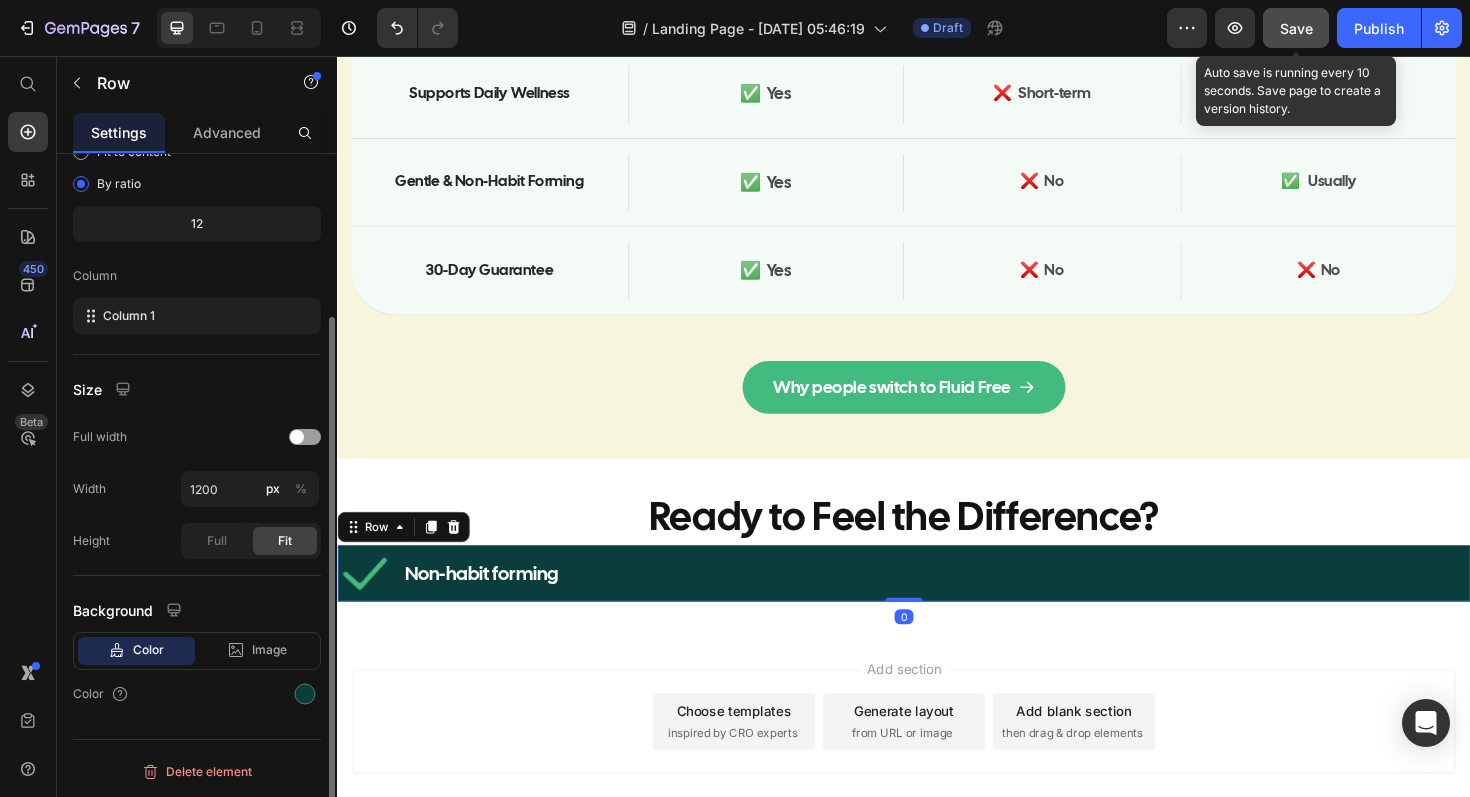 scroll, scrollTop: 0, scrollLeft: 0, axis: both 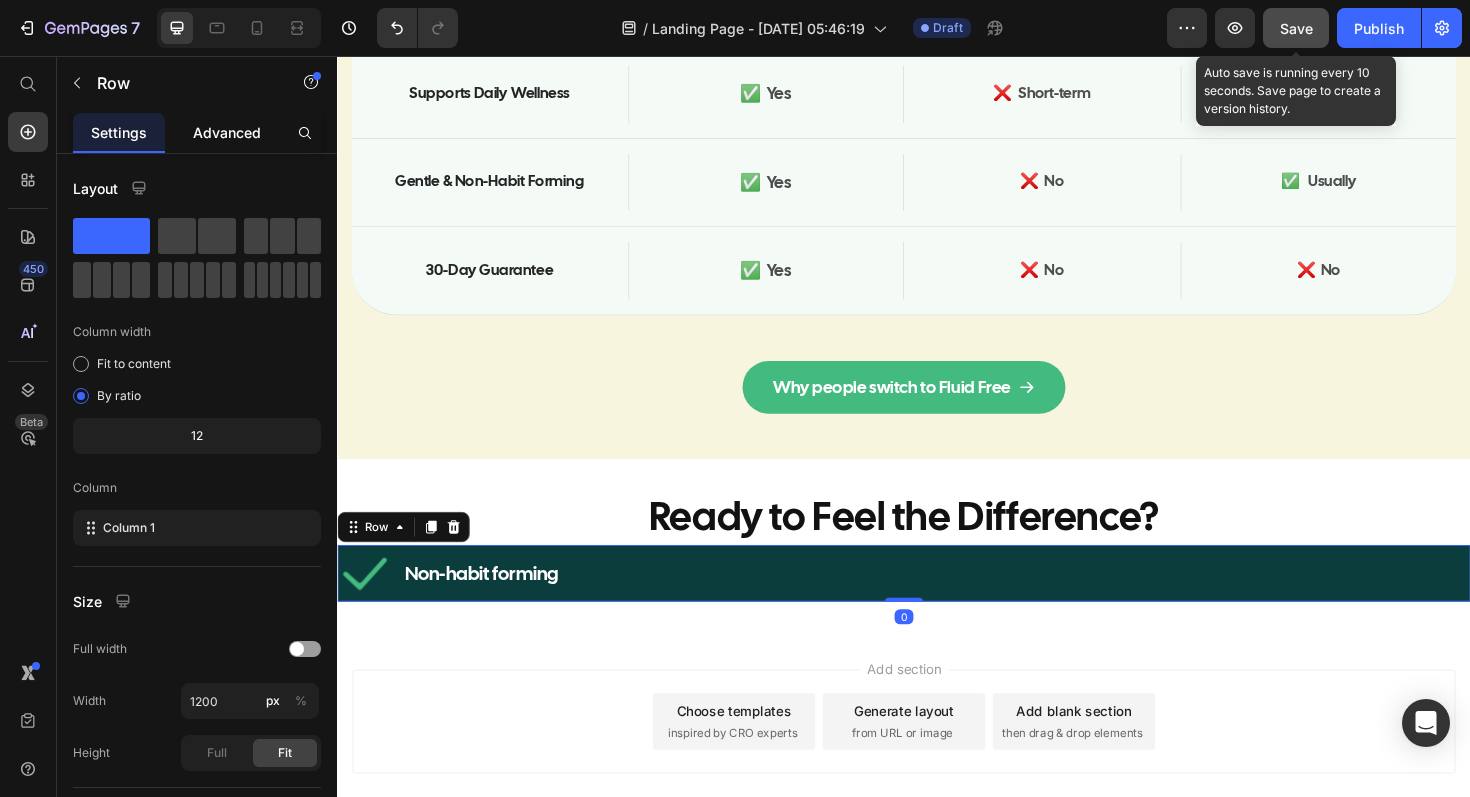click on "Advanced" at bounding box center (227, 132) 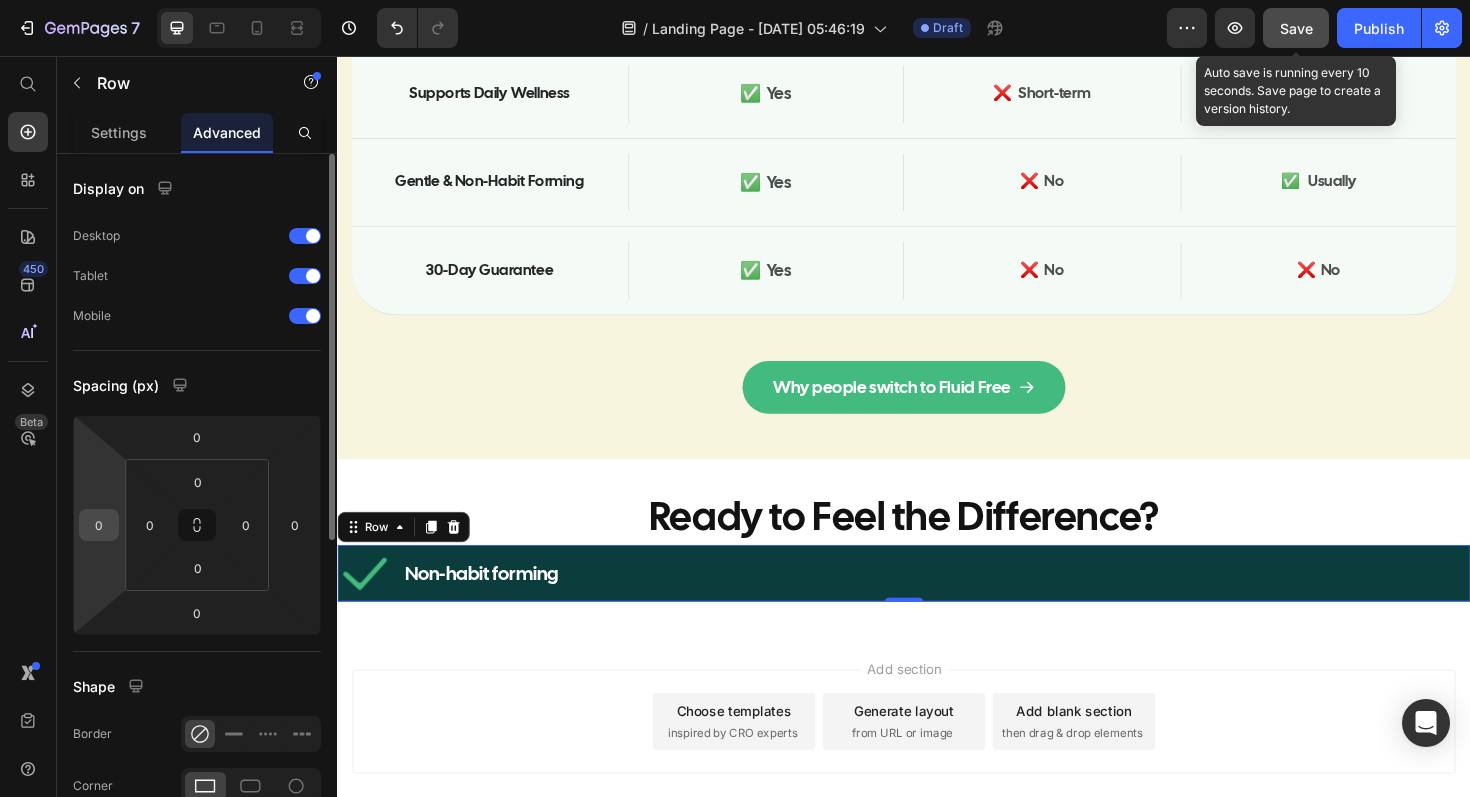 click on "0" at bounding box center [99, 525] 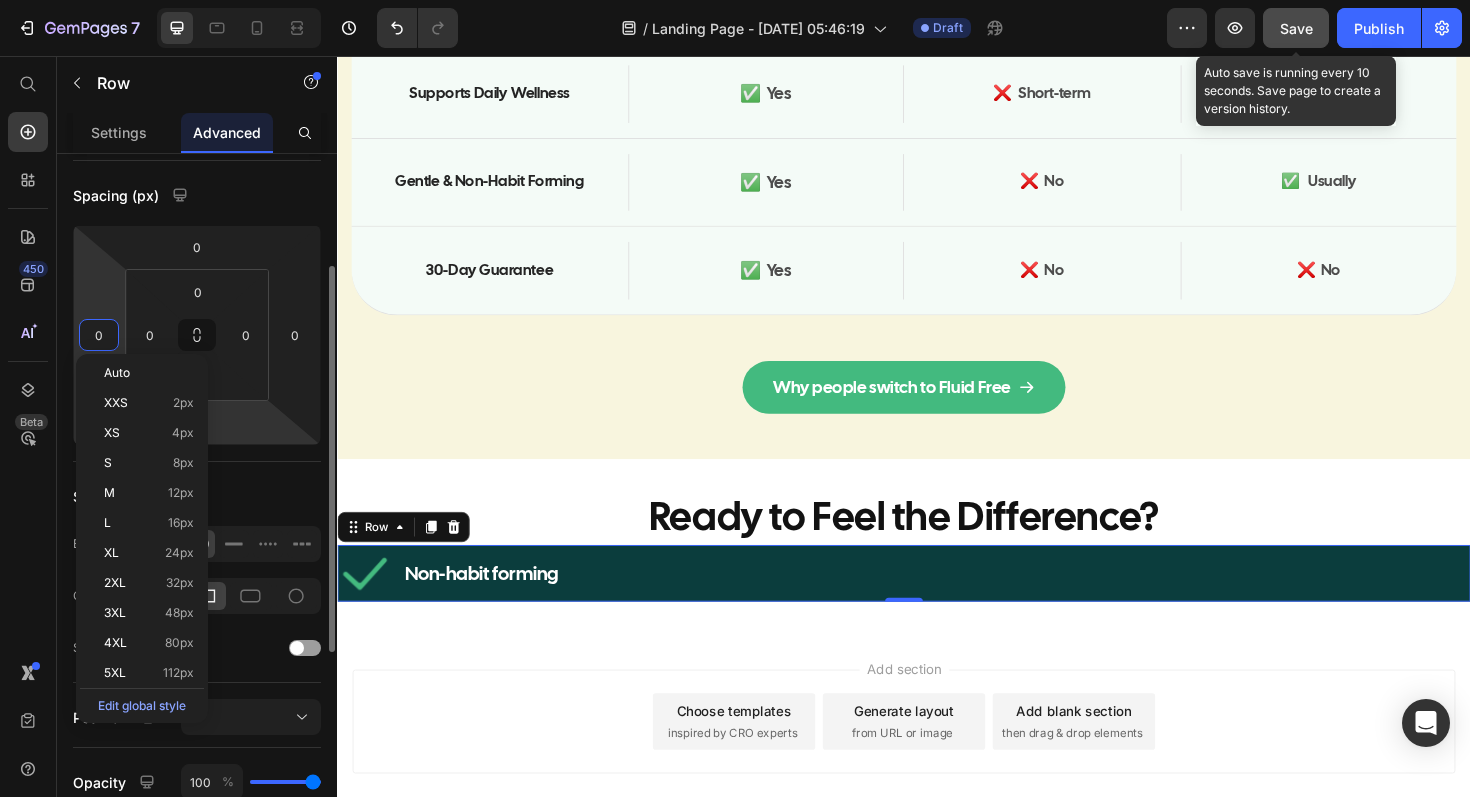 scroll, scrollTop: 195, scrollLeft: 0, axis: vertical 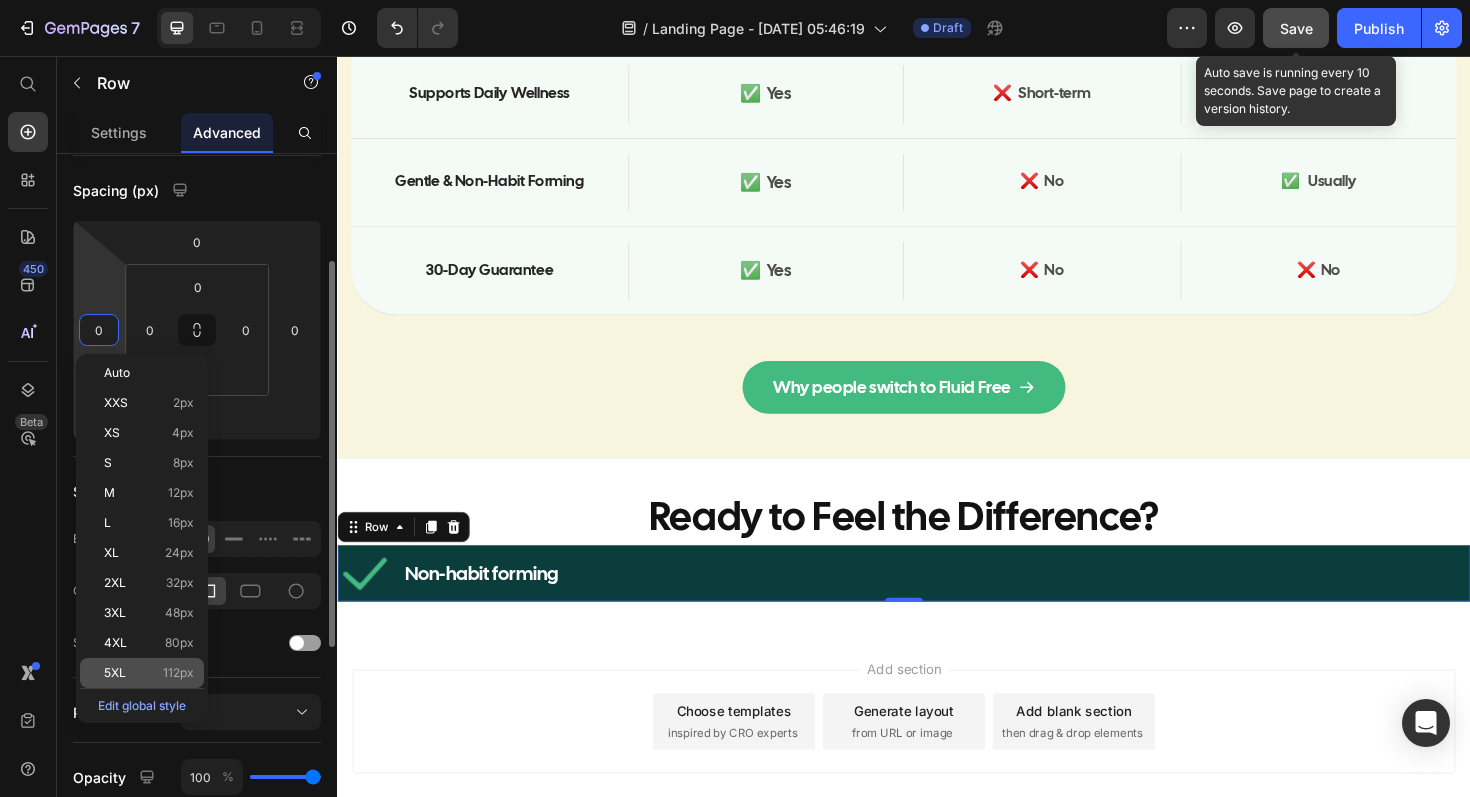 click on "112px" at bounding box center (178, 673) 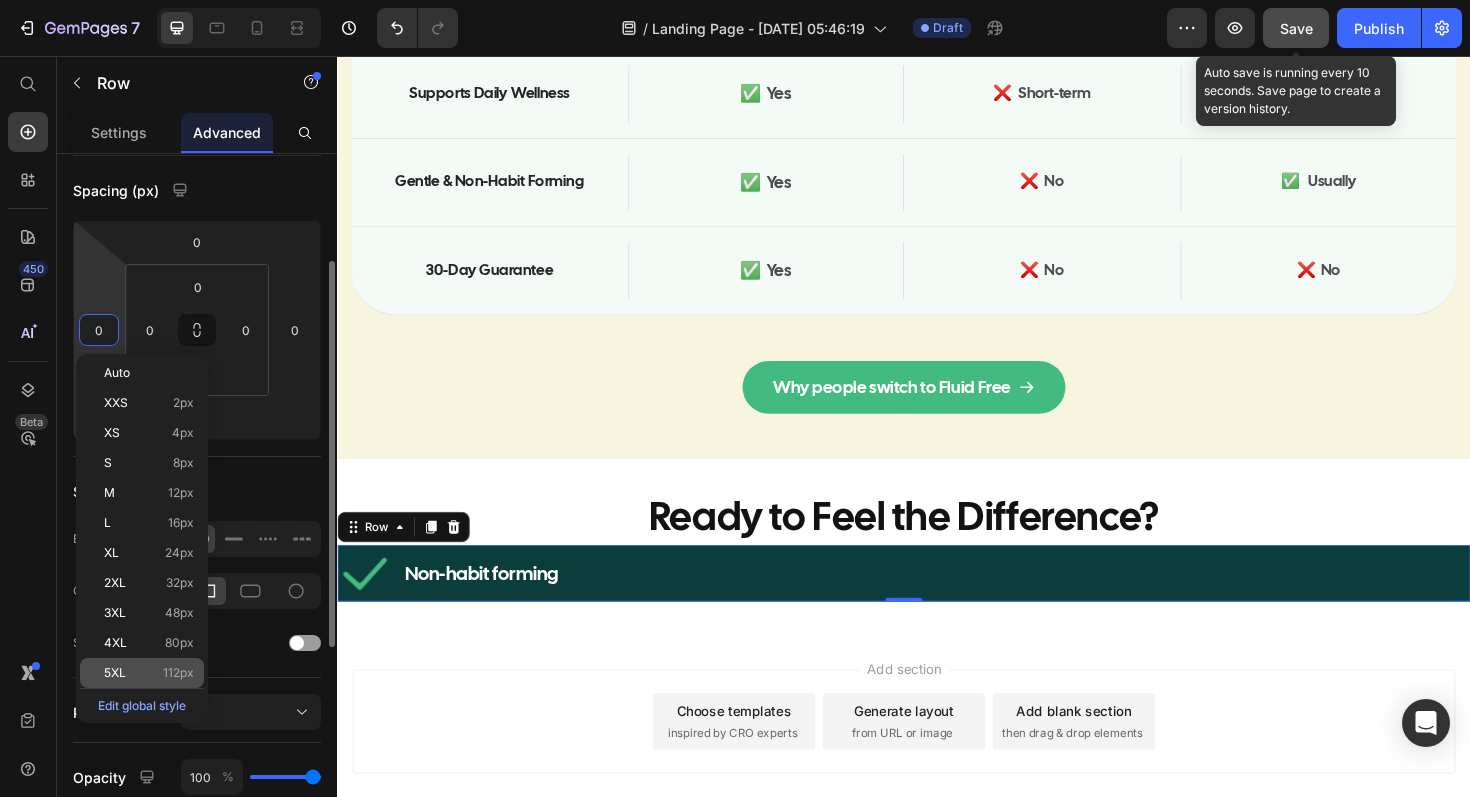 type on "112" 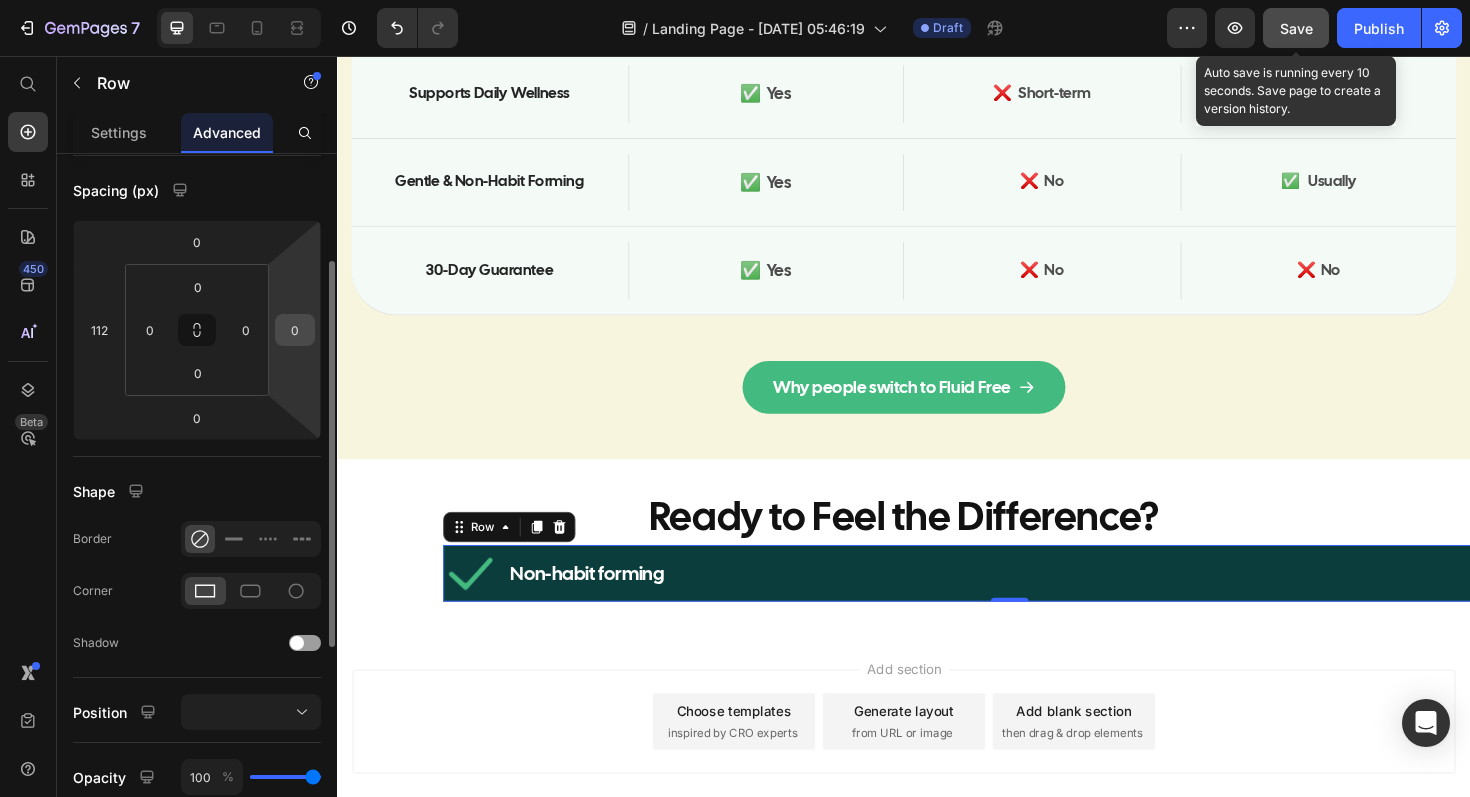 click on "0" at bounding box center (295, 330) 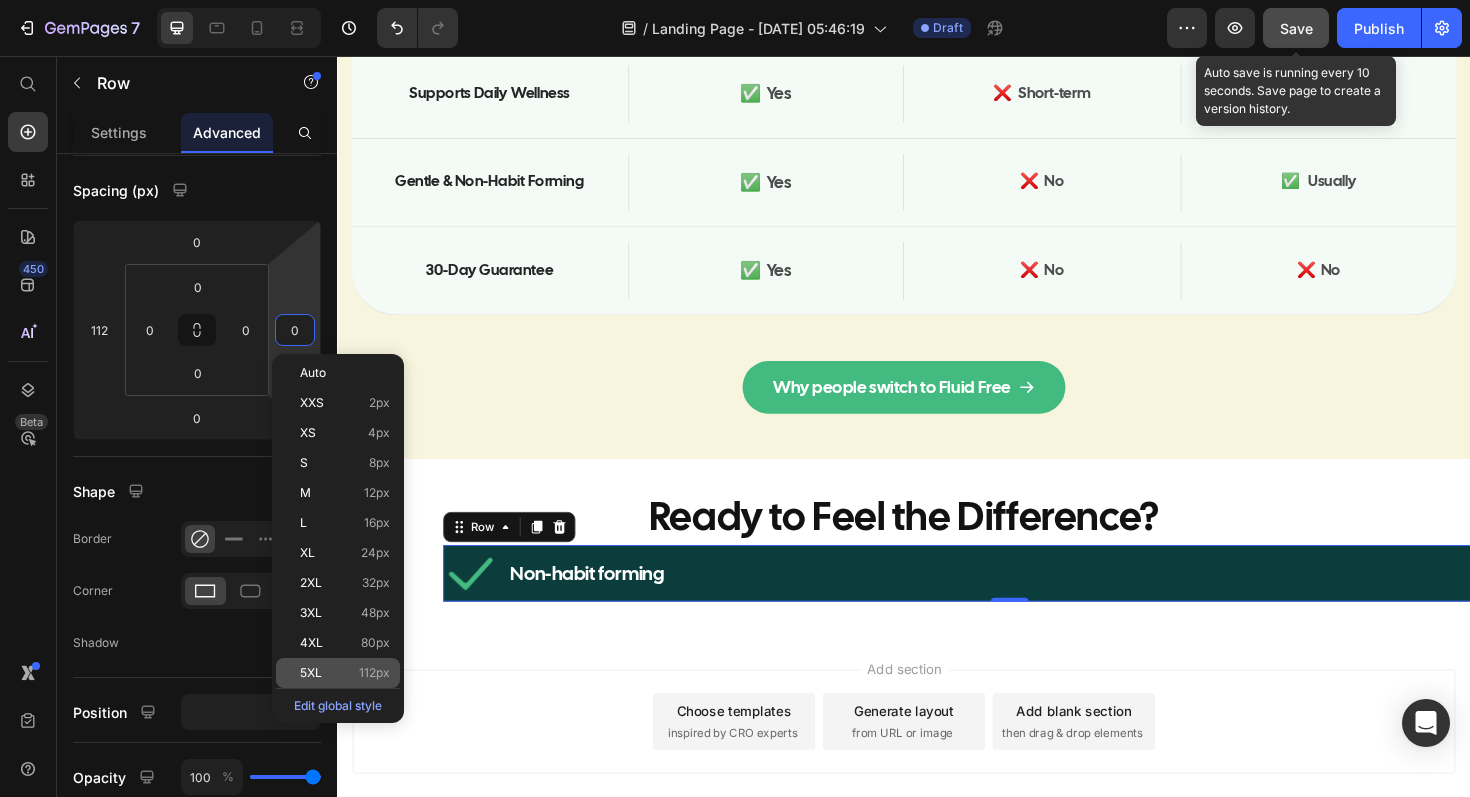 click on "5XL 112px" at bounding box center (345, 673) 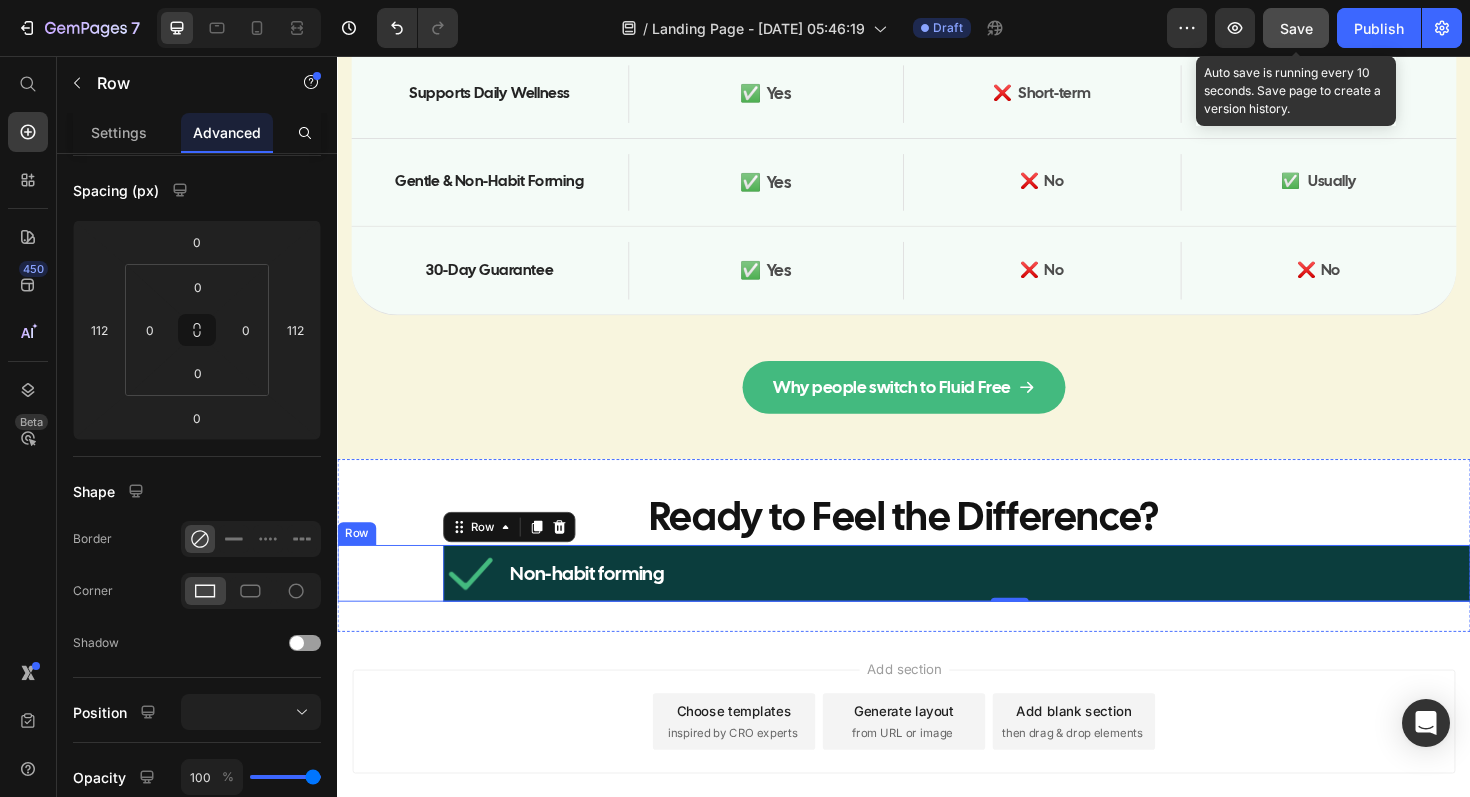 type on "0" 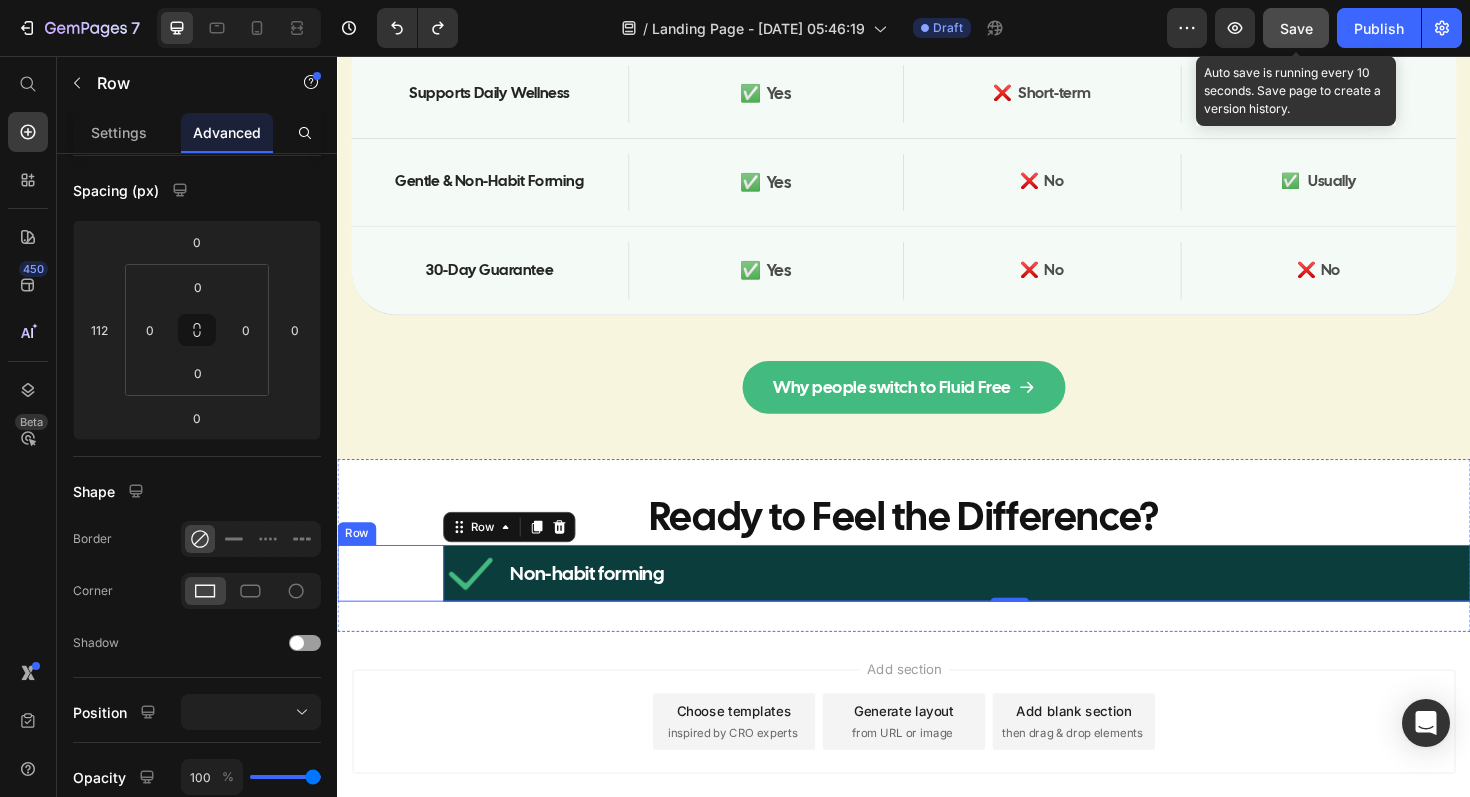 type on "0" 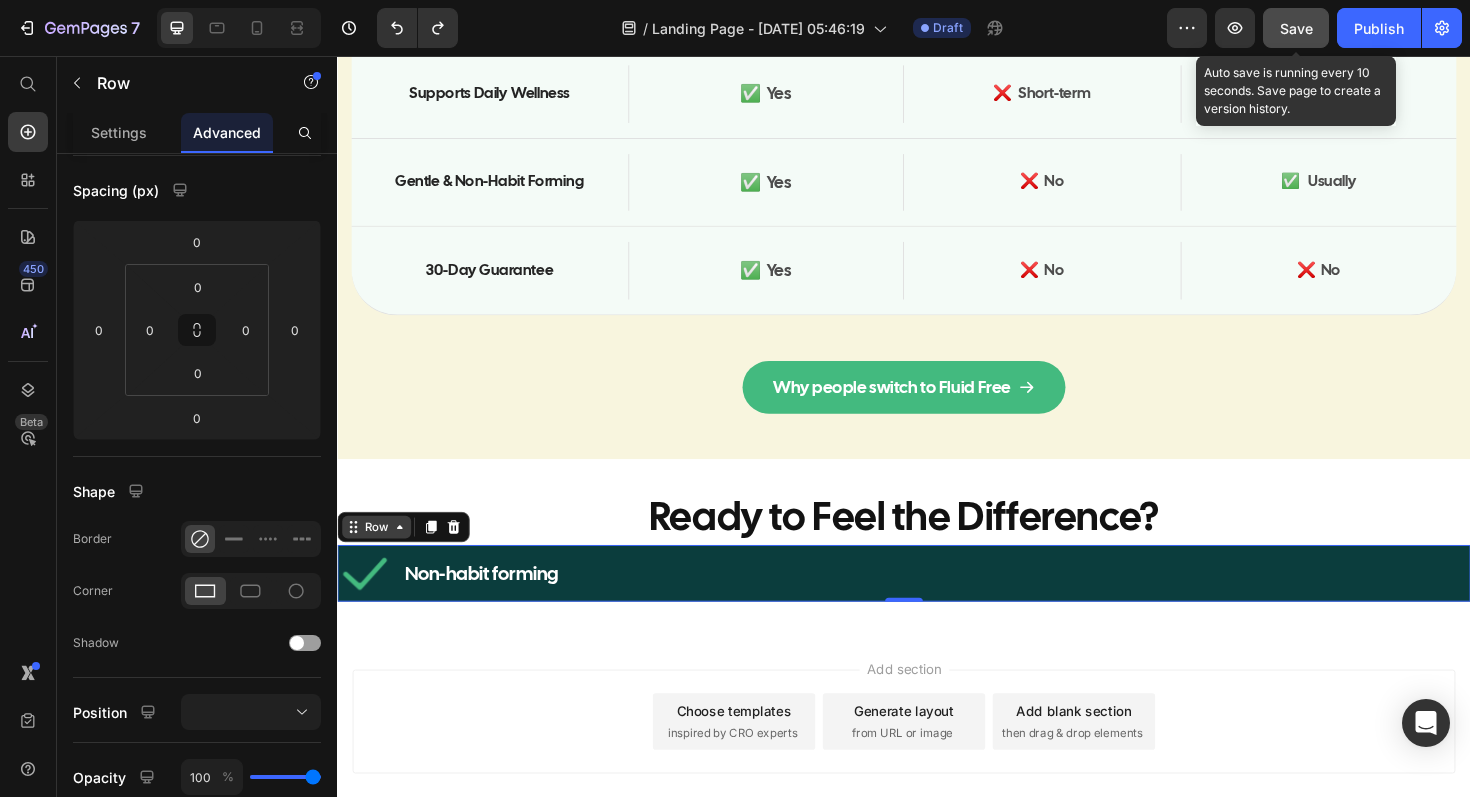 click on "Row" at bounding box center (378, 555) 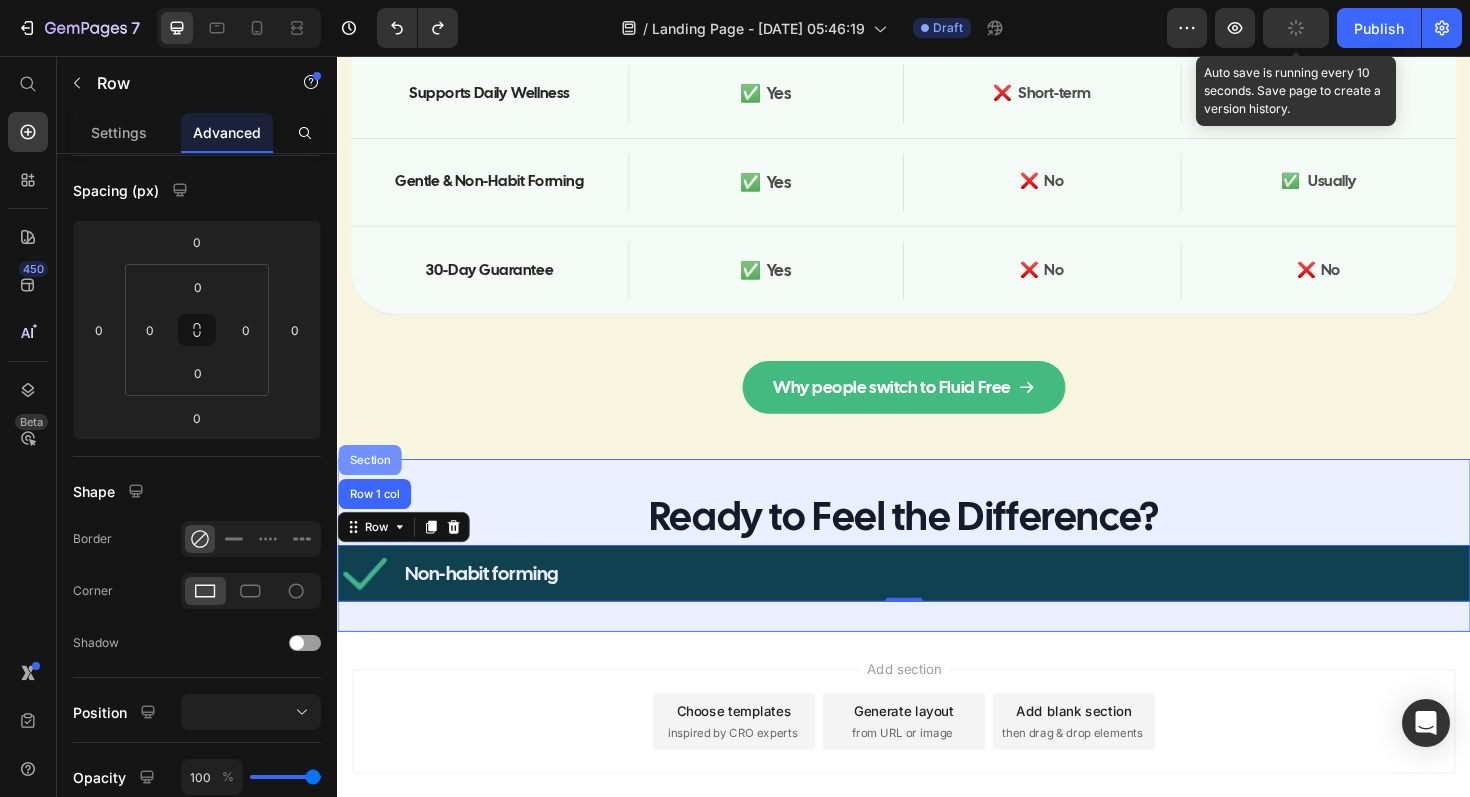 click on "Section" at bounding box center [371, 484] 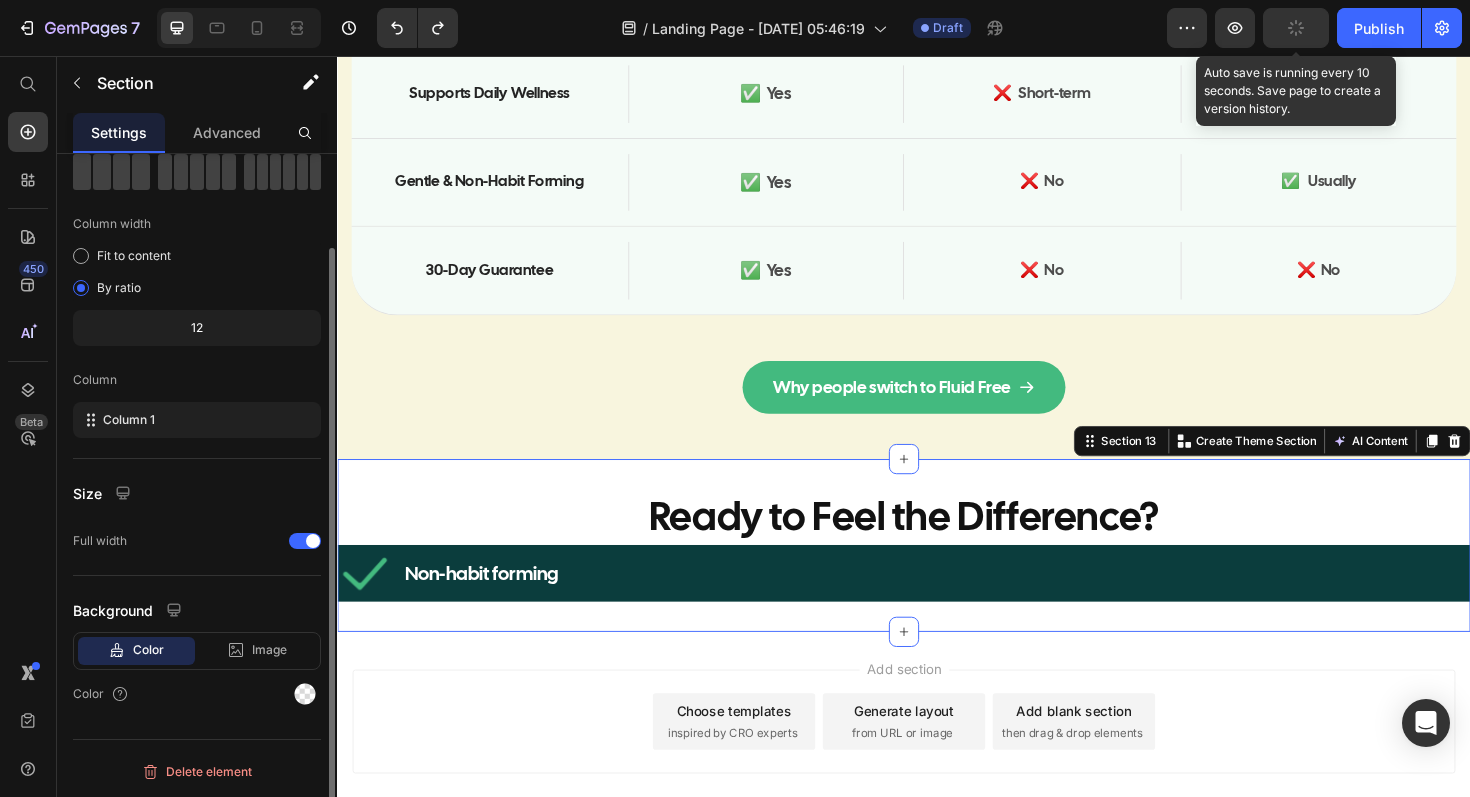 scroll, scrollTop: 0, scrollLeft: 0, axis: both 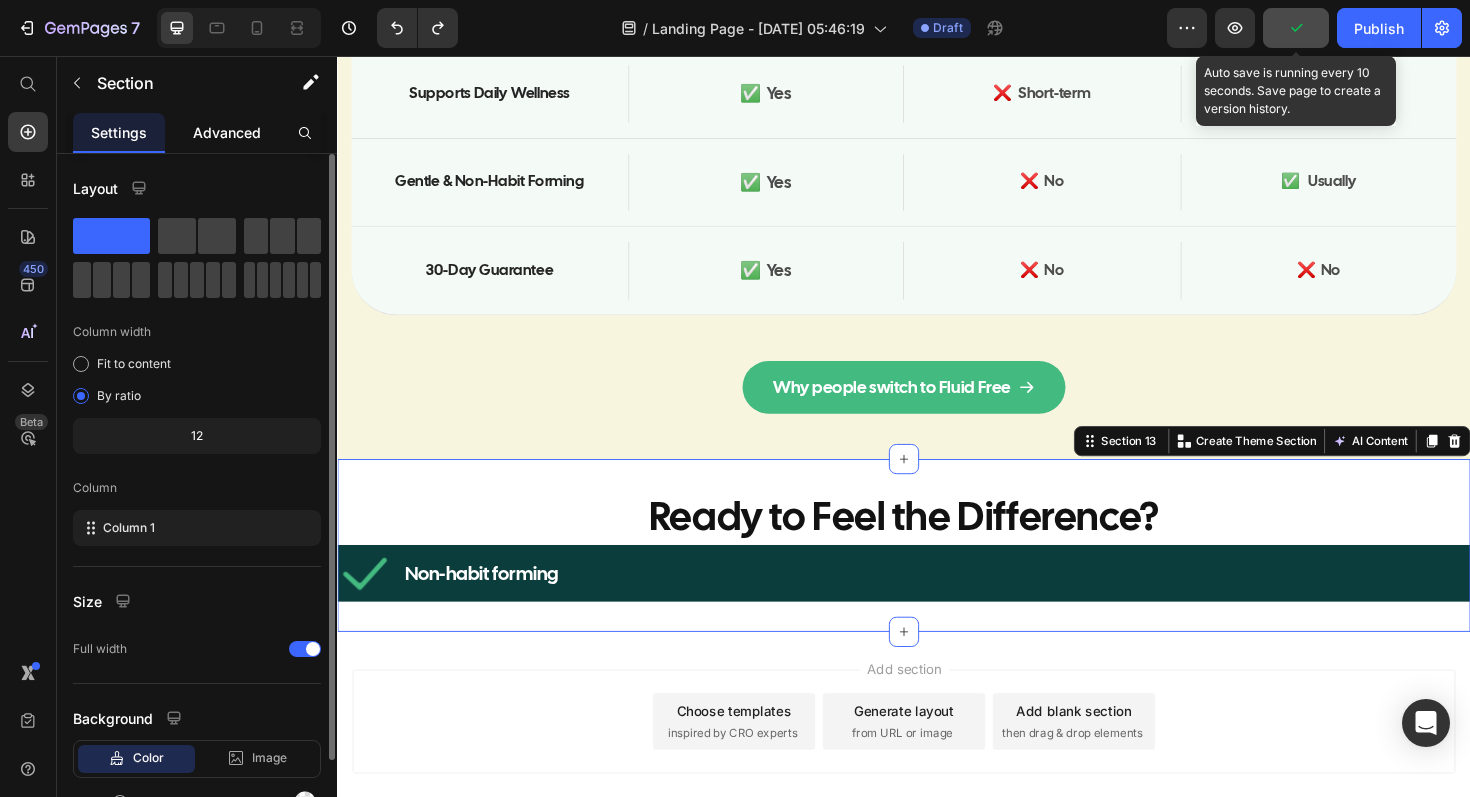 click on "Advanced" at bounding box center [227, 132] 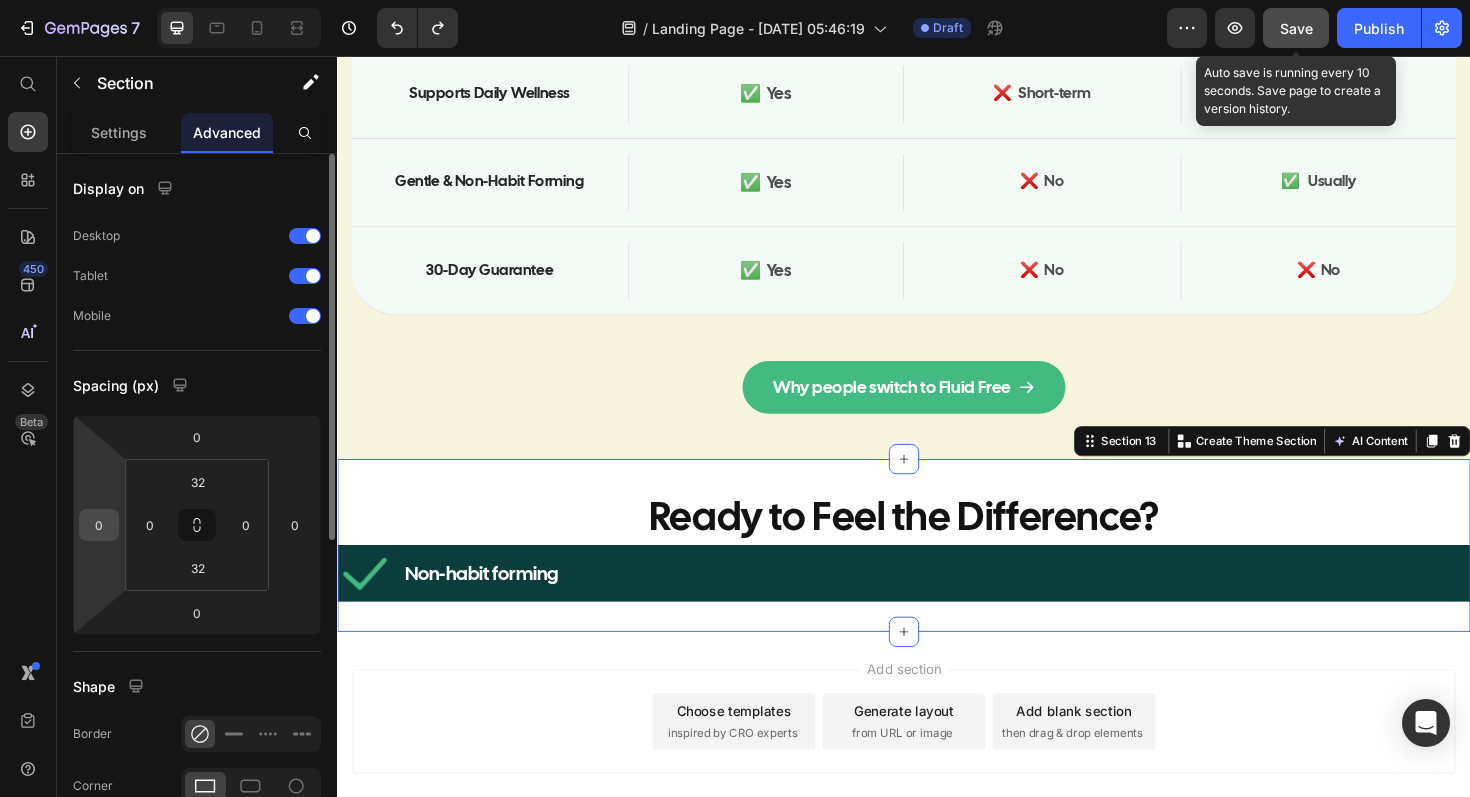 click on "0" at bounding box center (99, 525) 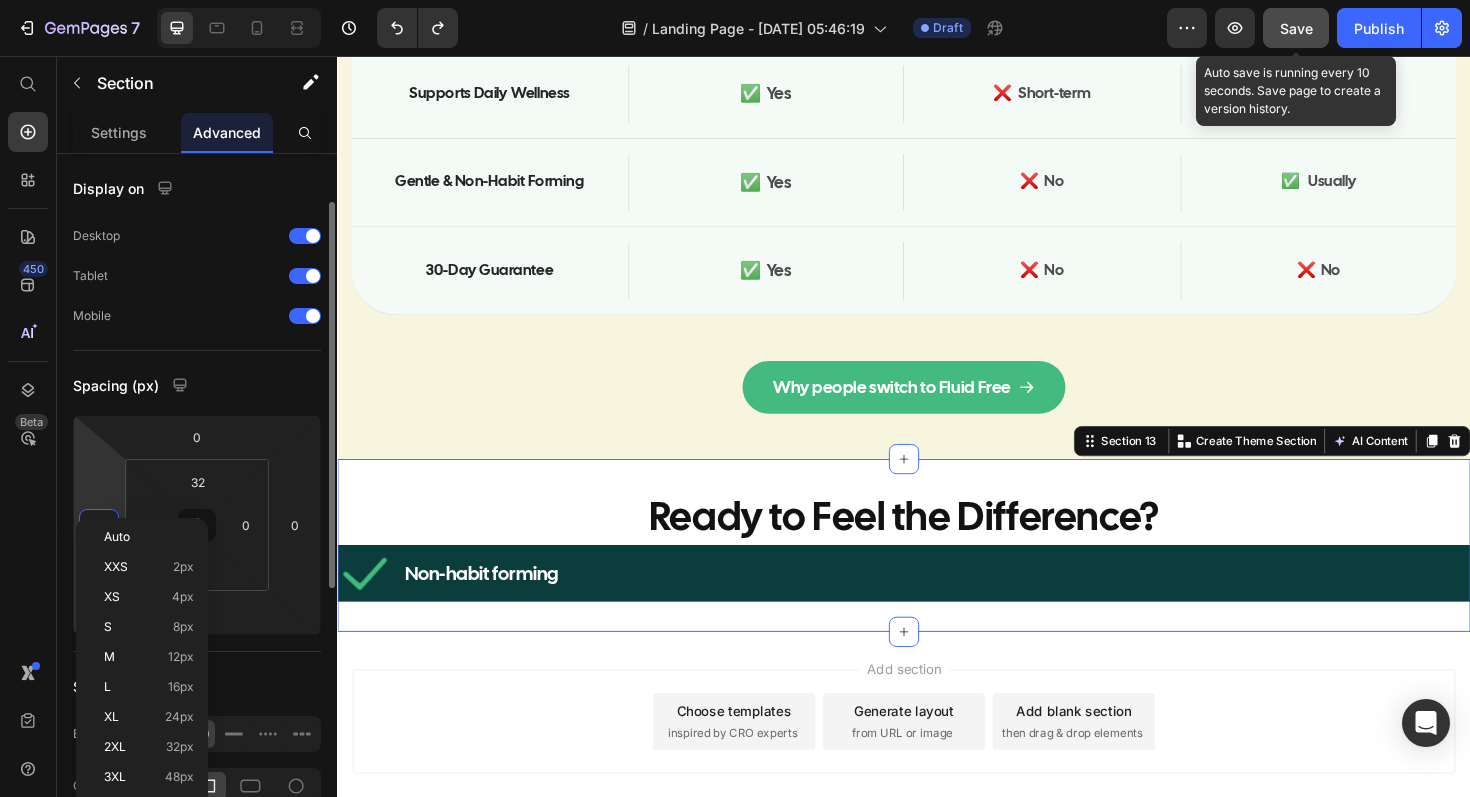 scroll, scrollTop: 31, scrollLeft: 0, axis: vertical 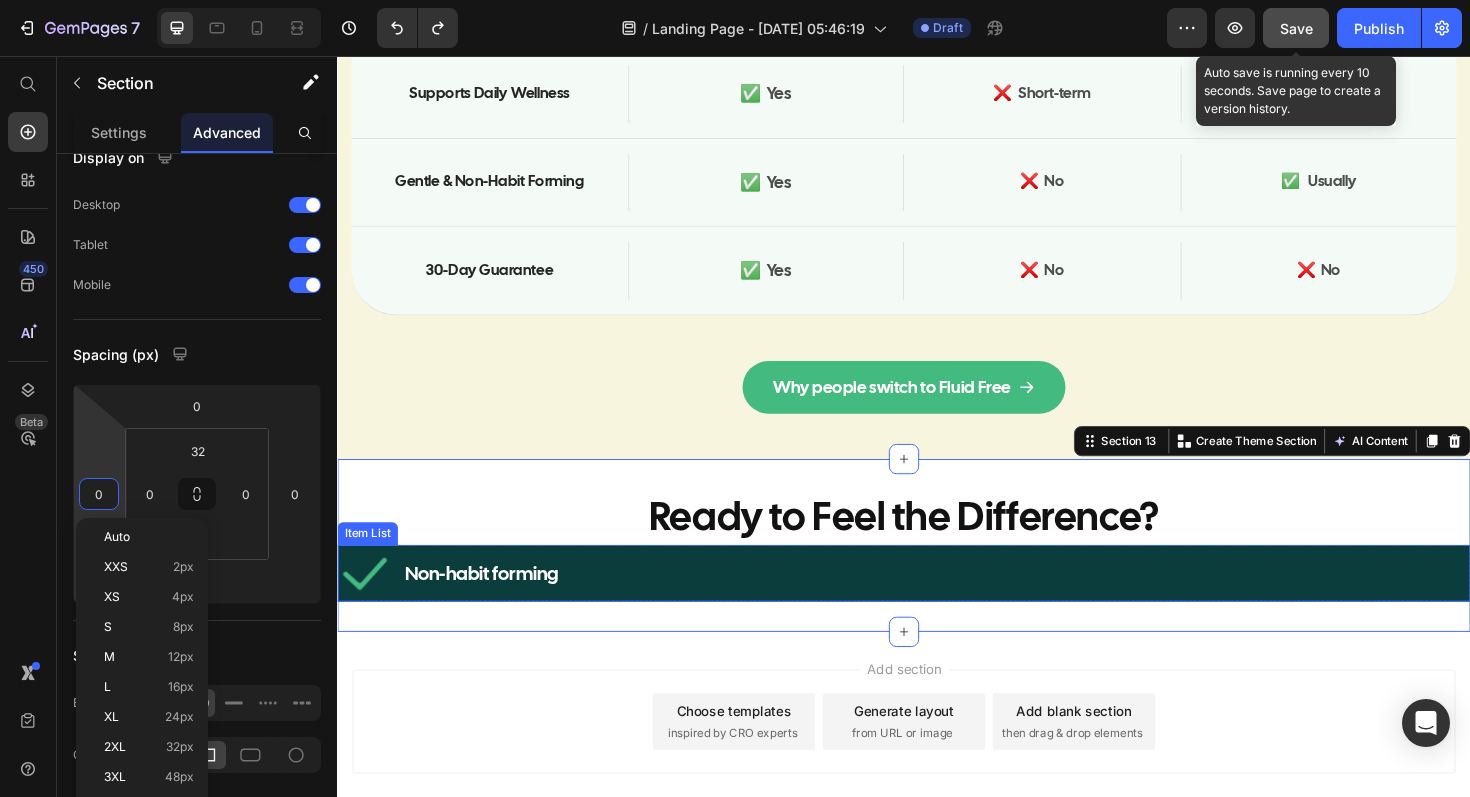 click 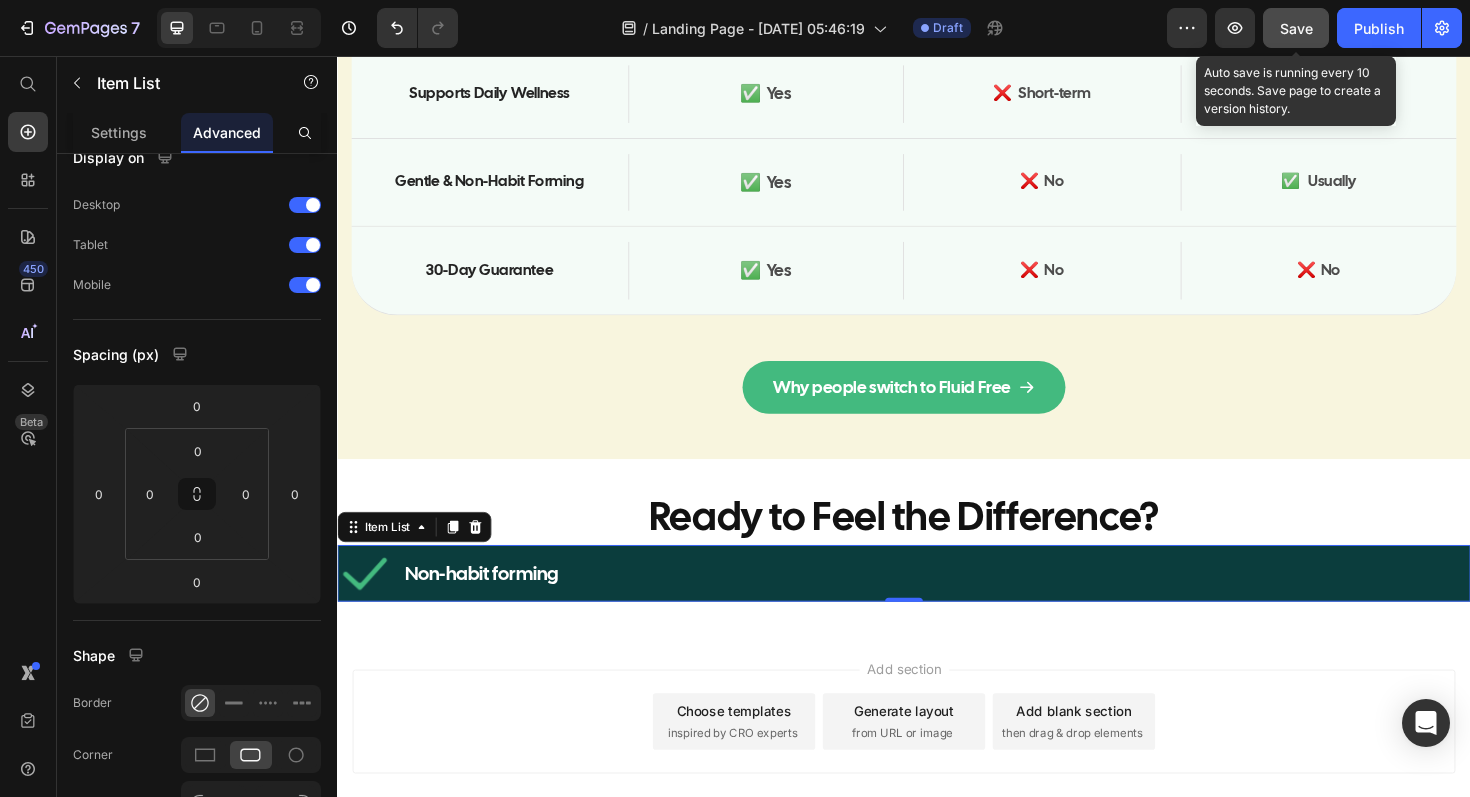 scroll, scrollTop: 0, scrollLeft: 0, axis: both 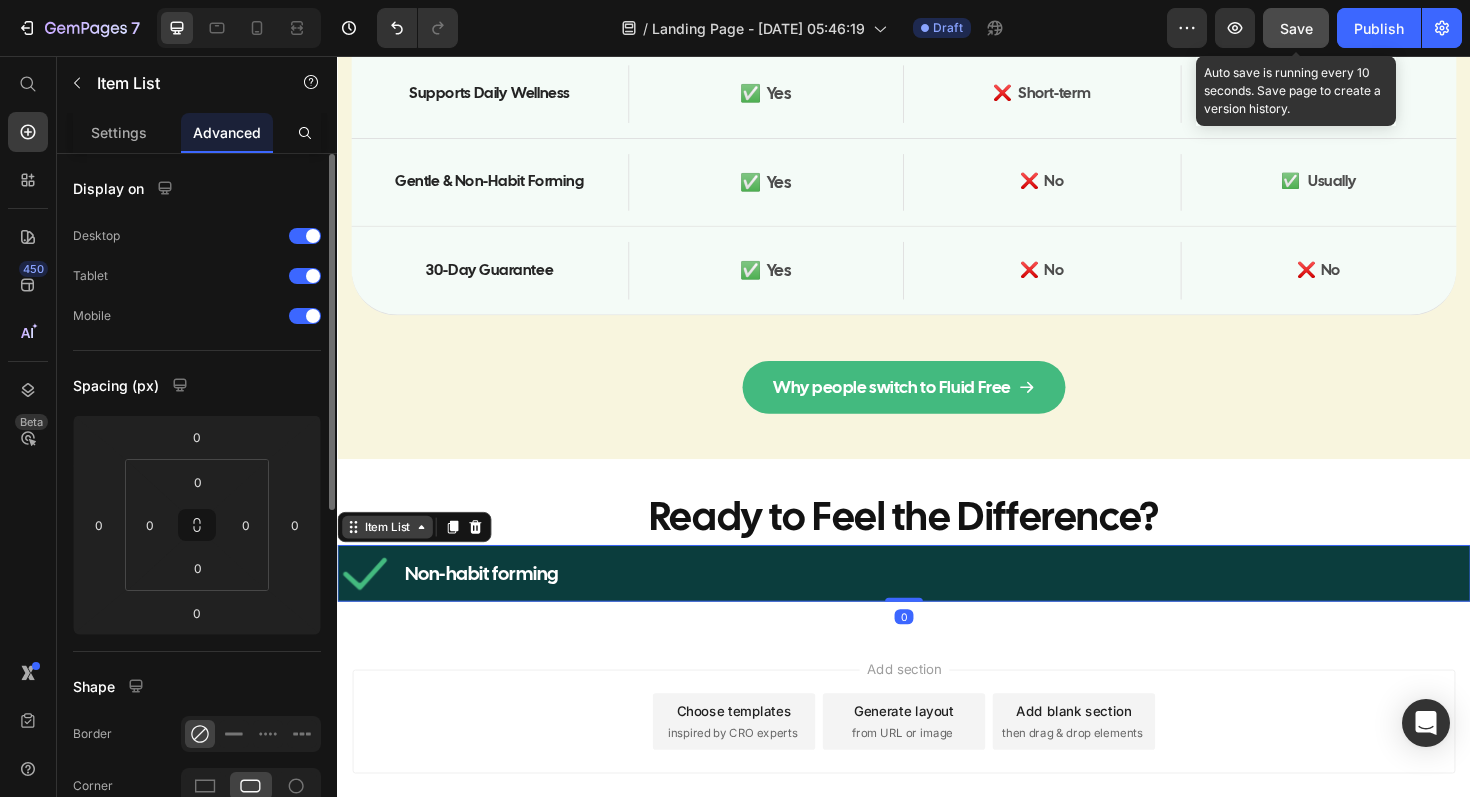 click on "Item List" at bounding box center [390, 555] 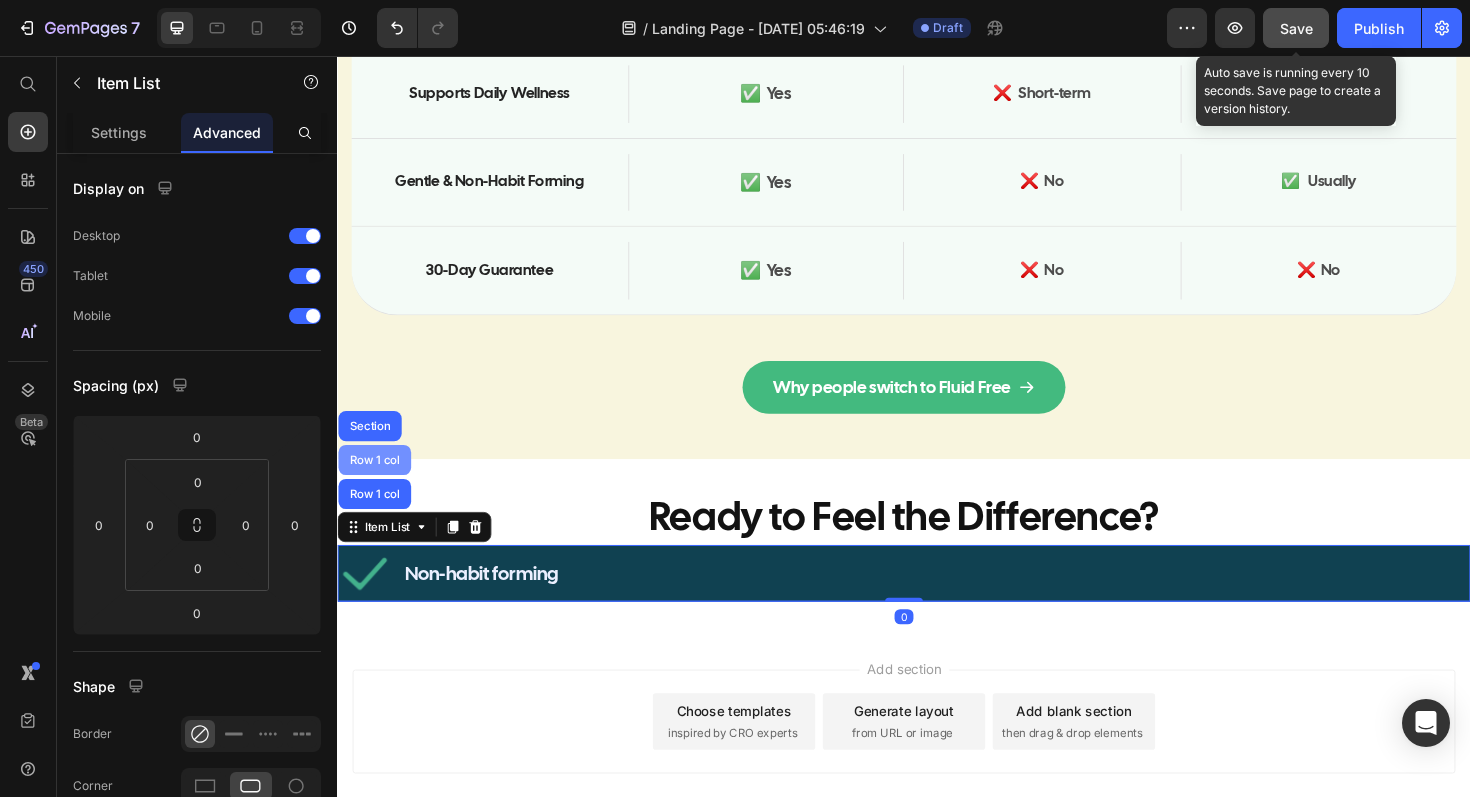 click on "Row 1 col" at bounding box center (376, 484) 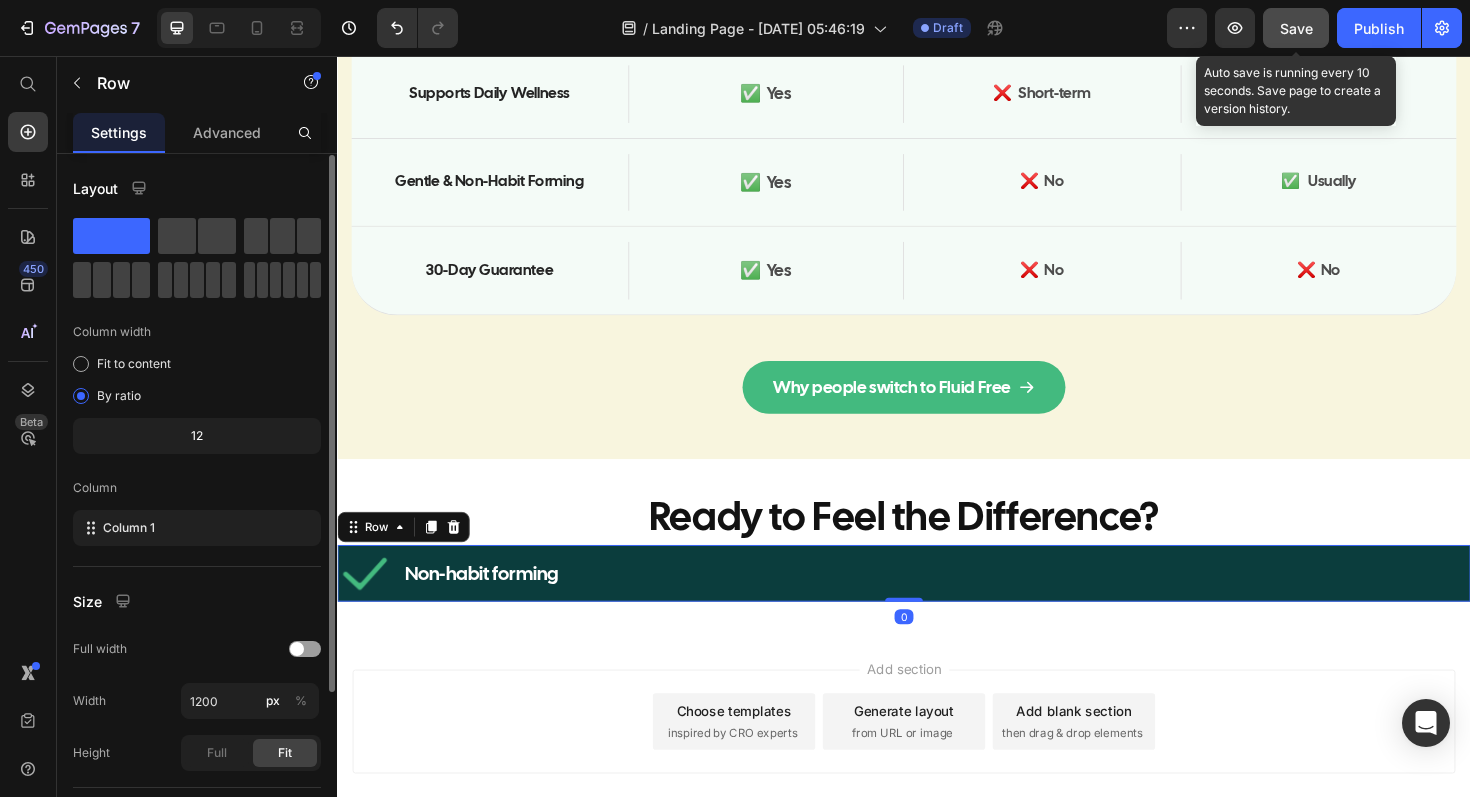 scroll, scrollTop: 212, scrollLeft: 0, axis: vertical 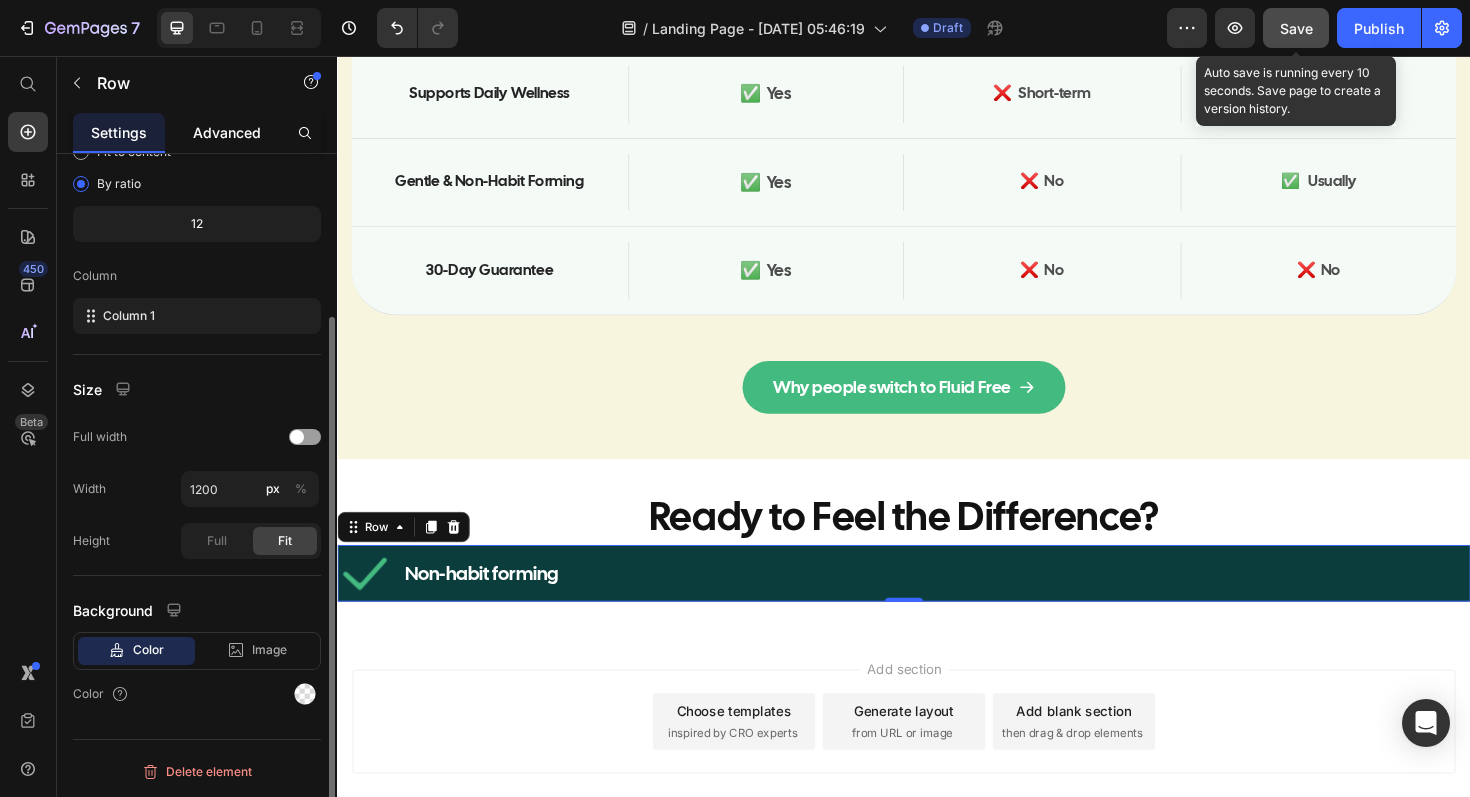 click on "Advanced" 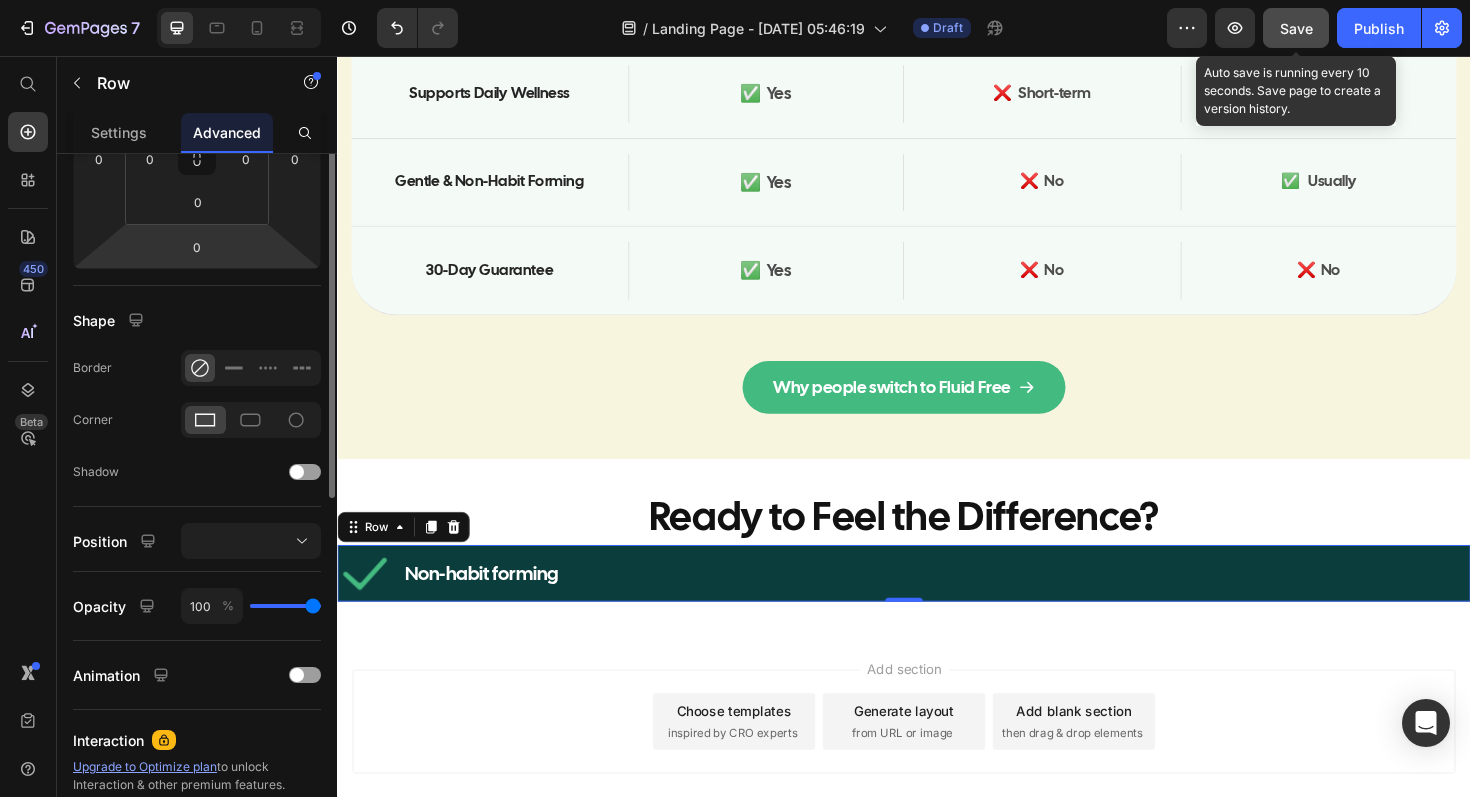 scroll, scrollTop: 124, scrollLeft: 0, axis: vertical 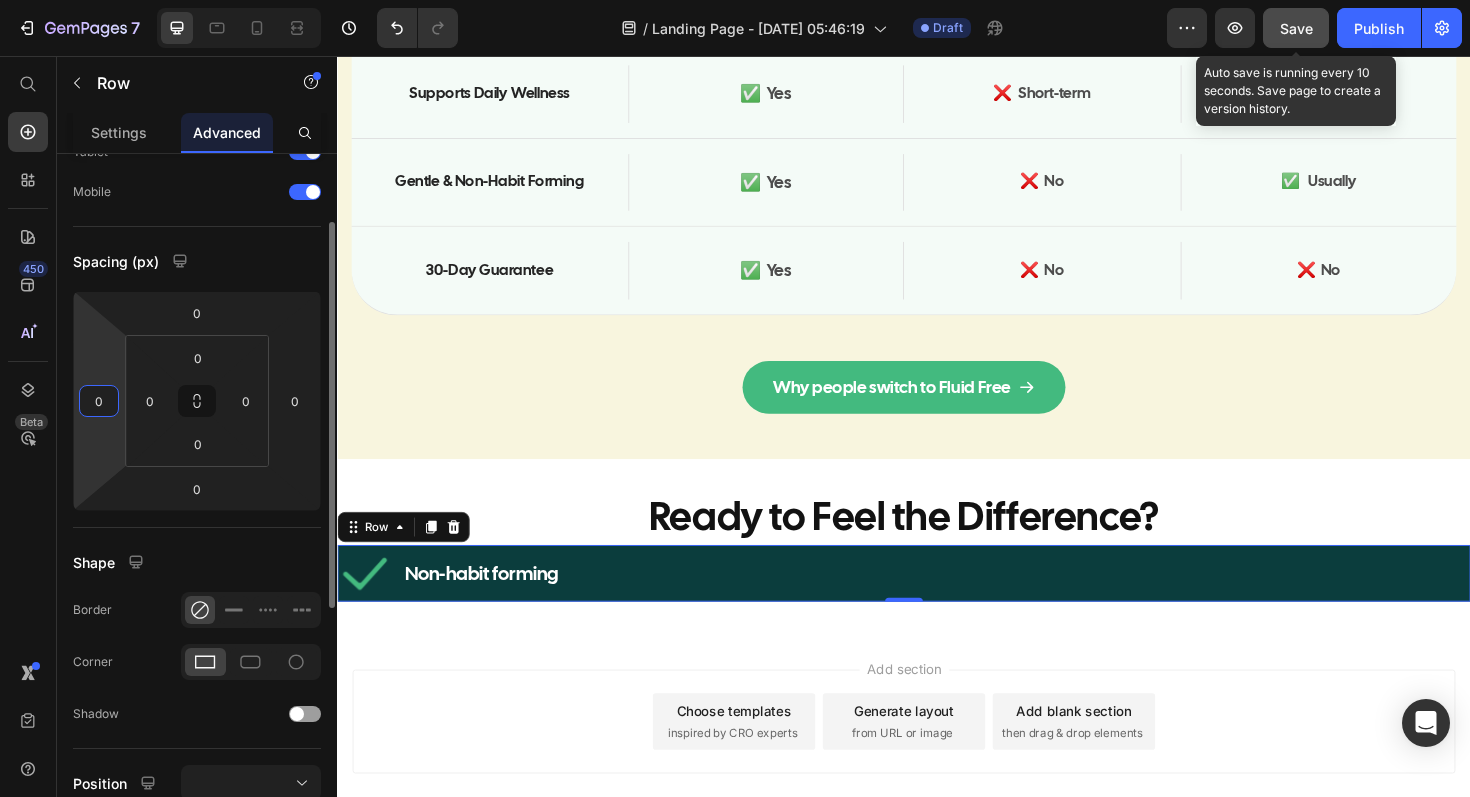 click on "0" at bounding box center [99, 401] 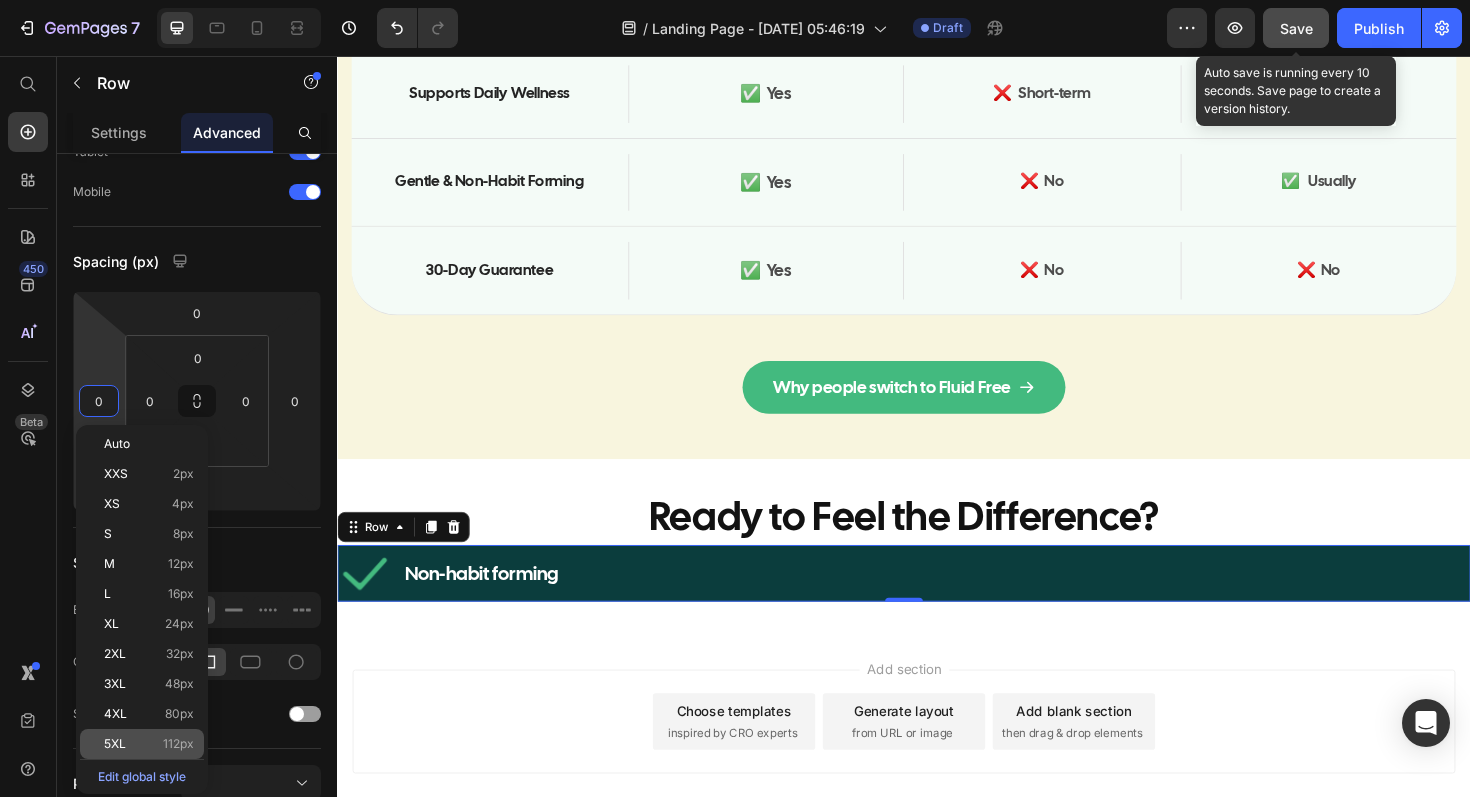 click on "5XL 112px" 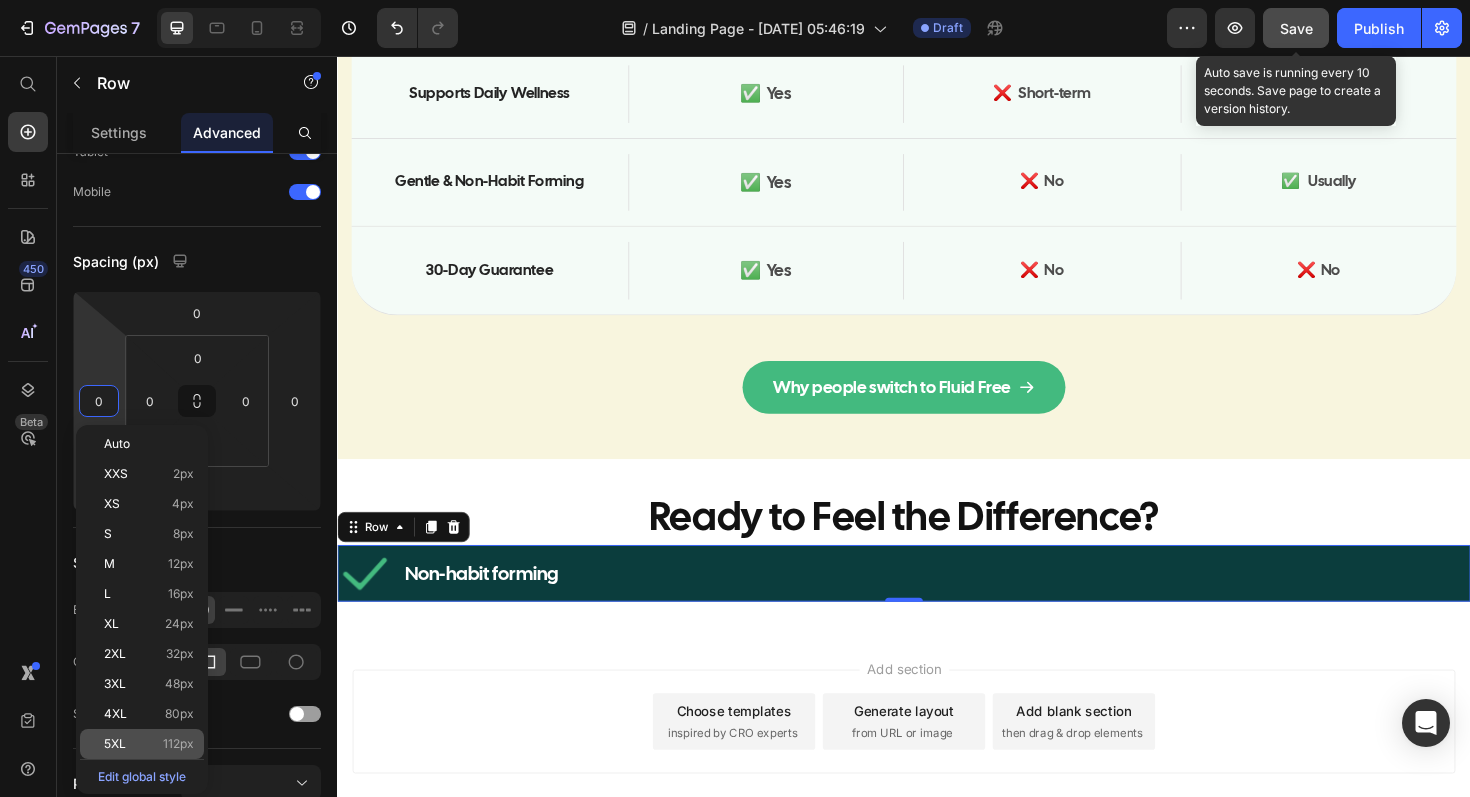 type on "112" 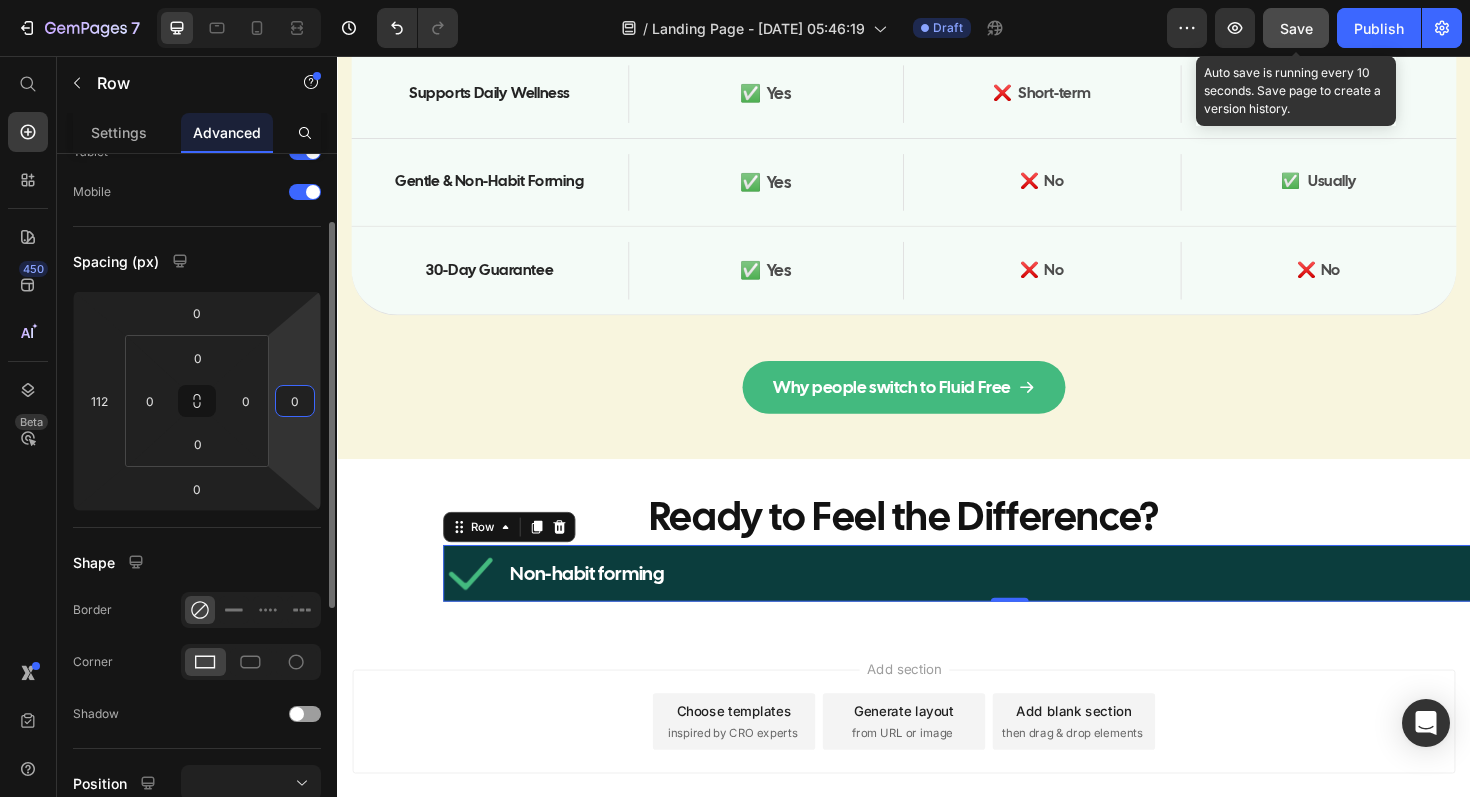 click on "0" at bounding box center (295, 401) 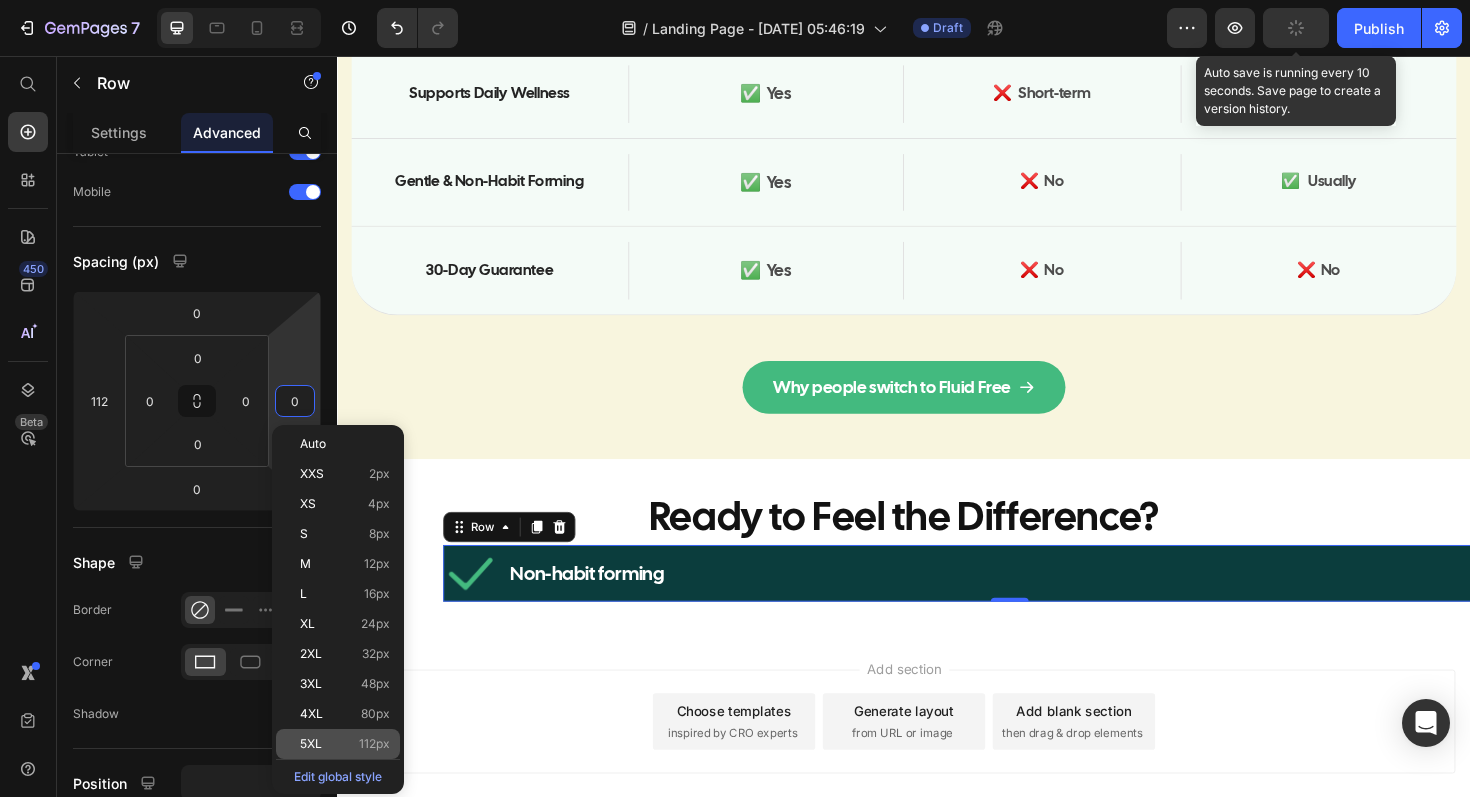click on "5XL 112px" 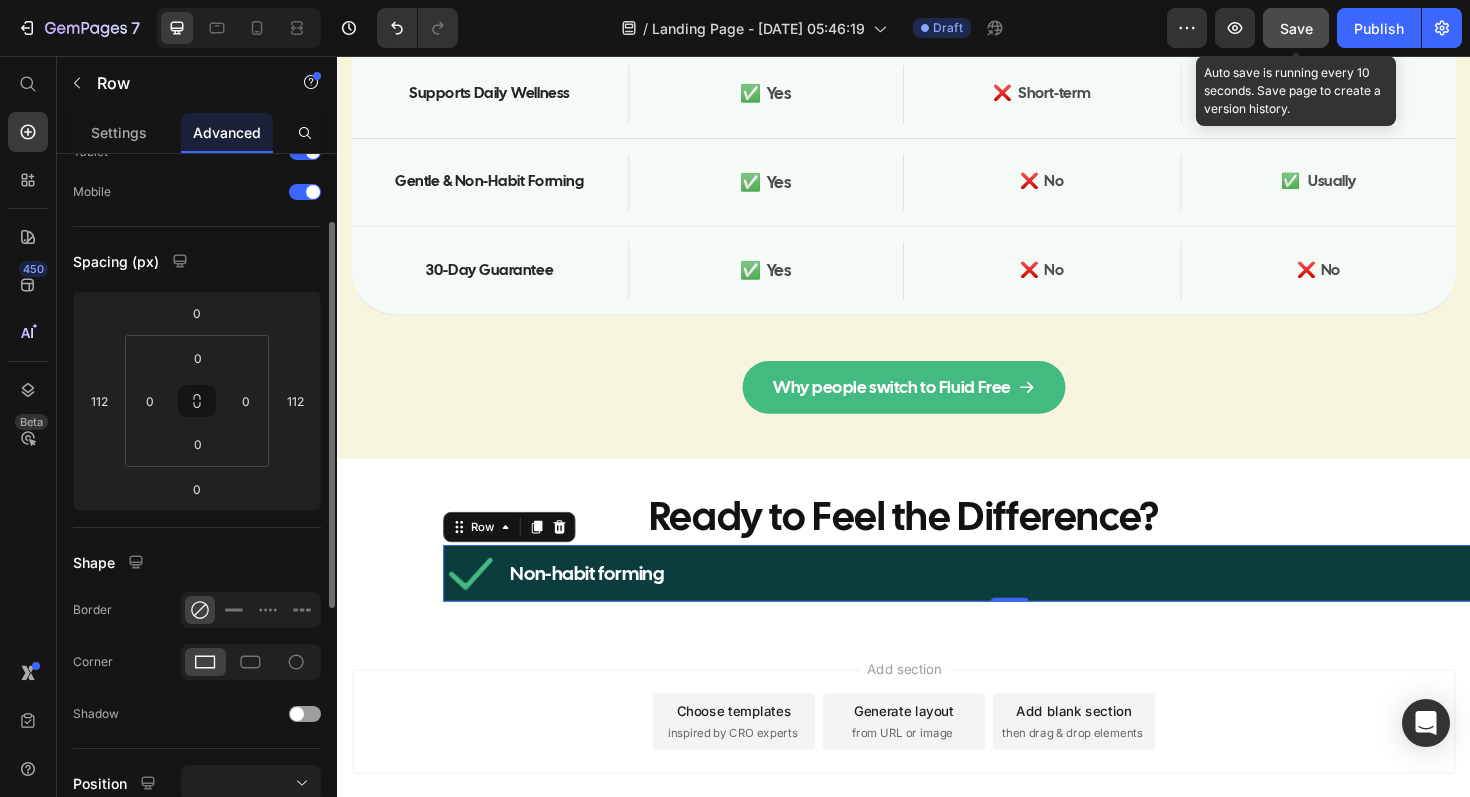 type on "0" 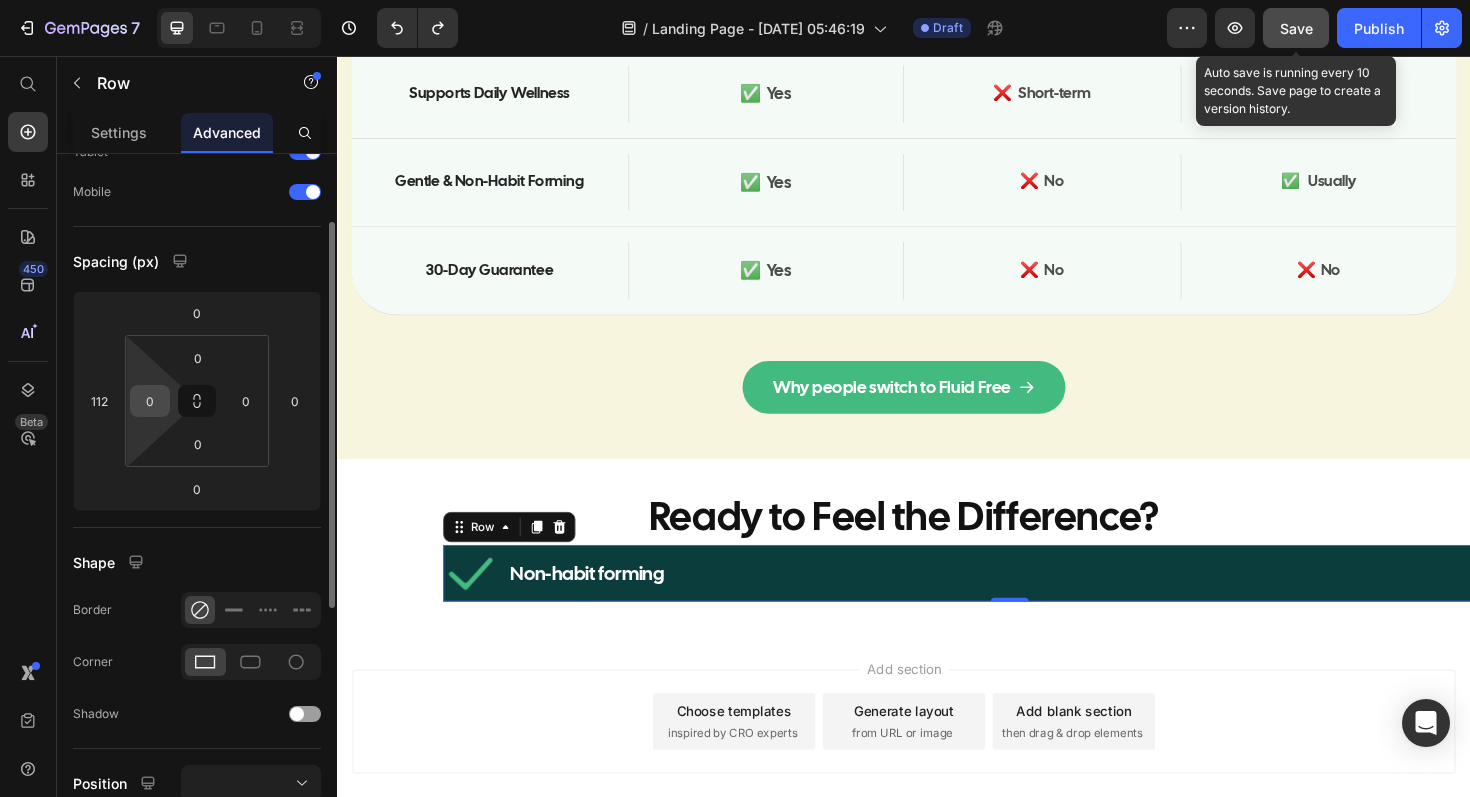 type on "0" 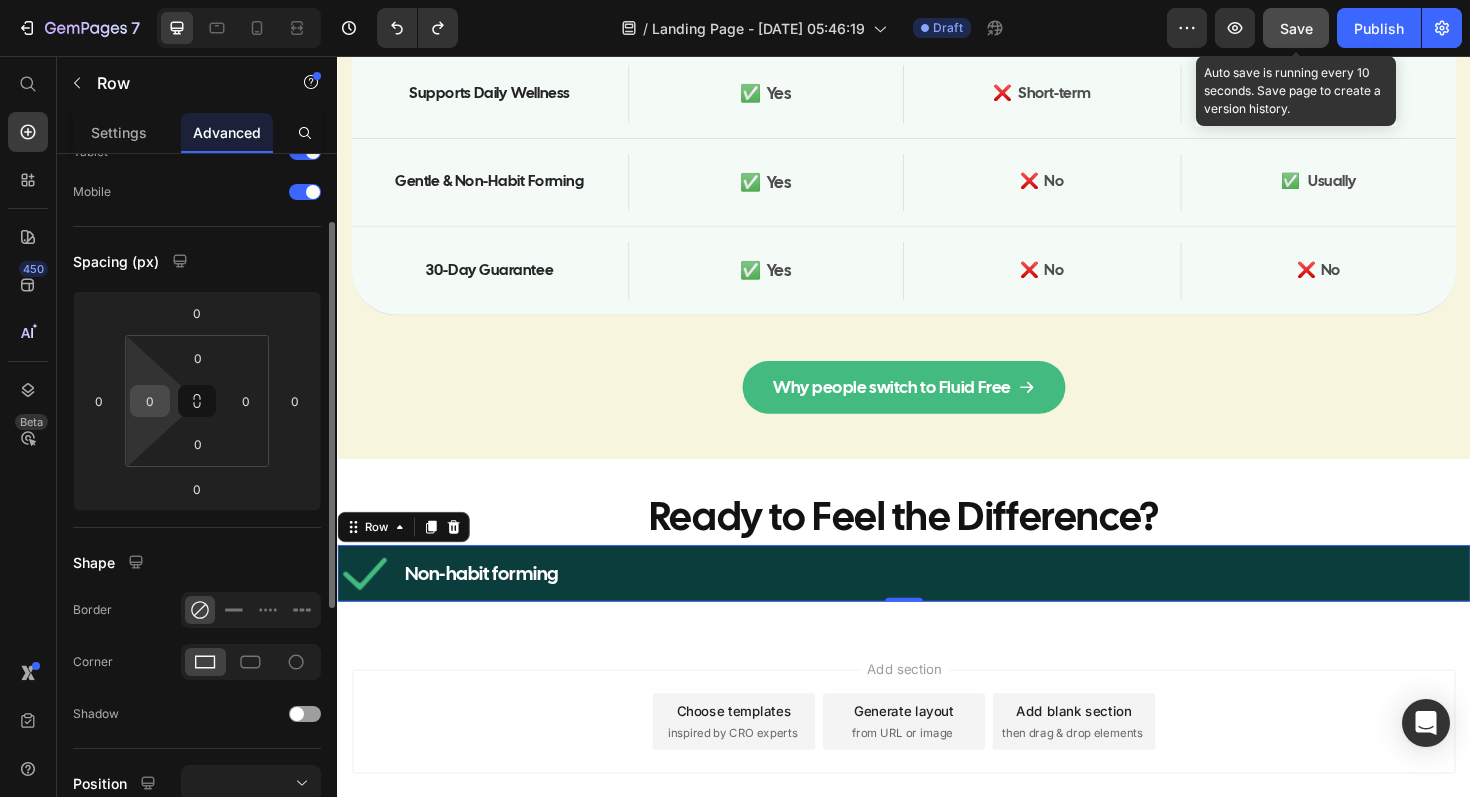 click on "0" at bounding box center [150, 401] 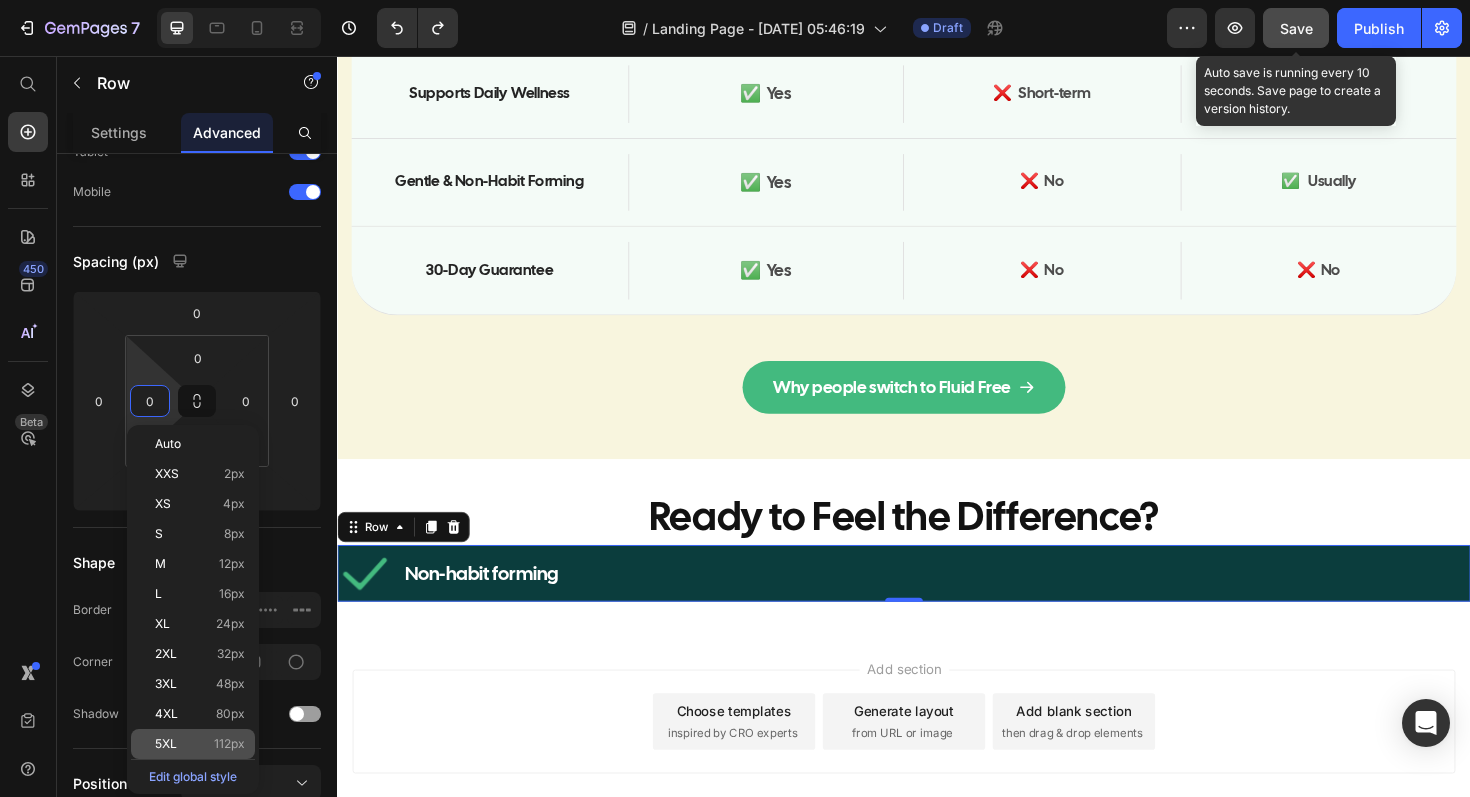 click on "5XL 112px" 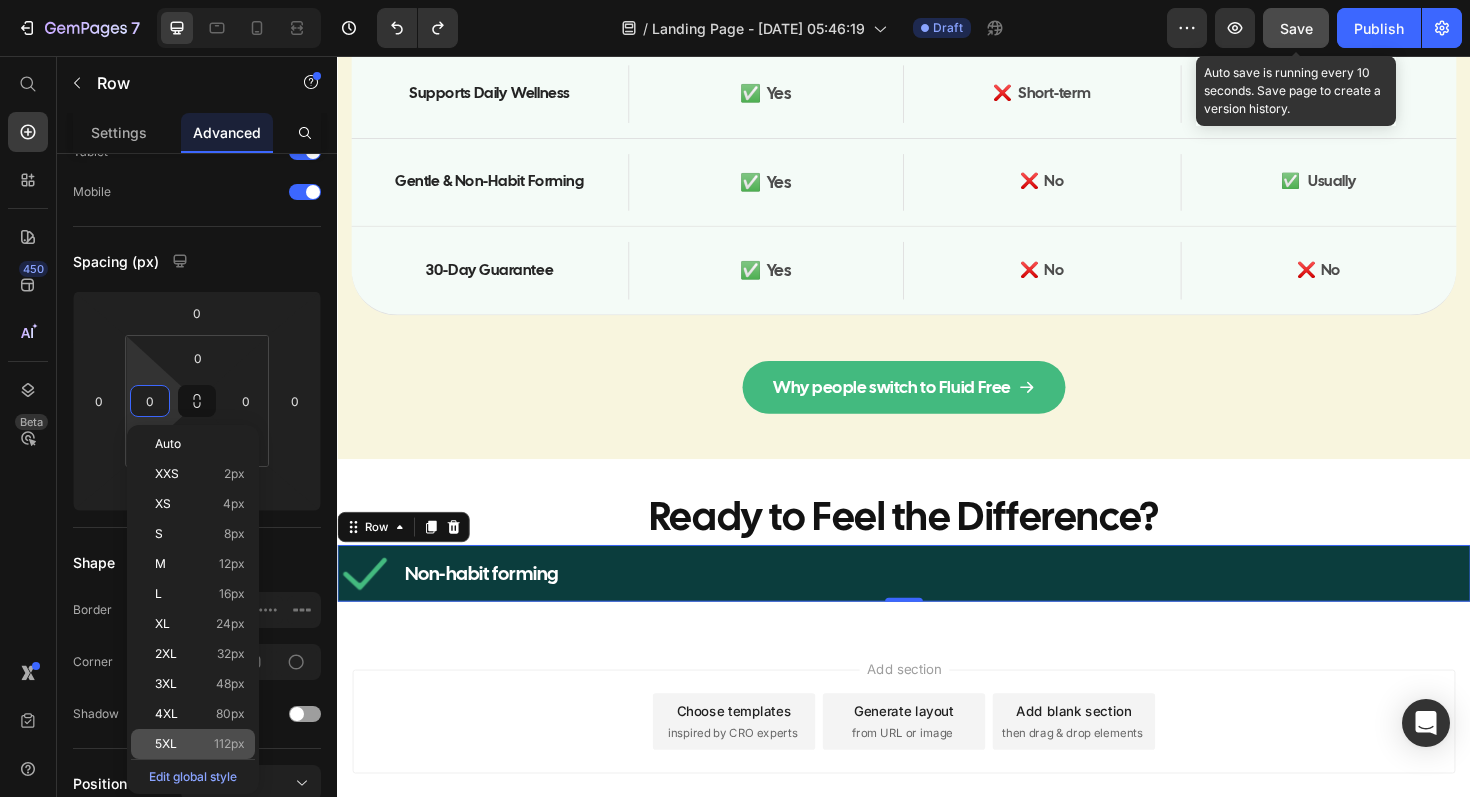 type on "112" 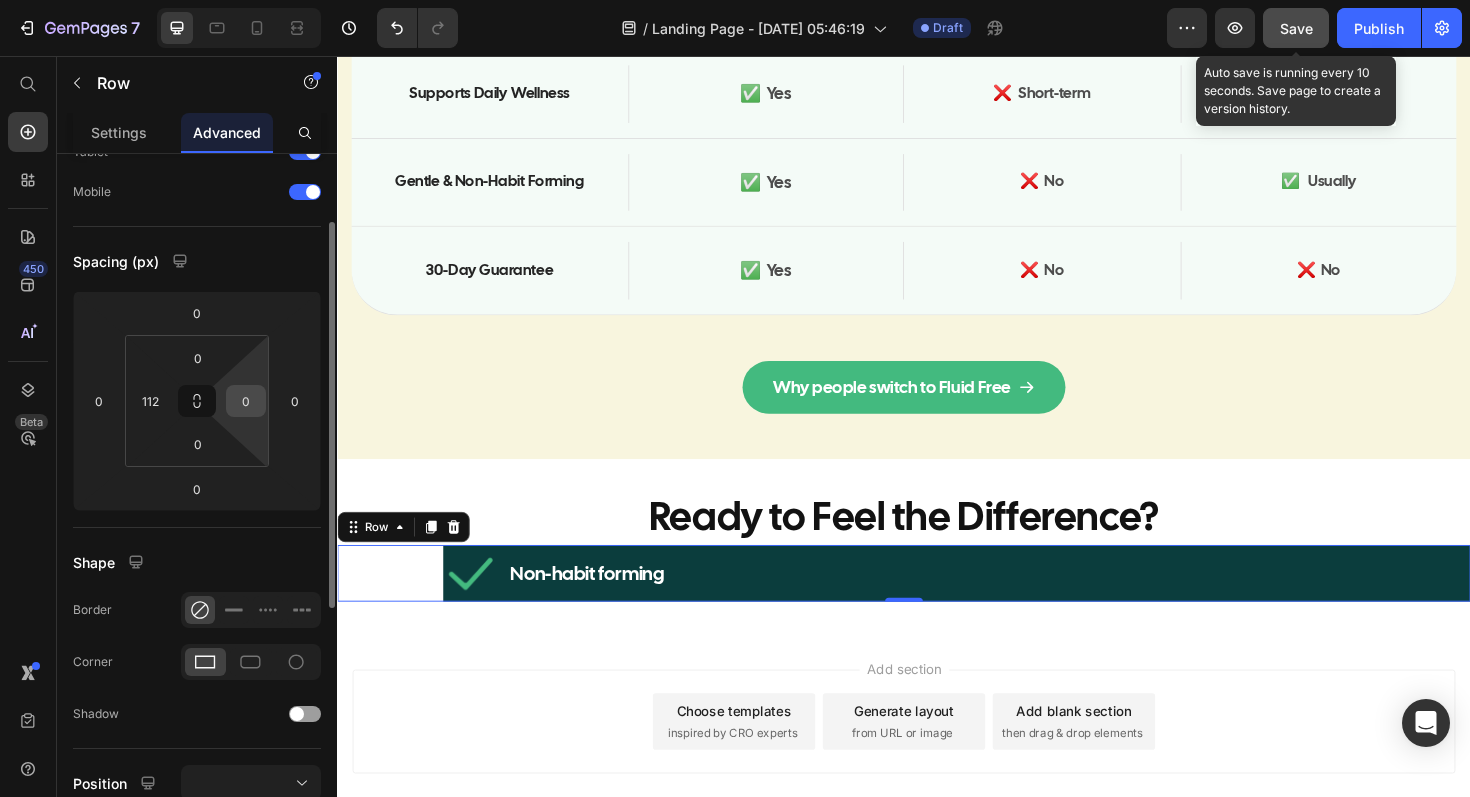 click on "0" at bounding box center (246, 401) 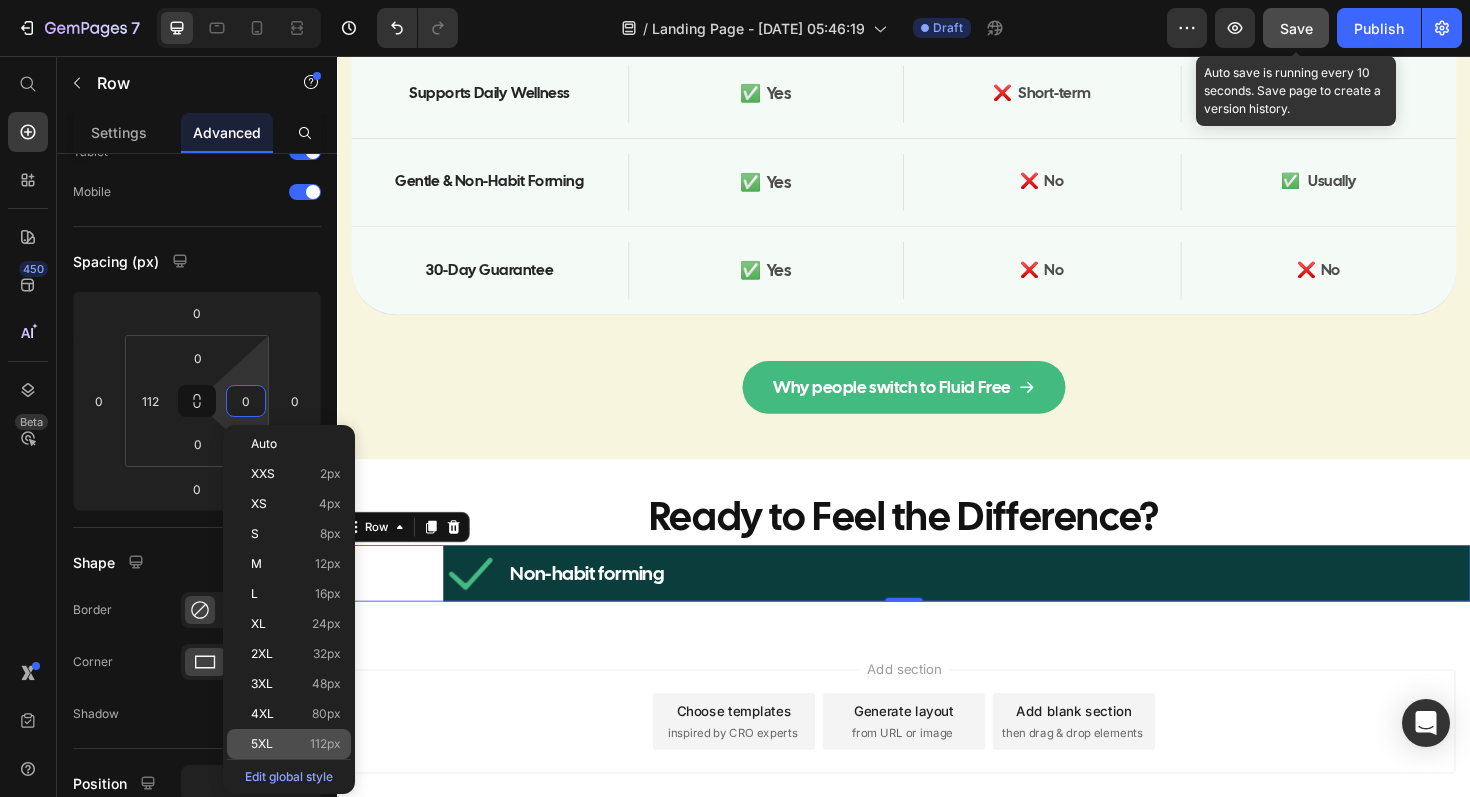 click on "112px" at bounding box center (325, 744) 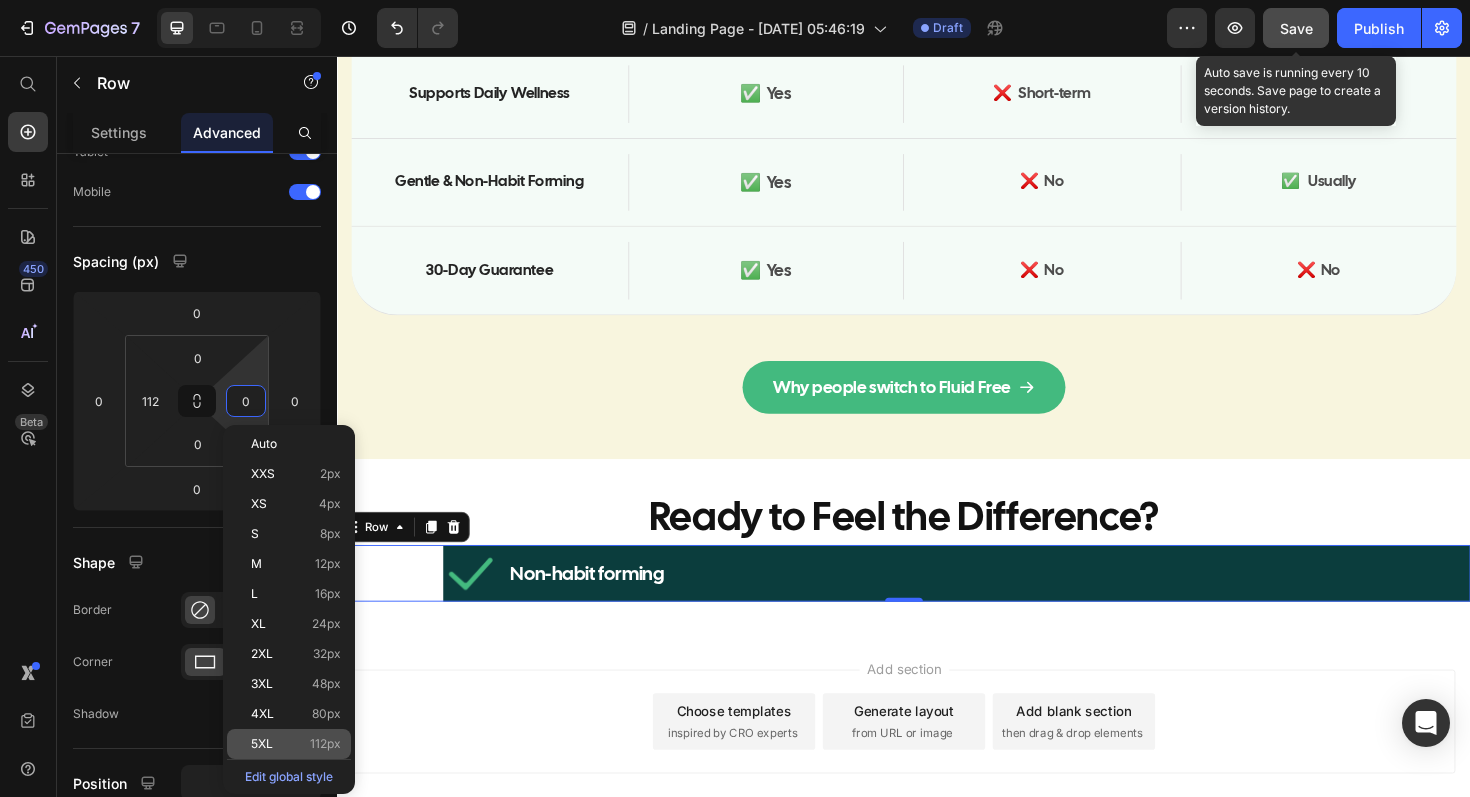 type on "112" 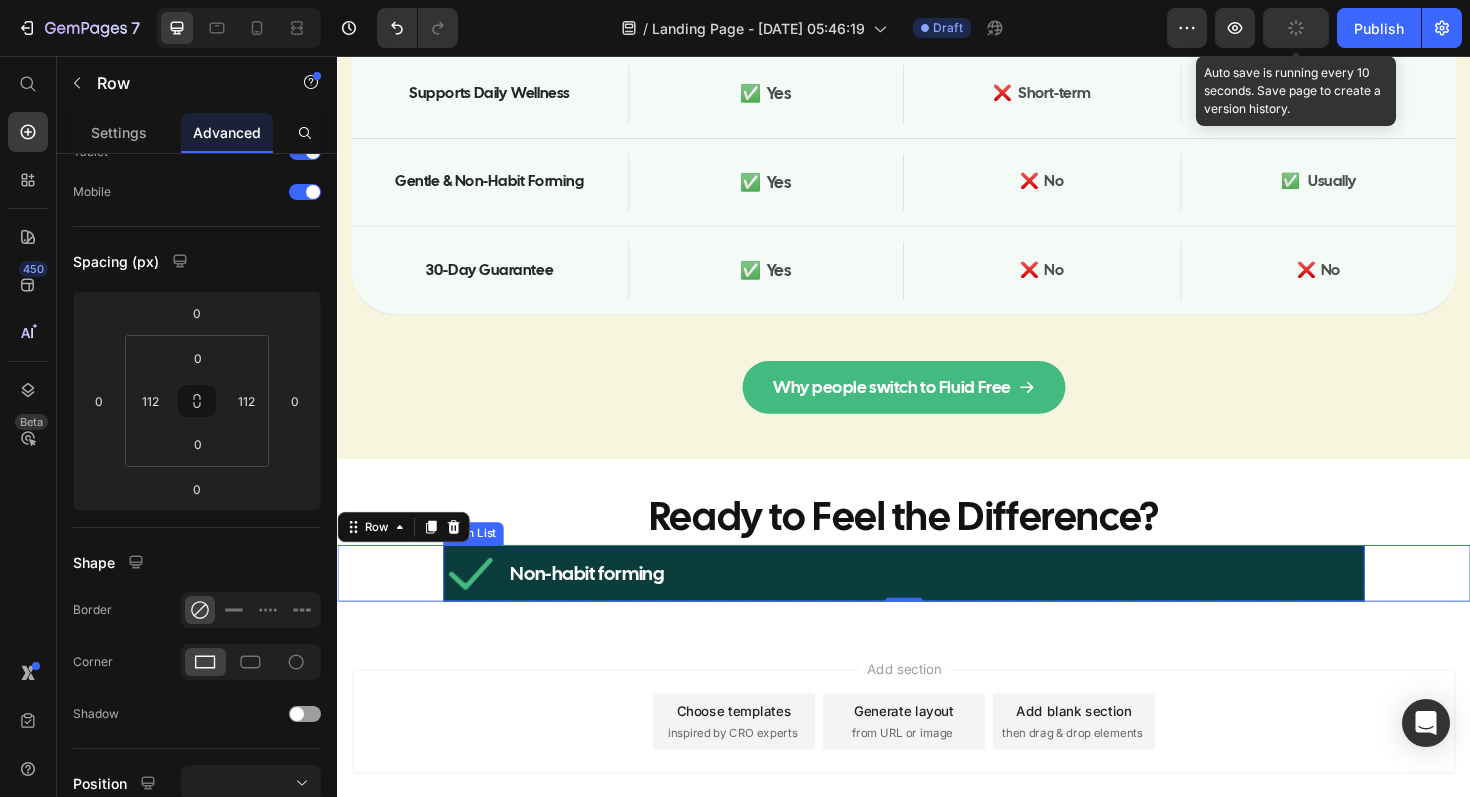 click 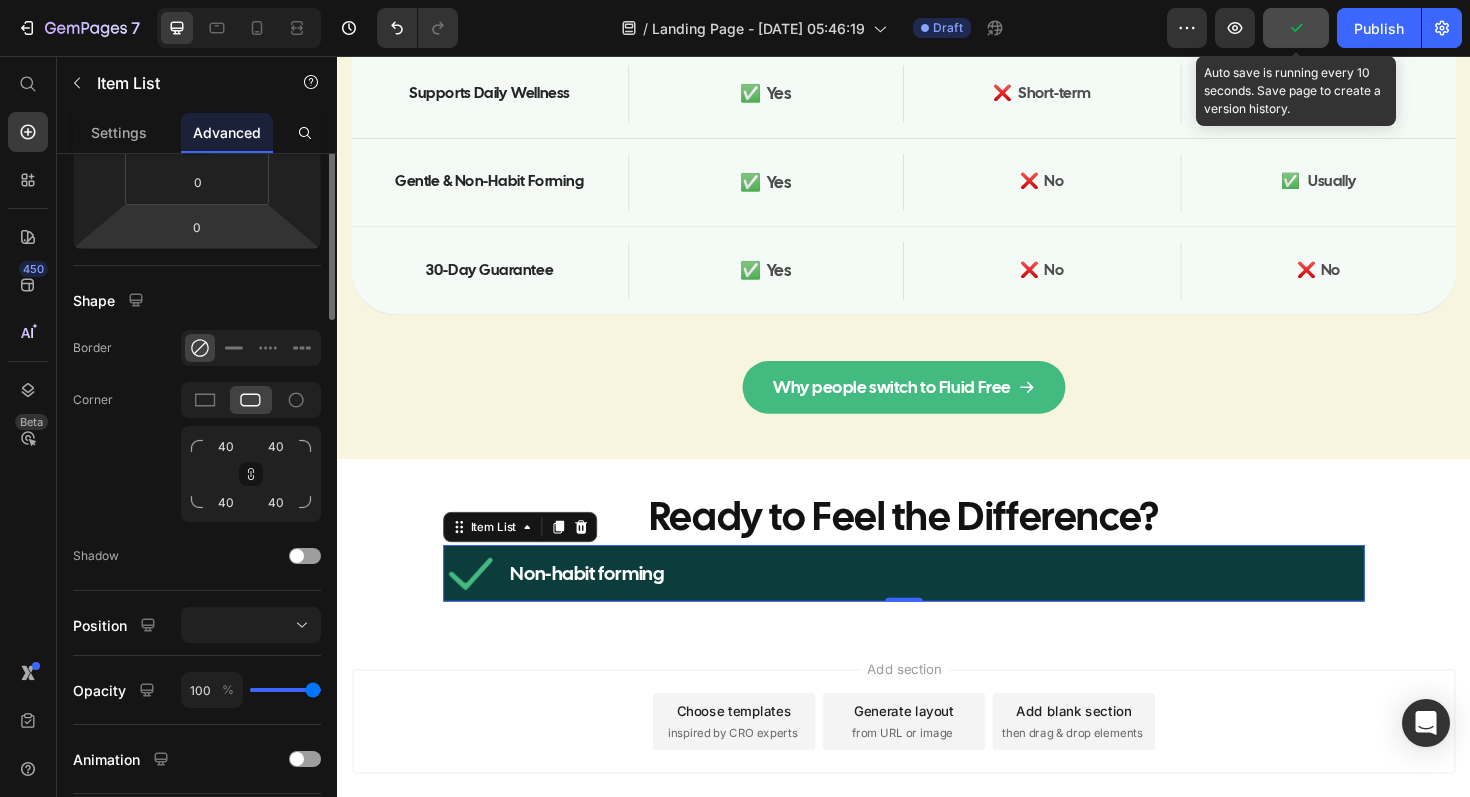 scroll, scrollTop: 418, scrollLeft: 0, axis: vertical 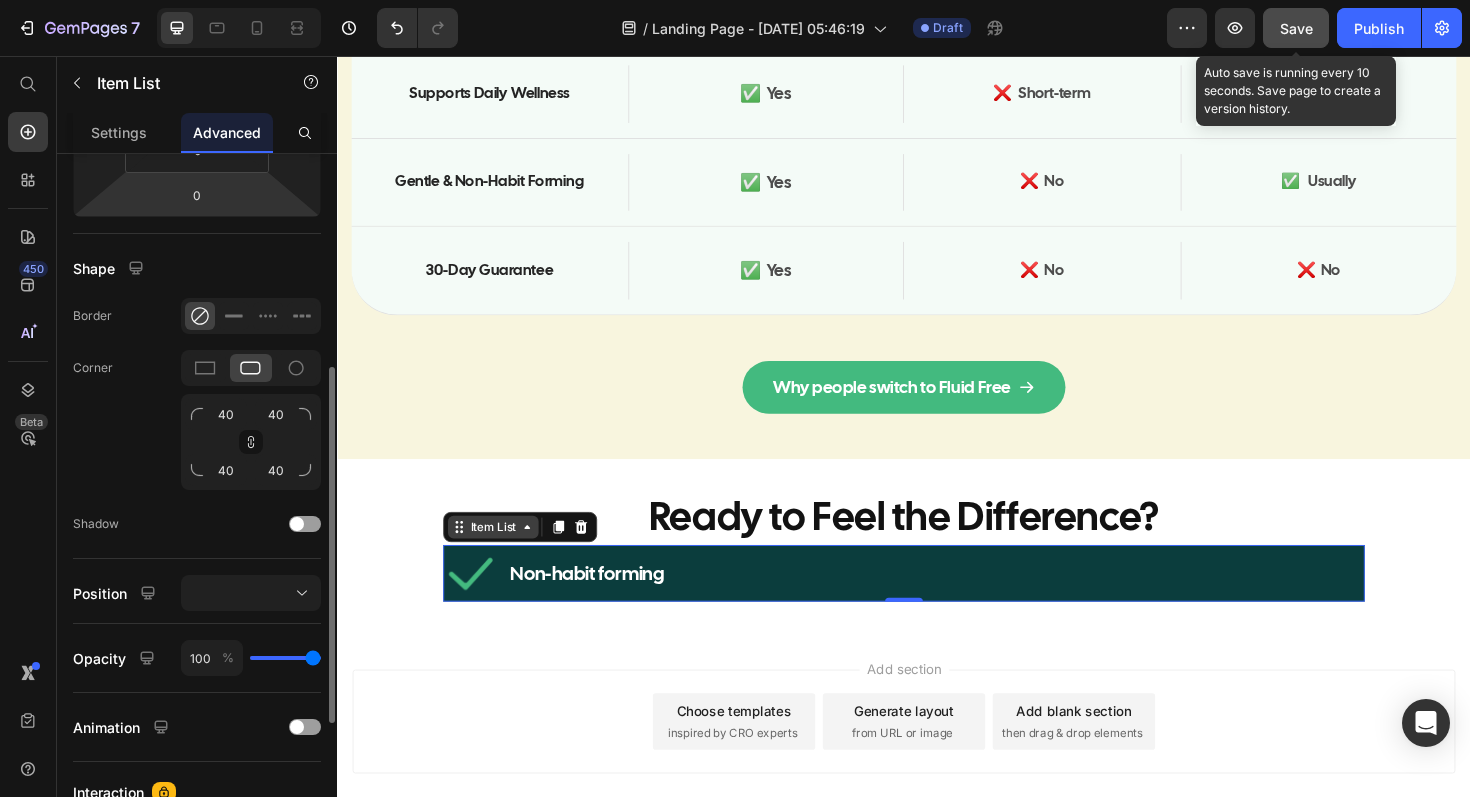 click on "Item List" at bounding box center [502, 555] 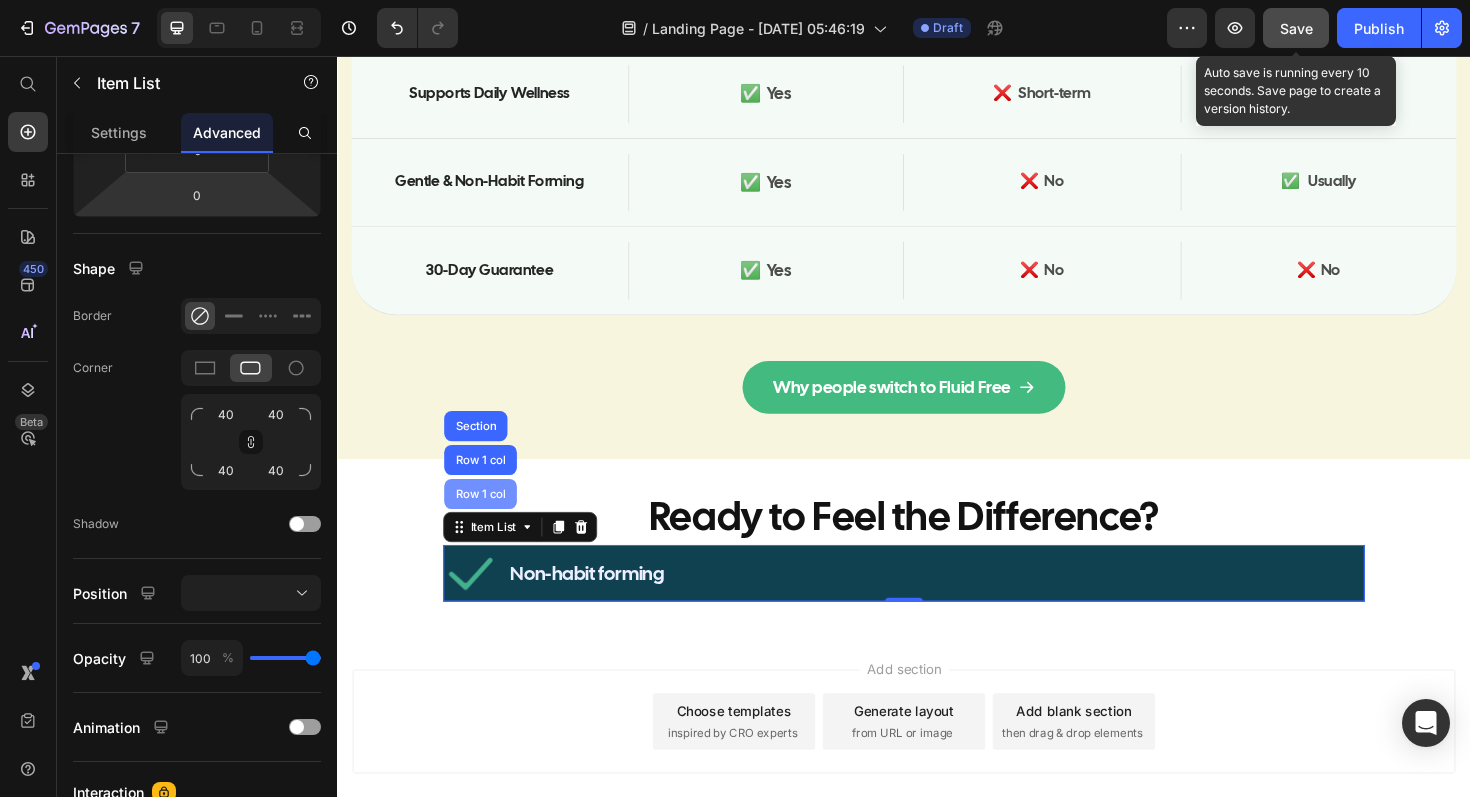 click on "Row 1 col" at bounding box center (488, 520) 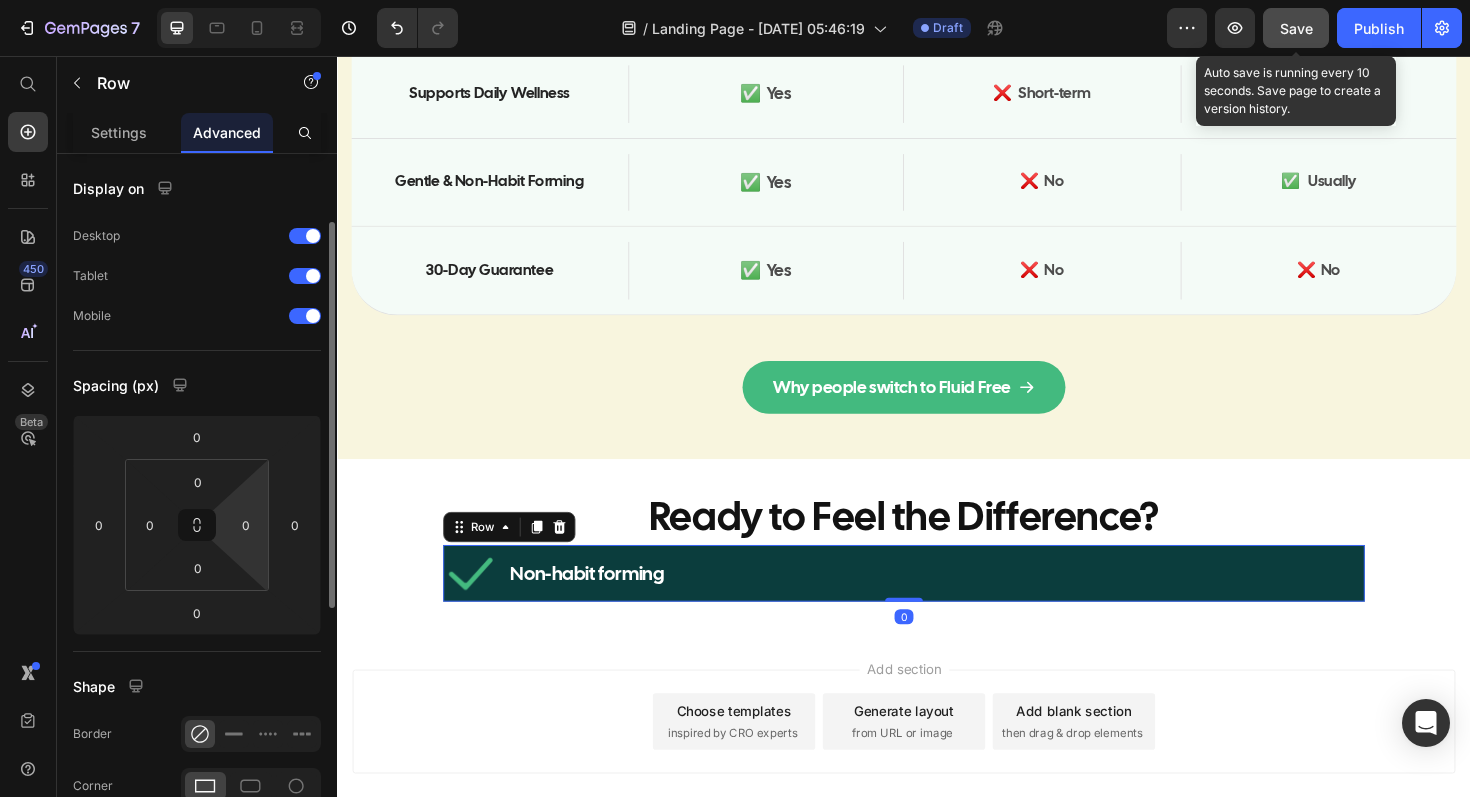 scroll, scrollTop: 333, scrollLeft: 0, axis: vertical 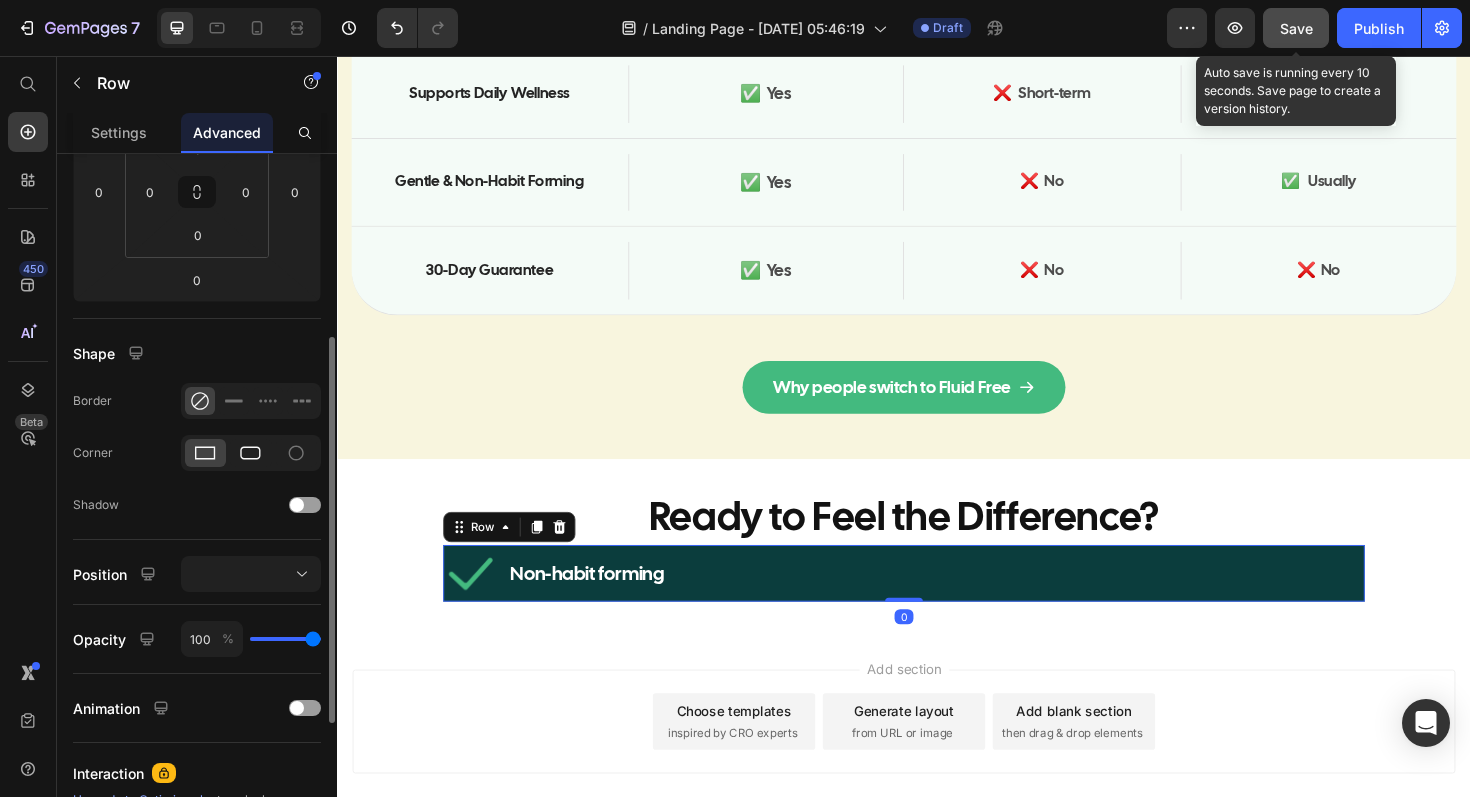 click 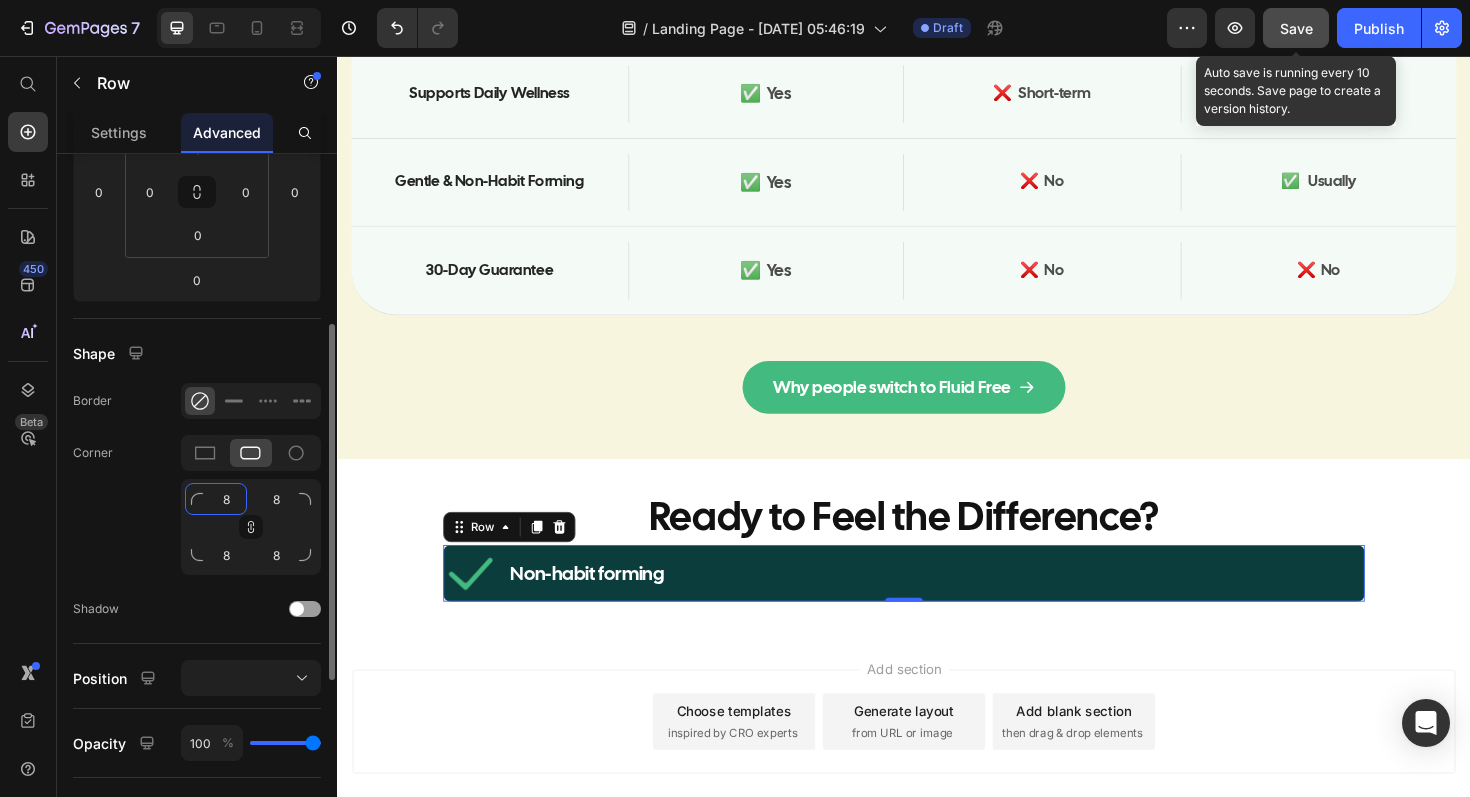 click on "8" 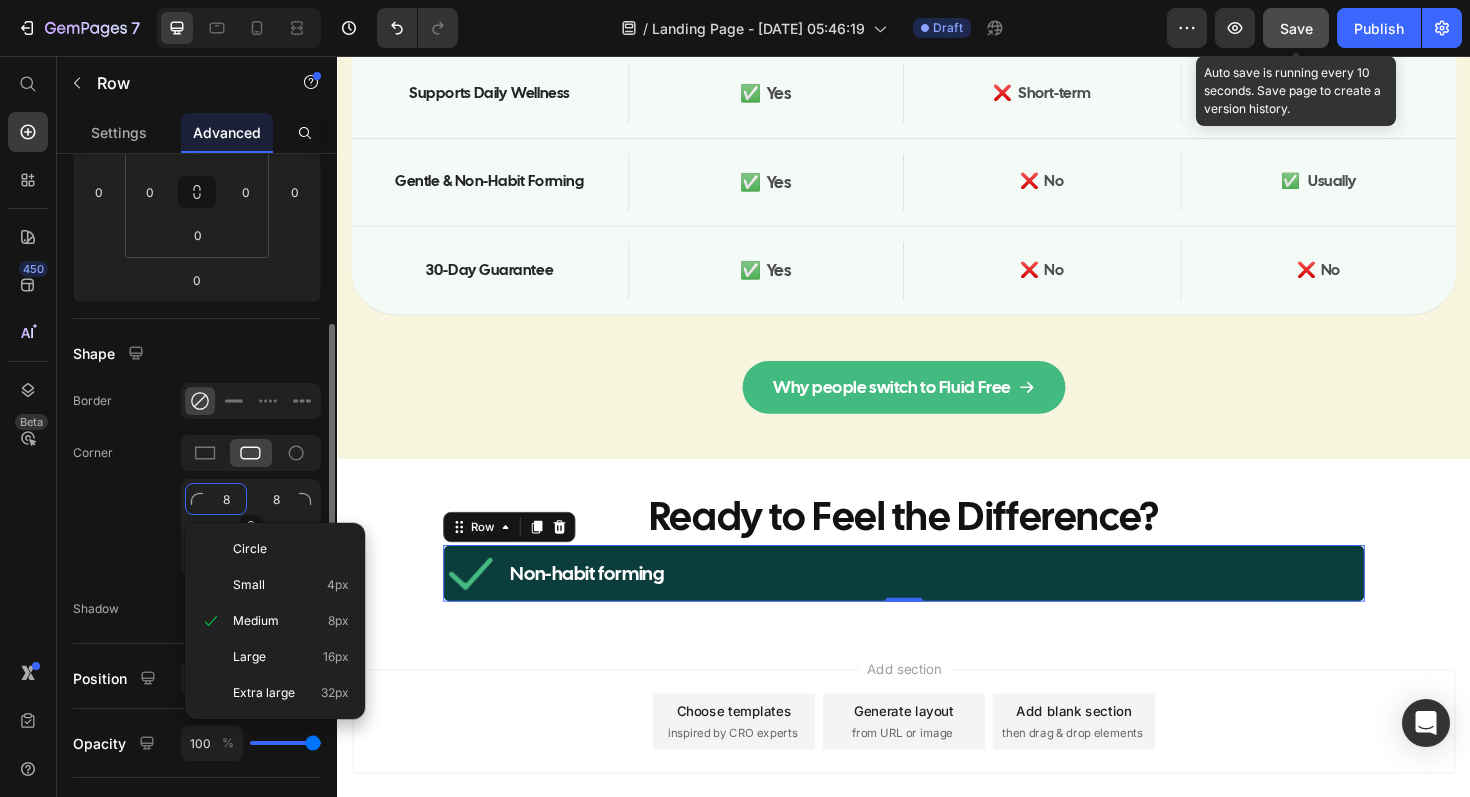 type on "4" 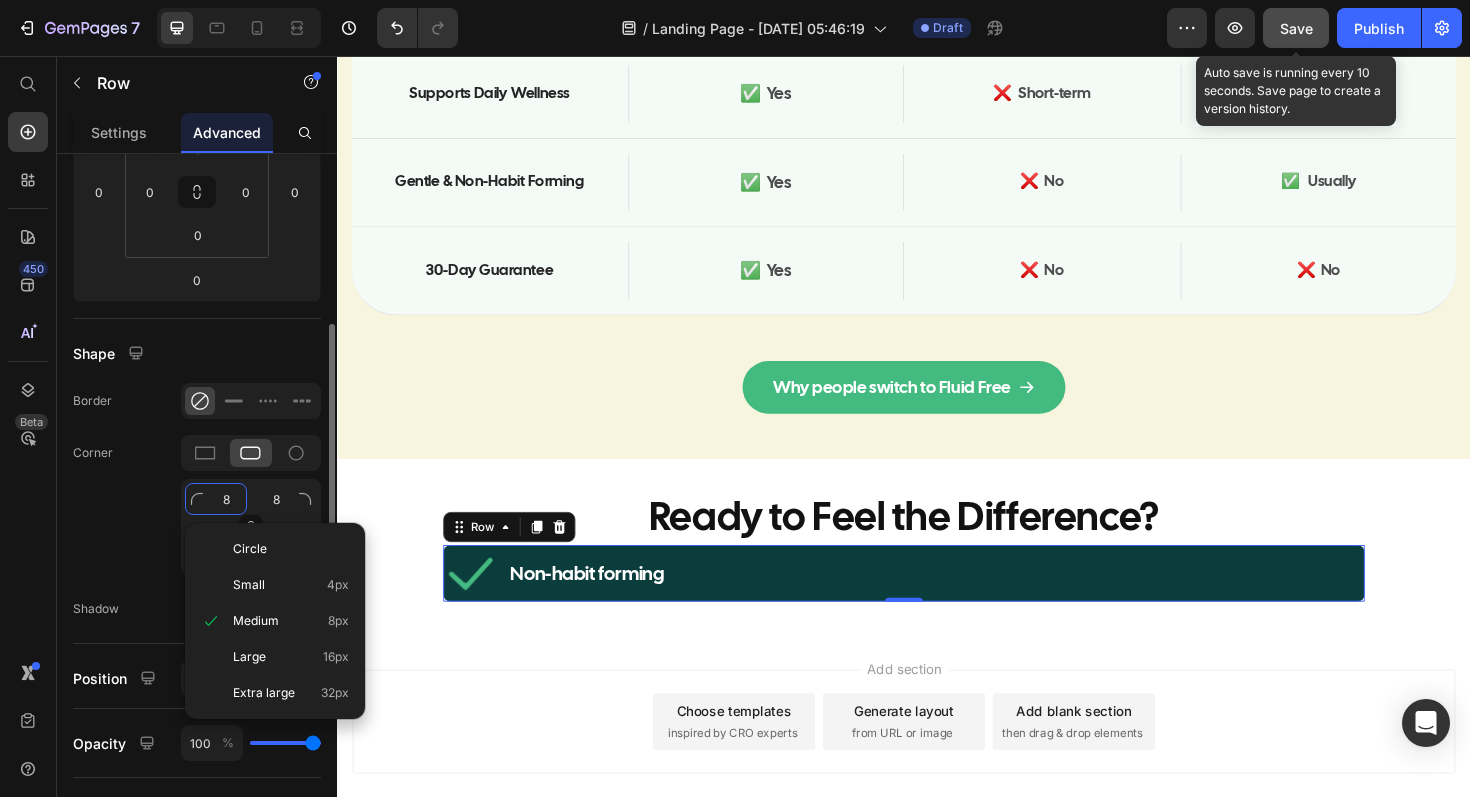 type on "4" 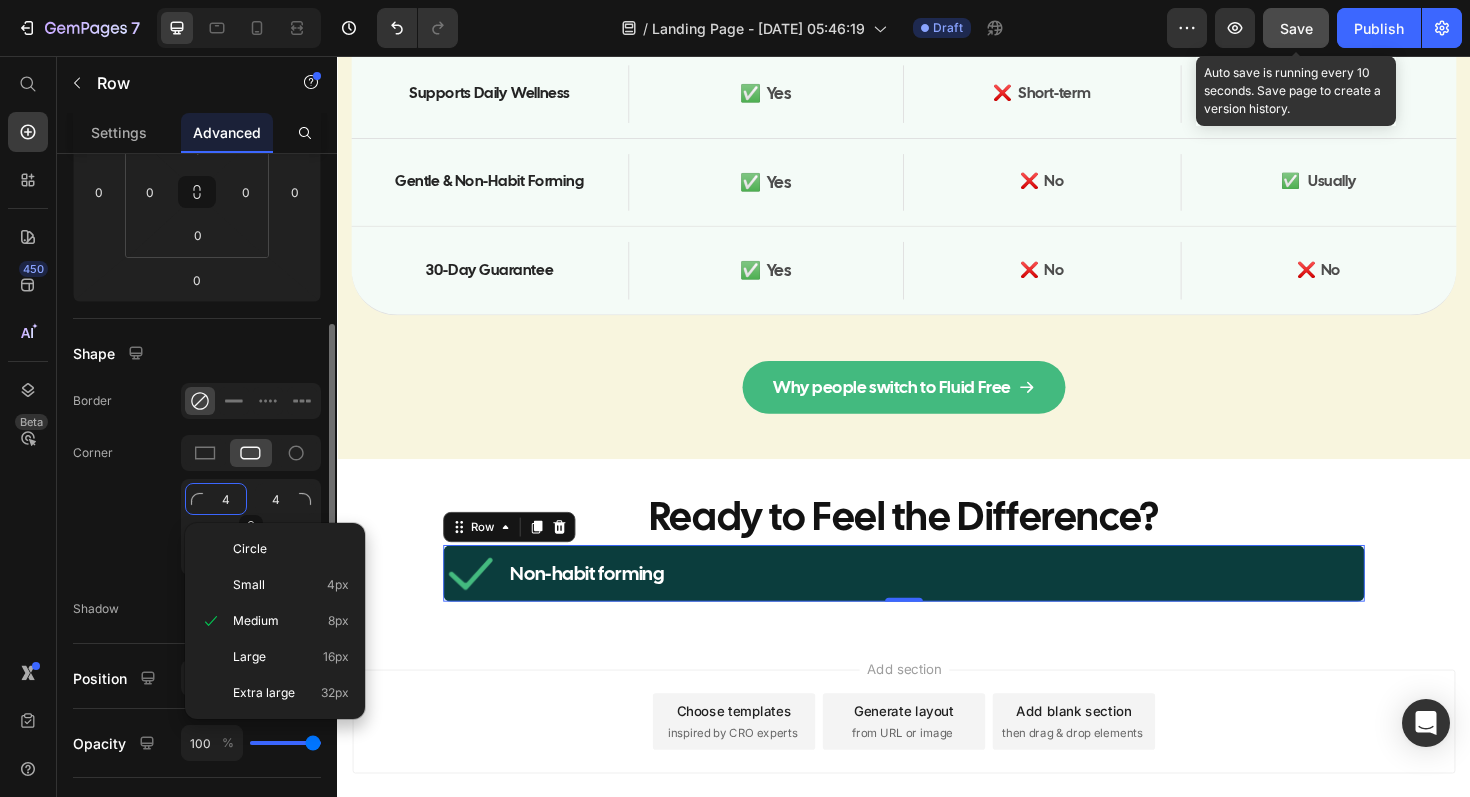 type on "40" 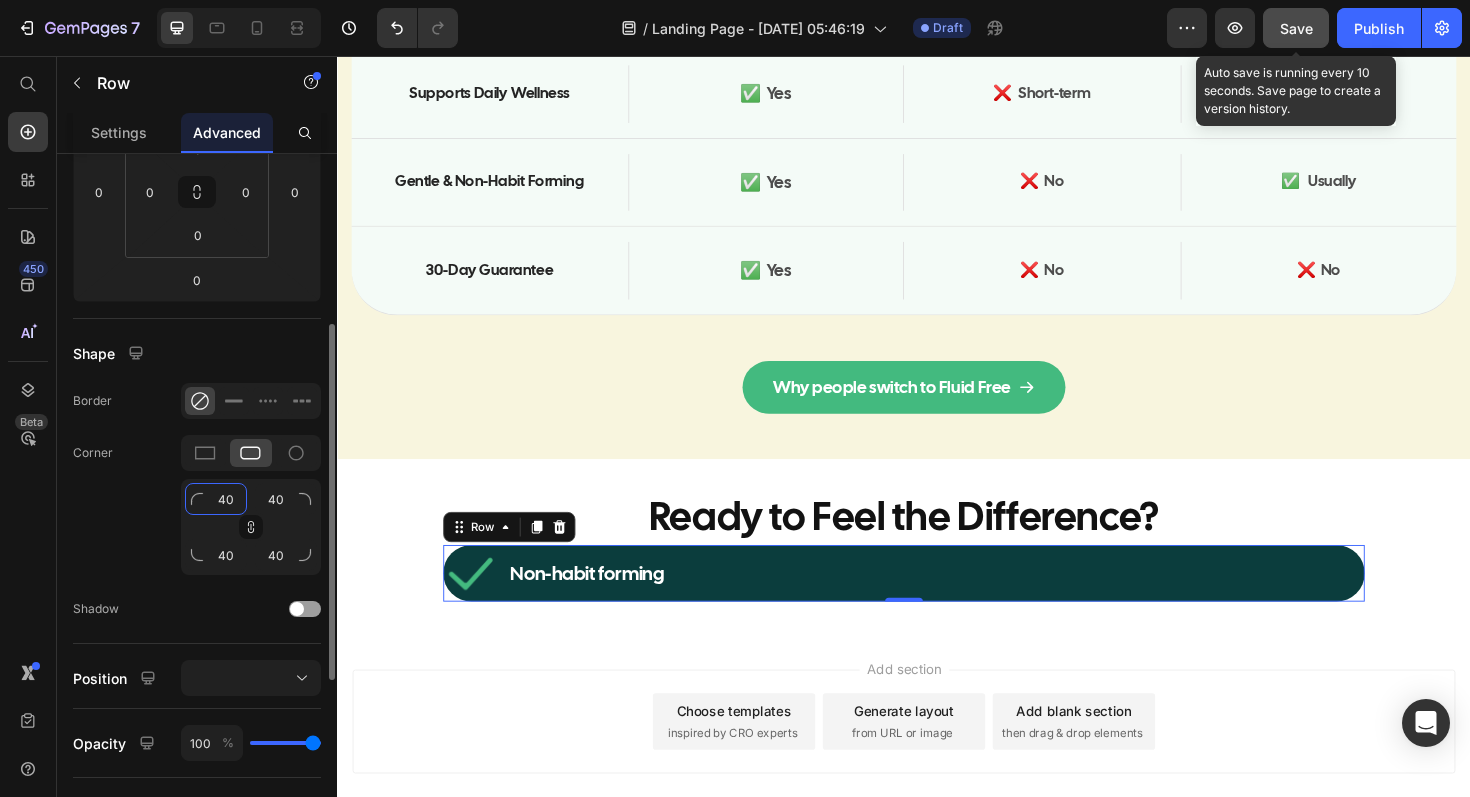 type on "40" 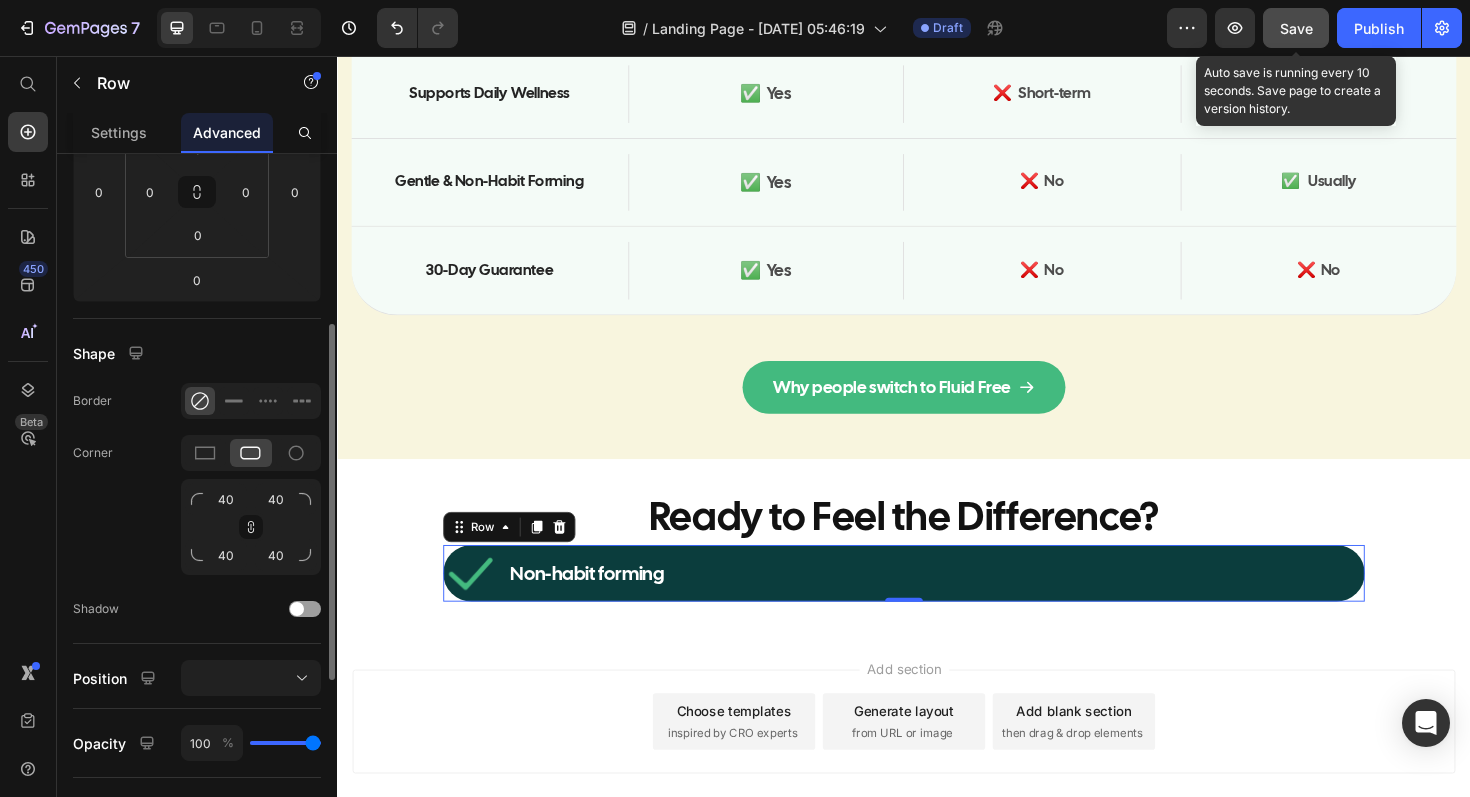 click on "Corner 40 40 40 40" 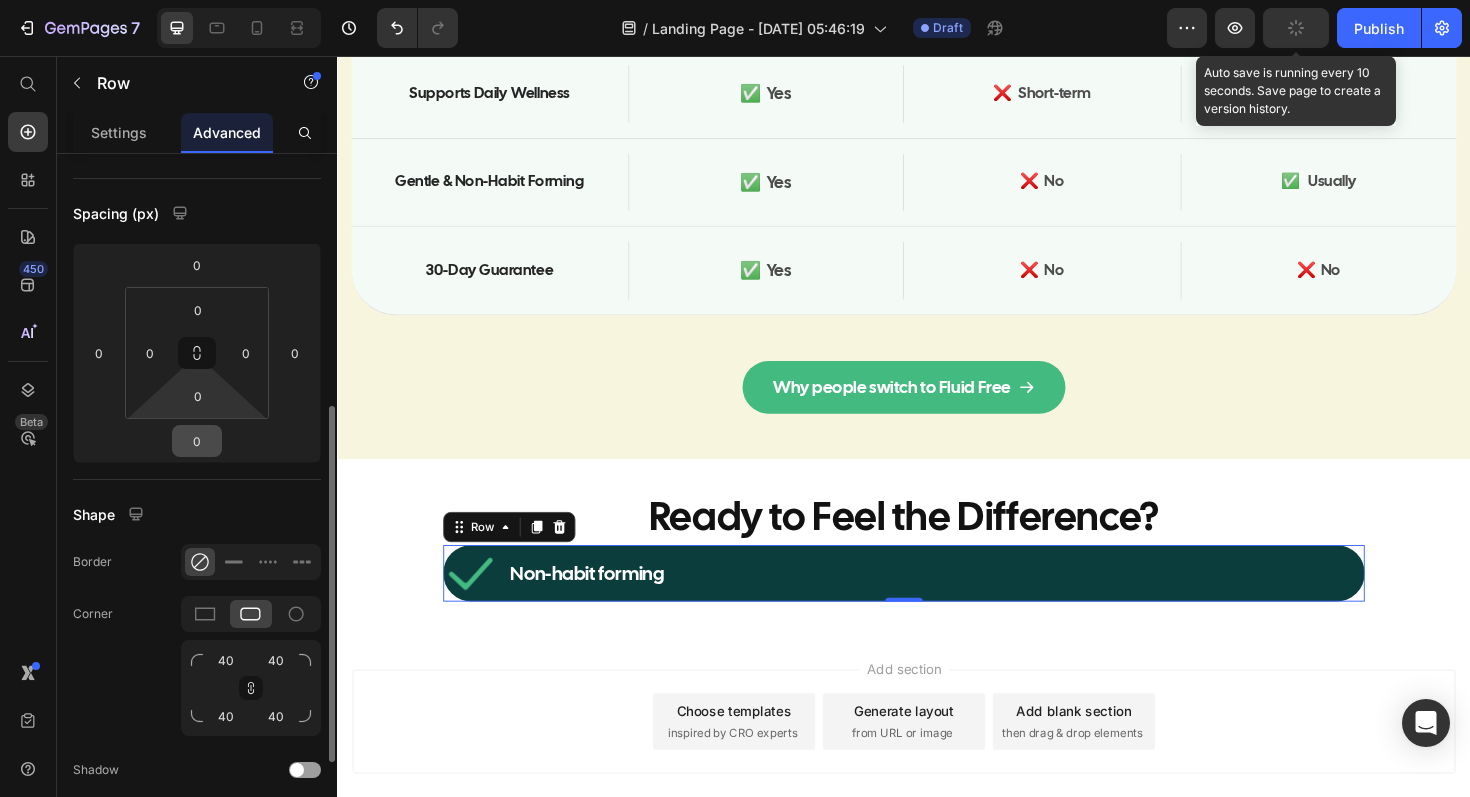 scroll, scrollTop: 145, scrollLeft: 0, axis: vertical 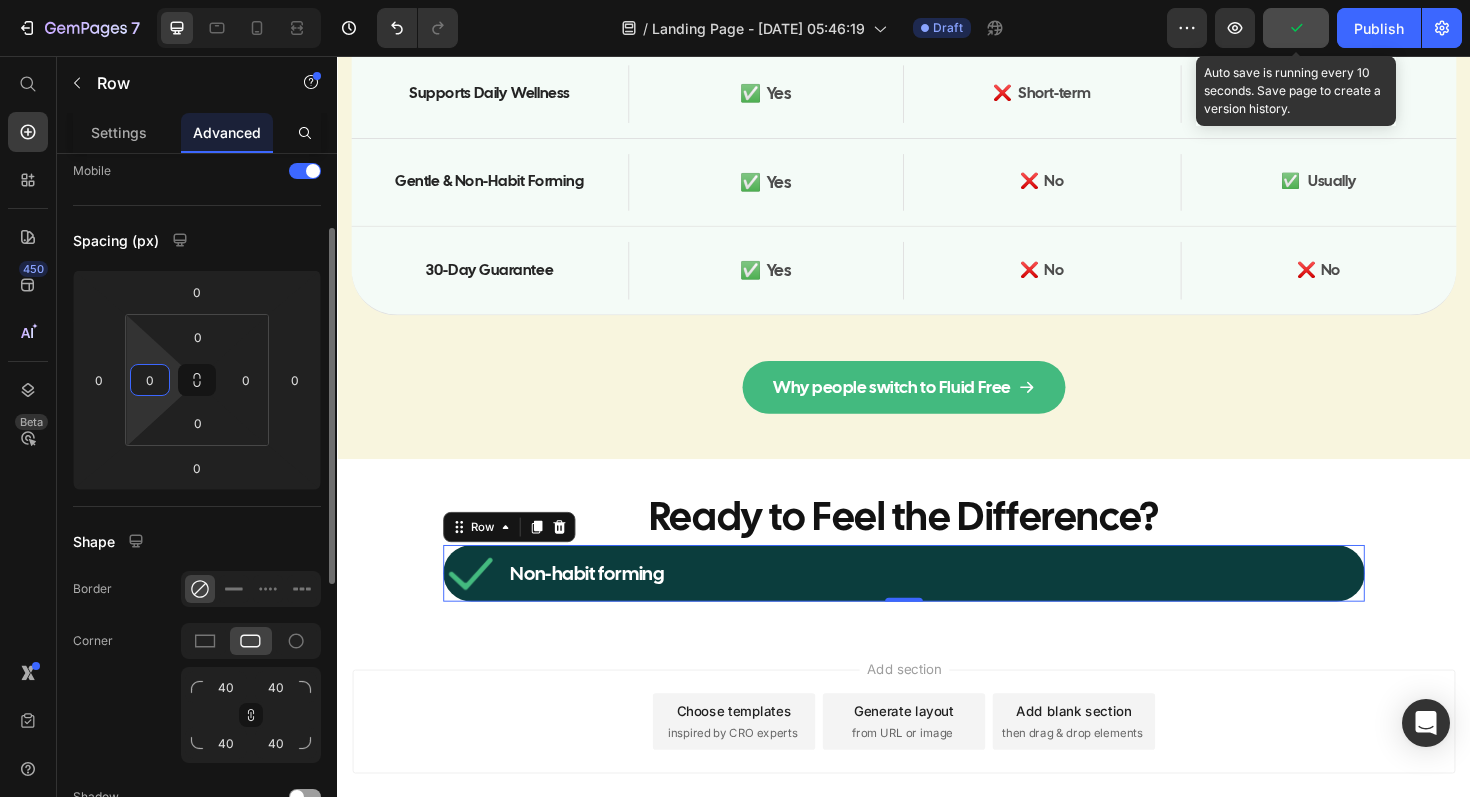 click on "0" at bounding box center (150, 380) 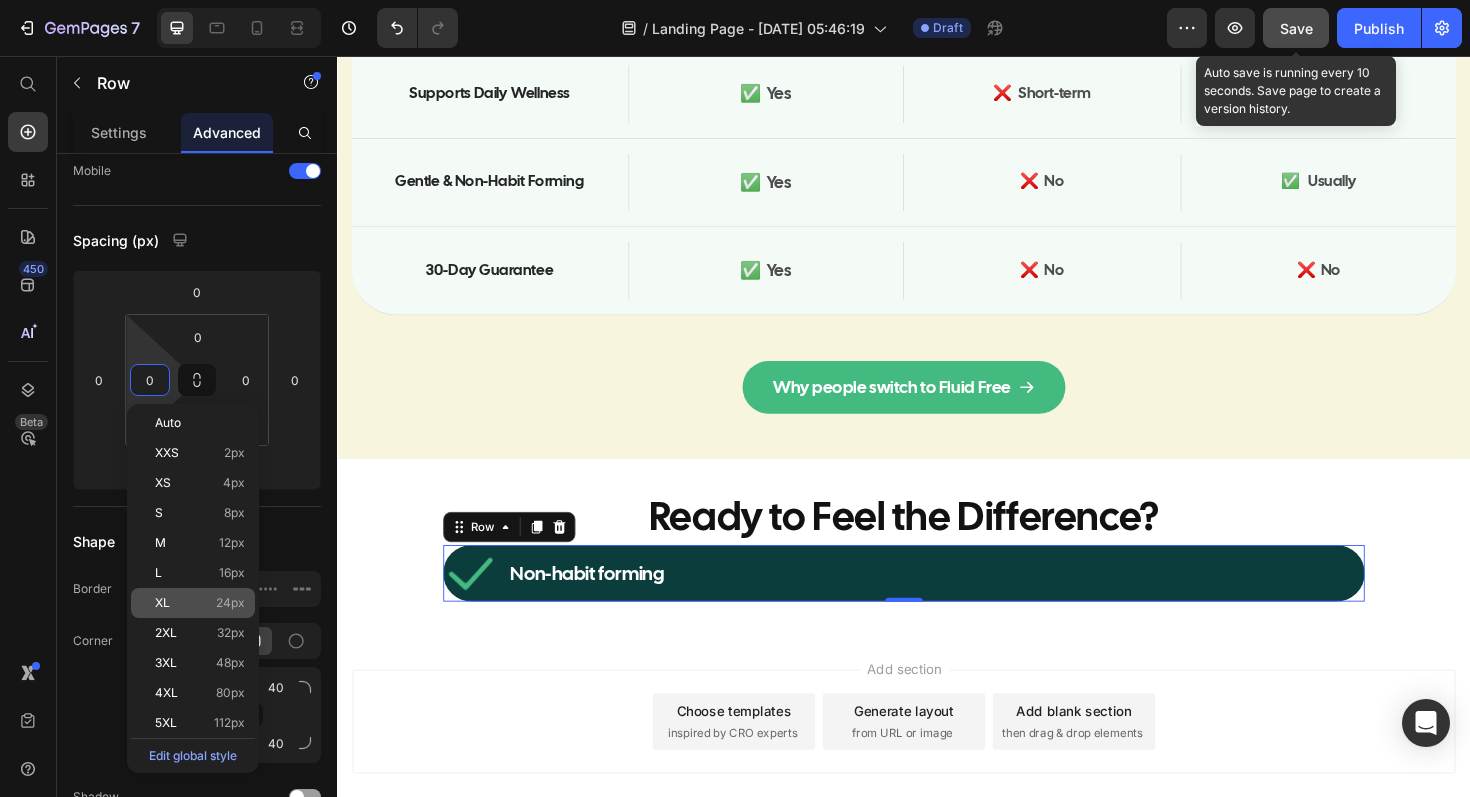 click on "XL" at bounding box center [162, 603] 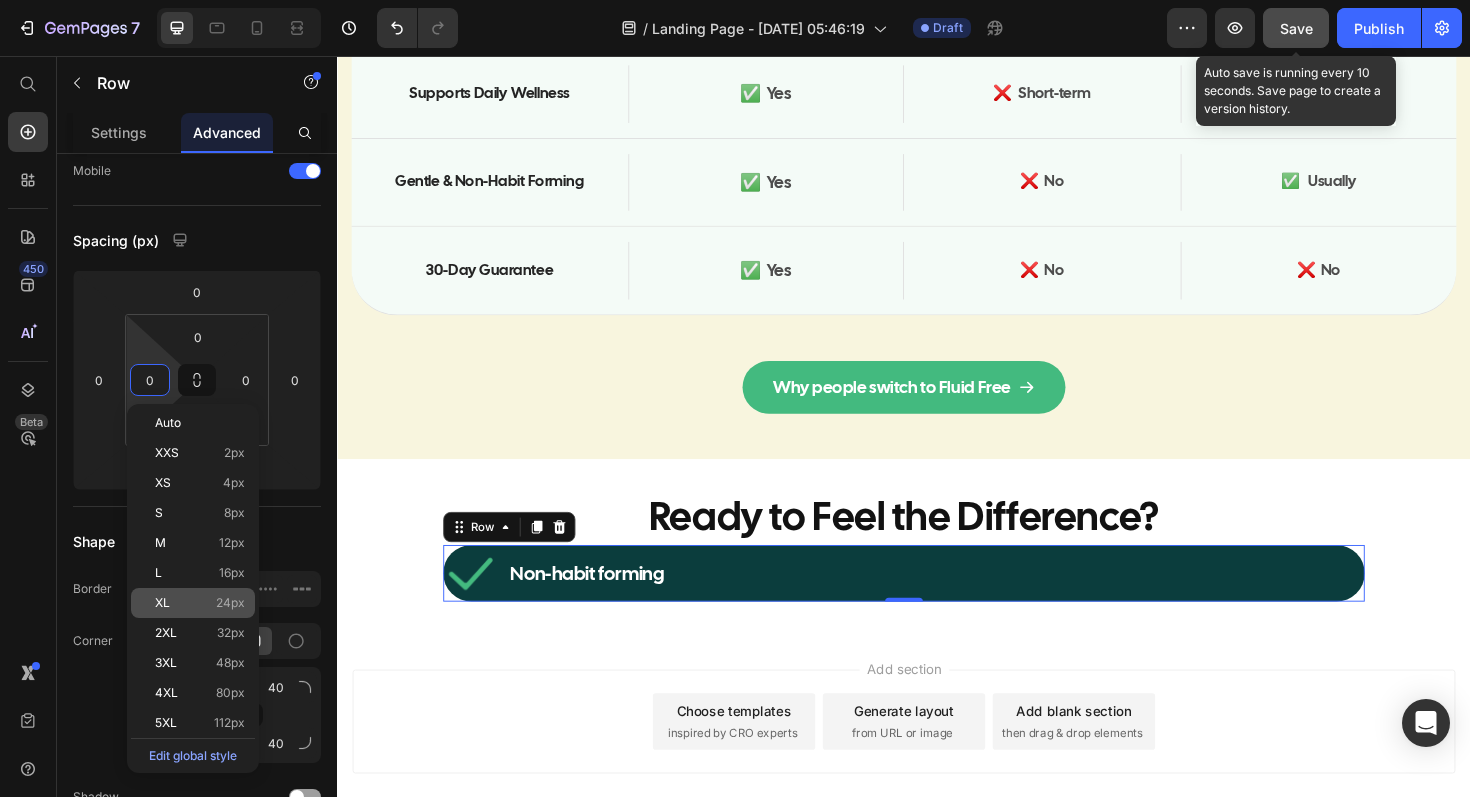 type on "24" 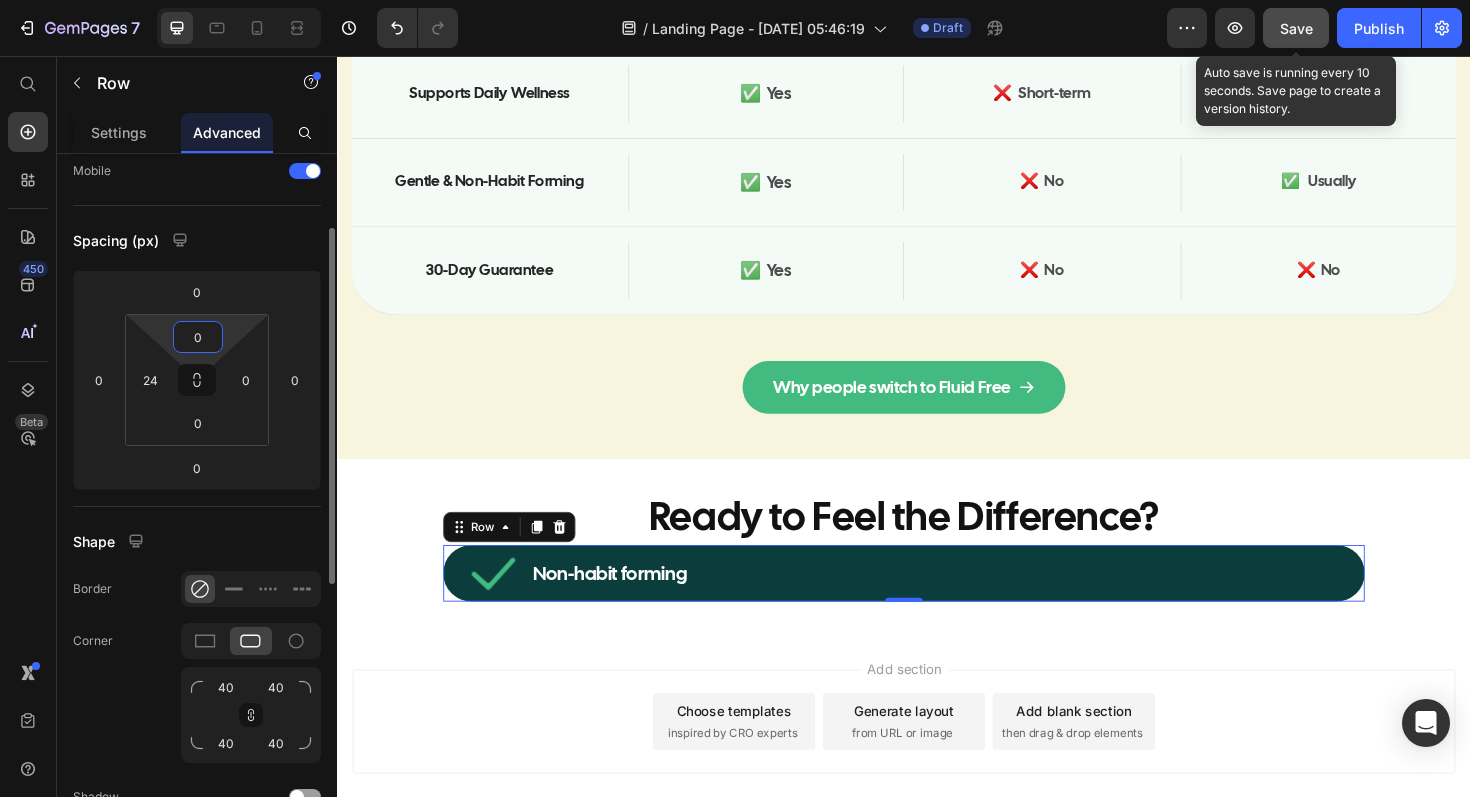 click on "0" at bounding box center [198, 337] 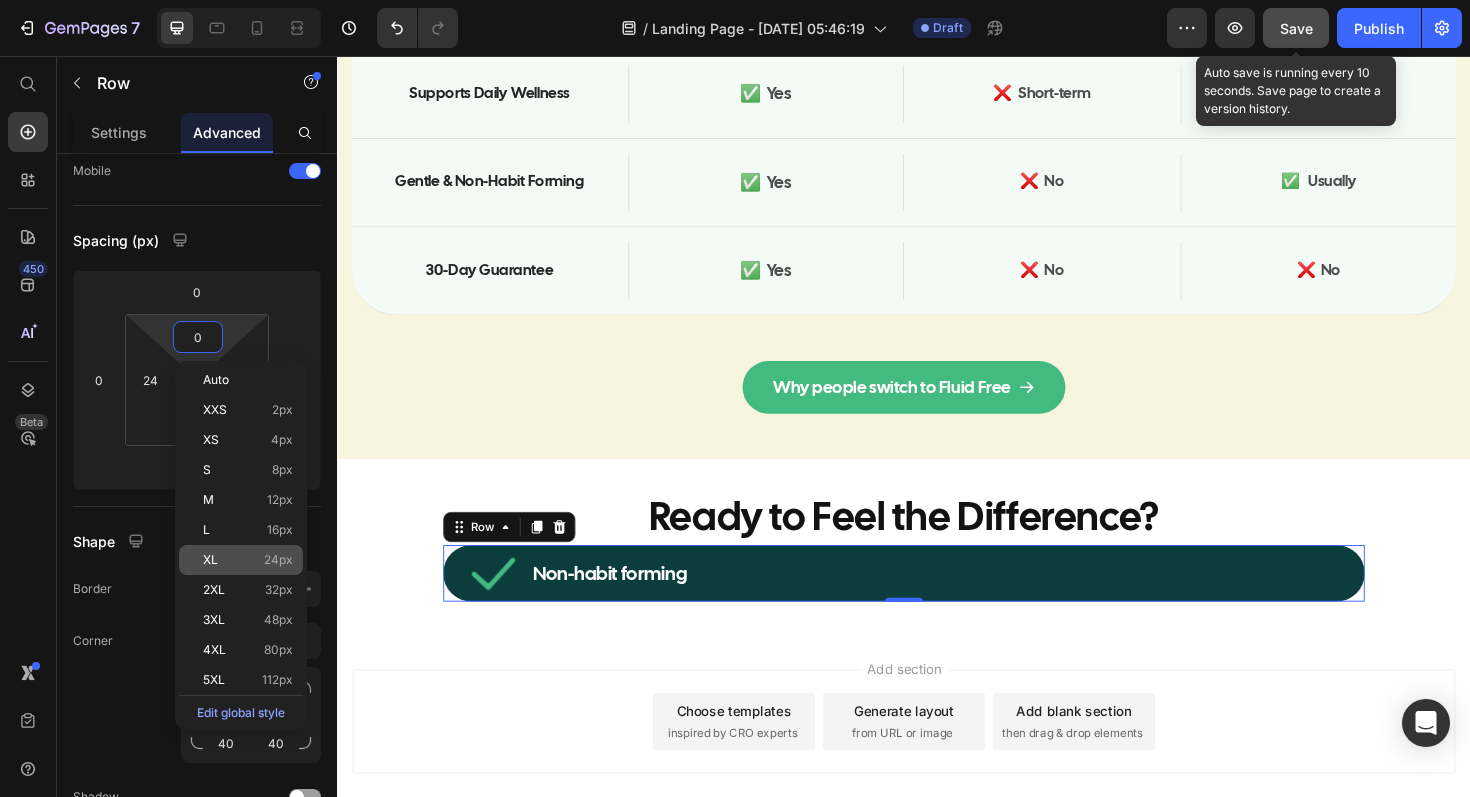 click on "XL 24px" at bounding box center (248, 560) 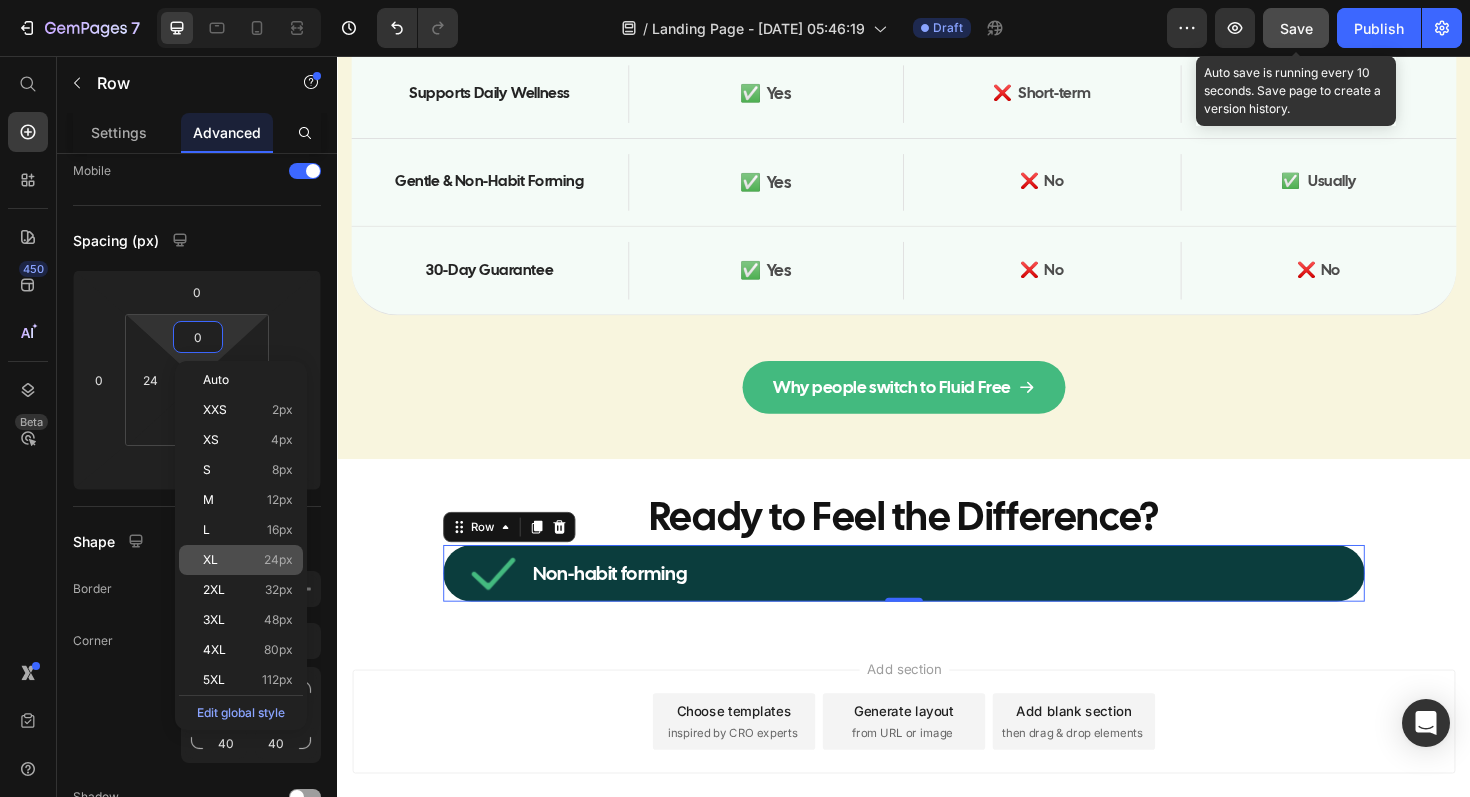 type on "24" 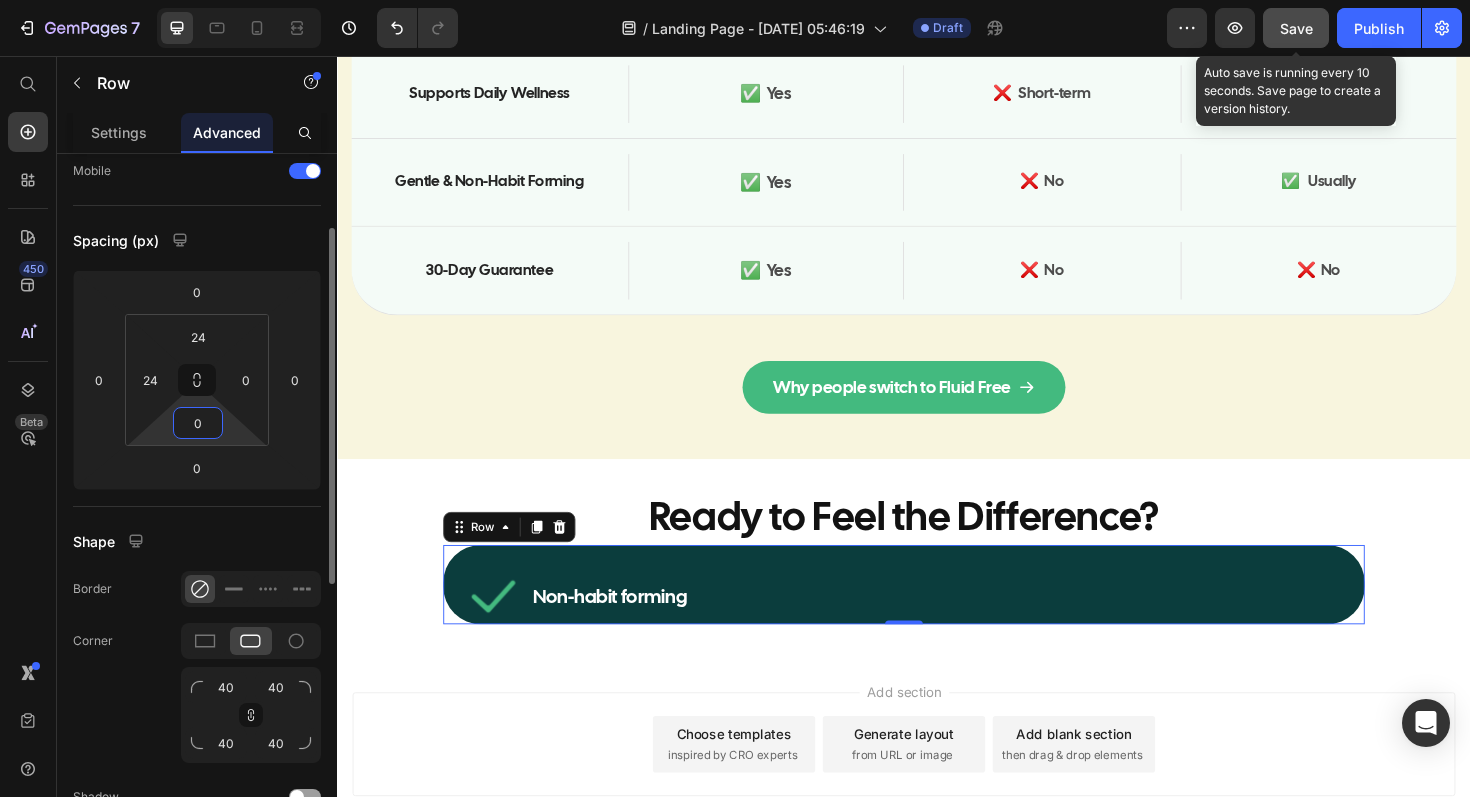 click on "0" at bounding box center (198, 423) 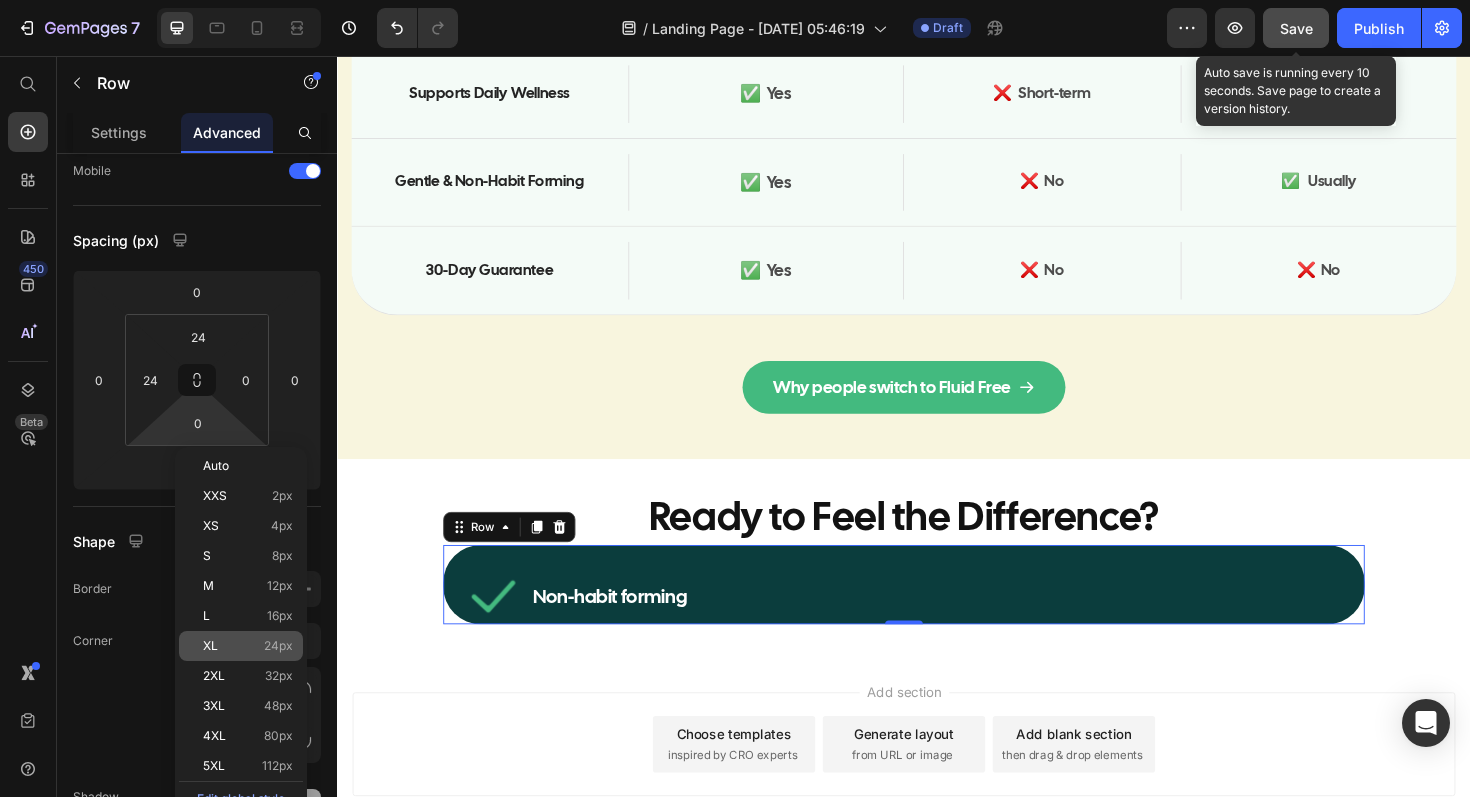 click on "XL 24px" at bounding box center [248, 646] 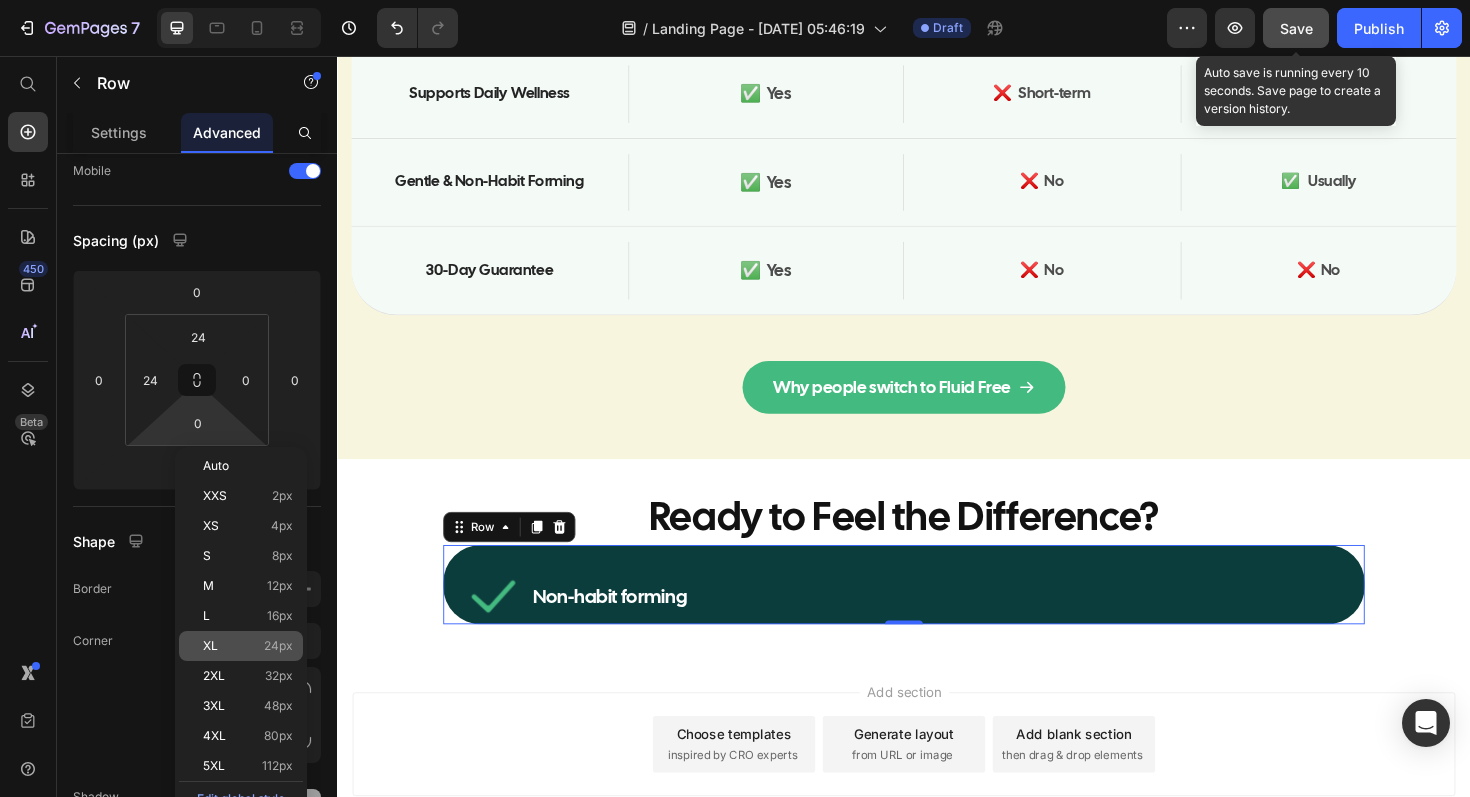 type on "24" 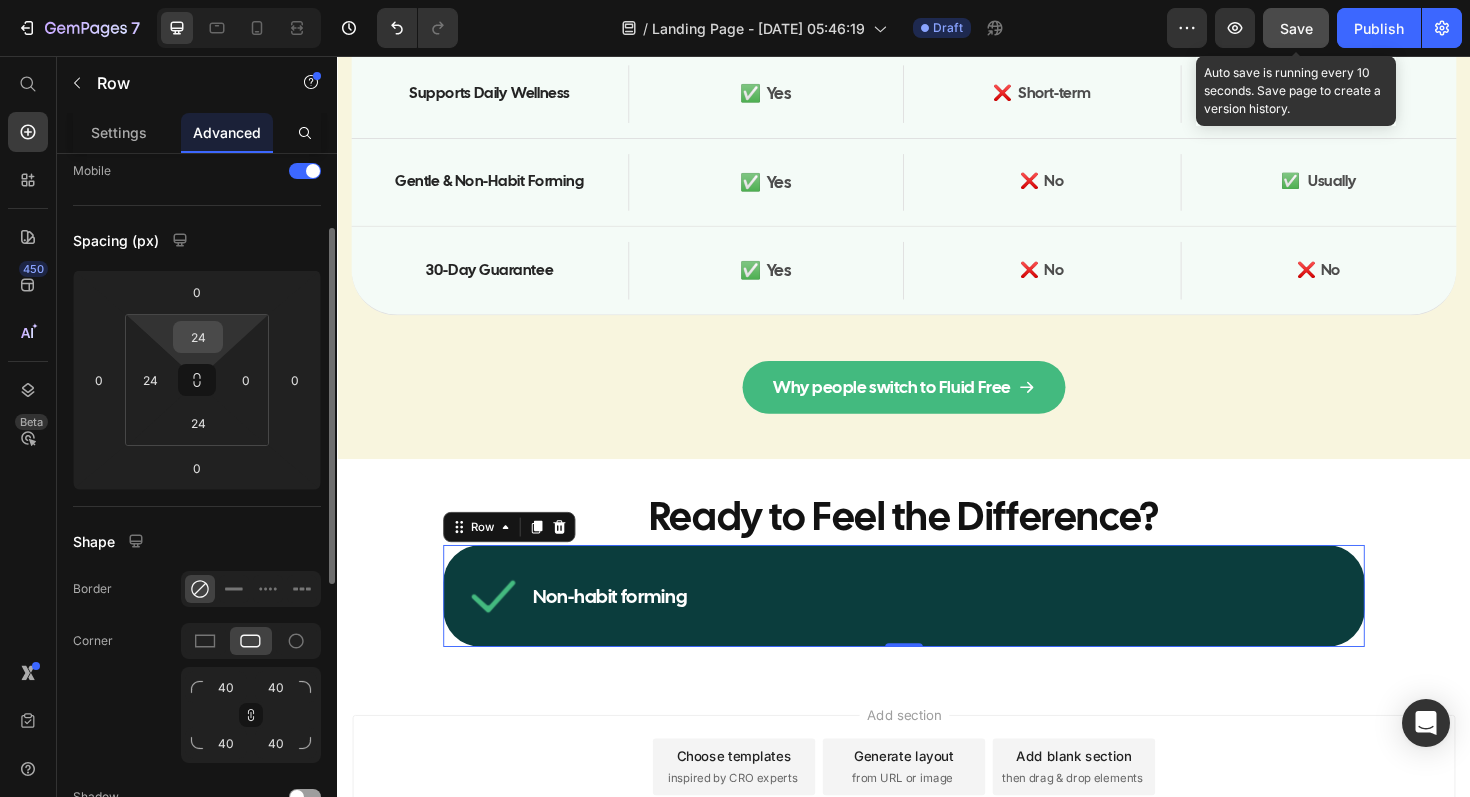 click on "24" at bounding box center (198, 337) 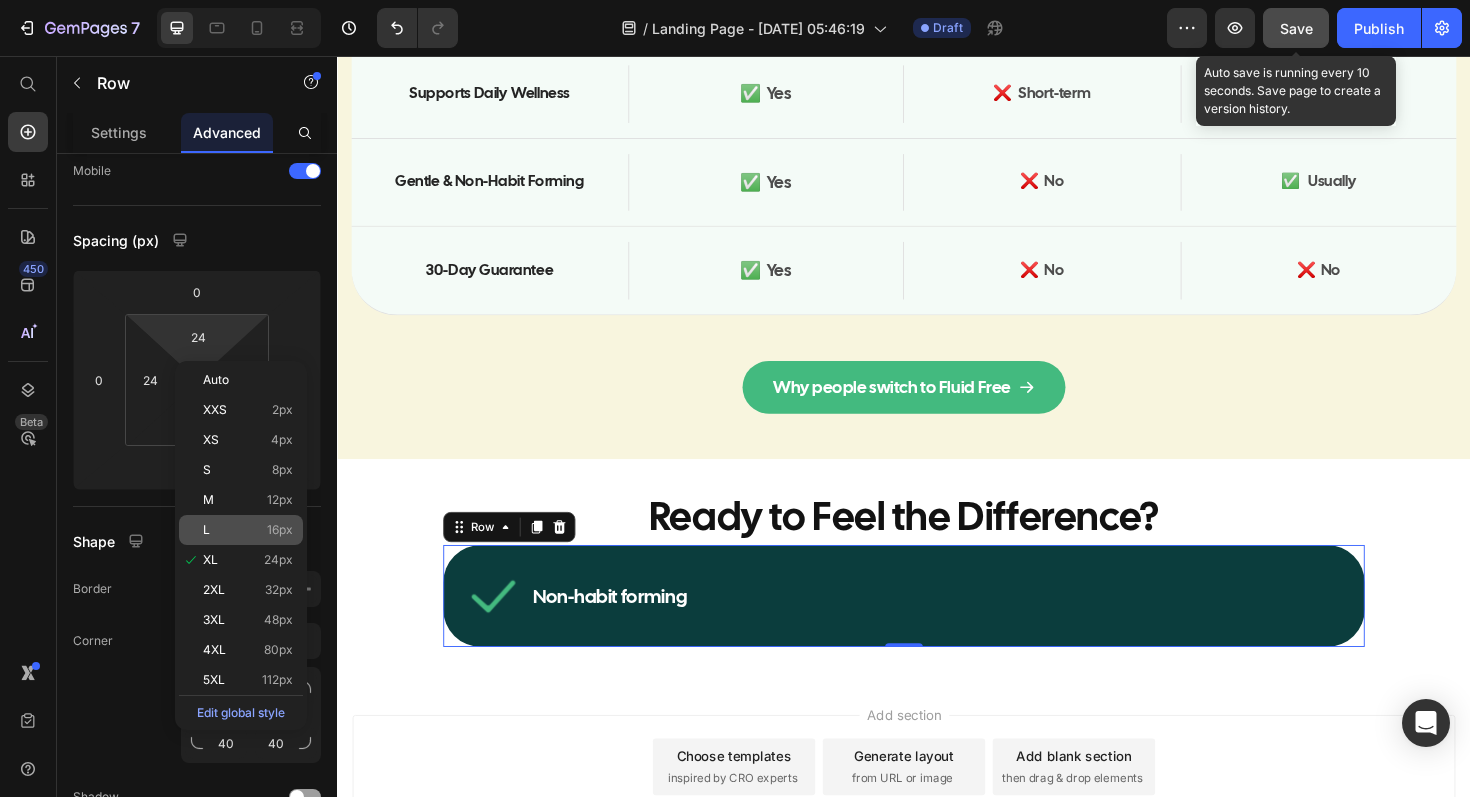 click on "L 16px" 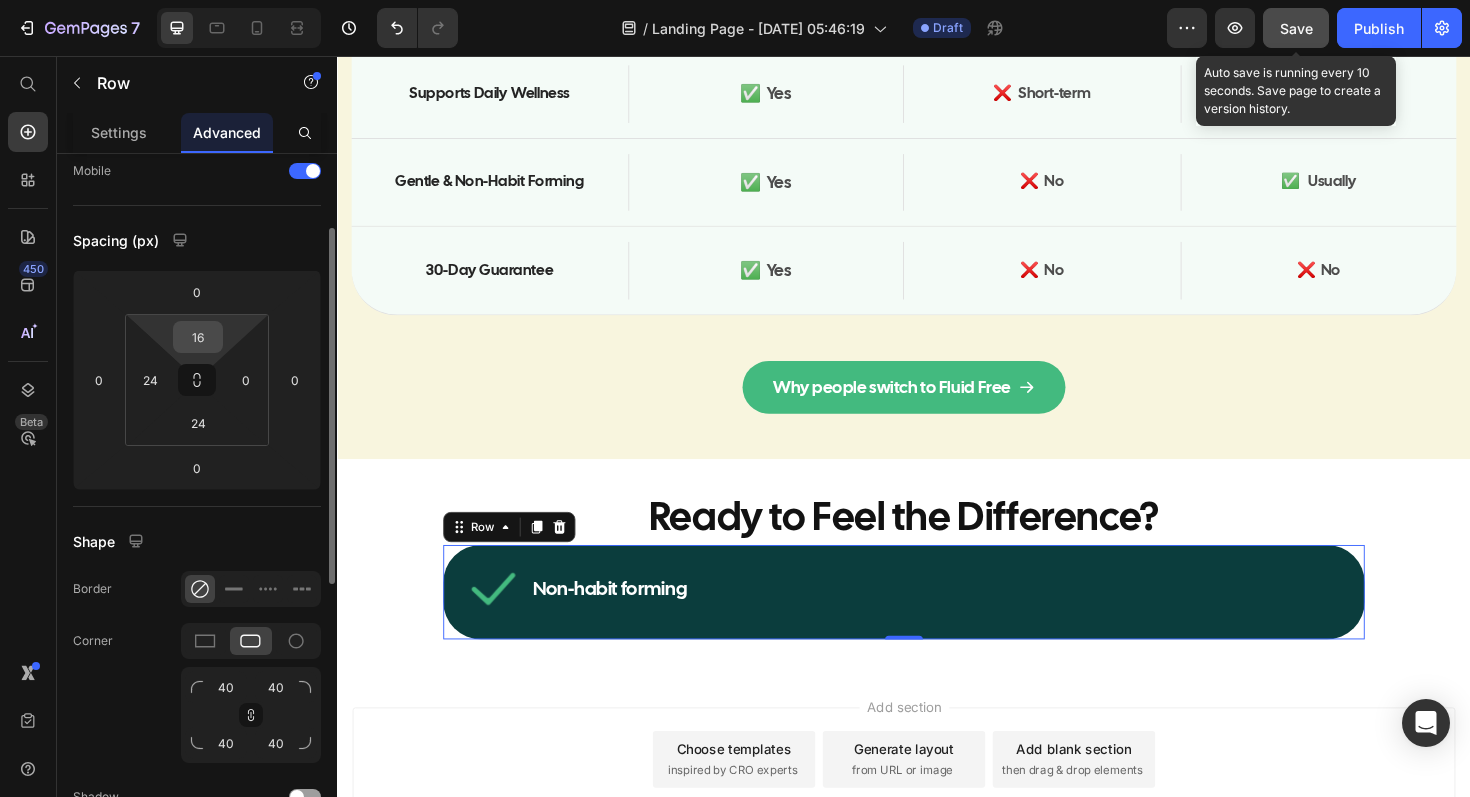 click on "16" at bounding box center [198, 337] 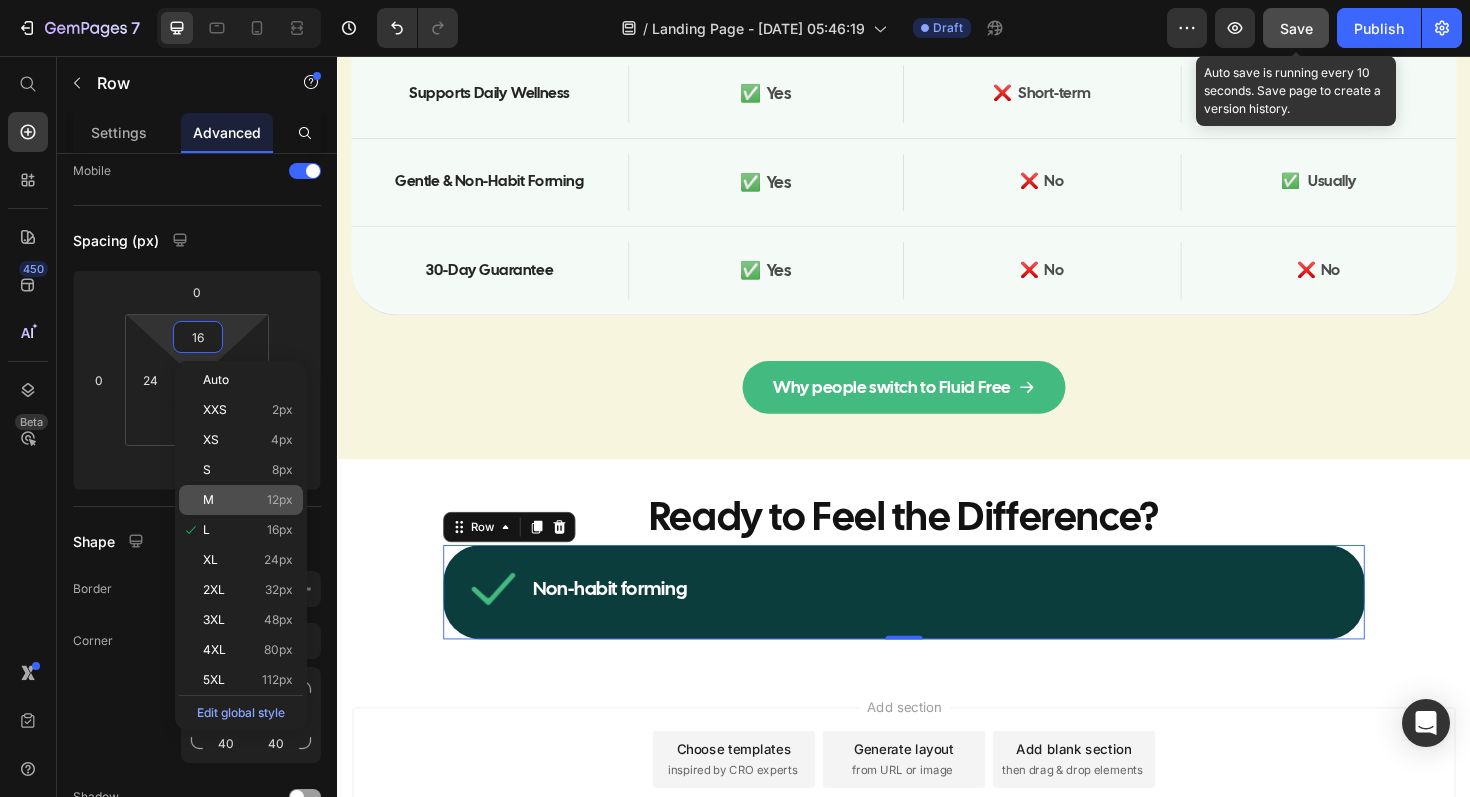 click on "M 12px" at bounding box center (248, 500) 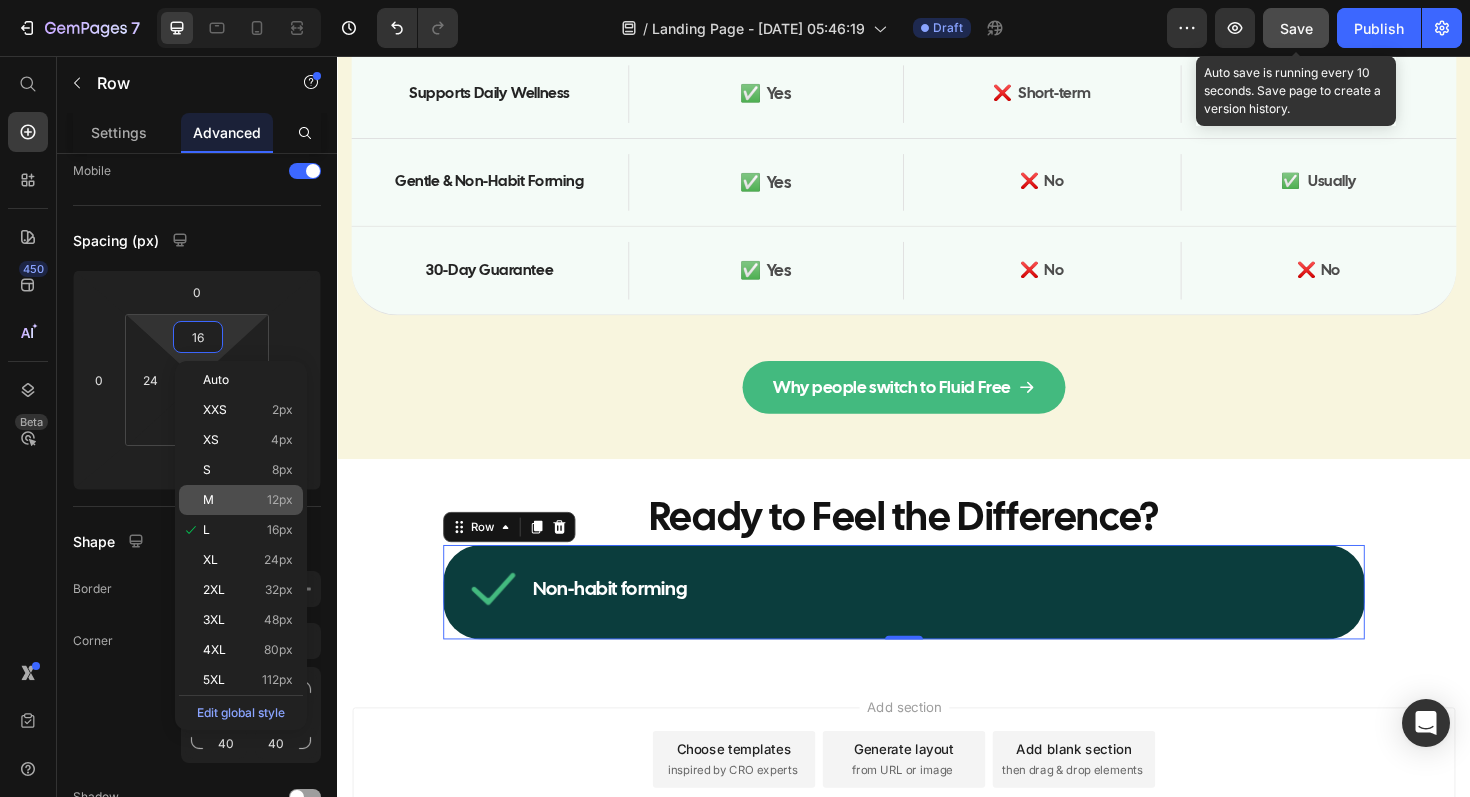 type on "12" 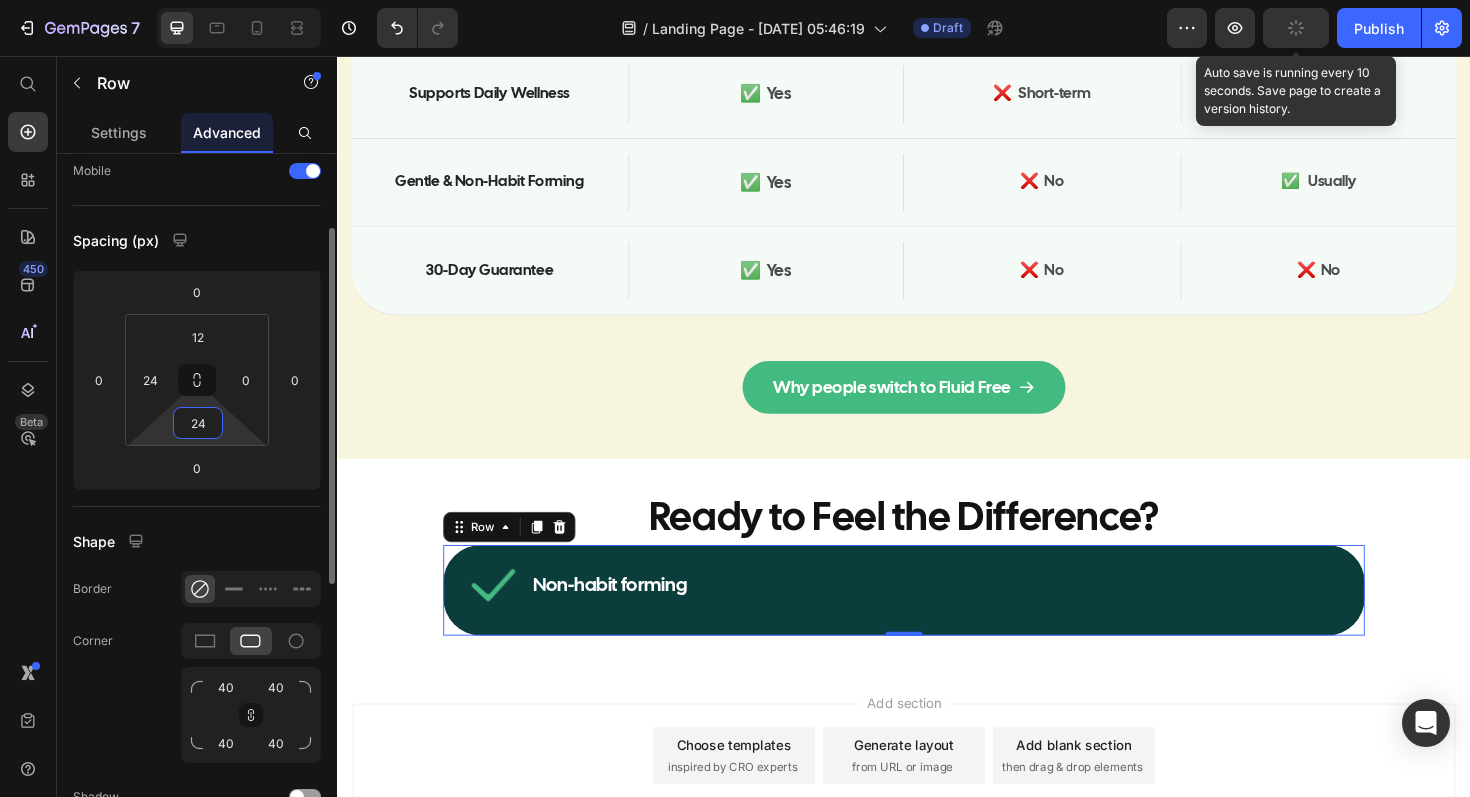 click on "24" at bounding box center (198, 423) 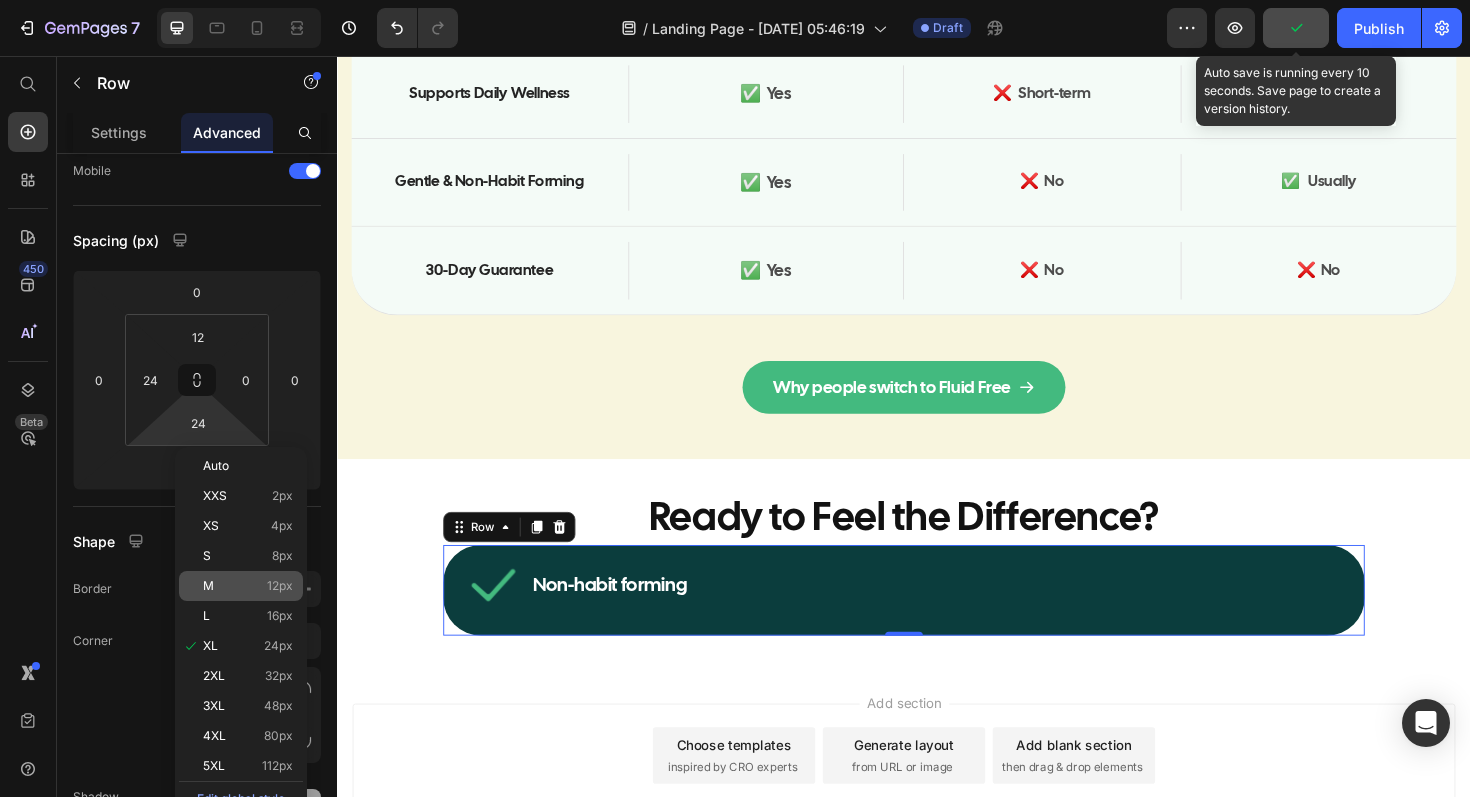 click on "M 12px" at bounding box center [248, 586] 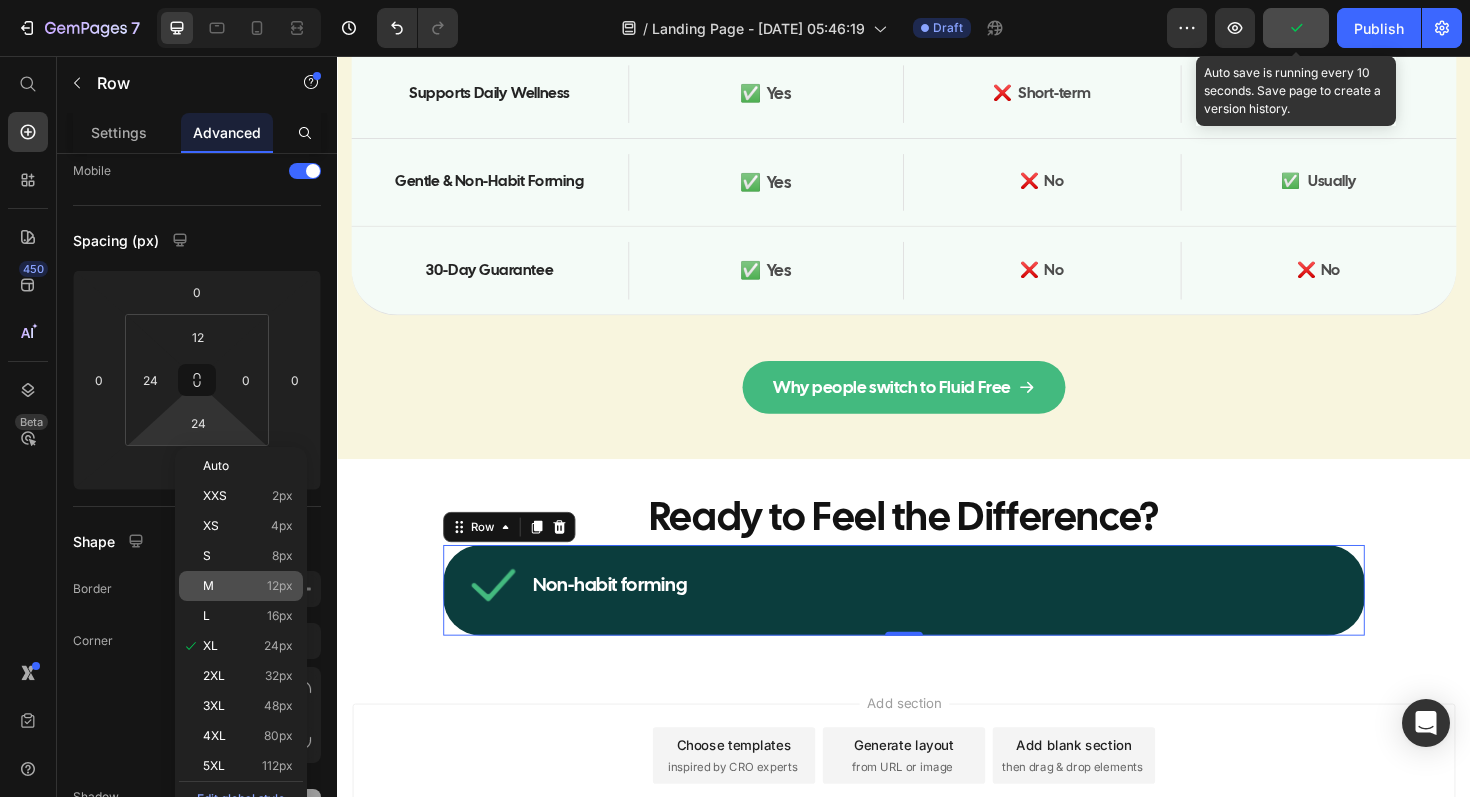 type on "12" 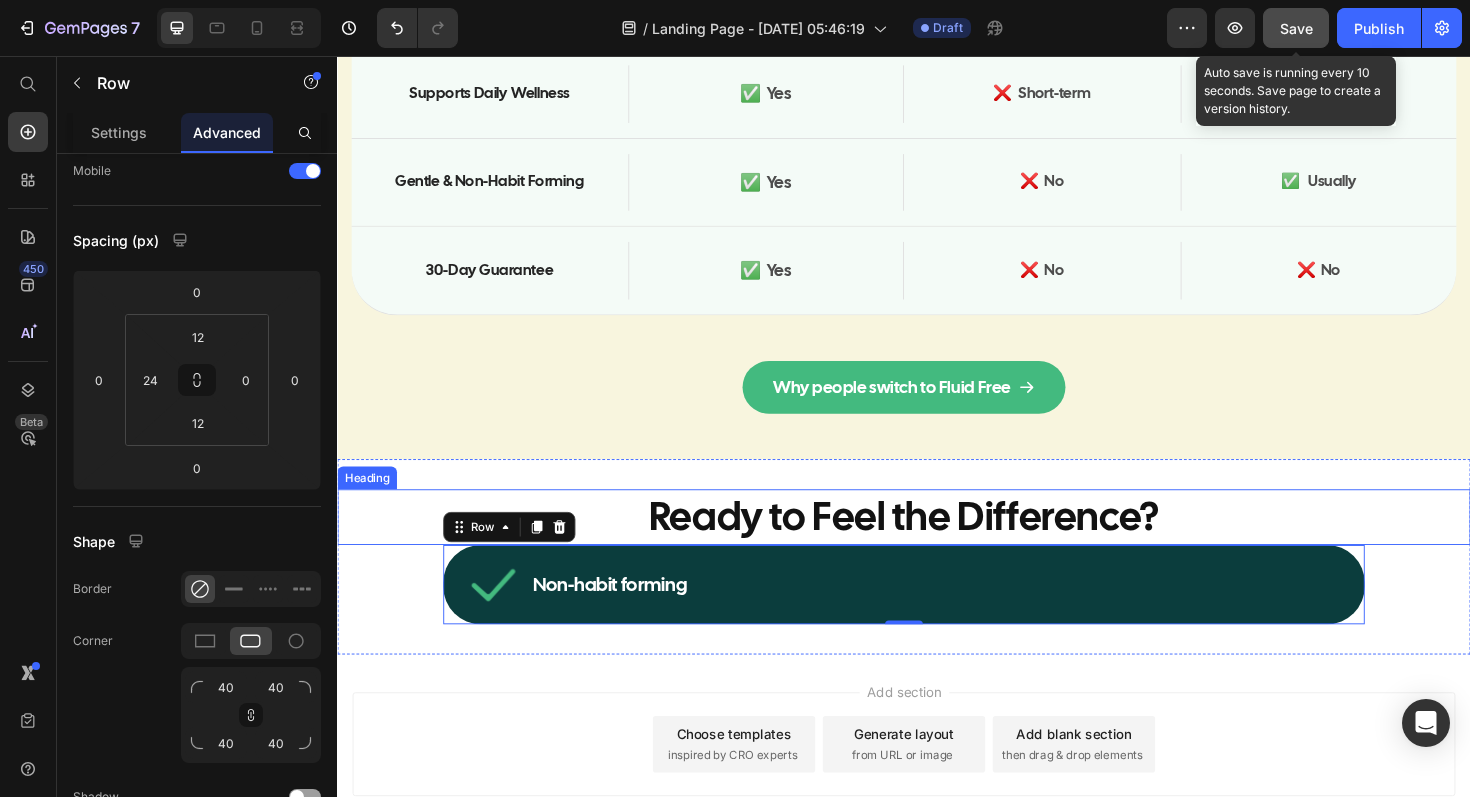 click on "Non-habit forming Item List Row   0 Row" at bounding box center [937, 616] 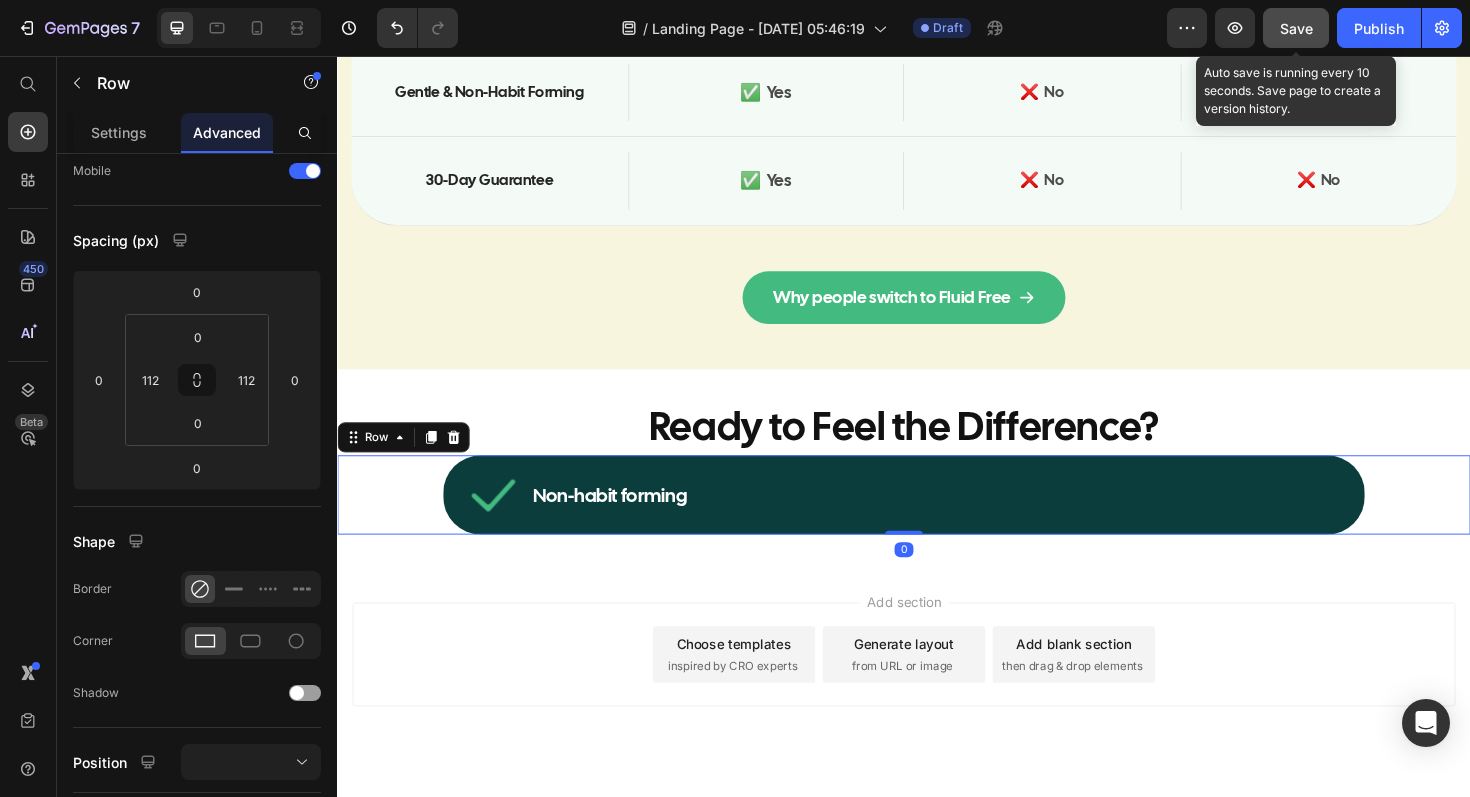 scroll, scrollTop: 14476, scrollLeft: 0, axis: vertical 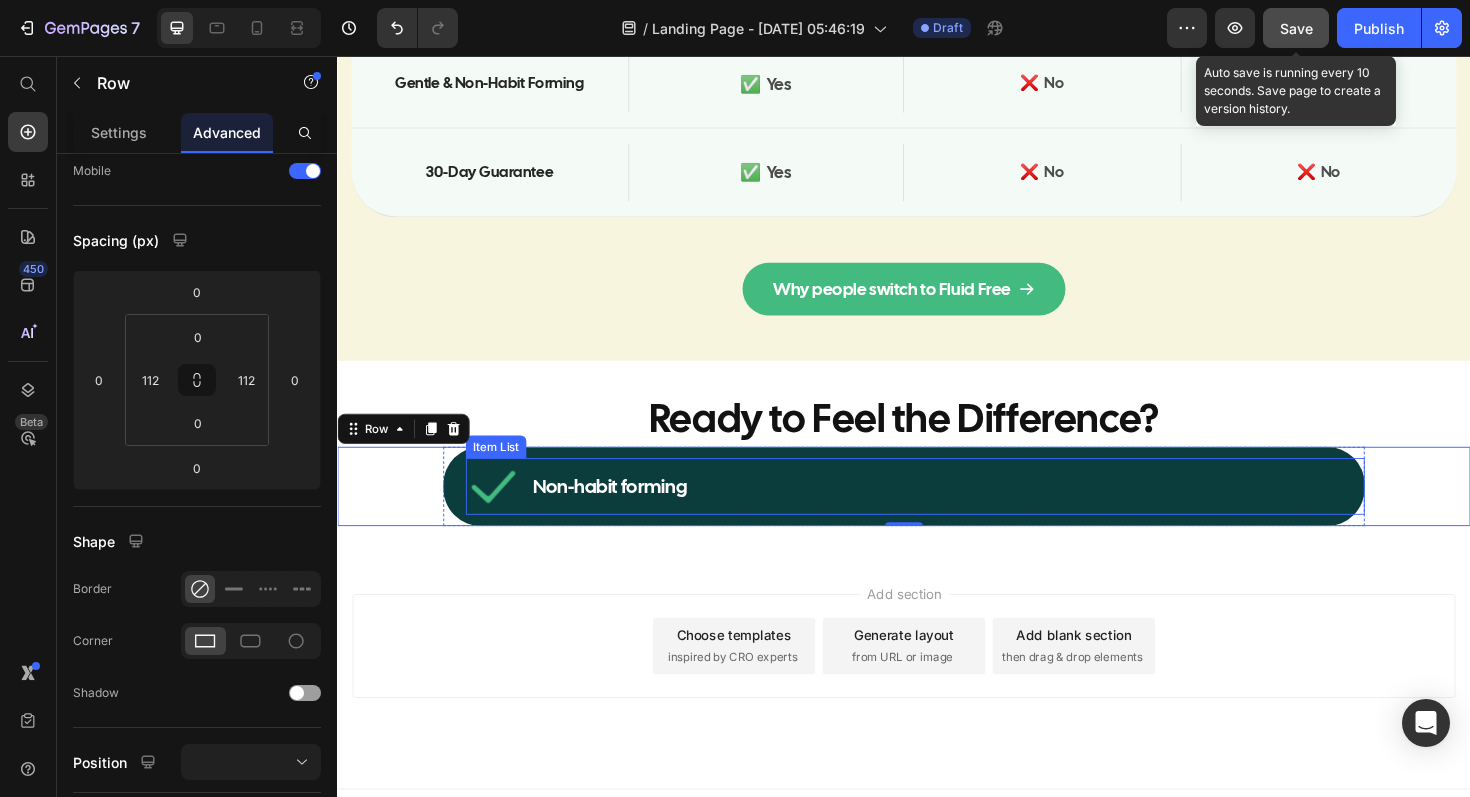 click 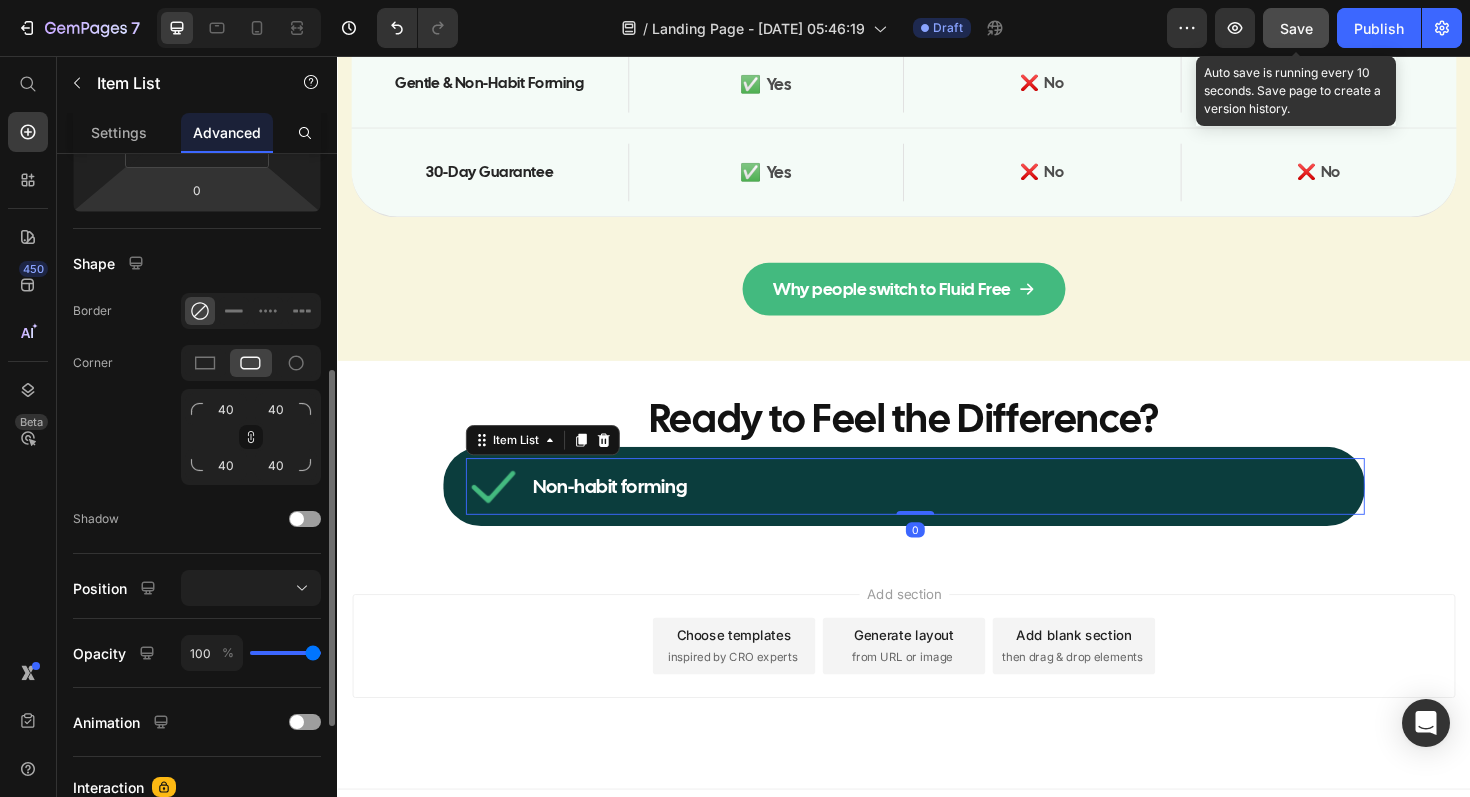 scroll, scrollTop: 532, scrollLeft: 0, axis: vertical 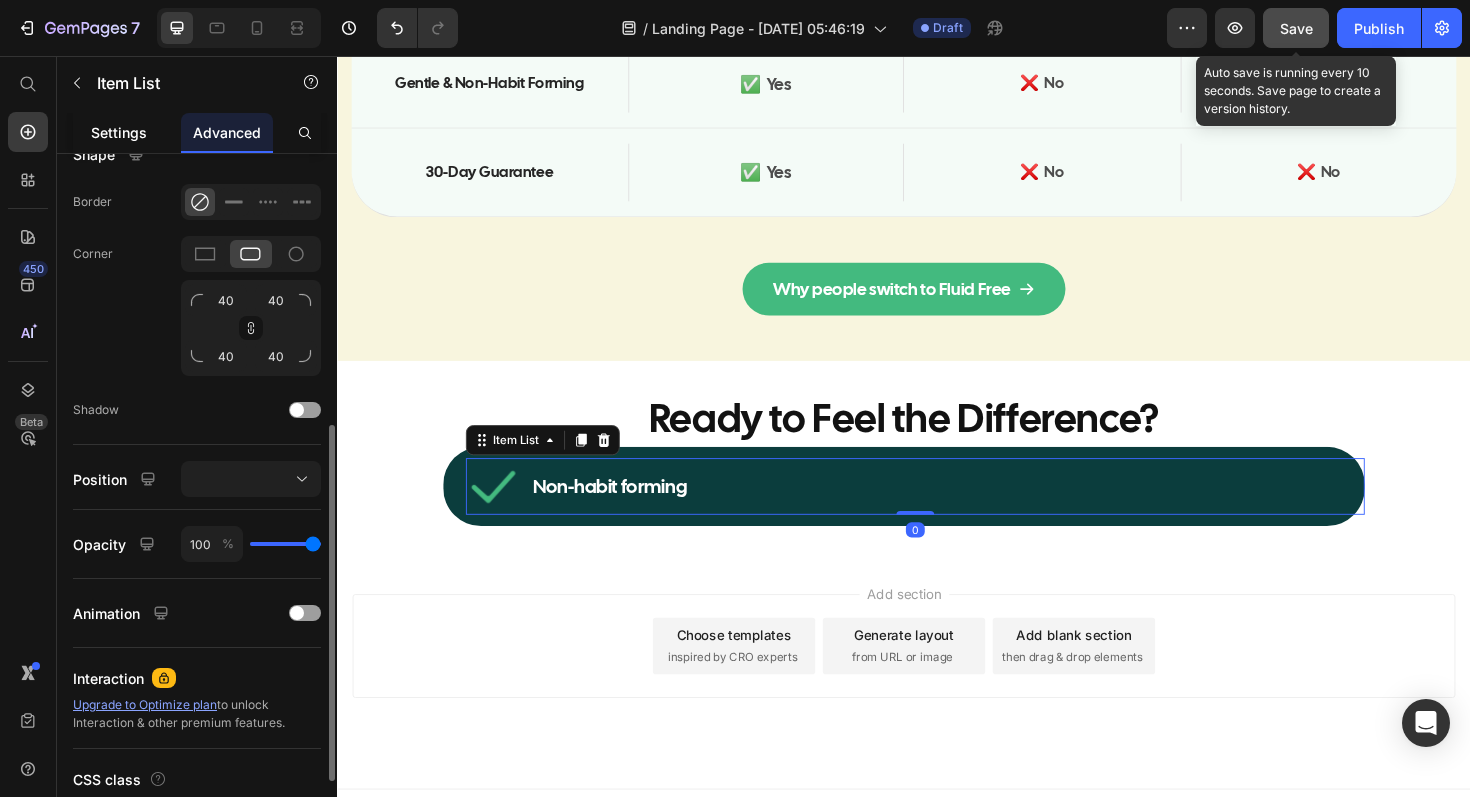 click on "Settings" 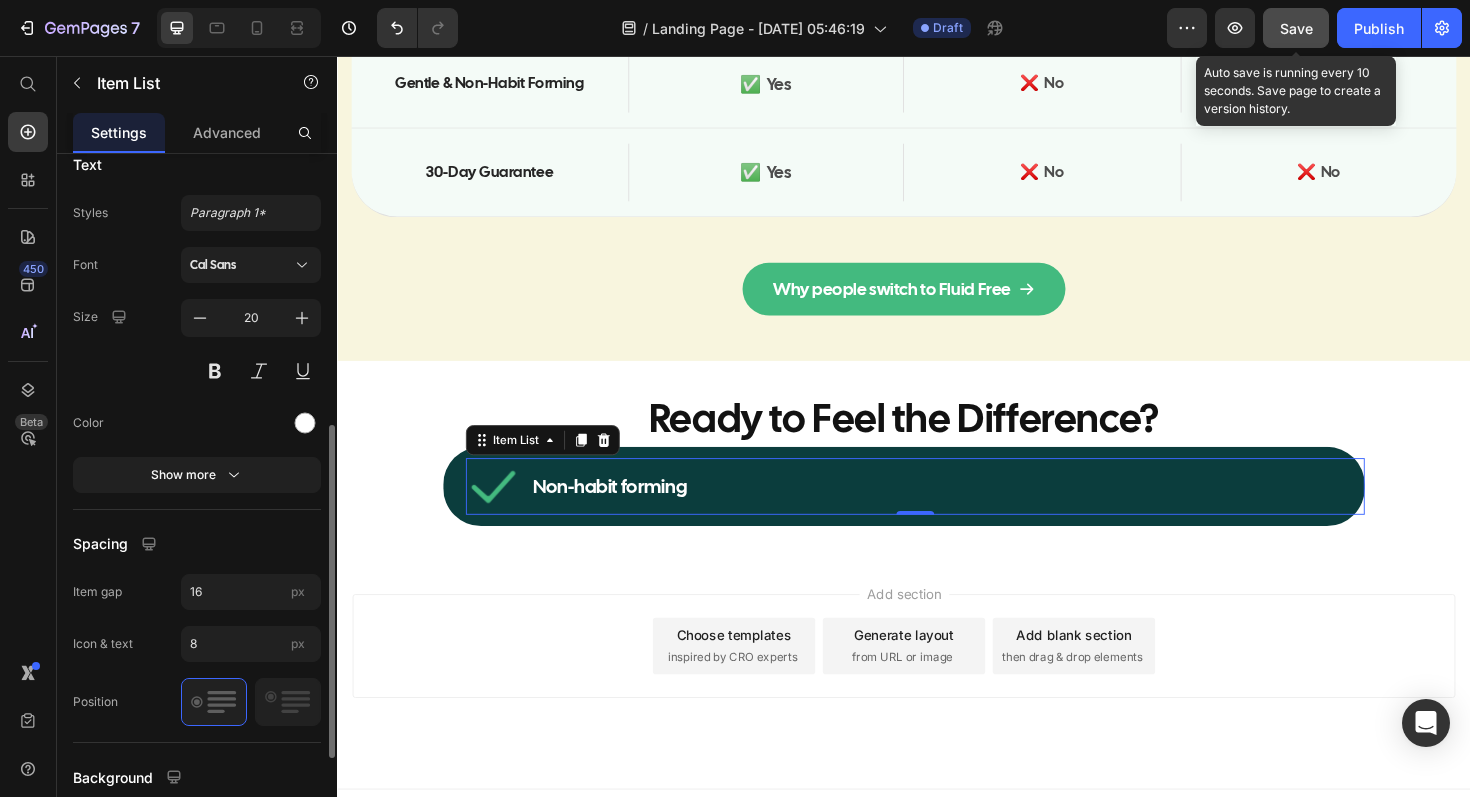 scroll, scrollTop: 633, scrollLeft: 0, axis: vertical 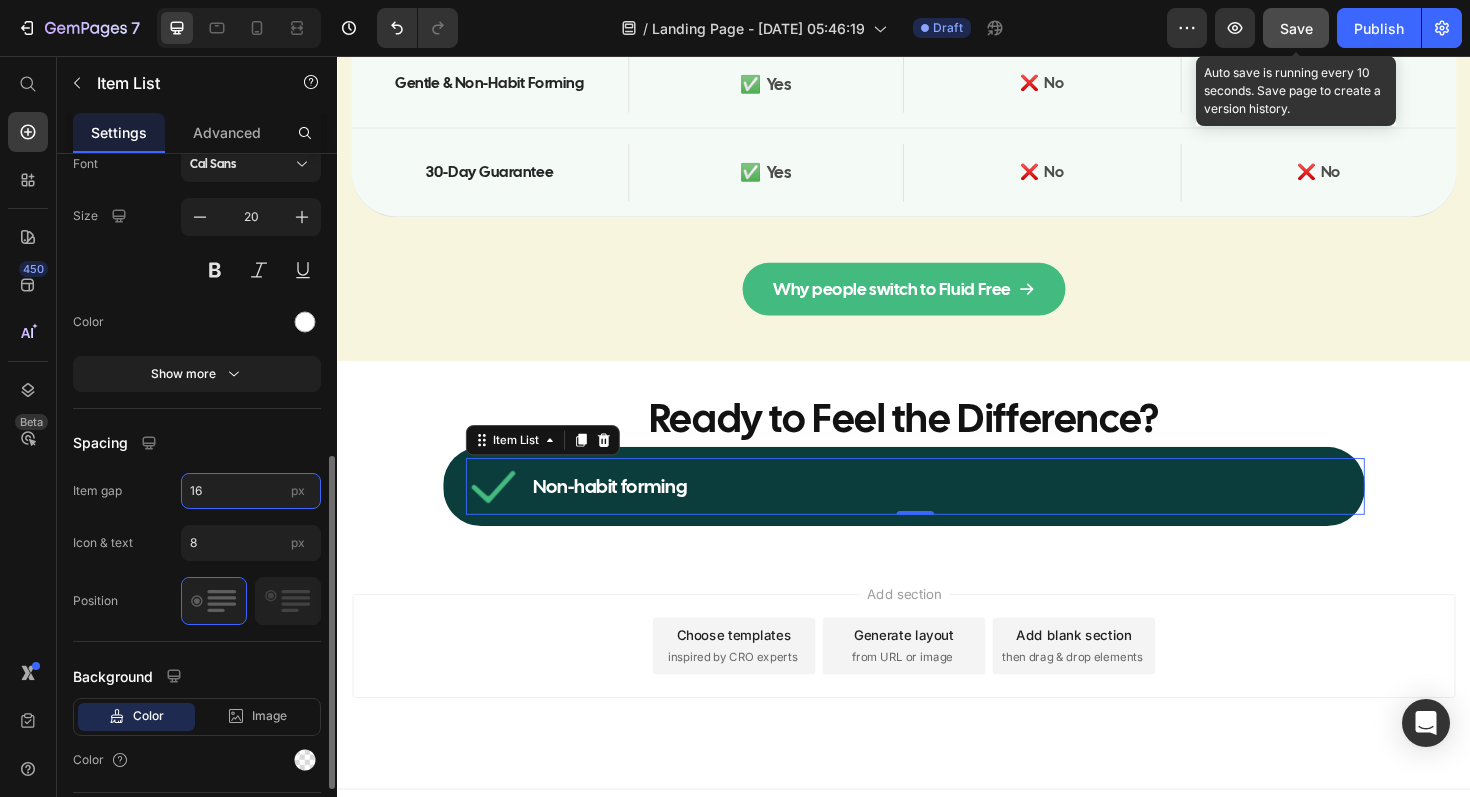 click on "16" at bounding box center [251, 491] 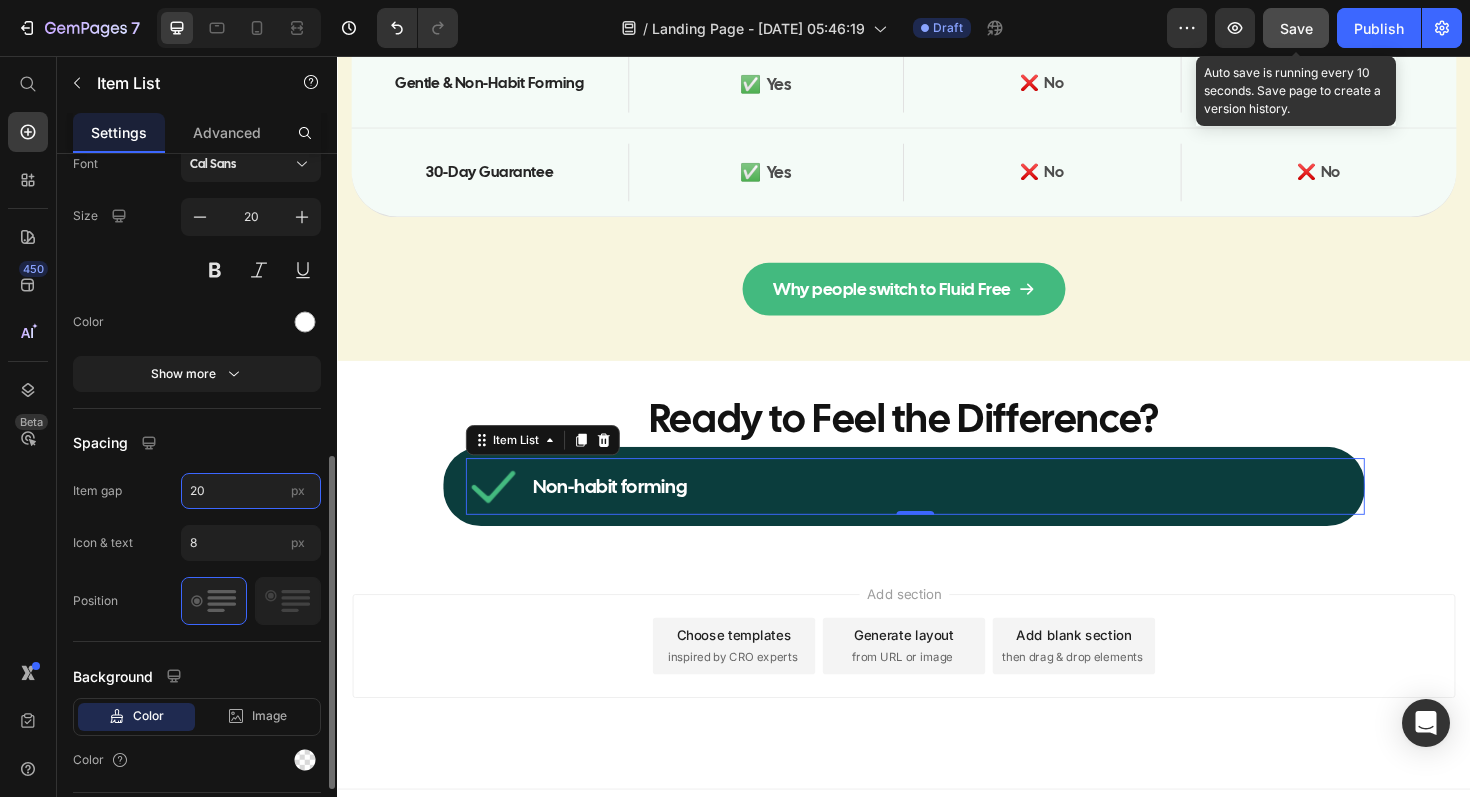click on "20" at bounding box center (251, 491) 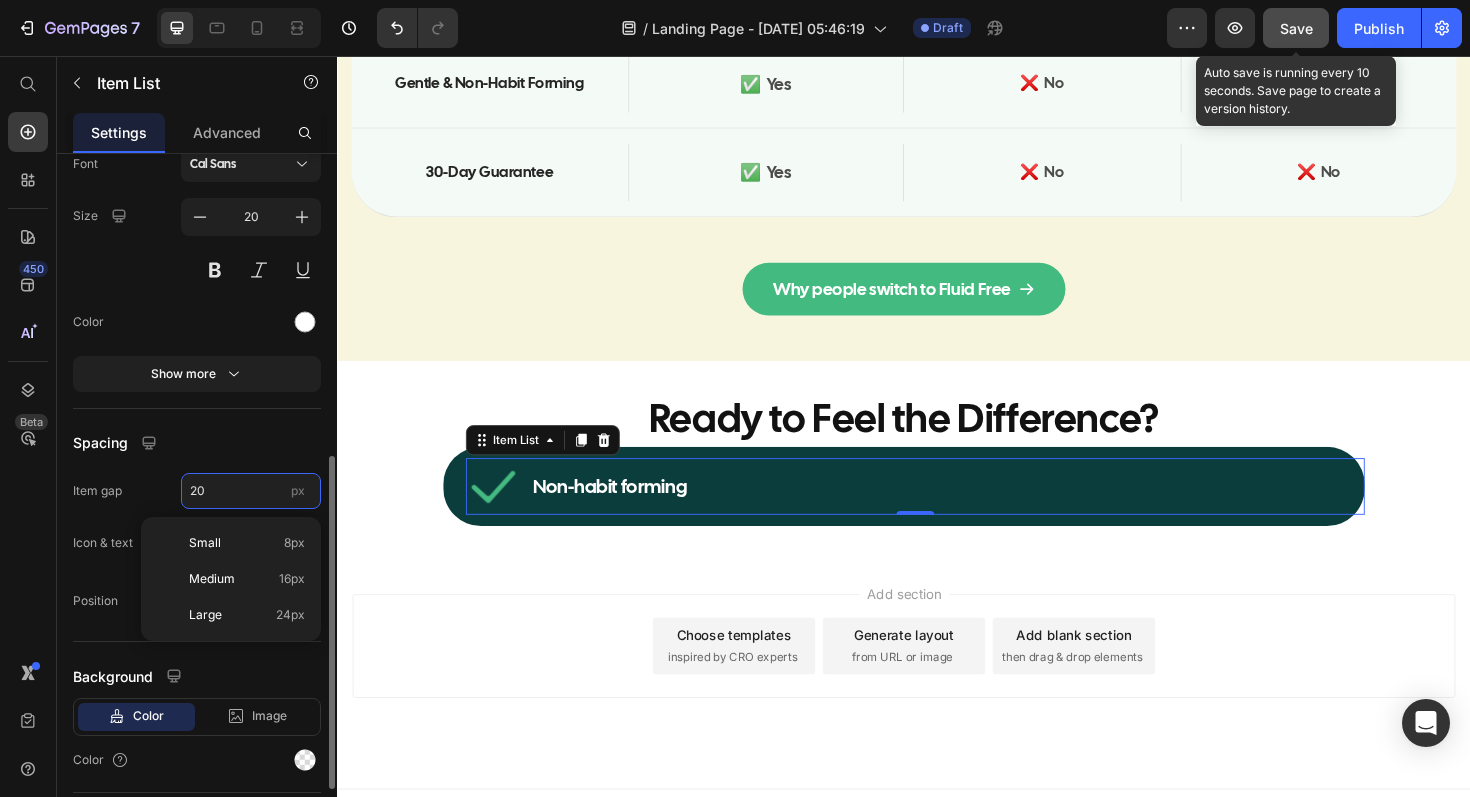 click on "20" at bounding box center [251, 491] 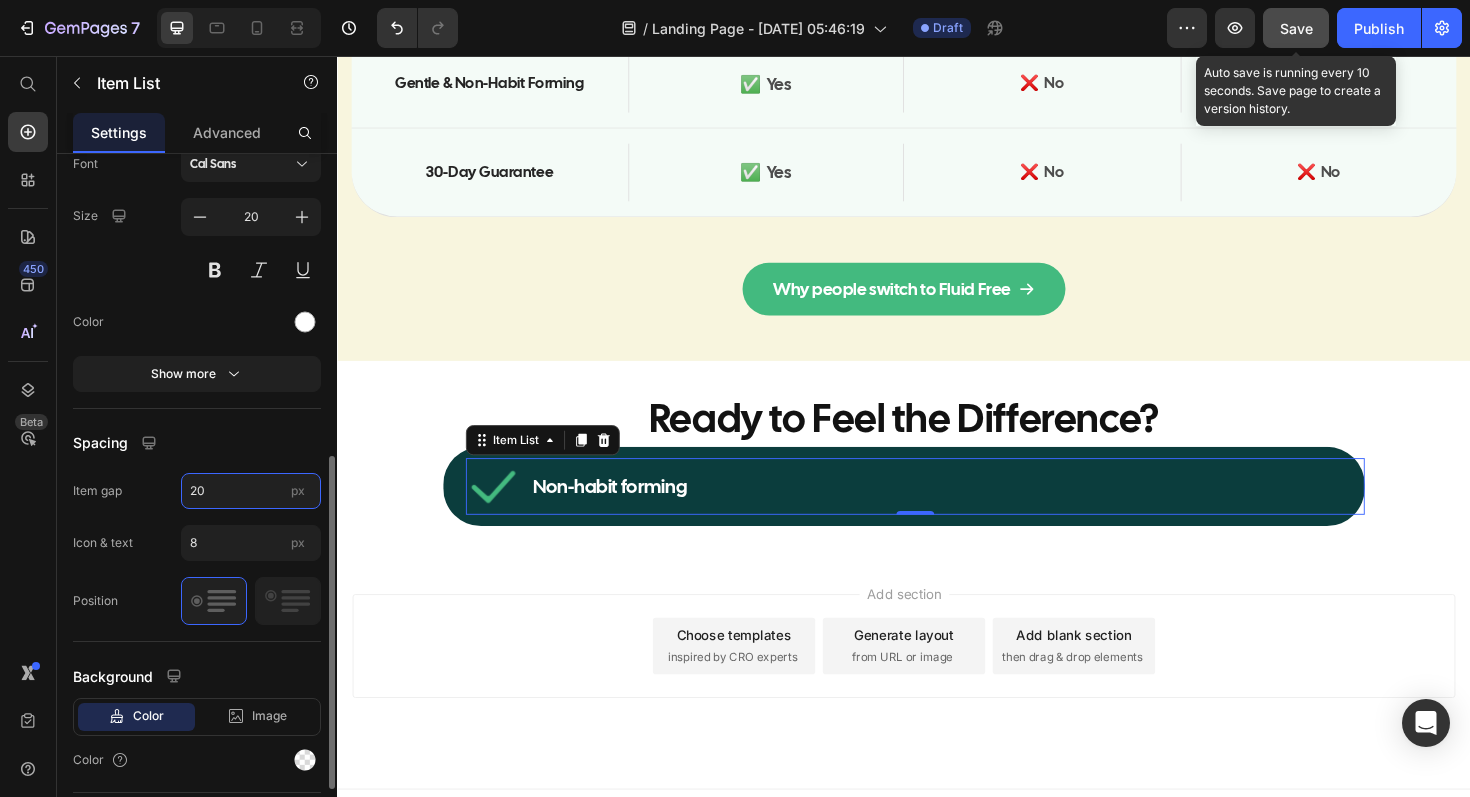 click on "20" at bounding box center [251, 491] 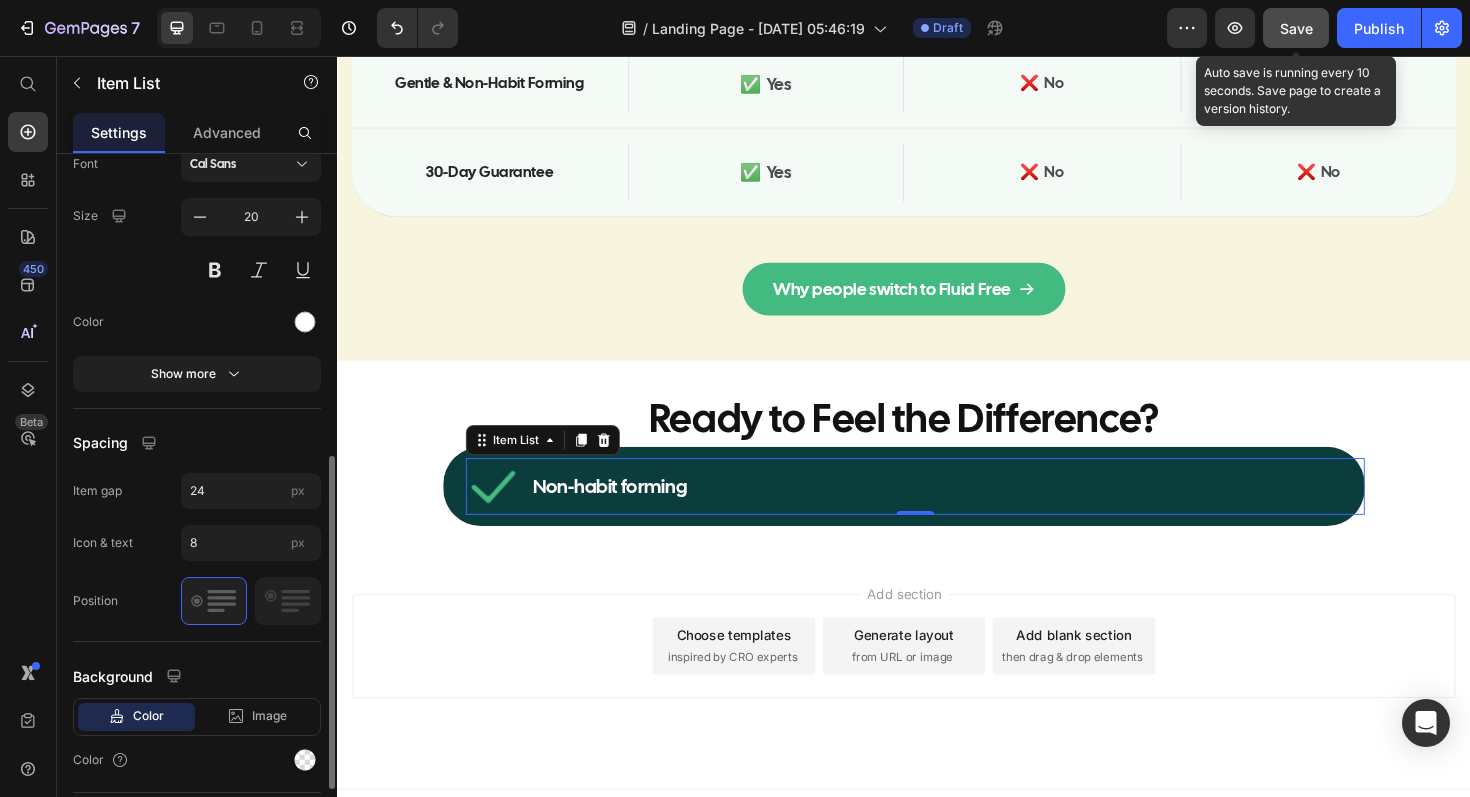 click on "Item gap 24 px" 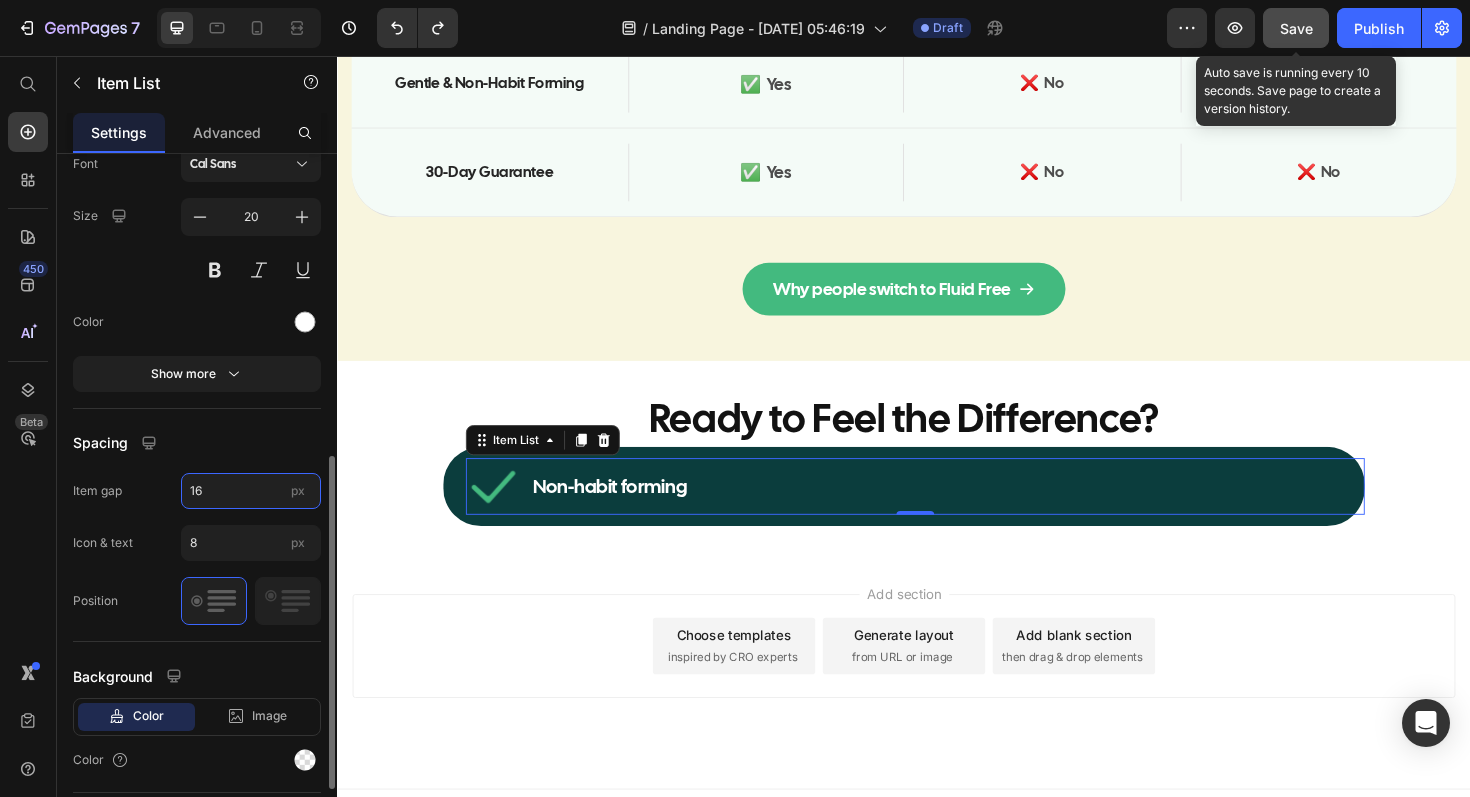 type on "16" 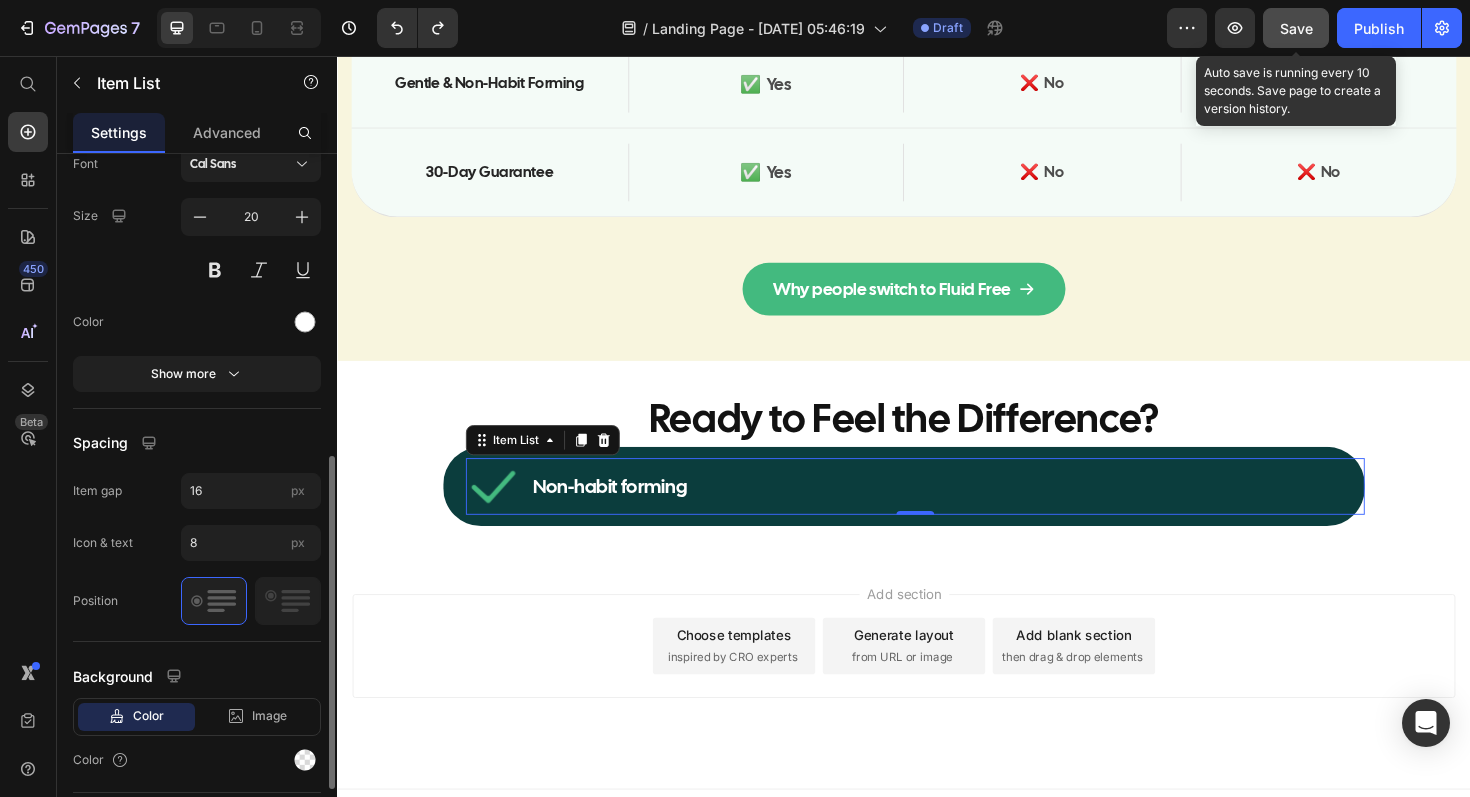 click on "Item gap 16 px" 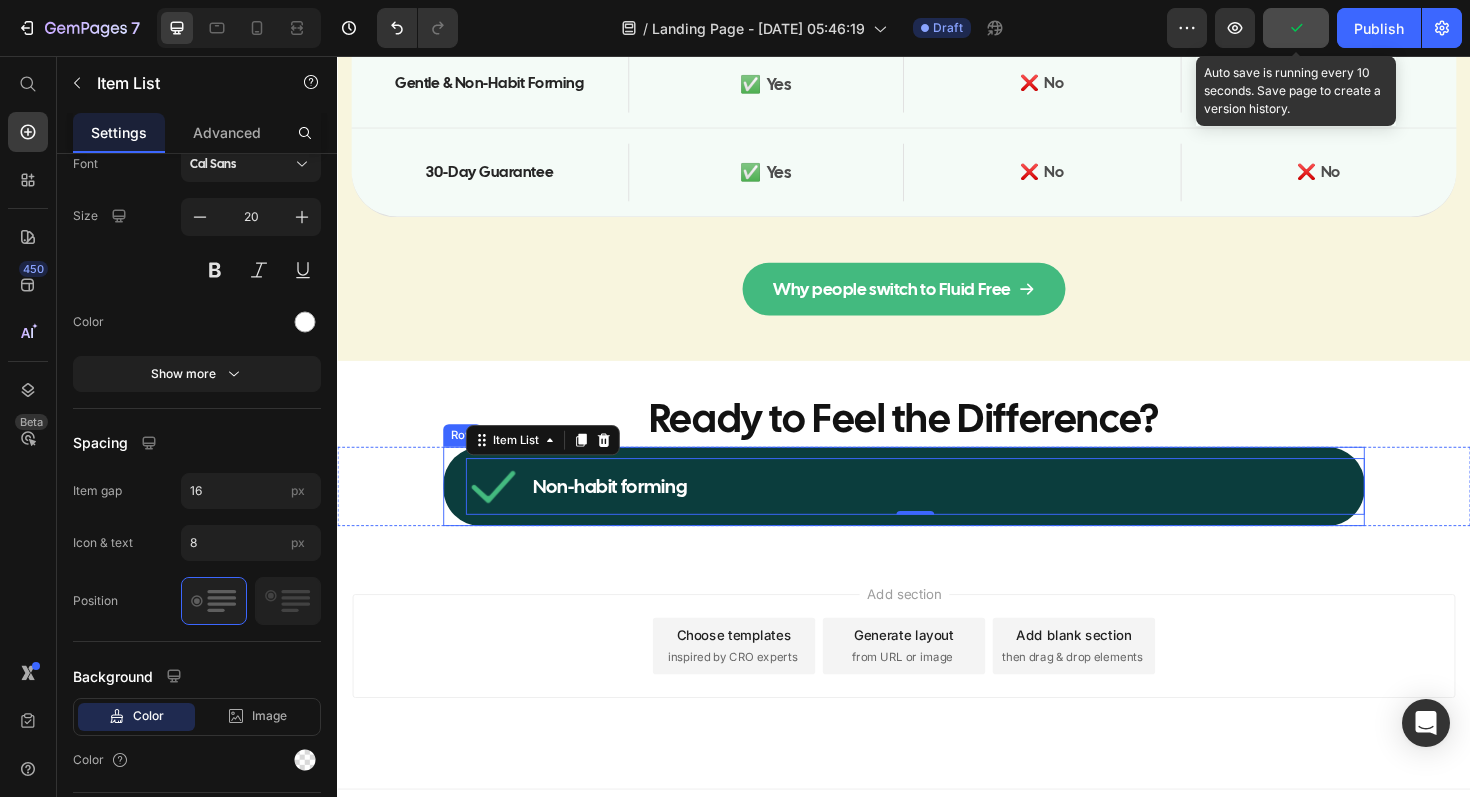 click on "Non-habit forming Item List   0 Row" at bounding box center [937, 512] 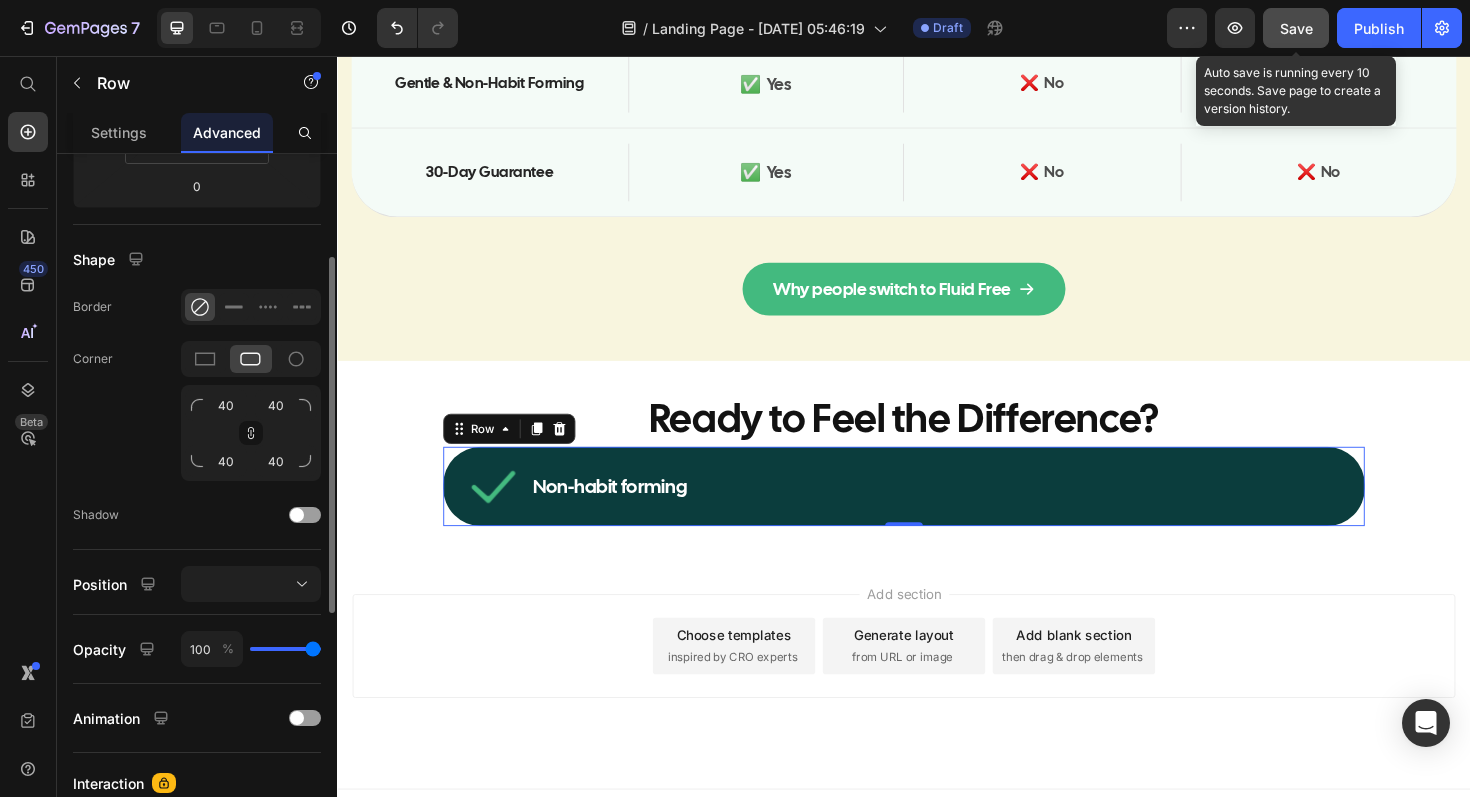 scroll, scrollTop: 520, scrollLeft: 0, axis: vertical 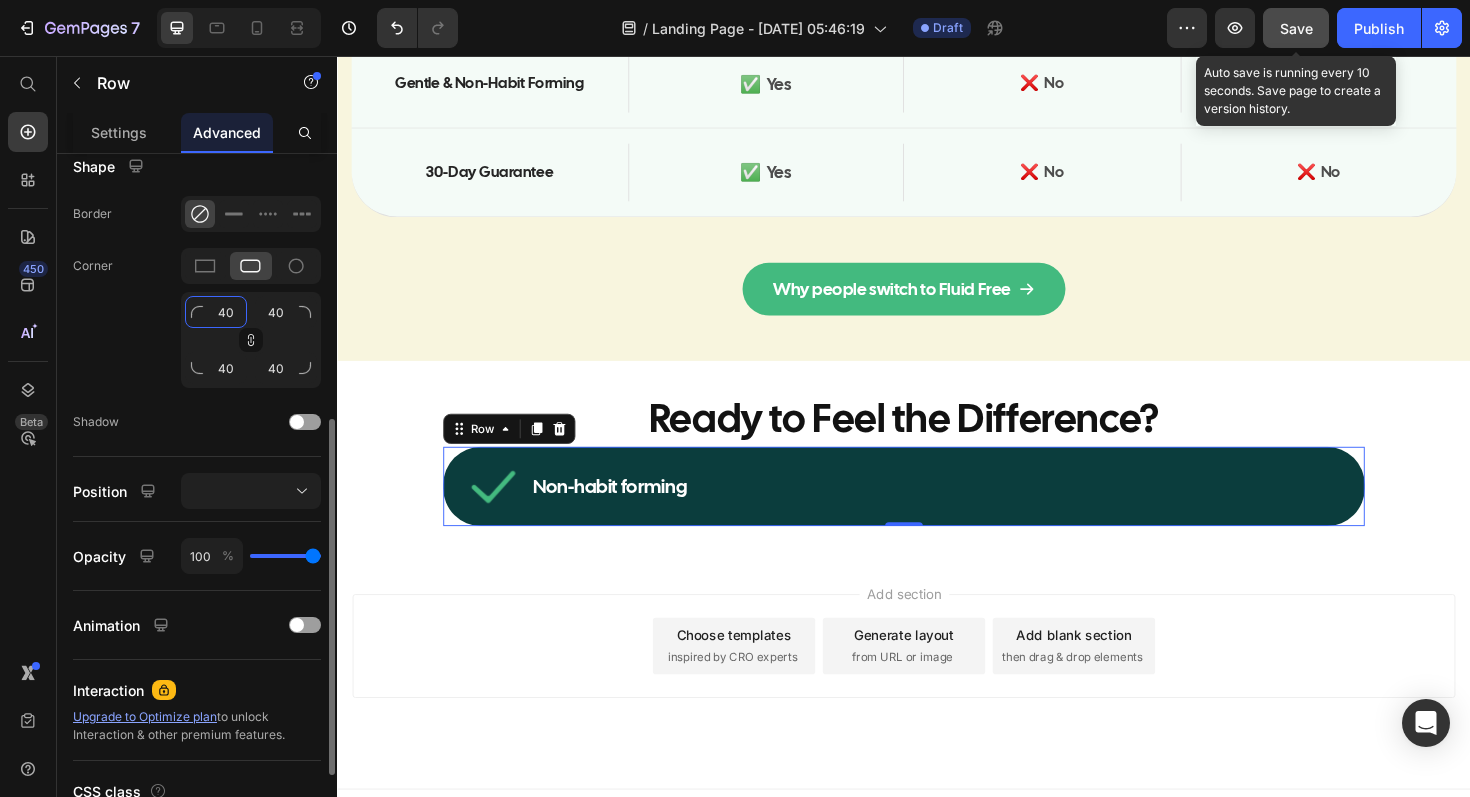 click on "40" 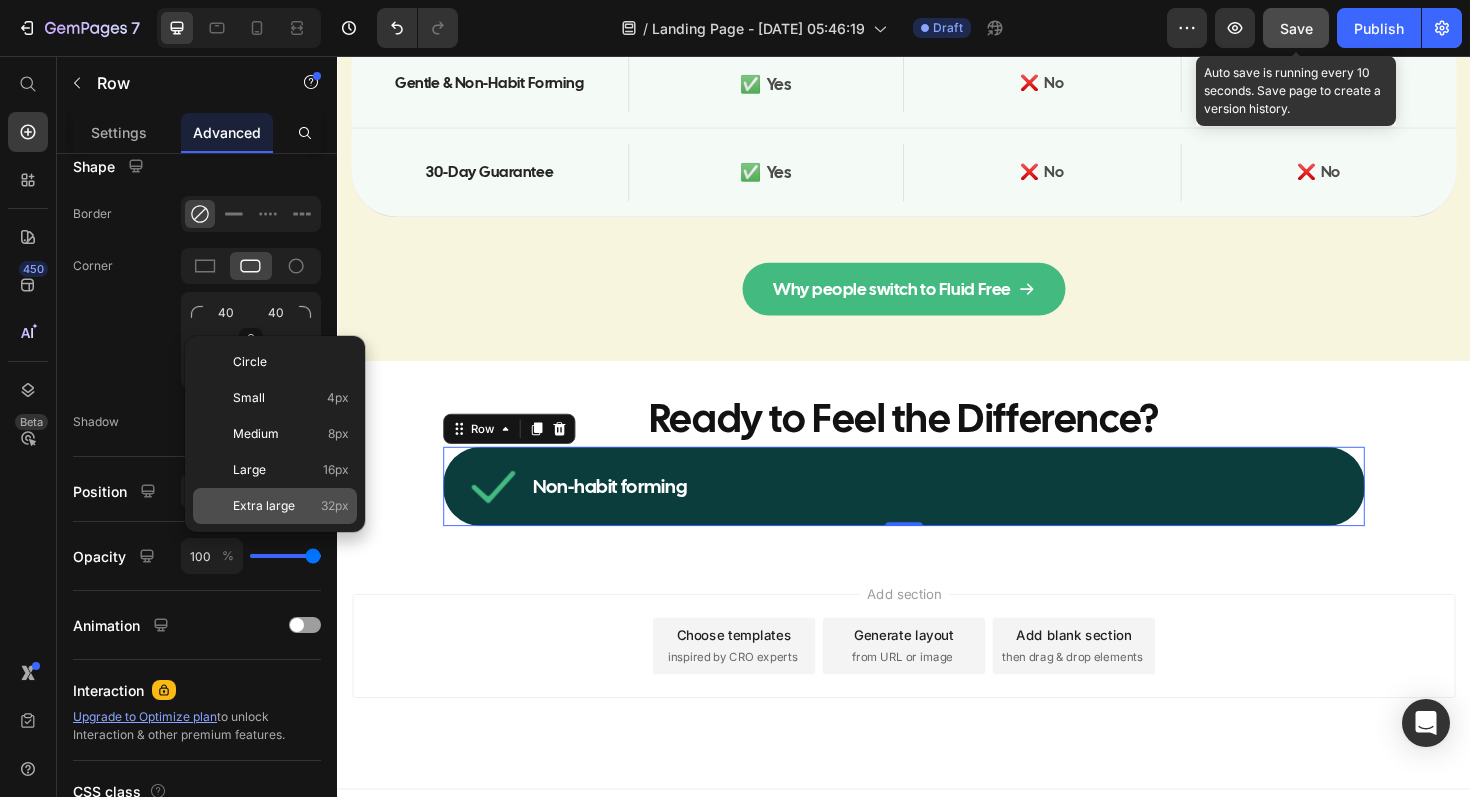 click on "Extra large" at bounding box center [264, 506] 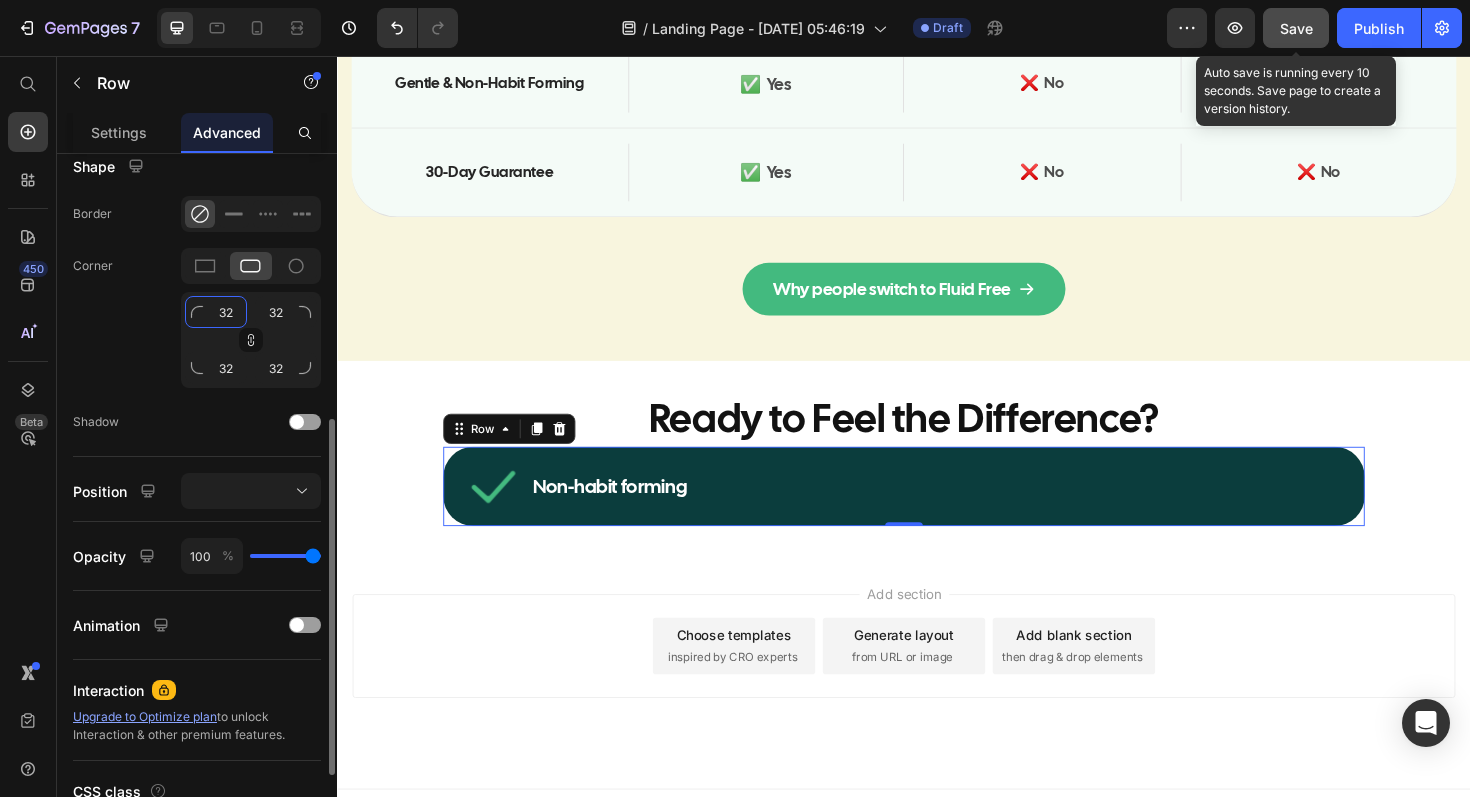 click on "32" 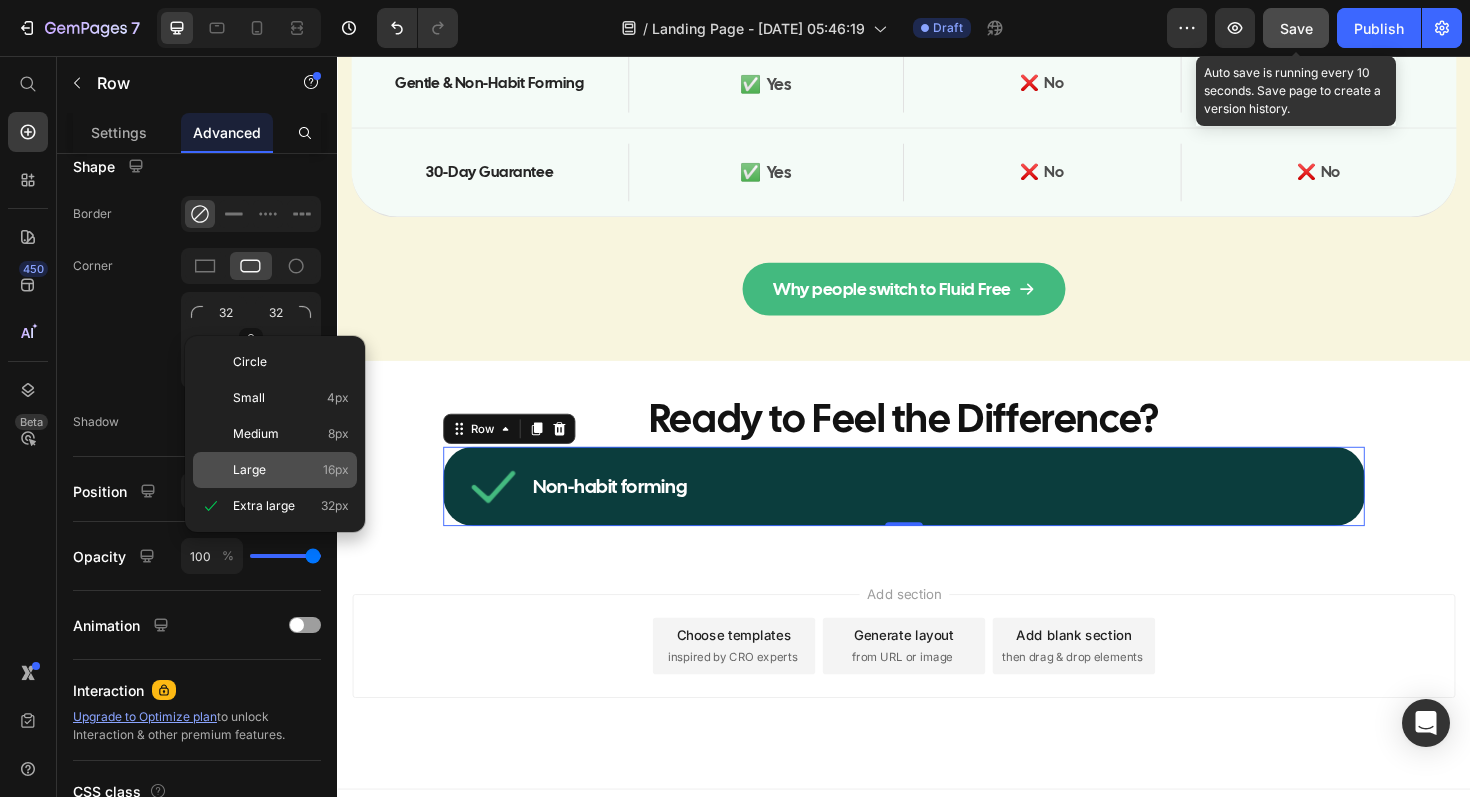click on "Large" at bounding box center (249, 470) 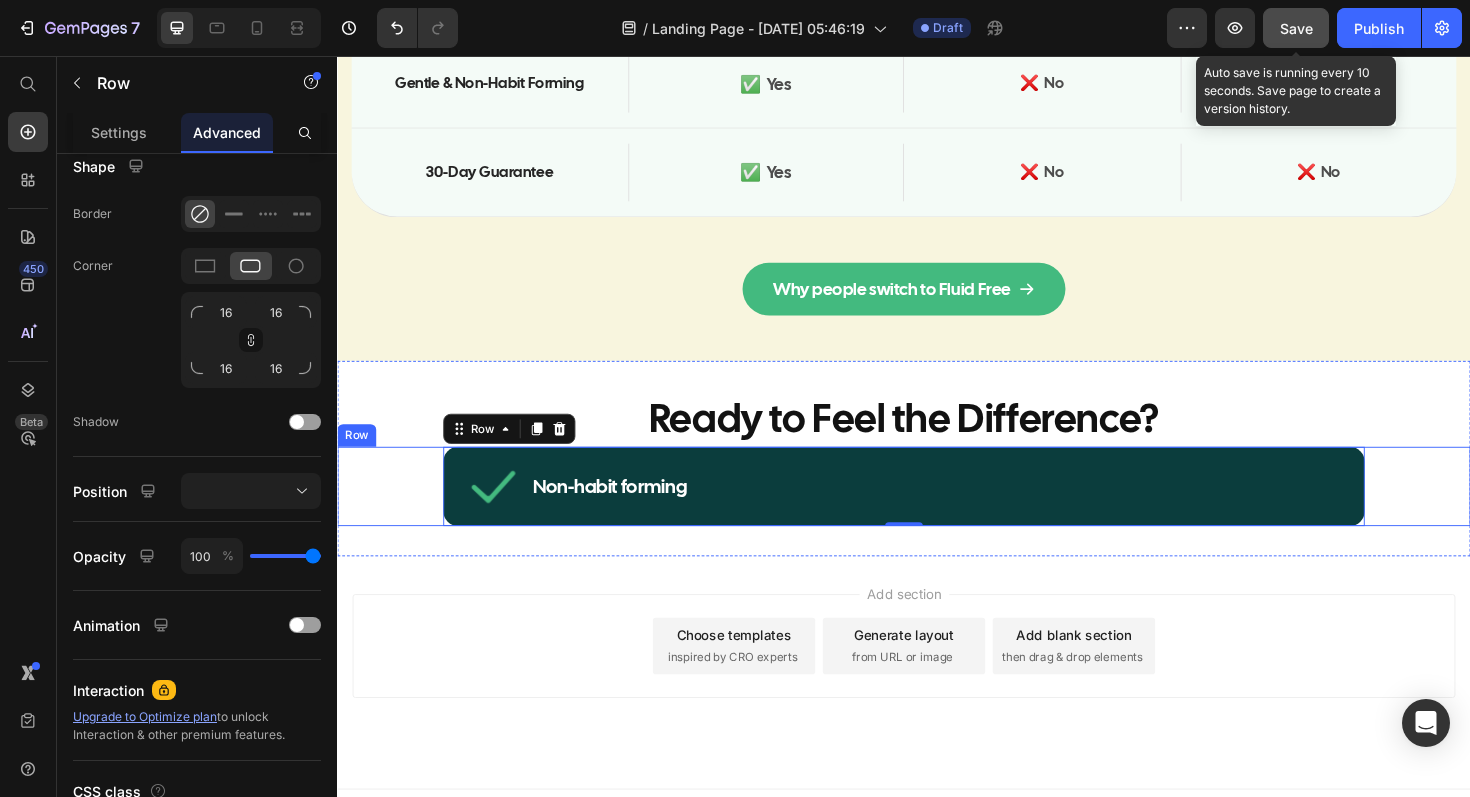 click on "Non-habit forming Item List Row   0 Row" at bounding box center (937, 512) 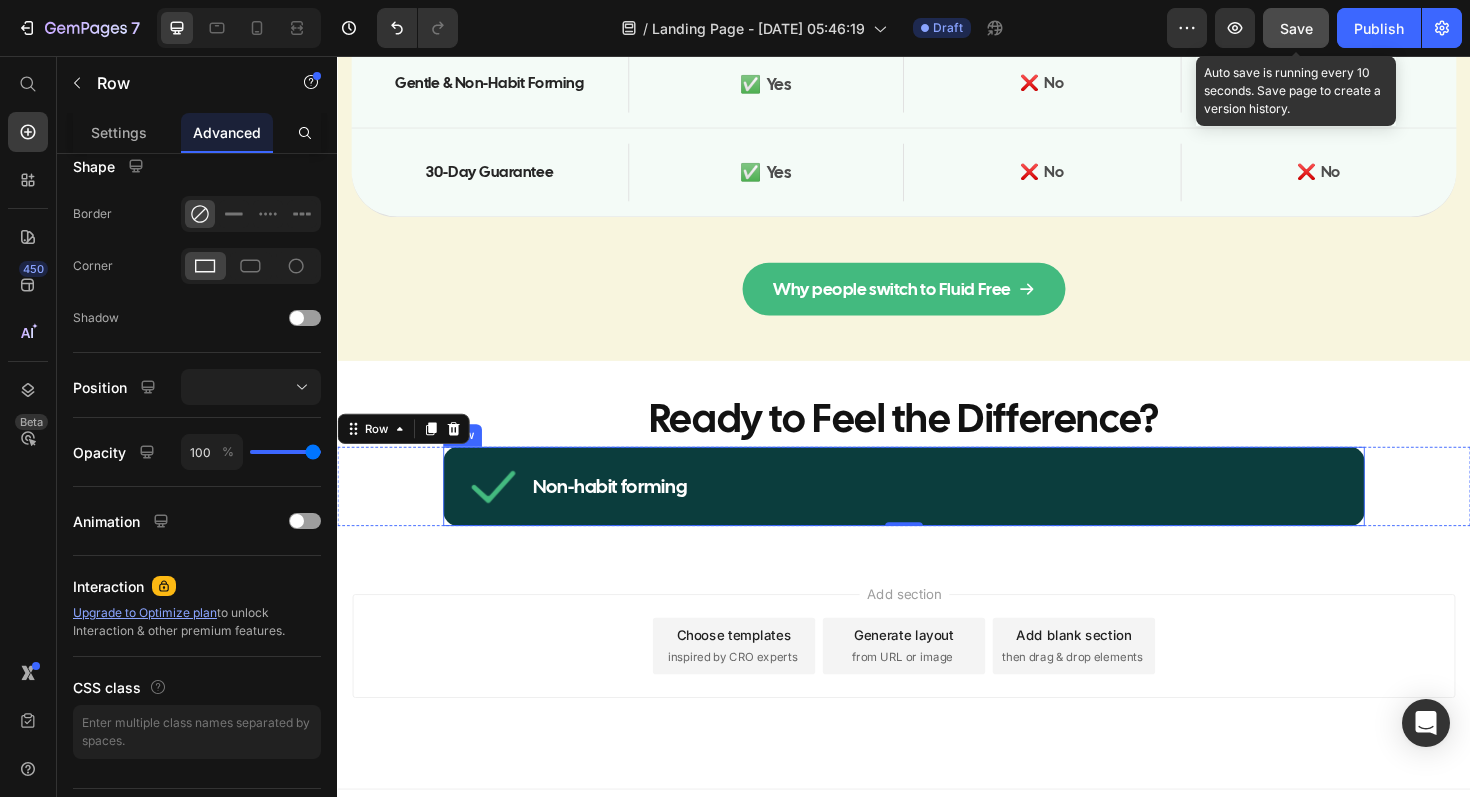click on "Non-habit forming Item List Row" at bounding box center [937, 512] 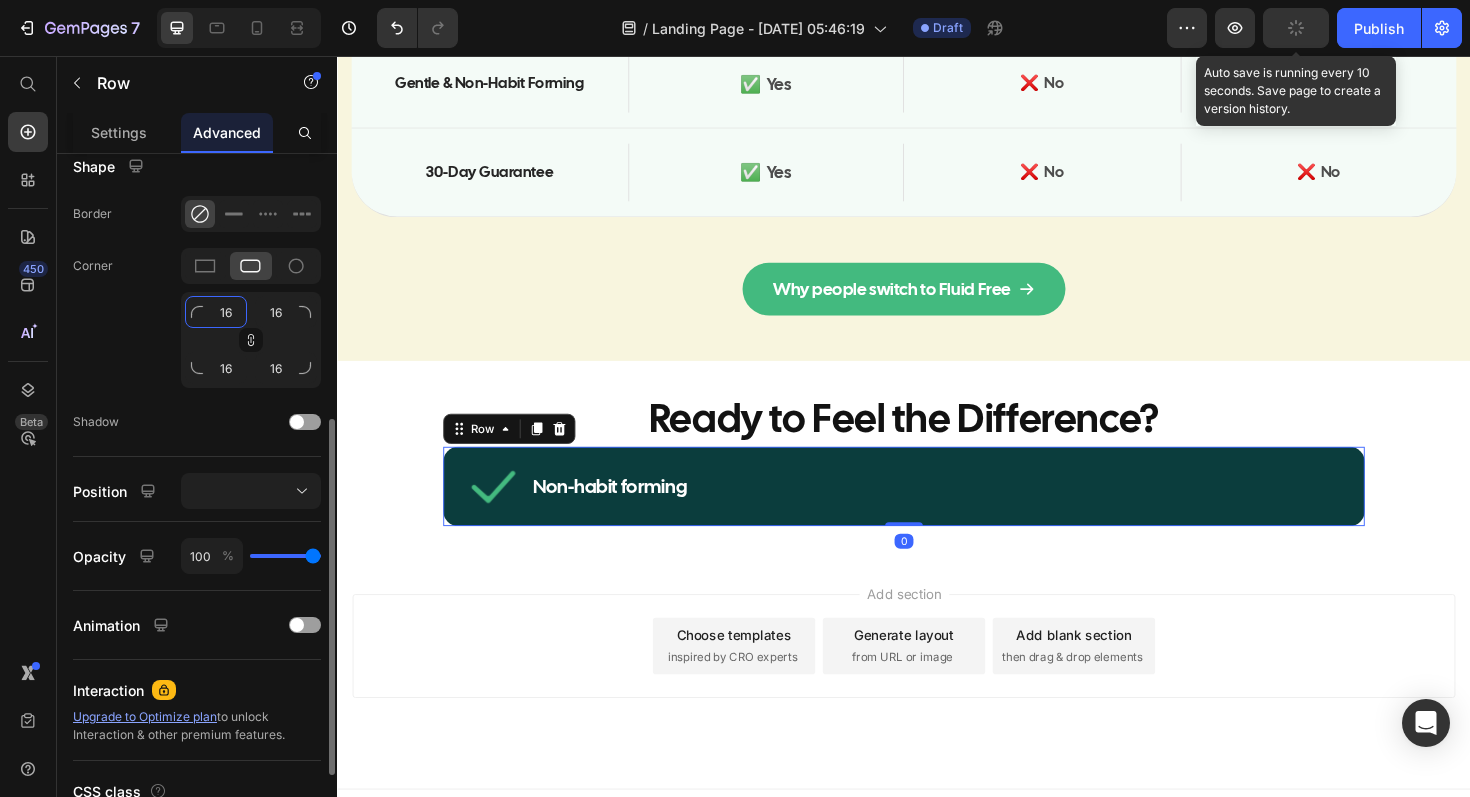 click on "16" 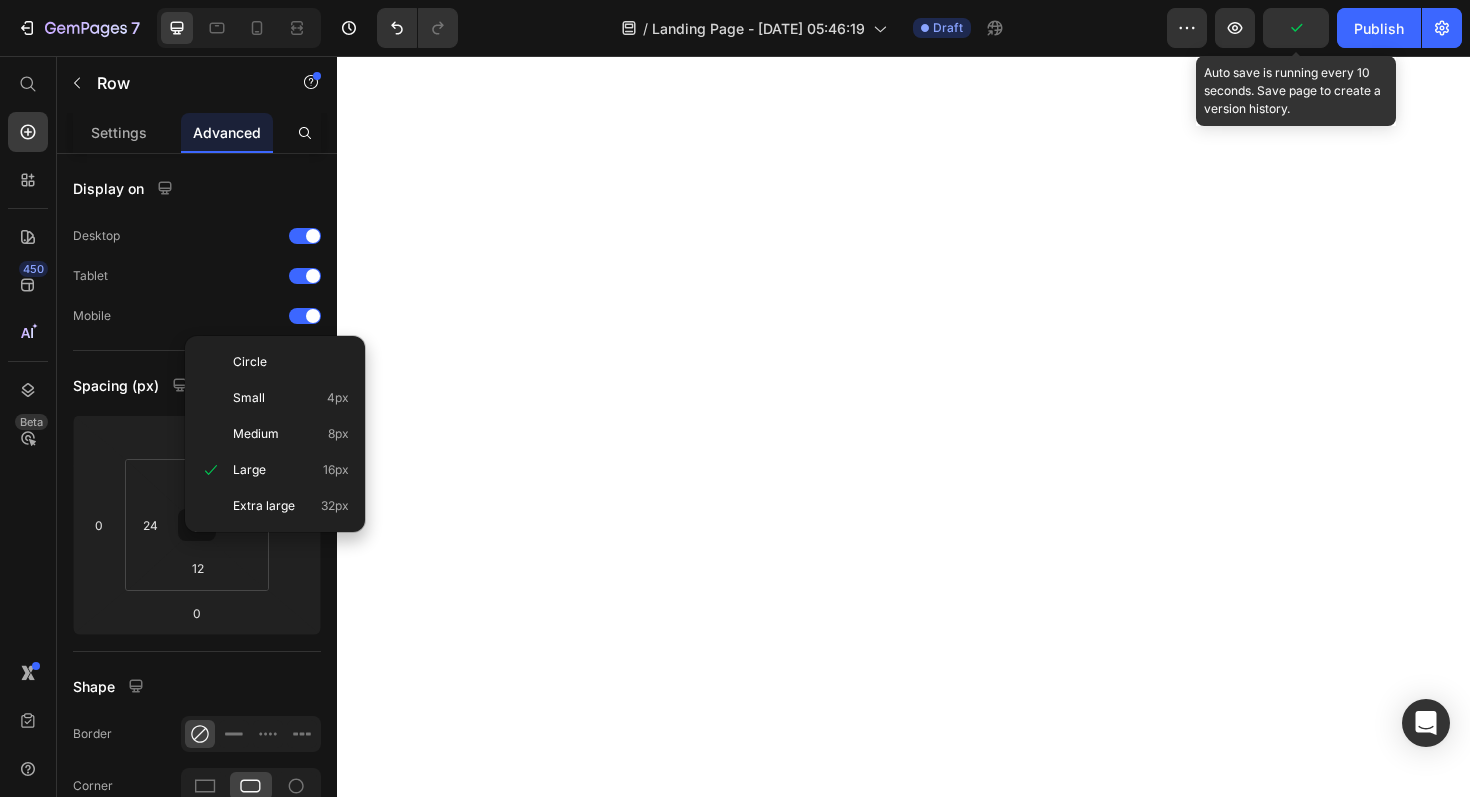 scroll, scrollTop: 0, scrollLeft: 0, axis: both 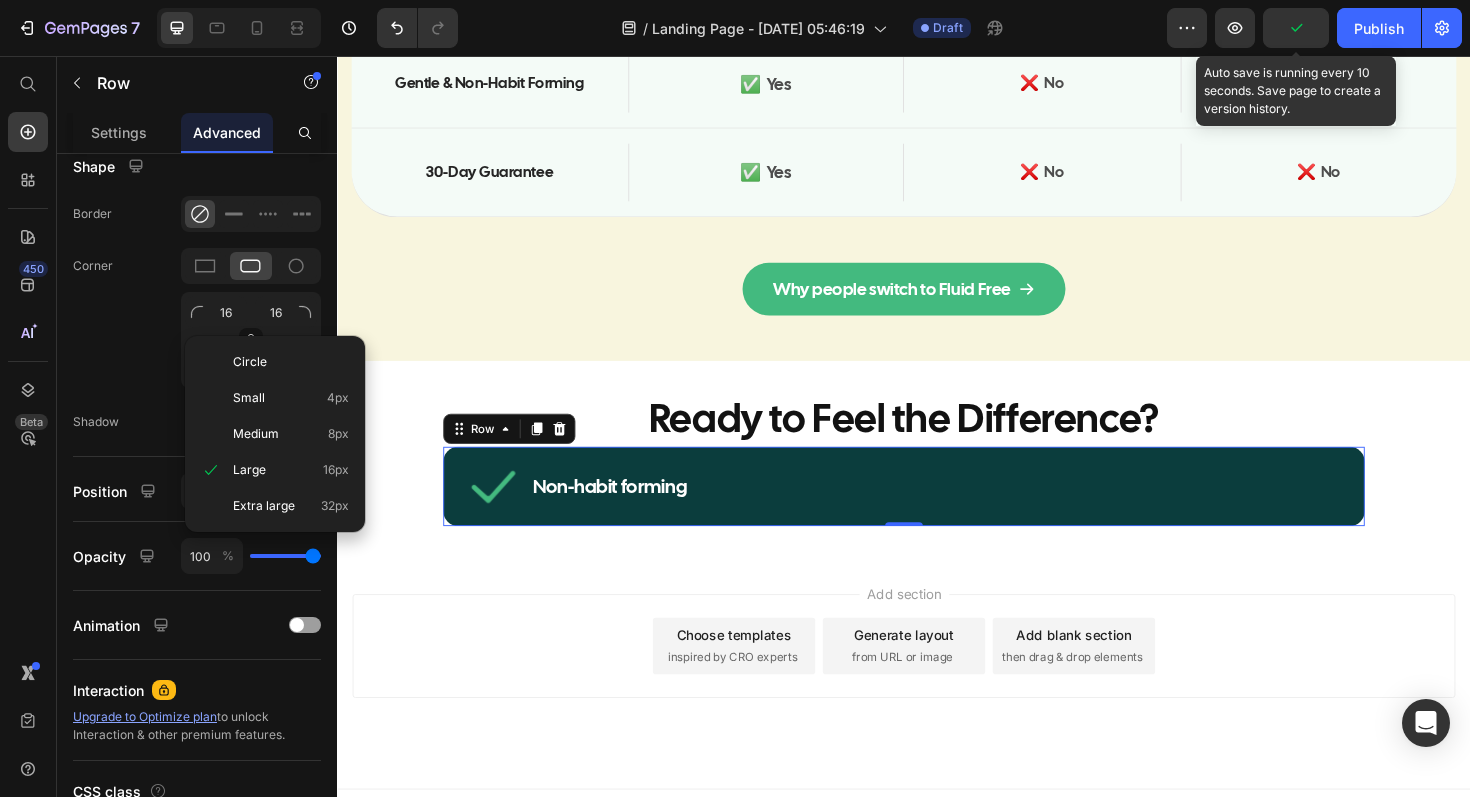 type on "2" 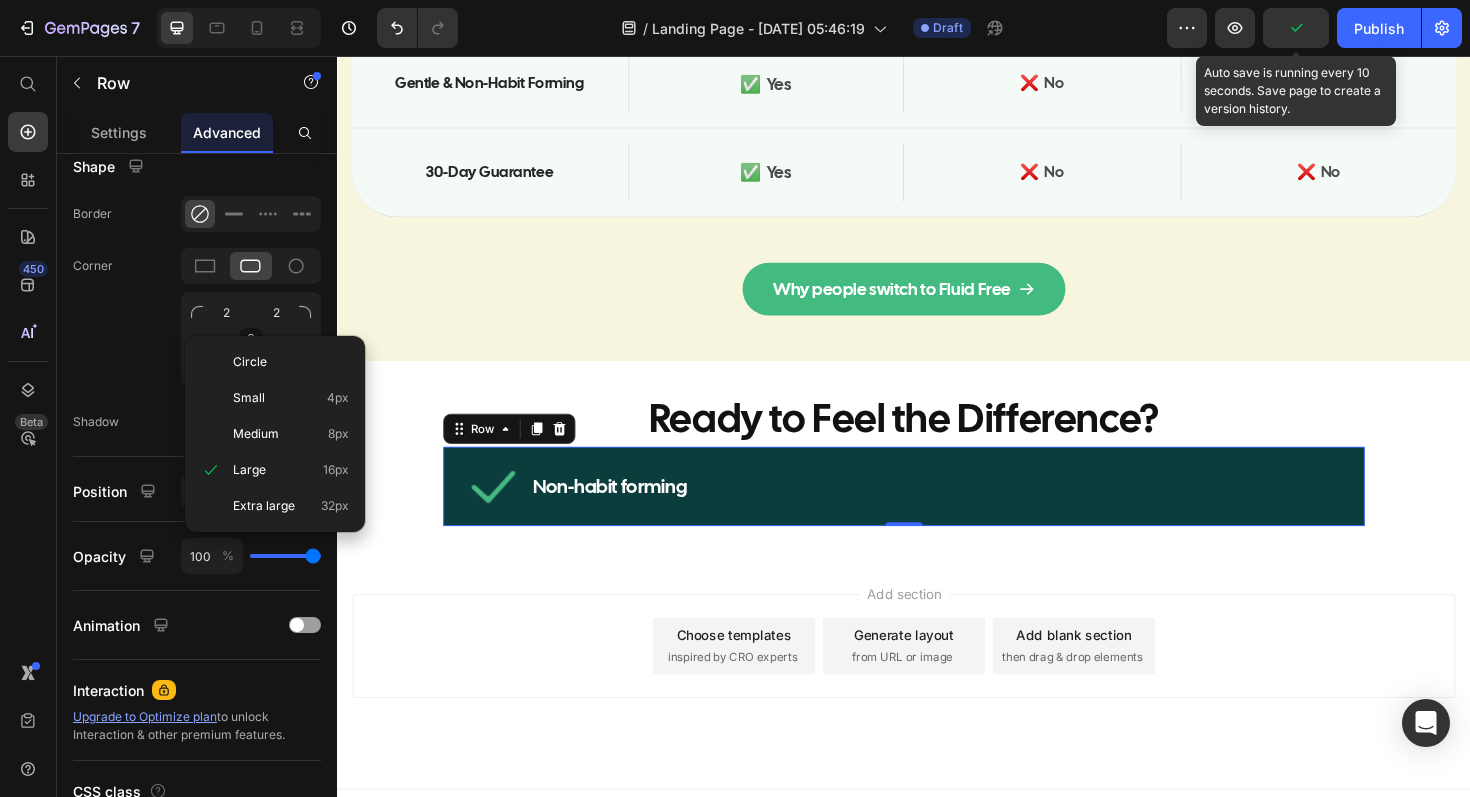 type on "24" 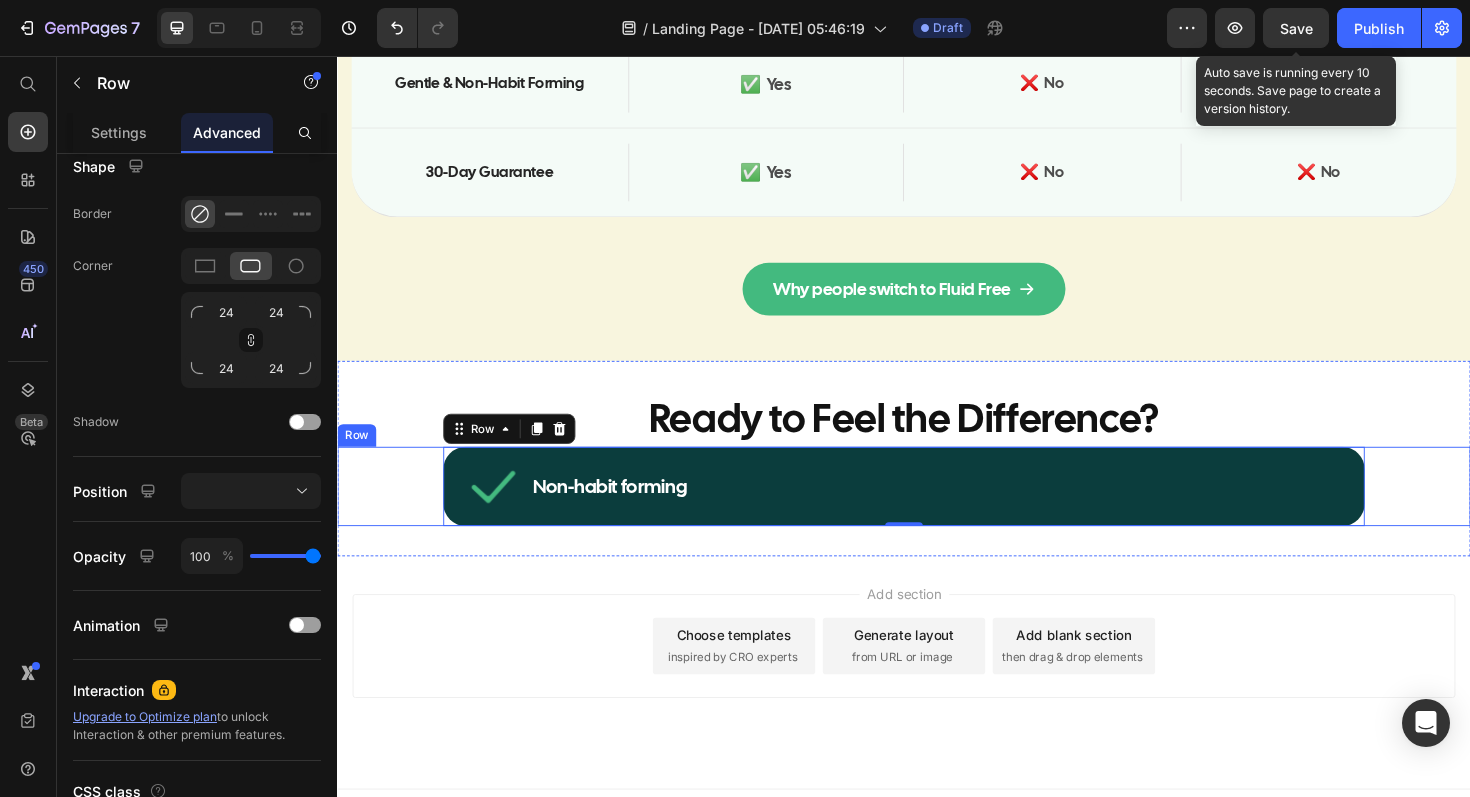 click on "Non-habit forming Item List Row   0 Row" at bounding box center (937, 512) 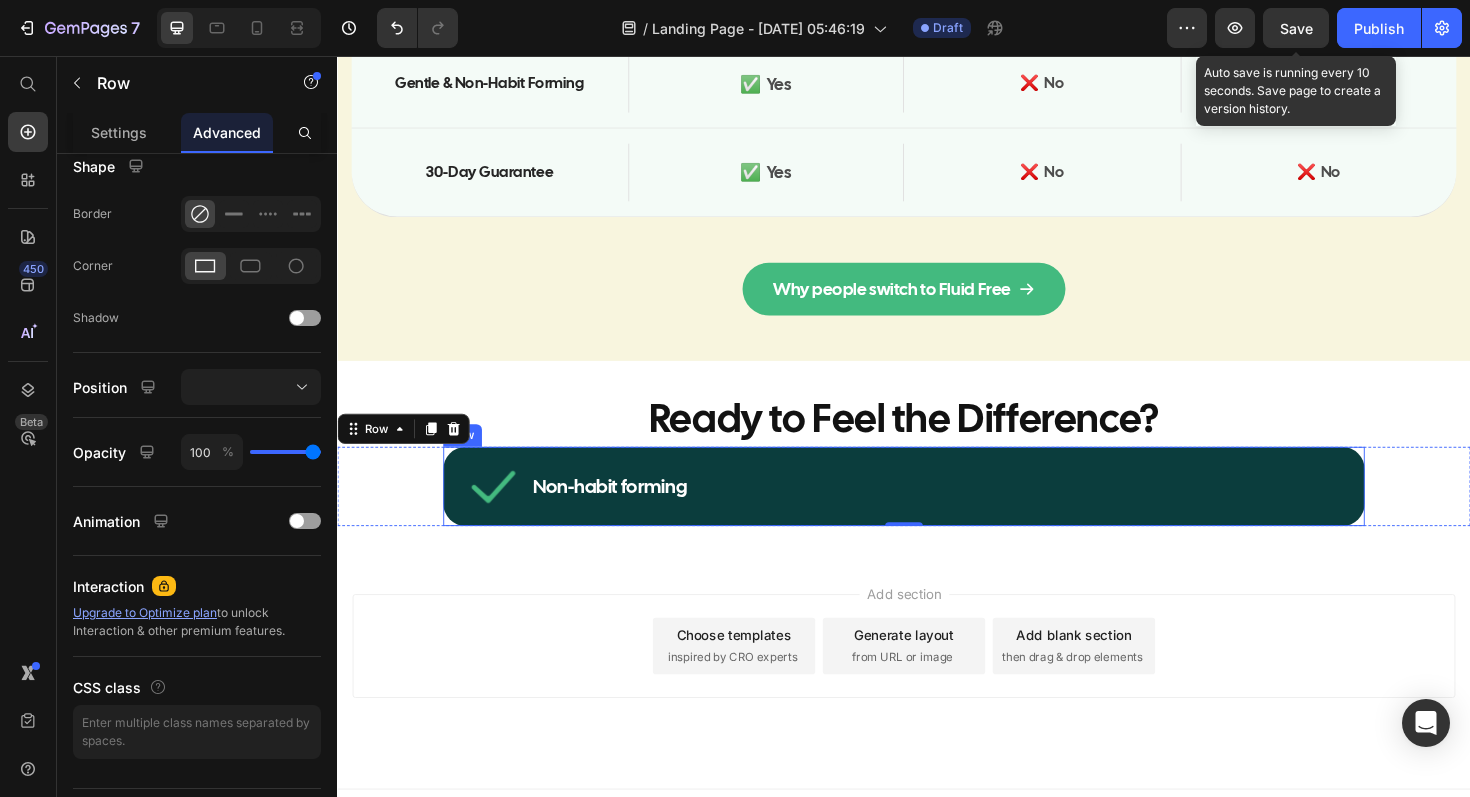 click on "Non-habit forming Item List Row" at bounding box center (937, 512) 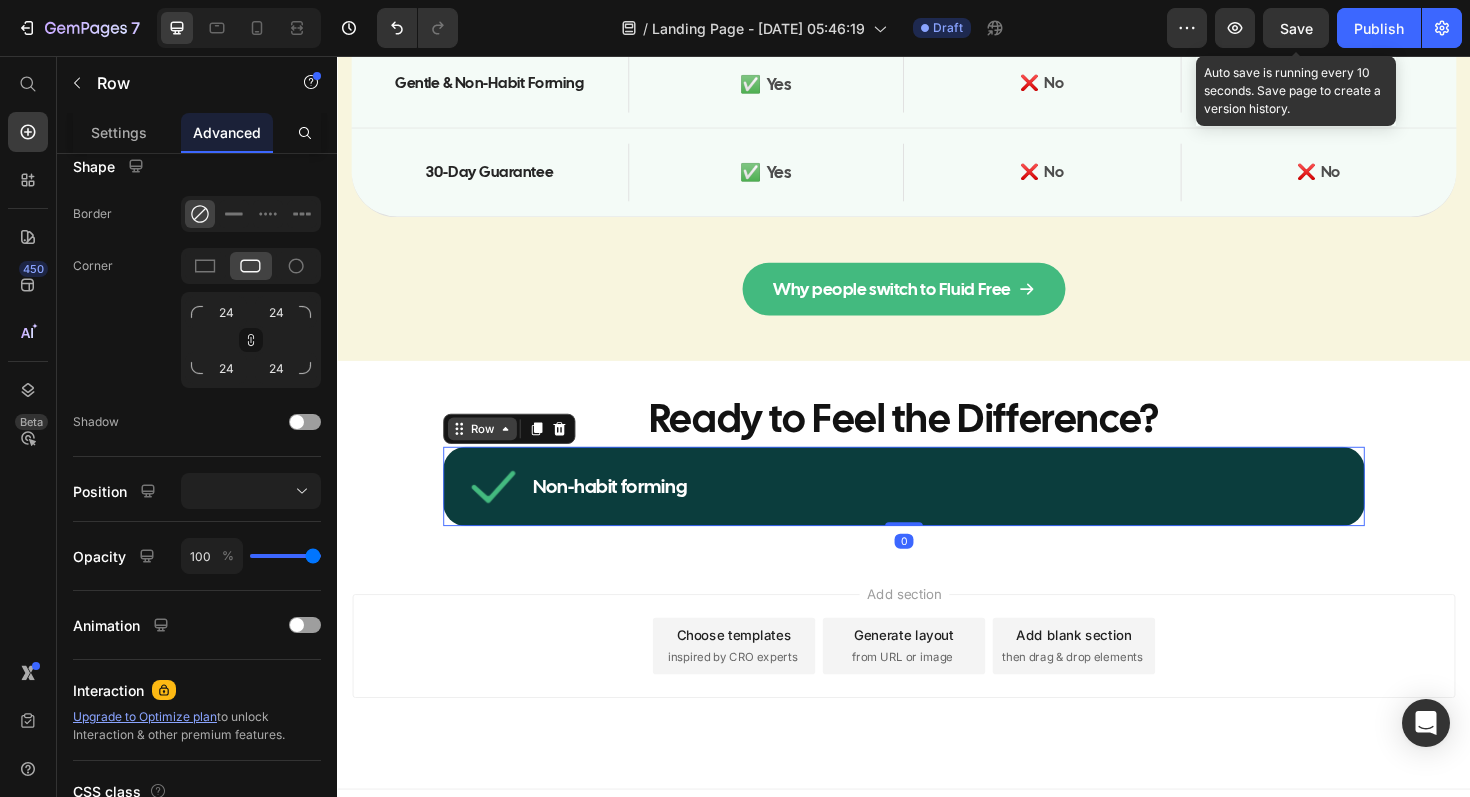click on "Row" at bounding box center (490, 451) 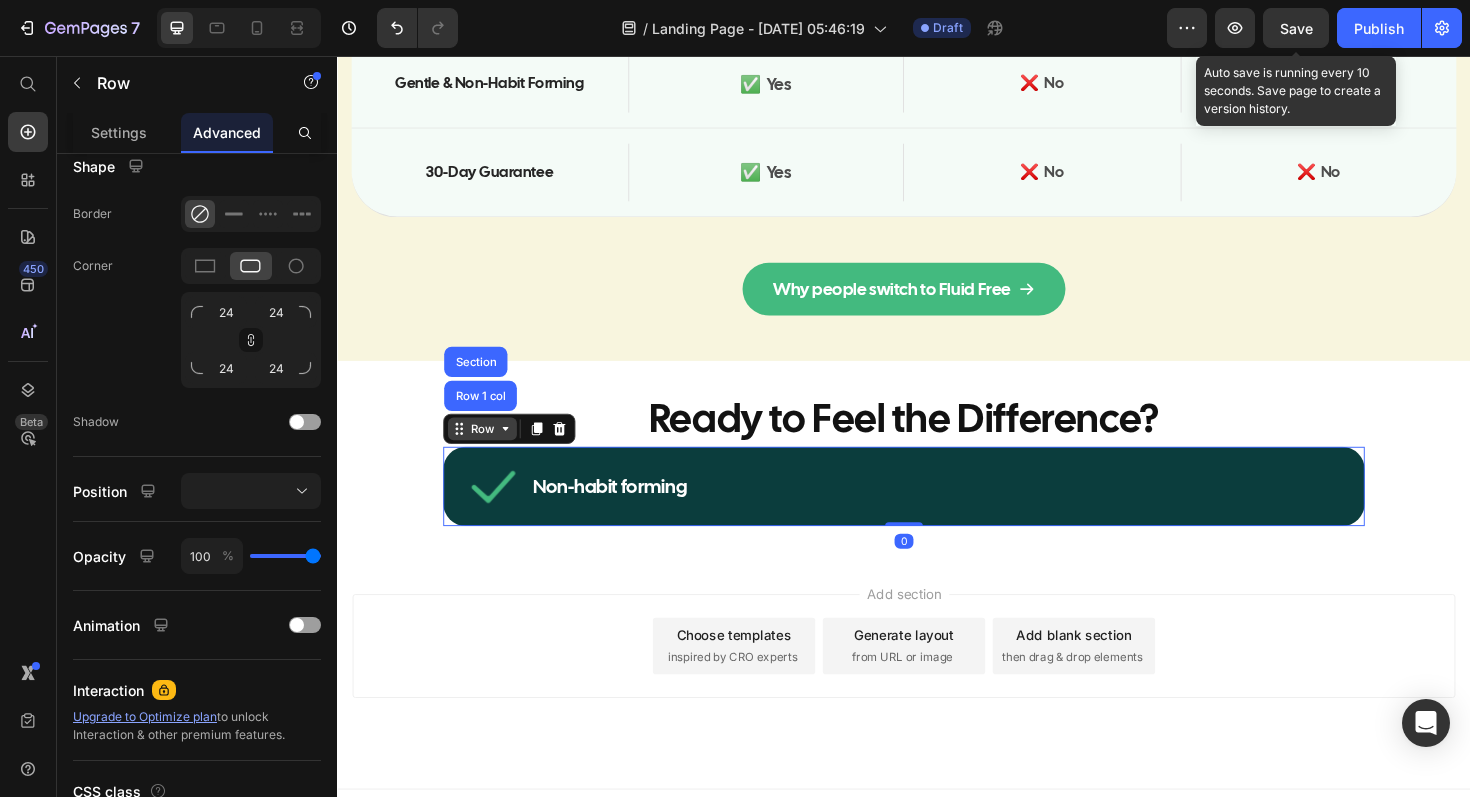click on "Row" at bounding box center (490, 451) 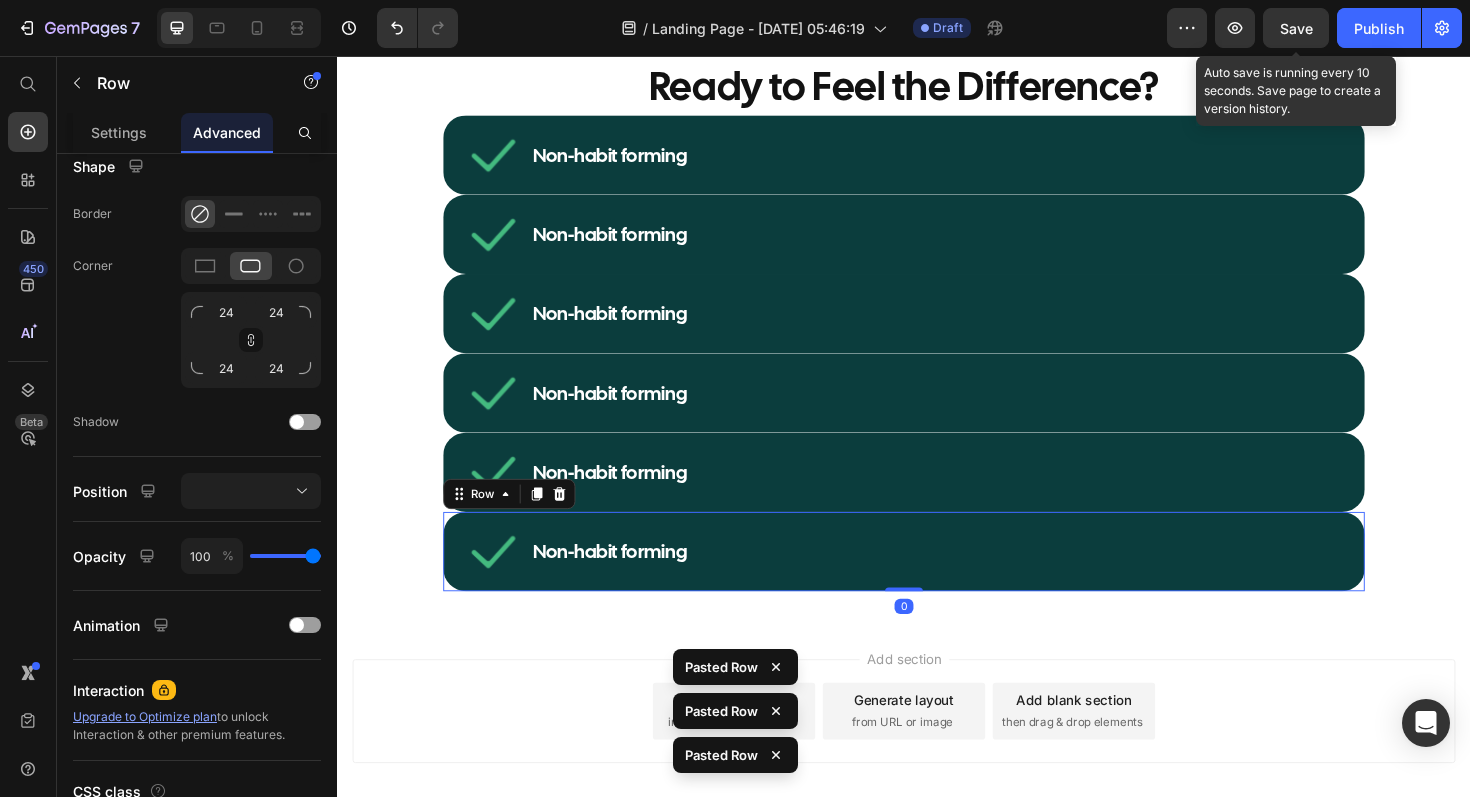 scroll, scrollTop: 14844, scrollLeft: 0, axis: vertical 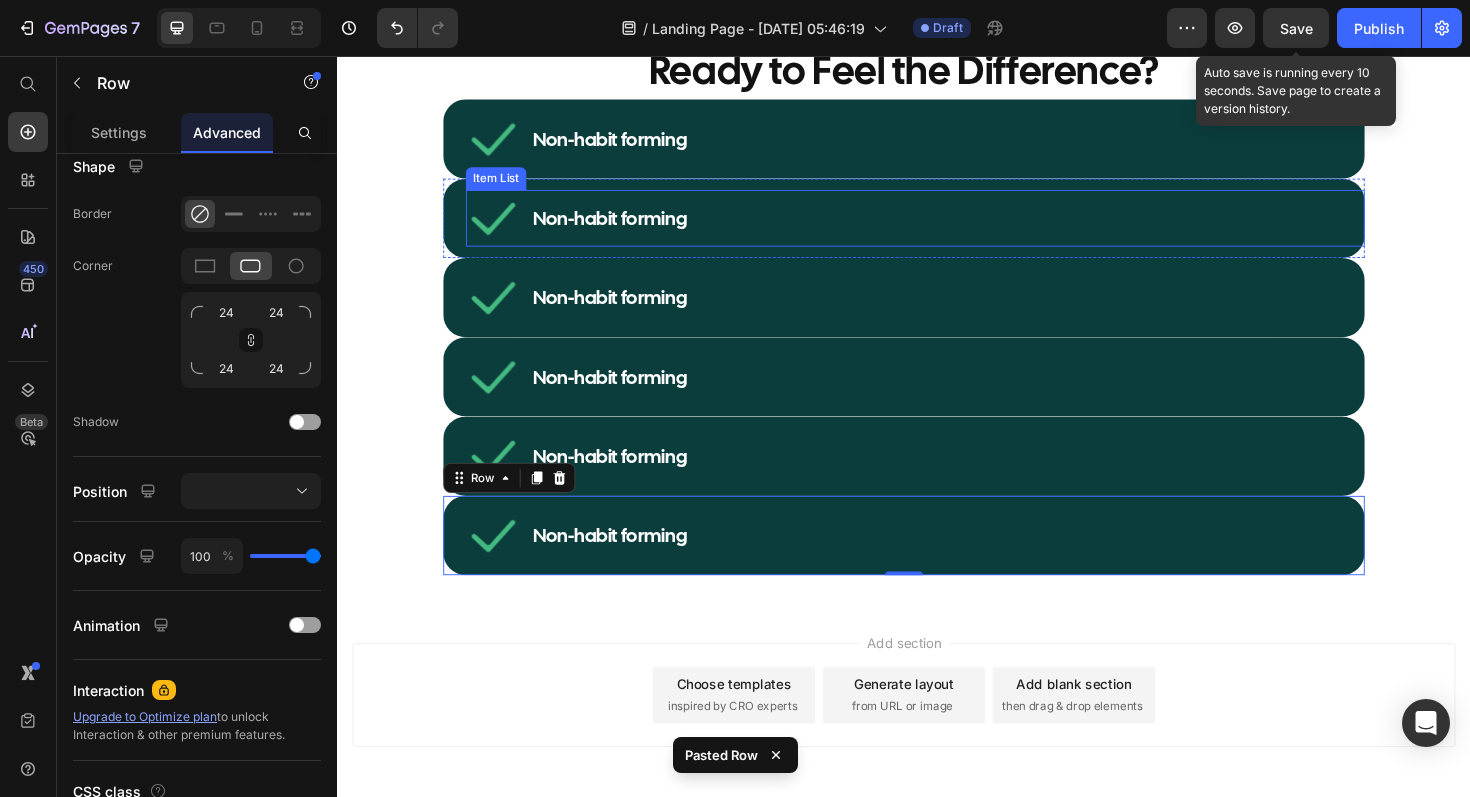 click on "Non-habit forming" at bounding box center [625, 228] 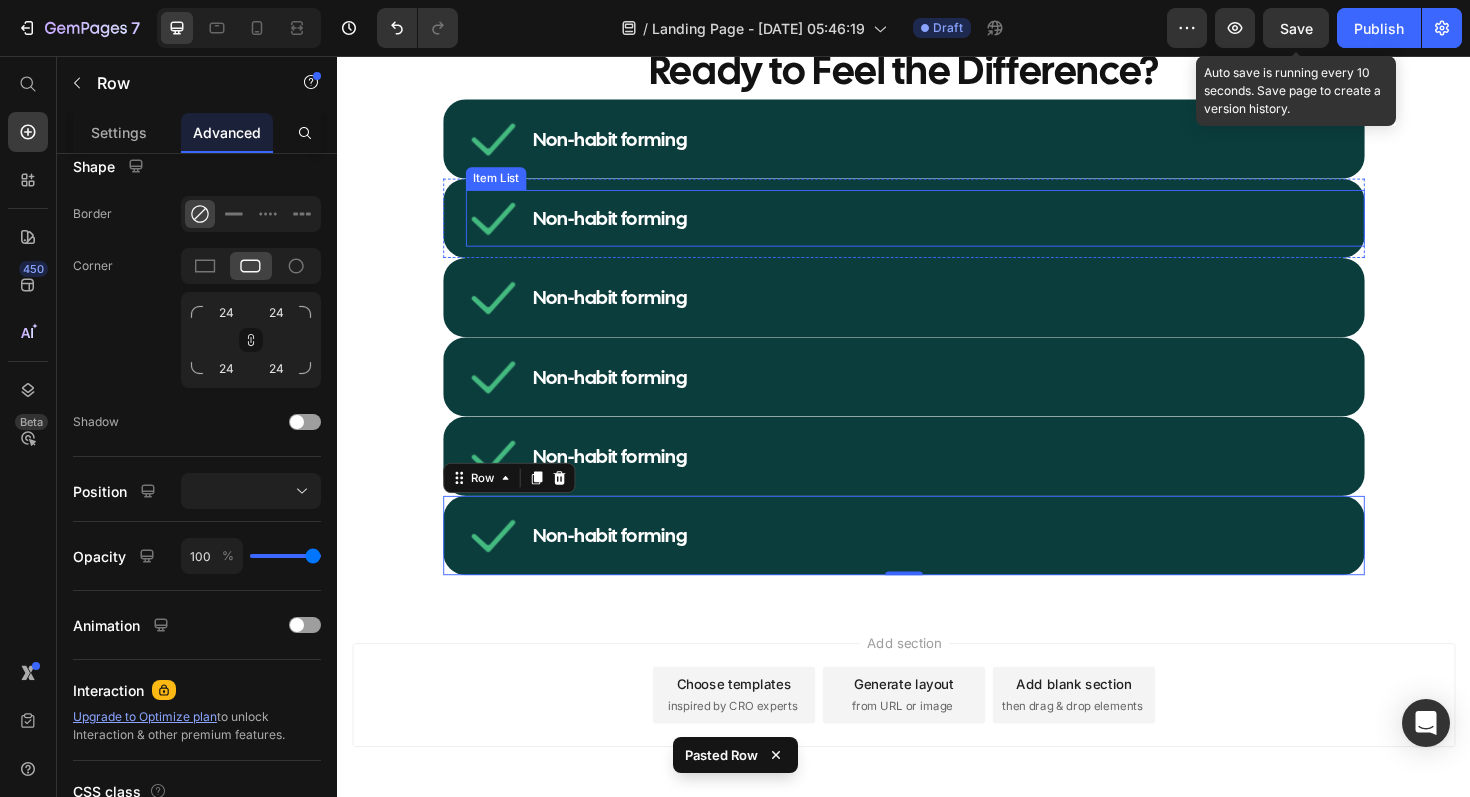 click on "Non-habit forming" at bounding box center [625, 228] 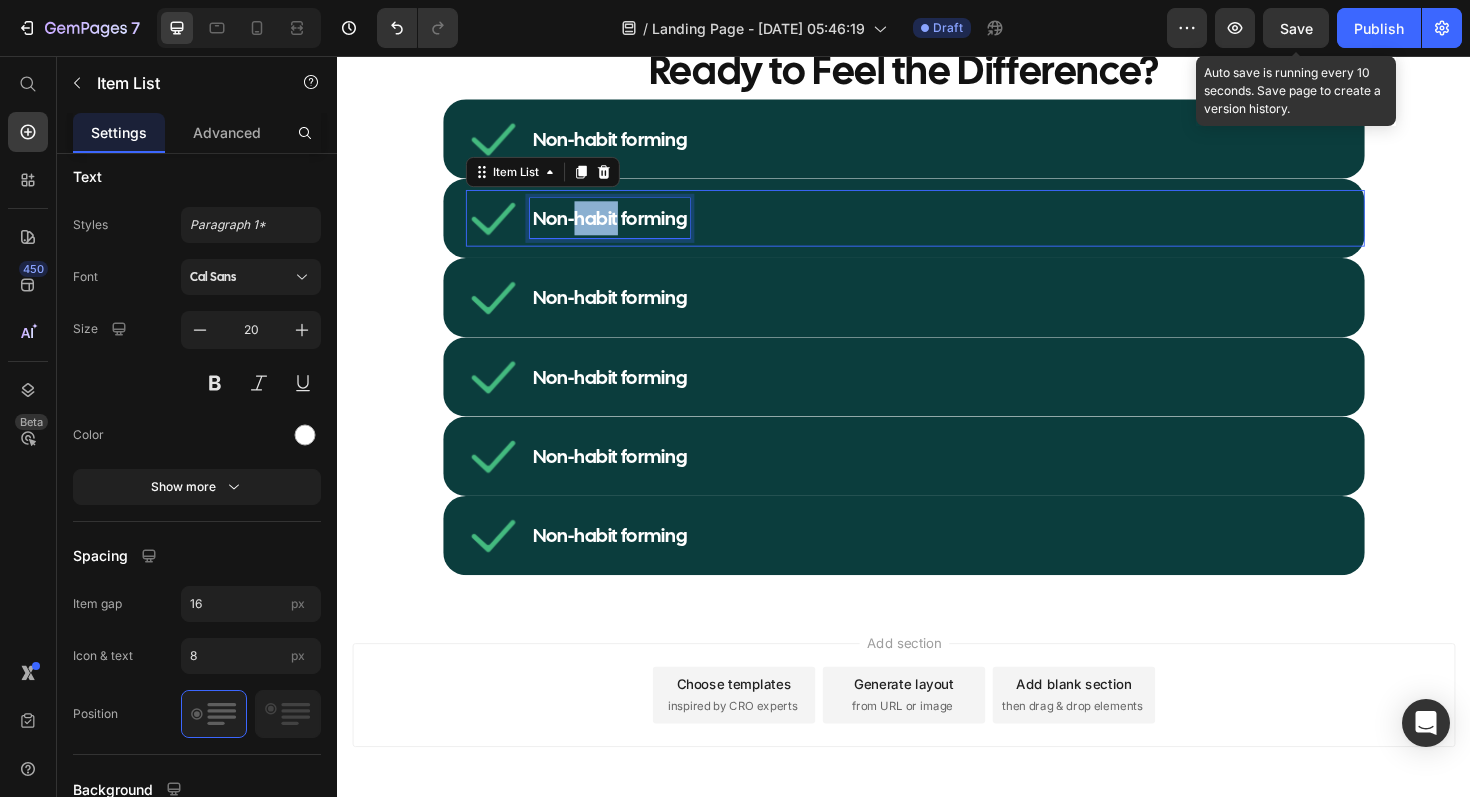 scroll, scrollTop: 0, scrollLeft: 0, axis: both 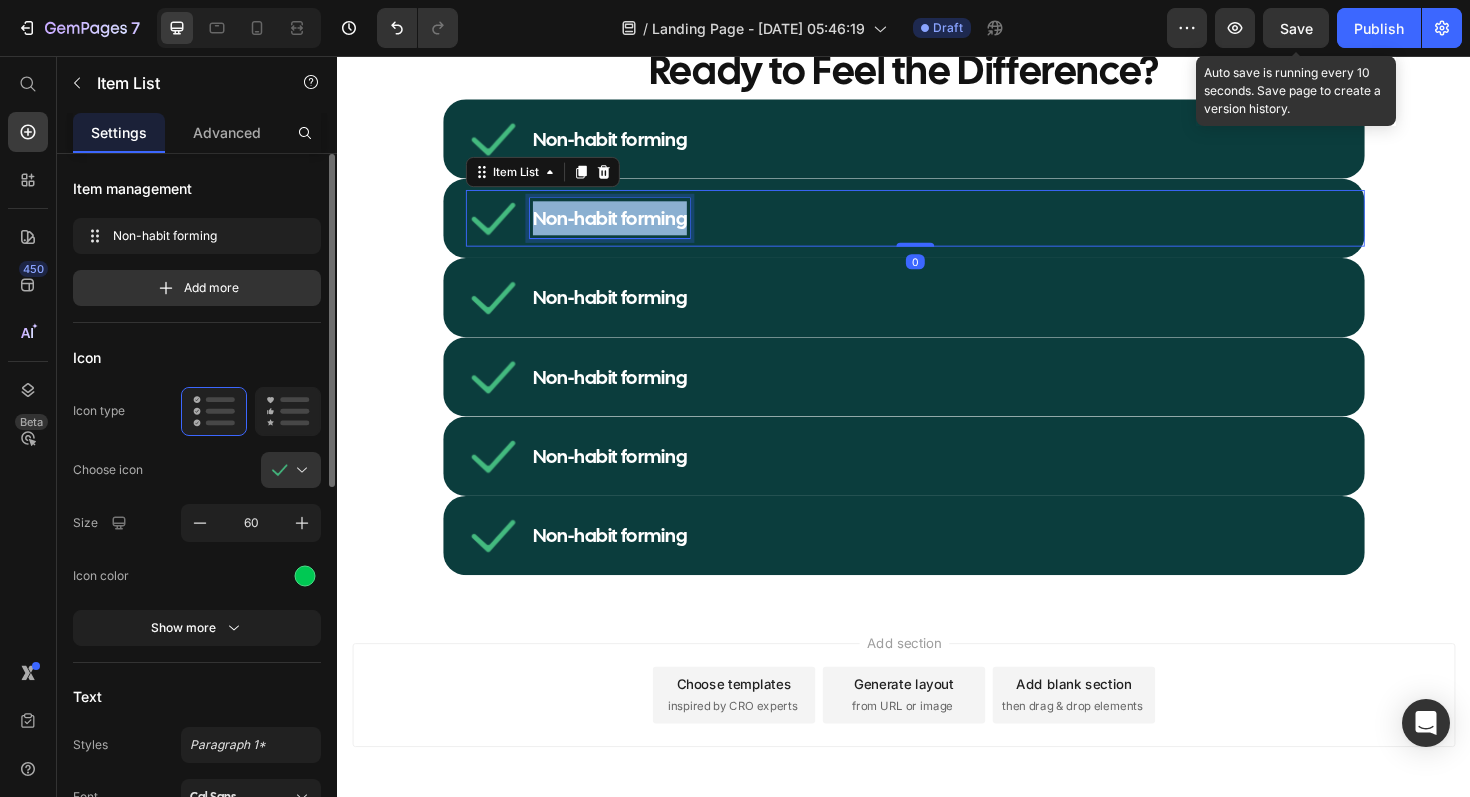 click on "Non-habit forming" at bounding box center [625, 228] 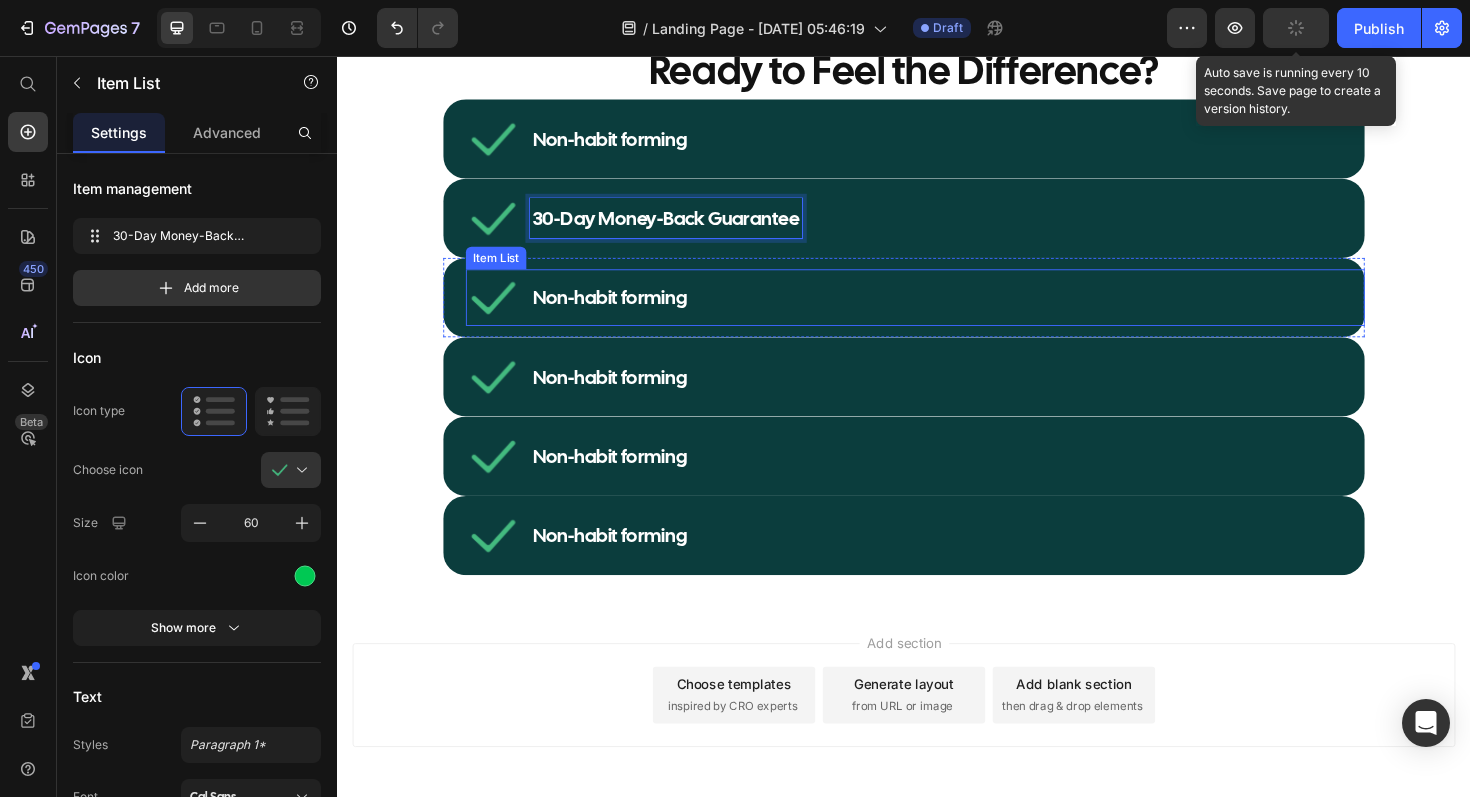 click on "Non-habit forming" at bounding box center (625, 312) 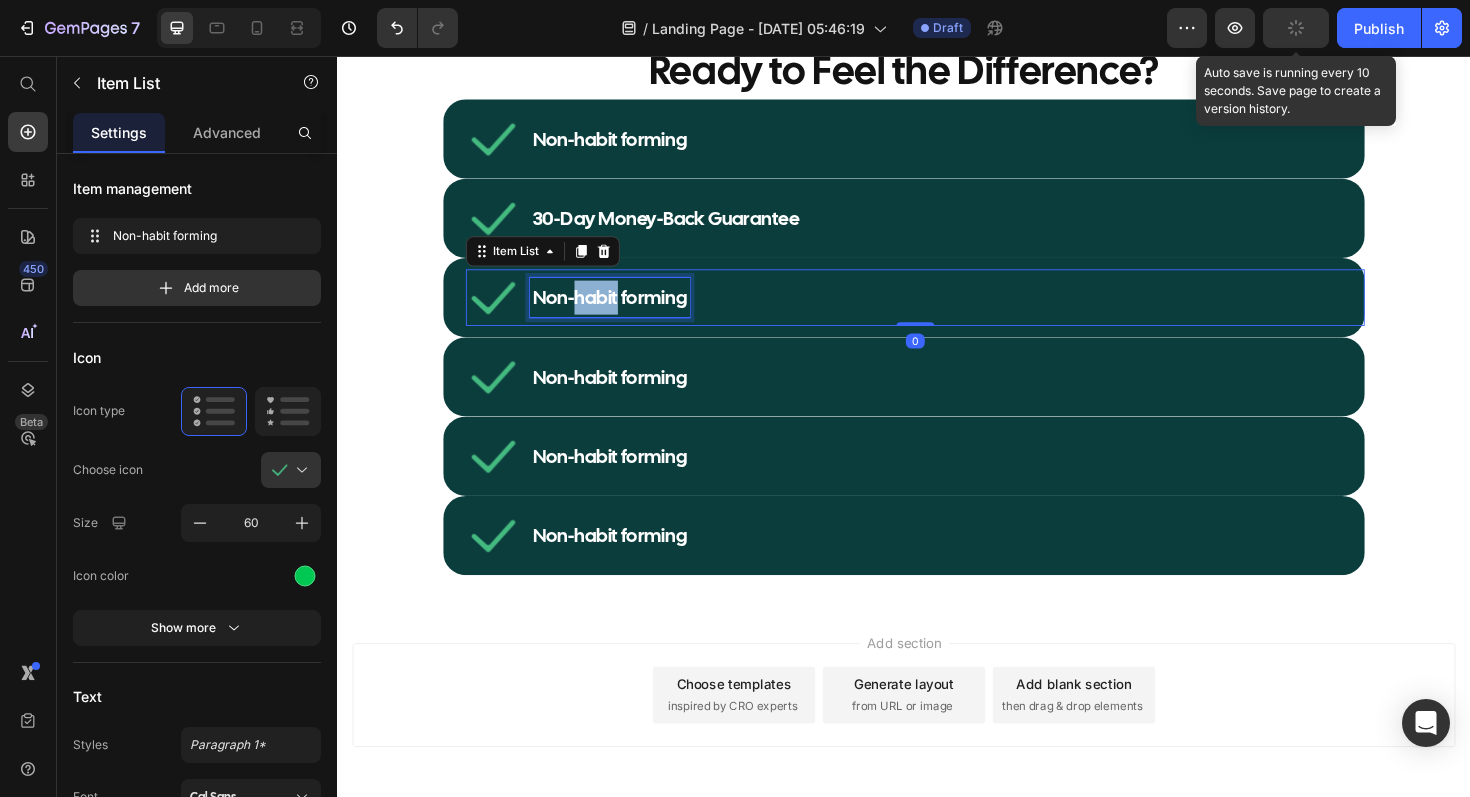 click on "Non-habit forming" at bounding box center (625, 312) 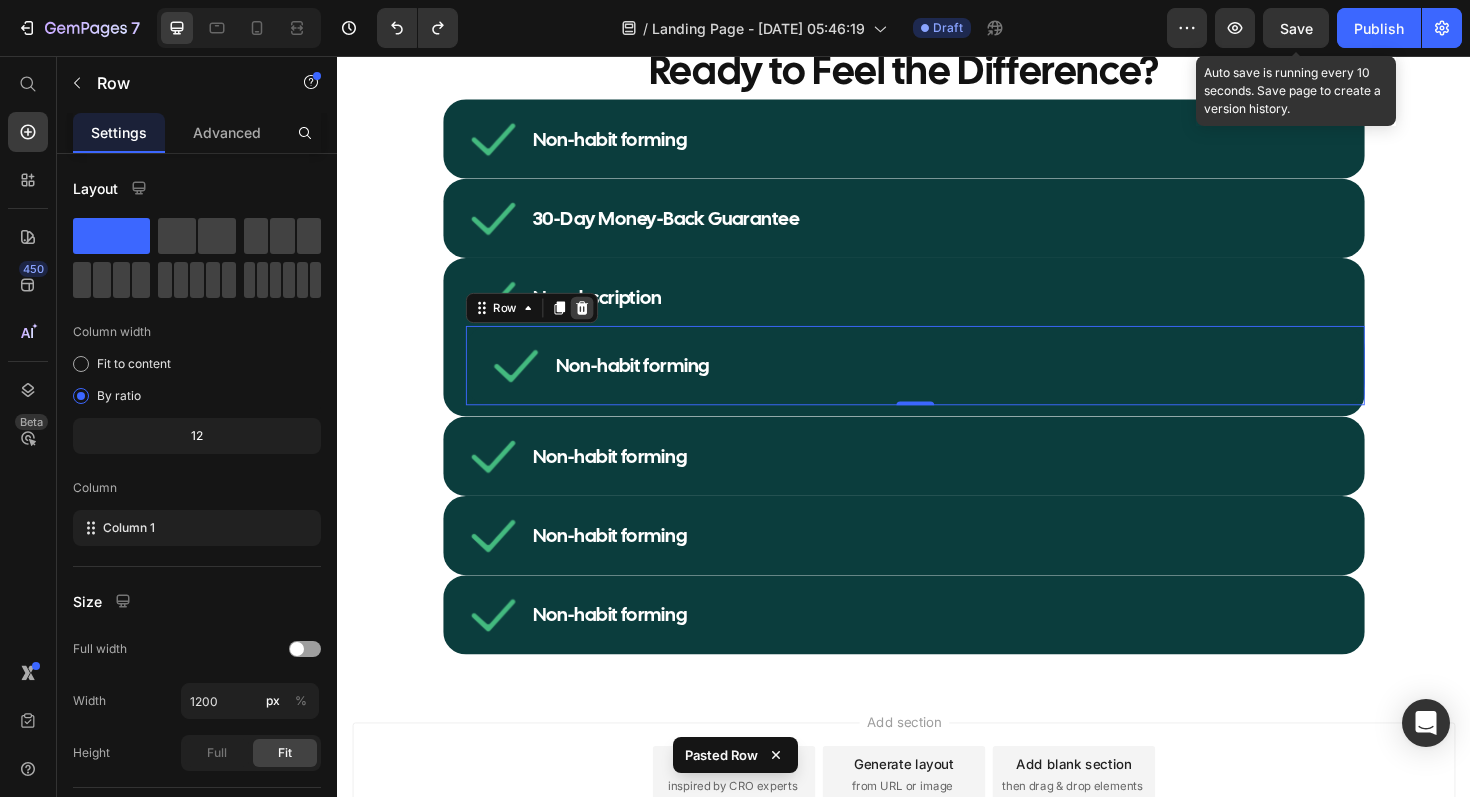 click 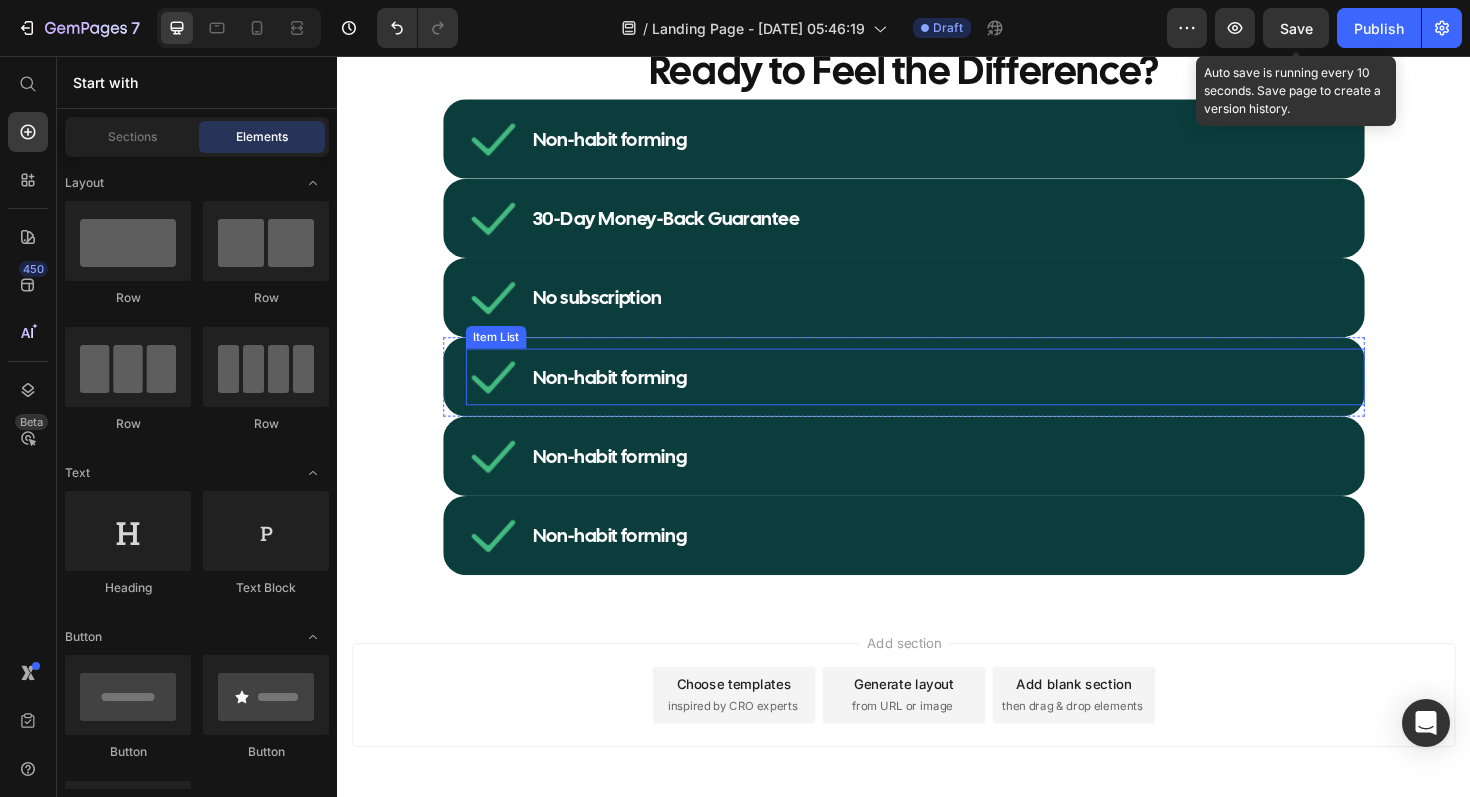 click on "Non-habit forming" at bounding box center (625, 396) 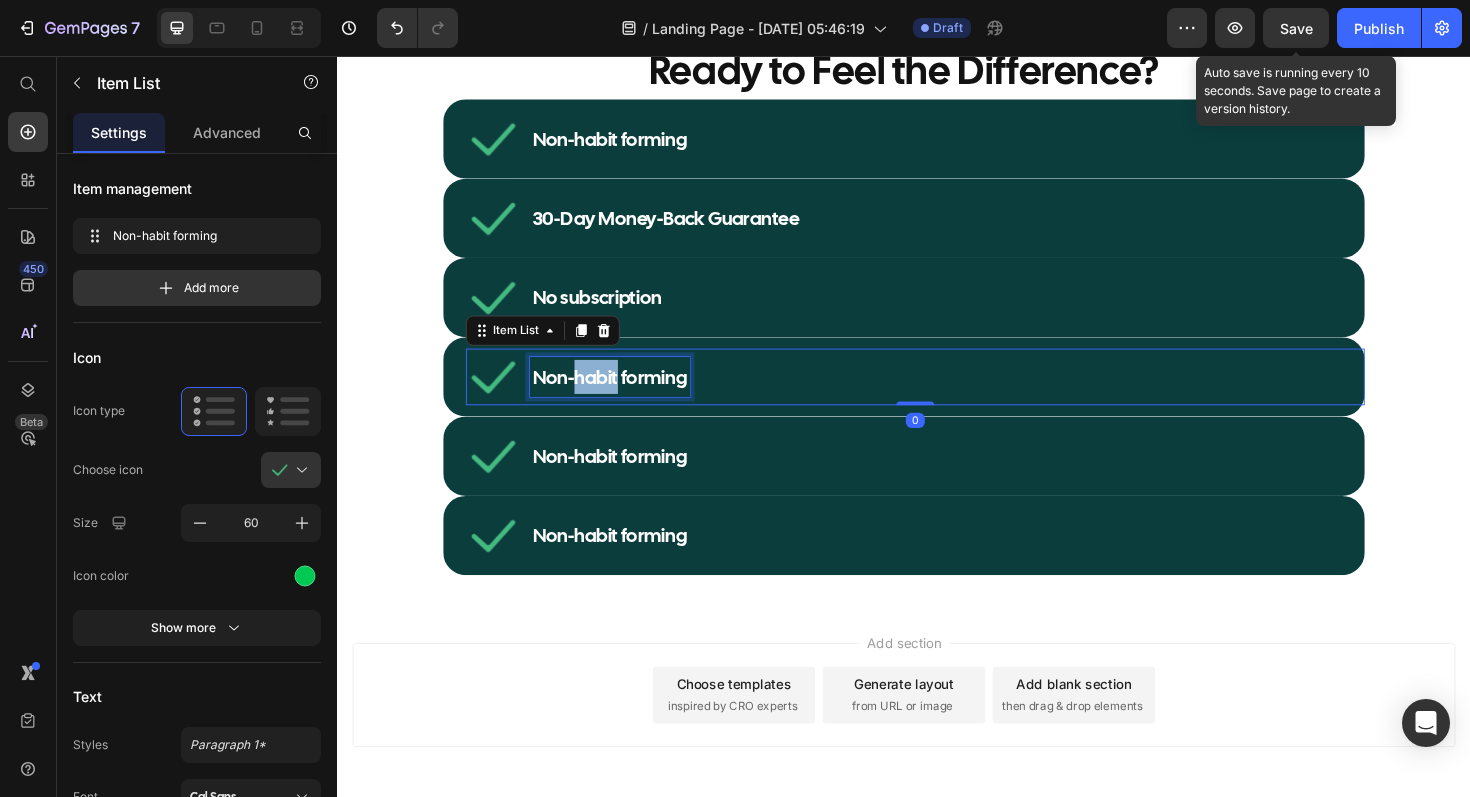 click on "Non-habit forming" at bounding box center (625, 396) 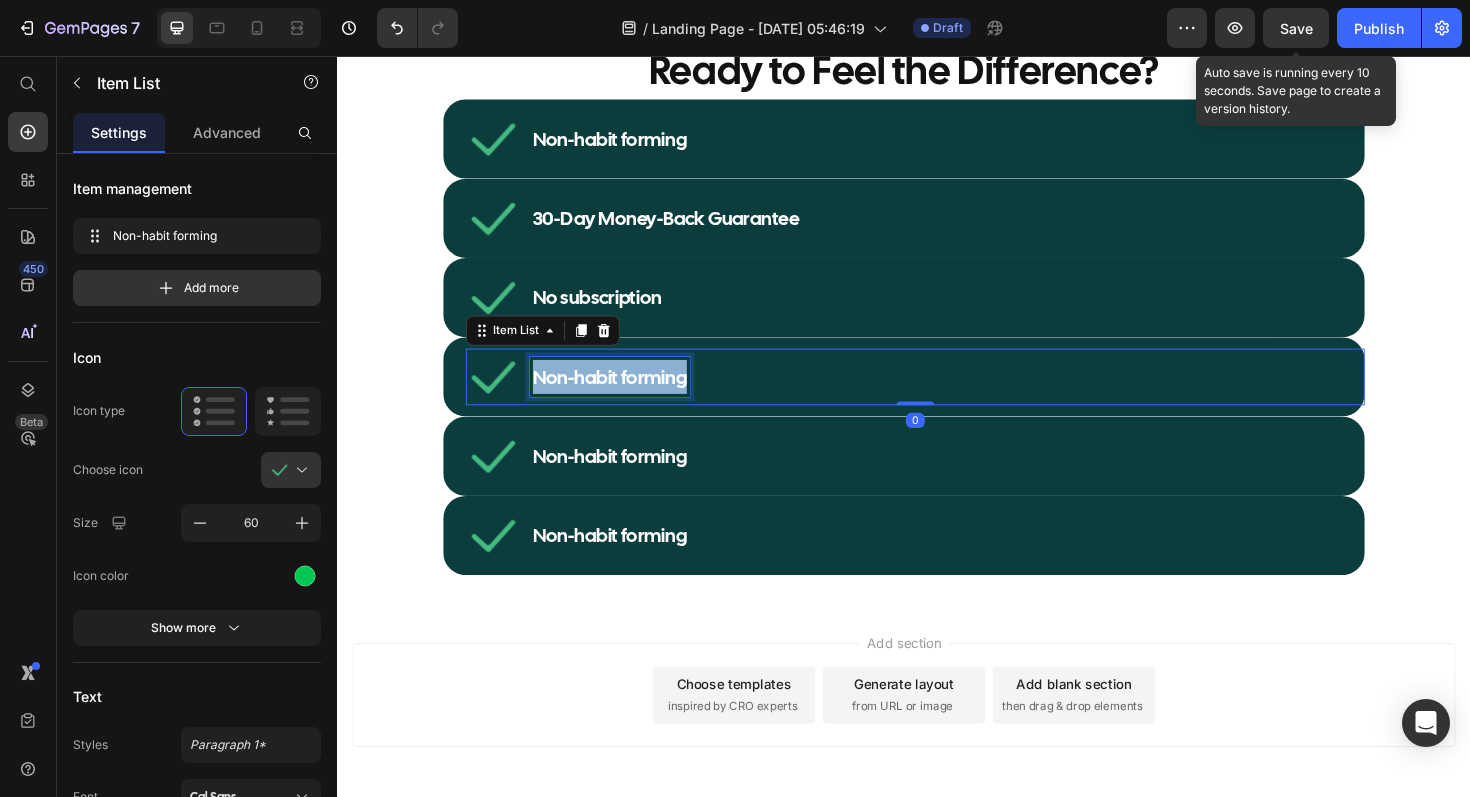 click on "Non-habit forming" at bounding box center [625, 396] 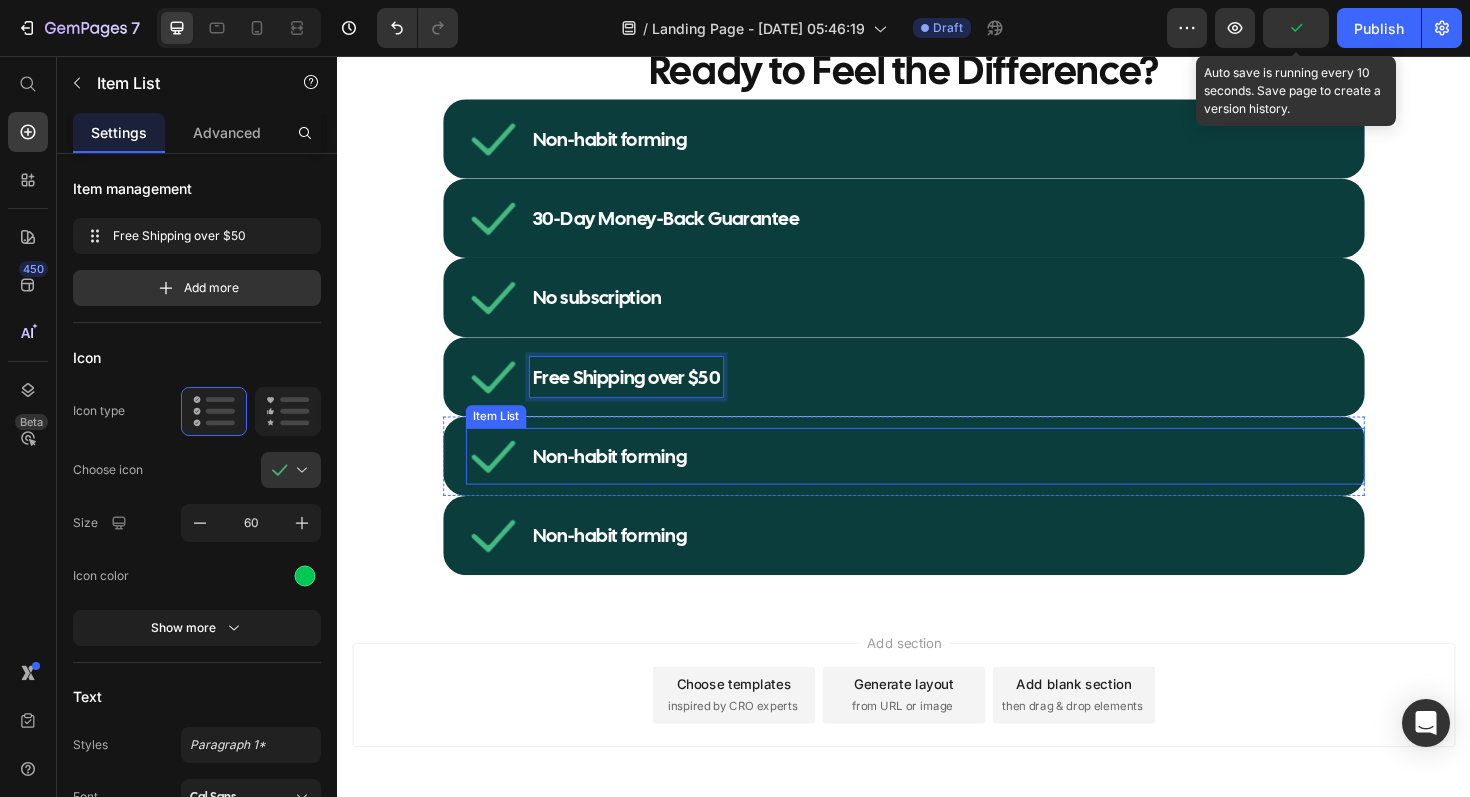 click on "Non-habit forming" at bounding box center (625, 480) 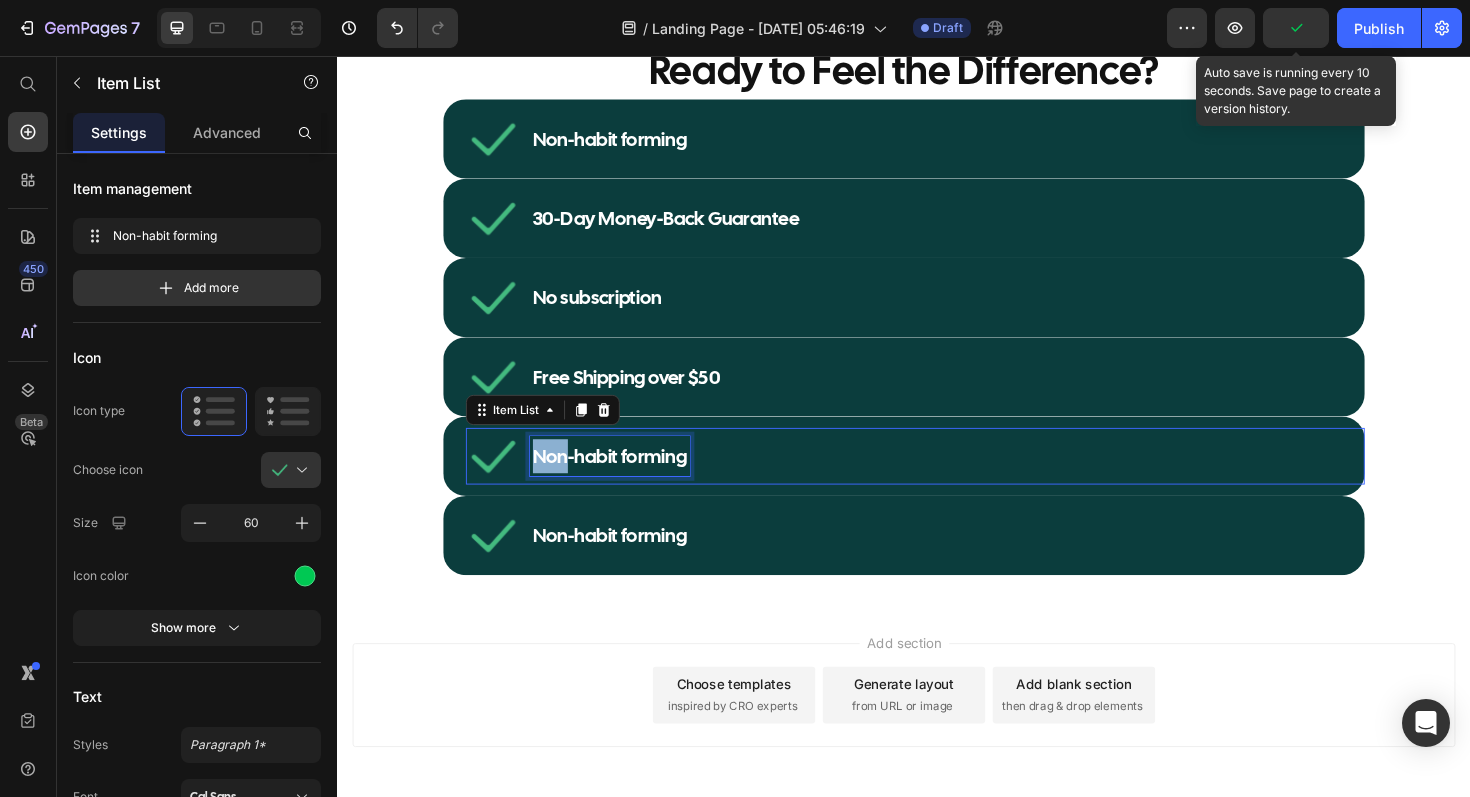 click on "Non-habit forming" at bounding box center [625, 480] 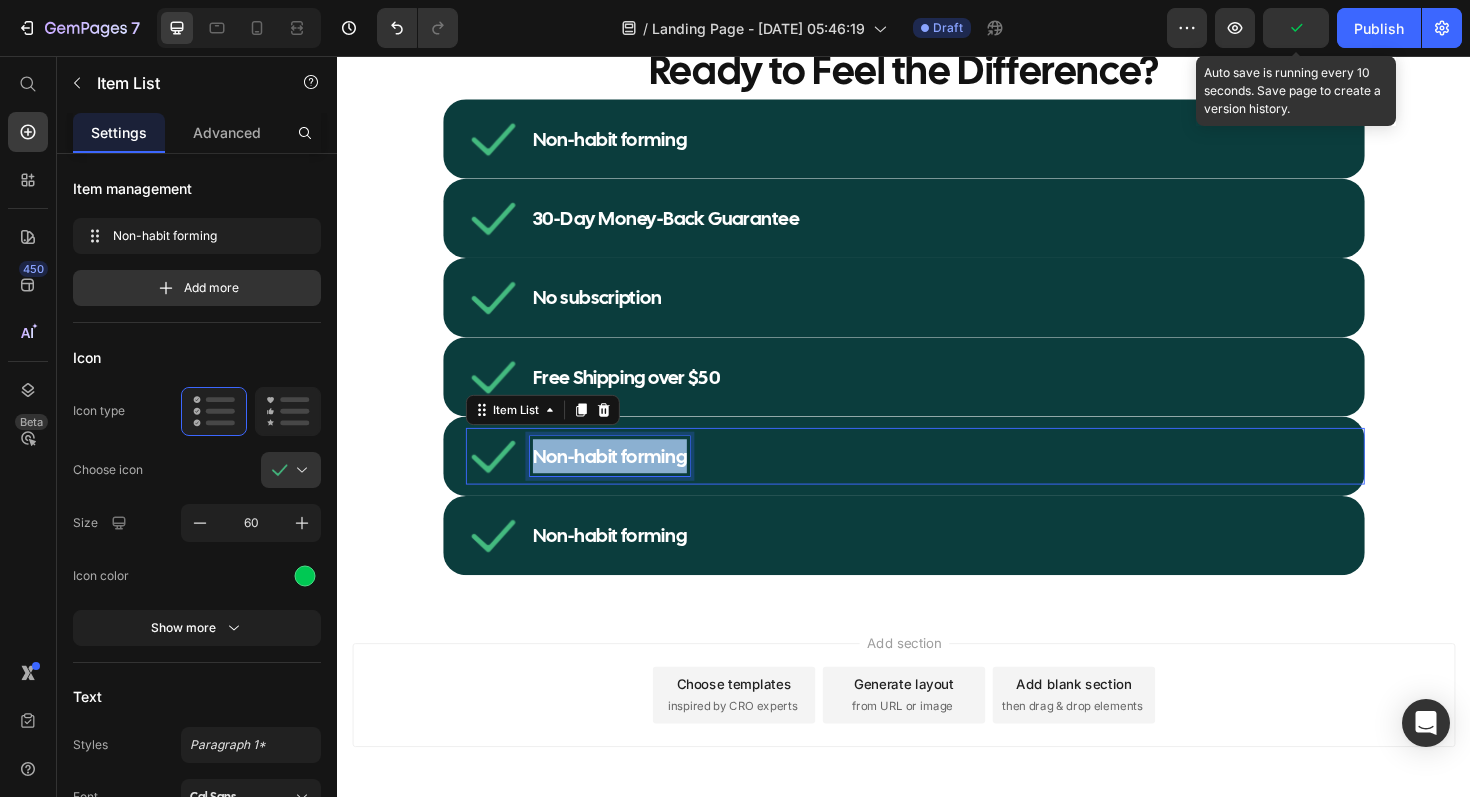 click on "Non-habit forming" at bounding box center (625, 480) 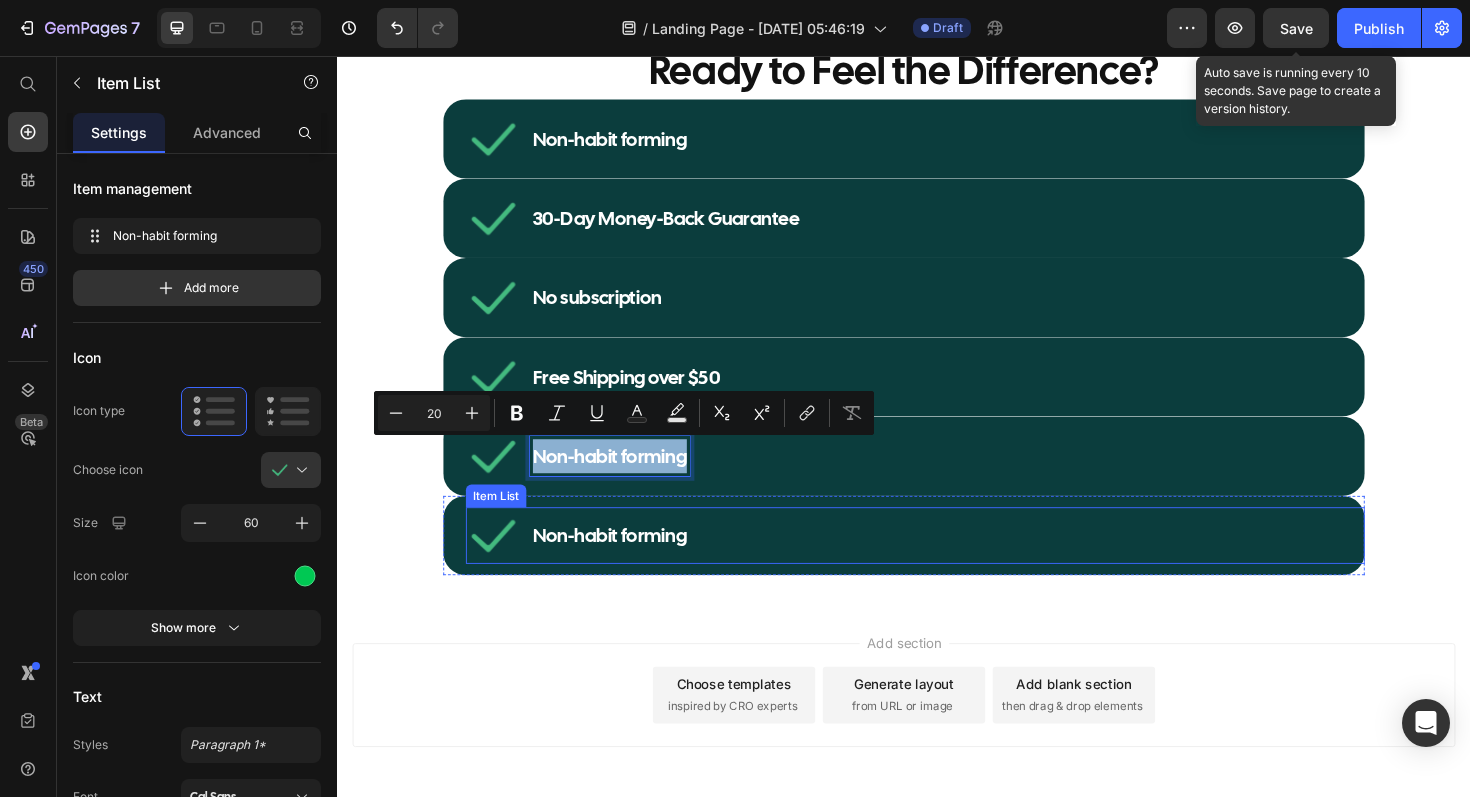 click on "Non-habit forming" at bounding box center [625, 564] 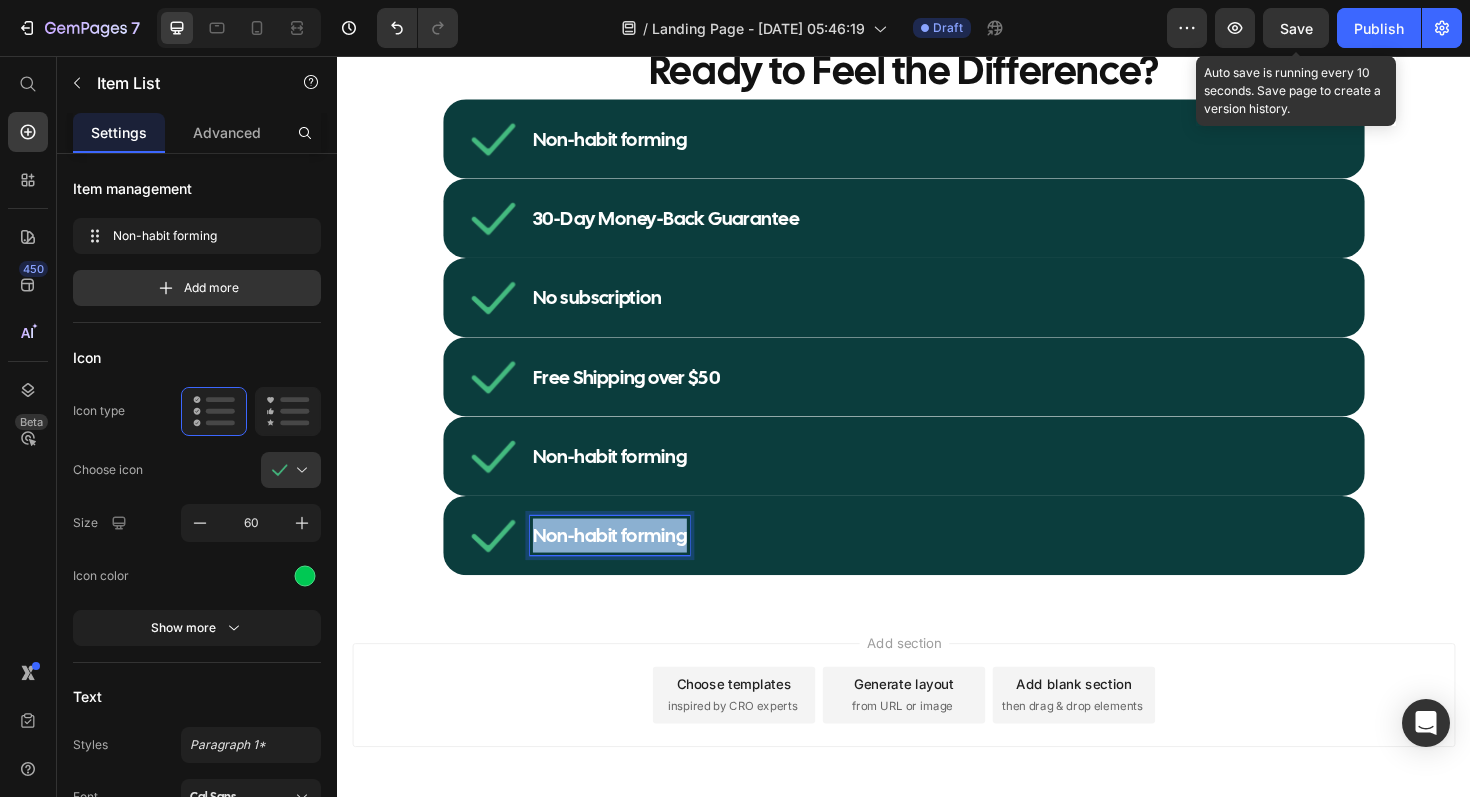 click on "Non-habit forming" at bounding box center (625, 564) 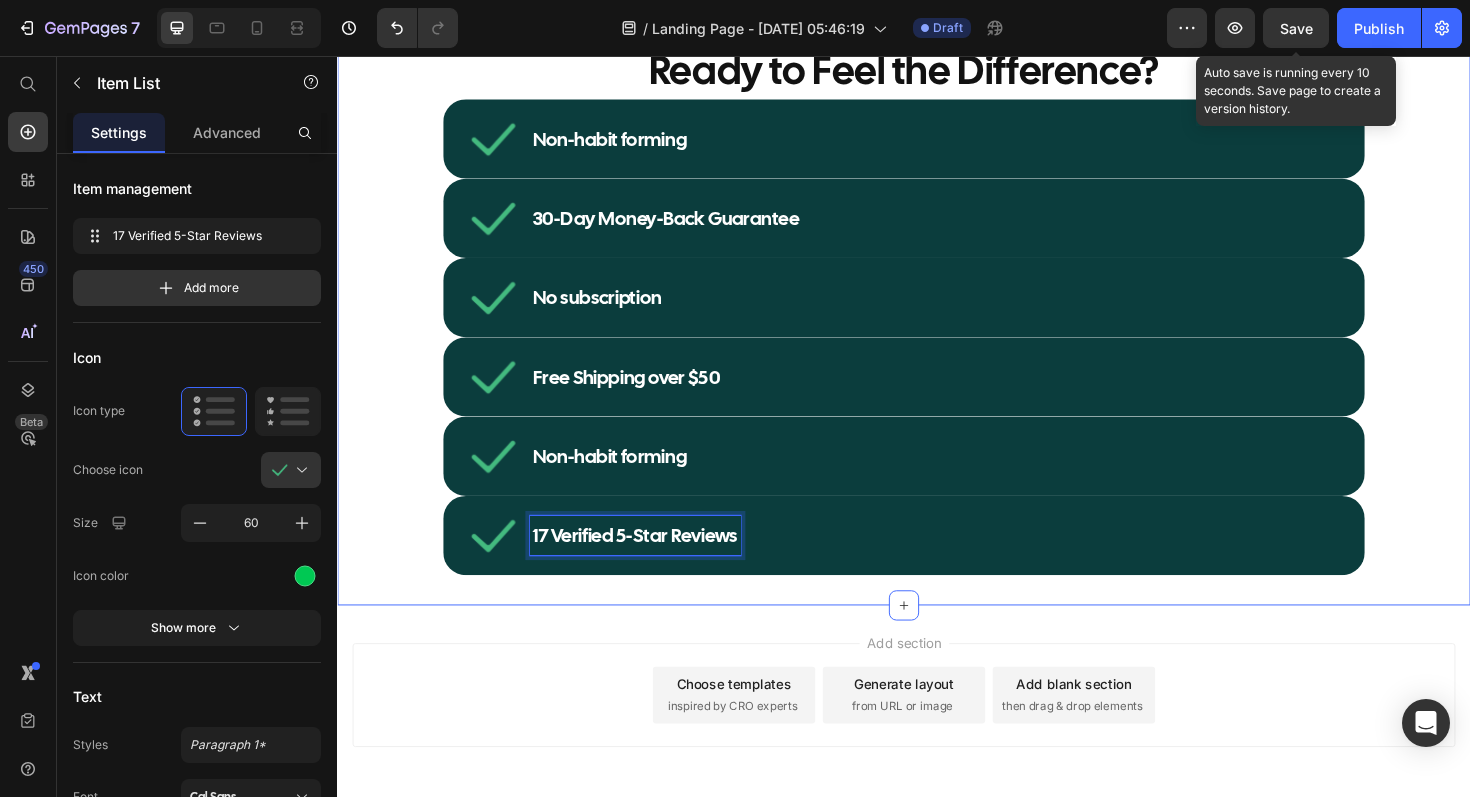 click on "Ready to Feel the Difference? Heading
Non-habit forming Item List Row
30-Day Money-Back Guarantee Item List Row
No subscription Item List Row
Free Shipping over $50 Item List Row
Non-habit forming Item List Row
17 Verified 5-Star Reviews Item List   0 Row Row Section 13" at bounding box center [937, 324] 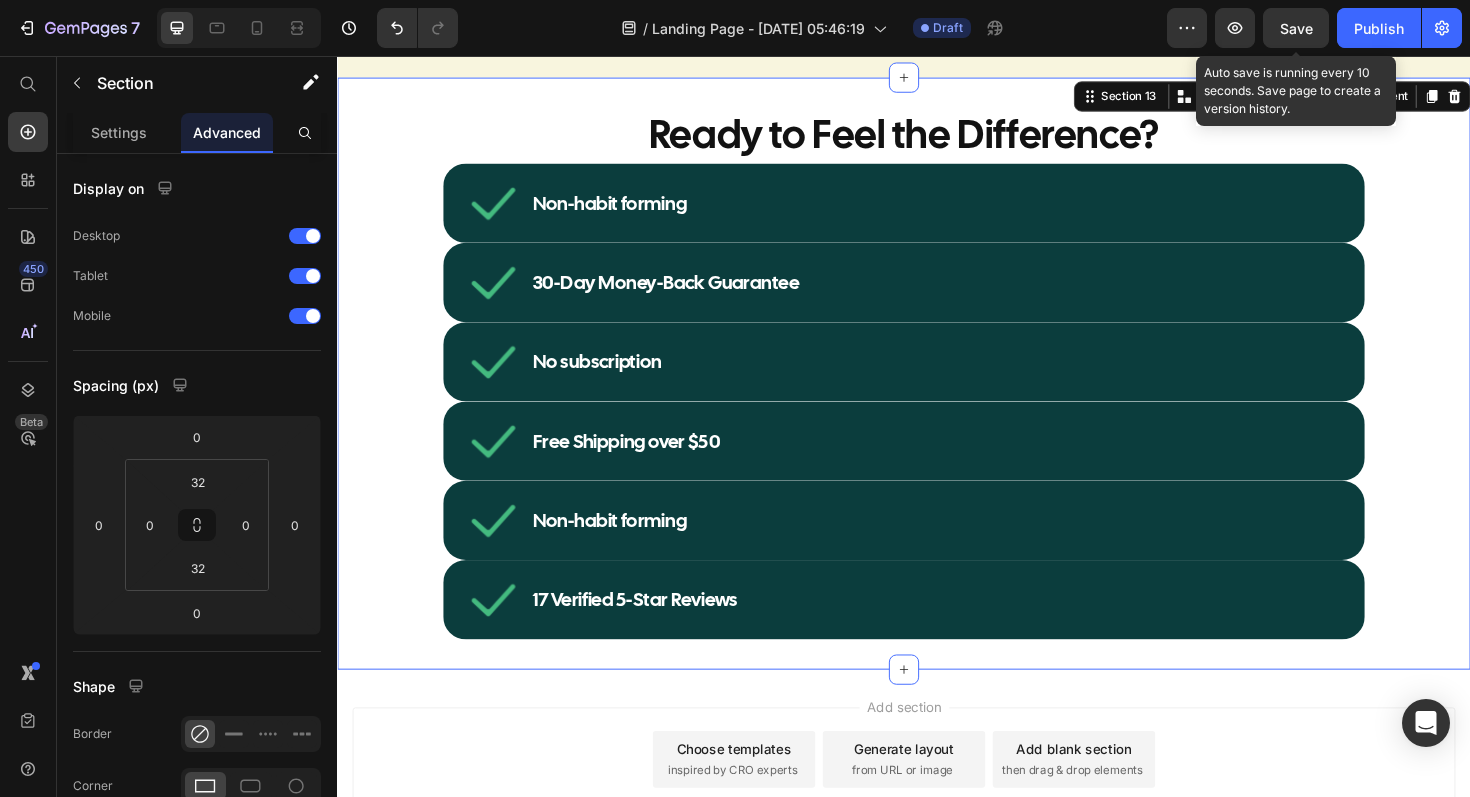 scroll, scrollTop: 14773, scrollLeft: 0, axis: vertical 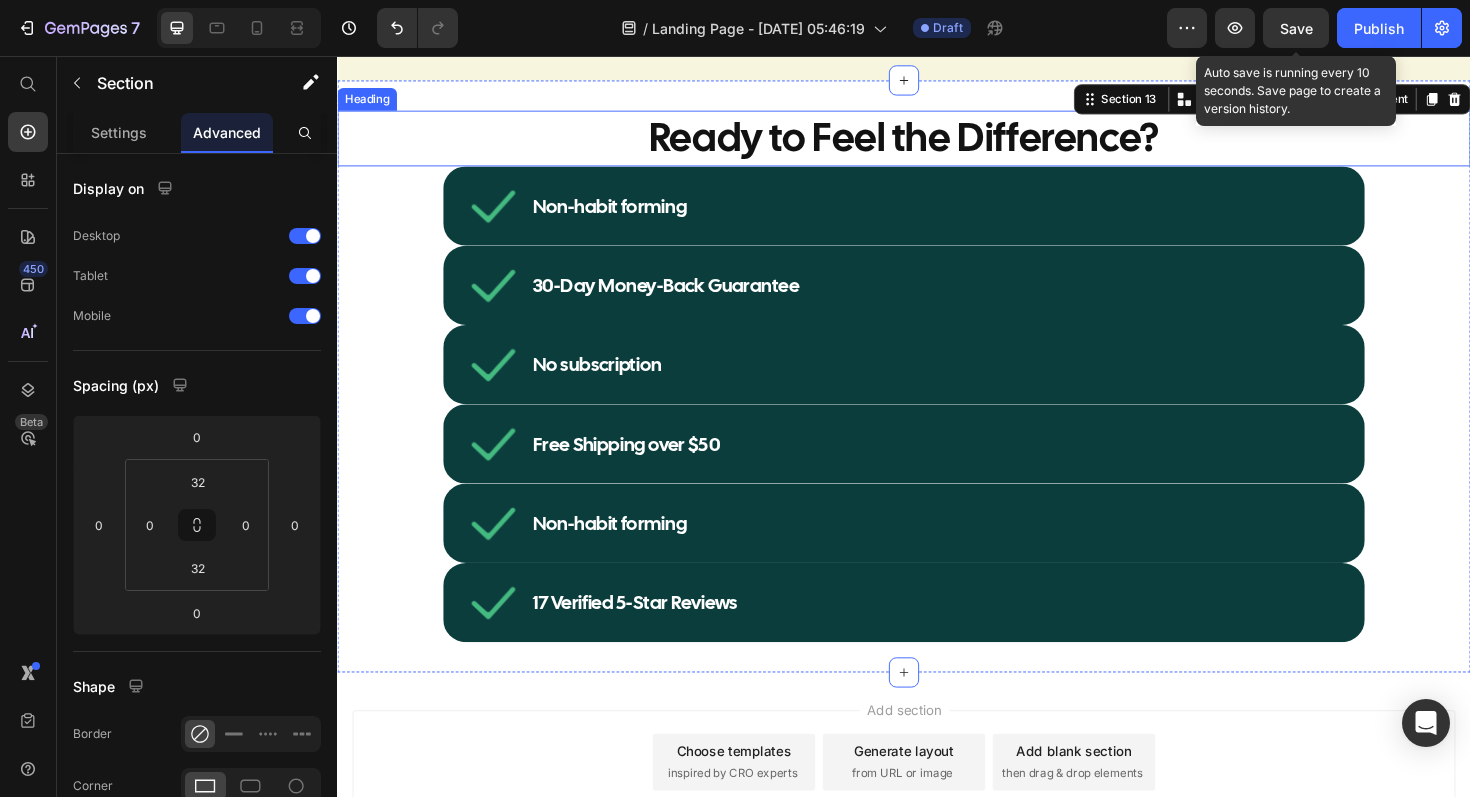 click on "Ready to Feel the Difference?" at bounding box center [937, 143] 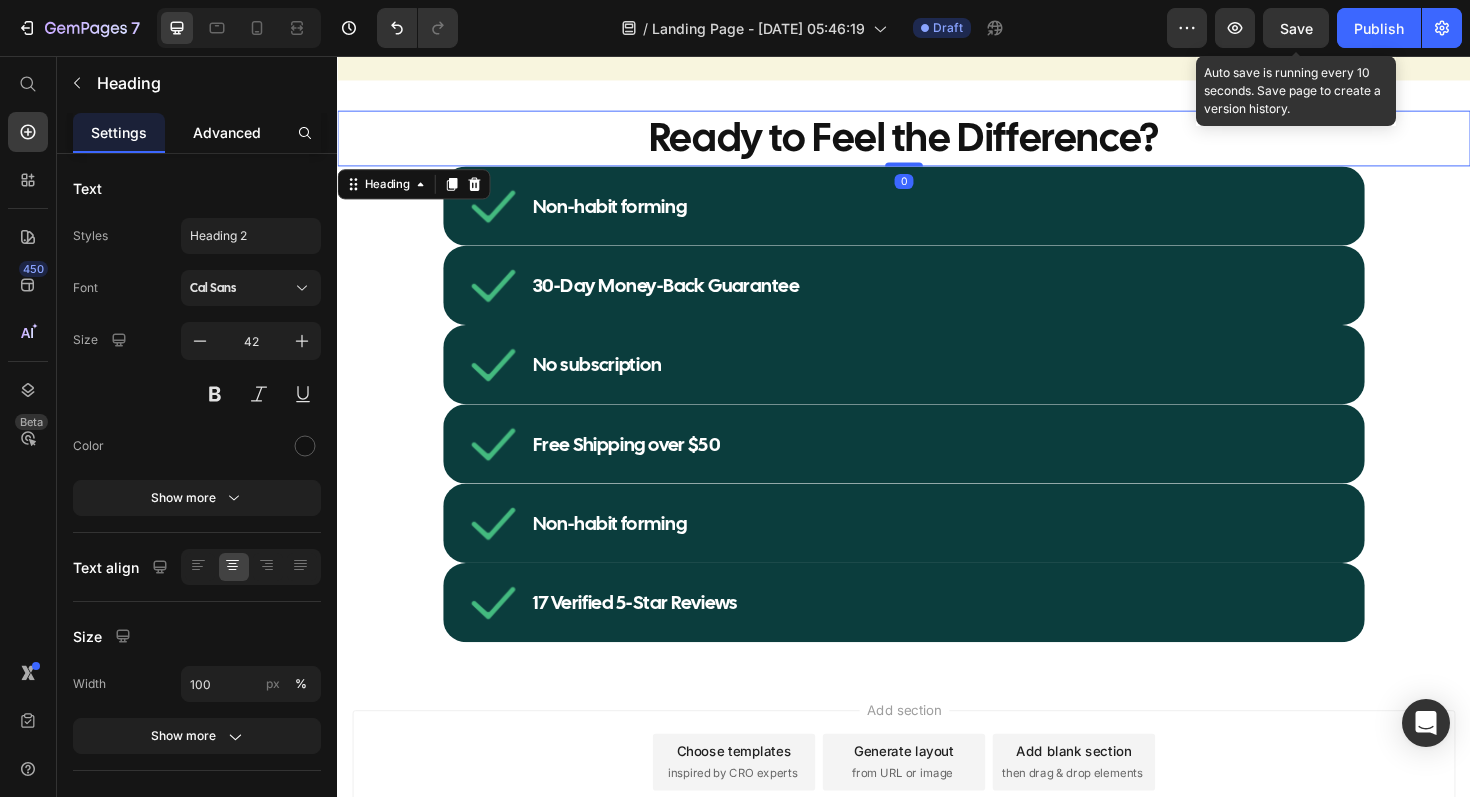 click on "Advanced" 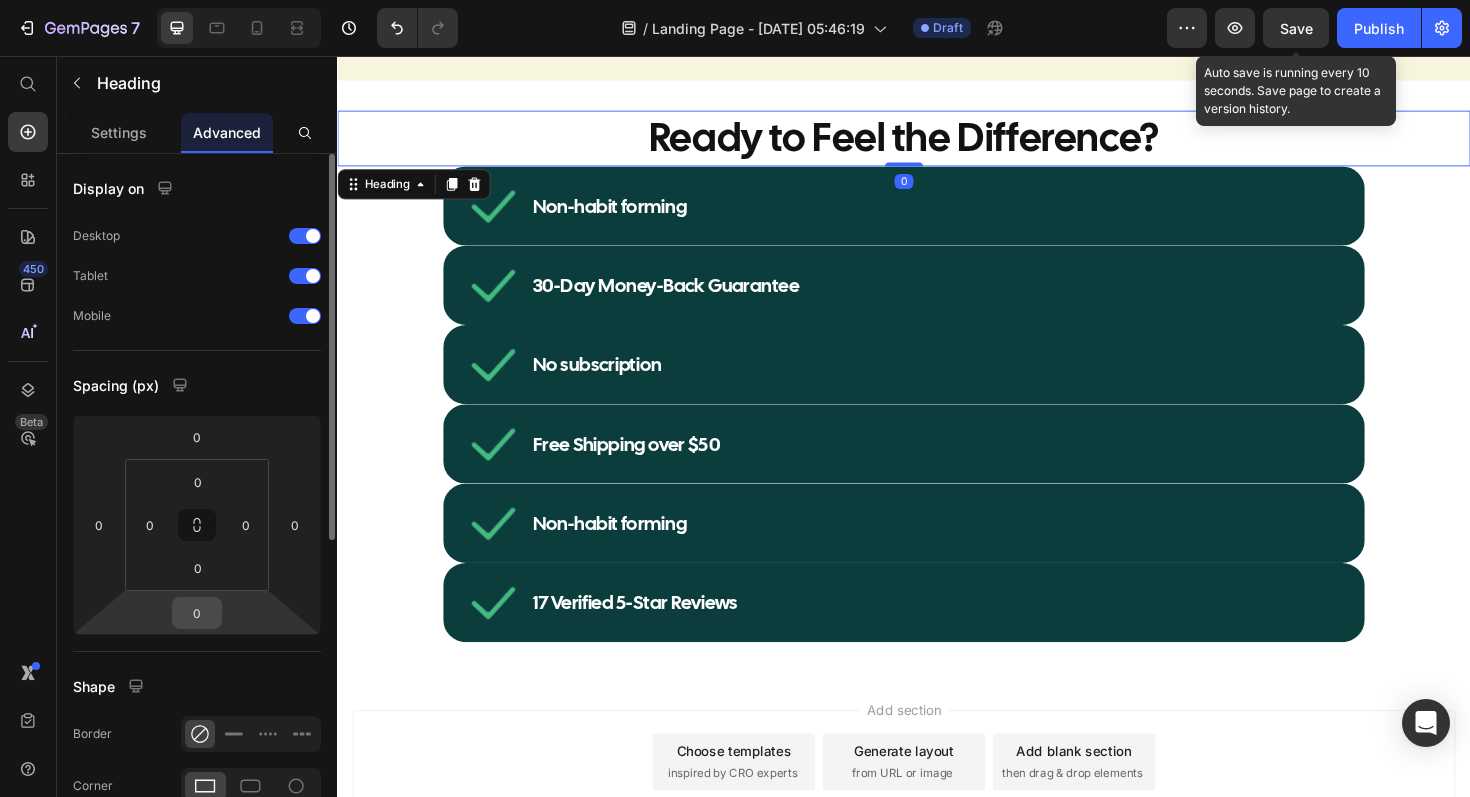 click on "0" at bounding box center [197, 613] 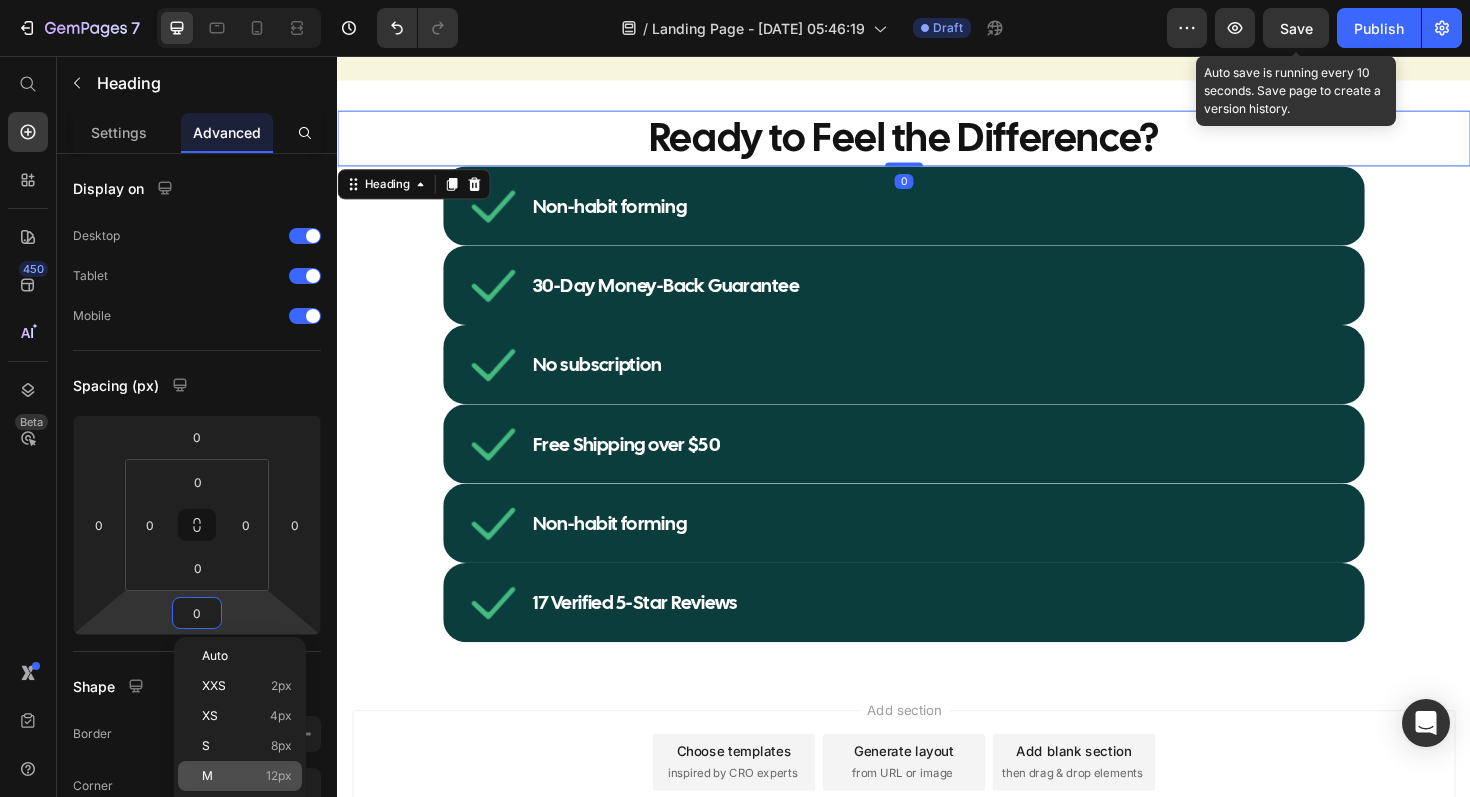 click on "M 12px" at bounding box center [247, 776] 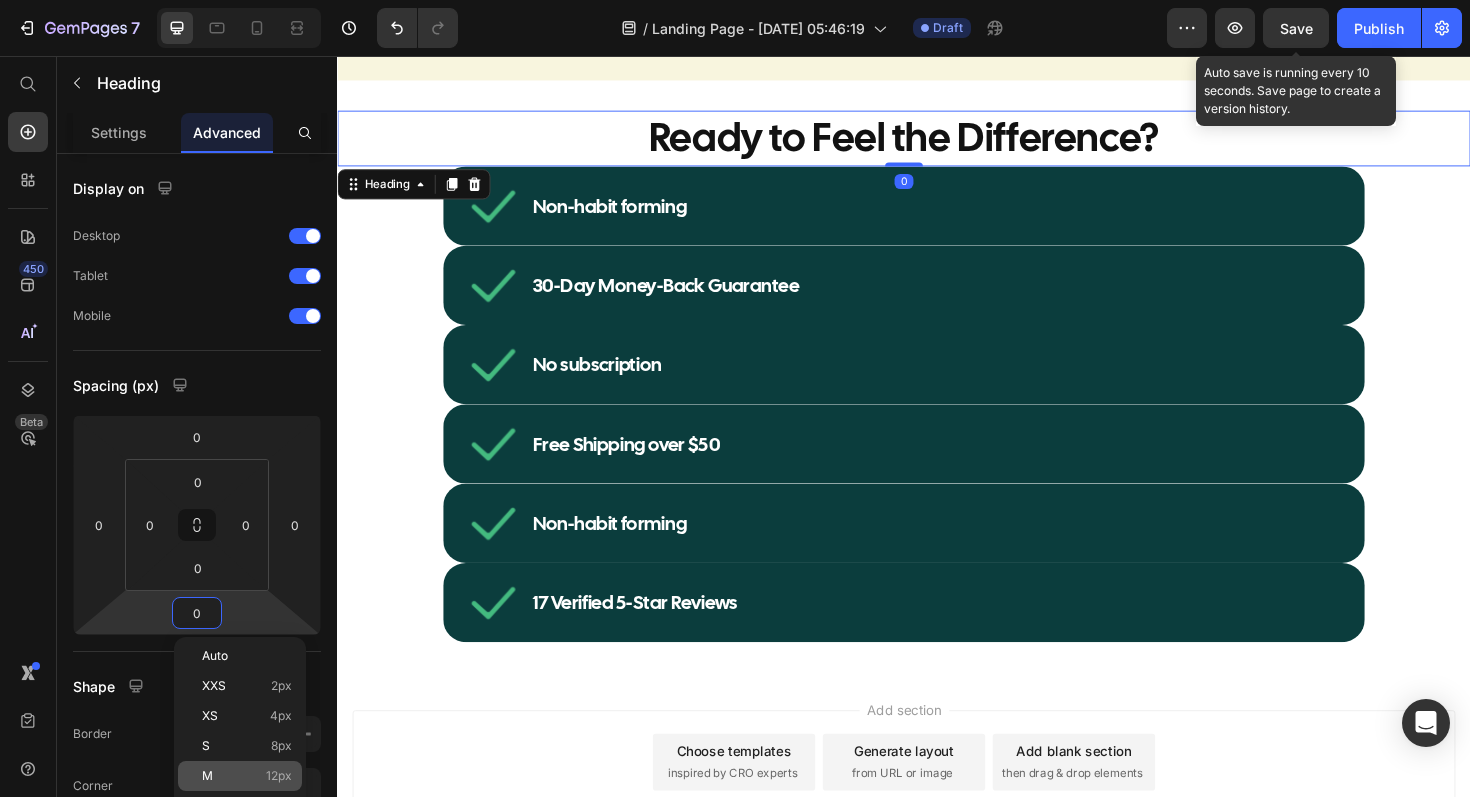 type on "12" 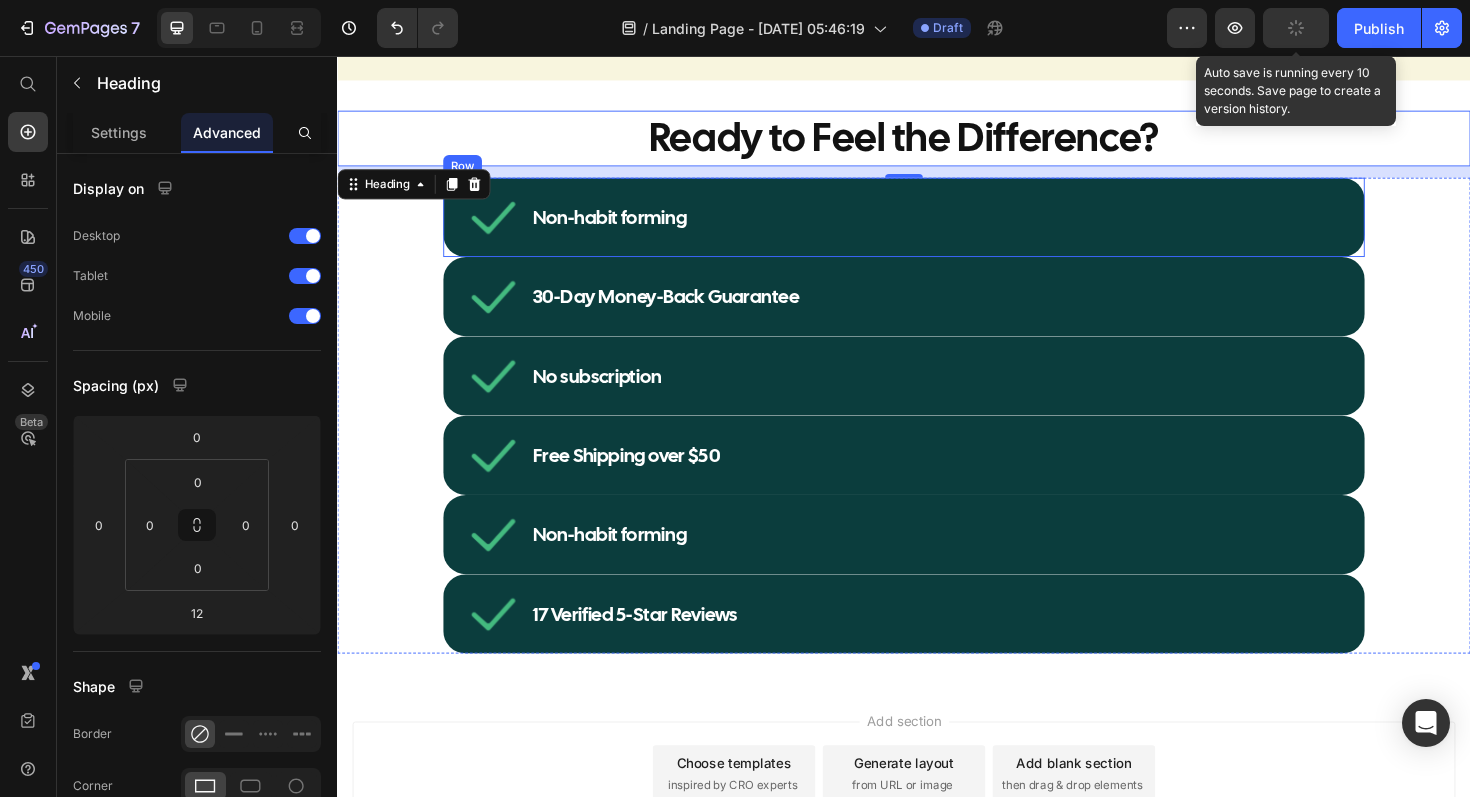 click on "Non-habit forming Item List Row" at bounding box center [937, 227] 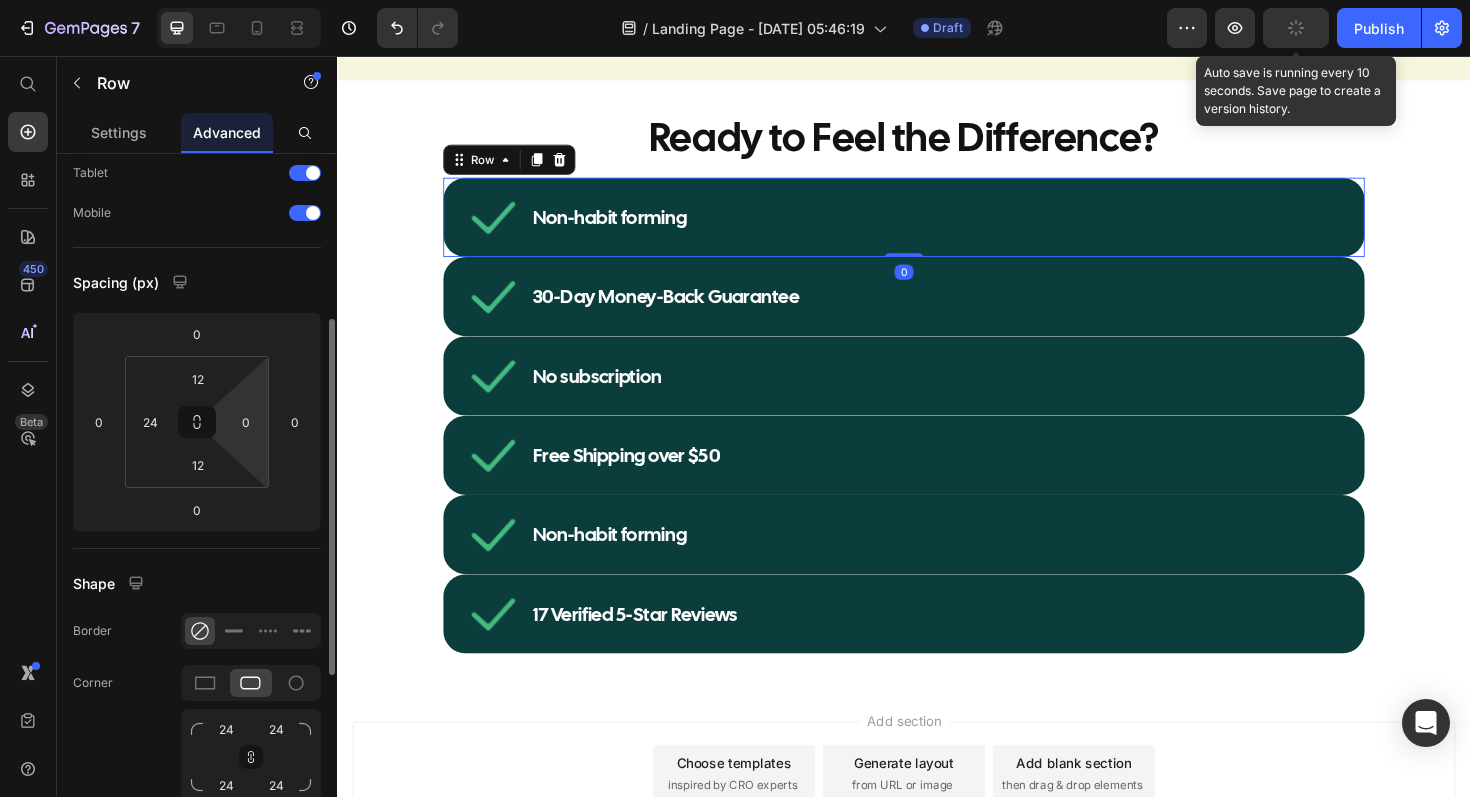 scroll, scrollTop: 178, scrollLeft: 0, axis: vertical 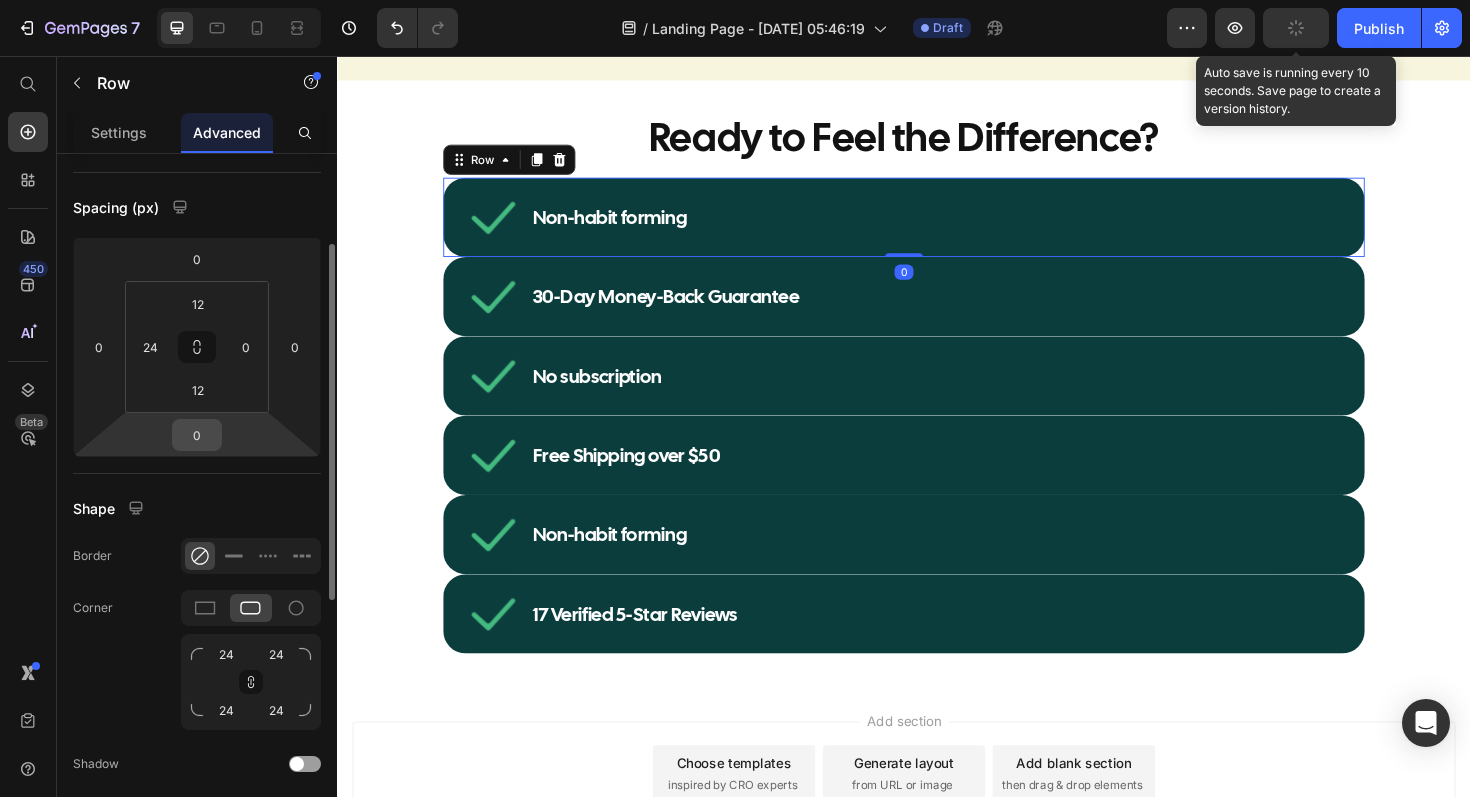 click on "0" at bounding box center (197, 435) 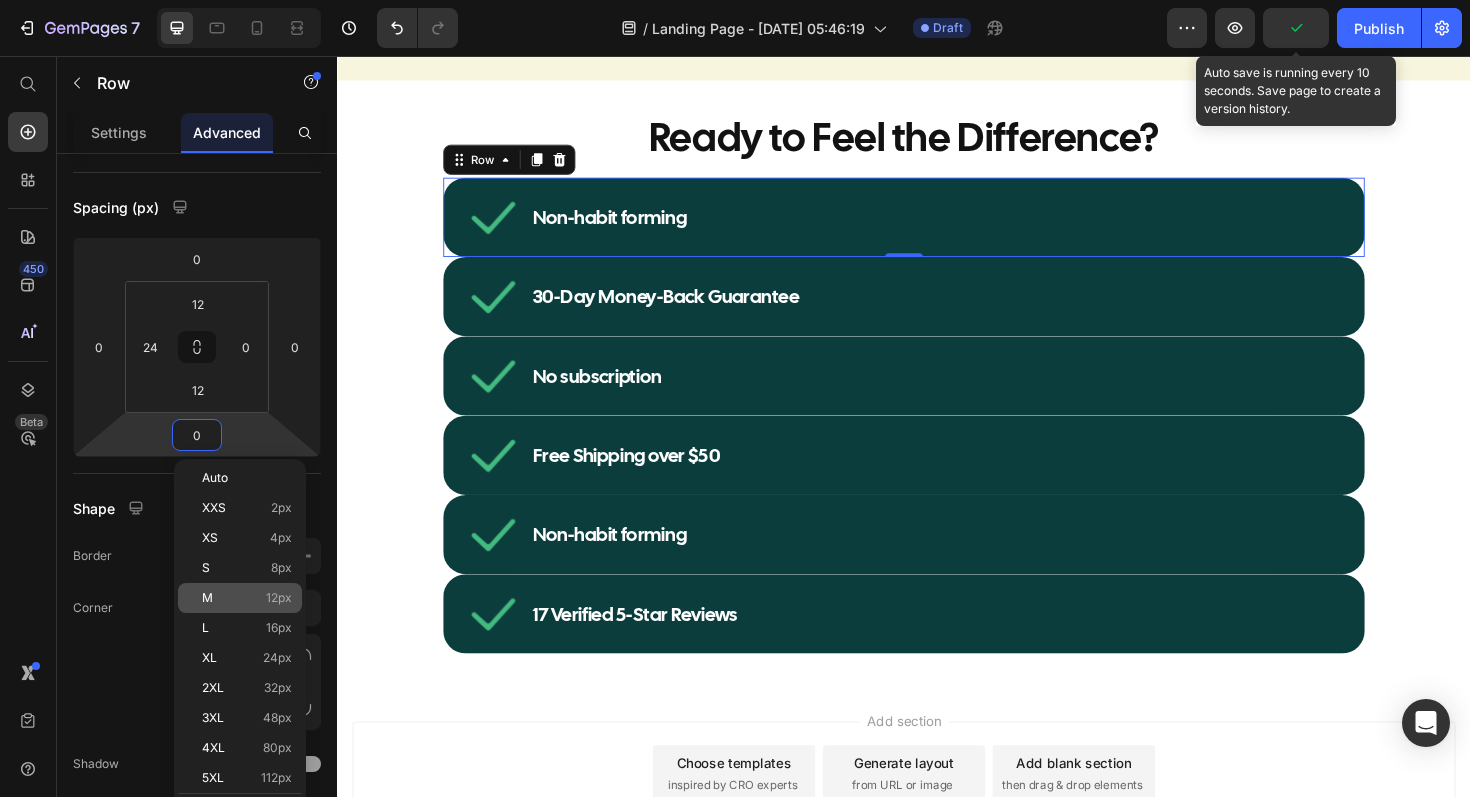 click on "M 12px" at bounding box center [247, 598] 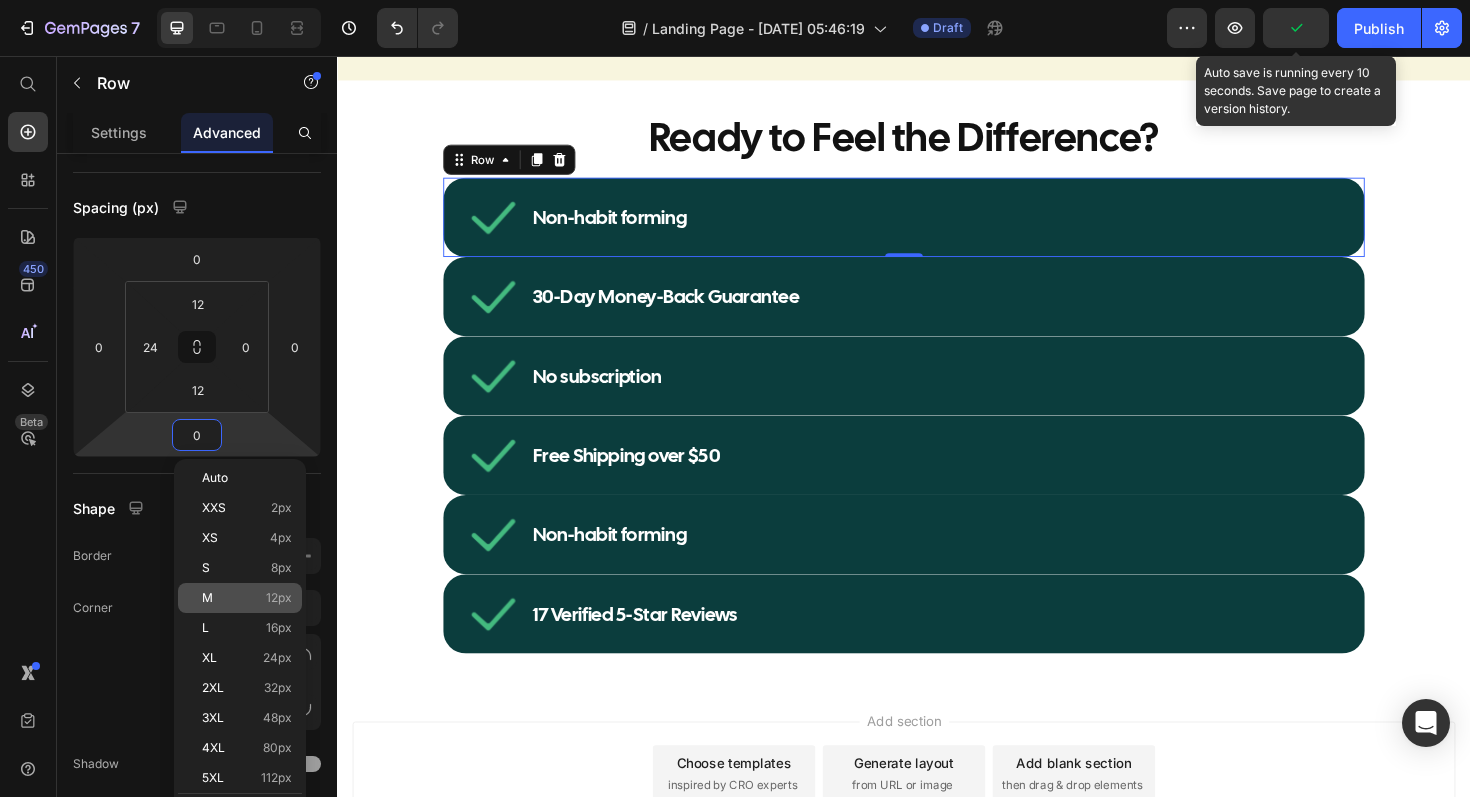 type on "12" 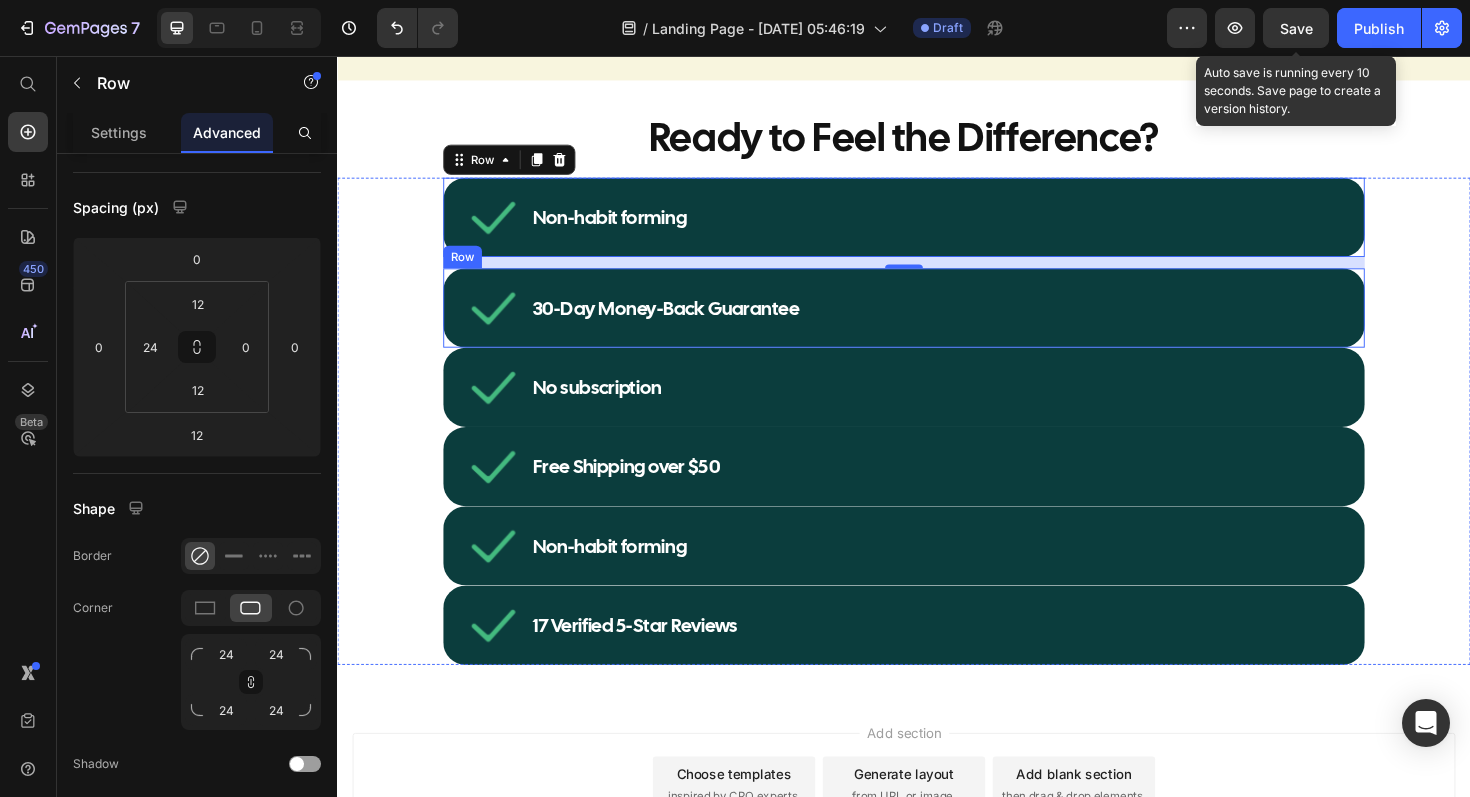 click on "30-Day Money-Back Guarantee Item List Row" at bounding box center [937, 323] 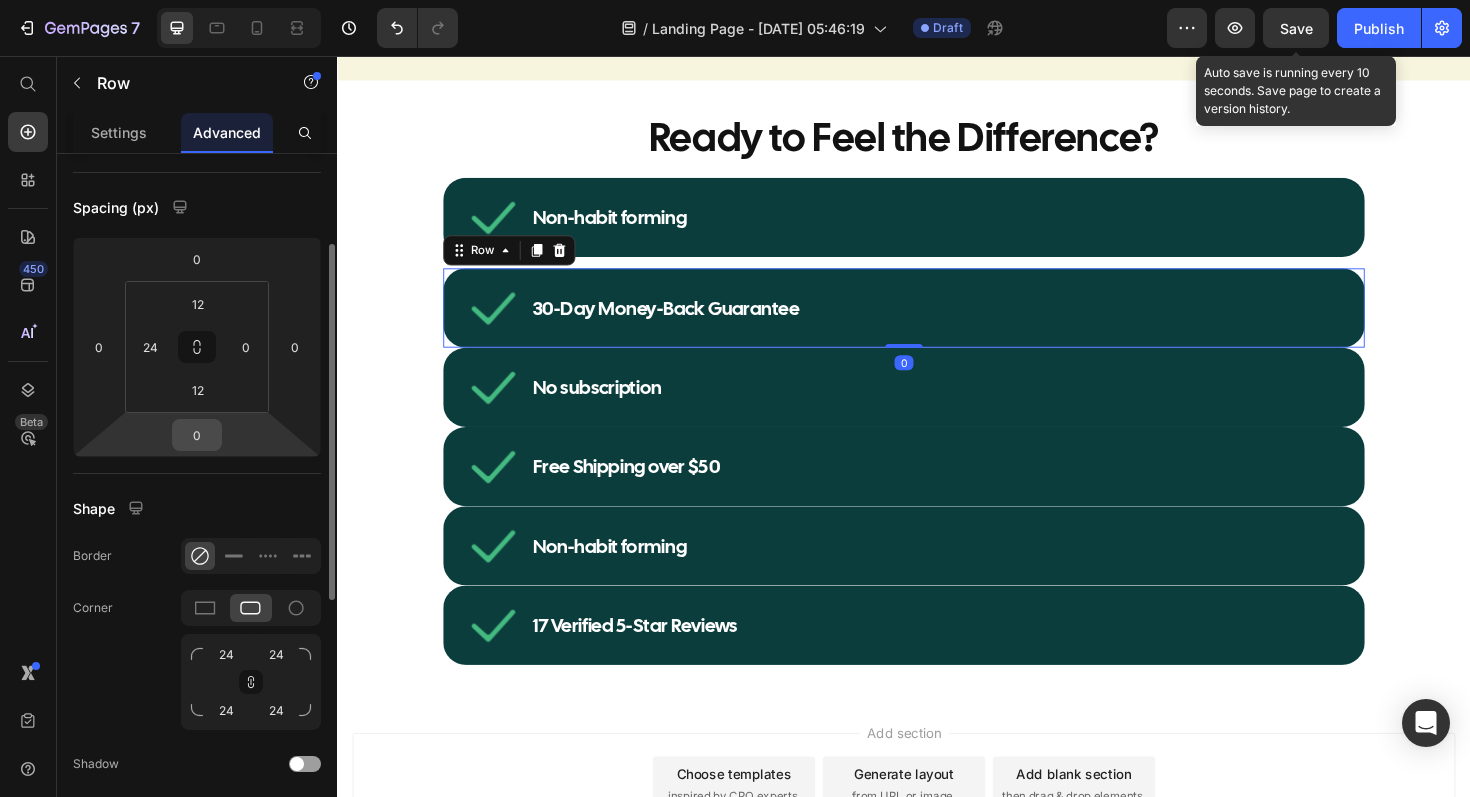 click on "0" at bounding box center (197, 435) 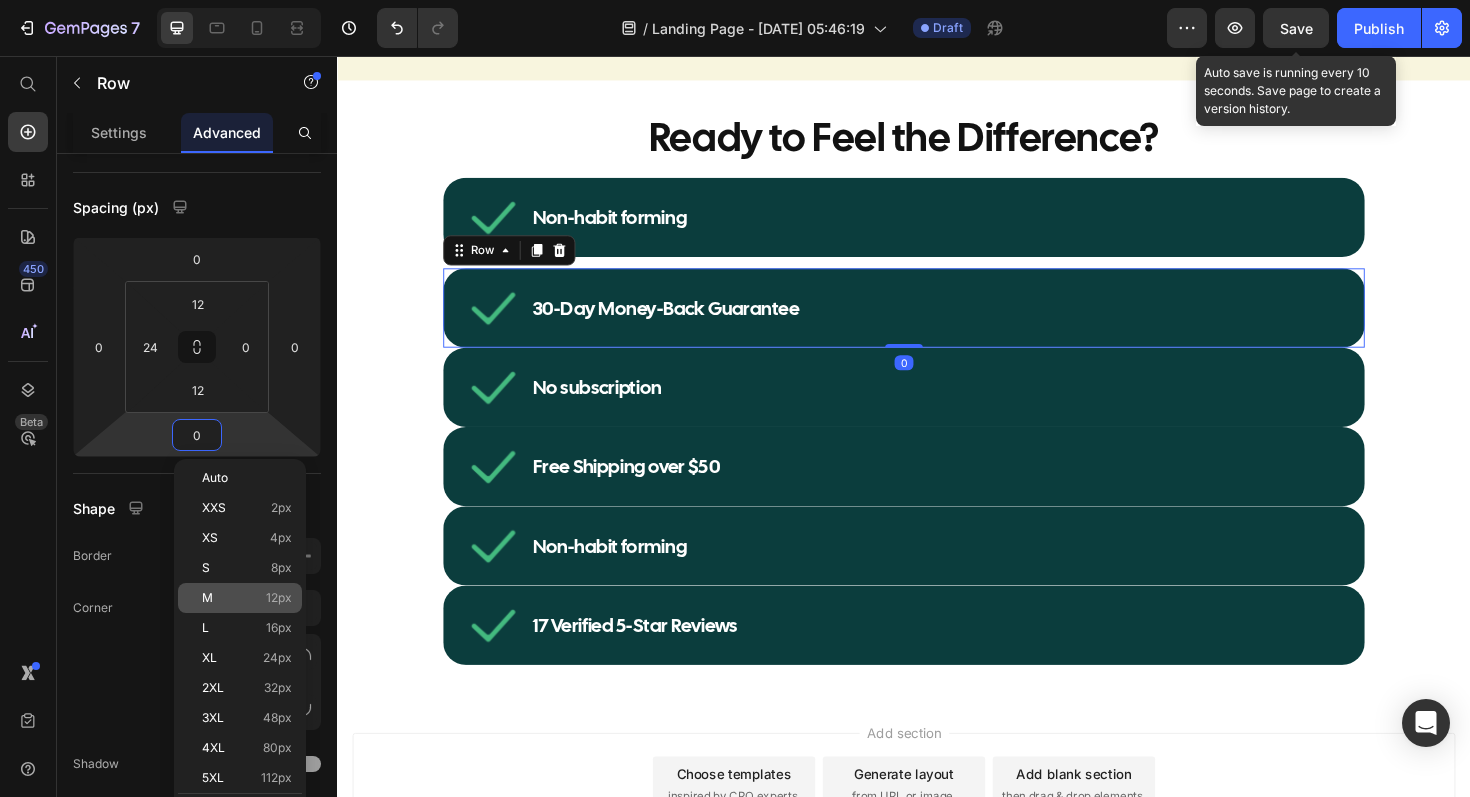 click on "M 12px" at bounding box center [247, 598] 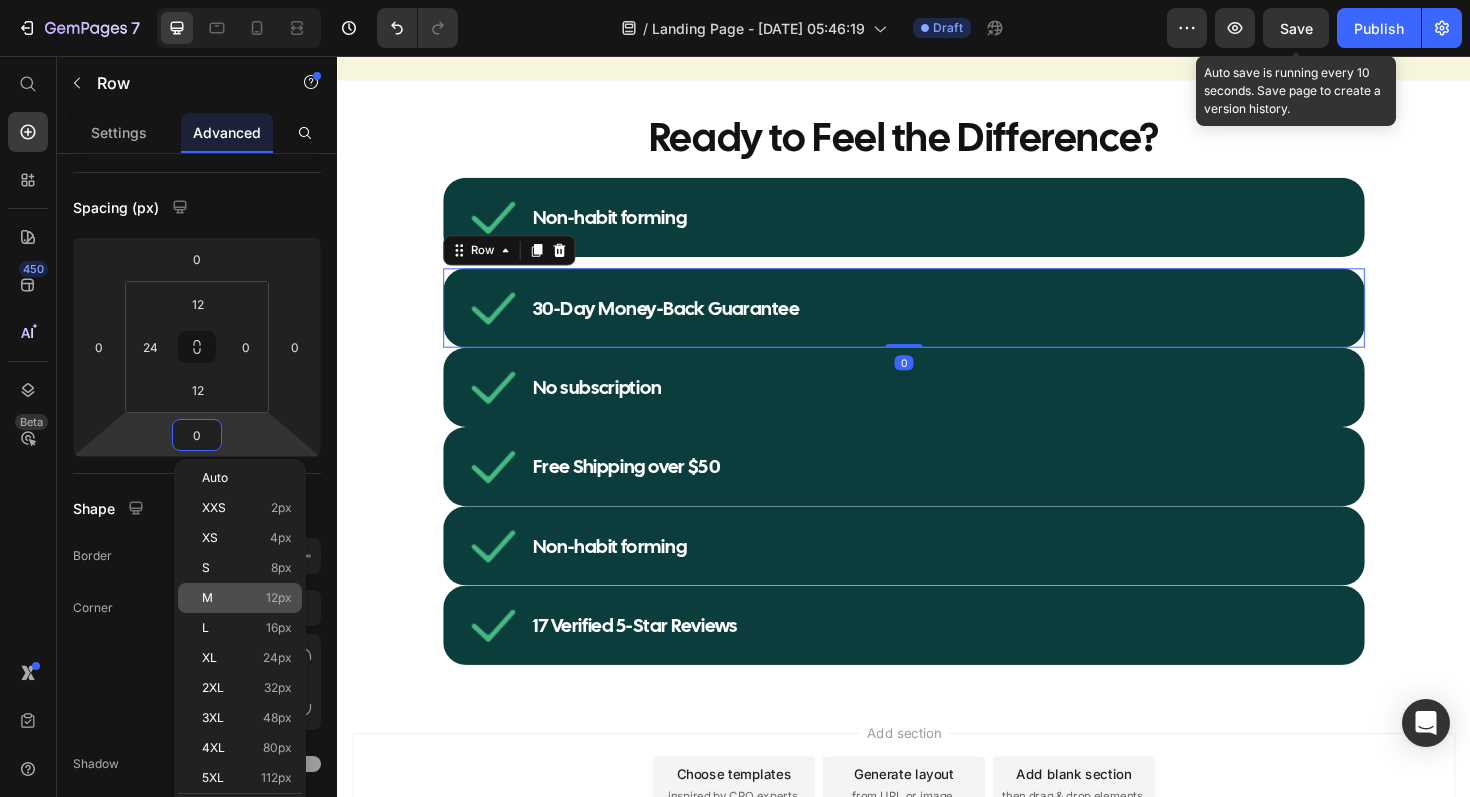 type on "12" 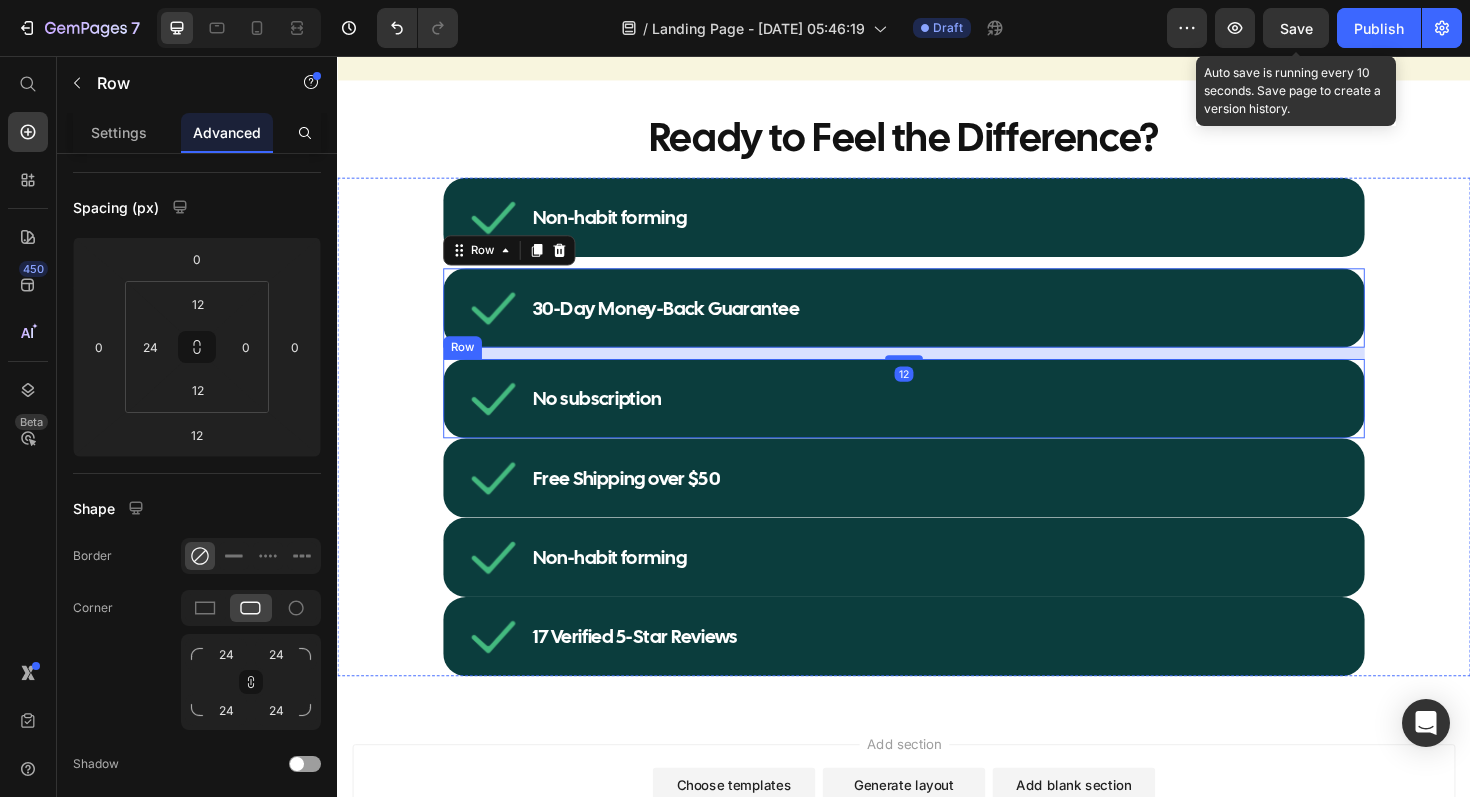 click on "No subscription Item List Row" at bounding box center (937, 419) 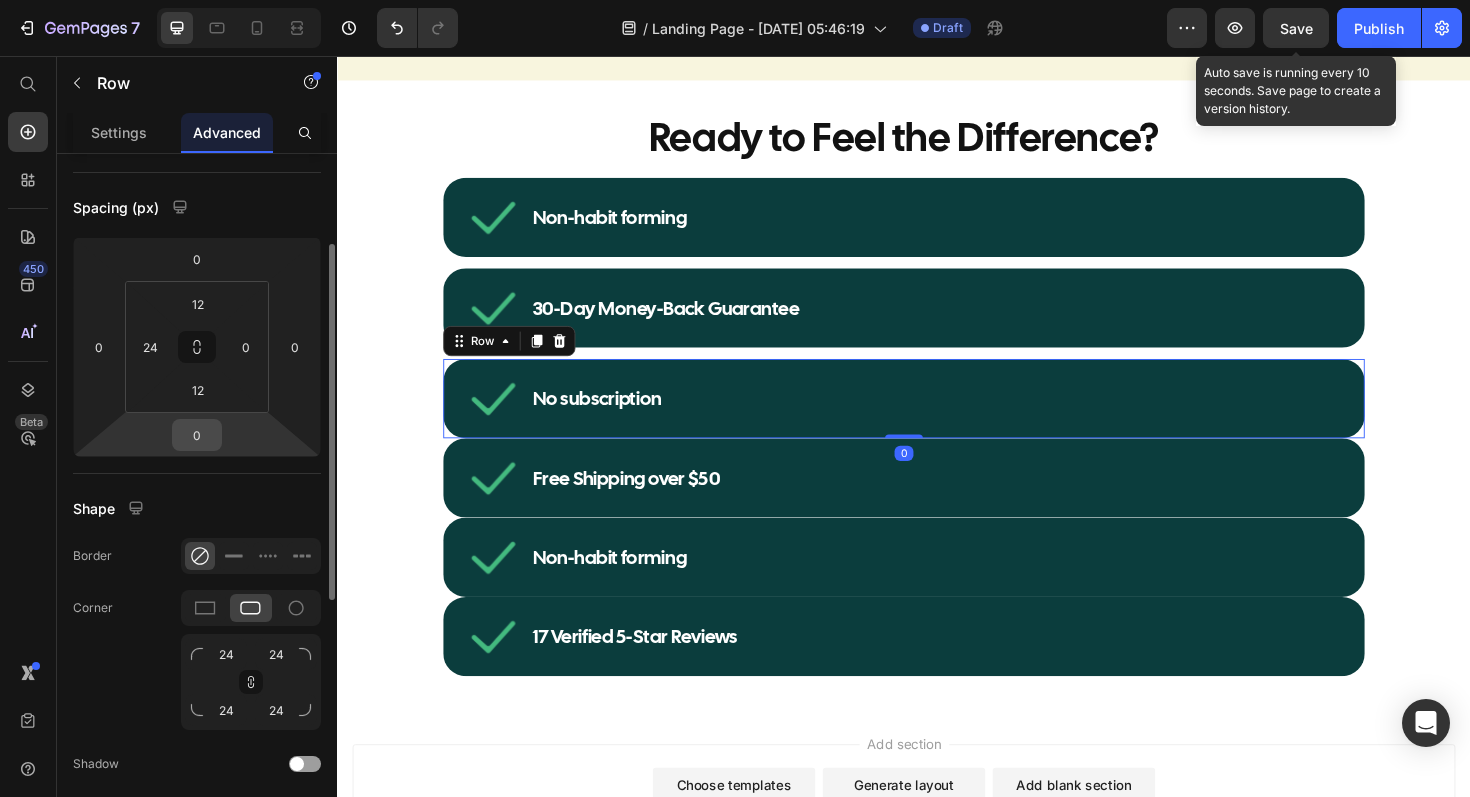click on "0" at bounding box center [197, 435] 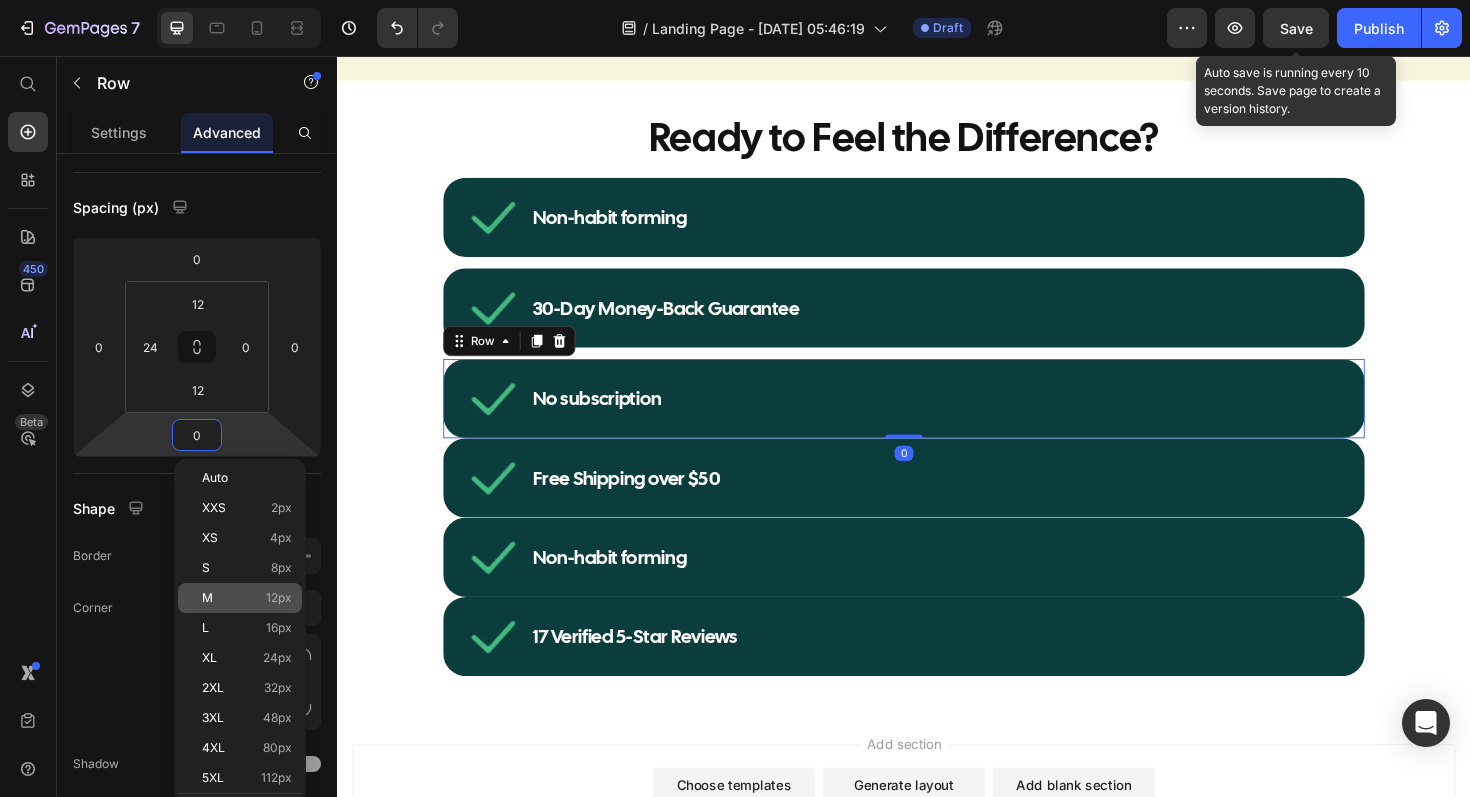 click on "M 12px" at bounding box center [247, 598] 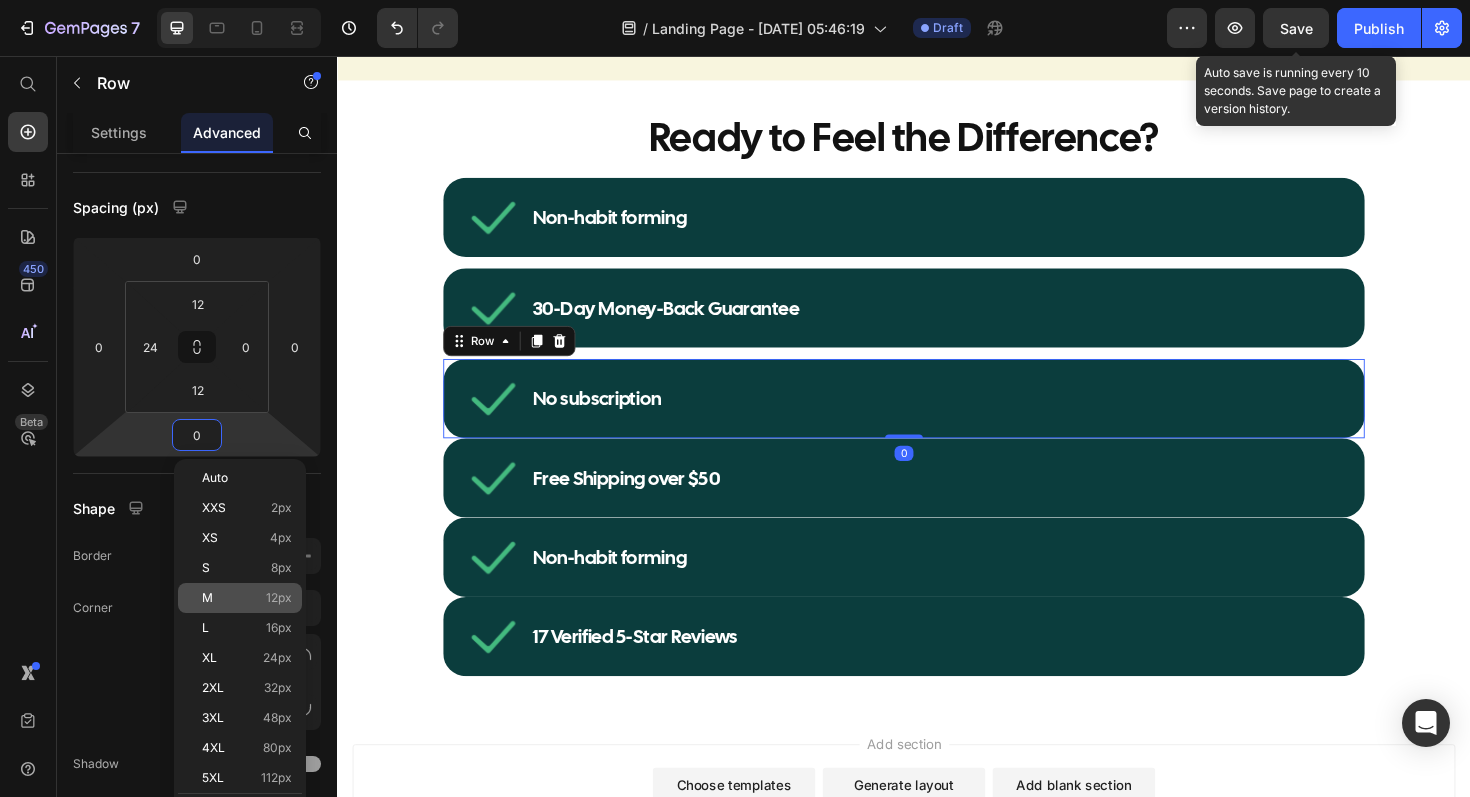 type on "12" 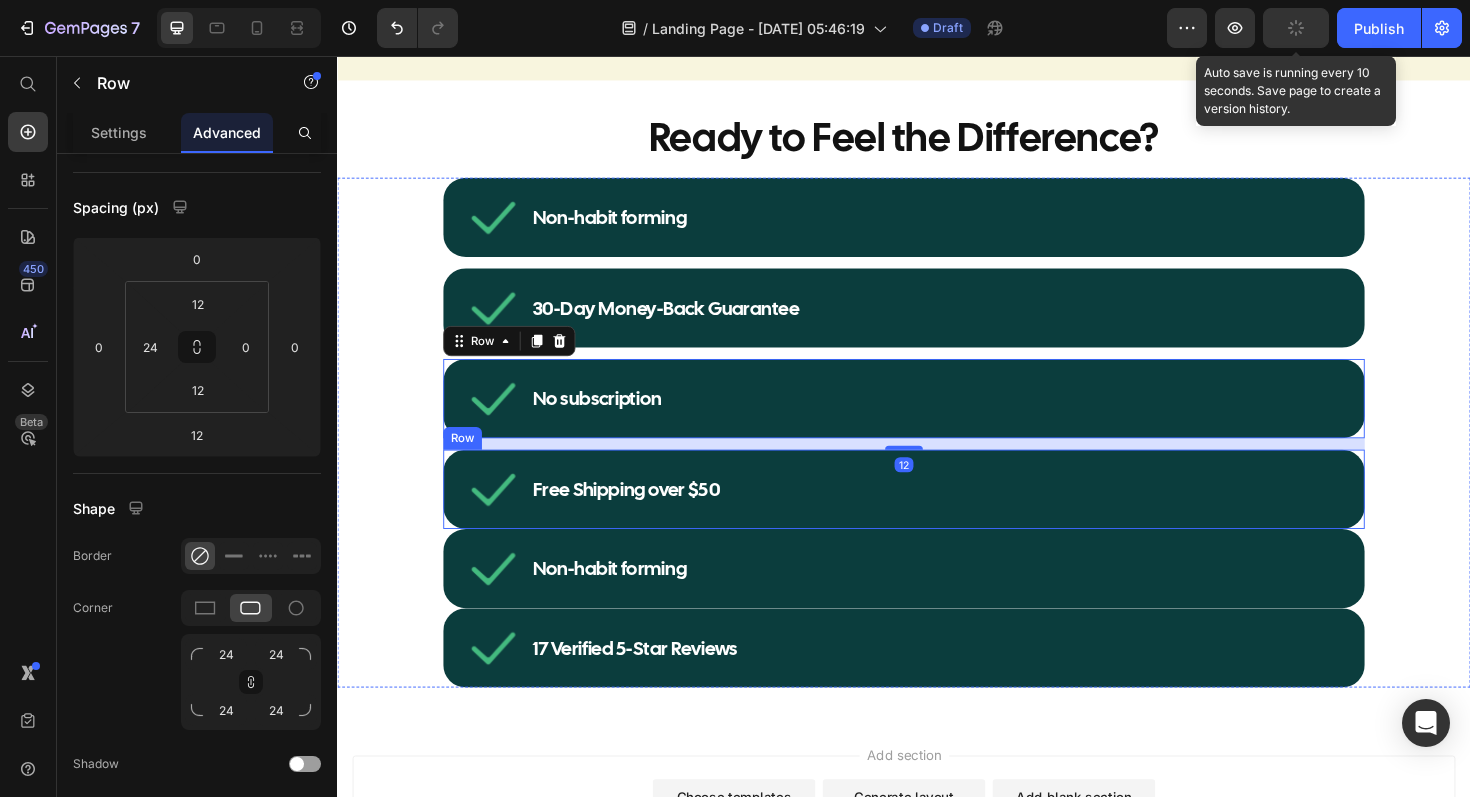 click on "Free Shipping over $50 Item List Row" at bounding box center [937, 515] 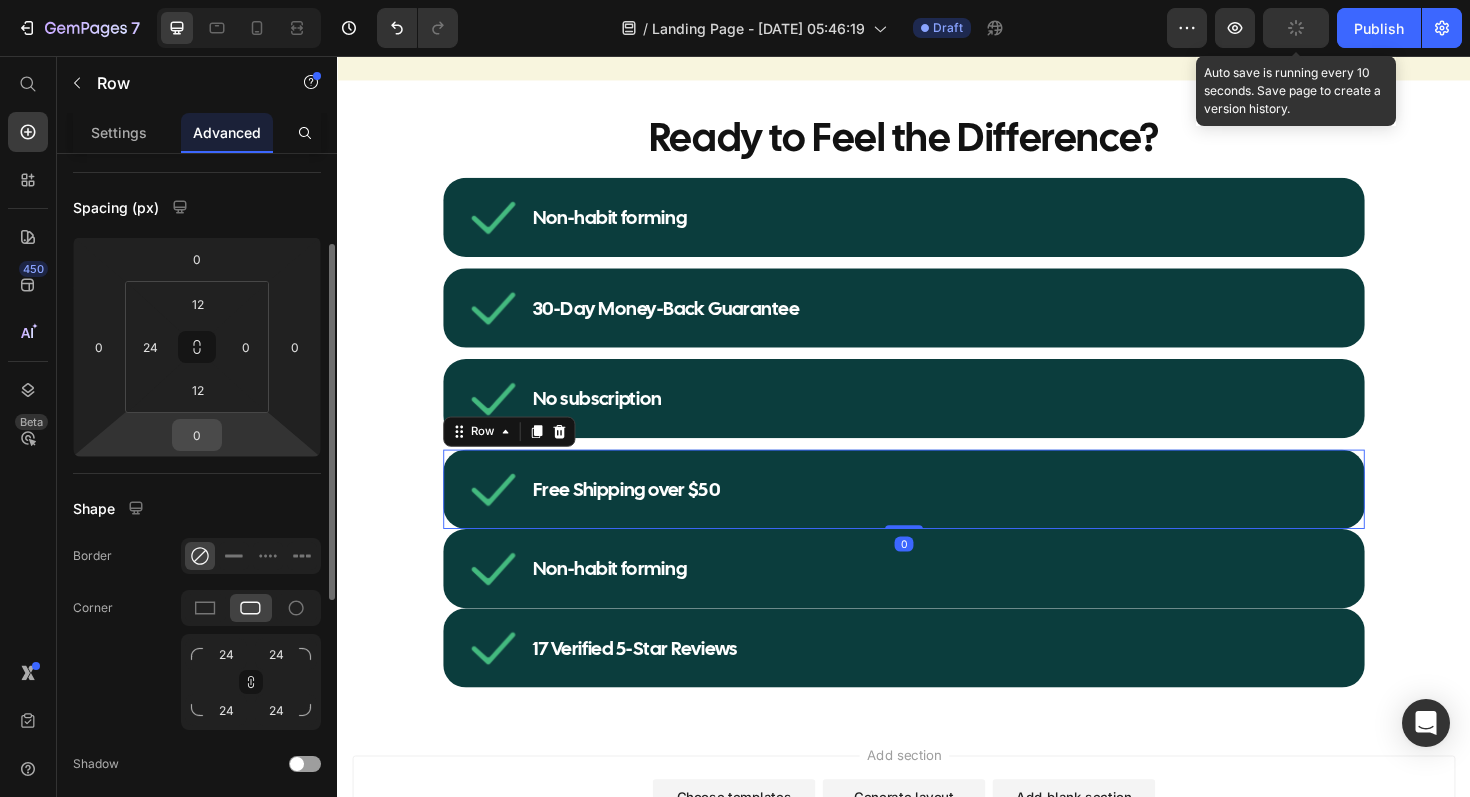 click on "0" at bounding box center (197, 435) 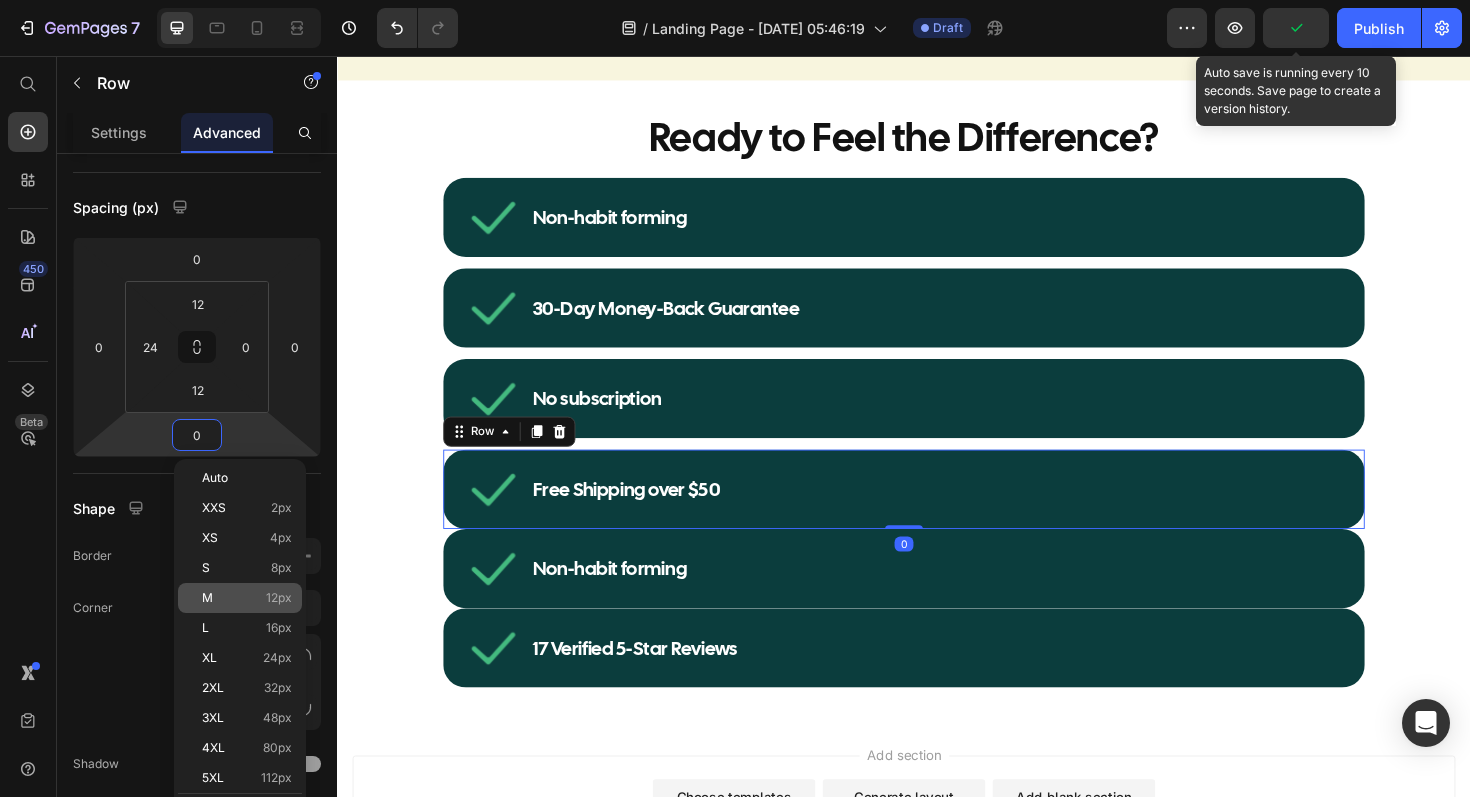 click on "M 12px" at bounding box center [247, 598] 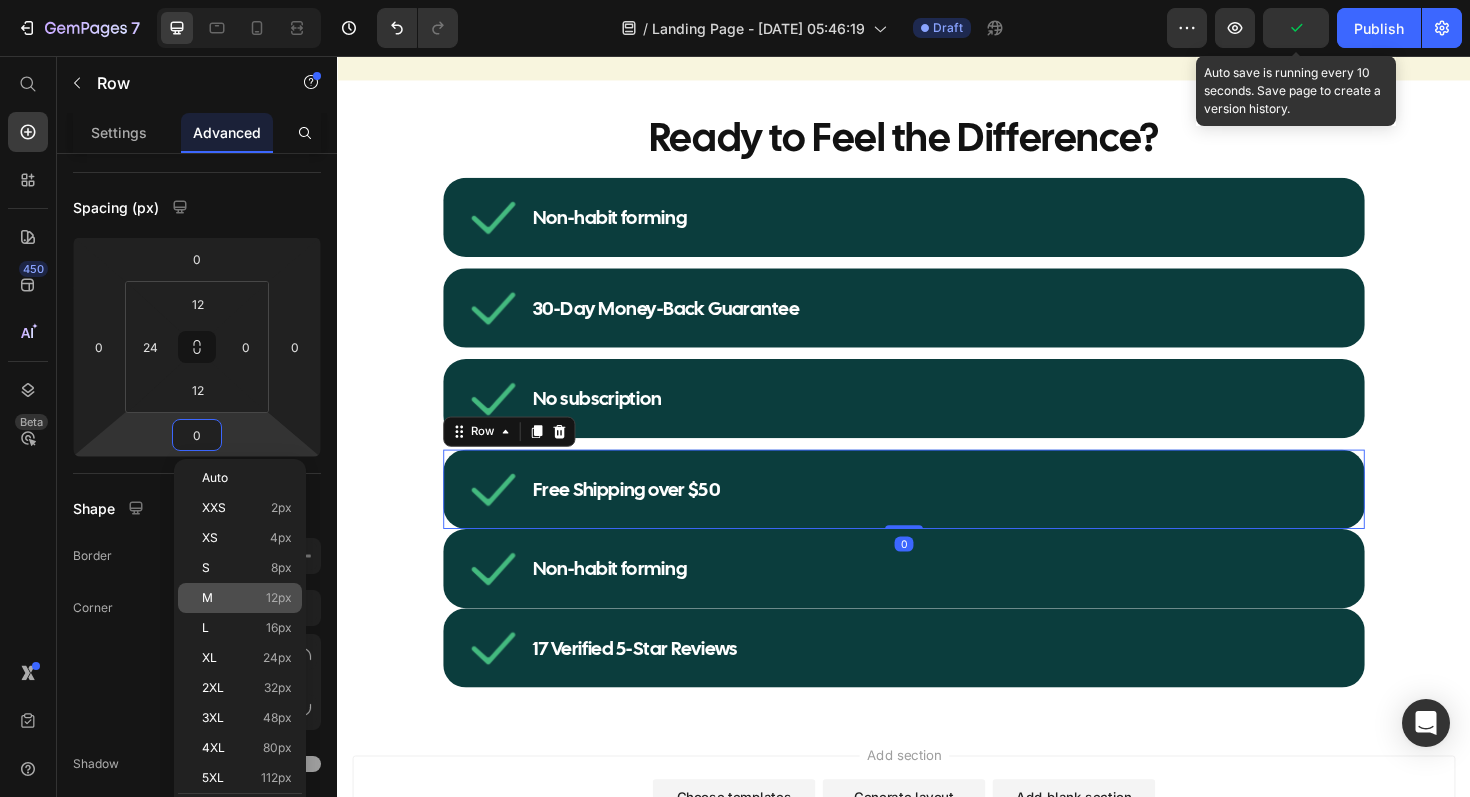 type on "12" 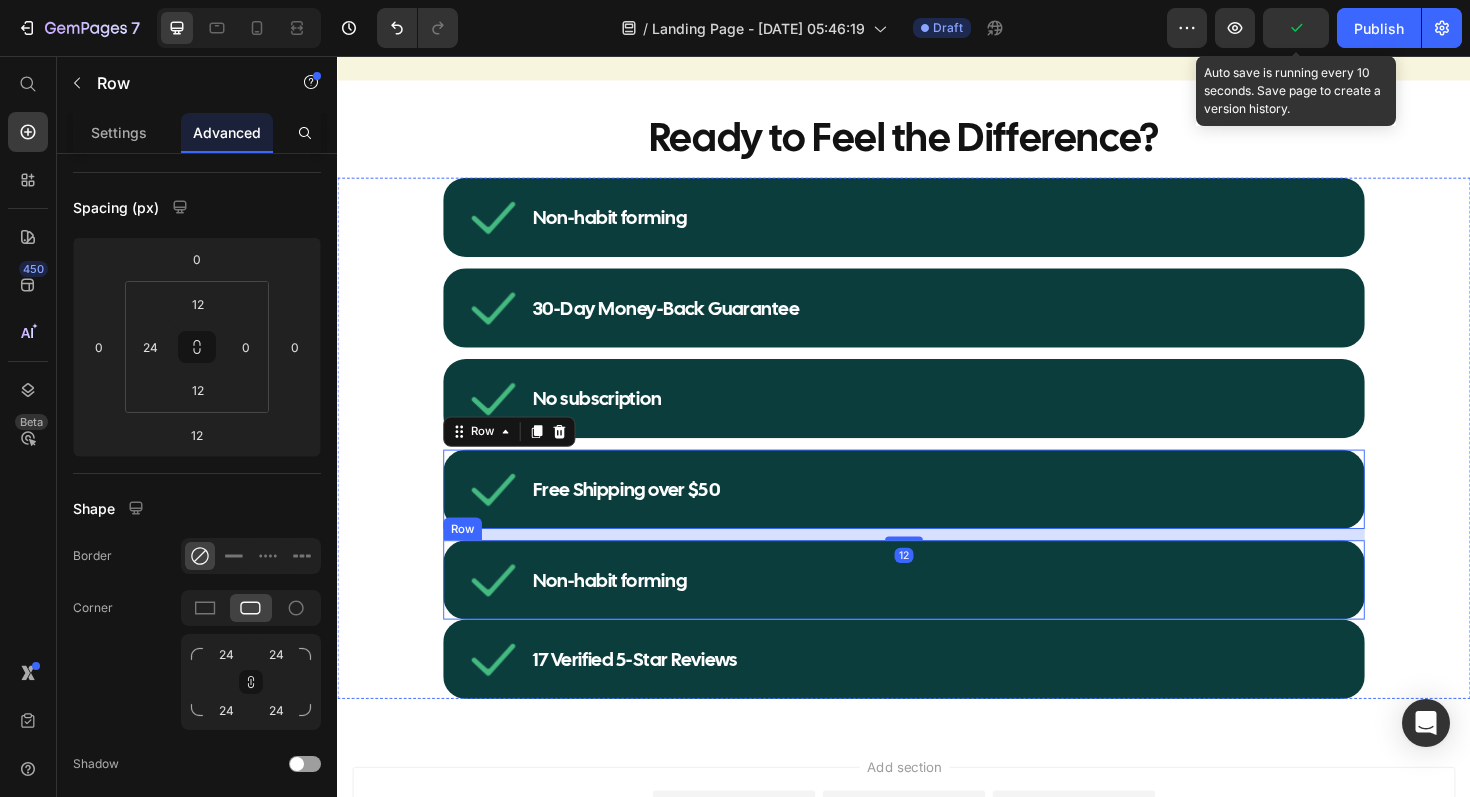 click on "Non-habit forming Item List Row" at bounding box center (937, 611) 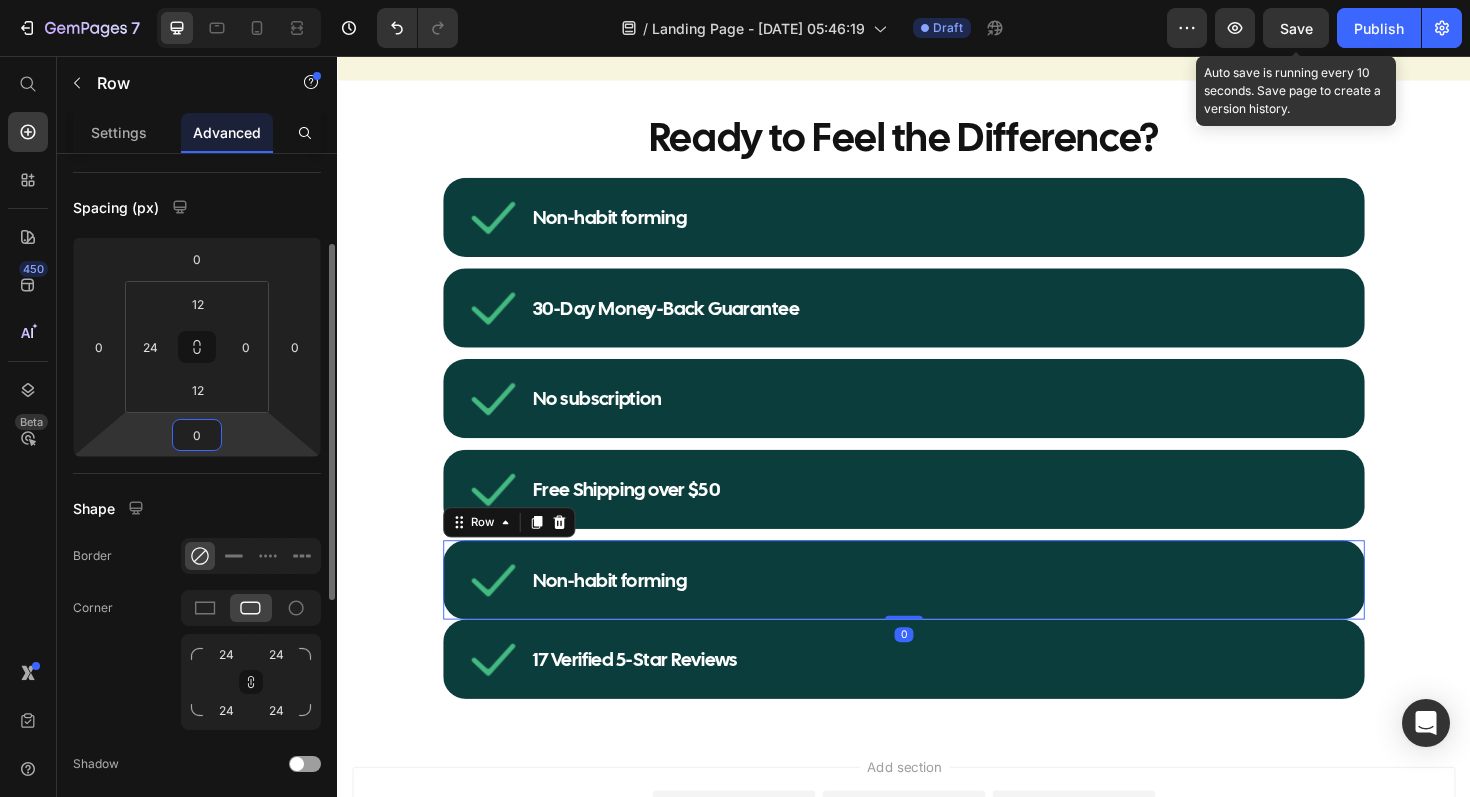 click on "0" at bounding box center [197, 435] 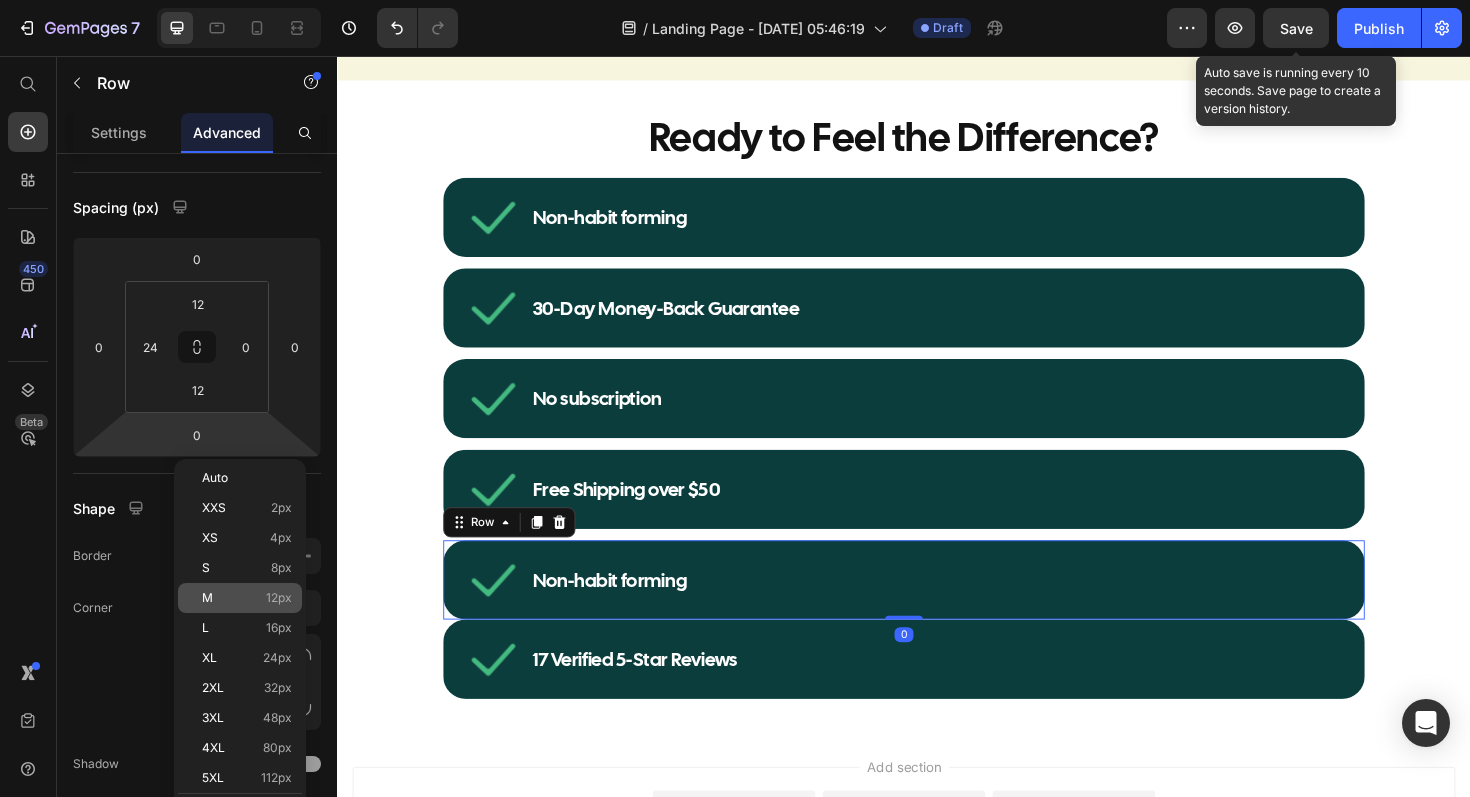 click on "M 12px" 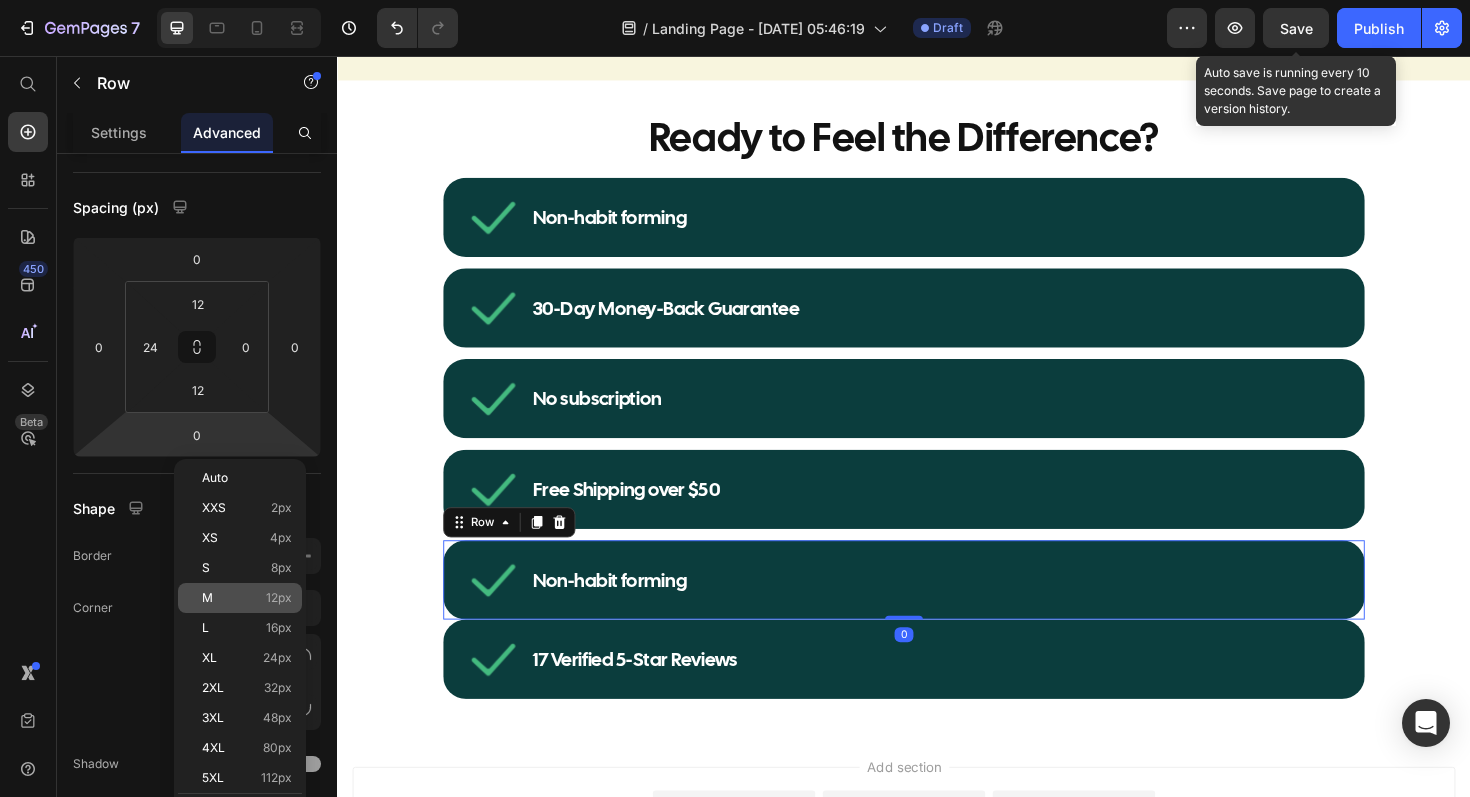 type on "12" 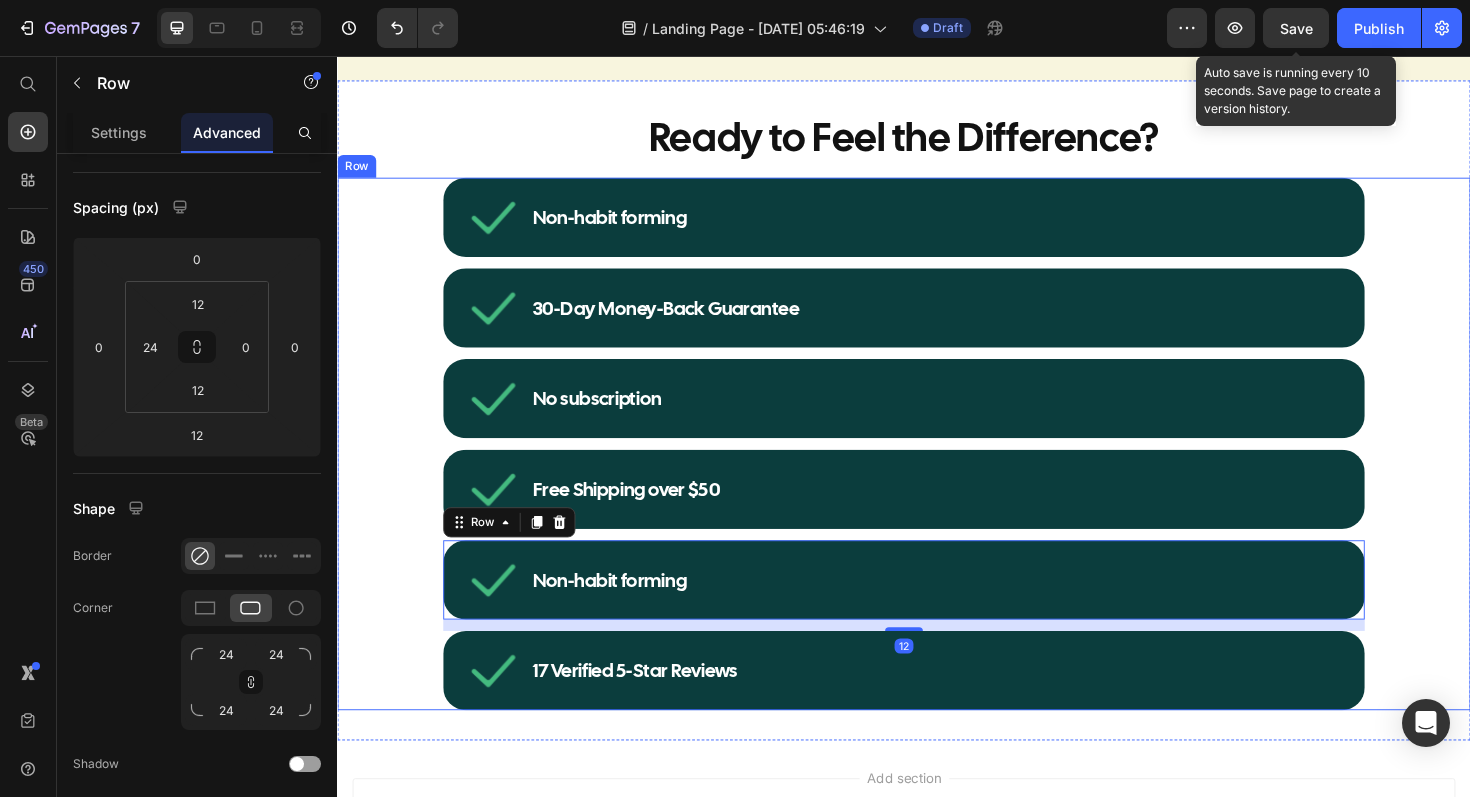 click on "Non-habit forming Item List Row
30-Day Money-Back Guarantee Item List Row
No subscription Item List Row
Free Shipping over $50 Item List Row
Non-habit forming Item List Row   12
17 Verified 5-Star Reviews Item List Row Row" at bounding box center (937, 467) 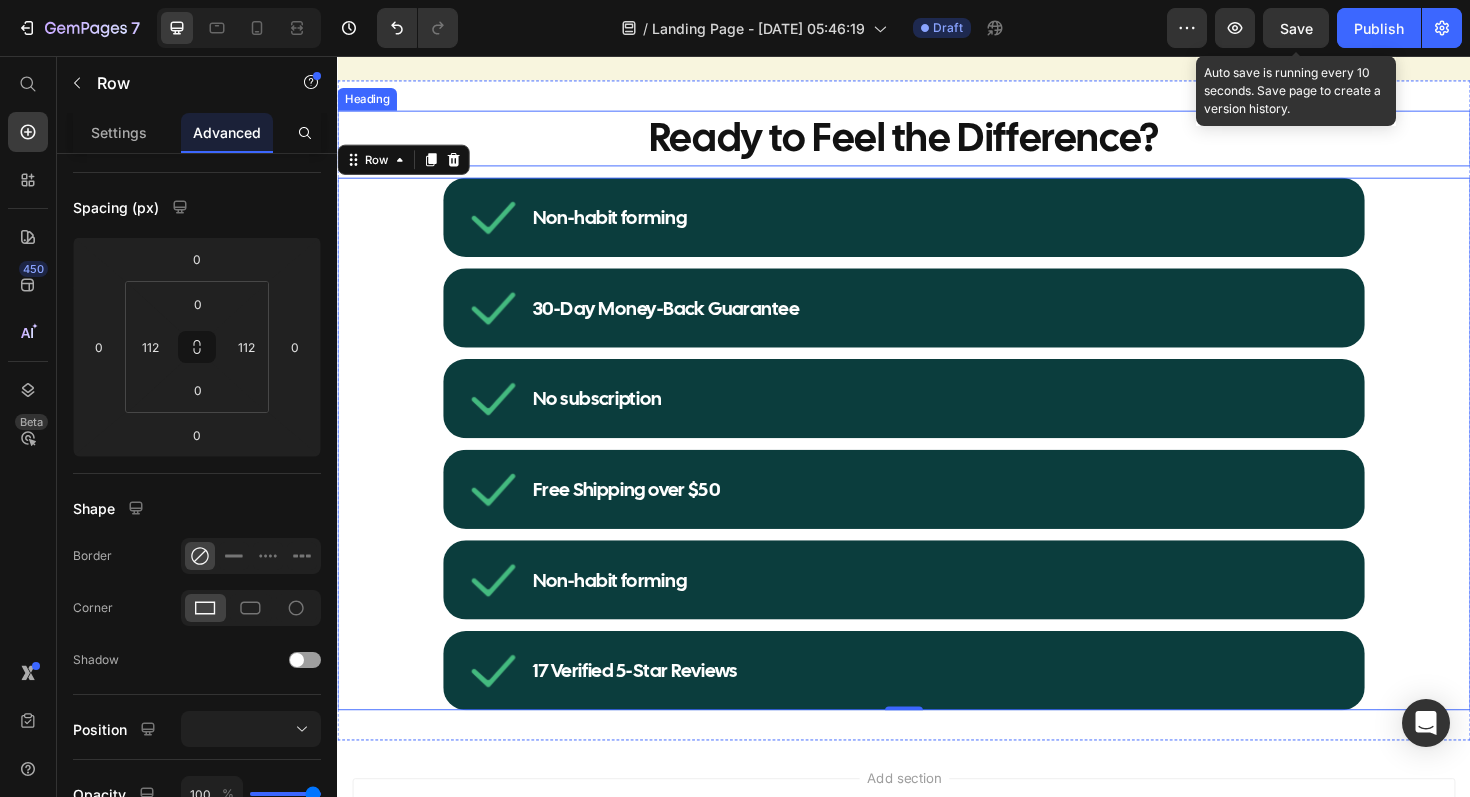 click on "Ready to Feel the Difference?" at bounding box center (937, 143) 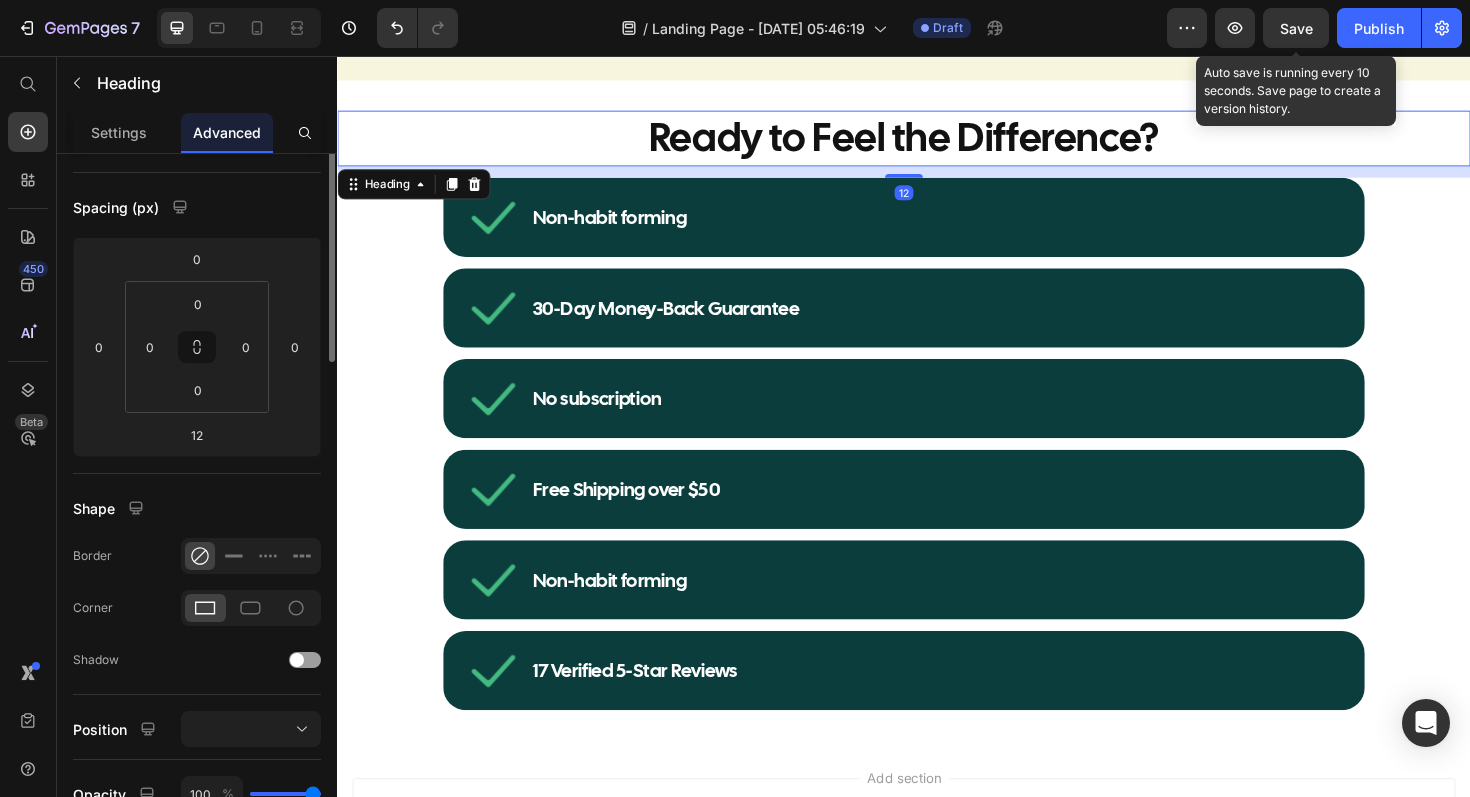scroll, scrollTop: 0, scrollLeft: 0, axis: both 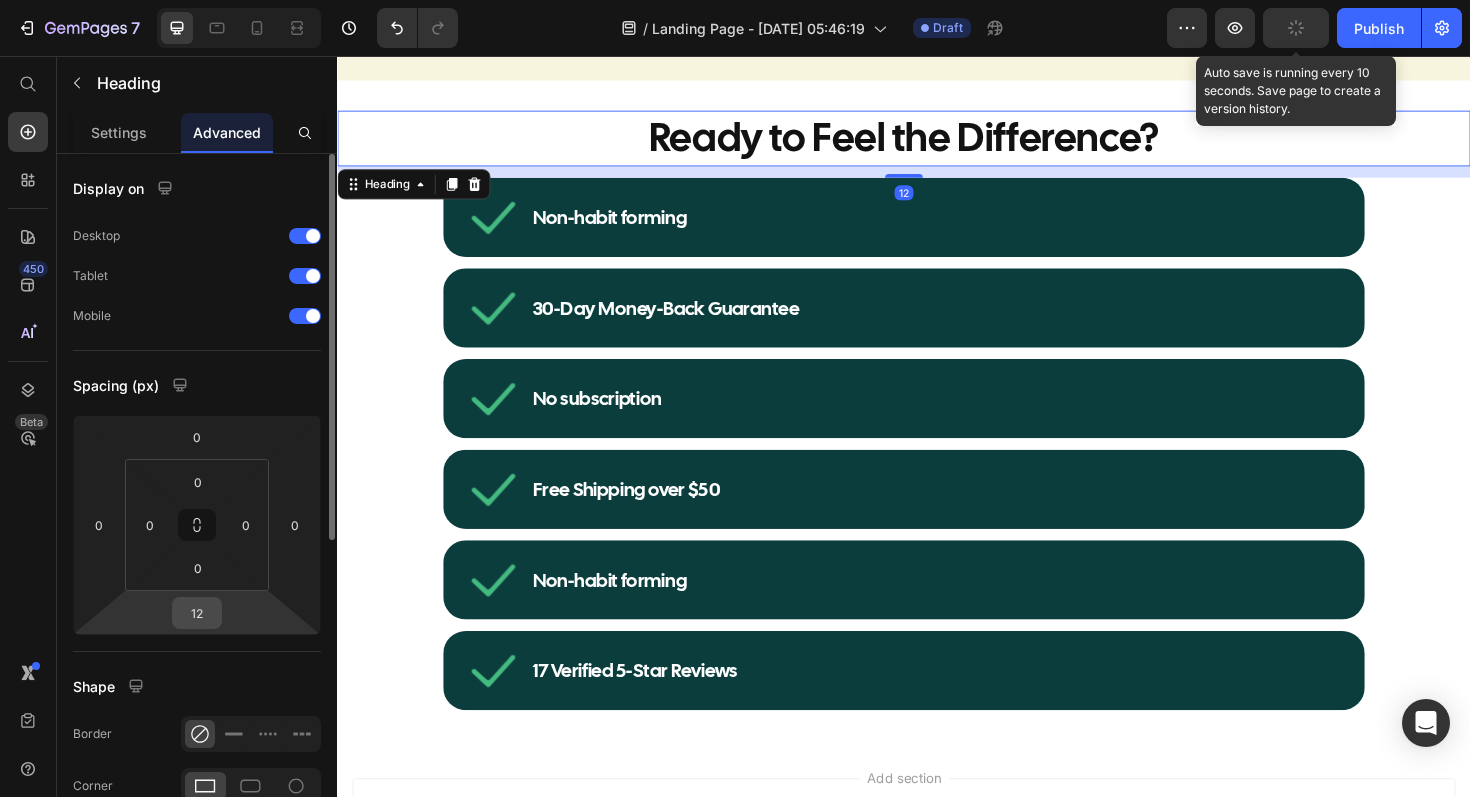 click on "12" at bounding box center (197, 613) 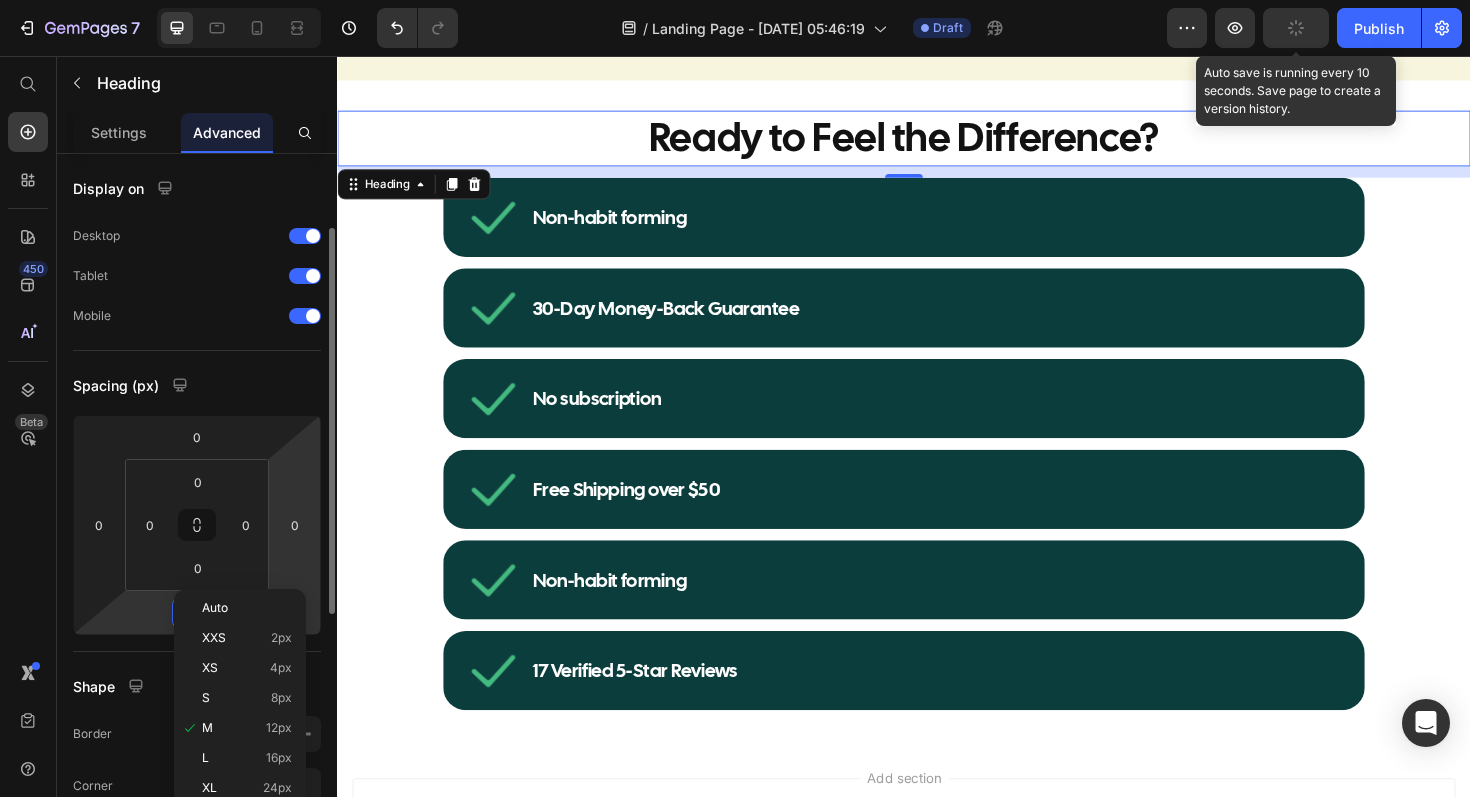 scroll, scrollTop: 147, scrollLeft: 0, axis: vertical 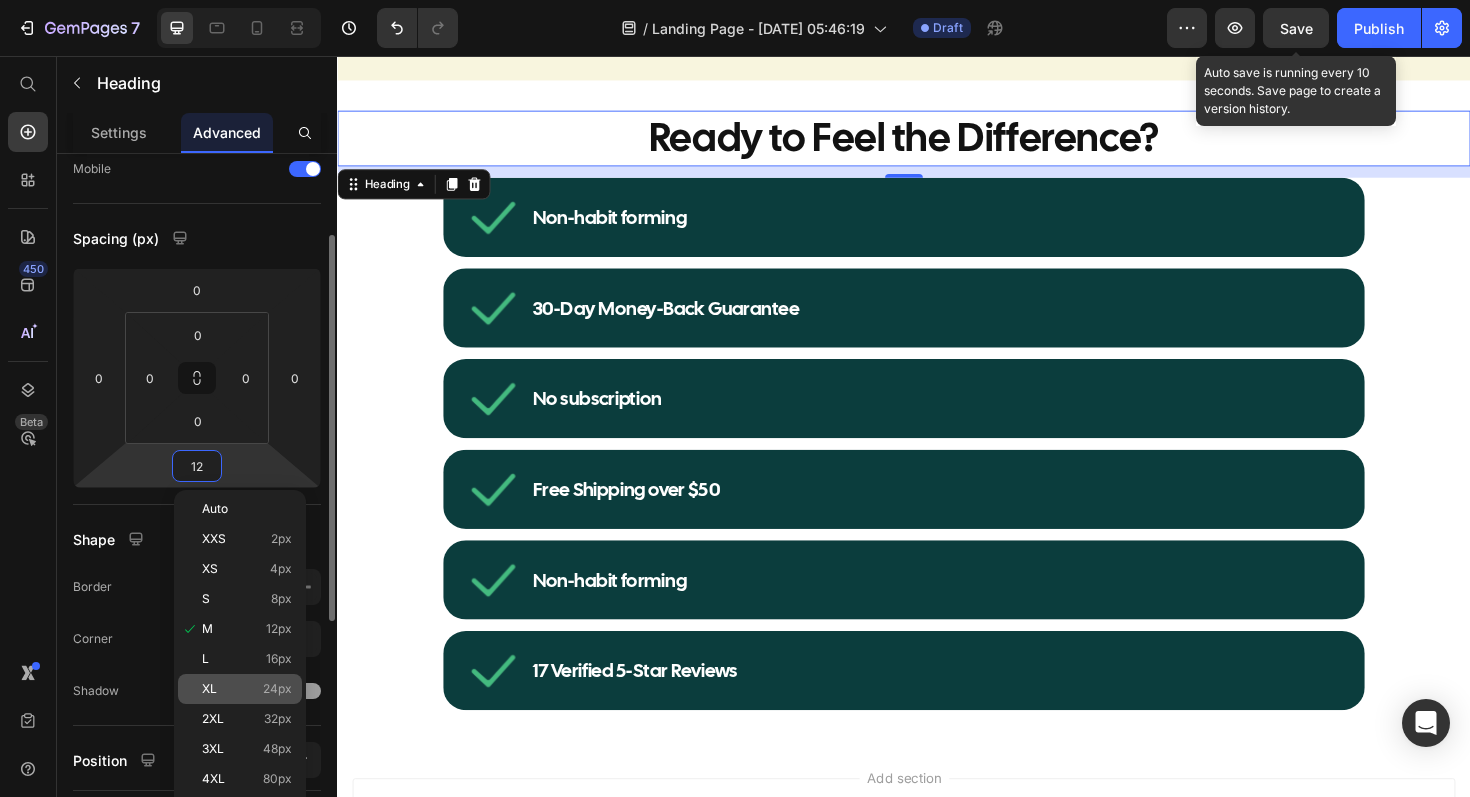 click on "XL 24px" at bounding box center [247, 689] 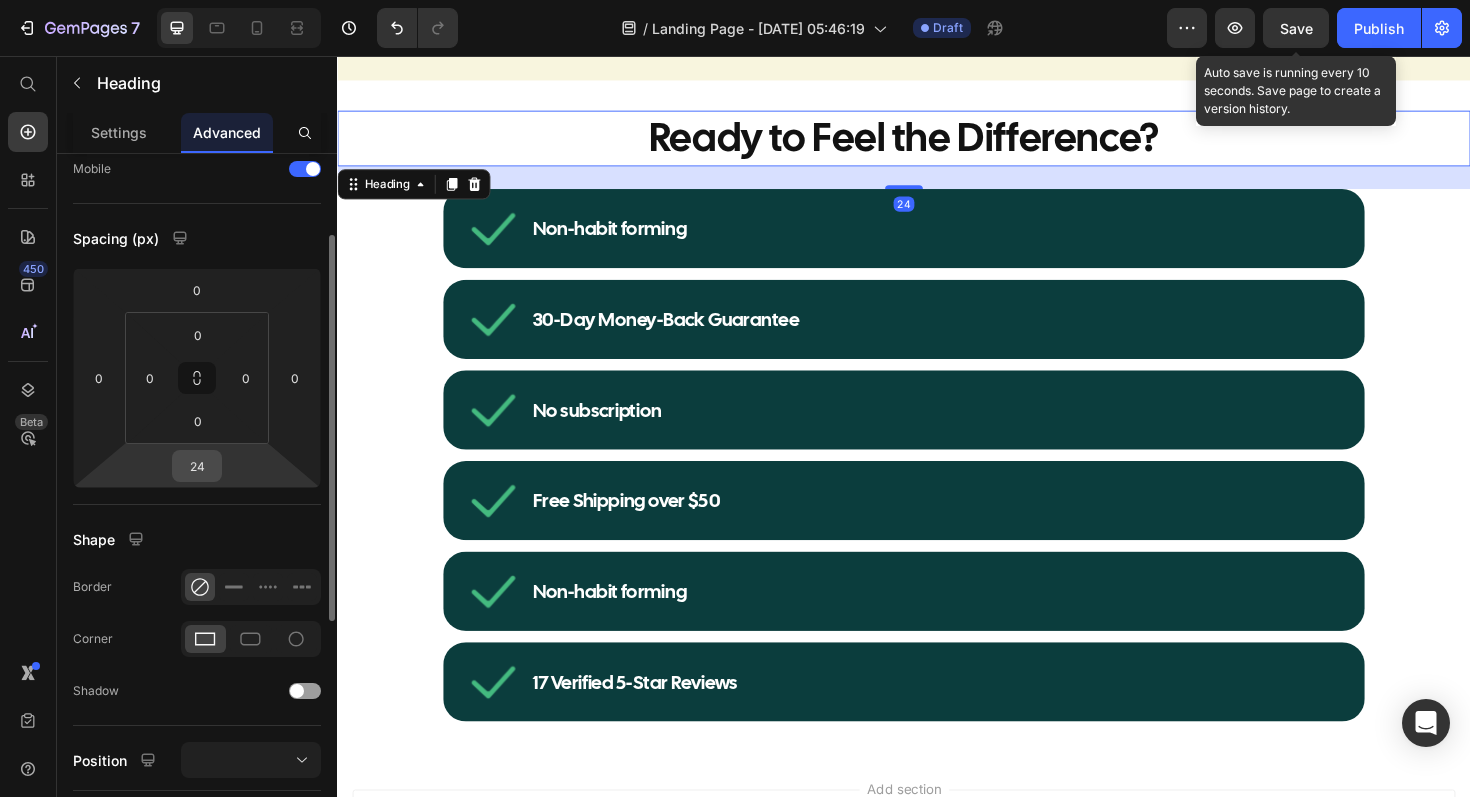 click on "24" at bounding box center [197, 466] 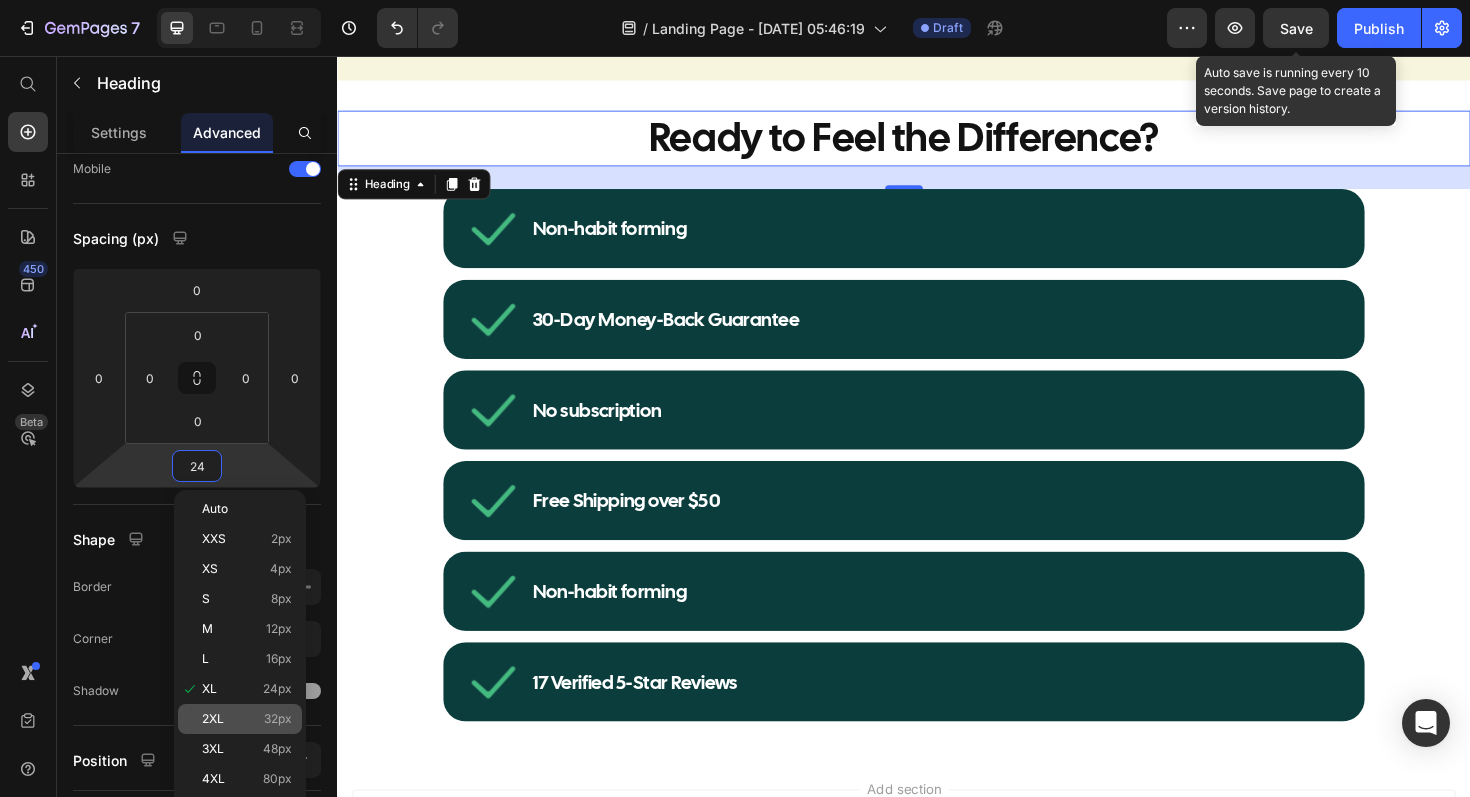 click on "2XL 32px" at bounding box center [247, 719] 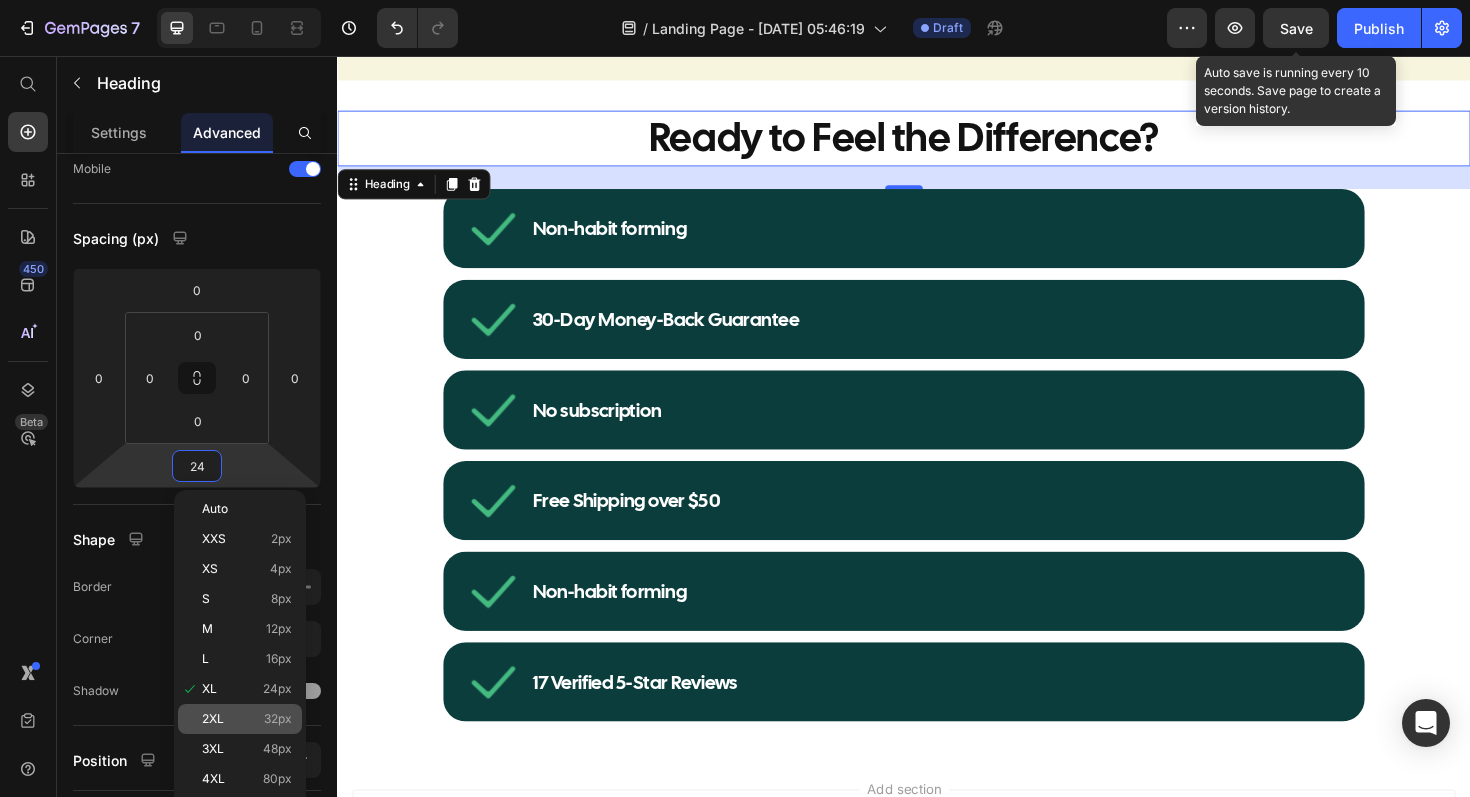 type on "32" 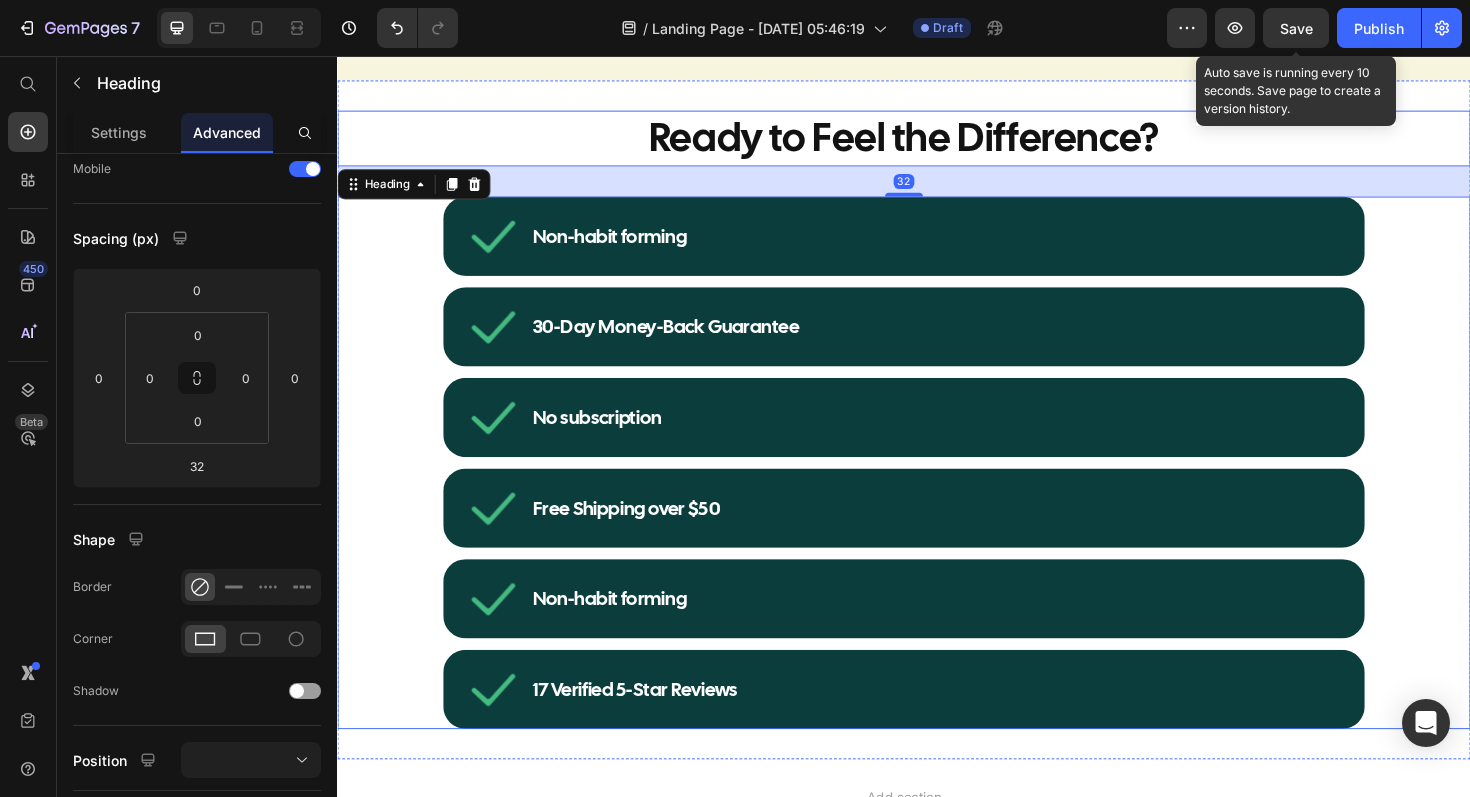 click on "Non-habit forming Item List Row
30-Day Money-Back Guarantee Item List Row
No subscription Item List Row
Free Shipping over $50 Item List Row
Non-habit forming Item List Row
17 Verified 5-Star Reviews Item List Row Row" at bounding box center (937, 487) 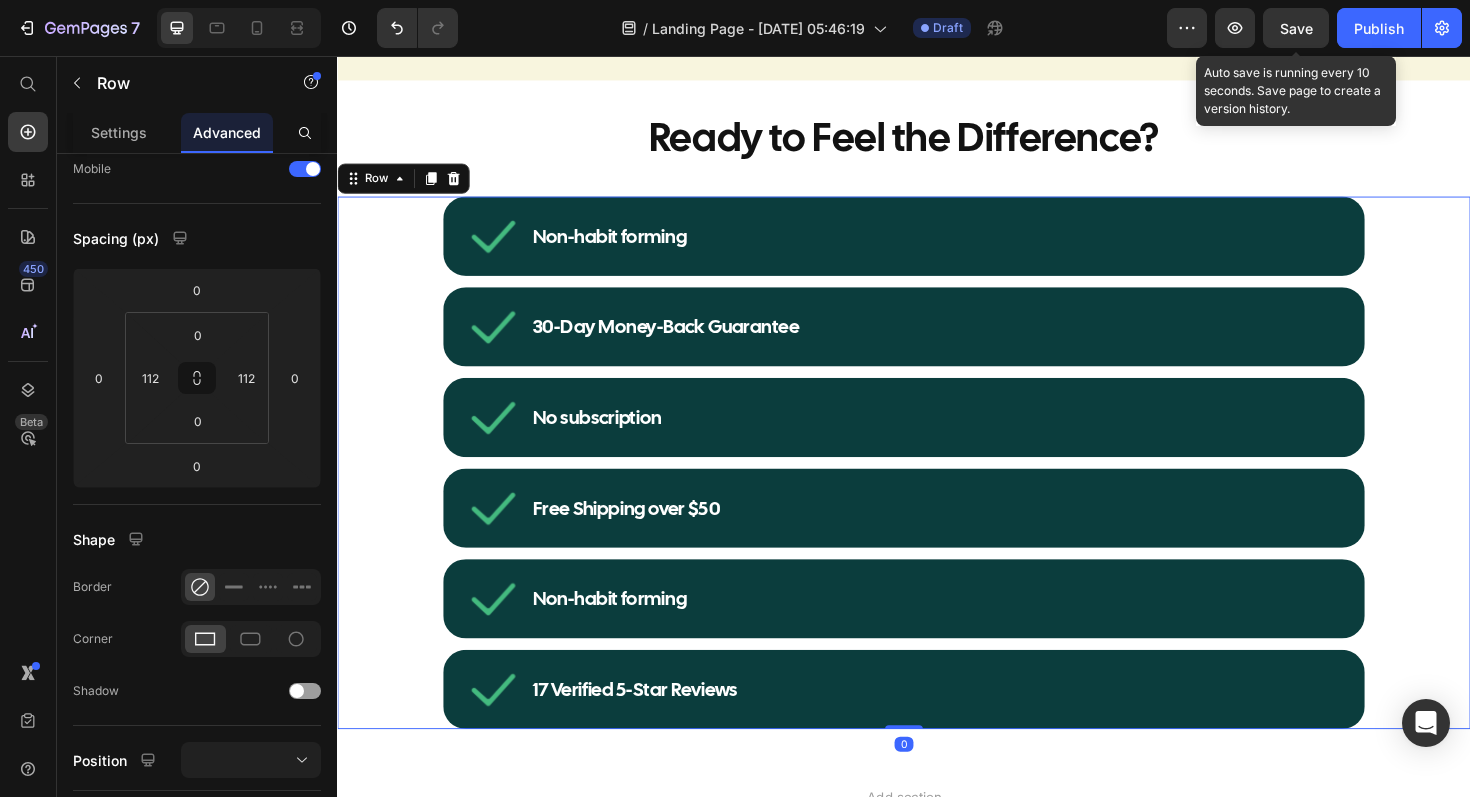 scroll, scrollTop: 0, scrollLeft: 0, axis: both 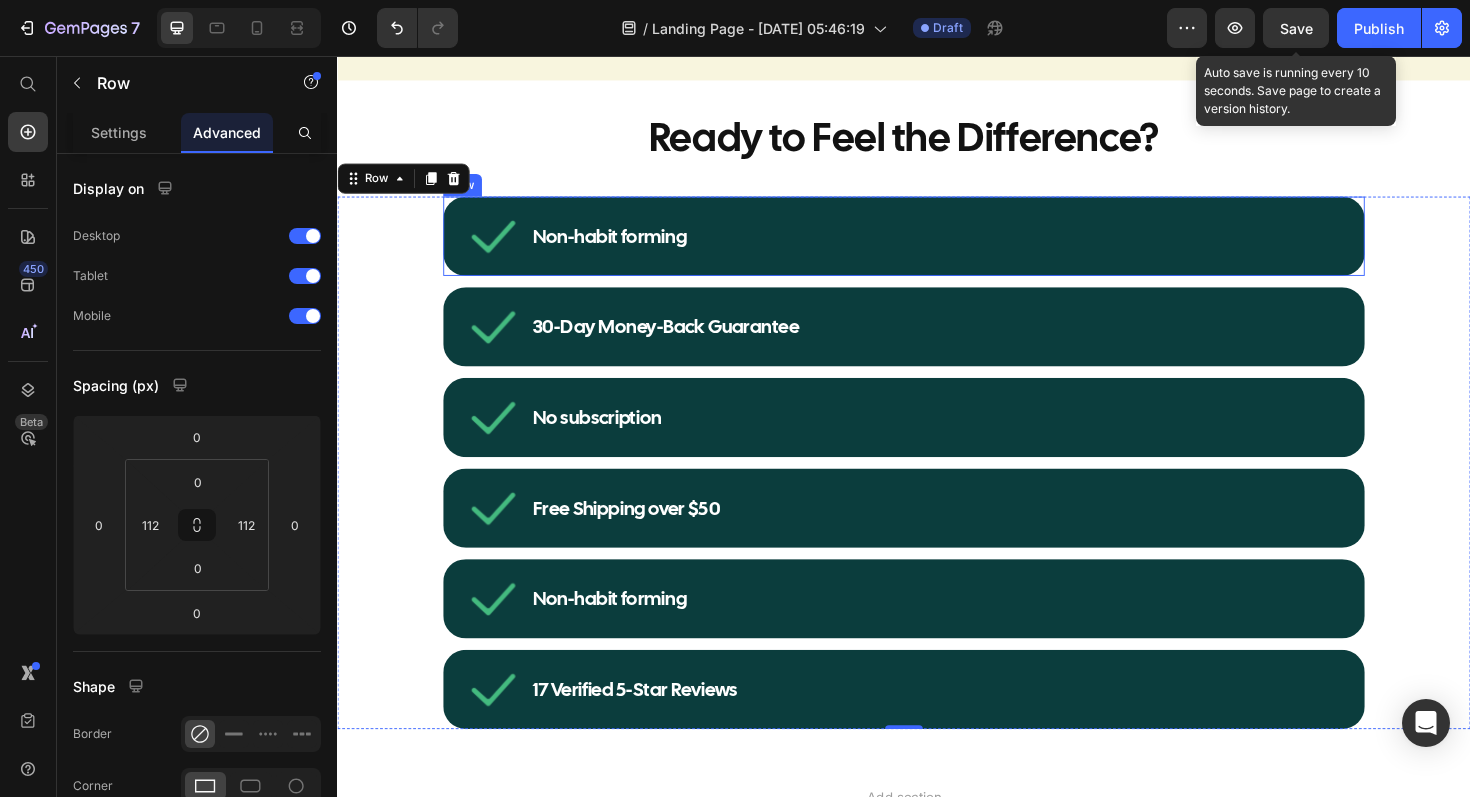 click on "Non-habit forming Item List Row" at bounding box center [937, 247] 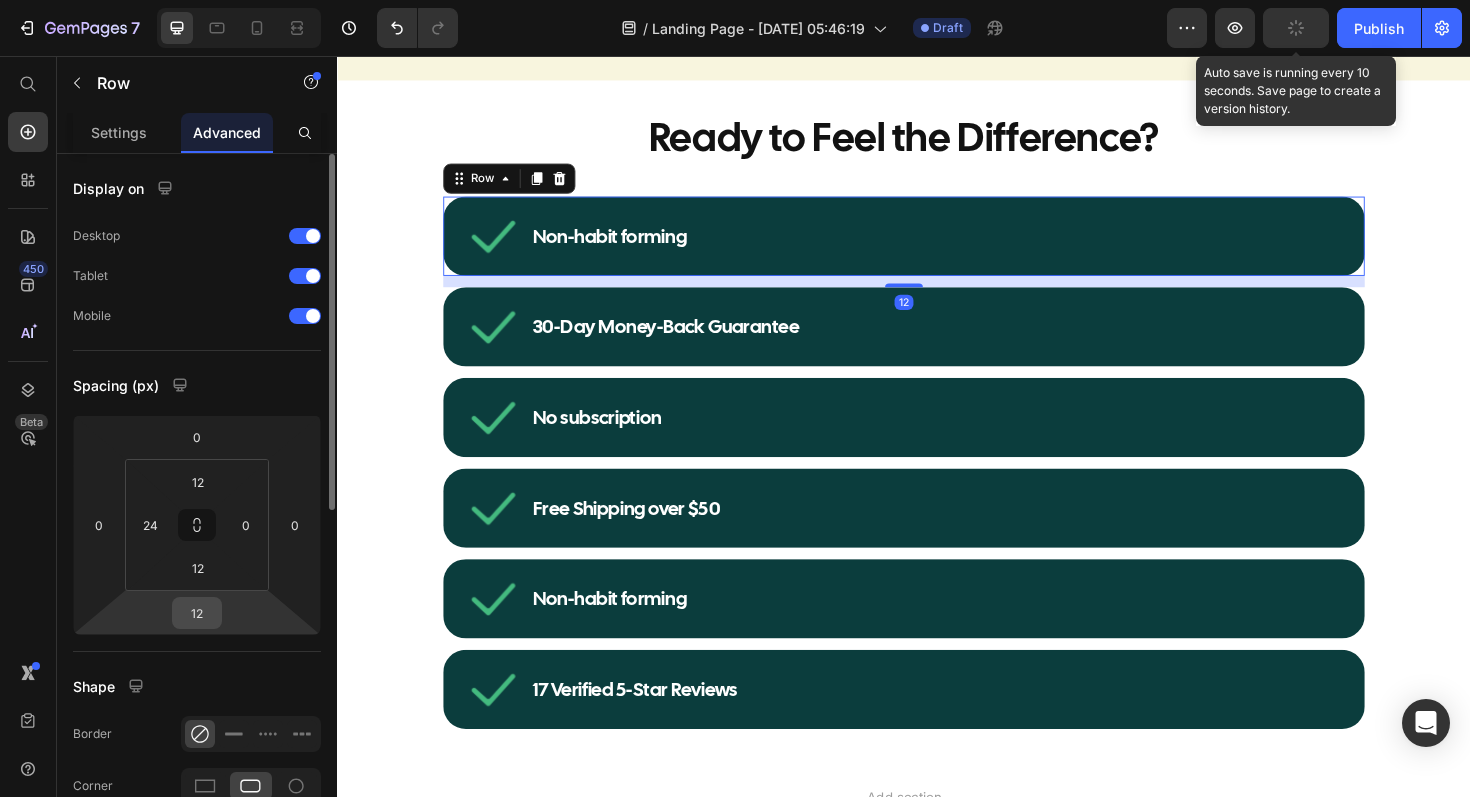 click on "12" at bounding box center [197, 613] 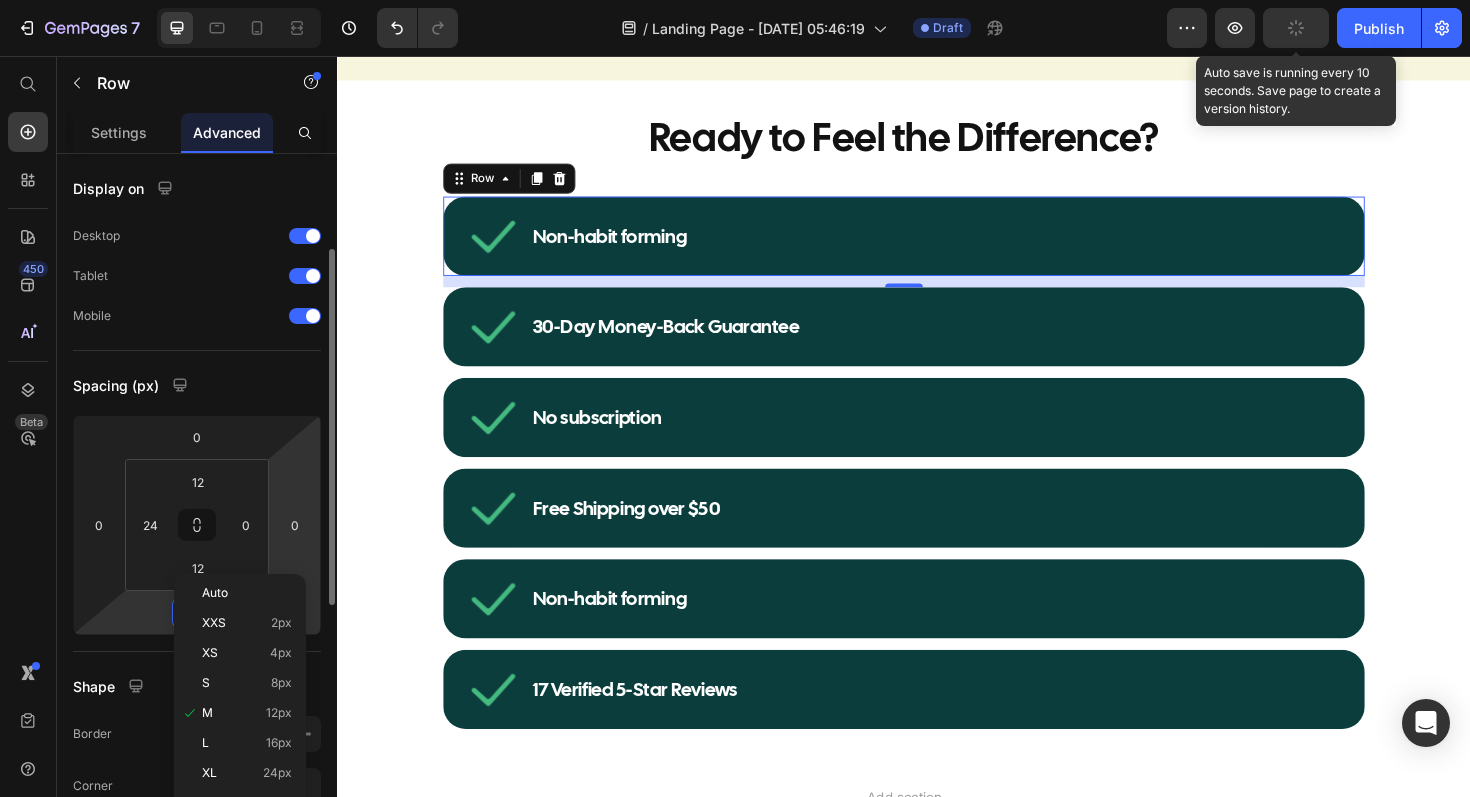 scroll, scrollTop: 92, scrollLeft: 0, axis: vertical 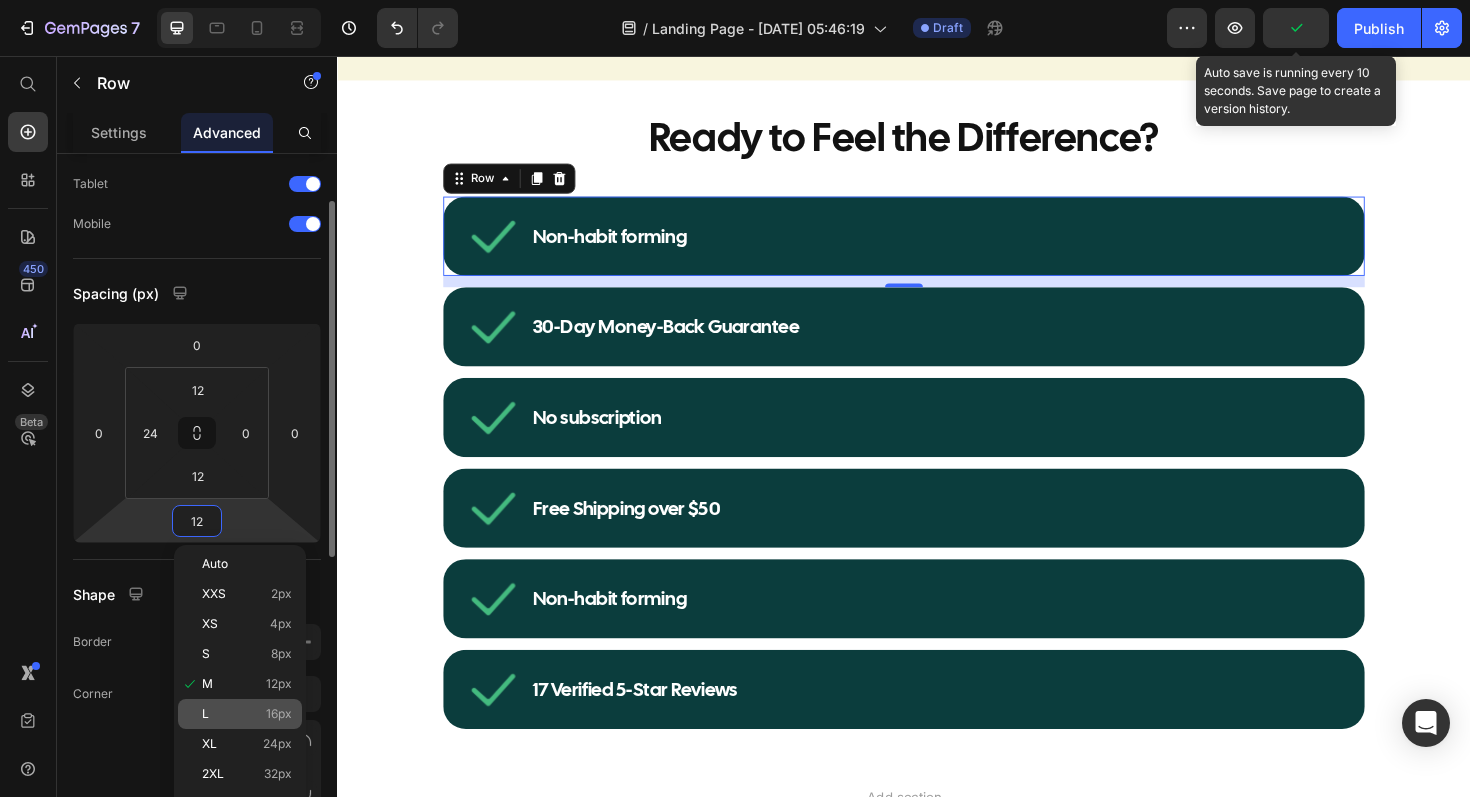 click on "L 16px" at bounding box center (247, 714) 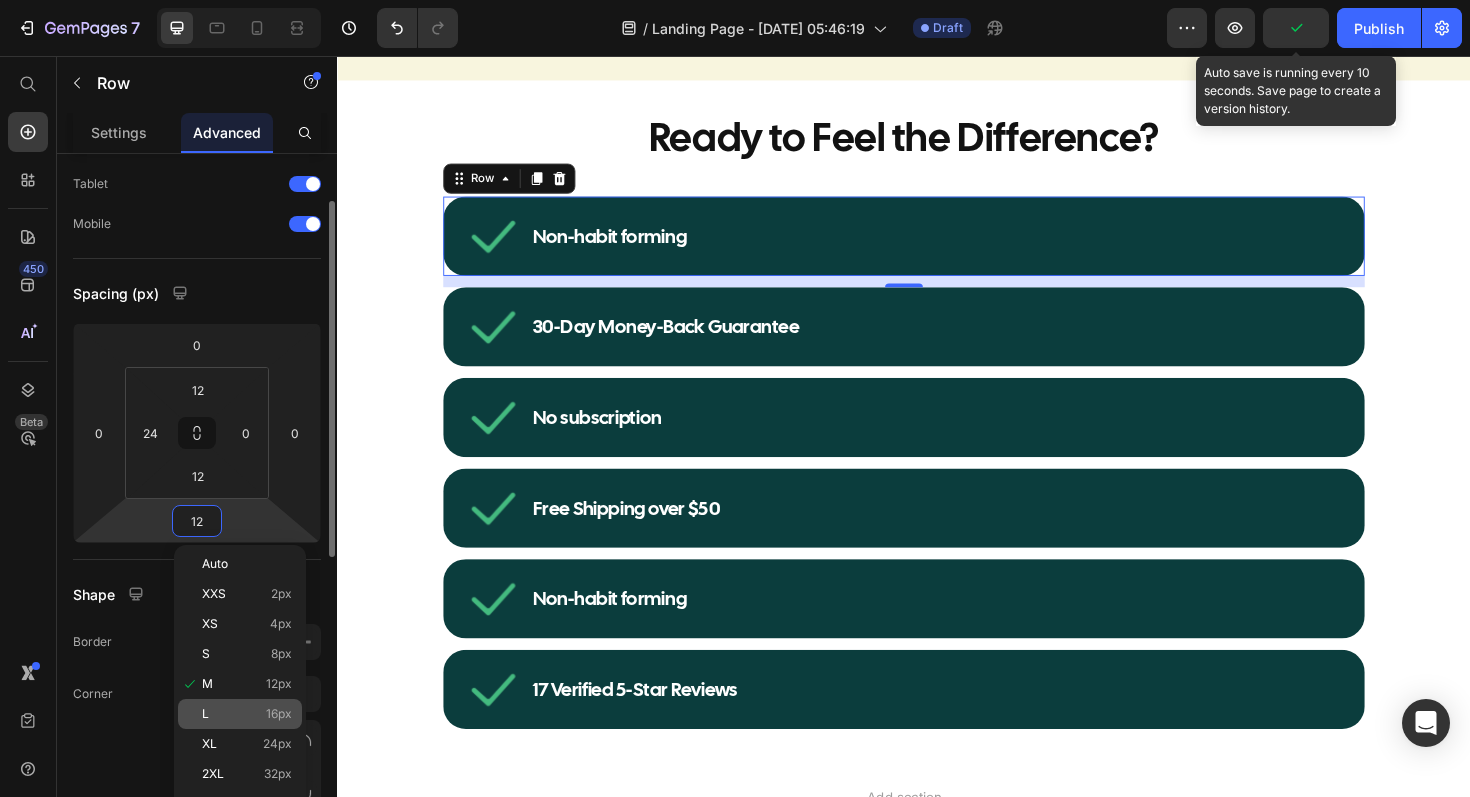 type on "16" 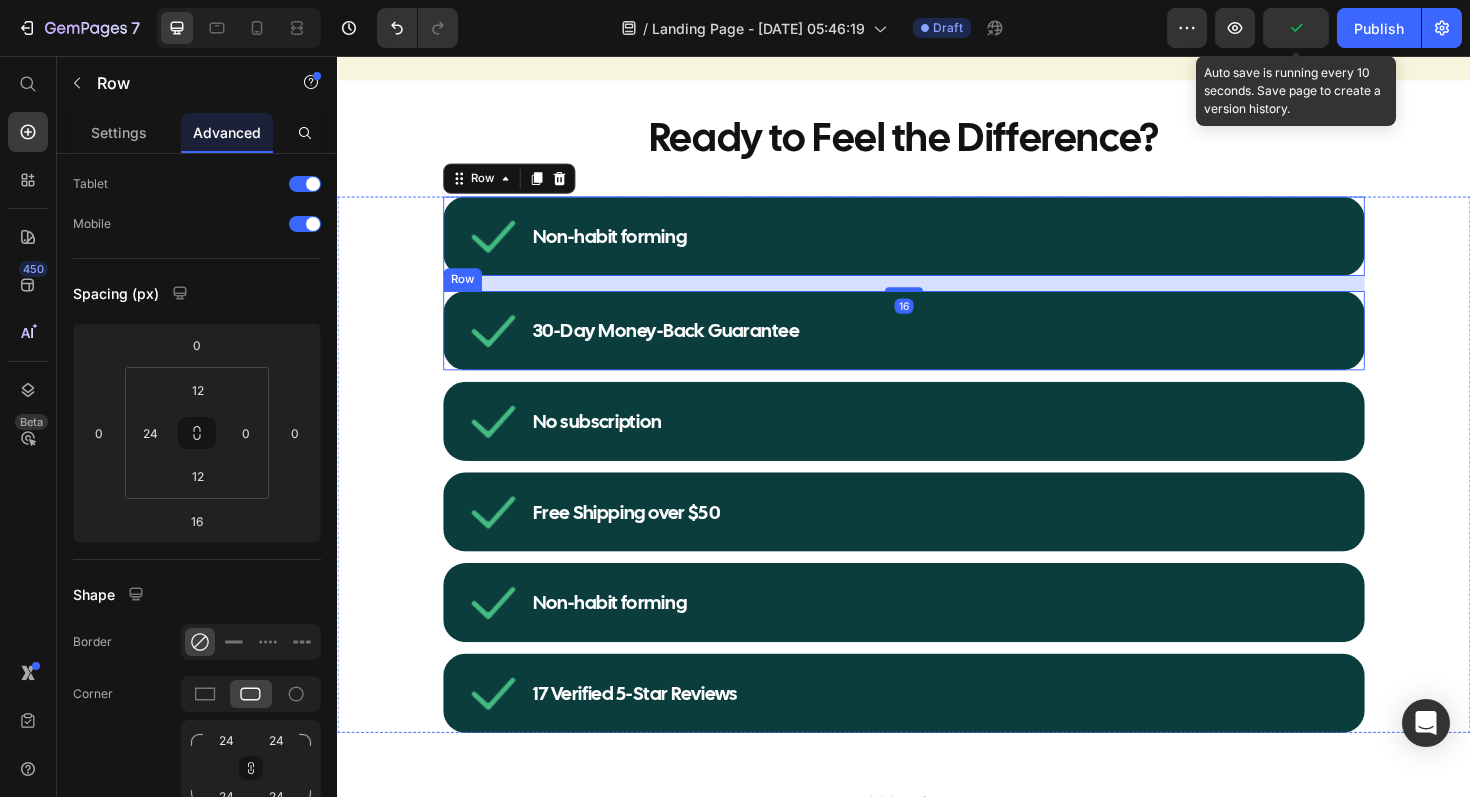 click on "30-Day Money-Back Guarantee Item List Row" at bounding box center [937, 347] 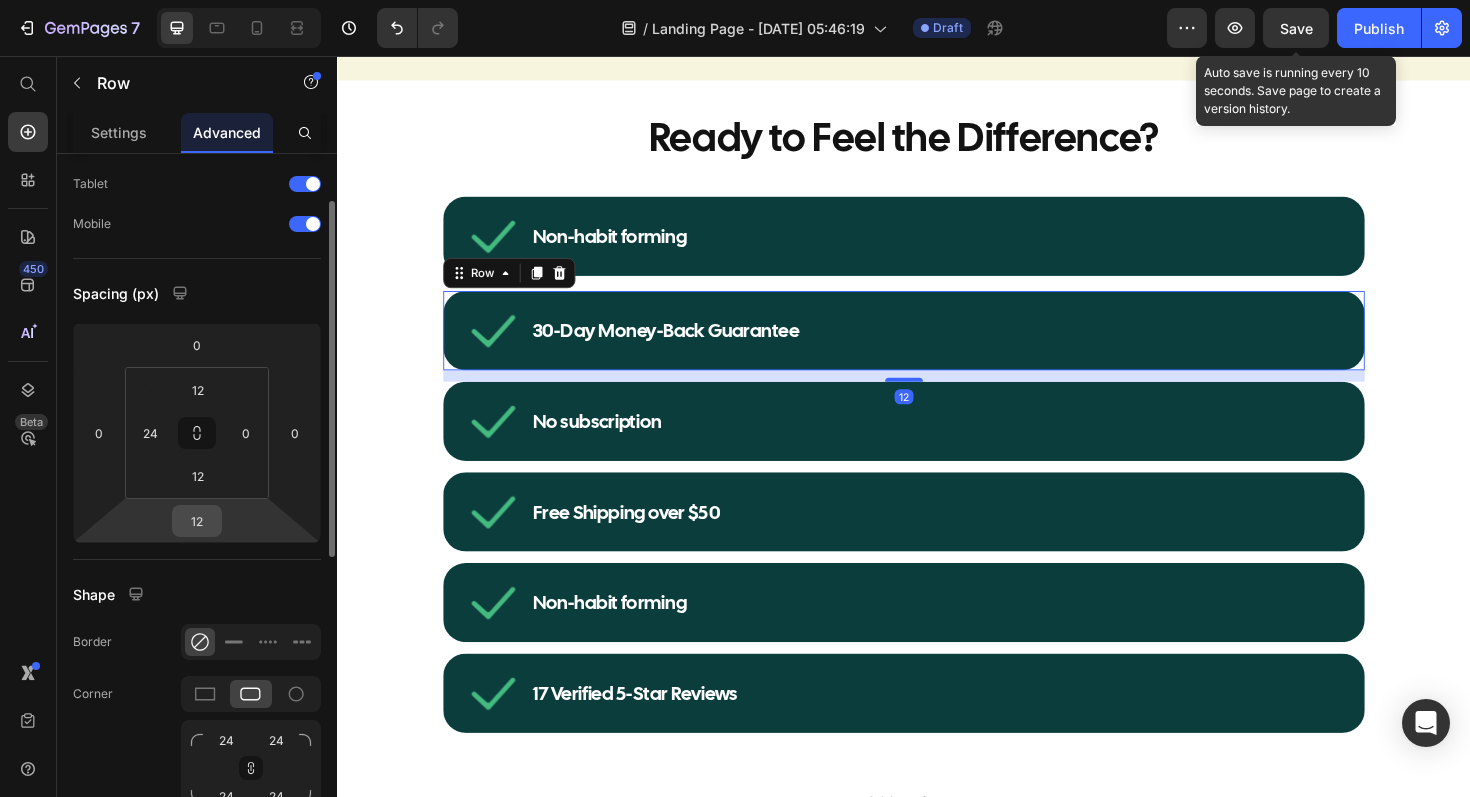 click on "12" at bounding box center (197, 521) 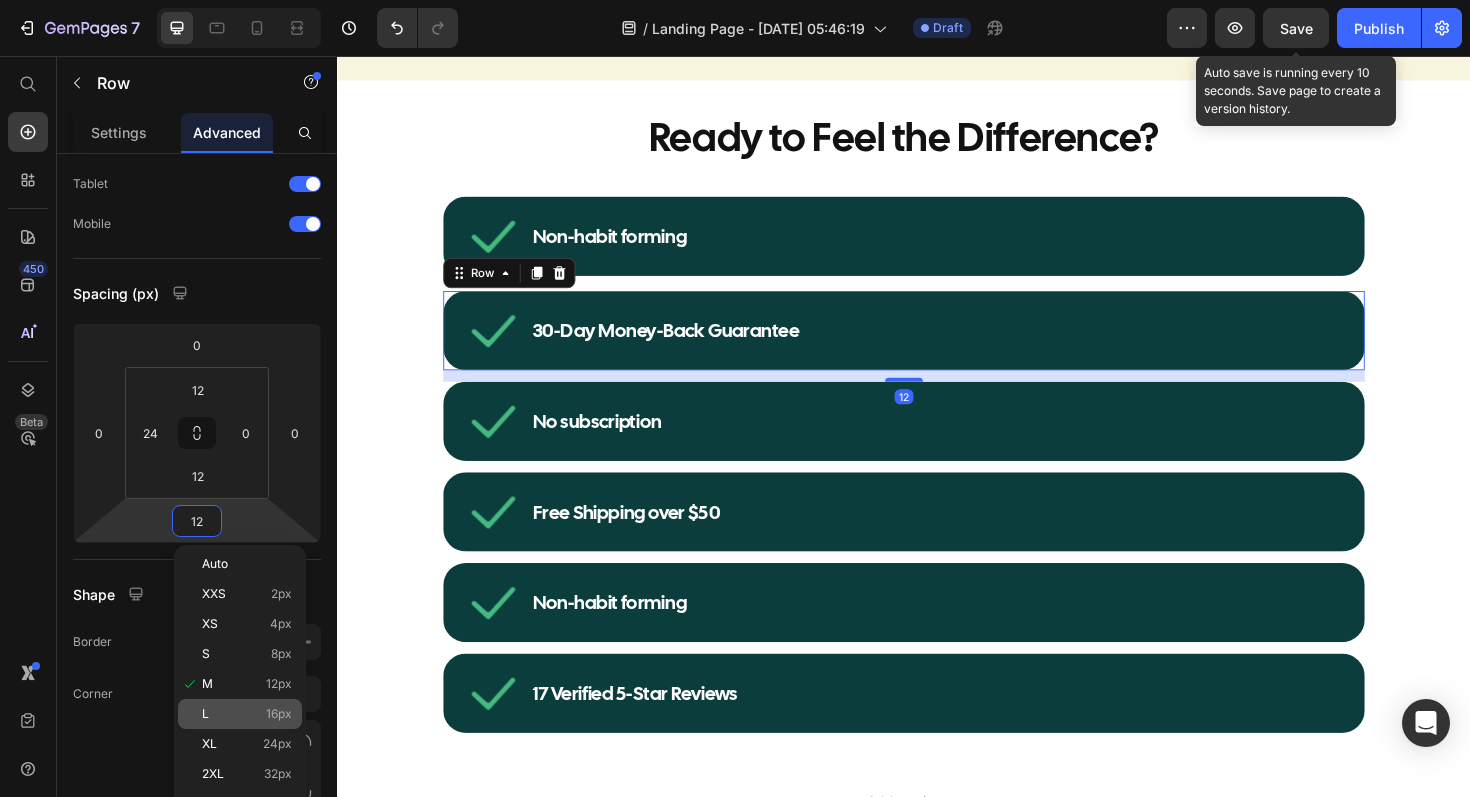 click on "L 16px" 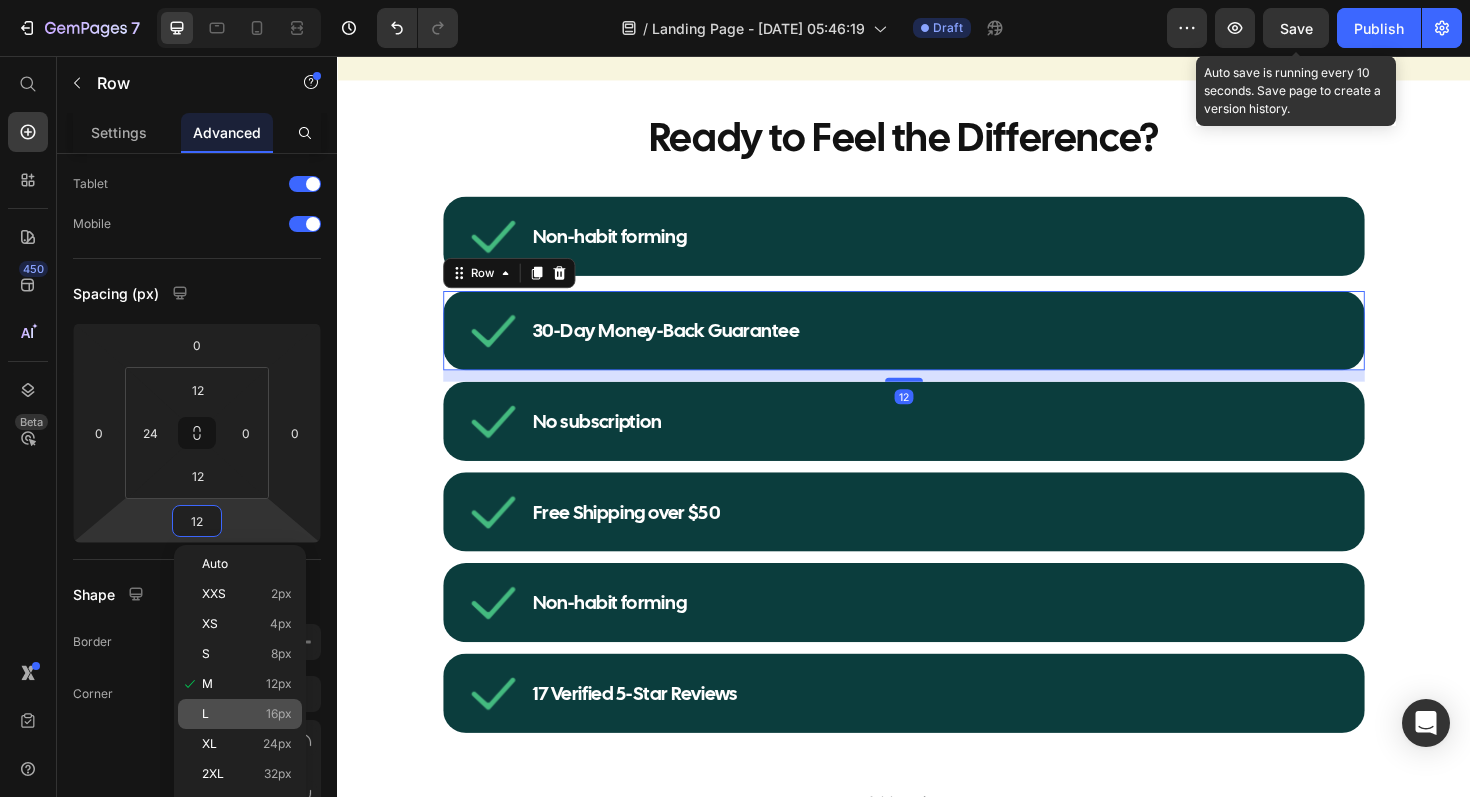 type on "16" 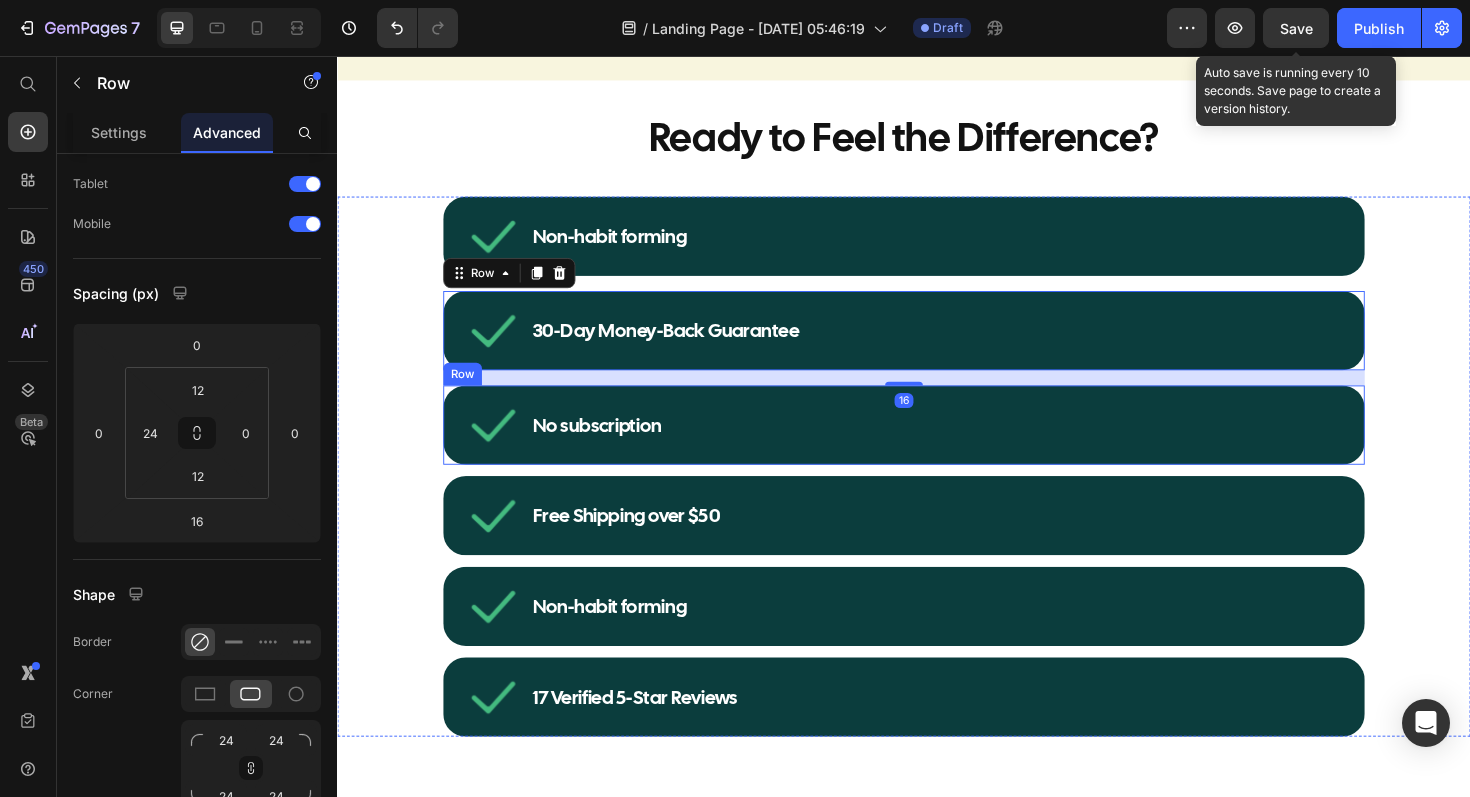 click on "No subscription Item List Row" at bounding box center (937, 447) 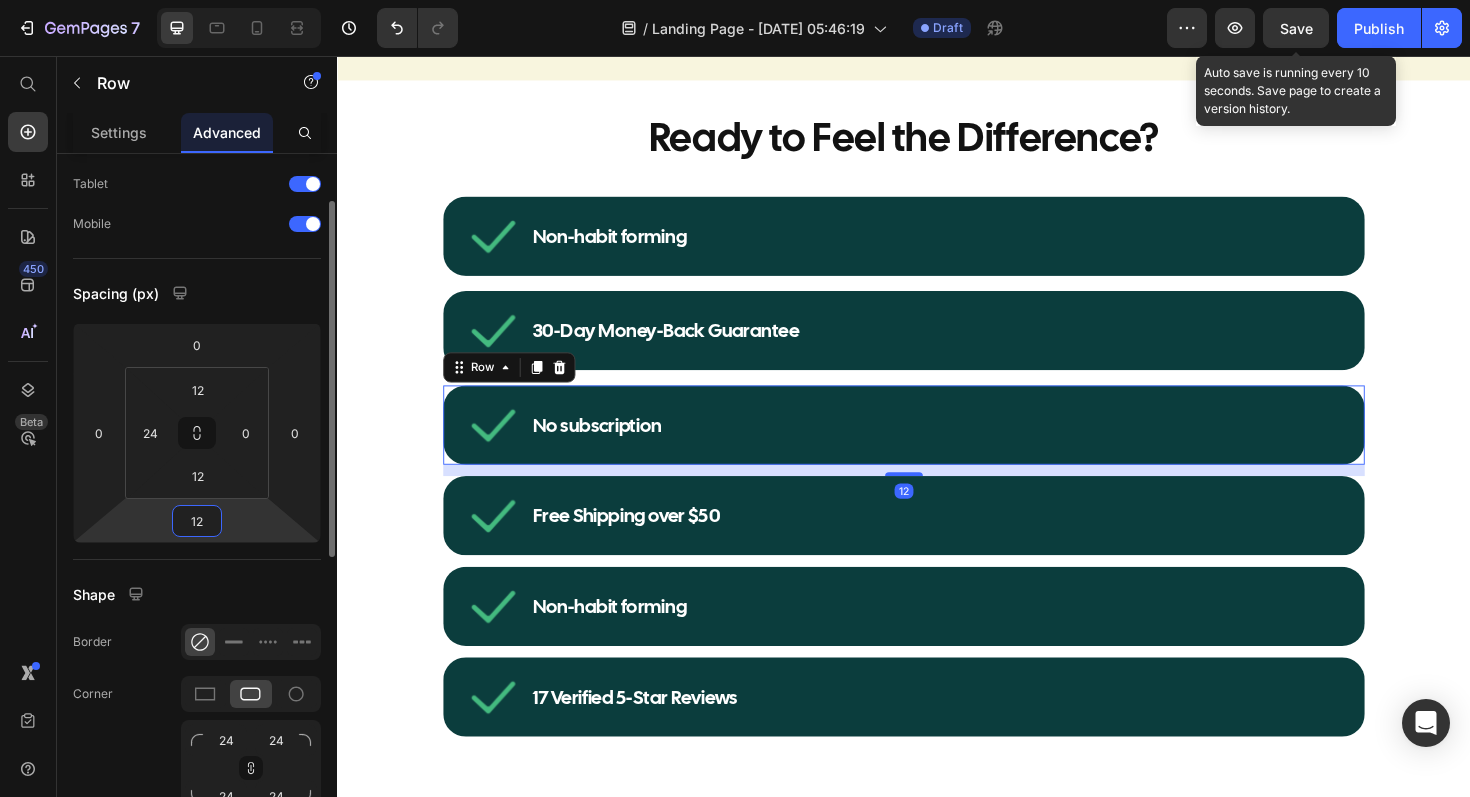click on "12" at bounding box center (197, 521) 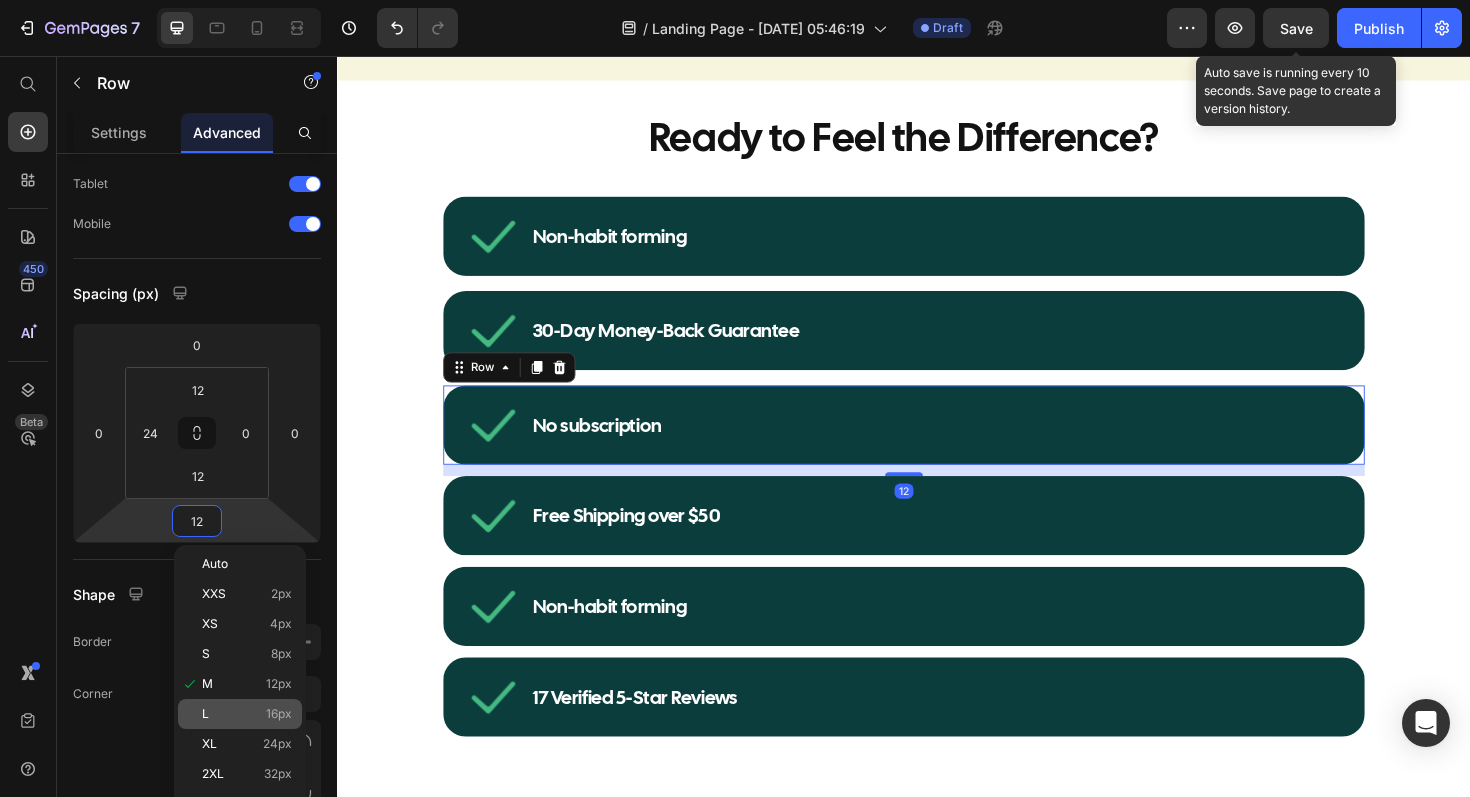 click on "L 16px" at bounding box center (247, 714) 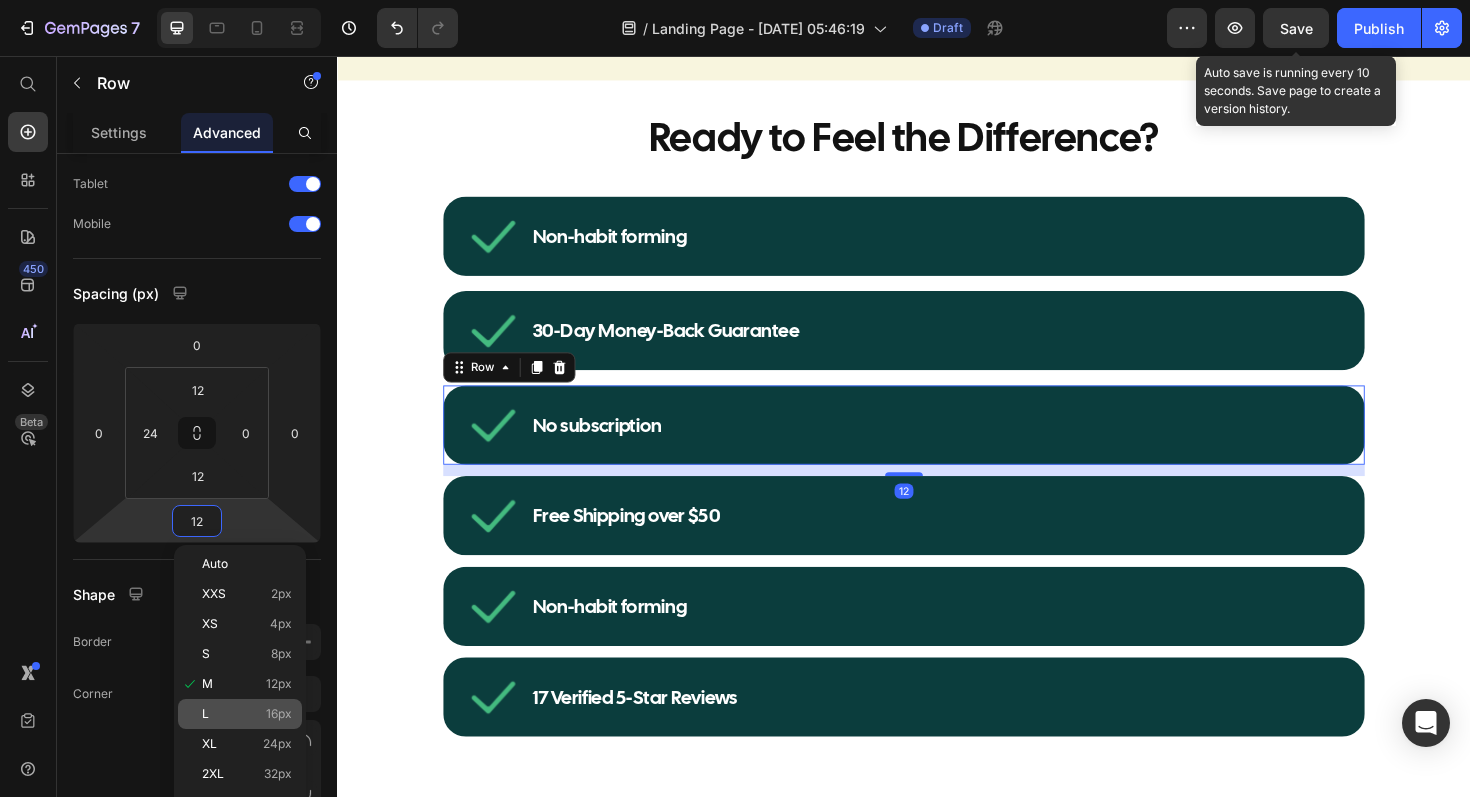 type on "16" 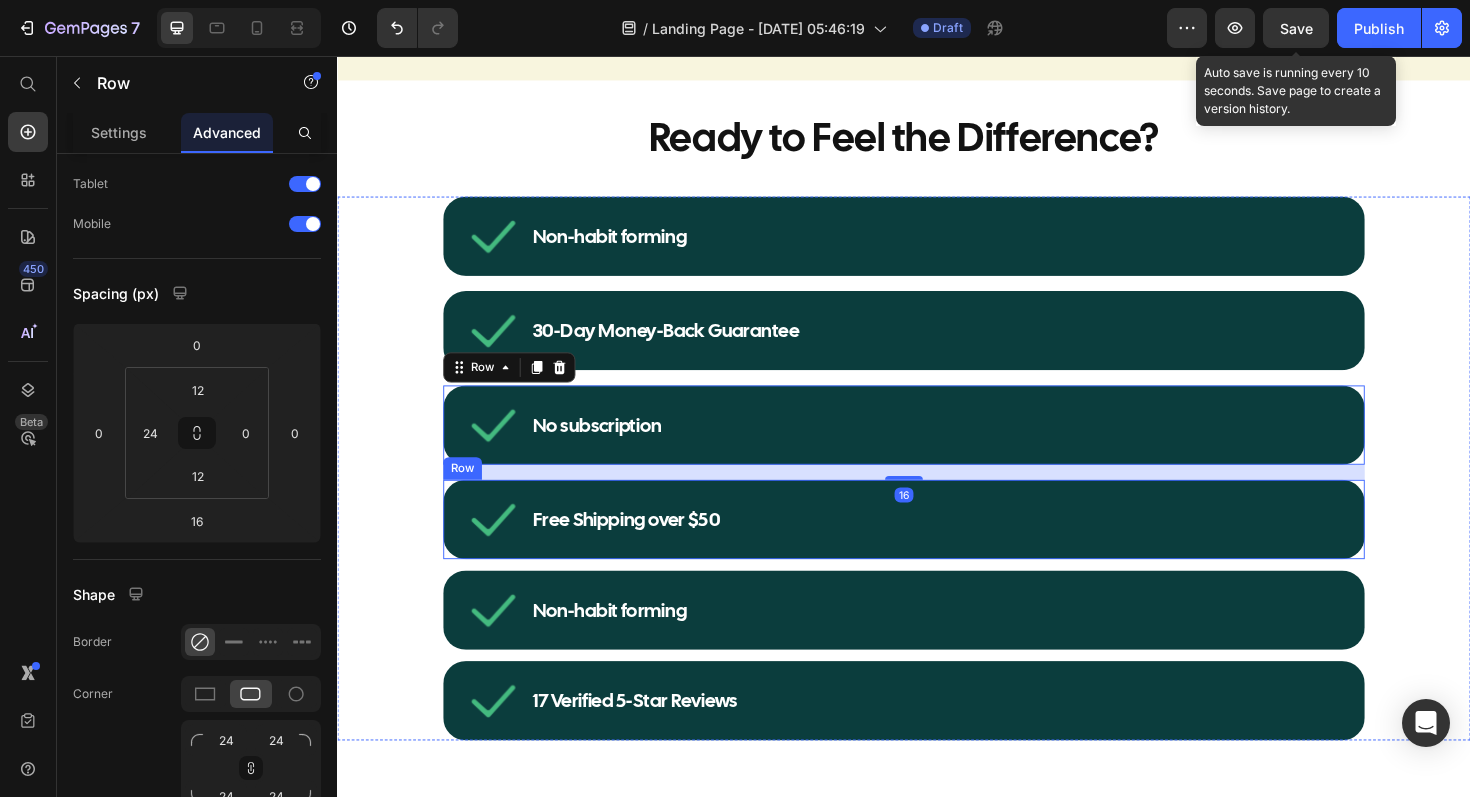 click on "Free Shipping over $50 Item List Row" at bounding box center (937, 547) 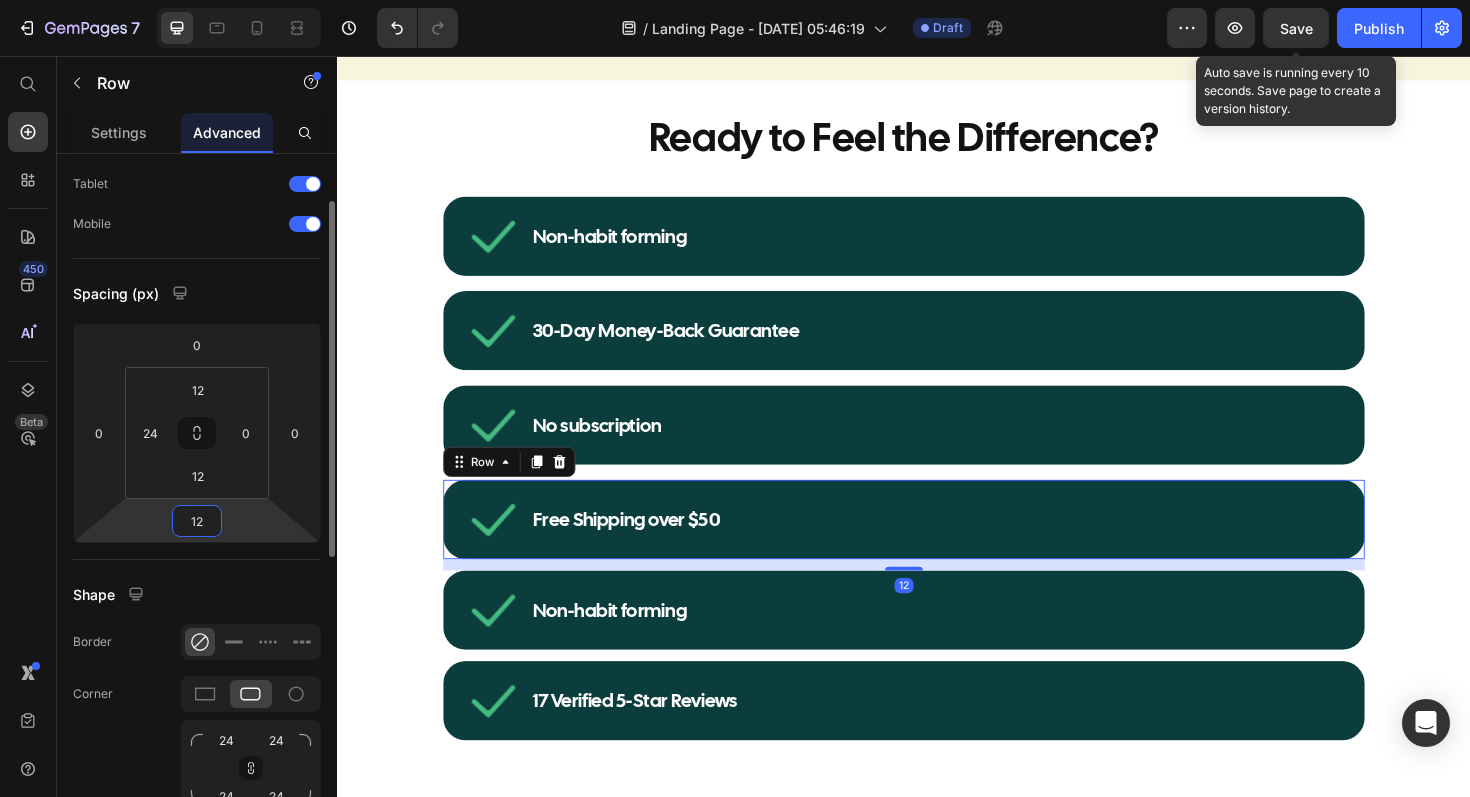 click on "12" at bounding box center [197, 521] 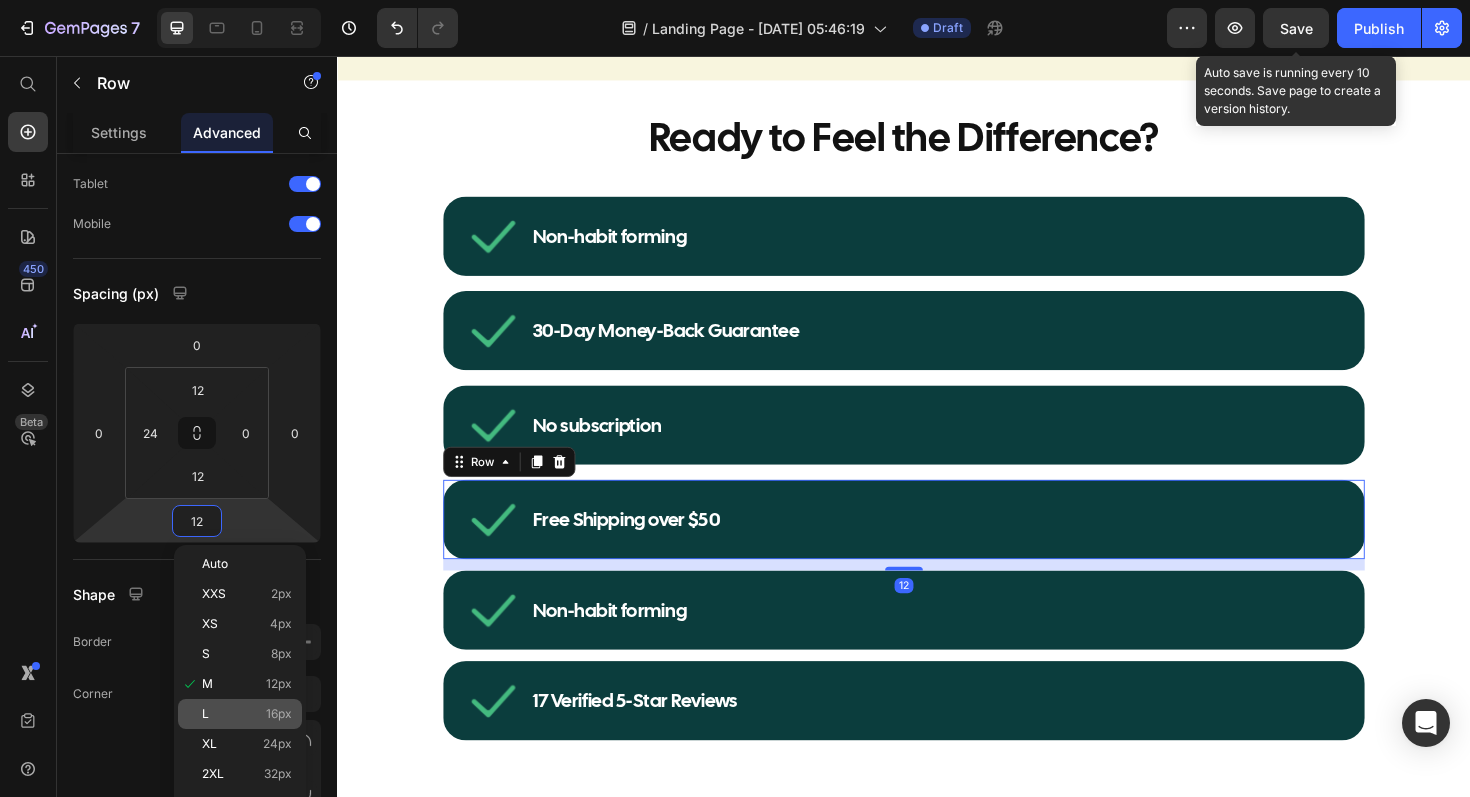 click on "L 16px" at bounding box center [247, 714] 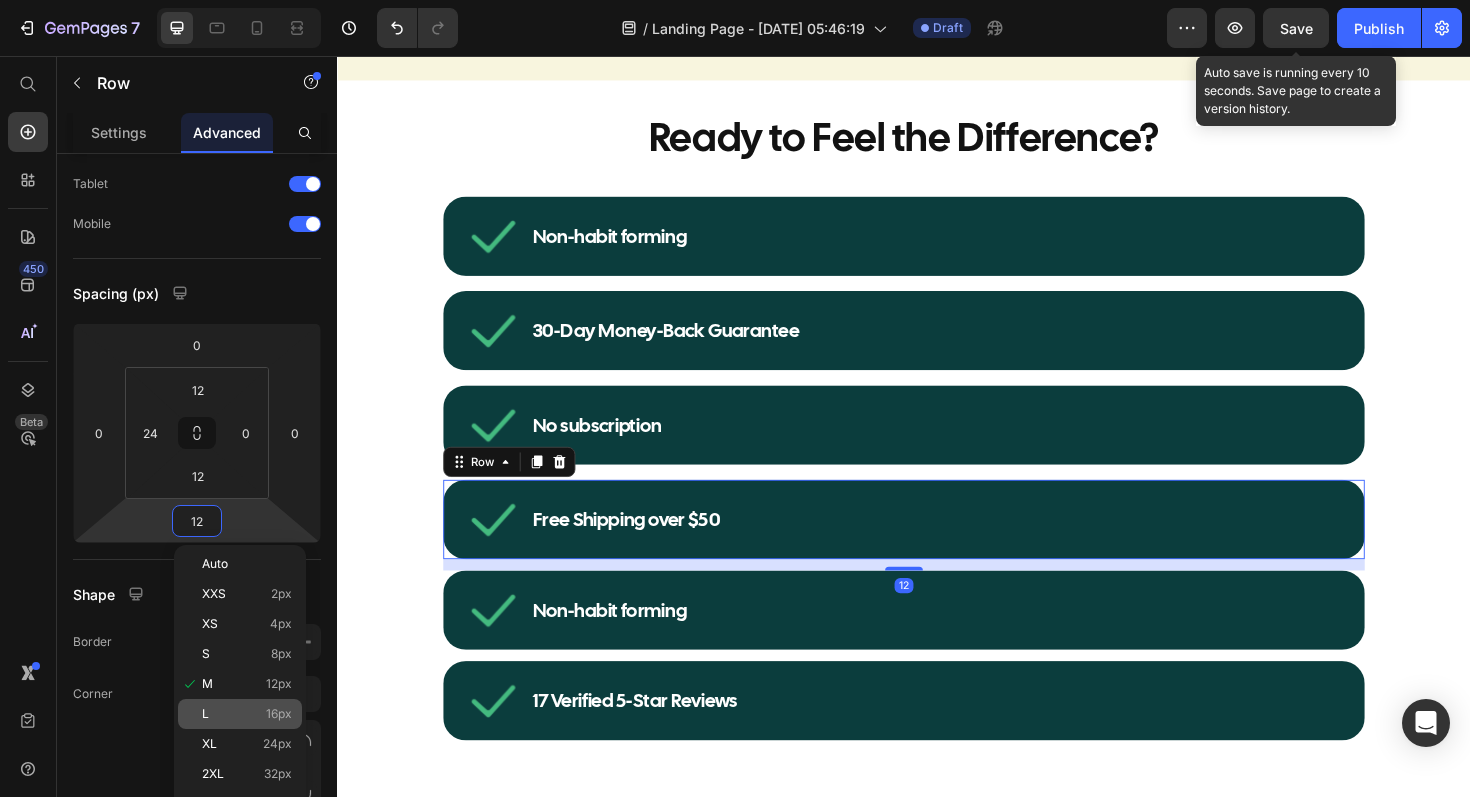 type on "16" 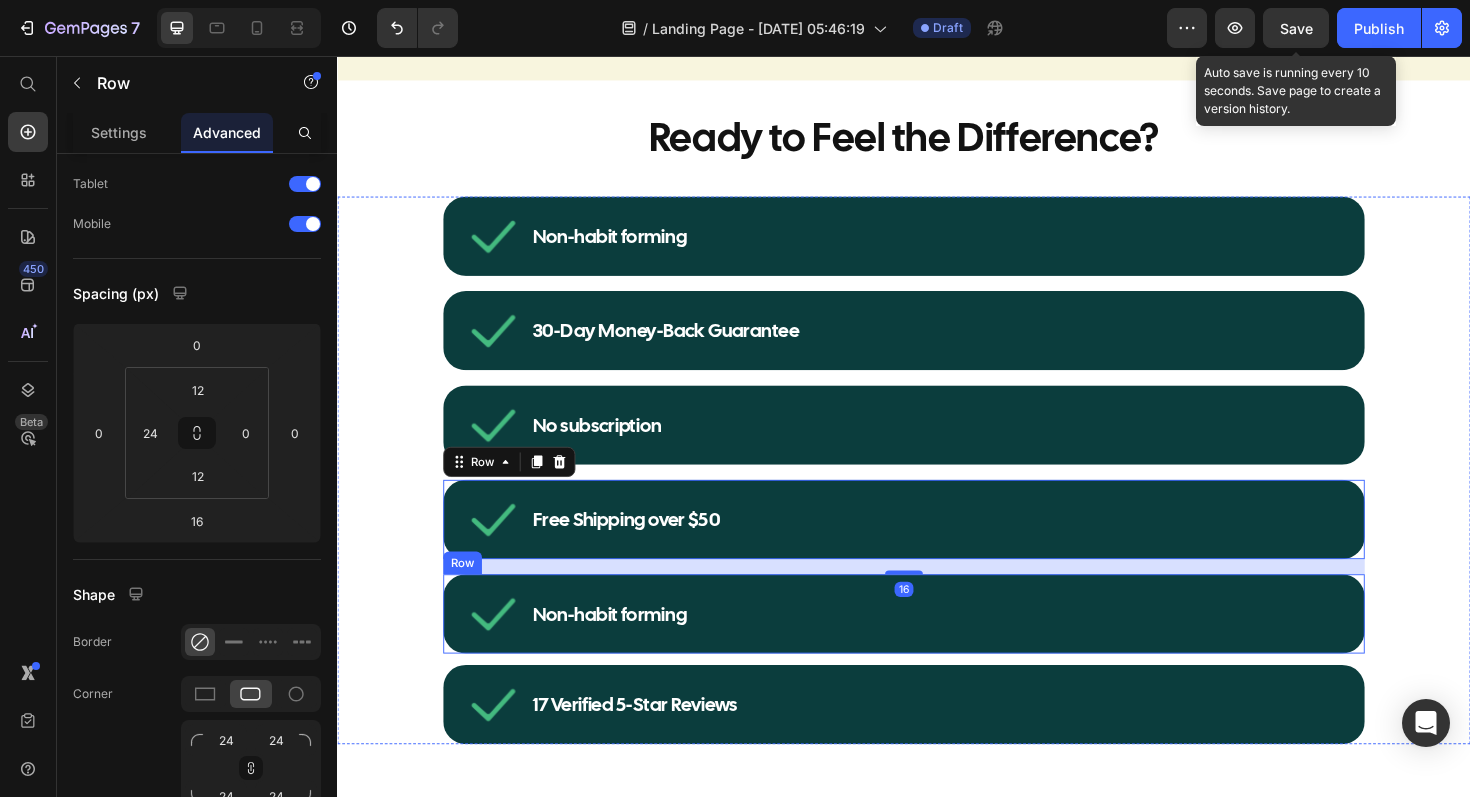 click on "Non-habit forming Item List Row" at bounding box center [937, 647] 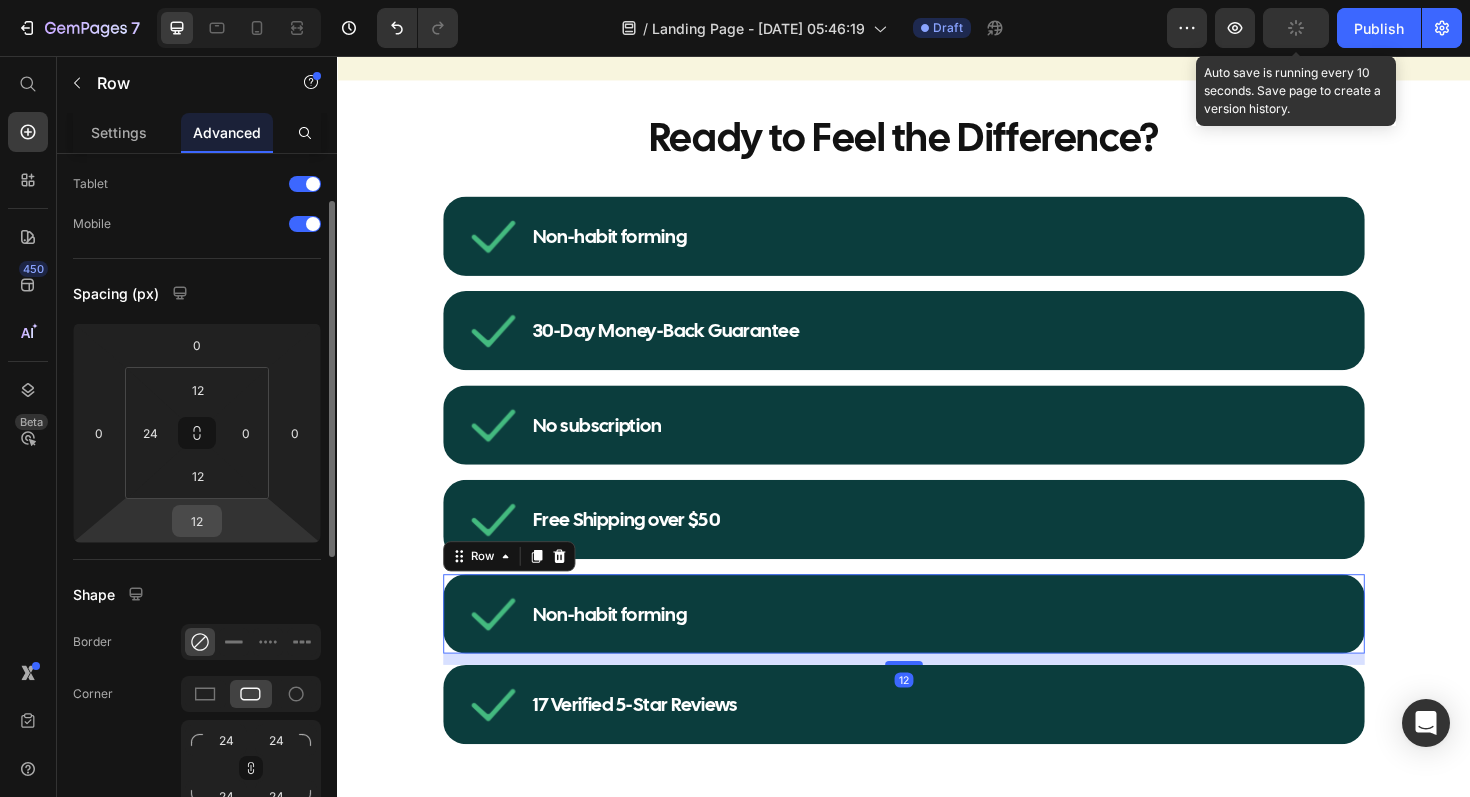 click on "12" at bounding box center (197, 521) 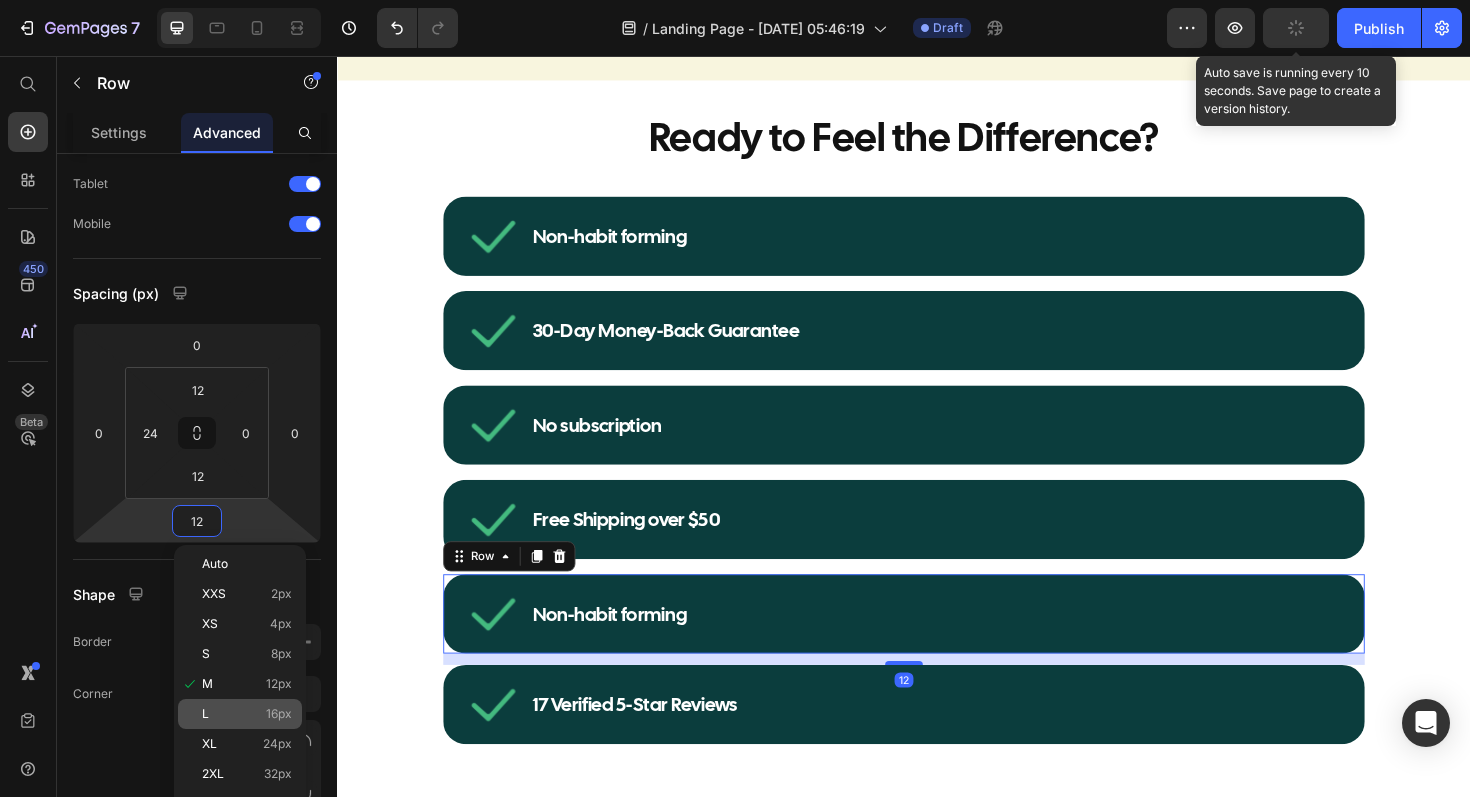 click on "L 16px" at bounding box center (247, 714) 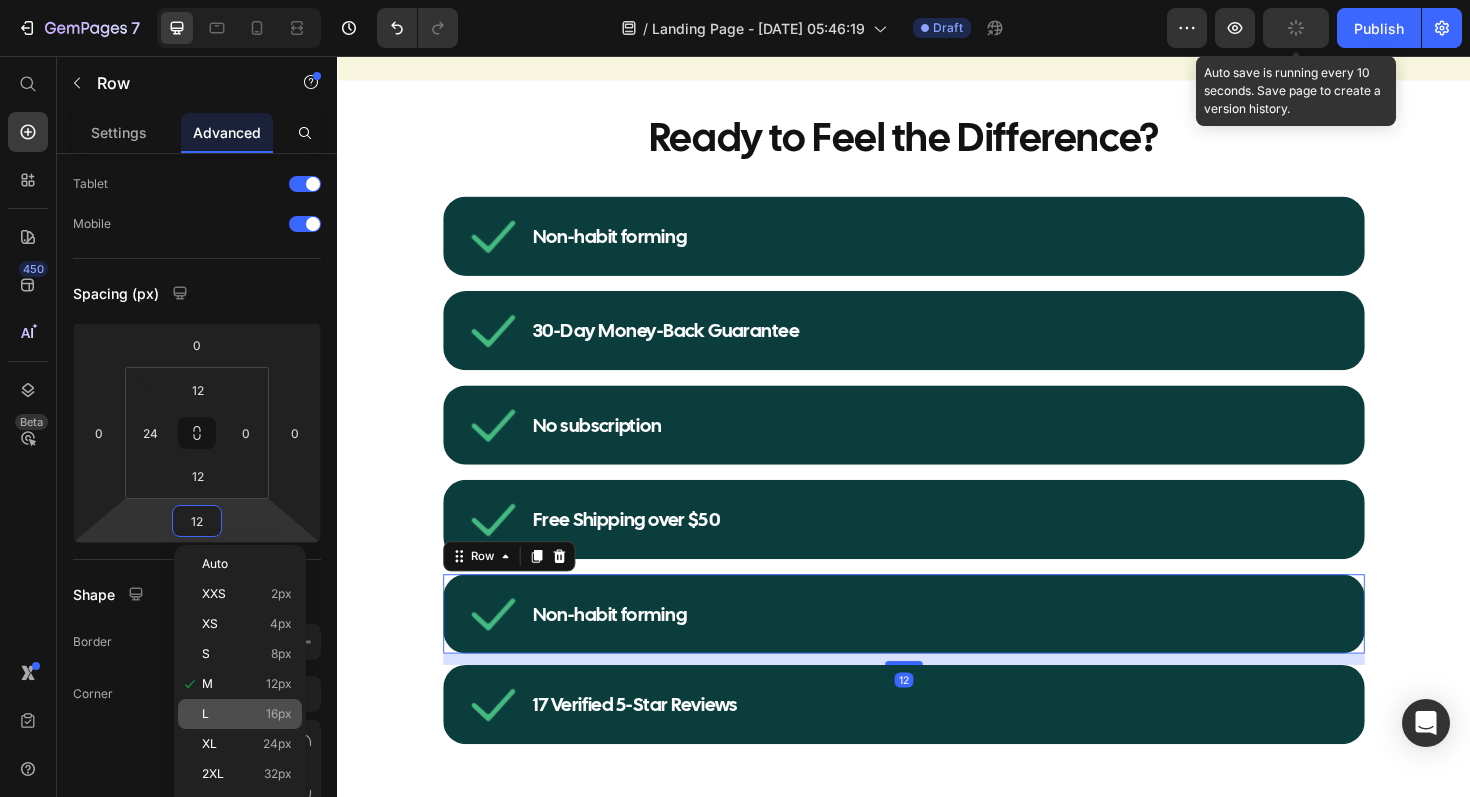 type on "16" 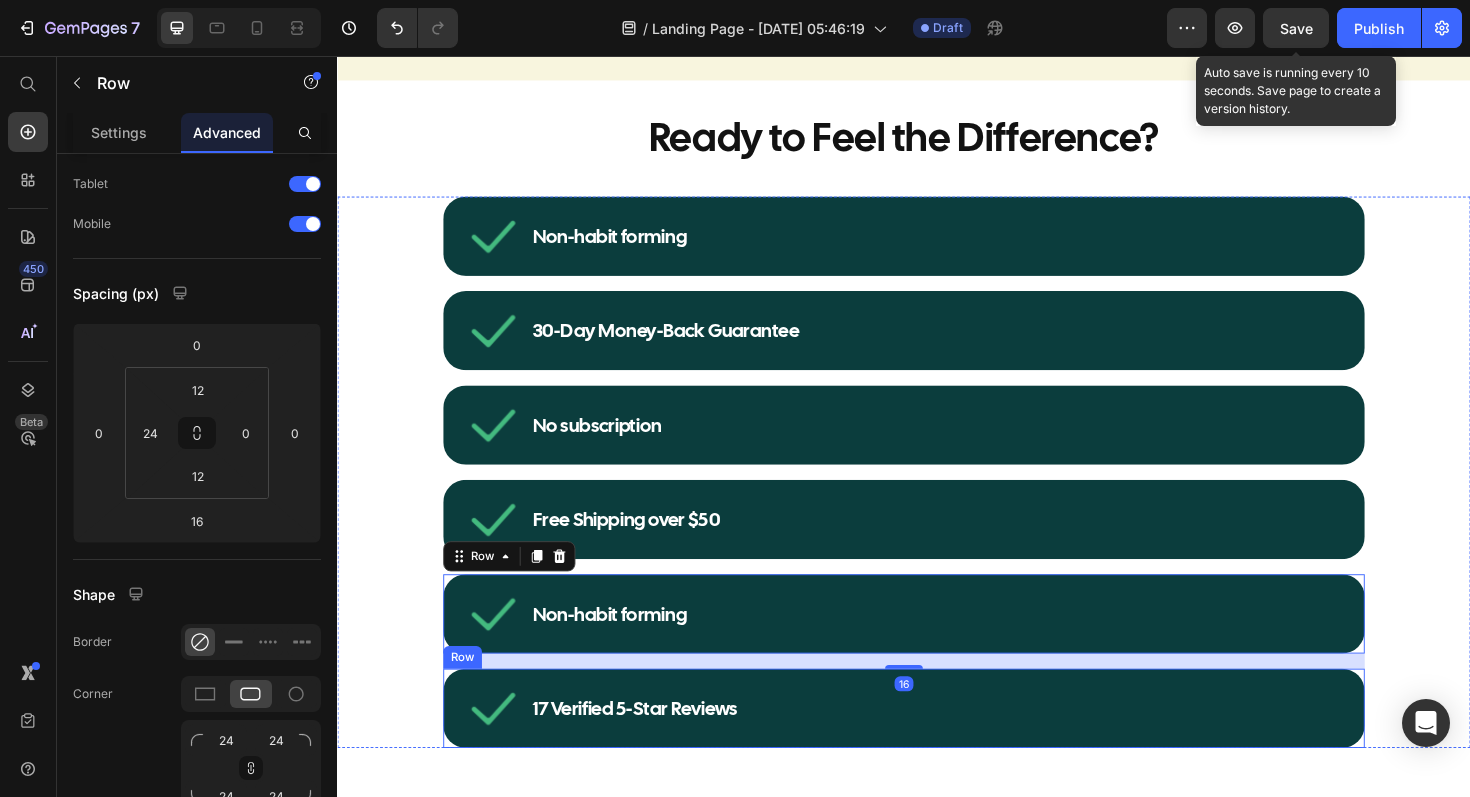 click on "17 Verified 5-Star Reviews Item List Row" at bounding box center (937, 747) 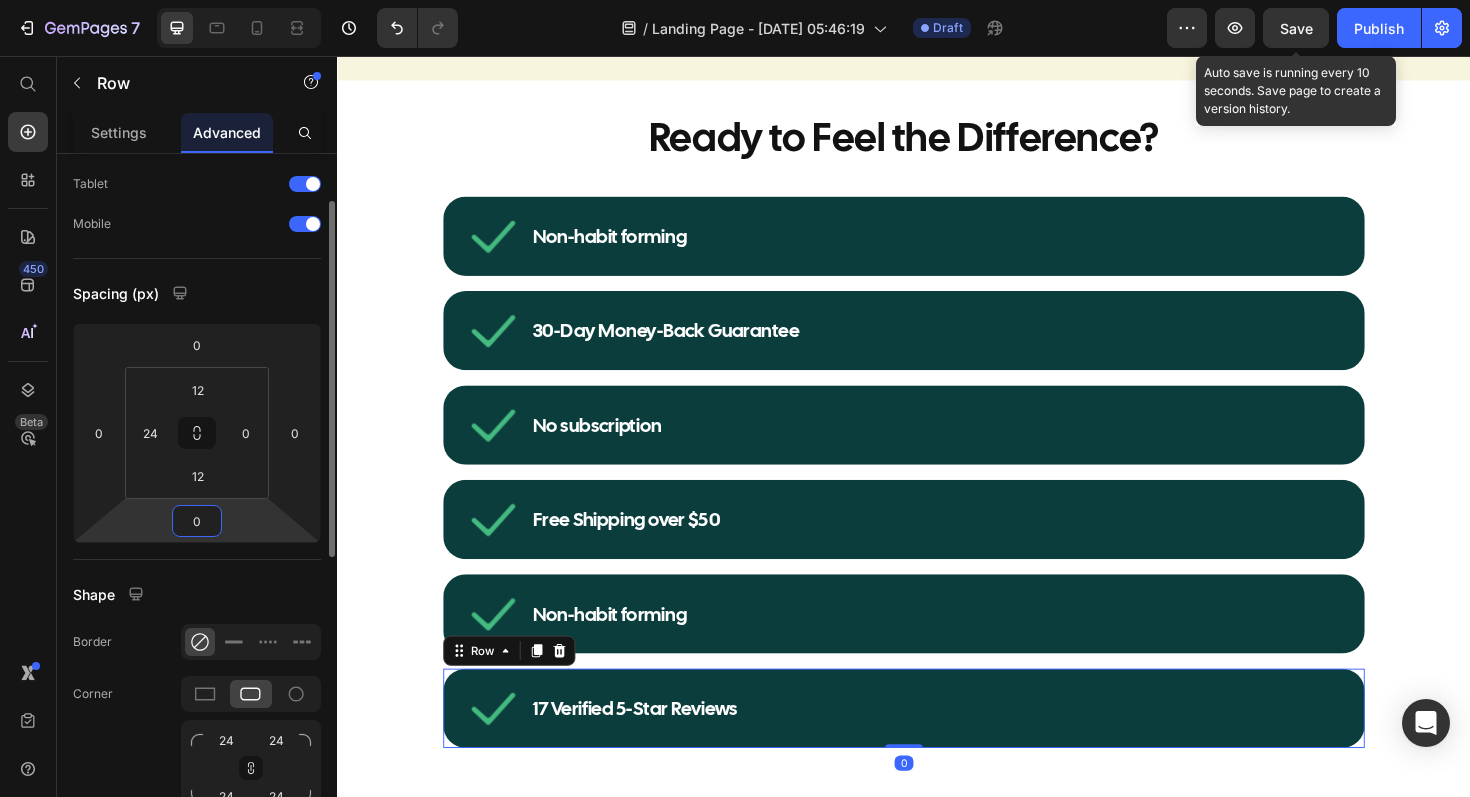 click on "0" at bounding box center [197, 521] 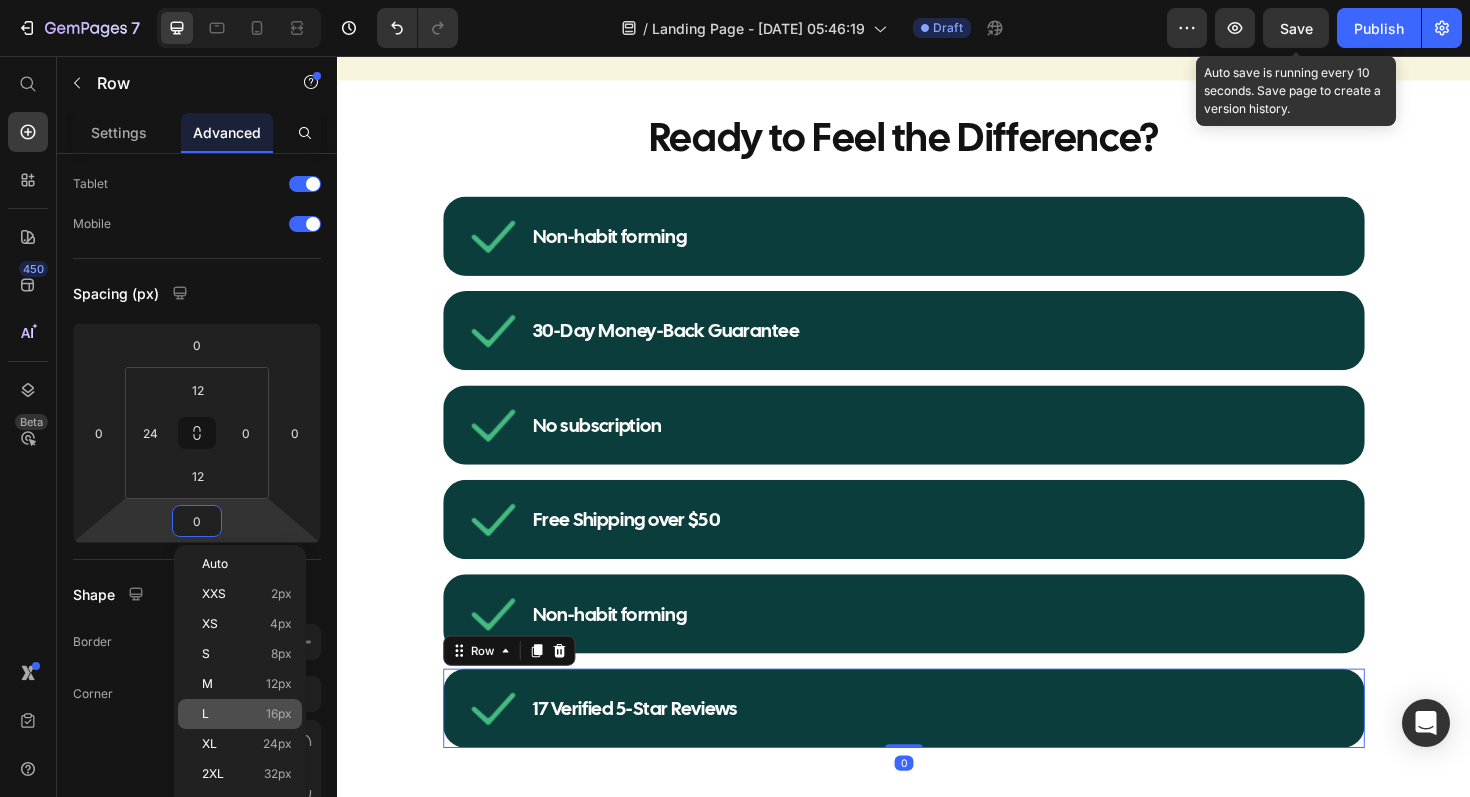 click on "L 16px" 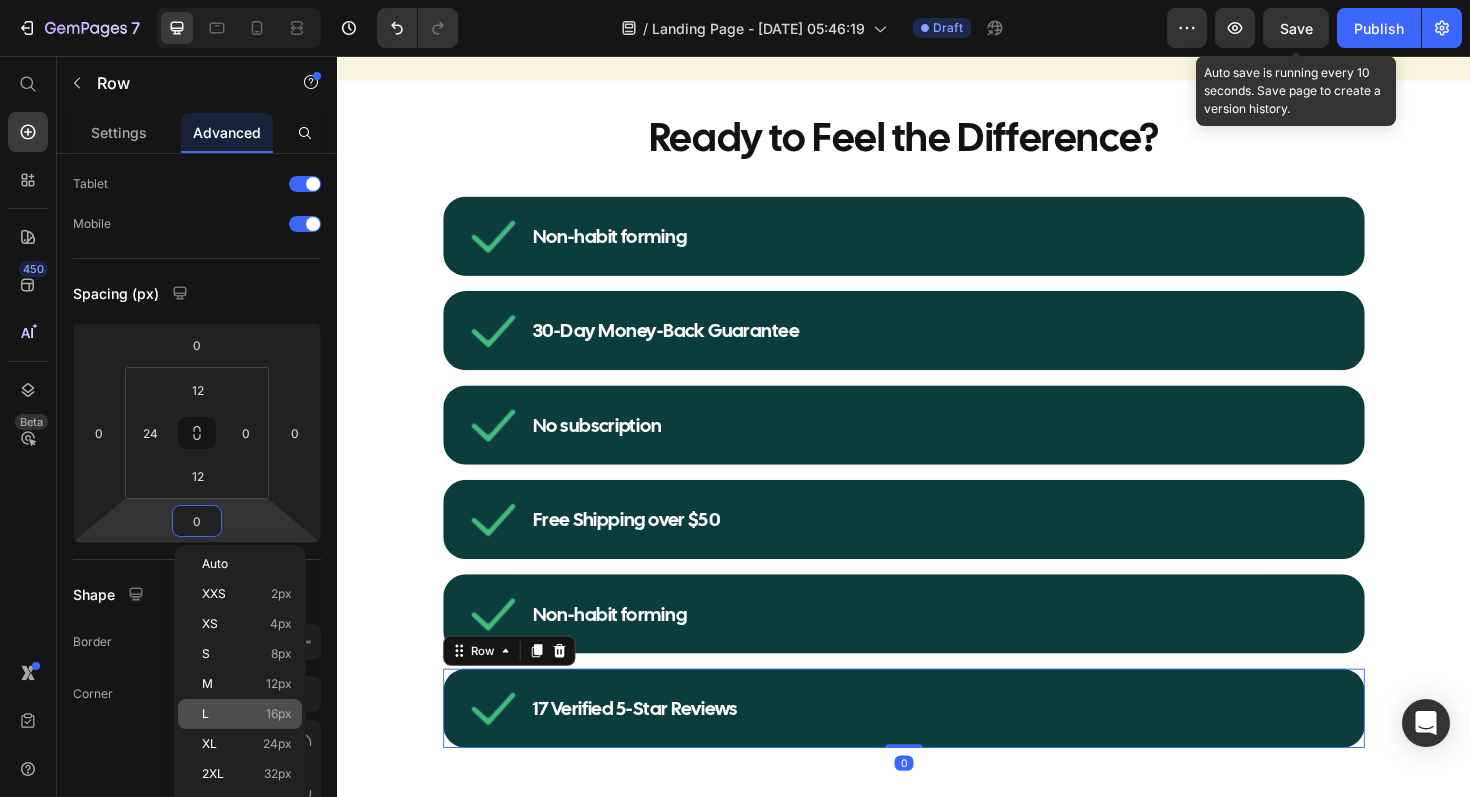 type on "16" 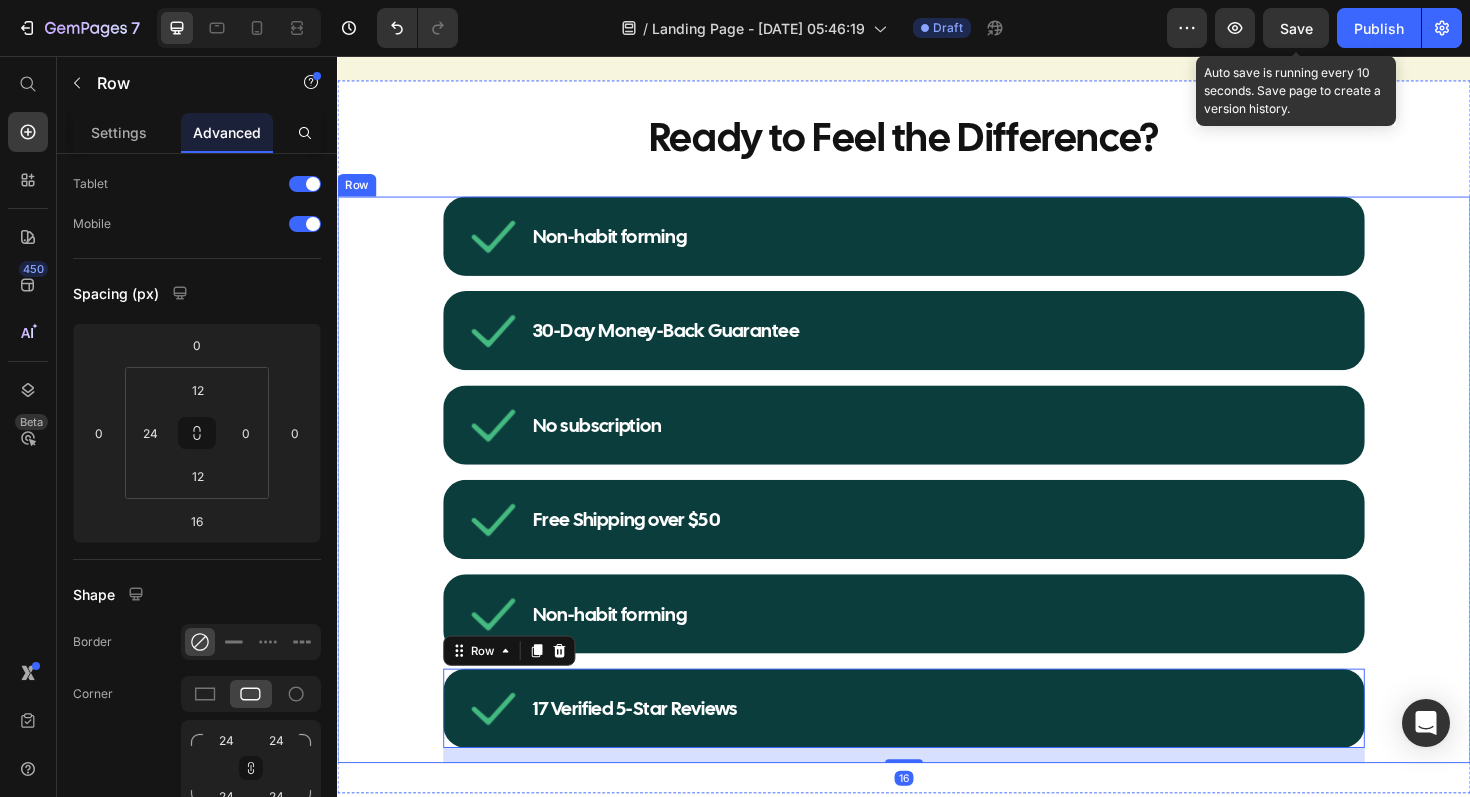 click on "Non-habit forming Item List Row
30-Day Money-Back Guarantee Item List Row
No subscription Item List Row
Free Shipping over $50 Item List Row
Non-habit forming Item List Row
17 Verified 5-Star Reviews Item List Row   16 Row" at bounding box center (937, 505) 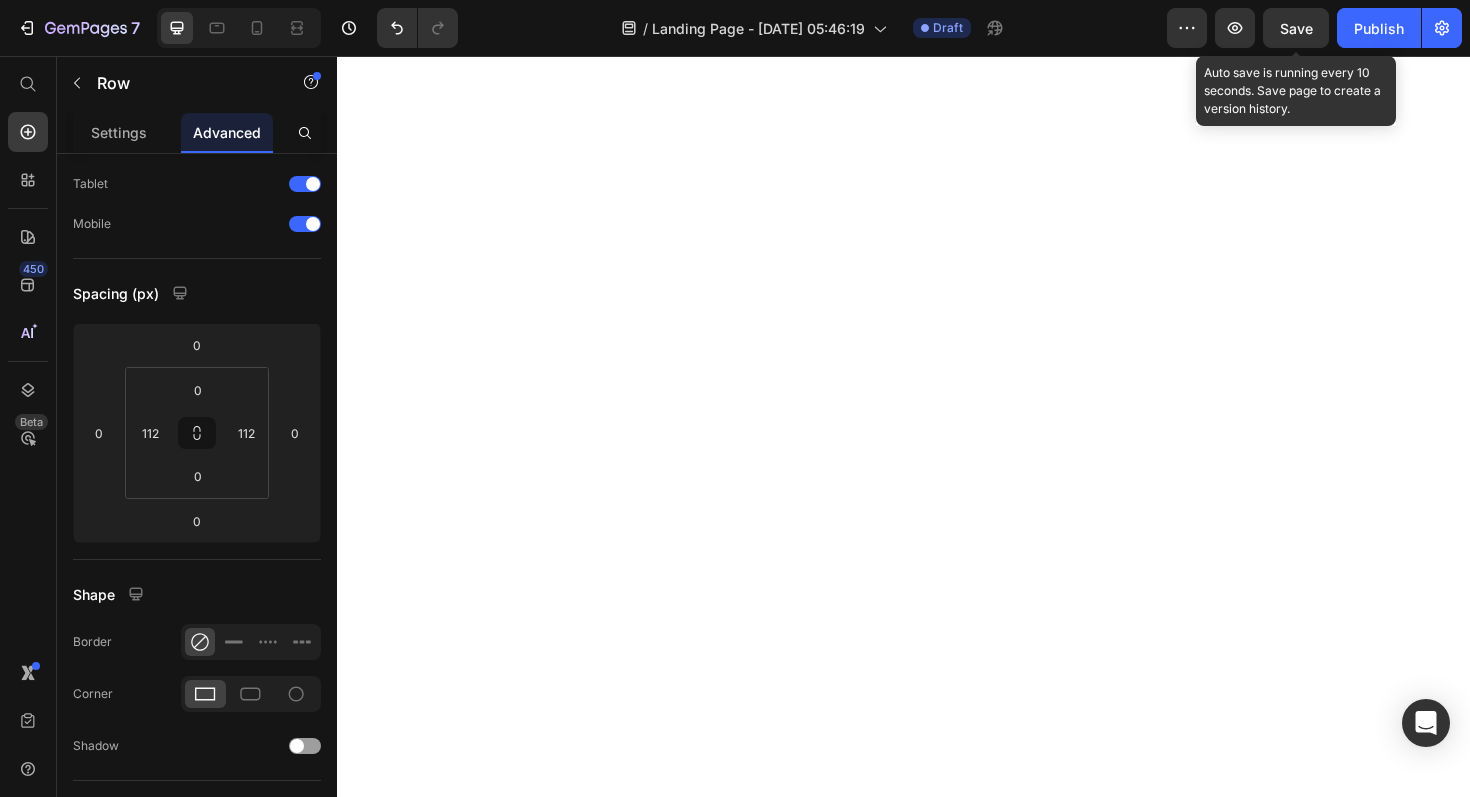 scroll, scrollTop: 1997, scrollLeft: 0, axis: vertical 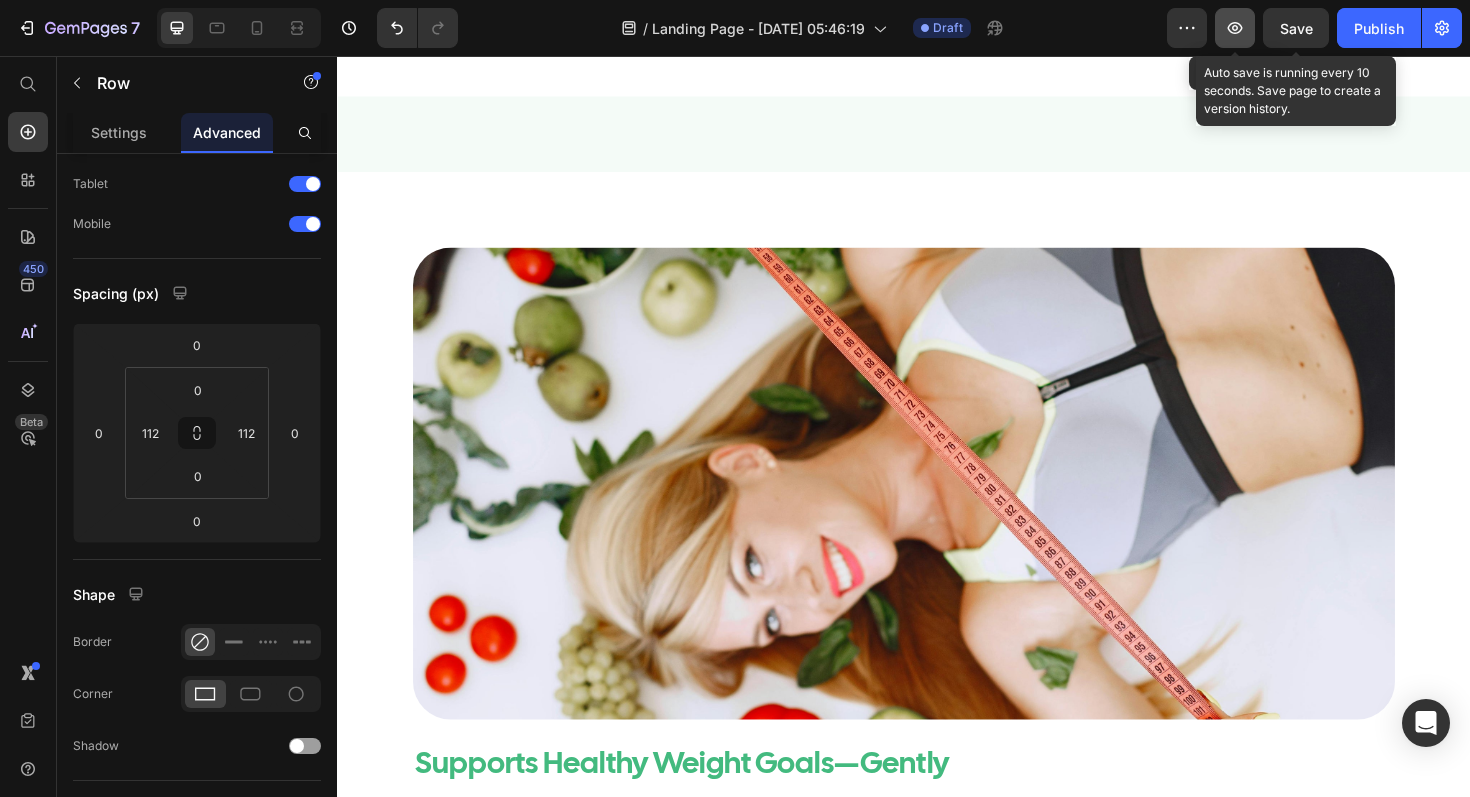 click 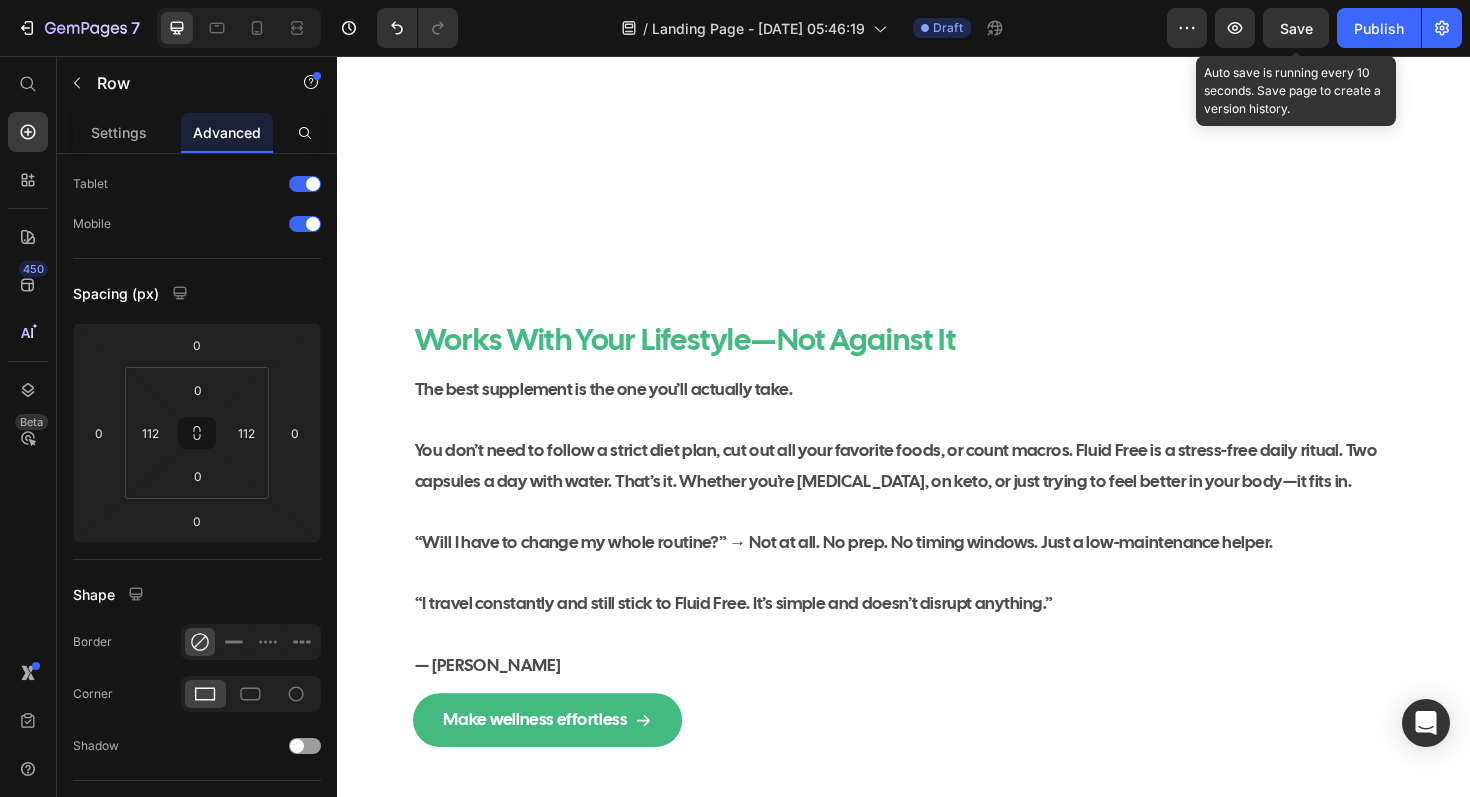 scroll, scrollTop: 4992, scrollLeft: 0, axis: vertical 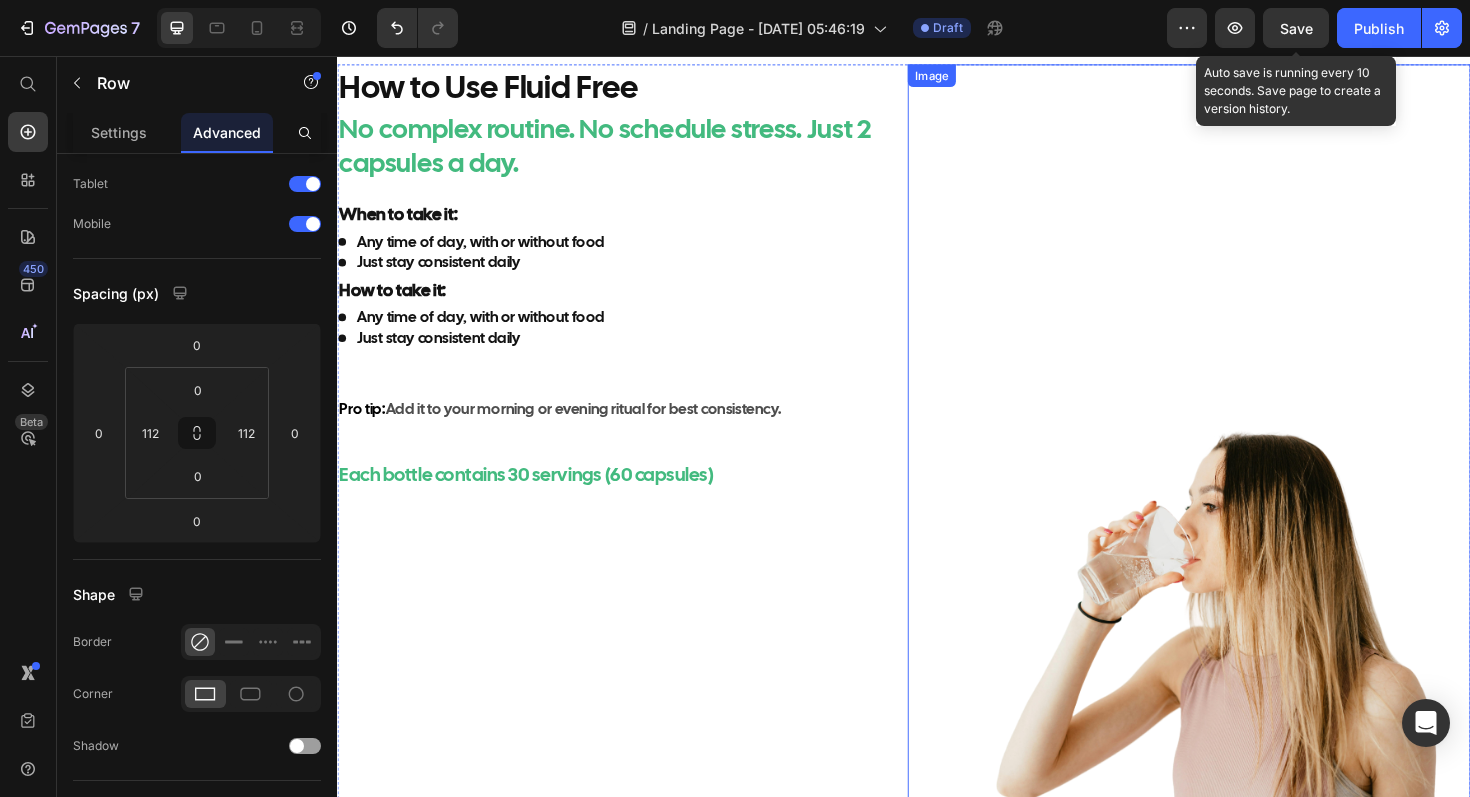 click at bounding box center [1239, 512] 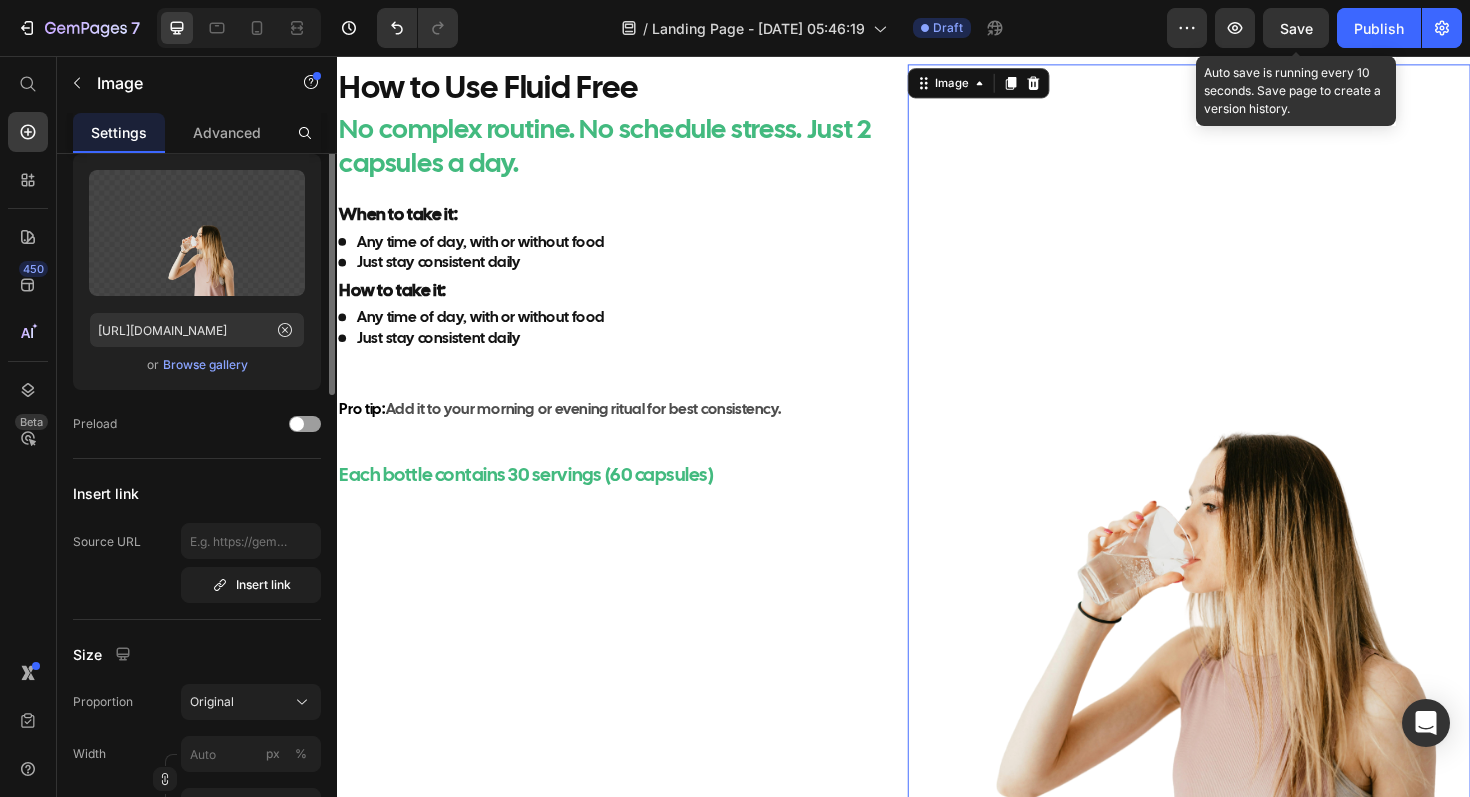scroll, scrollTop: 0, scrollLeft: 0, axis: both 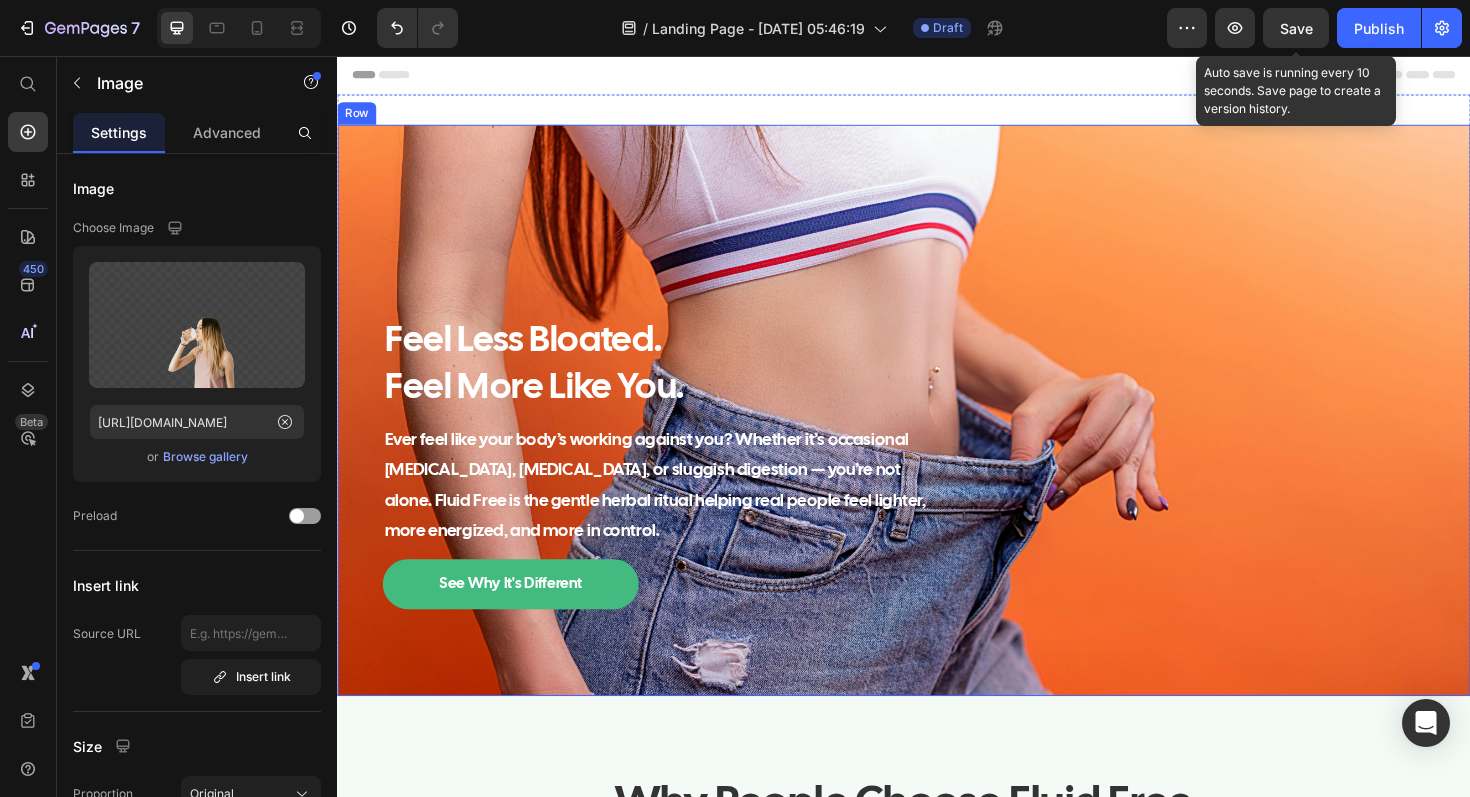 click on "Feel Less Bloated.  Feel More Like You. Heading Ever feel like your body’s working against you? Whether it’s occasional bloating, water retention, or sluggish digestion — you’re not alone. Fluid Free is the gentle herbal ritual helping real people feel lighter, more energized, and more in control. Text Block See Why It's Different Button Row Row" at bounding box center (937, 431) 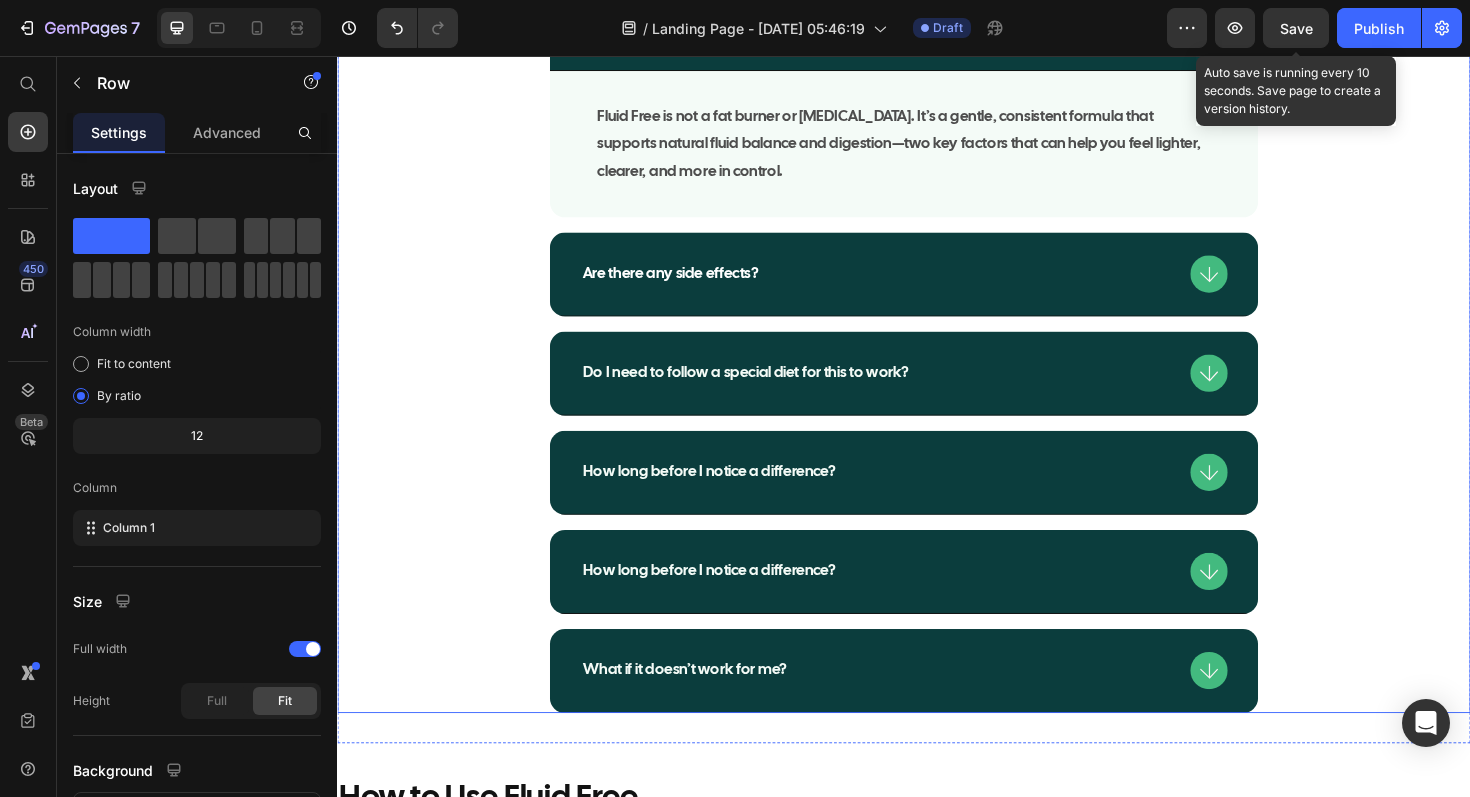 scroll, scrollTop: 12199, scrollLeft: 0, axis: vertical 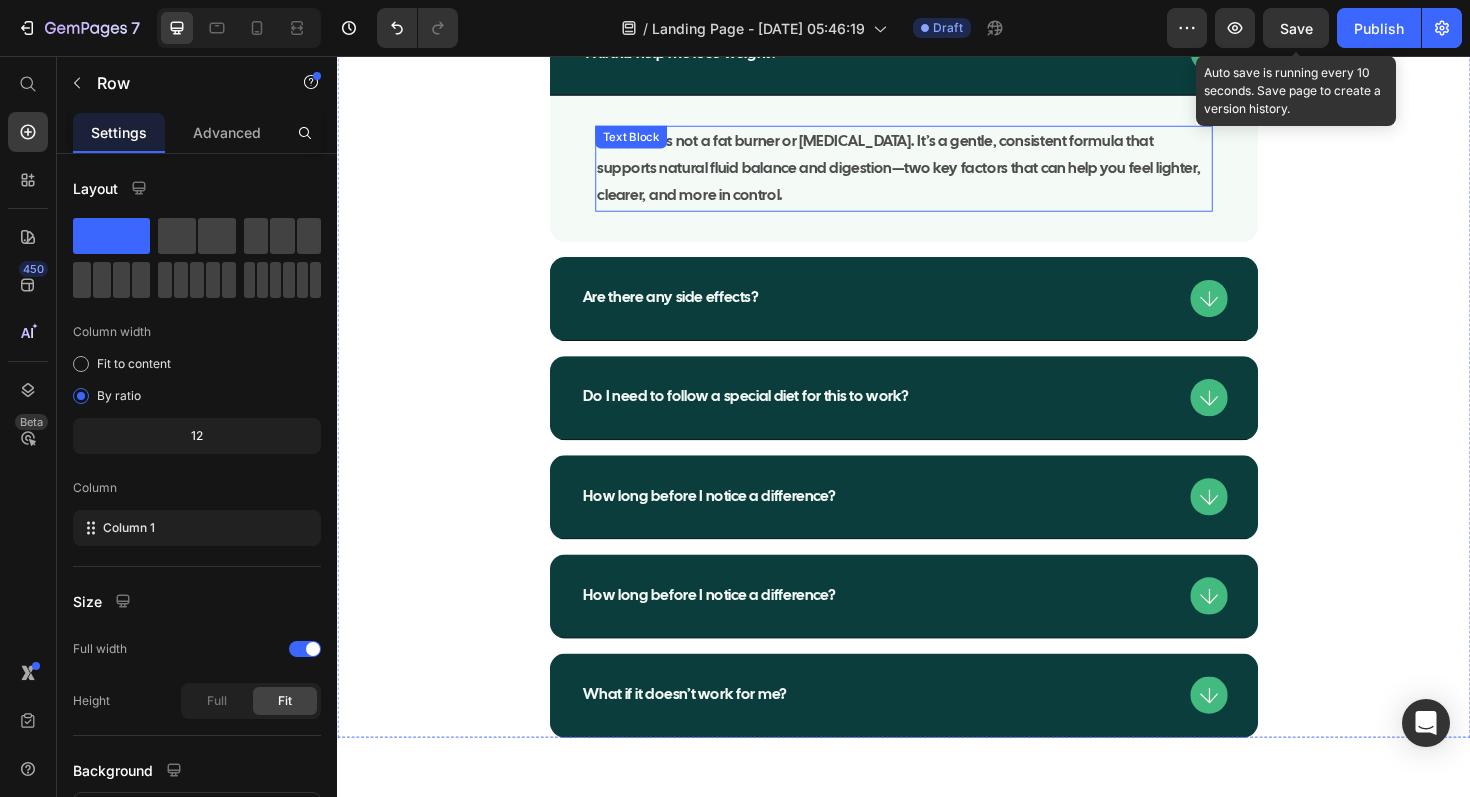click on "Fluid Free is not a fat burner or [MEDICAL_DATA]. It’s a gentle, consistent formula that supports natural fluid balance and digestion—two key factors that can help you feel lighter, clearer, and more in control." at bounding box center (937, 175) 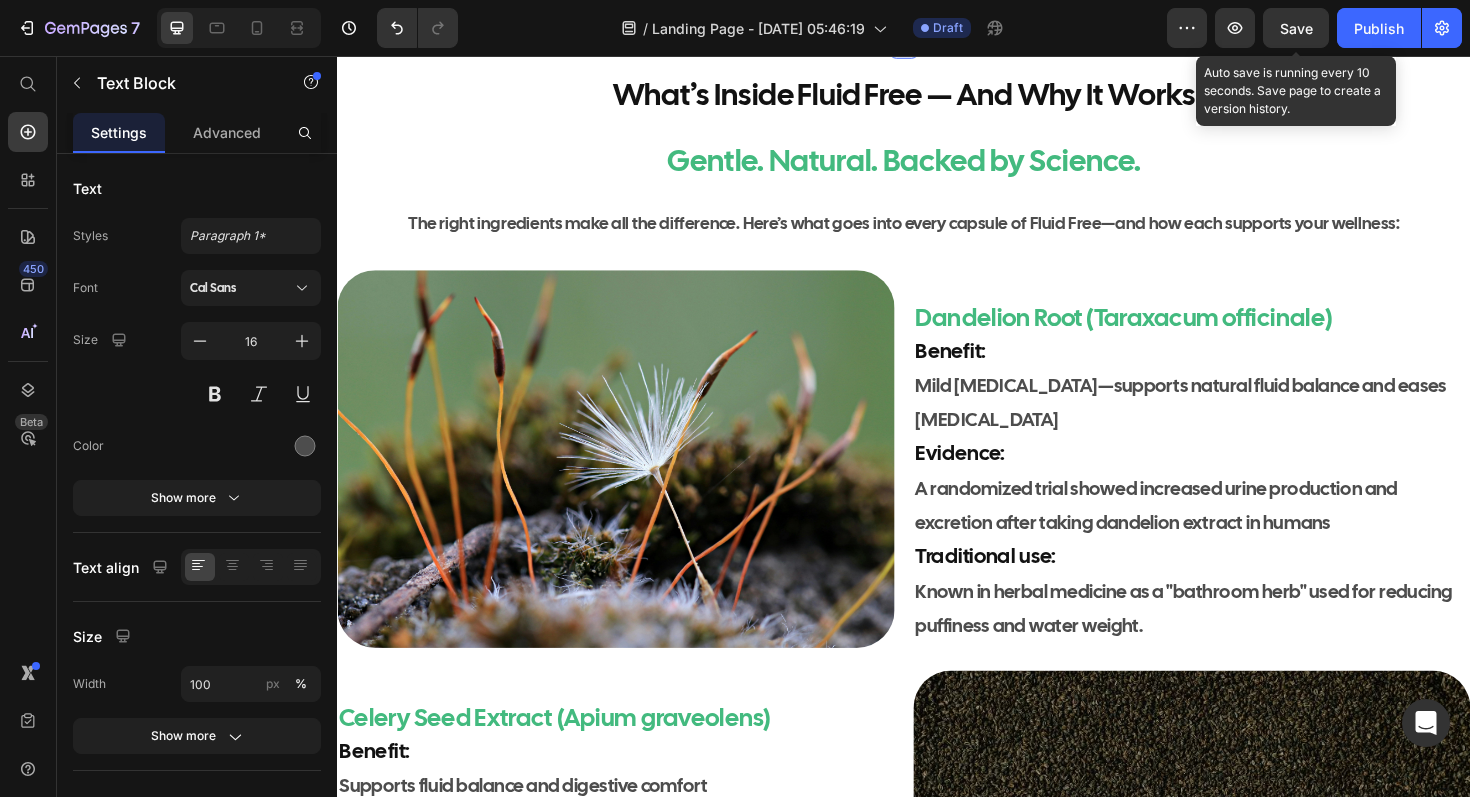 scroll, scrollTop: 7330, scrollLeft: 0, axis: vertical 